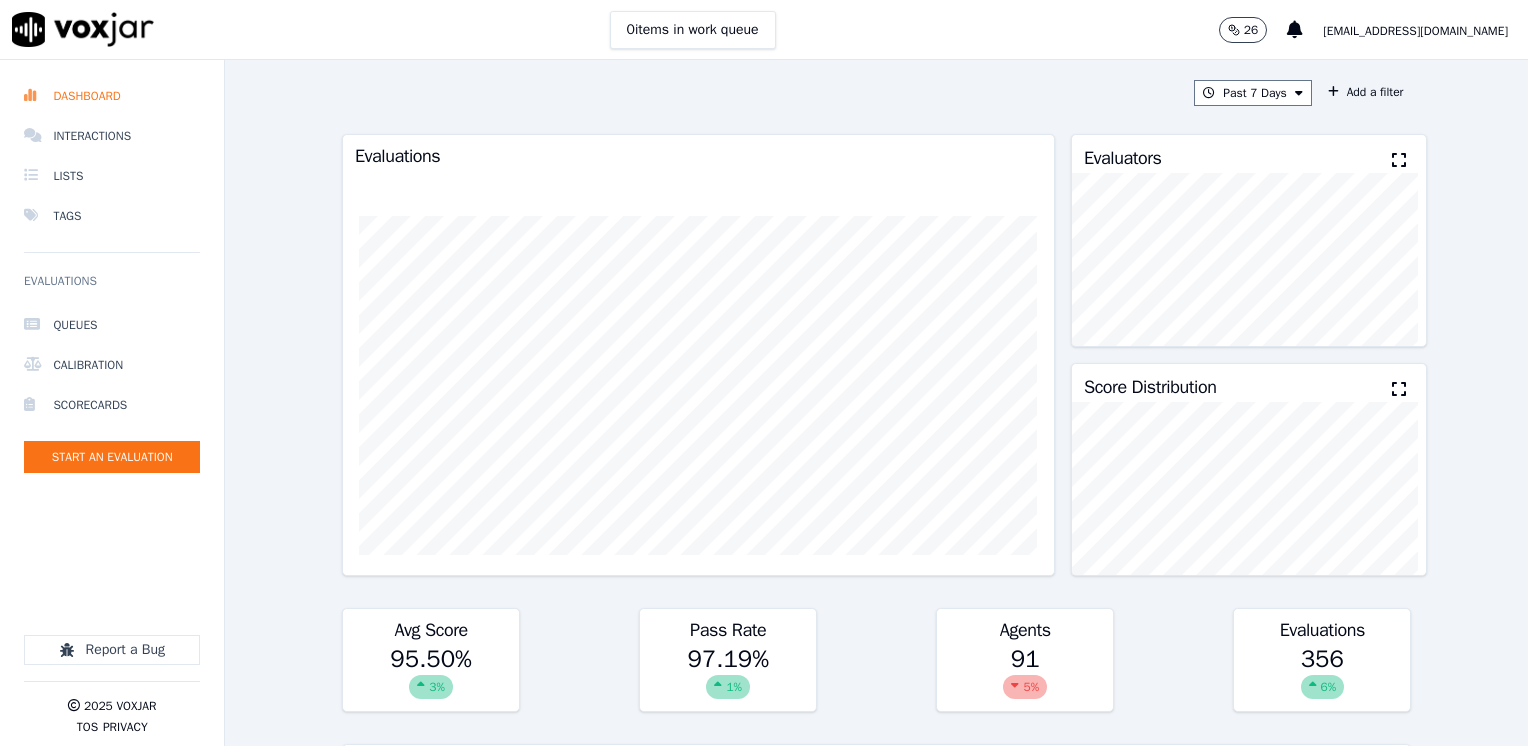 scroll, scrollTop: 0, scrollLeft: 0, axis: both 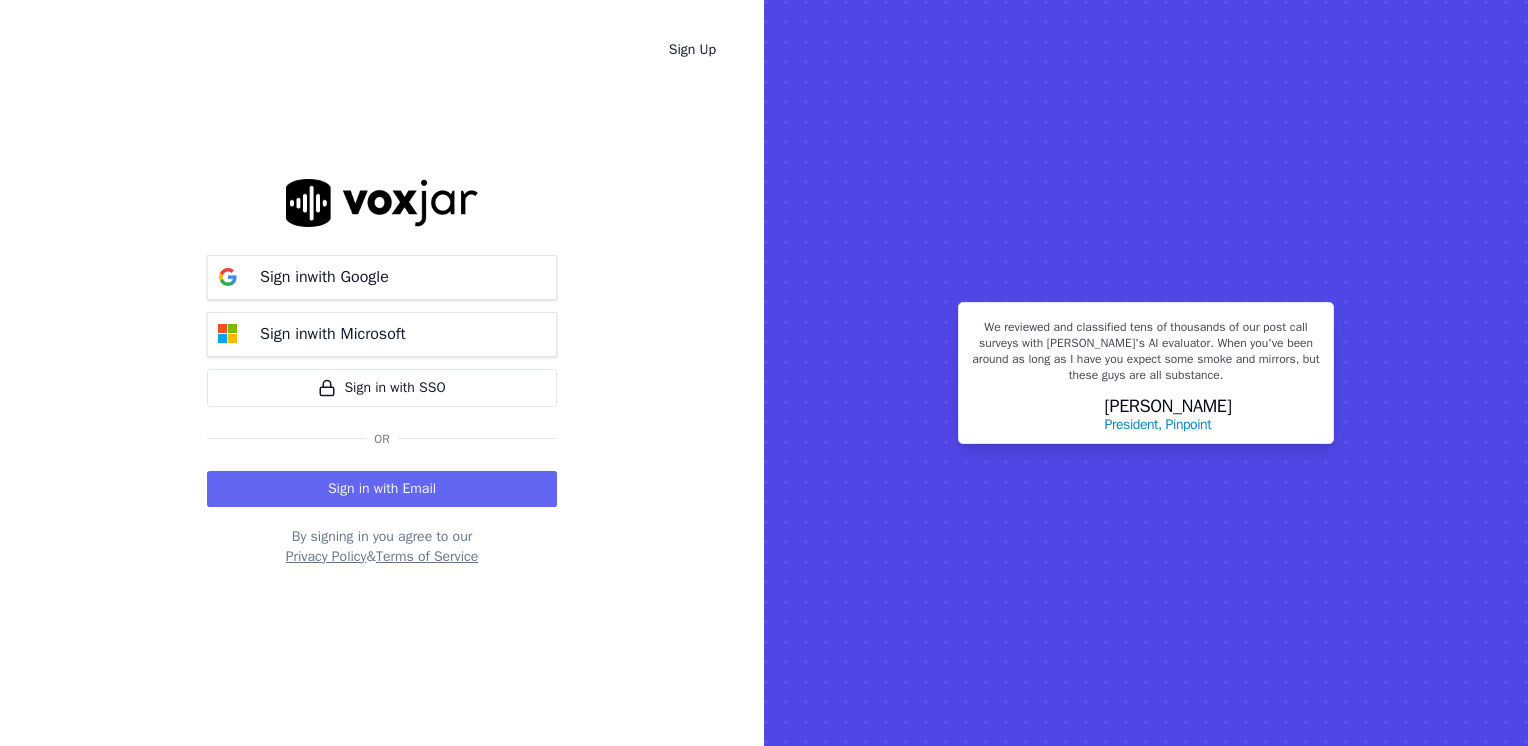 click on "Sign Up       Sign in  with Google       Sign in  with Microsoft     Sign in with SSO     Or   Sign in with Email   By signing in you agree to our    Privacy Policy  &  Terms of Service" at bounding box center [382, 373] 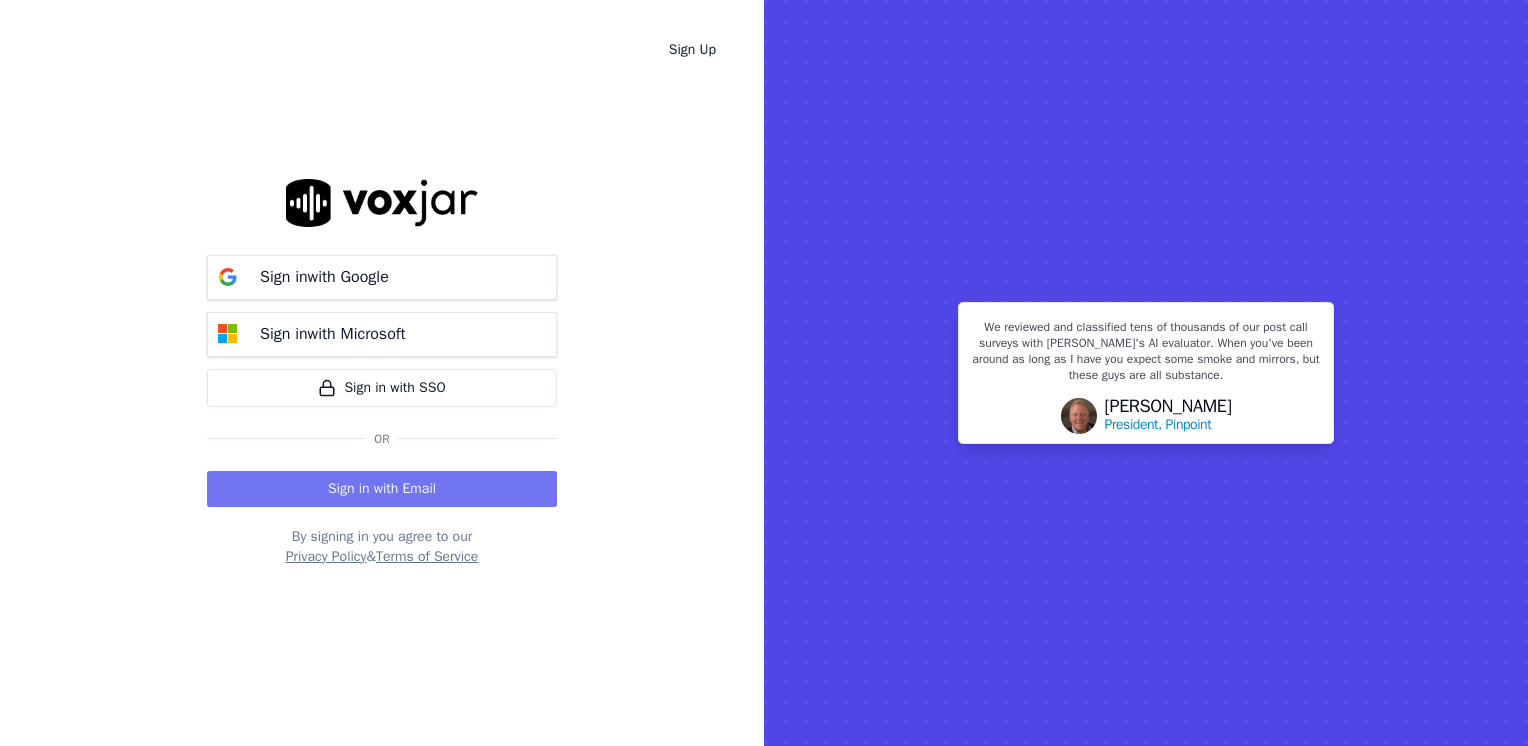 click on "Sign in with Email" at bounding box center (382, 489) 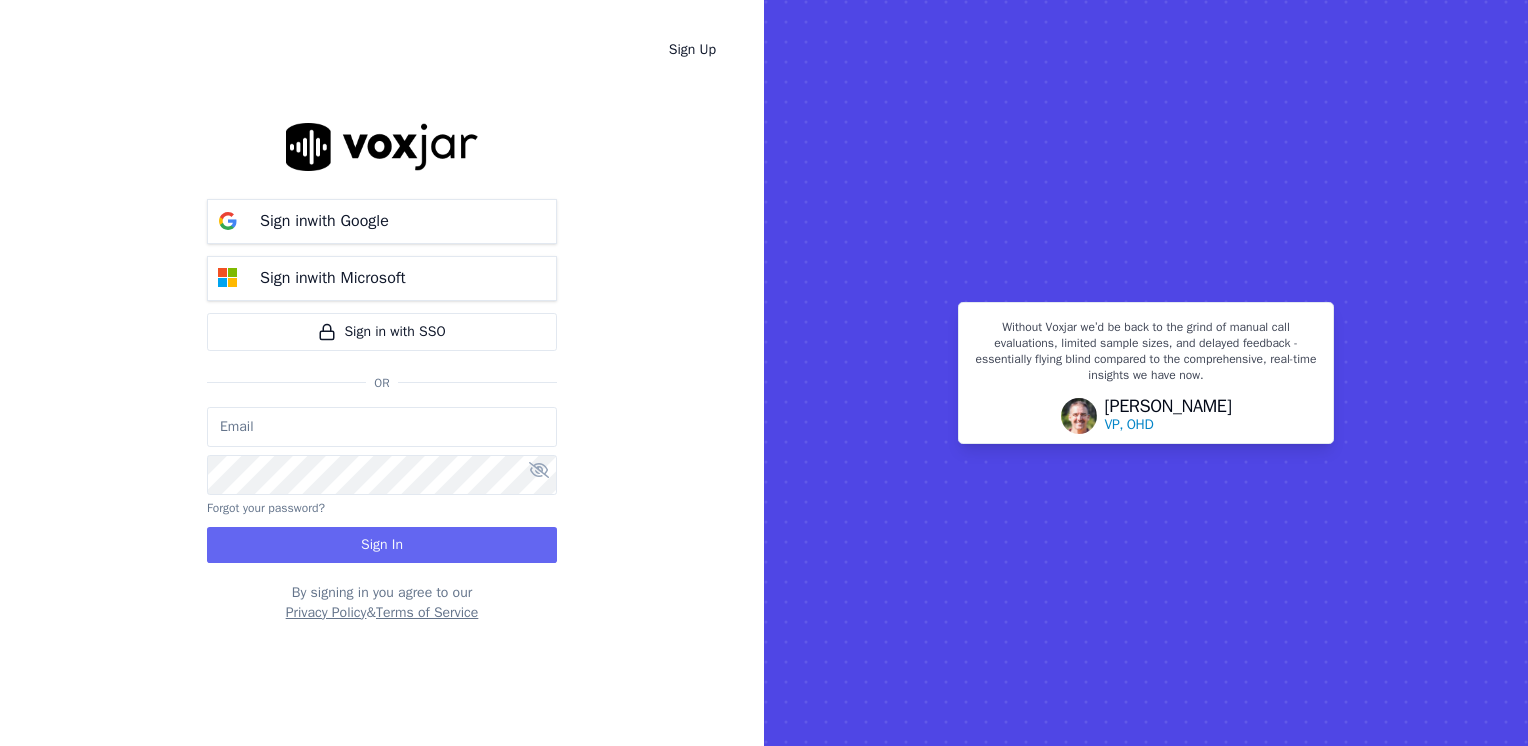 click at bounding box center (382, 427) 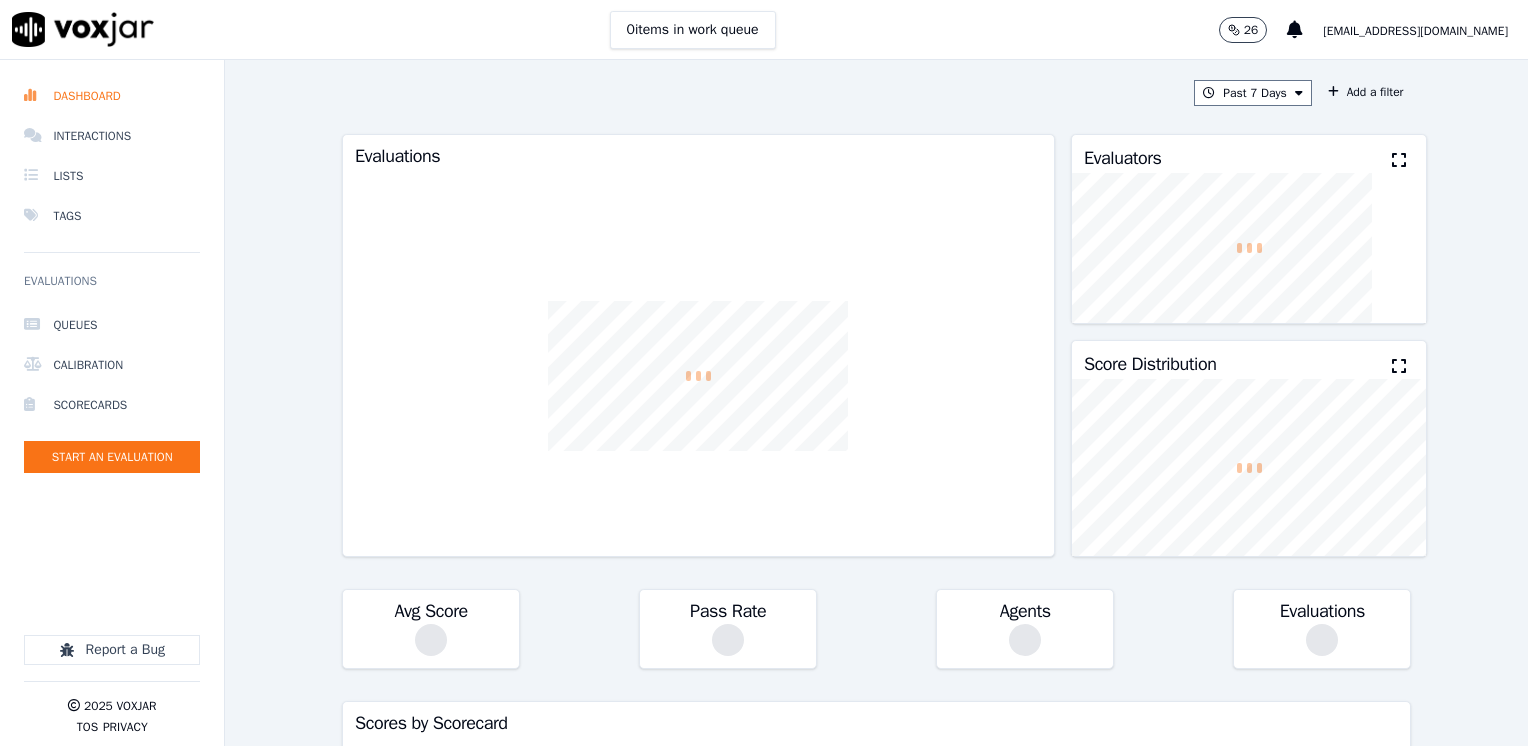 scroll, scrollTop: 0, scrollLeft: 0, axis: both 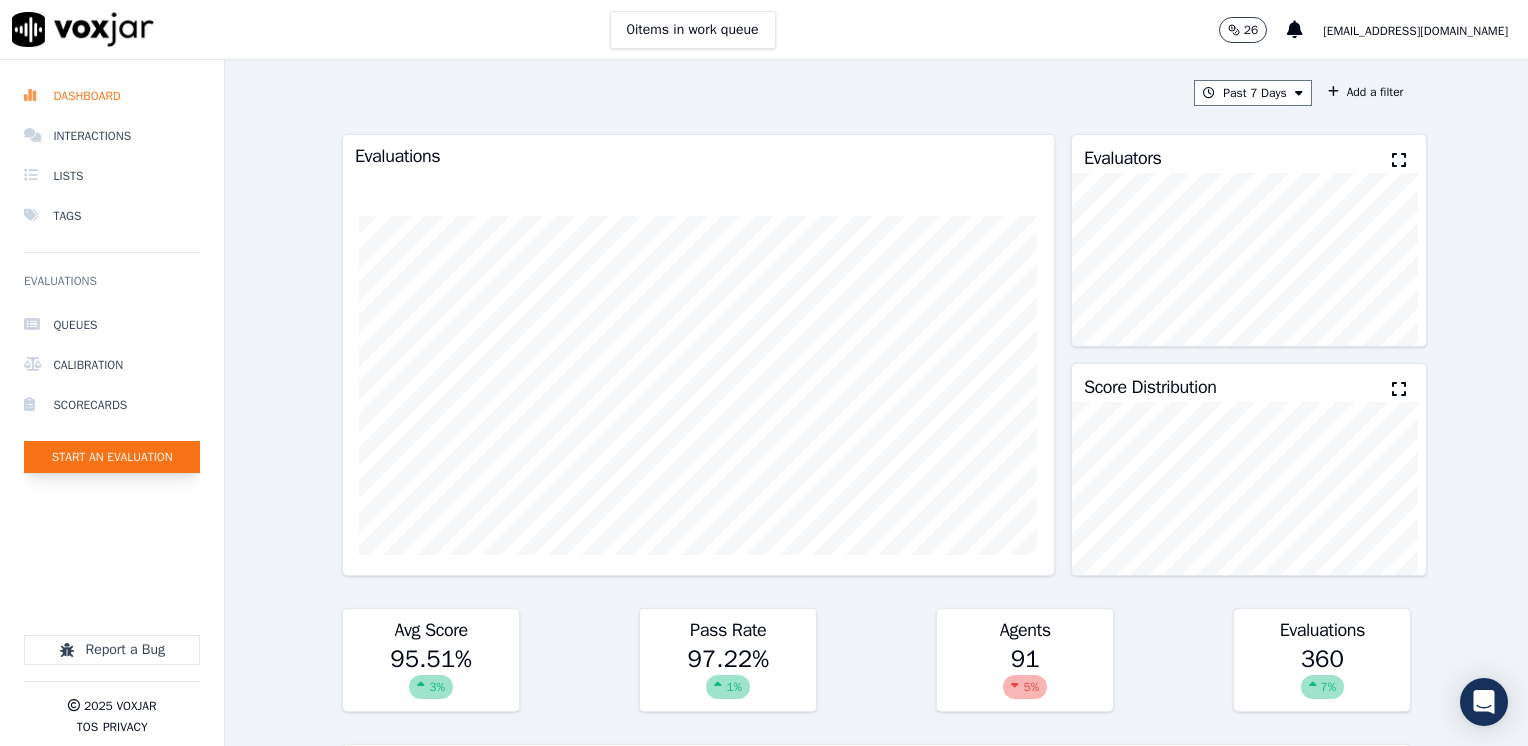 click on "Start an Evaluation" 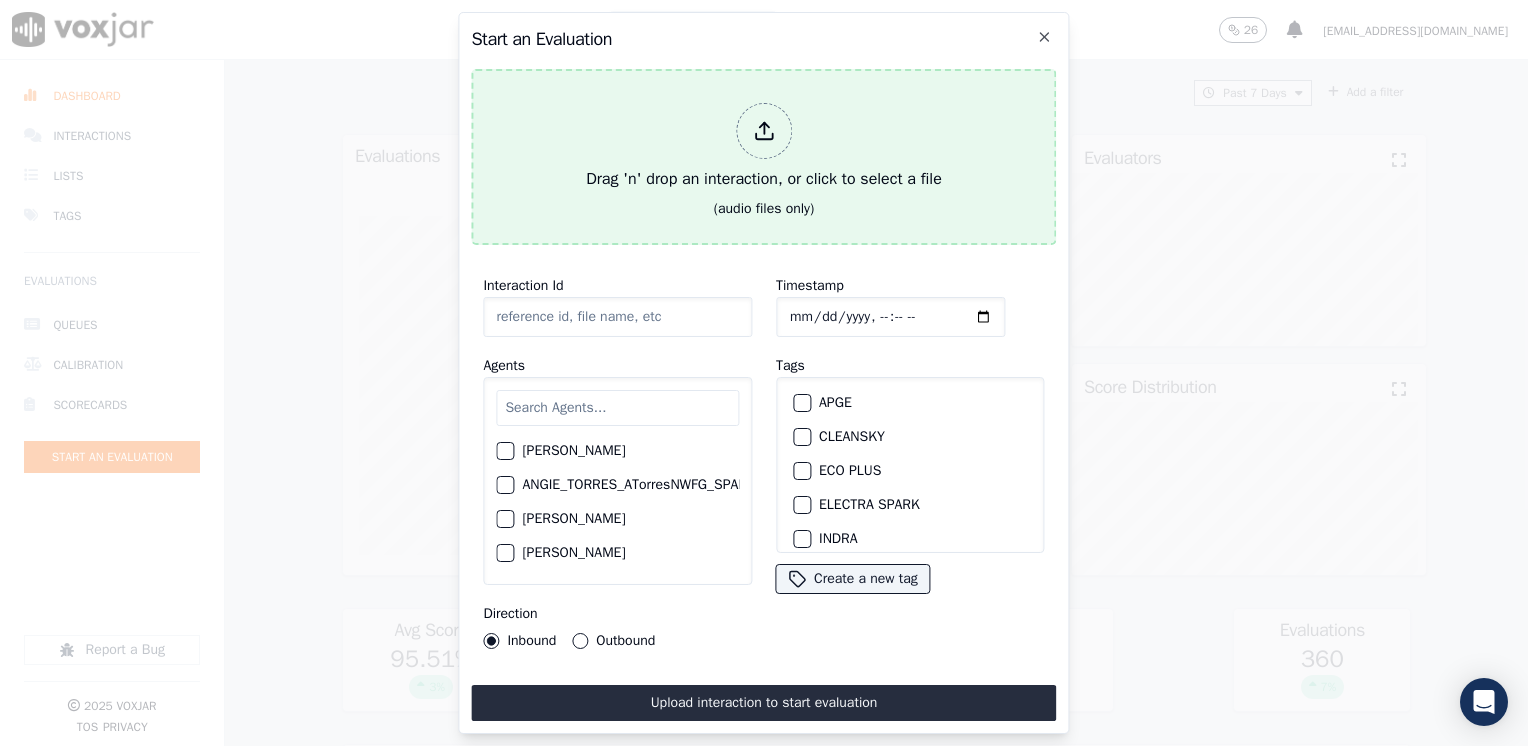 click 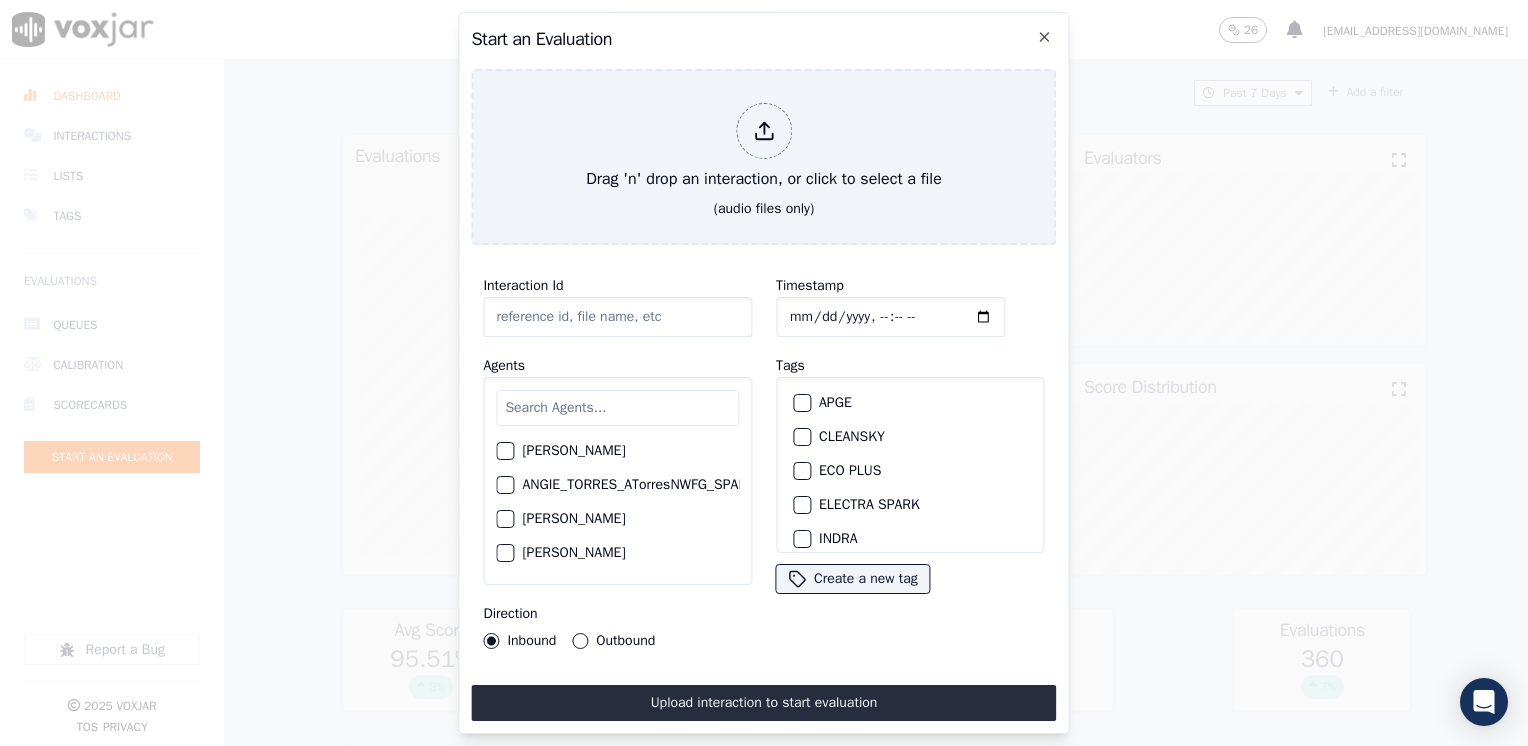 type on "20250722-101008_5135579782-all.mp3" 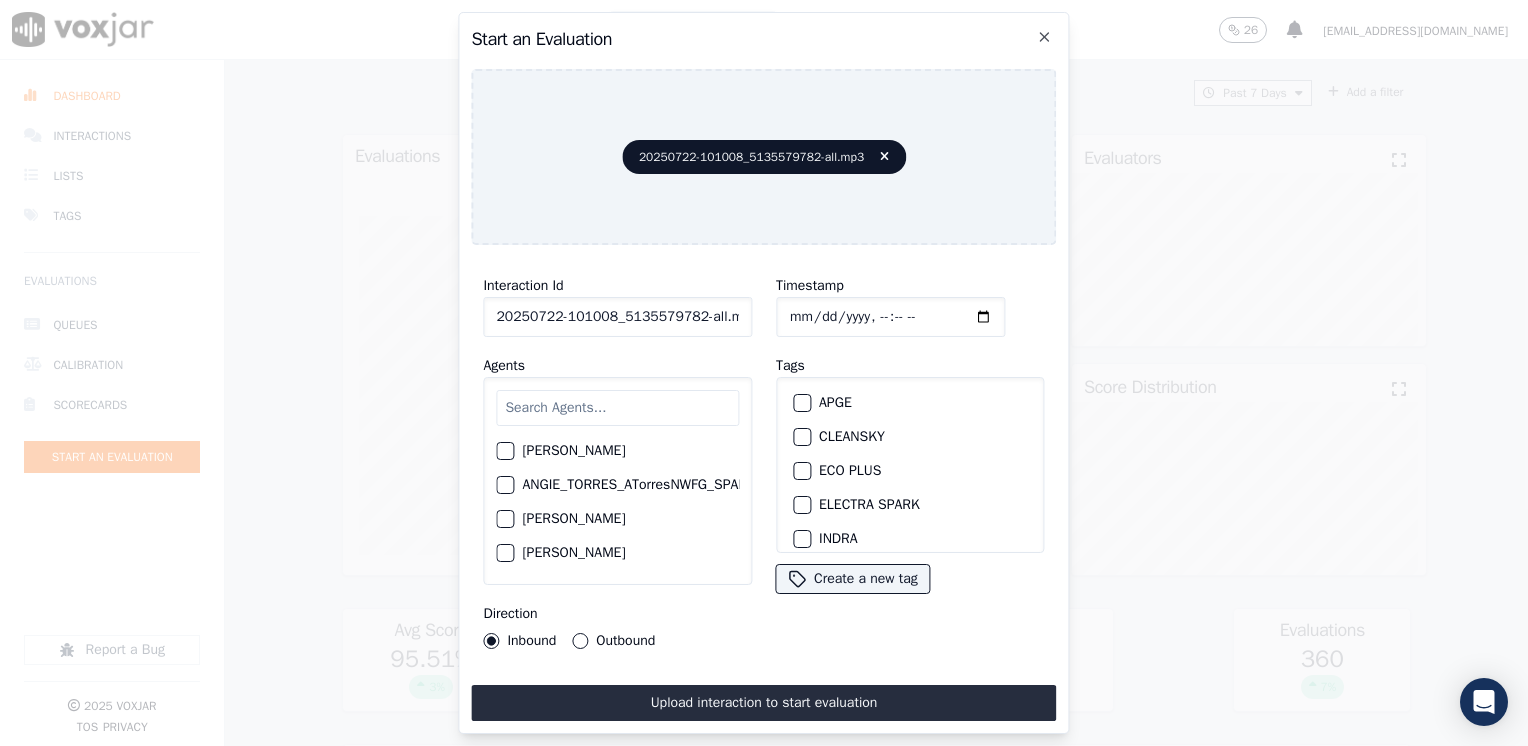 click at bounding box center (617, 408) 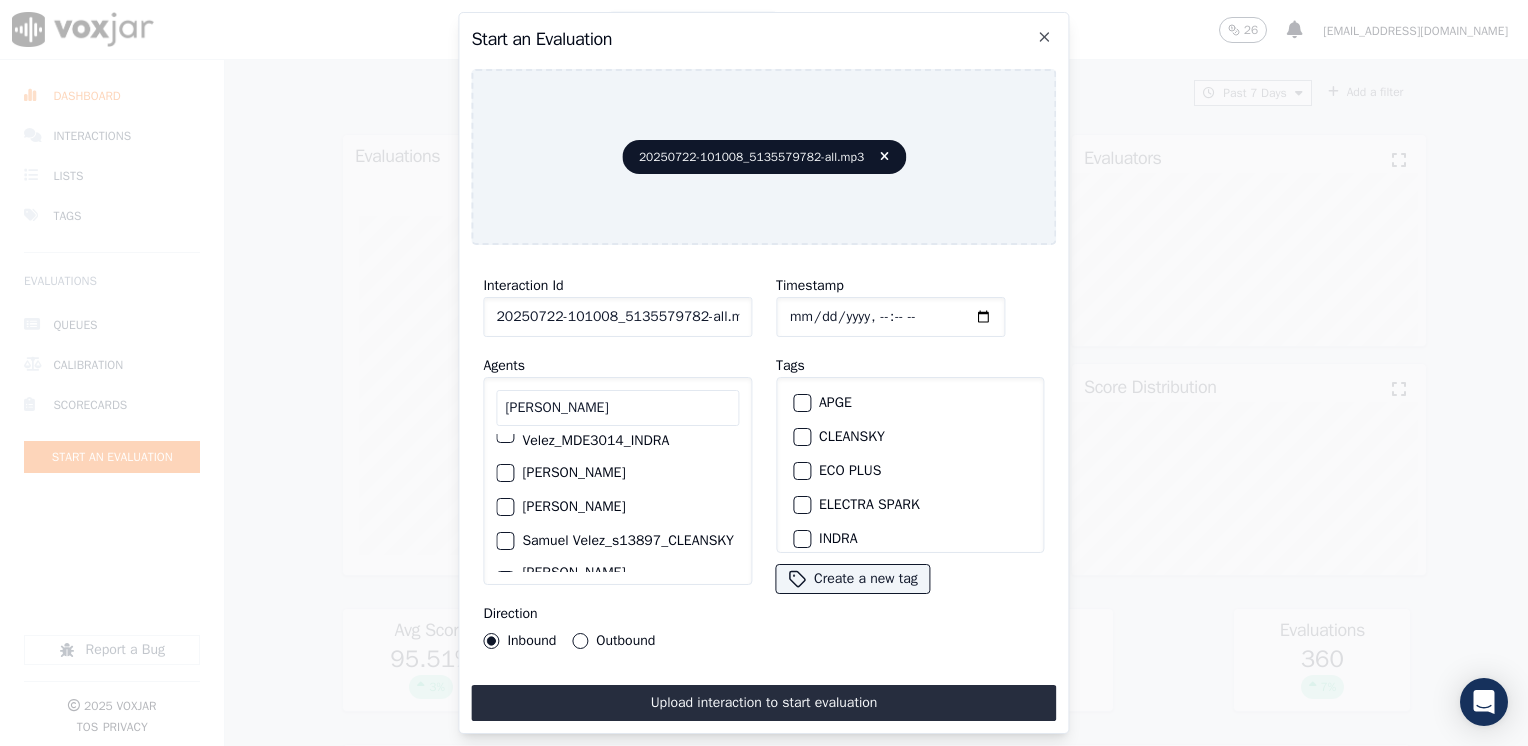 scroll, scrollTop: 0, scrollLeft: 0, axis: both 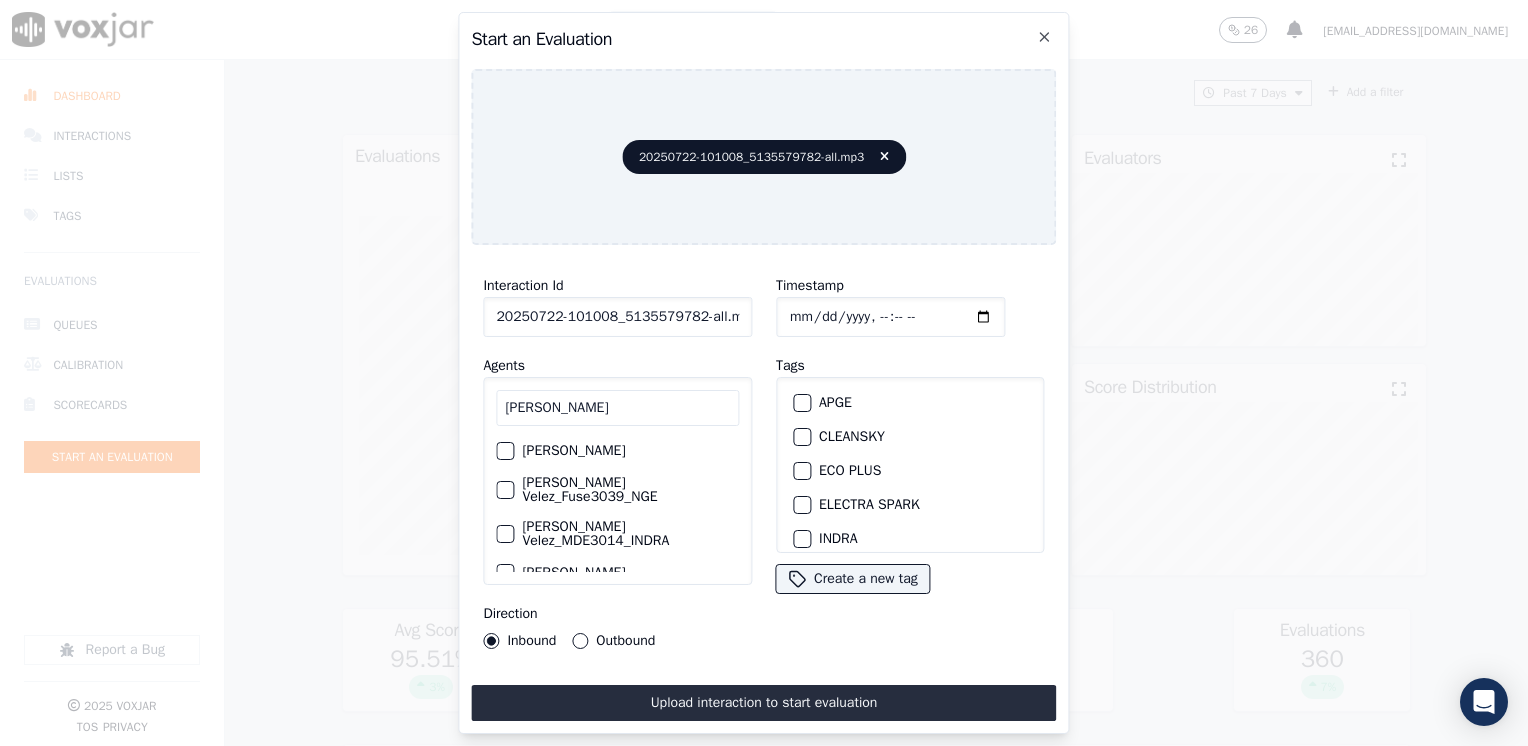 type on "[PERSON_NAME]" 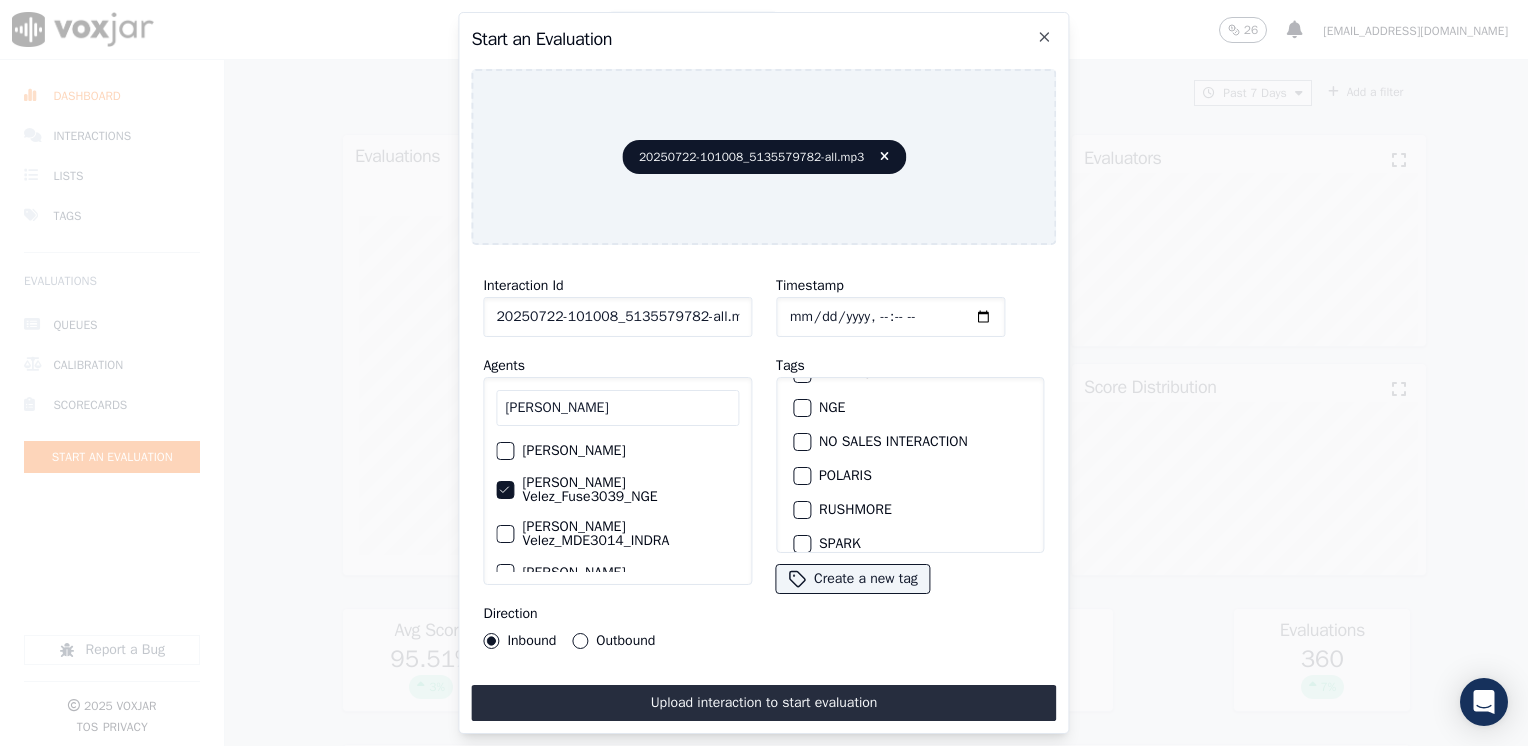 scroll, scrollTop: 200, scrollLeft: 0, axis: vertical 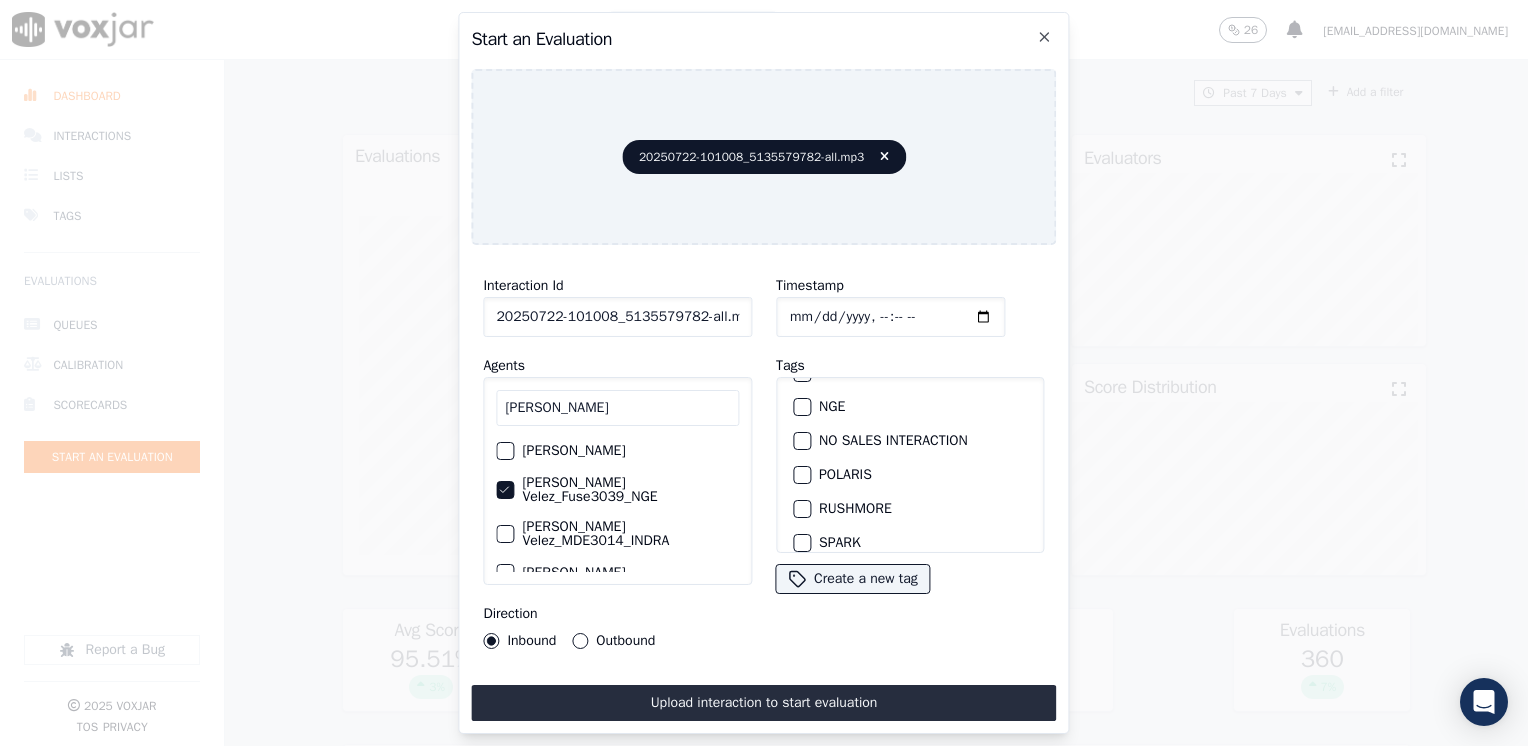 click at bounding box center (801, 407) 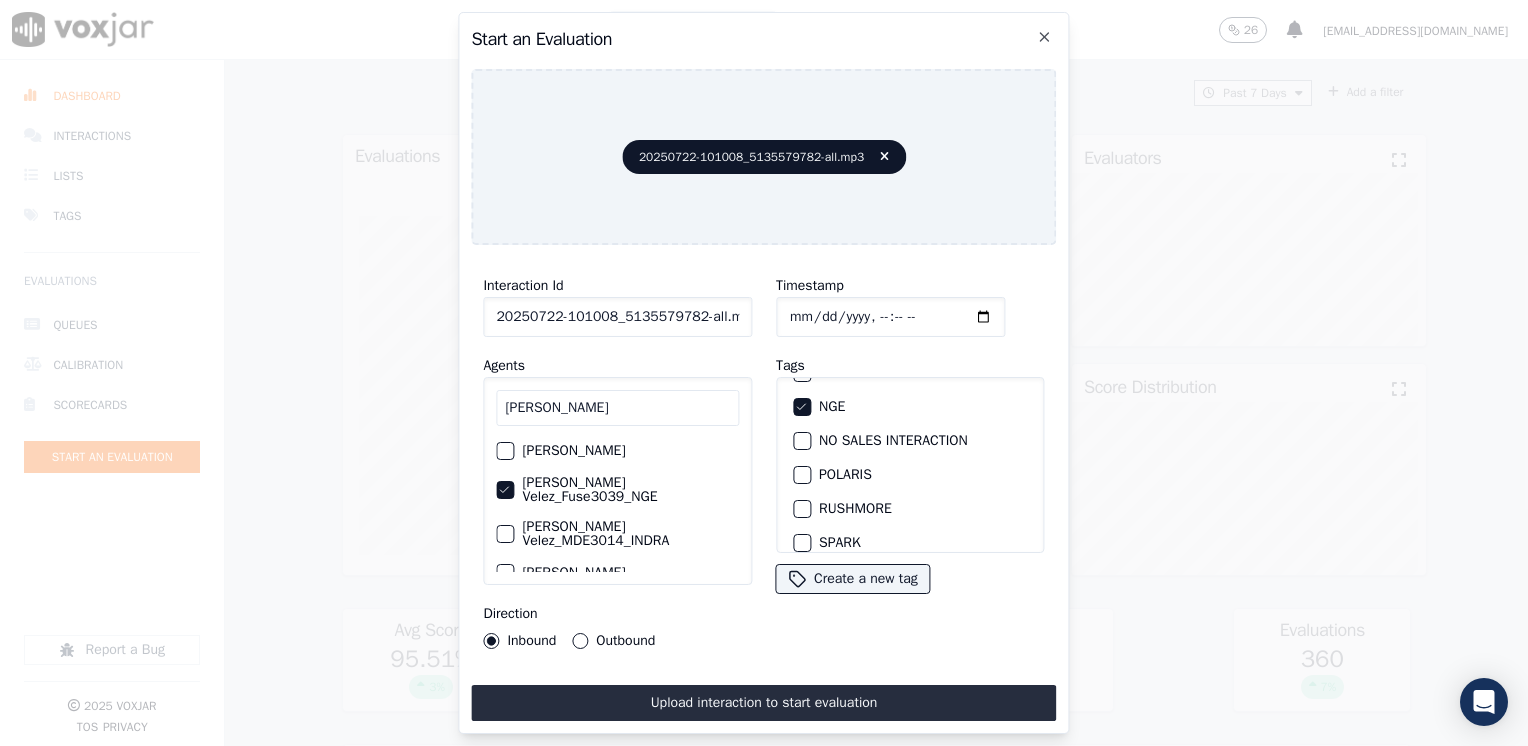 click on "Outbound" at bounding box center (580, 641) 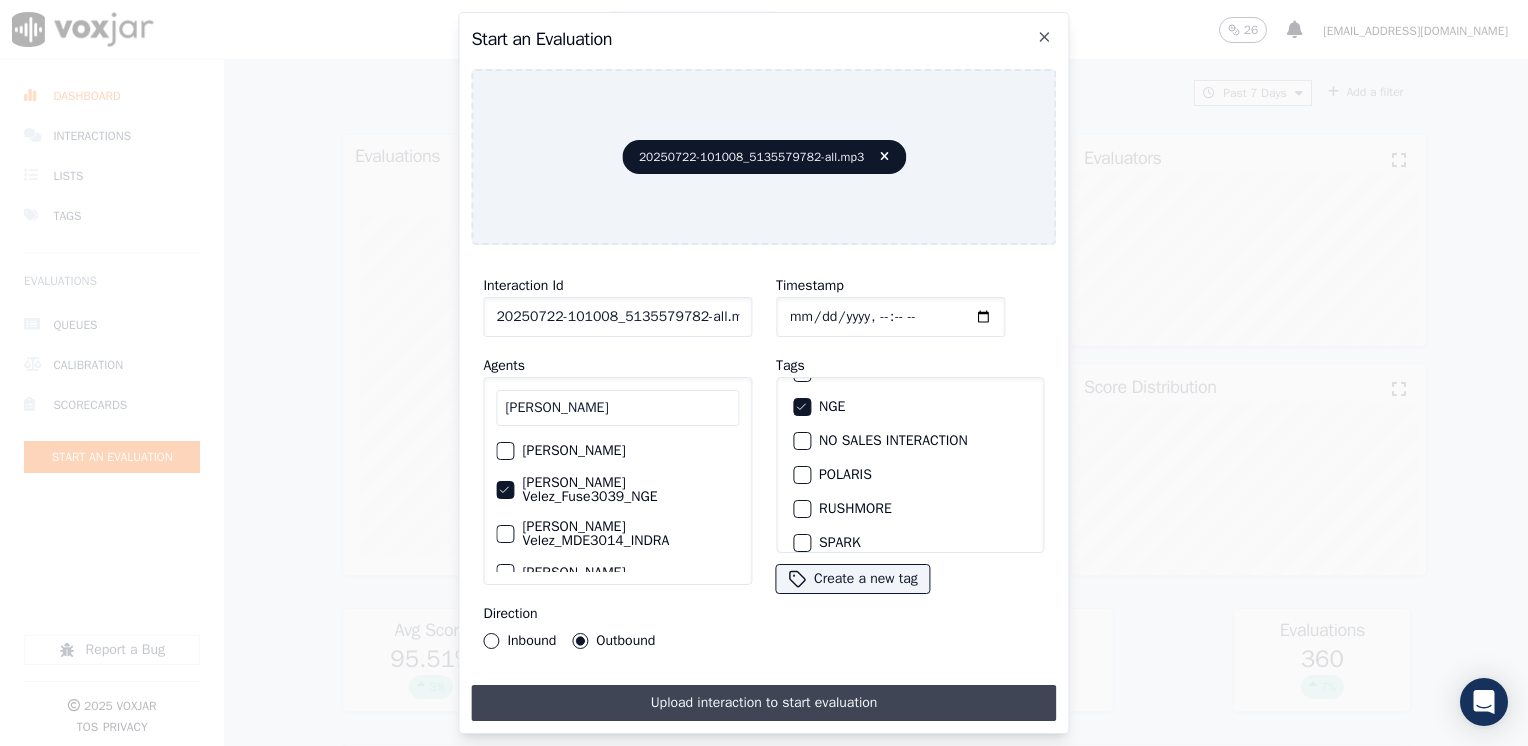 click on "Upload interaction to start evaluation" at bounding box center [763, 703] 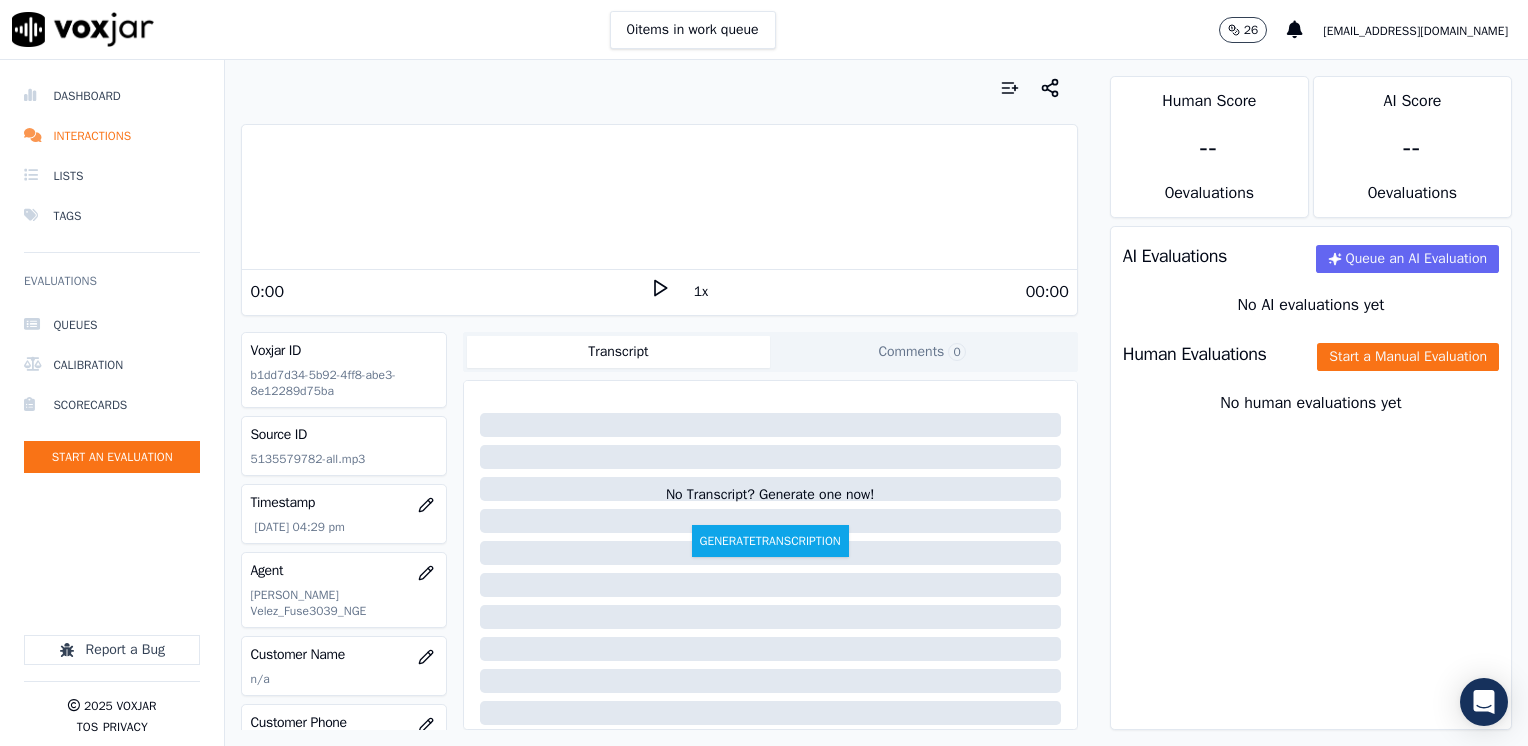 click 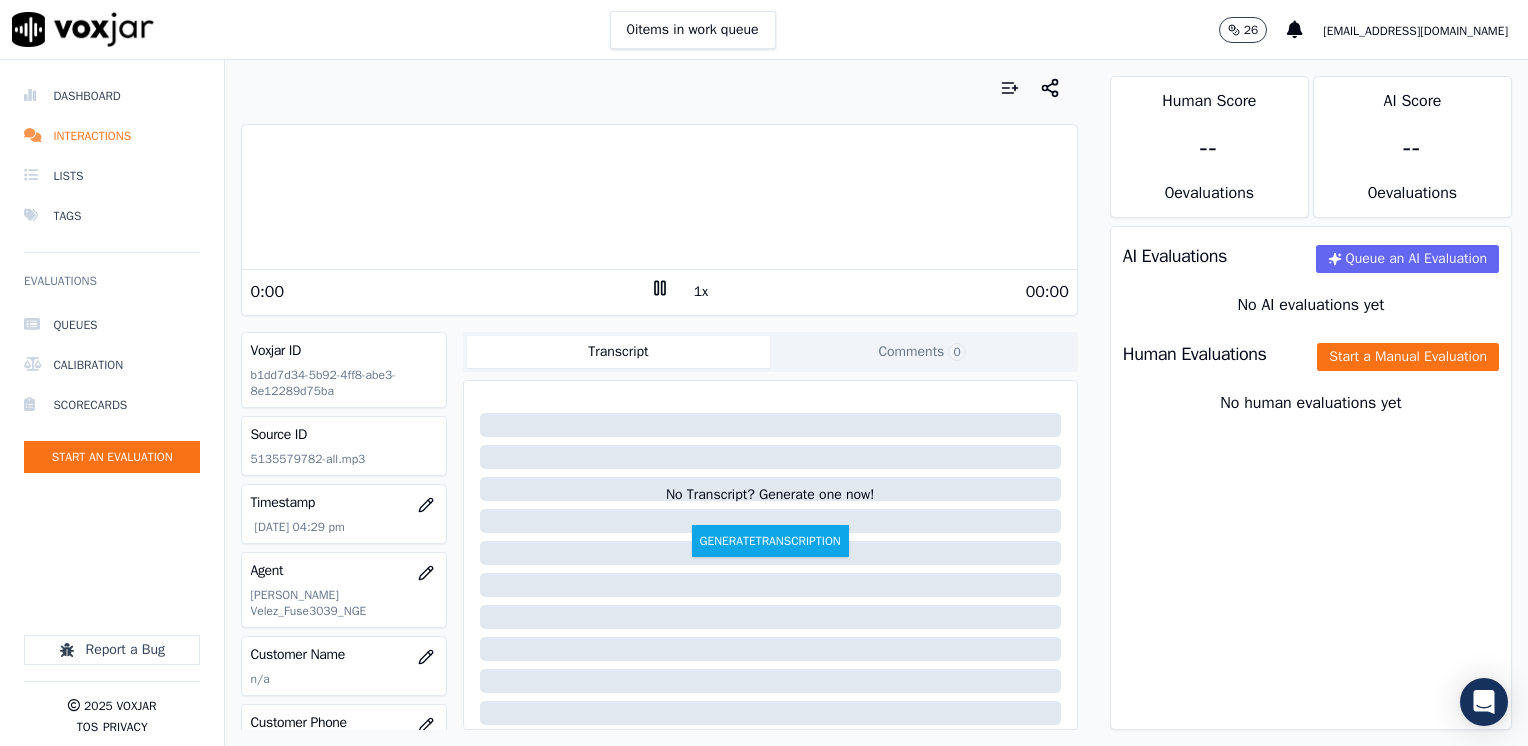 click 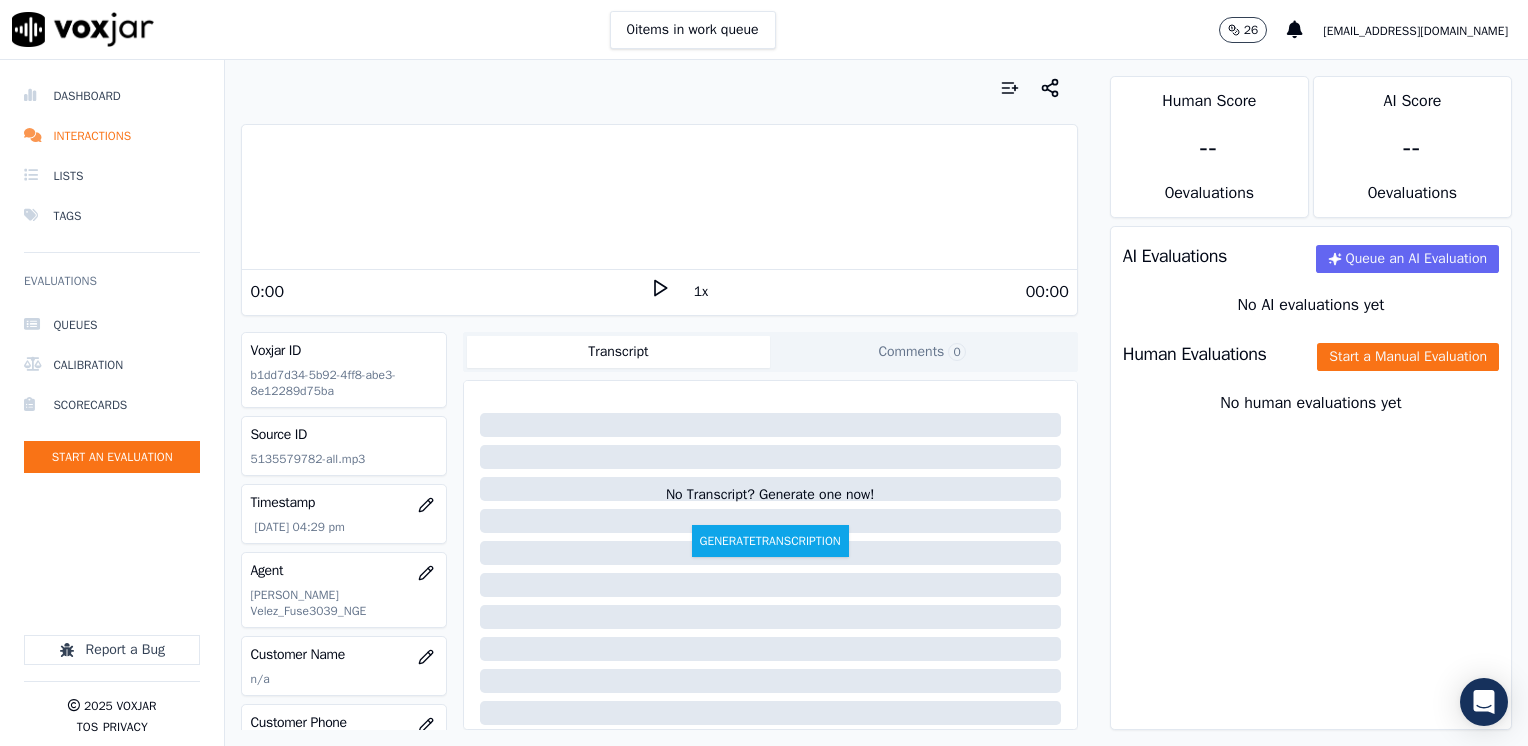 scroll, scrollTop: 200, scrollLeft: 0, axis: vertical 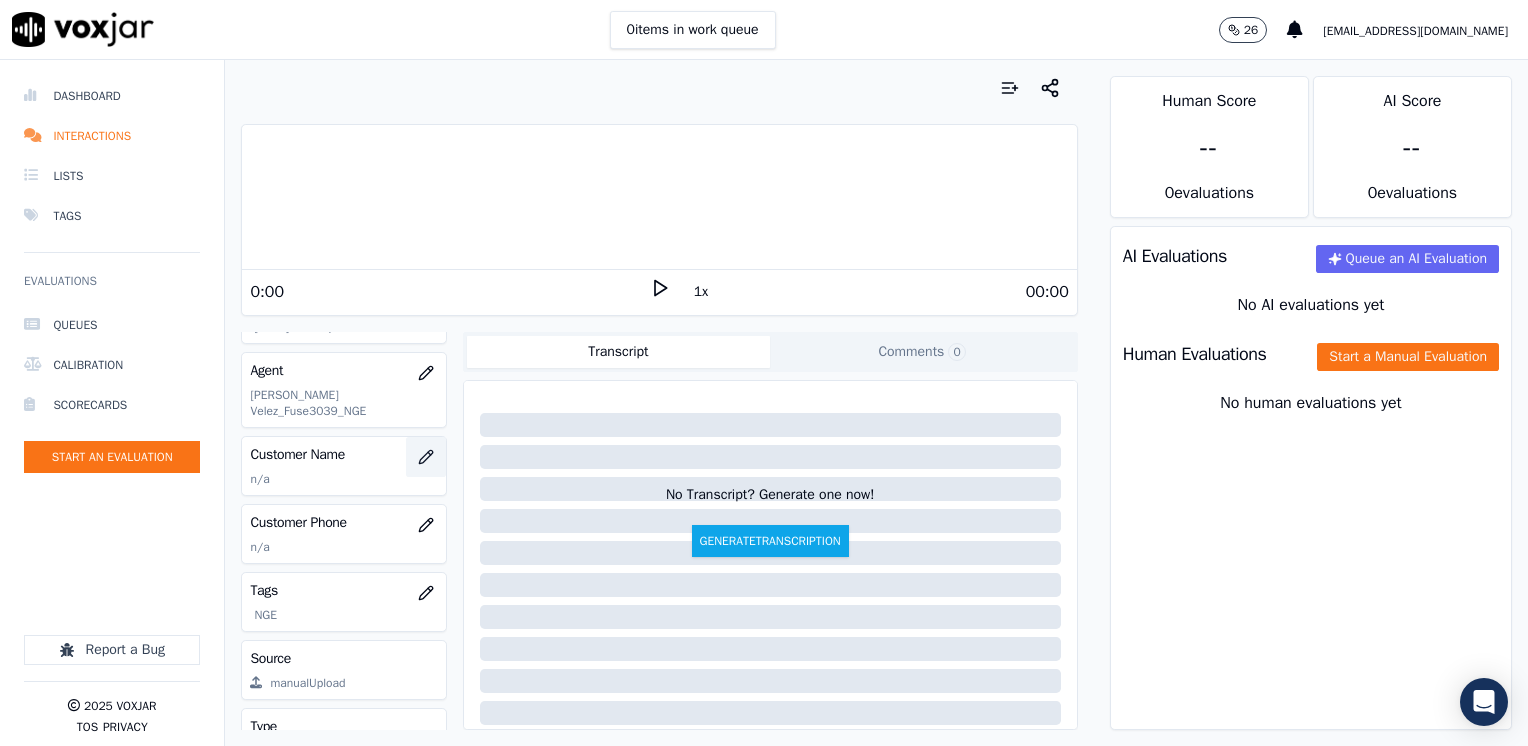 click at bounding box center (426, 457) 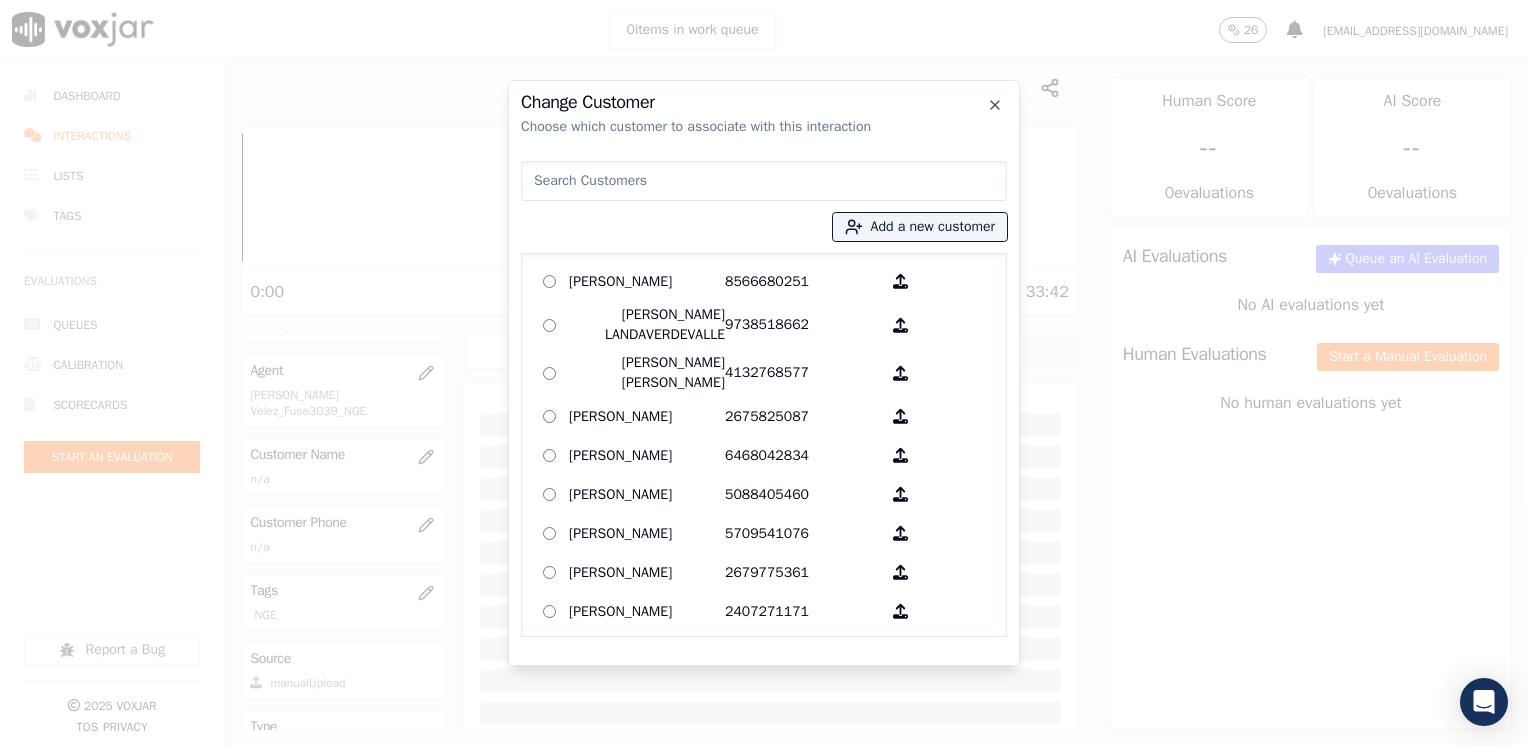 click at bounding box center [764, 181] 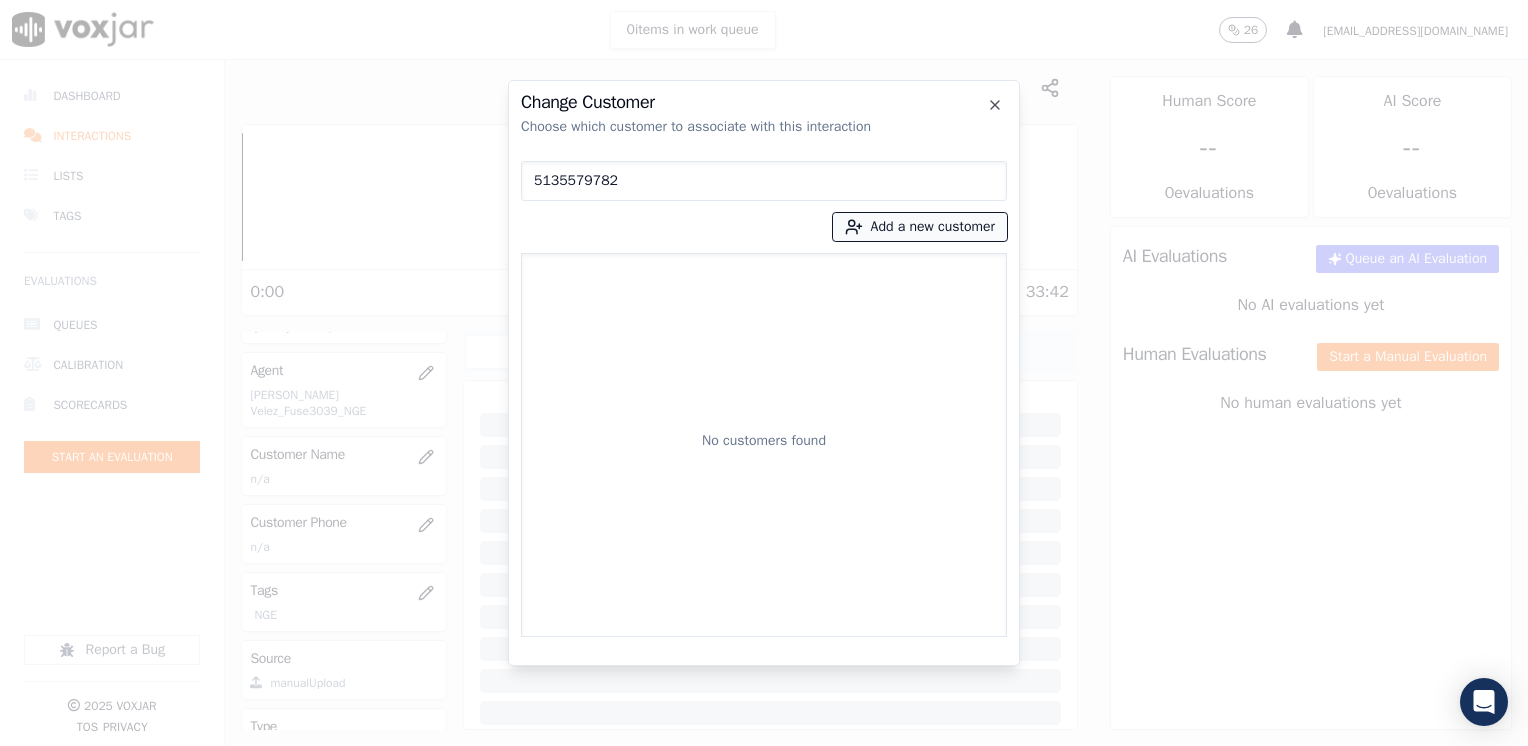 type on "5135579782" 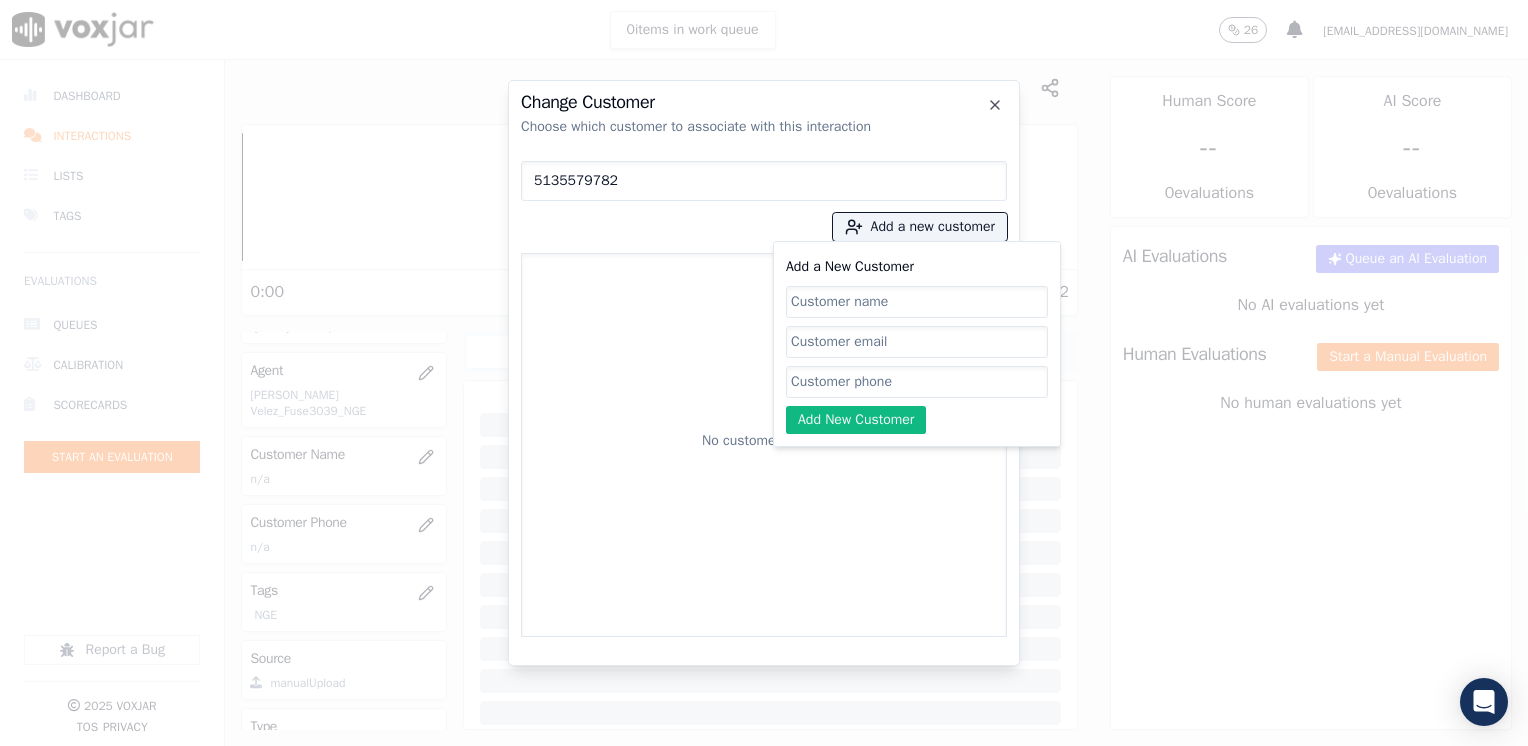 click on "Add a New Customer" 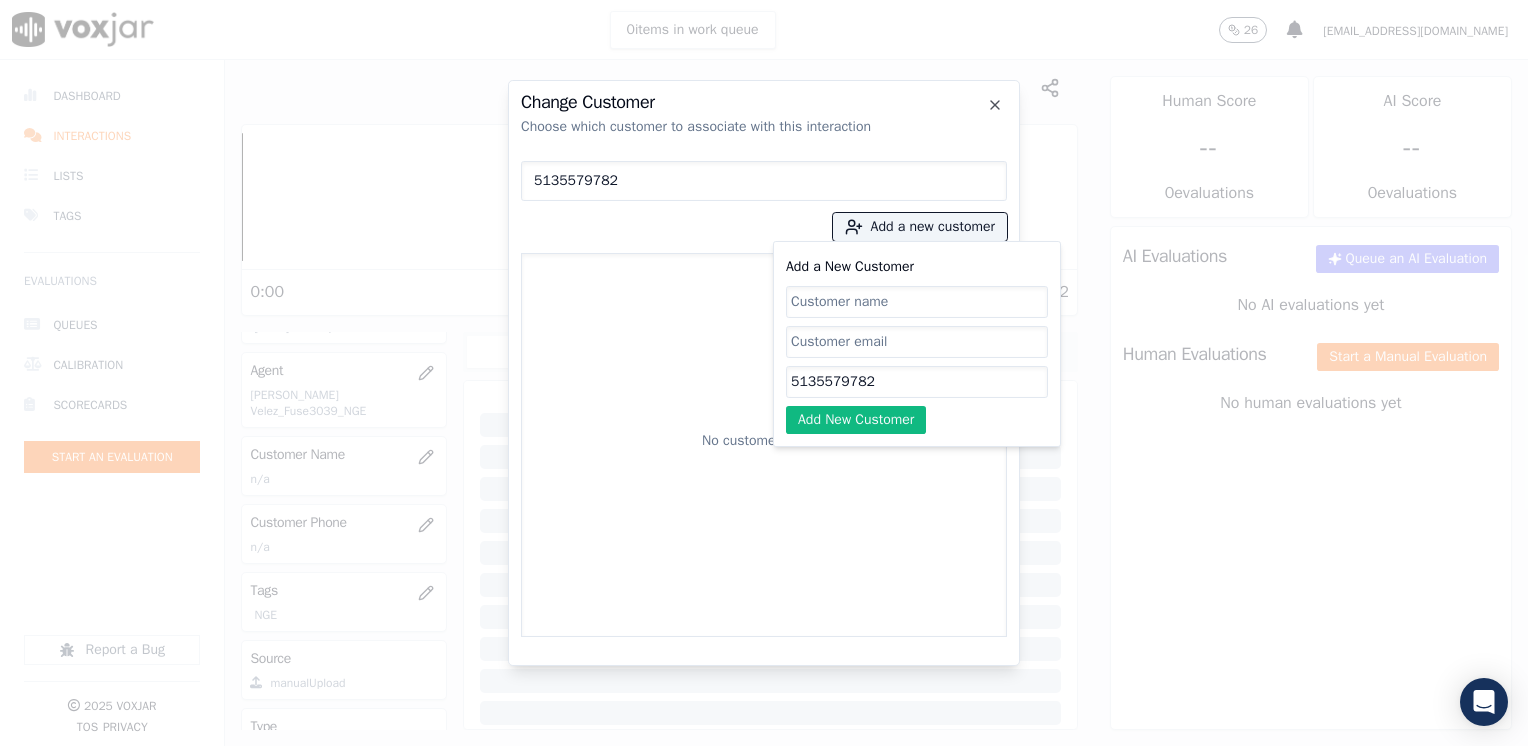type on "5135579782" 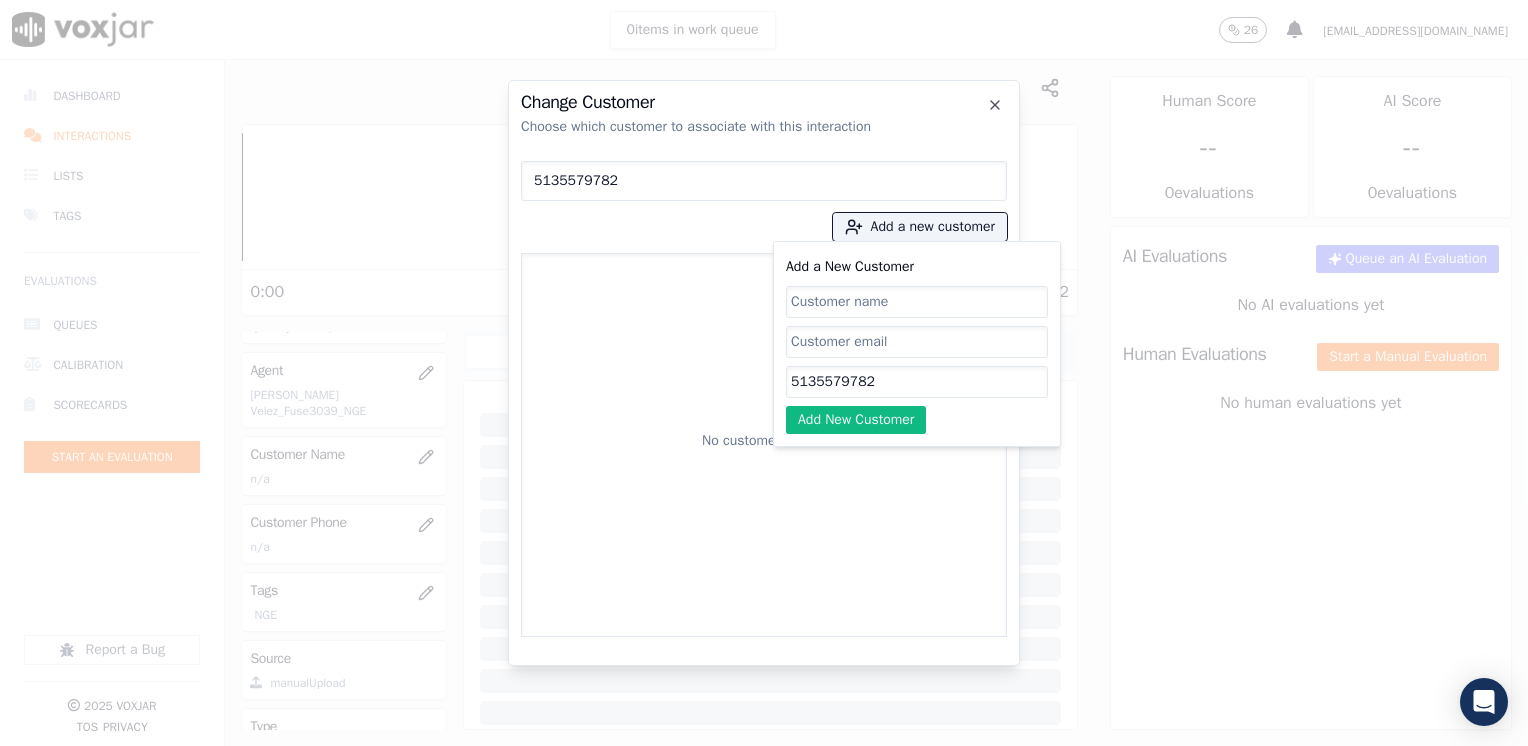 click on "Add a New Customer" 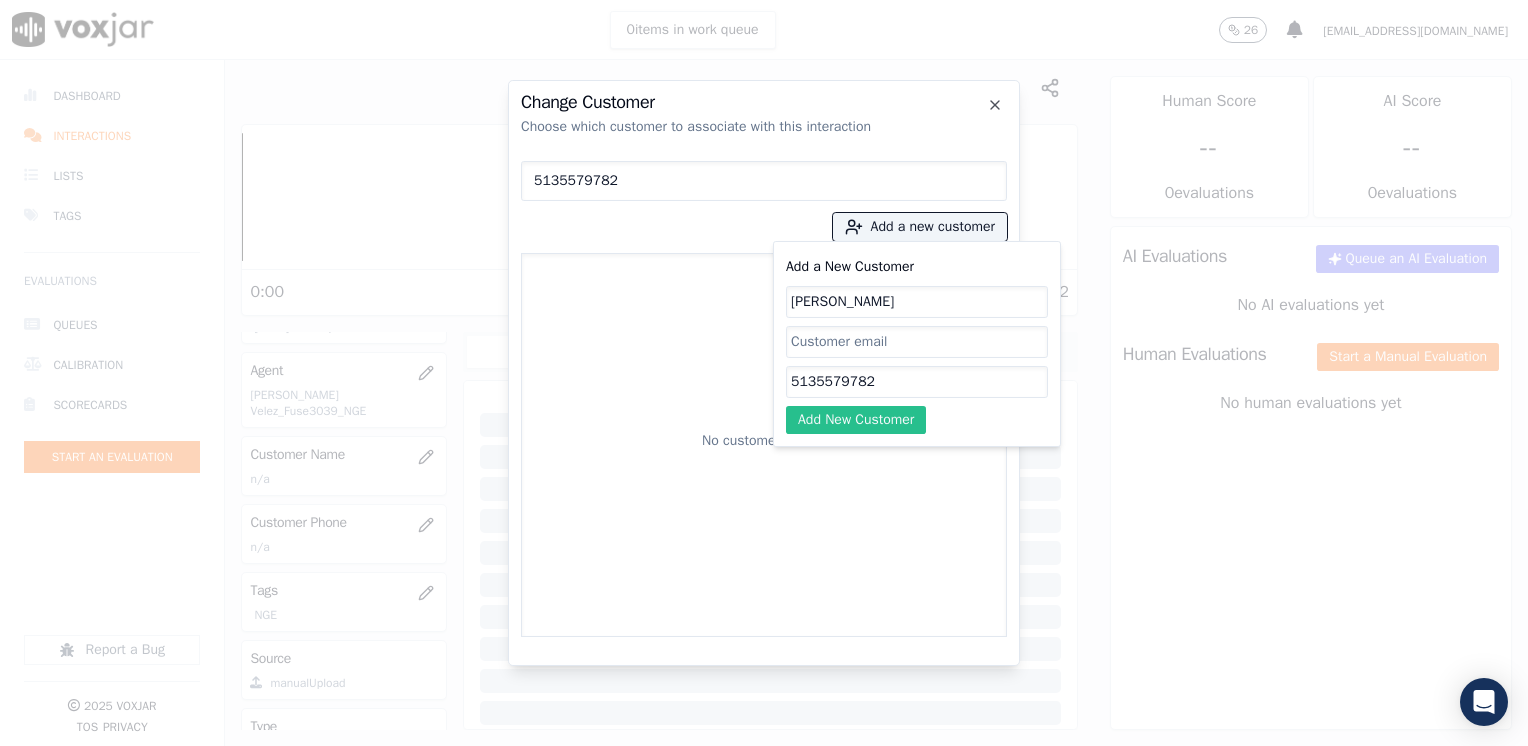 type on "[PERSON_NAME]" 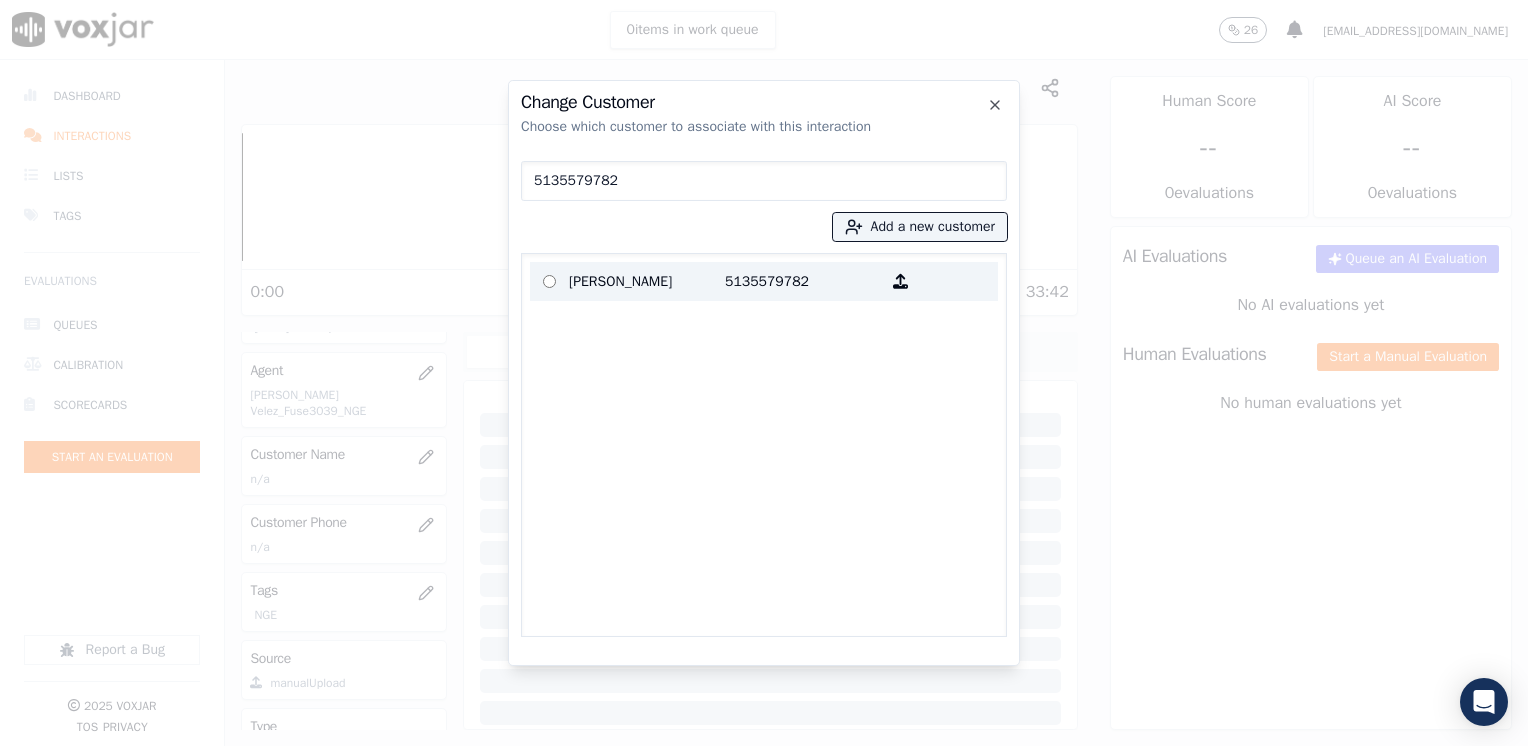 click on "5135579782" at bounding box center (803, 281) 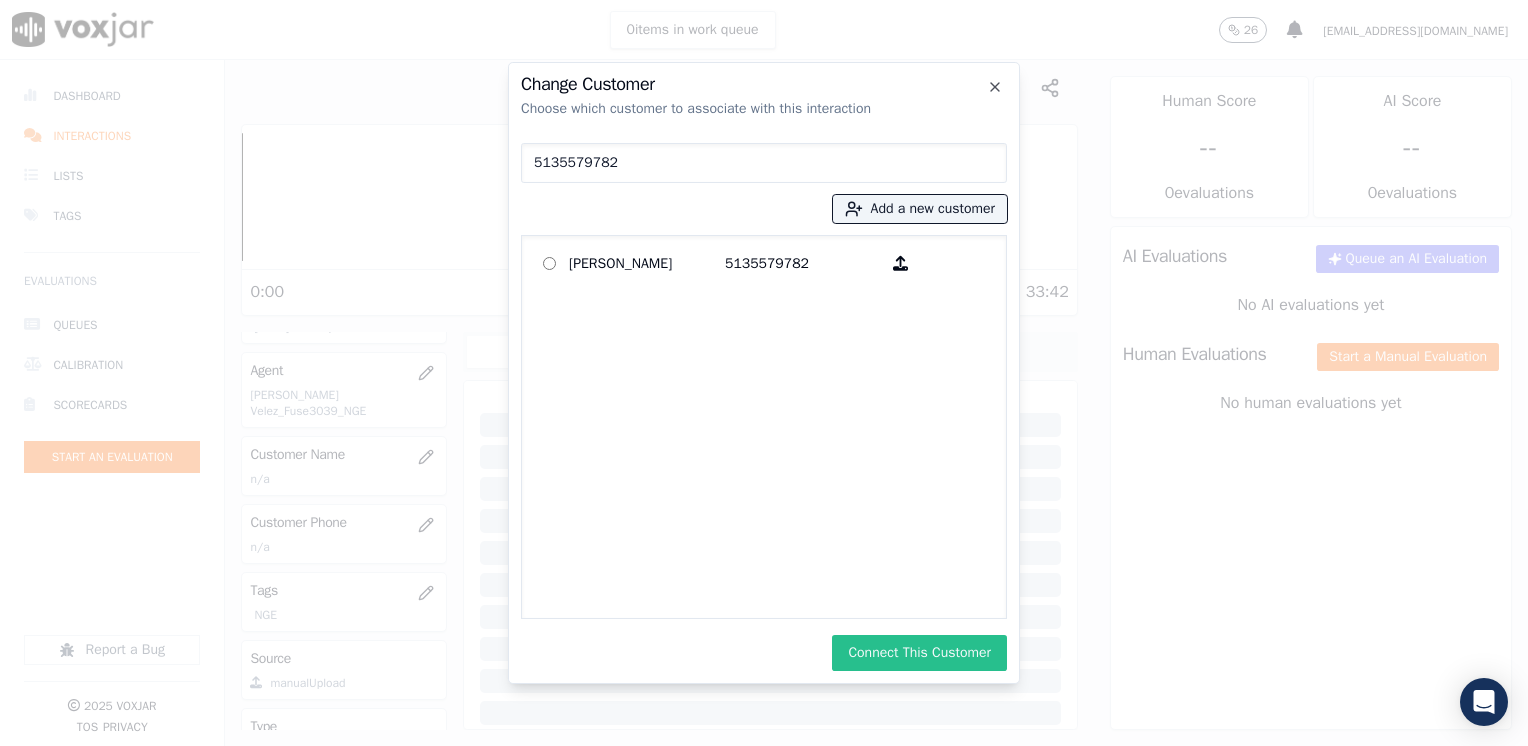 click on "Connect This Customer" at bounding box center (919, 653) 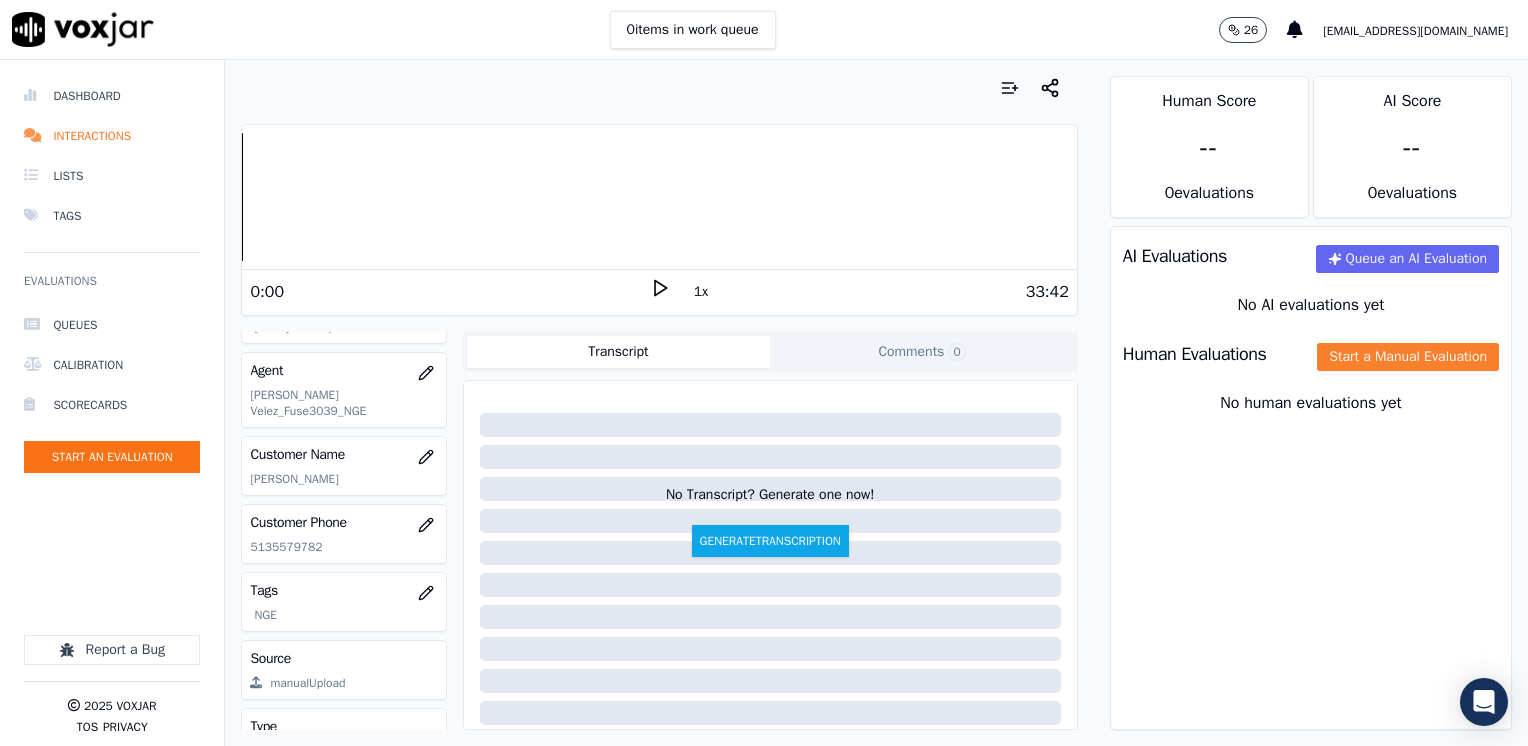 click on "Start a Manual Evaluation" 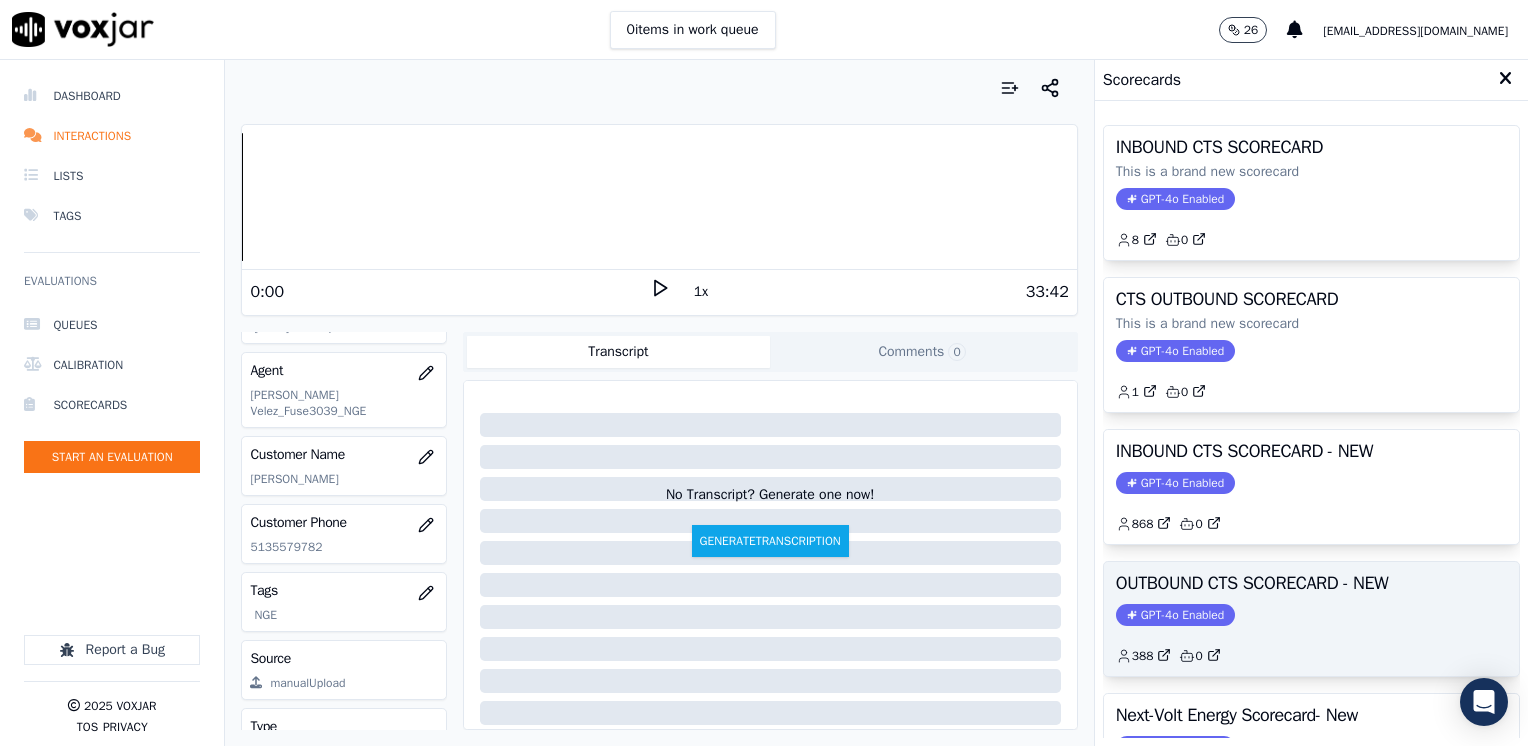 click on "OUTBOUND CTS SCORECARD - NEW" at bounding box center (1311, 583) 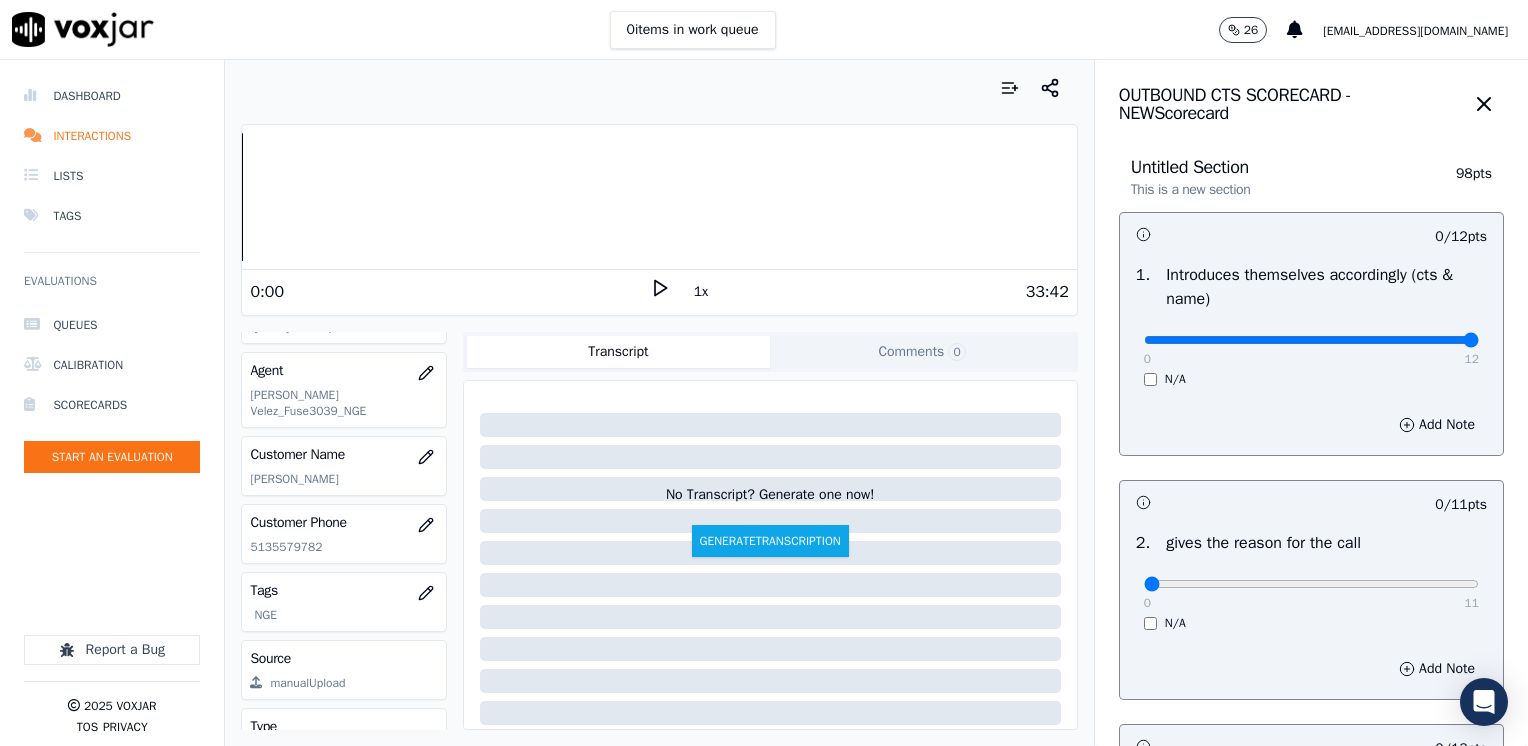 drag, startPoint x: 1129, startPoint y: 346, endPoint x: 1531, endPoint y: 346, distance: 402 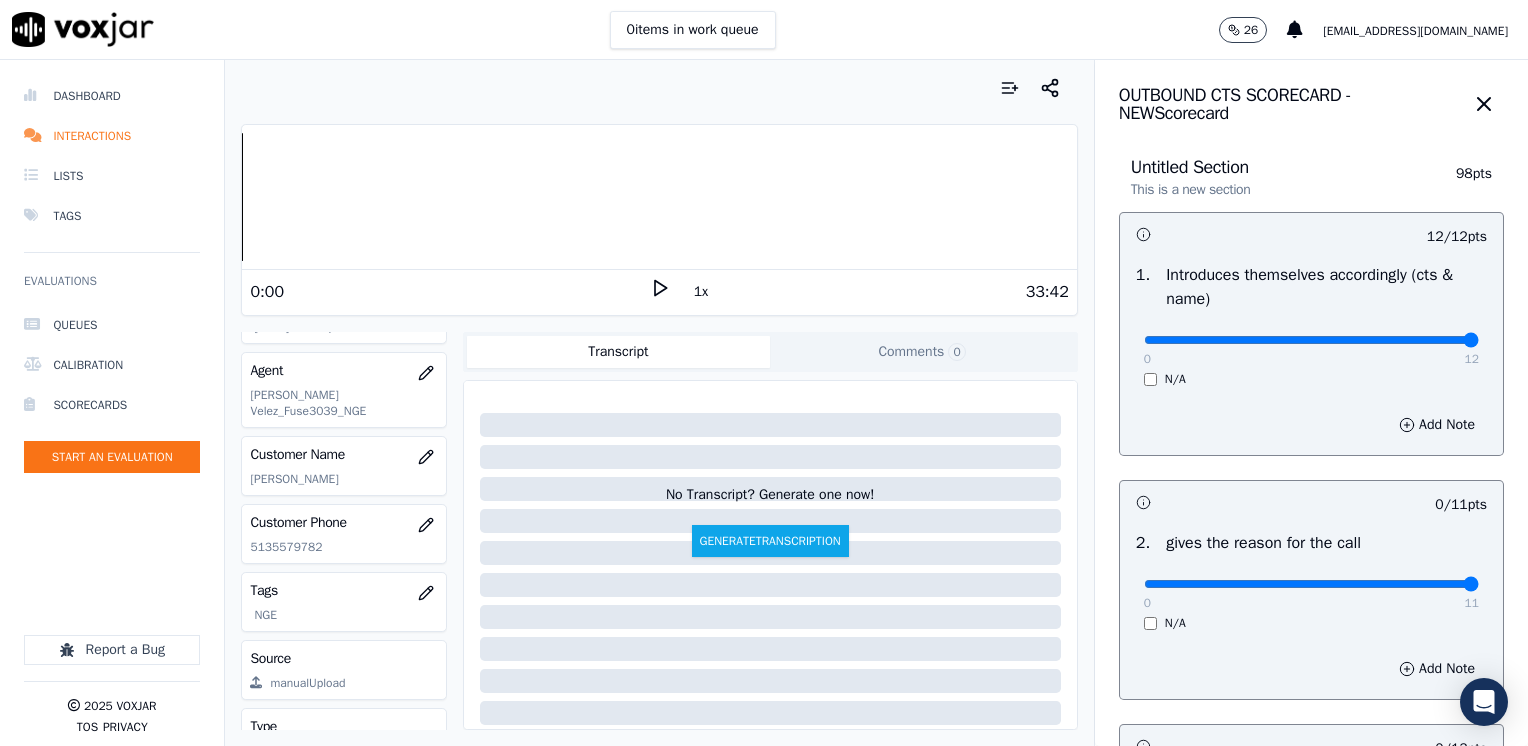 drag, startPoint x: 1128, startPoint y: 582, endPoint x: 1531, endPoint y: 578, distance: 403.01984 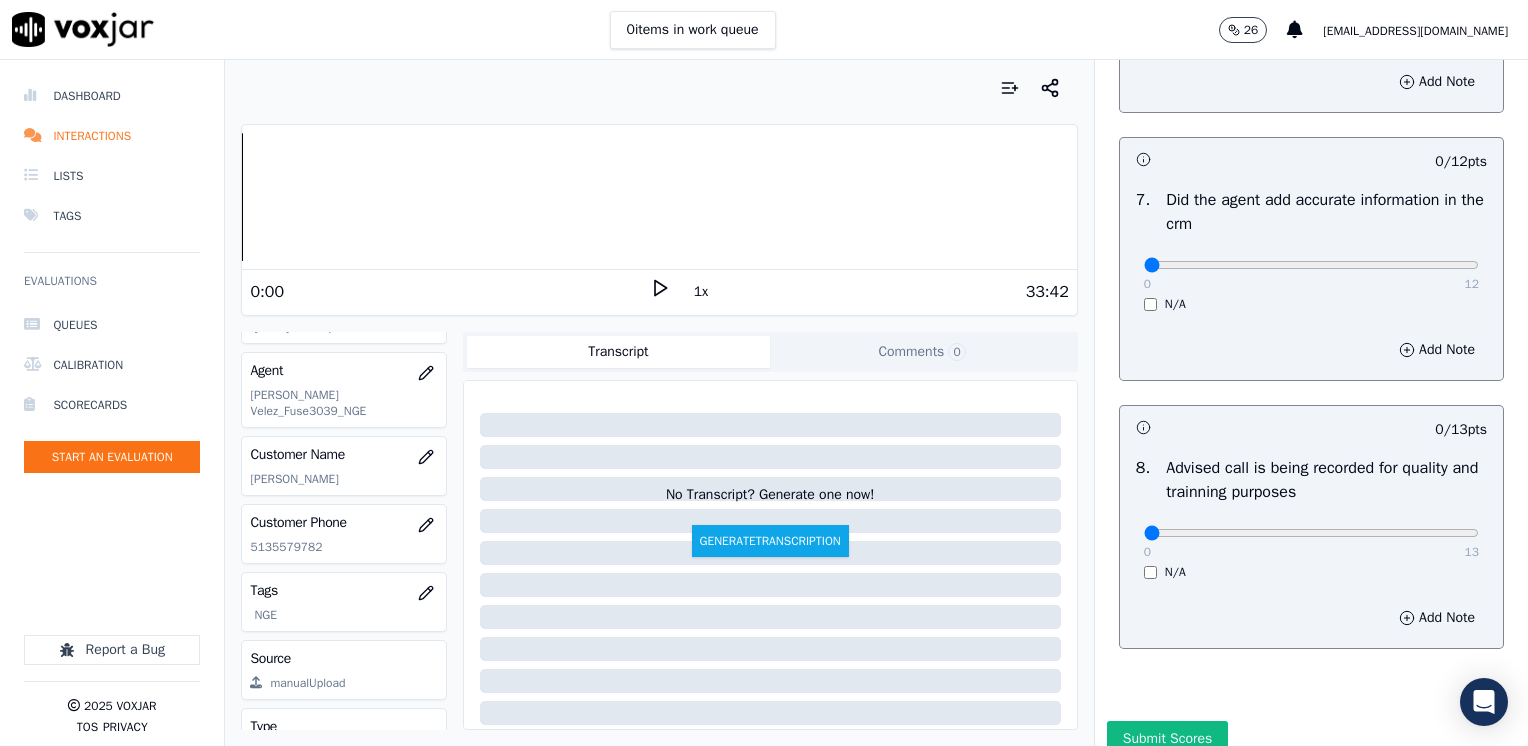 scroll, scrollTop: 1748, scrollLeft: 0, axis: vertical 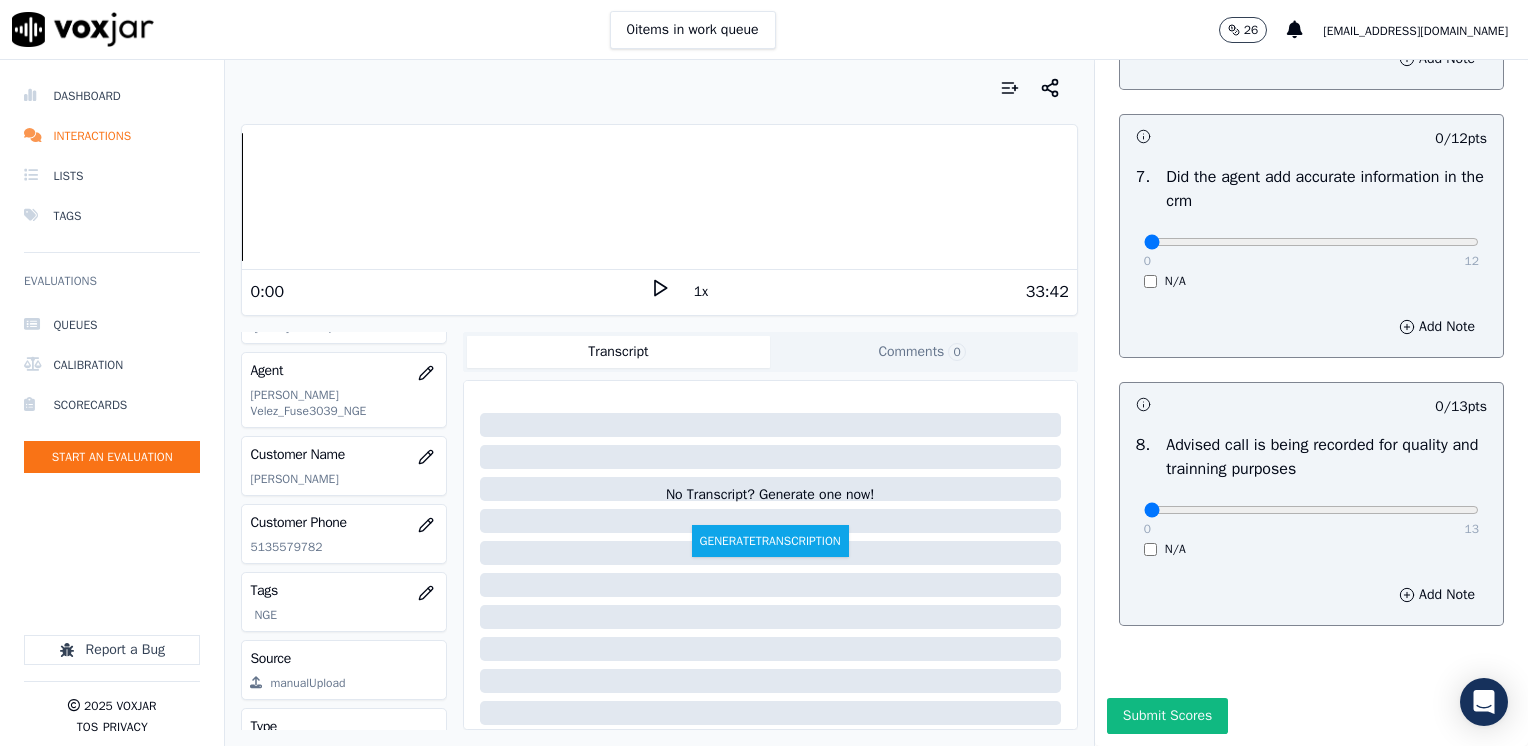click on "0   13" at bounding box center [1311, 509] 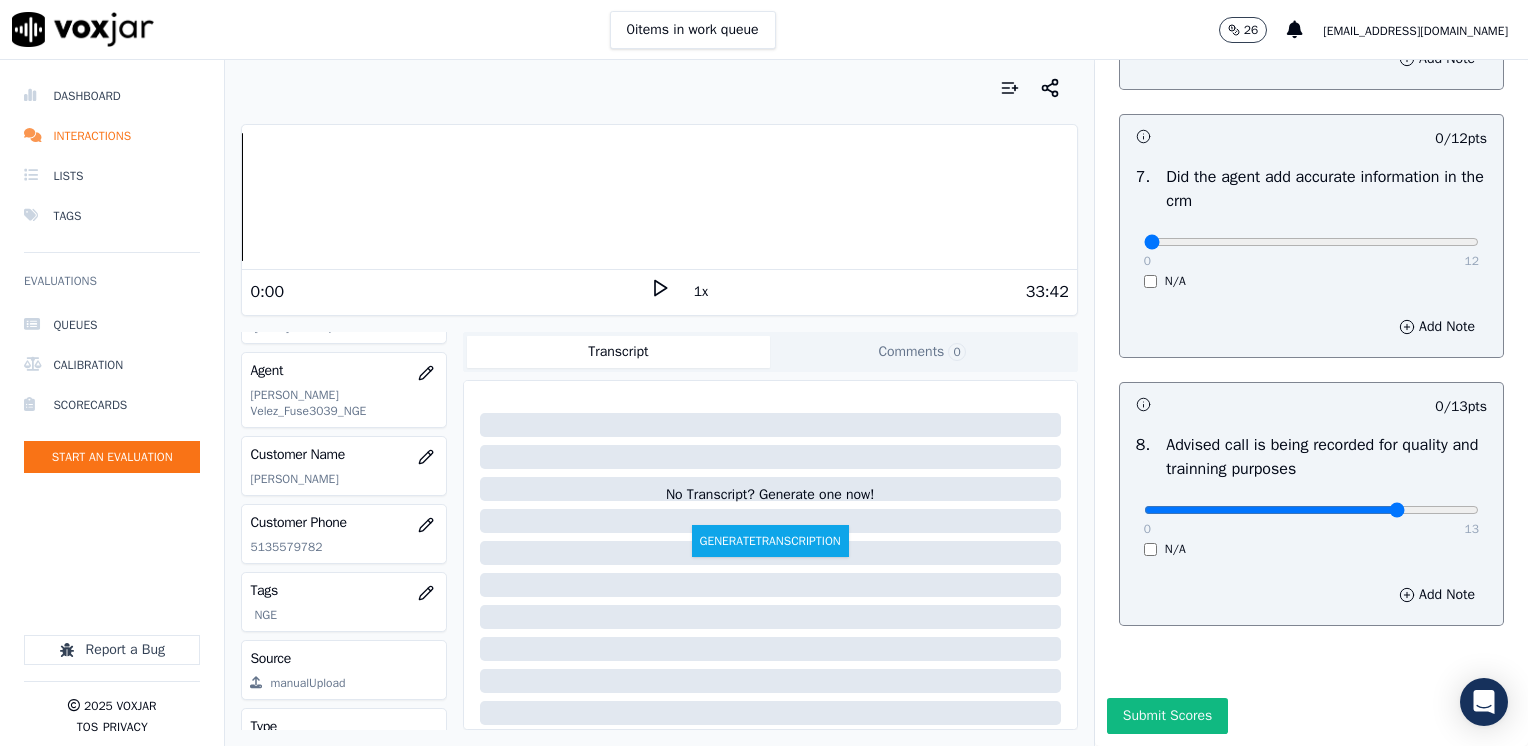type on "10" 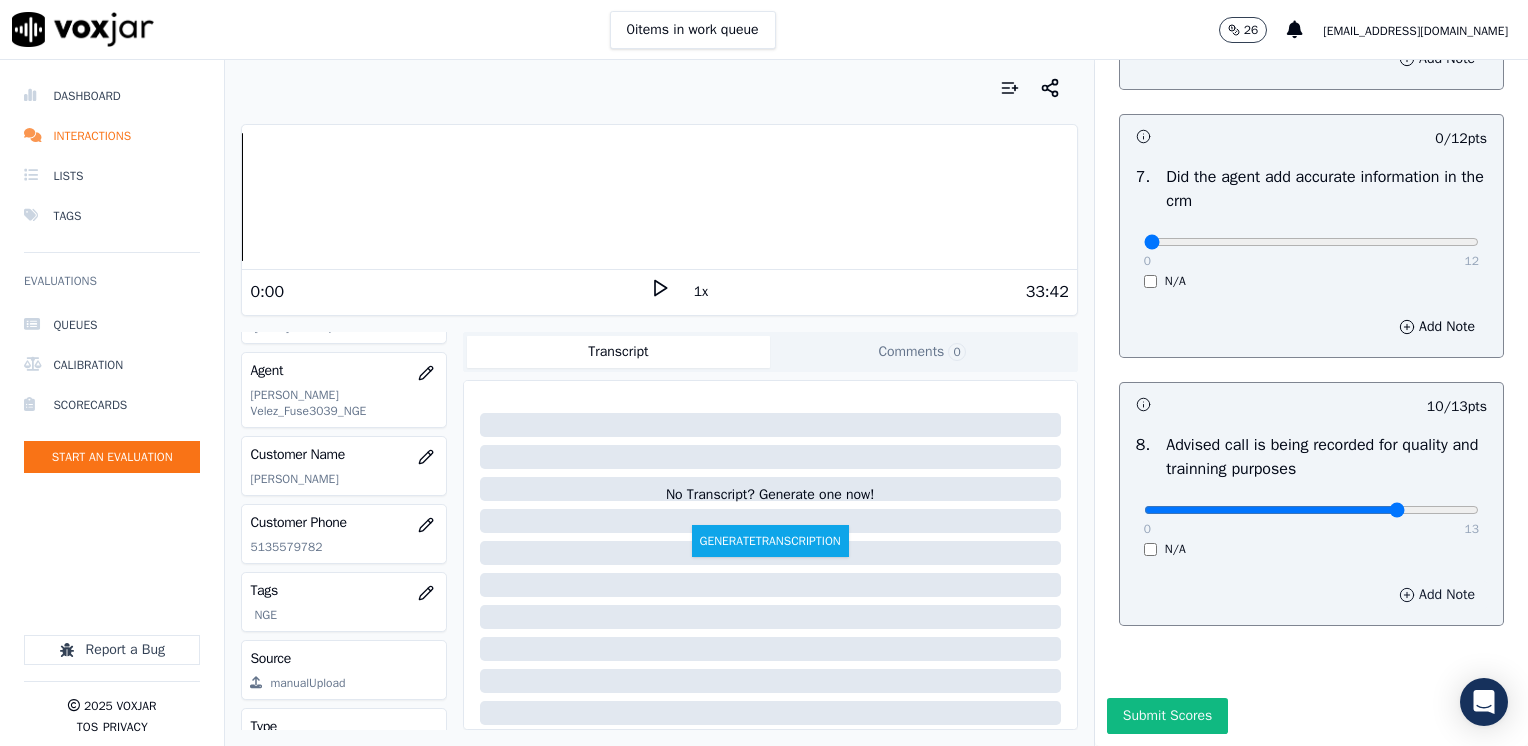 click on "Add Note" at bounding box center (1437, 595) 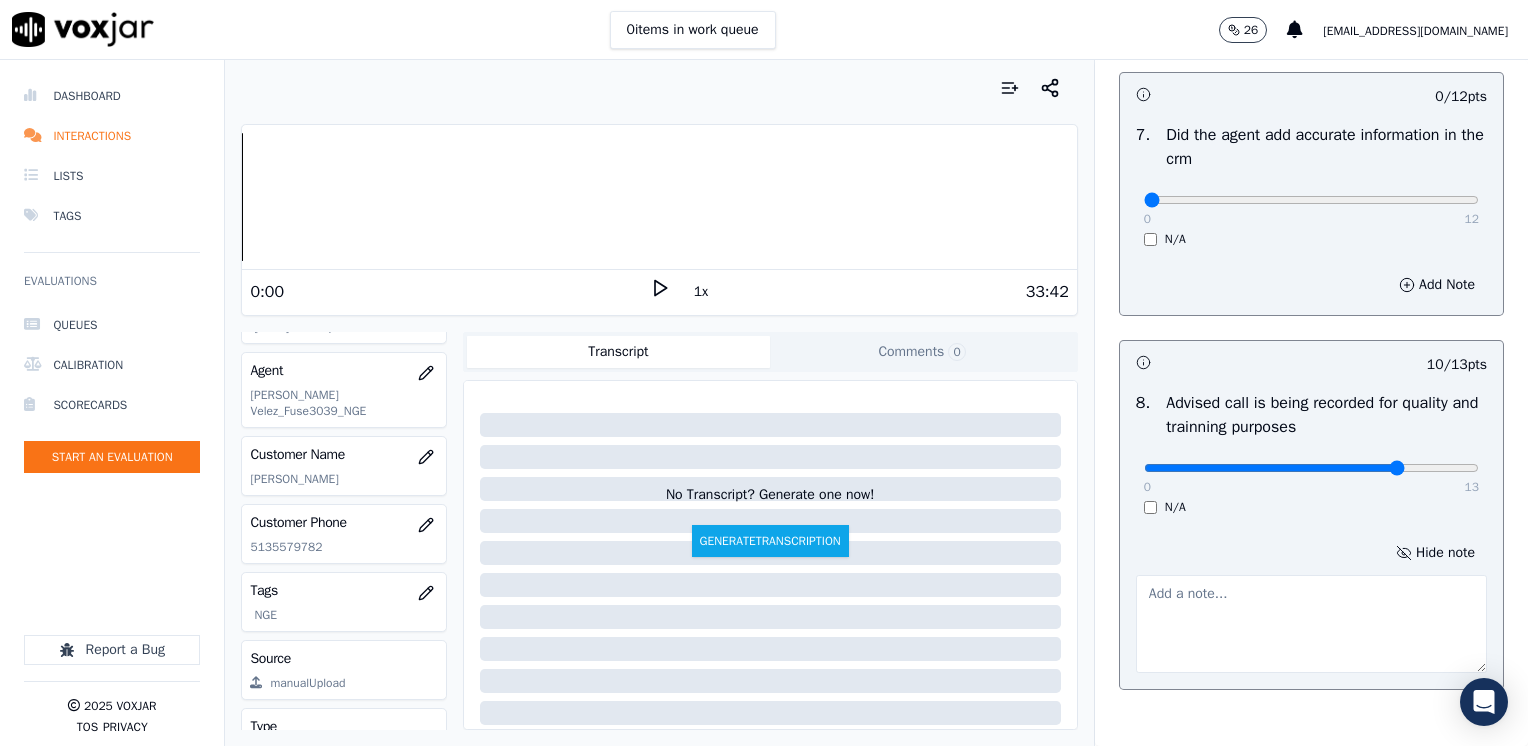 click at bounding box center [1311, 624] 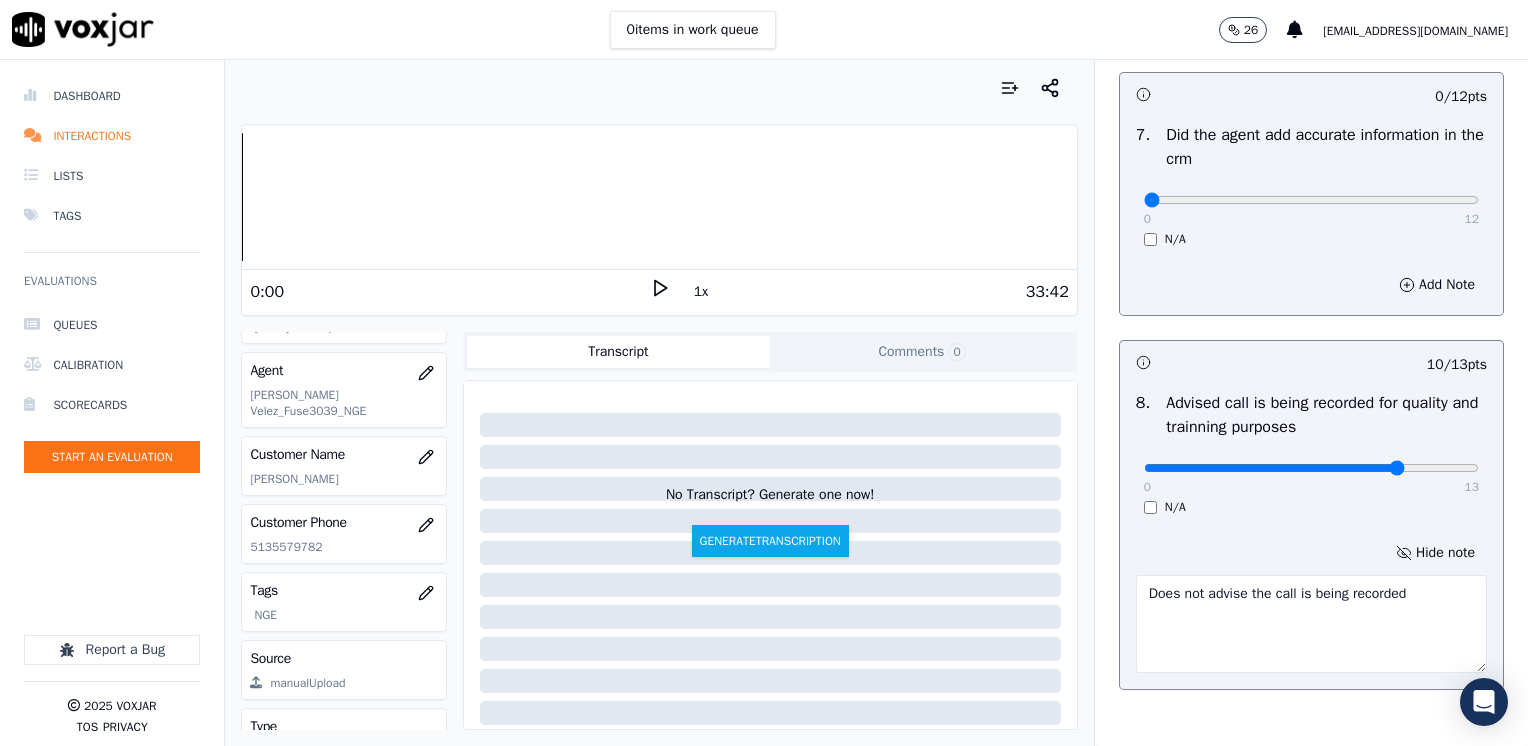 type on "Does not advise the call is being recorded" 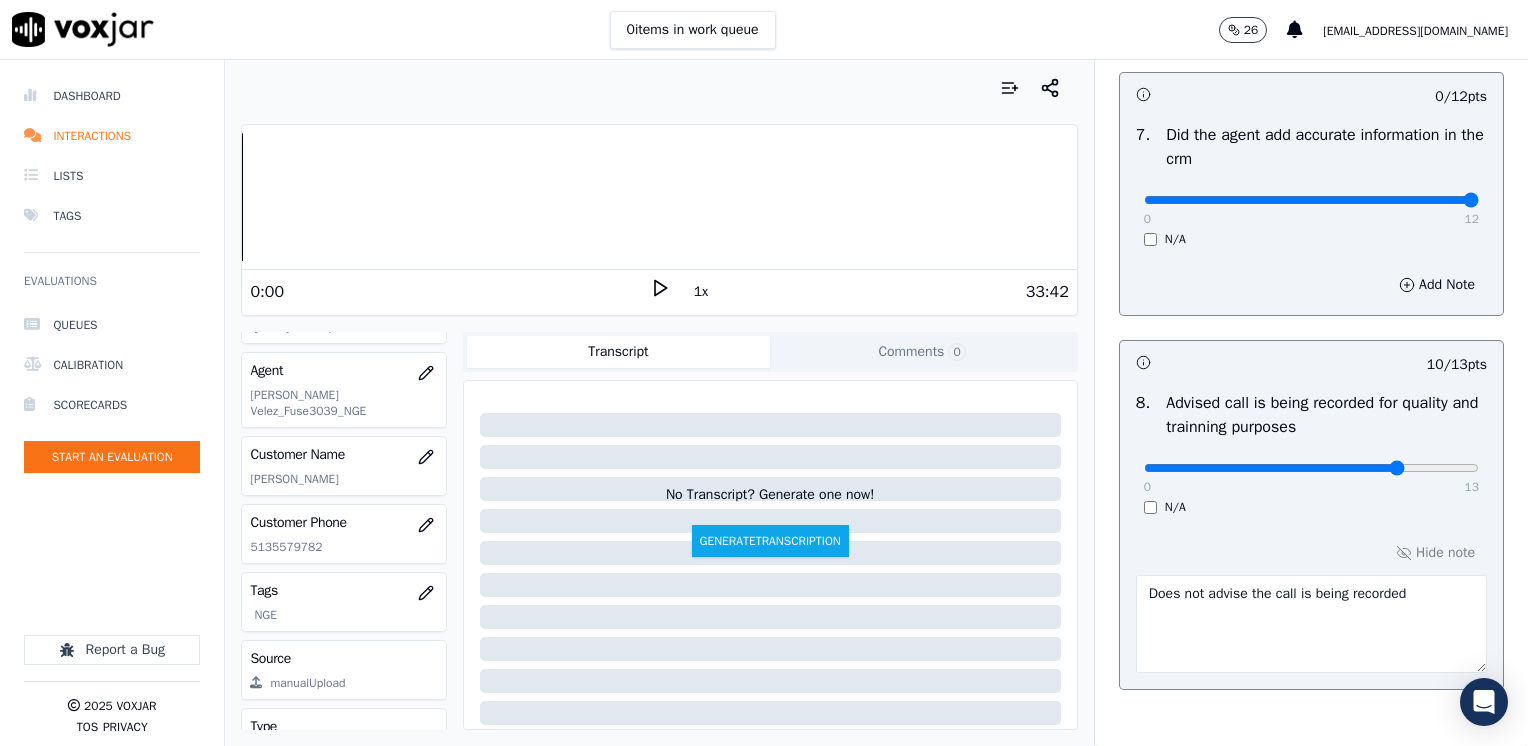 drag, startPoint x: 1137, startPoint y: 193, endPoint x: 1440, endPoint y: 184, distance: 303.13364 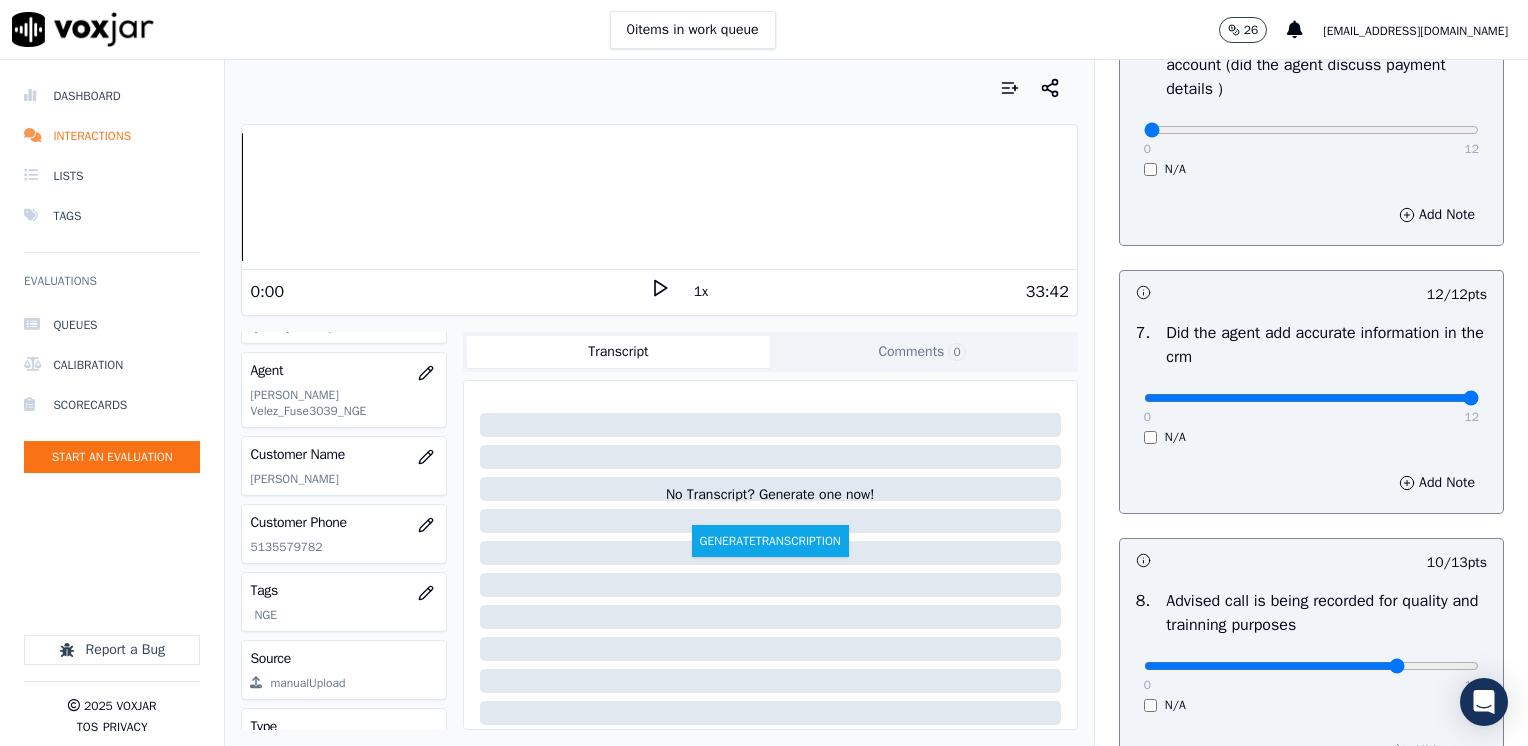 scroll, scrollTop: 1548, scrollLeft: 0, axis: vertical 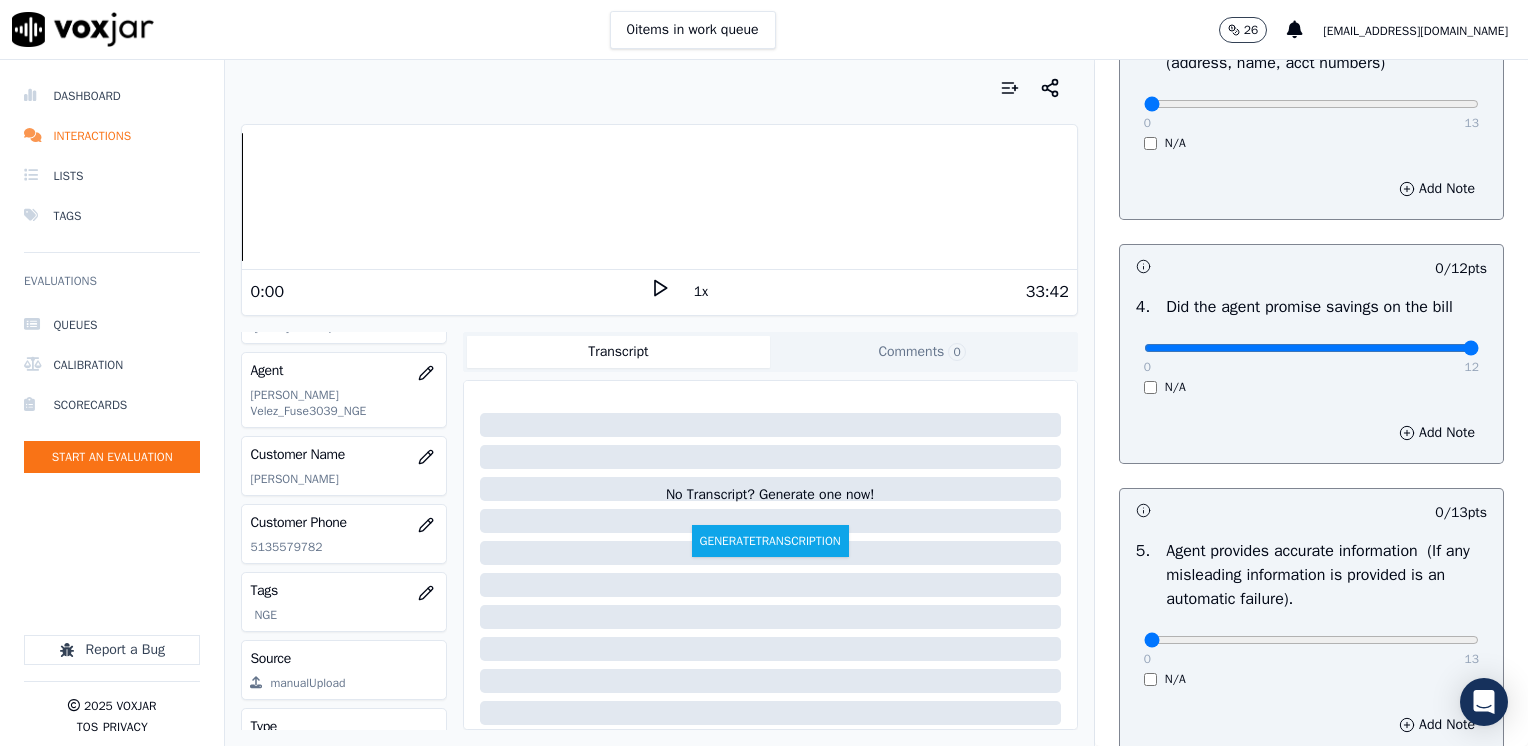 drag, startPoint x: 1125, startPoint y: 340, endPoint x: 1531, endPoint y: 336, distance: 406.0197 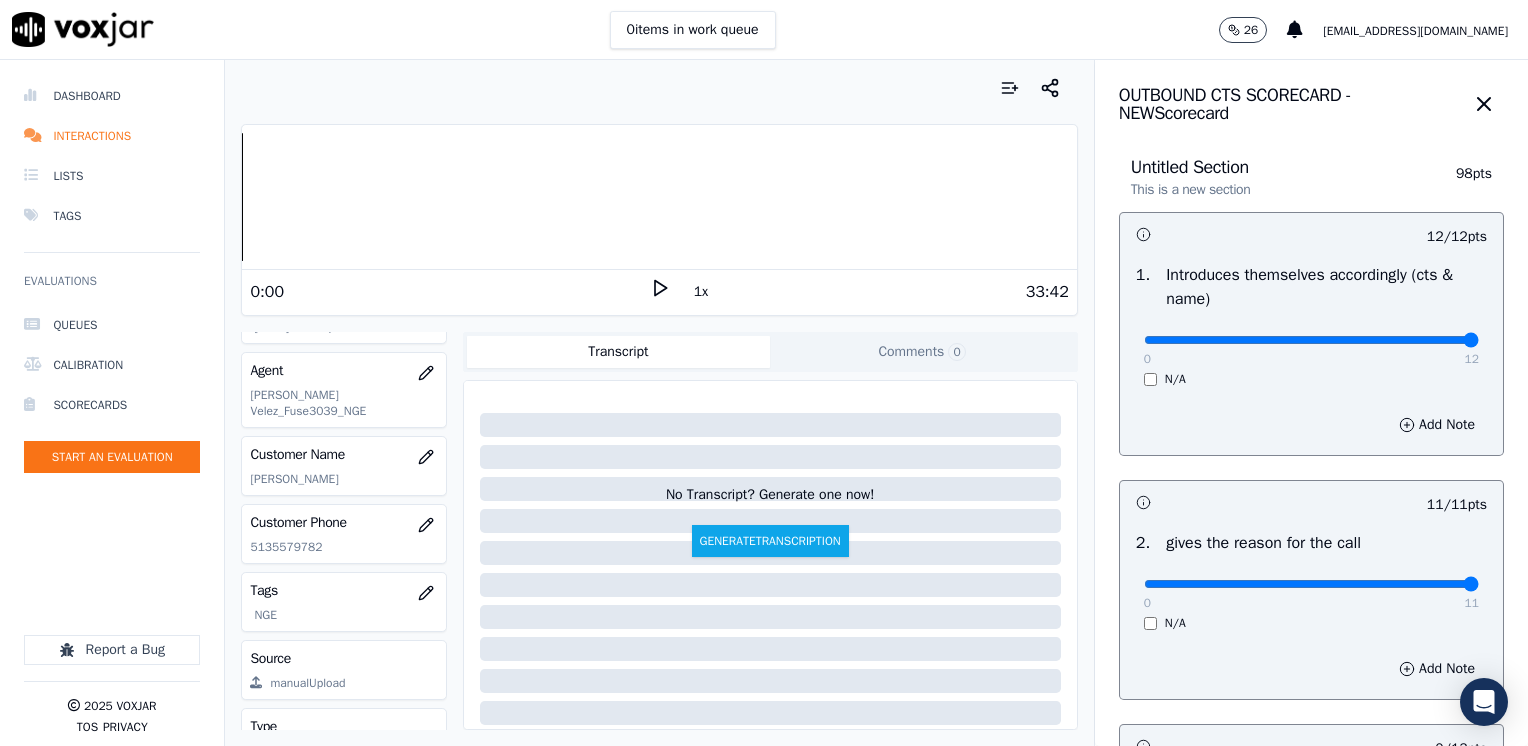 scroll, scrollTop: 500, scrollLeft: 0, axis: vertical 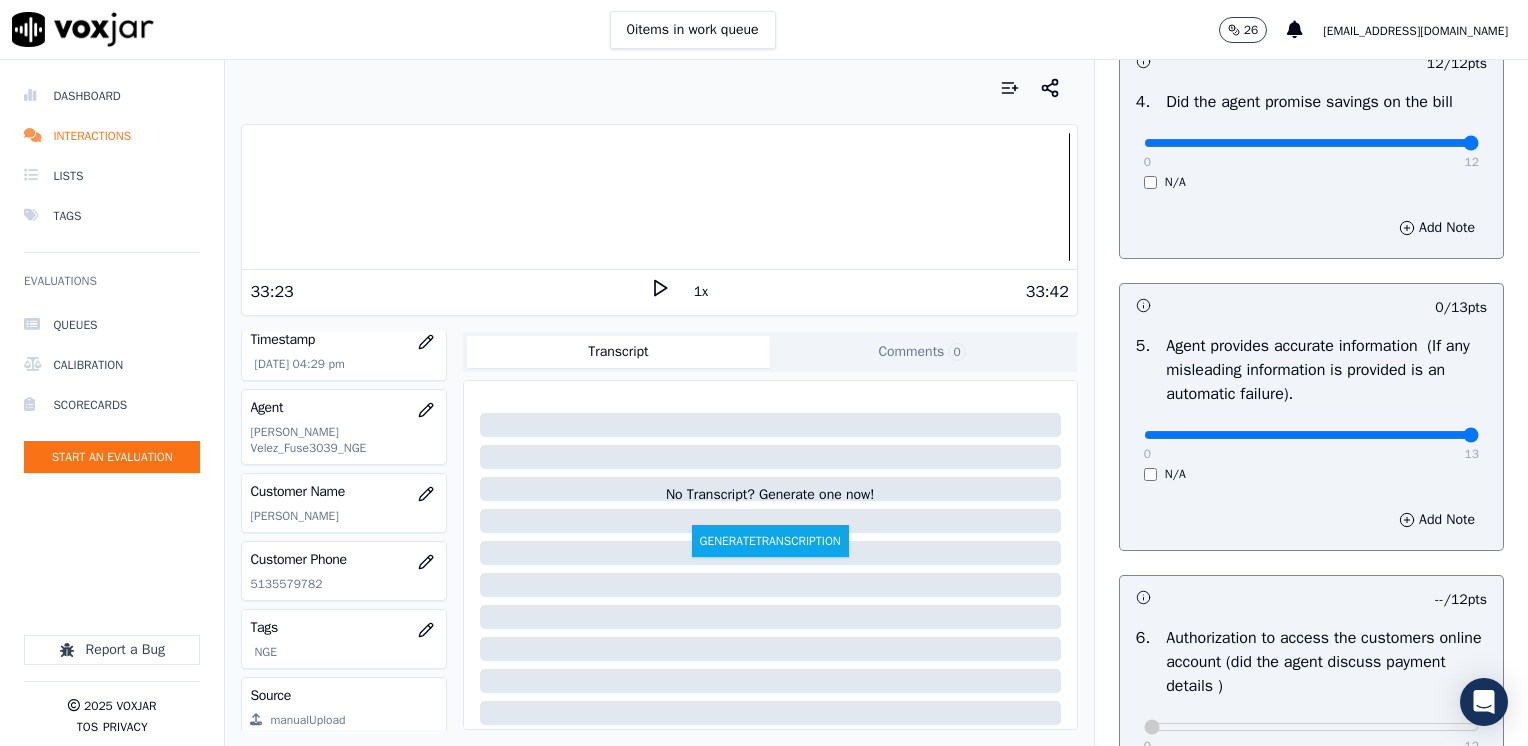 drag, startPoint x: 1128, startPoint y: 436, endPoint x: 1531, endPoint y: 454, distance: 403.4018 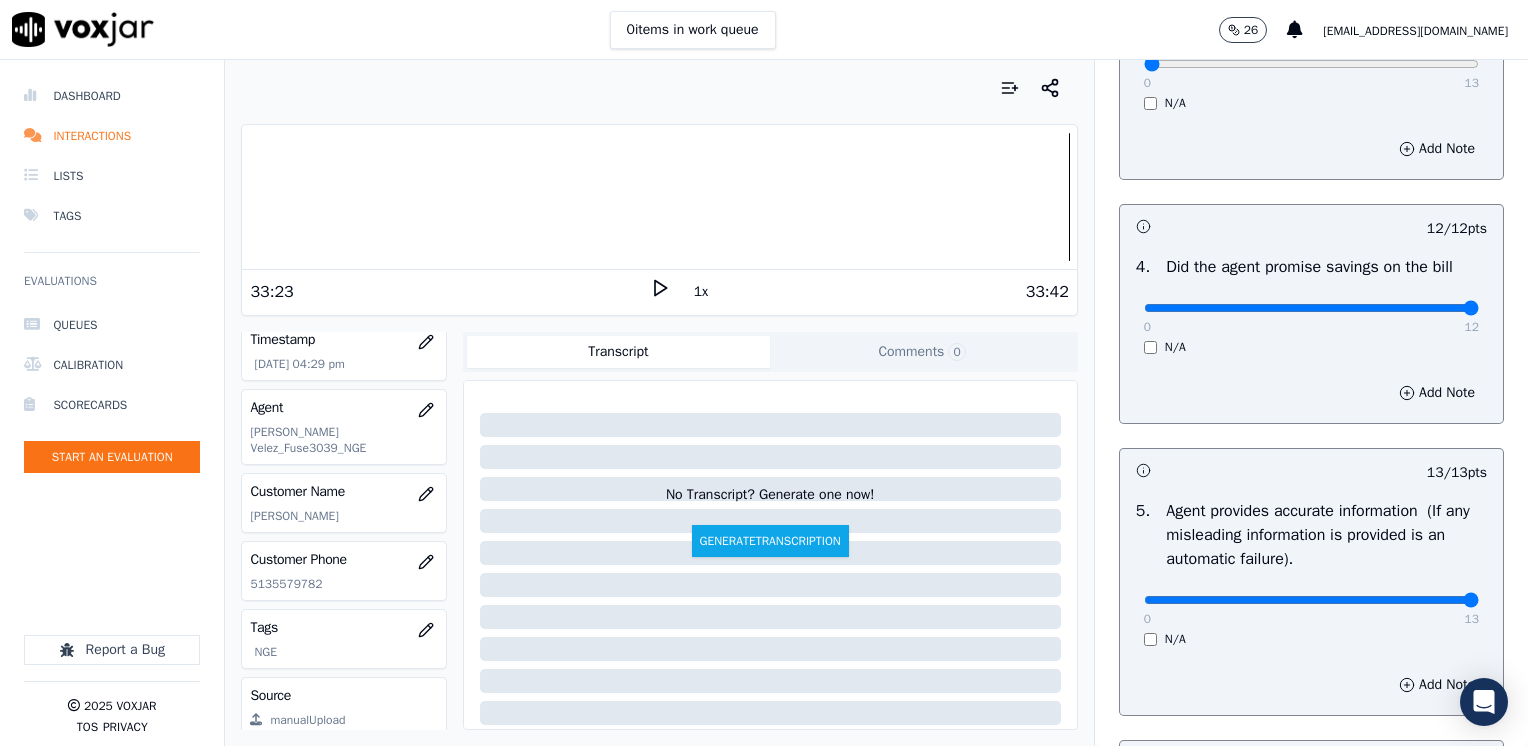 scroll, scrollTop: 553, scrollLeft: 0, axis: vertical 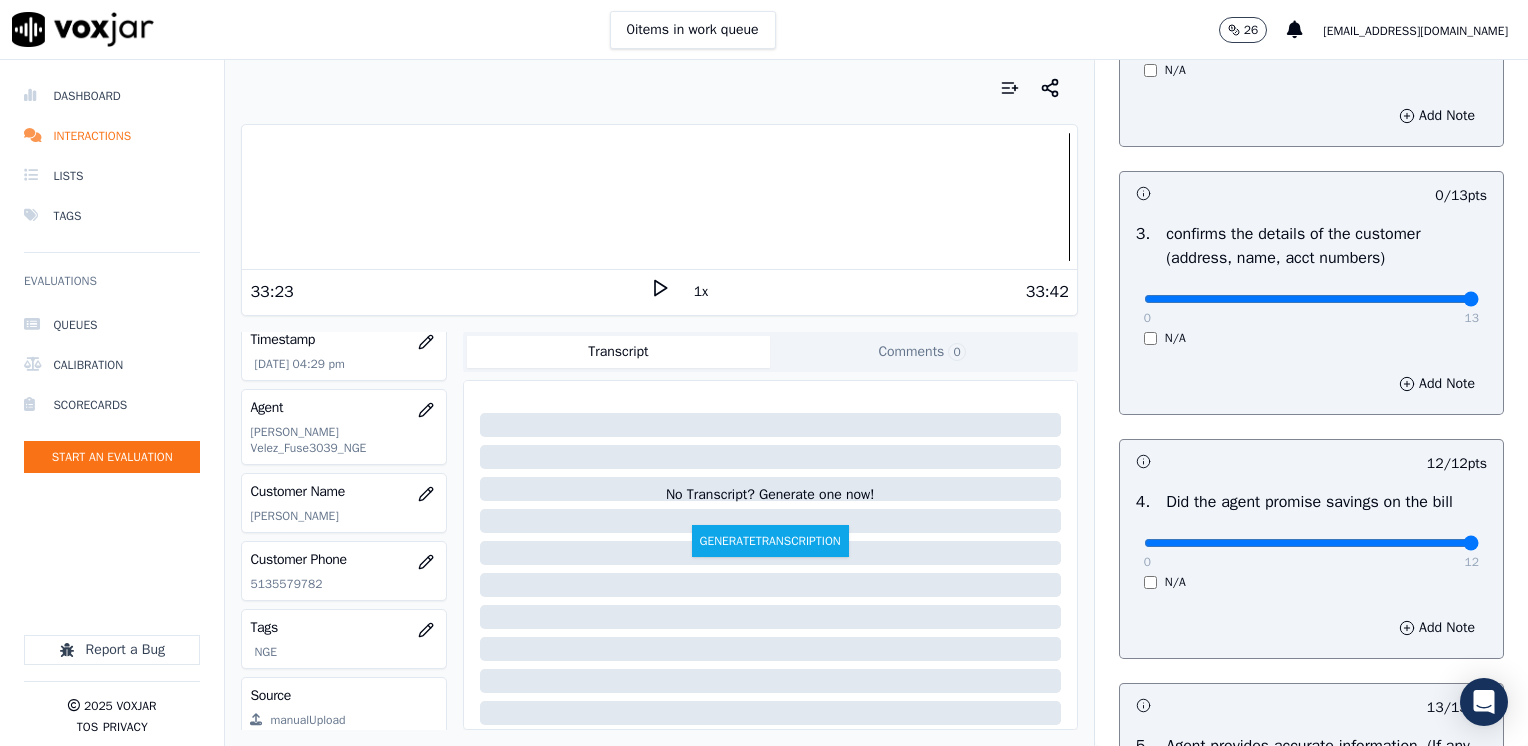 drag, startPoint x: 1133, startPoint y: 298, endPoint x: 1531, endPoint y: 334, distance: 399.62482 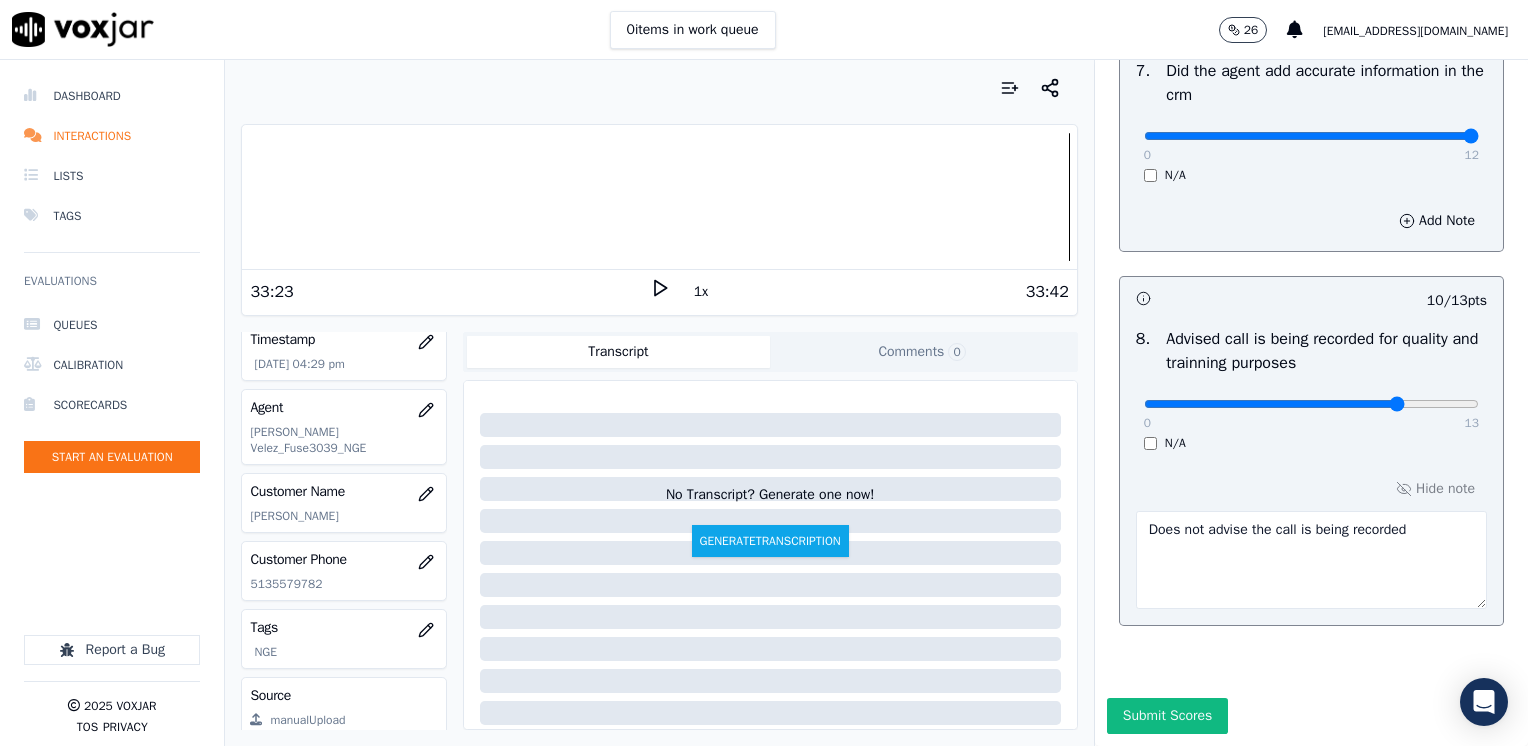 scroll, scrollTop: 1853, scrollLeft: 0, axis: vertical 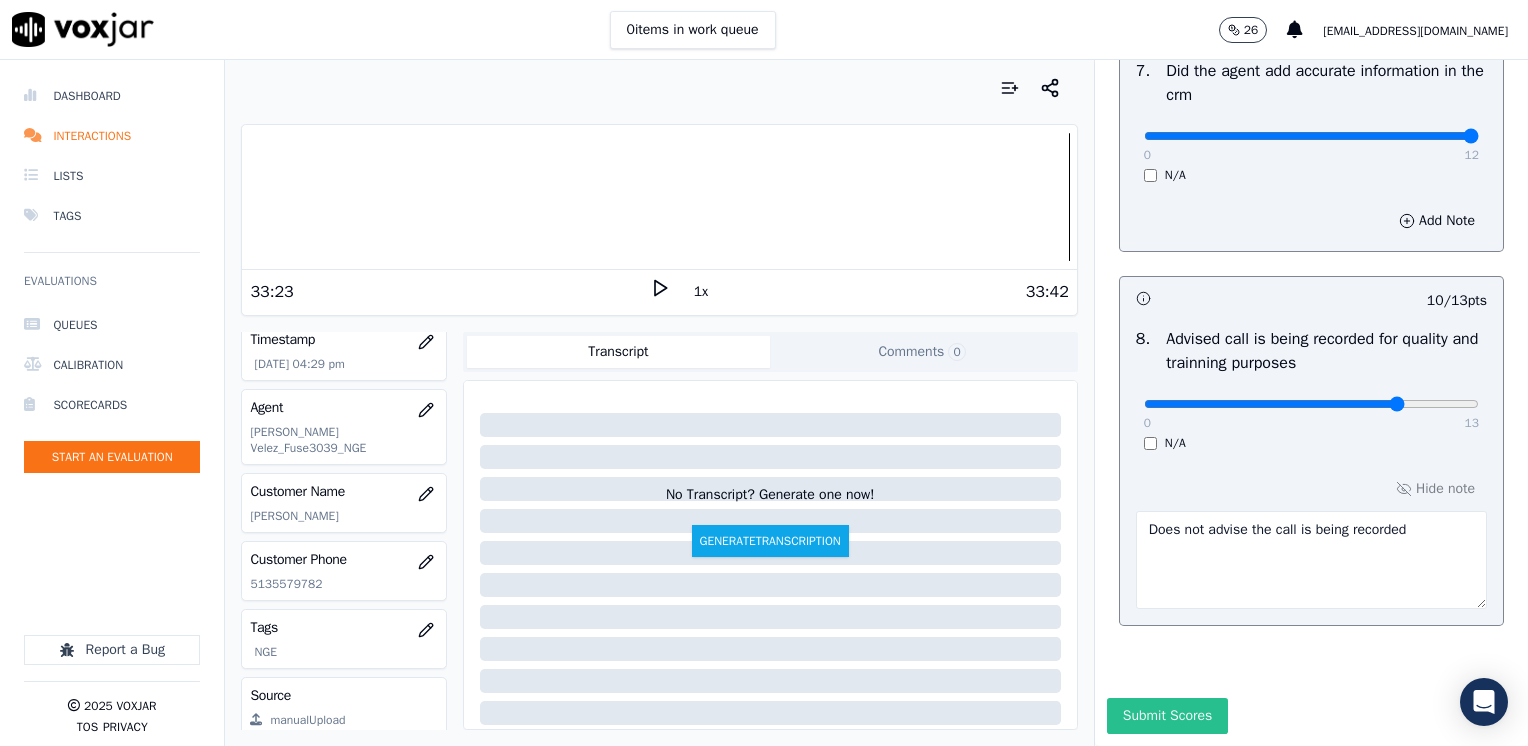 click on "Submit Scores" at bounding box center [1167, 716] 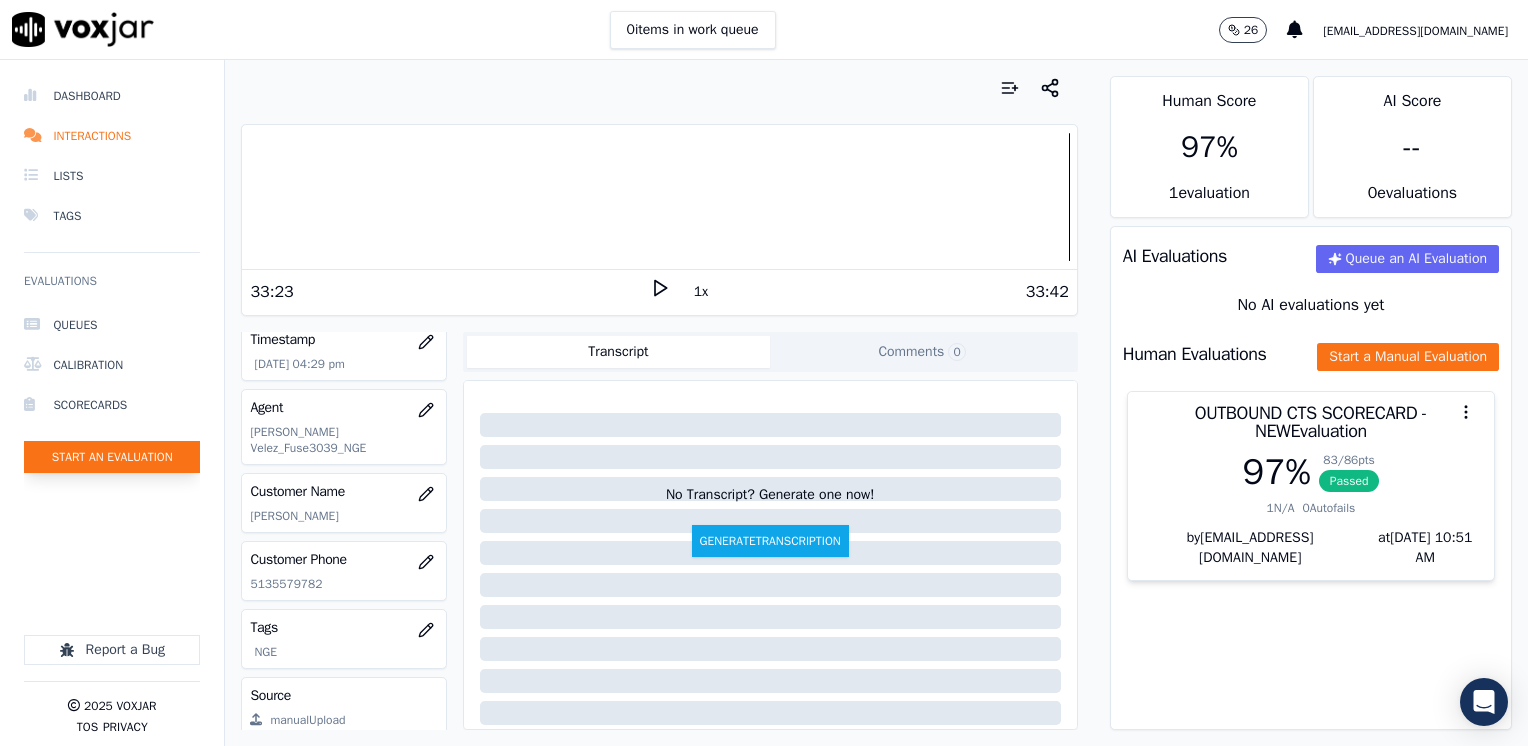 click on "Start an Evaluation" 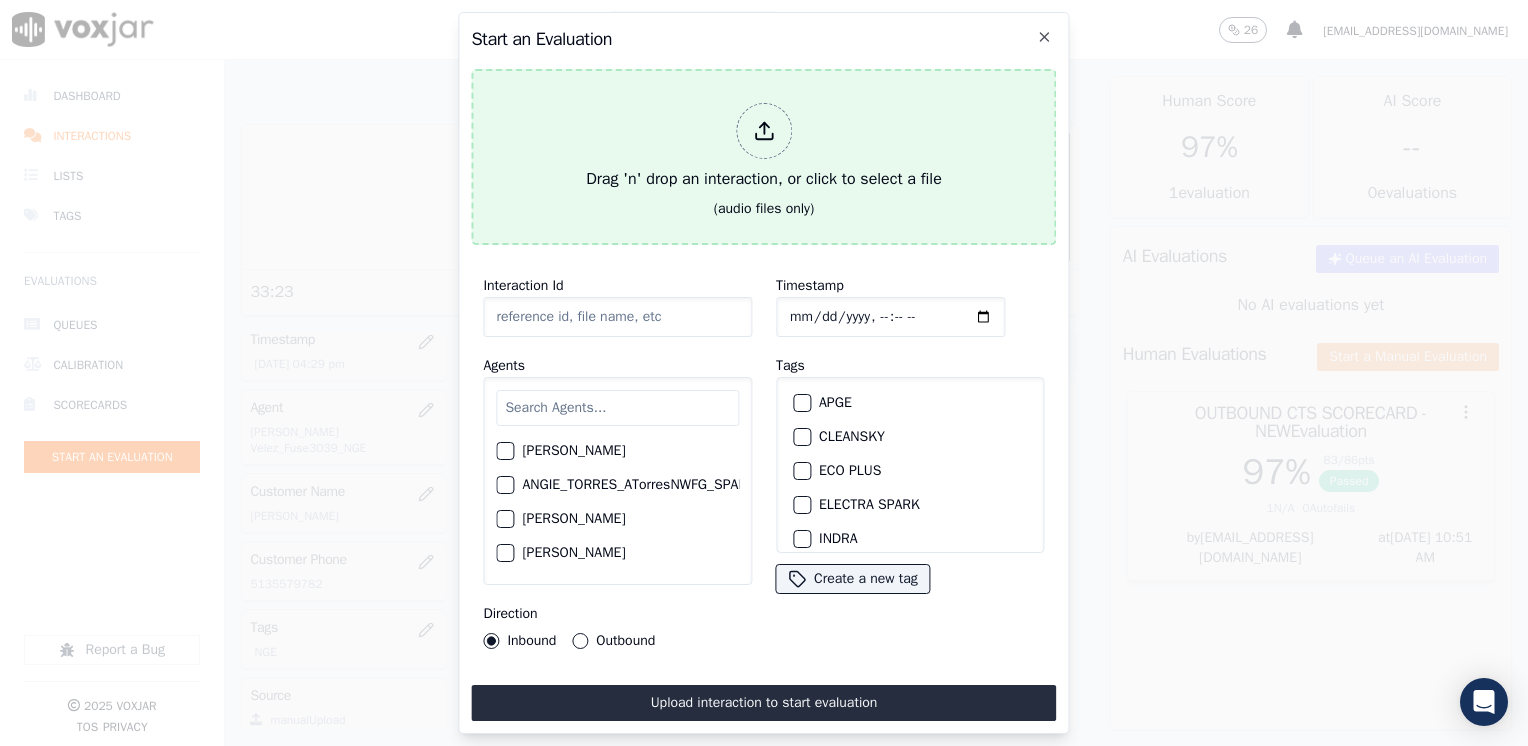 click 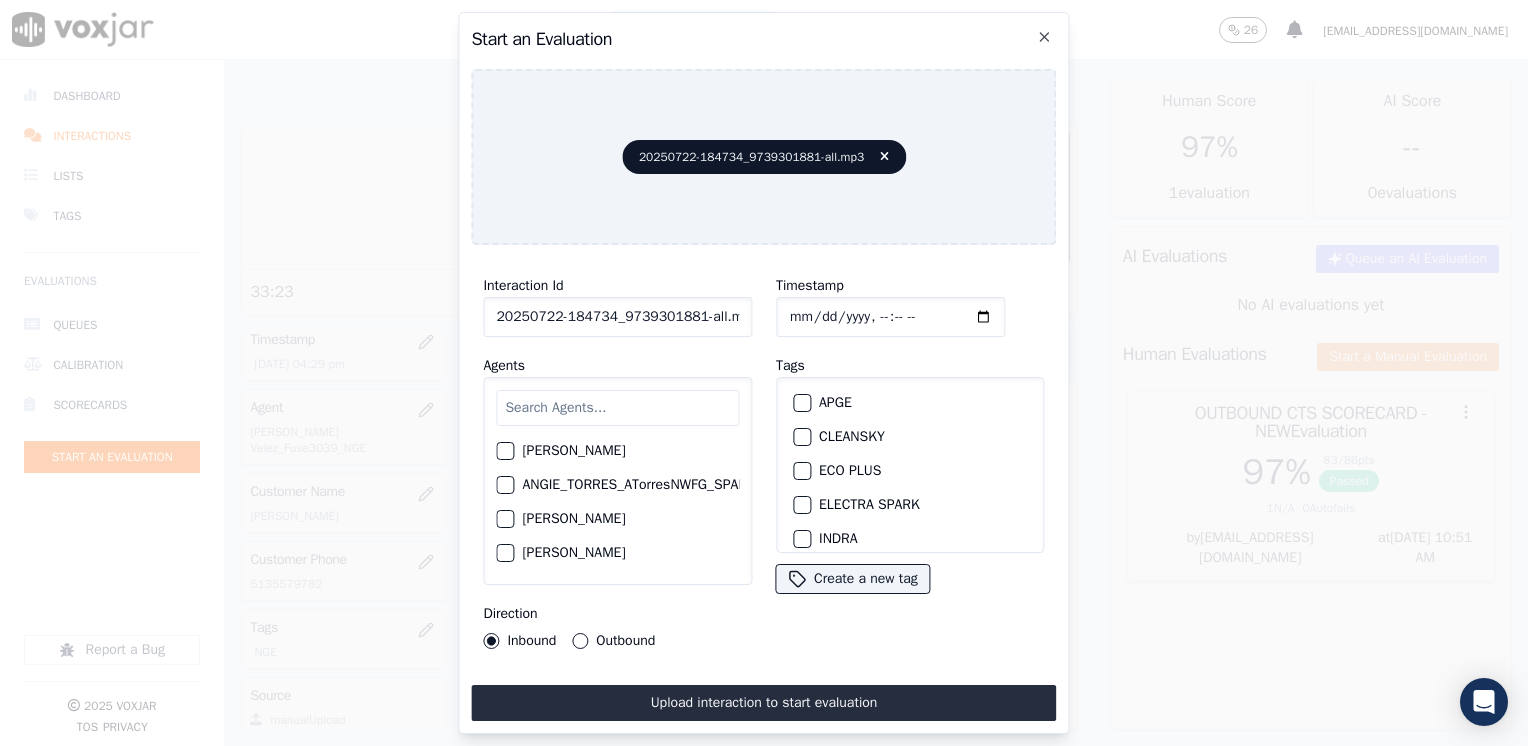 click at bounding box center [617, 408] 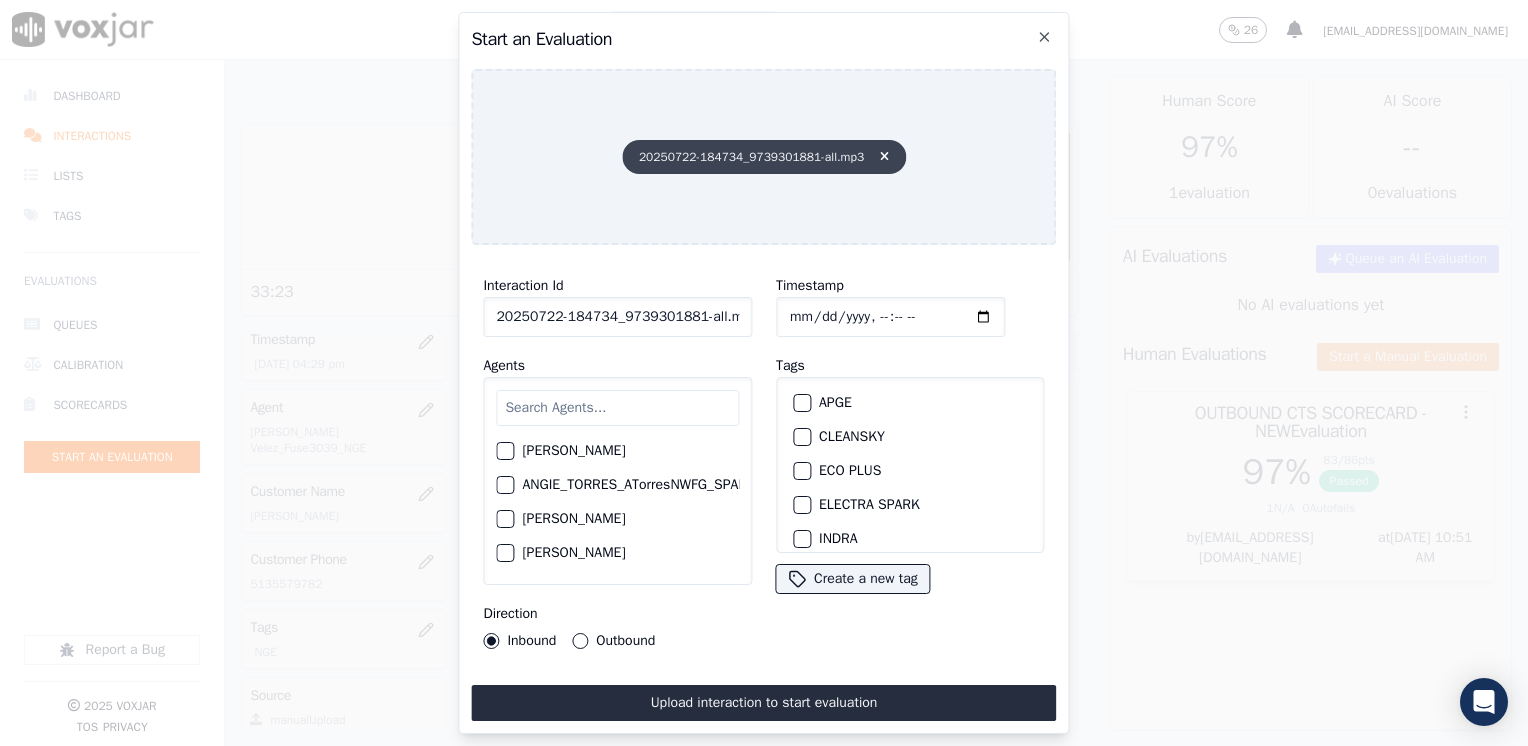 click on "20250722-184734_9739301881-all.mp3" at bounding box center (764, 157) 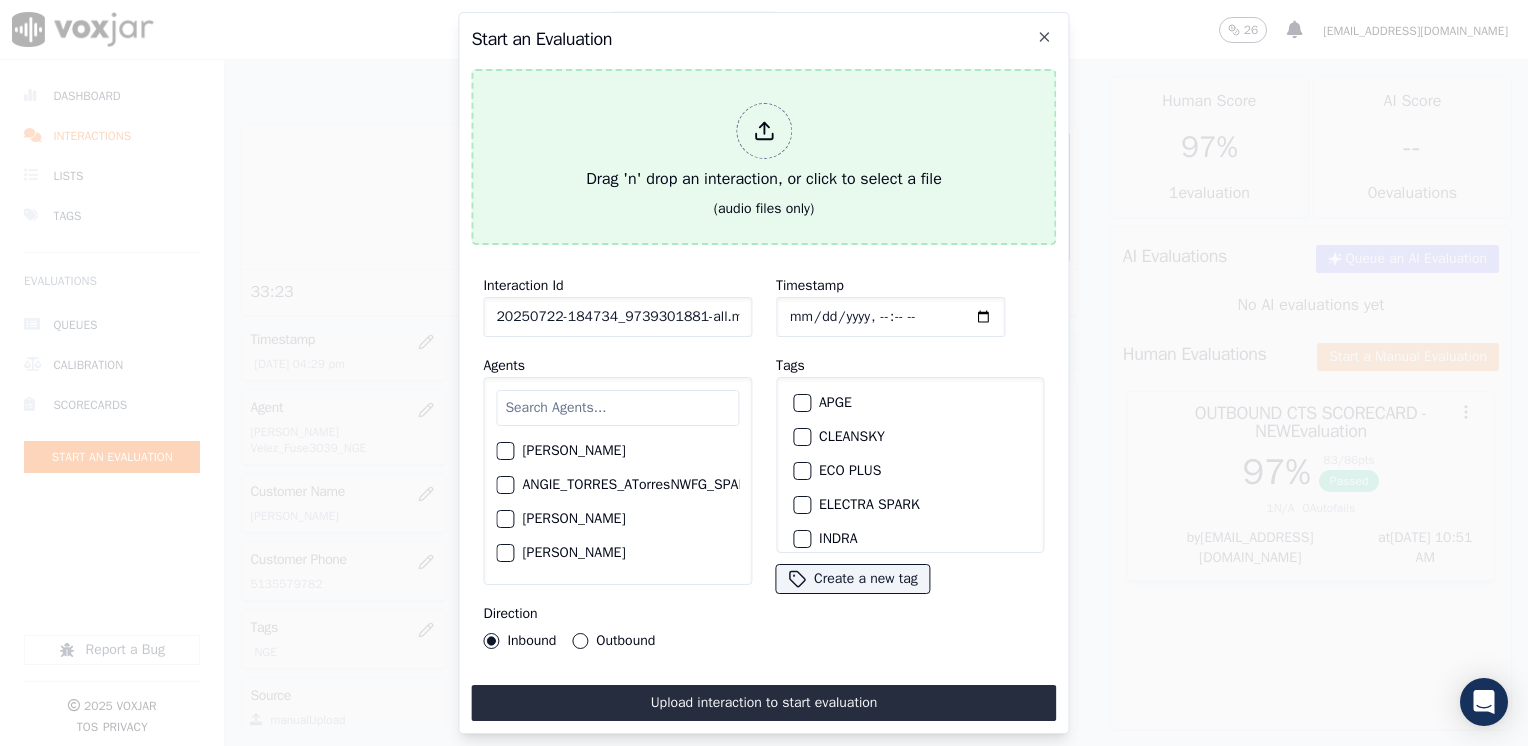 click 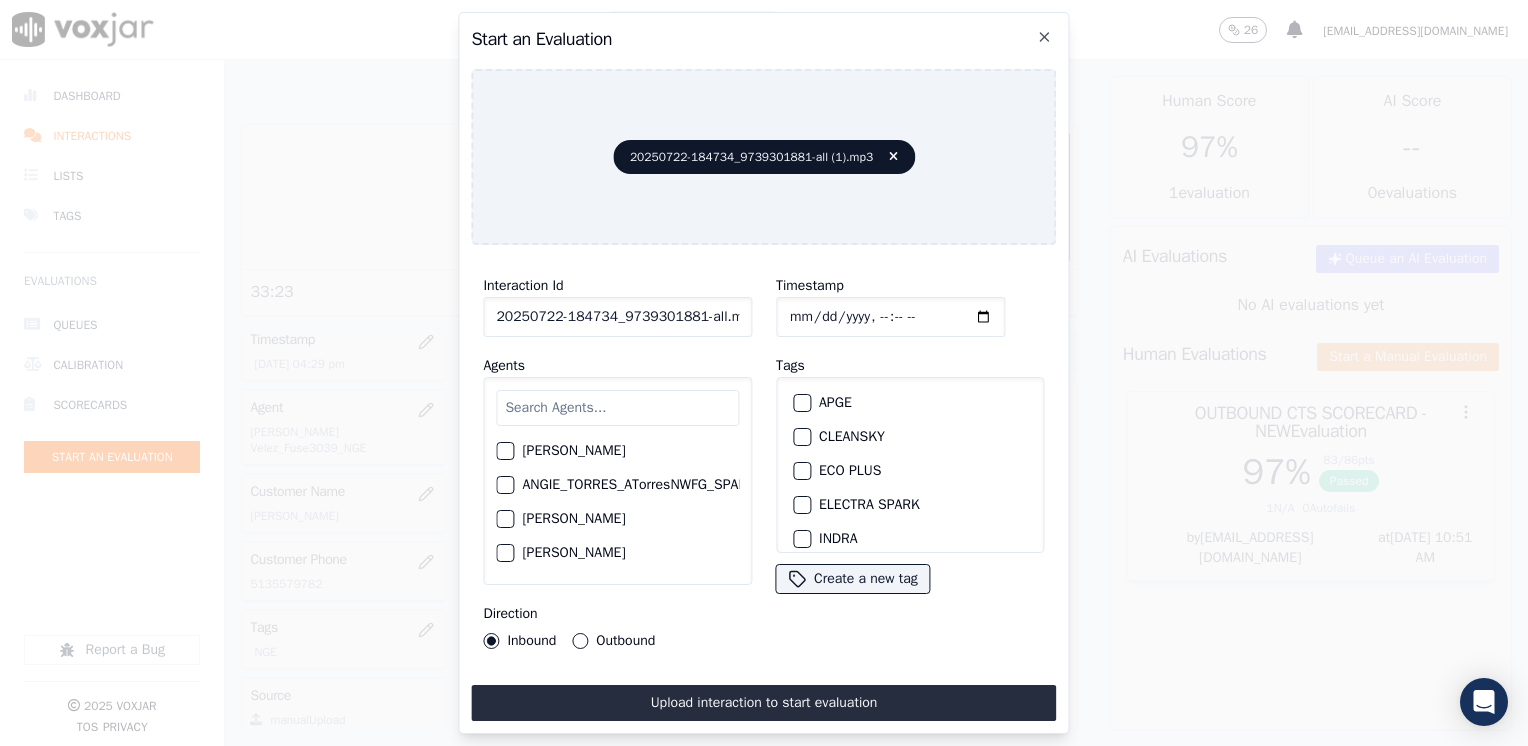 click at bounding box center (617, 408) 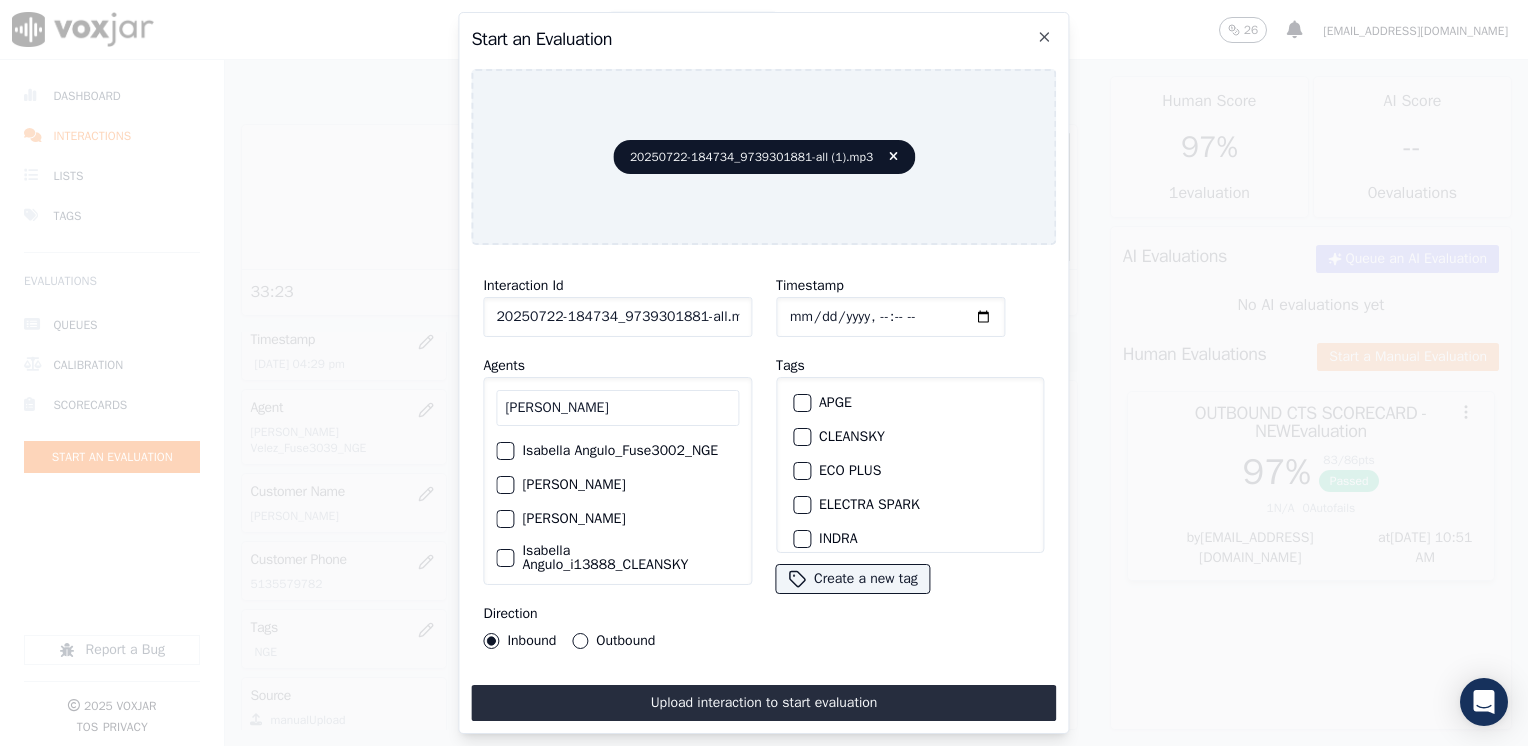 type on "[PERSON_NAME]" 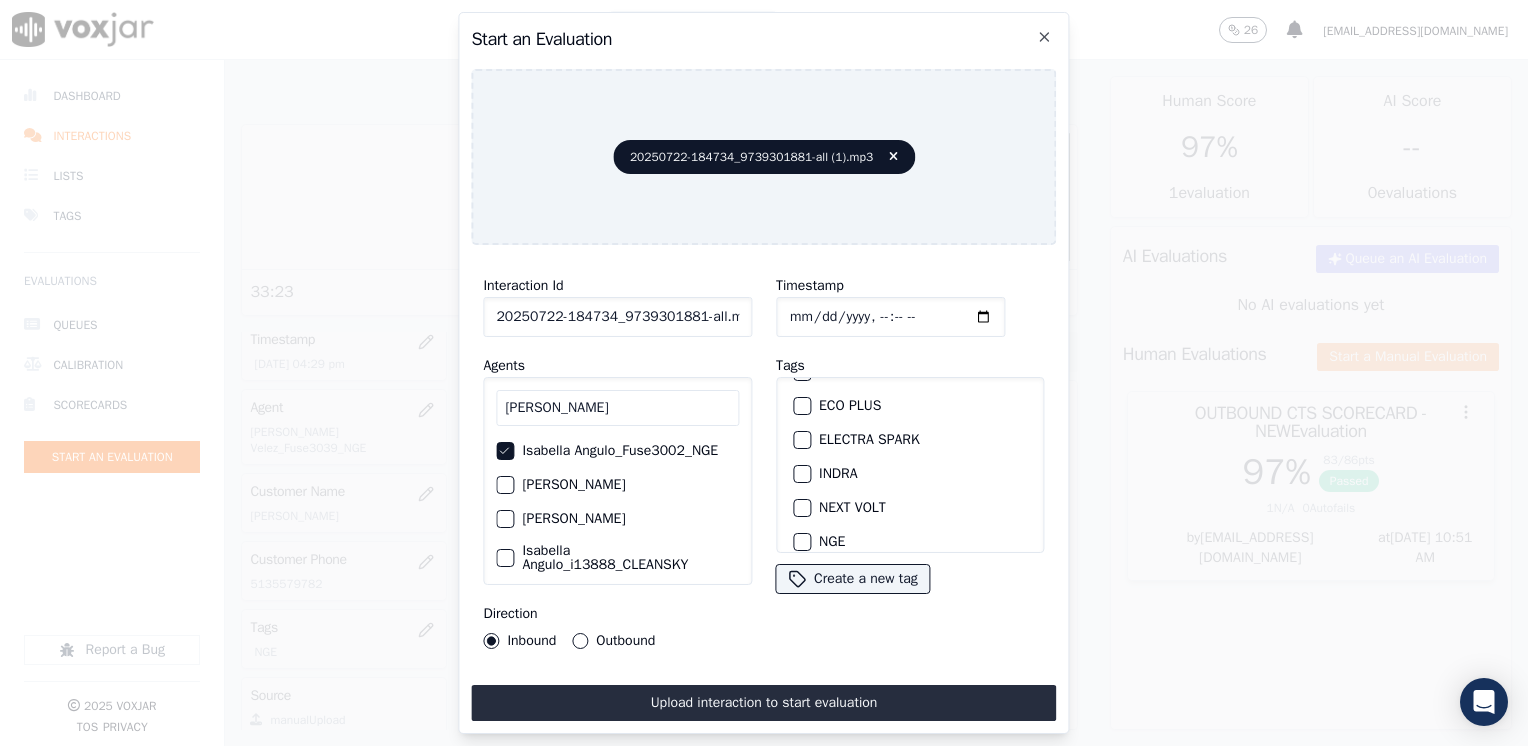 scroll, scrollTop: 100, scrollLeft: 0, axis: vertical 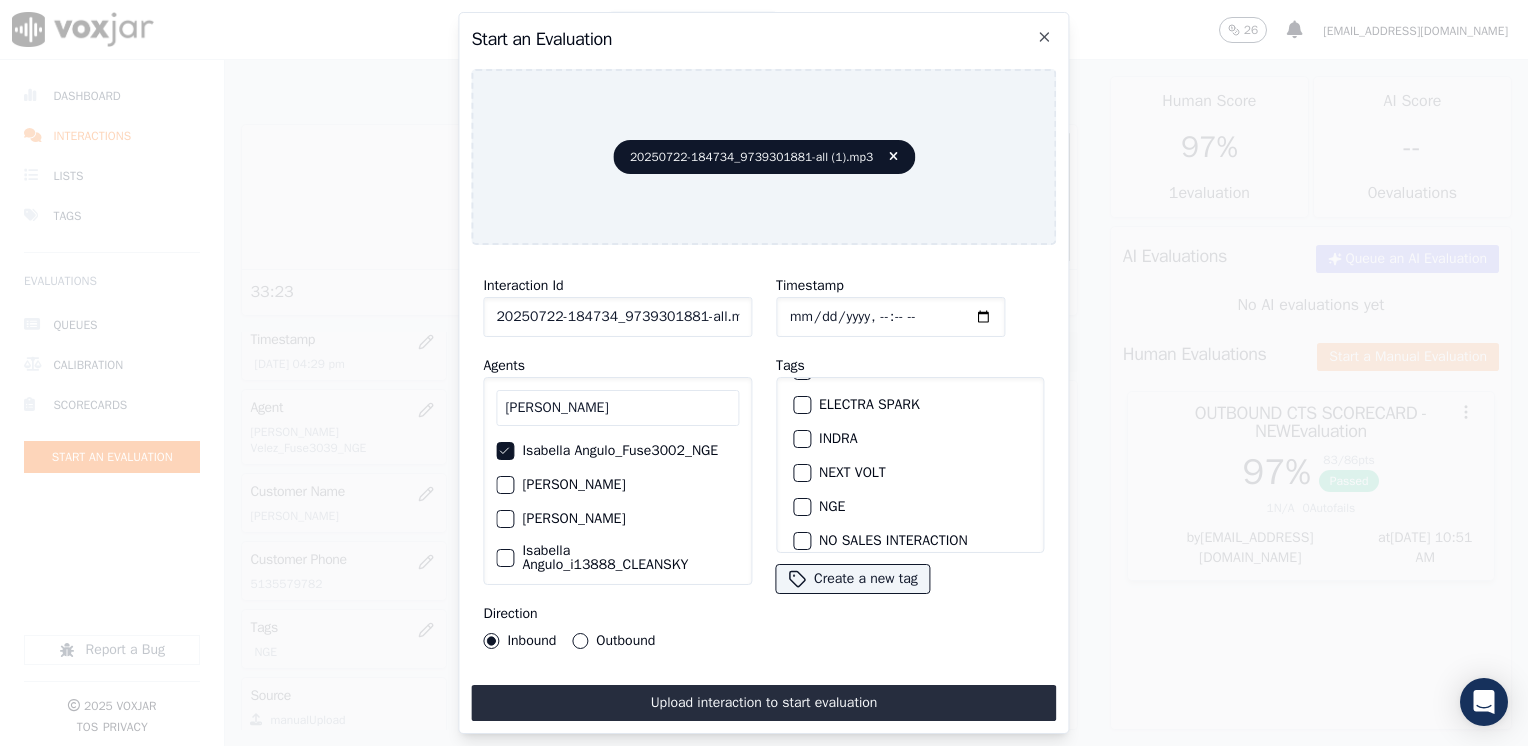 click at bounding box center [801, 507] 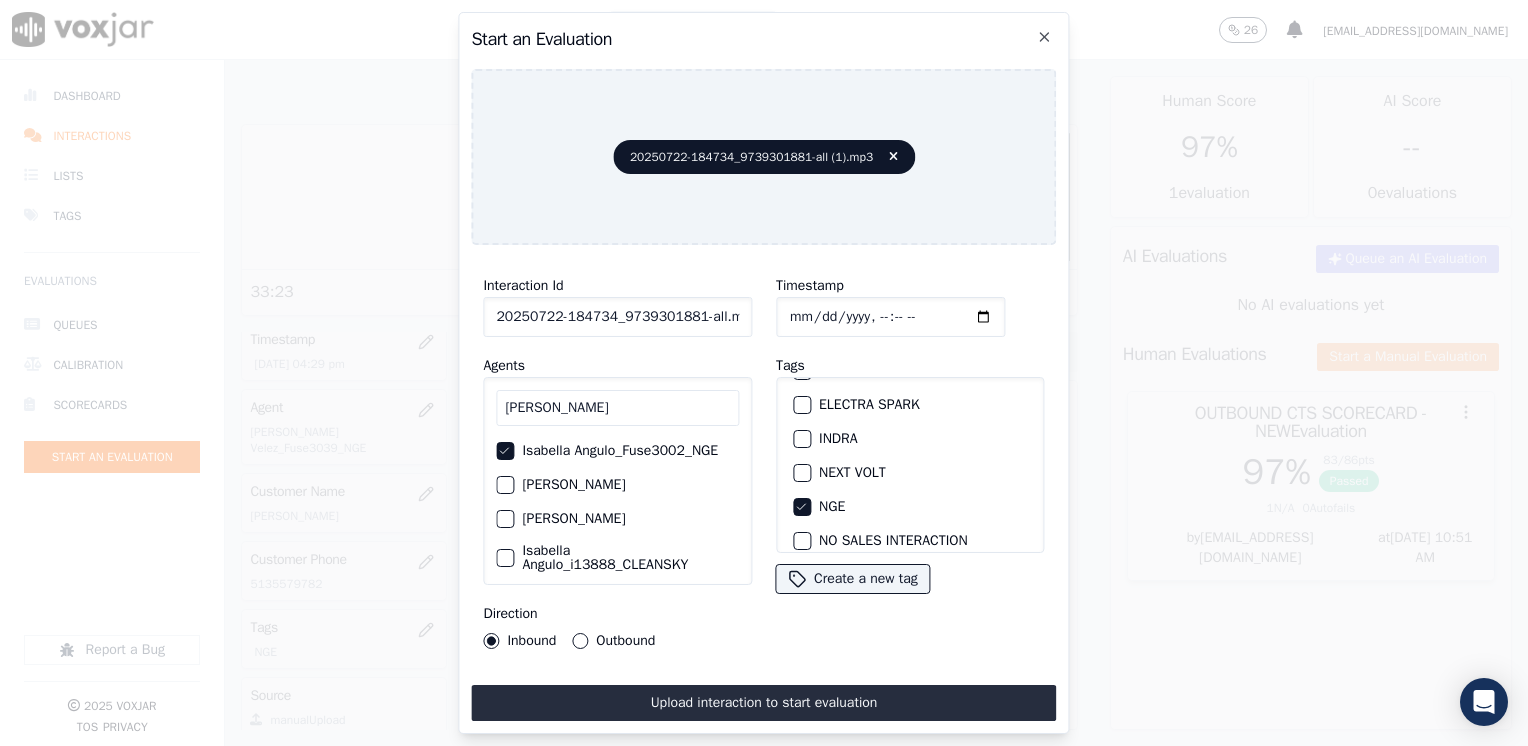 click on "Outbound" at bounding box center (580, 641) 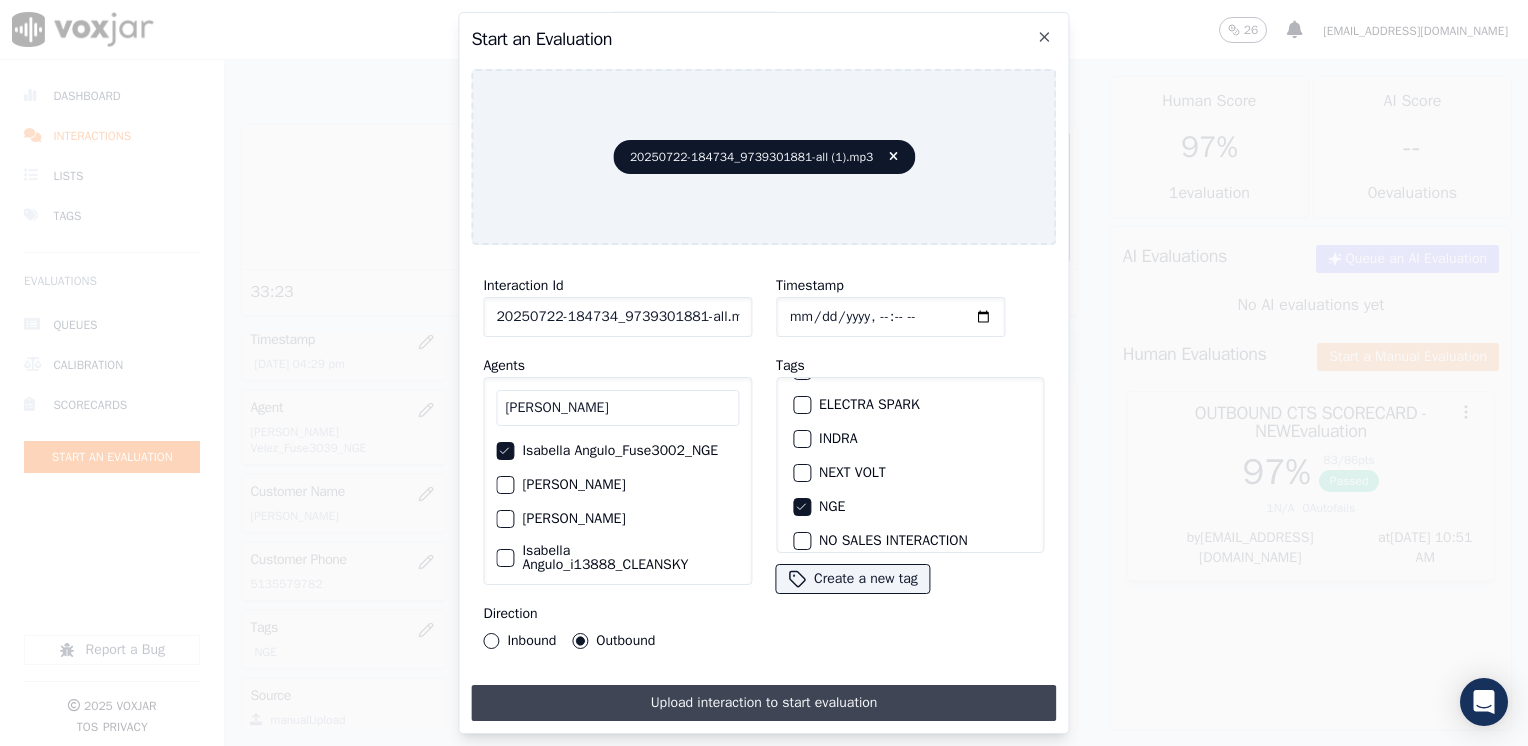 click on "Upload interaction to start evaluation" at bounding box center (763, 703) 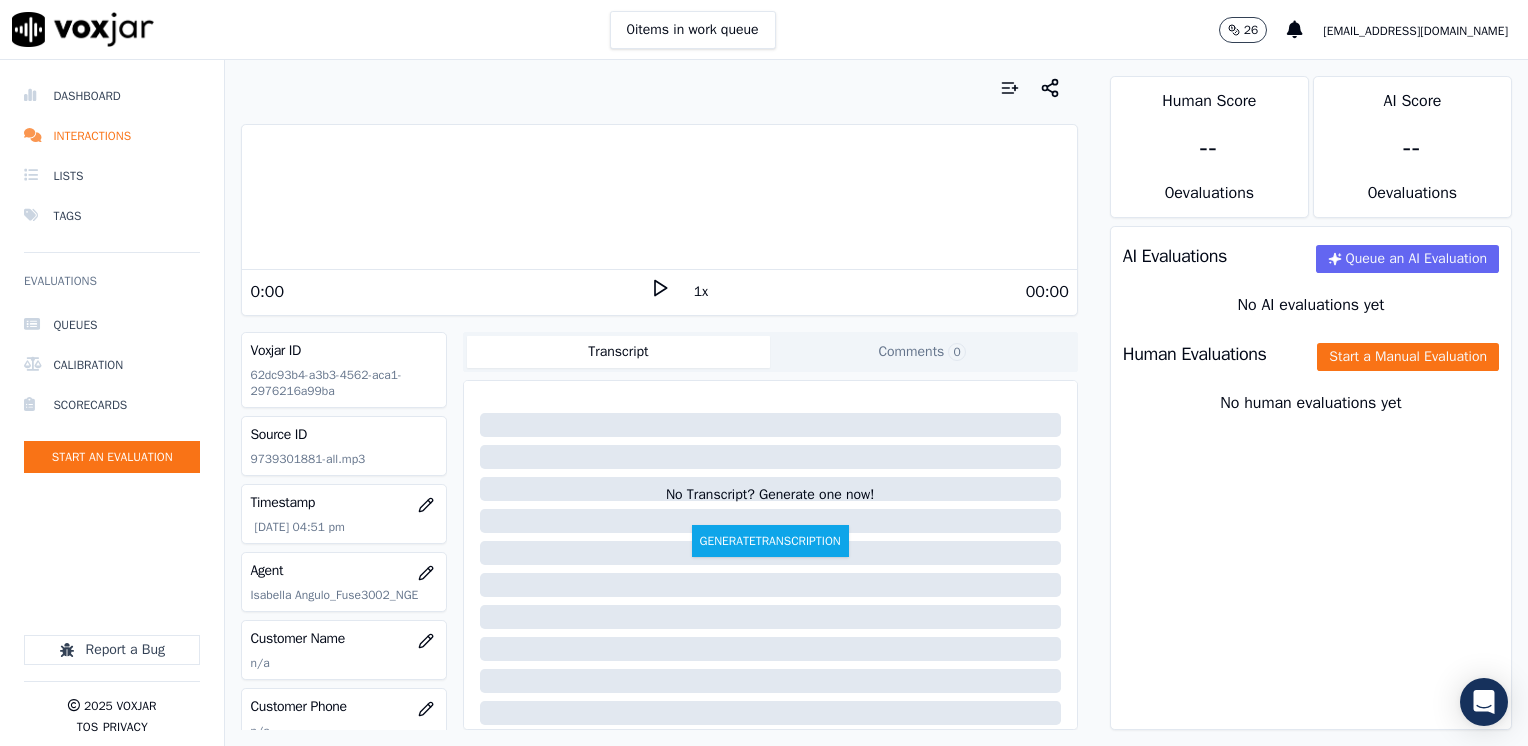 click 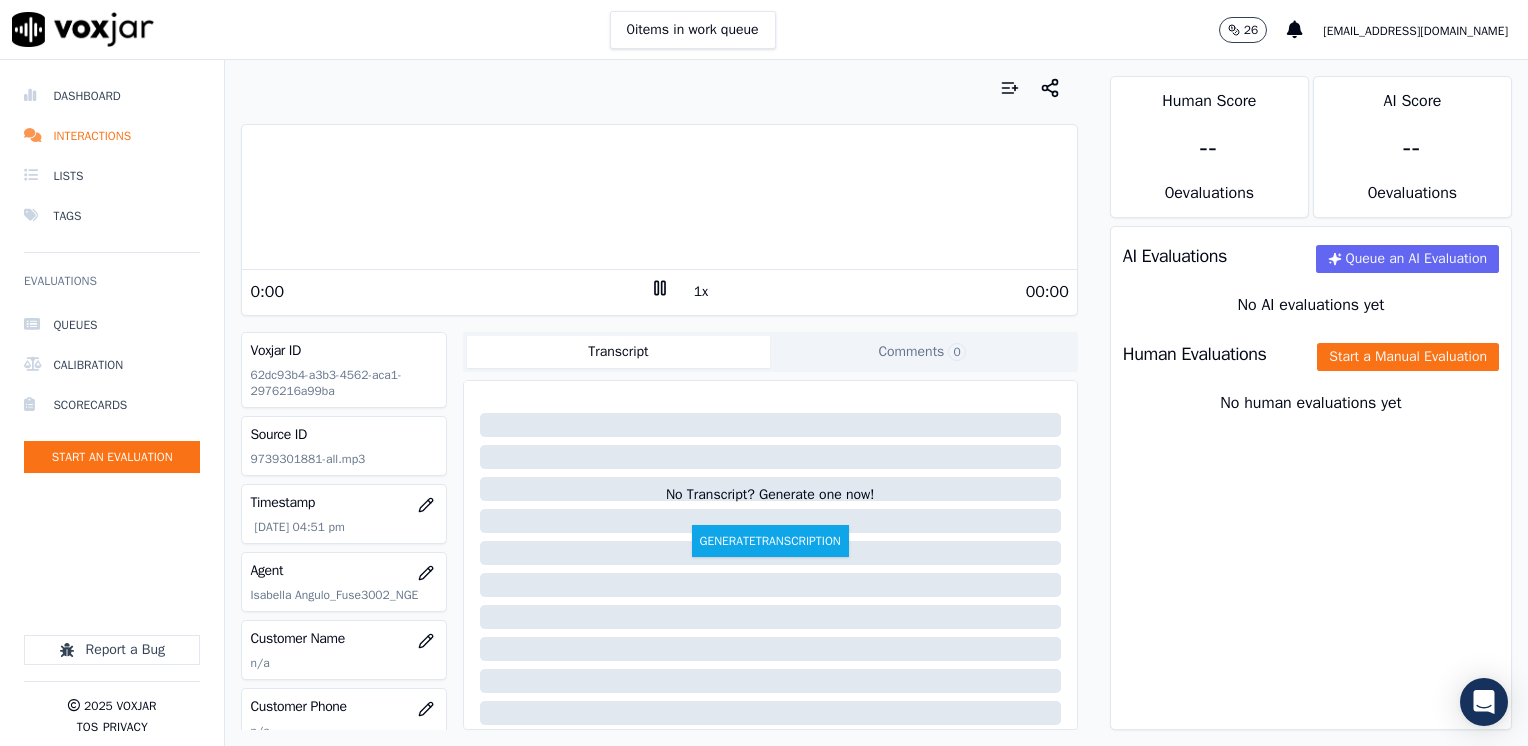 click 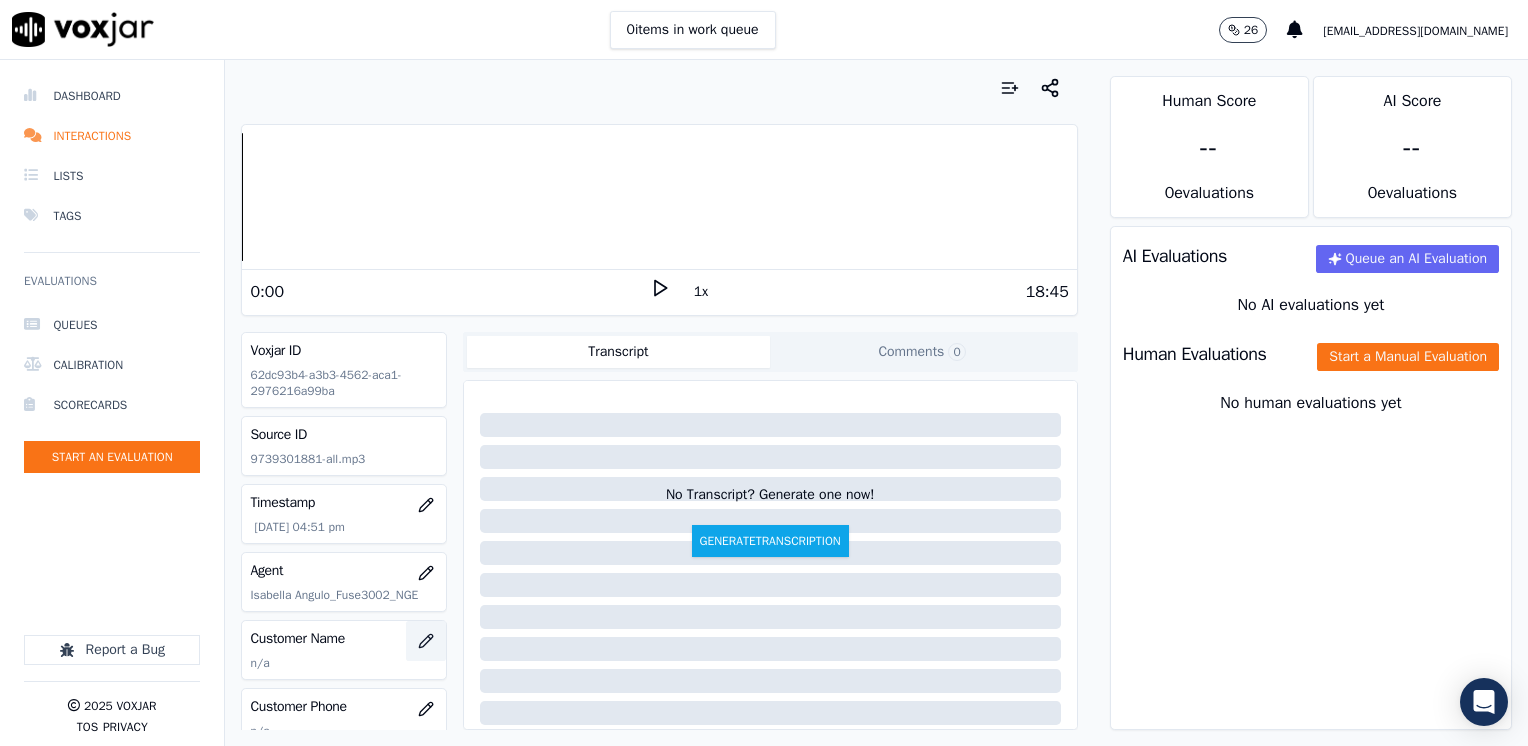 scroll, scrollTop: 100, scrollLeft: 0, axis: vertical 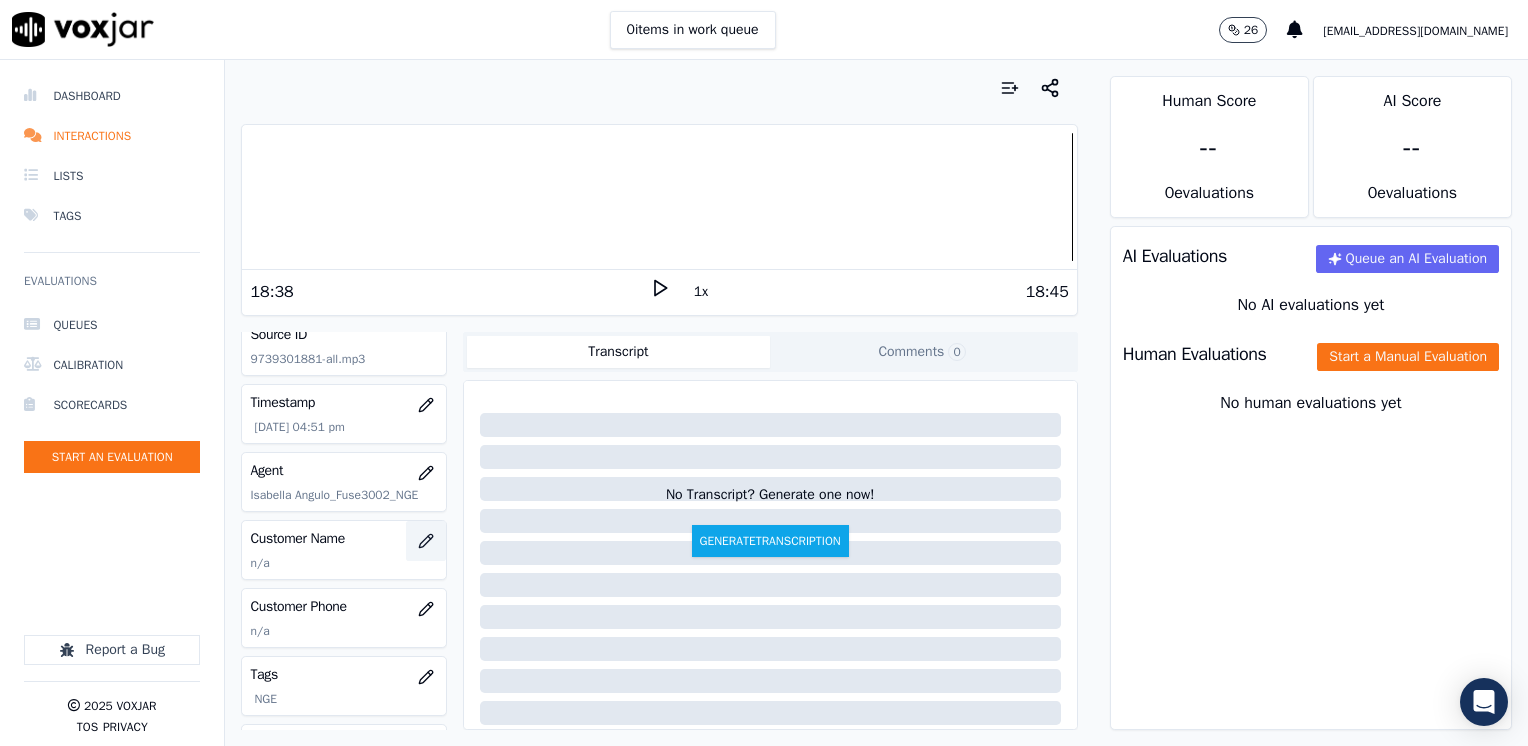 click at bounding box center (426, 541) 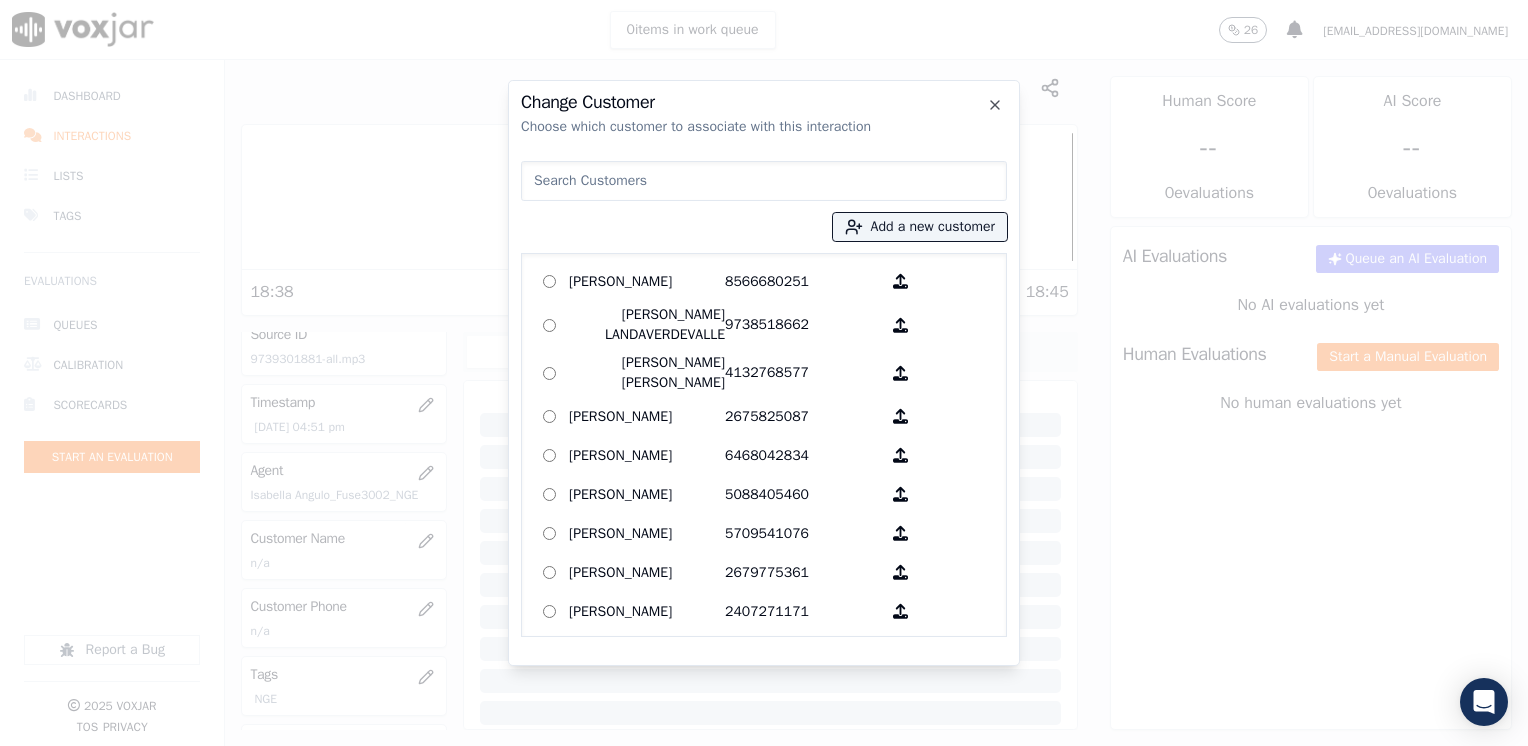 click at bounding box center [764, 181] 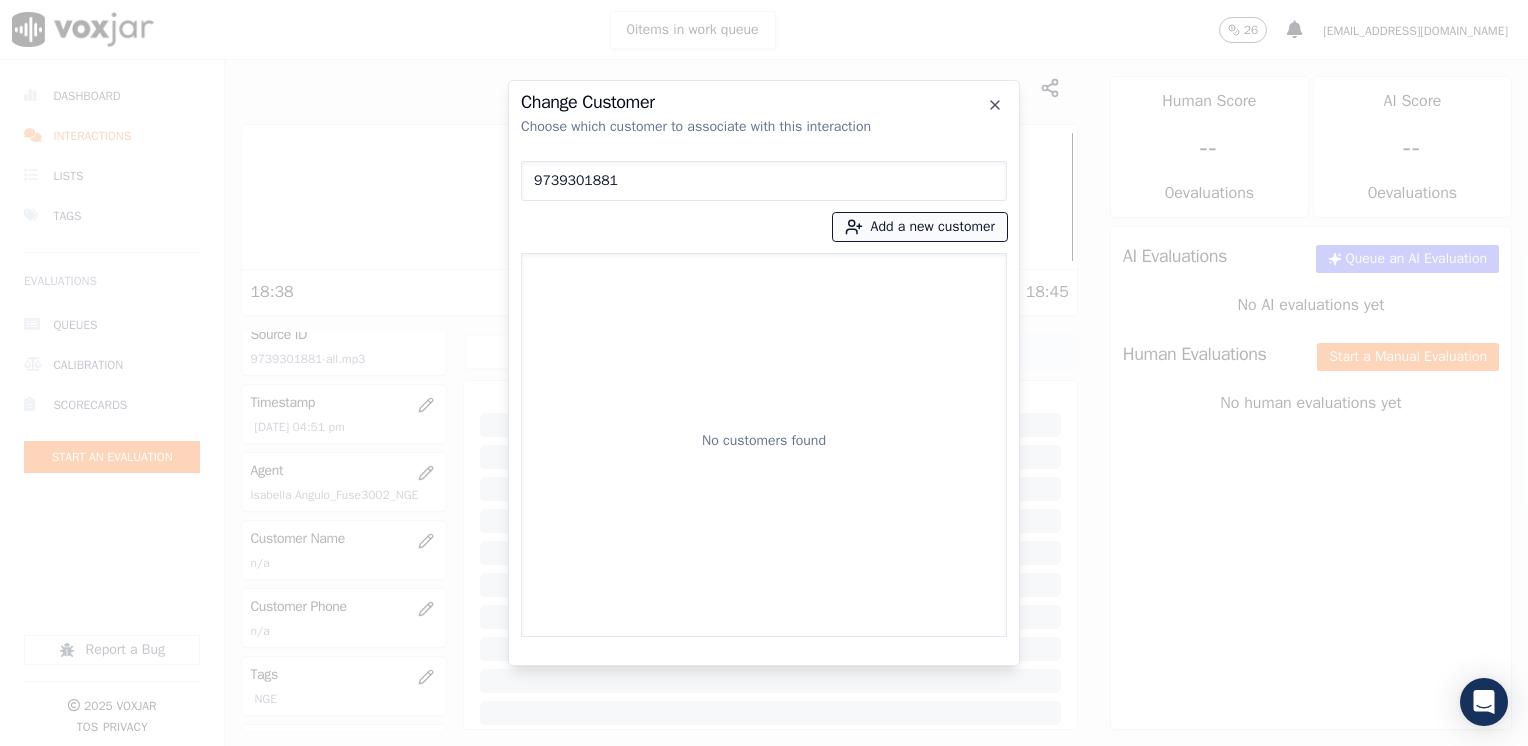 type on "9739301881" 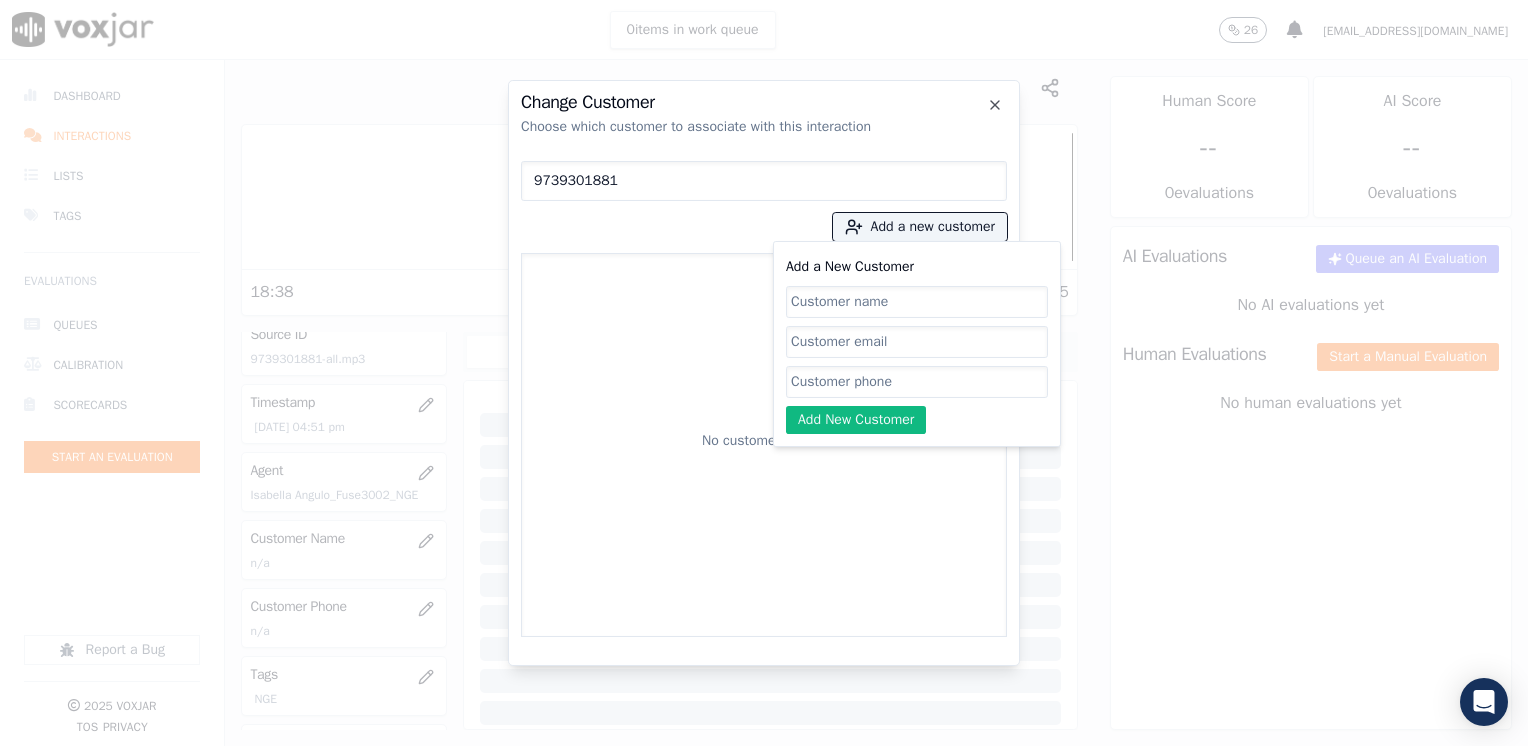 click on "Add a New Customer" 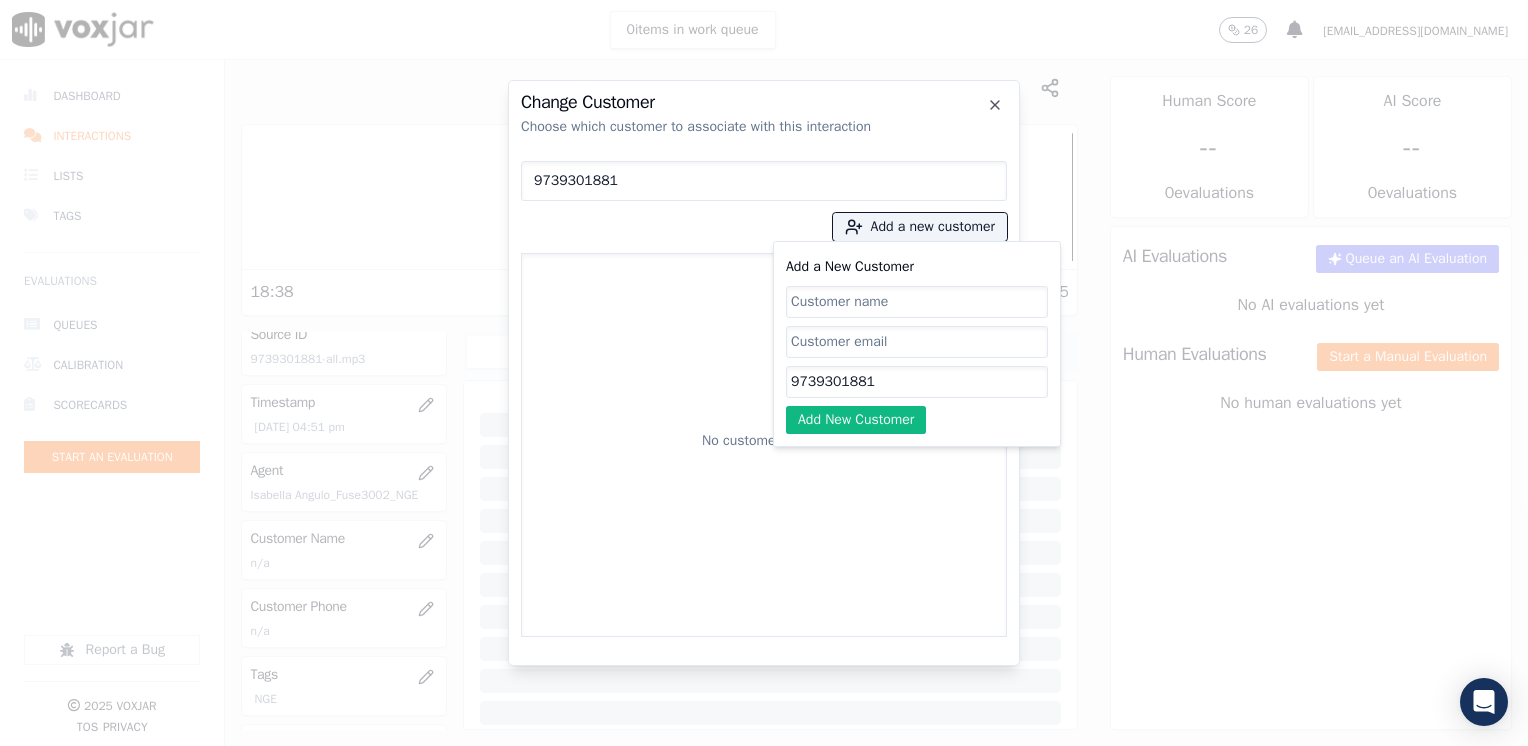 type on "9739301881" 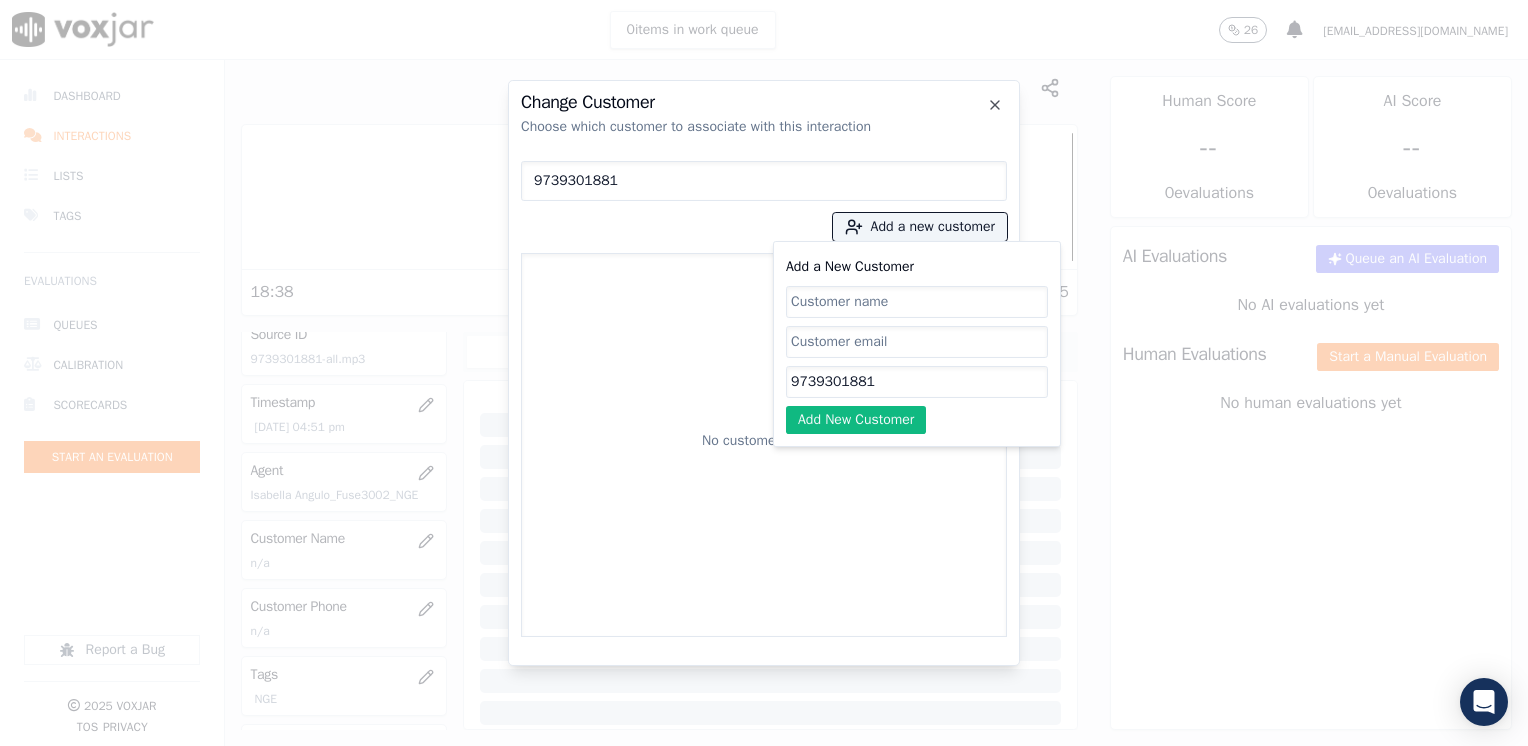 click on "Add a New Customer" 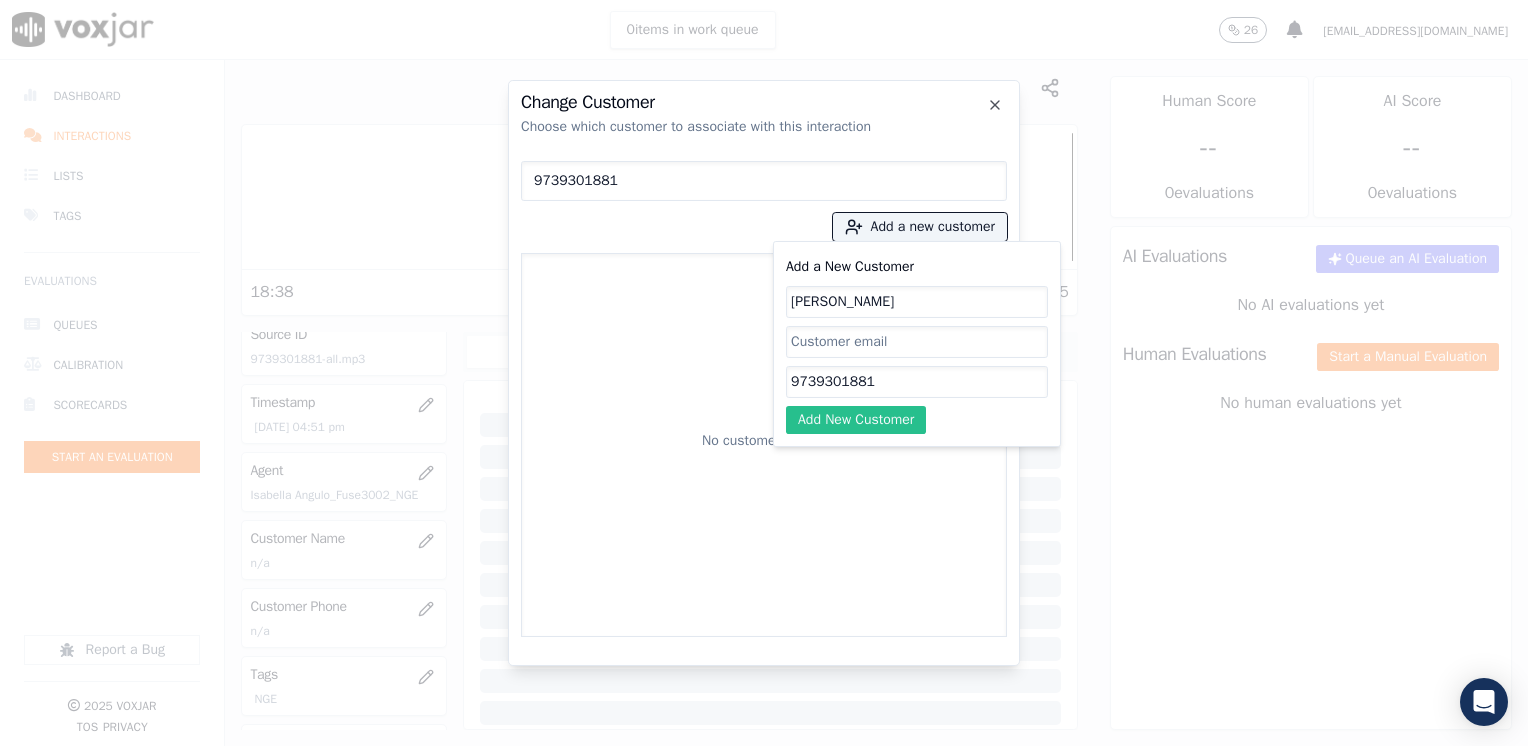 type on "[PERSON_NAME]" 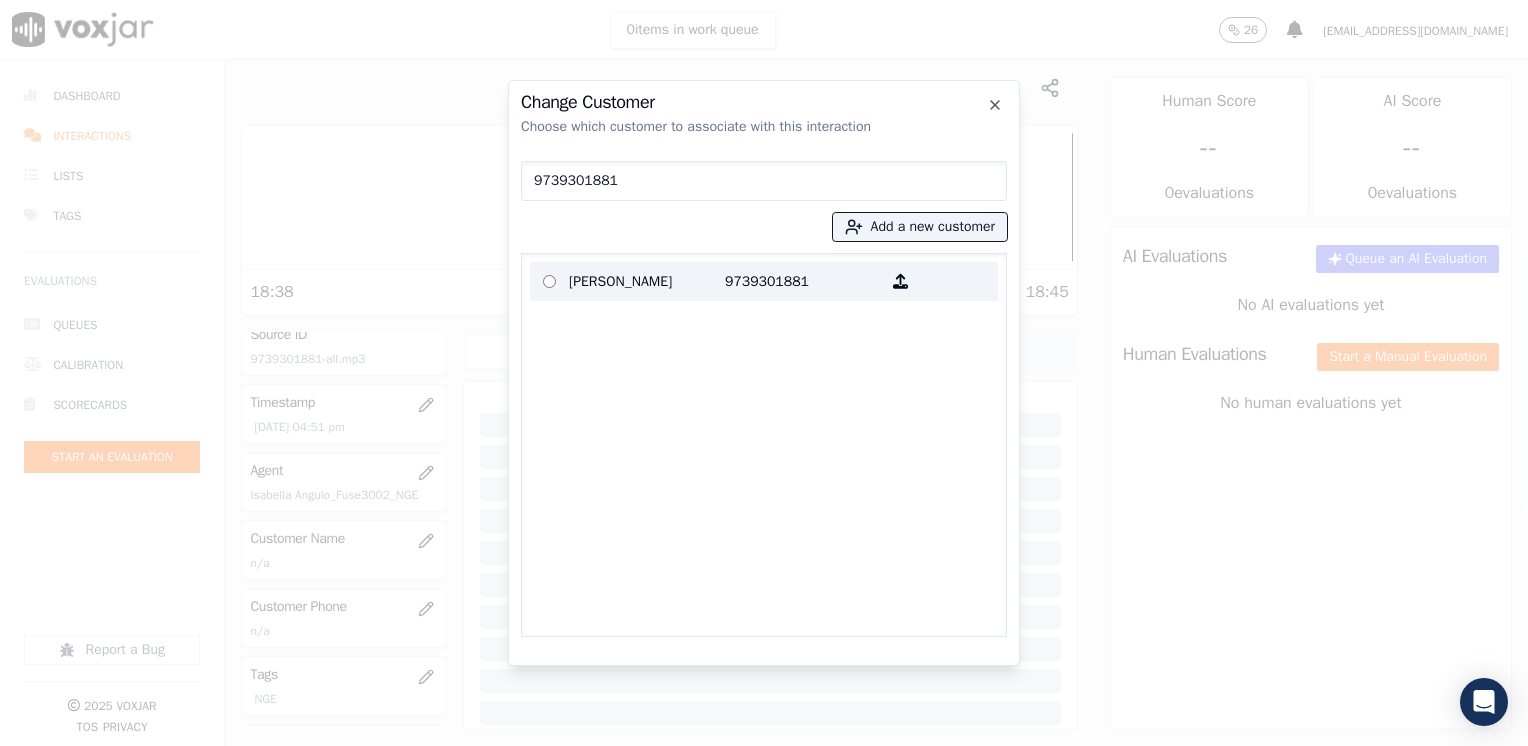 click on "9739301881" at bounding box center [803, 281] 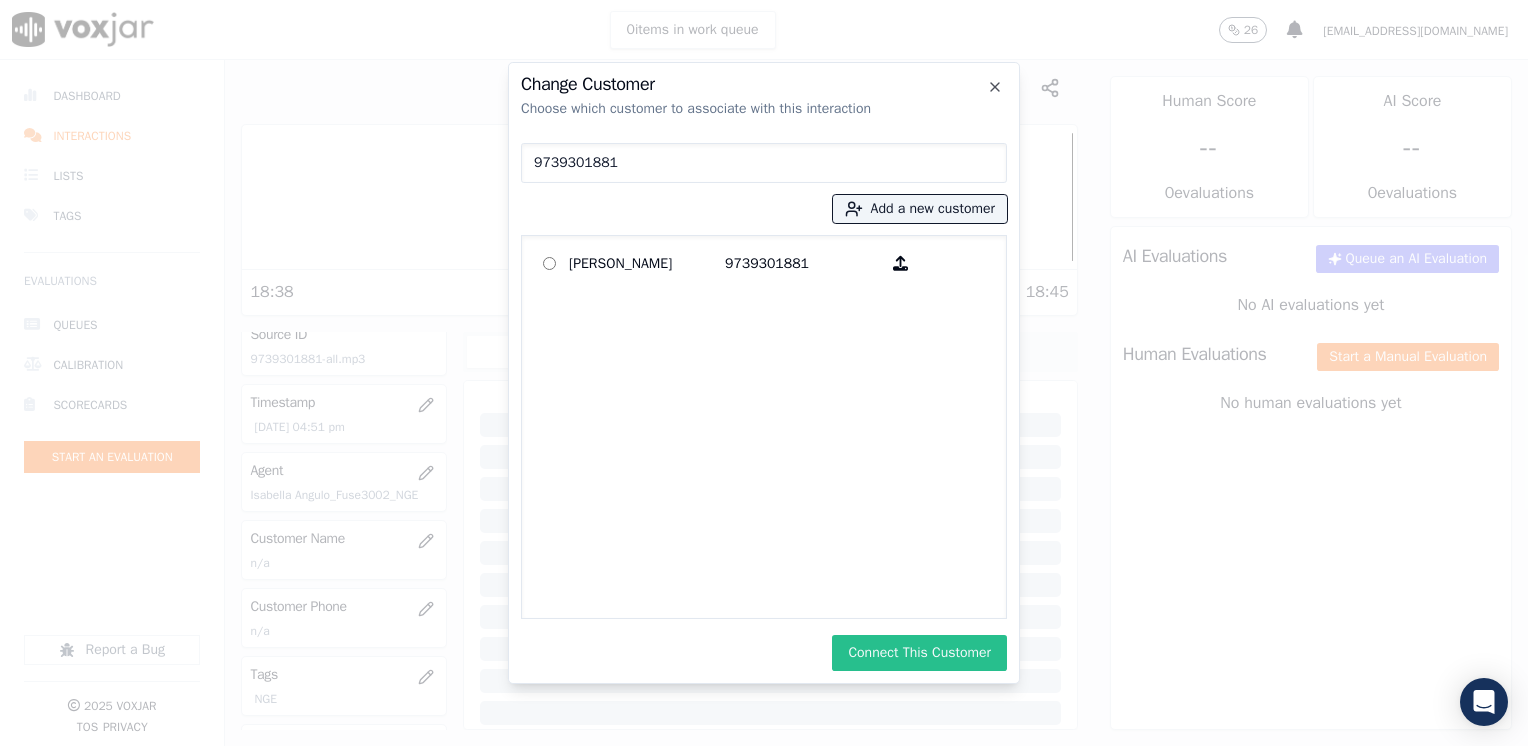 click on "Connect This Customer" at bounding box center [919, 653] 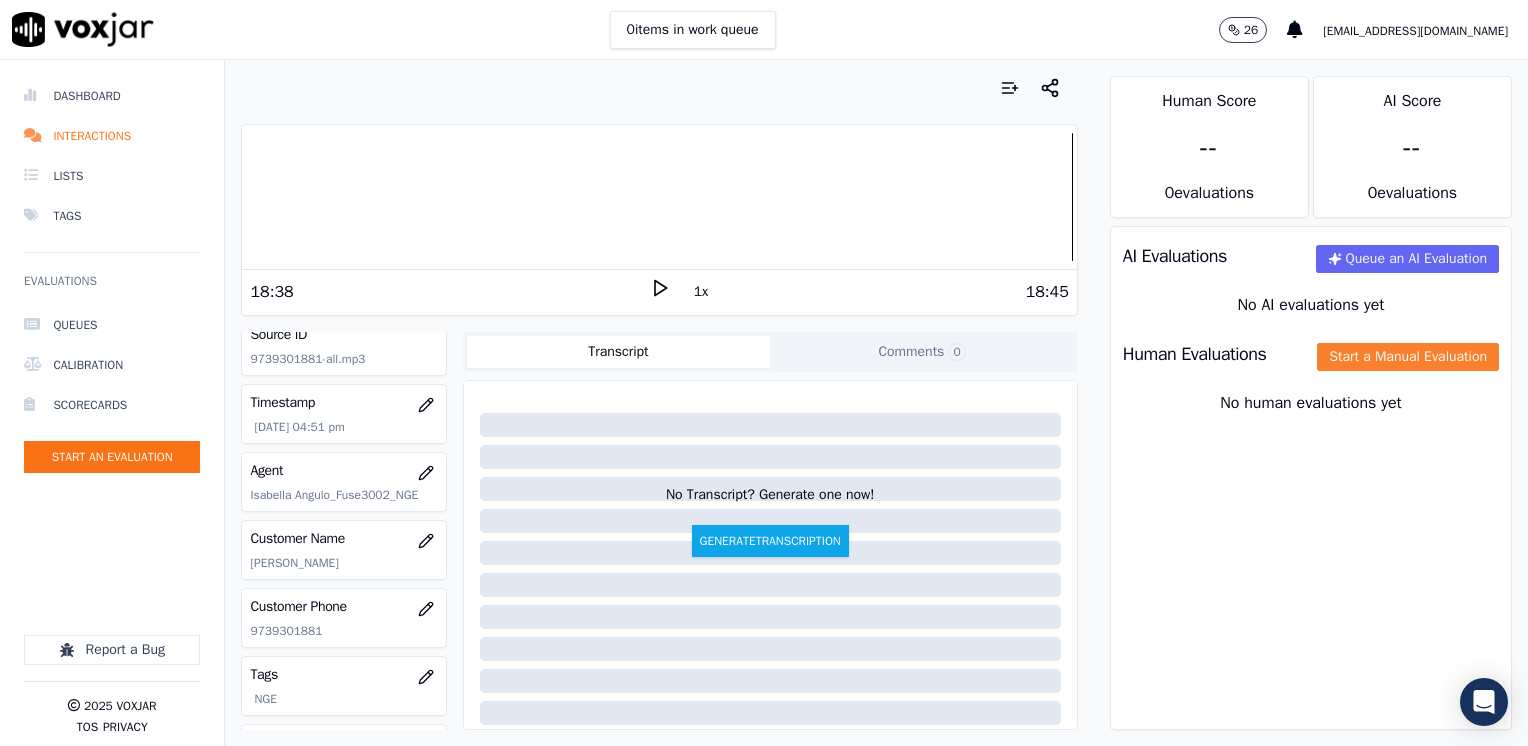 click on "Start a Manual Evaluation" 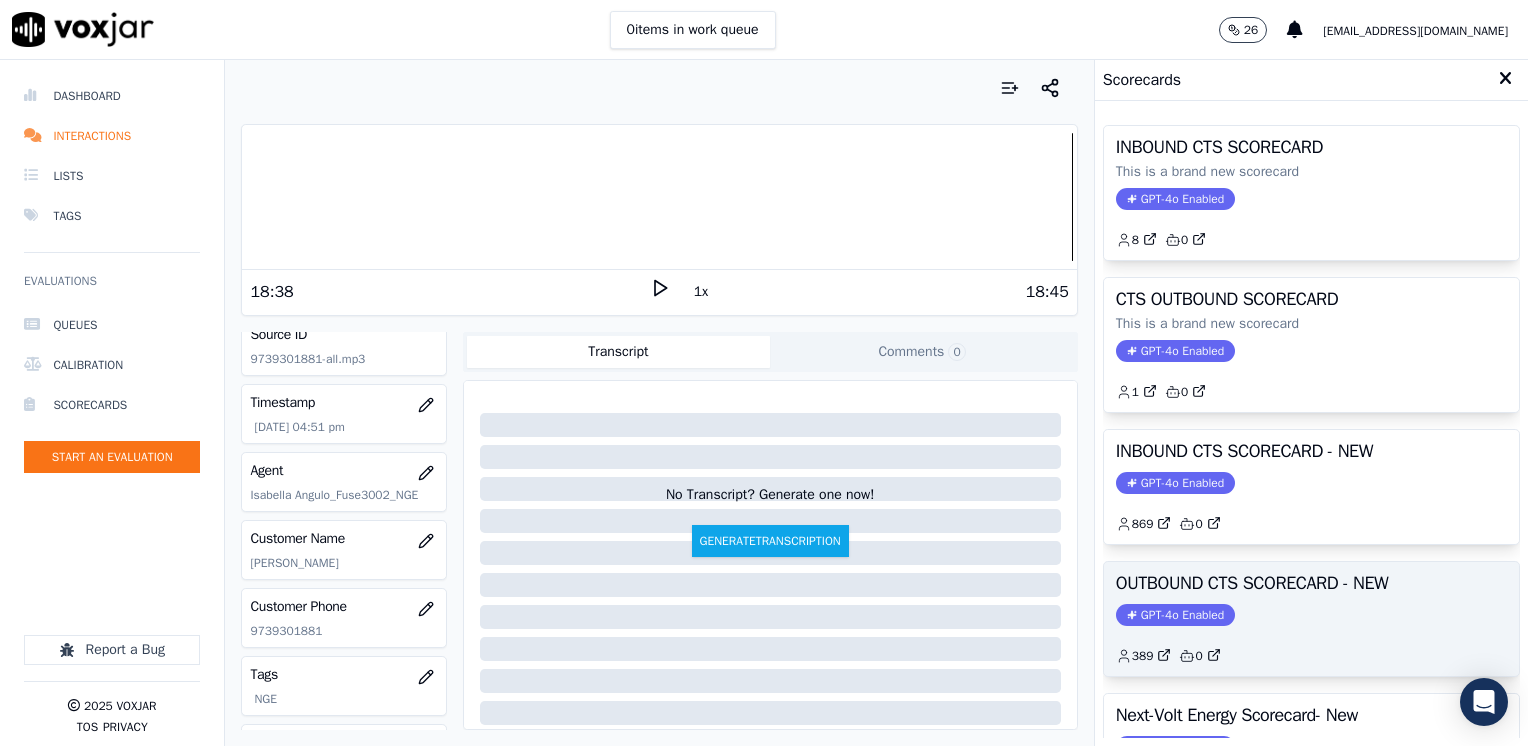 click on "GPT-4o Enabled" at bounding box center (1175, 615) 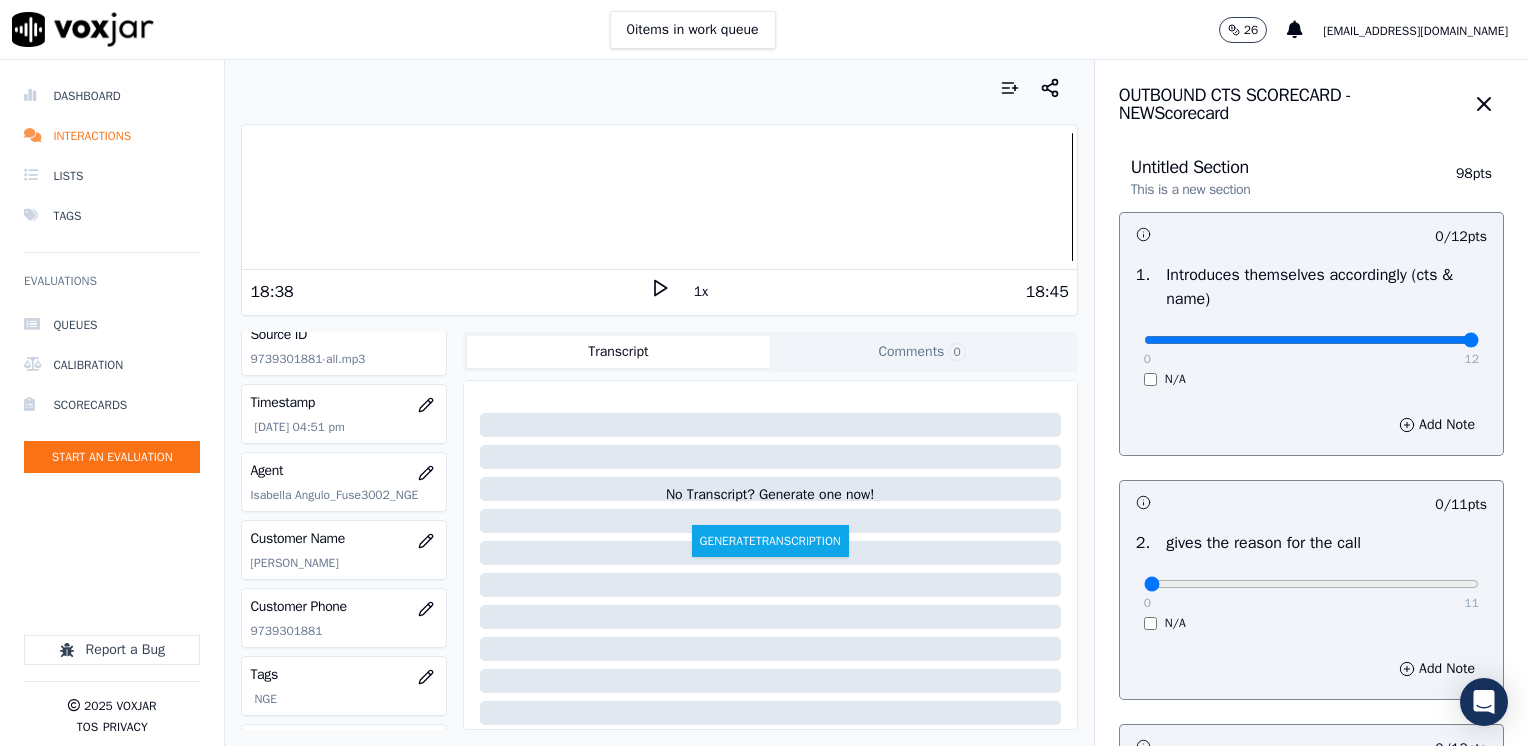 drag, startPoint x: 1129, startPoint y: 338, endPoint x: 1531, endPoint y: 422, distance: 410.68237 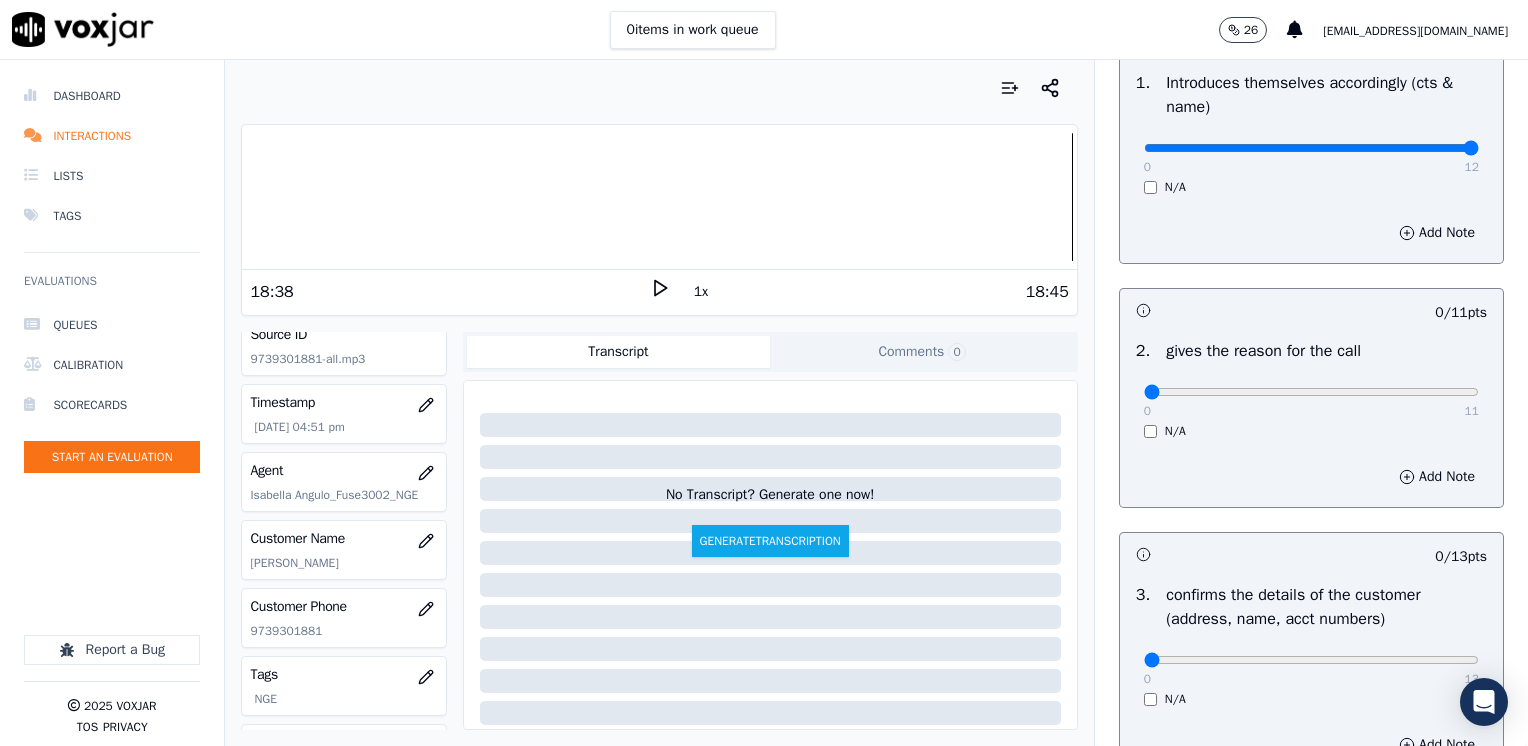 scroll, scrollTop: 200, scrollLeft: 0, axis: vertical 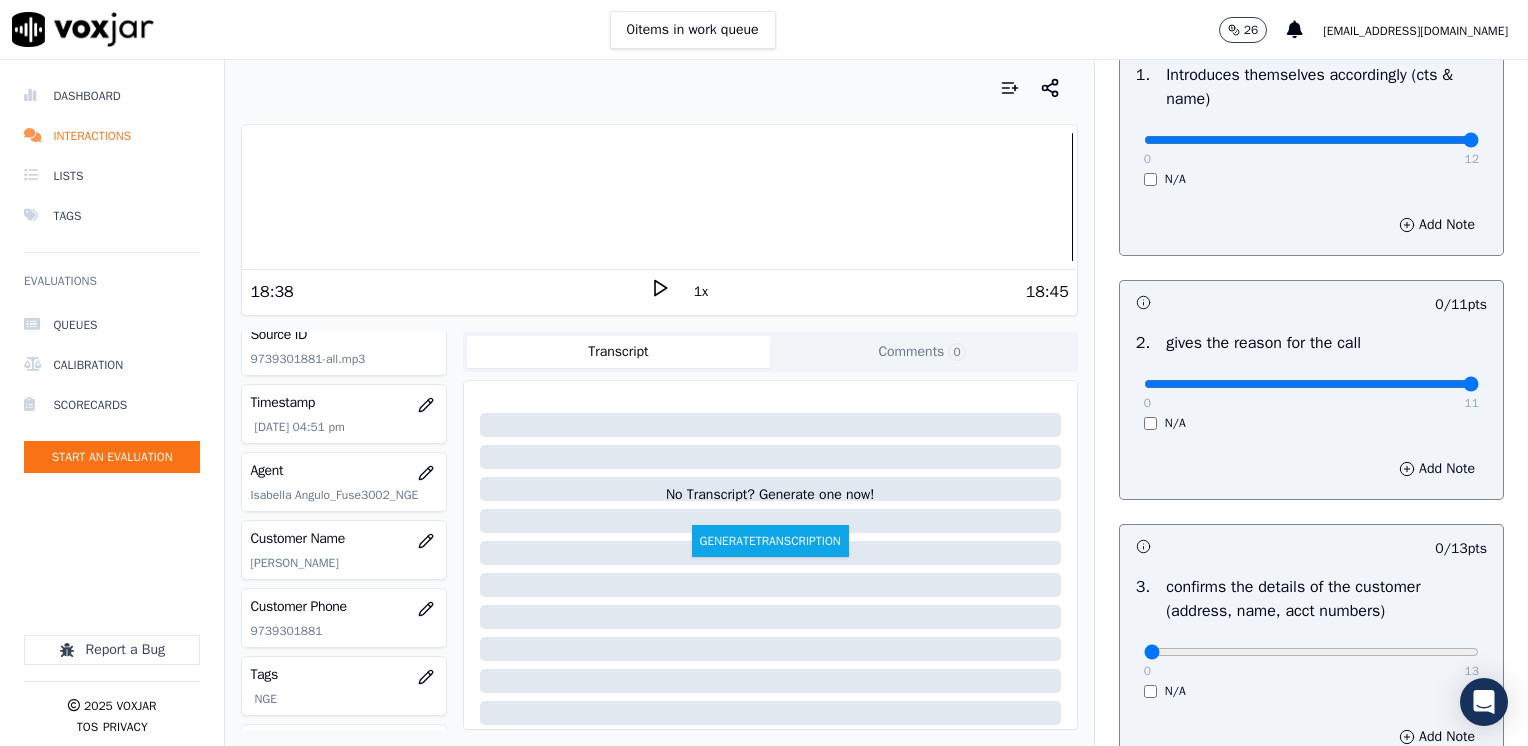 drag, startPoint x: 1128, startPoint y: 385, endPoint x: 1531, endPoint y: 405, distance: 403.49597 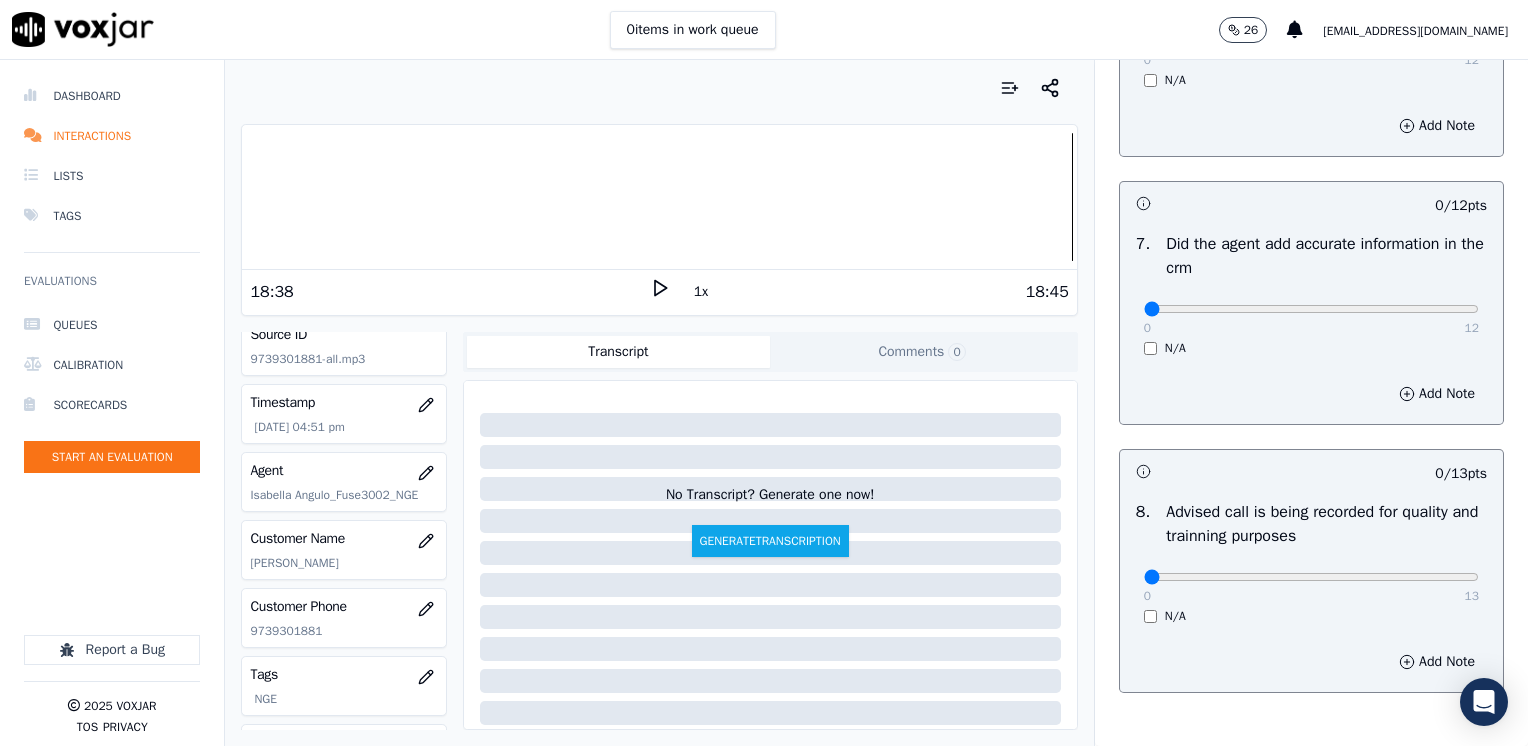 scroll, scrollTop: 1748, scrollLeft: 0, axis: vertical 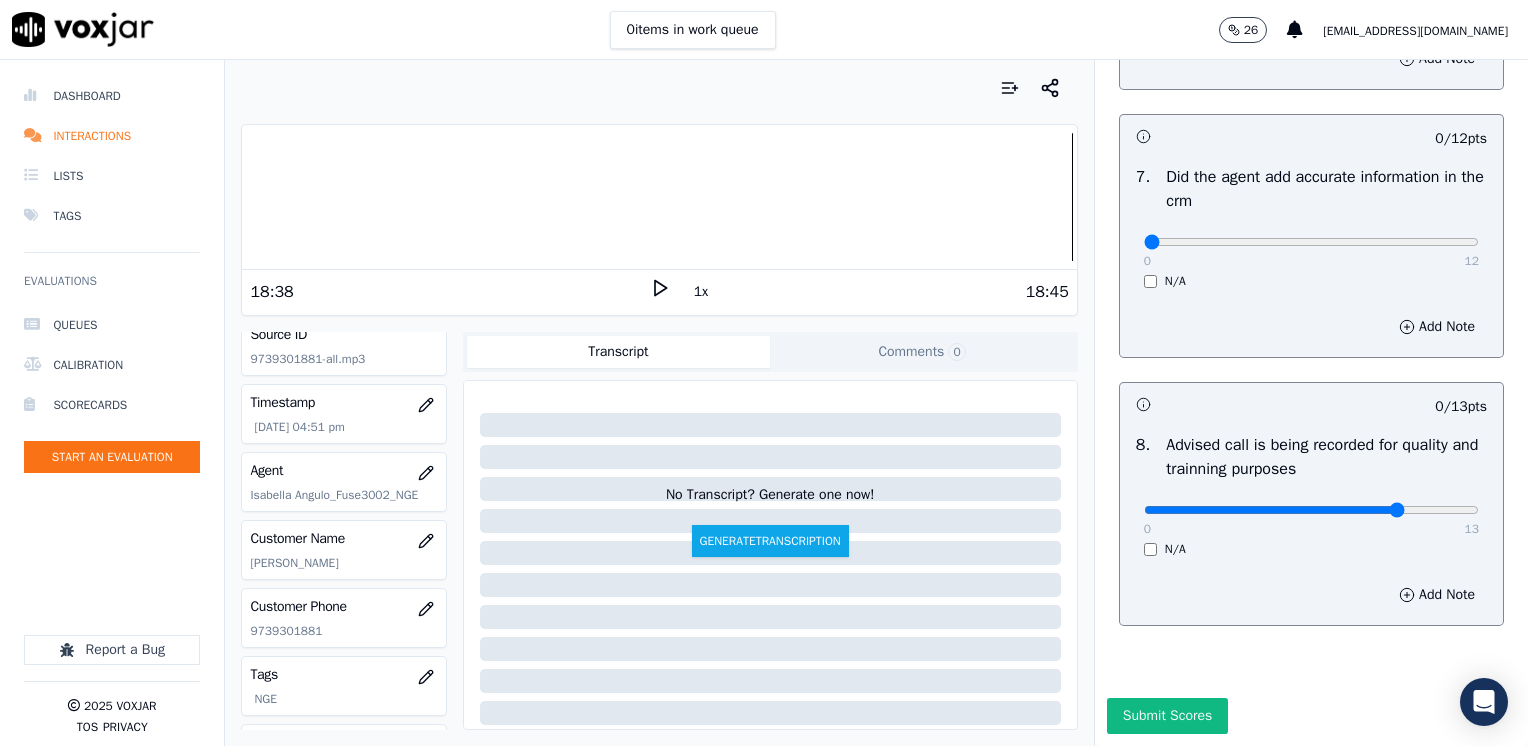 type on "10" 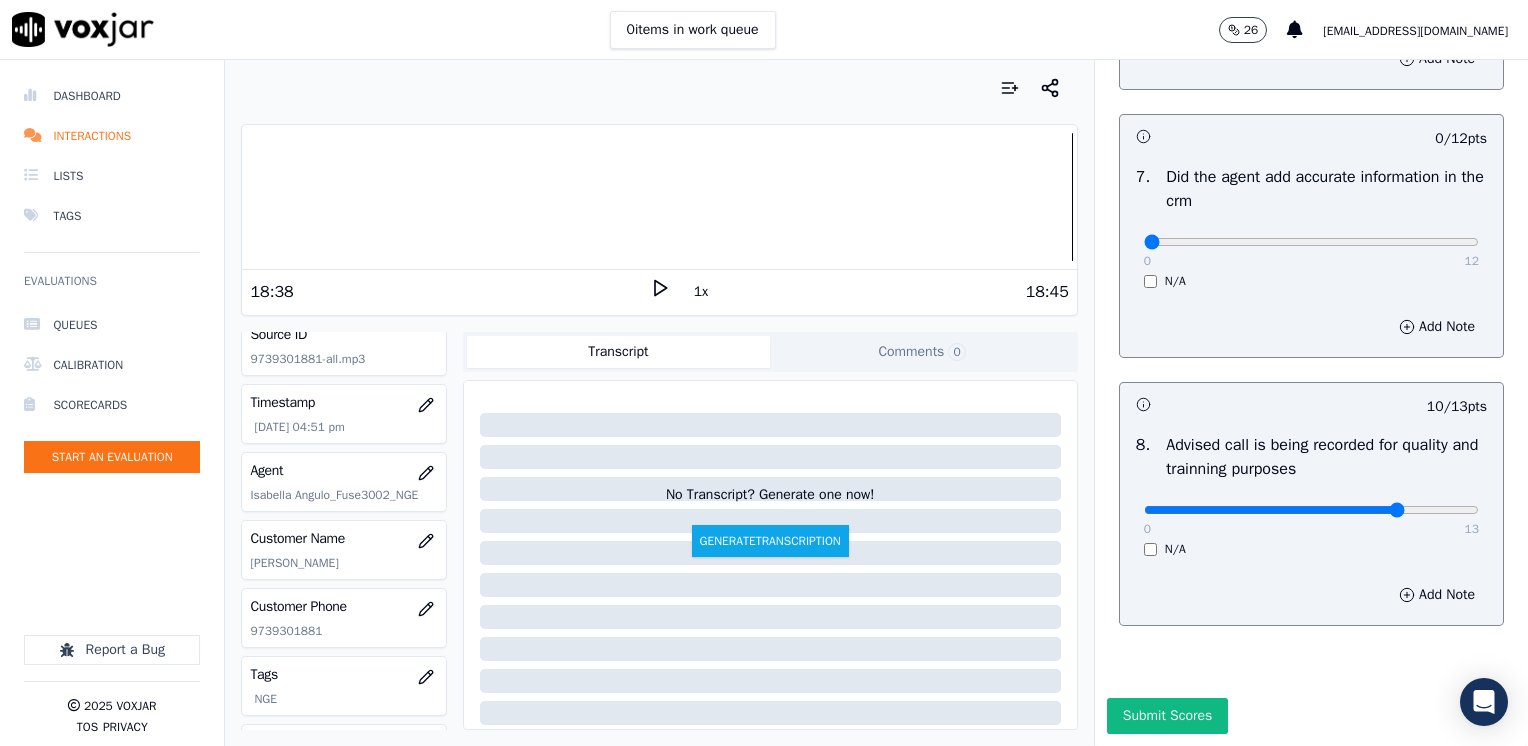 click on "Add Note" at bounding box center (1311, 595) 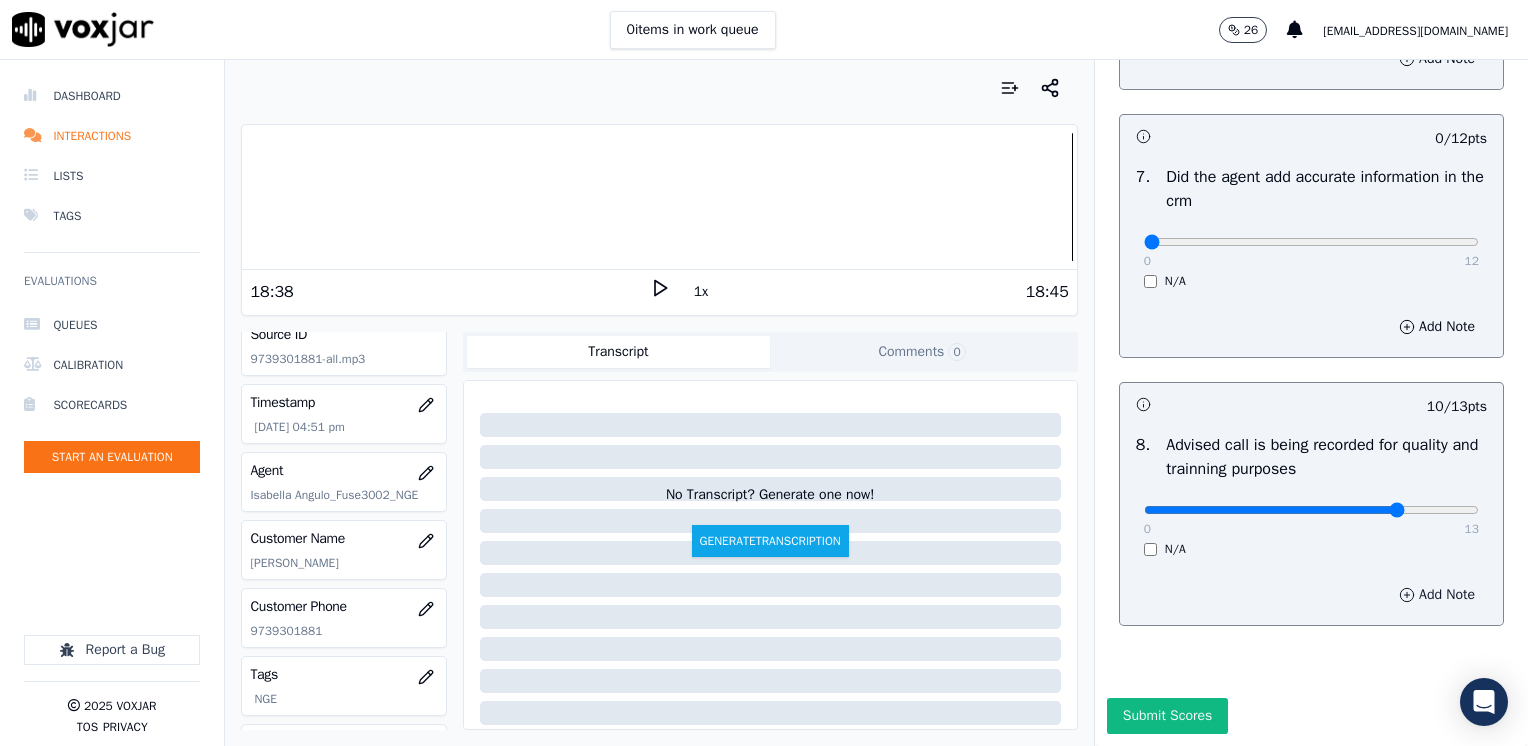 click on "Add Note" at bounding box center [1437, 595] 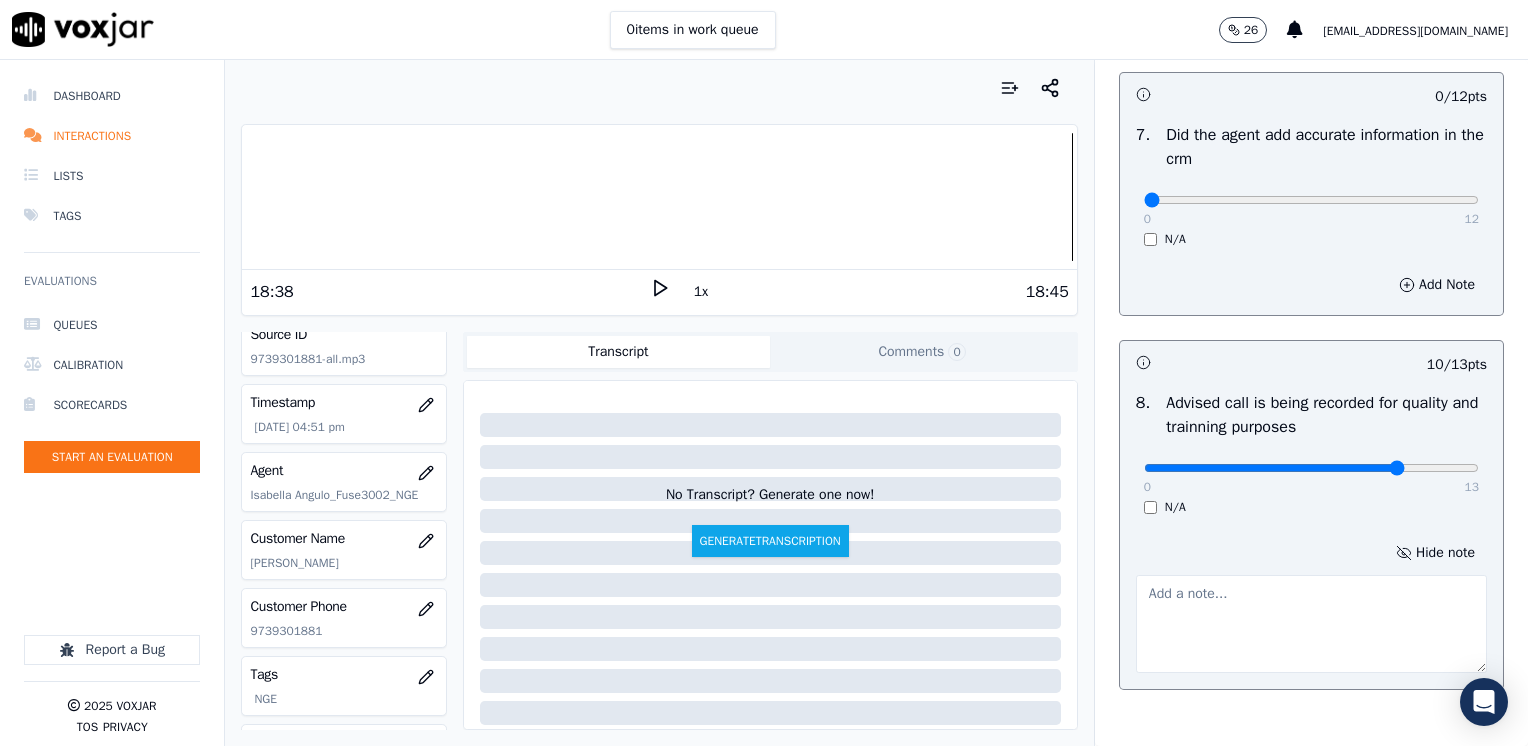 click at bounding box center [1311, 624] 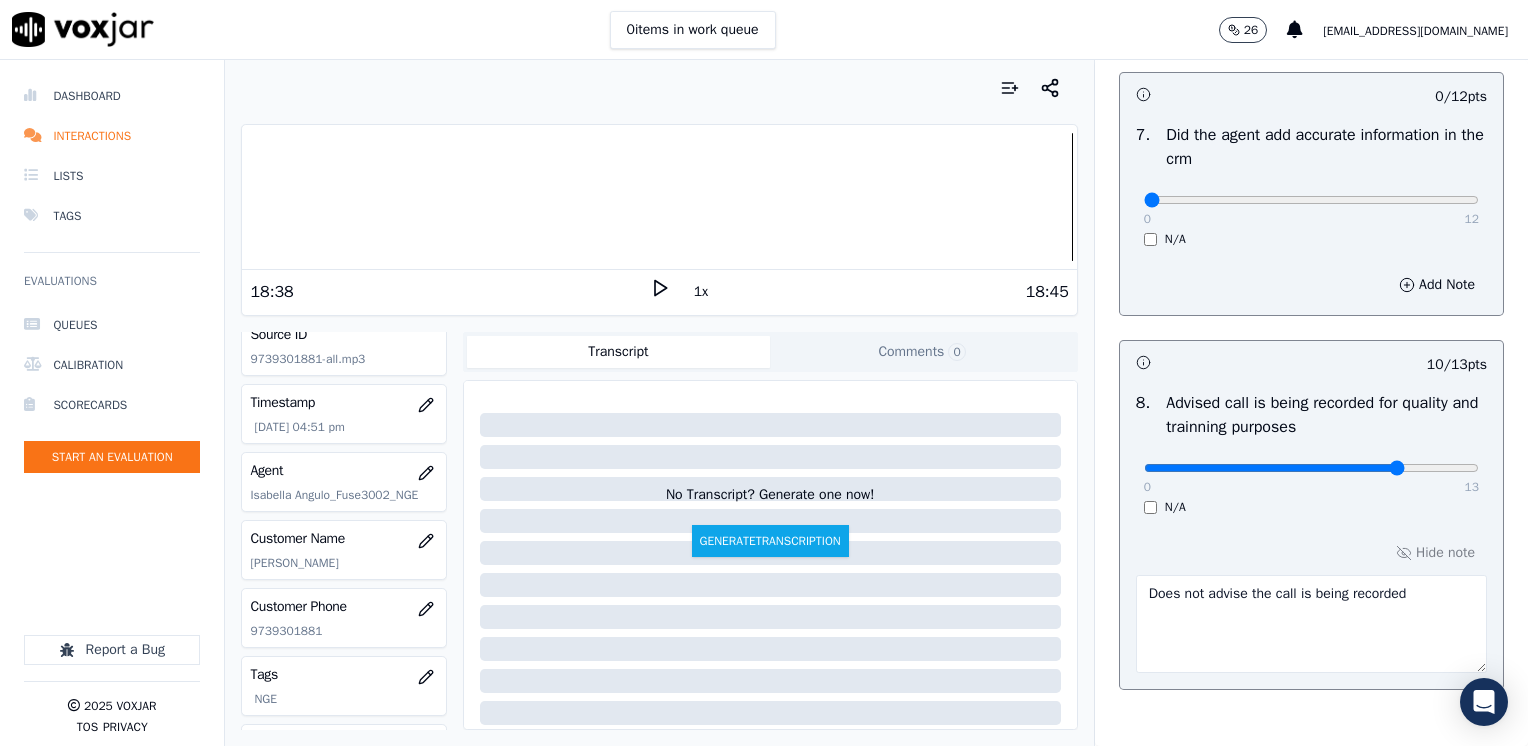 type on "Does not advise the call is being recorded" 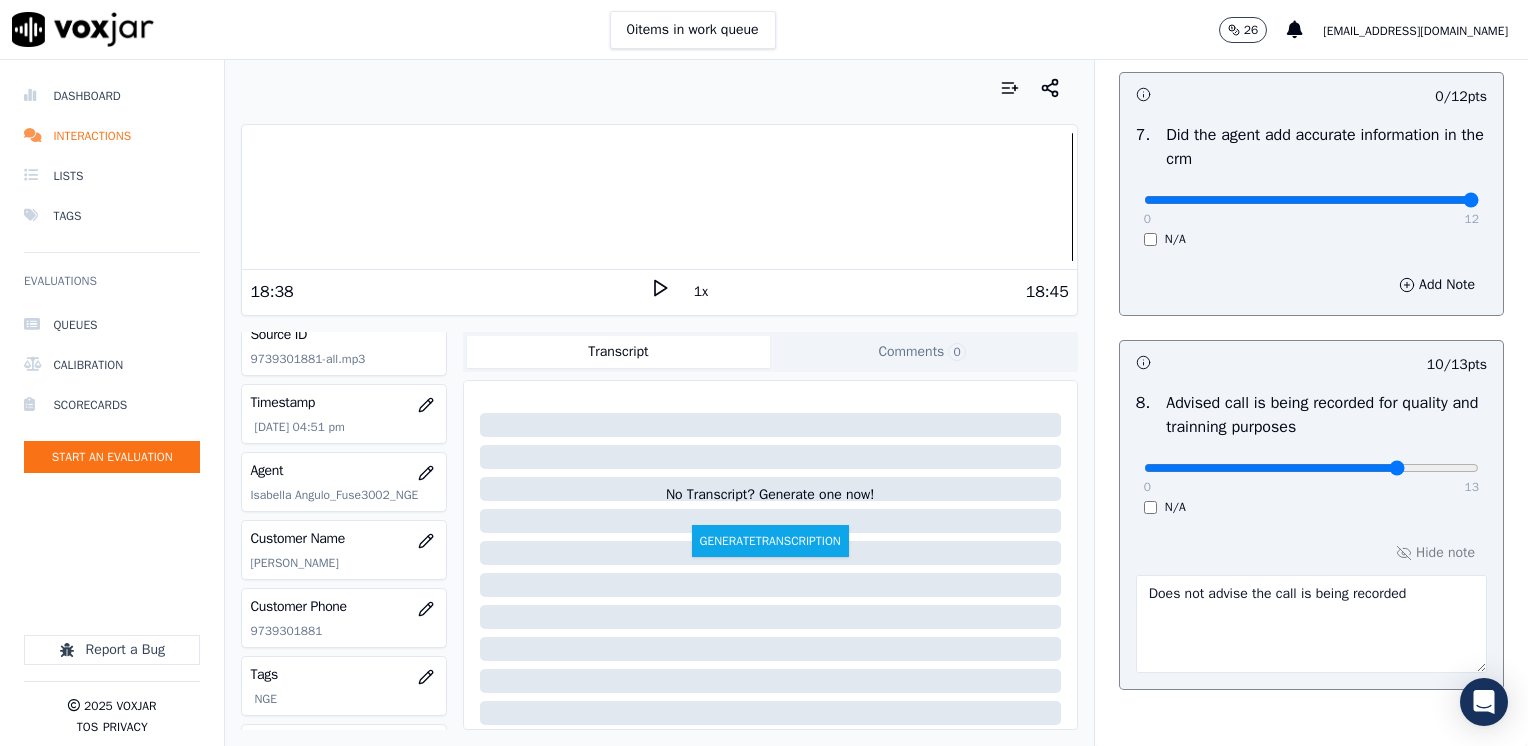 drag, startPoint x: 1132, startPoint y: 206, endPoint x: 1531, endPoint y: 262, distance: 402.91068 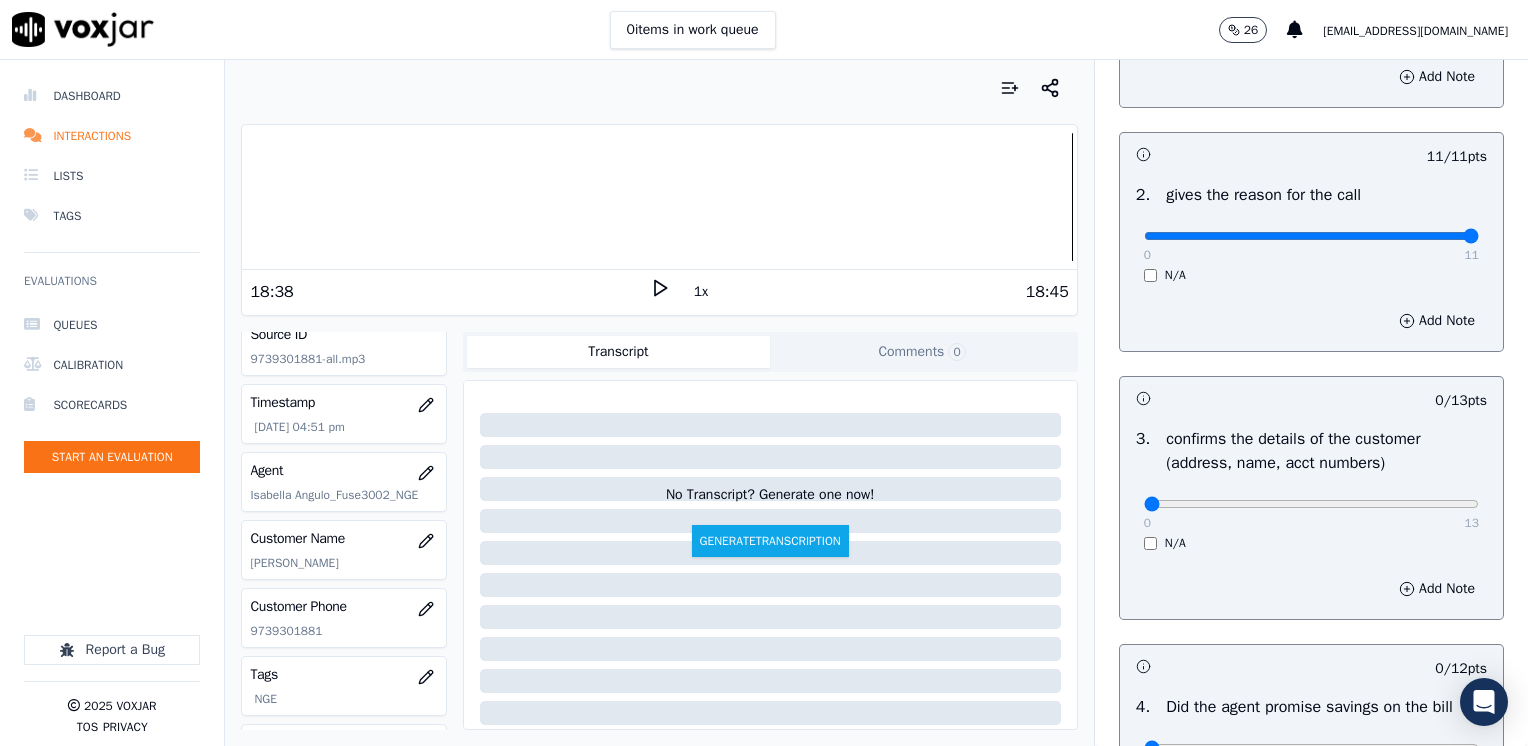 scroll, scrollTop: 0, scrollLeft: 0, axis: both 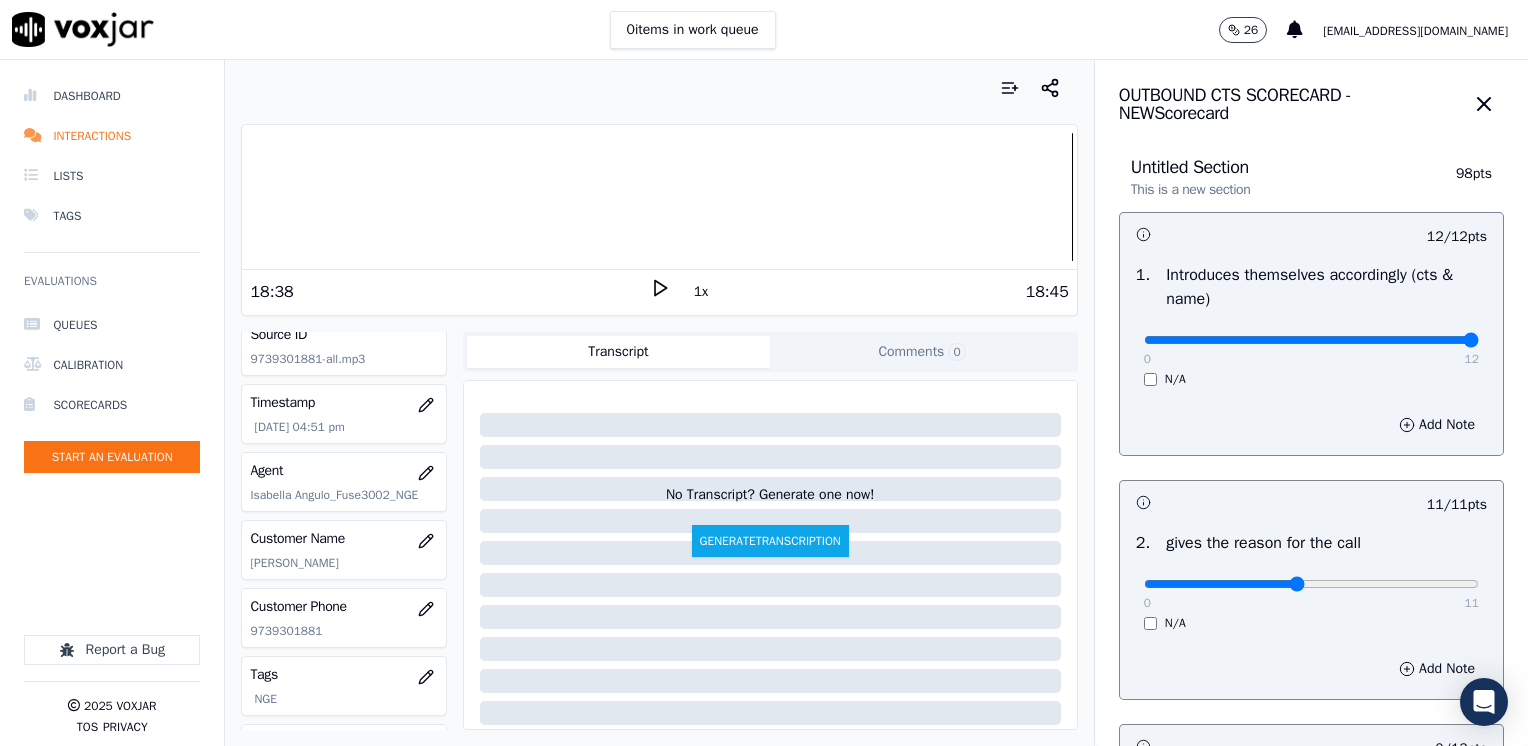 type on "5" 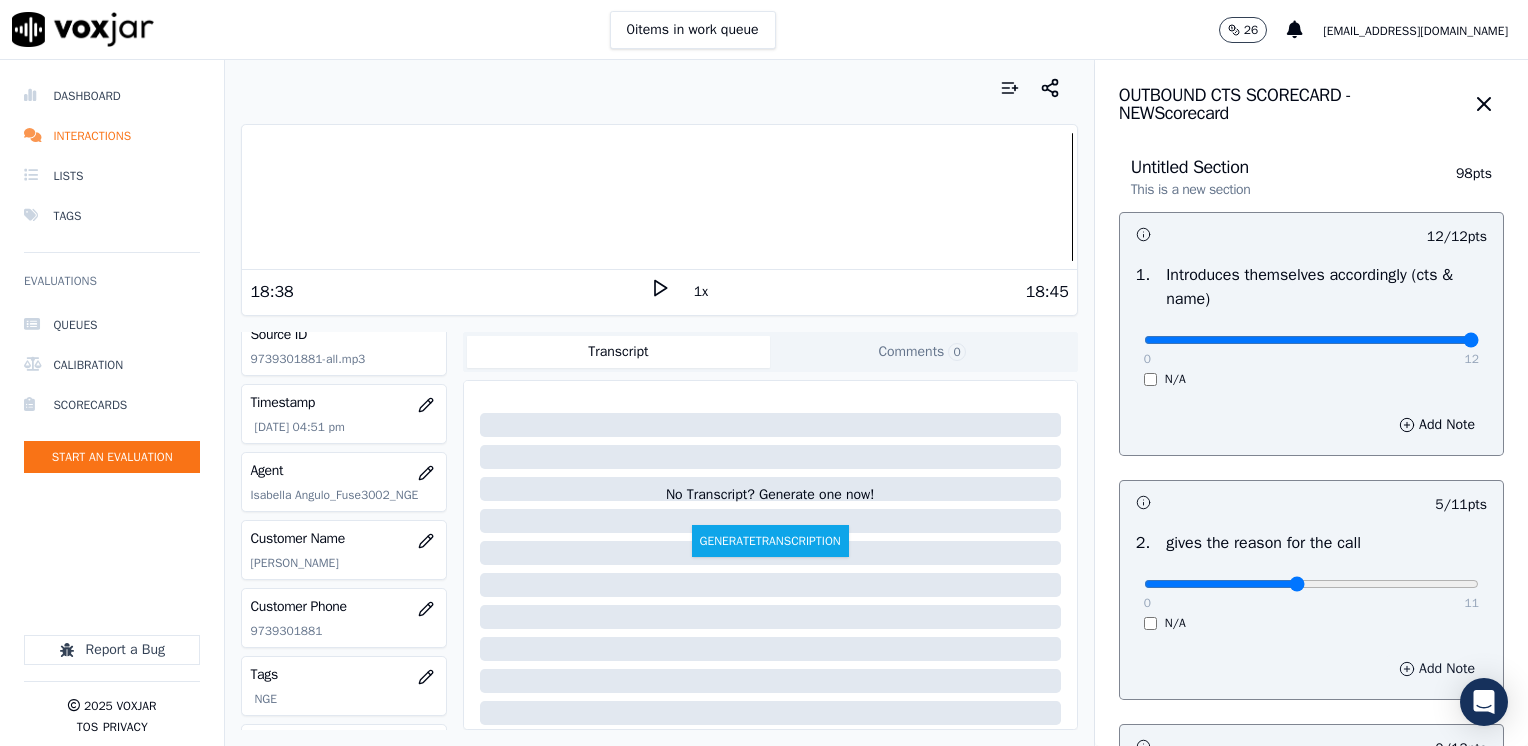 click on "Add Note" at bounding box center (1437, 669) 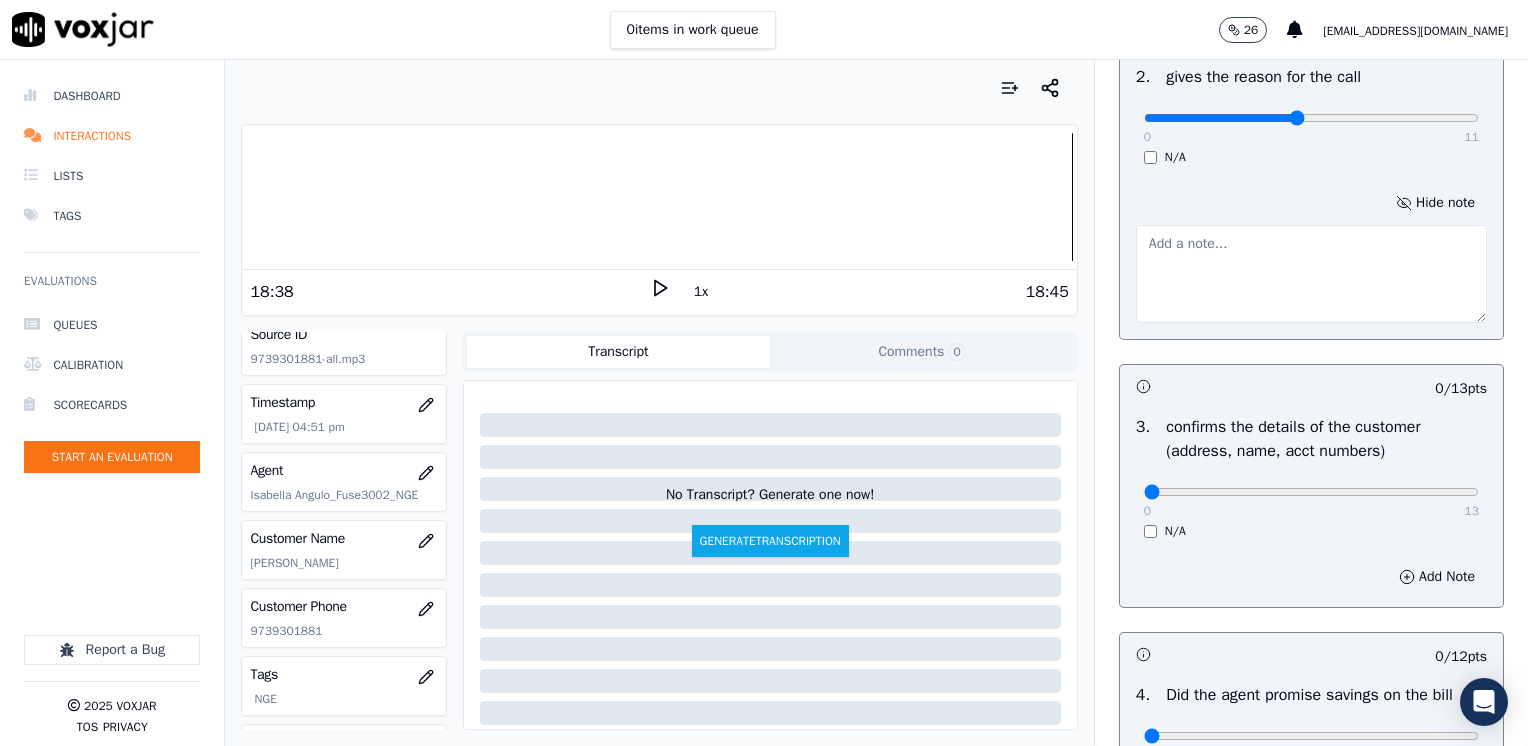 scroll, scrollTop: 700, scrollLeft: 0, axis: vertical 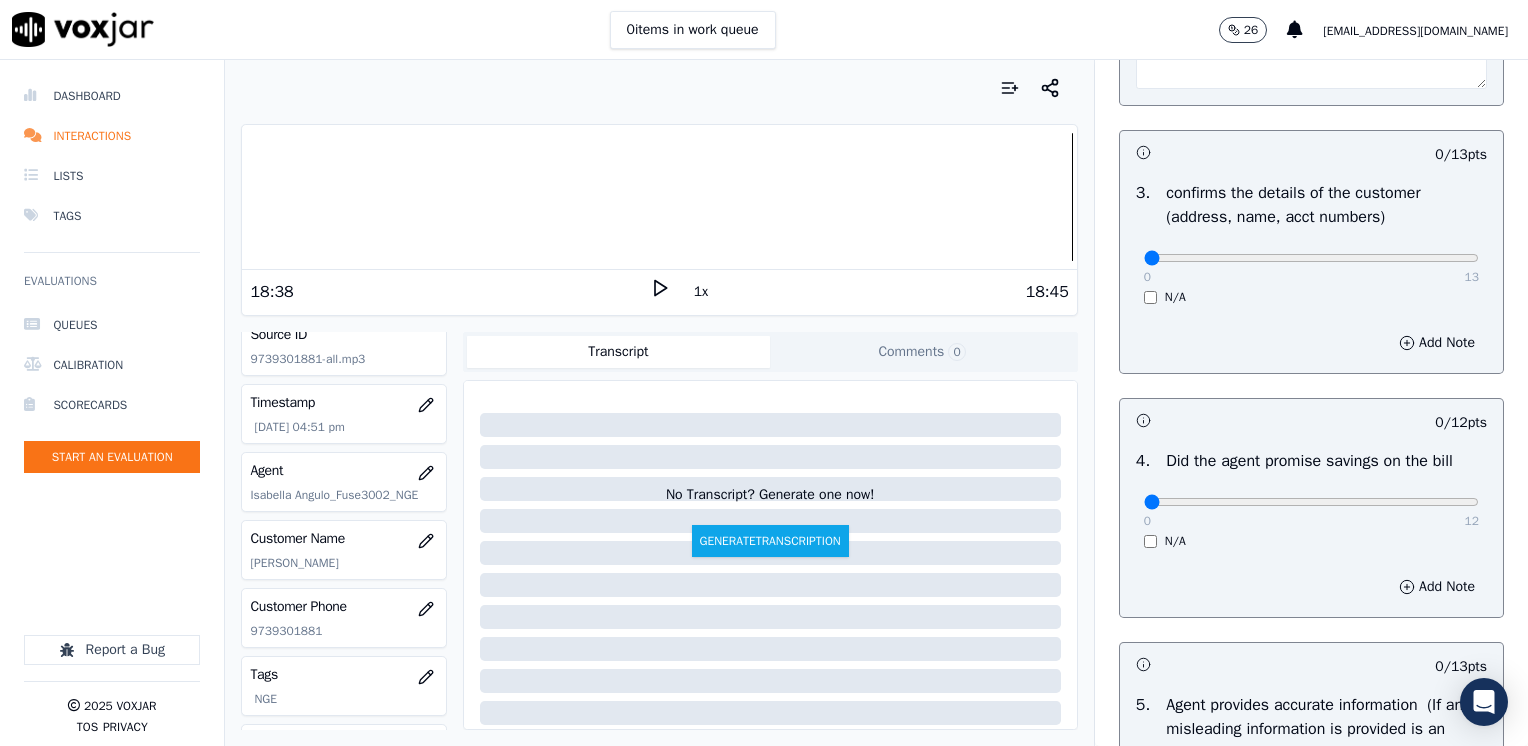 click on "Add Note" at bounding box center [1311, 587] 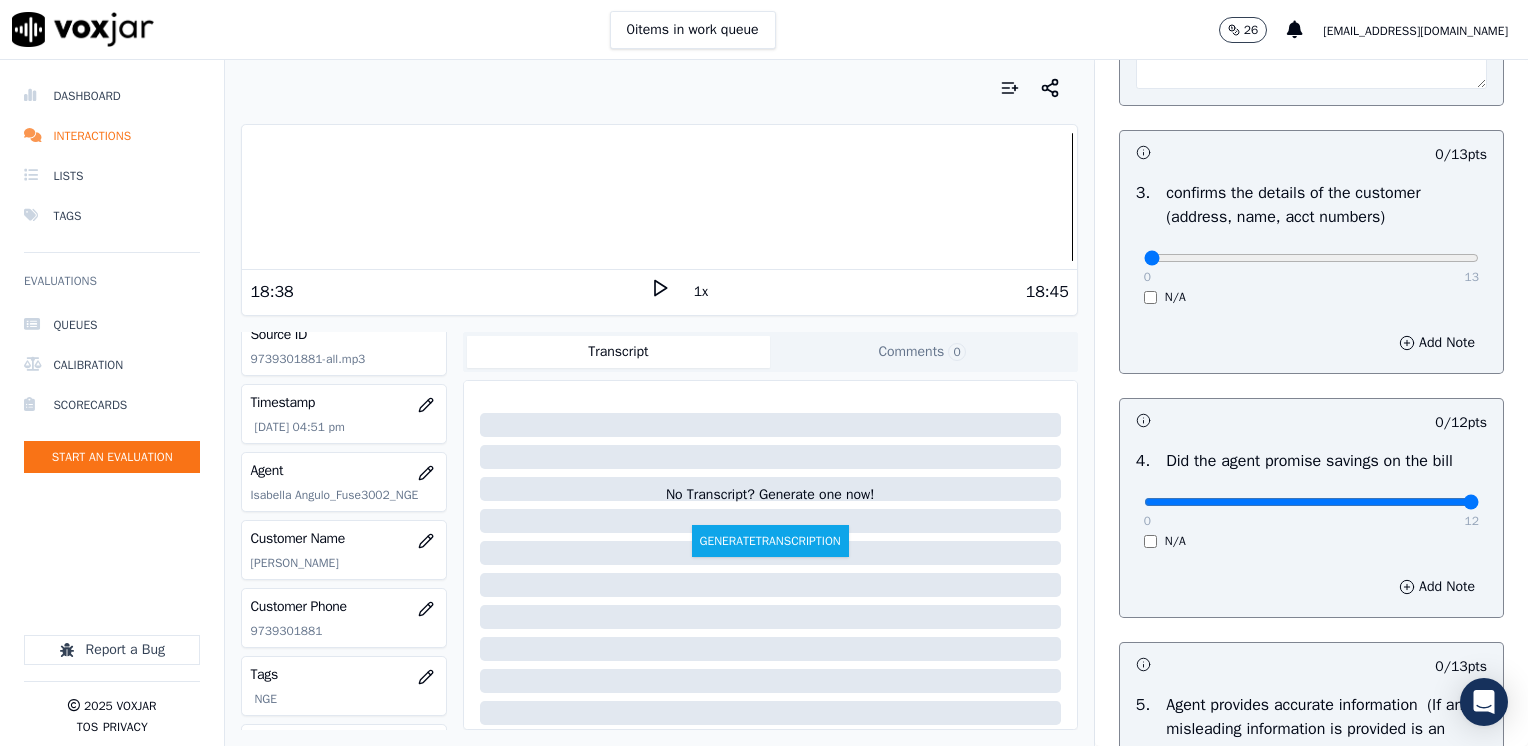 drag, startPoint x: 1127, startPoint y: 506, endPoint x: 1531, endPoint y: 489, distance: 404.3575 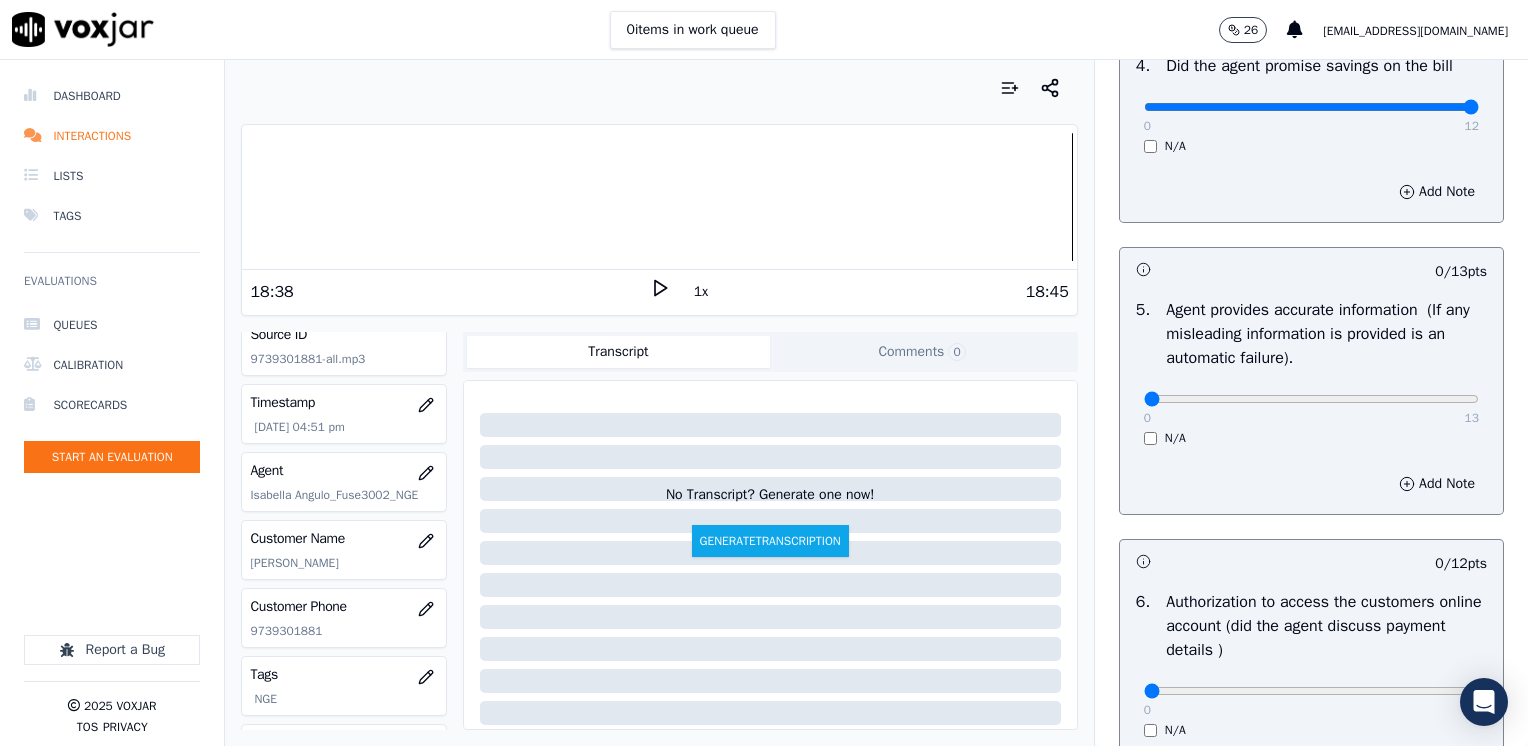 scroll, scrollTop: 1100, scrollLeft: 0, axis: vertical 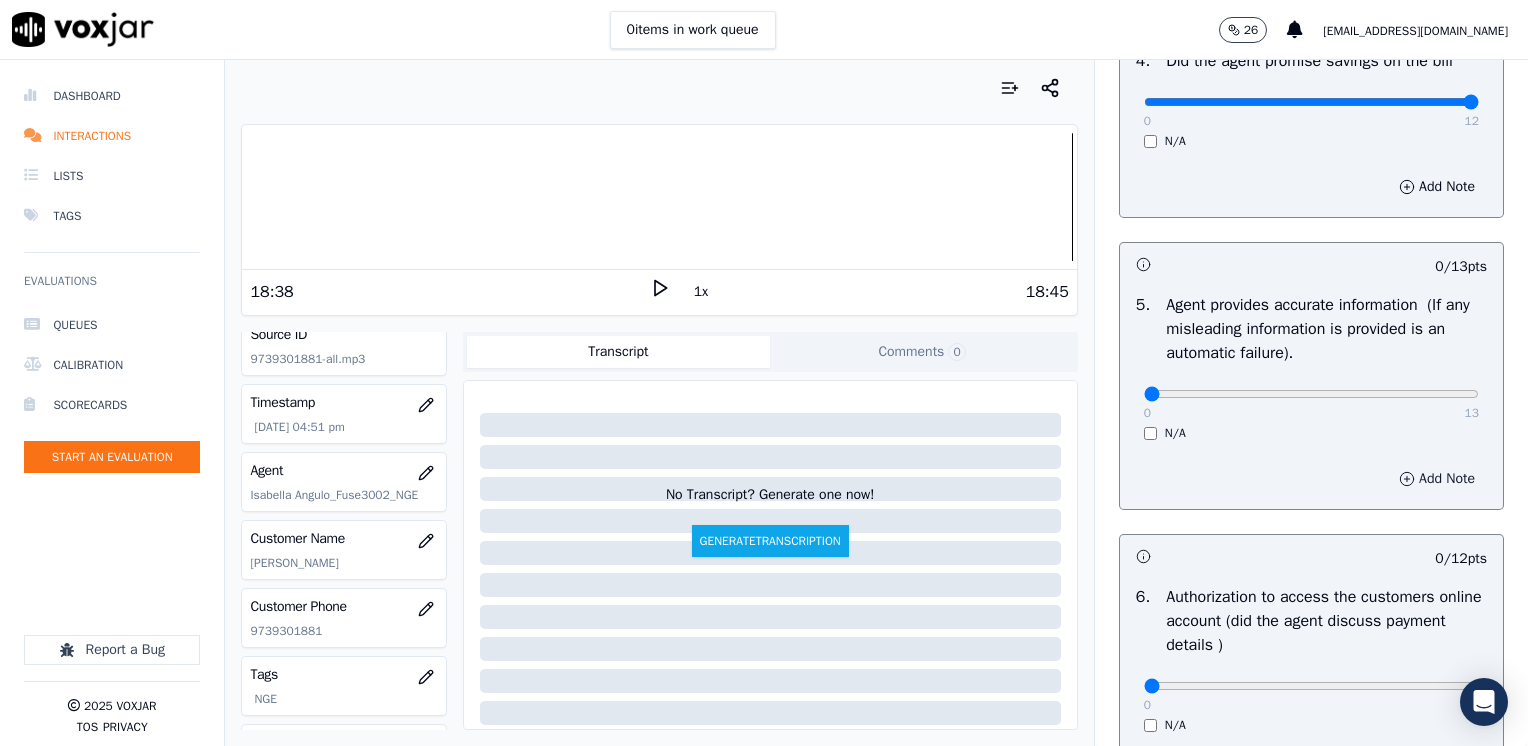 click on "Add Note" at bounding box center [1437, 479] 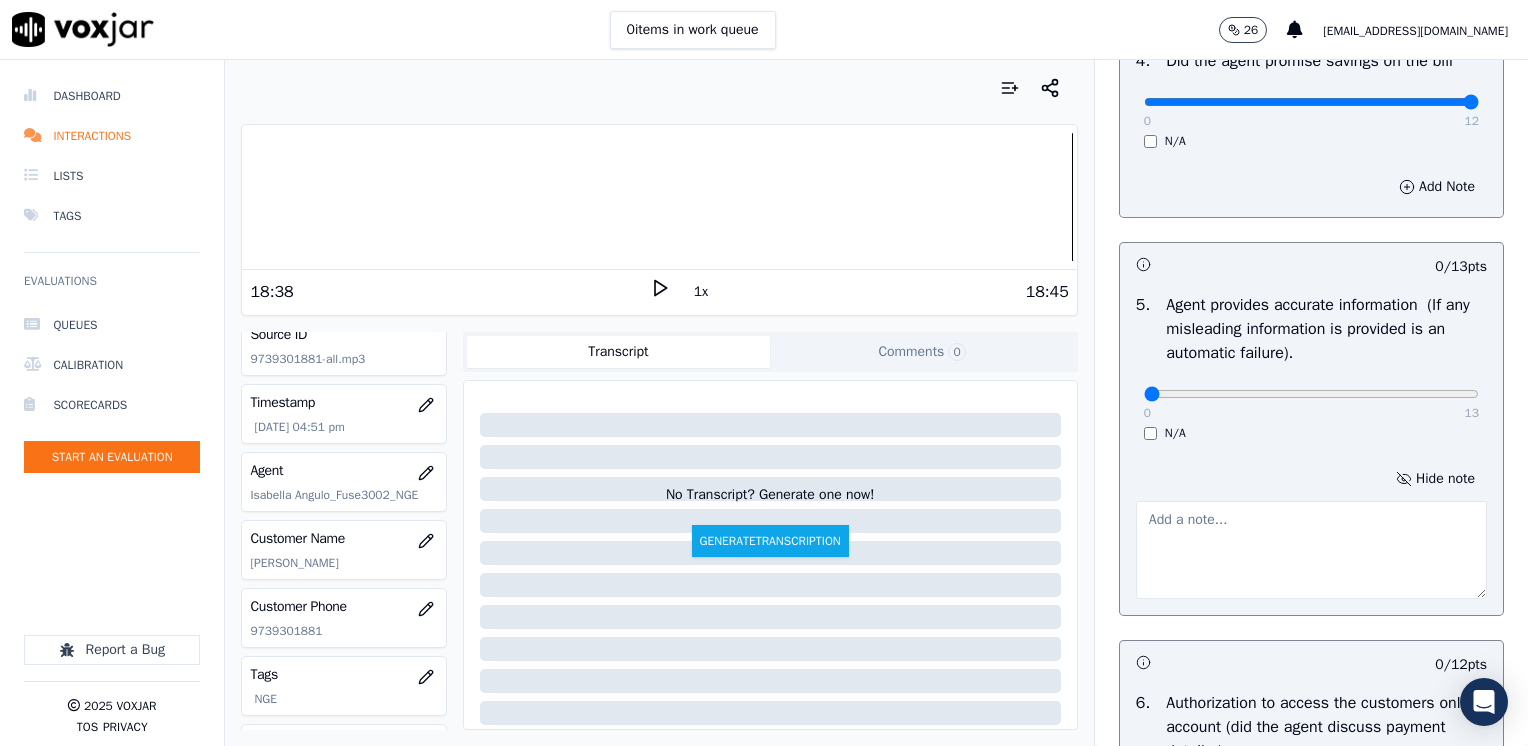 click at bounding box center [1311, 550] 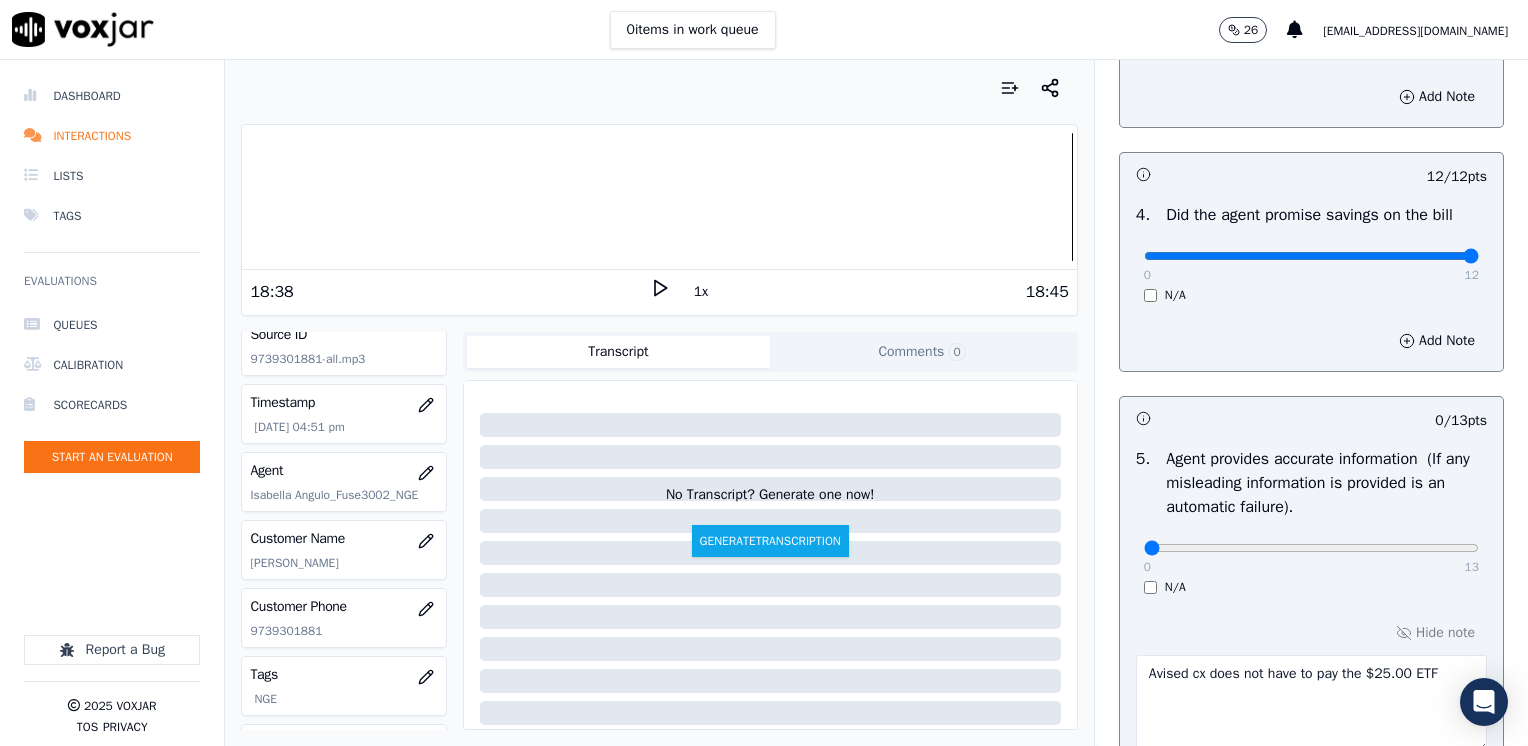 scroll, scrollTop: 700, scrollLeft: 0, axis: vertical 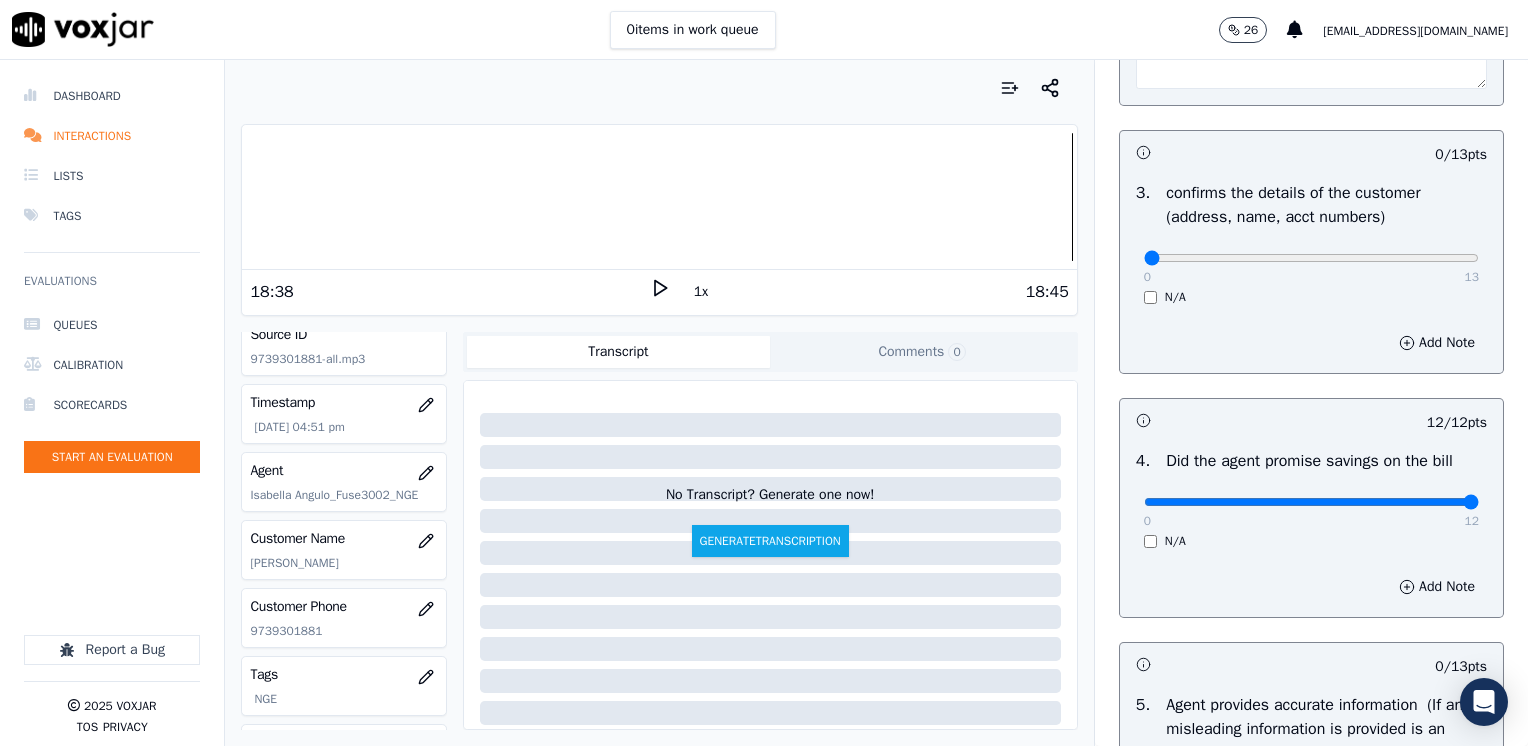 type on "Avised cx does not have to pay the $25.00 ETF" 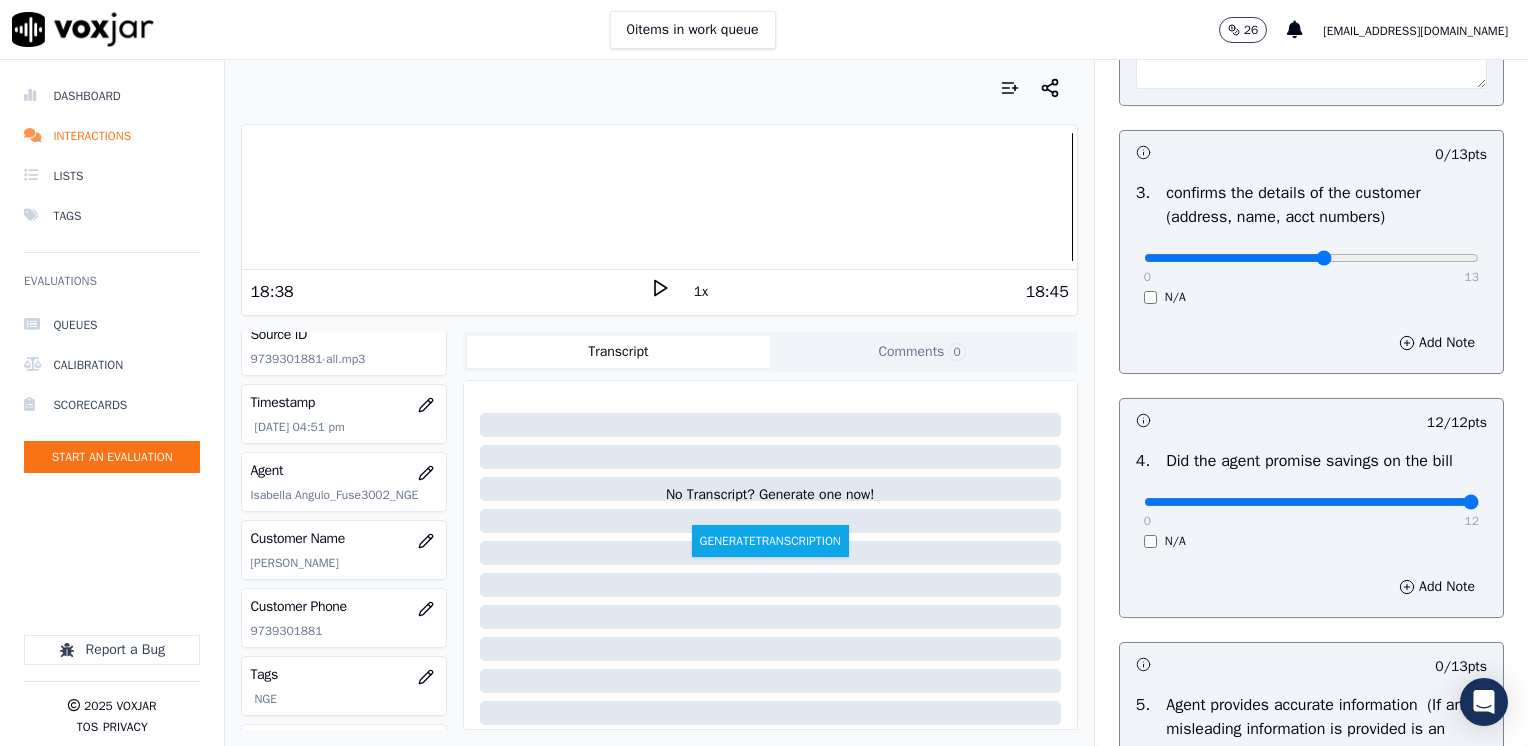 type on "7" 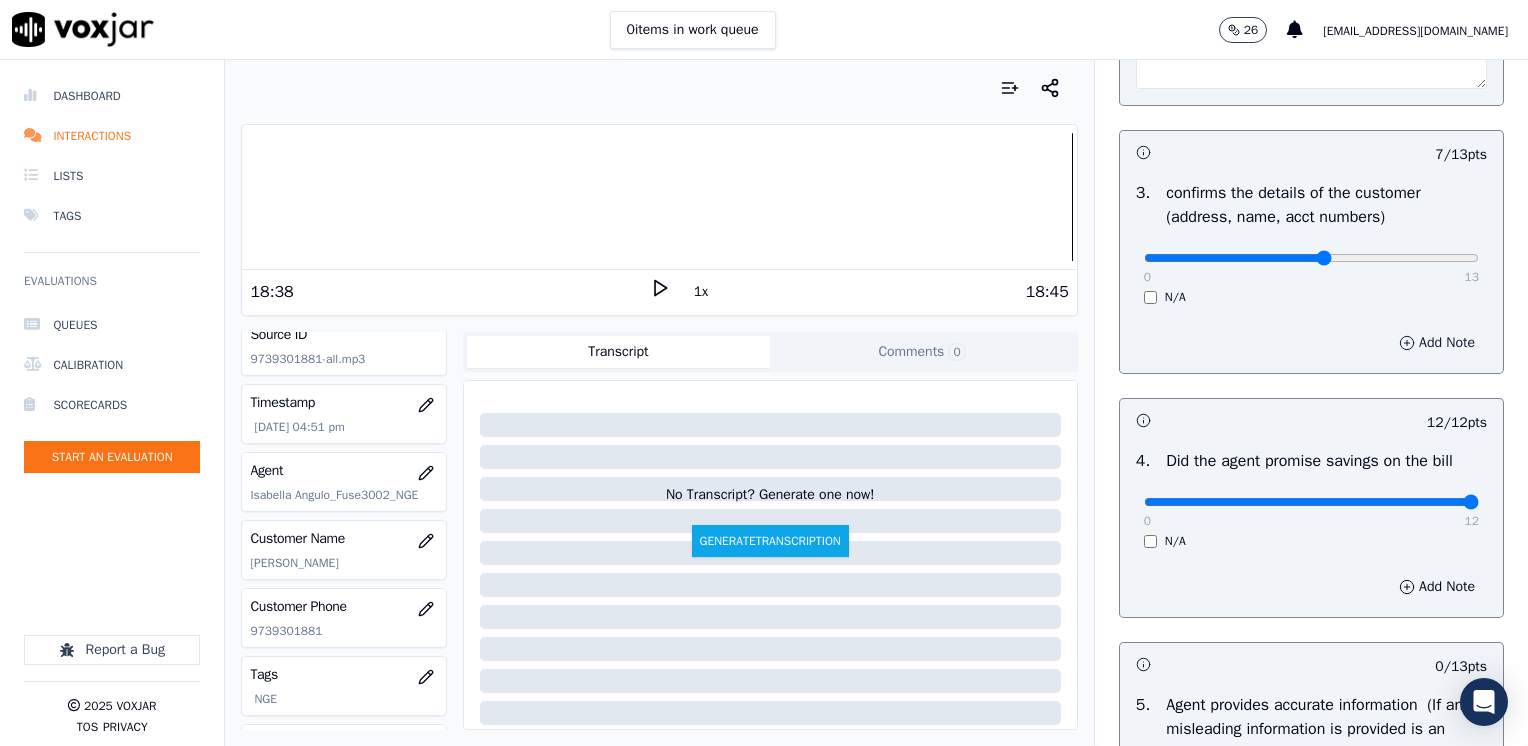 click on "Add Note" at bounding box center (1437, 343) 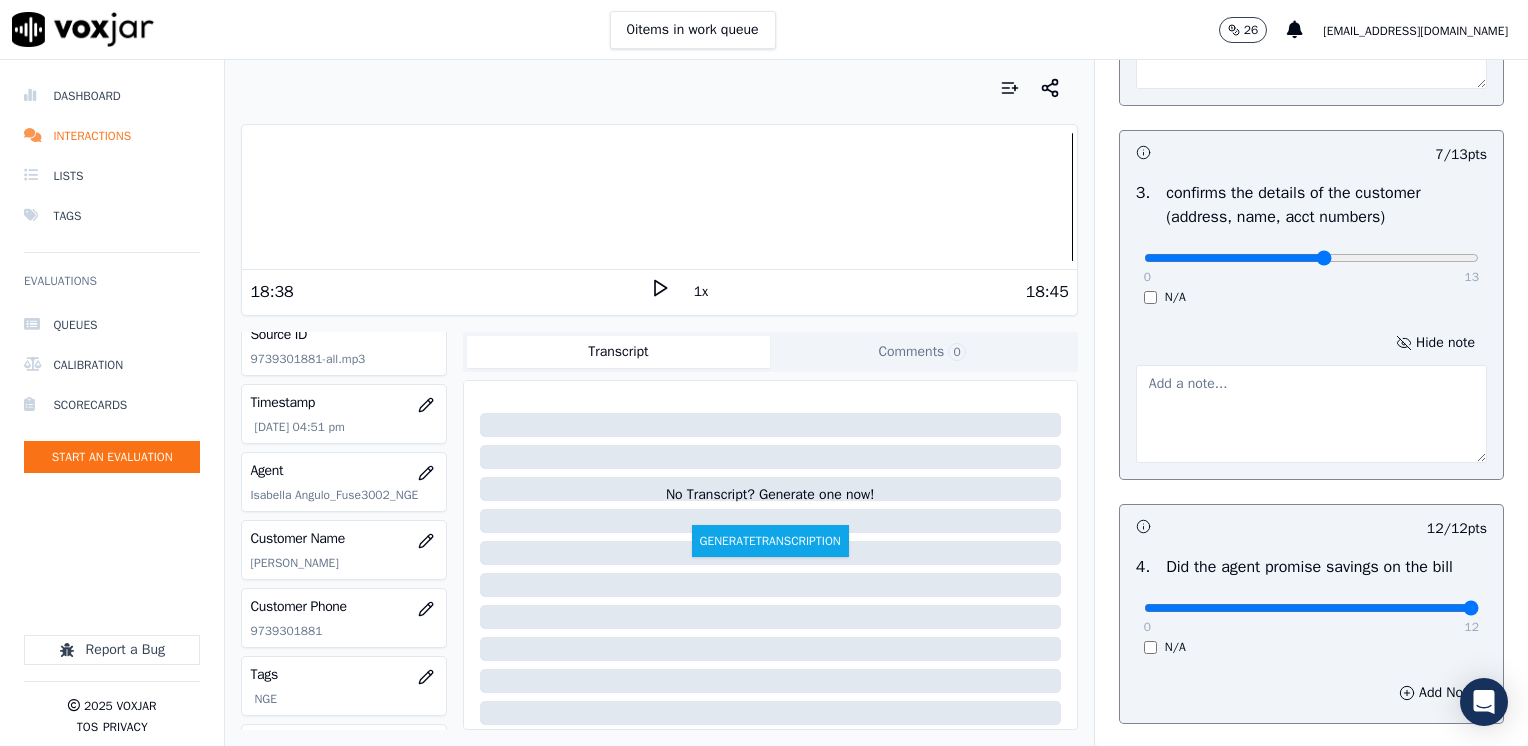 click at bounding box center (1311, 414) 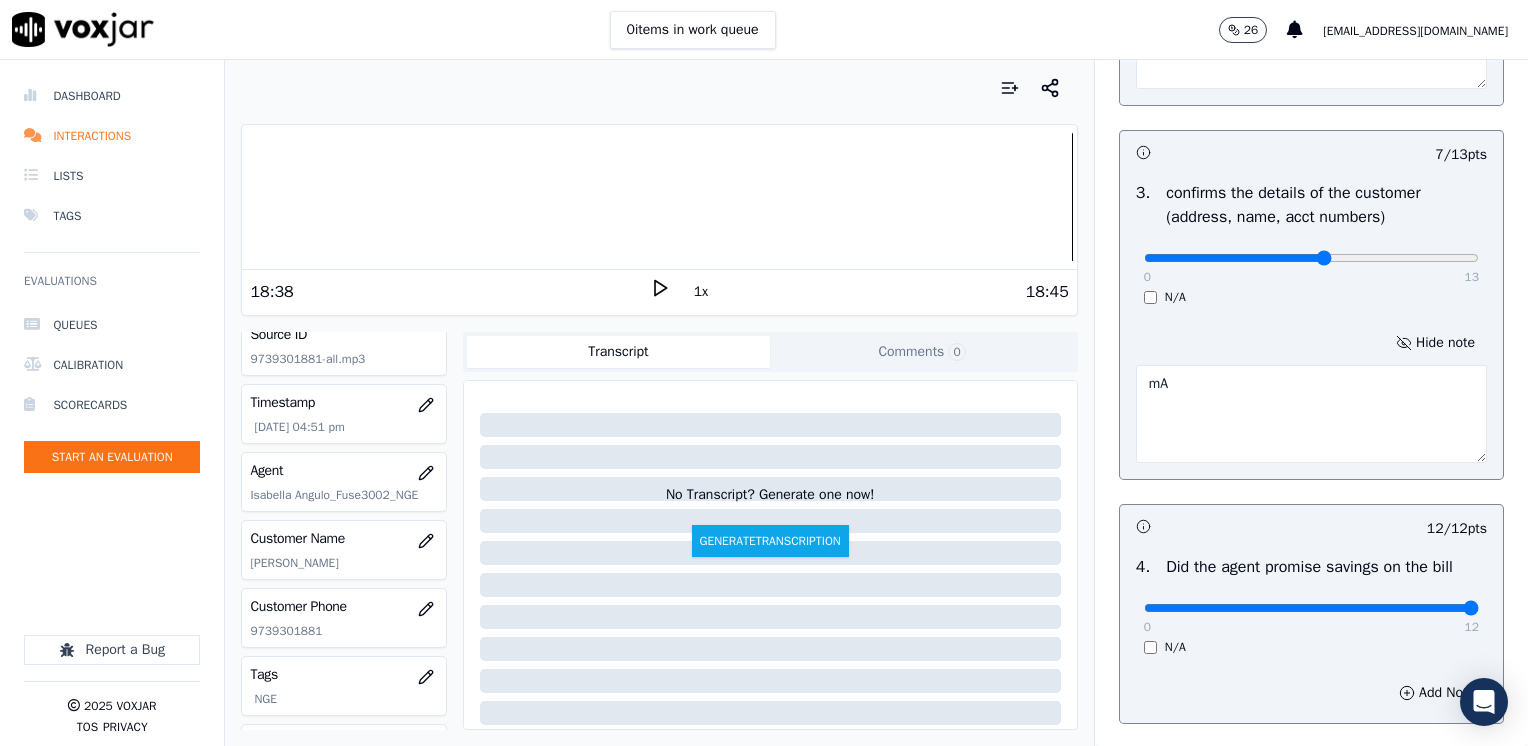 type on "m" 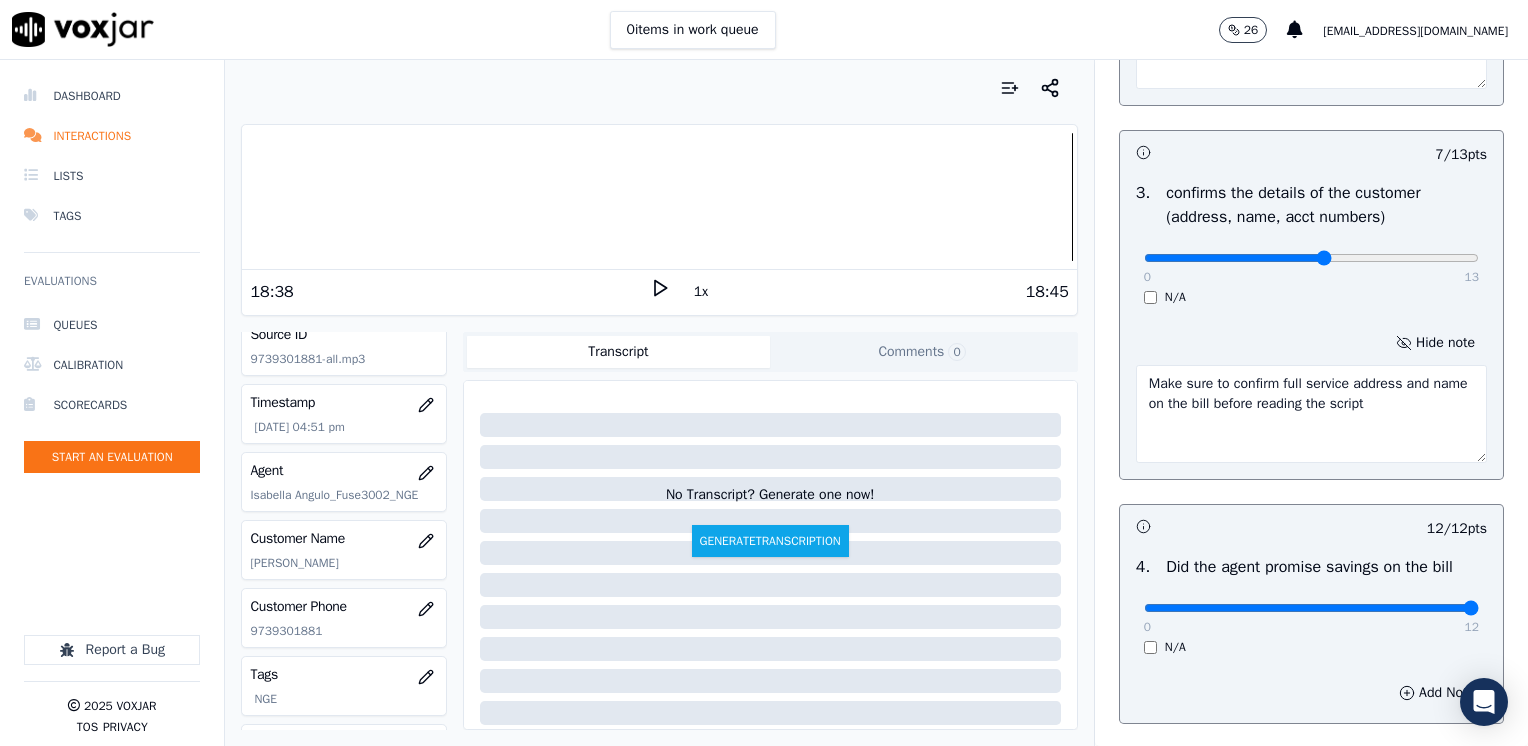 scroll, scrollTop: 300, scrollLeft: 0, axis: vertical 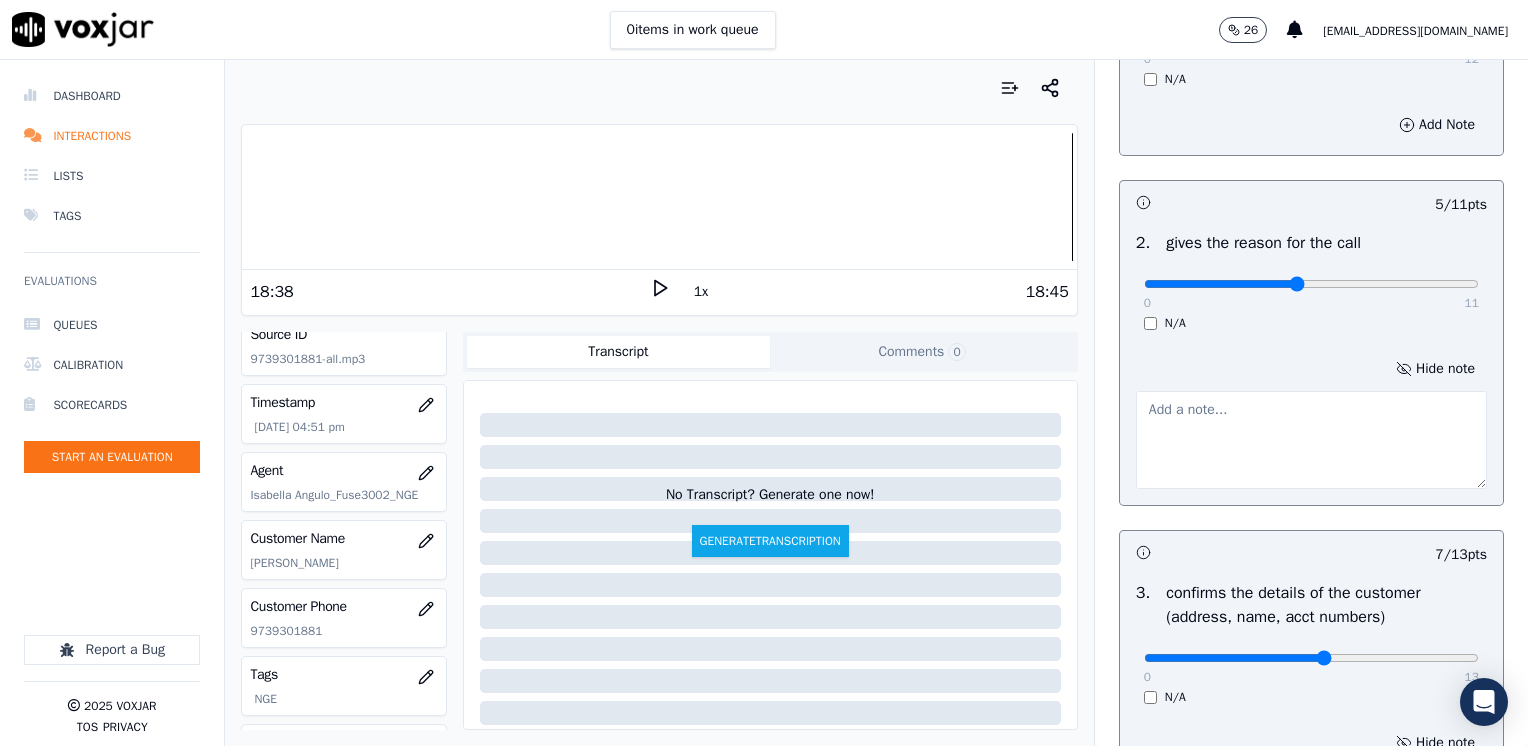 type on "Make sure to confirm full service address and name on the bill before reading the script" 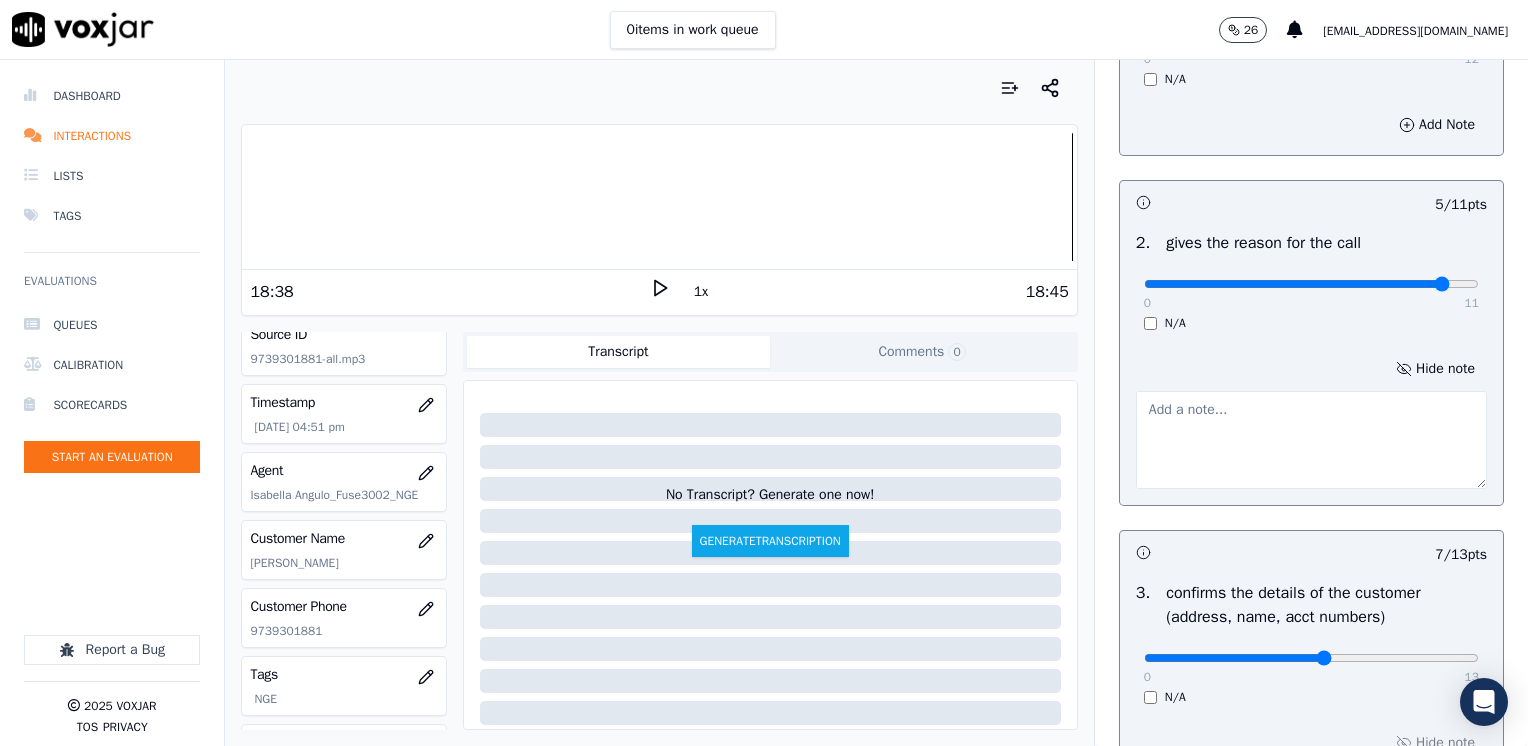 type on "10" 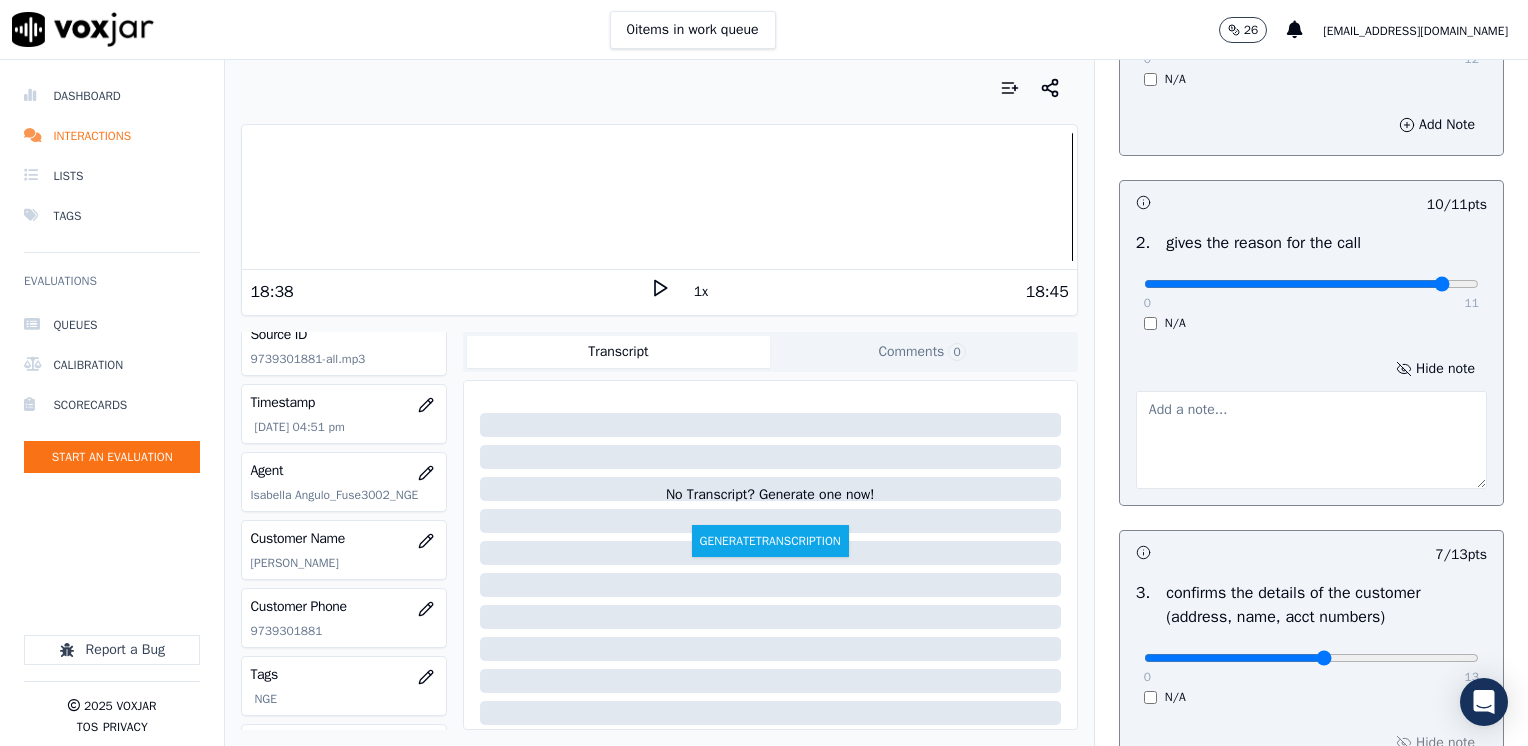 click at bounding box center (1311, 440) 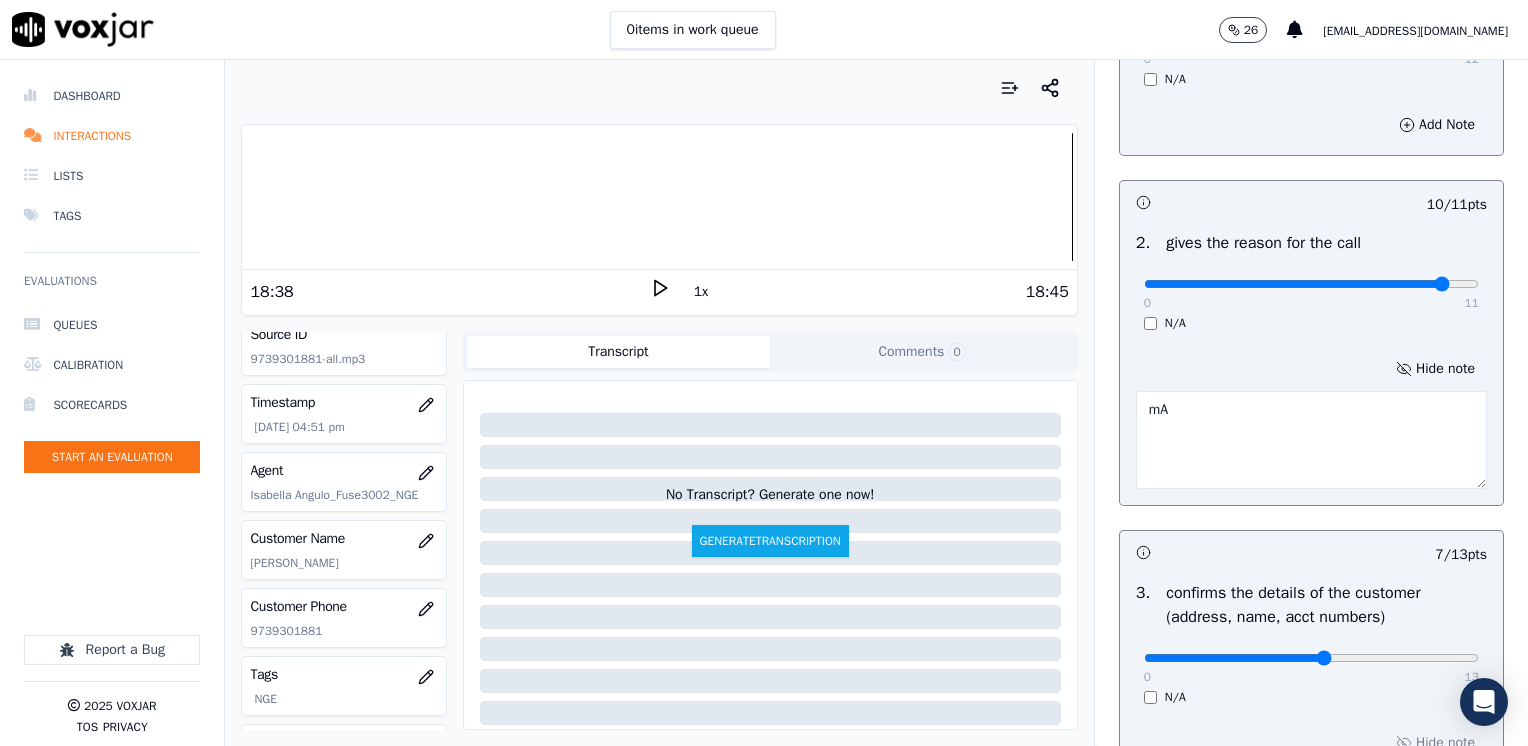 type on "m" 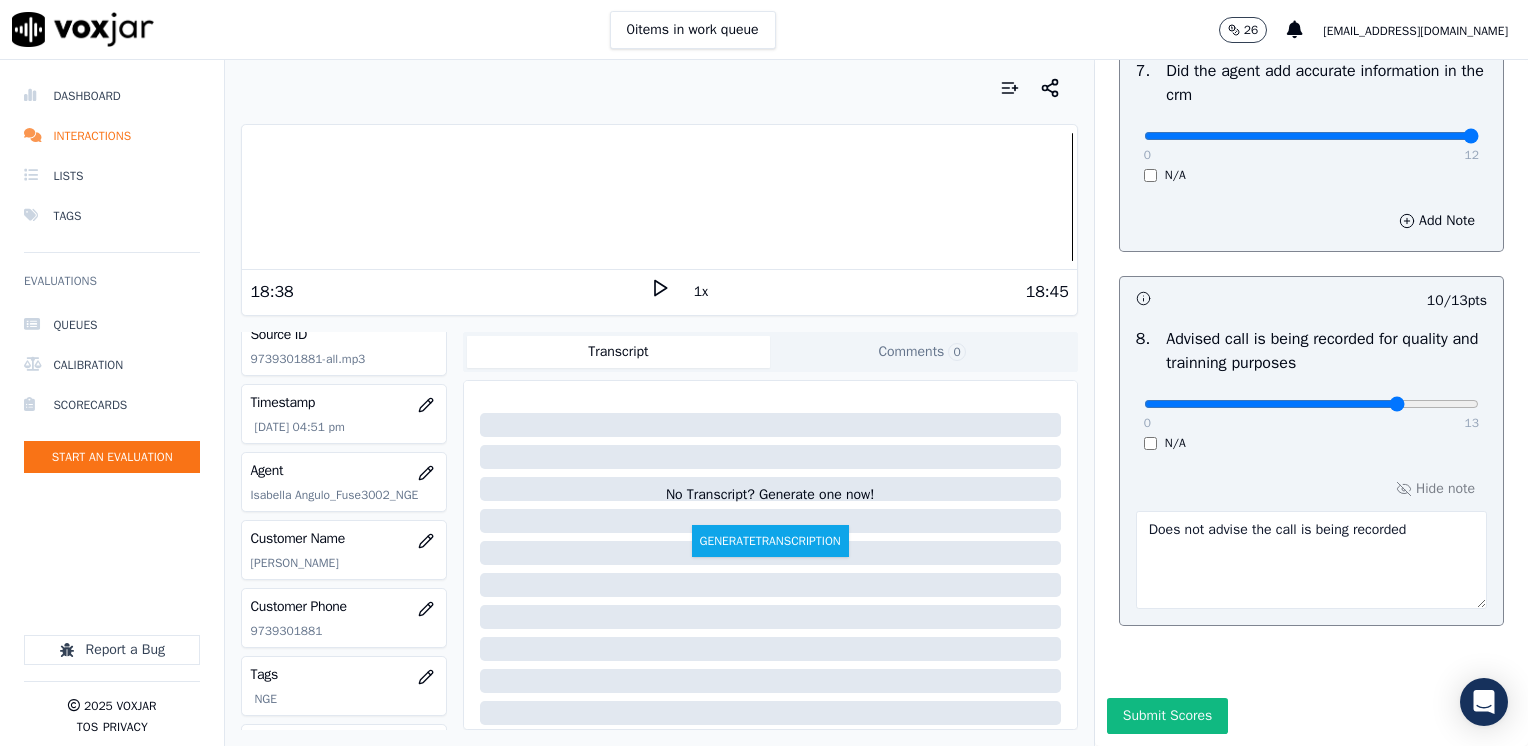 scroll, scrollTop: 2170, scrollLeft: 0, axis: vertical 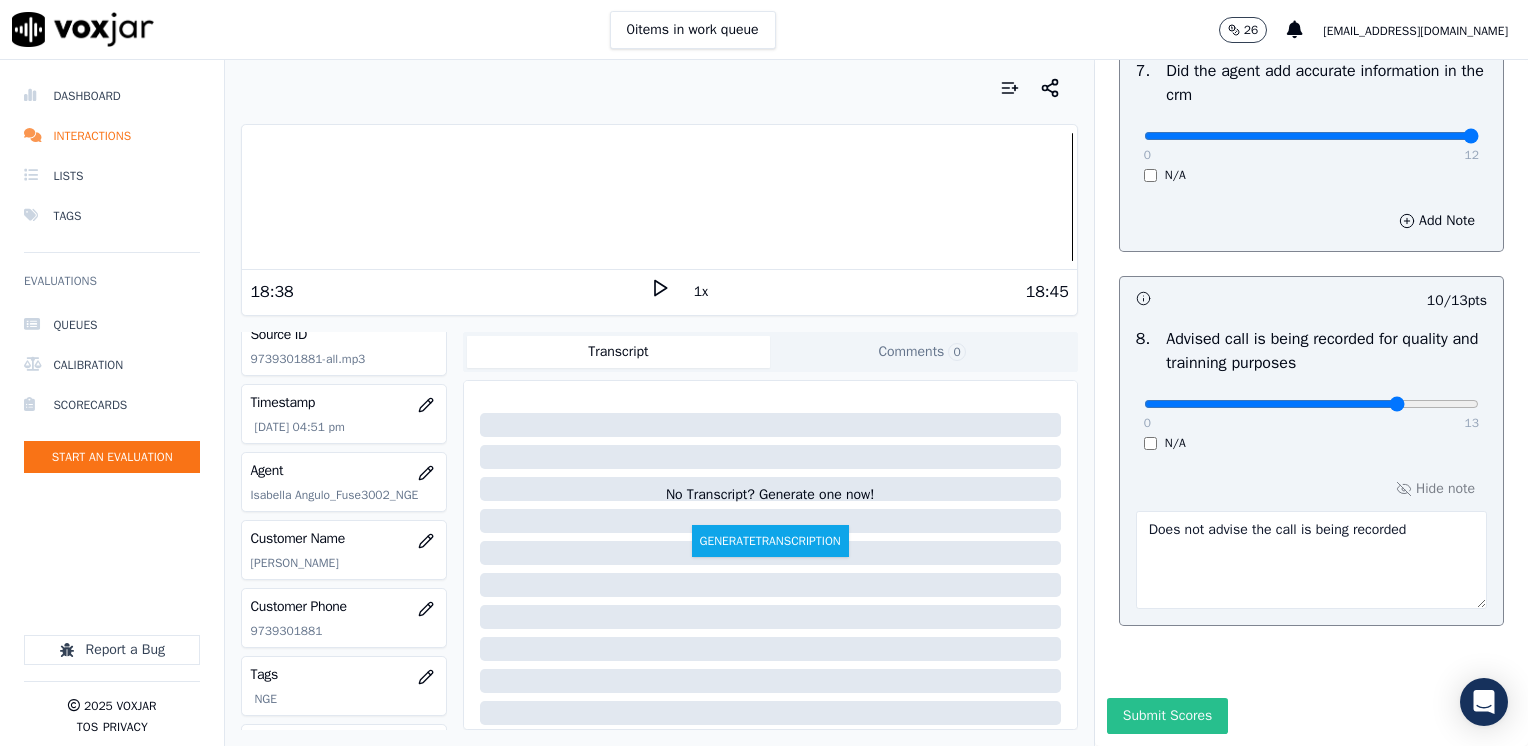 type on "Make sure to state the reason why we are calling" 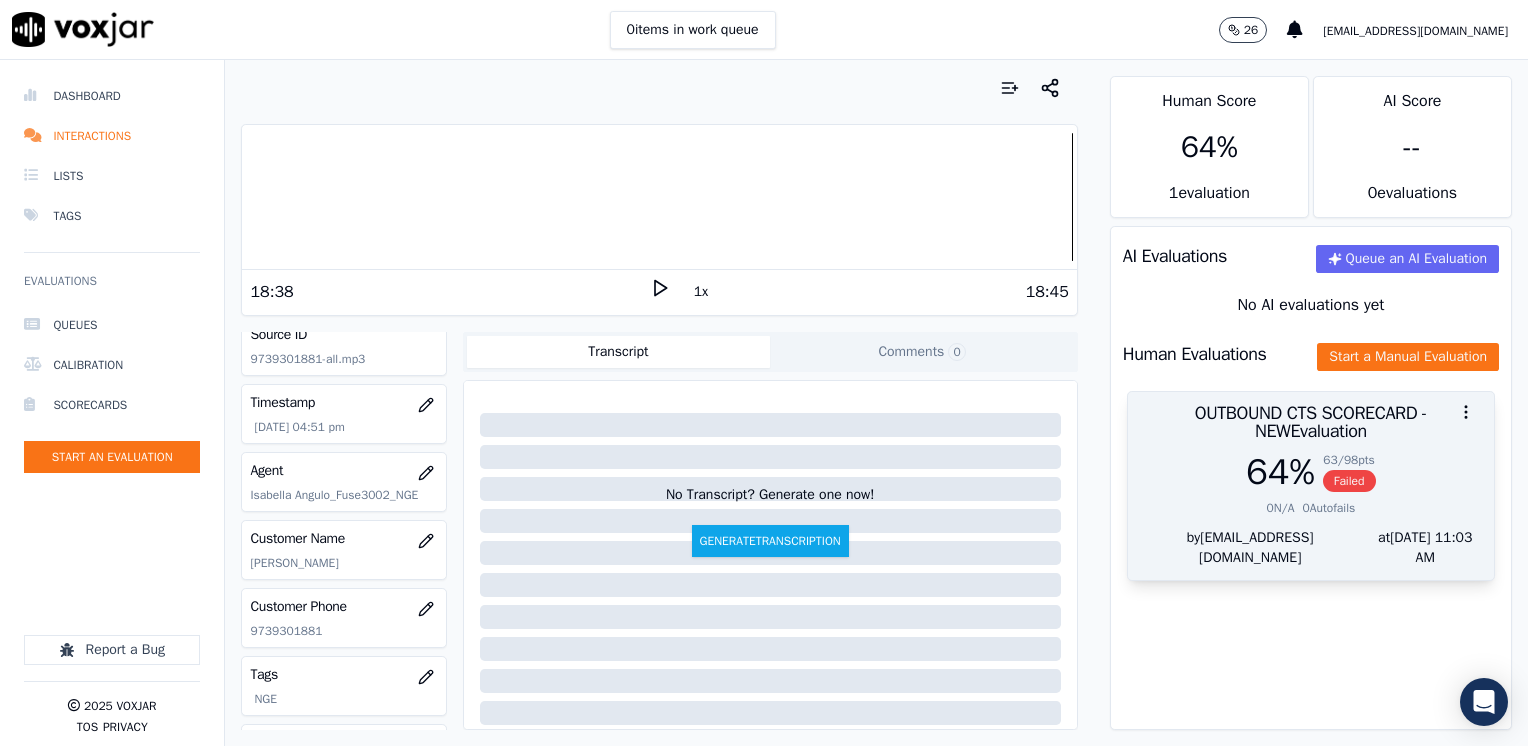 click on "64 %" at bounding box center [1280, 472] 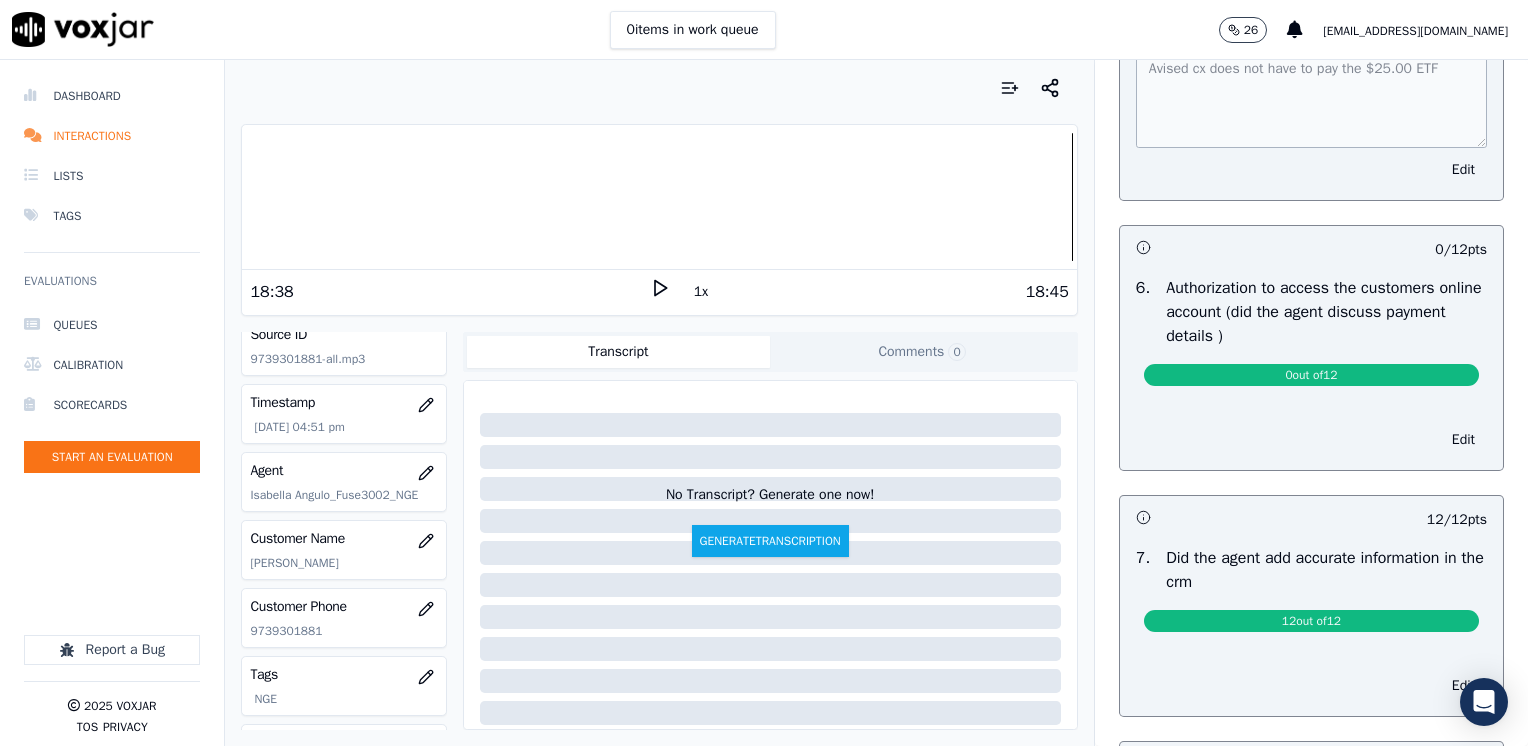 scroll, scrollTop: 1500, scrollLeft: 0, axis: vertical 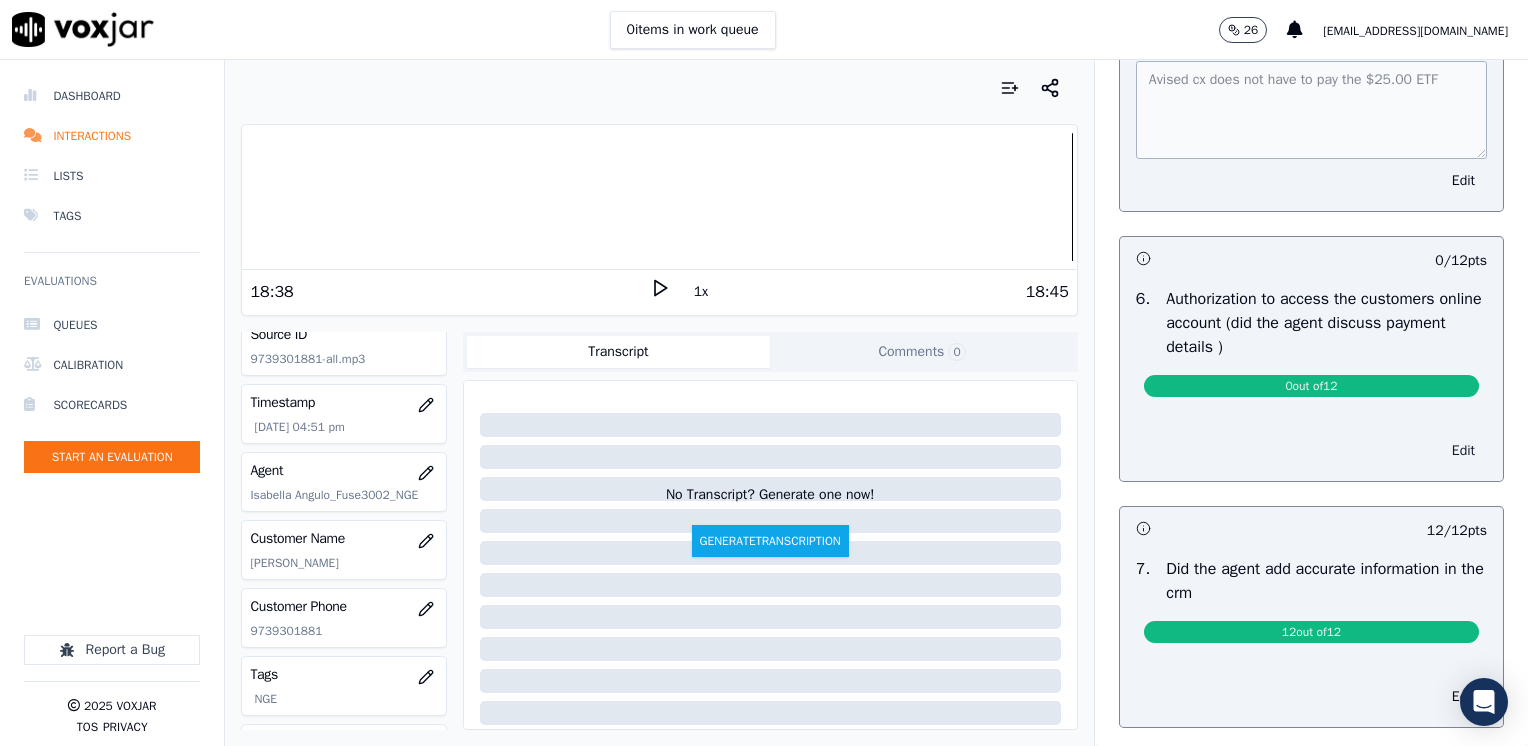 click on "Edit" at bounding box center (1463, 451) 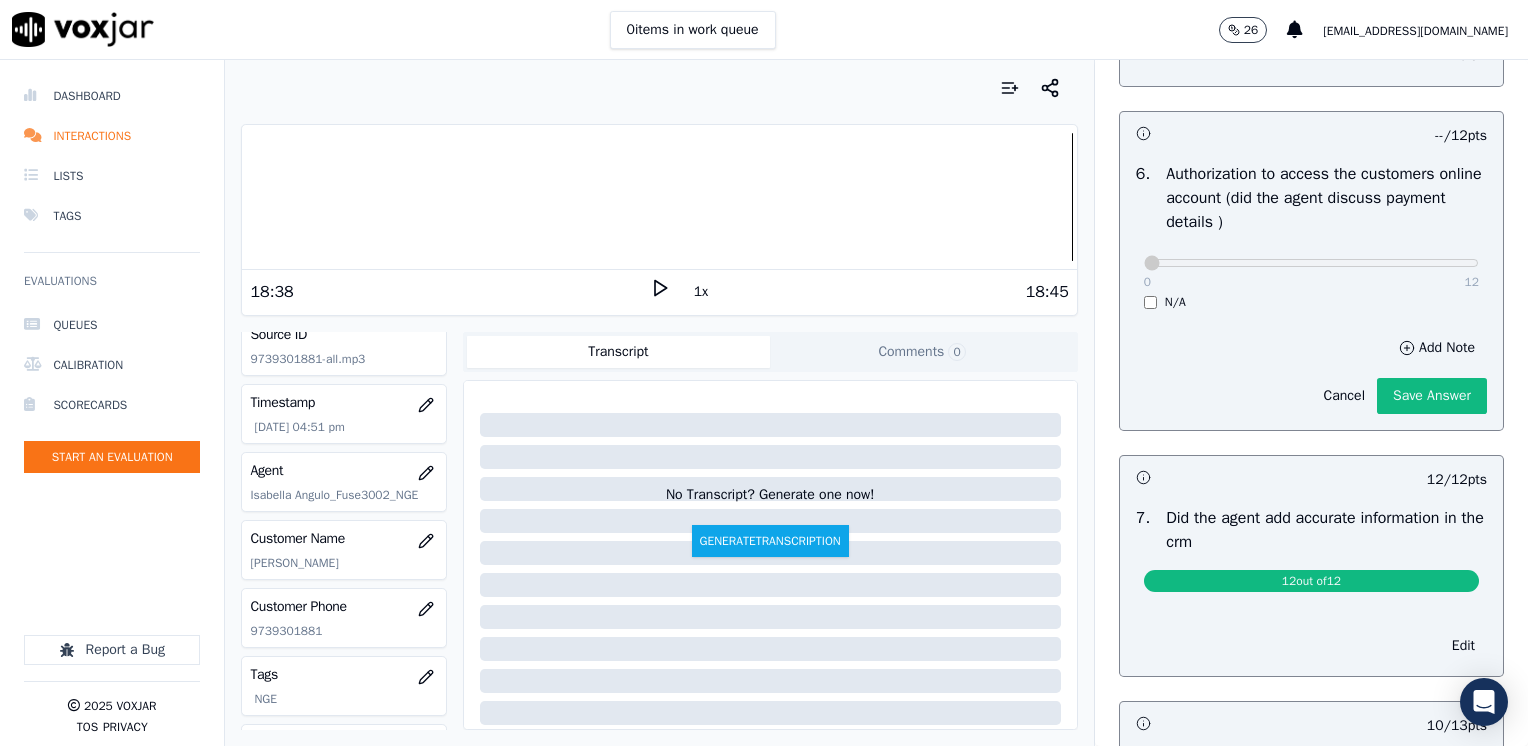scroll, scrollTop: 1600, scrollLeft: 0, axis: vertical 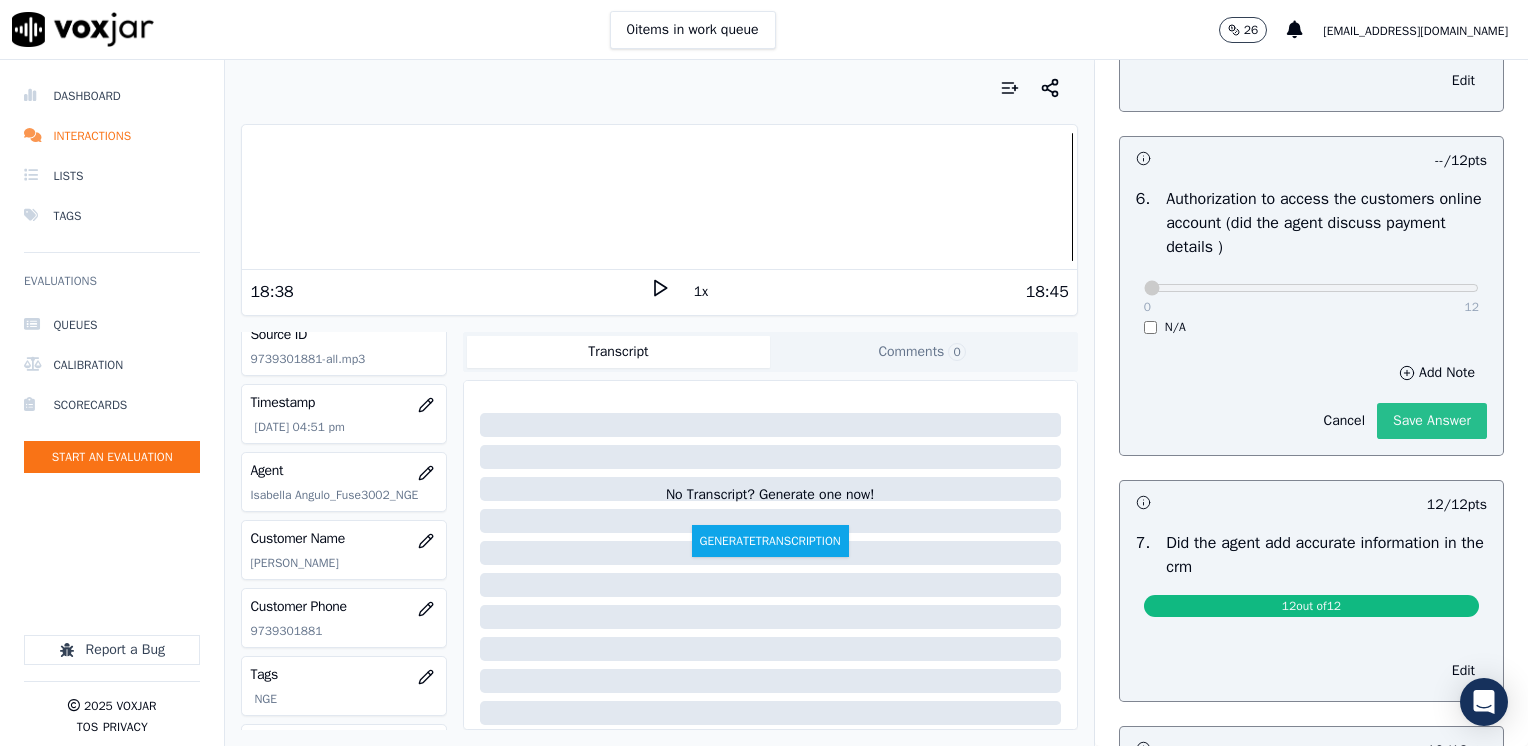 click on "Save Answer" 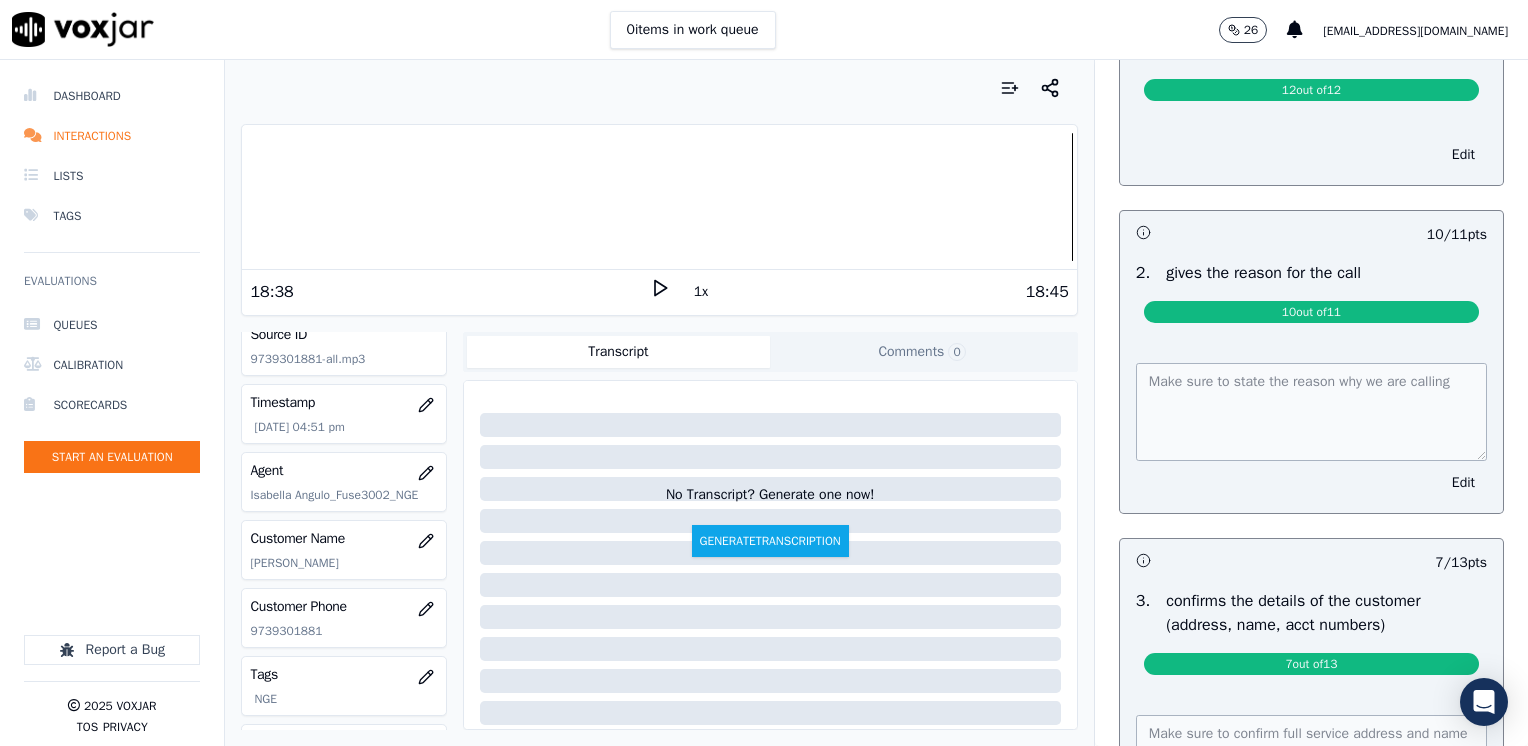 scroll, scrollTop: 0, scrollLeft: 0, axis: both 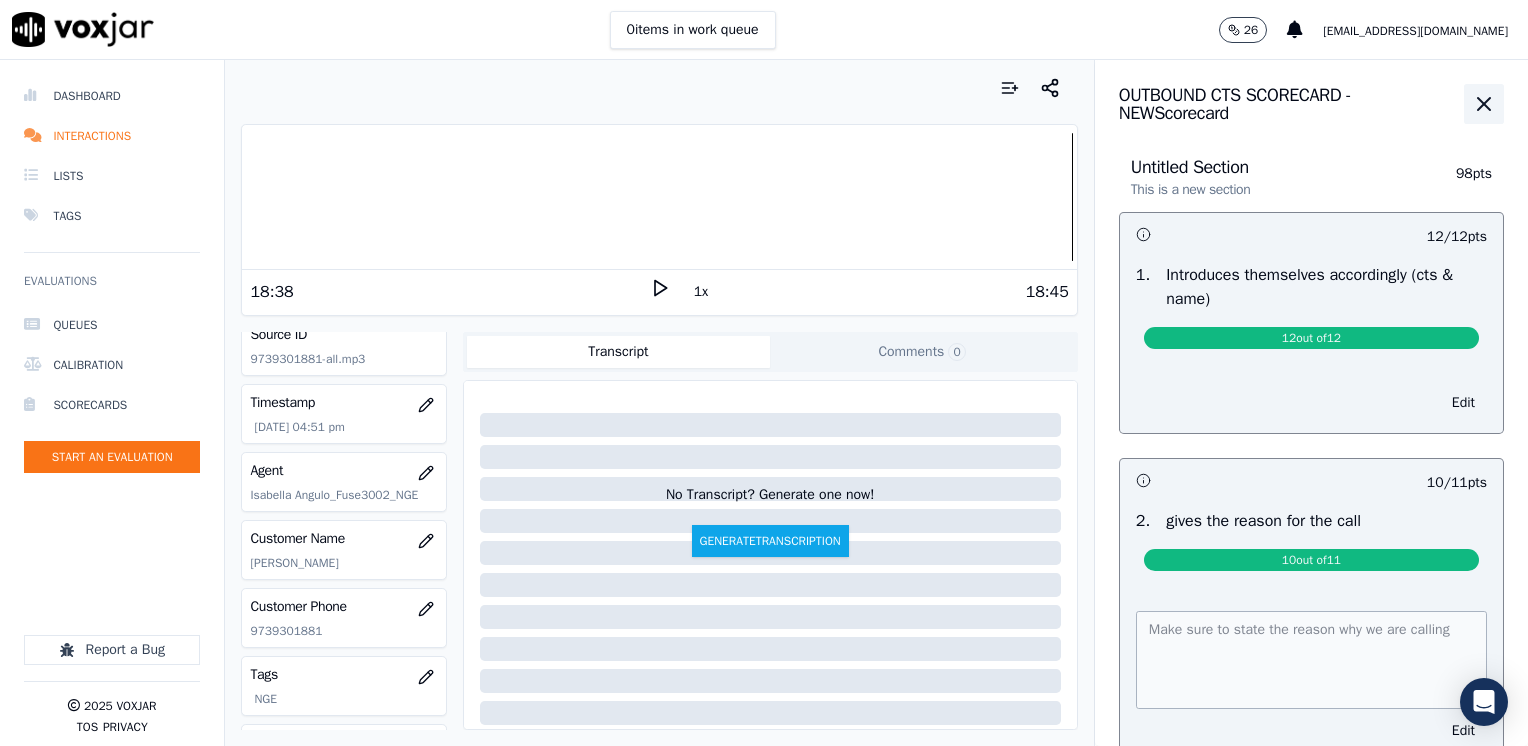 click 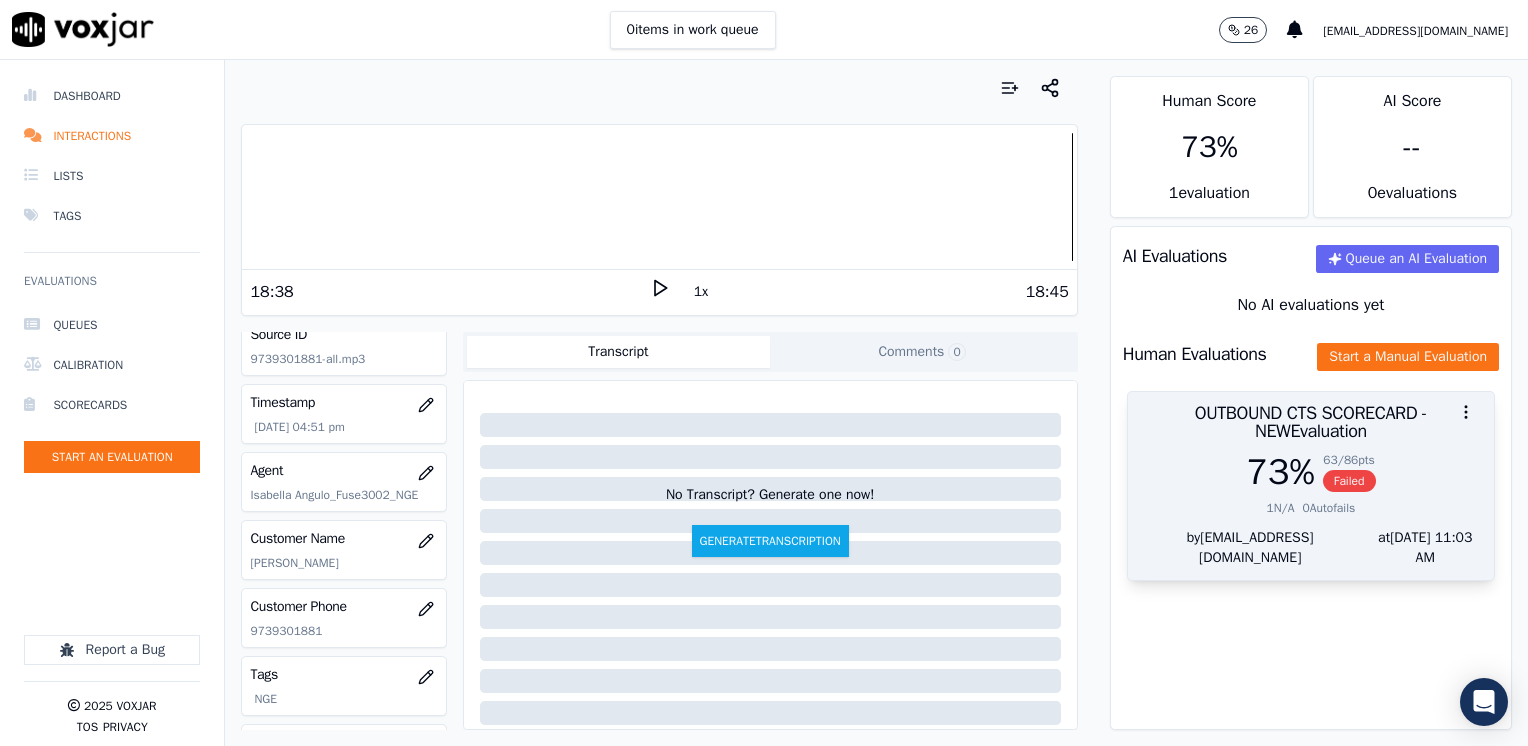 click on "73 %" at bounding box center [1280, 472] 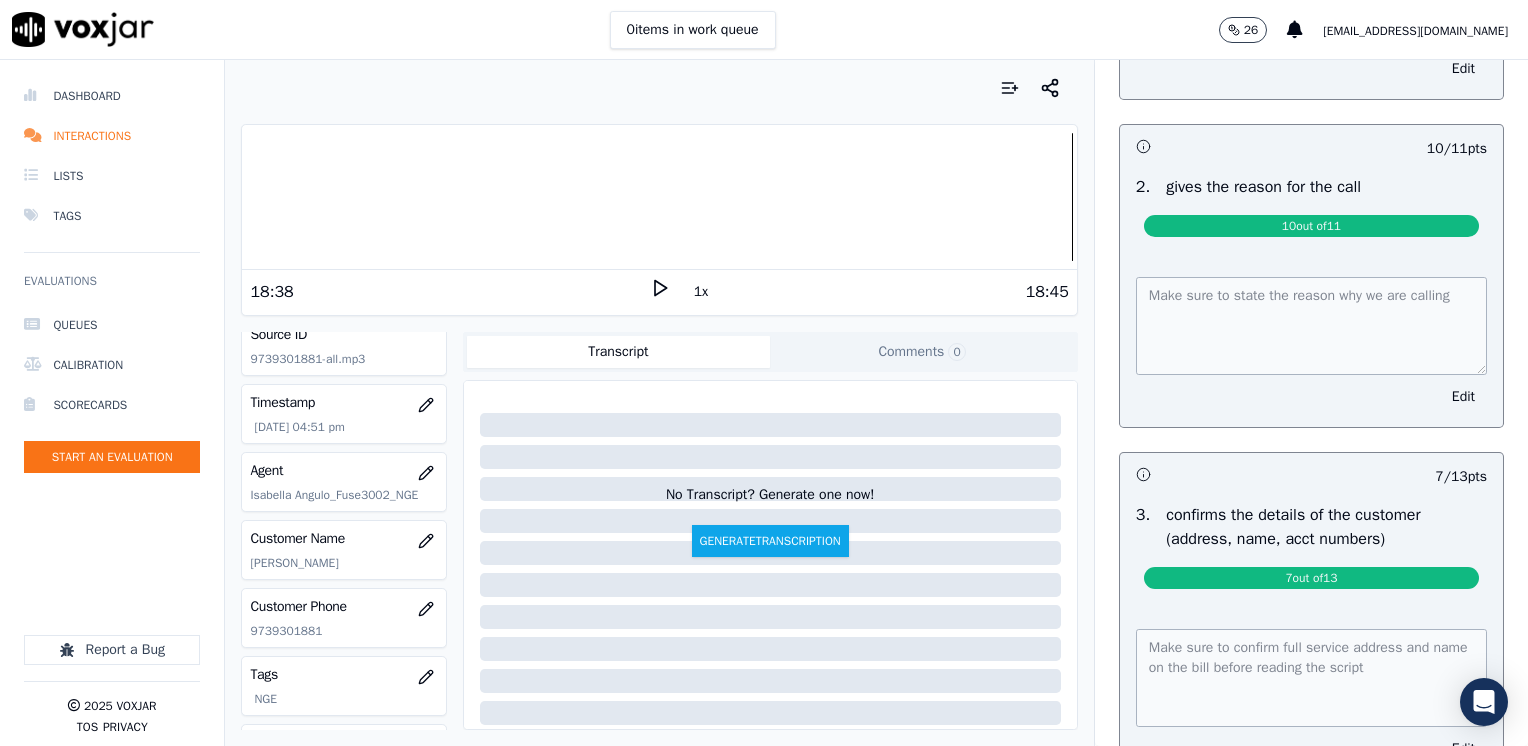 scroll, scrollTop: 600, scrollLeft: 0, axis: vertical 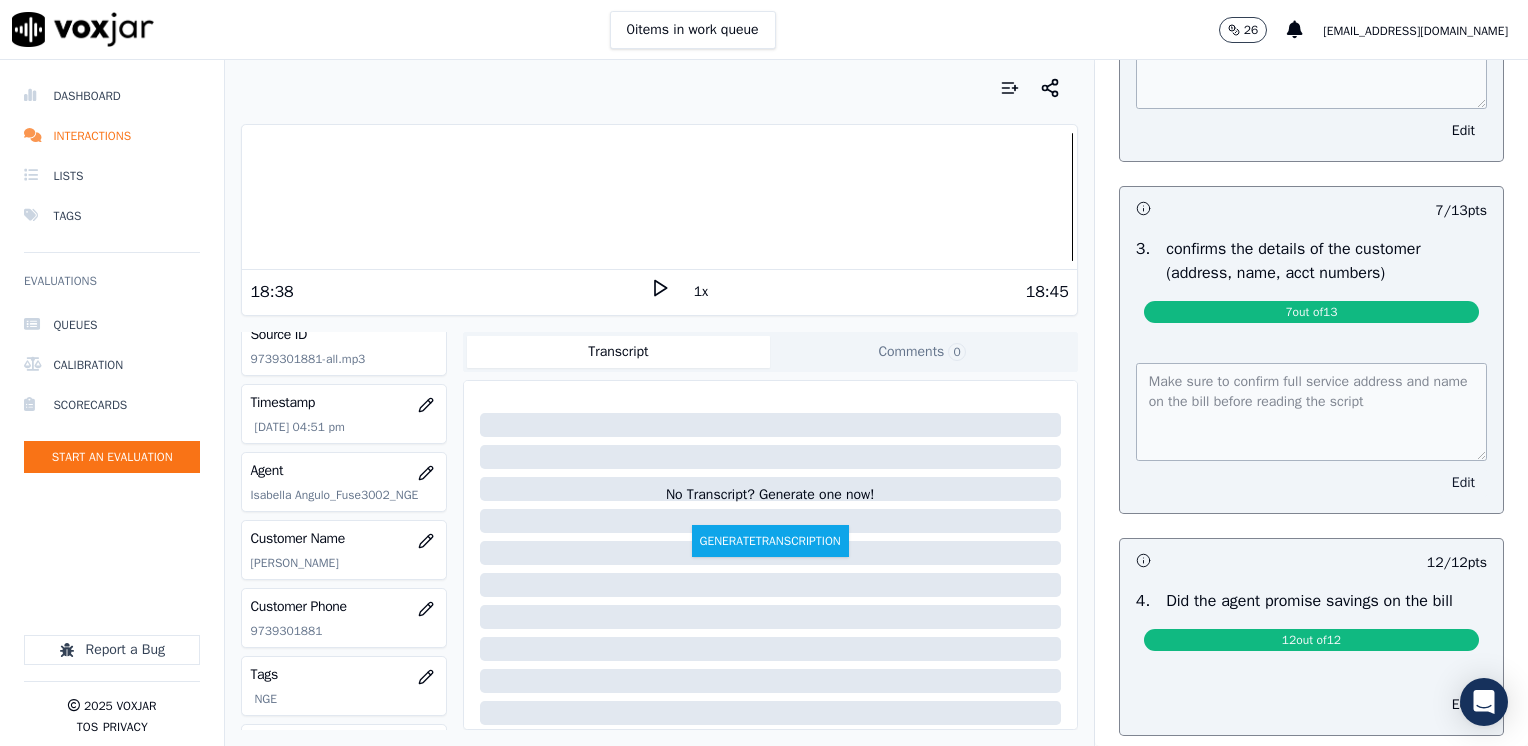 click on "Edit" at bounding box center (1463, 483) 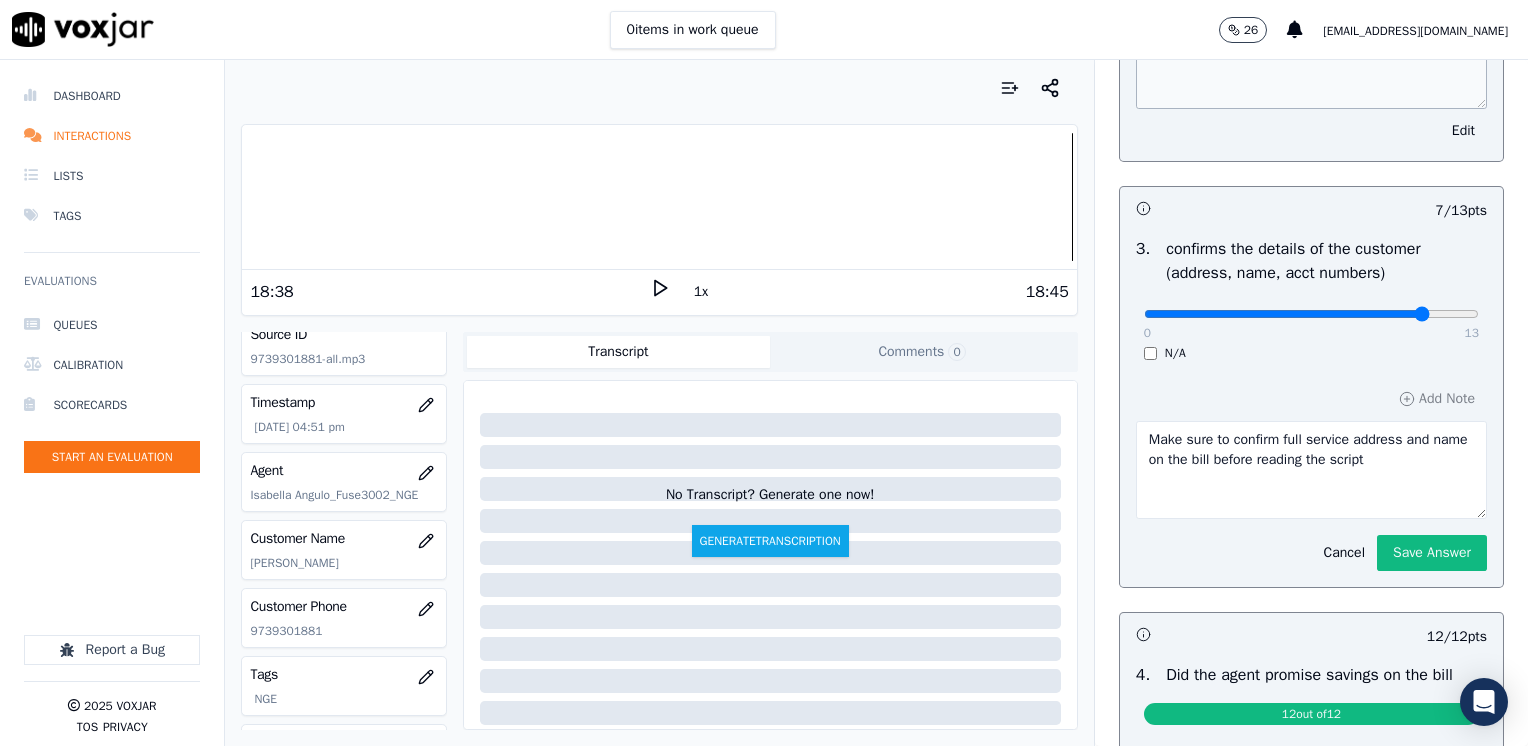 type on "11" 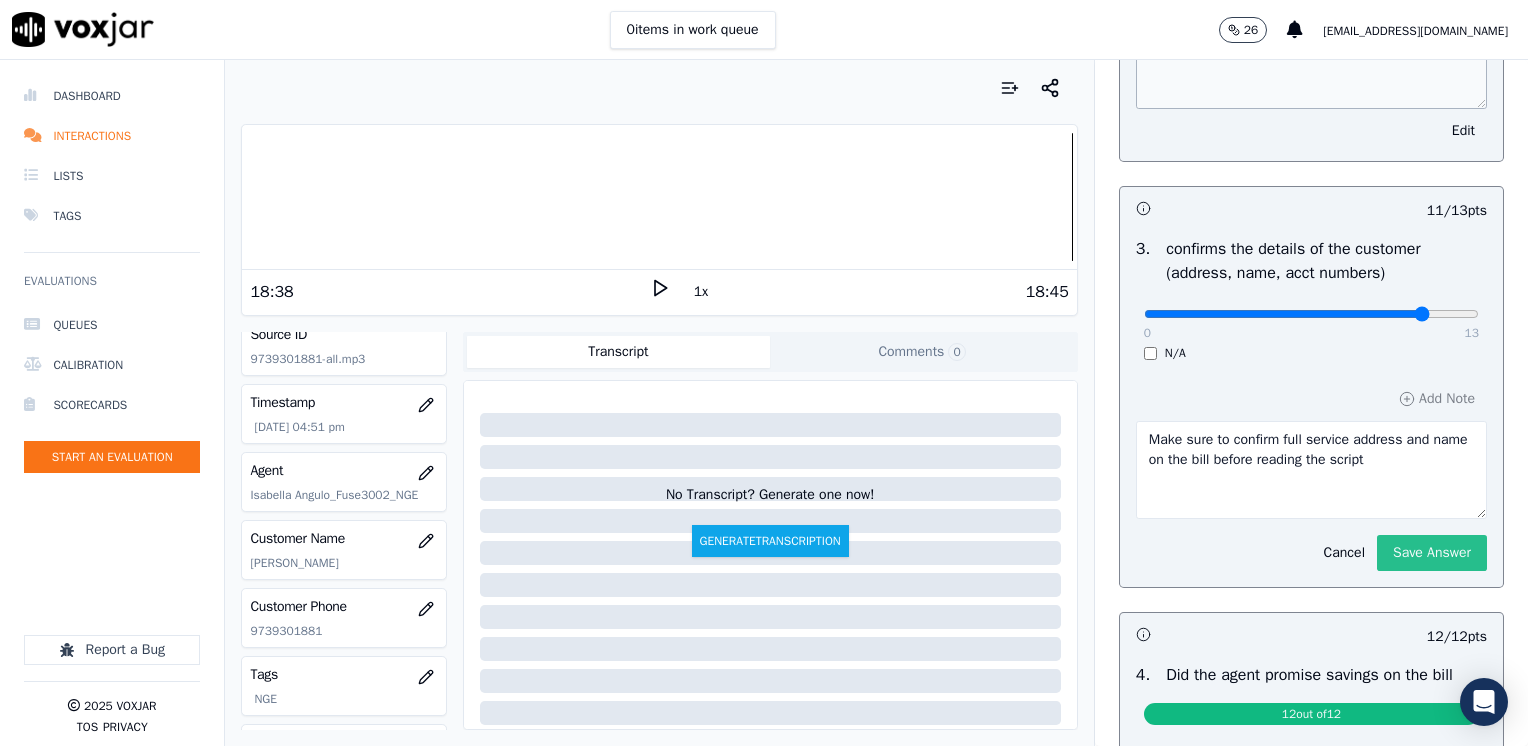 click on "Save Answer" 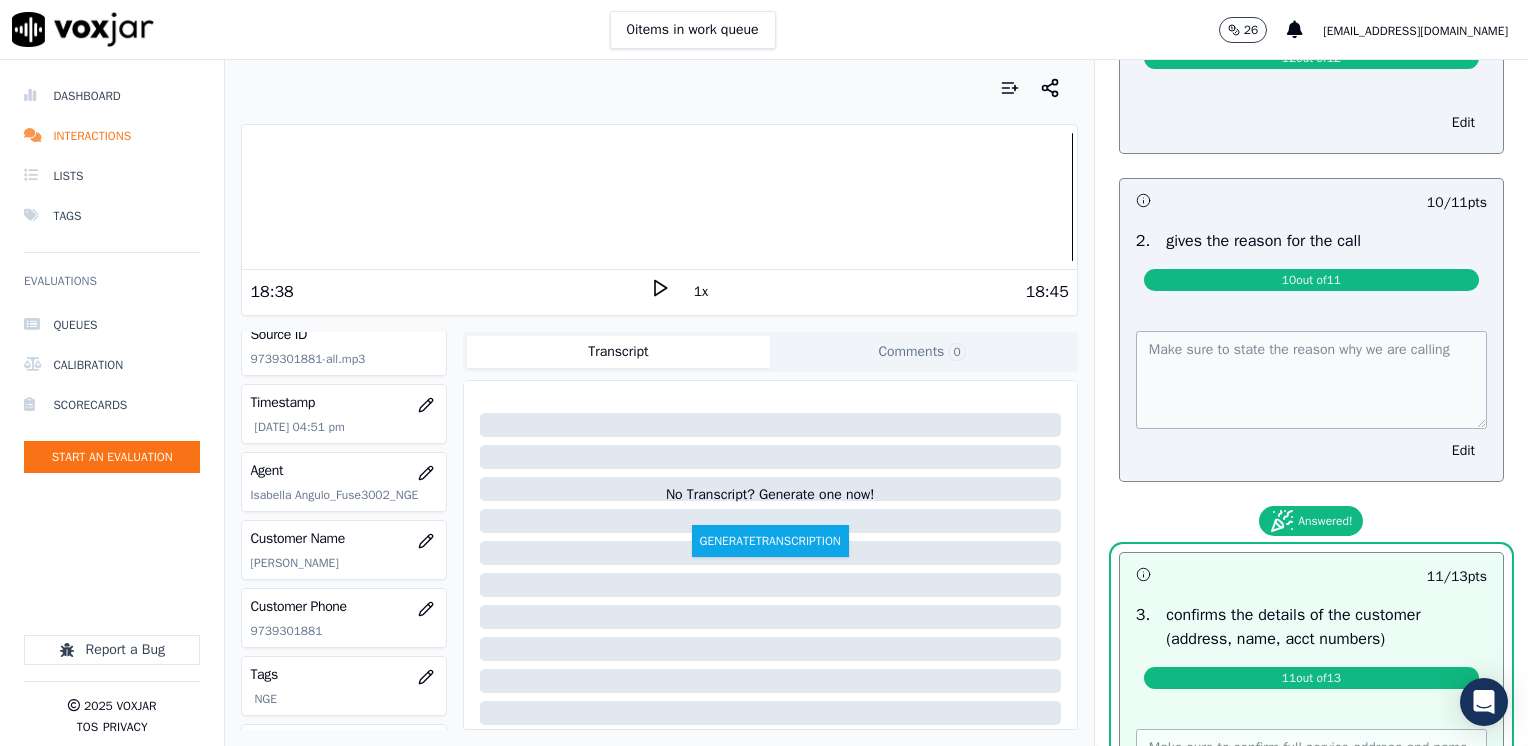 scroll, scrollTop: 0, scrollLeft: 0, axis: both 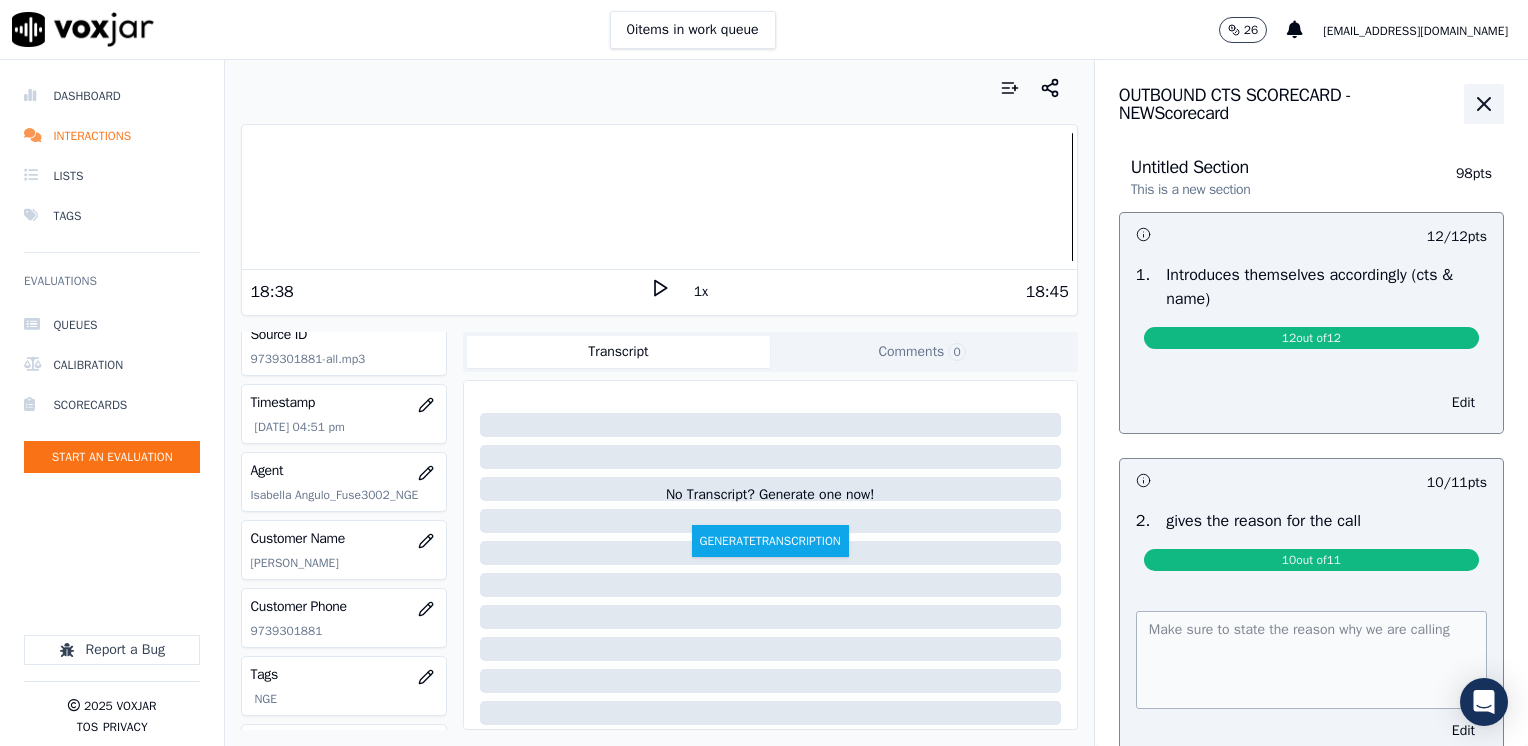 click 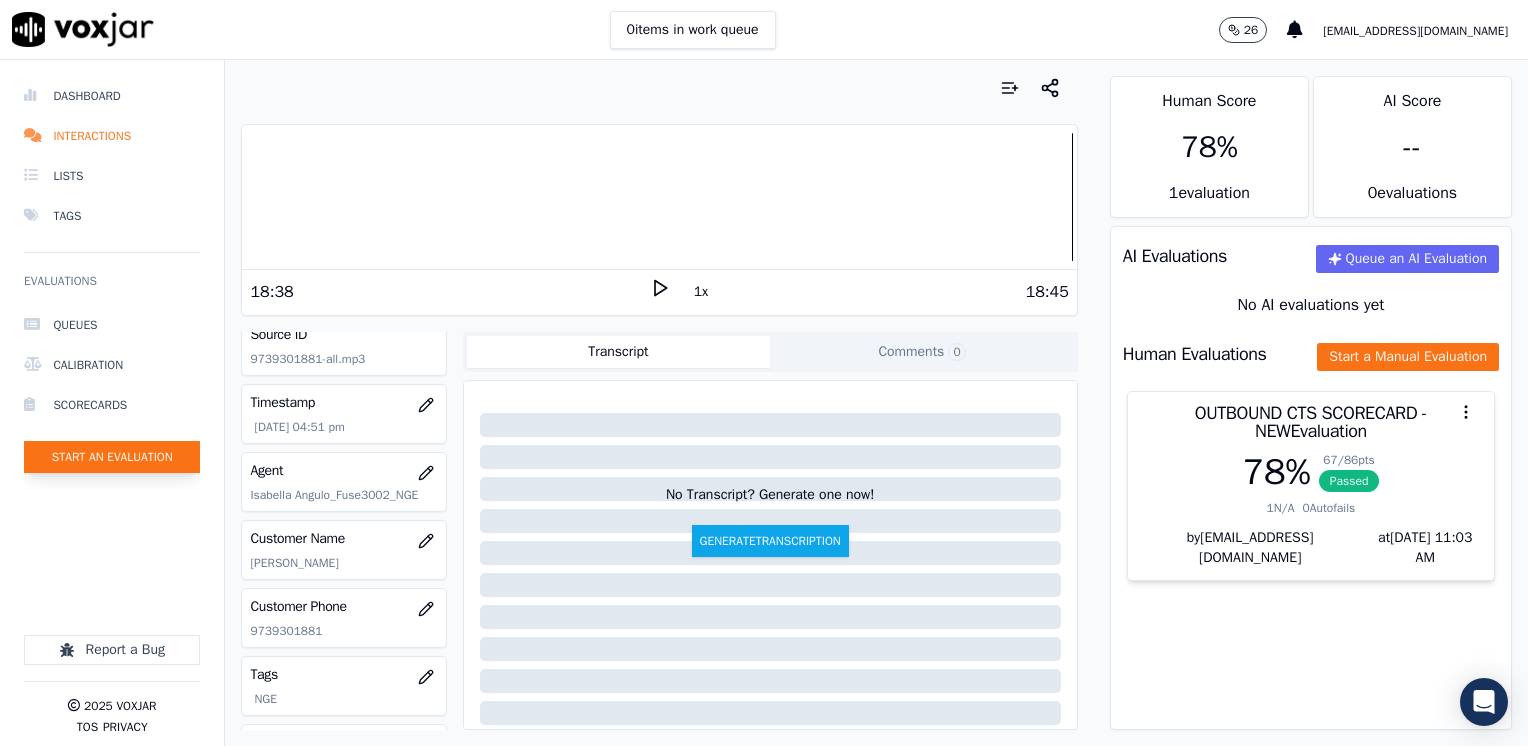 click on "Start an Evaluation" 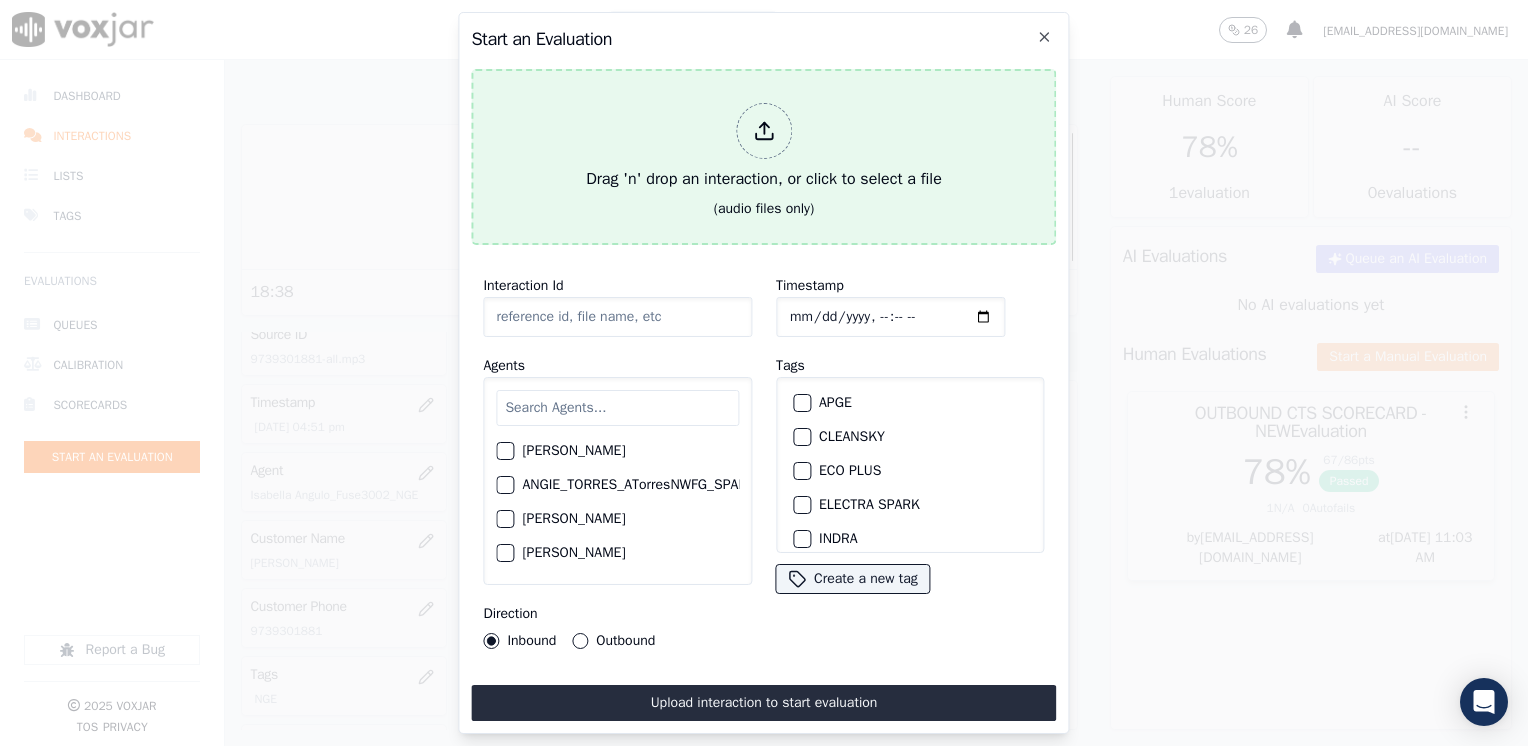 click 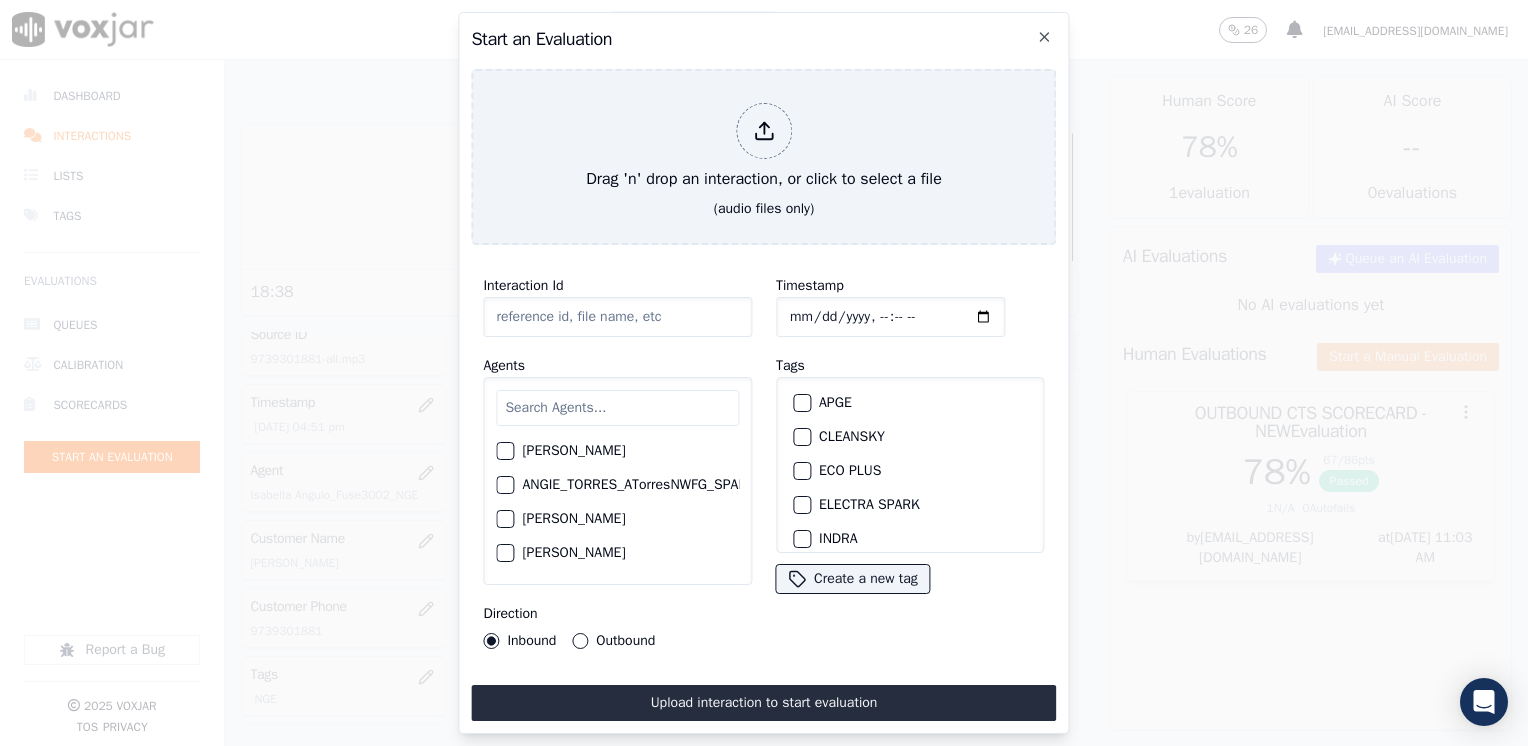 click at bounding box center [617, 408] 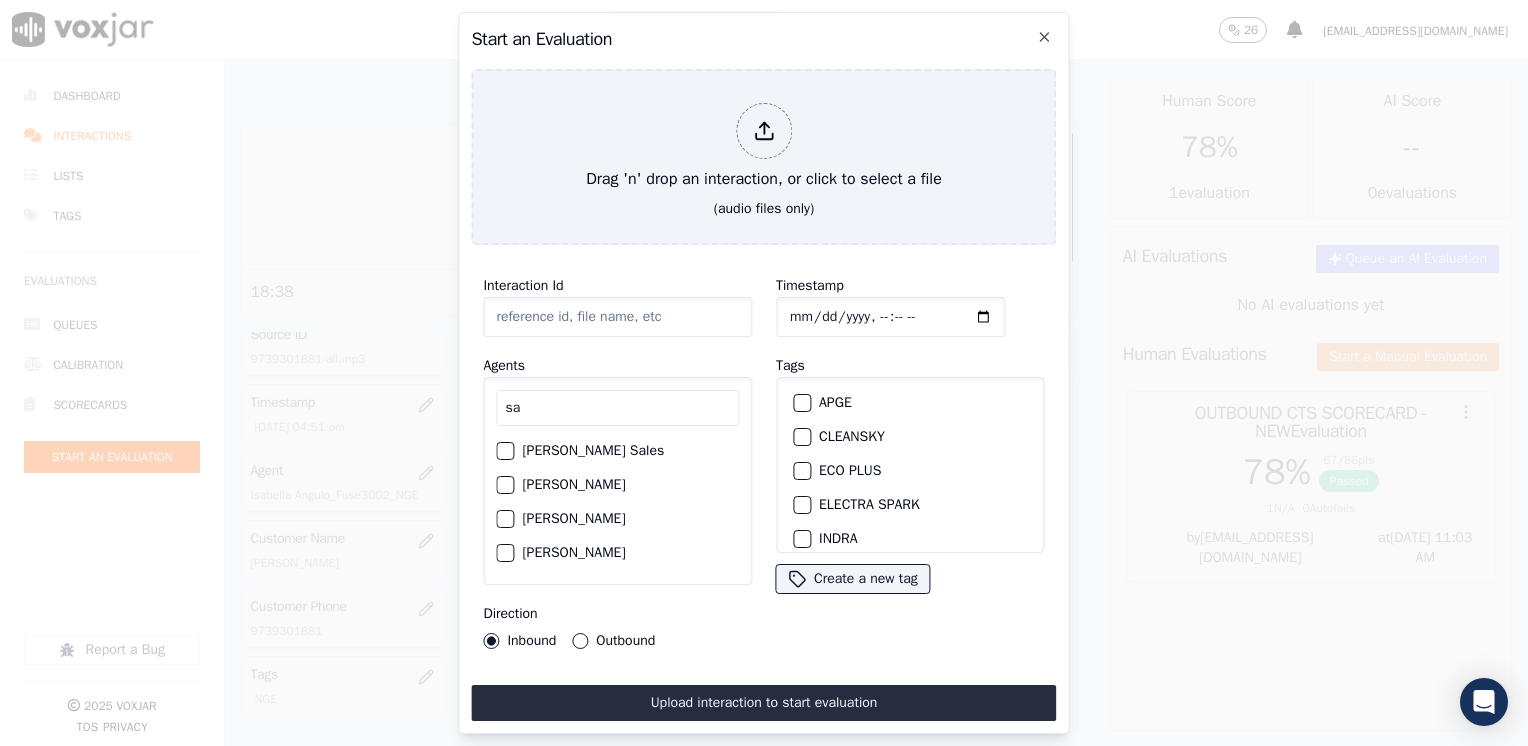 type on "s" 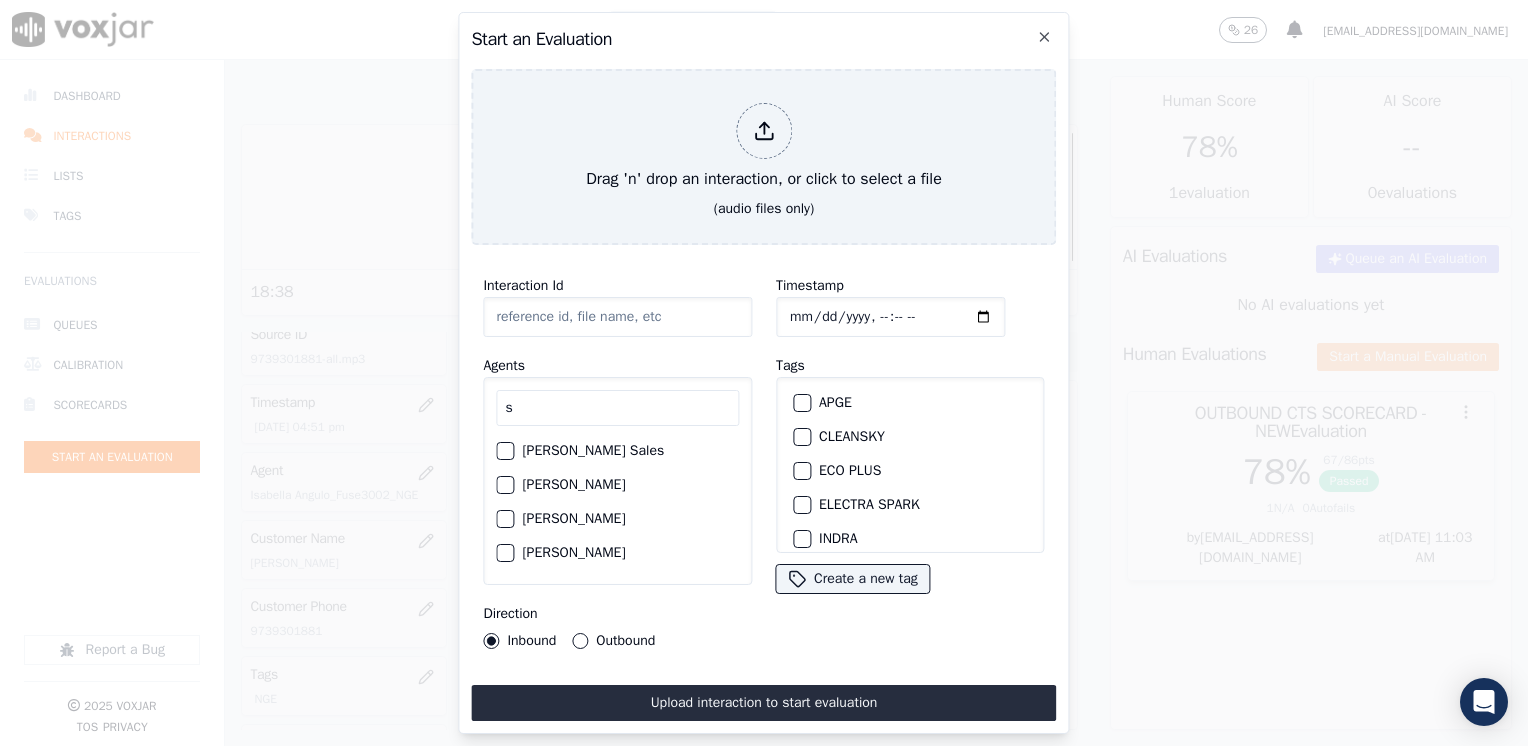 type 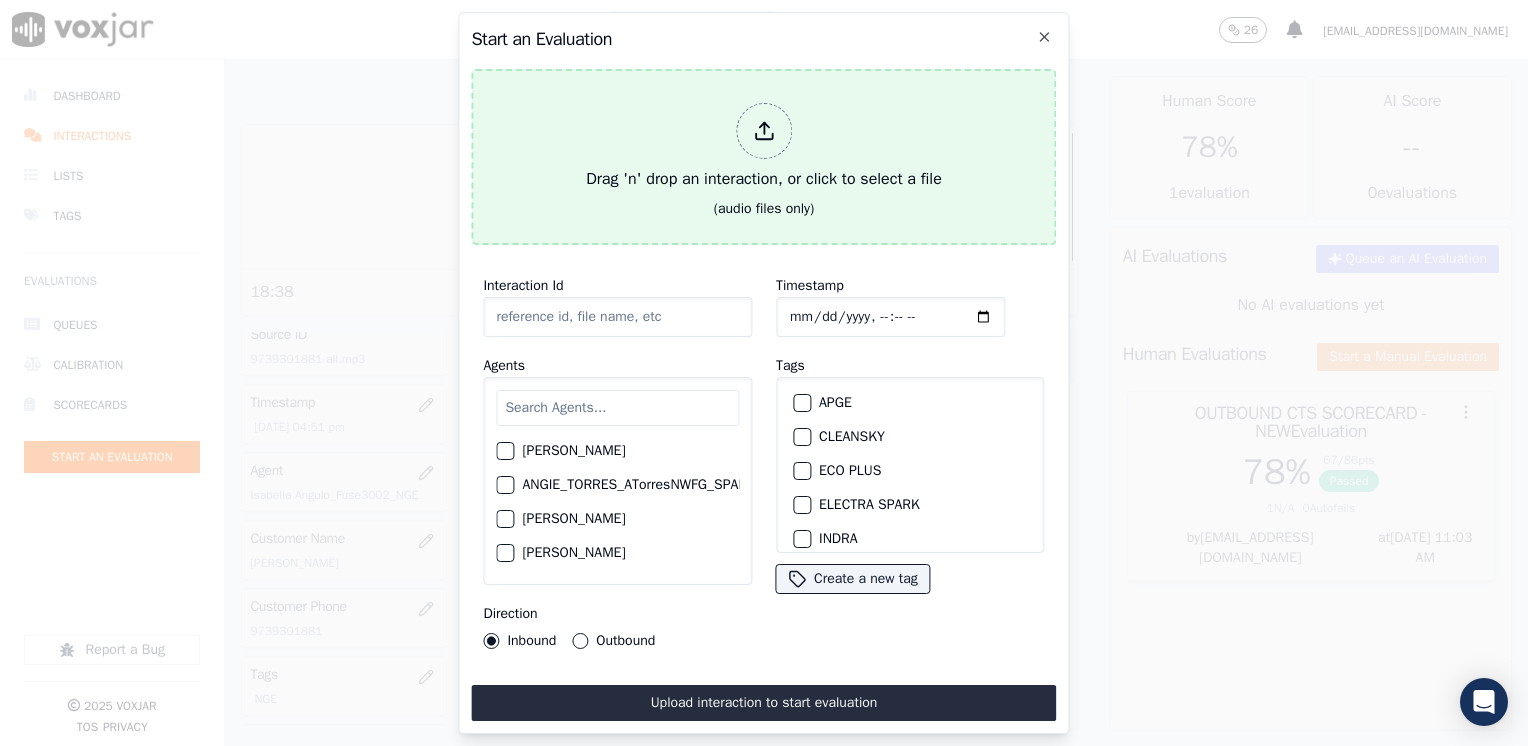 click at bounding box center (764, 131) 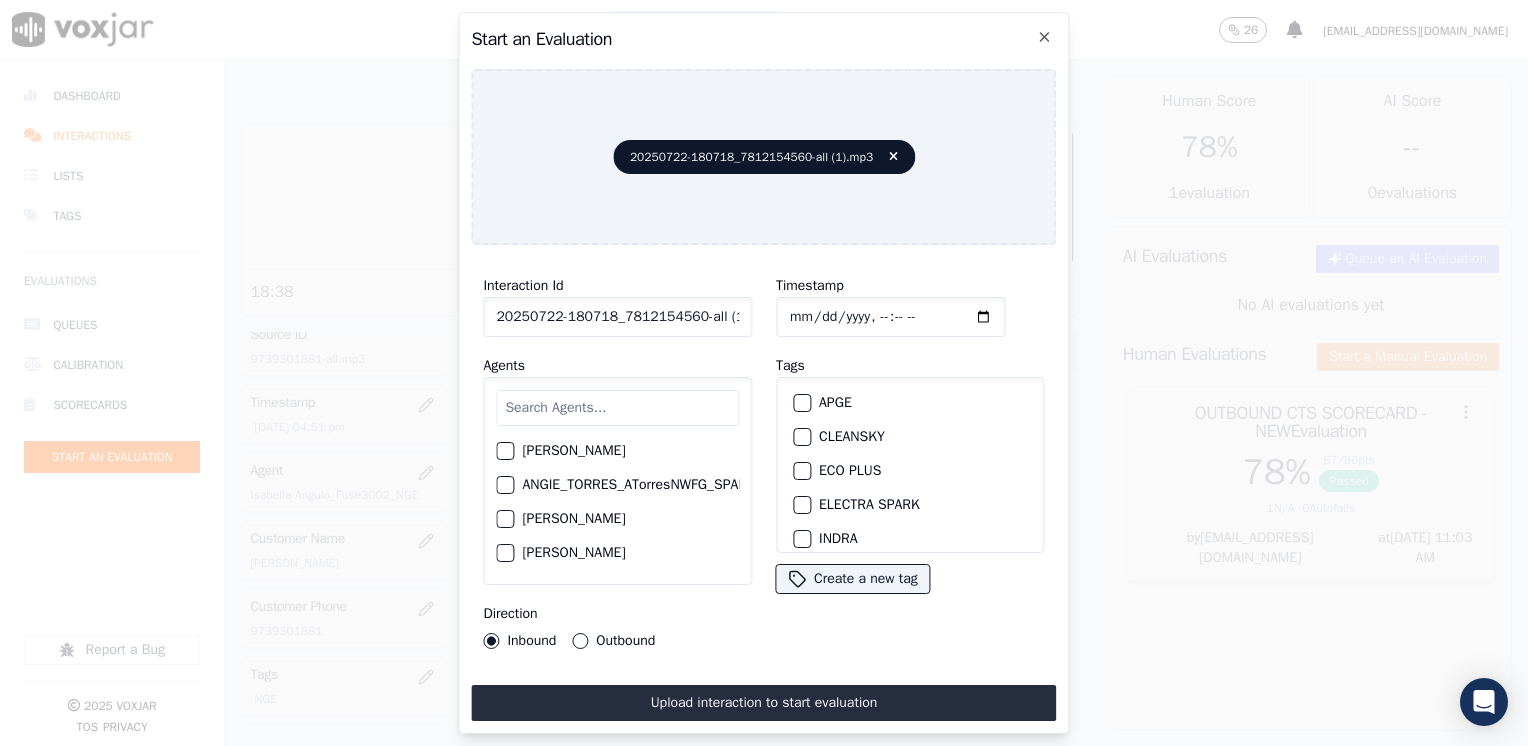 click at bounding box center (617, 408) 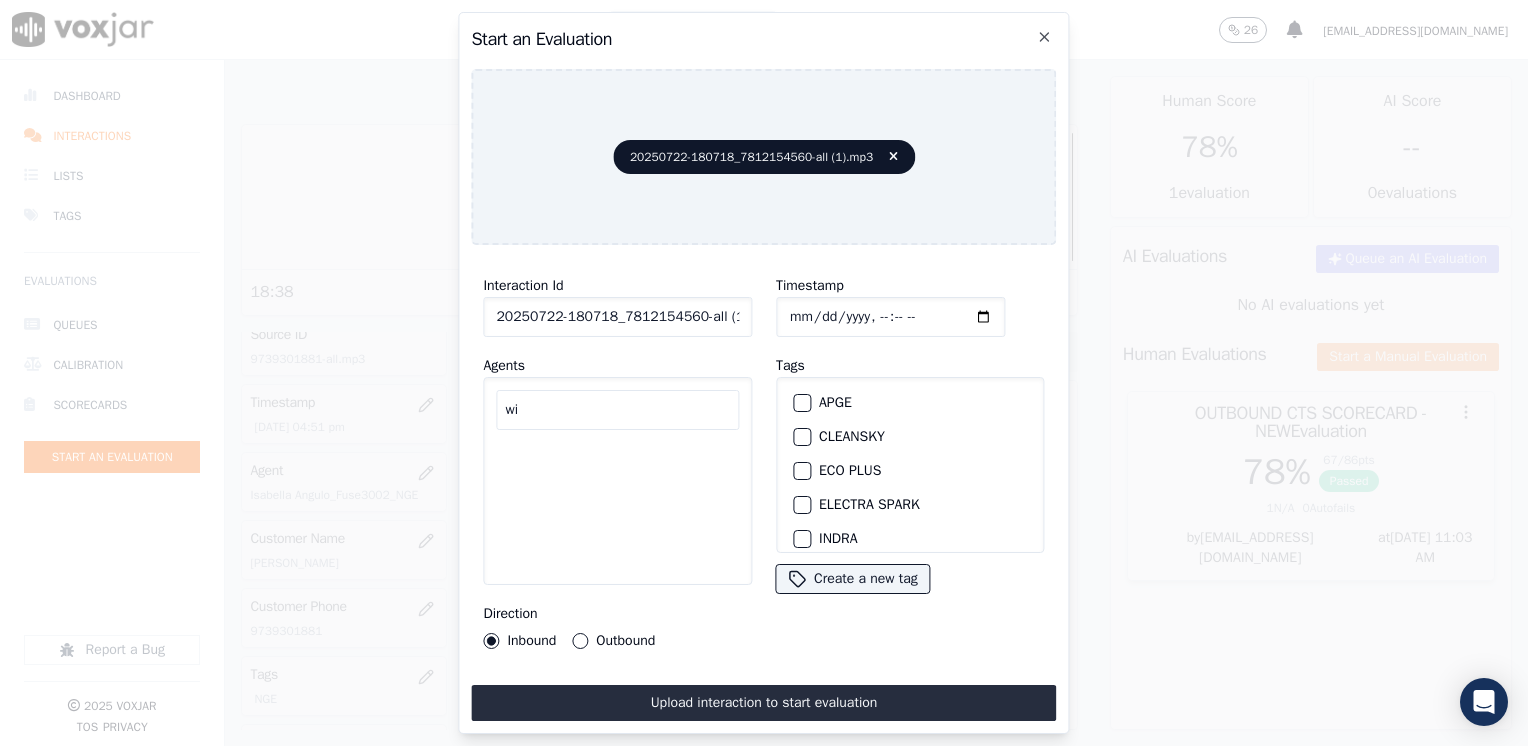 type on "w" 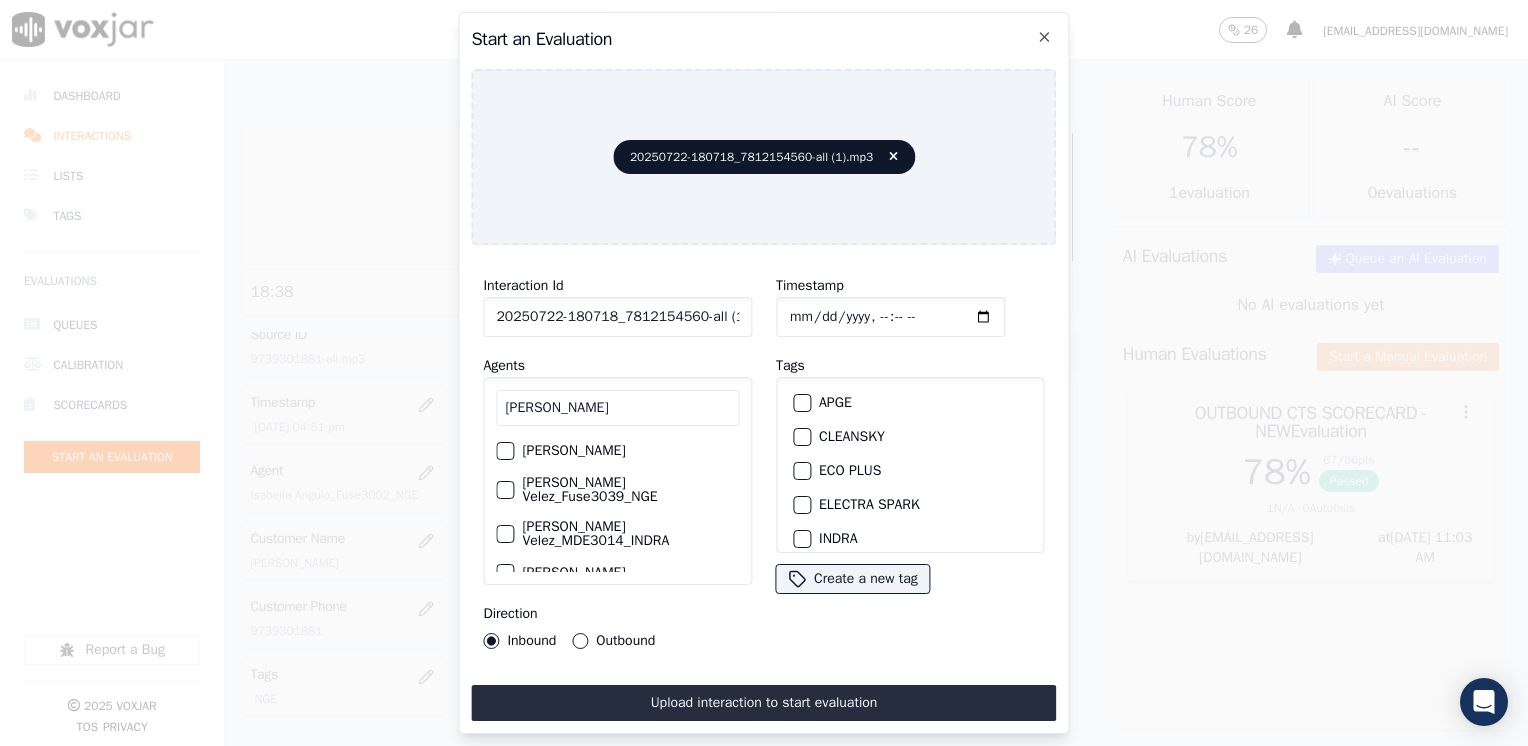 type on "[PERSON_NAME]" 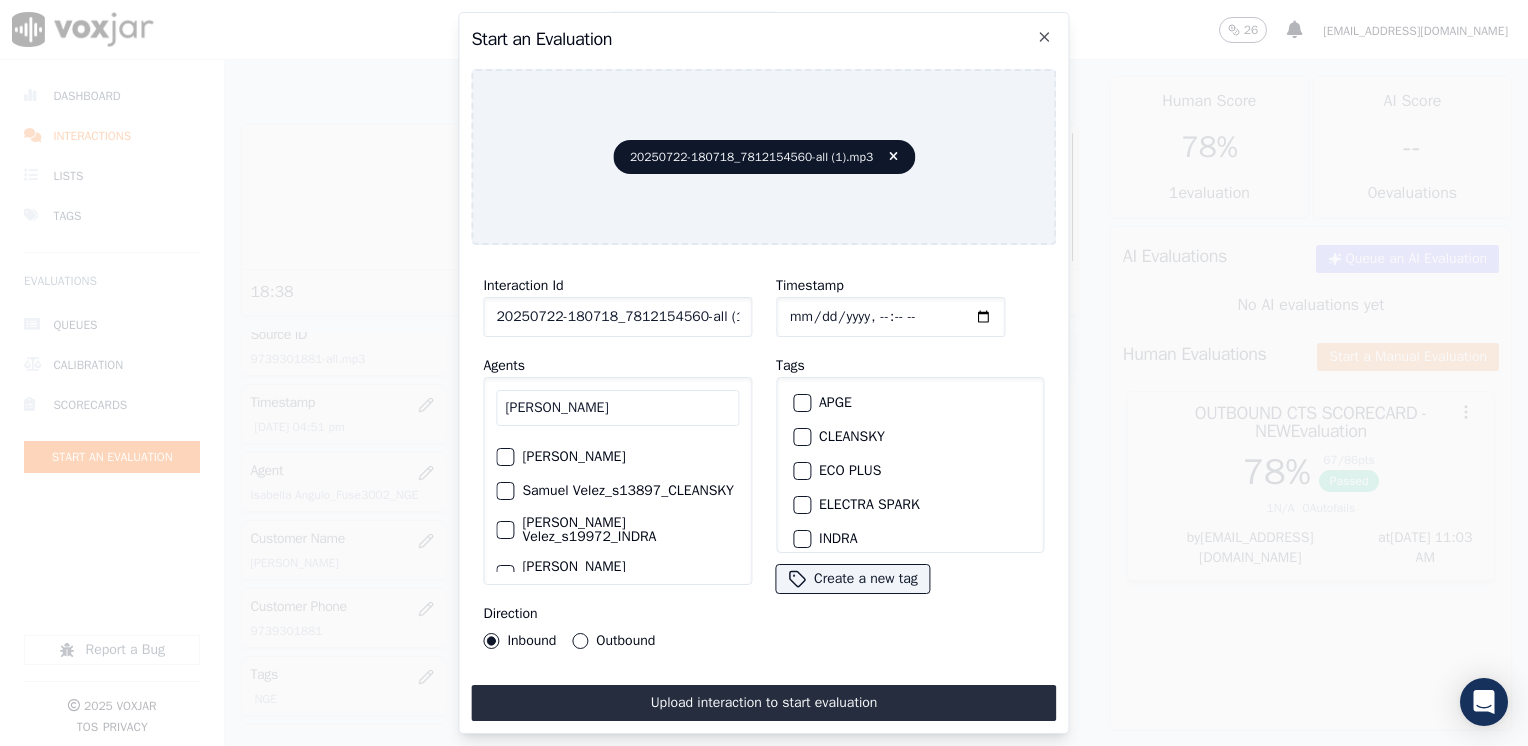 scroll, scrollTop: 161, scrollLeft: 0, axis: vertical 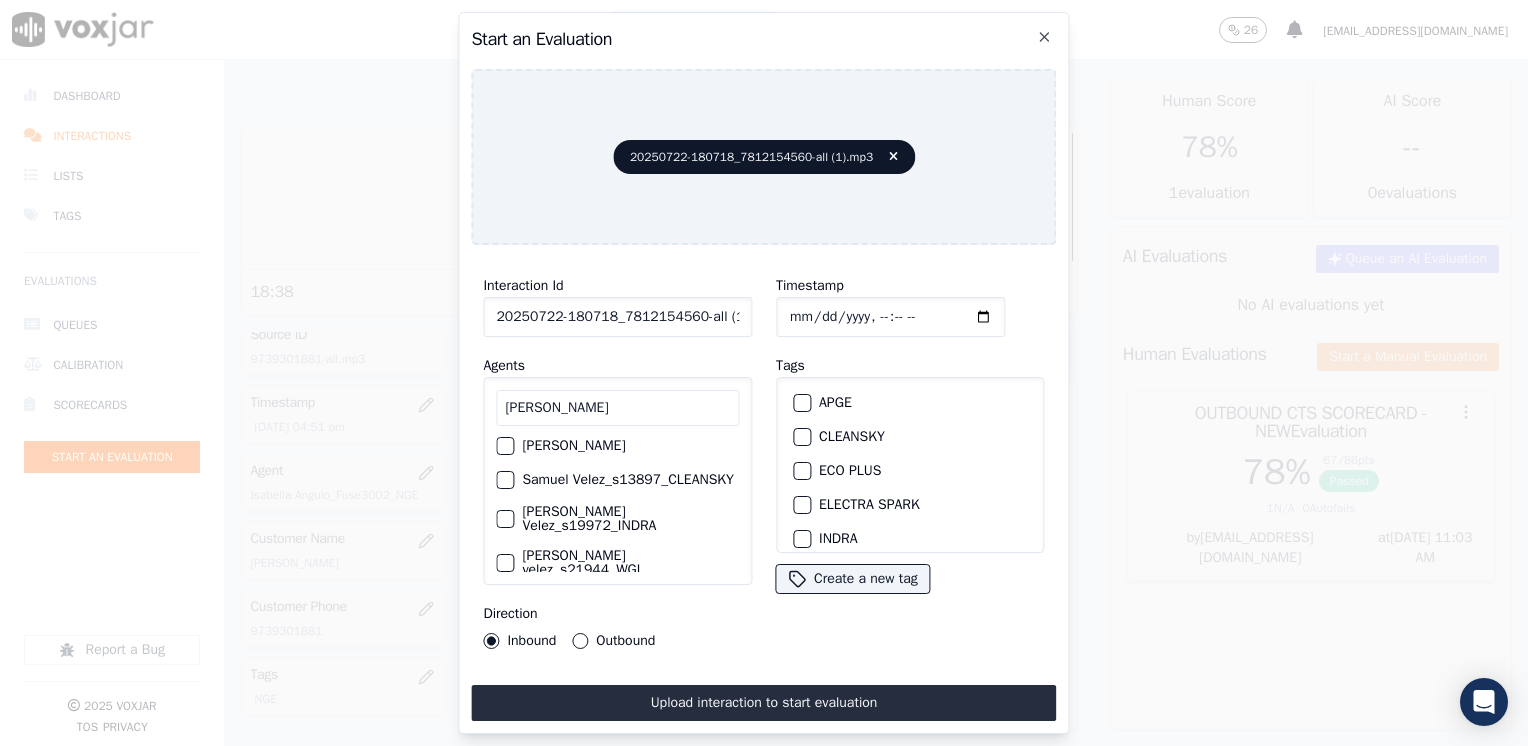 click at bounding box center [504, 480] 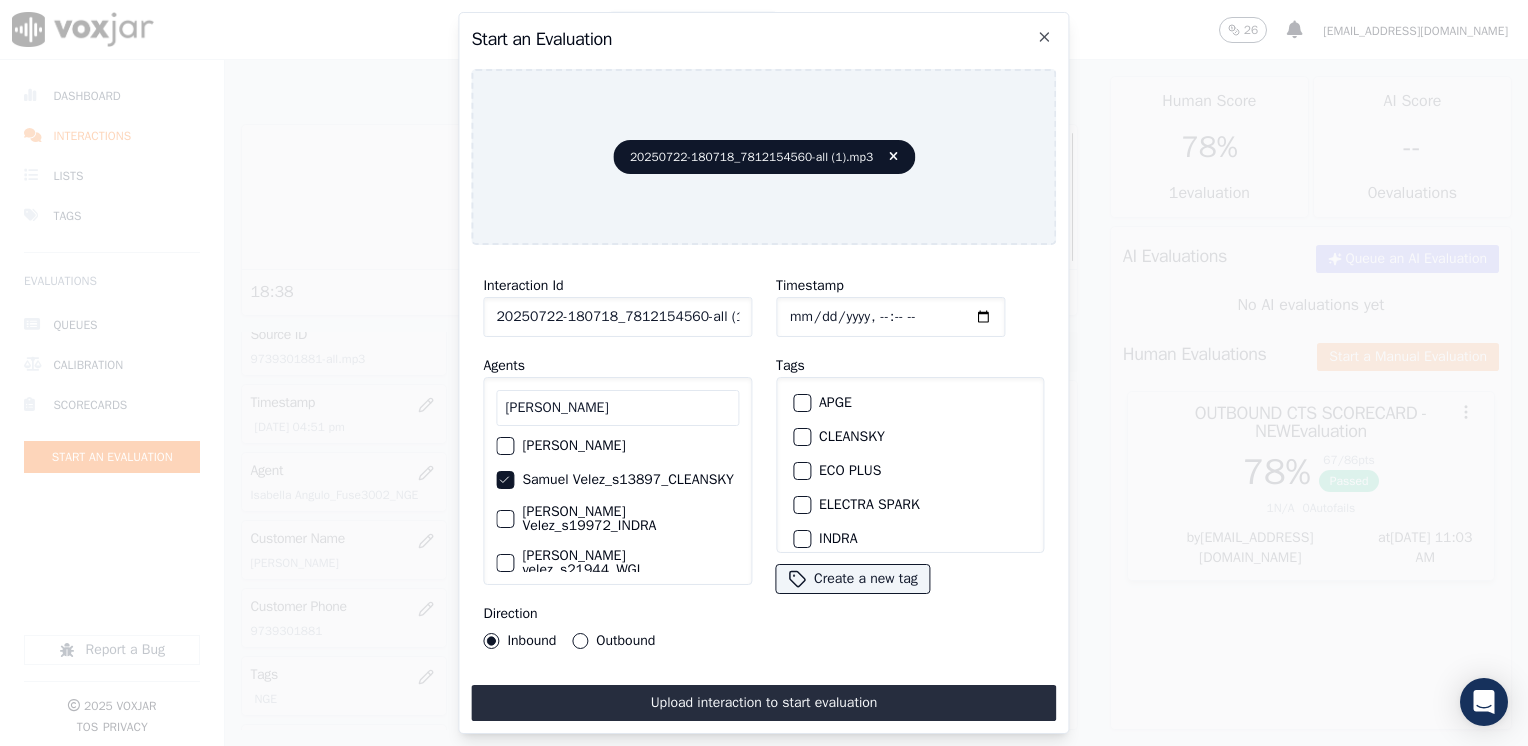 click at bounding box center (801, 437) 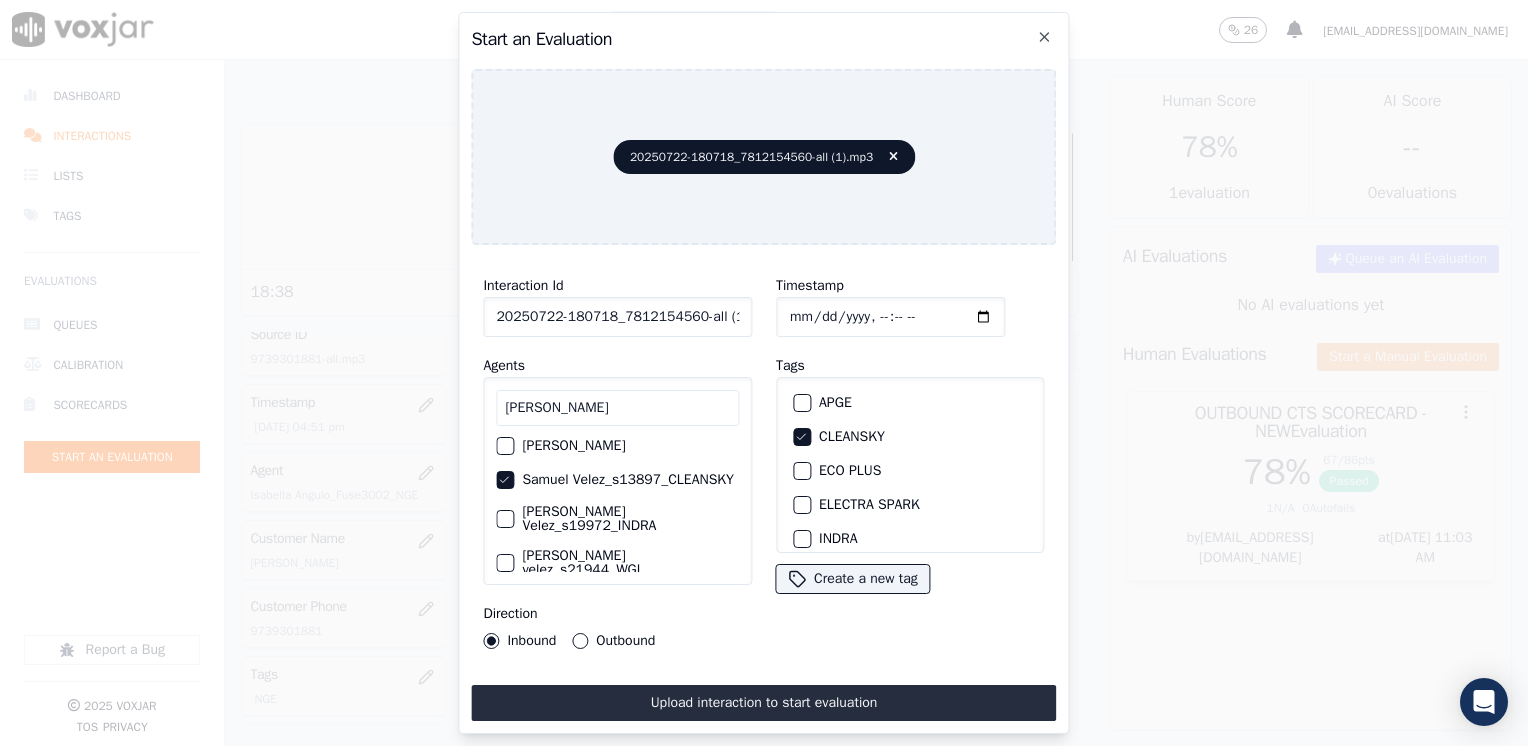 click on "Outbound" at bounding box center [580, 641] 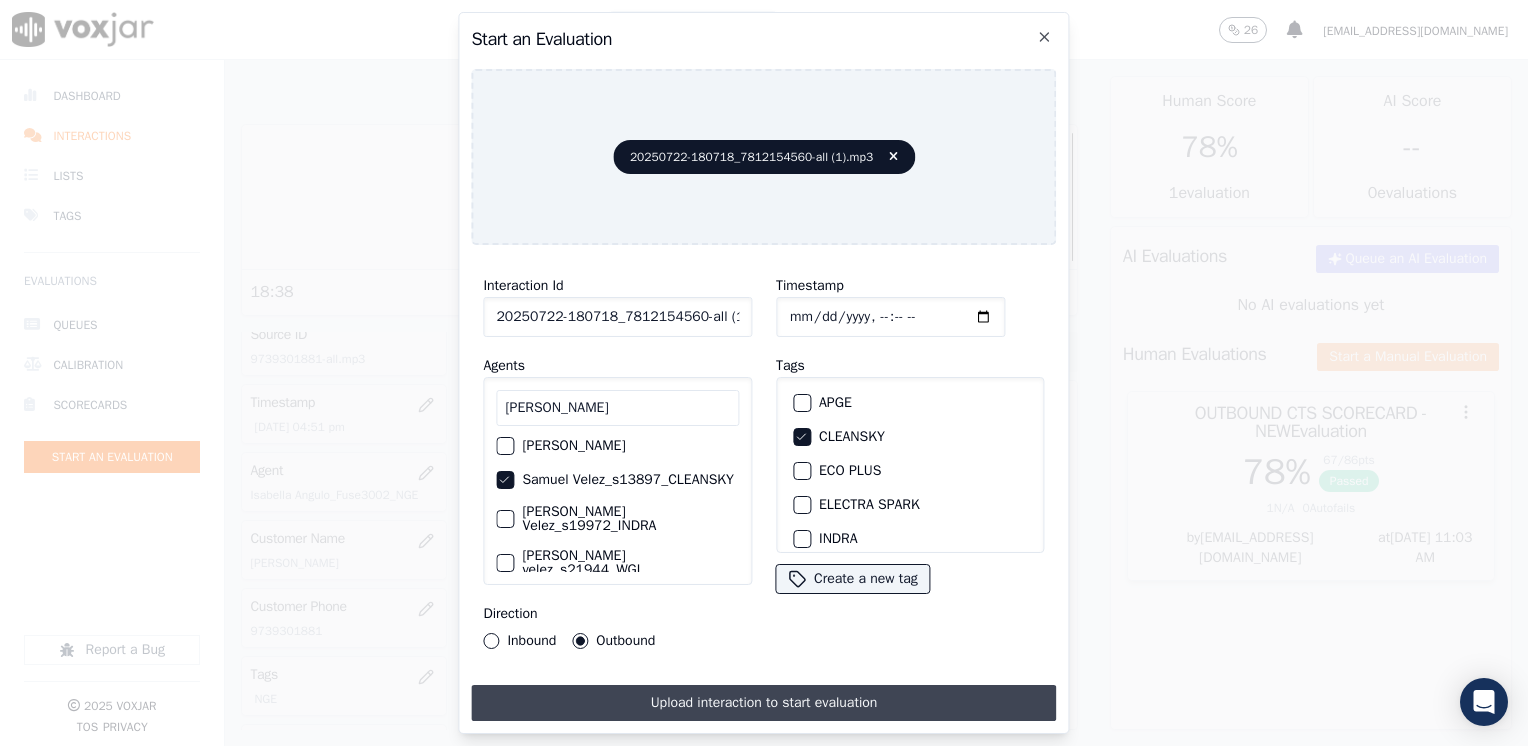 click on "Upload interaction to start evaluation" at bounding box center (763, 703) 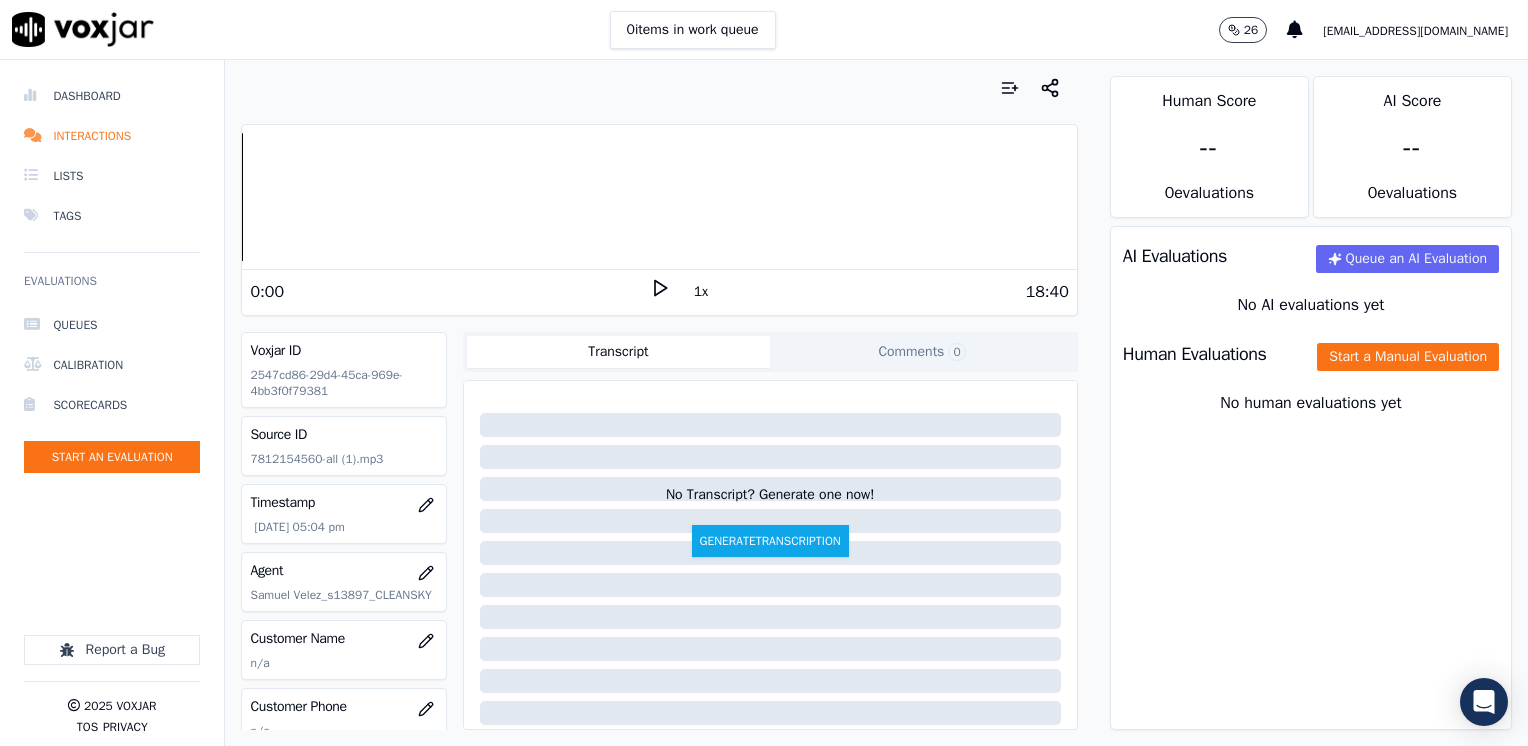scroll, scrollTop: 100, scrollLeft: 0, axis: vertical 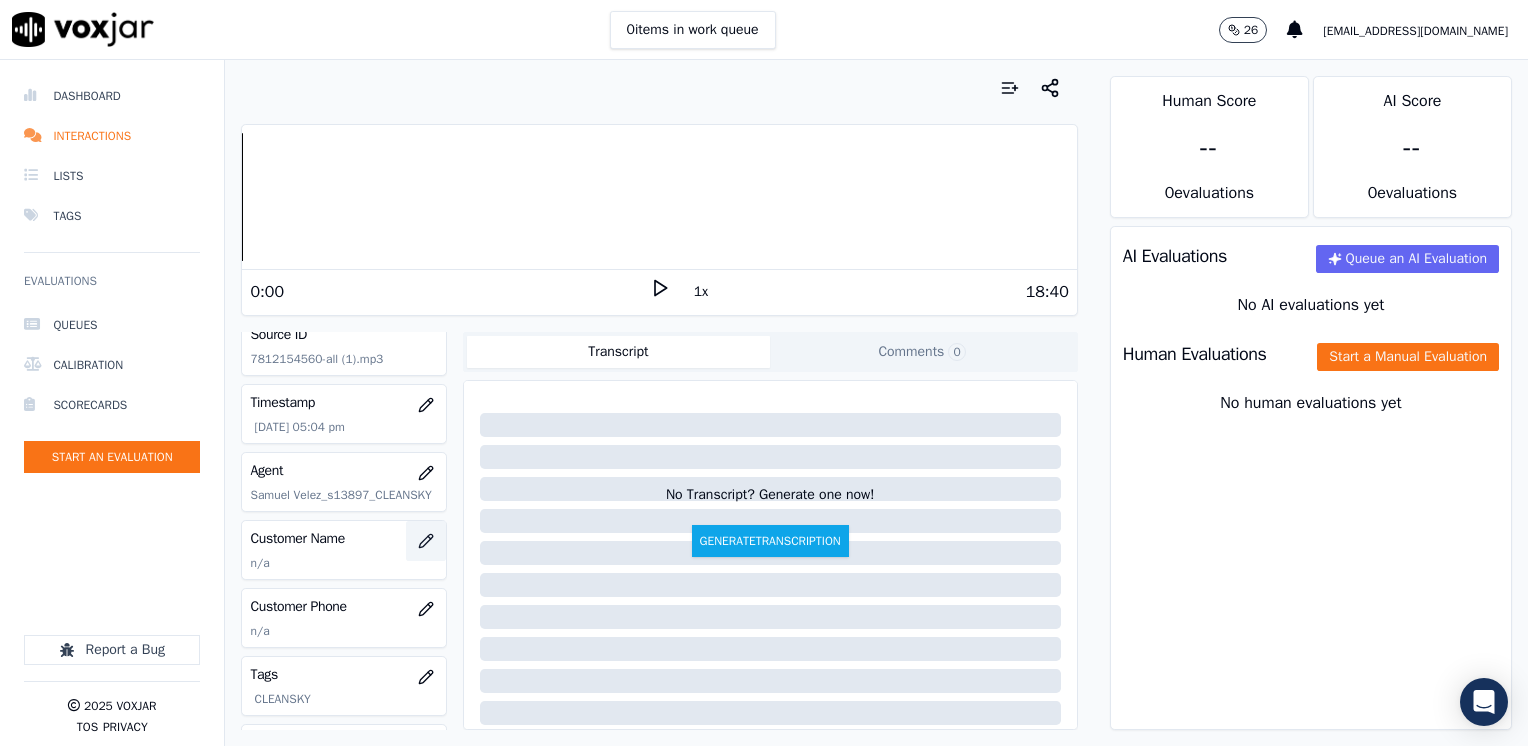 click at bounding box center [426, 541] 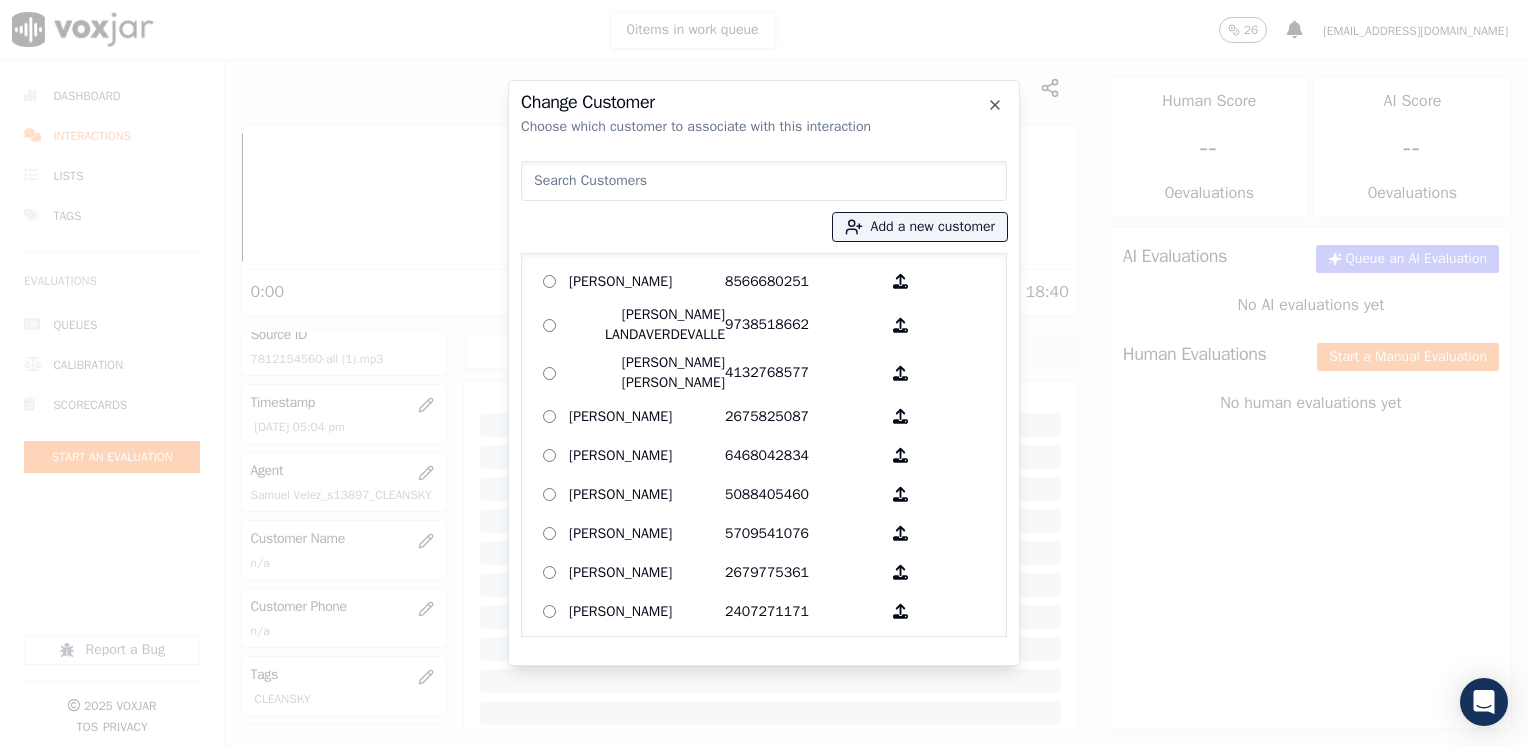 click at bounding box center (764, 181) 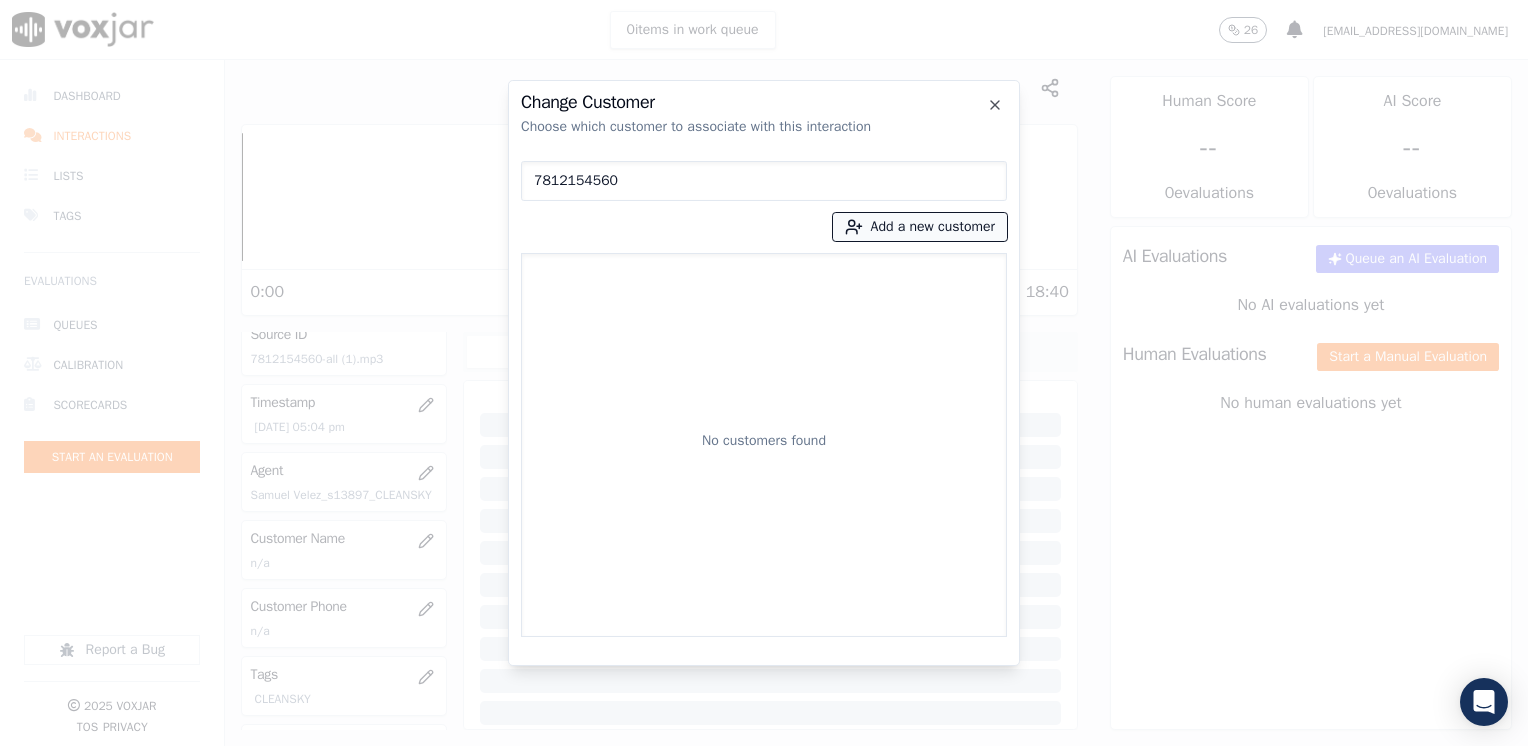 type on "7812154560" 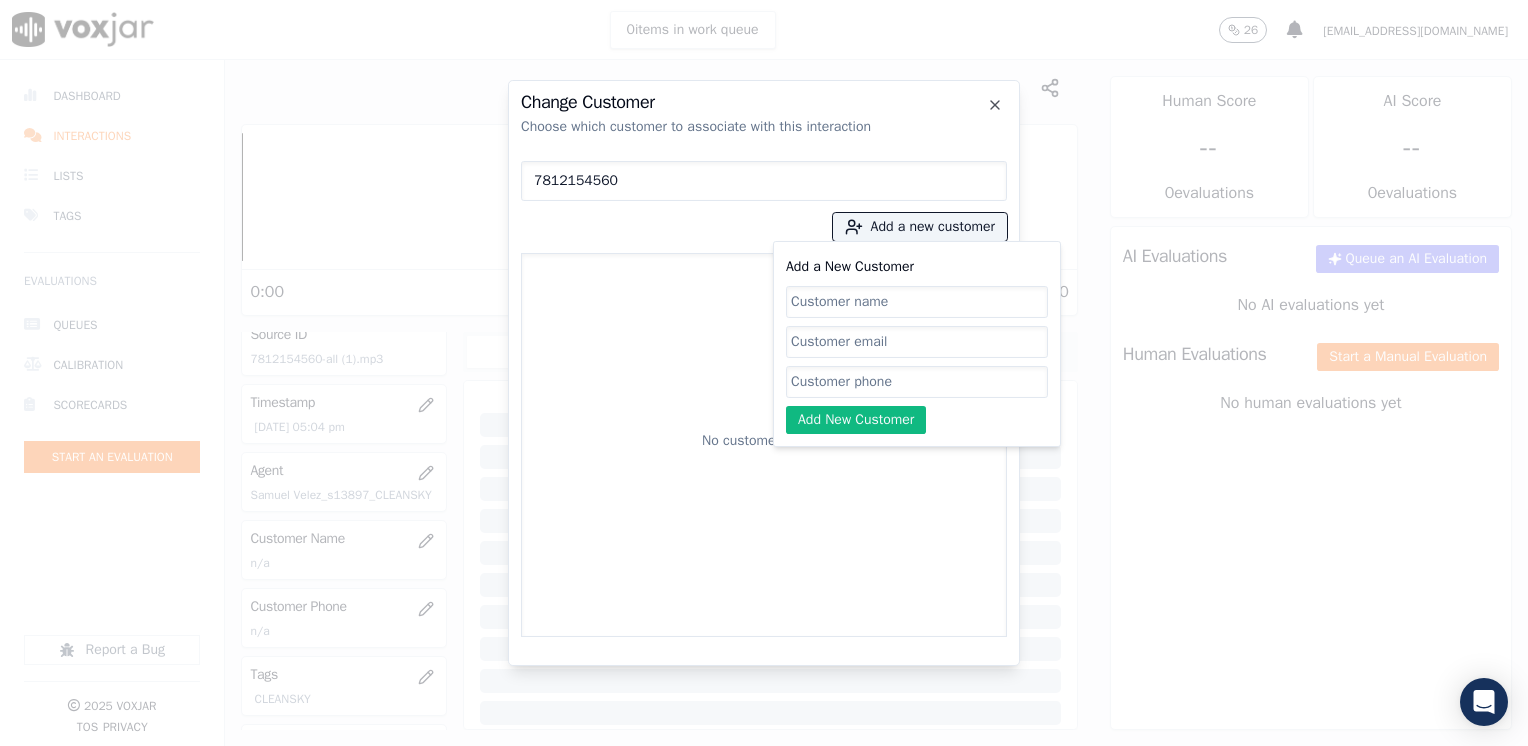 click on "Add a New Customer" 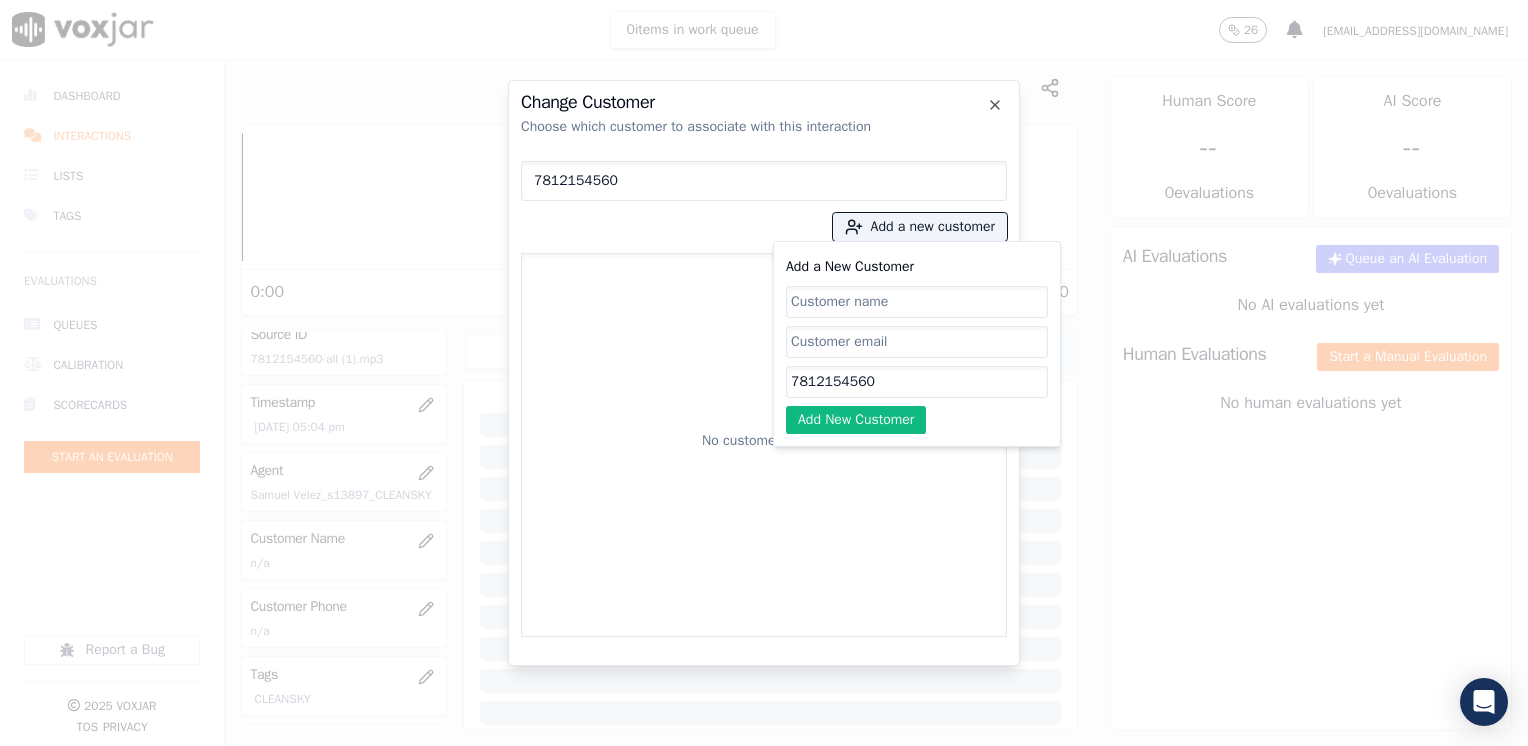 type on "7812154560" 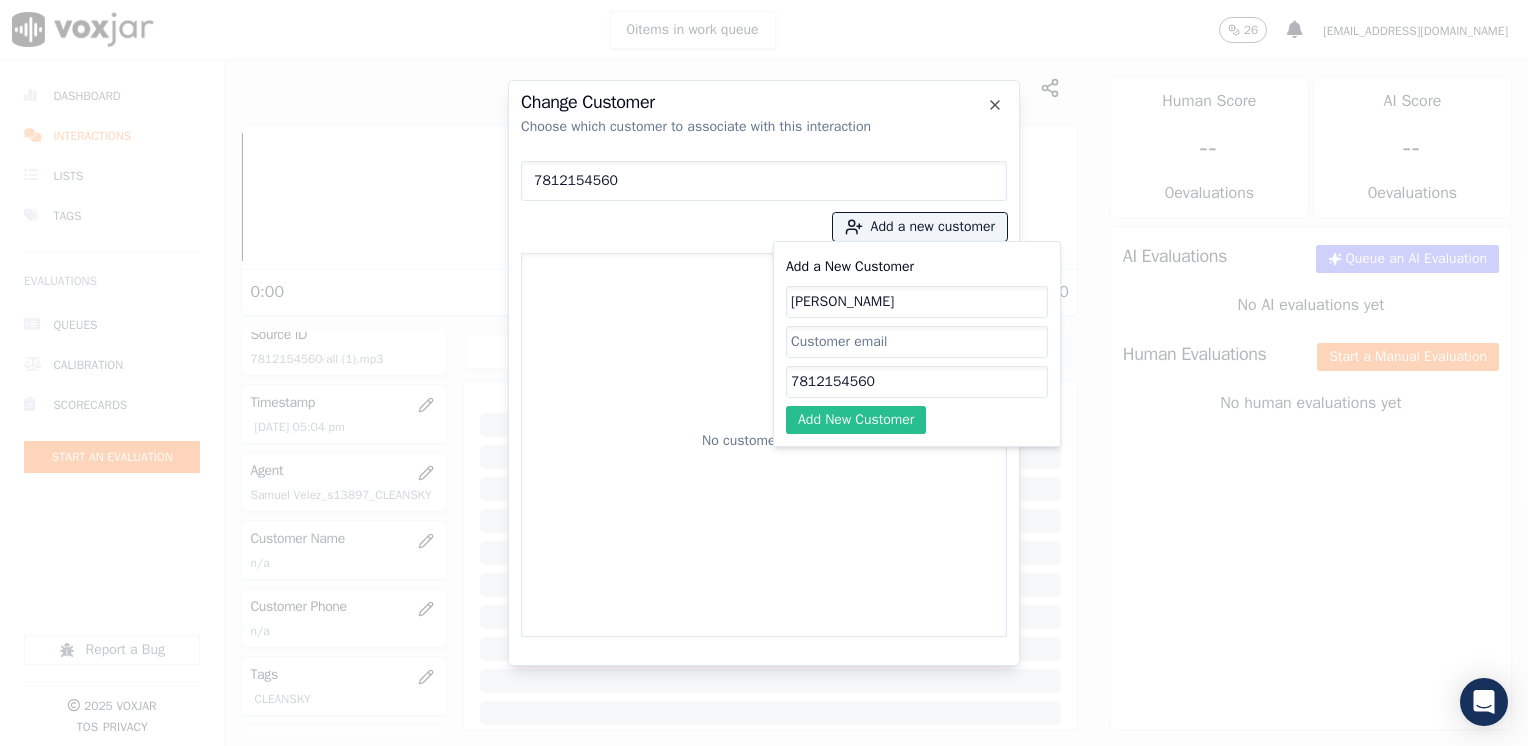 type on "[PERSON_NAME]" 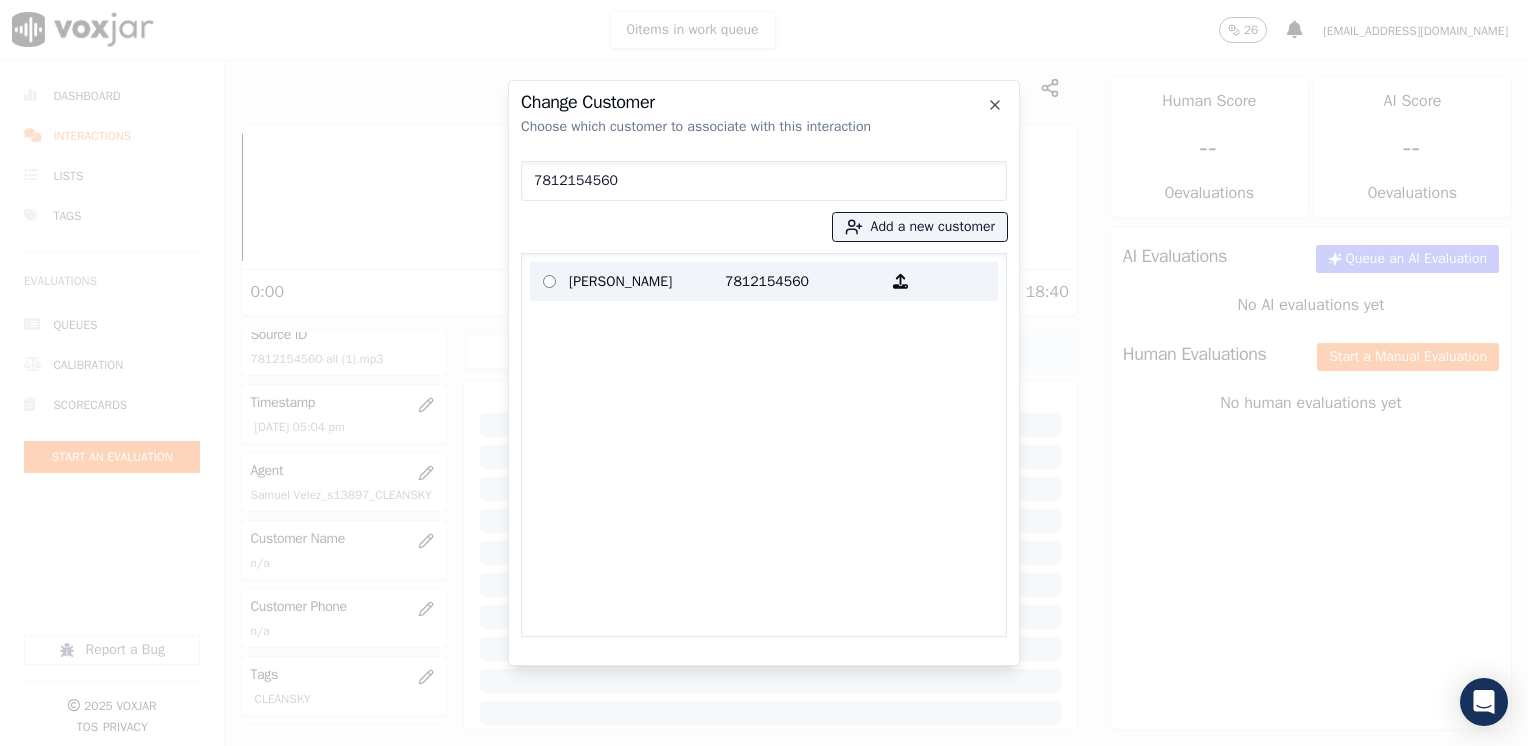 click on "7812154560" at bounding box center (803, 281) 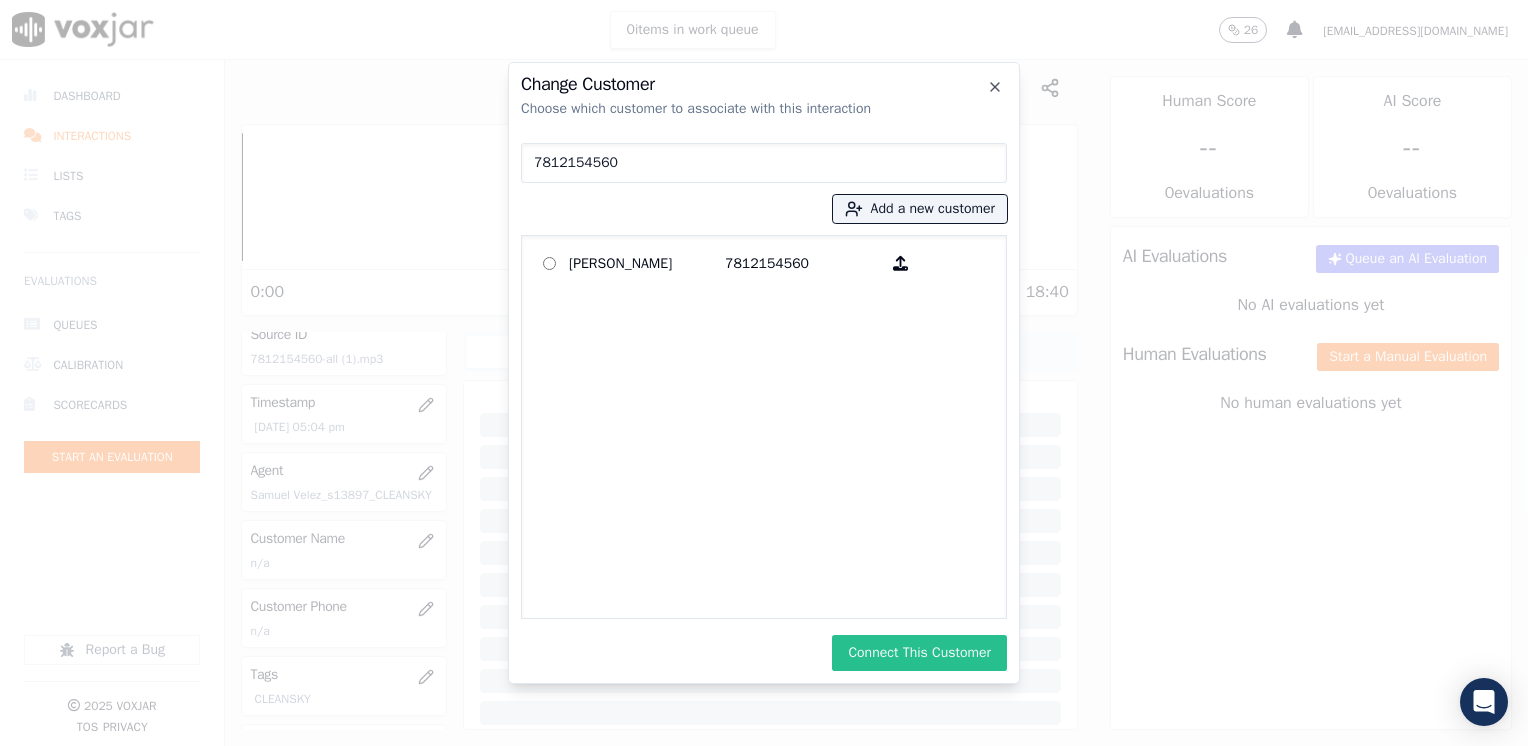click on "Connect This Customer" at bounding box center (919, 653) 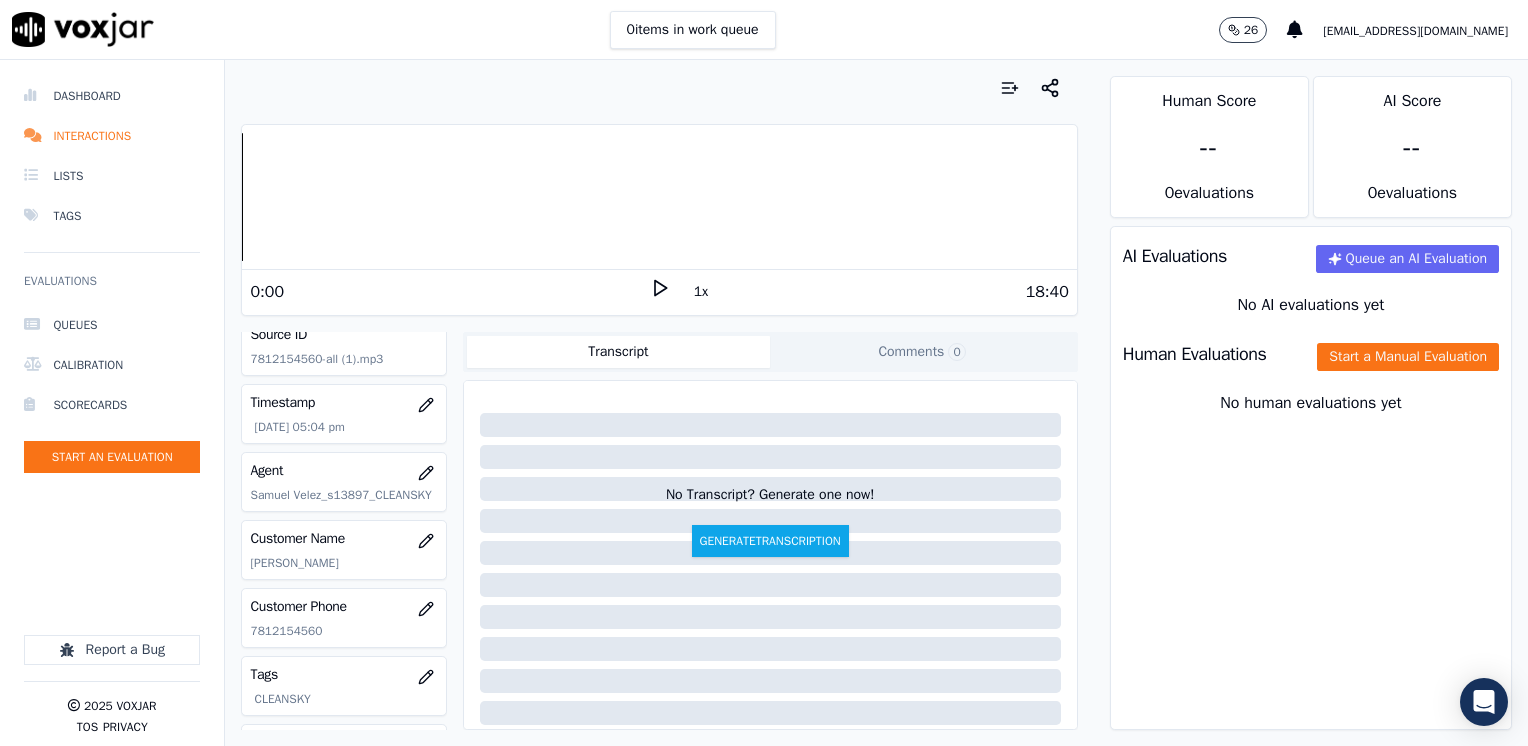 click on "Your browser does not support the audio element.   0:00     1x   18:40   Voxjar ID   2547cd86-29d4-45ca-969e-4bb3f0f79381   Source ID   7812154560-all (1).mp3   Timestamp
[DATE] 05:04 pm     Agent
[PERSON_NAME] Velez_s13897_CLEANSKY     Customer Name     [PERSON_NAME]     Customer Phone     [PHONE_NUMBER]     Tags
CLEANSKY     Source     manualUpload   Type     AUDIO       Transcript   Comments  0   No Transcript? Generate one now!   Generate  Transcription         Add Comment" at bounding box center [659, 403] 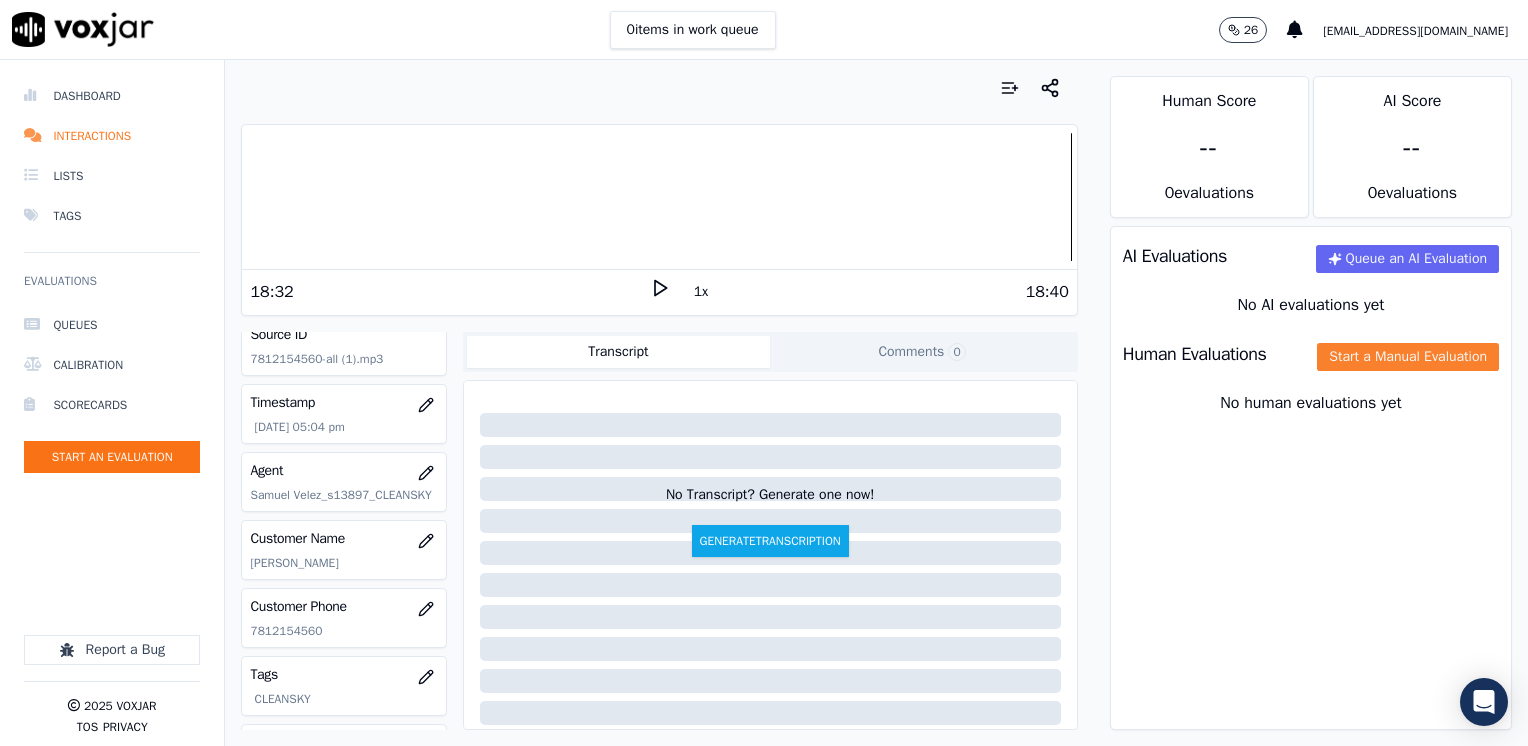 click on "Start a Manual Evaluation" 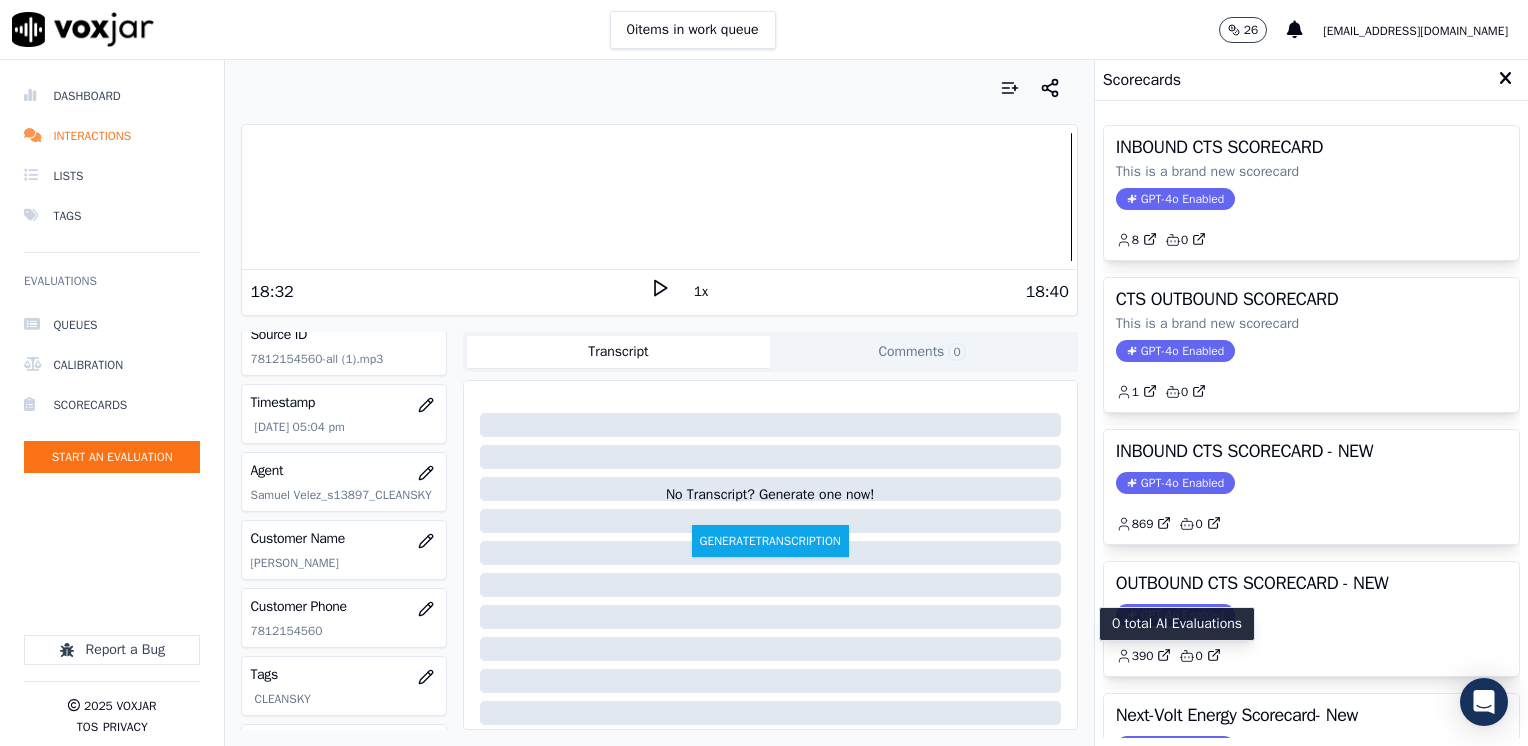 click on "0 total AI Evaluations" at bounding box center (1177, 624) 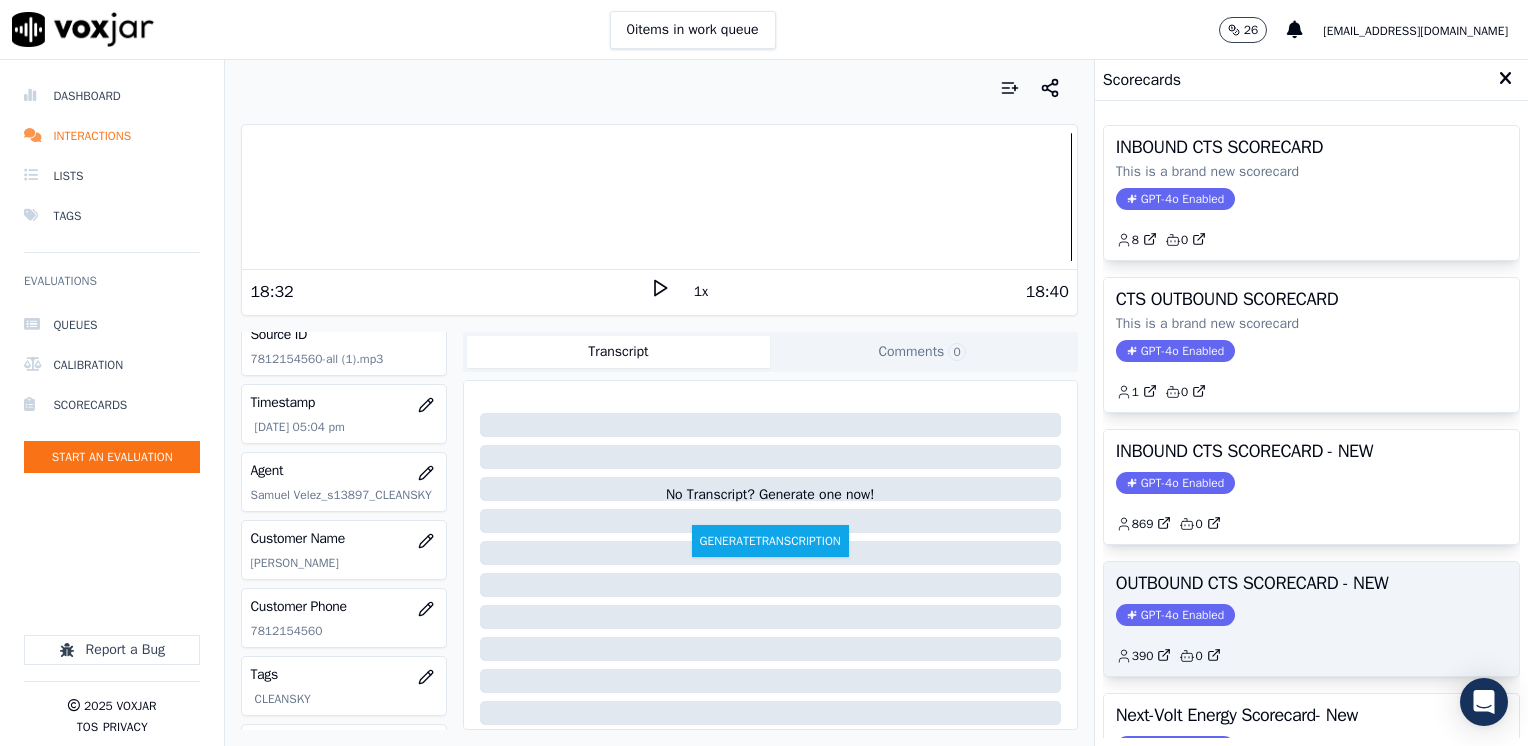 click on "GPT-4o Enabled" at bounding box center [1175, 615] 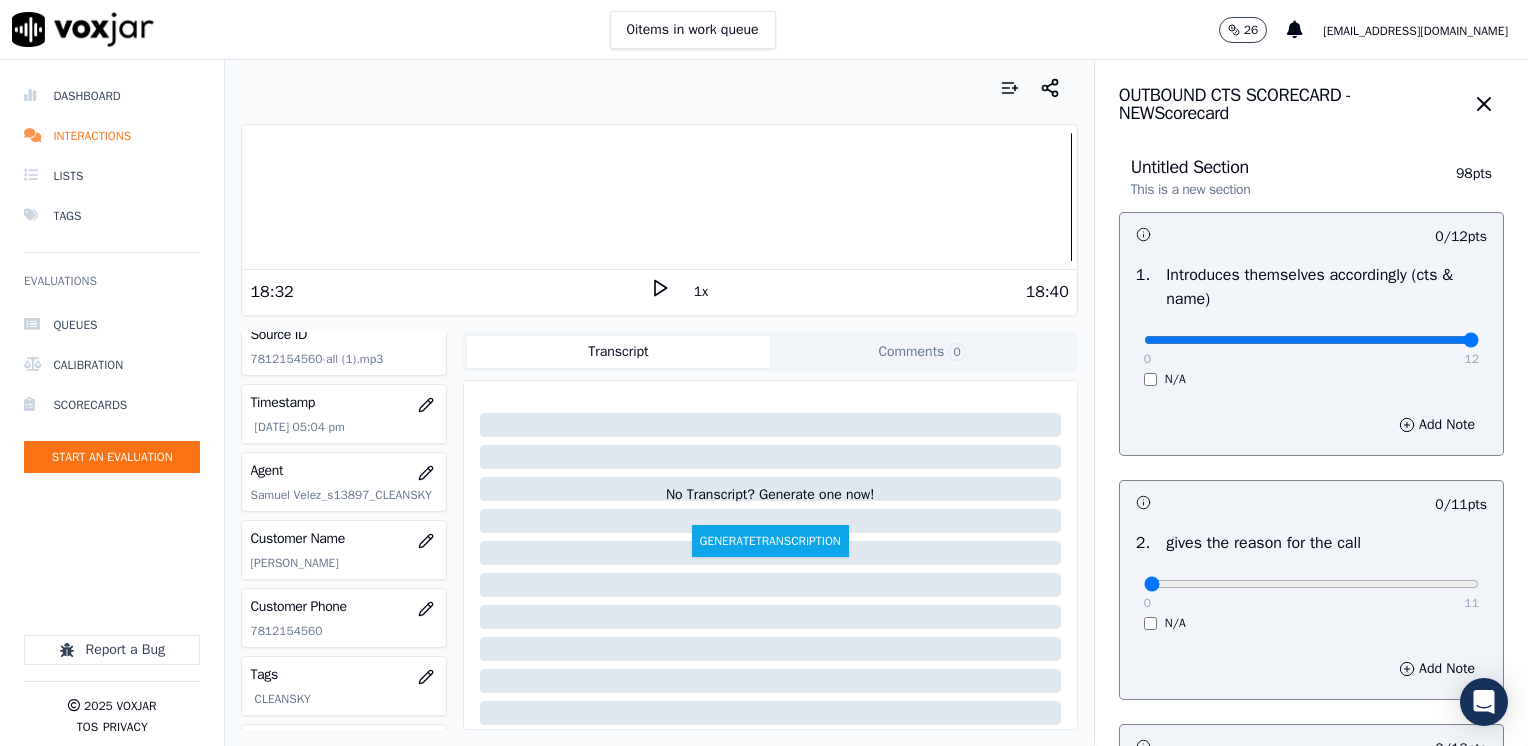 drag, startPoint x: 1130, startPoint y: 339, endPoint x: 1531, endPoint y: 397, distance: 405.1728 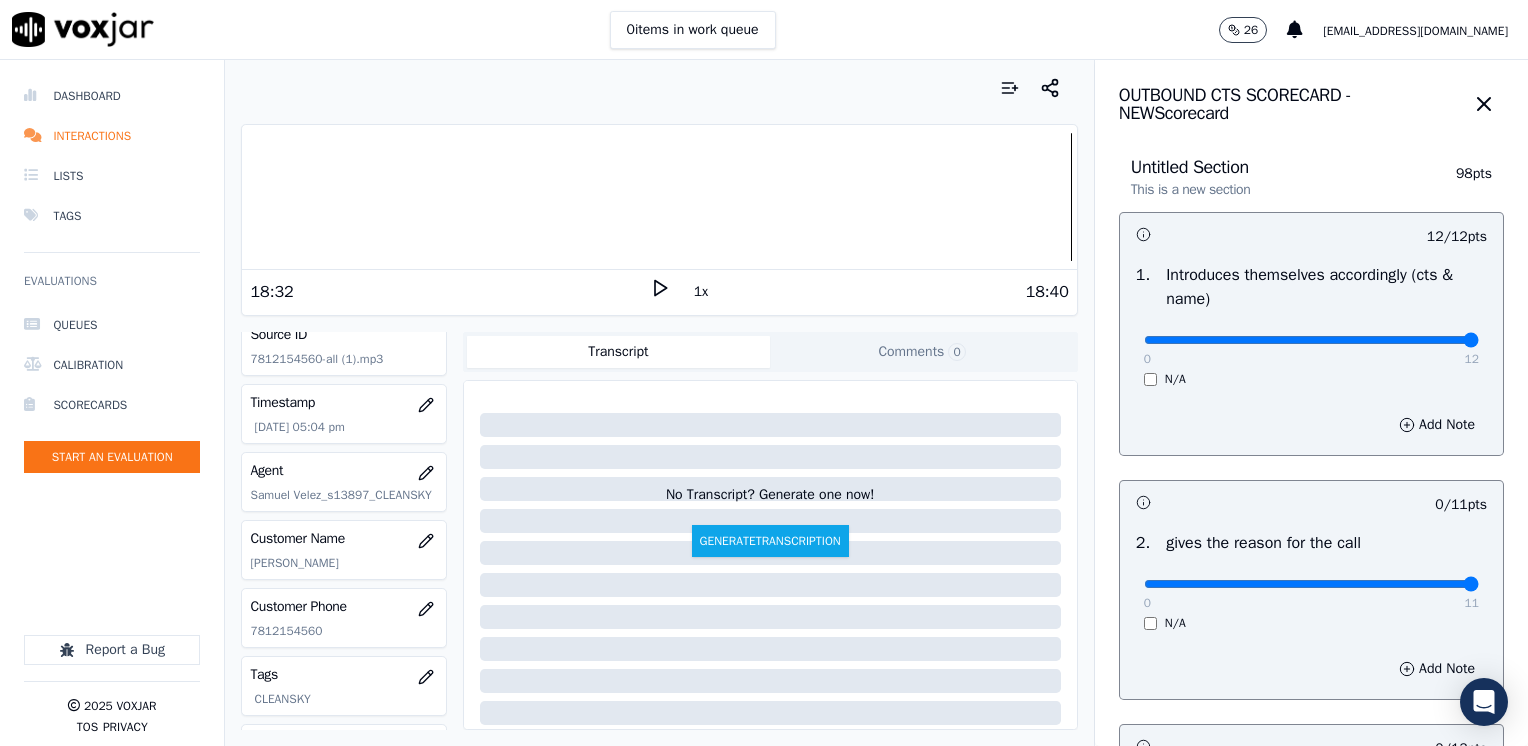 drag, startPoint x: 1135, startPoint y: 589, endPoint x: 1531, endPoint y: 557, distance: 397.29083 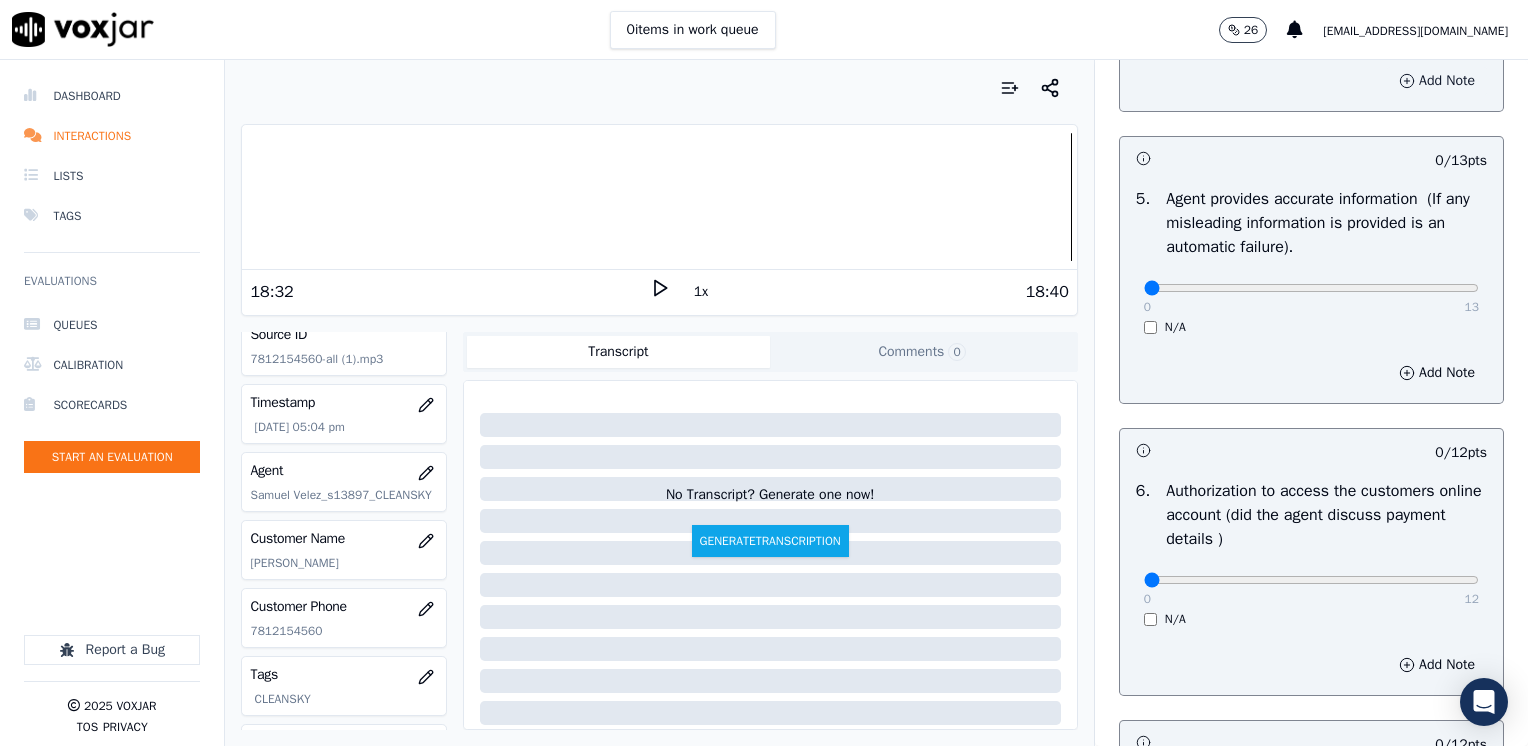 scroll, scrollTop: 1700, scrollLeft: 0, axis: vertical 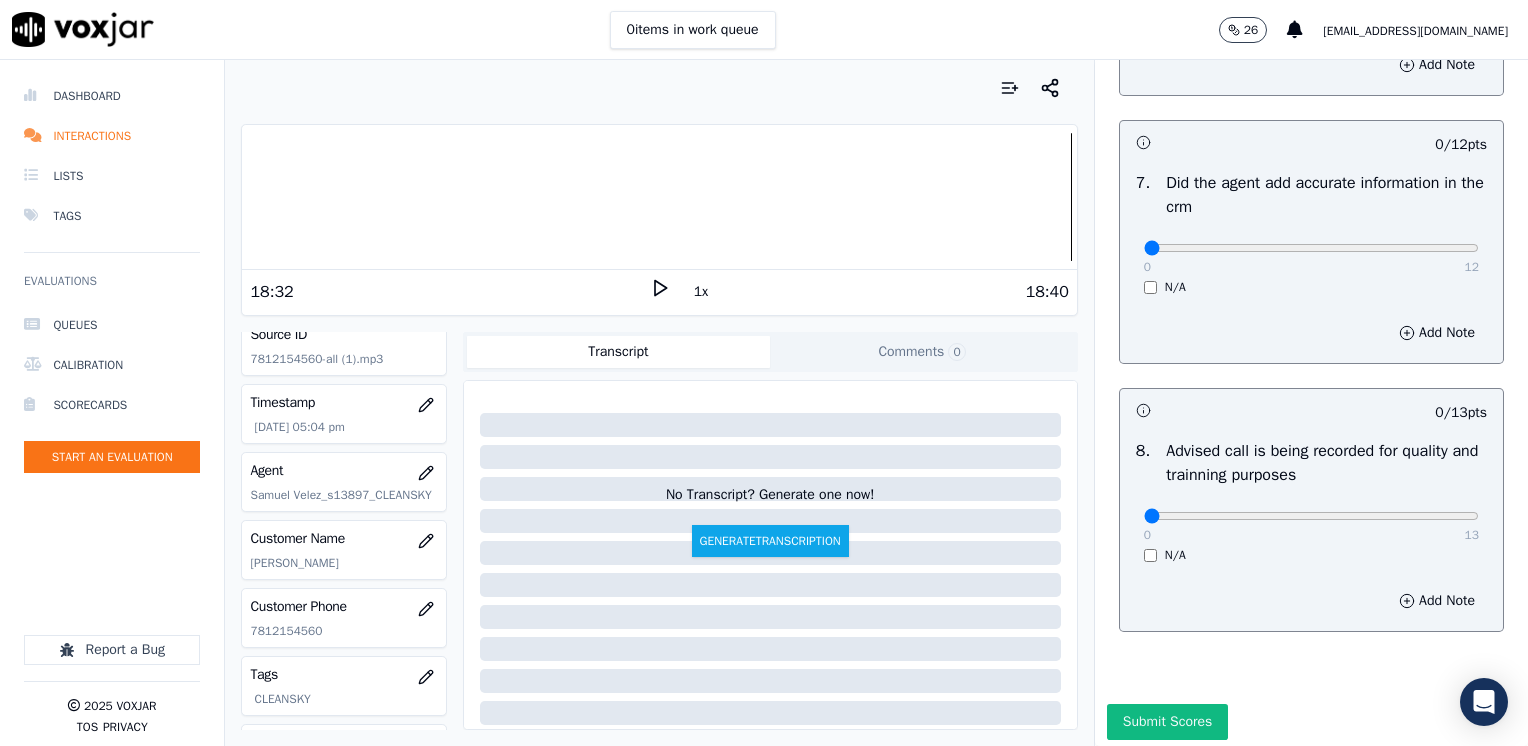 click on "0   13" at bounding box center (1311, 515) 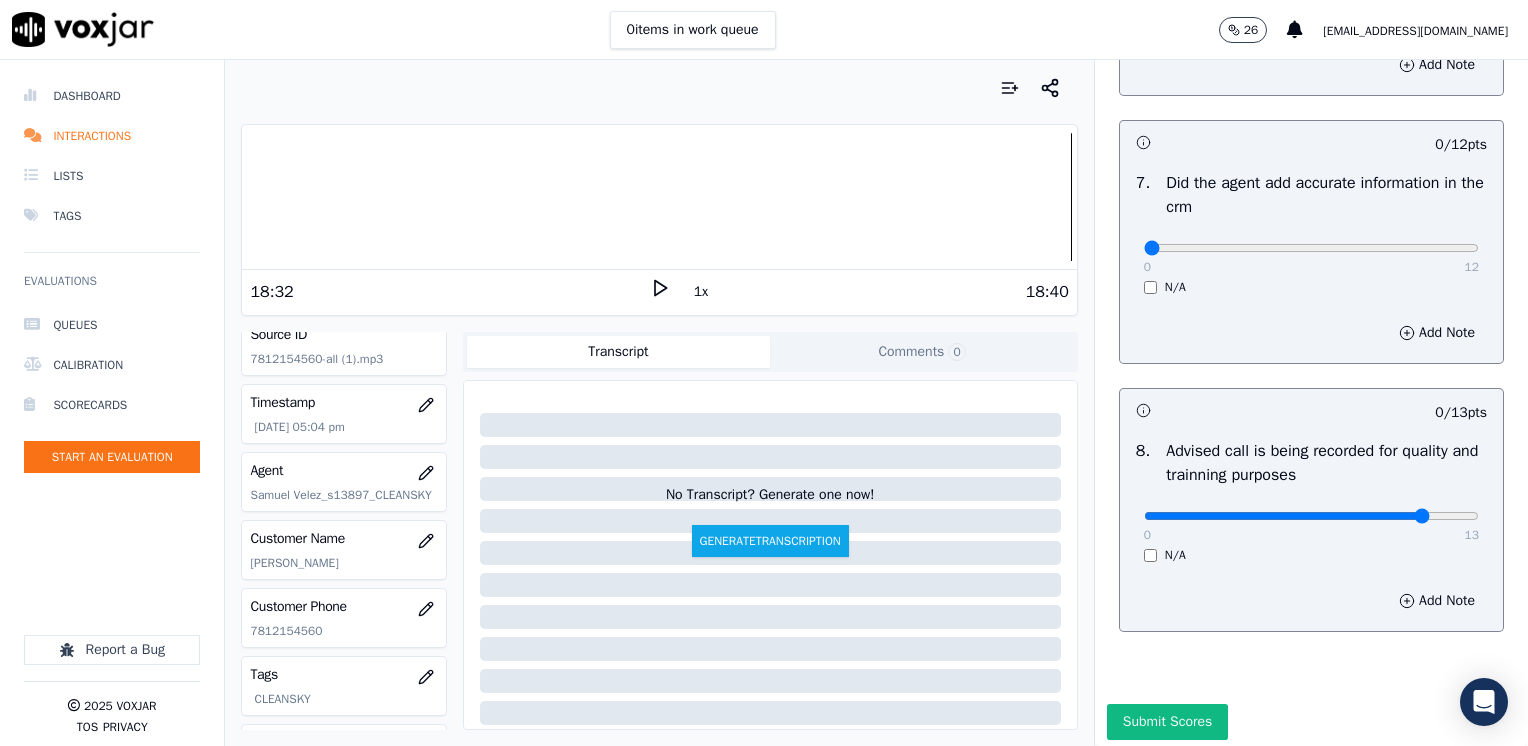 click at bounding box center [1311, -1360] 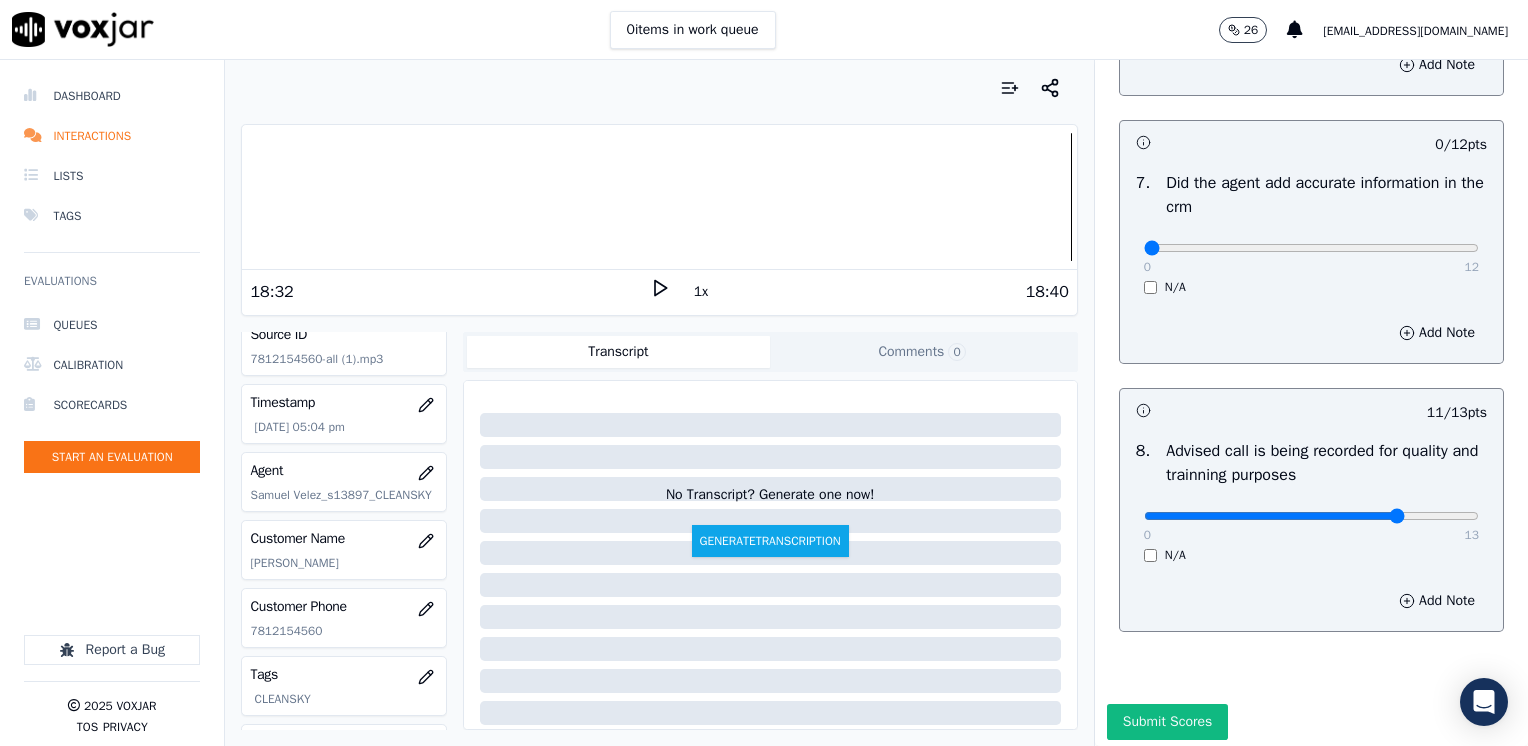 type on "10" 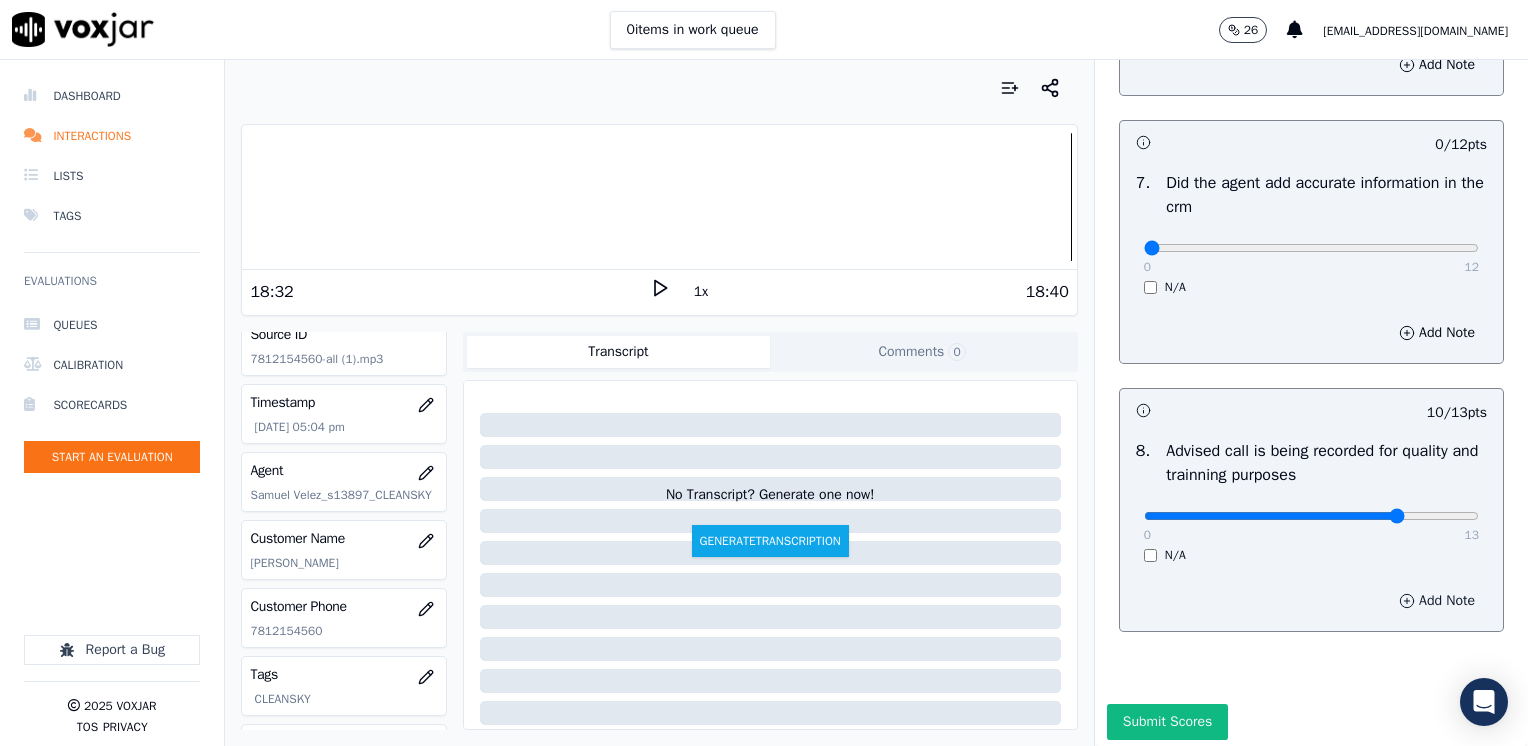 click on "Add Note" at bounding box center (1437, 601) 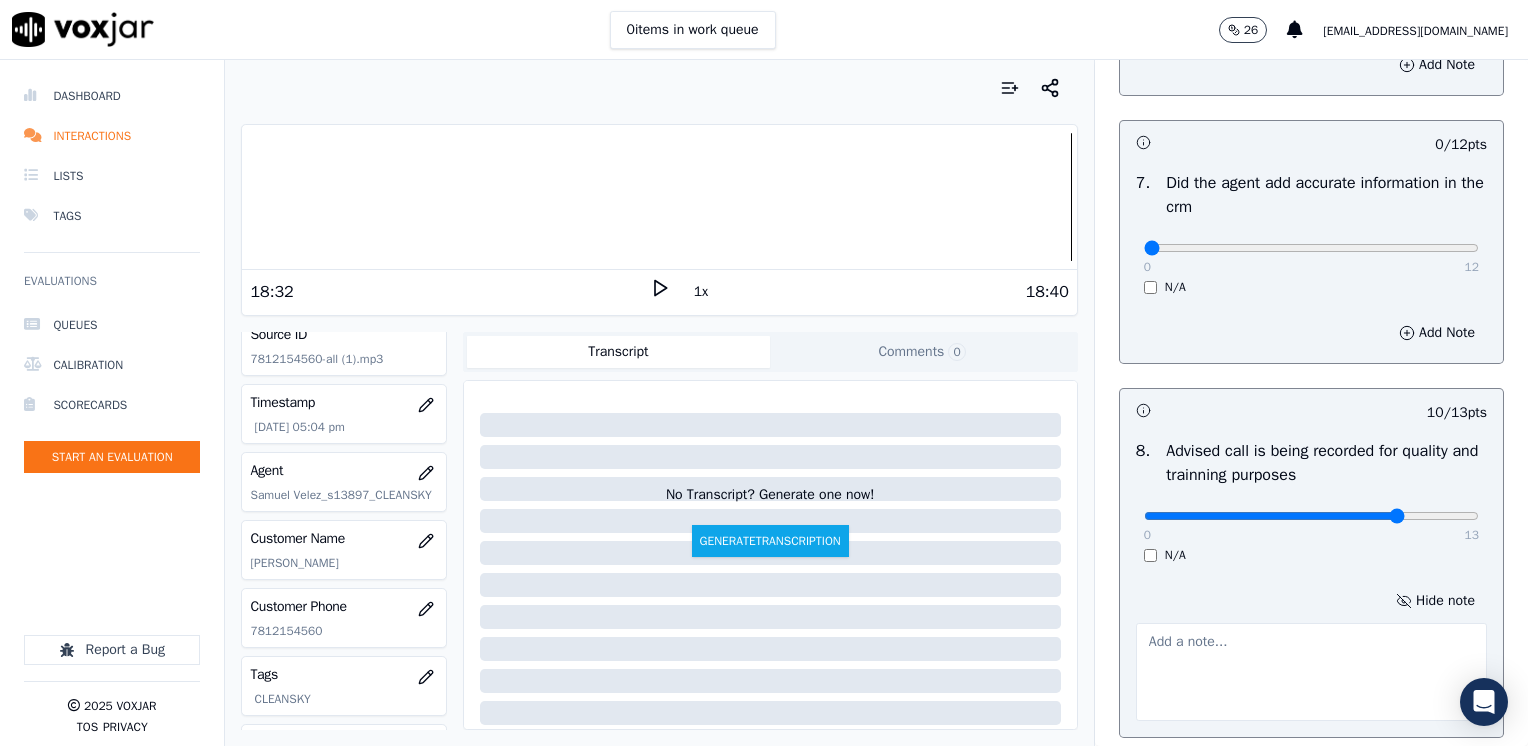 click at bounding box center (1311, 672) 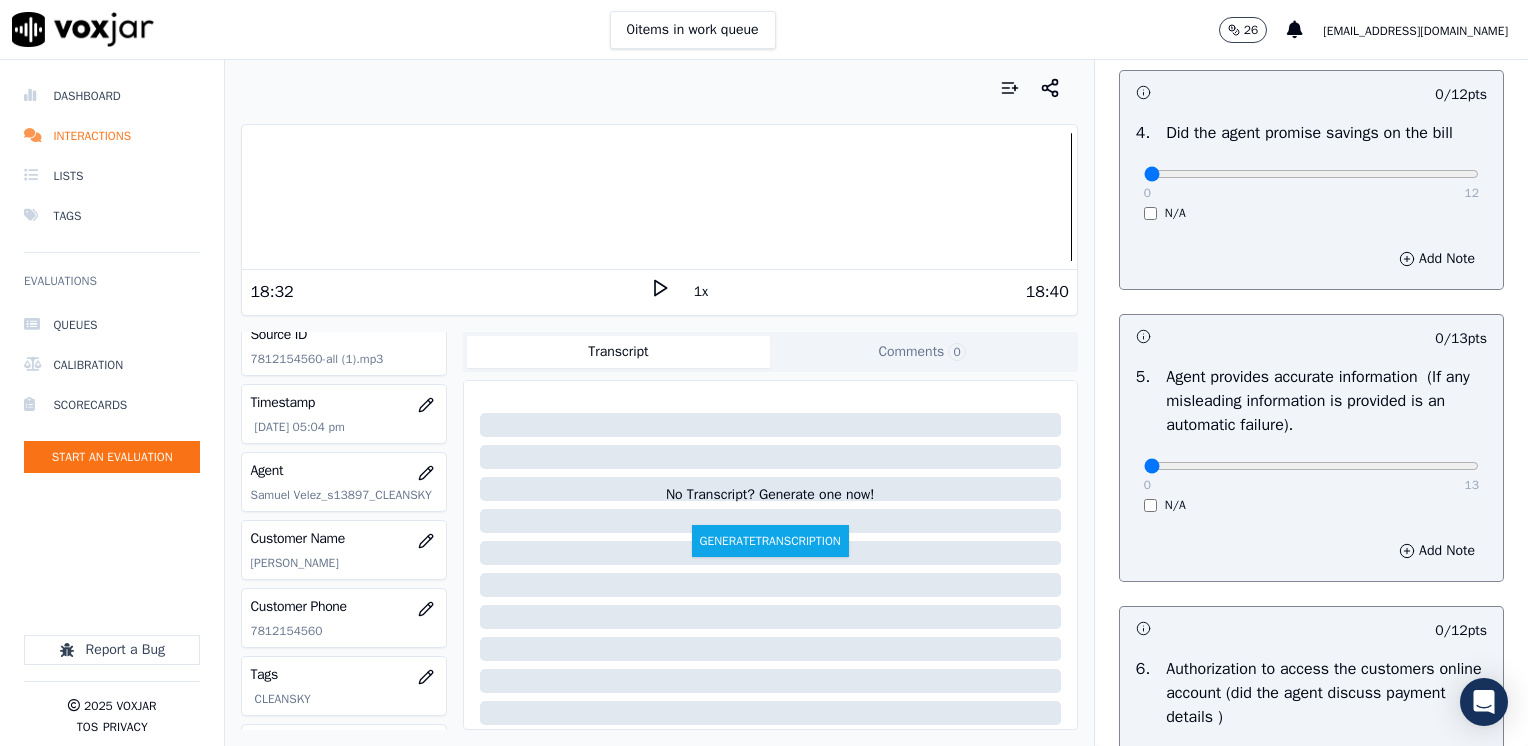 scroll, scrollTop: 800, scrollLeft: 0, axis: vertical 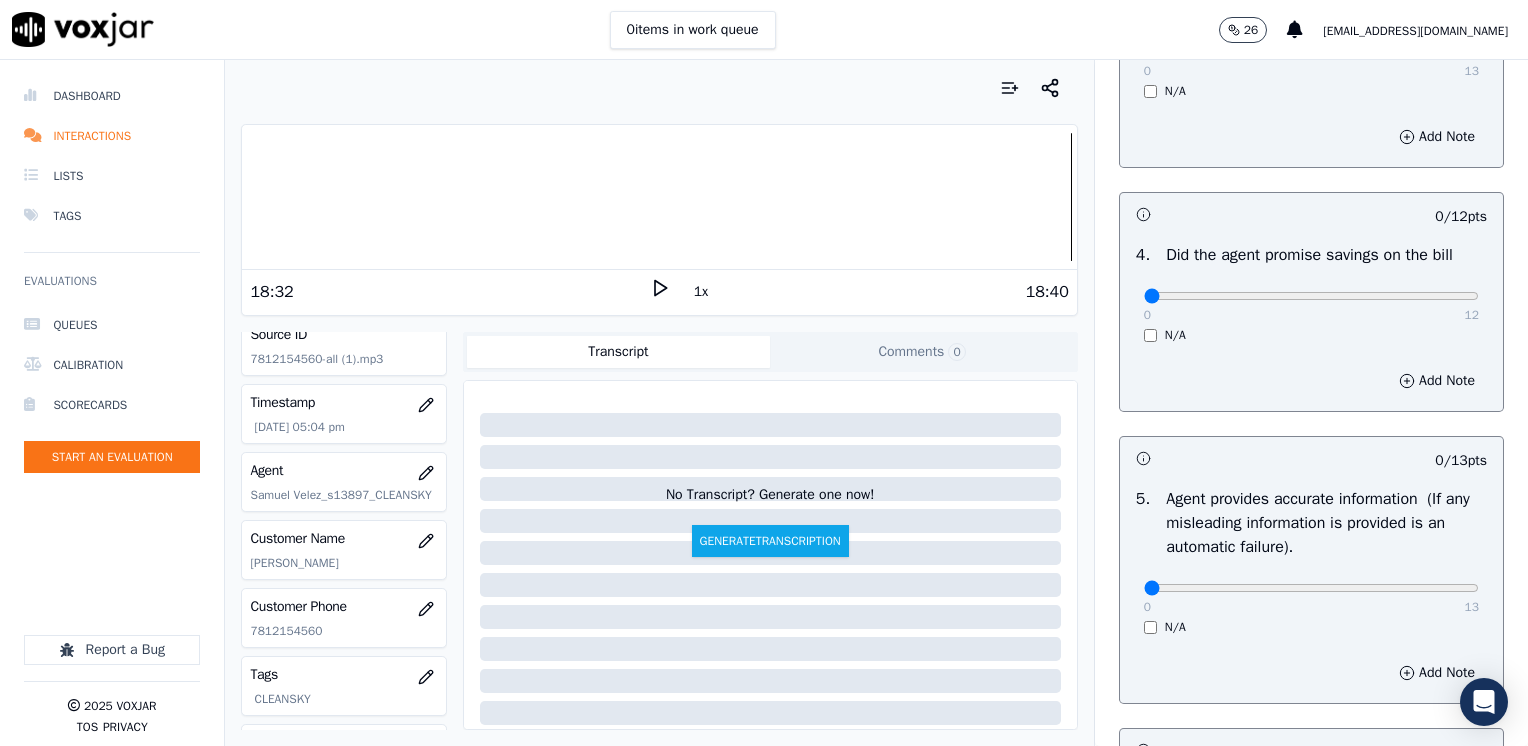 type on "Does not advise the call is being recorded" 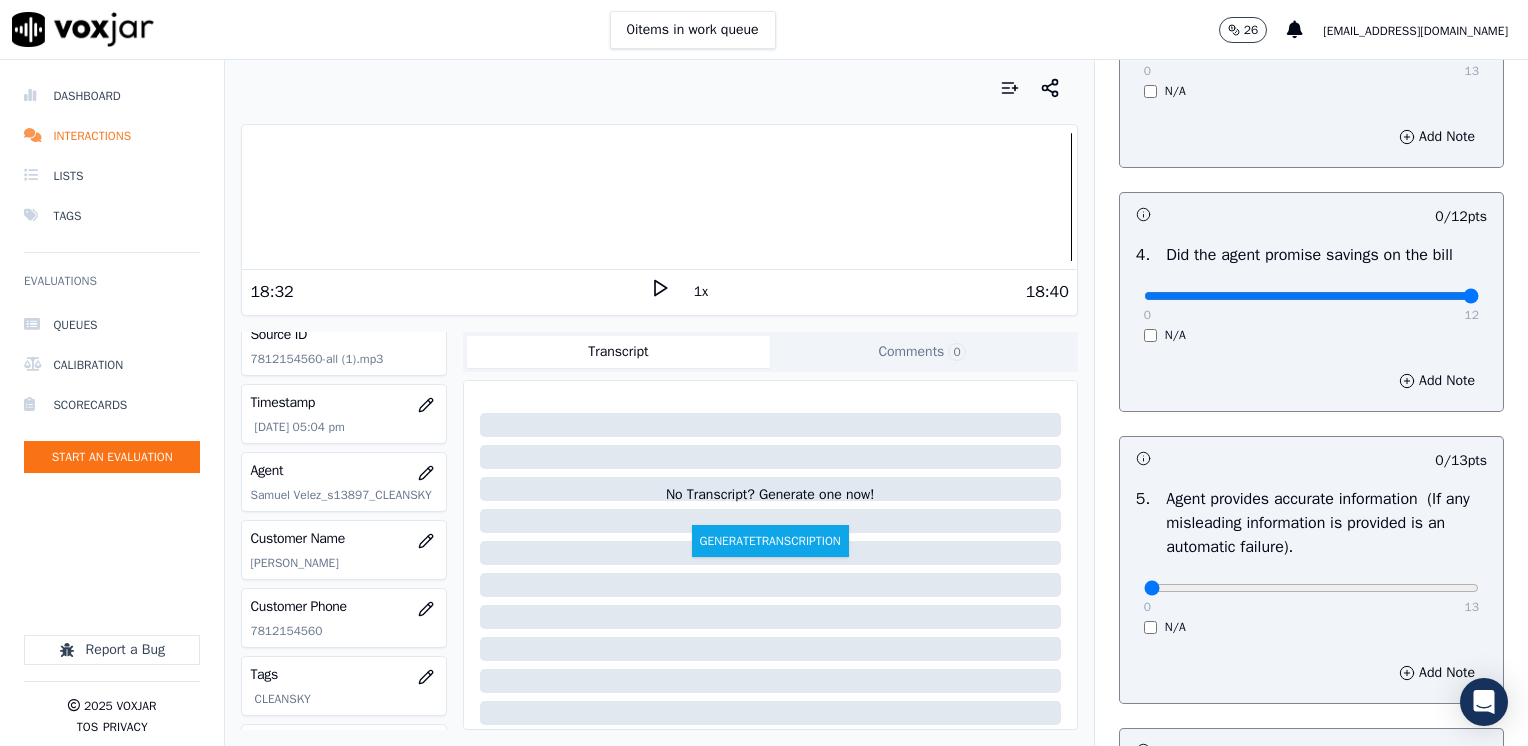 drag, startPoint x: 1127, startPoint y: 287, endPoint x: 1531, endPoint y: 289, distance: 404.00494 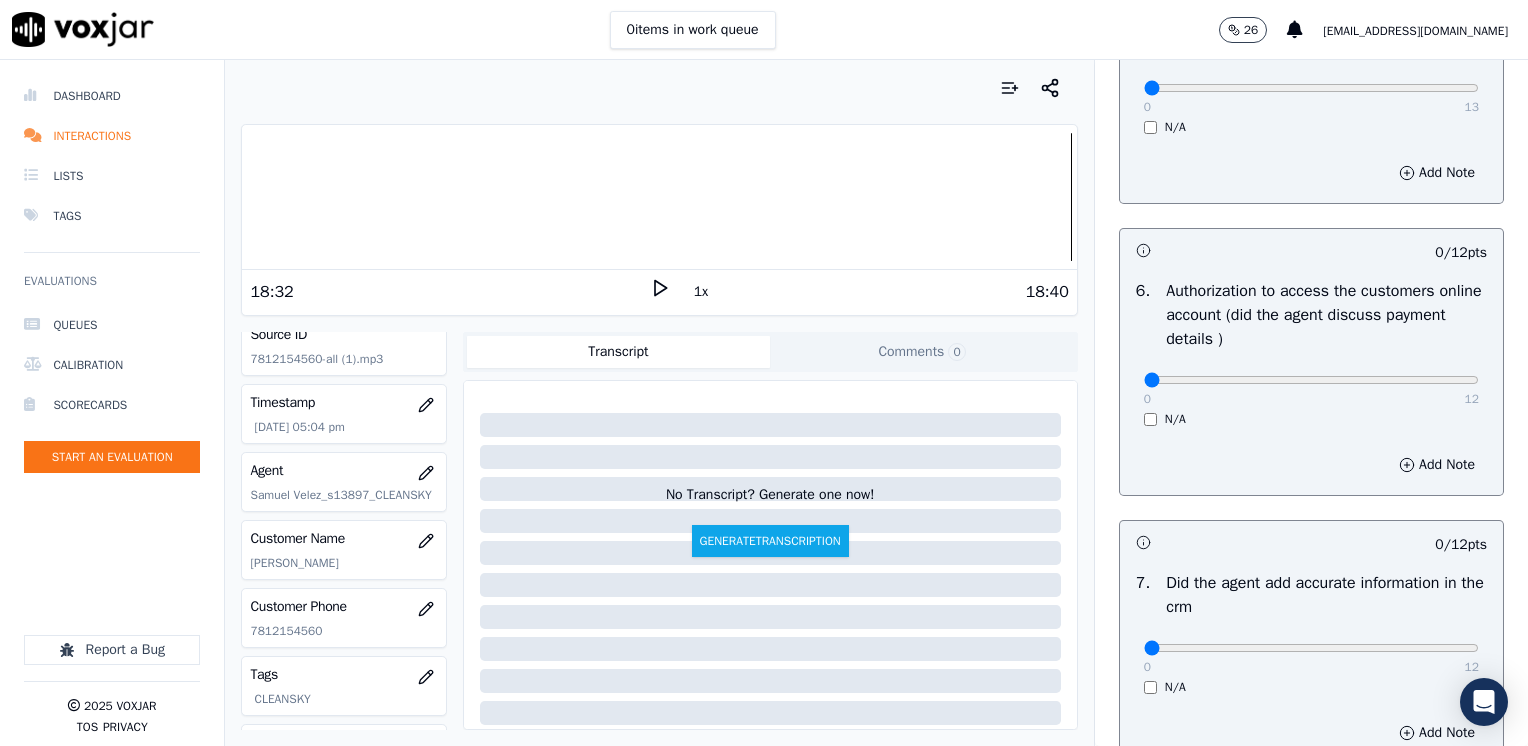 scroll, scrollTop: 1500, scrollLeft: 0, axis: vertical 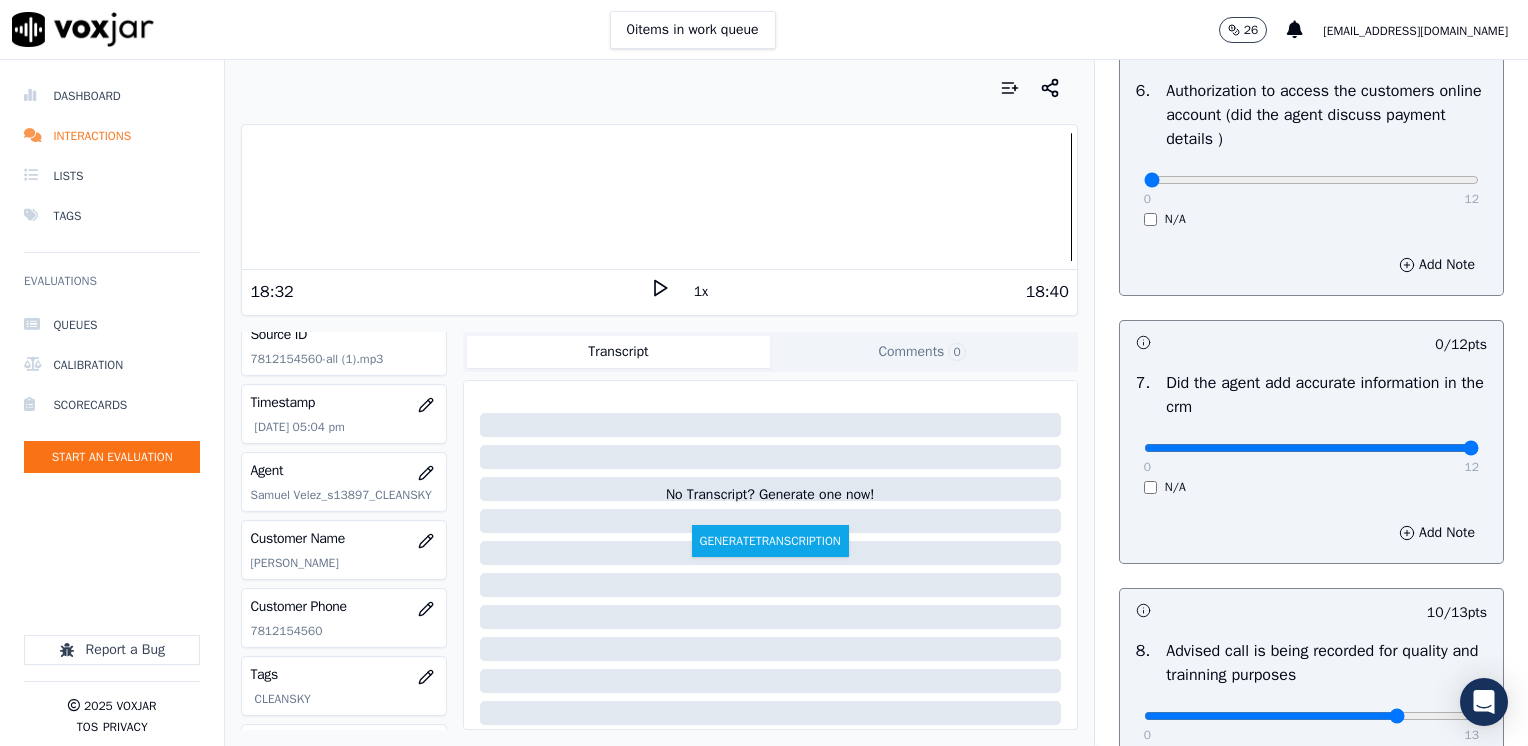 drag, startPoint x: 1138, startPoint y: 442, endPoint x: 1531, endPoint y: 442, distance: 393 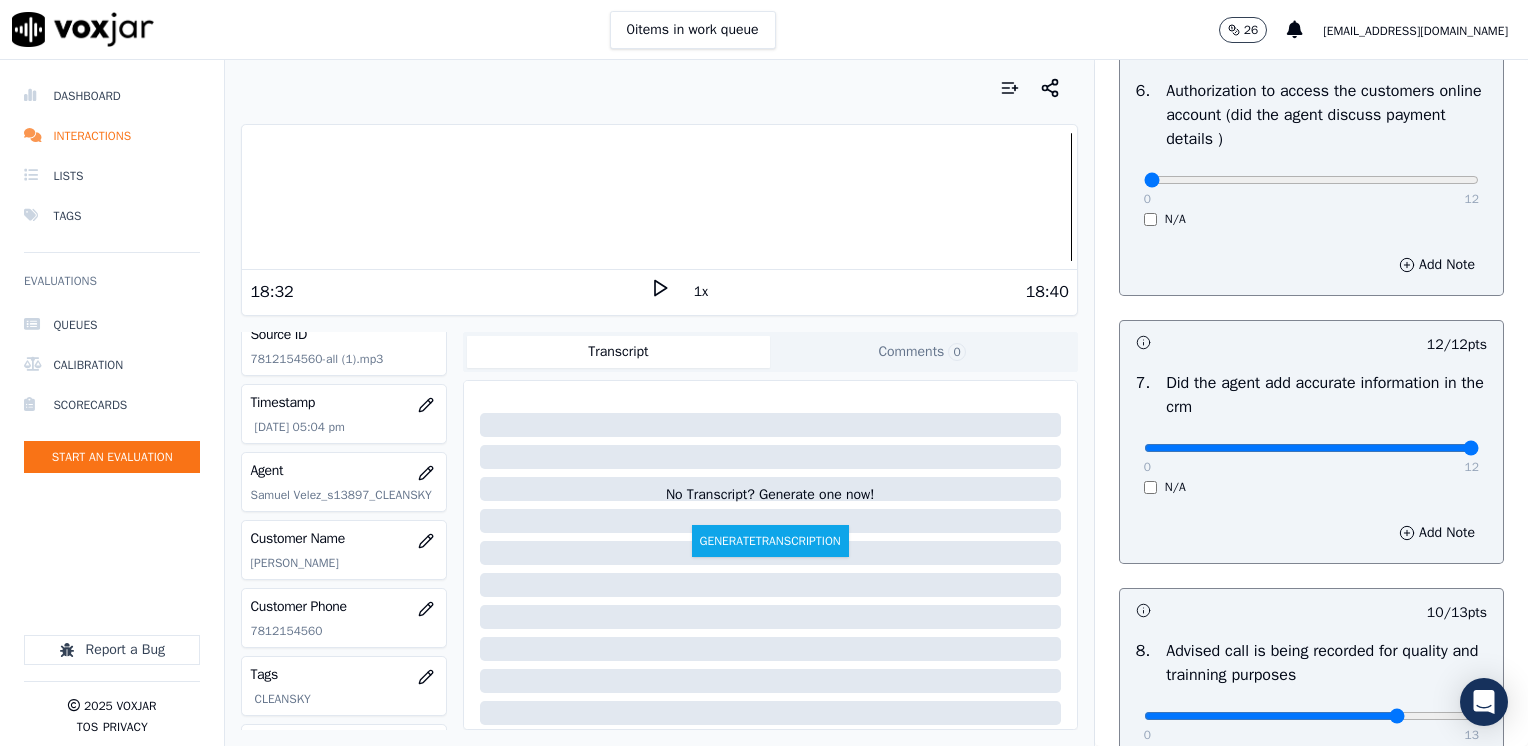 scroll, scrollTop: 1800, scrollLeft: 0, axis: vertical 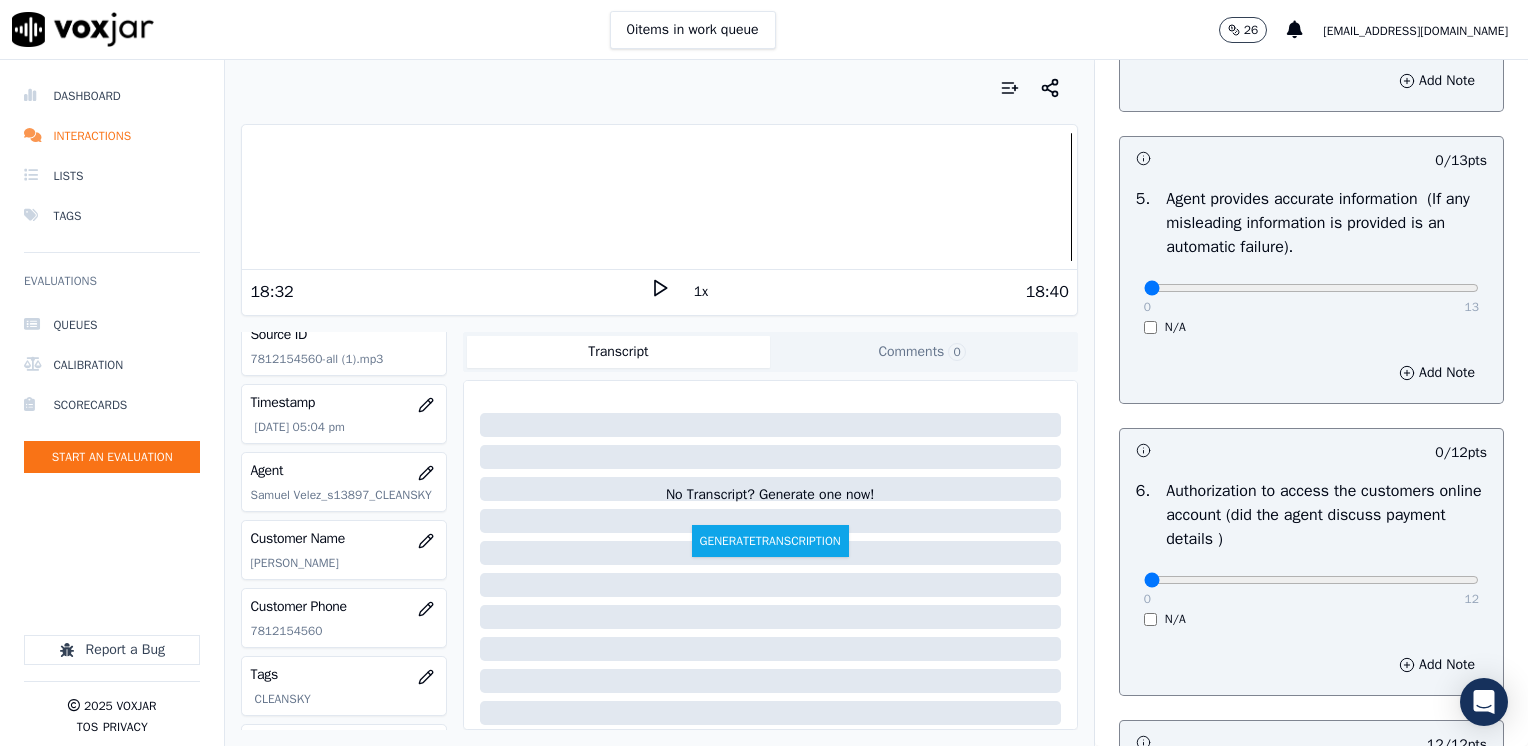 click on "0   12     N/A" at bounding box center (1311, 589) 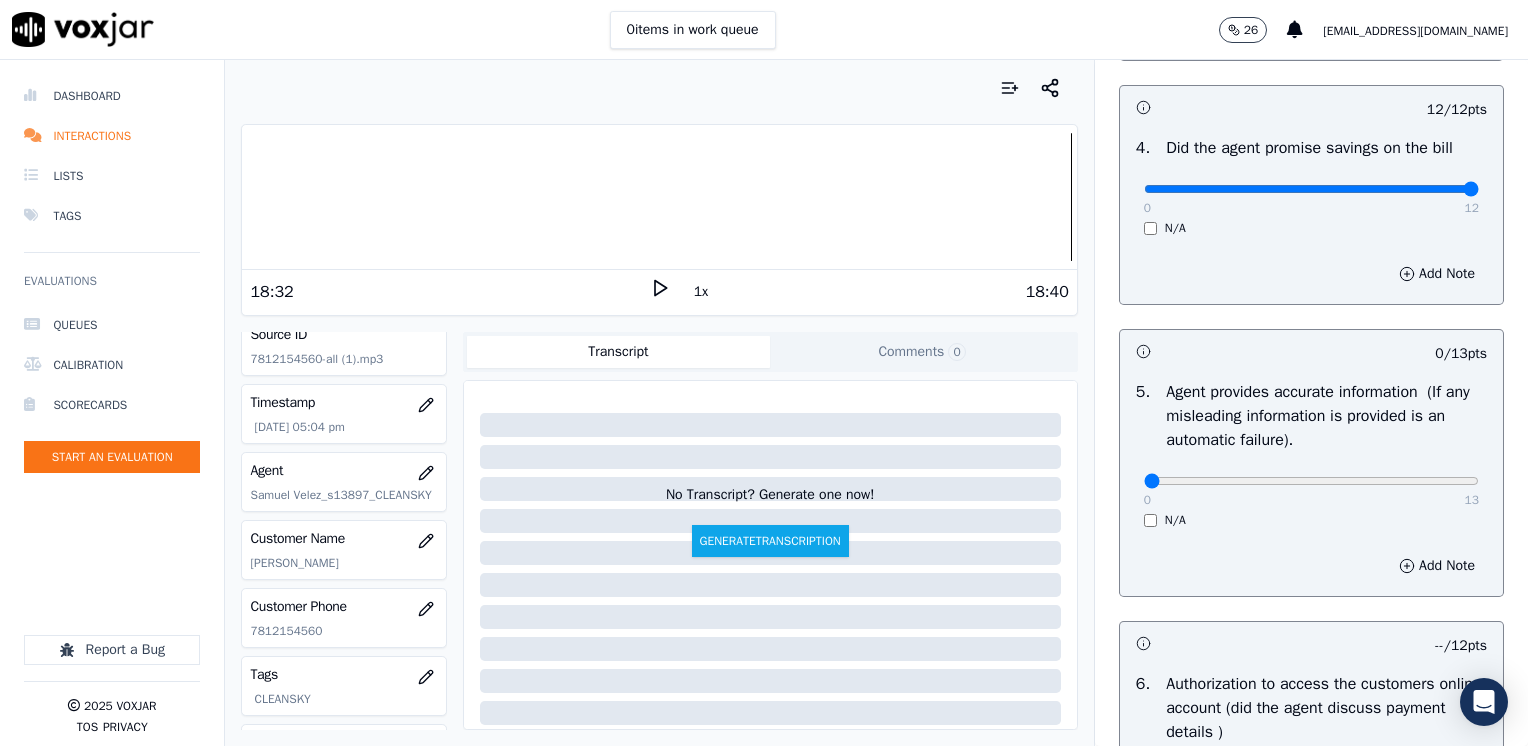 scroll, scrollTop: 900, scrollLeft: 0, axis: vertical 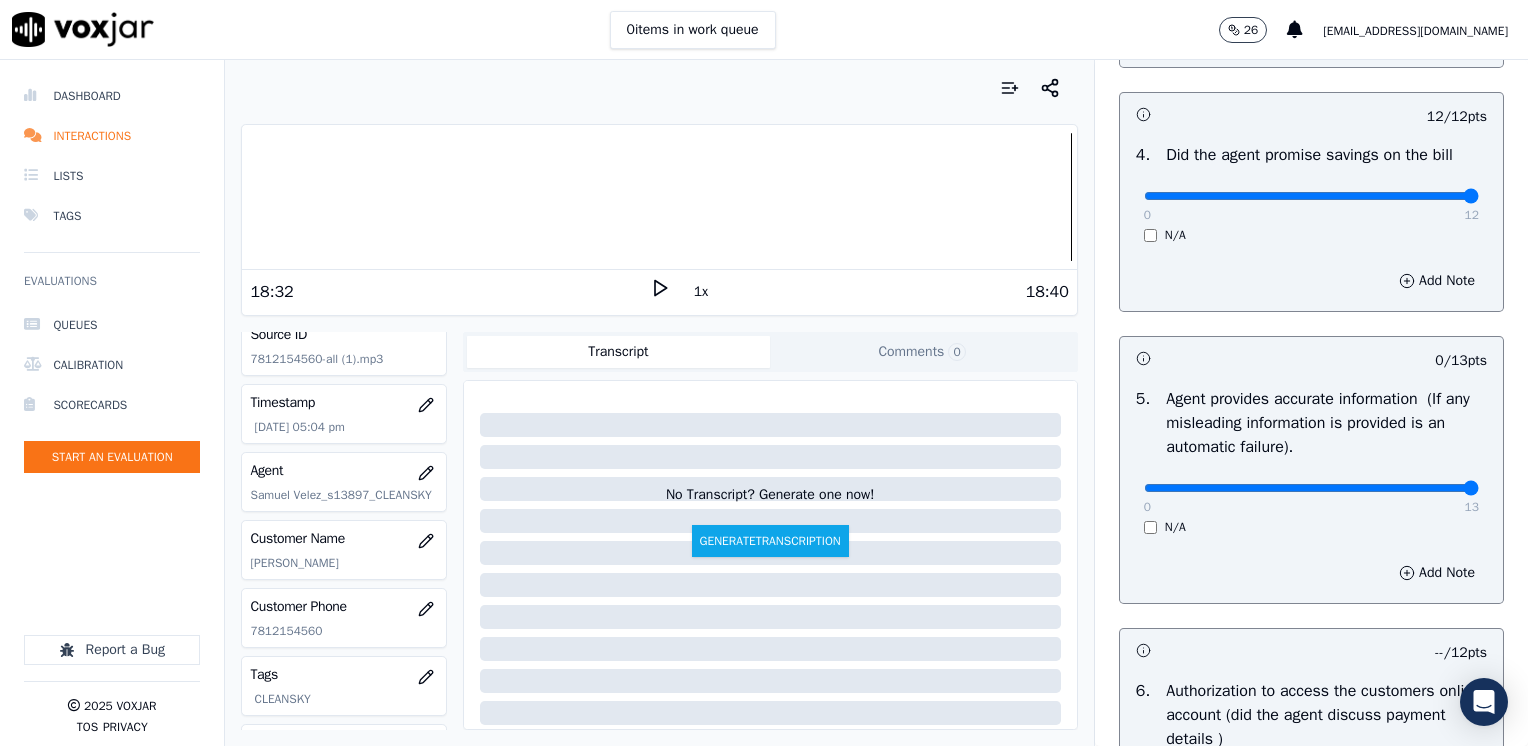 drag, startPoint x: 1132, startPoint y: 480, endPoint x: 1531, endPoint y: 581, distance: 411.58475 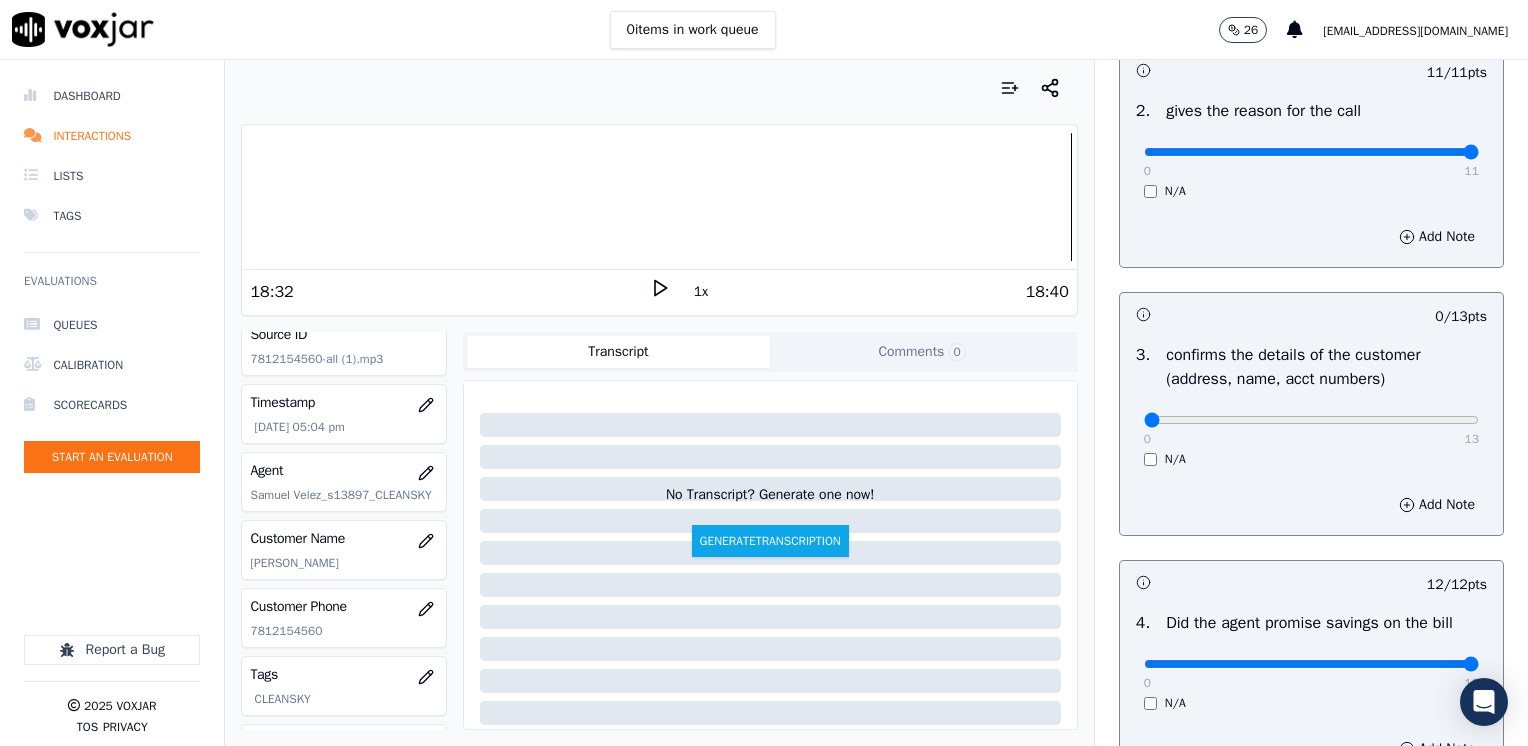 scroll, scrollTop: 400, scrollLeft: 0, axis: vertical 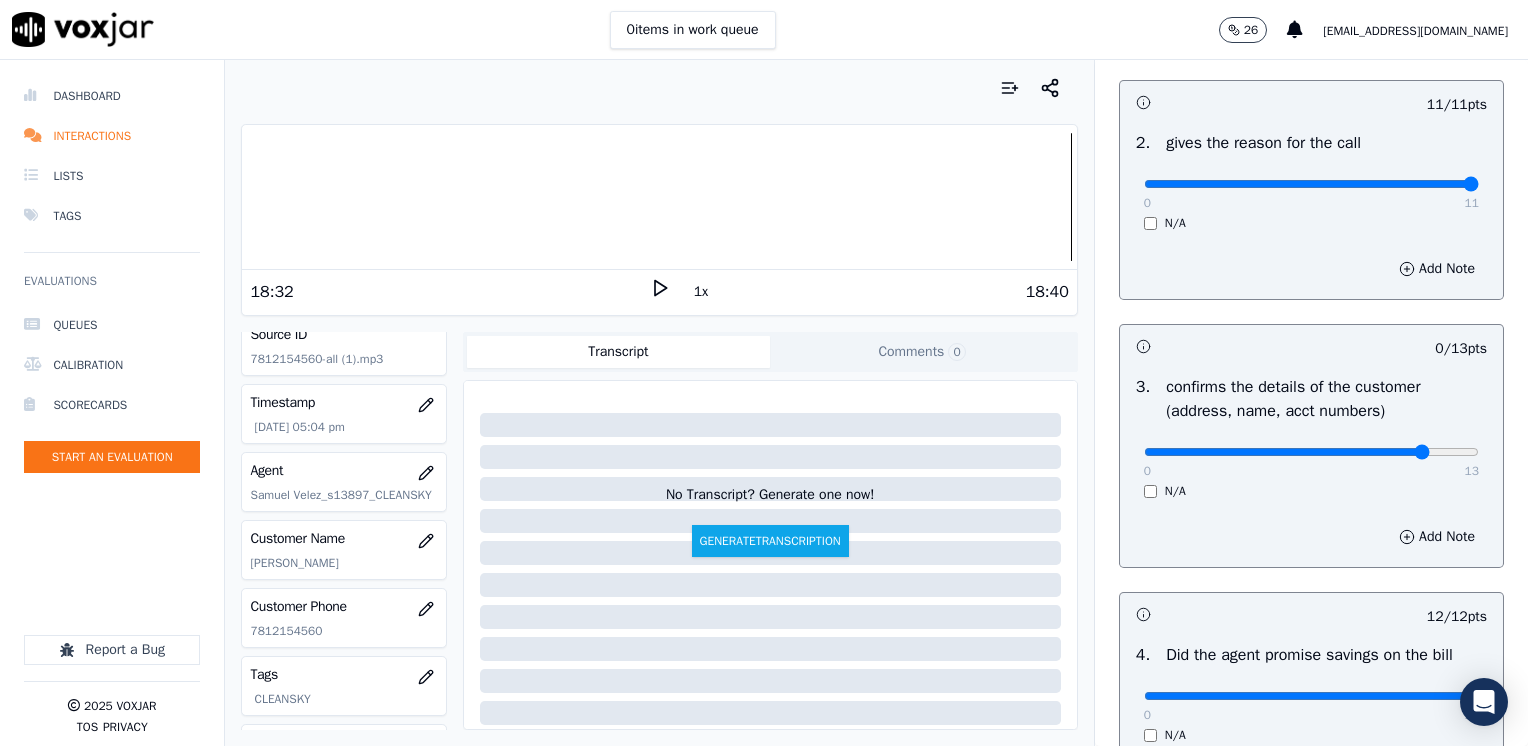 click at bounding box center [1311, -60] 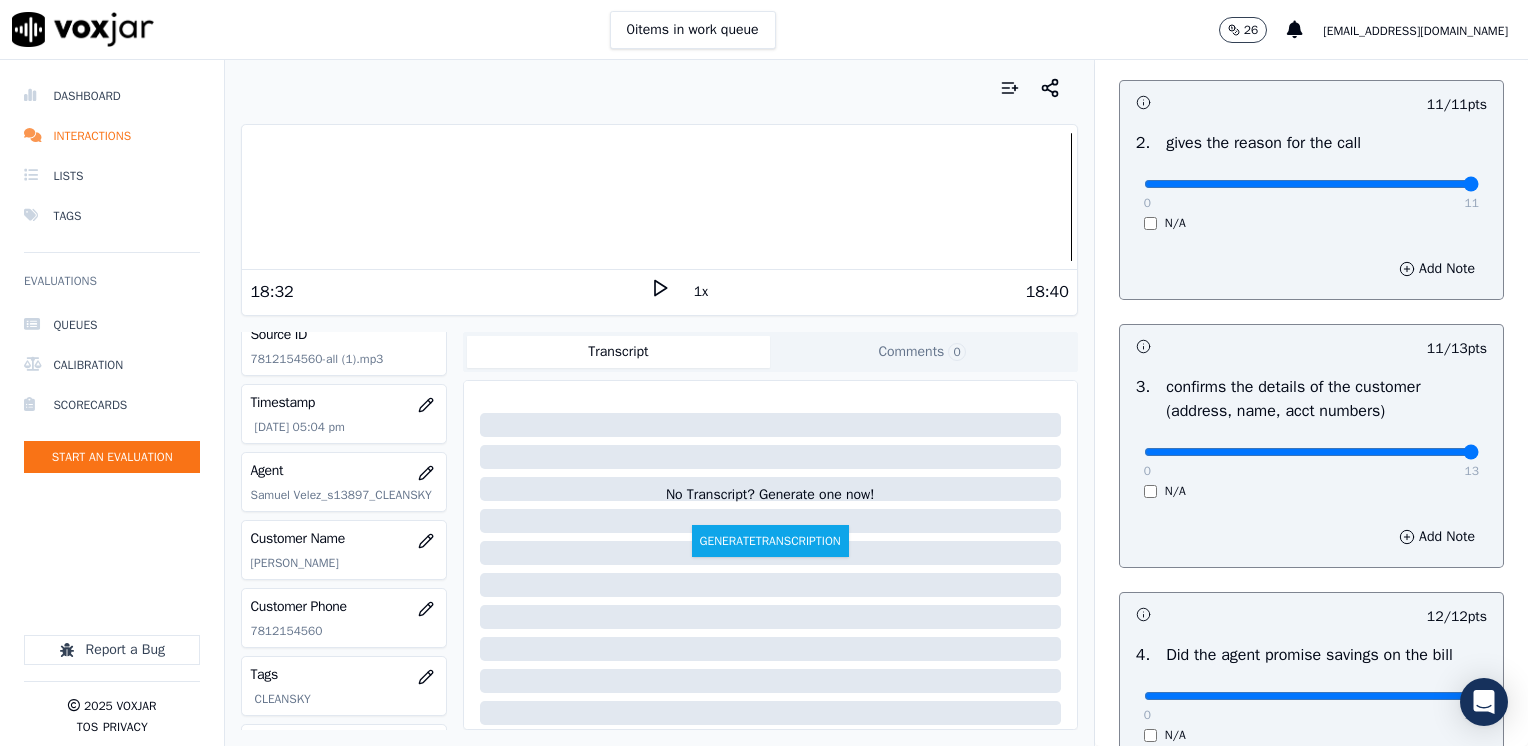 drag, startPoint x: 1385, startPoint y: 454, endPoint x: 1531, endPoint y: 454, distance: 146 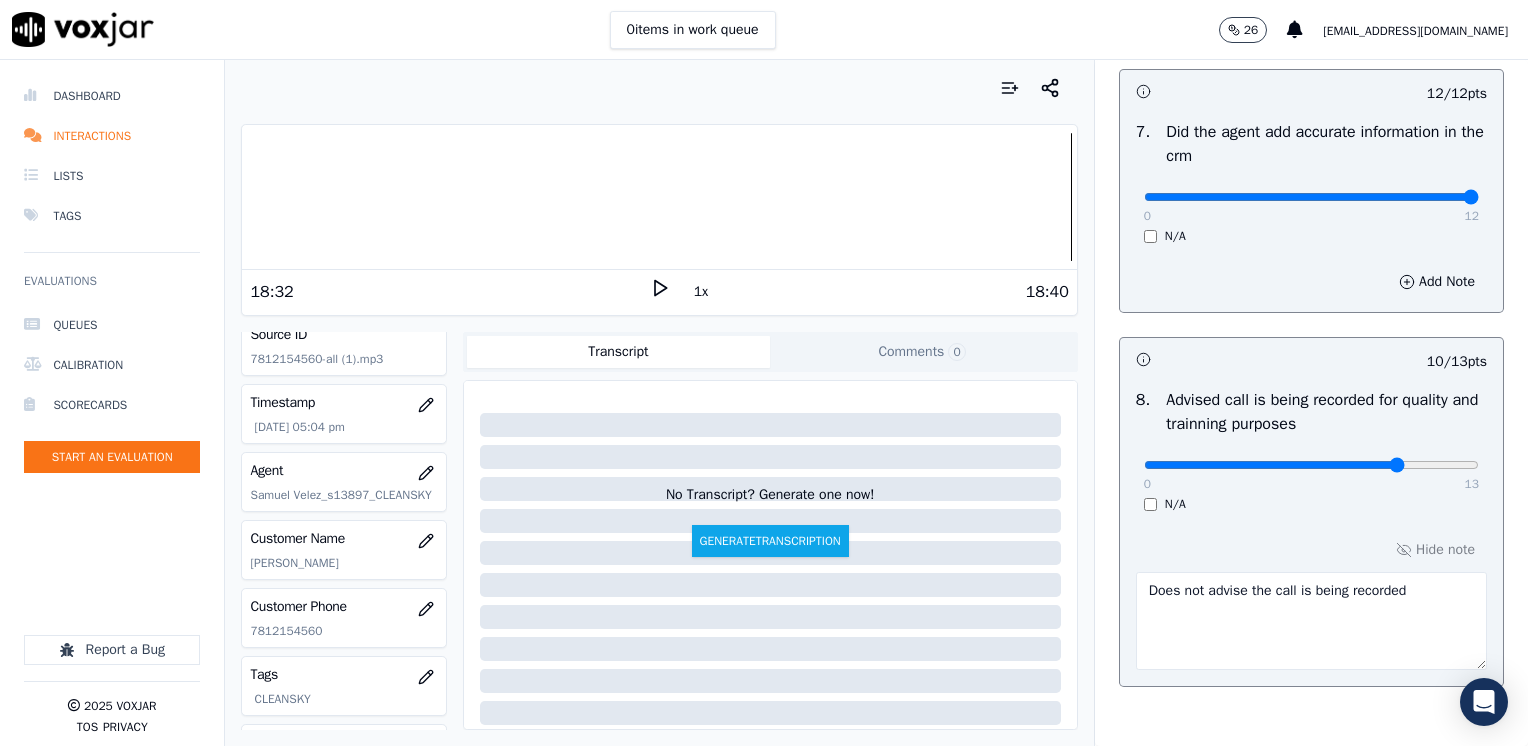 scroll, scrollTop: 1853, scrollLeft: 0, axis: vertical 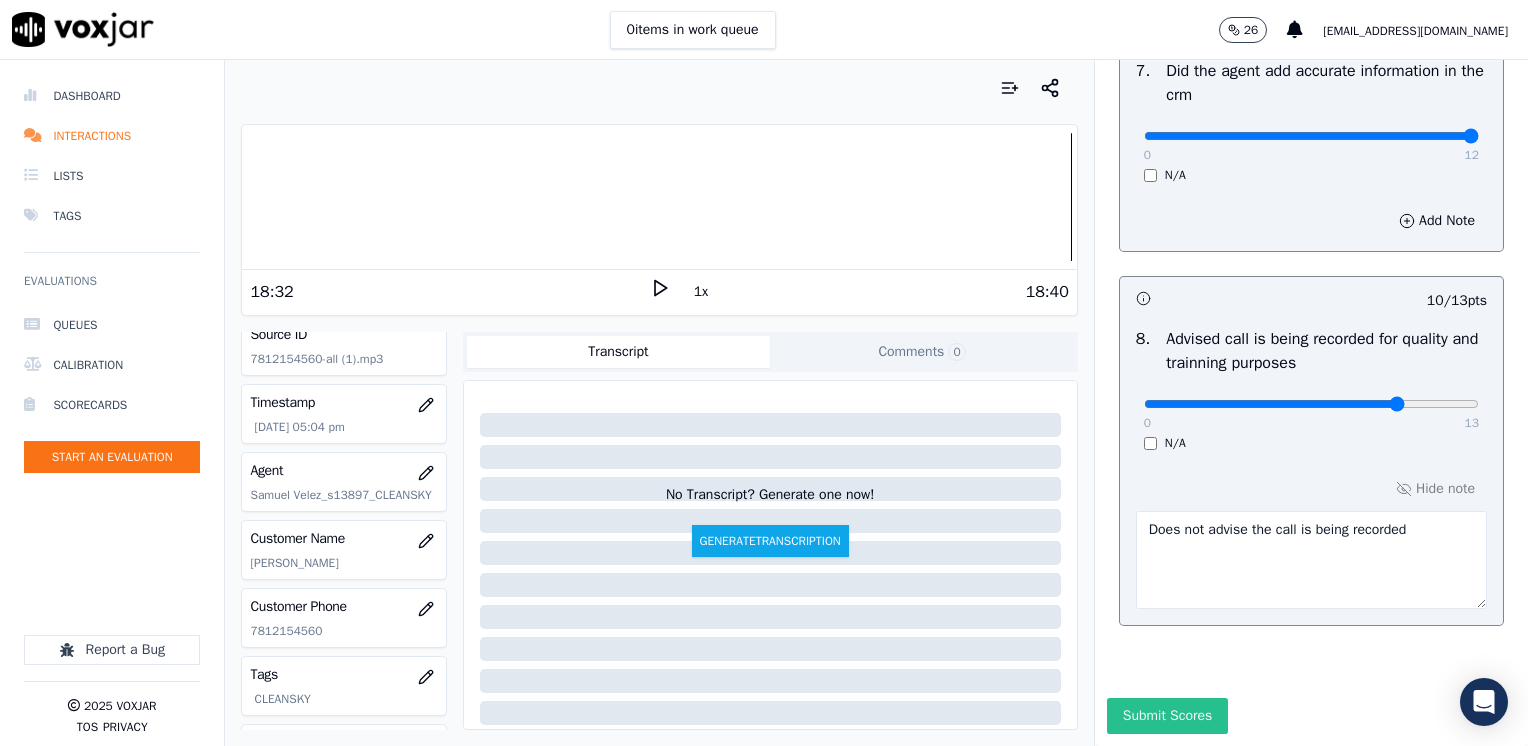 click on "Submit Scores" at bounding box center (1167, 716) 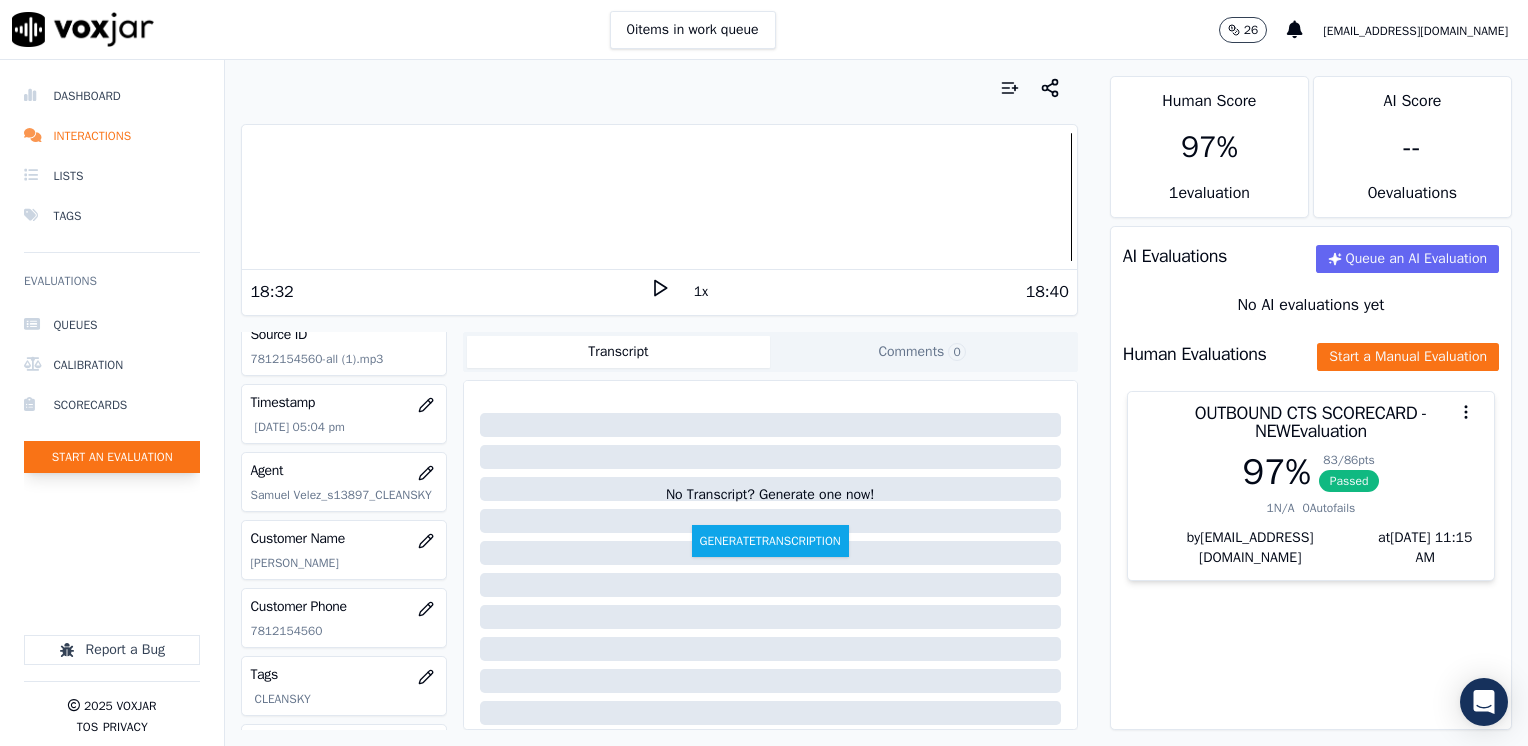 click on "Start an Evaluation" 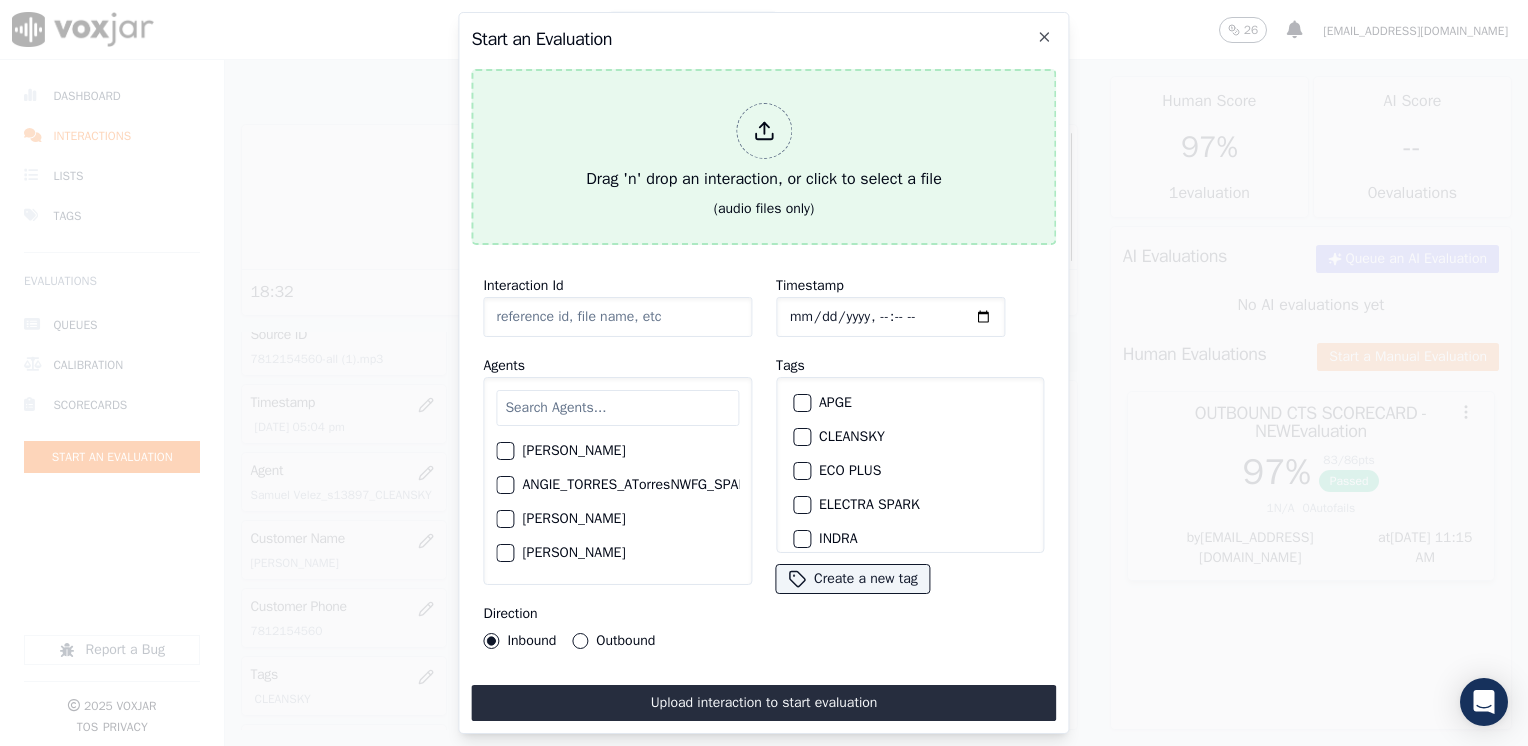 click 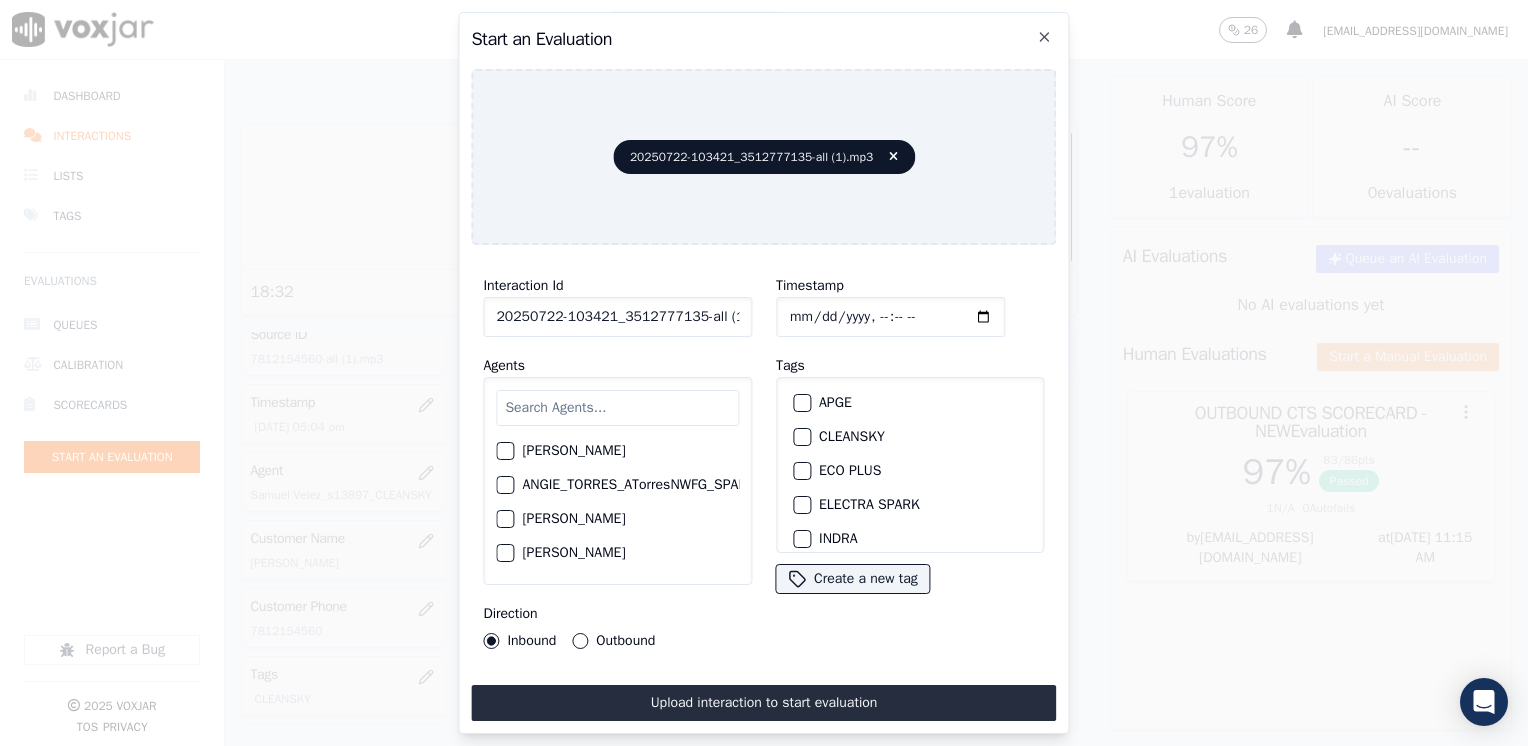 click at bounding box center (617, 408) 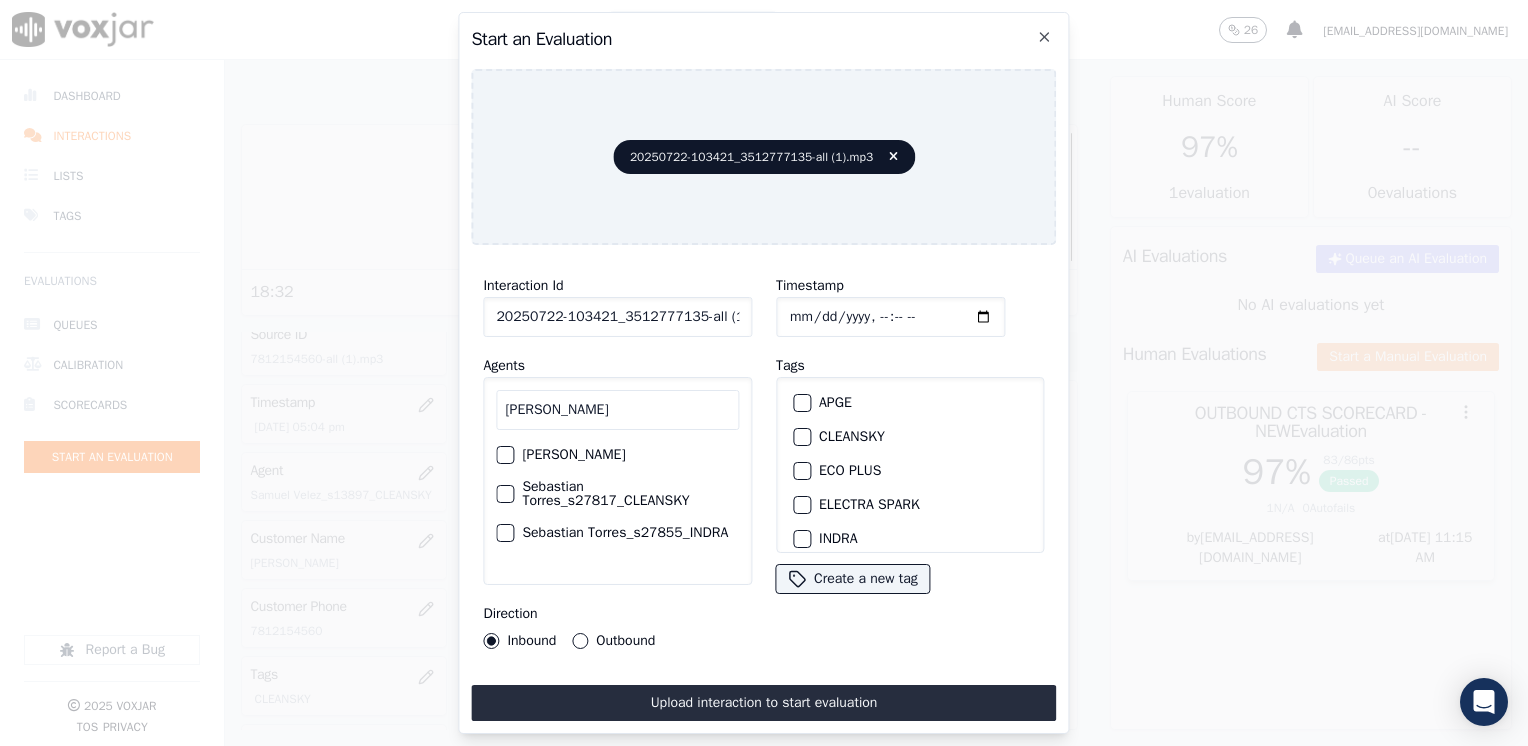 type on "[PERSON_NAME]" 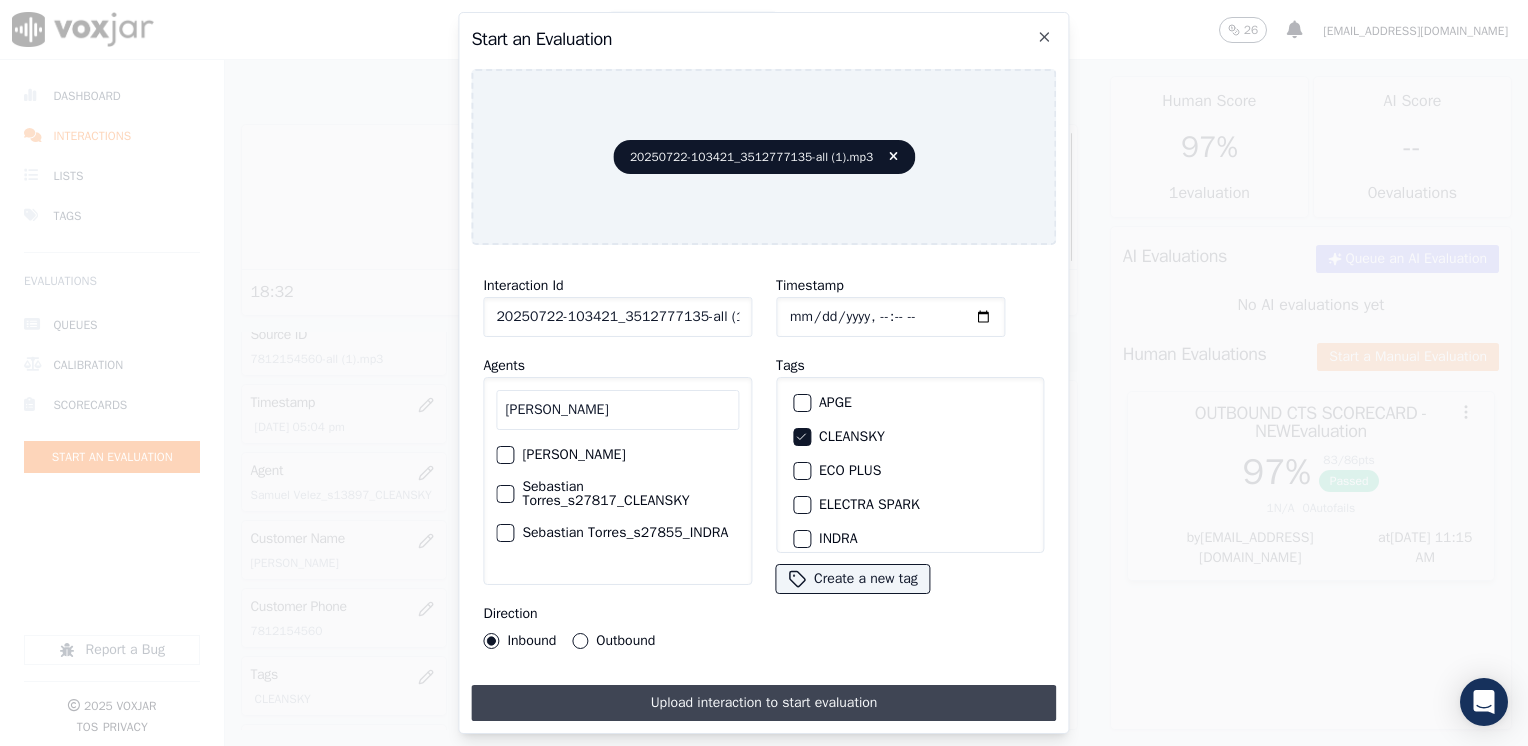 click on "Upload interaction to start evaluation" at bounding box center [763, 703] 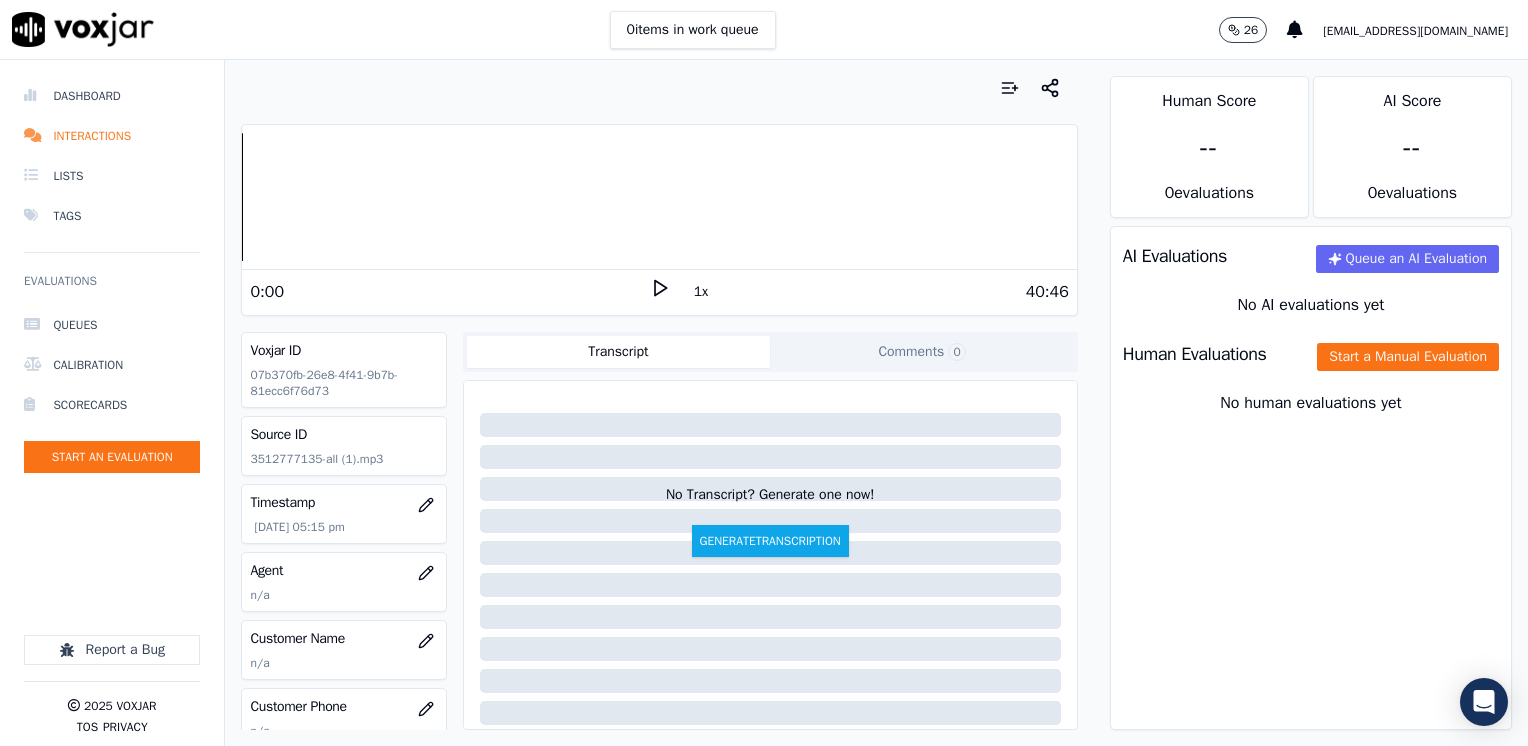 click 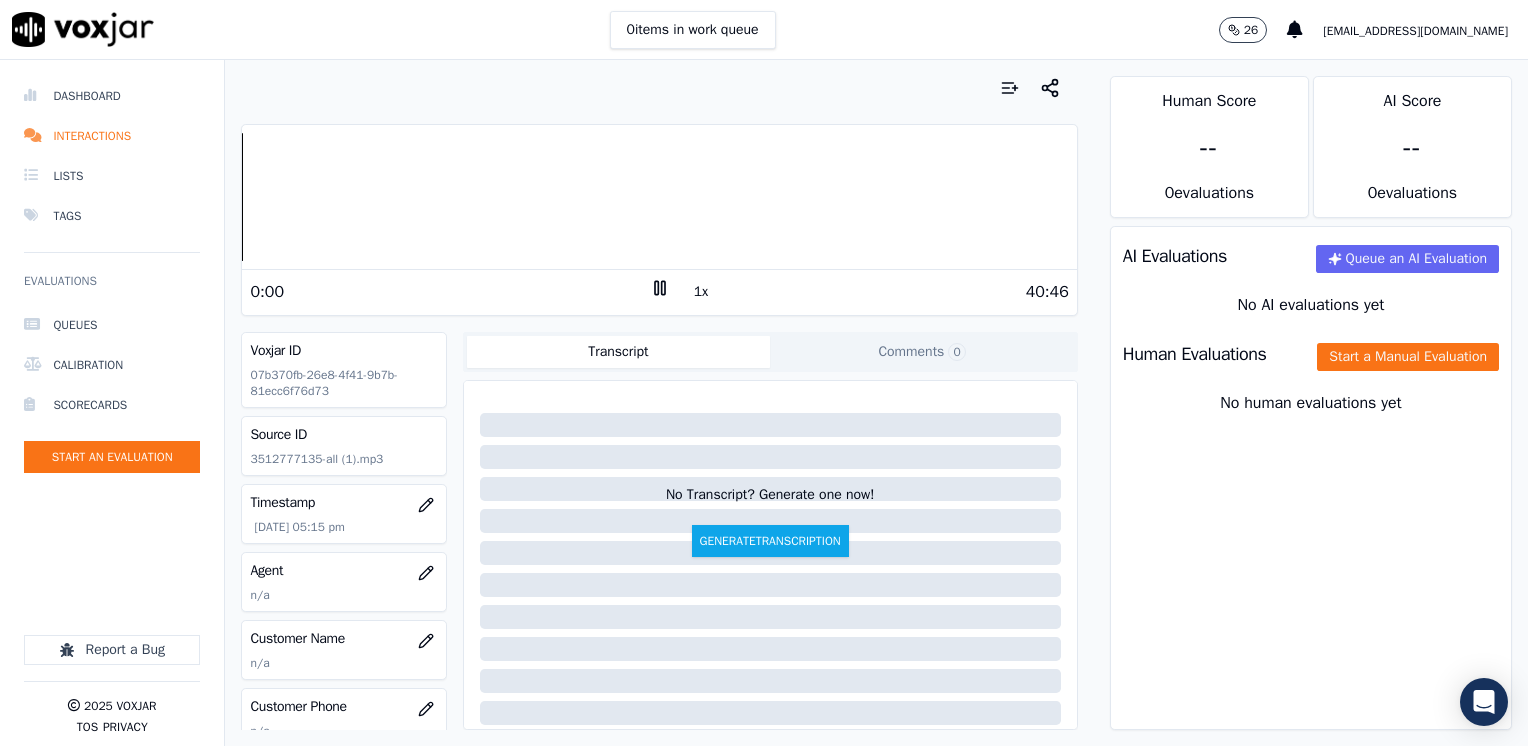 click 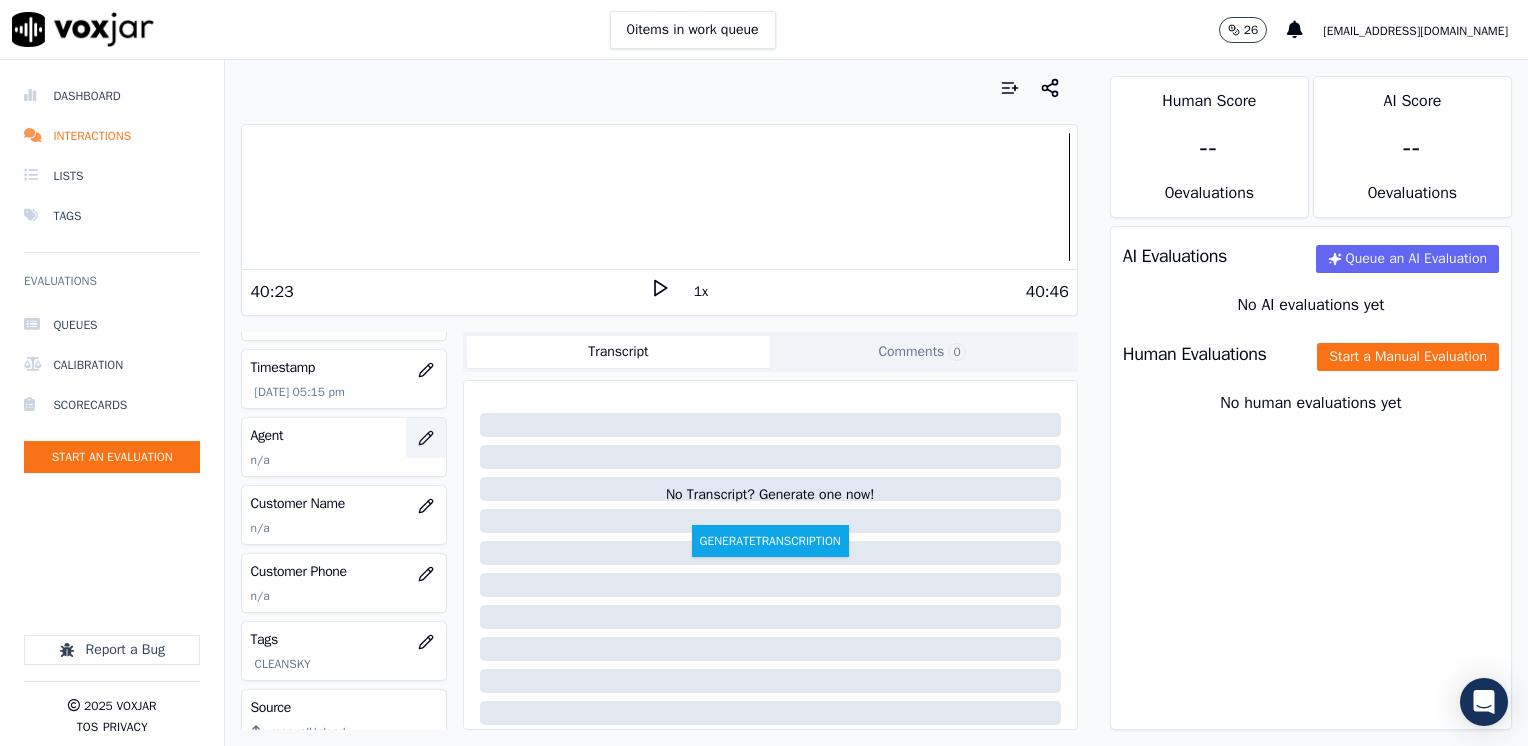 scroll, scrollTop: 100, scrollLeft: 0, axis: vertical 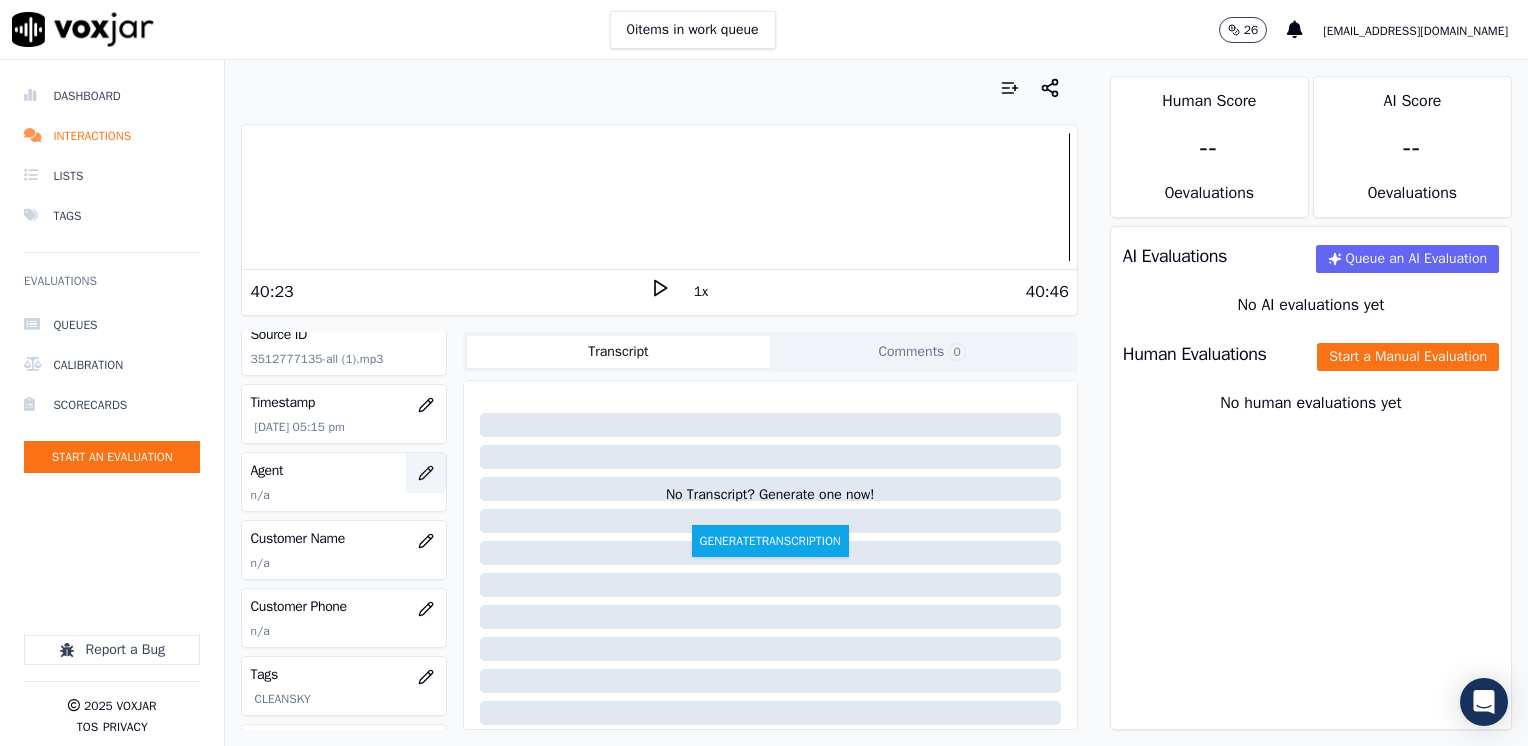 click 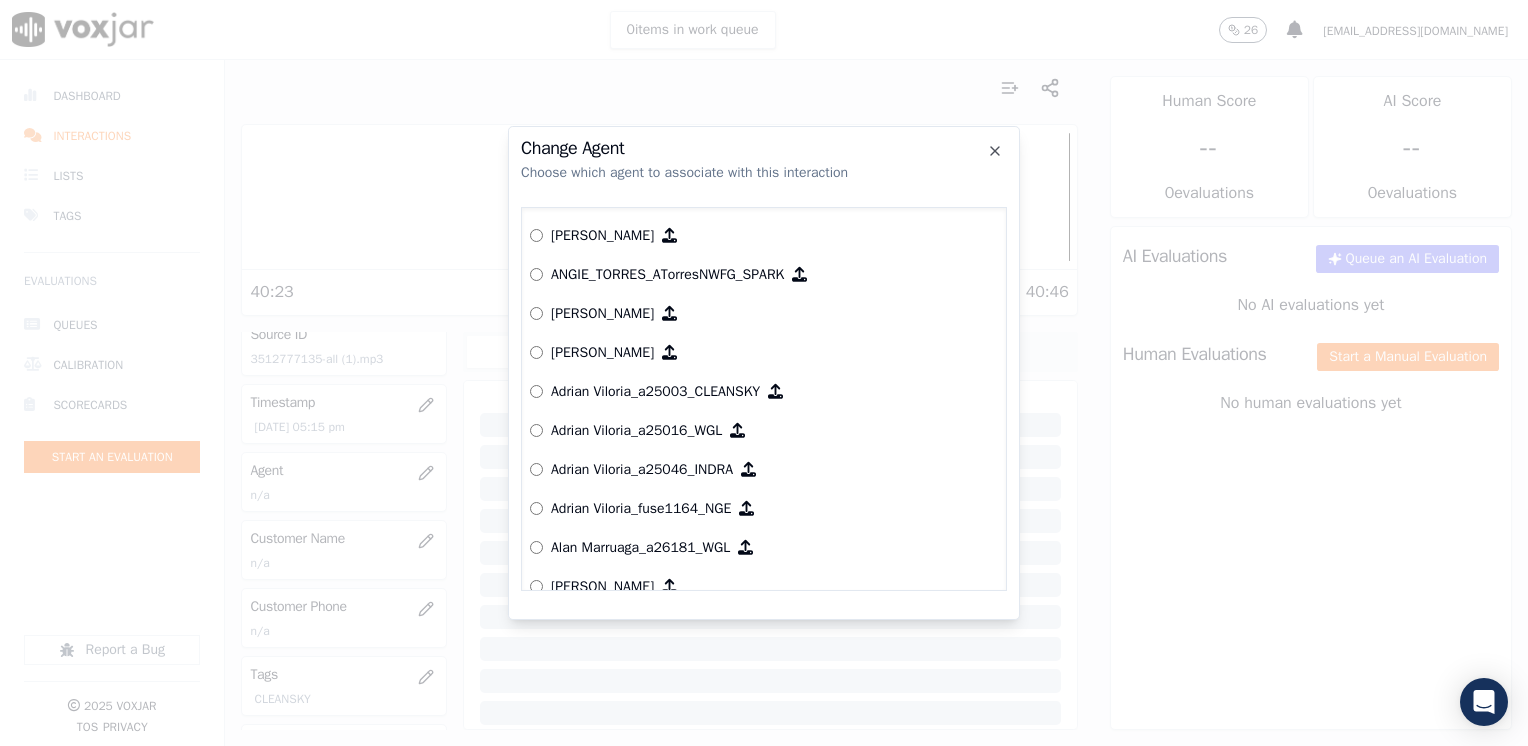 click on "Choose which agent to associate with this interaction" 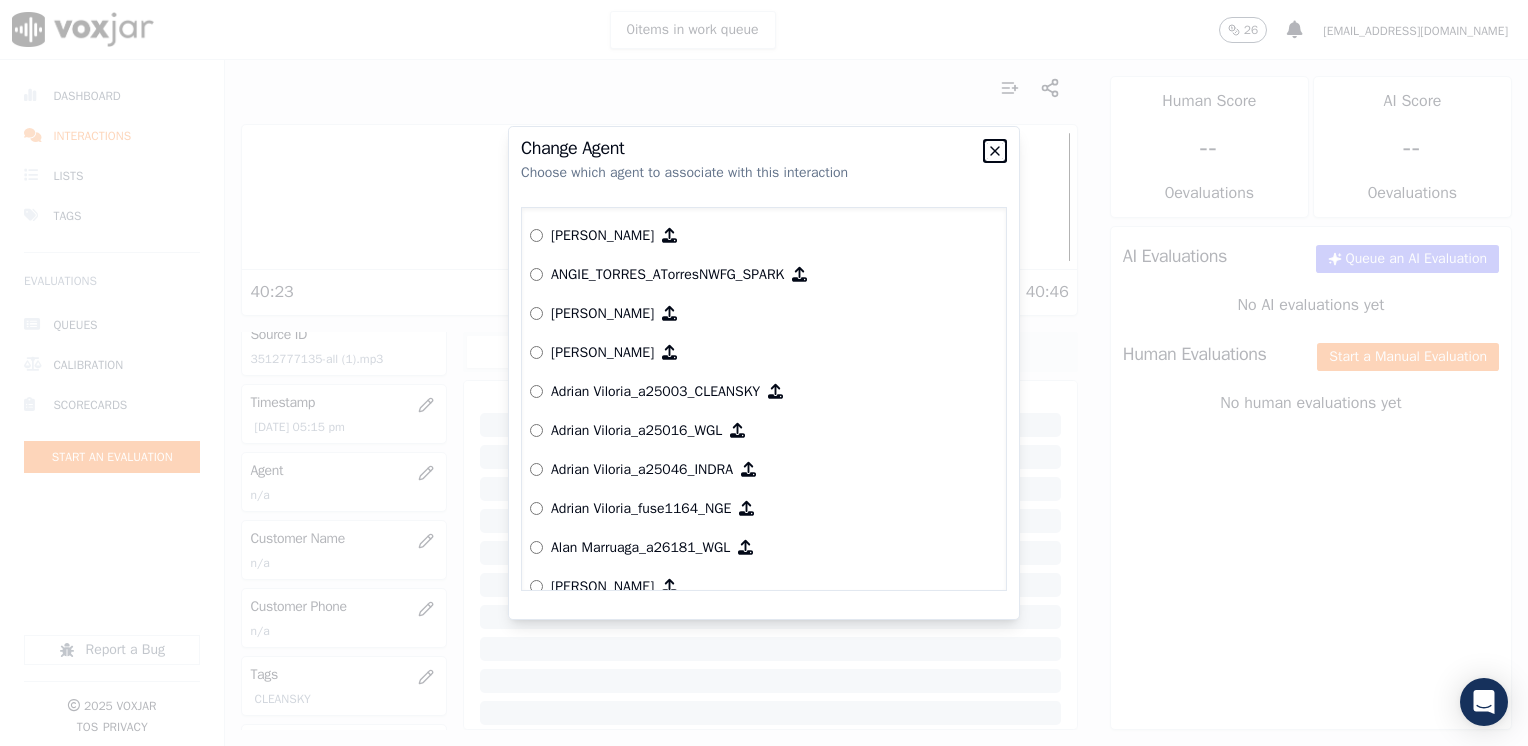 click 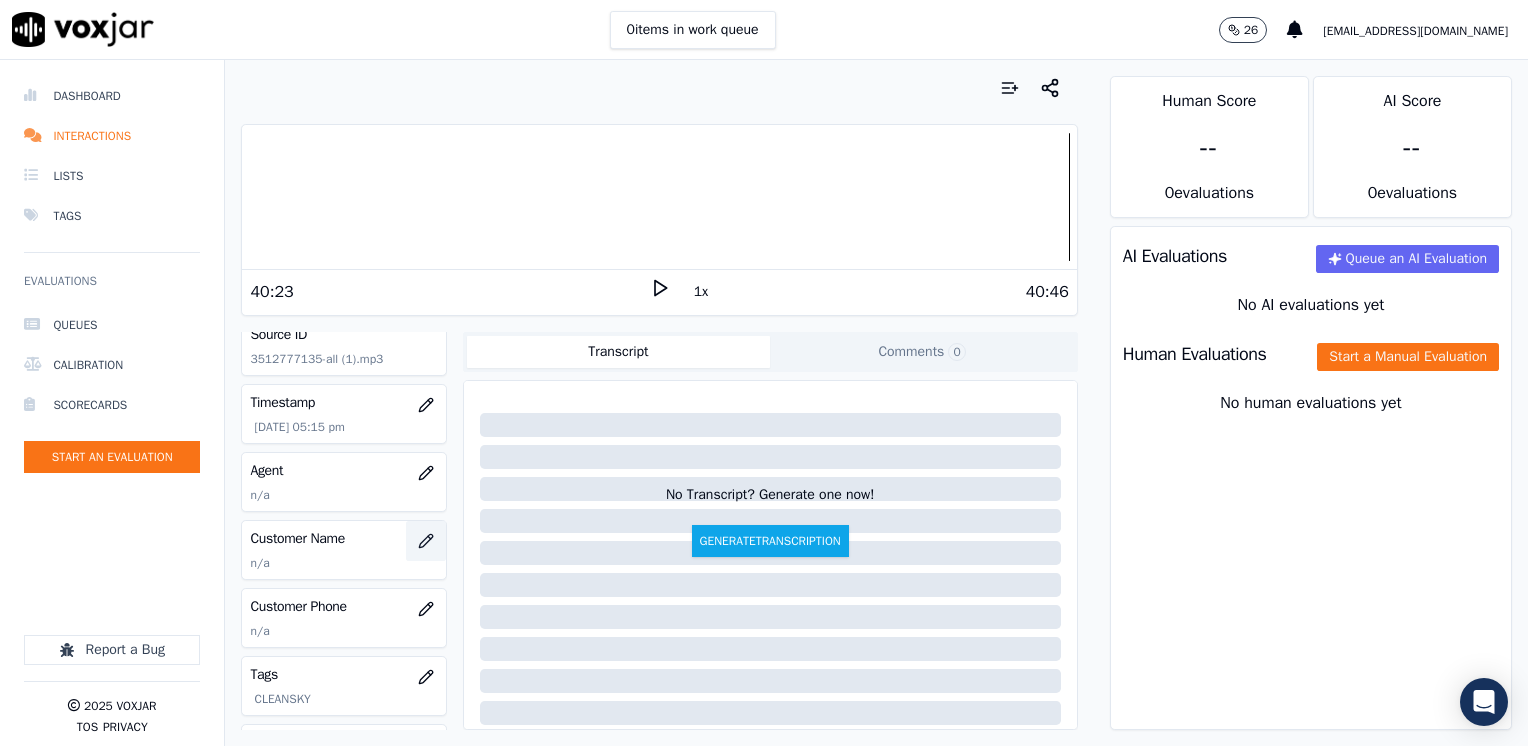 scroll, scrollTop: 100, scrollLeft: 0, axis: vertical 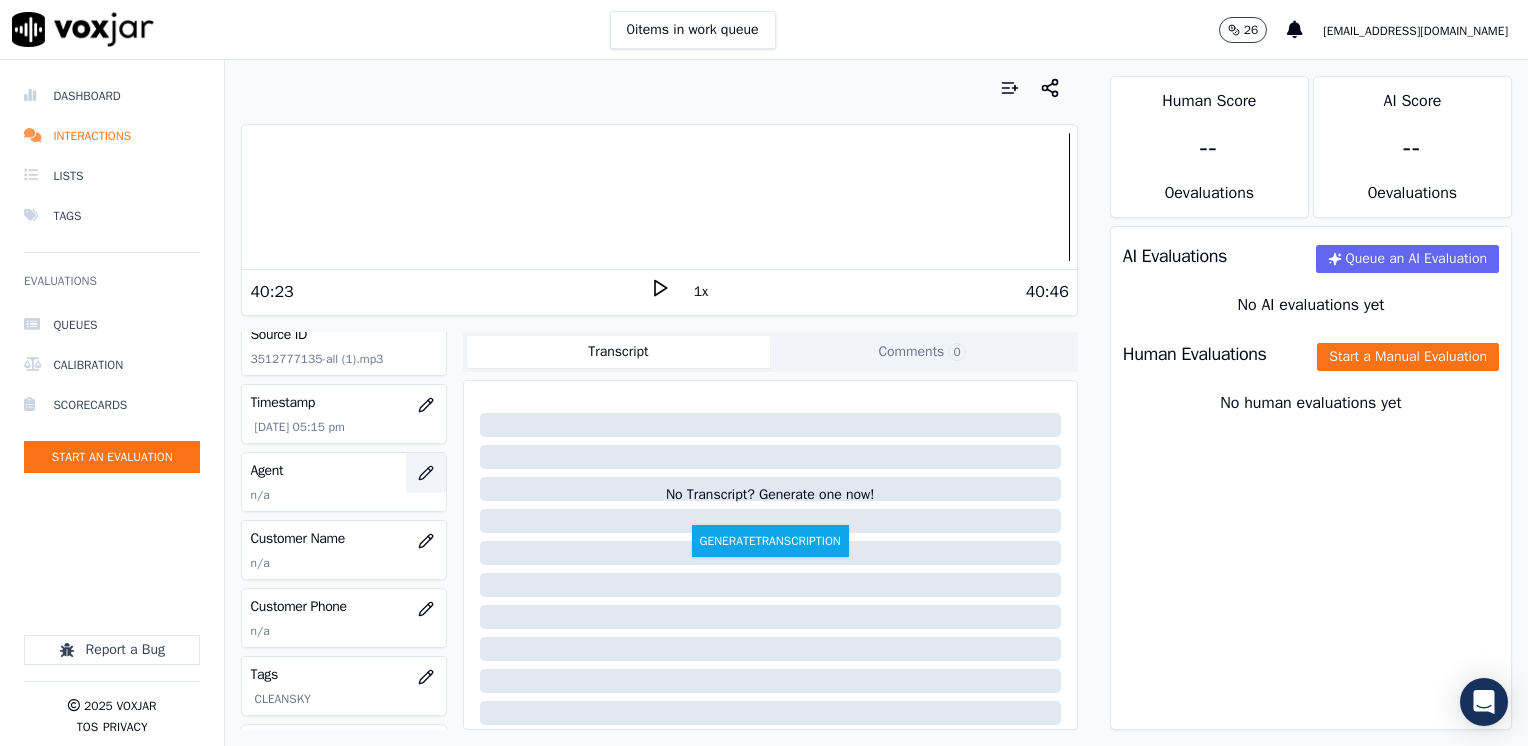 click 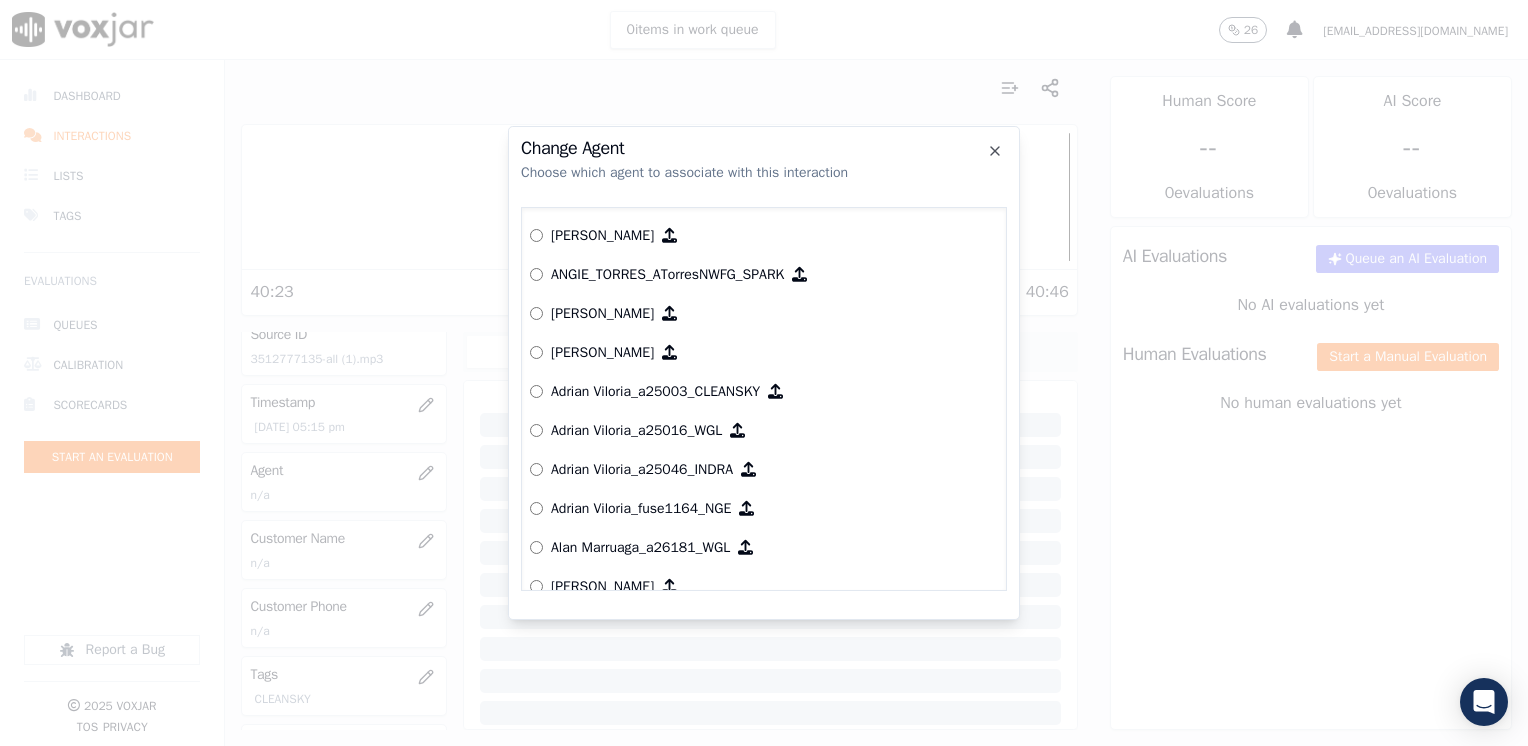 click on "Choose which agent to associate with this interaction" 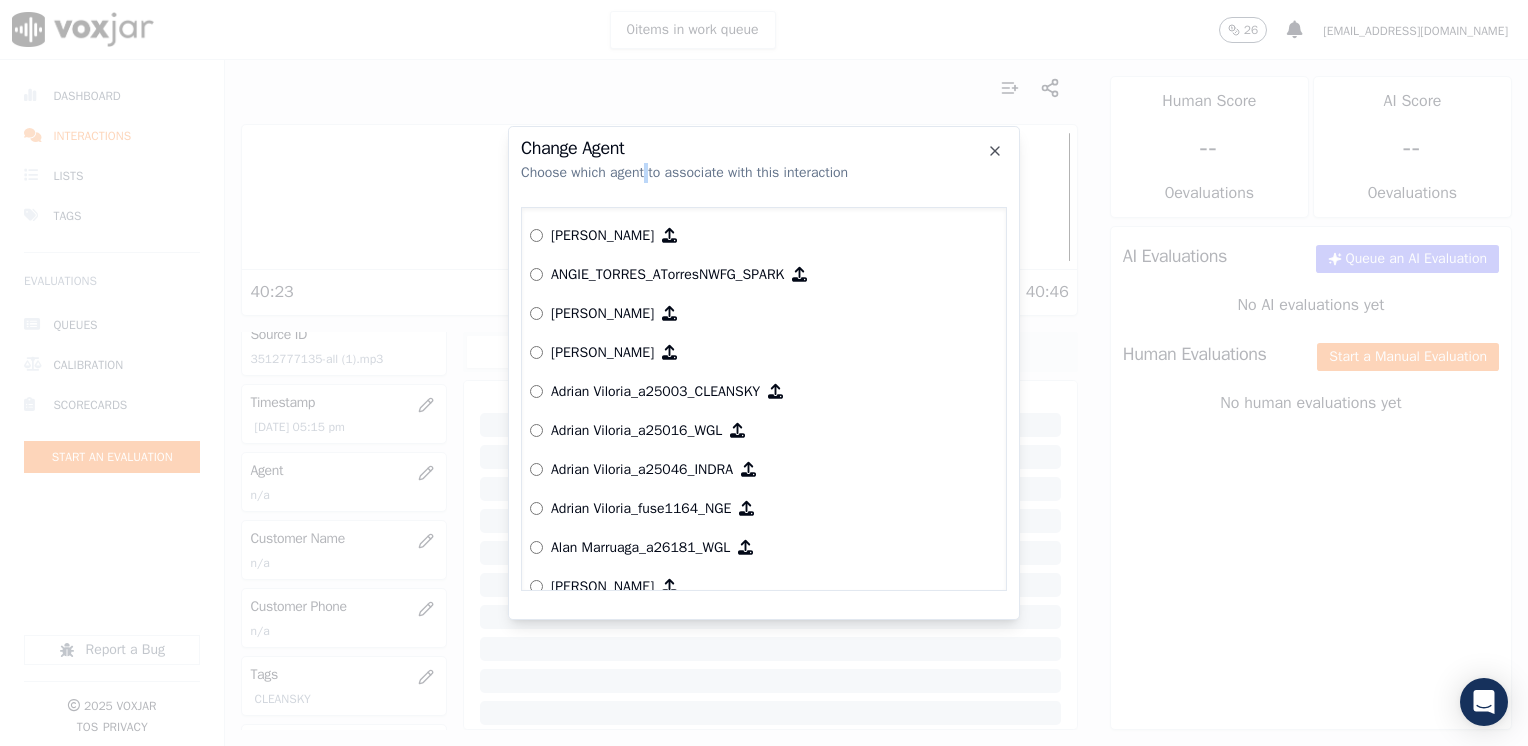 click on "Choose which agent to associate with this interaction" 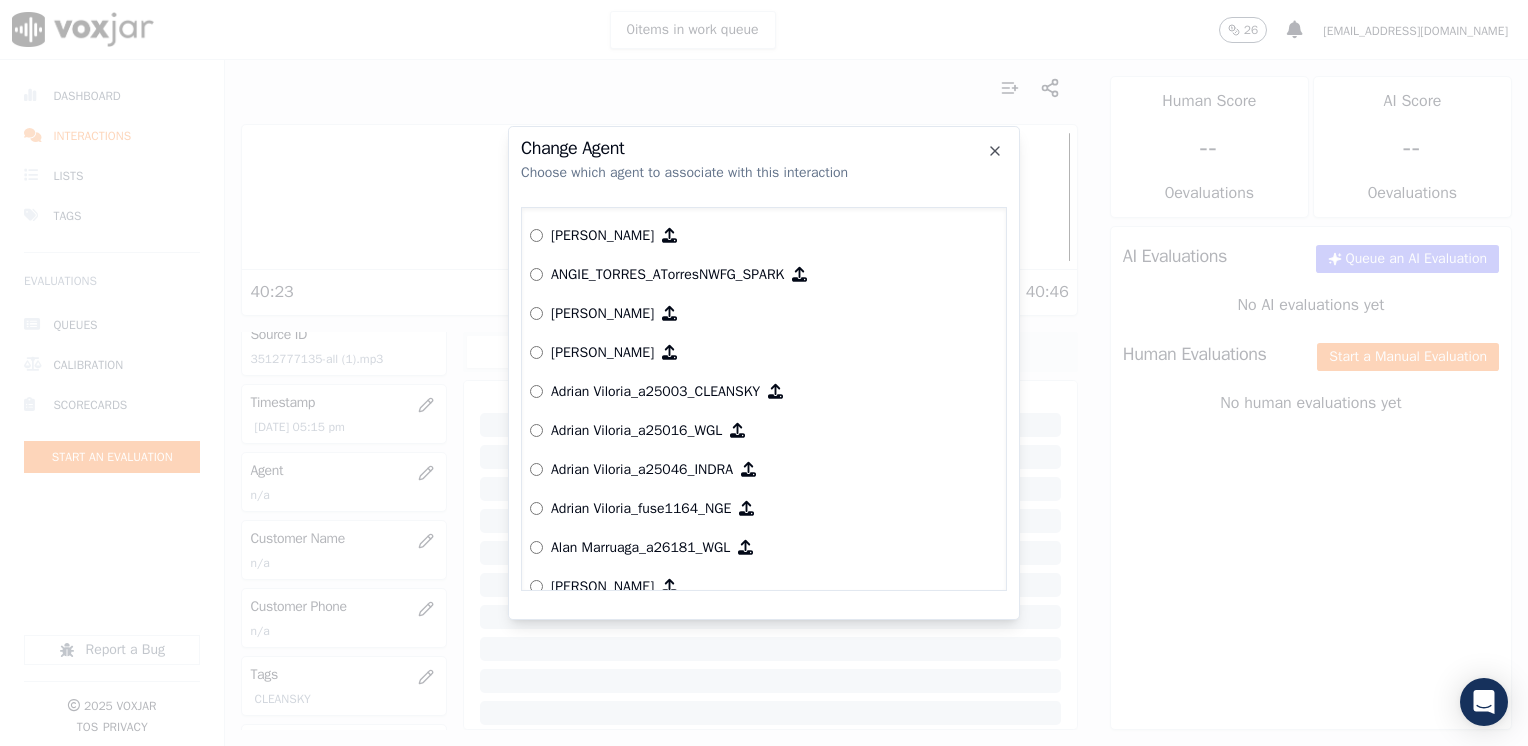 click on "Choose which agent to associate with this interaction" 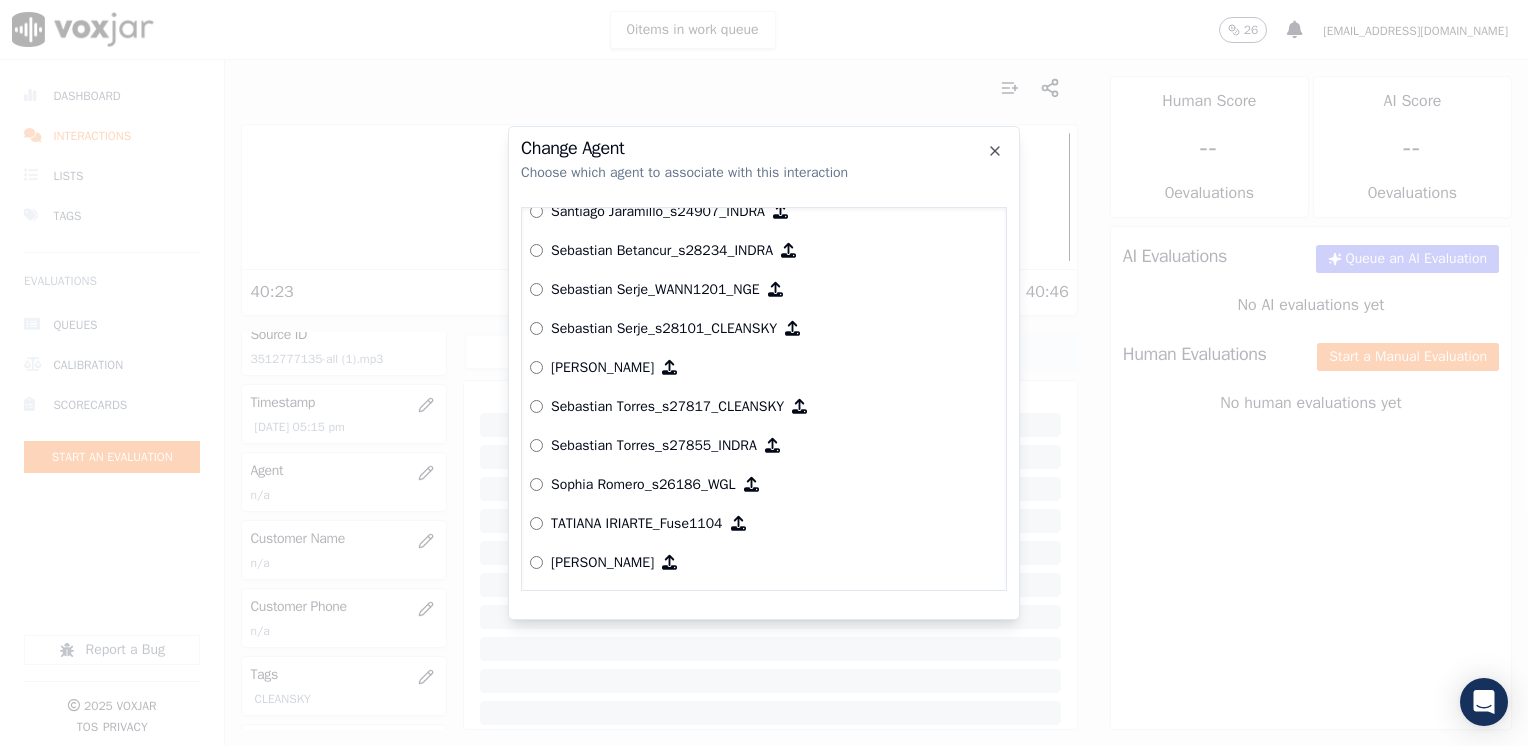 scroll, scrollTop: 8148, scrollLeft: 0, axis: vertical 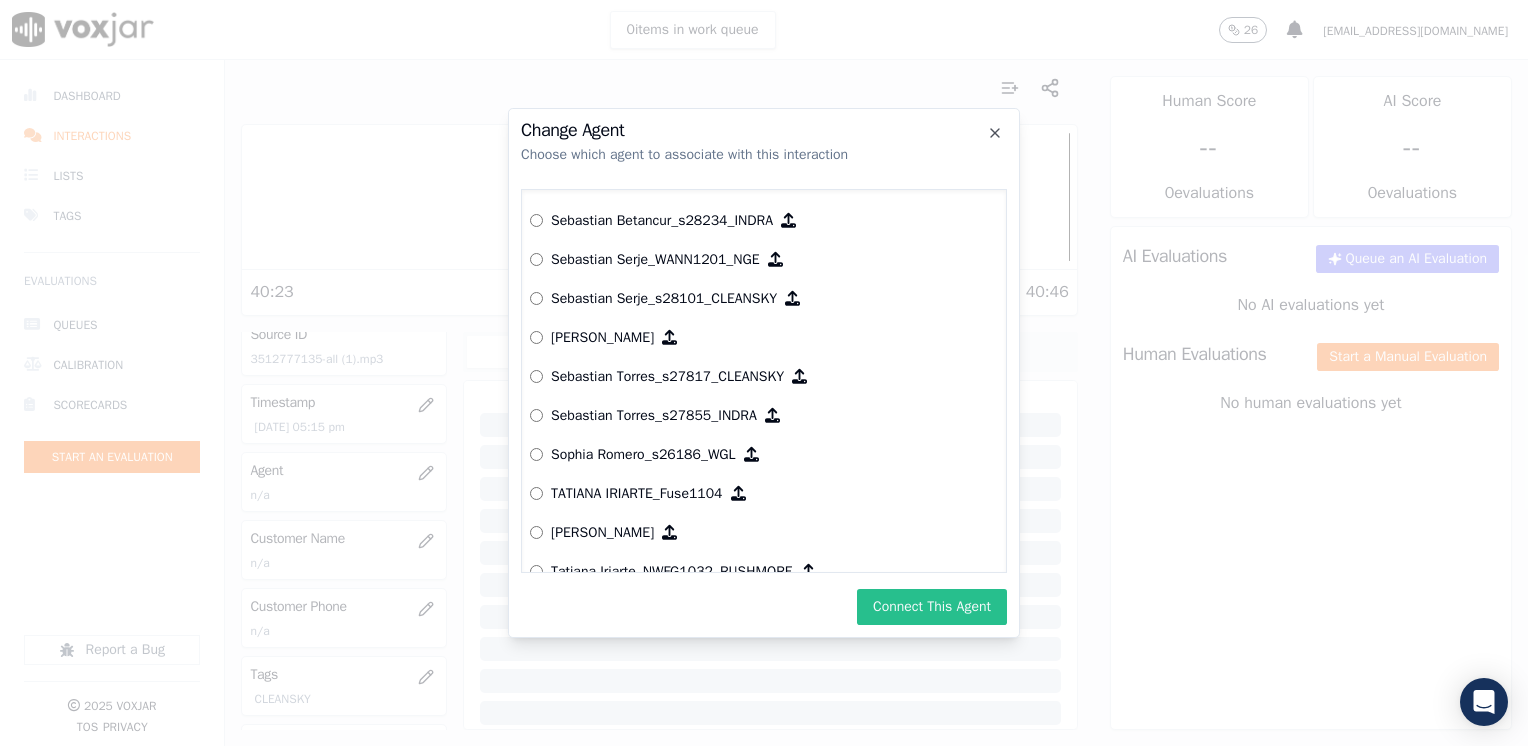 click on "Connect This Agent" at bounding box center [932, 607] 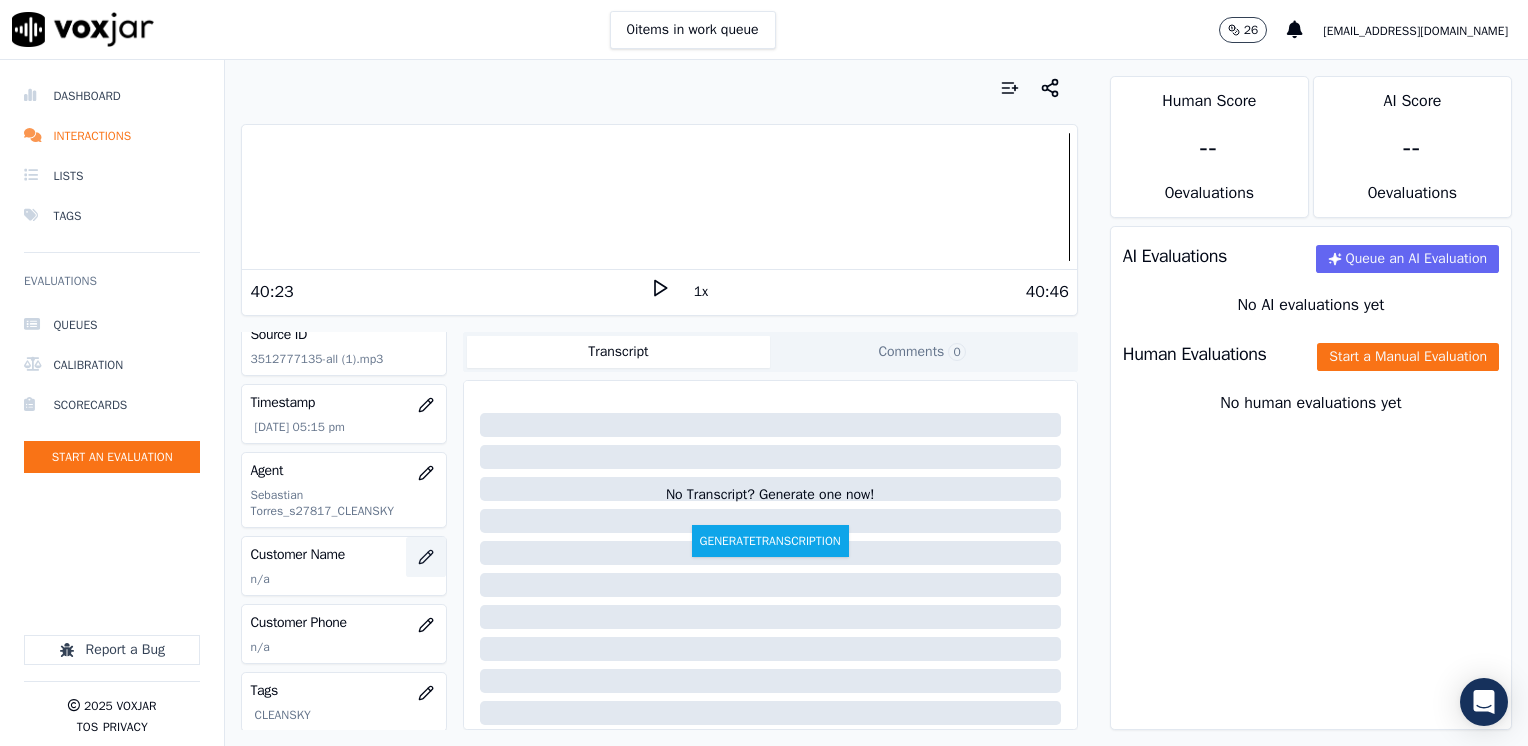 click at bounding box center (426, 557) 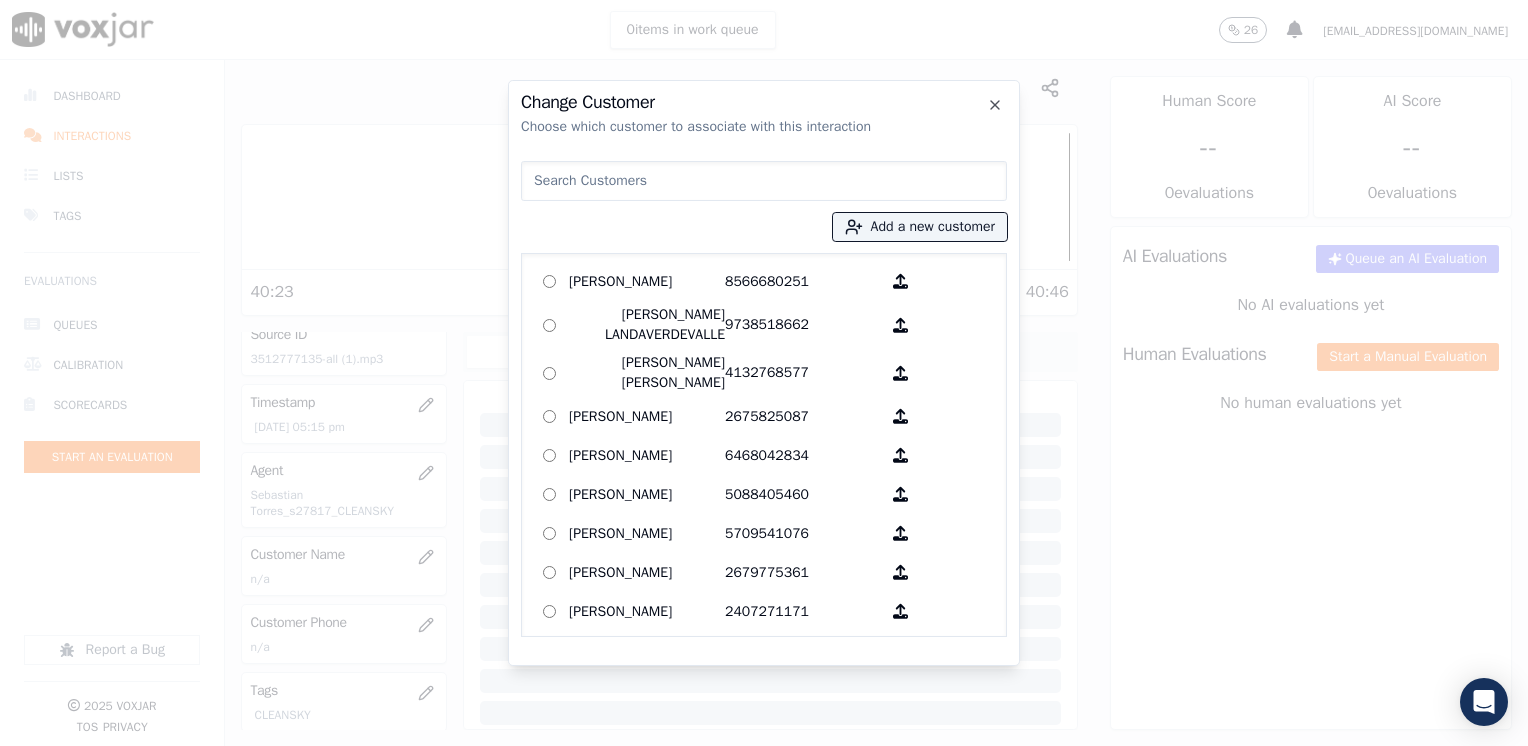 click at bounding box center (764, 181) 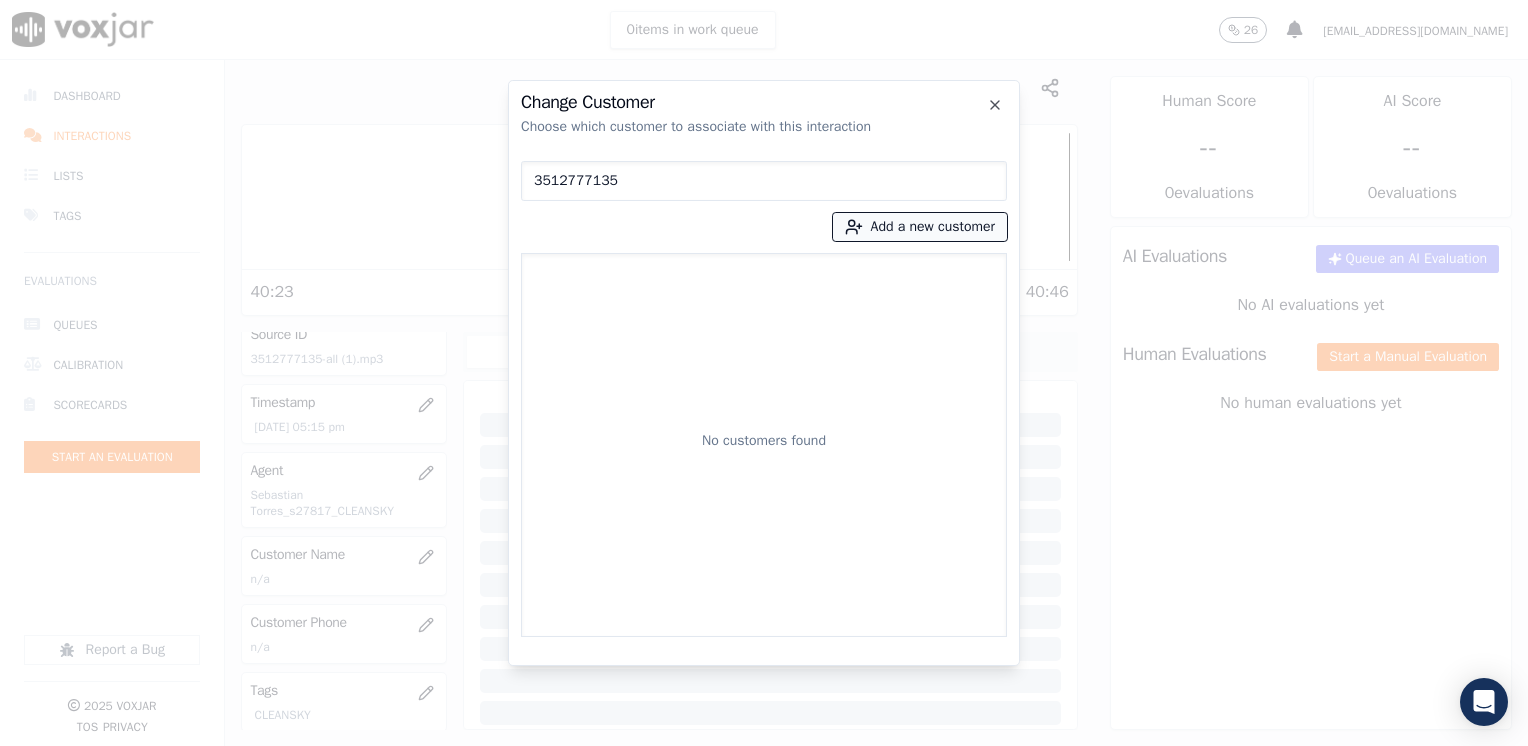 type on "3512777135" 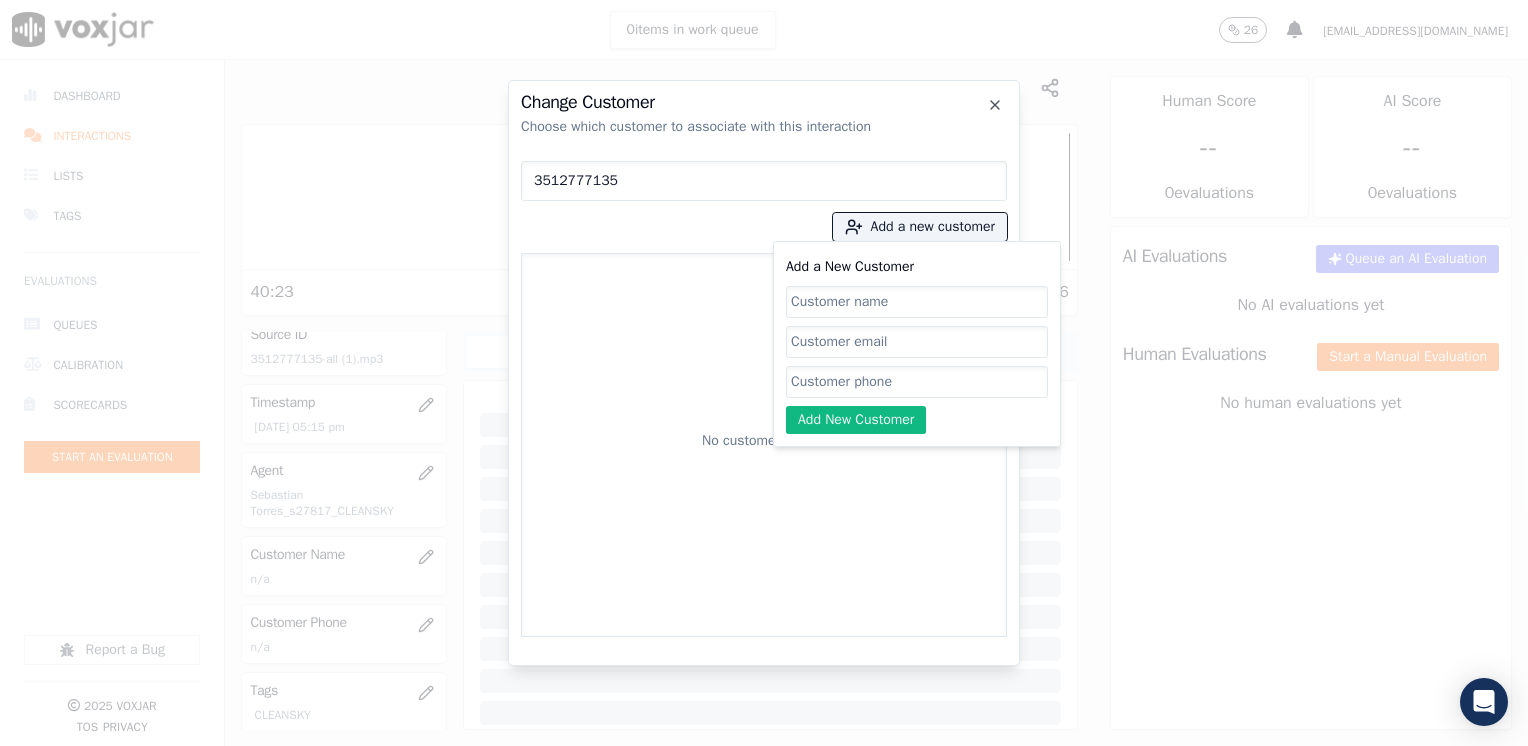 click on "Add a New Customer" 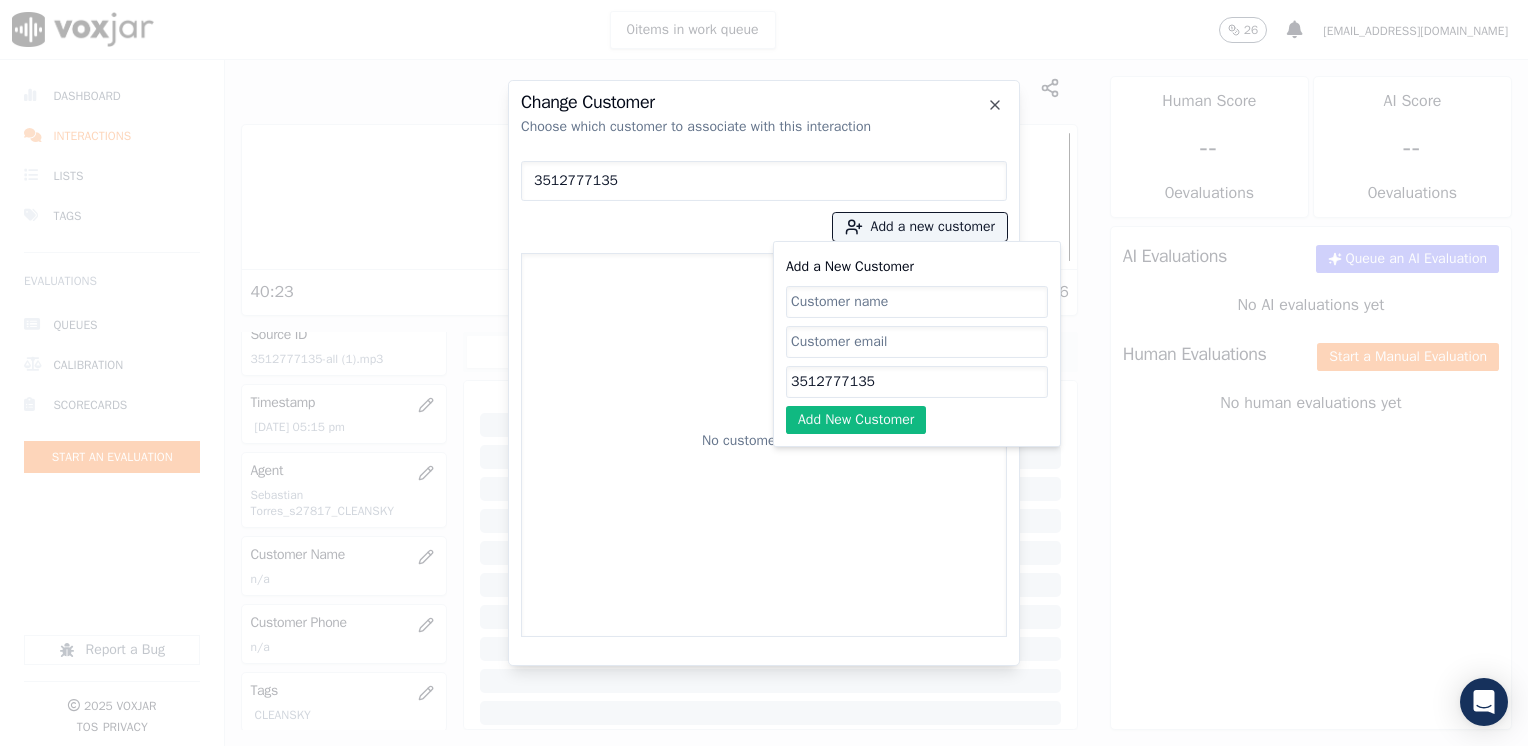type on "3512777135" 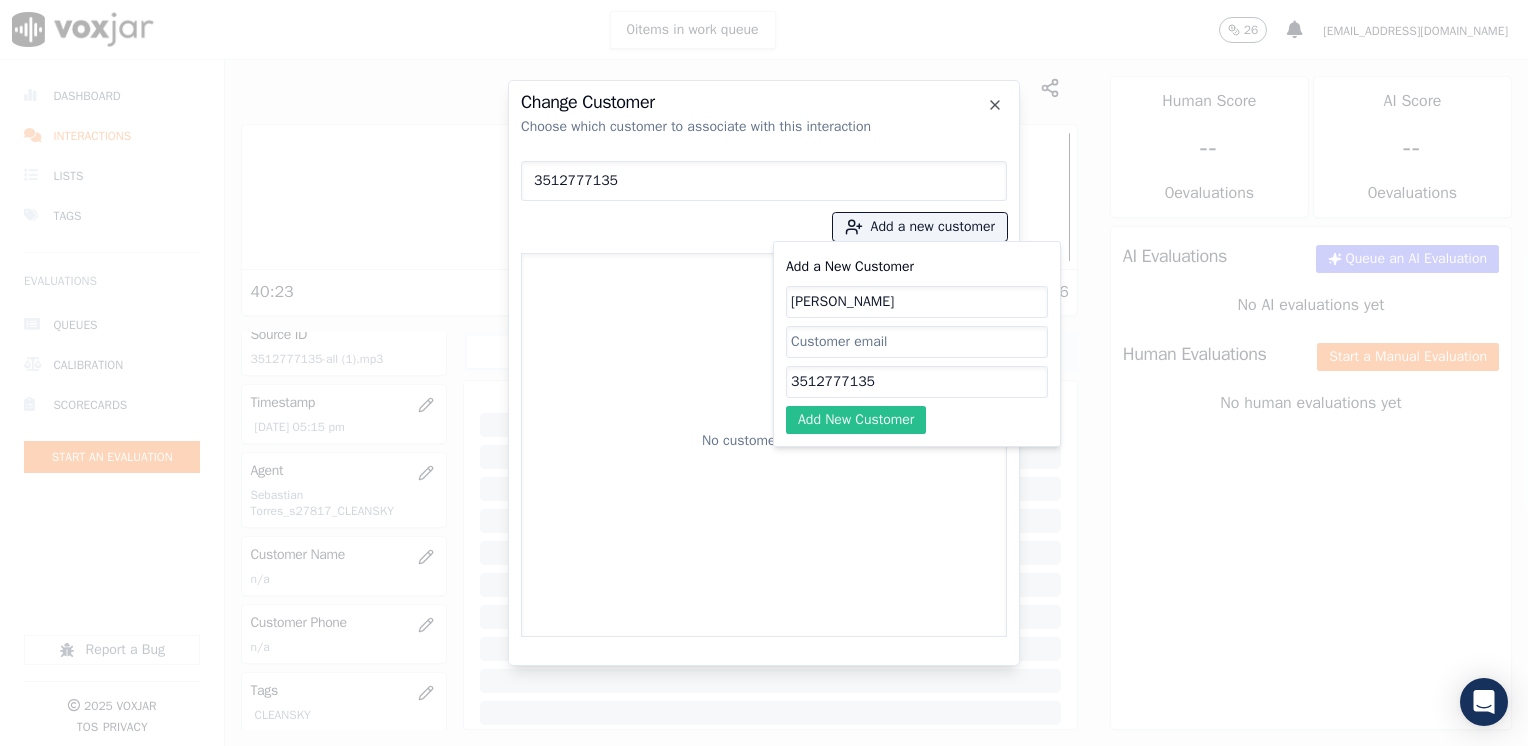 type on "[PERSON_NAME]" 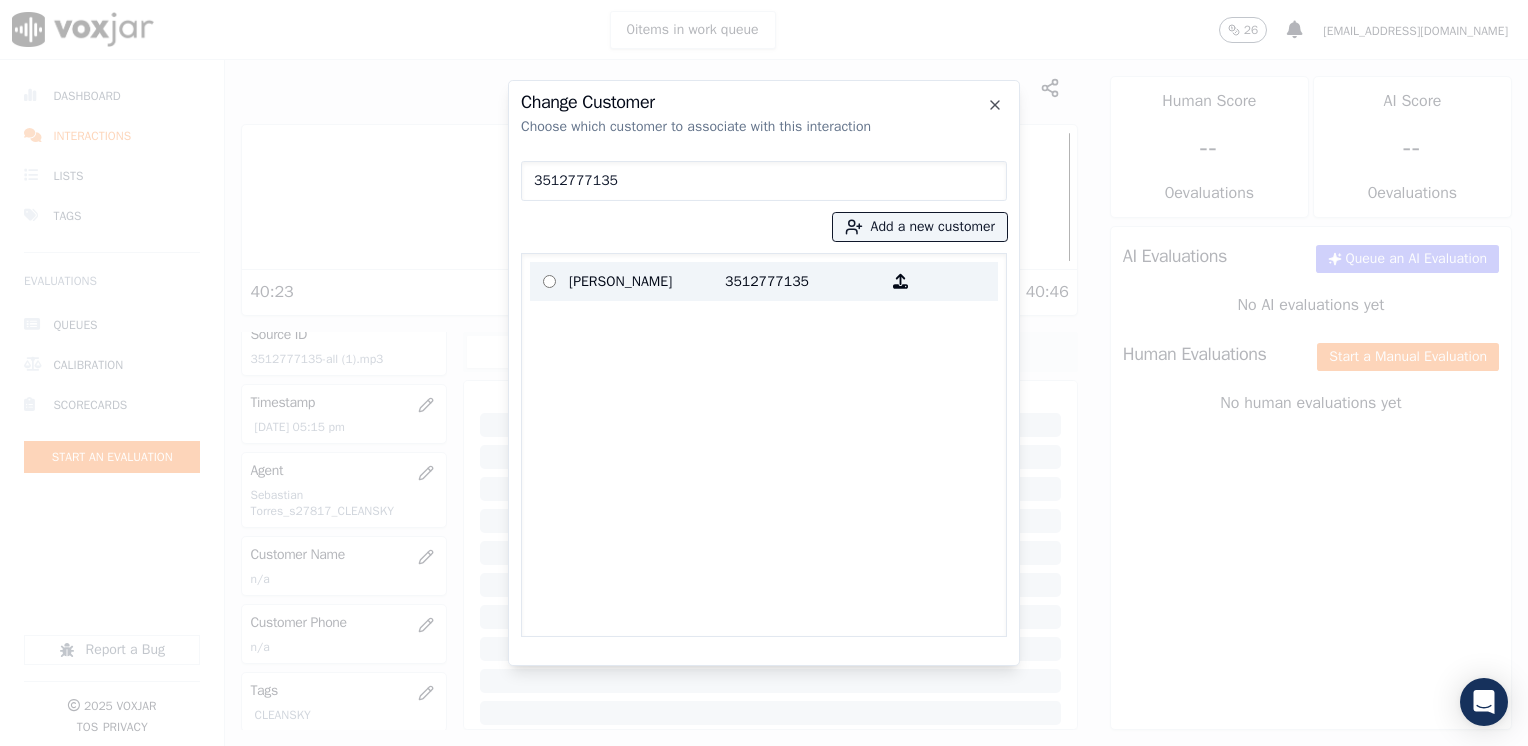 click on "3512777135" at bounding box center (803, 281) 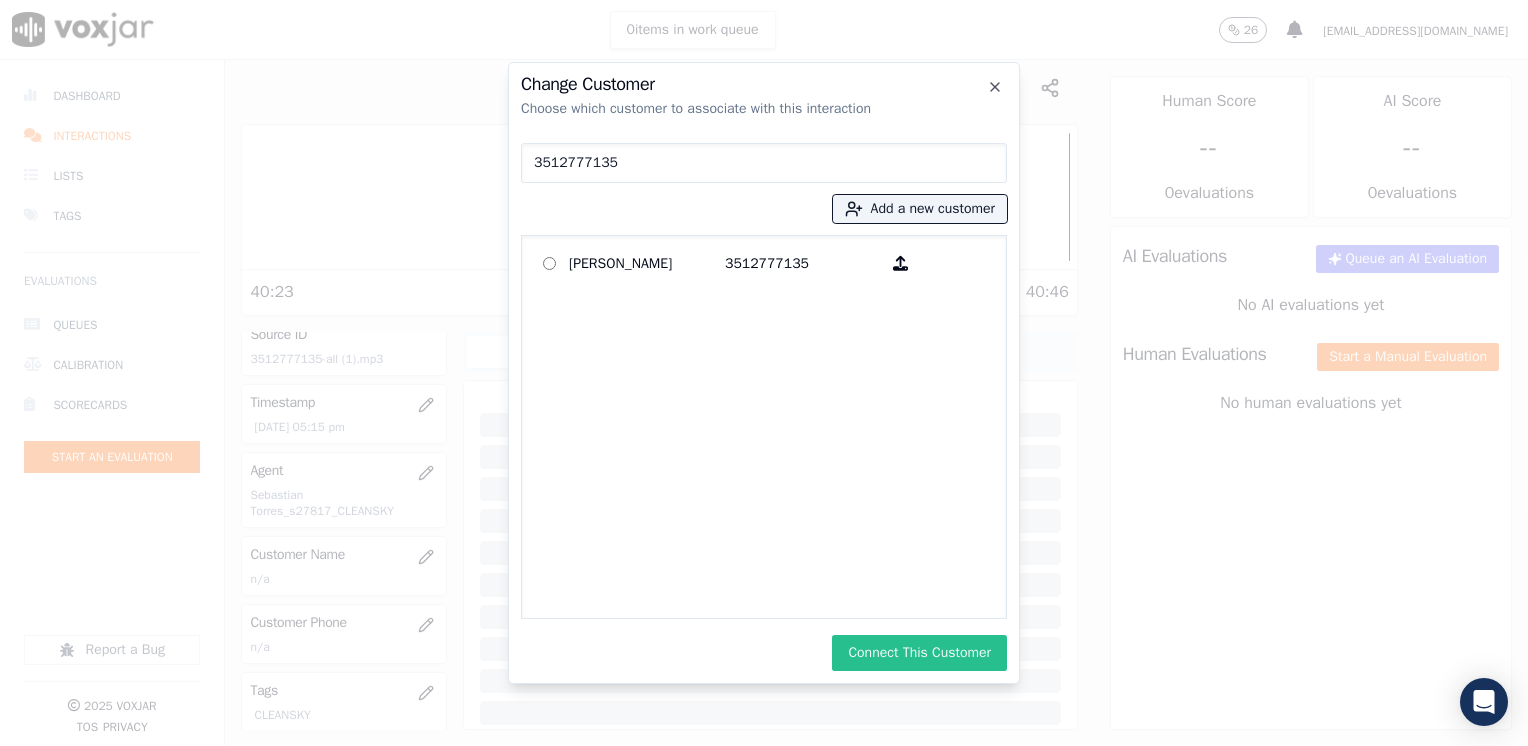 click on "Connect This Customer" at bounding box center (919, 653) 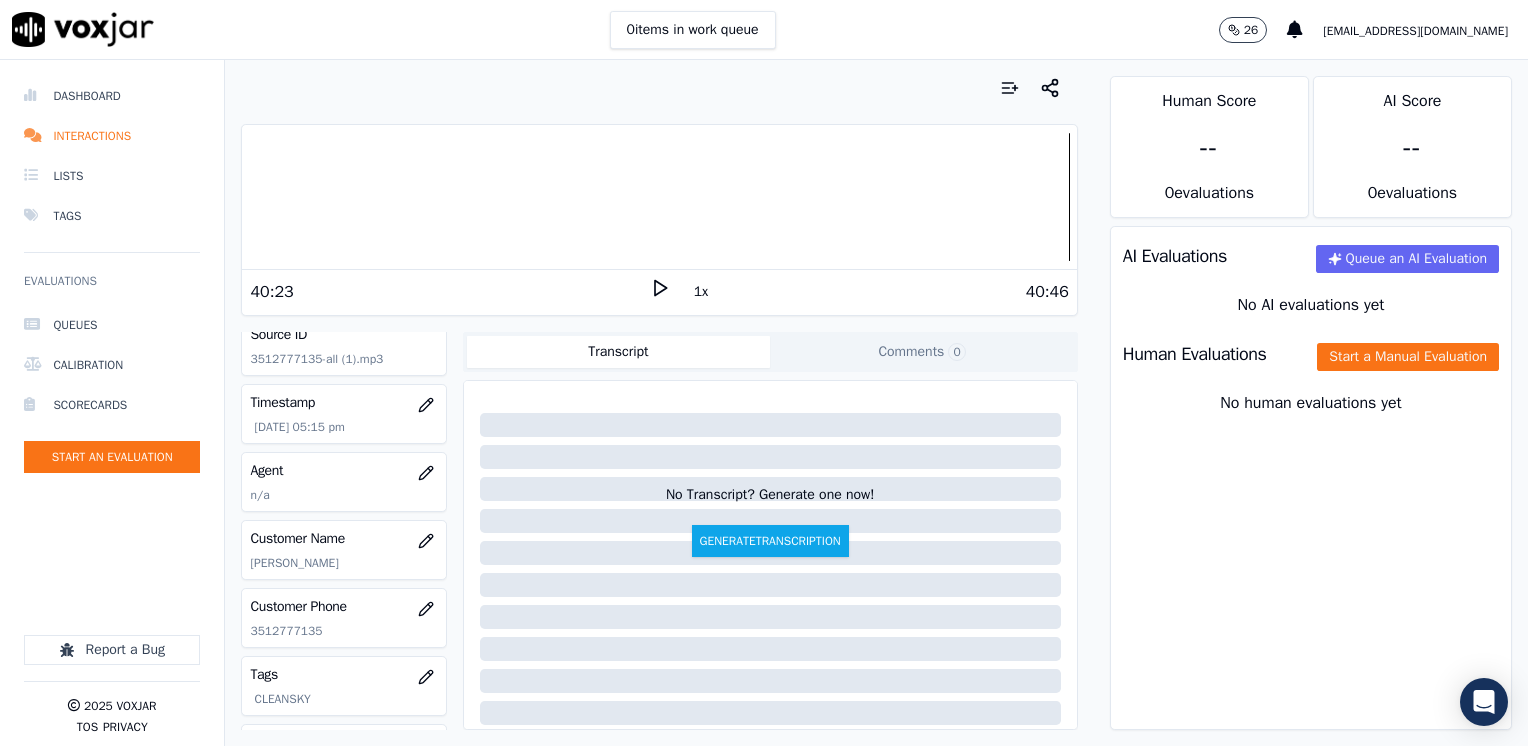 scroll, scrollTop: 200, scrollLeft: 0, axis: vertical 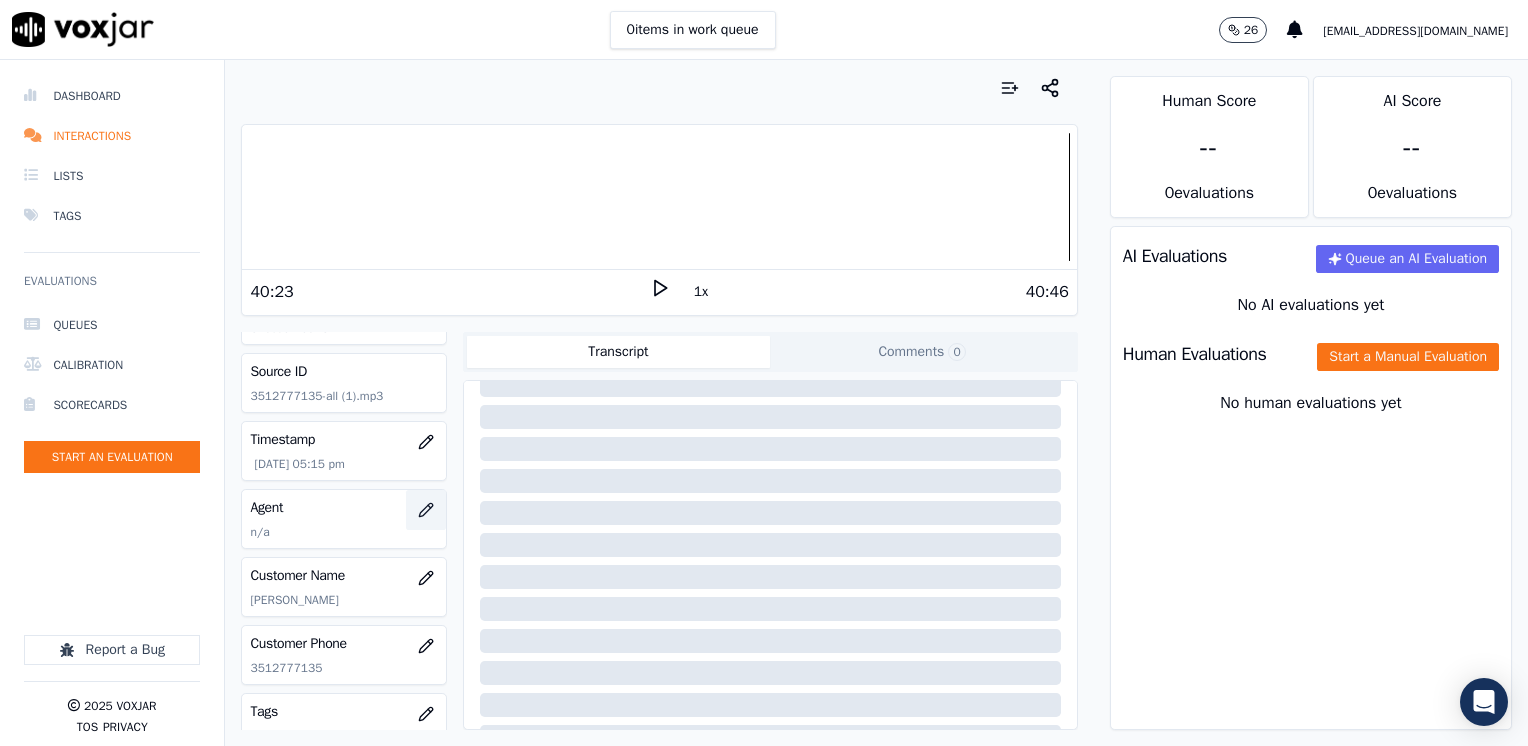 click at bounding box center (426, 510) 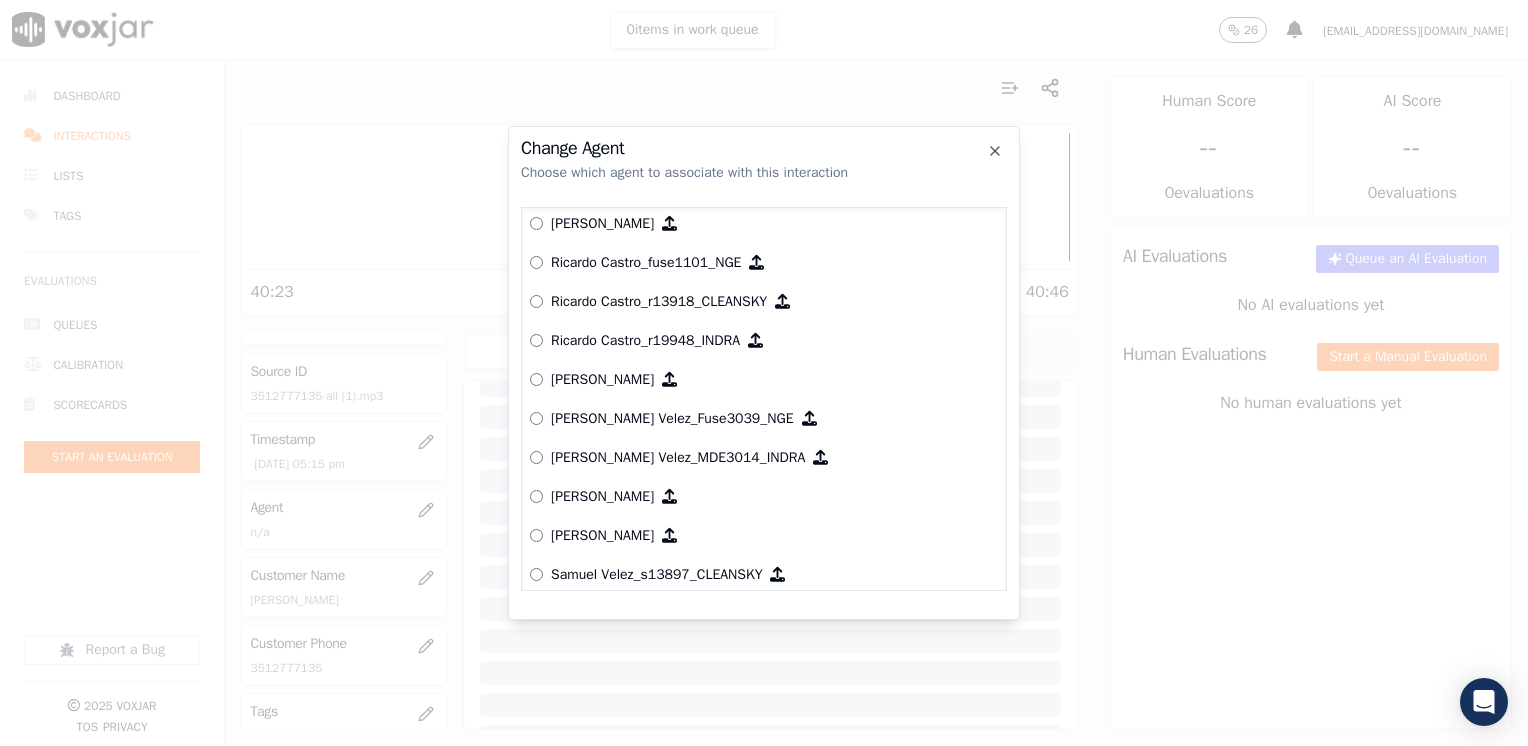 scroll, scrollTop: 8200, scrollLeft: 0, axis: vertical 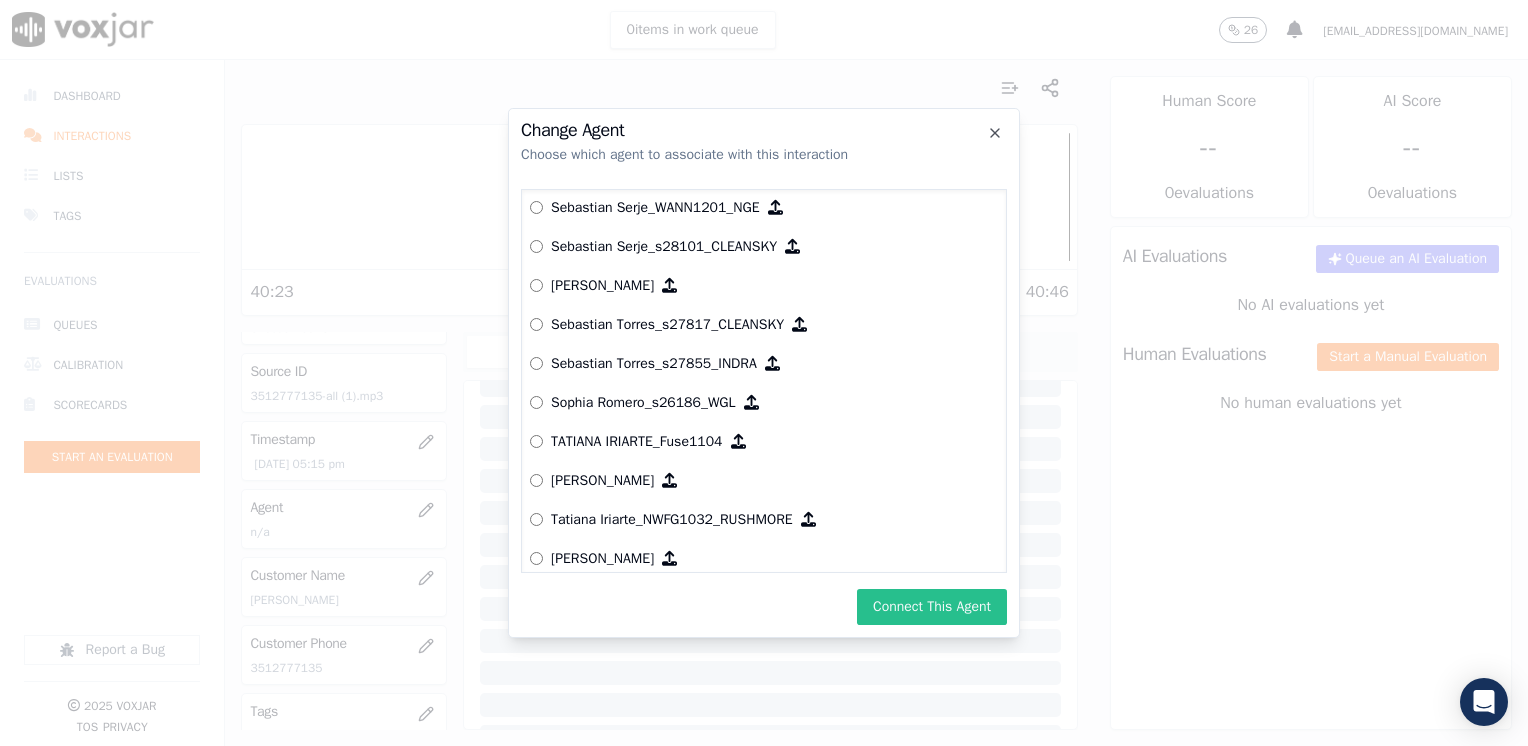 click on "Connect This Agent" at bounding box center [932, 607] 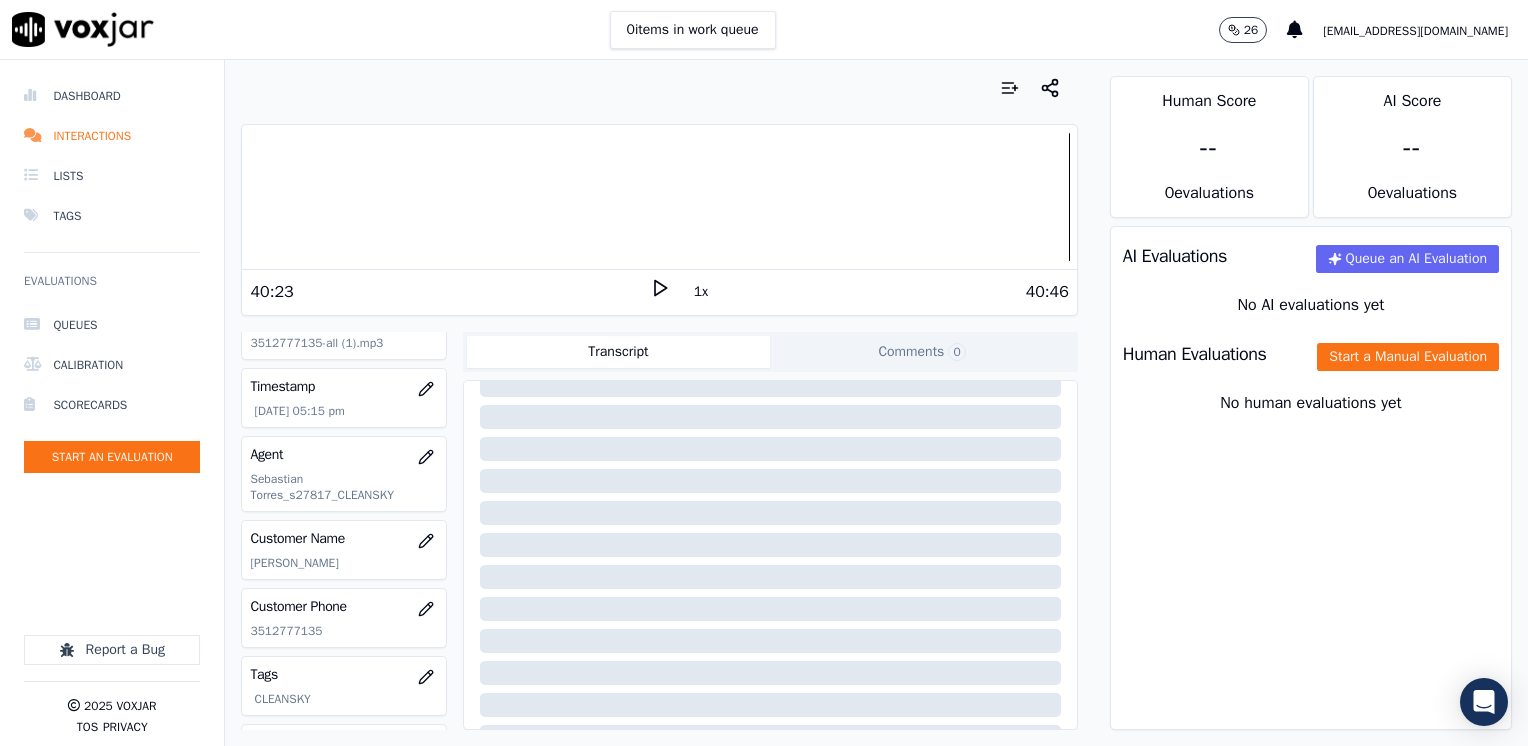 scroll, scrollTop: 0, scrollLeft: 0, axis: both 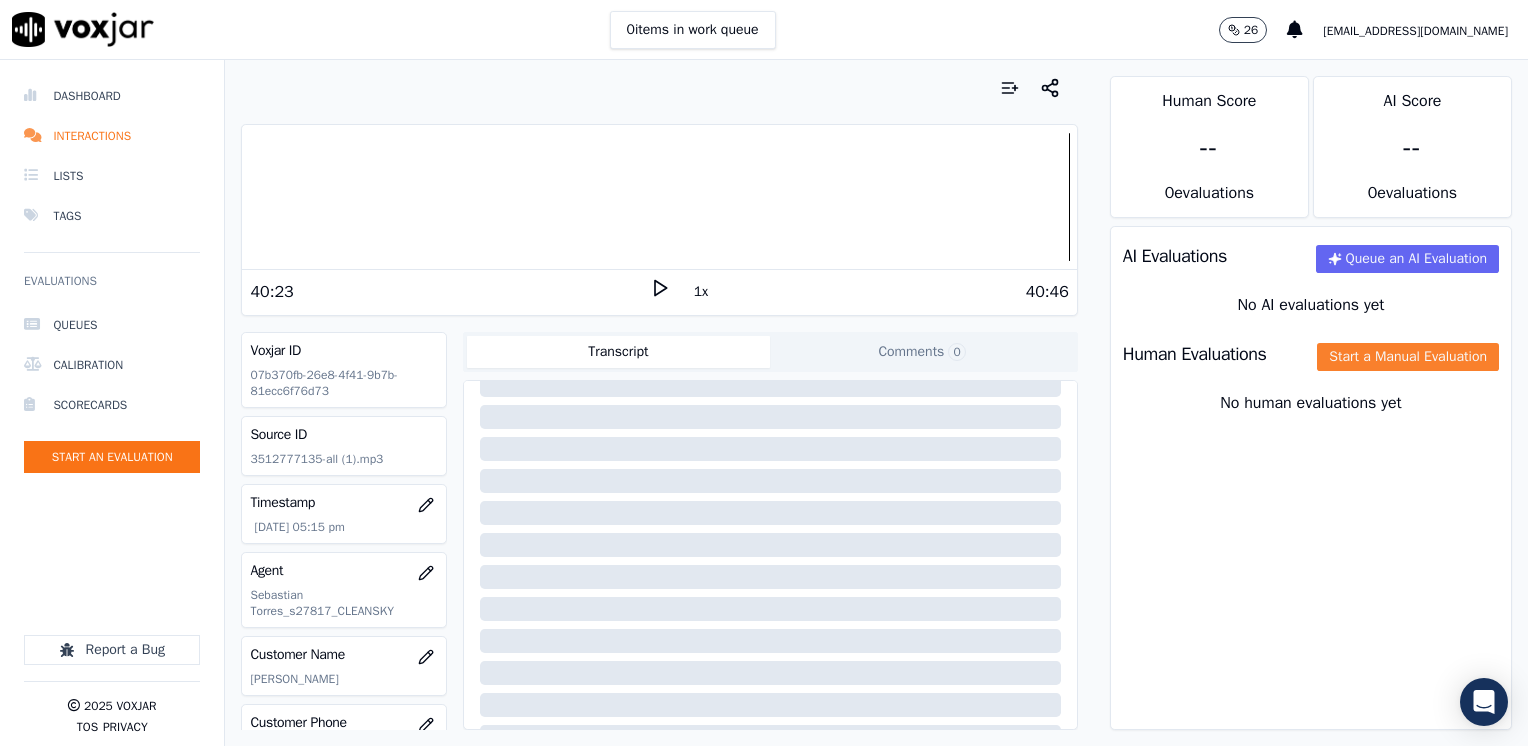 click on "Start a Manual Evaluation" 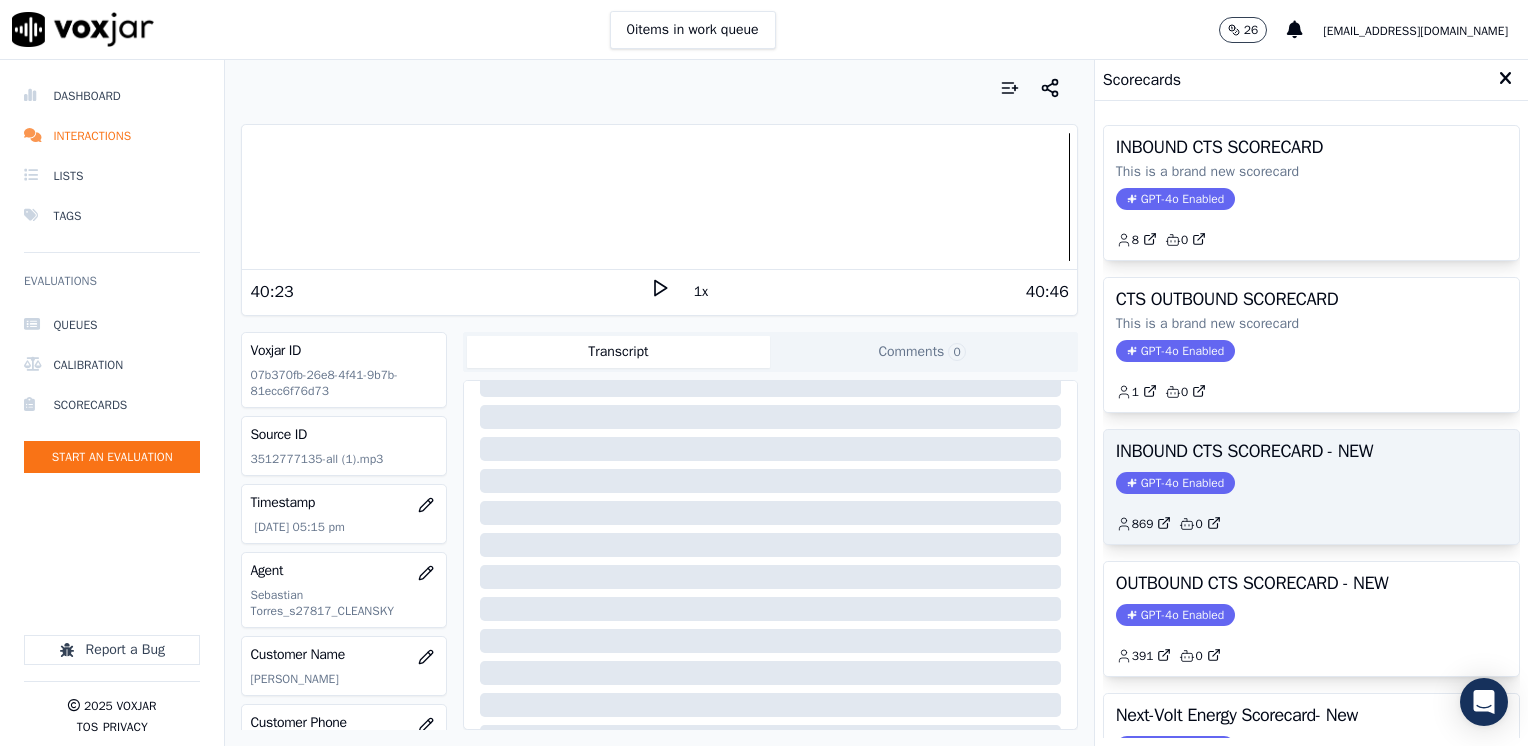 click on "GPT-4o Enabled" at bounding box center [1175, 483] 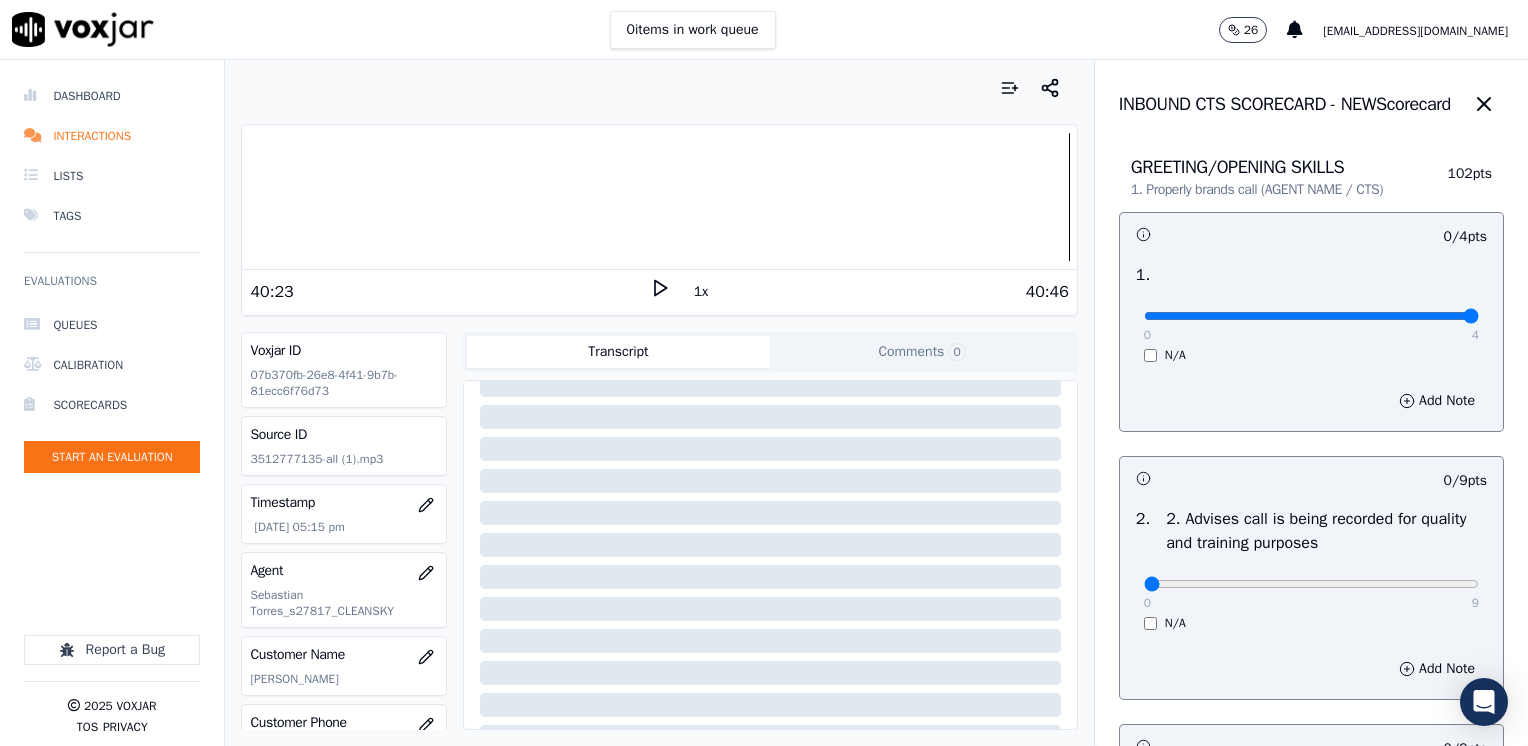drag, startPoint x: 1133, startPoint y: 314, endPoint x: 1517, endPoint y: 313, distance: 384.0013 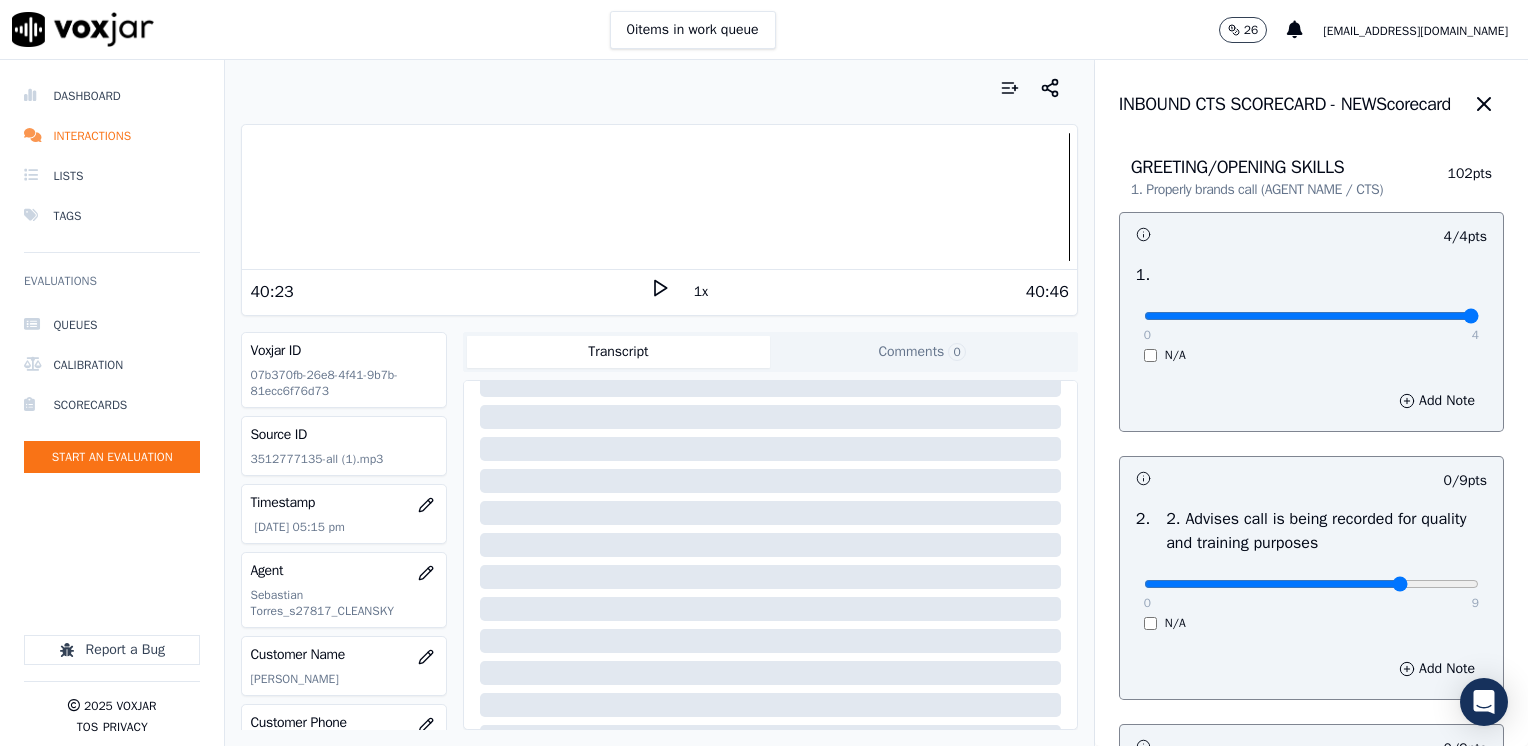 type on "7" 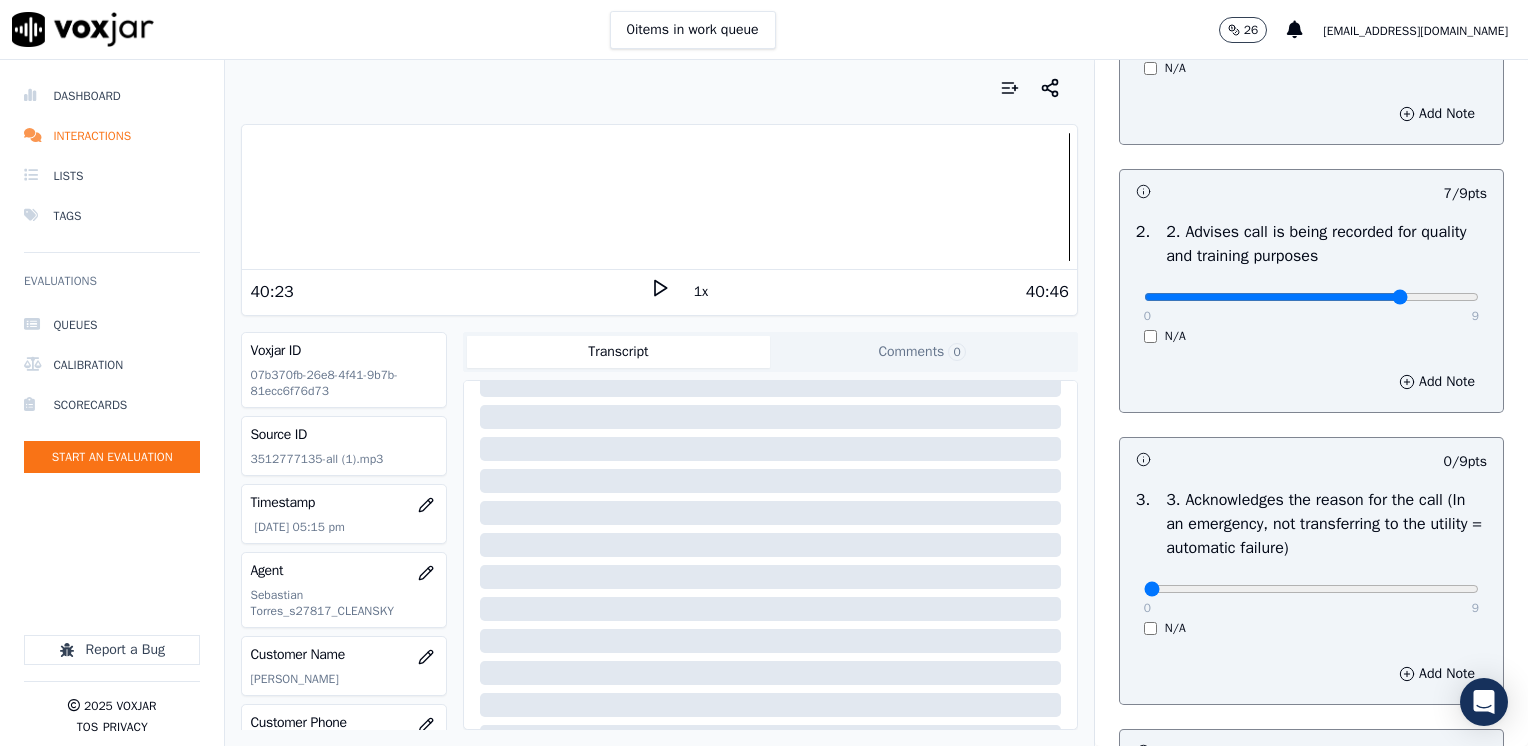 scroll, scrollTop: 300, scrollLeft: 0, axis: vertical 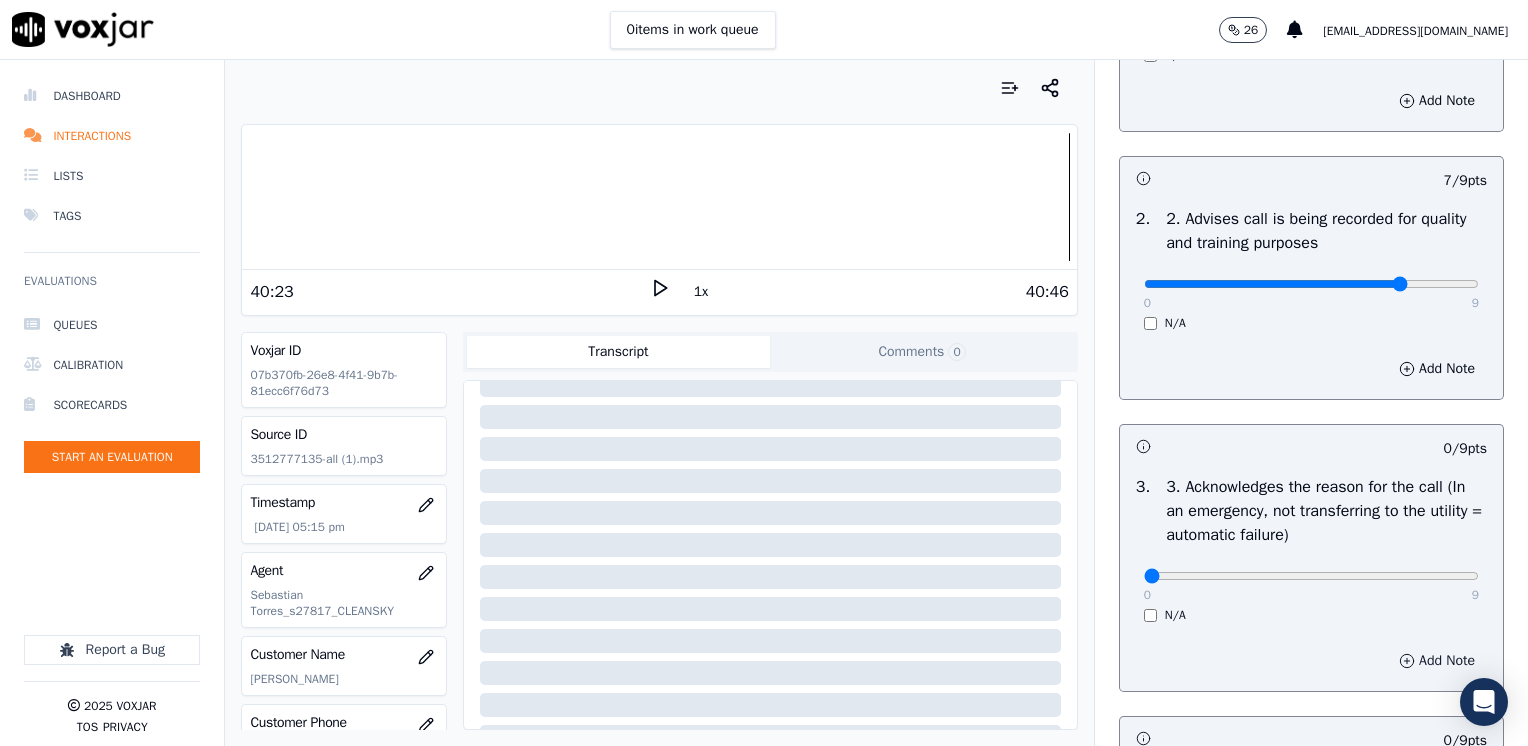 click on "Add Note" at bounding box center (1437, 661) 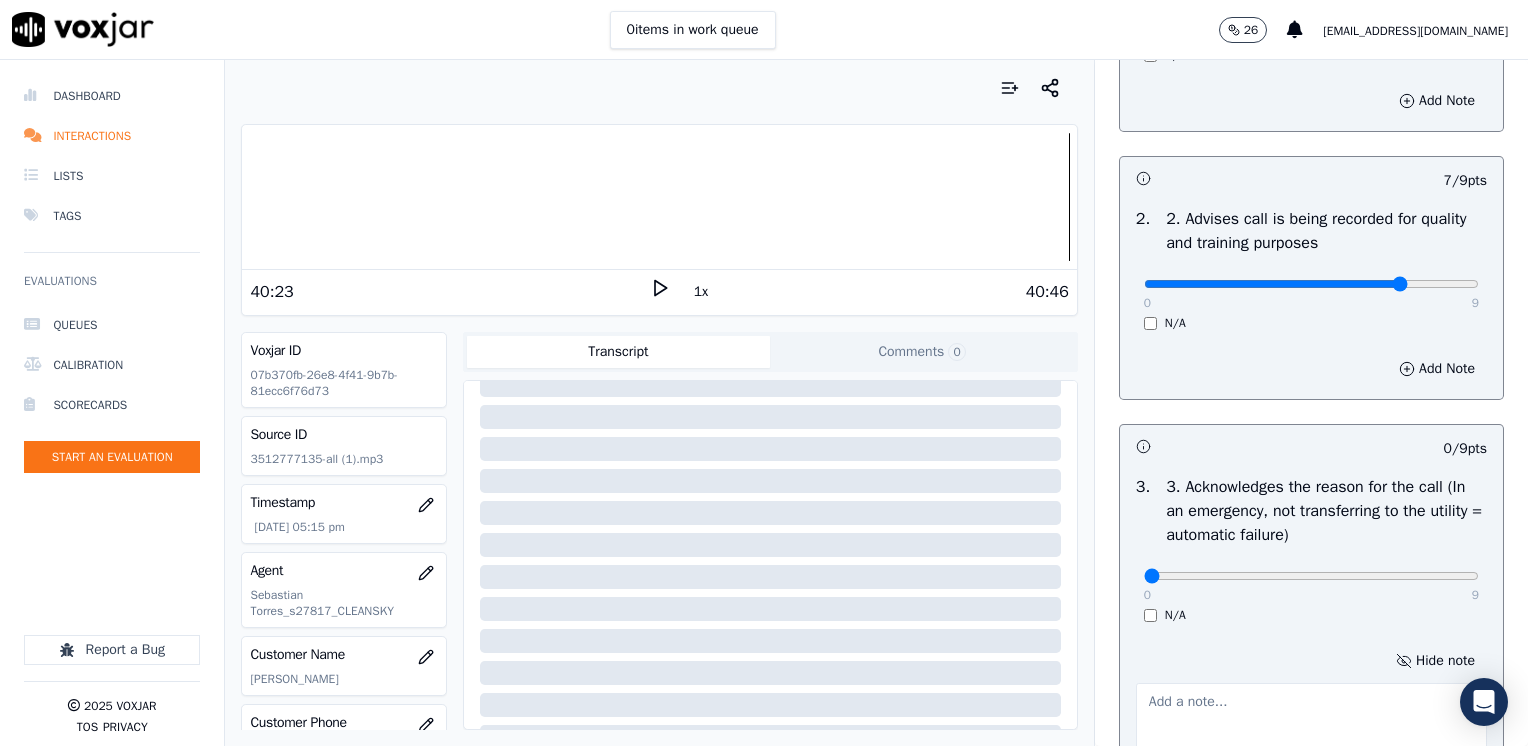scroll, scrollTop: 600, scrollLeft: 0, axis: vertical 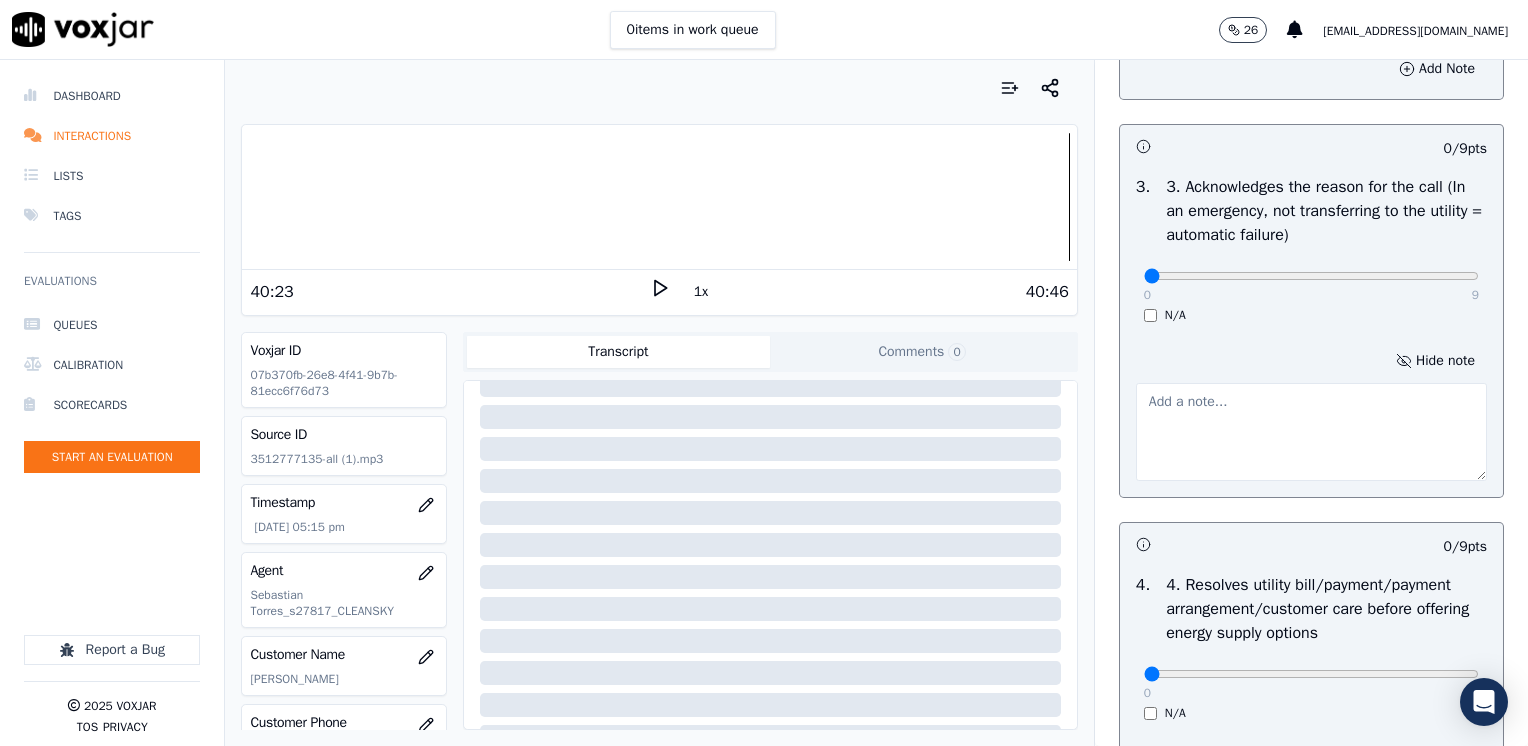 click at bounding box center [1311, 432] 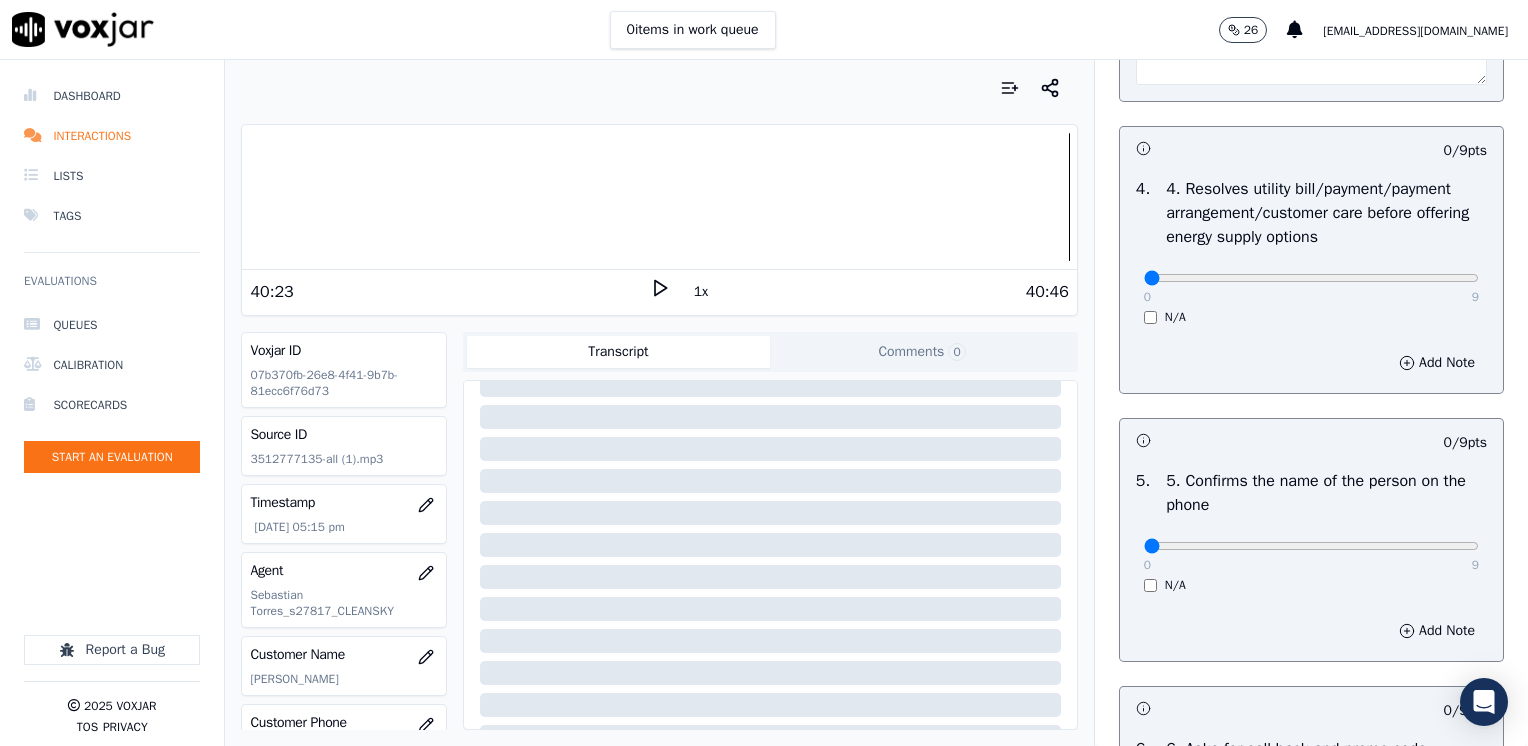 scroll, scrollTop: 1000, scrollLeft: 0, axis: vertical 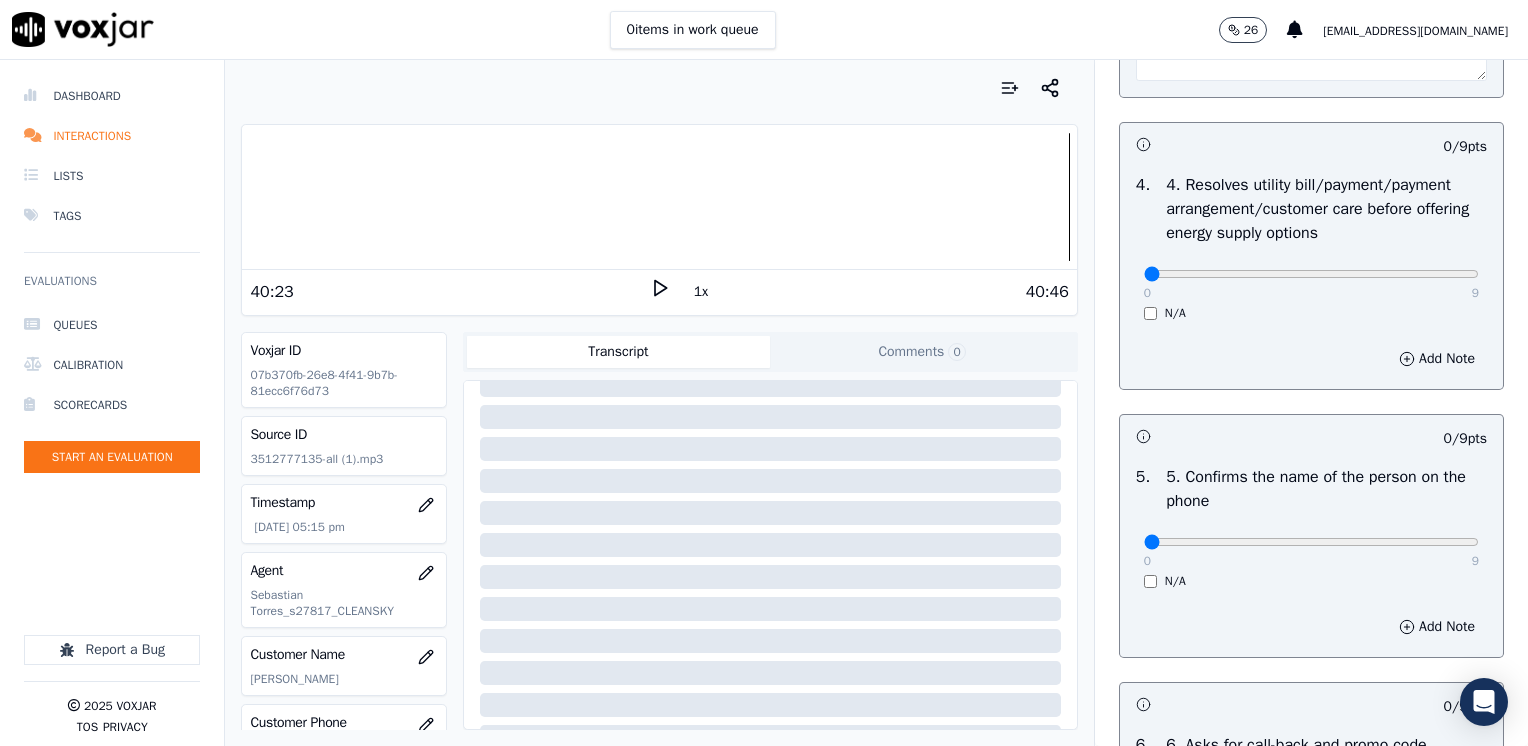 type on "Cx calls because she is getting too high bills and needs assistance to reduce the amounts" 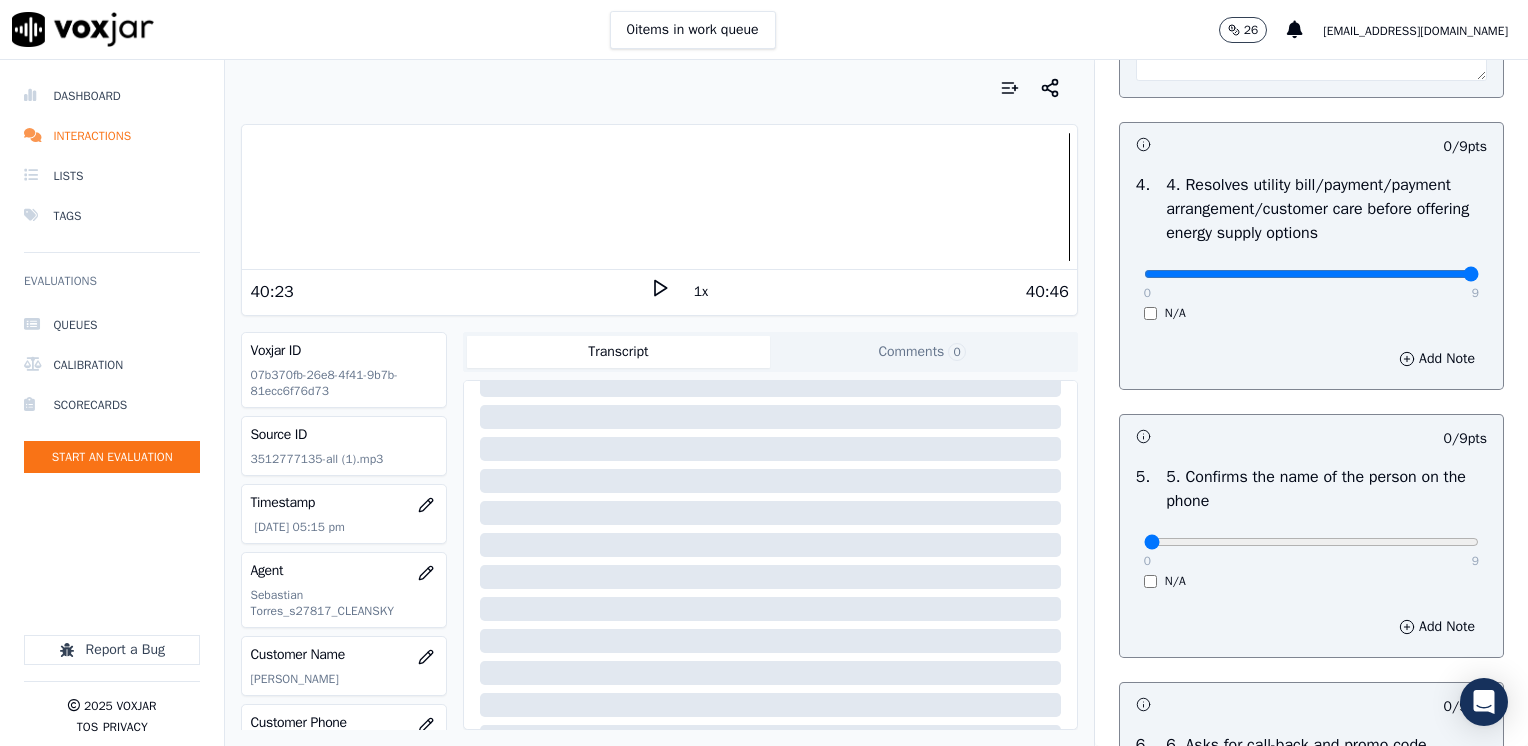drag, startPoint x: 1139, startPoint y: 274, endPoint x: 1531, endPoint y: 275, distance: 392.00128 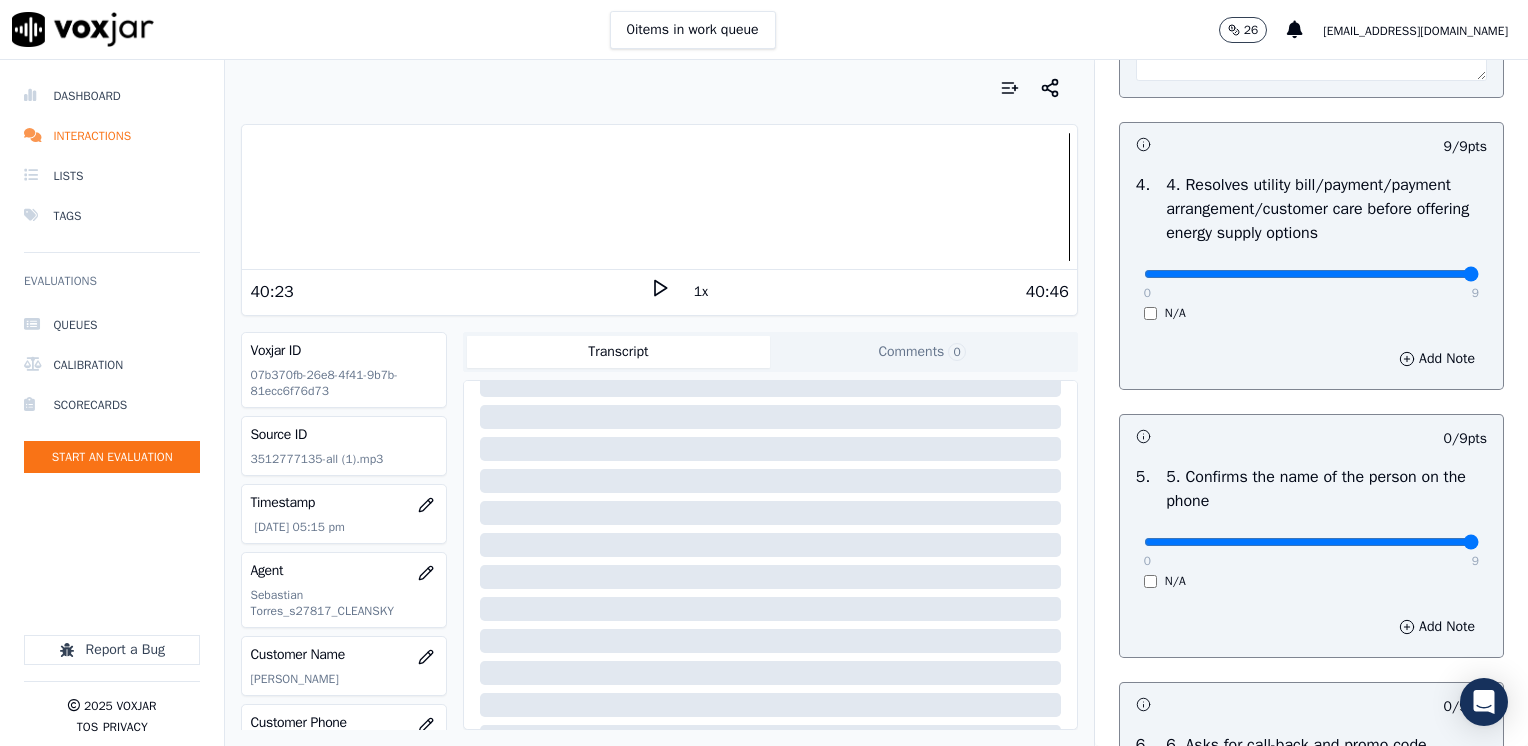 drag, startPoint x: 1132, startPoint y: 539, endPoint x: 1497, endPoint y: 565, distance: 365.92487 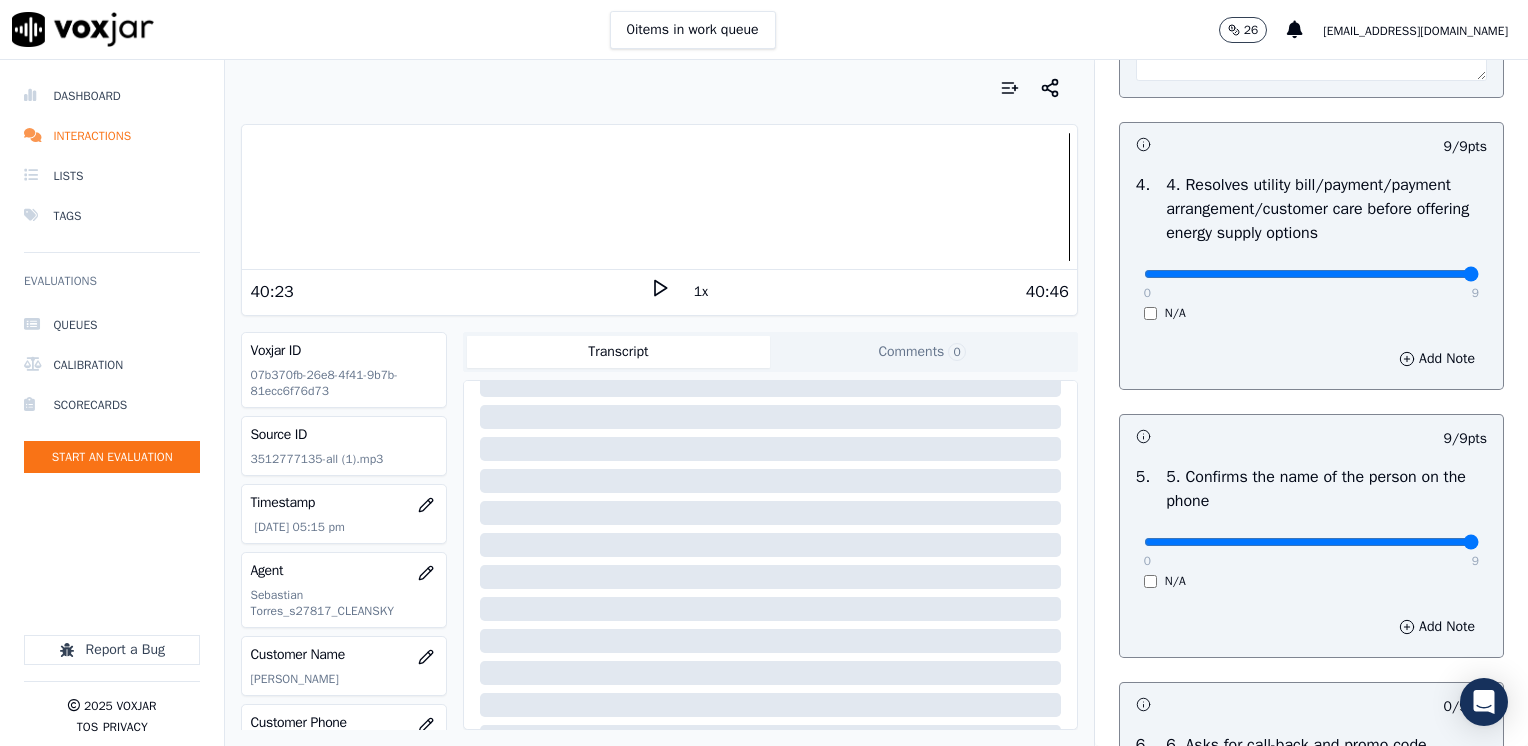 scroll, scrollTop: 1500, scrollLeft: 0, axis: vertical 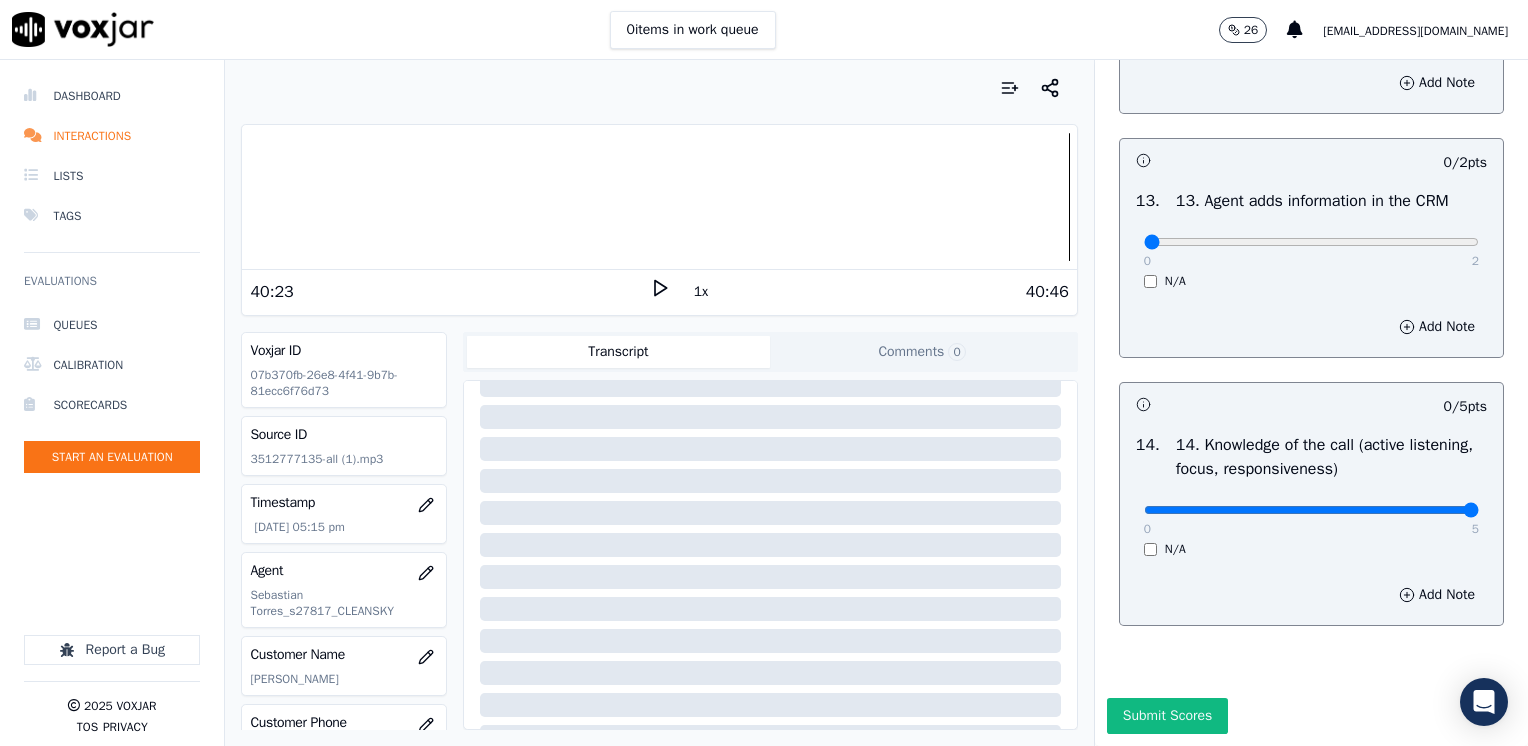 drag, startPoint x: 1137, startPoint y: 462, endPoint x: 1531, endPoint y: 509, distance: 396.7934 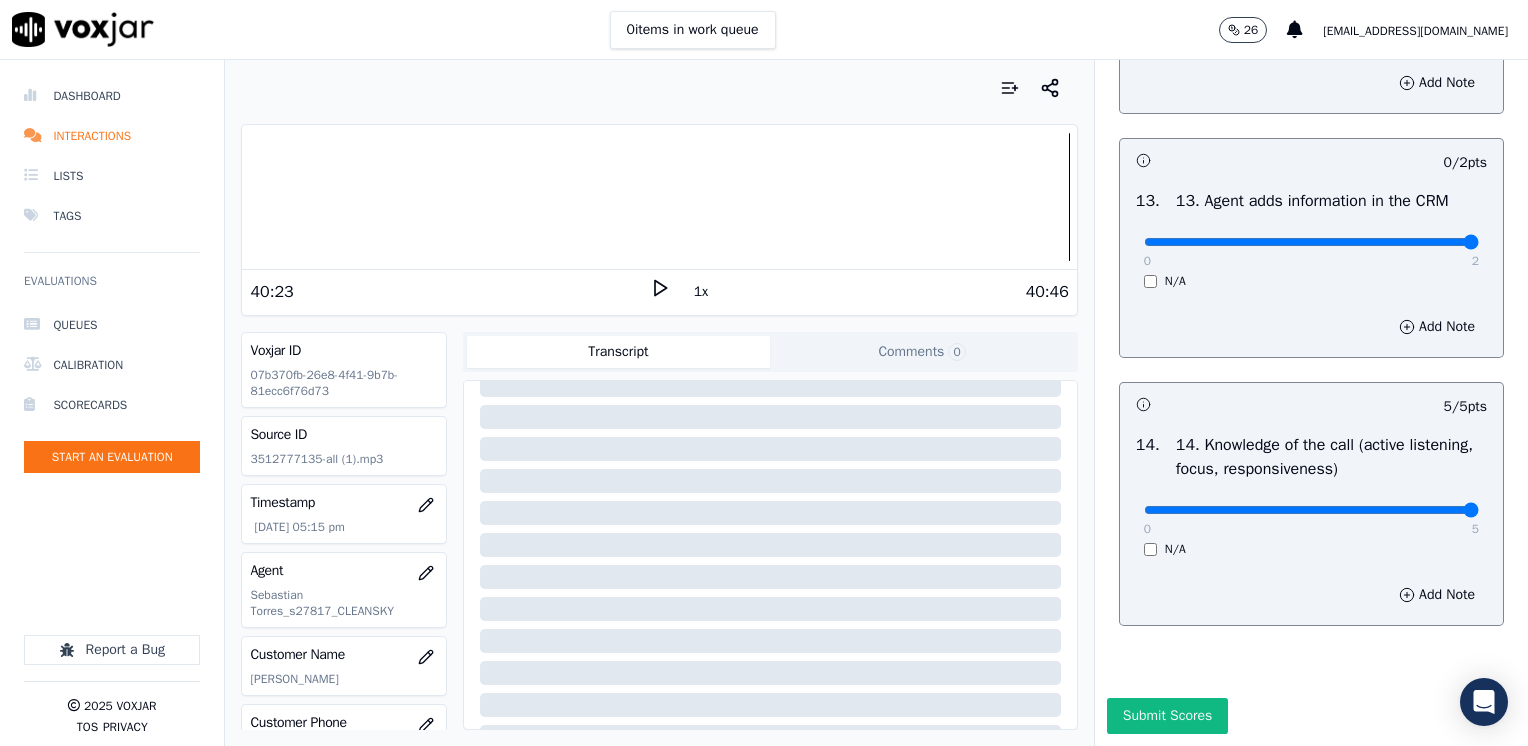 drag, startPoint x: 1135, startPoint y: 194, endPoint x: 1527, endPoint y: 194, distance: 392 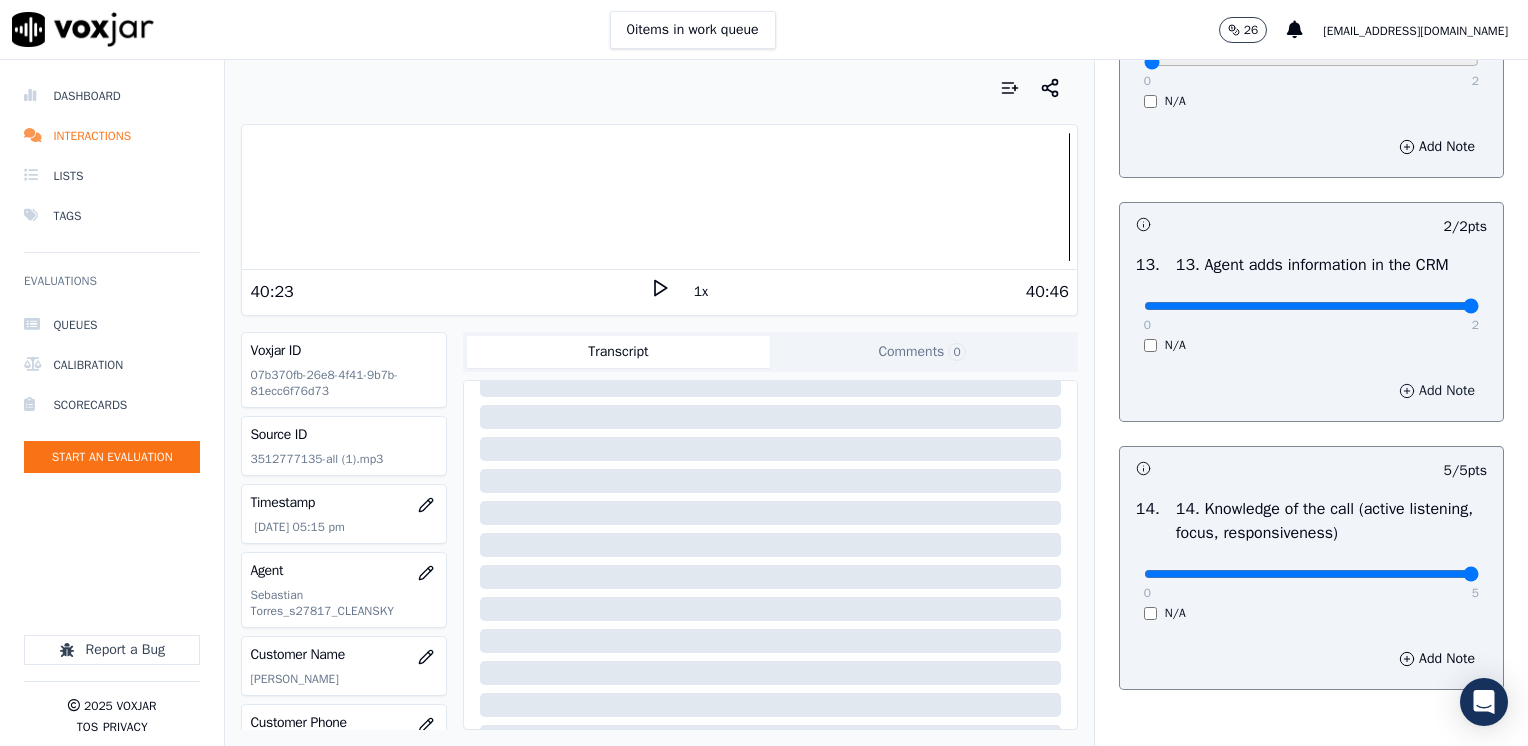 scroll, scrollTop: 3159, scrollLeft: 0, axis: vertical 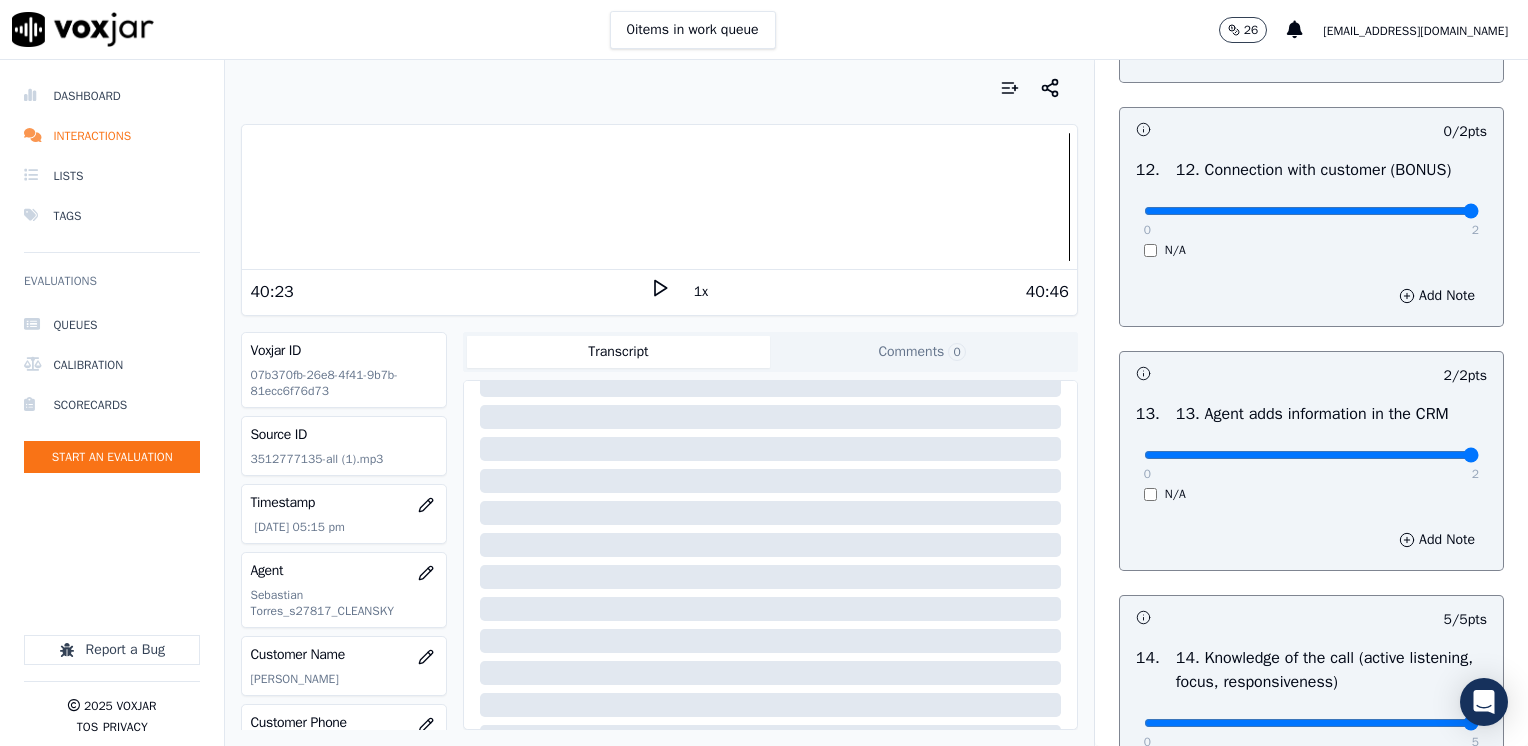 drag, startPoint x: 1133, startPoint y: 249, endPoint x: 1531, endPoint y: 302, distance: 401.5134 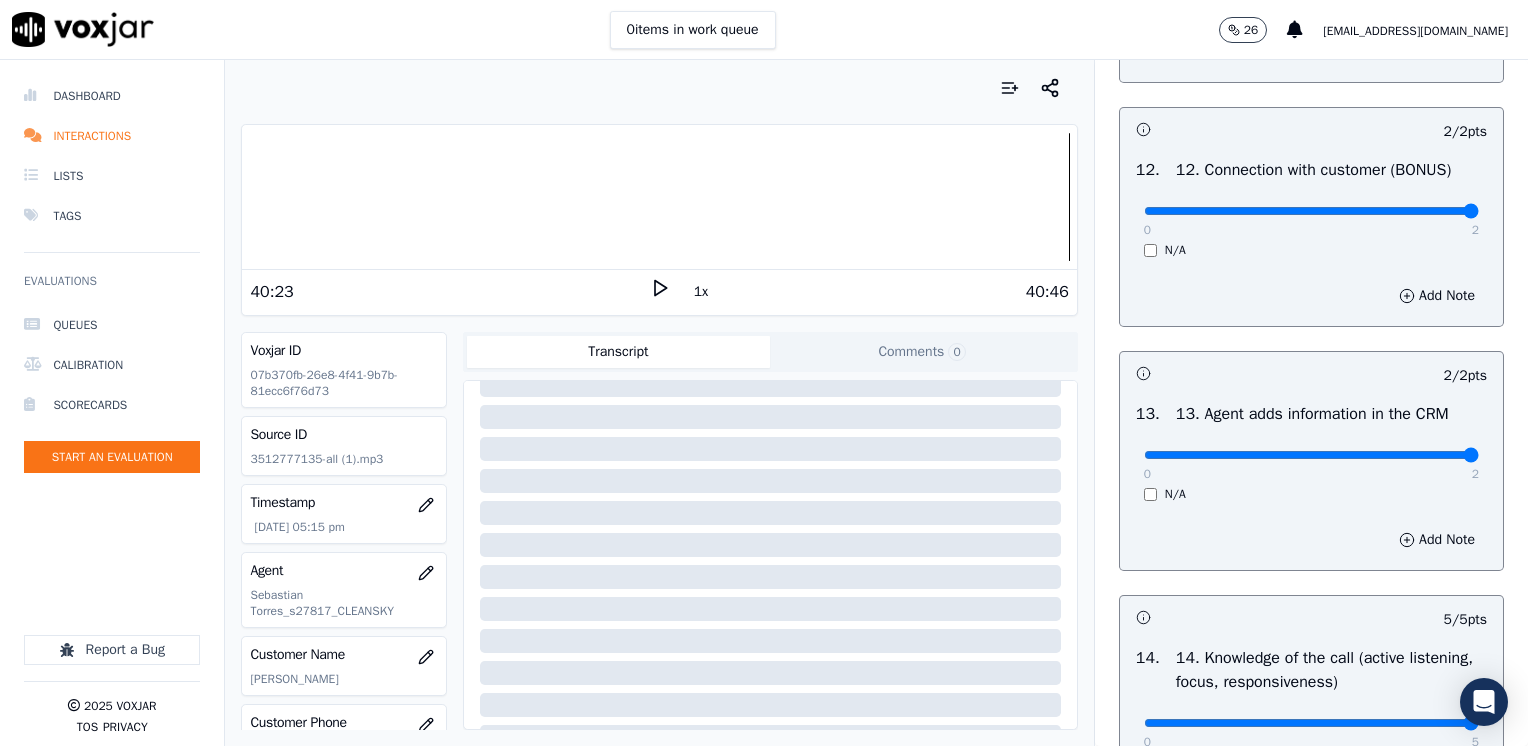 scroll, scrollTop: 2759, scrollLeft: 0, axis: vertical 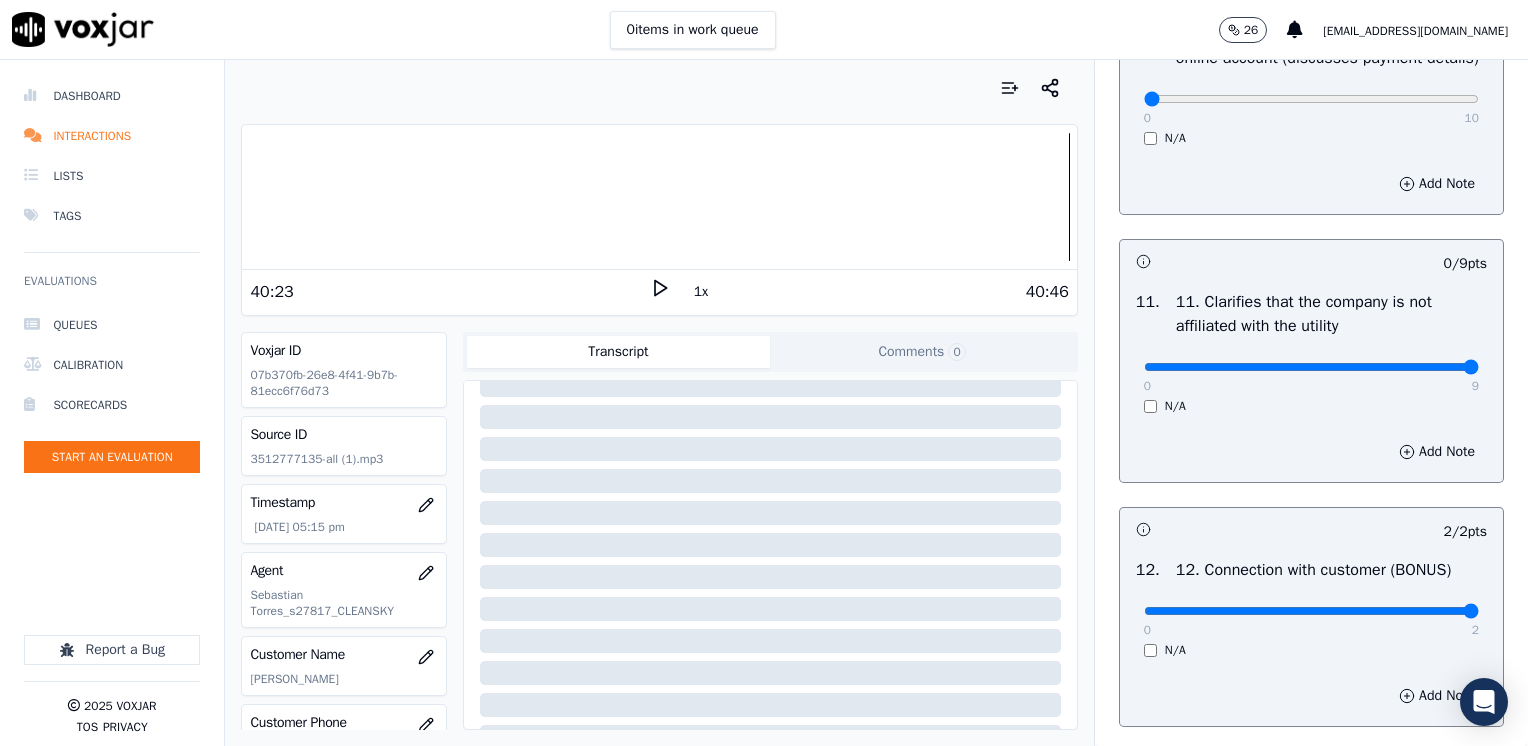 drag, startPoint x: 1136, startPoint y: 410, endPoint x: 1531, endPoint y: 464, distance: 398.67404 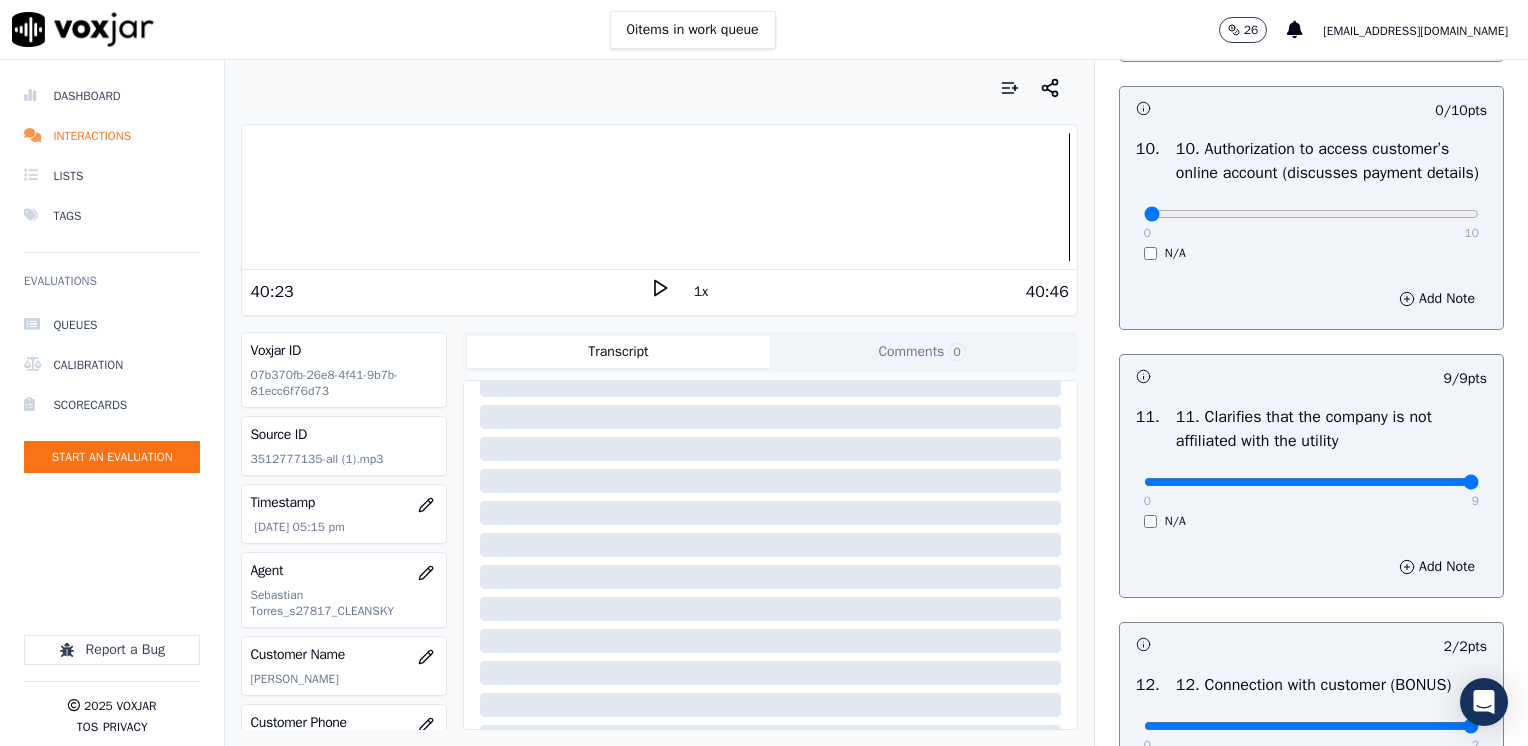 scroll, scrollTop: 2459, scrollLeft: 0, axis: vertical 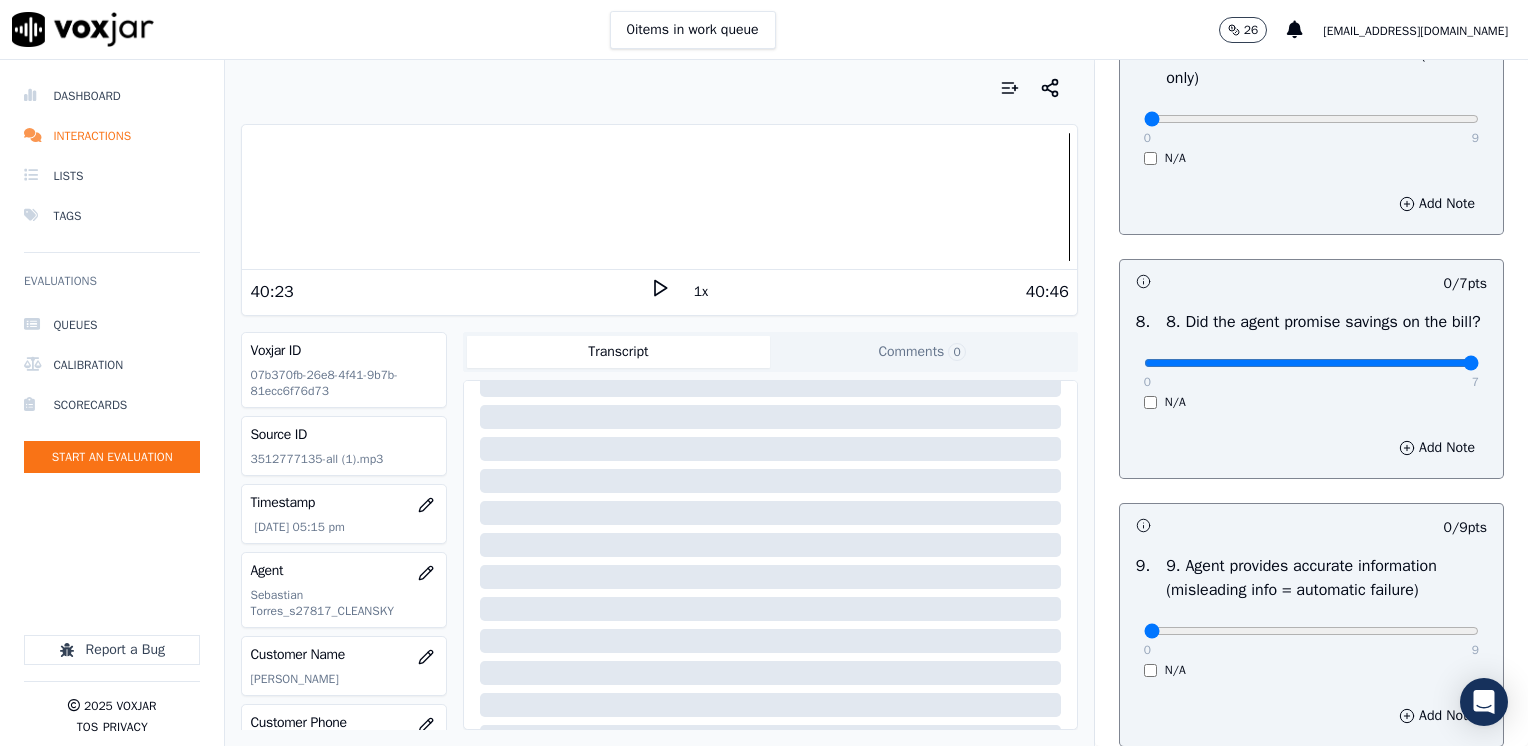 drag, startPoint x: 1127, startPoint y: 382, endPoint x: 1531, endPoint y: 412, distance: 405.11234 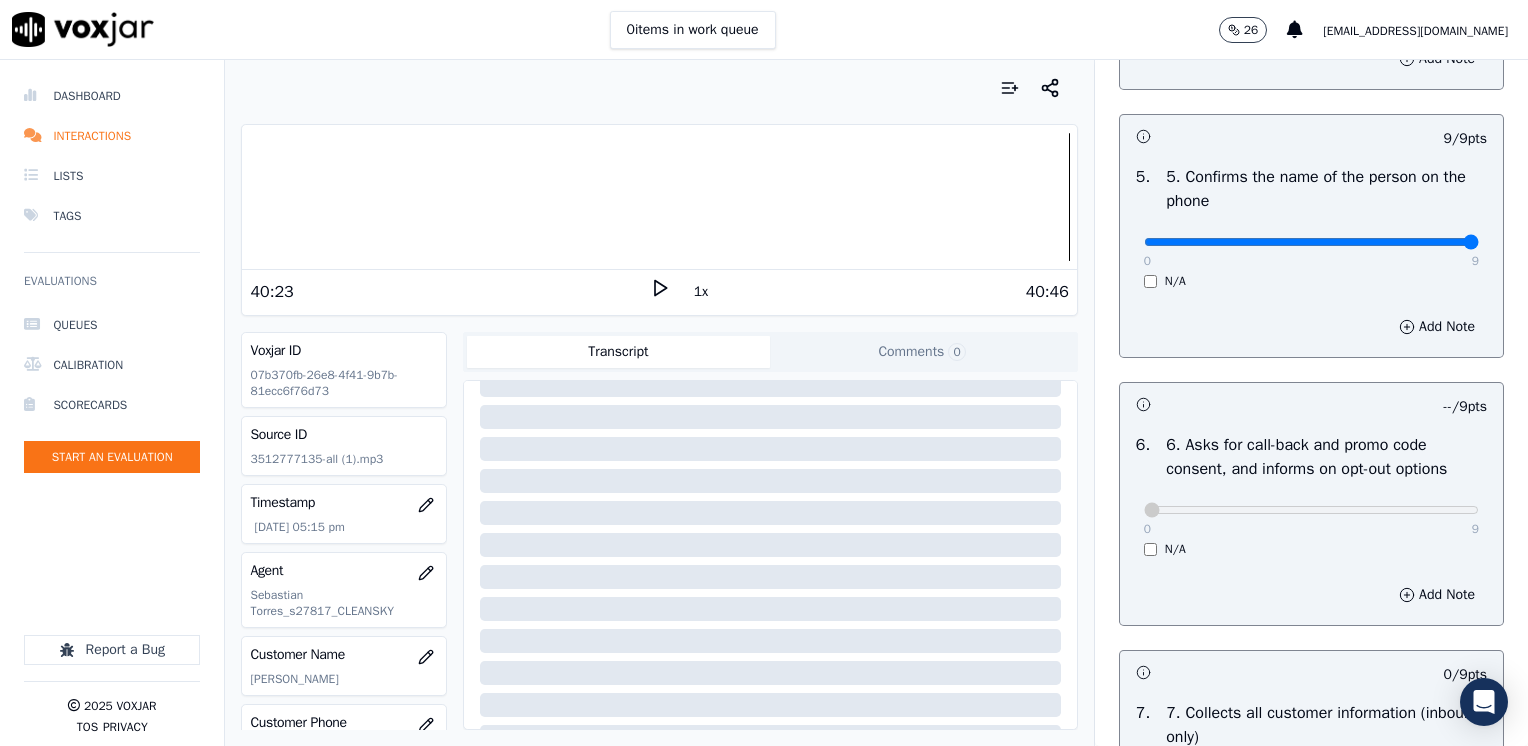 scroll, scrollTop: 1600, scrollLeft: 0, axis: vertical 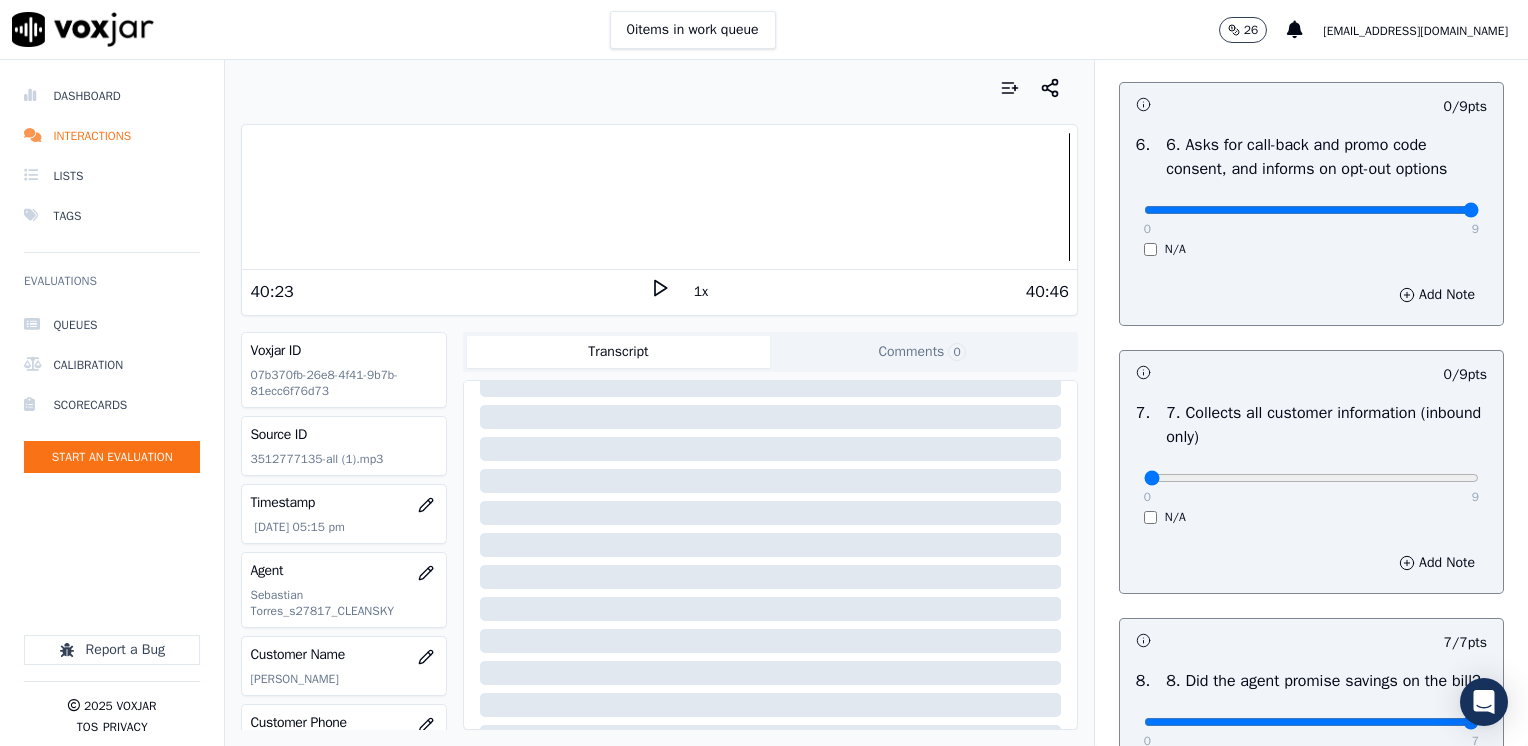 drag, startPoint x: 1128, startPoint y: 205, endPoint x: 1531, endPoint y: 221, distance: 403.3175 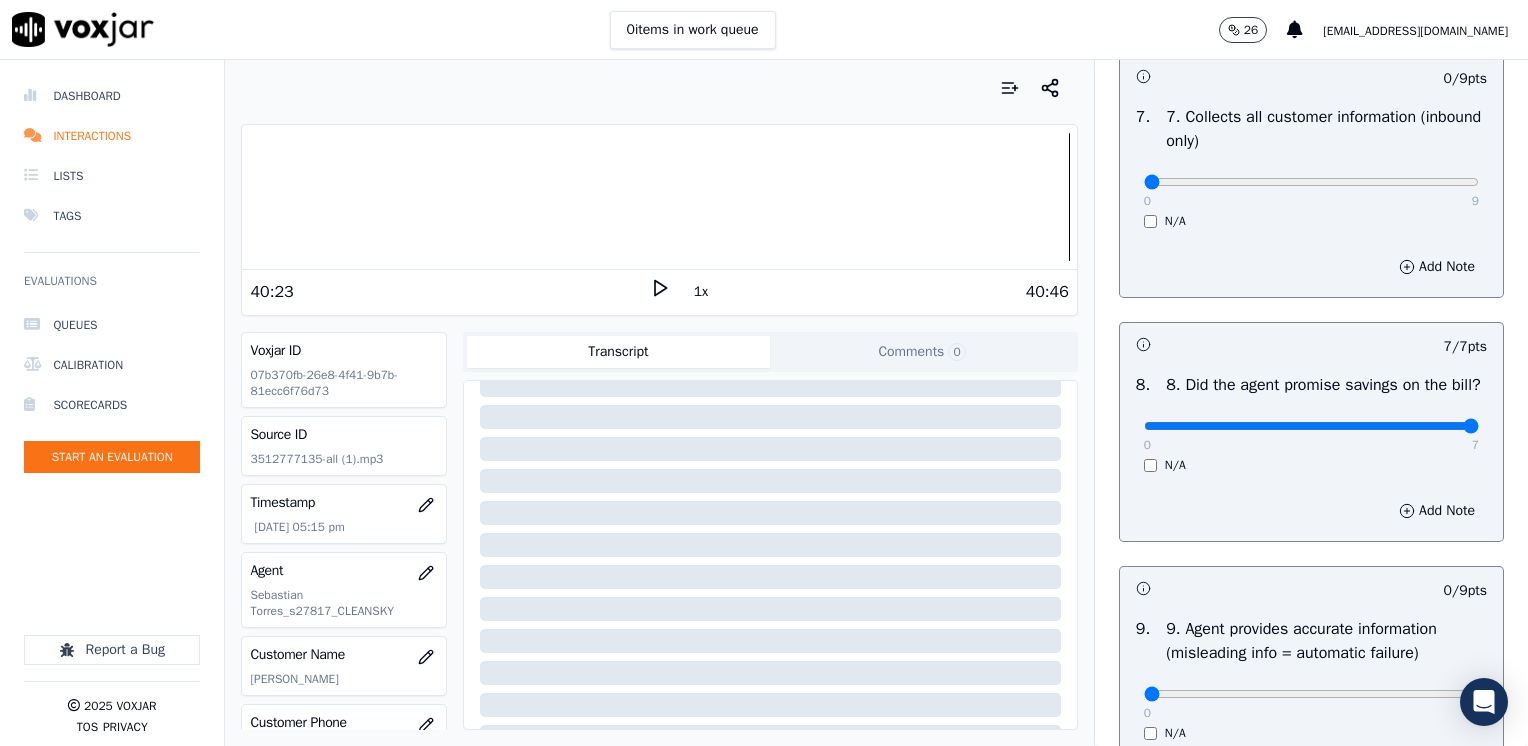 scroll, scrollTop: 1900, scrollLeft: 0, axis: vertical 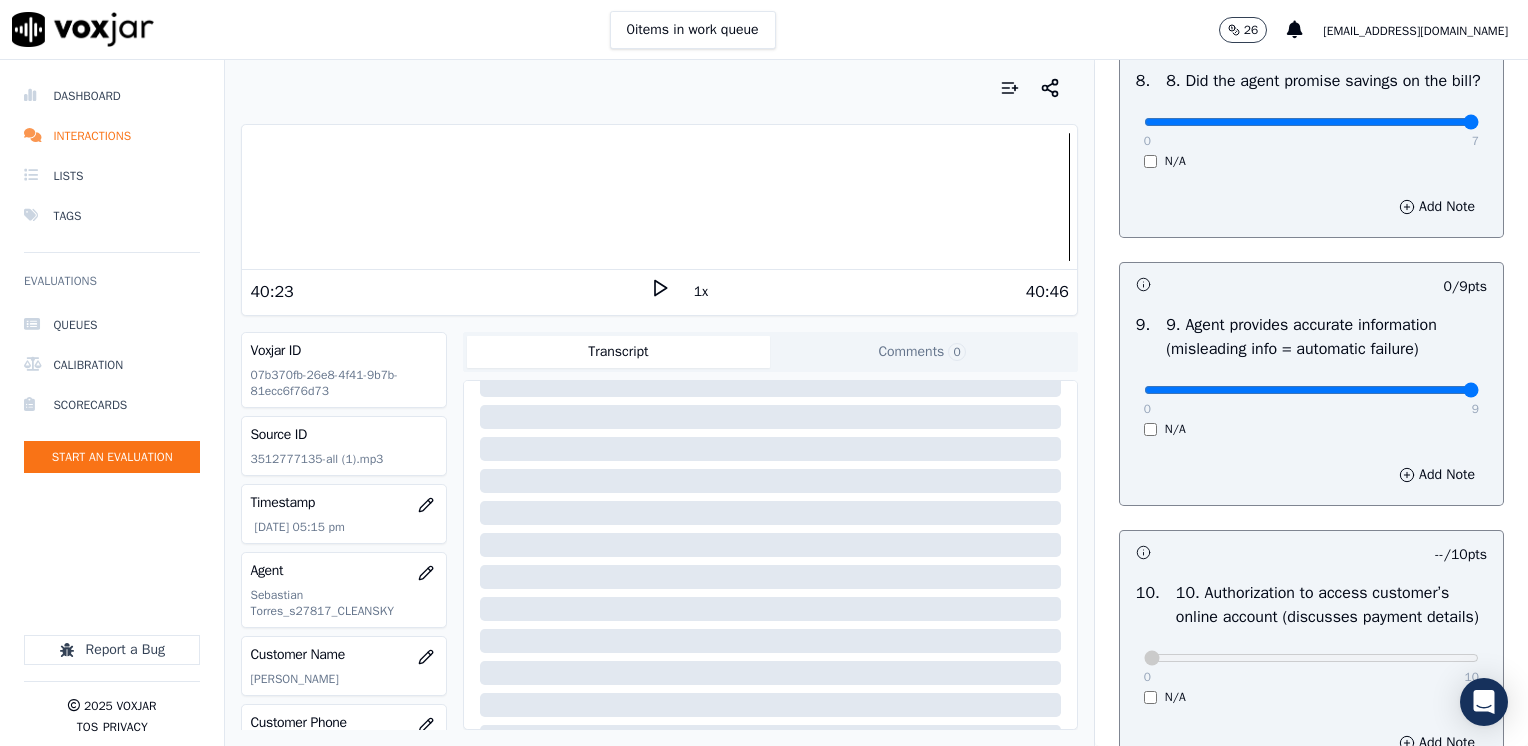 drag, startPoint x: 1131, startPoint y: 415, endPoint x: 1531, endPoint y: 366, distance: 402.99008 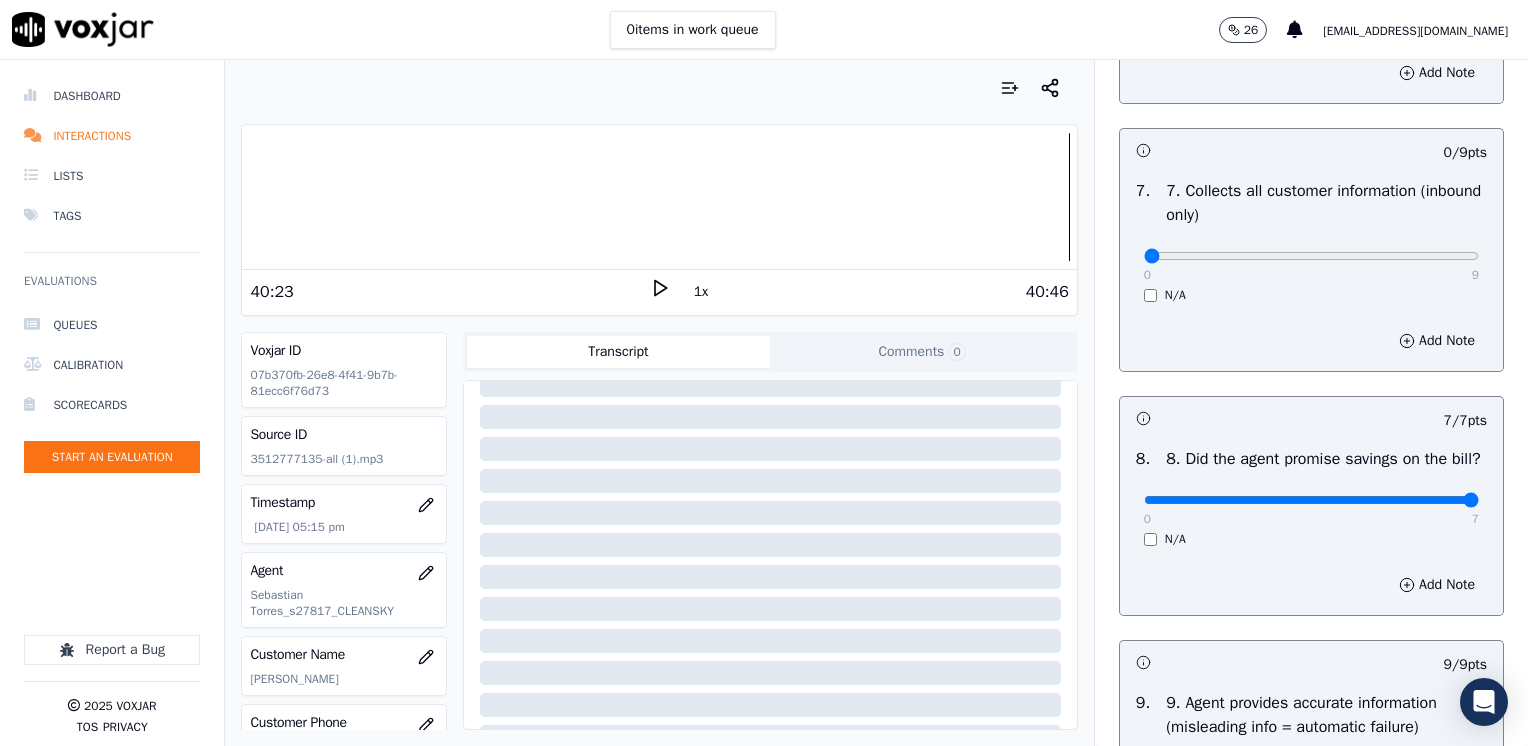 scroll, scrollTop: 1800, scrollLeft: 0, axis: vertical 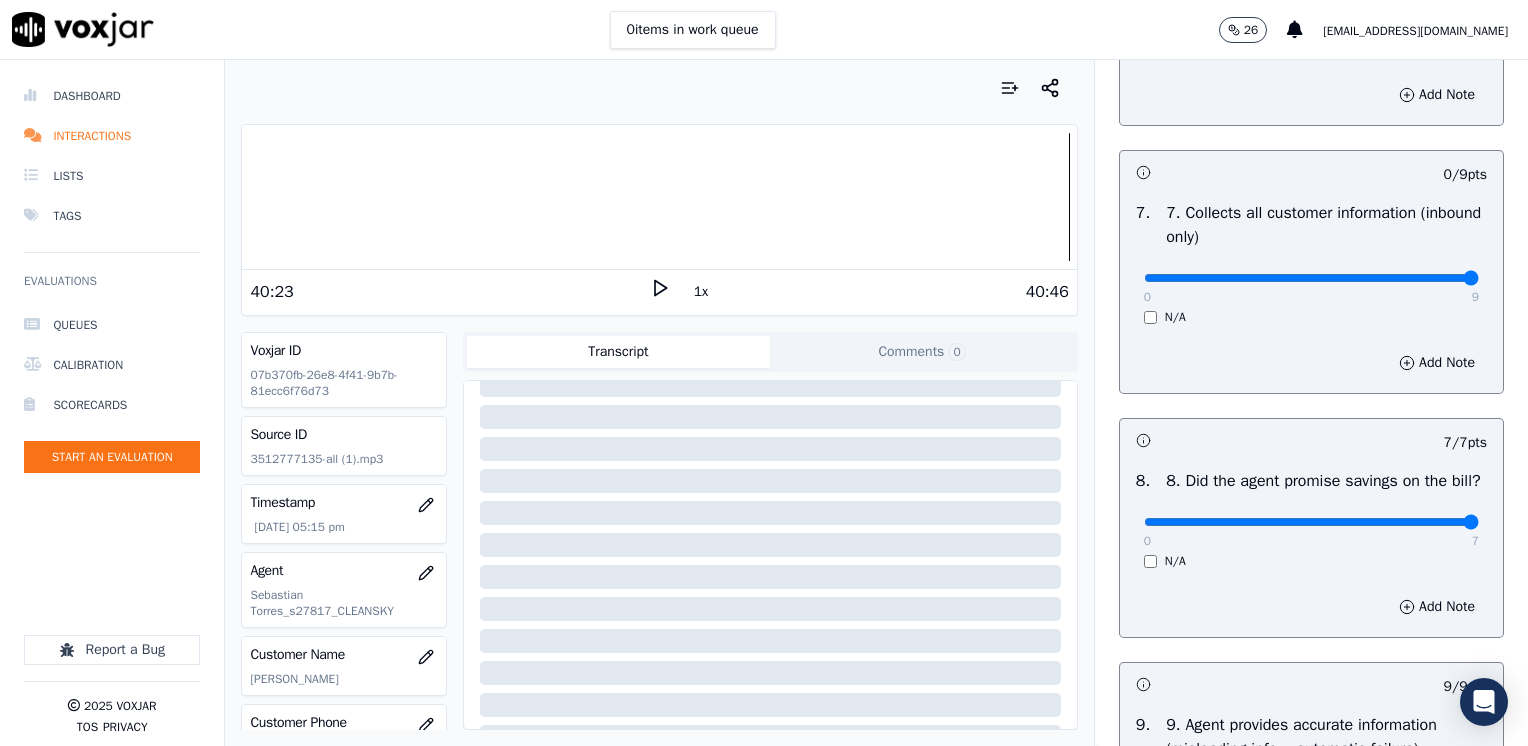 drag, startPoint x: 1136, startPoint y: 270, endPoint x: 1531, endPoint y: 266, distance: 395.02026 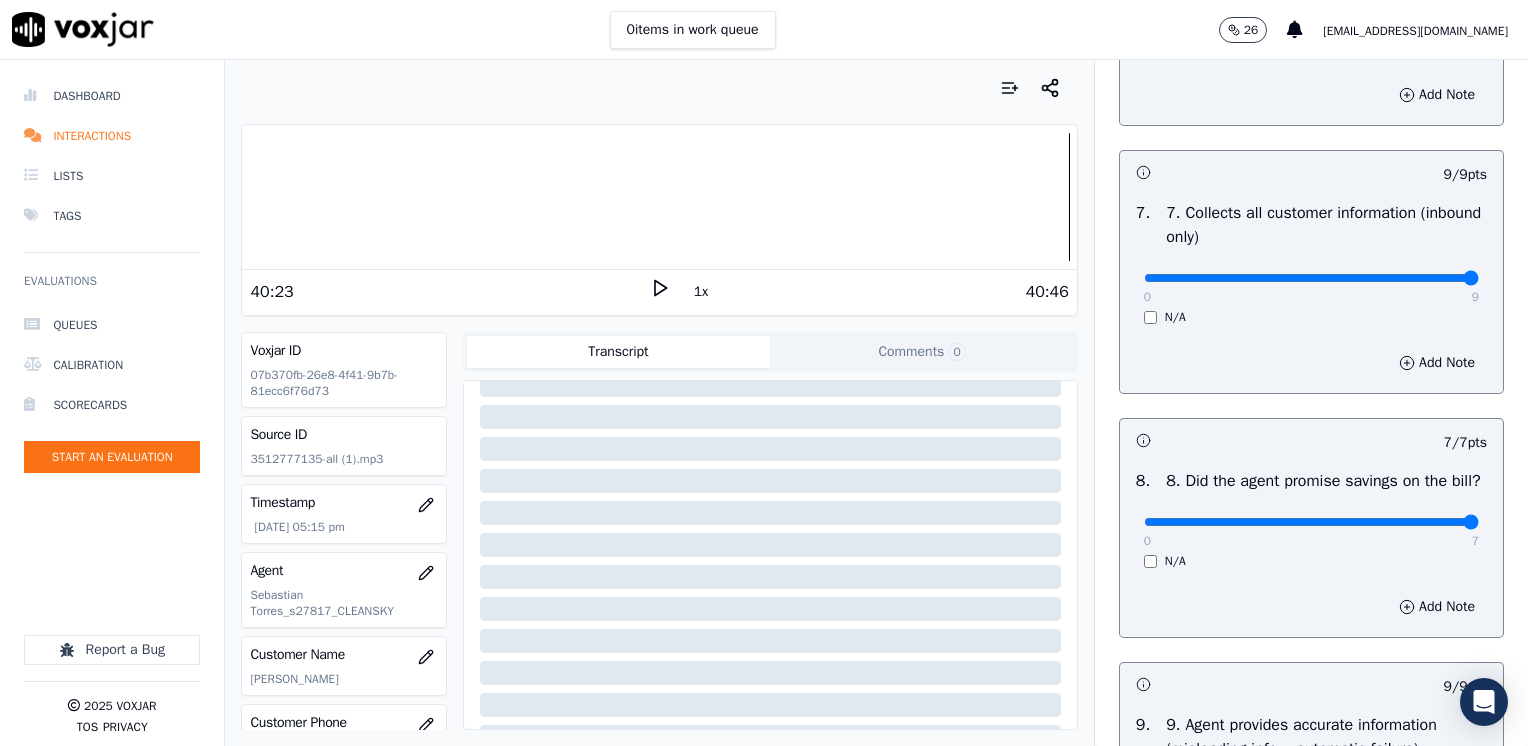 scroll, scrollTop: 1700, scrollLeft: 0, axis: vertical 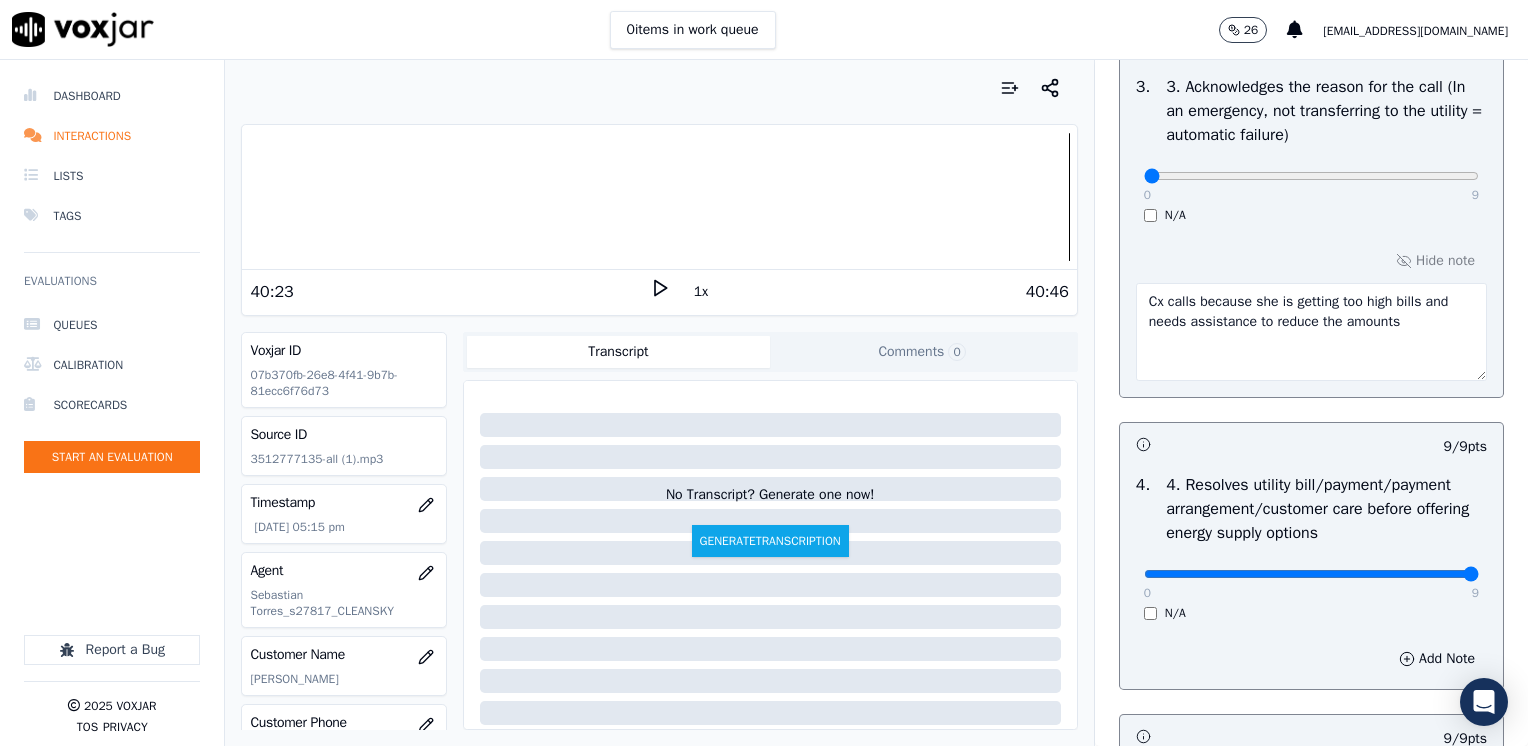 click on "Cx calls because she is getting too high bills and needs assistance to reduce the amounts" at bounding box center (1311, 332) 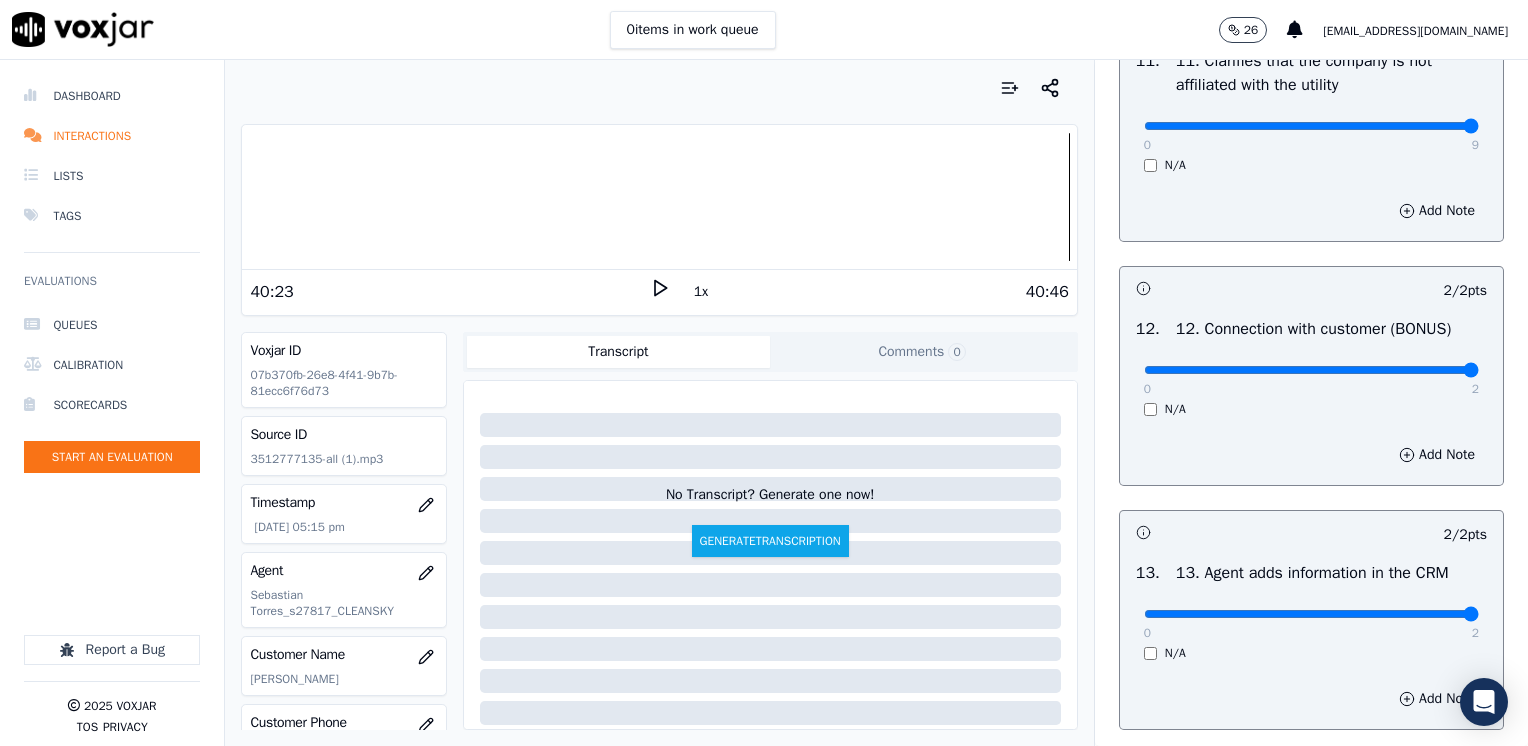 scroll, scrollTop: 3459, scrollLeft: 0, axis: vertical 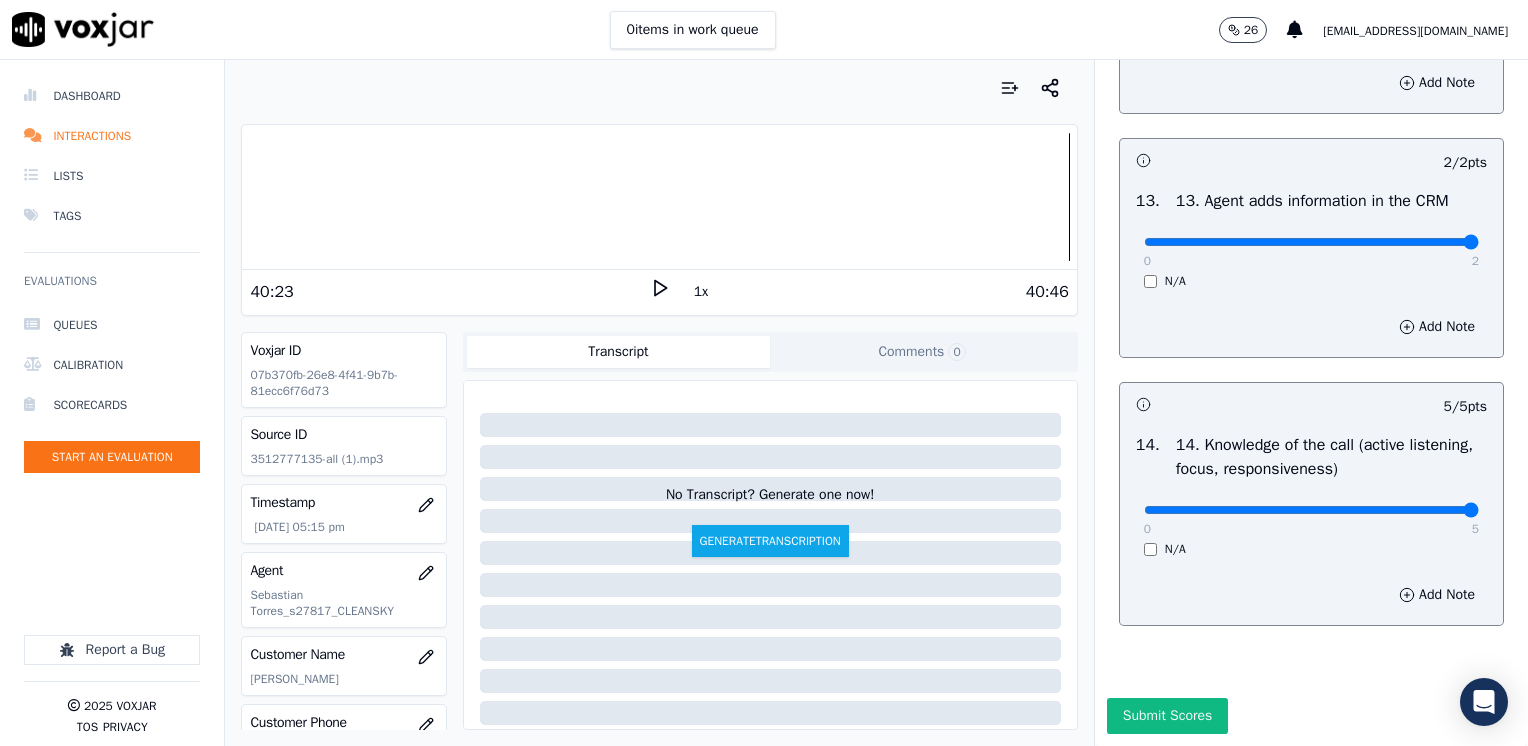 type on "Cx calls because she is getting too high bills and needs assistance to reduce them" 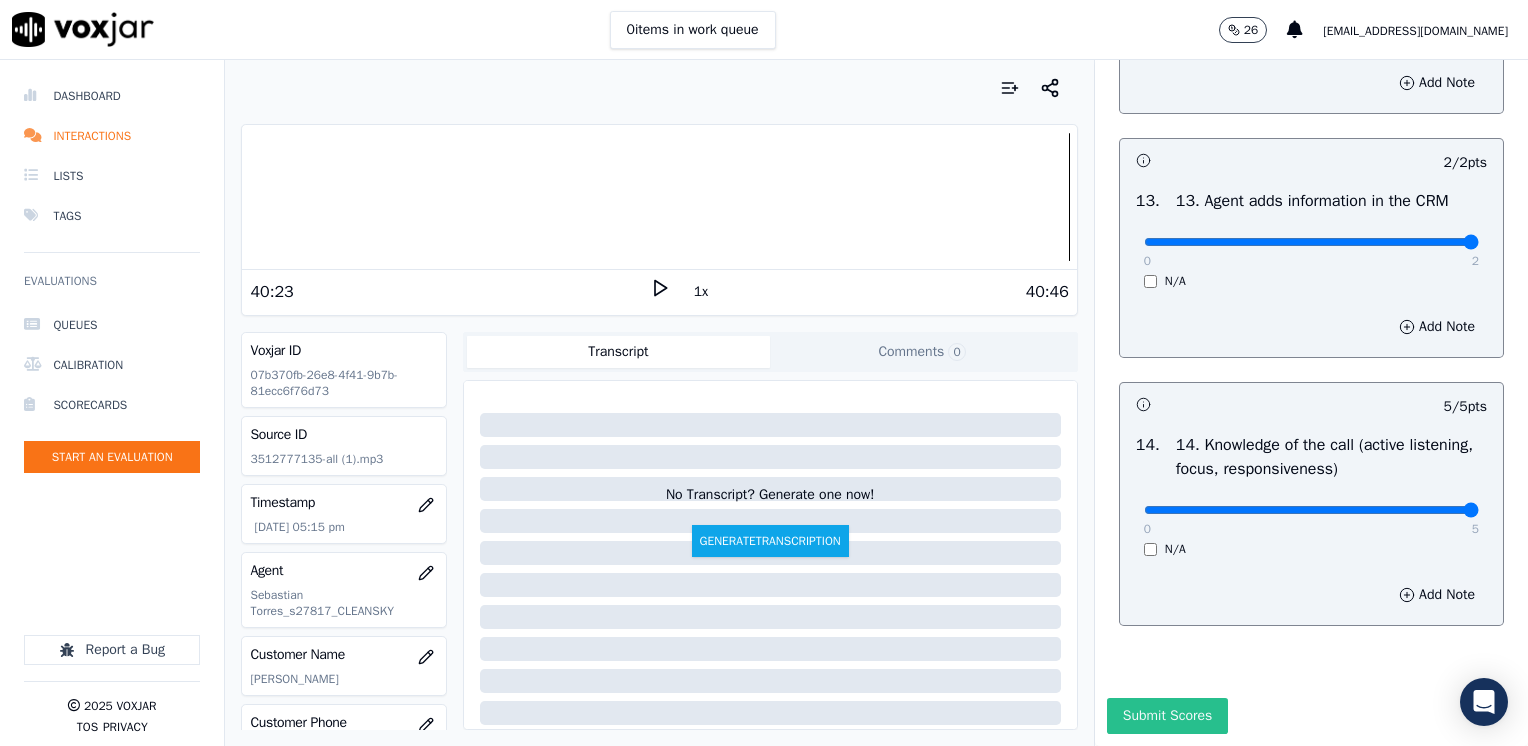 click on "Submit Scores" at bounding box center (1167, 716) 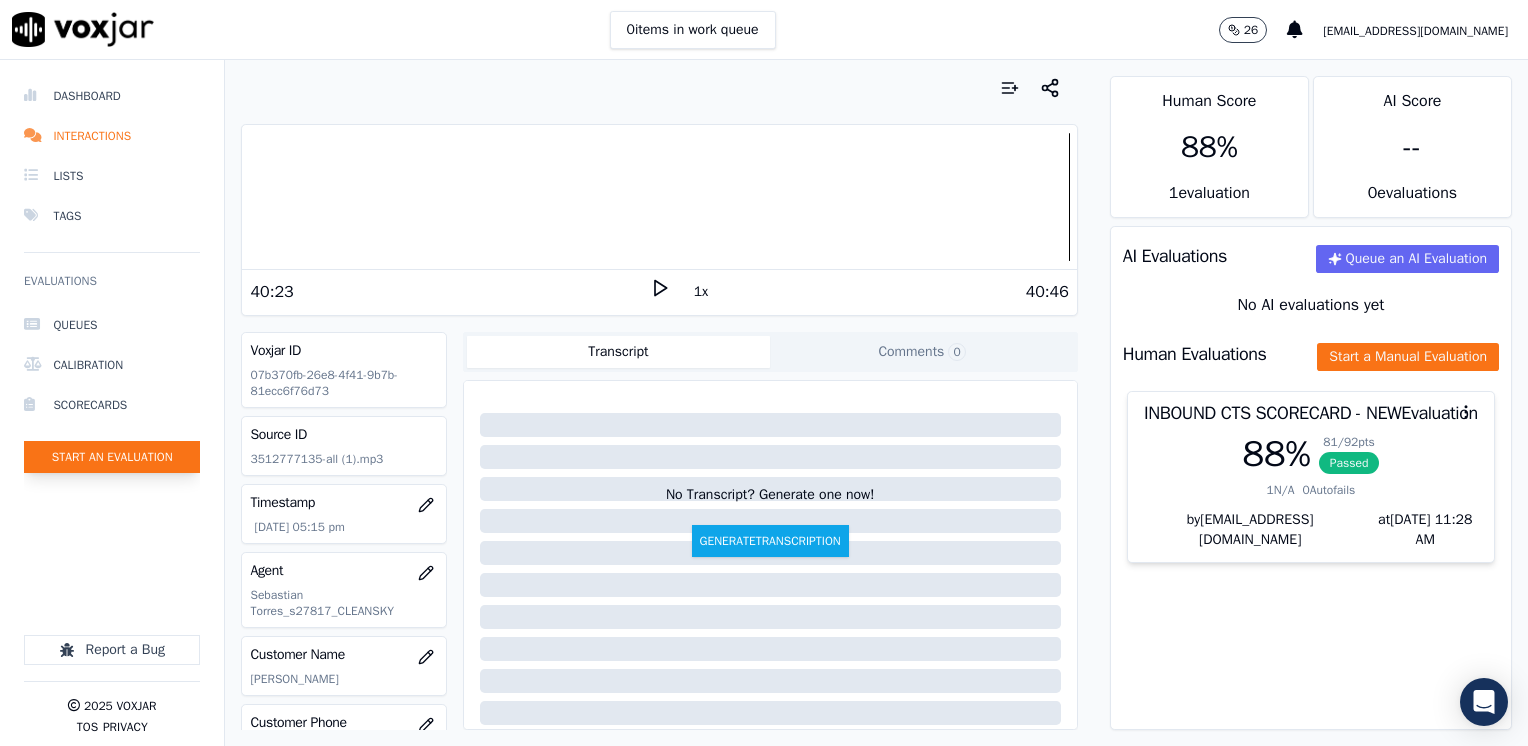 click on "Start an Evaluation" 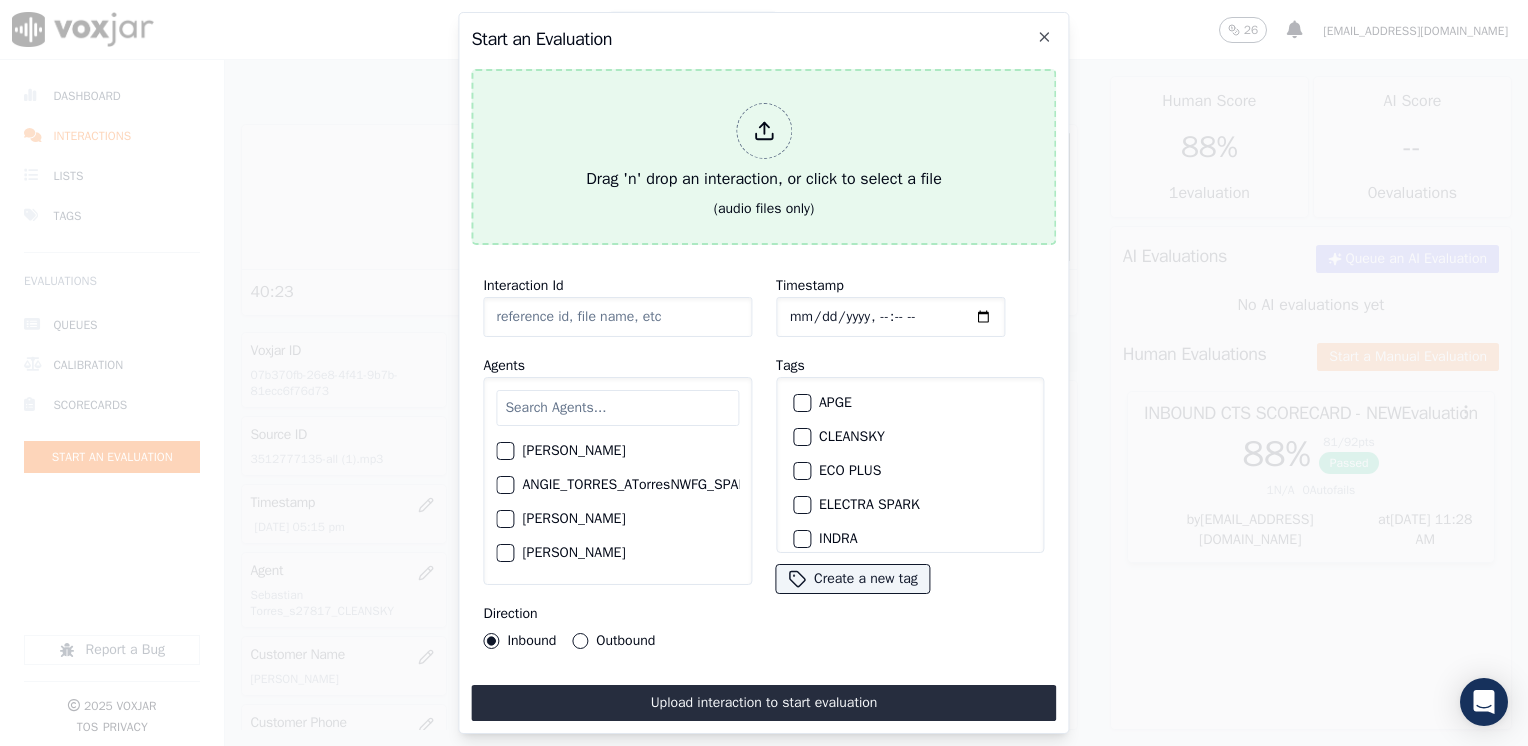click 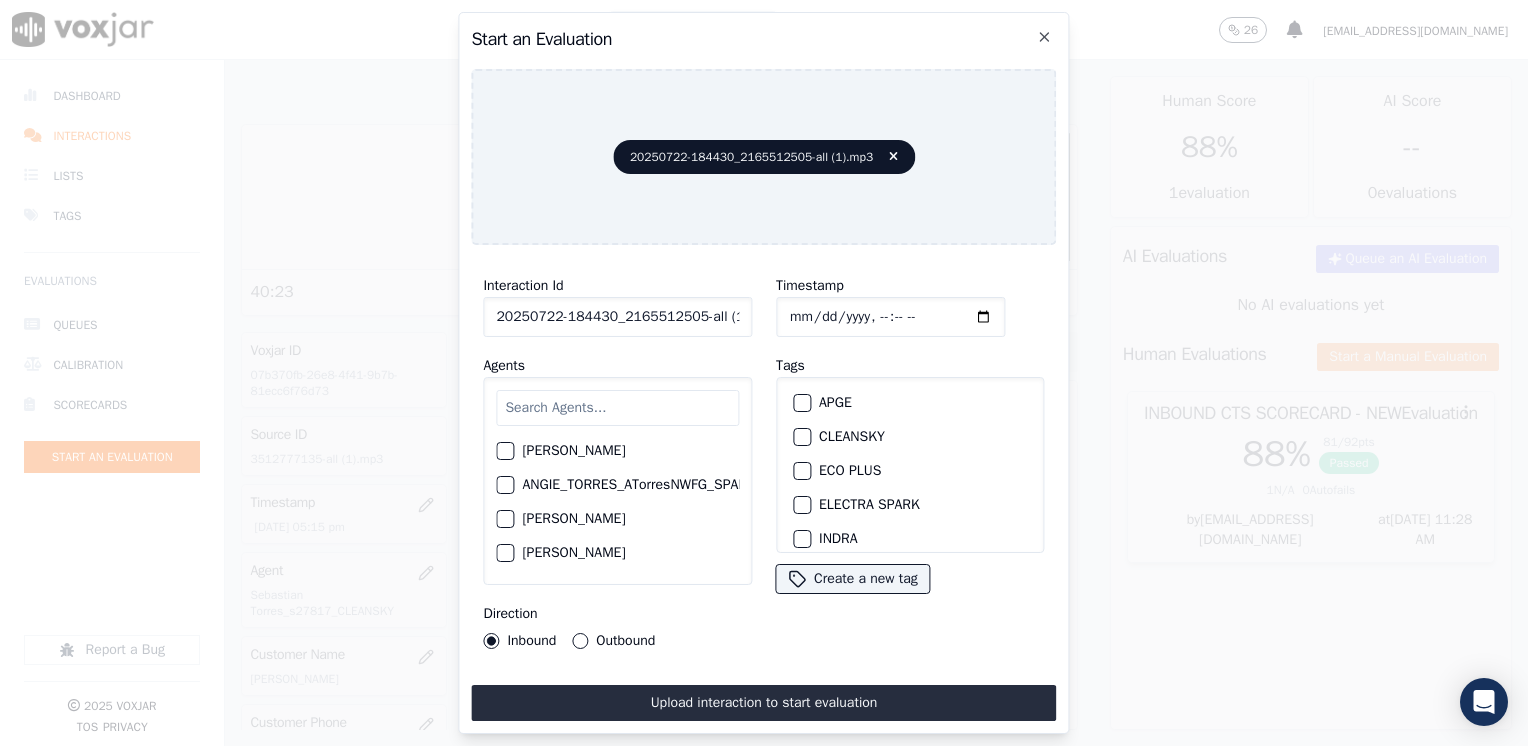 click at bounding box center (617, 408) 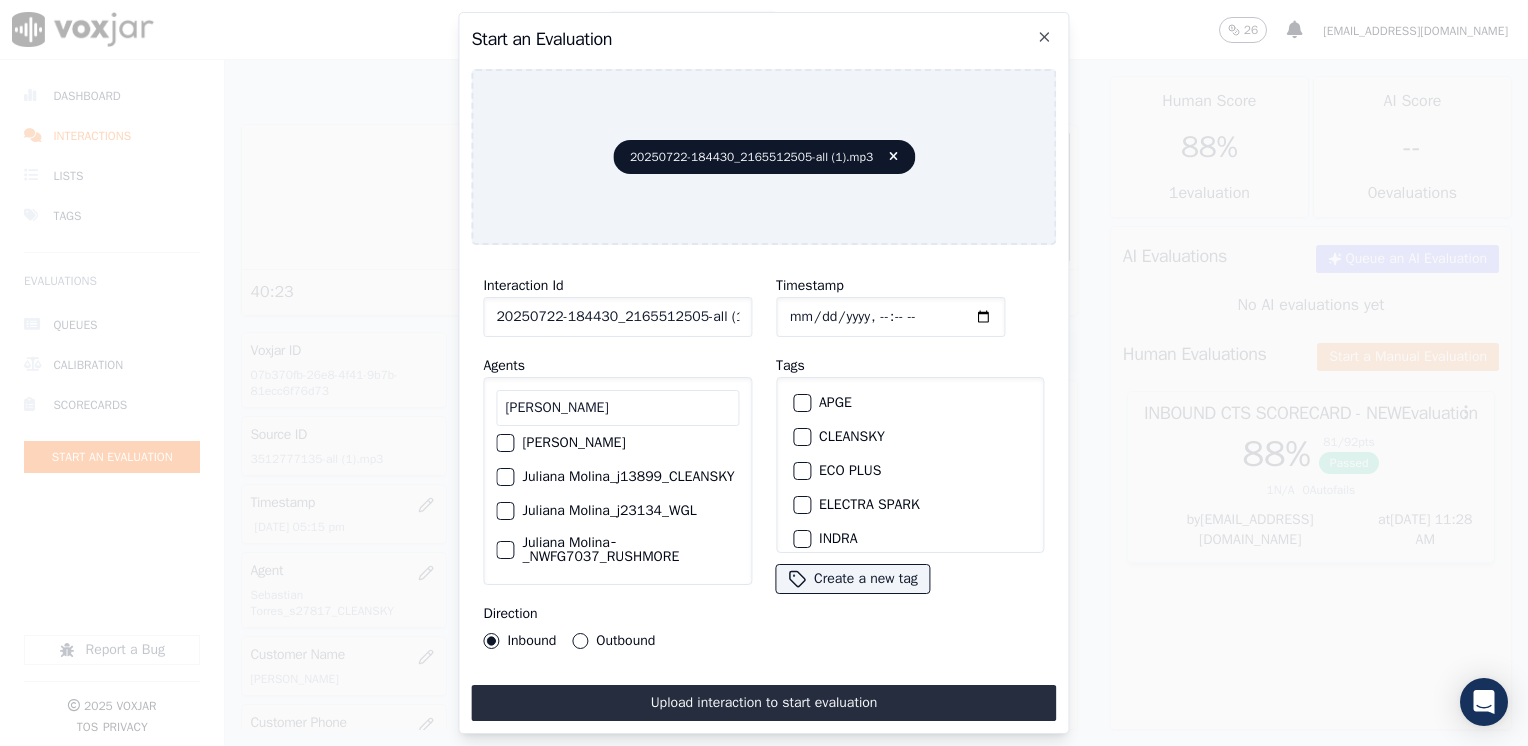 scroll, scrollTop: 272, scrollLeft: 0, axis: vertical 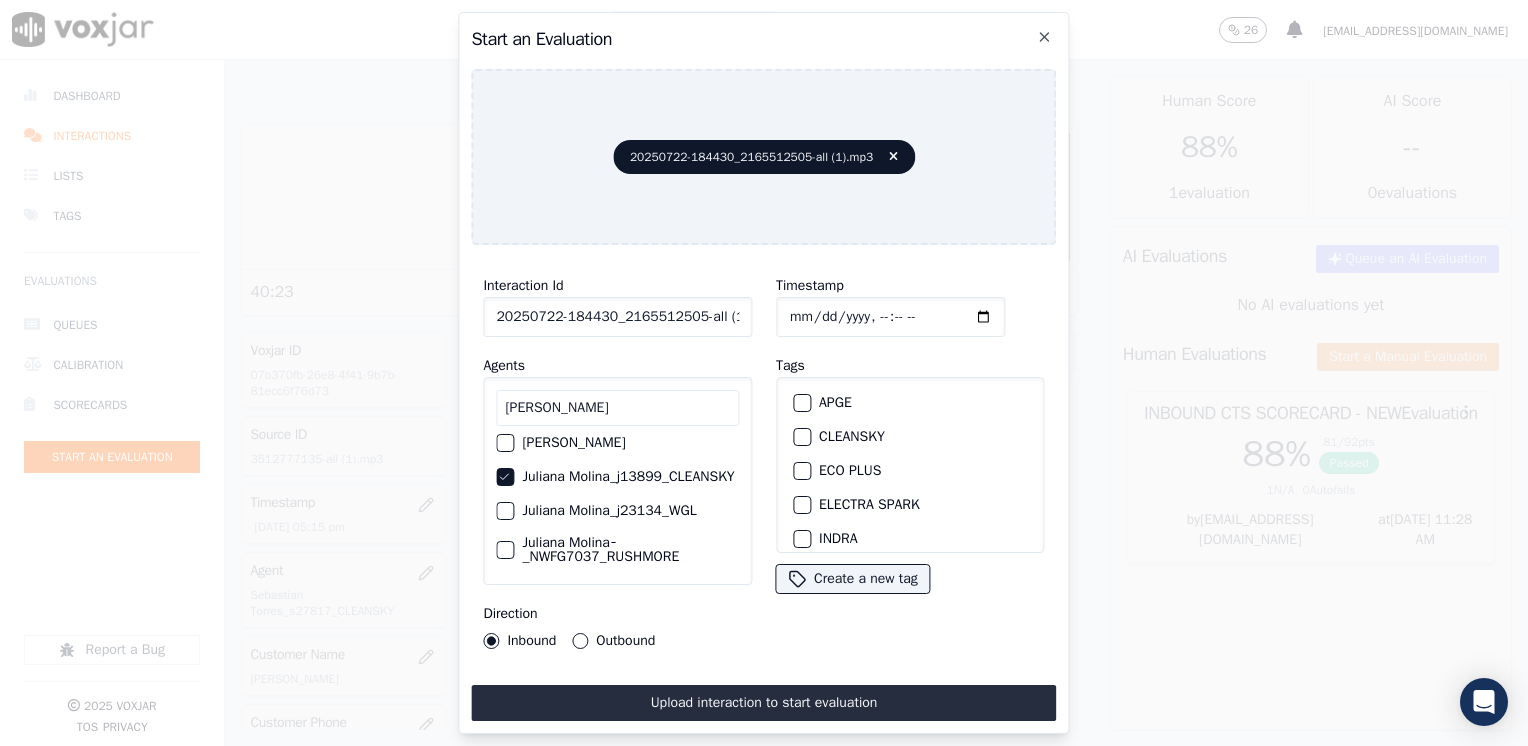 click on "CLEANSKY" at bounding box center (910, 437) 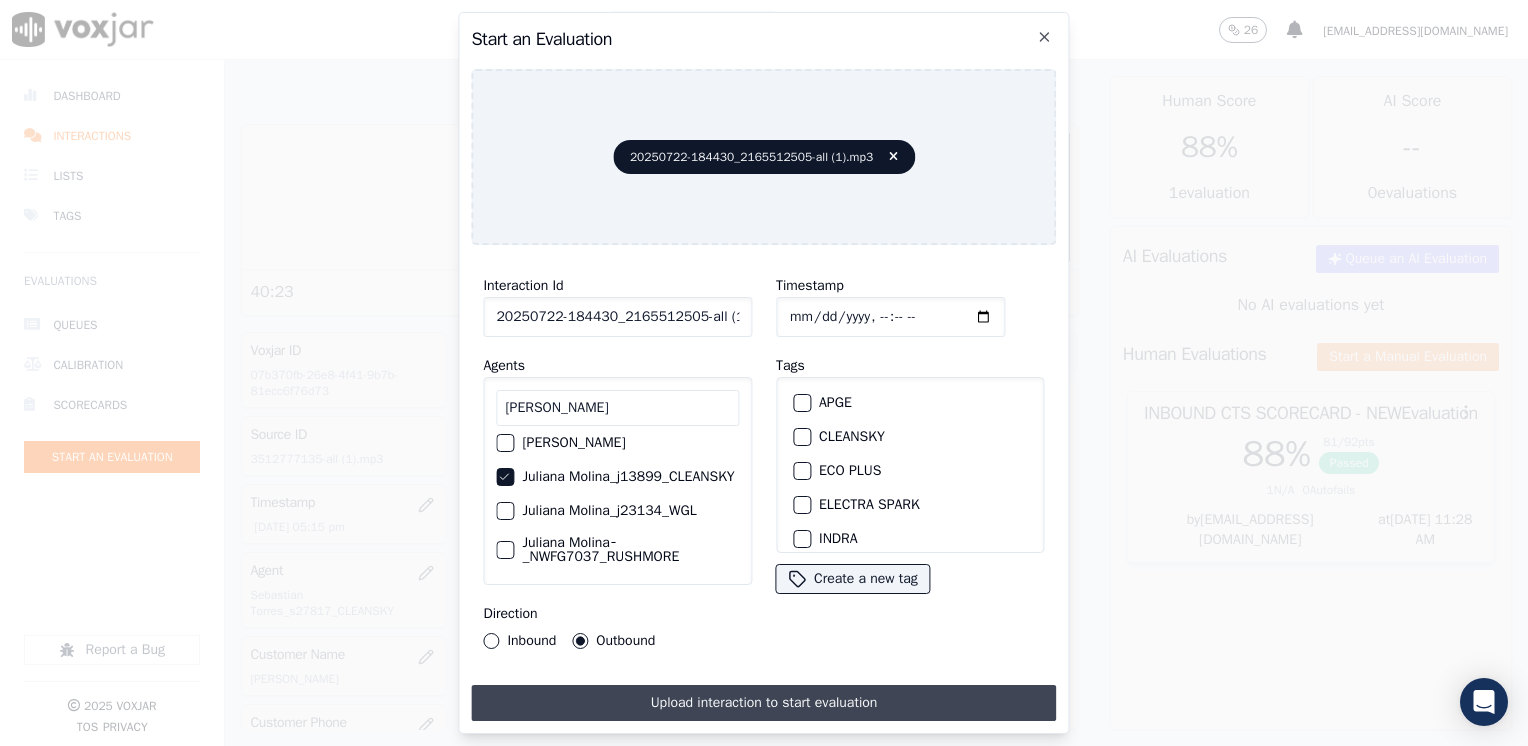 click on "Upload interaction to start evaluation" at bounding box center (763, 703) 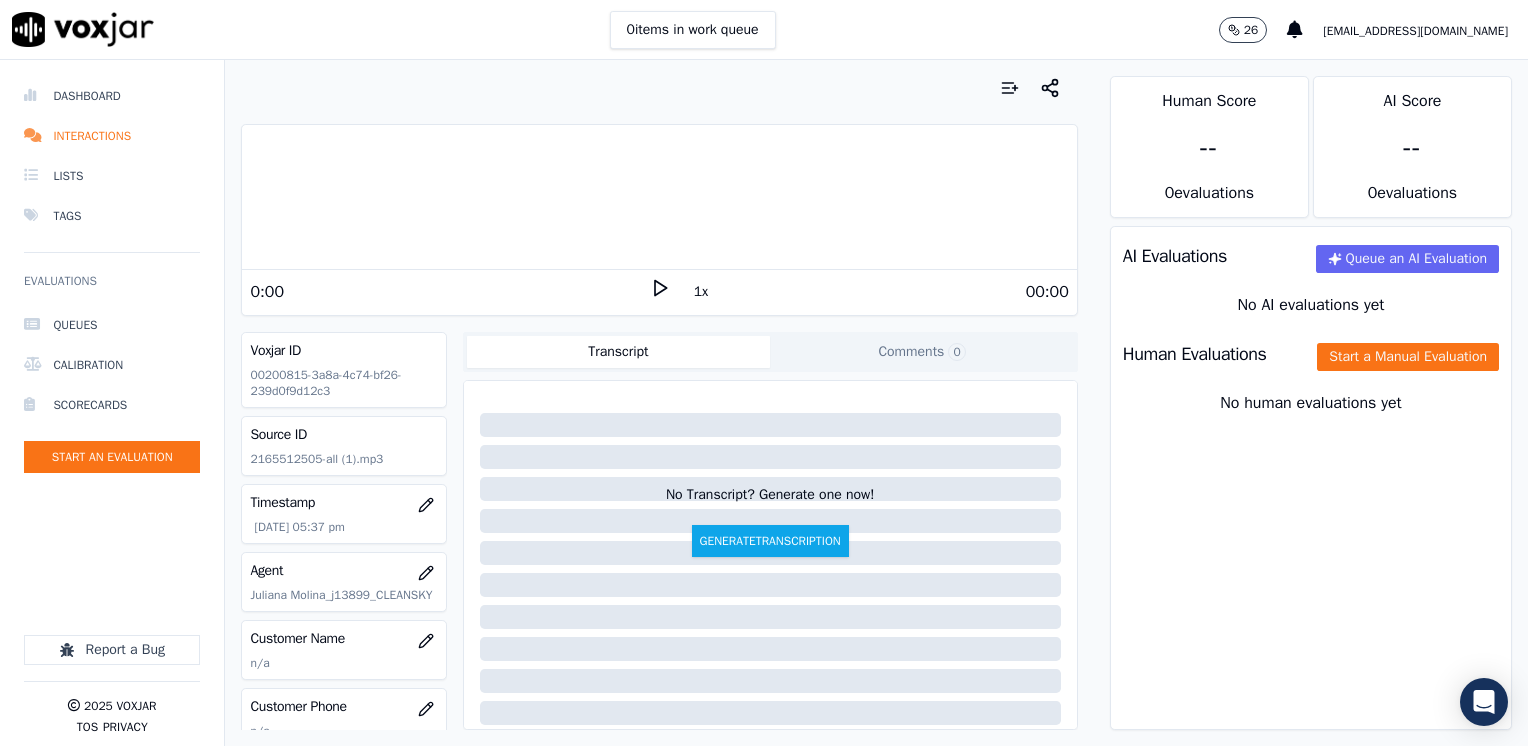 click 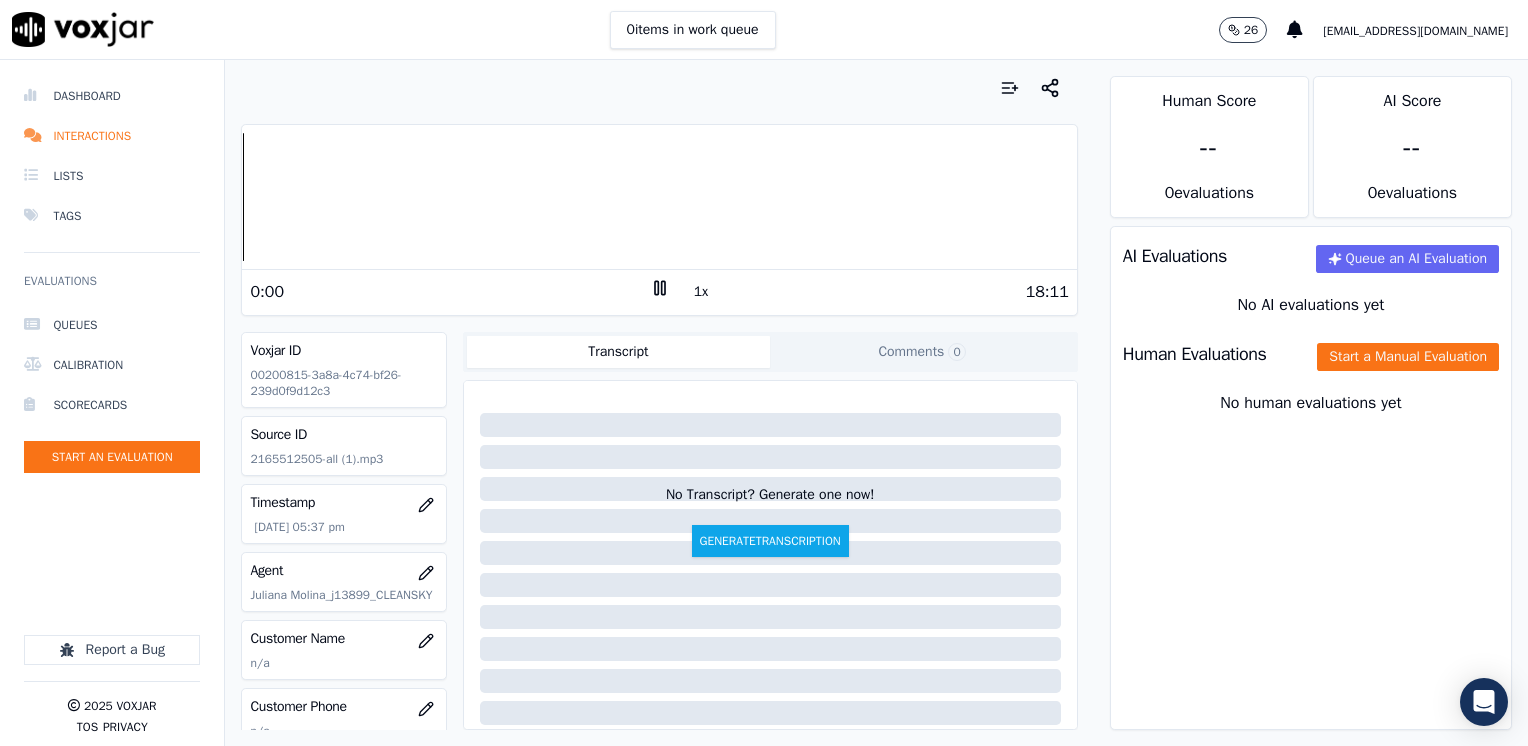 click 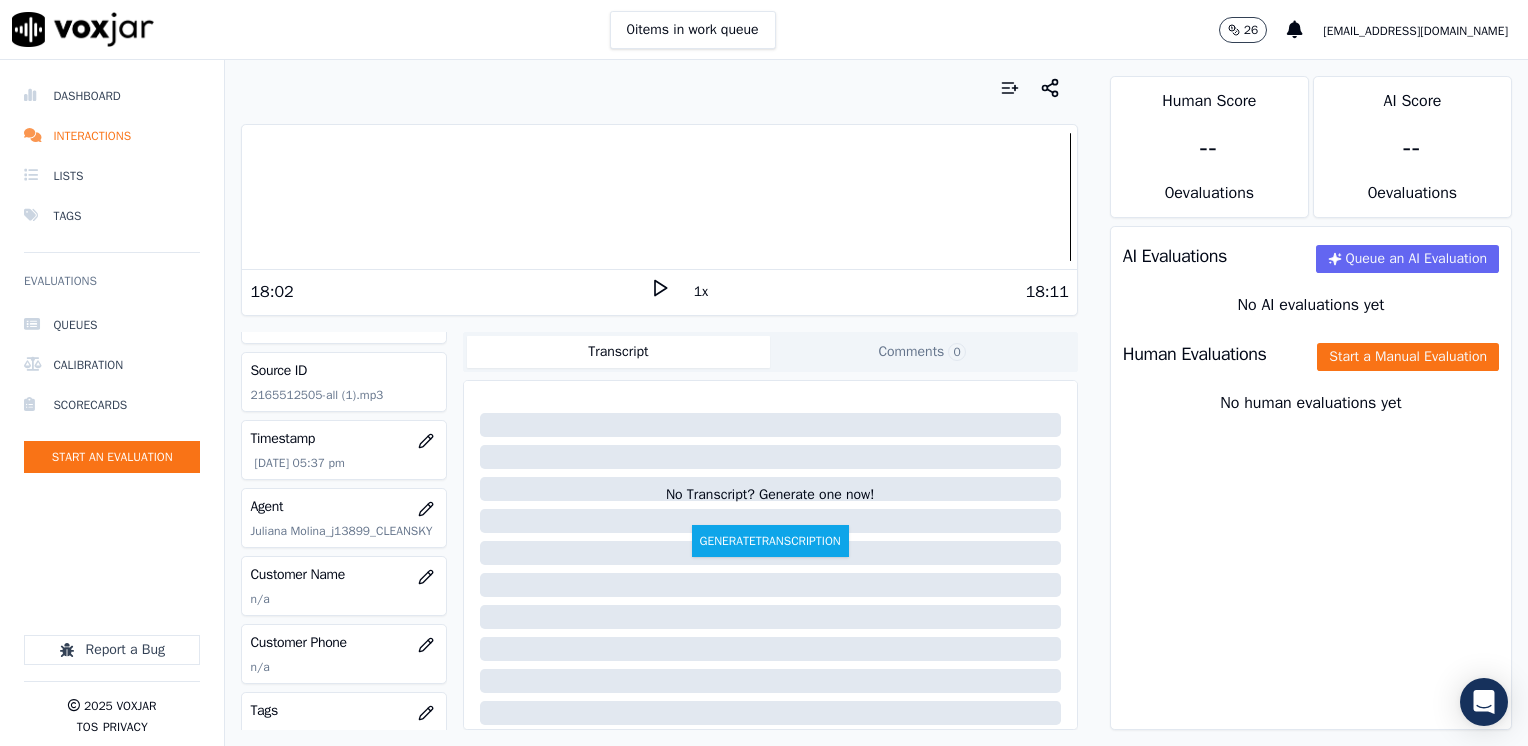 scroll, scrollTop: 100, scrollLeft: 0, axis: vertical 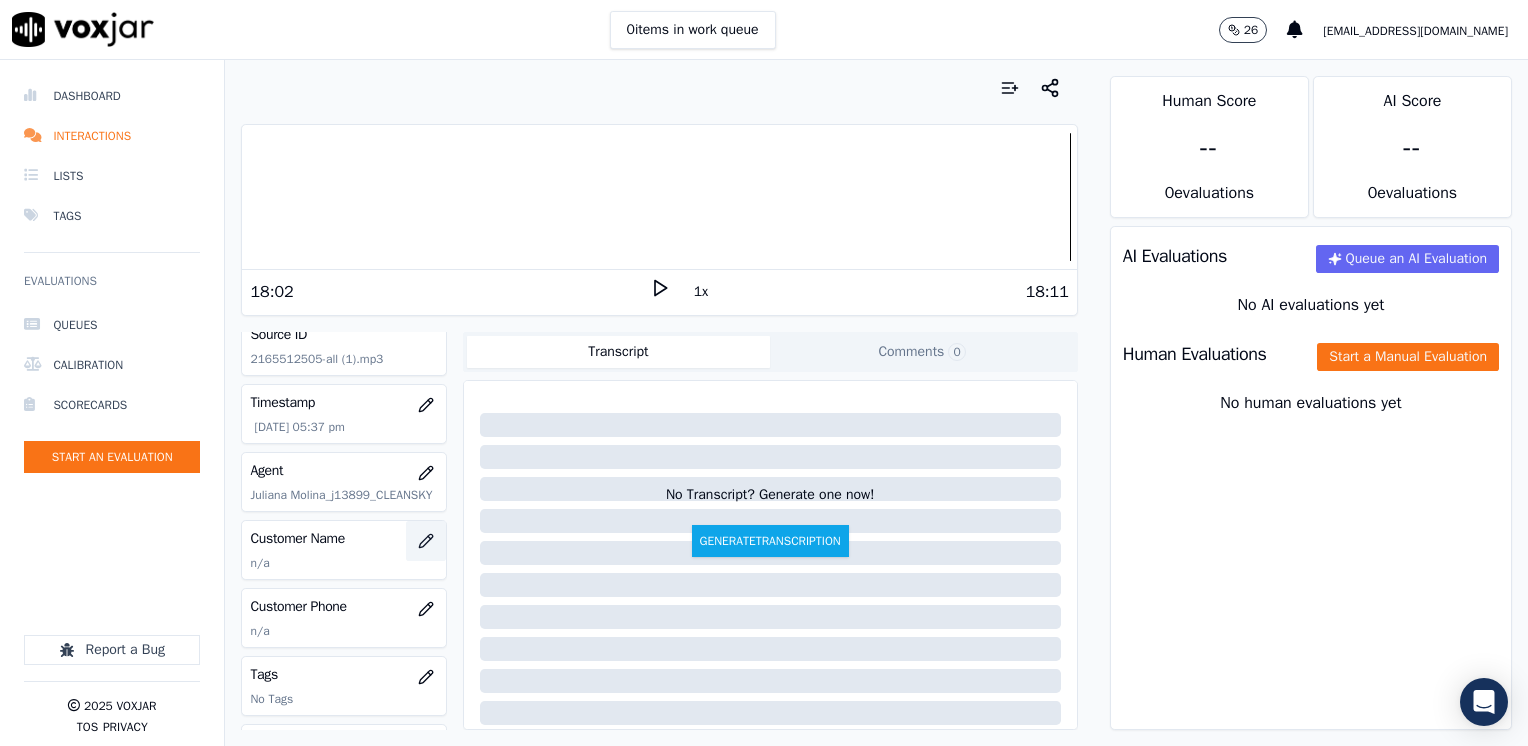 click at bounding box center [426, 541] 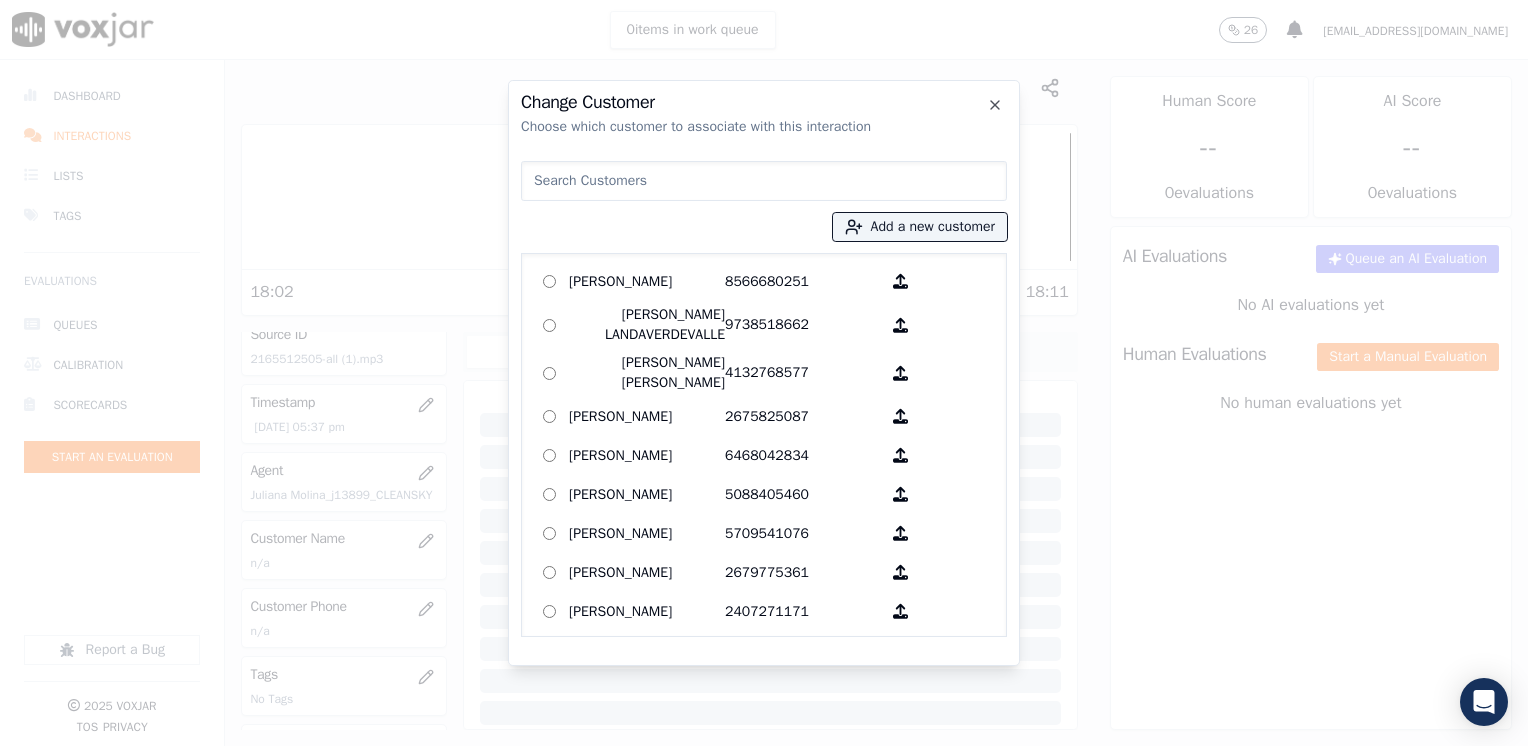 click at bounding box center [764, 181] 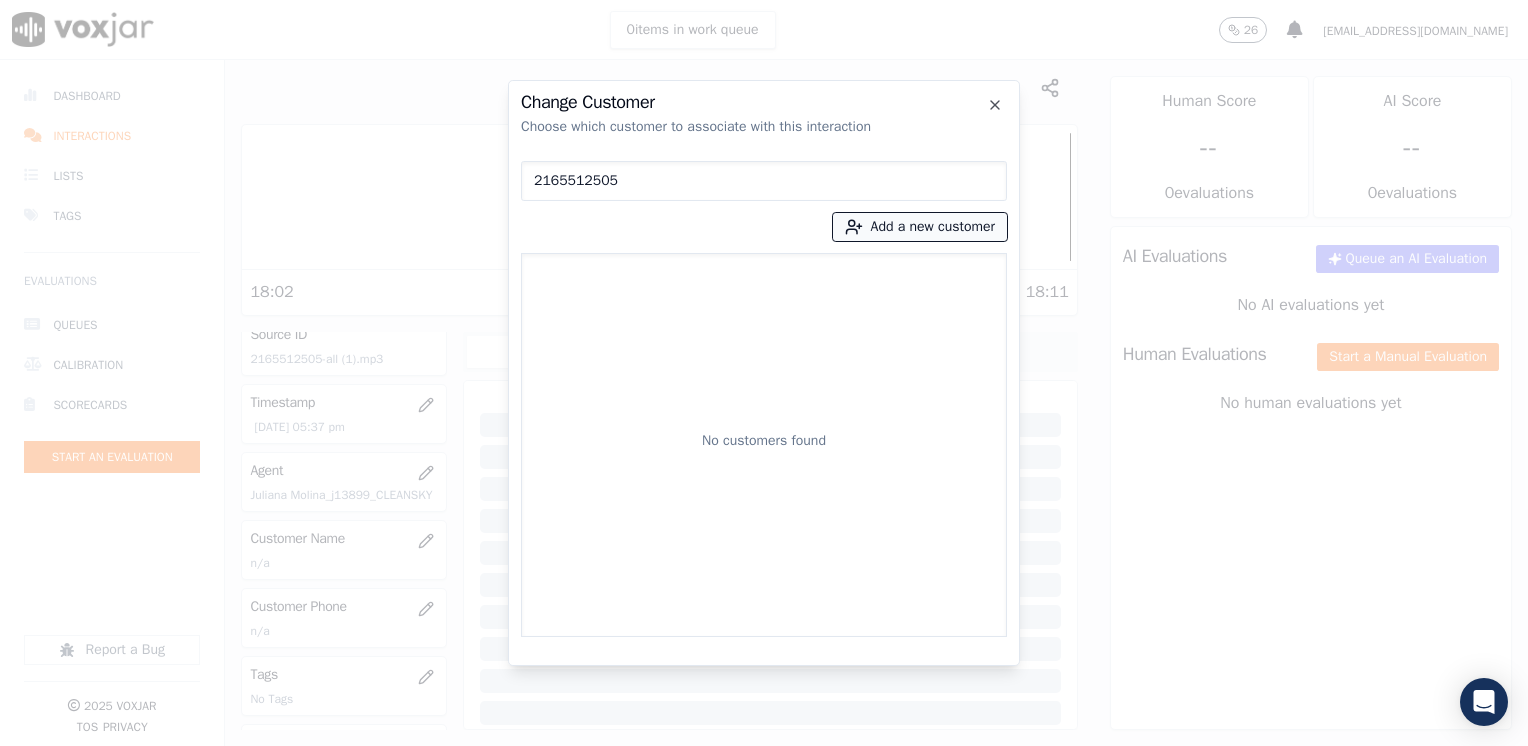 type on "2165512505" 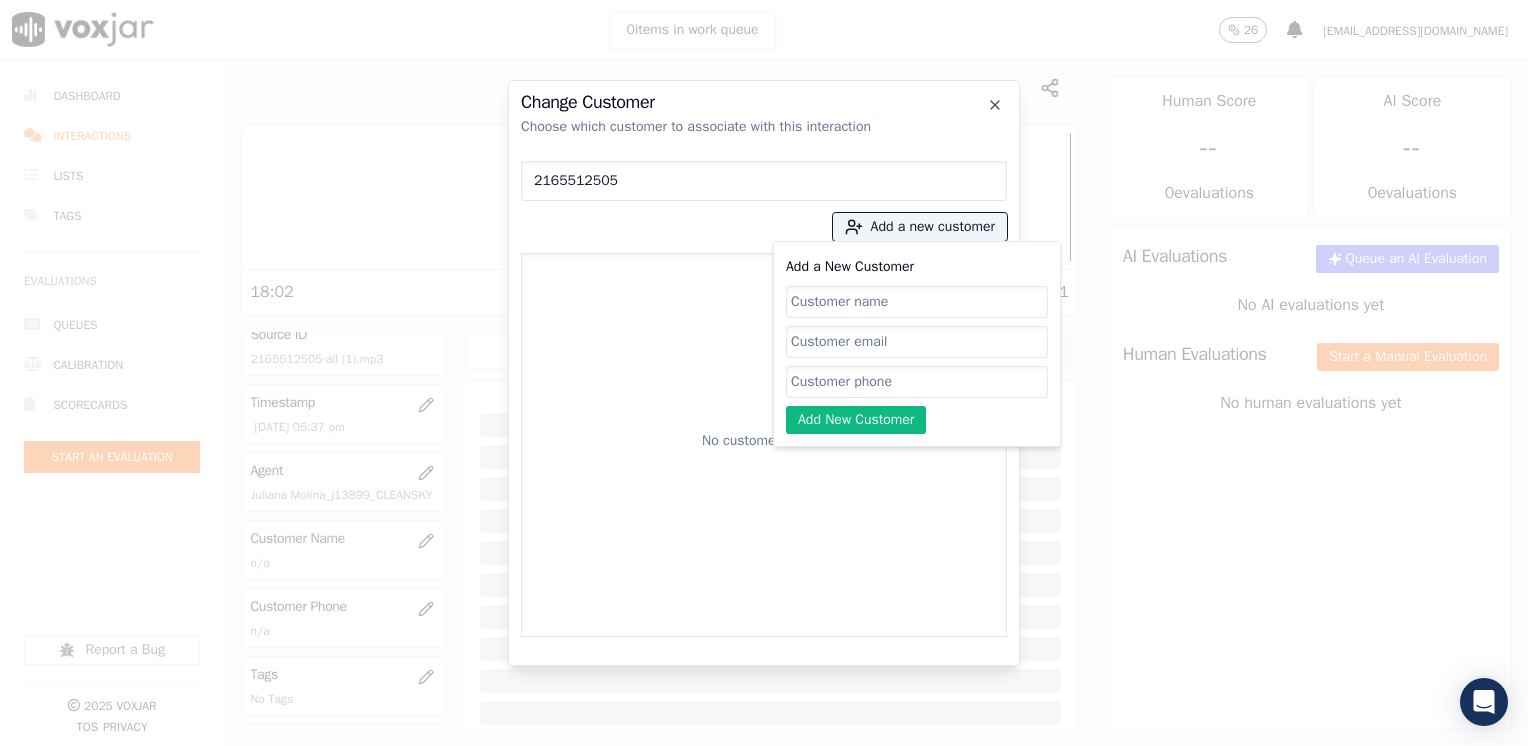 click on "Add a New Customer" 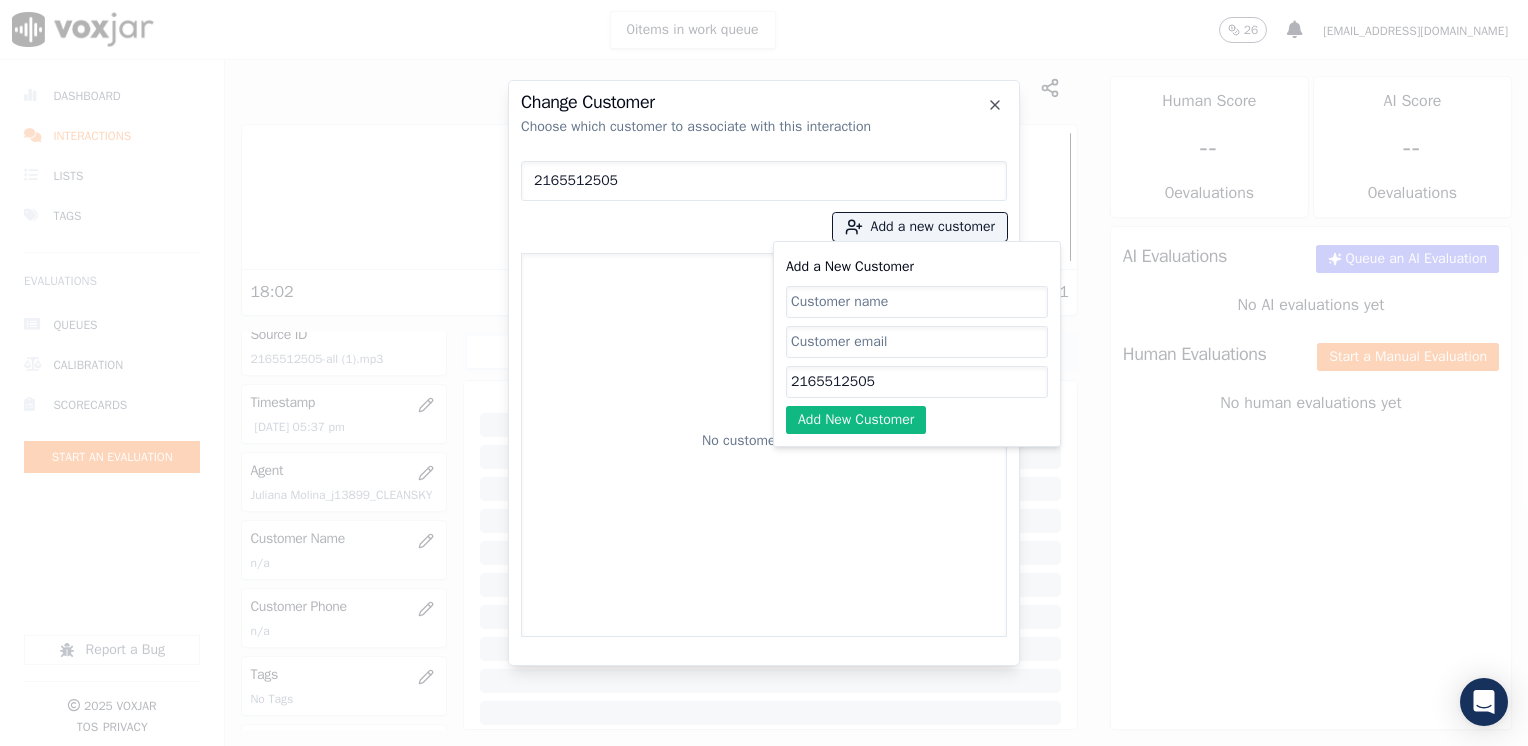 type on "2165512505" 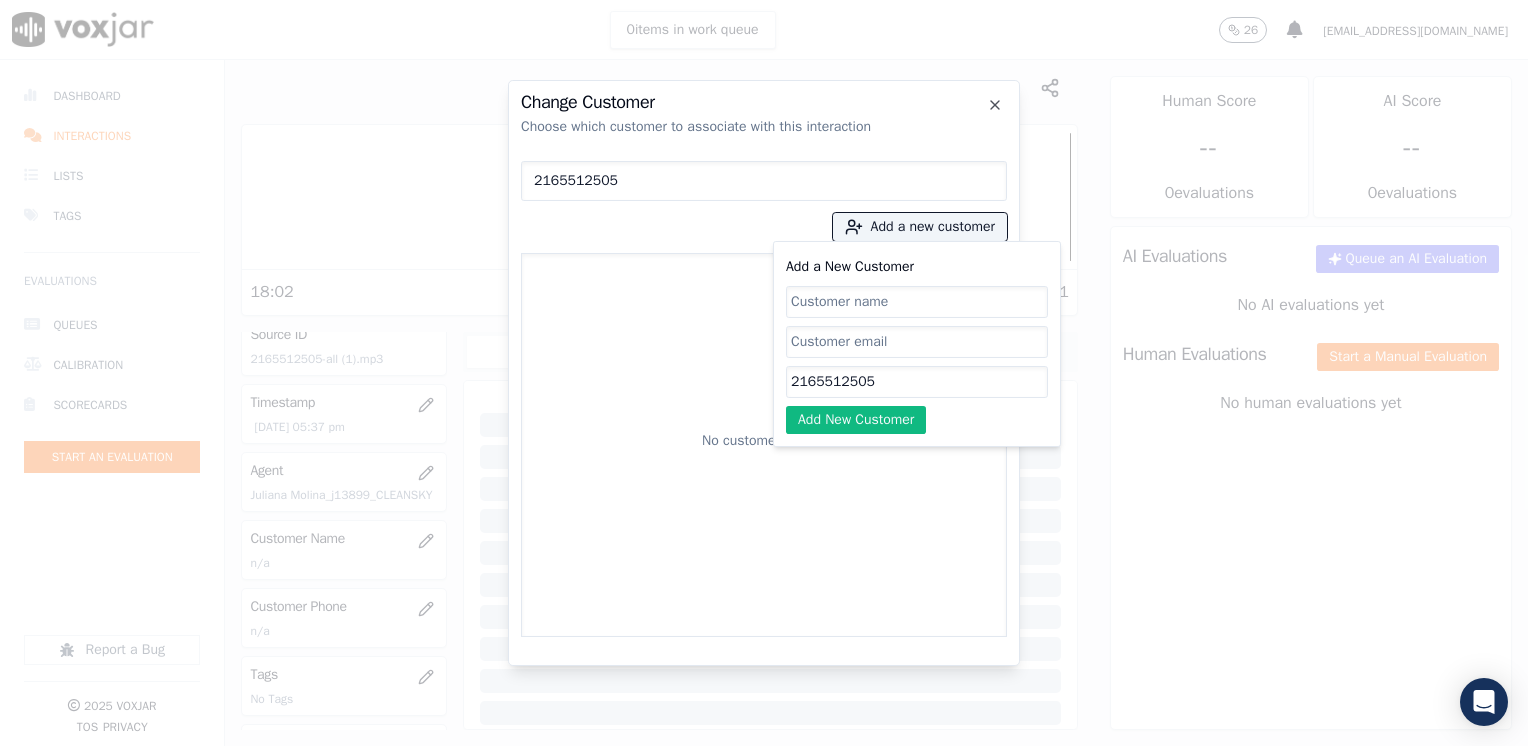 click on "Add a New Customer" 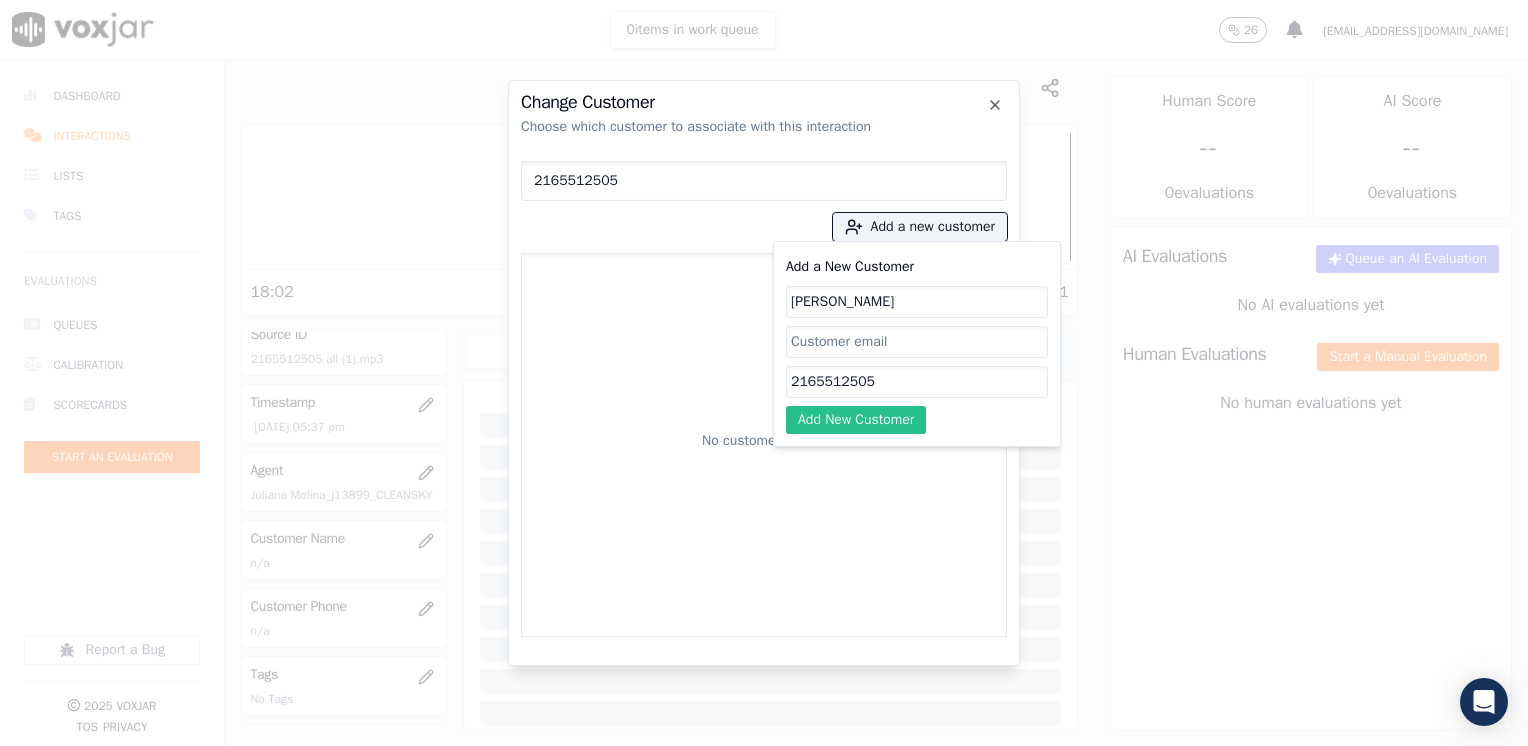 type on "[PERSON_NAME]" 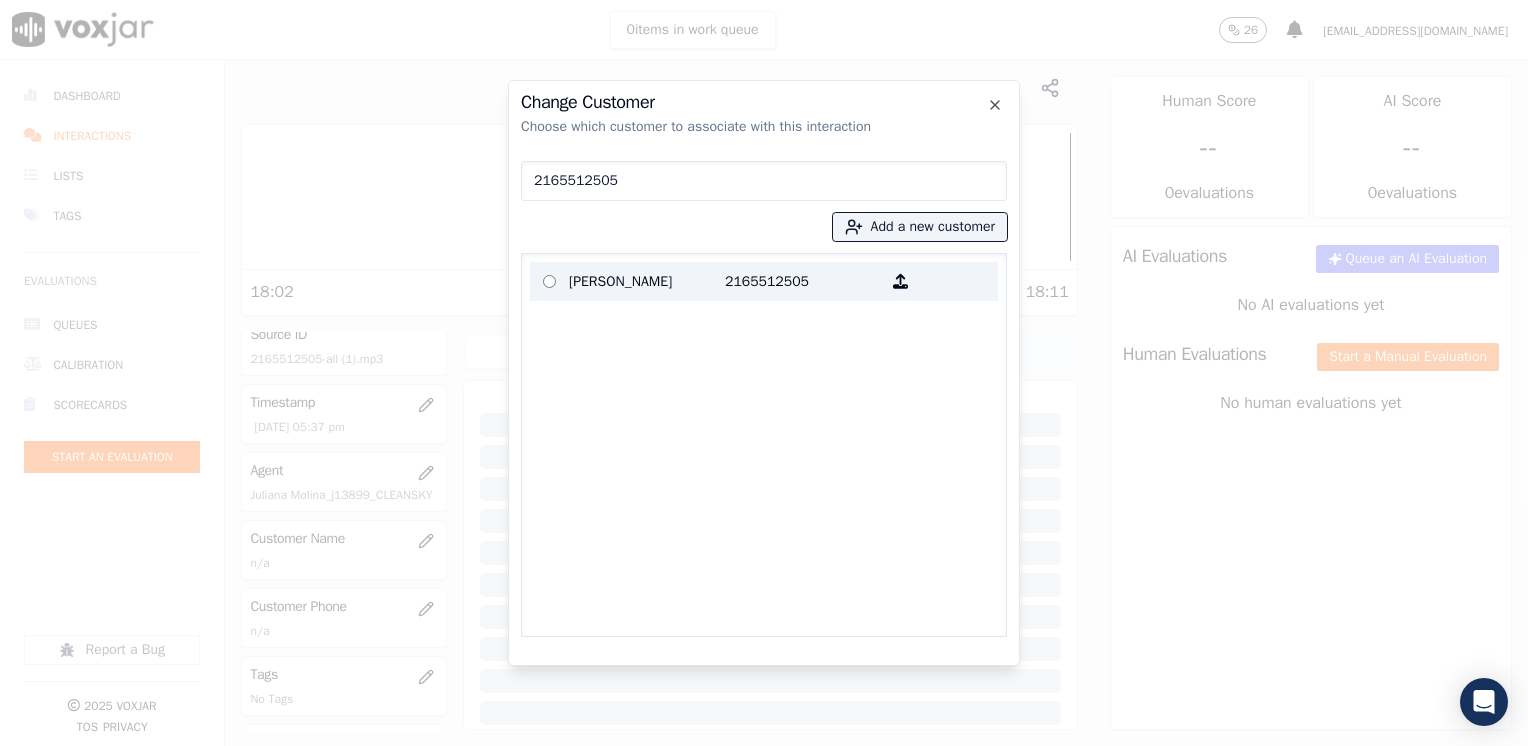 click on "2165512505" at bounding box center (803, 281) 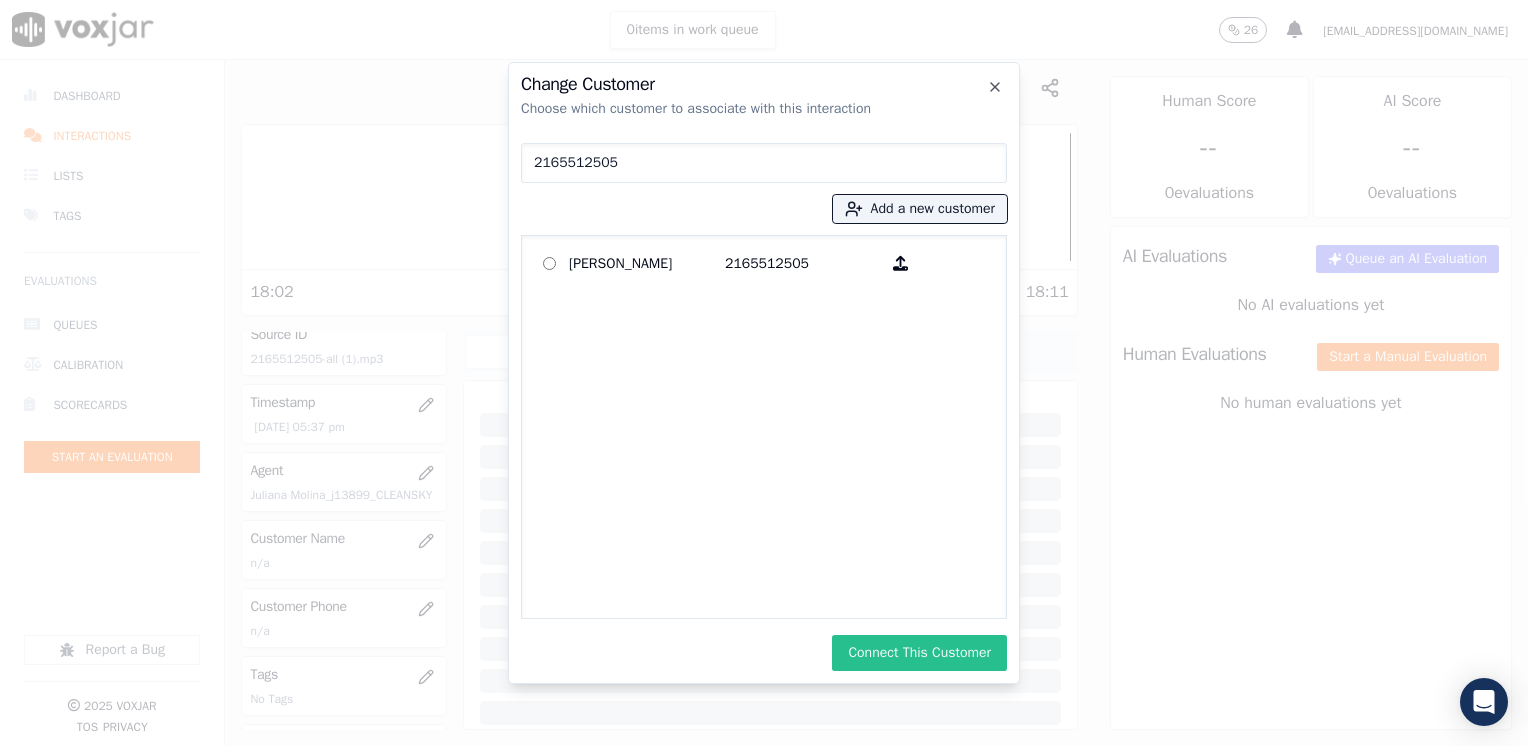 click on "Connect This Customer" at bounding box center (919, 653) 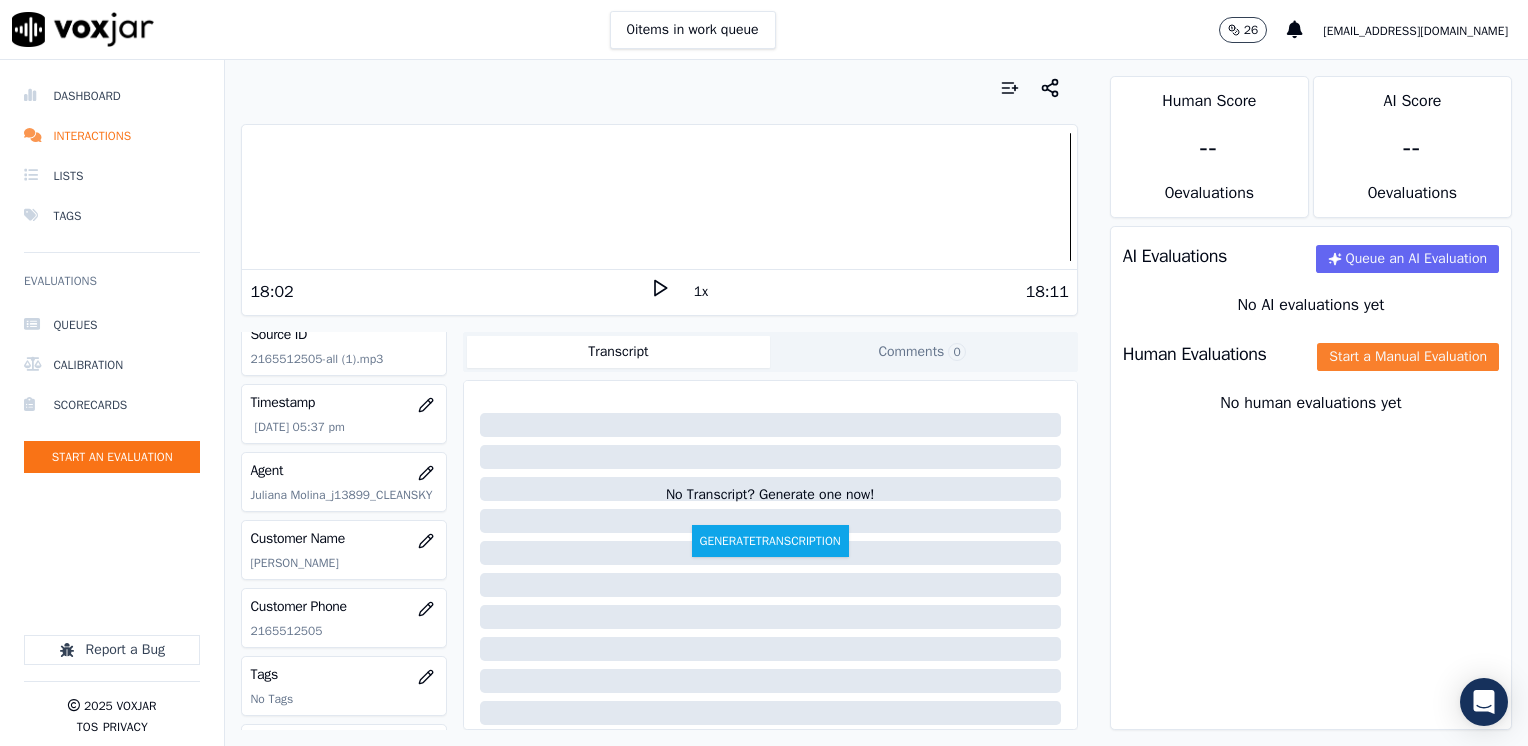 click on "Start a Manual Evaluation" 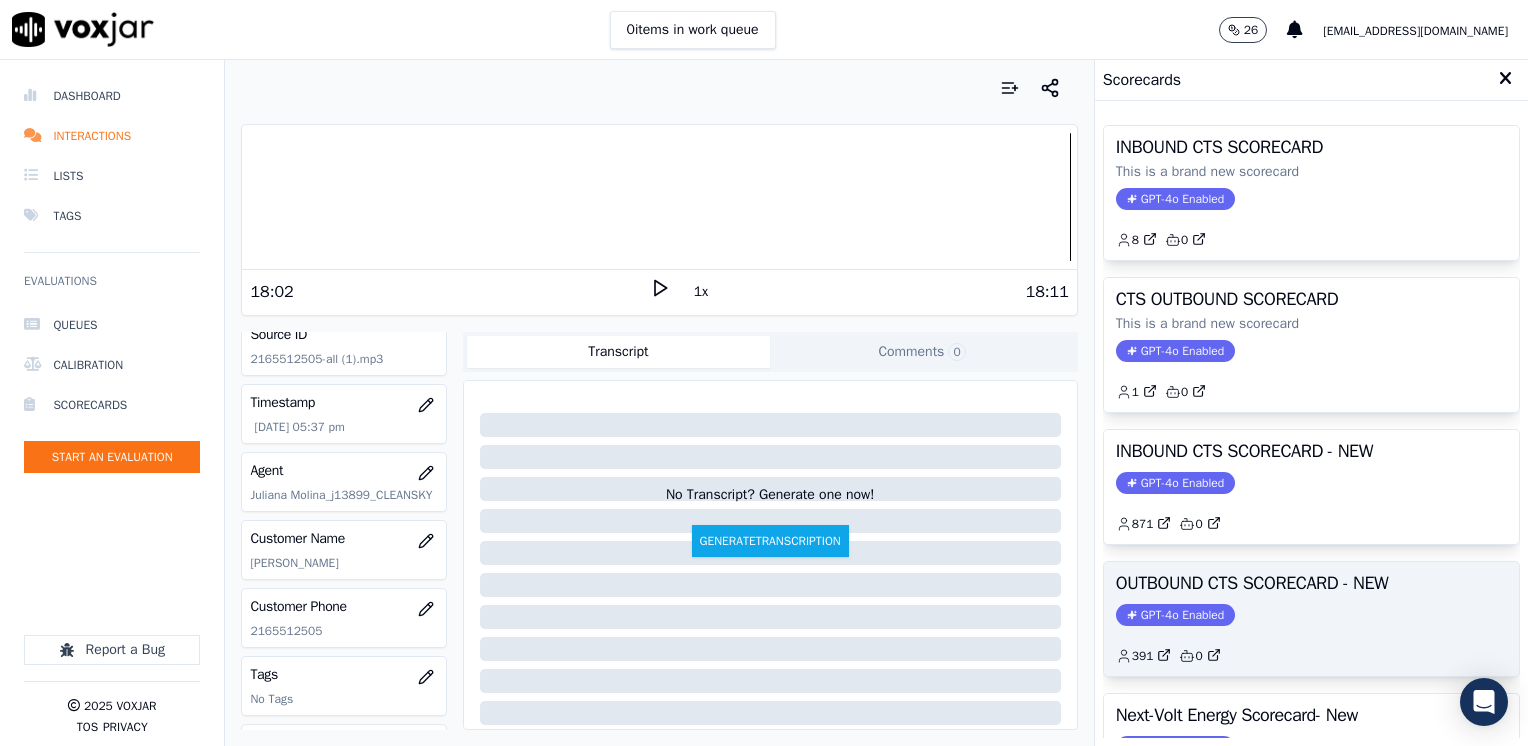 click on "GPT-4o Enabled" at bounding box center (1175, 615) 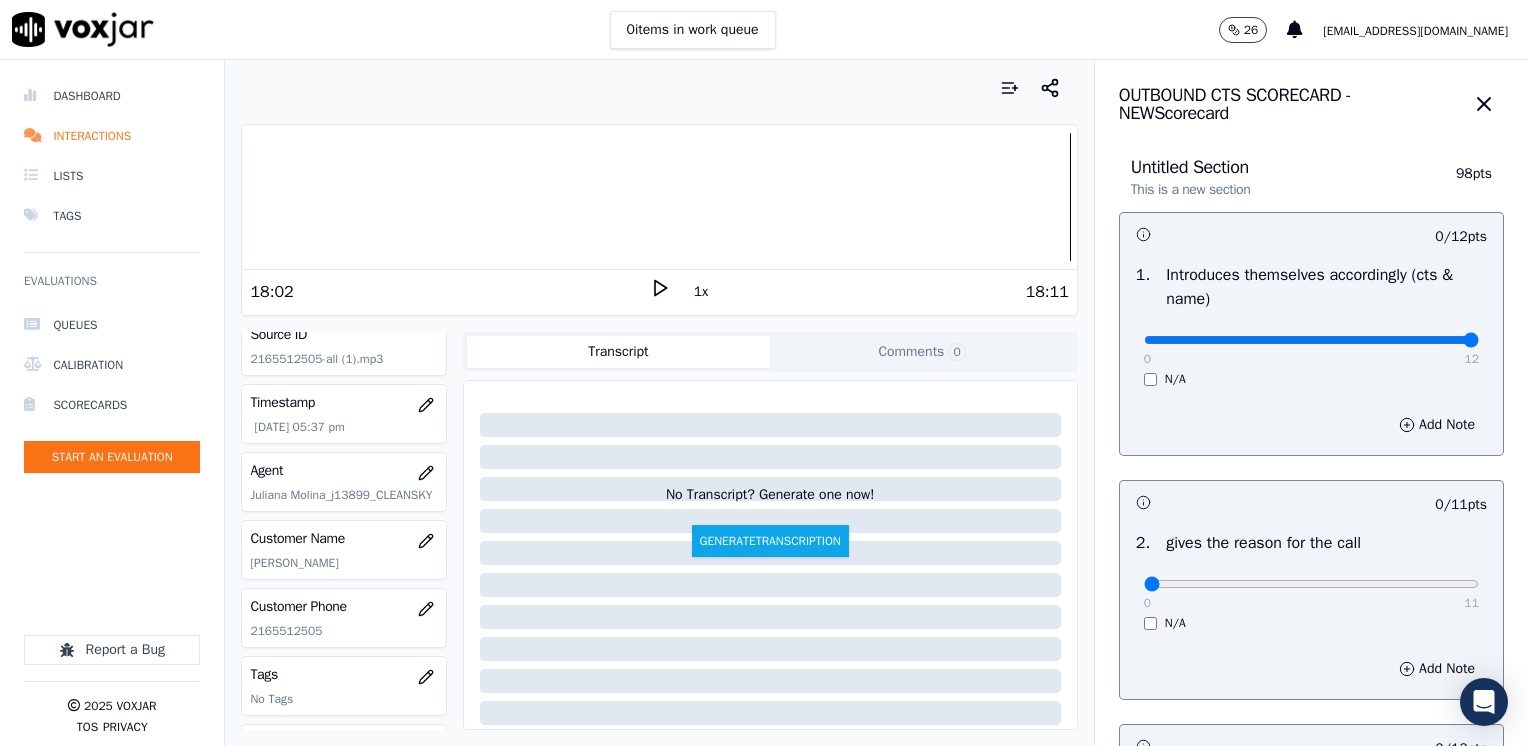 drag, startPoint x: 1134, startPoint y: 338, endPoint x: 1531, endPoint y: 302, distance: 398.6289 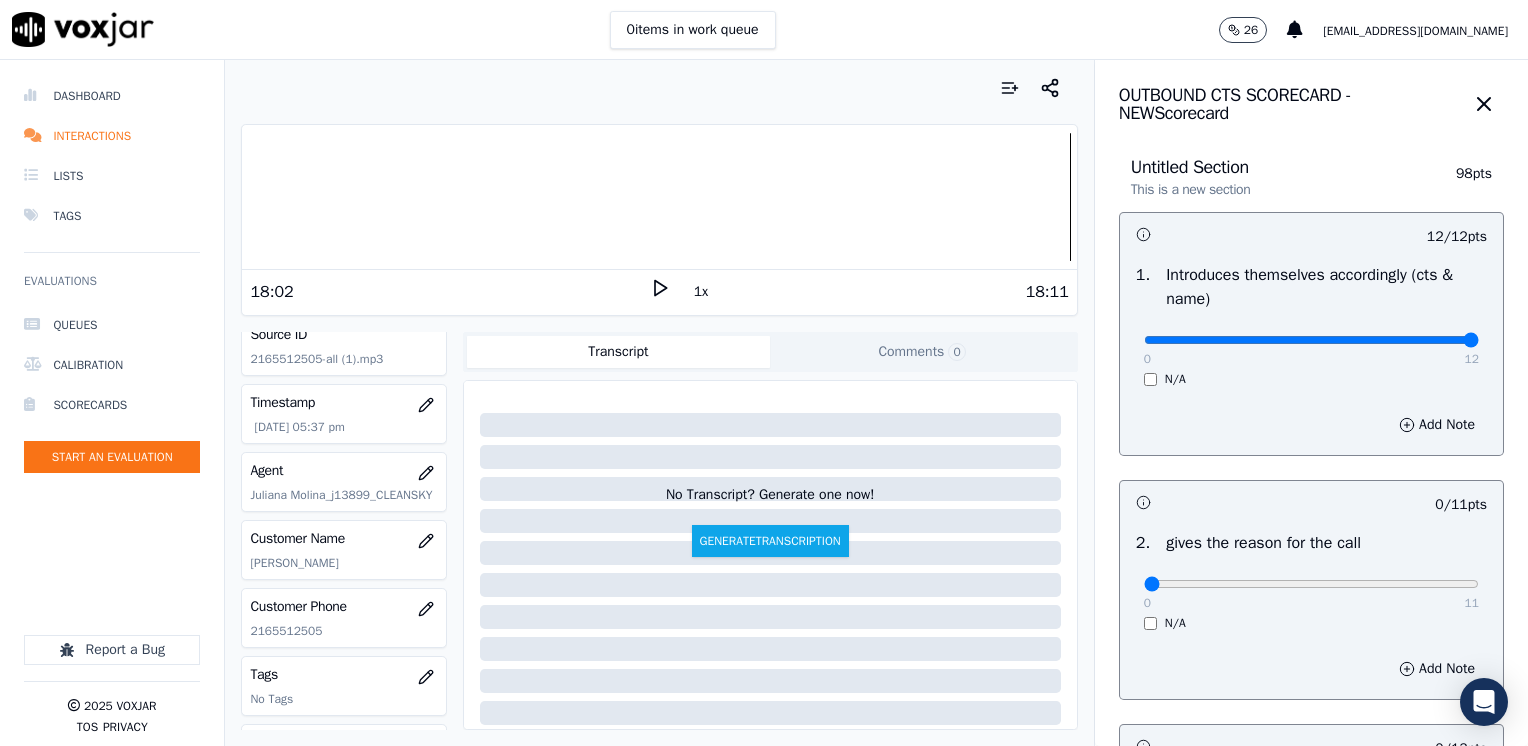 drag, startPoint x: 1124, startPoint y: 574, endPoint x: 1258, endPoint y: 570, distance: 134.0597 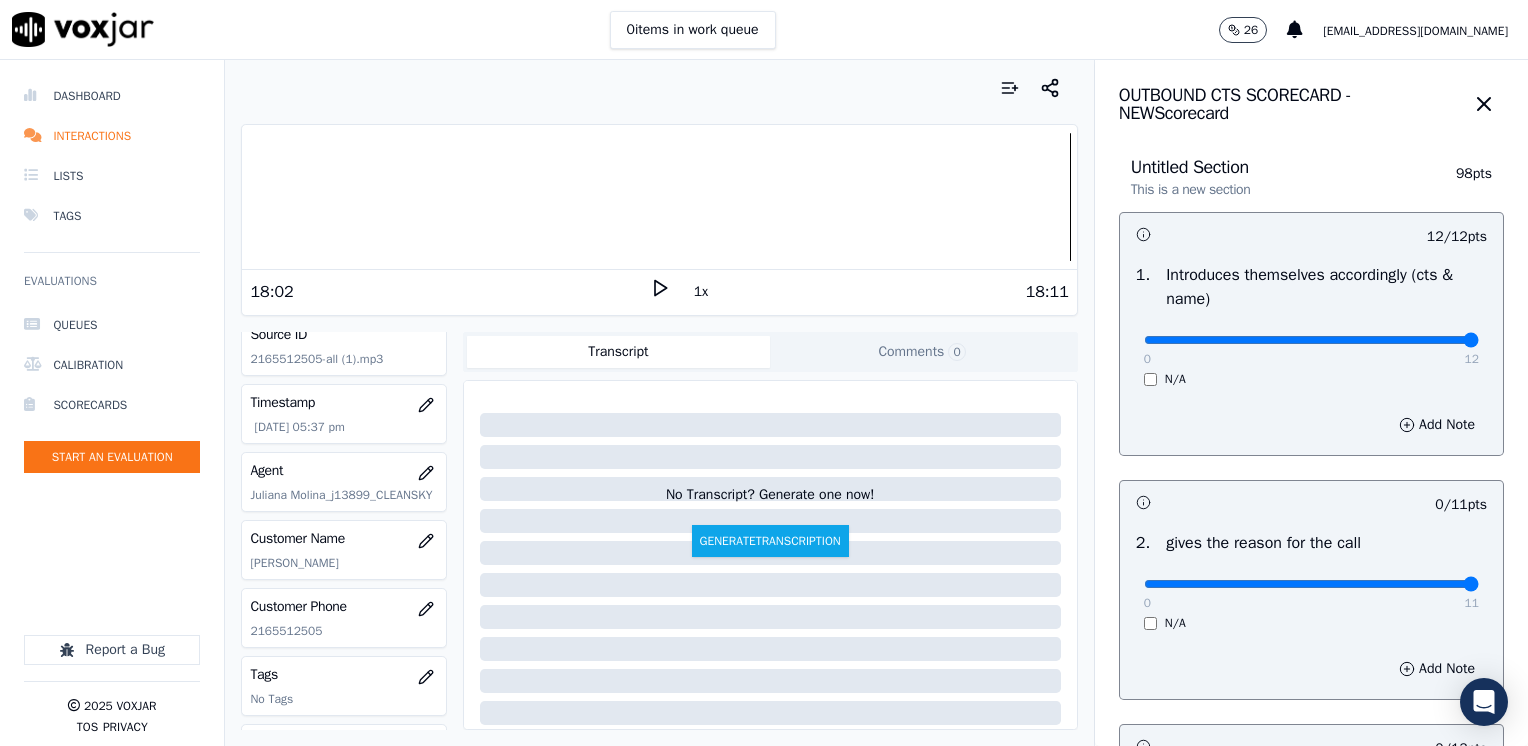 drag, startPoint x: 1127, startPoint y: 587, endPoint x: 1531, endPoint y: 587, distance: 404 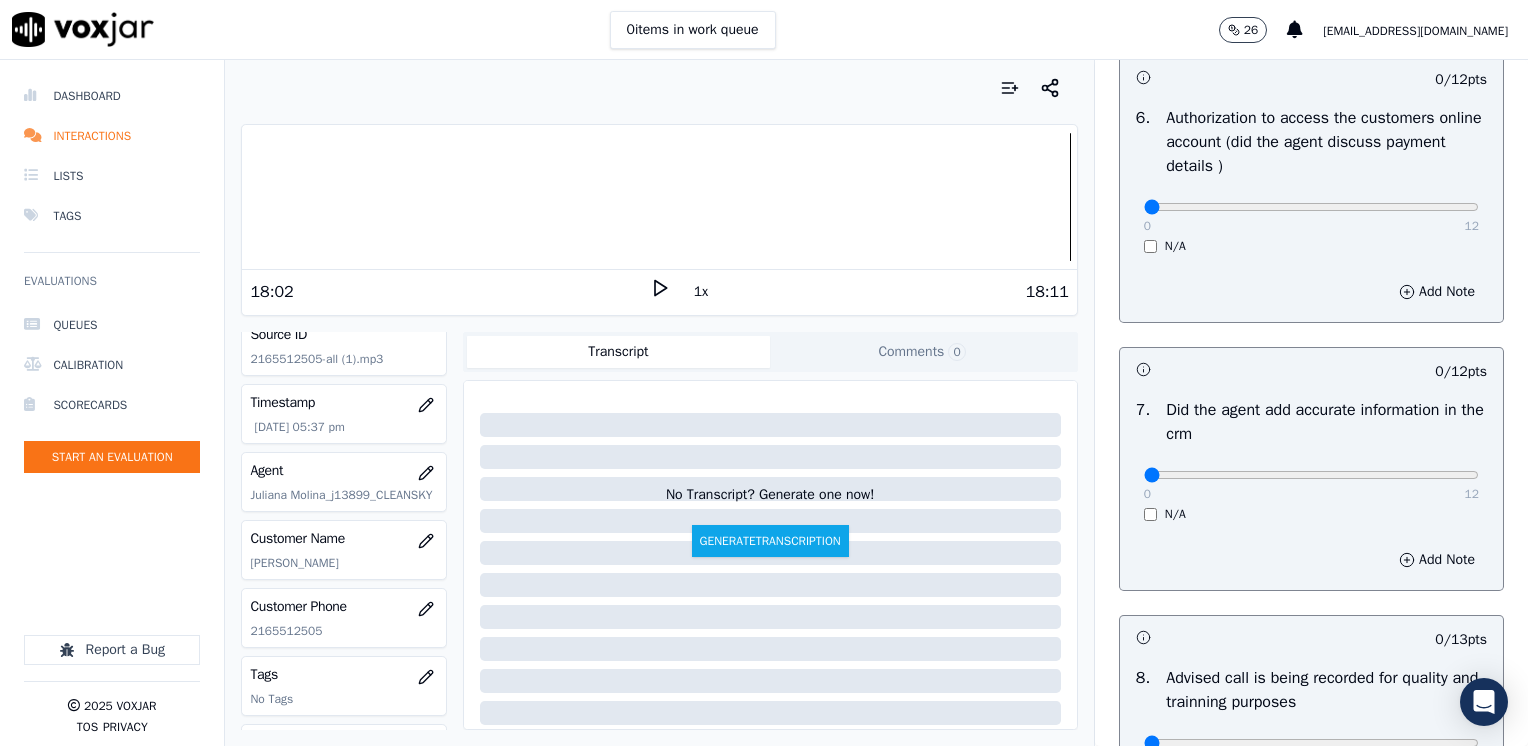 scroll, scrollTop: 1700, scrollLeft: 0, axis: vertical 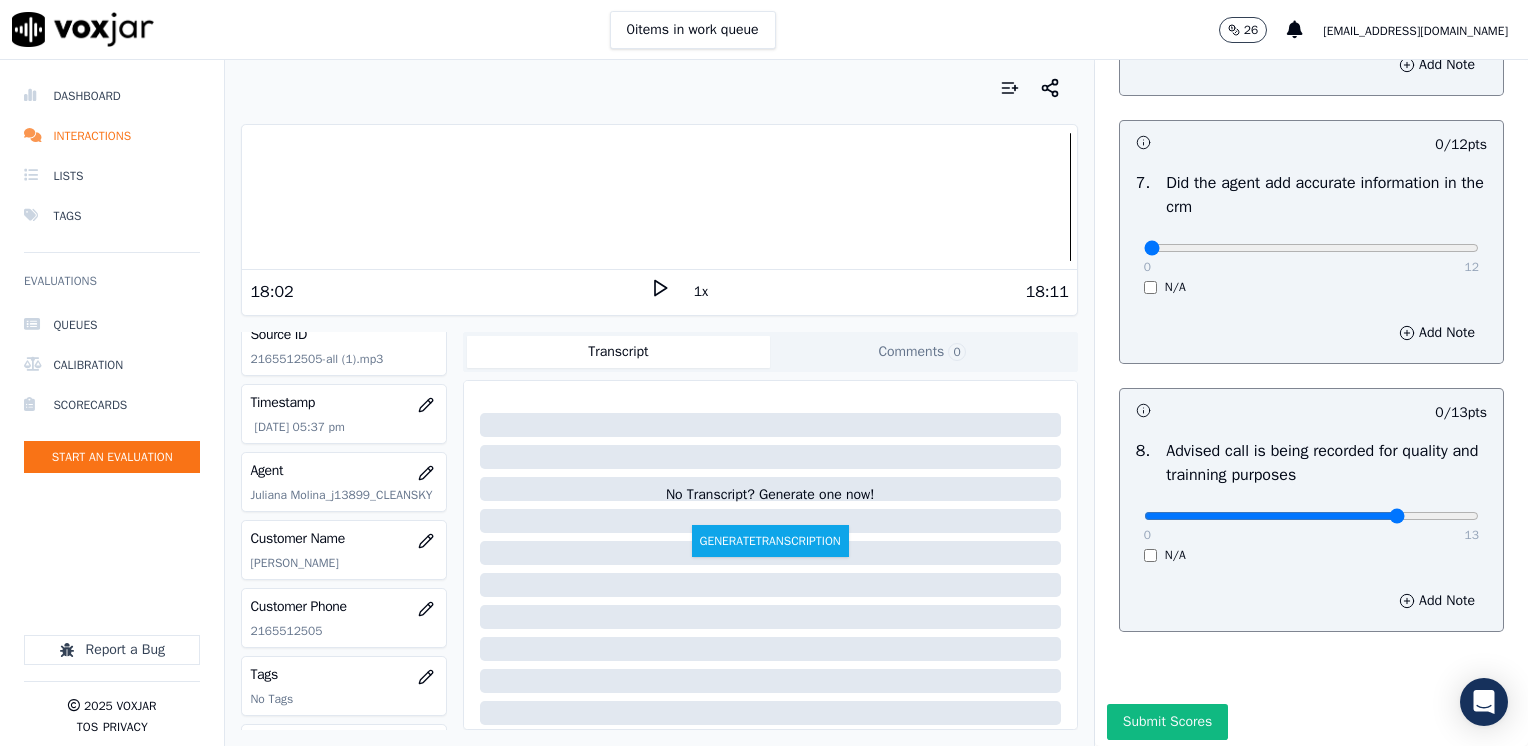 type on "10" 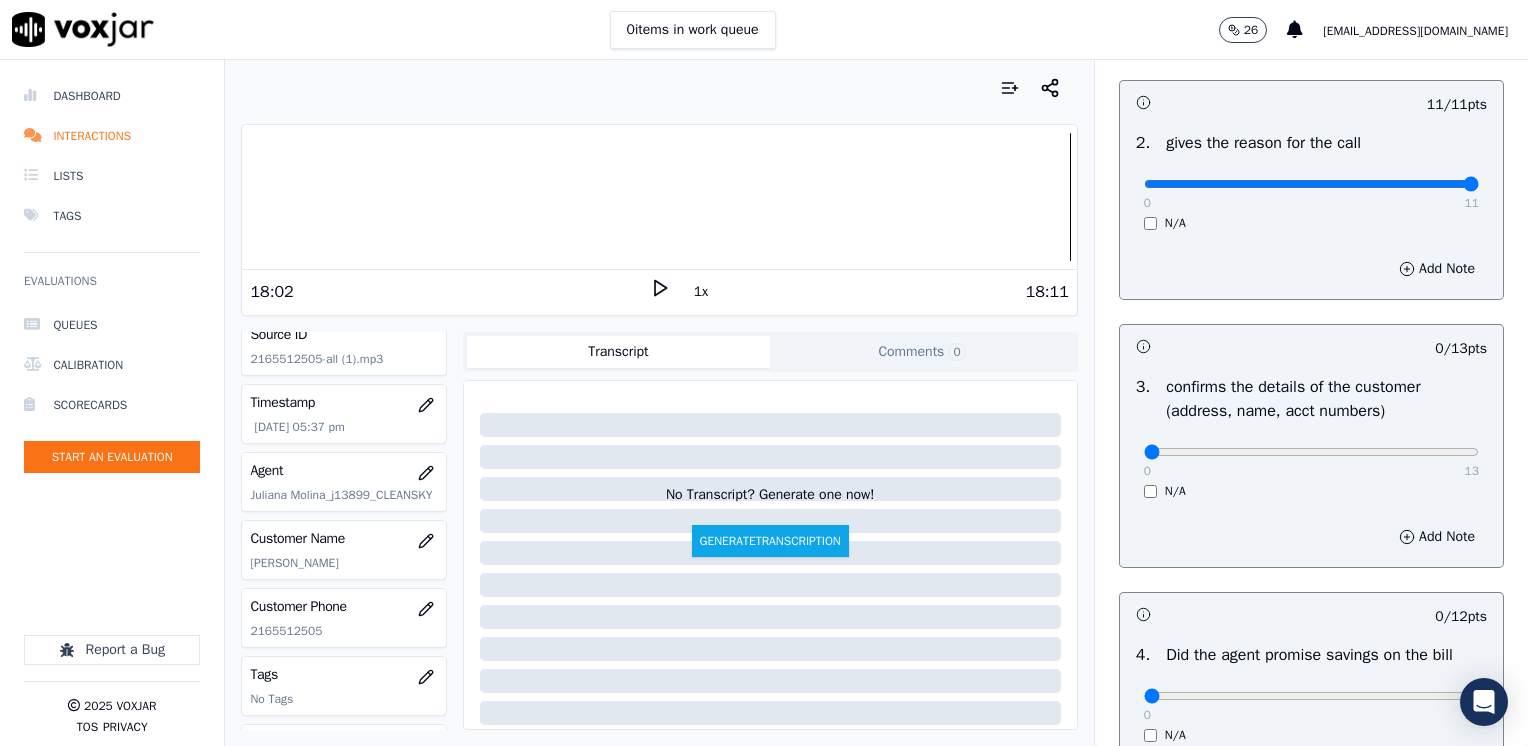 scroll, scrollTop: 0, scrollLeft: 0, axis: both 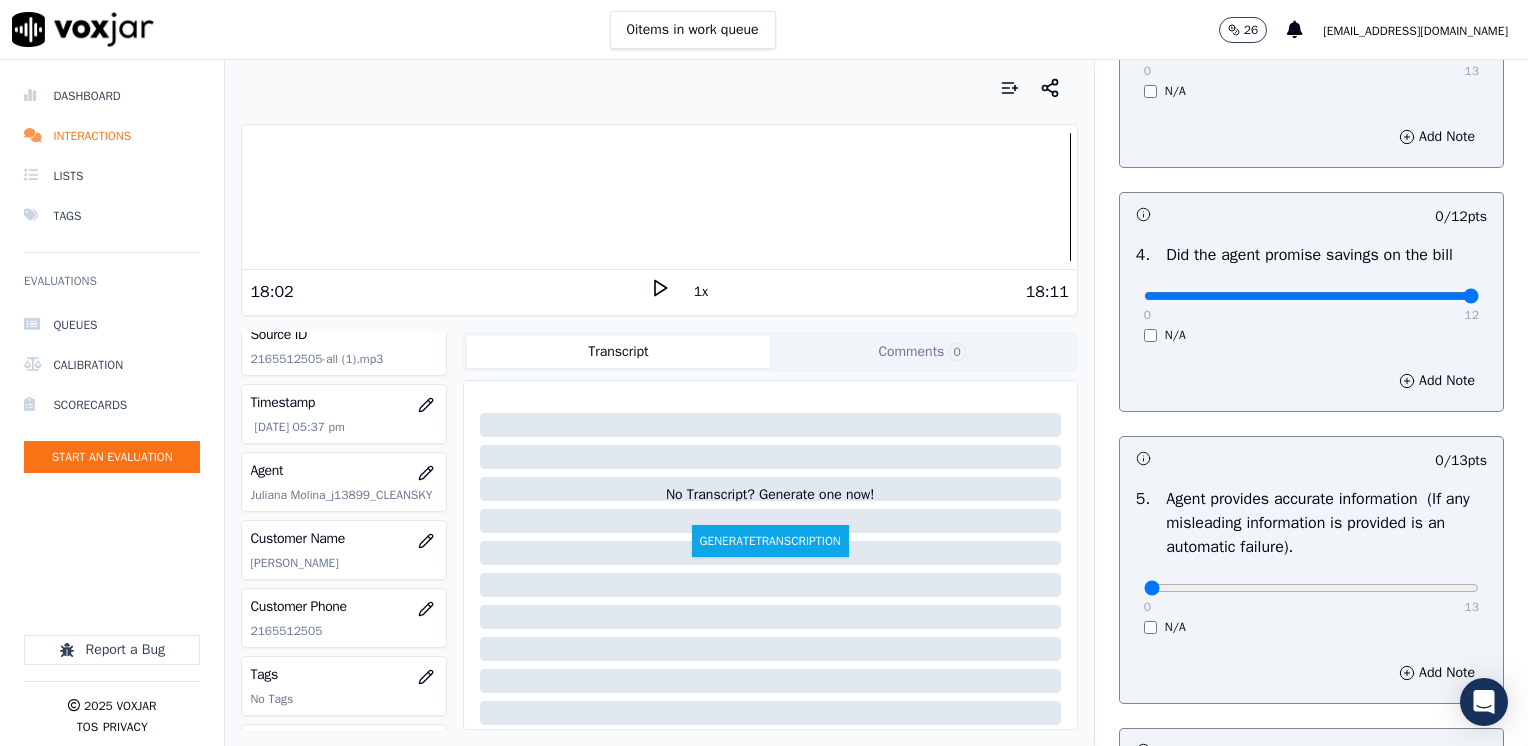 drag, startPoint x: 1131, startPoint y: 293, endPoint x: 1531, endPoint y: 296, distance: 400.01126 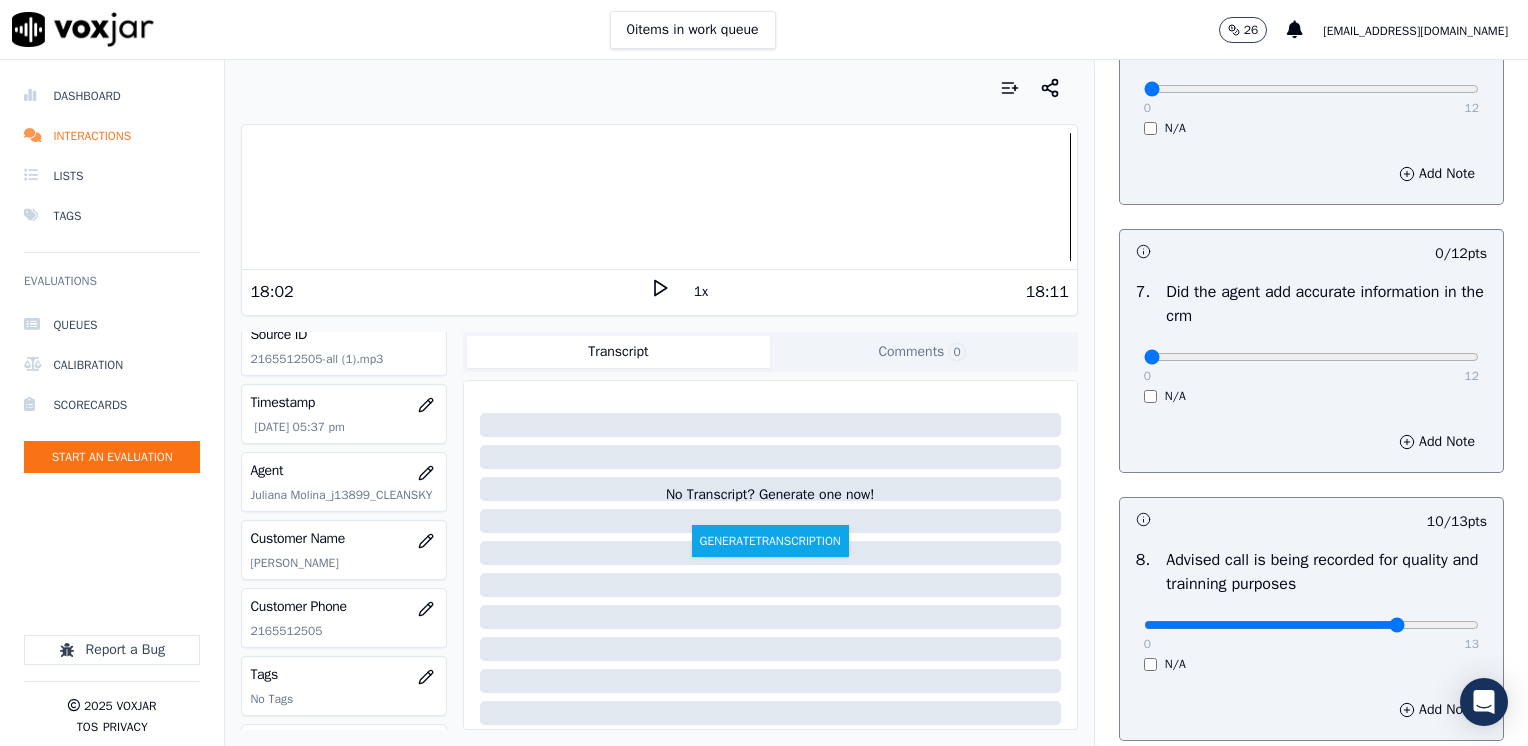 scroll, scrollTop: 1700, scrollLeft: 0, axis: vertical 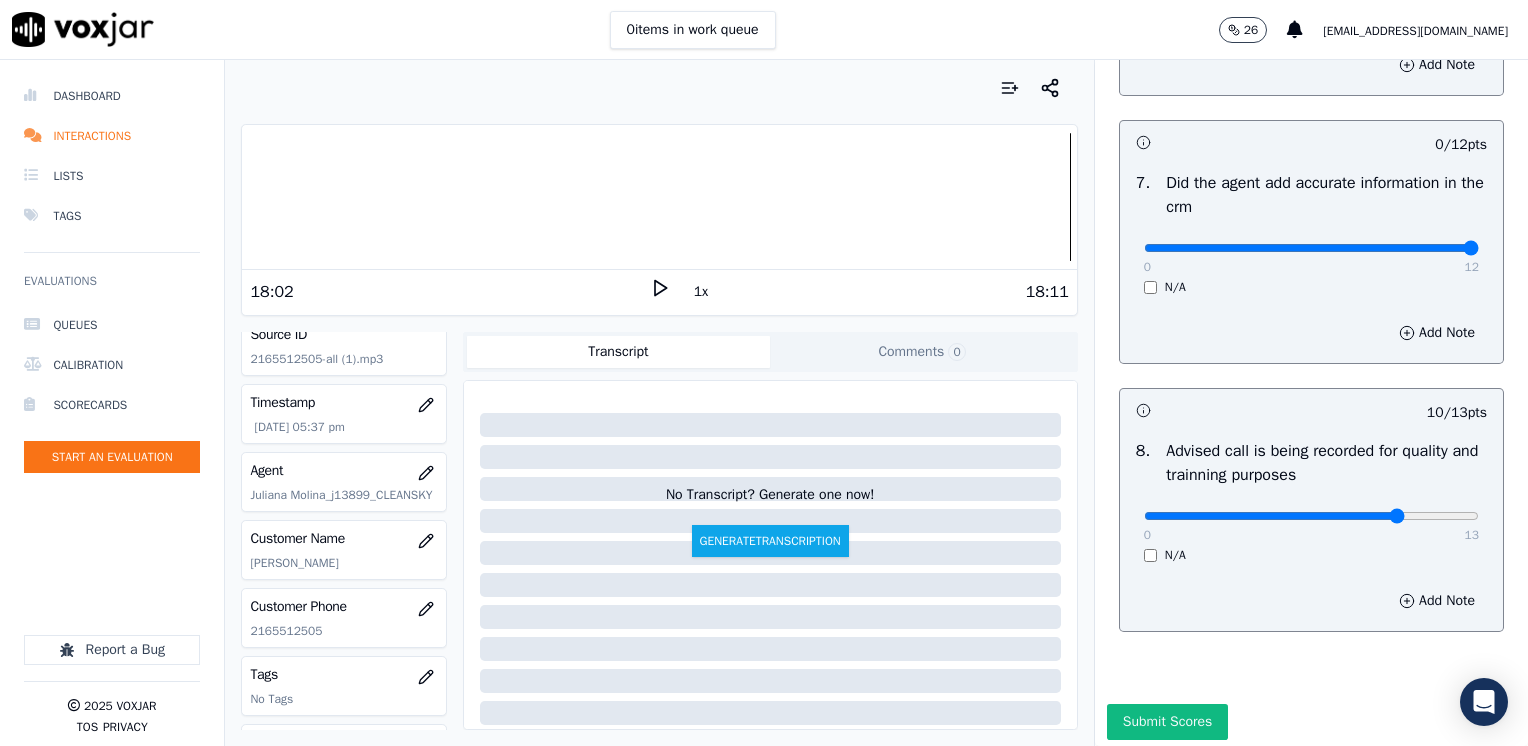 drag, startPoint x: 1132, startPoint y: 242, endPoint x: 1531, endPoint y: 347, distance: 412.58453 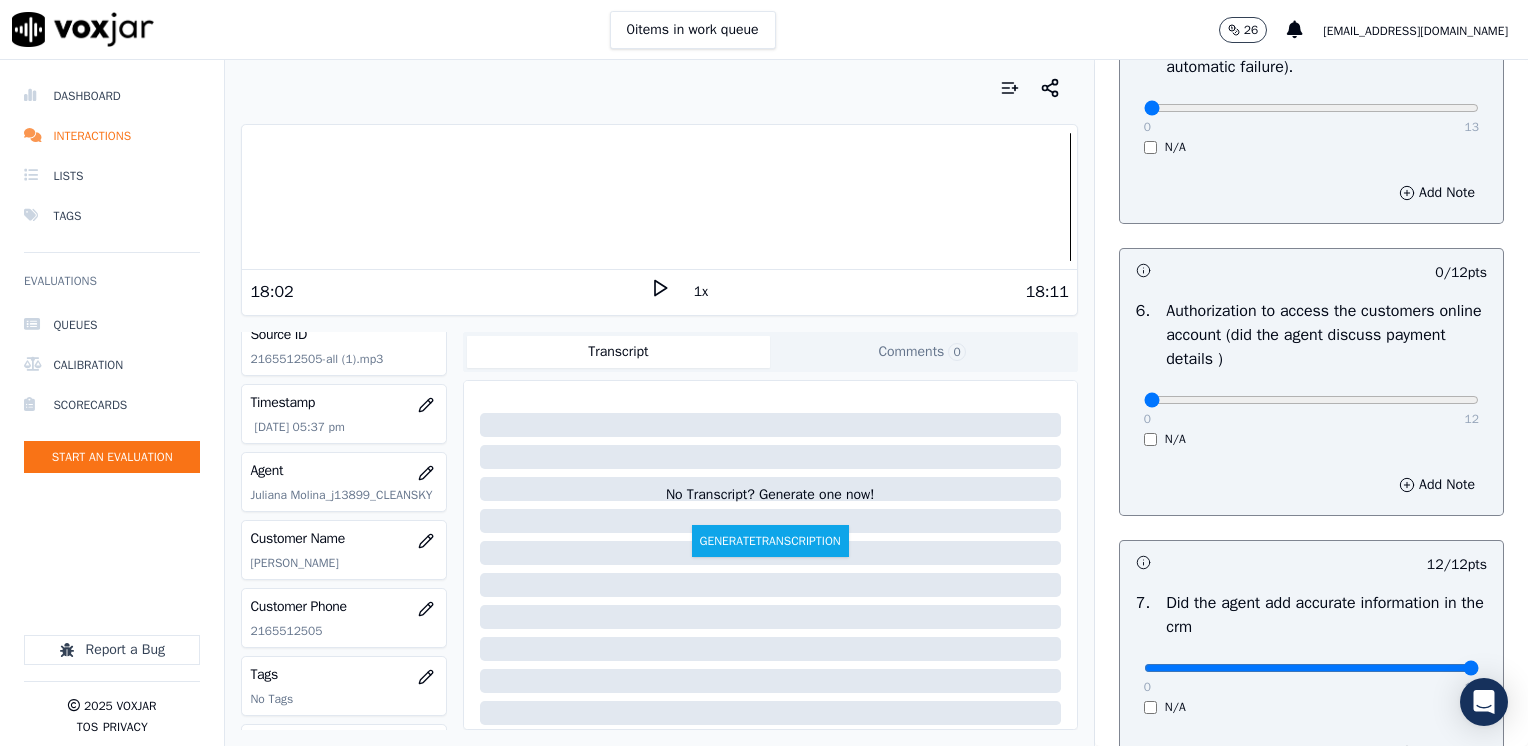 scroll, scrollTop: 1648, scrollLeft: 0, axis: vertical 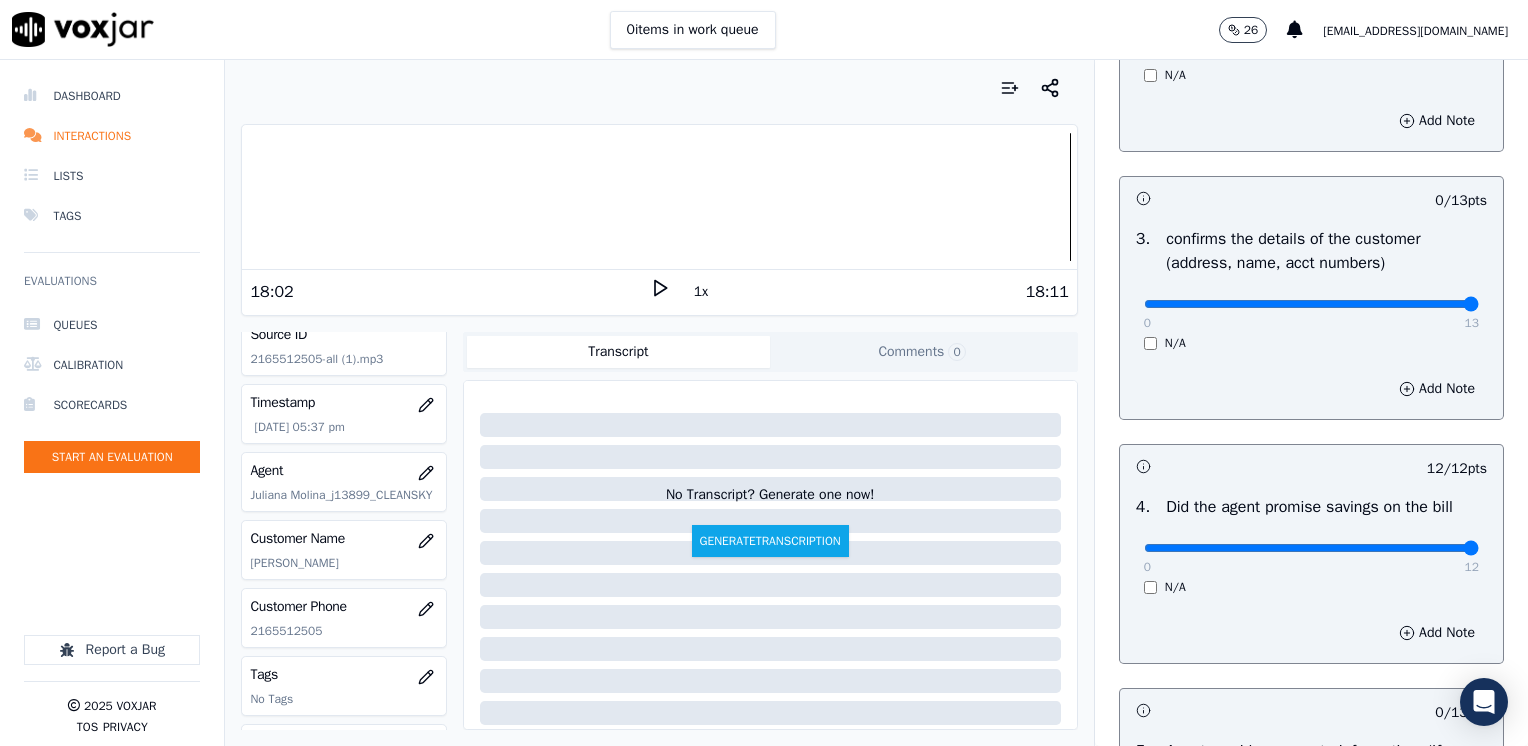 drag, startPoint x: 1130, startPoint y: 301, endPoint x: 1531, endPoint y: 310, distance: 401.10098 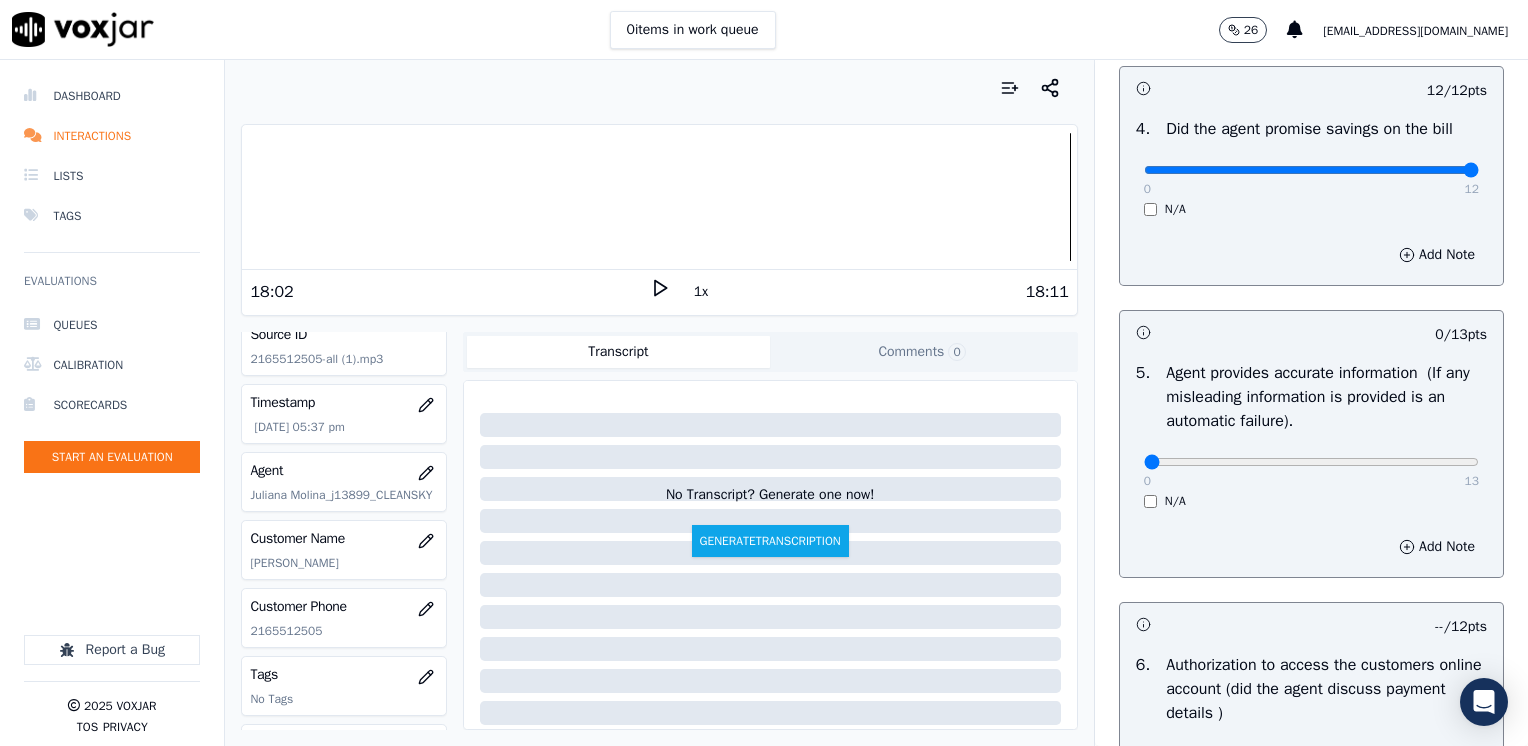 scroll, scrollTop: 1048, scrollLeft: 0, axis: vertical 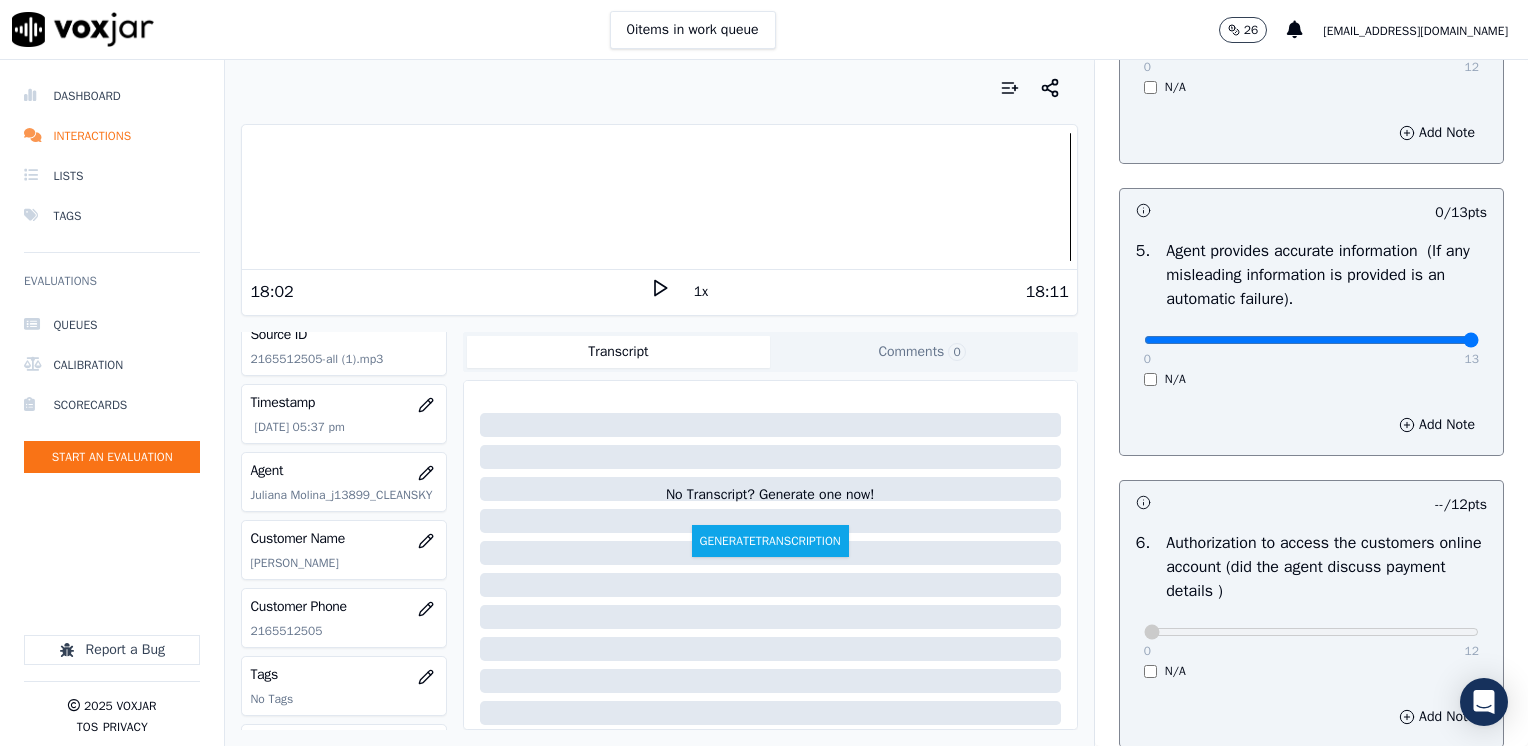 drag, startPoint x: 1132, startPoint y: 336, endPoint x: 1531, endPoint y: 406, distance: 405.0938 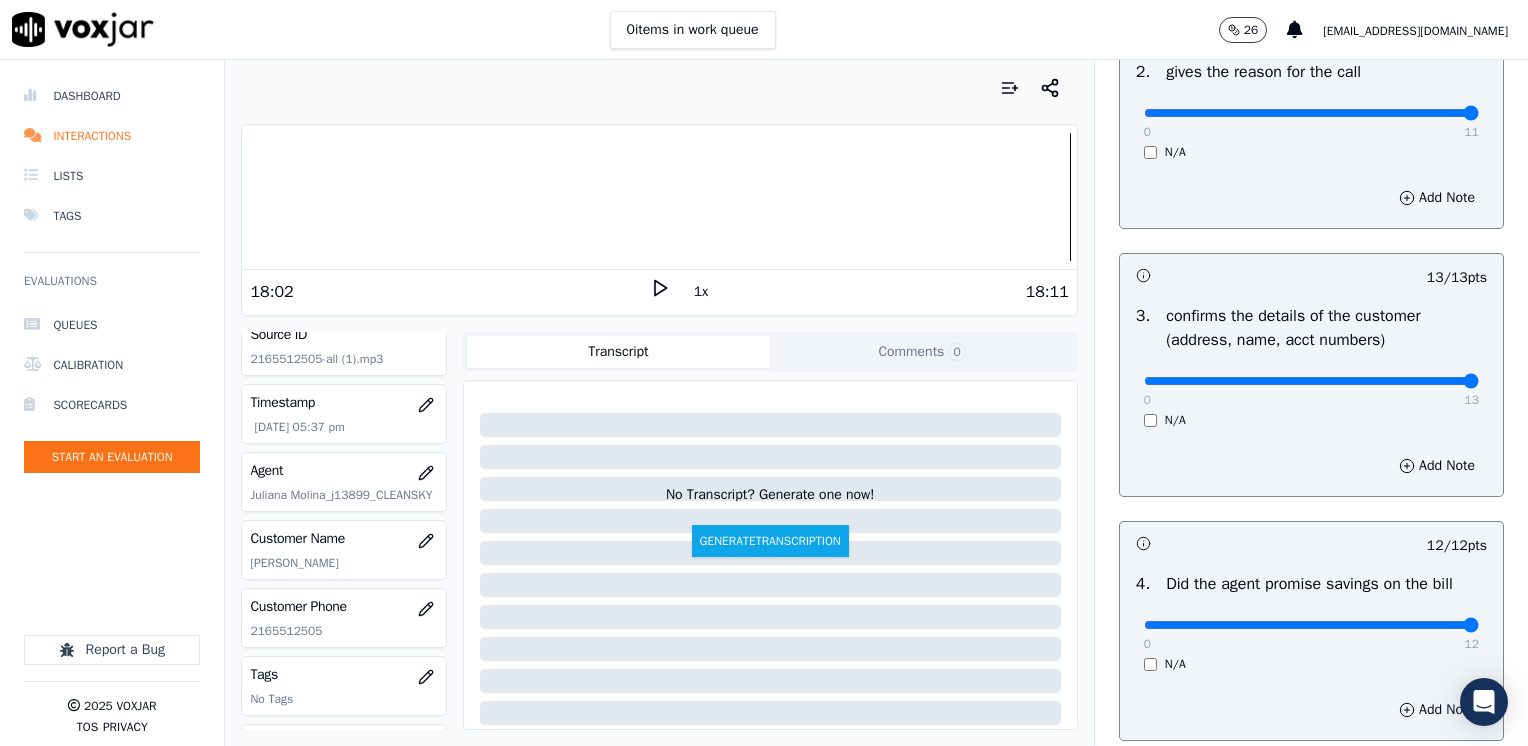 scroll, scrollTop: 448, scrollLeft: 0, axis: vertical 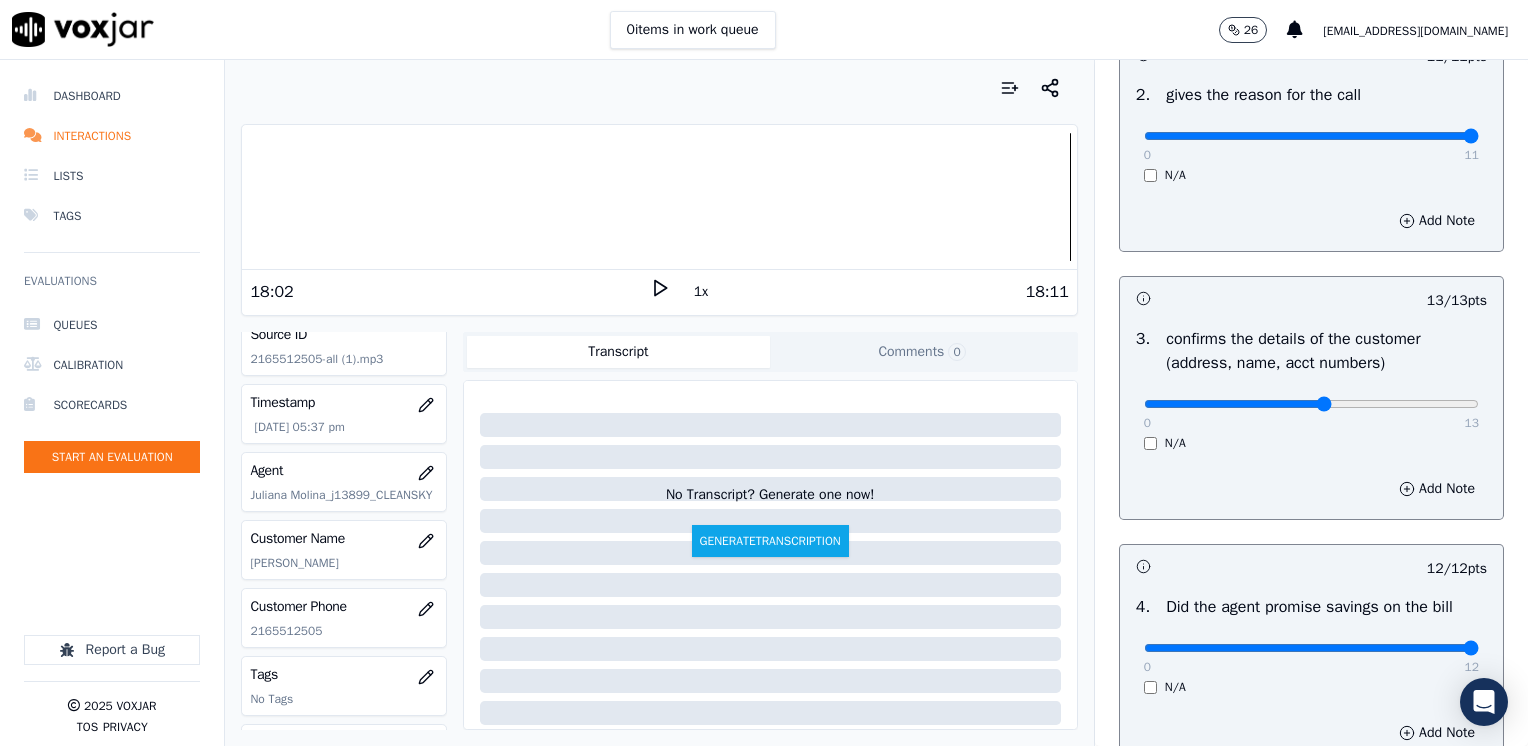 click at bounding box center (1311, -108) 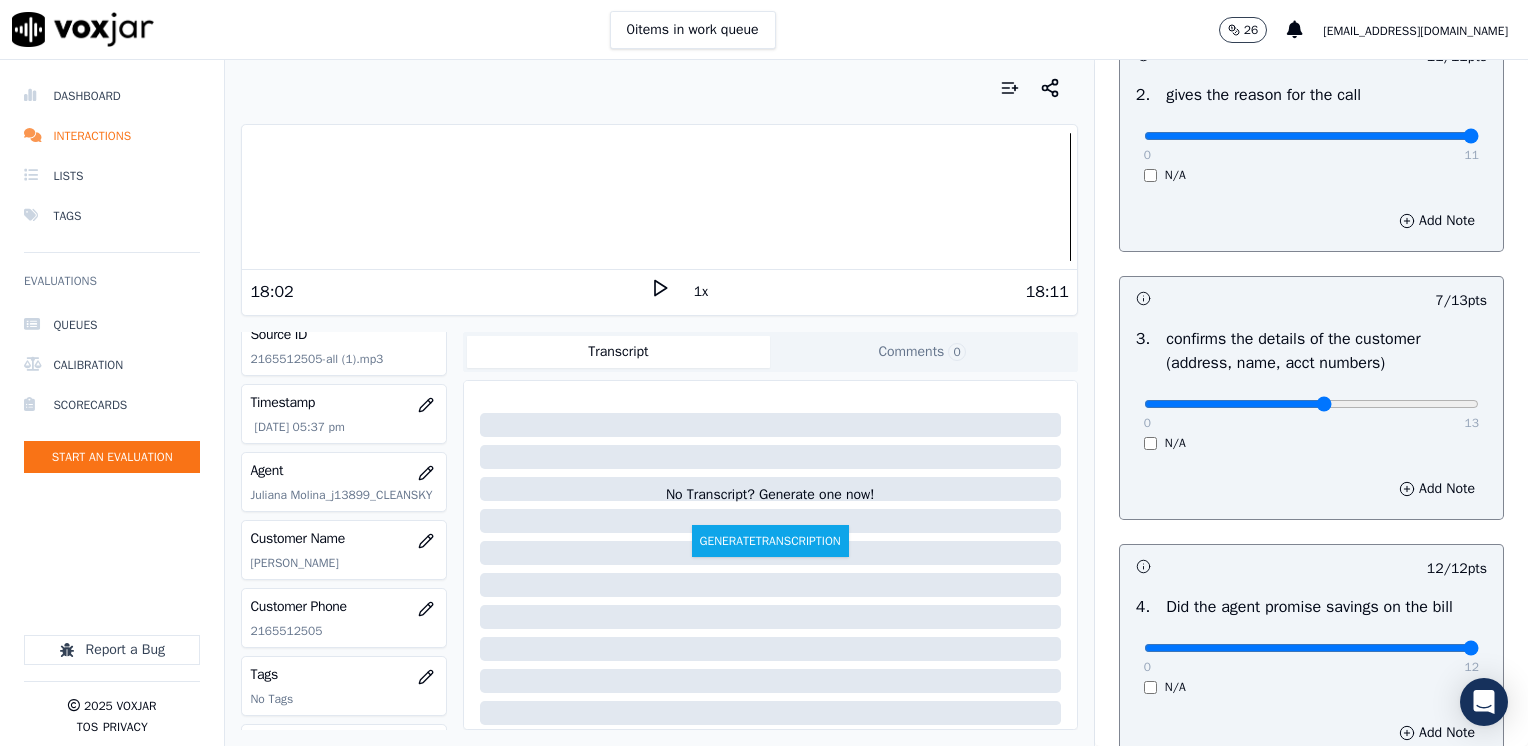 click on "0   13" at bounding box center [1311, 403] 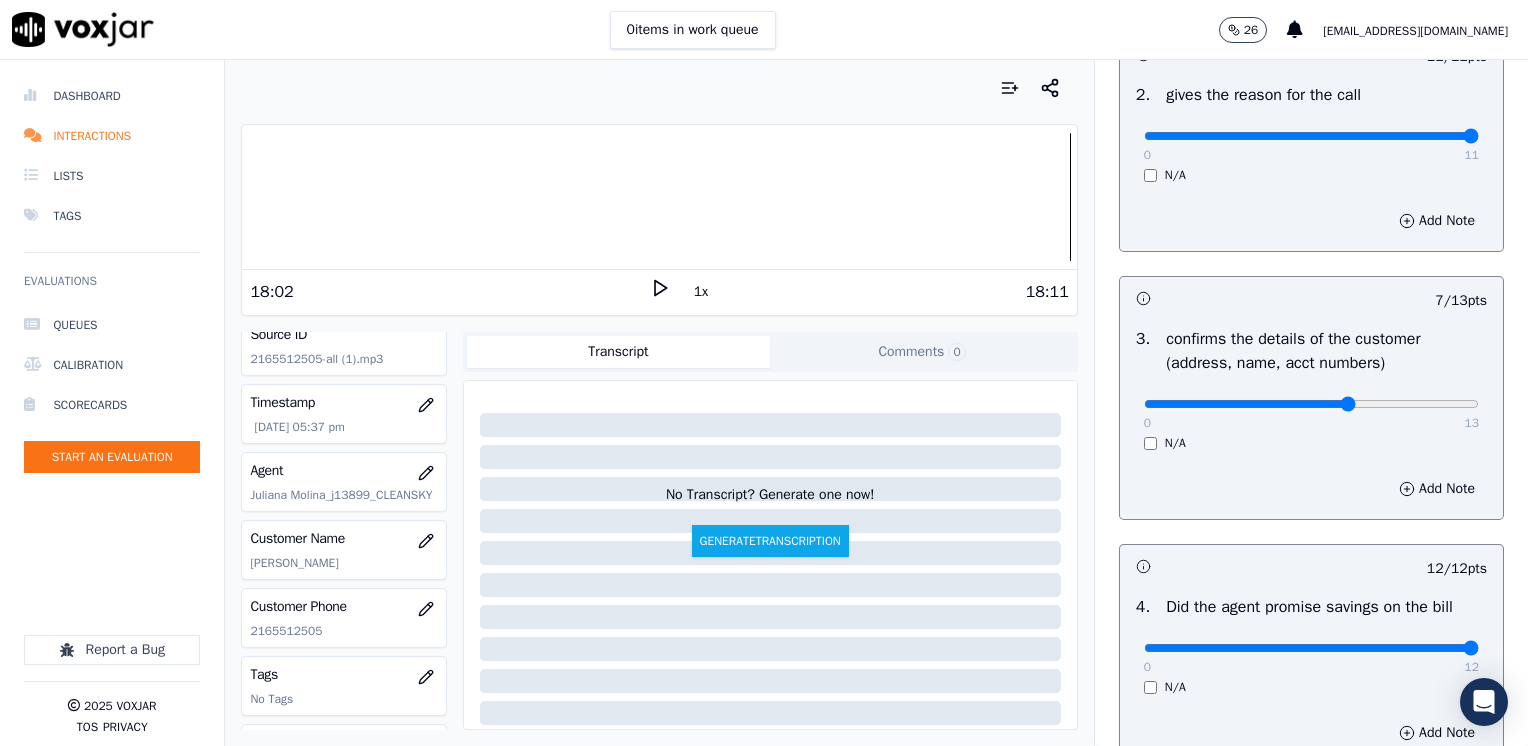 type on "8" 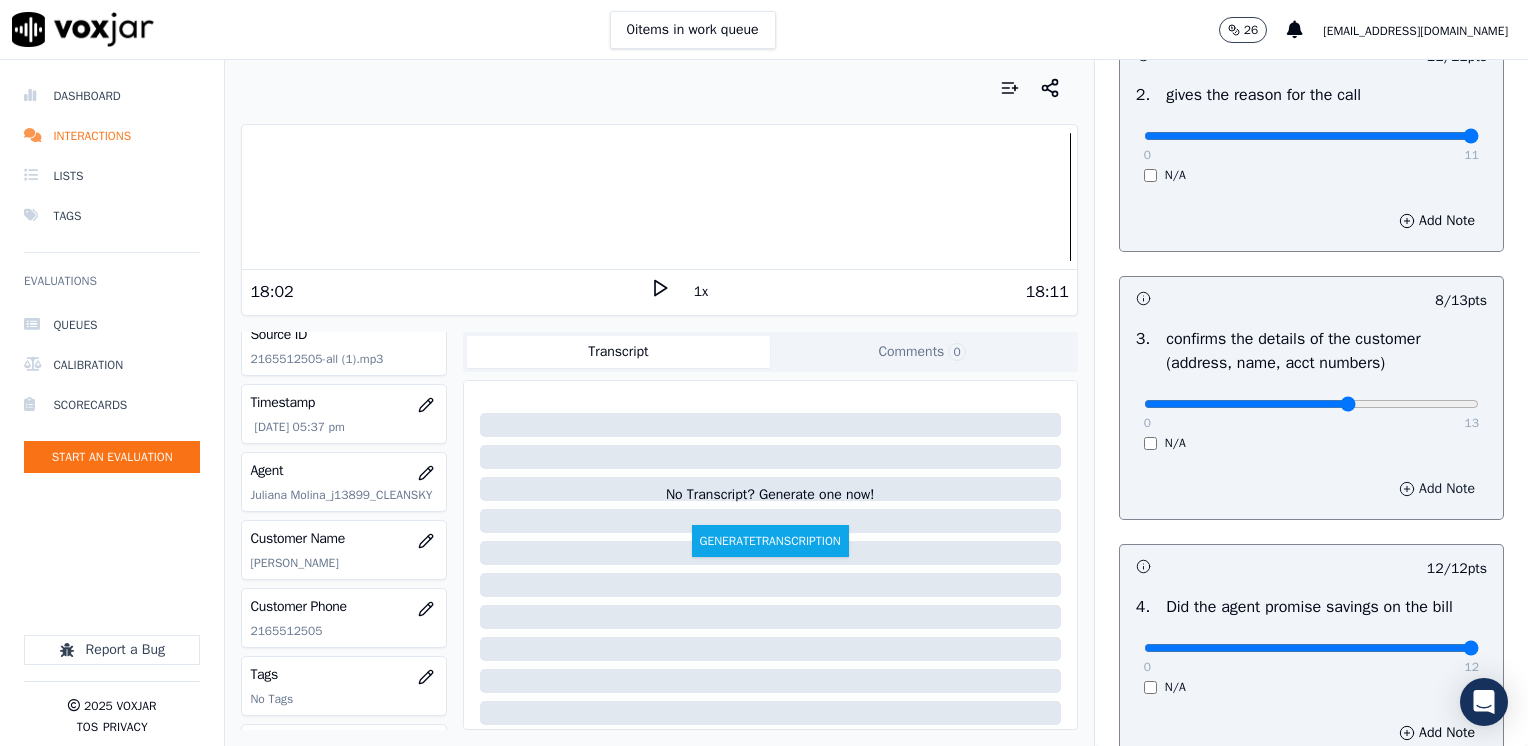 click on "Add Note" at bounding box center (1437, 489) 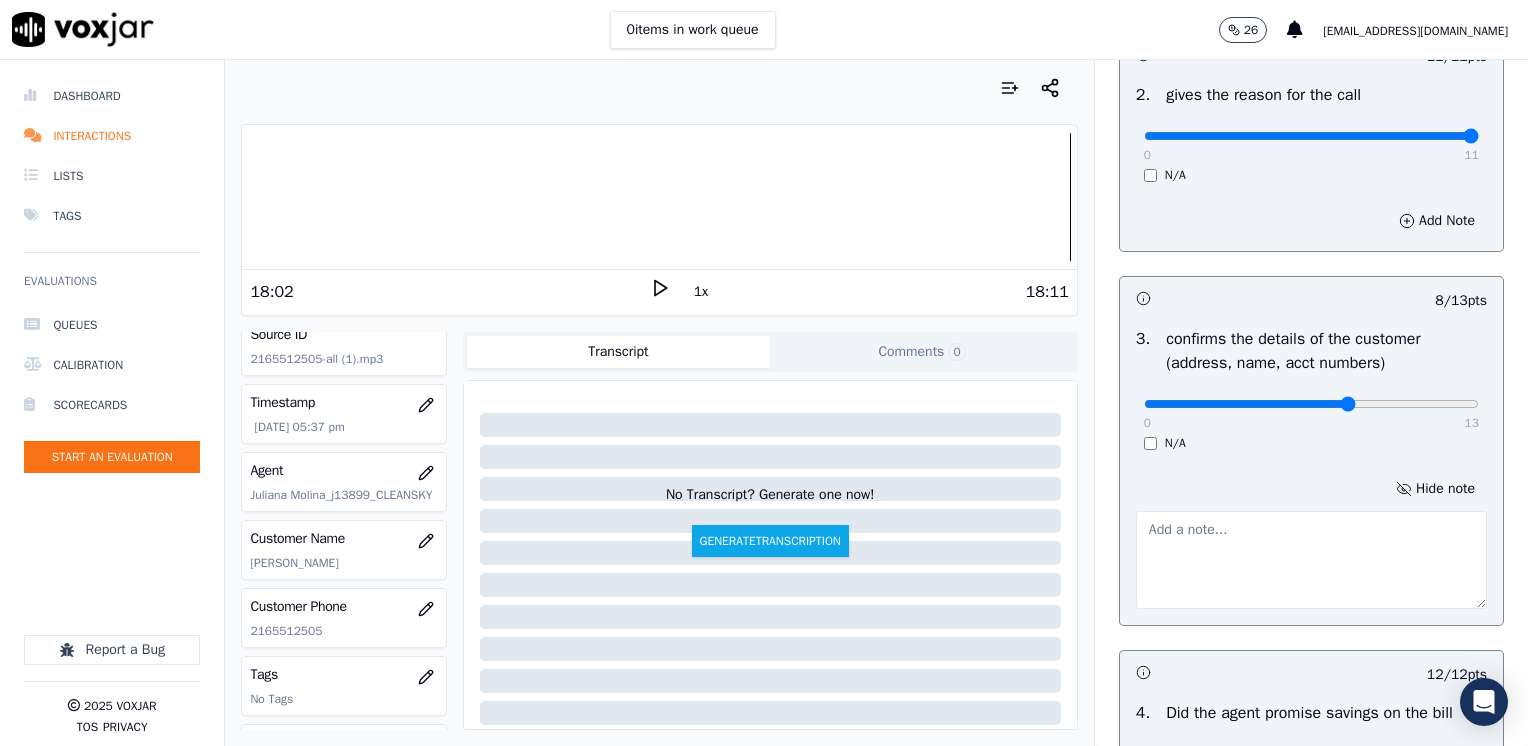 click at bounding box center (1311, 560) 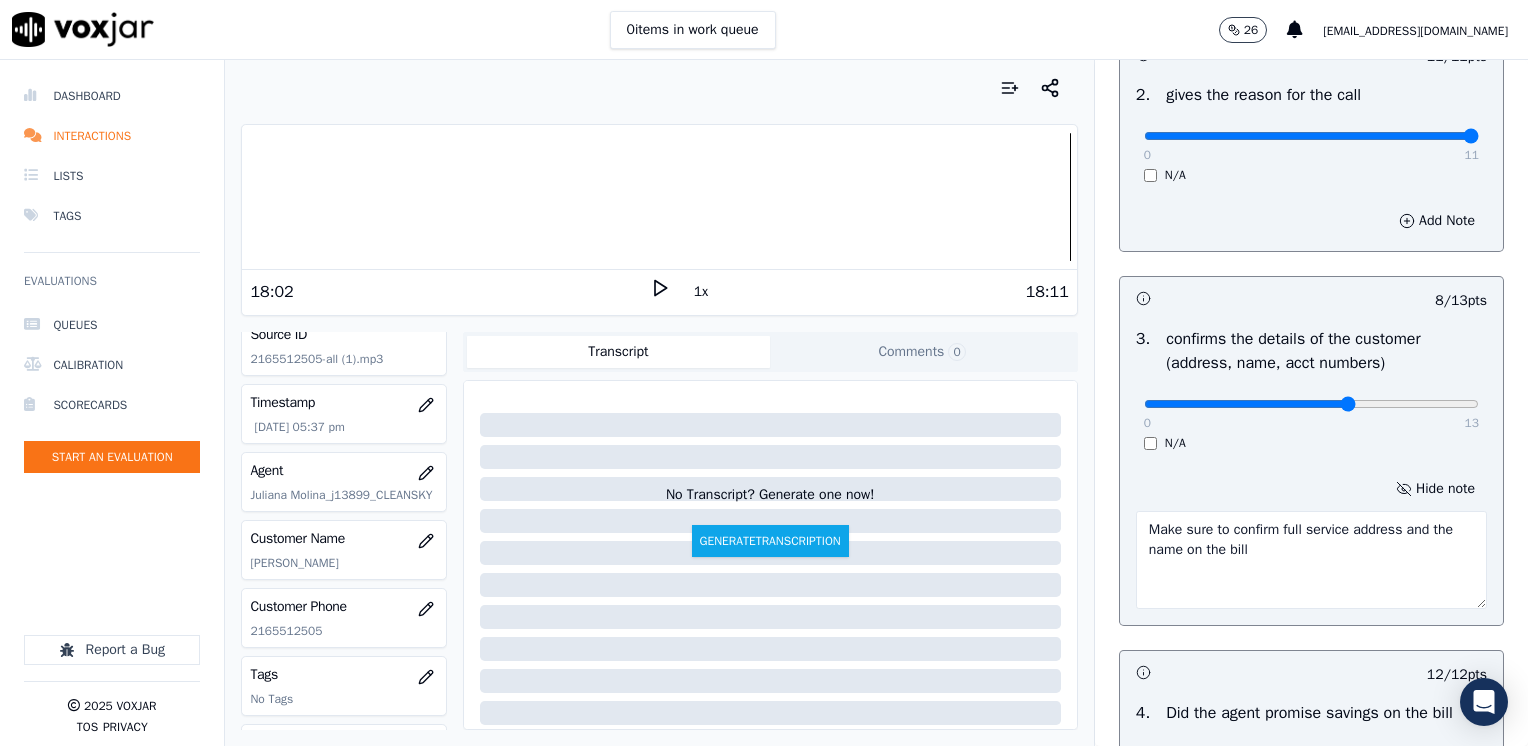 type on "Make sure to confirm full service address and the name on the bill" 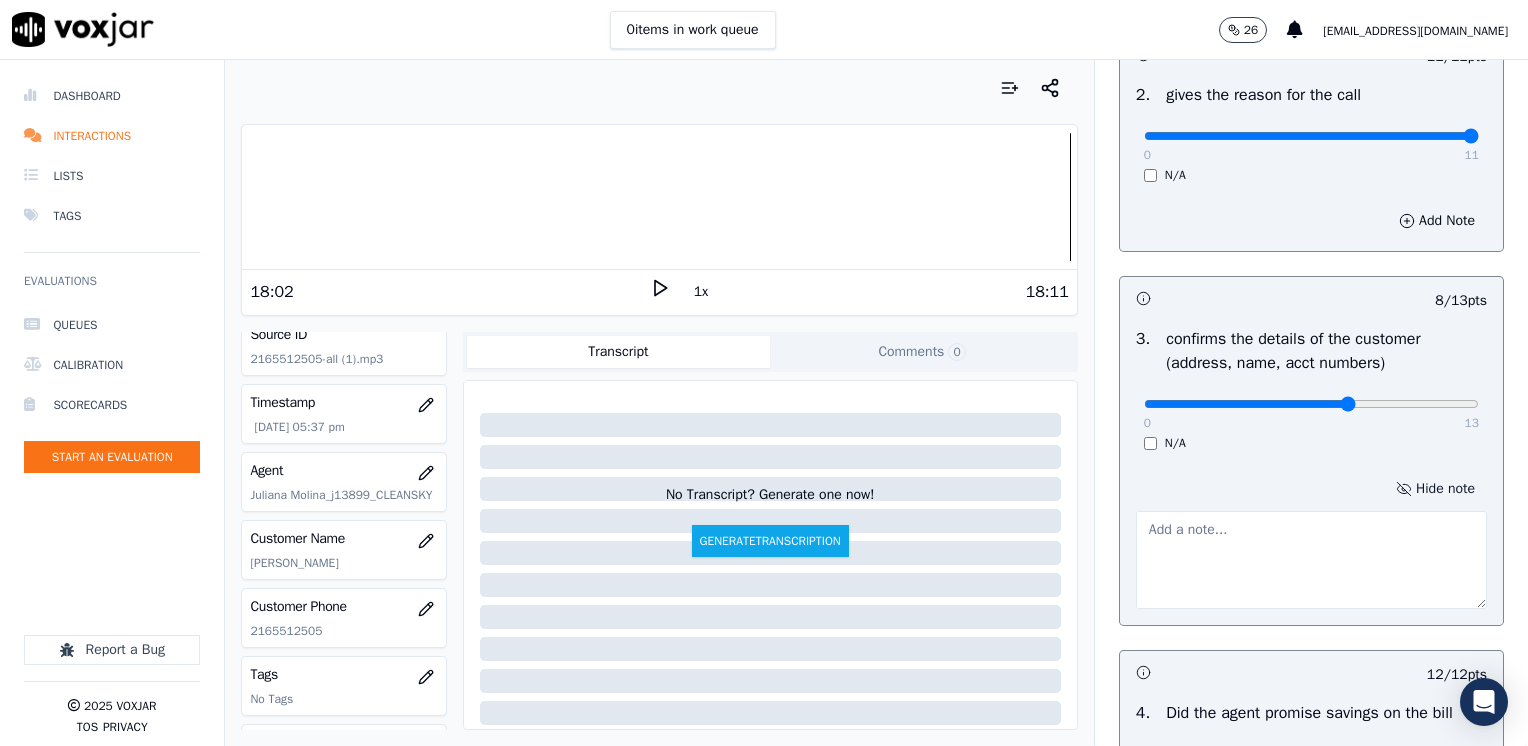 click on "Hide note" at bounding box center [1435, 489] 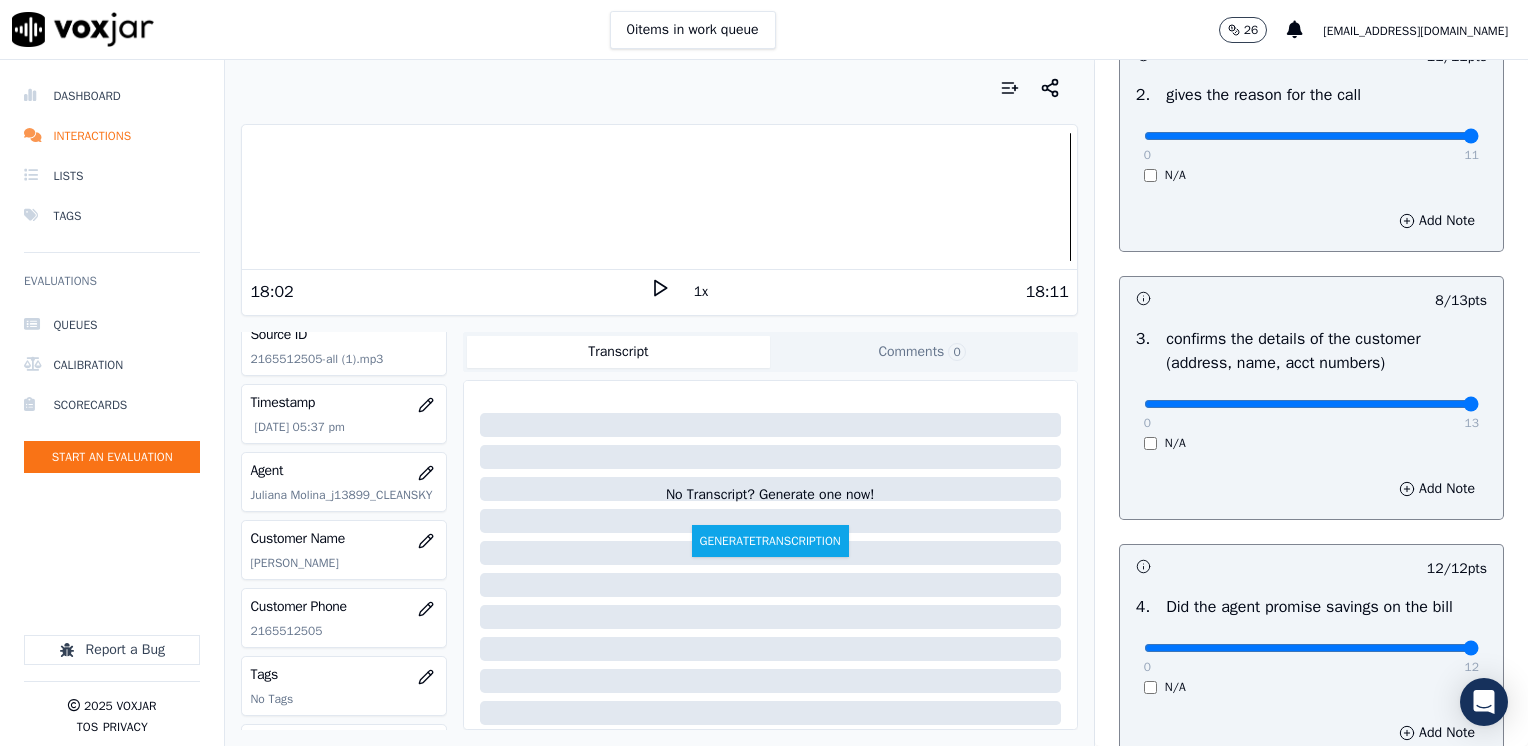 drag, startPoint x: 1330, startPoint y: 401, endPoint x: 1531, endPoint y: 426, distance: 202.54877 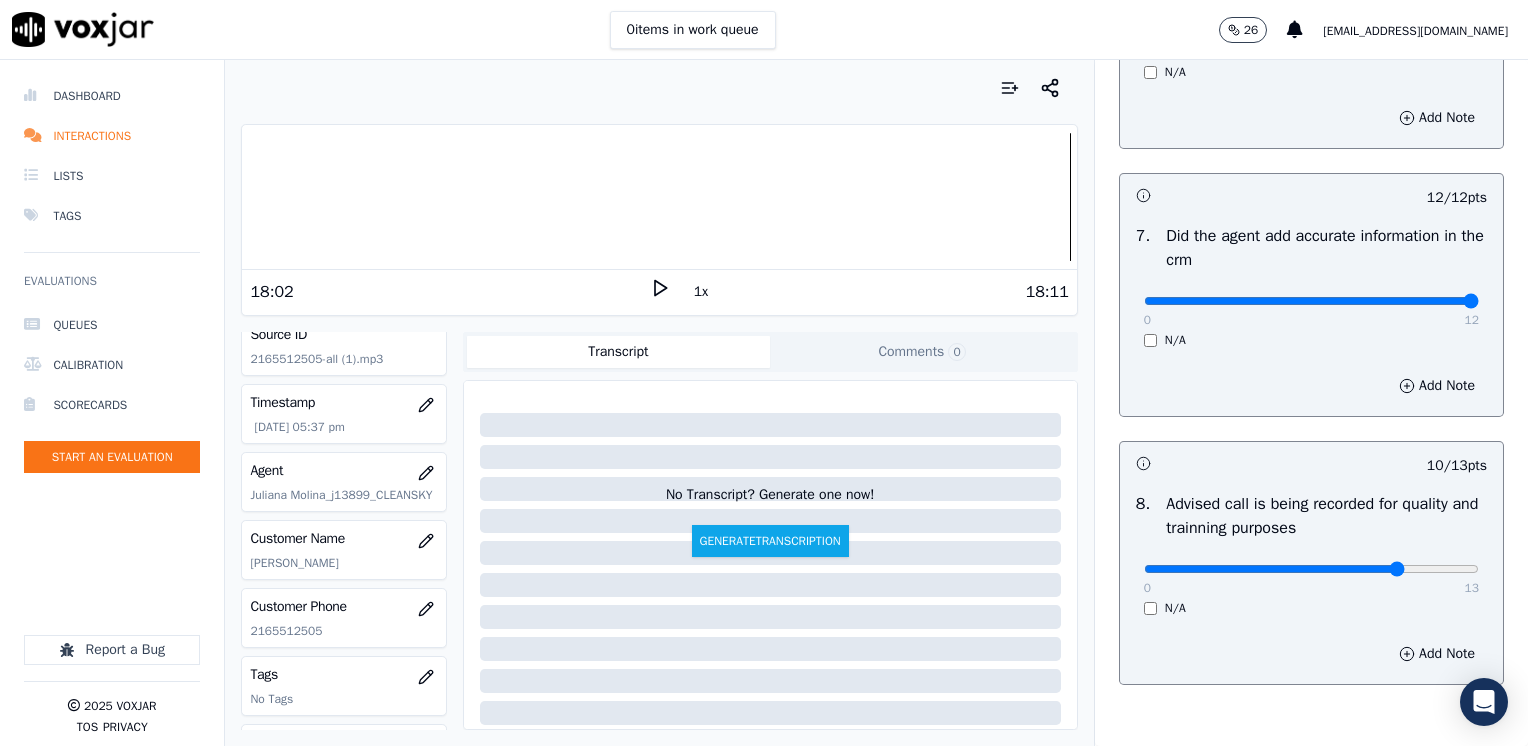 scroll, scrollTop: 1748, scrollLeft: 0, axis: vertical 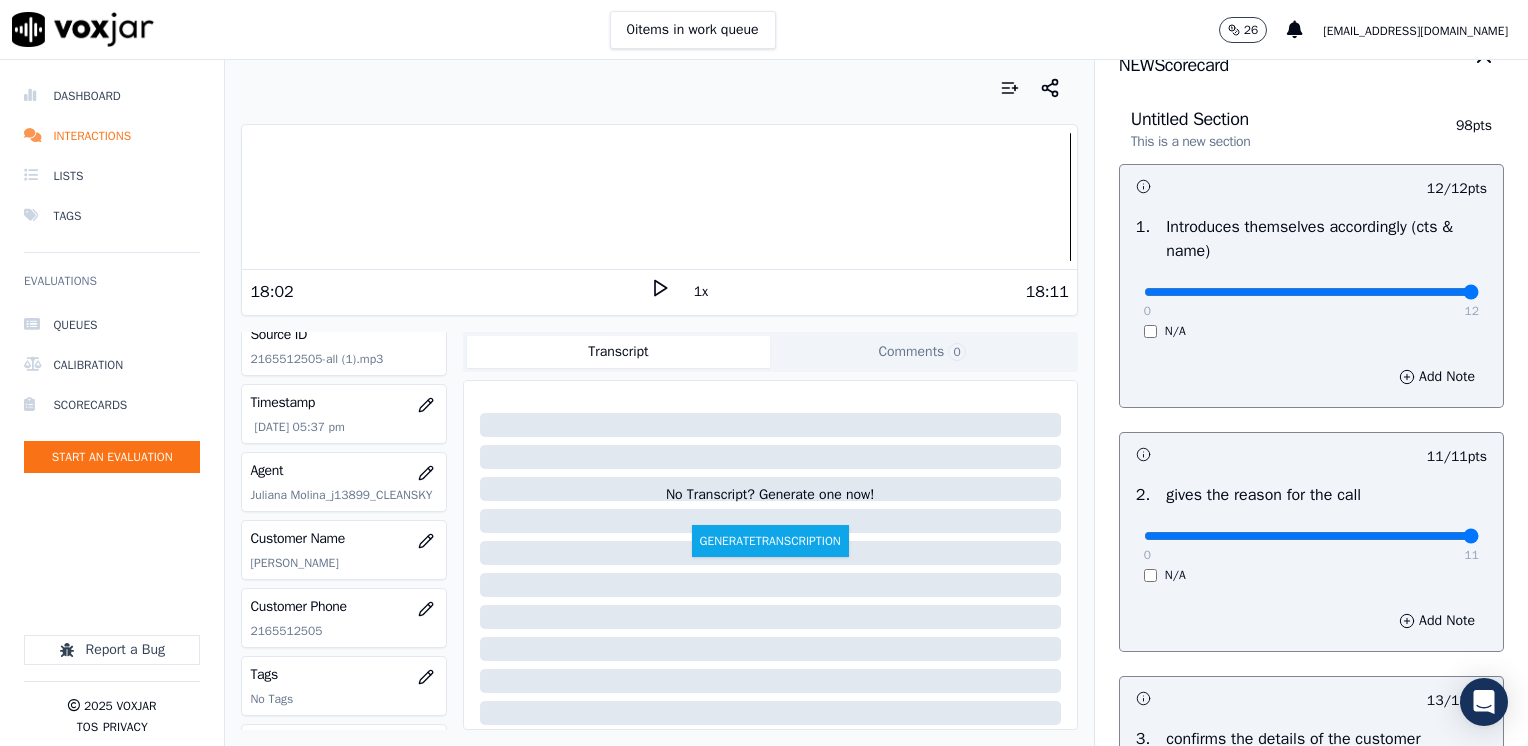 click on "Add Note" at bounding box center (1311, 377) 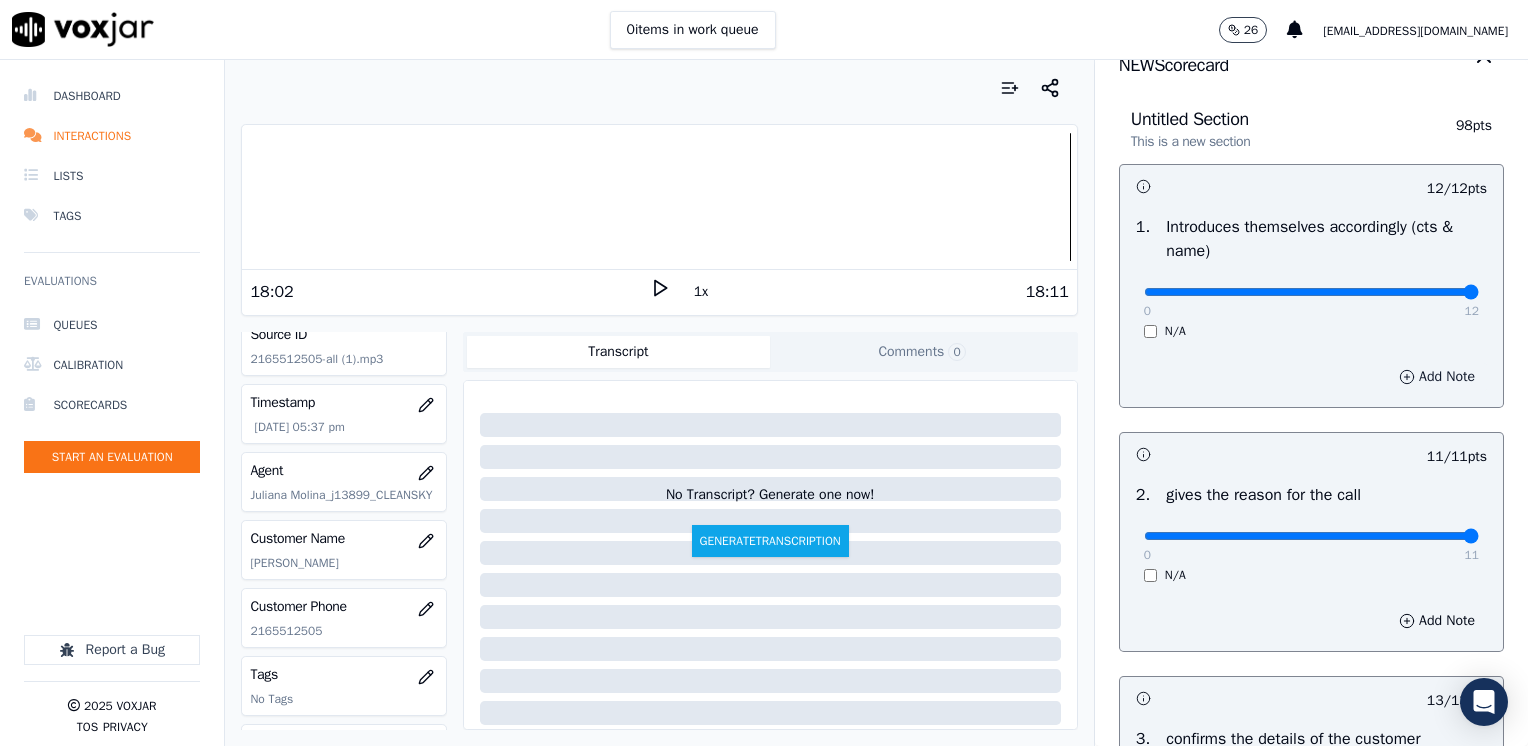 click on "Add Note" at bounding box center [1437, 377] 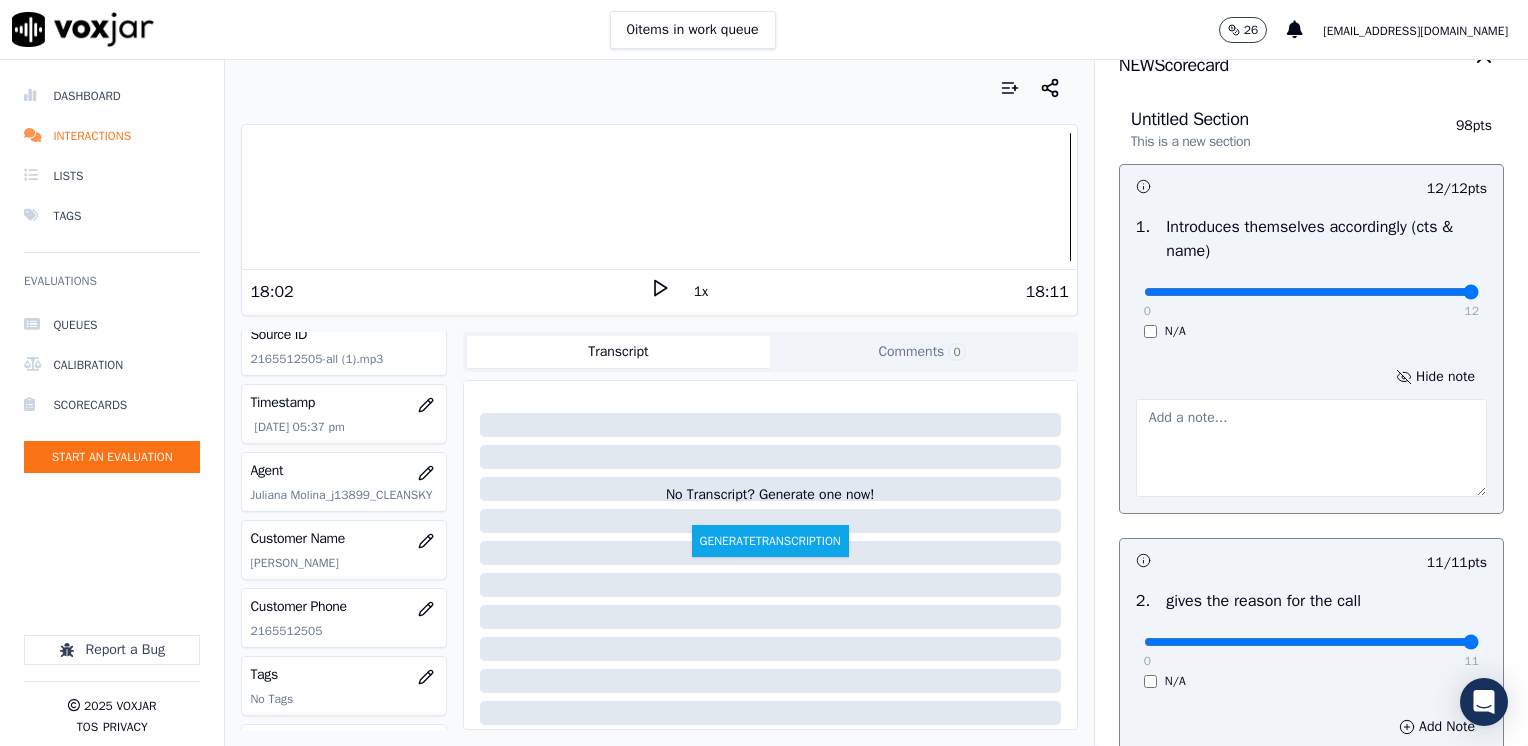 click at bounding box center (1311, 448) 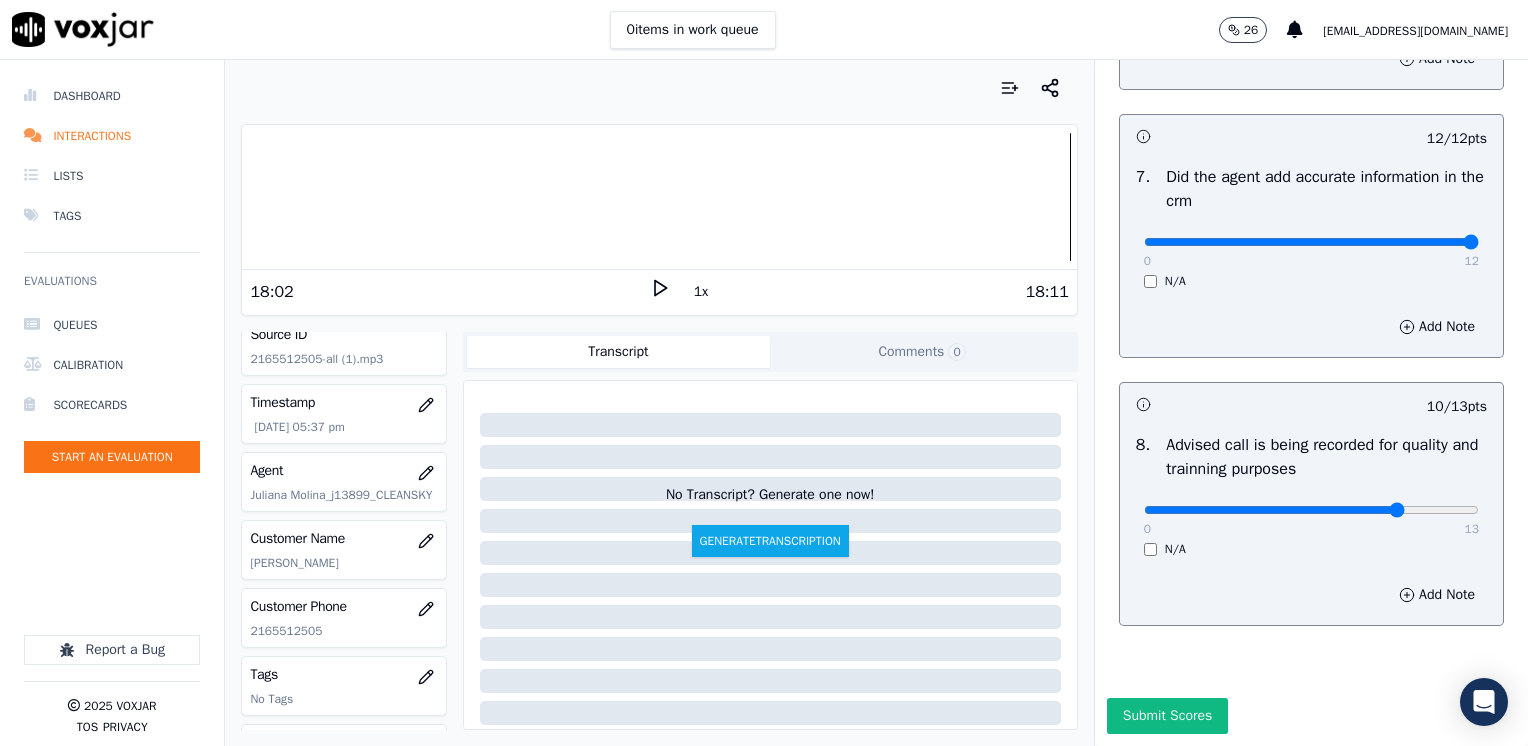 scroll, scrollTop: 1853, scrollLeft: 0, axis: vertical 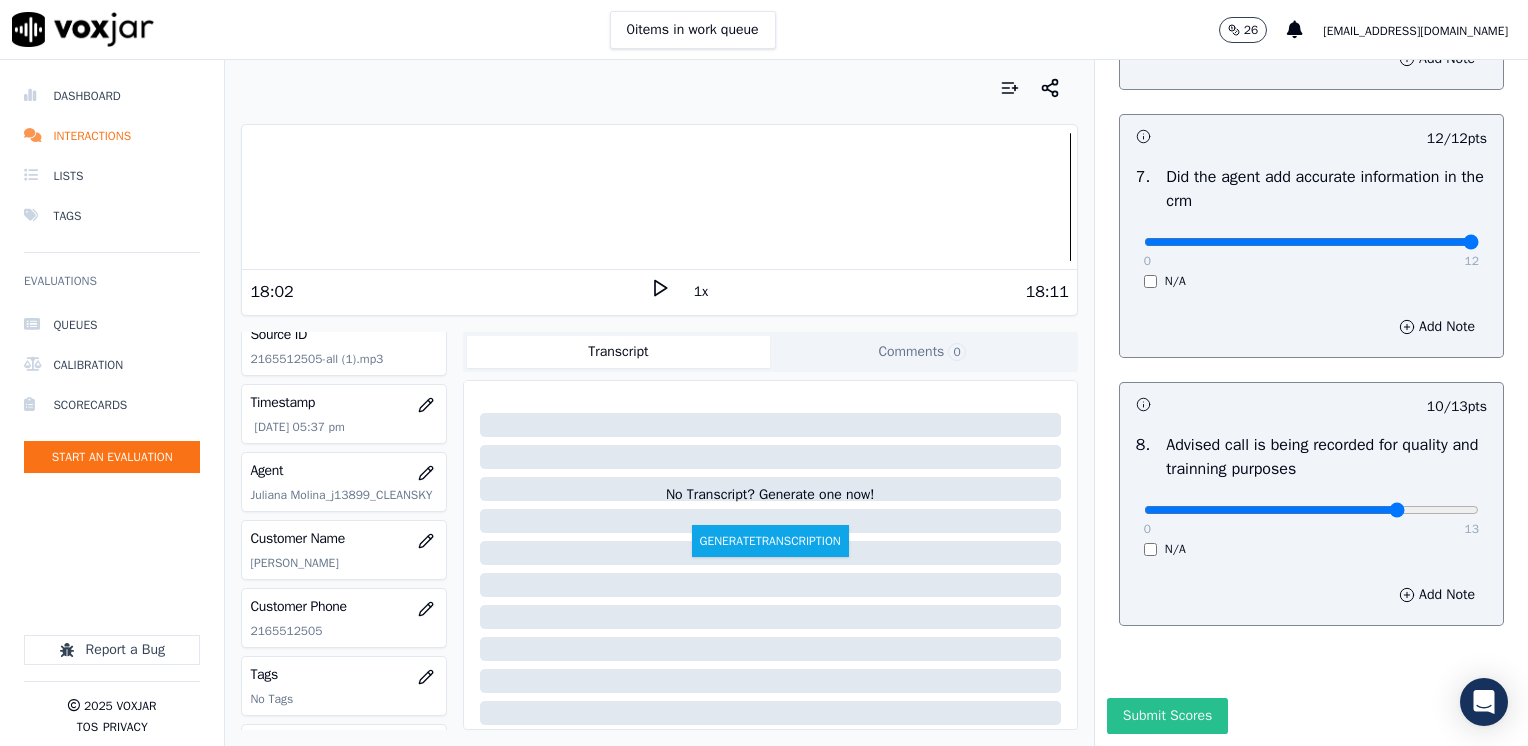 type on "Agent does not ask the question "Como puedo ayudarle? in the CTS script" 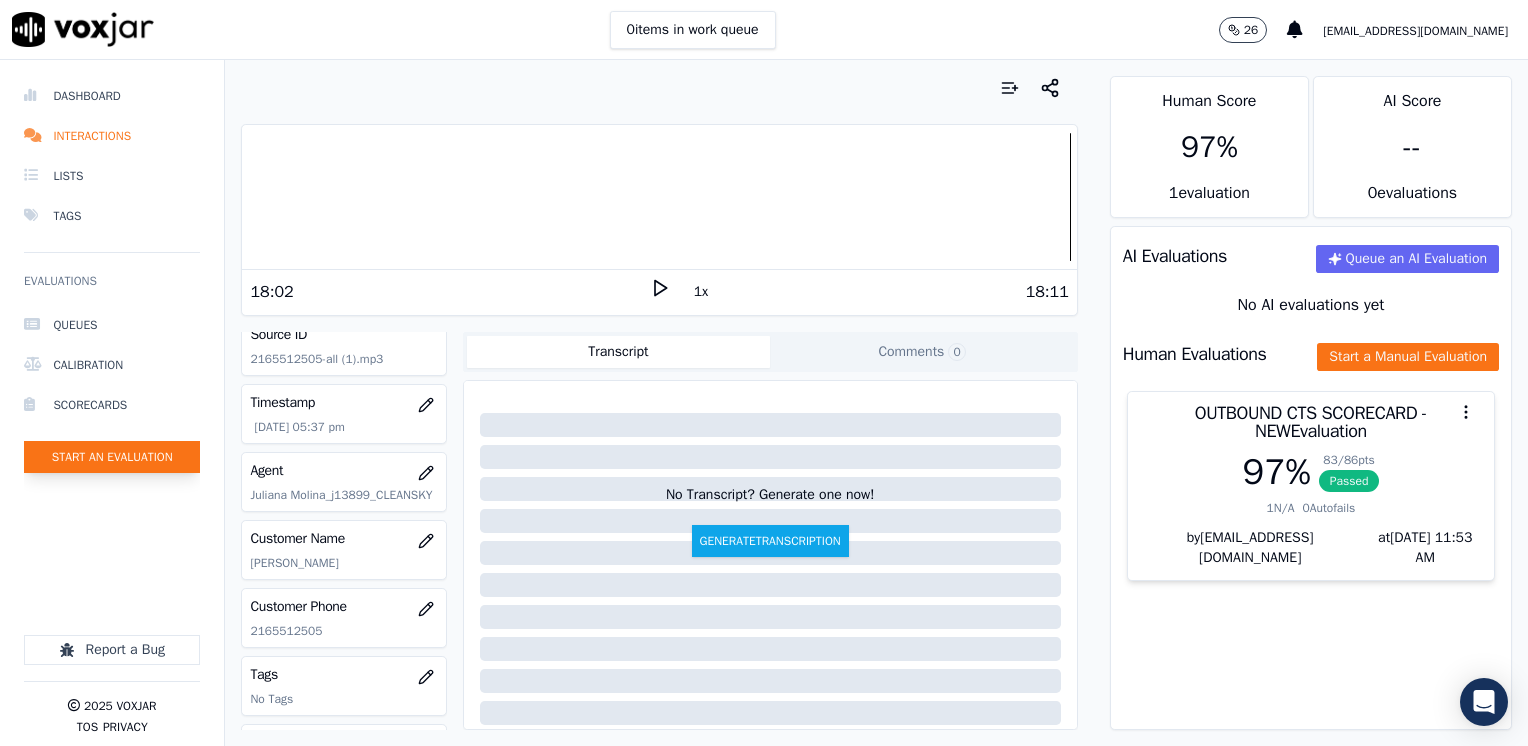 click on "Start an Evaluation" 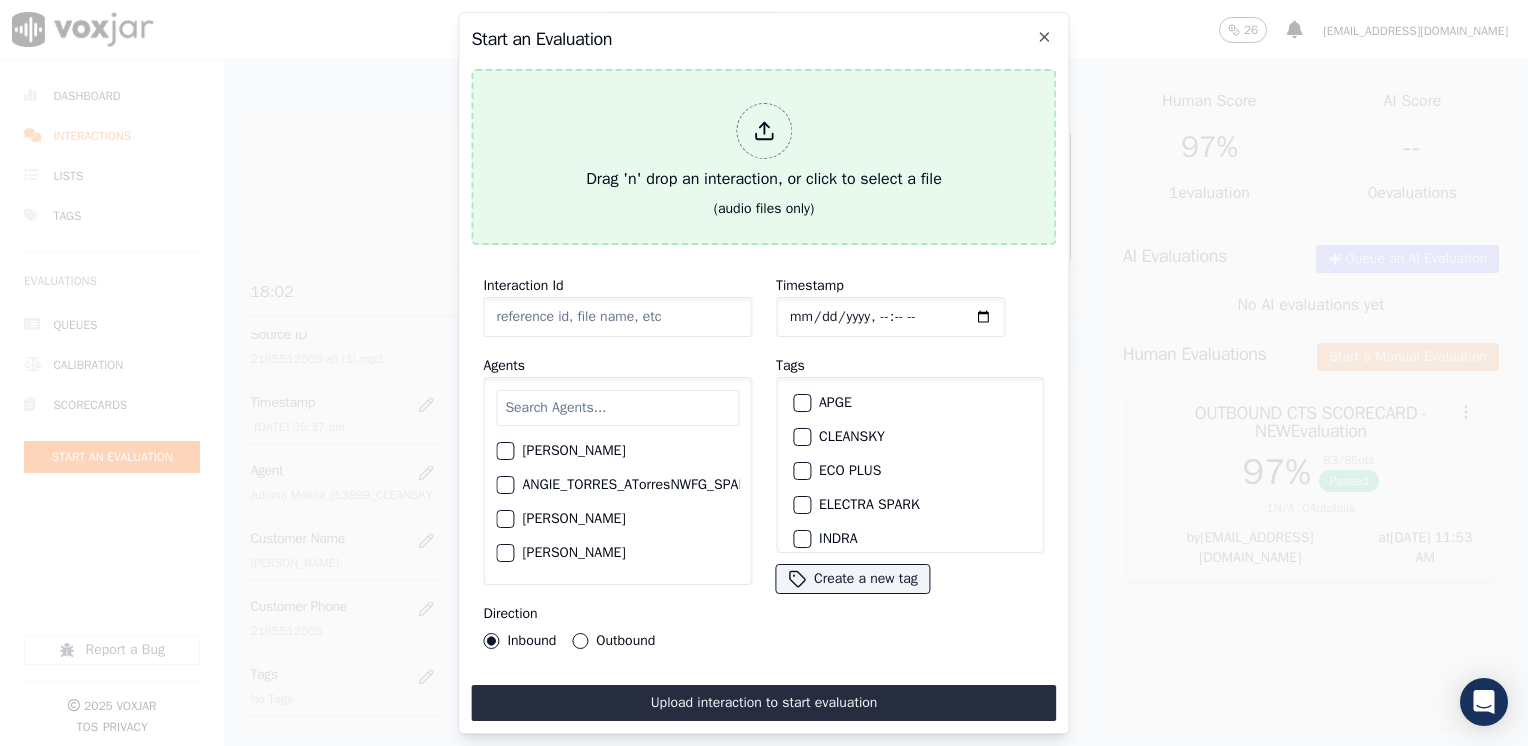 click at bounding box center [764, 131] 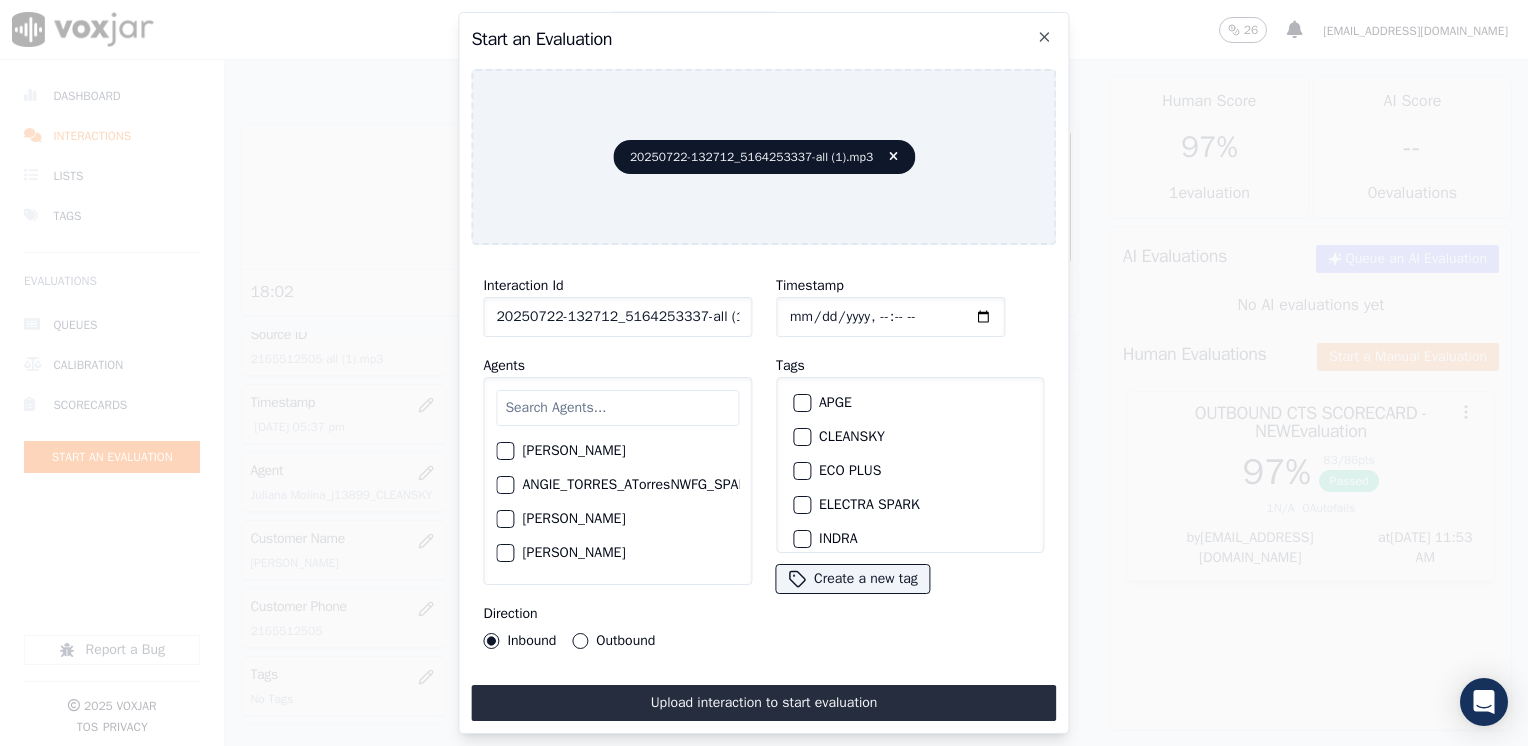 click at bounding box center (617, 408) 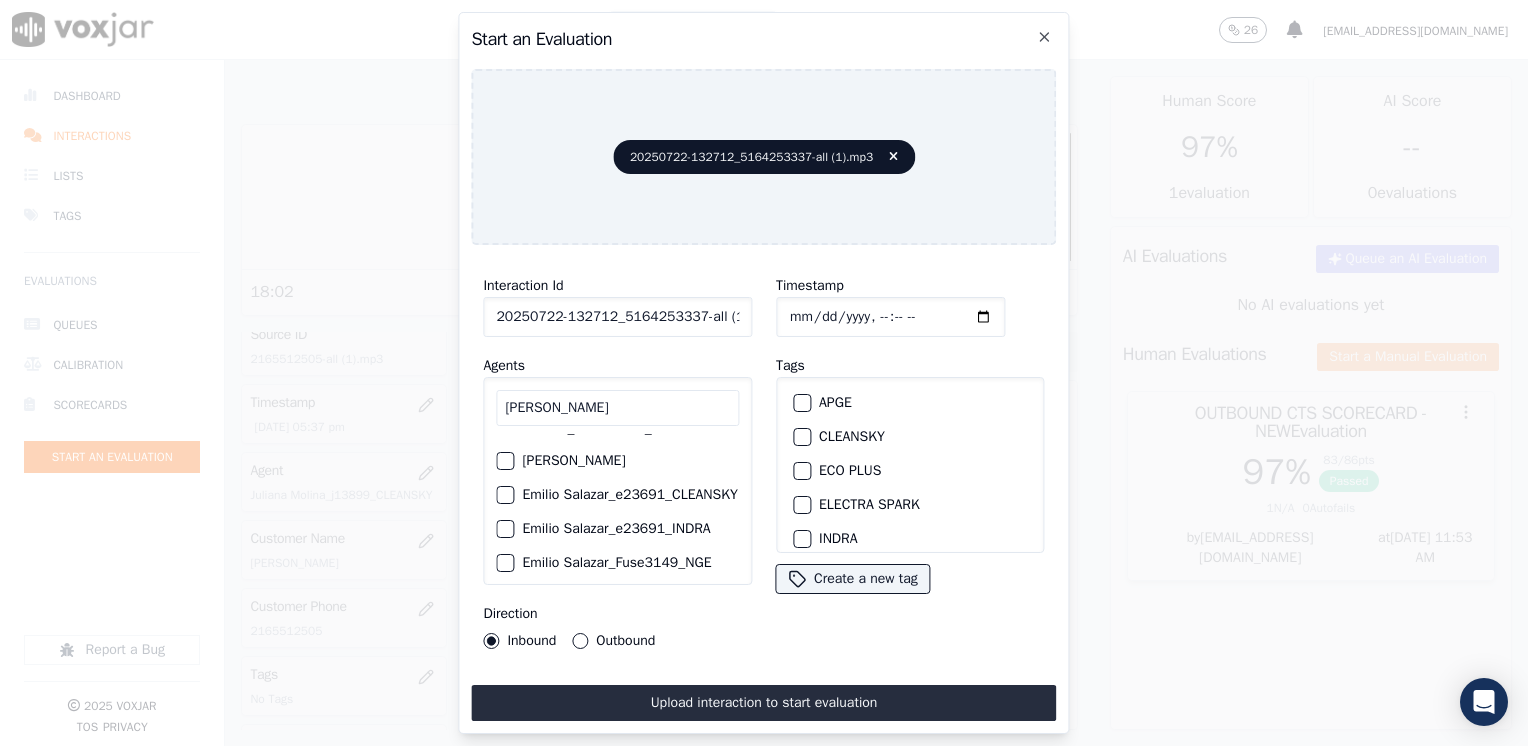 scroll, scrollTop: 99, scrollLeft: 0, axis: vertical 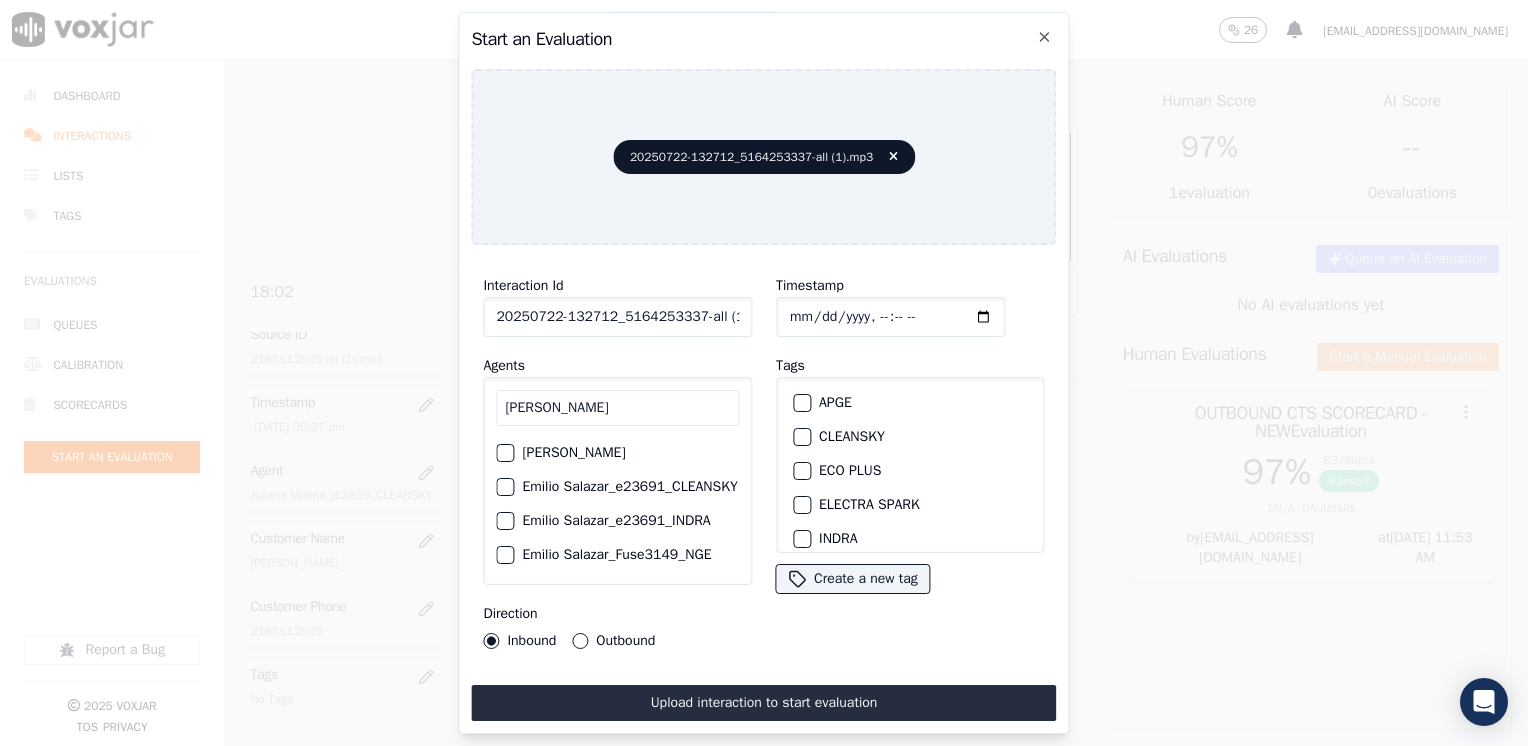 type on "[PERSON_NAME]" 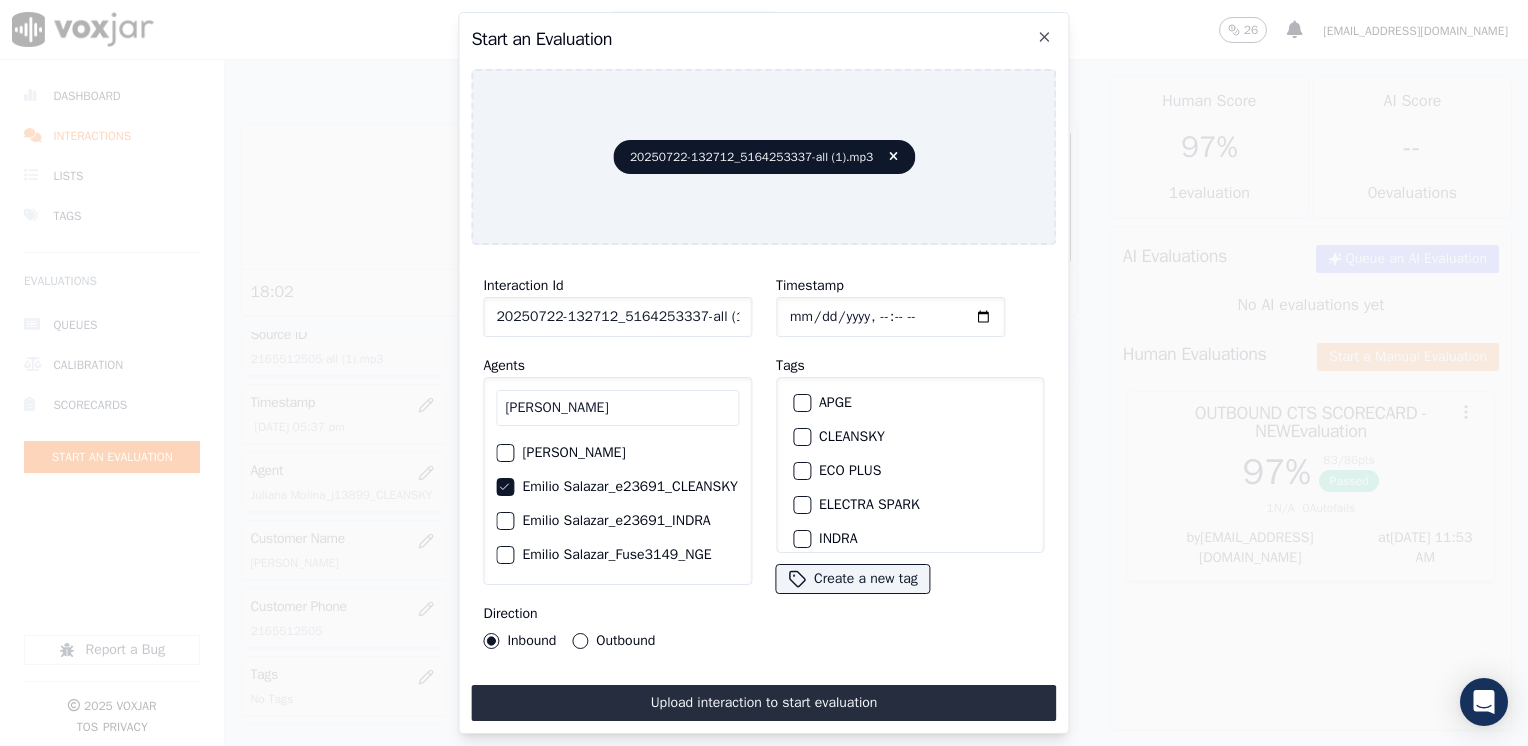click at bounding box center [801, 437] 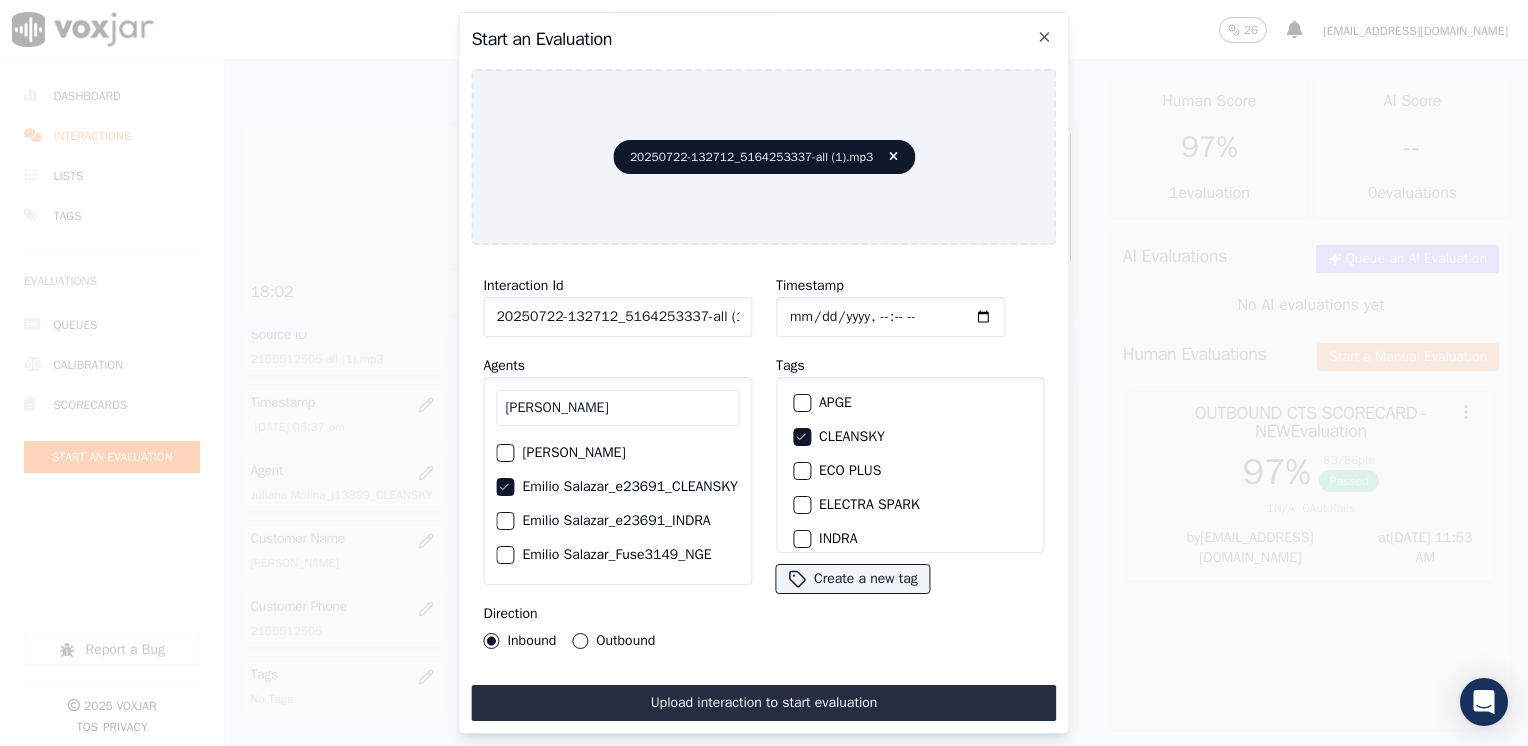 click on "Outbound" at bounding box center (580, 641) 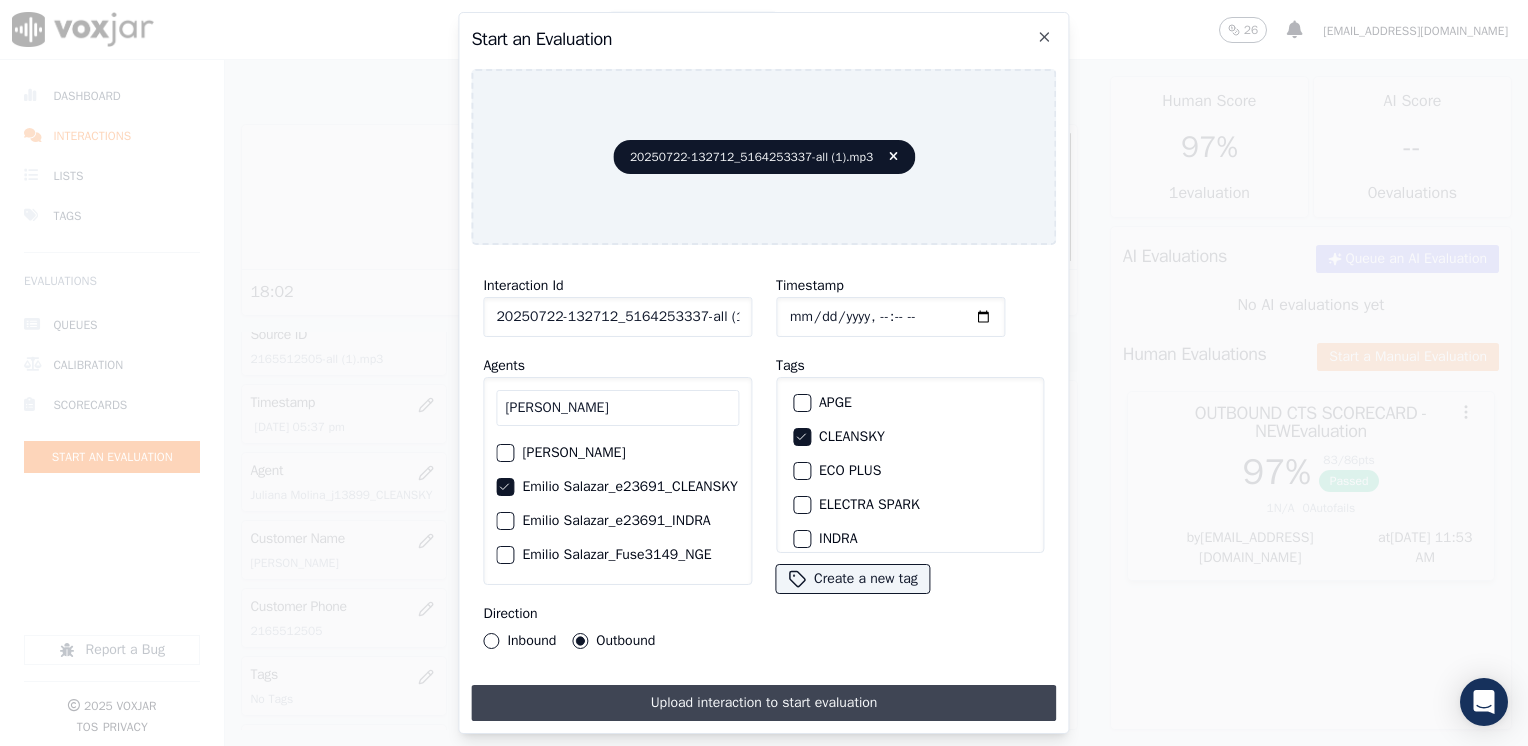 click on "Upload interaction to start evaluation" at bounding box center (763, 703) 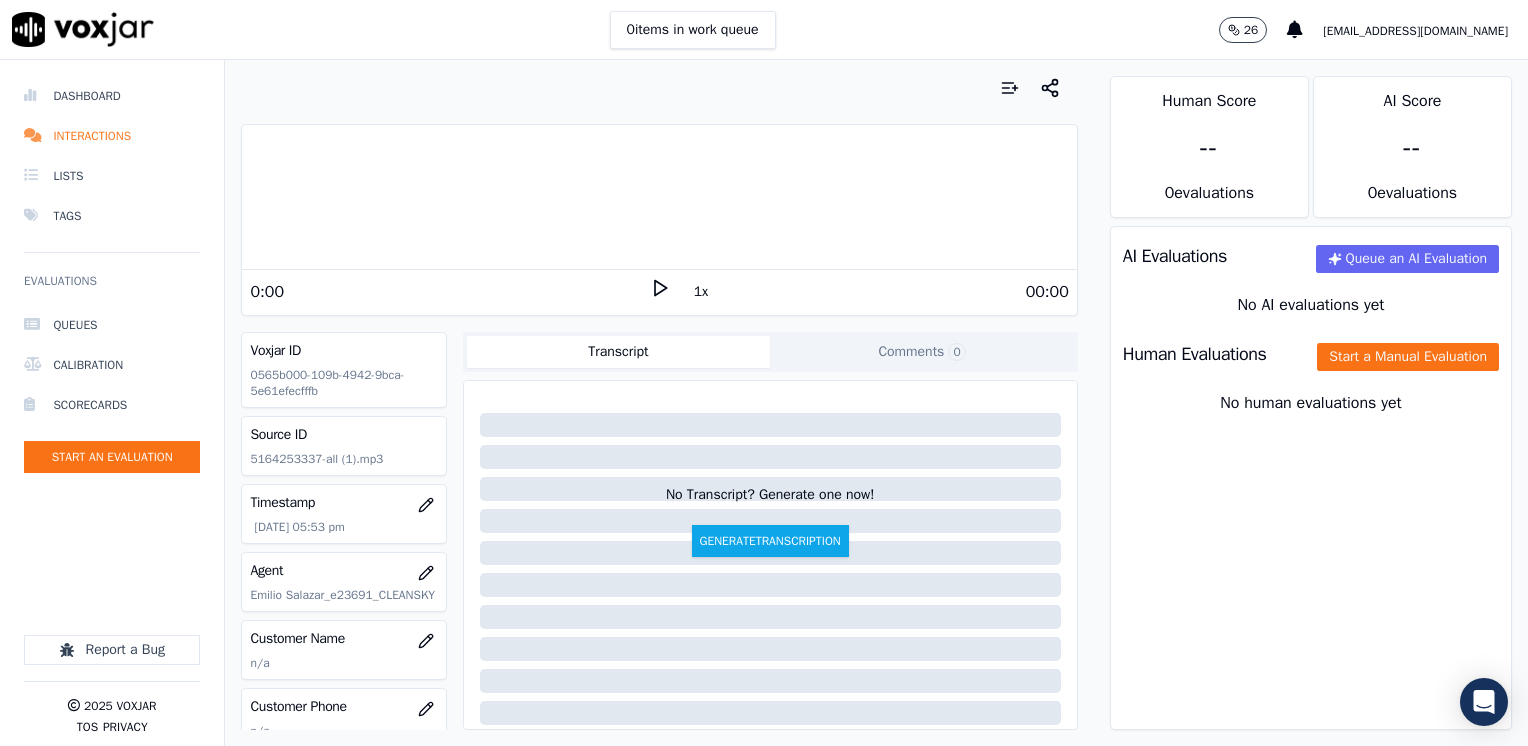 click 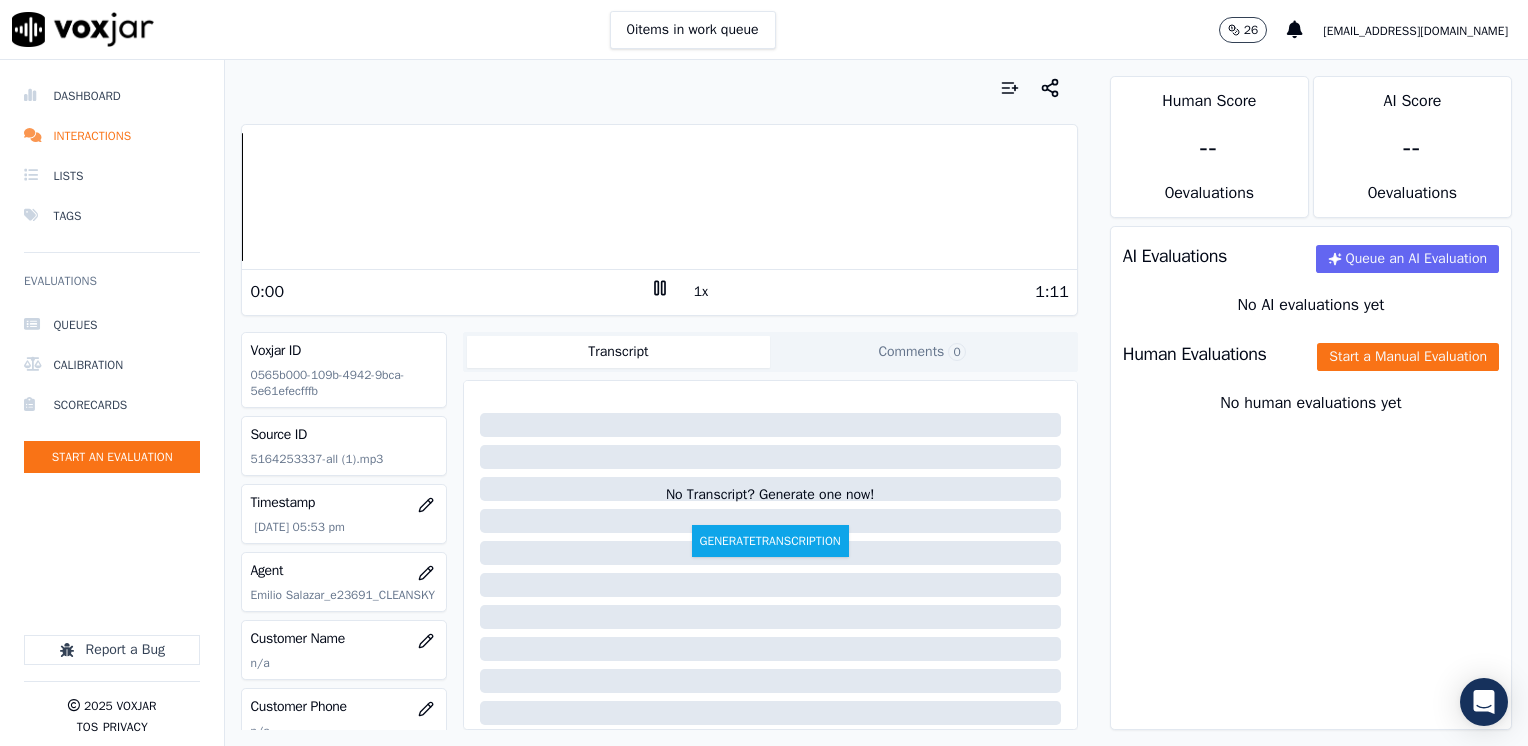 click 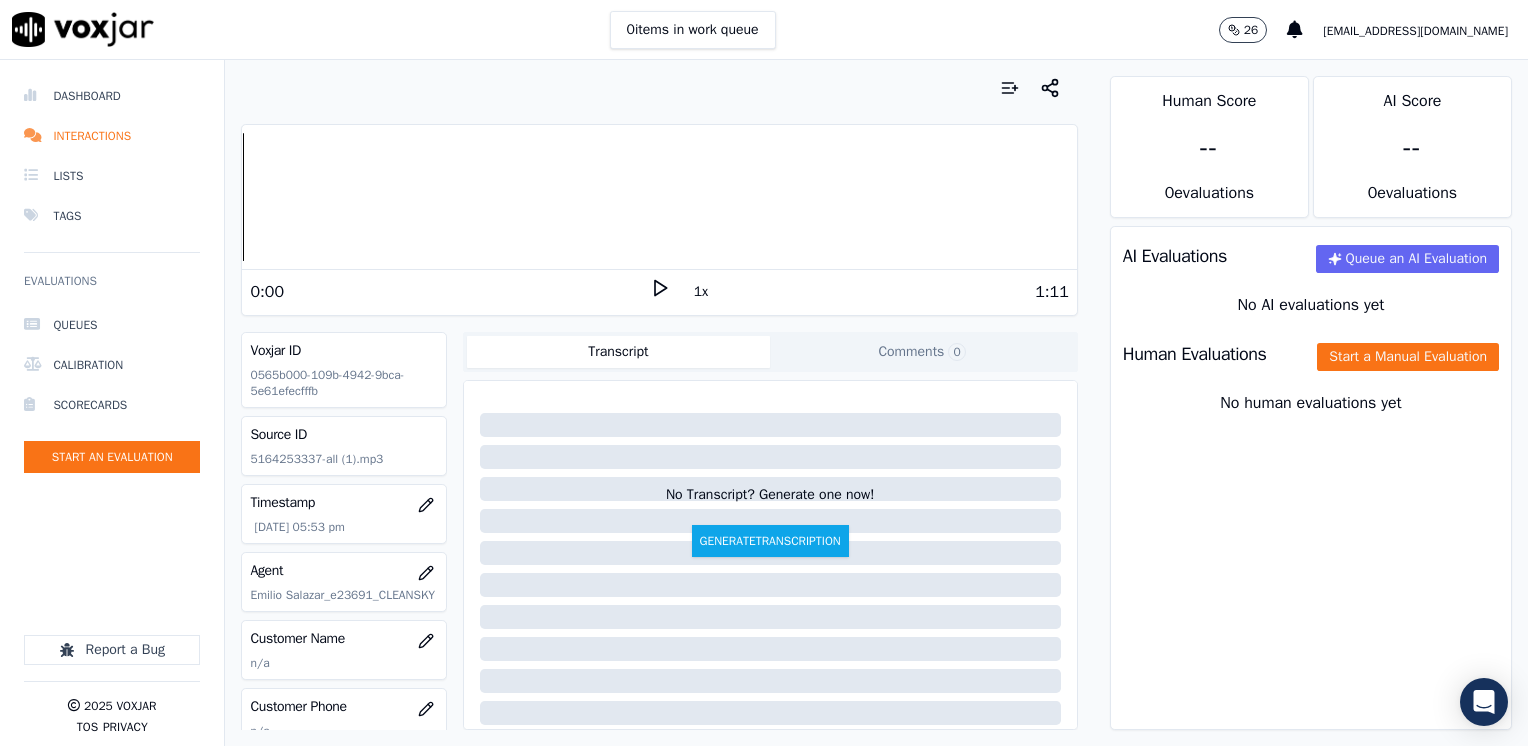 scroll, scrollTop: 100, scrollLeft: 0, axis: vertical 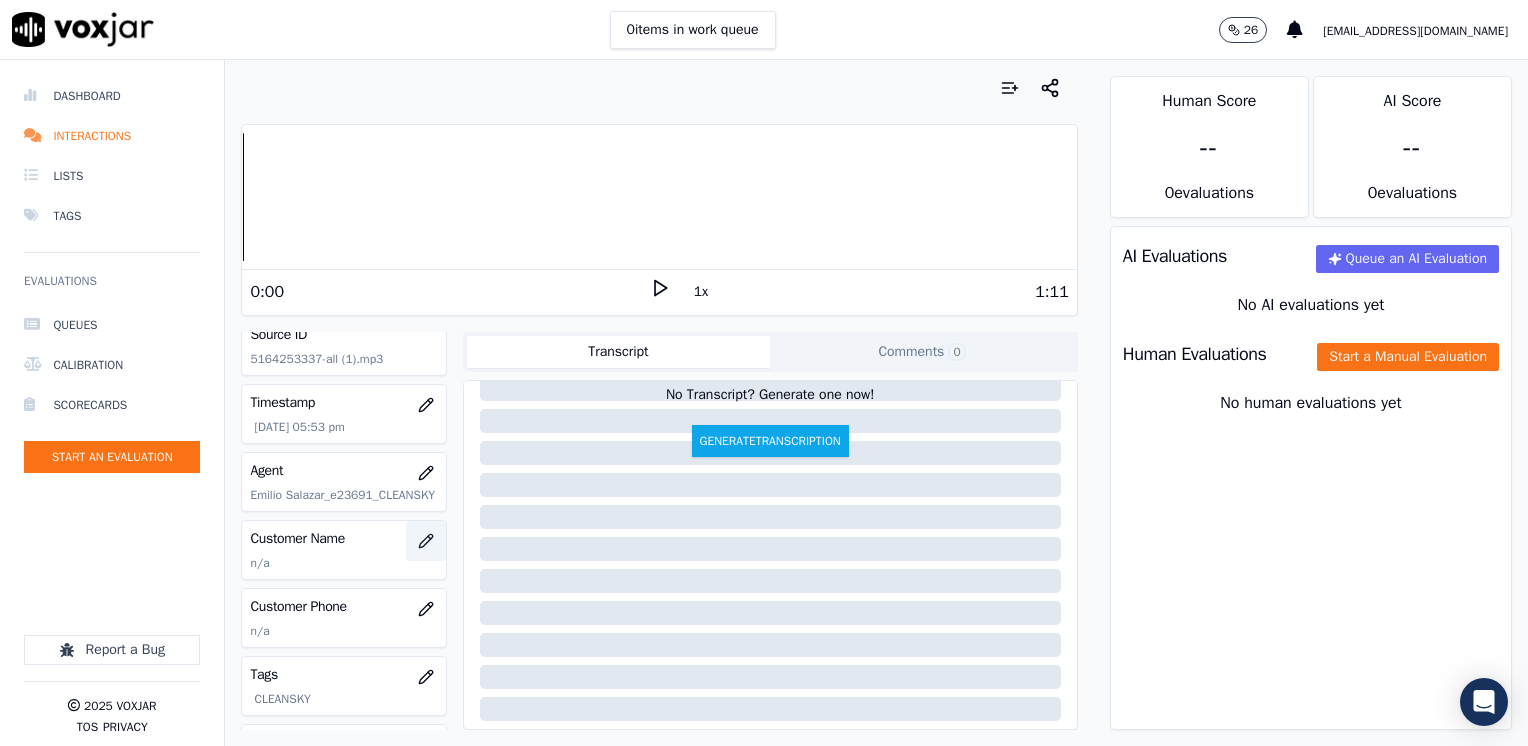 click 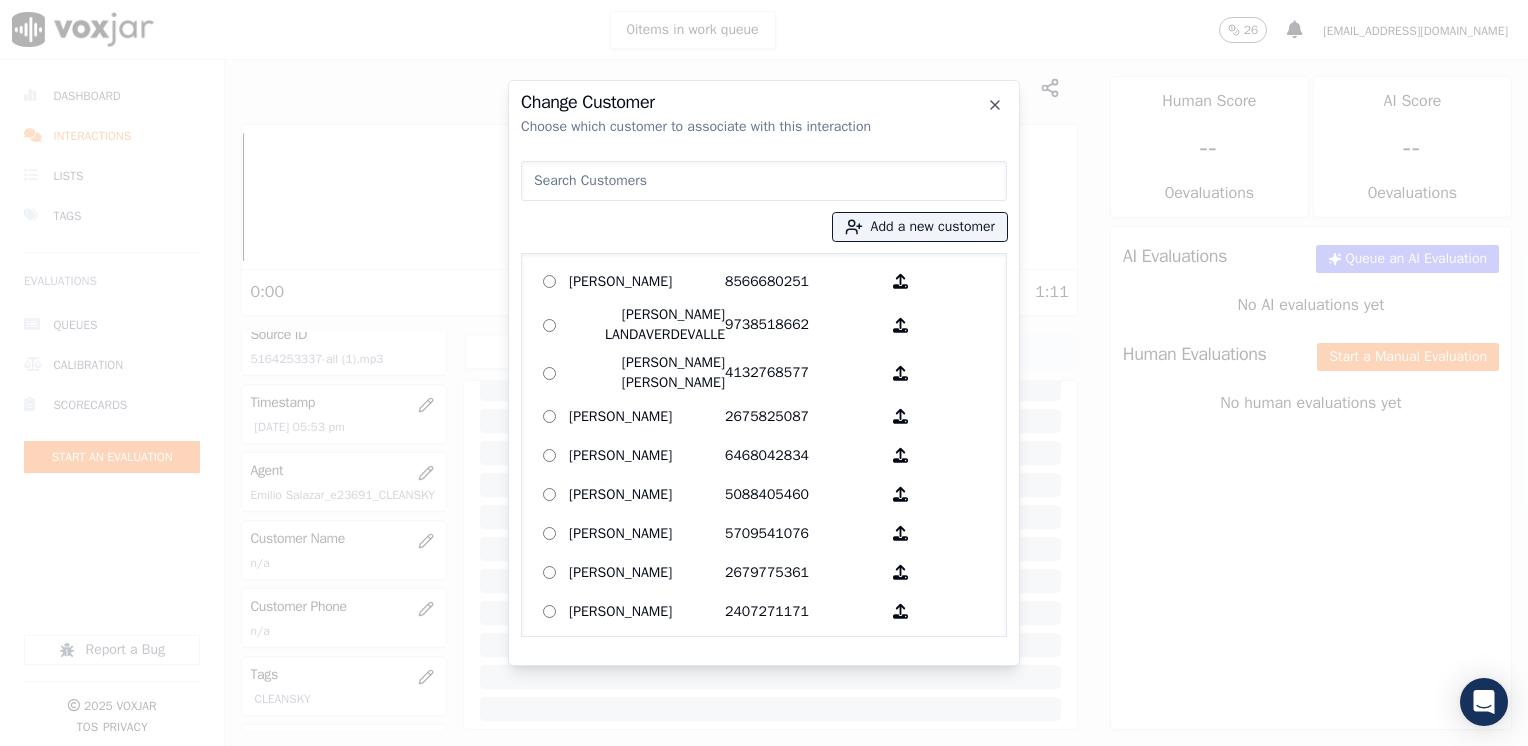 drag, startPoint x: 687, startPoint y: 178, endPoint x: 714, endPoint y: 192, distance: 30.413813 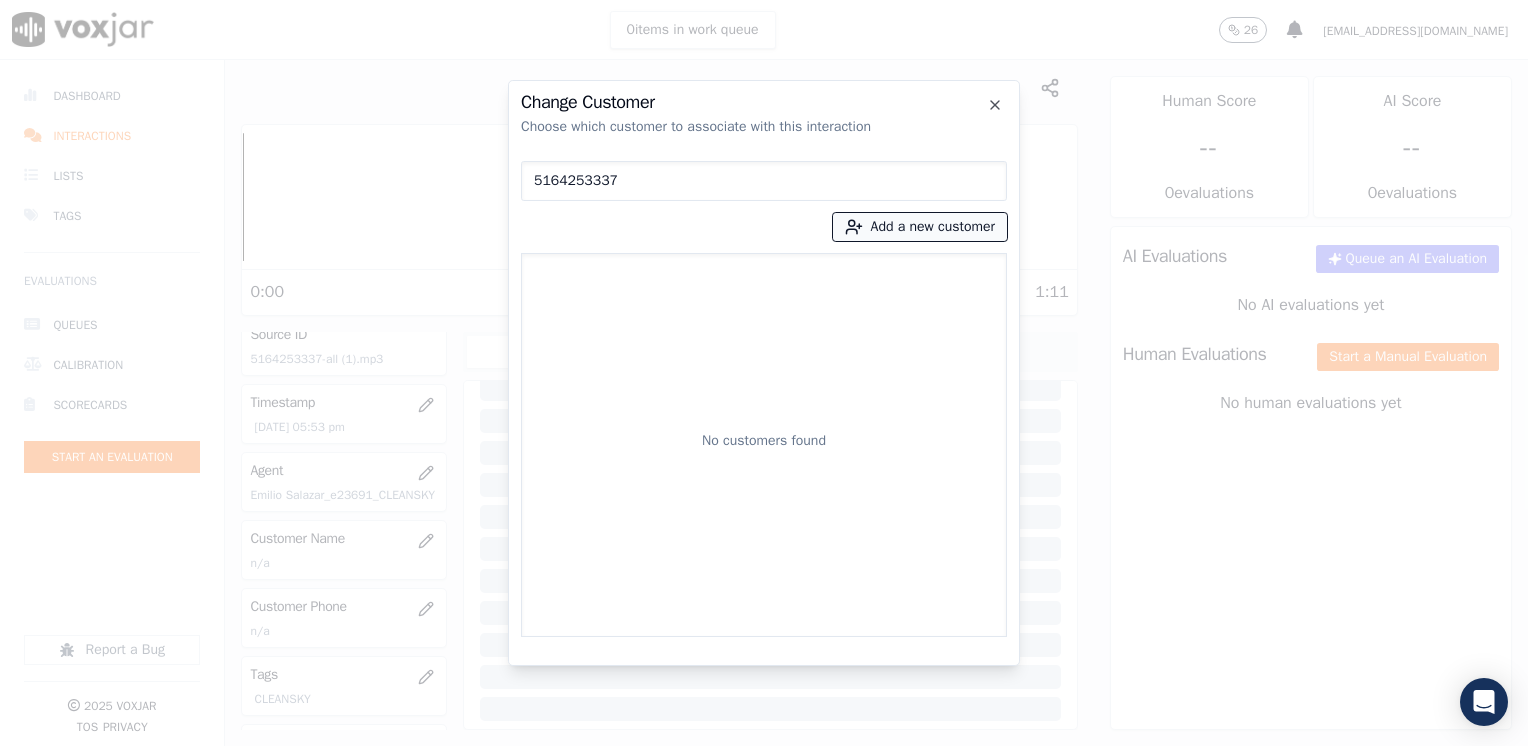 type on "5164253337" 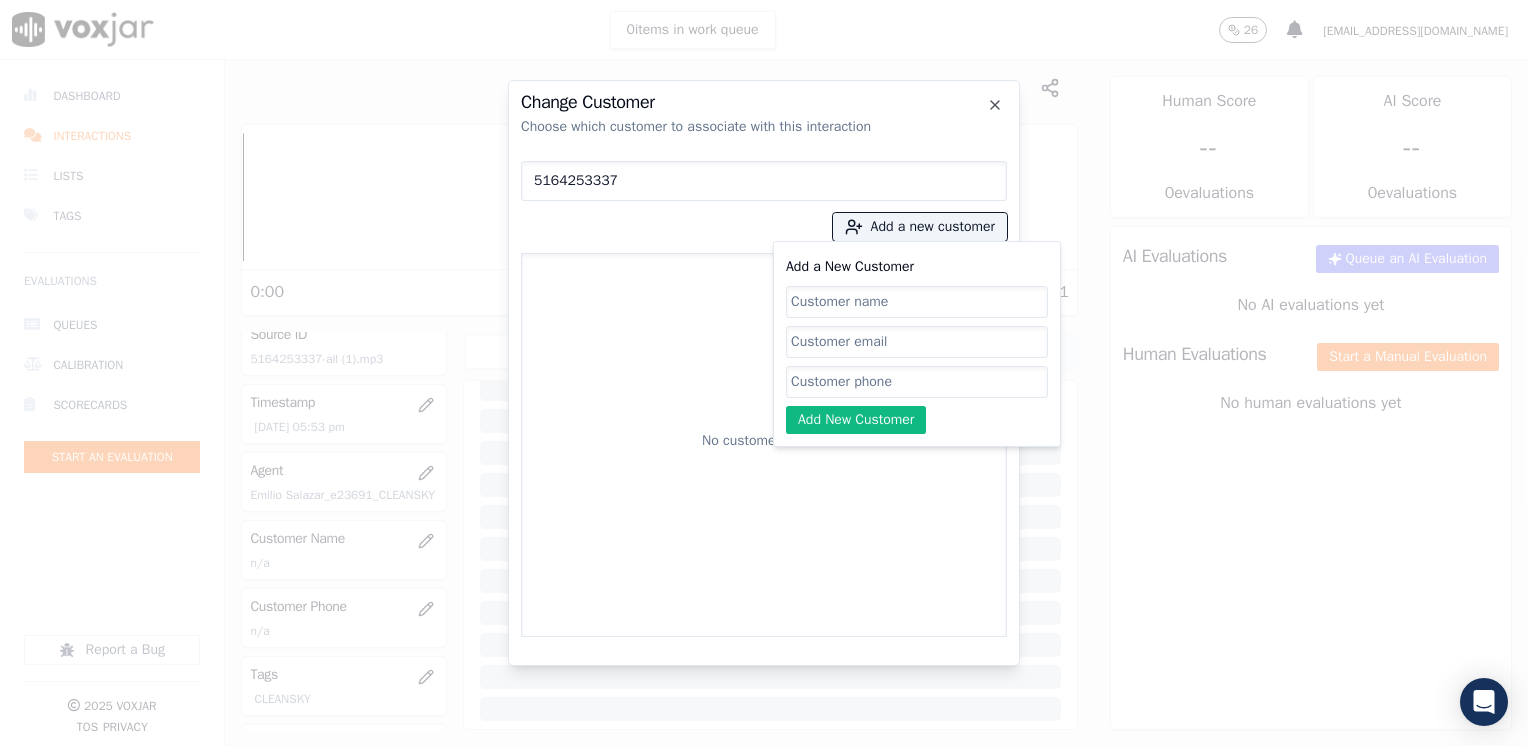 click on "Add a New Customer" 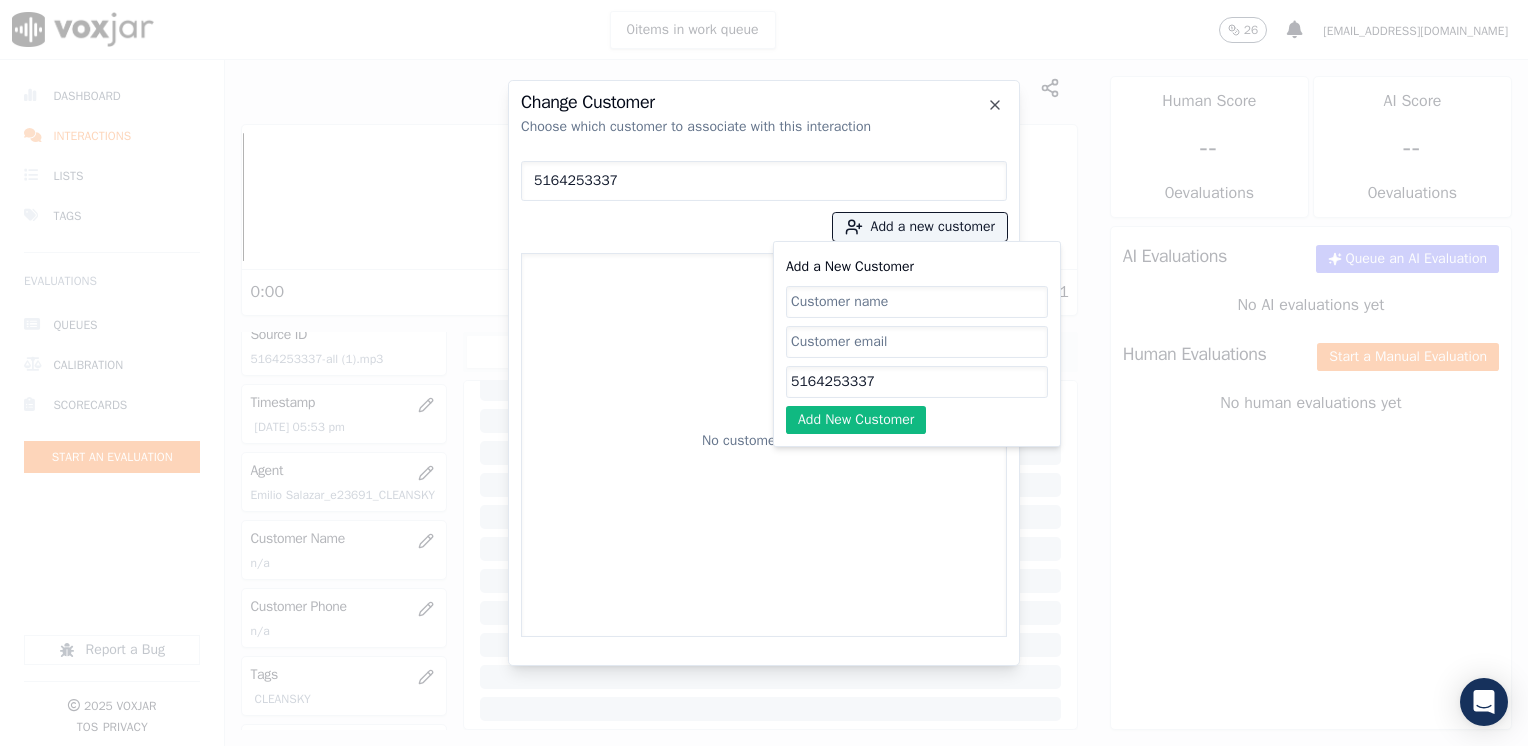 type on "5164253337" 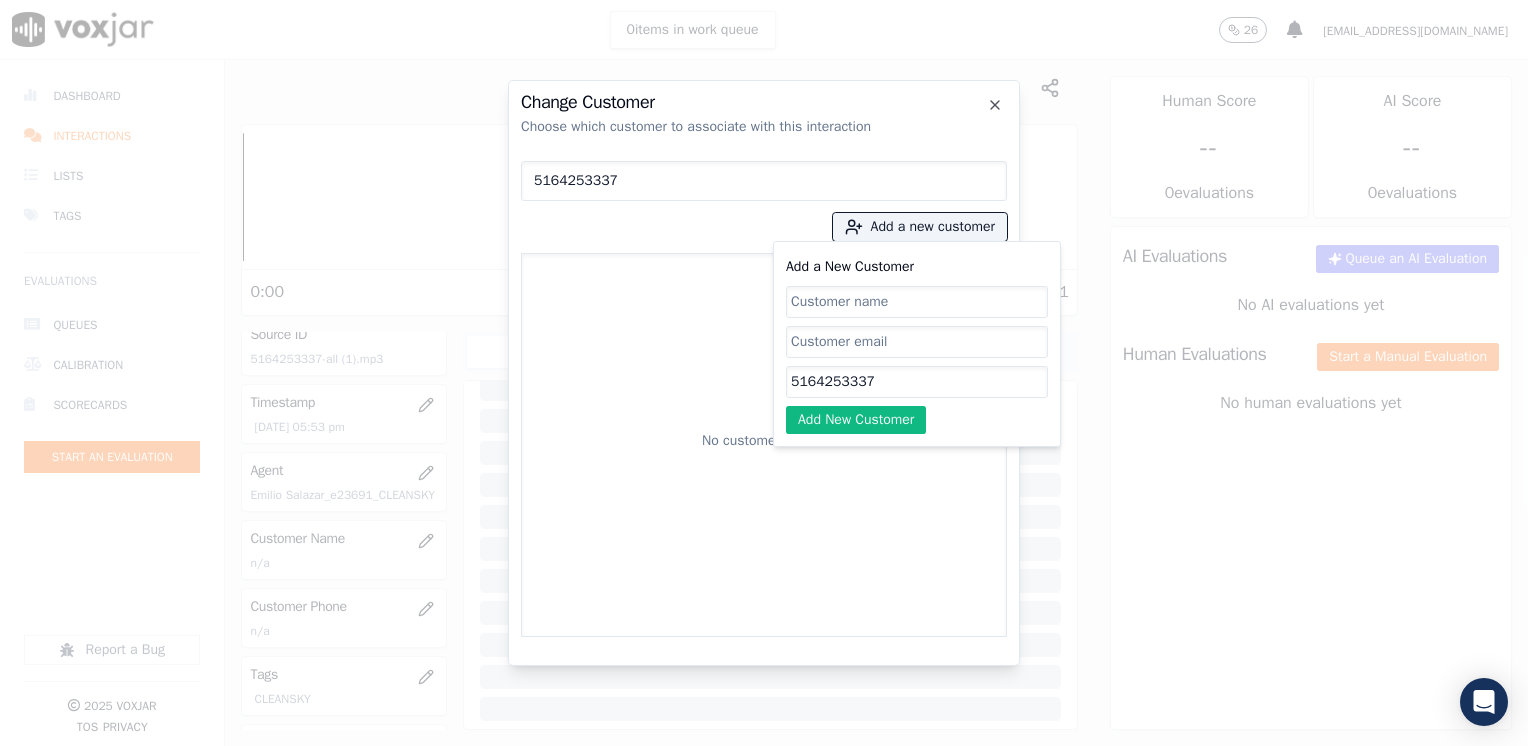 click on "Add a New Customer" 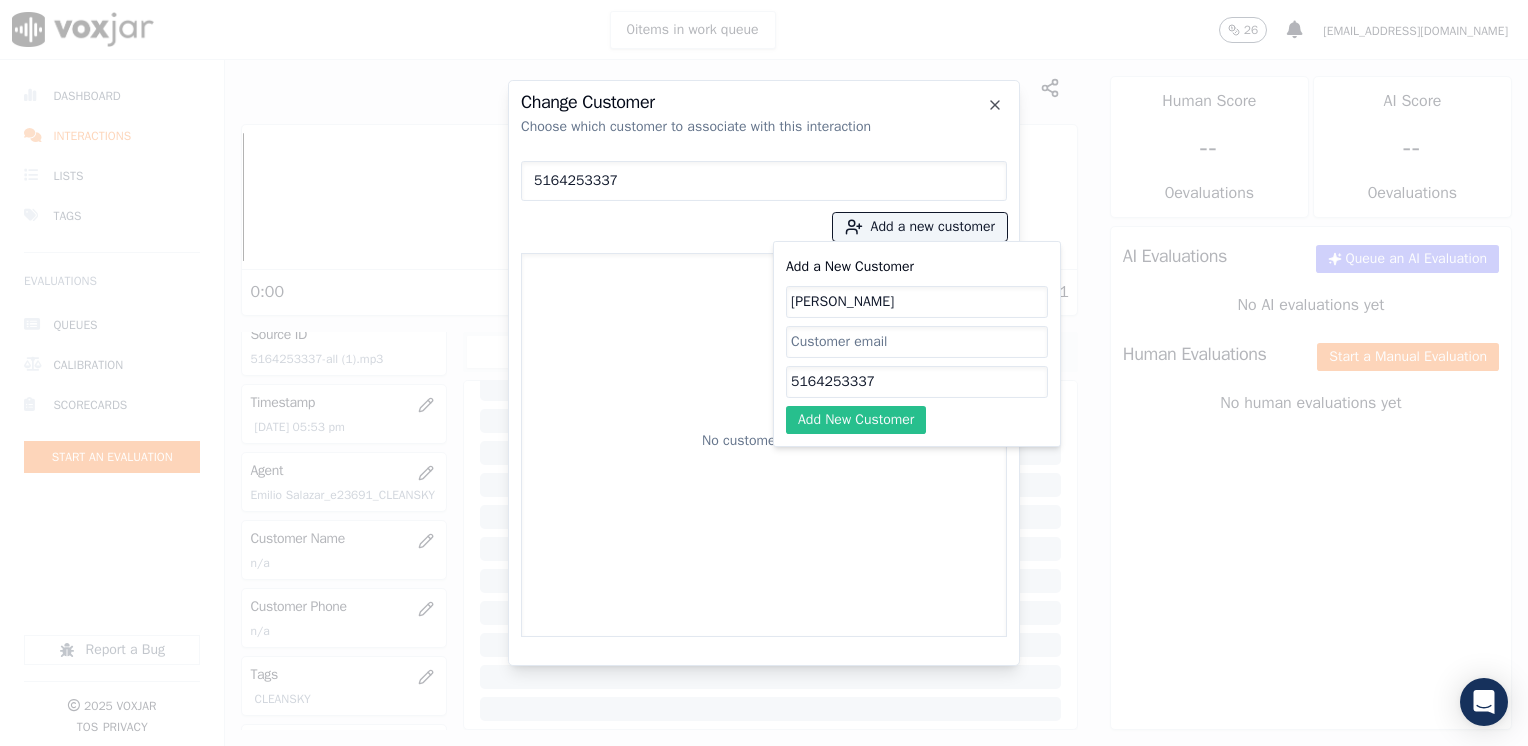 type on "[PERSON_NAME]" 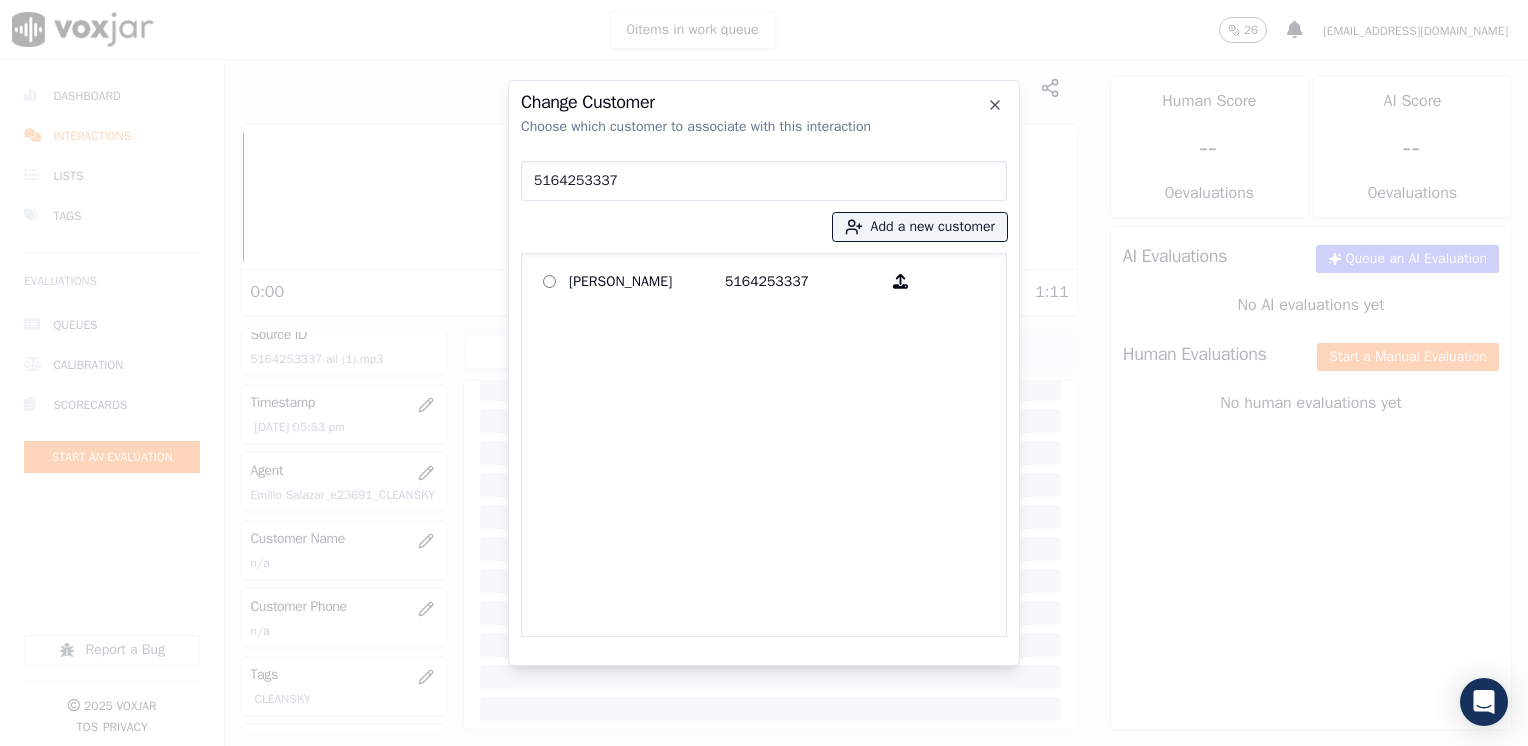 drag, startPoint x: 702, startPoint y: 275, endPoint x: 719, endPoint y: 292, distance: 24.04163 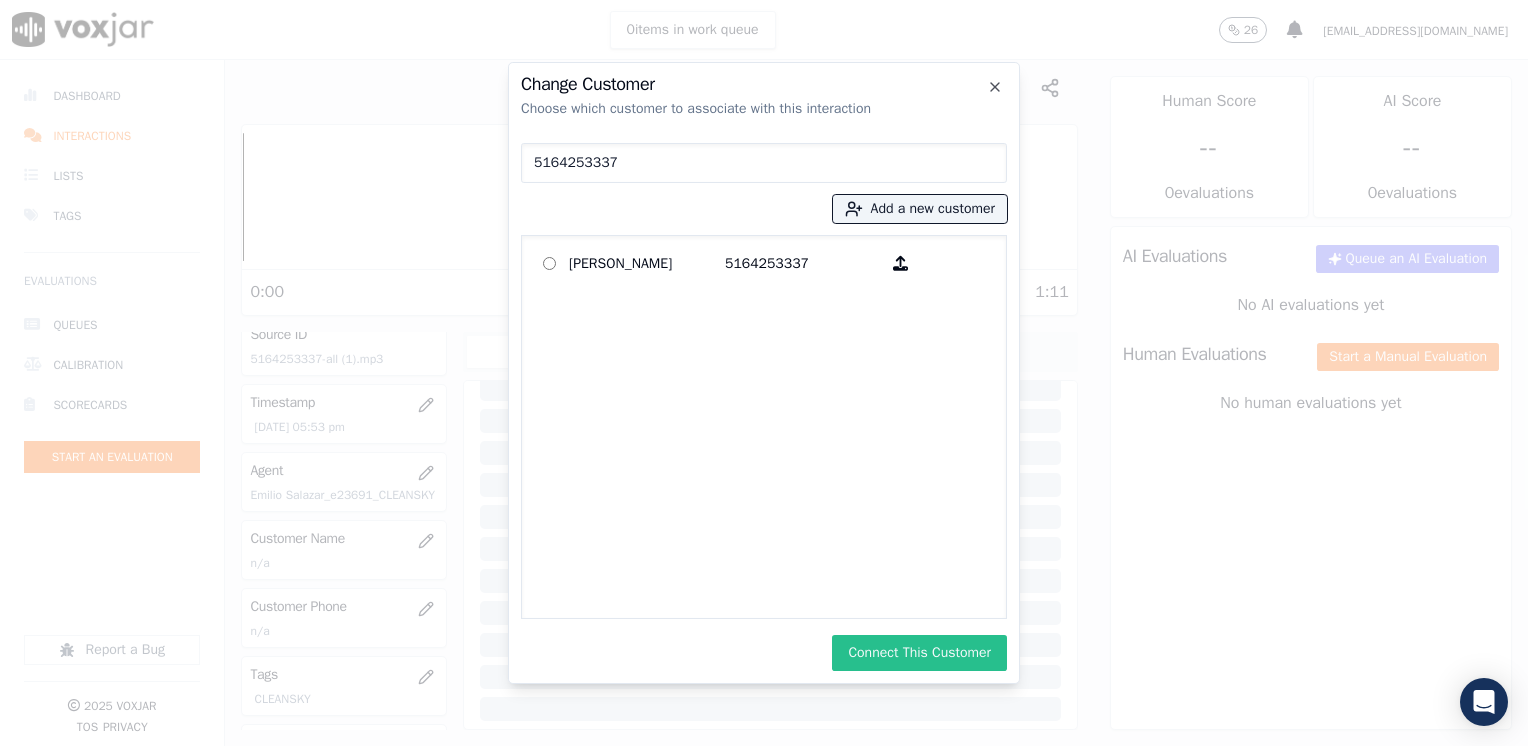 click on "Connect This Customer" at bounding box center [919, 653] 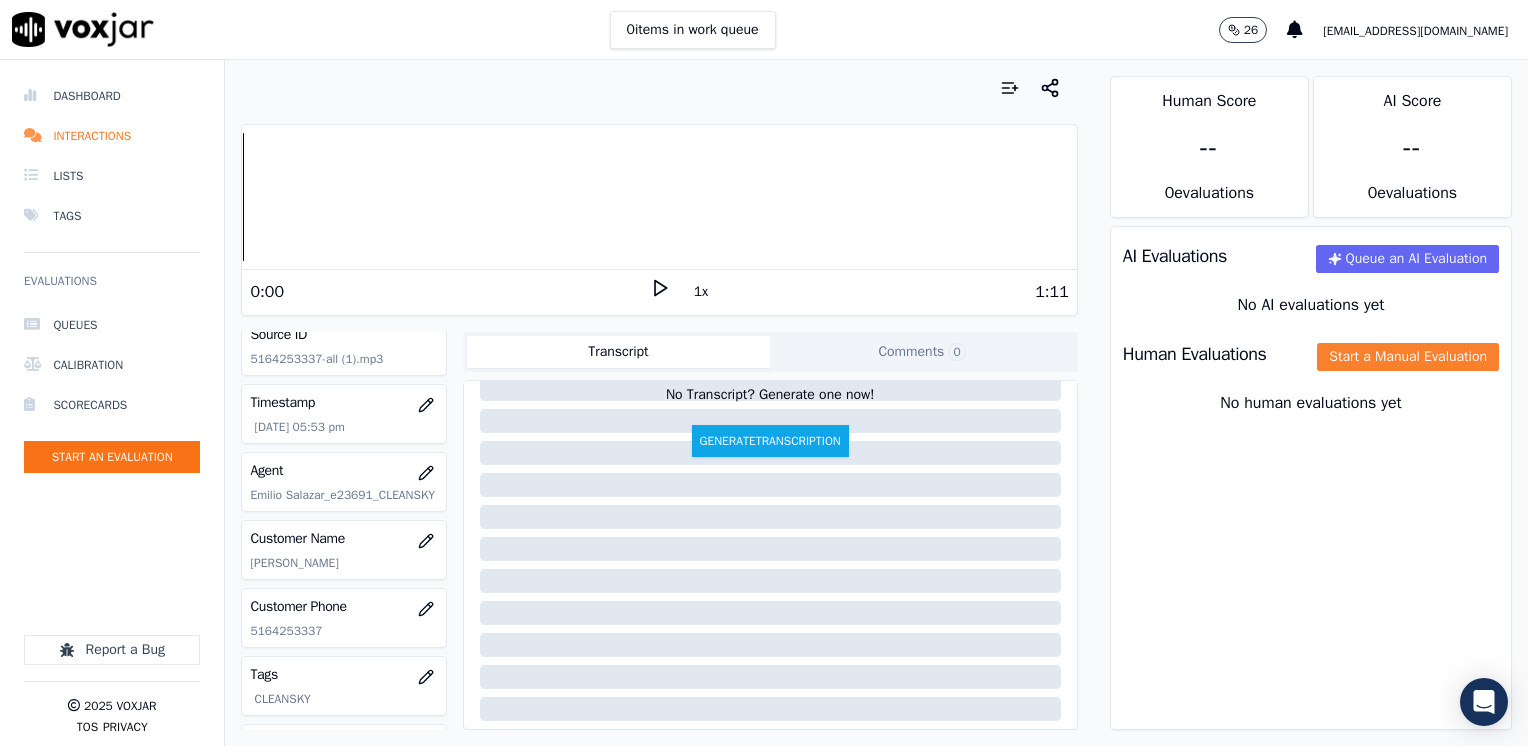 click on "Start a Manual Evaluation" 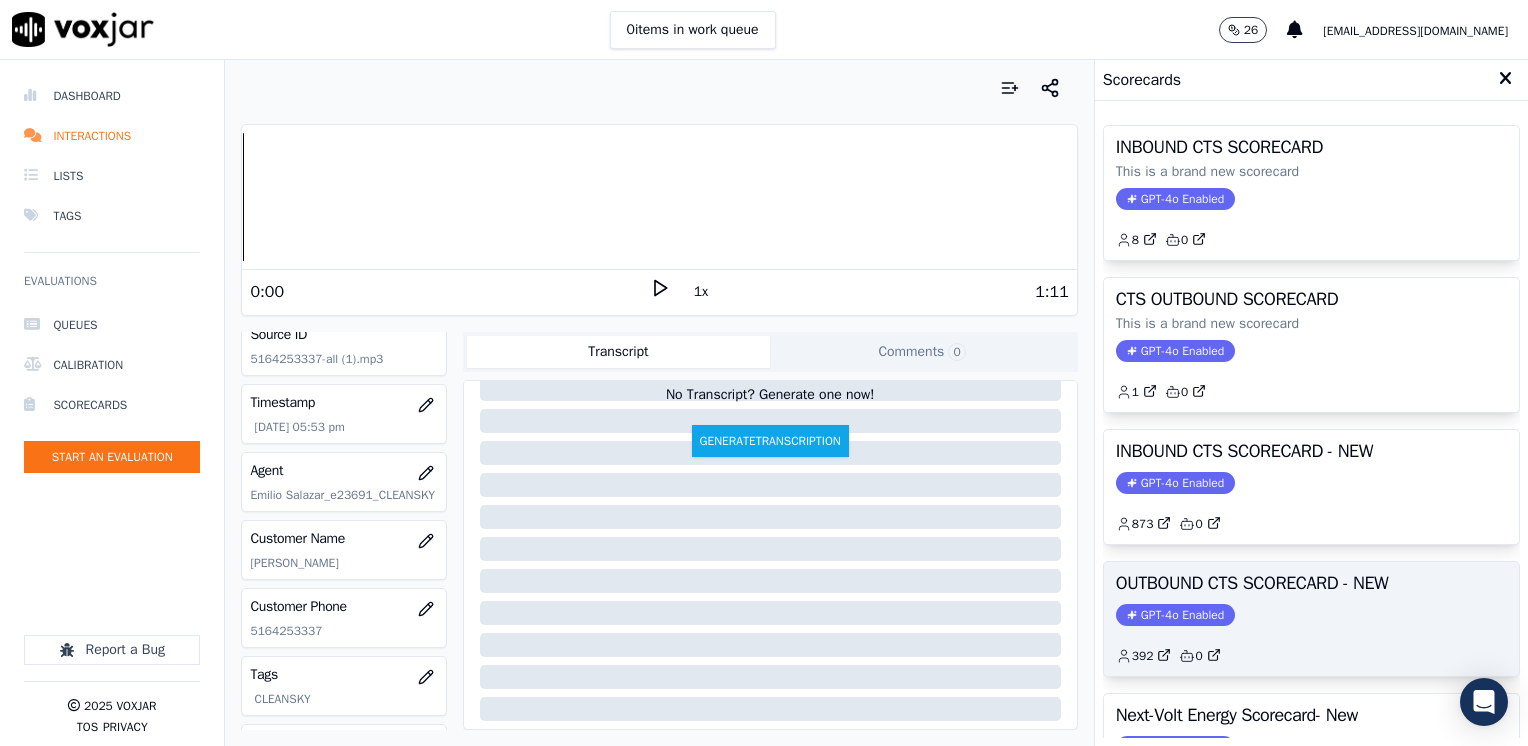 click on "GPT-4o Enabled" at bounding box center (1175, 615) 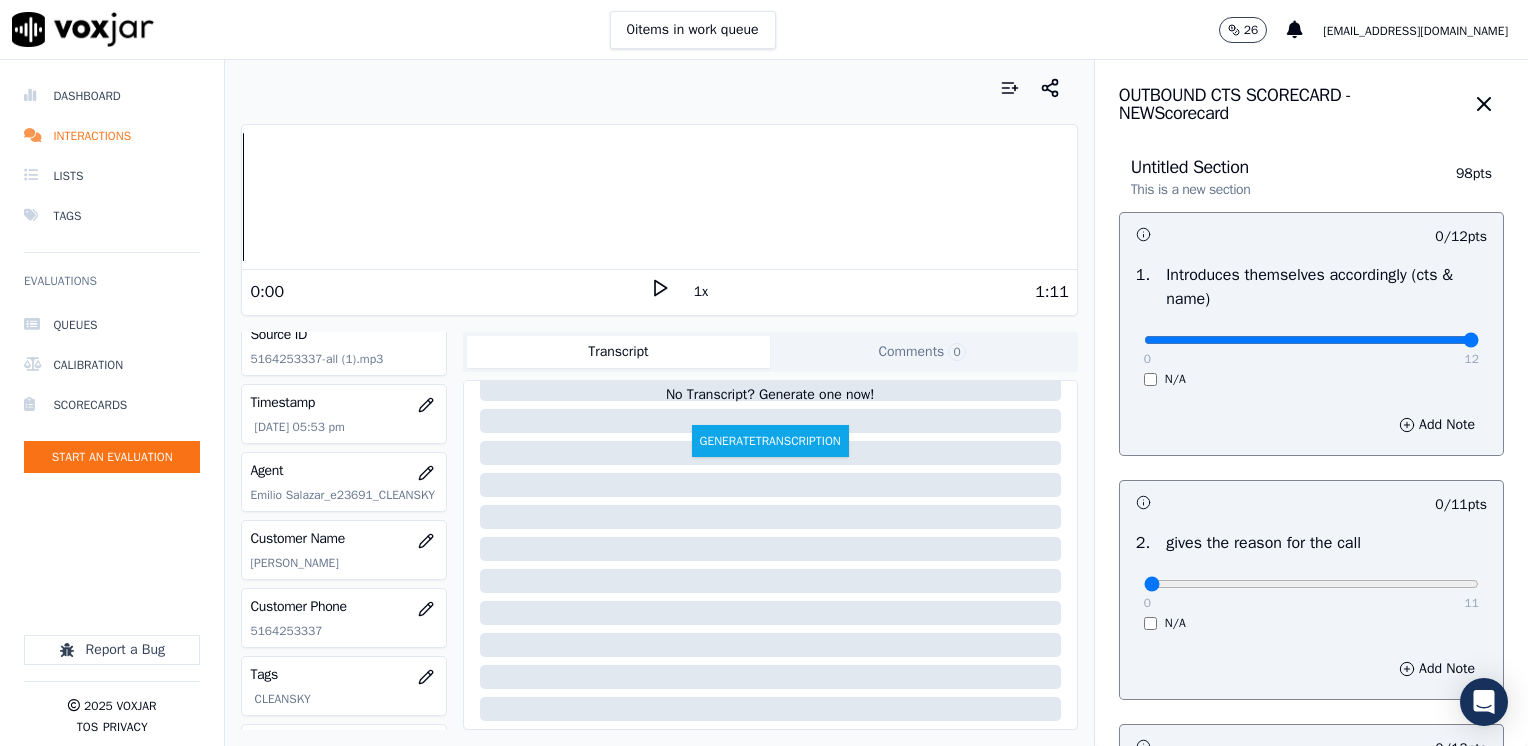 drag, startPoint x: 1140, startPoint y: 340, endPoint x: 1531, endPoint y: 338, distance: 391.00513 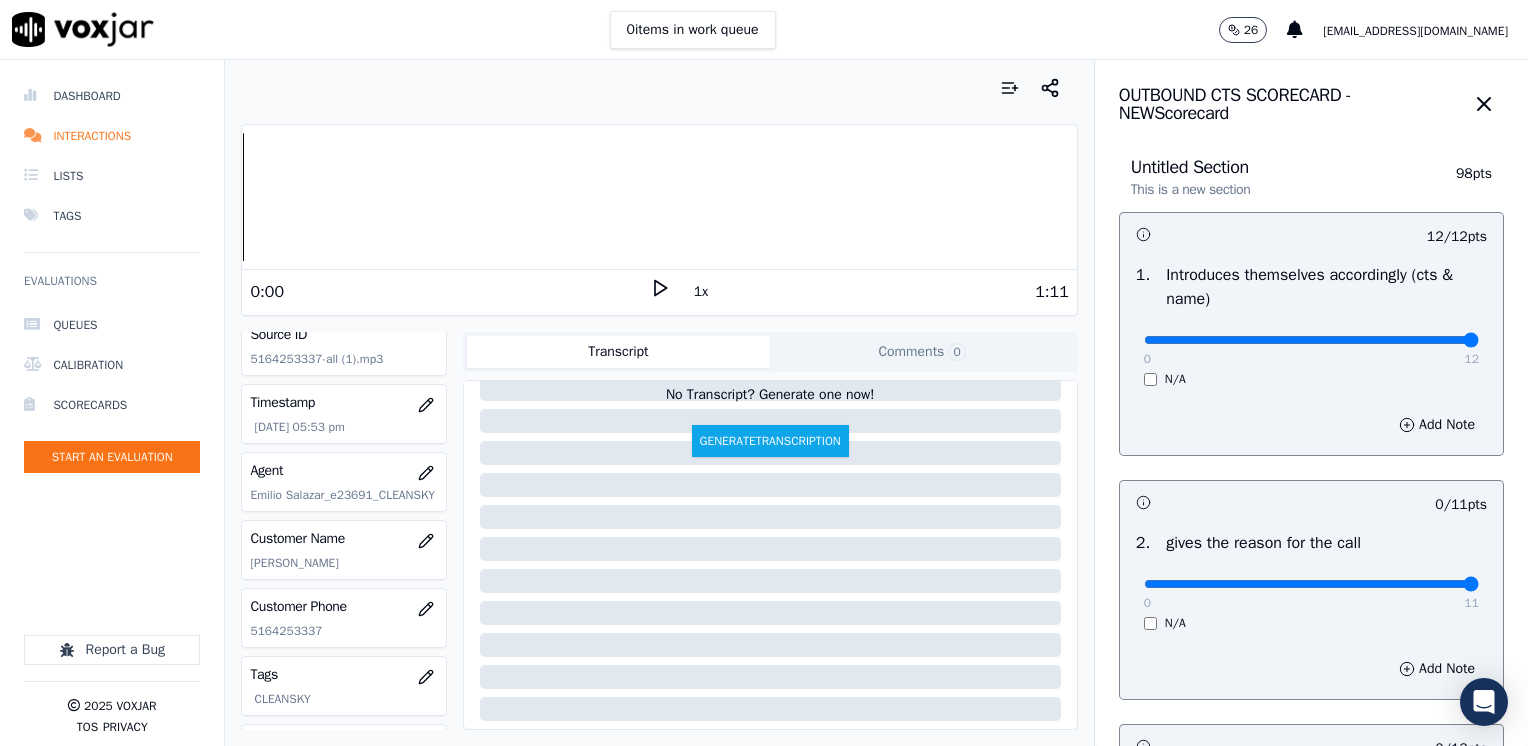 drag, startPoint x: 1129, startPoint y: 586, endPoint x: 1512, endPoint y: 549, distance: 384.78305 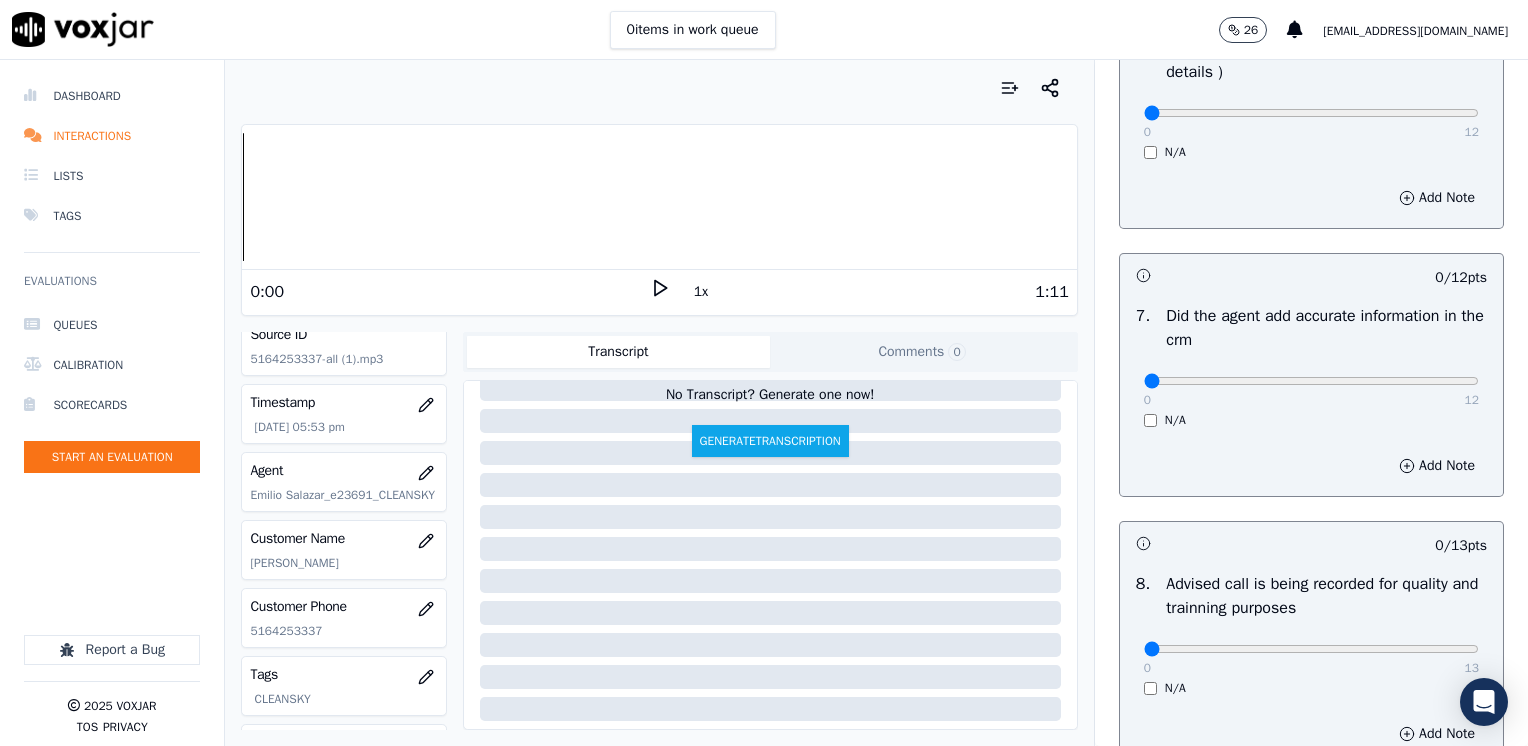 scroll, scrollTop: 1700, scrollLeft: 0, axis: vertical 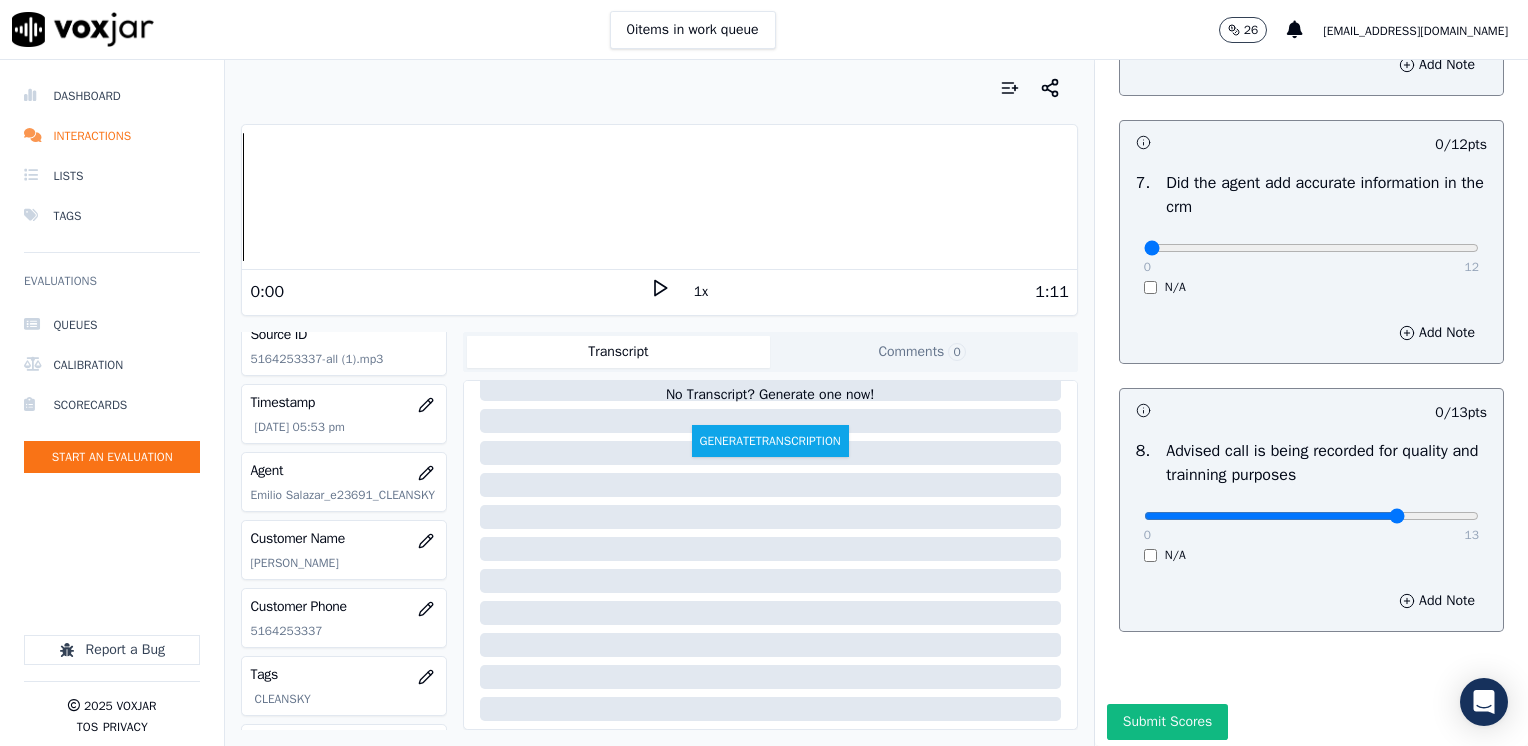 type on "10" 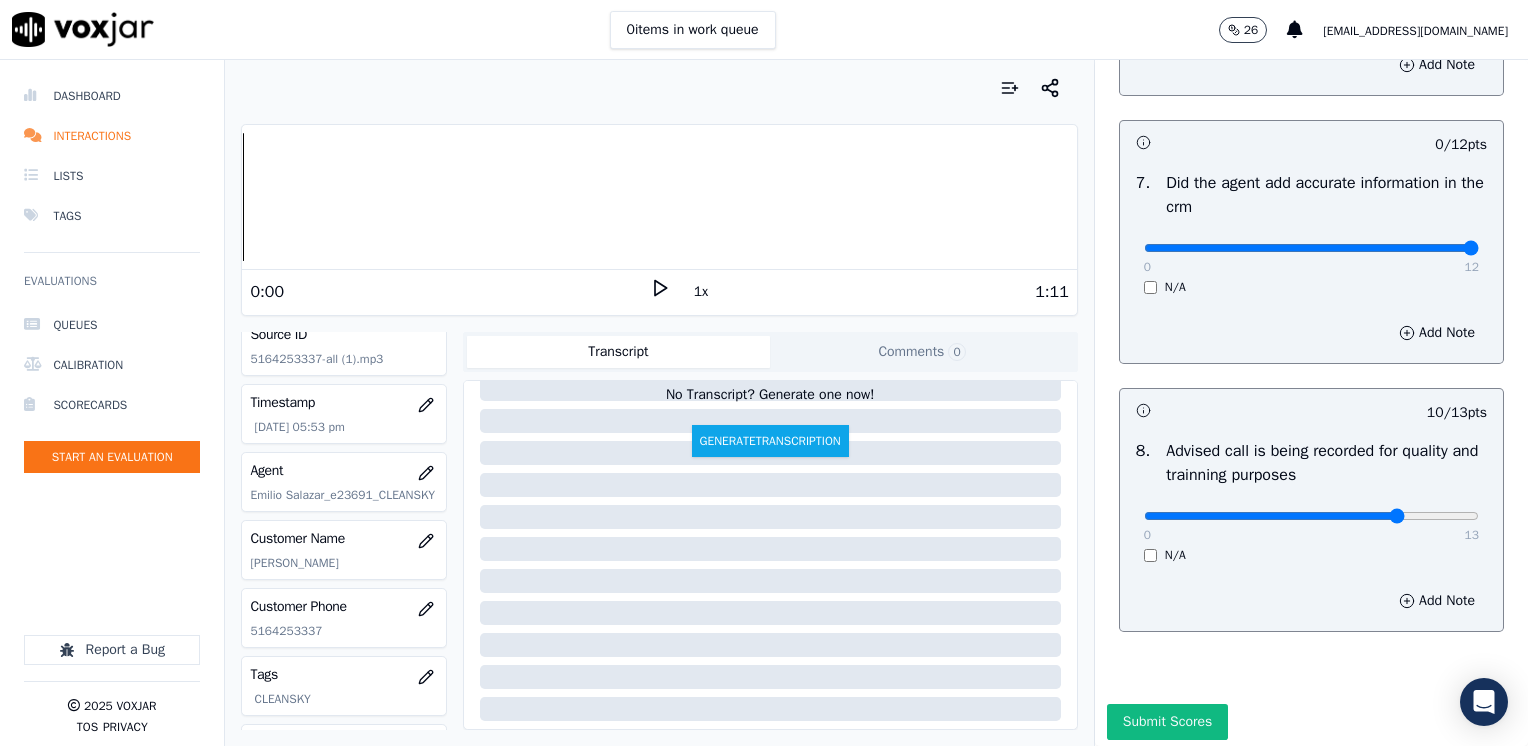 drag, startPoint x: 1130, startPoint y: 241, endPoint x: 1531, endPoint y: 241, distance: 401 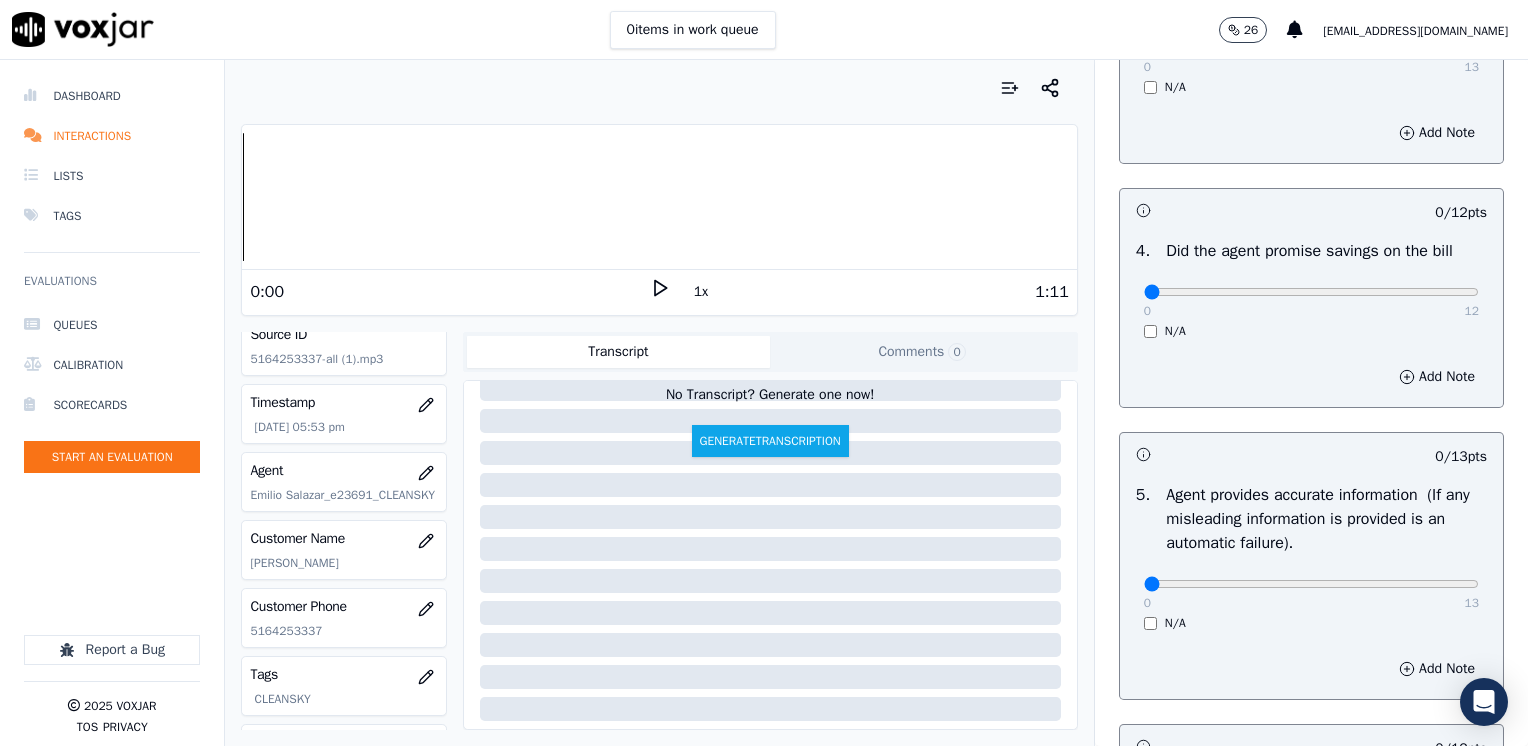 scroll, scrollTop: 800, scrollLeft: 0, axis: vertical 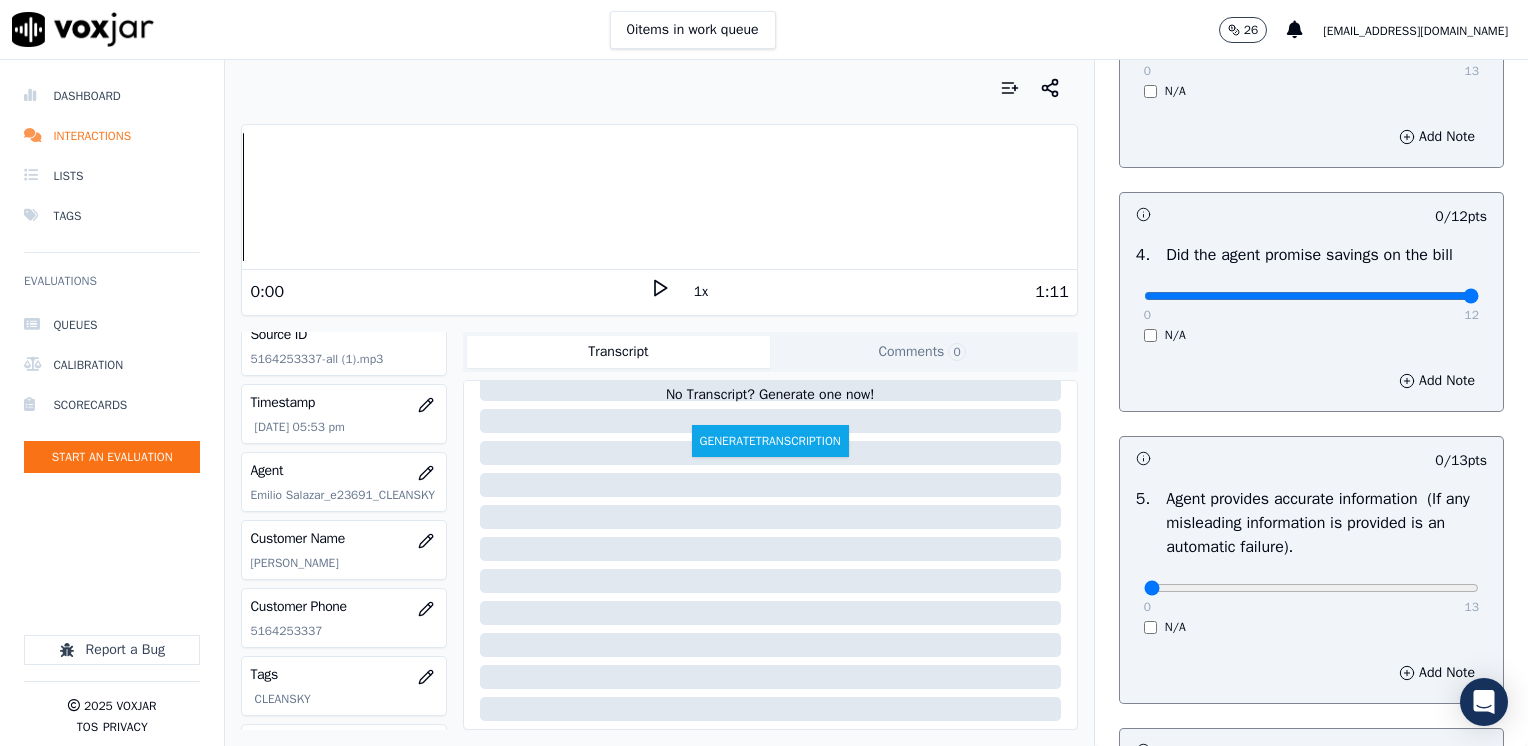 drag, startPoint x: 1134, startPoint y: 288, endPoint x: 1527, endPoint y: 334, distance: 395.68295 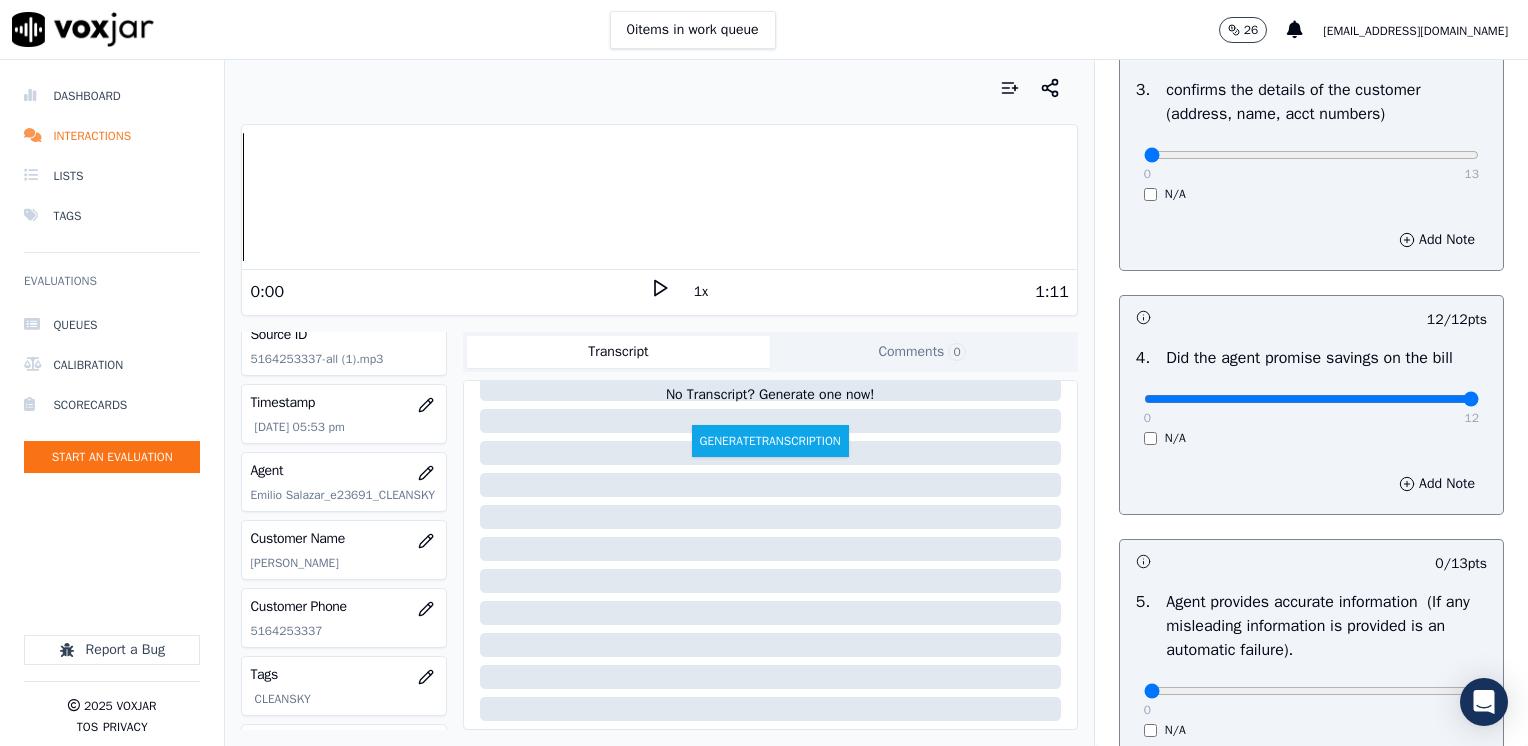 scroll, scrollTop: 700, scrollLeft: 0, axis: vertical 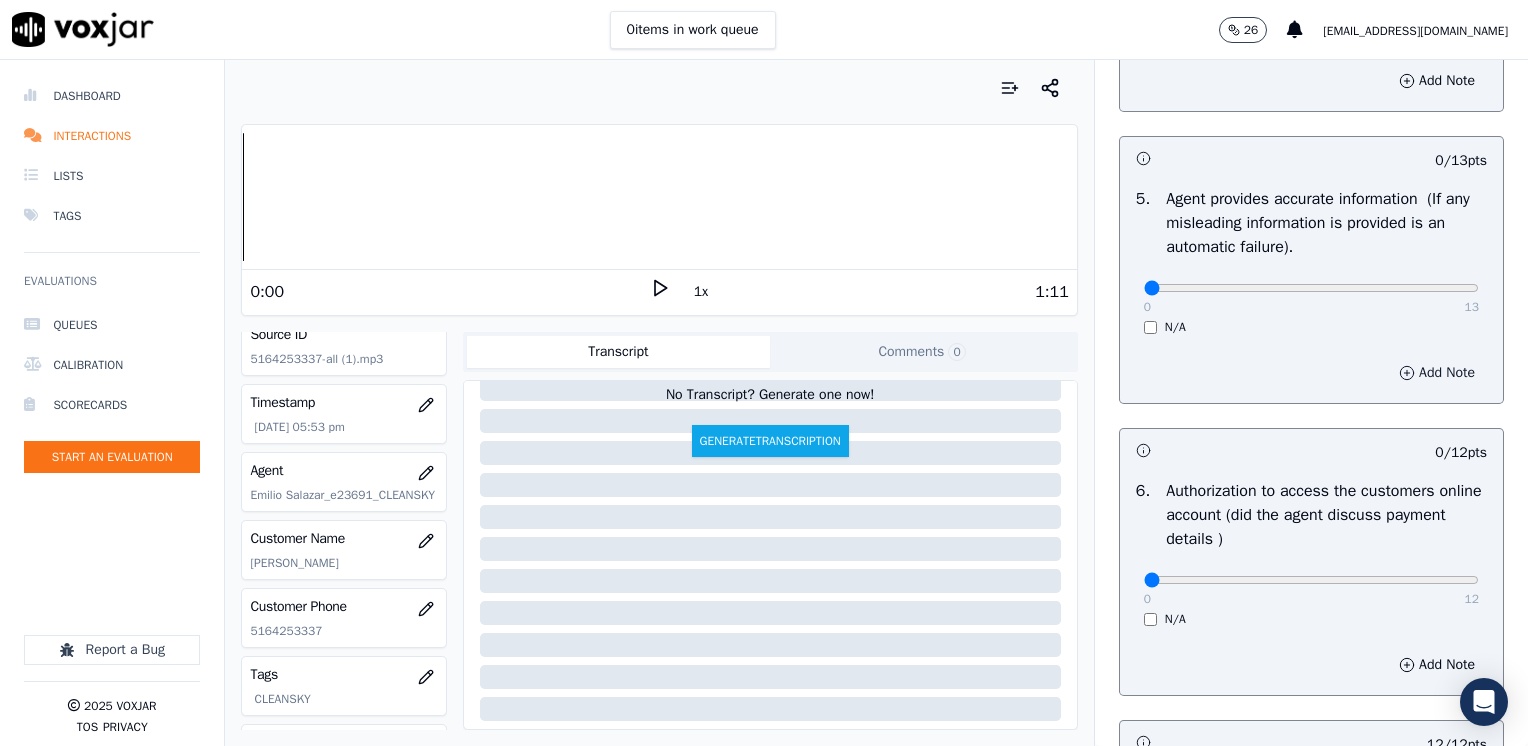 click on "Add Note" at bounding box center (1437, 373) 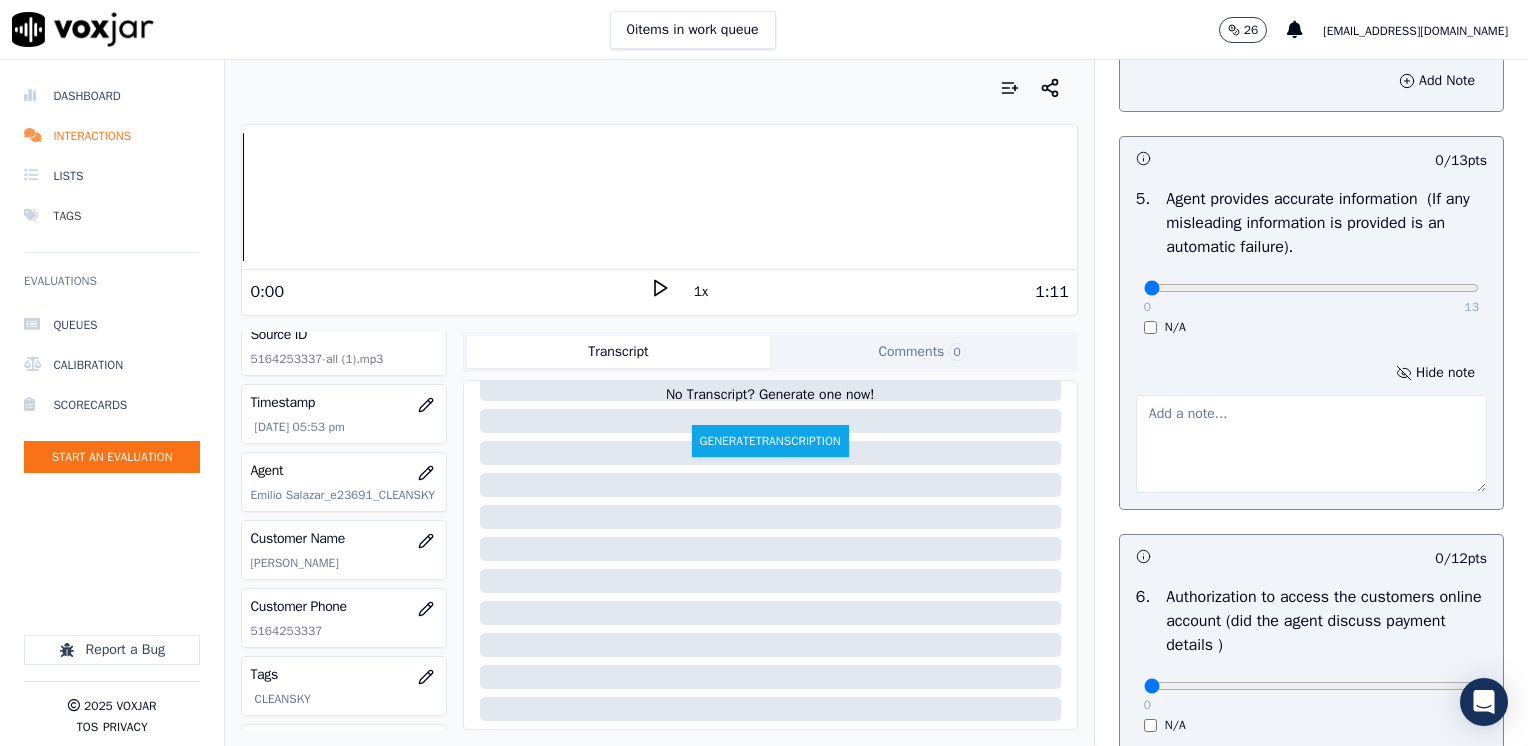 click at bounding box center (1311, 444) 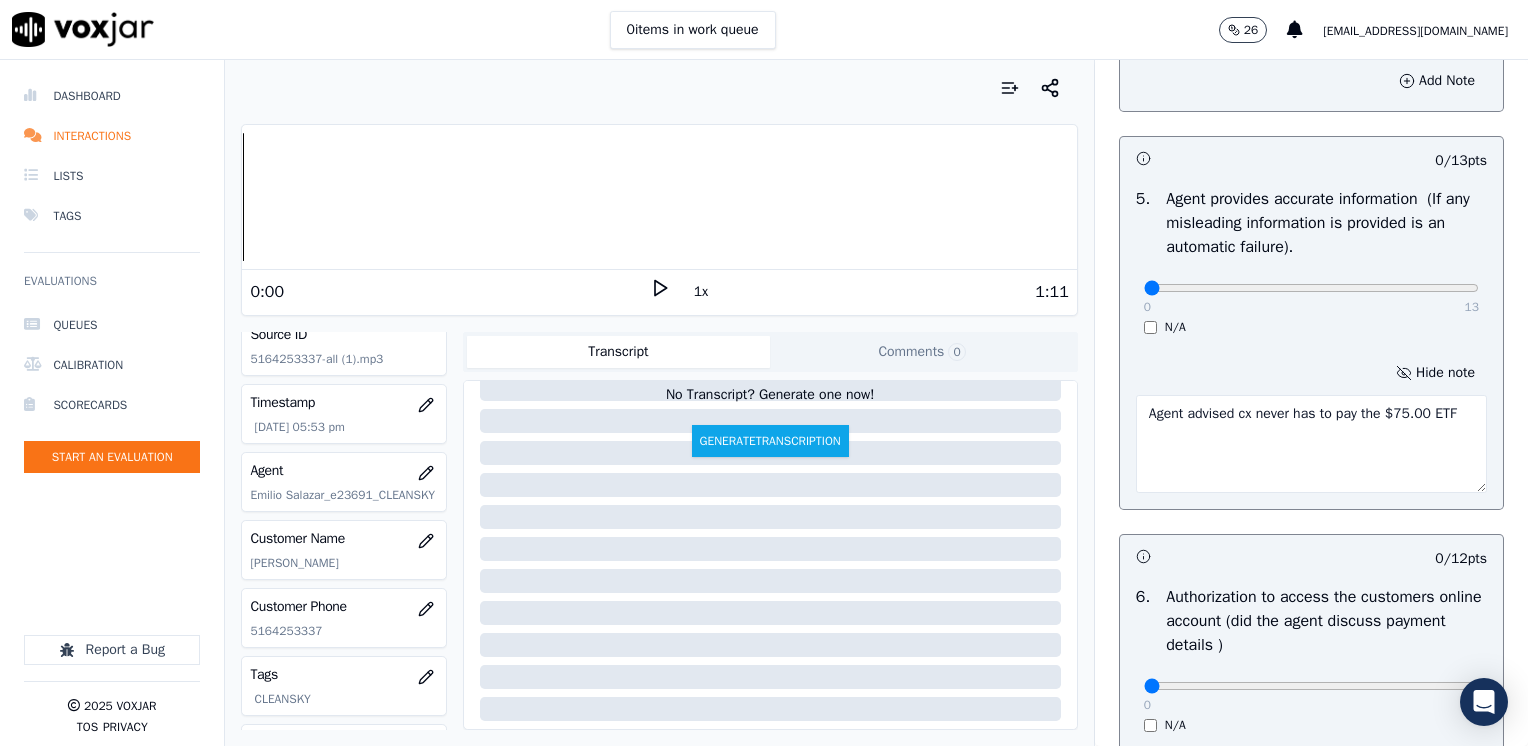click on "Agent advised cx never has to pay the $75.00 ETF" at bounding box center (1311, 444) 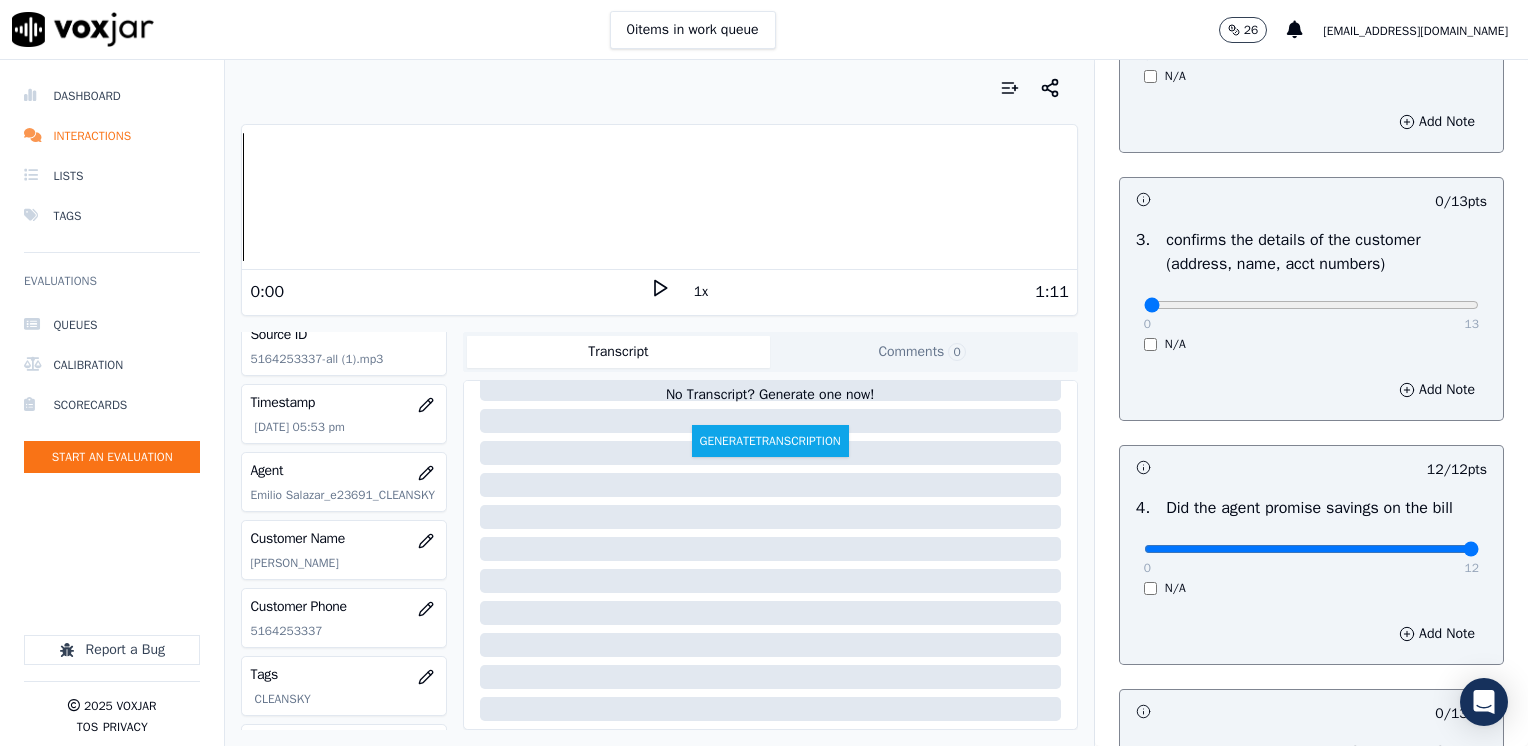 scroll, scrollTop: 500, scrollLeft: 0, axis: vertical 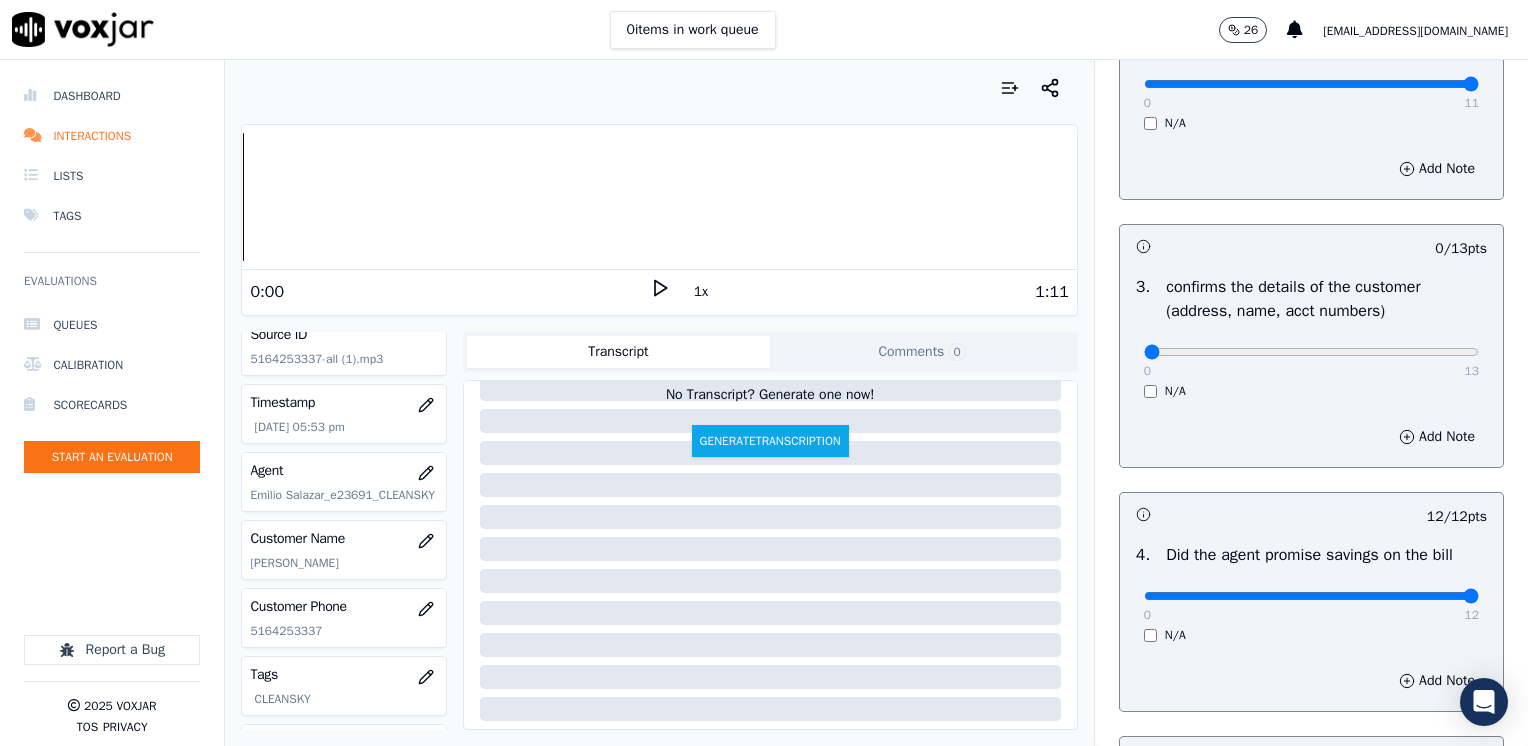 type on "Agent advised cx does not have to pay the $75.00 ETF" 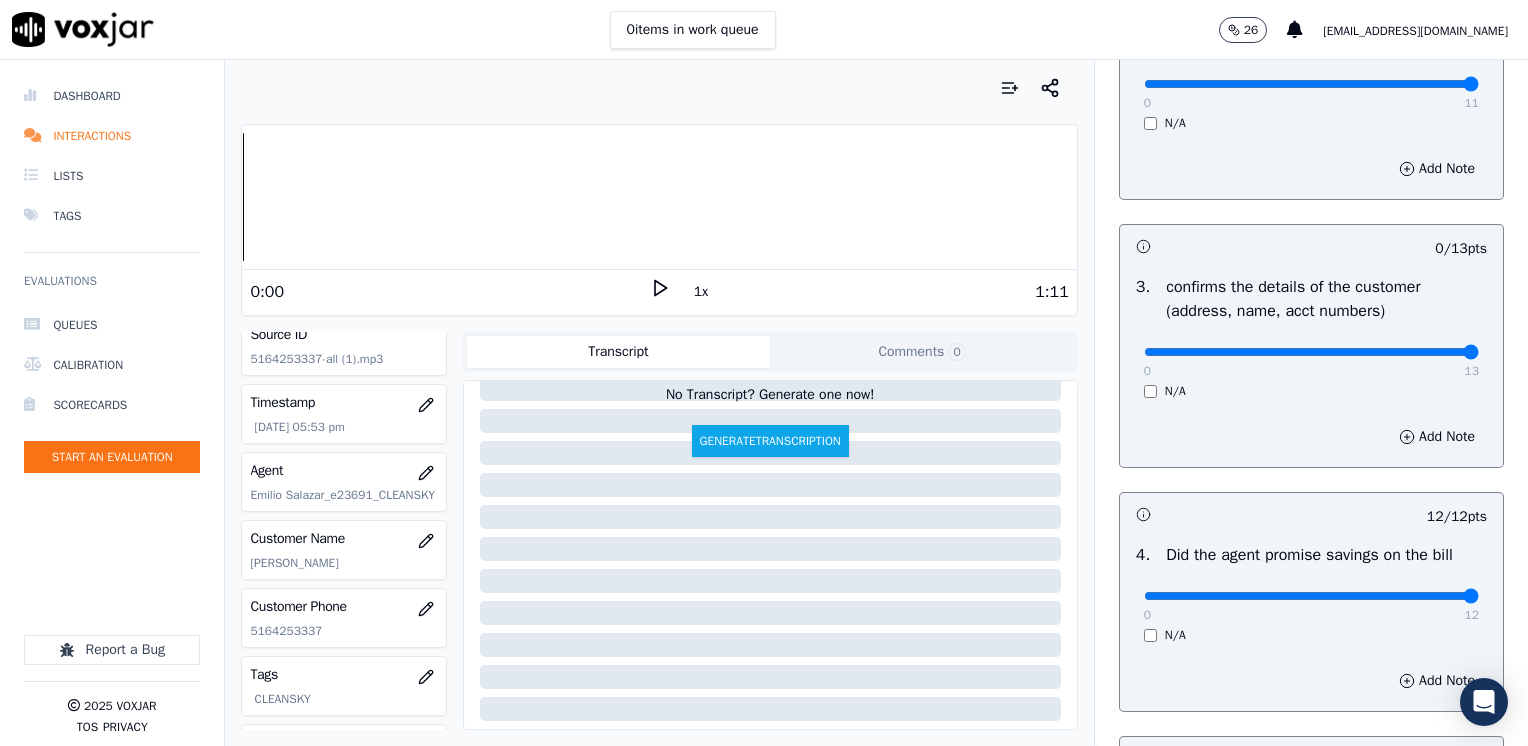 drag, startPoint x: 1133, startPoint y: 355, endPoint x: 1531, endPoint y: 346, distance: 398.10175 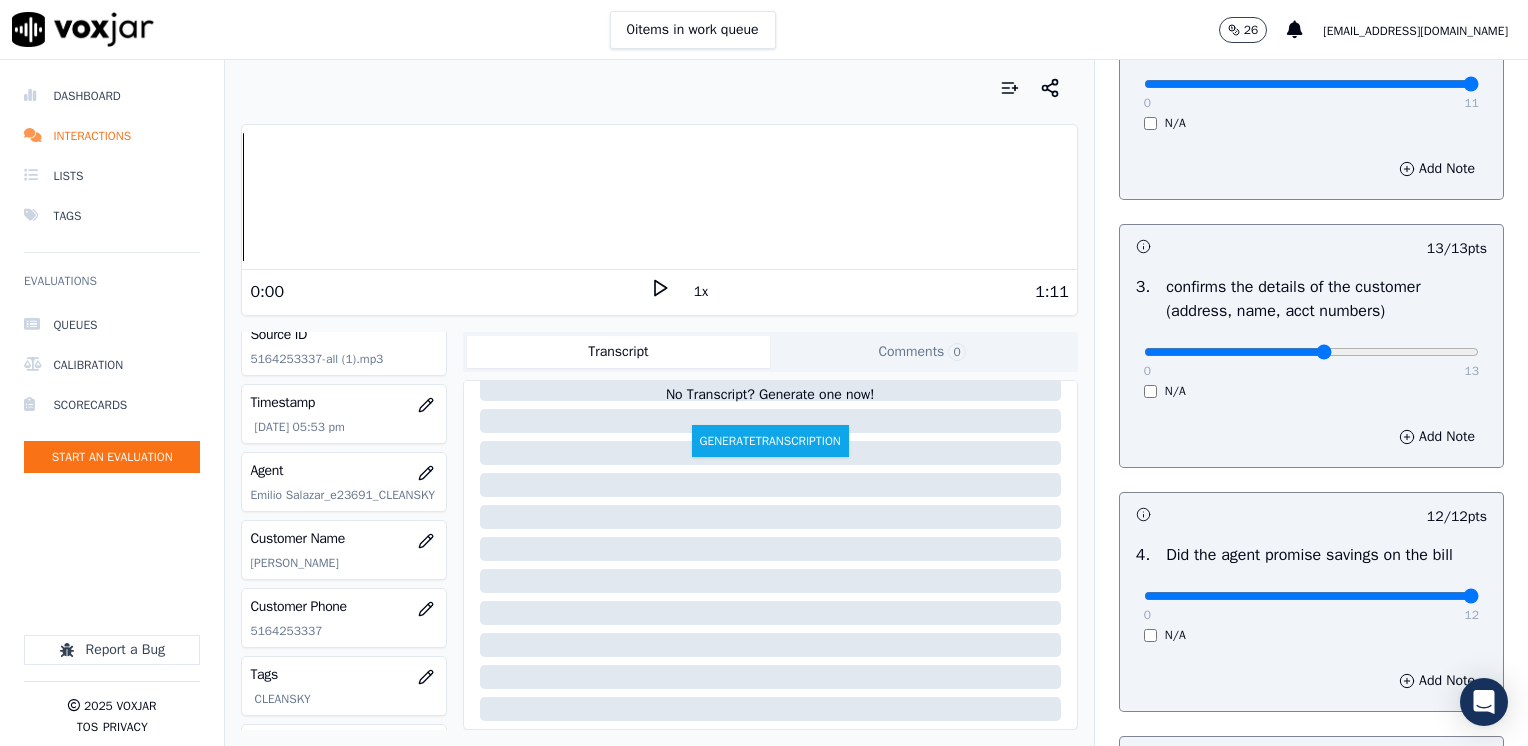 click at bounding box center (1311, -160) 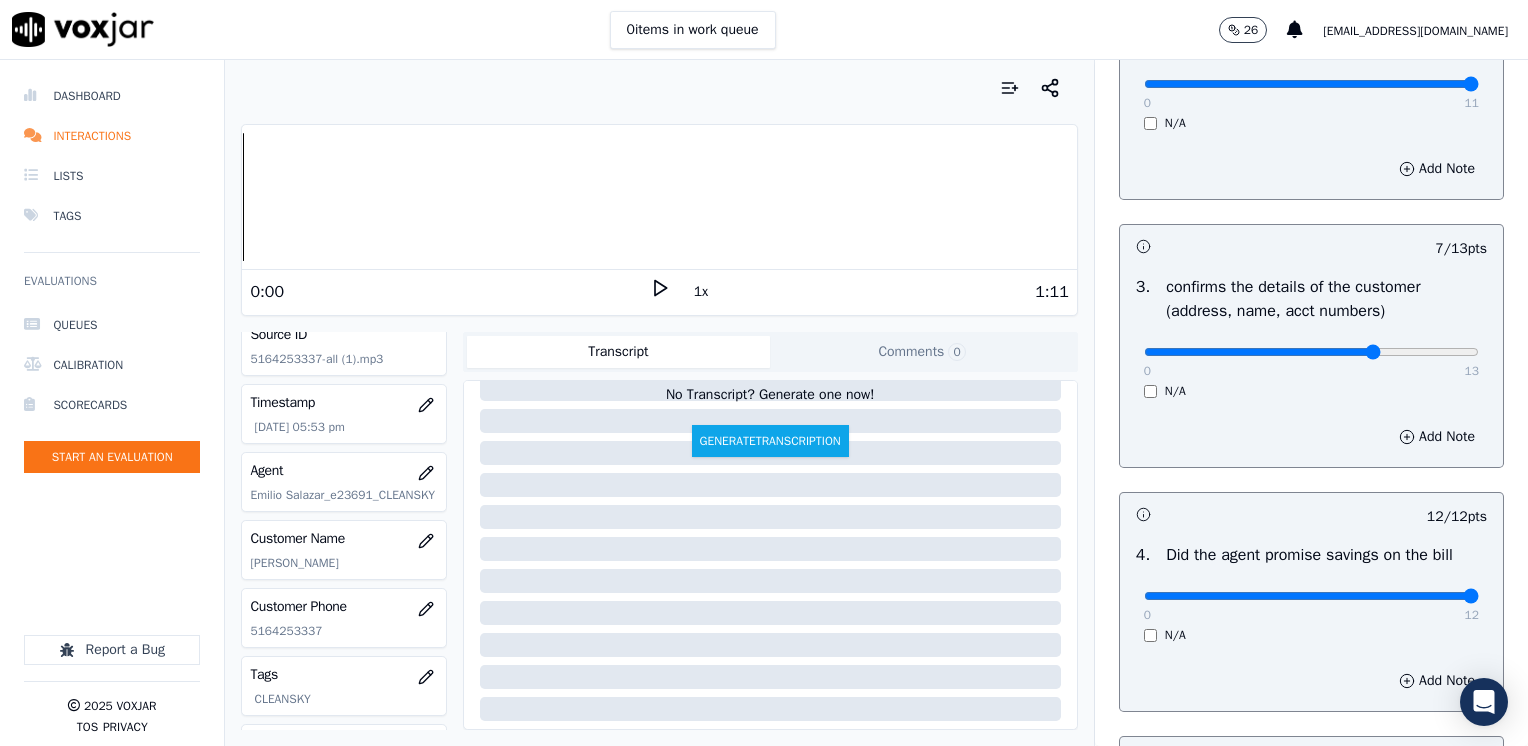 type on "9" 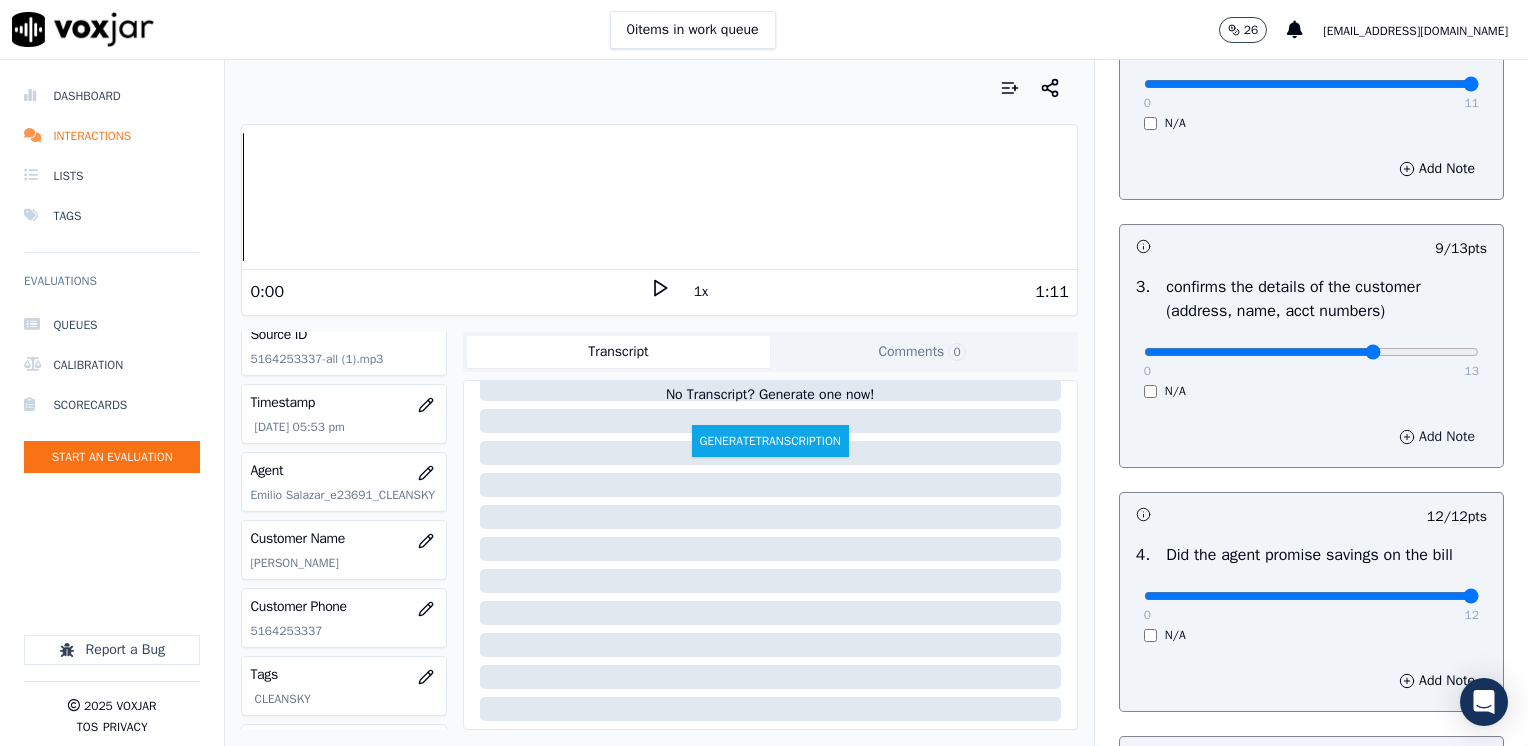 click on "Add Note" at bounding box center [1437, 437] 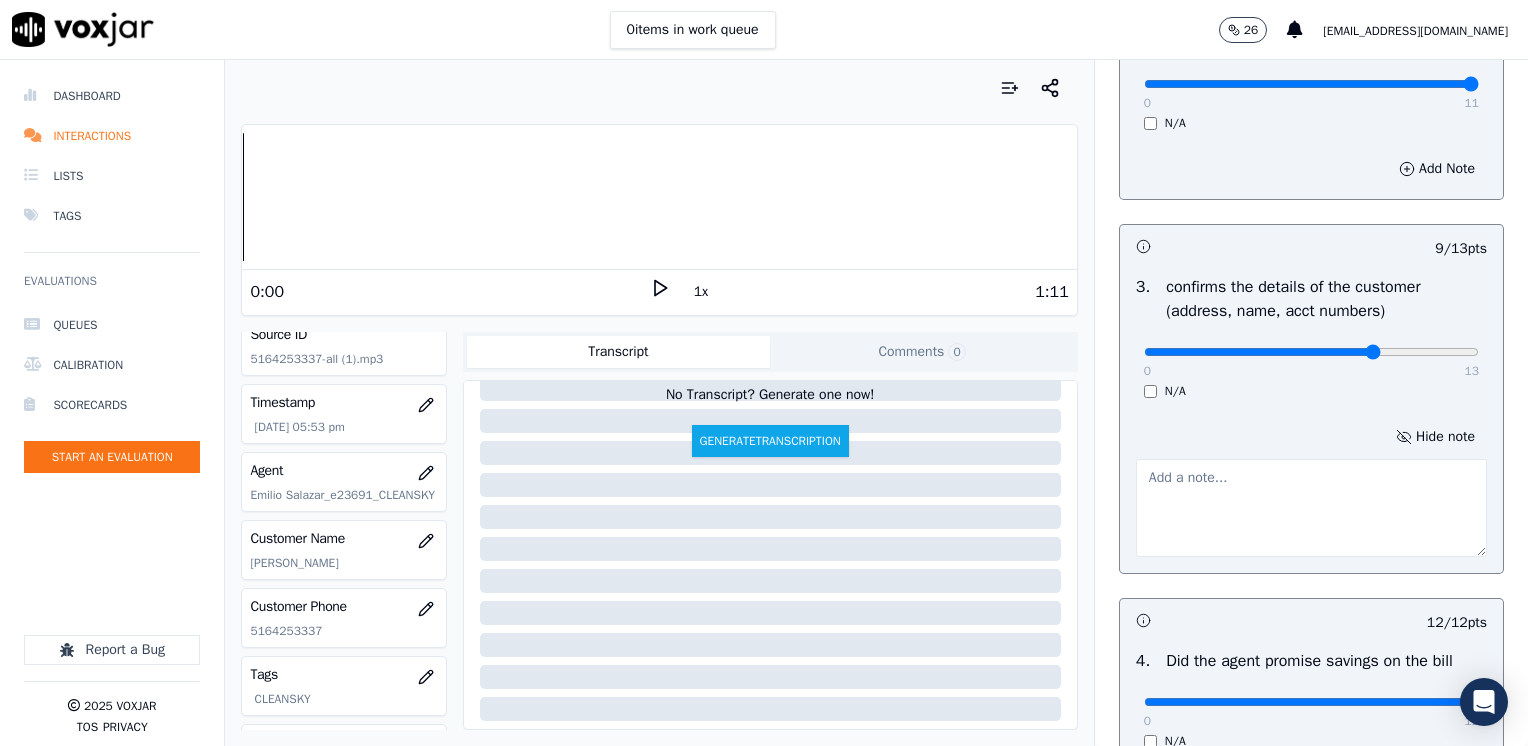 click at bounding box center (1311, 508) 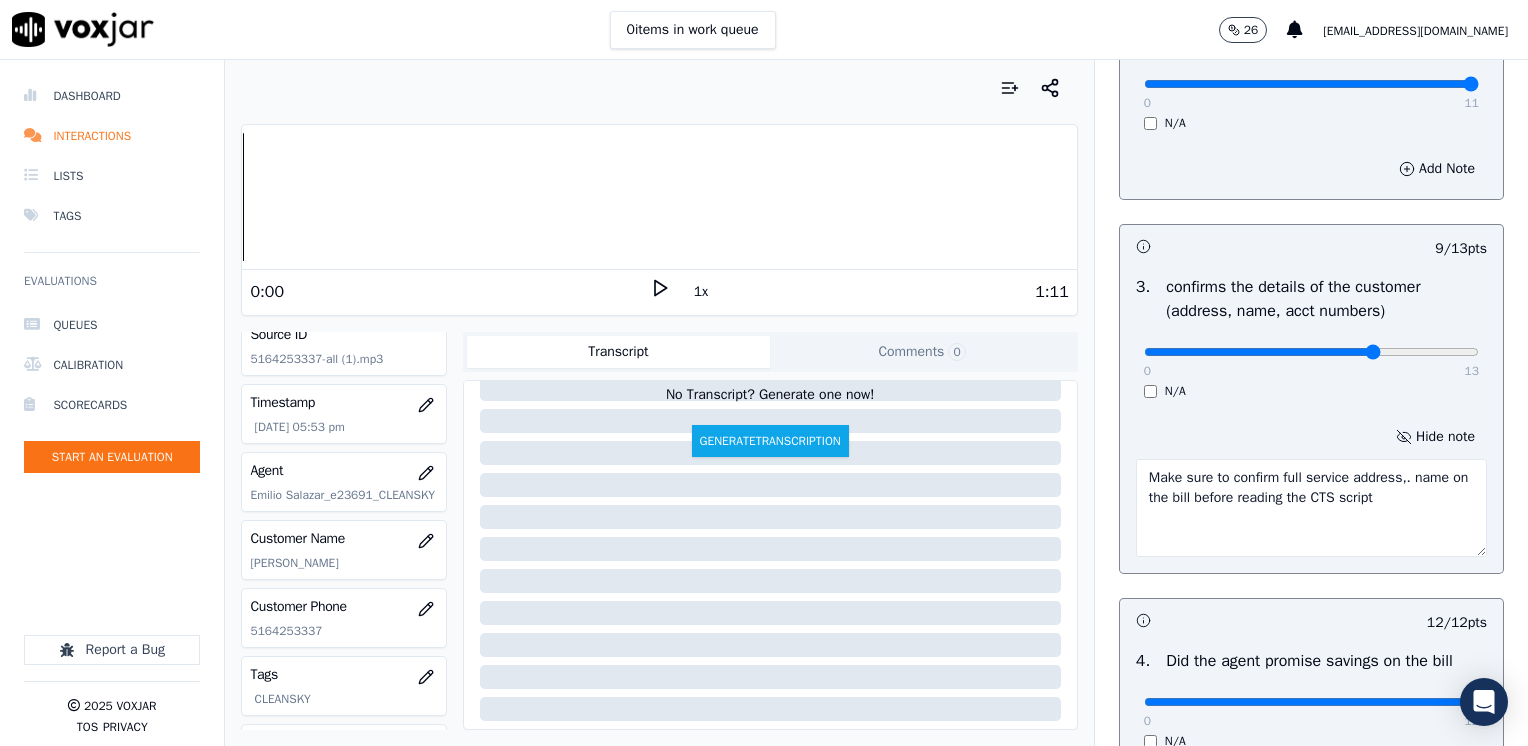 click on "Make sure to confirm full service address,. name on the bill before reading the CTS script" at bounding box center (1311, 508) 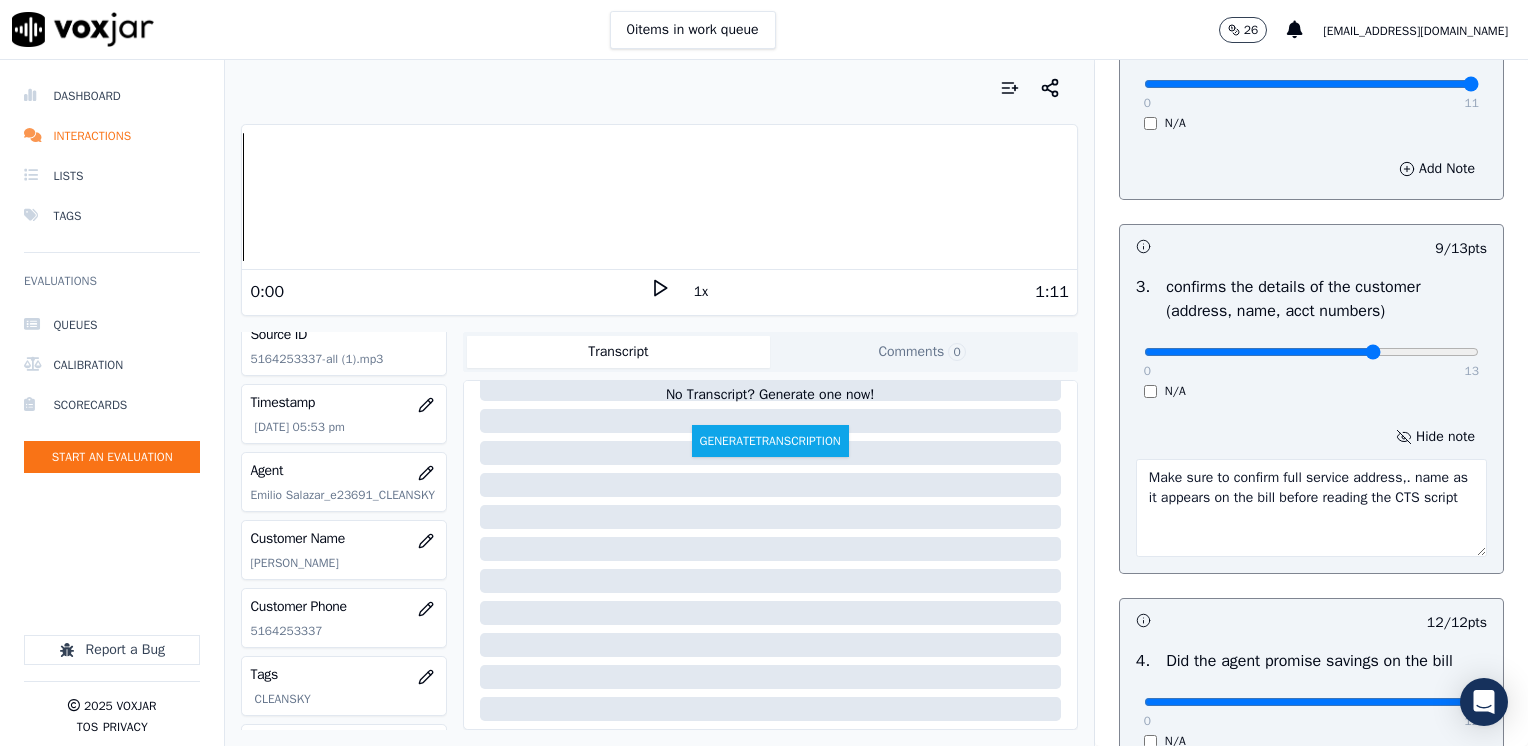 click on "Make sure to confirm full service address,. name as it appears on the bill before reading the CTS script" at bounding box center [1311, 508] 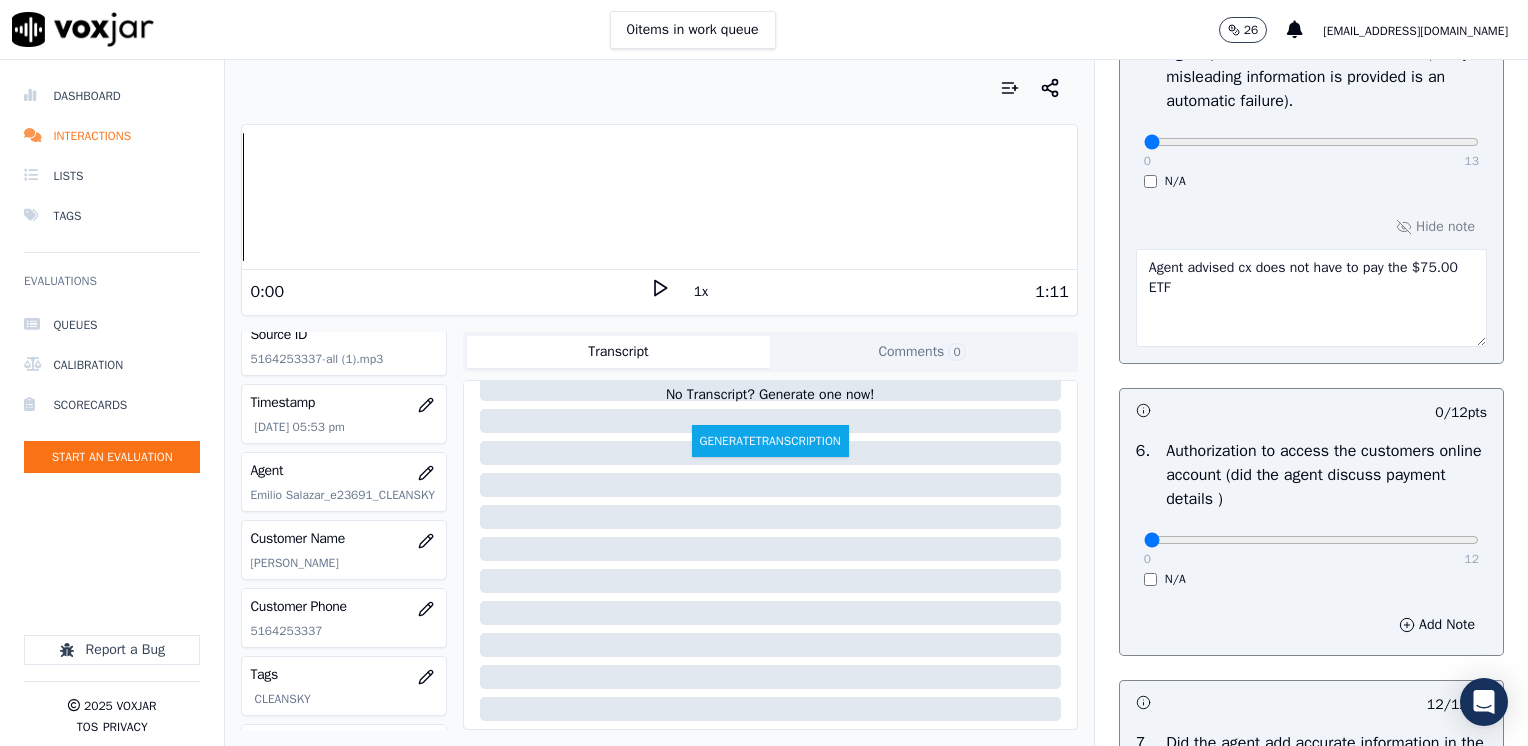 scroll, scrollTop: 1400, scrollLeft: 0, axis: vertical 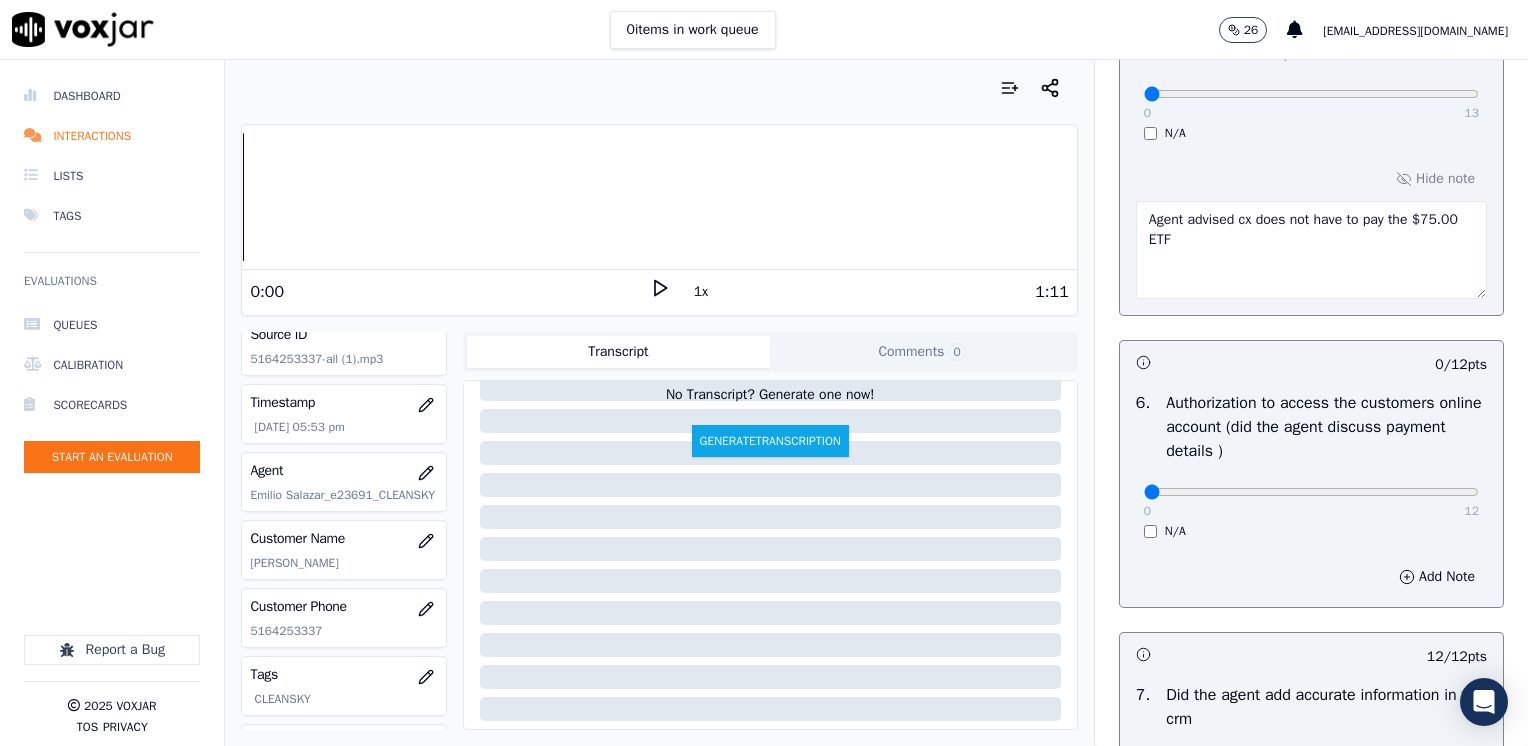 type on "Make sure to confirm full service address,. name as it appears on the bill before reading the CS CTS script" 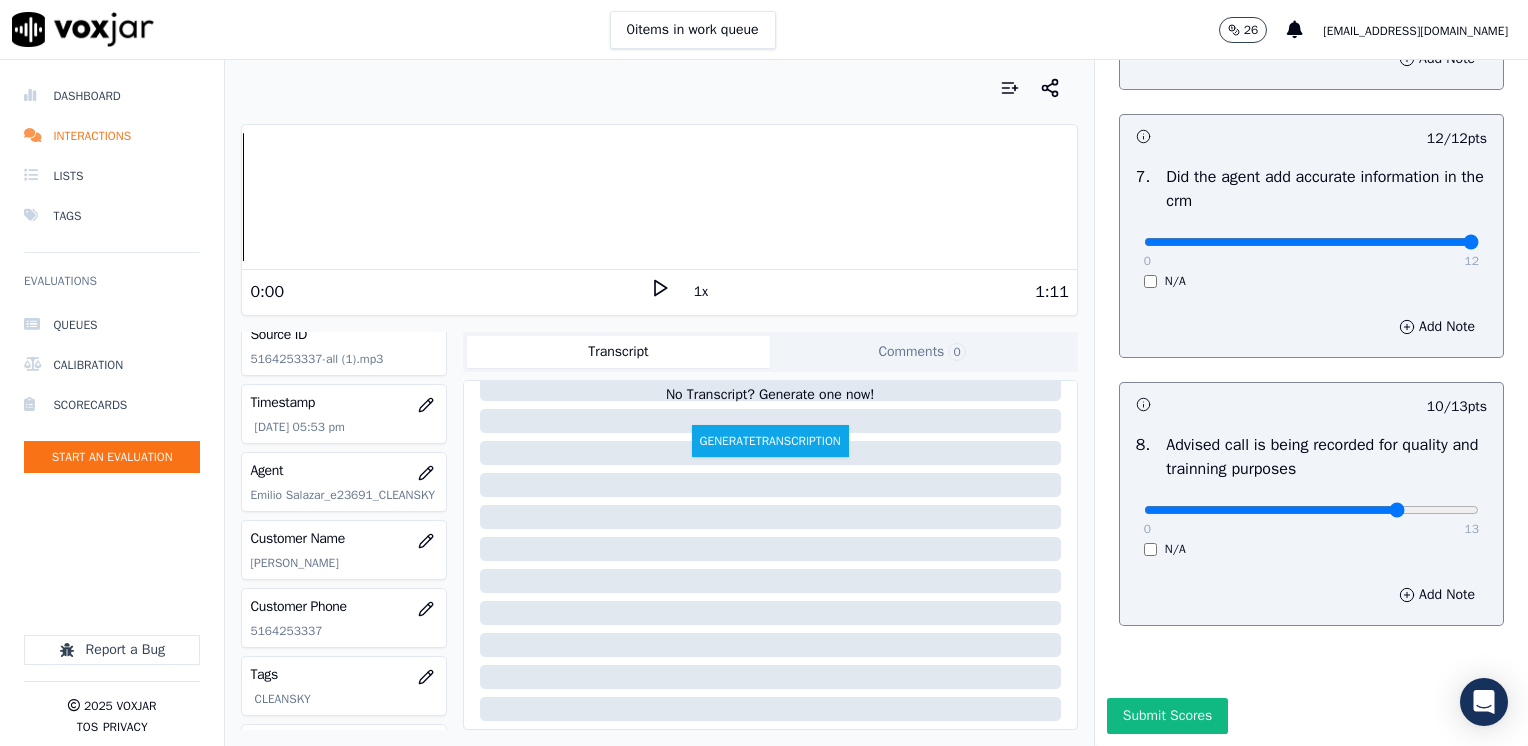scroll, scrollTop: 1959, scrollLeft: 0, axis: vertical 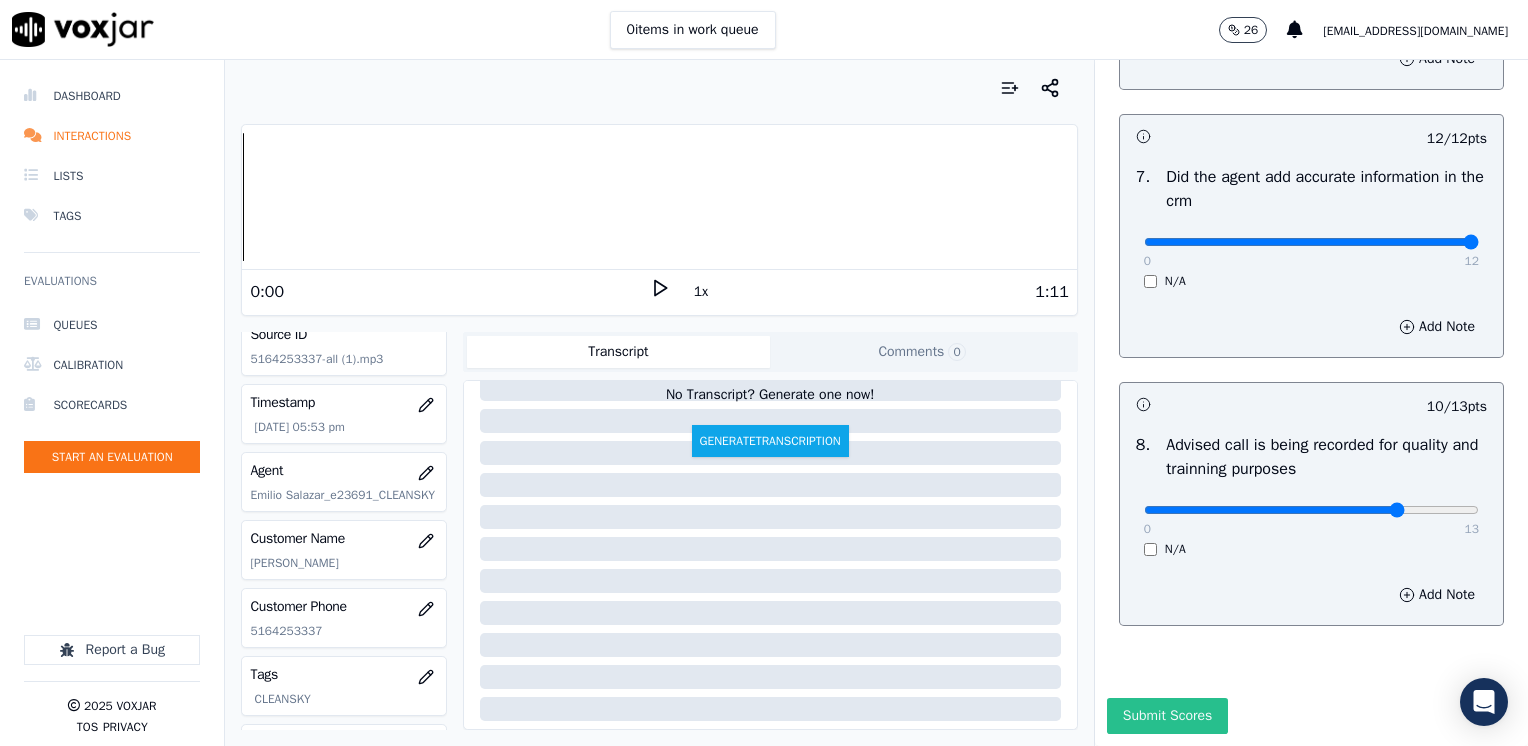 click on "Submit Scores" at bounding box center [1167, 716] 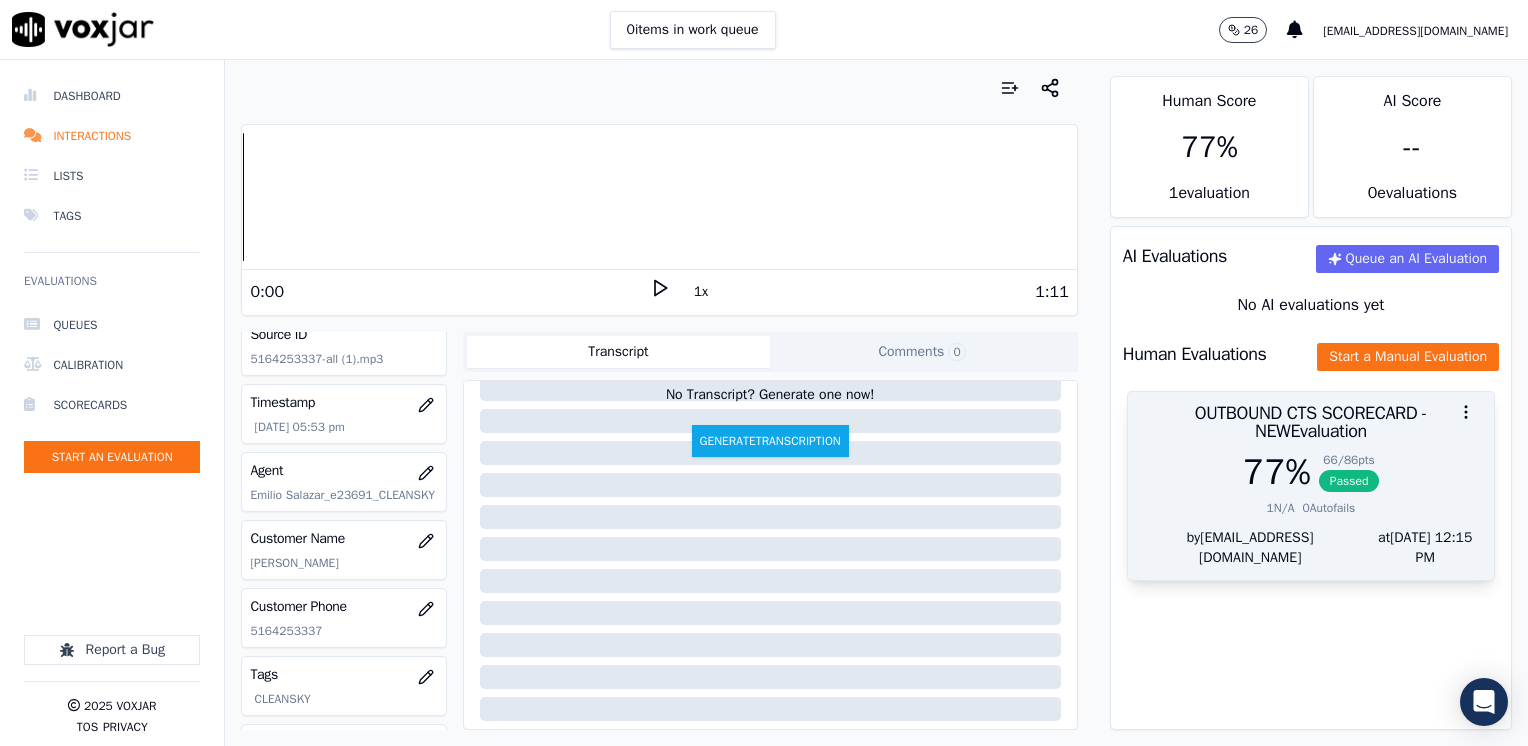 click on "66 / 86  pts" at bounding box center (1349, 460) 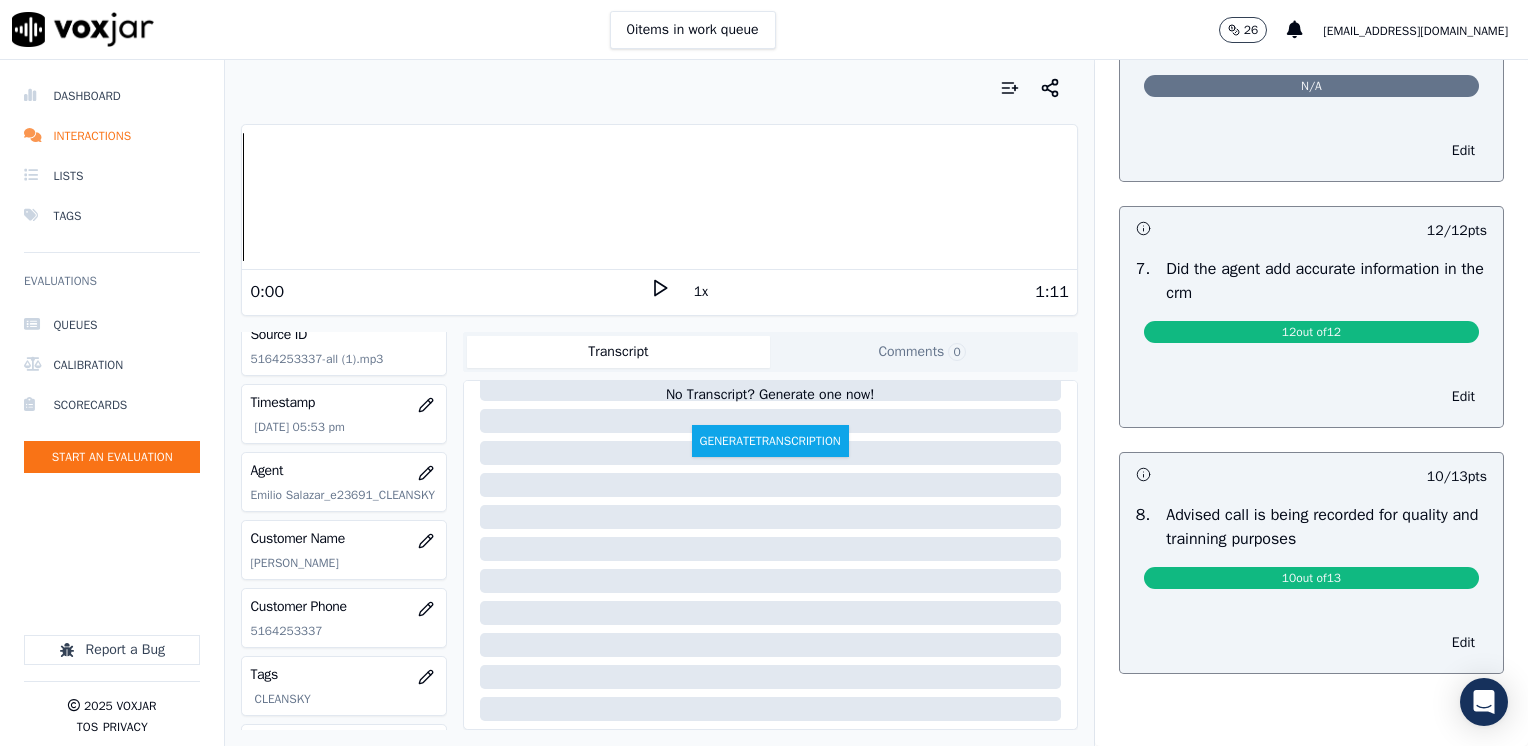 scroll, scrollTop: 1732, scrollLeft: 0, axis: vertical 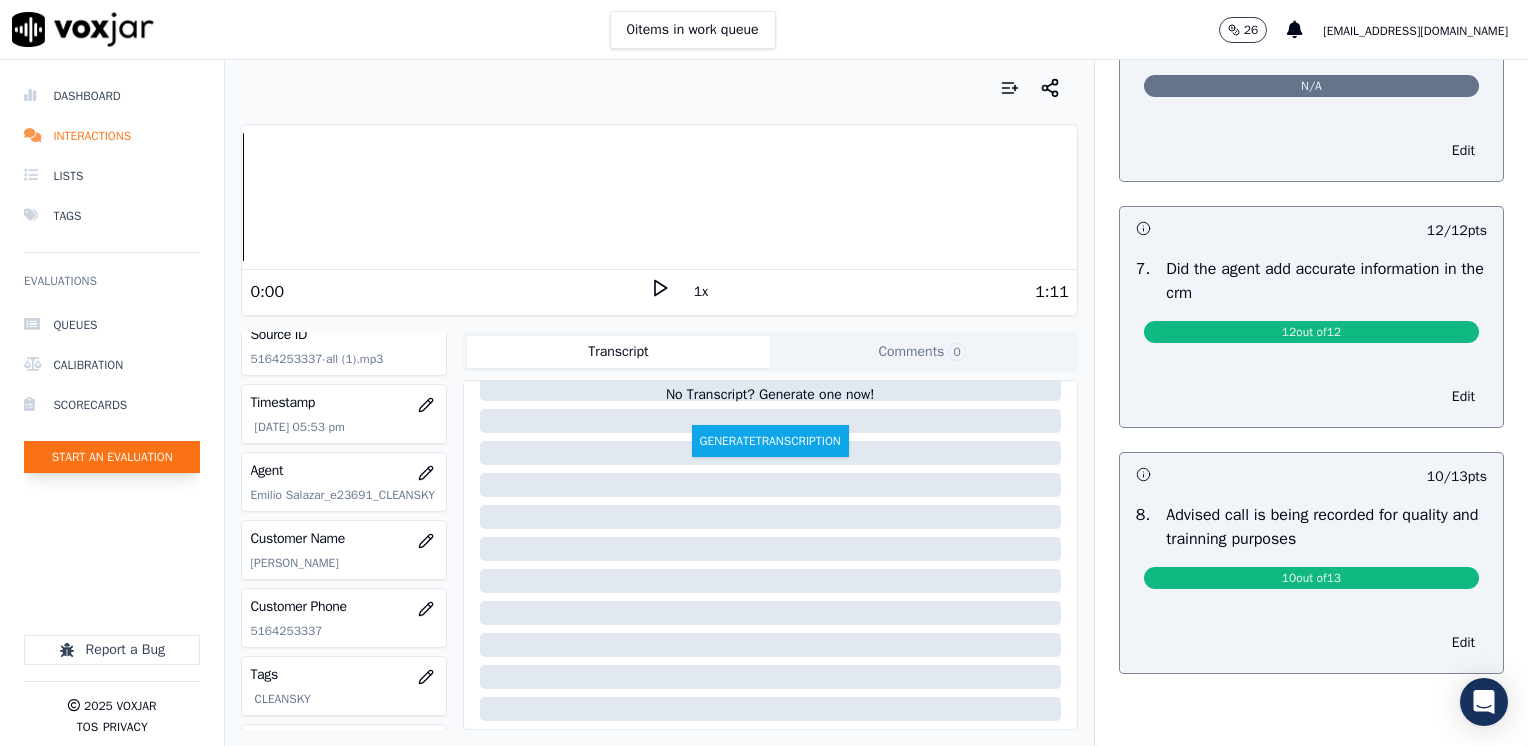 click on "Start an Evaluation" 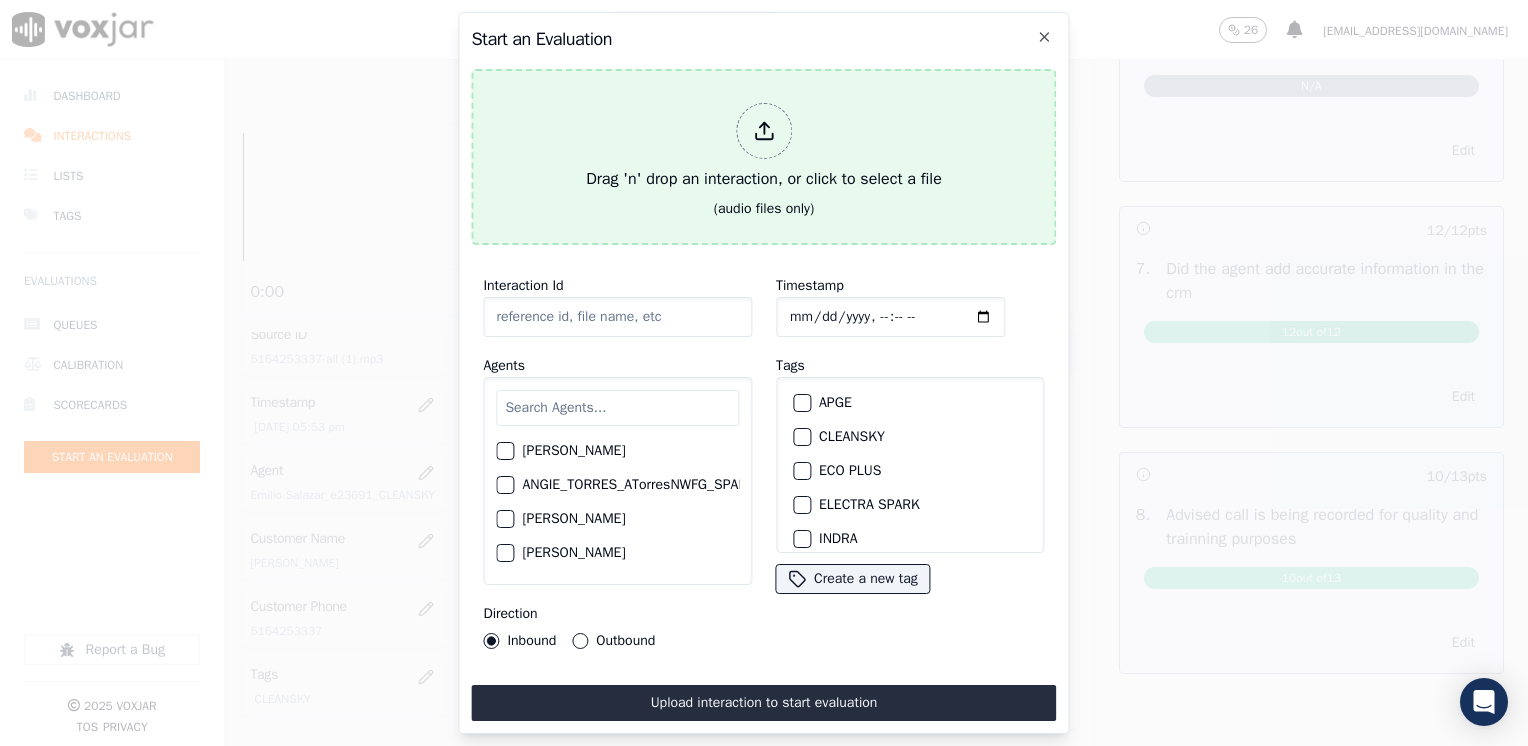 click 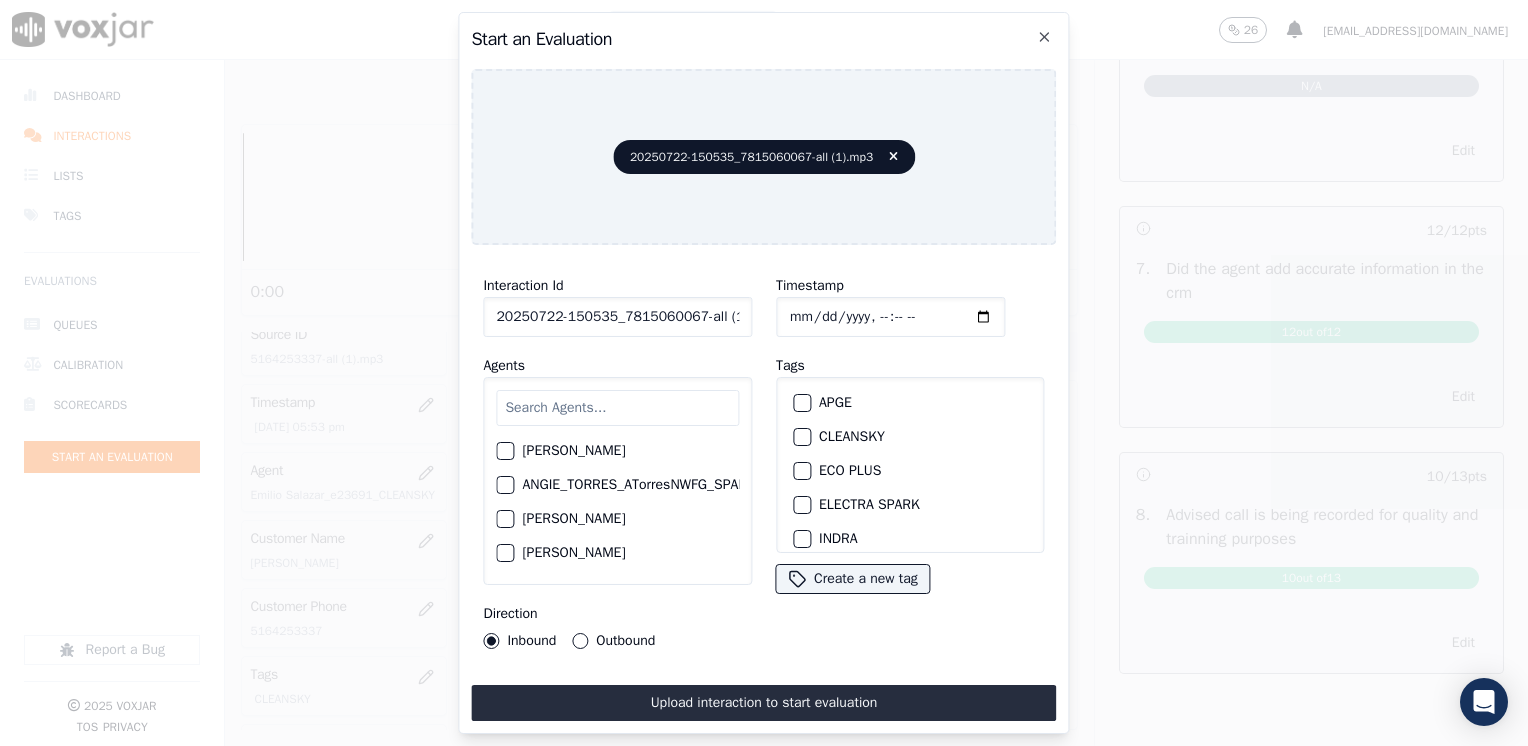 click at bounding box center [617, 408] 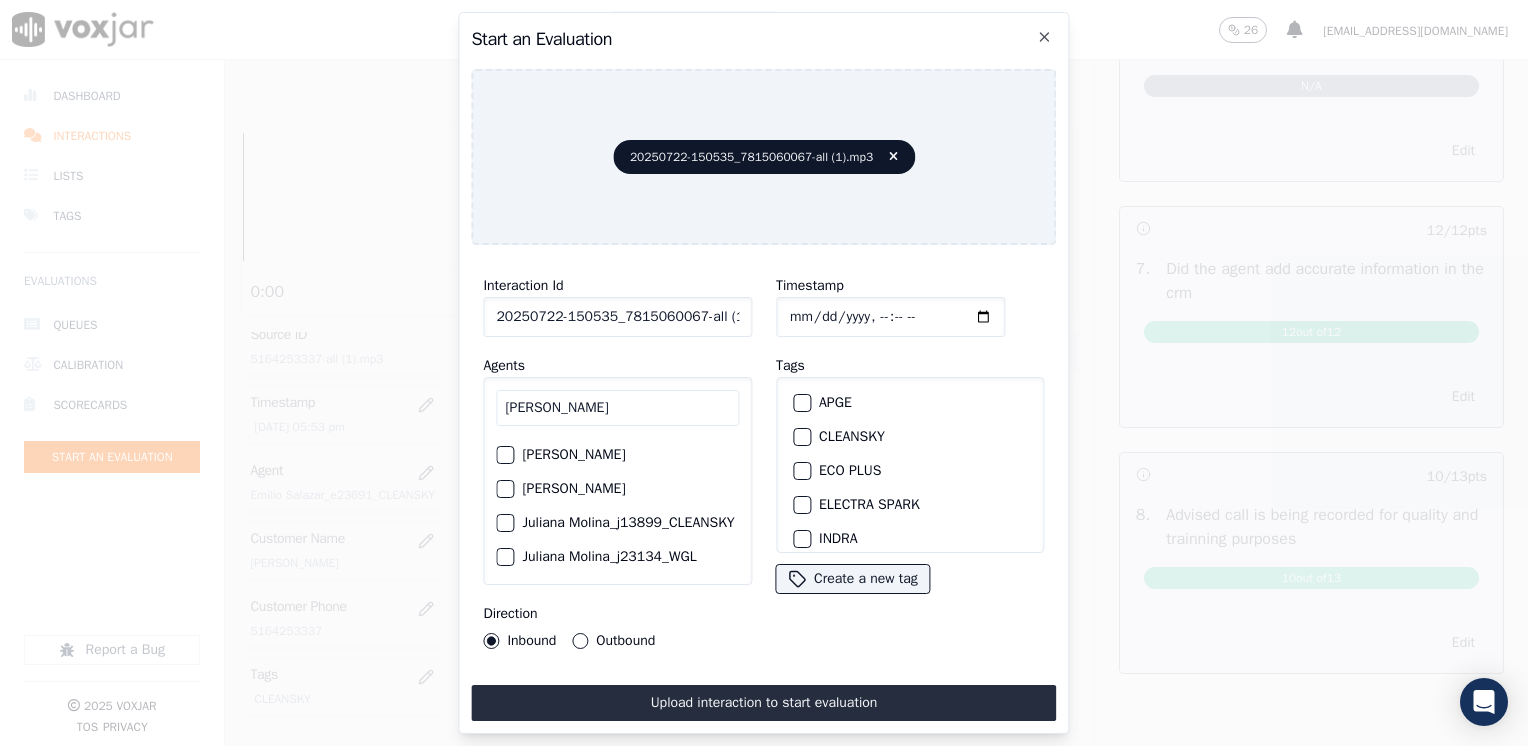 scroll, scrollTop: 272, scrollLeft: 0, axis: vertical 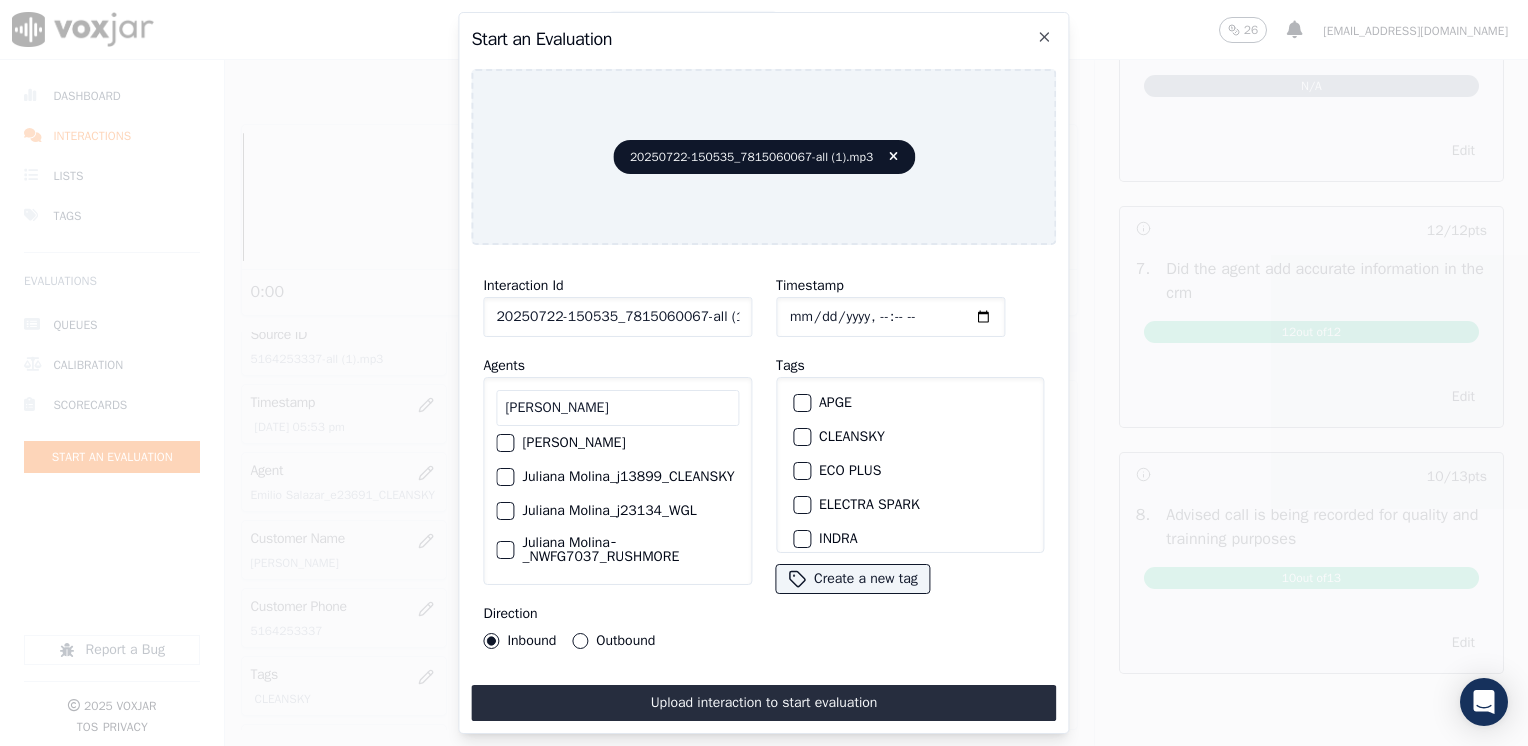 type on "[PERSON_NAME]" 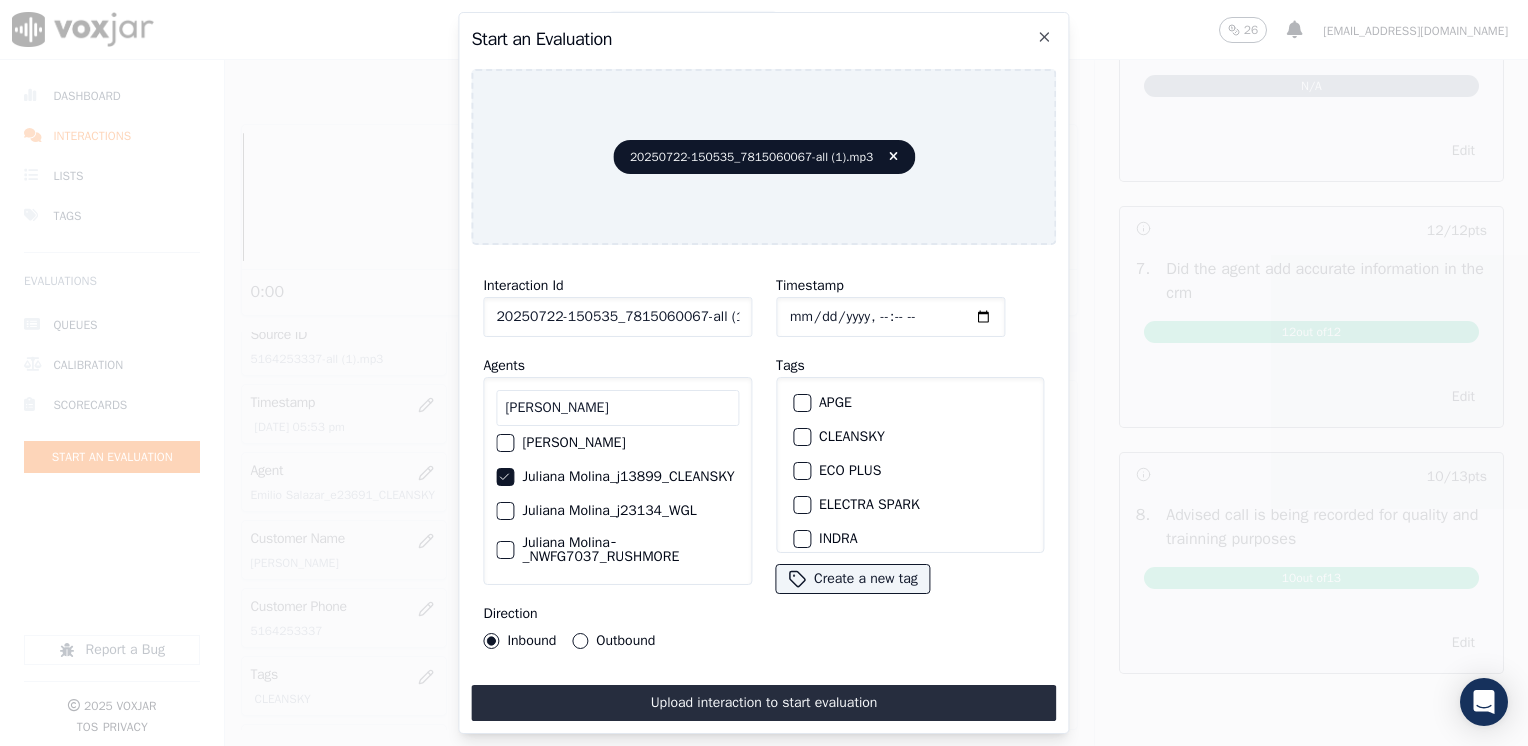 click at bounding box center (801, 437) 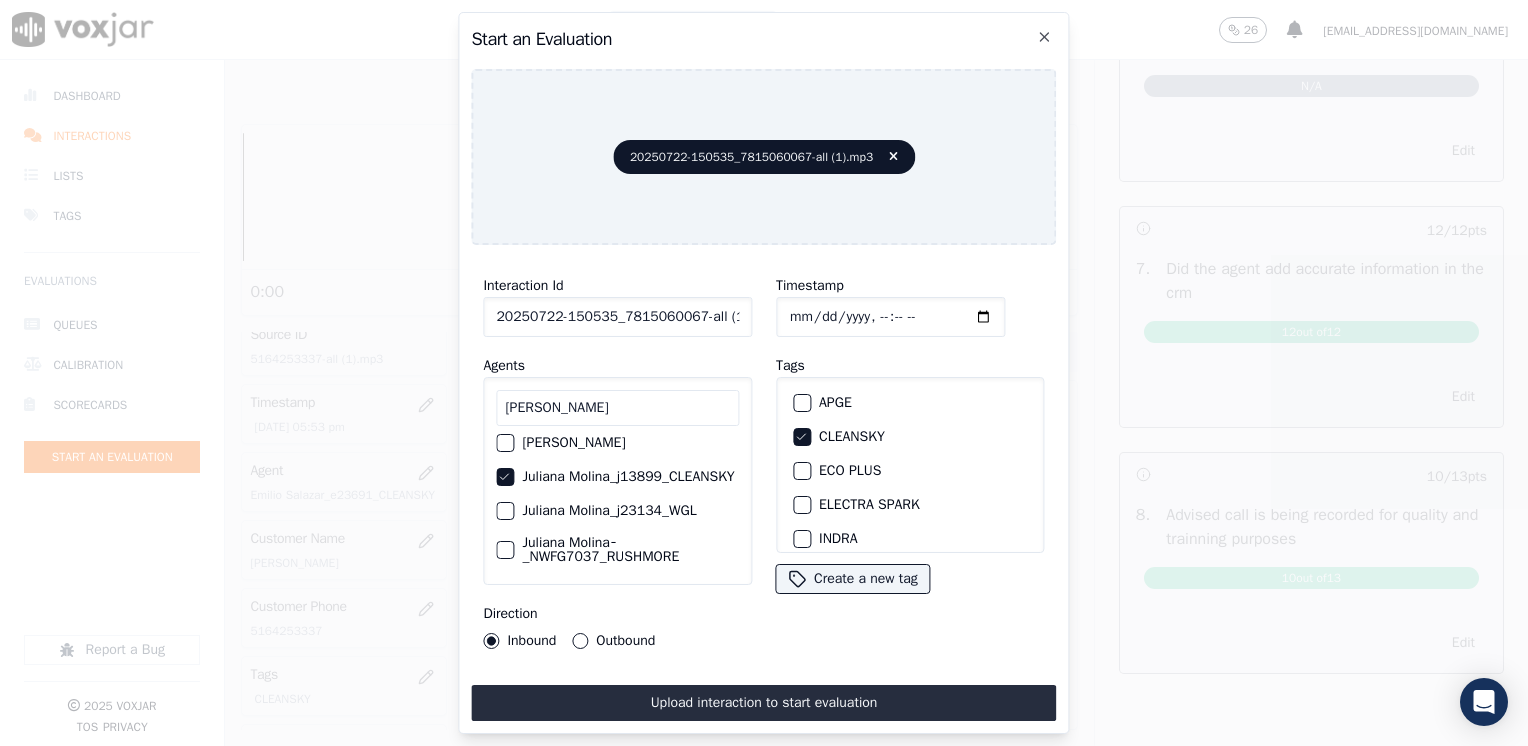 click on "Outbound" at bounding box center [580, 641] 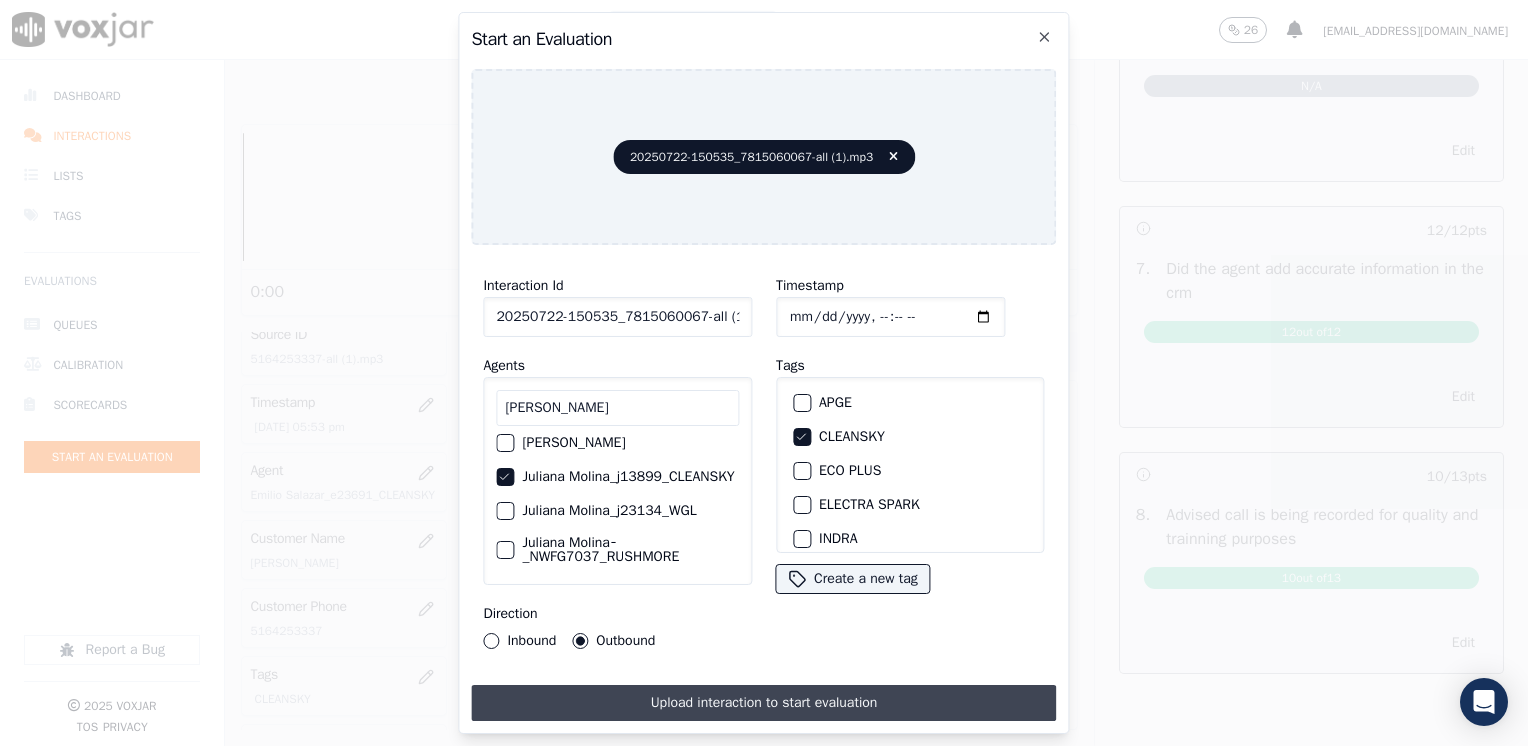 click on "Upload interaction to start evaluation" at bounding box center [763, 703] 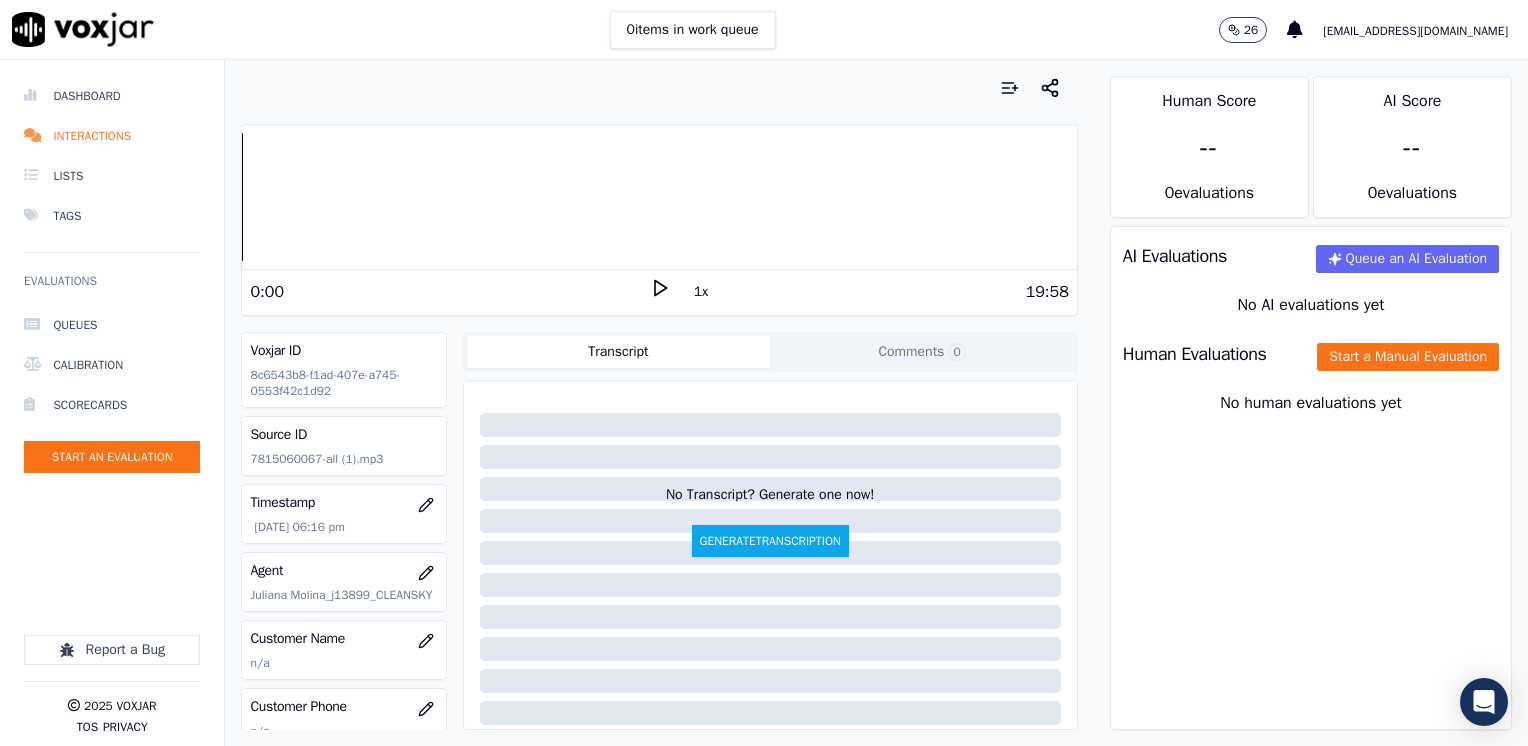click 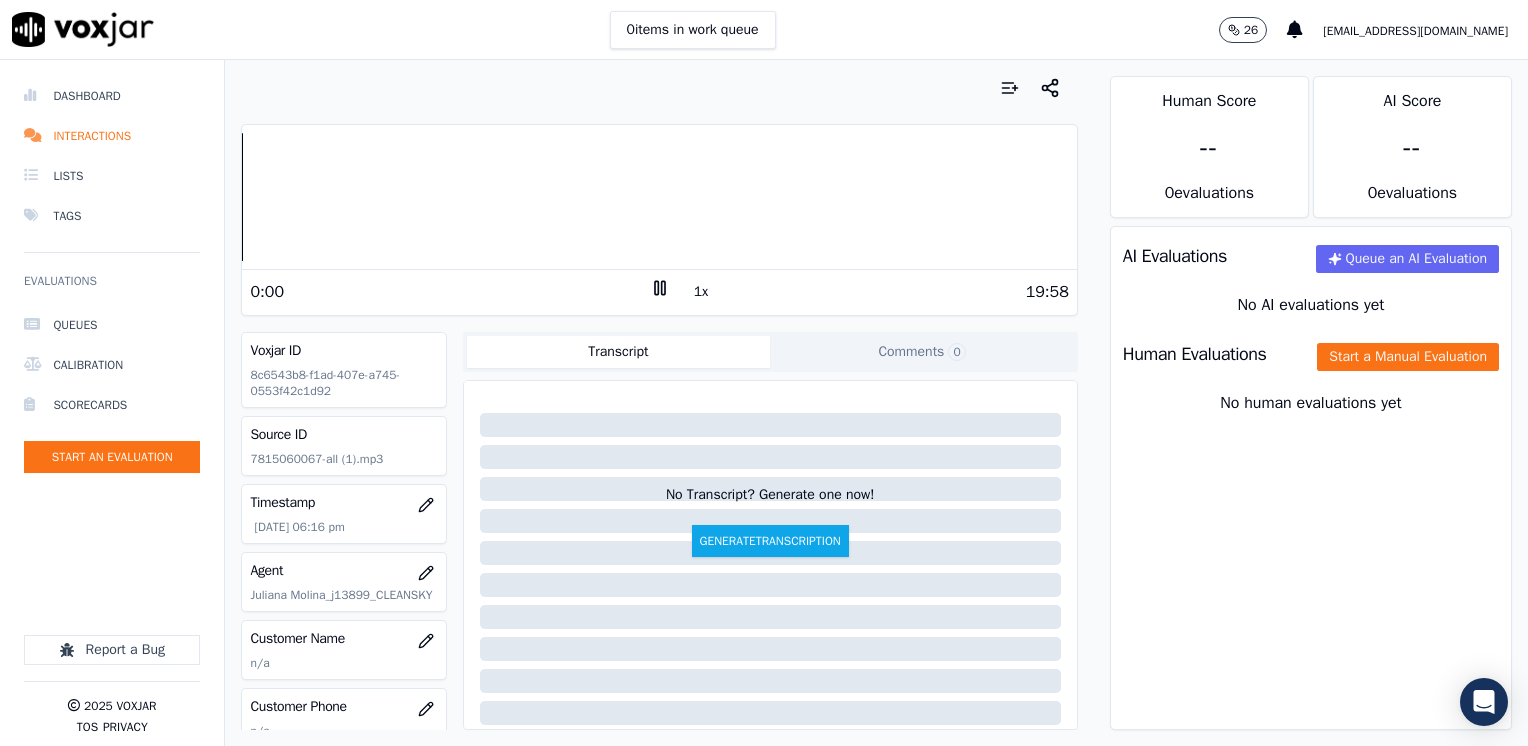 click 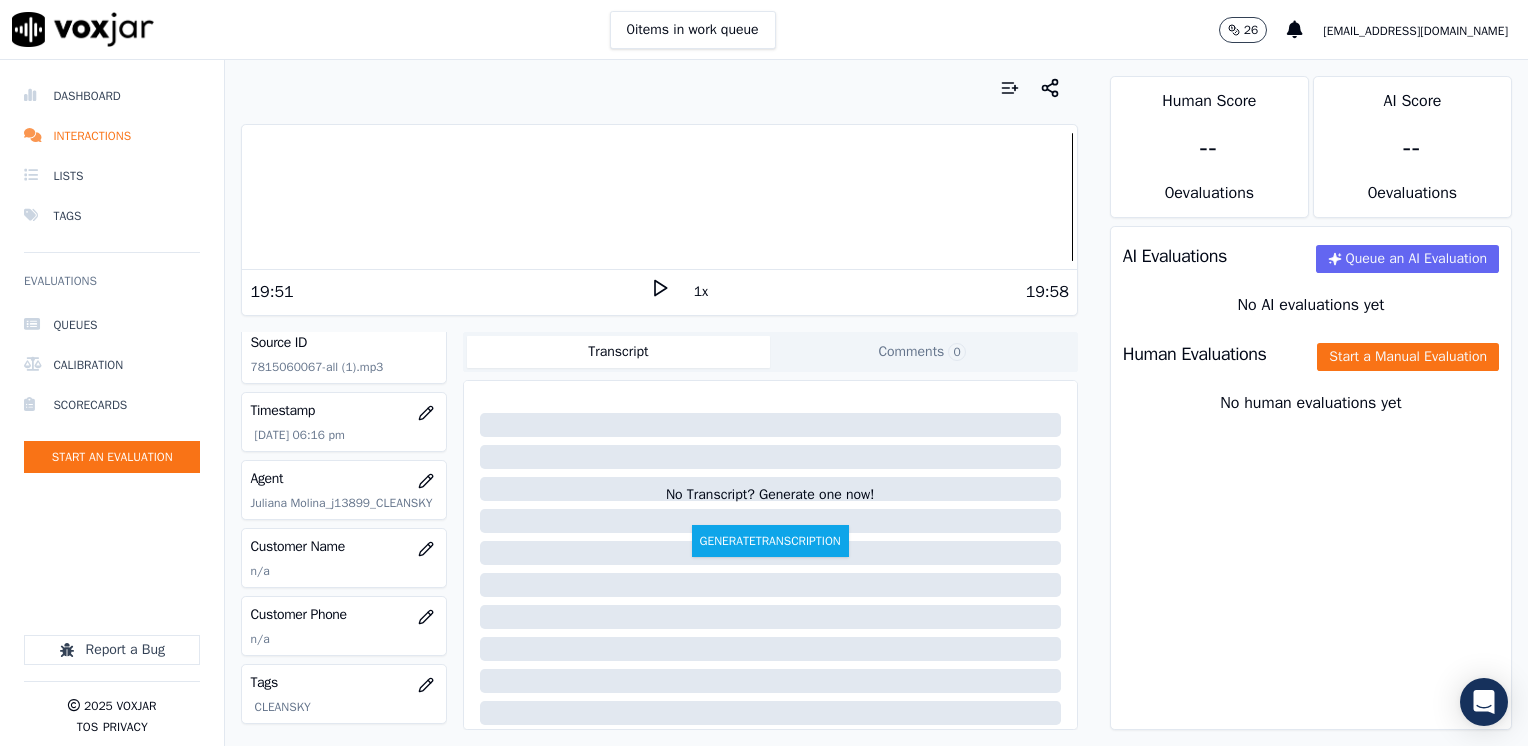 scroll, scrollTop: 200, scrollLeft: 0, axis: vertical 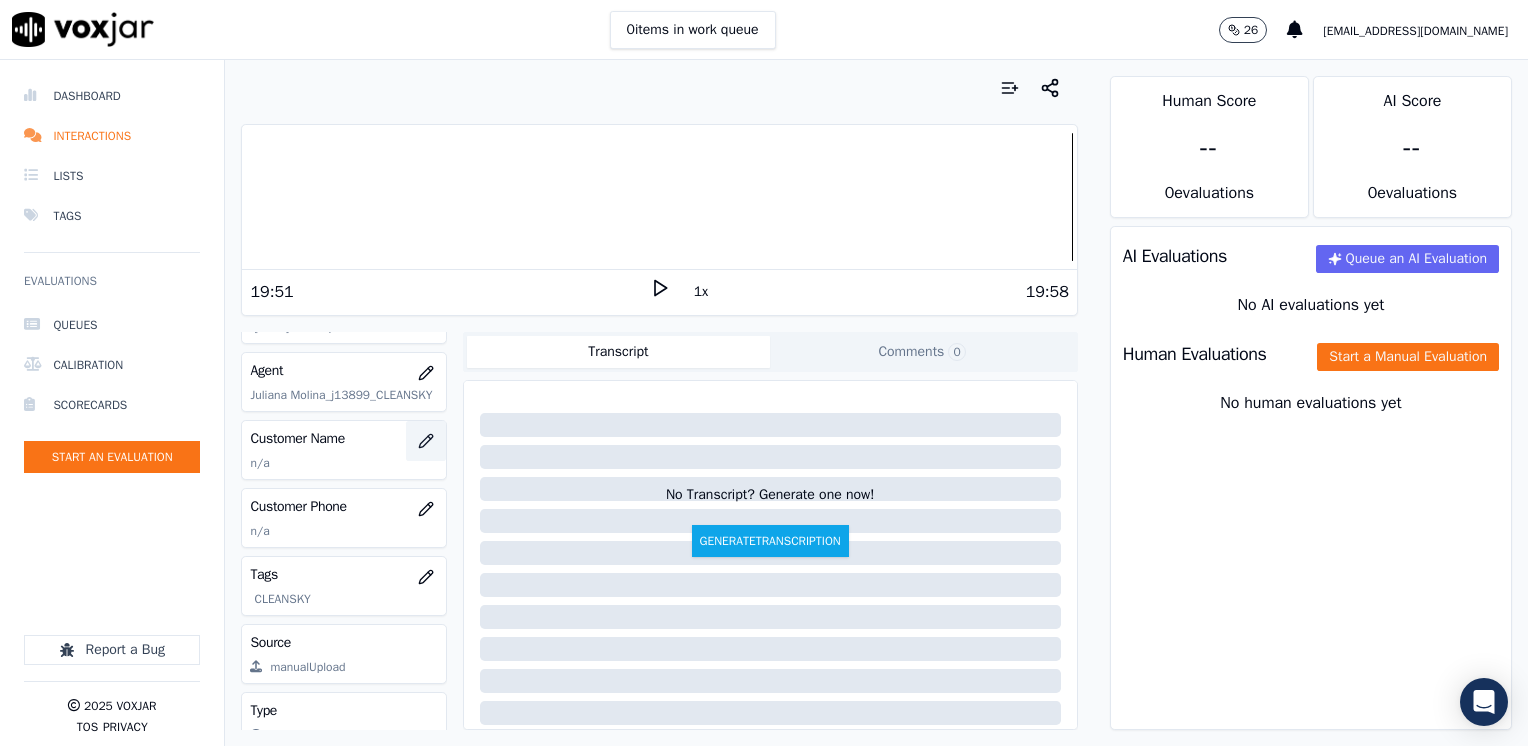 click 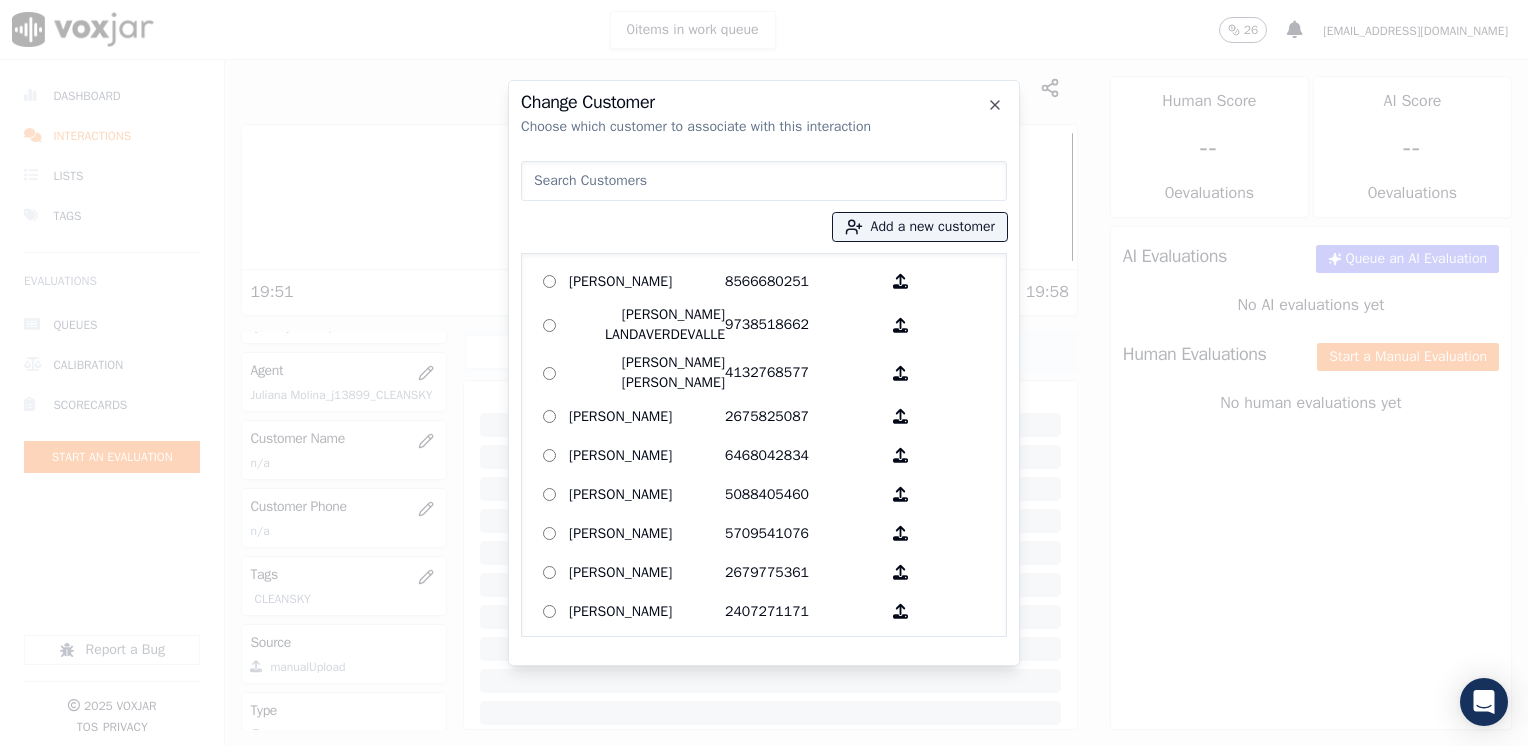 click at bounding box center [764, 181] 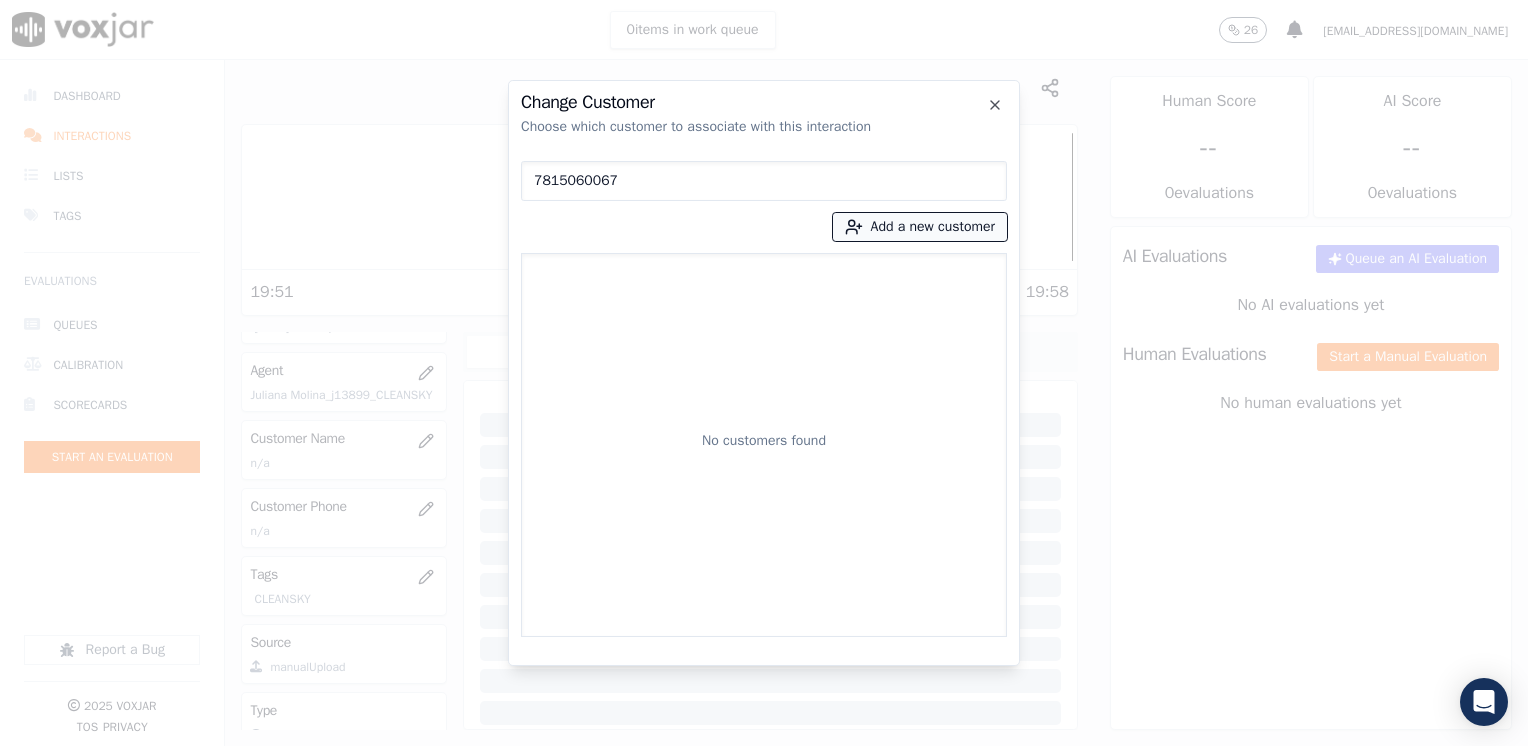 type on "7815060067" 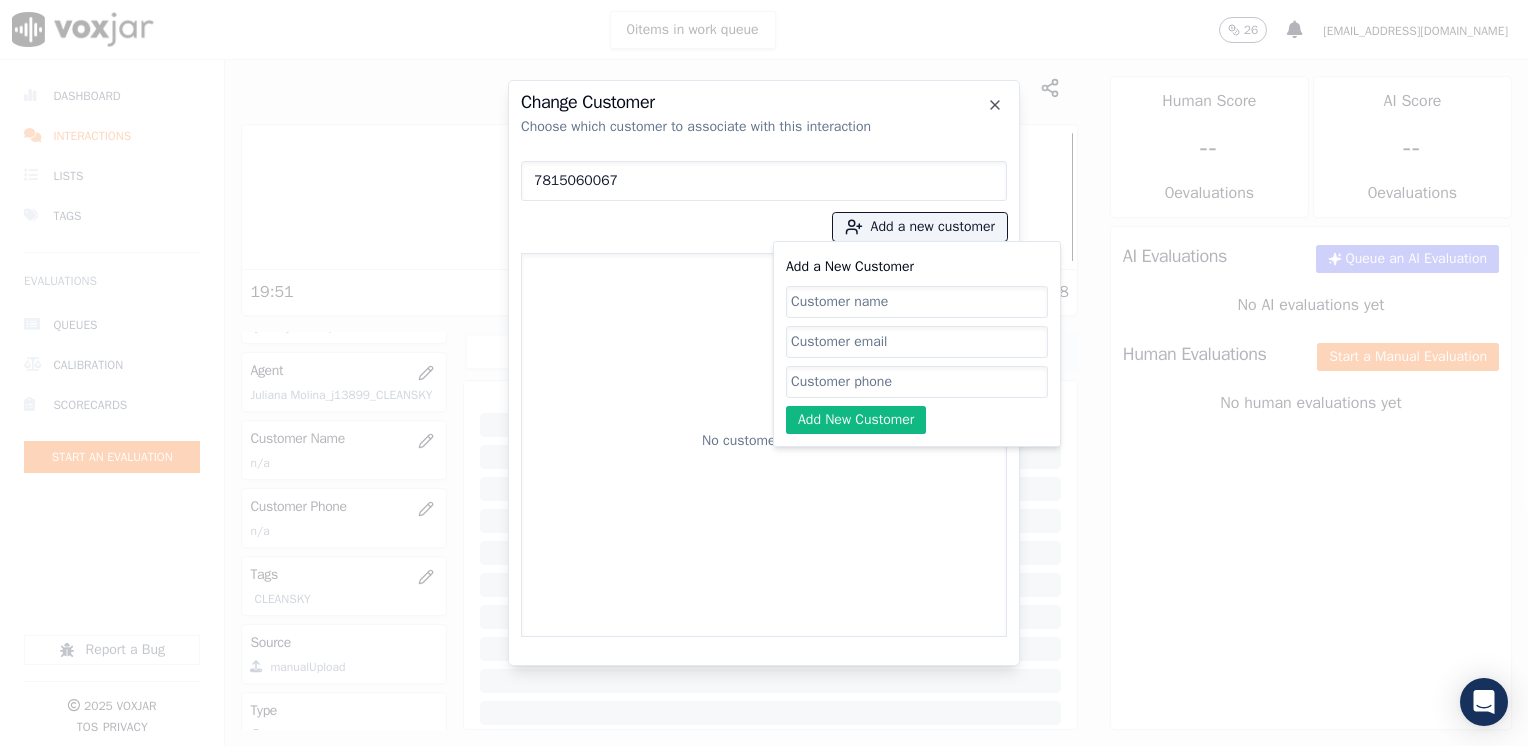 click on "Add a New Customer" 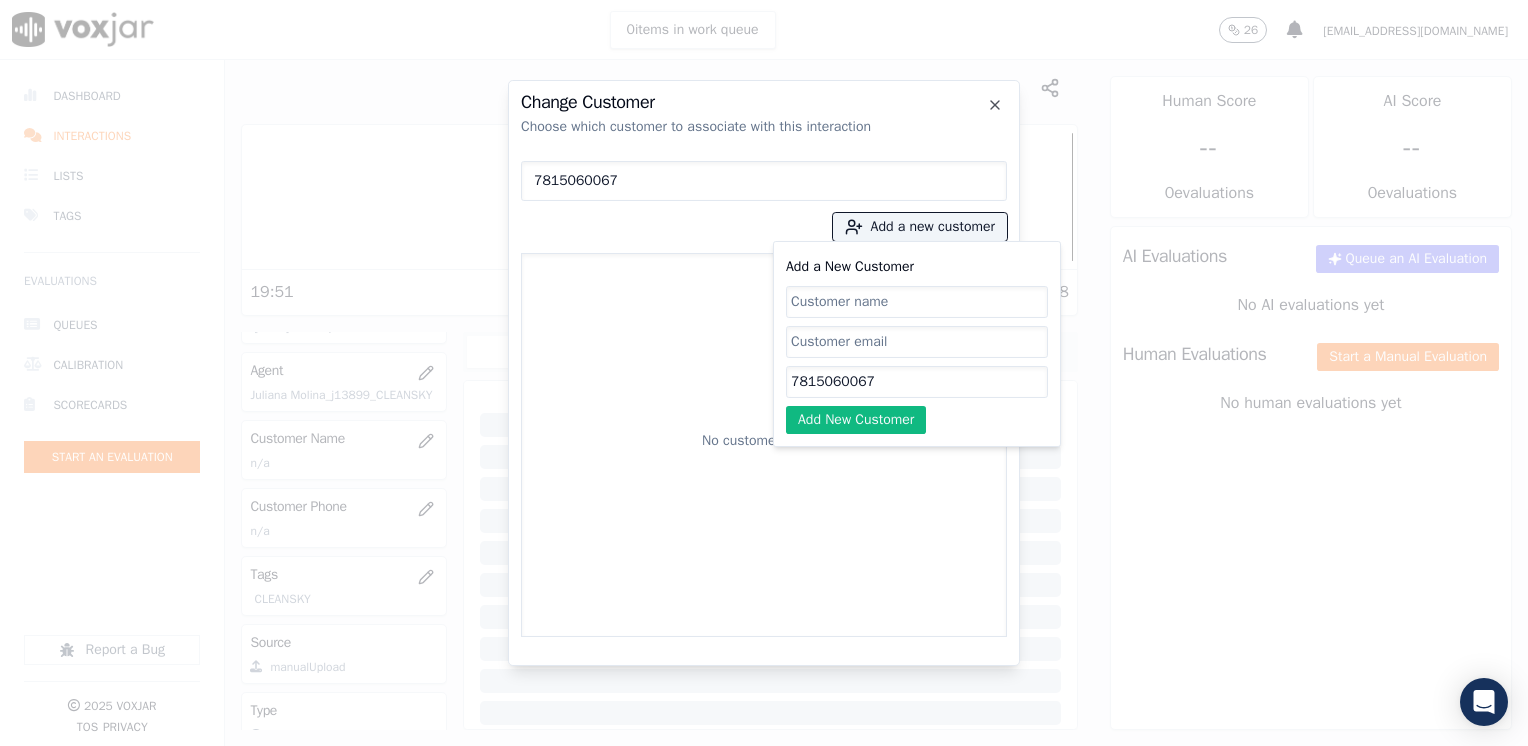 type on "7815060067" 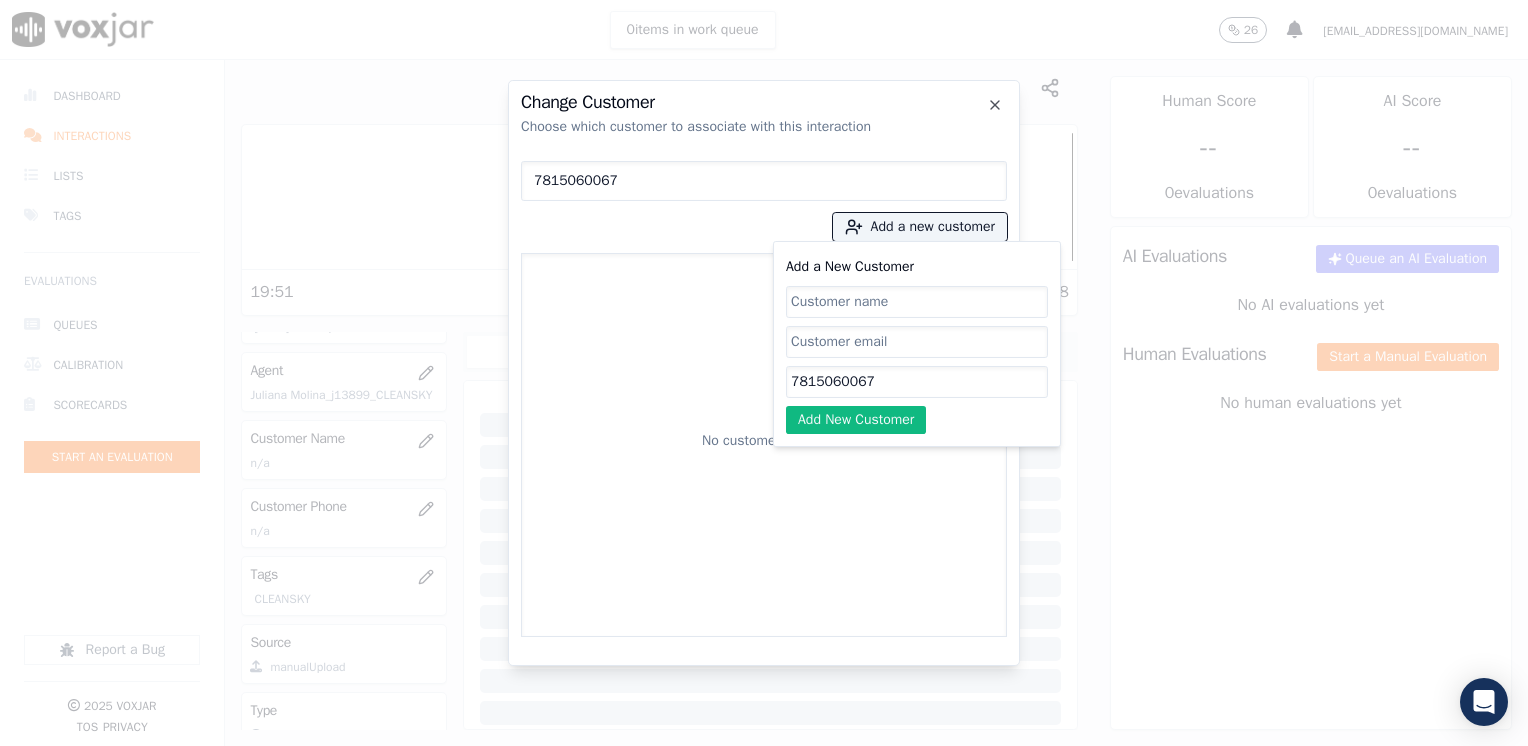 click on "Add a New Customer" 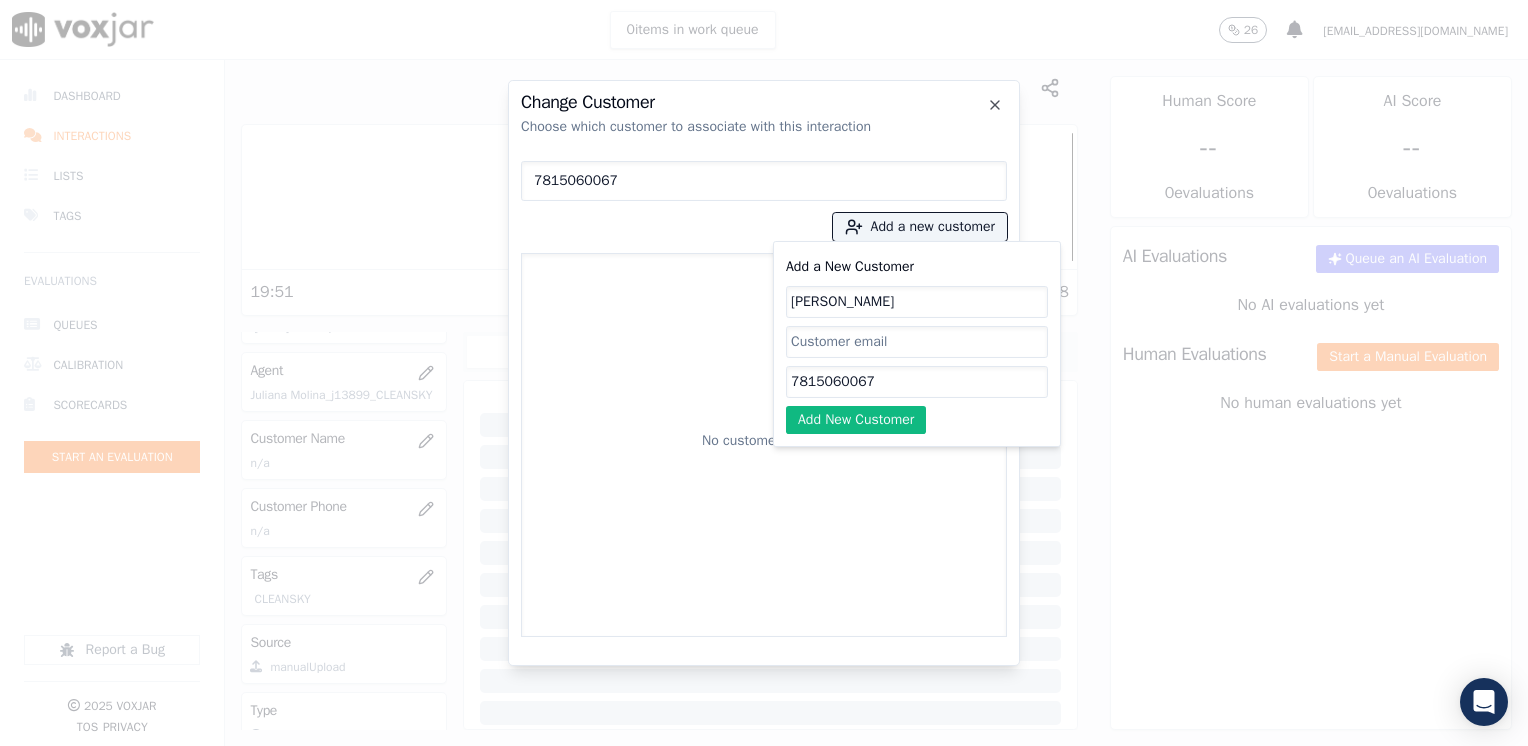 type on "[PERSON_NAME]" 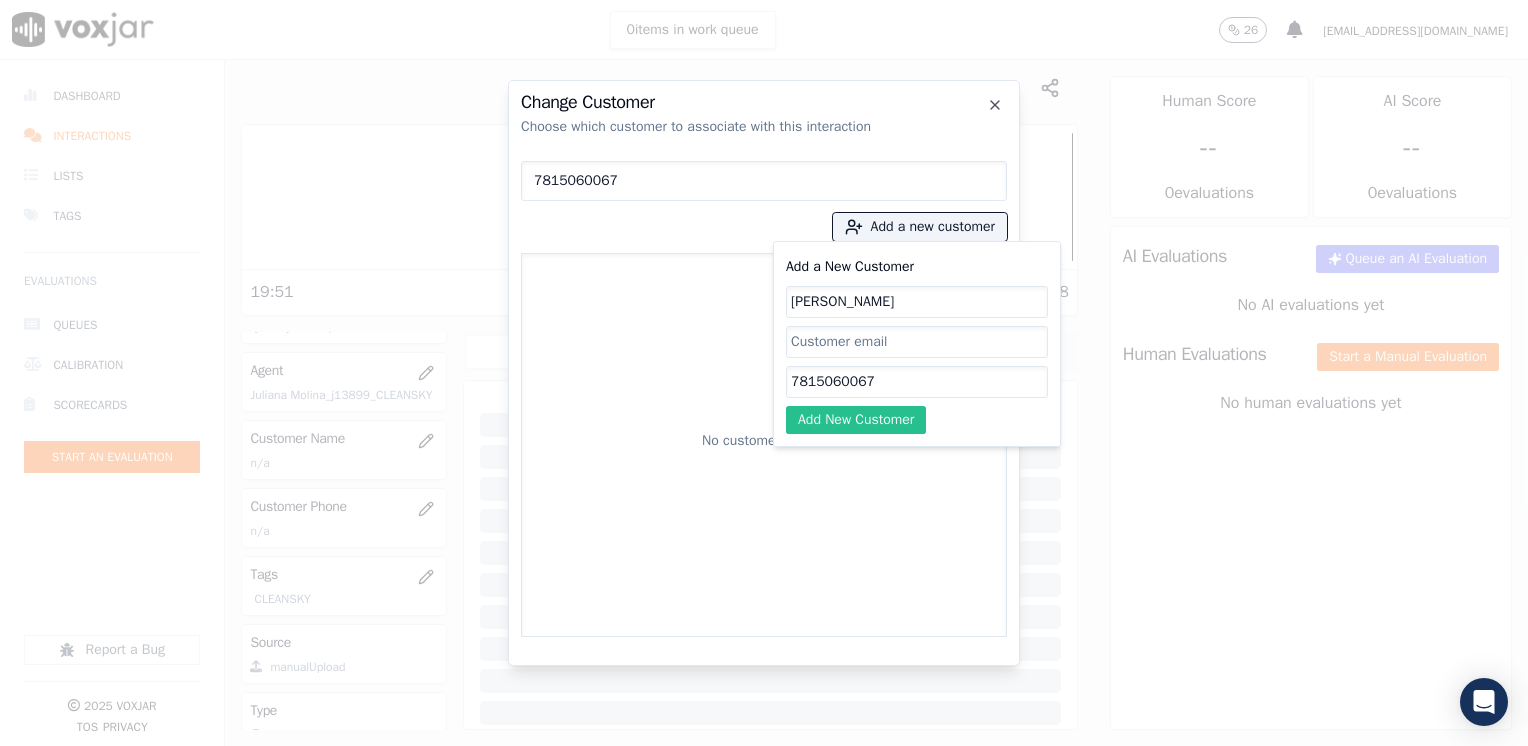 click on "Add New Customer" 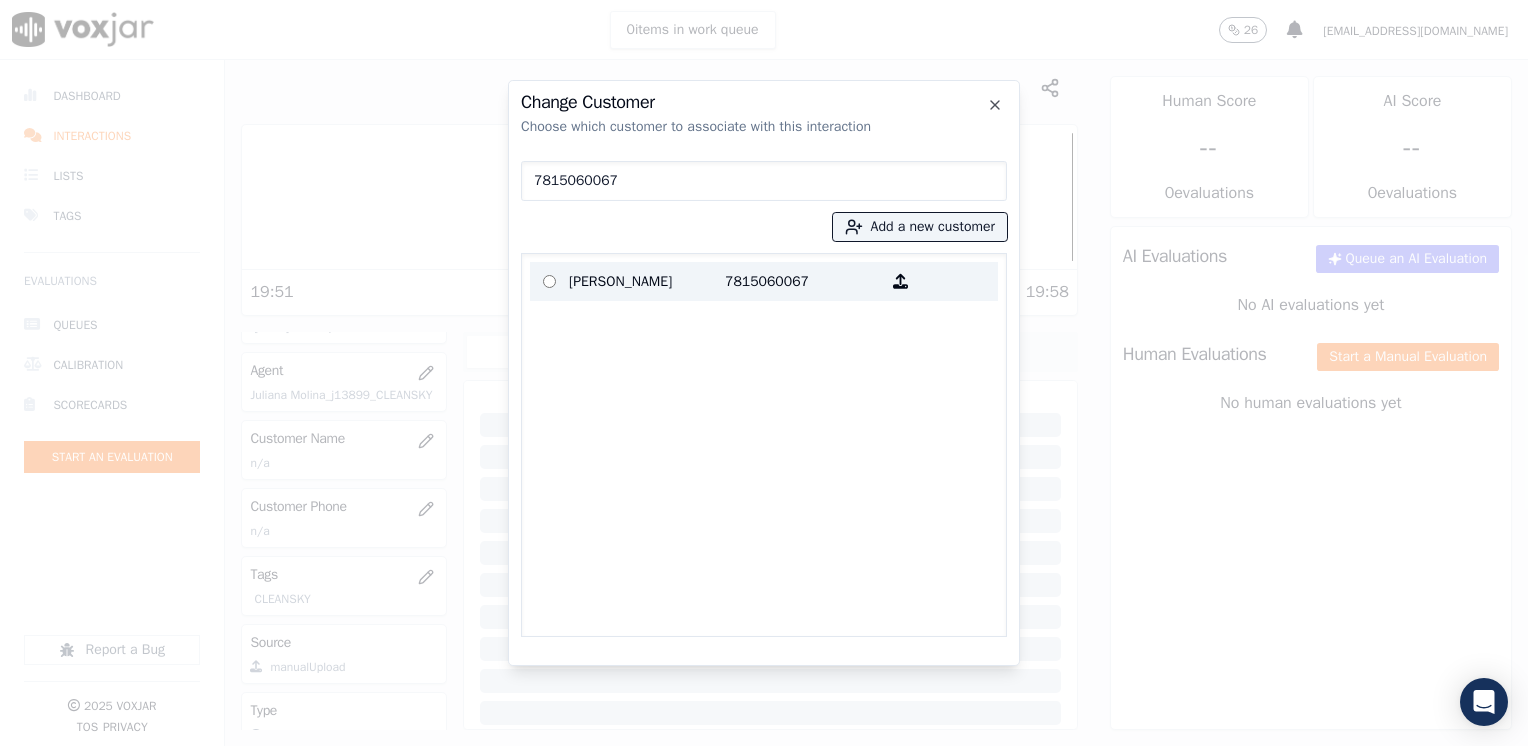 click on "7815060067" at bounding box center (803, 281) 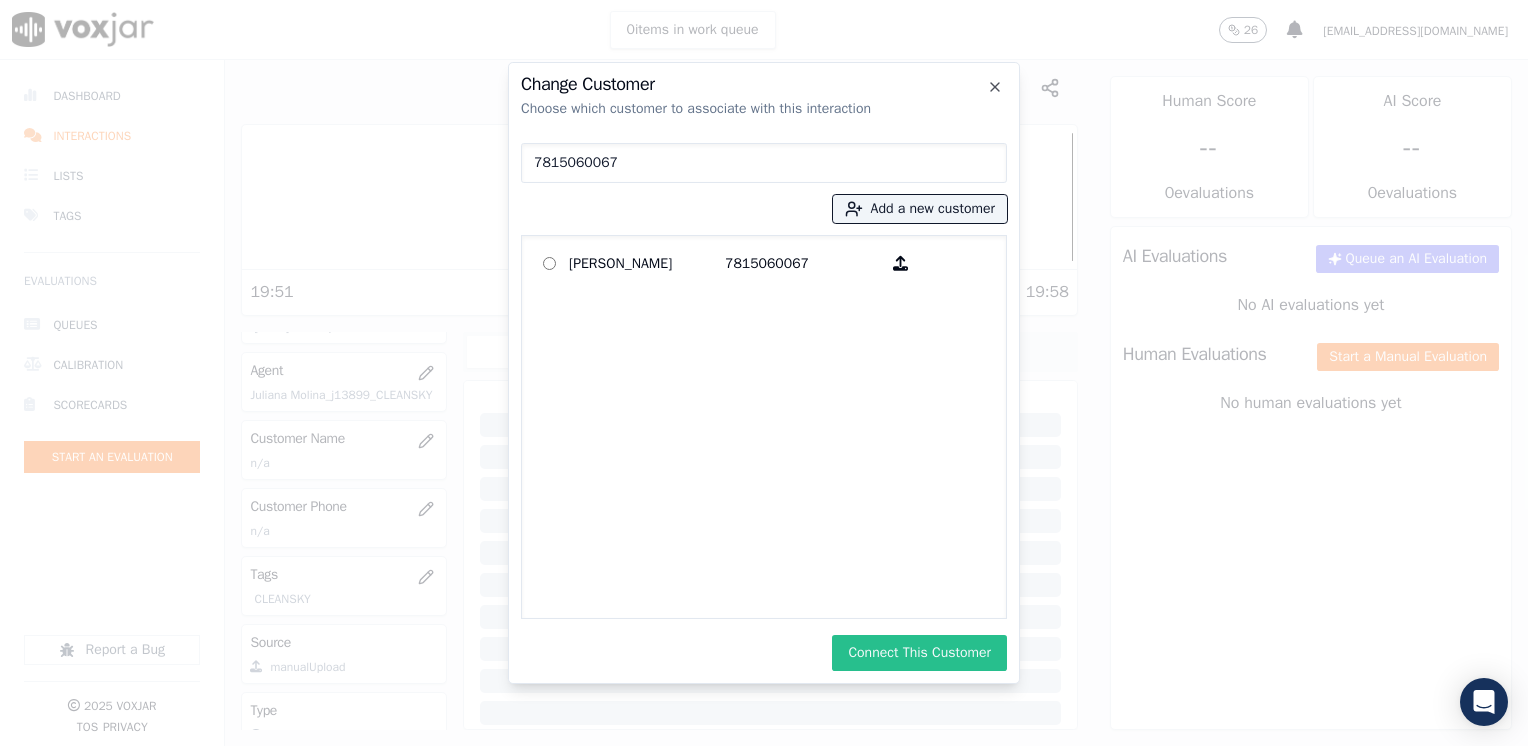 click on "Connect This Customer" at bounding box center [919, 653] 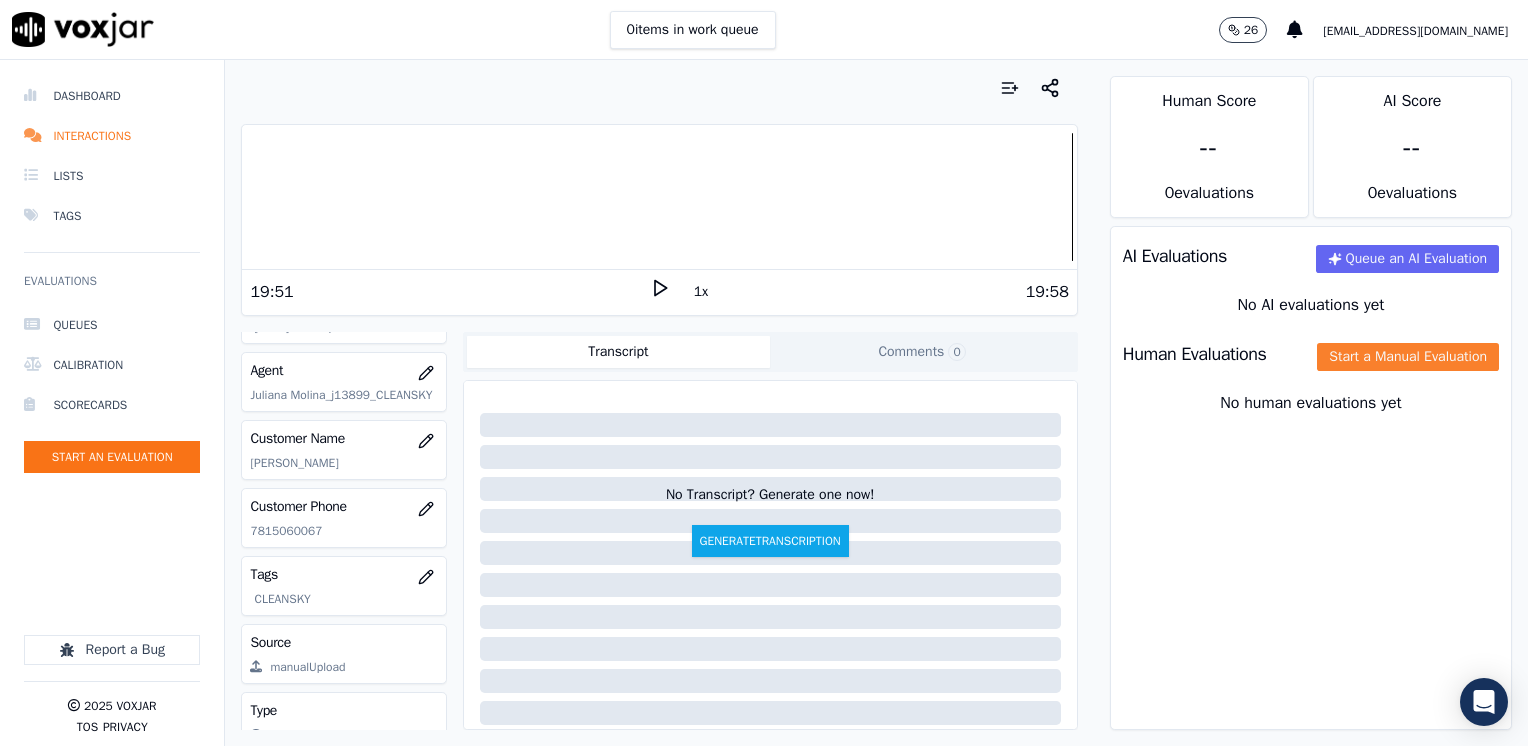 click on "Start a Manual Evaluation" 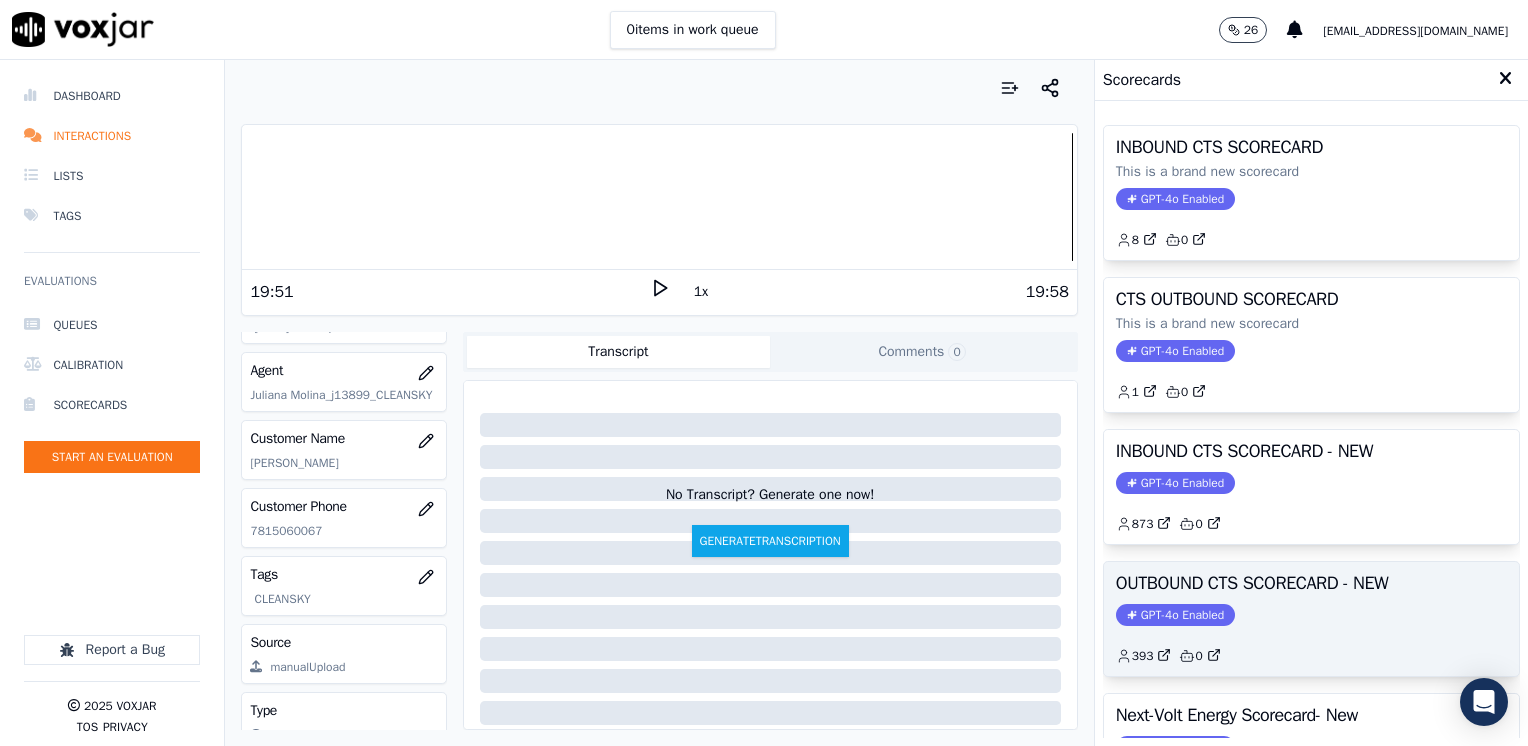 click on "GPT-4o Enabled" at bounding box center (1175, 615) 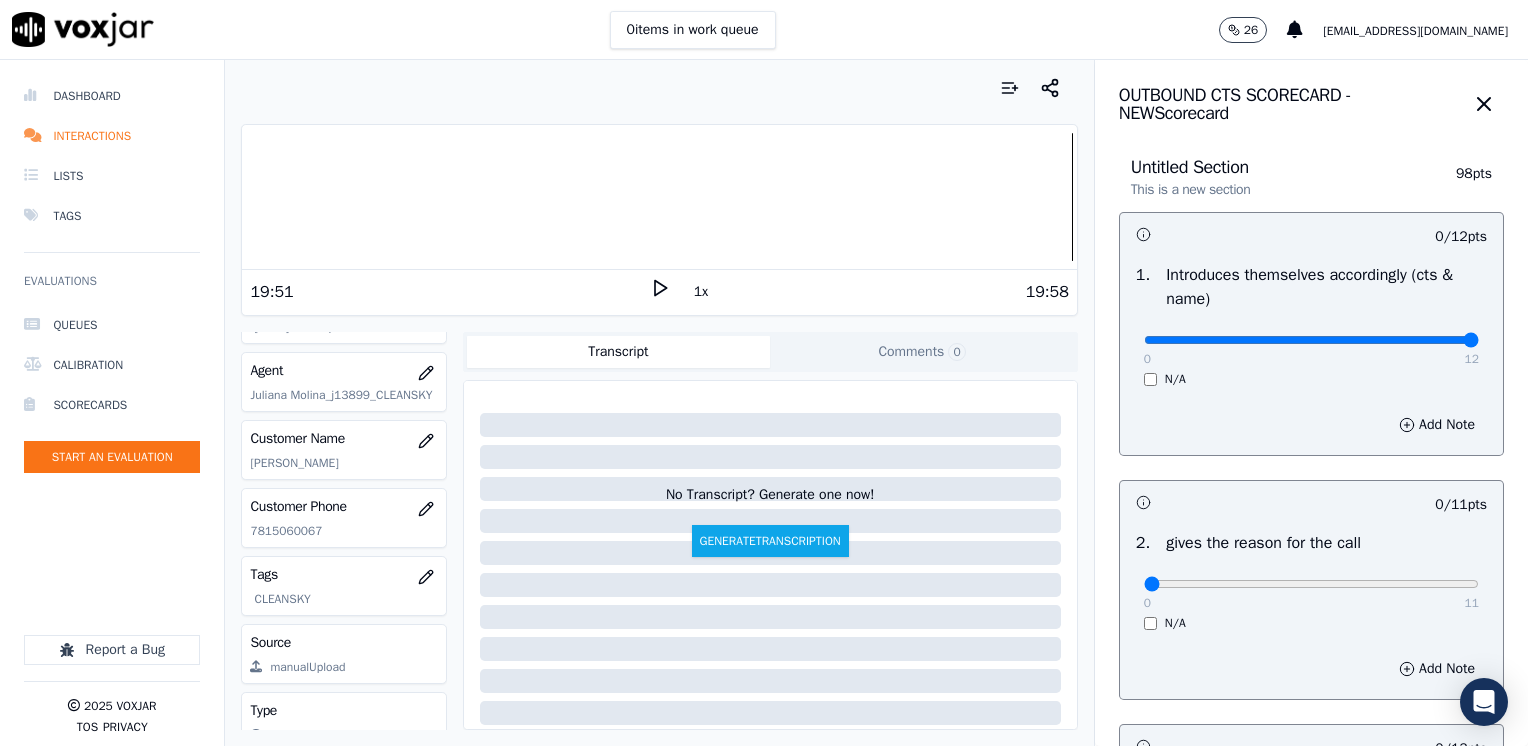 drag, startPoint x: 1131, startPoint y: 334, endPoint x: 1531, endPoint y: 336, distance: 400.005 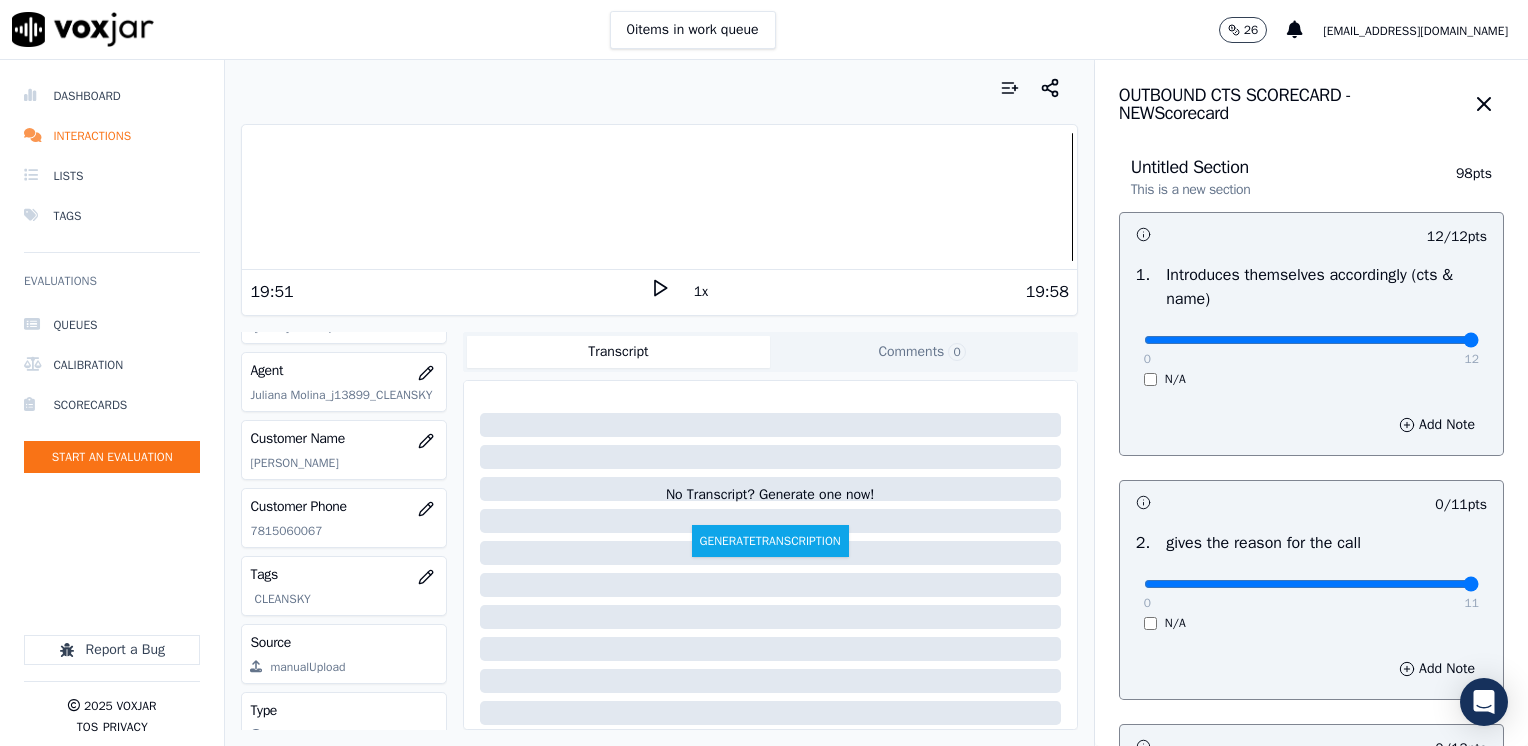 drag, startPoint x: 1124, startPoint y: 582, endPoint x: 1527, endPoint y: 603, distance: 403.54678 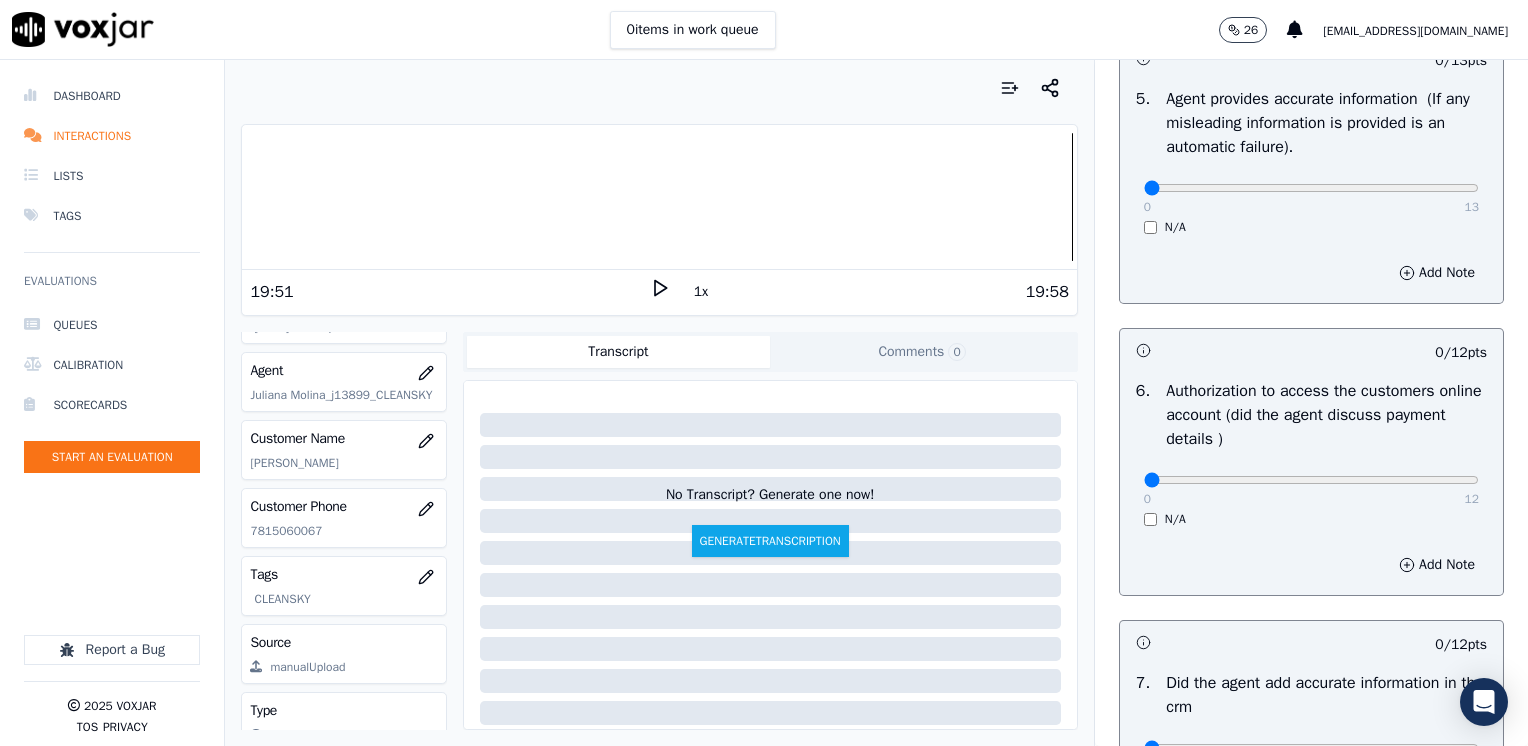 scroll, scrollTop: 1700, scrollLeft: 0, axis: vertical 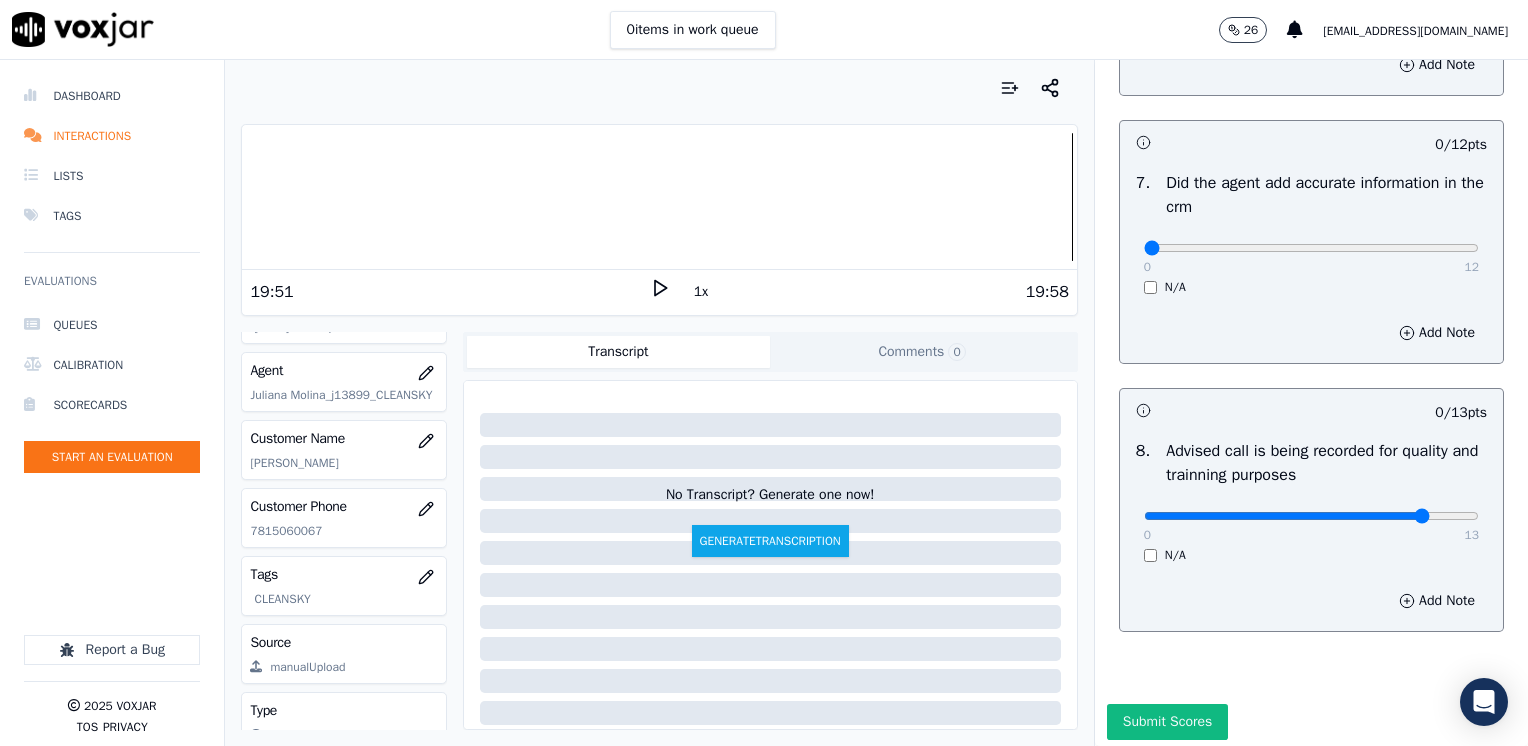 click at bounding box center (1311, -1360) 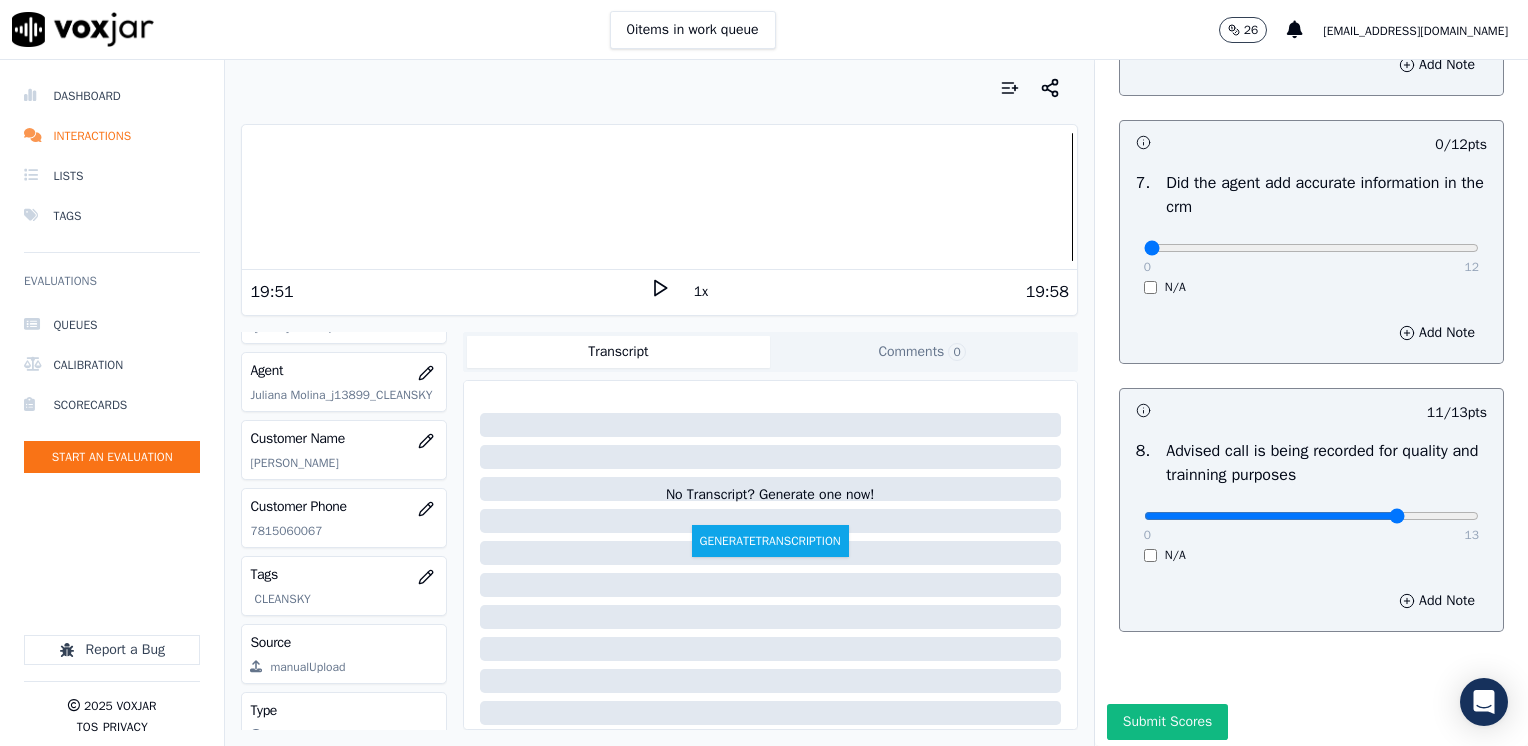 type on "10" 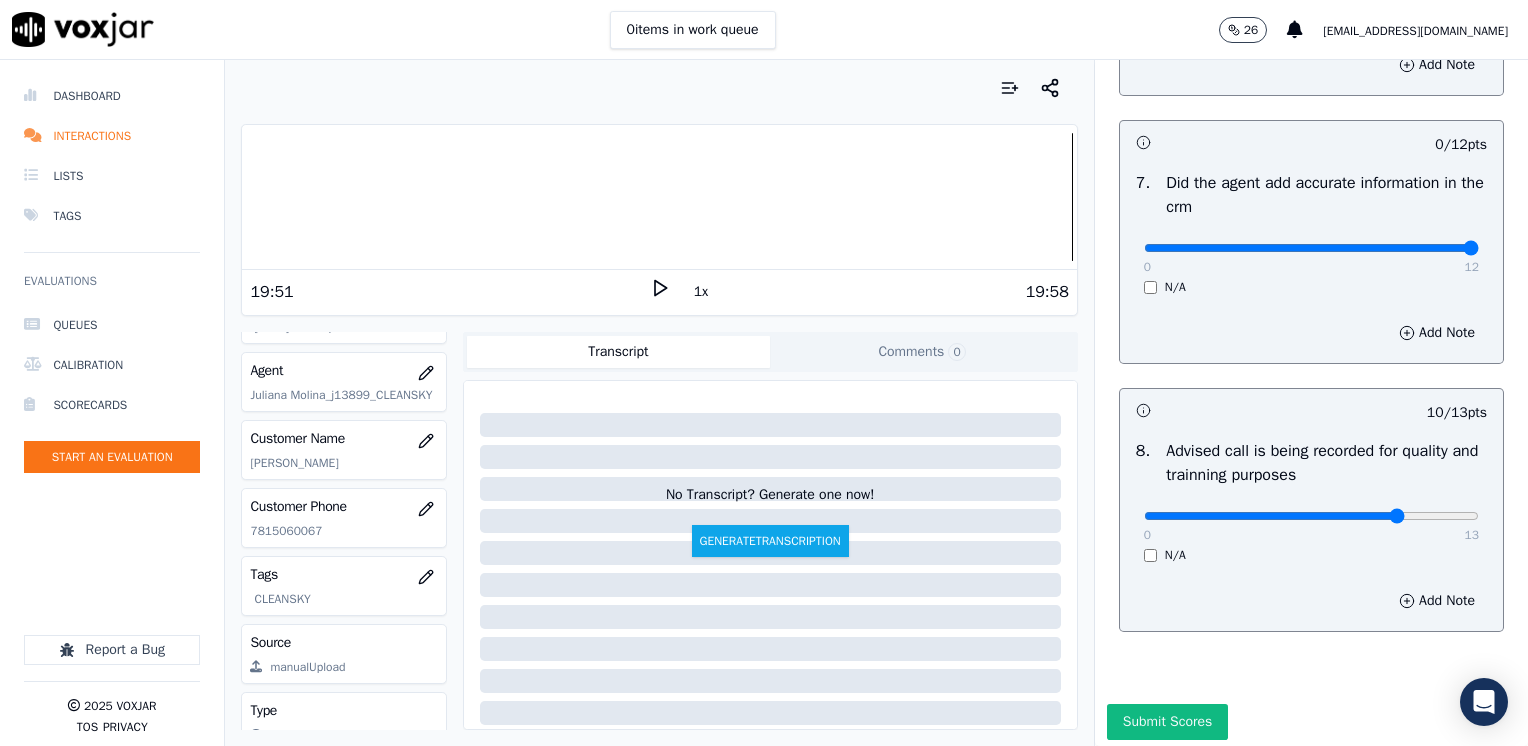 drag, startPoint x: 1131, startPoint y: 250, endPoint x: 1531, endPoint y: 266, distance: 400.3199 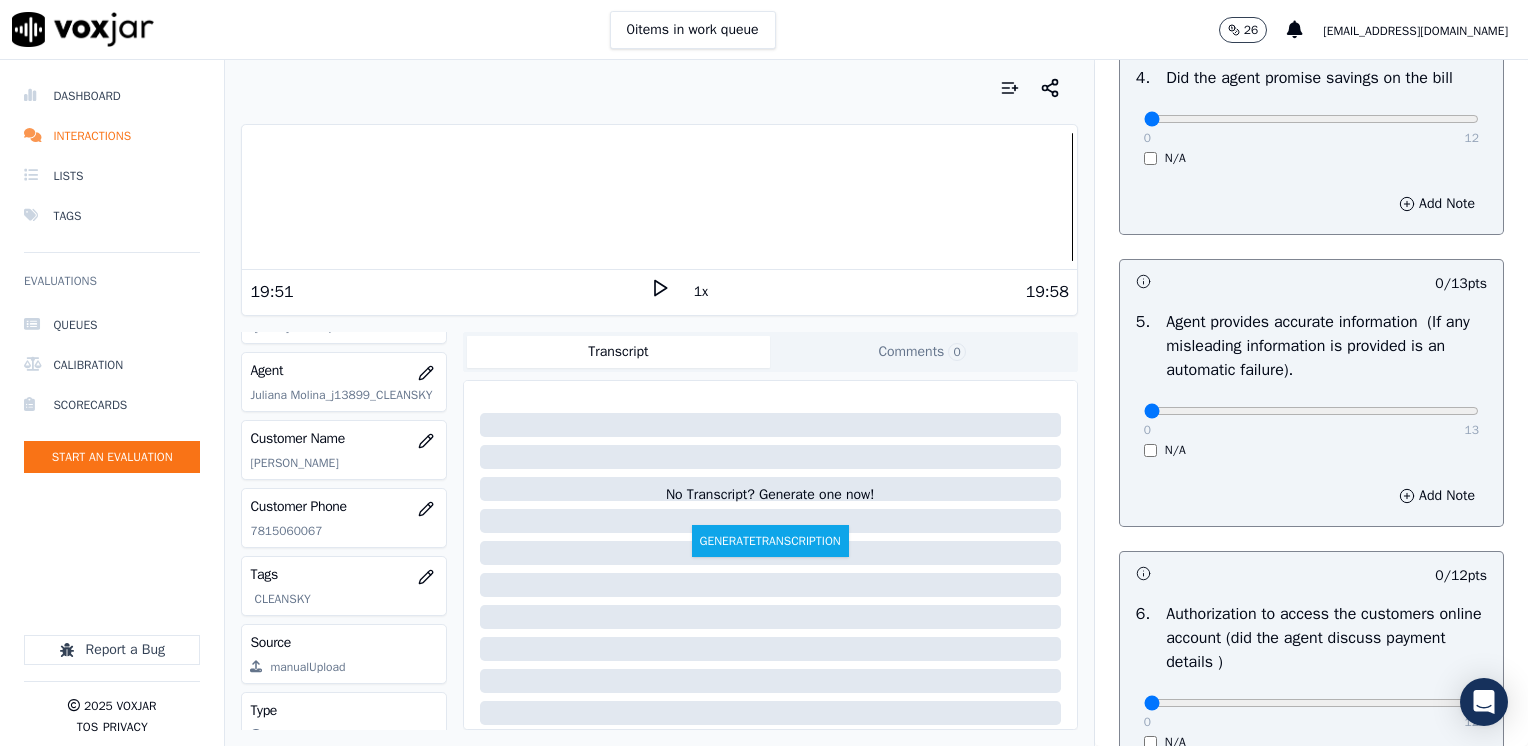 scroll, scrollTop: 700, scrollLeft: 0, axis: vertical 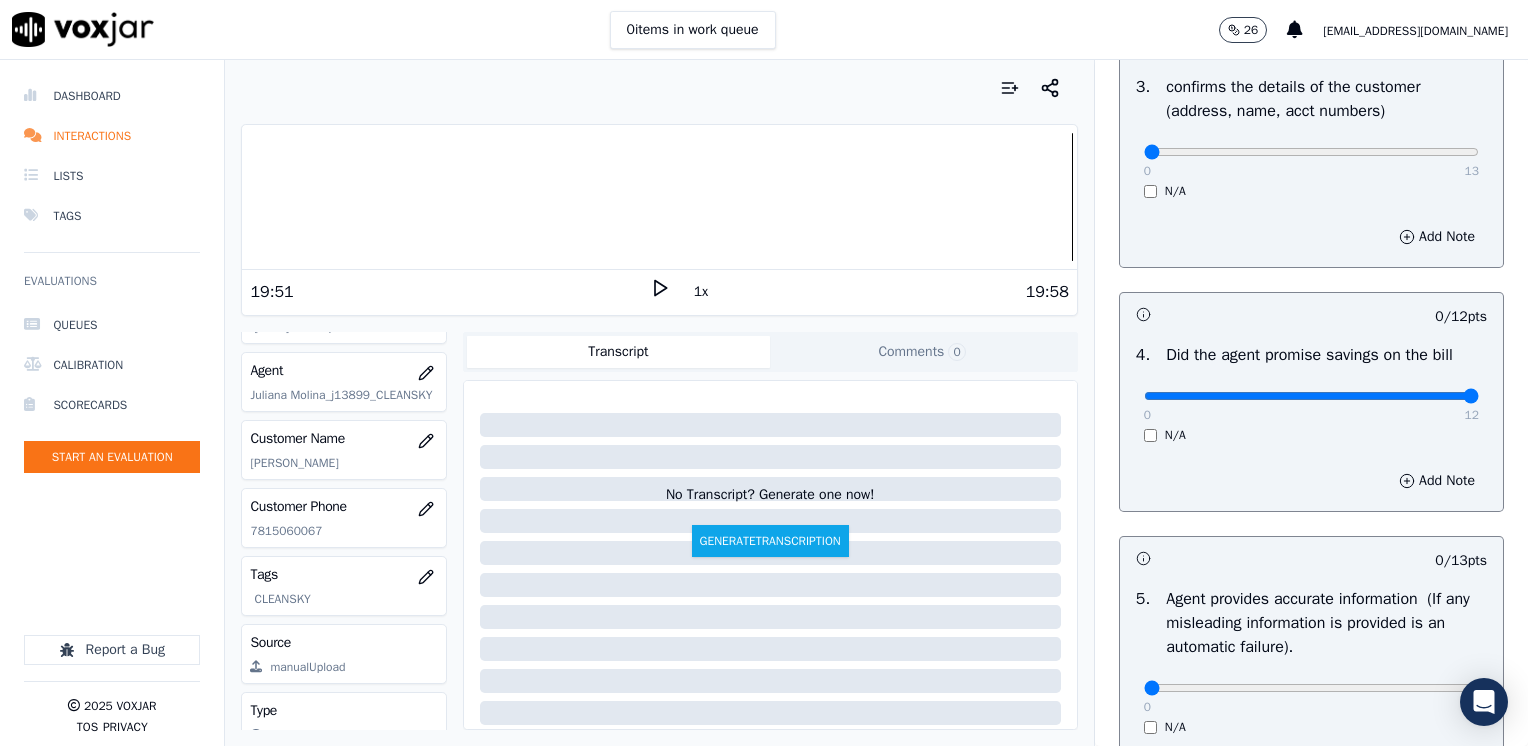 drag, startPoint x: 1132, startPoint y: 400, endPoint x: 1531, endPoint y: 381, distance: 399.45212 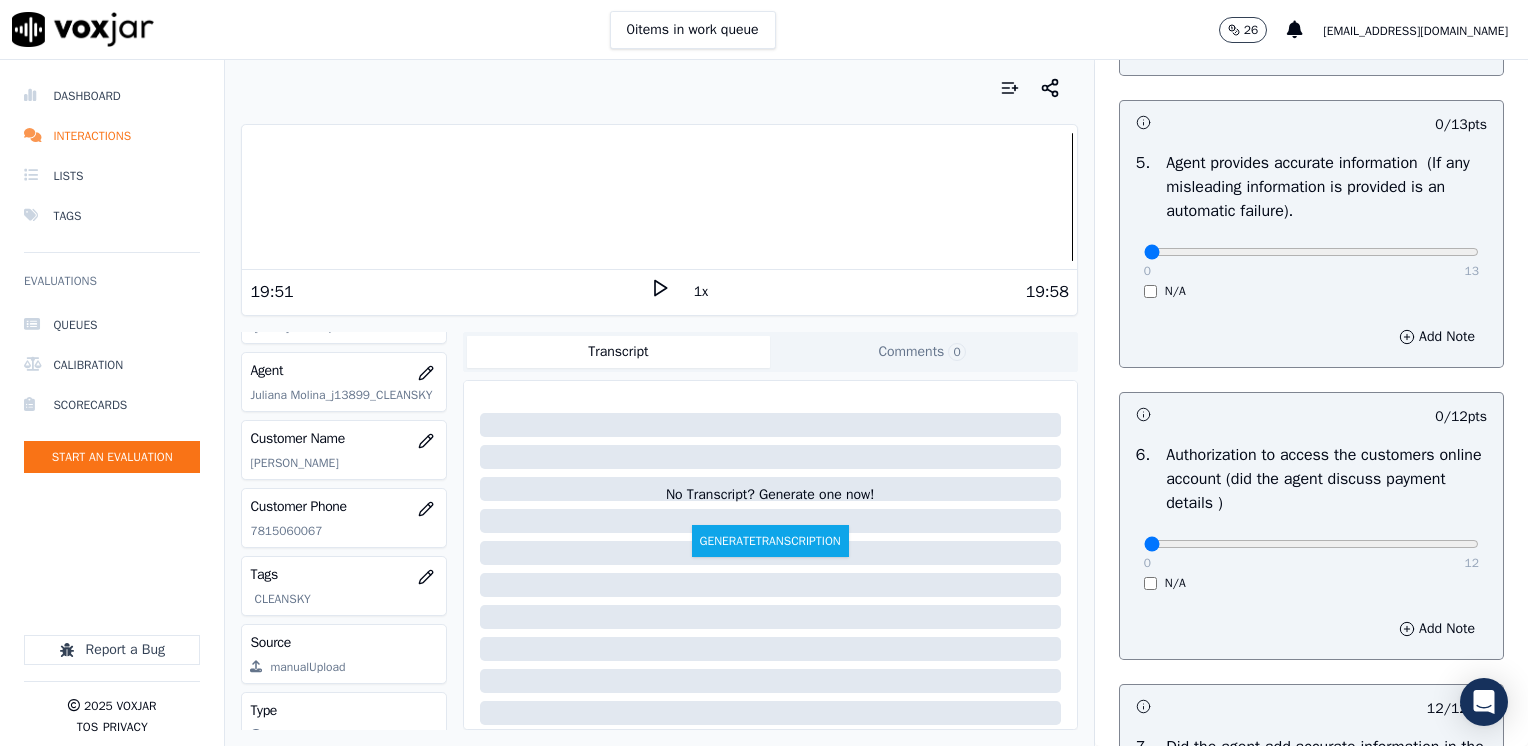 scroll, scrollTop: 1200, scrollLeft: 0, axis: vertical 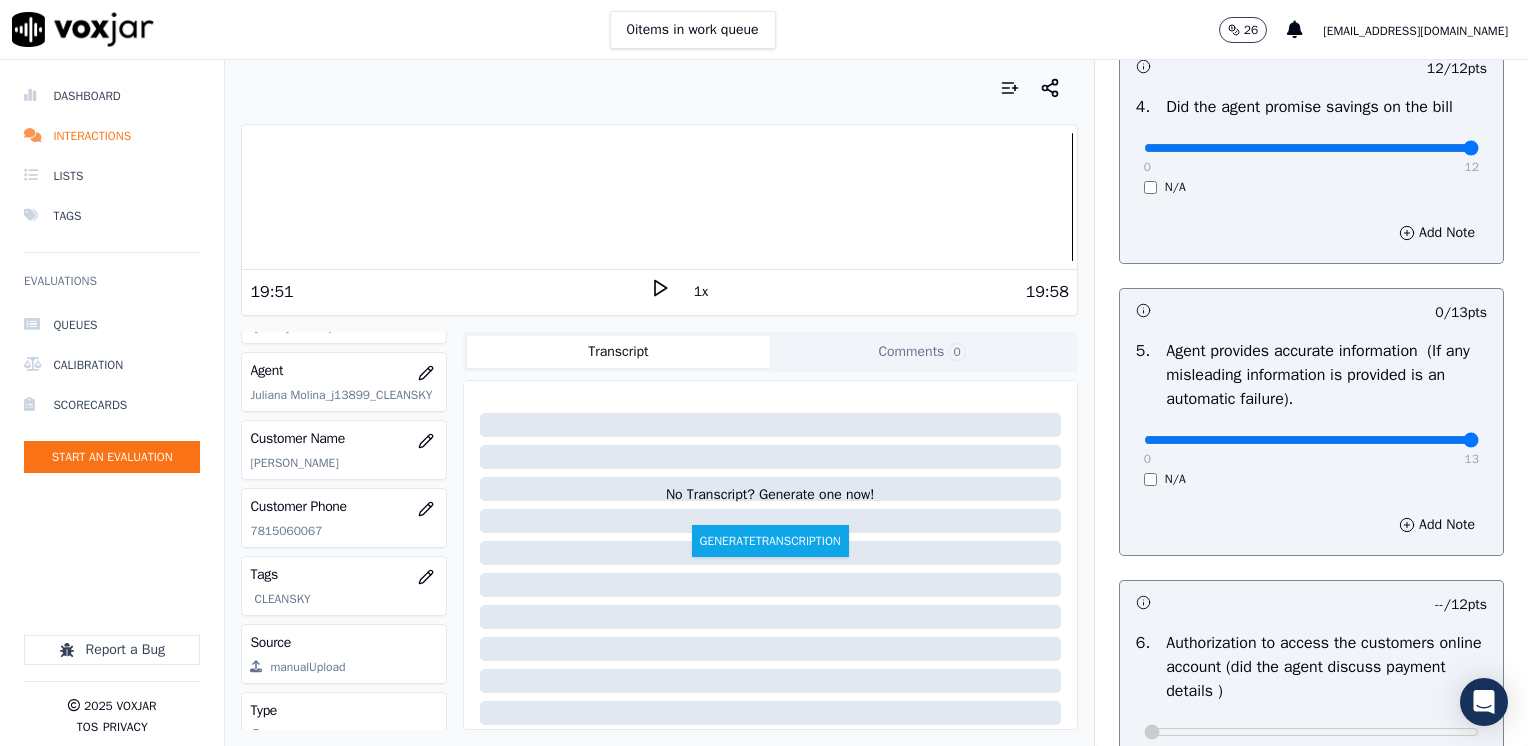 drag, startPoint x: 1133, startPoint y: 437, endPoint x: 1445, endPoint y: 439, distance: 312.0064 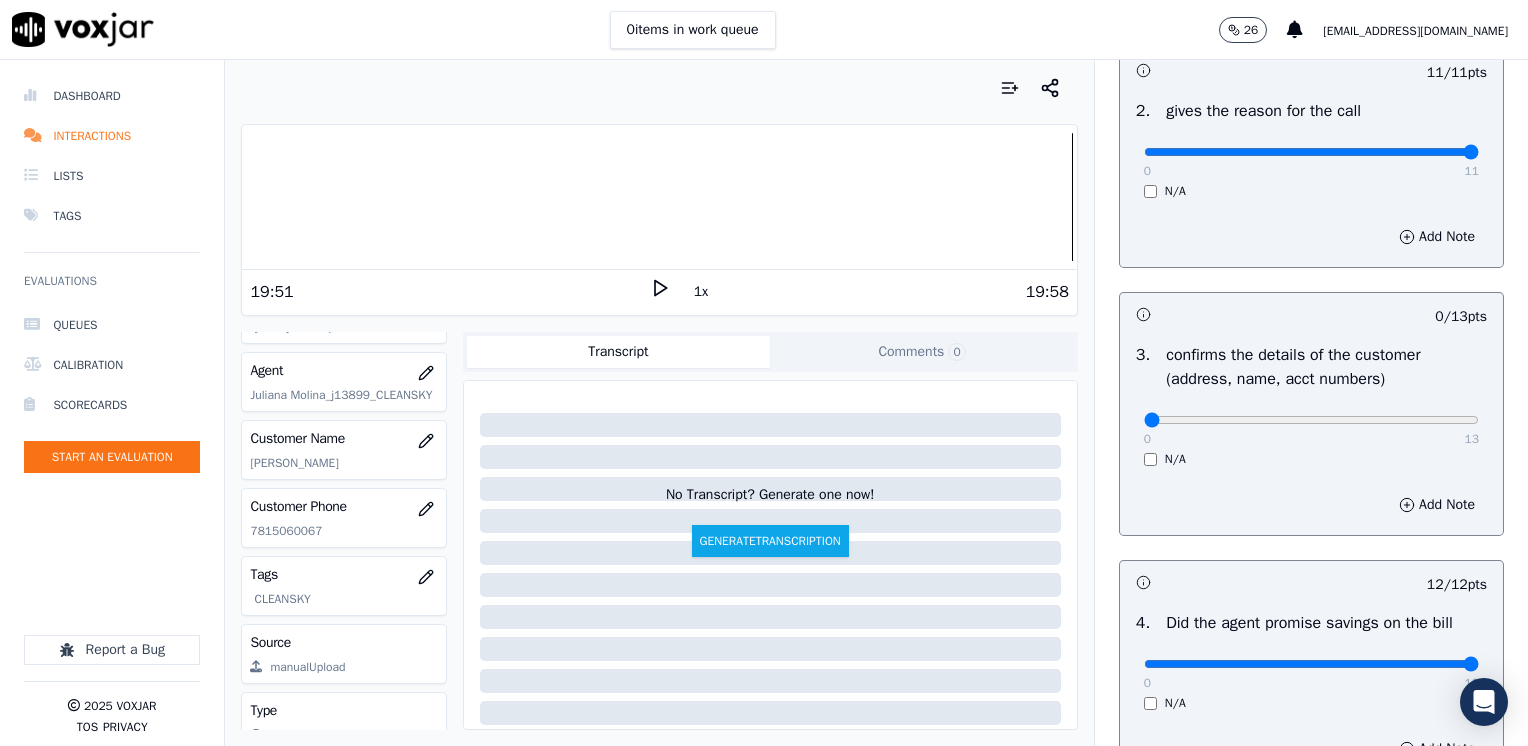 scroll, scrollTop: 348, scrollLeft: 0, axis: vertical 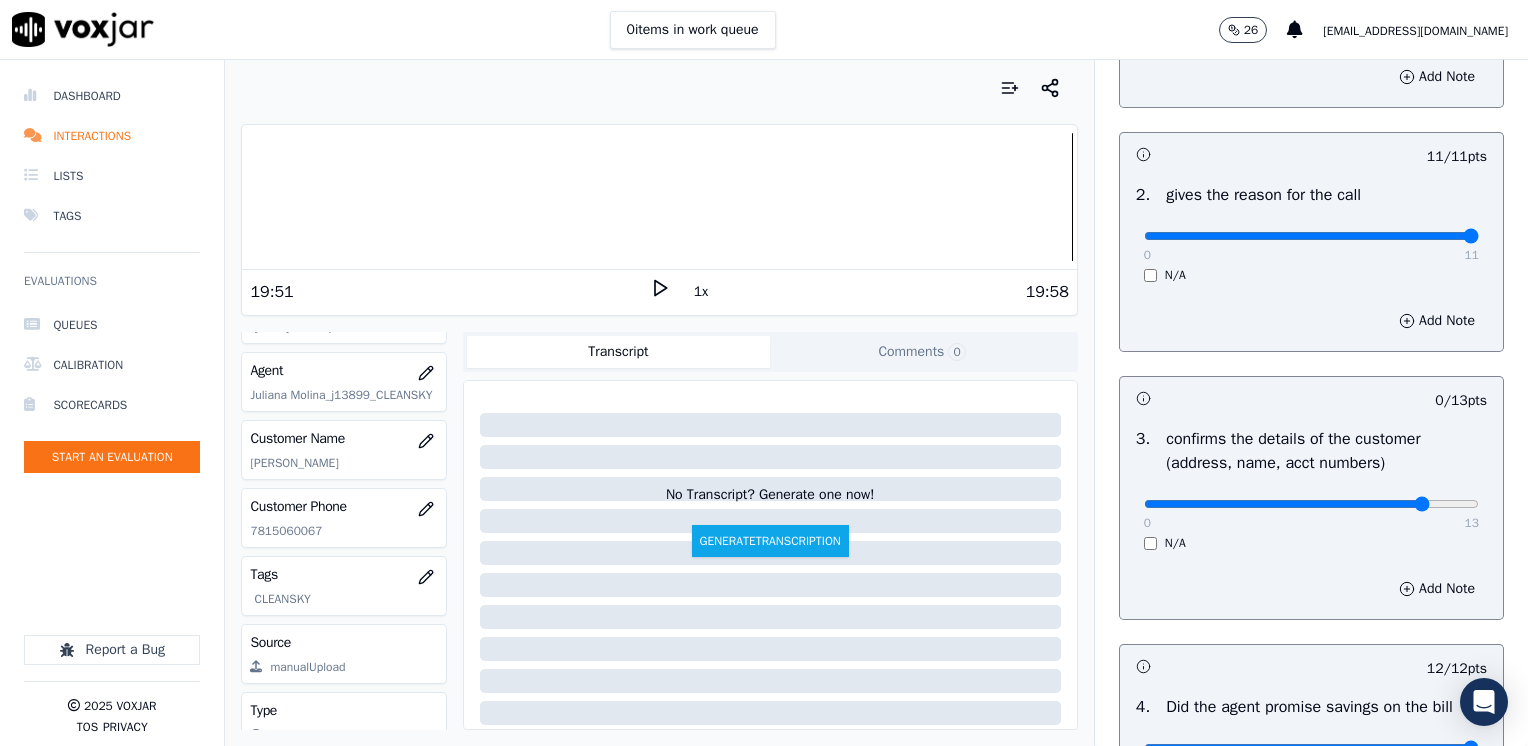 type on "11" 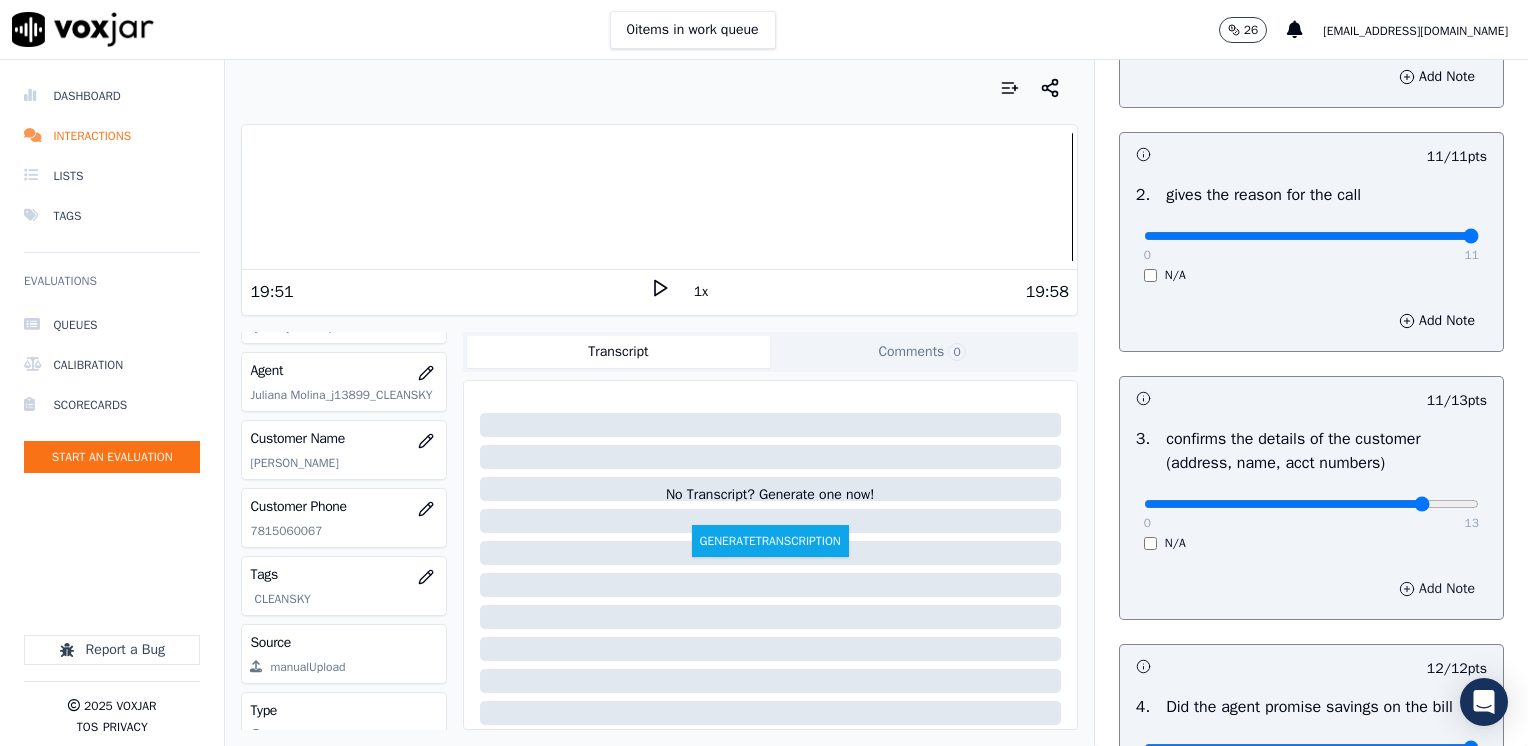 click on "Add Note" at bounding box center [1437, 589] 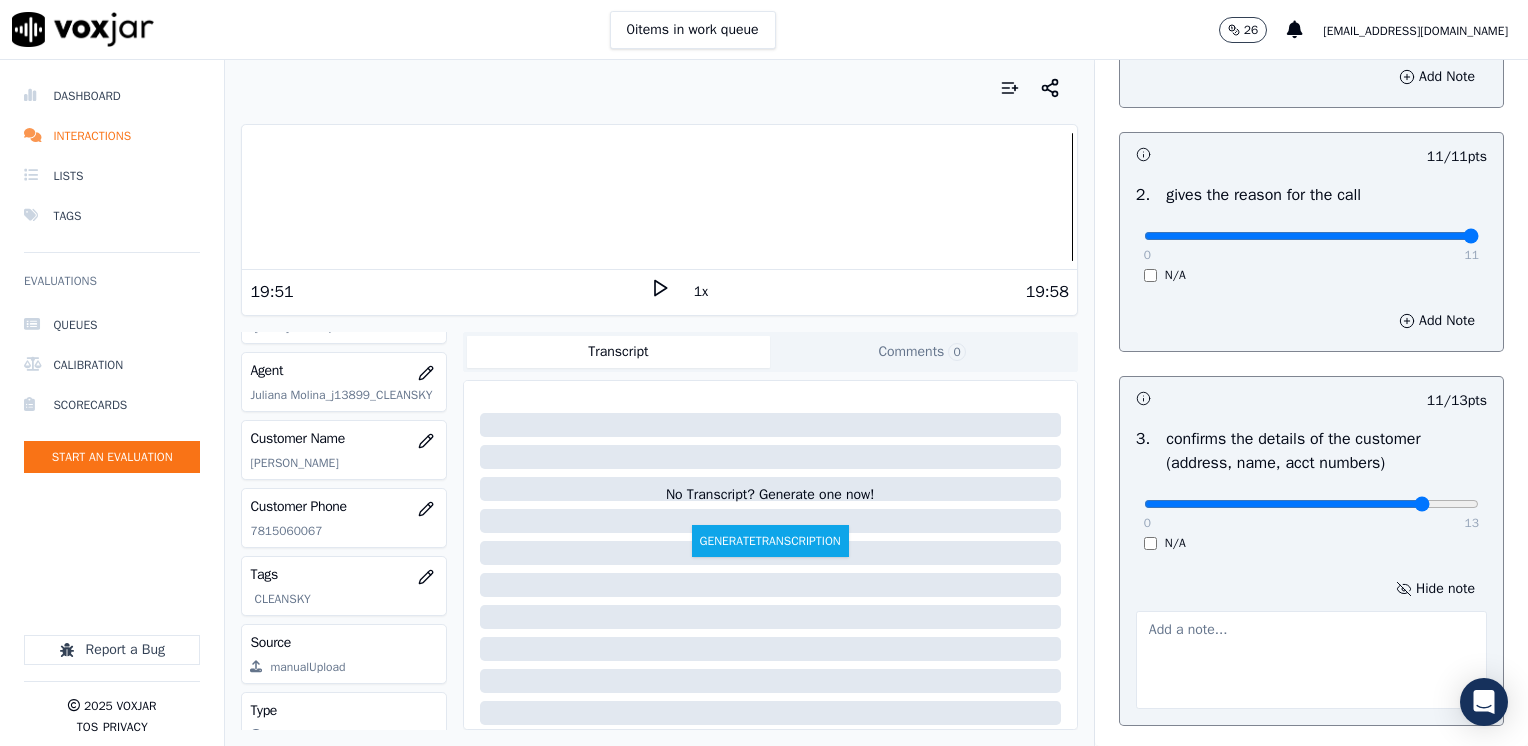 click on "0   13     N/A" at bounding box center [1311, 513] 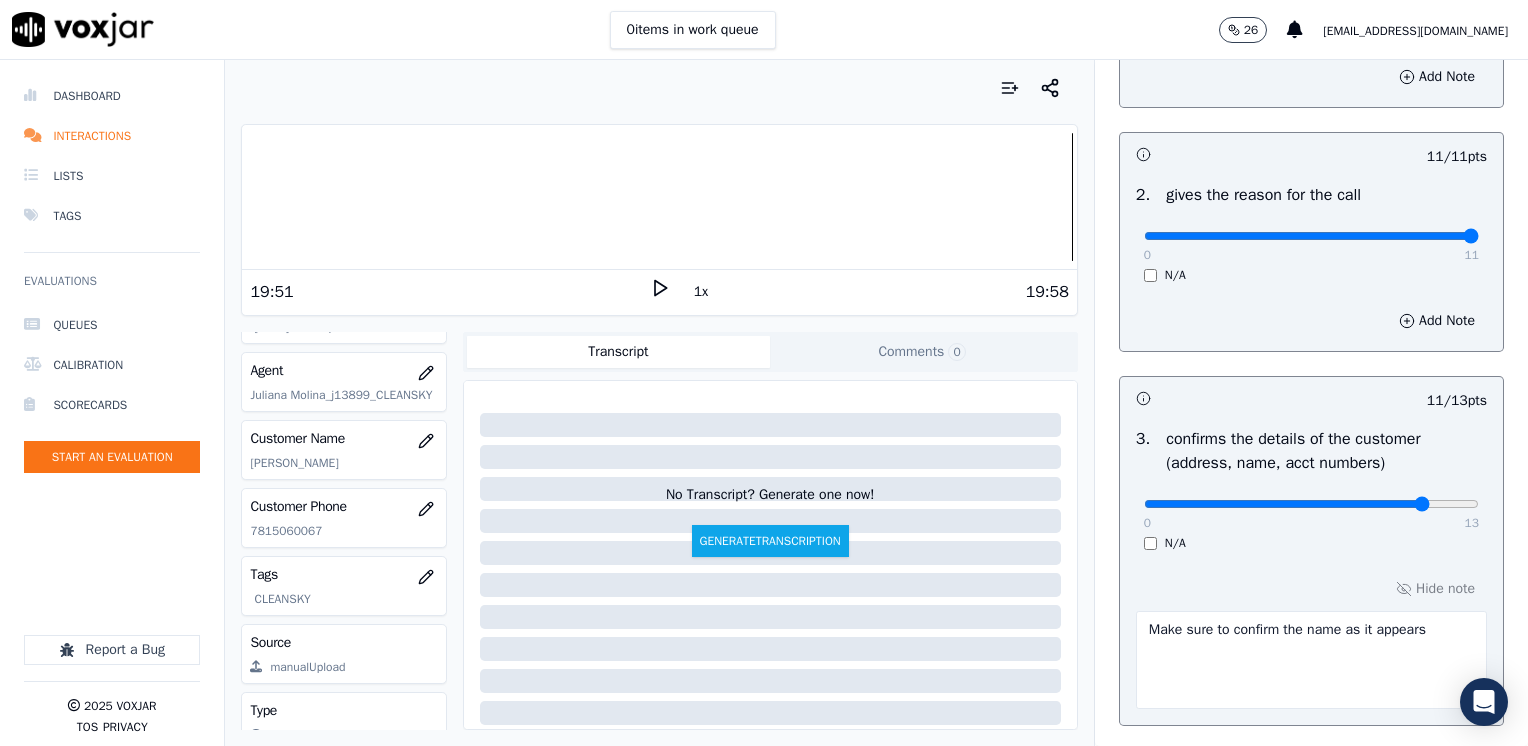 click on "Make sure to confirm the name as it appears" at bounding box center [1311, 660] 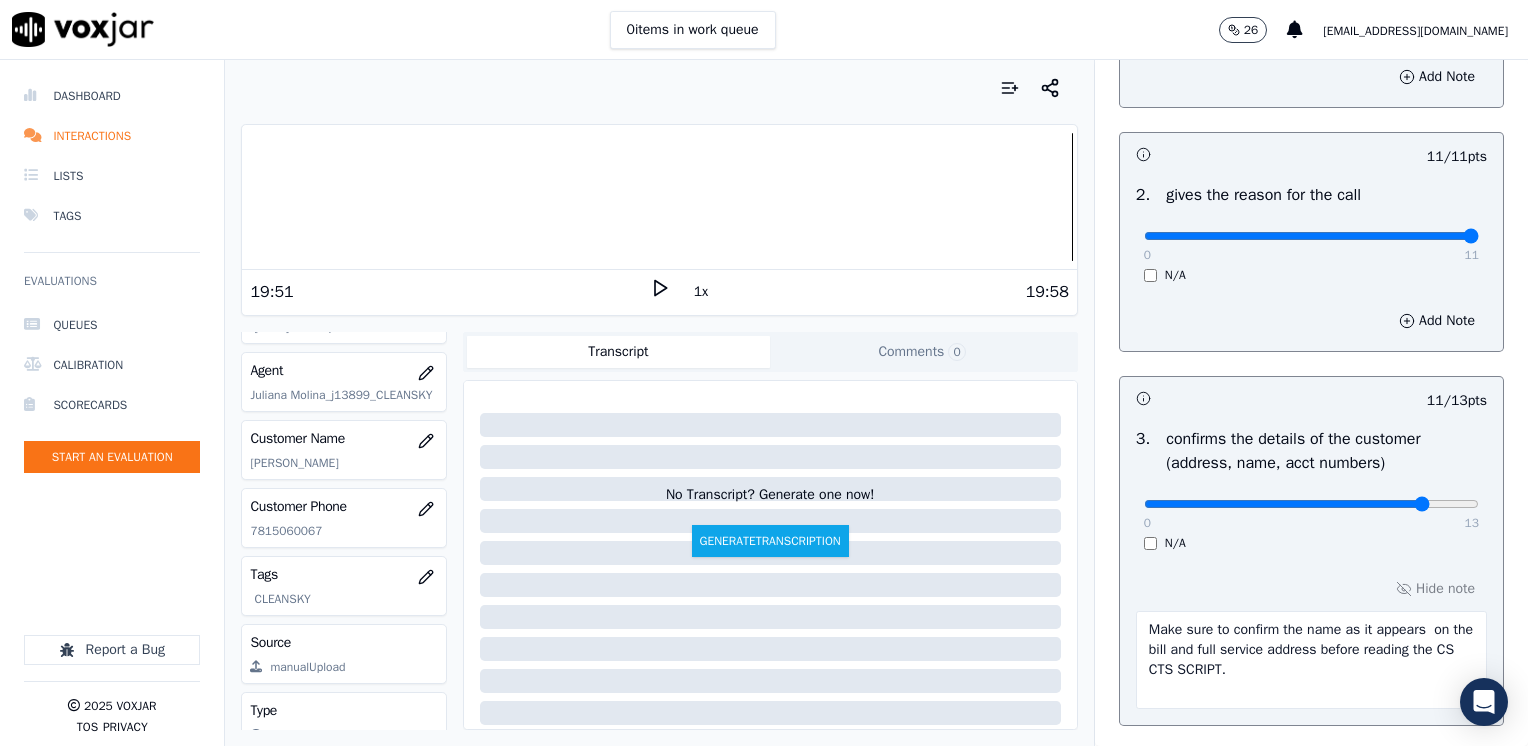 scroll, scrollTop: 12, scrollLeft: 0, axis: vertical 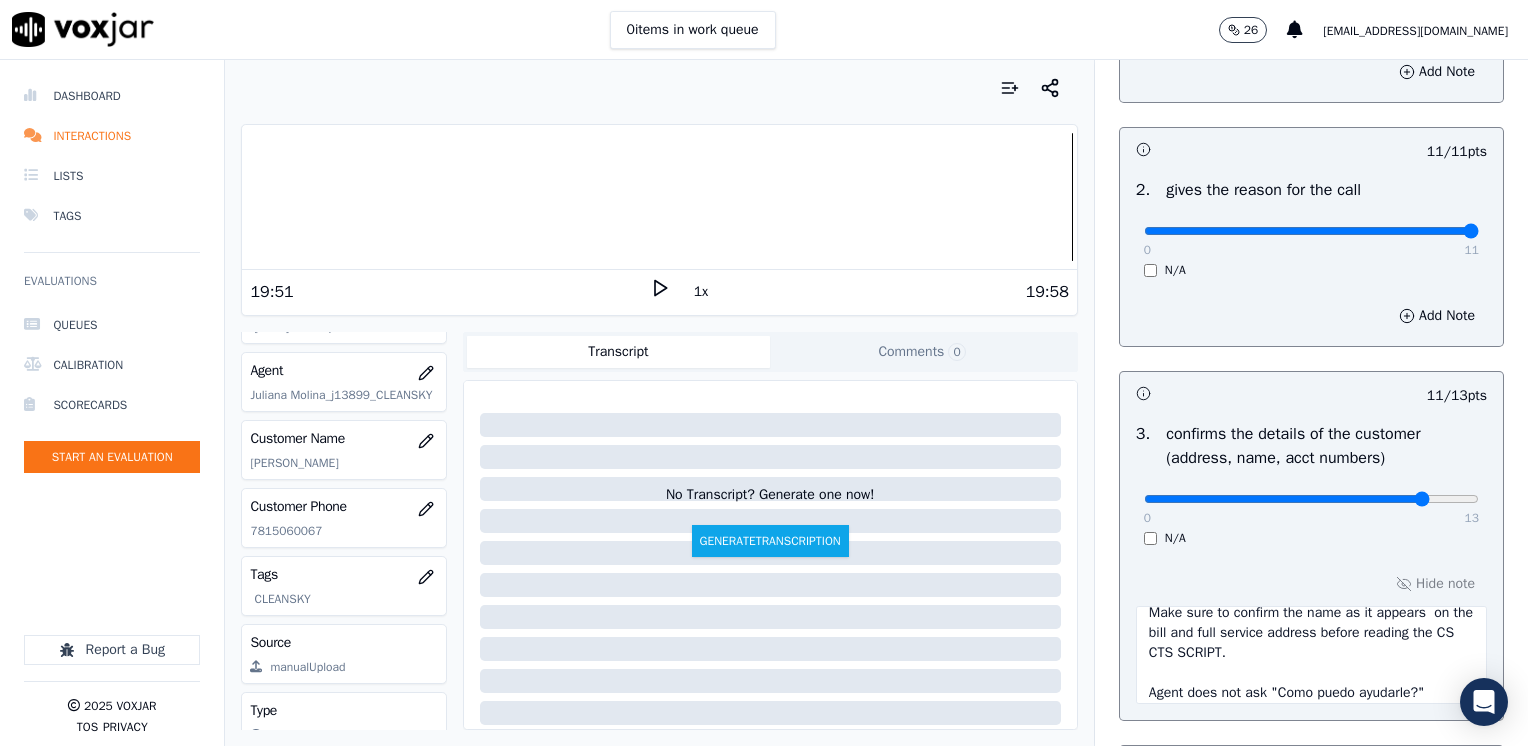 type on "Make sure to confirm the name as it appears  on the bill and full service address before reading the CS CTS SCRIPT.
Agent does not ask "Como puedo ayudarle?"" 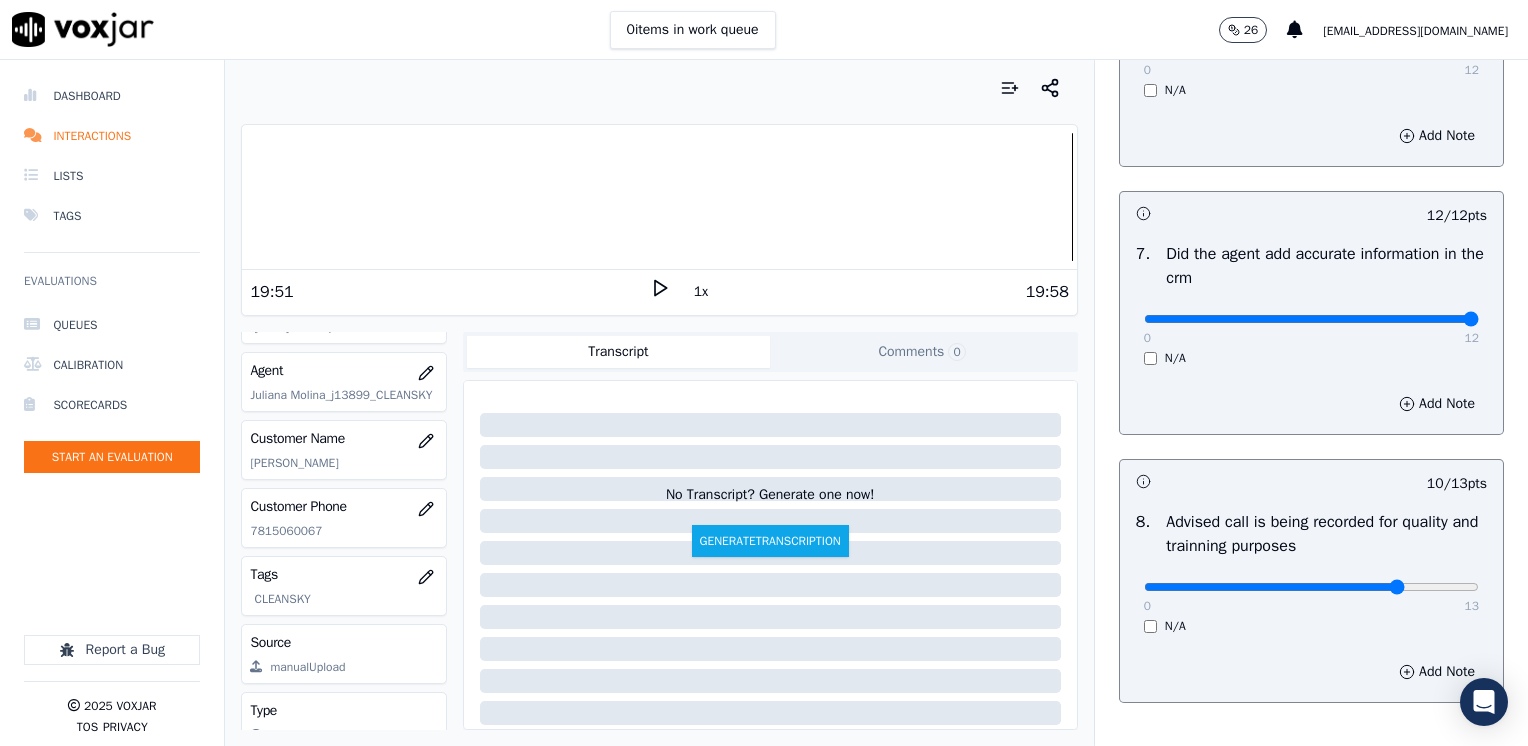scroll, scrollTop: 1853, scrollLeft: 0, axis: vertical 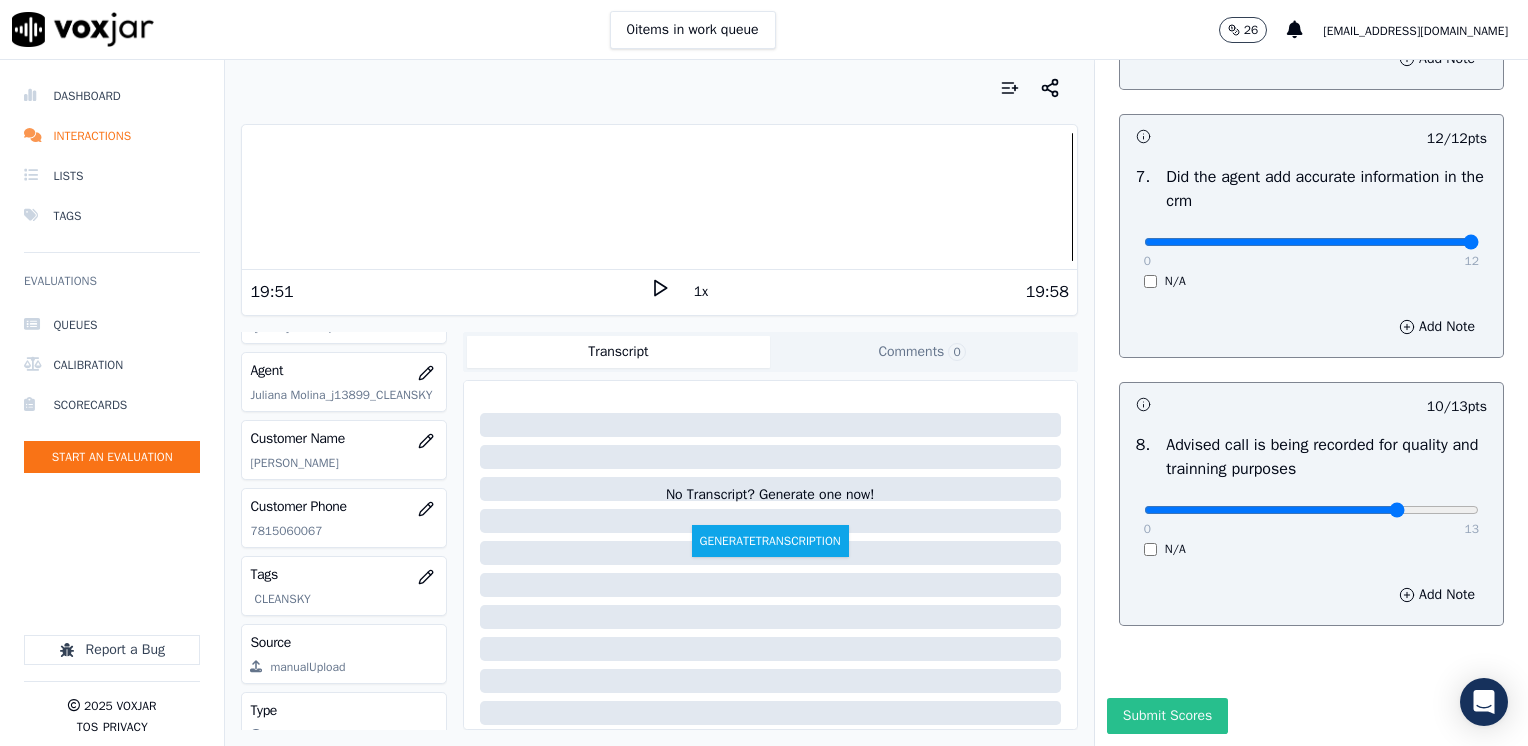 click on "Submit Scores" at bounding box center (1167, 716) 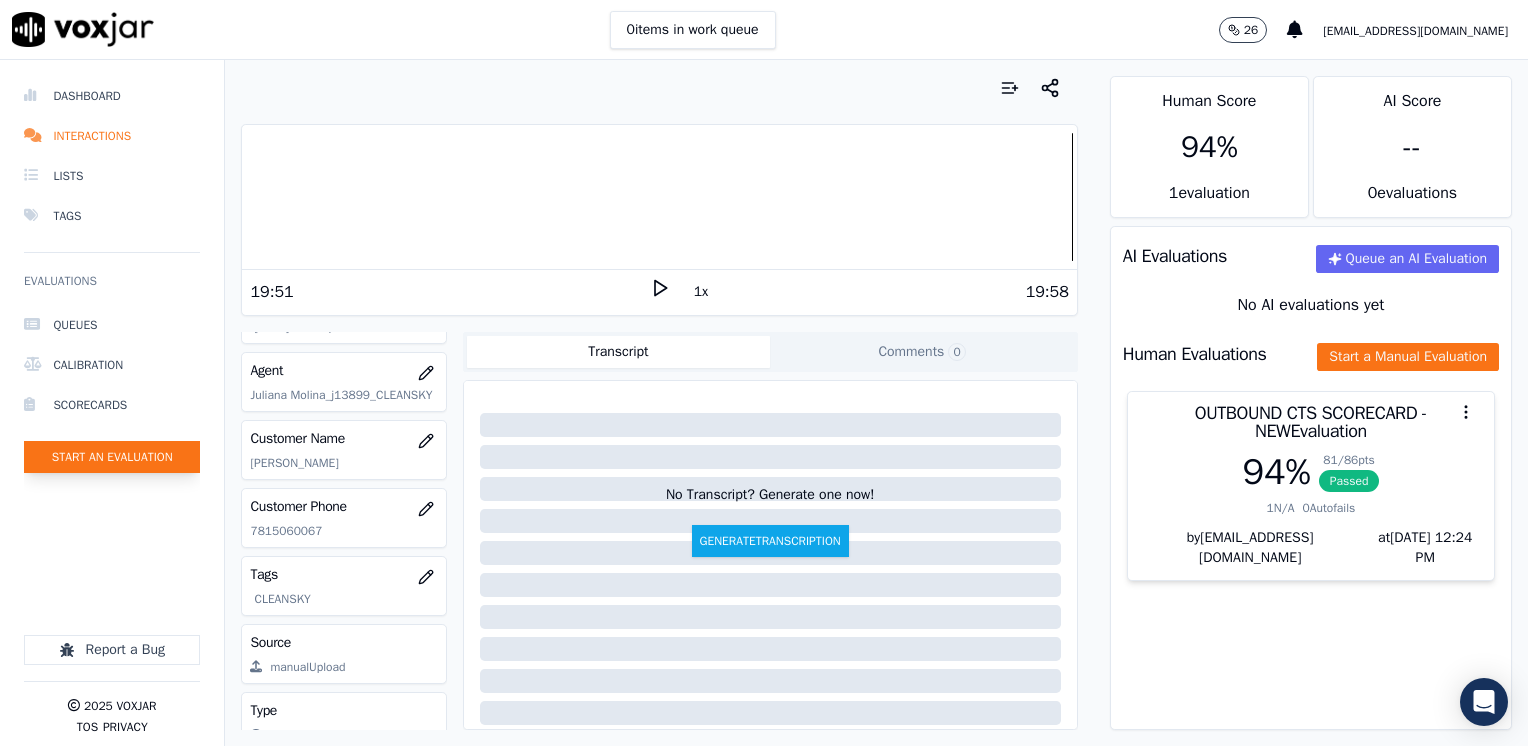 click on "Start an Evaluation" 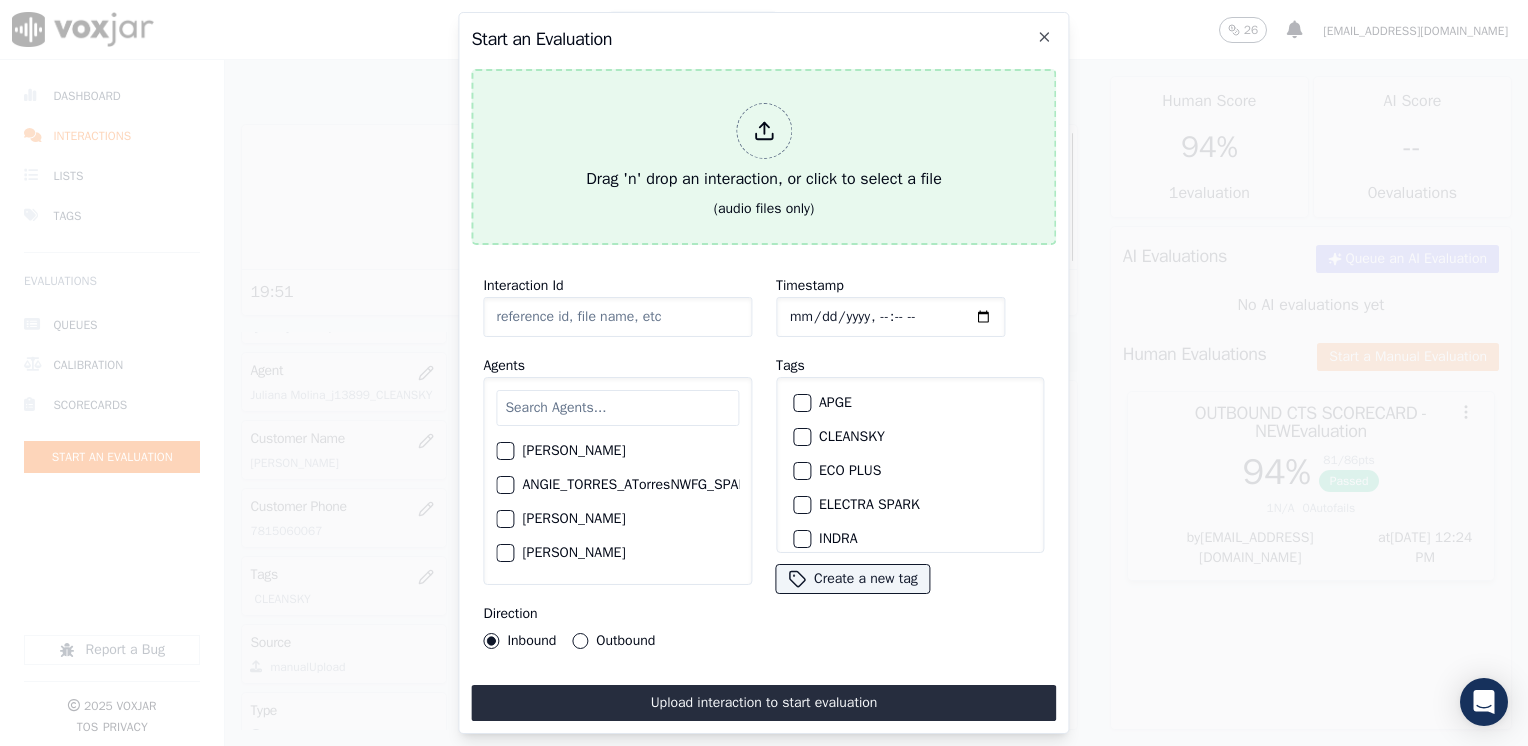 click 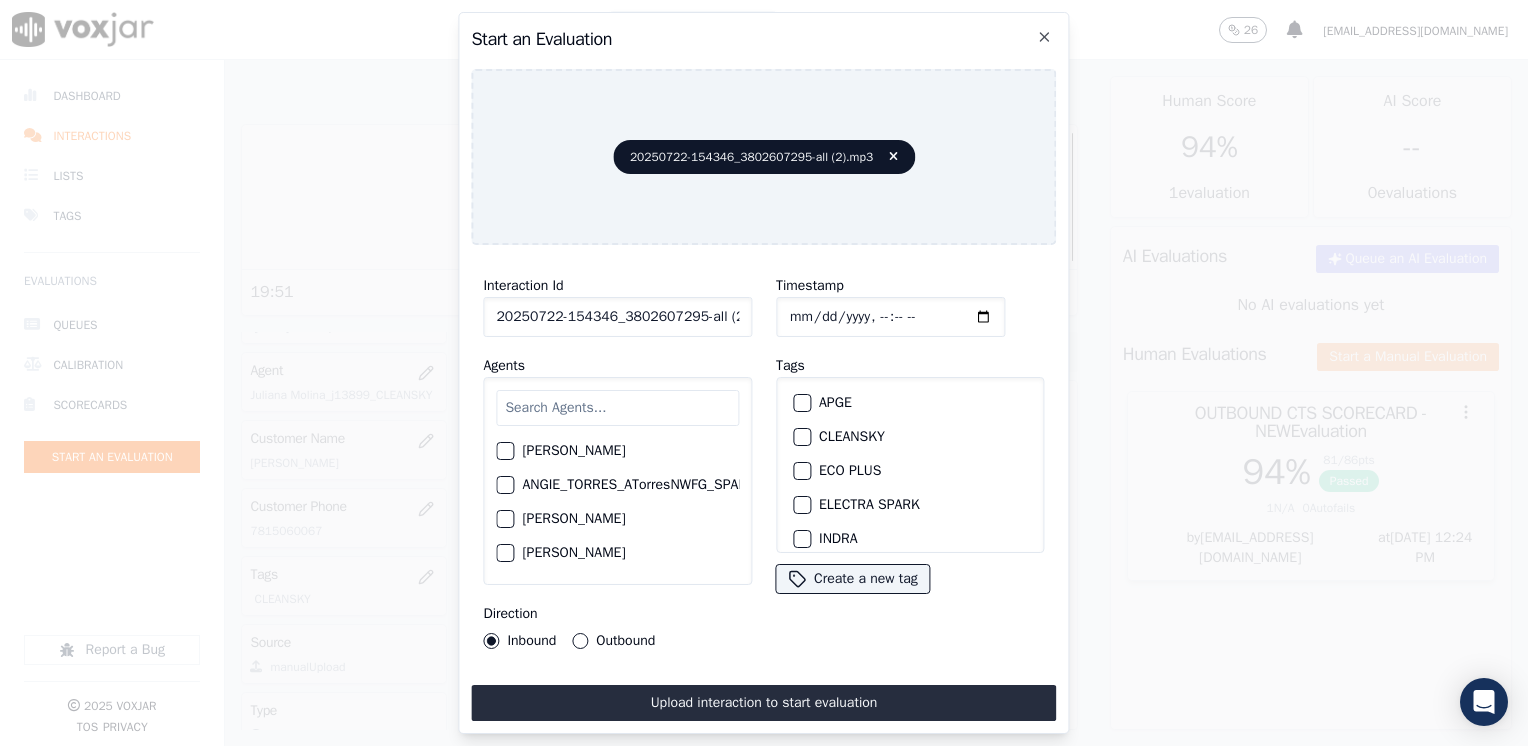 click at bounding box center (617, 408) 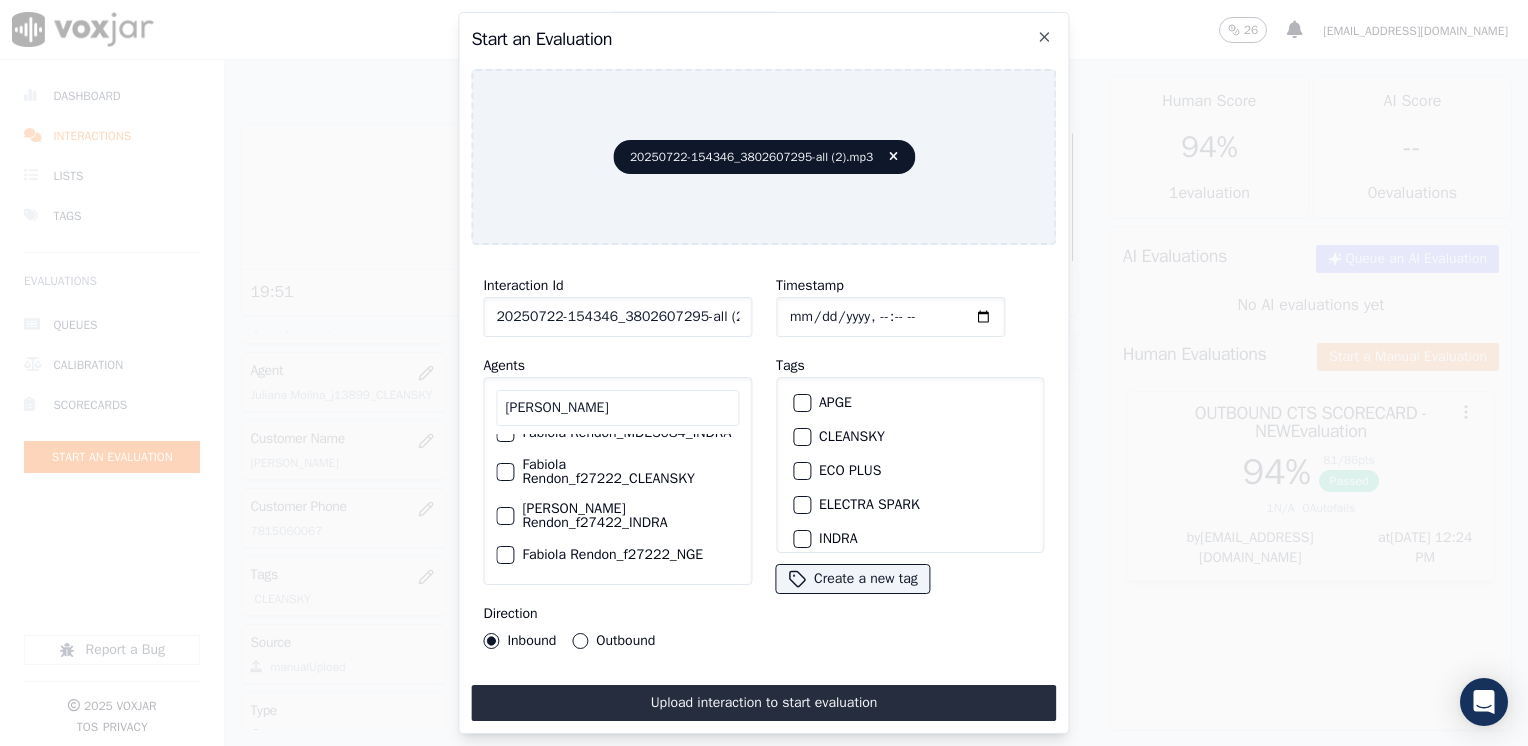 scroll, scrollTop: 86, scrollLeft: 0, axis: vertical 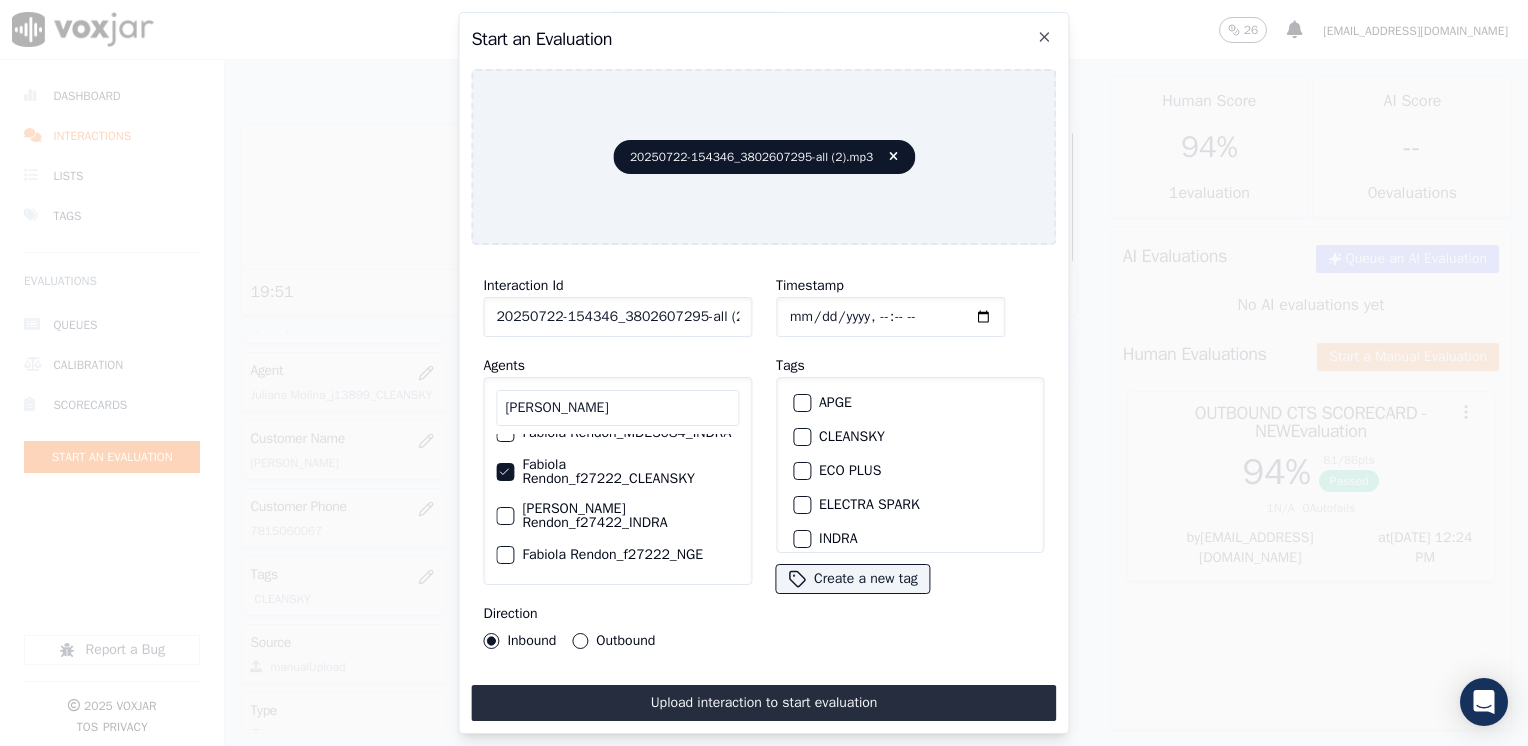 click at bounding box center (801, 437) 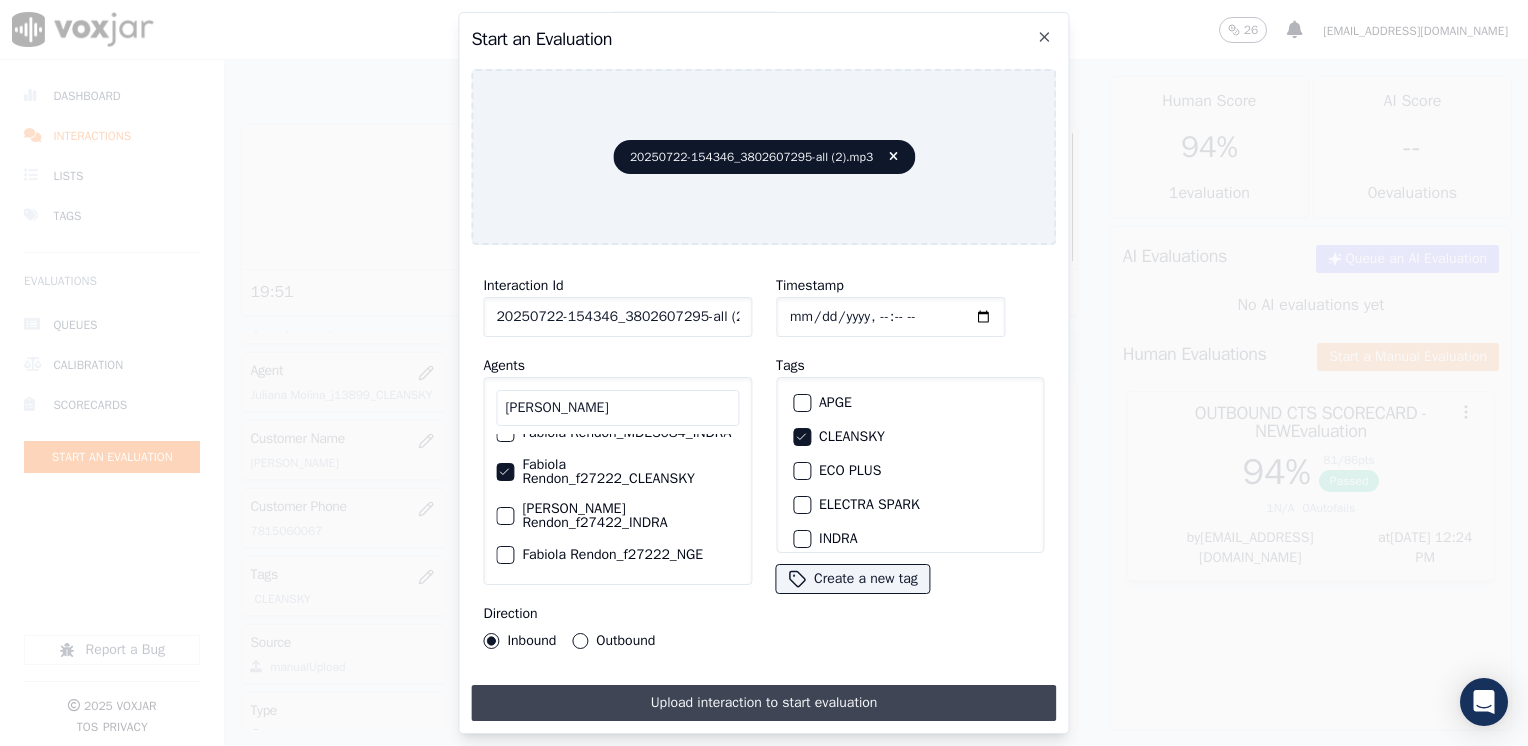 click on "Upload interaction to start evaluation" at bounding box center [763, 703] 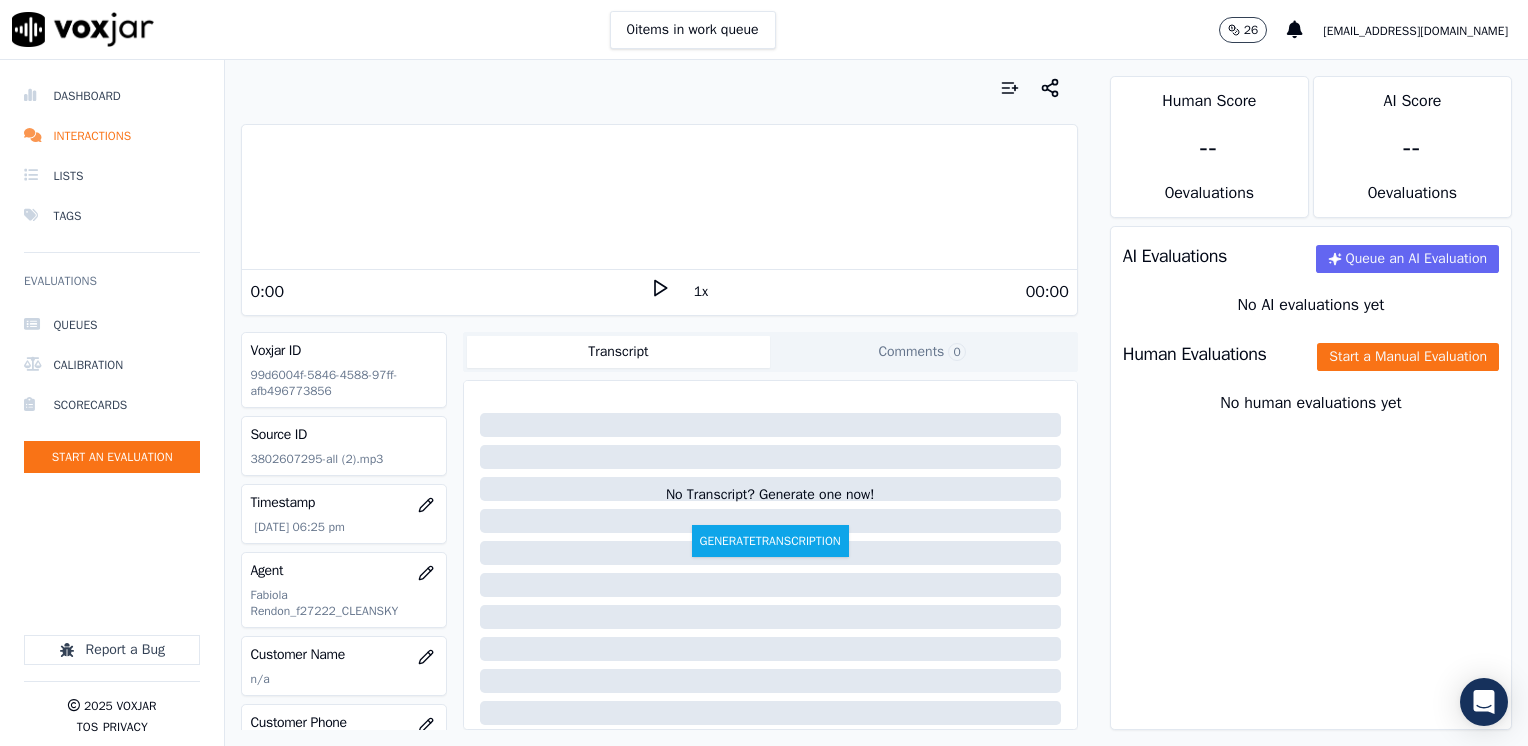 click 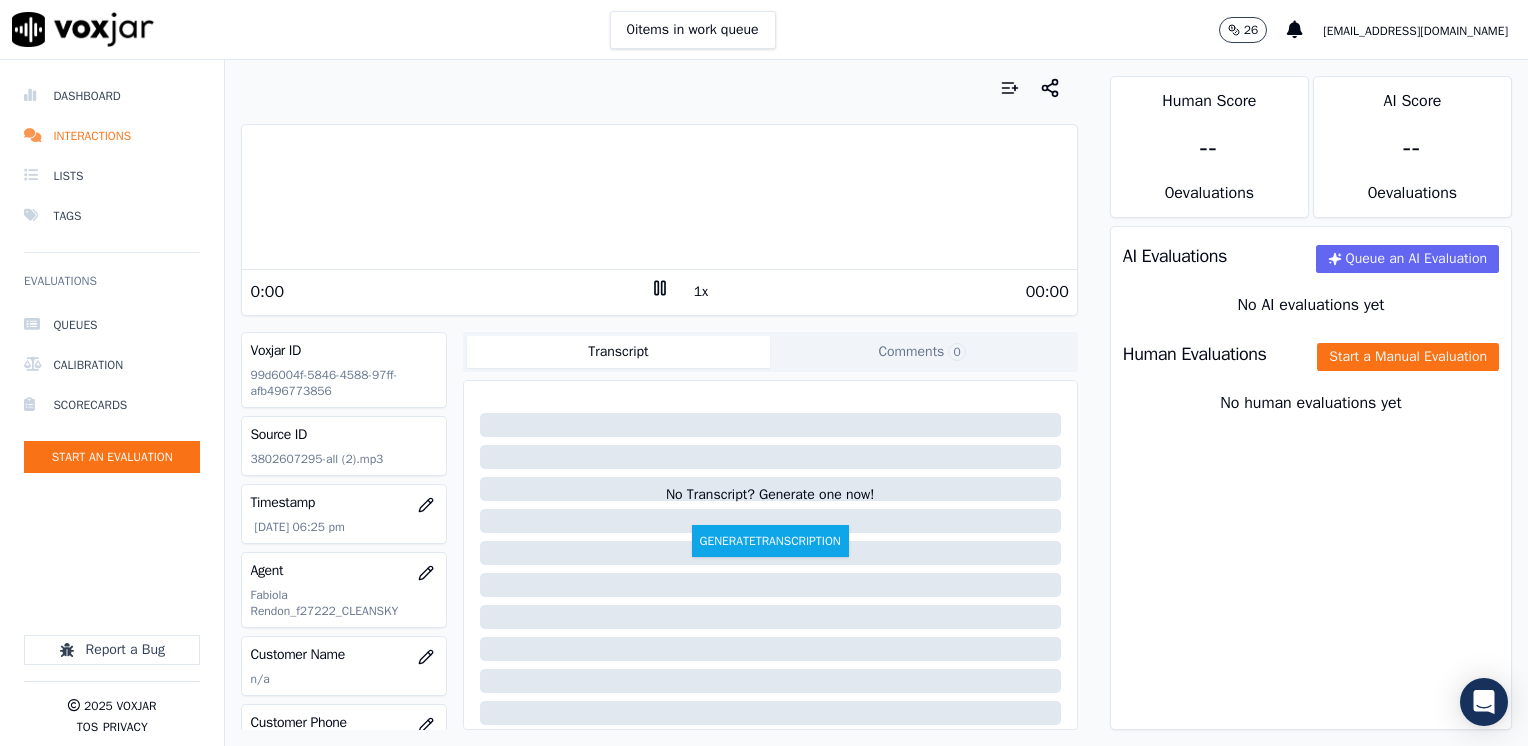click 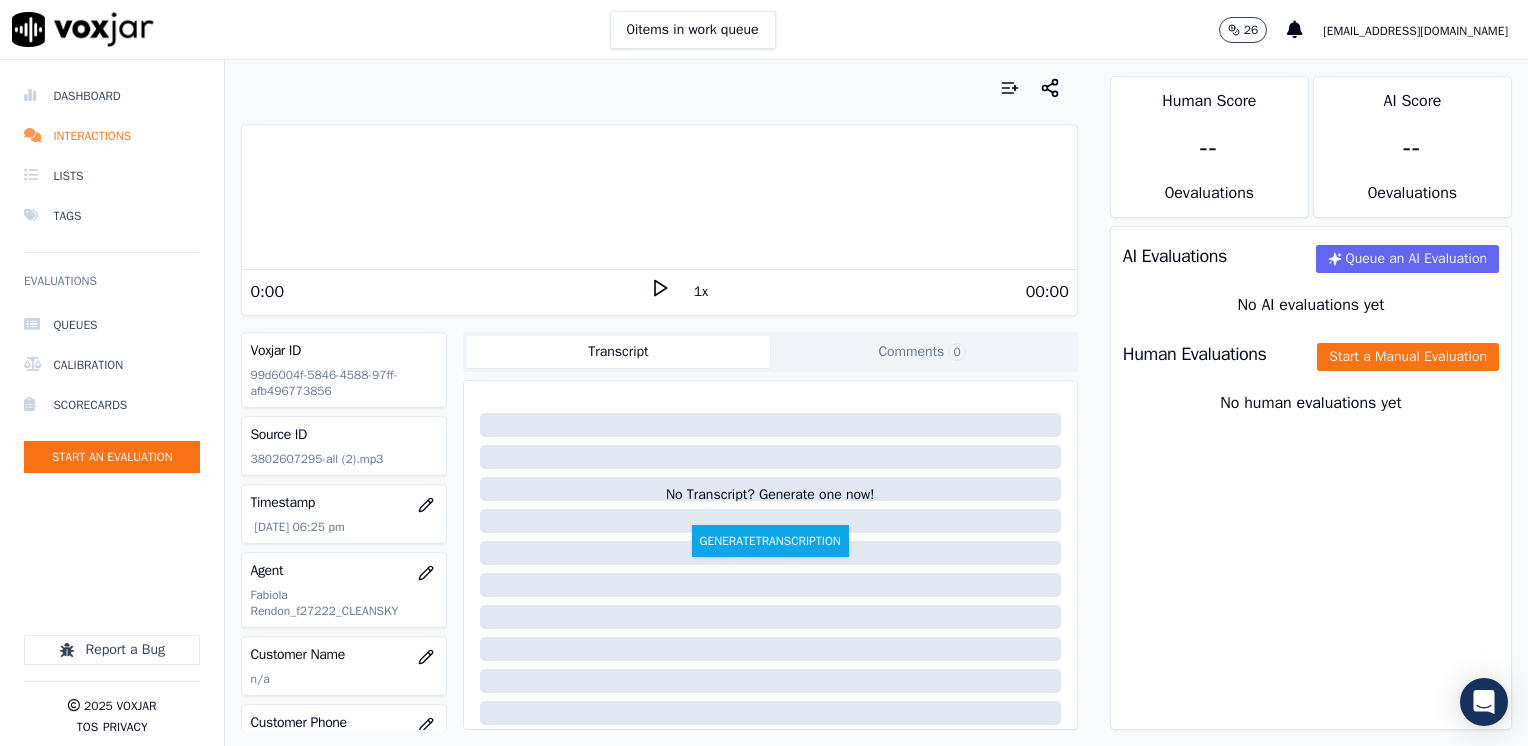 scroll, scrollTop: 100, scrollLeft: 0, axis: vertical 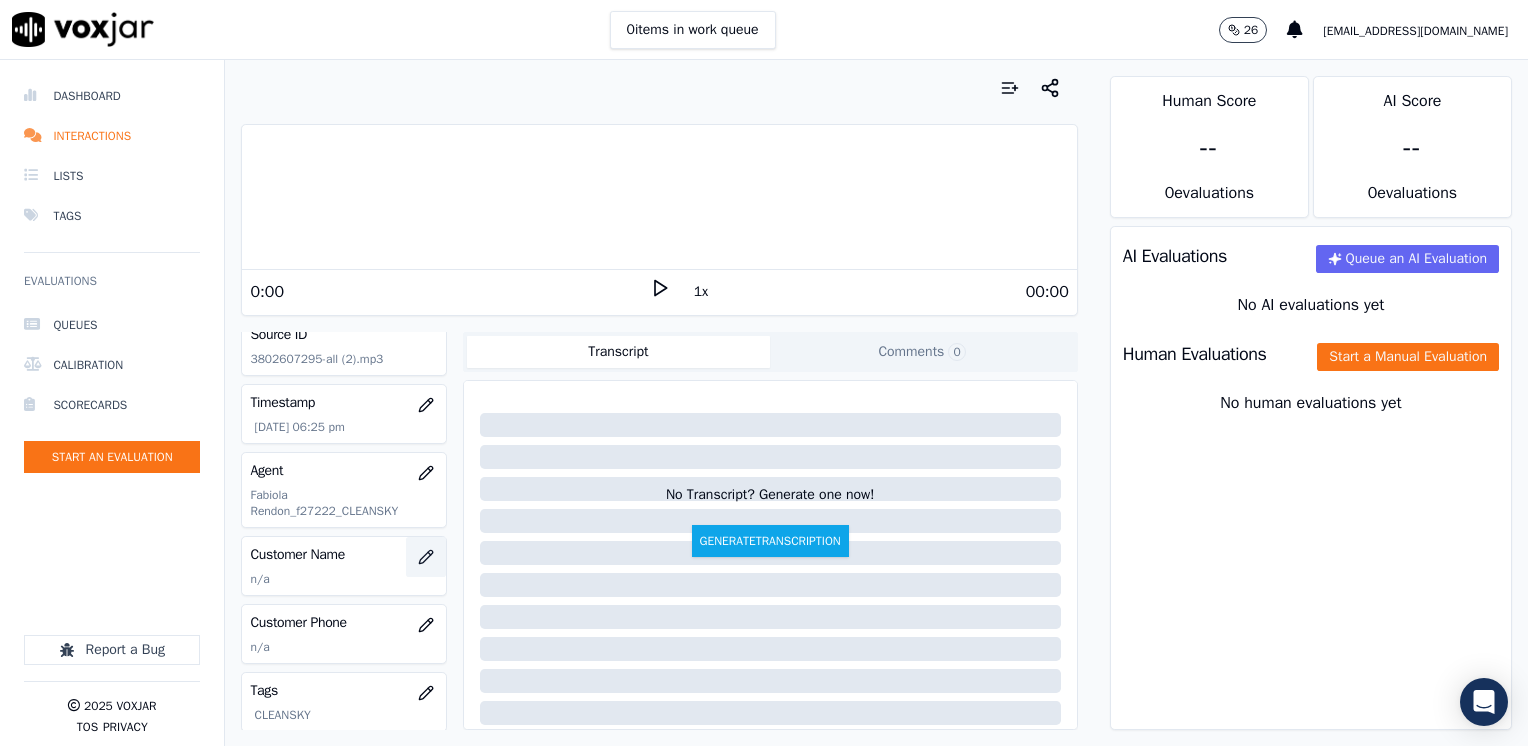 click 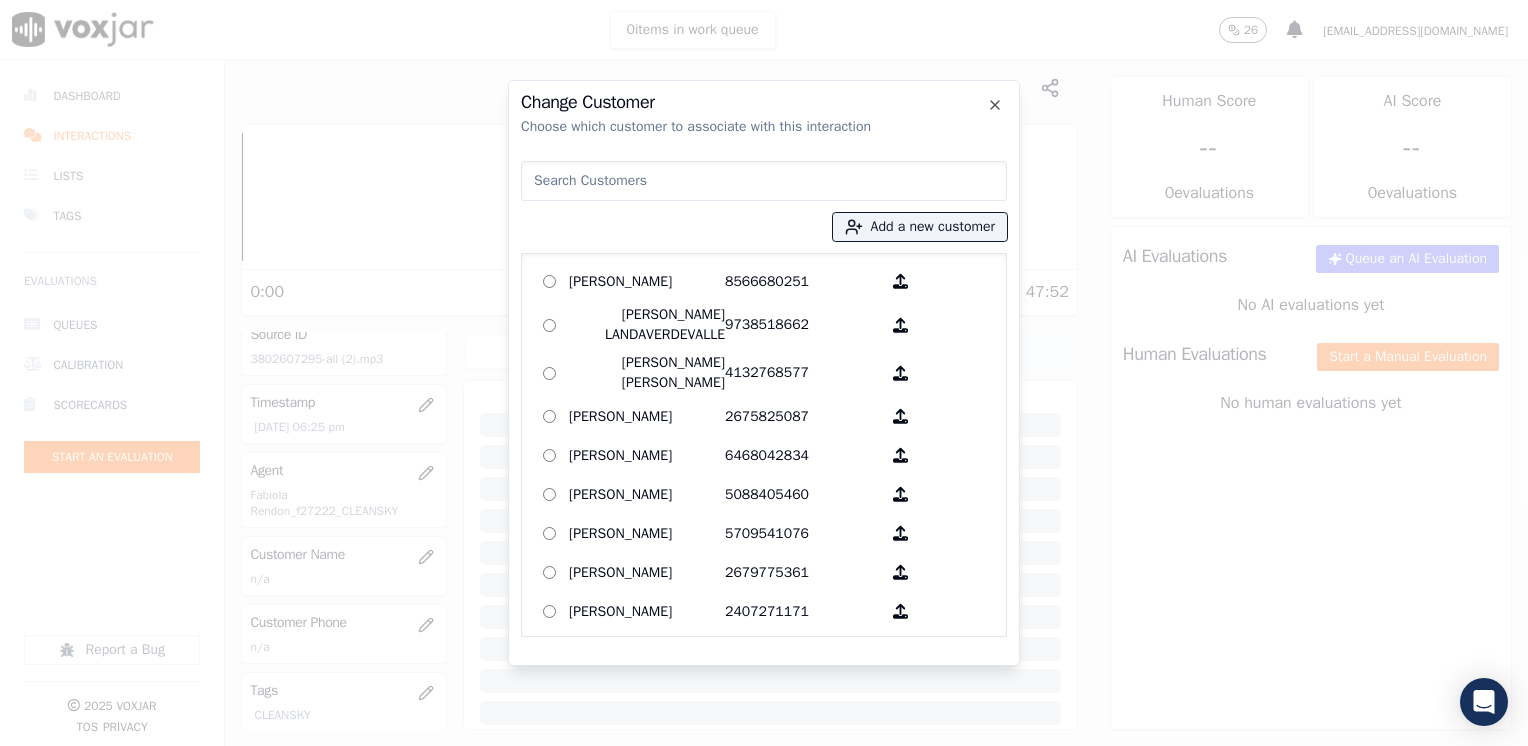 click at bounding box center (764, 181) 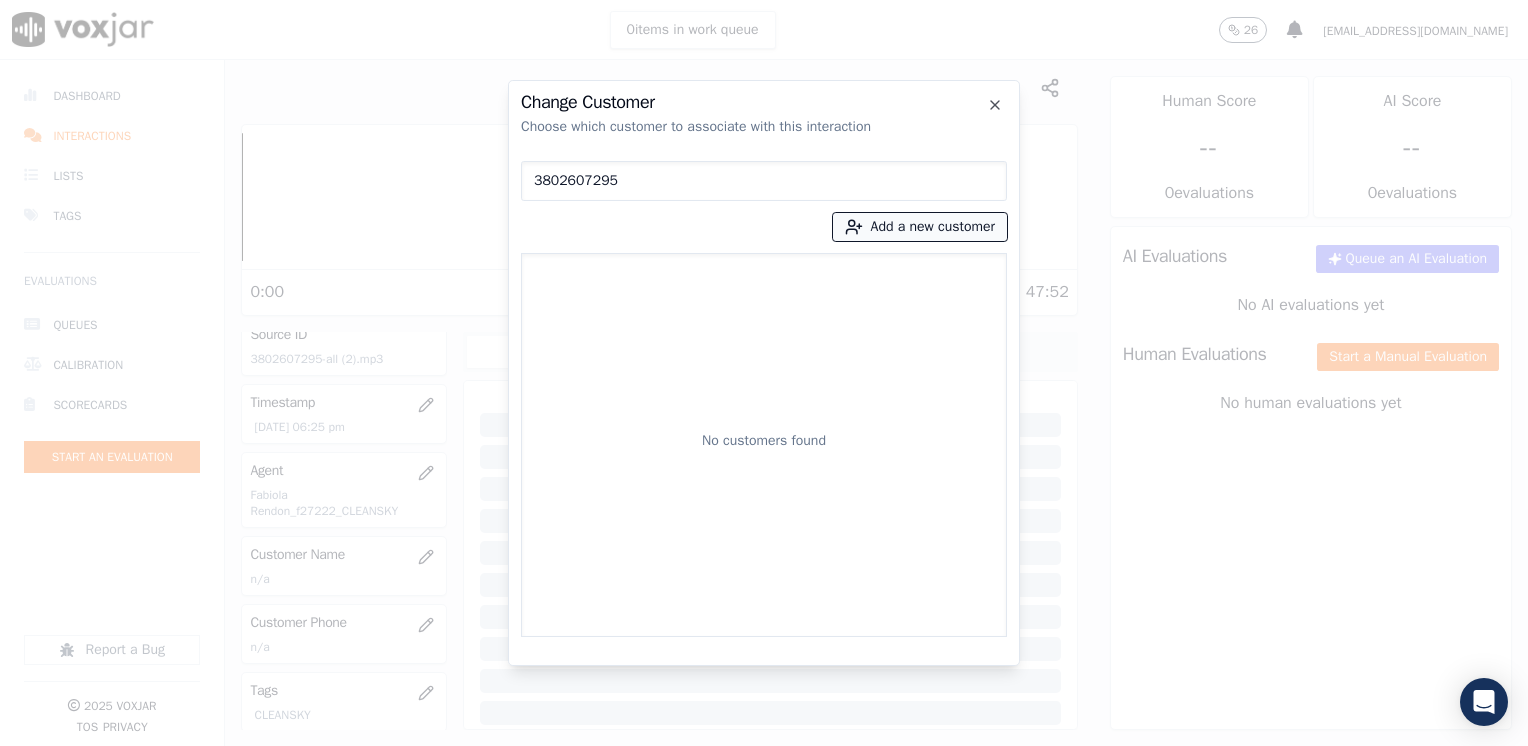 type on "3802607295" 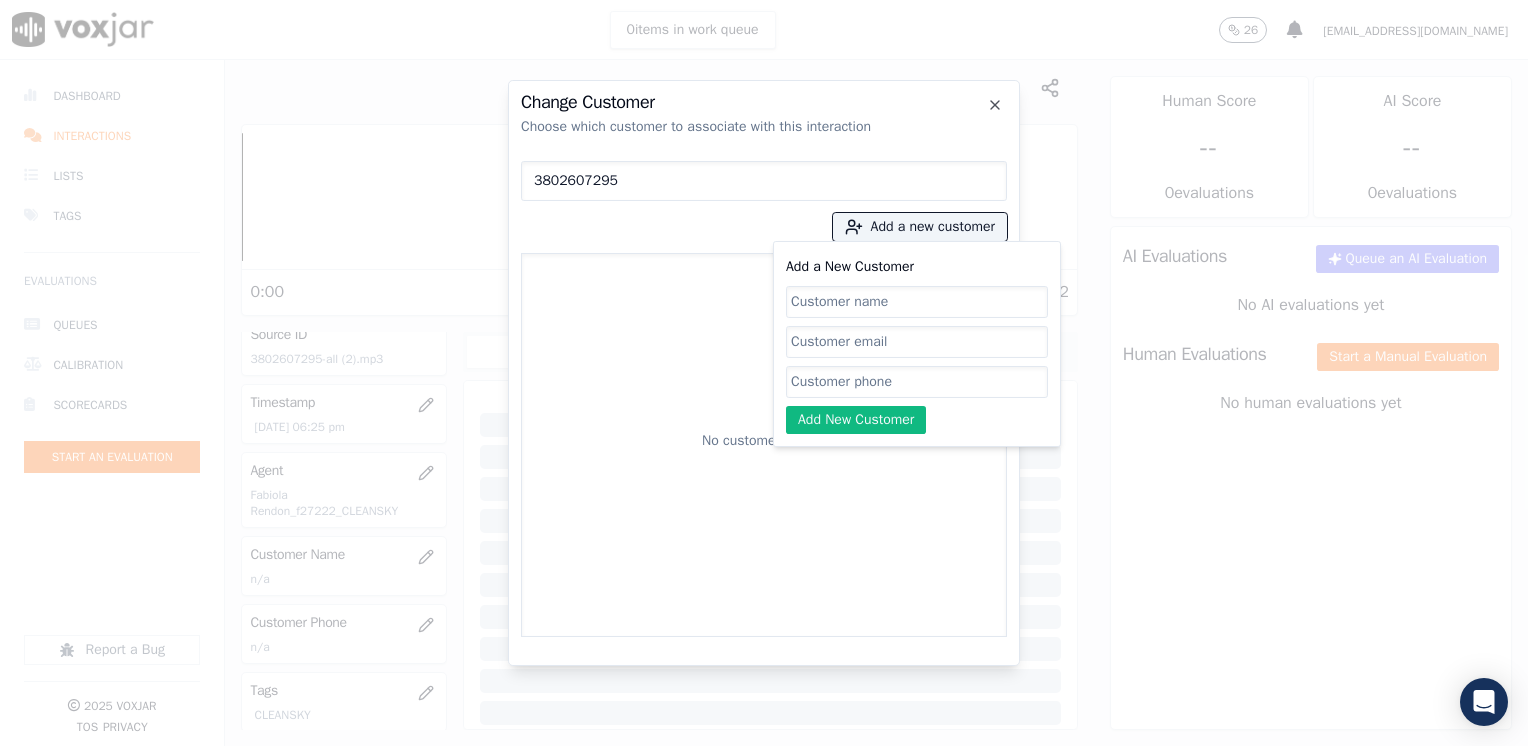 click on "Add a New Customer" 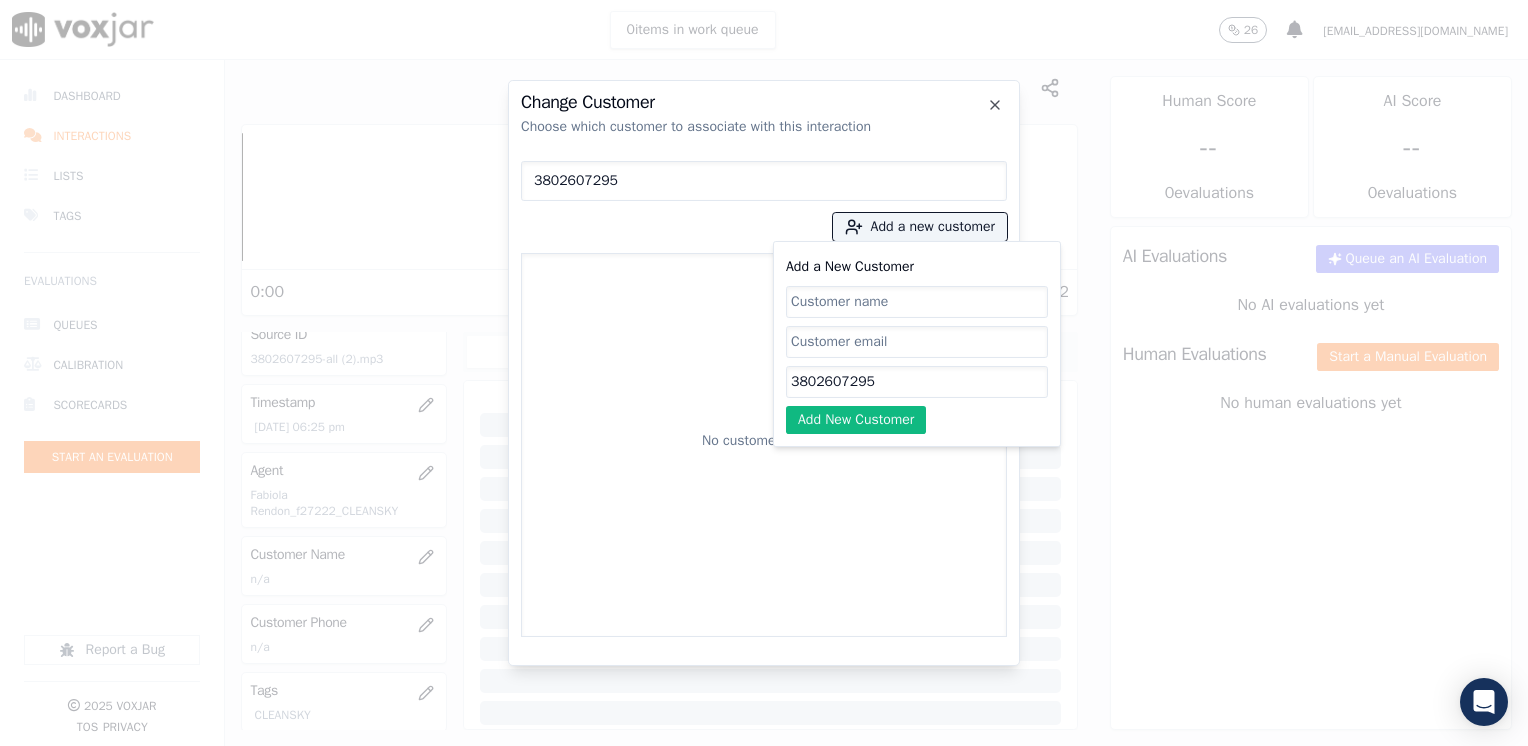 type on "3802607295" 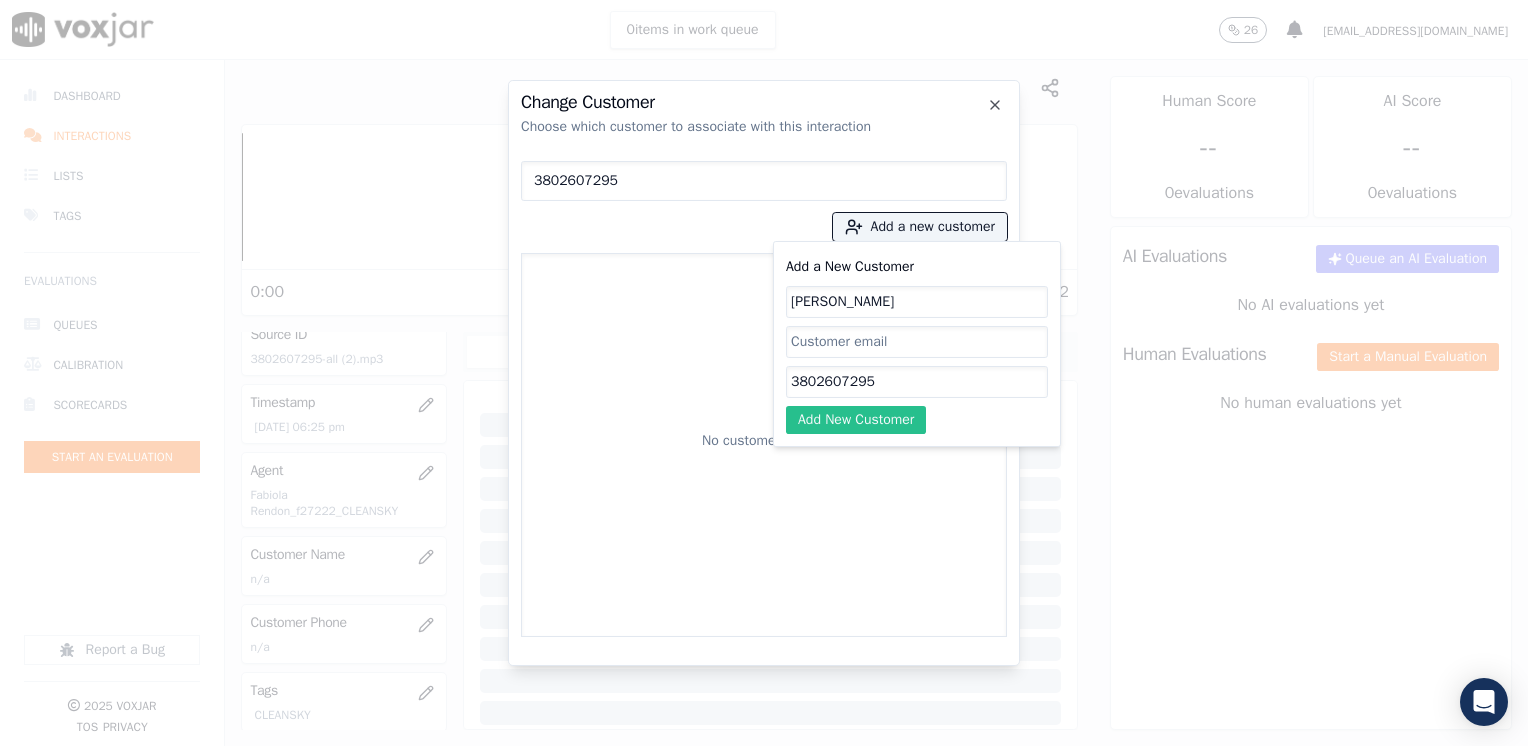type on "[PERSON_NAME]" 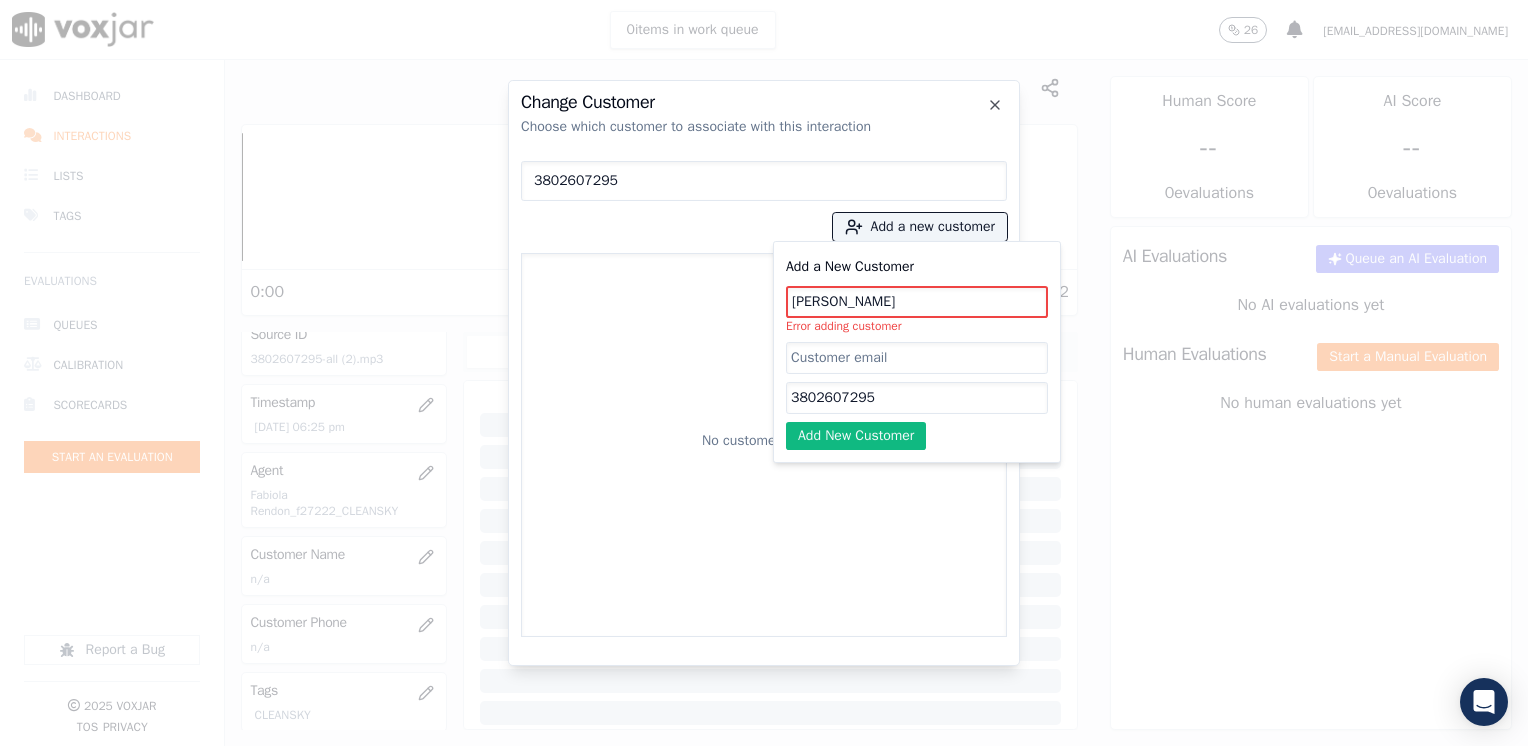 click on "[PERSON_NAME]" 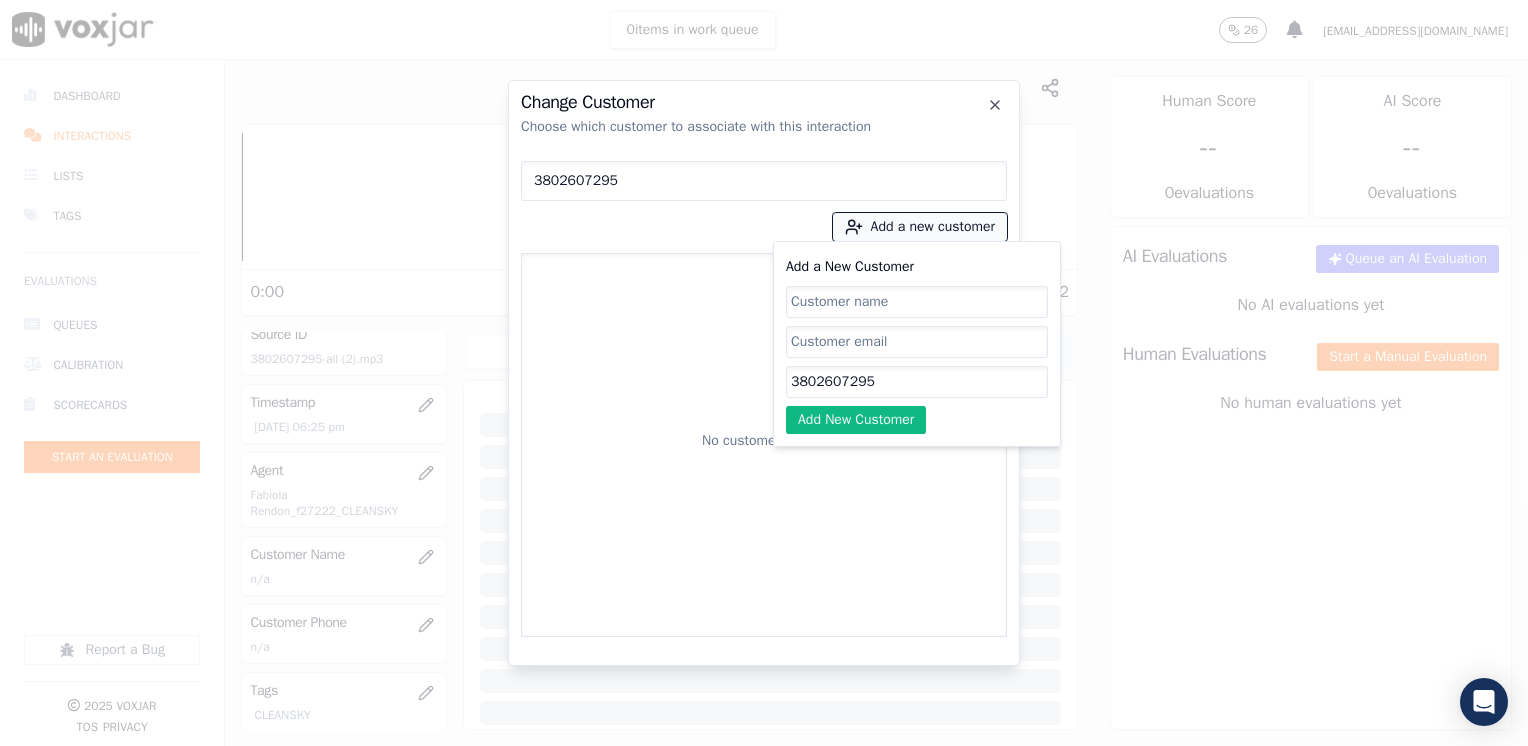 paste on "[PERSON_NAME]" 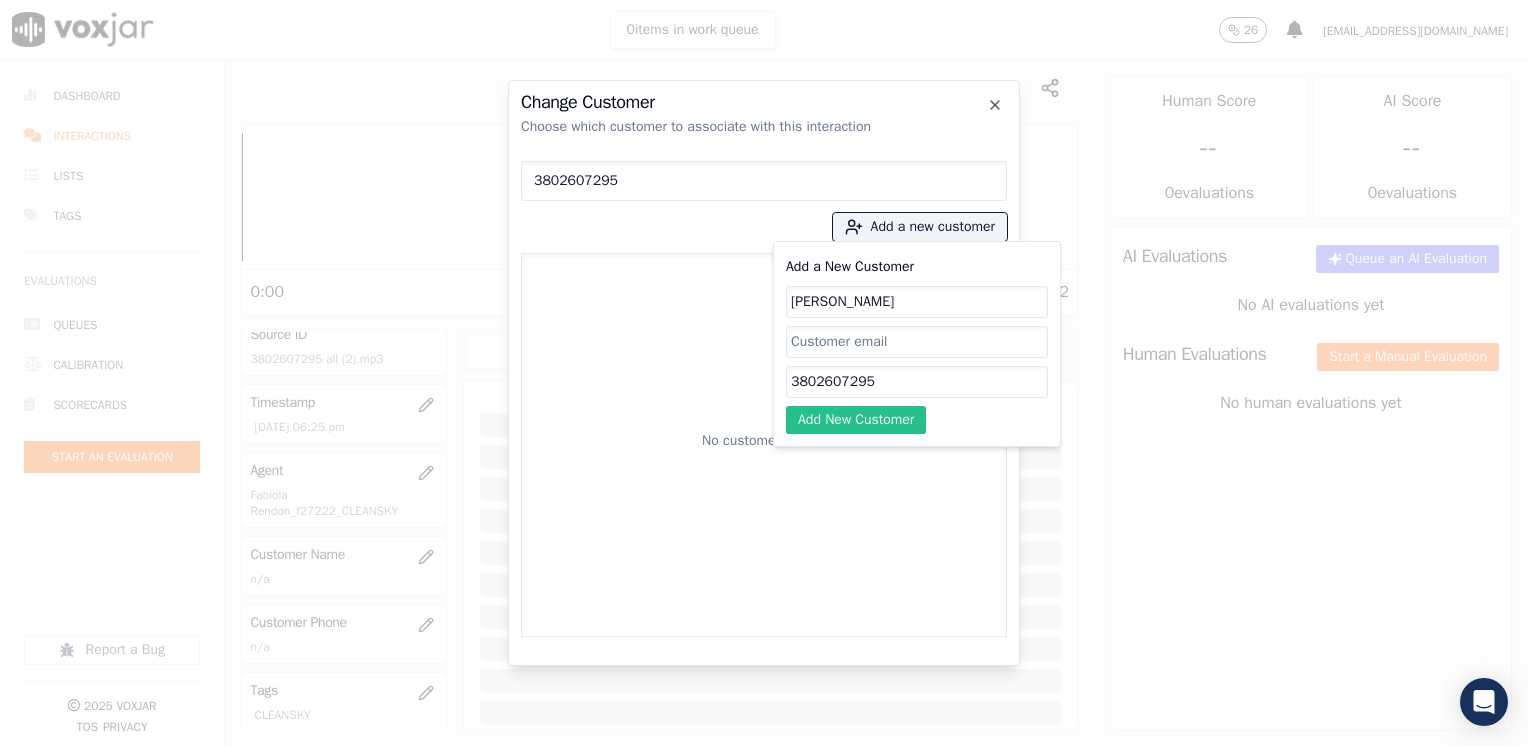 click on "Add New Customer" 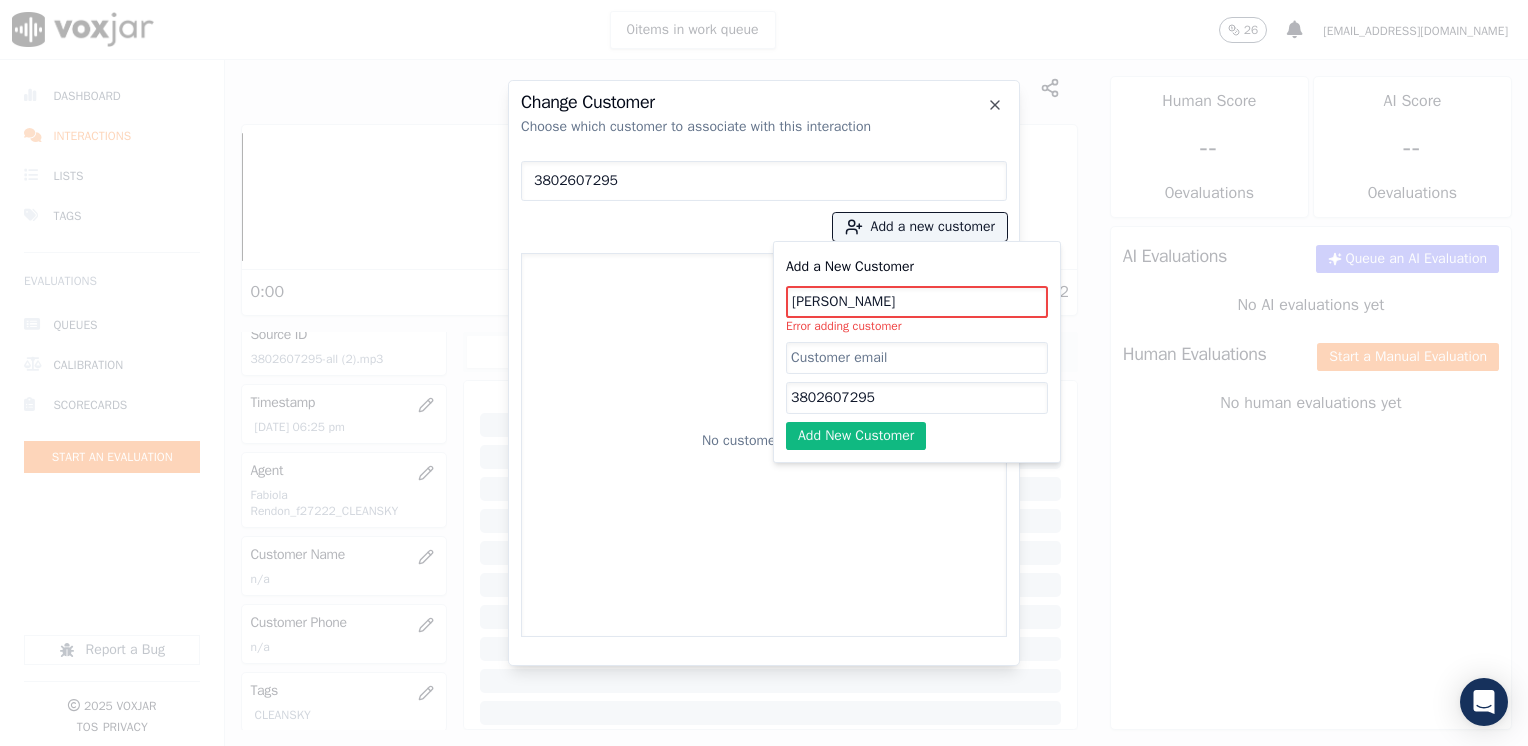 drag, startPoint x: 906, startPoint y: 303, endPoint x: 736, endPoint y: 283, distance: 171.17242 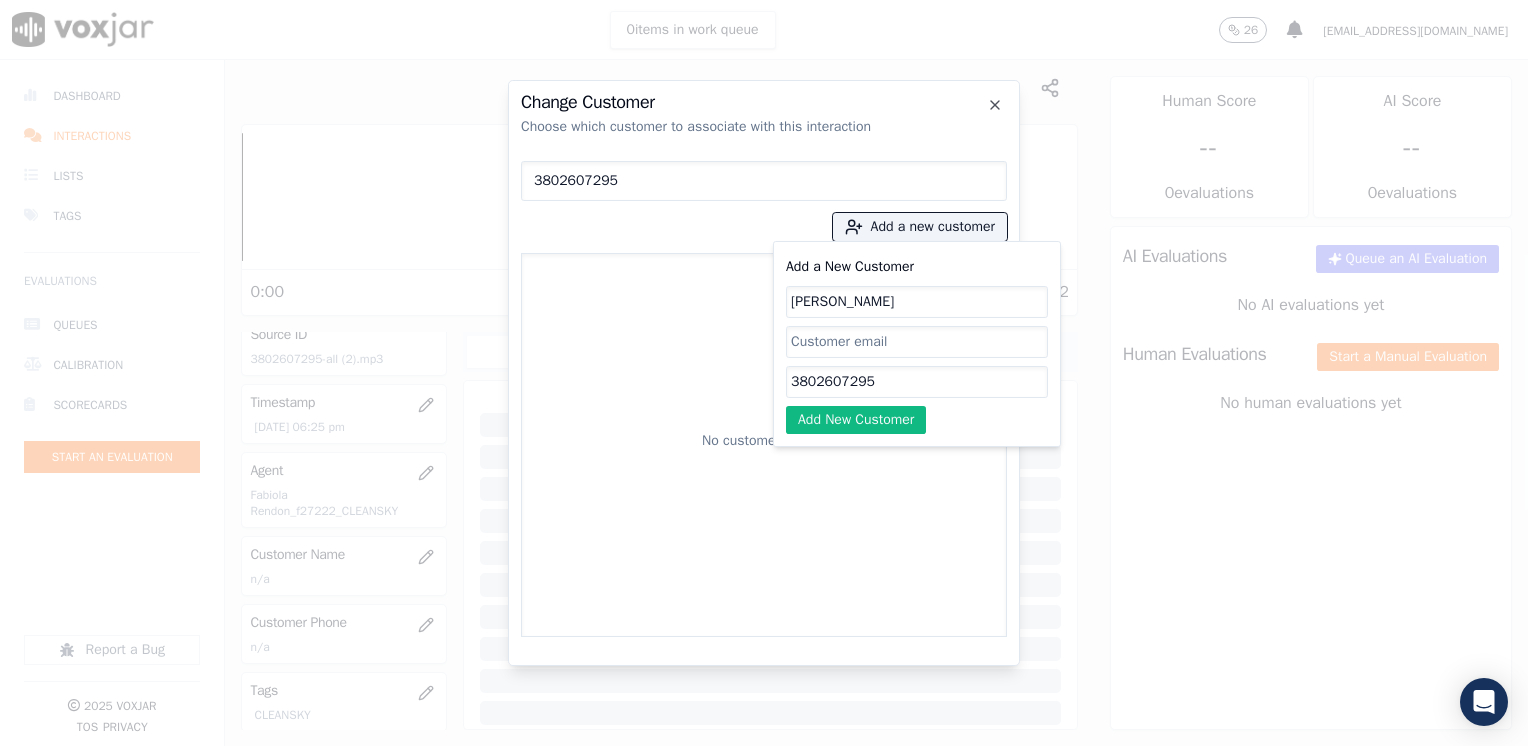 type on "[PERSON_NAME]" 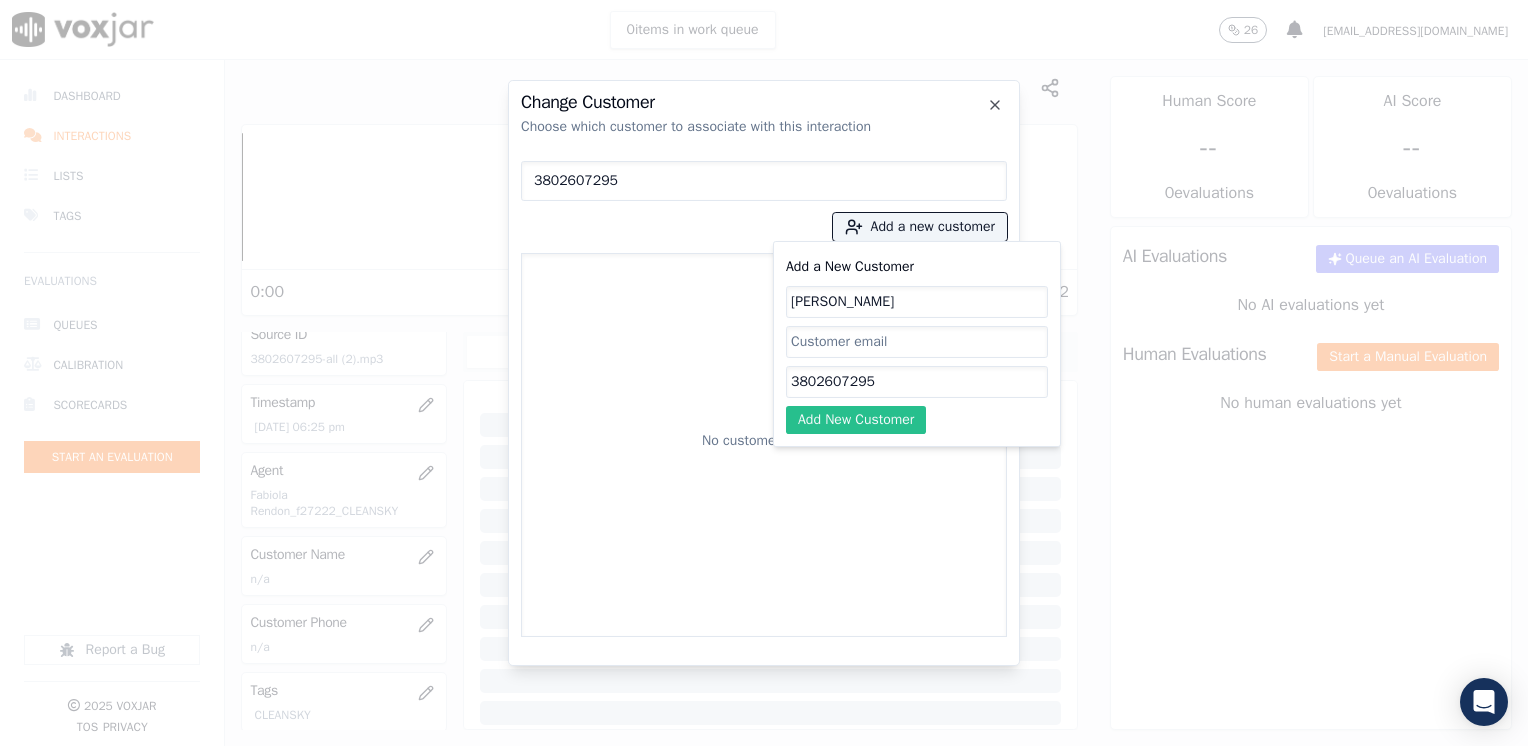 click on "Add New Customer" 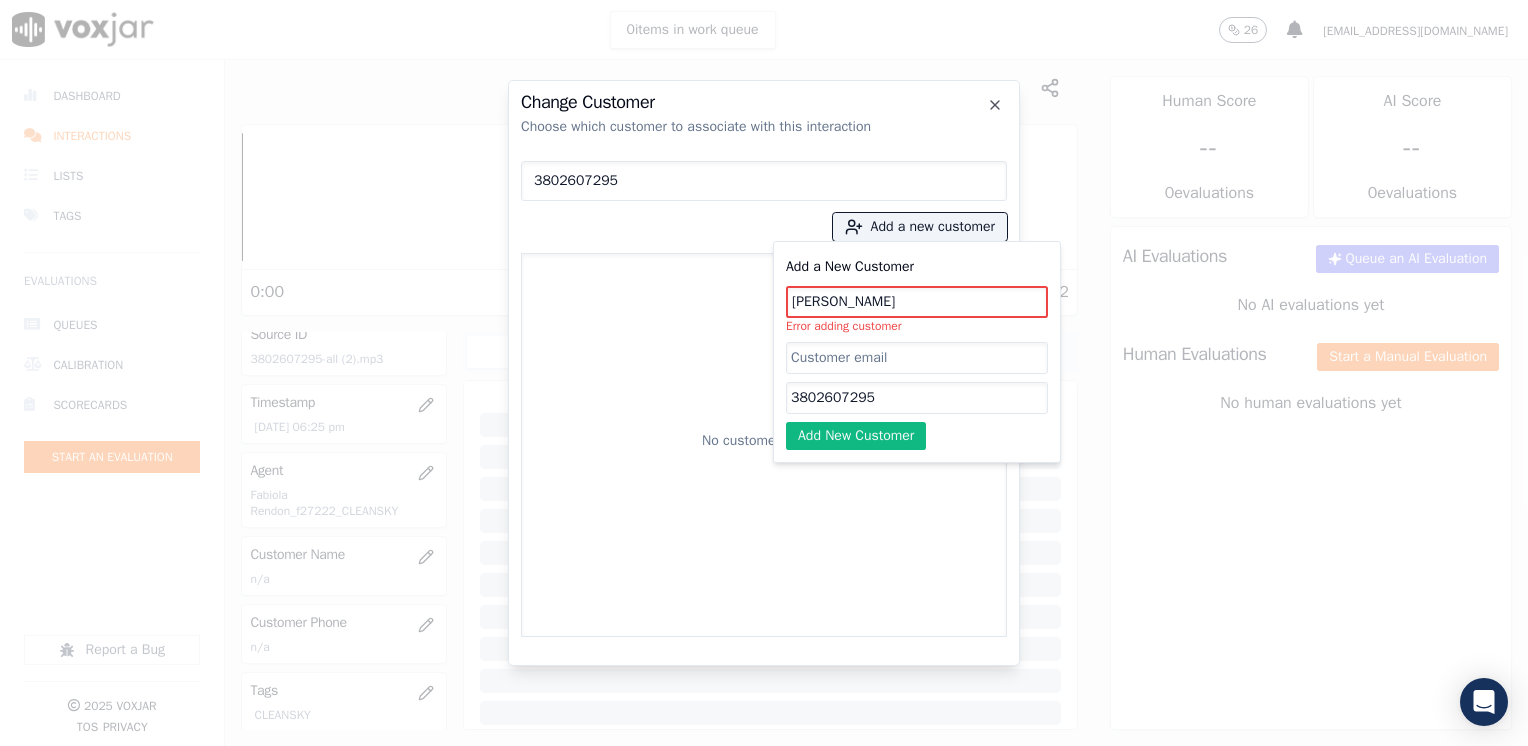 click on "No customers found" at bounding box center [764, 445] 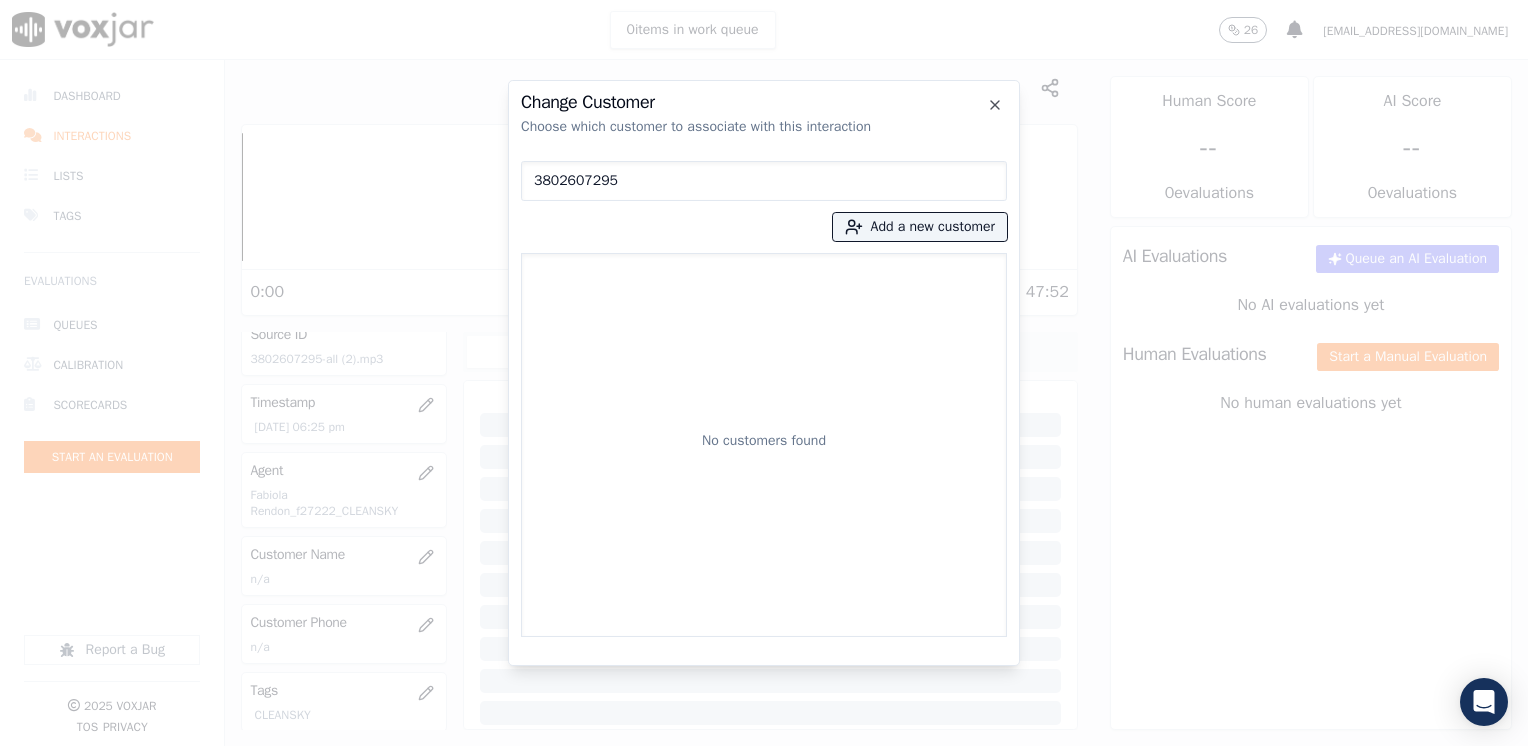 drag, startPoint x: 653, startPoint y: 189, endPoint x: 257, endPoint y: 170, distance: 396.45554 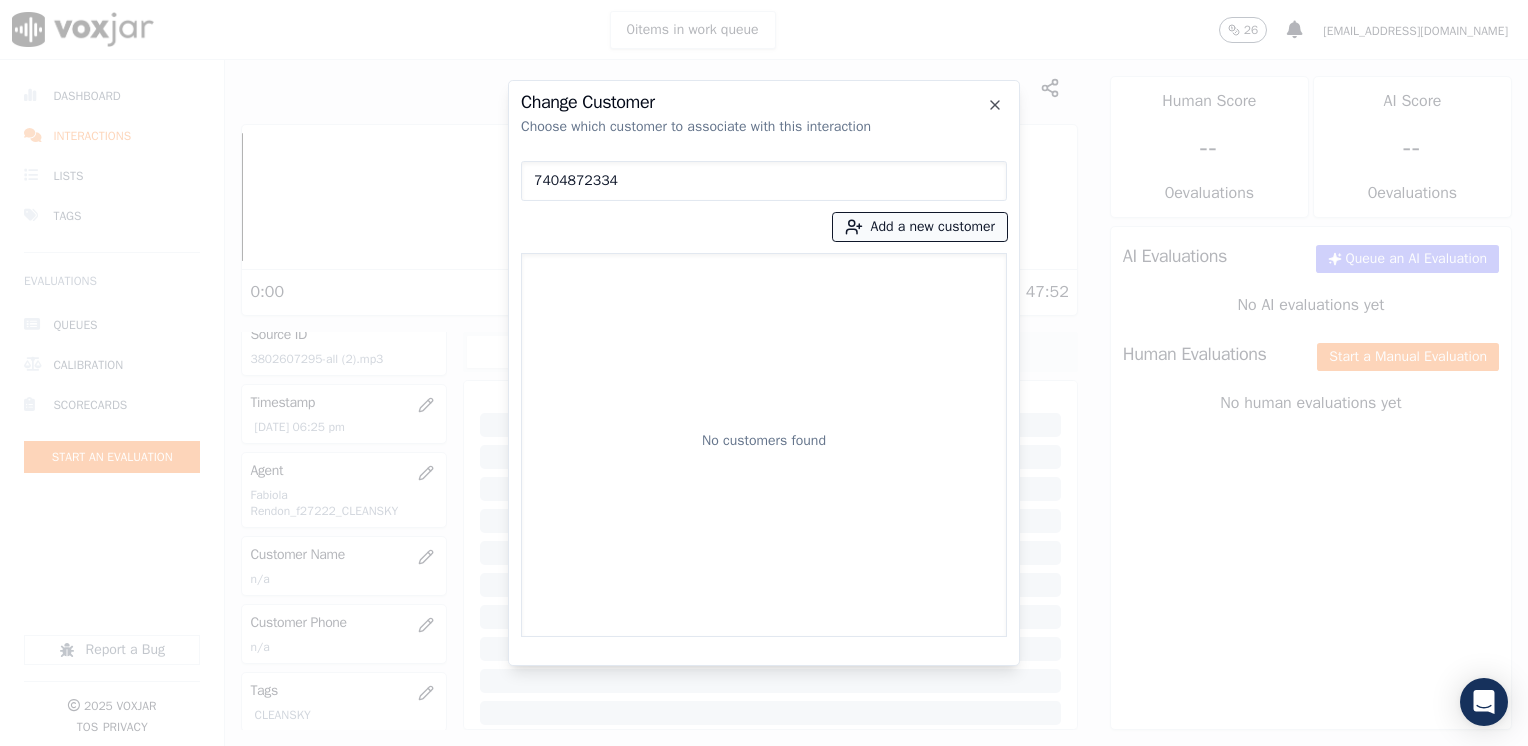 type on "7404872334" 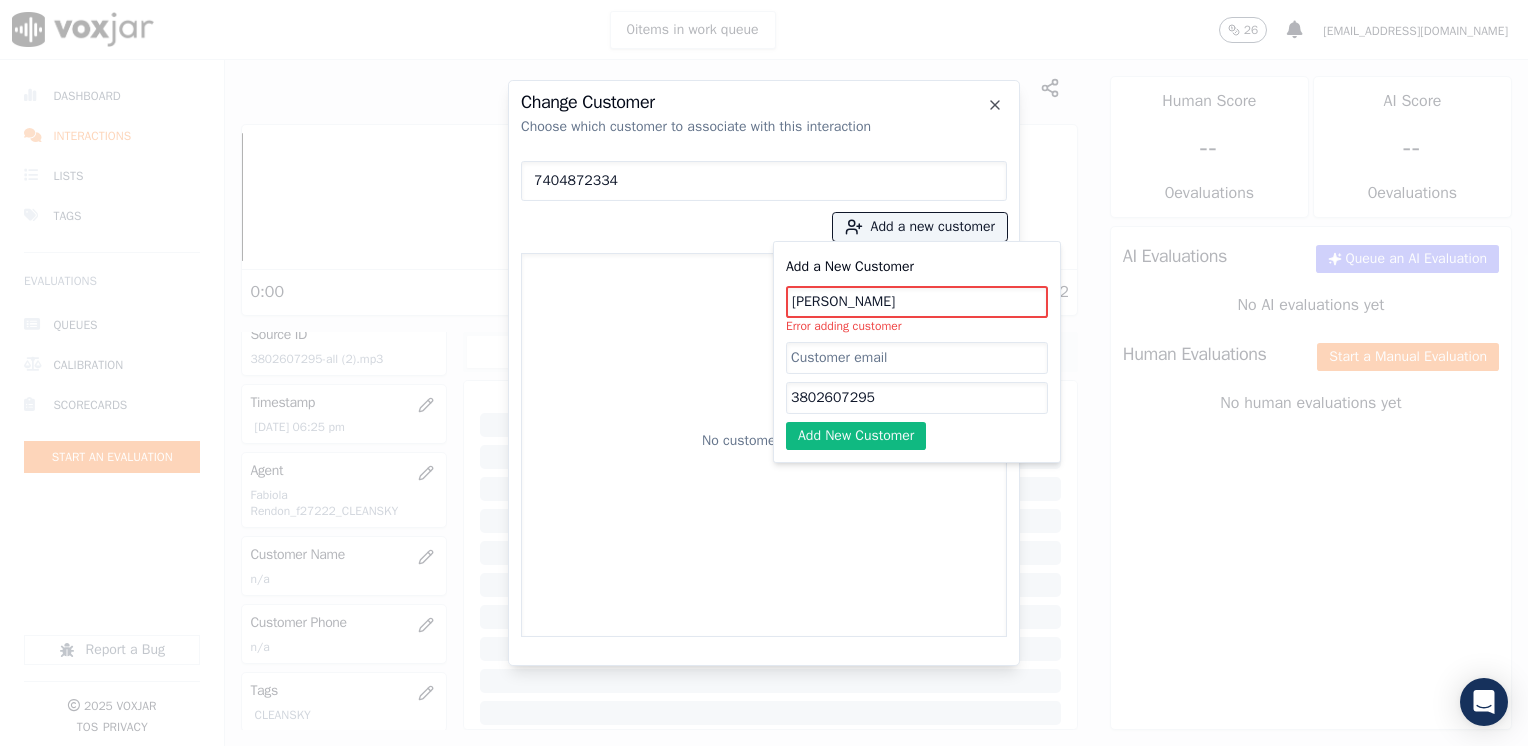 drag, startPoint x: 877, startPoint y: 398, endPoint x: 526, endPoint y: 390, distance: 351.09116 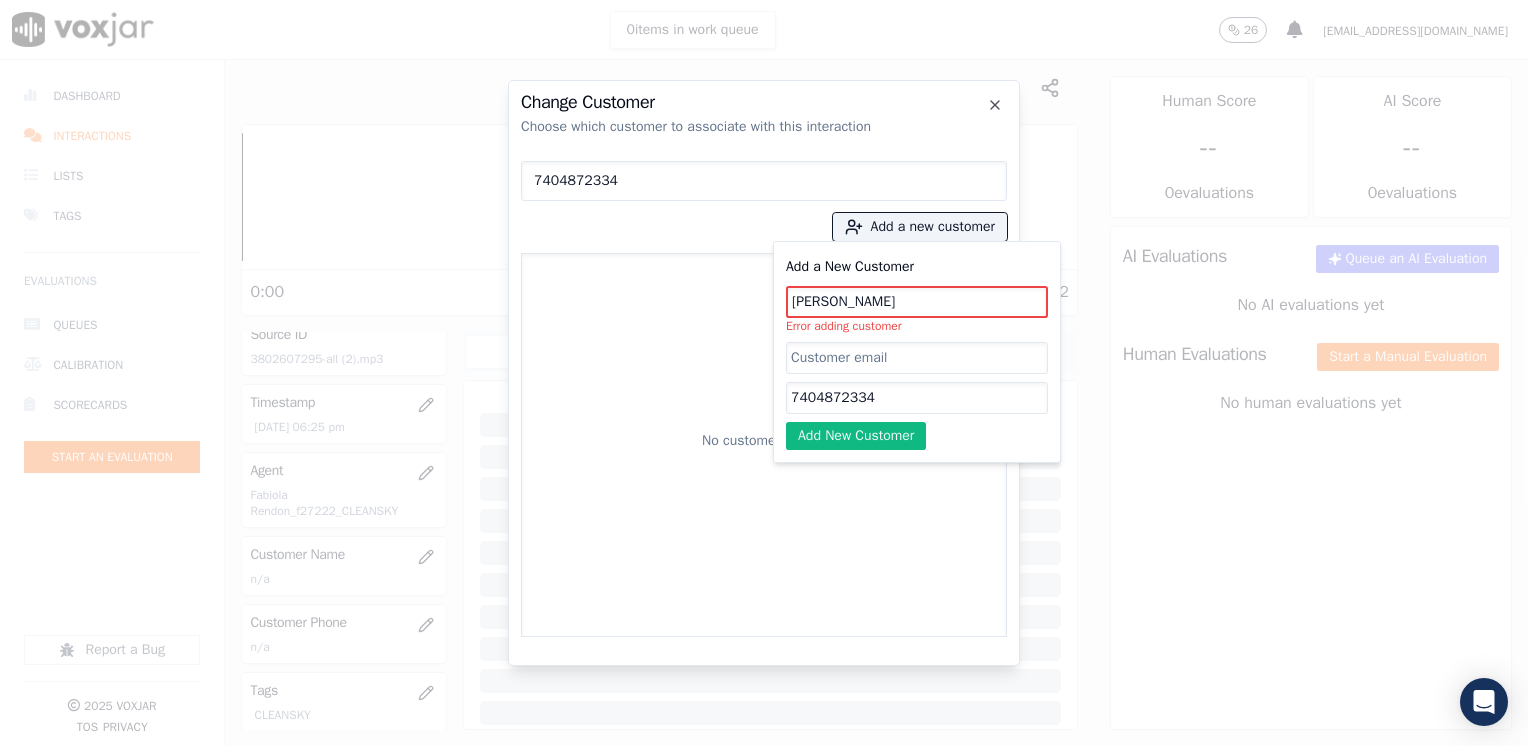 type on "7404872334" 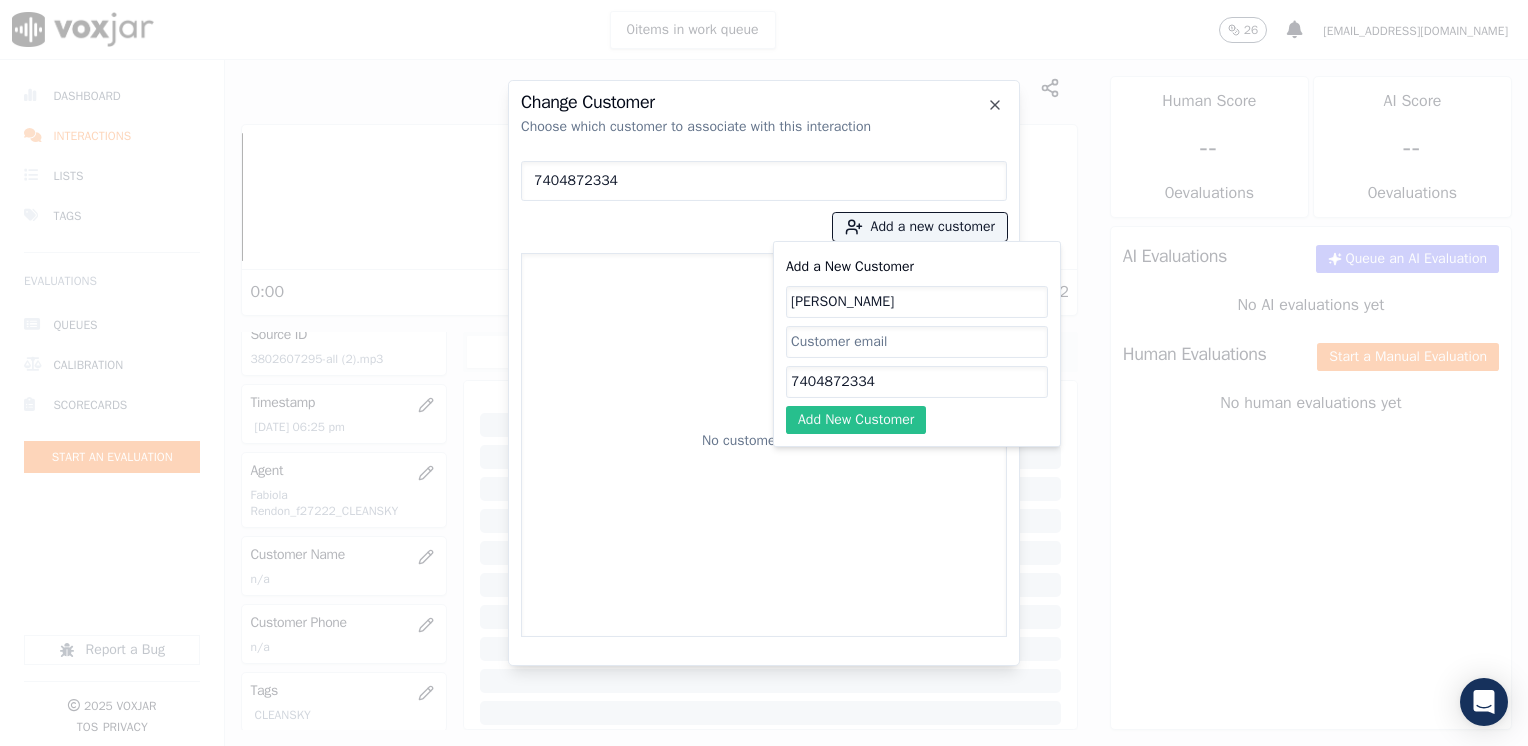 click on "Add New Customer" 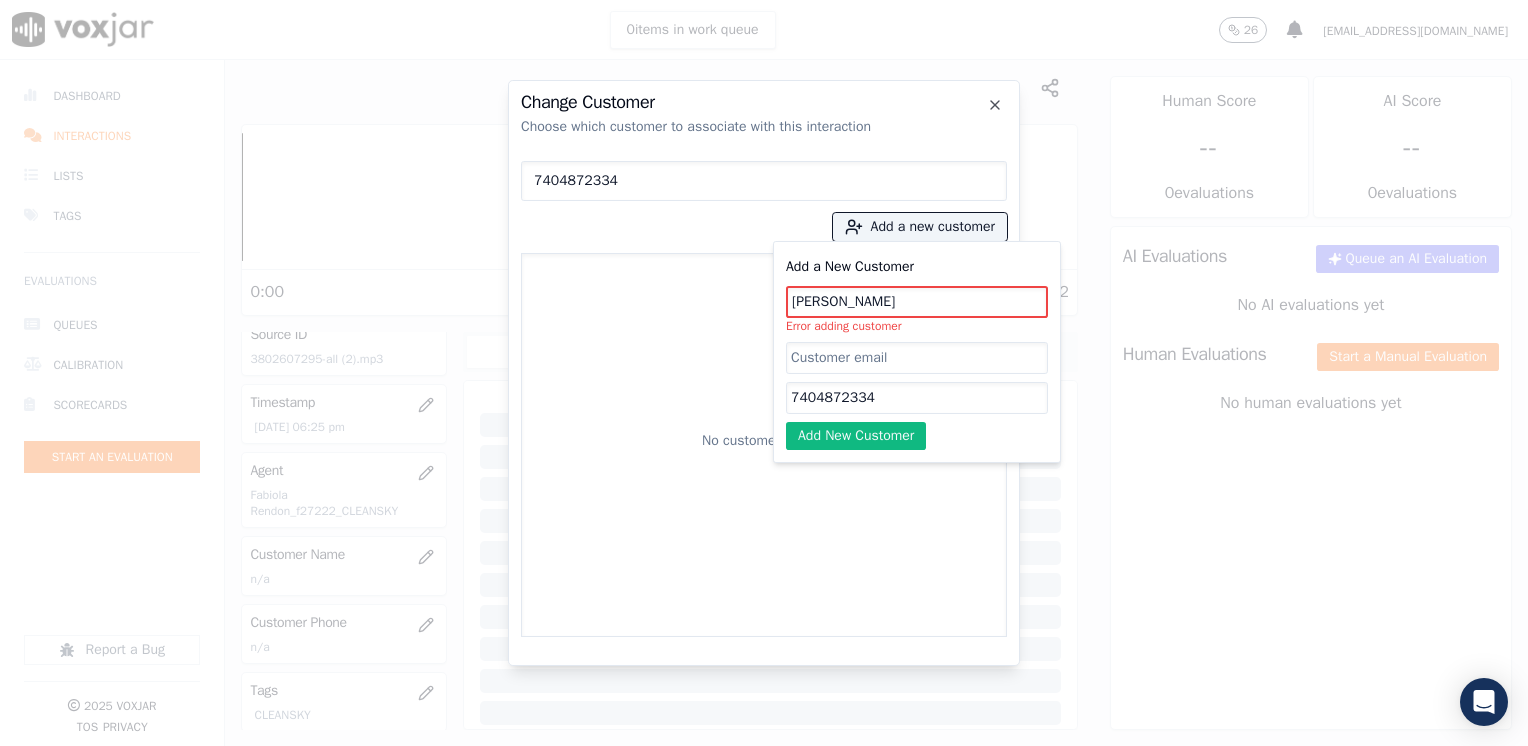 click on "[PERSON_NAME]" 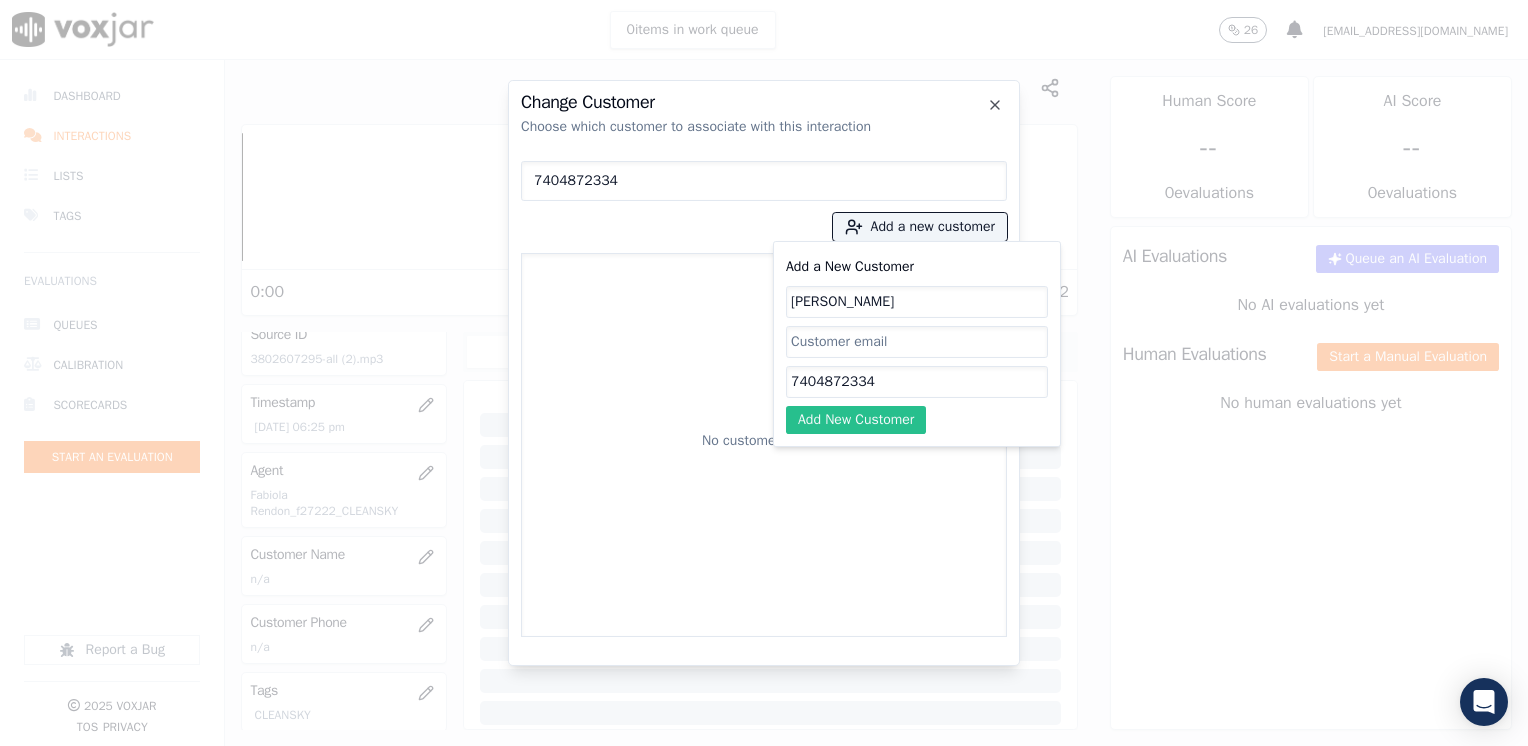 type on "[PERSON_NAME]" 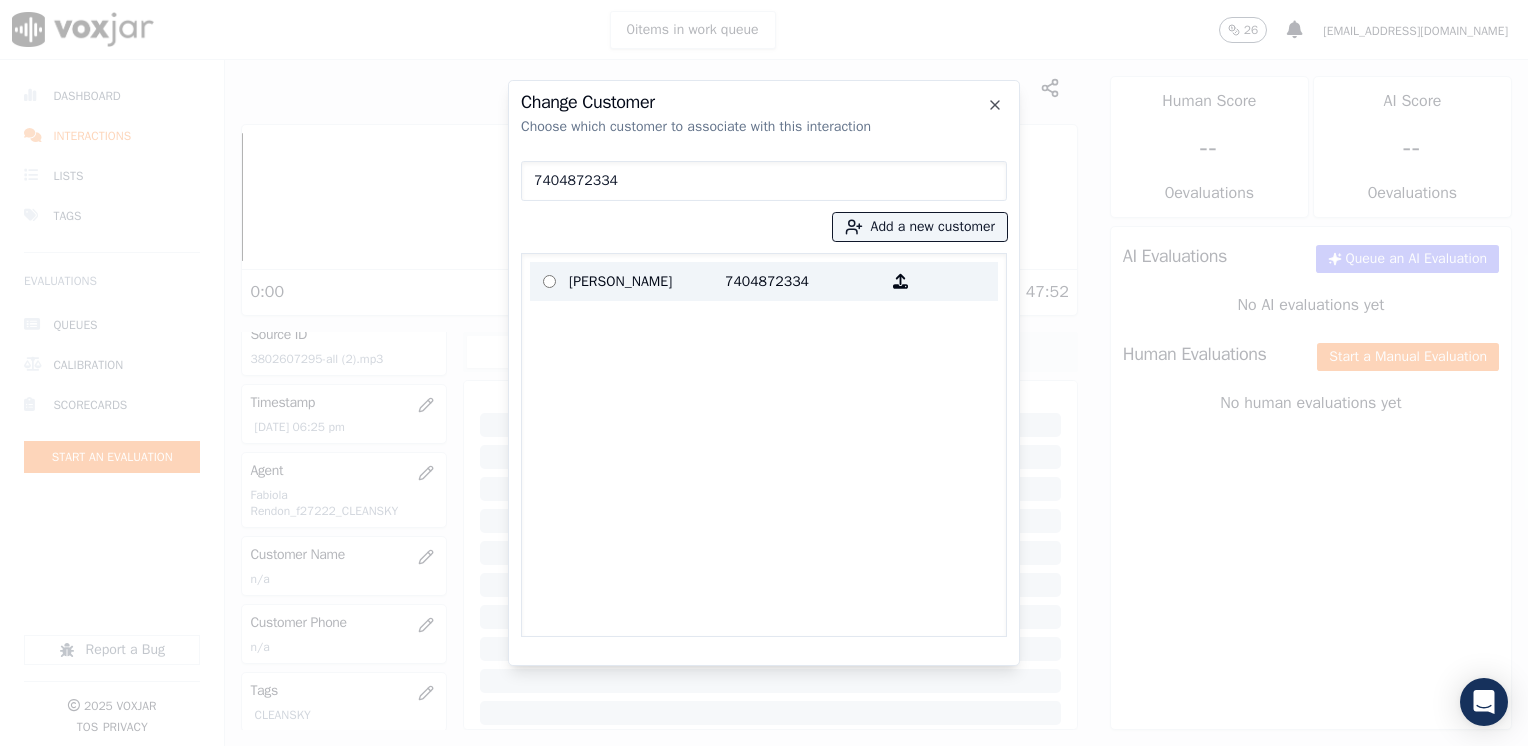 click on "[PERSON_NAME]" at bounding box center [647, 281] 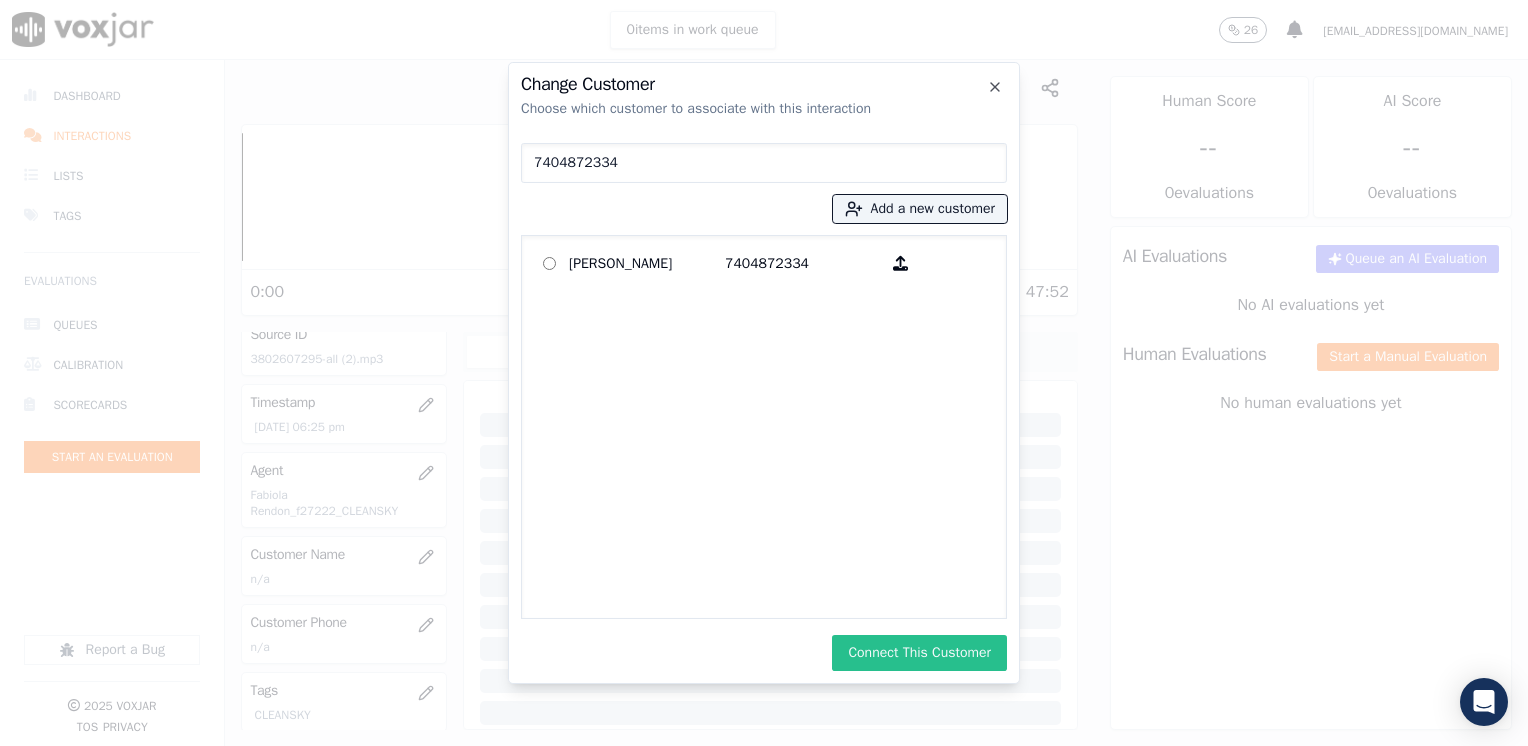 click on "Connect This Customer" at bounding box center [919, 653] 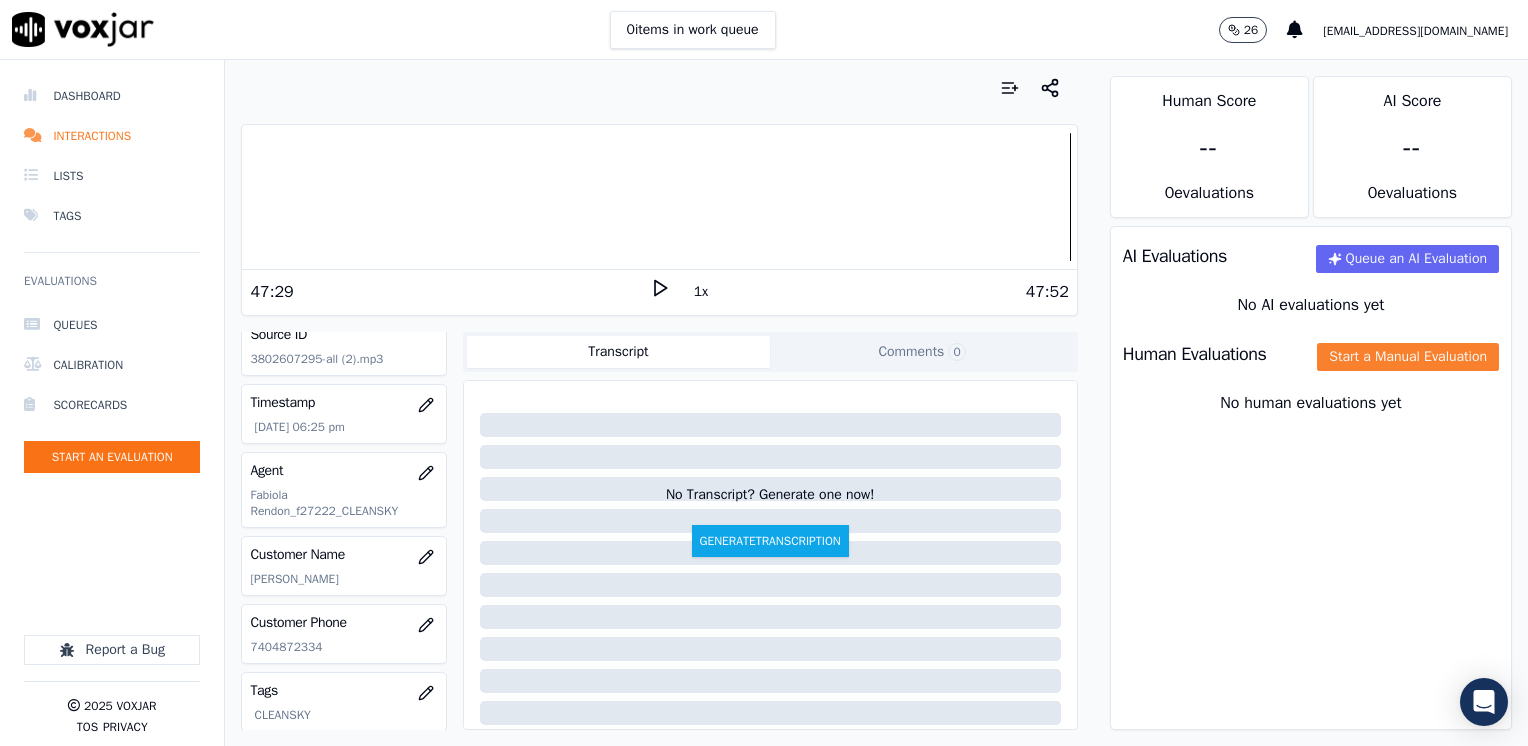click on "Start a Manual Evaluation" 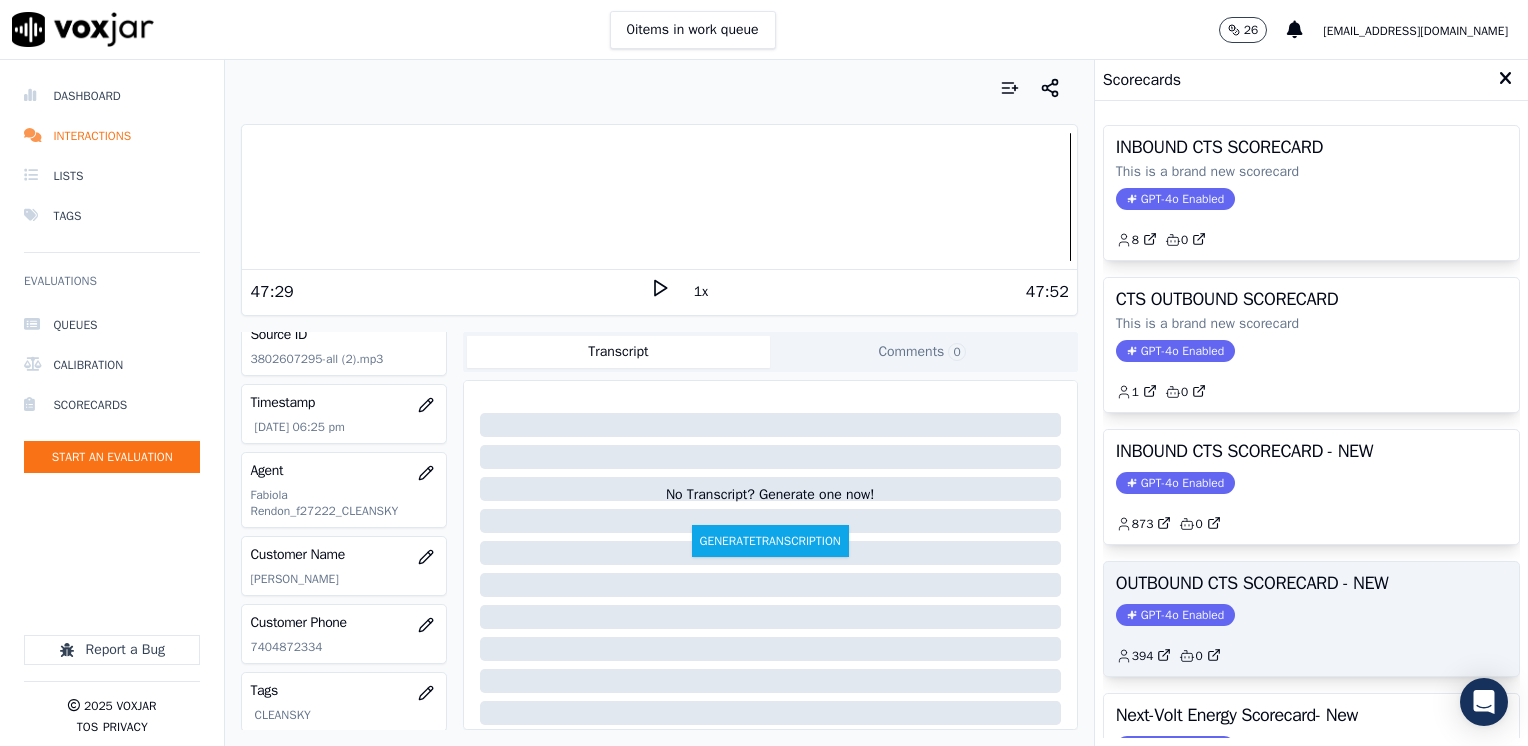click on "GPT-4o Enabled" at bounding box center [1175, 615] 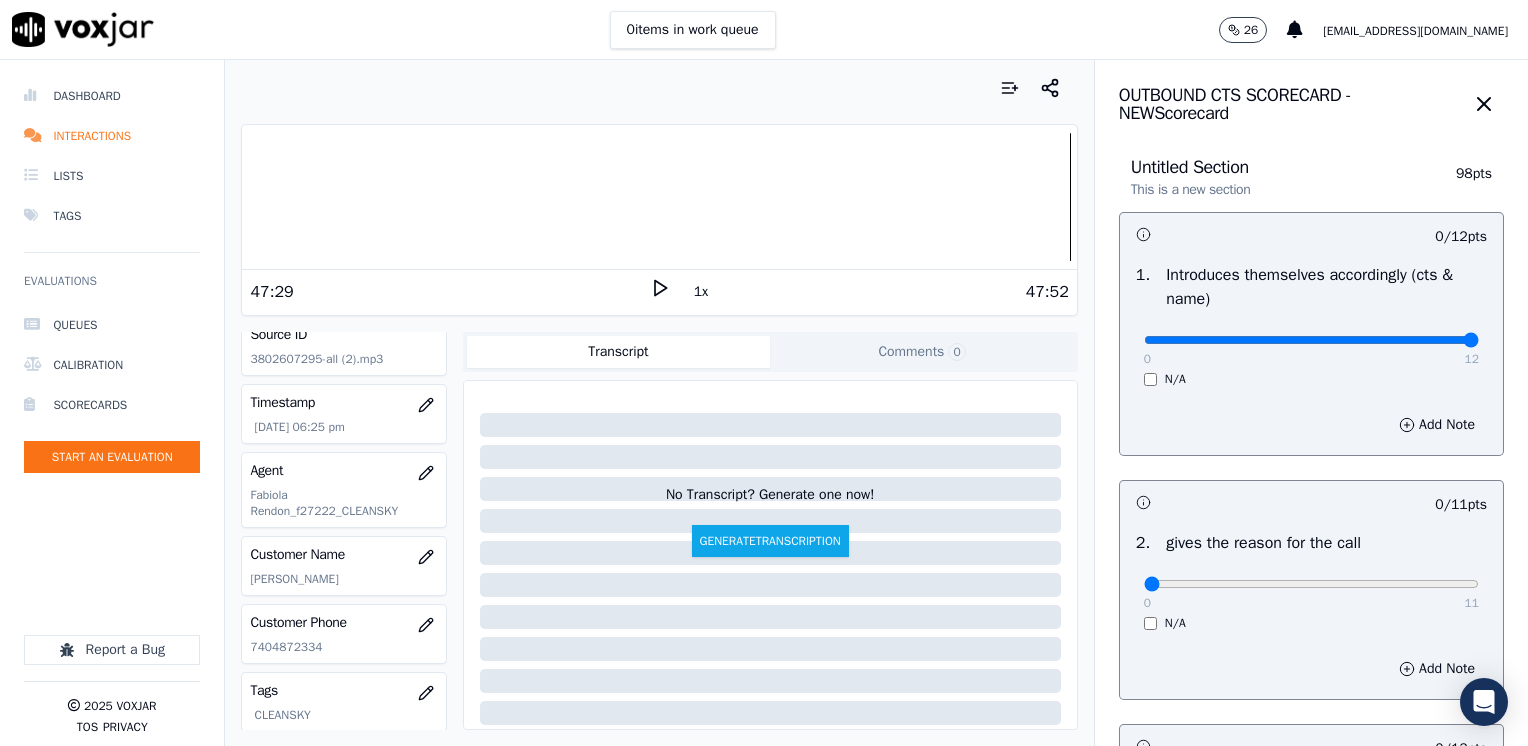 drag, startPoint x: 1128, startPoint y: 341, endPoint x: 1531, endPoint y: 385, distance: 405.39487 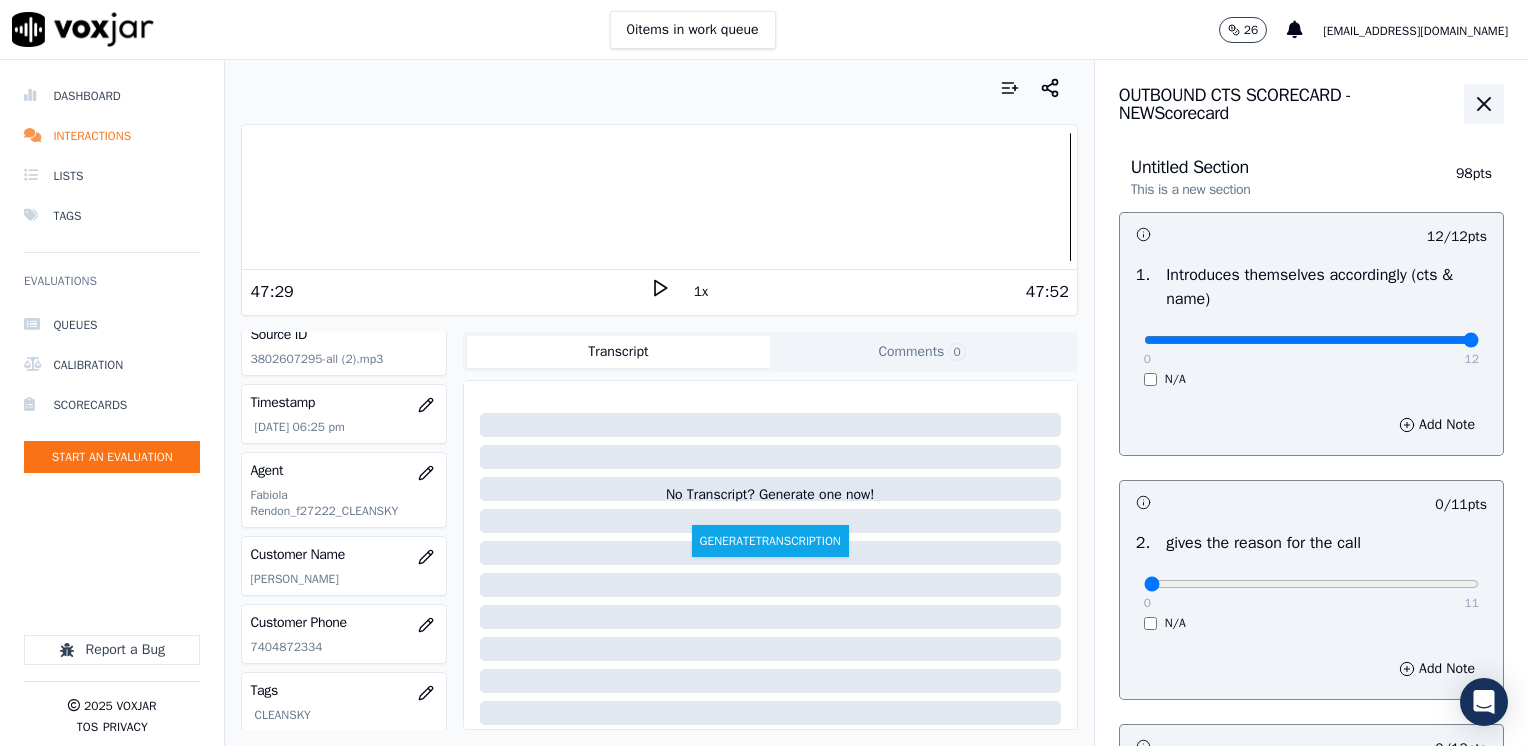 click 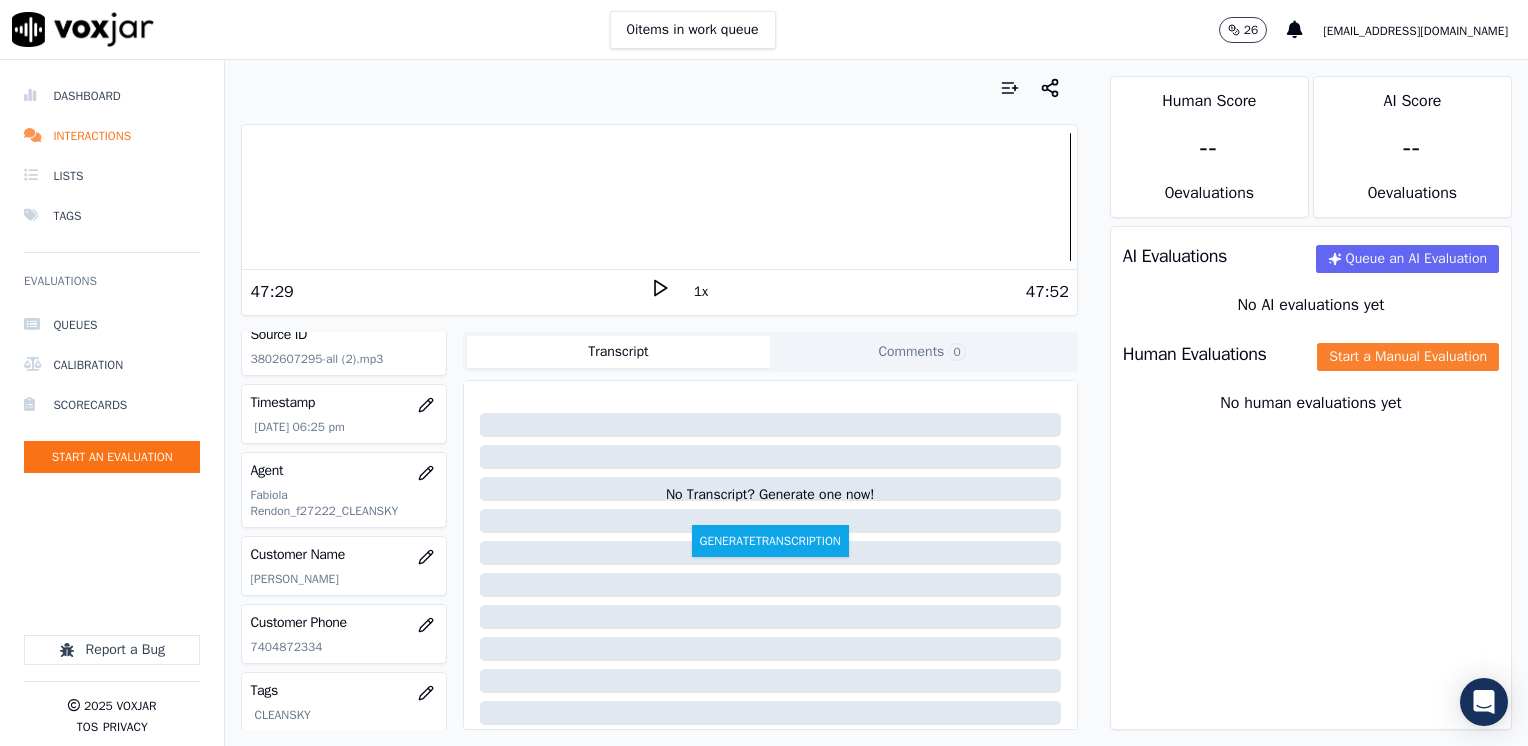 click on "Start a Manual Evaluation" 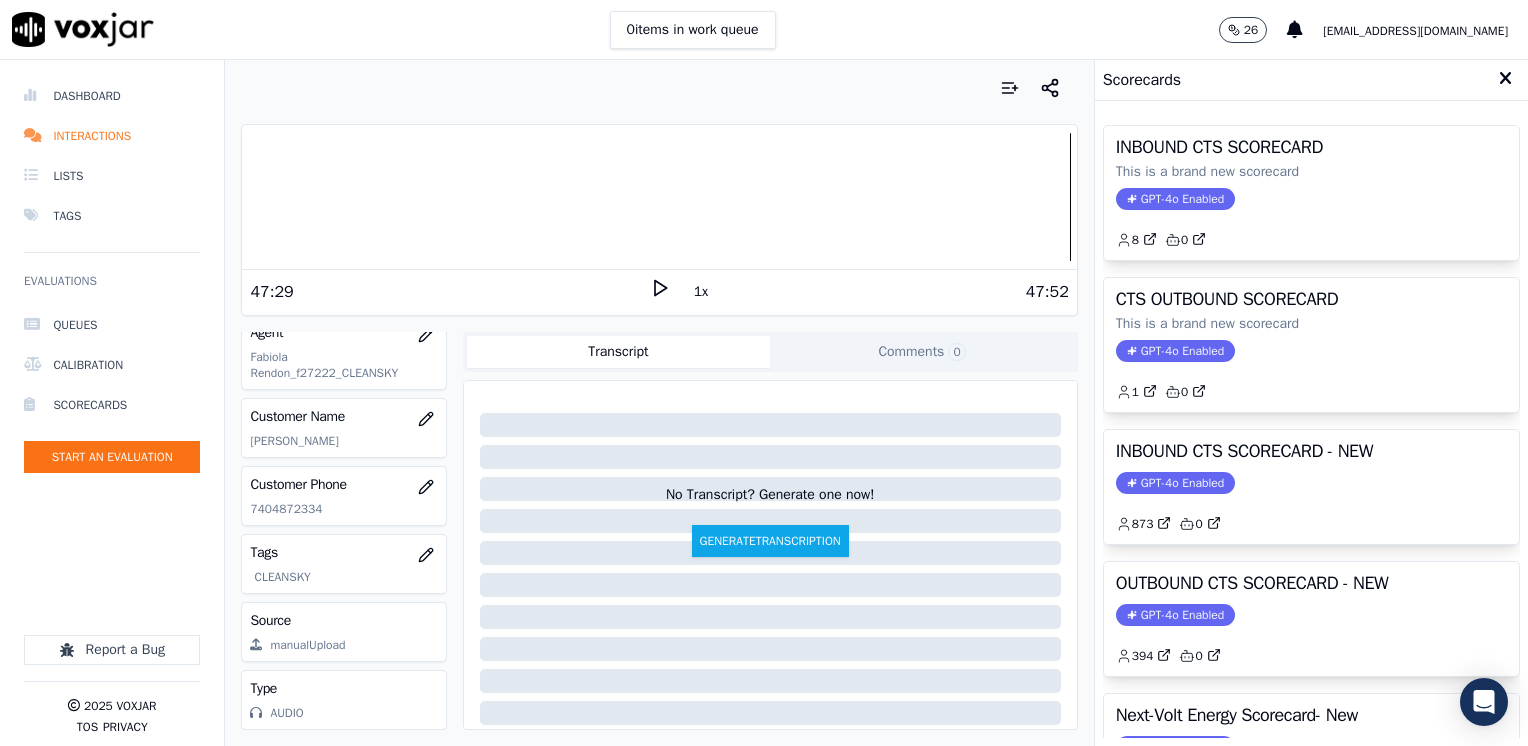 scroll, scrollTop: 279, scrollLeft: 0, axis: vertical 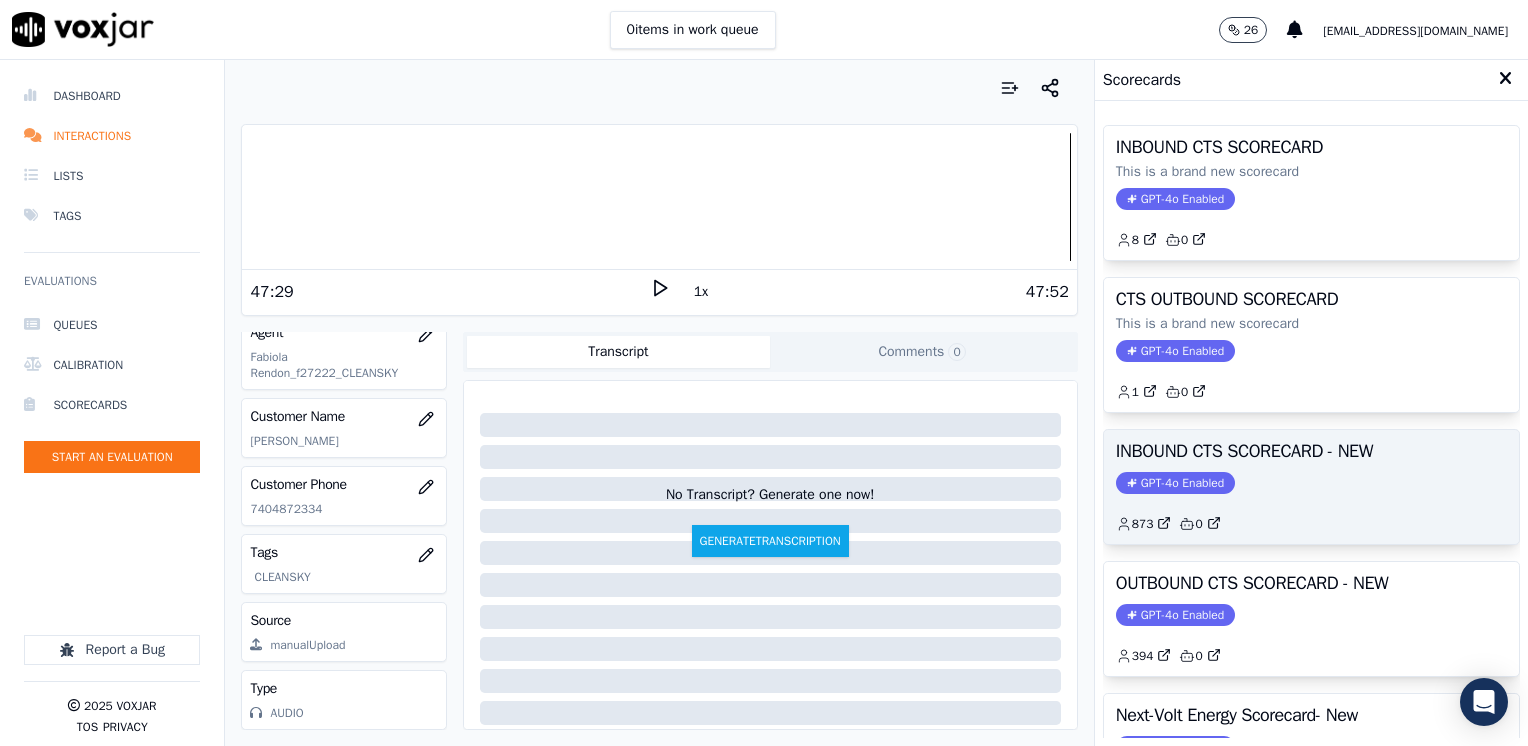 click on "GPT-4o Enabled" at bounding box center [1175, 483] 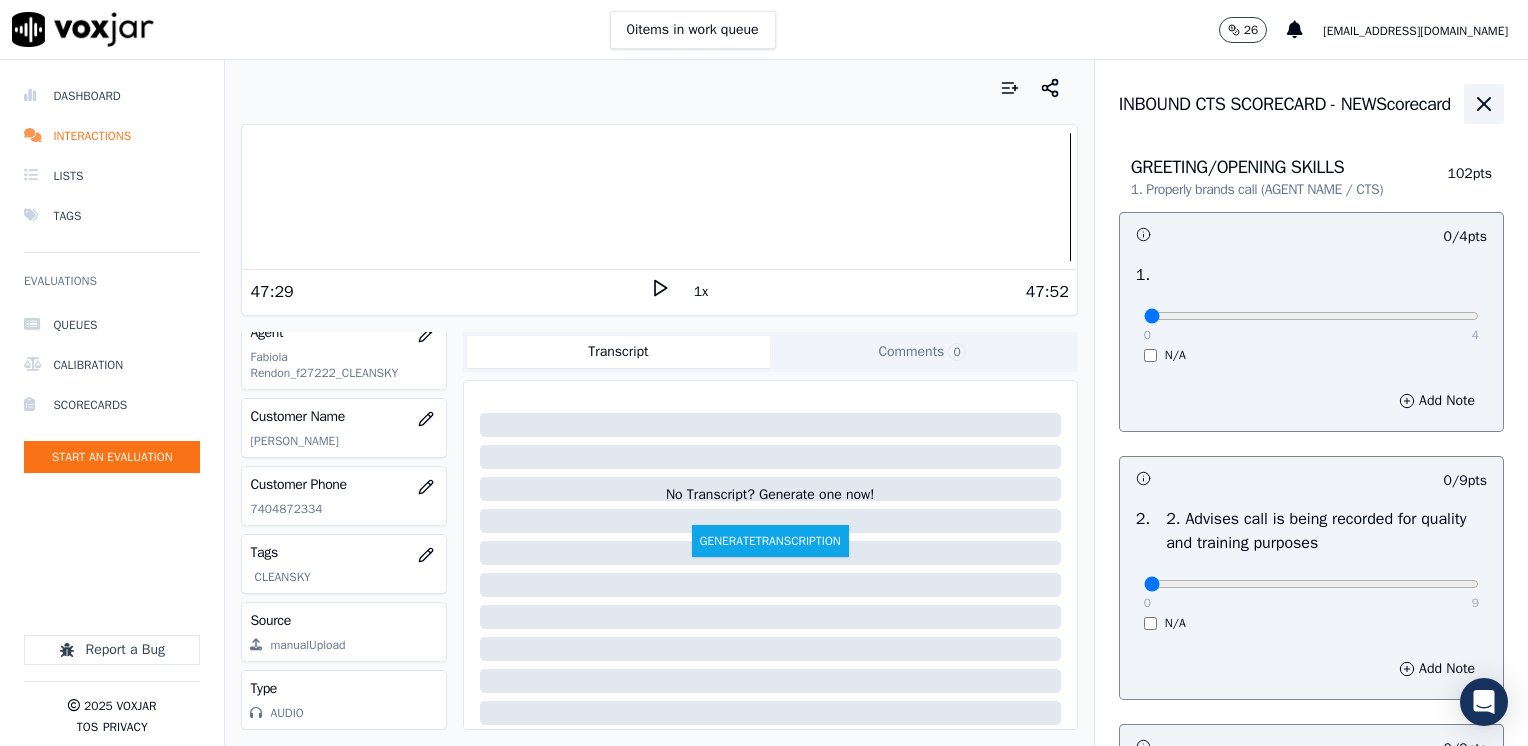 click 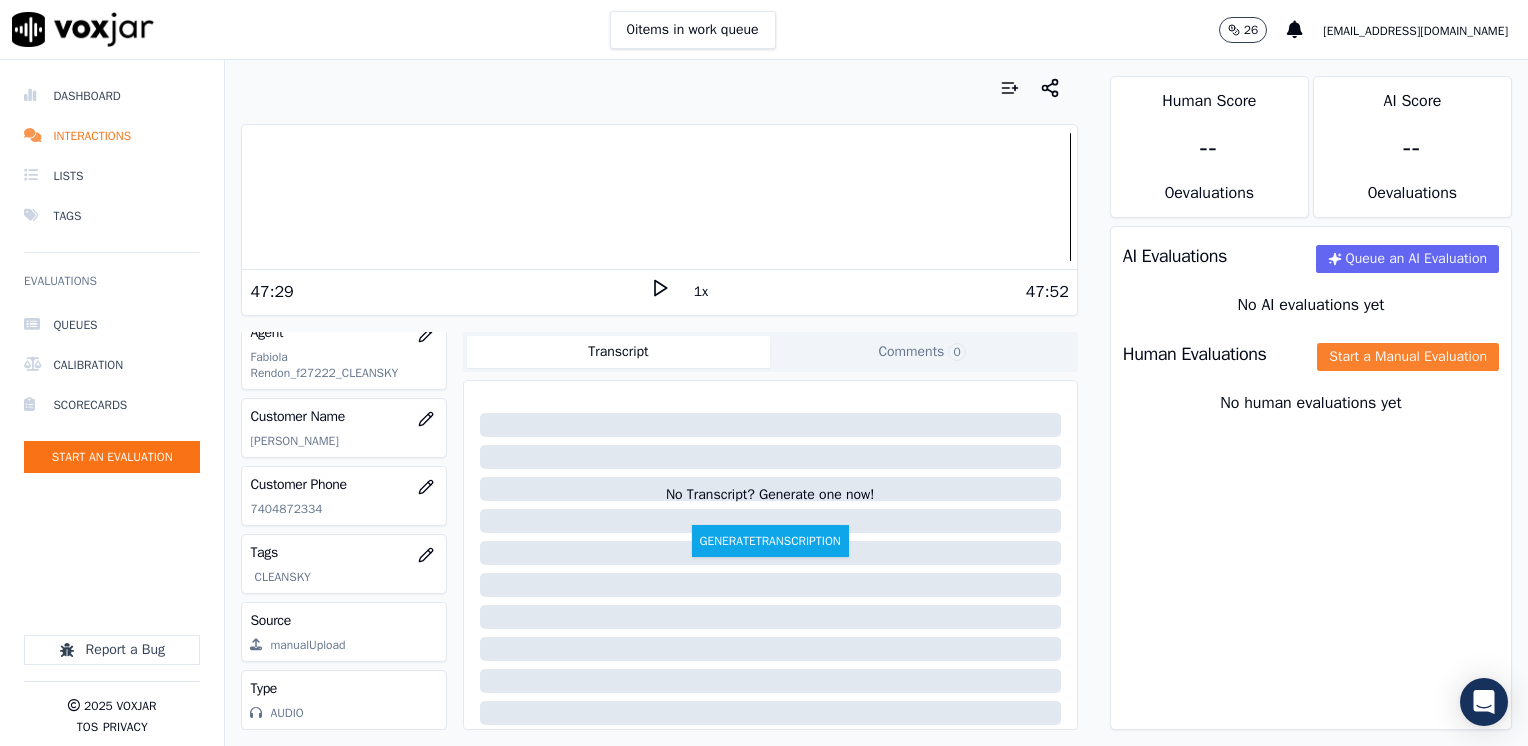 click on "Start a Manual Evaluation" 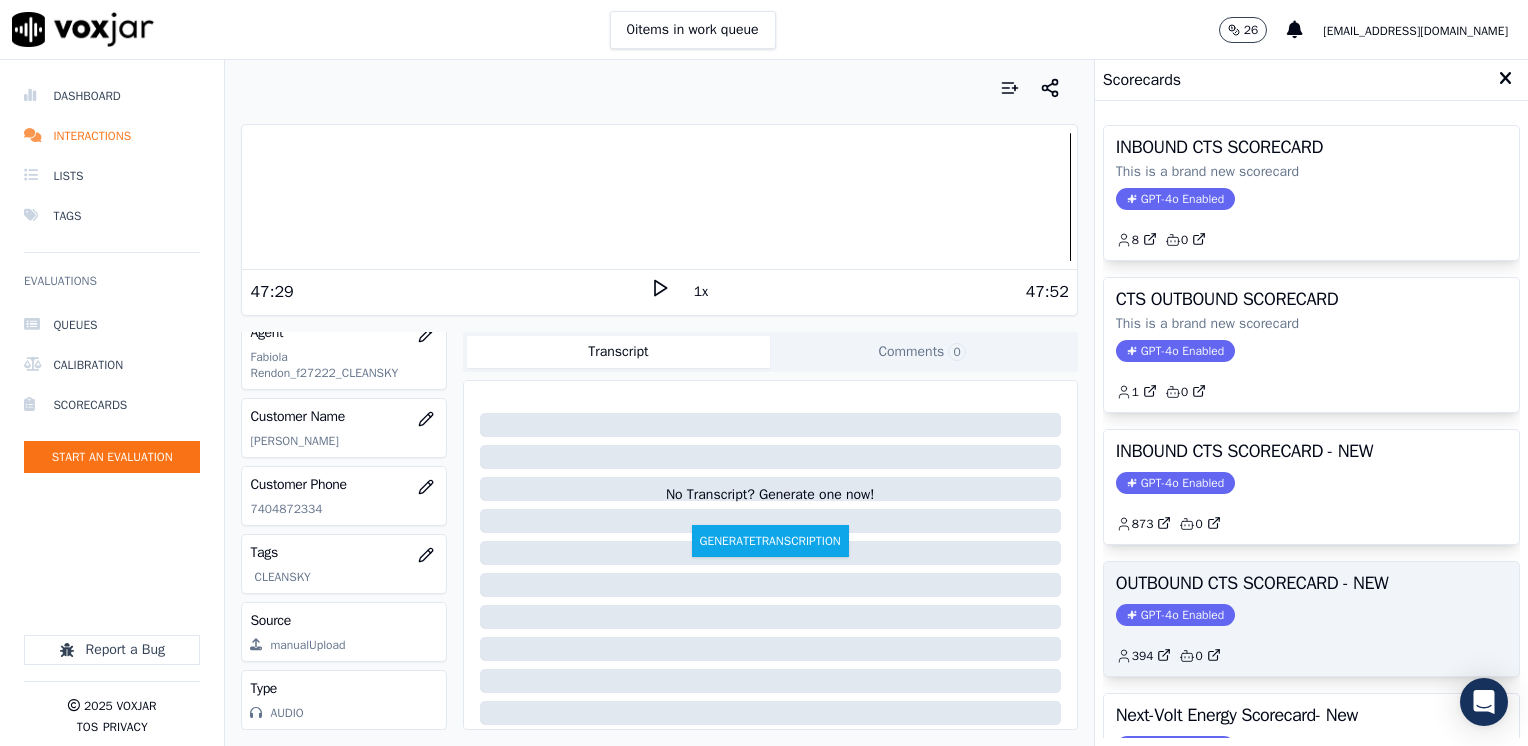 click on "GPT-4o Enabled" at bounding box center (1175, 615) 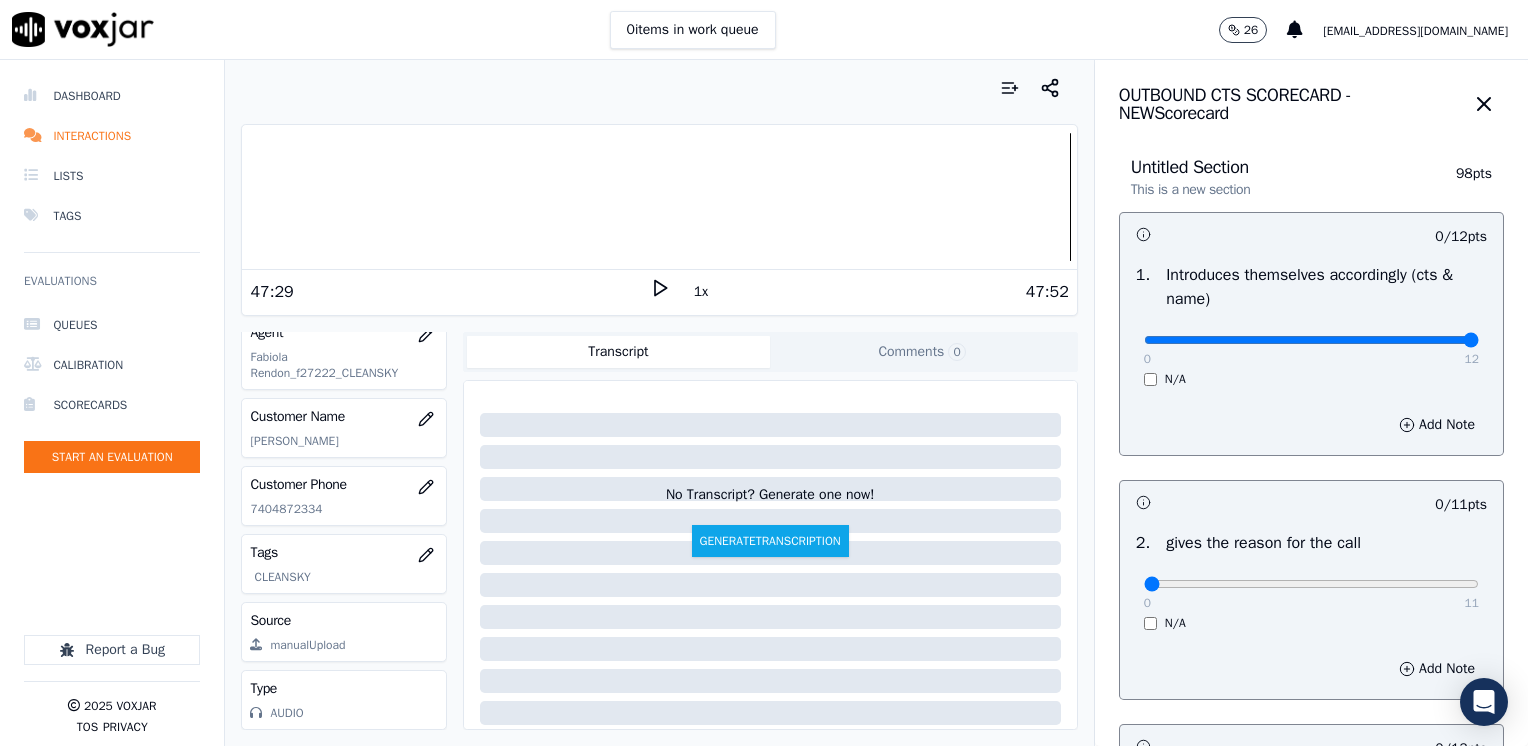 drag, startPoint x: 1132, startPoint y: 342, endPoint x: 1531, endPoint y: 342, distance: 399 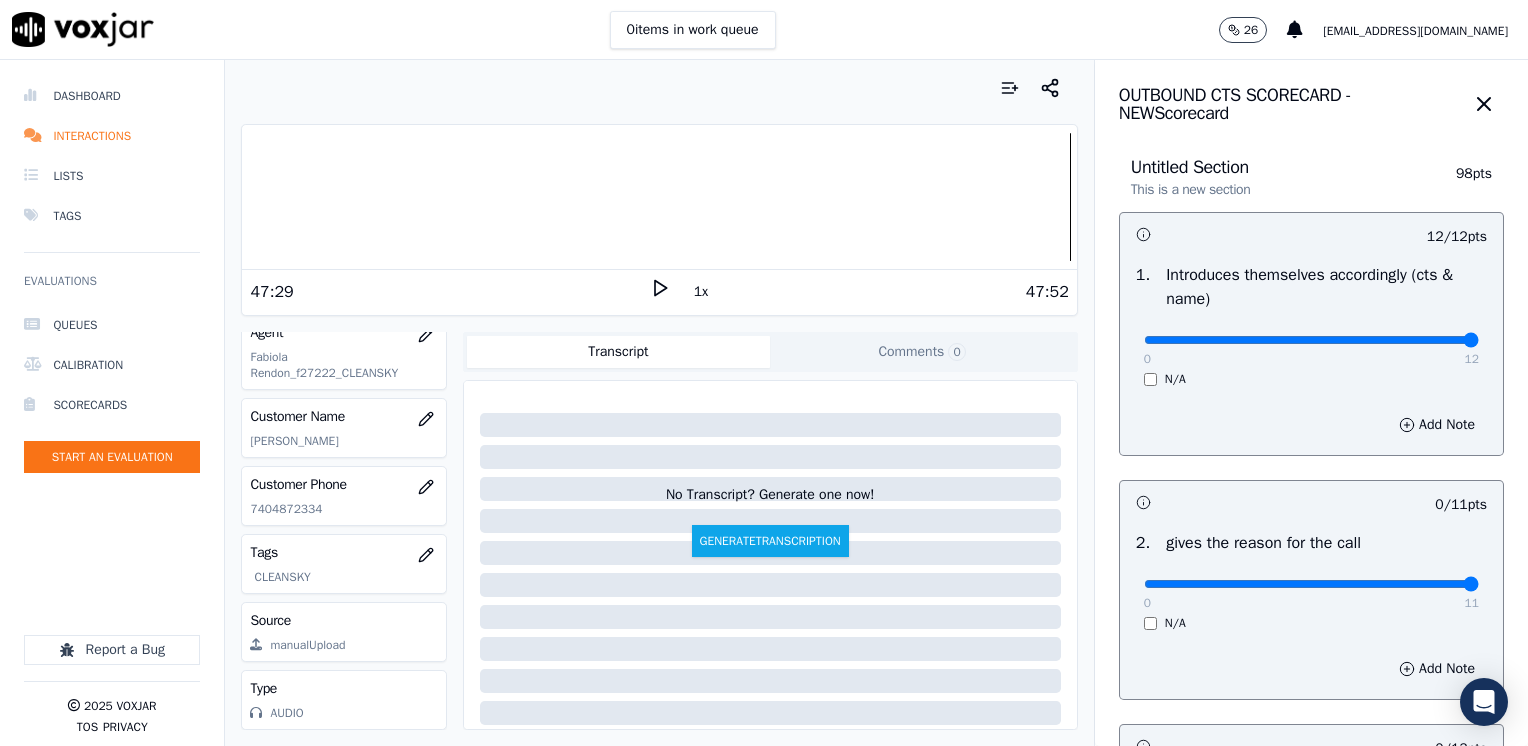 drag, startPoint x: 1128, startPoint y: 580, endPoint x: 1531, endPoint y: 570, distance: 403.12405 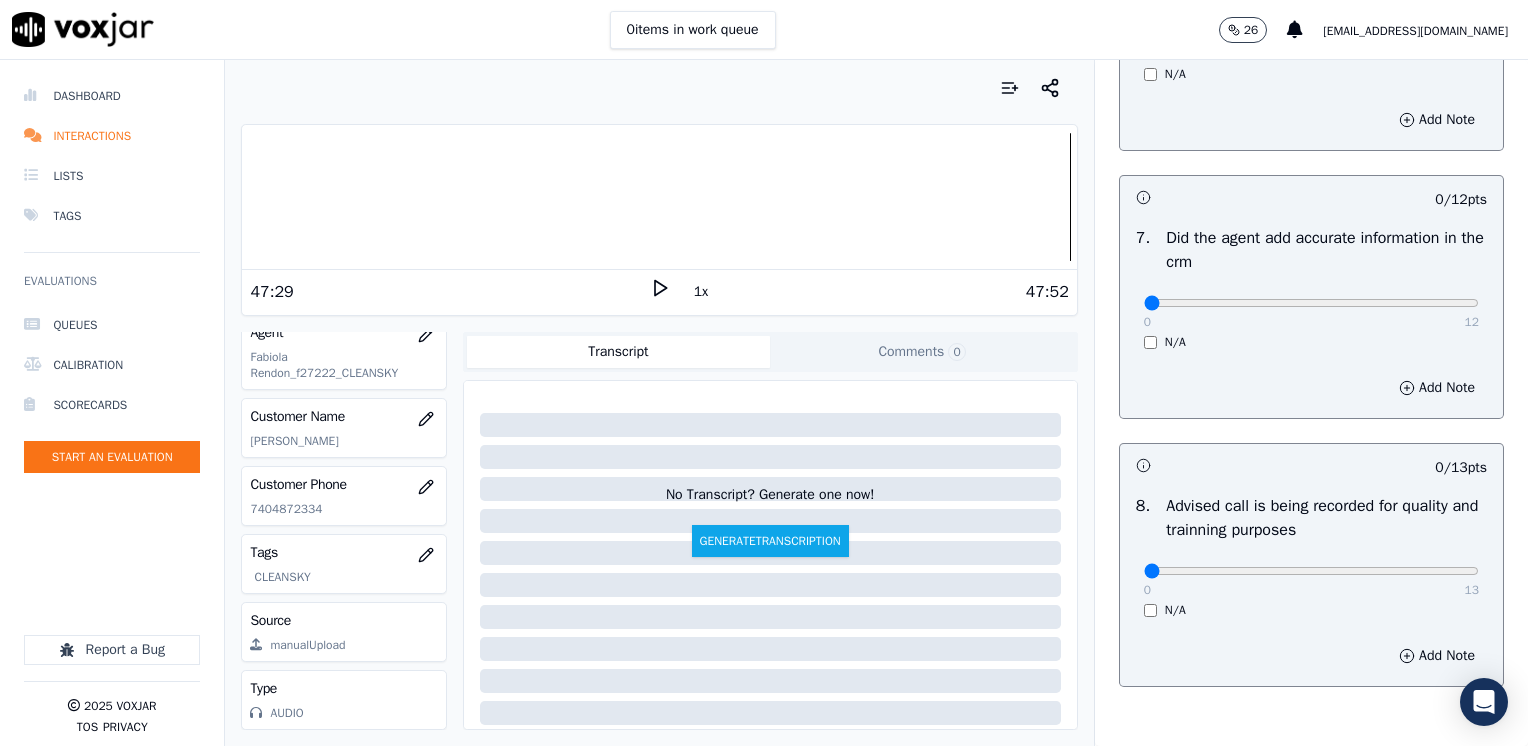 scroll, scrollTop: 1748, scrollLeft: 0, axis: vertical 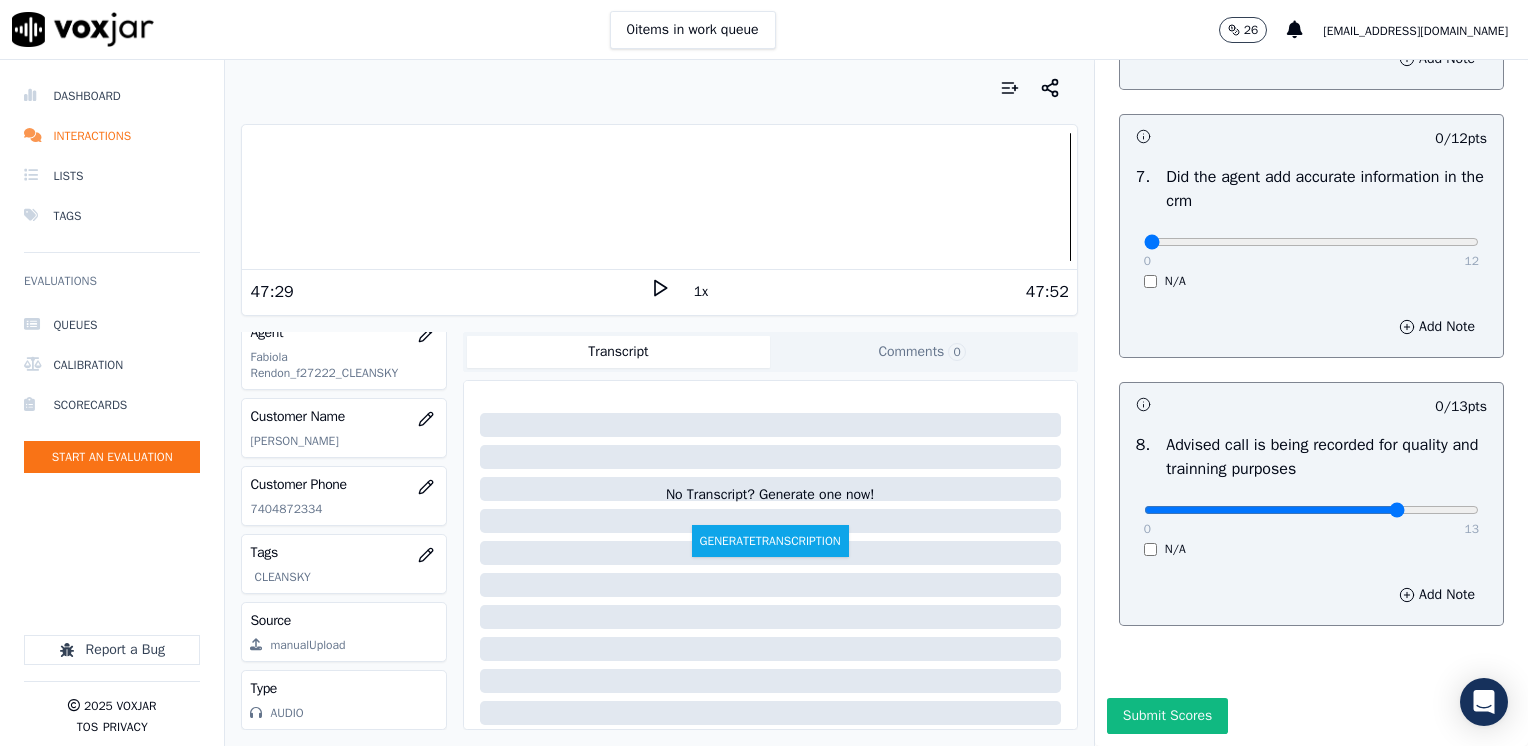 type on "10" 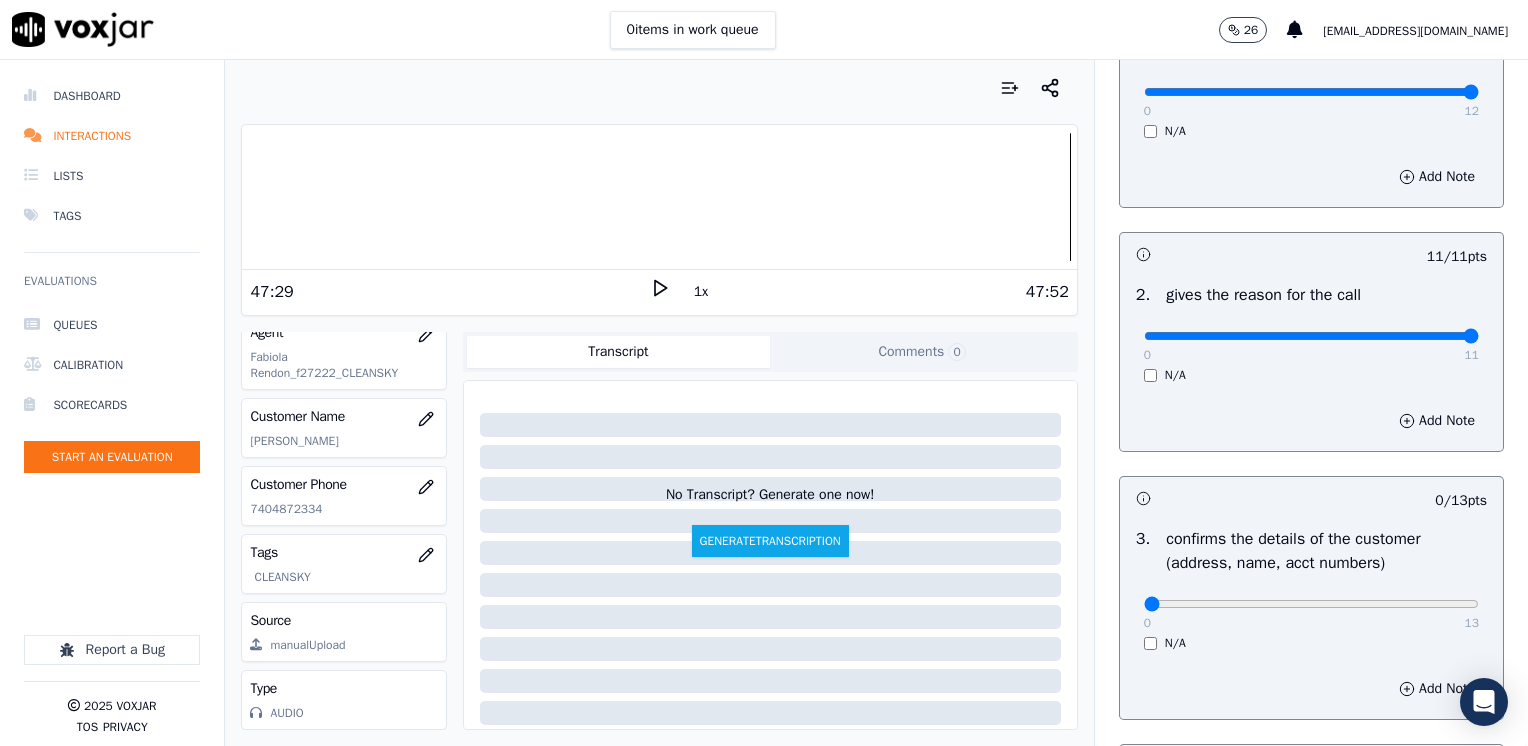 scroll, scrollTop: 0, scrollLeft: 0, axis: both 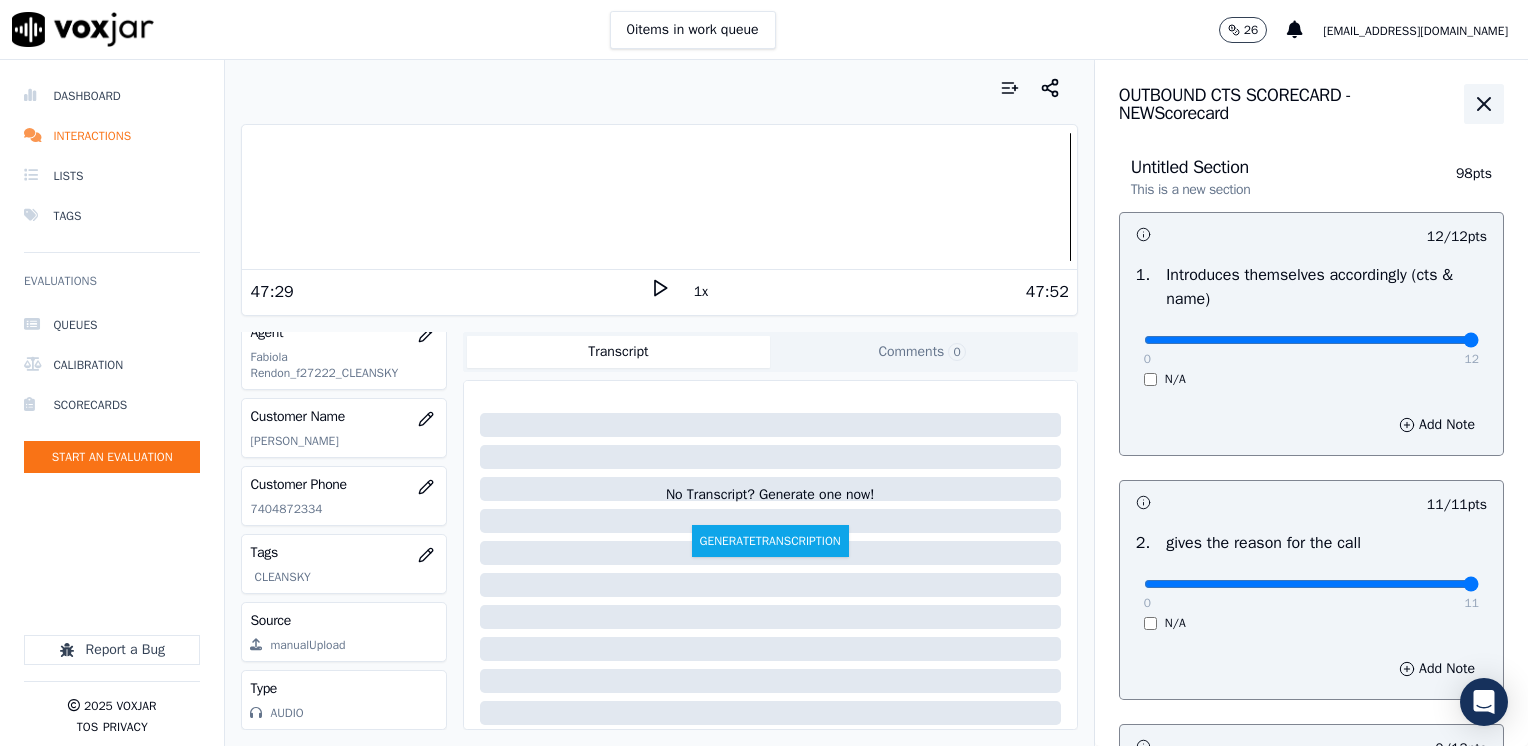 click 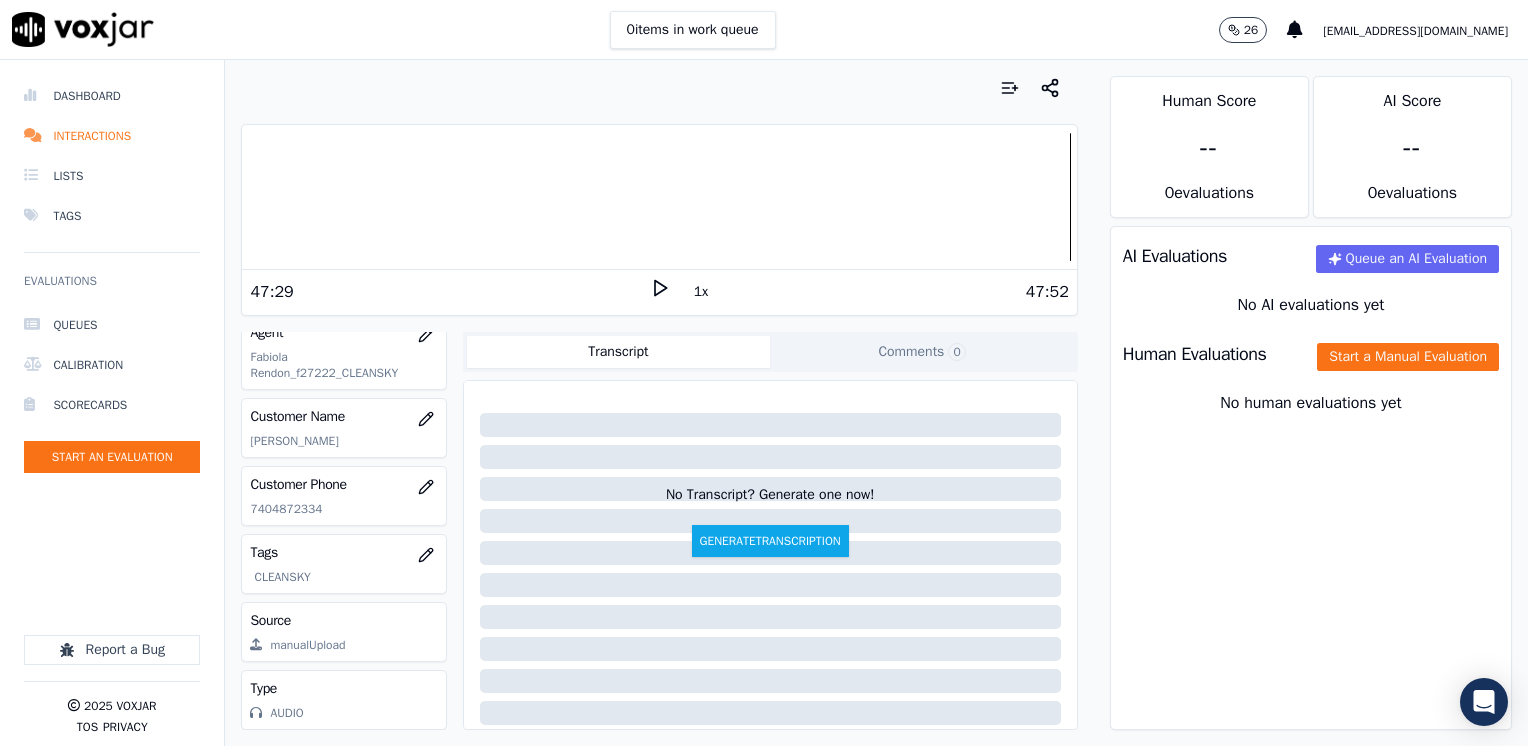 click on "Human Evaluations   Start a Manual Evaluation" at bounding box center [1311, 354] 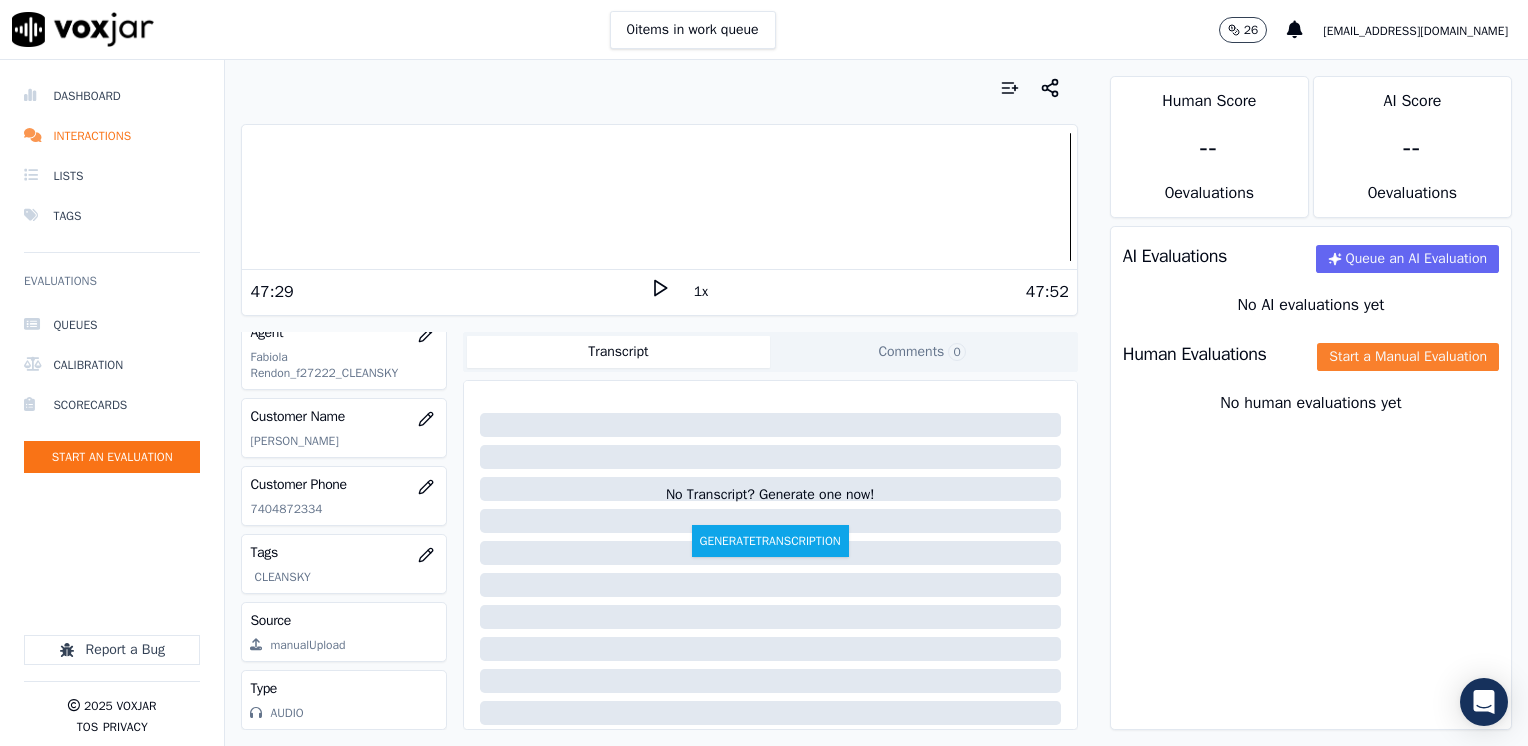click on "Start a Manual Evaluation" 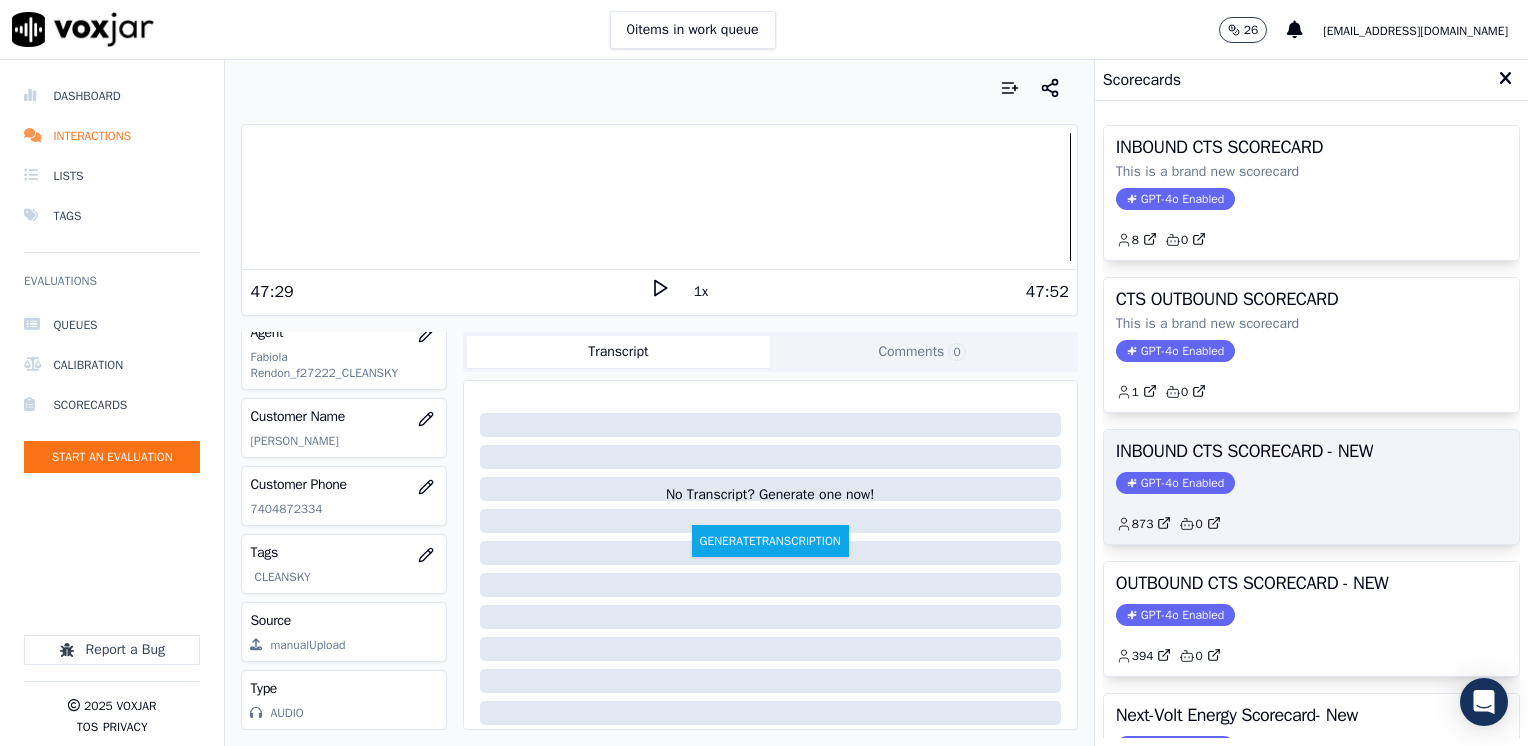 click on "GPT-4o Enabled" at bounding box center (1175, 483) 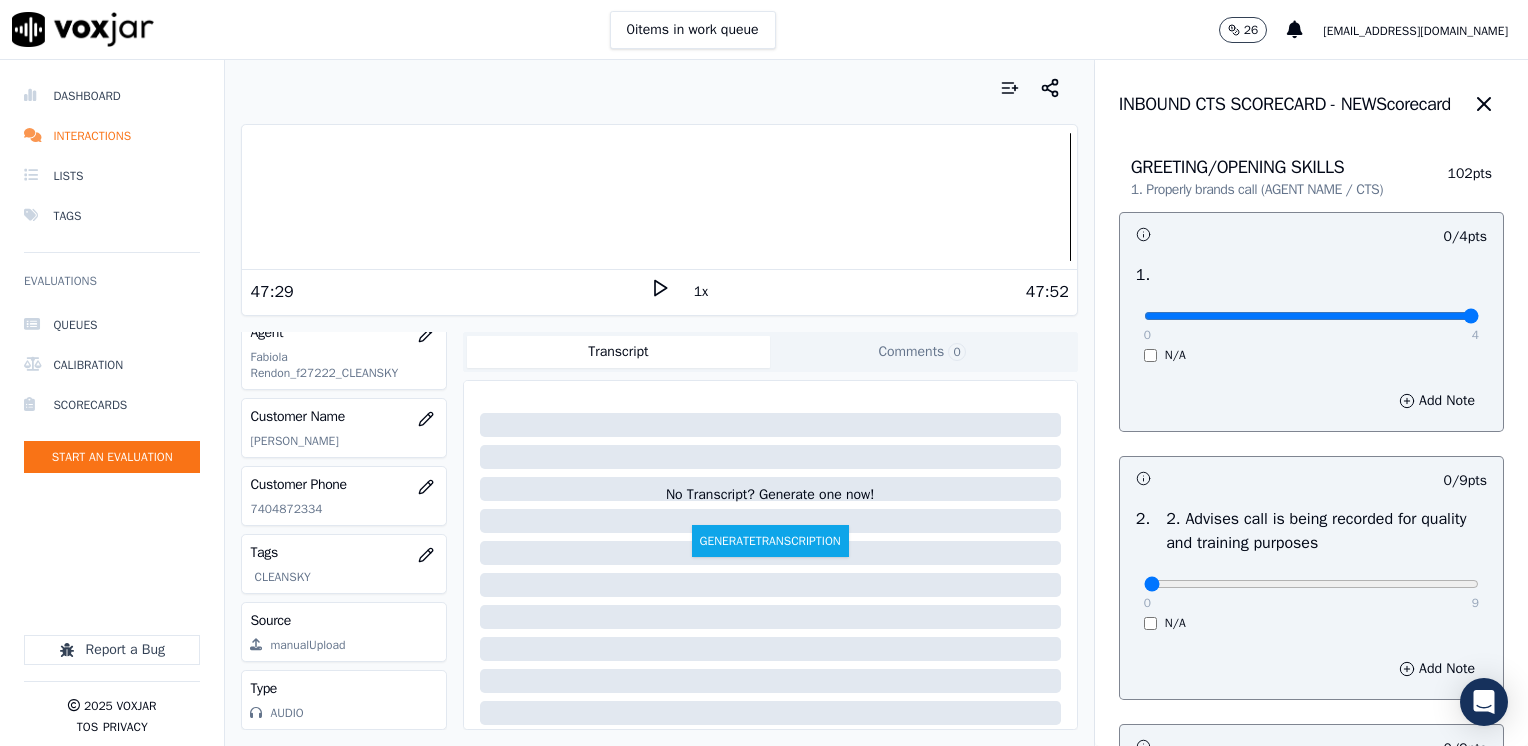 drag, startPoint x: 1137, startPoint y: 318, endPoint x: 1531, endPoint y: 394, distance: 401.263 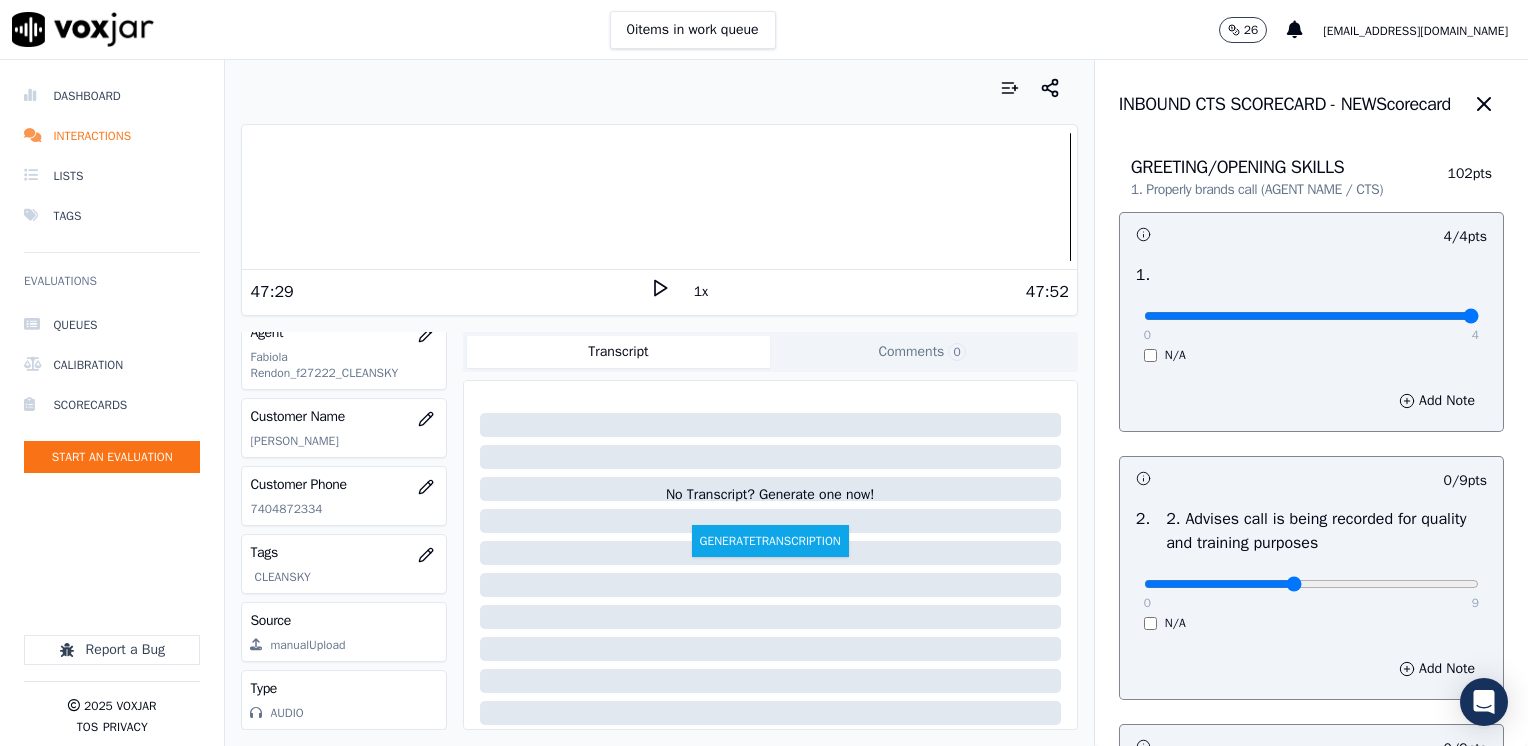 click at bounding box center (1311, 316) 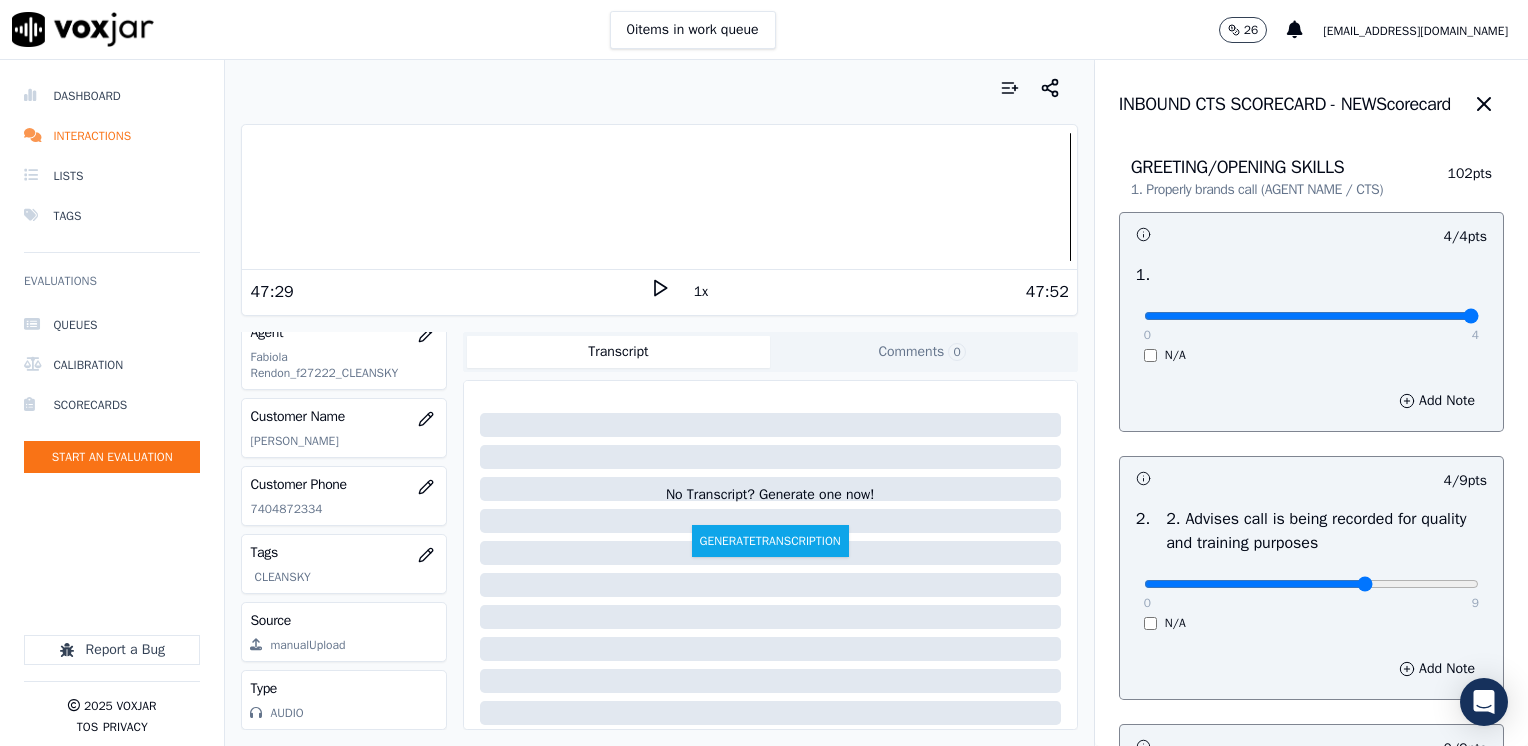 type on "6" 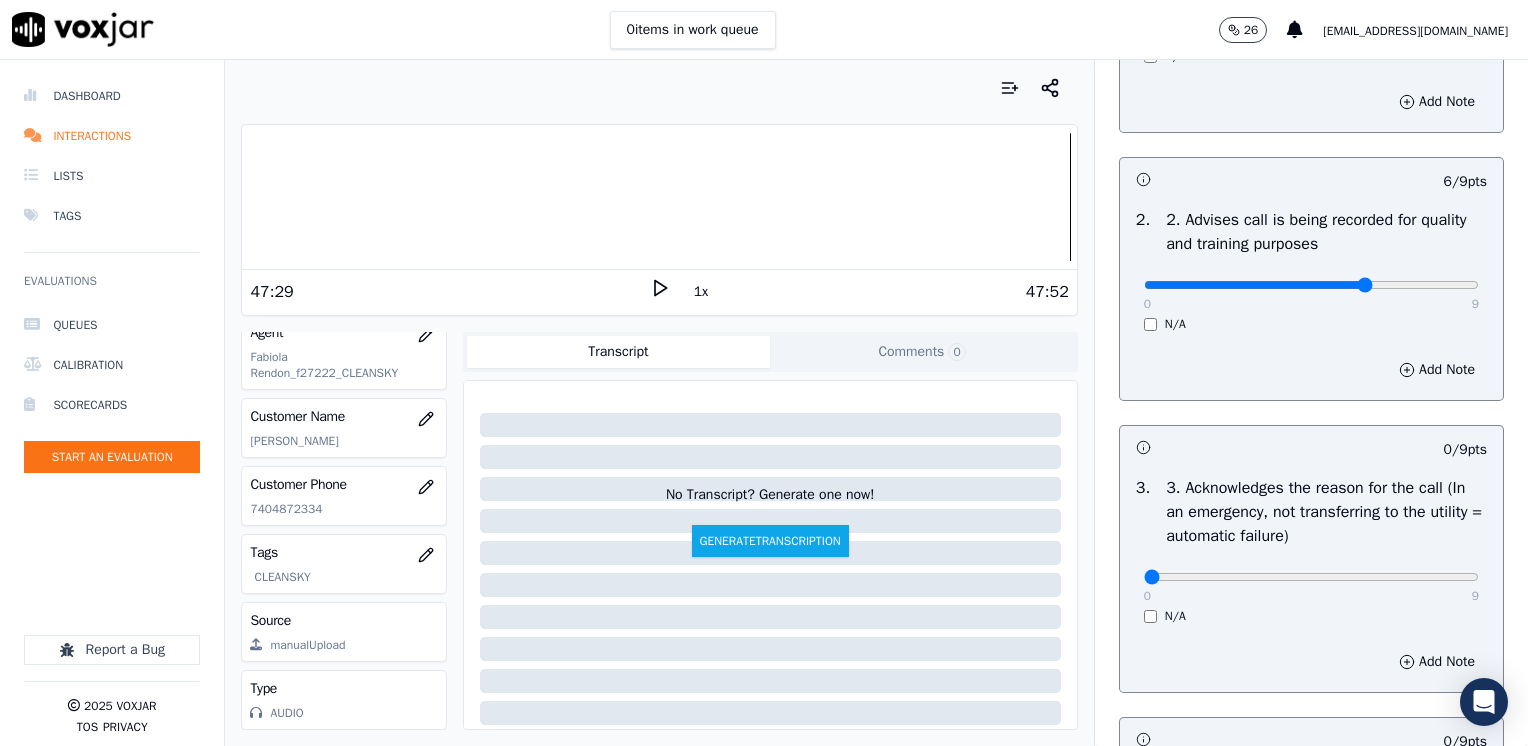 scroll, scrollTop: 400, scrollLeft: 0, axis: vertical 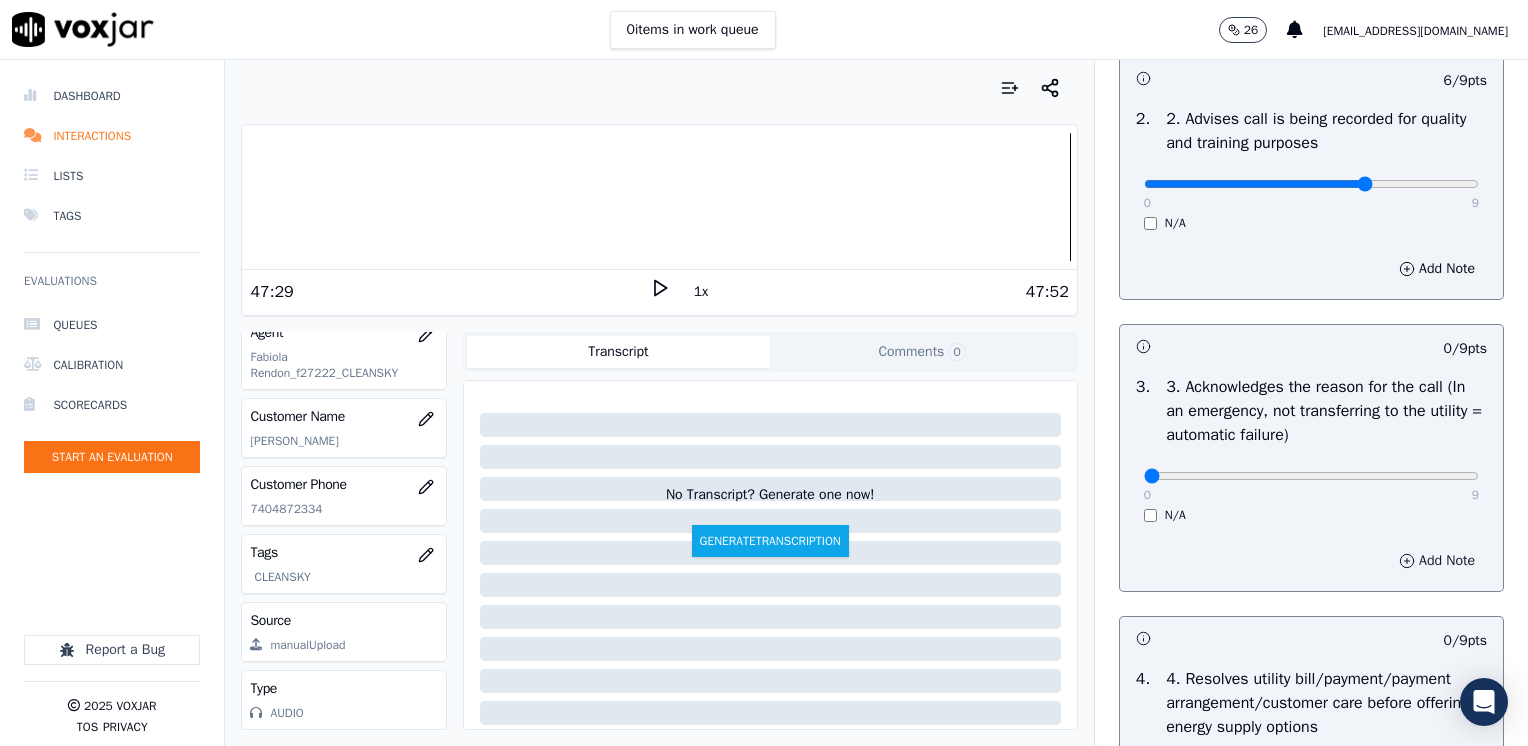 click on "Add Note" at bounding box center [1437, 561] 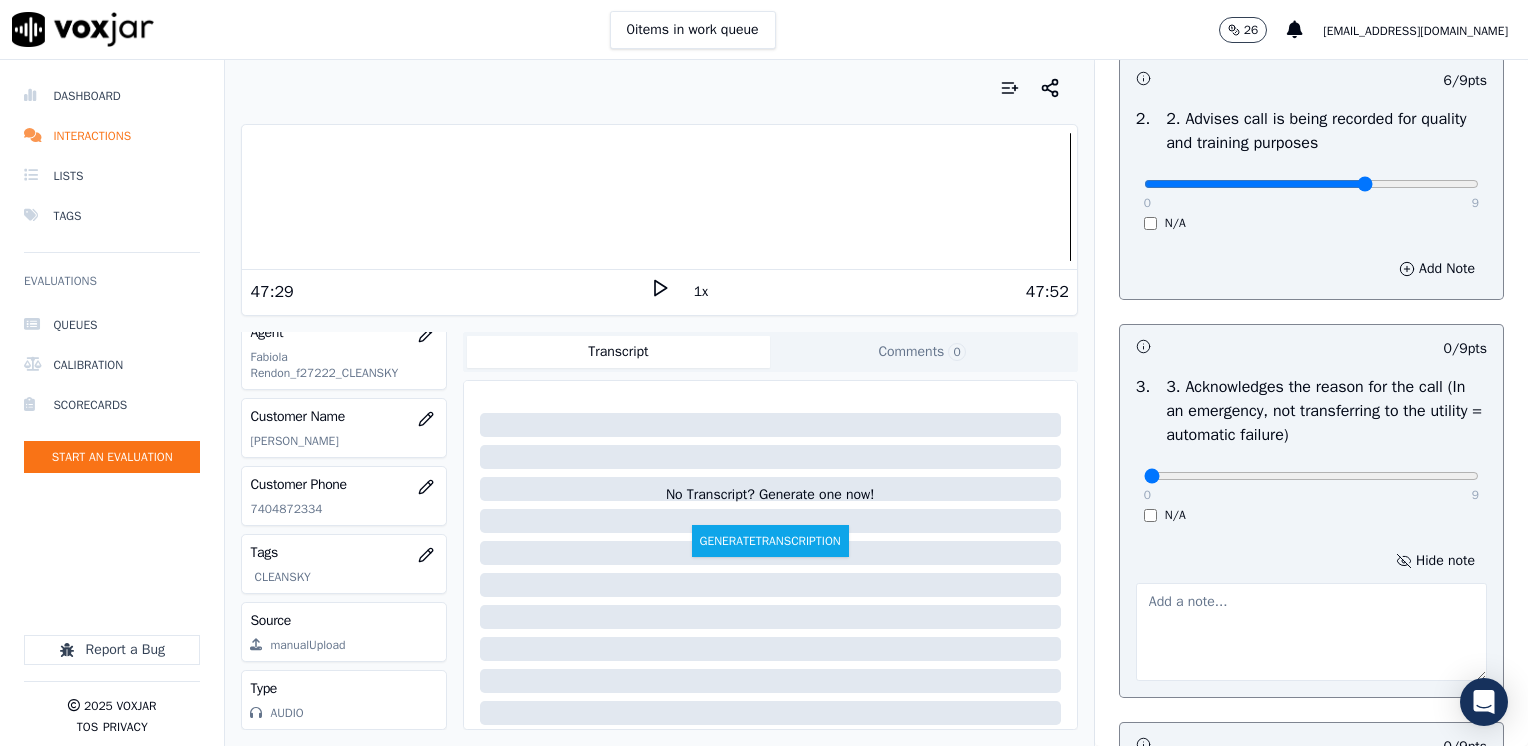 click at bounding box center (1311, 632) 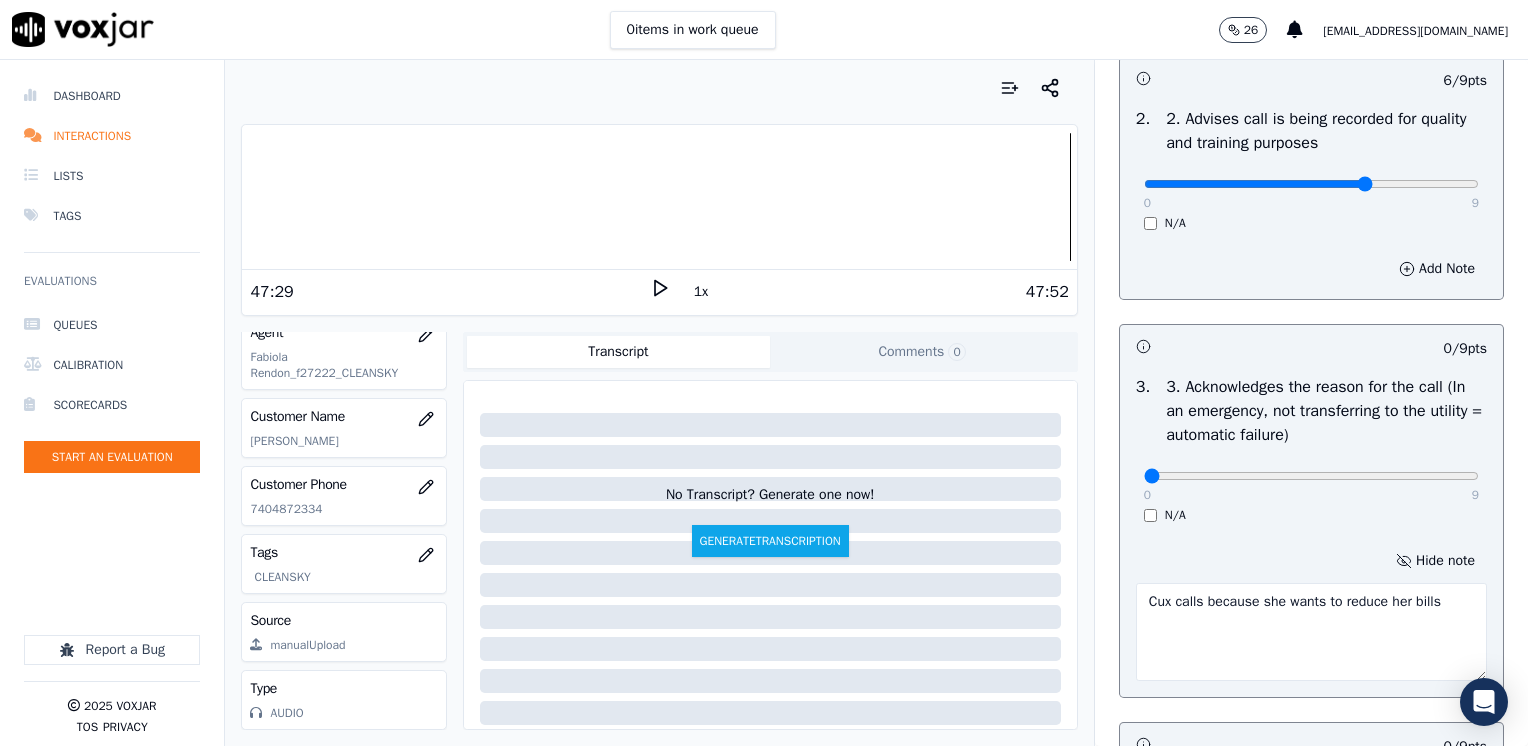 type on "Cux calls because she wants to reduce her bills" 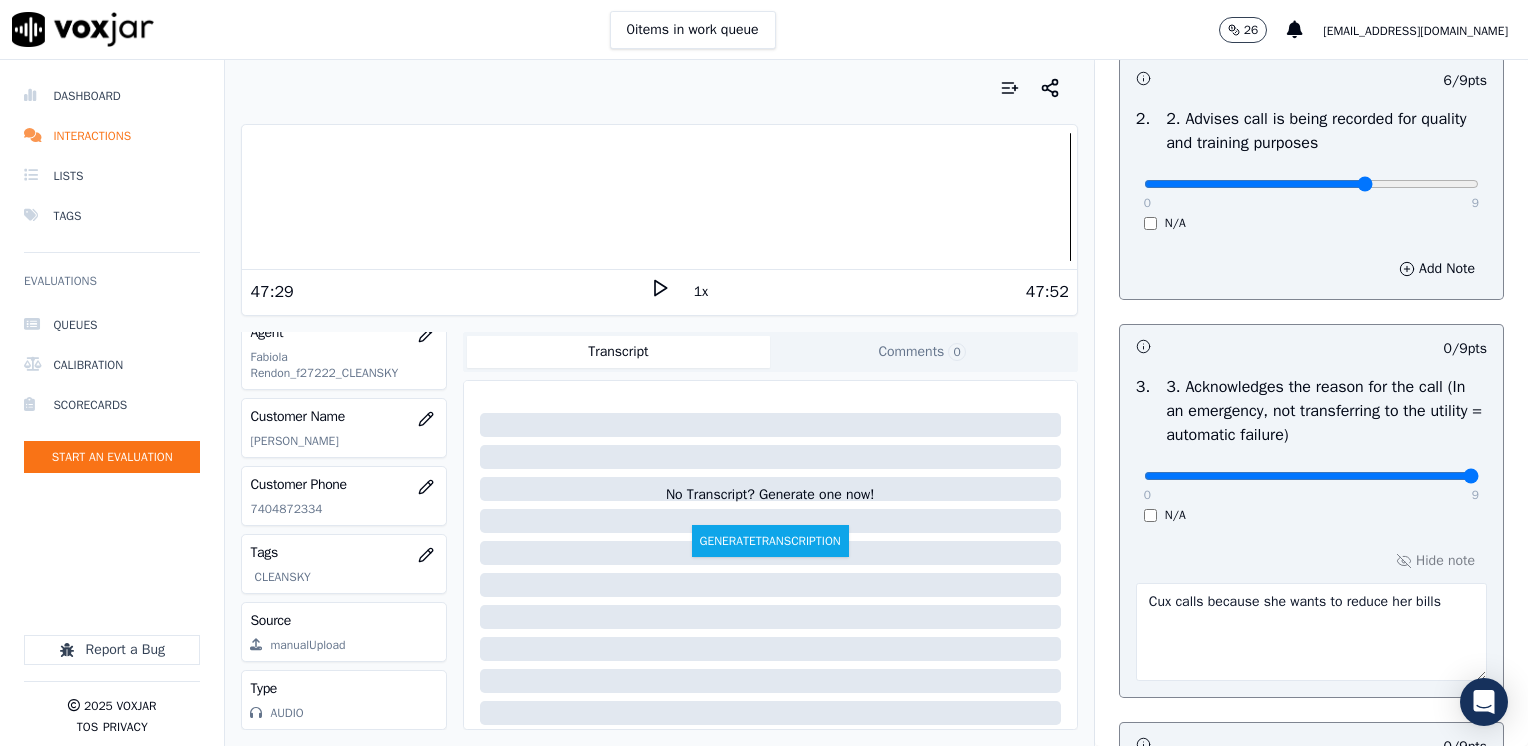 drag, startPoint x: 1132, startPoint y: 481, endPoint x: 1527, endPoint y: 471, distance: 395.12656 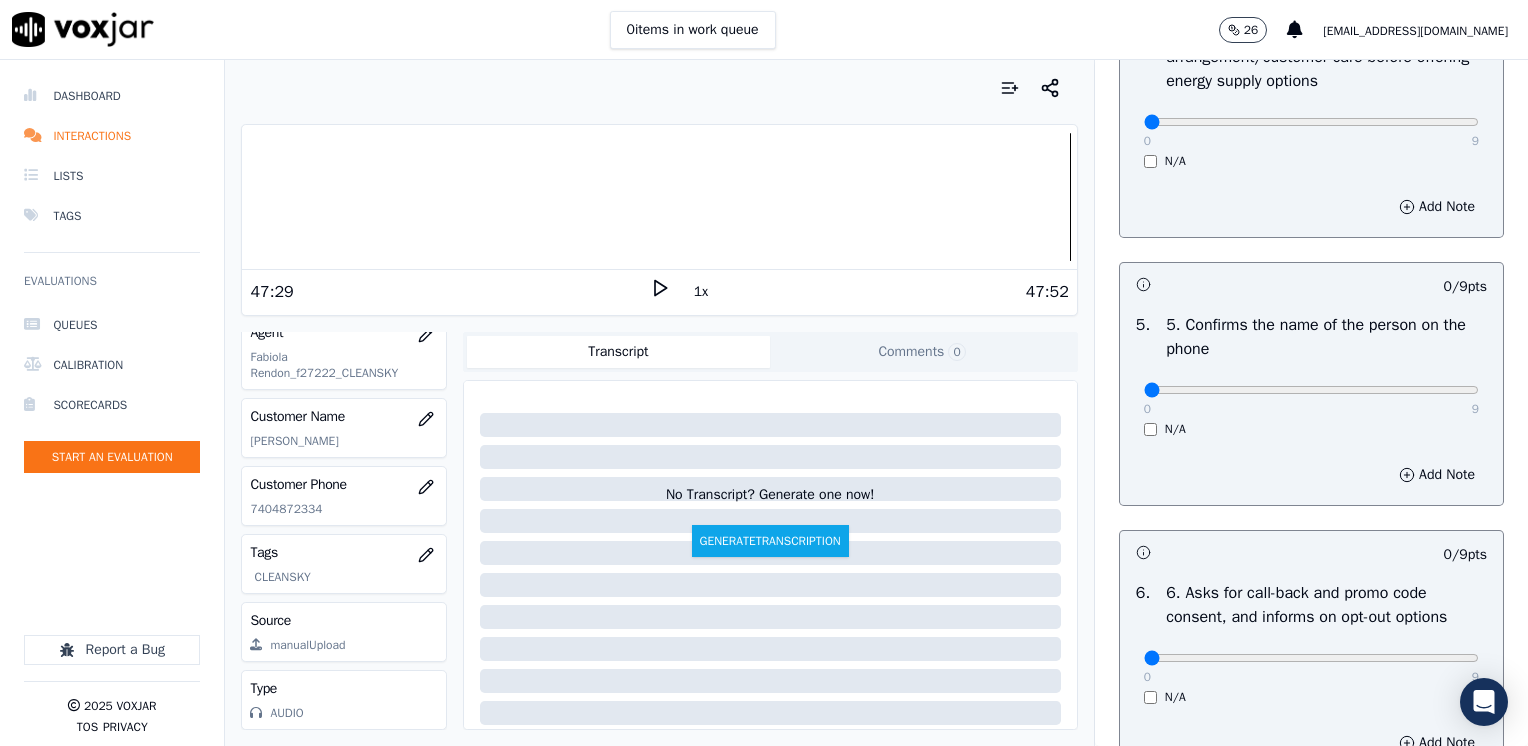 scroll, scrollTop: 1200, scrollLeft: 0, axis: vertical 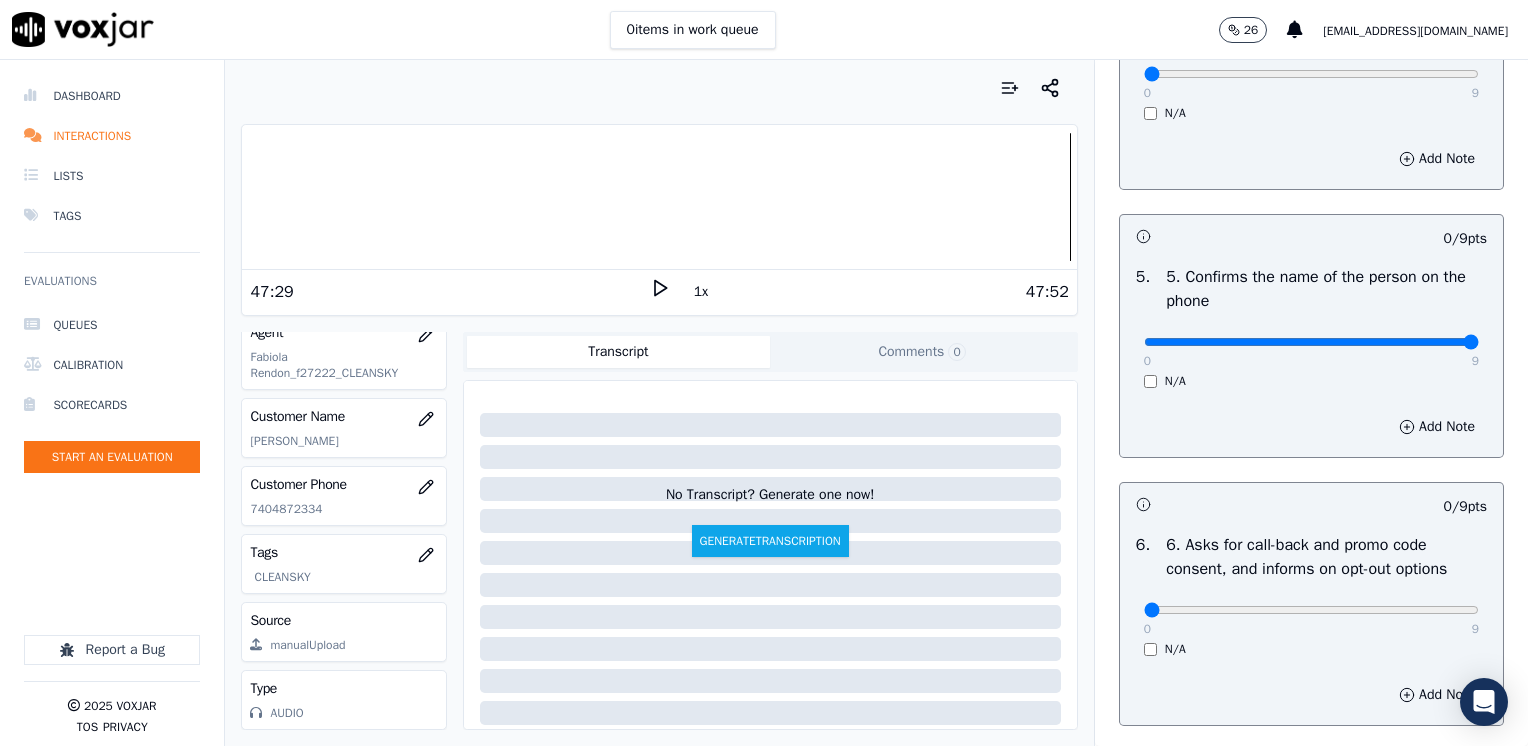 drag, startPoint x: 1128, startPoint y: 347, endPoint x: 1531, endPoint y: 382, distance: 404.517 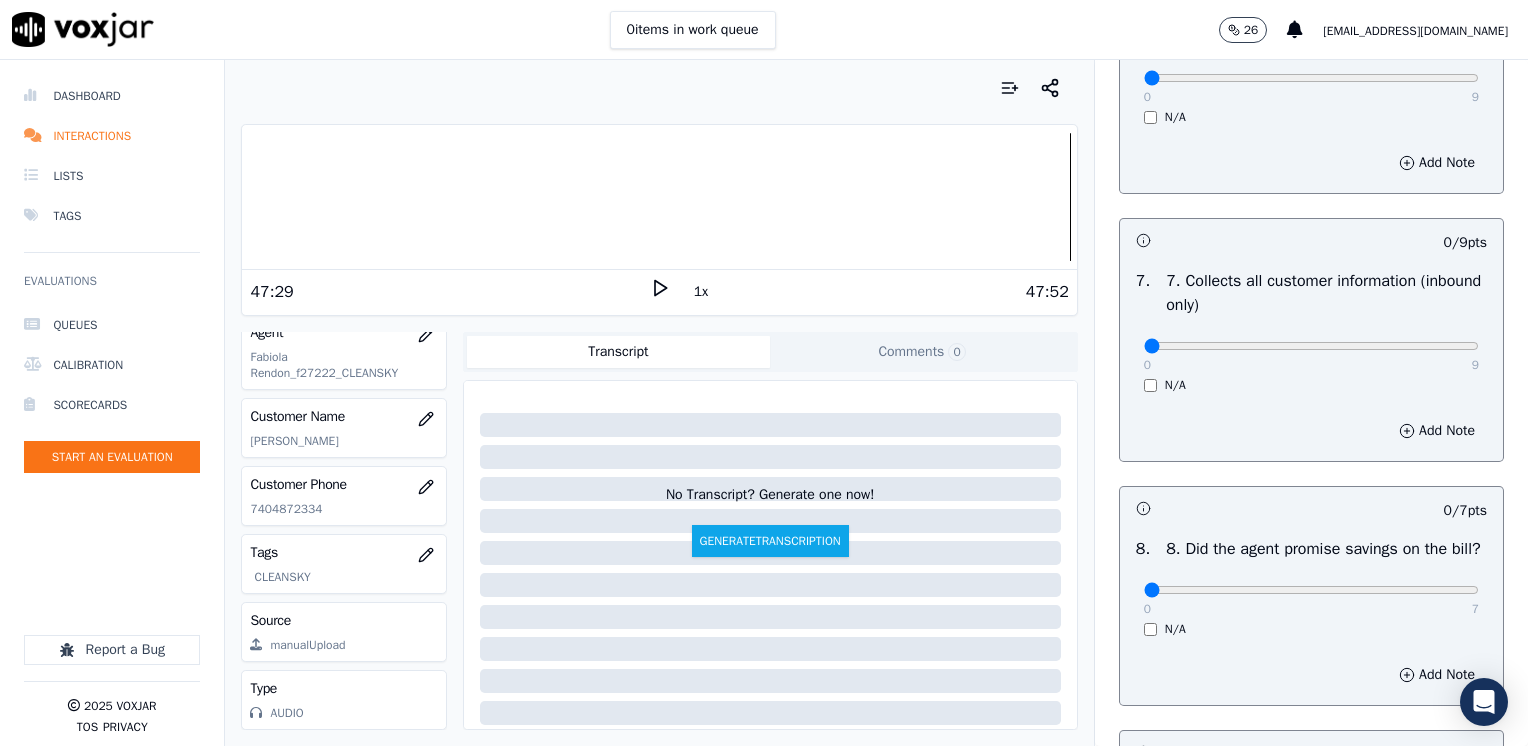 scroll, scrollTop: 1900, scrollLeft: 0, axis: vertical 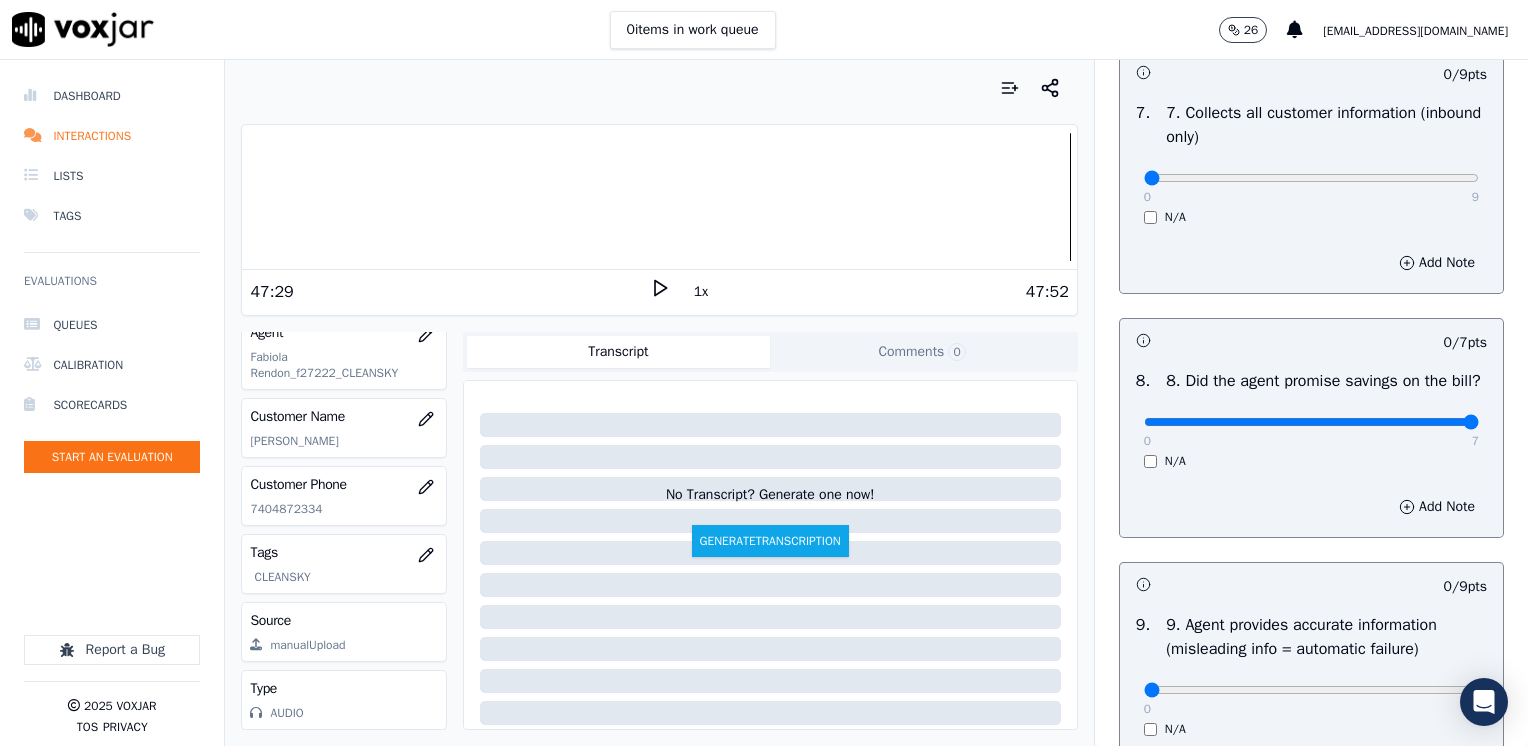 drag, startPoint x: 1132, startPoint y: 445, endPoint x: 1531, endPoint y: 443, distance: 399.005 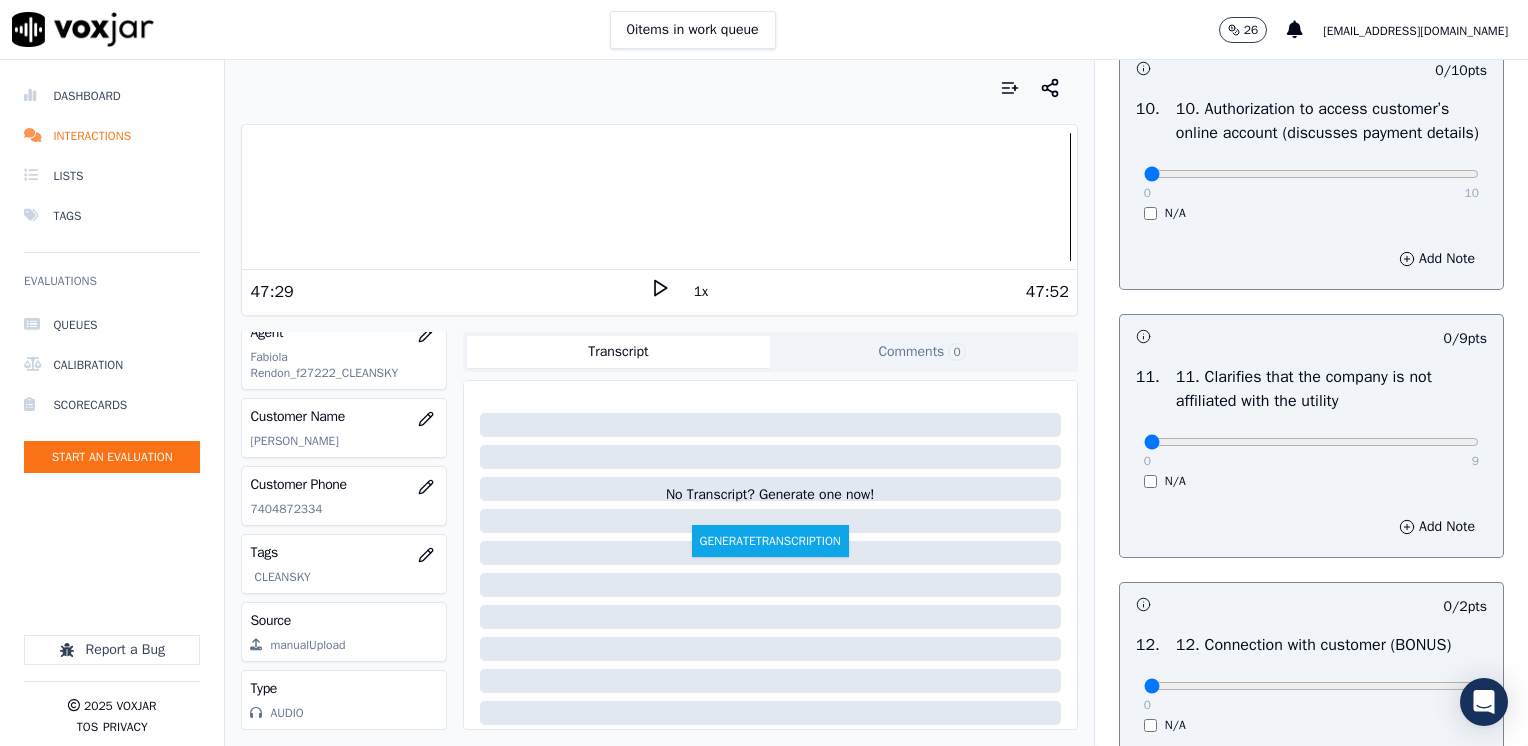 scroll, scrollTop: 2800, scrollLeft: 0, axis: vertical 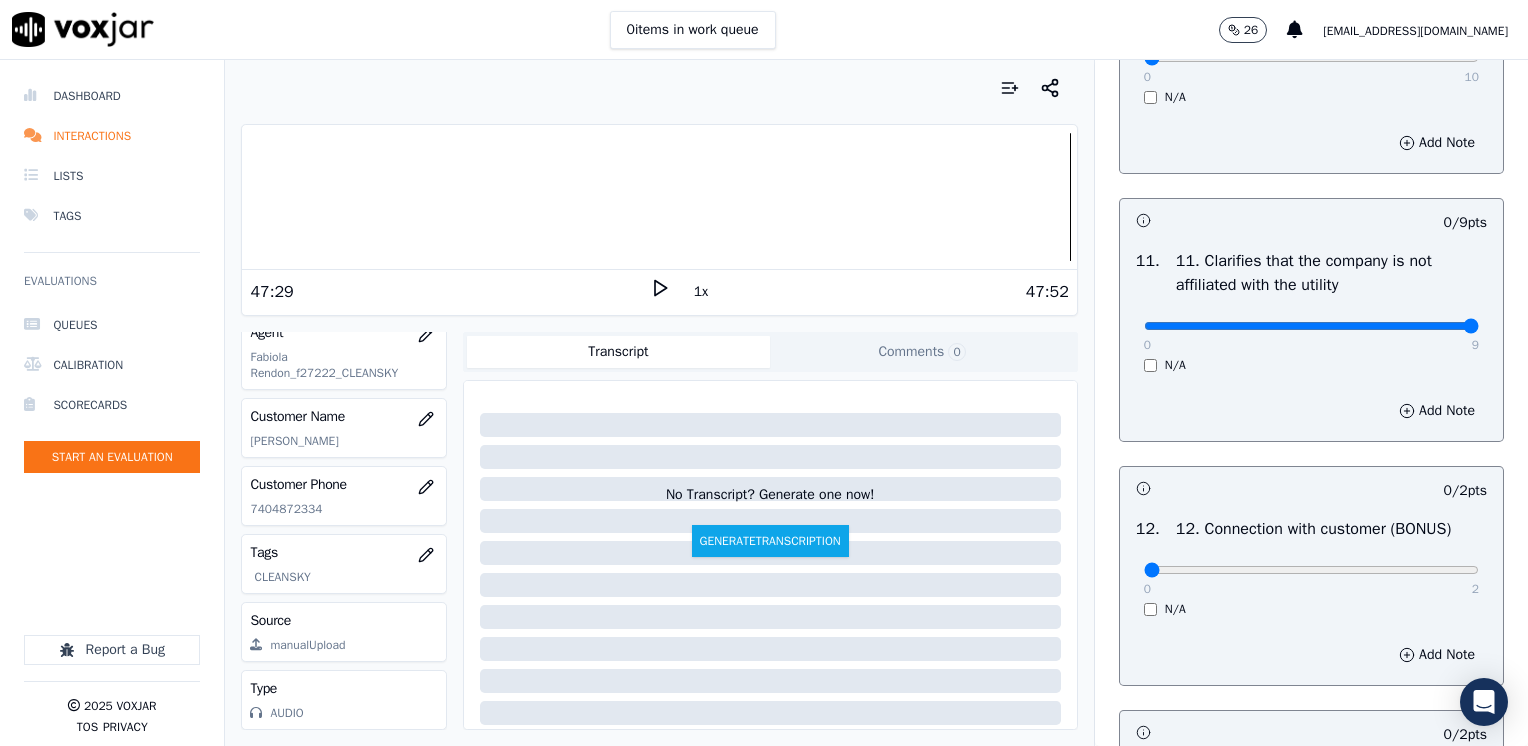 drag, startPoint x: 1134, startPoint y: 372, endPoint x: 1531, endPoint y: 434, distance: 401.81213 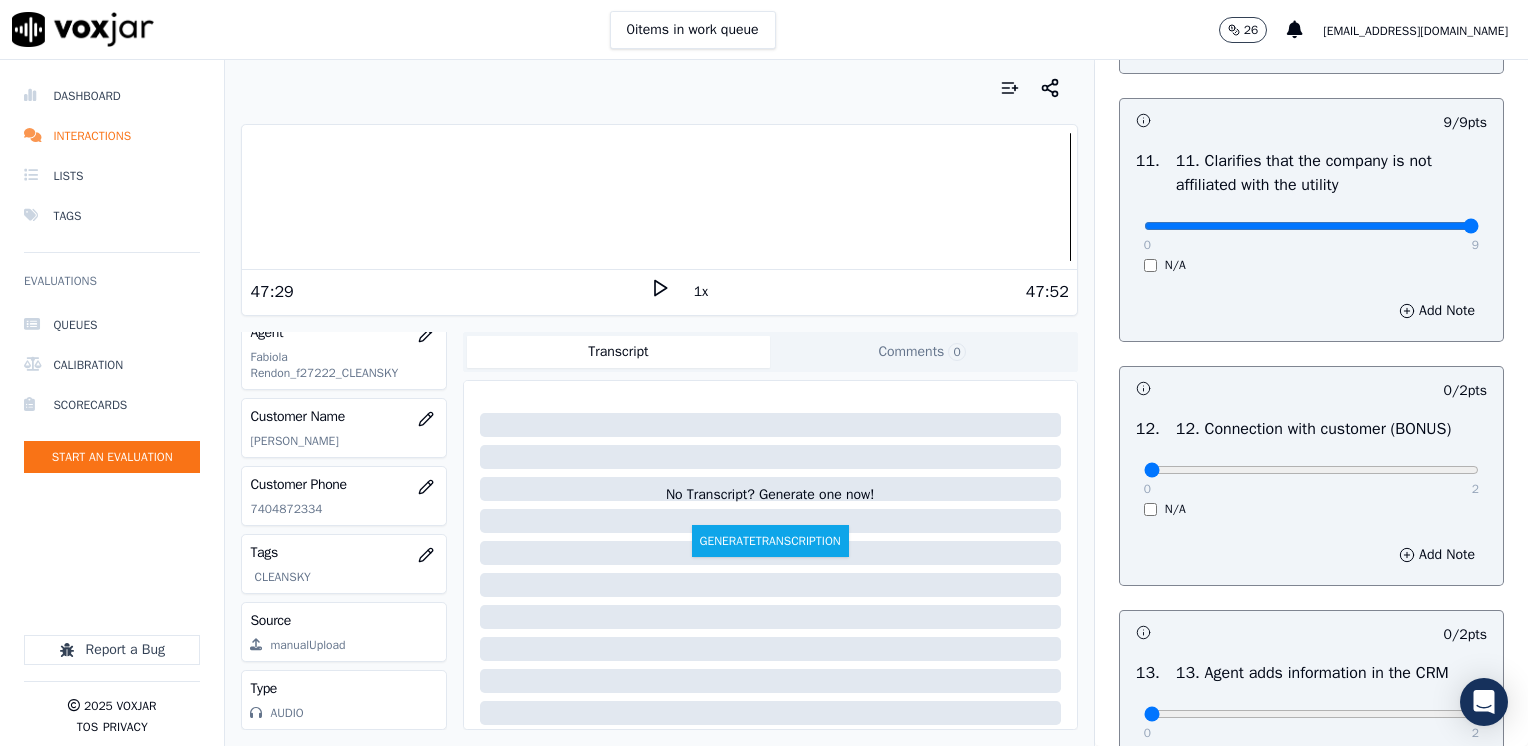 scroll, scrollTop: 3100, scrollLeft: 0, axis: vertical 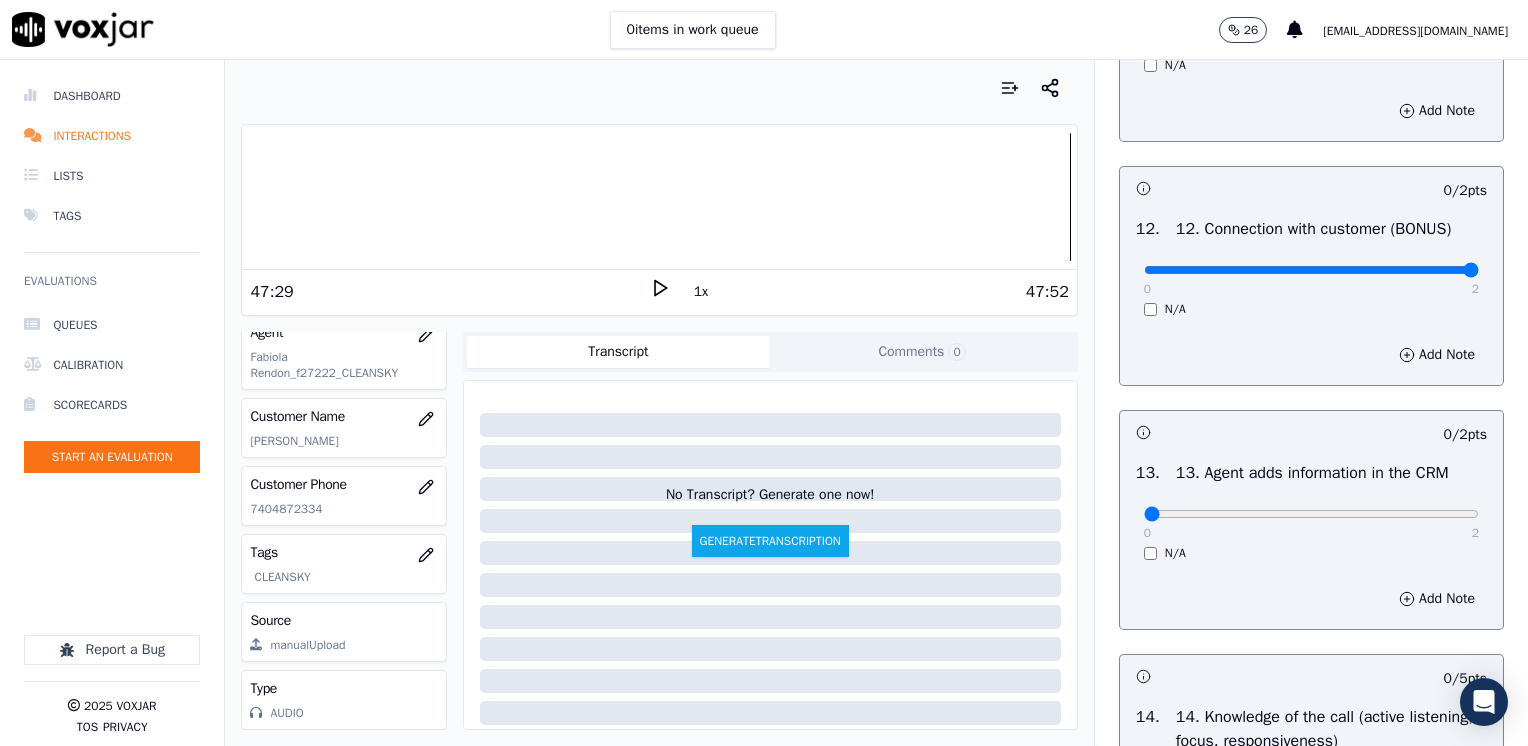 drag, startPoint x: 1131, startPoint y: 318, endPoint x: 1531, endPoint y: 354, distance: 401.61673 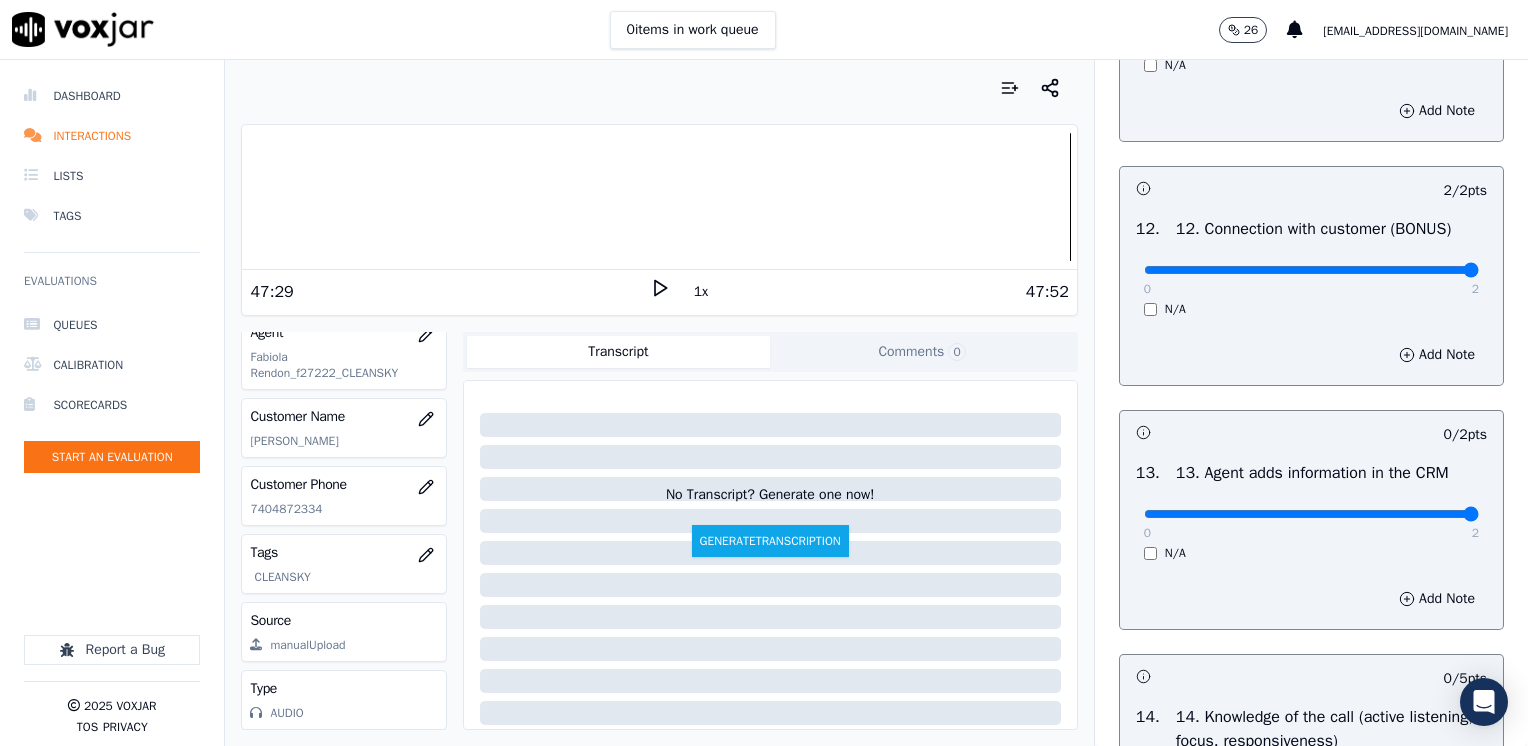 drag, startPoint x: 1137, startPoint y: 554, endPoint x: 1531, endPoint y: 550, distance: 394.0203 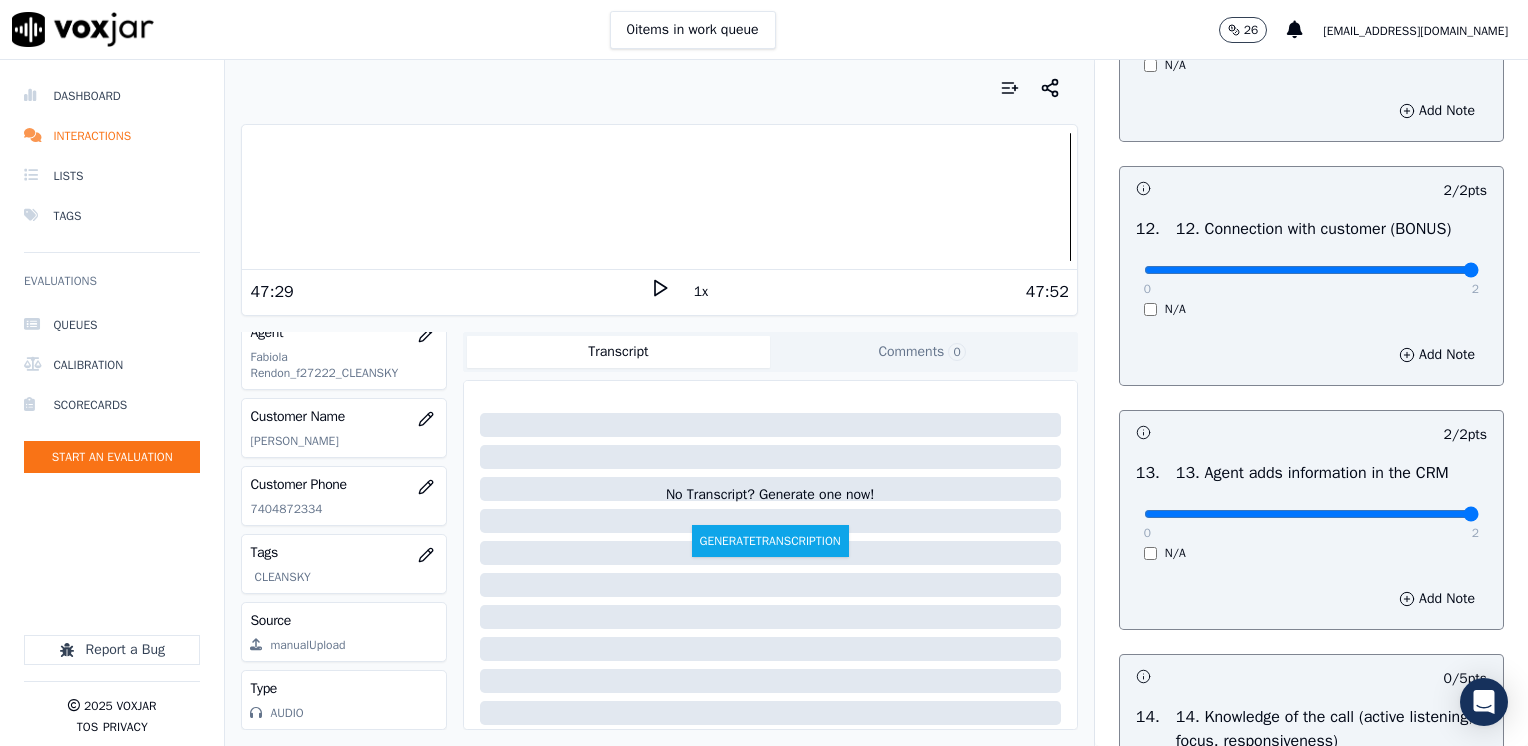 scroll, scrollTop: 3459, scrollLeft: 0, axis: vertical 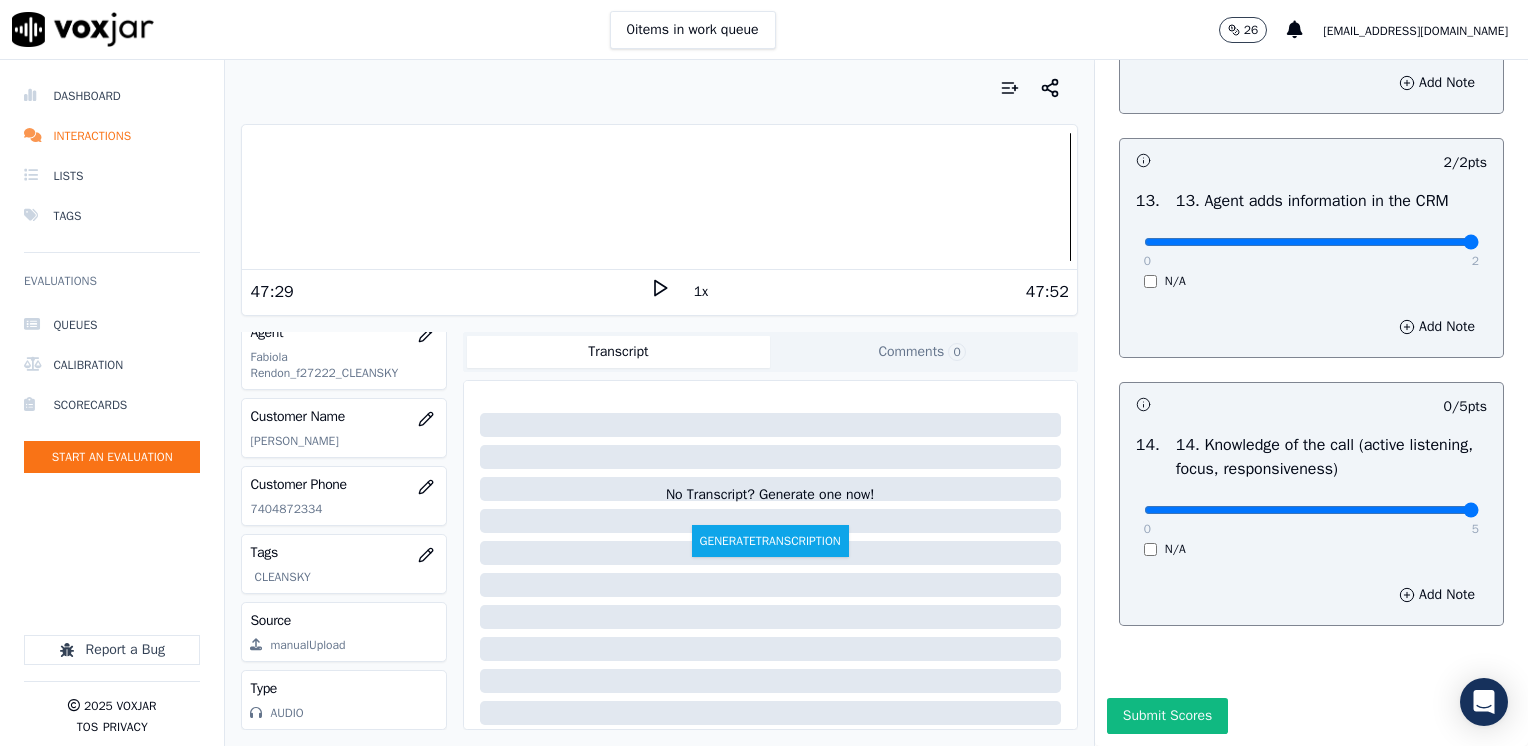 drag, startPoint x: 1130, startPoint y: 470, endPoint x: 1531, endPoint y: 483, distance: 401.21066 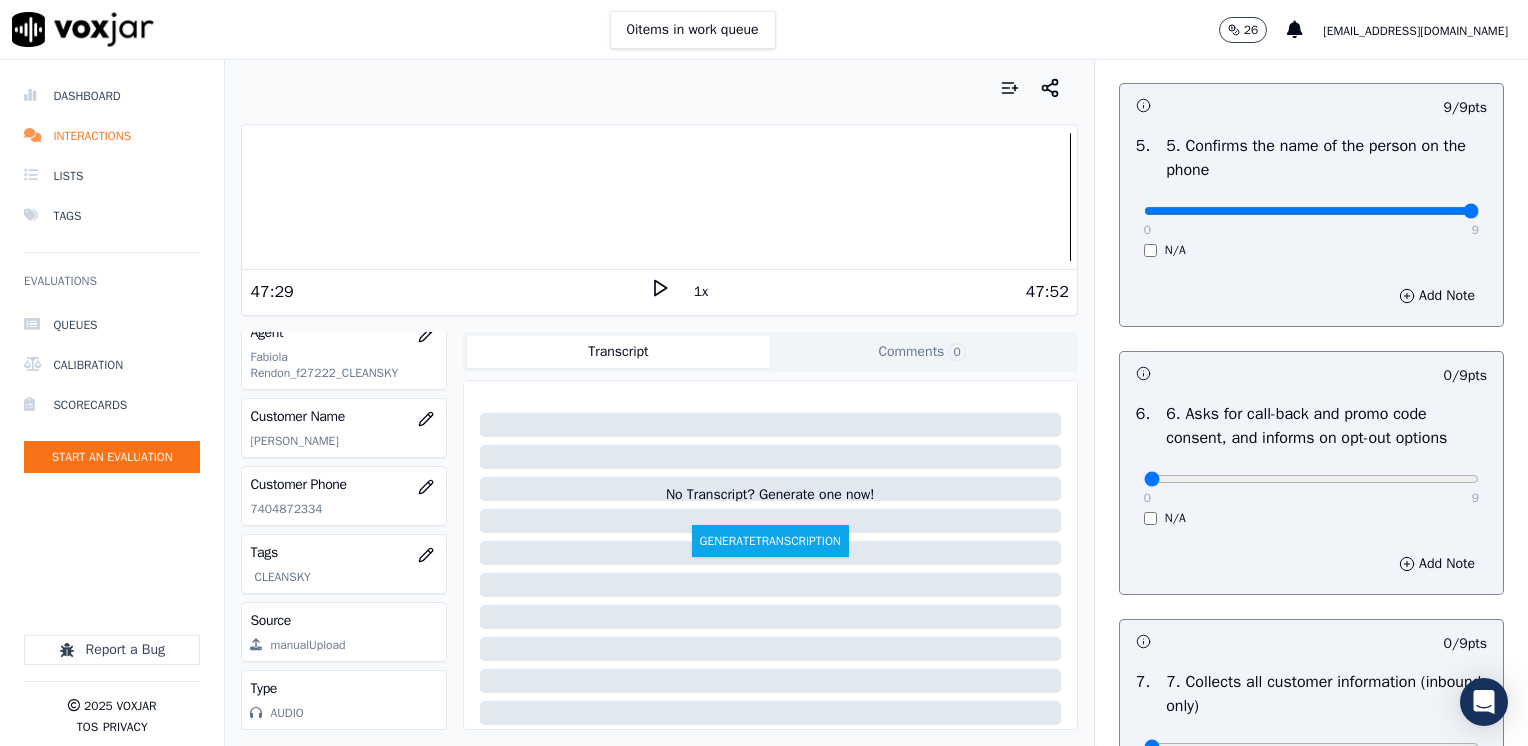 scroll, scrollTop: 1159, scrollLeft: 0, axis: vertical 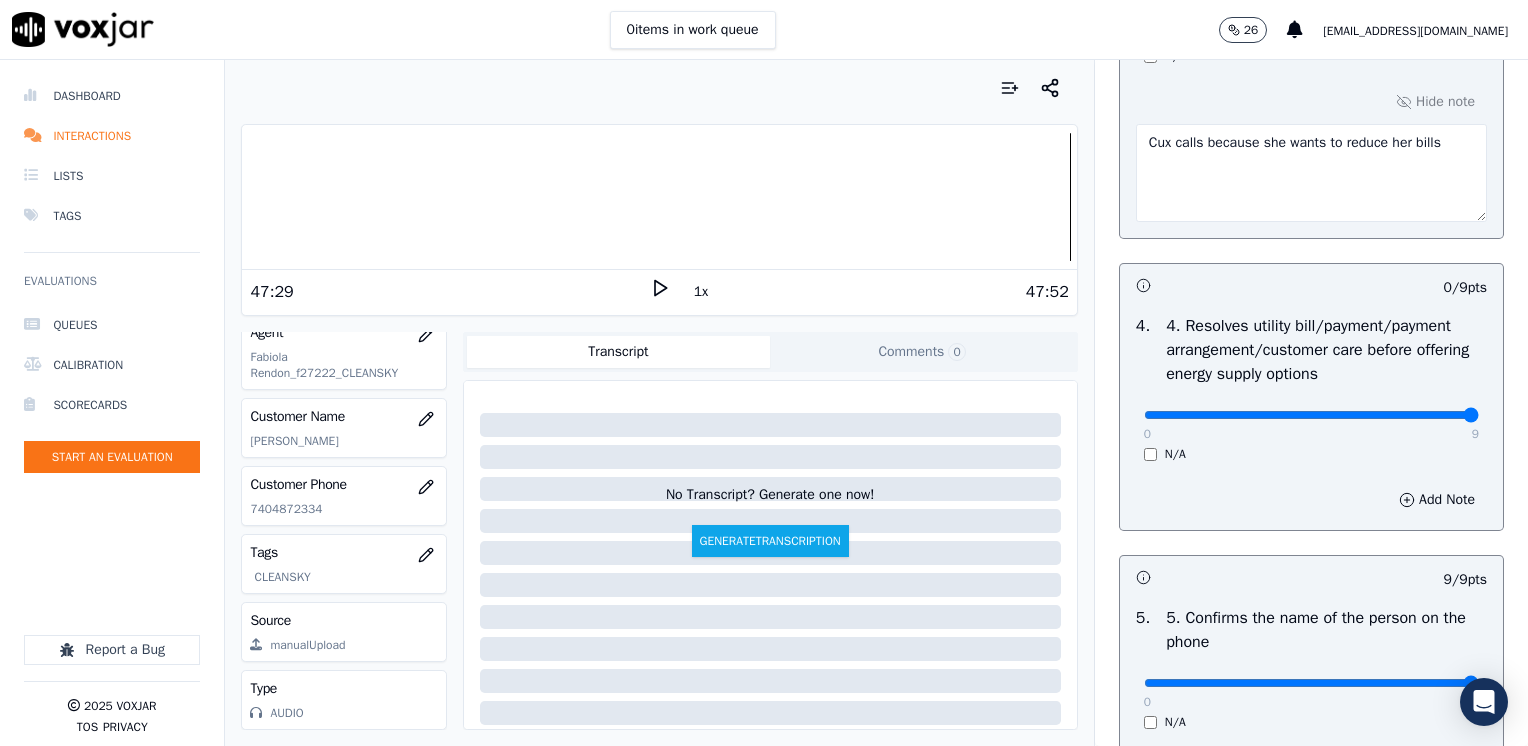 drag, startPoint x: 1132, startPoint y: 414, endPoint x: 1531, endPoint y: 478, distance: 404.10025 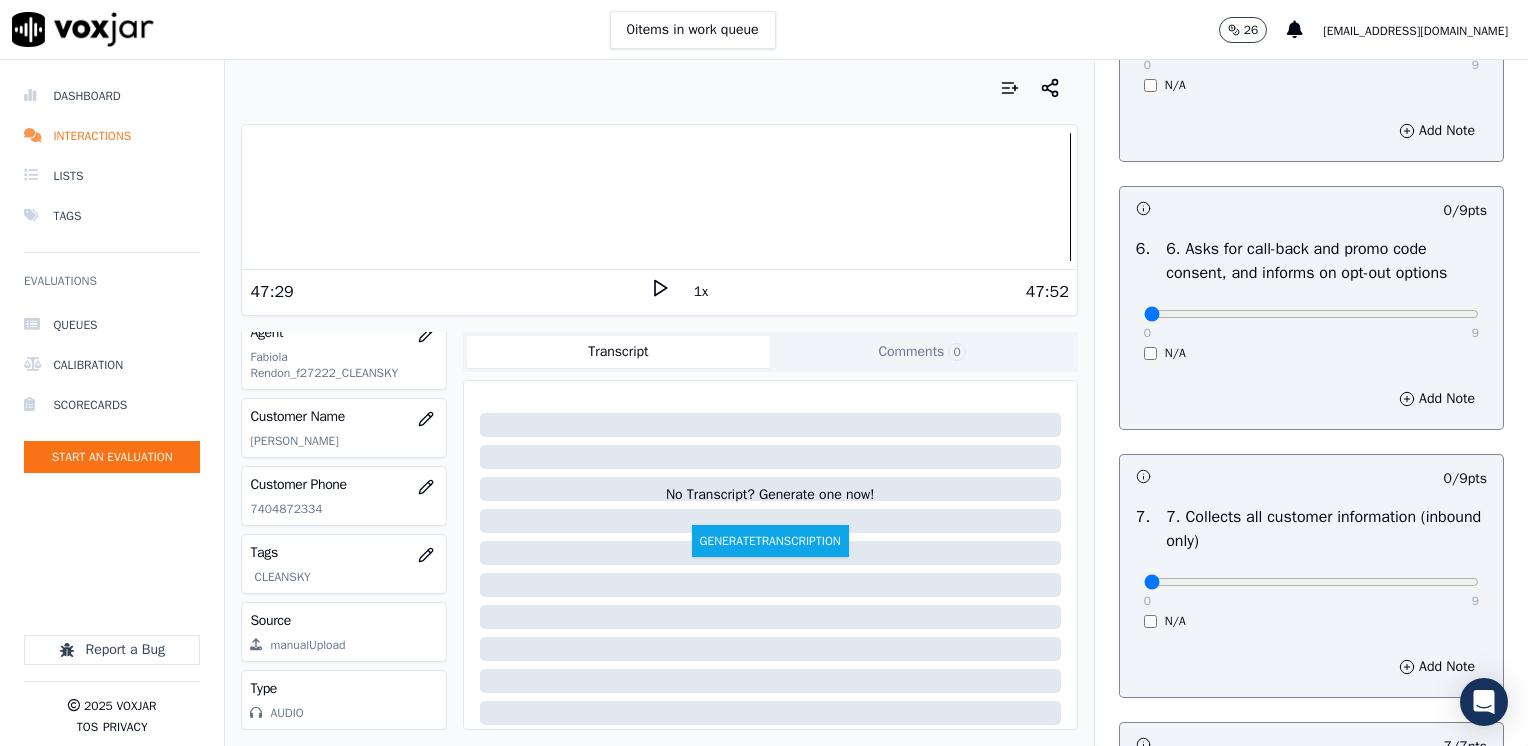 scroll, scrollTop: 1659, scrollLeft: 0, axis: vertical 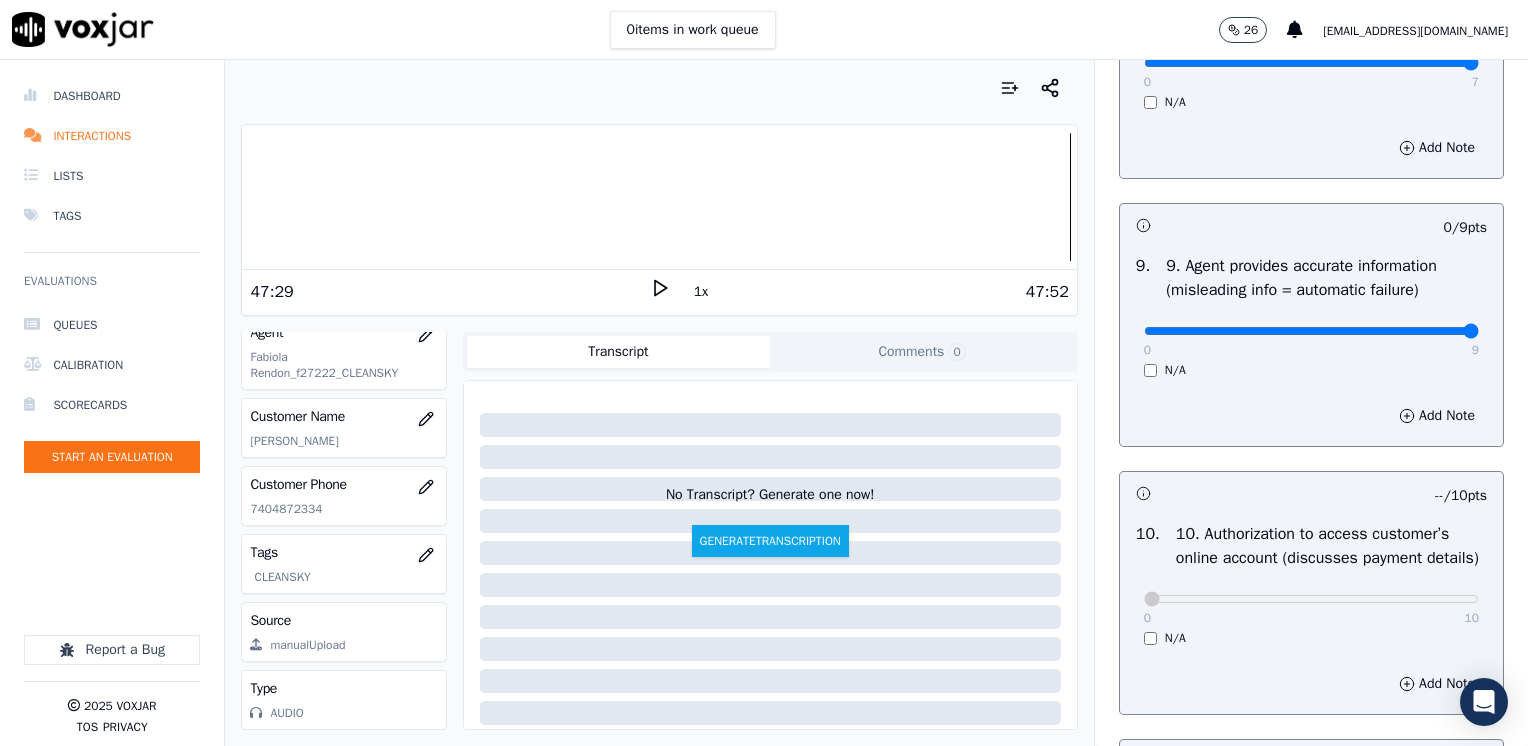 drag, startPoint x: 1127, startPoint y: 356, endPoint x: 1531, endPoint y: 356, distance: 404 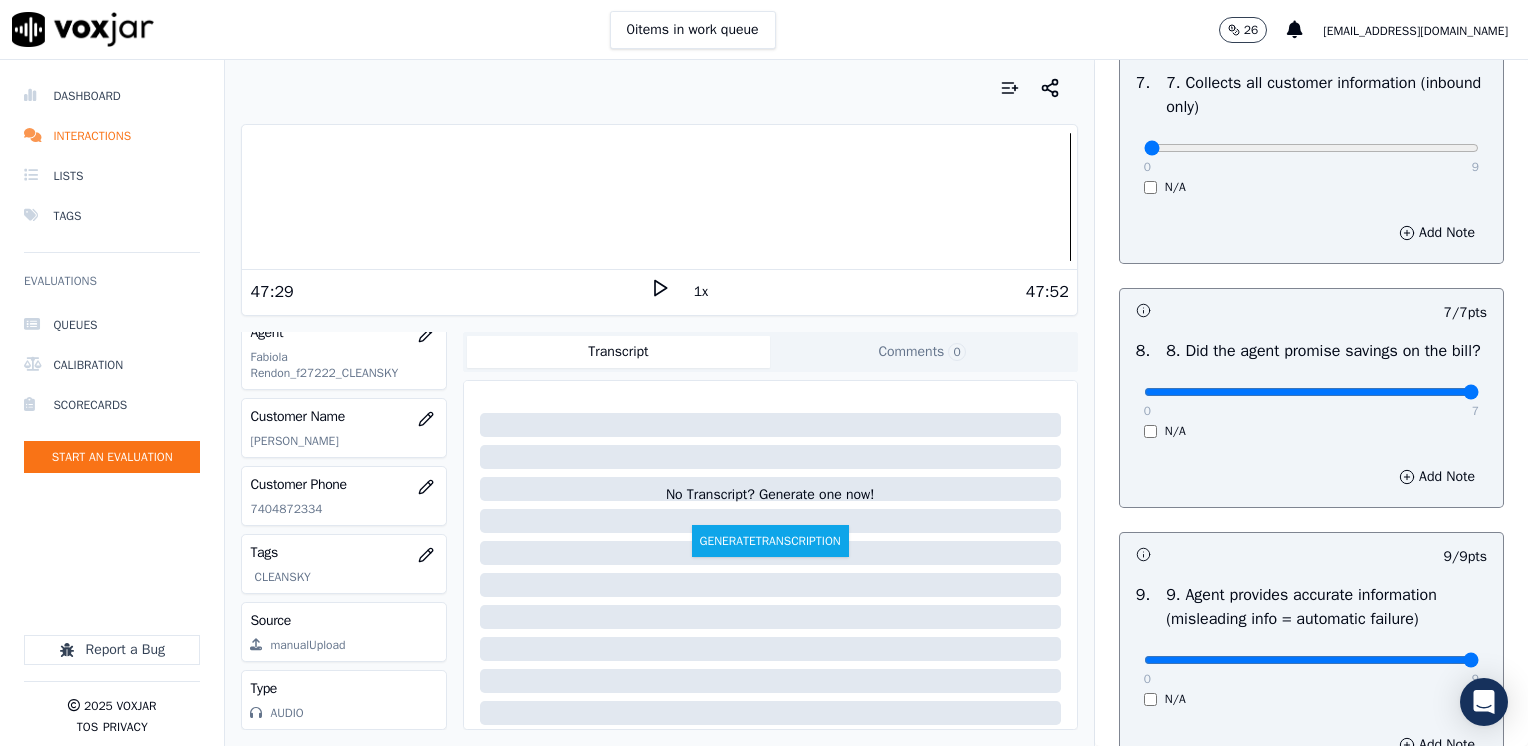 scroll, scrollTop: 1659, scrollLeft: 0, axis: vertical 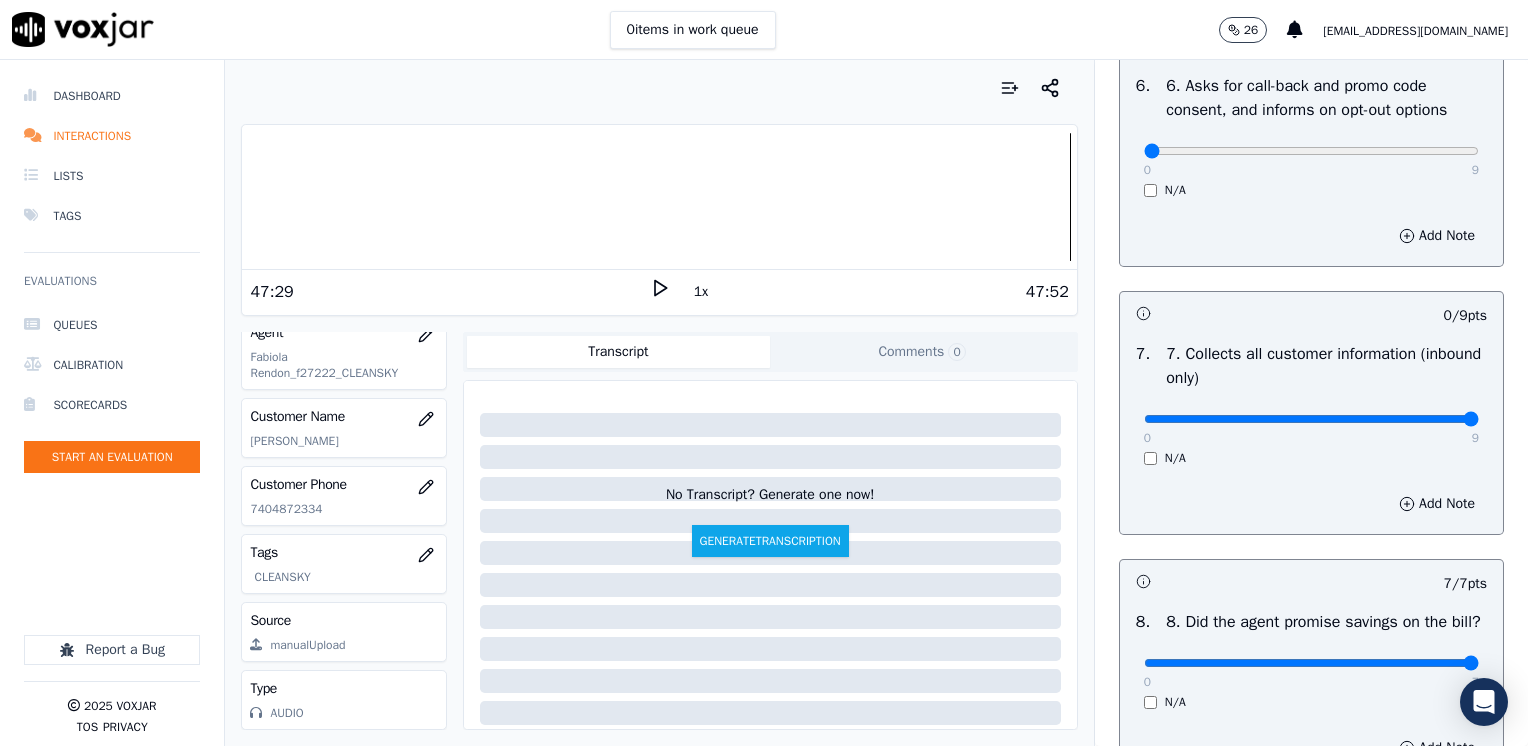 drag, startPoint x: 1128, startPoint y: 414, endPoint x: 1531, endPoint y: 414, distance: 403 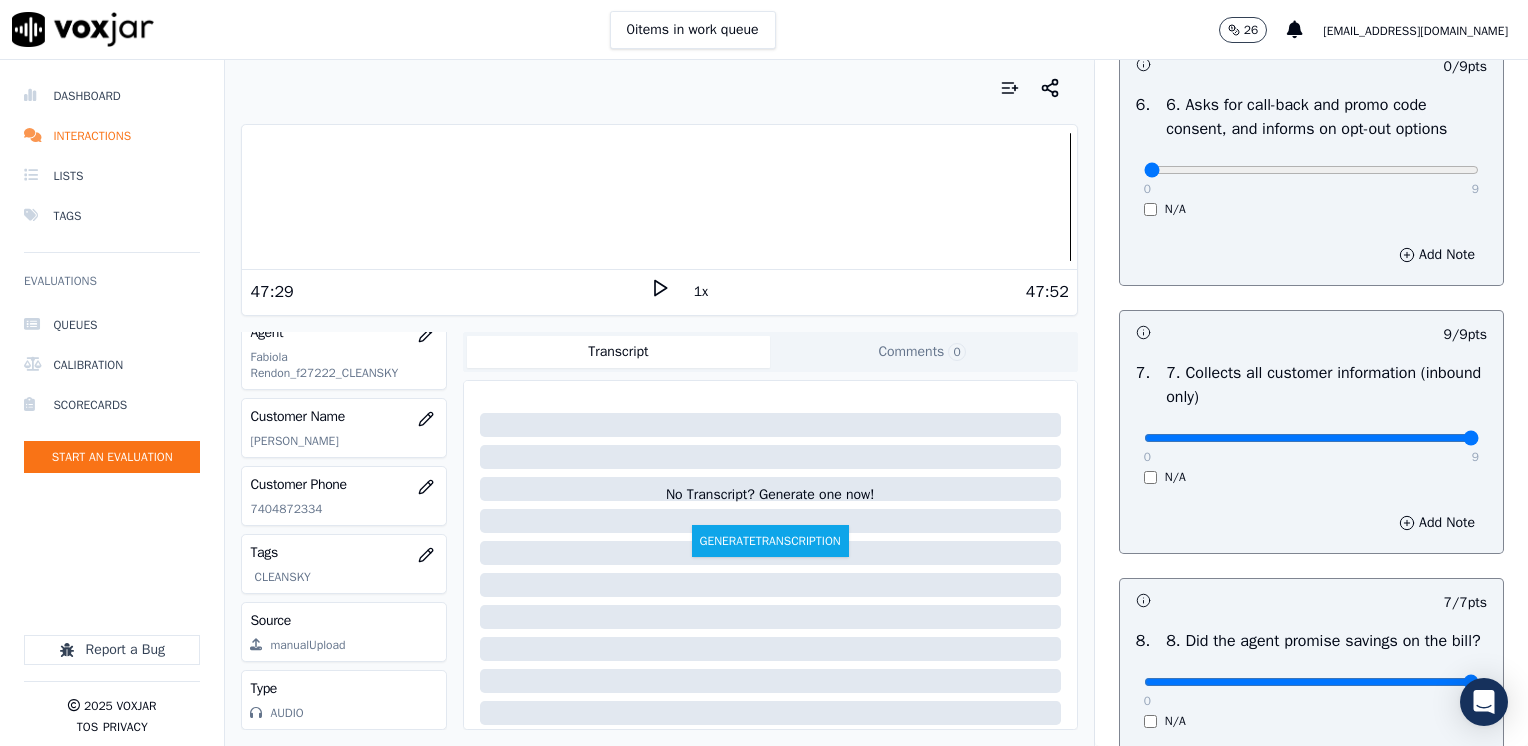 scroll, scrollTop: 1359, scrollLeft: 0, axis: vertical 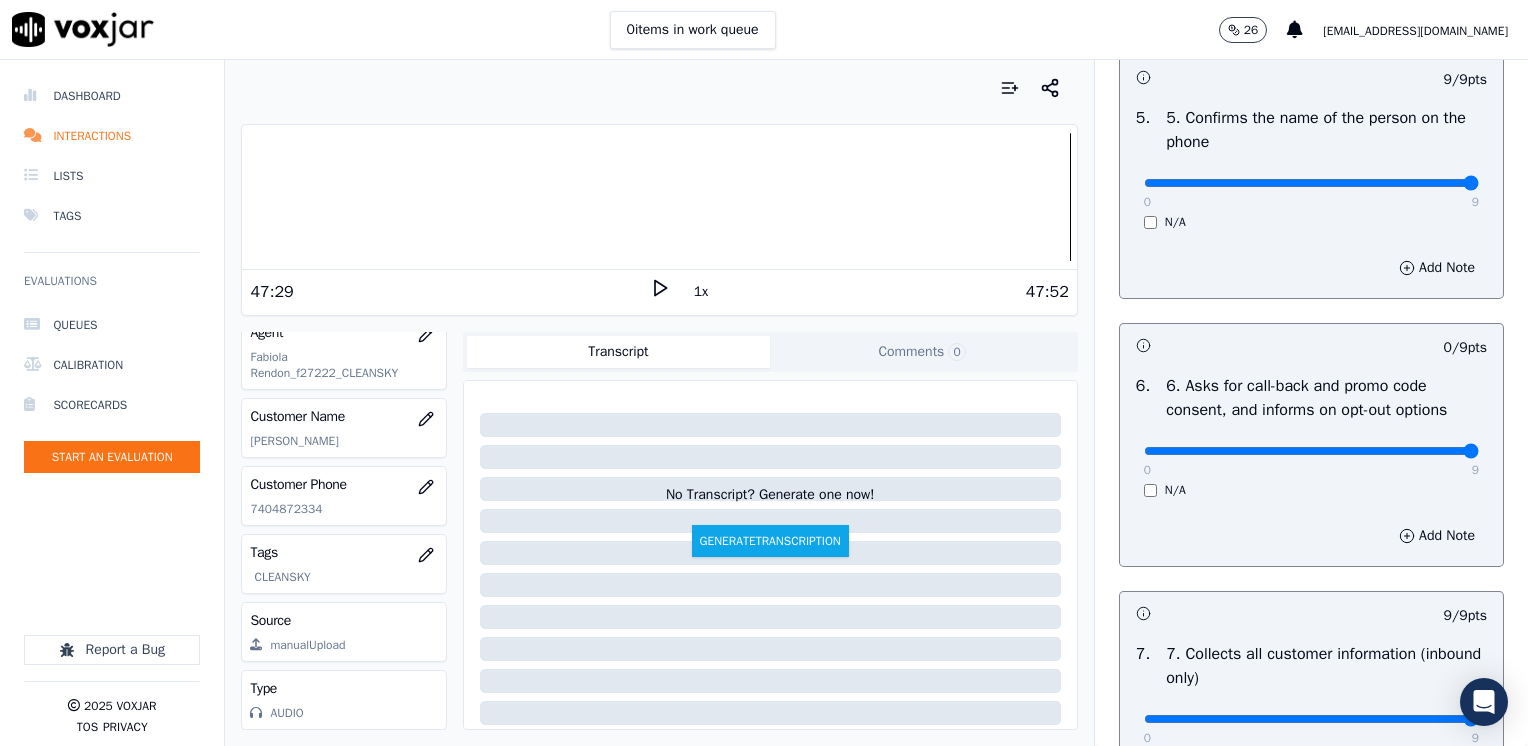 drag, startPoint x: 1130, startPoint y: 455, endPoint x: 1531, endPoint y: 451, distance: 401.01996 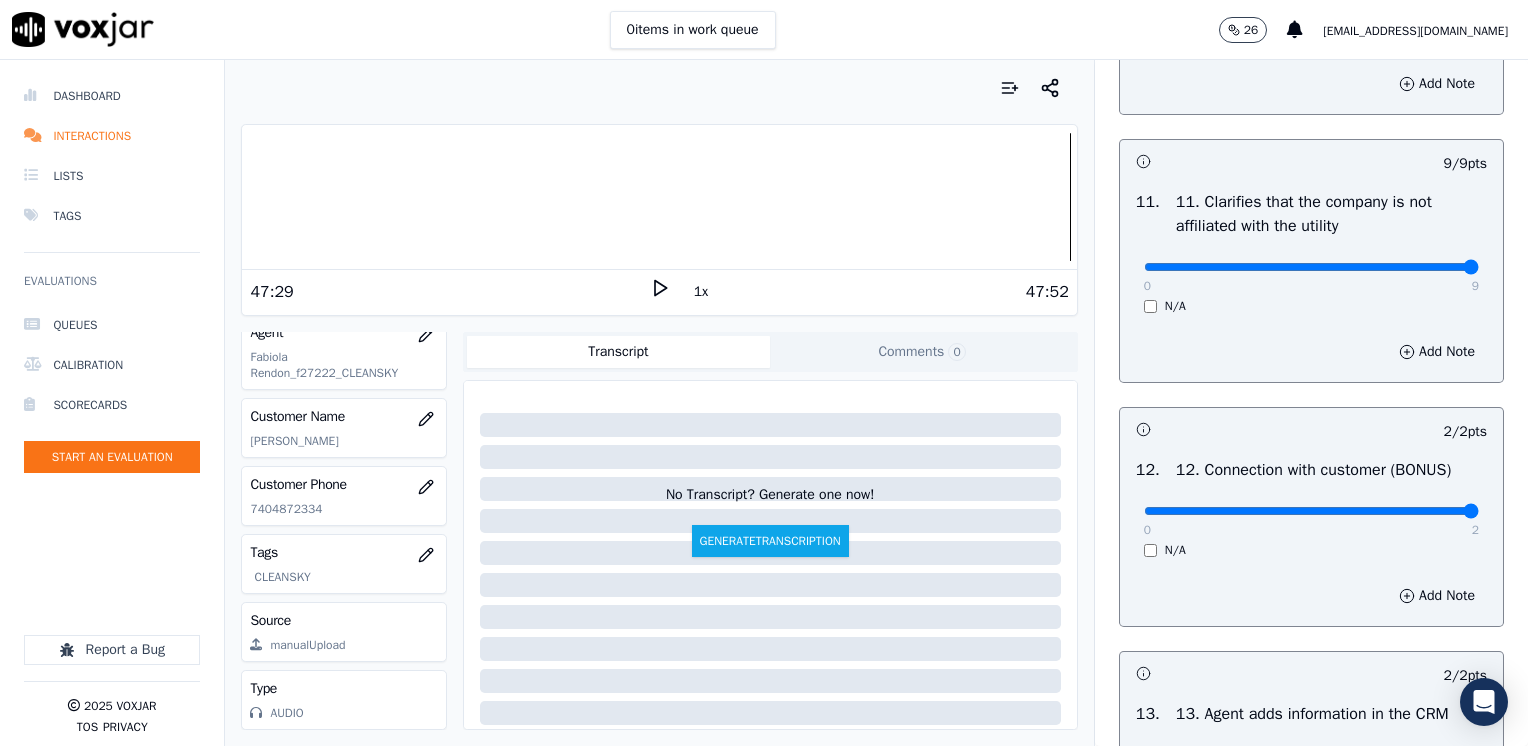 scroll, scrollTop: 3459, scrollLeft: 0, axis: vertical 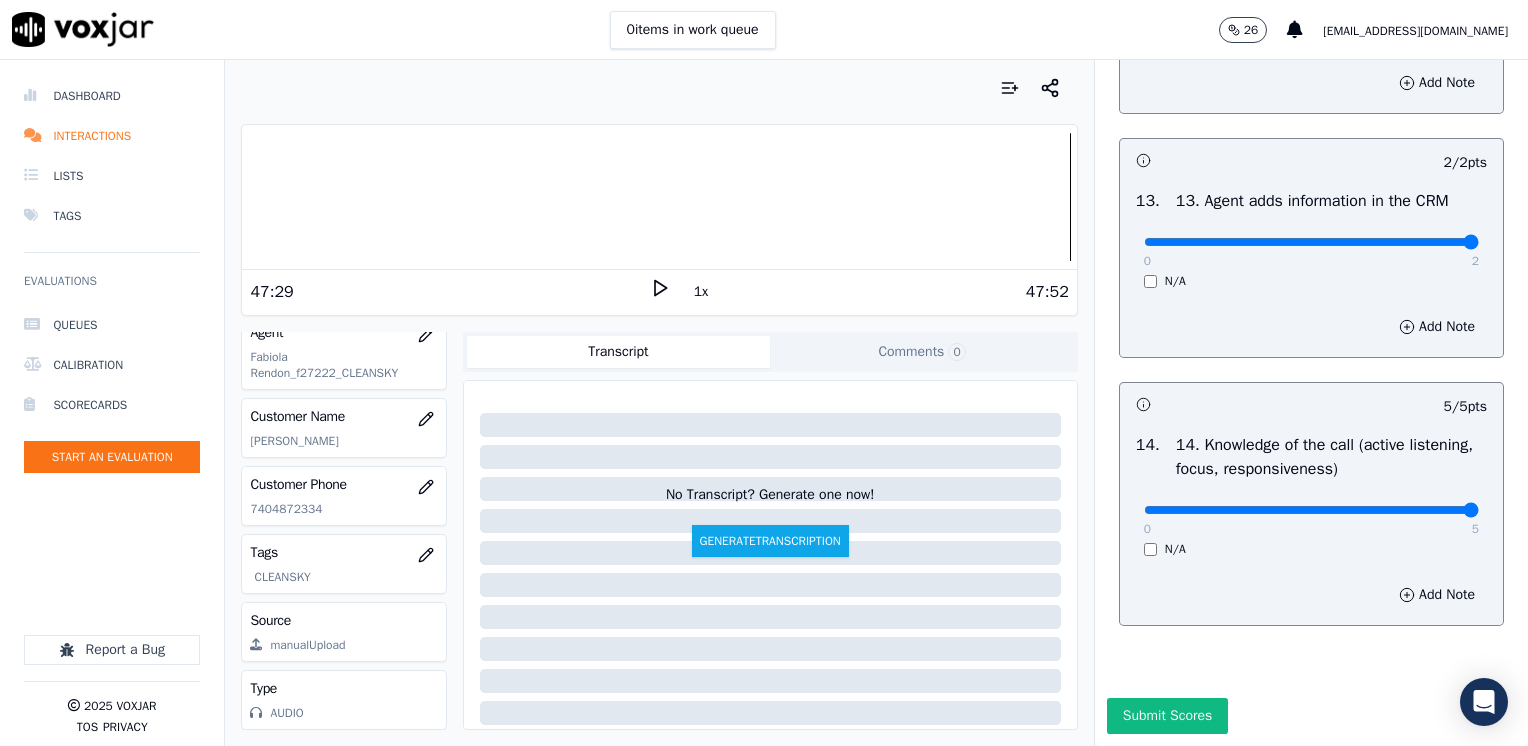 click on "Submit Scores" at bounding box center [1167, 716] 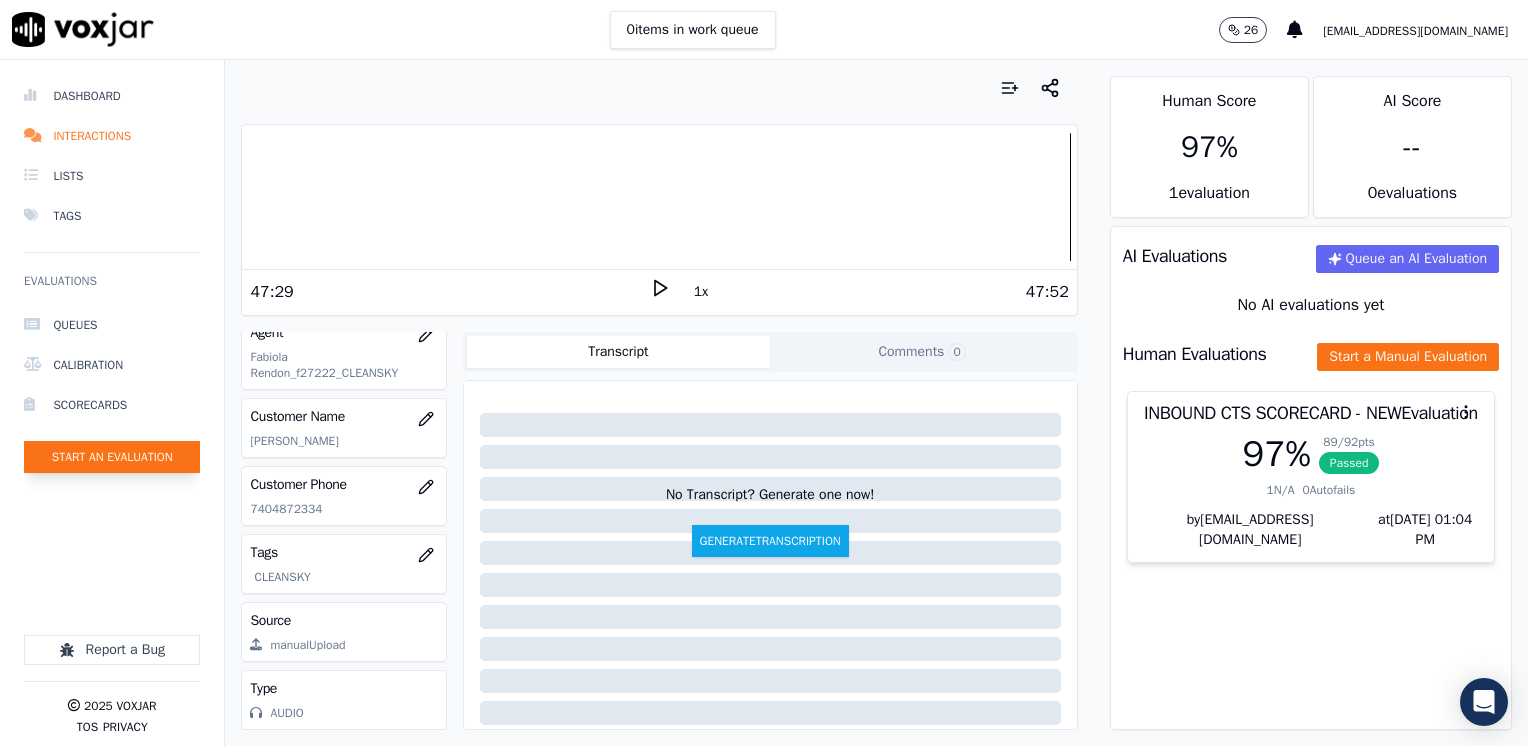 click on "Start an Evaluation" 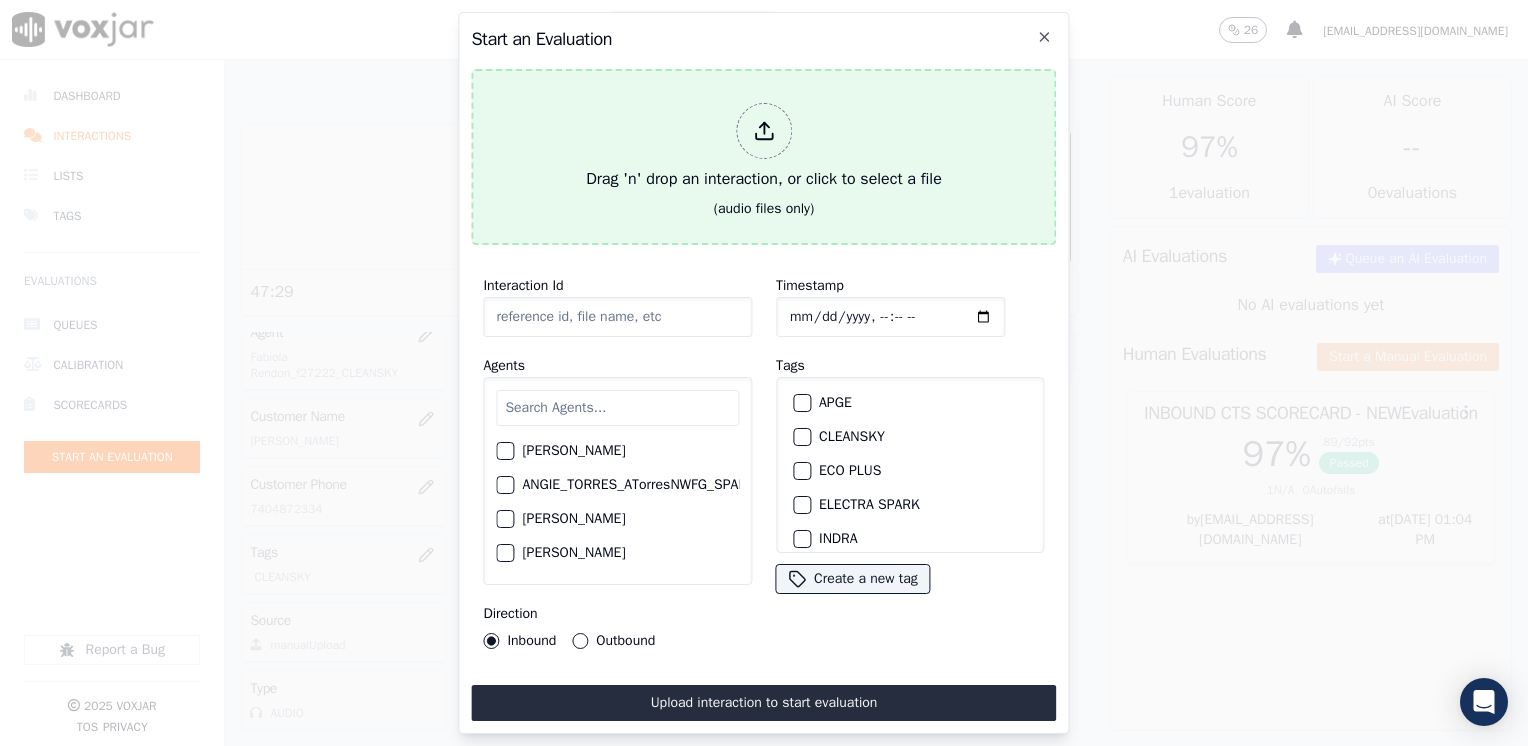 click 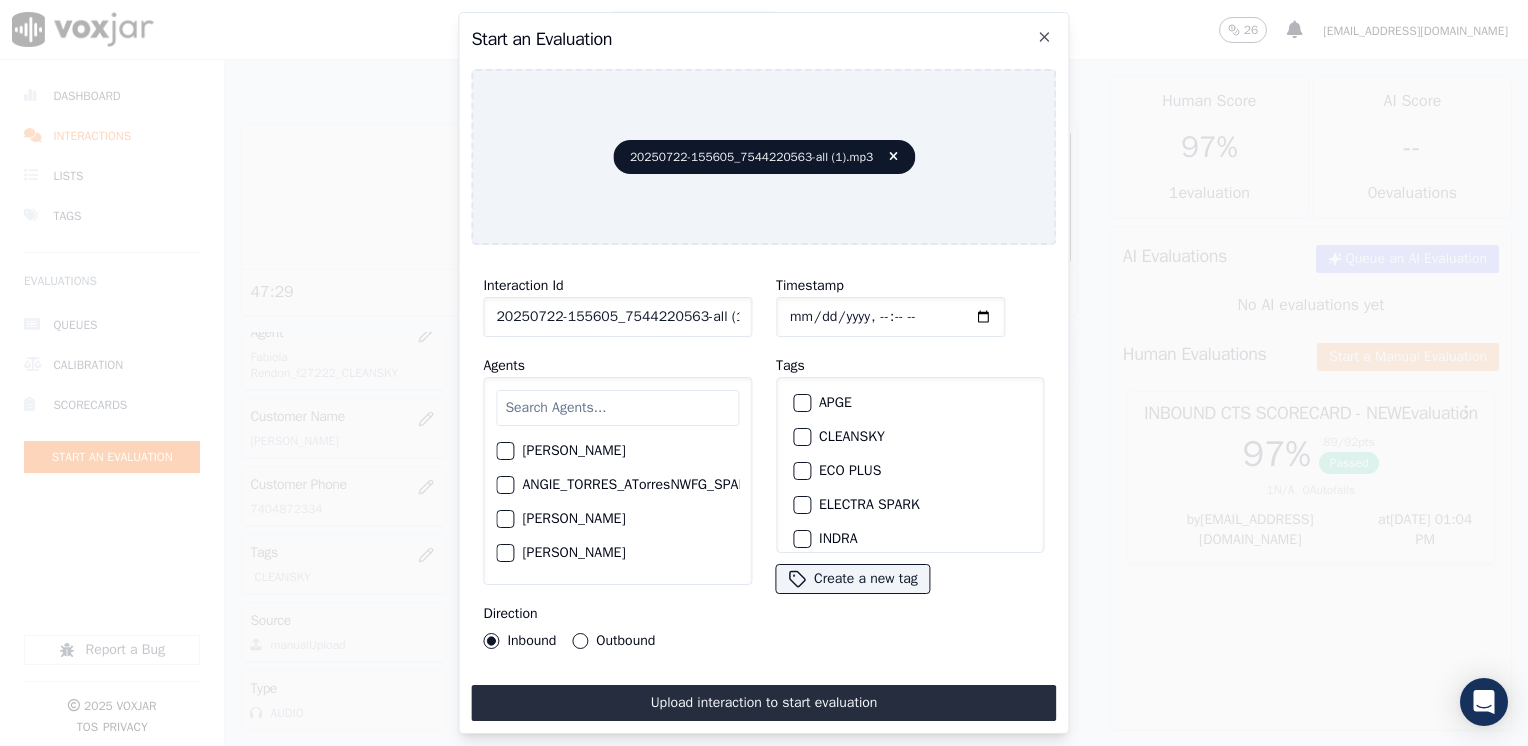 click at bounding box center [617, 408] 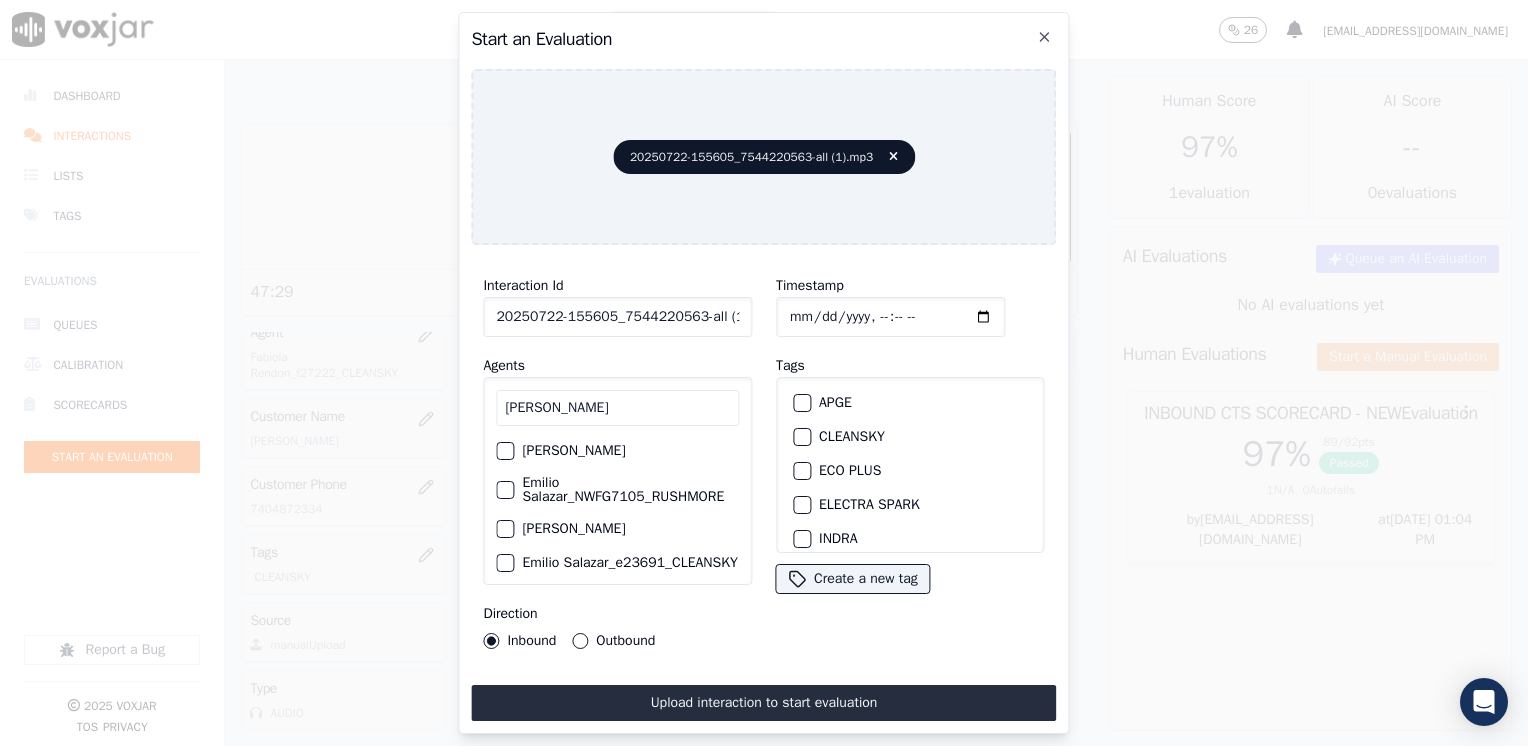 scroll, scrollTop: 99, scrollLeft: 0, axis: vertical 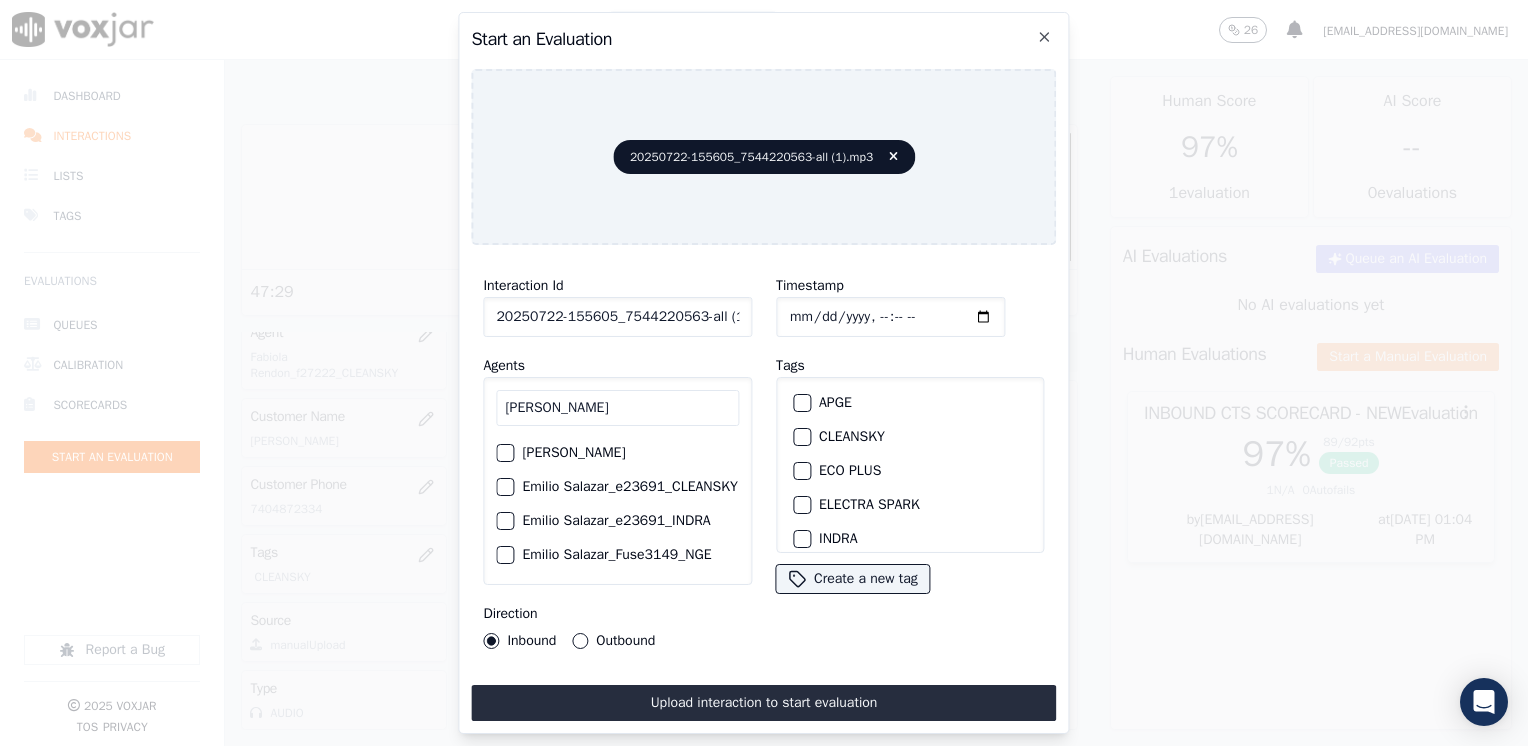 type on "[PERSON_NAME]" 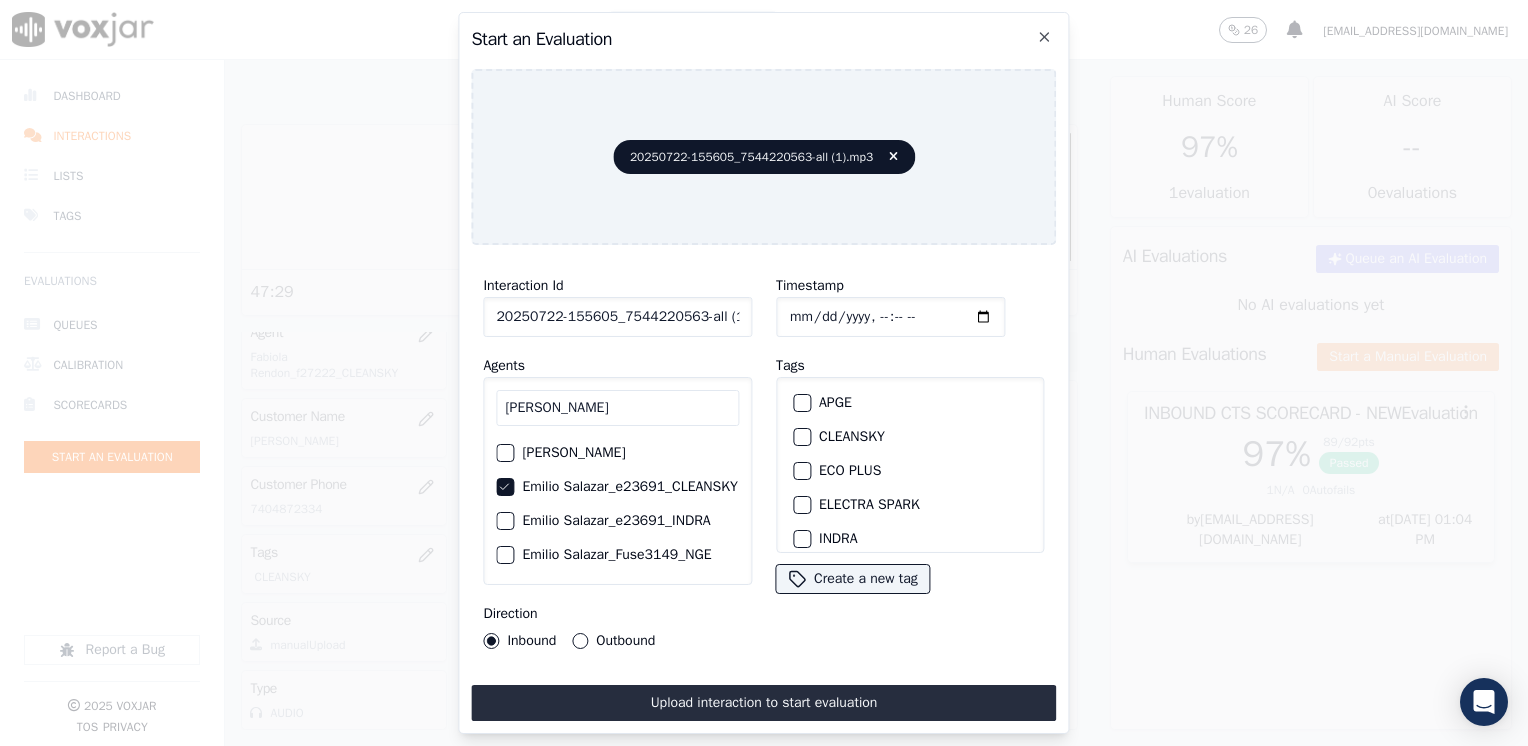 click at bounding box center [801, 437] 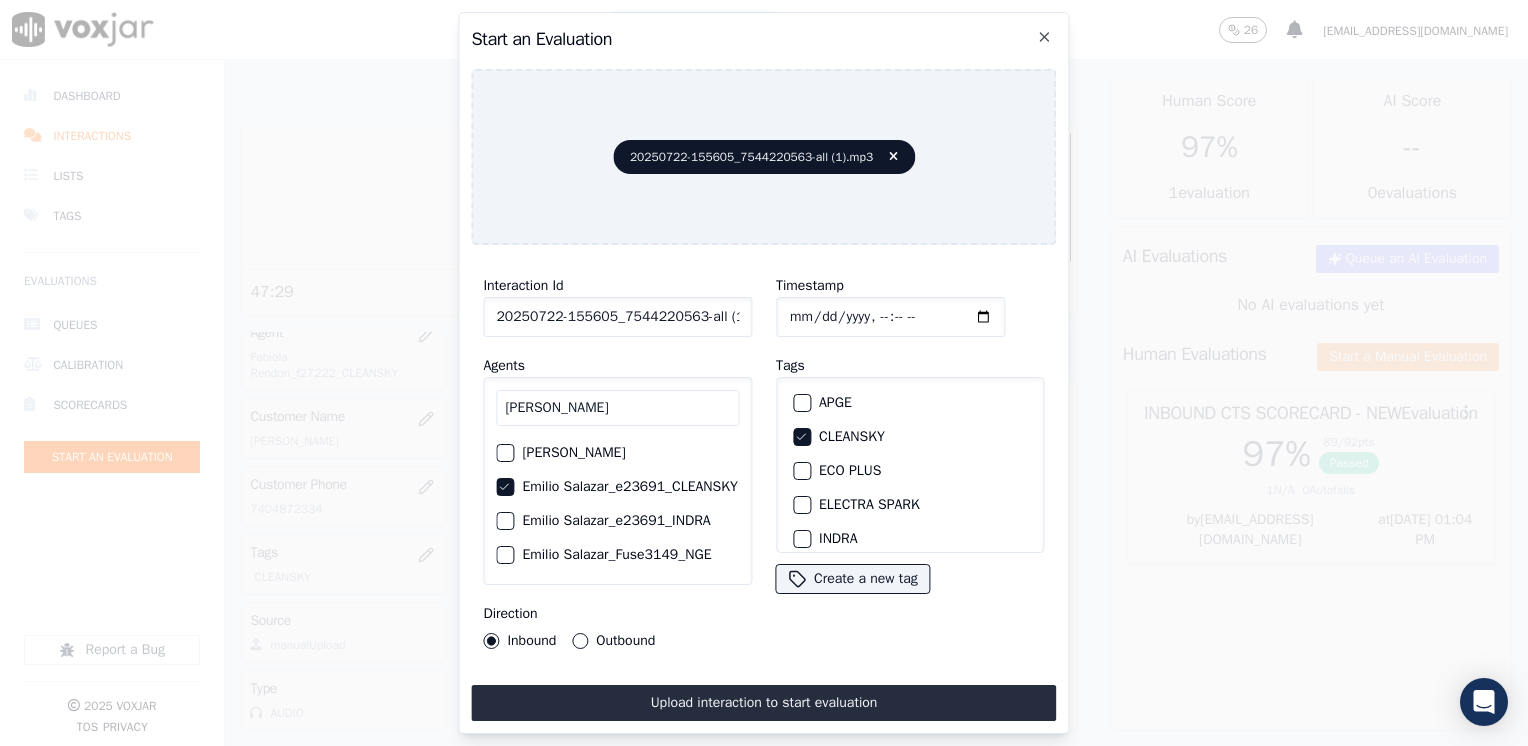 click on "Outbound" at bounding box center [580, 641] 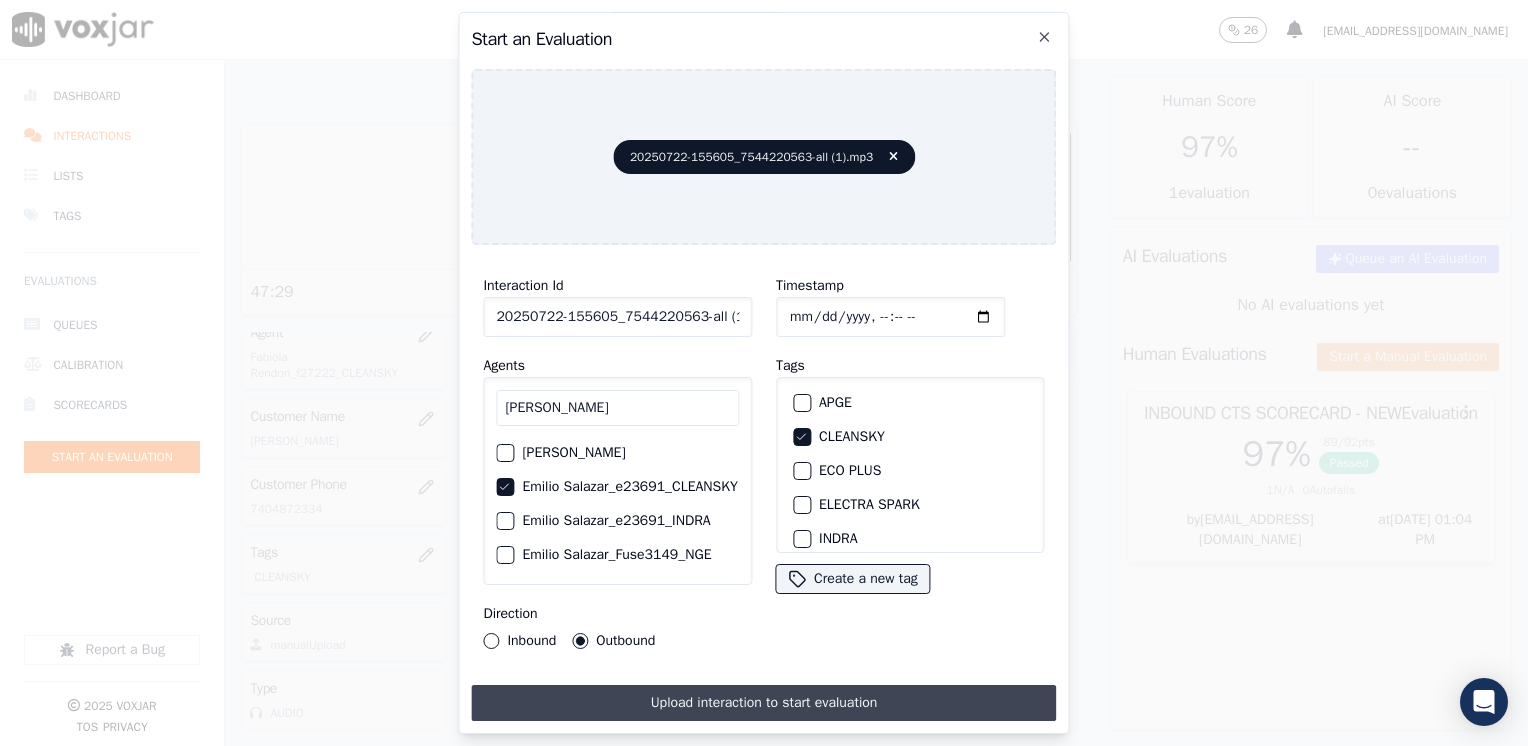 click on "Upload interaction to start evaluation" at bounding box center [763, 703] 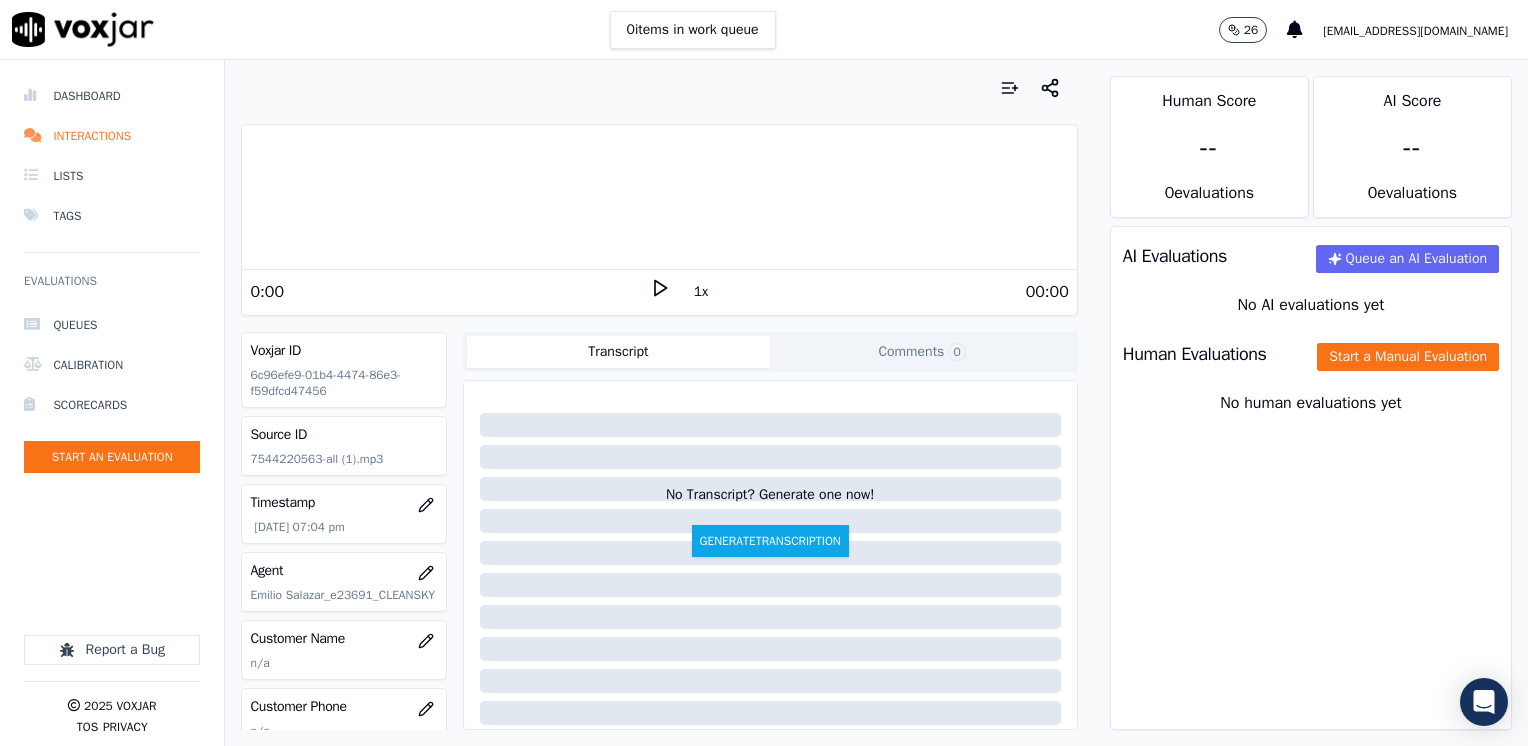 click 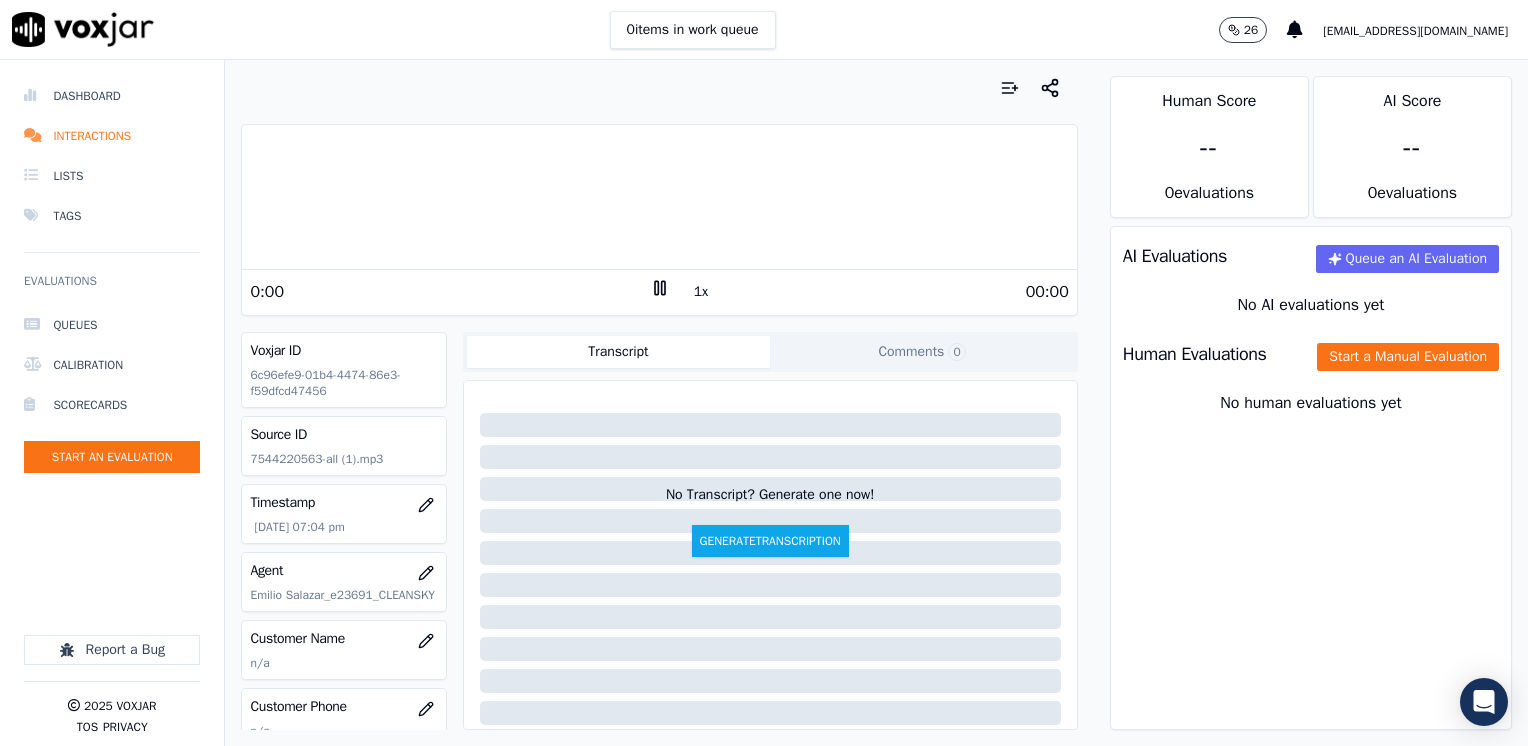 click 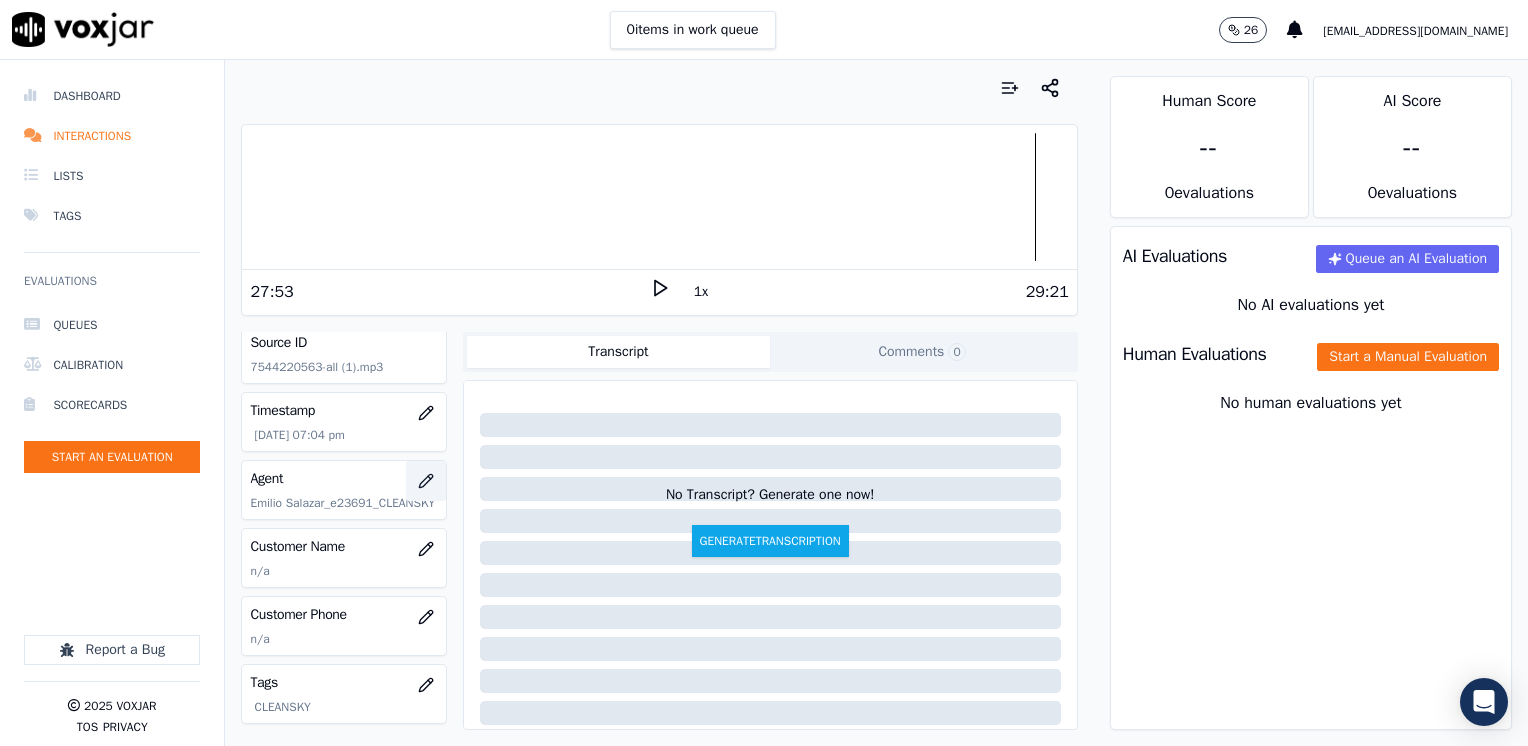 scroll, scrollTop: 200, scrollLeft: 0, axis: vertical 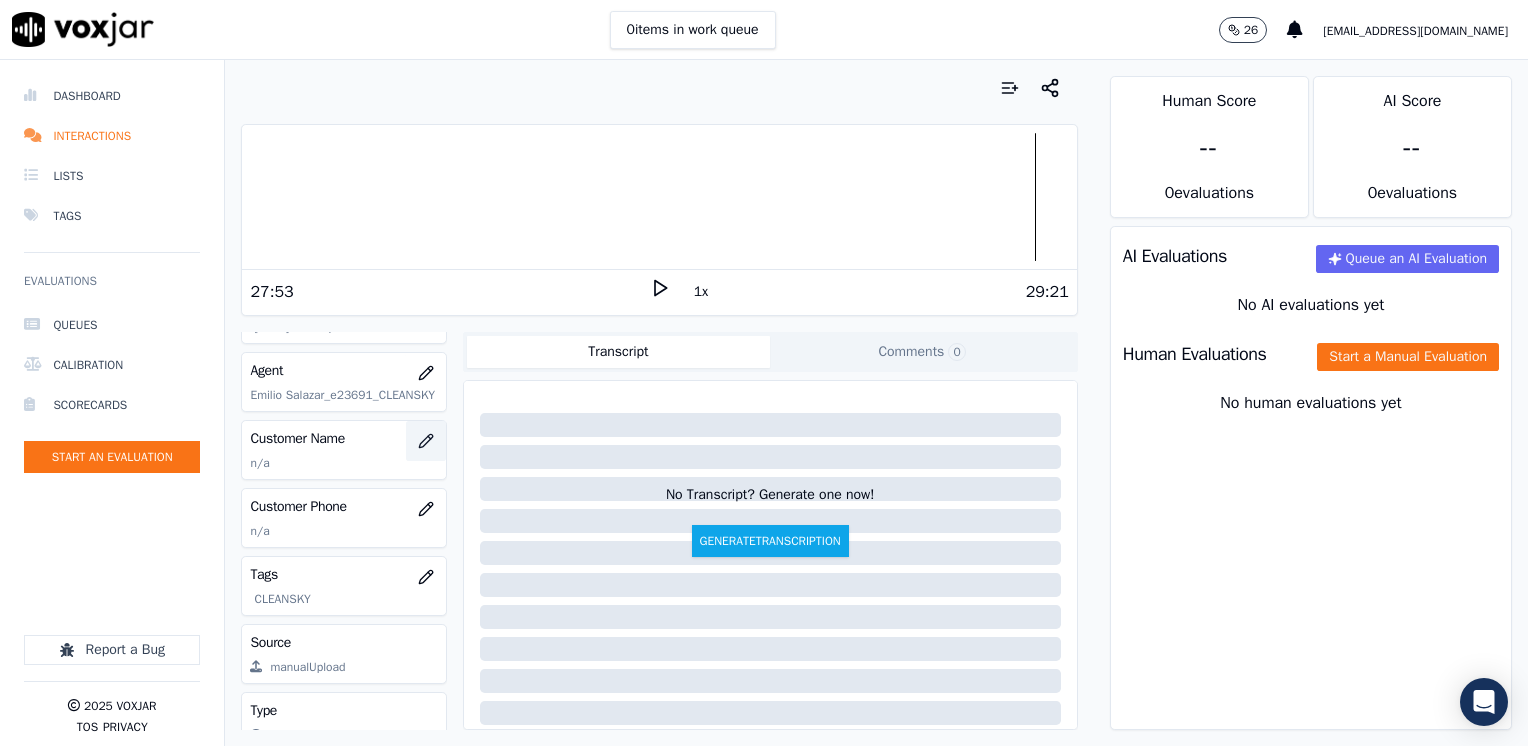 click 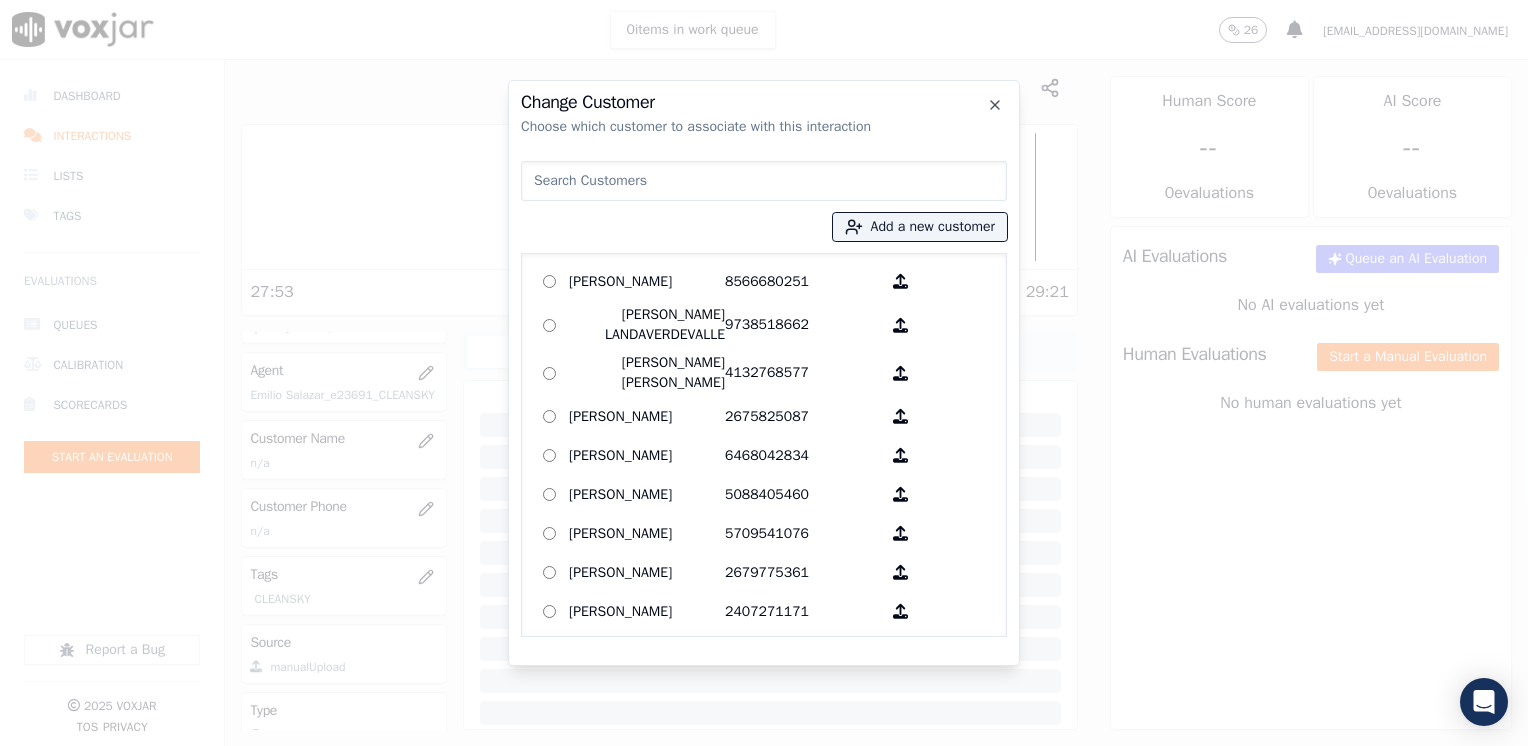 click at bounding box center (764, 181) 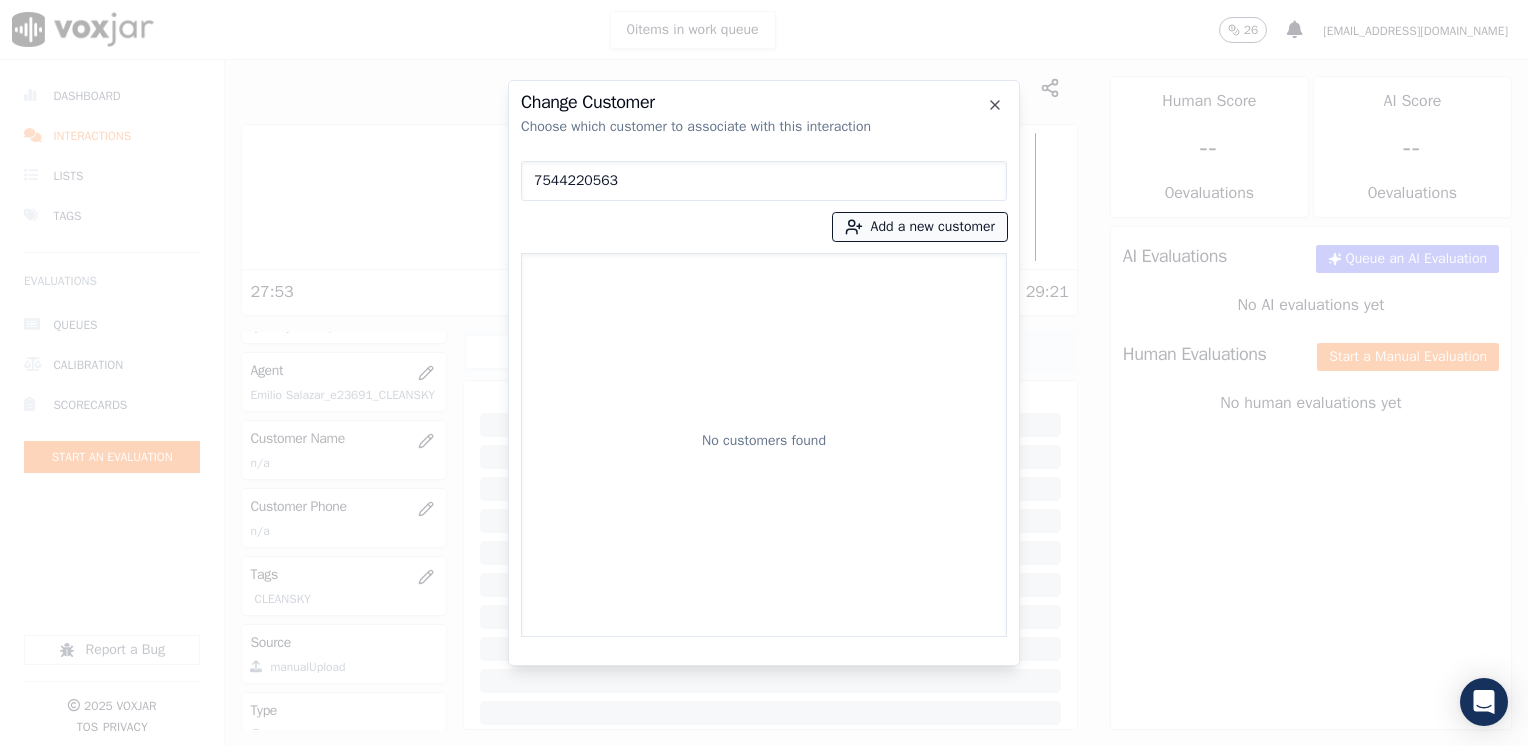 type on "7544220563" 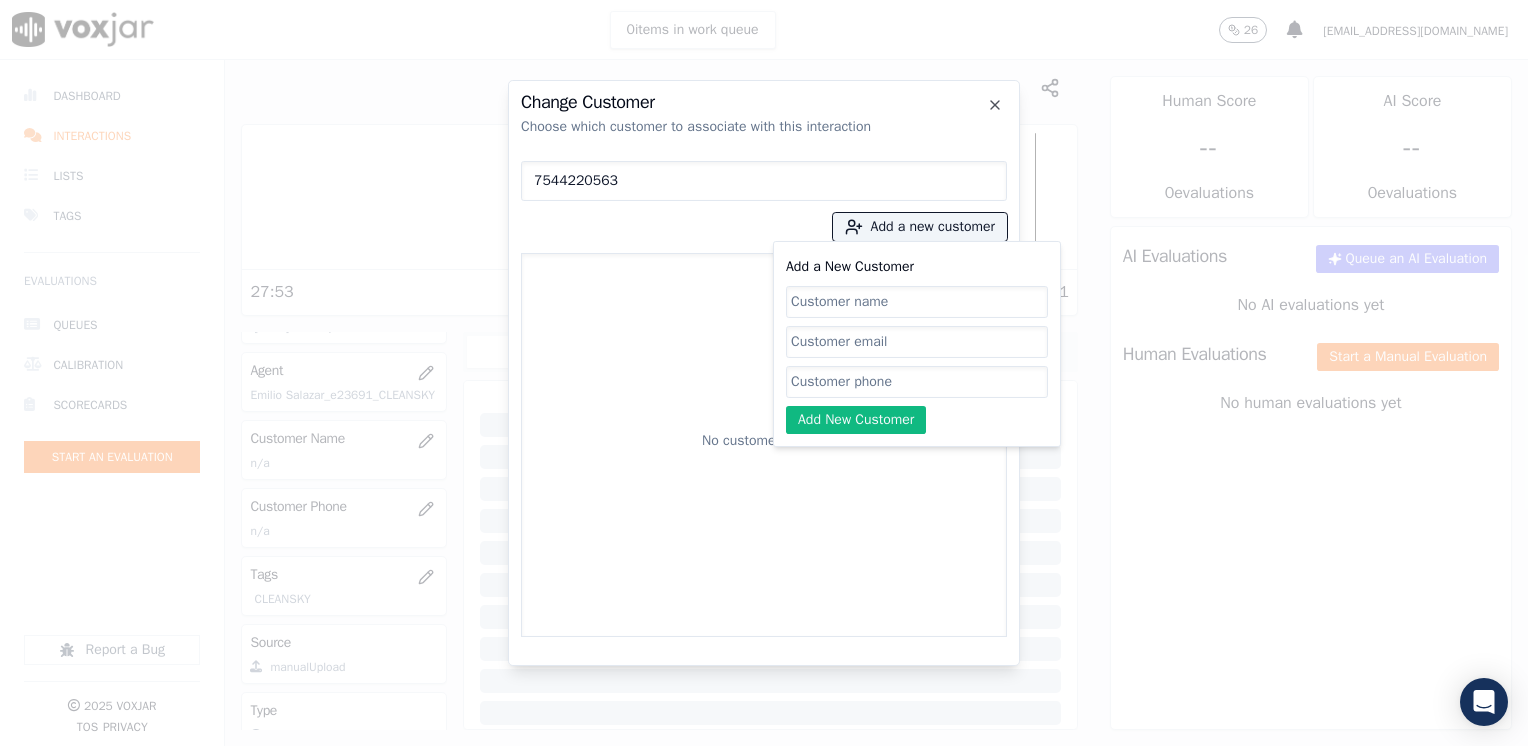 click on "Add a New Customer" 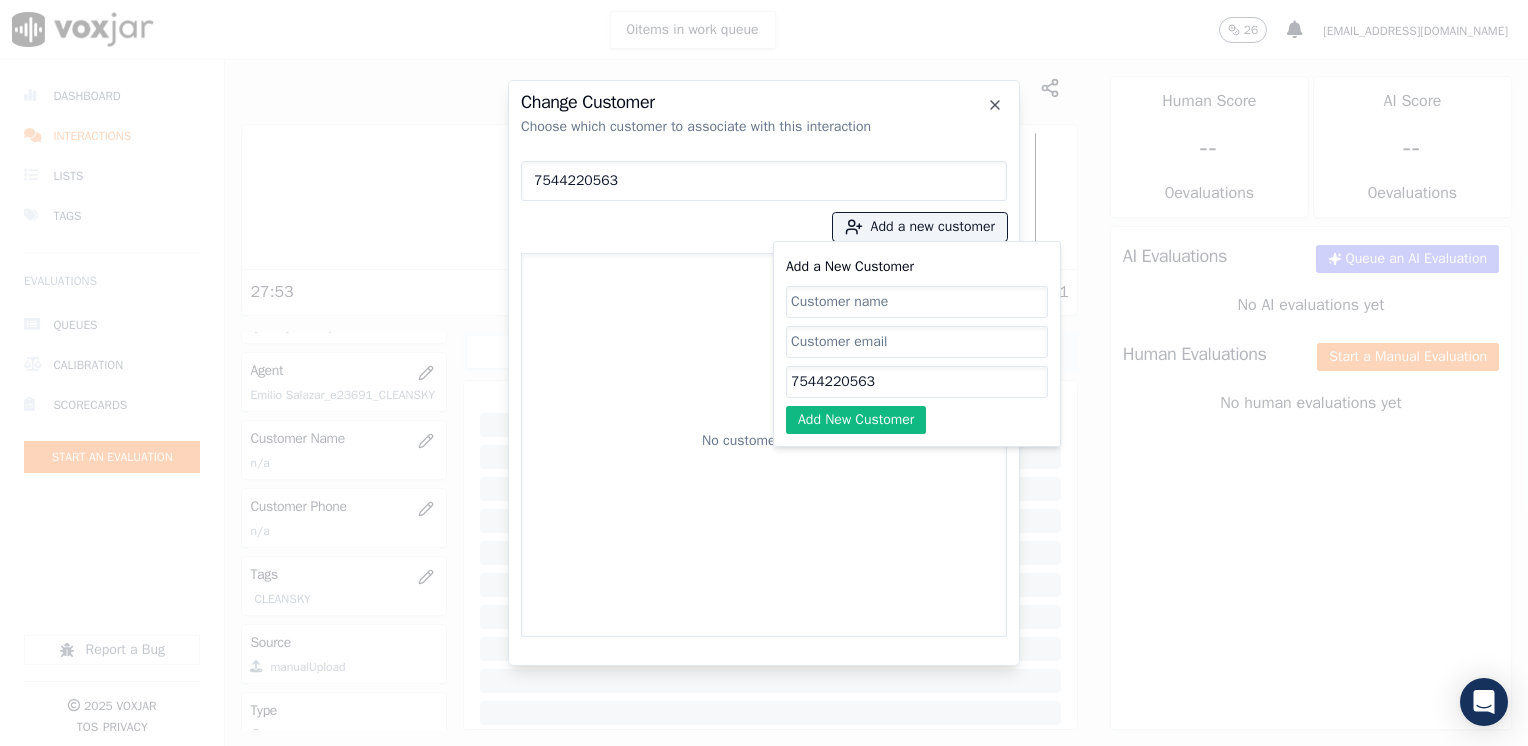 type on "7544220563" 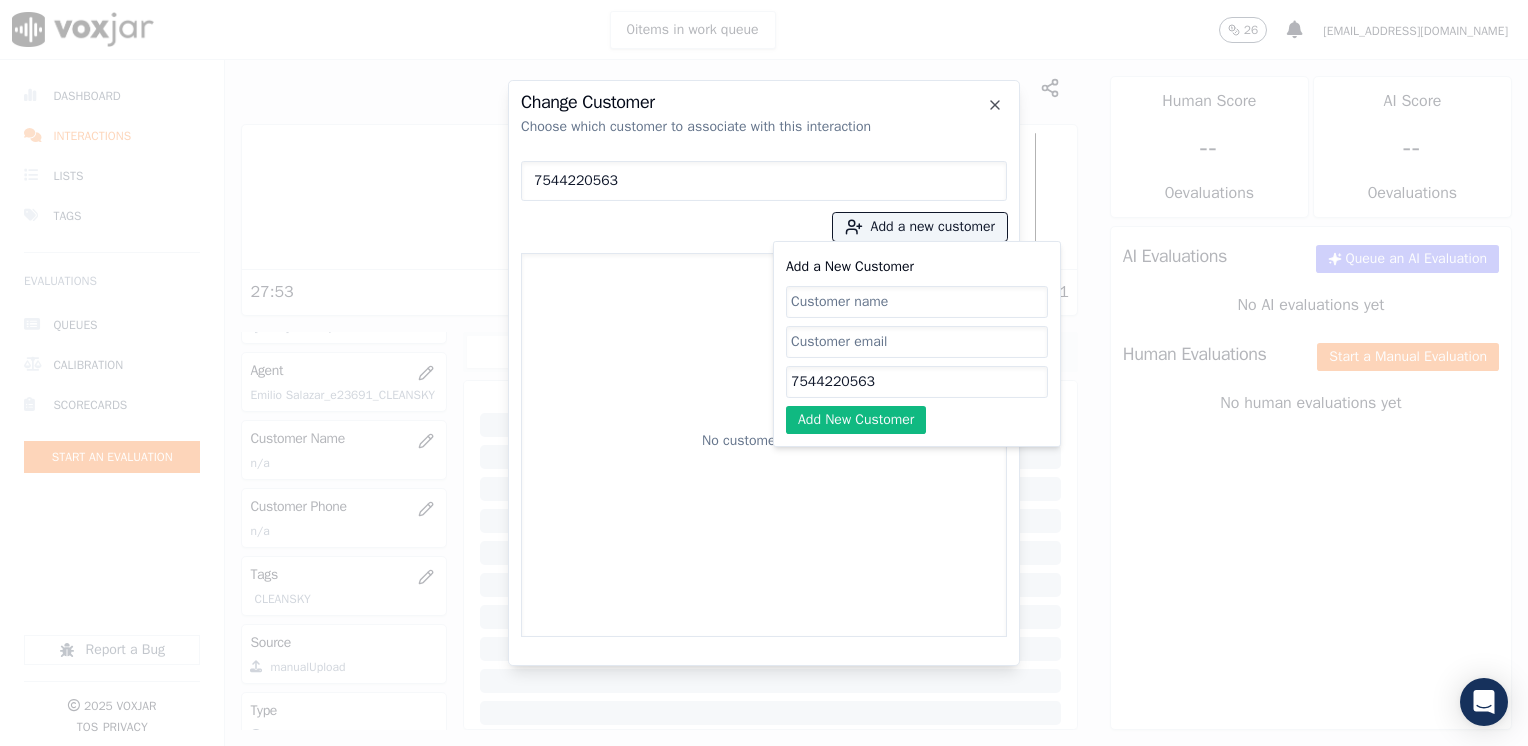 drag, startPoint x: 849, startPoint y: 308, endPoint x: 876, endPoint y: 303, distance: 27.45906 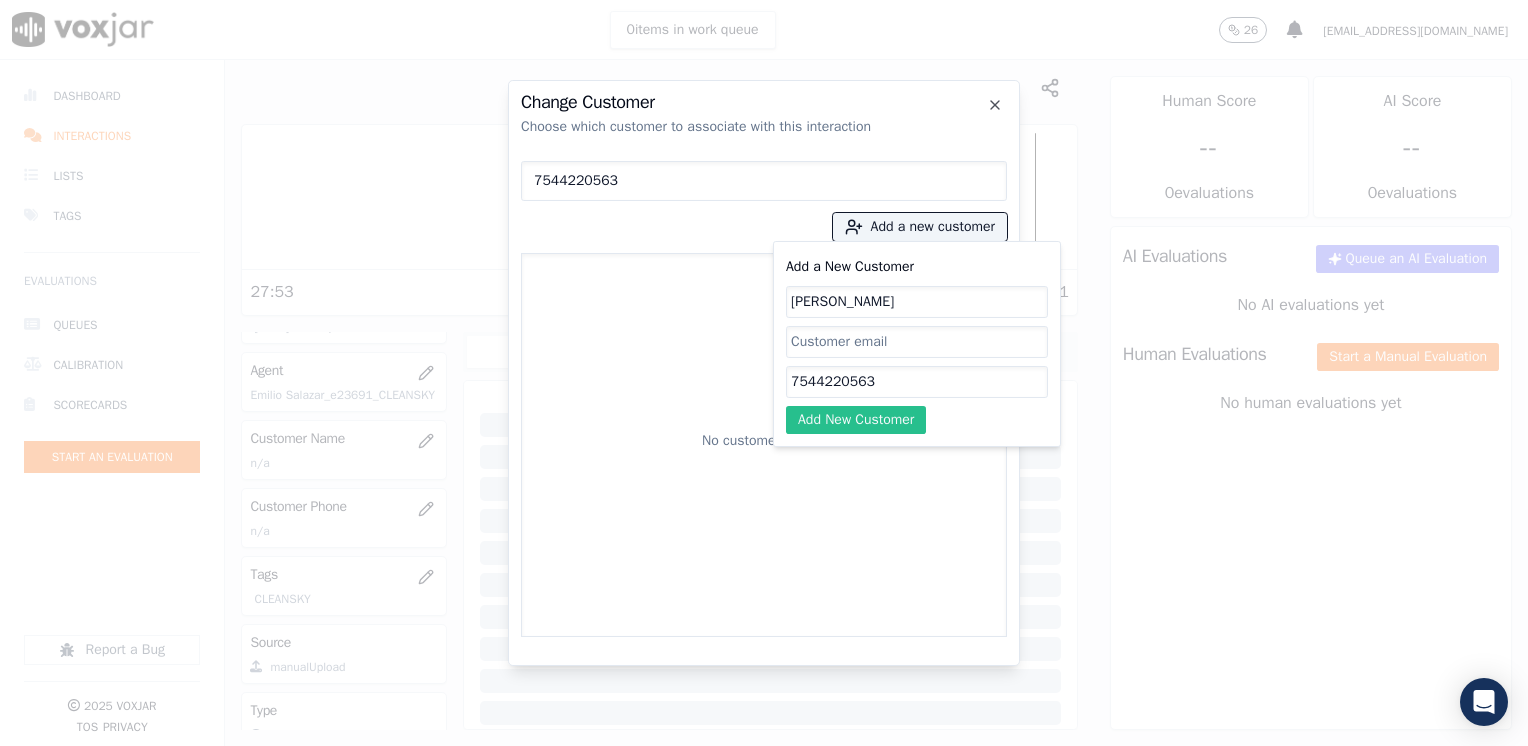 type on "[PERSON_NAME]" 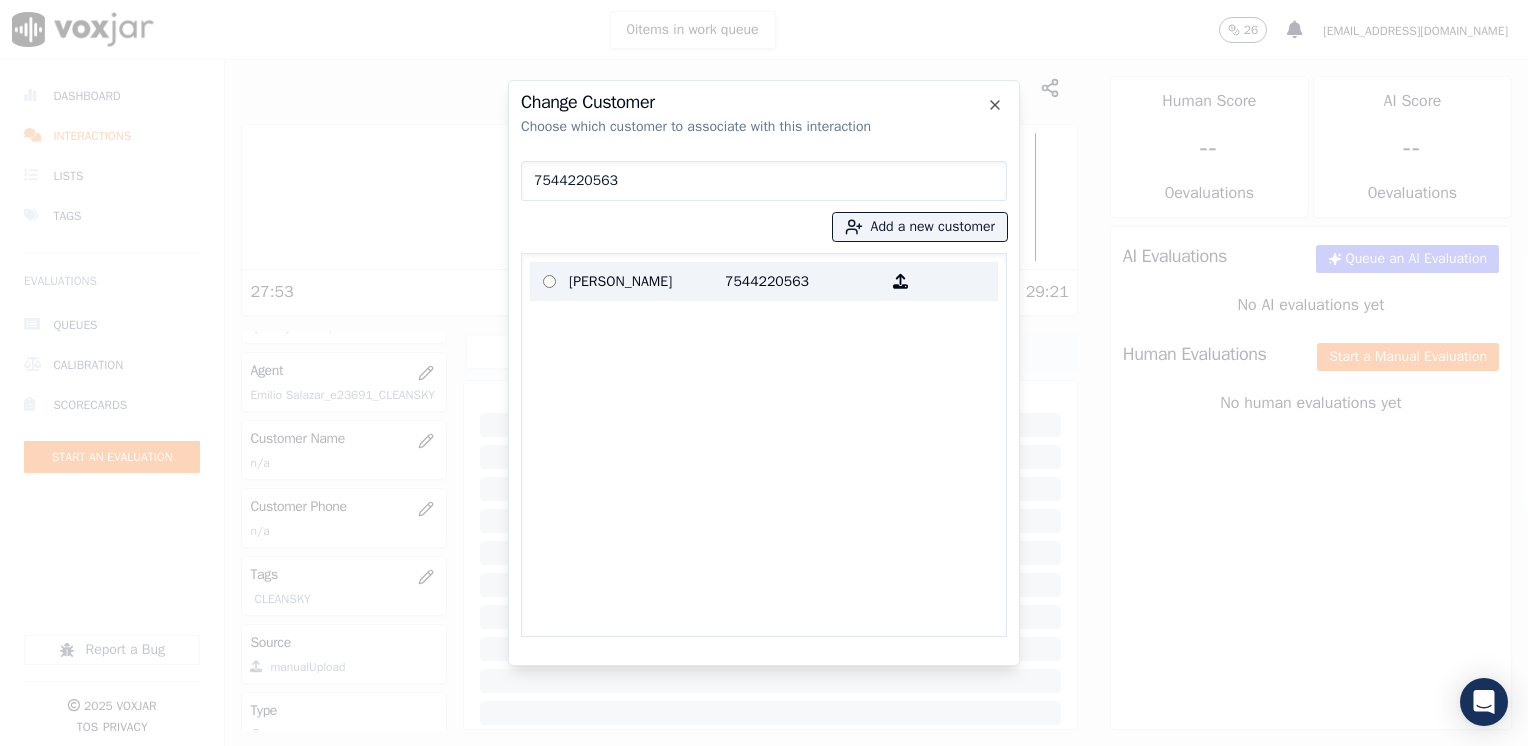 click on "7544220563" at bounding box center [803, 281] 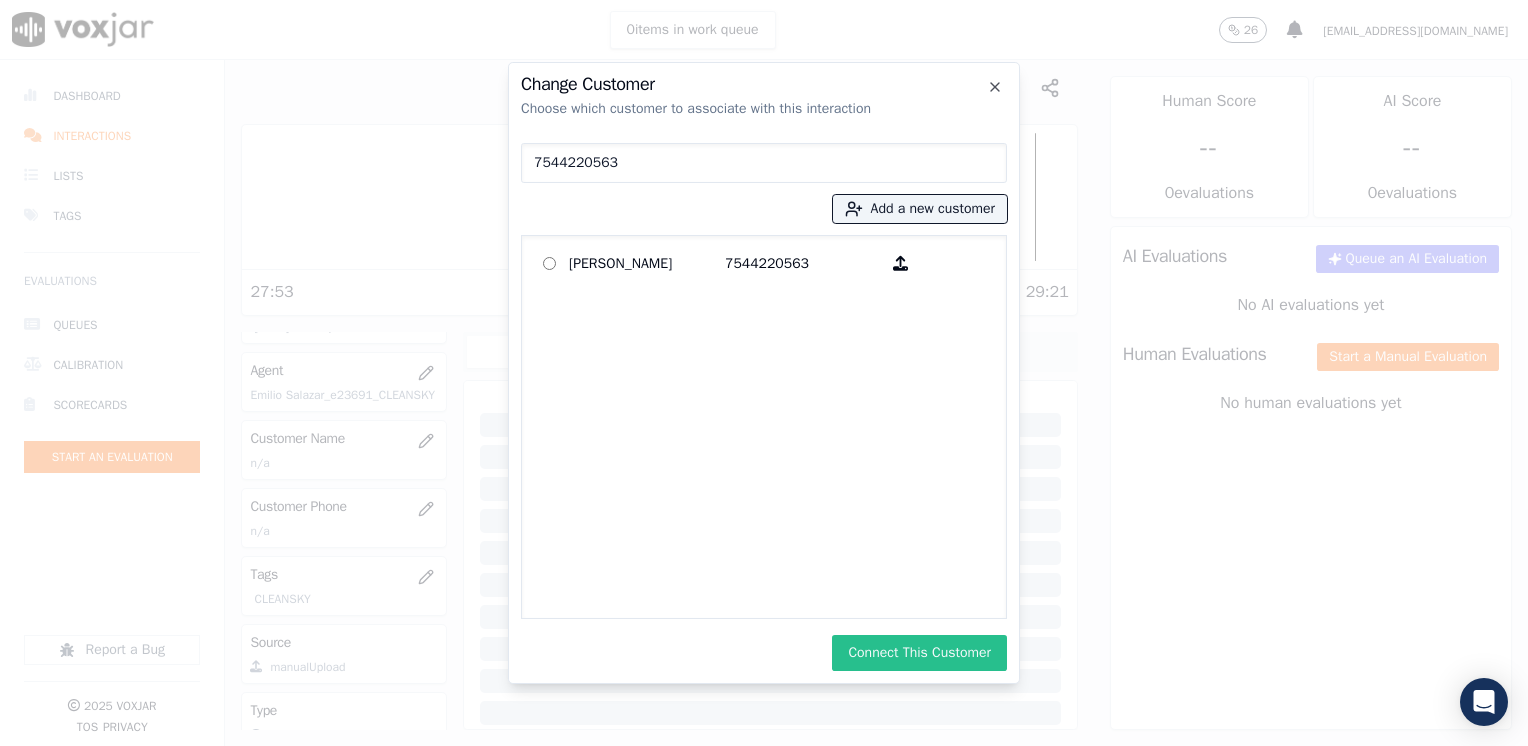 click on "Connect This Customer" at bounding box center [919, 653] 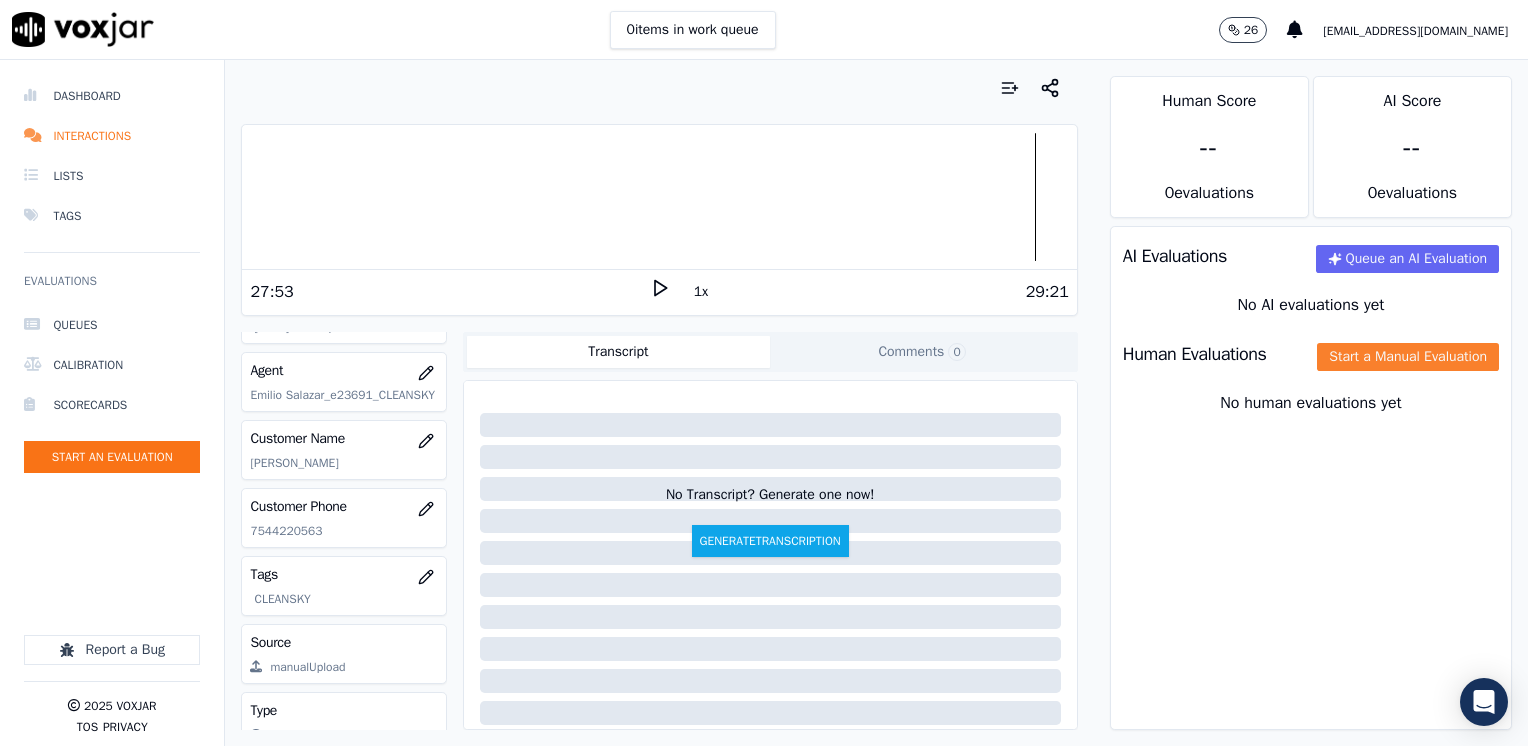 click on "Start a Manual Evaluation" 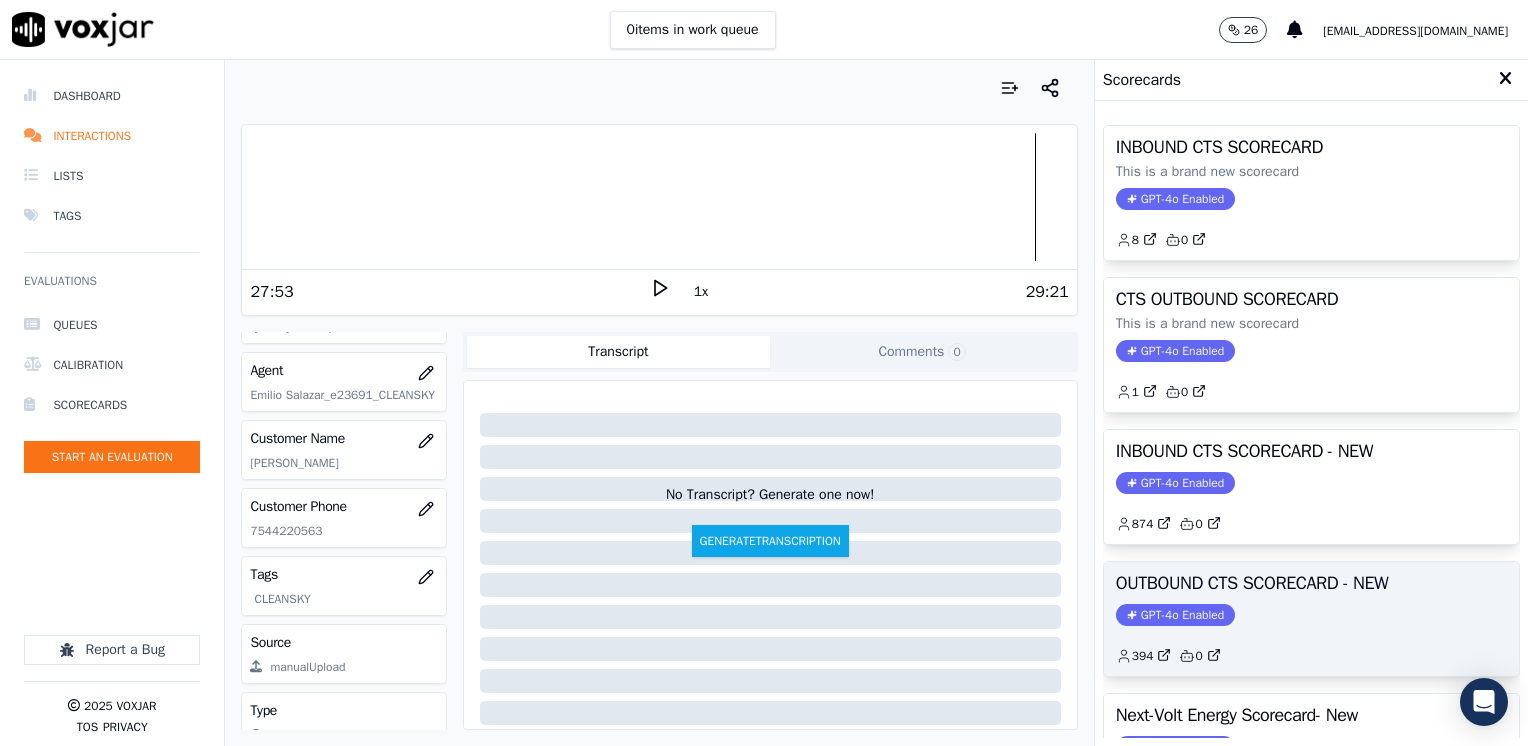 click on "GPT-4o Enabled" at bounding box center (1175, 615) 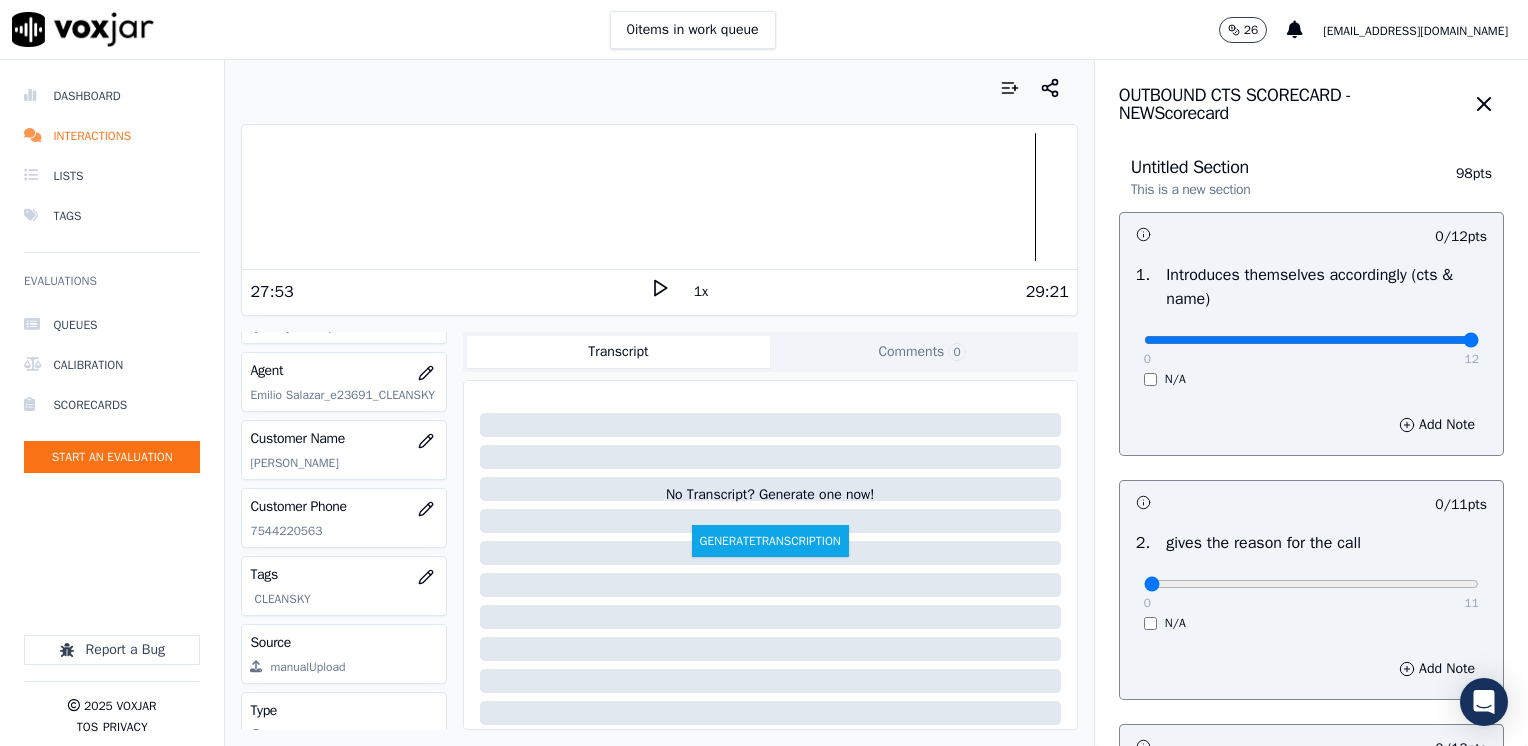 drag, startPoint x: 1134, startPoint y: 333, endPoint x: 1527, endPoint y: 329, distance: 393.02036 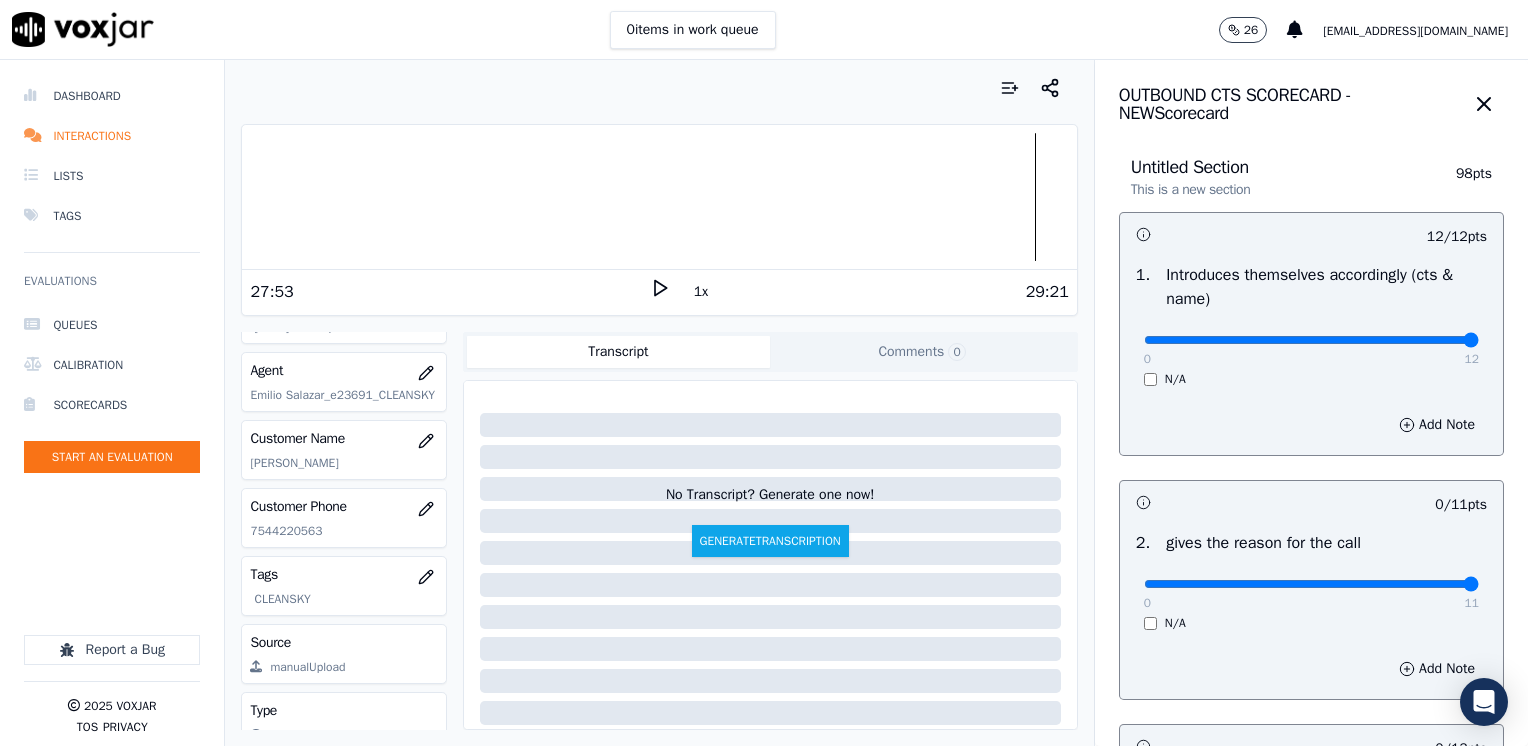 drag, startPoint x: 1125, startPoint y: 582, endPoint x: 1531, endPoint y: 578, distance: 406.0197 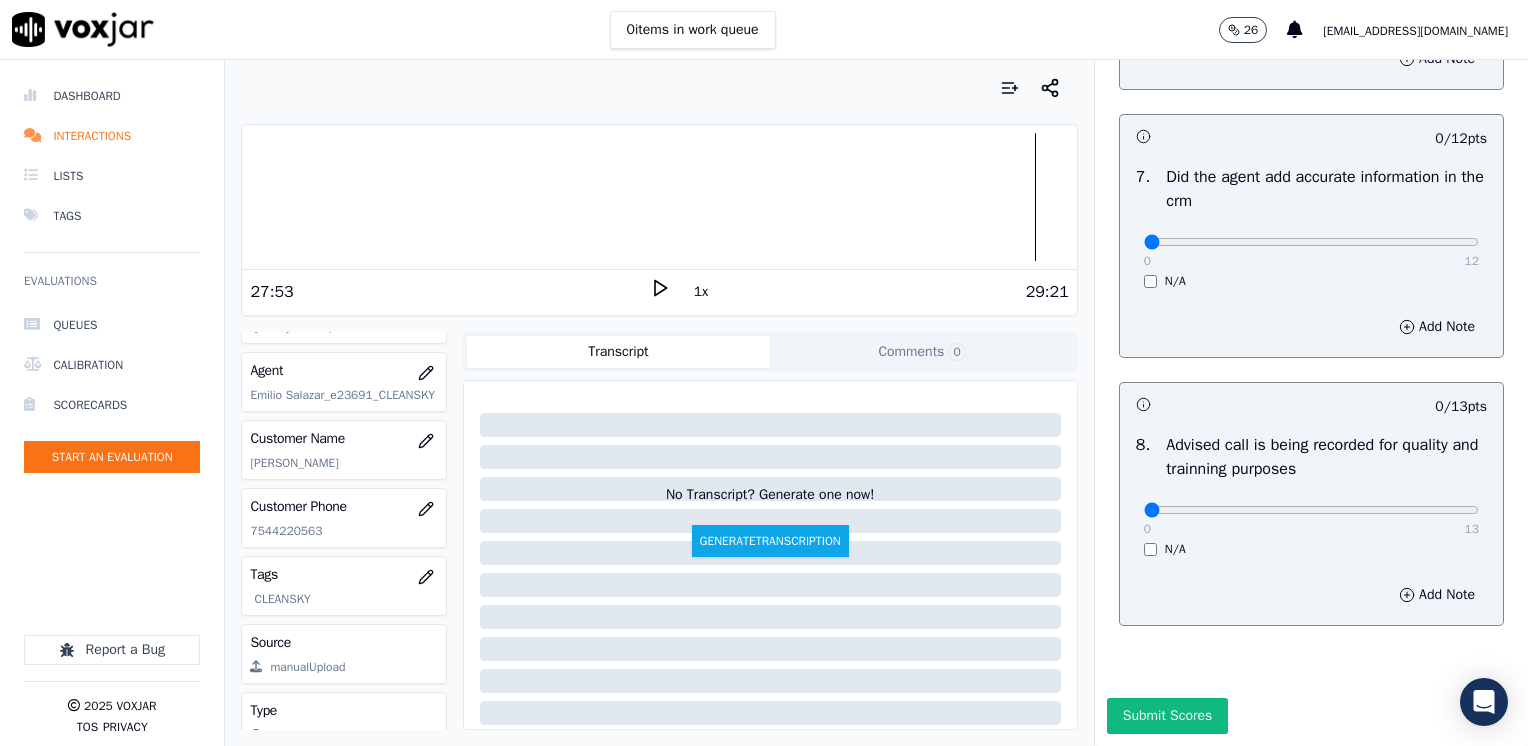 scroll, scrollTop: 1748, scrollLeft: 0, axis: vertical 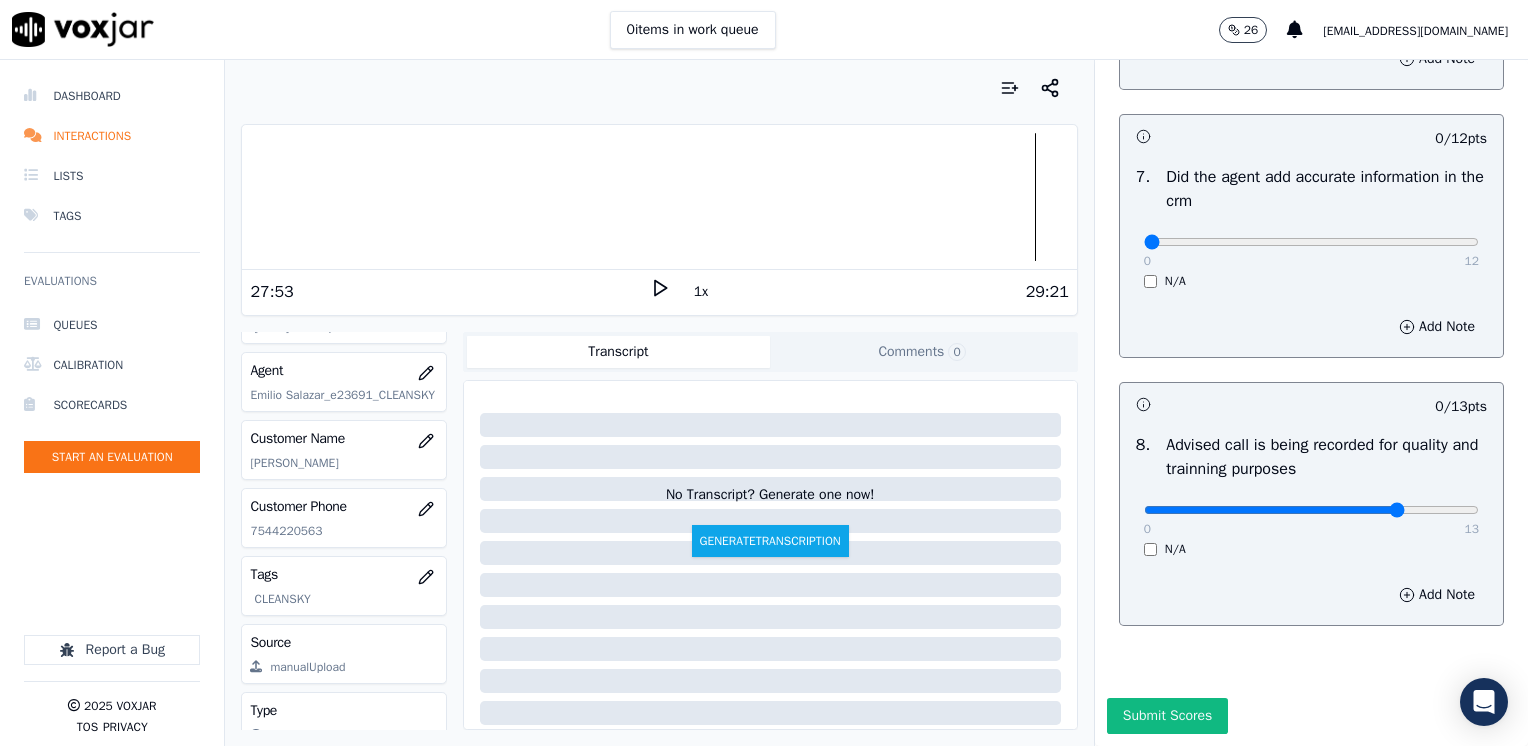 type on "10" 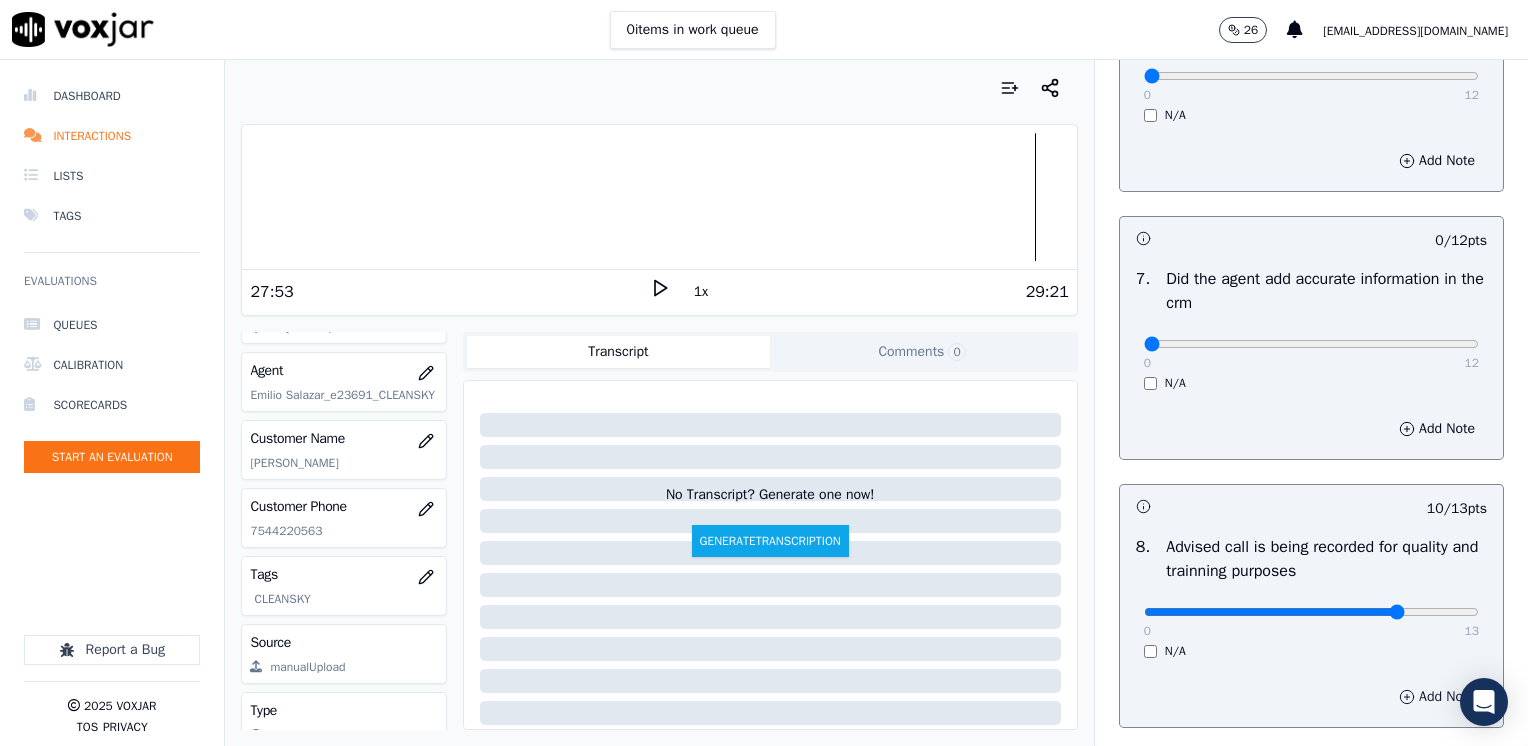 scroll, scrollTop: 1548, scrollLeft: 0, axis: vertical 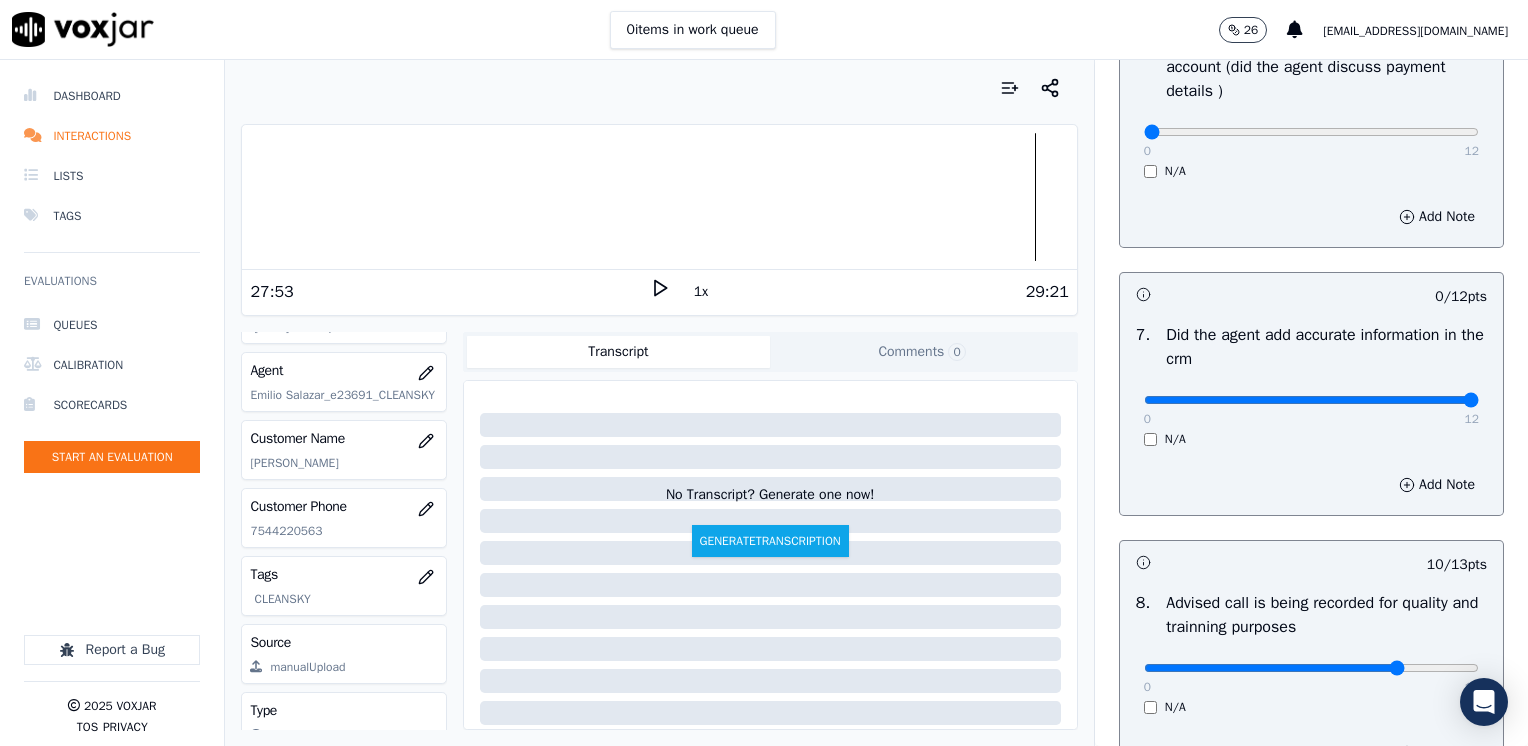 drag, startPoint x: 1132, startPoint y: 396, endPoint x: 1531, endPoint y: 390, distance: 399.0451 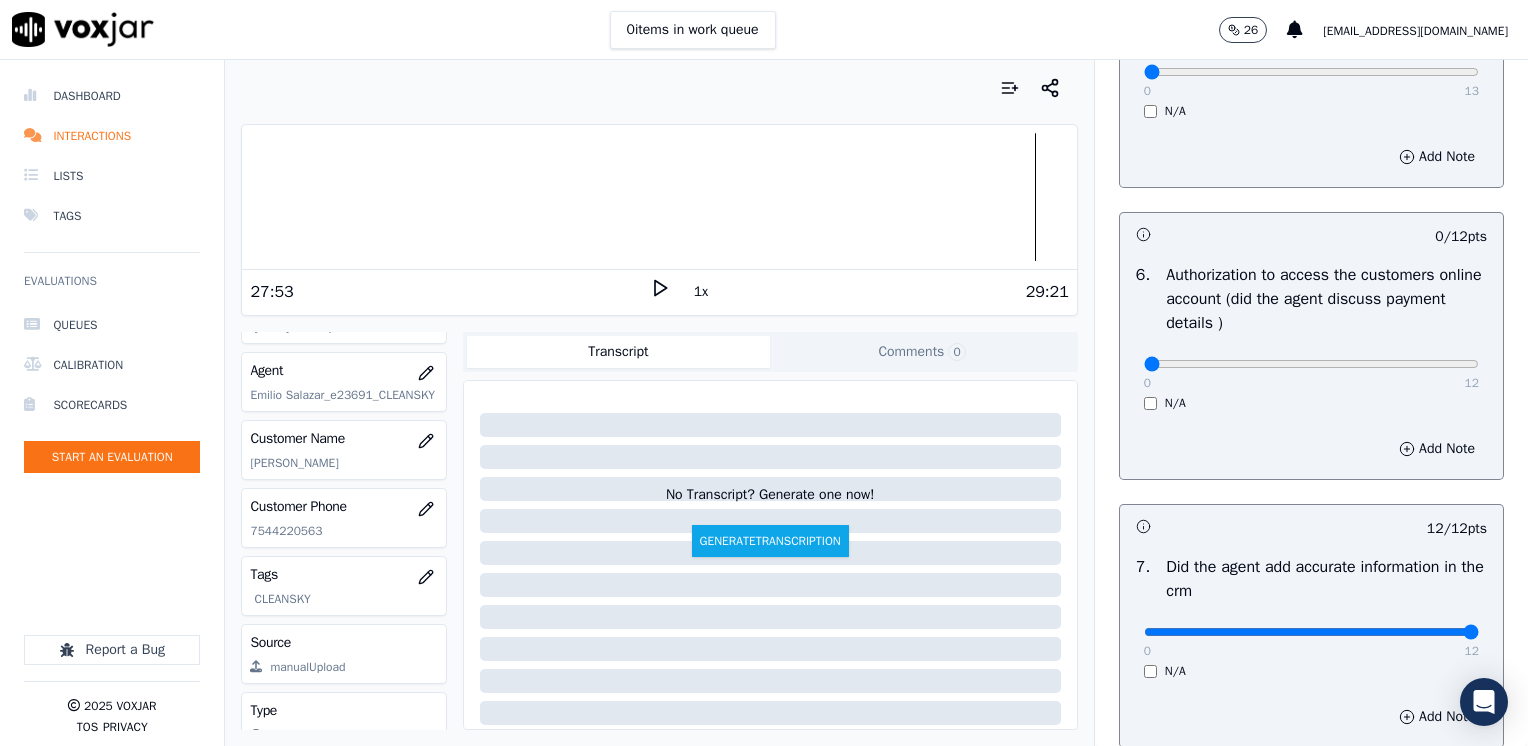 scroll, scrollTop: 1348, scrollLeft: 0, axis: vertical 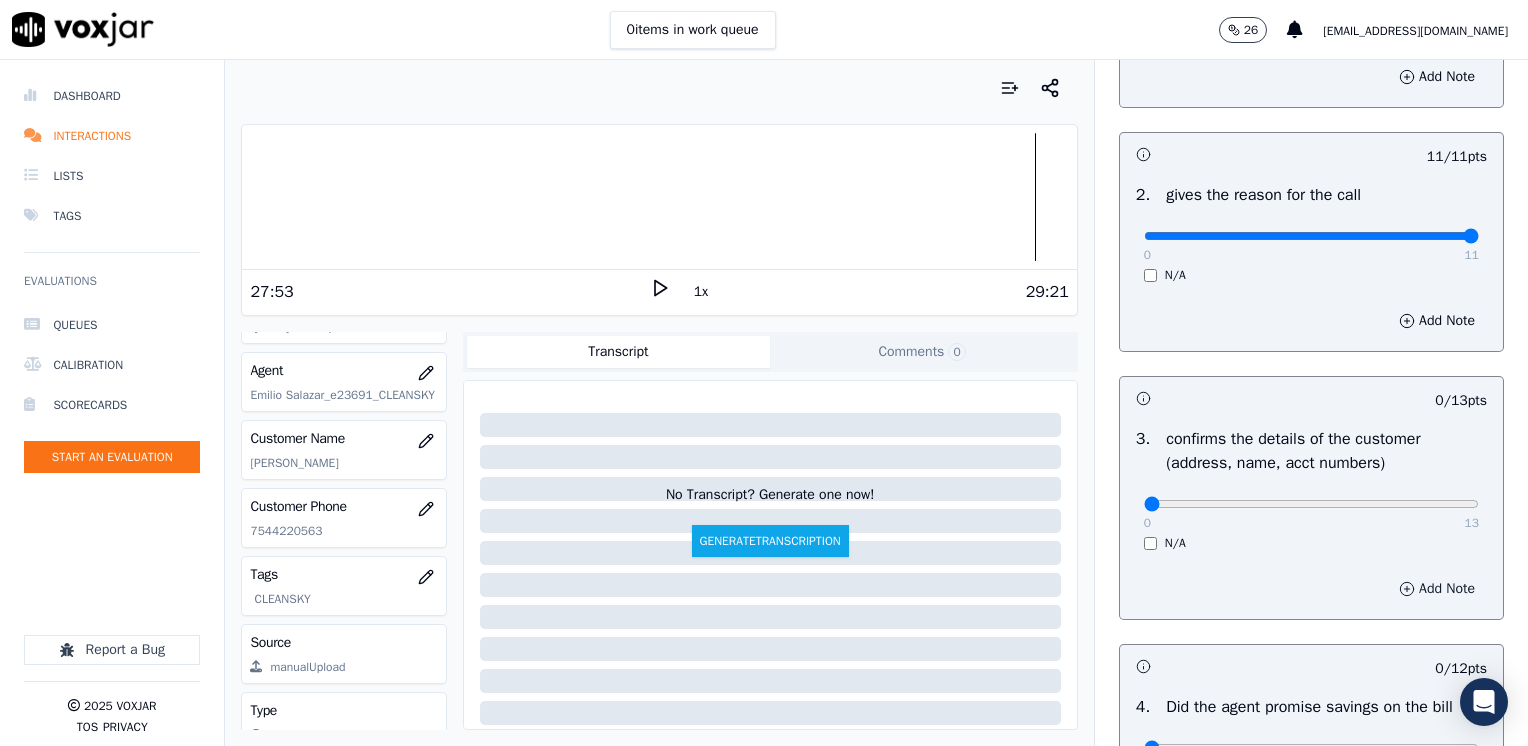 click on "Add Note" at bounding box center [1437, 589] 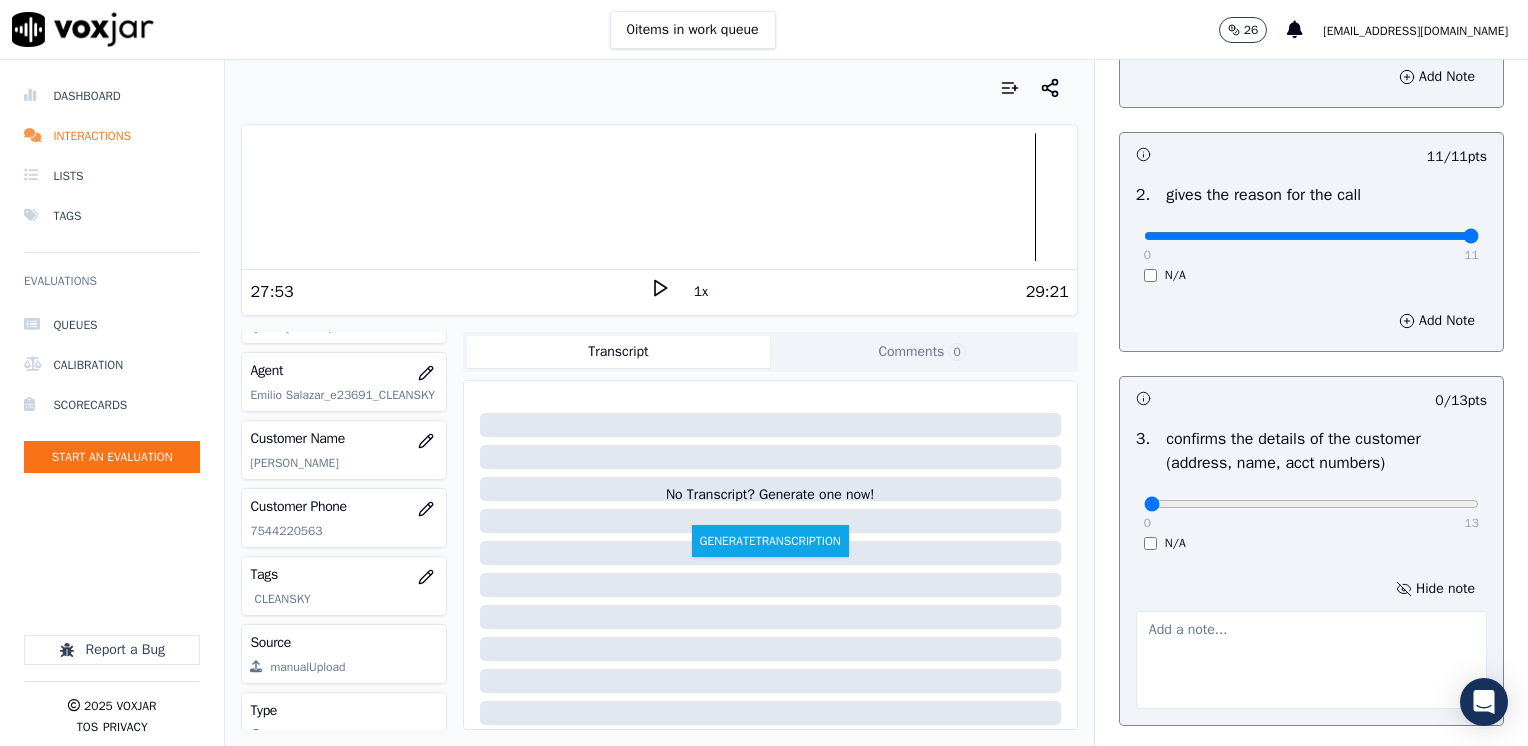 click at bounding box center [1311, 660] 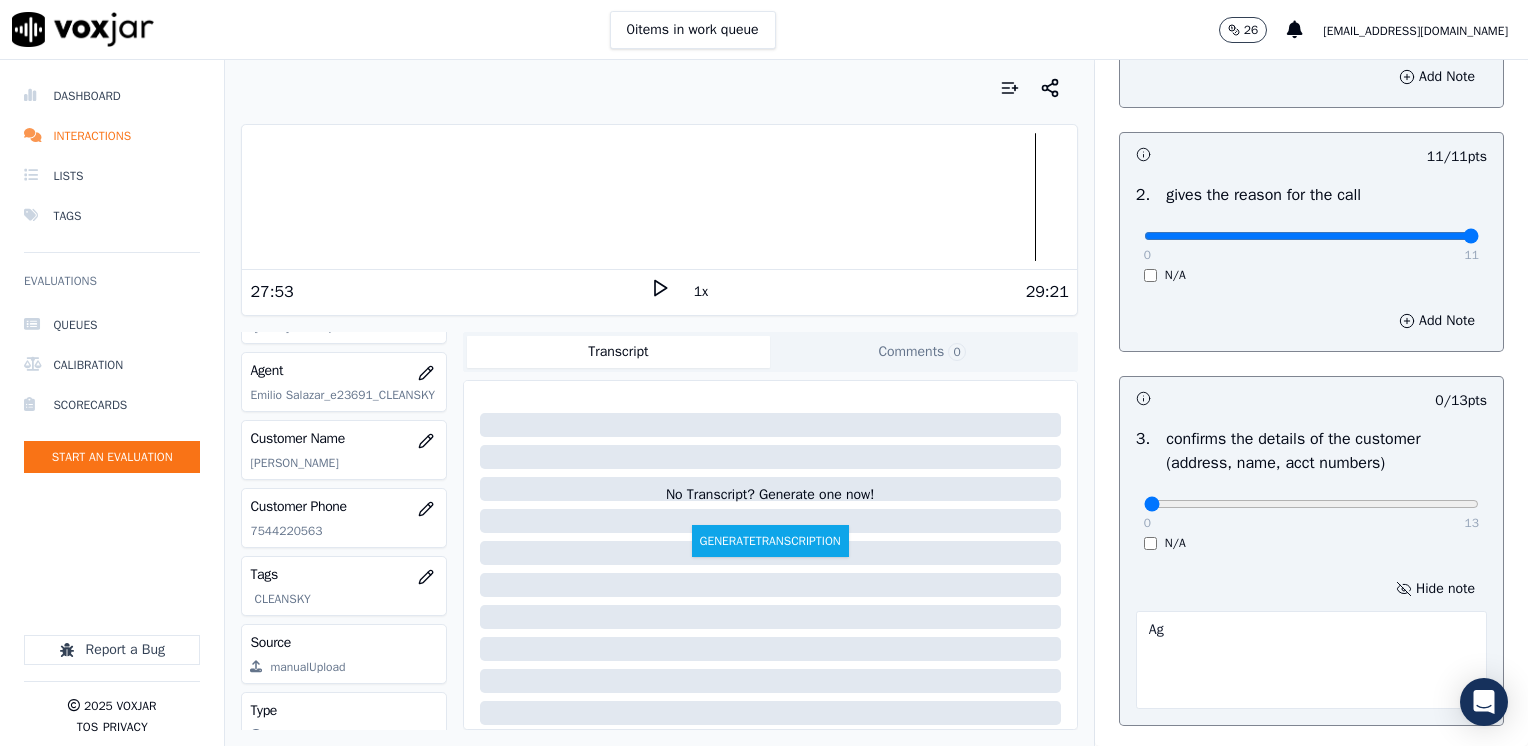 type on "A" 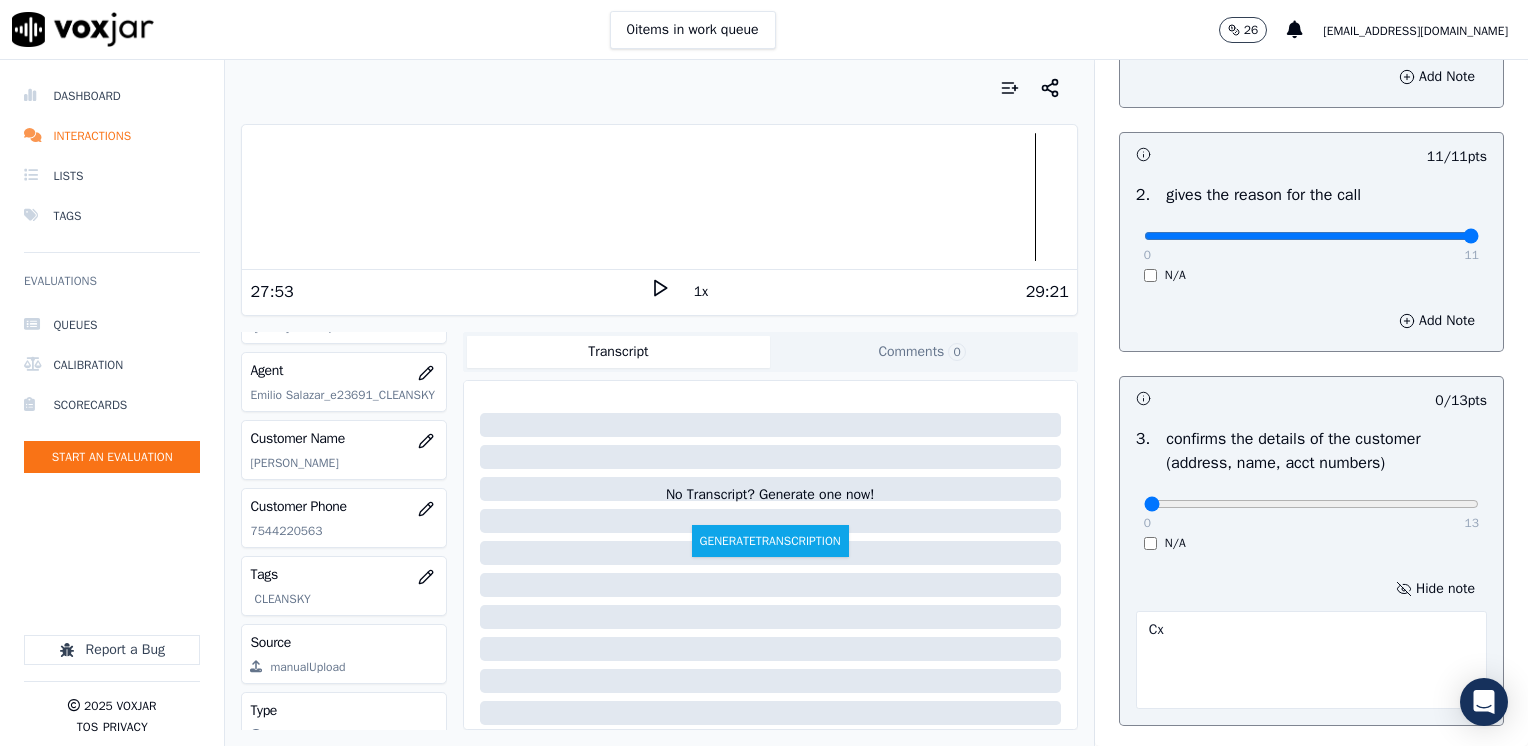 type on "C" 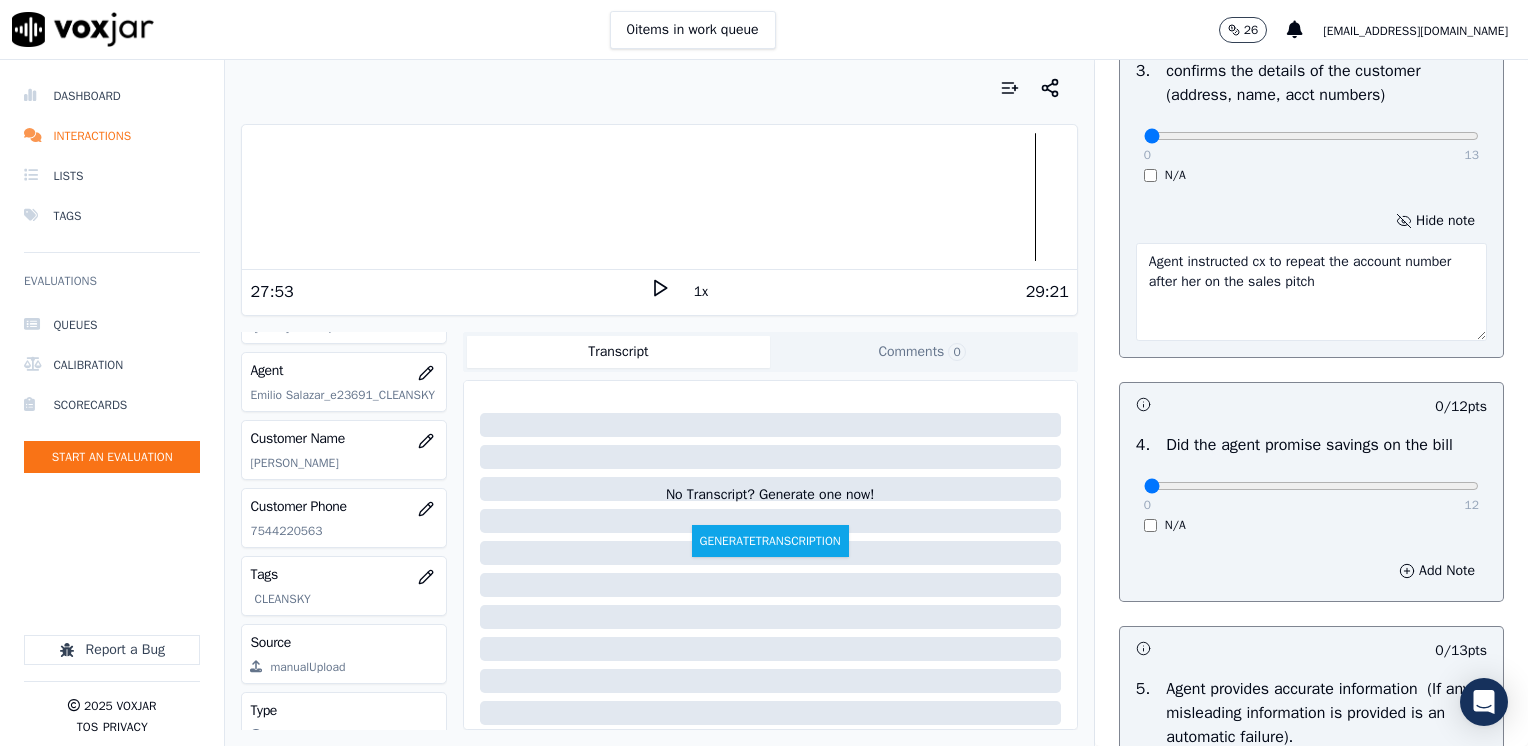 scroll, scrollTop: 748, scrollLeft: 0, axis: vertical 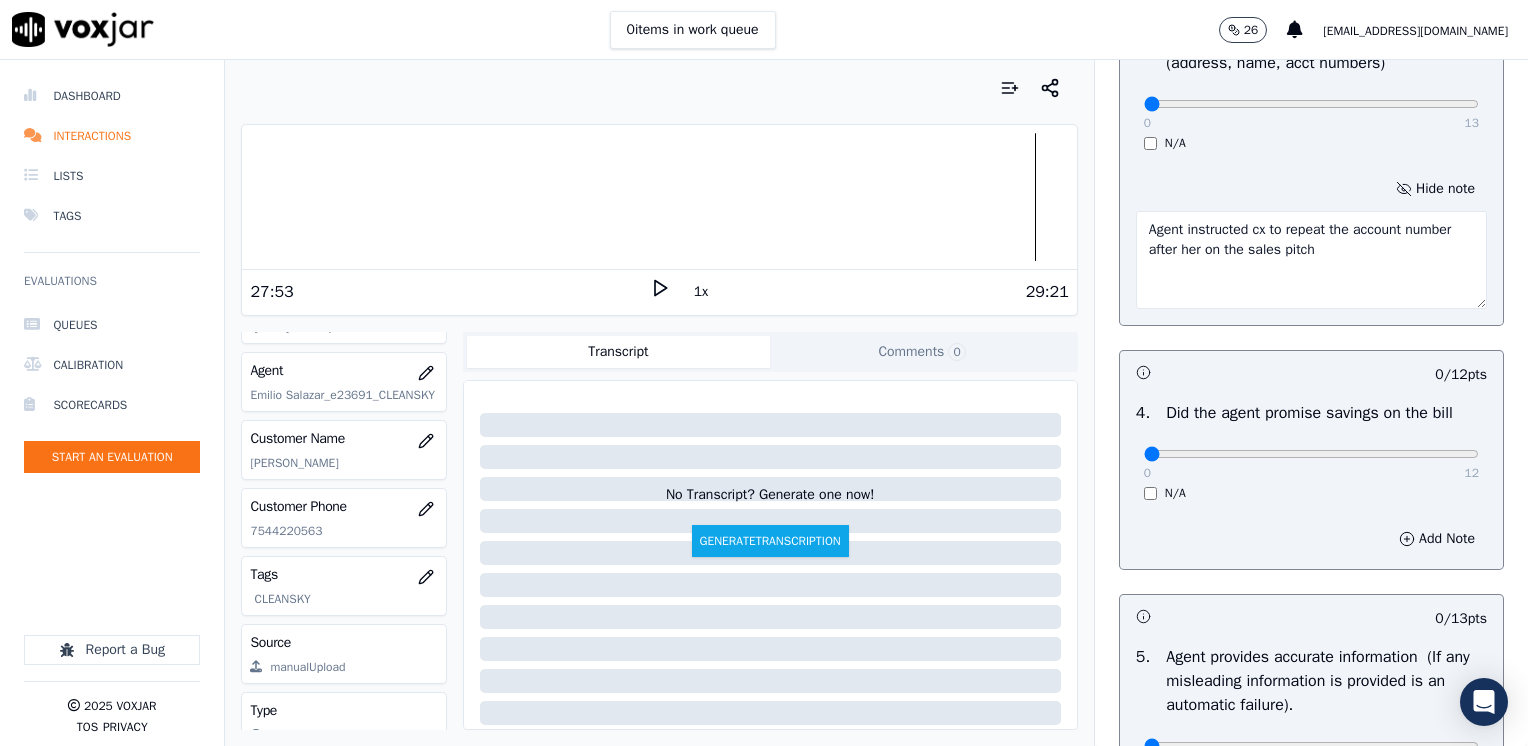 type on "Agent instructed cx to repeat the account number after her on the sales pitch" 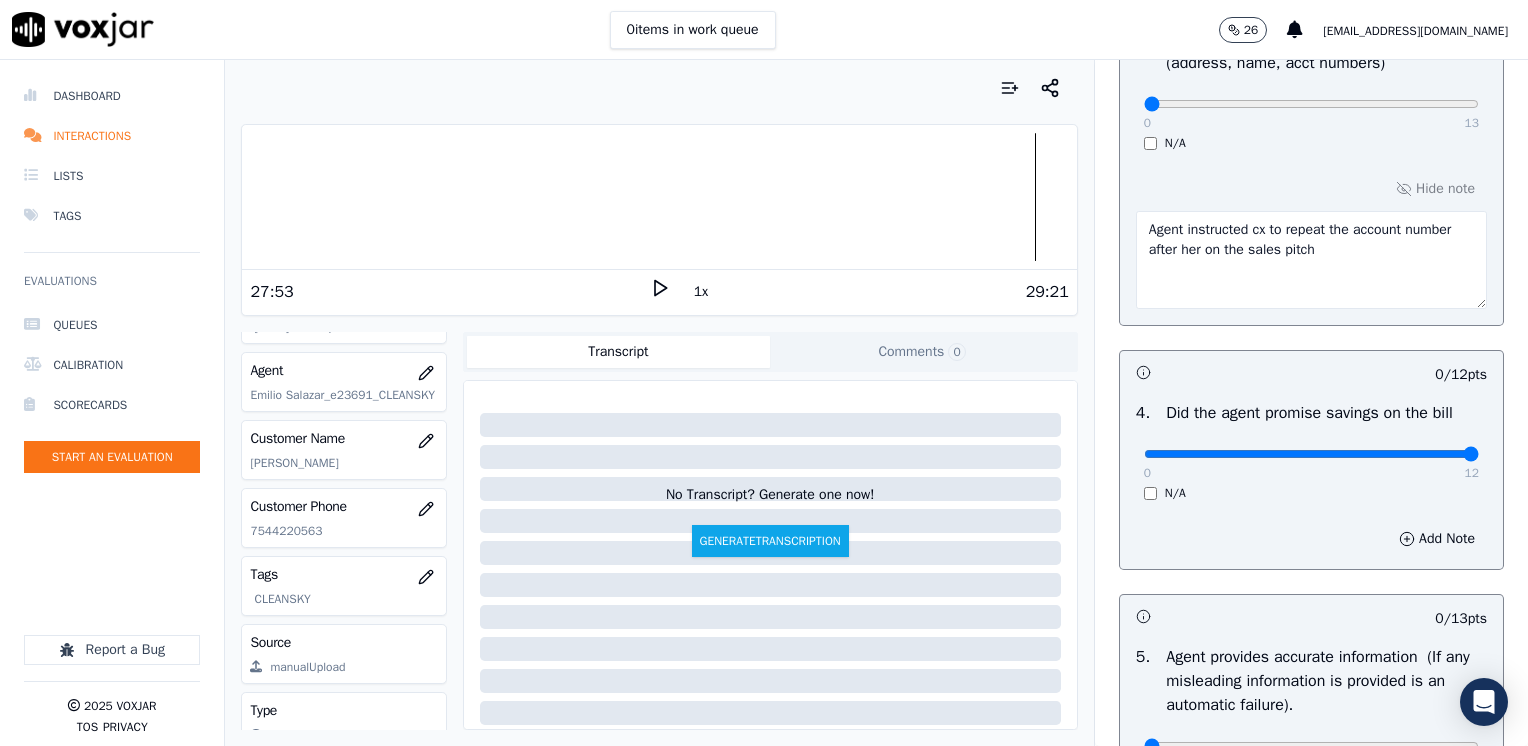 drag, startPoint x: 1134, startPoint y: 445, endPoint x: 1531, endPoint y: 434, distance: 397.15237 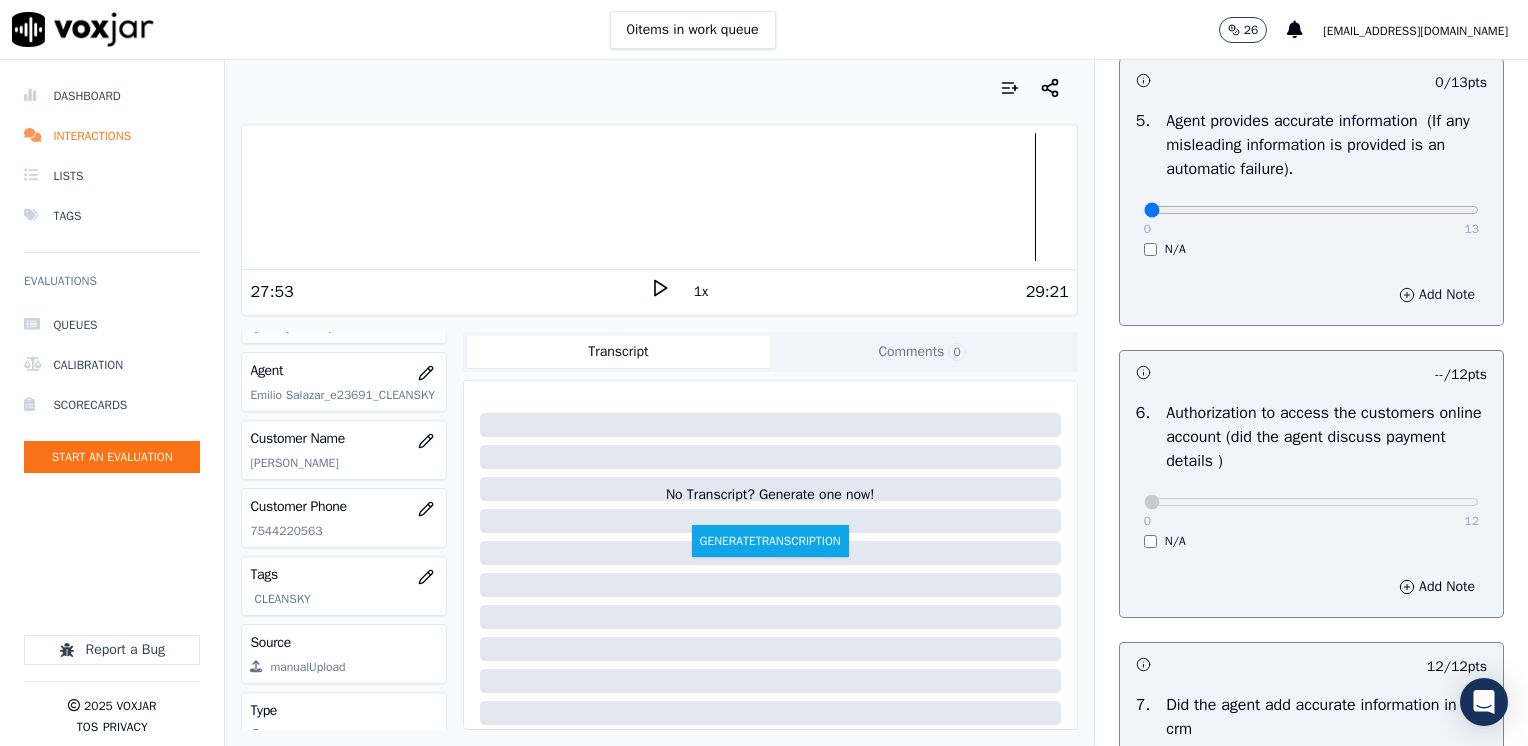 scroll, scrollTop: 1448, scrollLeft: 0, axis: vertical 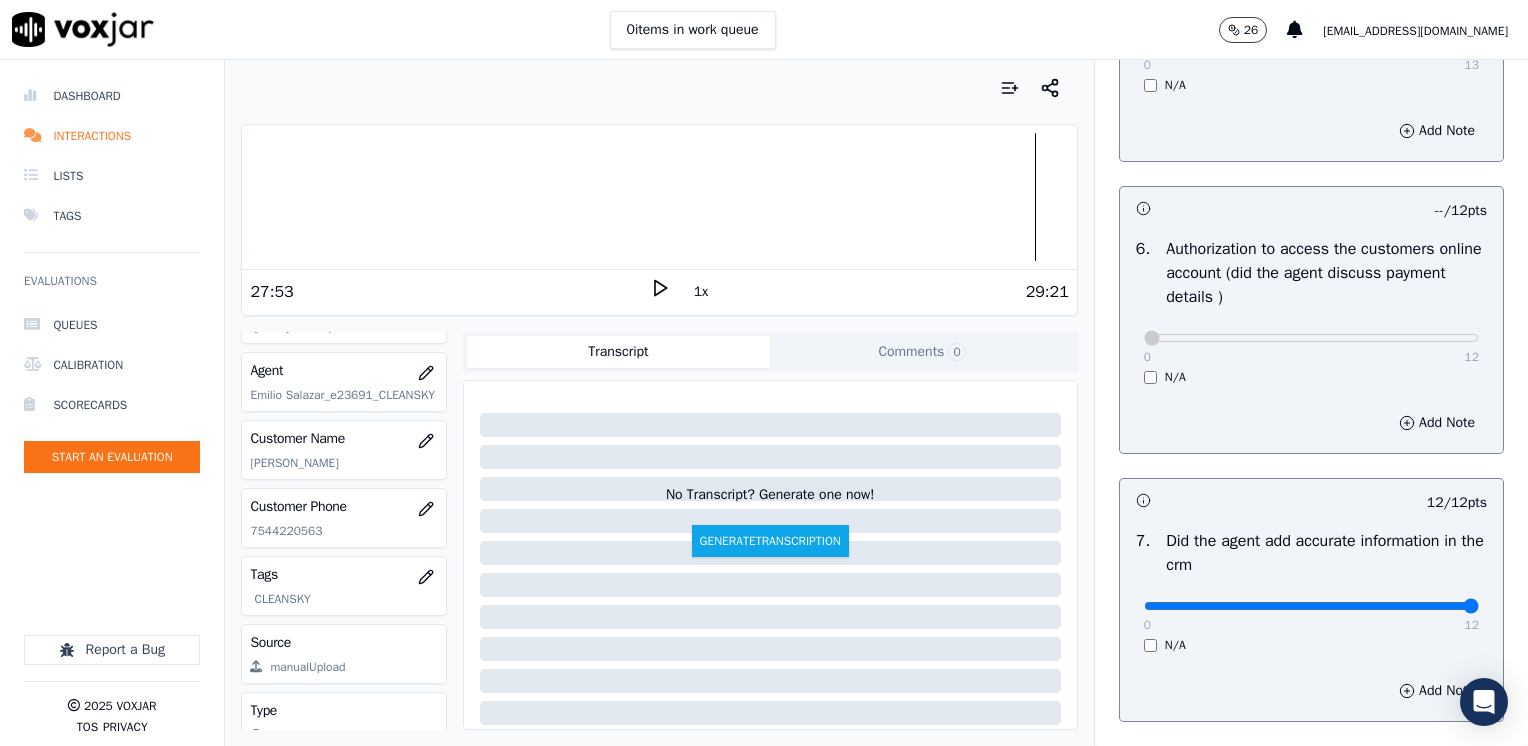 click on "N/A" at bounding box center (1311, 377) 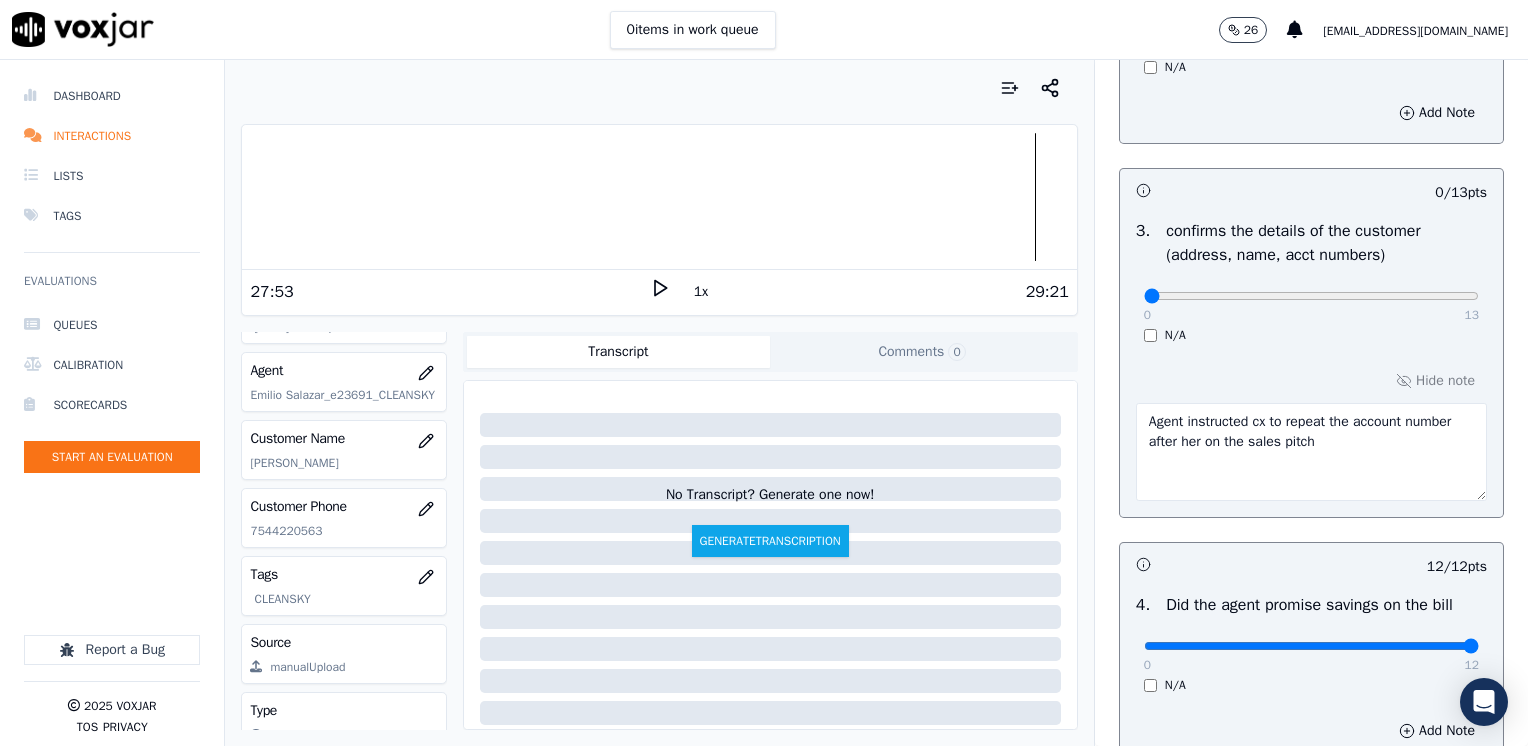 scroll, scrollTop: 453, scrollLeft: 0, axis: vertical 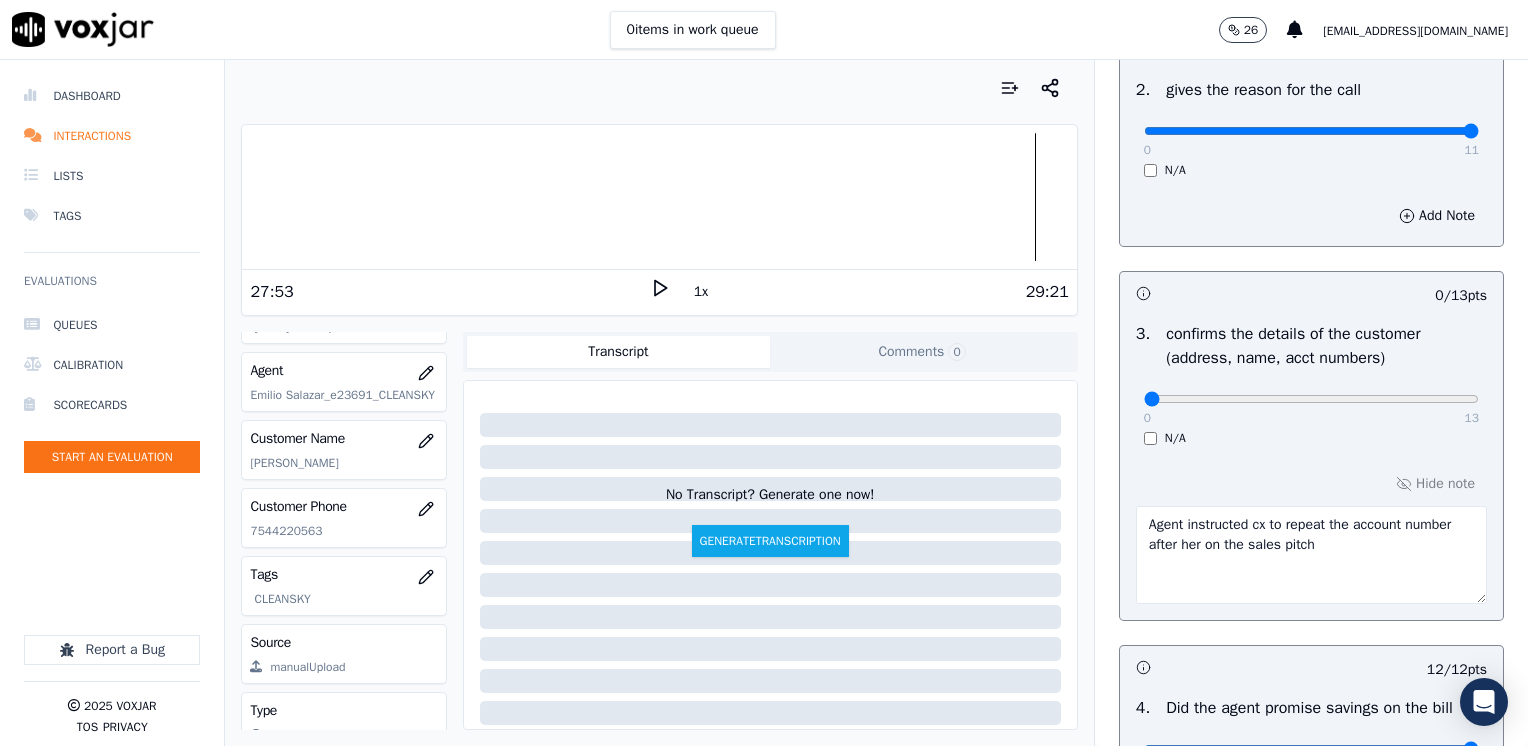 click on "Agent instructed cx to repeat the account number after her on the sales pitch" at bounding box center [1311, 555] 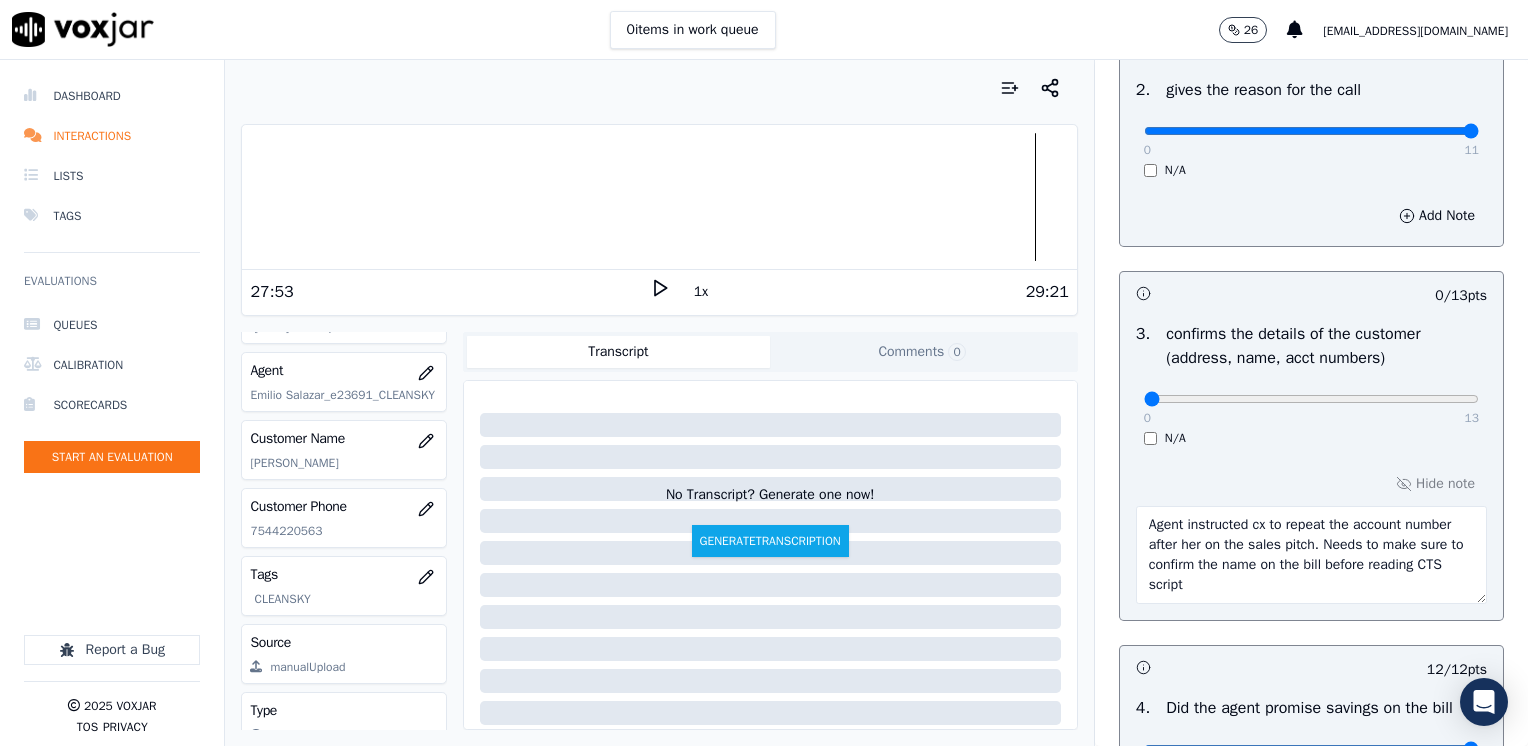 type on "Agent instructed cx to repeat the account number after her on the sales pitch. Needs to make sure to confirm the name on the bill before reading CTS script" 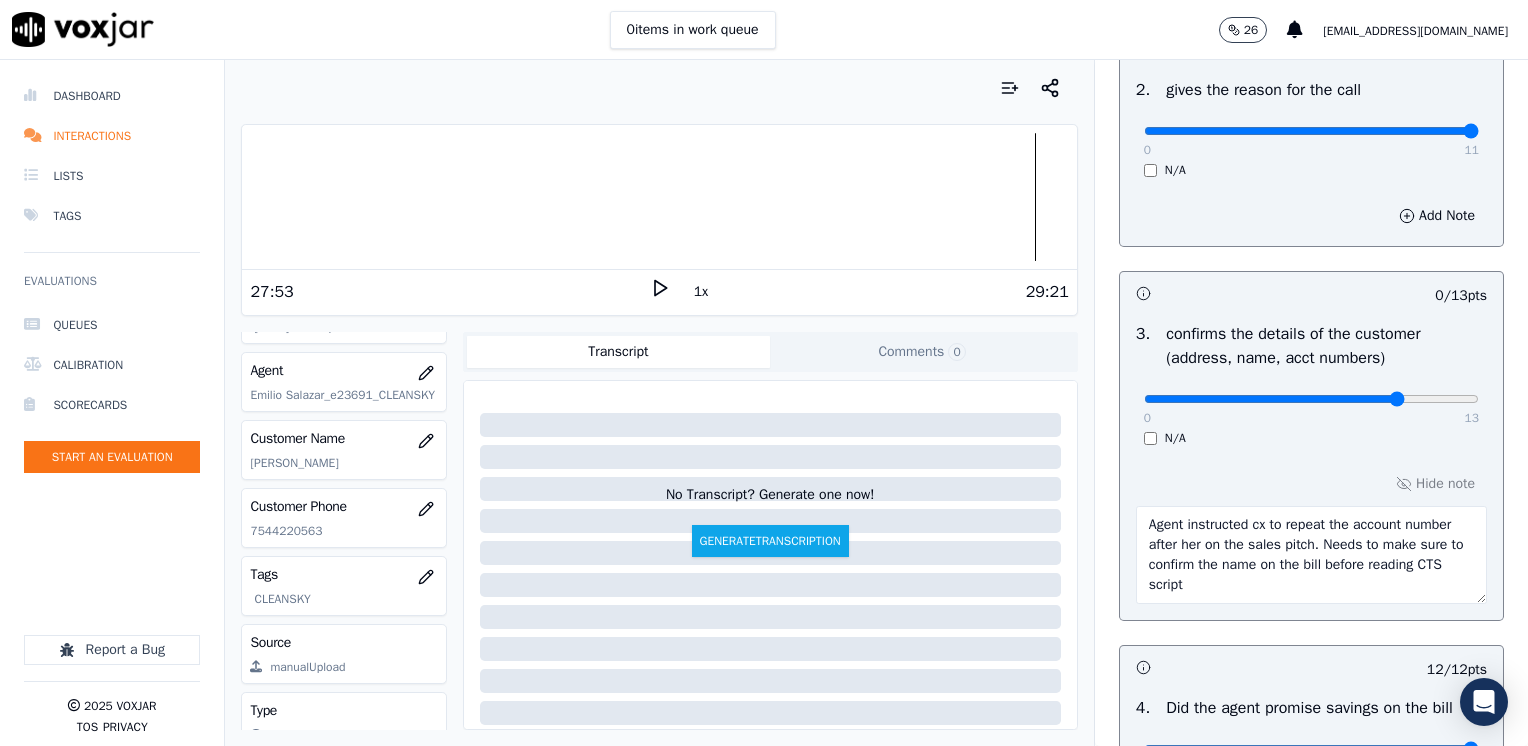 type on "10" 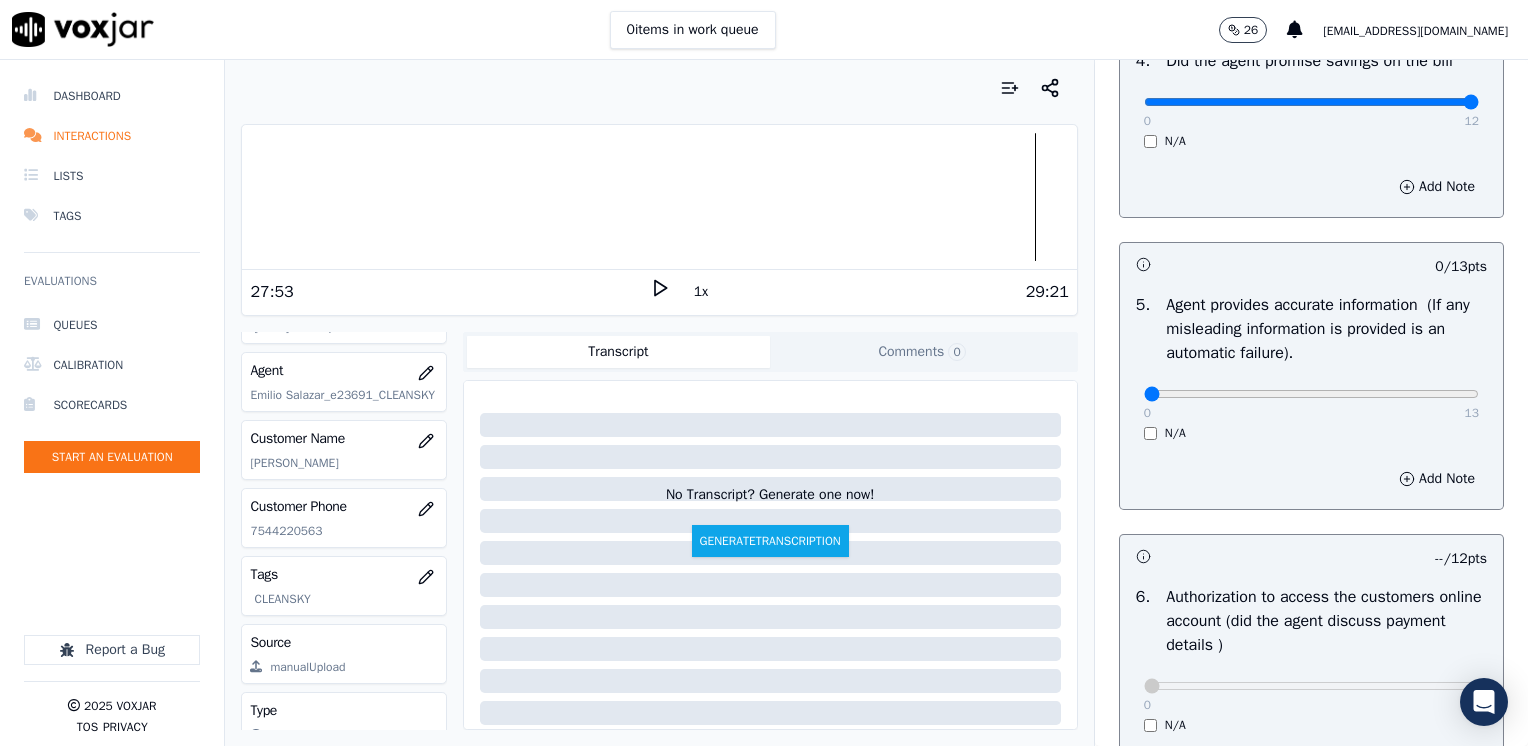 scroll, scrollTop: 1200, scrollLeft: 0, axis: vertical 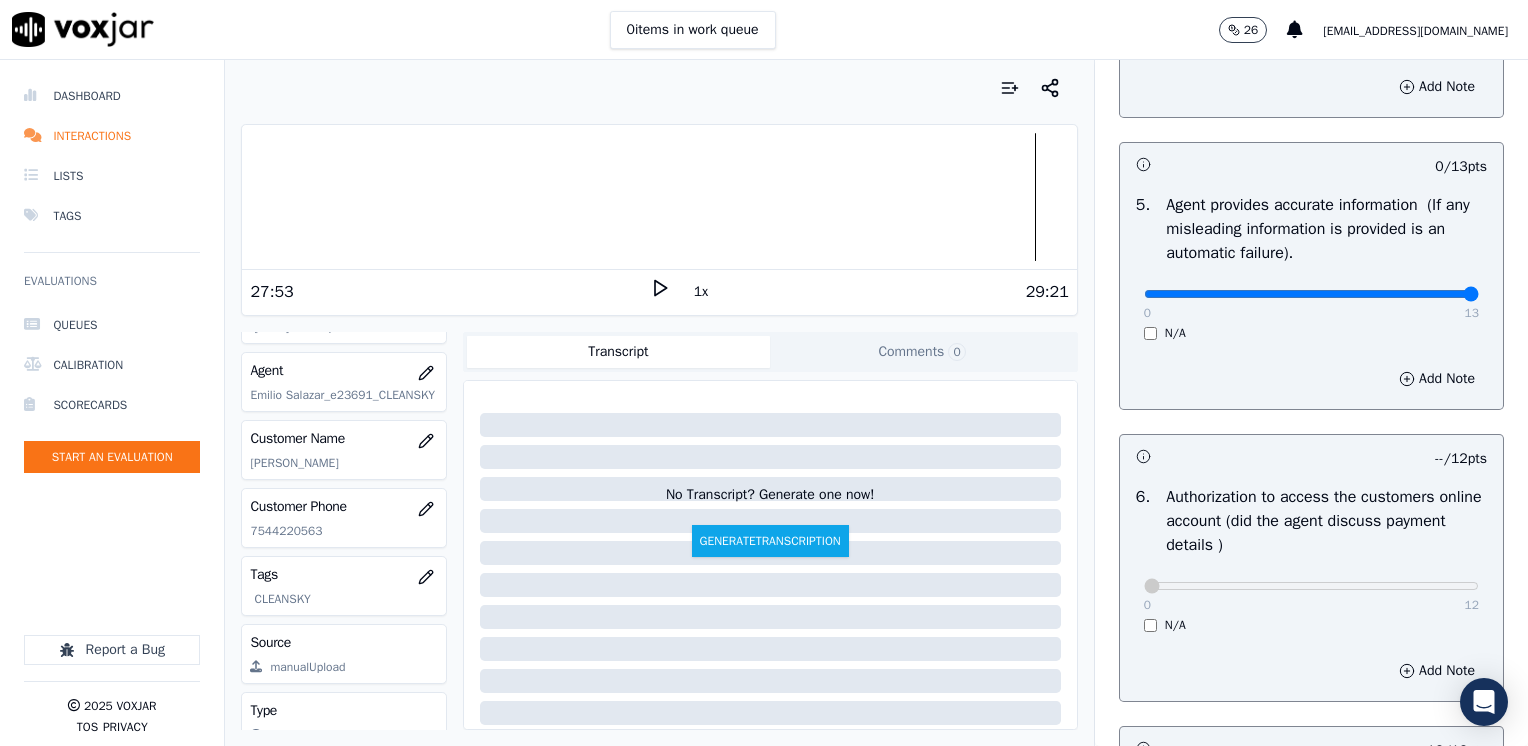drag, startPoint x: 1139, startPoint y: 296, endPoint x: 1531, endPoint y: 340, distance: 394.46167 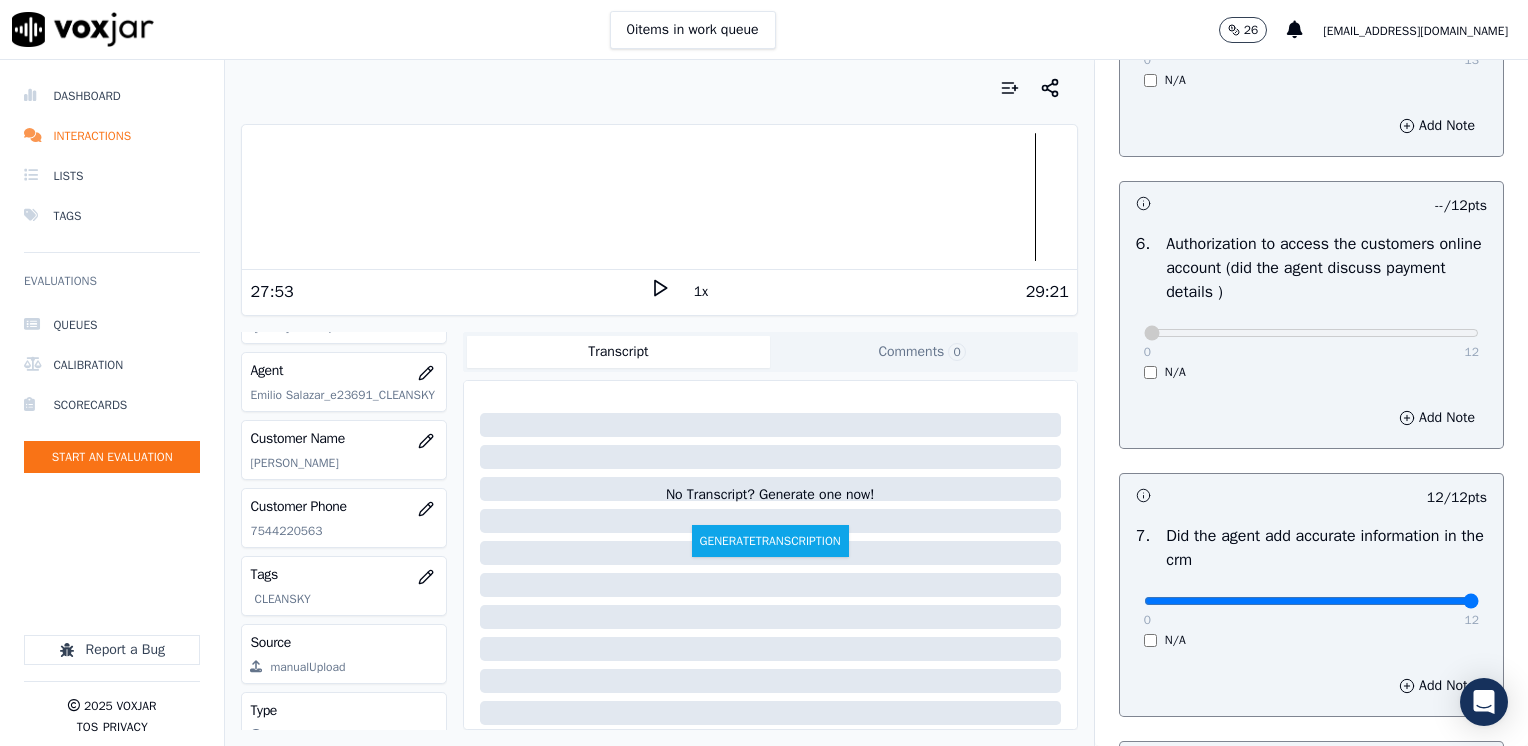 scroll, scrollTop: 1853, scrollLeft: 0, axis: vertical 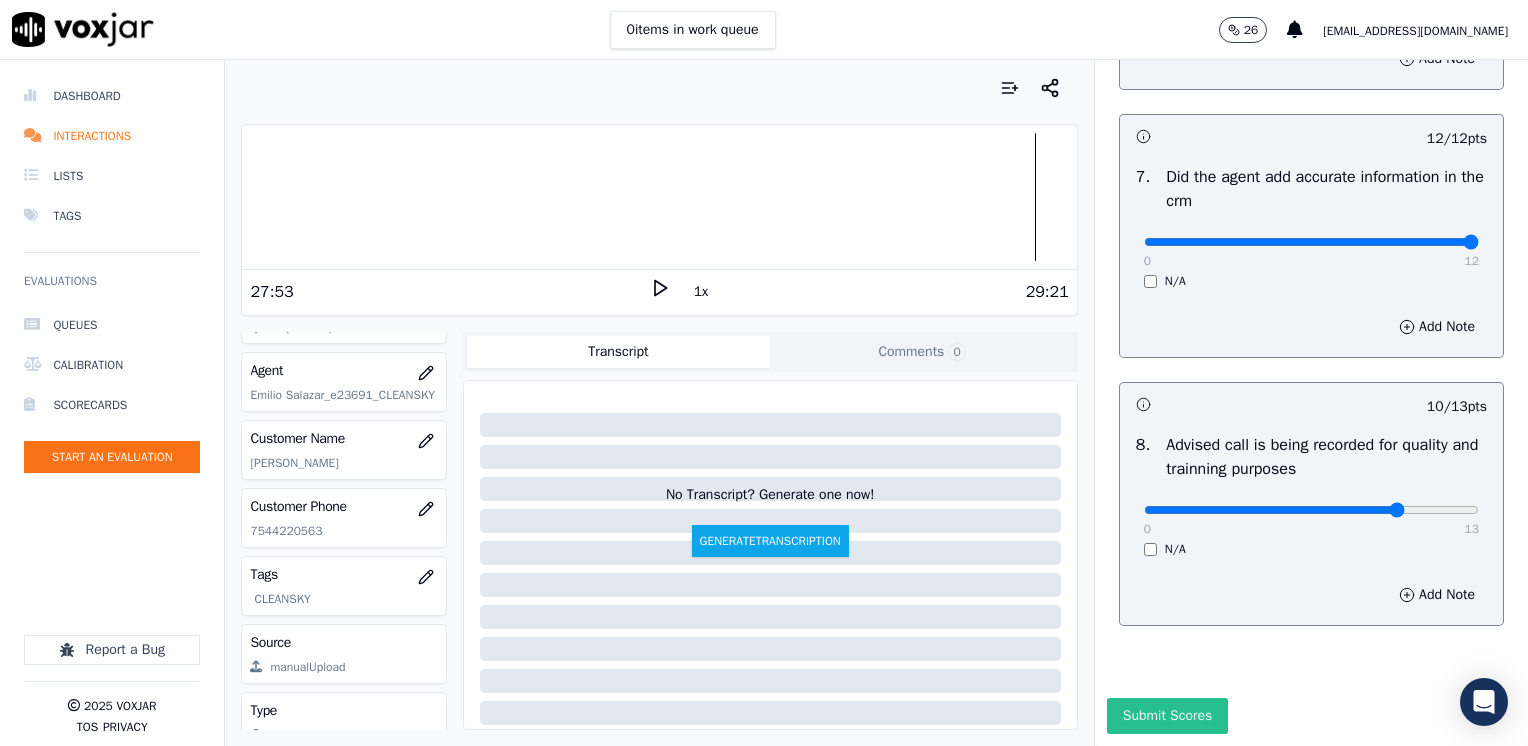 click on "Submit Scores" at bounding box center [1167, 716] 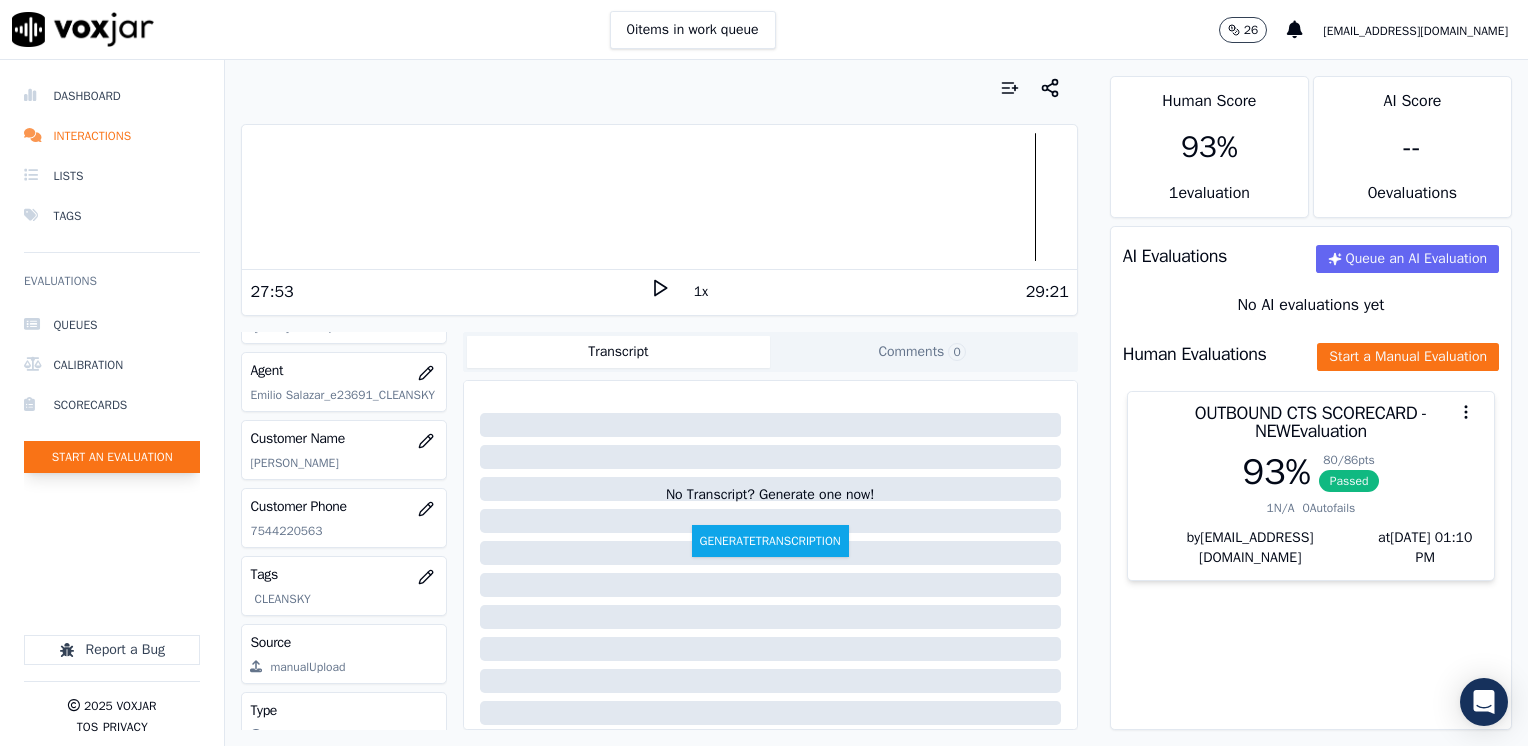 click on "Start an Evaluation" 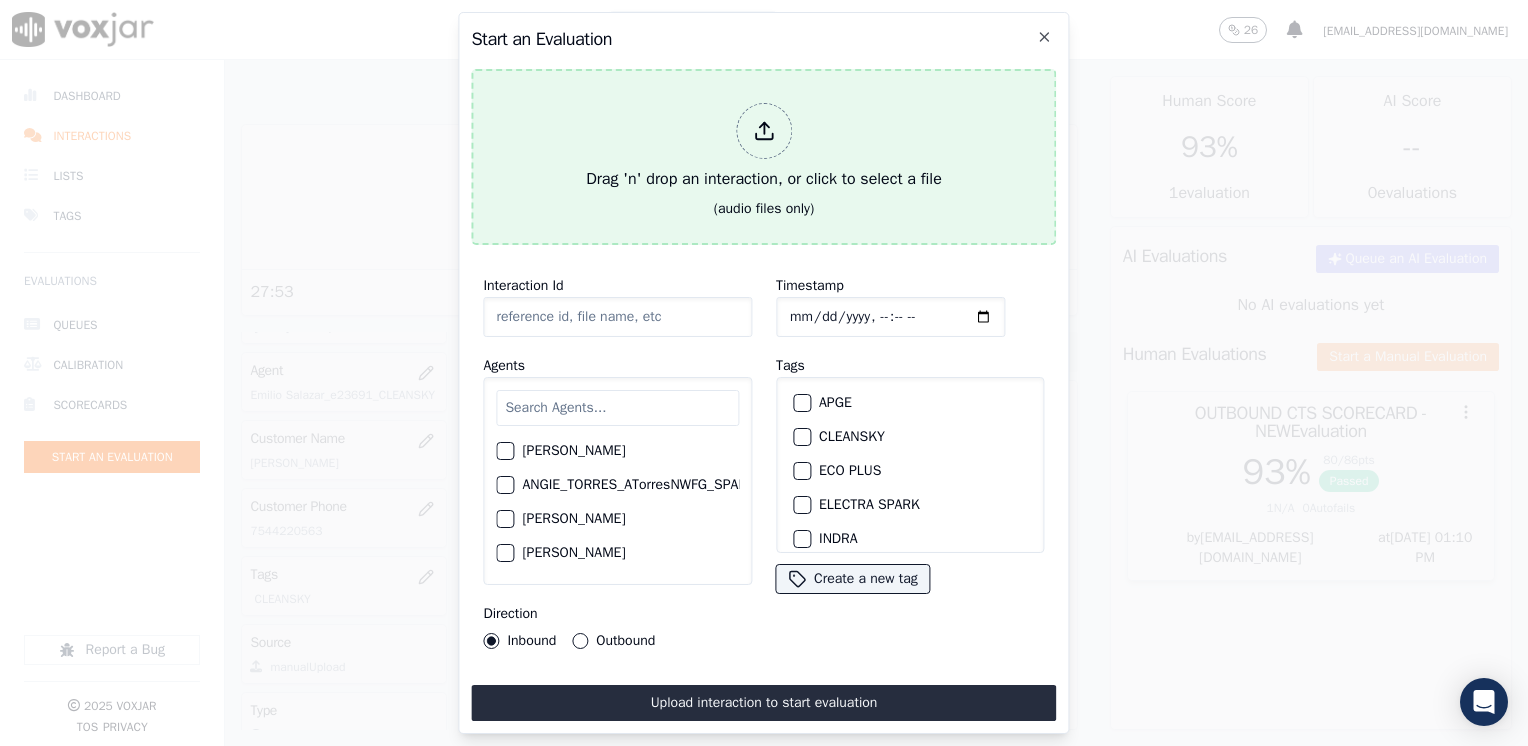 click 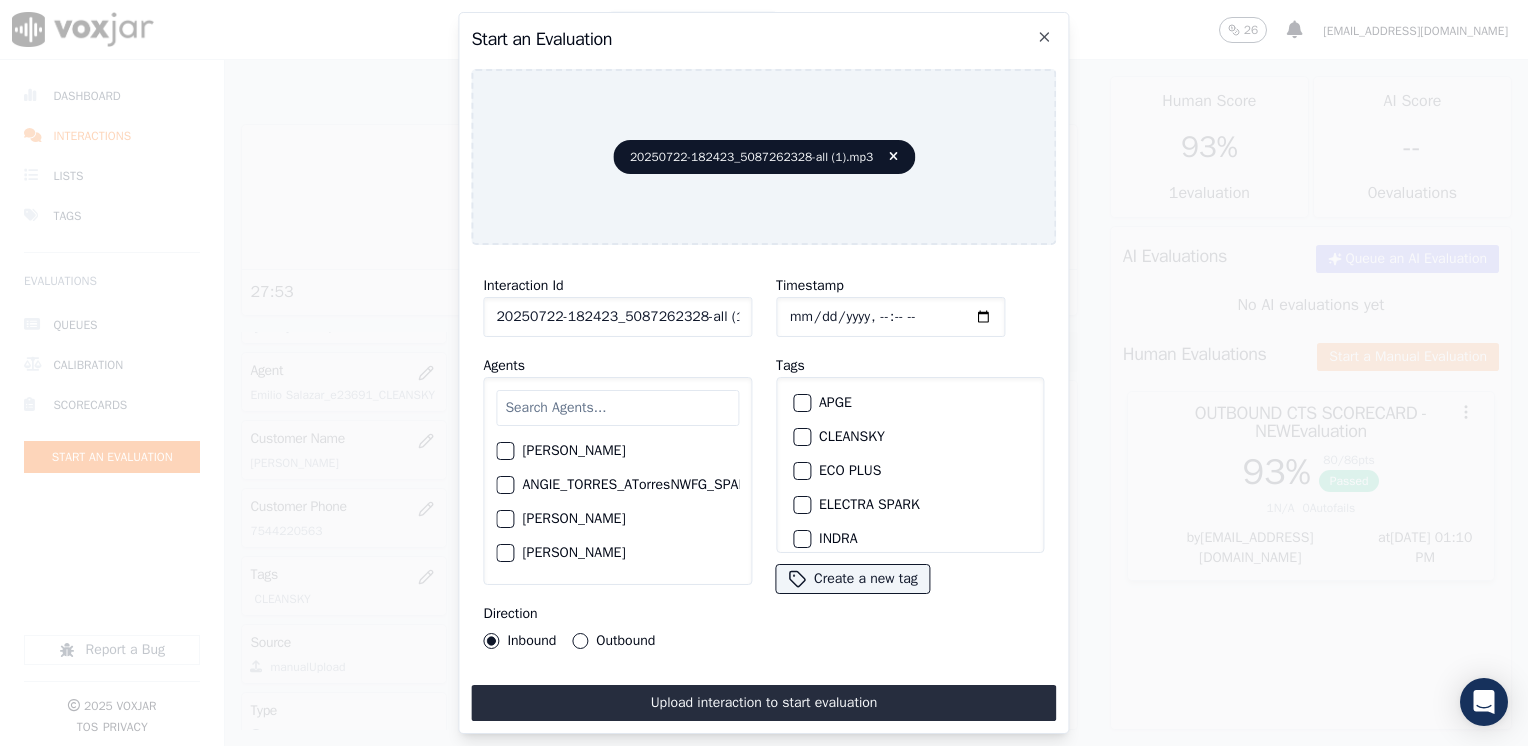 click at bounding box center (617, 408) 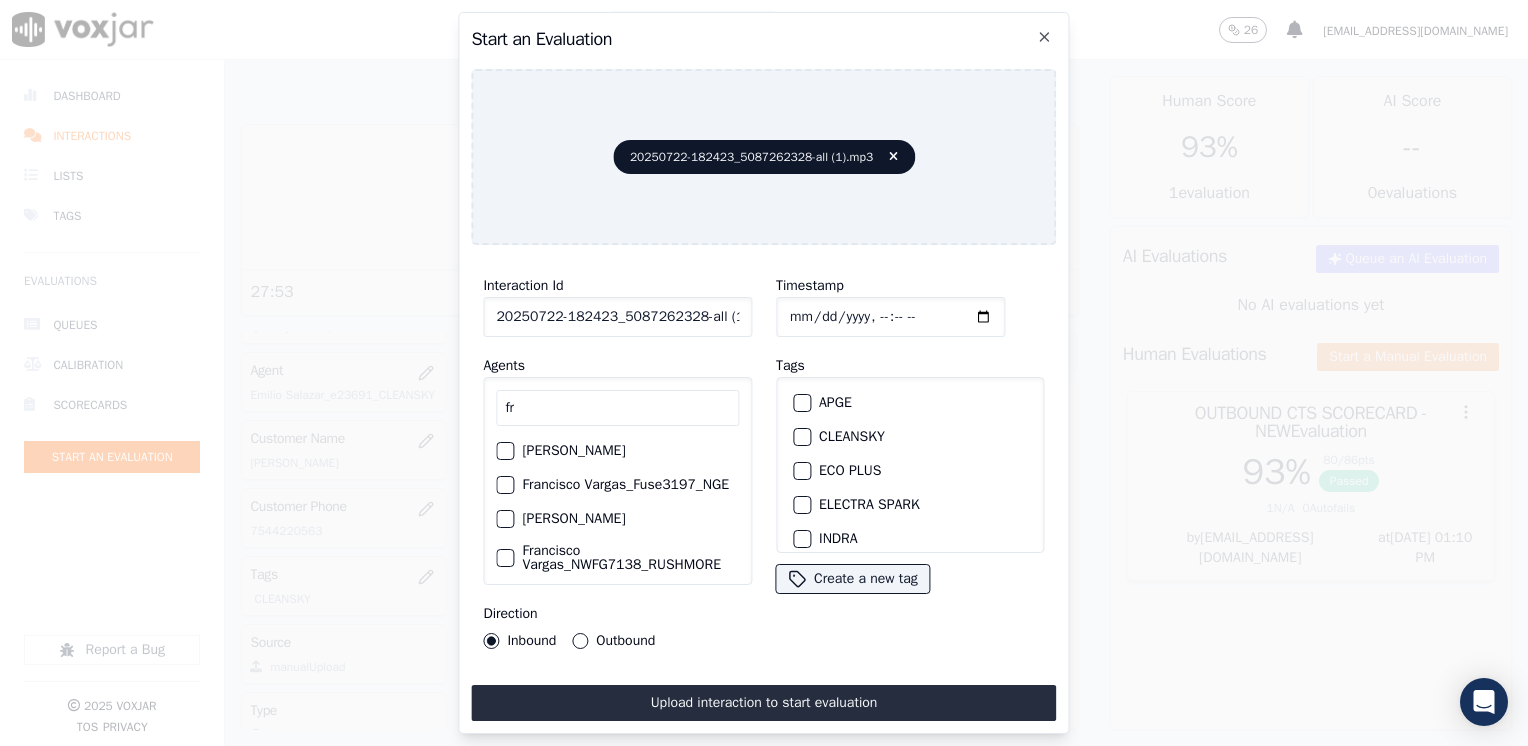 type on "f" 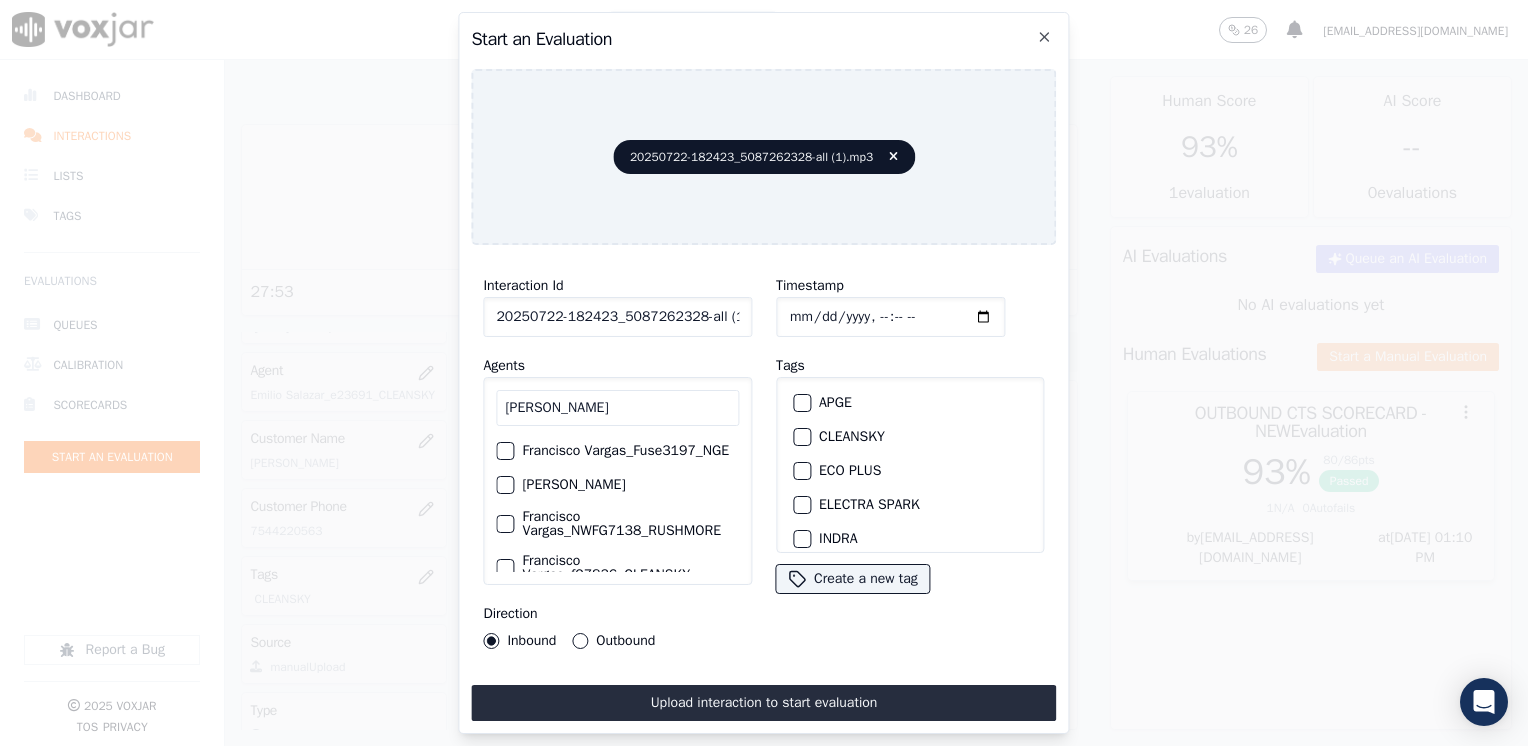 scroll, scrollTop: 96, scrollLeft: 0, axis: vertical 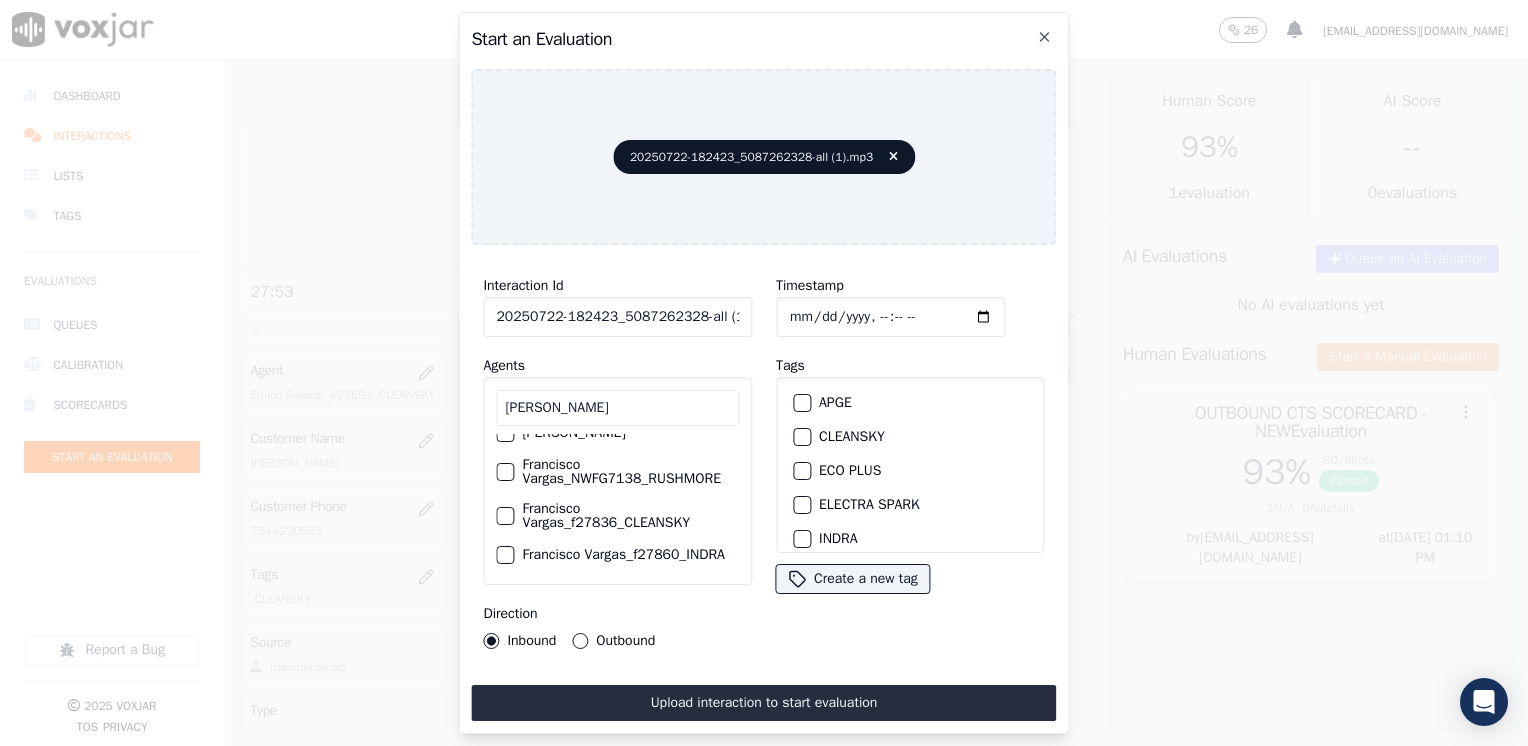 type on "[PERSON_NAME]" 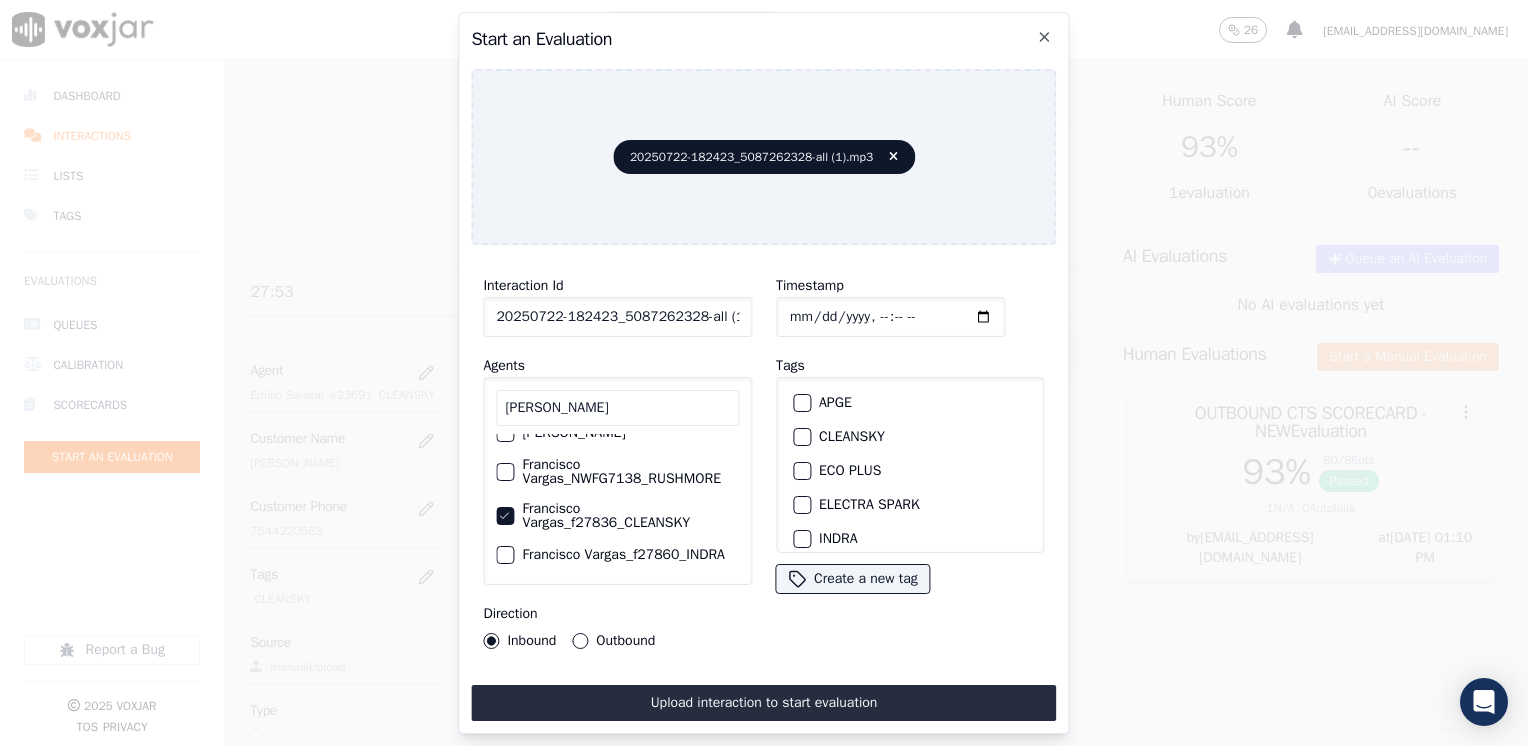click at bounding box center [801, 437] 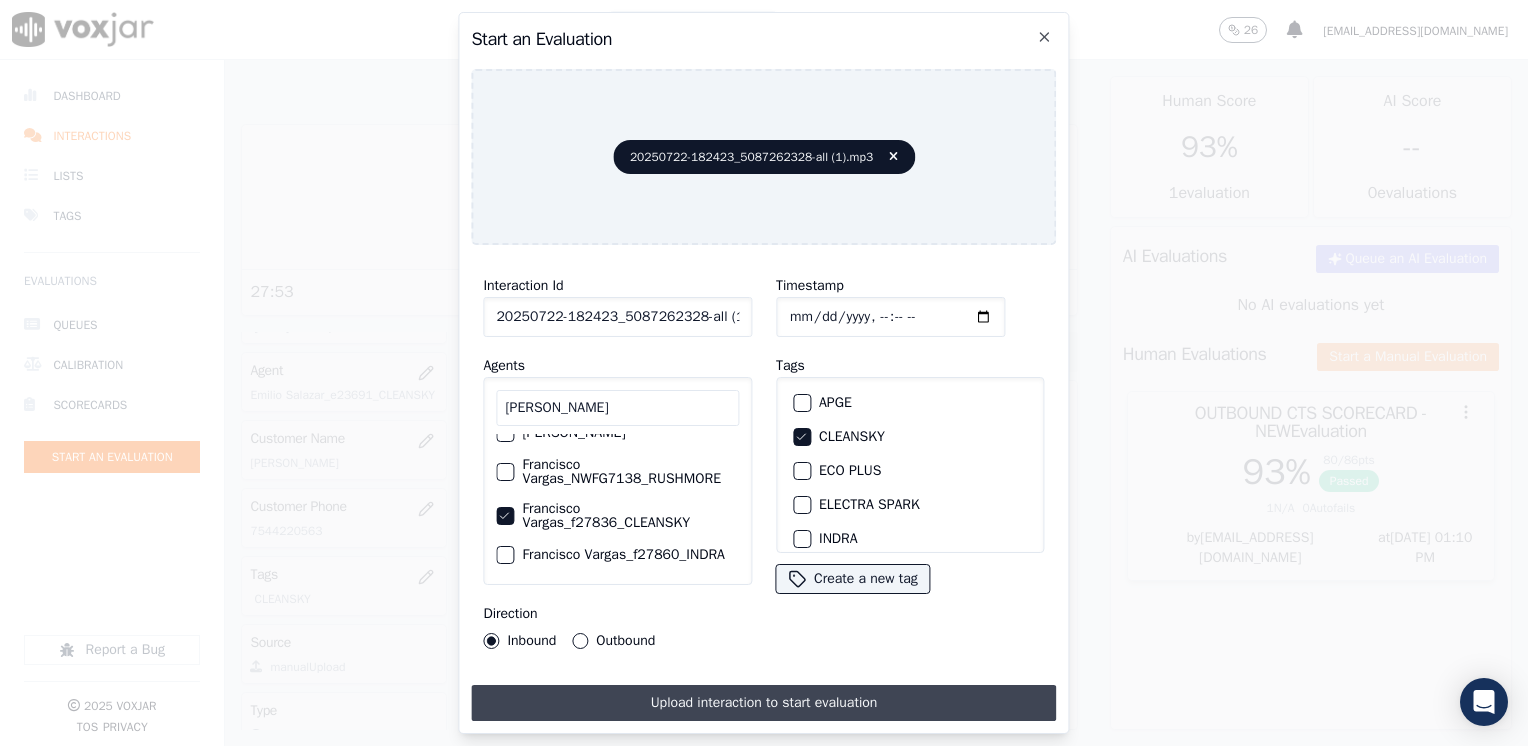 click on "Upload interaction to start evaluation" at bounding box center [763, 703] 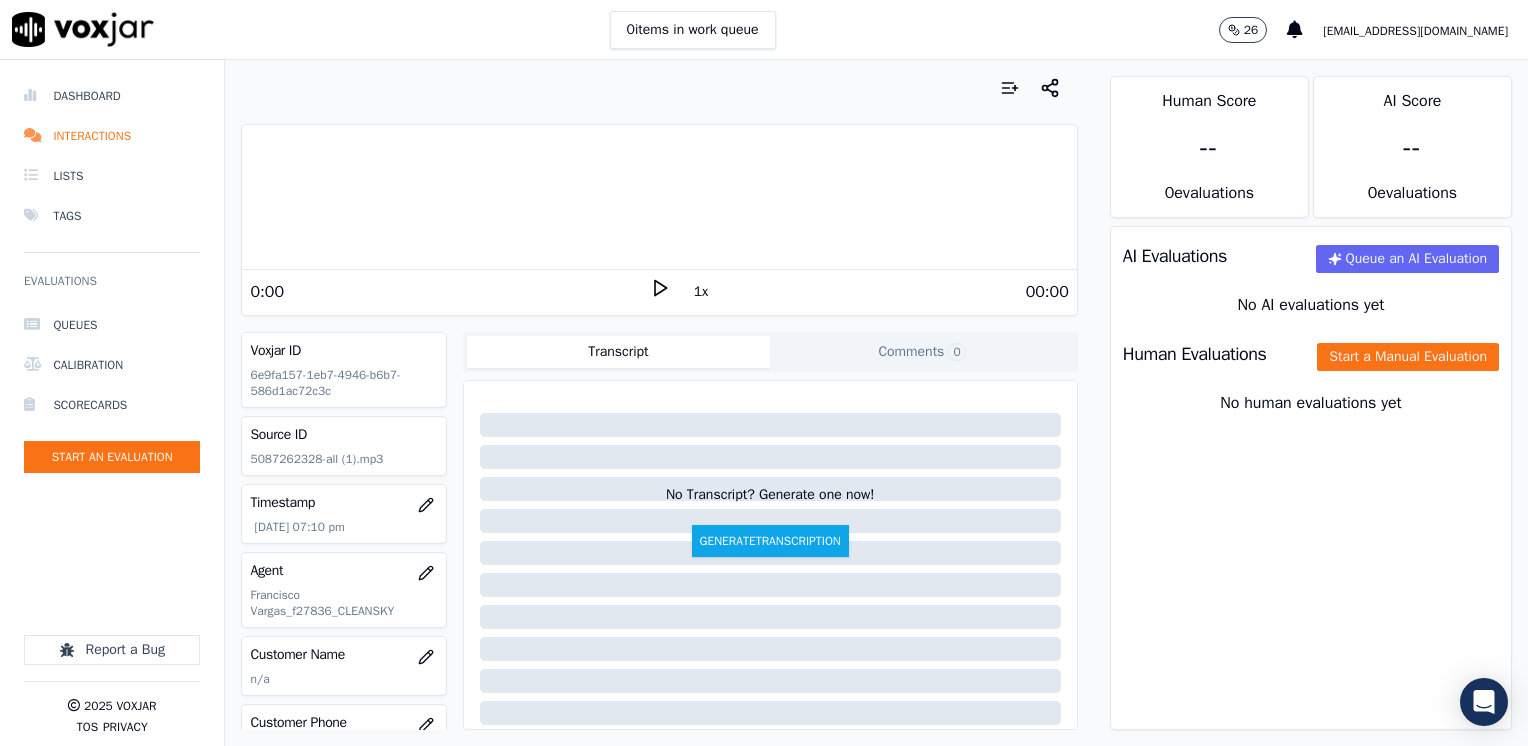 click 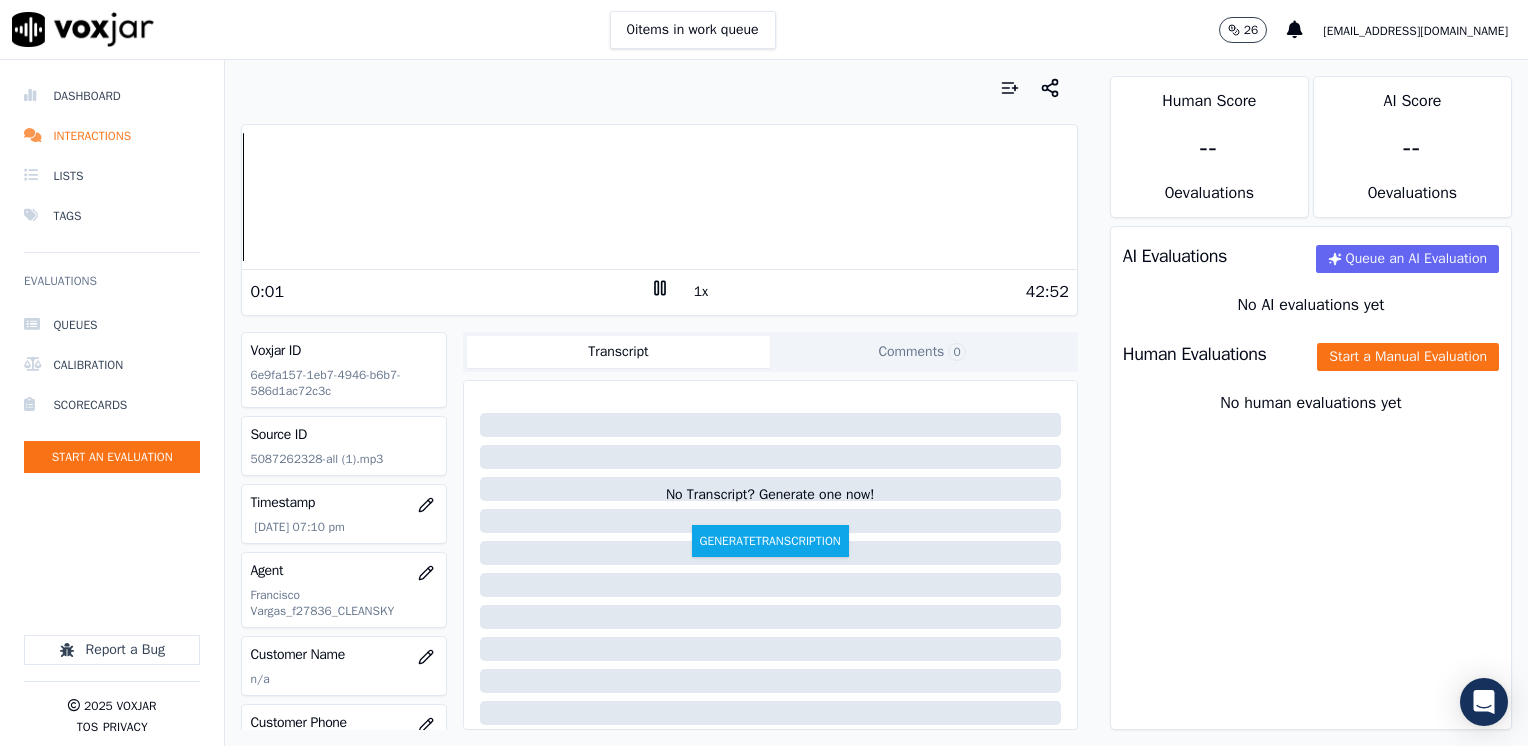click 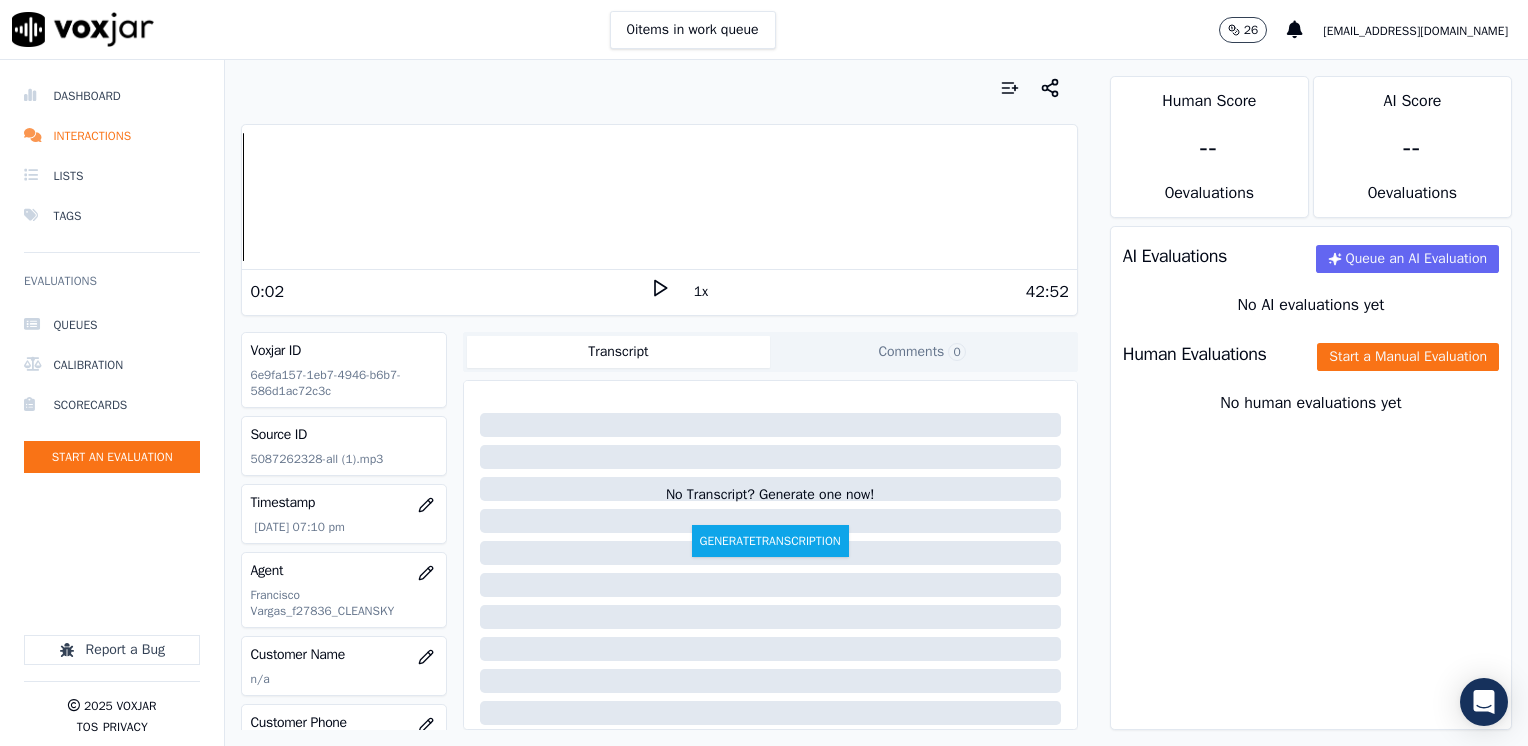 scroll, scrollTop: 100, scrollLeft: 0, axis: vertical 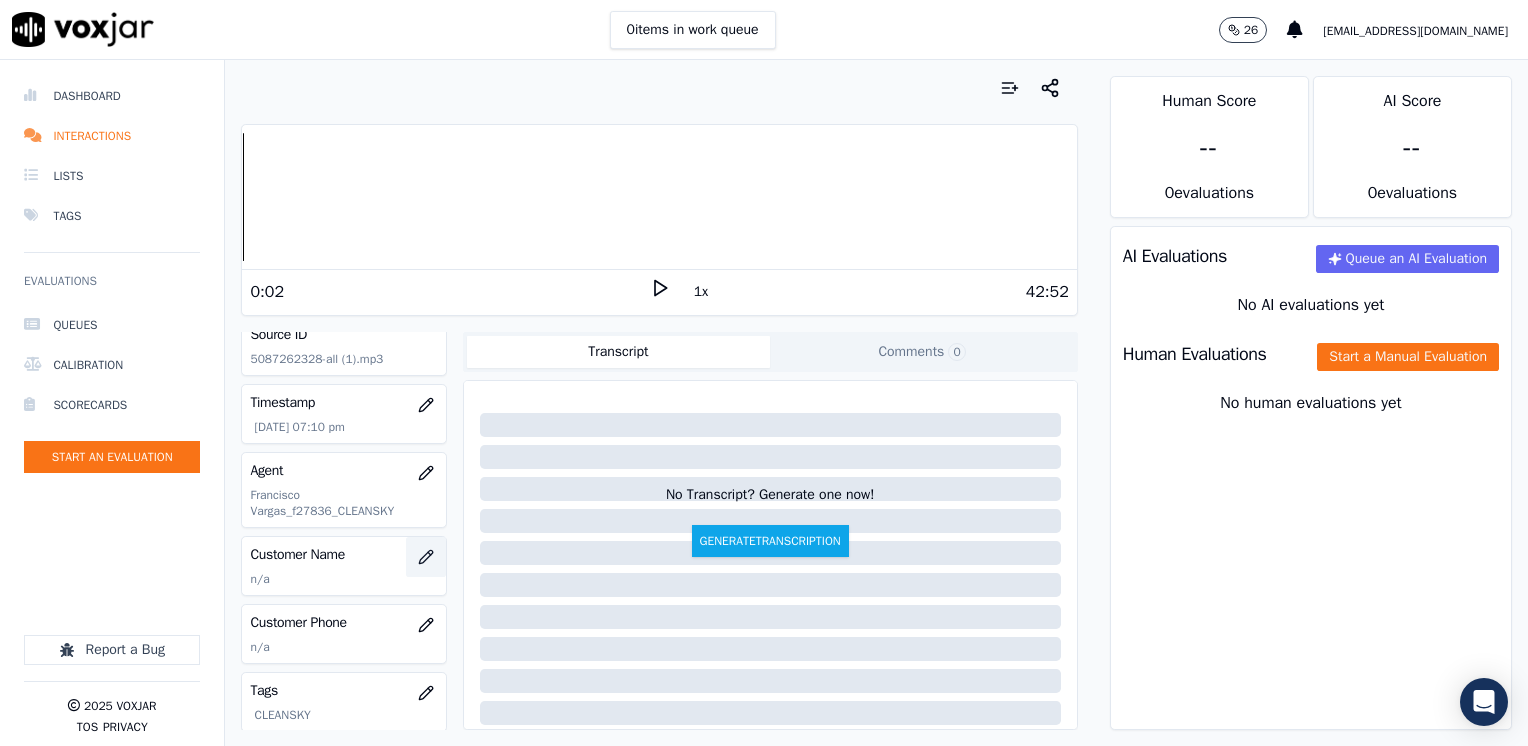 click 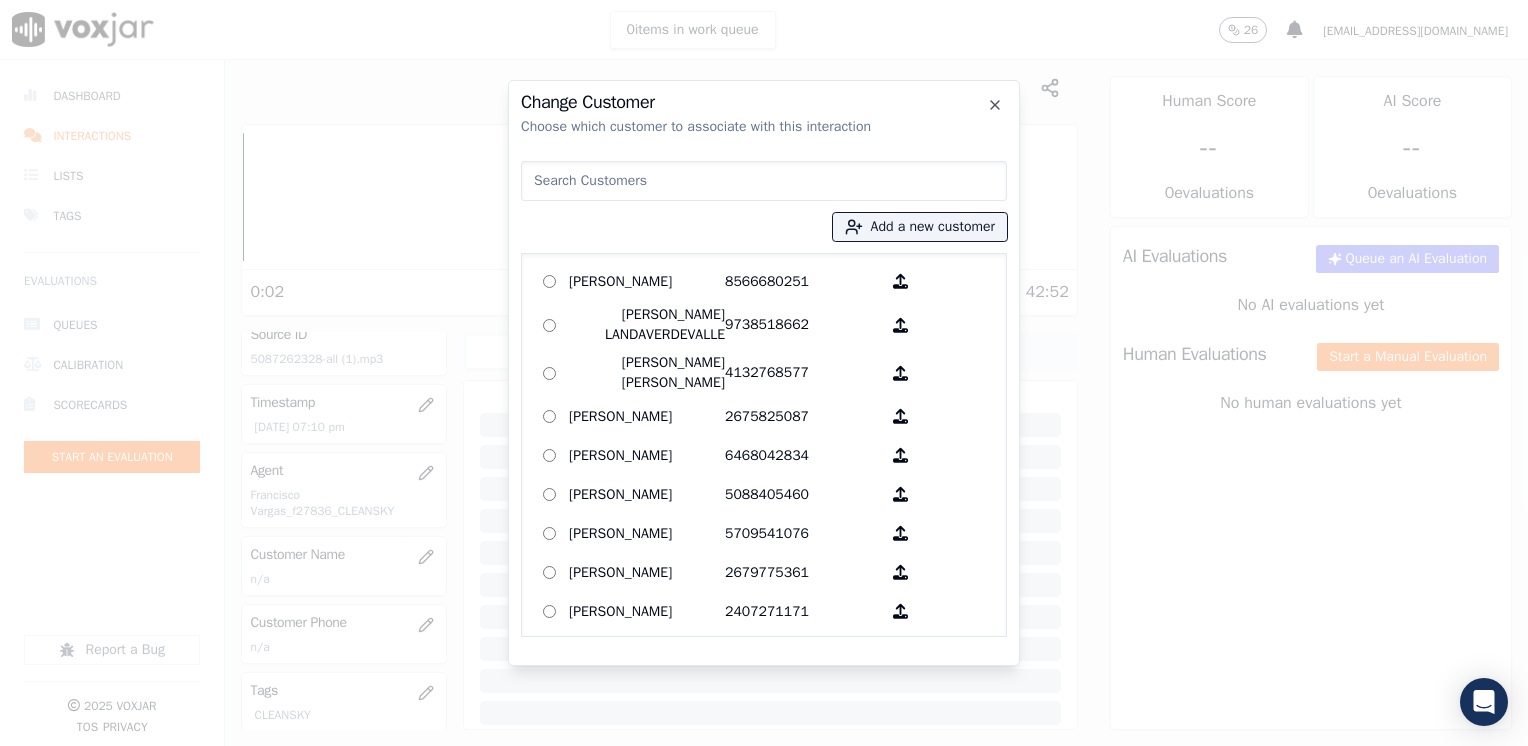 click at bounding box center (764, 181) 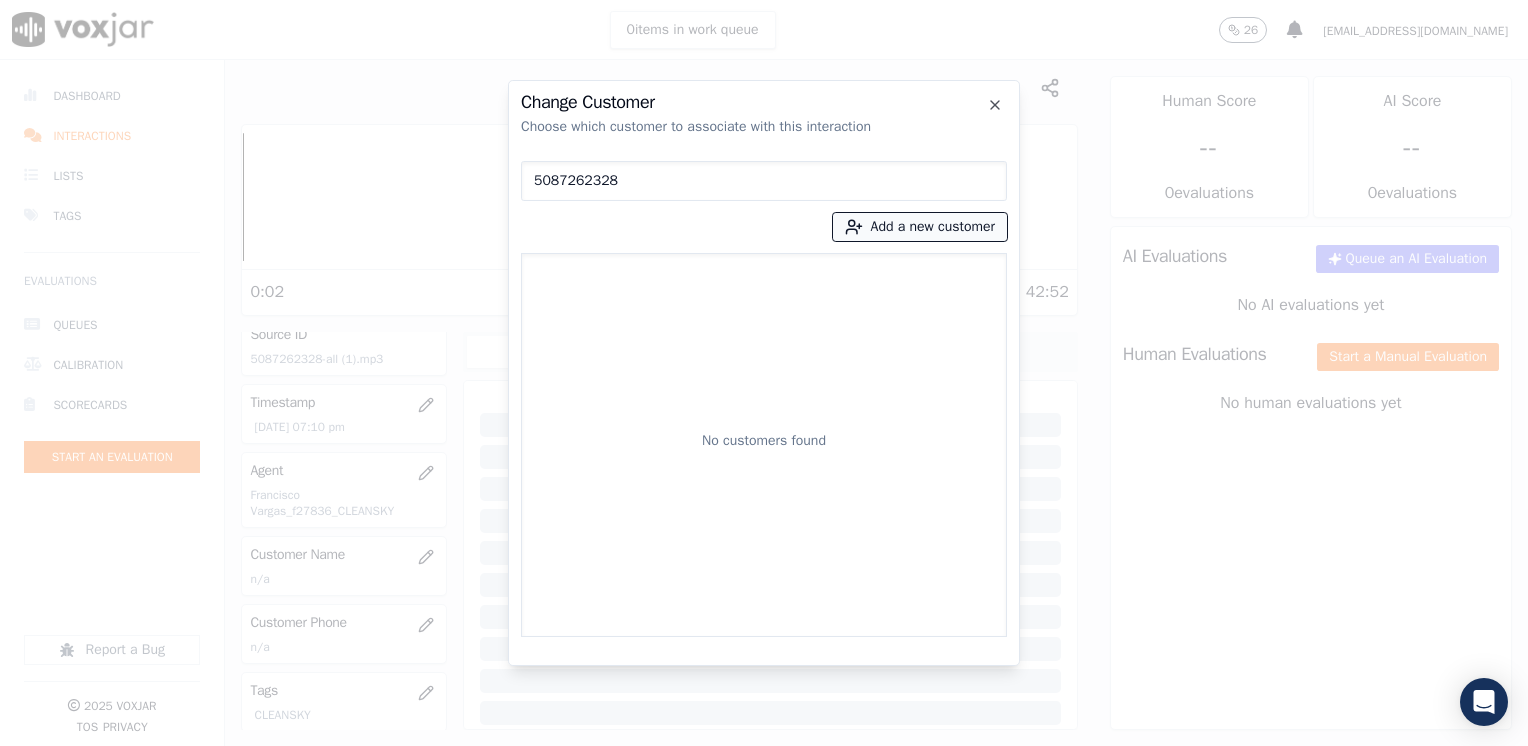 type on "5087262328" 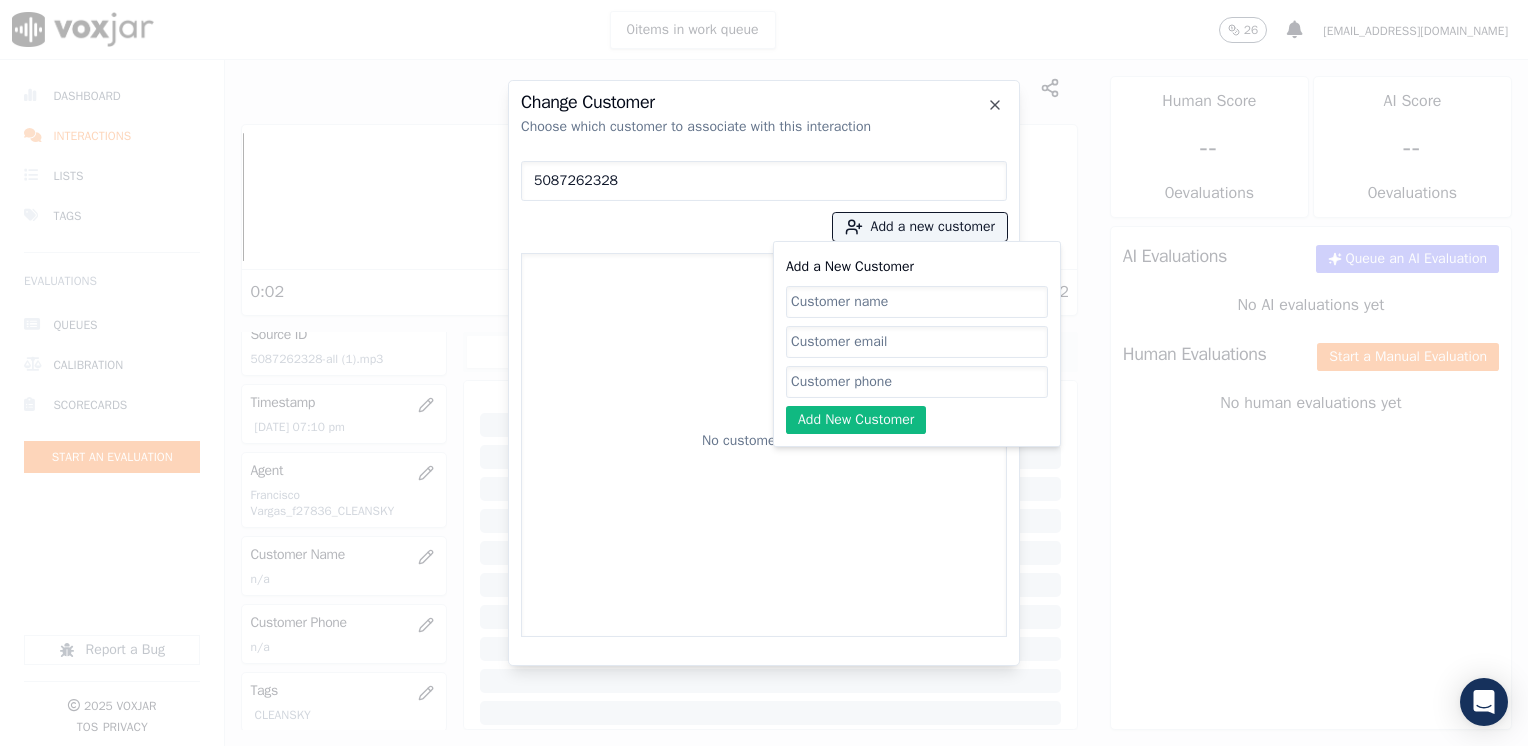 click on "Add a New Customer" 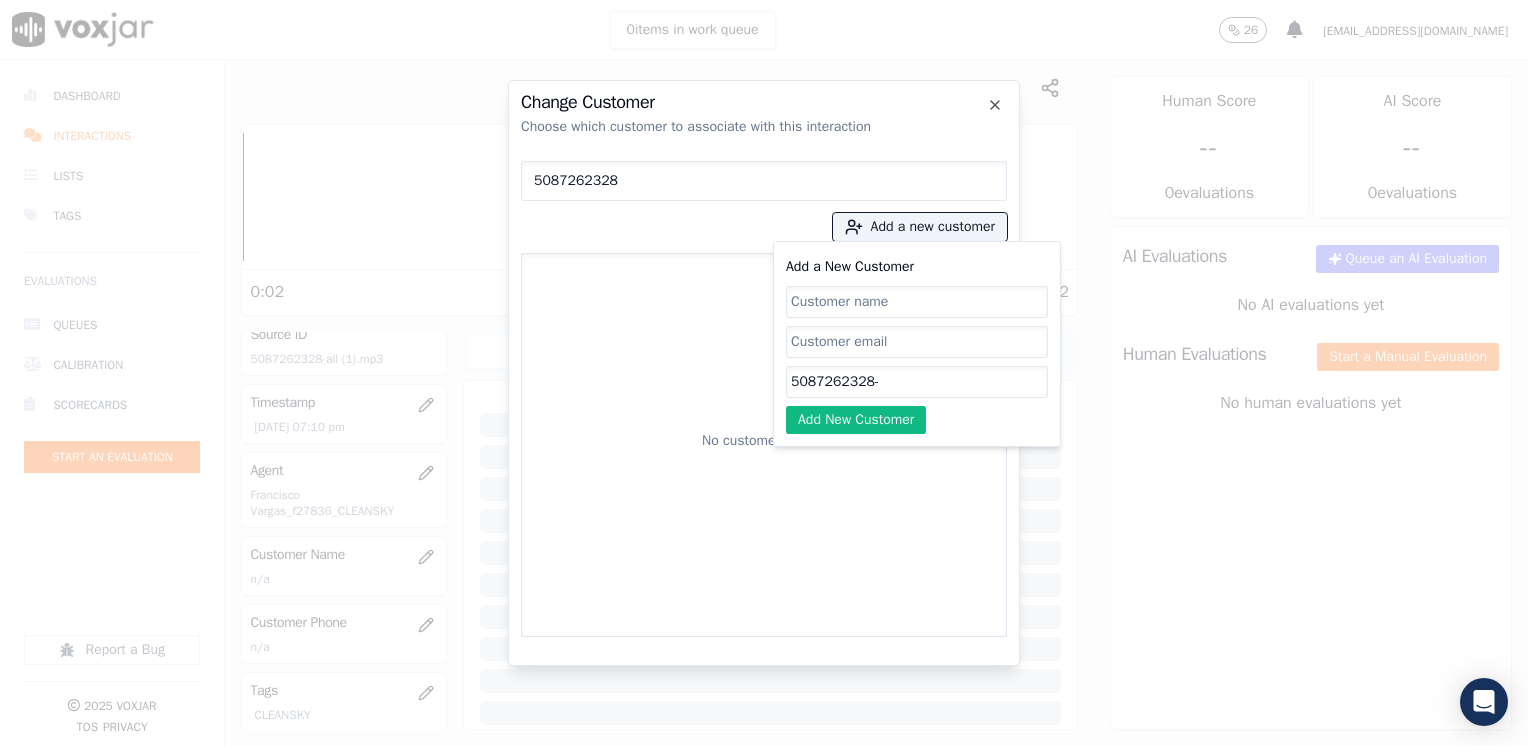 type on "5087262328-" 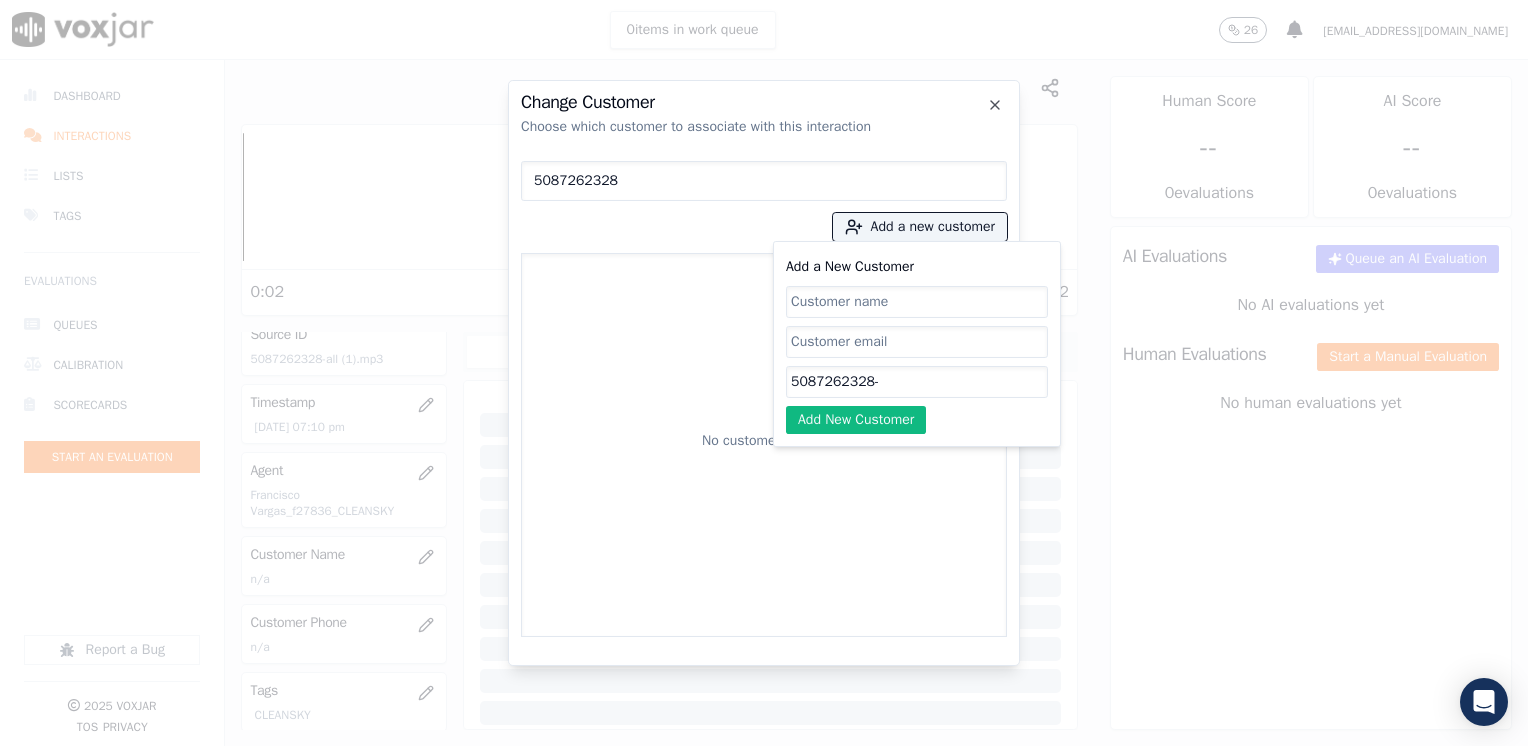 click on "Add a New Customer" 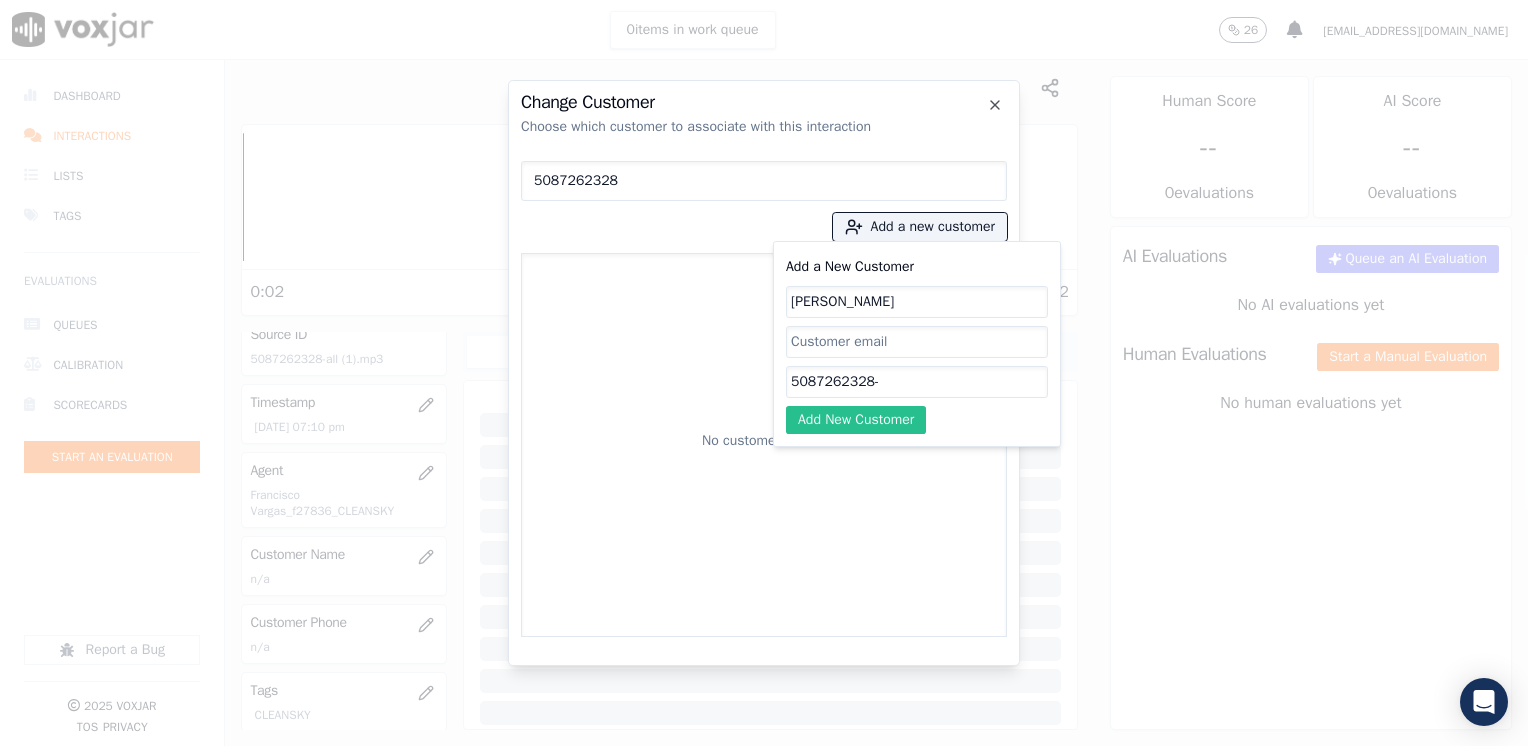 type on "[PERSON_NAME]" 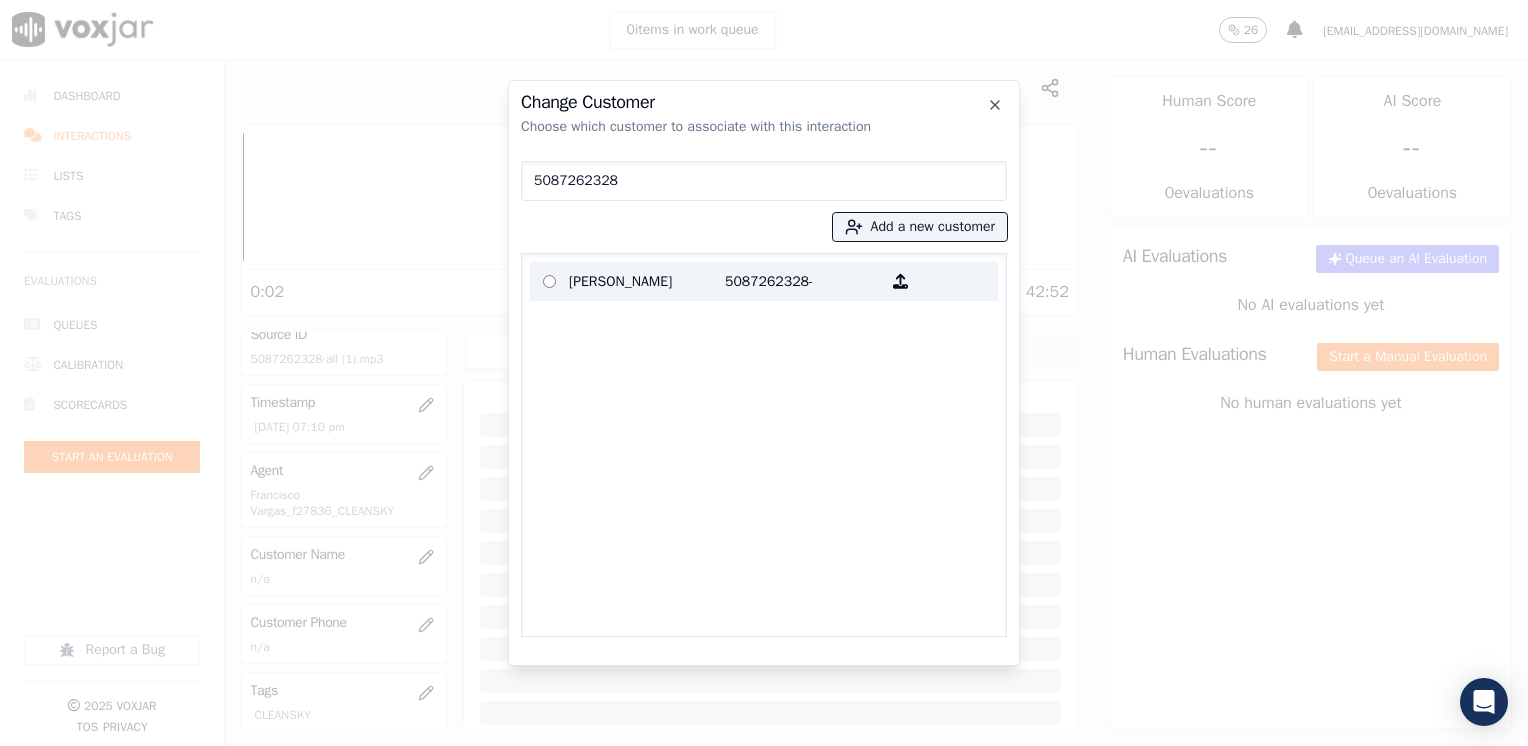 click on "5087262328-" at bounding box center (803, 281) 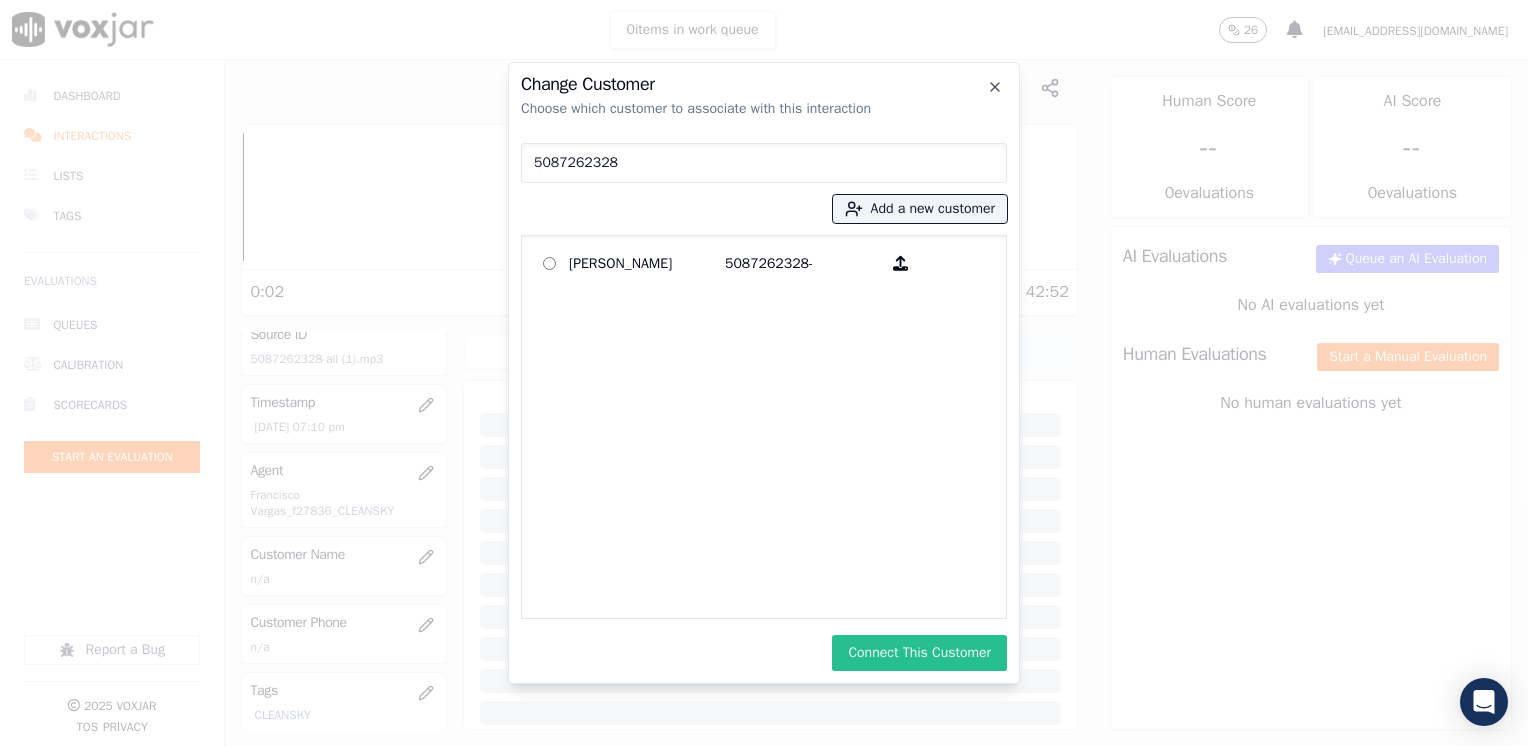 click on "Connect This Customer" at bounding box center [919, 653] 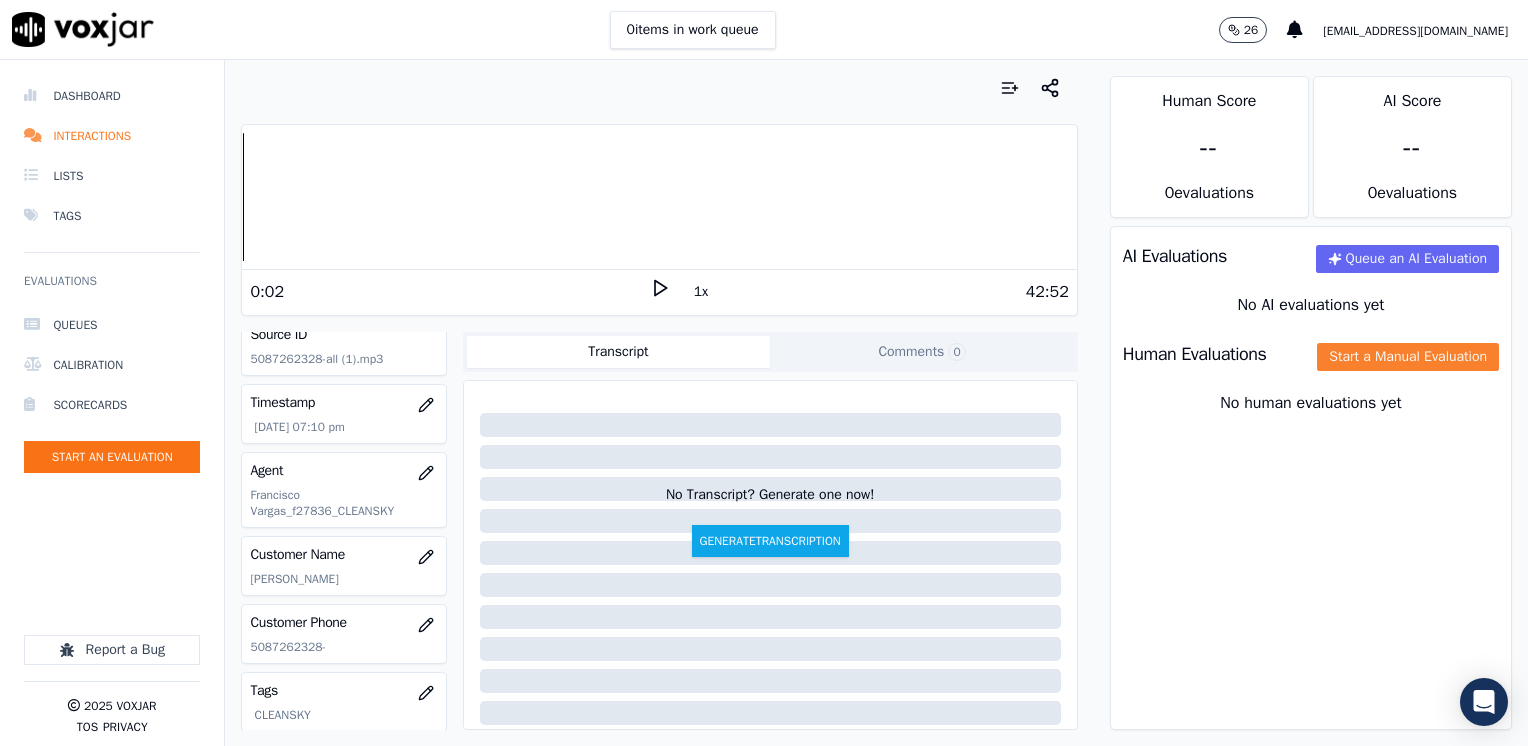 click on "Start a Manual Evaluation" 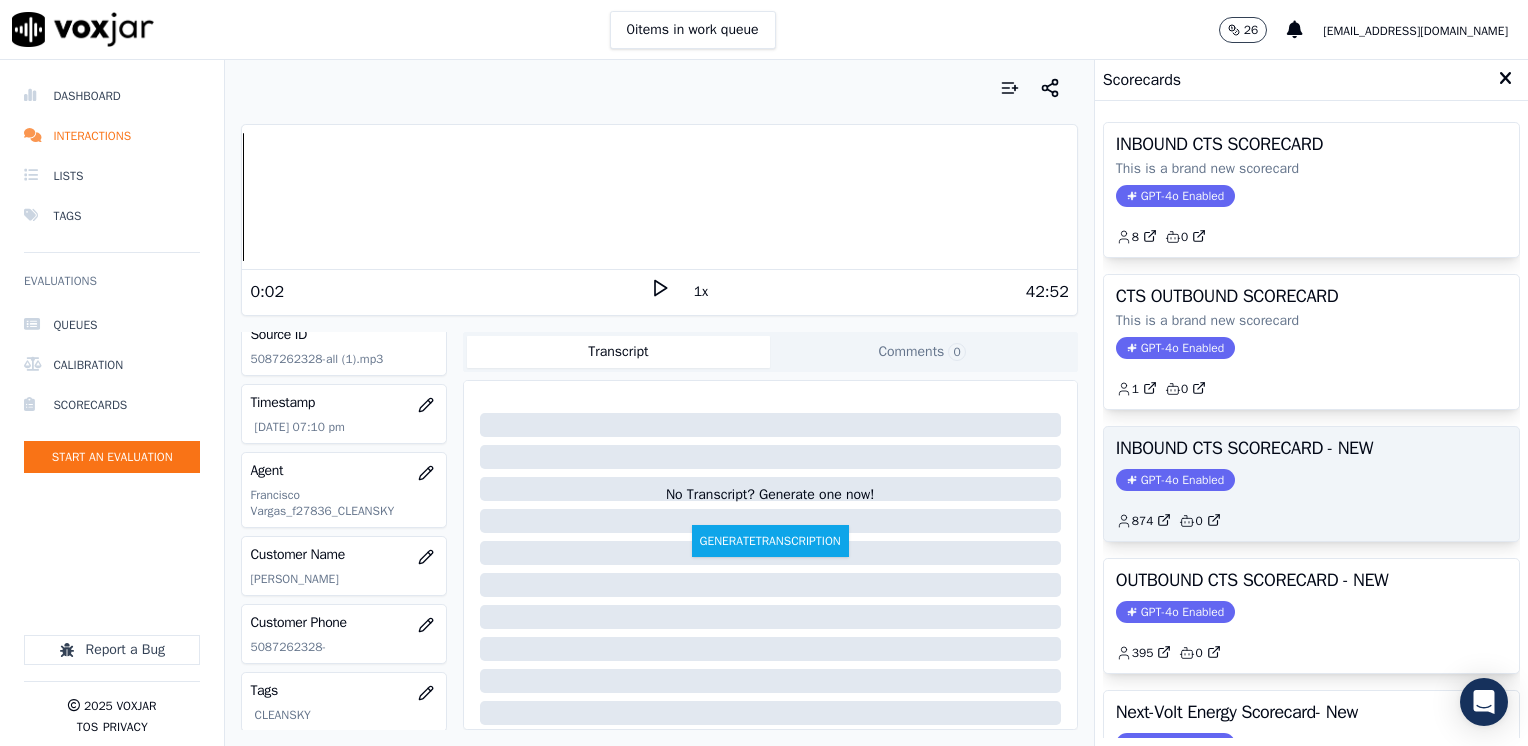scroll, scrollTop: 0, scrollLeft: 0, axis: both 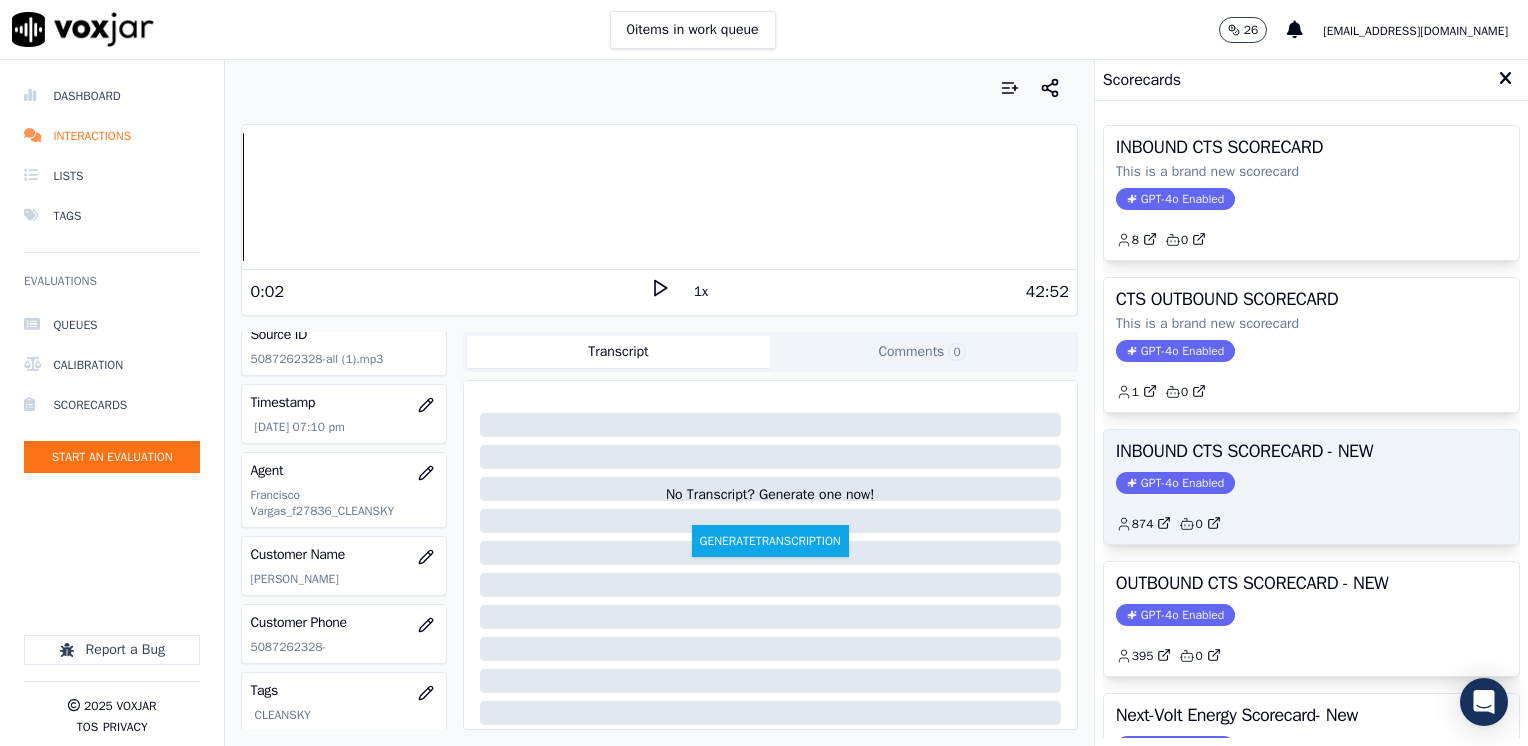 click on "INBOUND CTS SCORECARD - NEW        GPT-4o Enabled       874         0" at bounding box center [1311, 487] 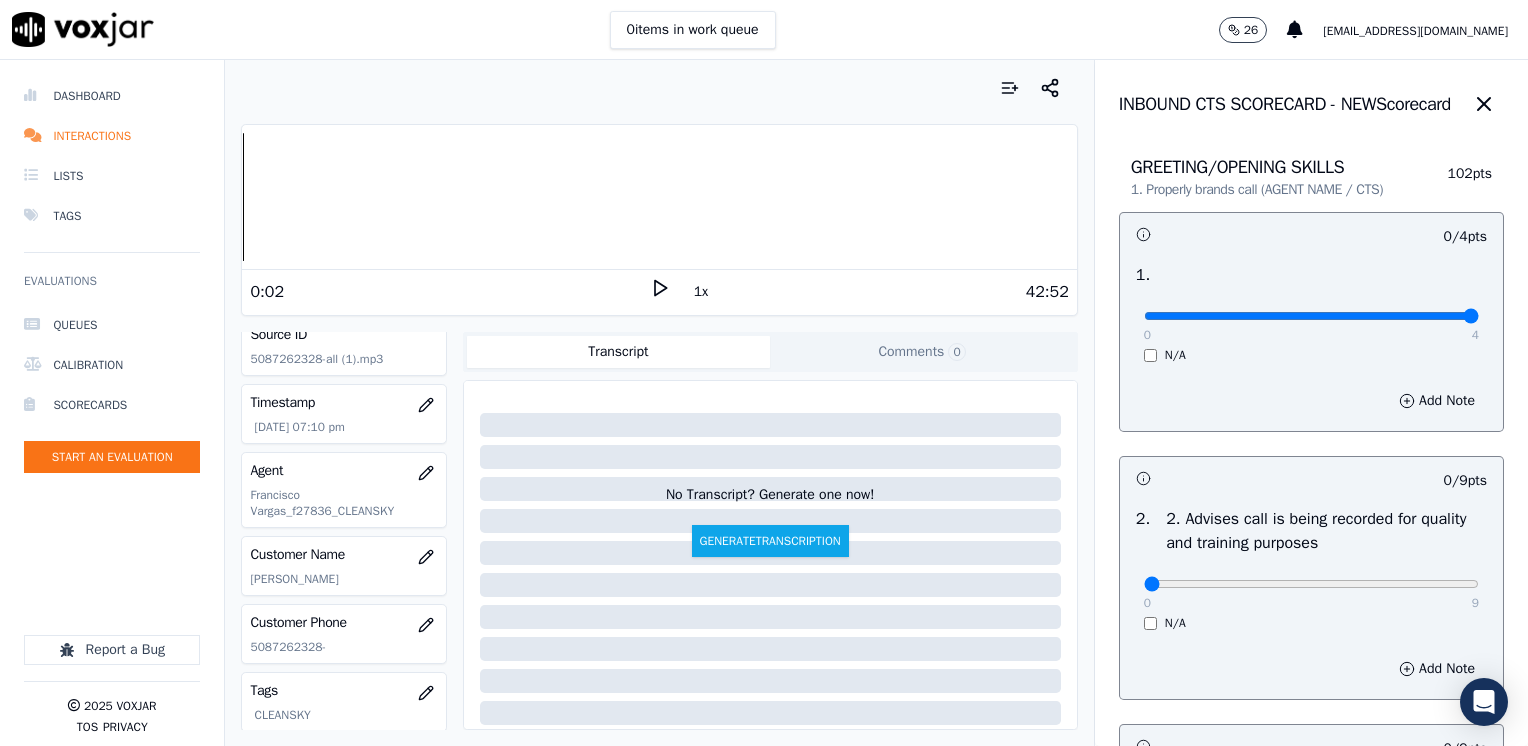drag, startPoint x: 1137, startPoint y: 314, endPoint x: 1531, endPoint y: 313, distance: 394.00128 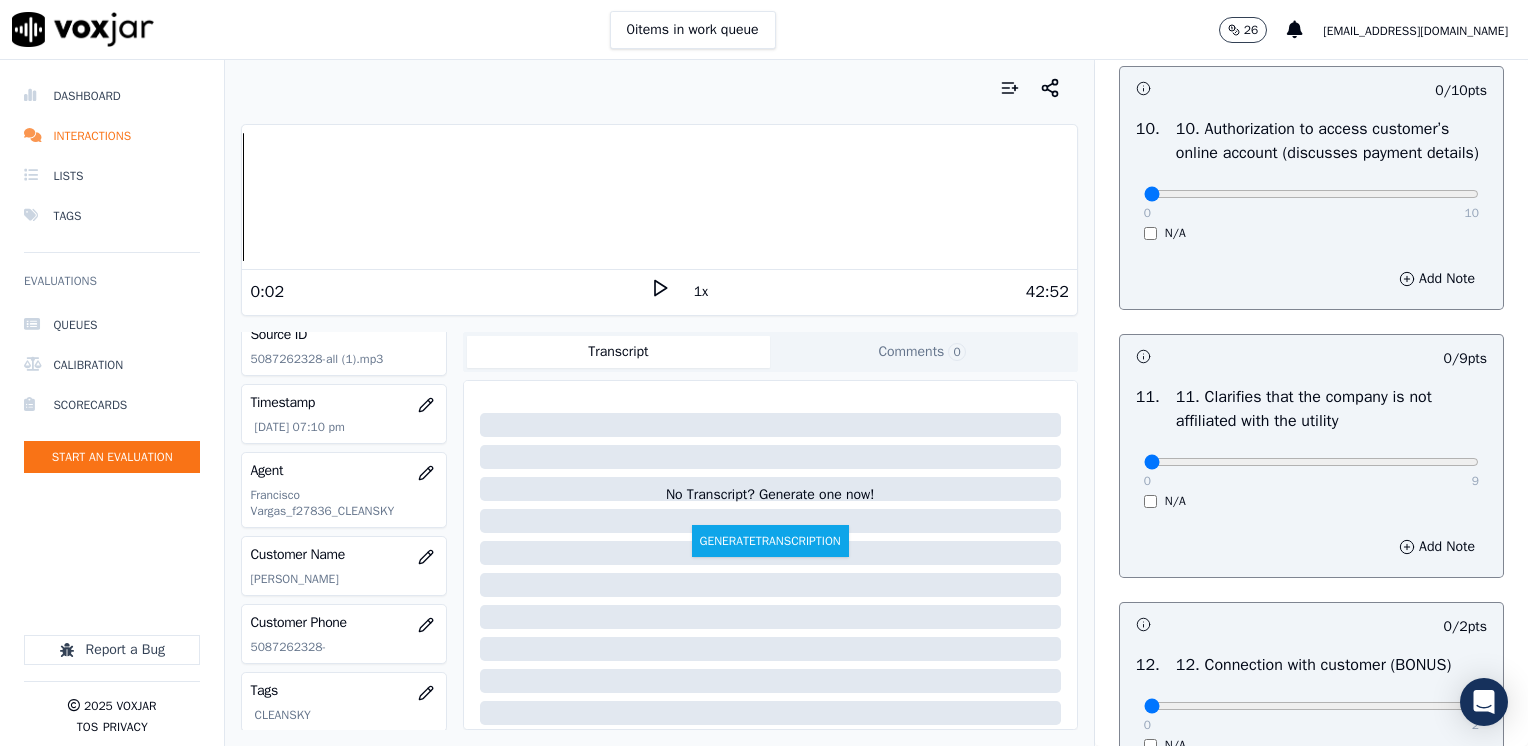 scroll, scrollTop: 2553, scrollLeft: 0, axis: vertical 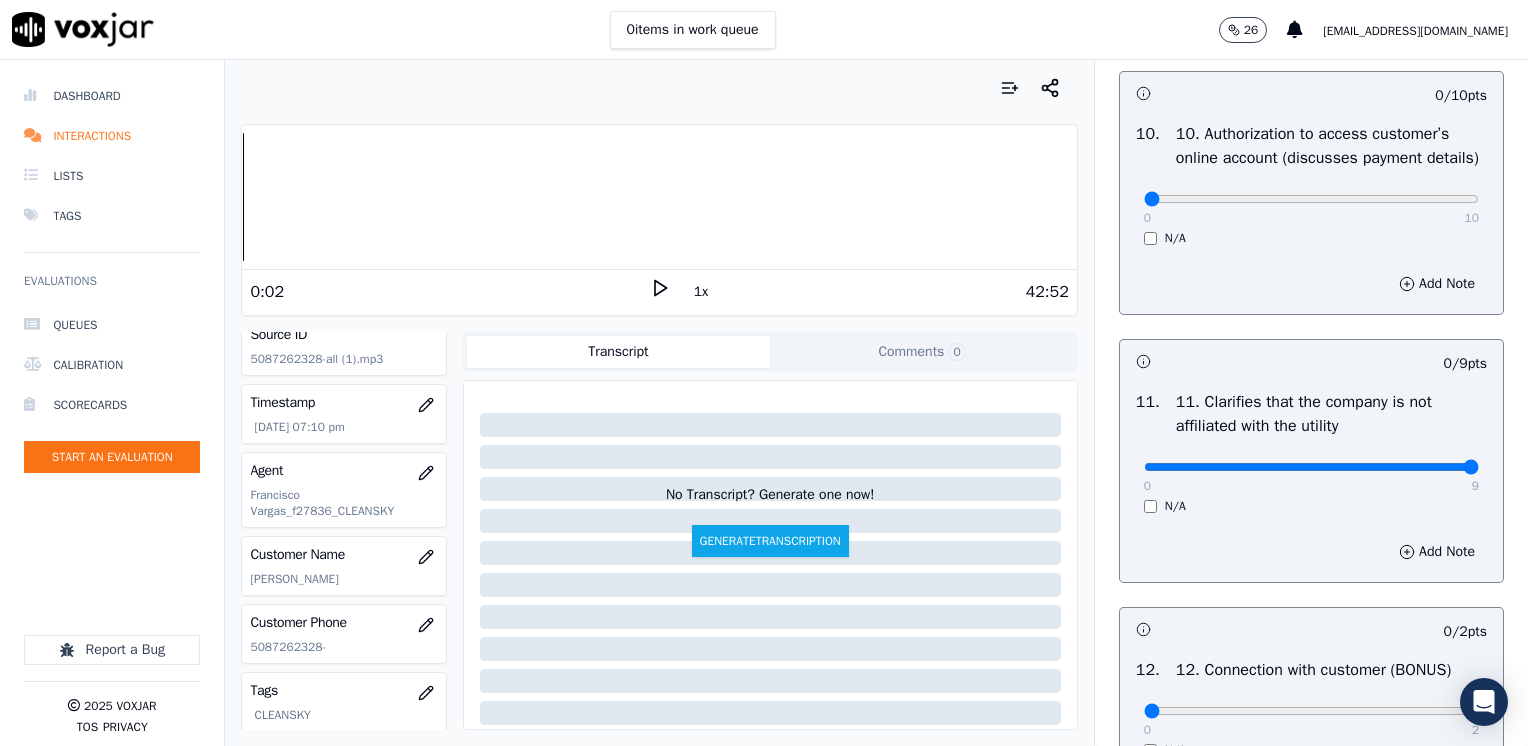 drag, startPoint x: 1128, startPoint y: 511, endPoint x: 1531, endPoint y: 511, distance: 403 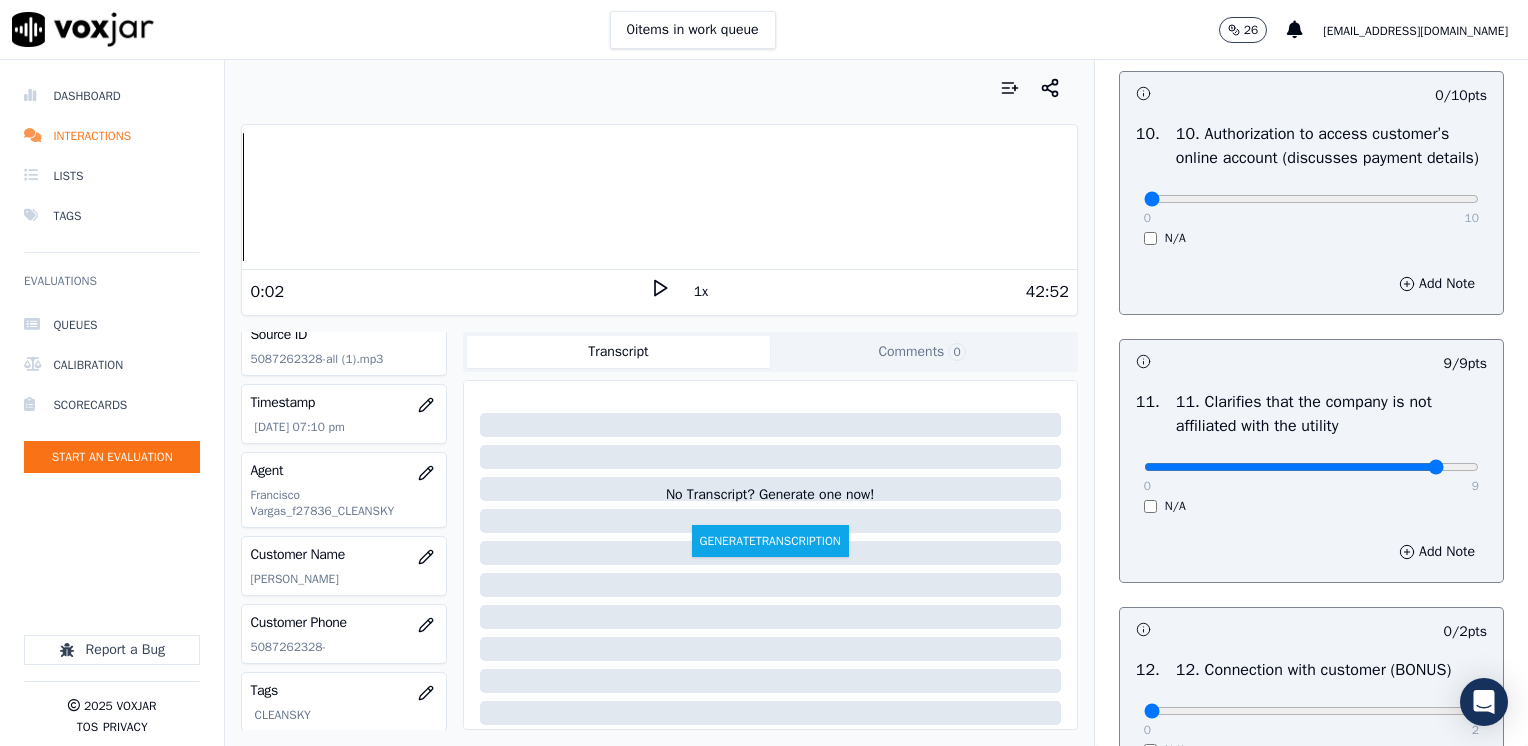 type on "8" 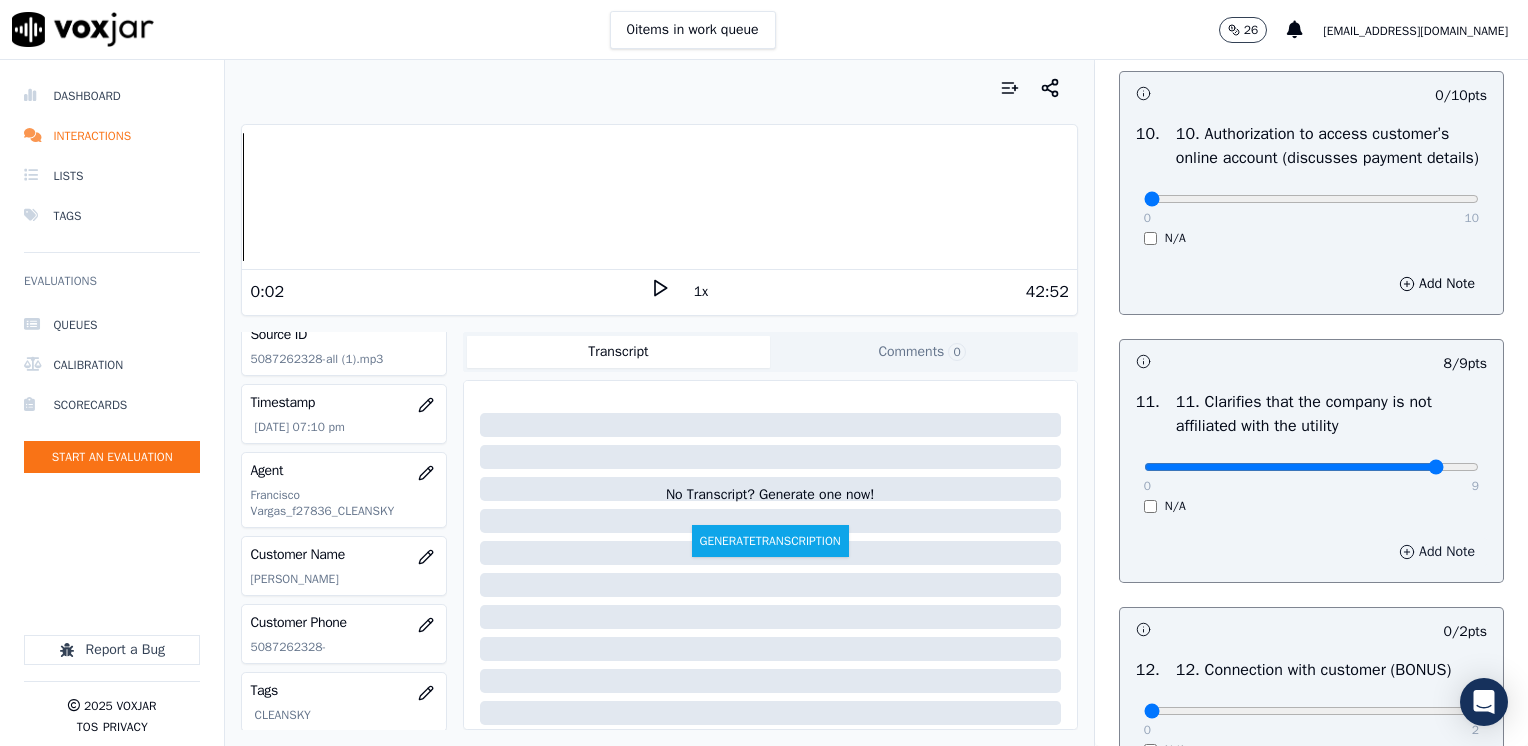 click on "Add Note" at bounding box center (1437, 552) 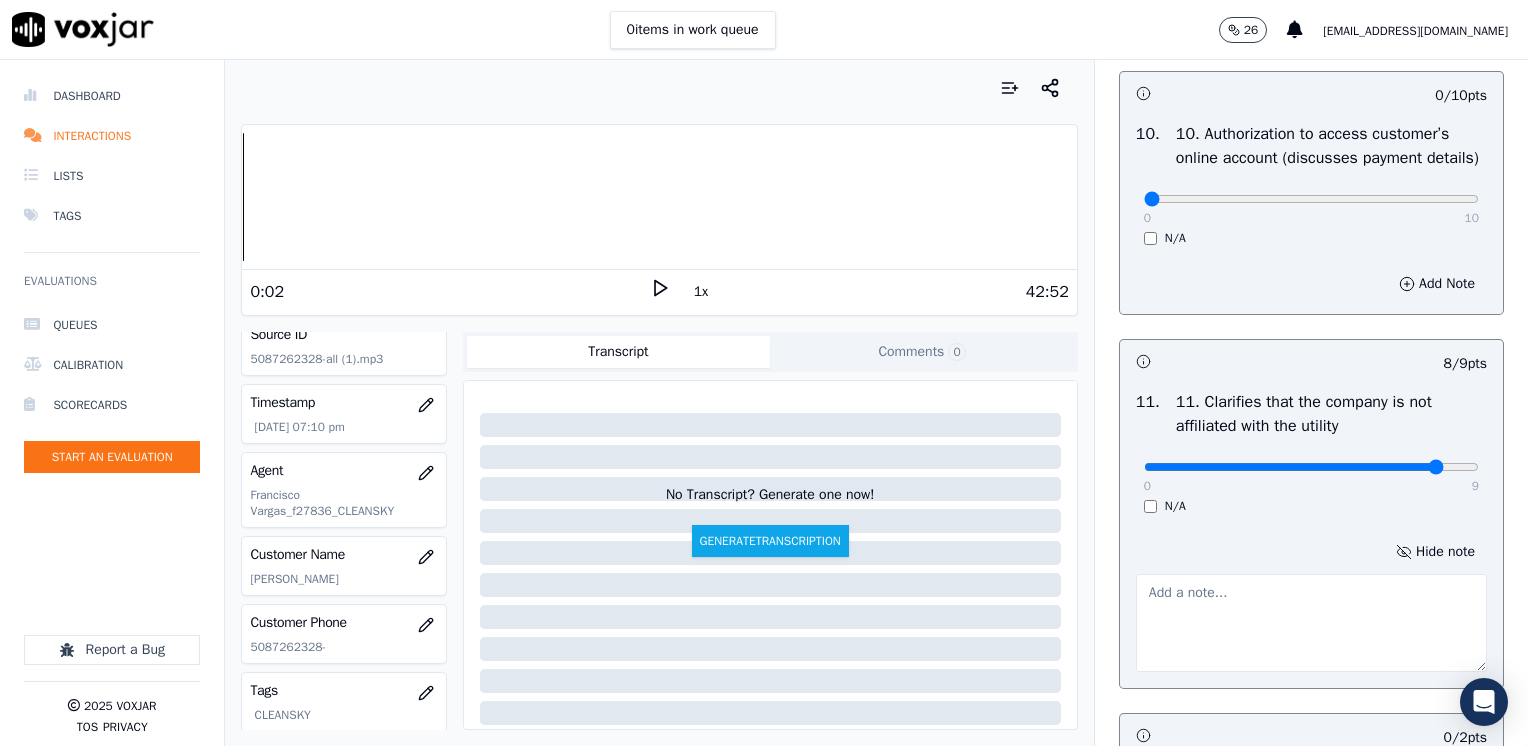 click at bounding box center [1311, 623] 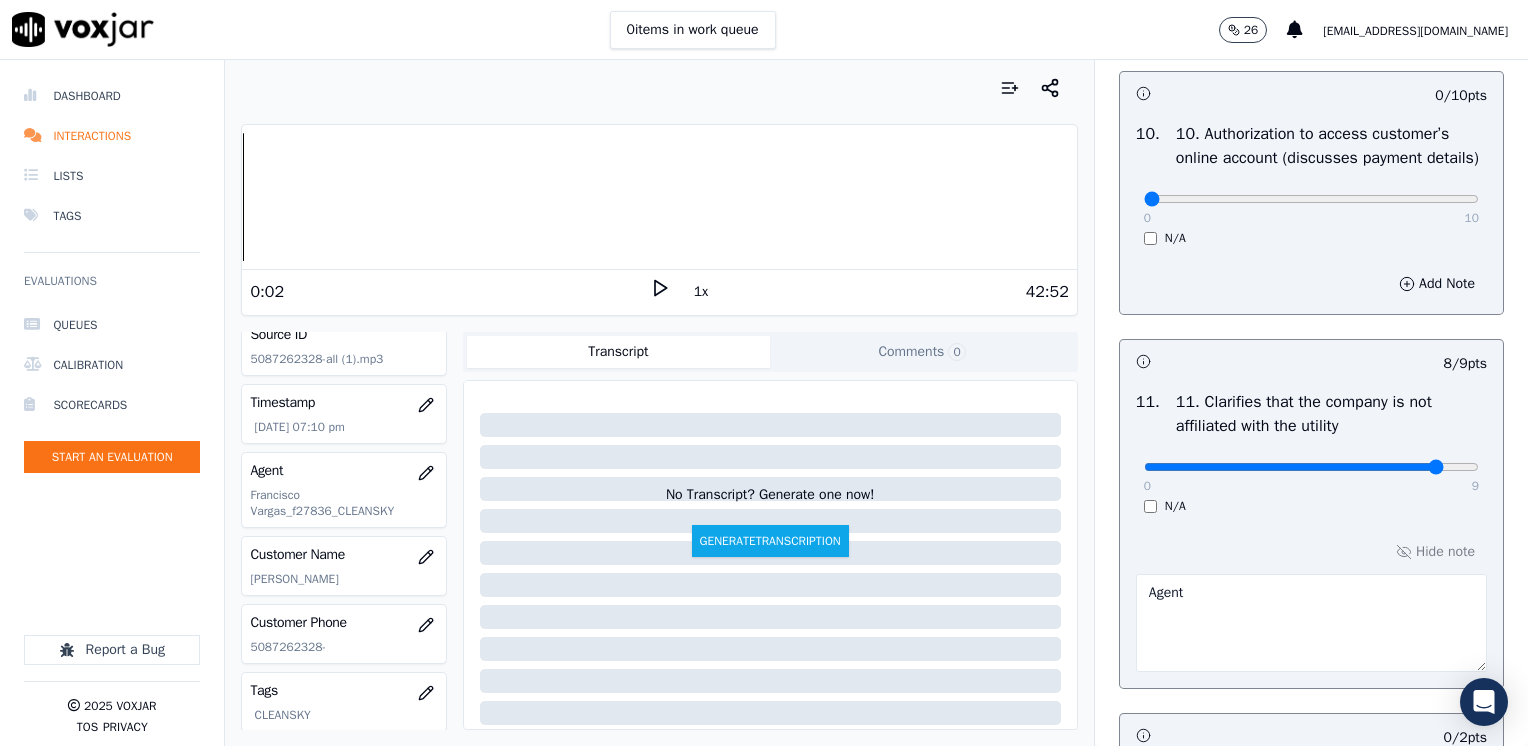 click on "Agent" at bounding box center [1311, 623] 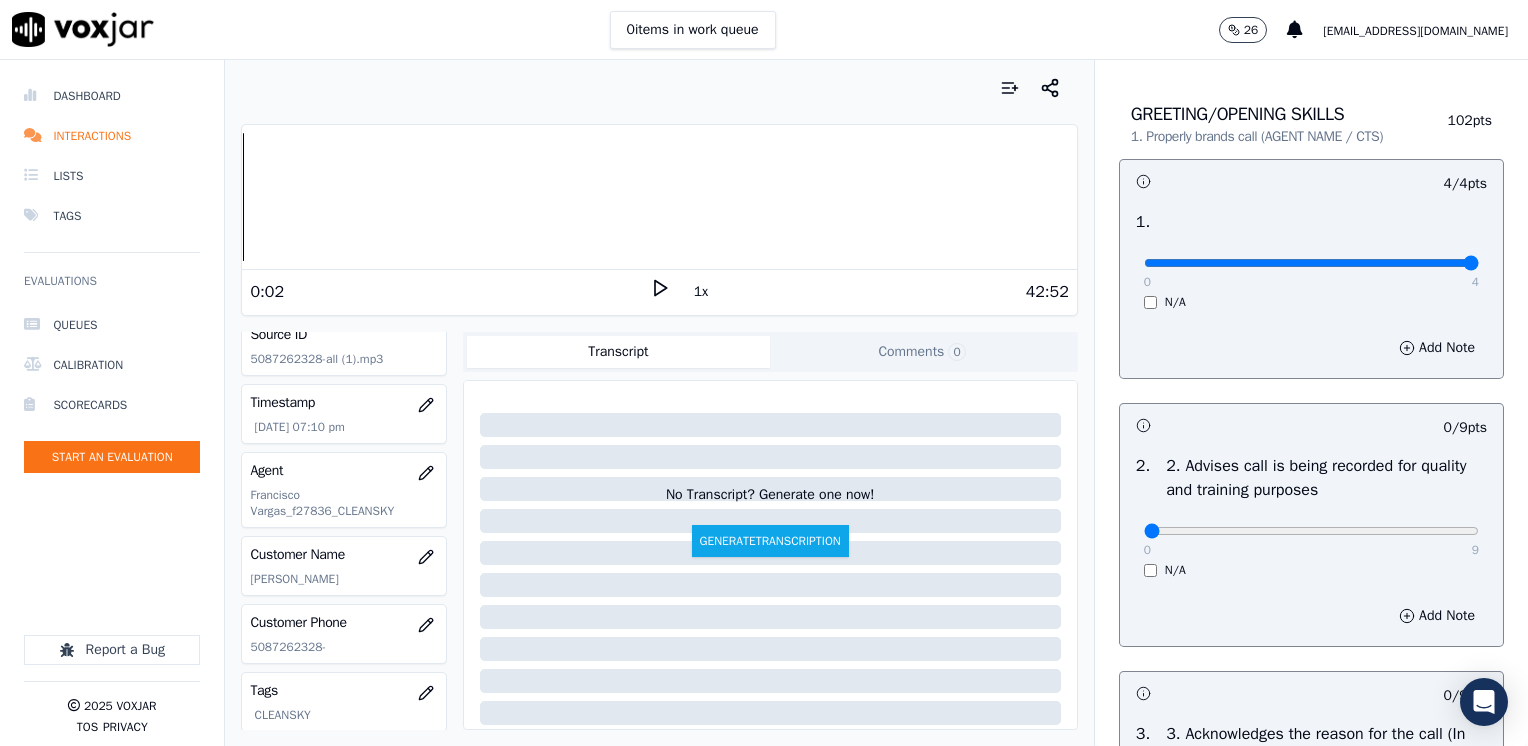 scroll, scrollTop: 0, scrollLeft: 0, axis: both 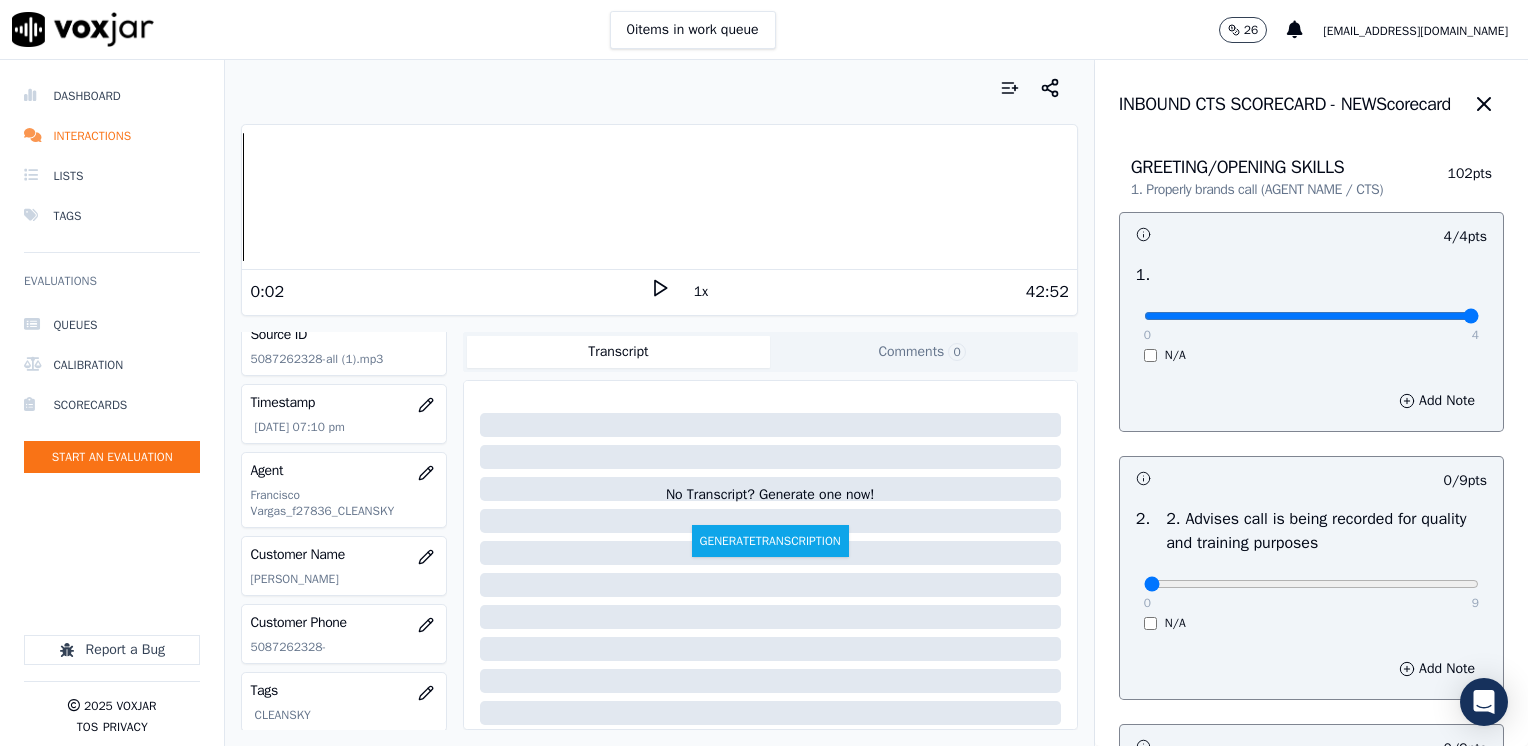 type on "Agent stated he is an NAT GRID assistant. This might be interpreted as if he is part of the utility" 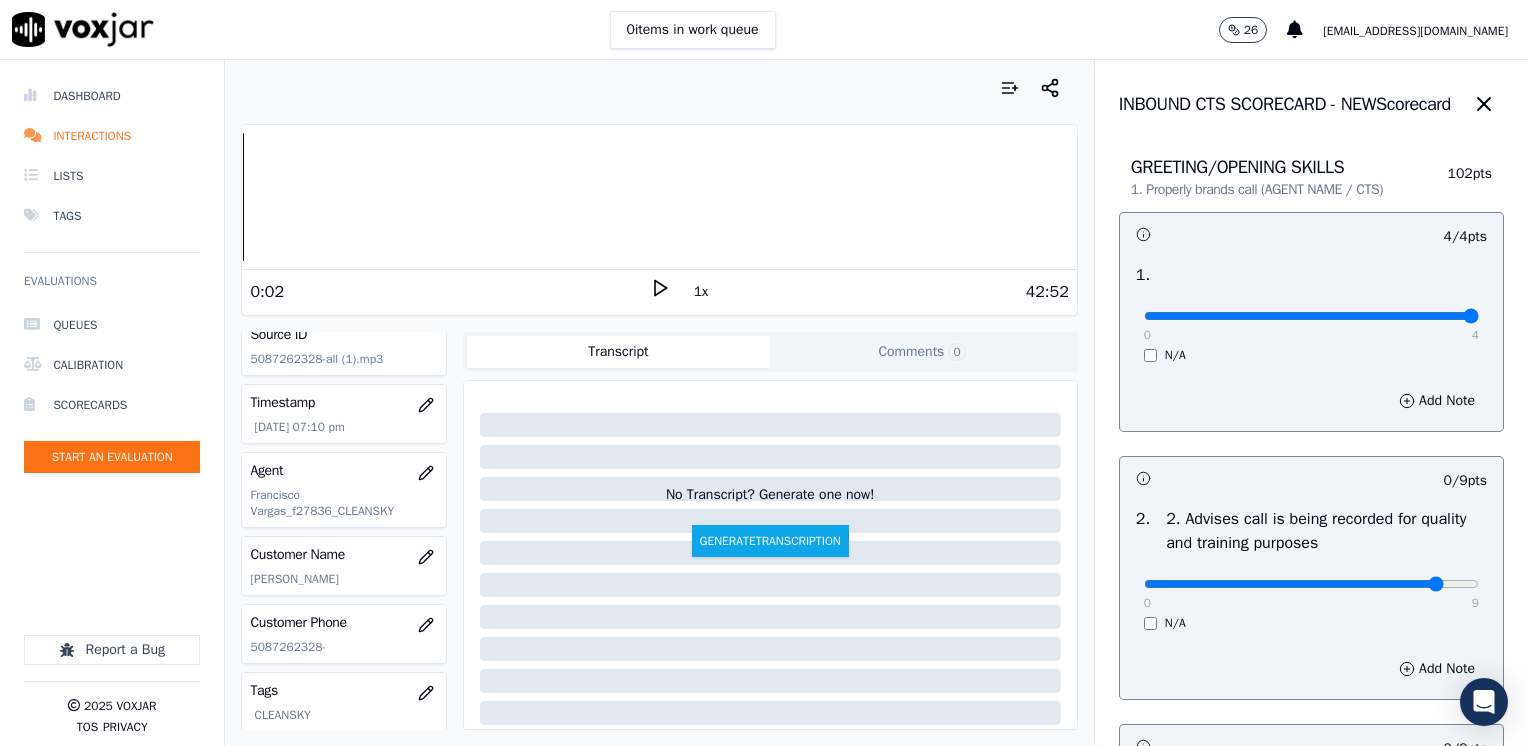 type on "8" 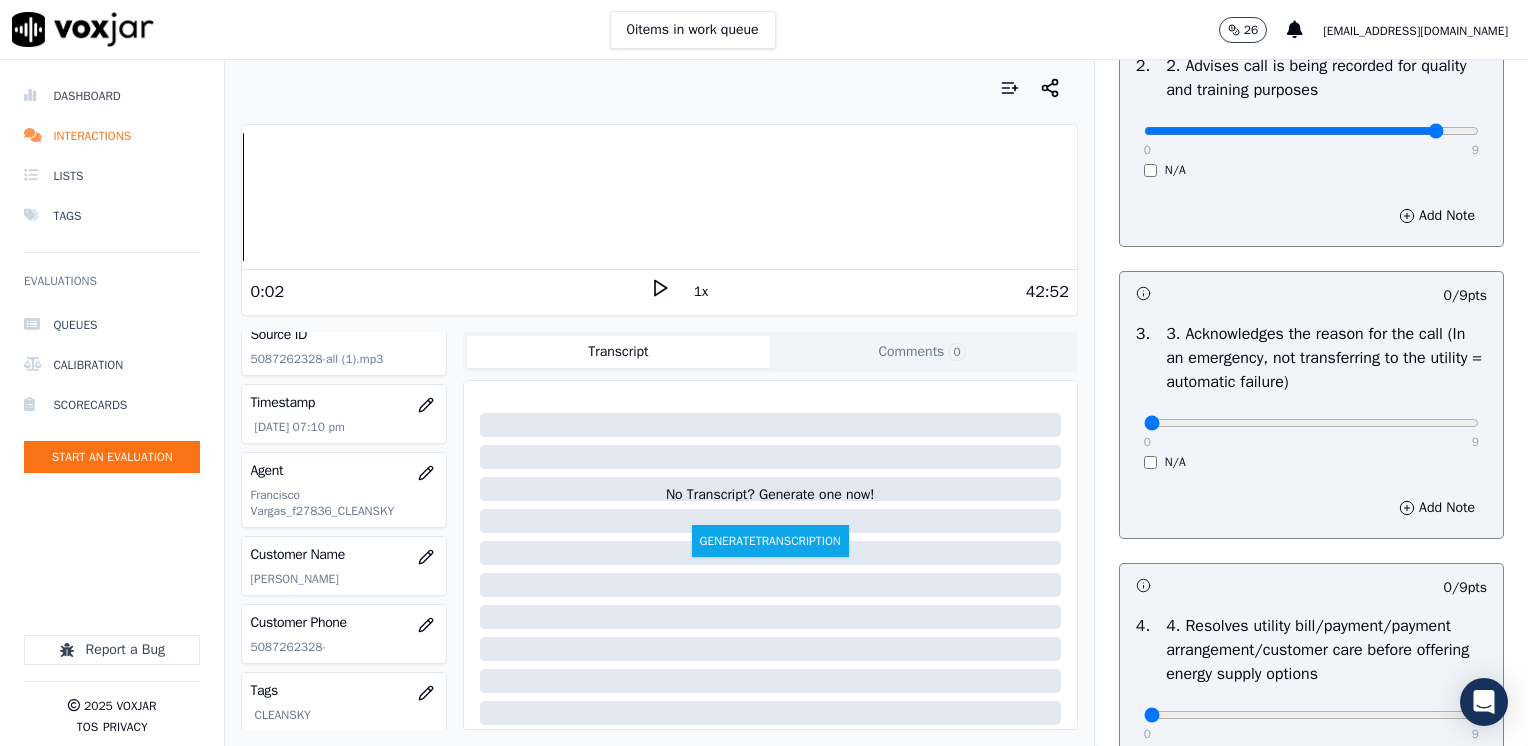 scroll, scrollTop: 500, scrollLeft: 0, axis: vertical 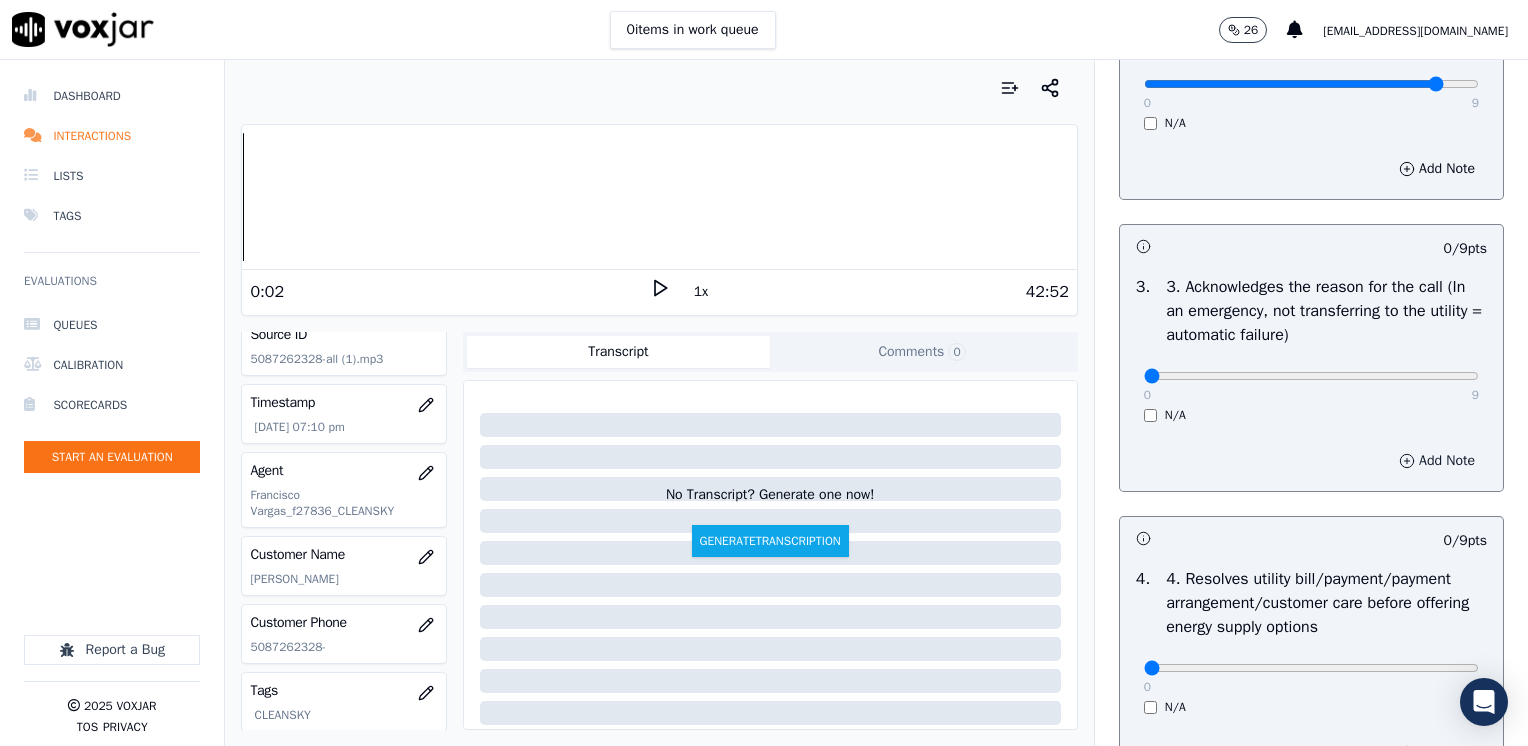 click on "Add Note" at bounding box center (1437, 461) 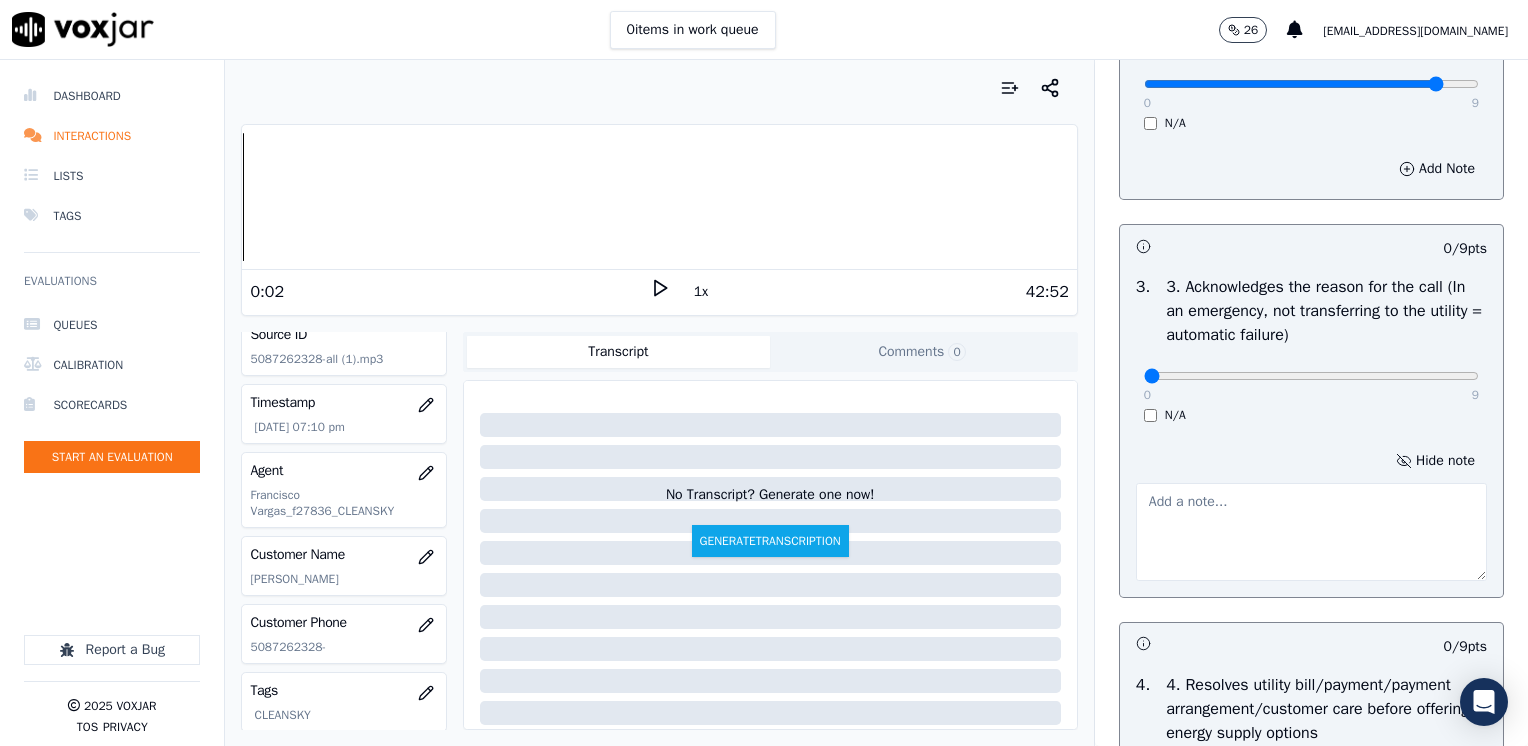 click at bounding box center [1311, 532] 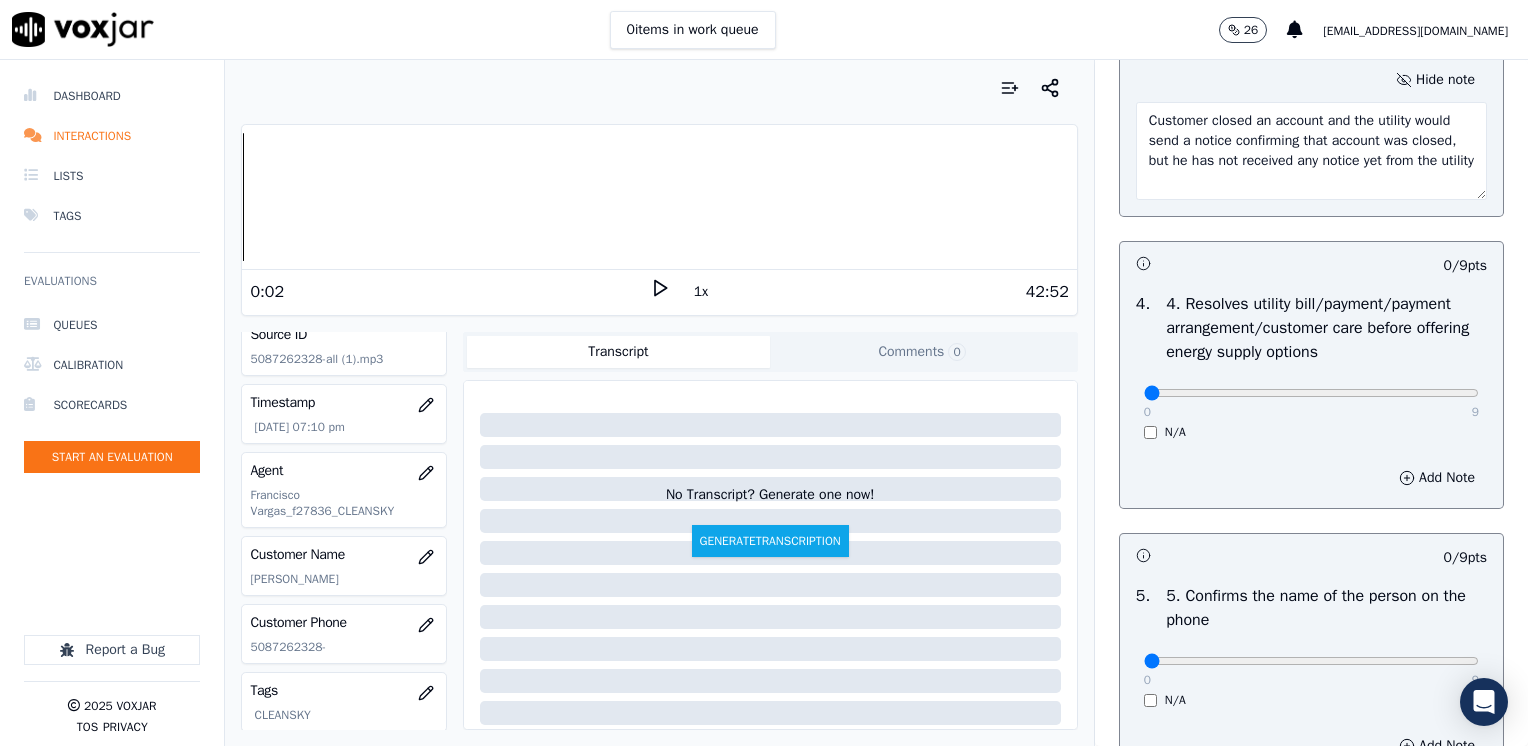 scroll, scrollTop: 1100, scrollLeft: 0, axis: vertical 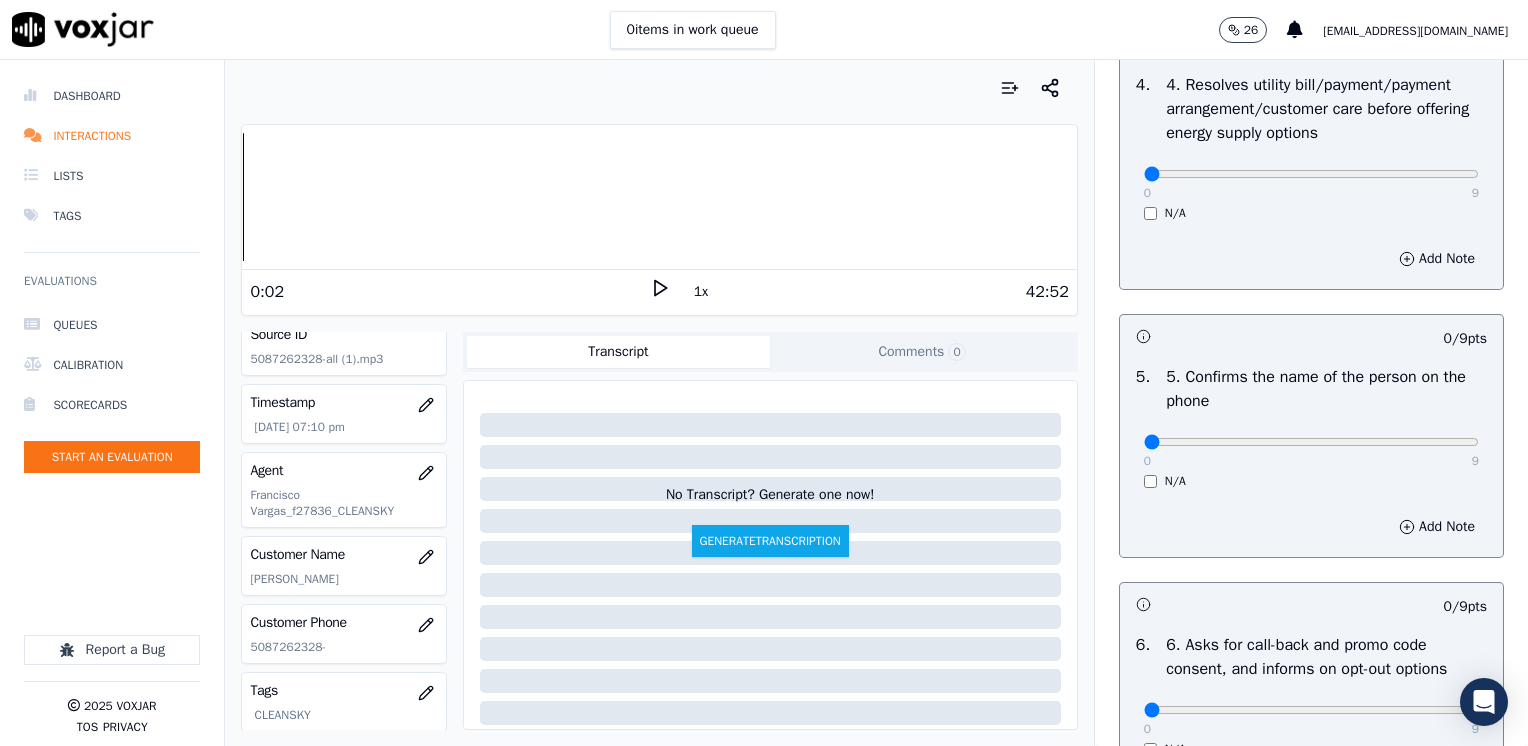 type on "Customer closed an account and the utility would send a notice confirming that account was closed, but he has not received any notice yet from the utility" 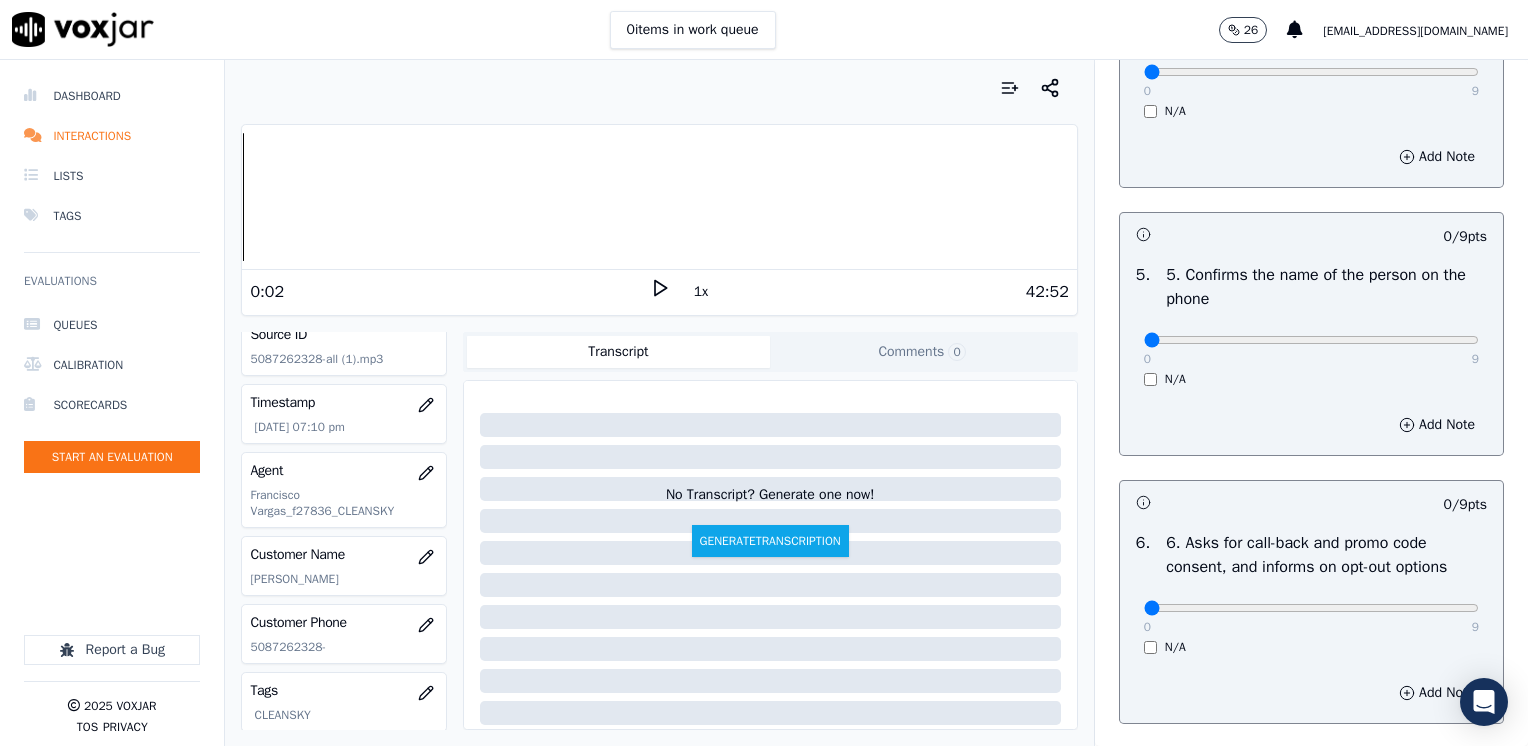 scroll, scrollTop: 1200, scrollLeft: 0, axis: vertical 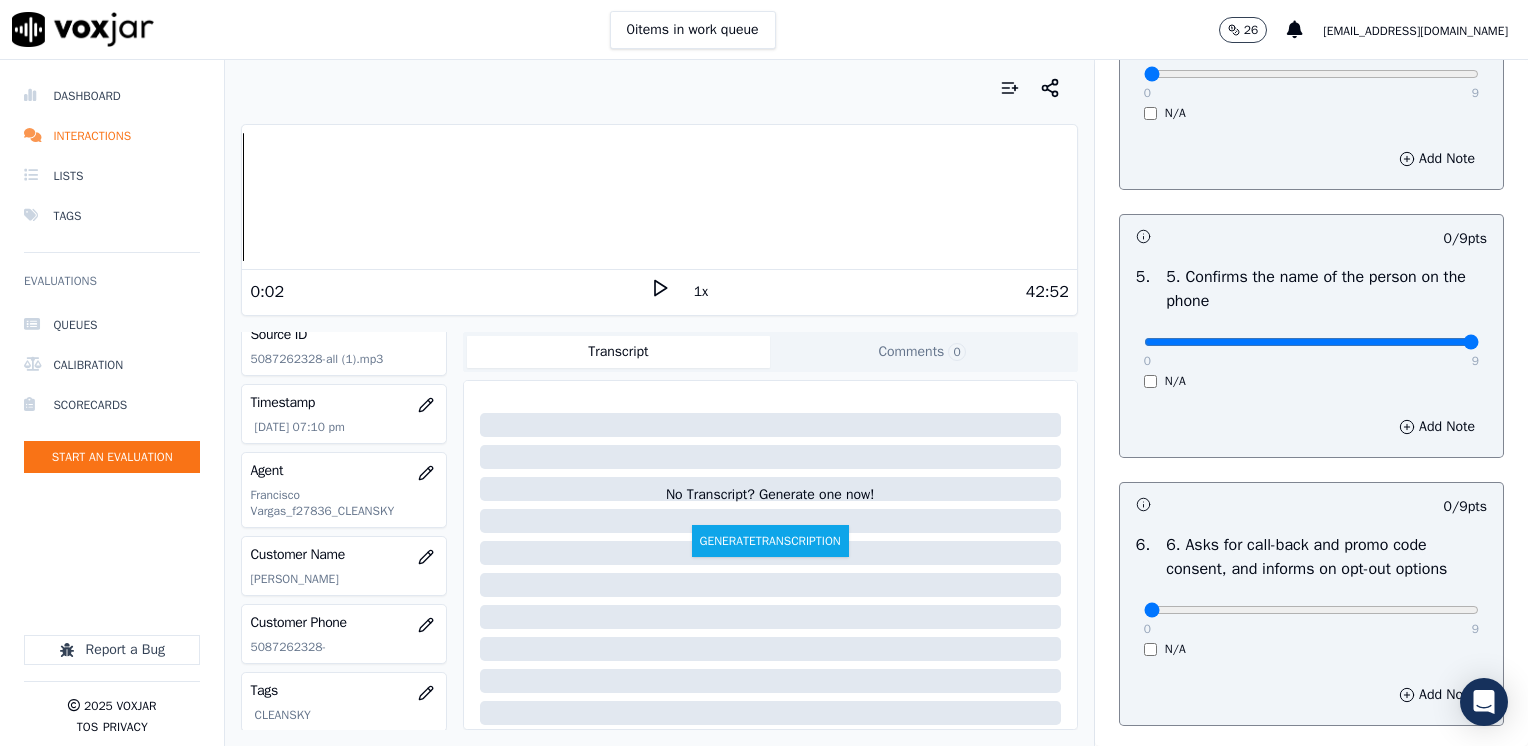 drag, startPoint x: 1128, startPoint y: 339, endPoint x: 1531, endPoint y: 419, distance: 410.86374 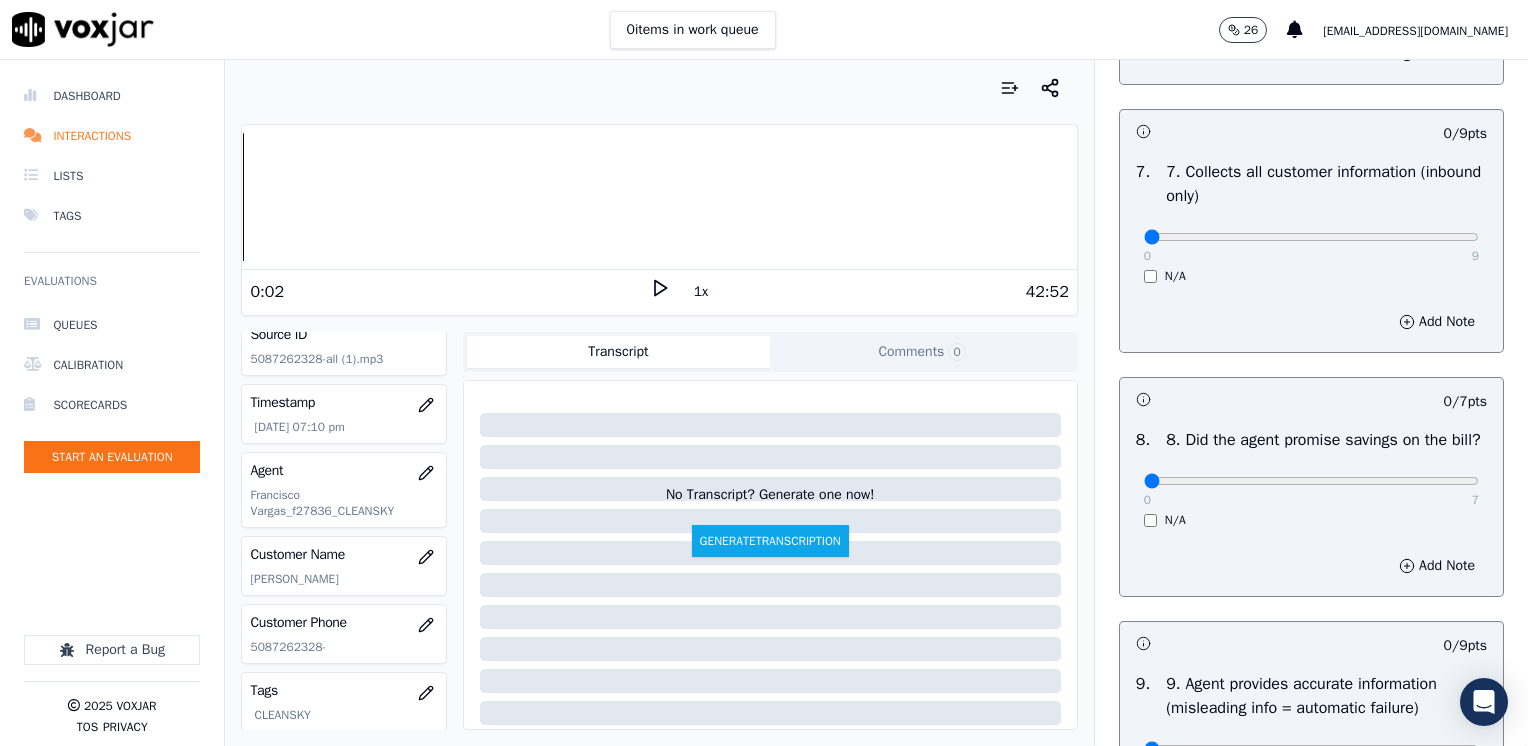 scroll, scrollTop: 2000, scrollLeft: 0, axis: vertical 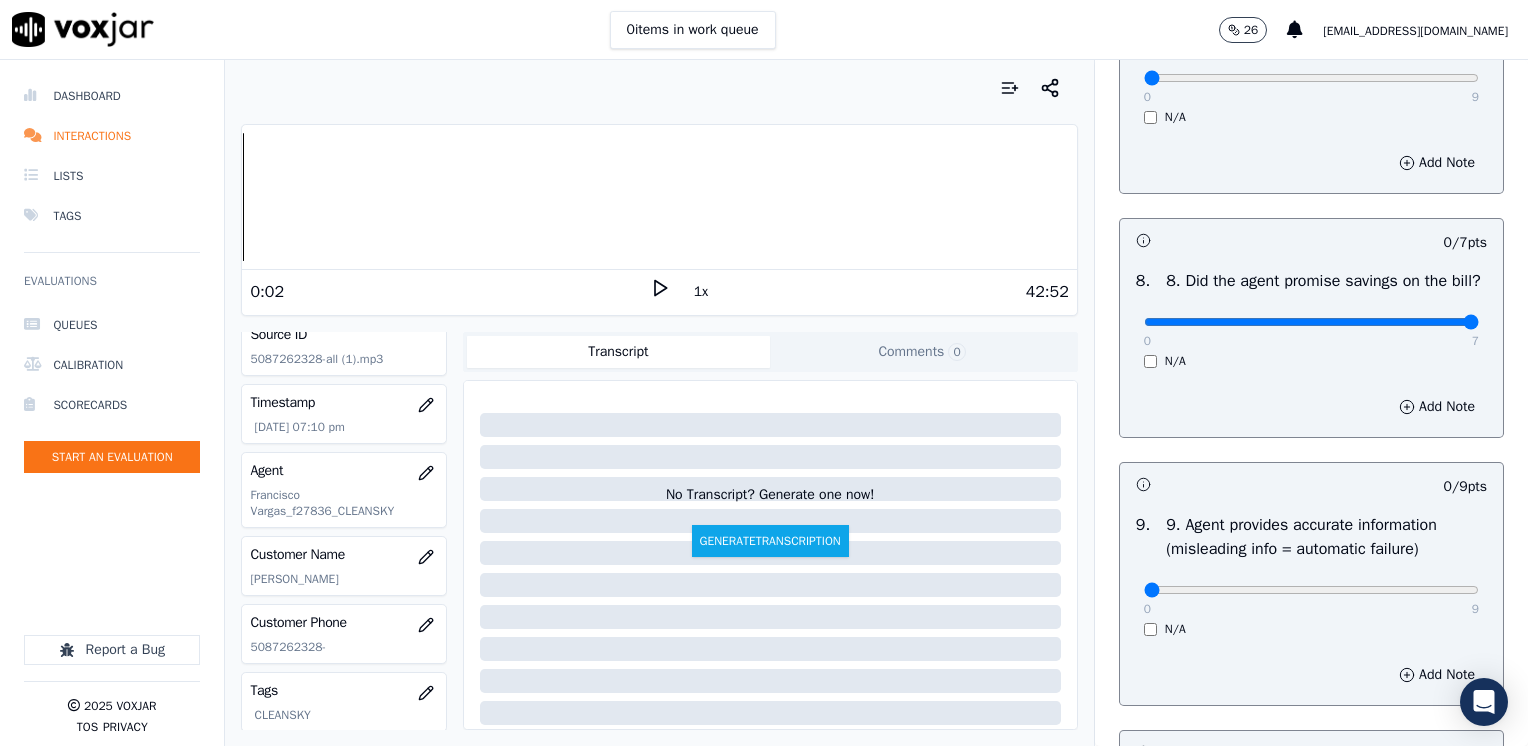 drag, startPoint x: 1124, startPoint y: 348, endPoint x: 1508, endPoint y: 349, distance: 384.0013 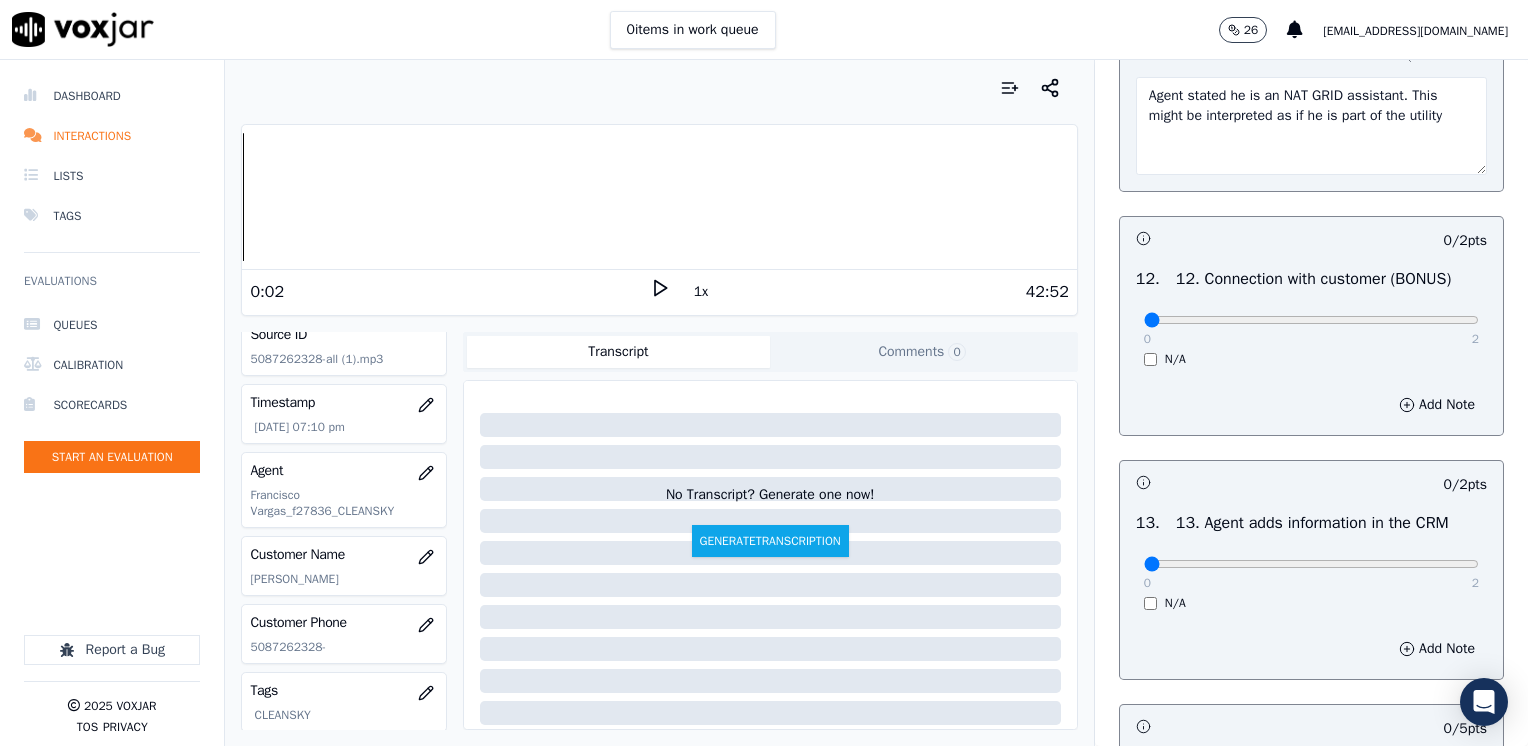 scroll, scrollTop: 3400, scrollLeft: 0, axis: vertical 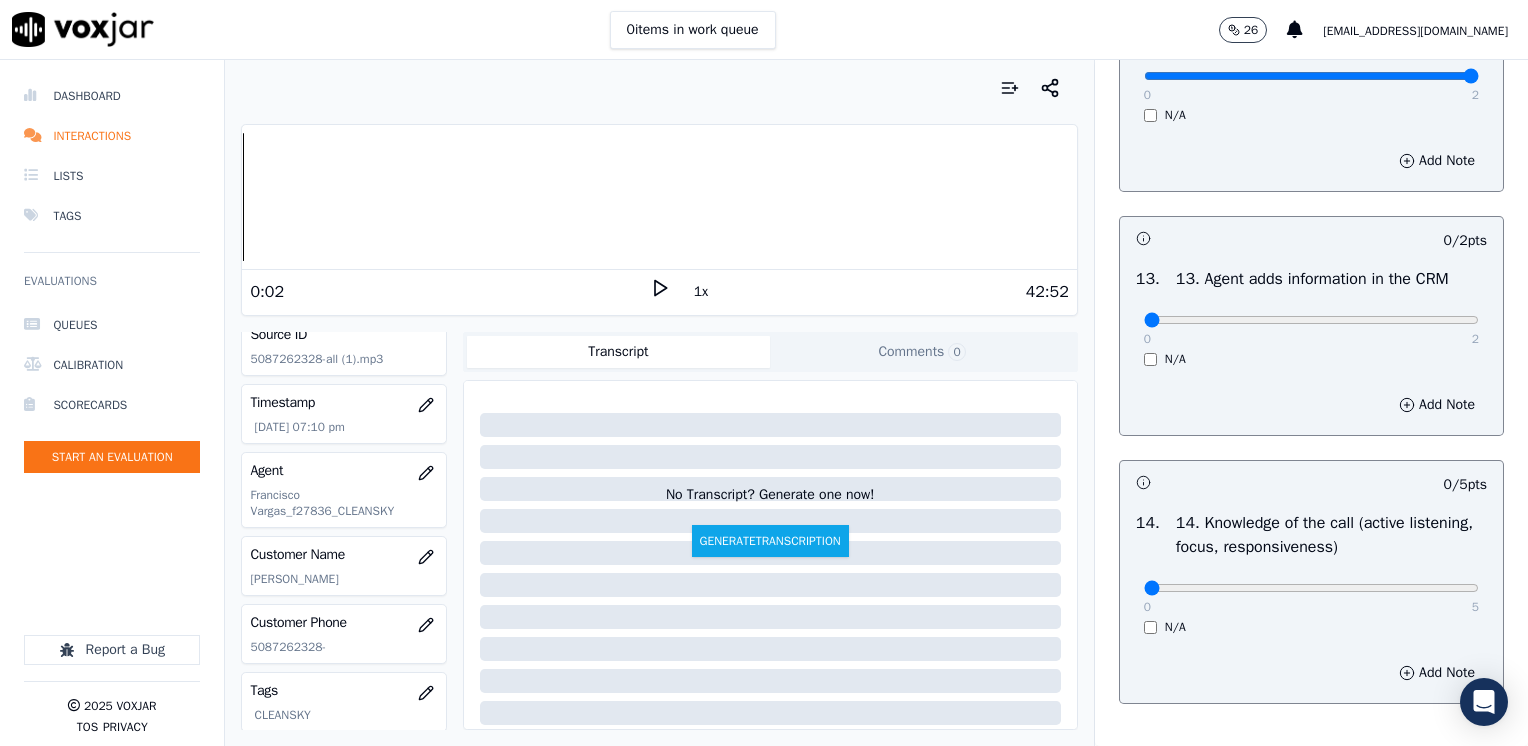 drag, startPoint x: 1134, startPoint y: 124, endPoint x: 1527, endPoint y: 131, distance: 393.06235 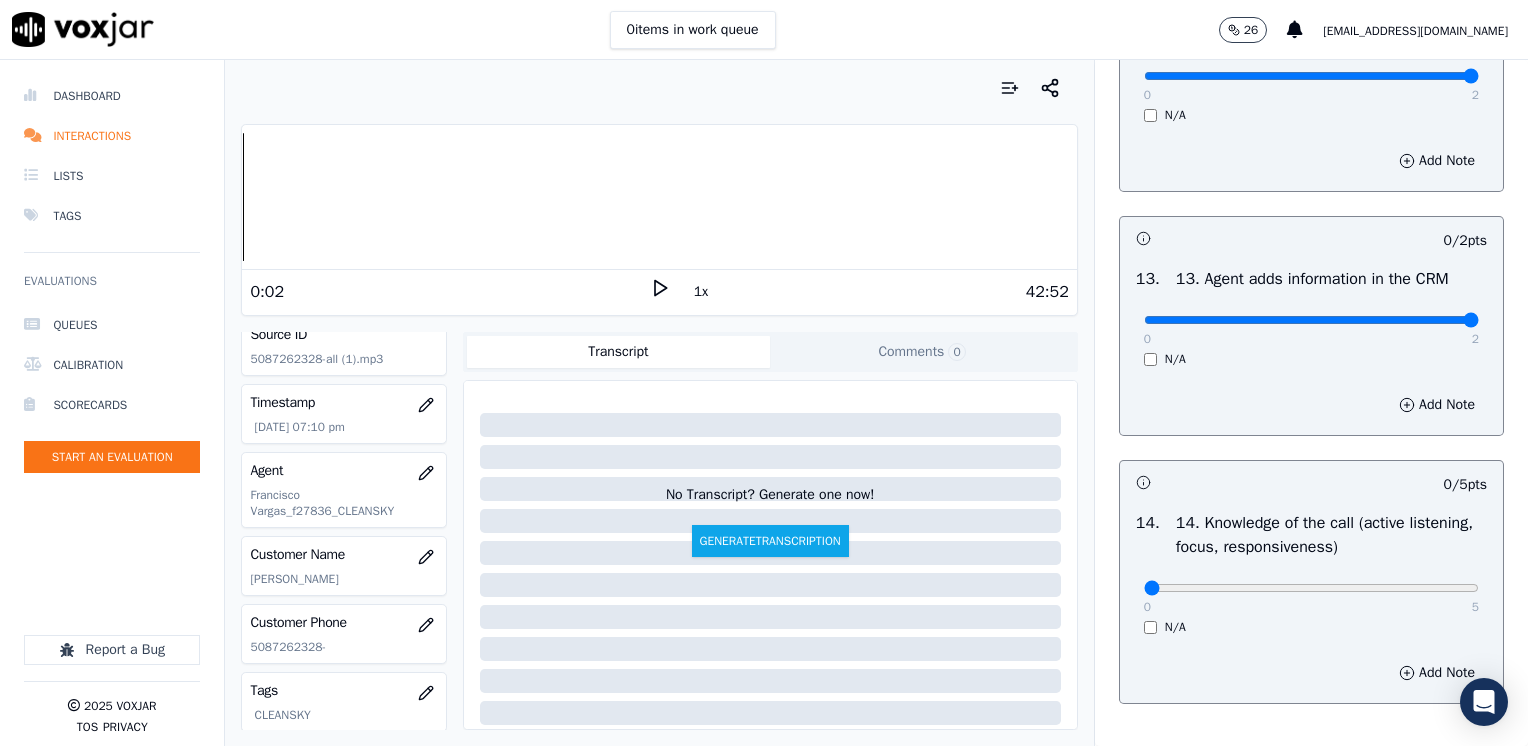 drag, startPoint x: 1496, startPoint y: 360, endPoint x: 1531, endPoint y: 355, distance: 35.35534 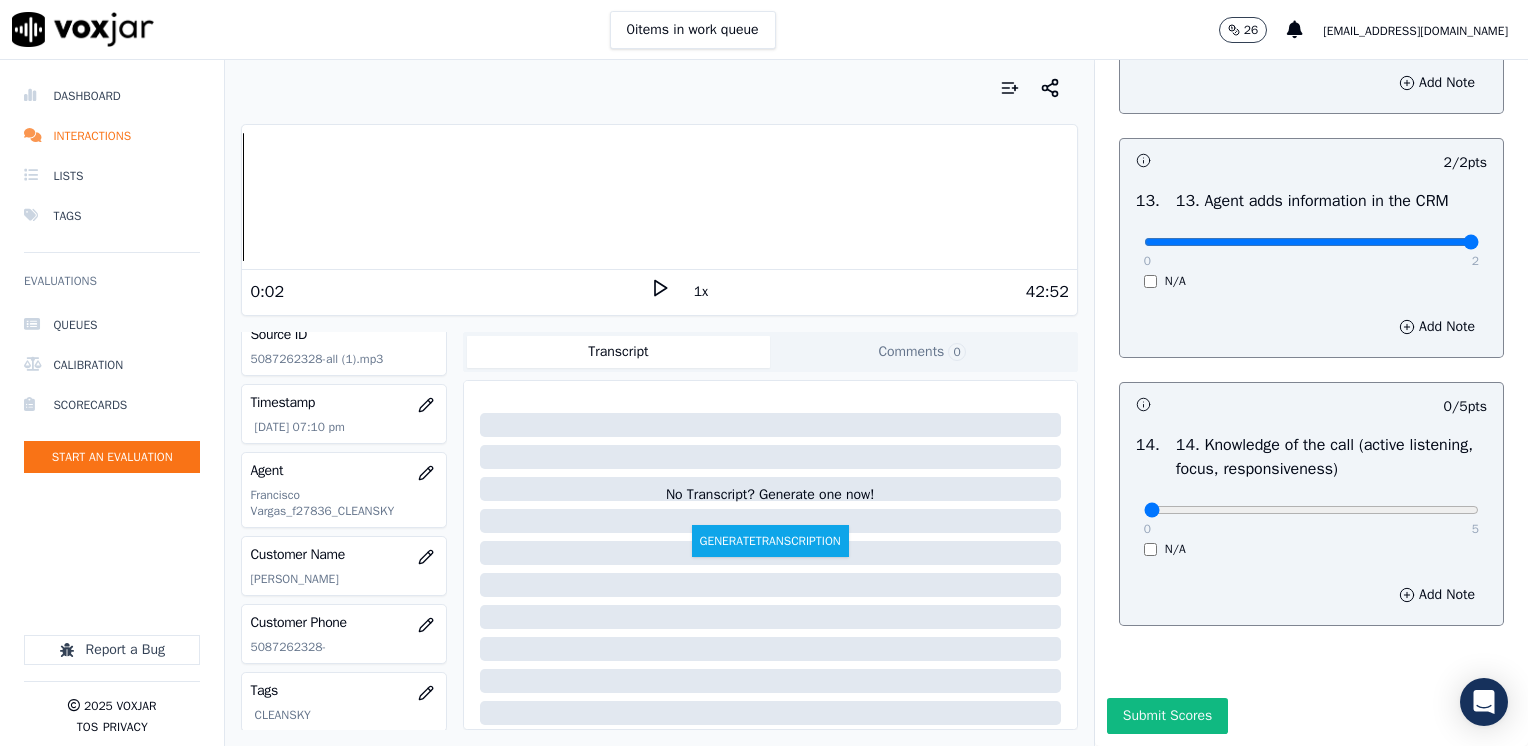 scroll, scrollTop: 3564, scrollLeft: 0, axis: vertical 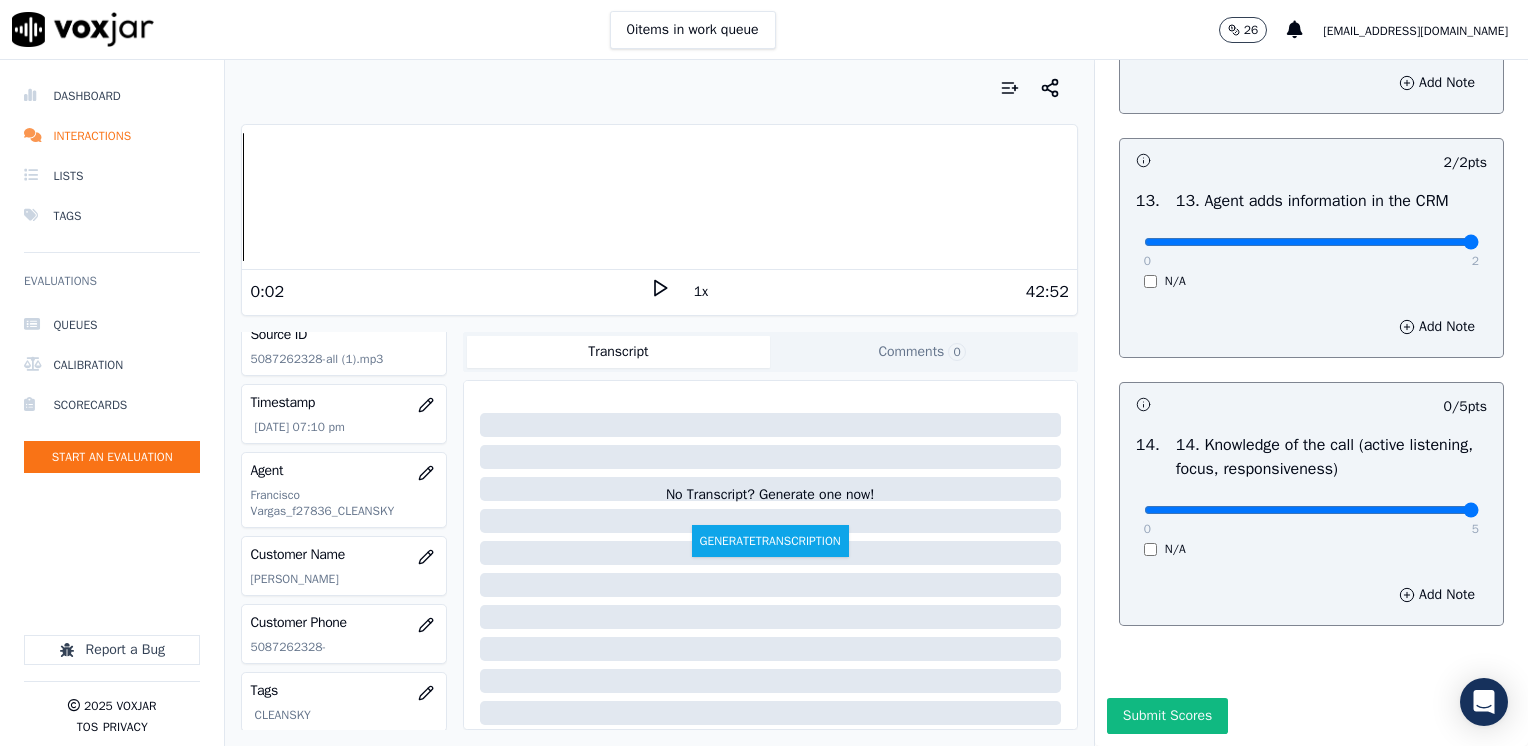 drag, startPoint x: 1125, startPoint y: 467, endPoint x: 1527, endPoint y: 481, distance: 402.2437 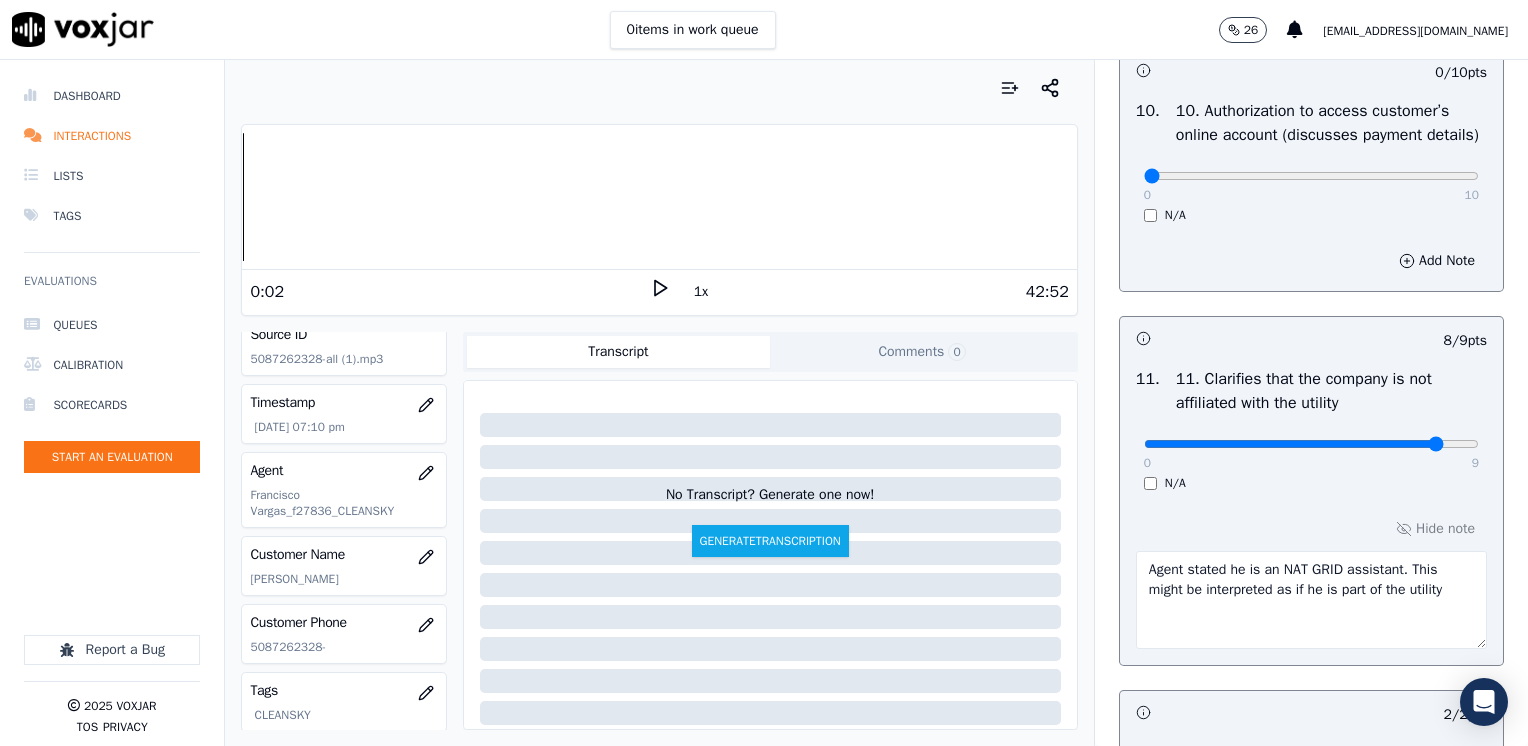 scroll, scrollTop: 2664, scrollLeft: 0, axis: vertical 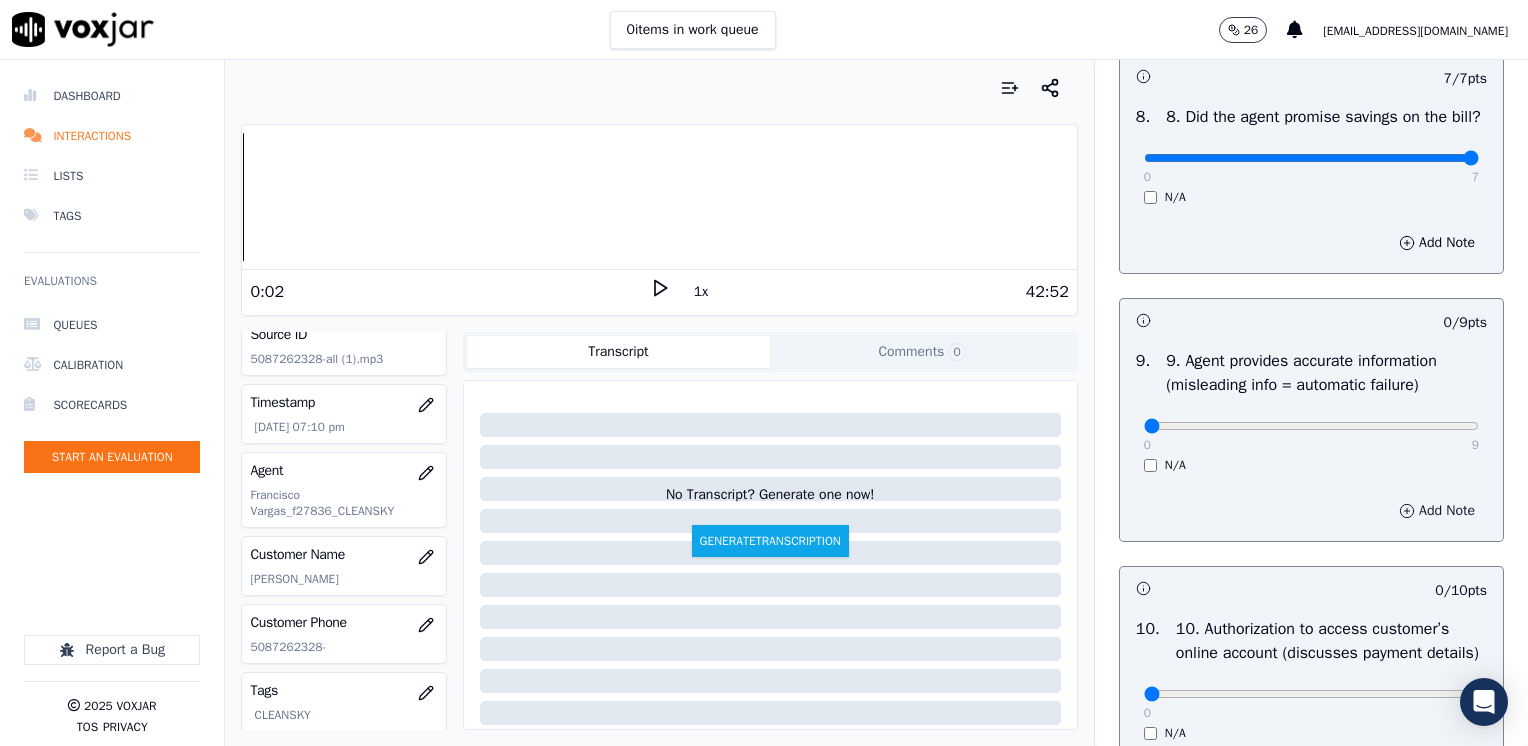 click on "Add Note" at bounding box center [1437, 511] 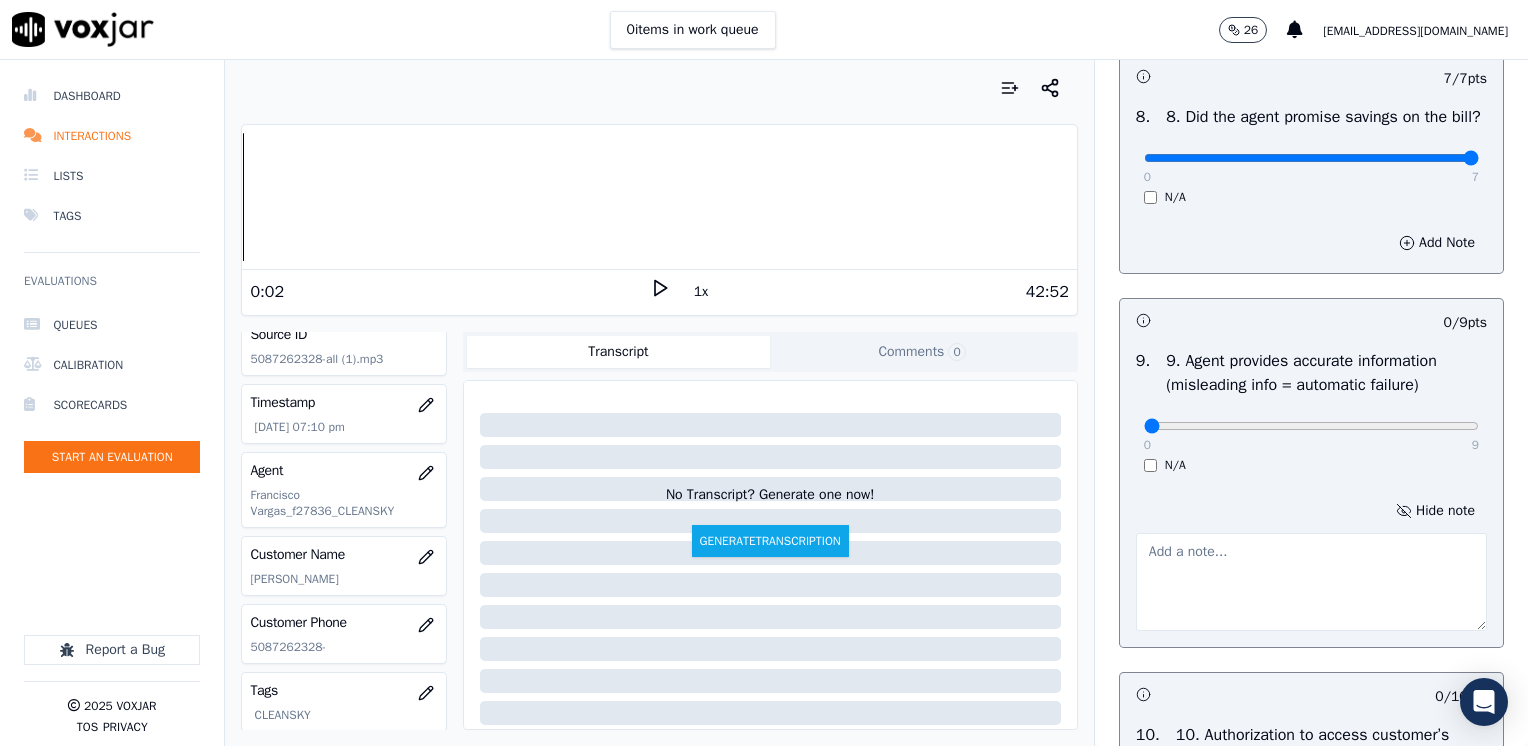 click at bounding box center (1311, 582) 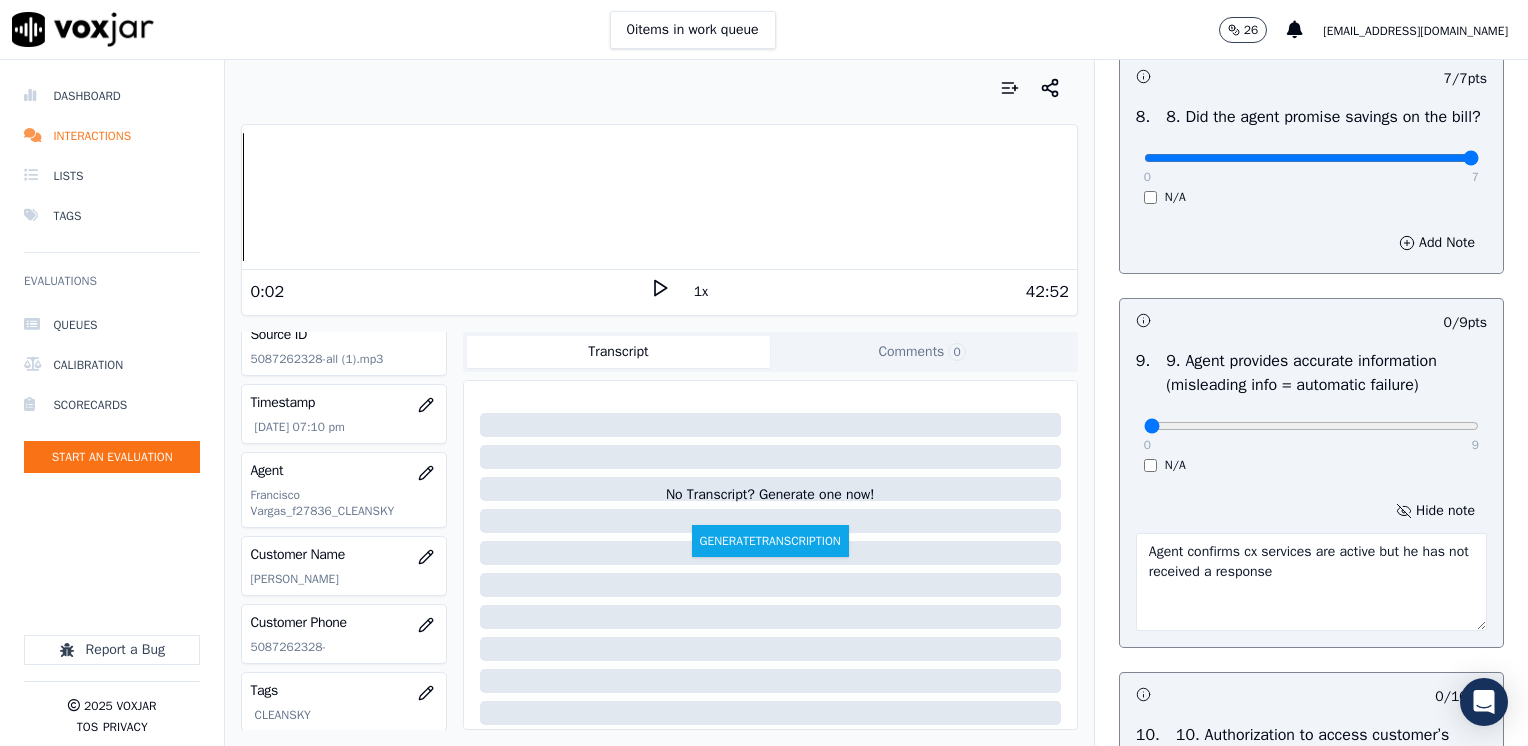 click on "Agent confirms cx services are active but he has not received a response" at bounding box center (1311, 582) 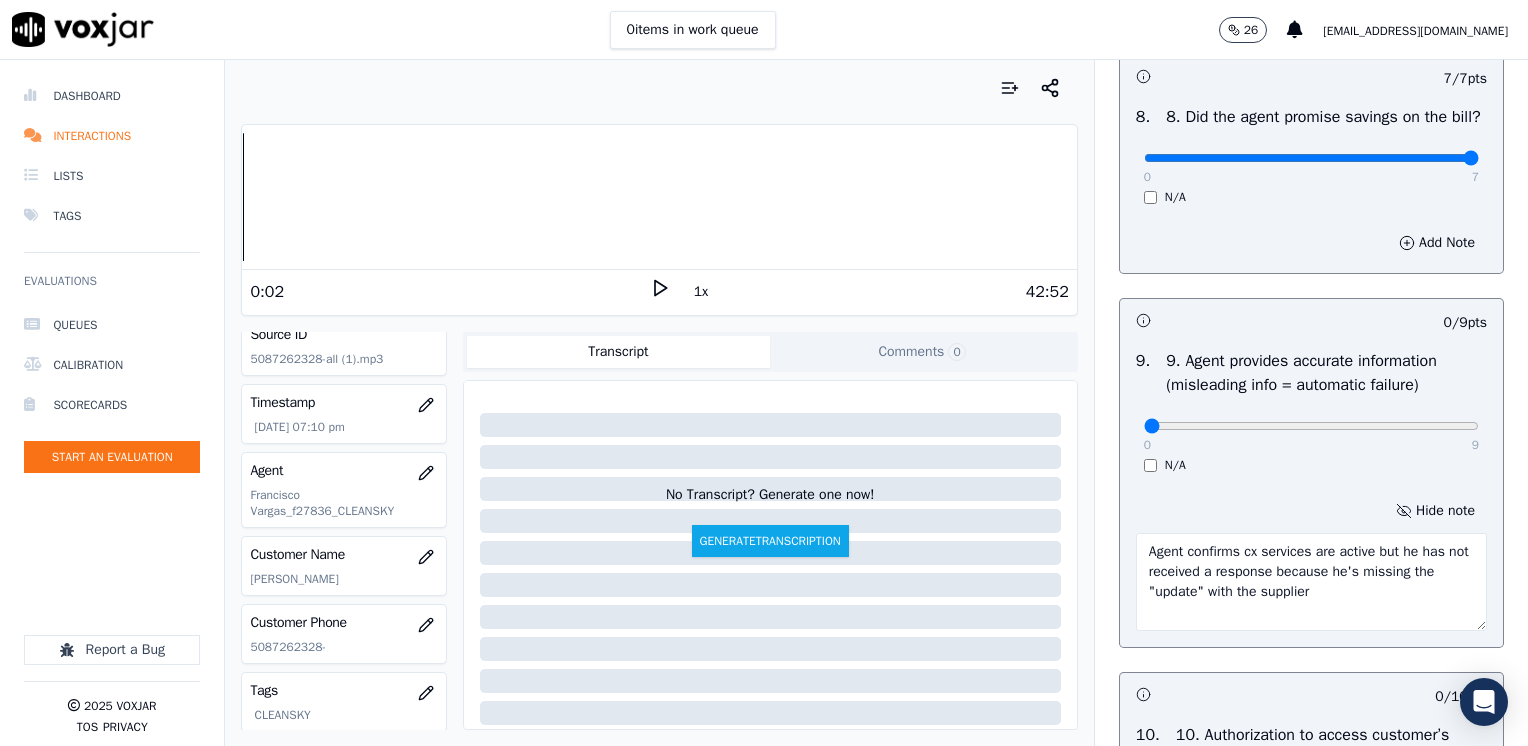 click on "Agent confirms cx services are active but he has not received a response because he's missing the "update" with the supplier" at bounding box center (1311, 582) 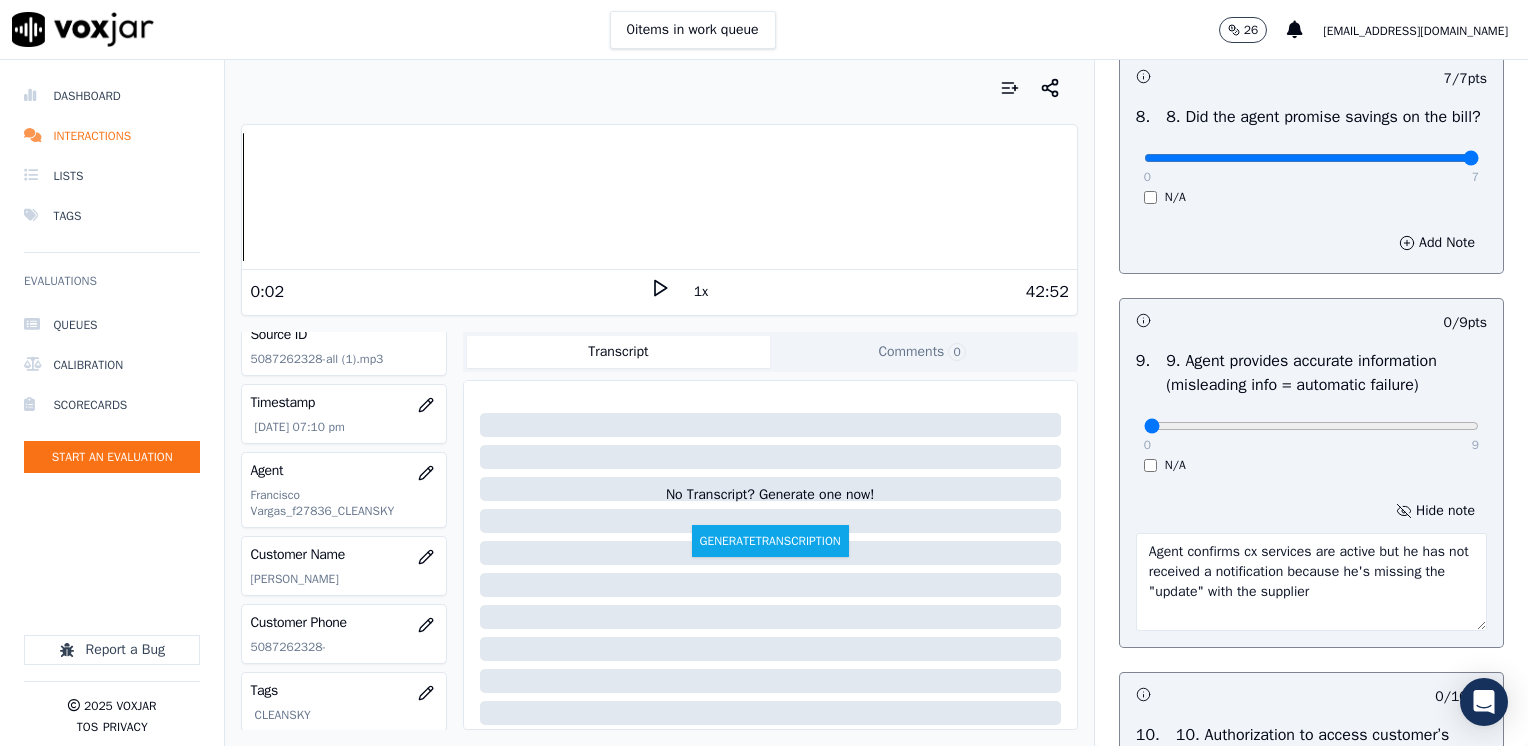type on "Agent confirms cx services are active but he has not received a notification because he's missing the "update" with the supplier" 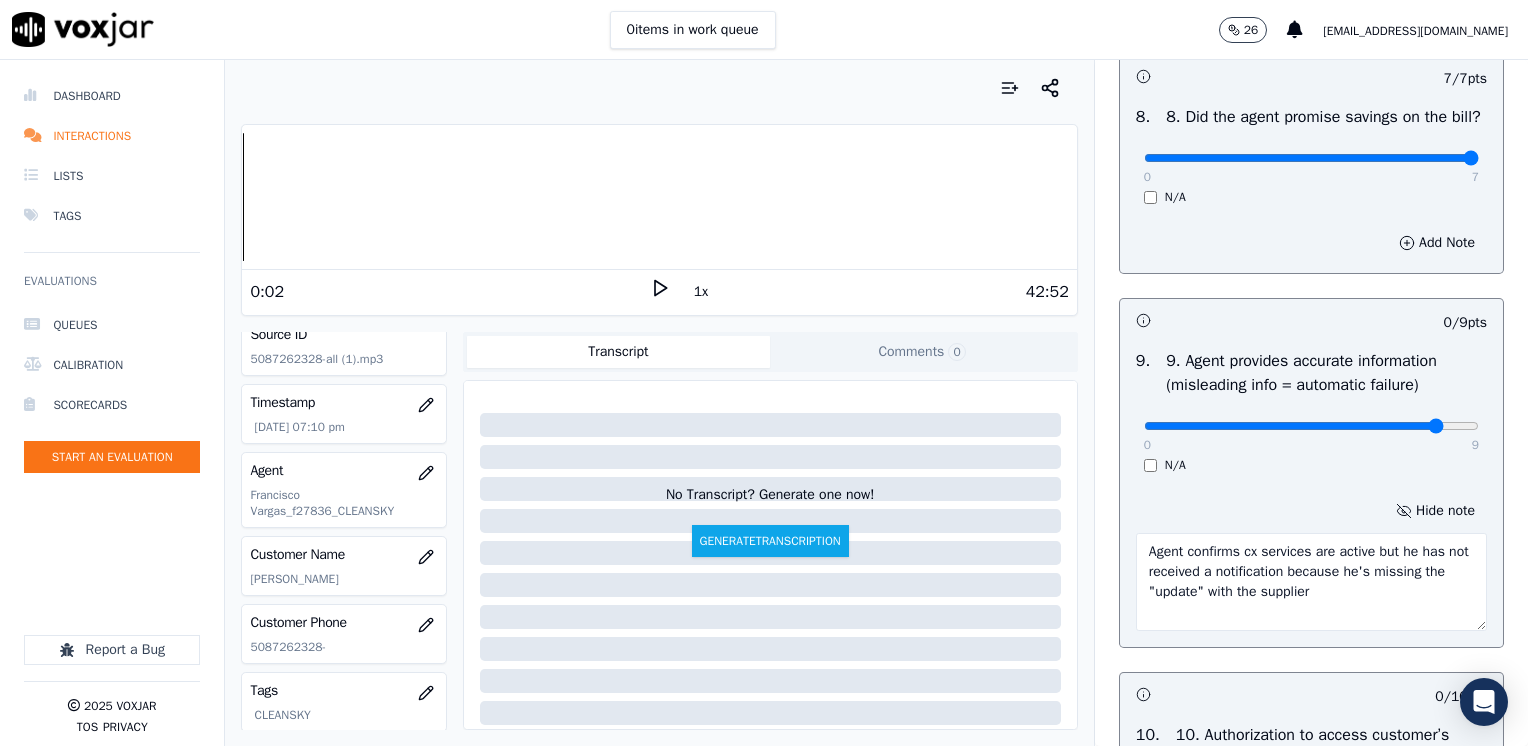 type on "8" 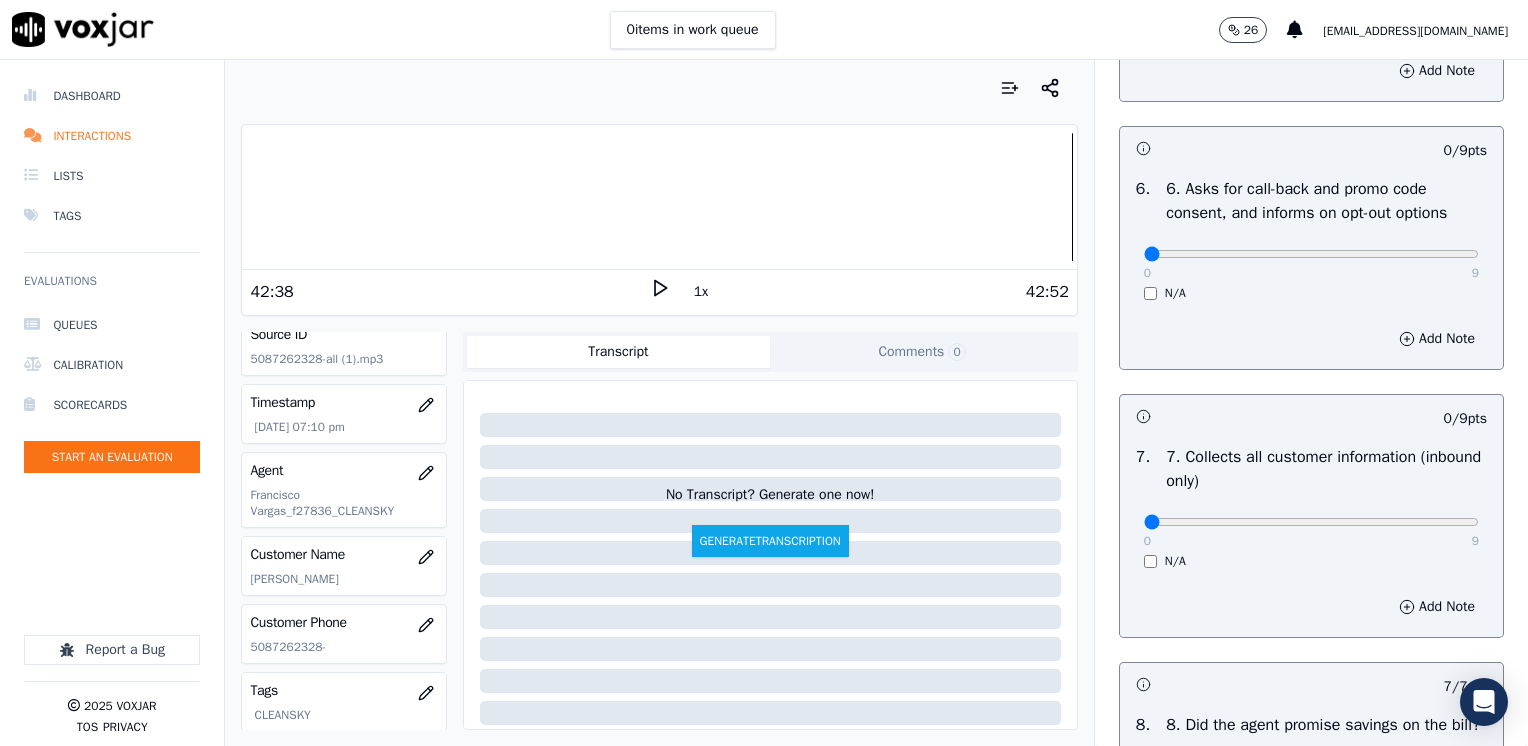 scroll, scrollTop: 1464, scrollLeft: 0, axis: vertical 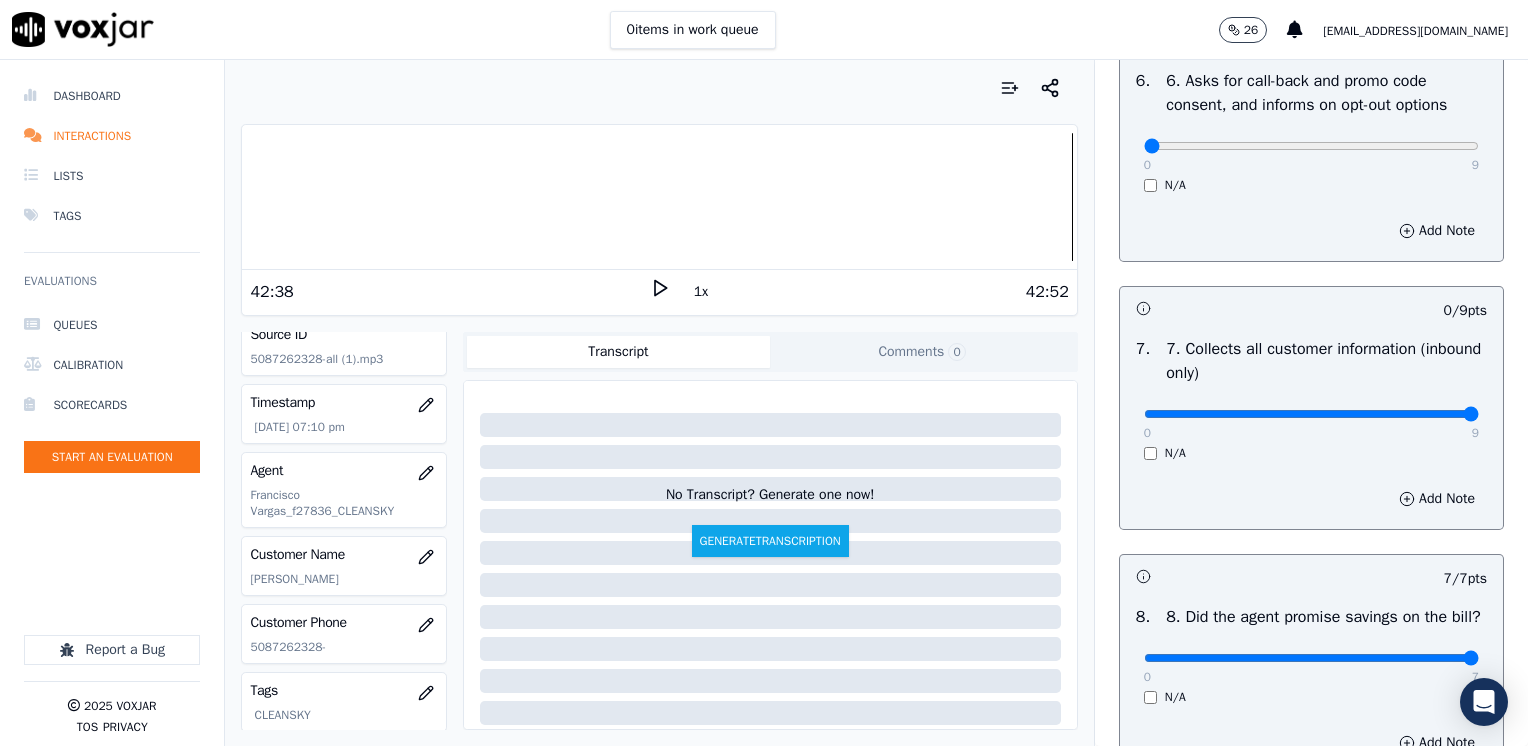 drag, startPoint x: 1128, startPoint y: 403, endPoint x: 1531, endPoint y: 403, distance: 403 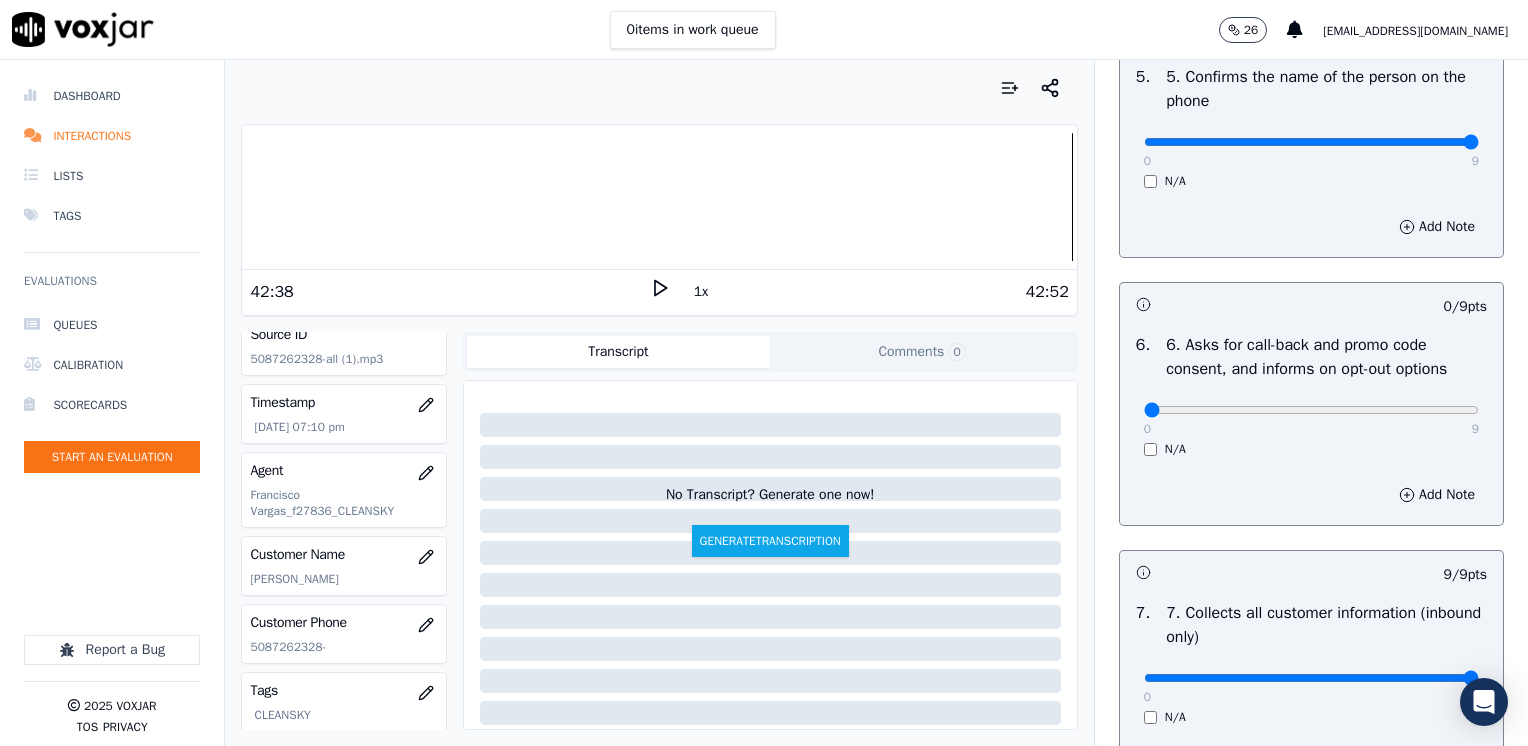 scroll, scrollTop: 1364, scrollLeft: 0, axis: vertical 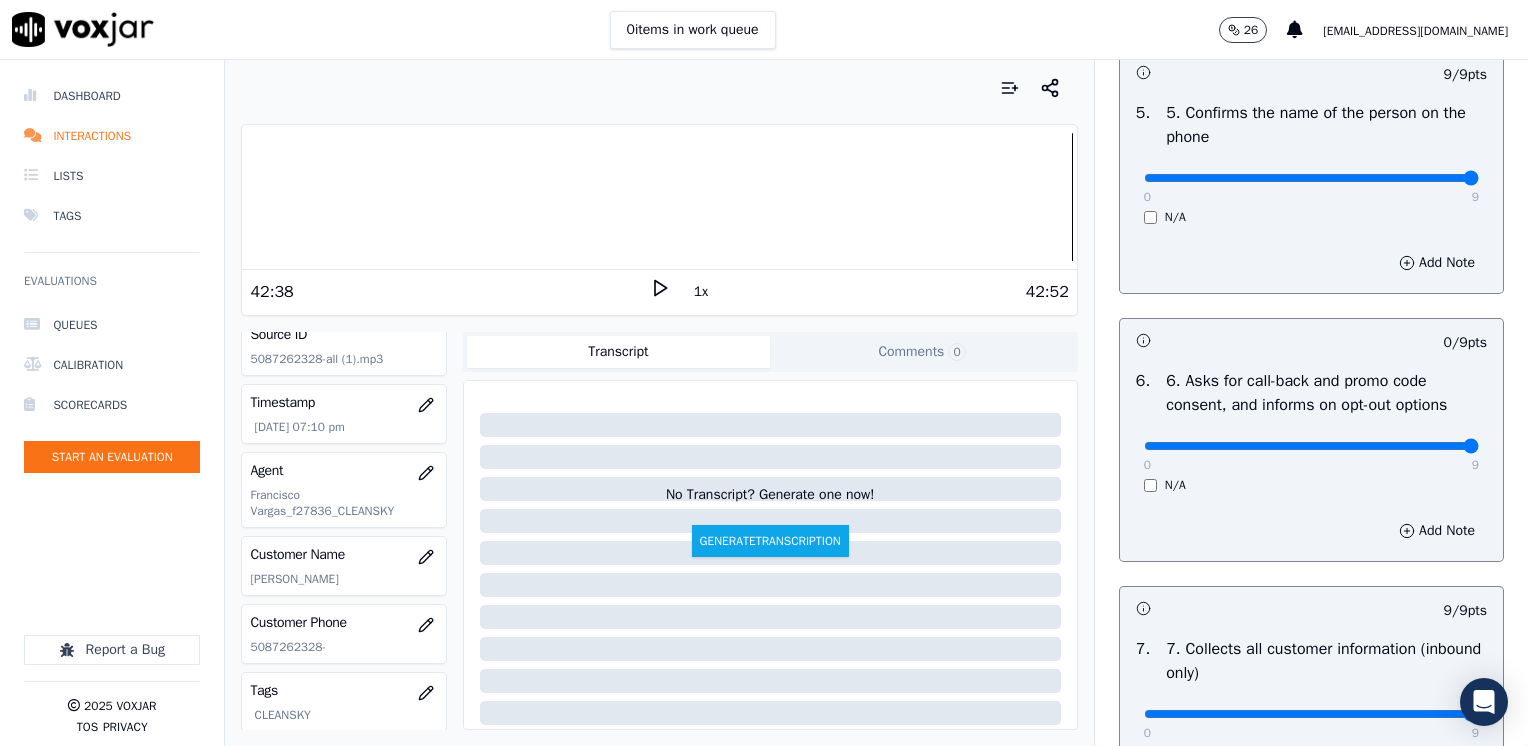 drag, startPoint x: 1128, startPoint y: 445, endPoint x: 1531, endPoint y: 445, distance: 403 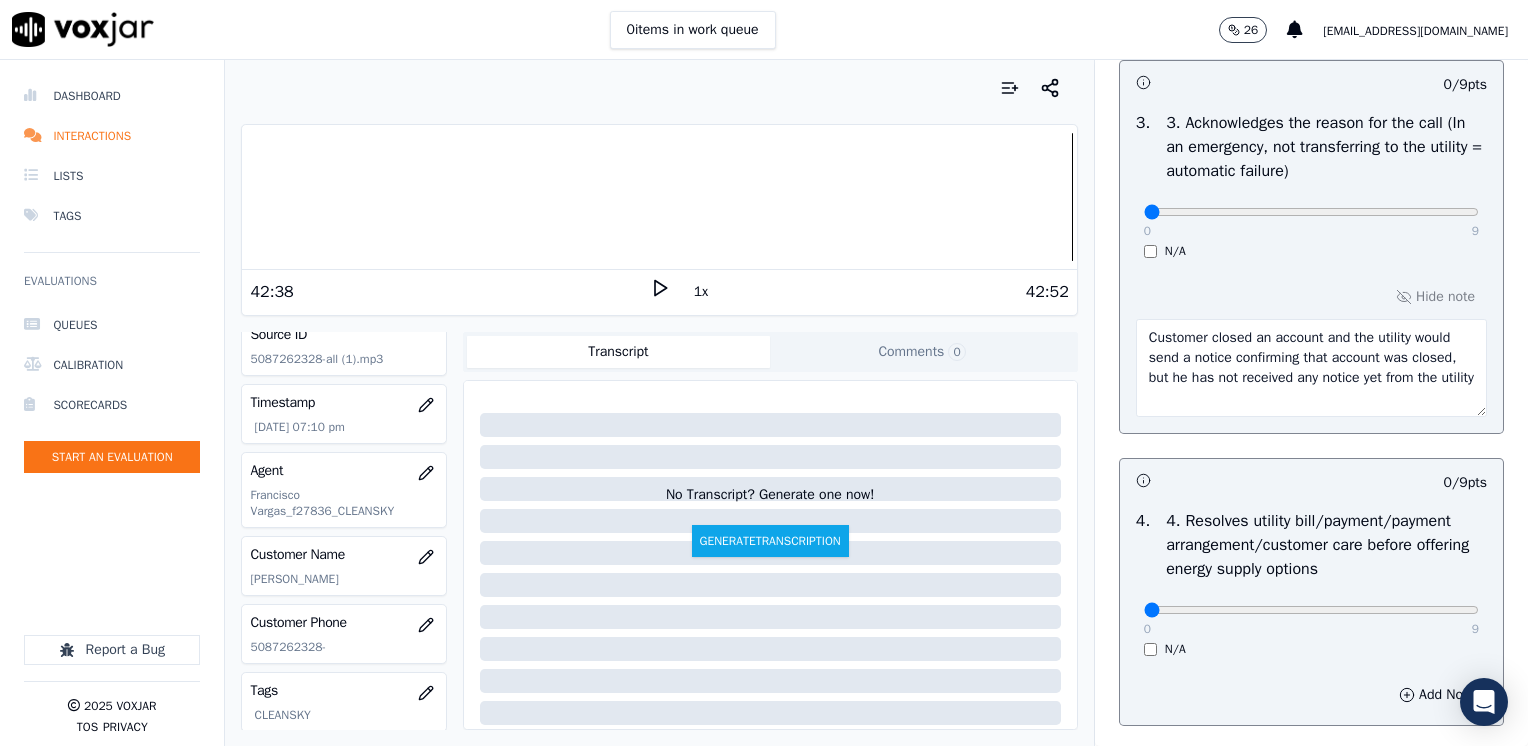 scroll, scrollTop: 264, scrollLeft: 0, axis: vertical 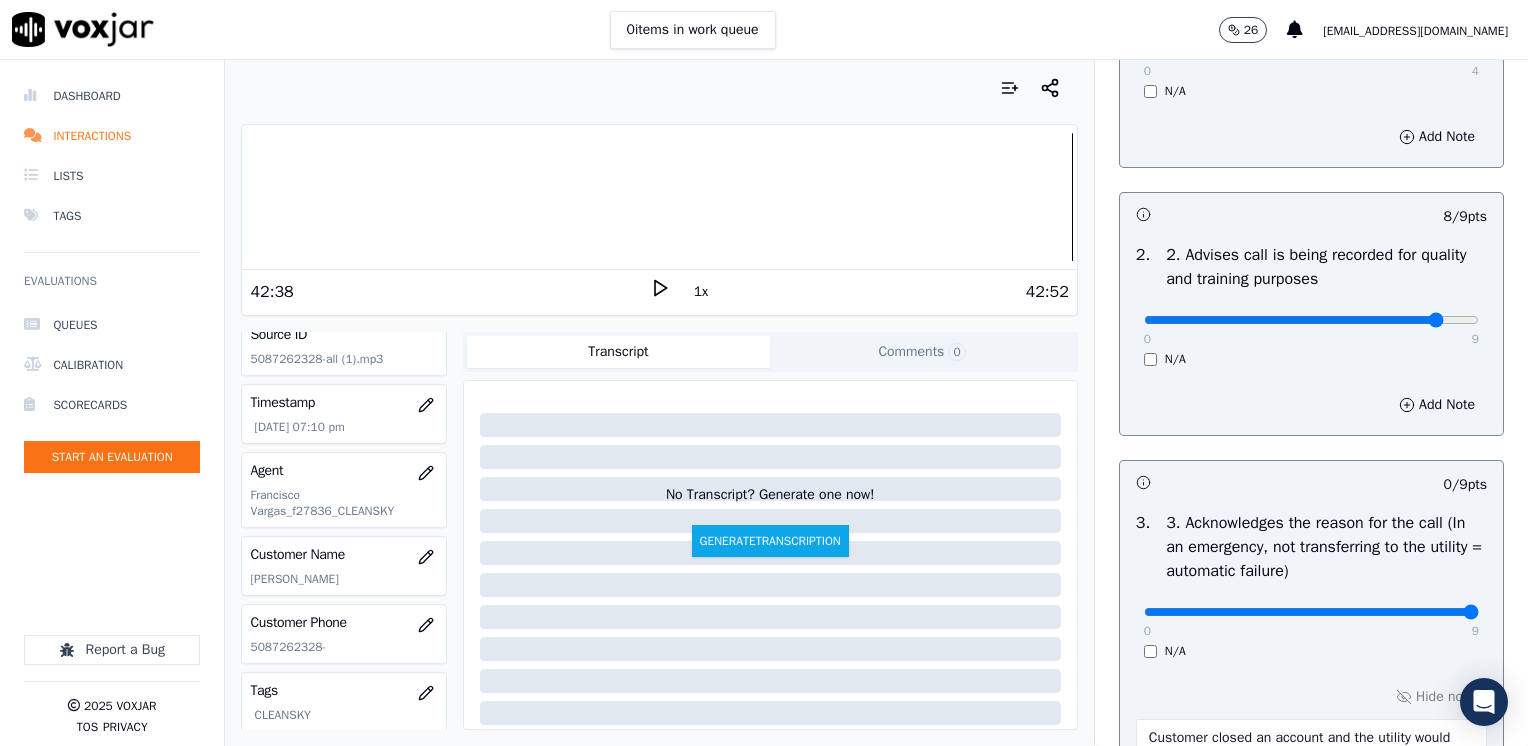 drag, startPoint x: 1136, startPoint y: 606, endPoint x: 1531, endPoint y: 606, distance: 395 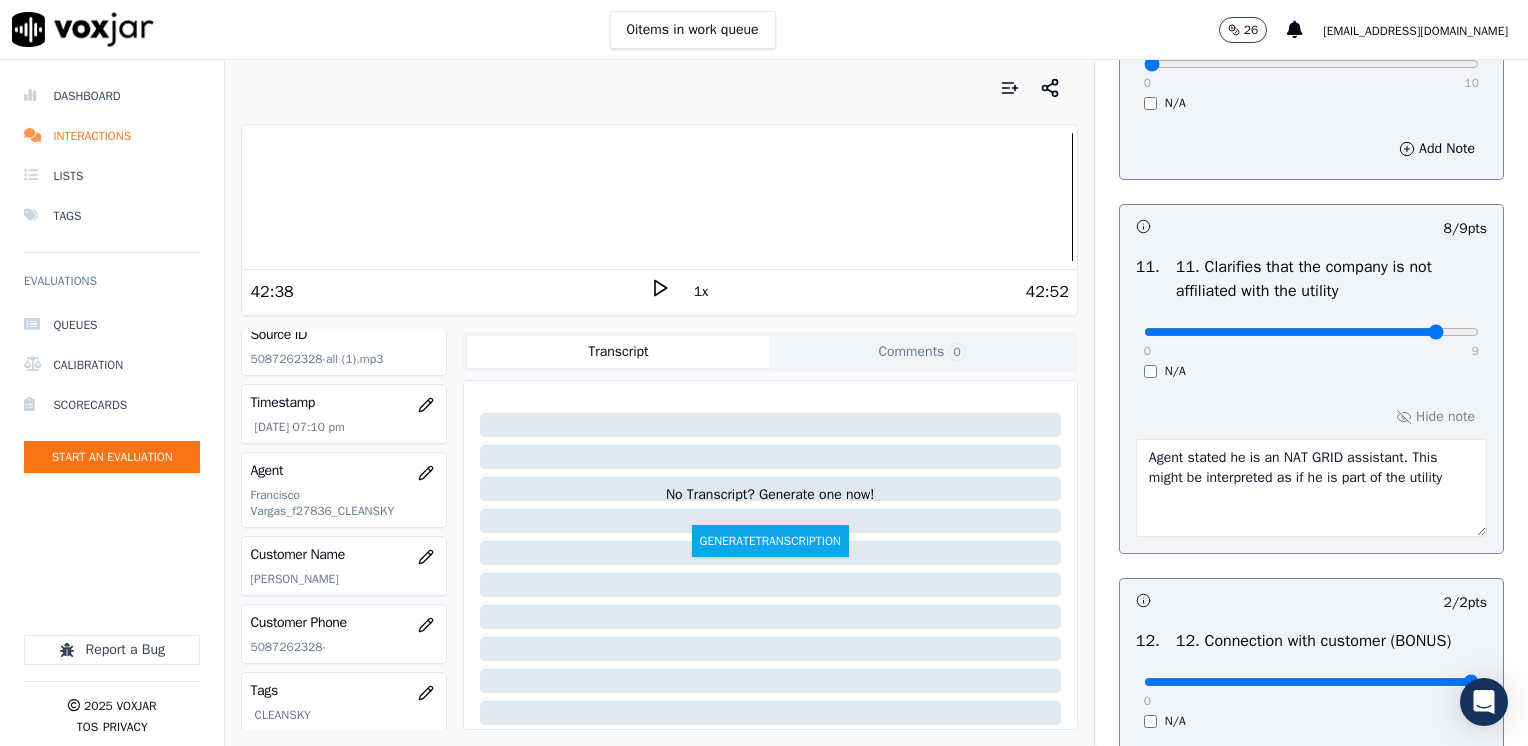 scroll, scrollTop: 2700, scrollLeft: 0, axis: vertical 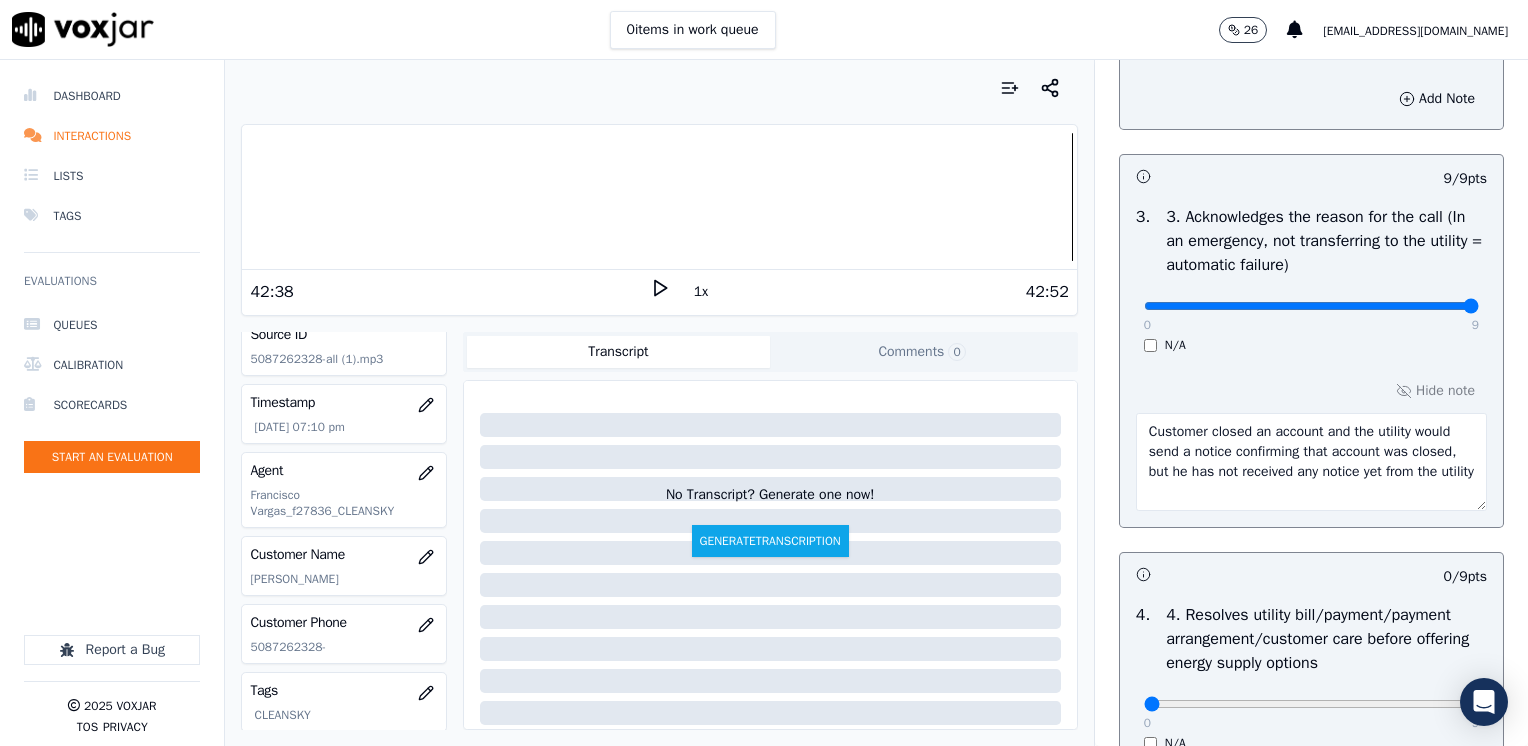 click on "Customer closed an account and the utility would send a notice confirming that account was closed, but he has not received any notice yet from the utility" at bounding box center [1311, 462] 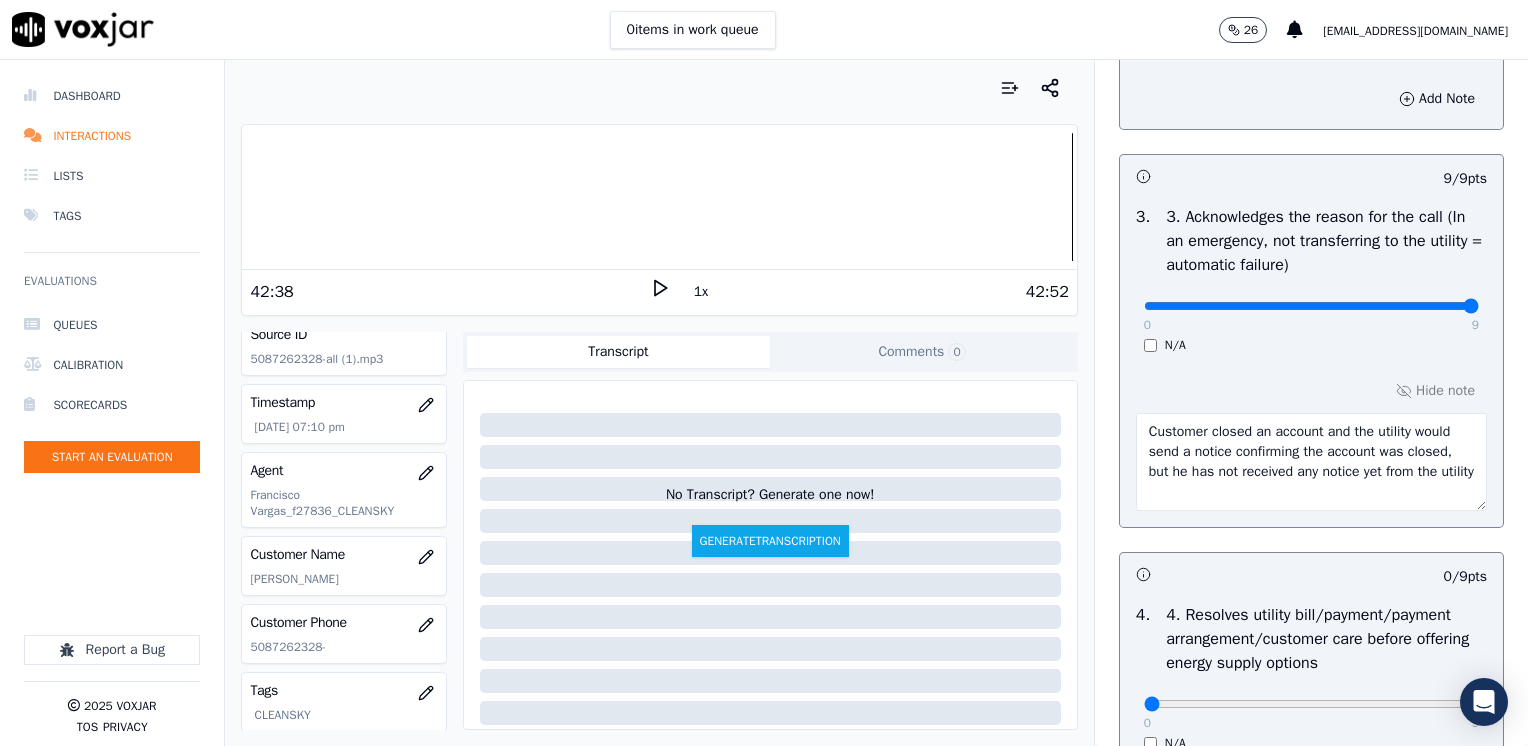 type on "Customer closed an account and the utility would send a notice confirming the account was closed, but he has not received any notice yet from the utility" 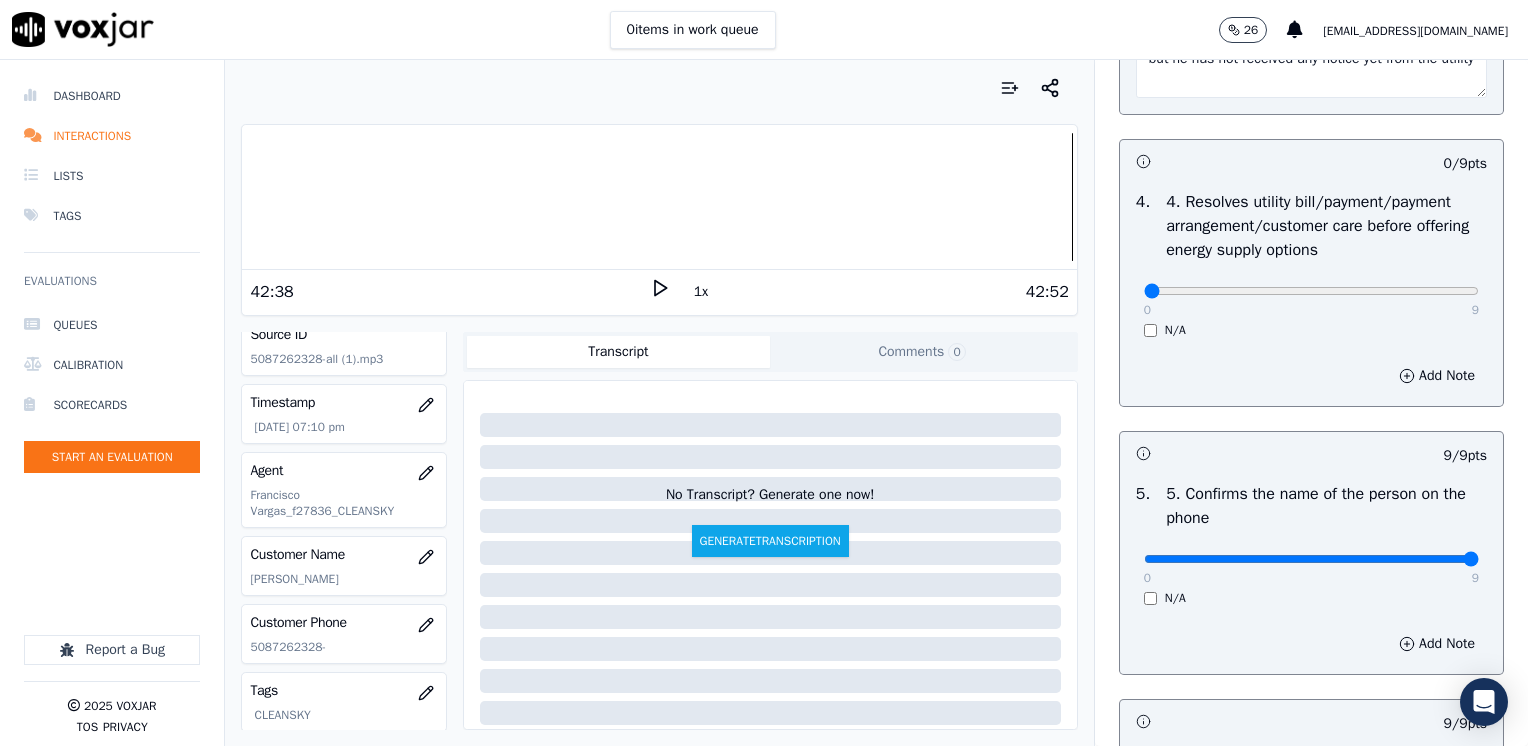 scroll, scrollTop: 970, scrollLeft: 0, axis: vertical 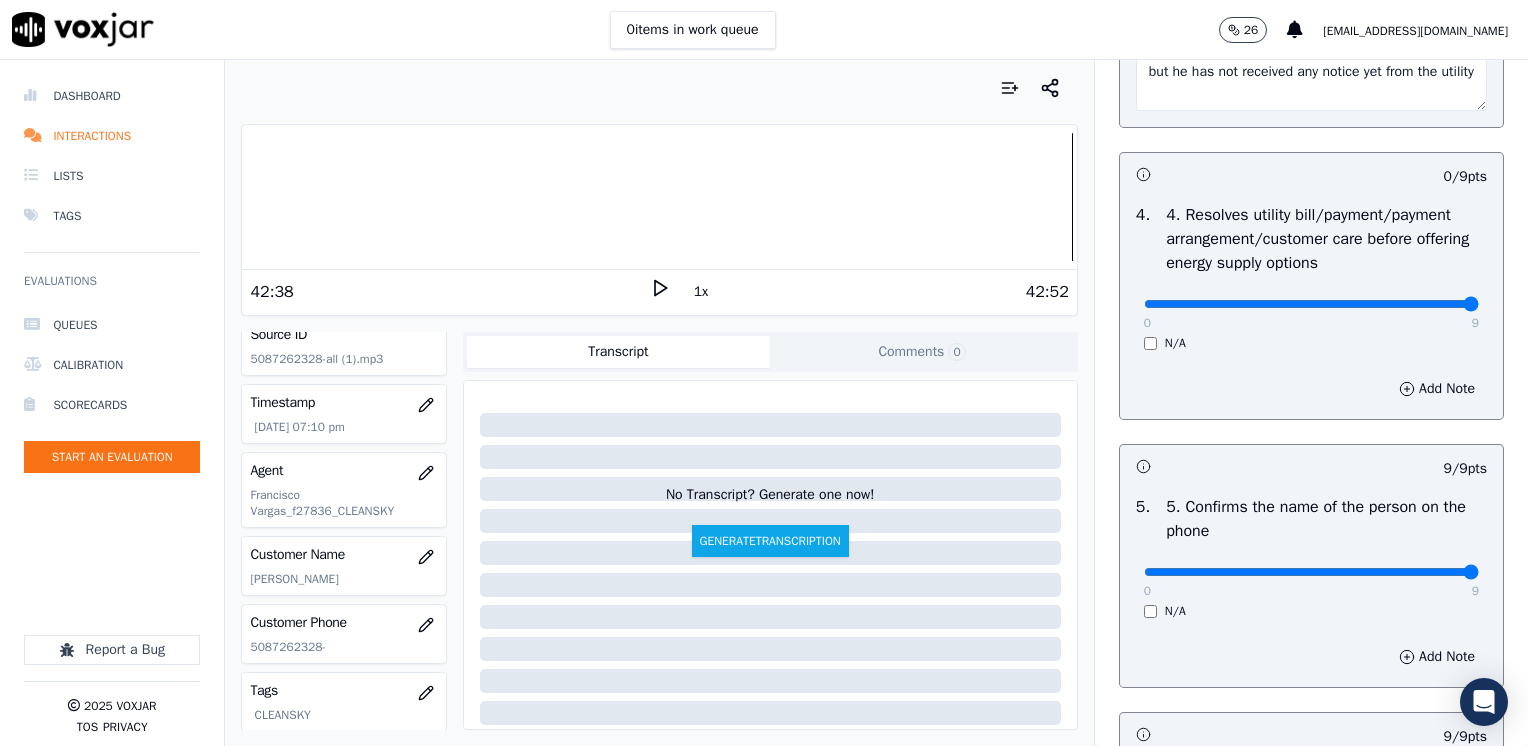 drag, startPoint x: 1127, startPoint y: 305, endPoint x: 1531, endPoint y: 335, distance: 405.11234 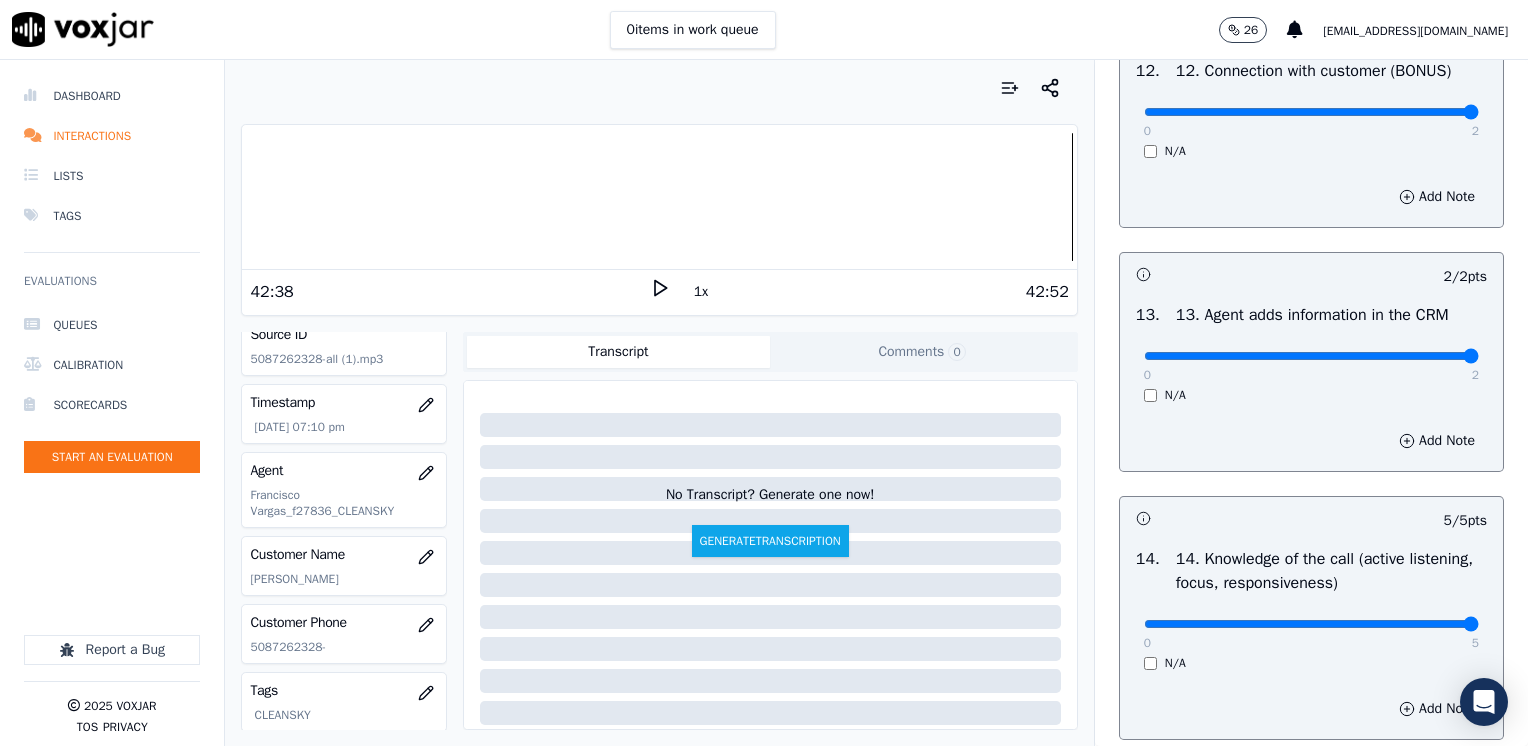scroll, scrollTop: 3670, scrollLeft: 0, axis: vertical 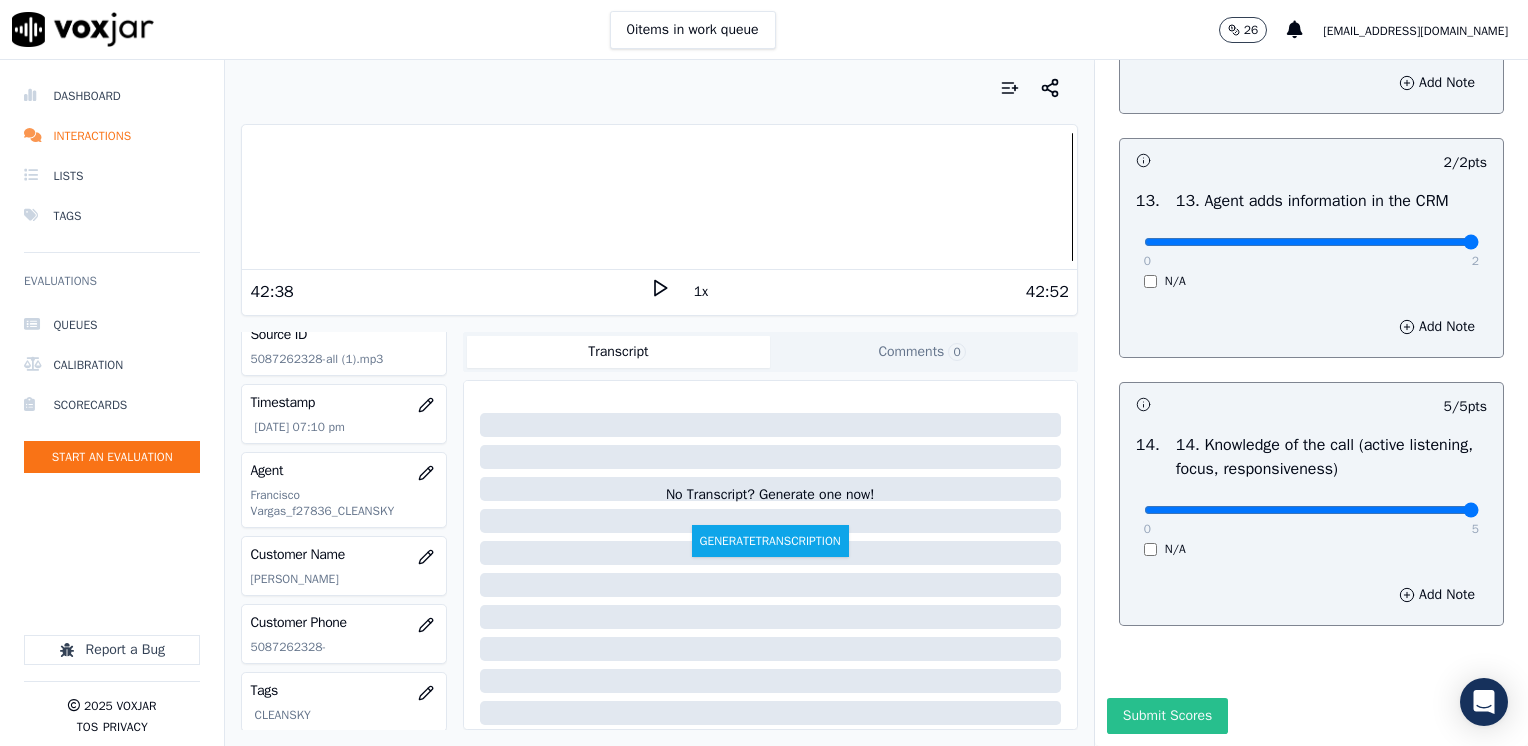 click on "Submit Scores" at bounding box center (1167, 716) 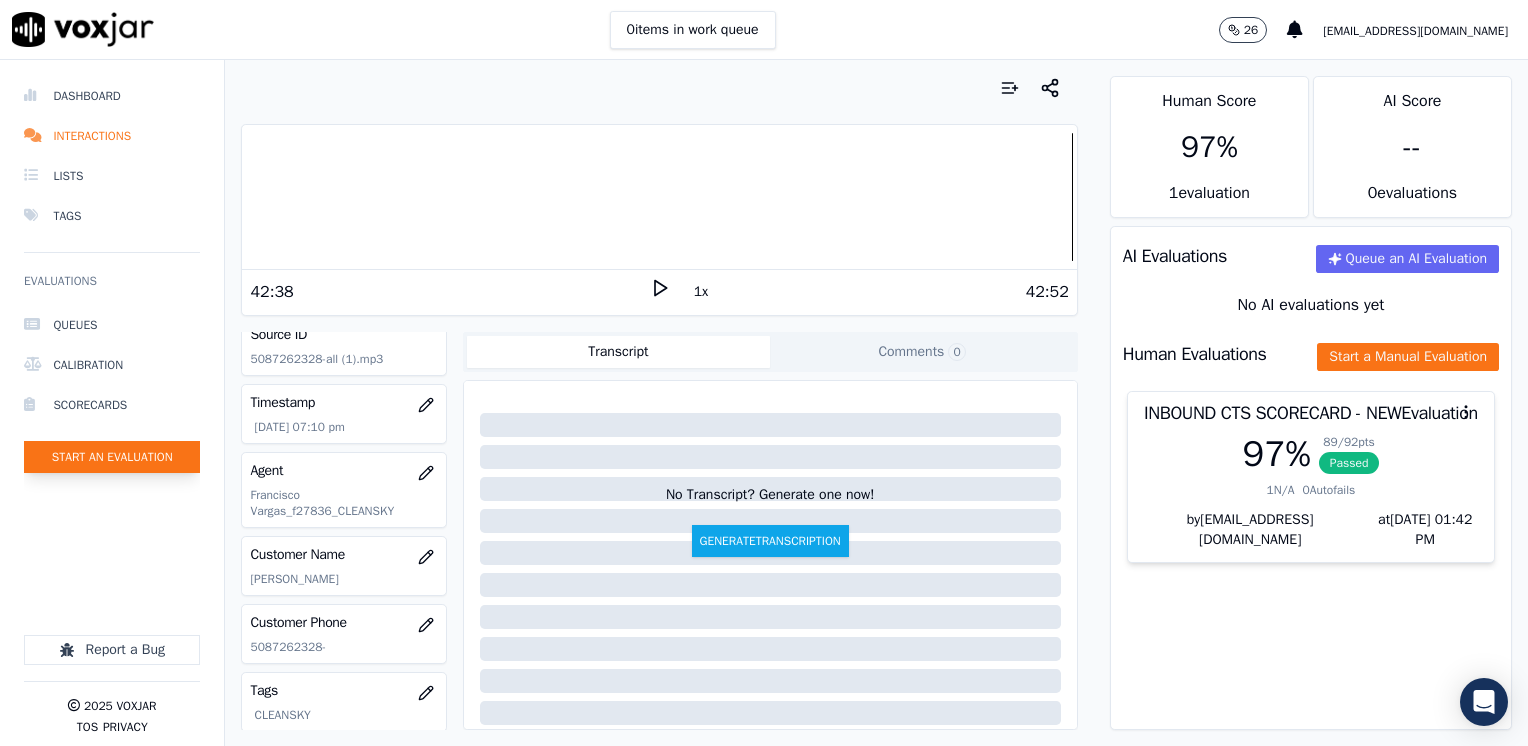 click on "Start an Evaluation" 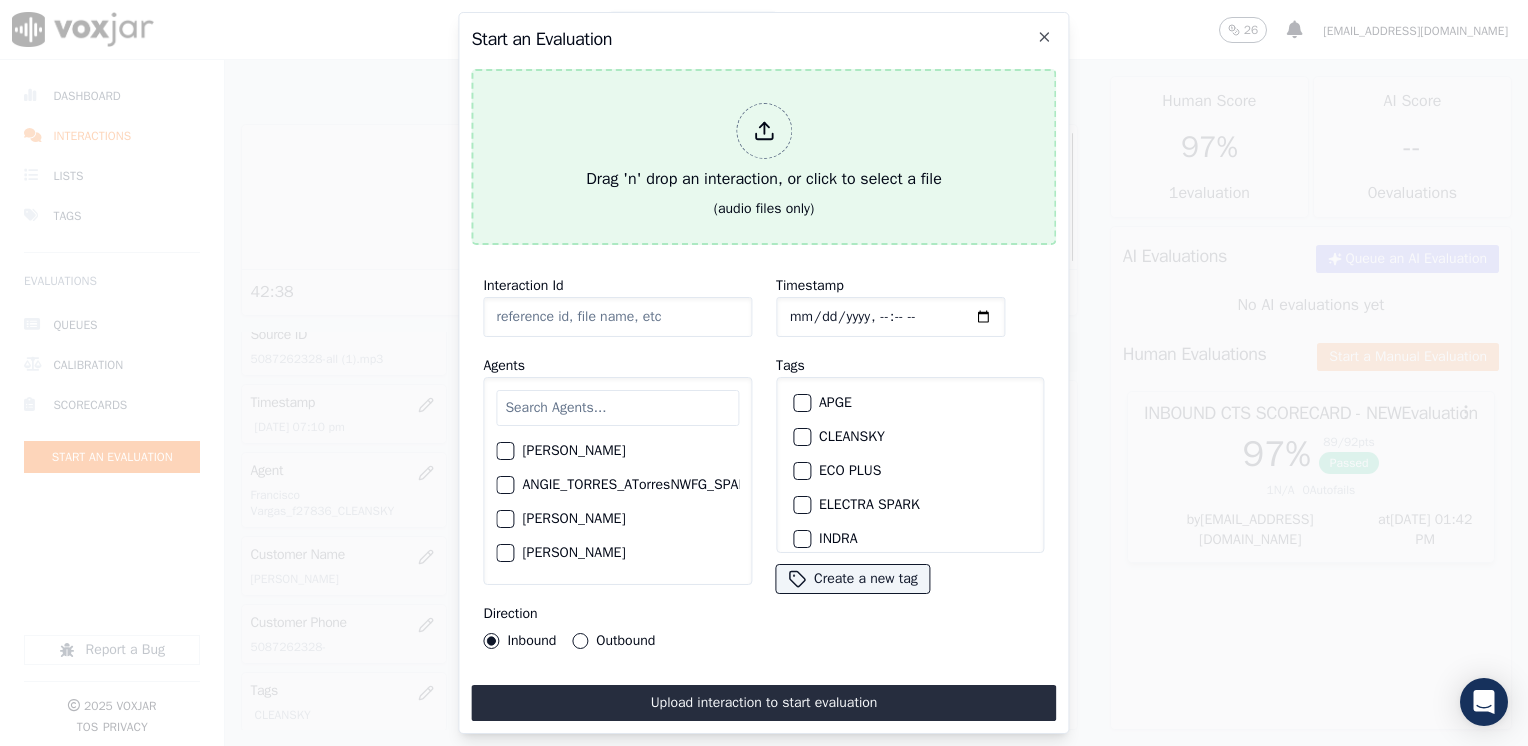 click on "Drag 'n' drop an interaction, or click to select a file" at bounding box center [764, 147] 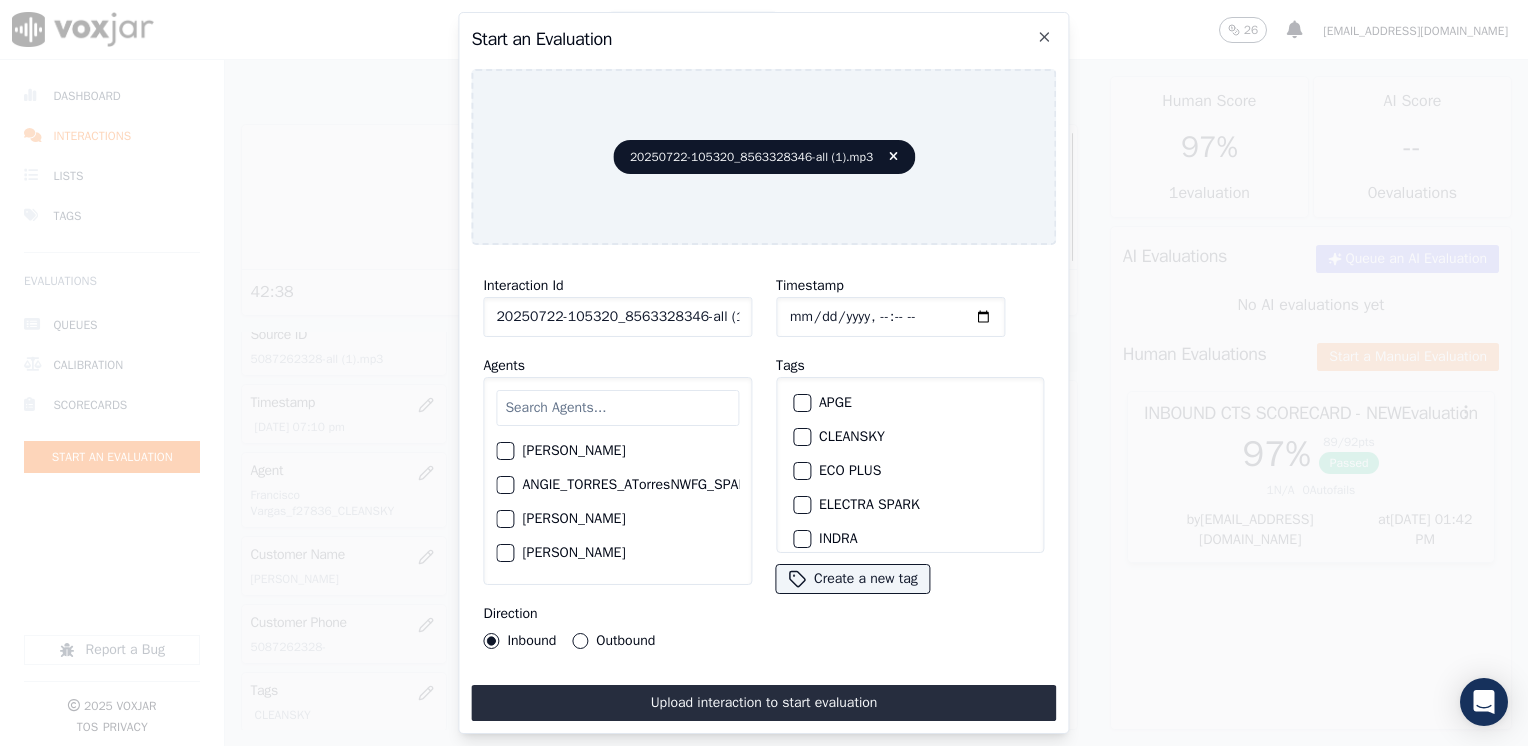 click at bounding box center [617, 408] 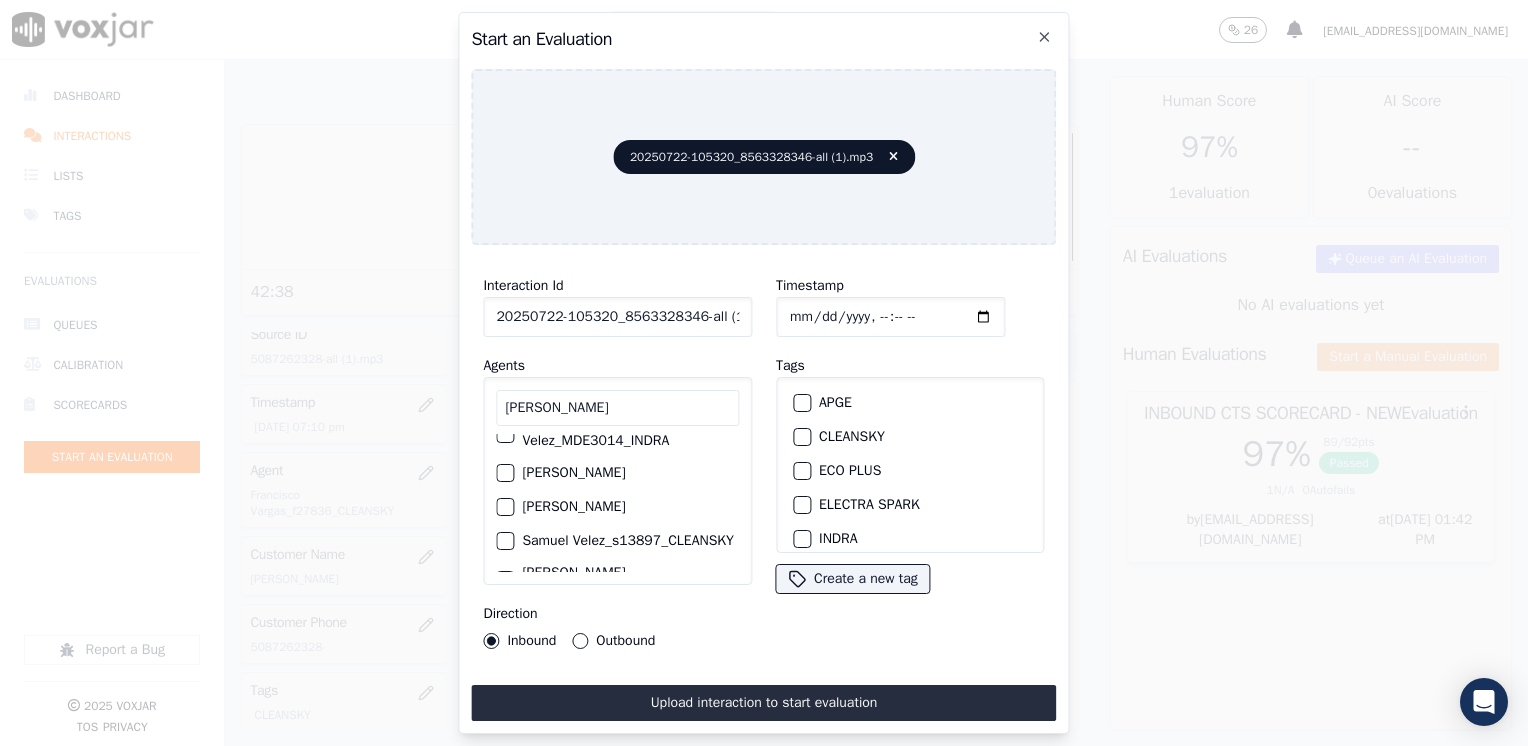 scroll, scrollTop: 161, scrollLeft: 0, axis: vertical 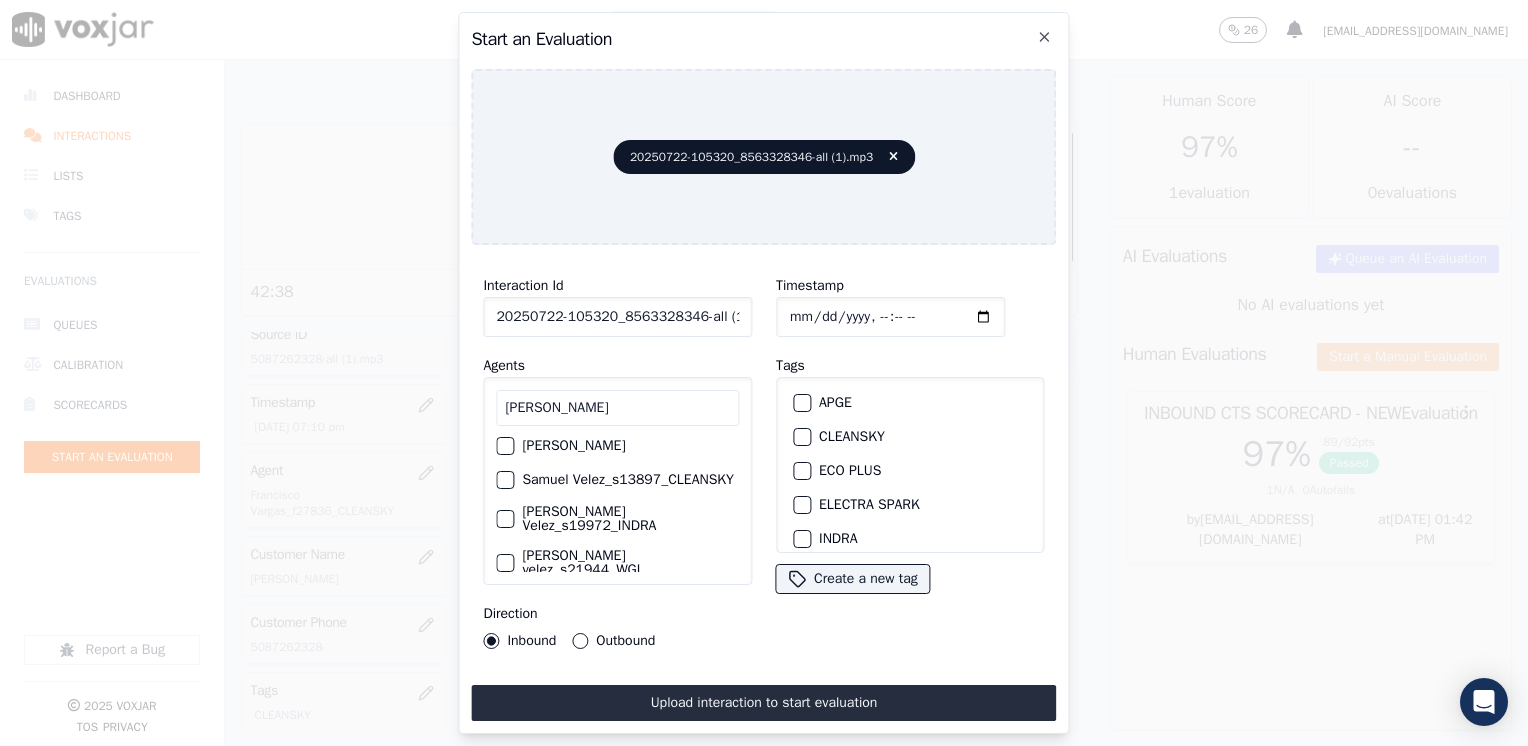 type on "[PERSON_NAME]" 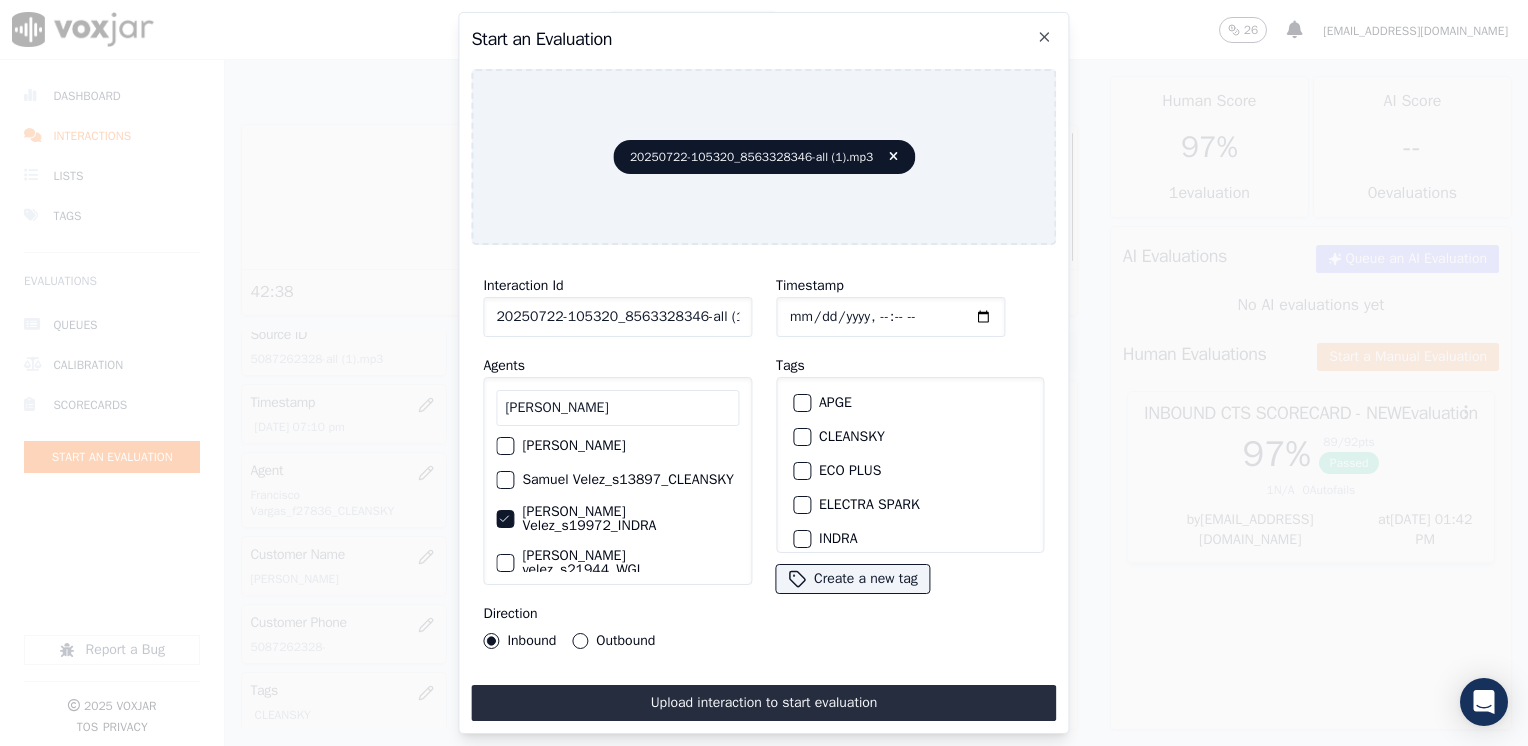 scroll, scrollTop: 100, scrollLeft: 0, axis: vertical 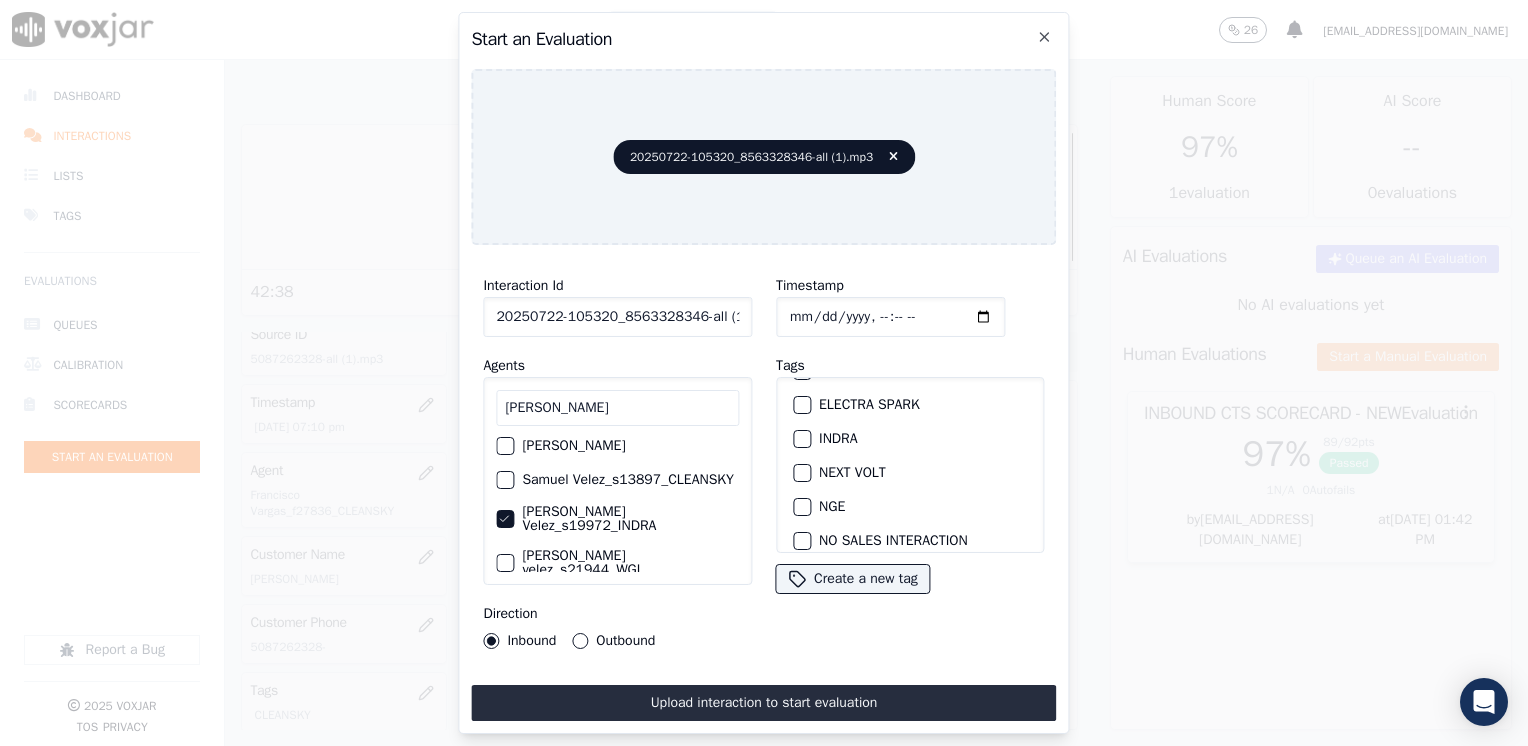 click at bounding box center [801, 439] 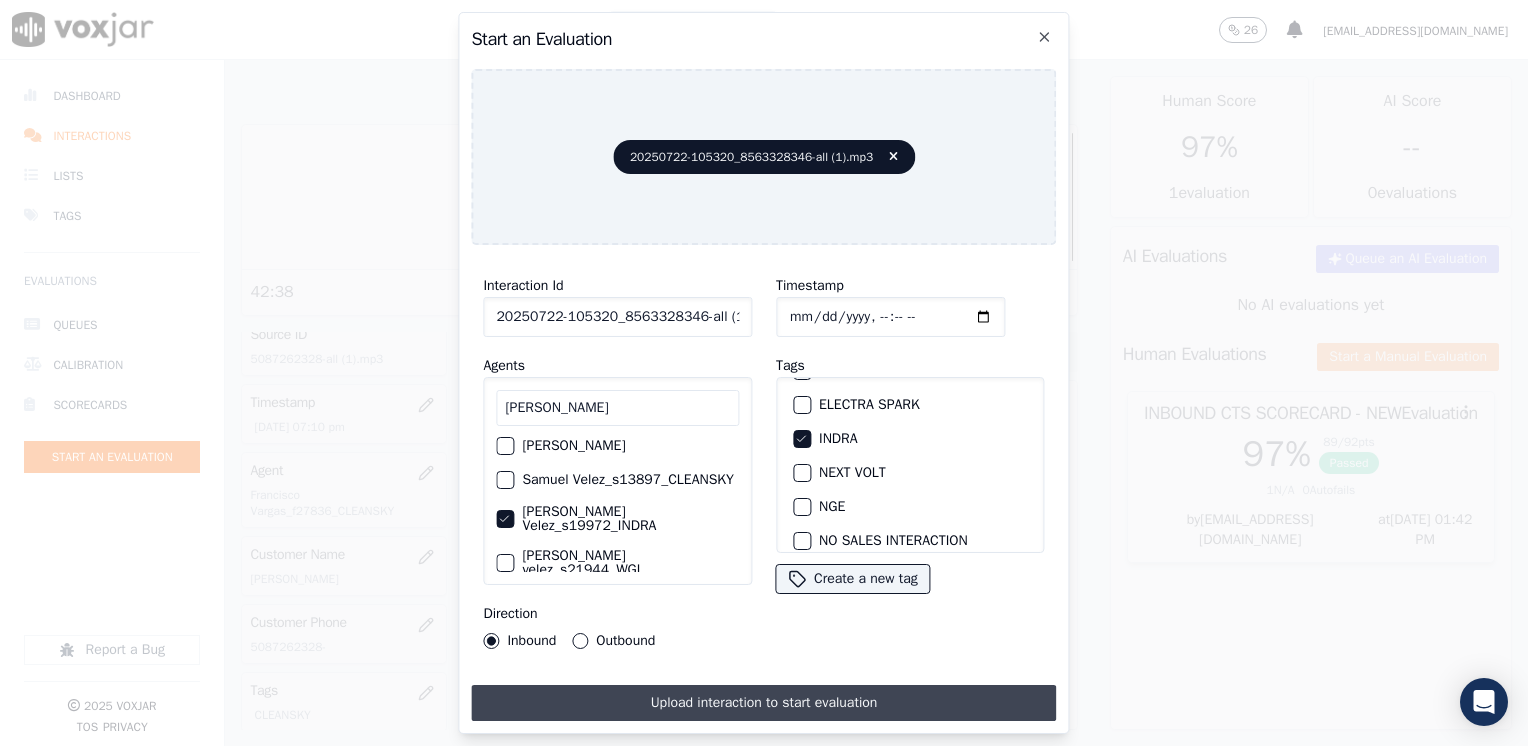 click on "Upload interaction to start evaluation" at bounding box center [763, 703] 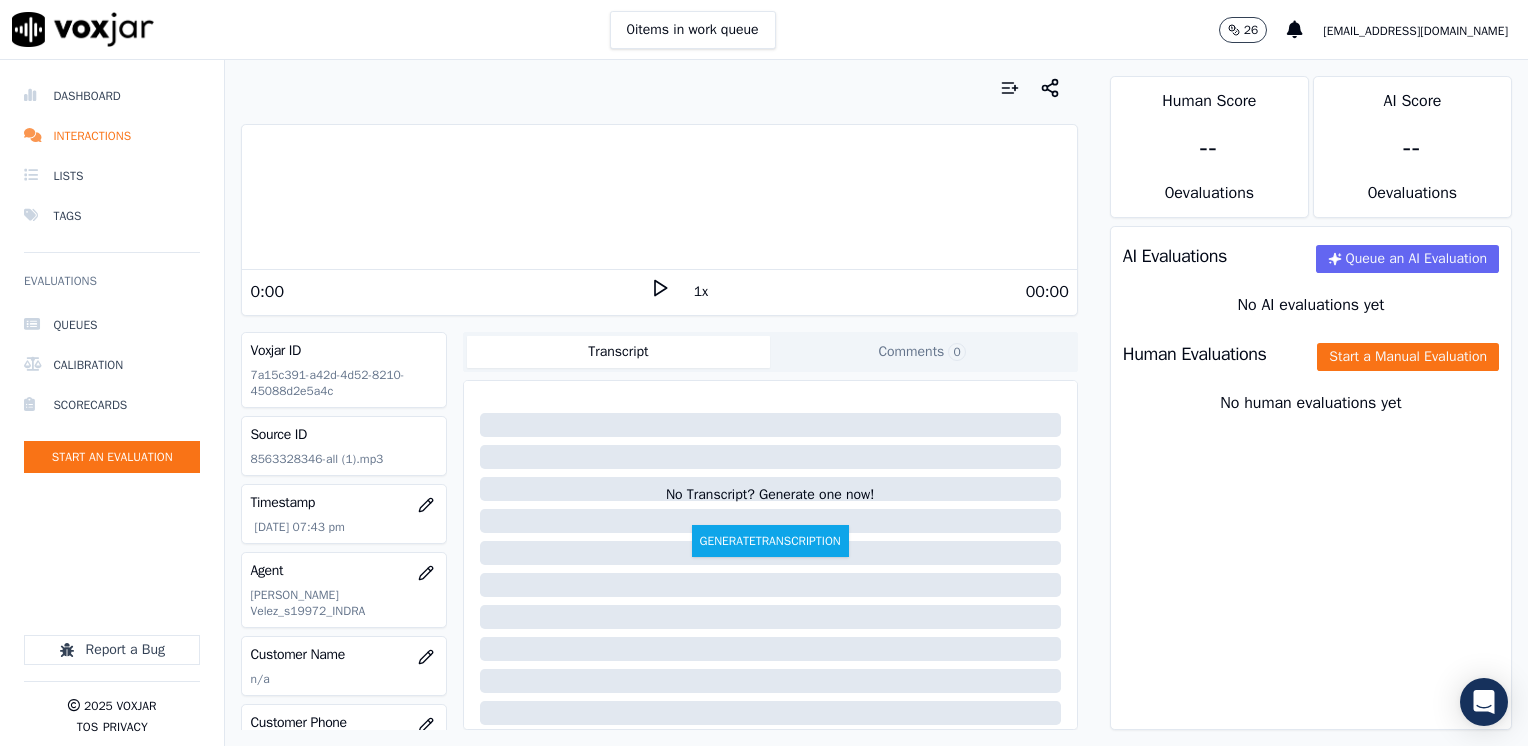 click on "0:00" at bounding box center (449, 292) 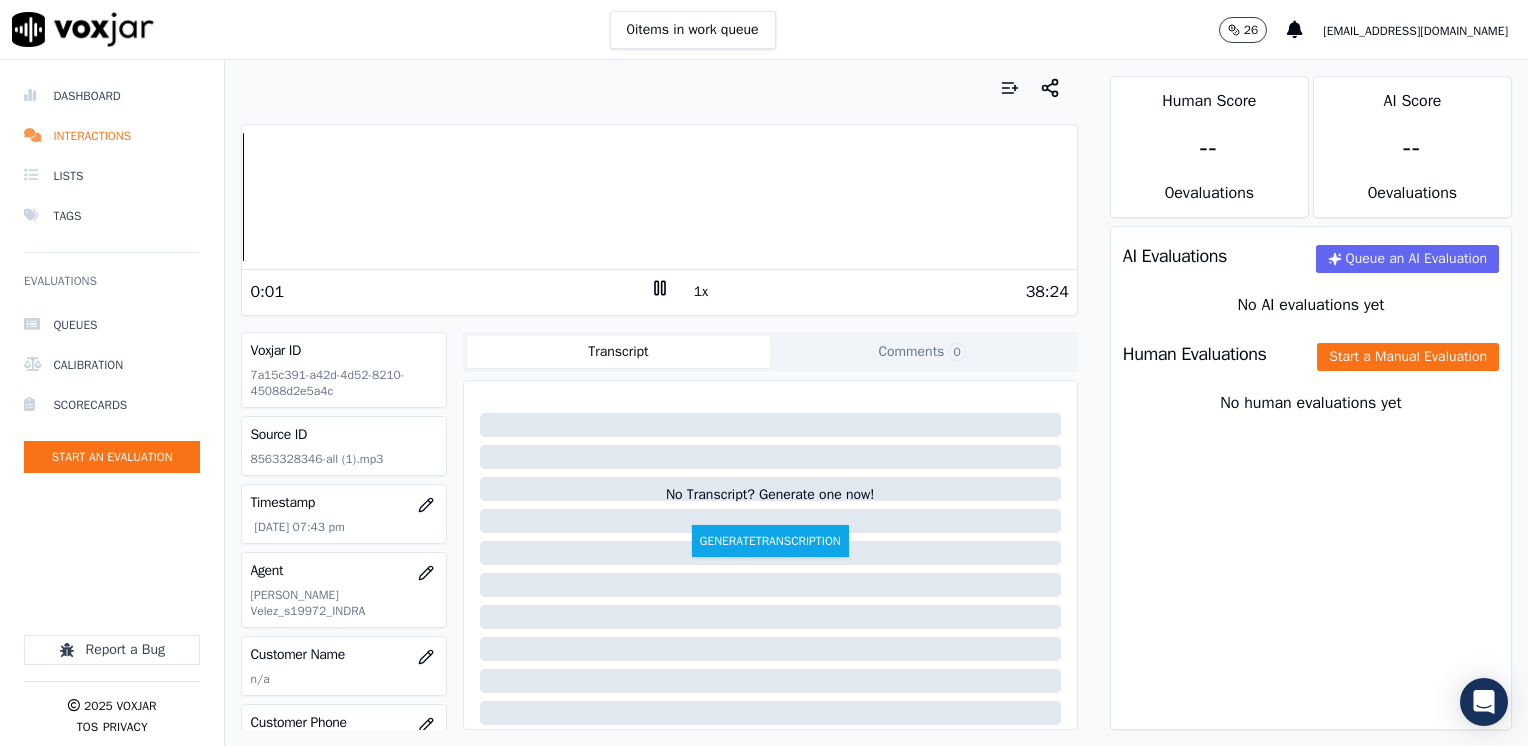 click 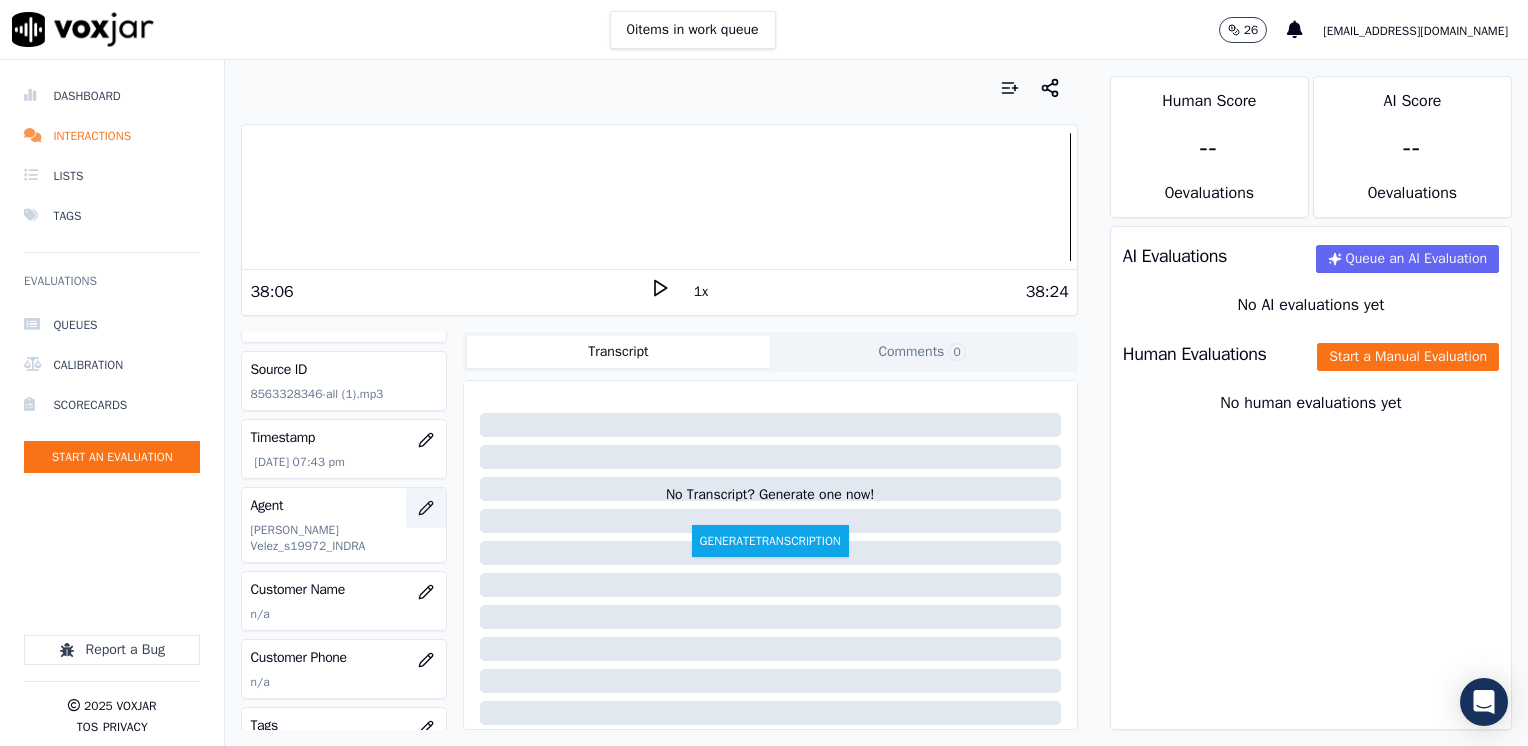 scroll, scrollTop: 100, scrollLeft: 0, axis: vertical 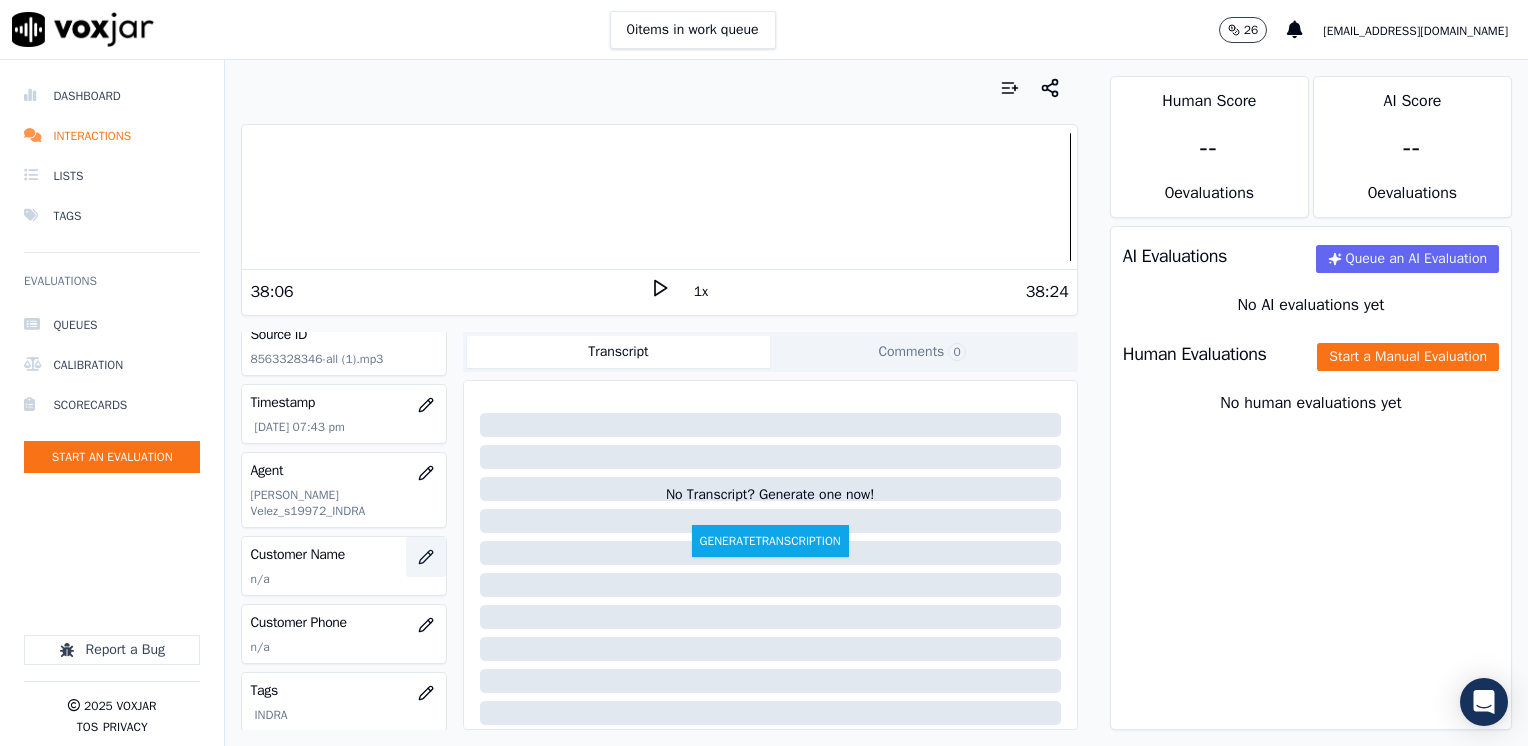 click at bounding box center [426, 557] 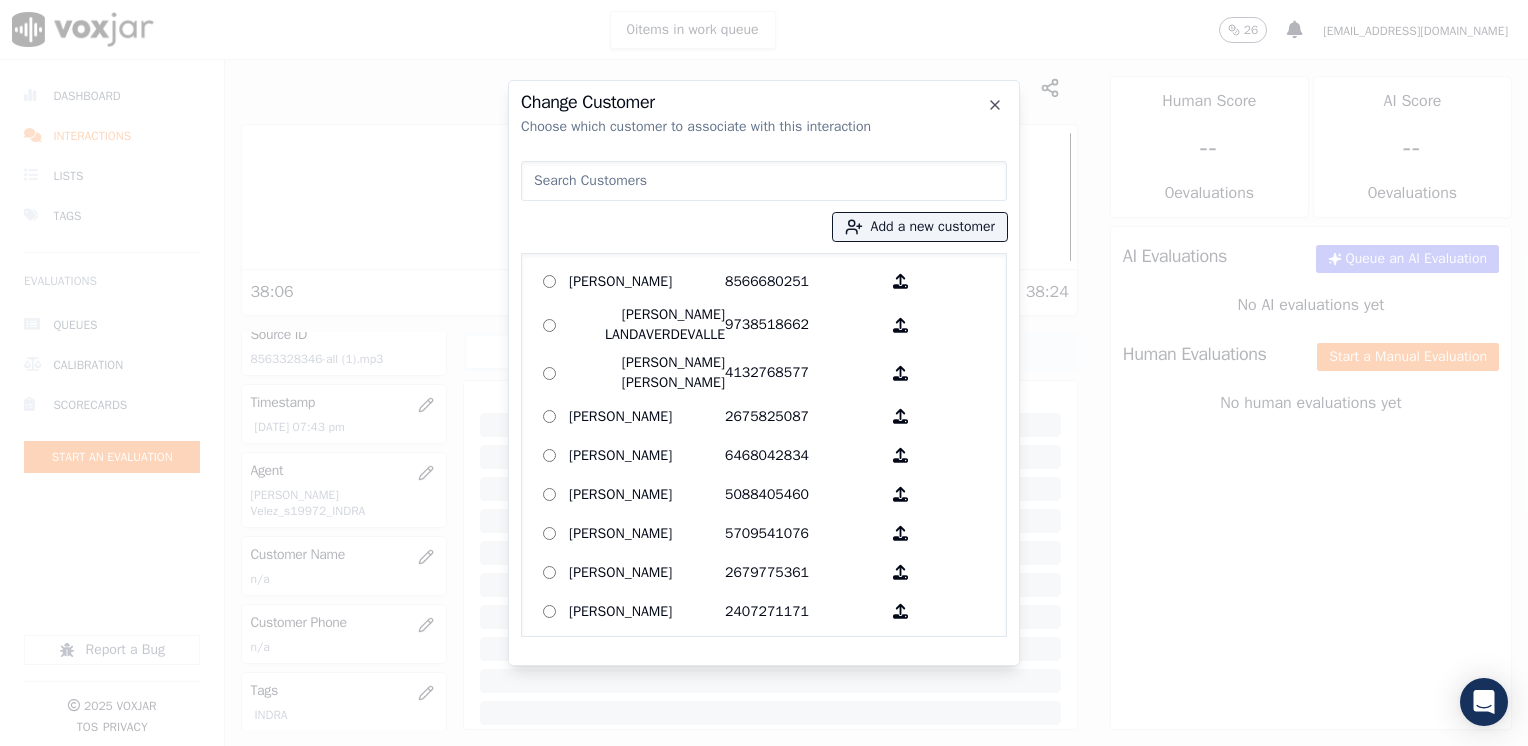click at bounding box center (764, 181) 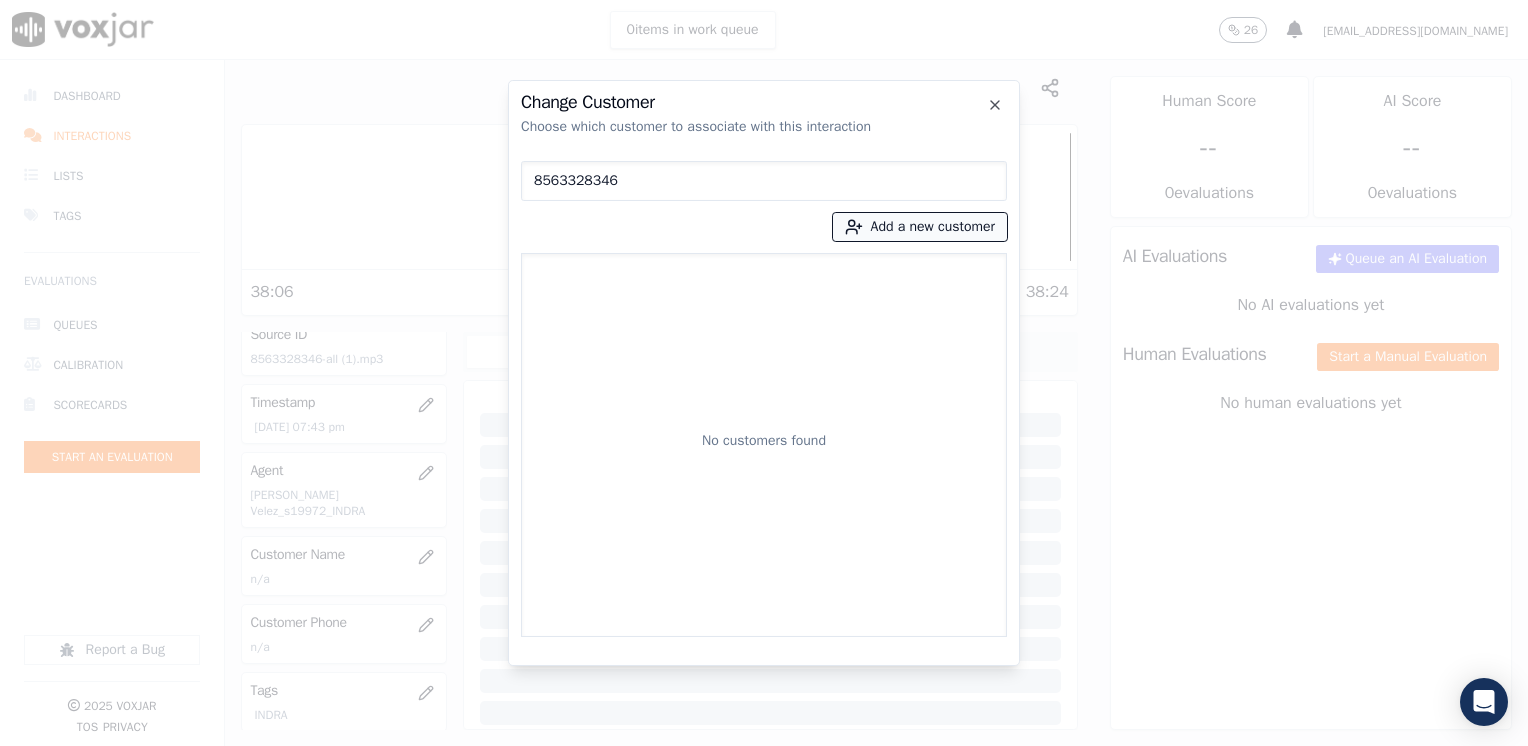 type on "8563328346" 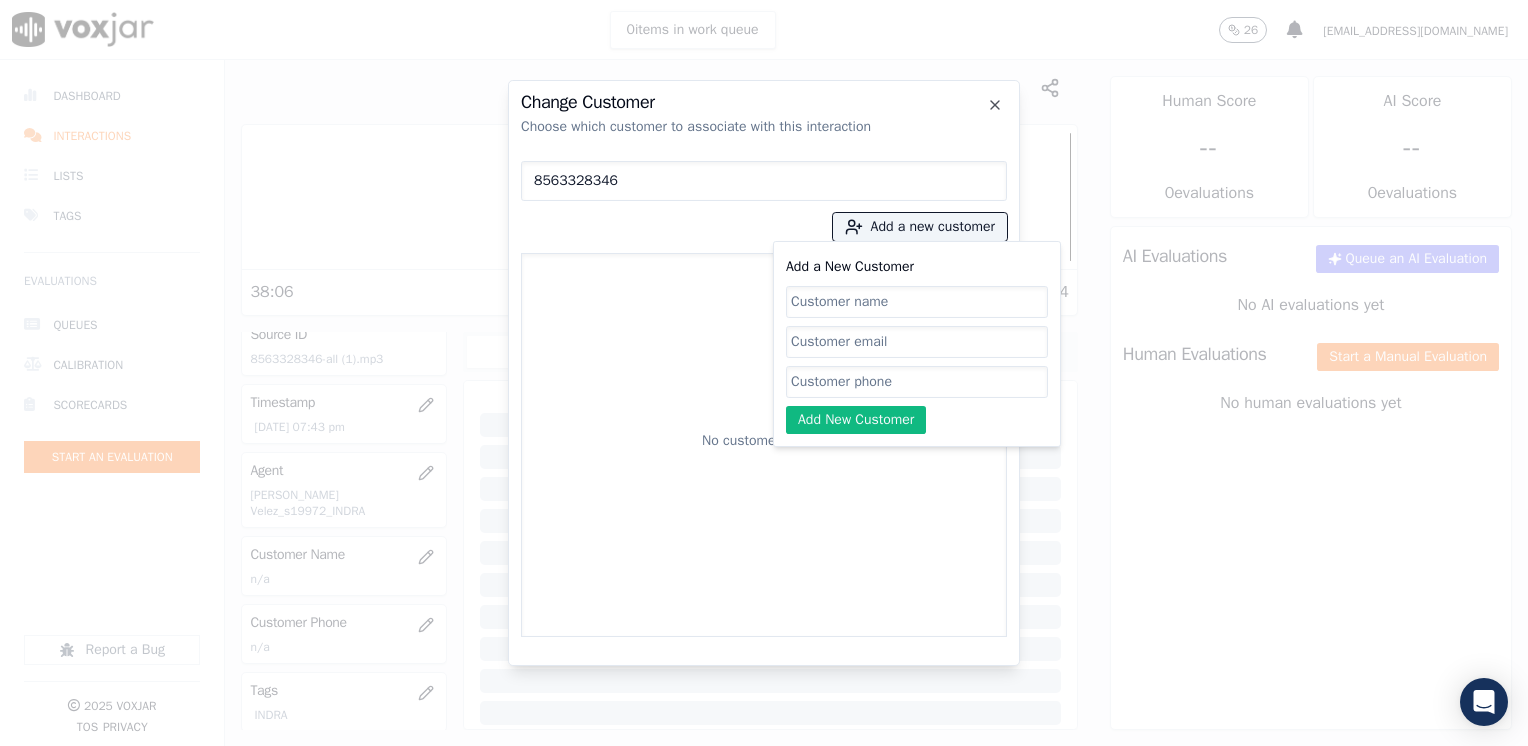 click on "Add a New Customer" 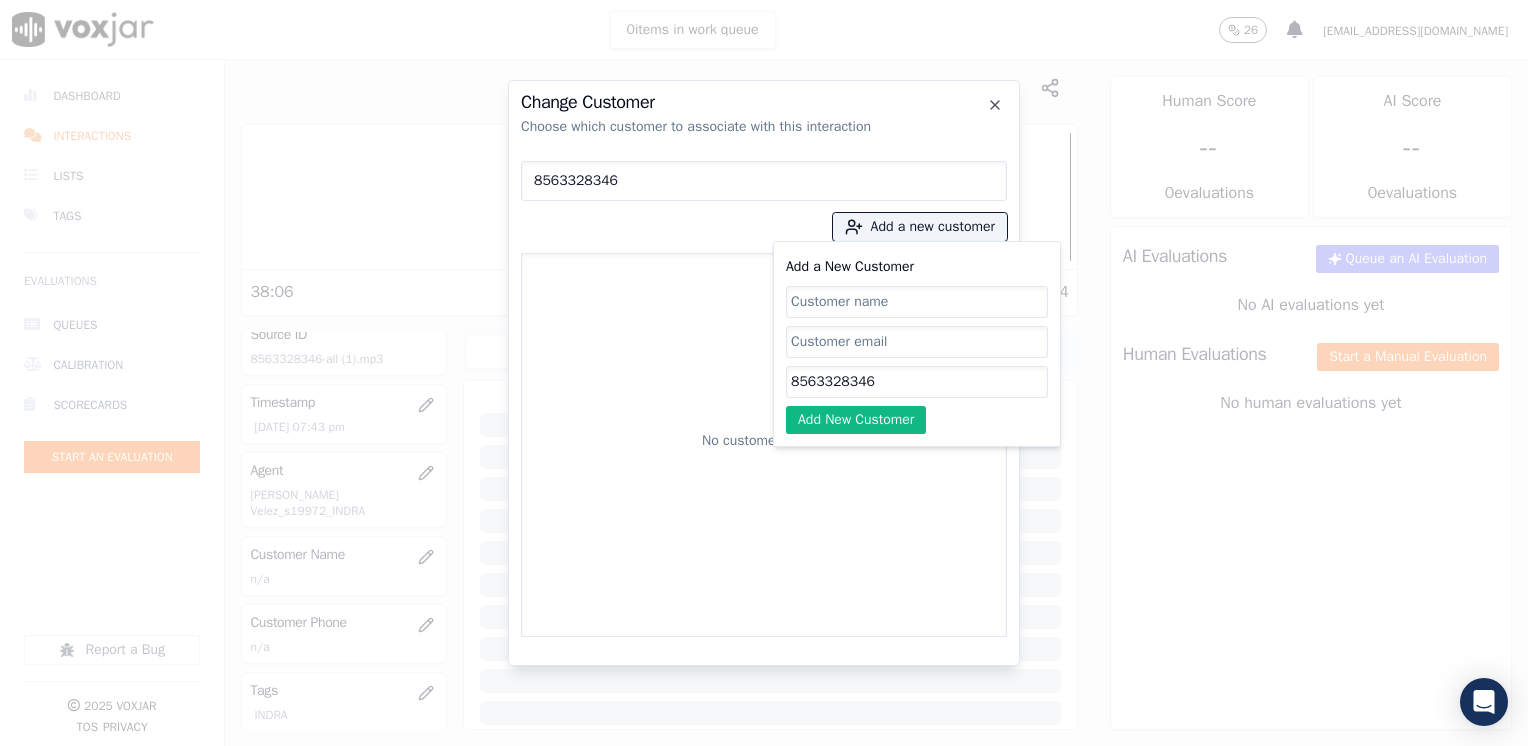type on "8563328346" 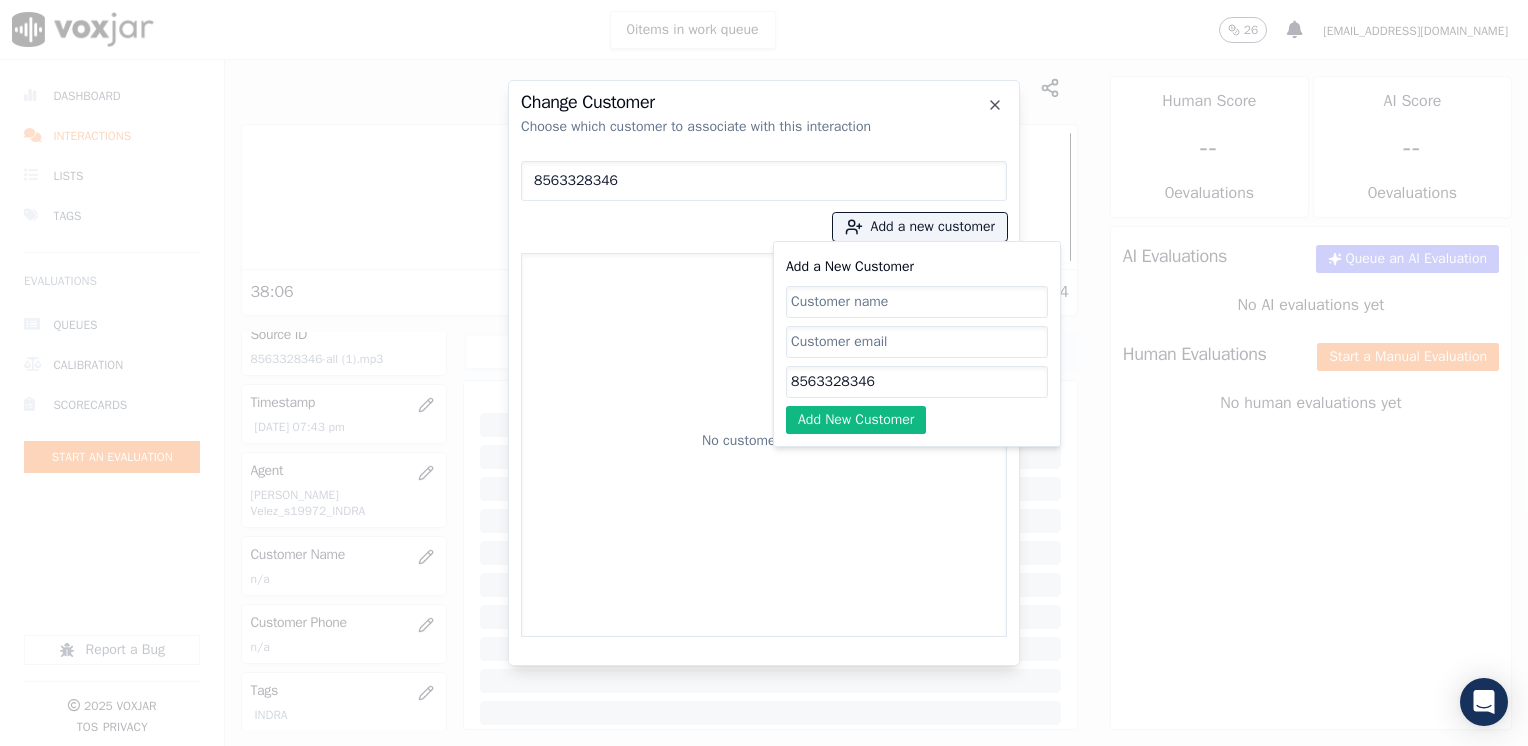 click on "Add a New Customer" 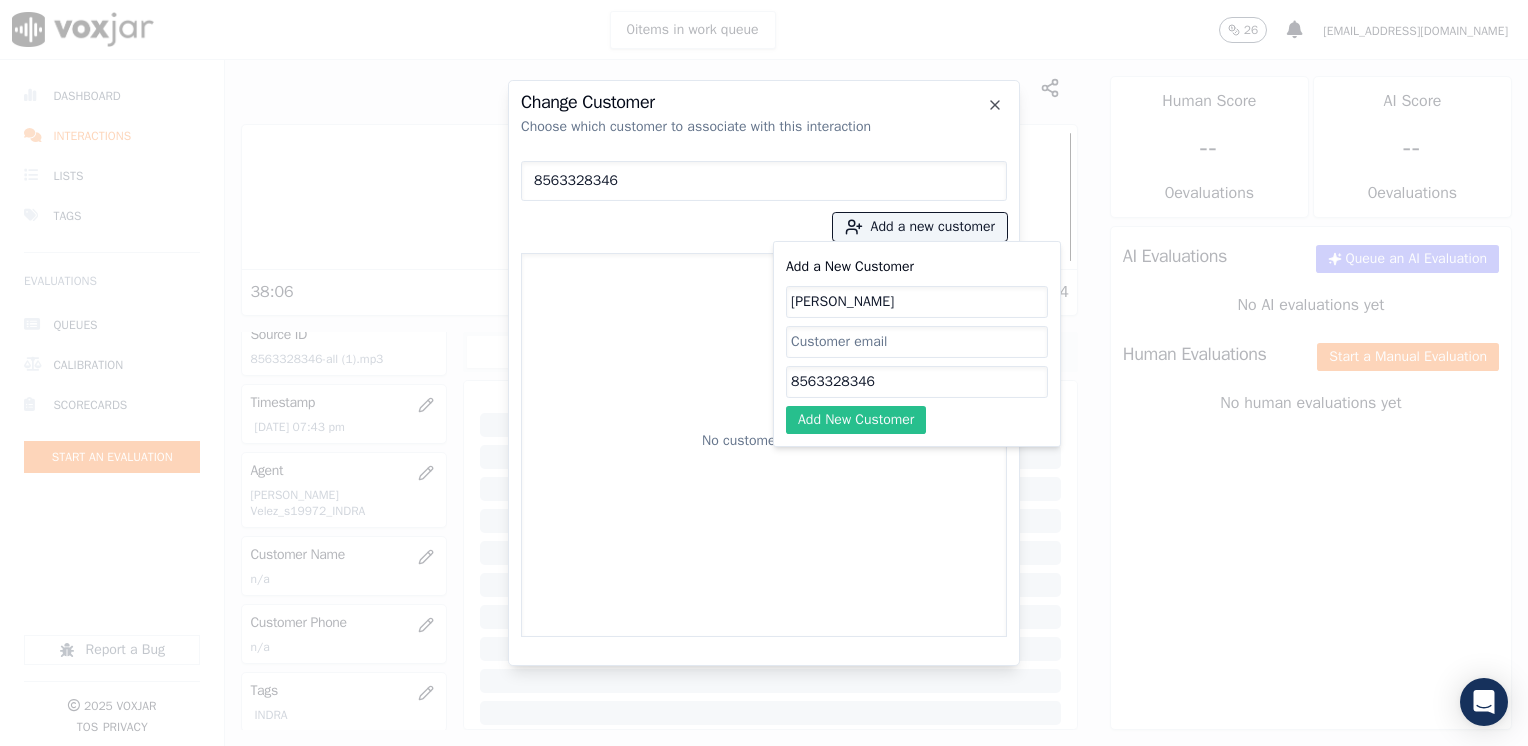type on "[PERSON_NAME]" 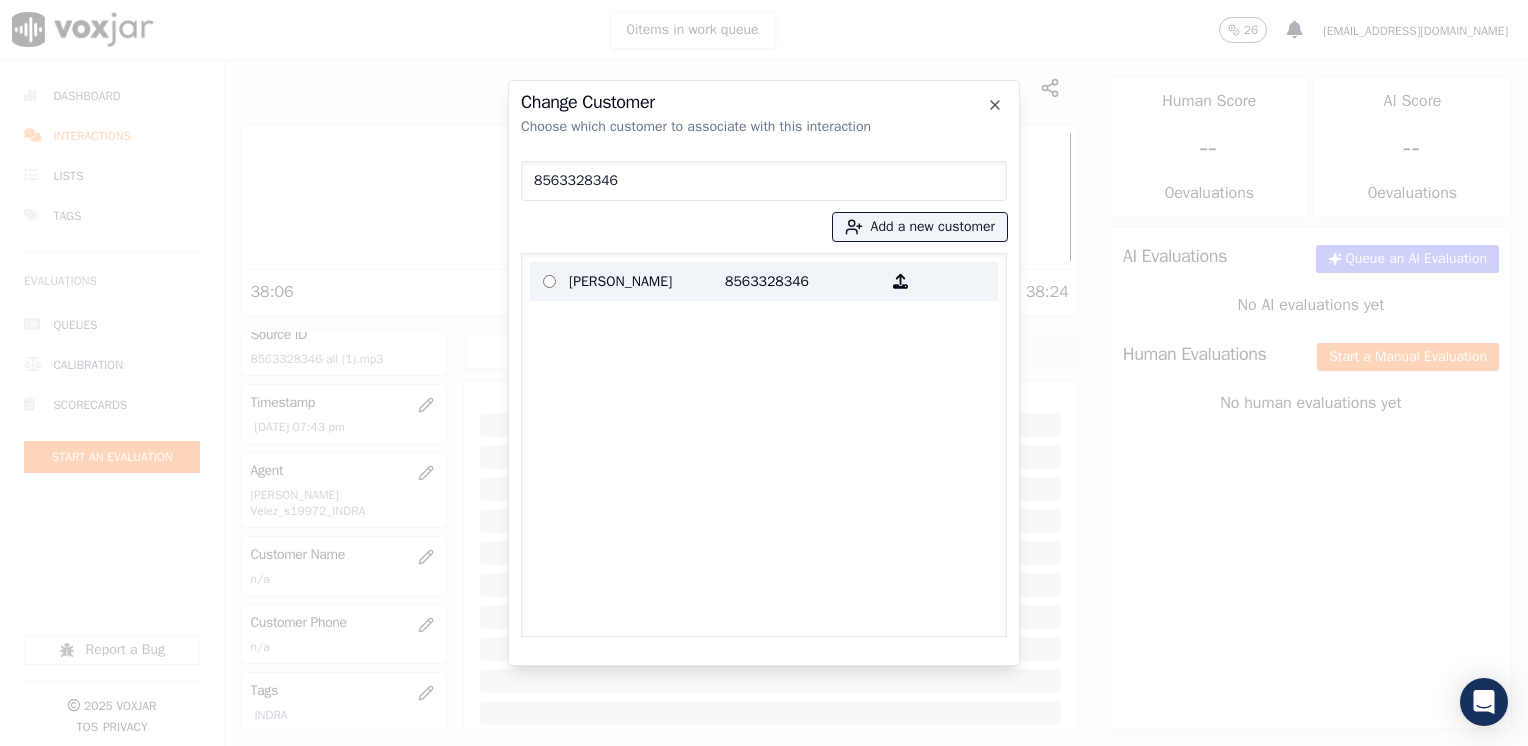 click on "8563328346" at bounding box center (803, 281) 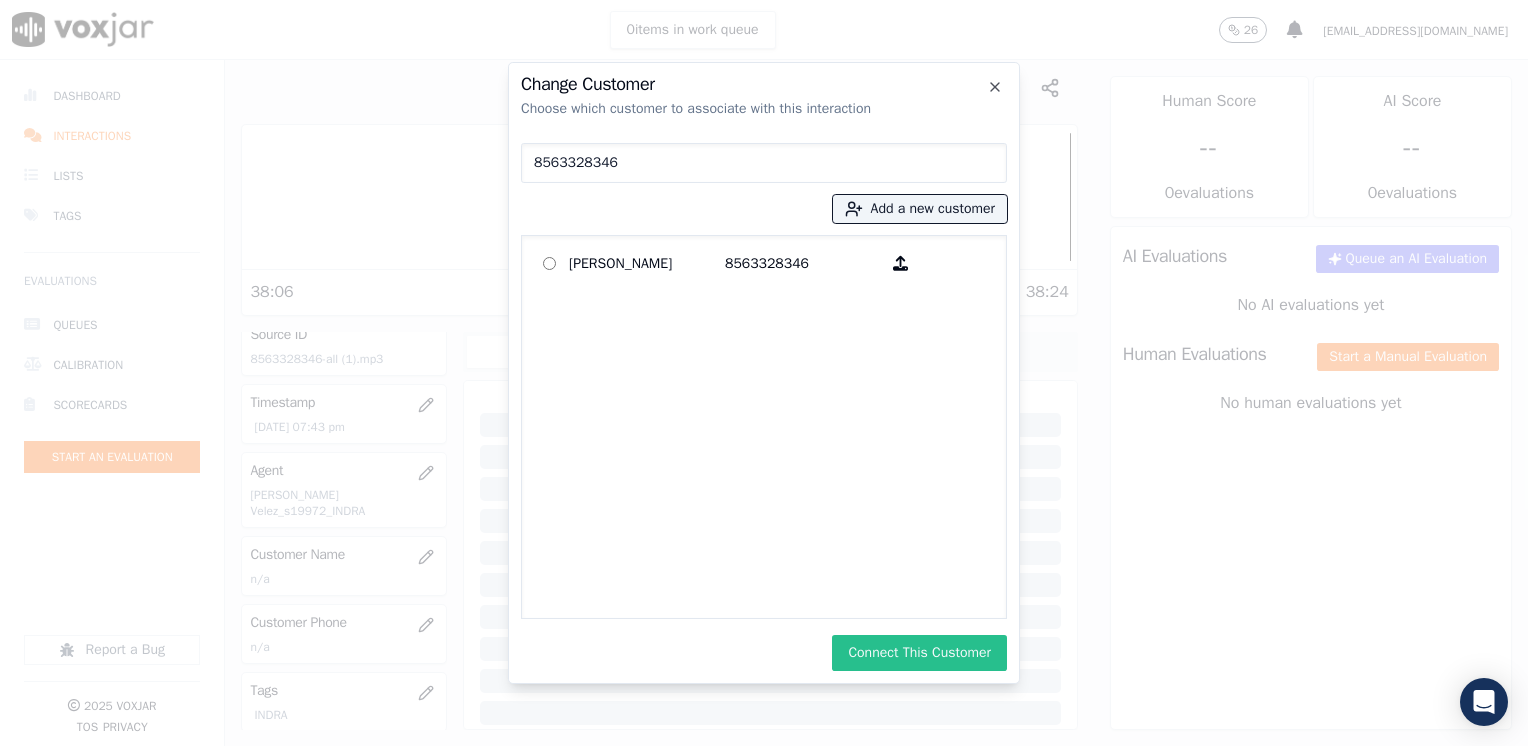 click on "Connect This Customer" at bounding box center (919, 653) 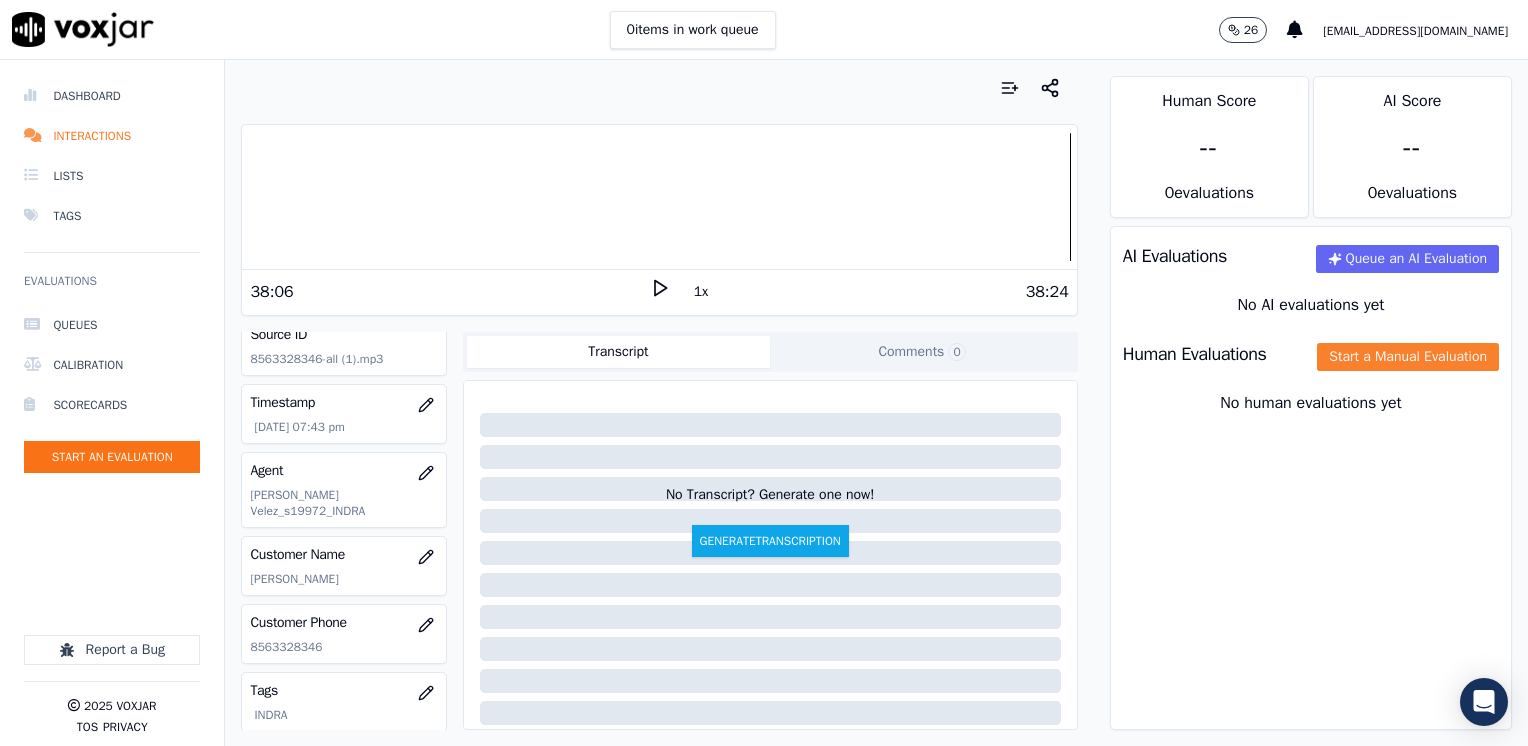 click on "Start a Manual Evaluation" 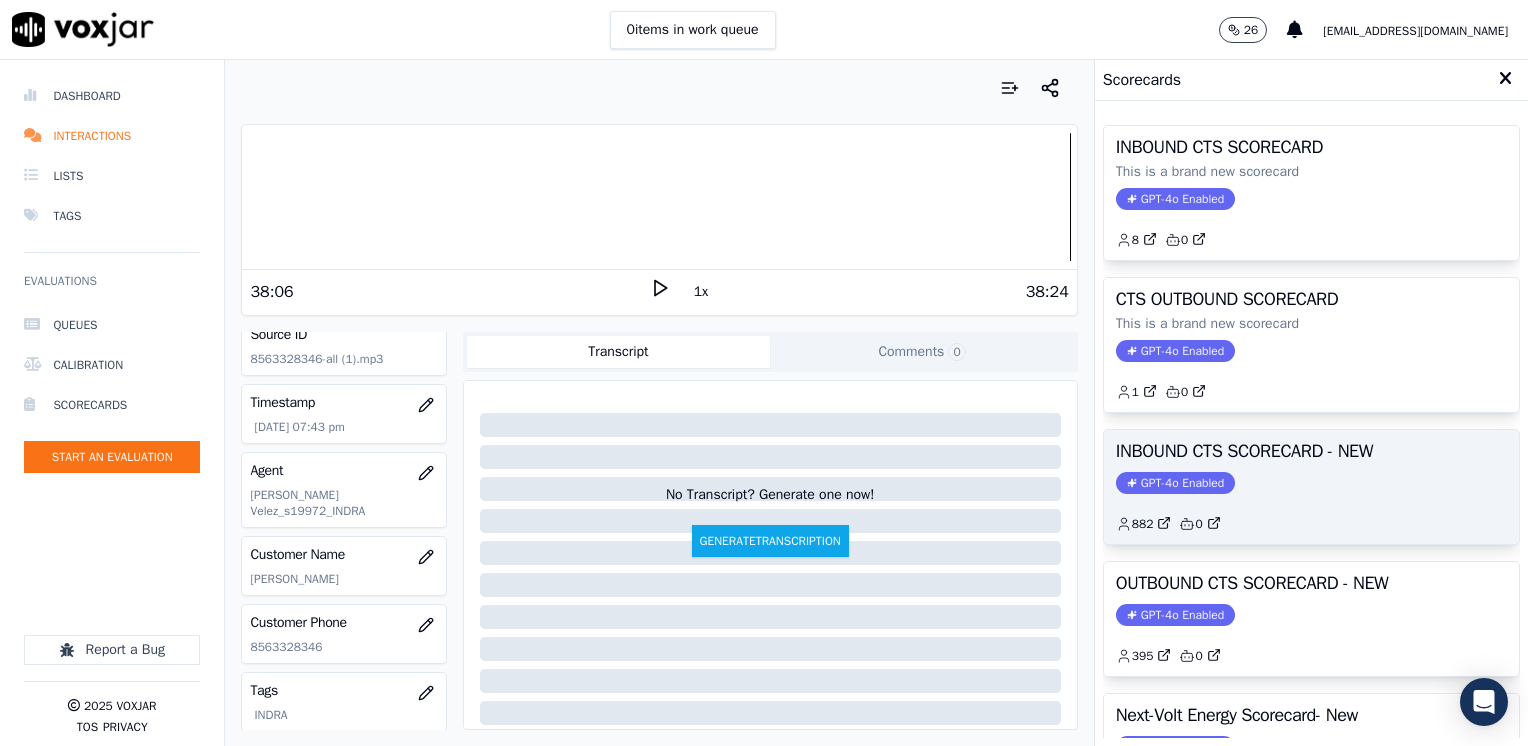 click on "GPT-4o Enabled" at bounding box center (1175, 483) 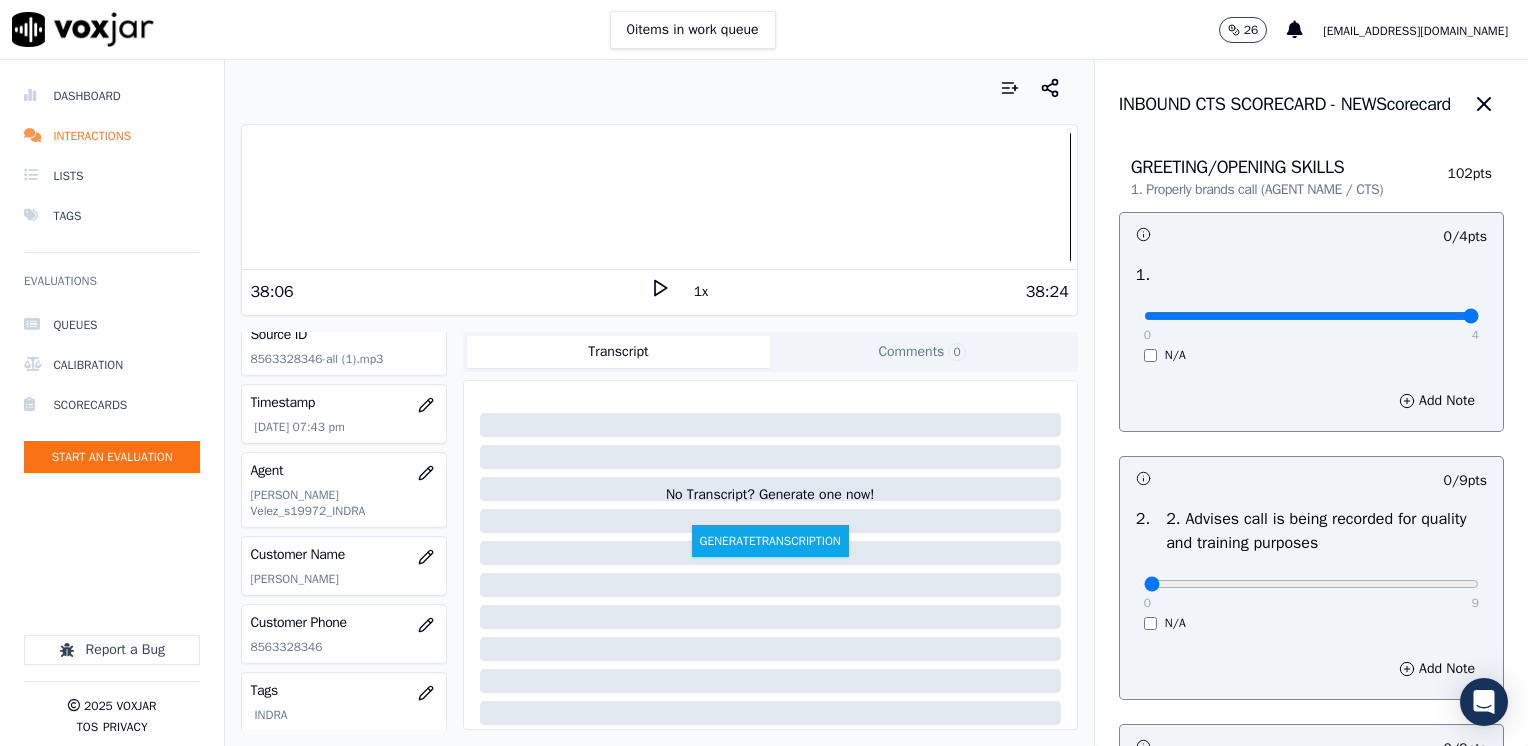 drag, startPoint x: 1134, startPoint y: 313, endPoint x: 1514, endPoint y: 398, distance: 389.39056 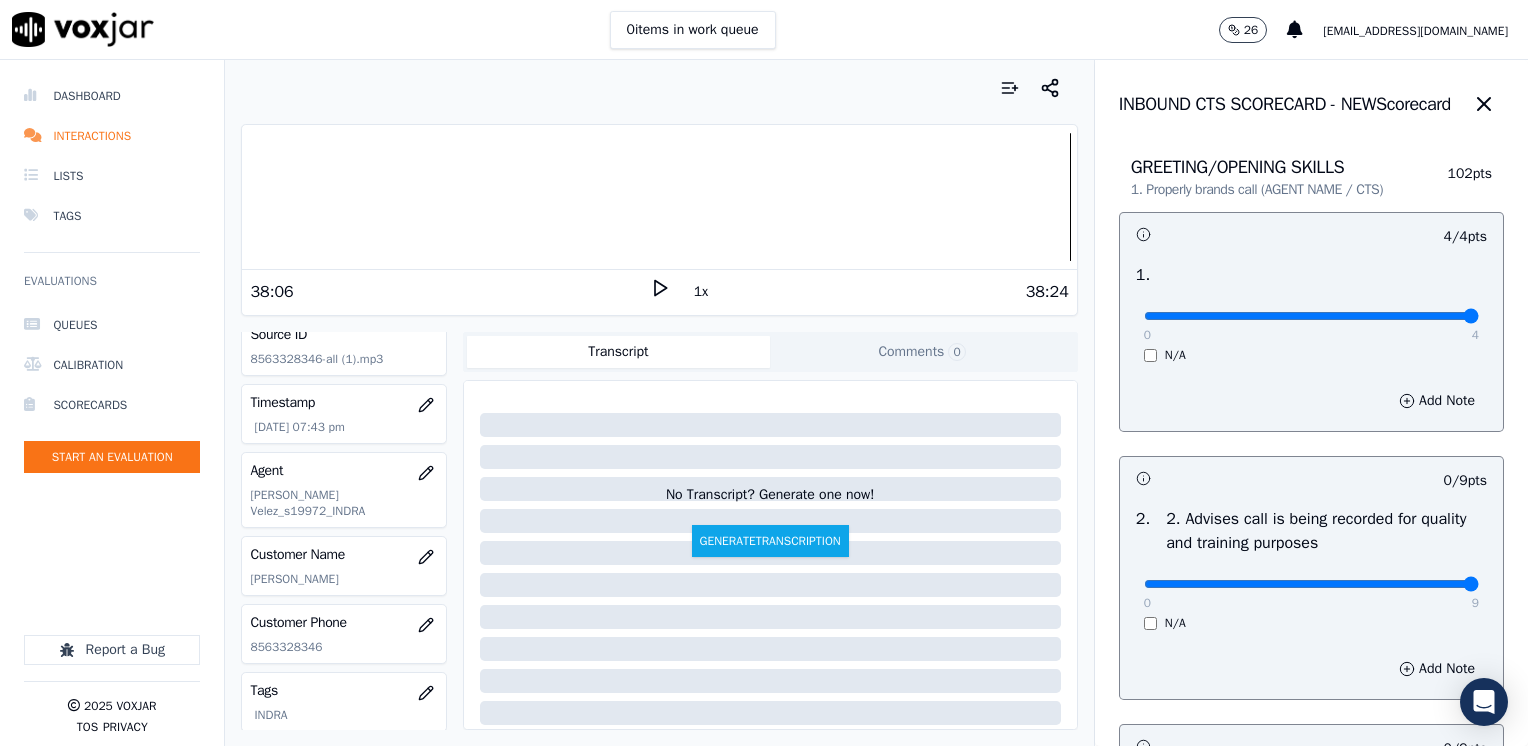 drag, startPoint x: 1134, startPoint y: 588, endPoint x: 1531, endPoint y: 569, distance: 397.4544 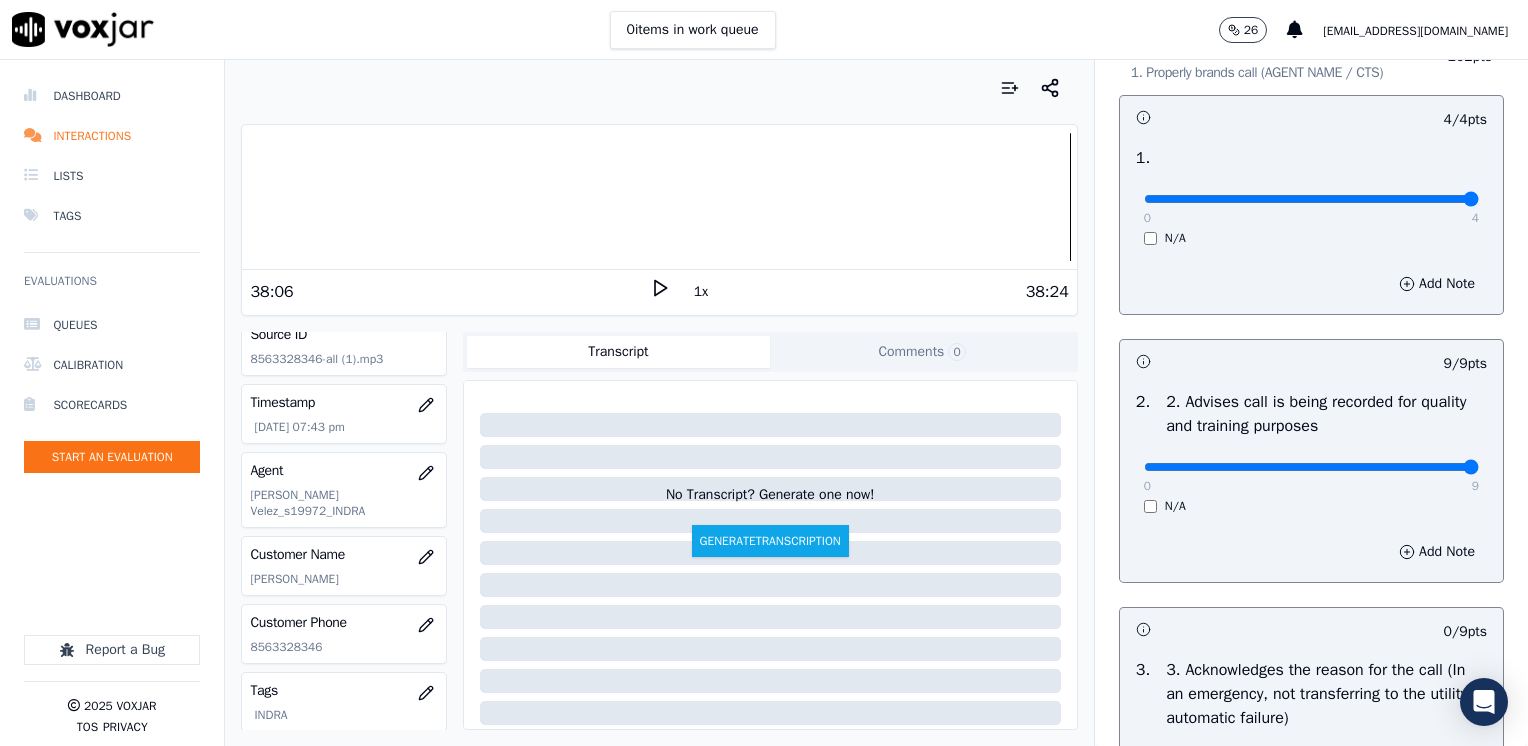 scroll, scrollTop: 400, scrollLeft: 0, axis: vertical 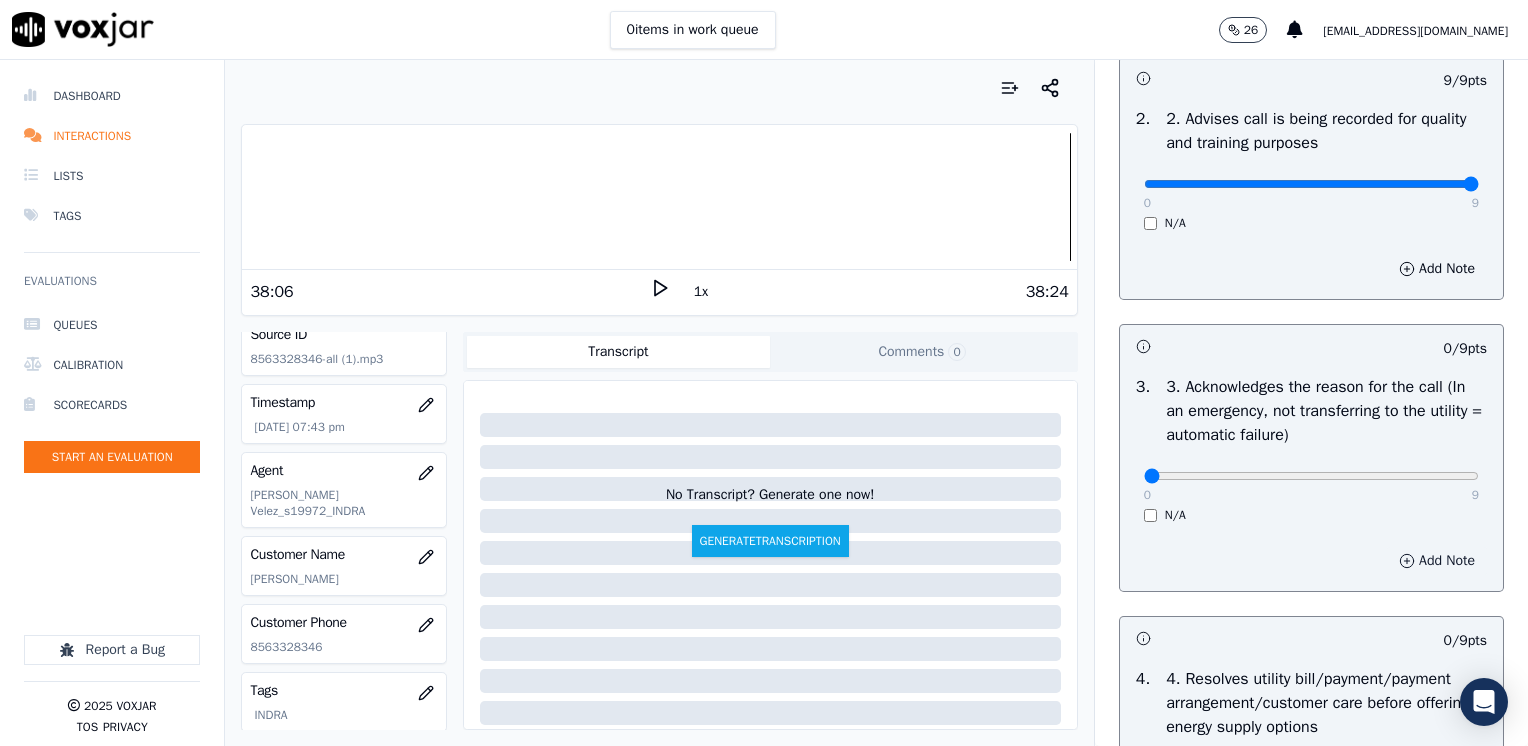 click on "Add Note" at bounding box center (1437, 561) 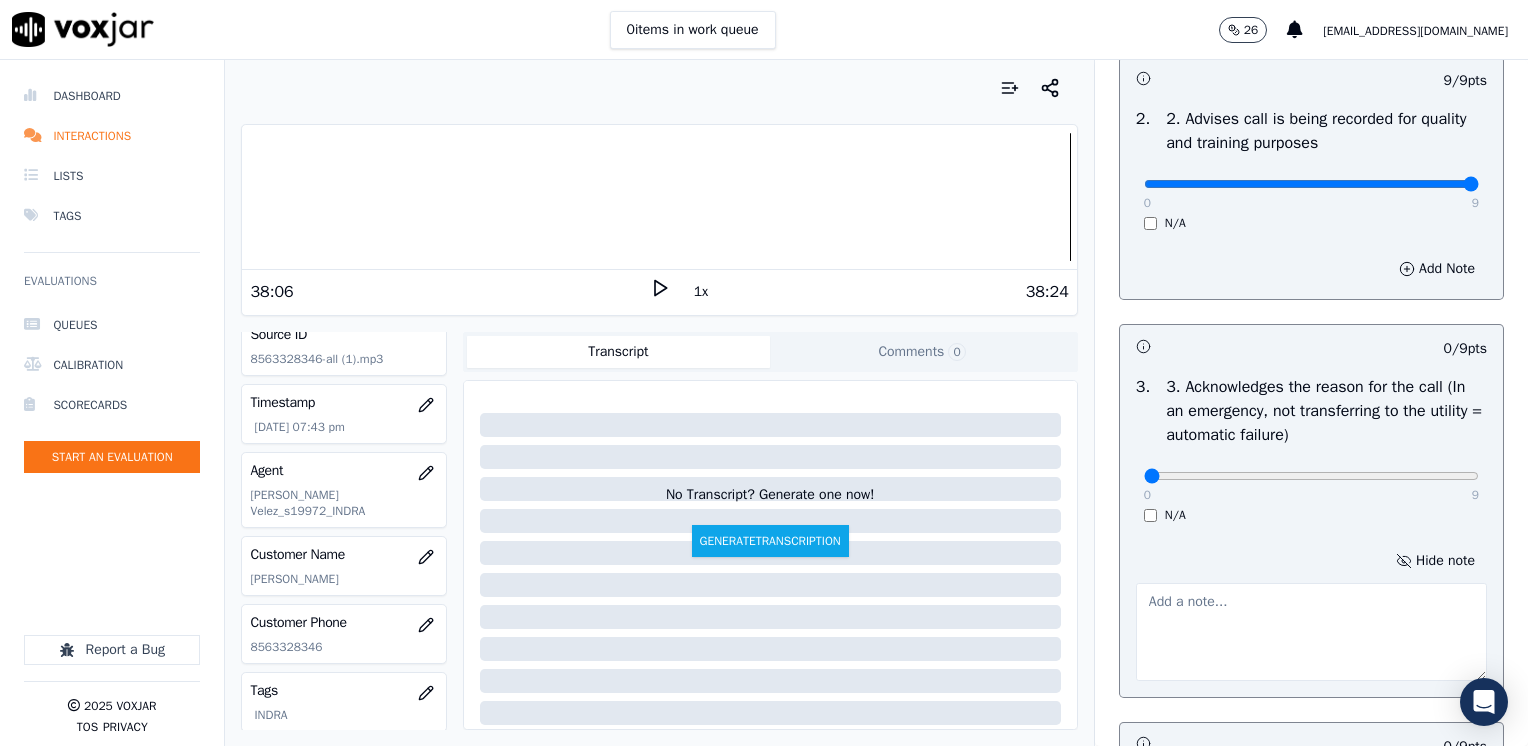 click at bounding box center (1311, 632) 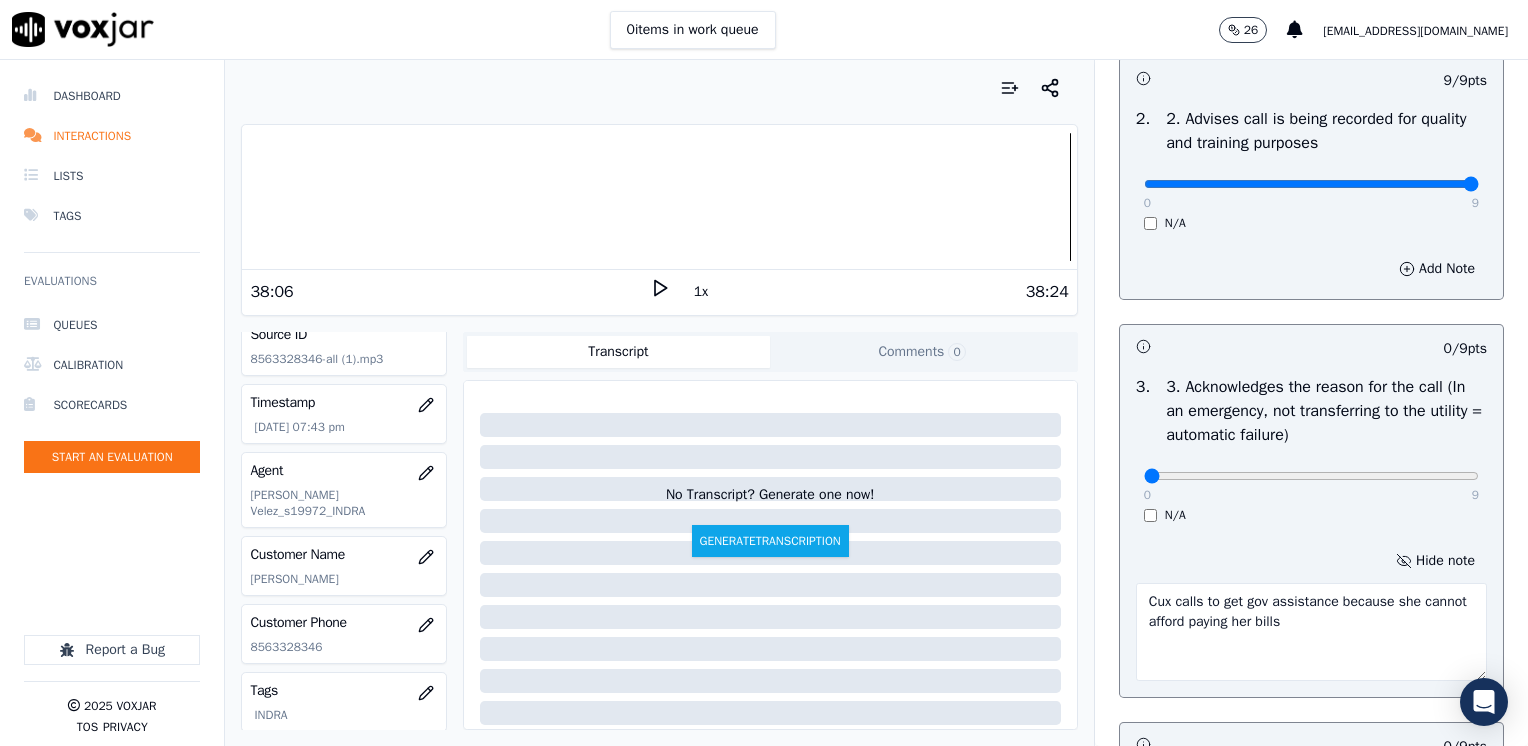 type on "Cux calls to get gov assistance because she cannot afford paying her bills" 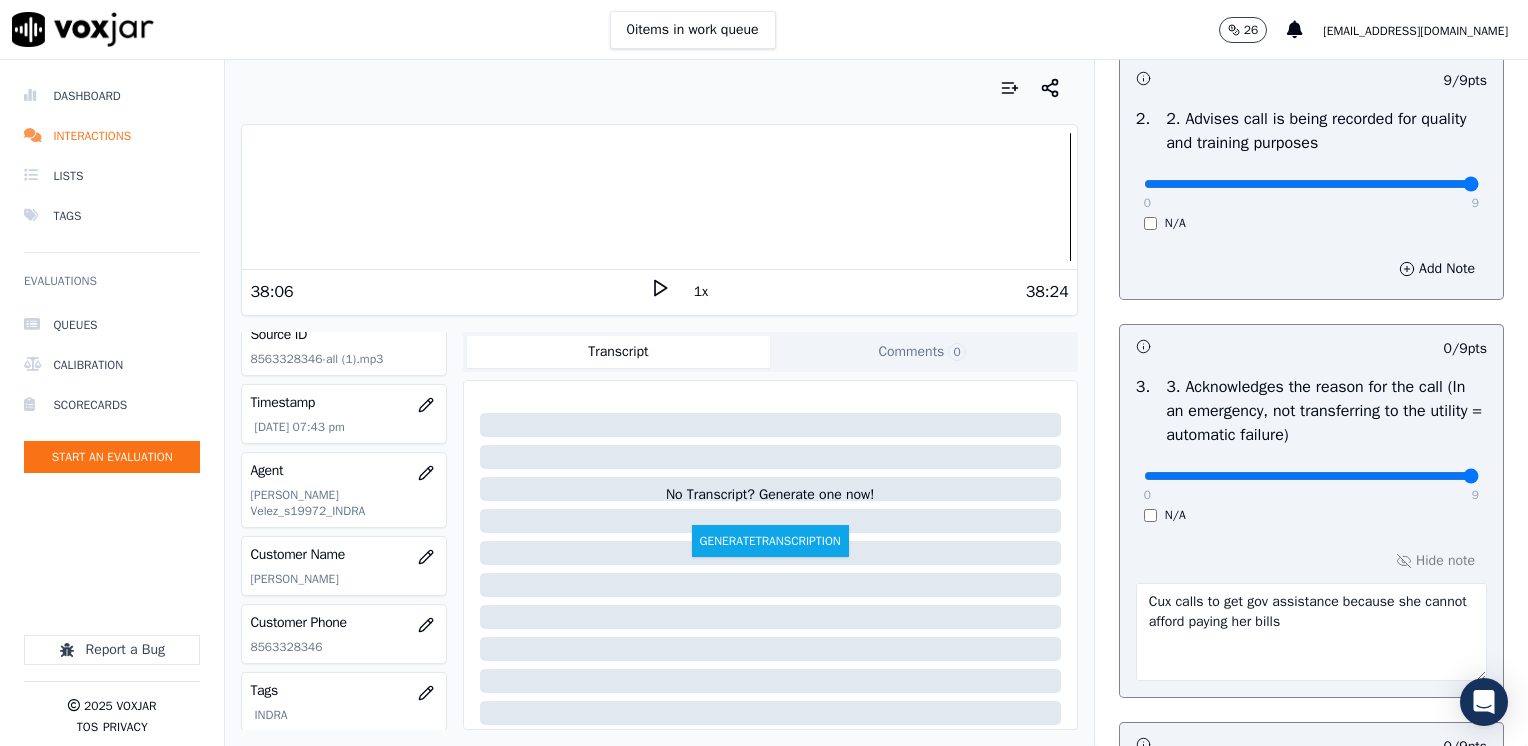 drag, startPoint x: 1129, startPoint y: 474, endPoint x: 1531, endPoint y: 471, distance: 402.0112 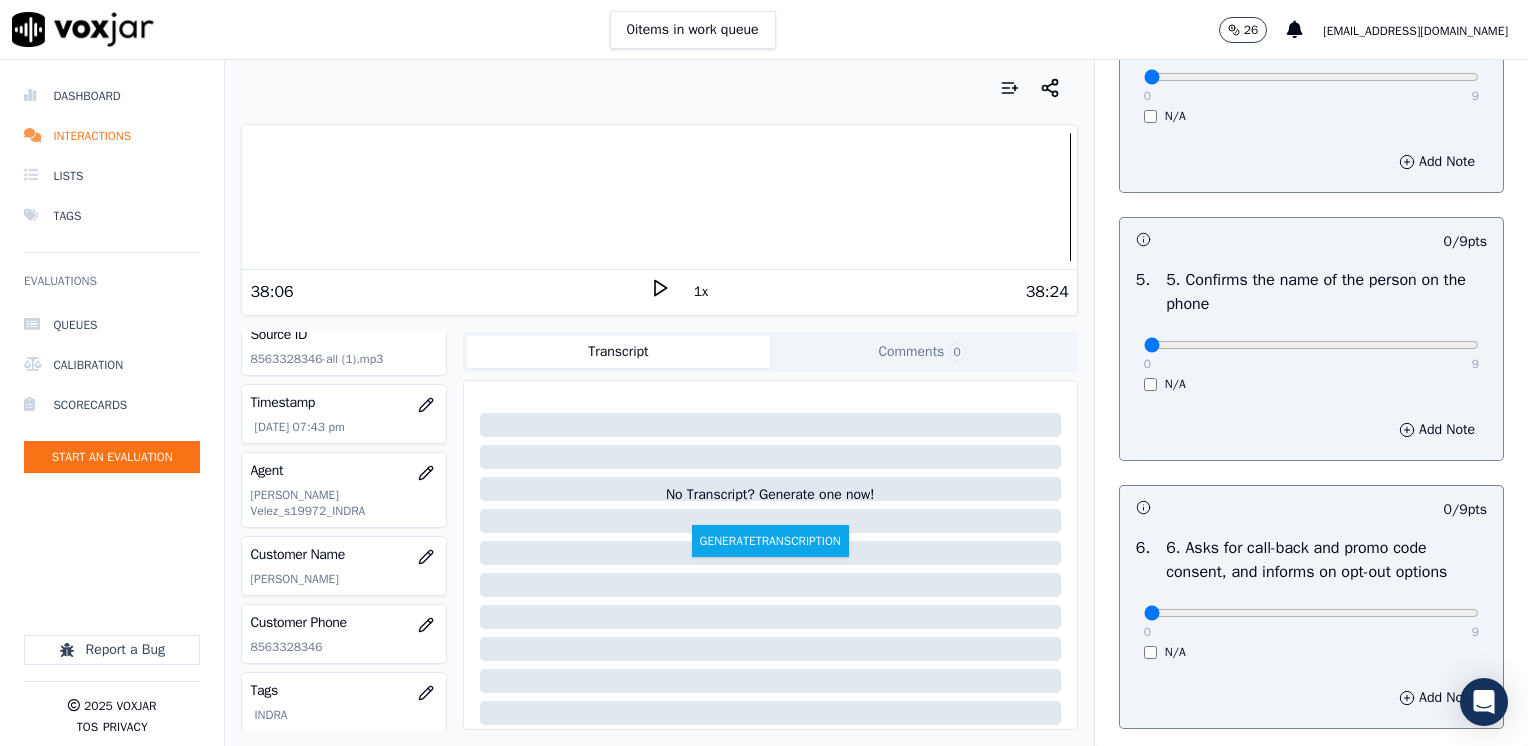 scroll, scrollTop: 1200, scrollLeft: 0, axis: vertical 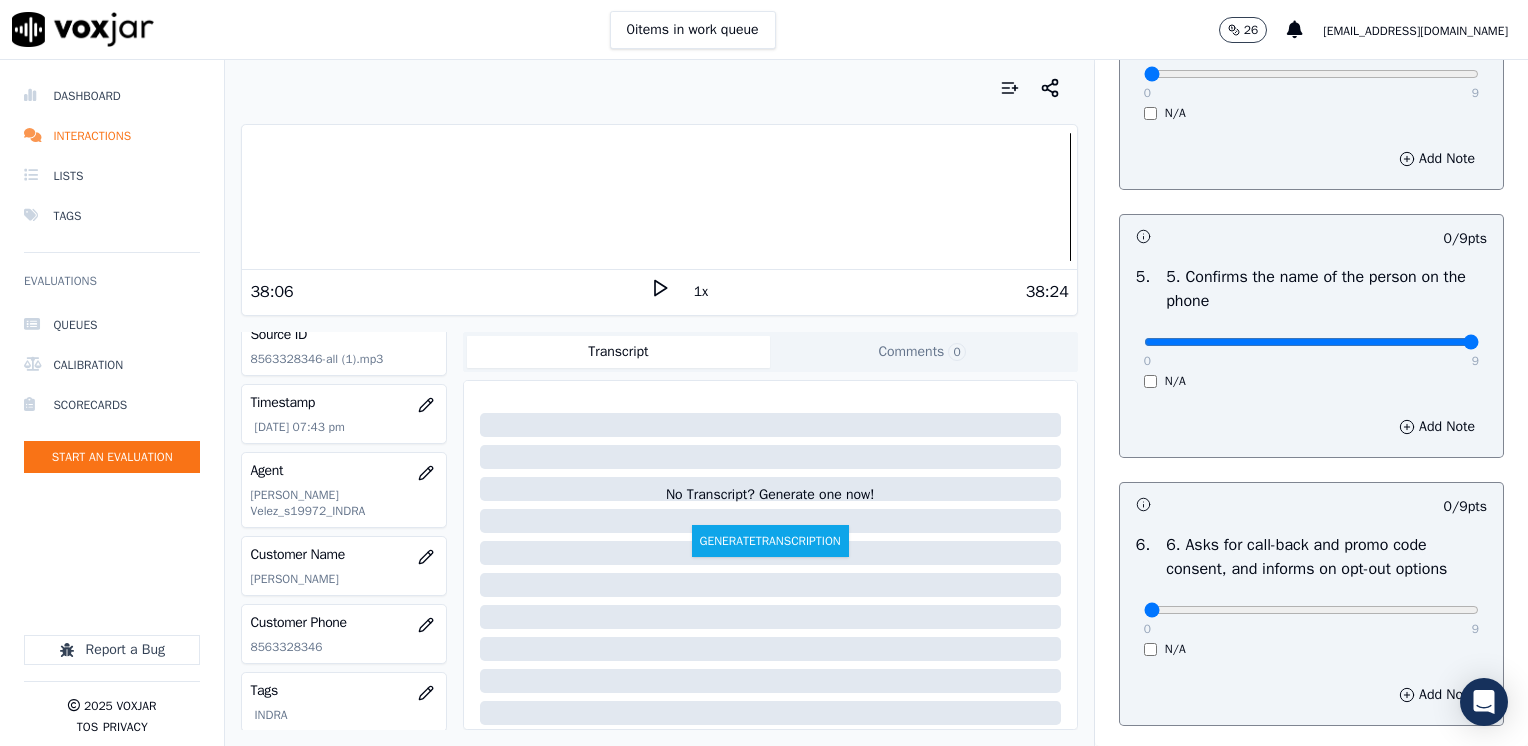 drag, startPoint x: 1134, startPoint y: 341, endPoint x: 1531, endPoint y: 414, distance: 403.6558 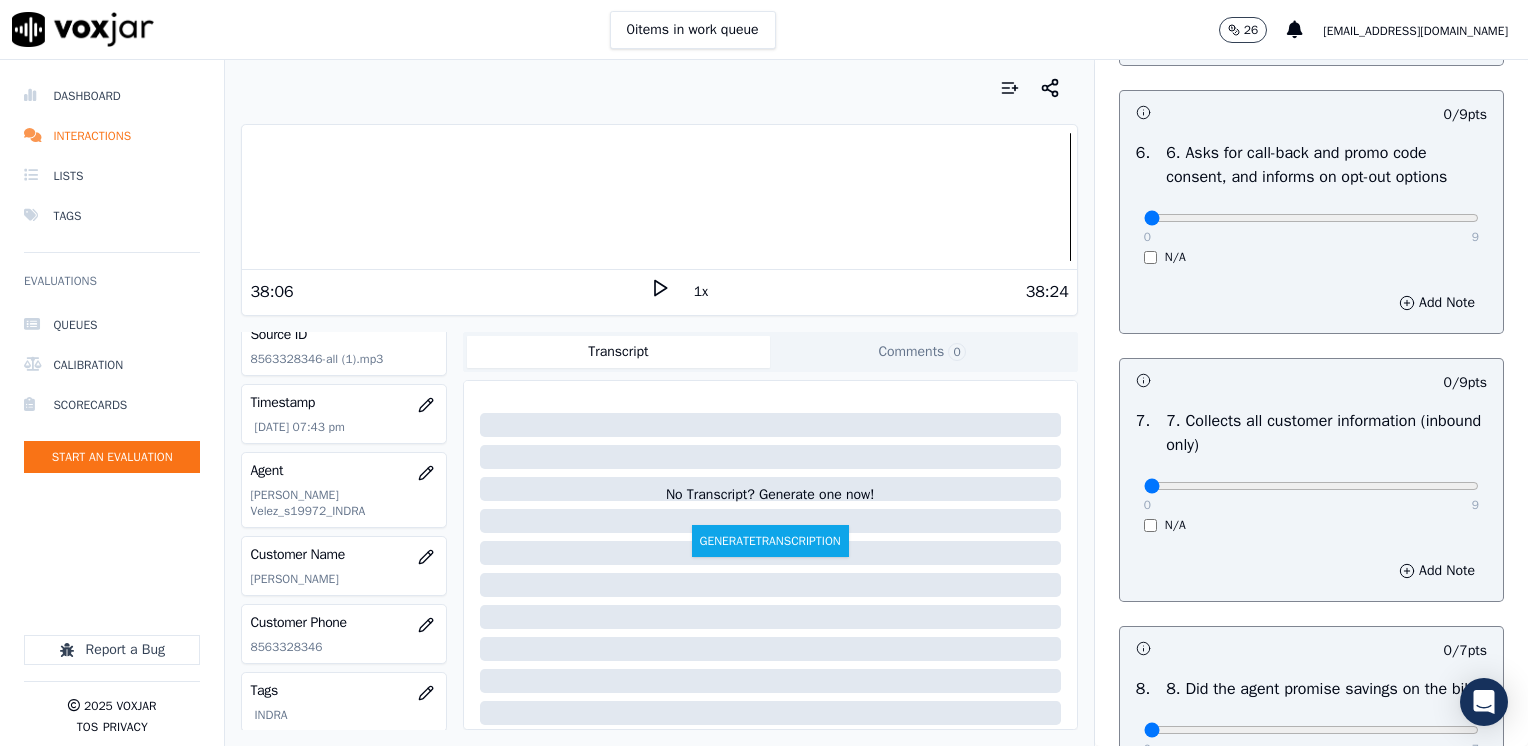 scroll, scrollTop: 1900, scrollLeft: 0, axis: vertical 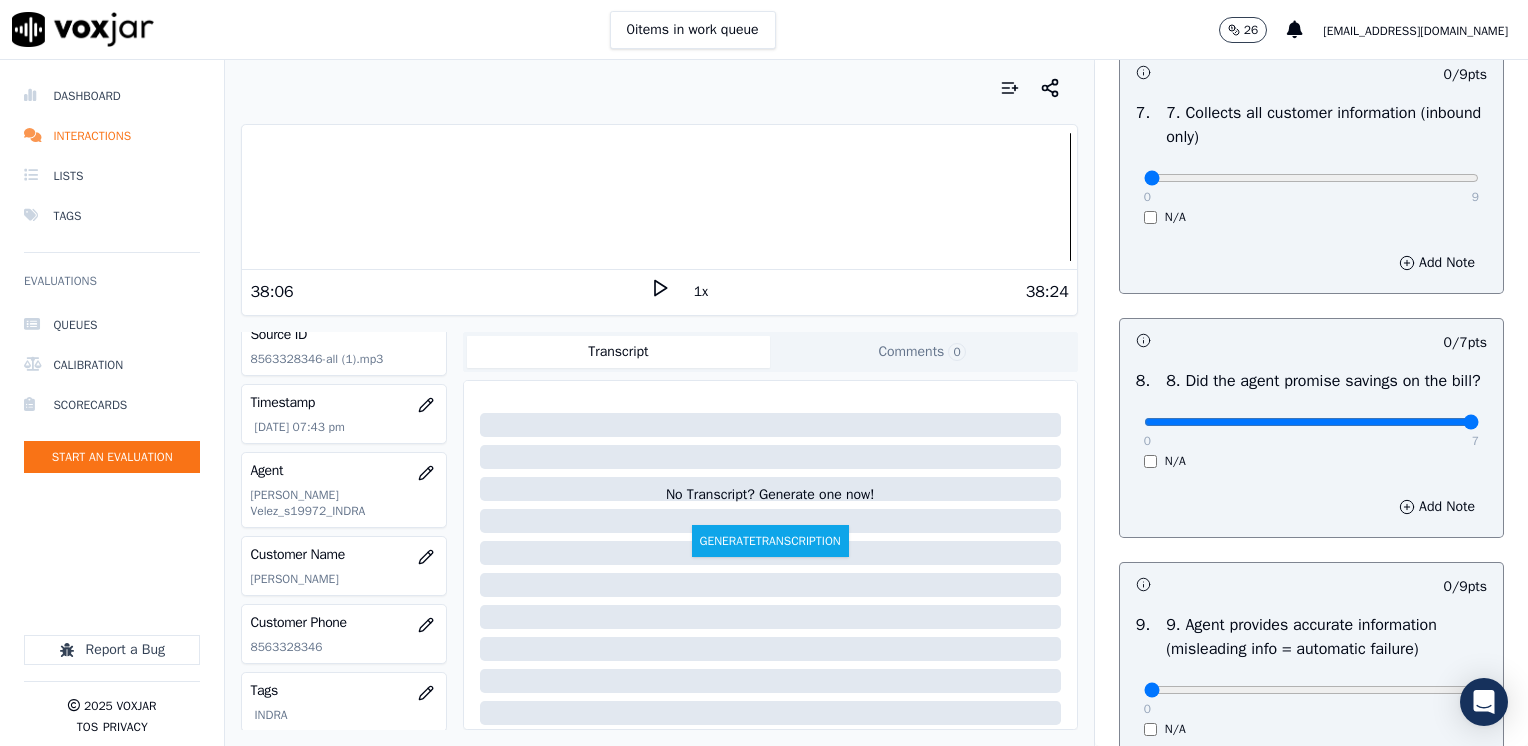 drag, startPoint x: 1130, startPoint y: 444, endPoint x: 1531, endPoint y: 464, distance: 401.49844 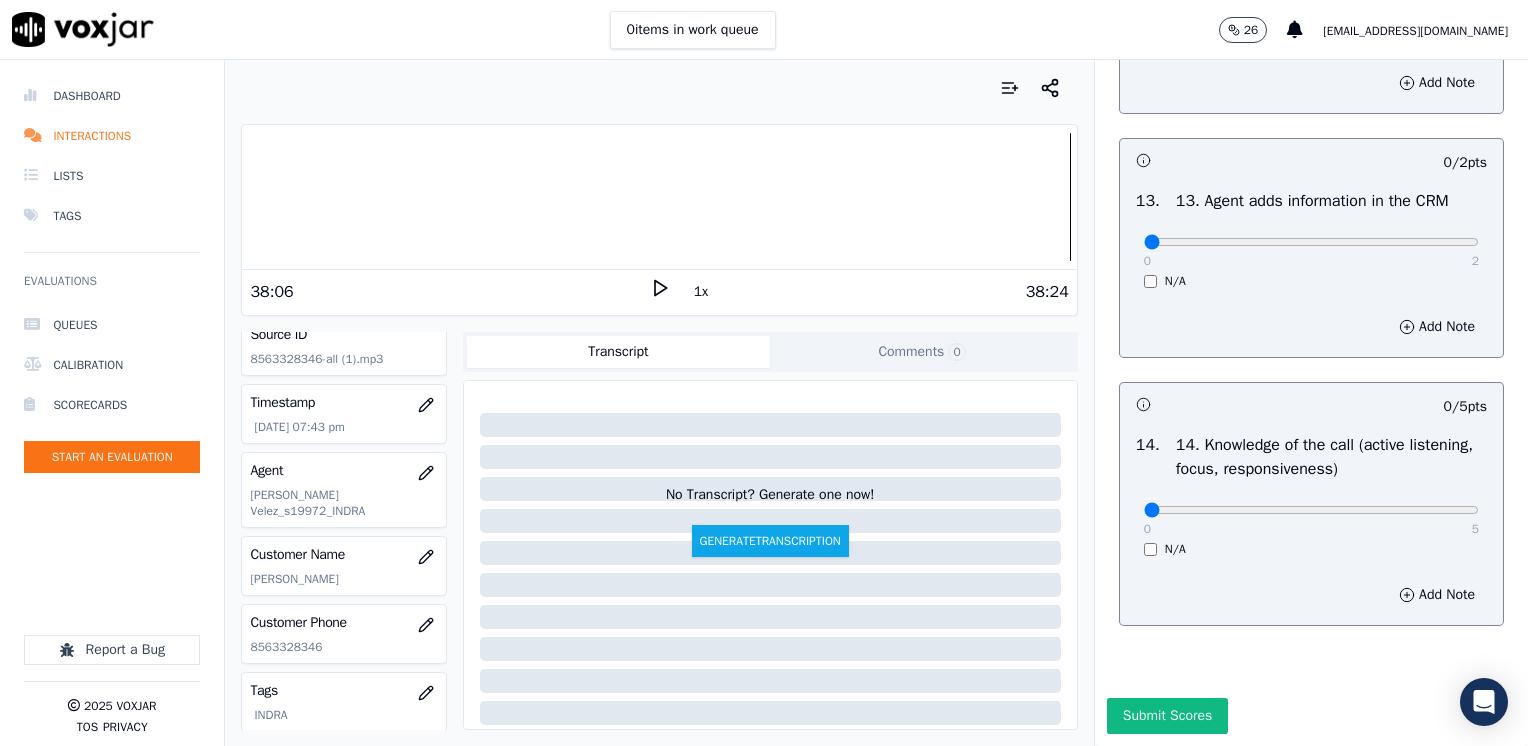 scroll, scrollTop: 3459, scrollLeft: 0, axis: vertical 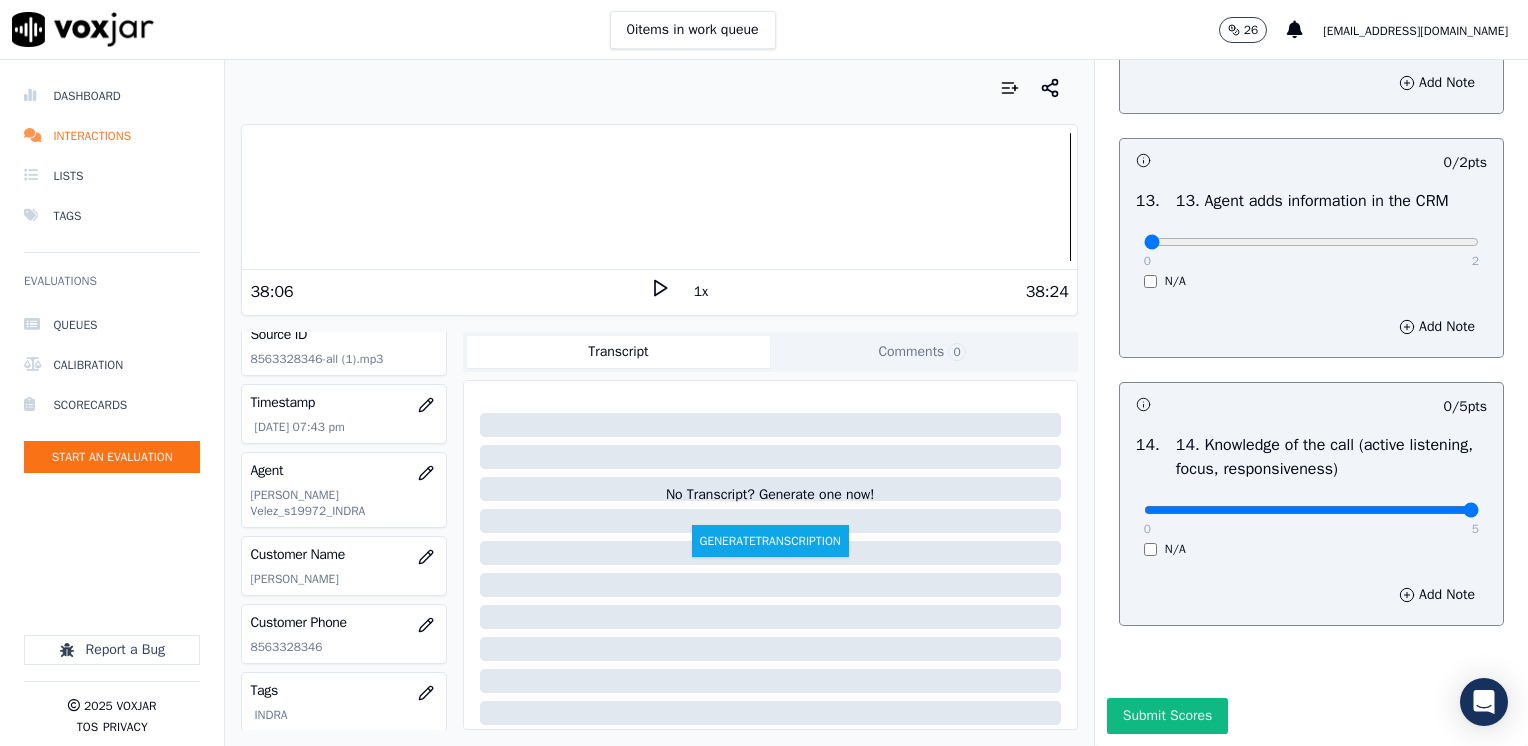 drag, startPoint x: 1141, startPoint y: 466, endPoint x: 1531, endPoint y: 464, distance: 390.00513 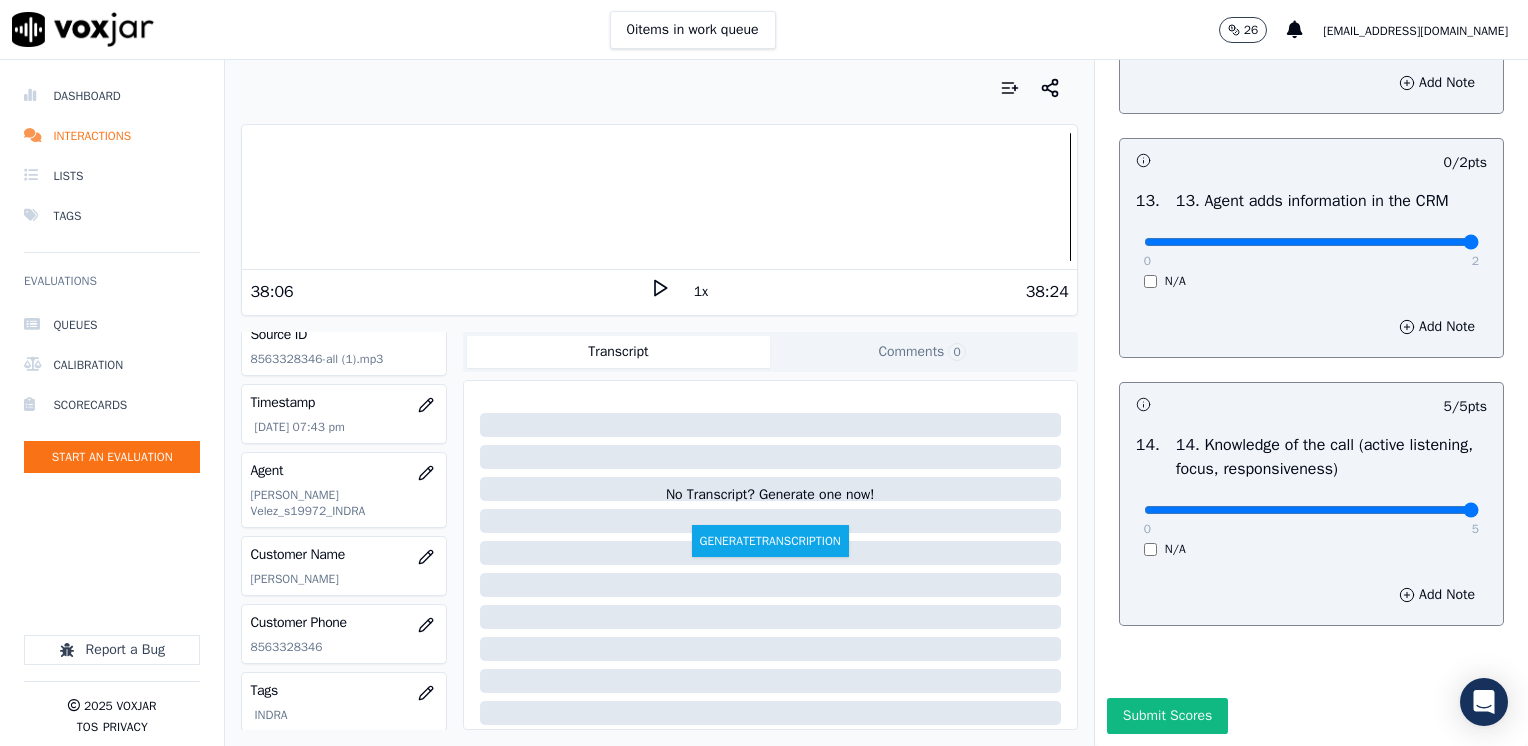 drag, startPoint x: 1126, startPoint y: 195, endPoint x: 1531, endPoint y: 287, distance: 415.31796 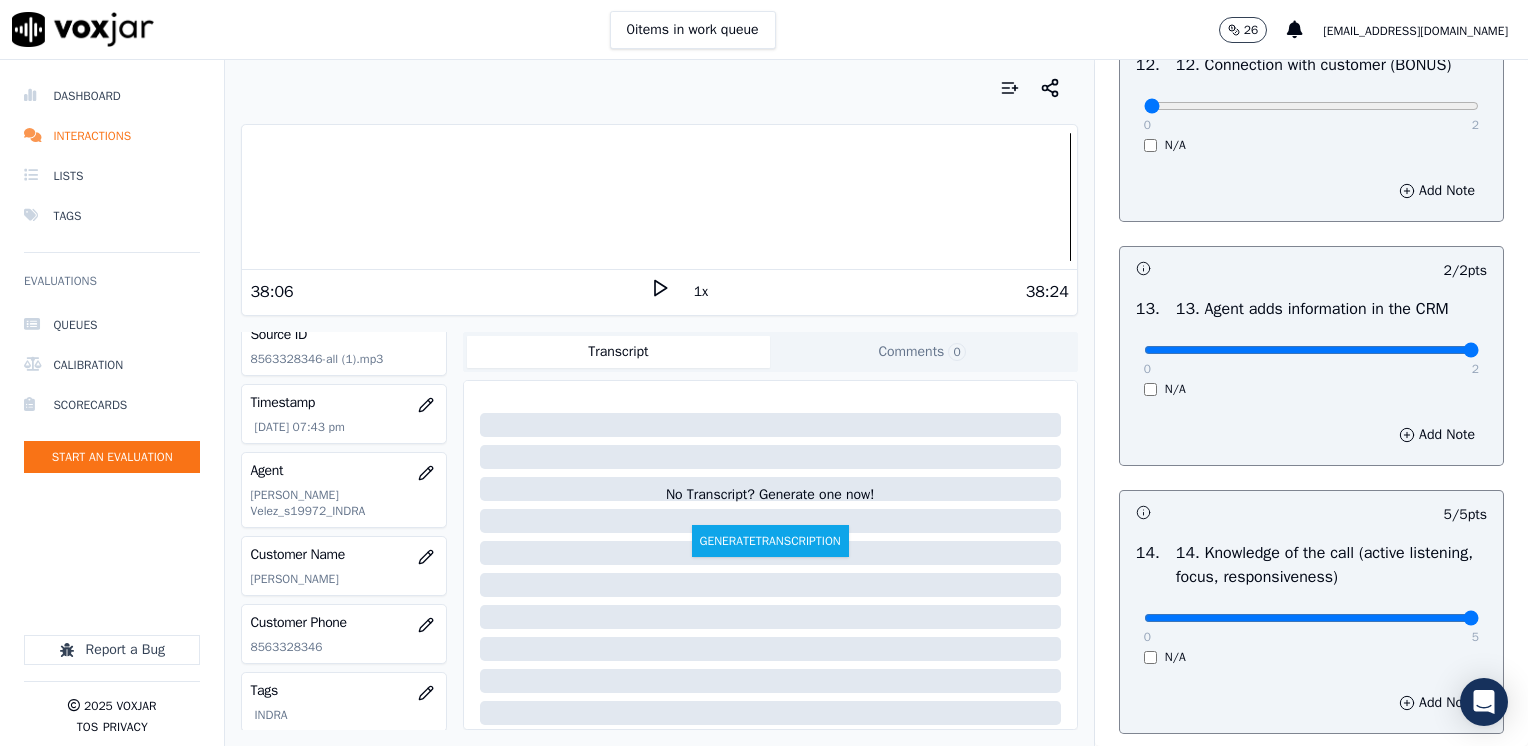 scroll, scrollTop: 2959, scrollLeft: 0, axis: vertical 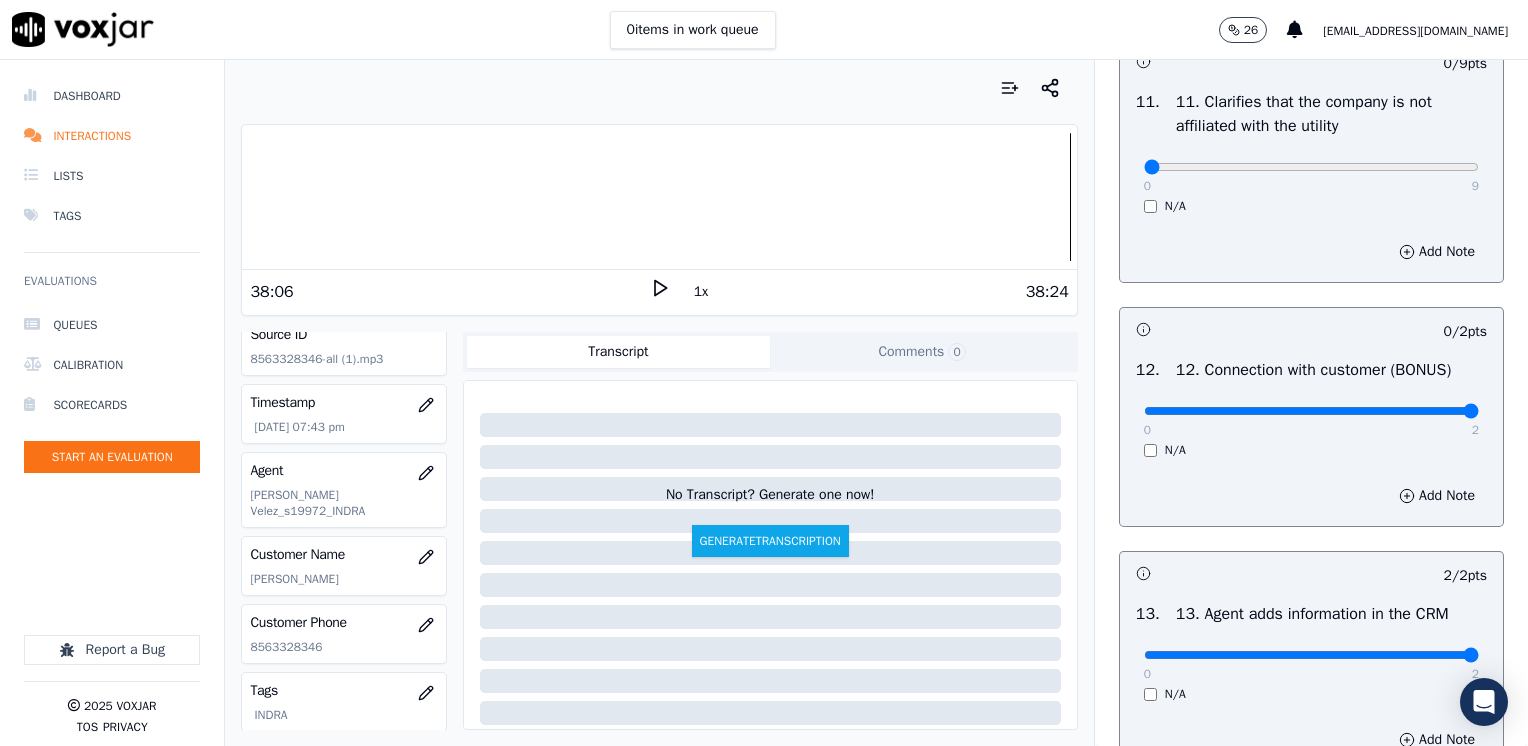 drag, startPoint x: 1132, startPoint y: 453, endPoint x: 1531, endPoint y: 531, distance: 406.55258 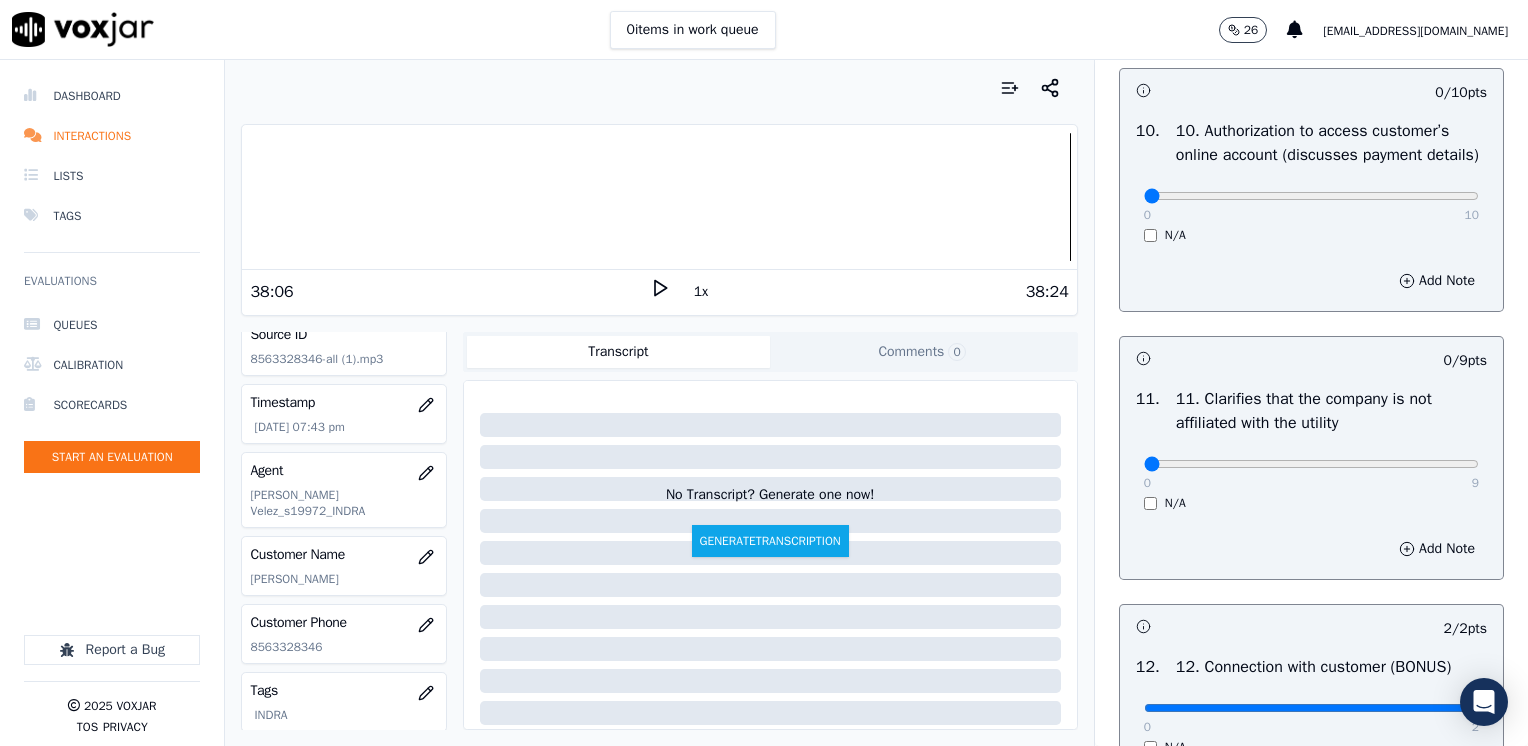 scroll, scrollTop: 2659, scrollLeft: 0, axis: vertical 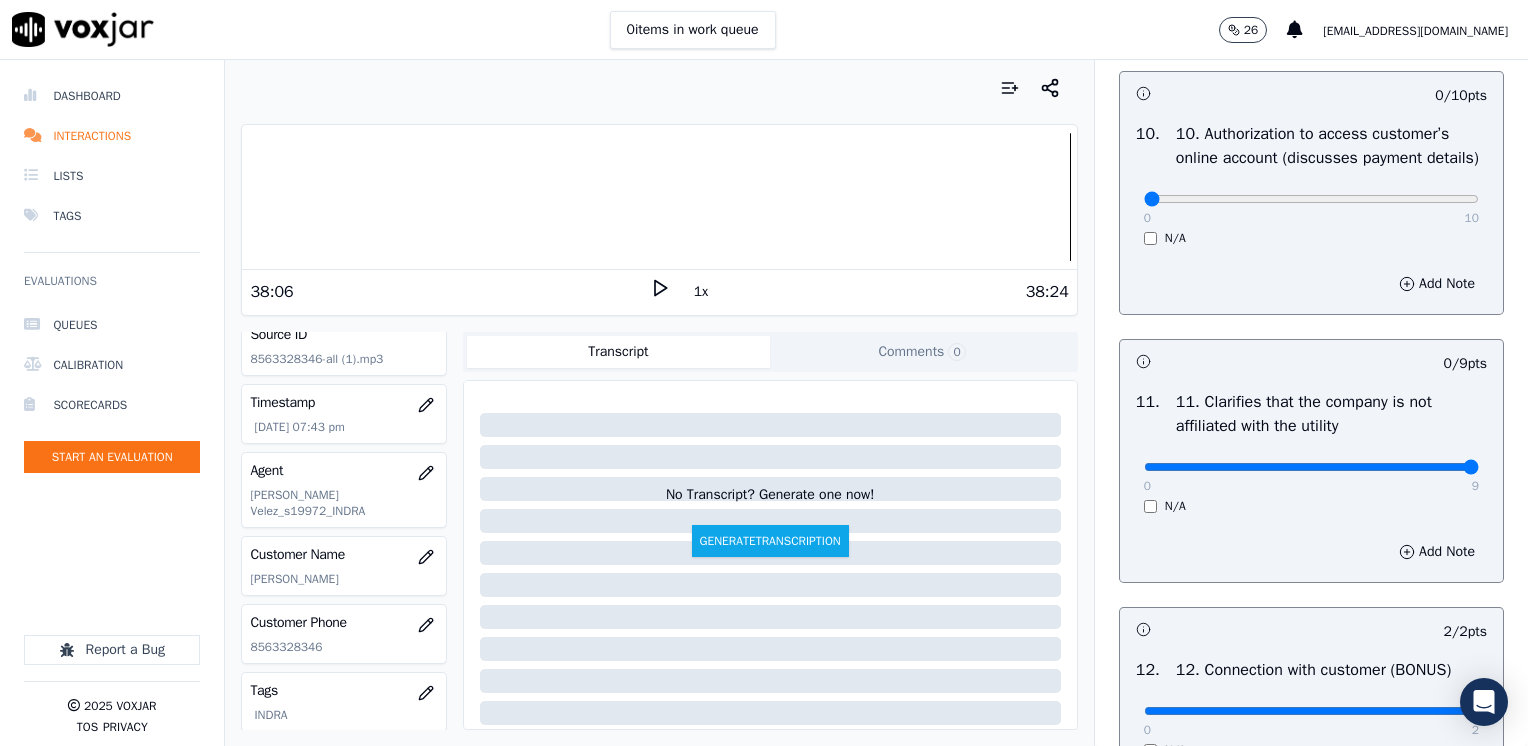 drag, startPoint x: 1133, startPoint y: 506, endPoint x: 1531, endPoint y: 506, distance: 398 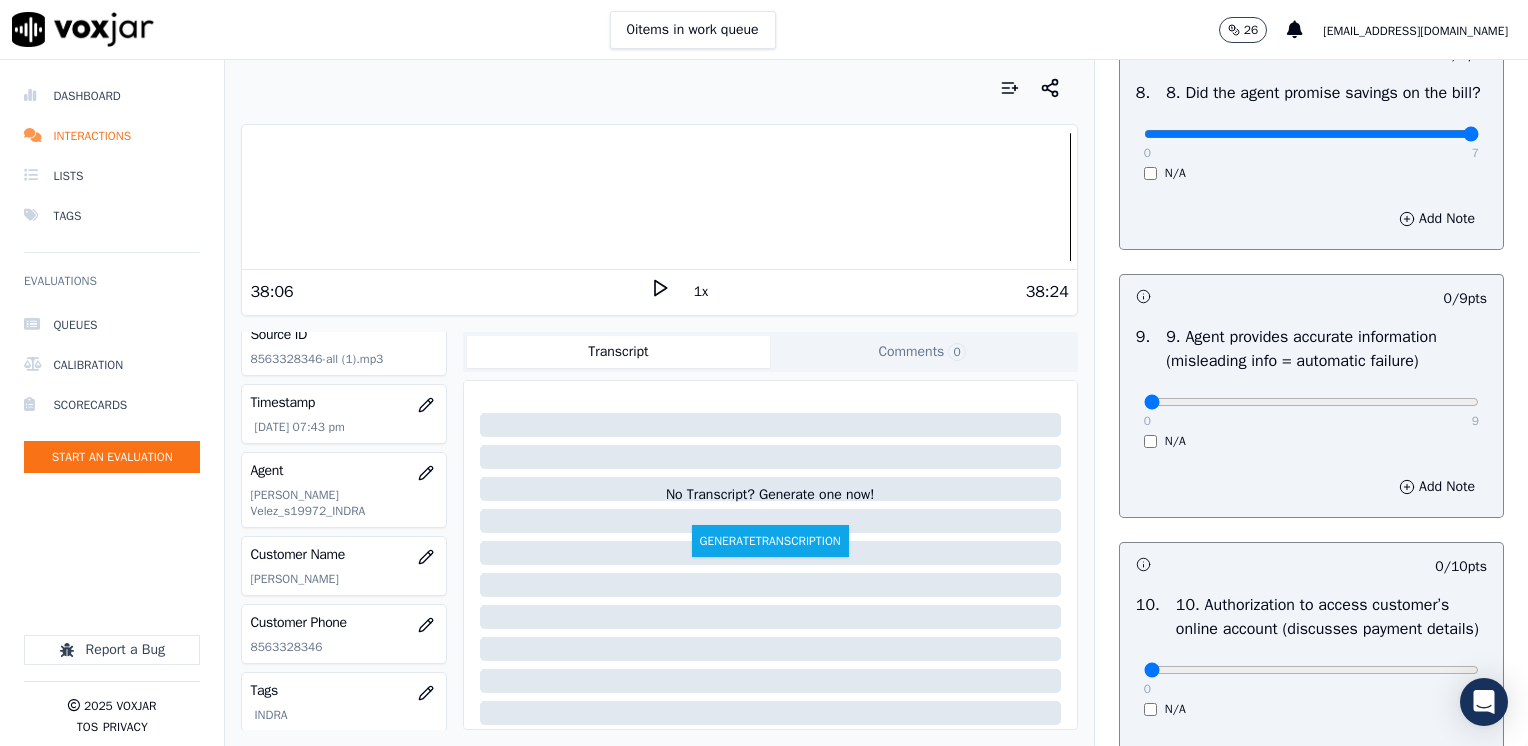scroll, scrollTop: 2159, scrollLeft: 0, axis: vertical 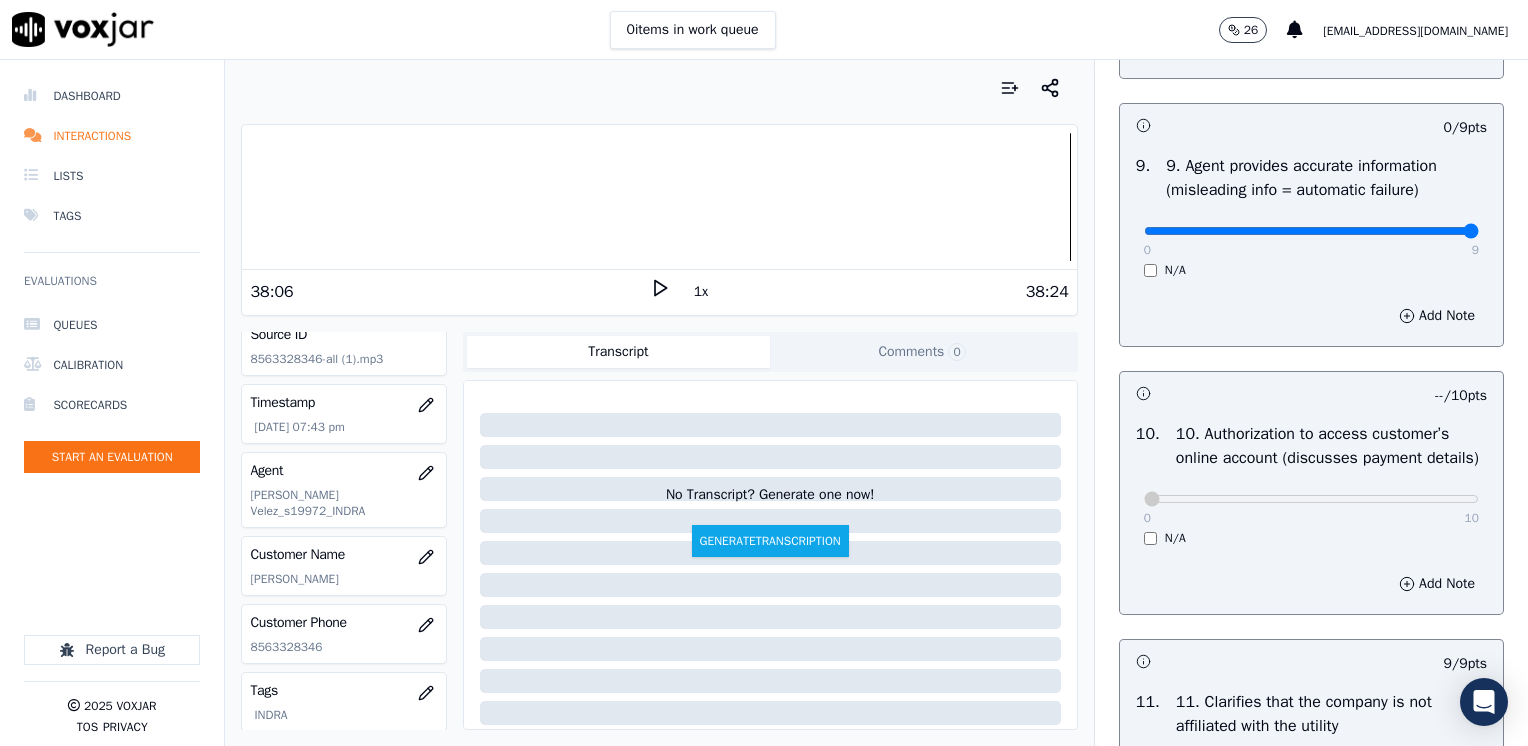 drag, startPoint x: 1135, startPoint y: 257, endPoint x: 1531, endPoint y: 320, distance: 400.98004 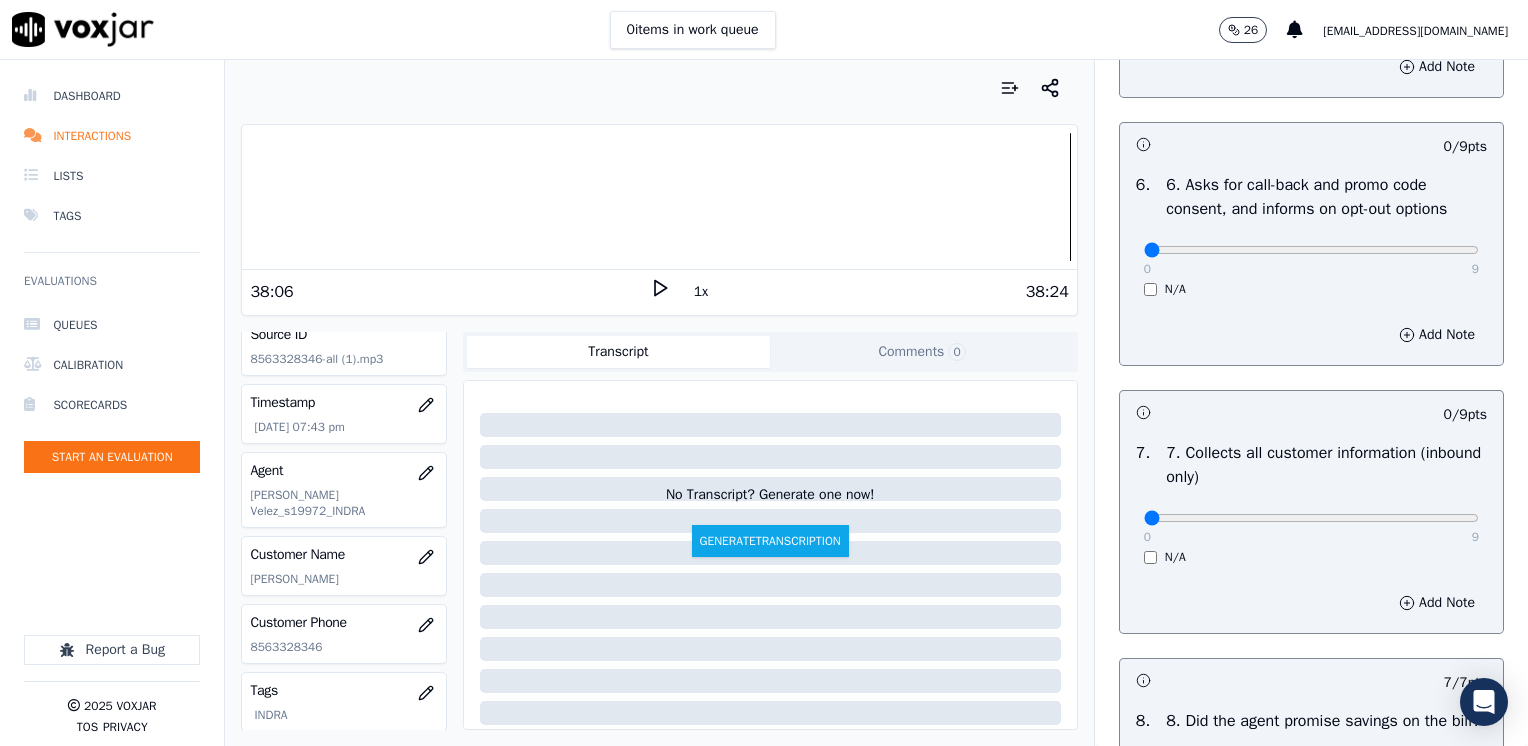 scroll, scrollTop: 1559, scrollLeft: 0, axis: vertical 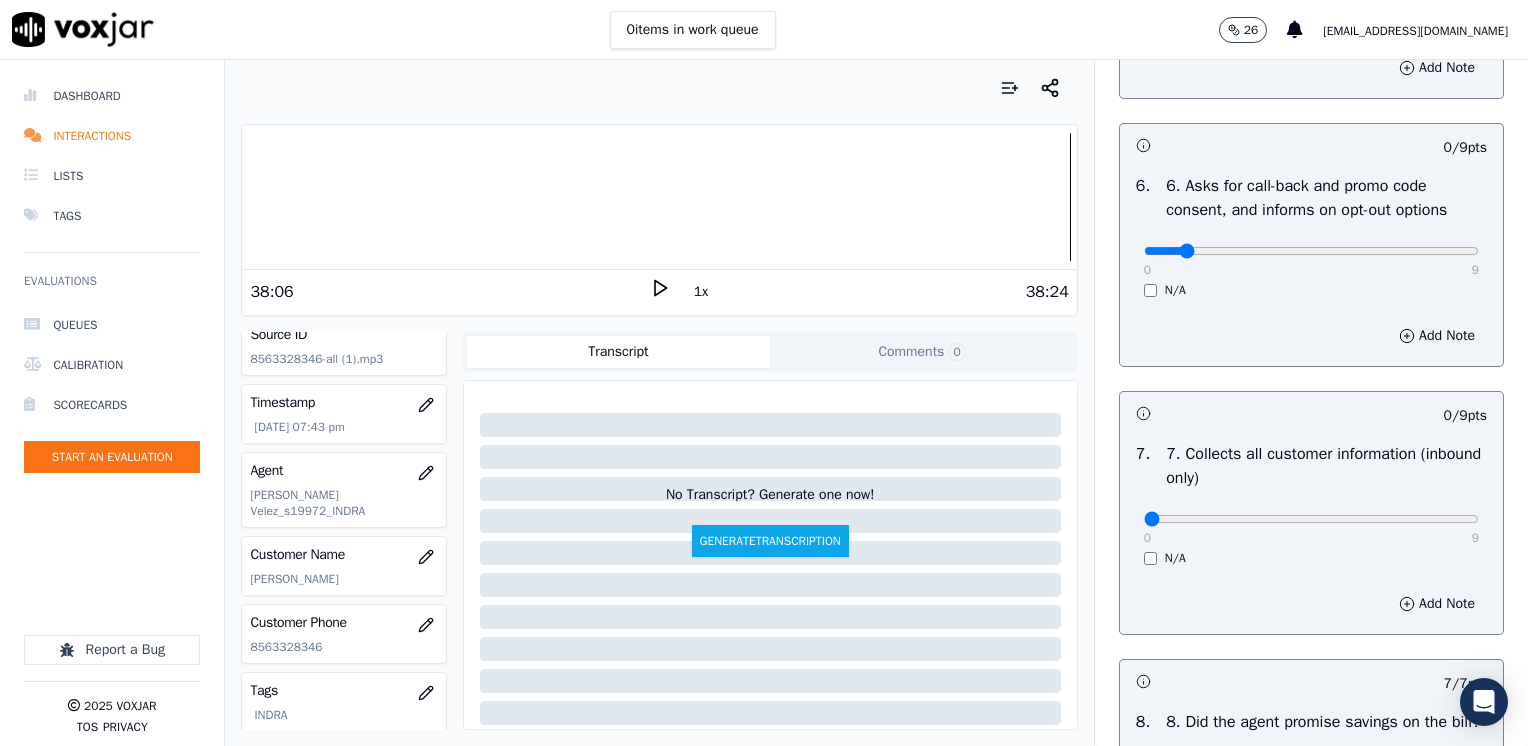type on "0" 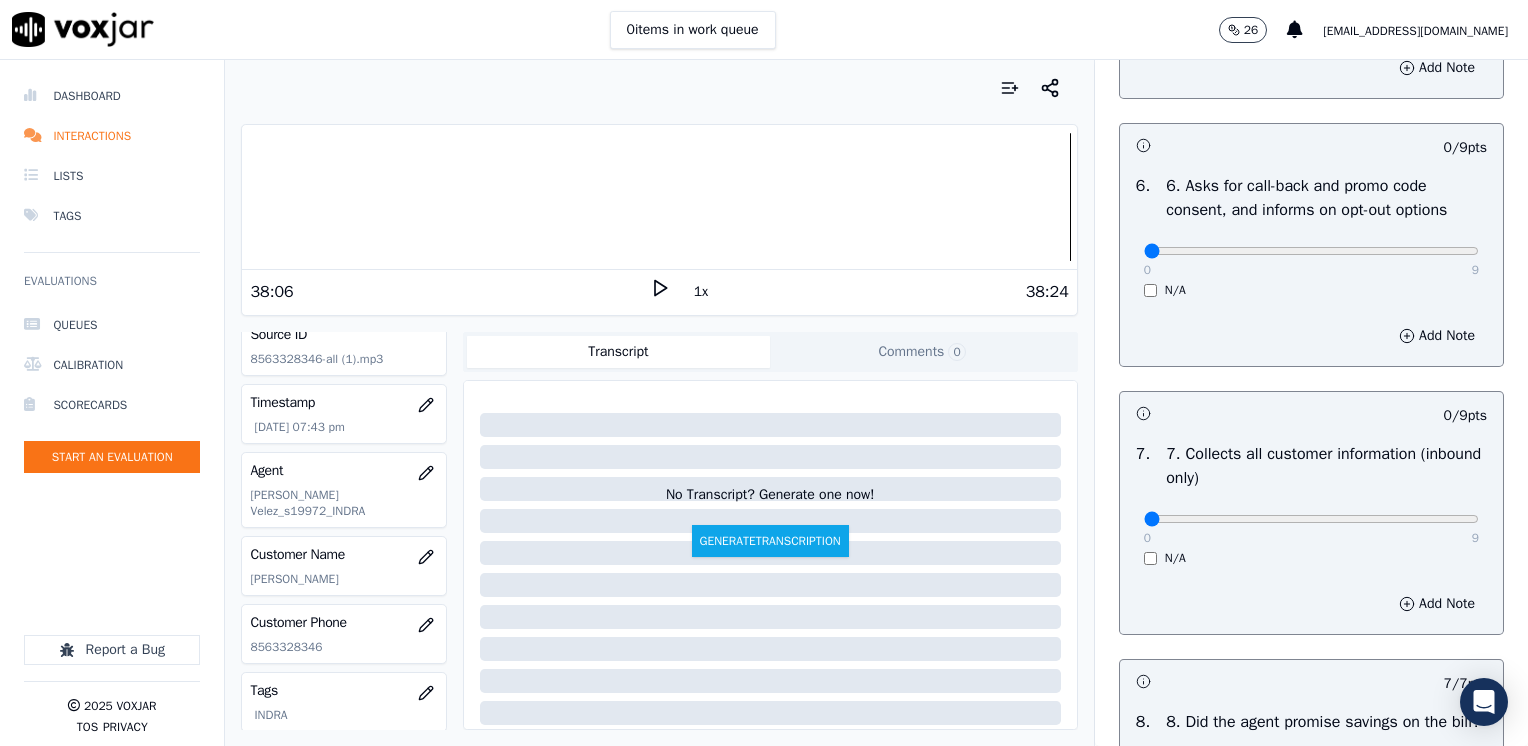 drag, startPoint x: 1134, startPoint y: 249, endPoint x: 1112, endPoint y: 233, distance: 27.202942 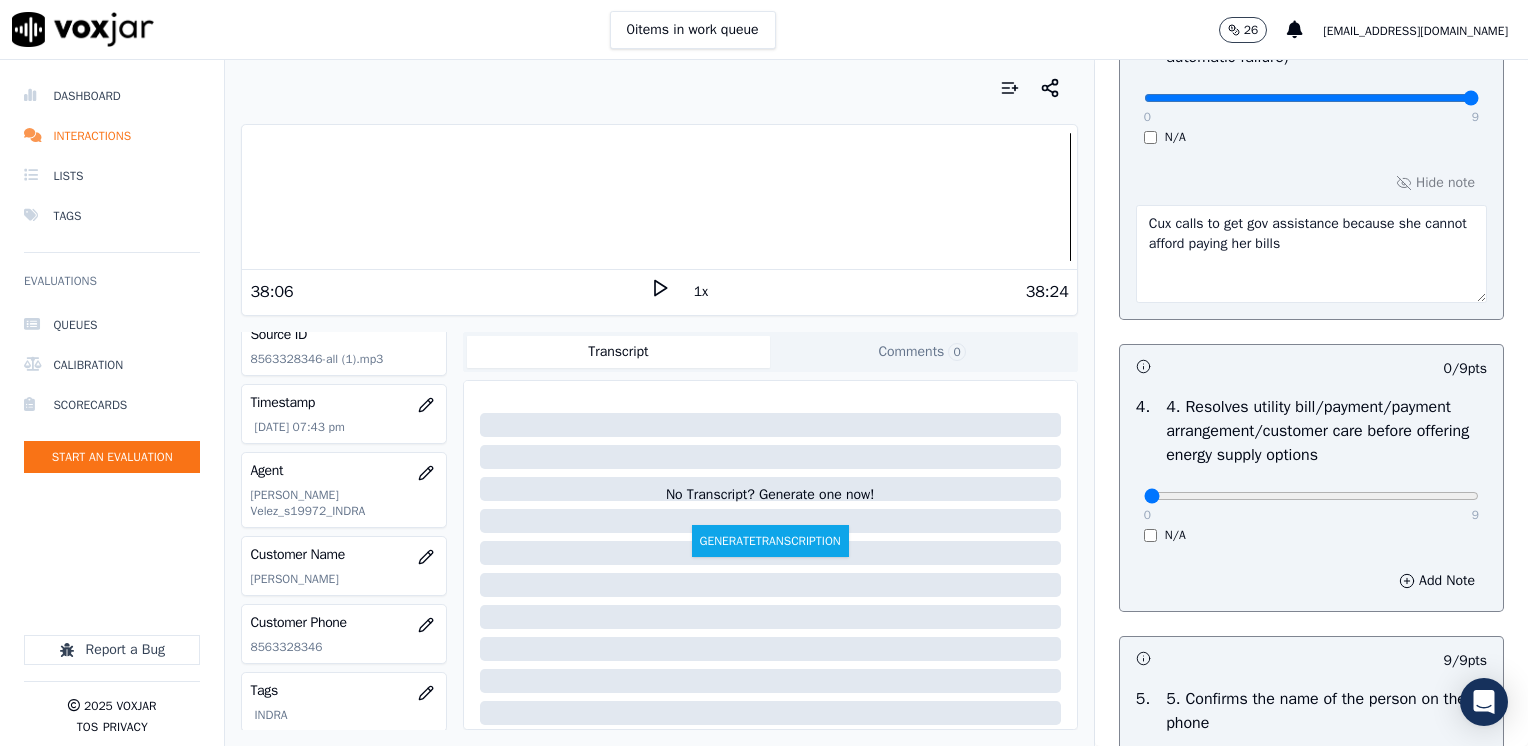 scroll, scrollTop: 759, scrollLeft: 0, axis: vertical 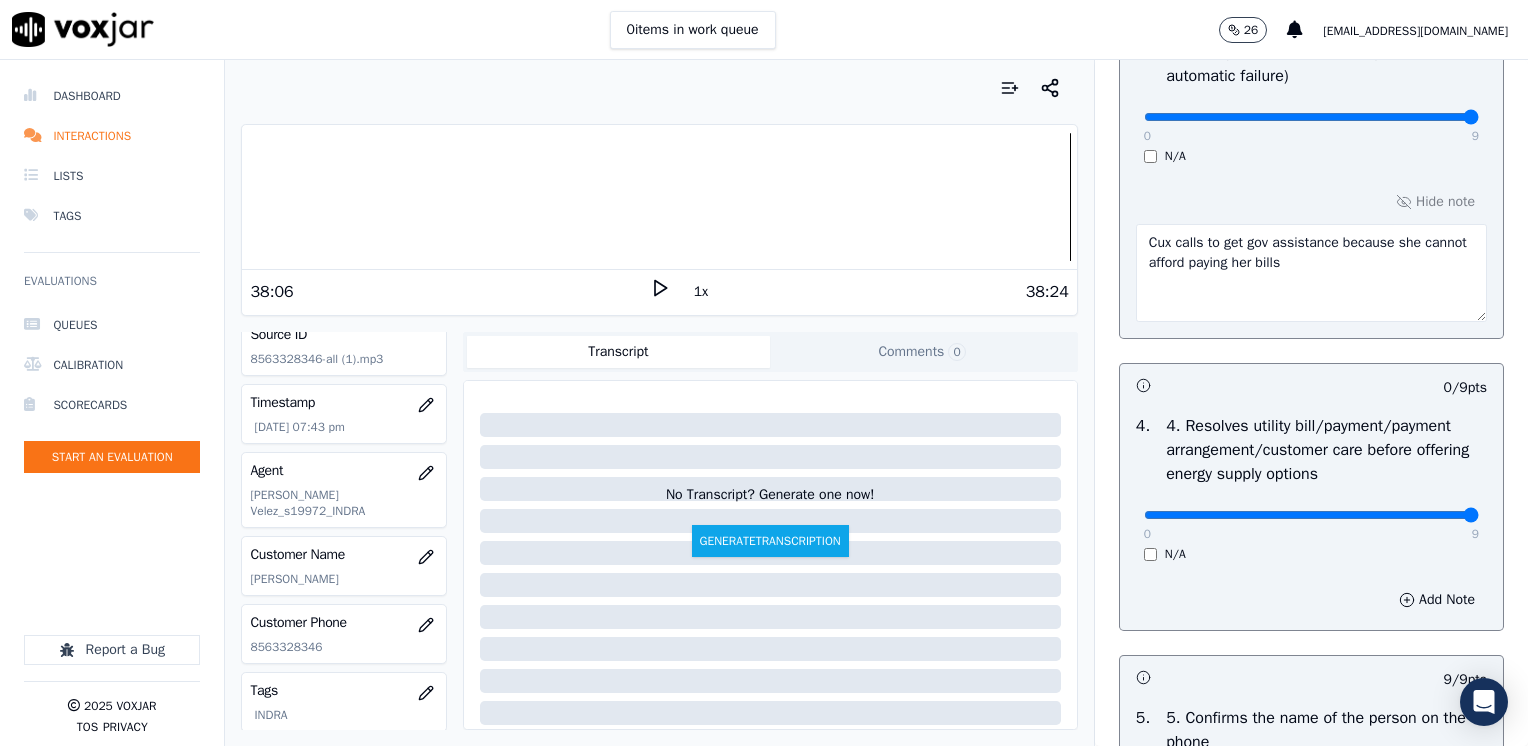 drag, startPoint x: 1131, startPoint y: 510, endPoint x: 1531, endPoint y: 526, distance: 400.3199 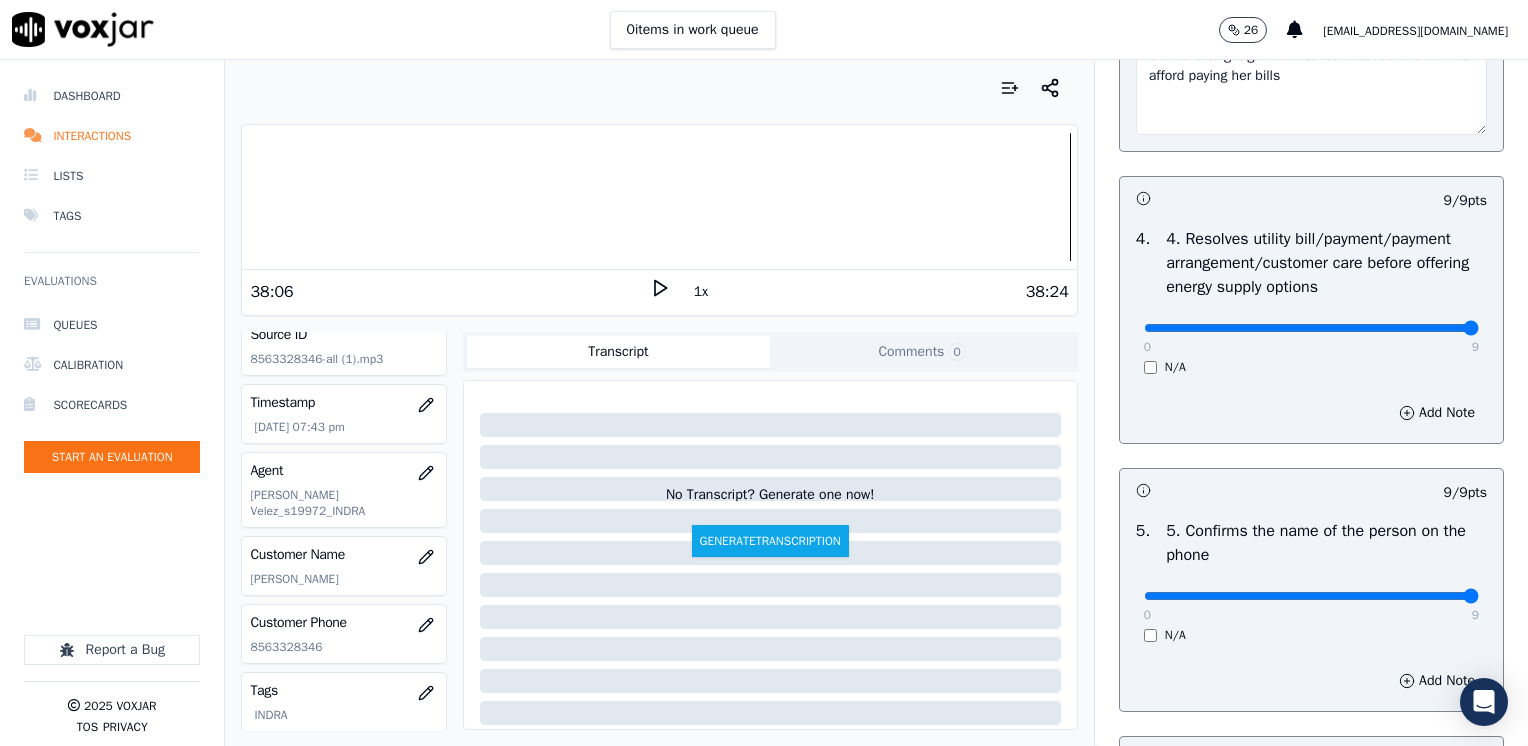 scroll, scrollTop: 959, scrollLeft: 0, axis: vertical 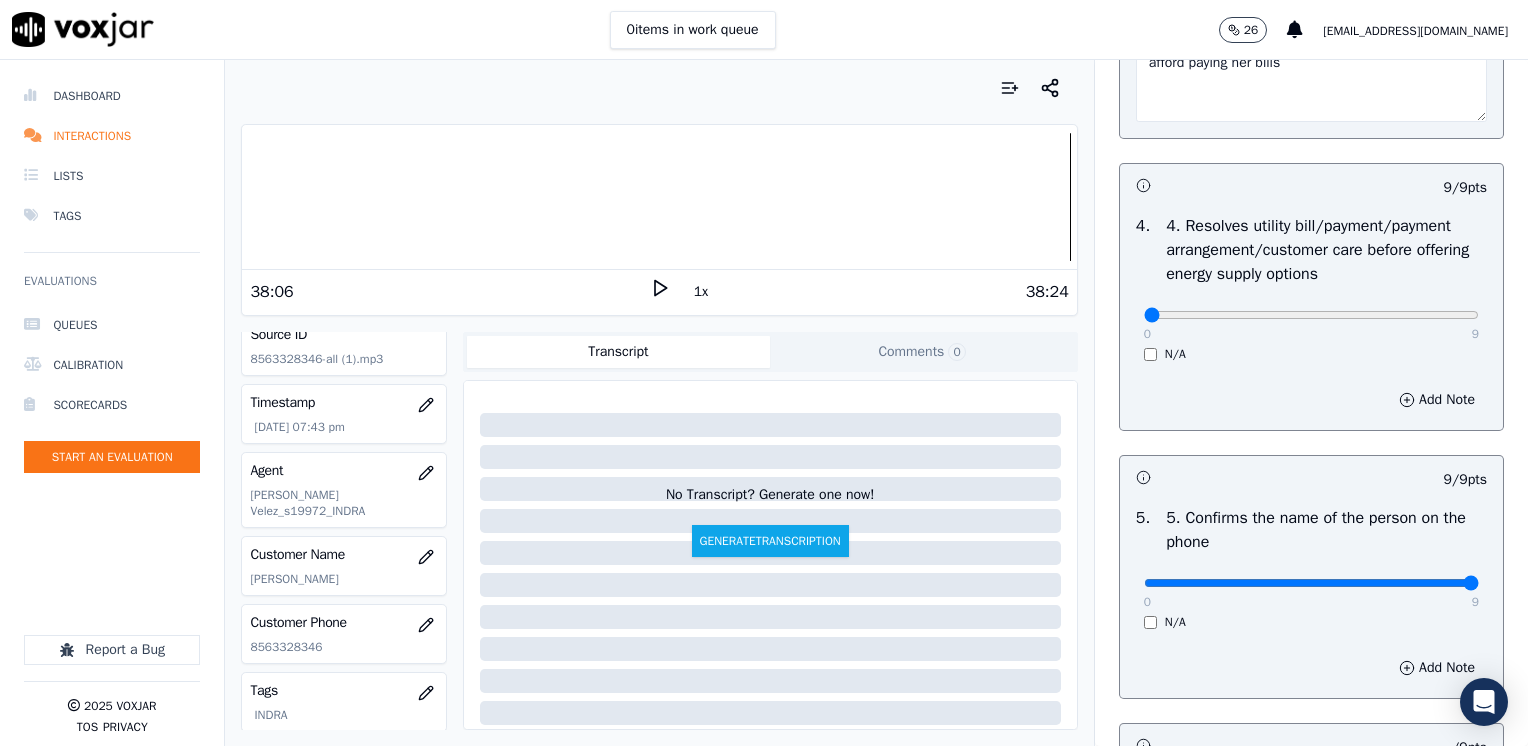 drag, startPoint x: 1425, startPoint y: 314, endPoint x: 1040, endPoint y: 318, distance: 385.02078 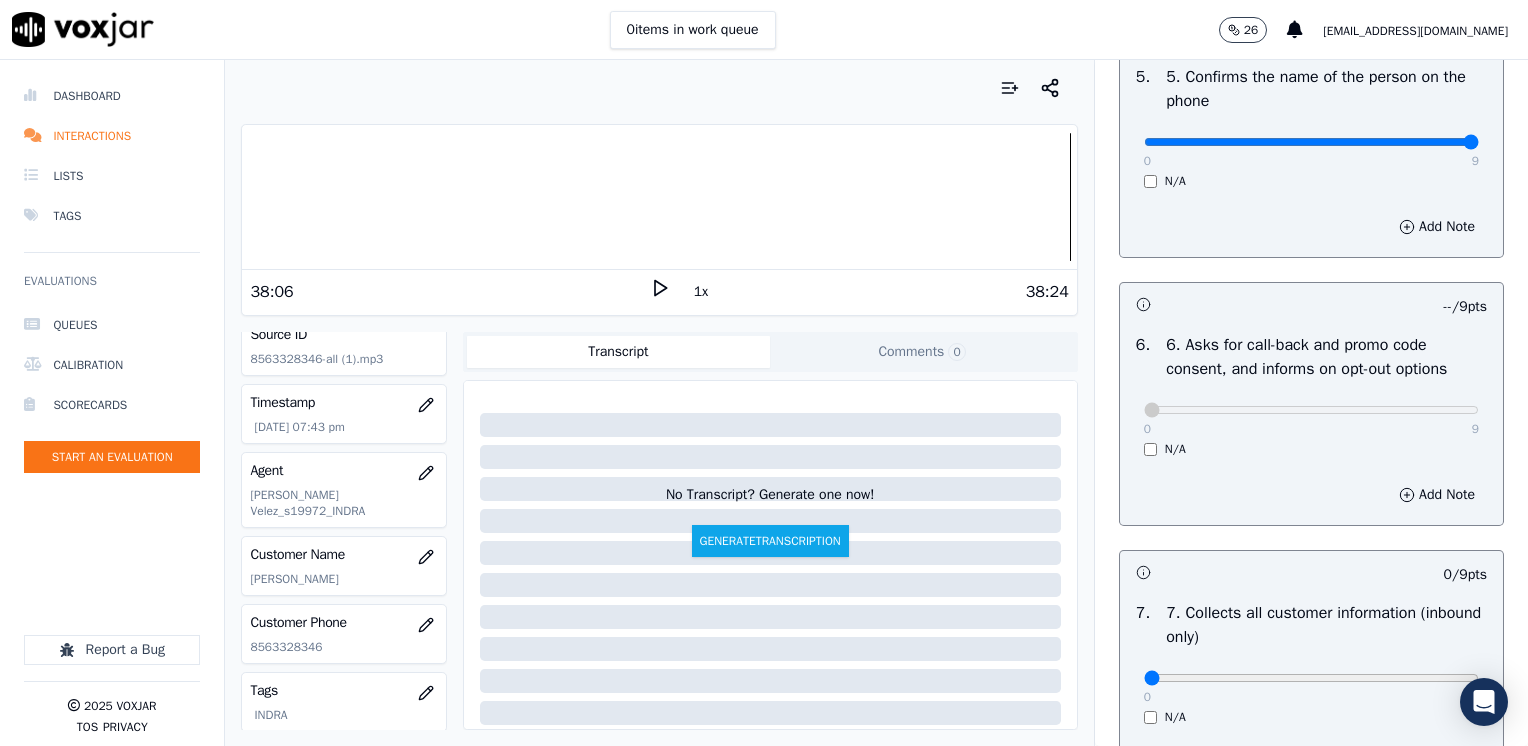 scroll, scrollTop: 1659, scrollLeft: 0, axis: vertical 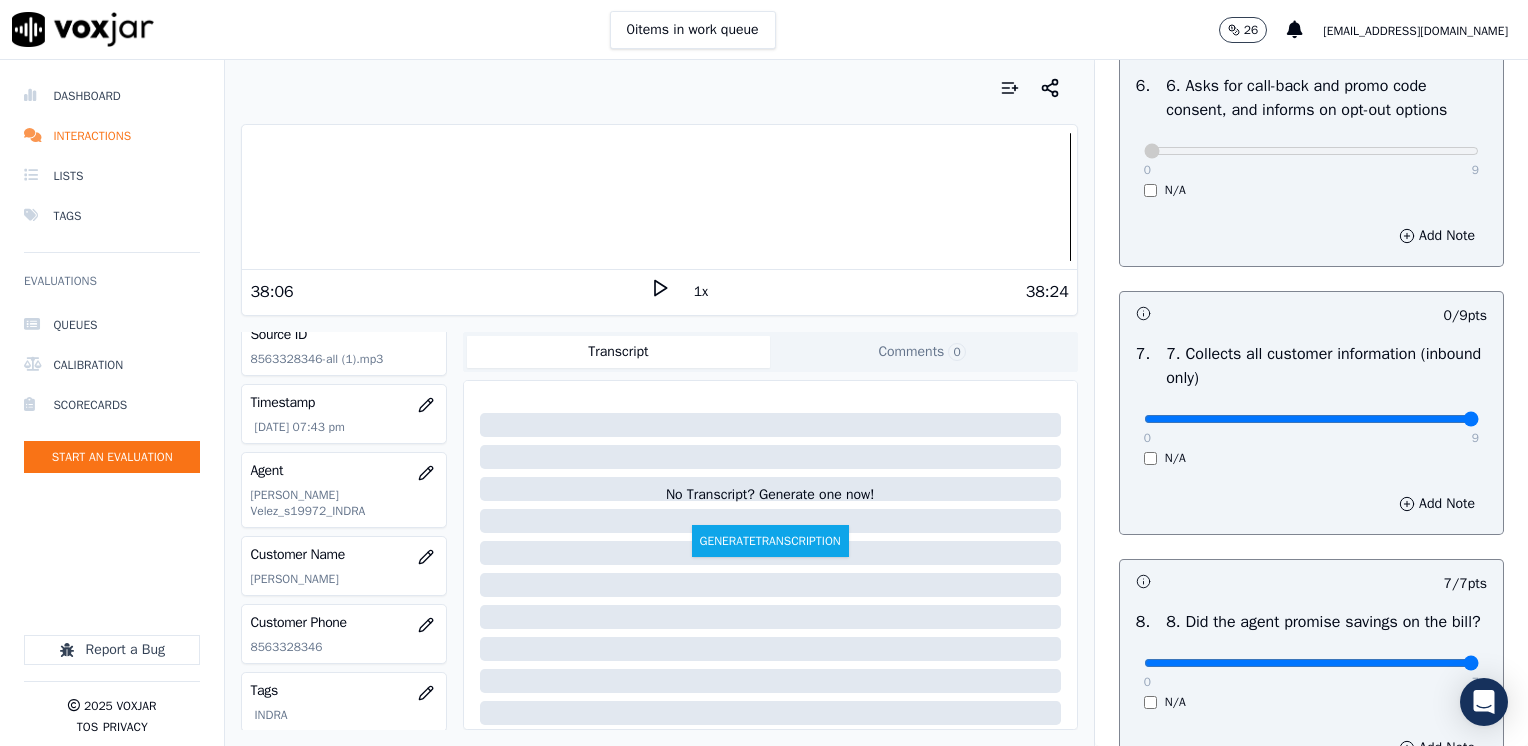 drag, startPoint x: 1129, startPoint y: 422, endPoint x: 1527, endPoint y: 450, distance: 398.9837 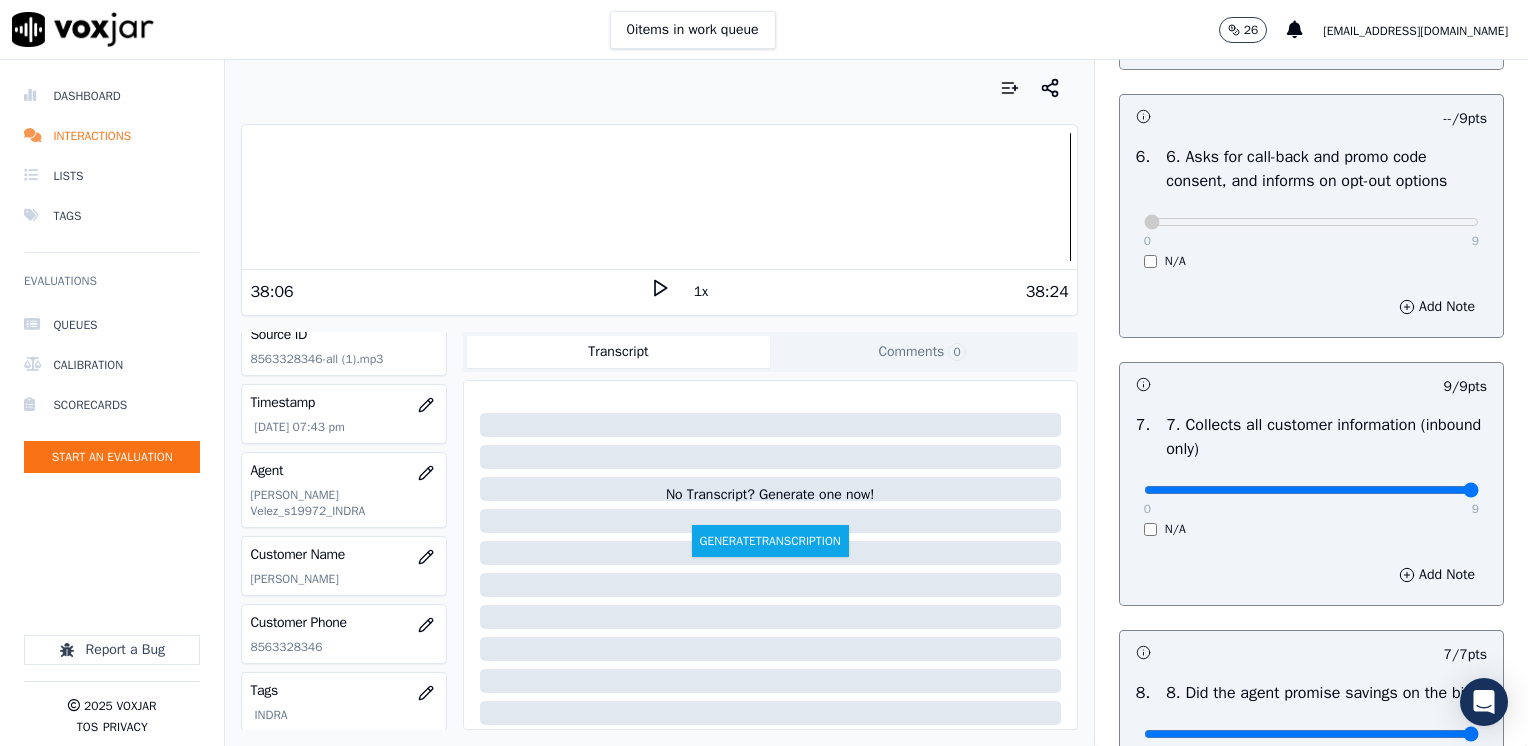 scroll, scrollTop: 1600, scrollLeft: 0, axis: vertical 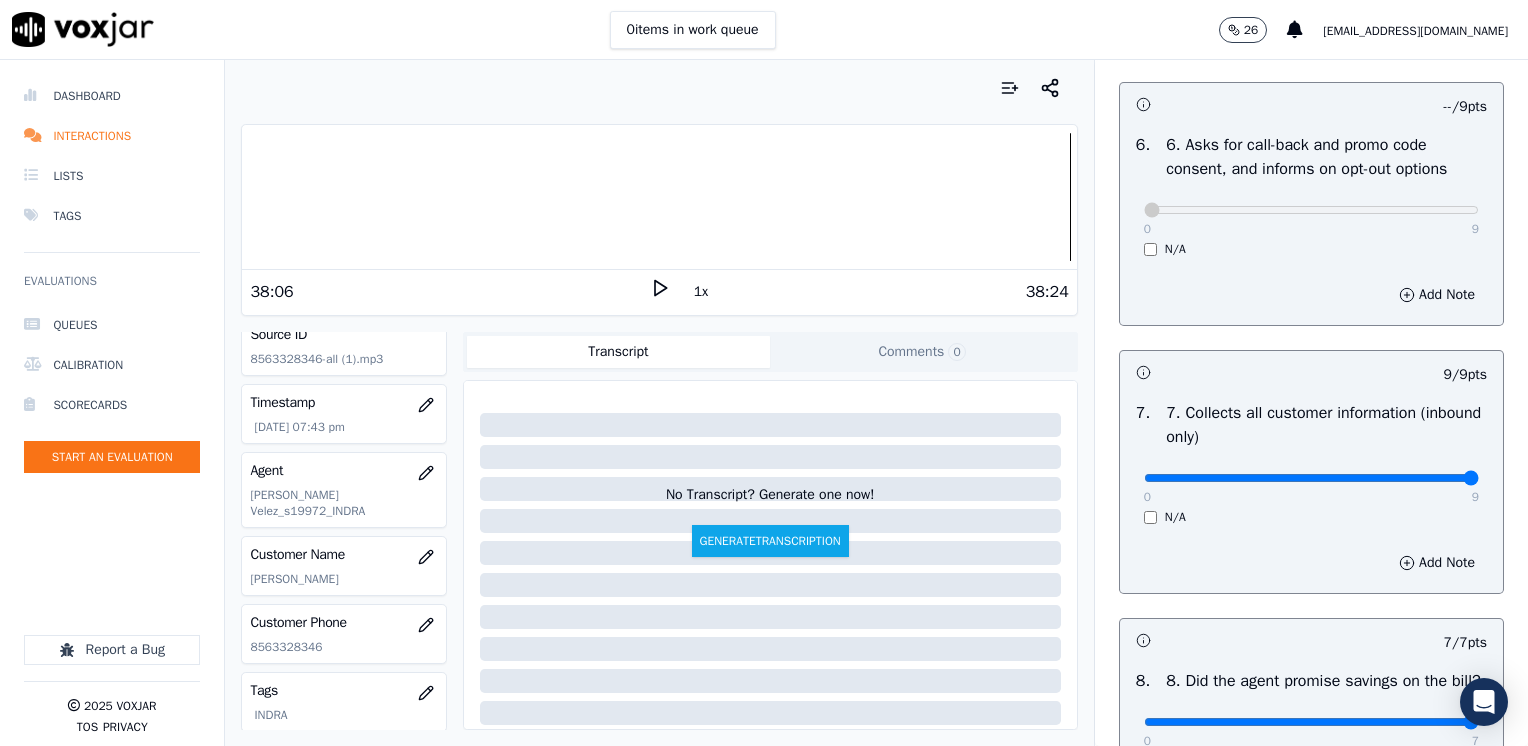 click on "0   9     N/A" at bounding box center (1311, 487) 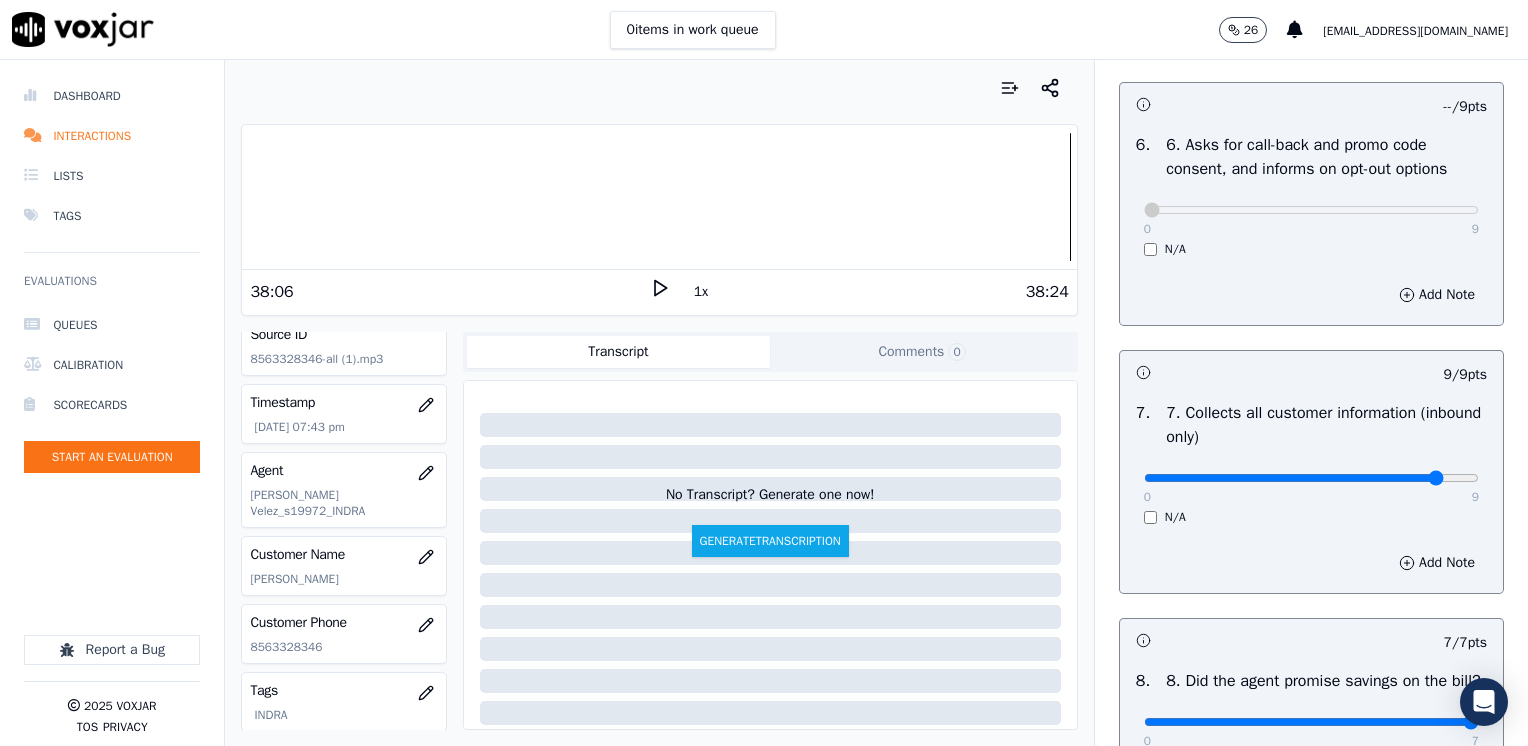 type on "8" 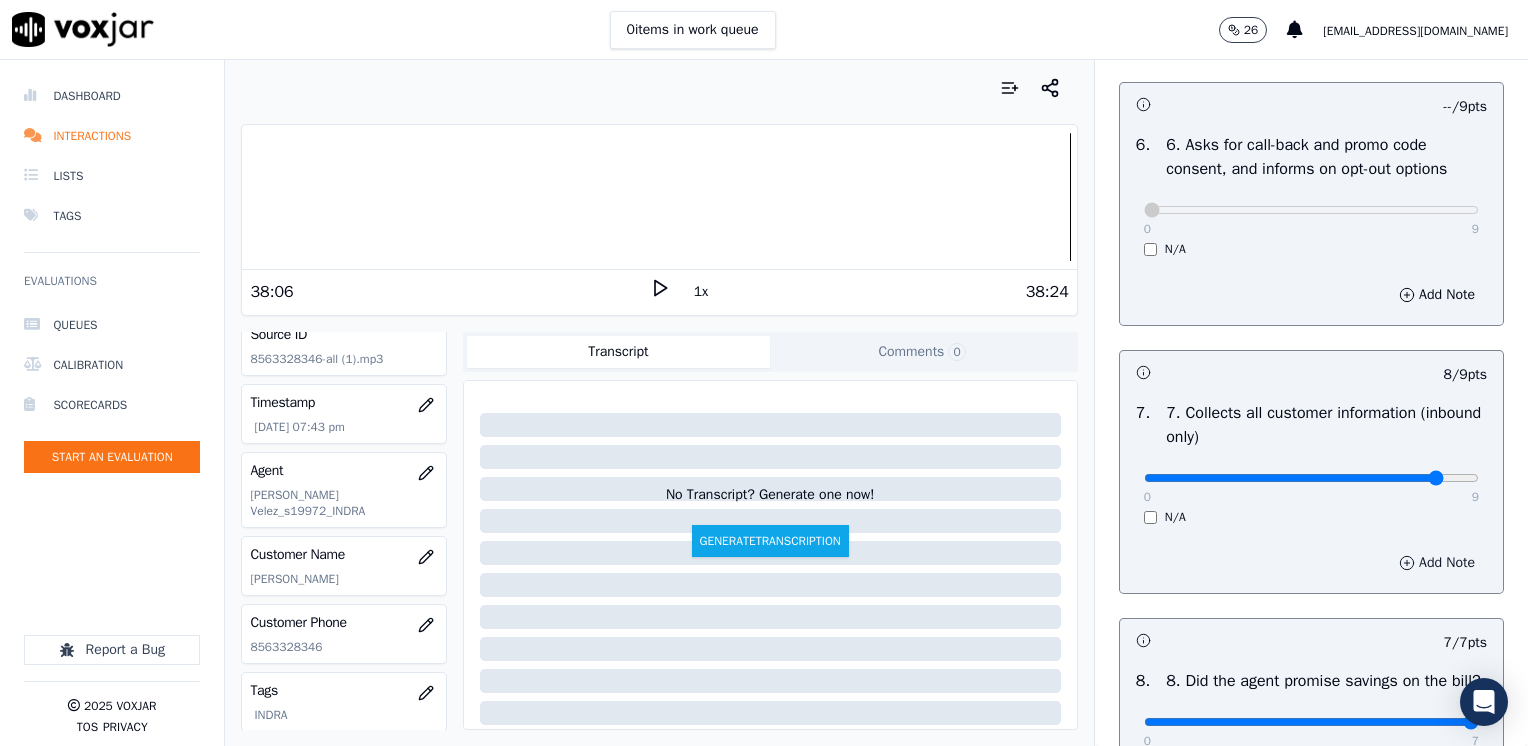 click on "Add Note" at bounding box center (1437, 563) 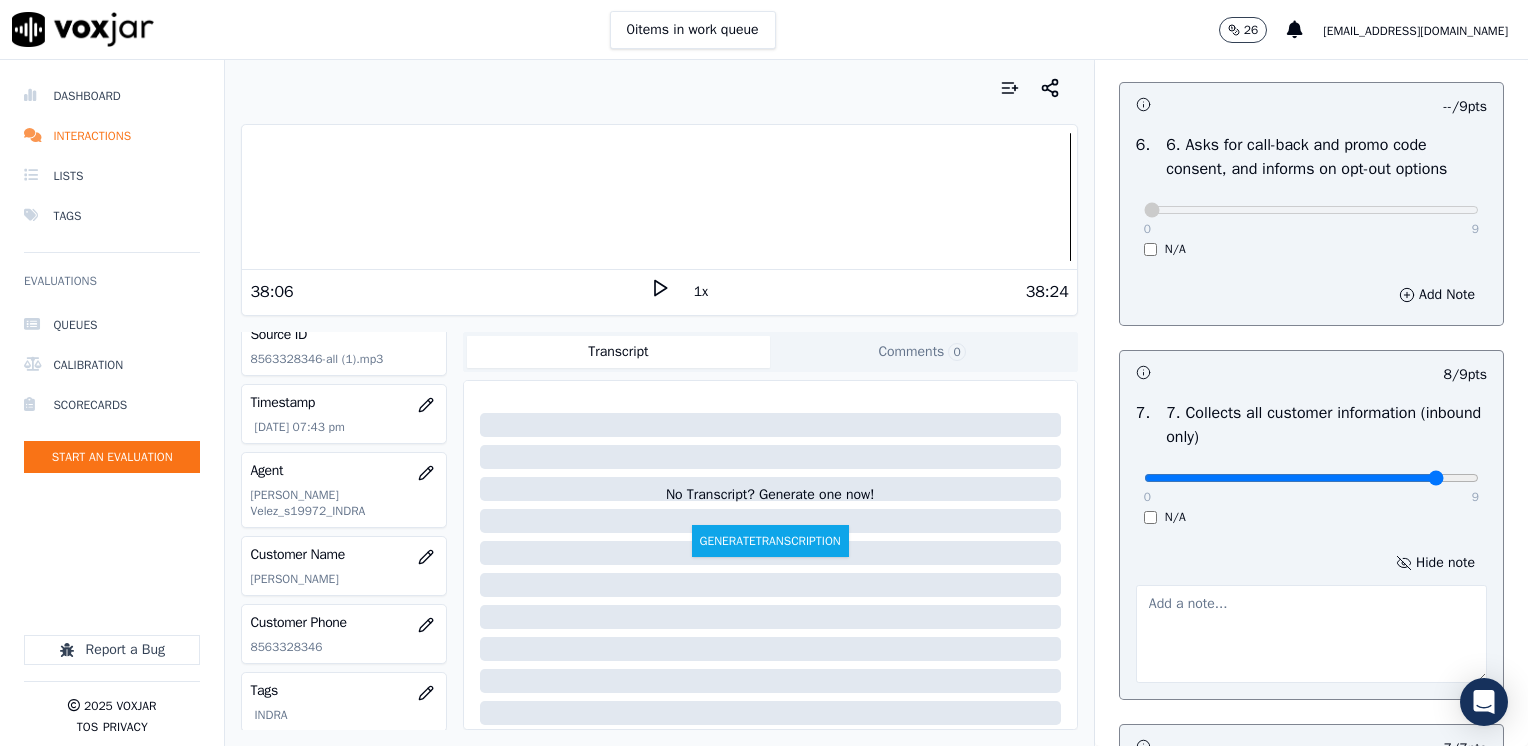 click at bounding box center (1311, 634) 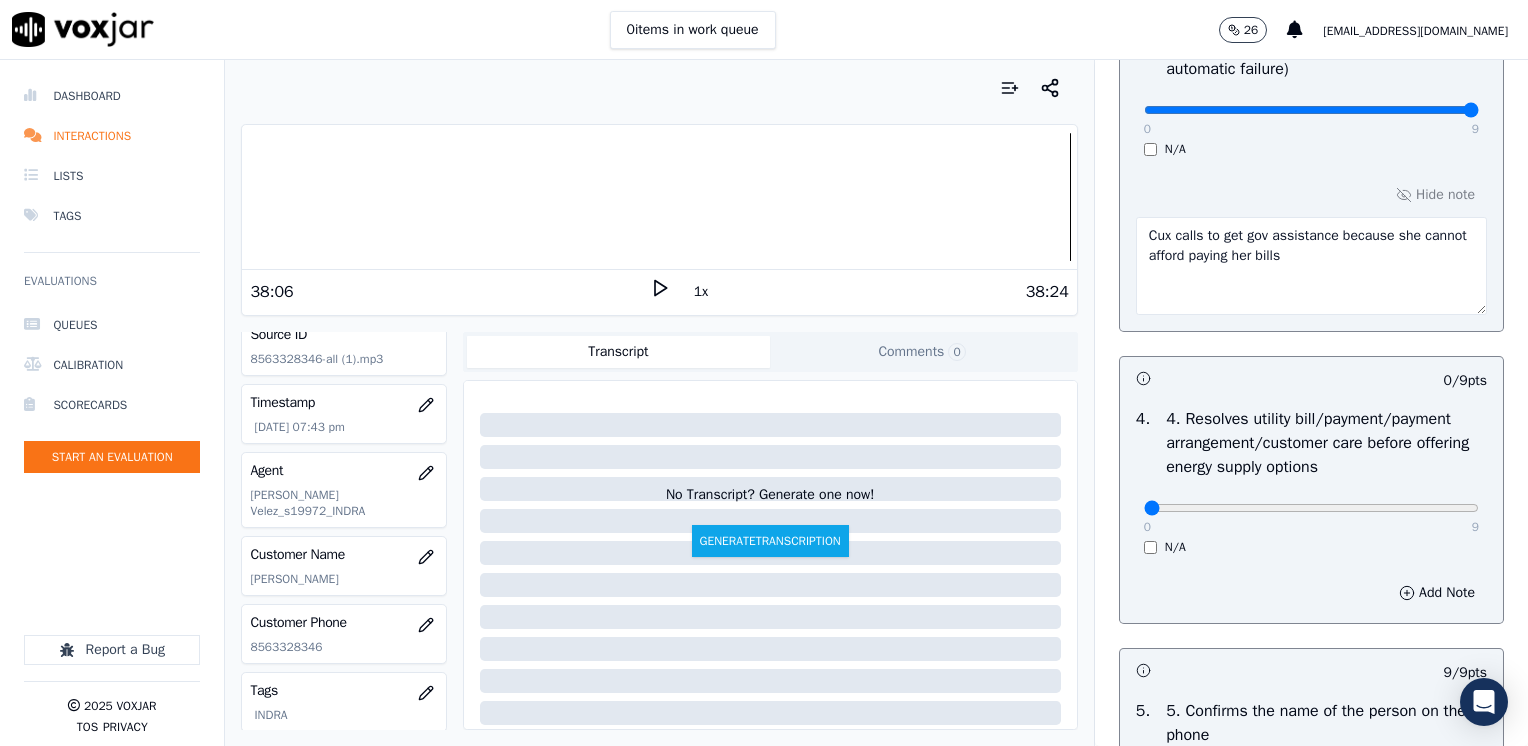 scroll, scrollTop: 764, scrollLeft: 0, axis: vertical 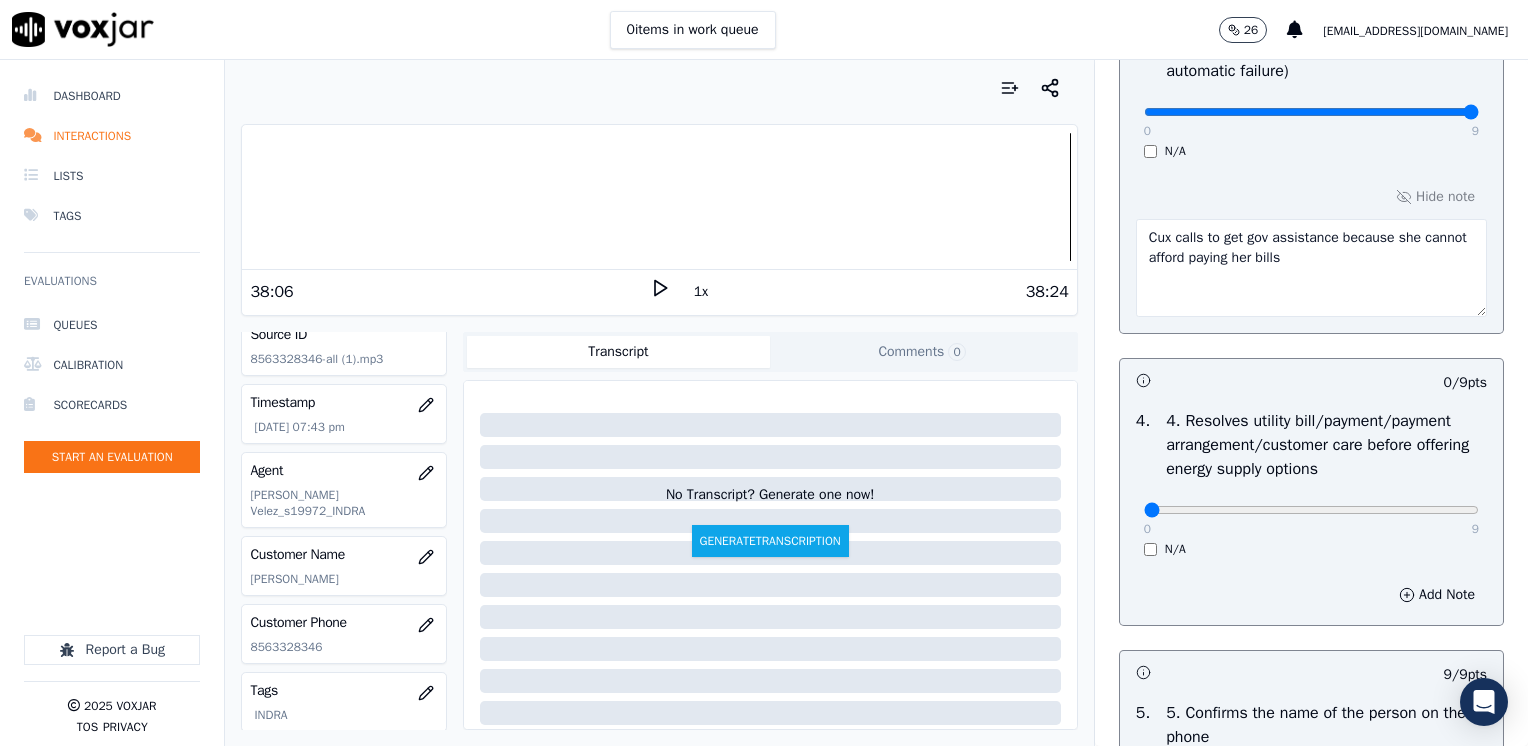 type on "Make sure to confirm full service address and the name on the bill before reading the script" 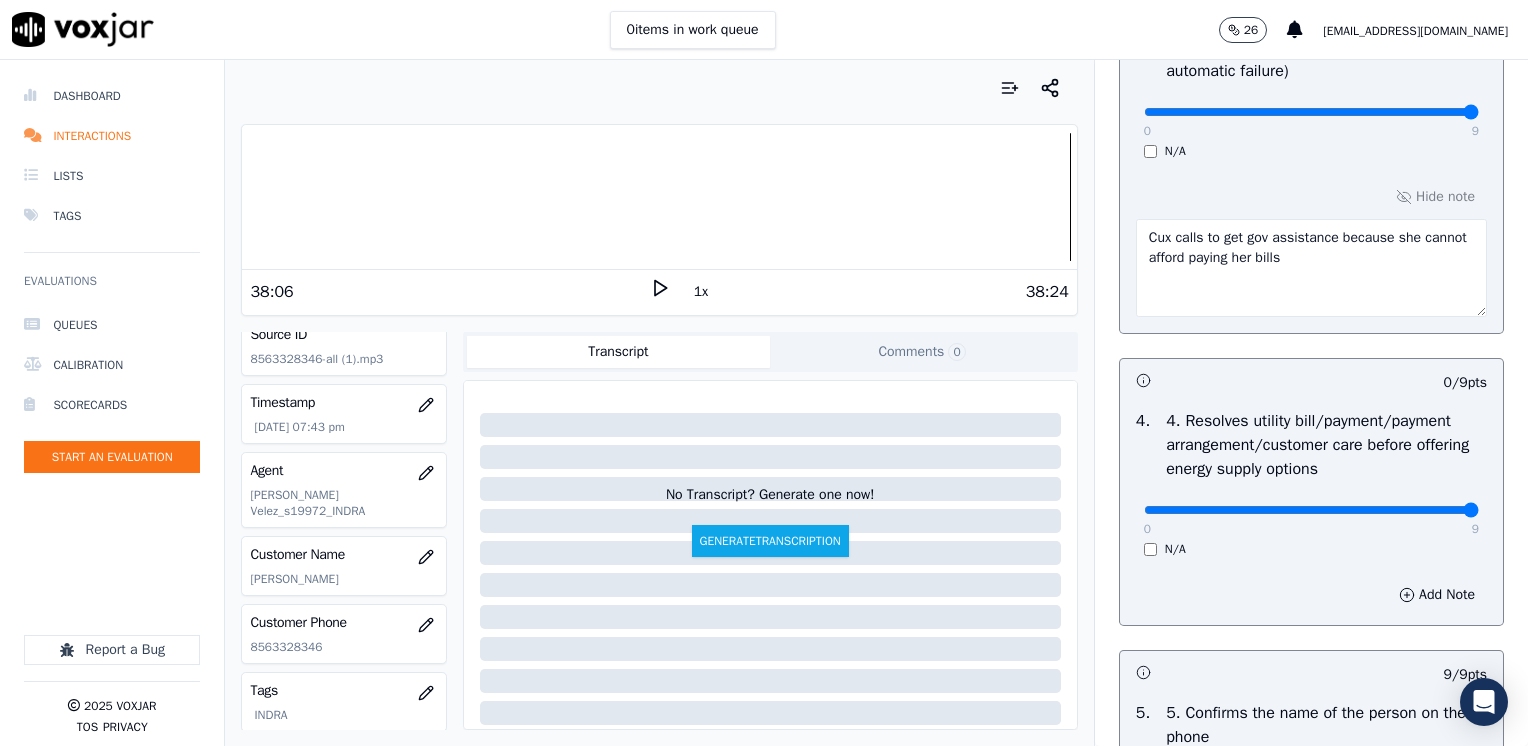 drag, startPoint x: 1133, startPoint y: 509, endPoint x: 1531, endPoint y: 508, distance: 398.00125 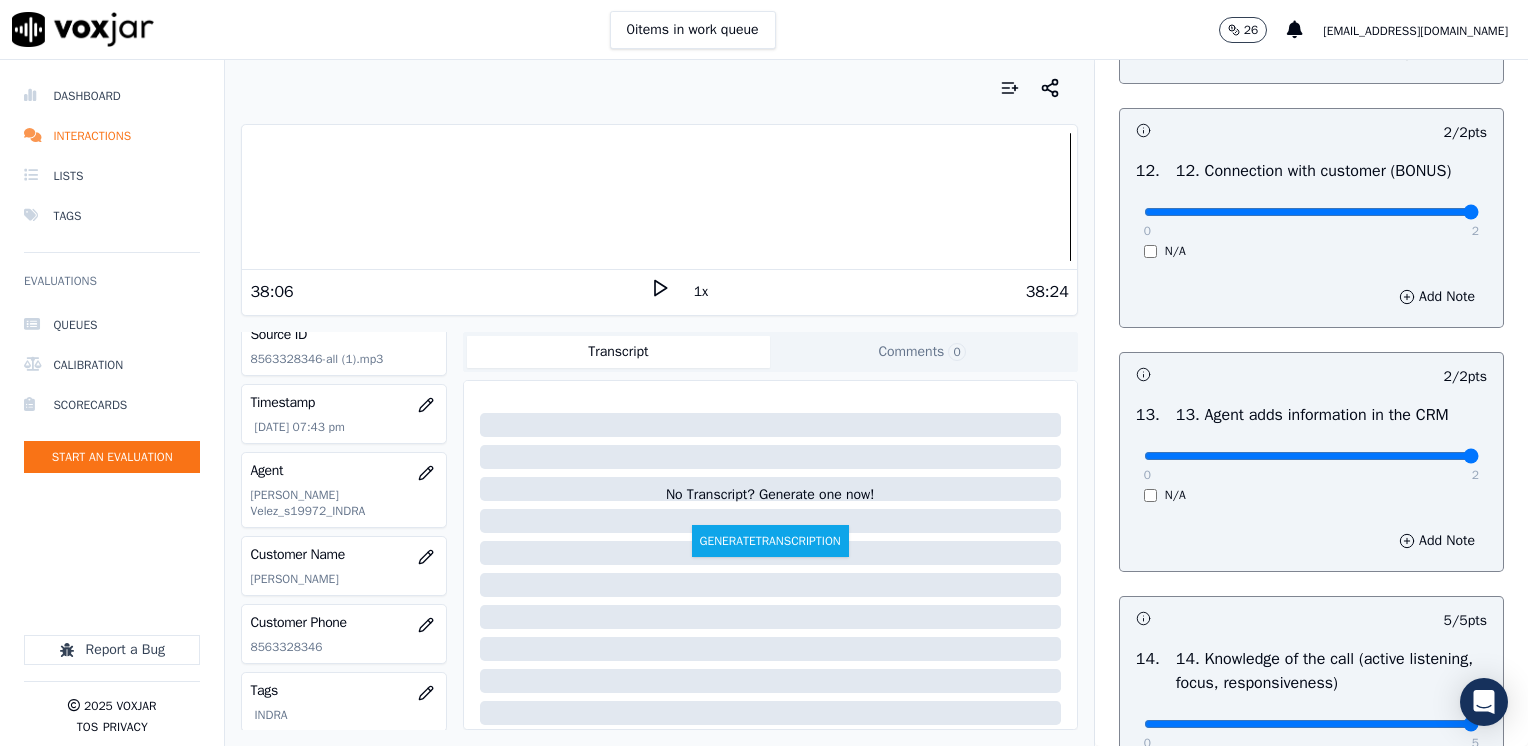 scroll, scrollTop: 3564, scrollLeft: 0, axis: vertical 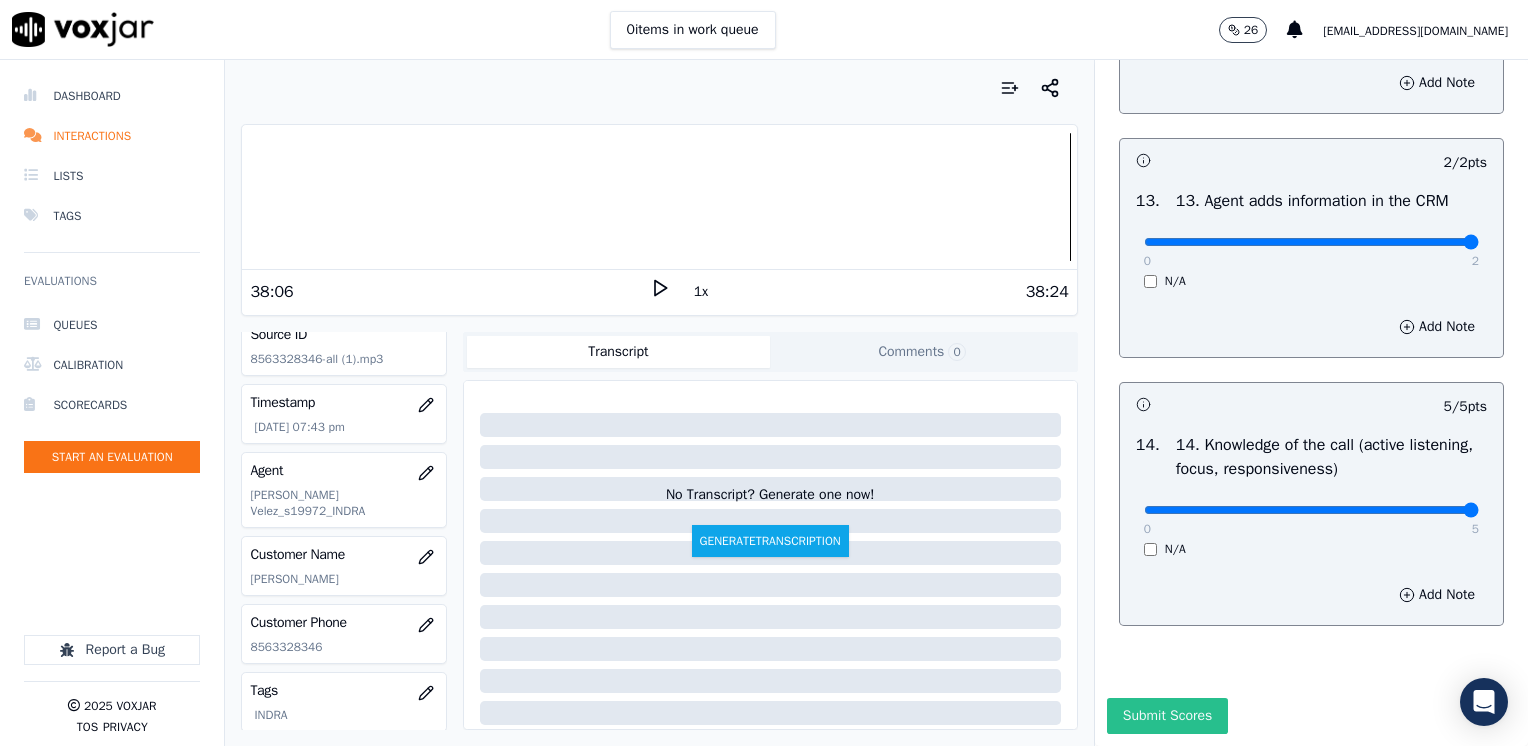 click on "Submit Scores" at bounding box center [1167, 716] 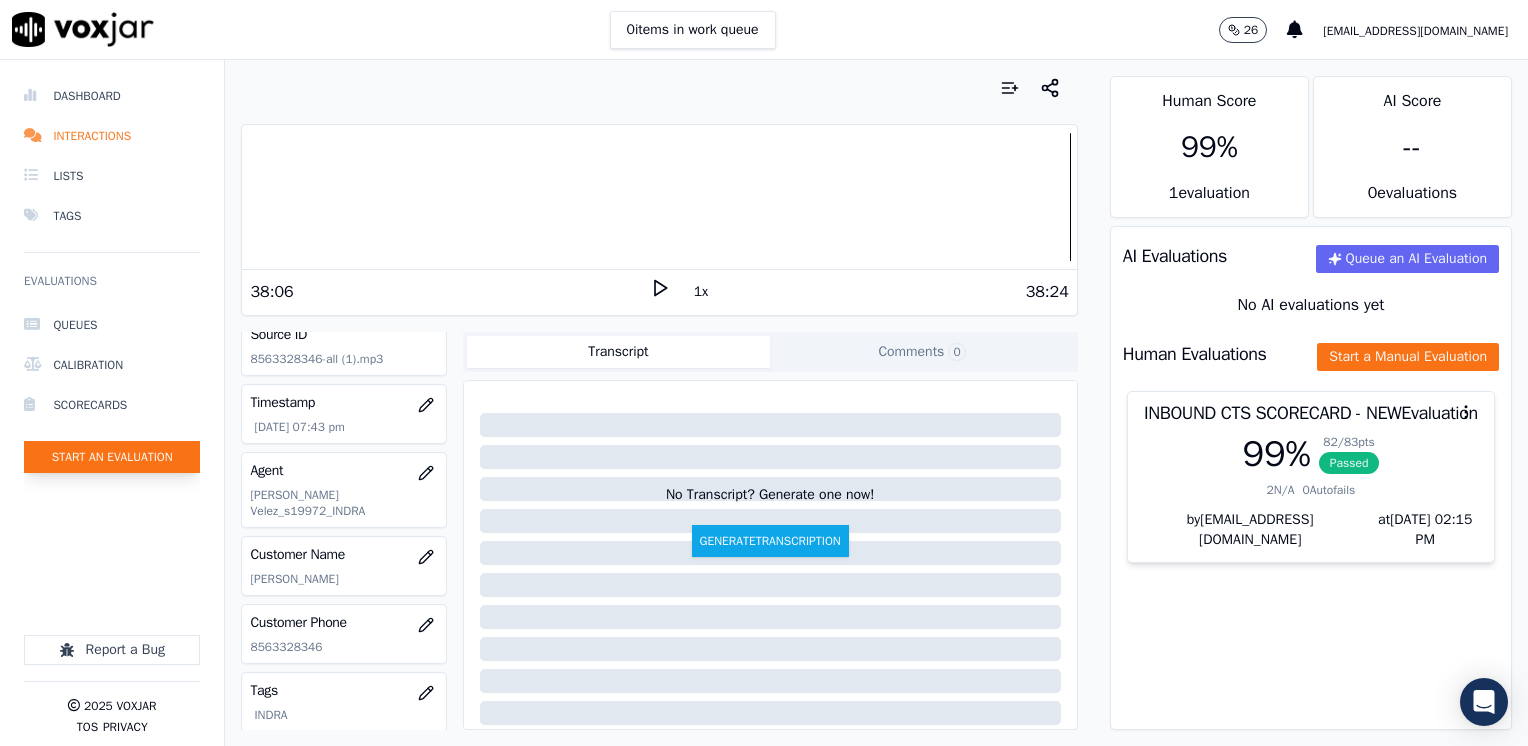 click on "Start an Evaluation" 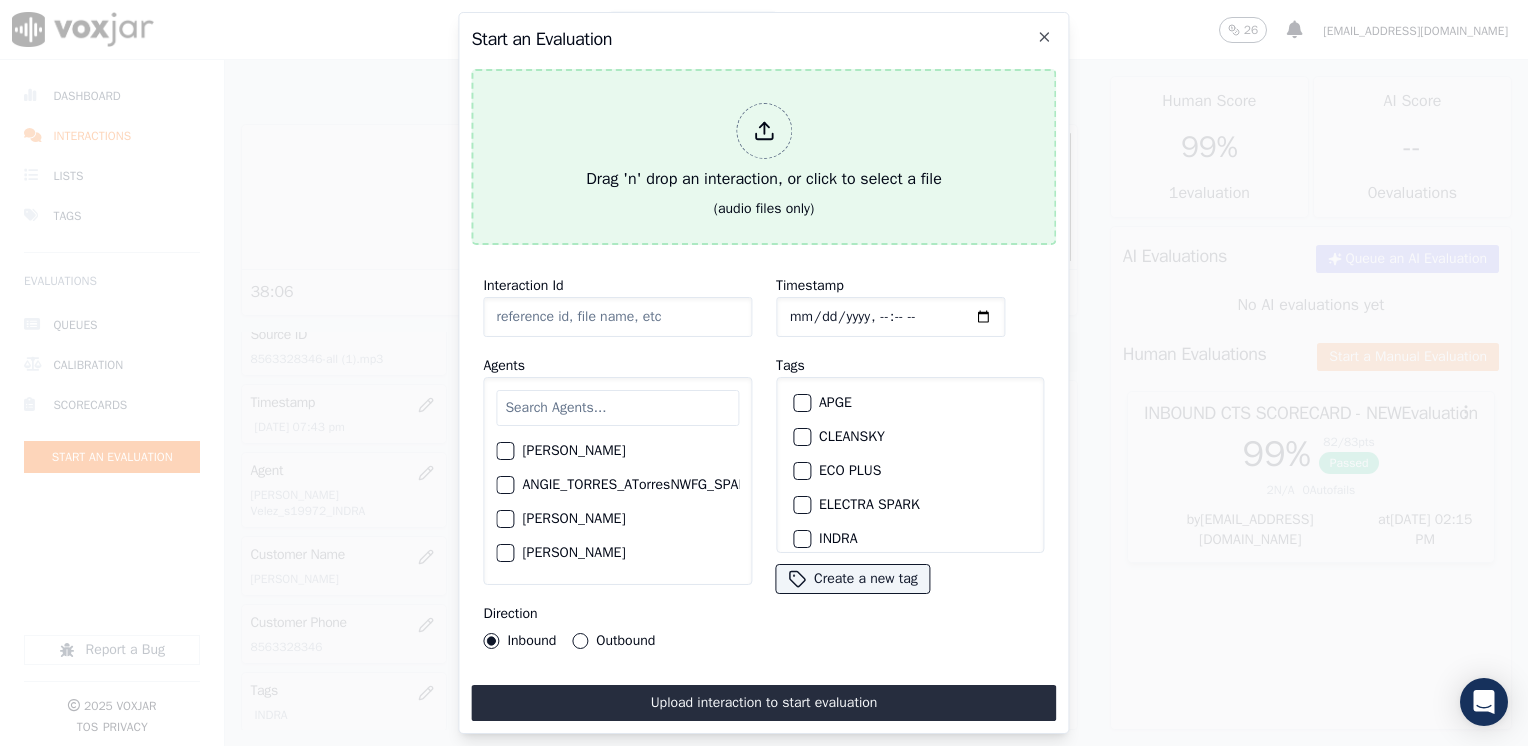 click 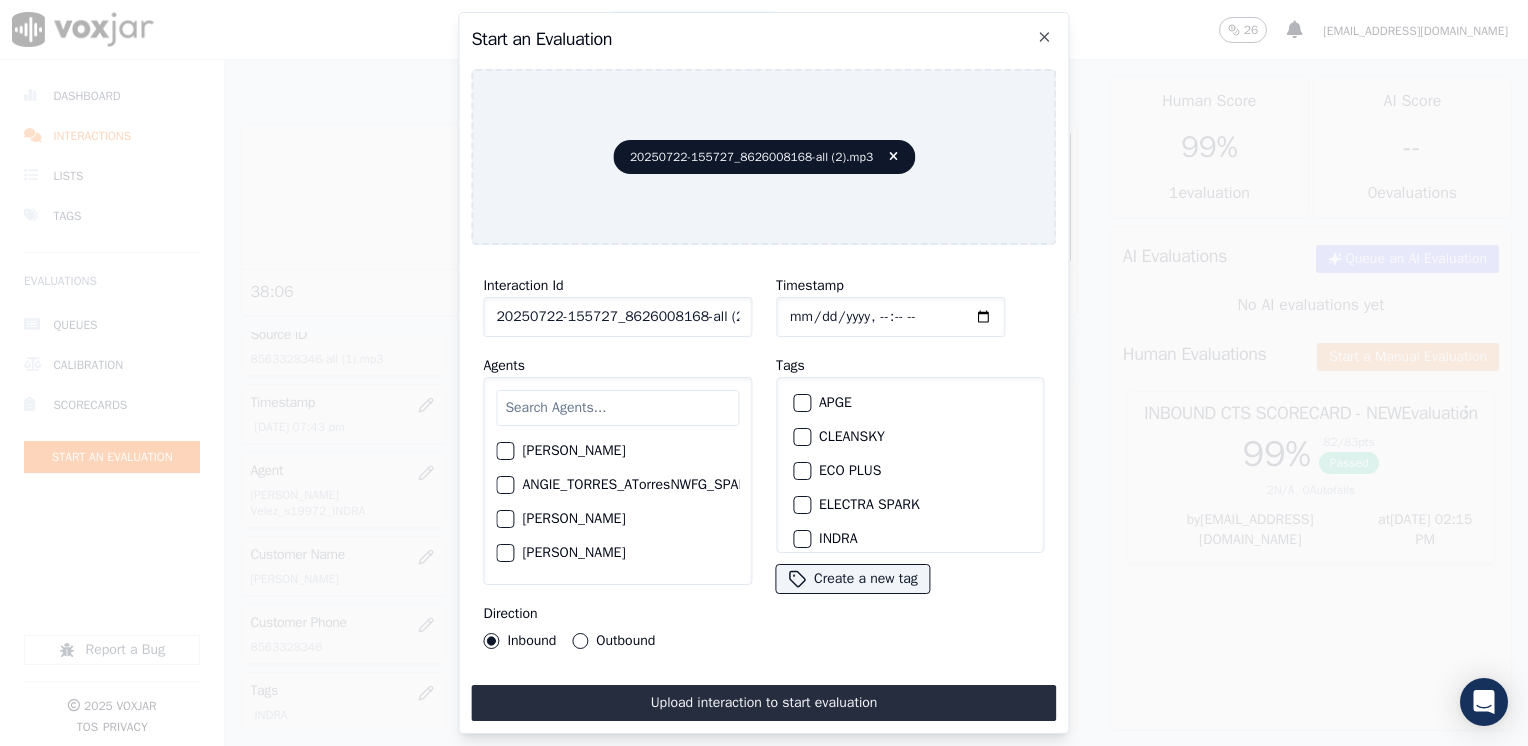 click at bounding box center [617, 408] 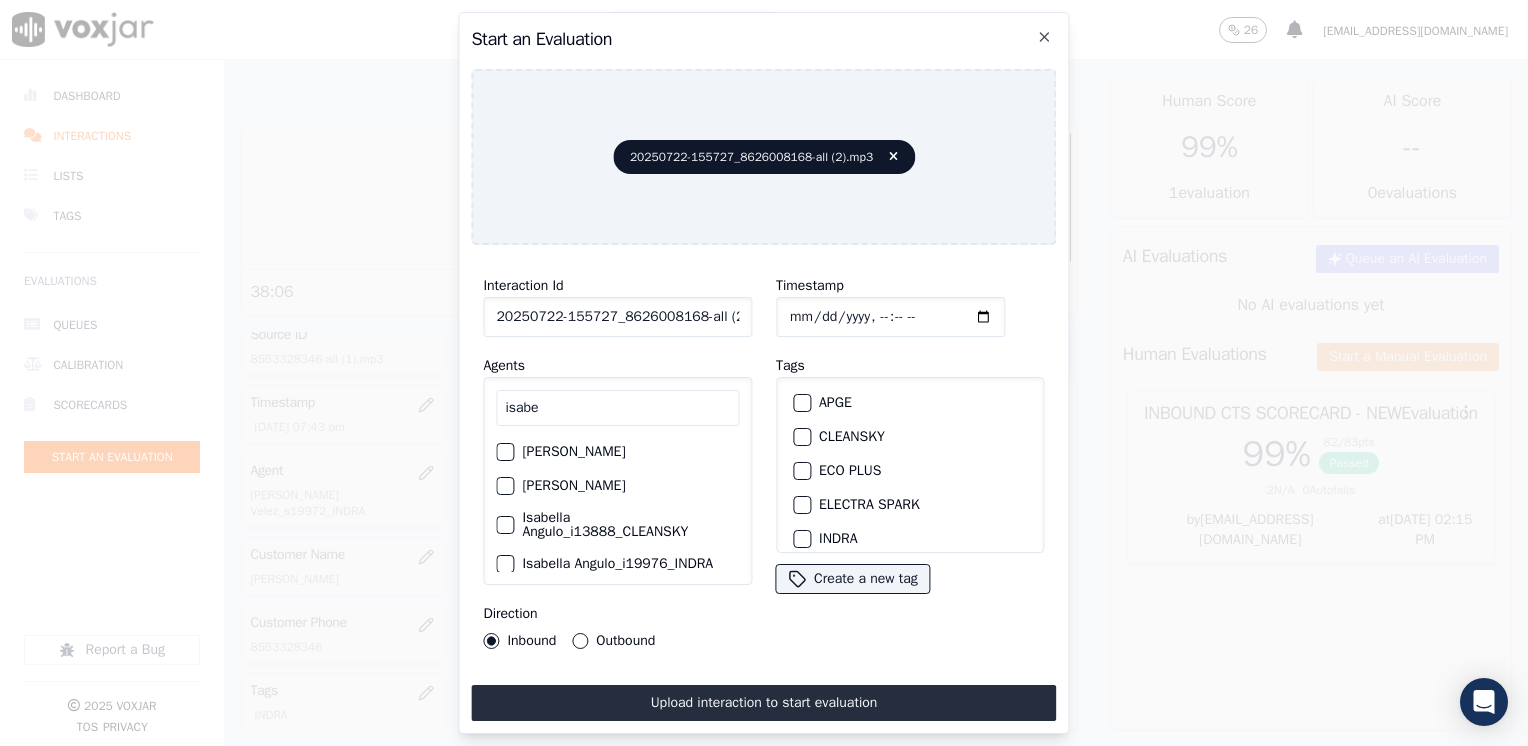 scroll, scrollTop: 60, scrollLeft: 0, axis: vertical 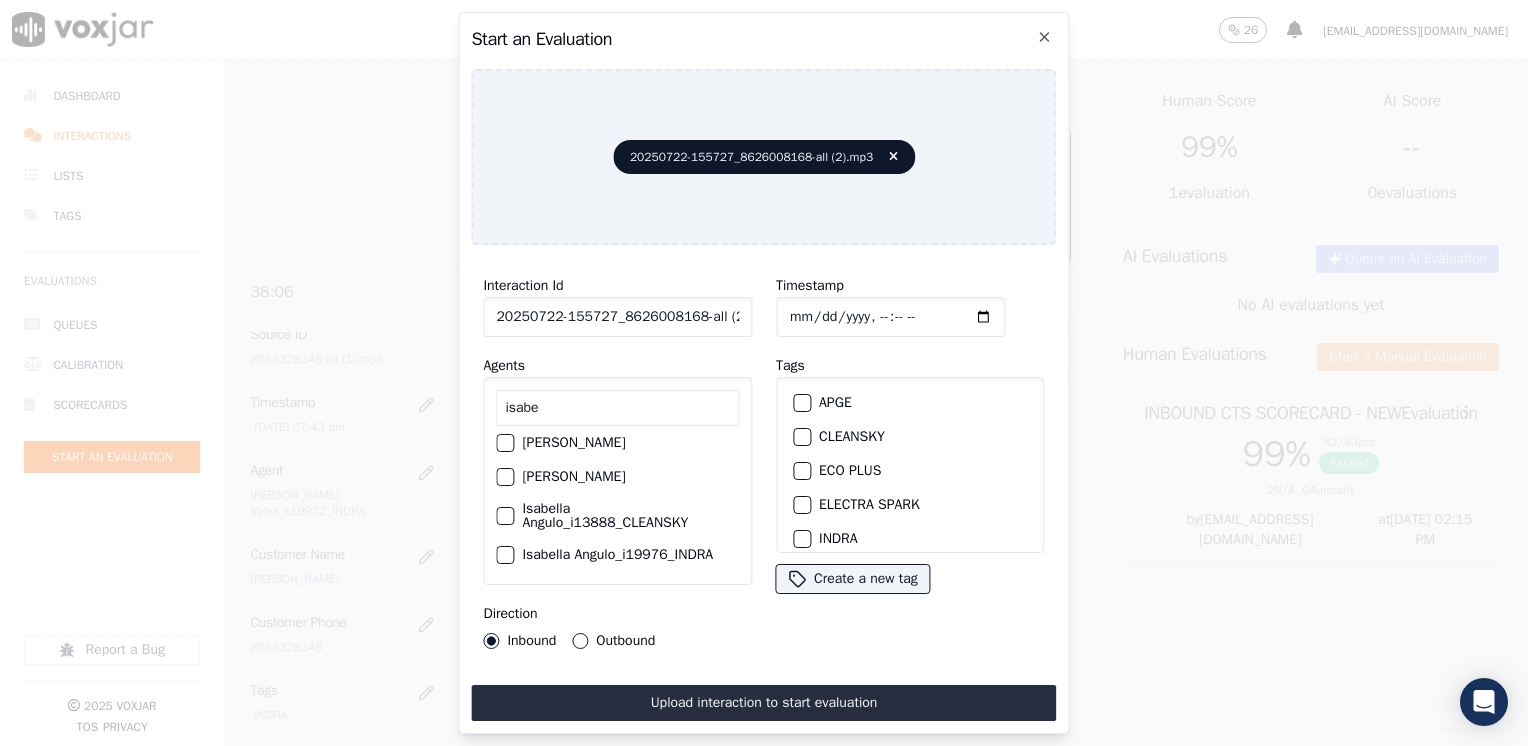 click at bounding box center [504, 555] 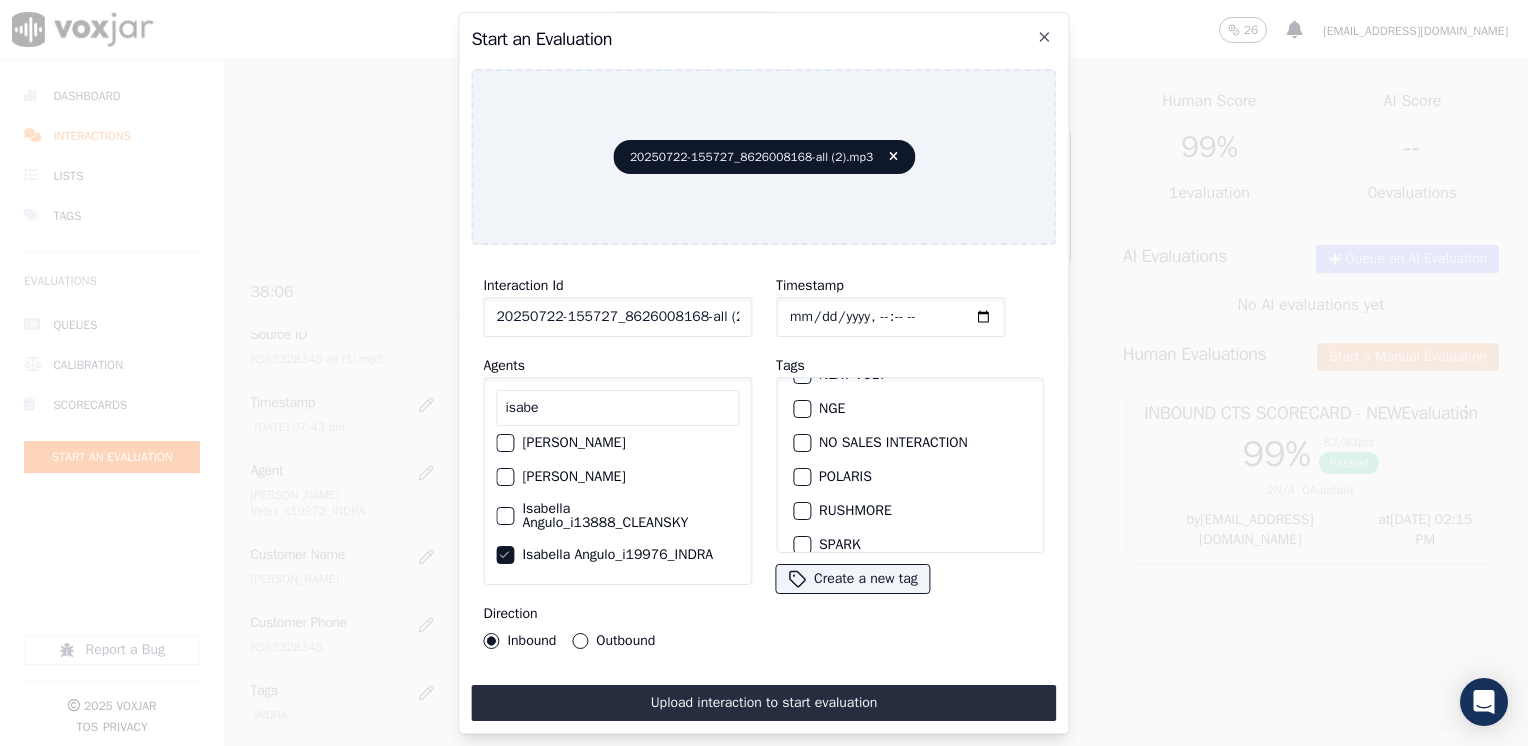 scroll, scrollTop: 93, scrollLeft: 0, axis: vertical 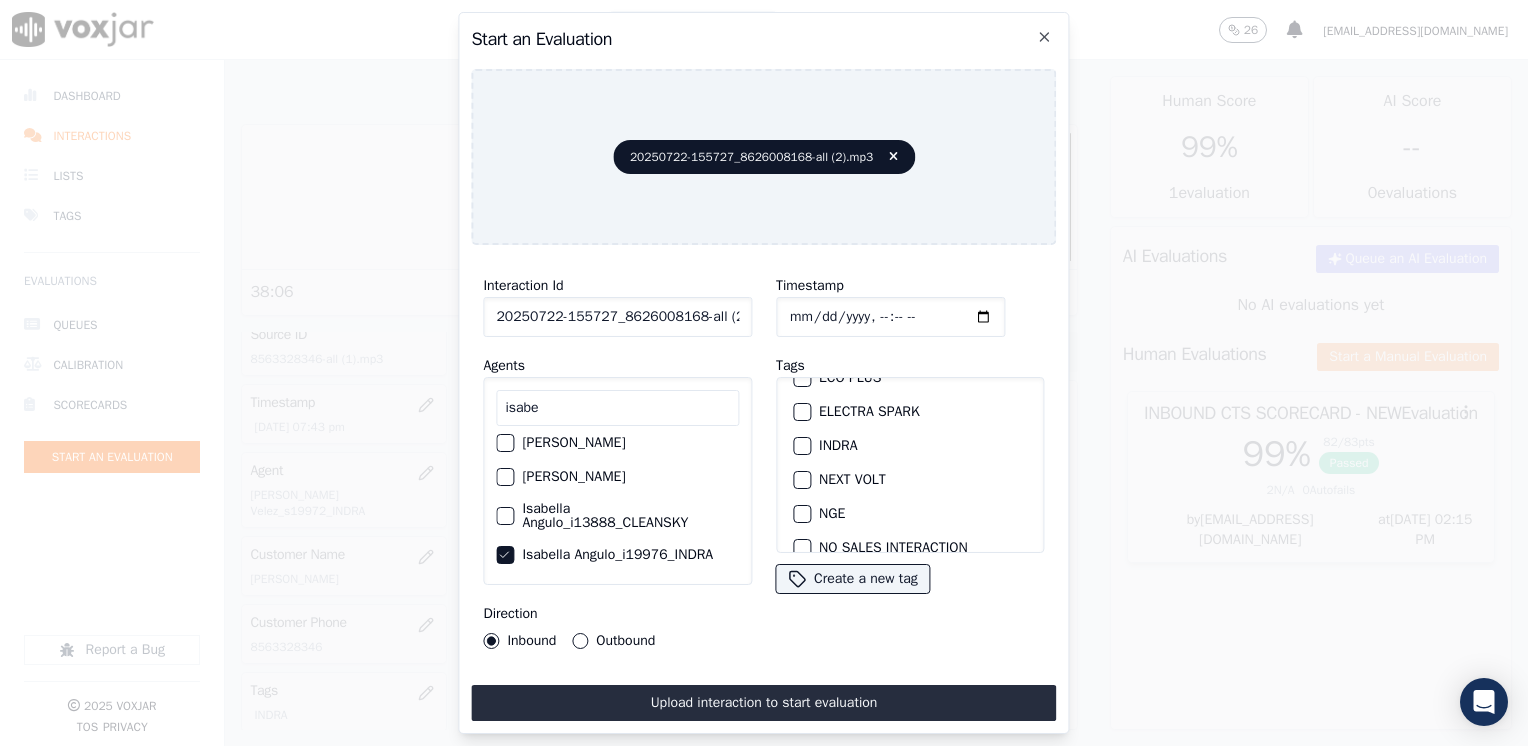 click at bounding box center [801, 446] 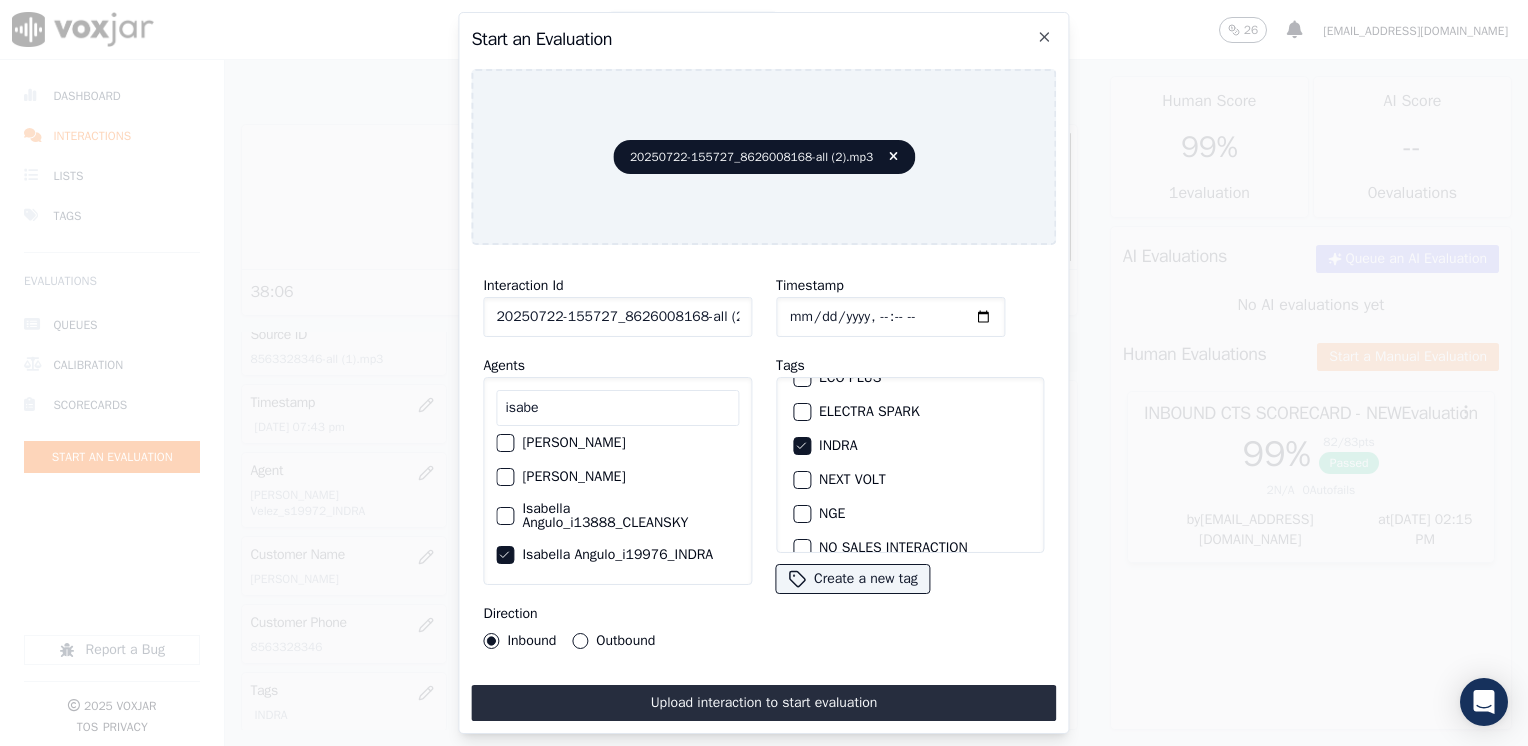 scroll, scrollTop: 293, scrollLeft: 0, axis: vertical 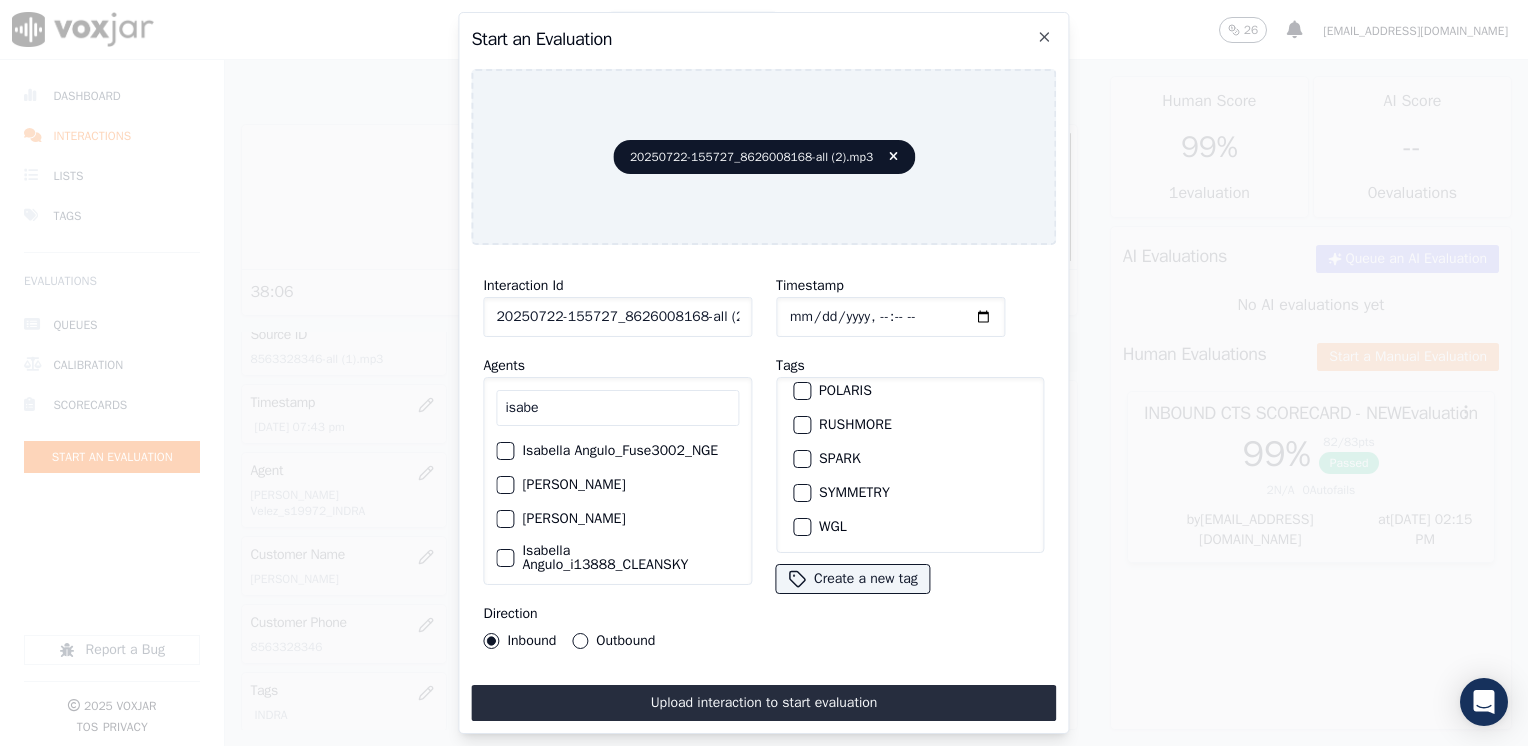 click on "Outbound" 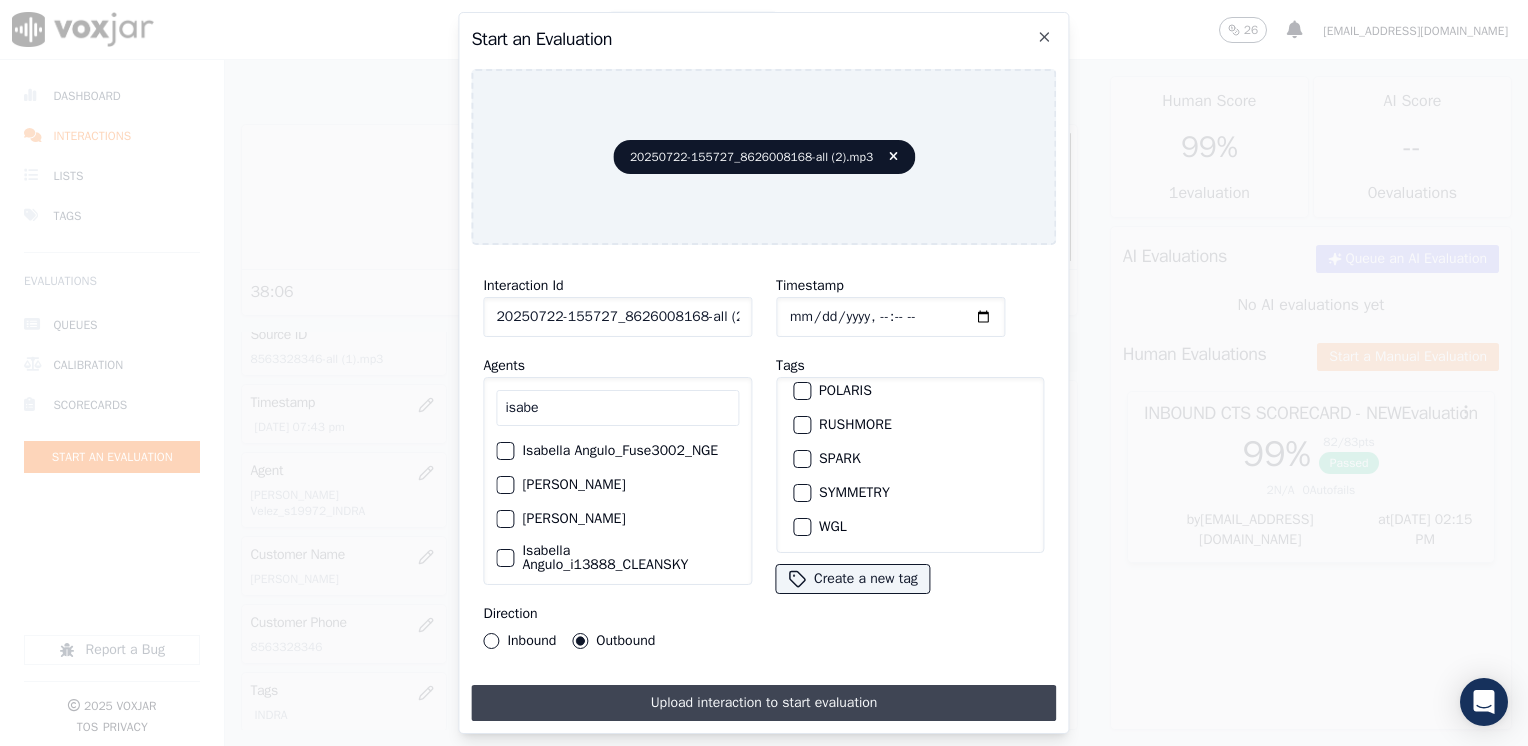 click on "Upload interaction to start evaluation" at bounding box center (763, 703) 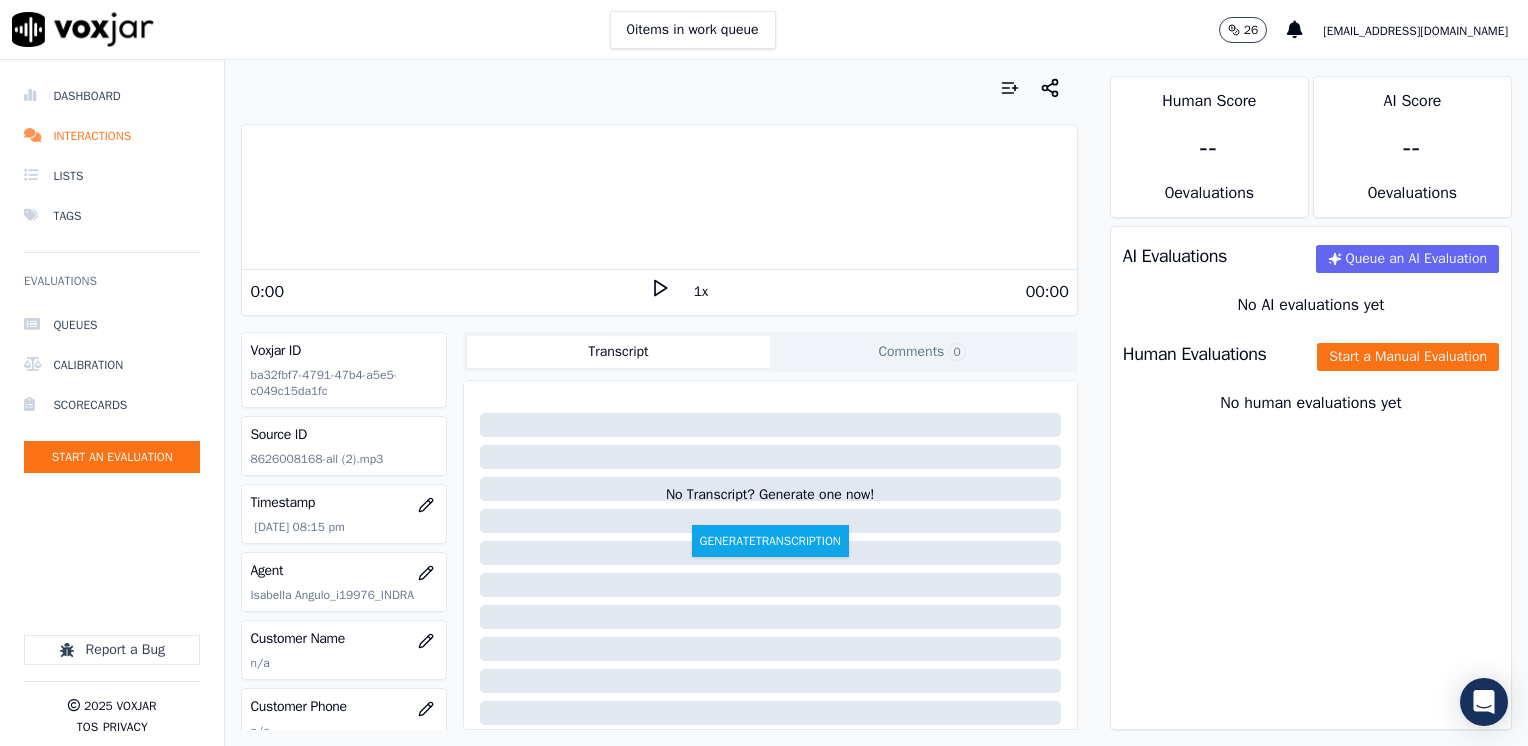 click on "00:00" at bounding box center (869, 292) 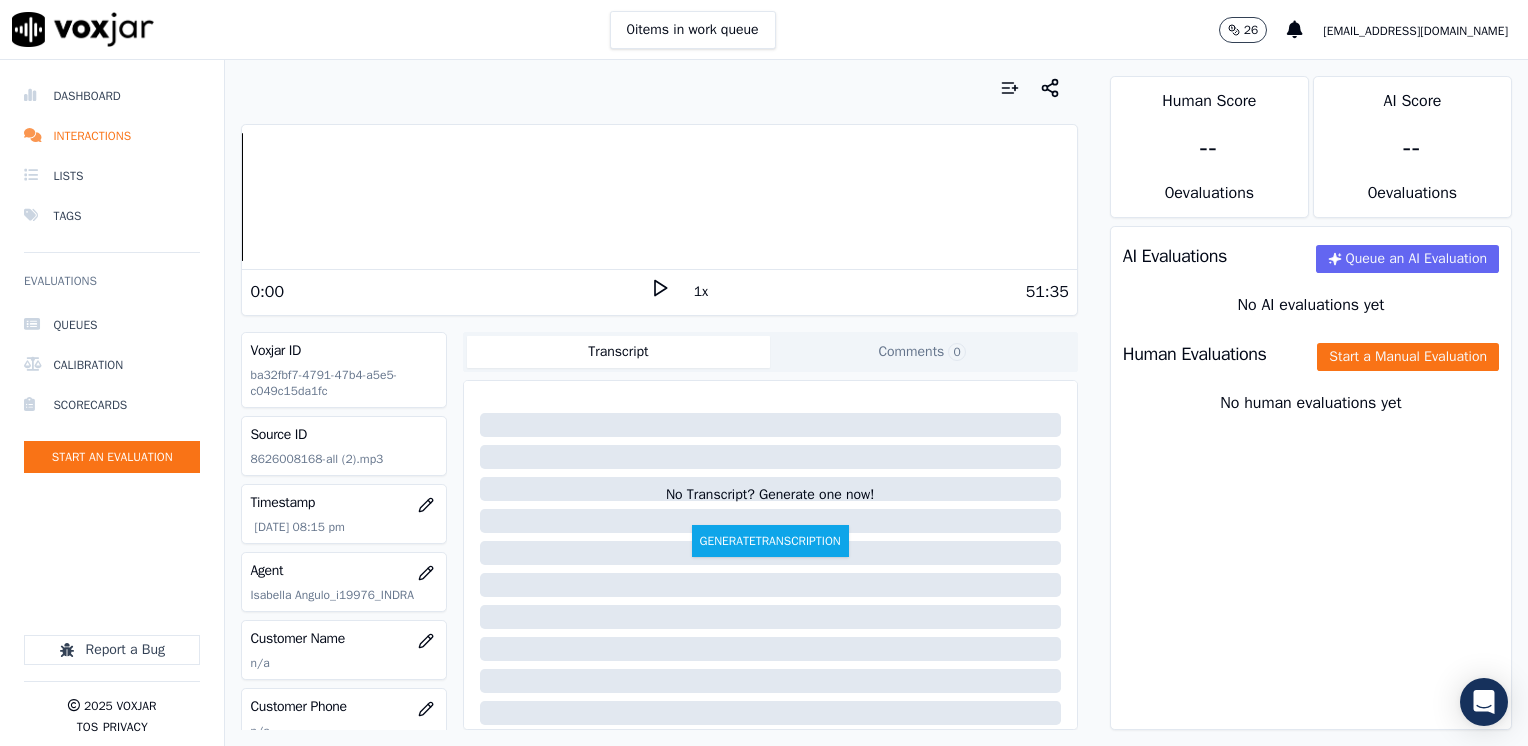 click 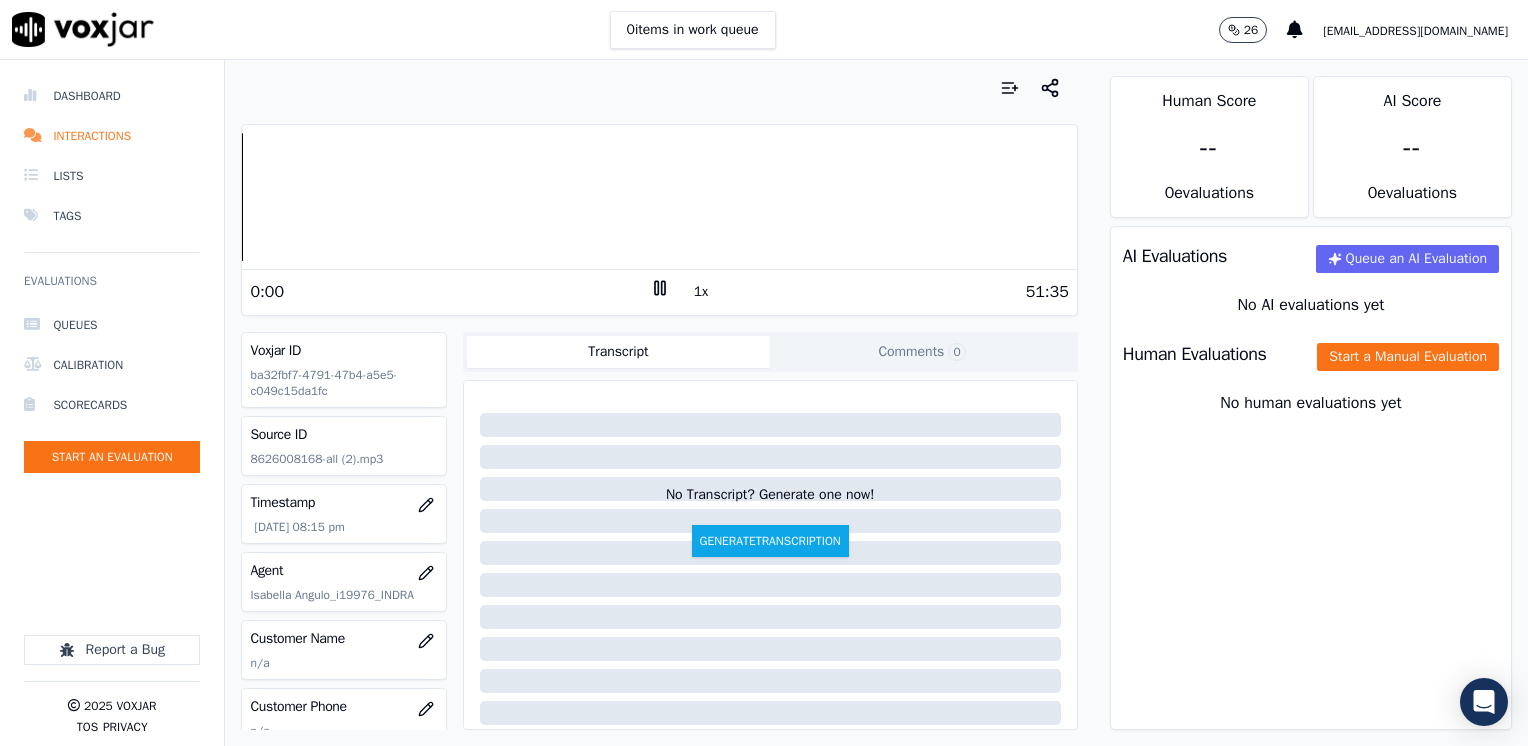click 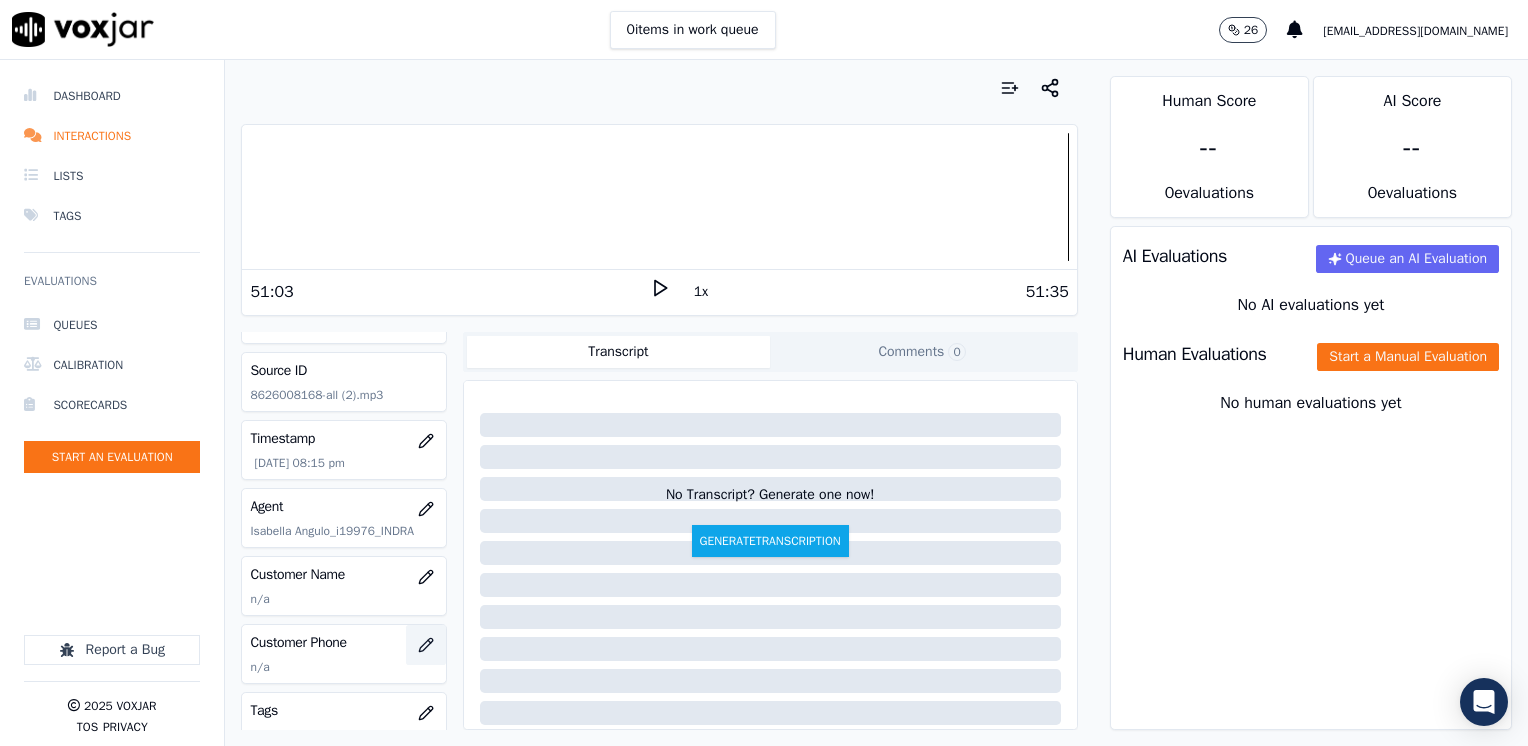 scroll, scrollTop: 100, scrollLeft: 0, axis: vertical 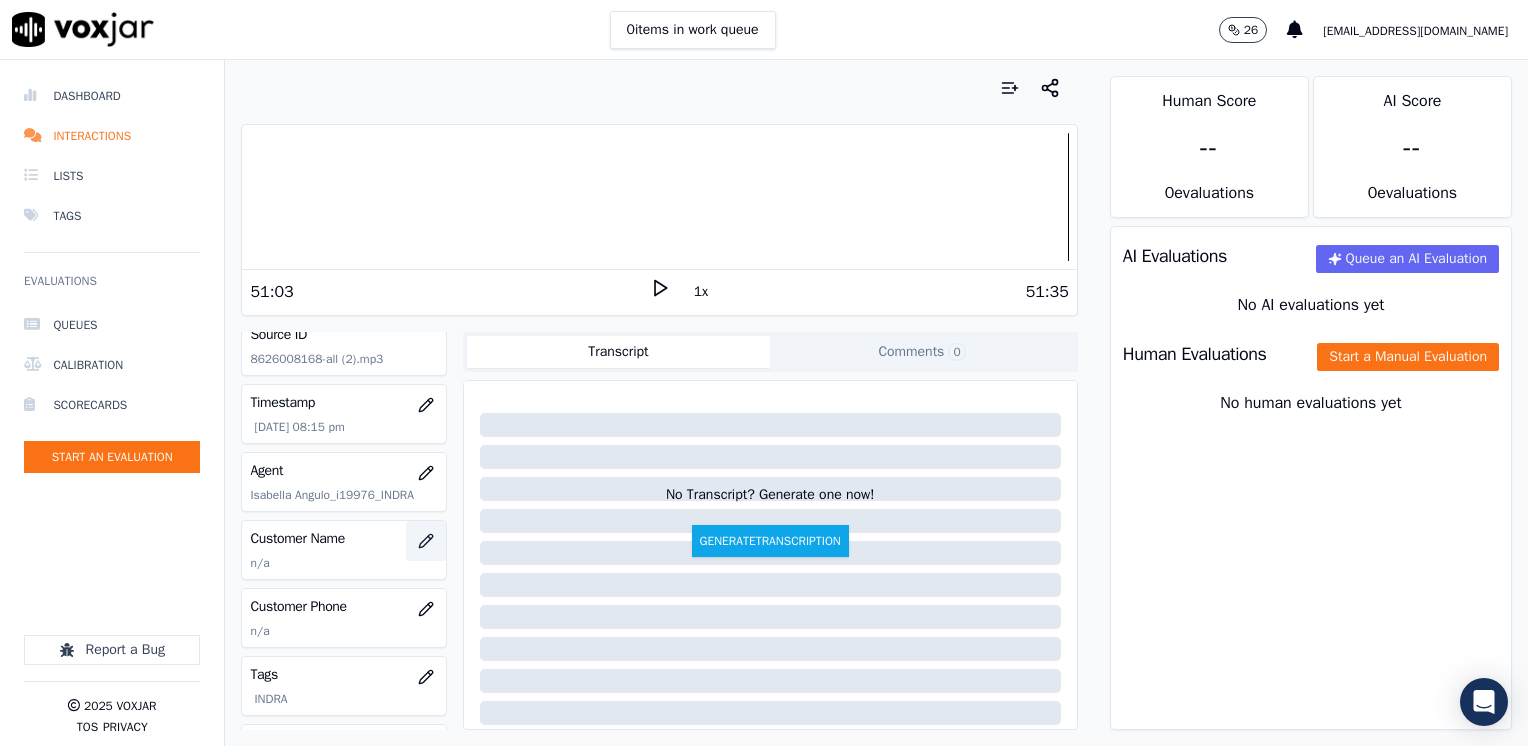 click at bounding box center [426, 541] 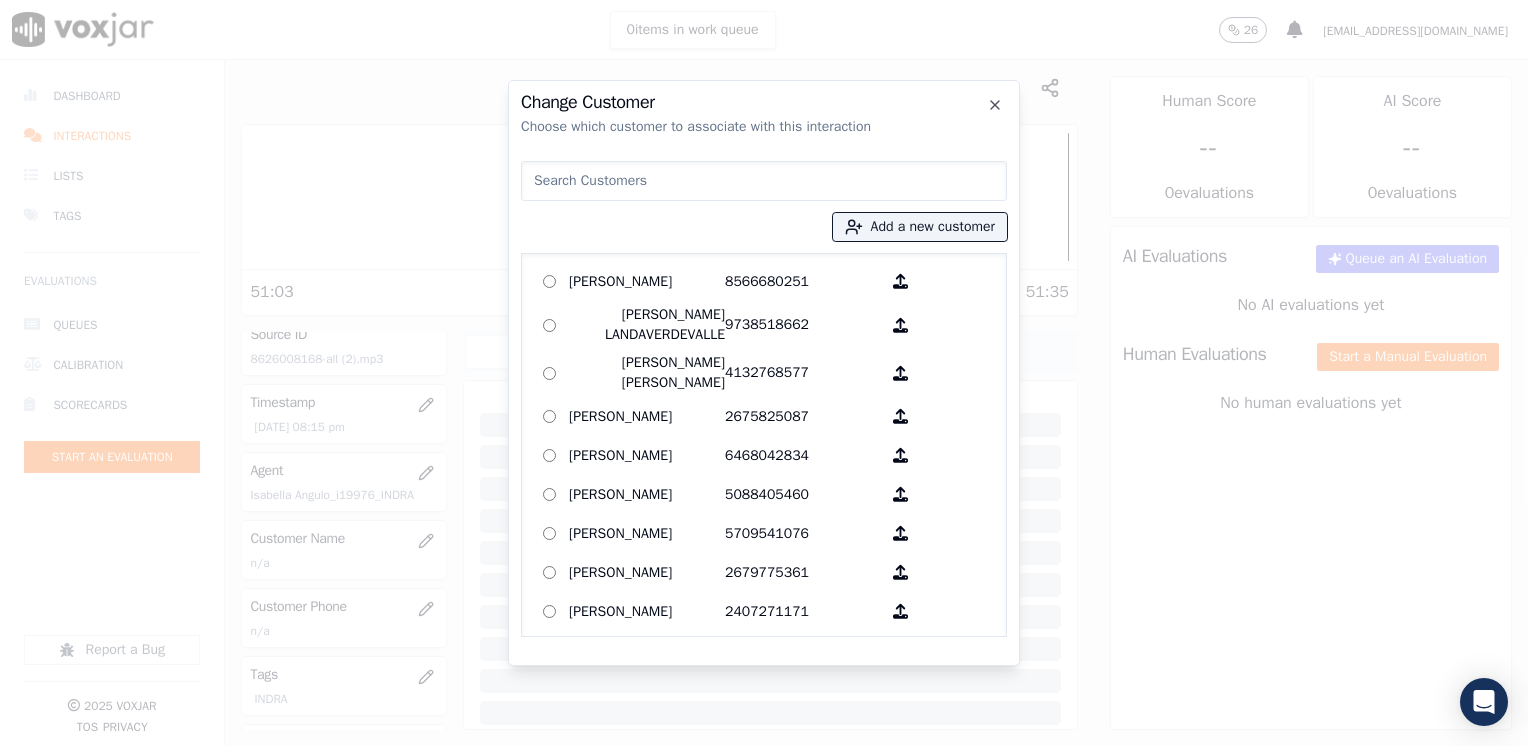 click at bounding box center [764, 181] 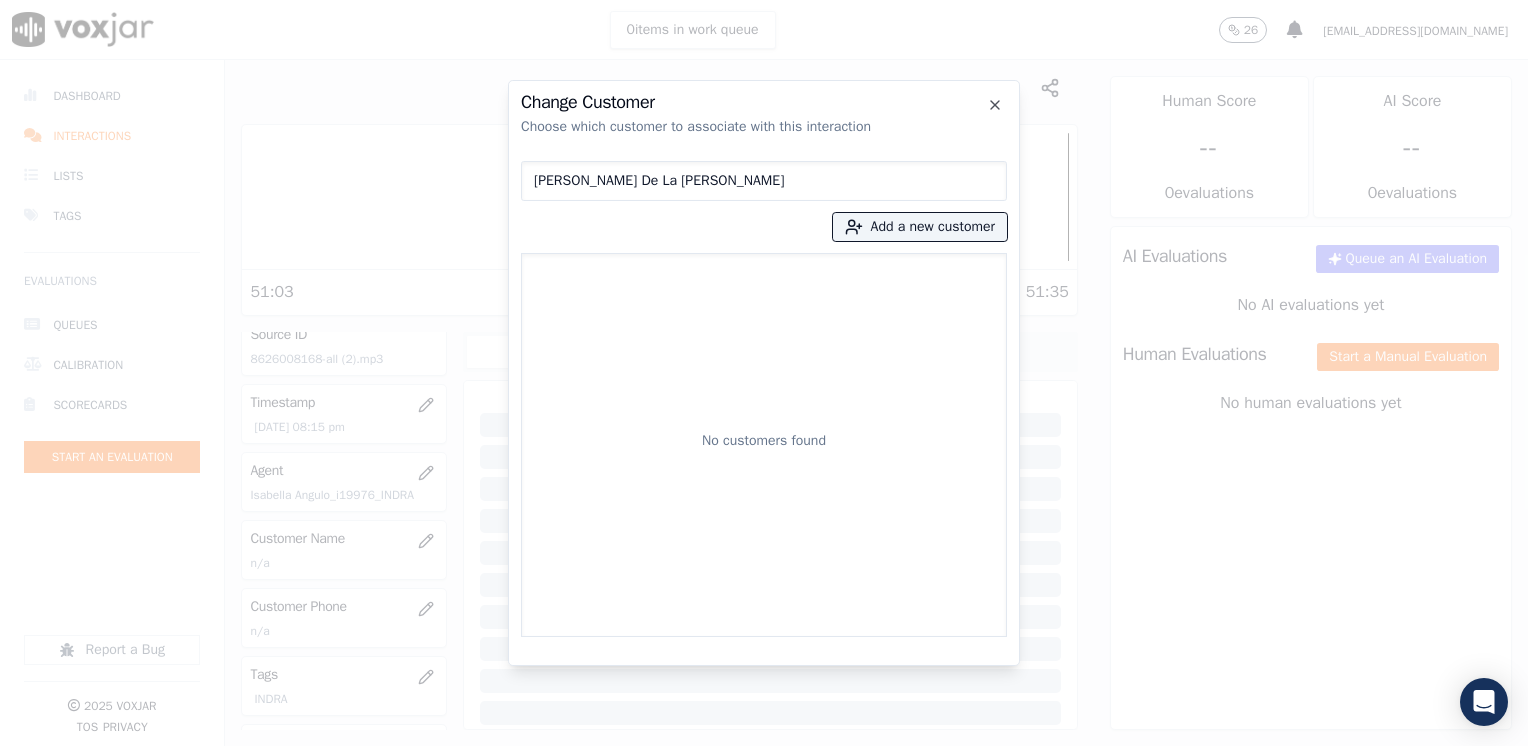 drag, startPoint x: 746, startPoint y: 173, endPoint x: 140, endPoint y: 170, distance: 606.00745 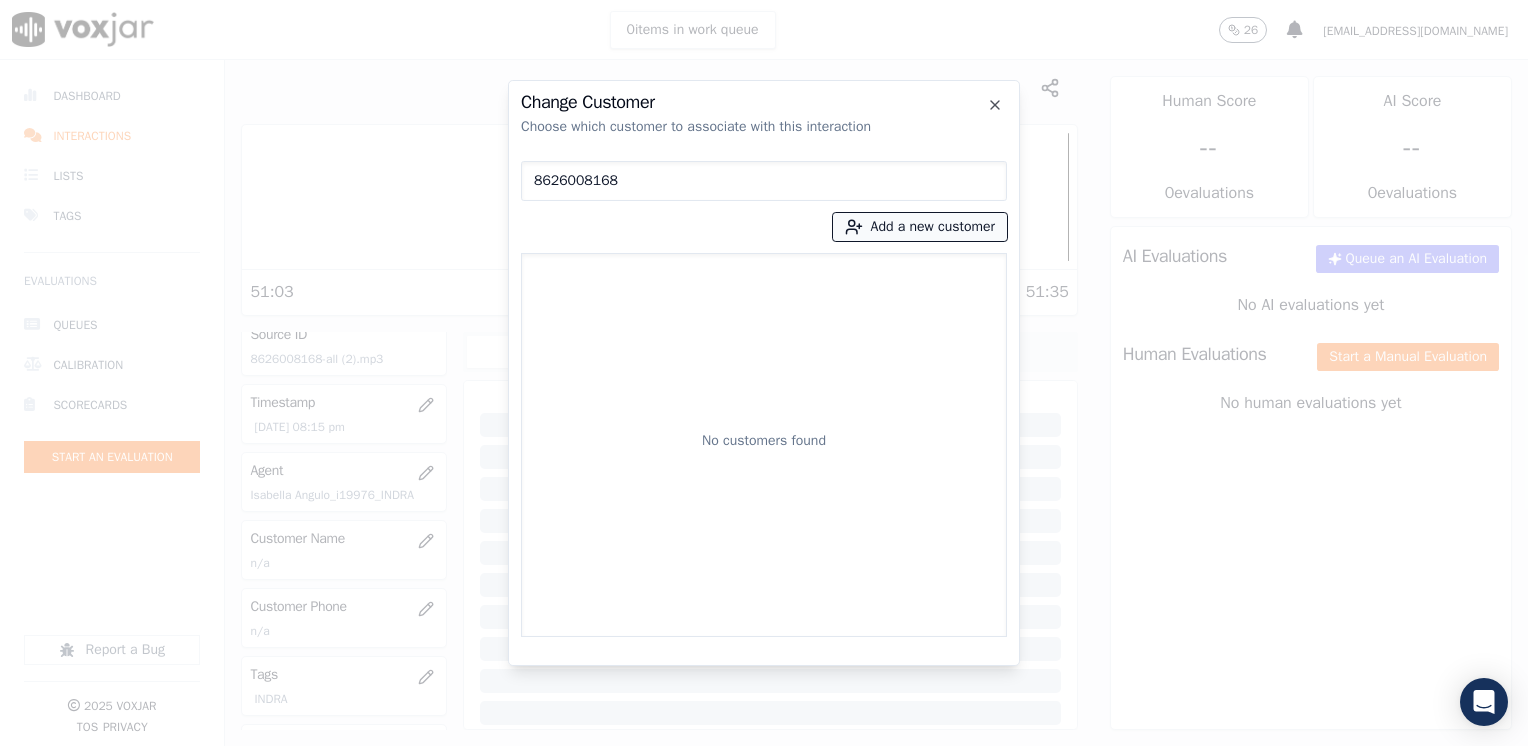 click on "Add a new customer" at bounding box center (920, 227) 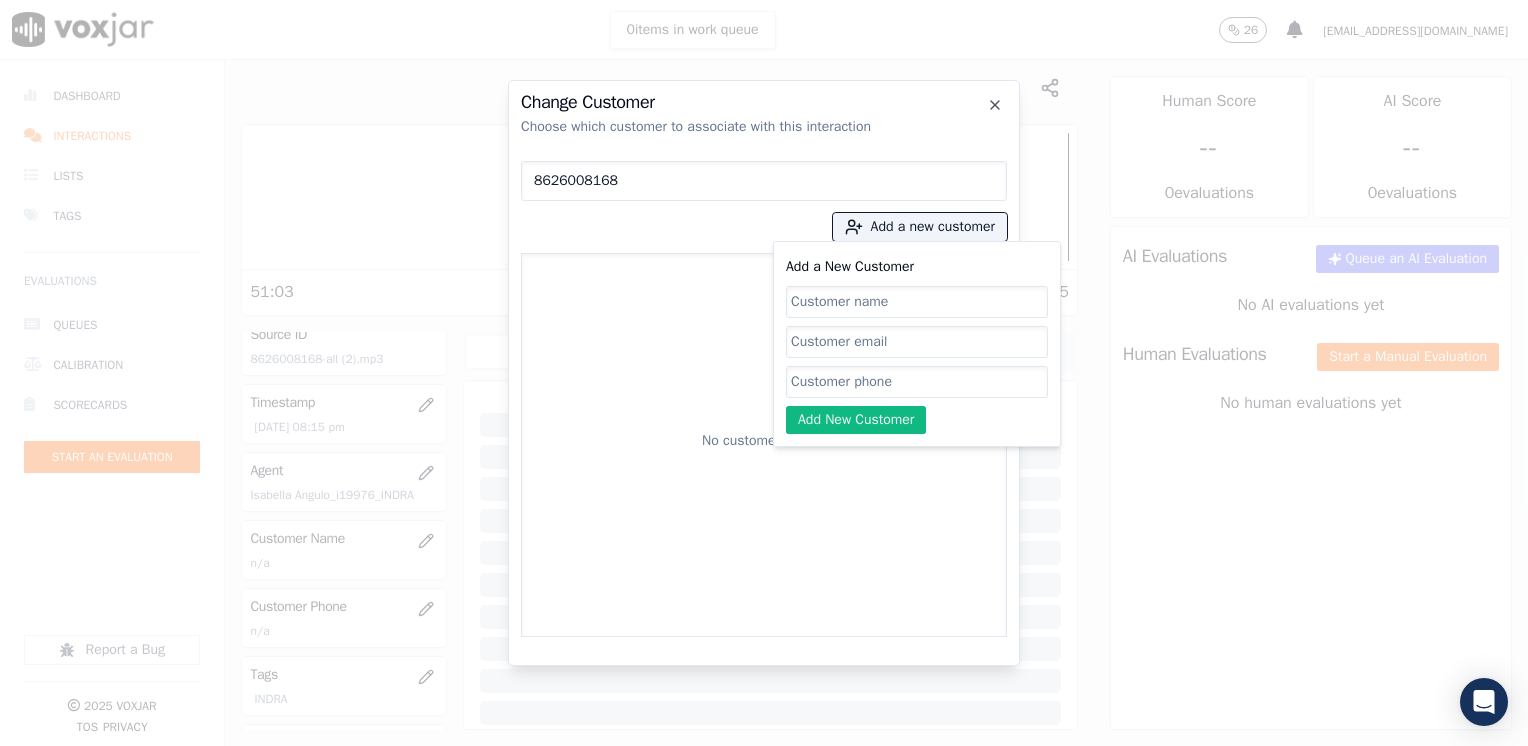 click on "Add a New Customer" 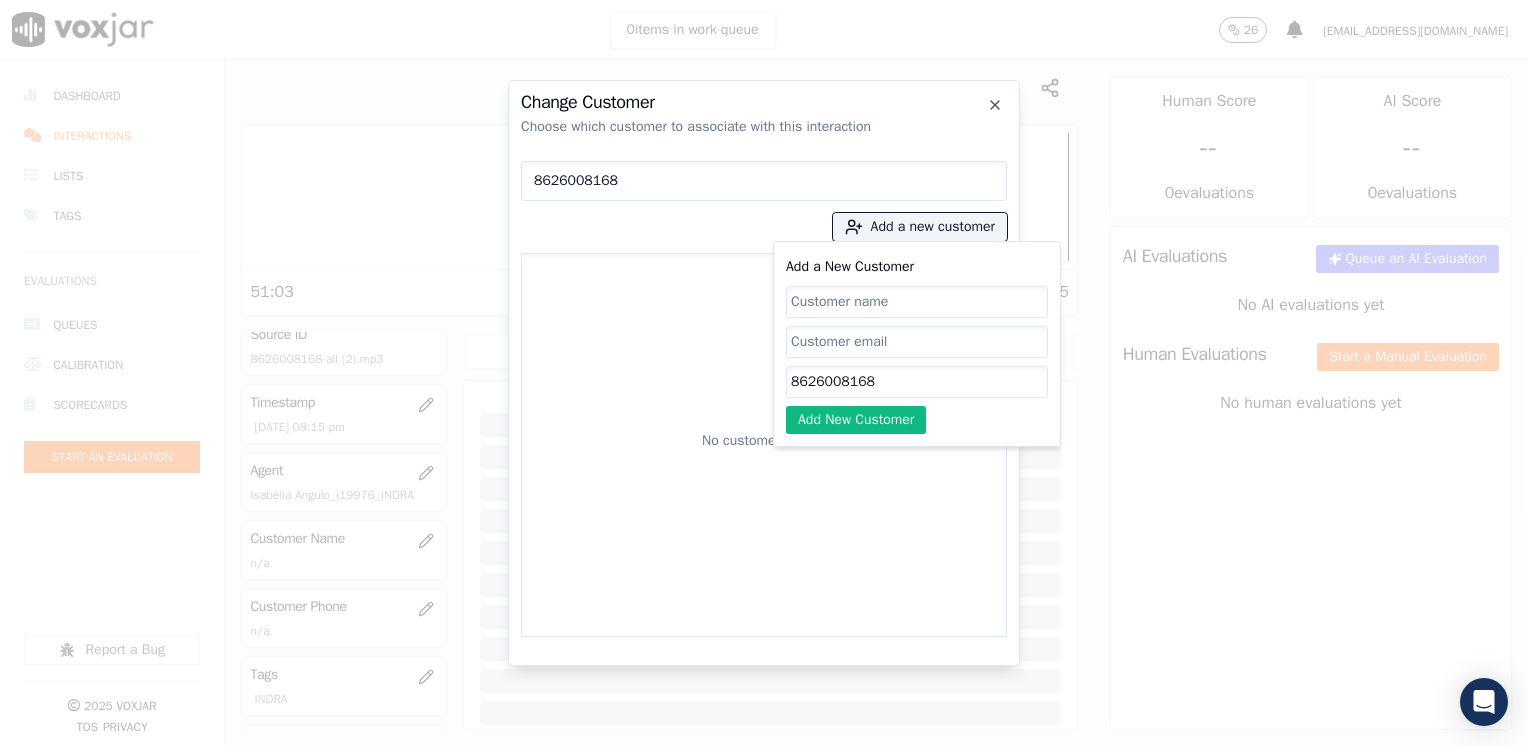 drag, startPoint x: 840, startPoint y: 302, endPoint x: 880, endPoint y: 301, distance: 40.012497 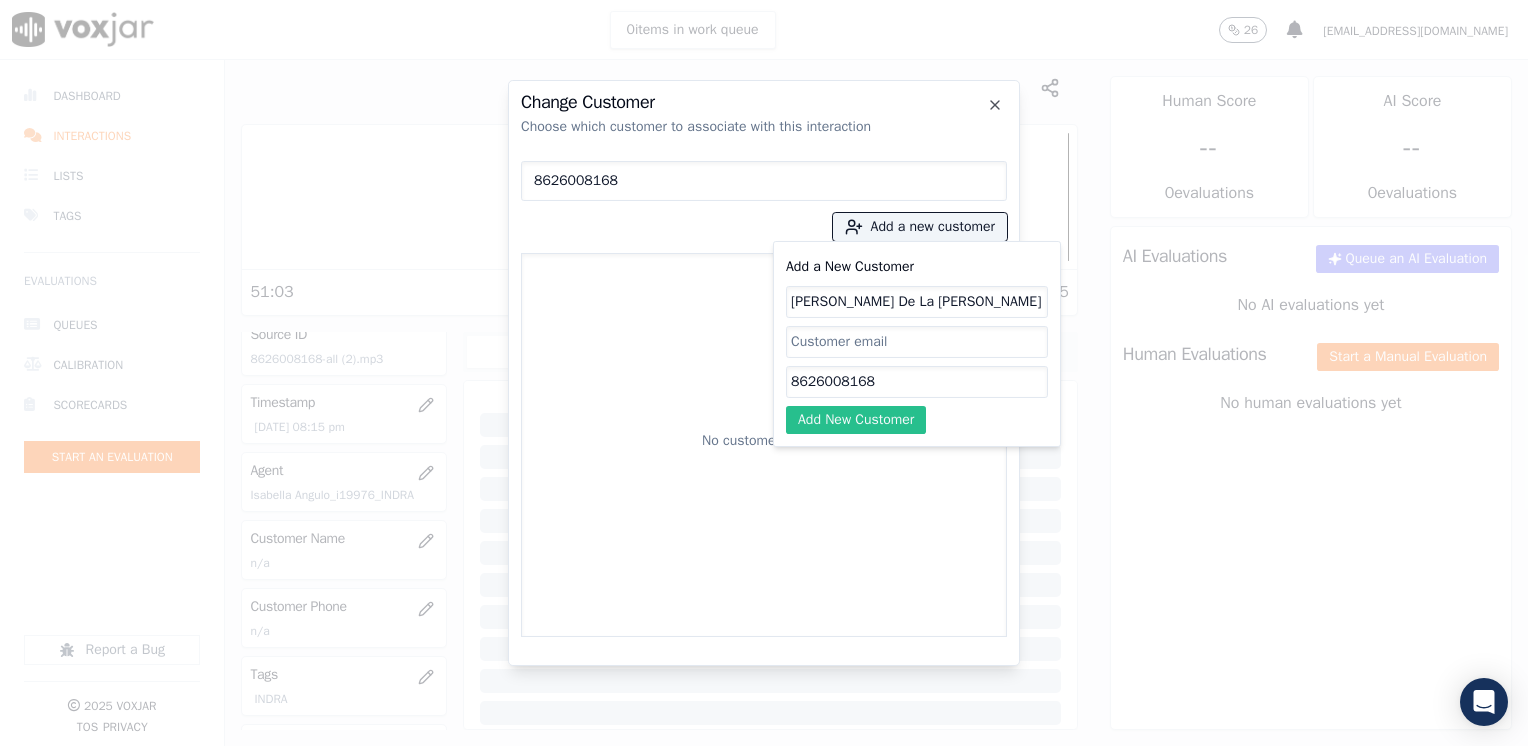 click on "Add New Customer" 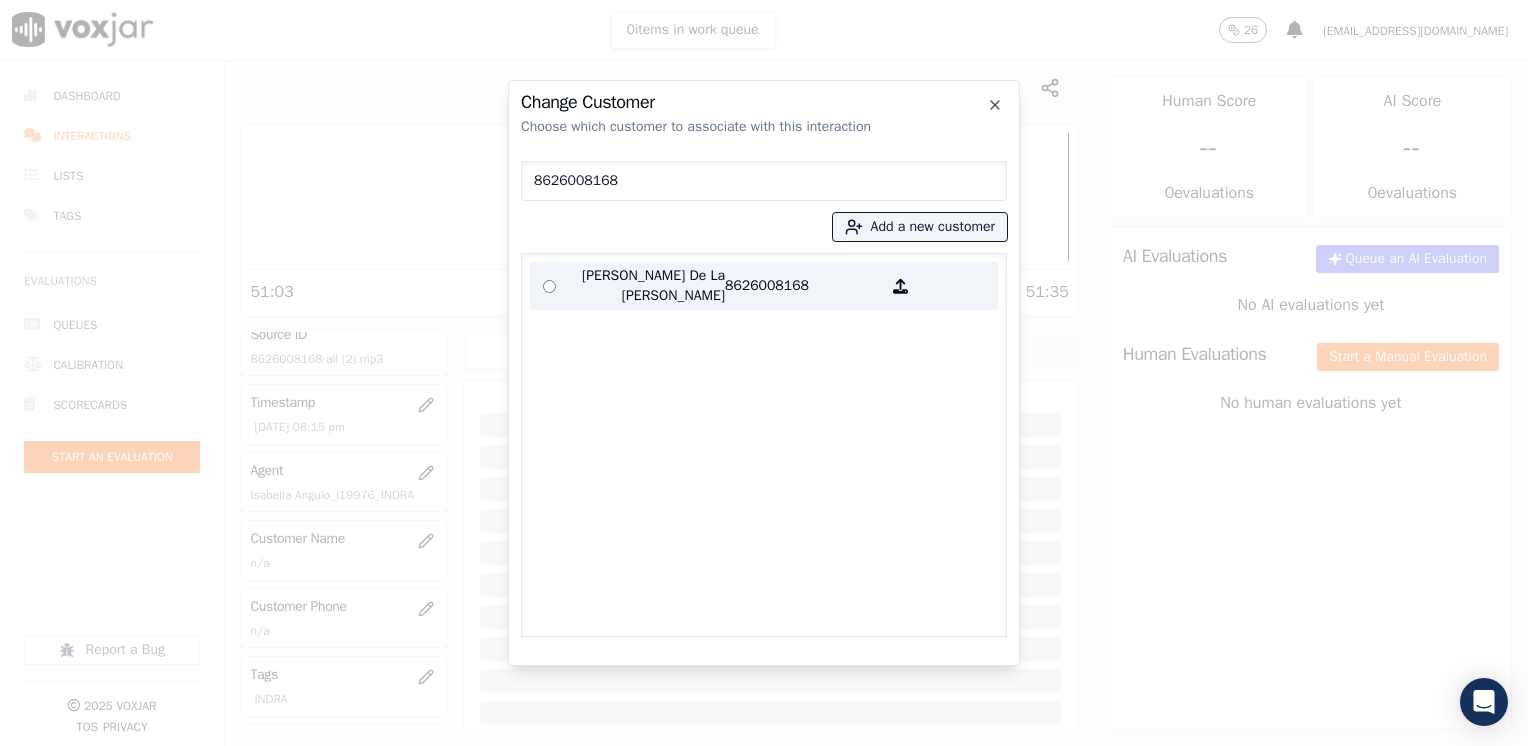 click on "8626008168" at bounding box center [803, 286] 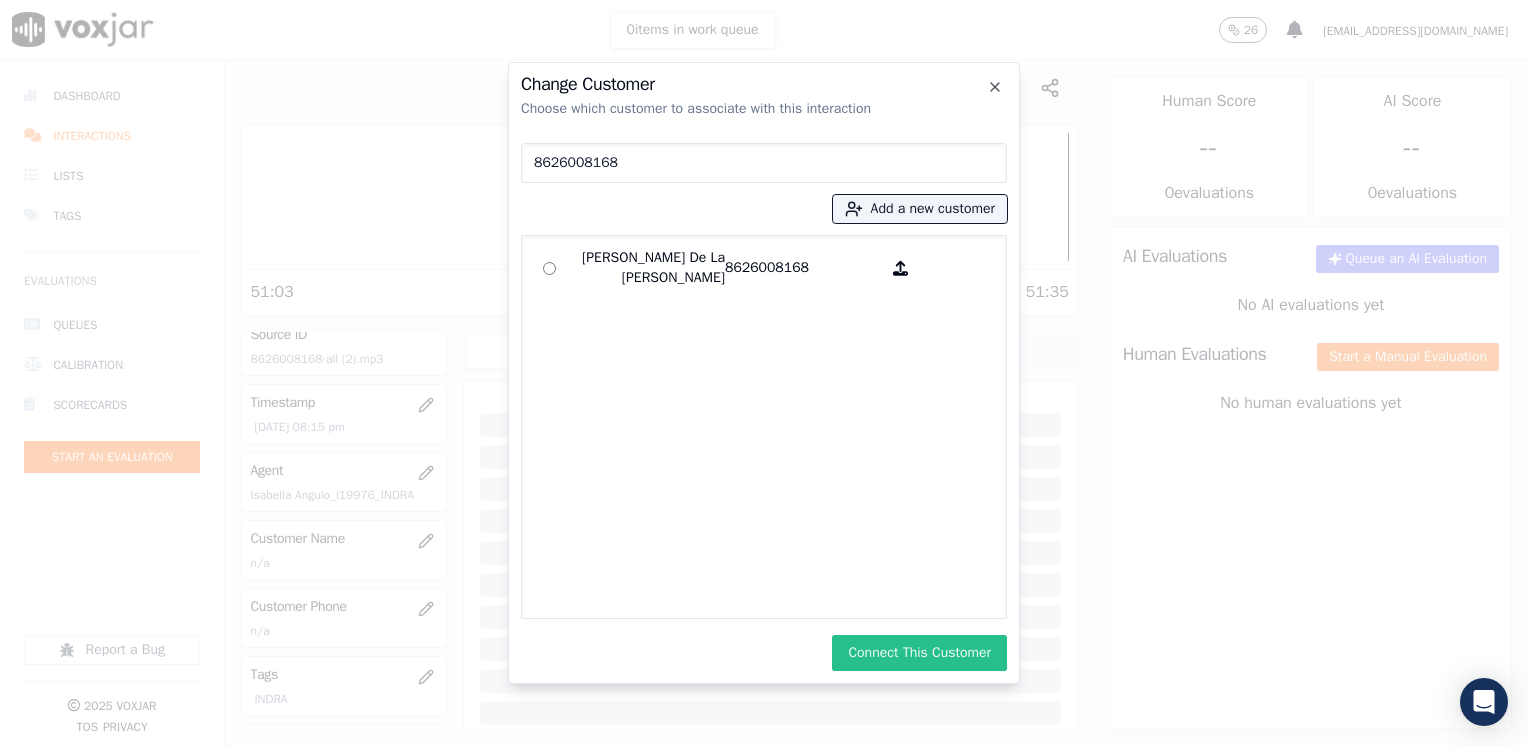 click on "Connect This Customer" at bounding box center (919, 653) 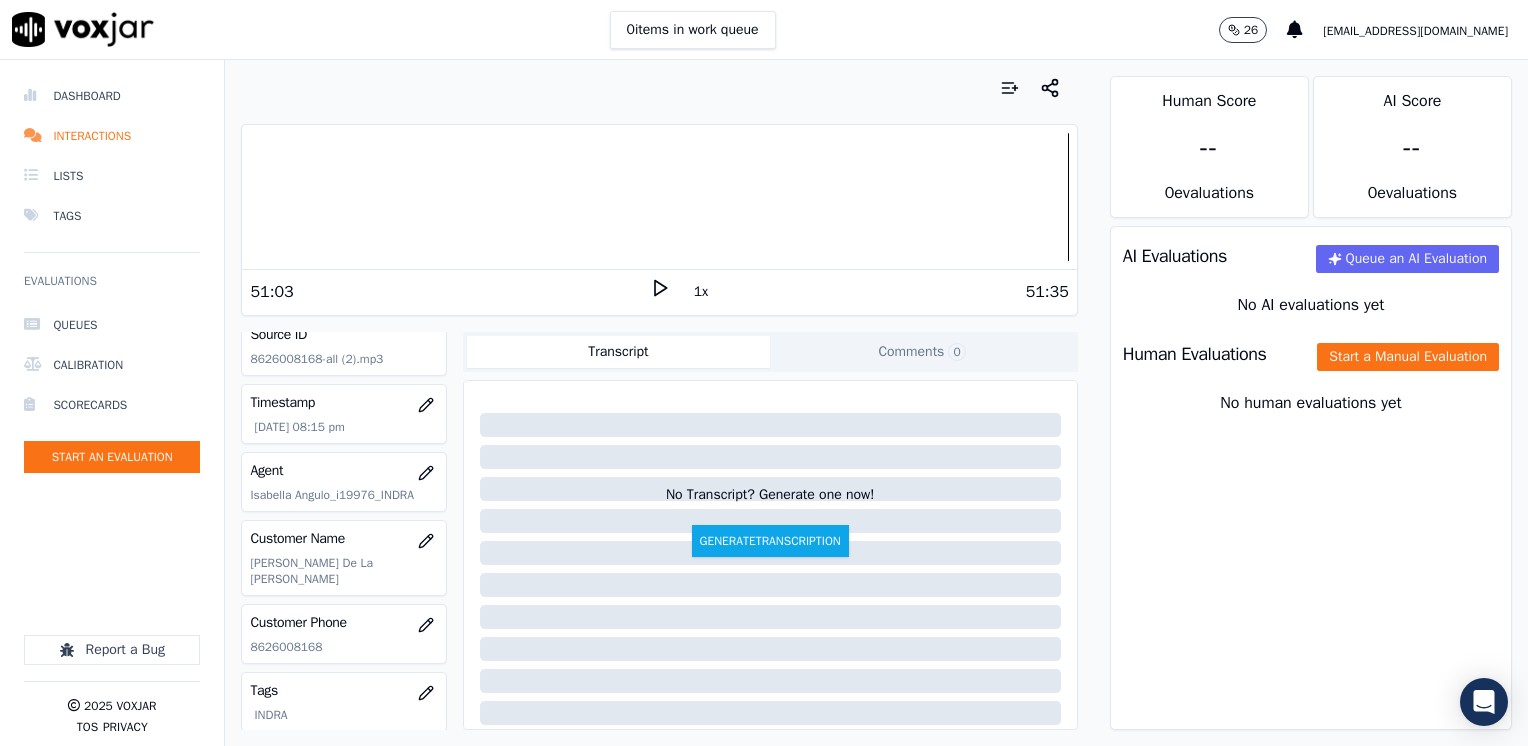 click on "Start a Manual Evaluation" 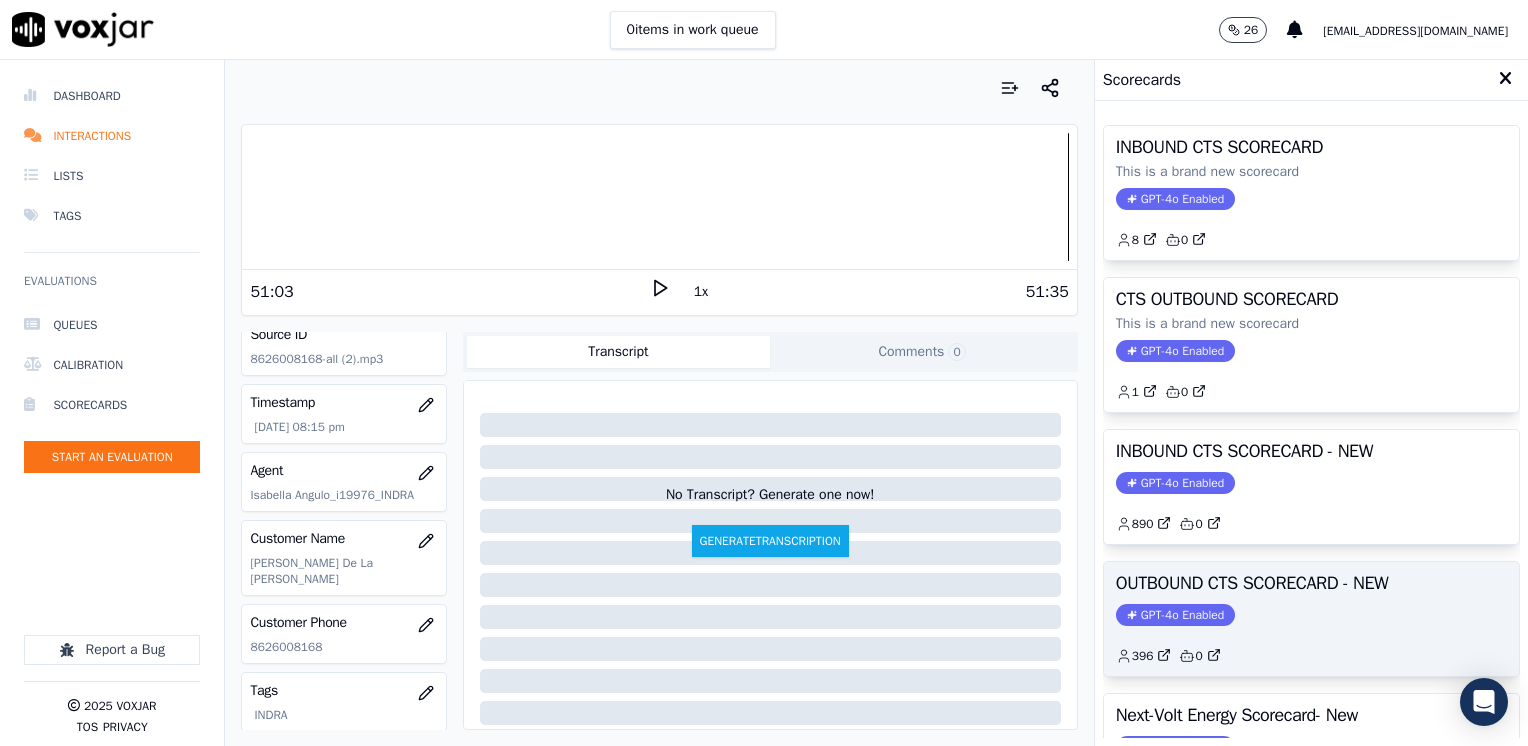 click on "GPT-4o Enabled" at bounding box center (1175, 615) 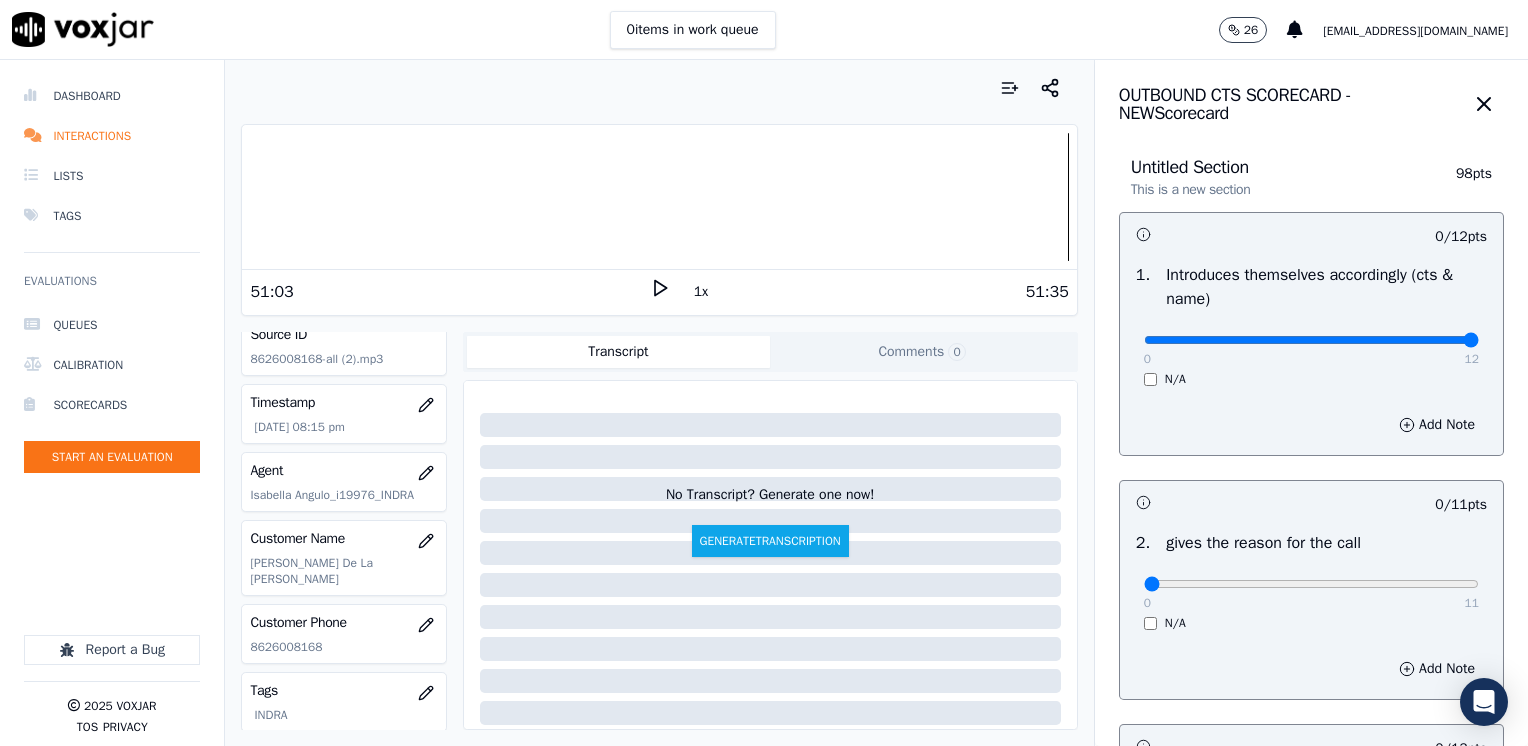 drag, startPoint x: 1134, startPoint y: 341, endPoint x: 1531, endPoint y: 337, distance: 397.02014 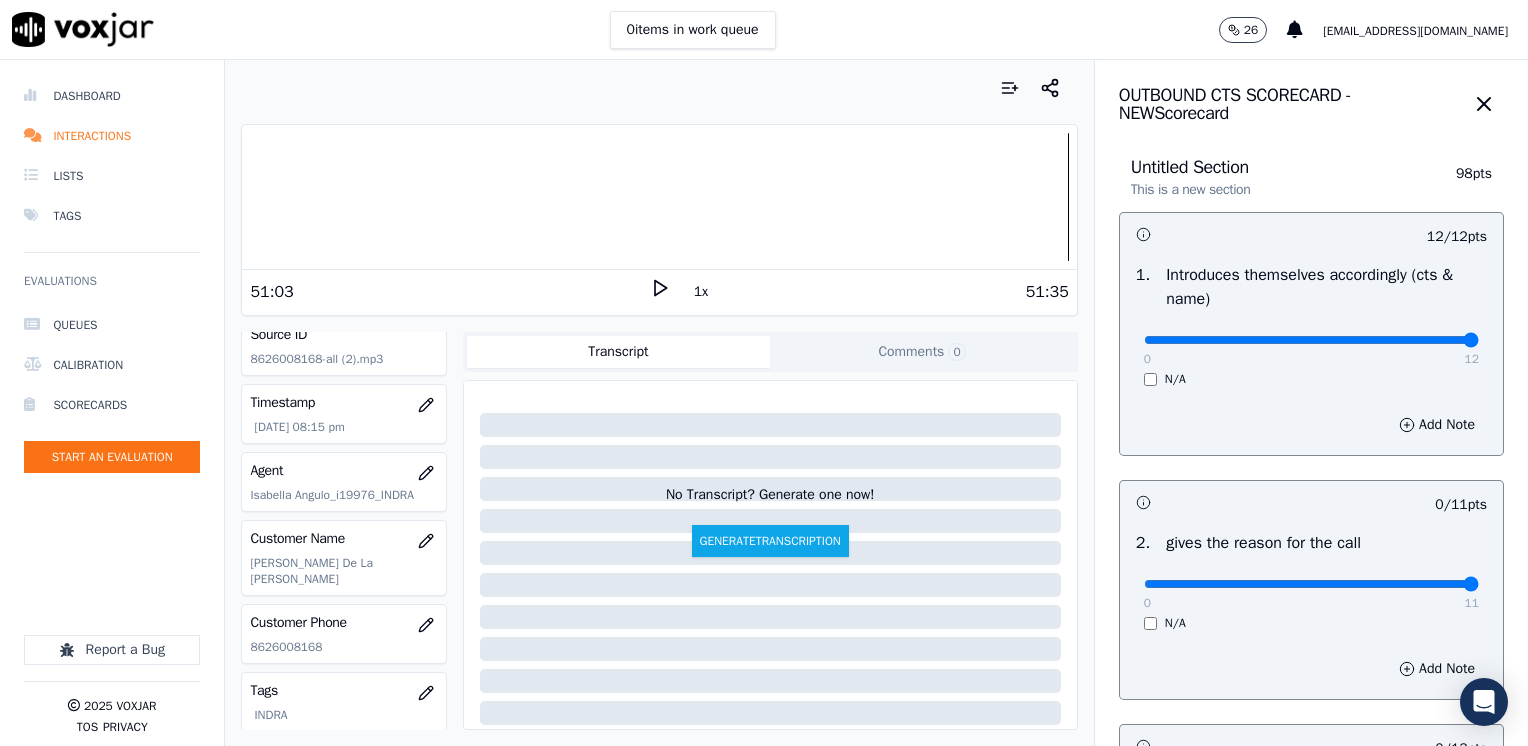 drag, startPoint x: 1131, startPoint y: 582, endPoint x: 1531, endPoint y: 575, distance: 400.06125 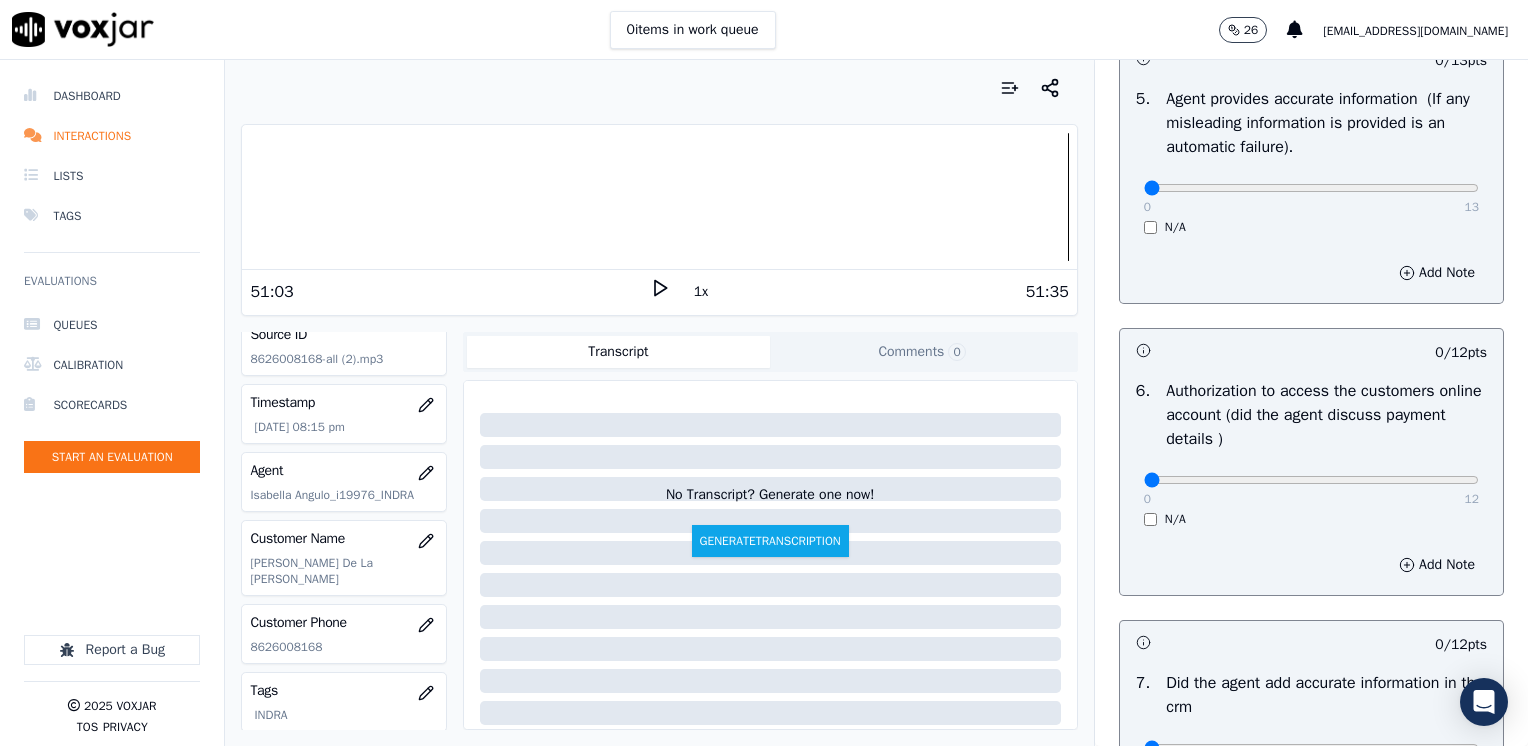 scroll, scrollTop: 1748, scrollLeft: 0, axis: vertical 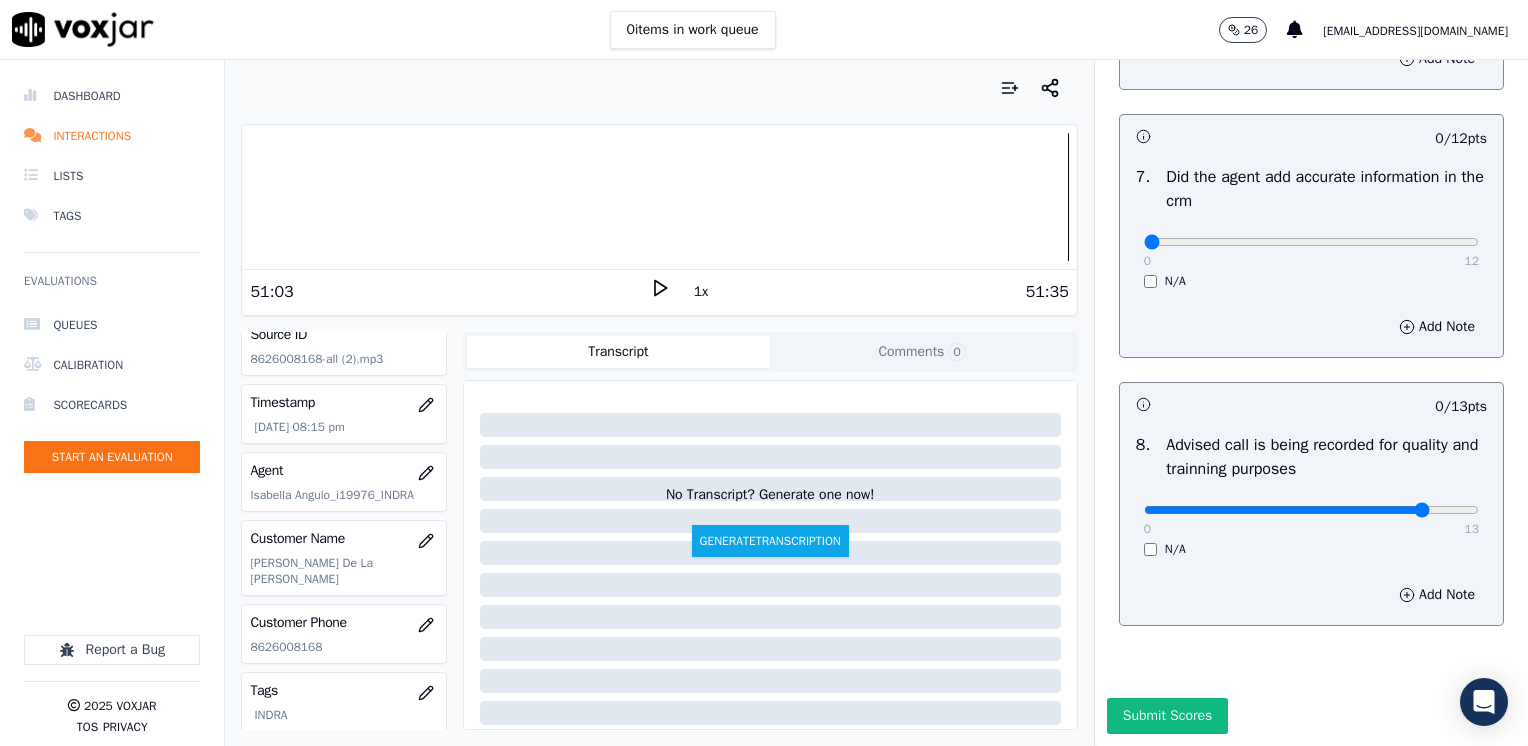 click at bounding box center [1311, -1366] 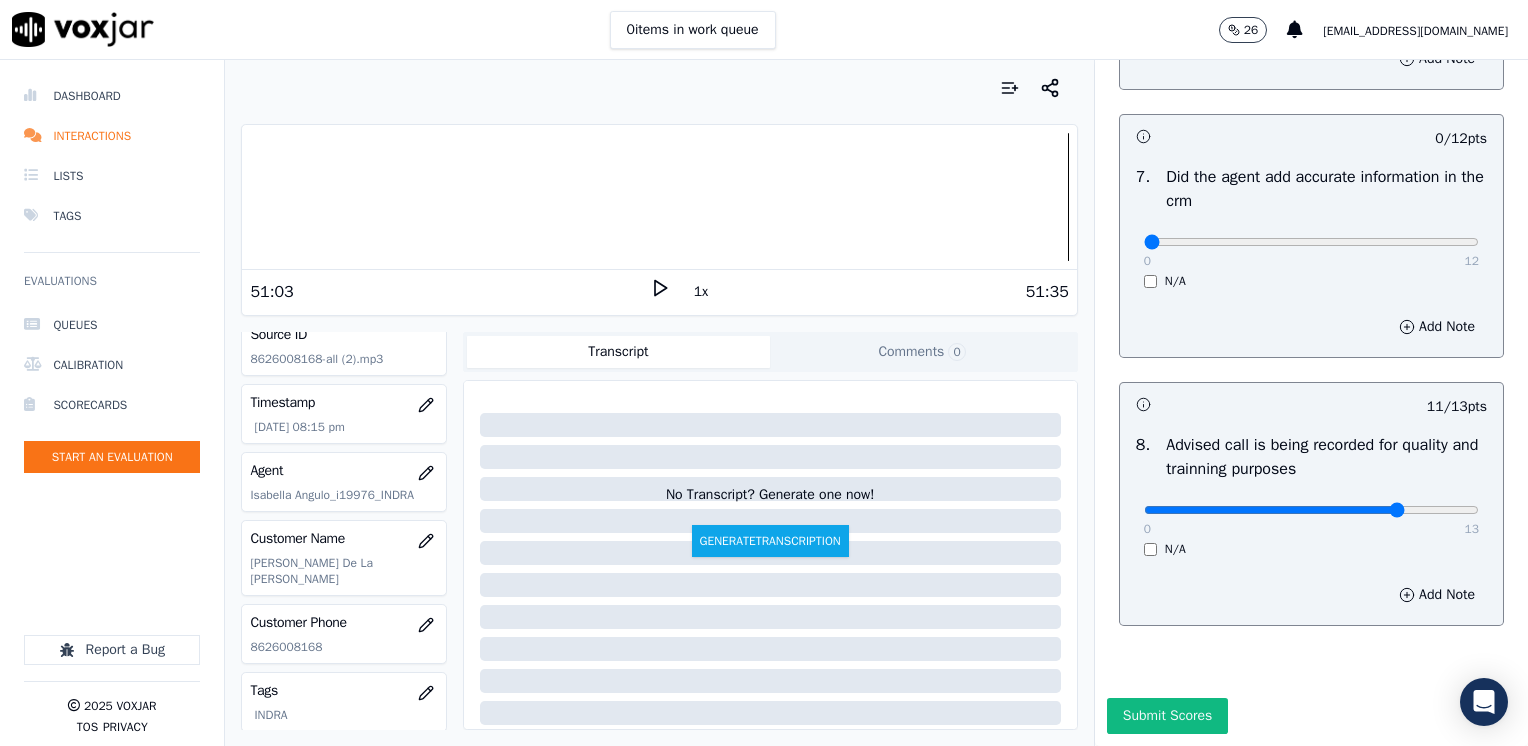 click at bounding box center (1311, -1366) 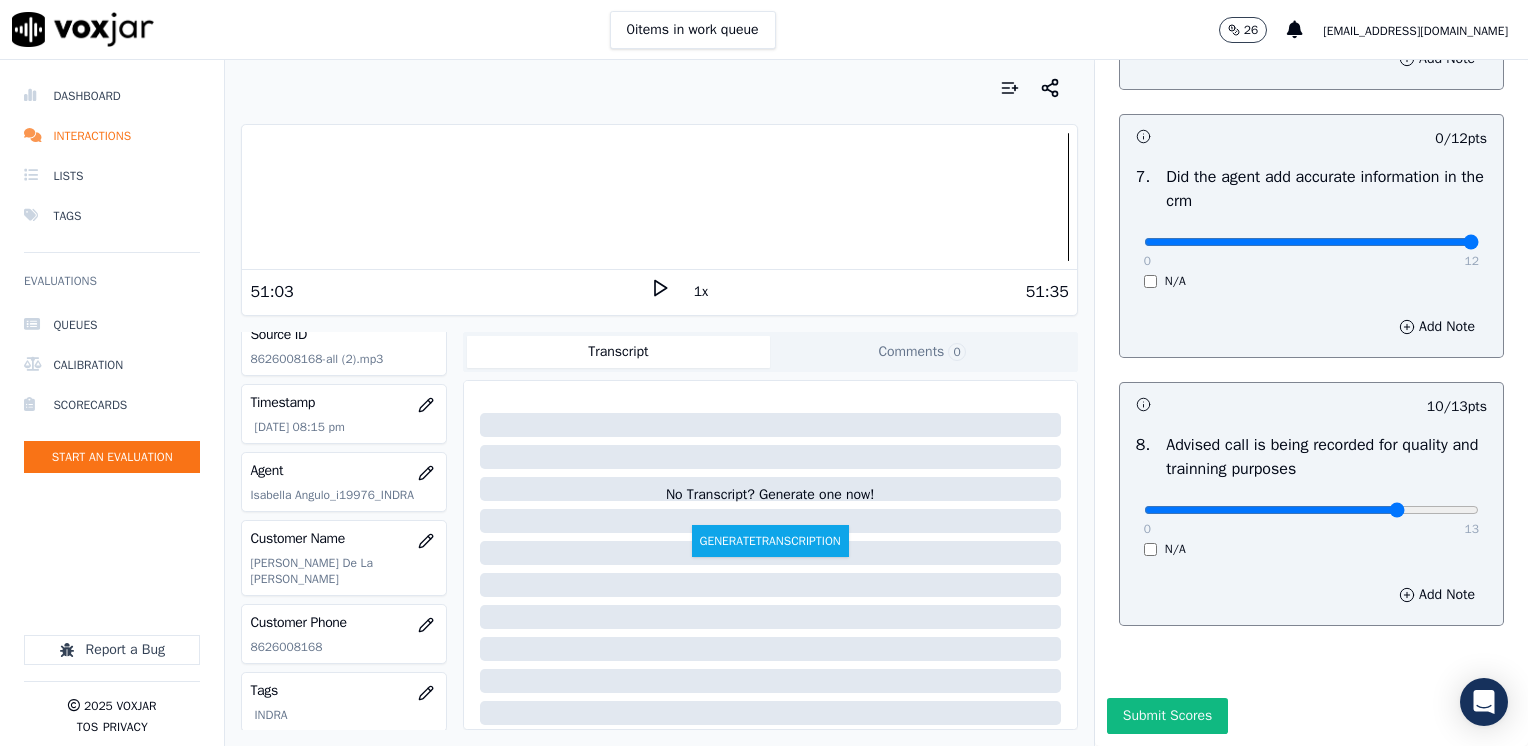 drag, startPoint x: 1130, startPoint y: 195, endPoint x: 1531, endPoint y: 222, distance: 401.90796 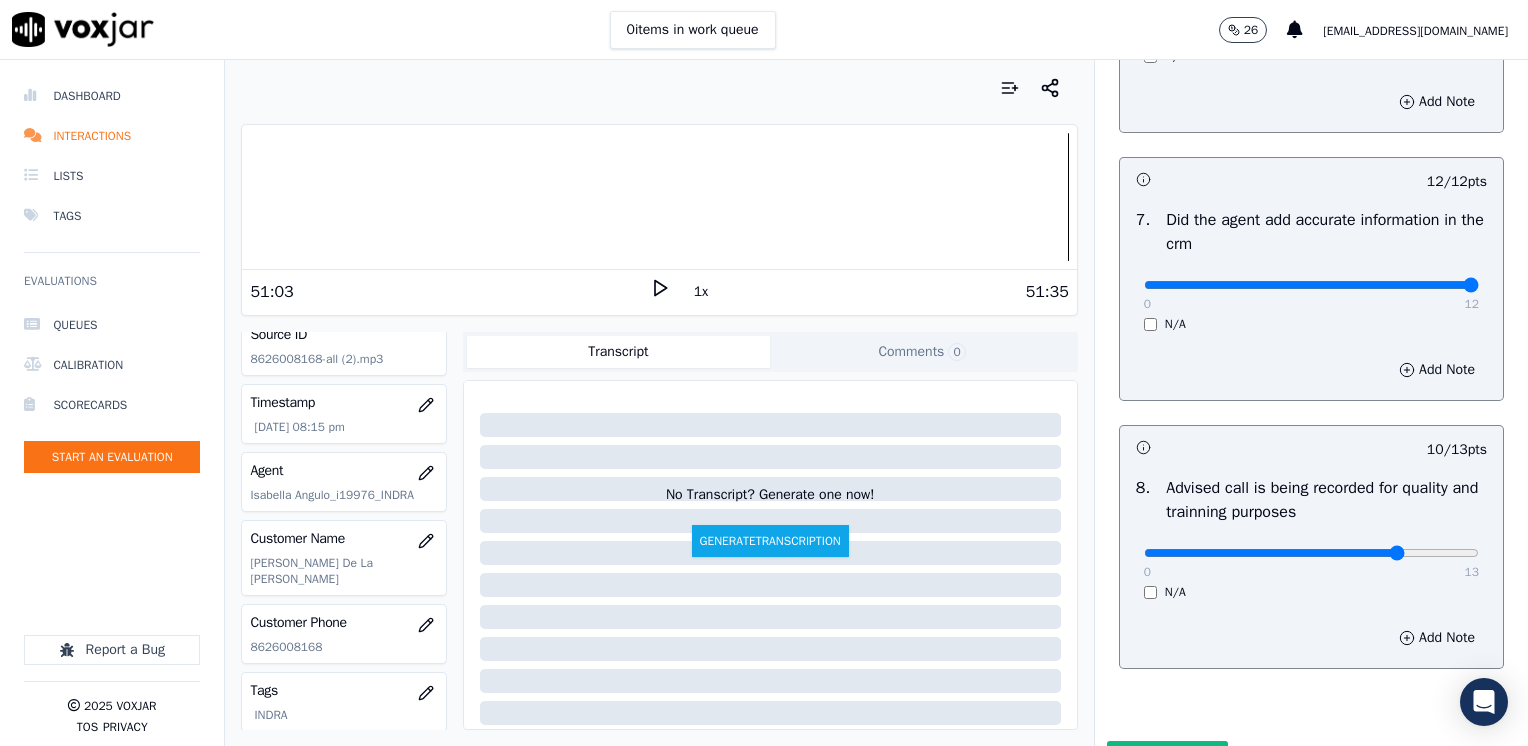 scroll, scrollTop: 1448, scrollLeft: 0, axis: vertical 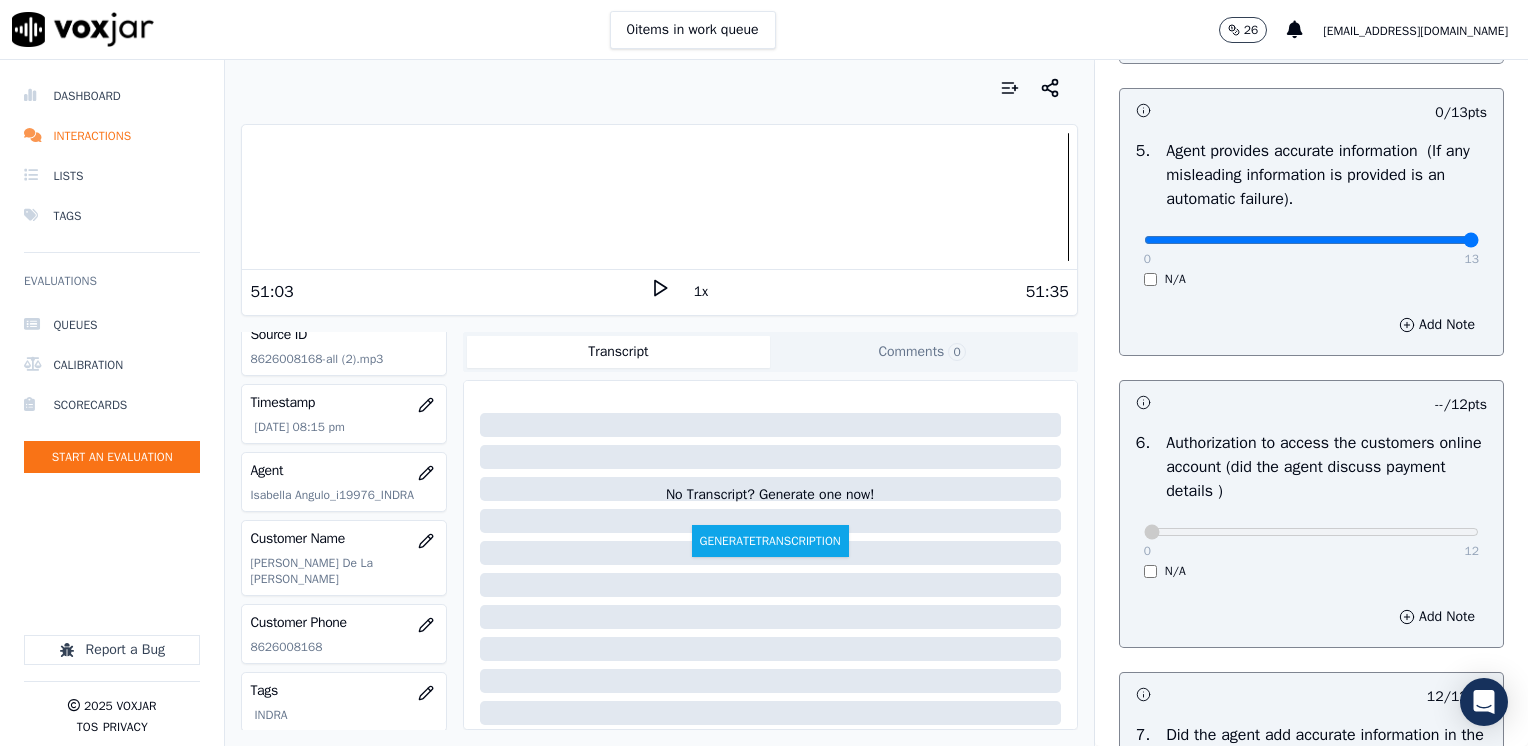 drag, startPoint x: 1131, startPoint y: 236, endPoint x: 1531, endPoint y: 294, distance: 404.18314 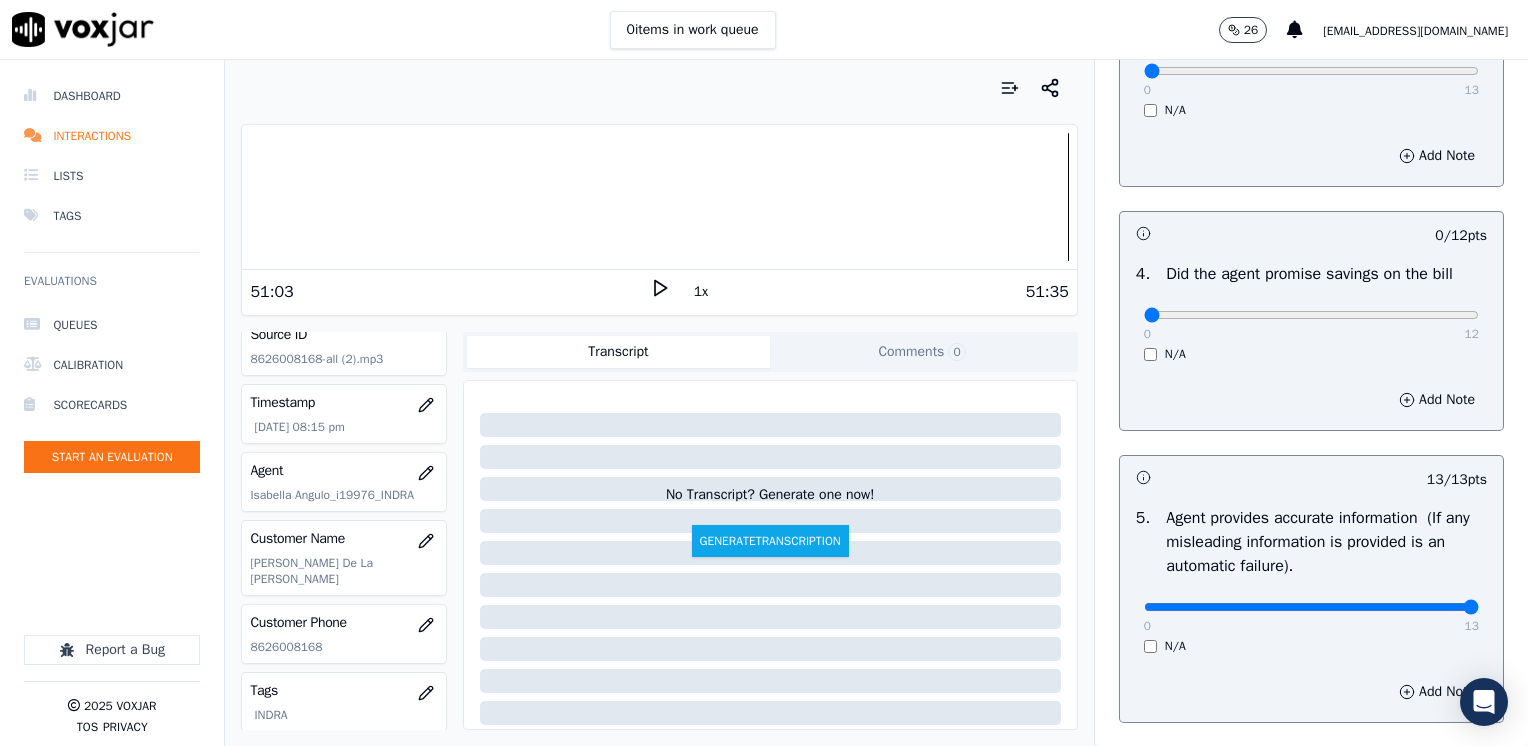 scroll, scrollTop: 748, scrollLeft: 0, axis: vertical 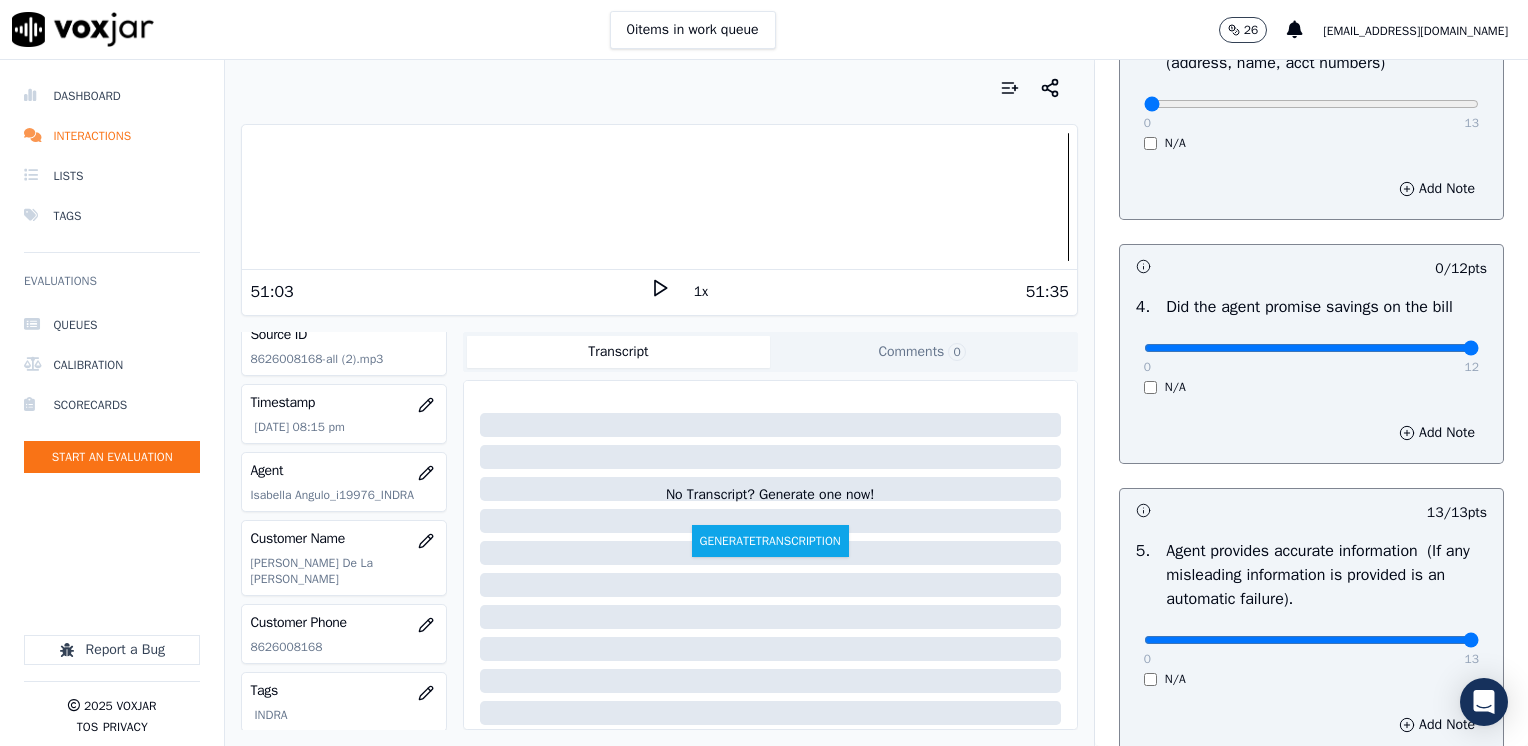 drag, startPoint x: 1133, startPoint y: 345, endPoint x: 1531, endPoint y: 394, distance: 401.00497 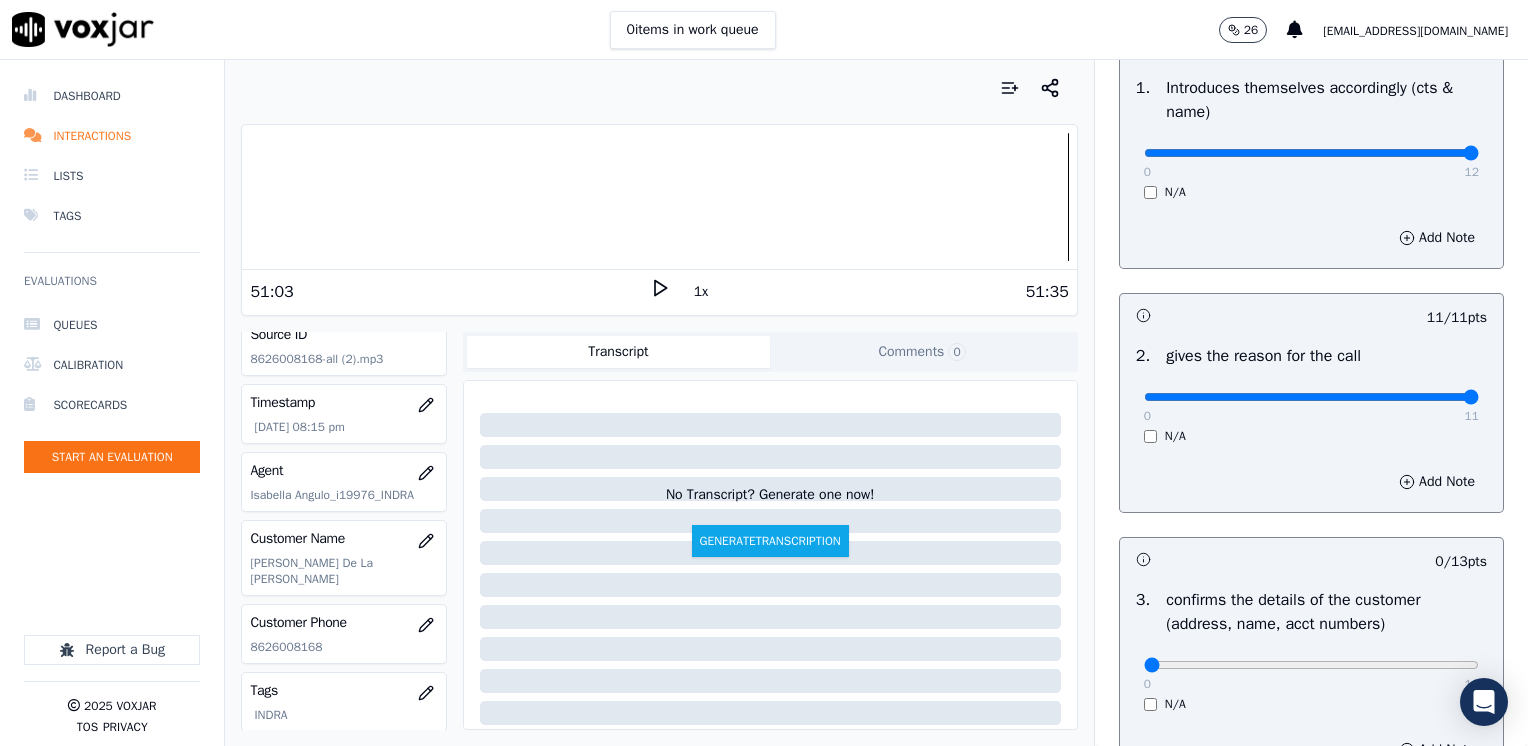 scroll, scrollTop: 448, scrollLeft: 0, axis: vertical 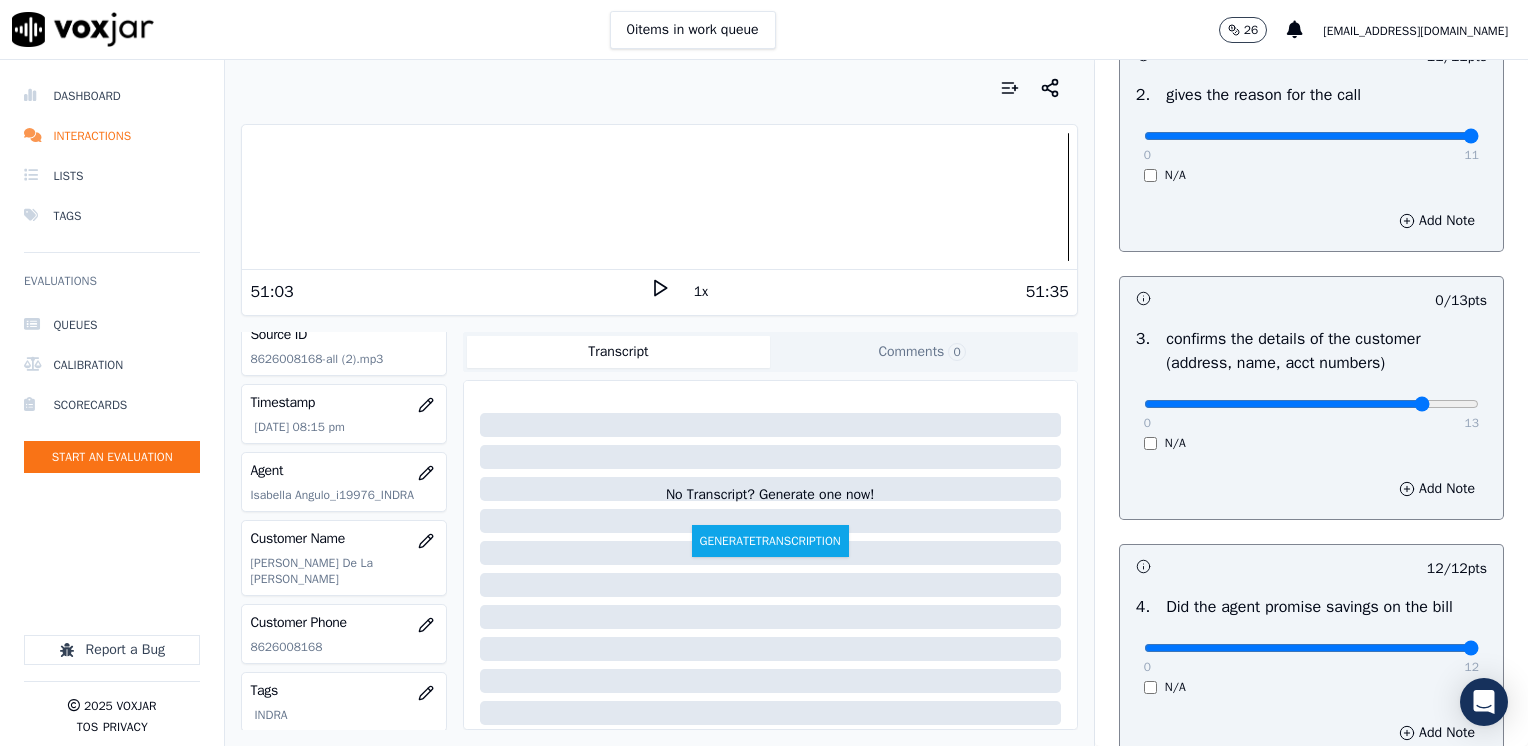 click at bounding box center (1311, -108) 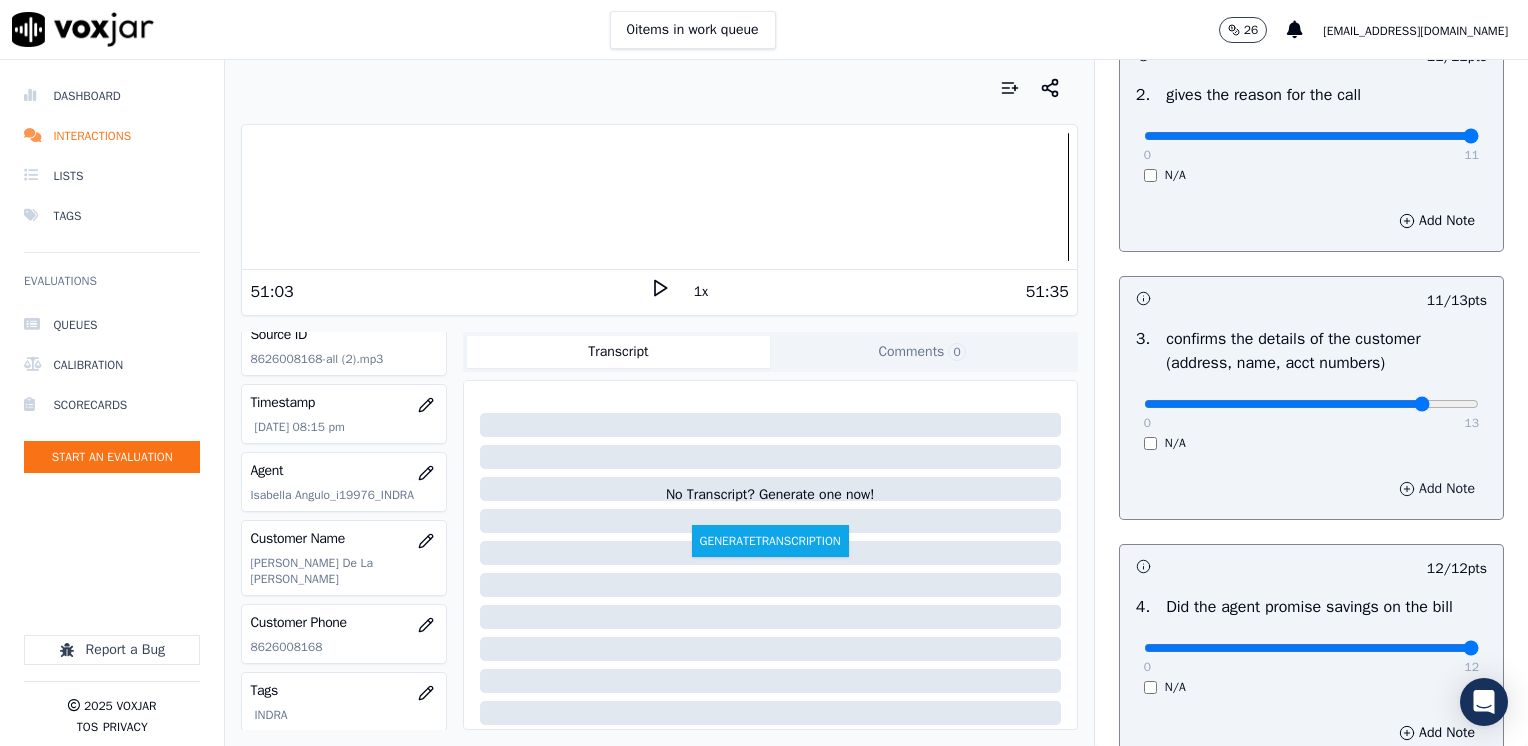 click on "Add Note" at bounding box center (1437, 489) 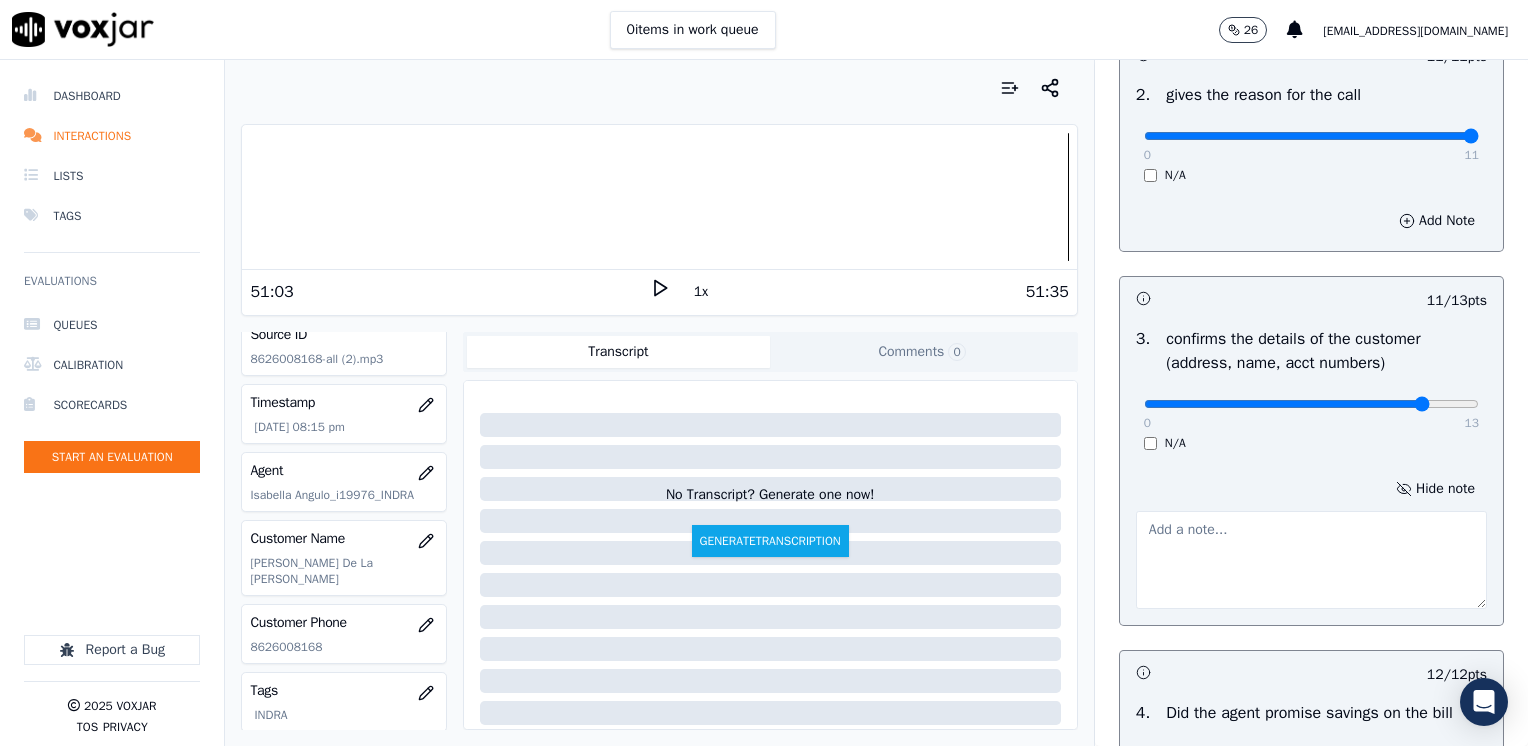 click at bounding box center [1311, 560] 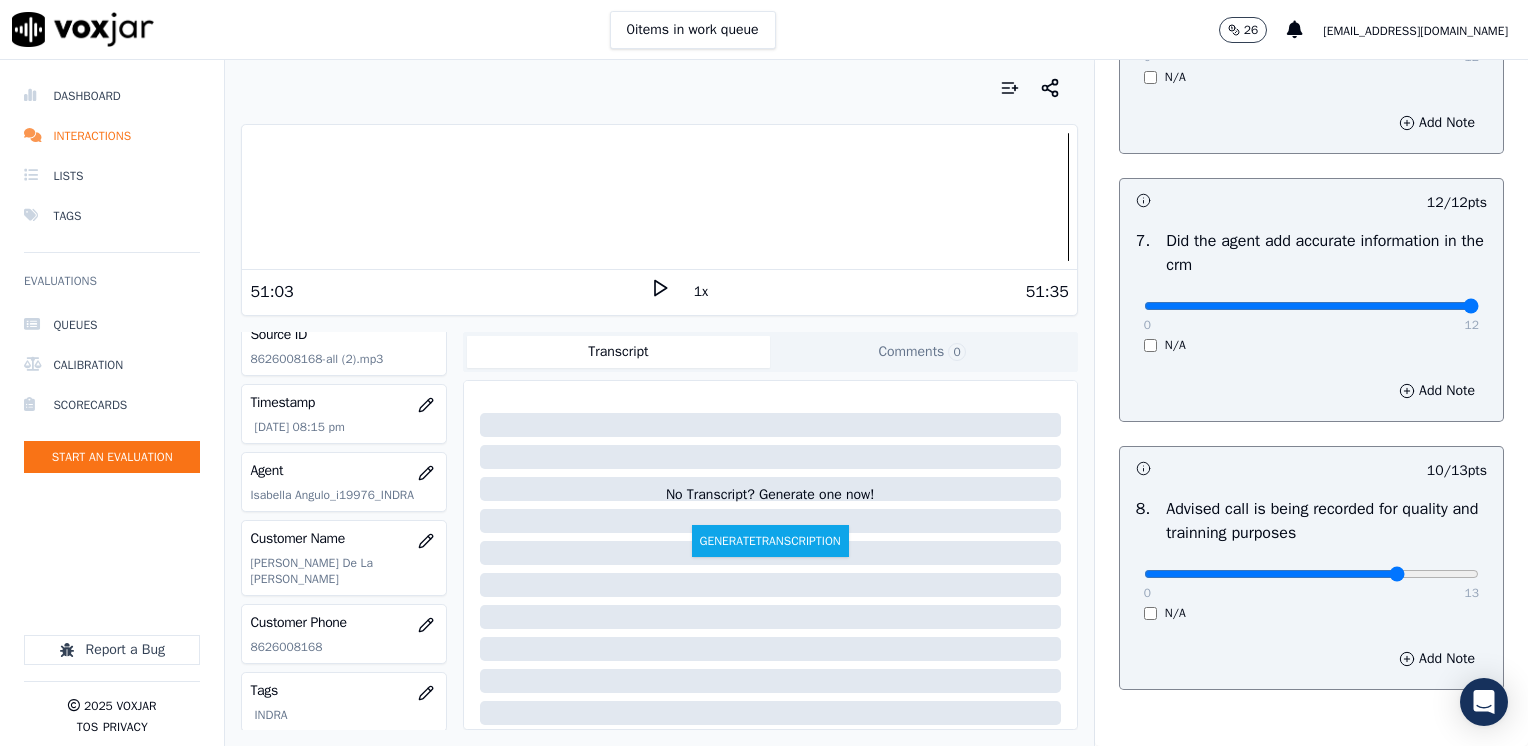 scroll, scrollTop: 1853, scrollLeft: 0, axis: vertical 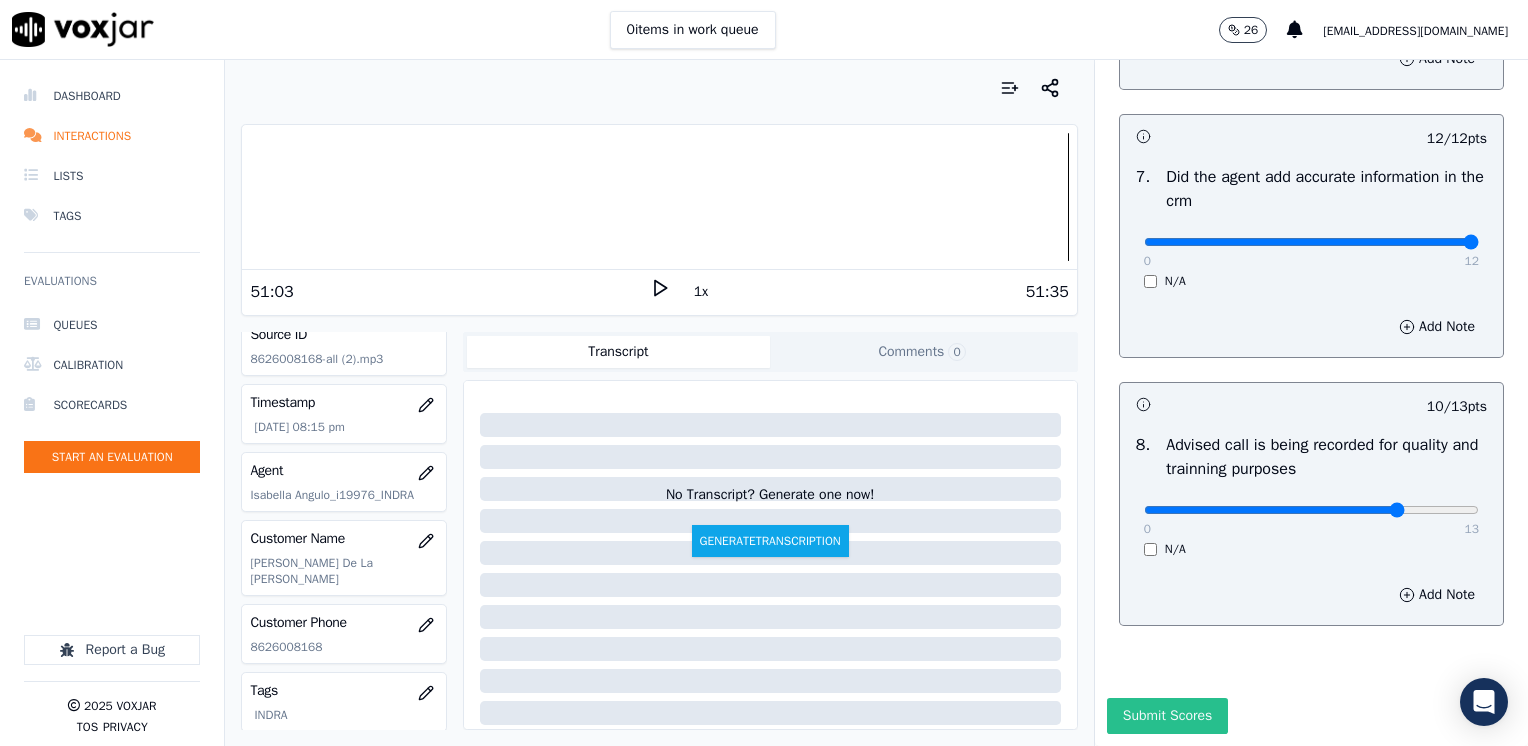 click on "Submit Scores" at bounding box center (1167, 716) 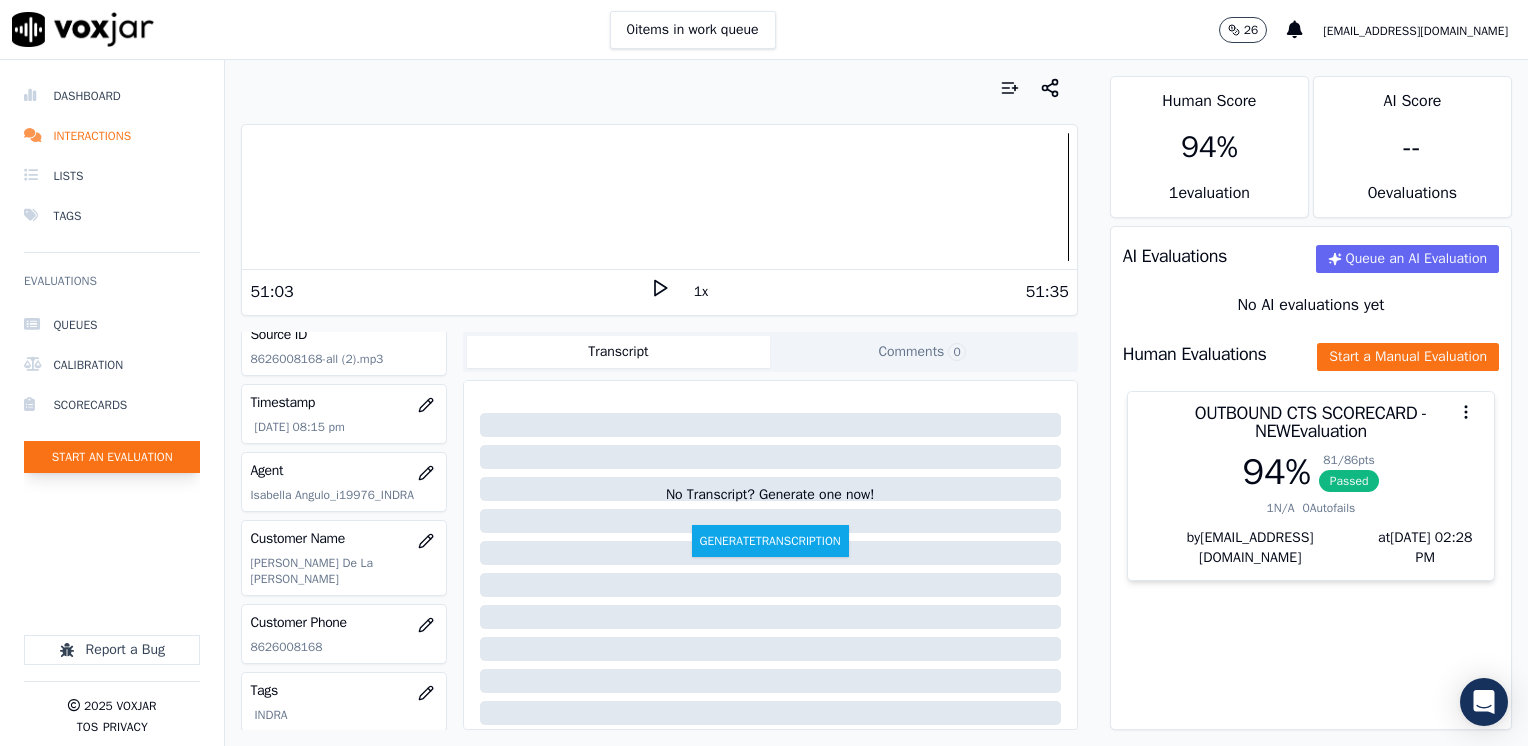 click on "Start an Evaluation" 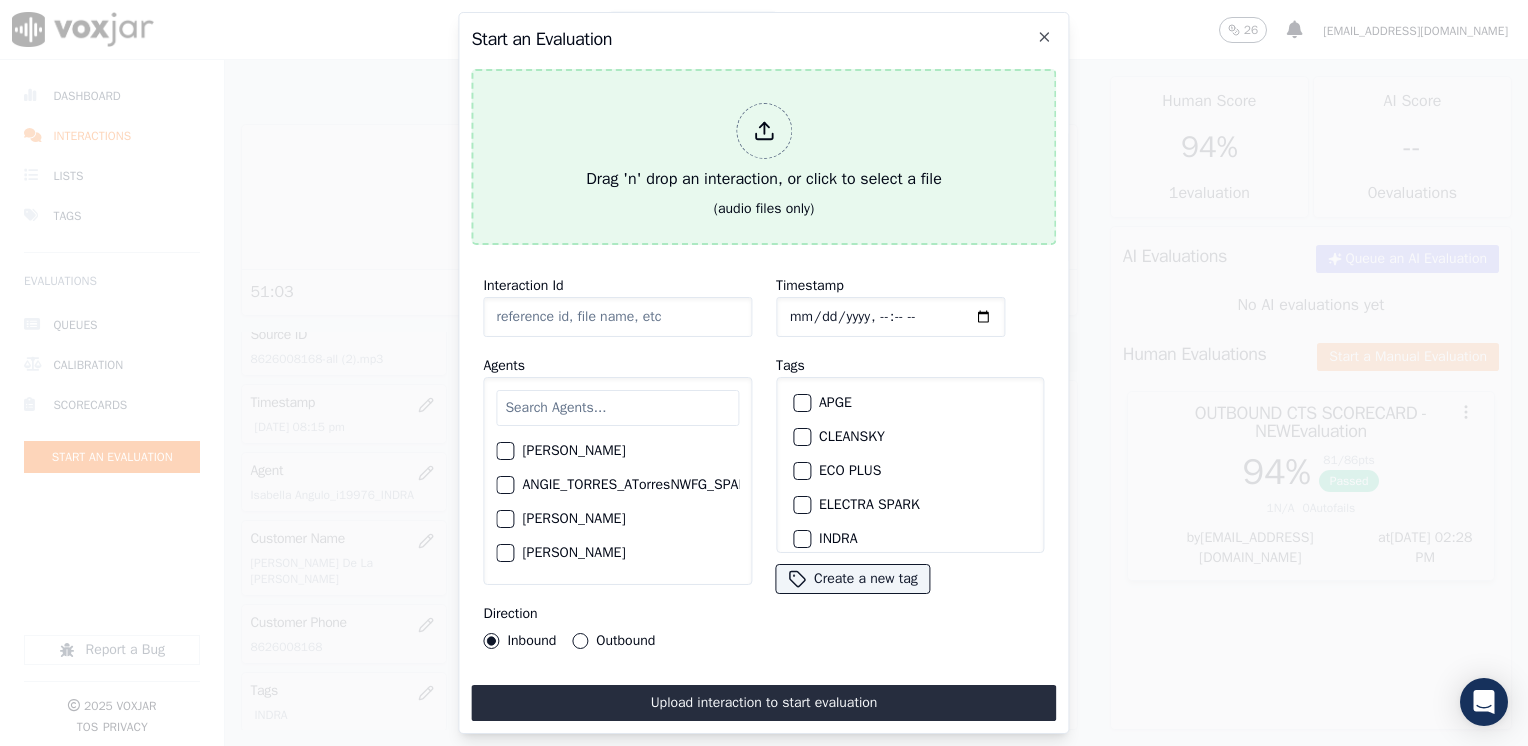 click at bounding box center [764, 131] 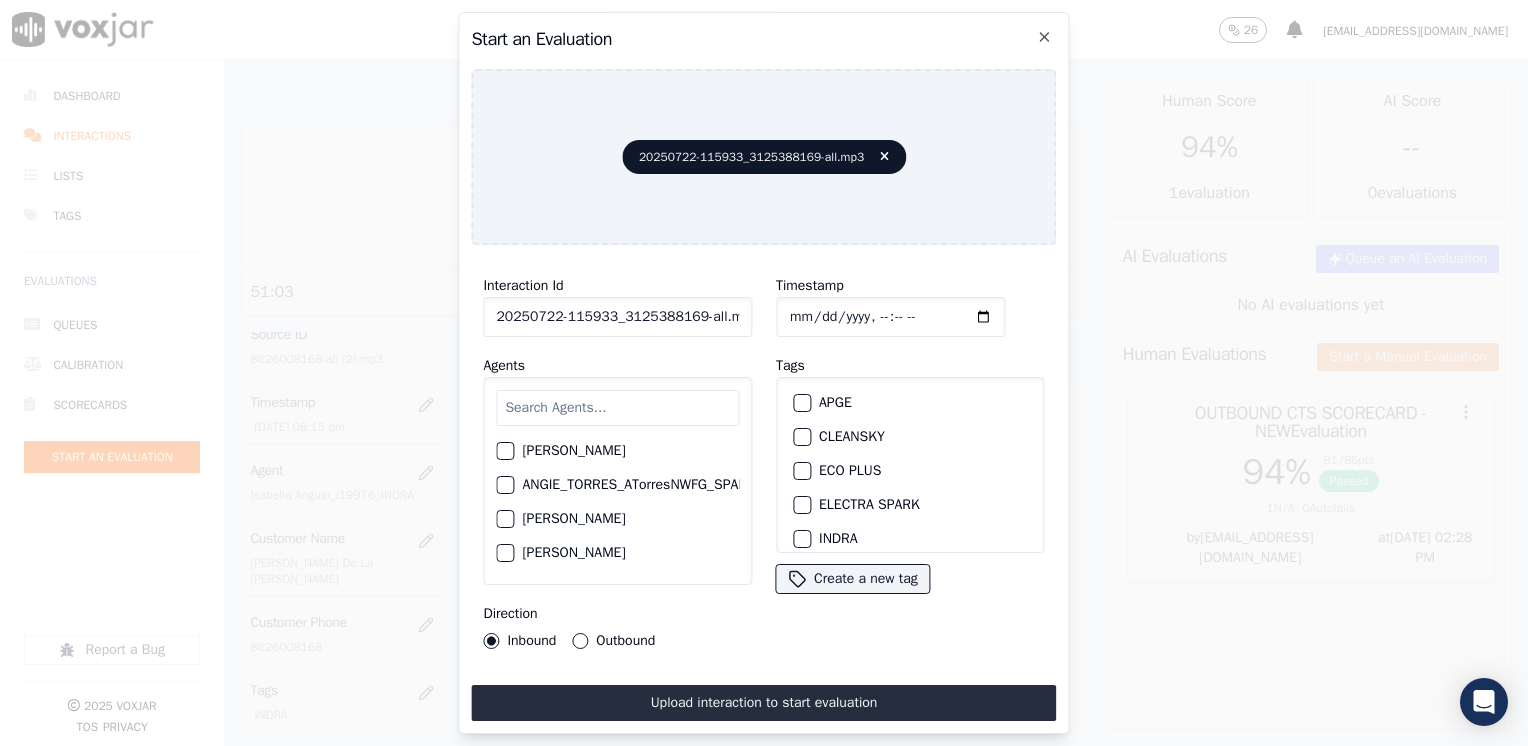 click at bounding box center (617, 408) 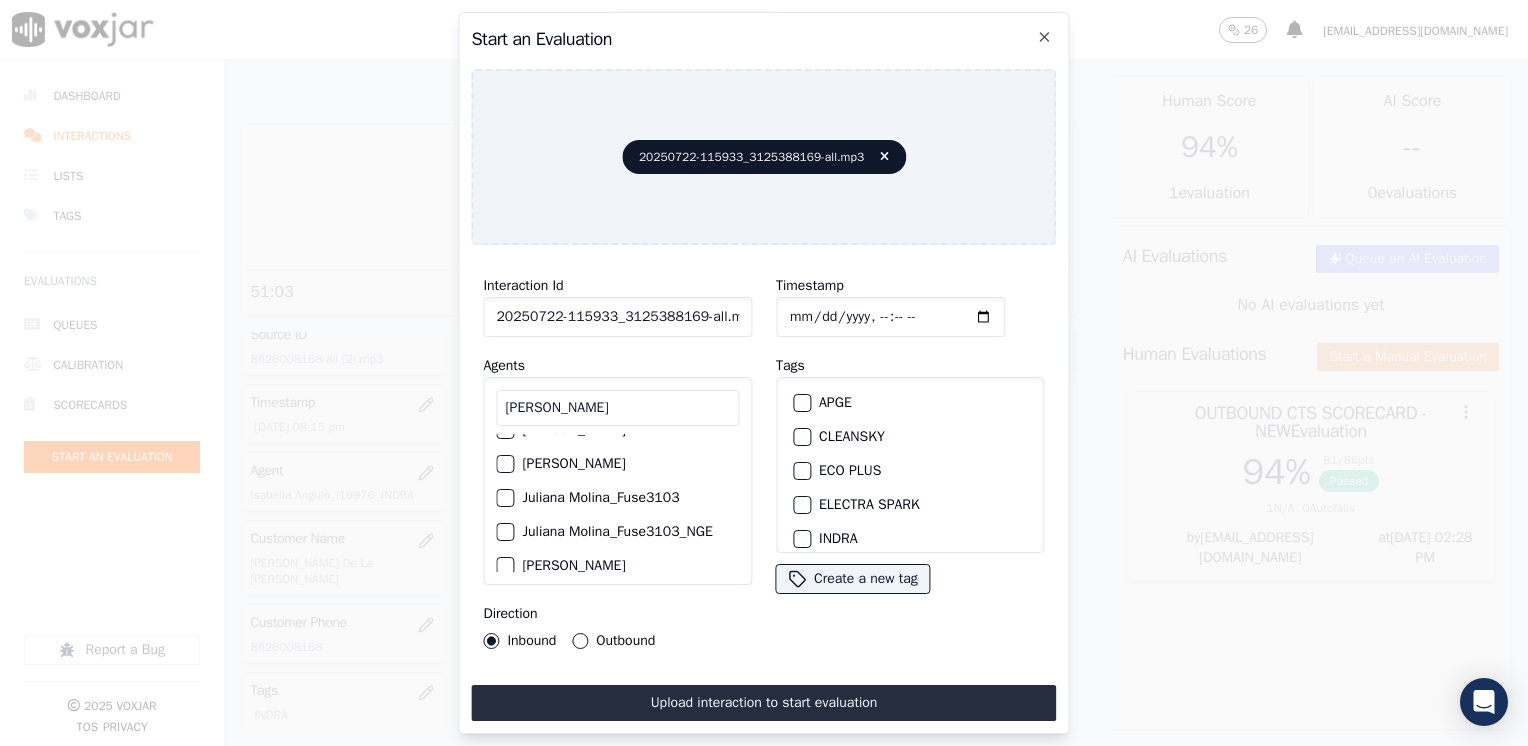 scroll, scrollTop: 0, scrollLeft: 0, axis: both 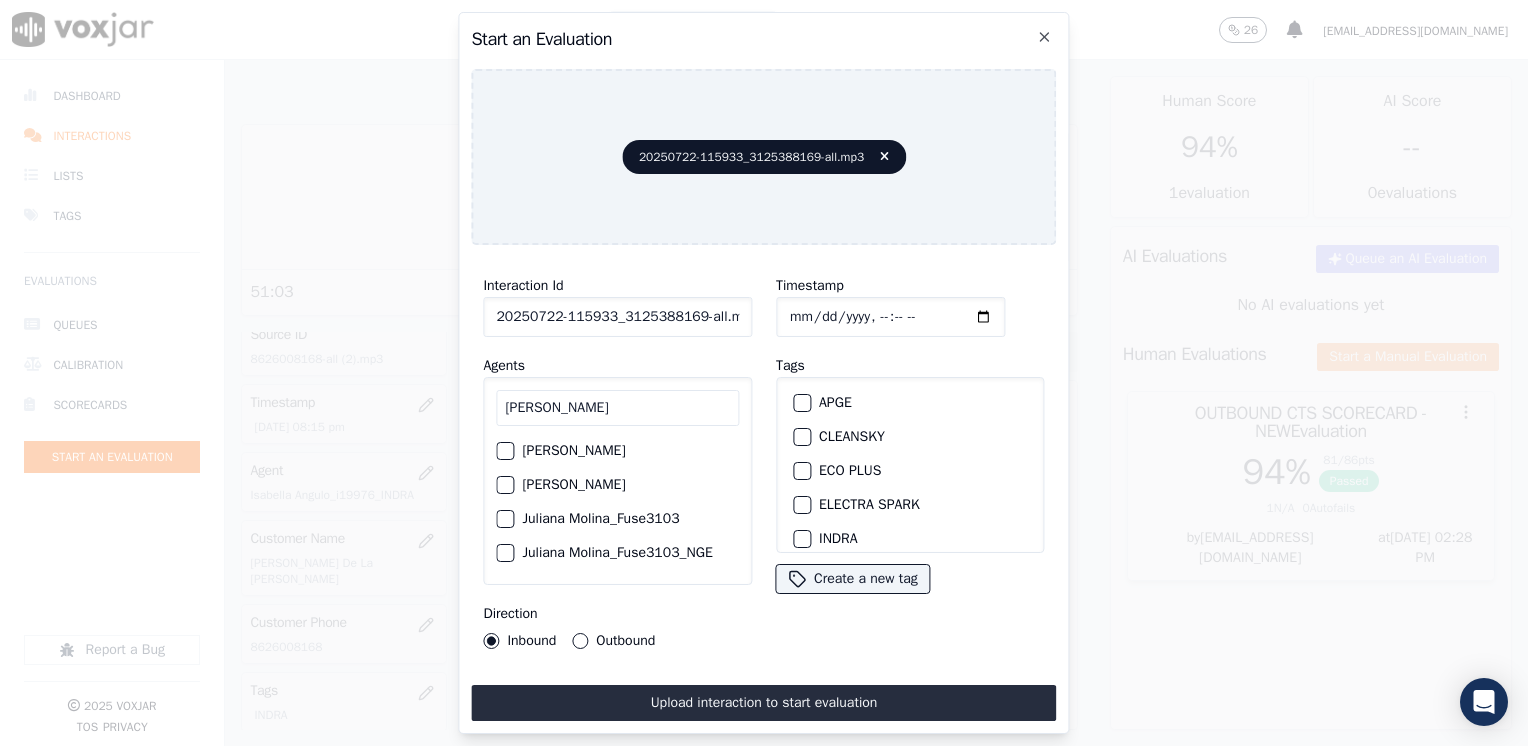 click at bounding box center [504, 519] 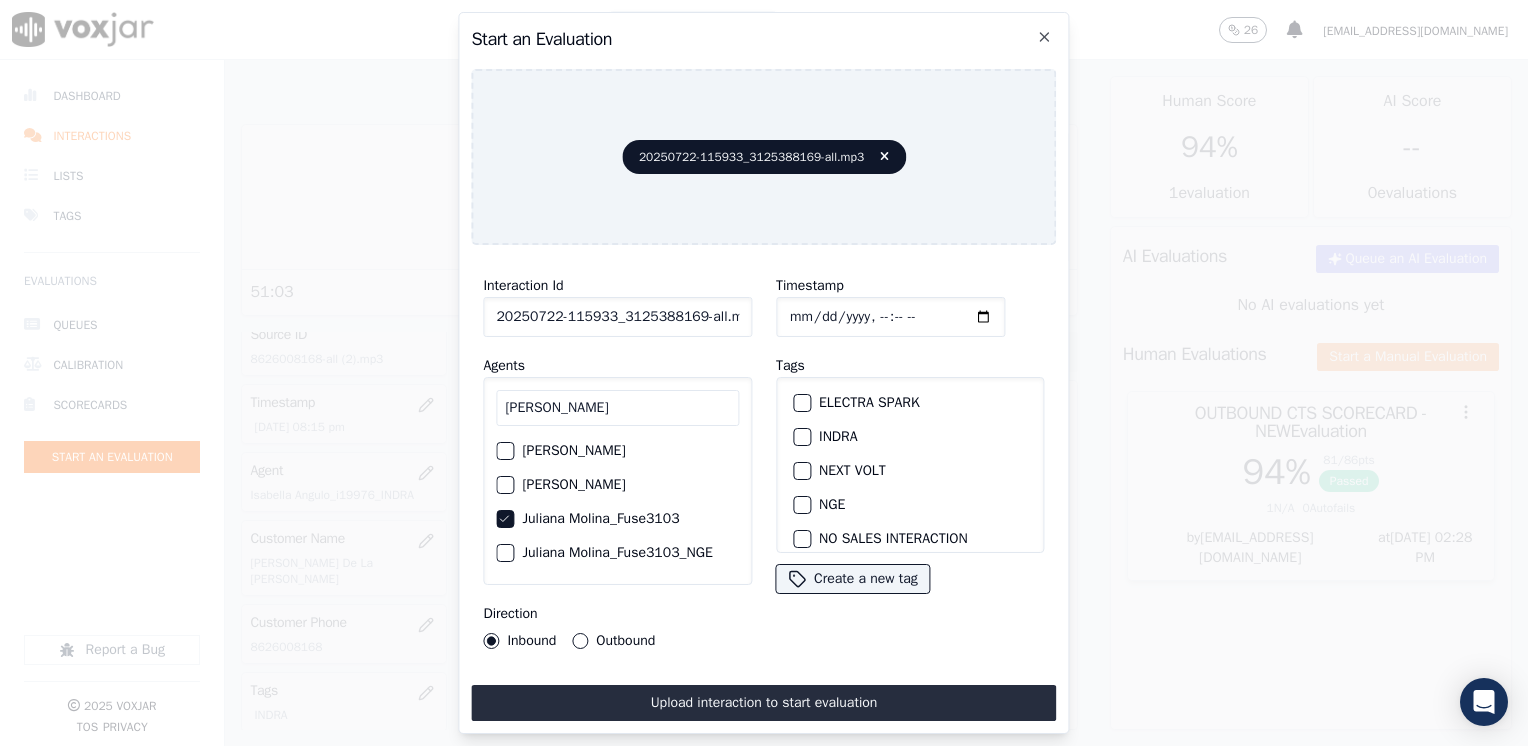 scroll, scrollTop: 93, scrollLeft: 0, axis: vertical 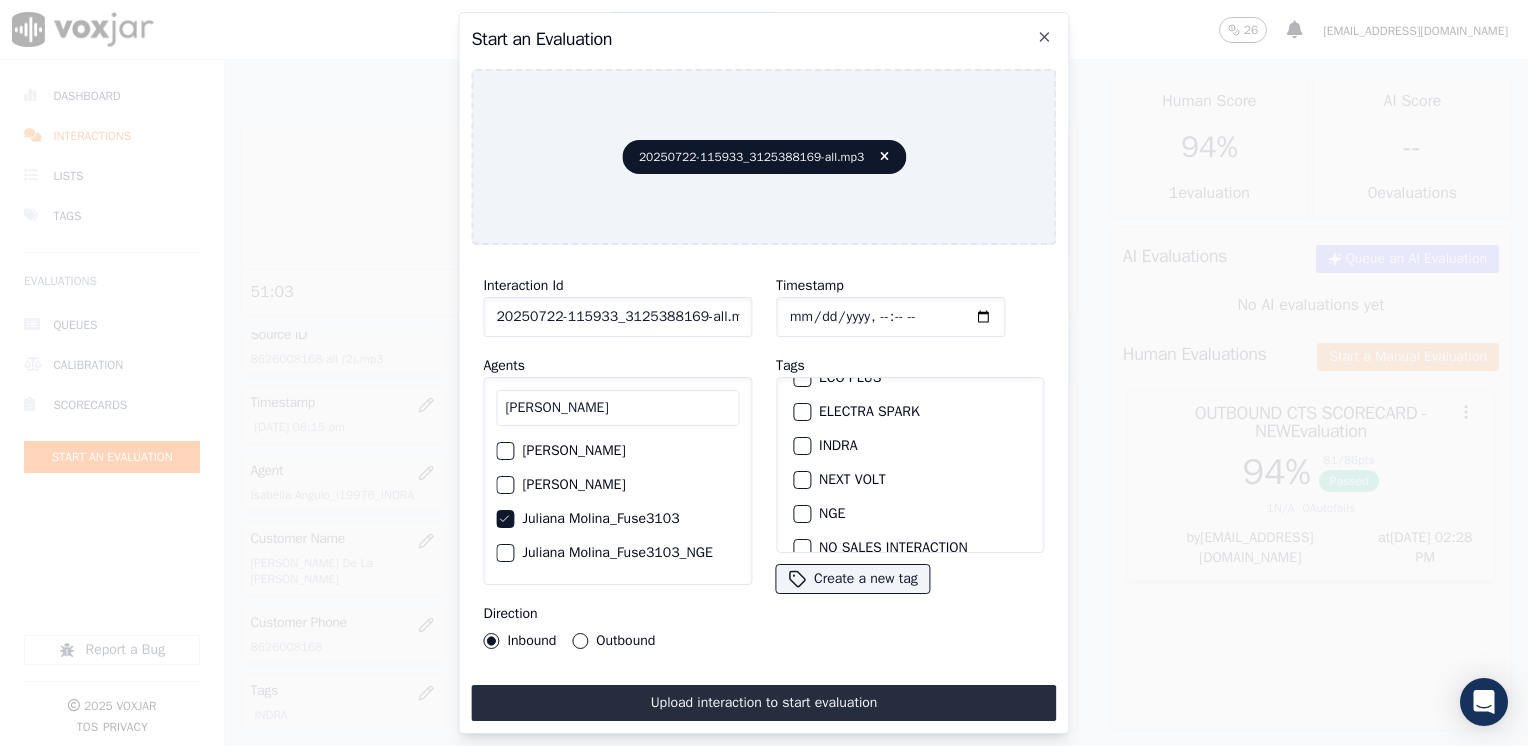 click at bounding box center (801, 480) 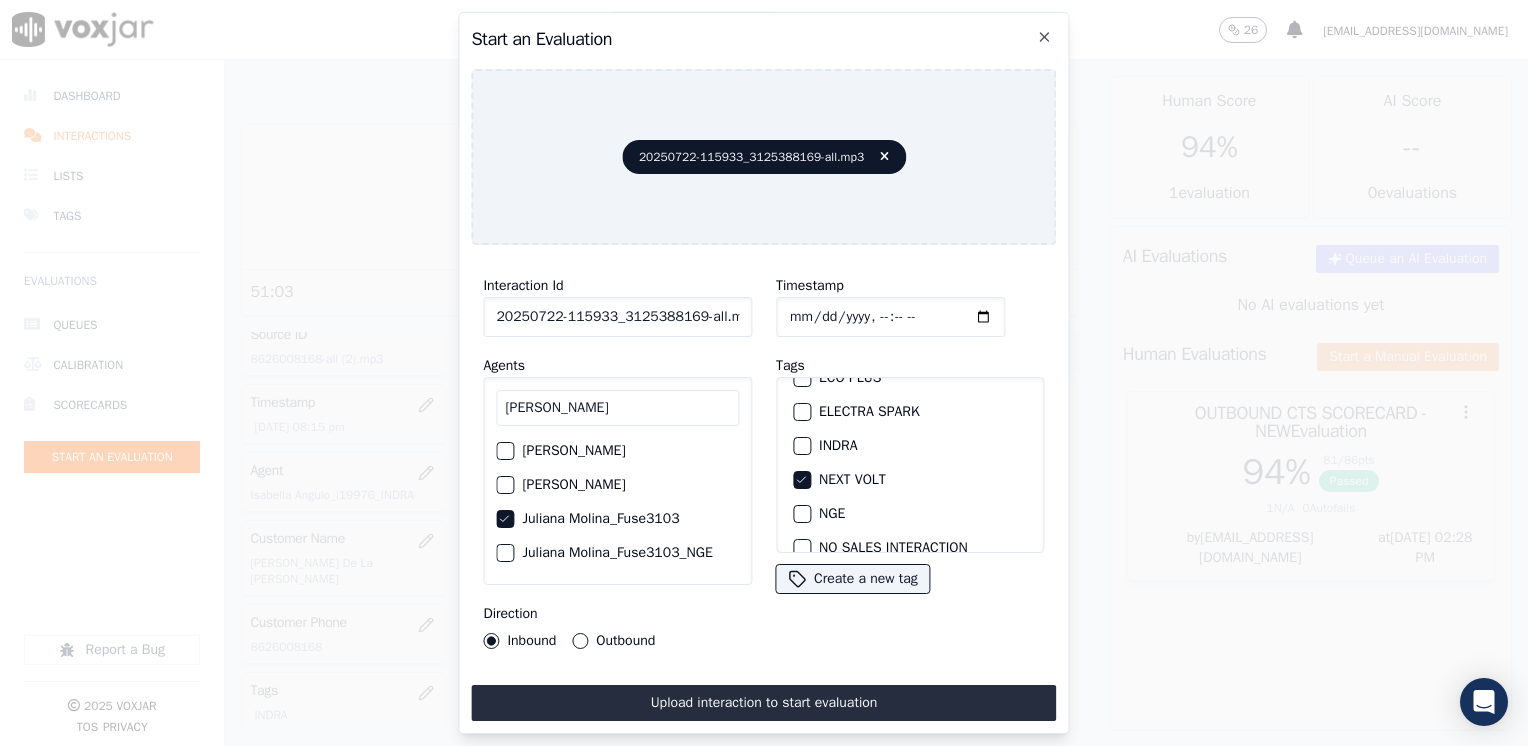 click on "Outbound" at bounding box center (580, 641) 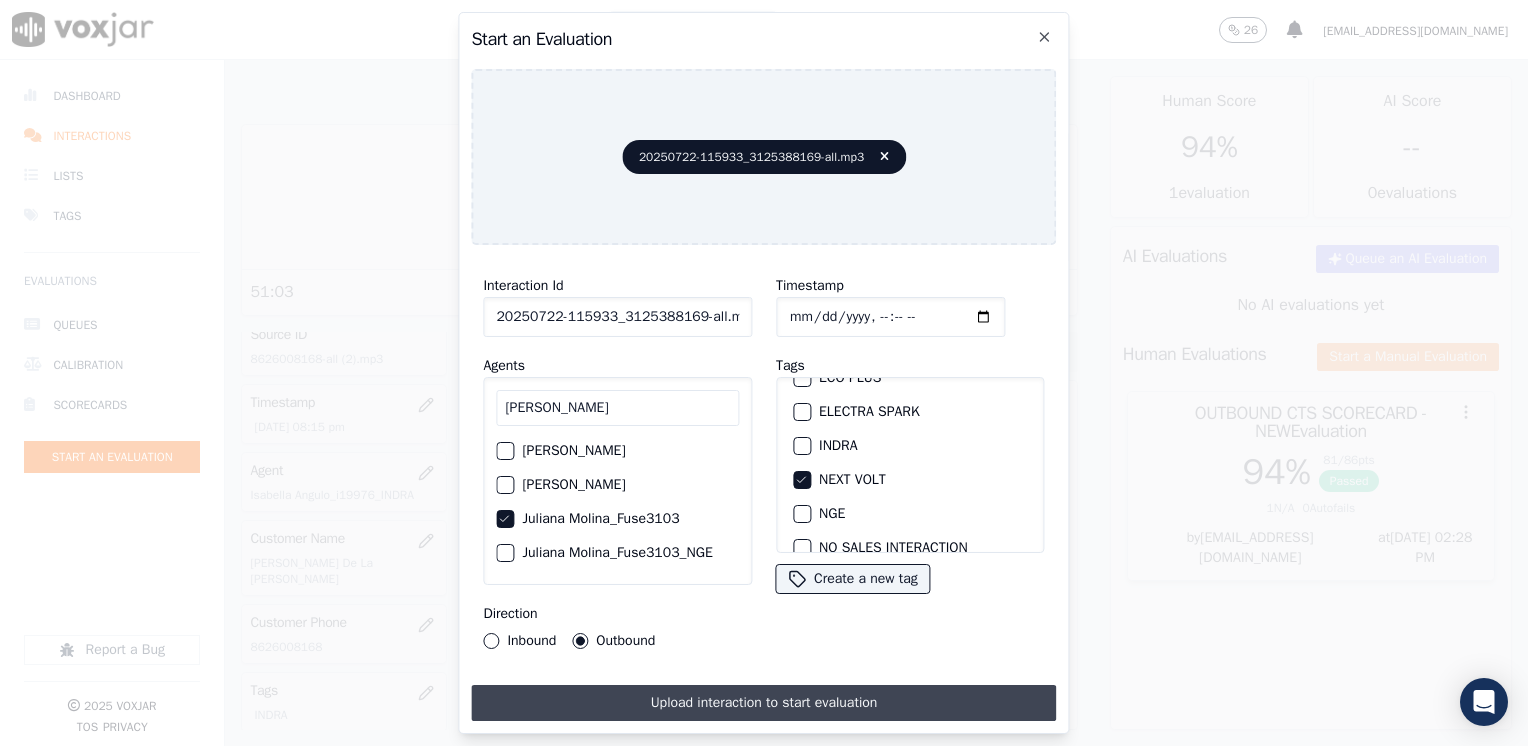 click on "Upload interaction to start evaluation" at bounding box center (763, 703) 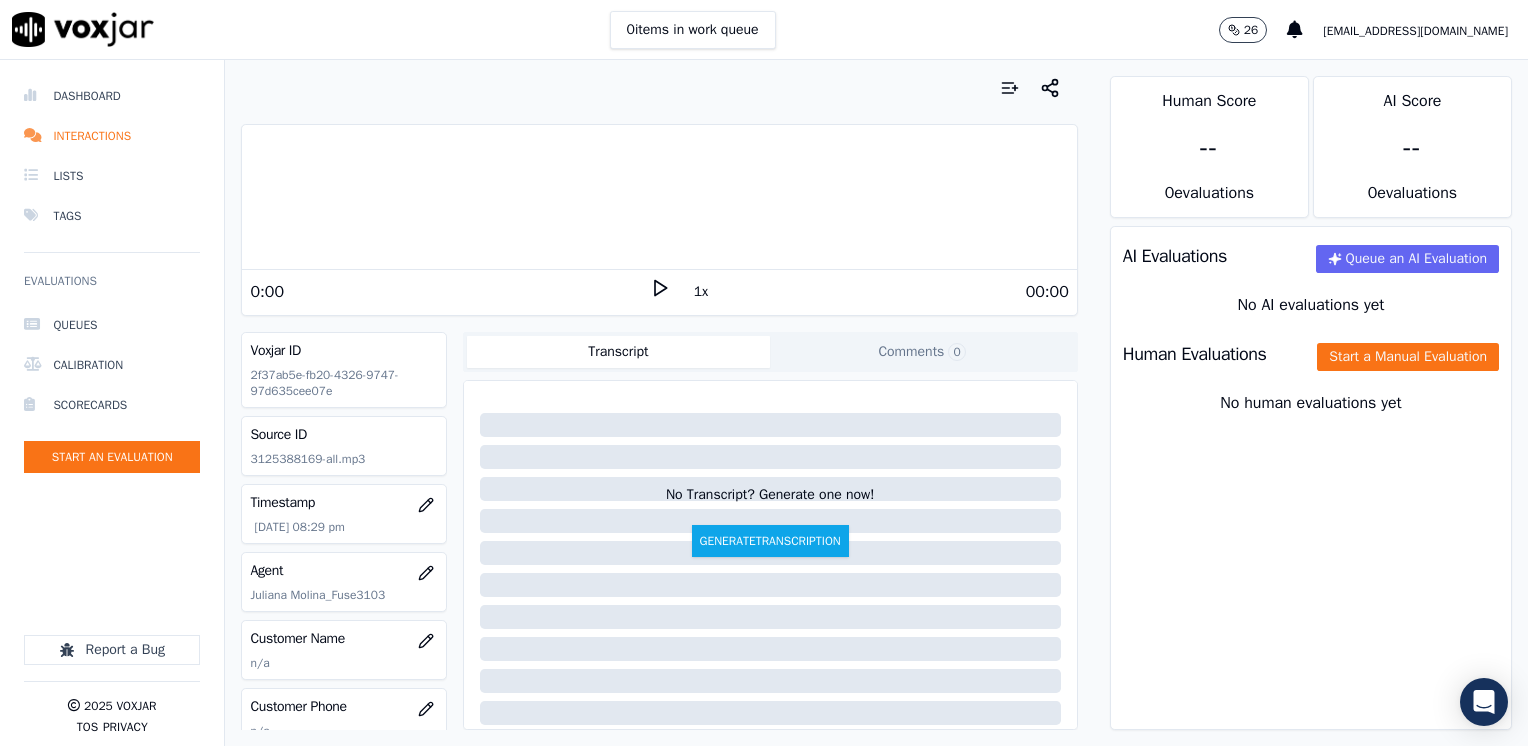 click on "1x" at bounding box center [660, 291] 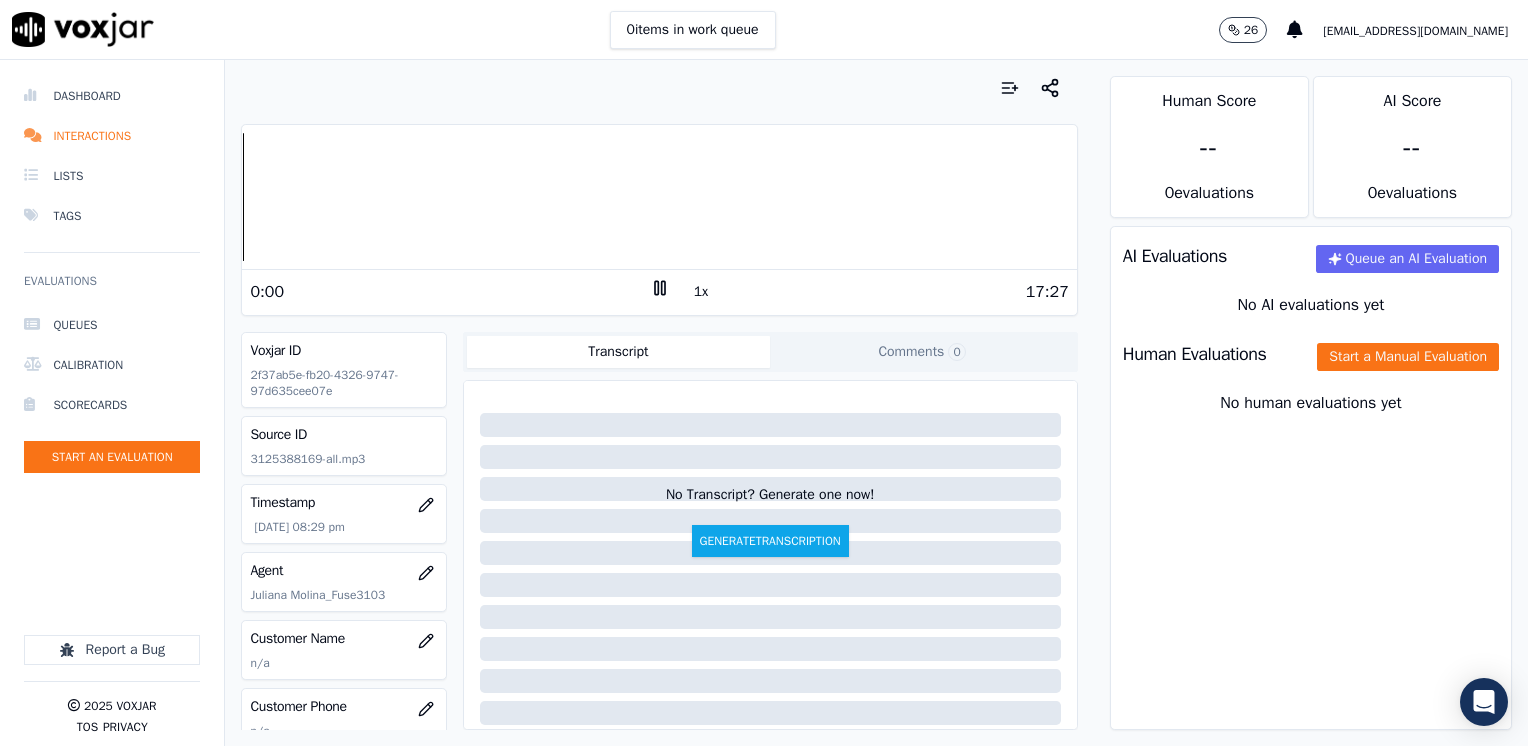 click 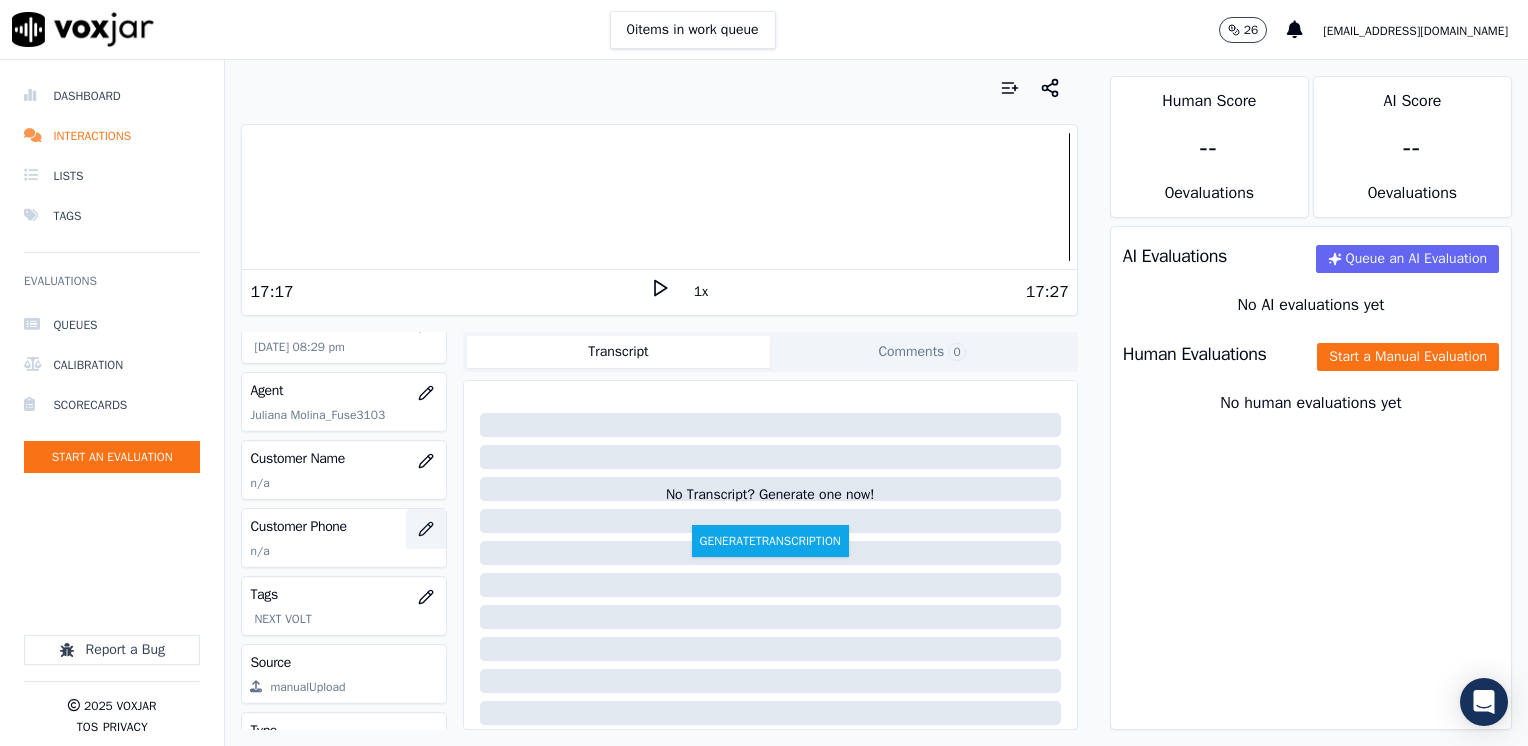 scroll, scrollTop: 200, scrollLeft: 0, axis: vertical 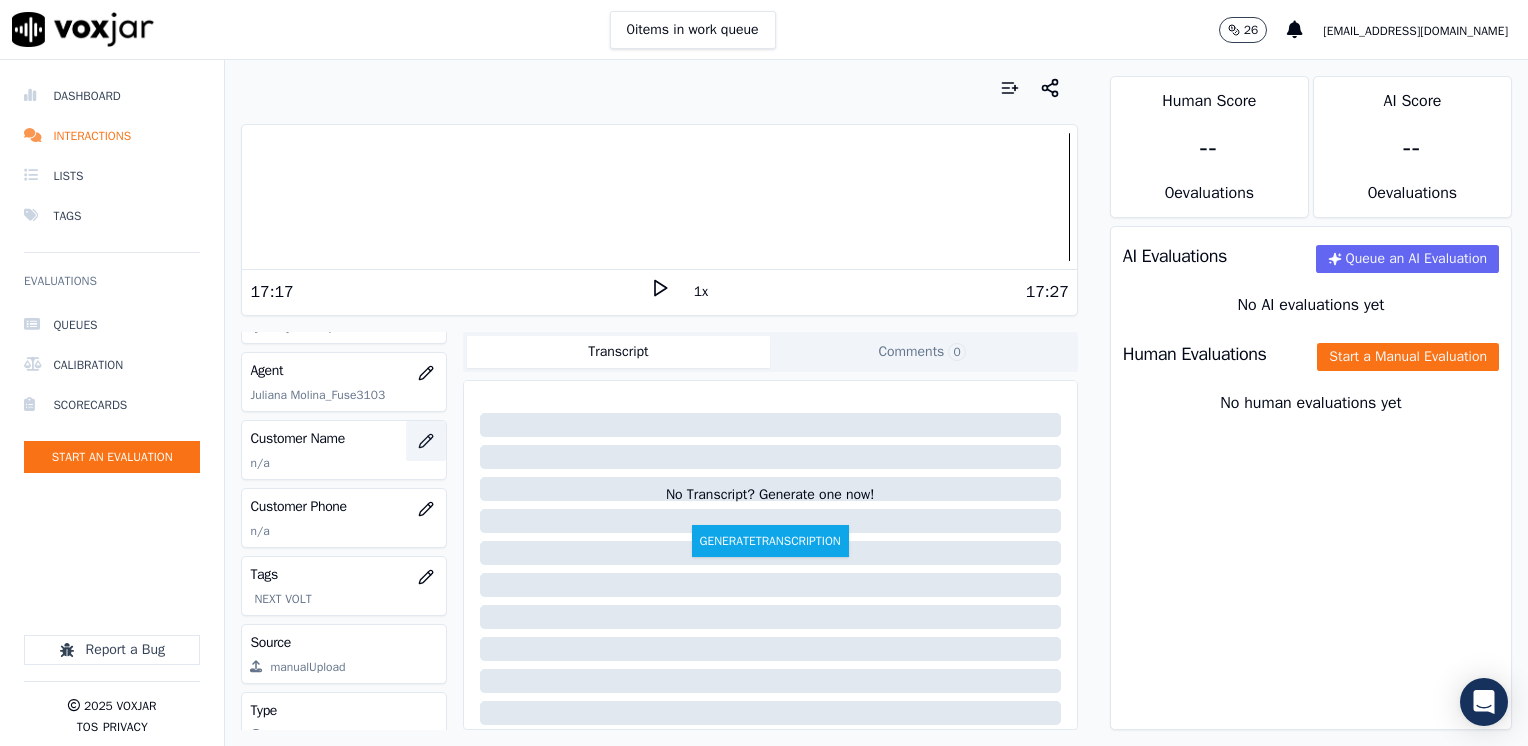click at bounding box center [426, 441] 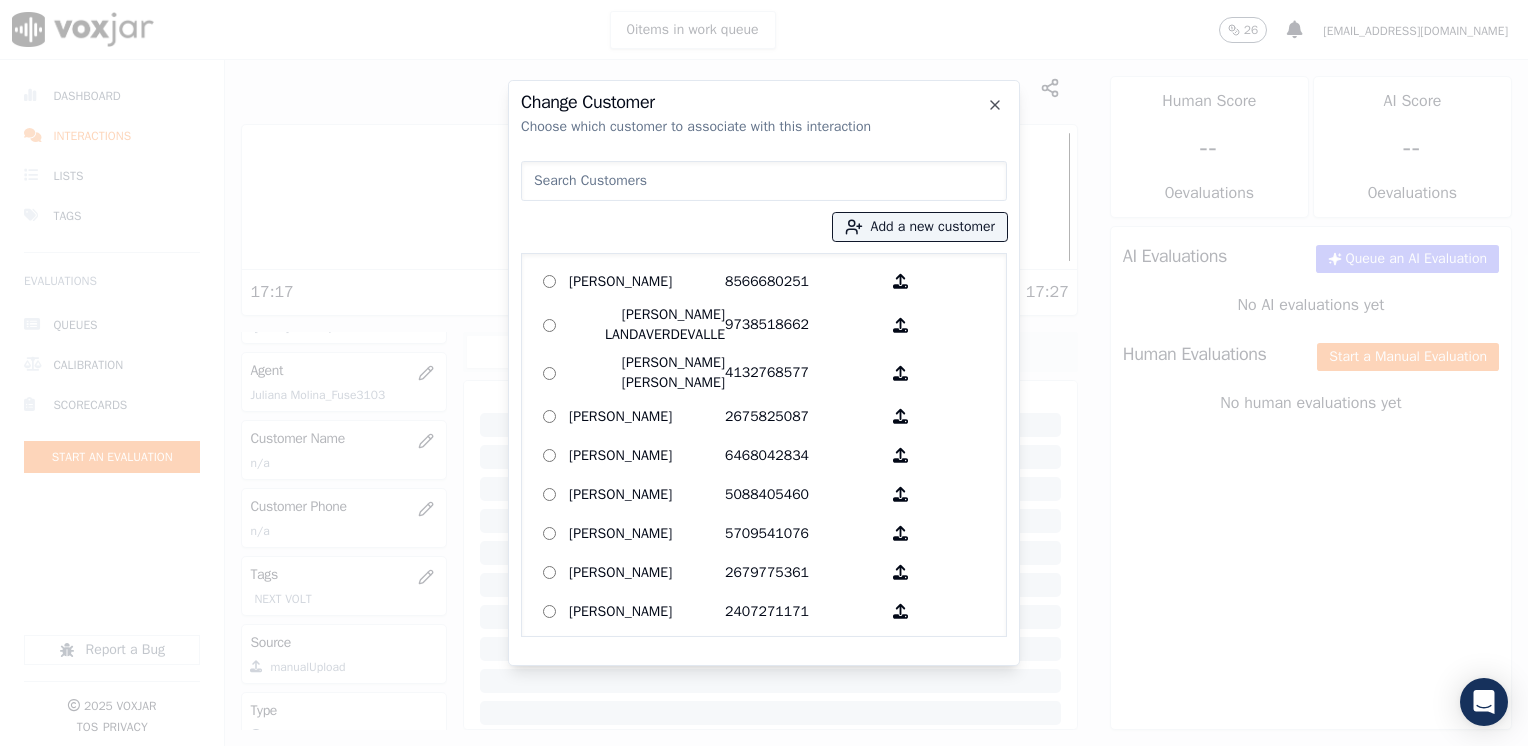 click at bounding box center [764, 181] 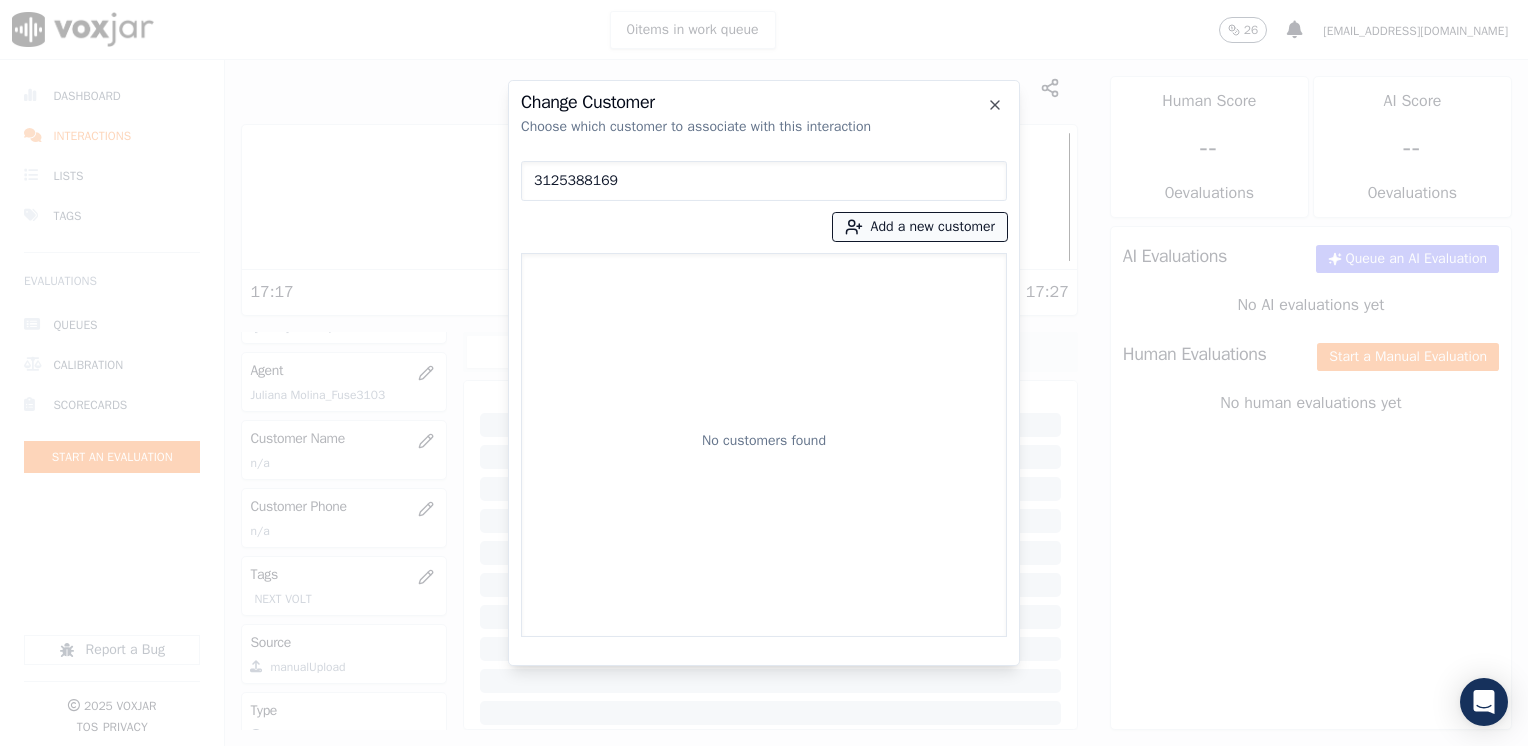 click on "Add a new customer" at bounding box center [920, 227] 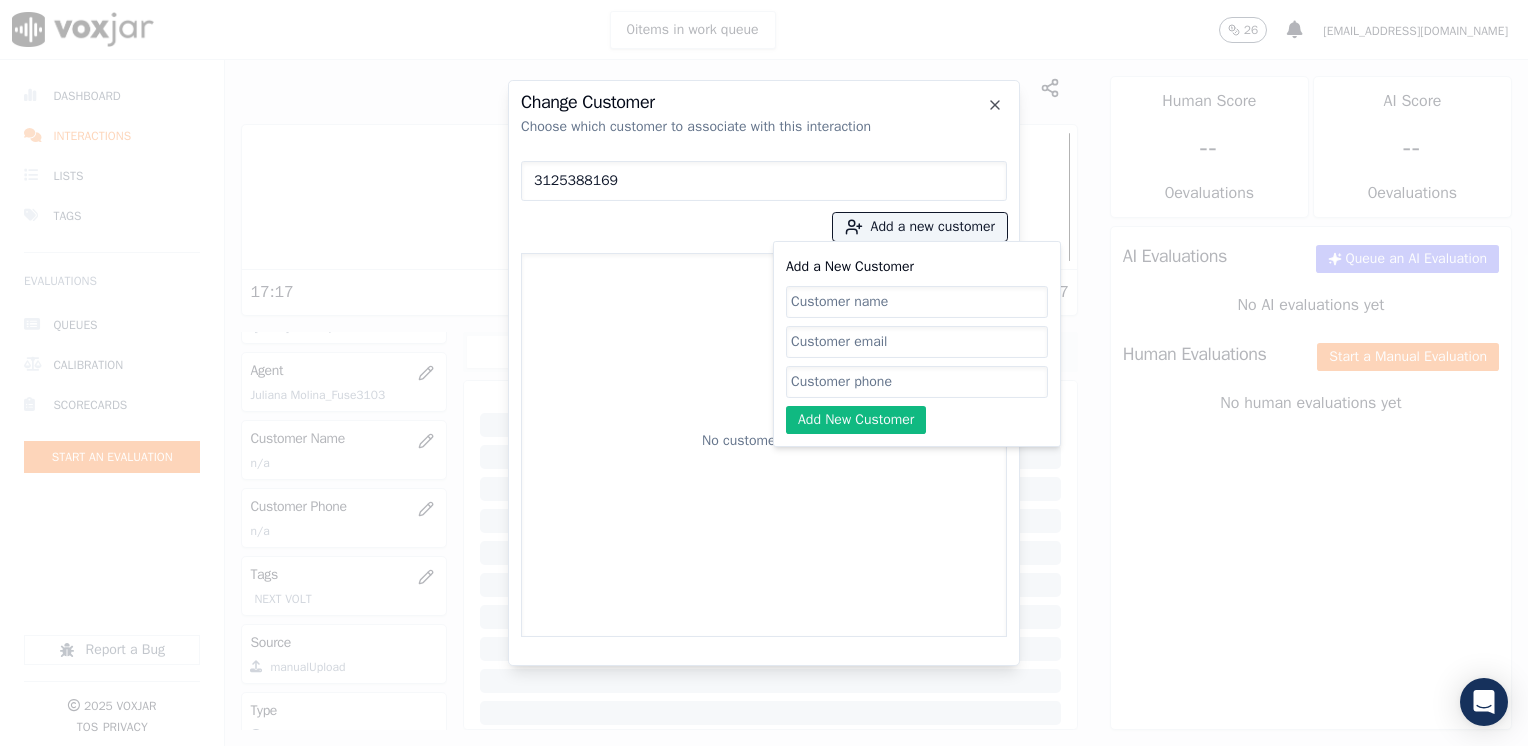 click on "Add a New Customer" 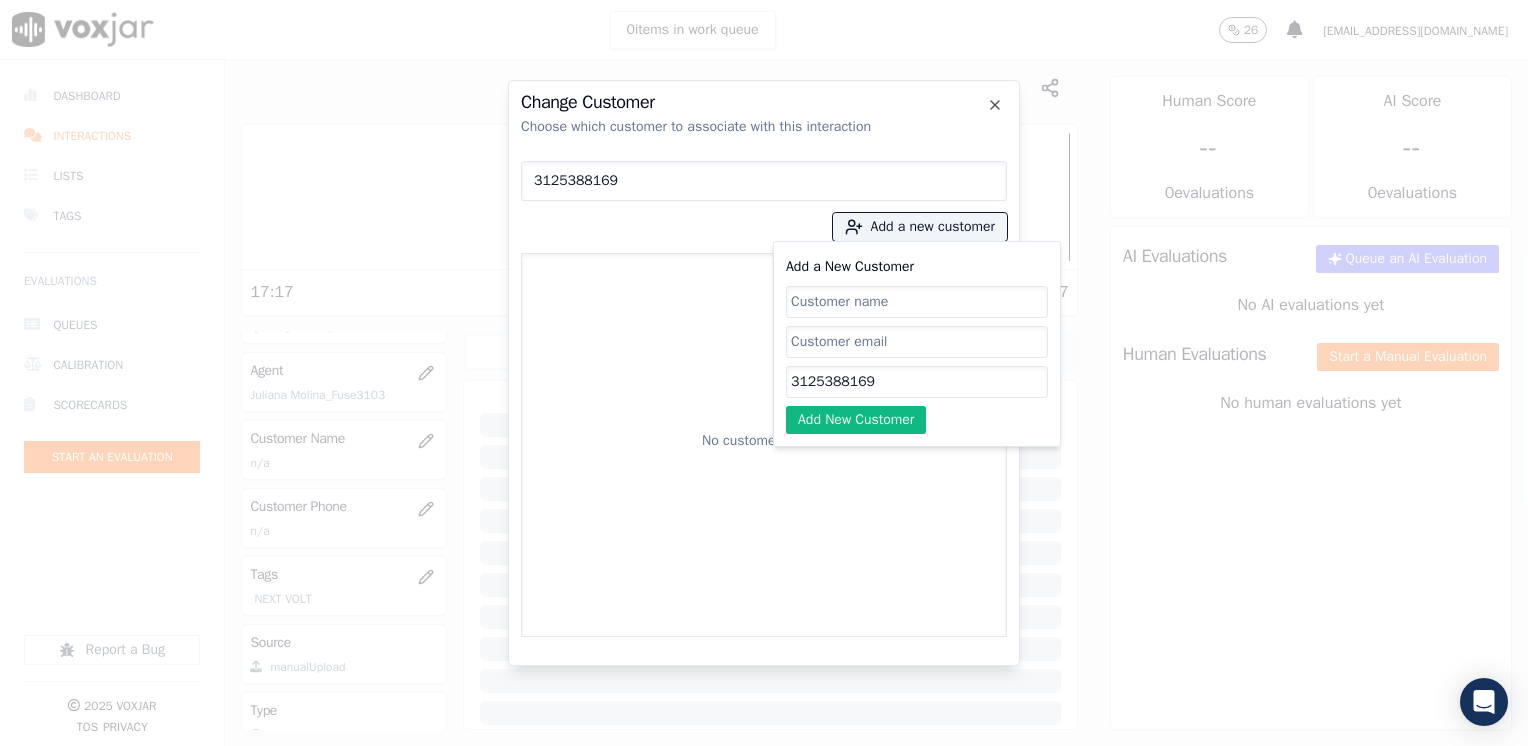 click on "Add a New Customer" 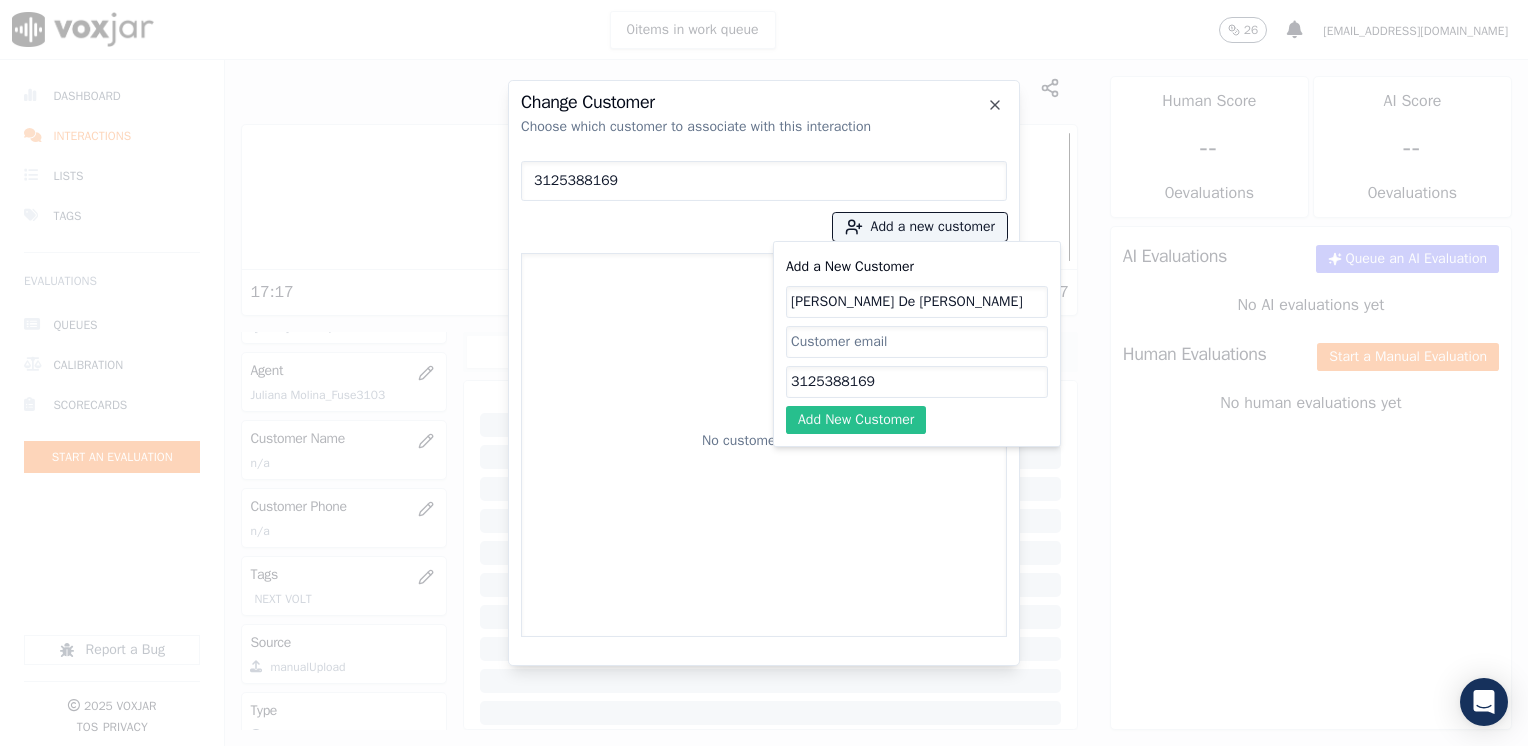 click on "Add New Customer" 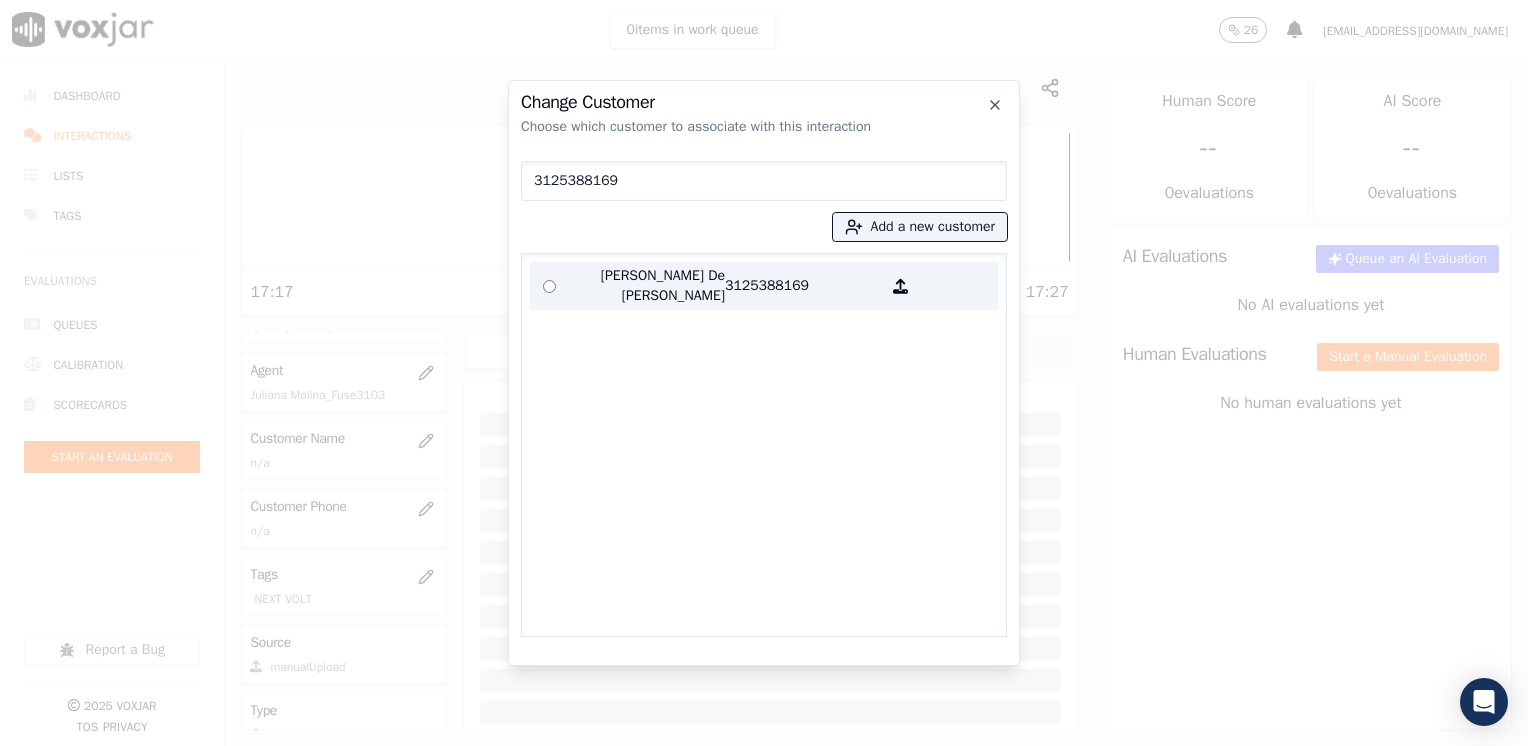 click on "3125388169" at bounding box center [803, 286] 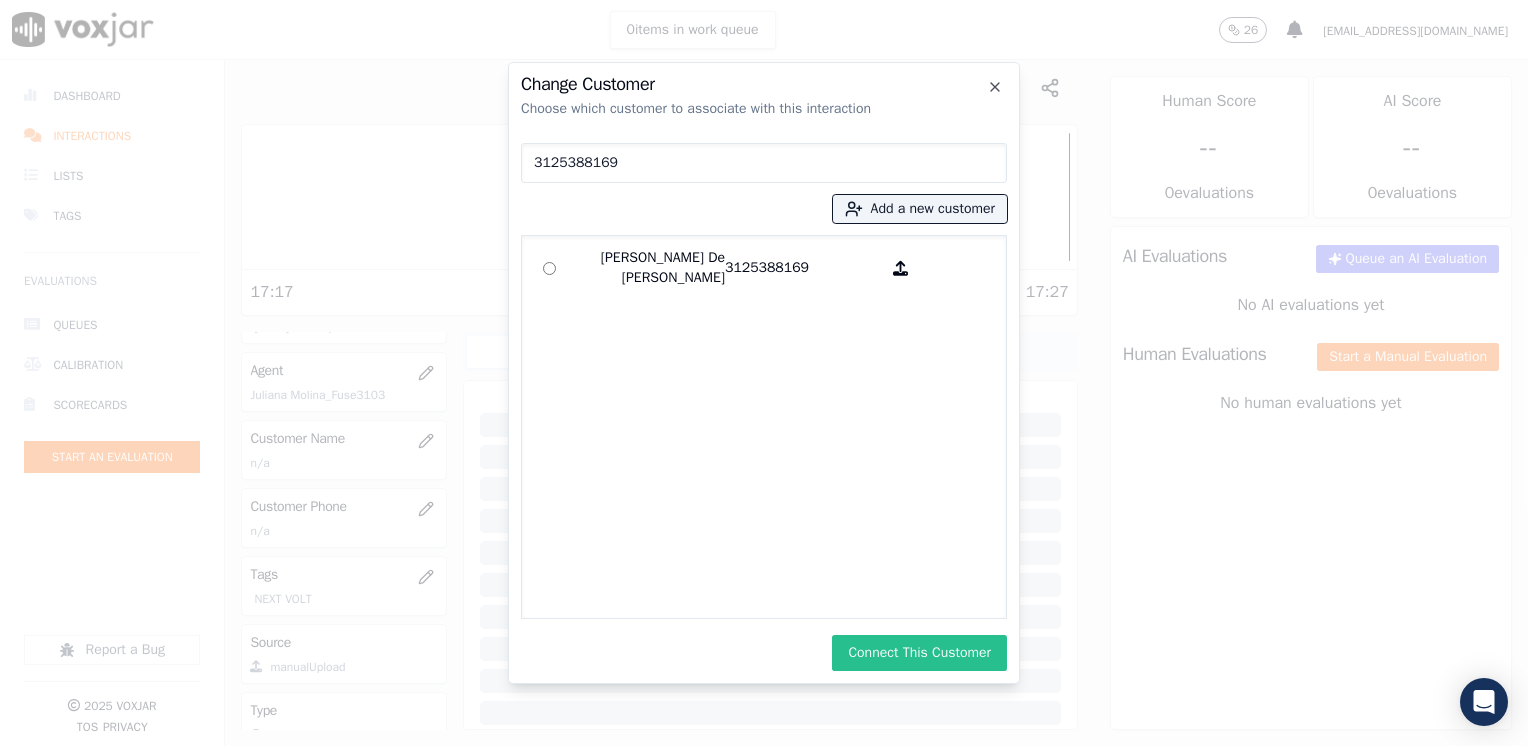click on "Connect This Customer" at bounding box center [919, 653] 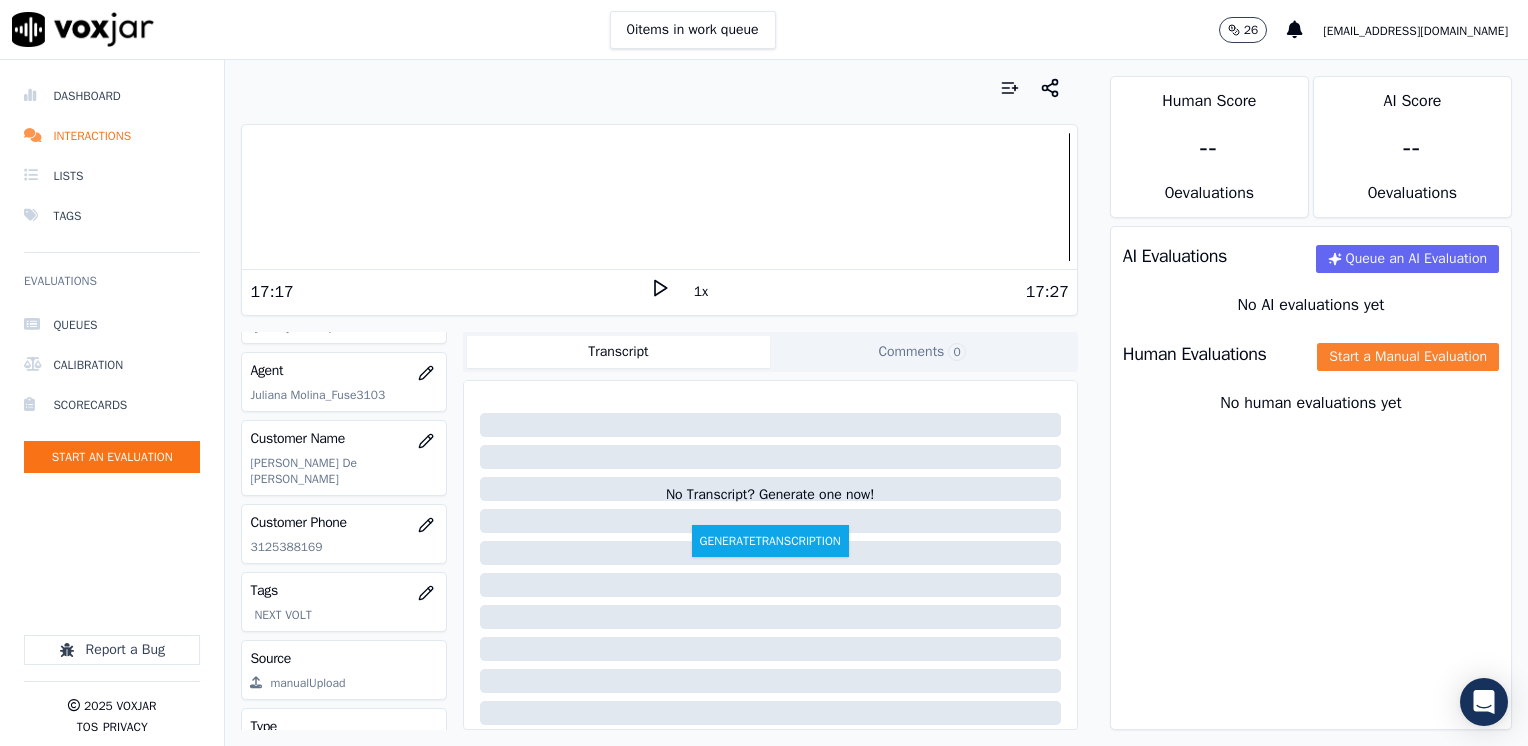 click on "Start a Manual Evaluation" 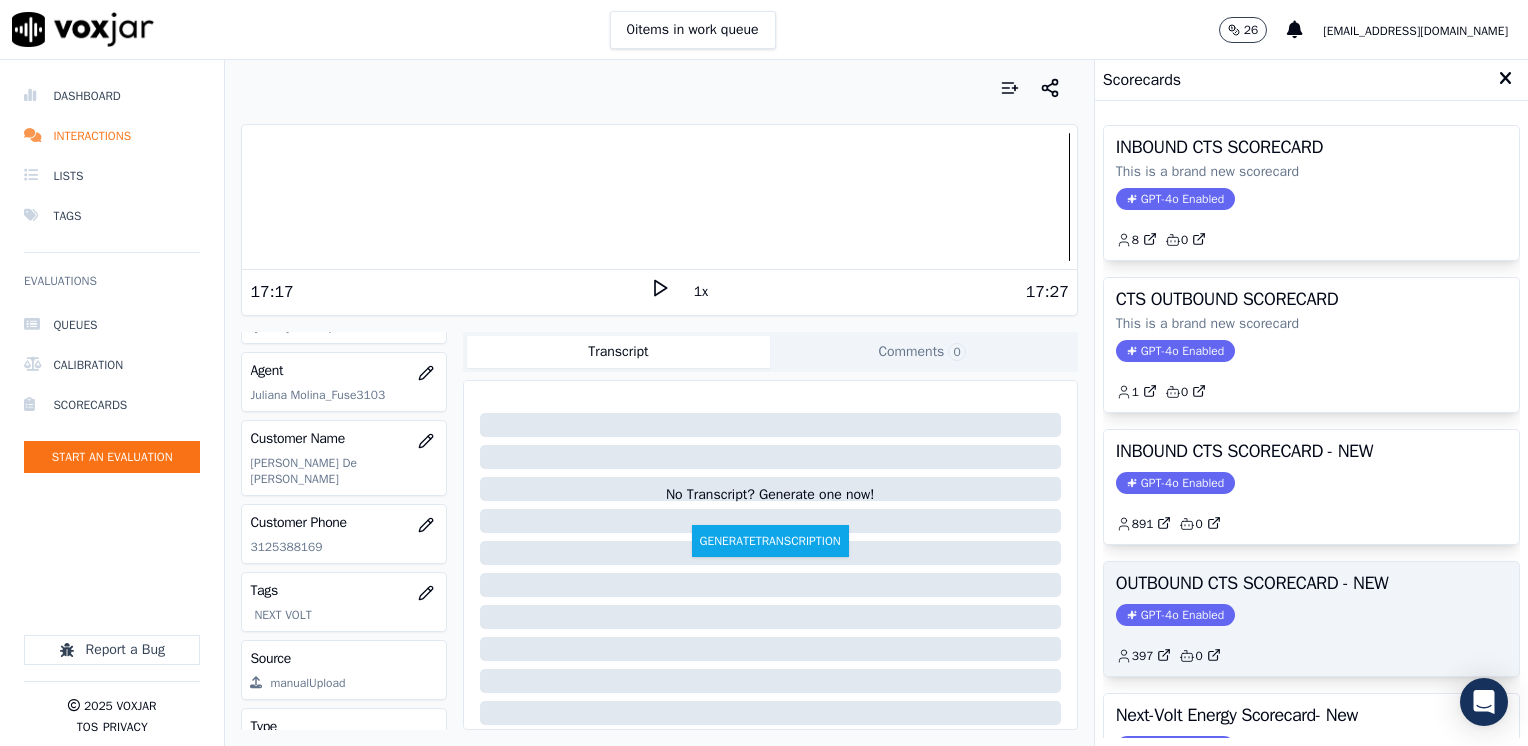 click on "GPT-4o Enabled" at bounding box center (1175, 615) 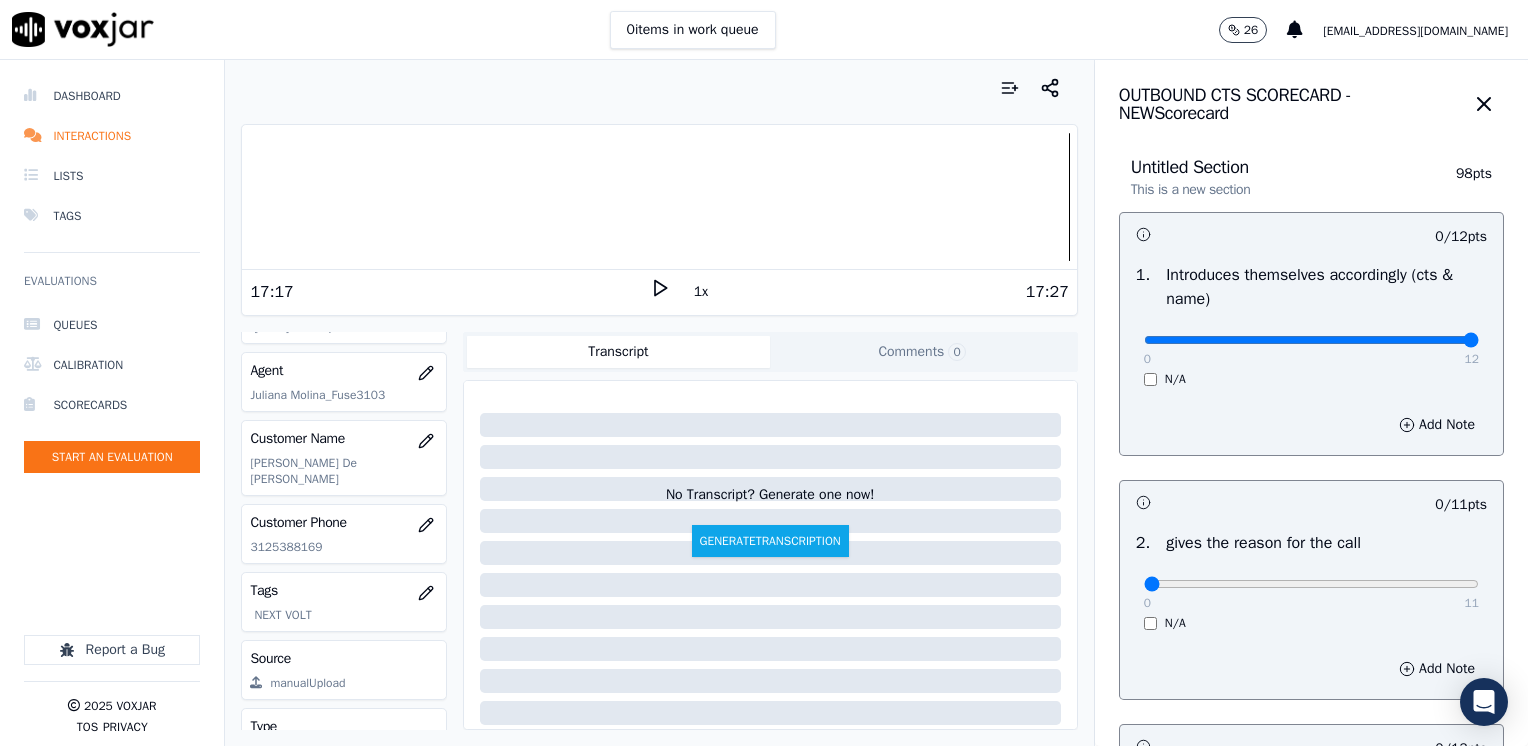 drag, startPoint x: 1132, startPoint y: 342, endPoint x: 1531, endPoint y: 346, distance: 399.02005 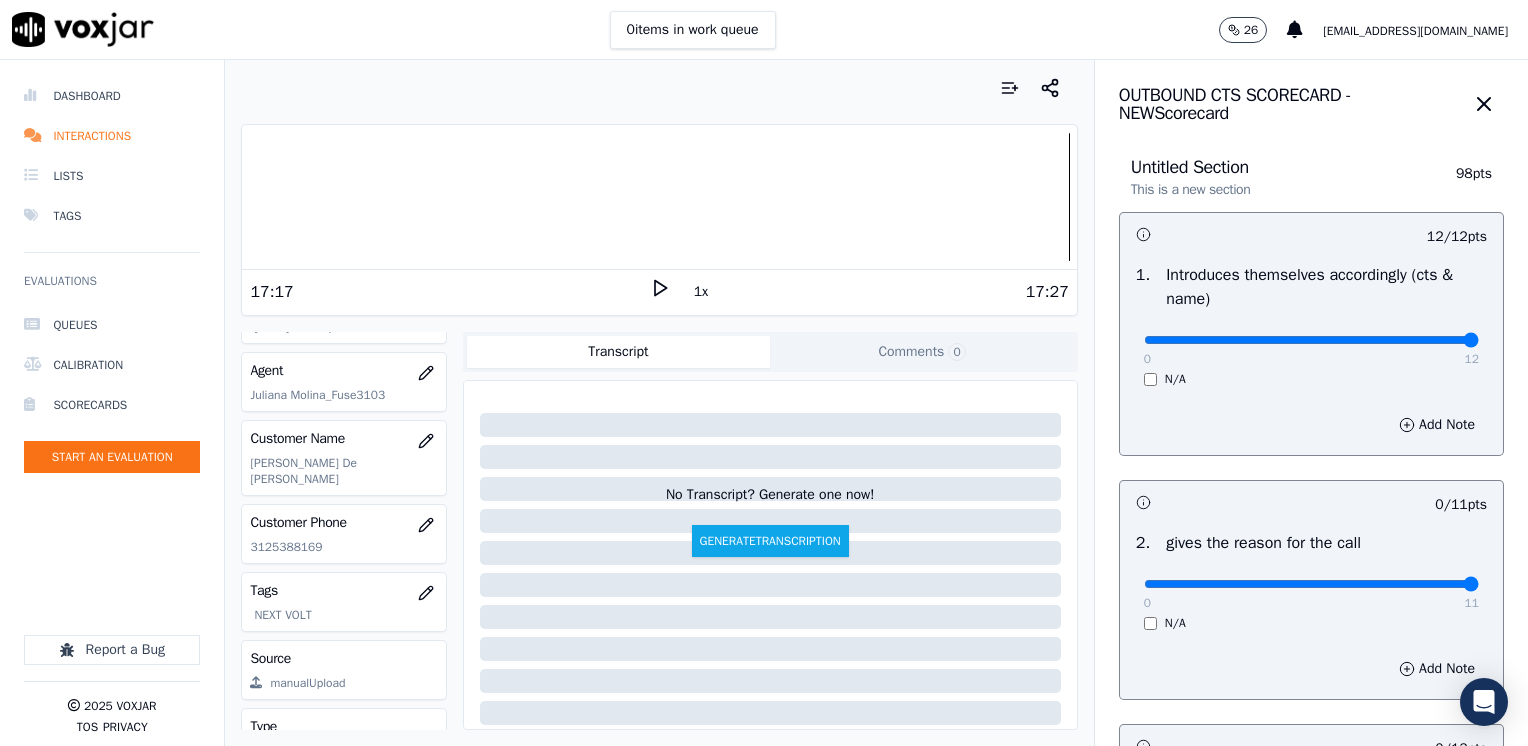 drag, startPoint x: 1131, startPoint y: 591, endPoint x: 1511, endPoint y: 546, distance: 382.6552 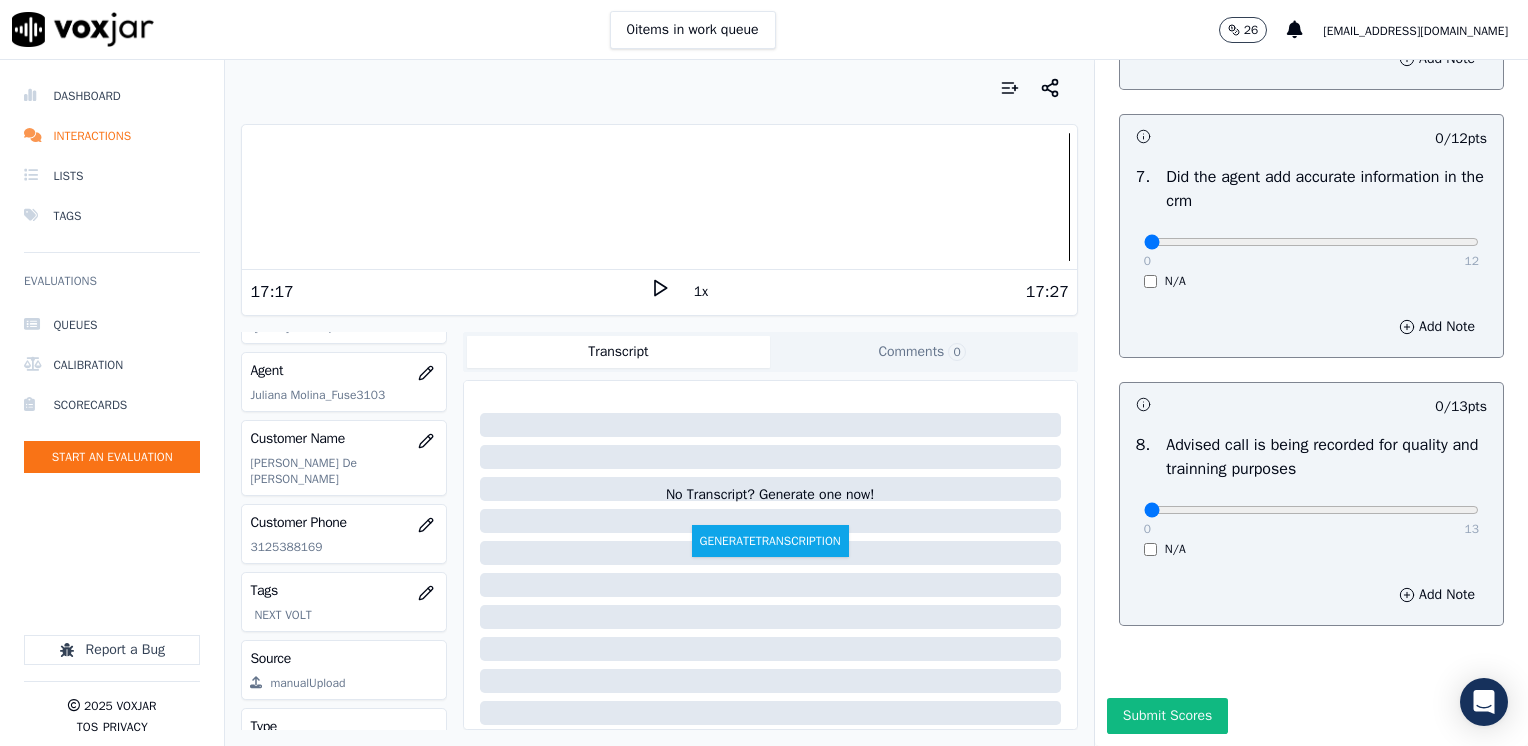 scroll, scrollTop: 1748, scrollLeft: 0, axis: vertical 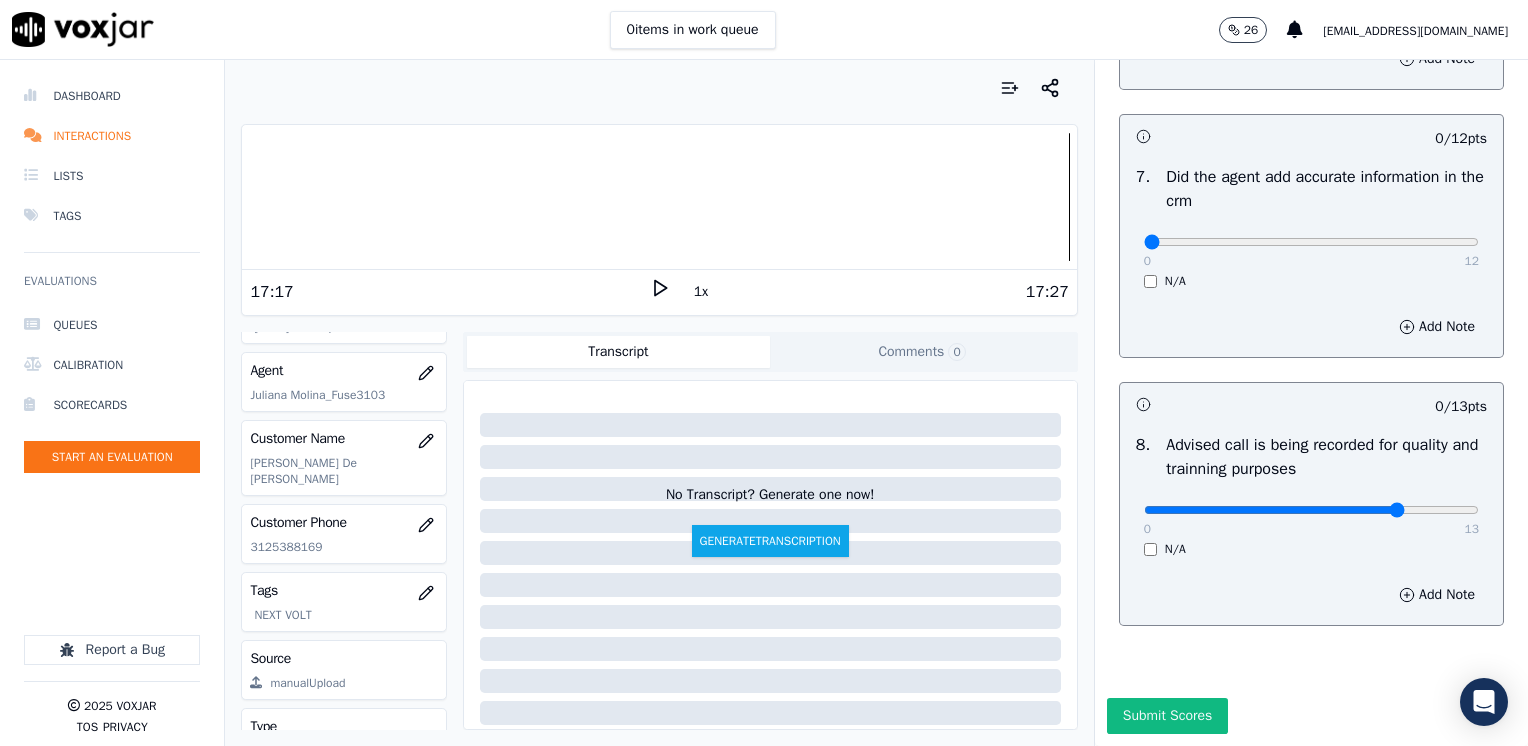click at bounding box center (1311, -1366) 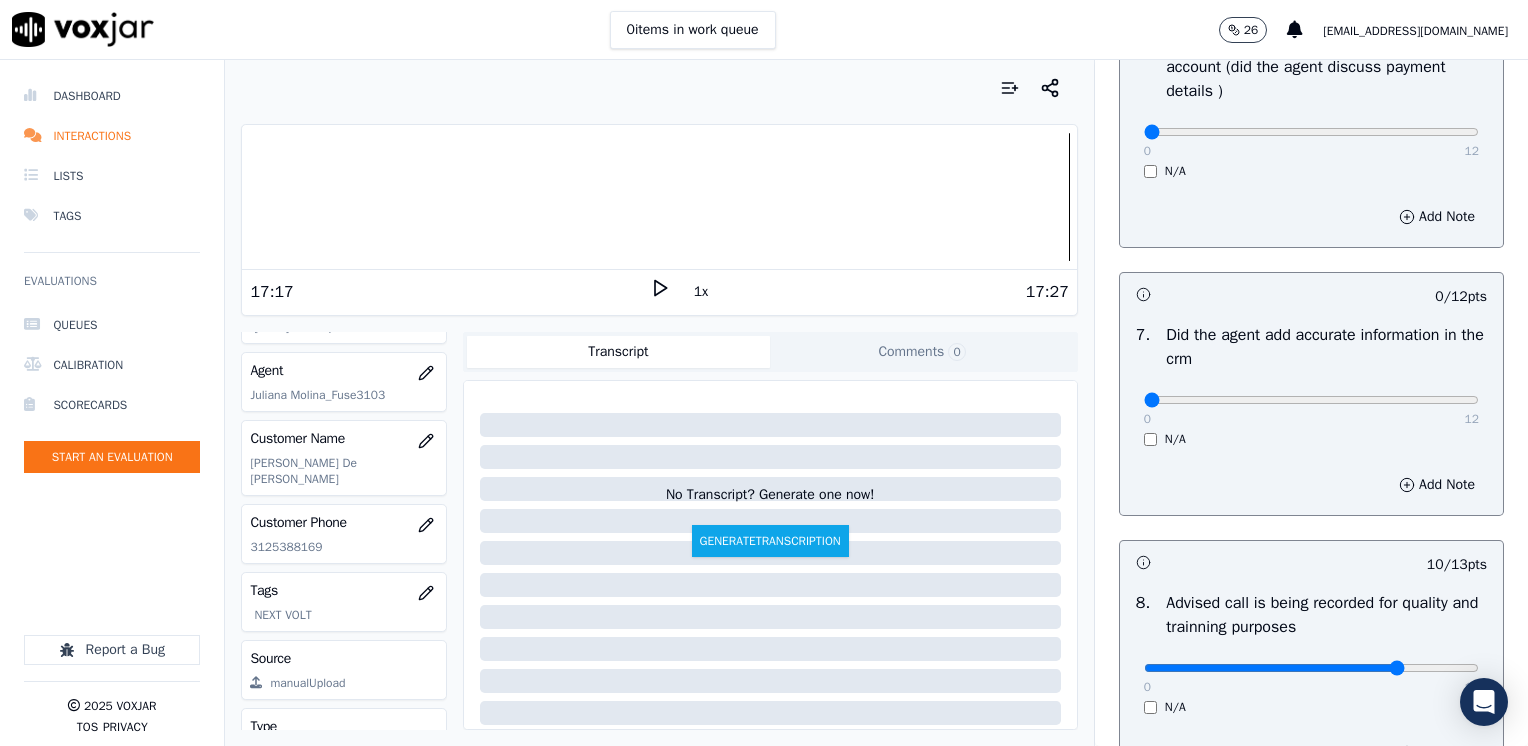 scroll, scrollTop: 1748, scrollLeft: 0, axis: vertical 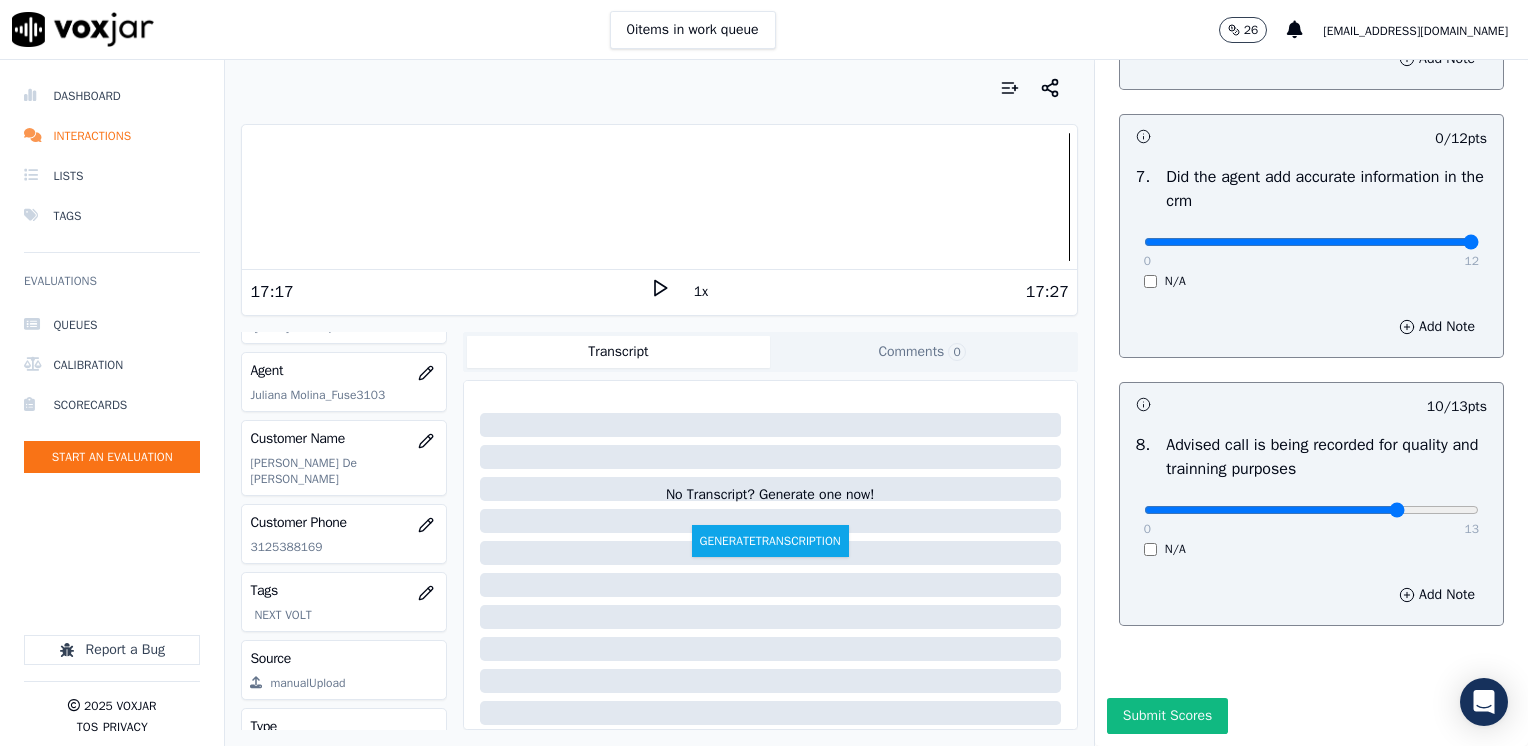 drag, startPoint x: 1132, startPoint y: 195, endPoint x: 1531, endPoint y: 172, distance: 399.66235 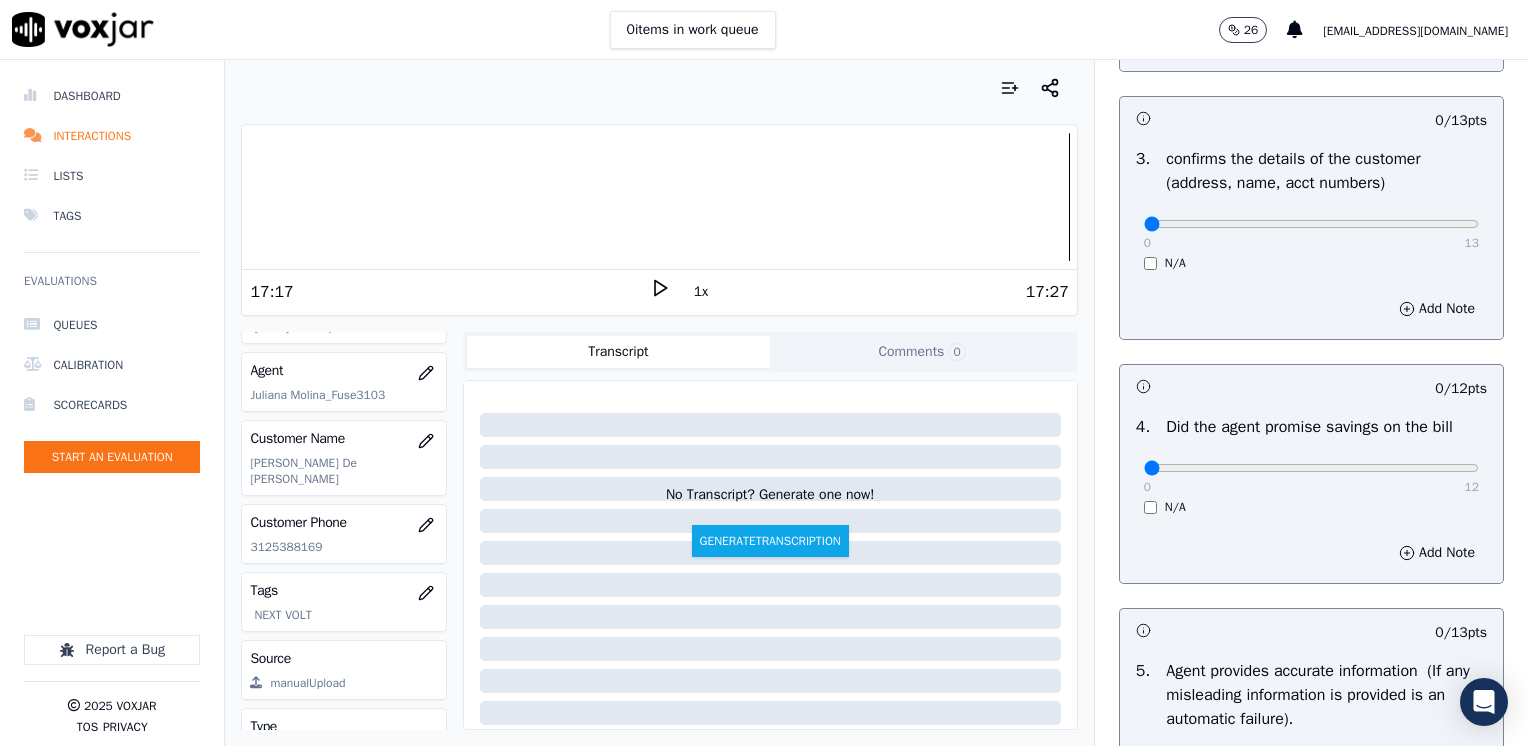 scroll, scrollTop: 448, scrollLeft: 0, axis: vertical 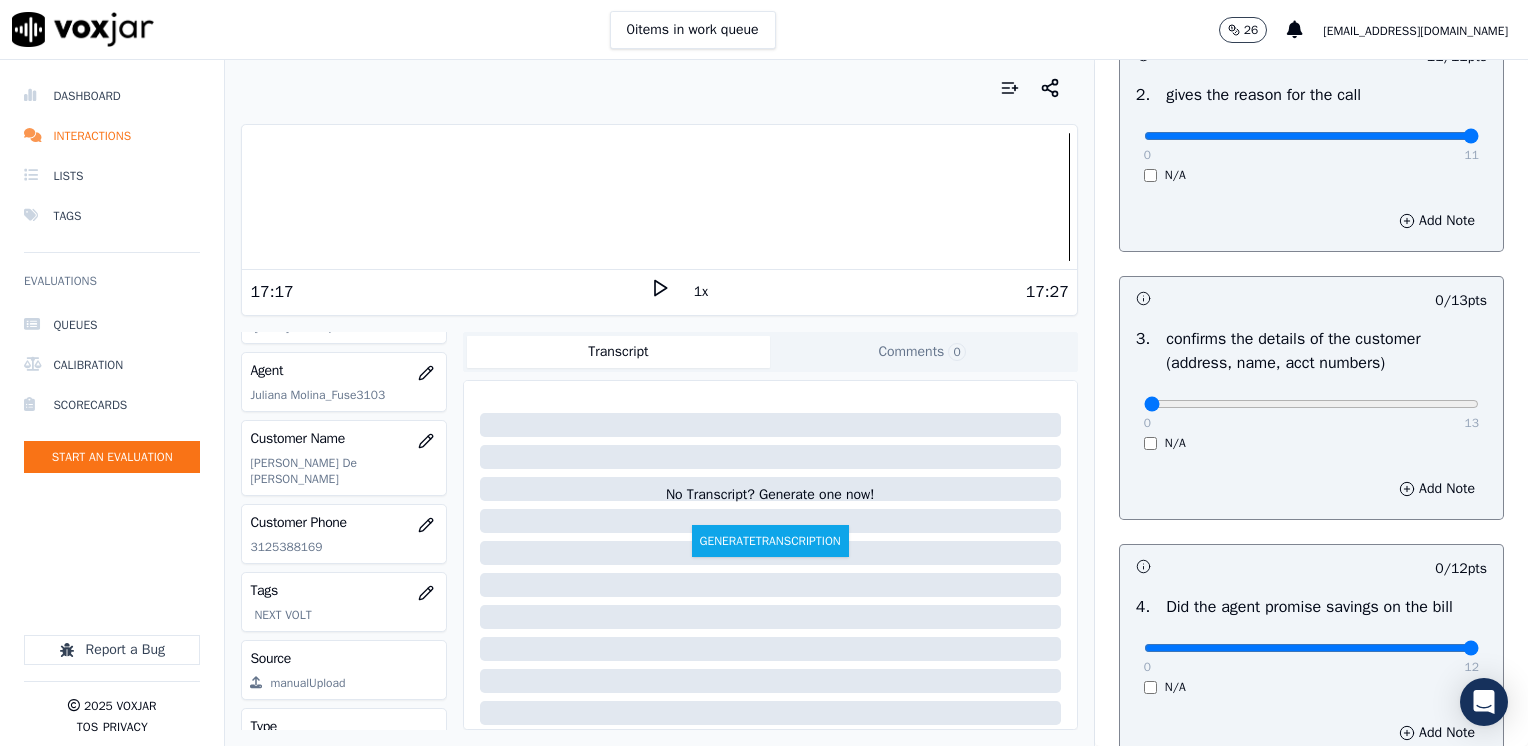 drag, startPoint x: 1177, startPoint y: 646, endPoint x: 1531, endPoint y: 641, distance: 354.0353 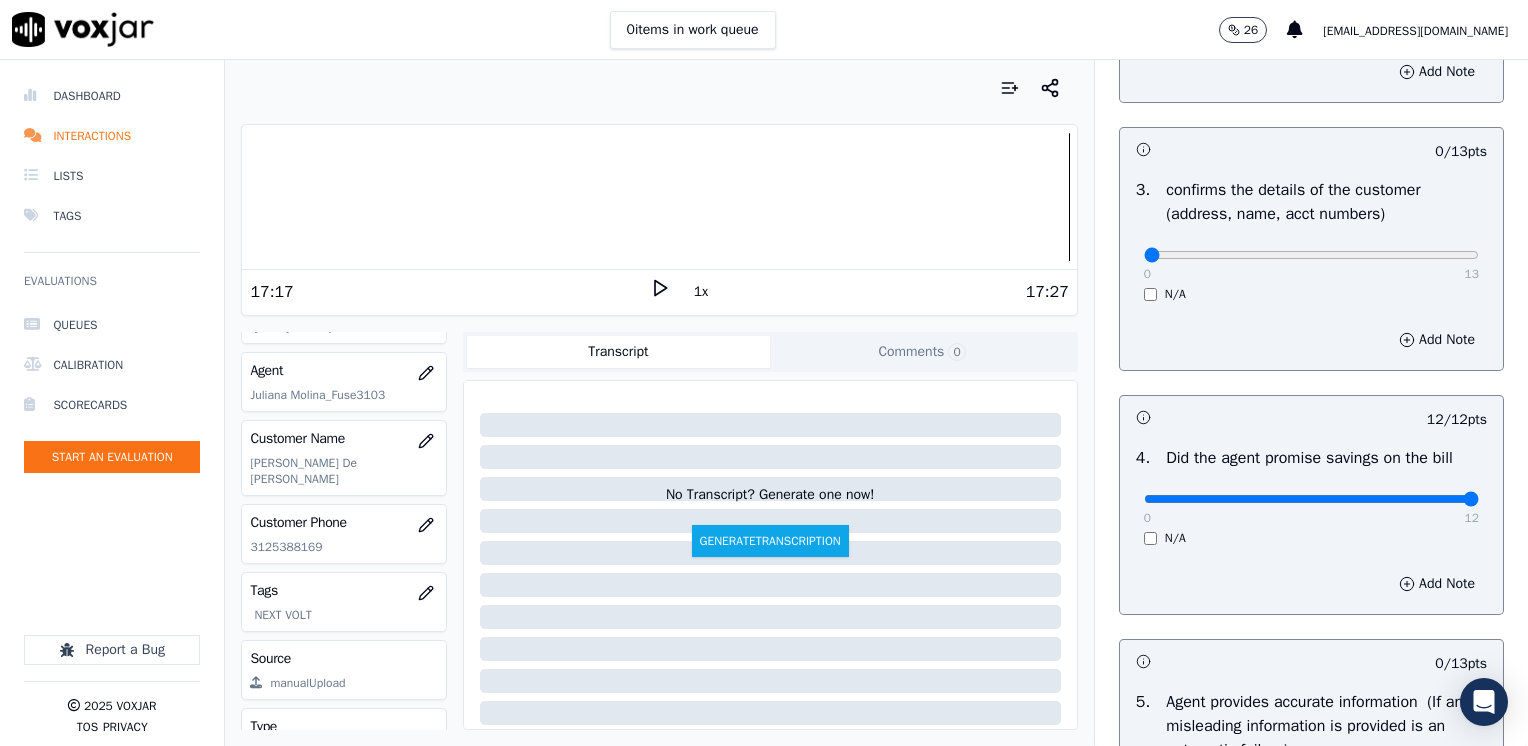 scroll, scrollTop: 600, scrollLeft: 0, axis: vertical 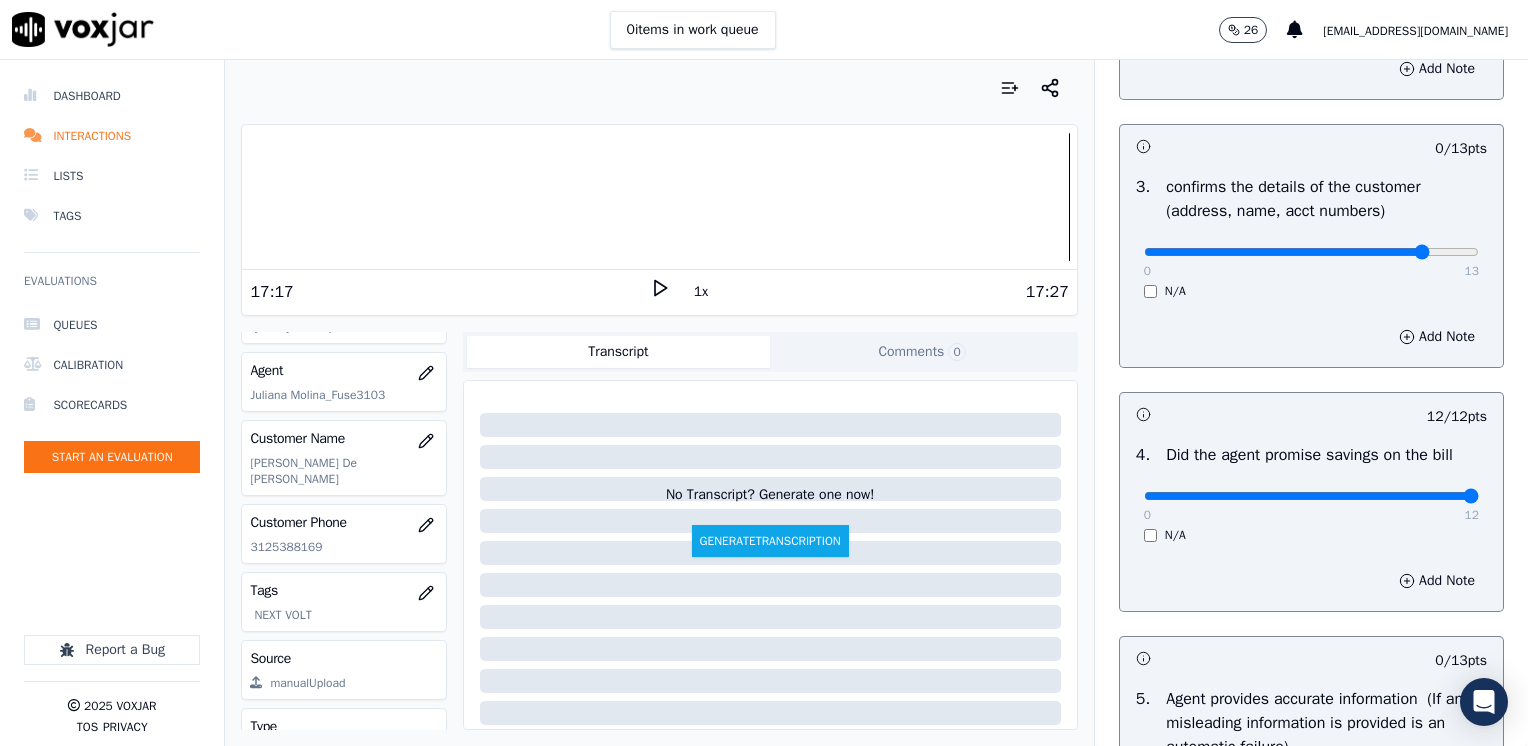click at bounding box center [1311, -260] 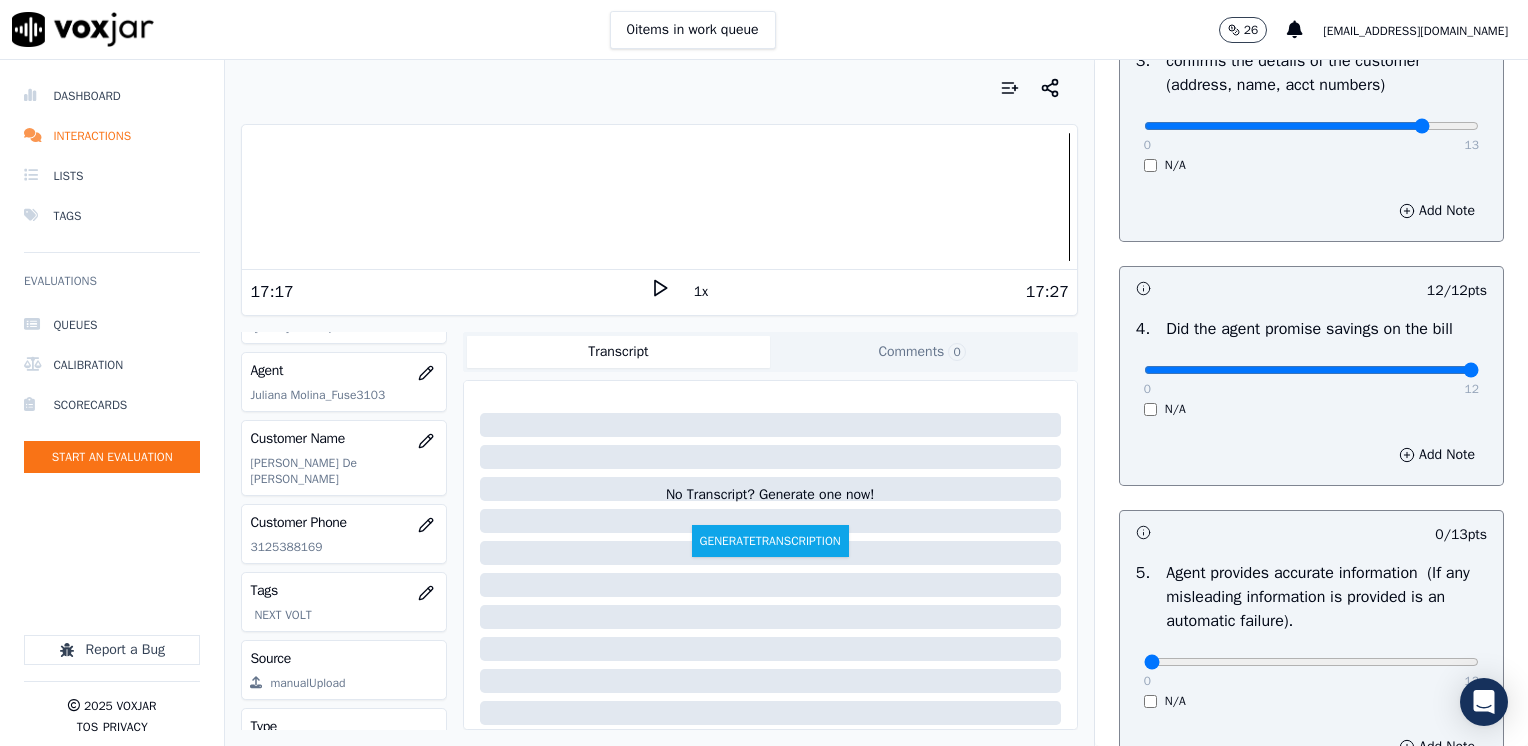 scroll, scrollTop: 1000, scrollLeft: 0, axis: vertical 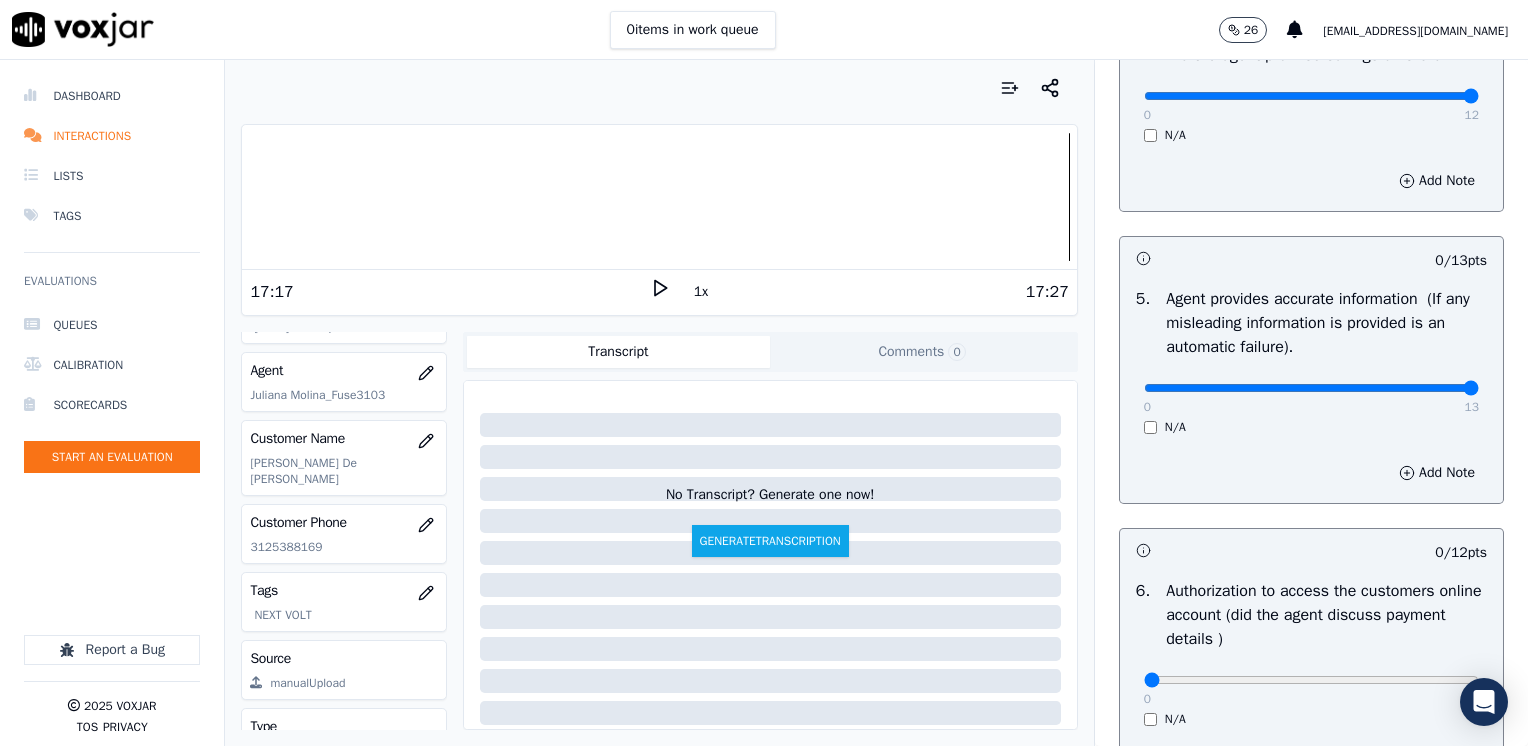 drag, startPoint x: 1132, startPoint y: 391, endPoint x: 1227, endPoint y: 455, distance: 114.546936 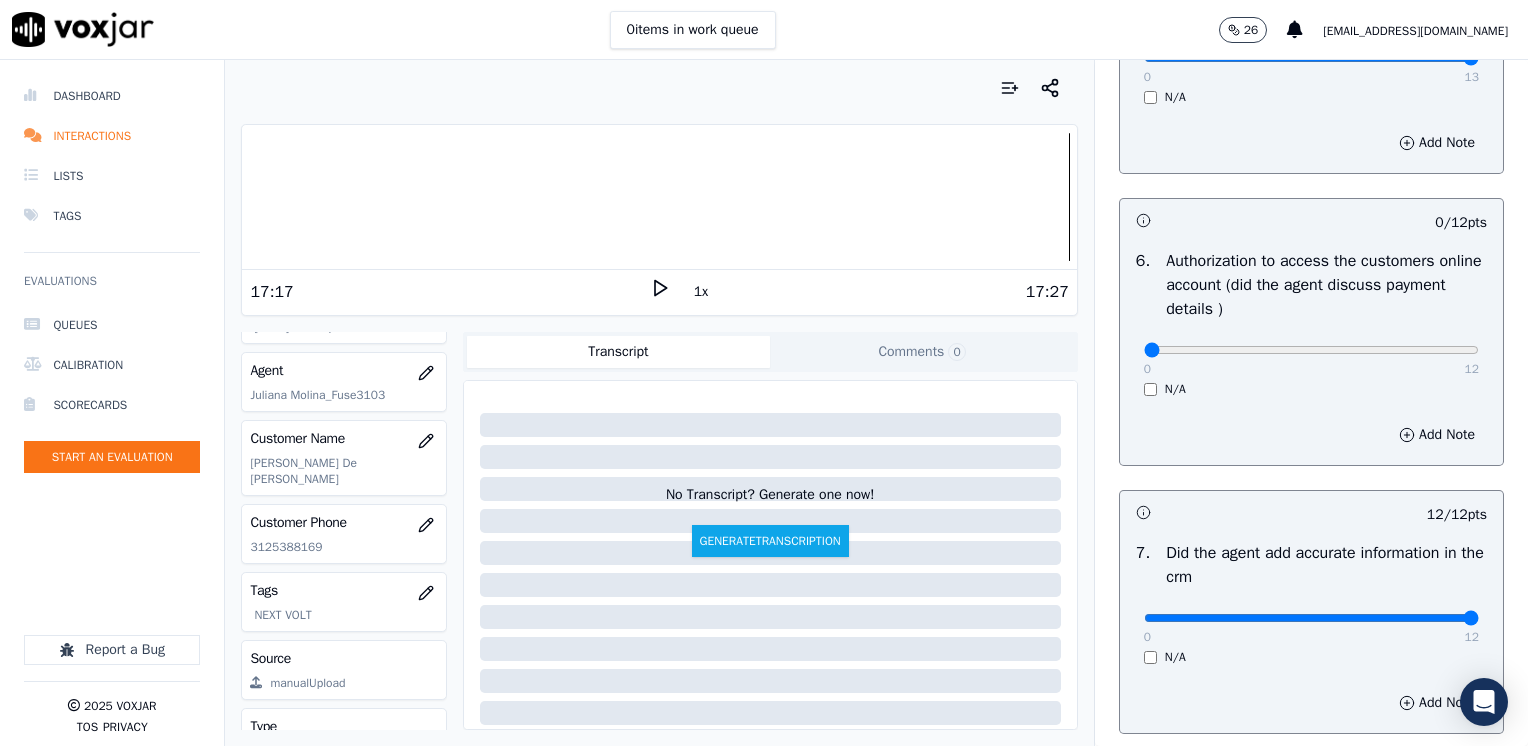 scroll, scrollTop: 1400, scrollLeft: 0, axis: vertical 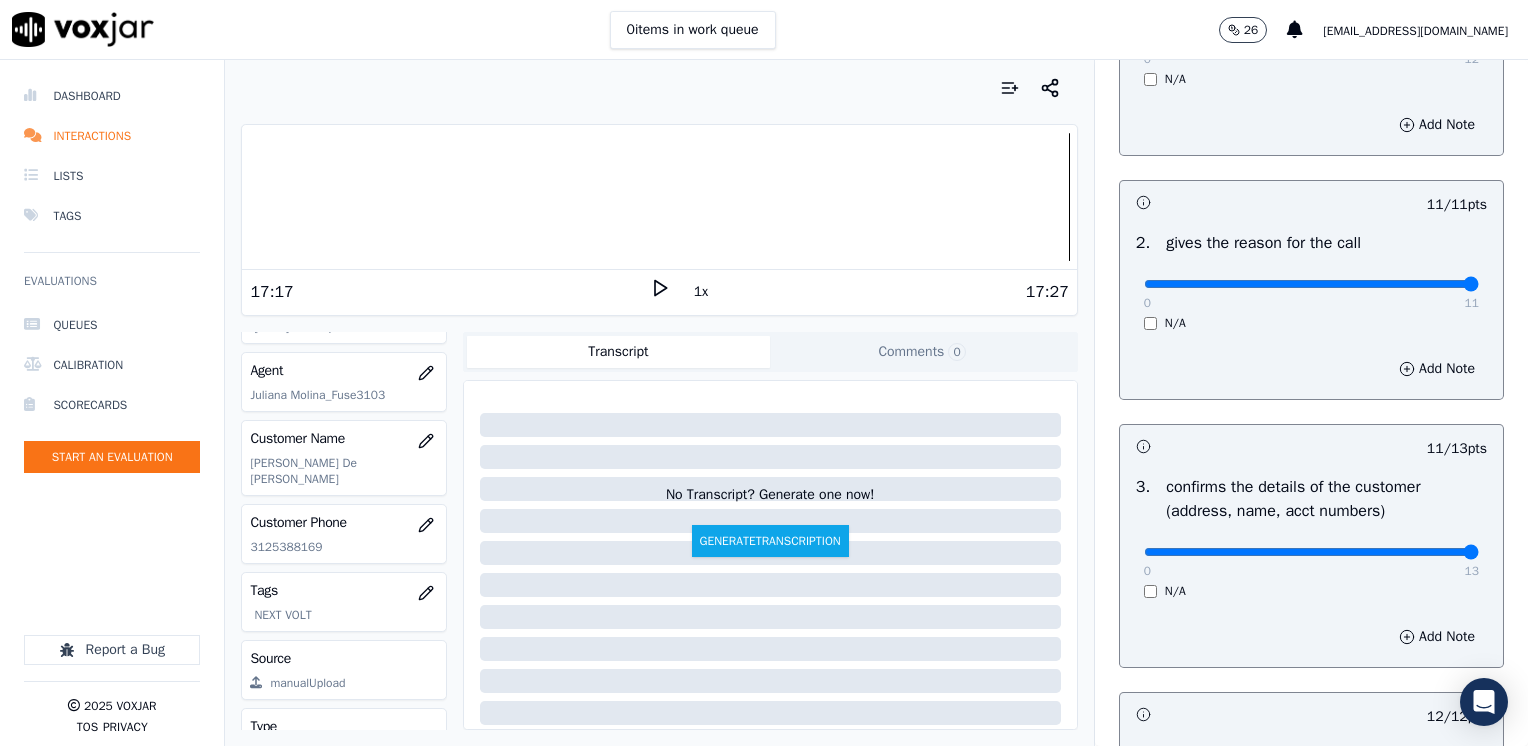 drag, startPoint x: 1376, startPoint y: 551, endPoint x: 1516, endPoint y: 545, distance: 140.12851 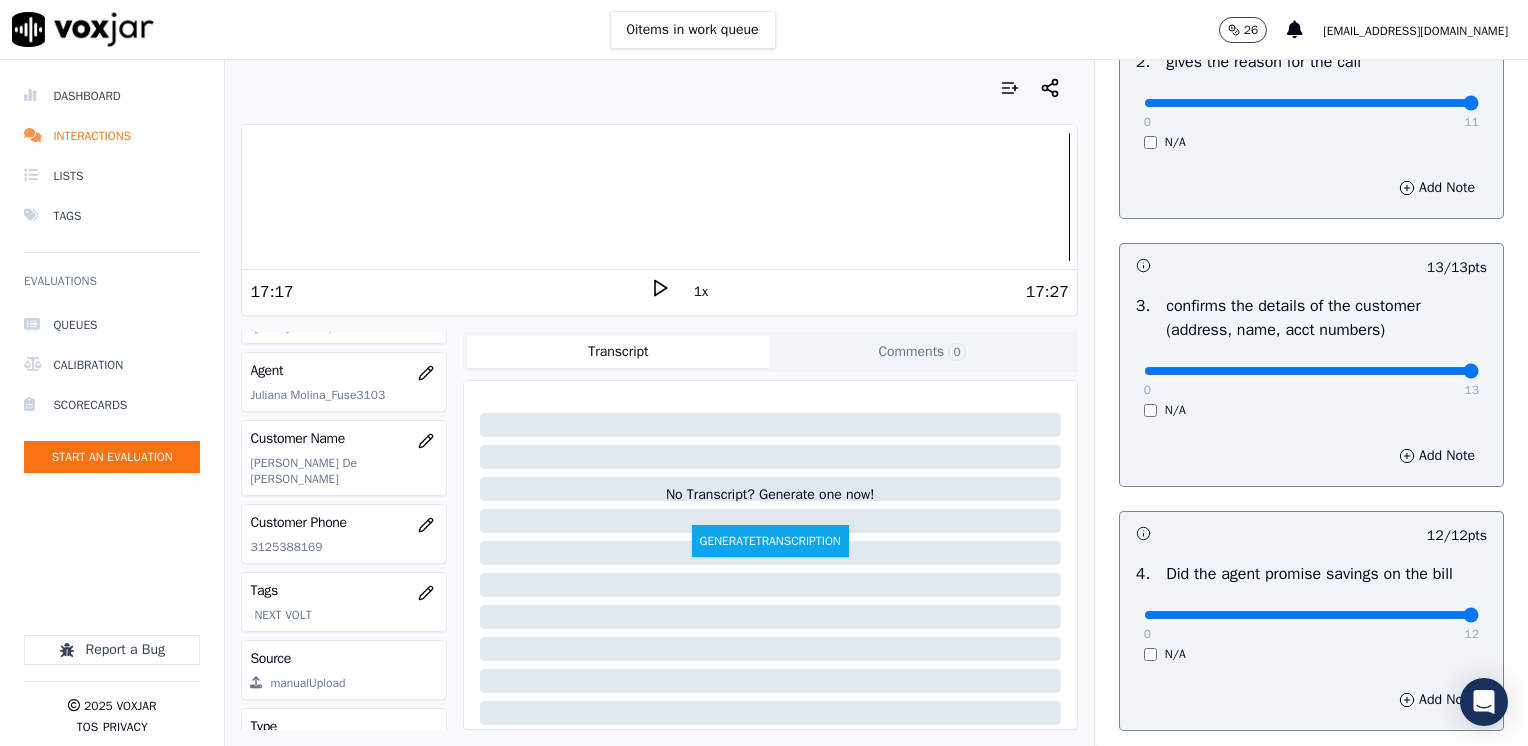 scroll, scrollTop: 500, scrollLeft: 0, axis: vertical 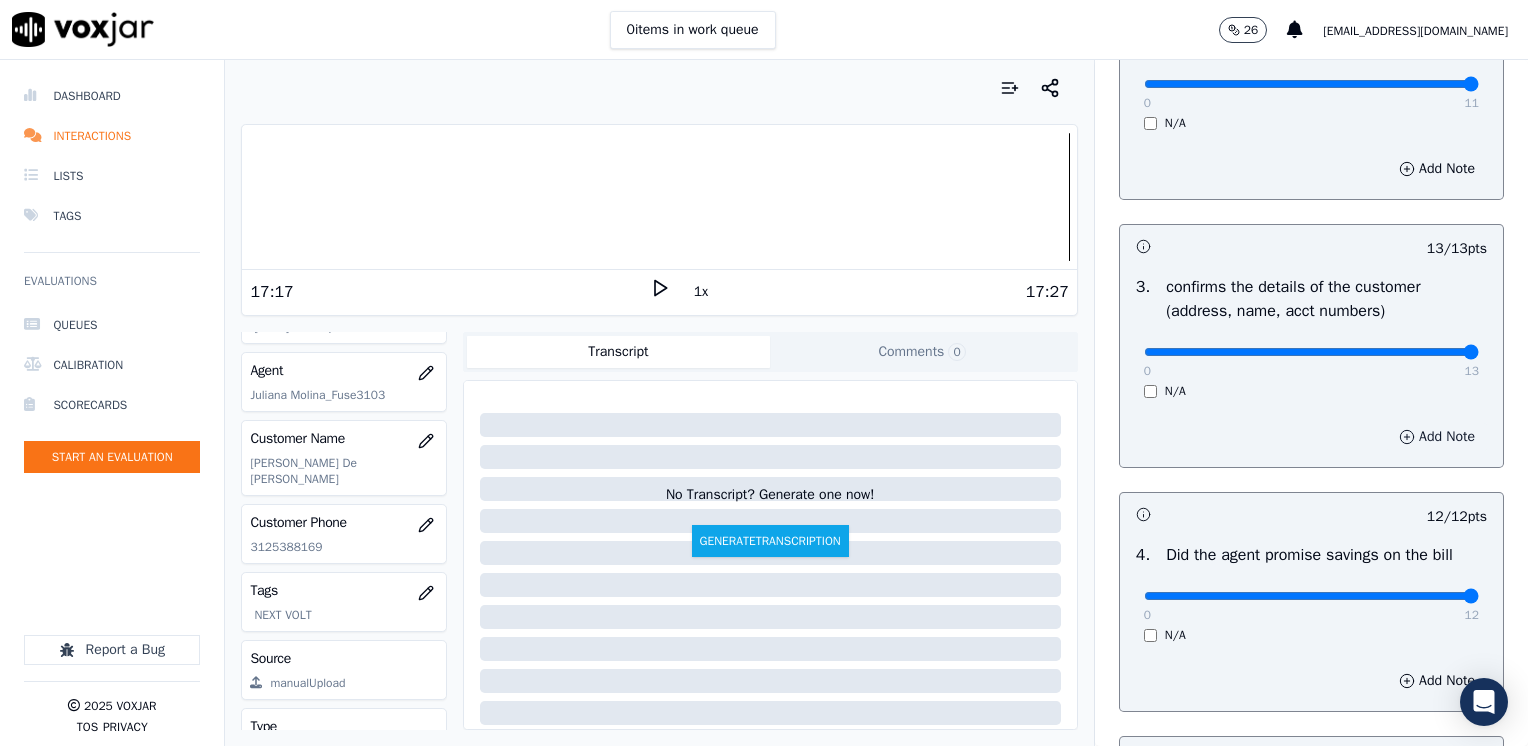 click on "Add Note" at bounding box center (1437, 437) 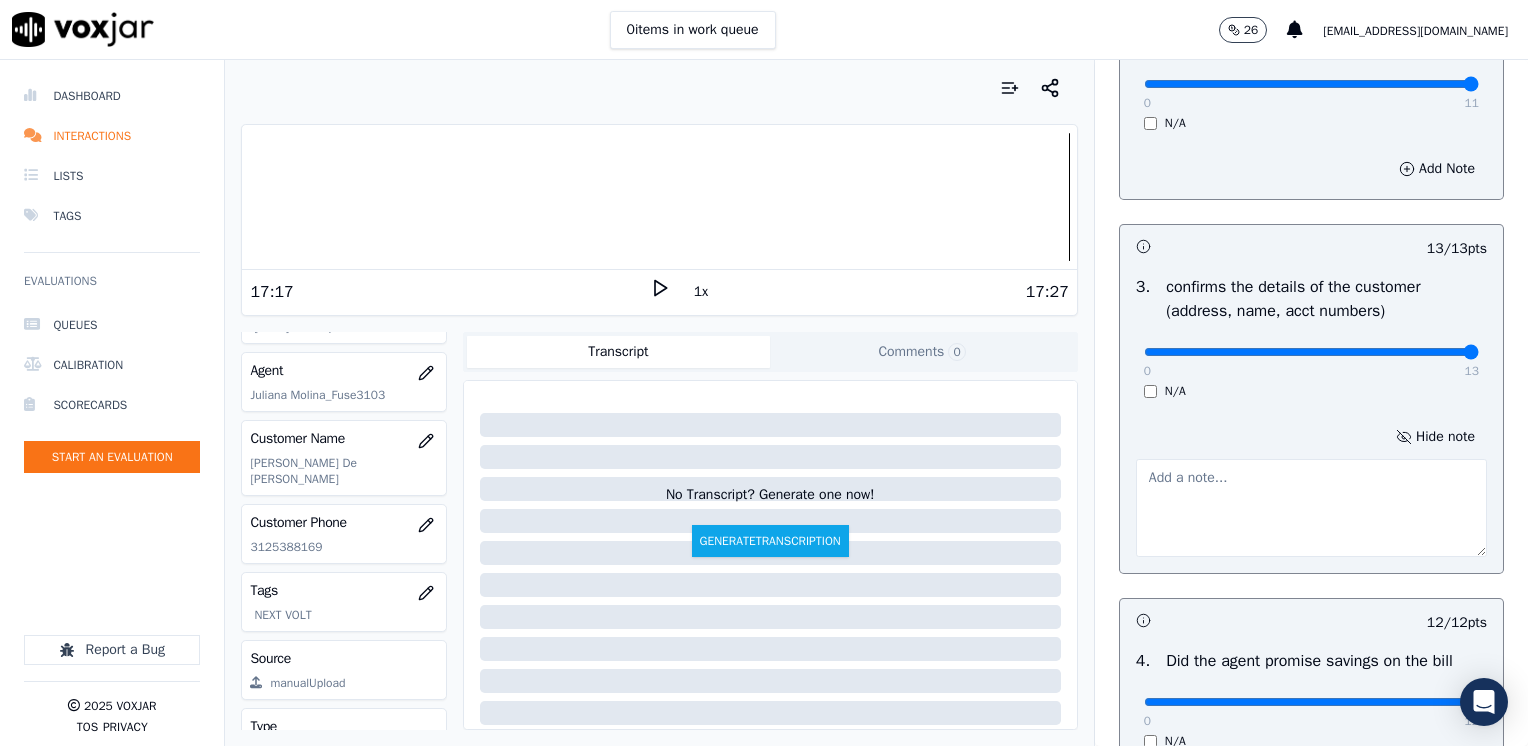 click at bounding box center [1311, 508] 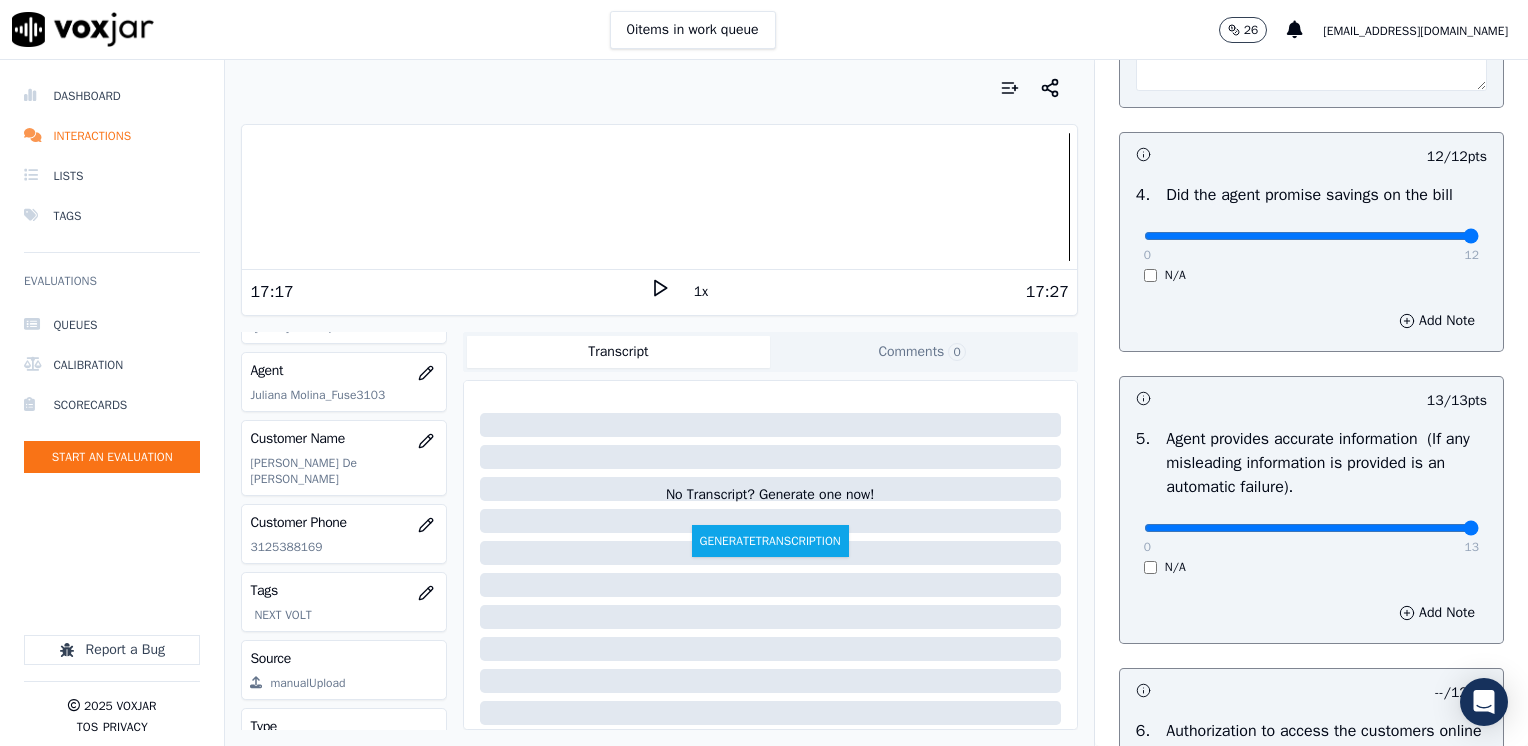 scroll, scrollTop: 600, scrollLeft: 0, axis: vertical 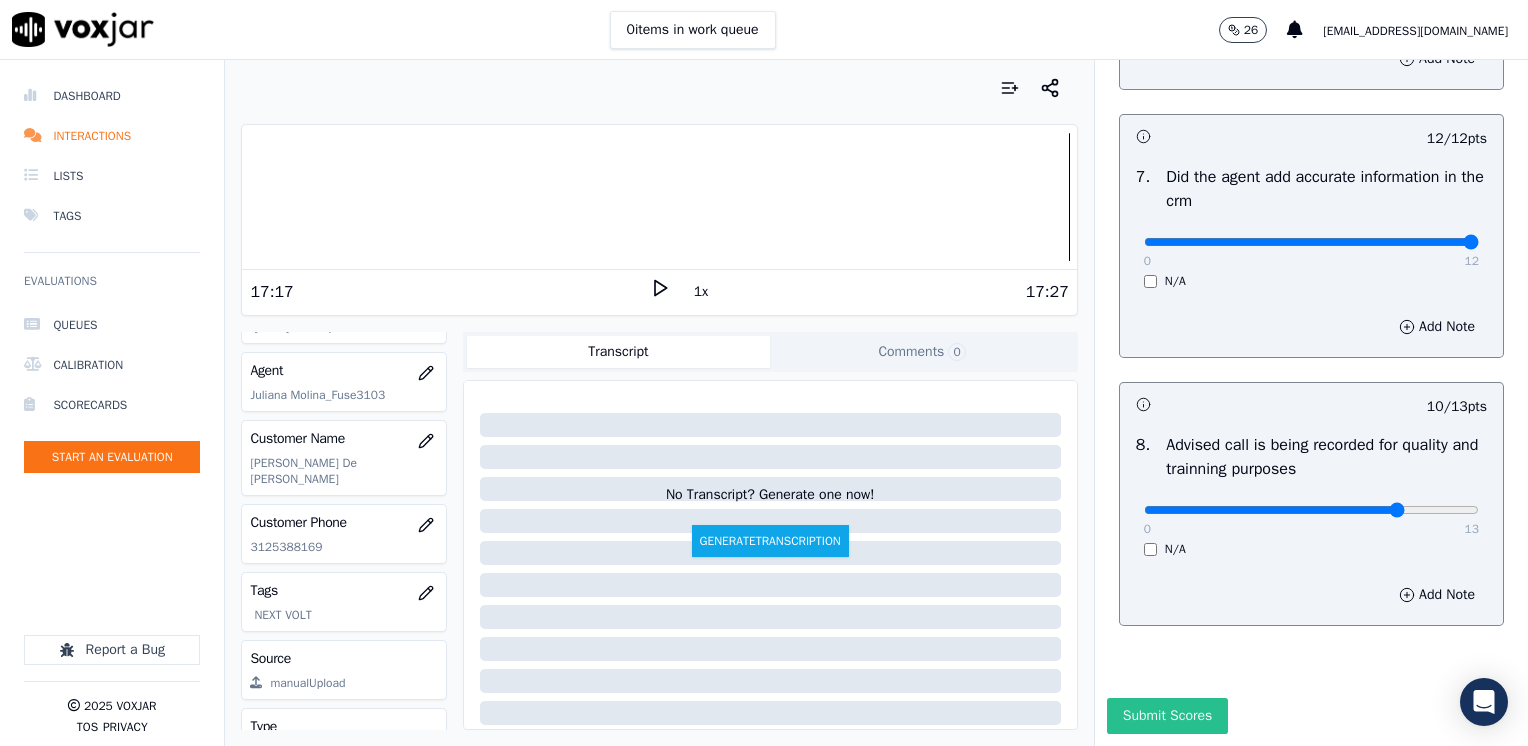 click on "Submit Scores" at bounding box center [1167, 716] 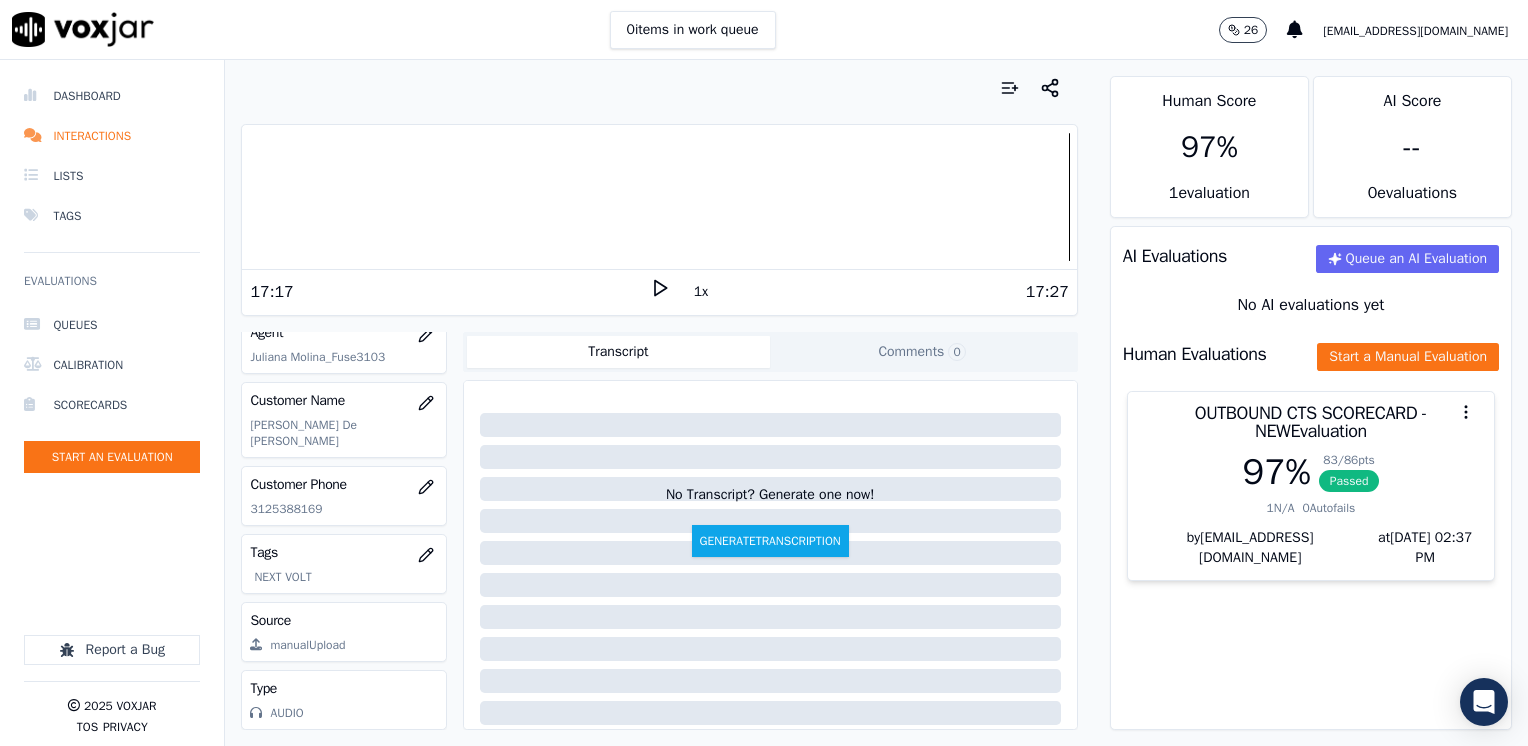 scroll, scrollTop: 163, scrollLeft: 0, axis: vertical 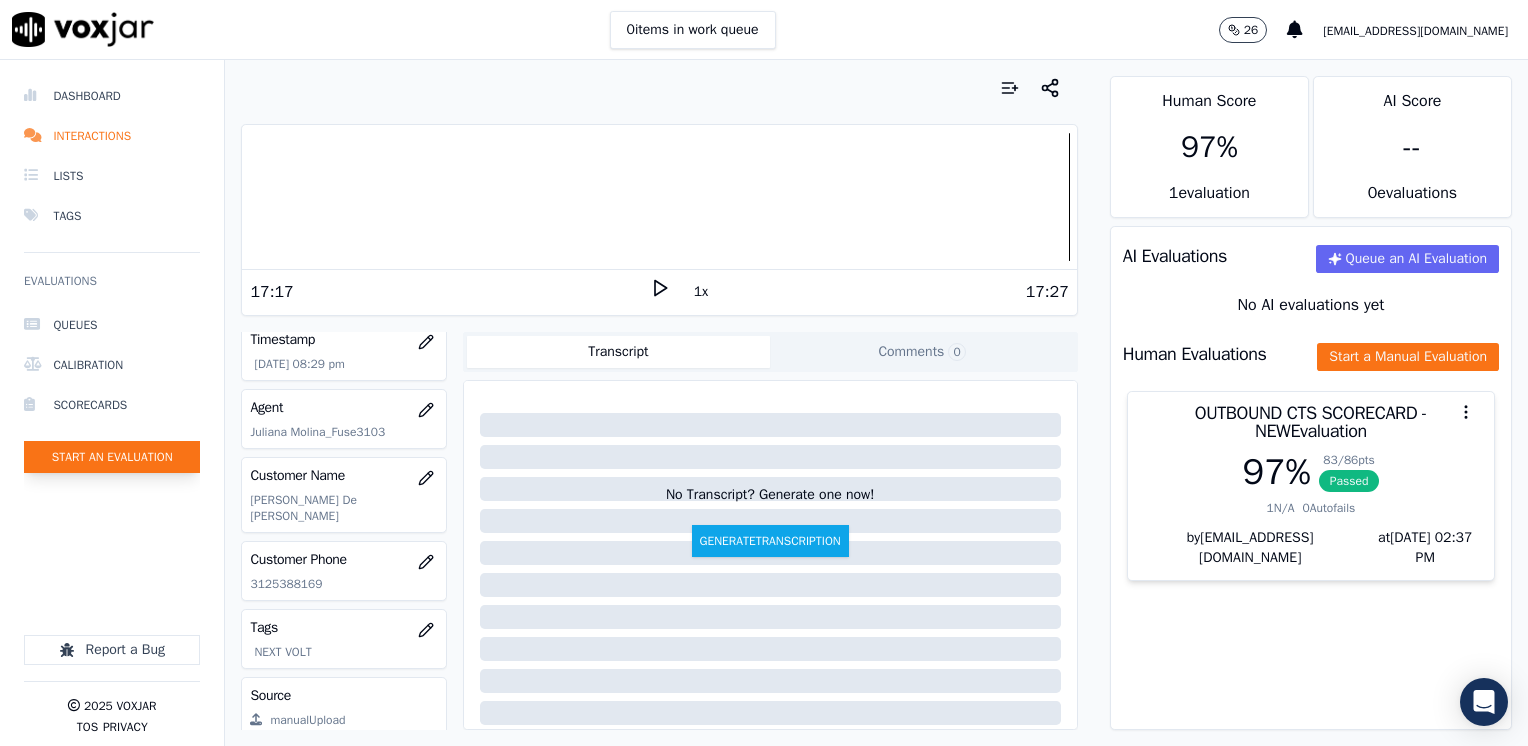 click on "Start an Evaluation" 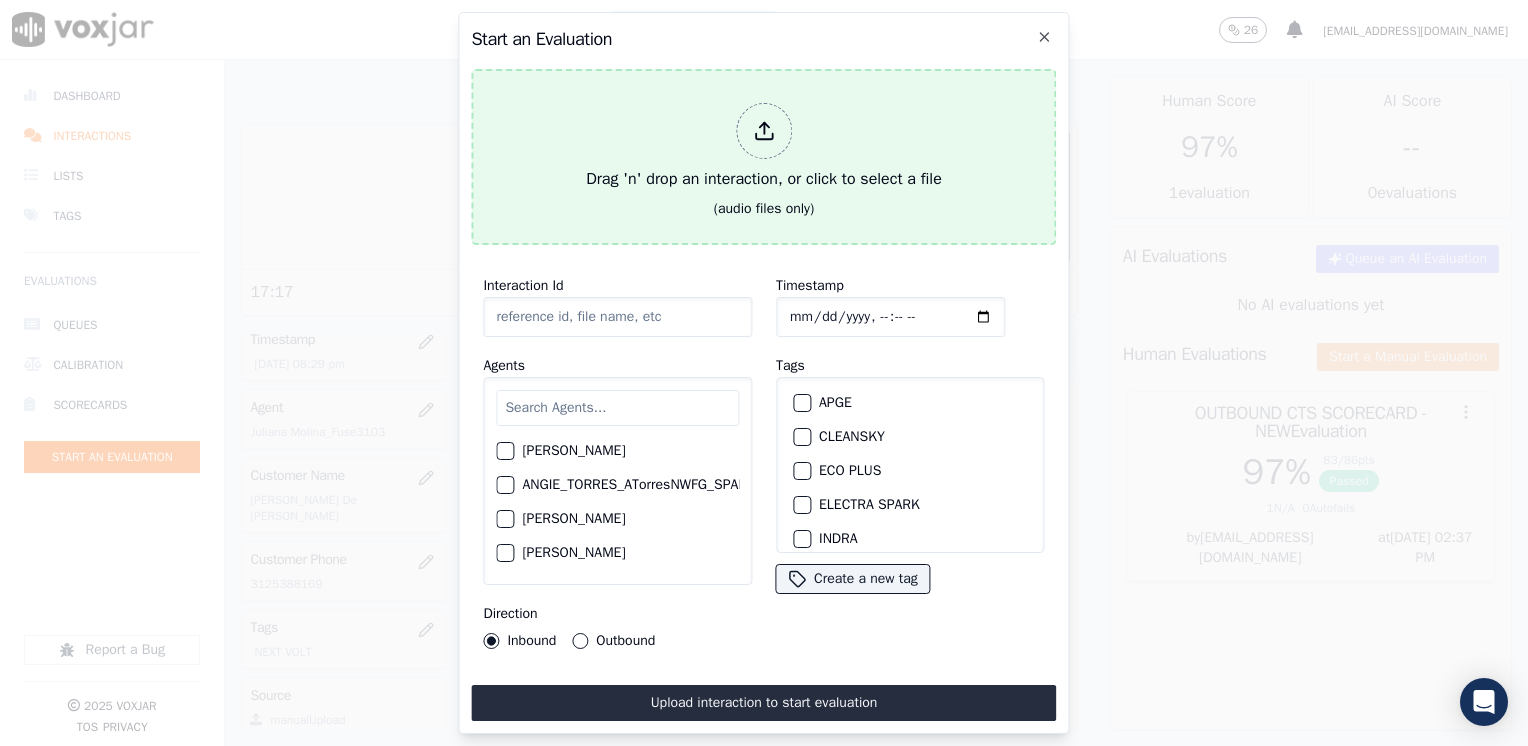 click at bounding box center (764, 131) 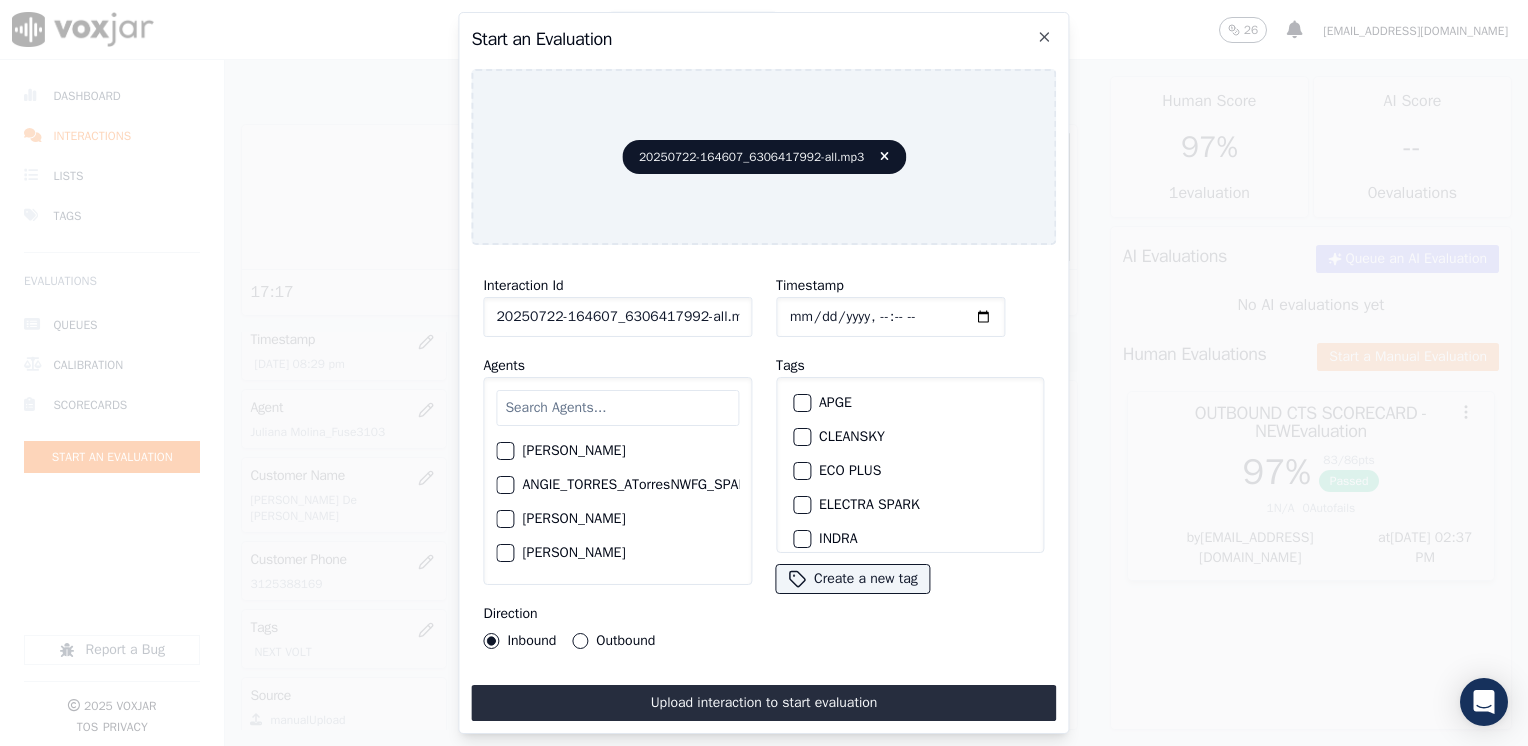 click at bounding box center [617, 408] 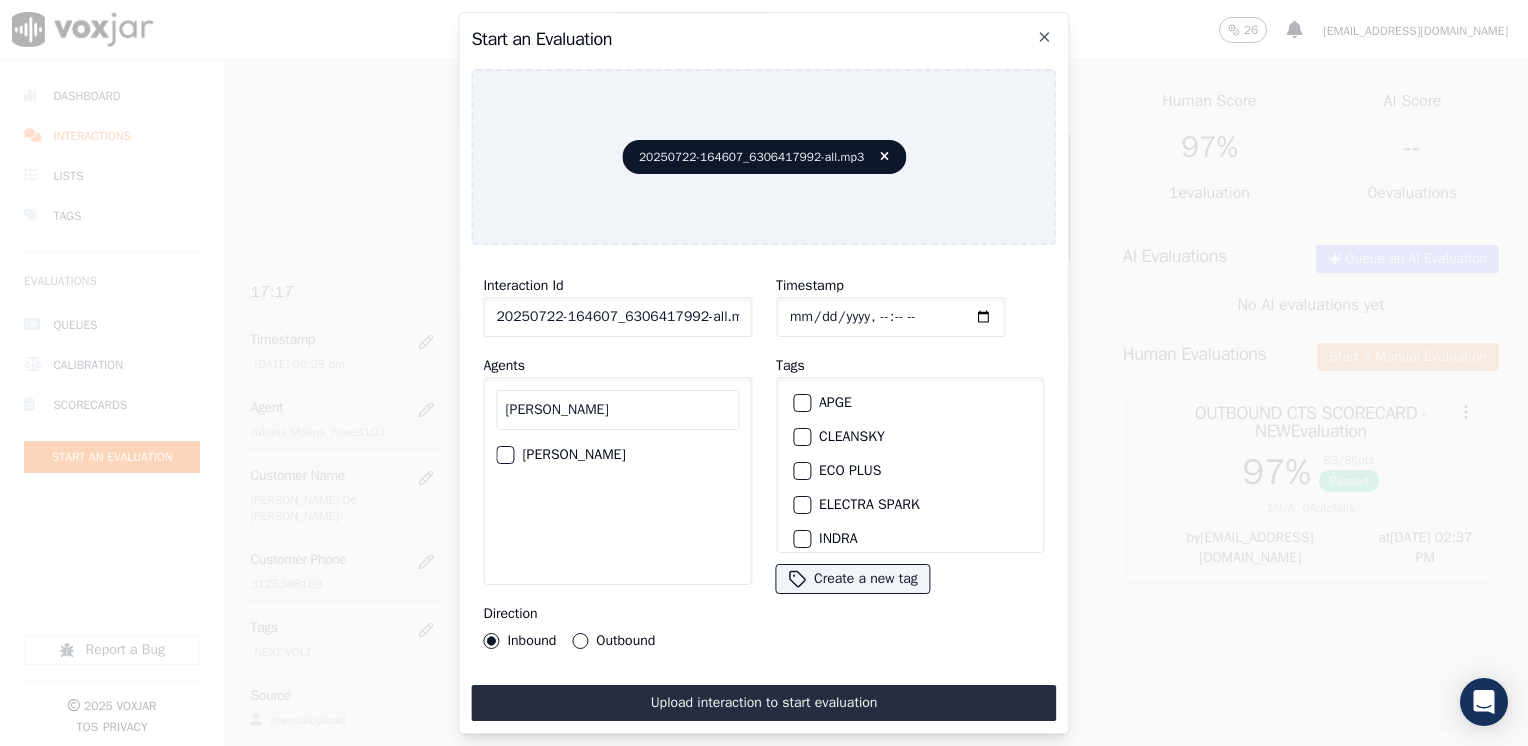 click on "[PERSON_NAME]     [PERSON_NAME] Mozo_JMozoNWFG_SPARK" 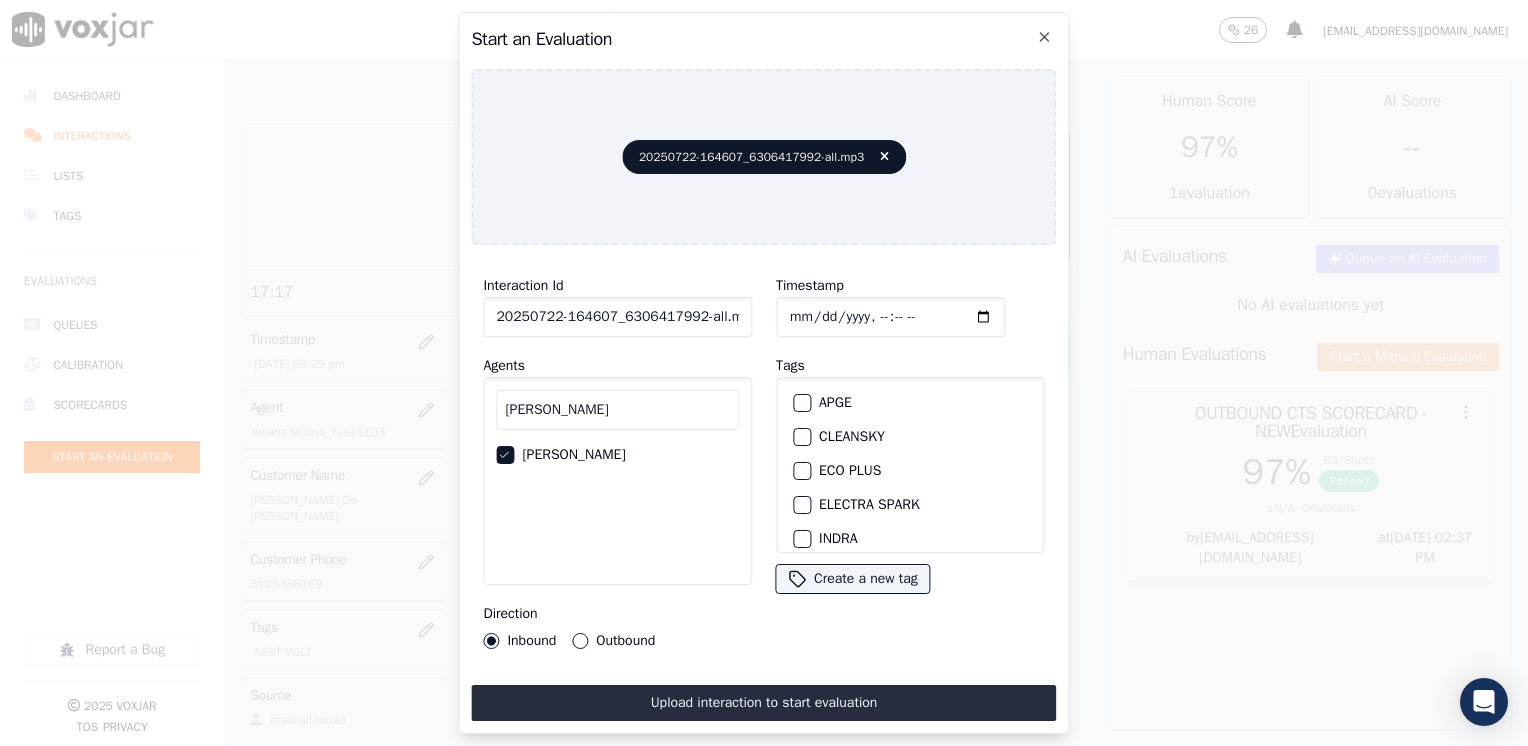 drag, startPoint x: 630, startPoint y: 396, endPoint x: 132, endPoint y: 396, distance: 498 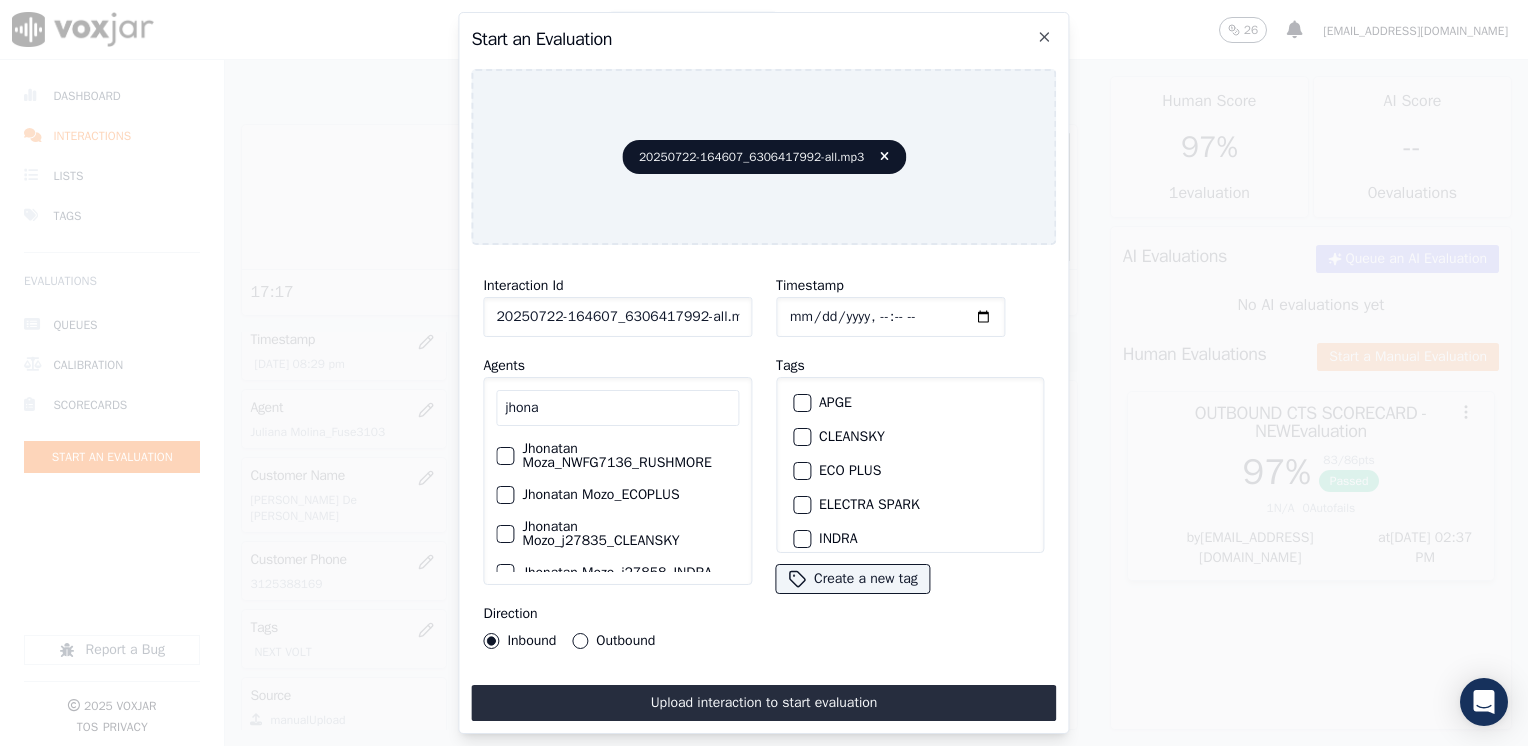 scroll, scrollTop: 60, scrollLeft: 0, axis: vertical 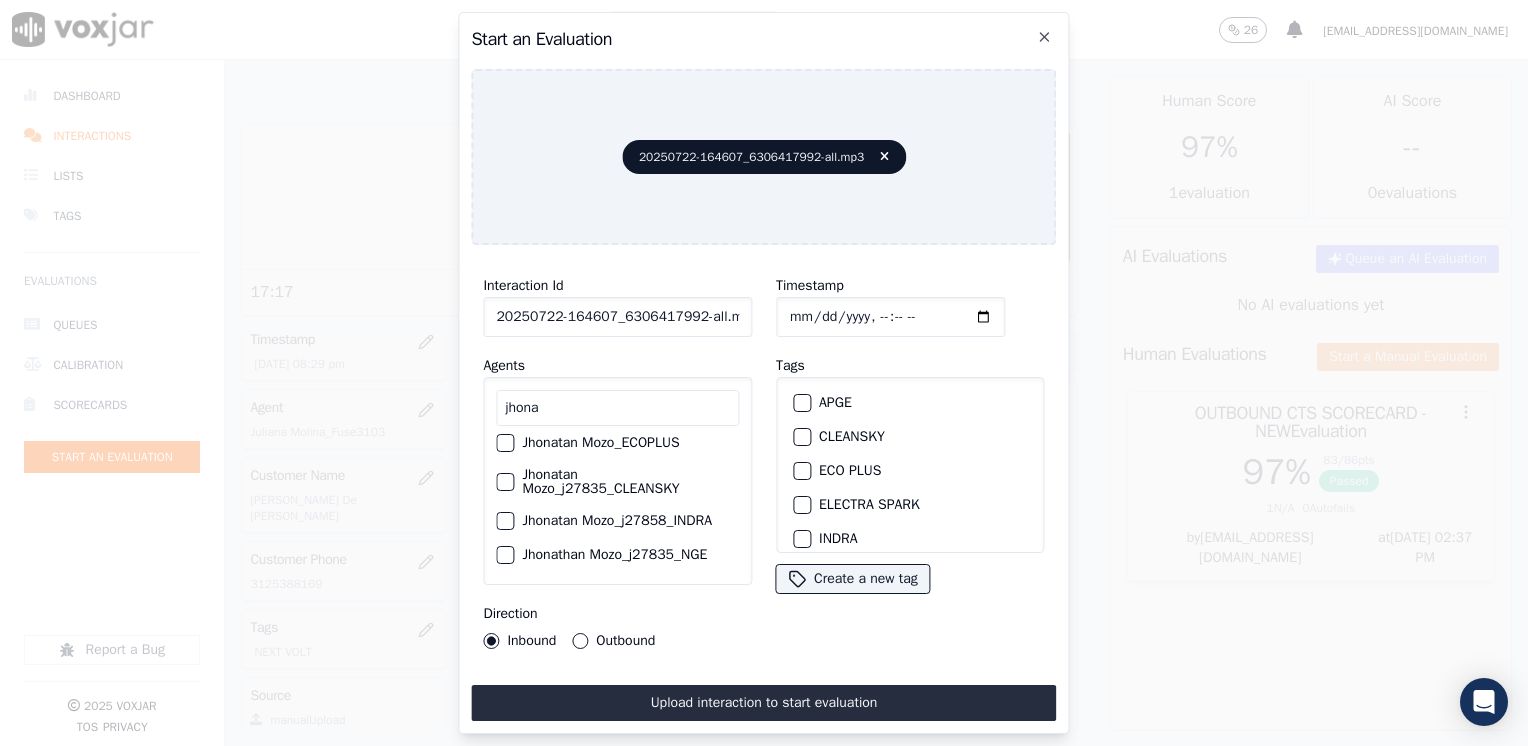 click at bounding box center (504, 555) 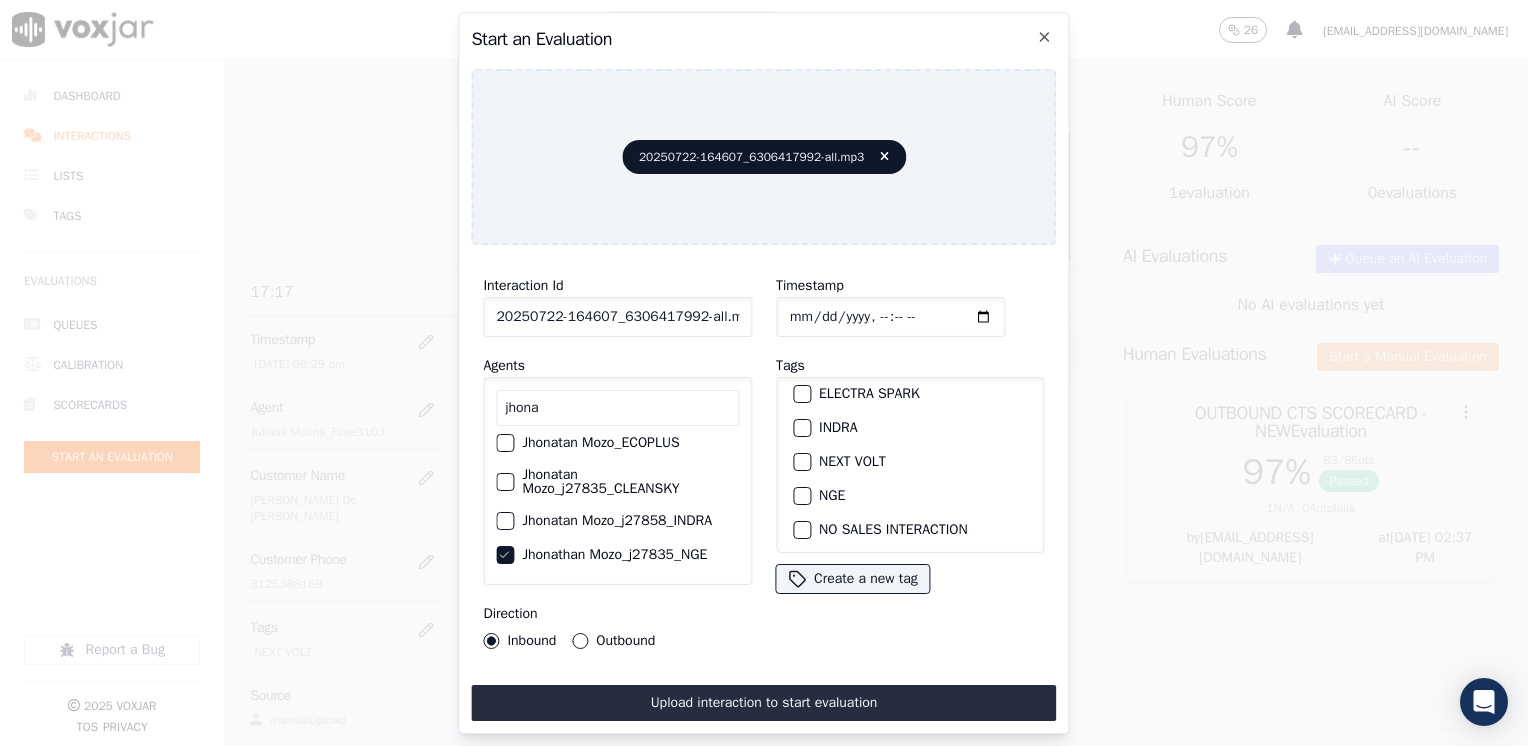 scroll, scrollTop: 93, scrollLeft: 0, axis: vertical 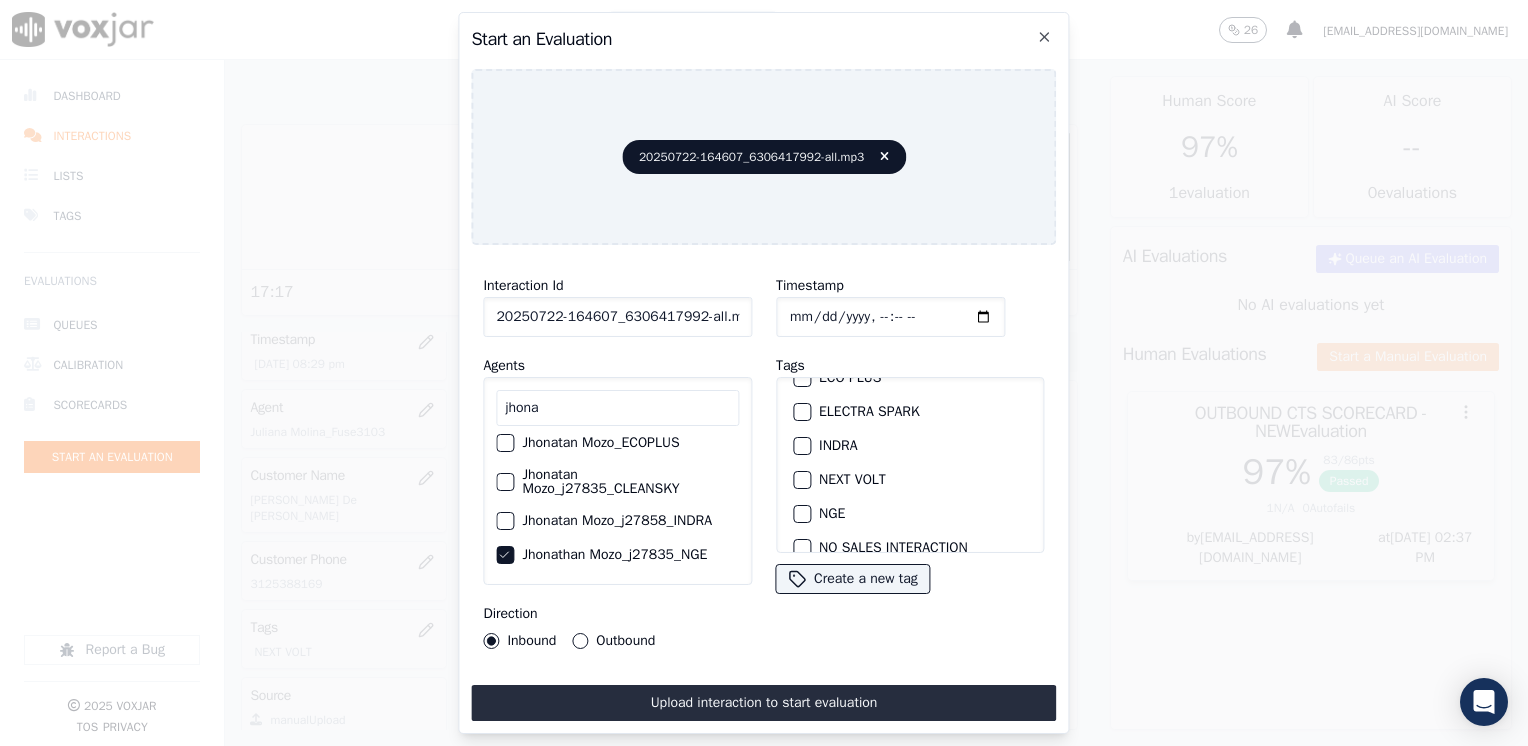 click on "NEXT VOLT" at bounding box center [802, 480] 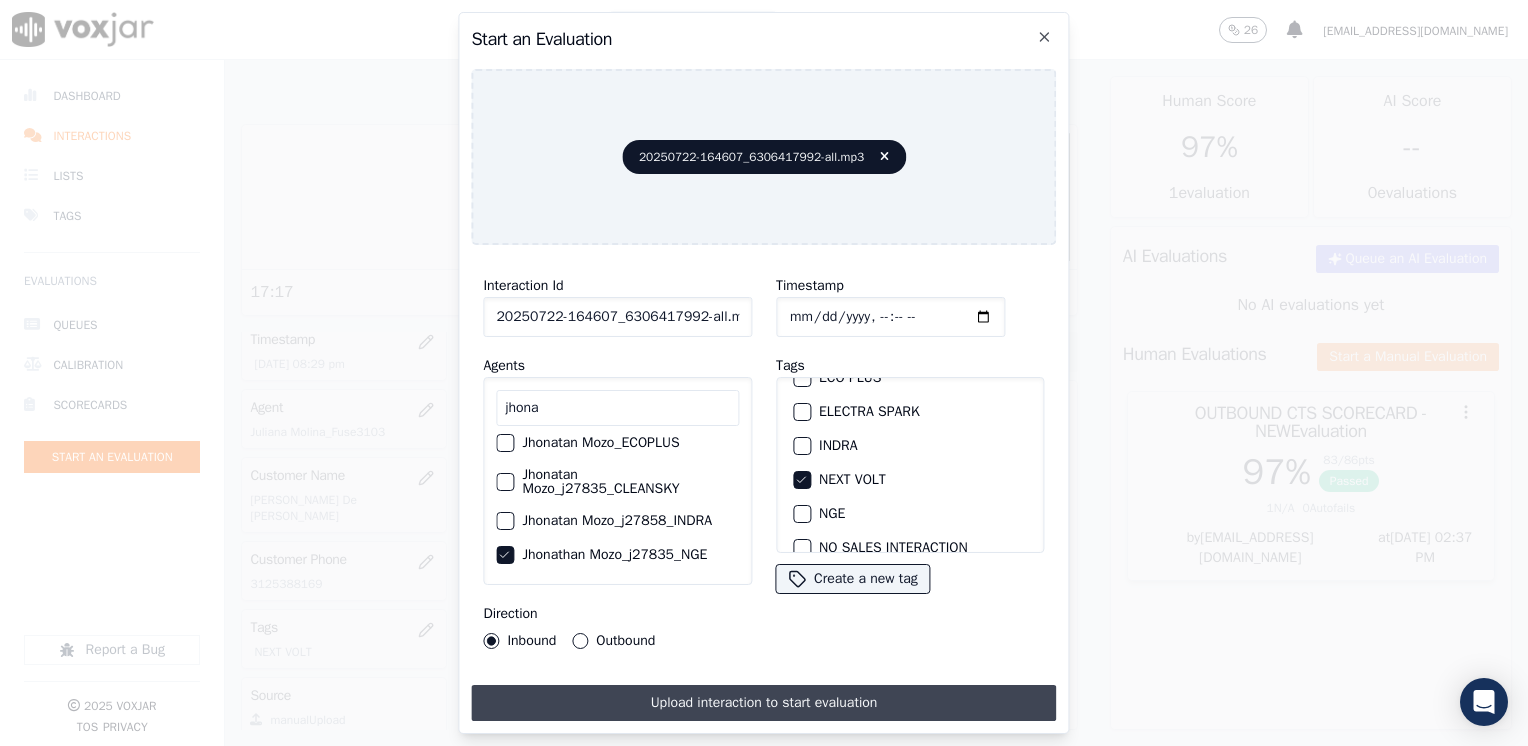 click on "Upload interaction to start evaluation" at bounding box center (763, 703) 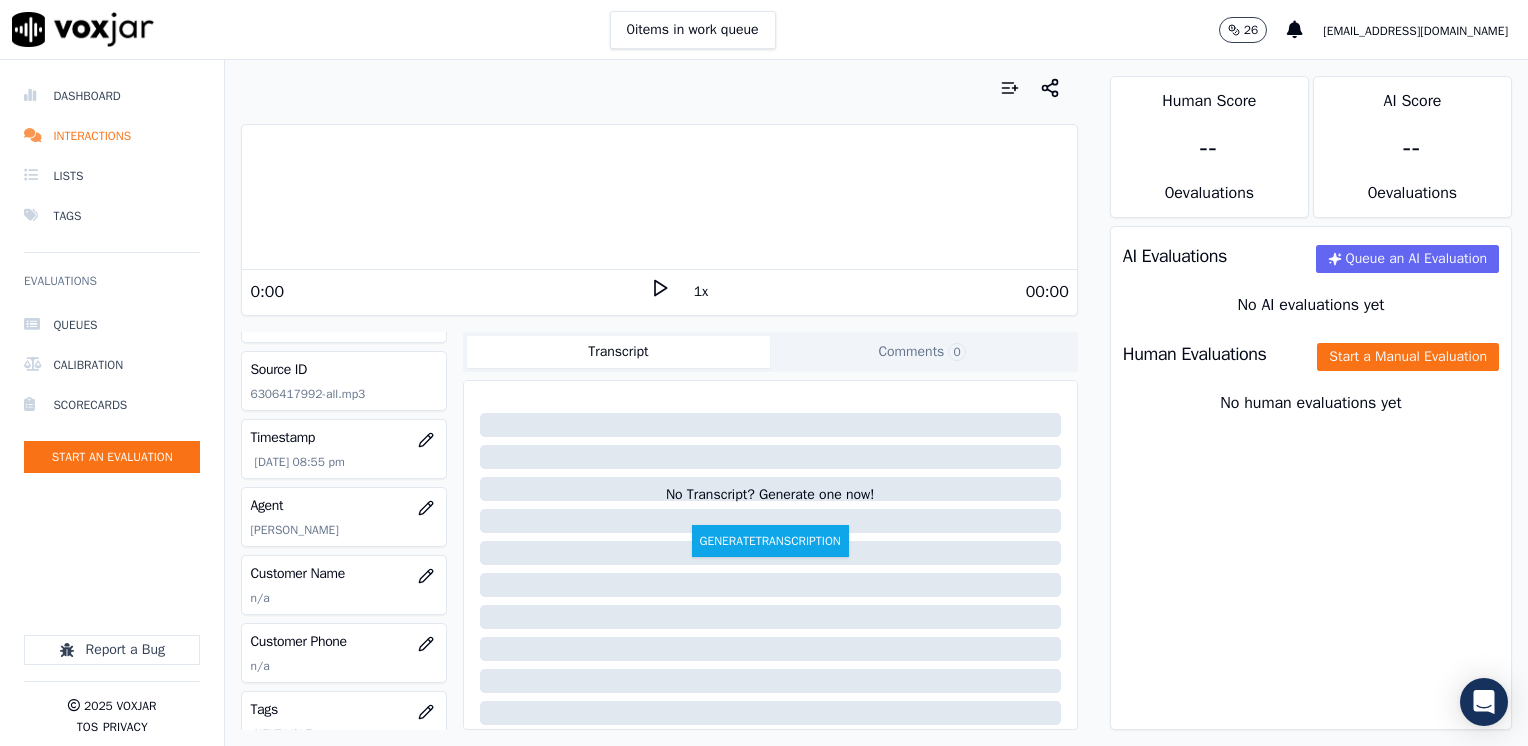 scroll, scrollTop: 100, scrollLeft: 0, axis: vertical 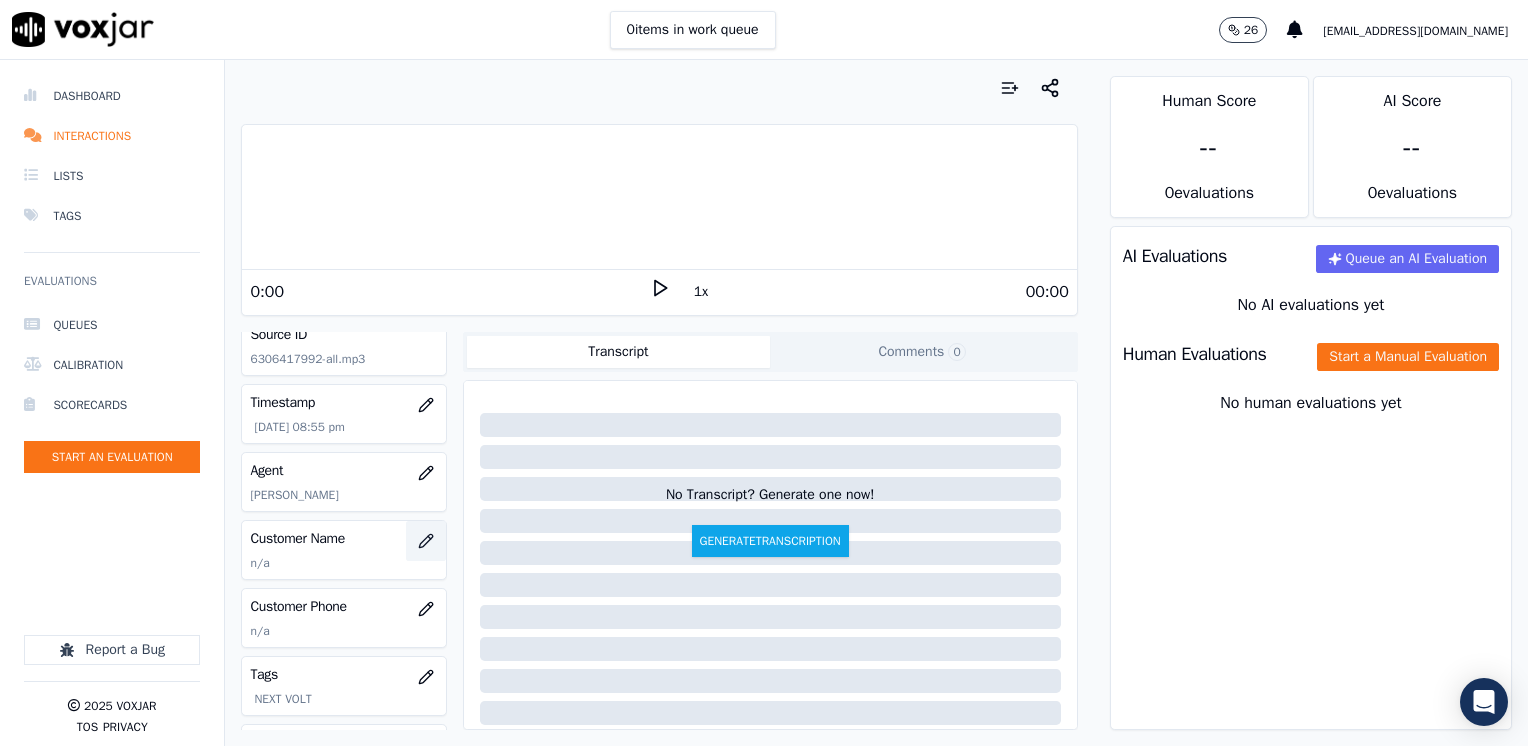 click at bounding box center [426, 541] 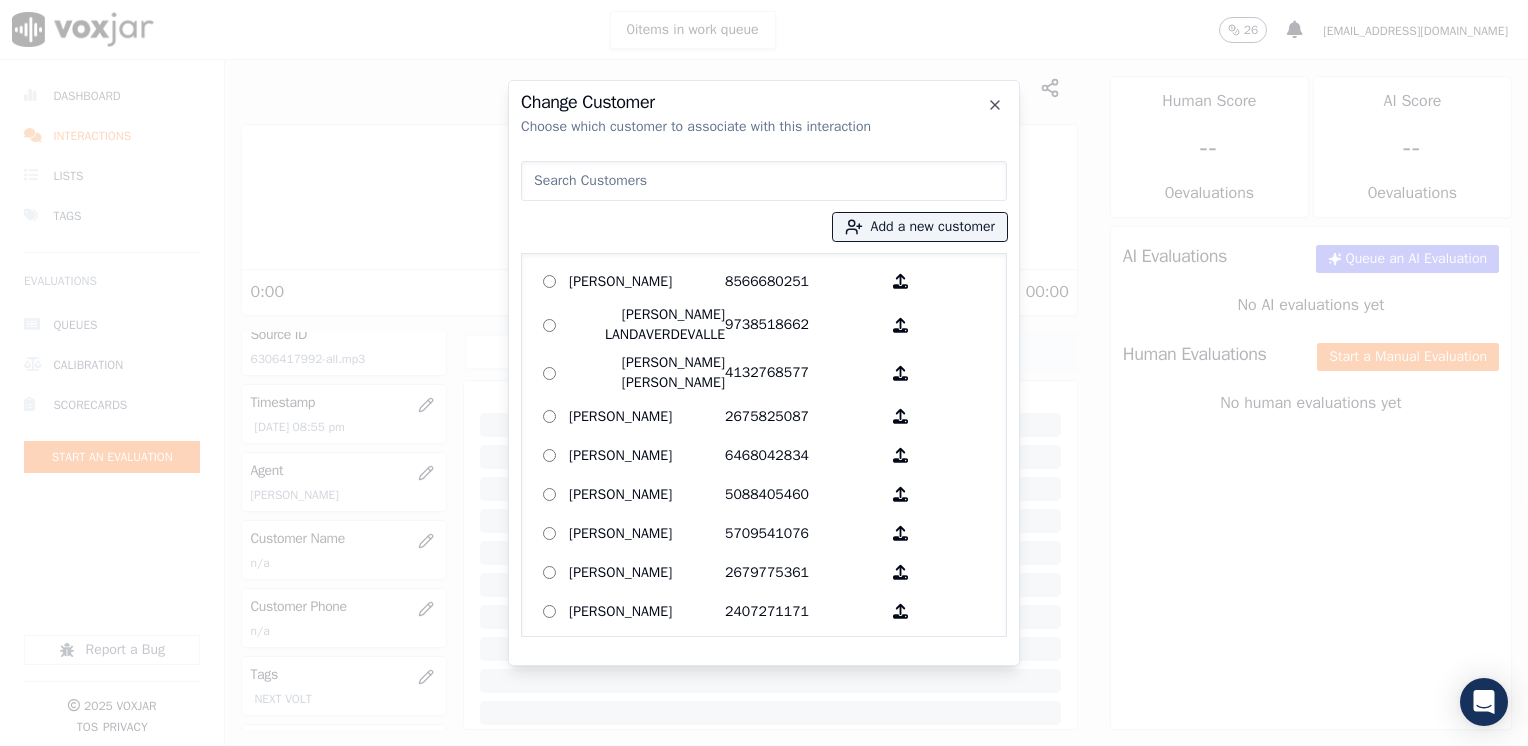 click at bounding box center [764, 181] 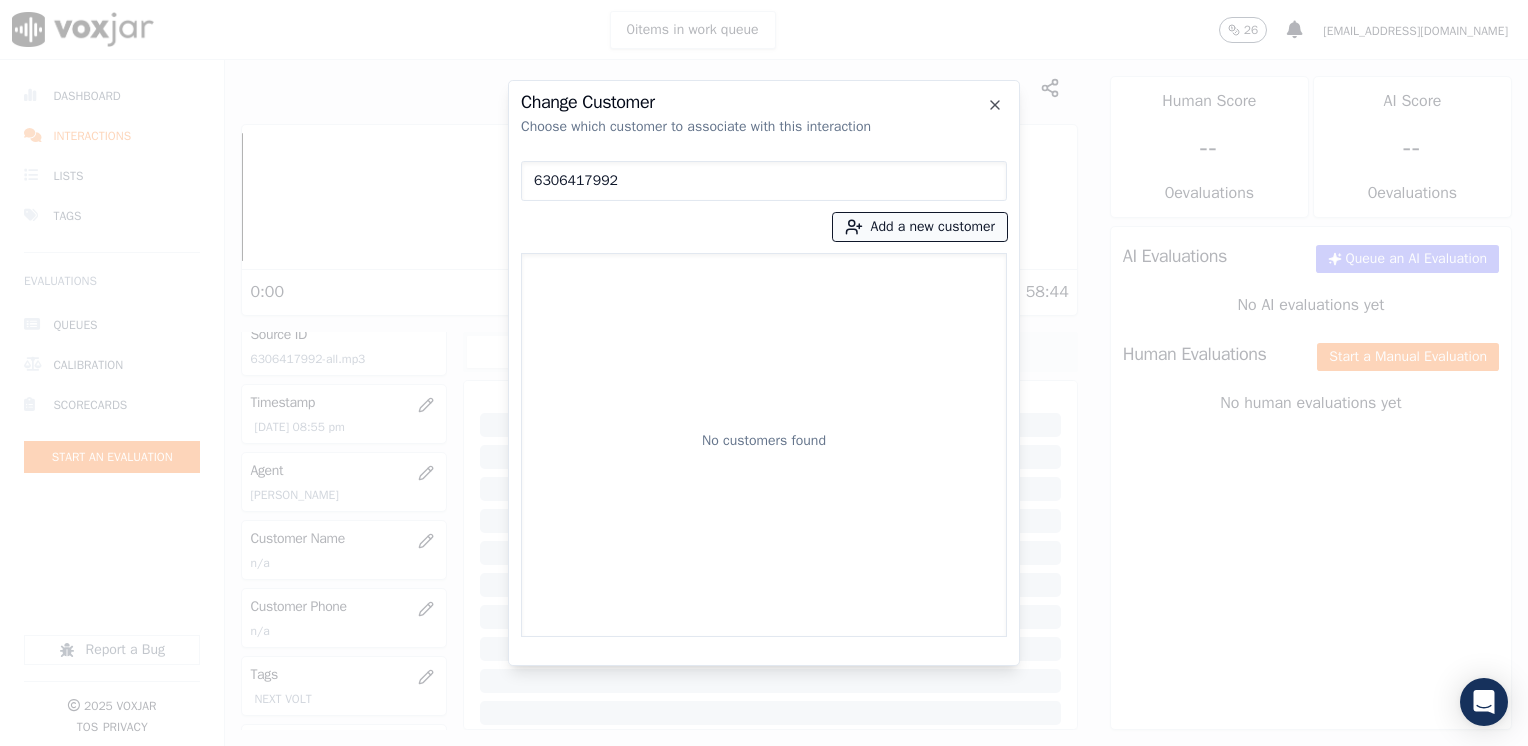 click on "Add a new customer" at bounding box center (920, 227) 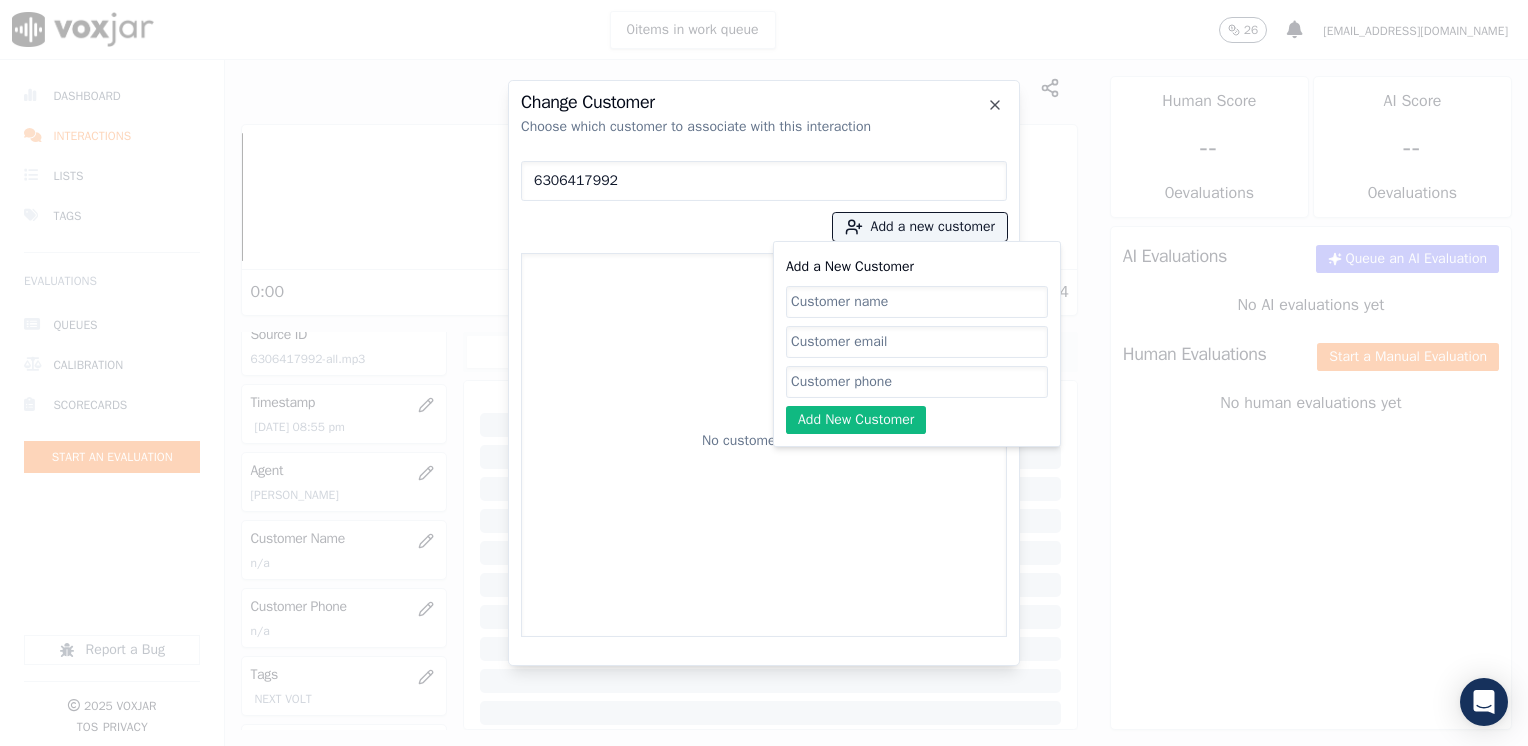 click on "Add a New Customer" 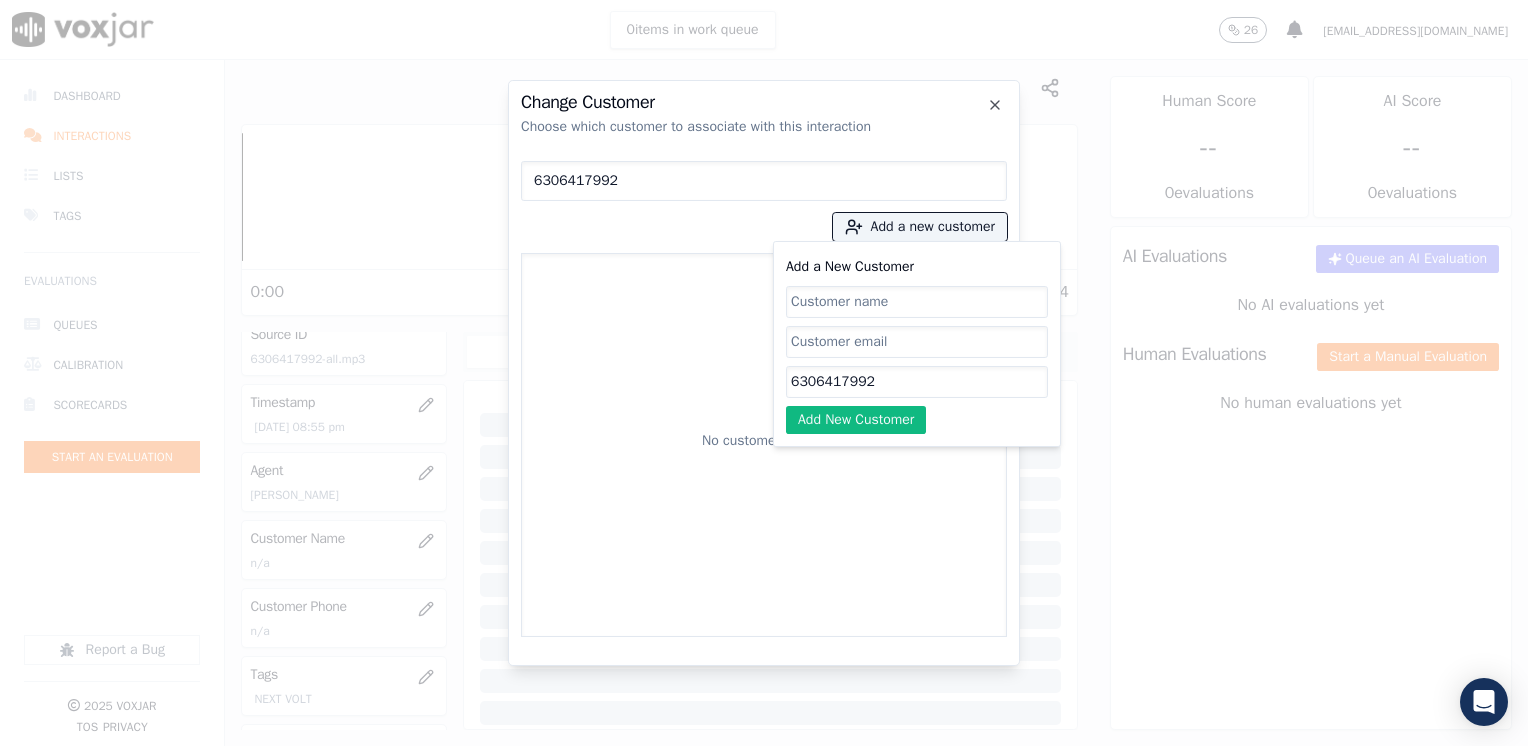 drag, startPoint x: 842, startPoint y: 292, endPoint x: 857, endPoint y: 300, distance: 17 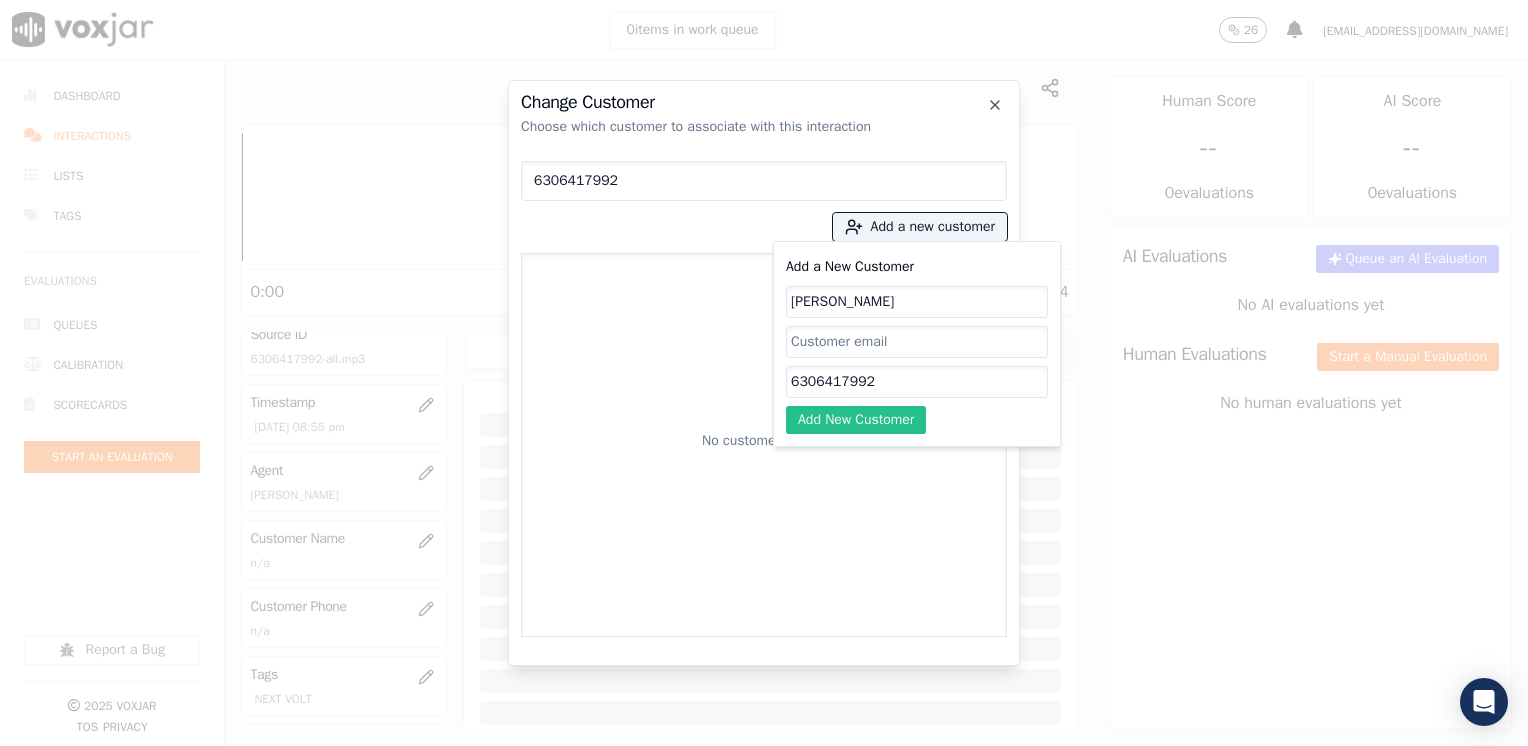 click on "Add New Customer" 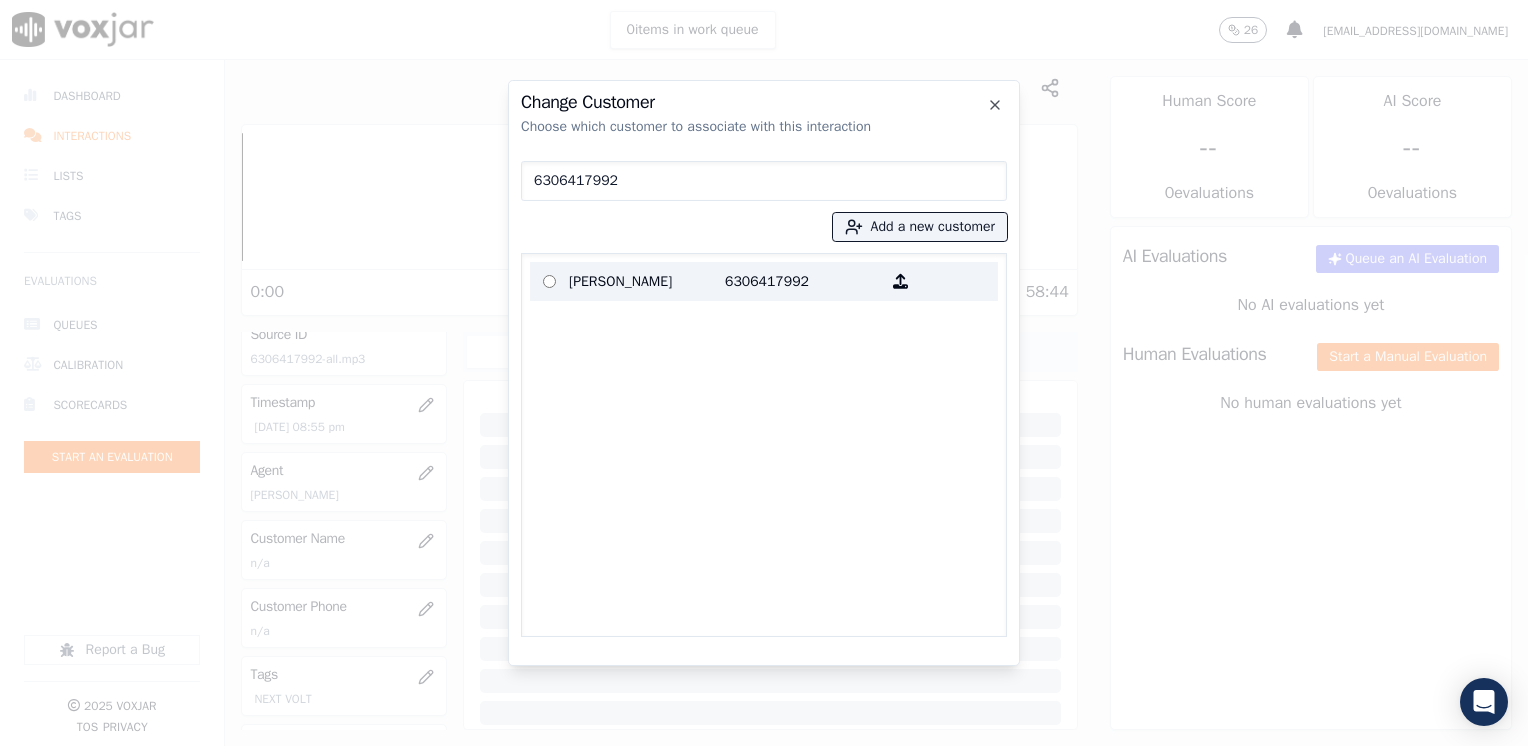 click on "6306417992" at bounding box center [803, 281] 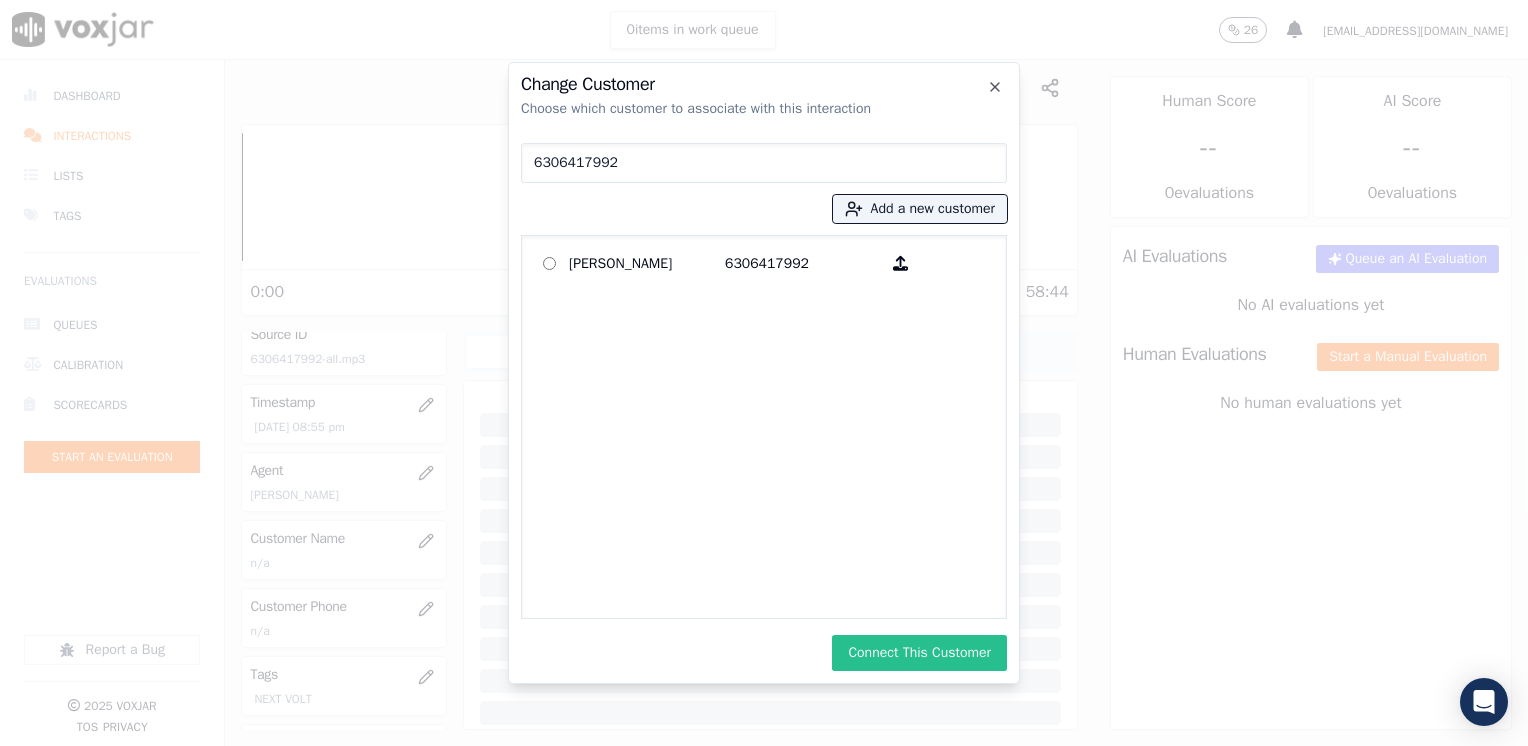 click on "Connect This Customer" at bounding box center (919, 653) 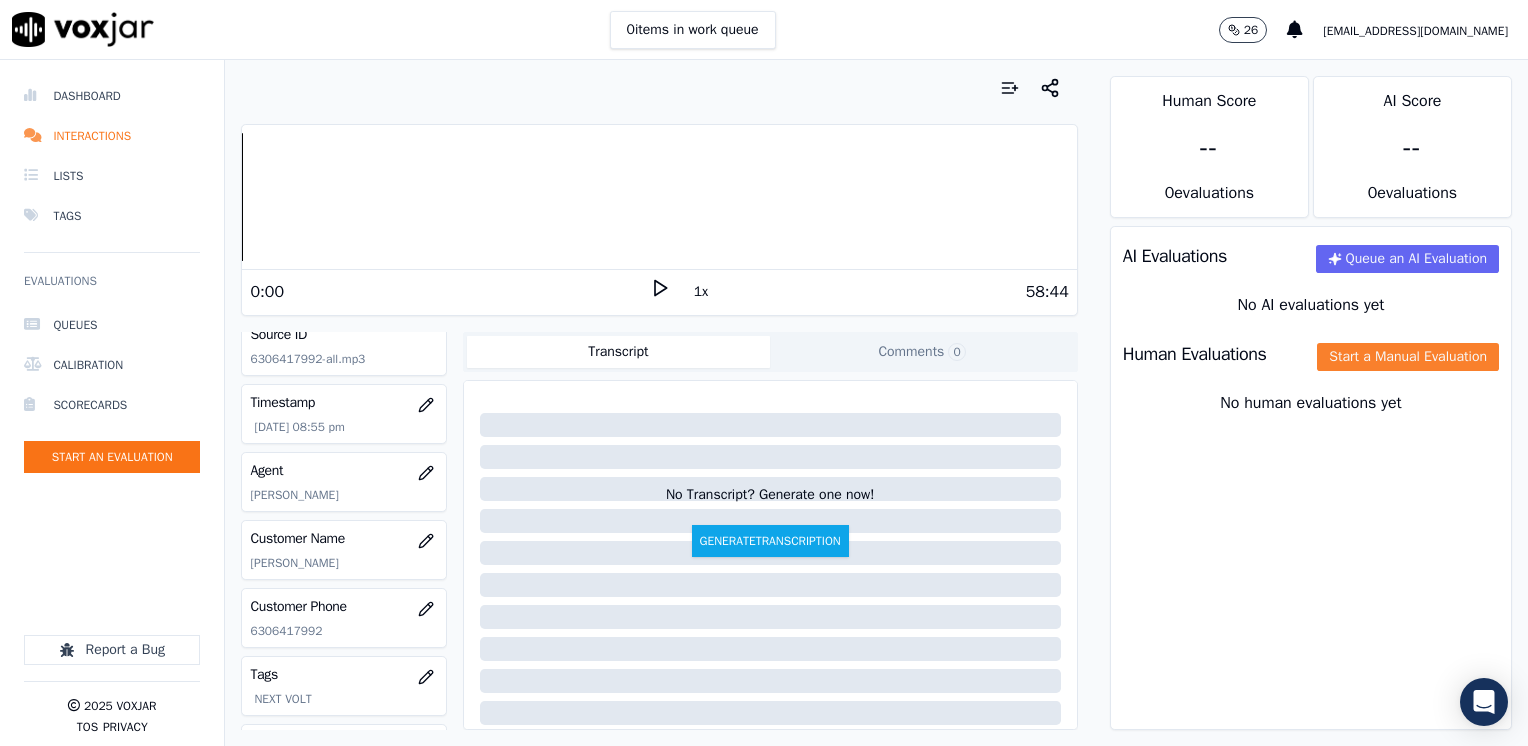 click on "Start a Manual Evaluation" 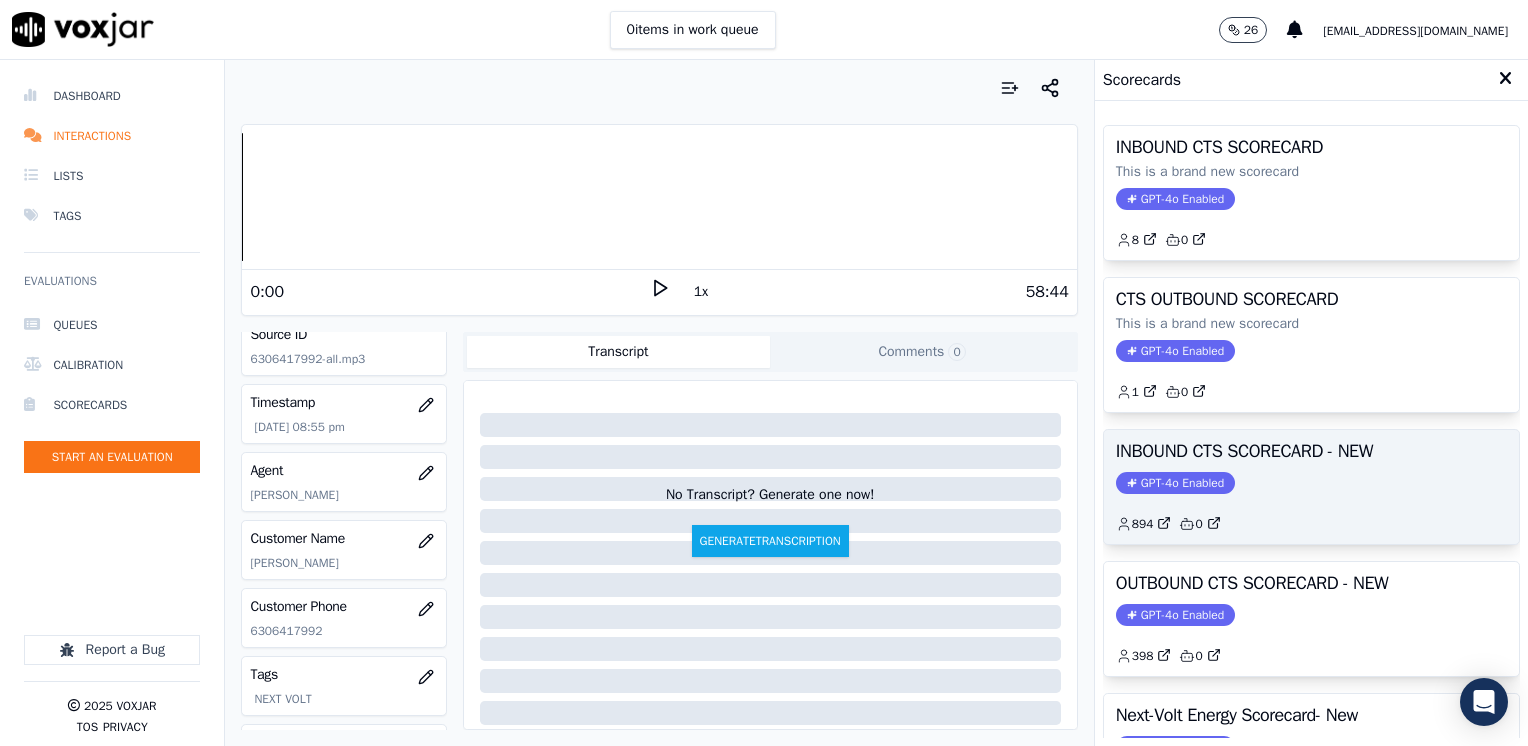 click on "GPT-4o Enabled" at bounding box center [1175, 483] 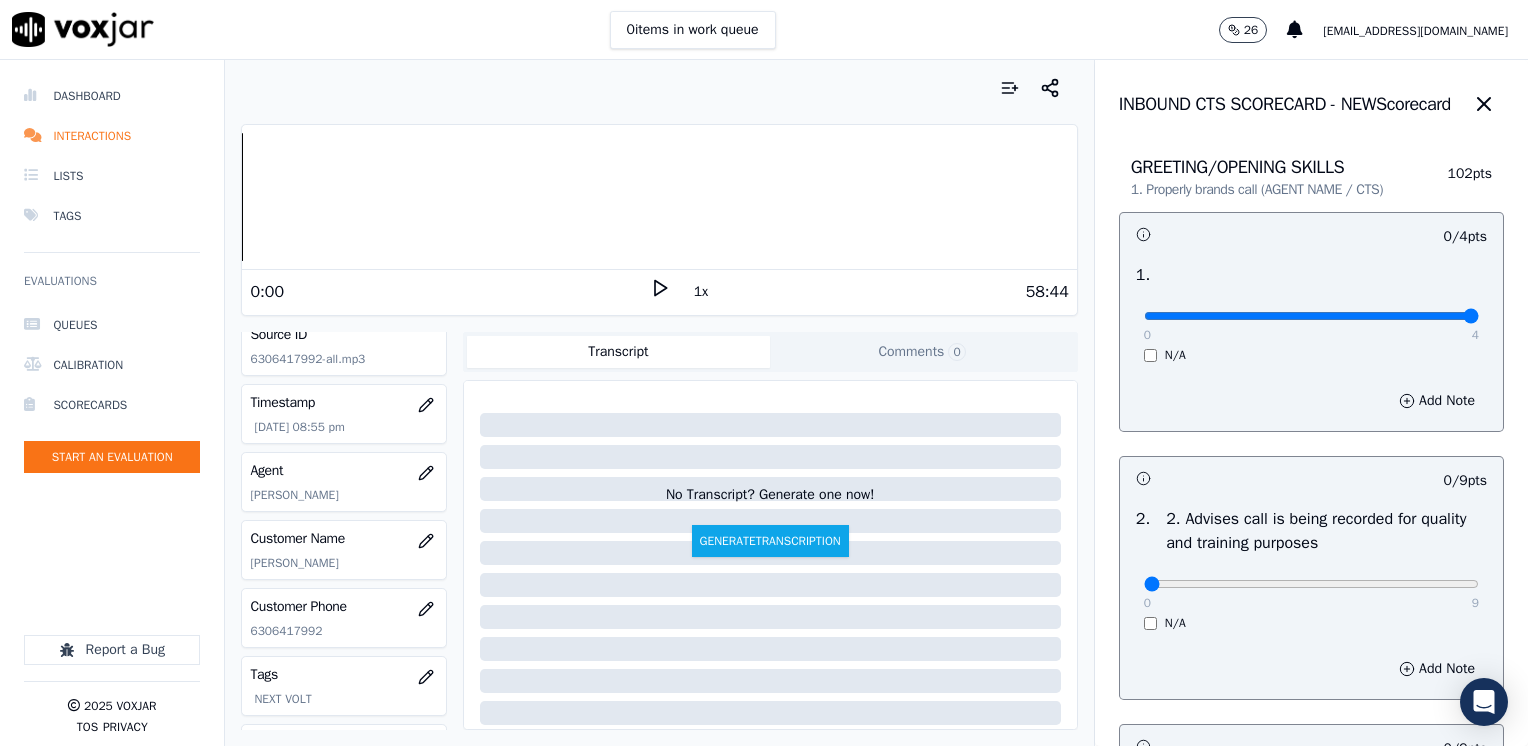 drag, startPoint x: 1134, startPoint y: 316, endPoint x: 1531, endPoint y: 338, distance: 397.6091 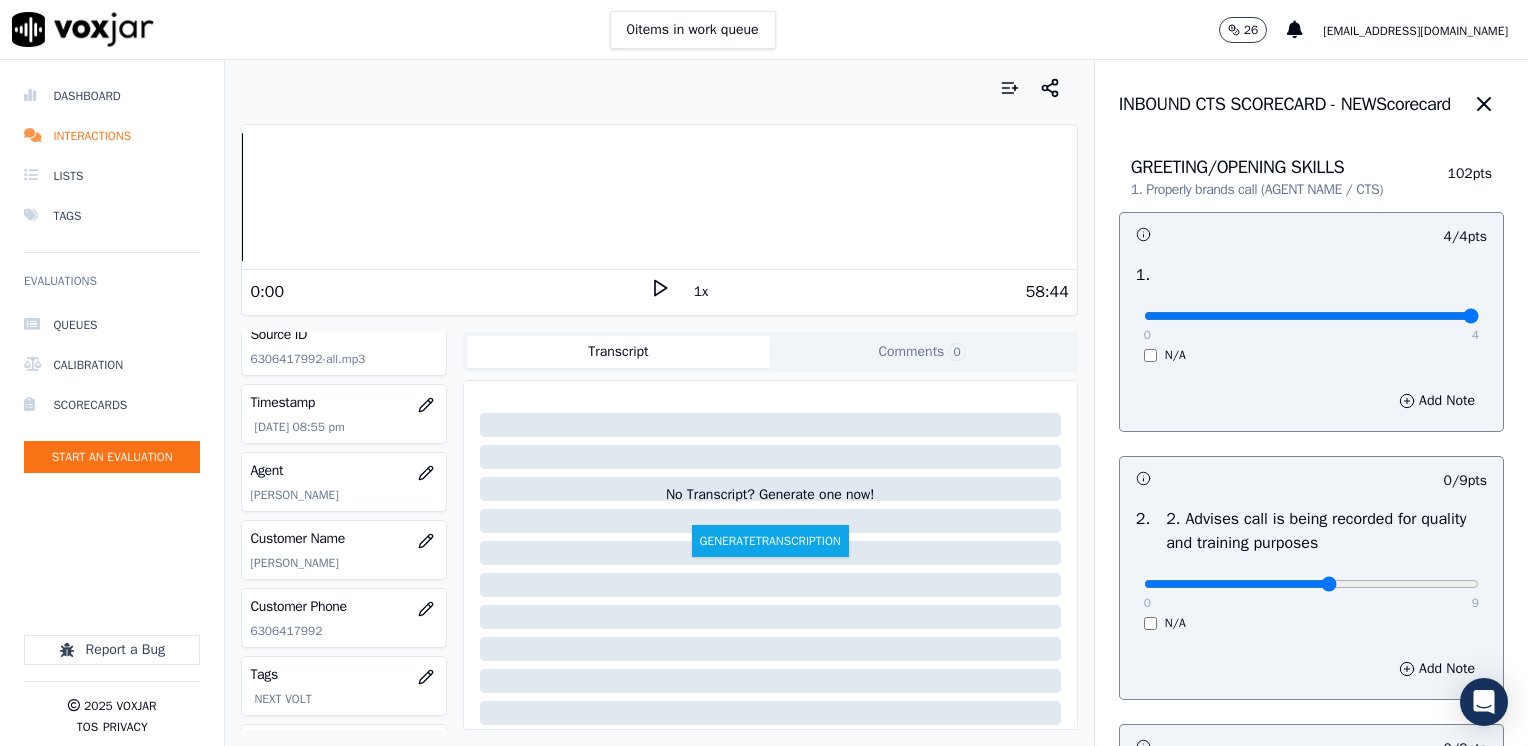 click at bounding box center [1311, 316] 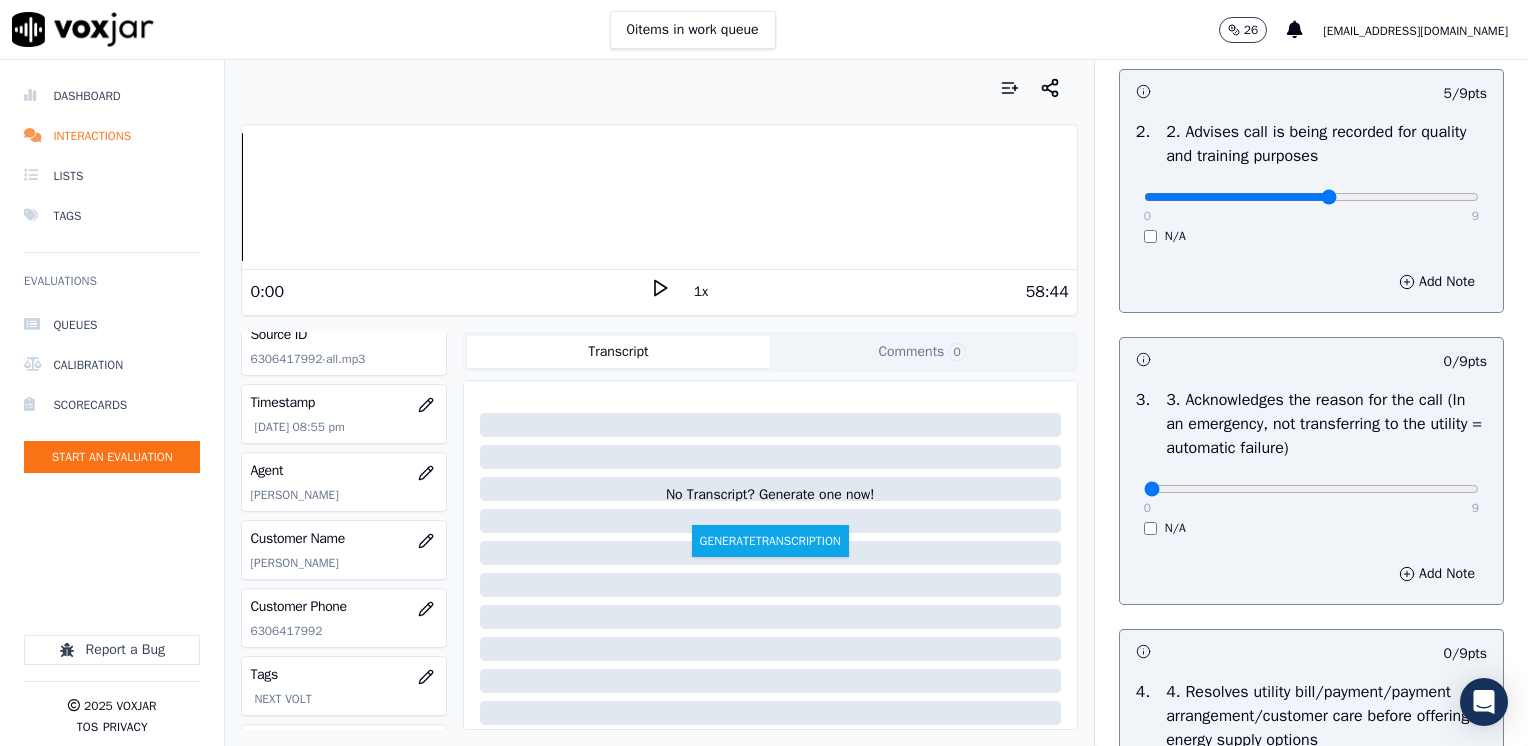 scroll, scrollTop: 400, scrollLeft: 0, axis: vertical 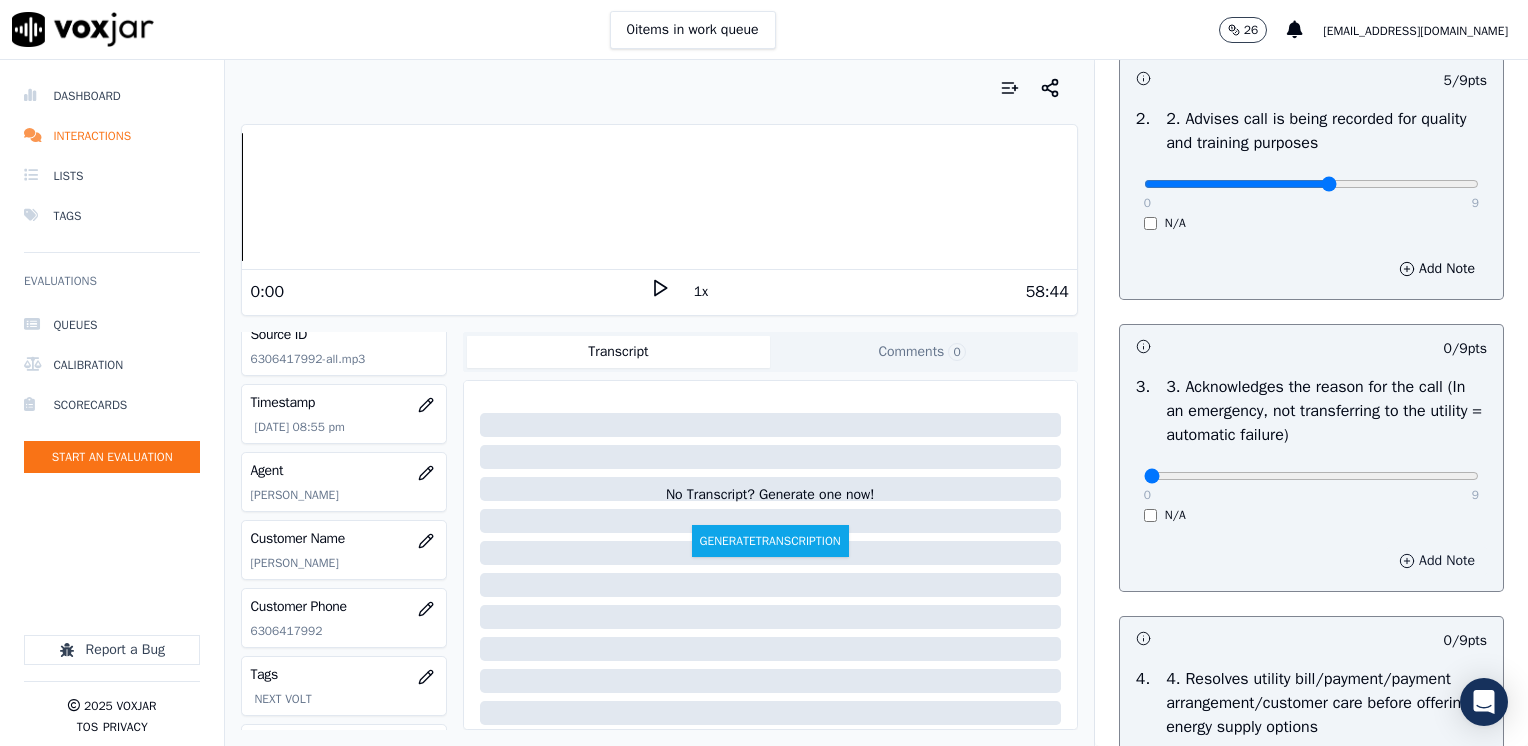 click on "Add Note" at bounding box center (1437, 561) 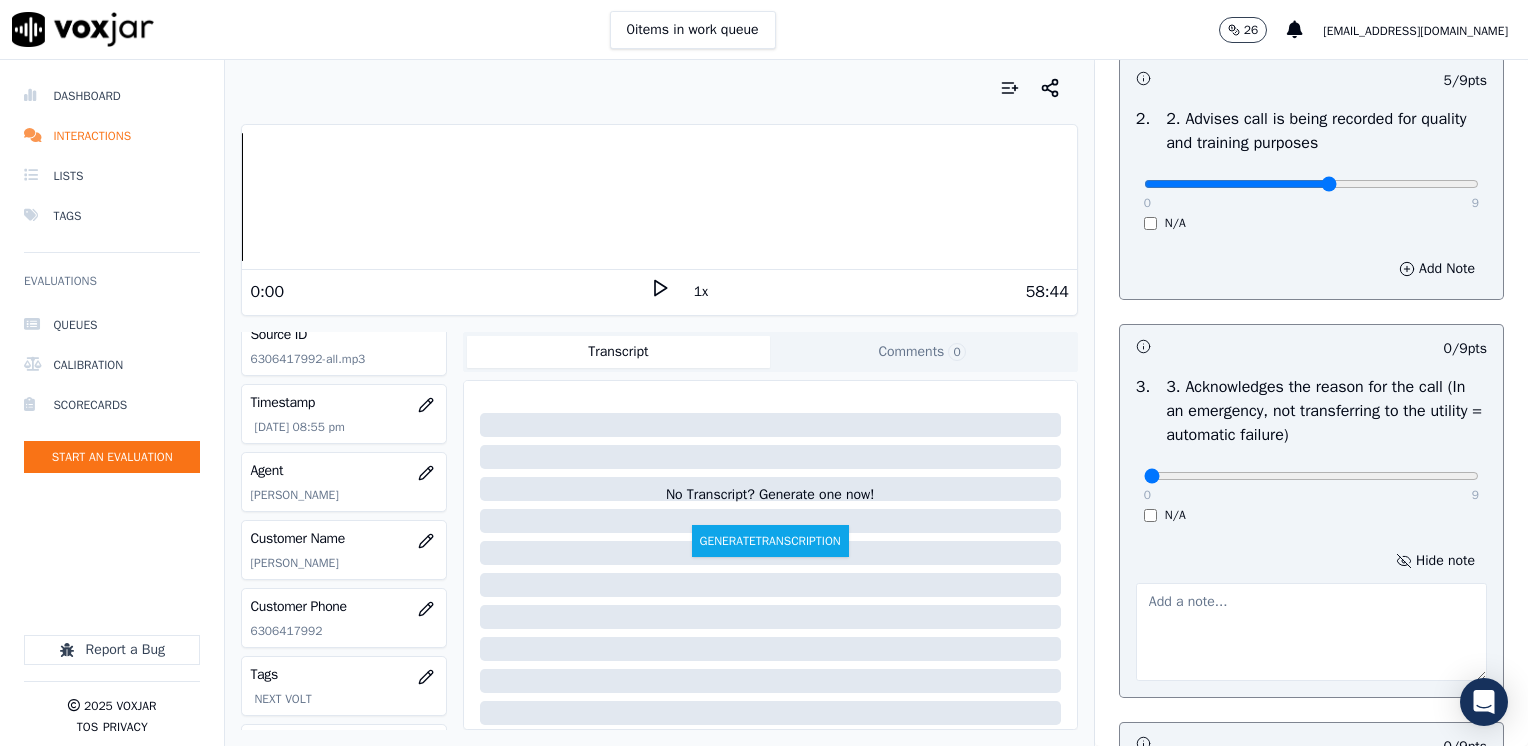 click at bounding box center (1311, 632) 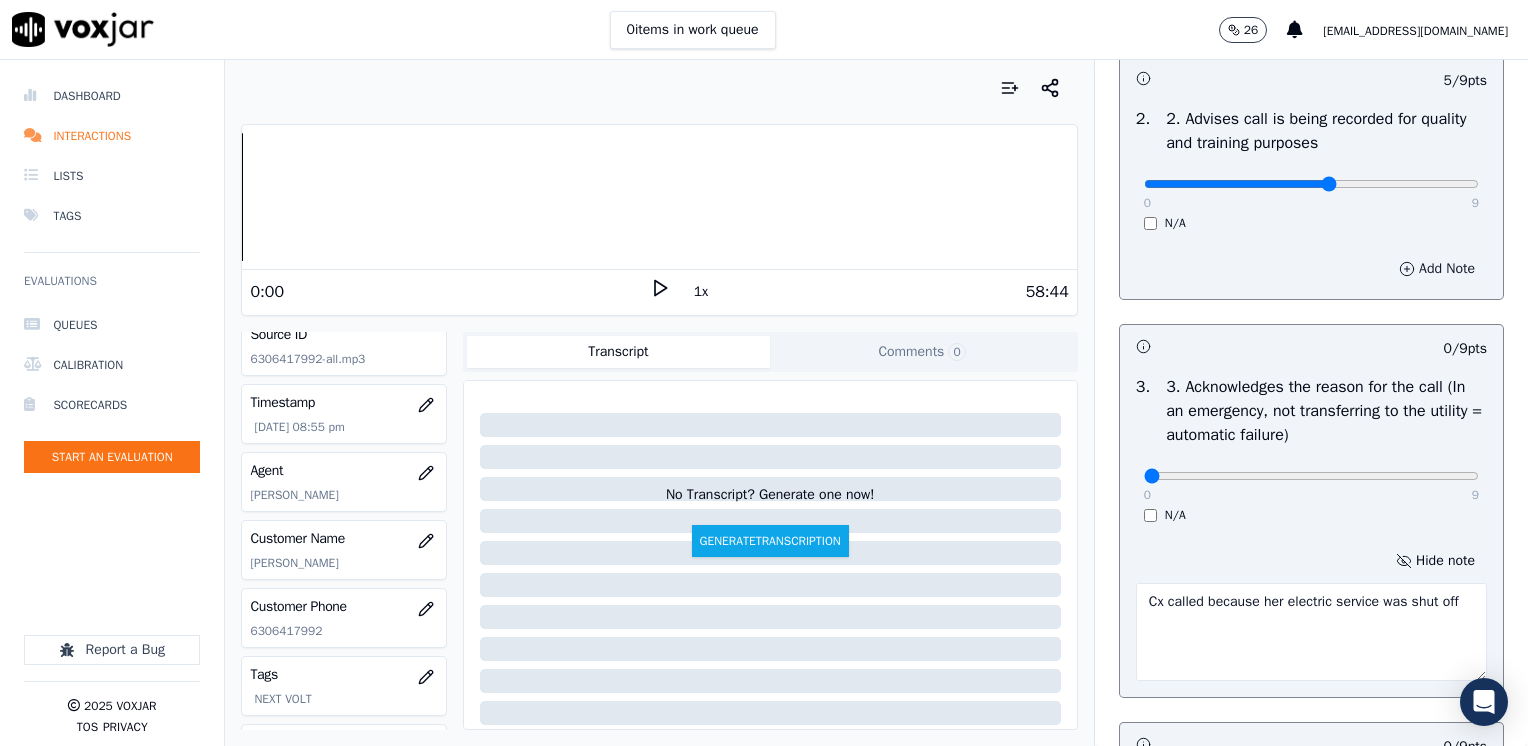 click on "Add Note" at bounding box center (1437, 269) 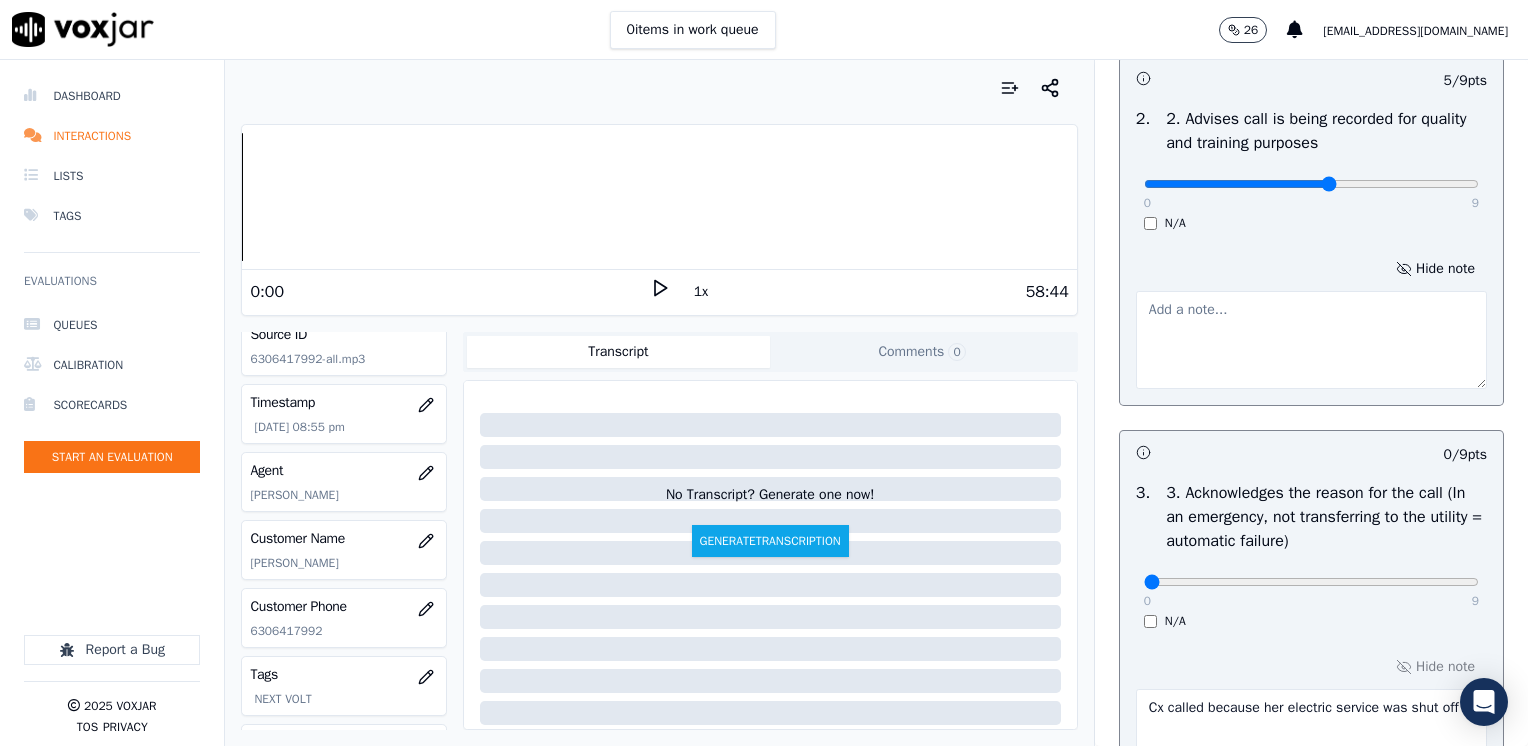 click at bounding box center [1311, 340] 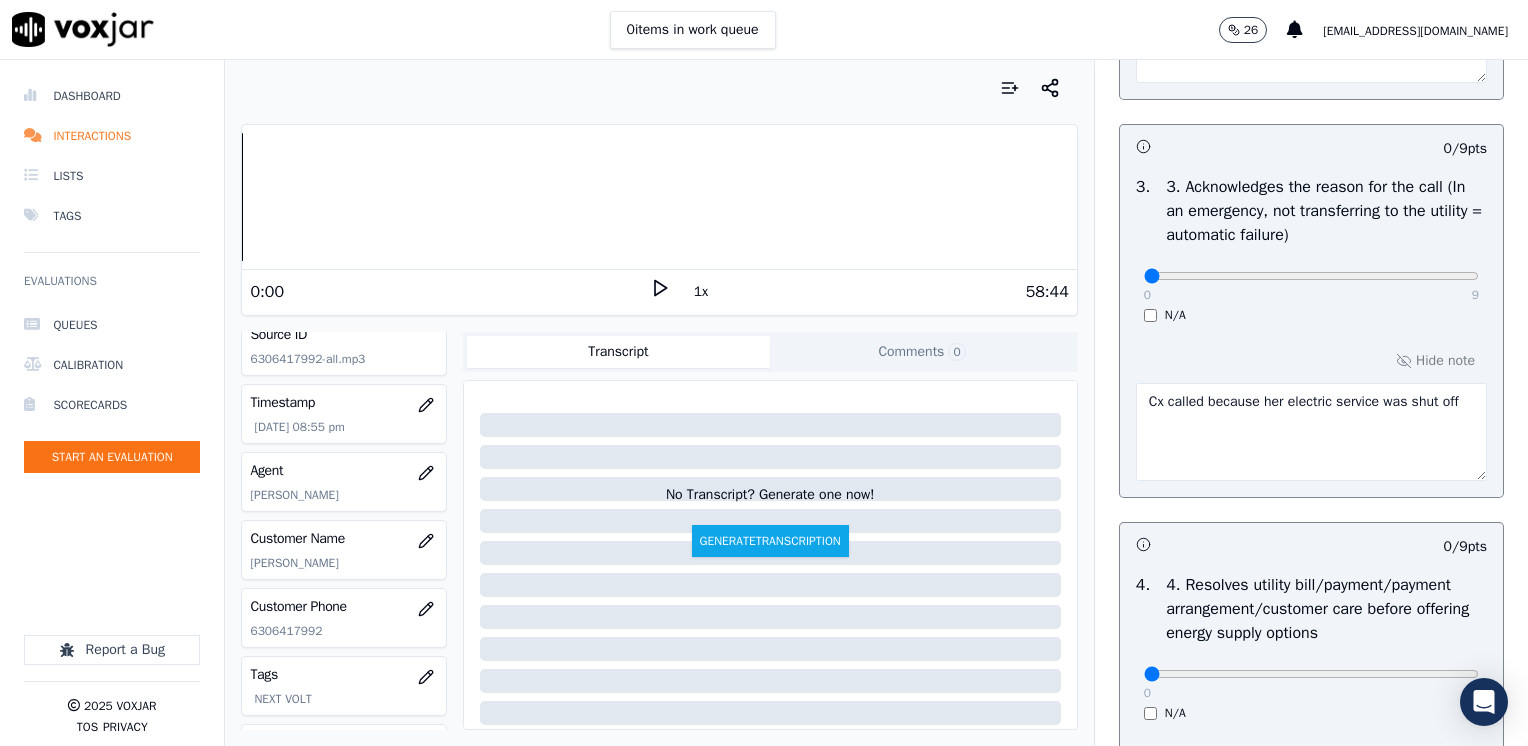 scroll, scrollTop: 700, scrollLeft: 0, axis: vertical 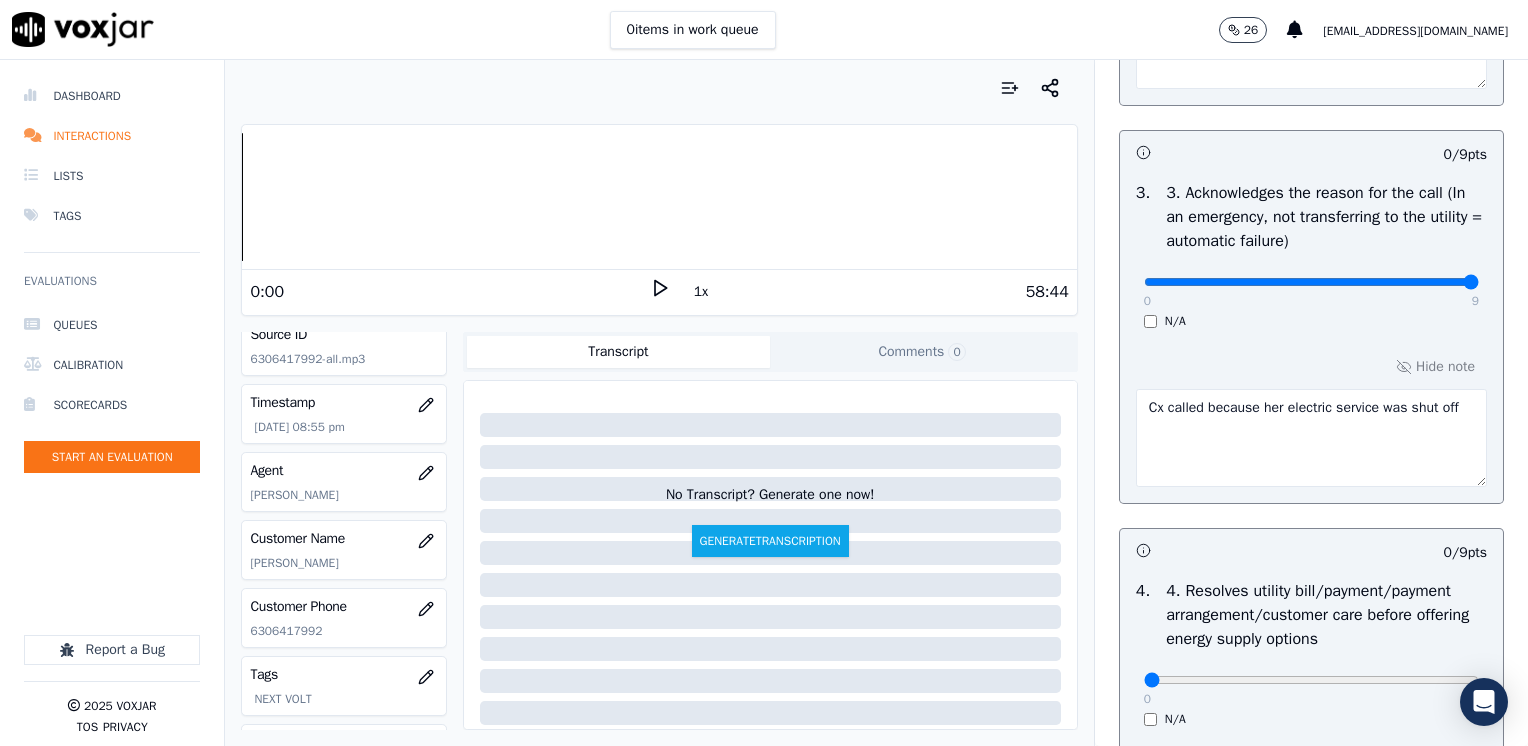 drag, startPoint x: 1125, startPoint y: 282, endPoint x: 1531, endPoint y: 302, distance: 406.4923 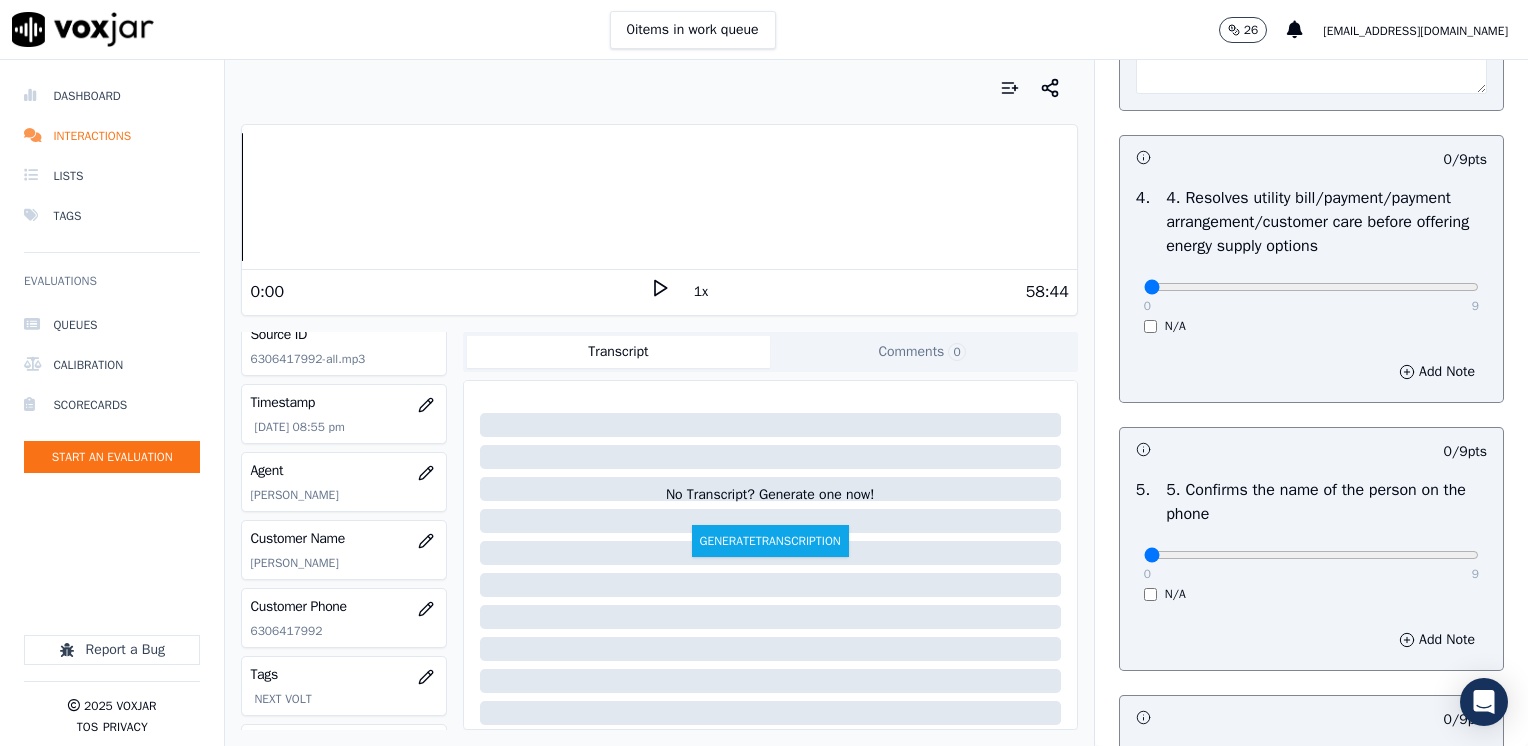 scroll, scrollTop: 1100, scrollLeft: 0, axis: vertical 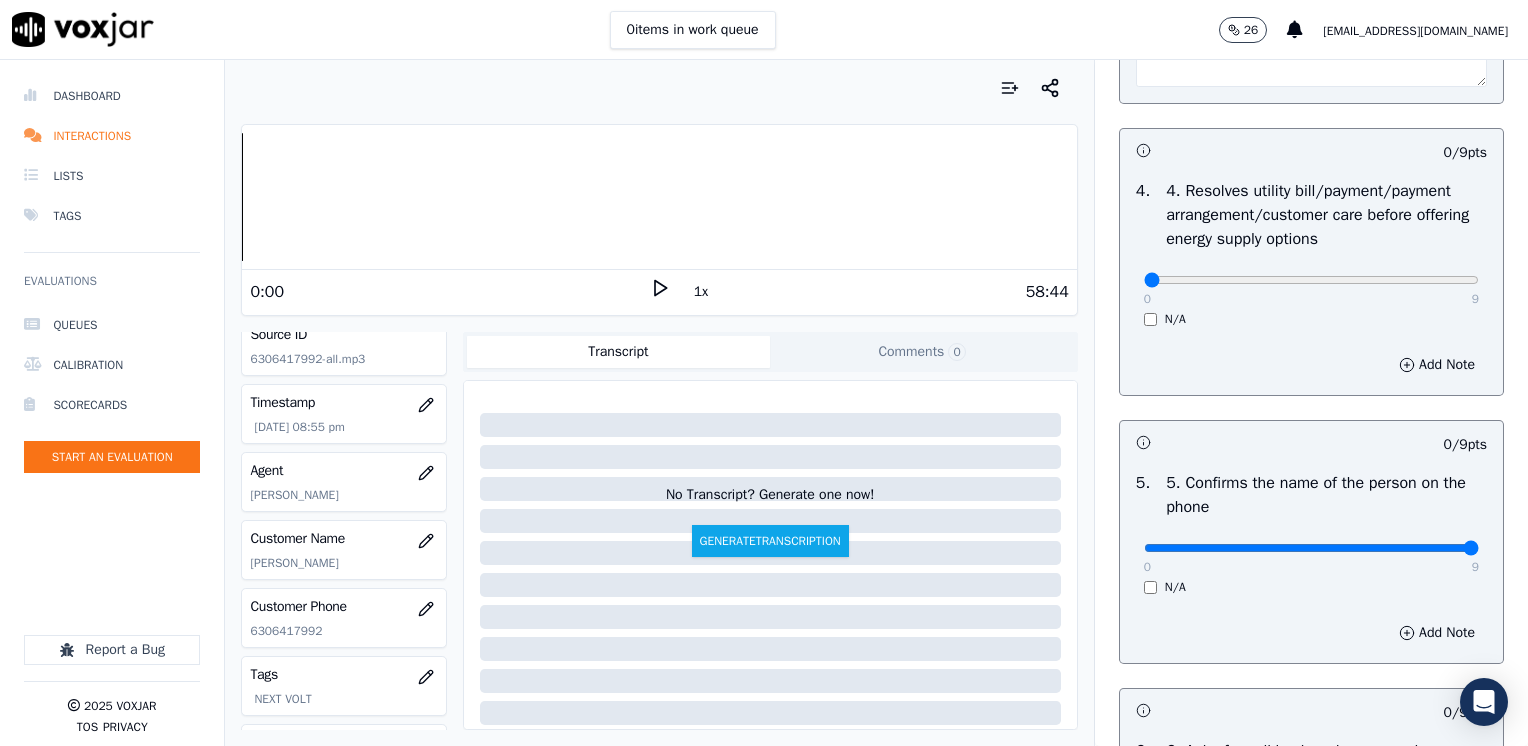 drag, startPoint x: 1132, startPoint y: 550, endPoint x: 1531, endPoint y: 546, distance: 399.02005 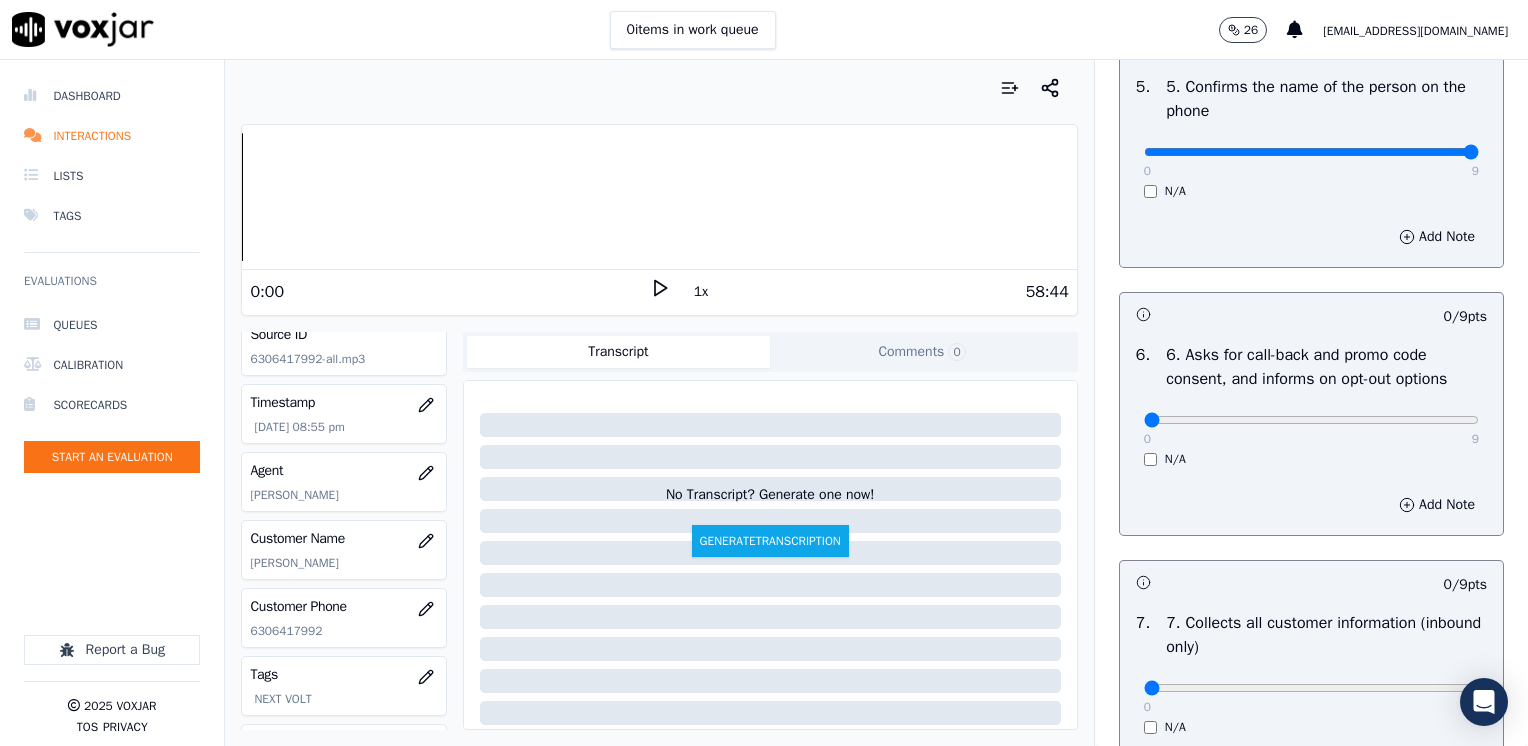 scroll, scrollTop: 1600, scrollLeft: 0, axis: vertical 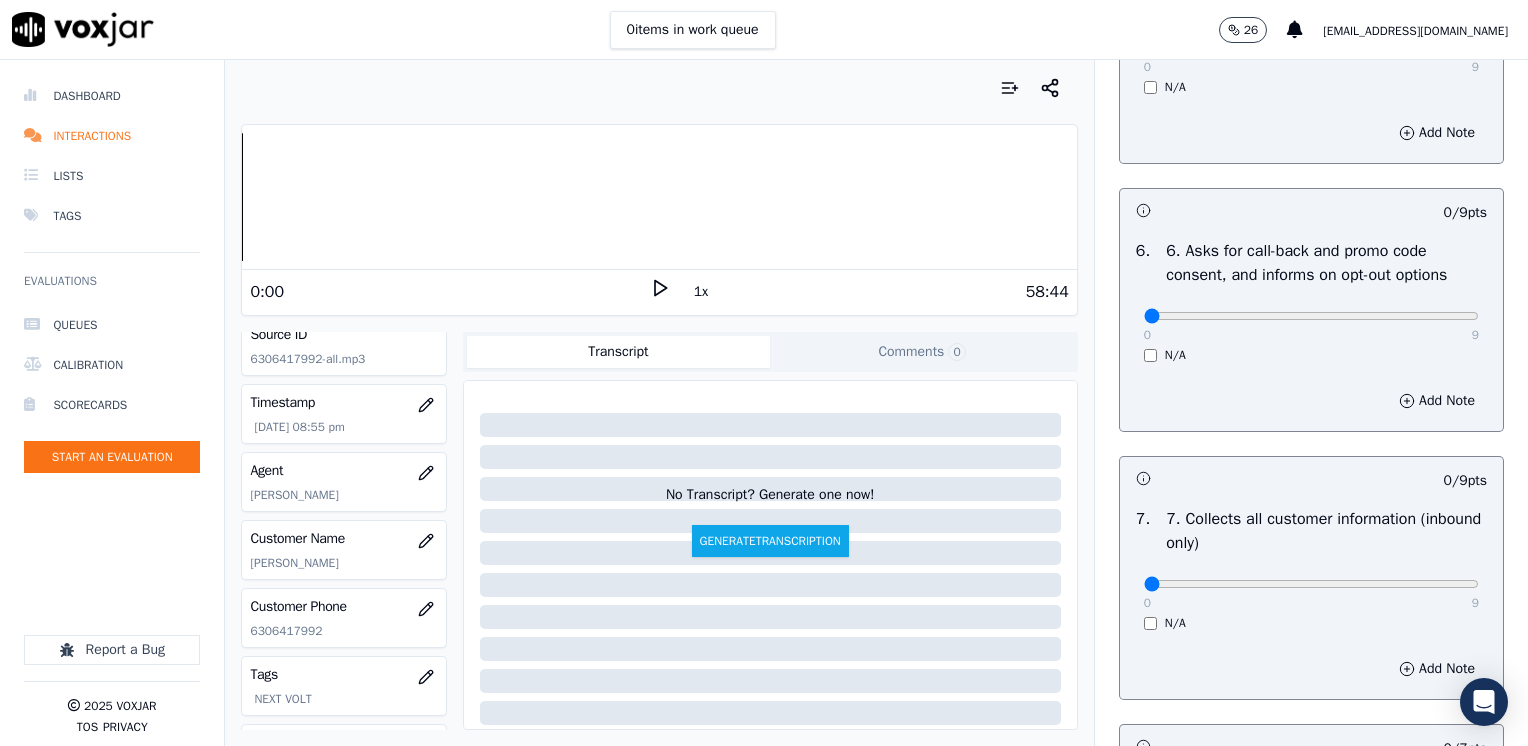 click on "0   9     N/A" at bounding box center [1311, 325] 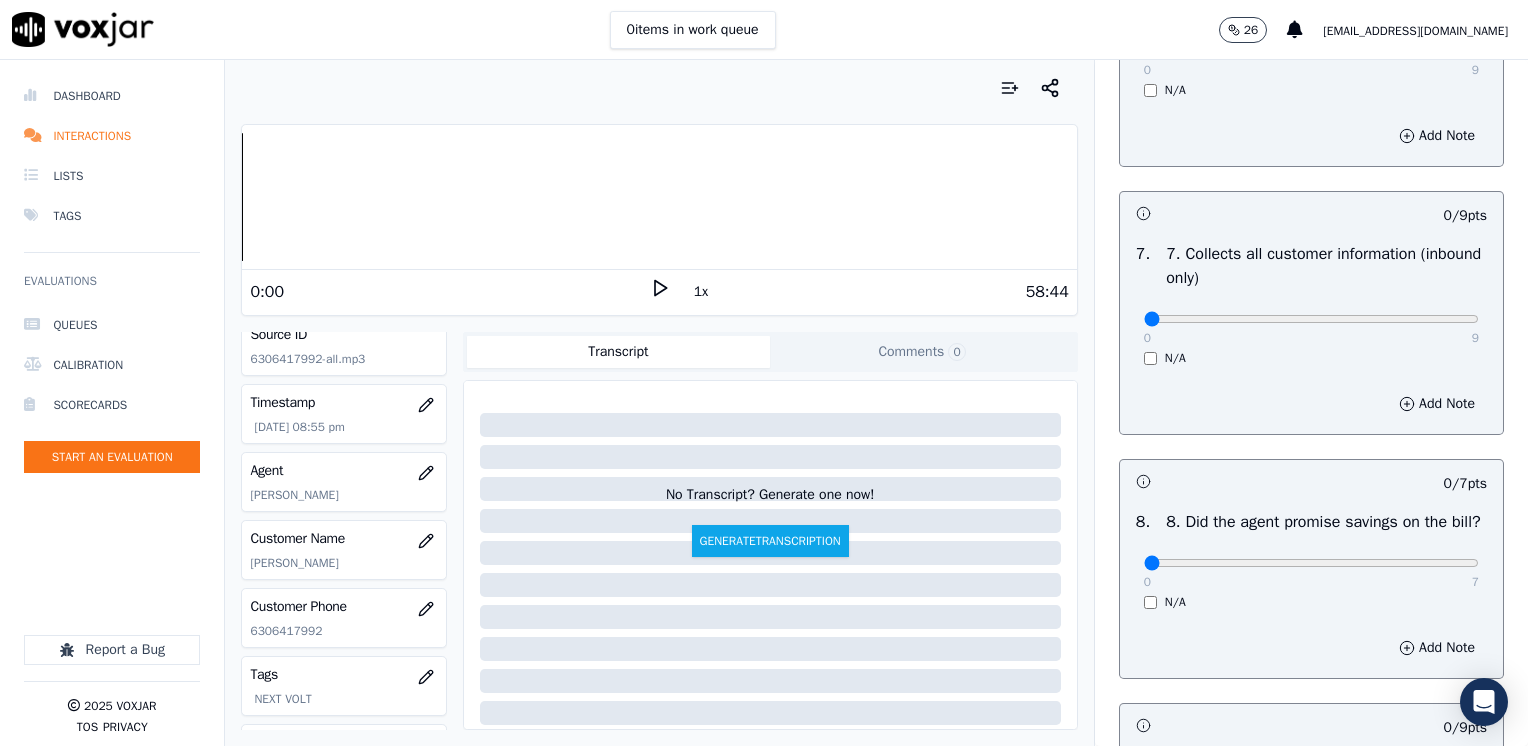 scroll, scrollTop: 1900, scrollLeft: 0, axis: vertical 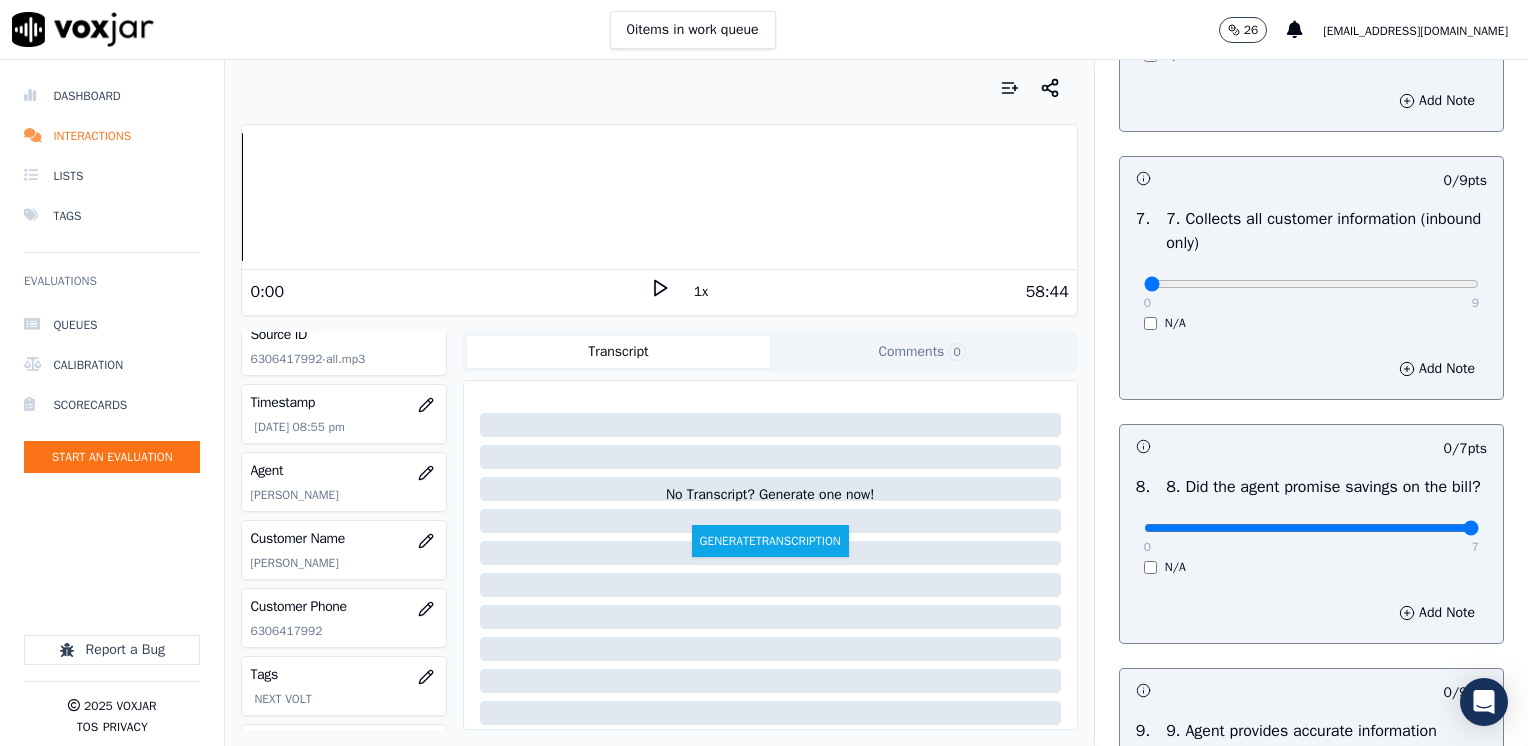drag, startPoint x: 1134, startPoint y: 550, endPoint x: 1531, endPoint y: 517, distance: 398.36917 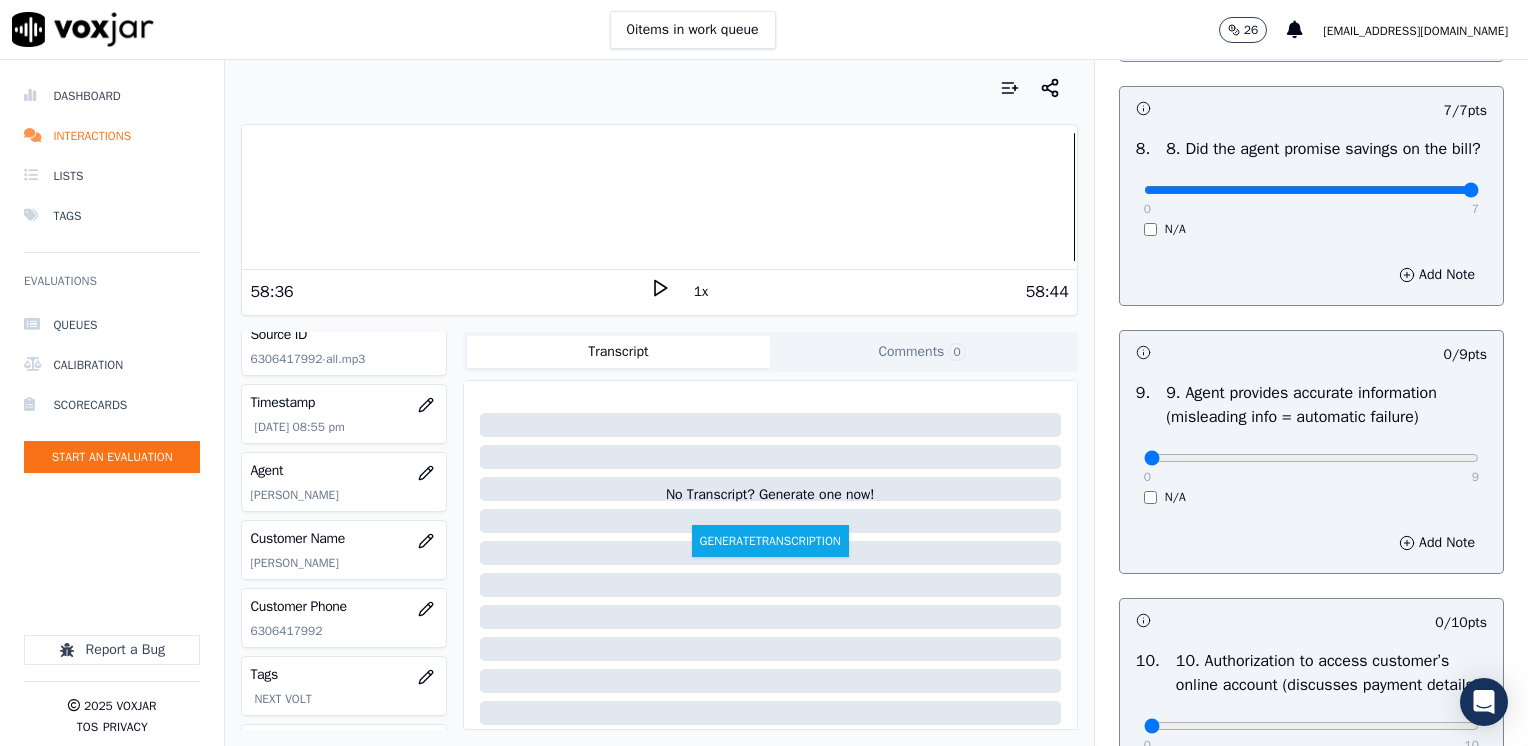 scroll, scrollTop: 2300, scrollLeft: 0, axis: vertical 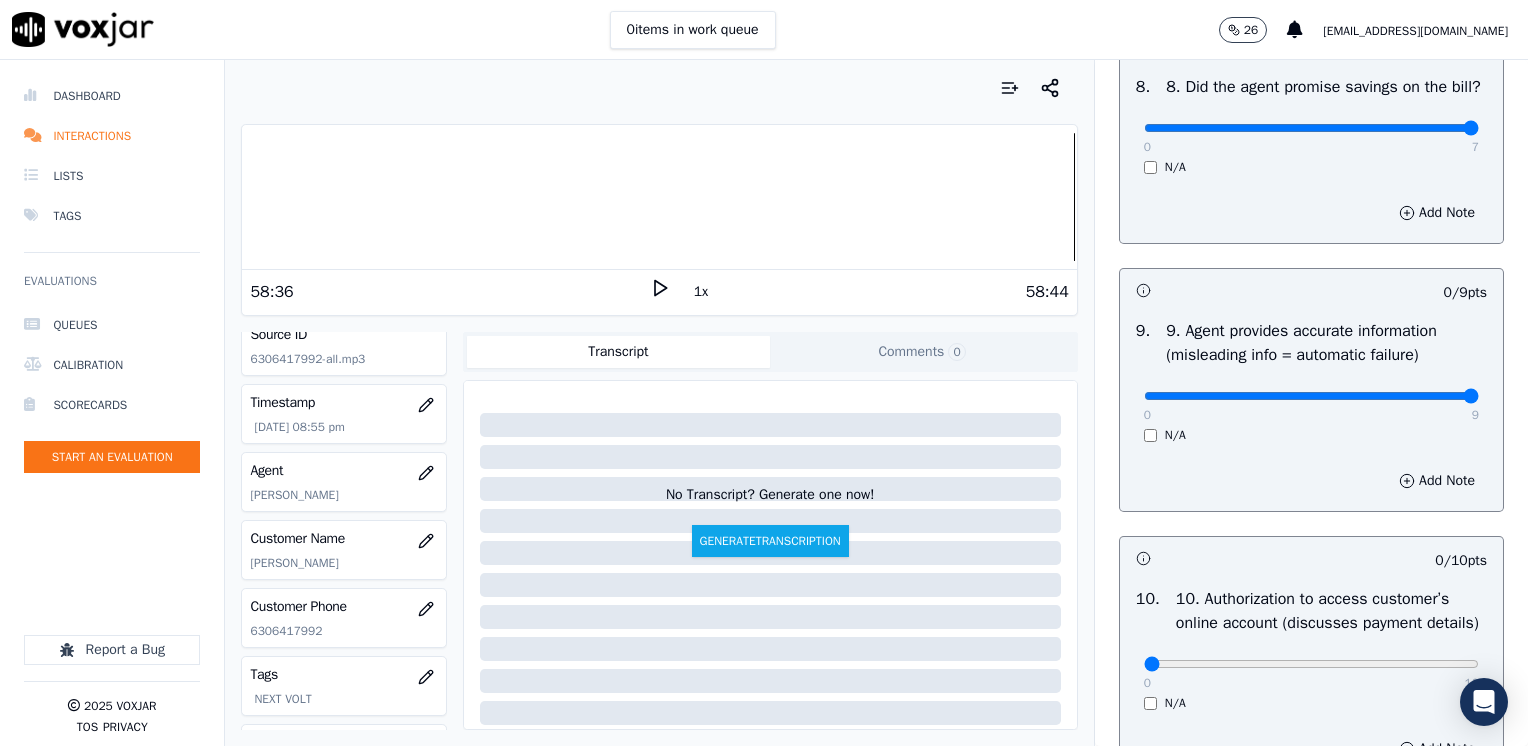 drag, startPoint x: 1131, startPoint y: 424, endPoint x: 1527, endPoint y: 413, distance: 396.15274 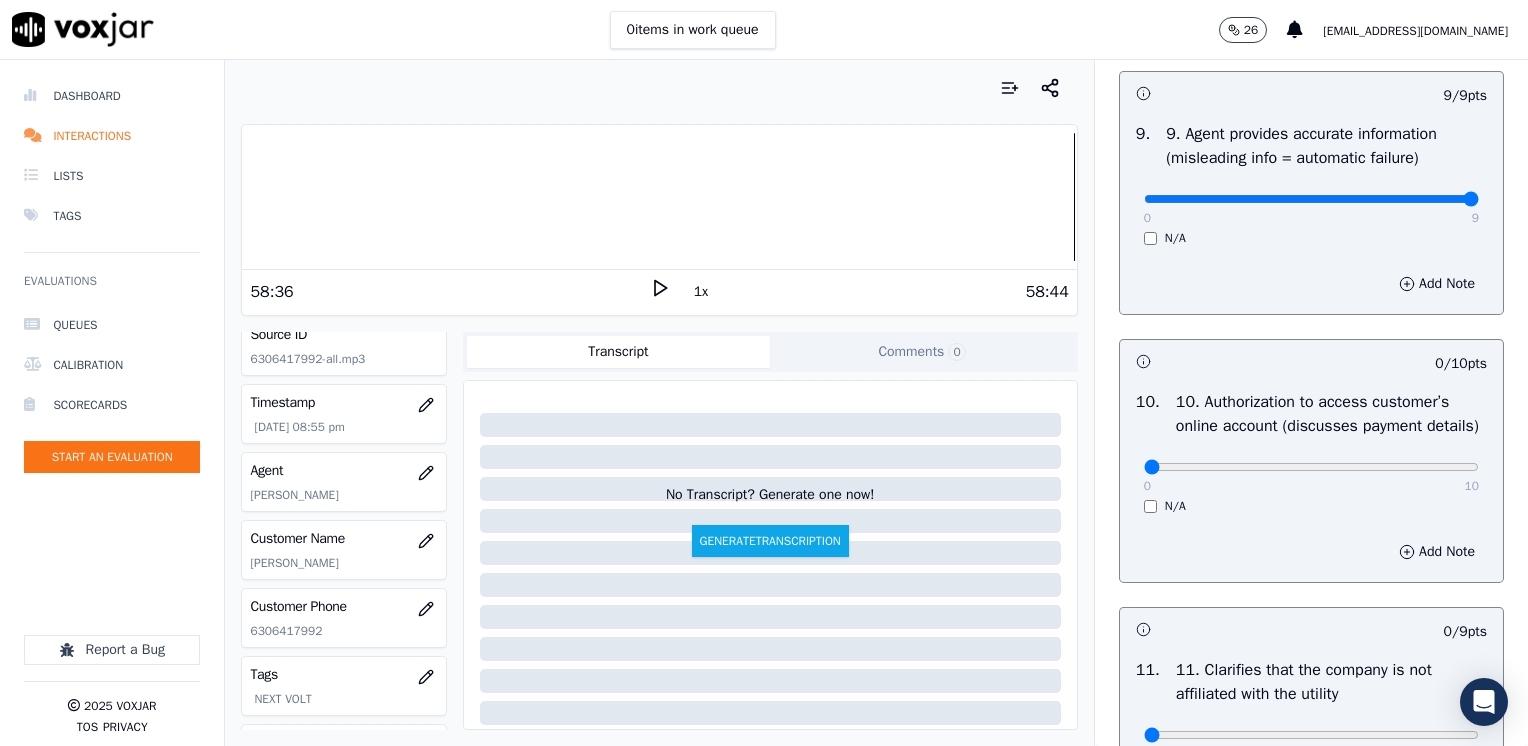 scroll, scrollTop: 2500, scrollLeft: 0, axis: vertical 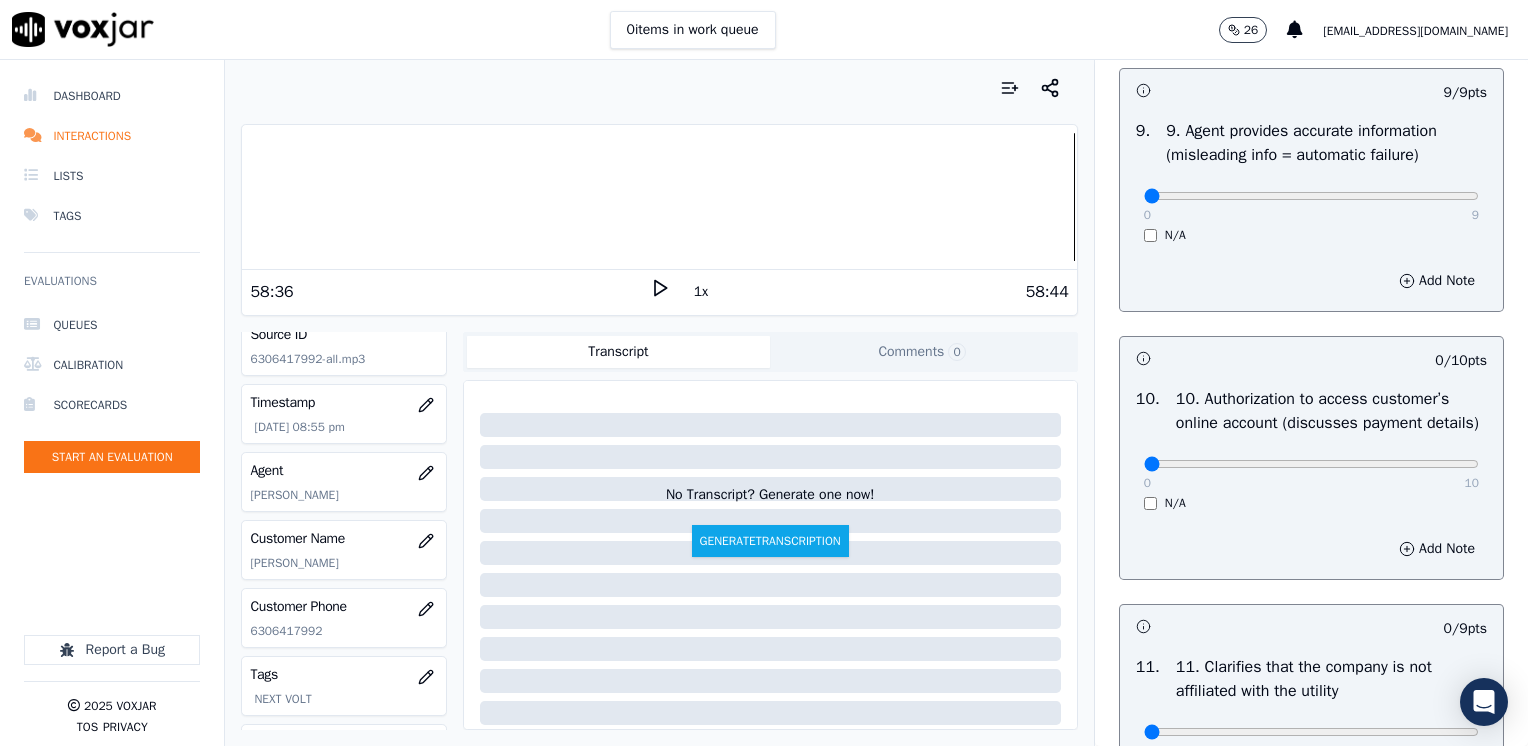drag, startPoint x: 1423, startPoint y: 218, endPoint x: 942, endPoint y: 250, distance: 482.06326 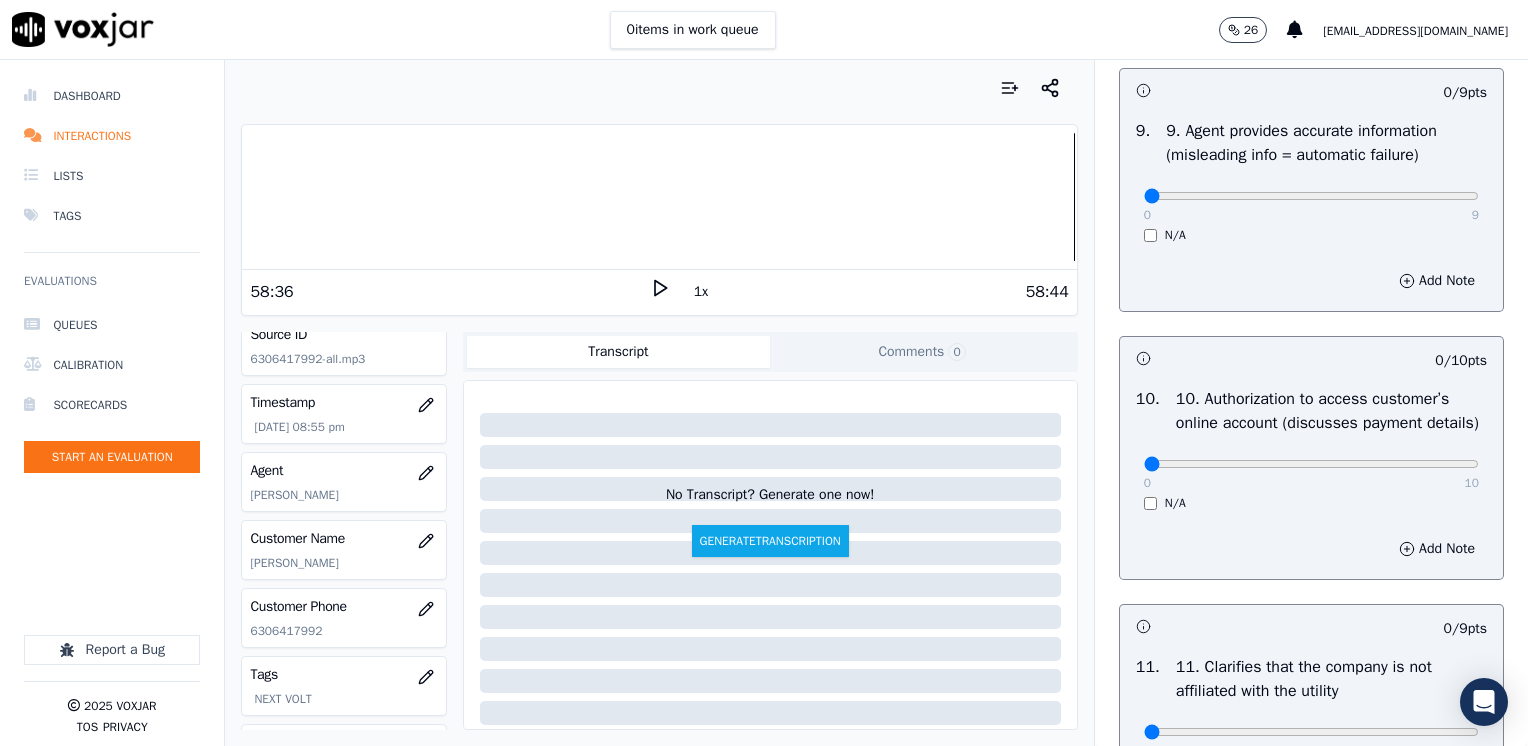 click on "10 .   10. Authorization to access customer’s online account (discusses payment details)     0   10     N/A" at bounding box center (1311, 449) 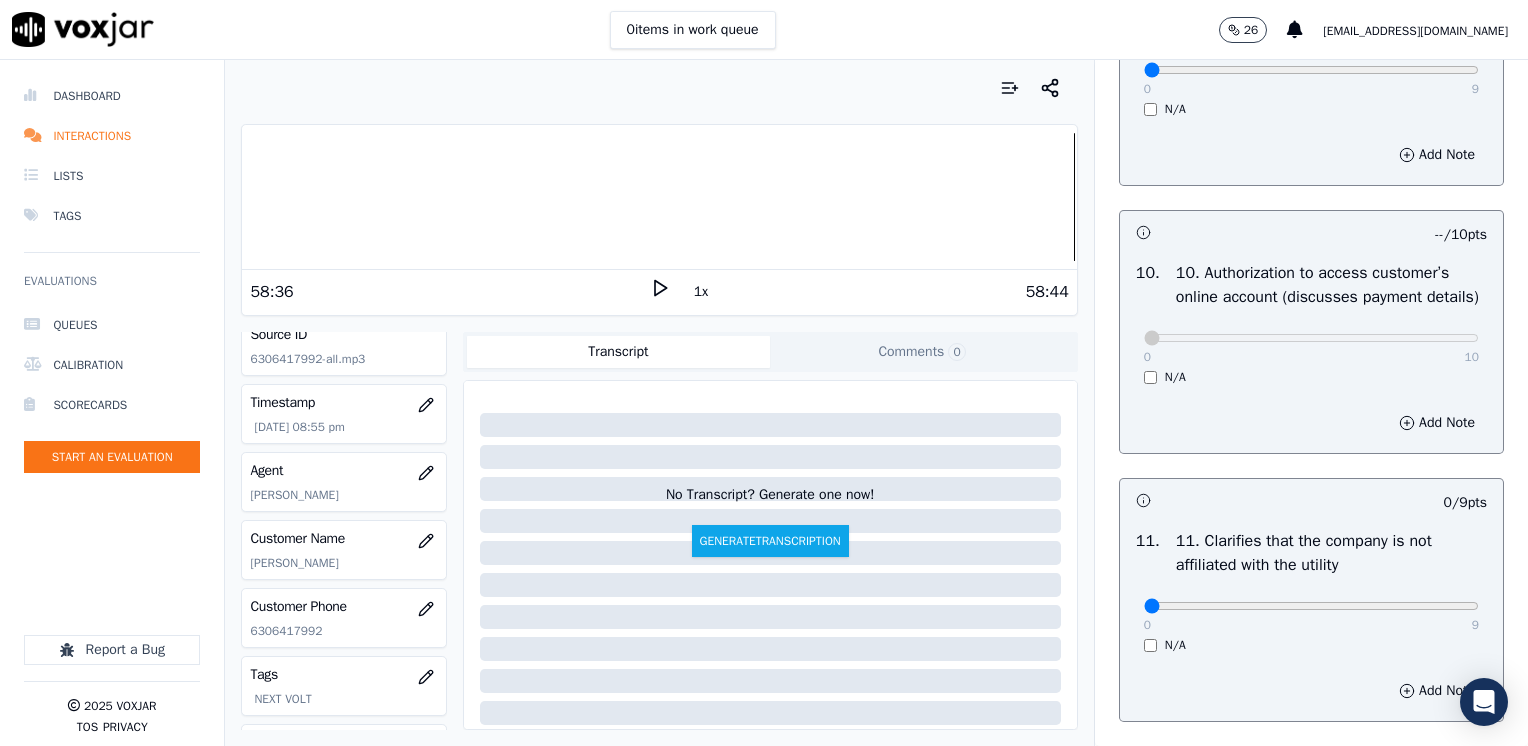 scroll, scrollTop: 2800, scrollLeft: 0, axis: vertical 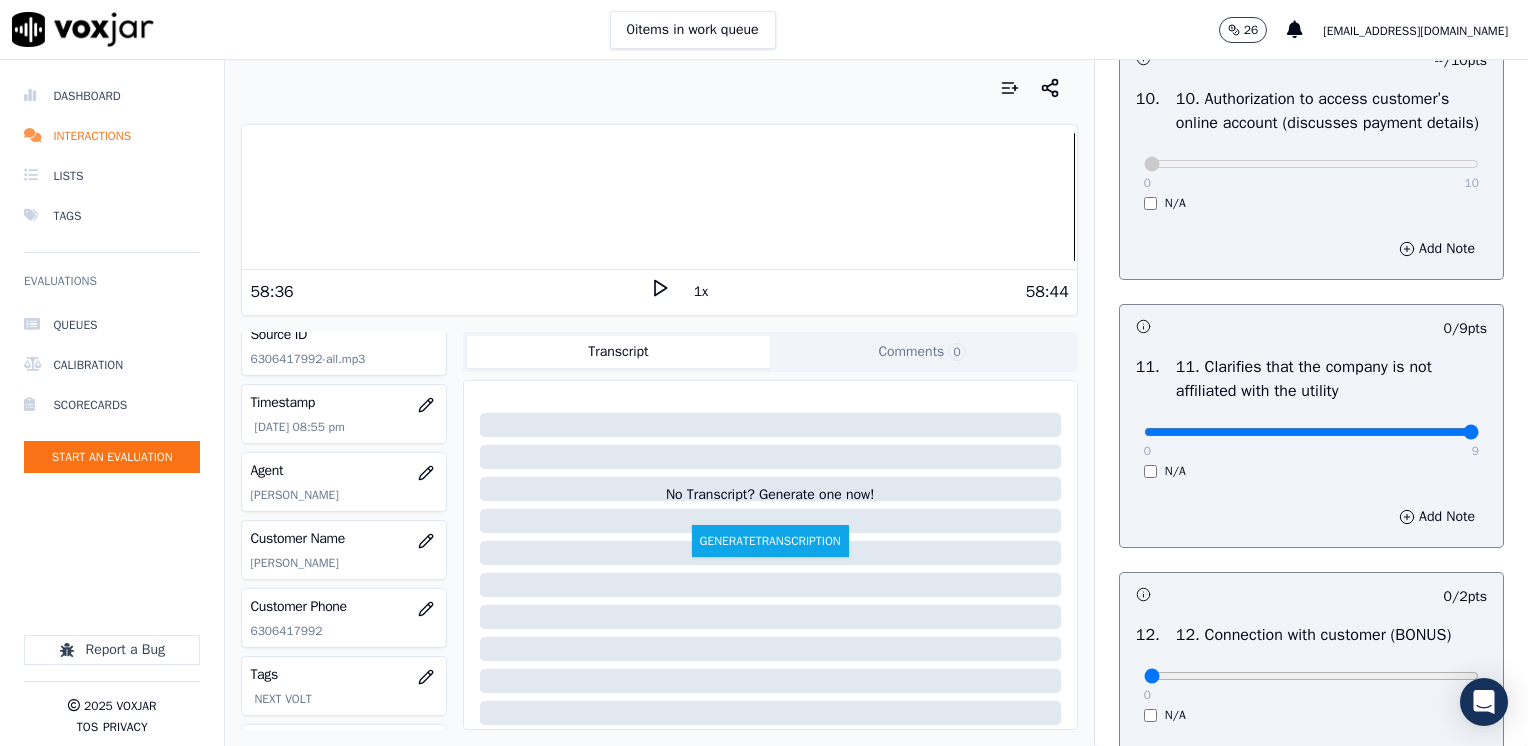drag, startPoint x: 1128, startPoint y: 476, endPoint x: 1468, endPoint y: 501, distance: 340.91788 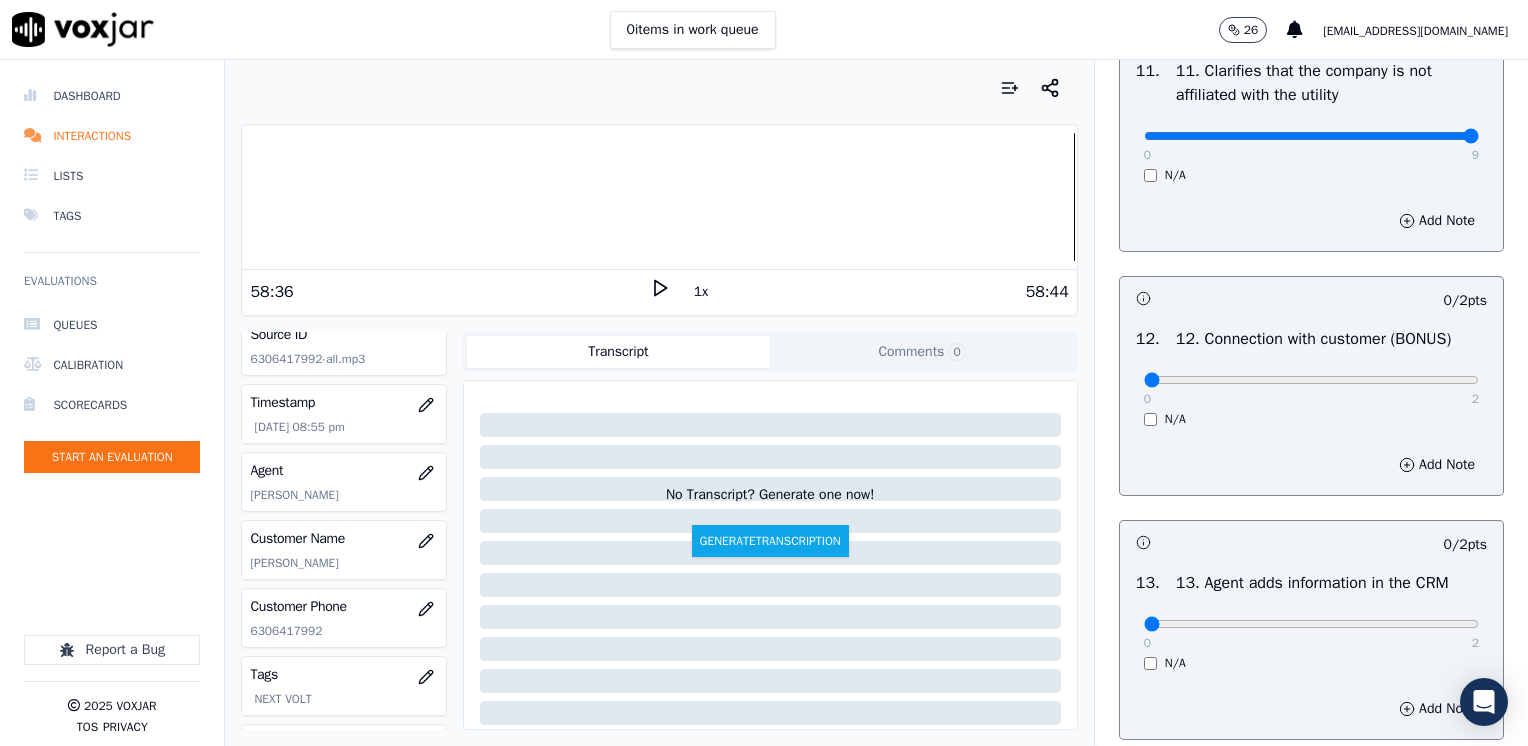 scroll, scrollTop: 3100, scrollLeft: 0, axis: vertical 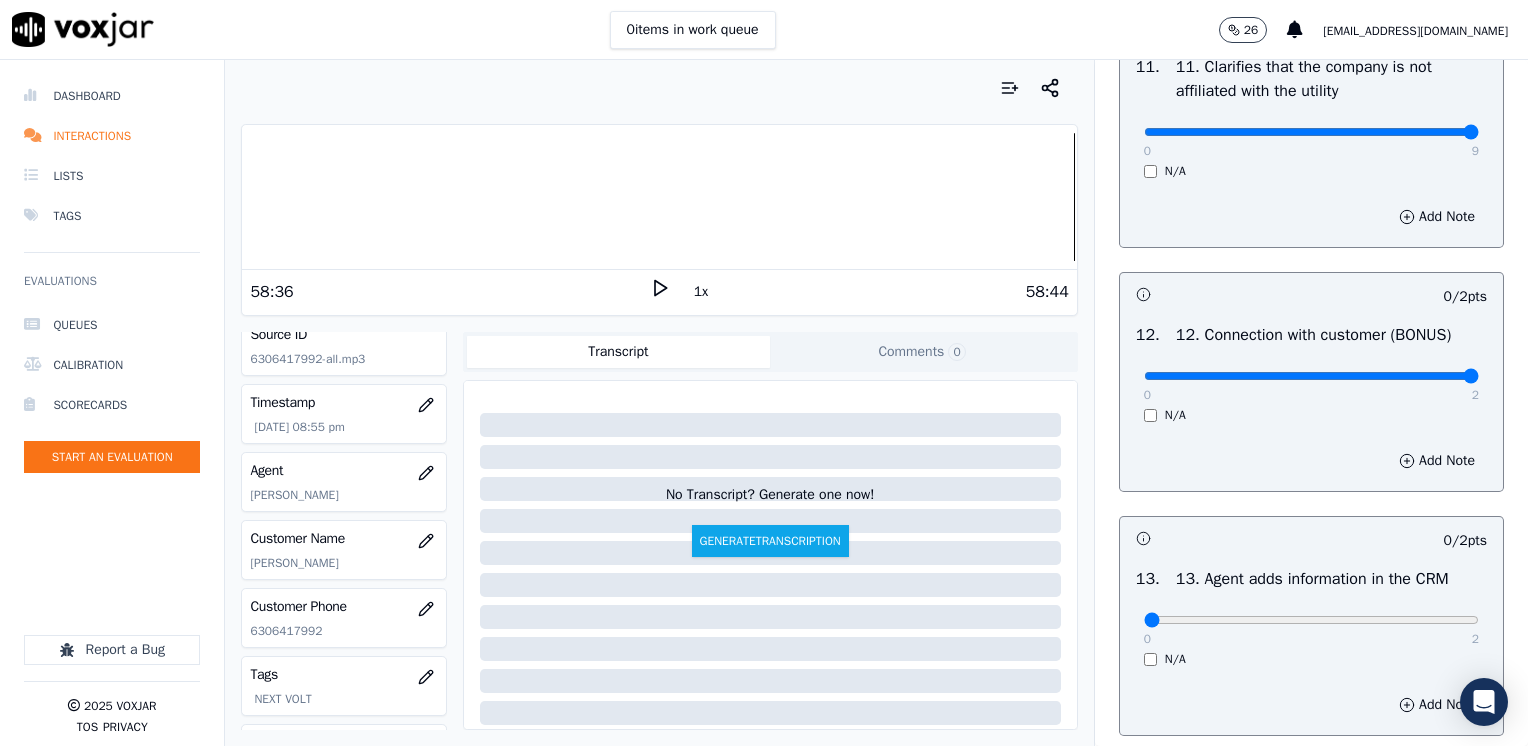 drag, startPoint x: 1129, startPoint y: 415, endPoint x: 1531, endPoint y: 437, distance: 402.60153 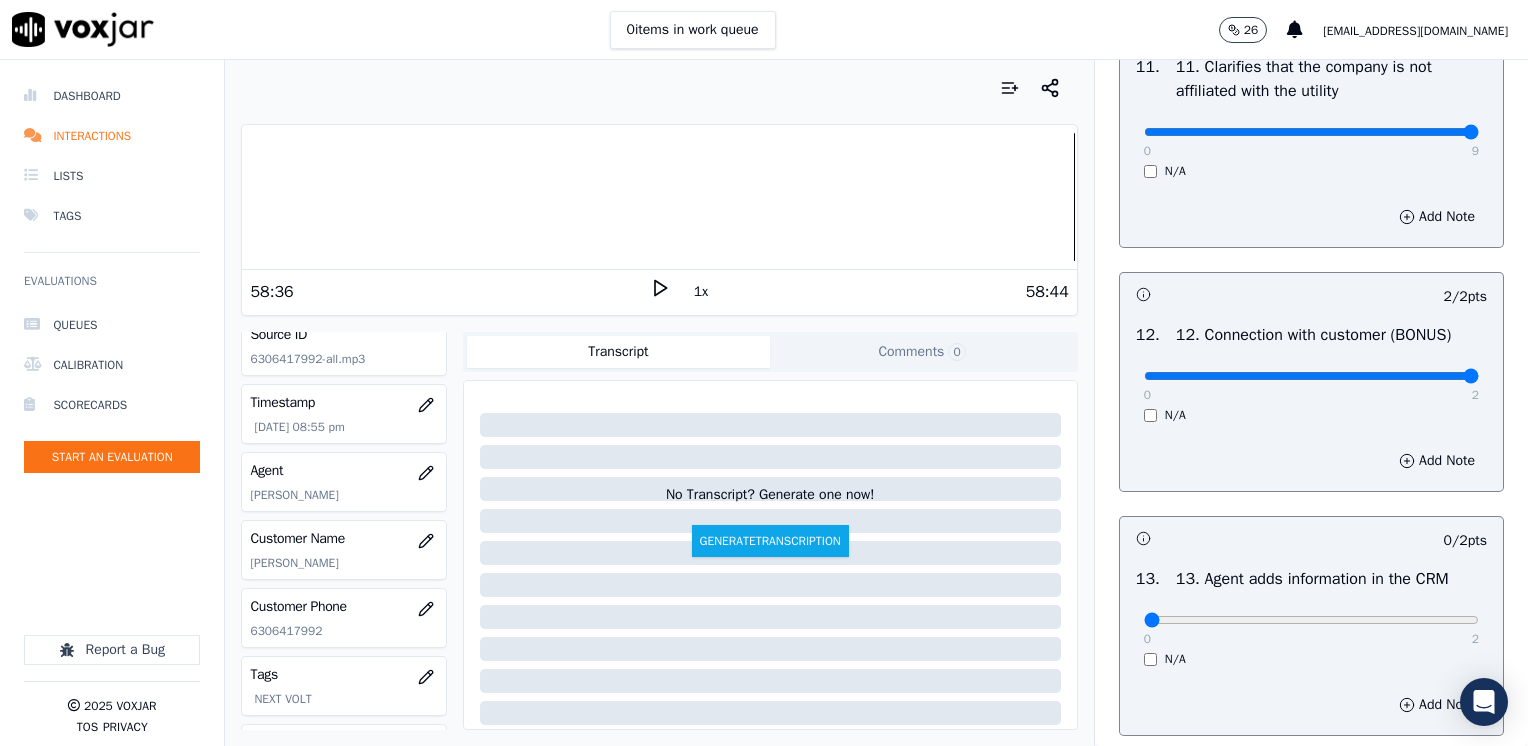 scroll, scrollTop: 3300, scrollLeft: 0, axis: vertical 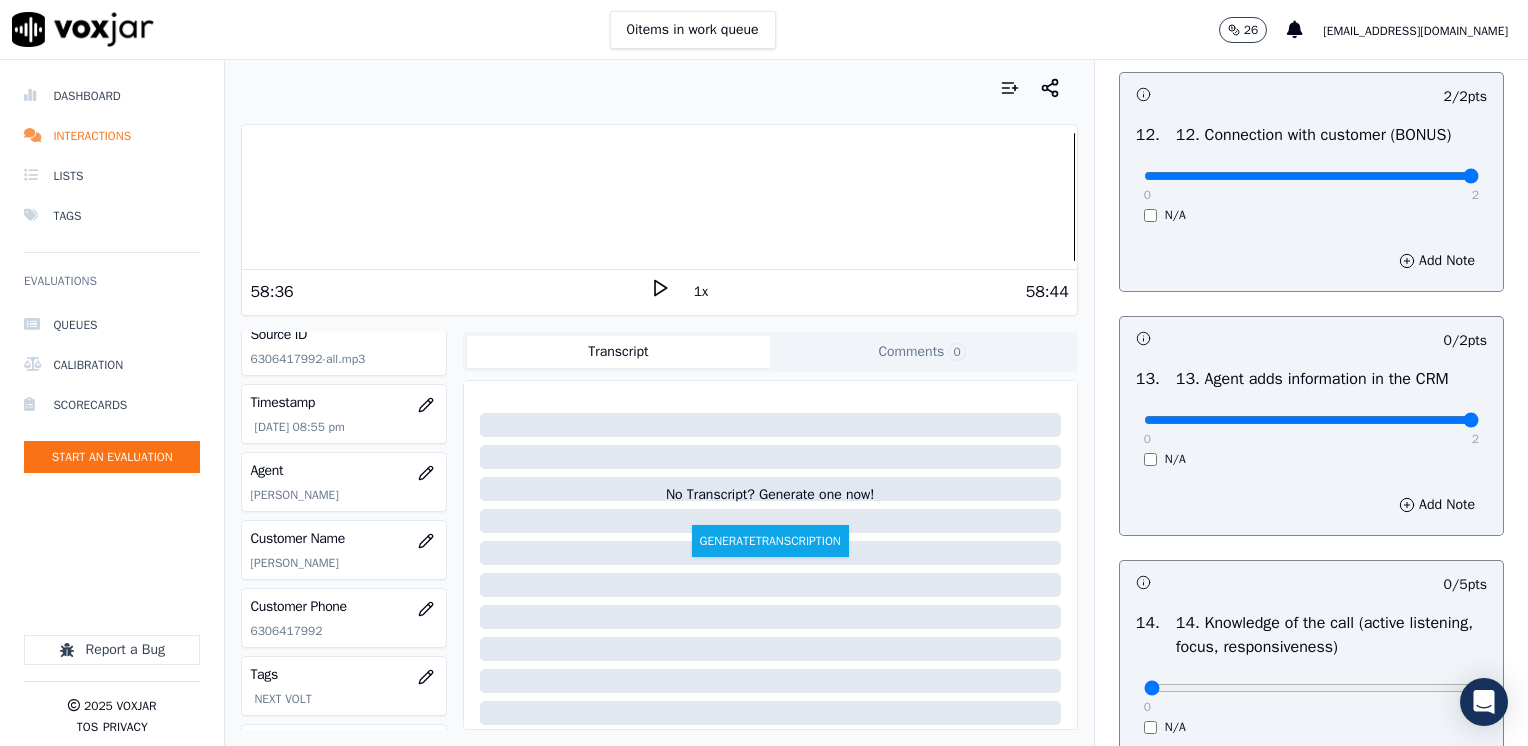 drag, startPoint x: 1136, startPoint y: 462, endPoint x: 1531, endPoint y: 462, distance: 395 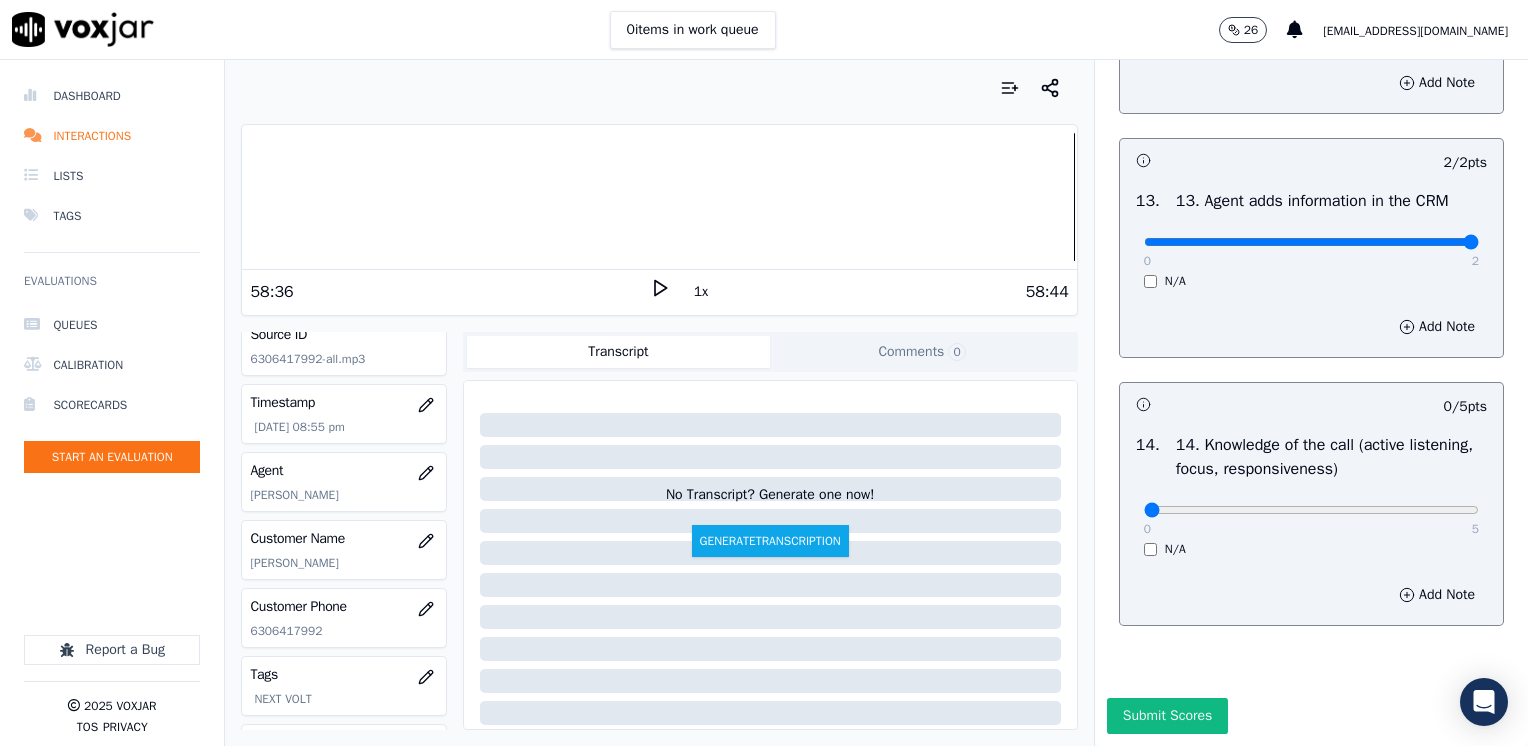 scroll, scrollTop: 3564, scrollLeft: 0, axis: vertical 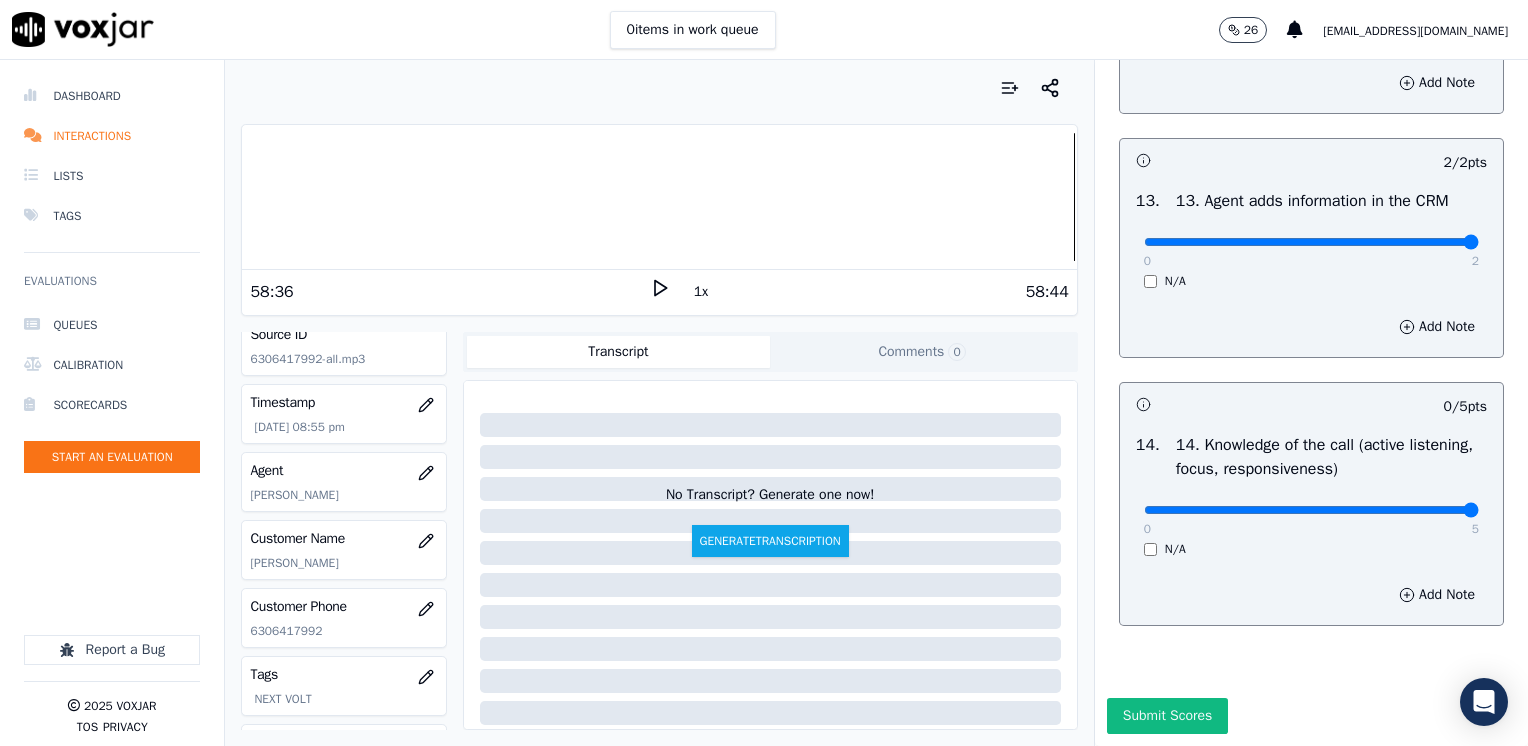 drag, startPoint x: 1129, startPoint y: 470, endPoint x: 1531, endPoint y: 494, distance: 402.7158 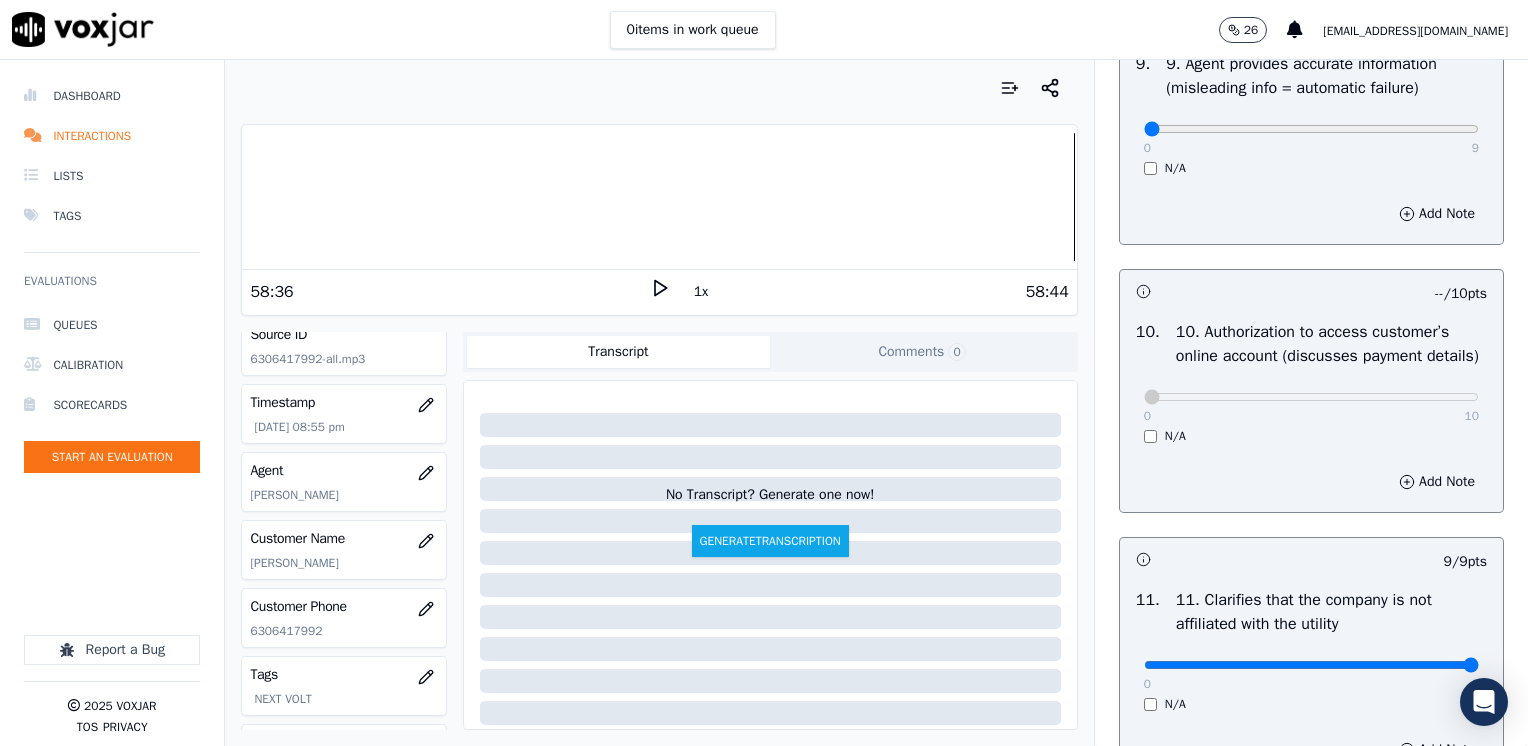 scroll, scrollTop: 2564, scrollLeft: 0, axis: vertical 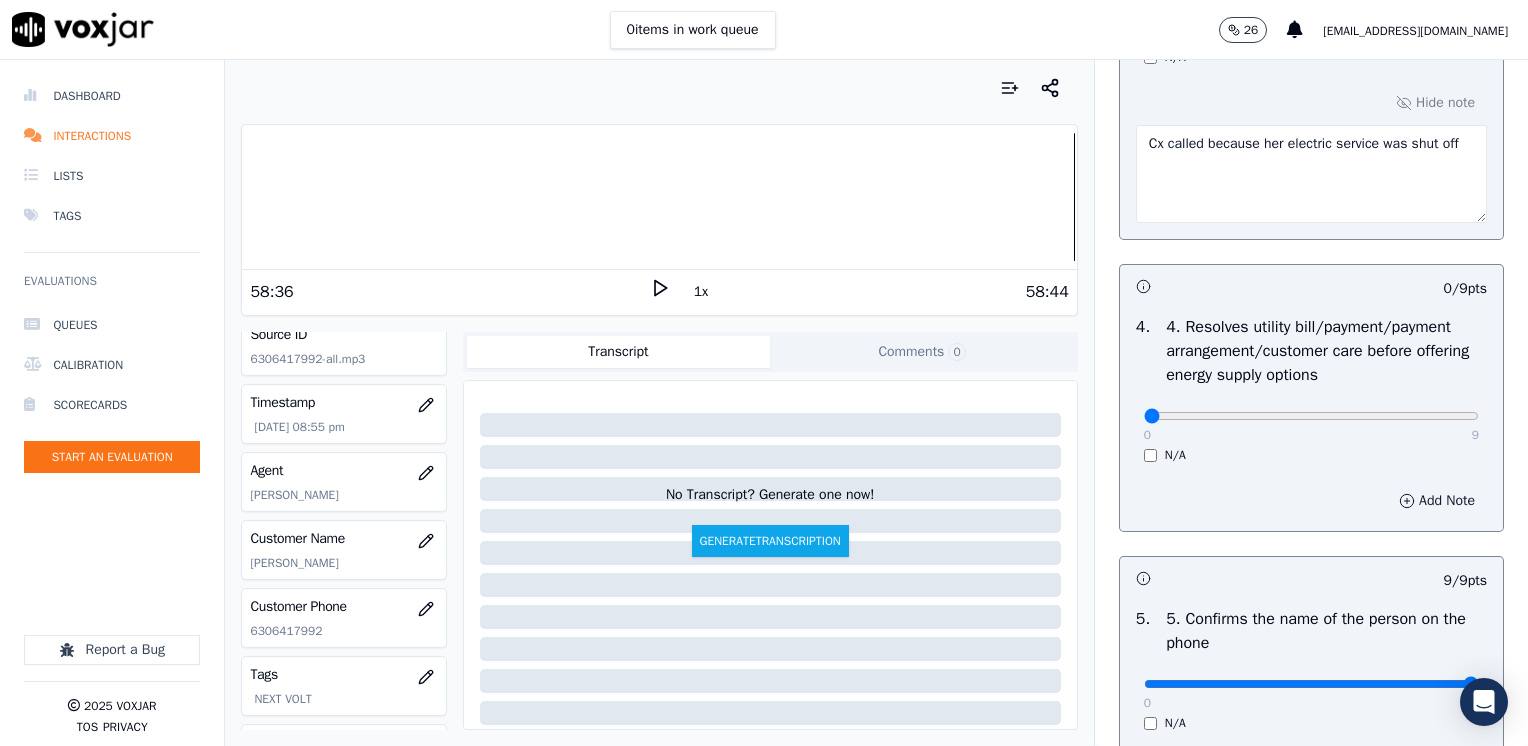 click on "Add Note" at bounding box center (1437, 501) 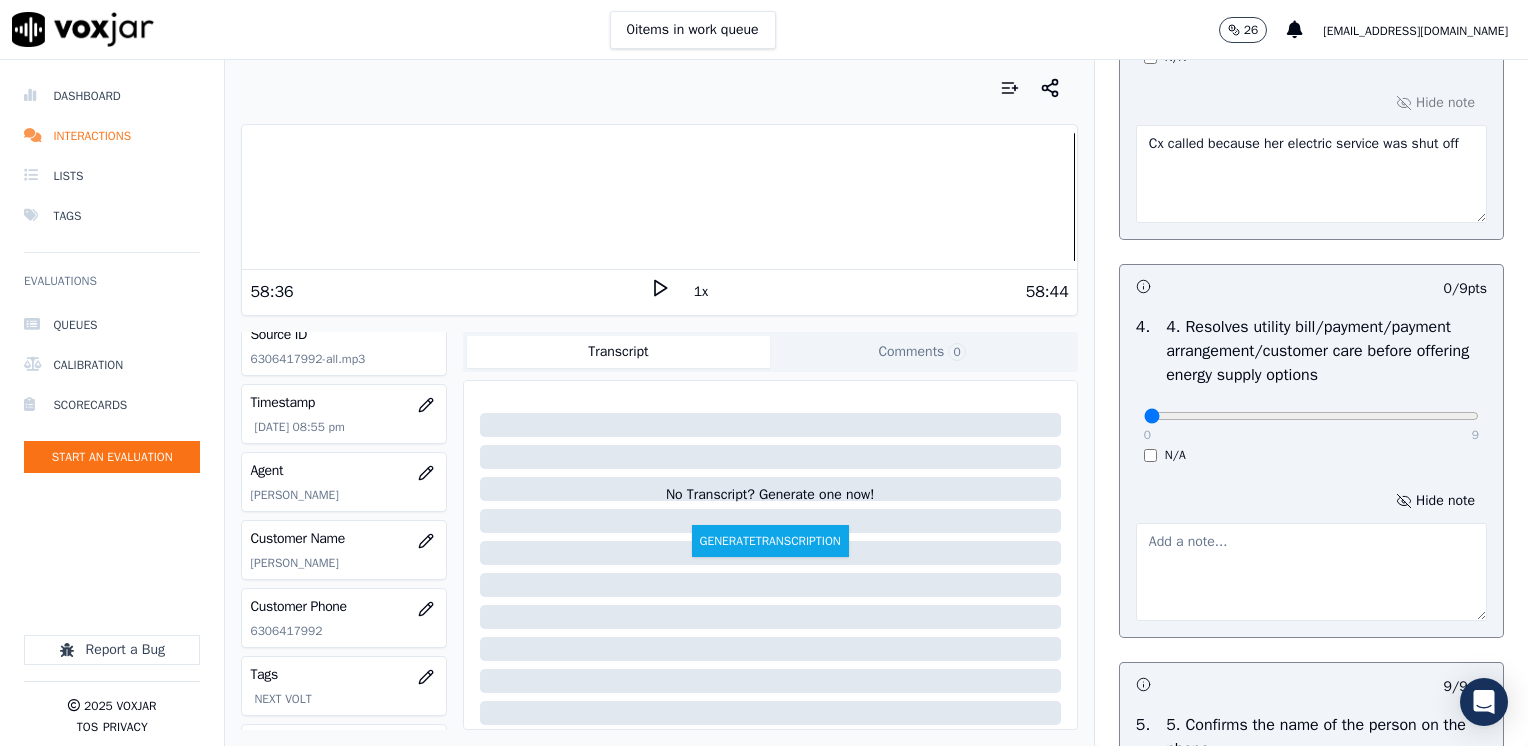 click at bounding box center (1311, 572) 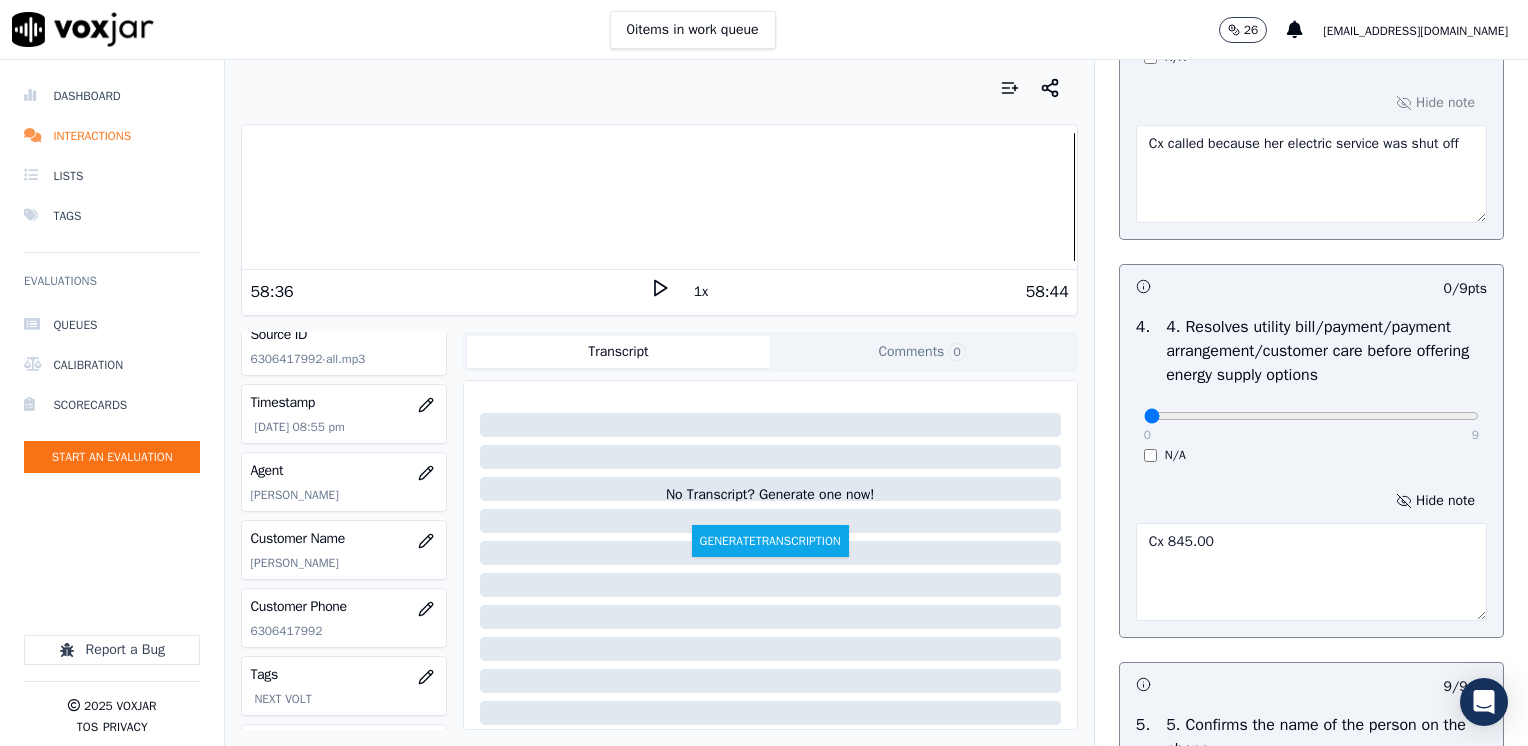 click on "Cx 845.00" at bounding box center (1311, 572) 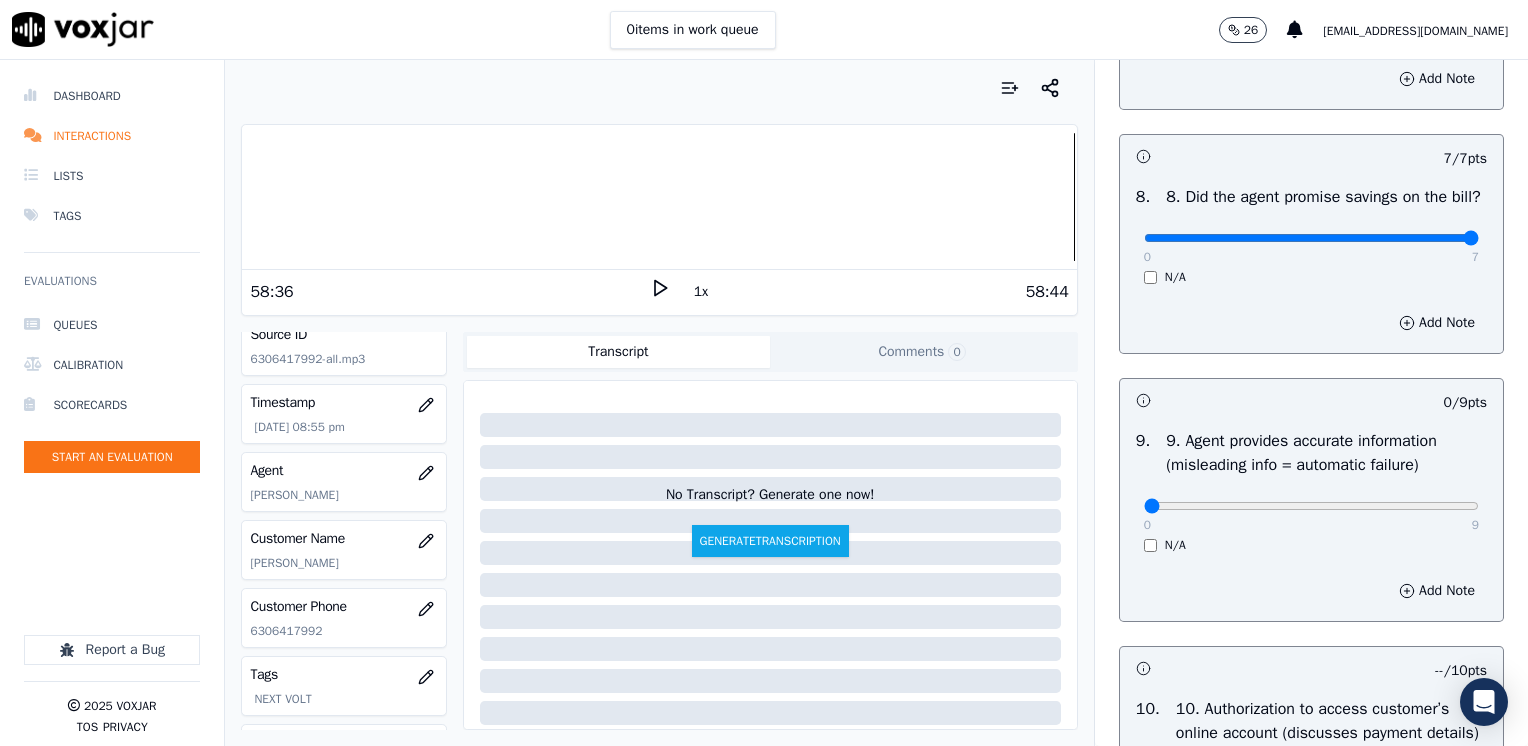 scroll, scrollTop: 2364, scrollLeft: 0, axis: vertical 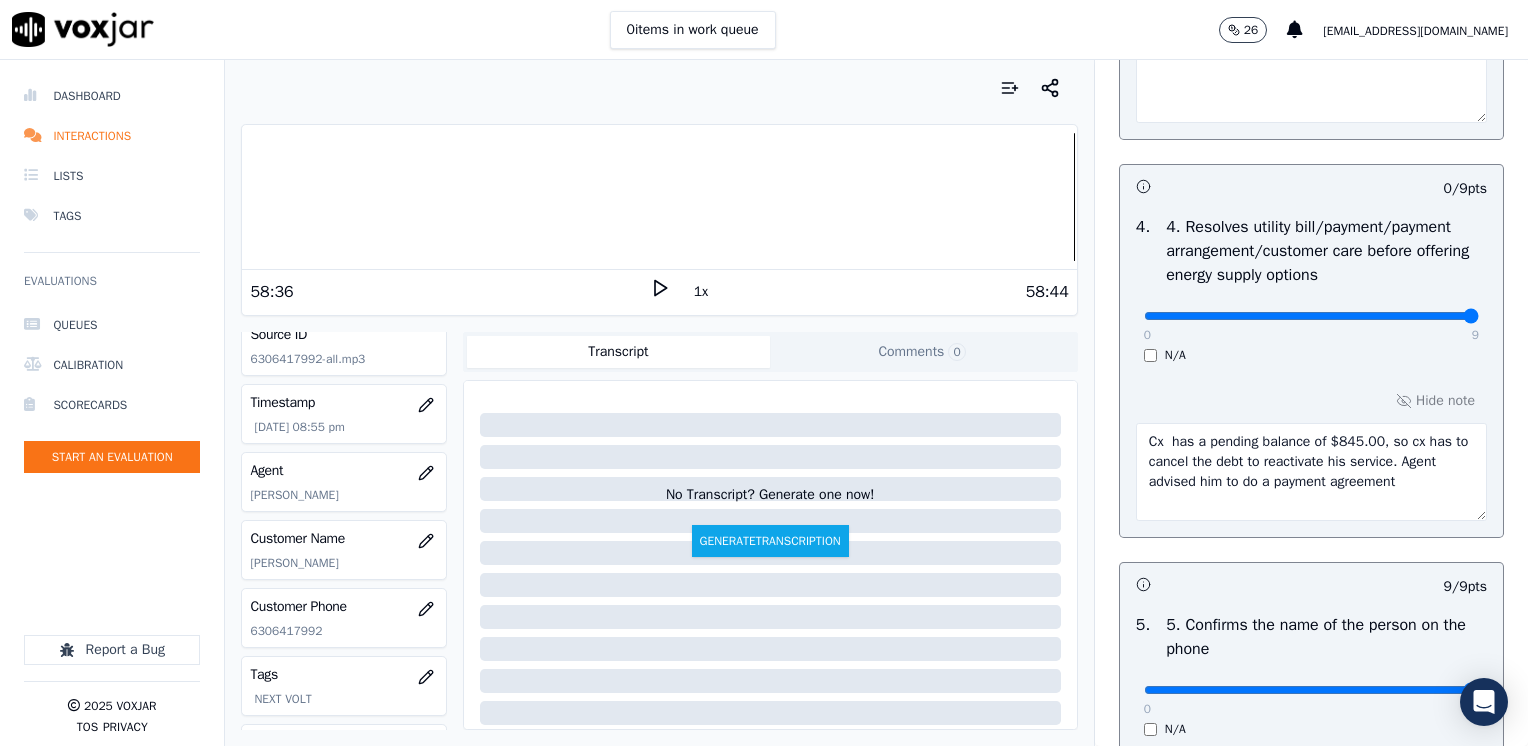 drag, startPoint x: 1132, startPoint y: 314, endPoint x: 1531, endPoint y: 324, distance: 399.1253 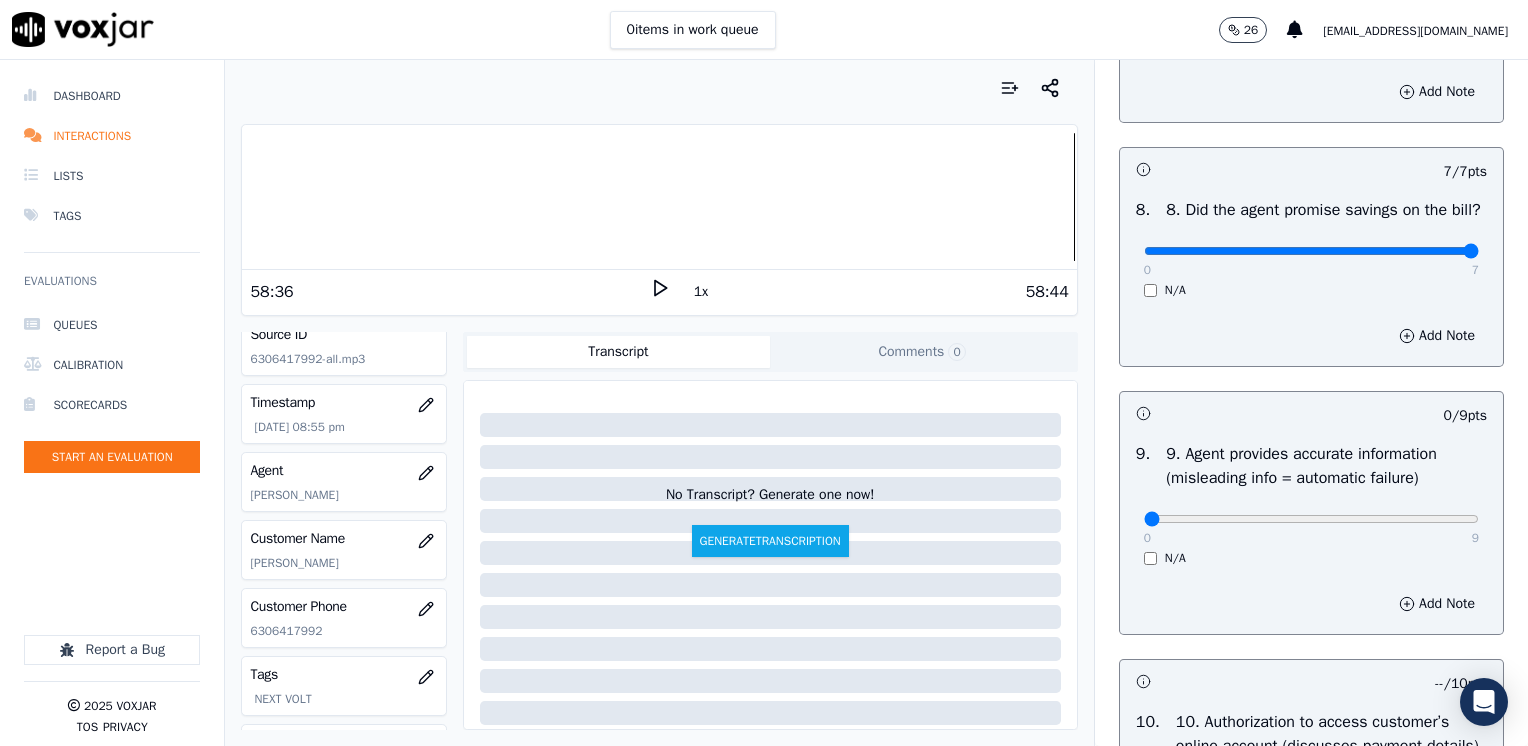 scroll, scrollTop: 2270, scrollLeft: 0, axis: vertical 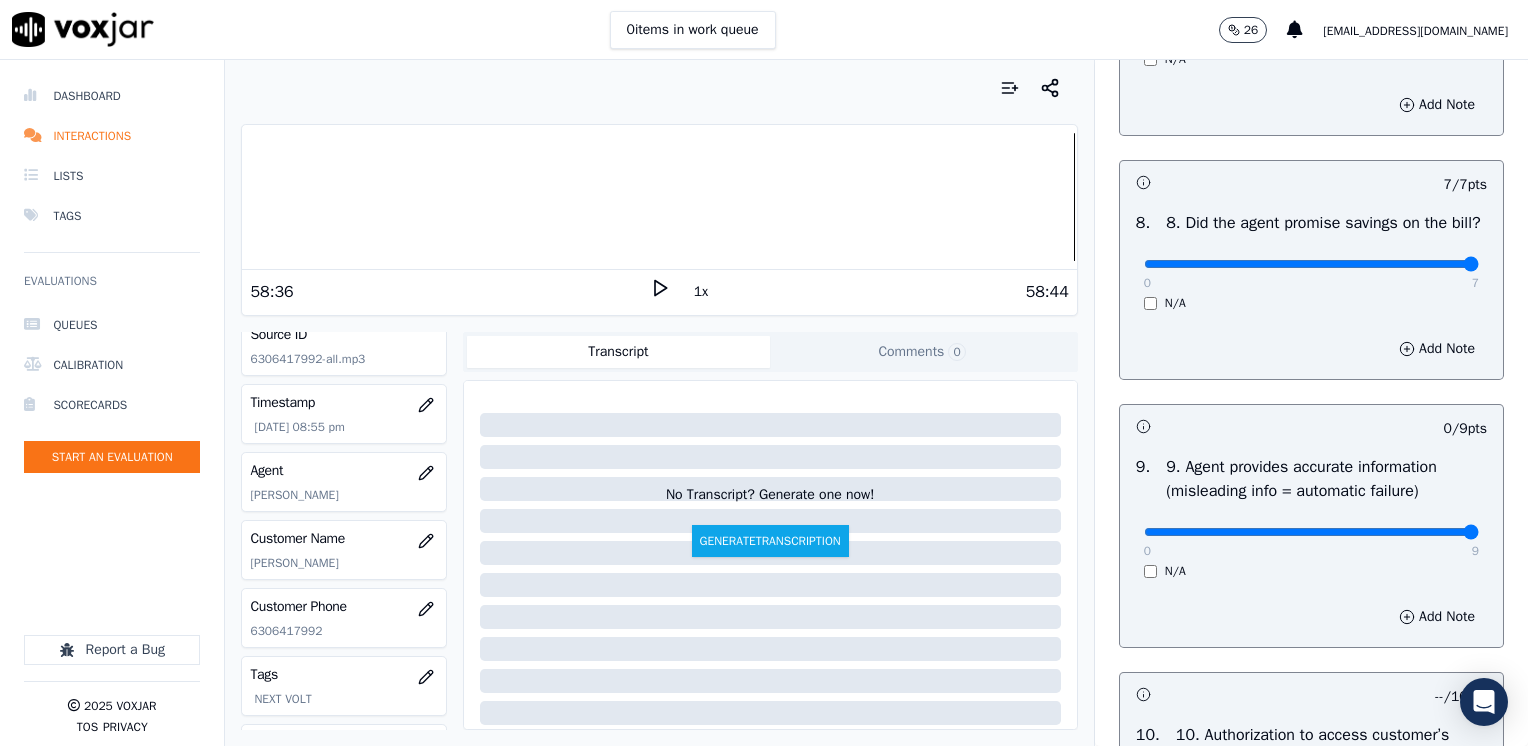 drag, startPoint x: 1132, startPoint y: 550, endPoint x: 1527, endPoint y: 543, distance: 395.062 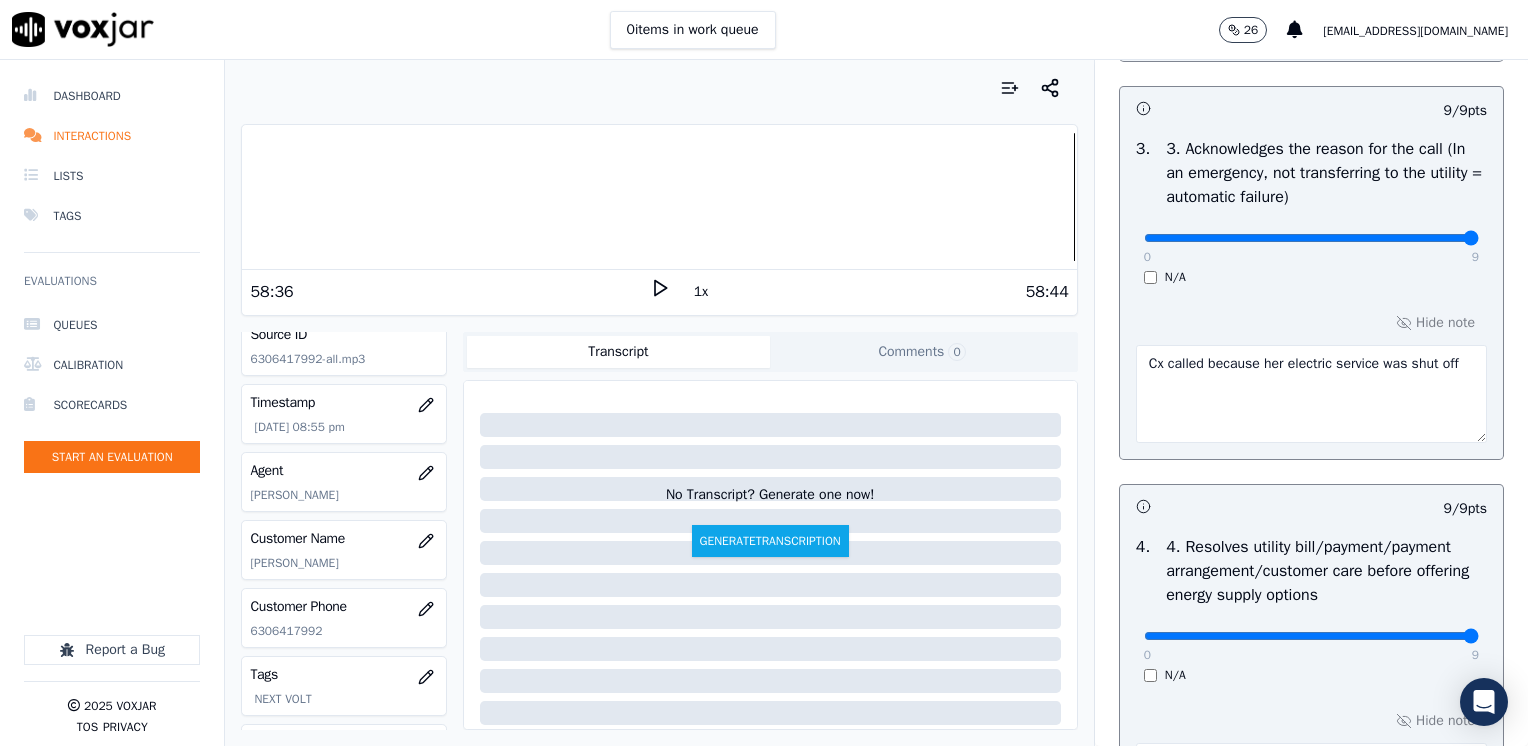 scroll, scrollTop: 770, scrollLeft: 0, axis: vertical 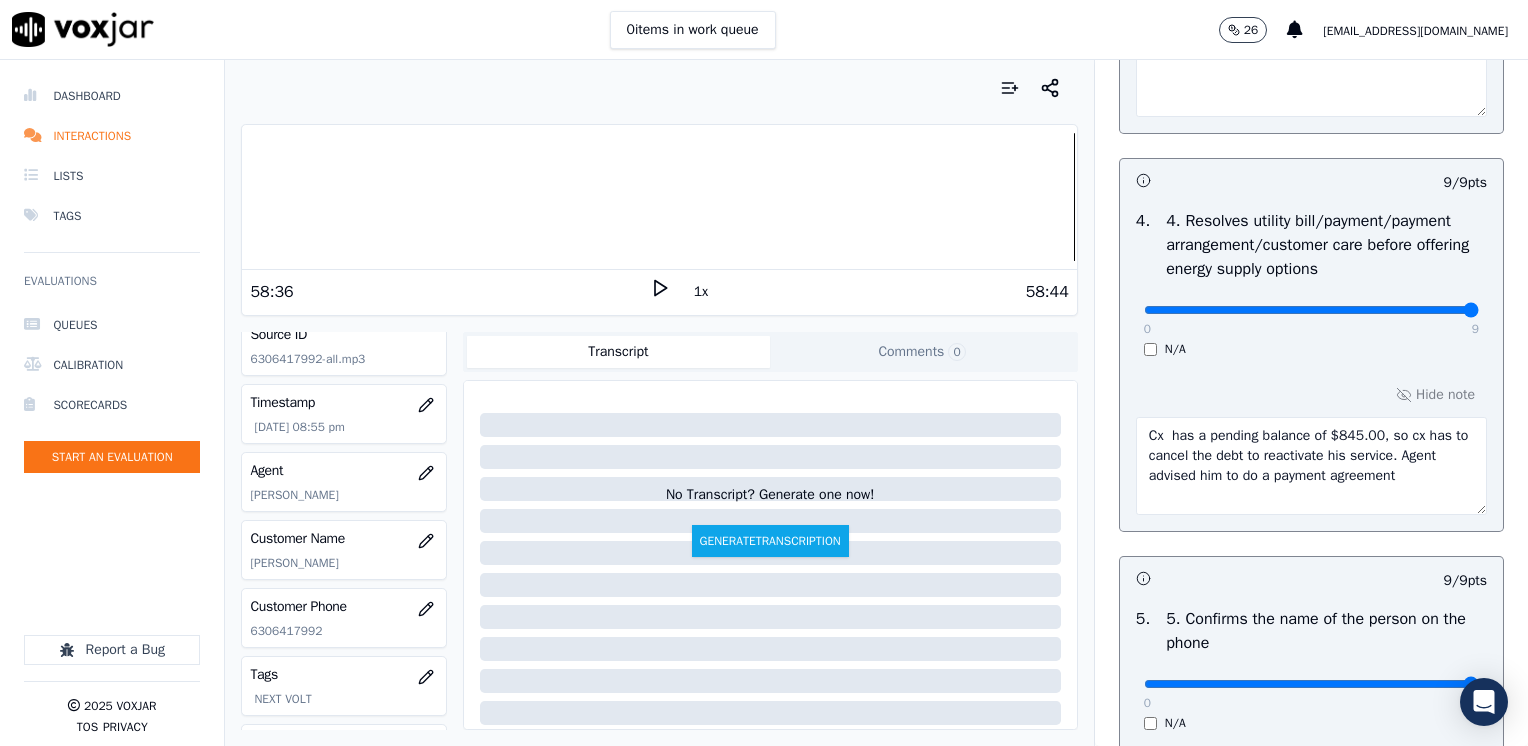 click on "Cx  has a pending balance of $845.00, so cx has to cancel the debt to reactivate his service. Agent advised him to do a payment agreement" at bounding box center (1311, 466) 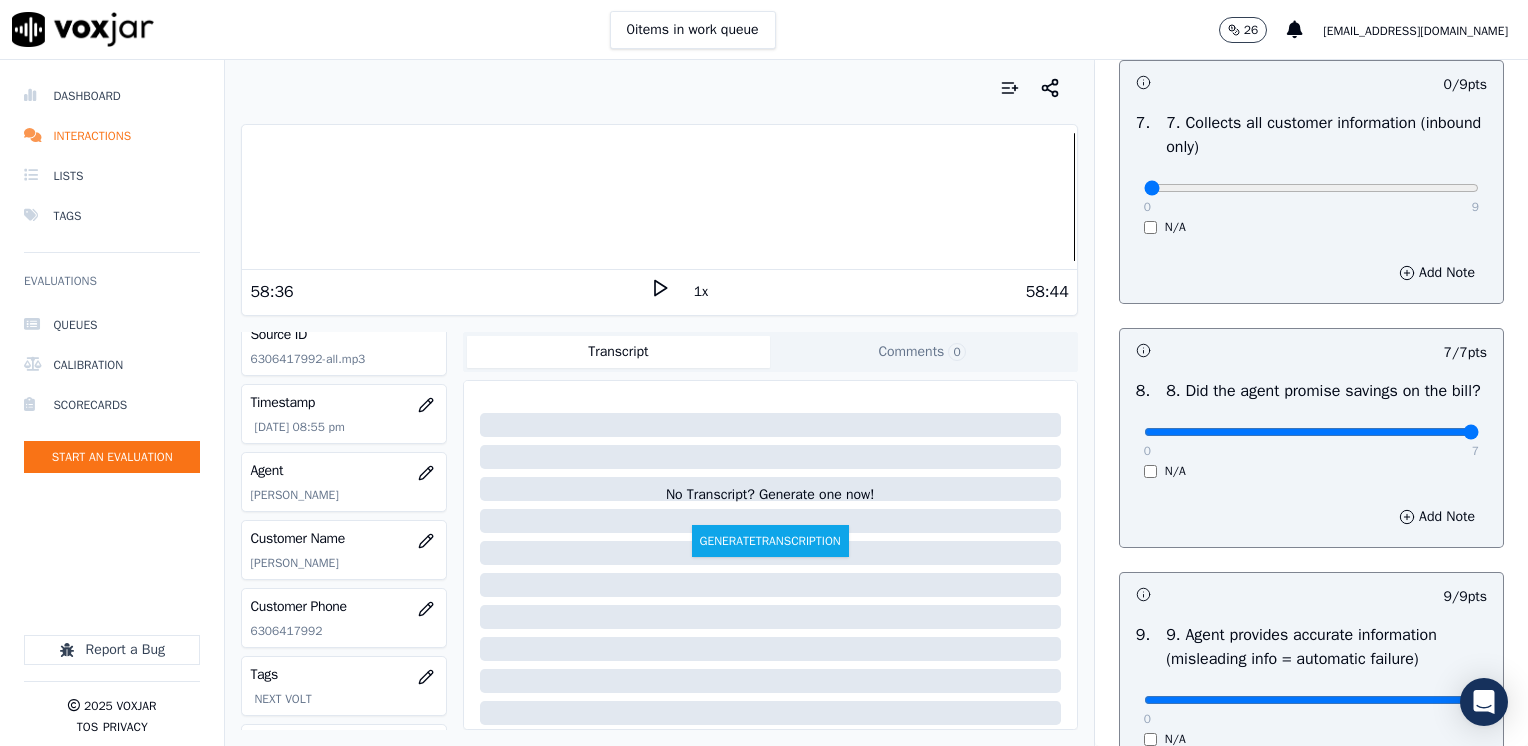scroll, scrollTop: 2070, scrollLeft: 0, axis: vertical 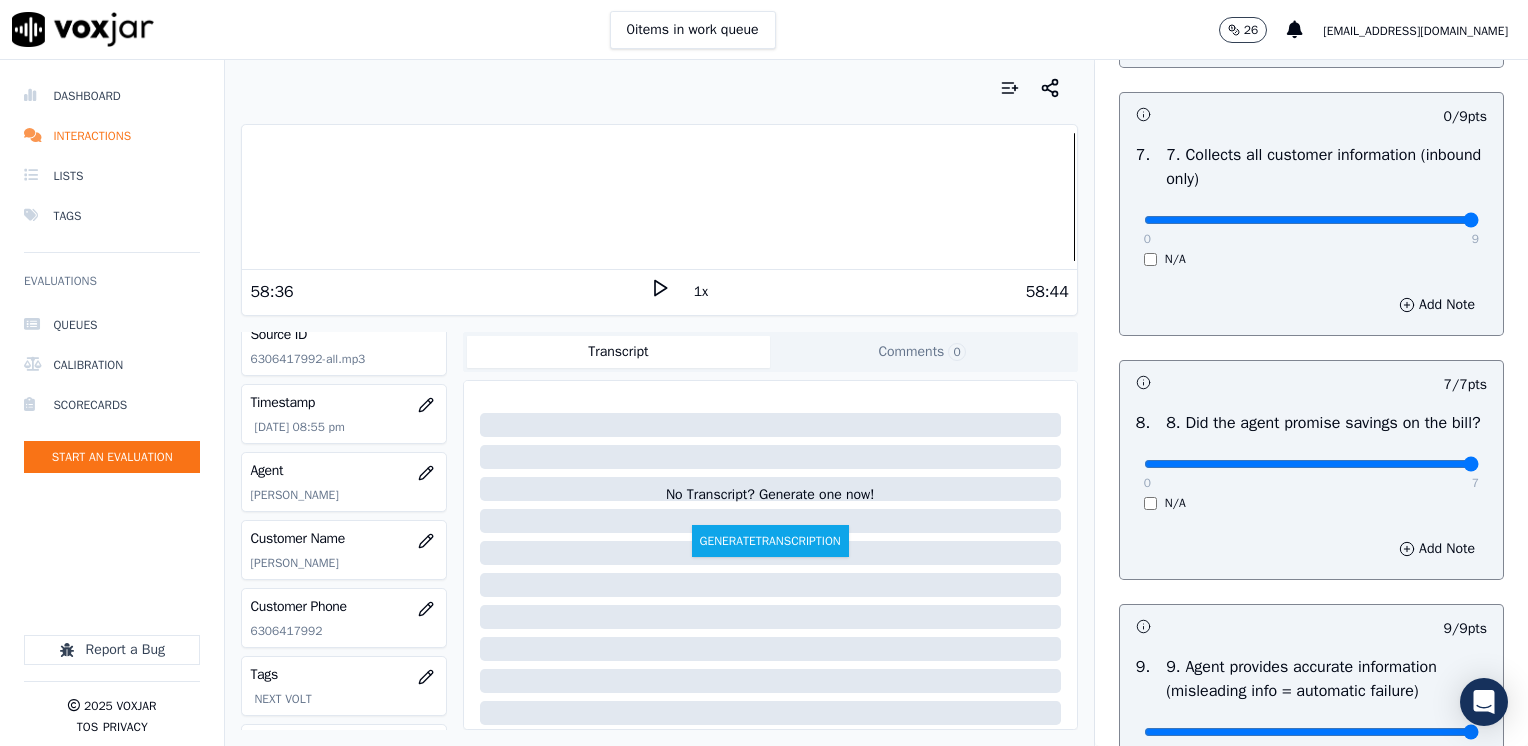 drag, startPoint x: 1134, startPoint y: 218, endPoint x: 1531, endPoint y: 225, distance: 397.0617 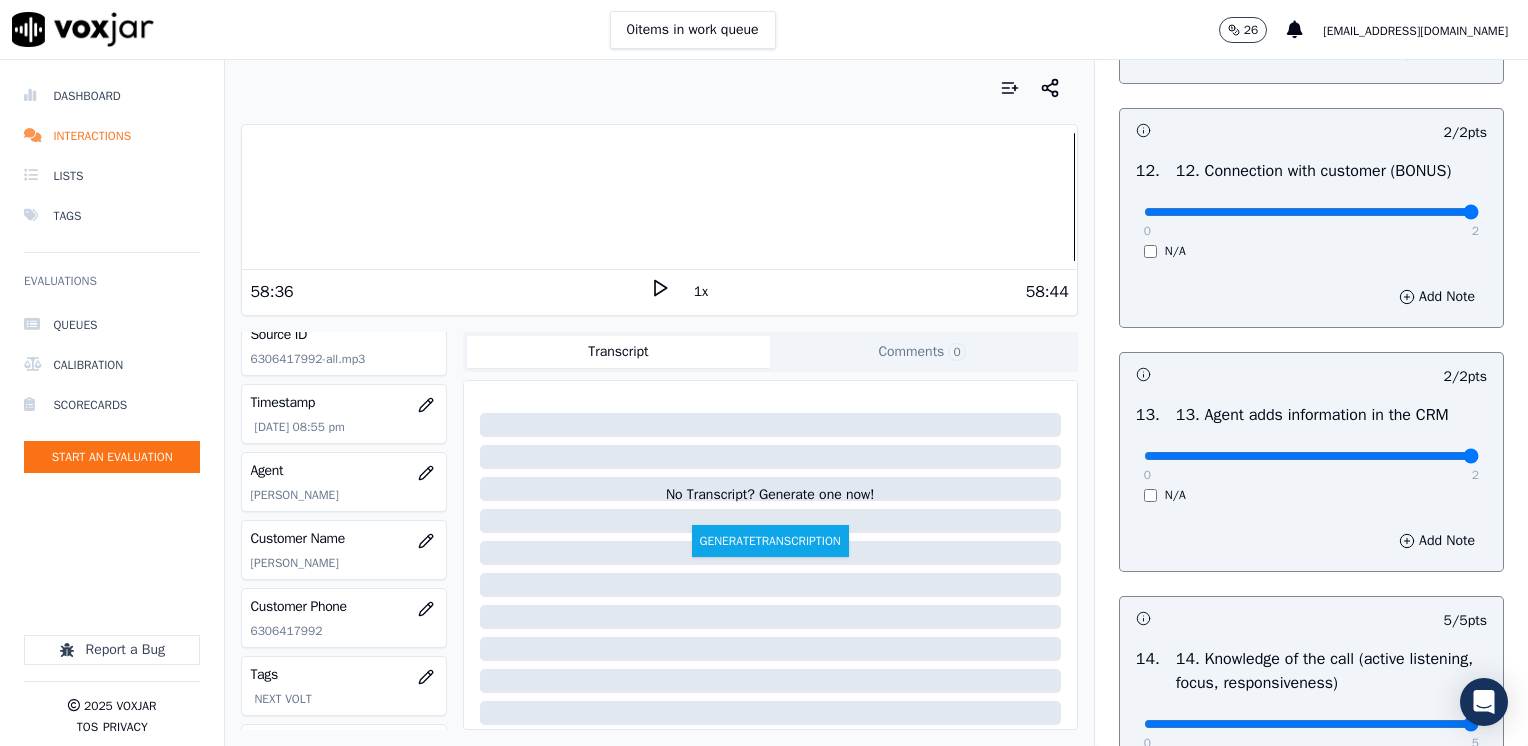 scroll, scrollTop: 3670, scrollLeft: 0, axis: vertical 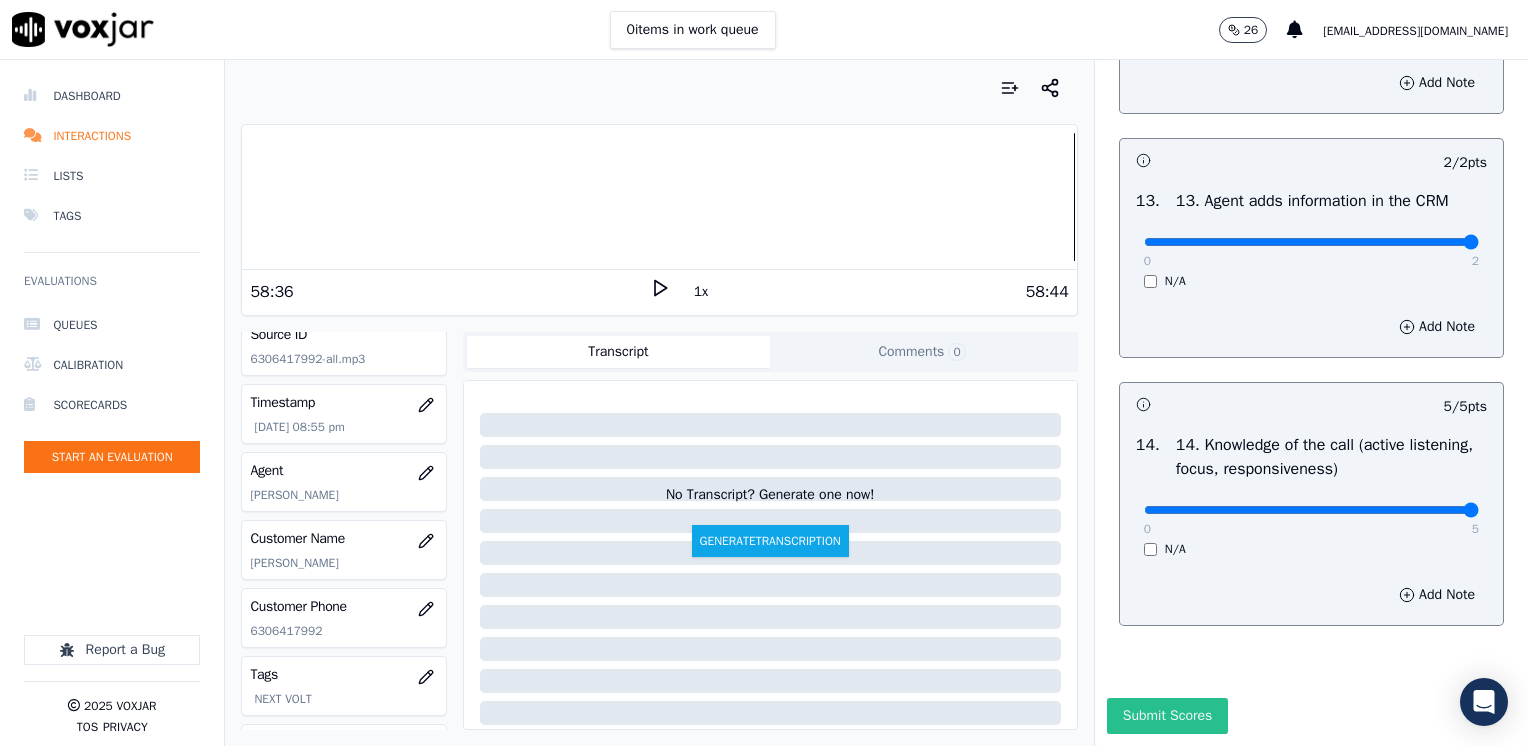 click on "Submit Scores" at bounding box center (1167, 716) 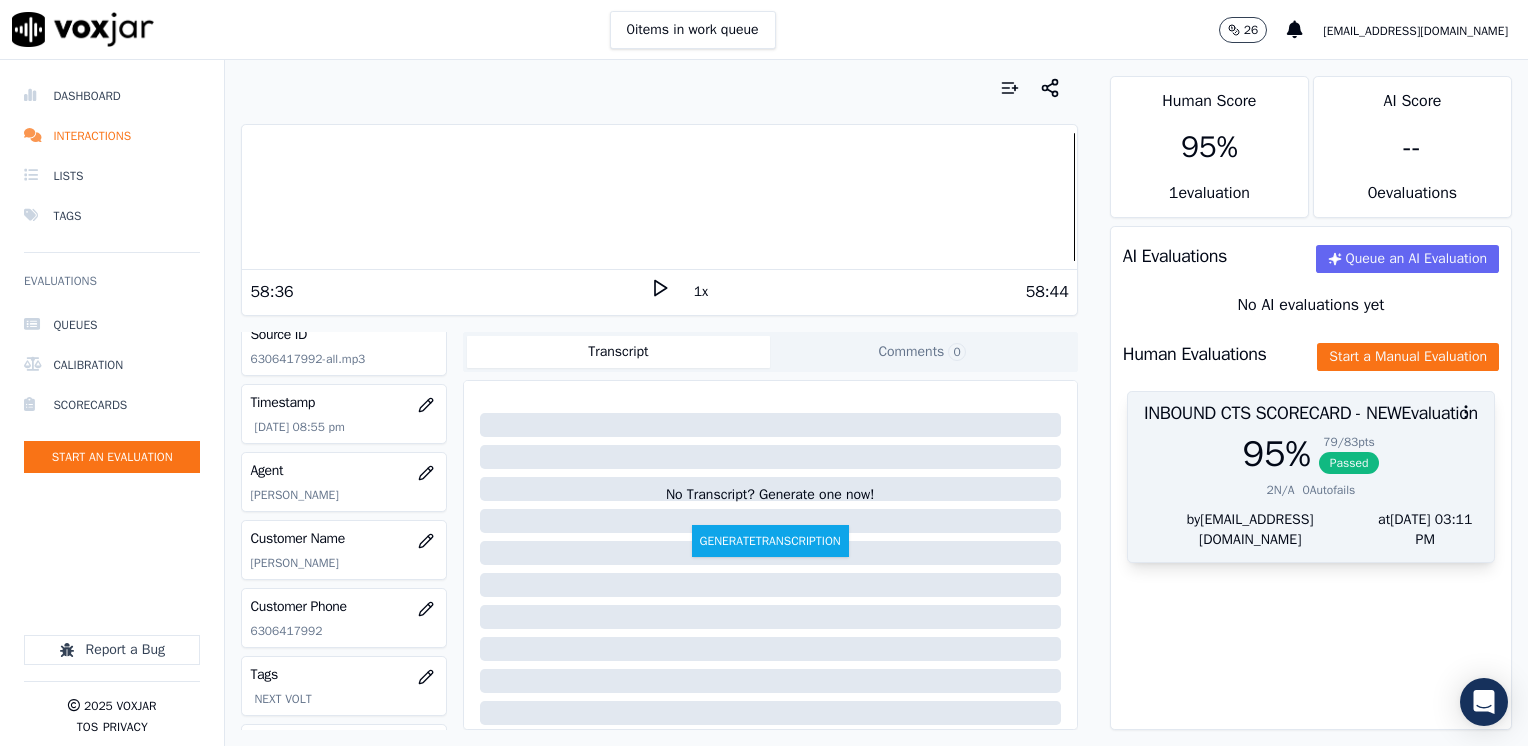 click on "INBOUND CTS SCORECARD - NEW   Evaluation" at bounding box center [1311, 413] 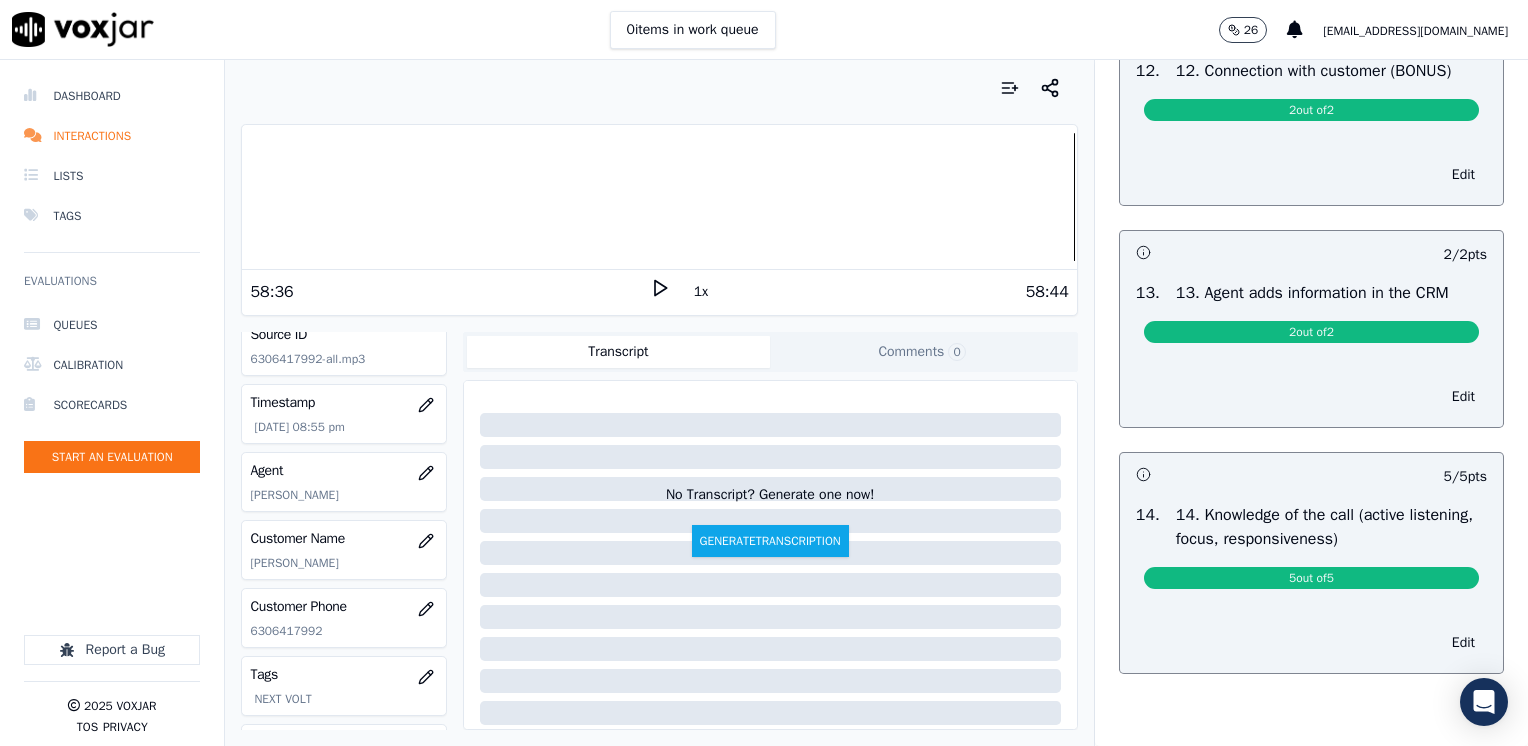 scroll, scrollTop: 3308, scrollLeft: 0, axis: vertical 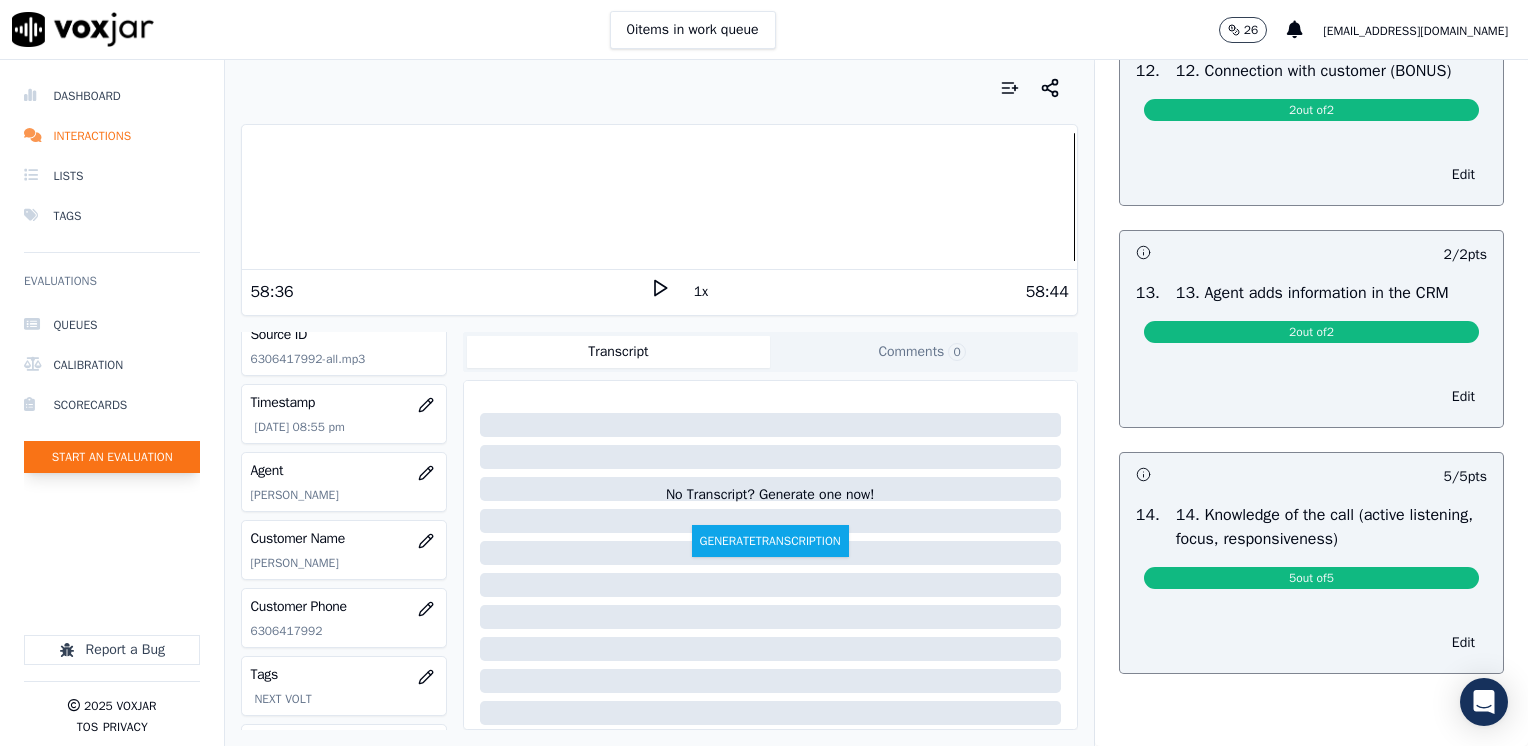 click on "Start an Evaluation" 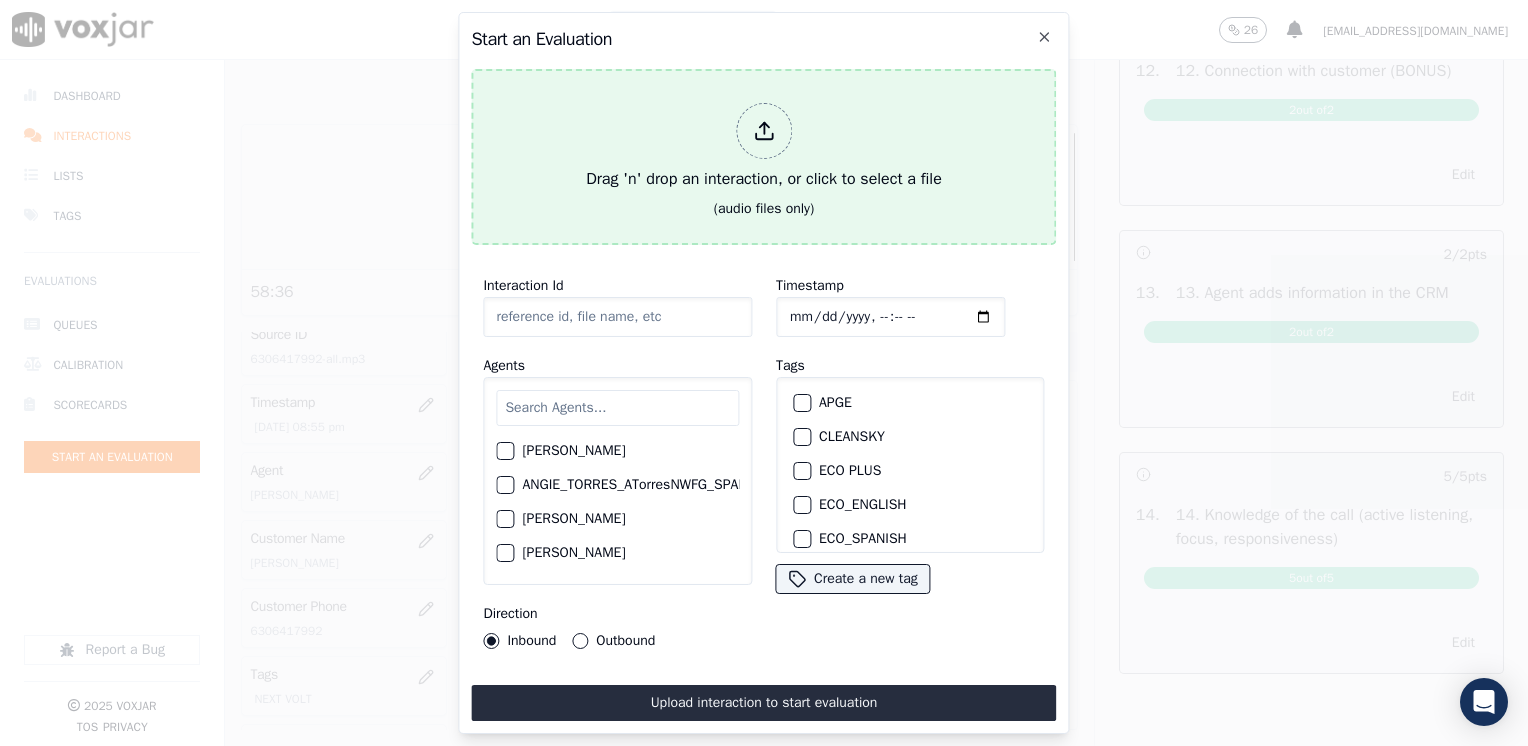 click at bounding box center [764, 131] 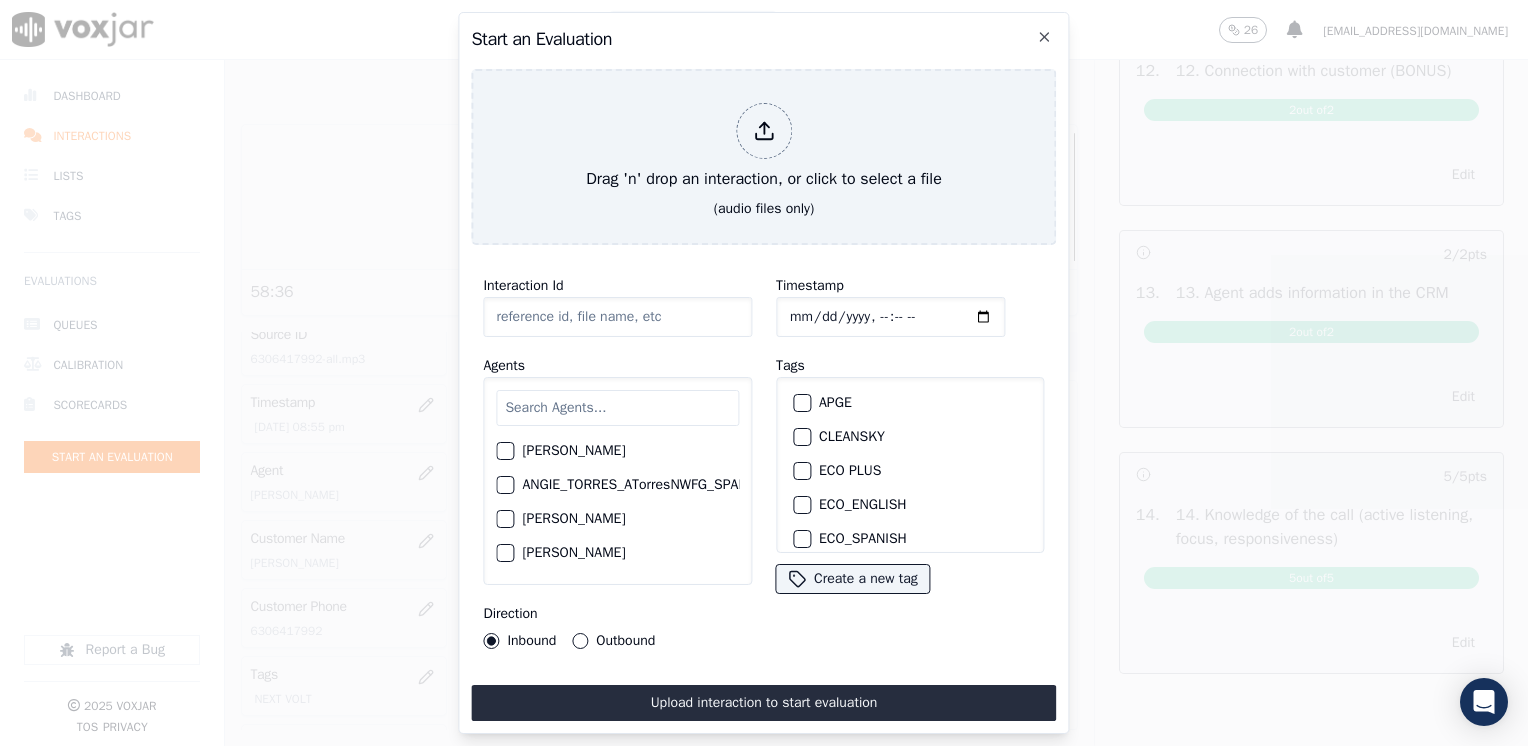 click on "Start an Evaluation
Drag 'n' drop an interaction, or click to select a file   (audio files only)       Interaction Id       Agents        [PERSON_NAME]     ANGIE_TORRES_ATorresNWFG_SPARK     [PERSON_NAME]     [PERSON_NAME]     [PERSON_NAME] Viloria_a25003_CLEANSKY     [PERSON_NAME] Viloria_a25016_WGL     [PERSON_NAME] Viloria_a25046_INDRA     [PERSON_NAME] Viloria_fuse1164_NGE     [PERSON_NAME] Marruaga_a26181_WGL     [PERSON_NAME]     [PERSON_NAME] Chavarro_a26184_WGL     [PERSON_NAME] Vizcaino_a13916_CLEANSKY     [PERSON_NAME] Vizcaino­_NW2906_CLEANSKY     [PERSON_NAME]     [PERSON_NAME] Higuita_Fuse3185_NGE     [PERSON_NAME] Sales      [PERSON_NAME] Higuita_a27435_CLEANSKY     [PERSON_NAME] Higuita_a27490_INDRA     [PERSON_NAME]     [PERSON_NAME]     [PERSON_NAME] Prias_a27400_CLEANSKY     [PERSON_NAME] Prias_a27447_INDRA     [PERSON_NAME] Prias_fuse1184_NGE     [PERSON_NAME]     [PERSON_NAME]     [PERSON_NAME] Torres_WANN1185_NGE     [PERSON_NAME] Torres_a27399_CLEANSKY" 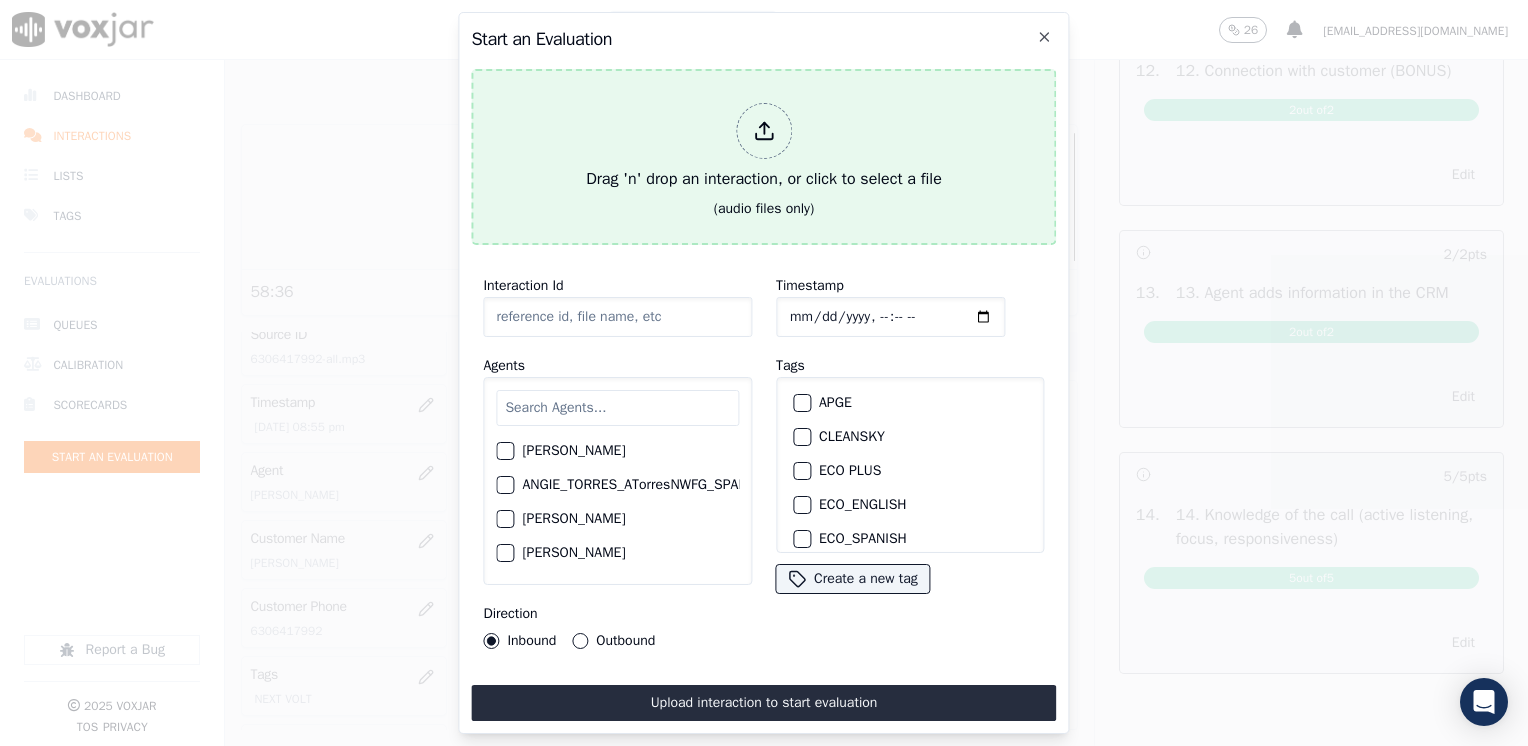 click 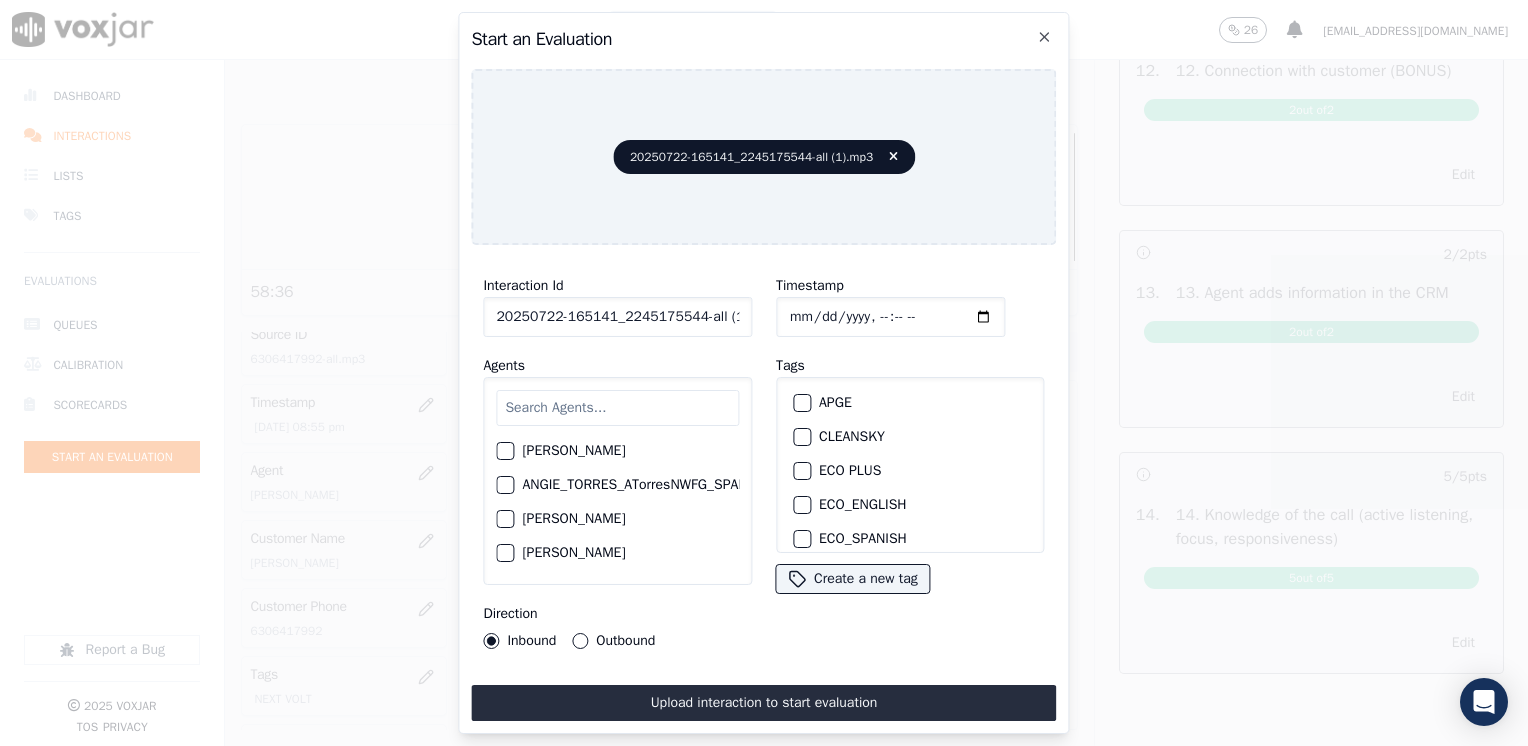 drag, startPoint x: 641, startPoint y: 383, endPoint x: 623, endPoint y: 398, distance: 23.43075 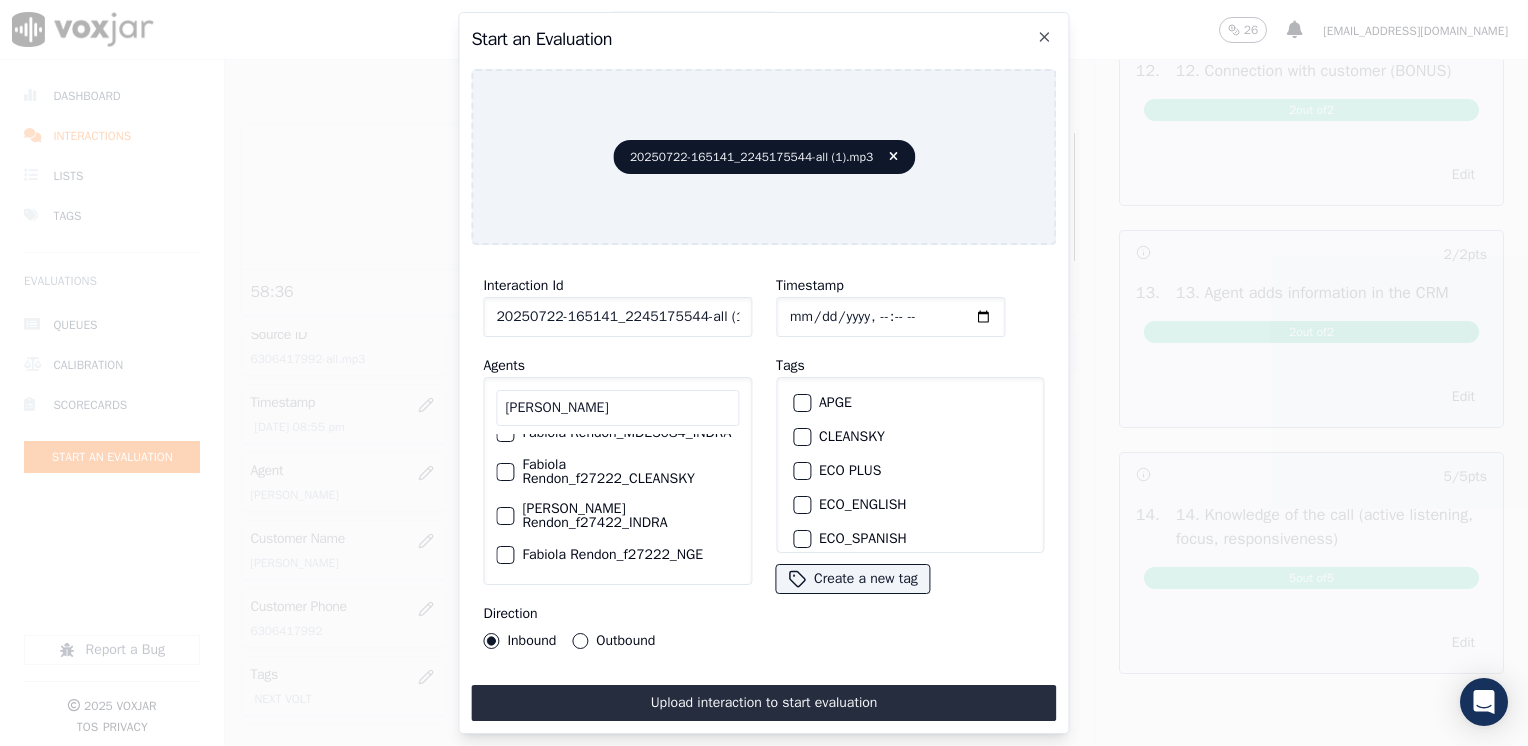 scroll, scrollTop: 86, scrollLeft: 0, axis: vertical 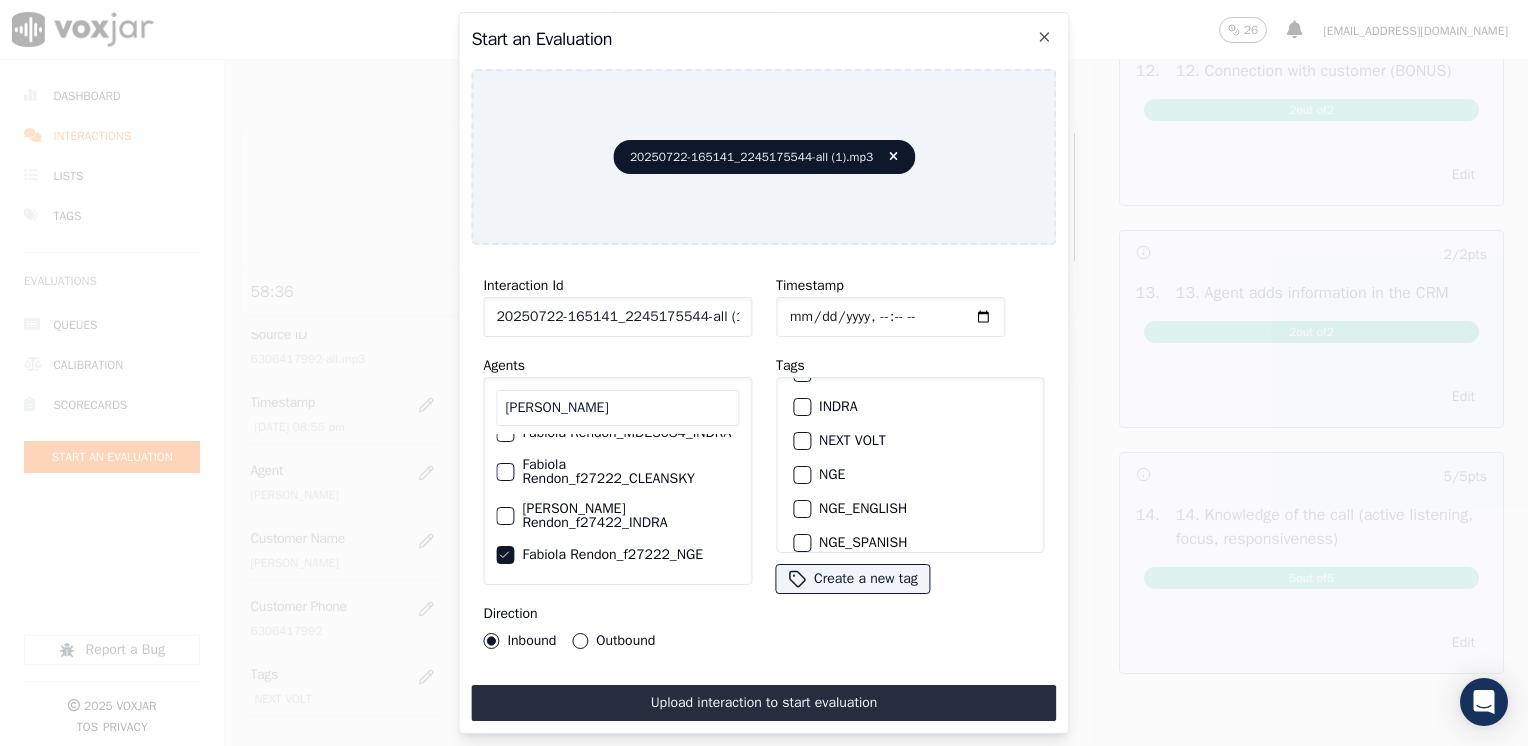 click at bounding box center (801, 441) 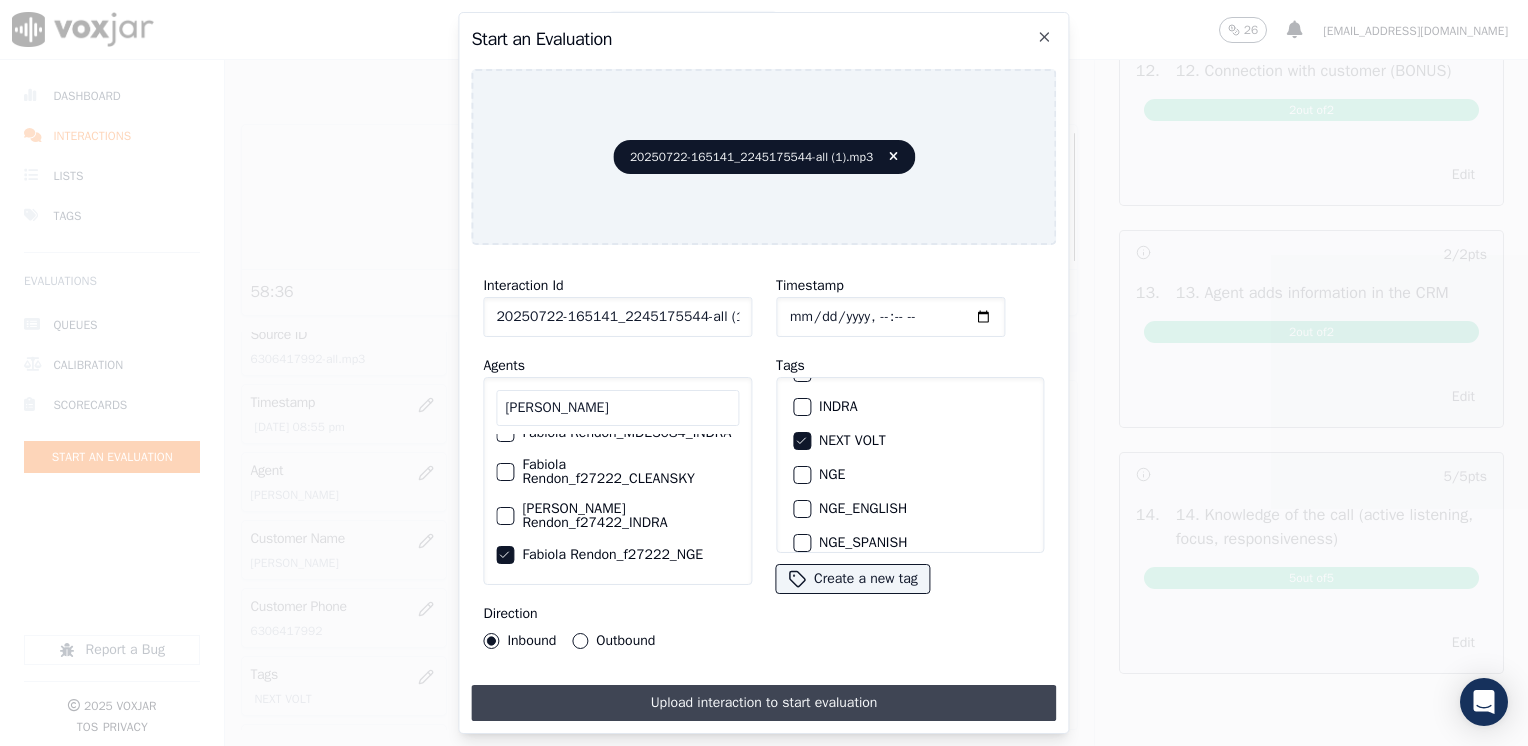 click on "Upload interaction to start evaluation" at bounding box center [763, 703] 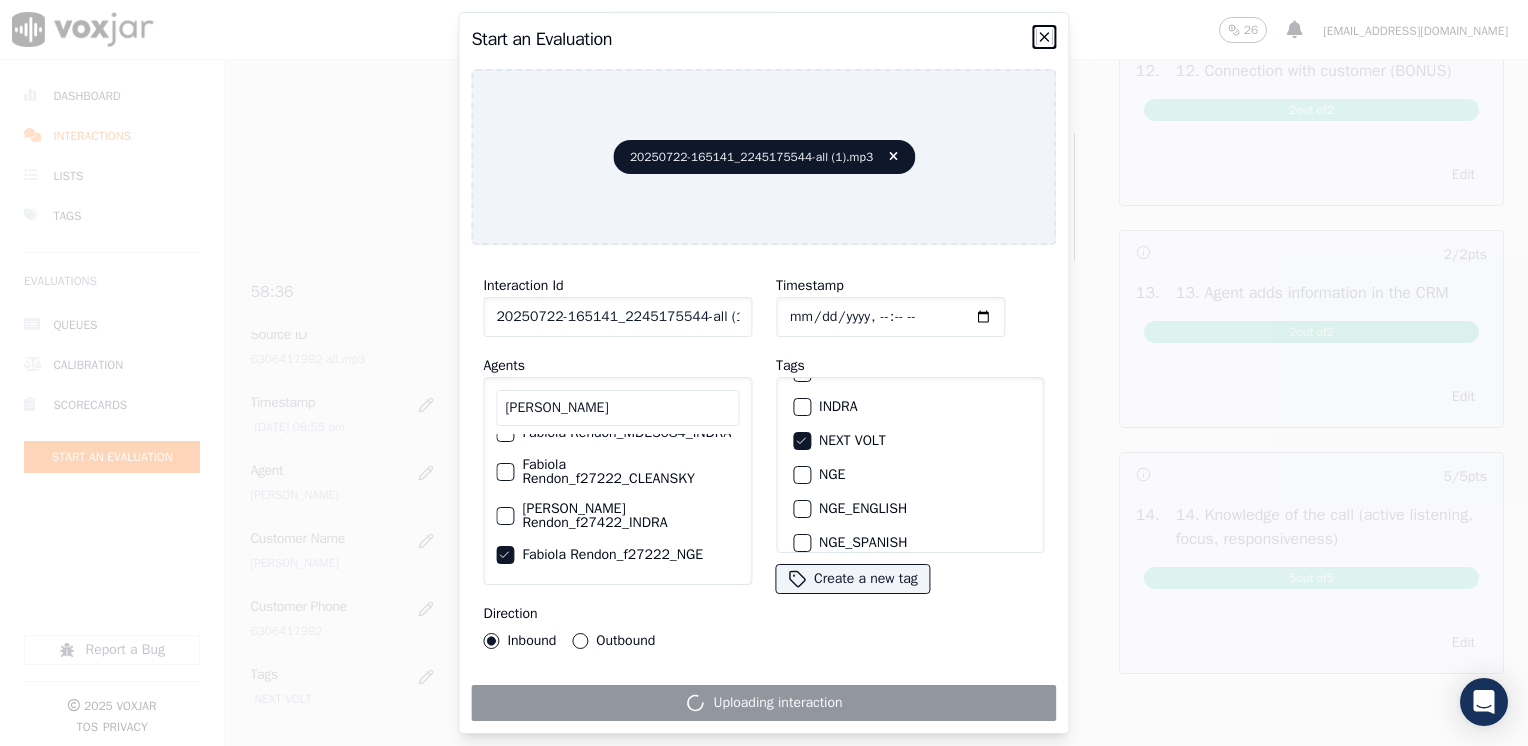 click 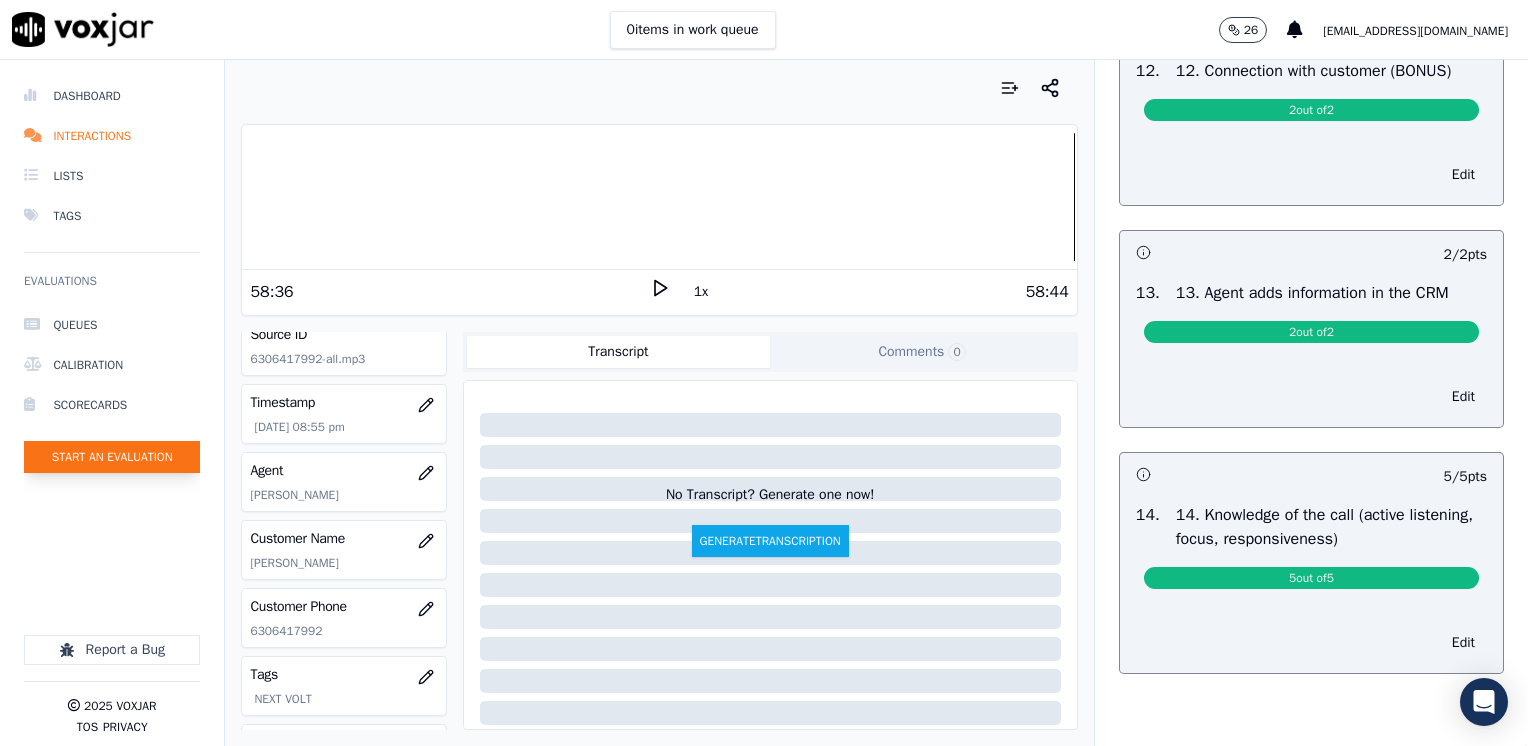 click on "Start an Evaluation" 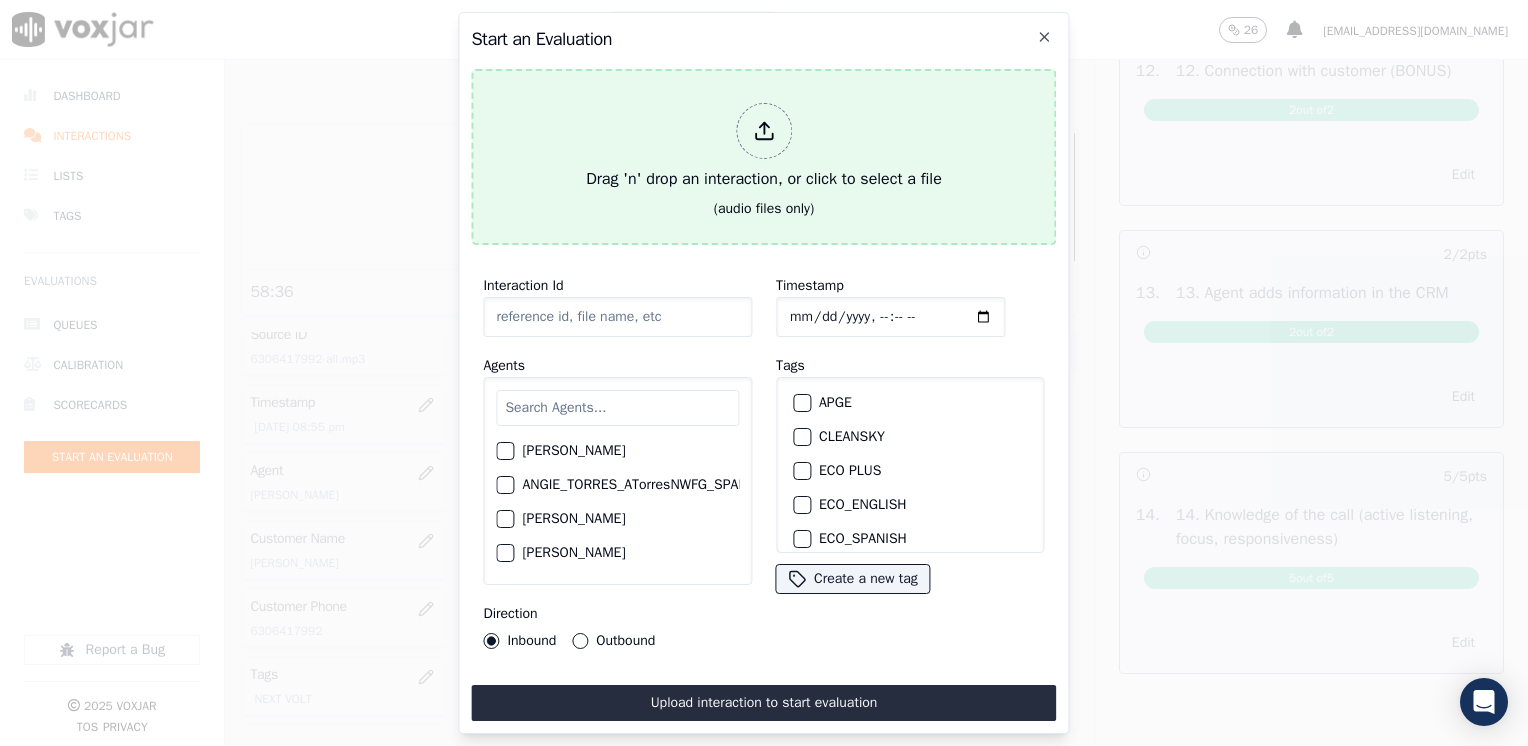 click at bounding box center (764, 131) 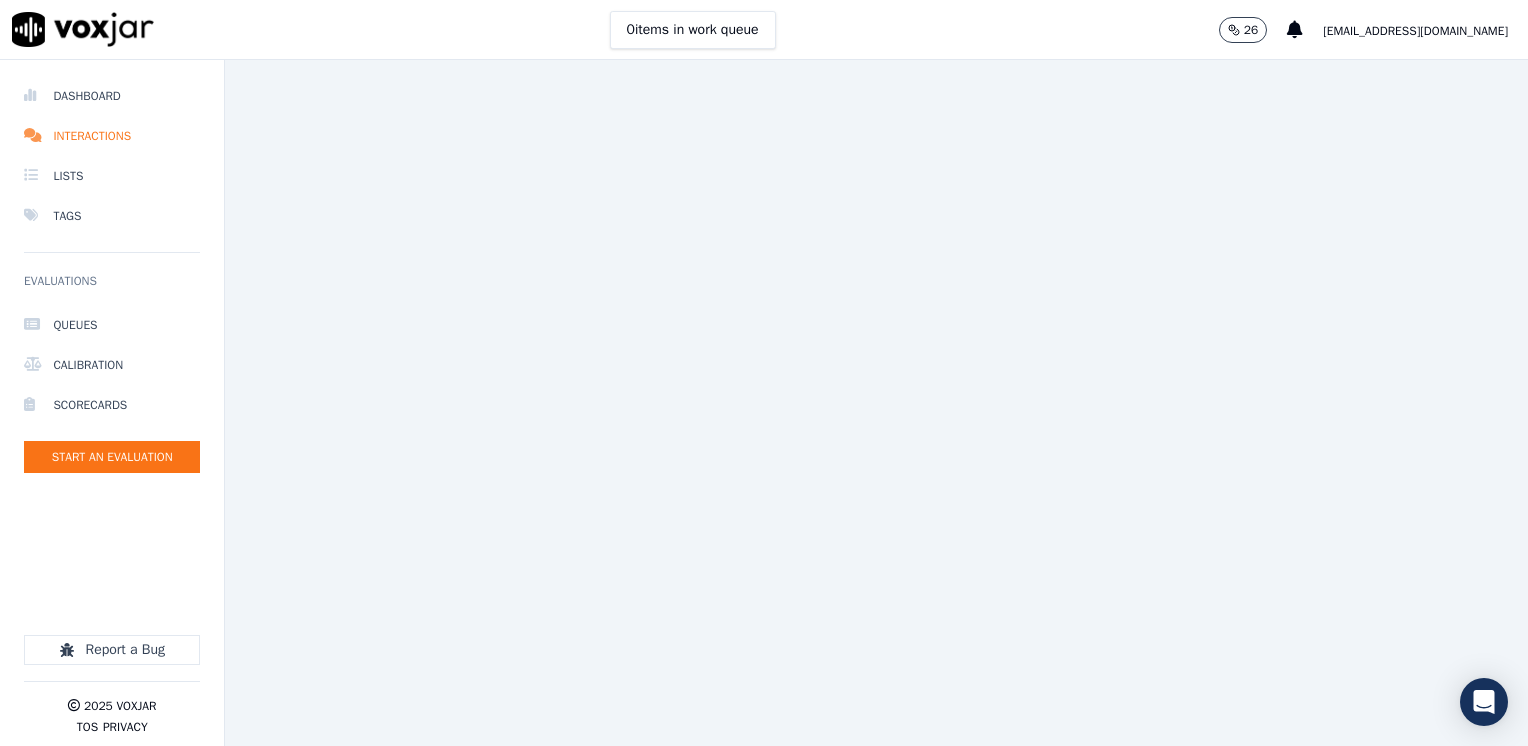 click 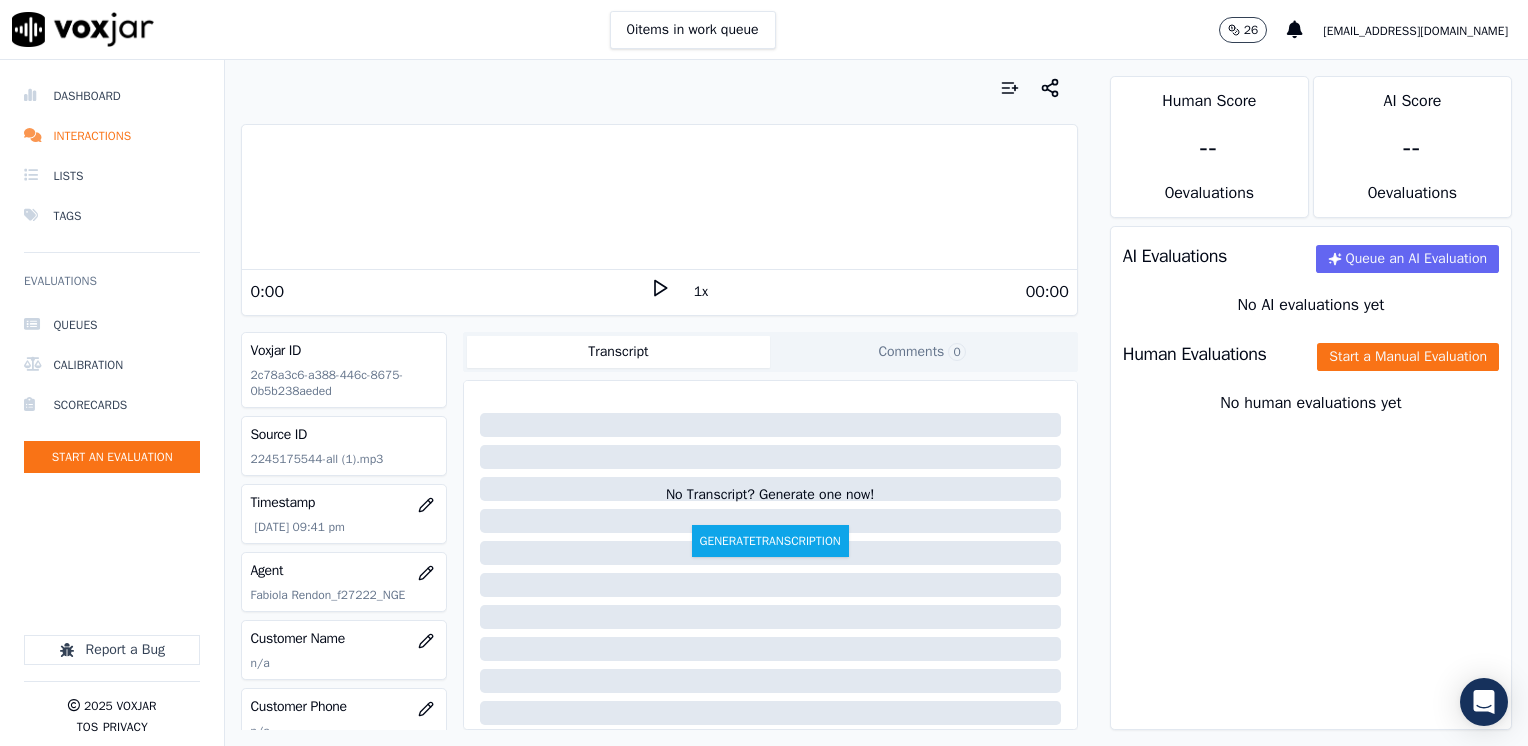 click 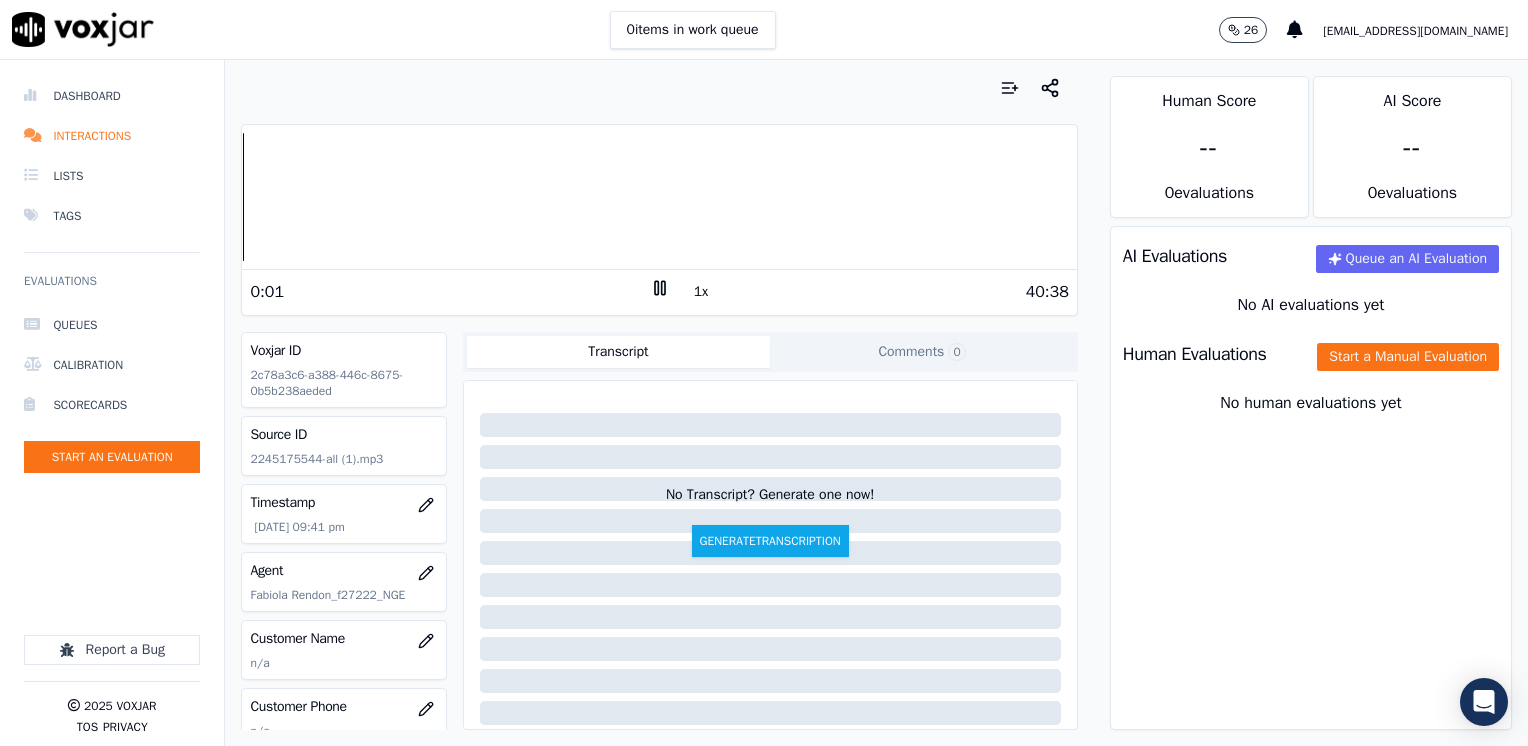 click 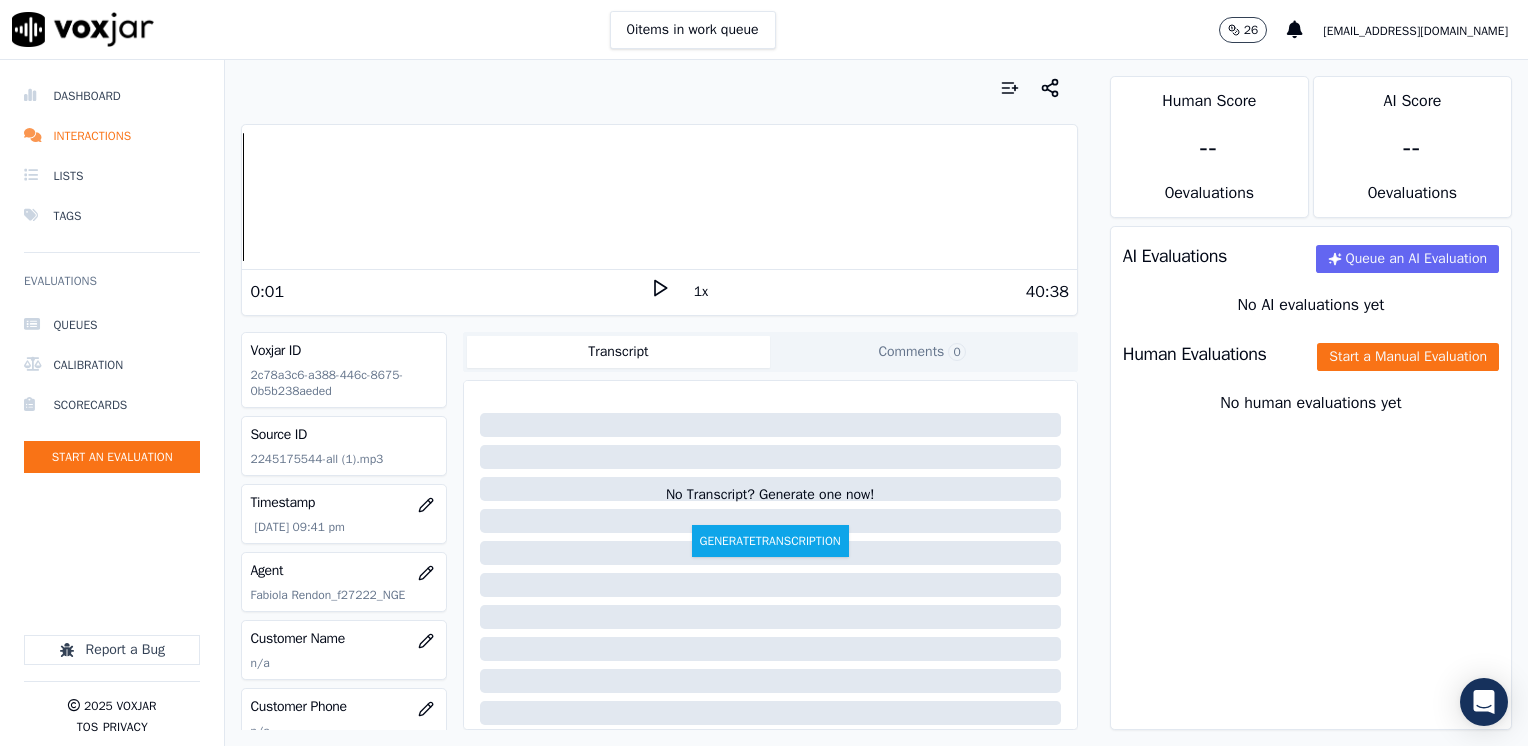 click on "Your browser does not support the audio element.   0:01     1x   40:38" at bounding box center (659, 220) 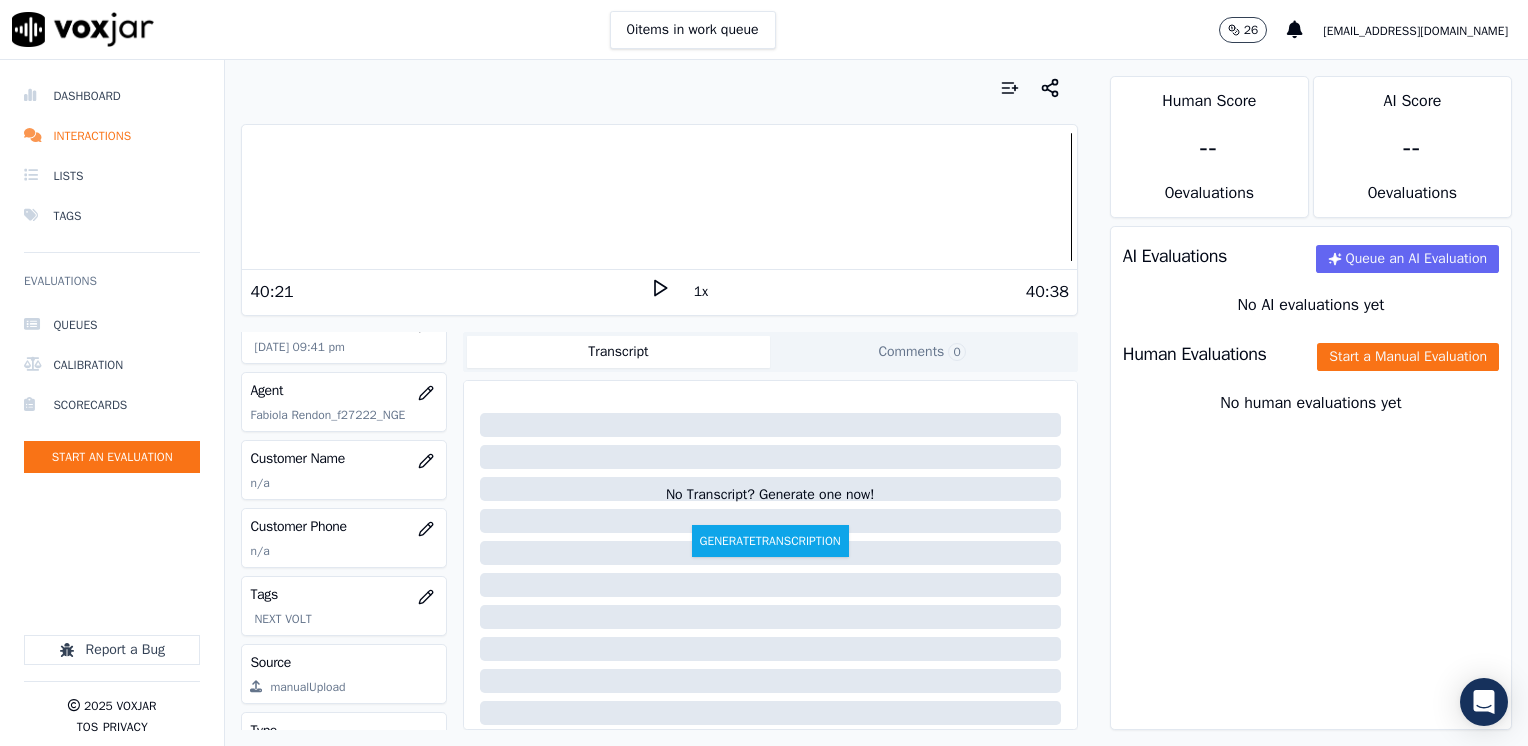 scroll, scrollTop: 200, scrollLeft: 0, axis: vertical 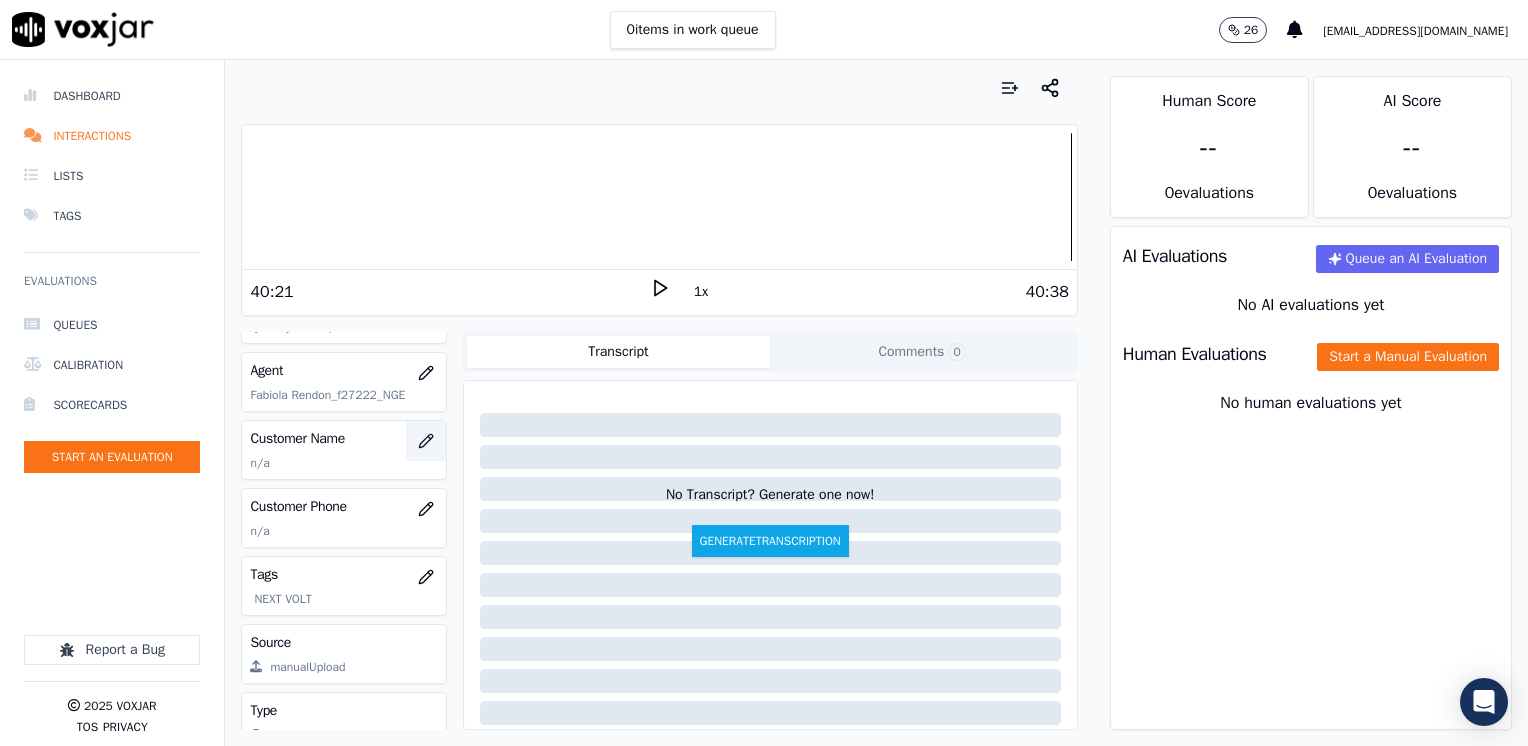 click at bounding box center (426, 441) 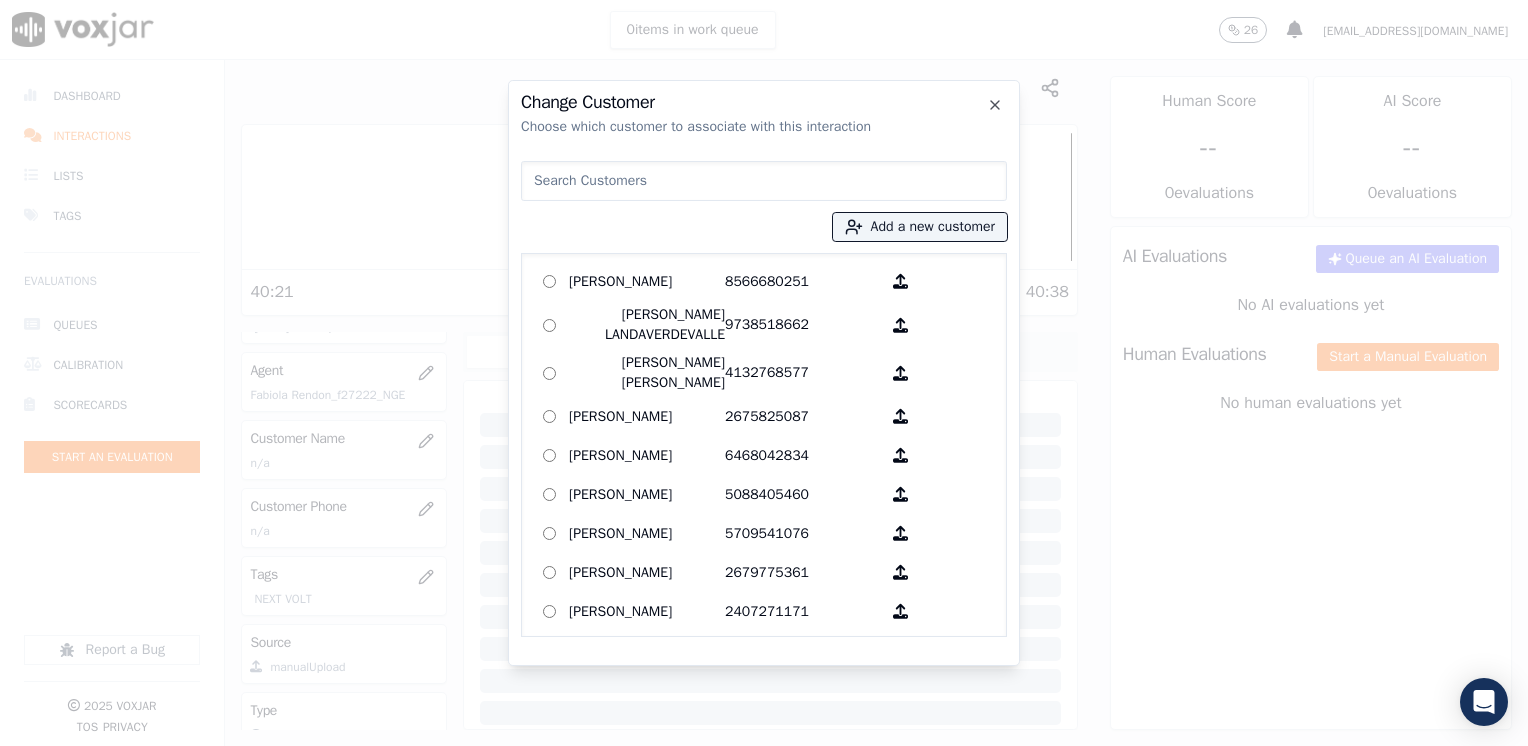 click at bounding box center [764, 181] 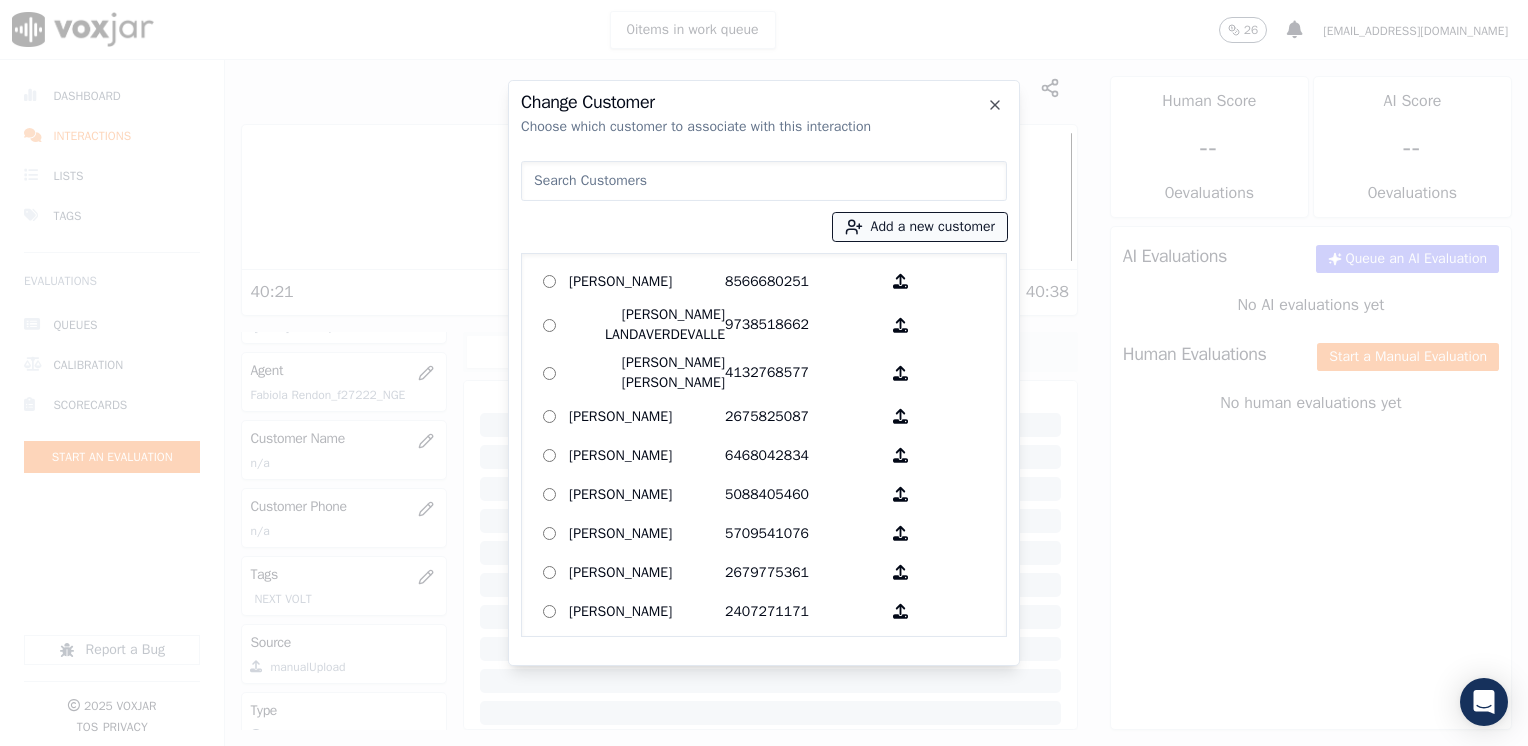 paste on "[PERSON_NAME]" 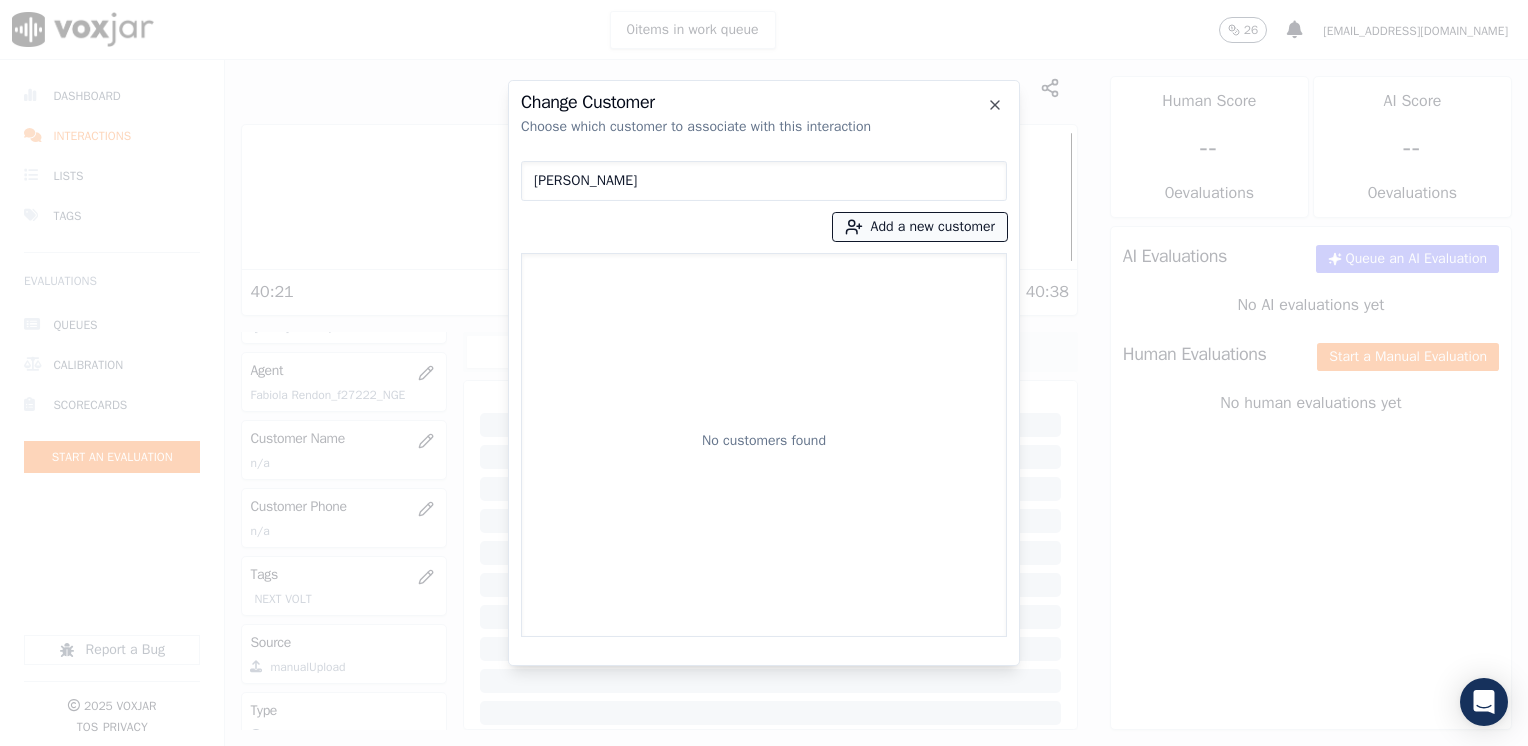 click on "Add a new customer" at bounding box center [920, 227] 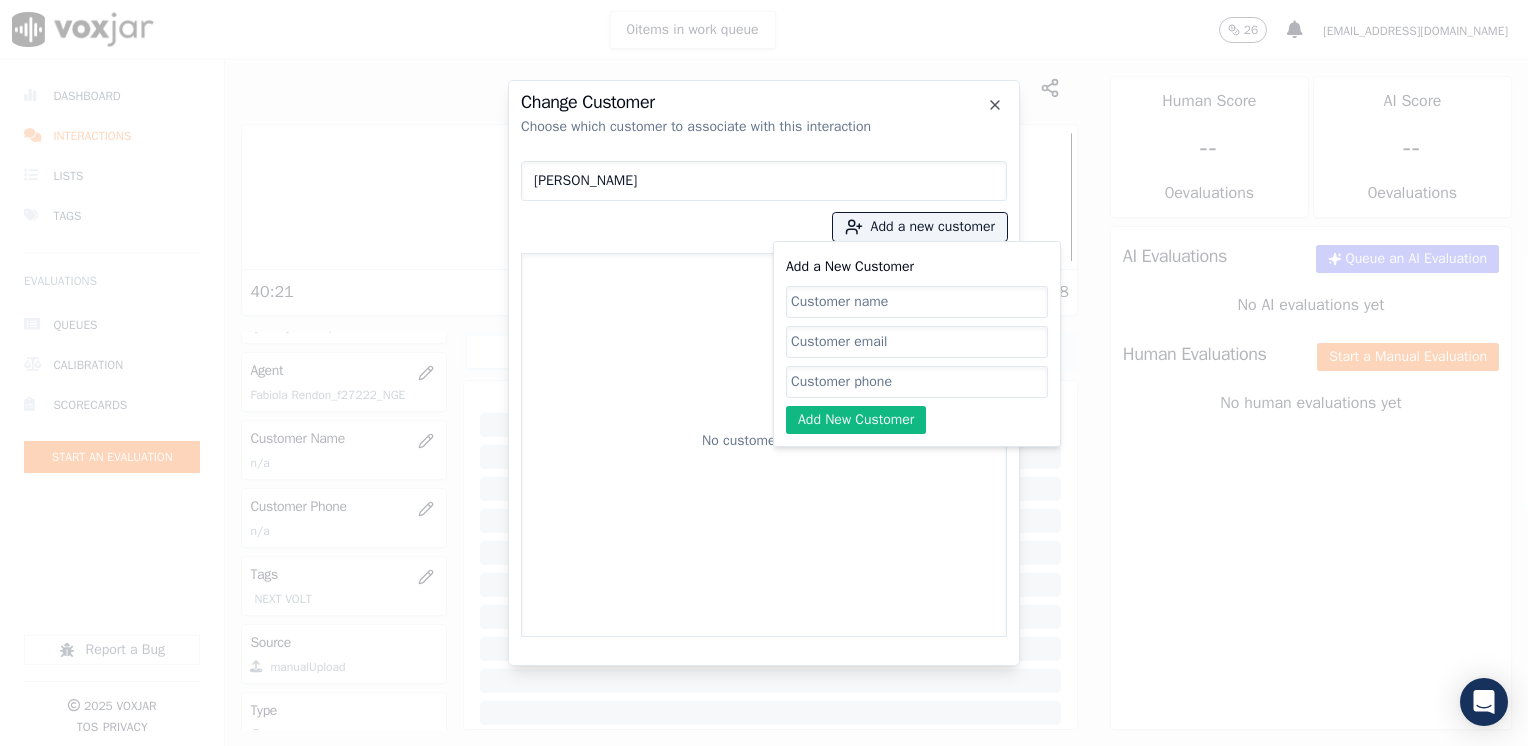 click on "Add a New Customer" 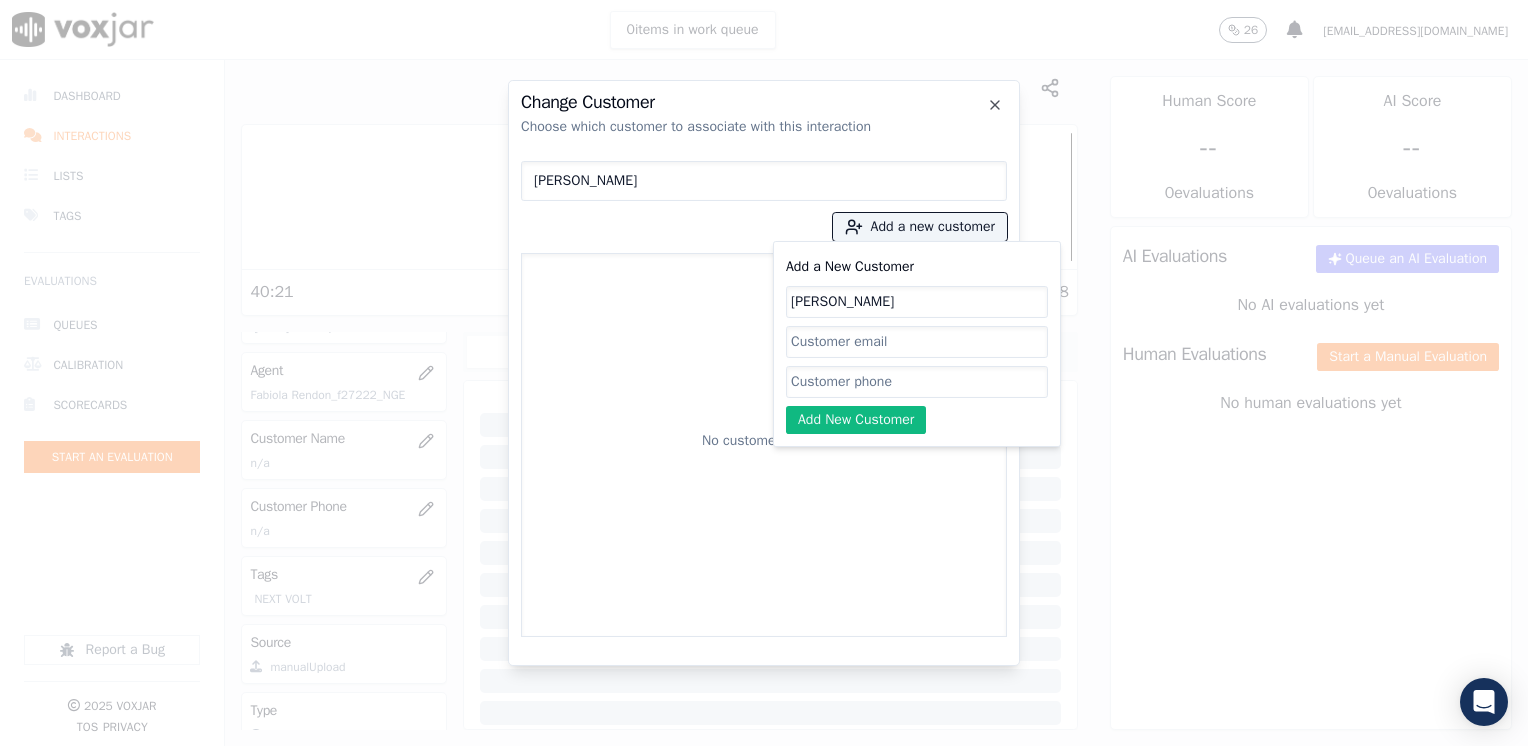 drag, startPoint x: 848, startPoint y: 383, endPoint x: 864, endPoint y: 382, distance: 16.03122 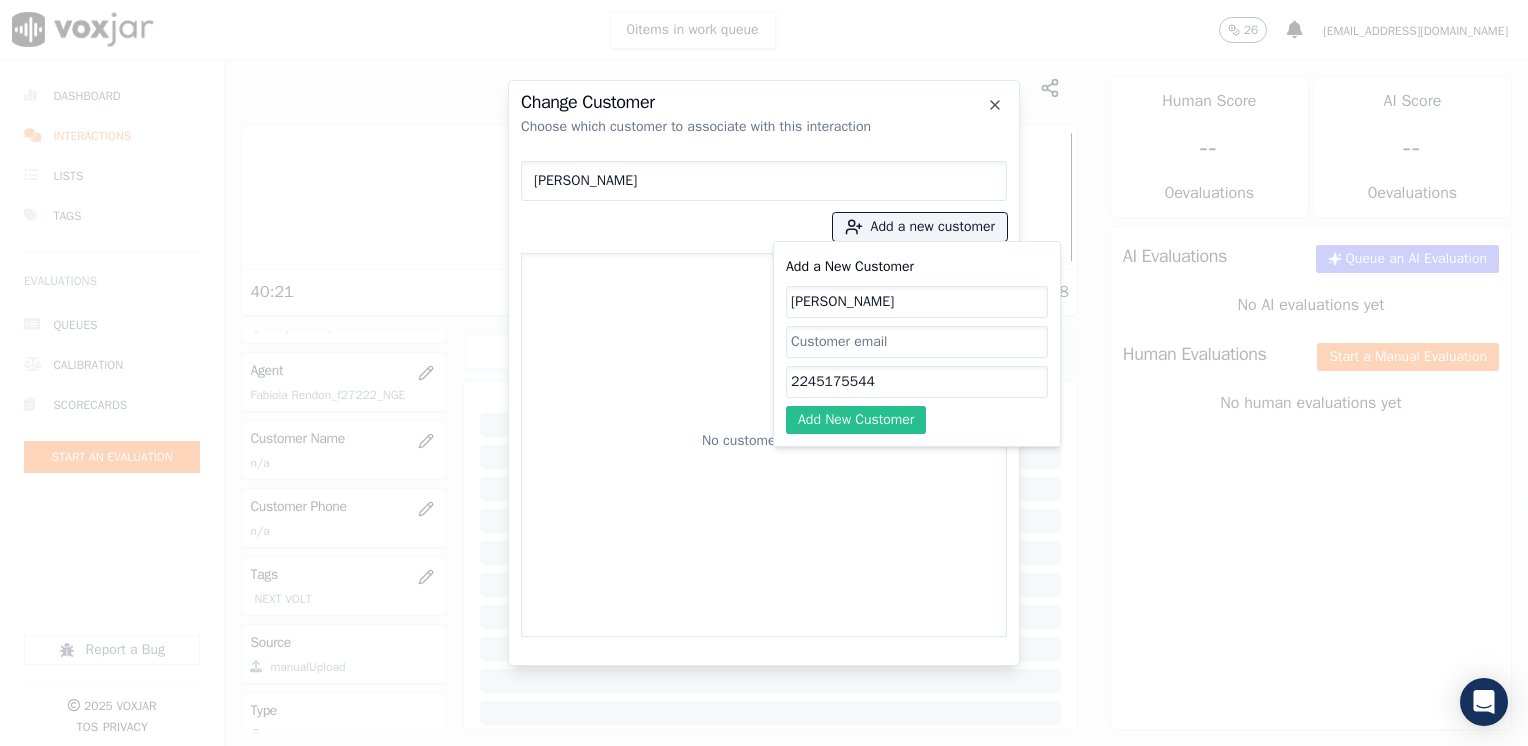 click on "Add New Customer" 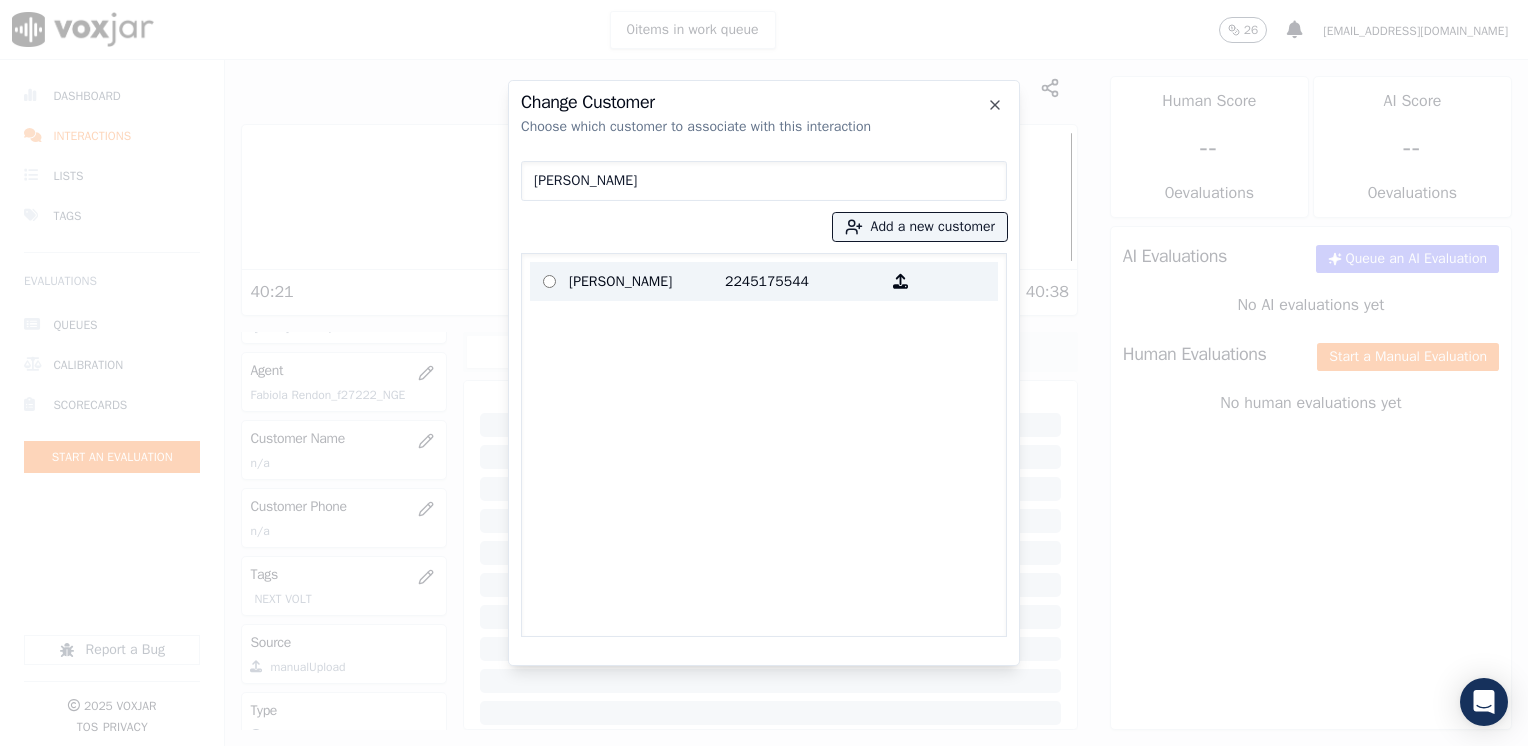 click on "[PERSON_NAME]" at bounding box center (647, 281) 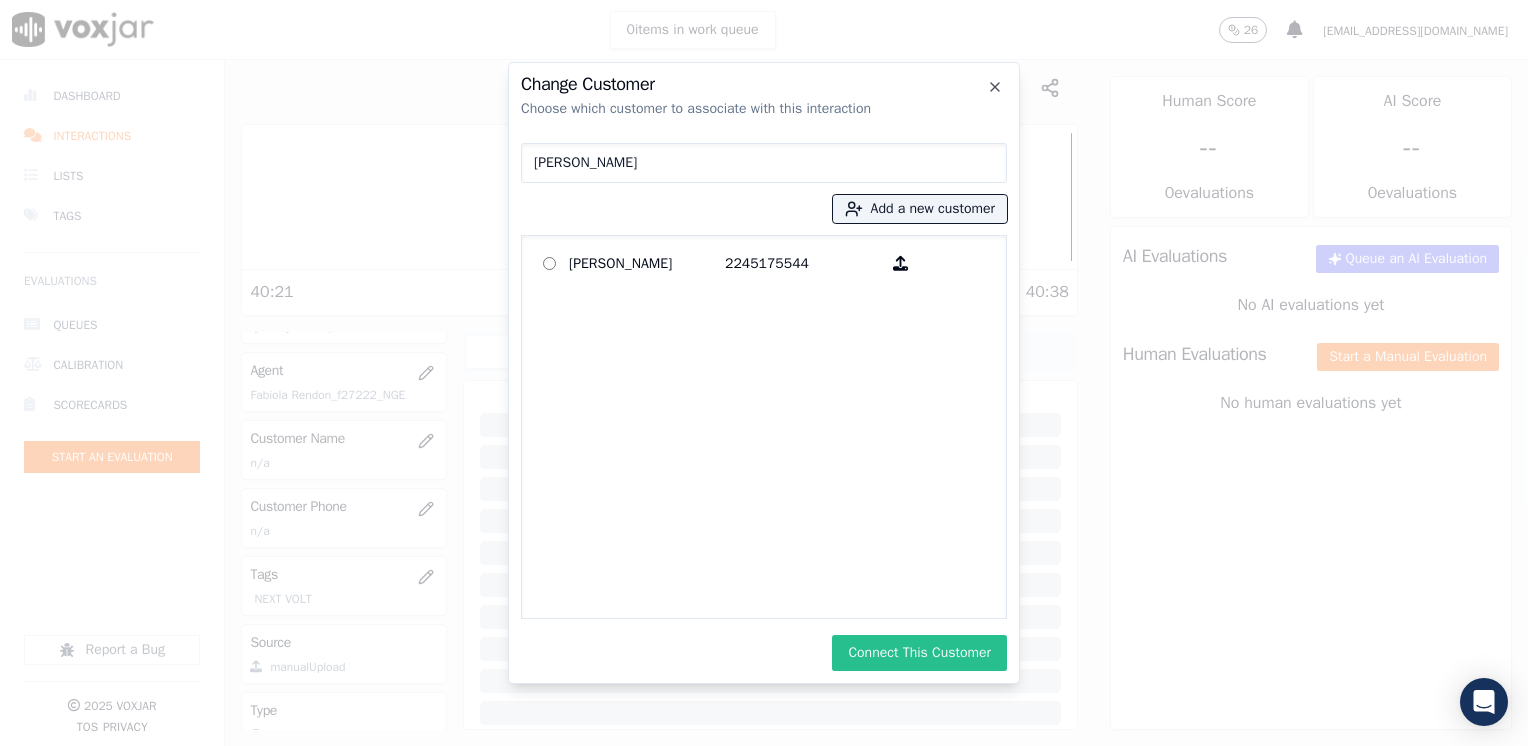 click on "Connect This Customer" at bounding box center (919, 653) 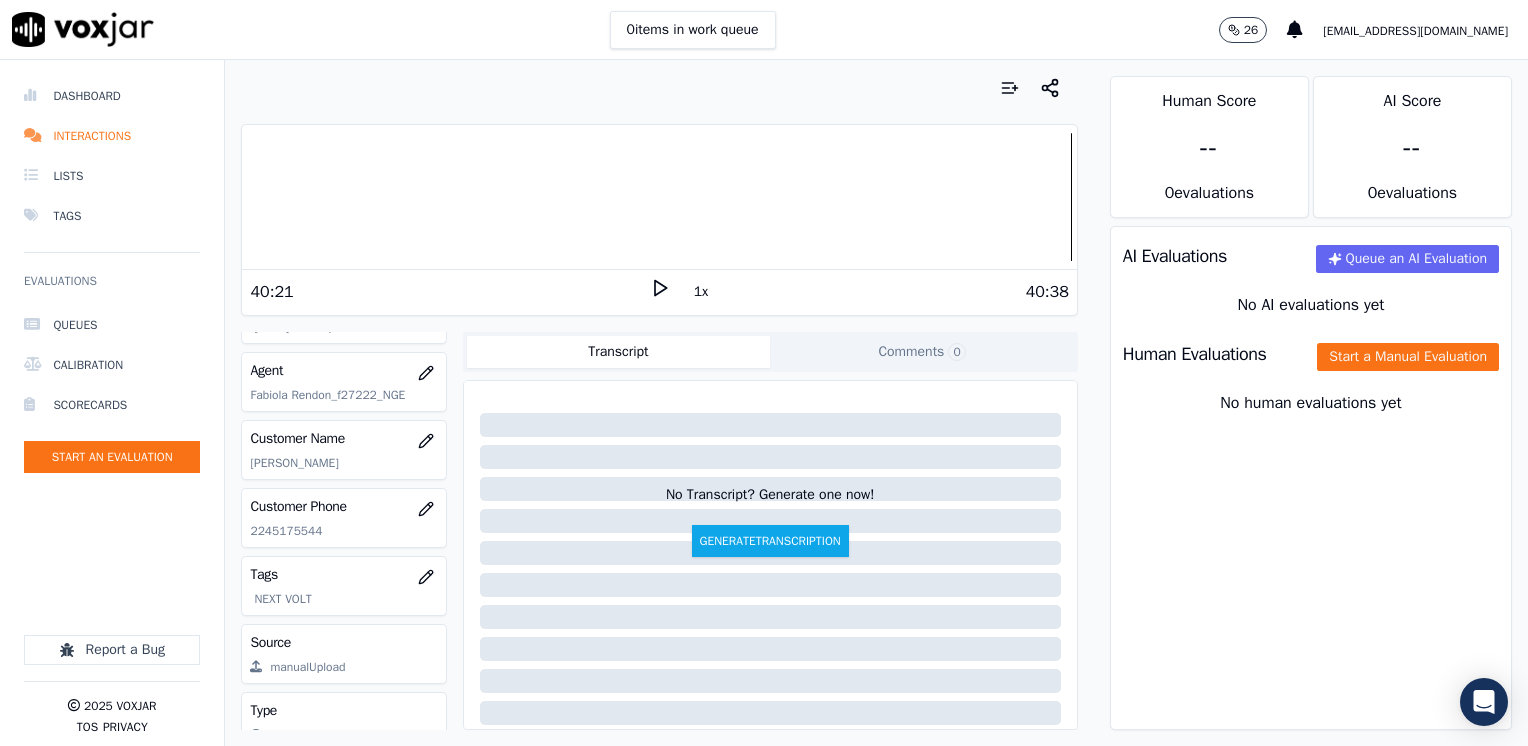 click on "Start a Manual Evaluation" 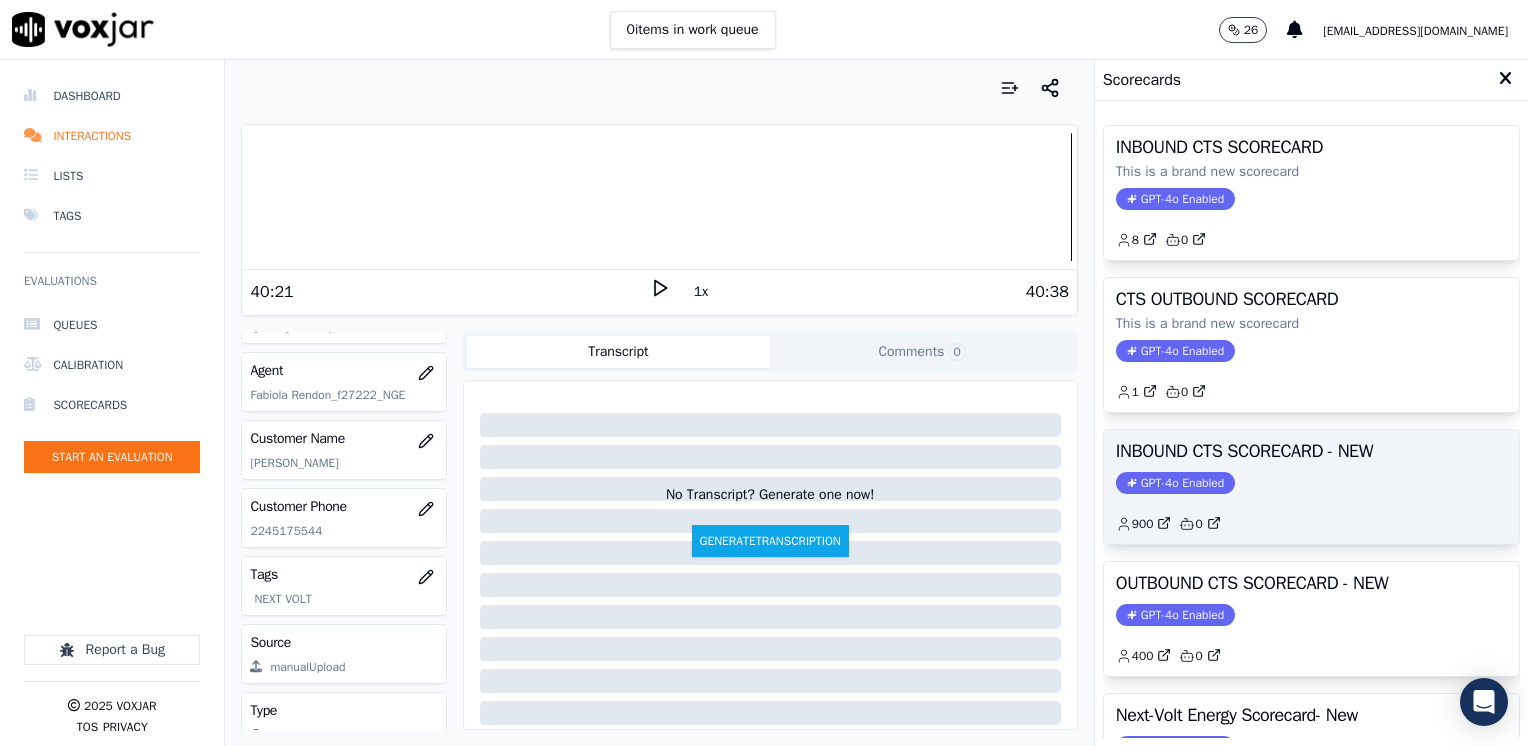 click on "GPT-4o Enabled" at bounding box center (1175, 483) 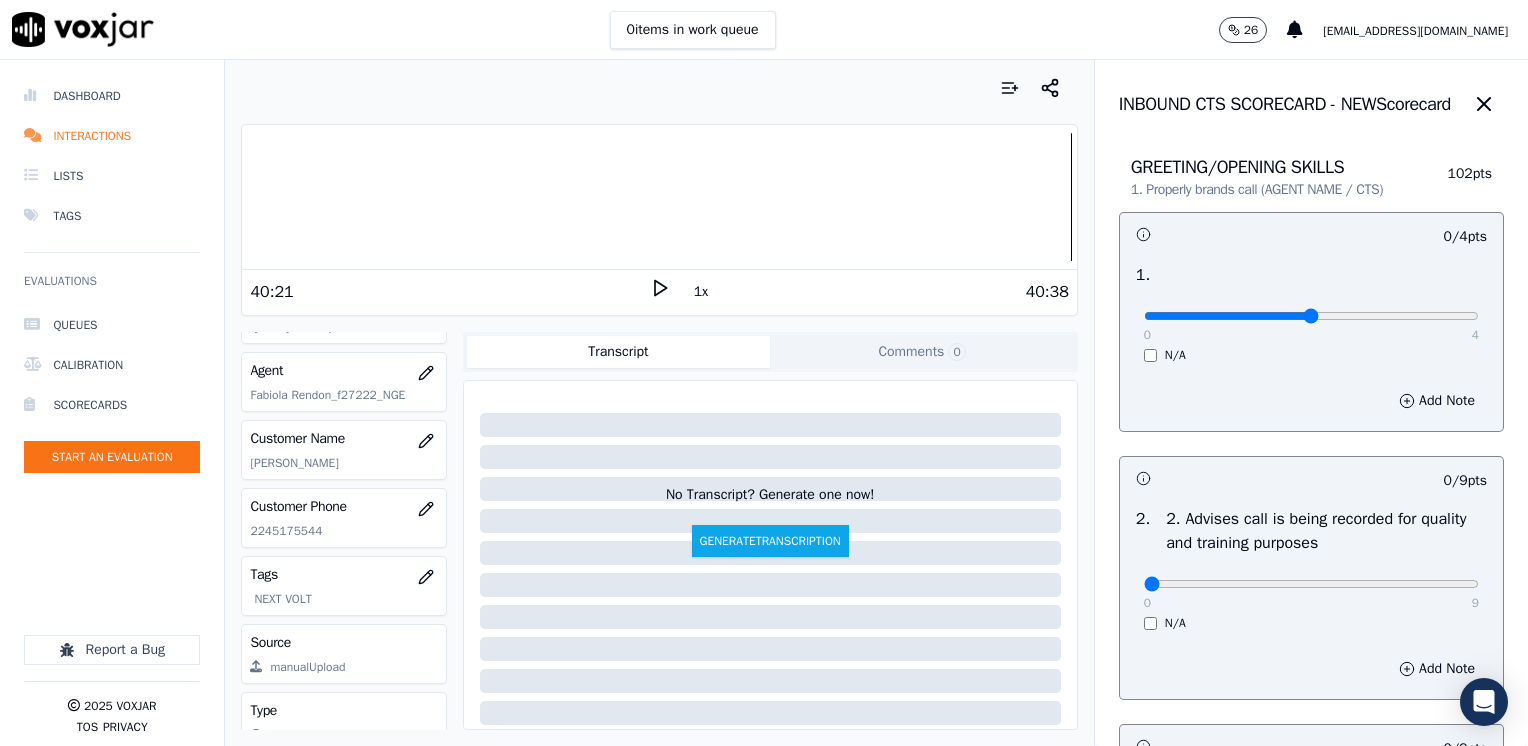 click at bounding box center (1311, 316) 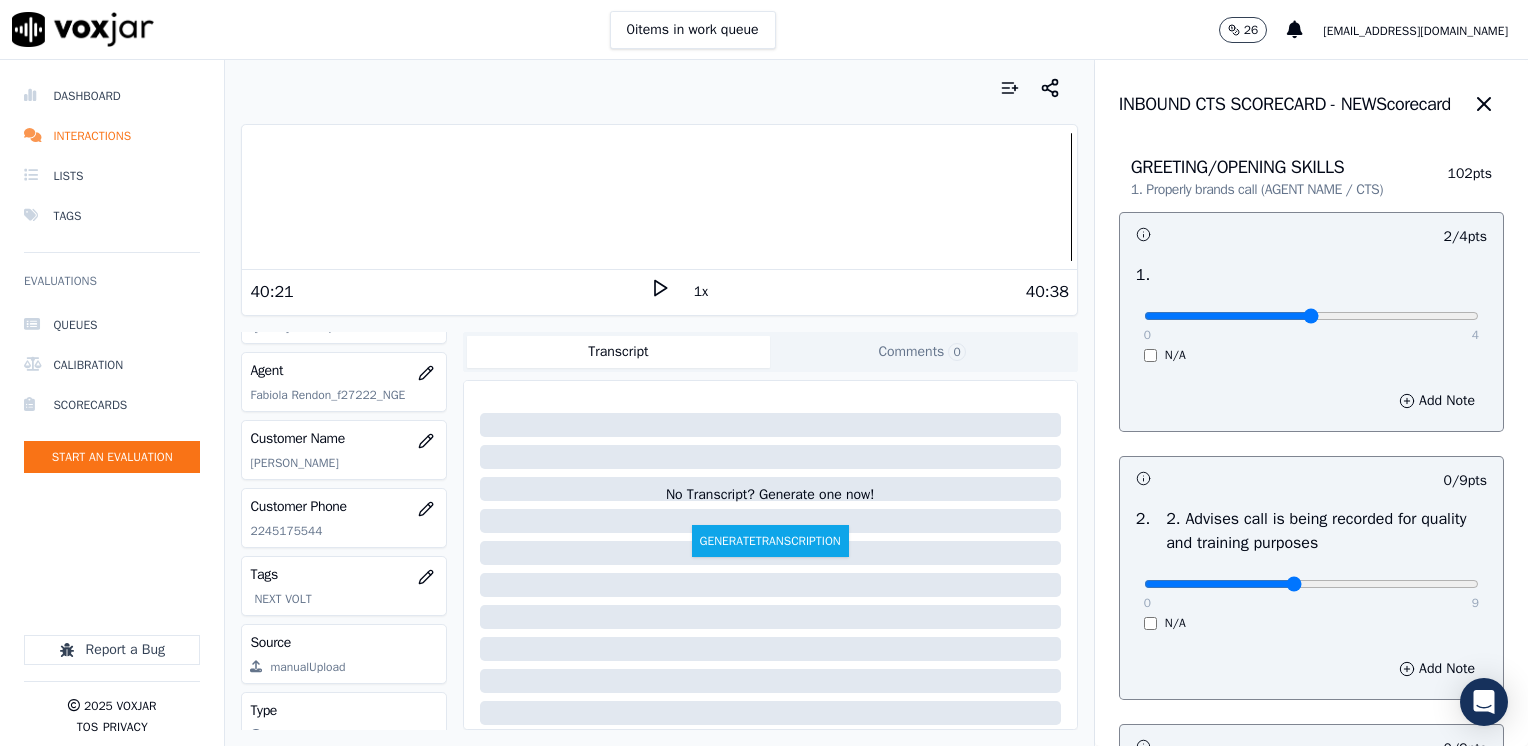 click at bounding box center [1311, 316] 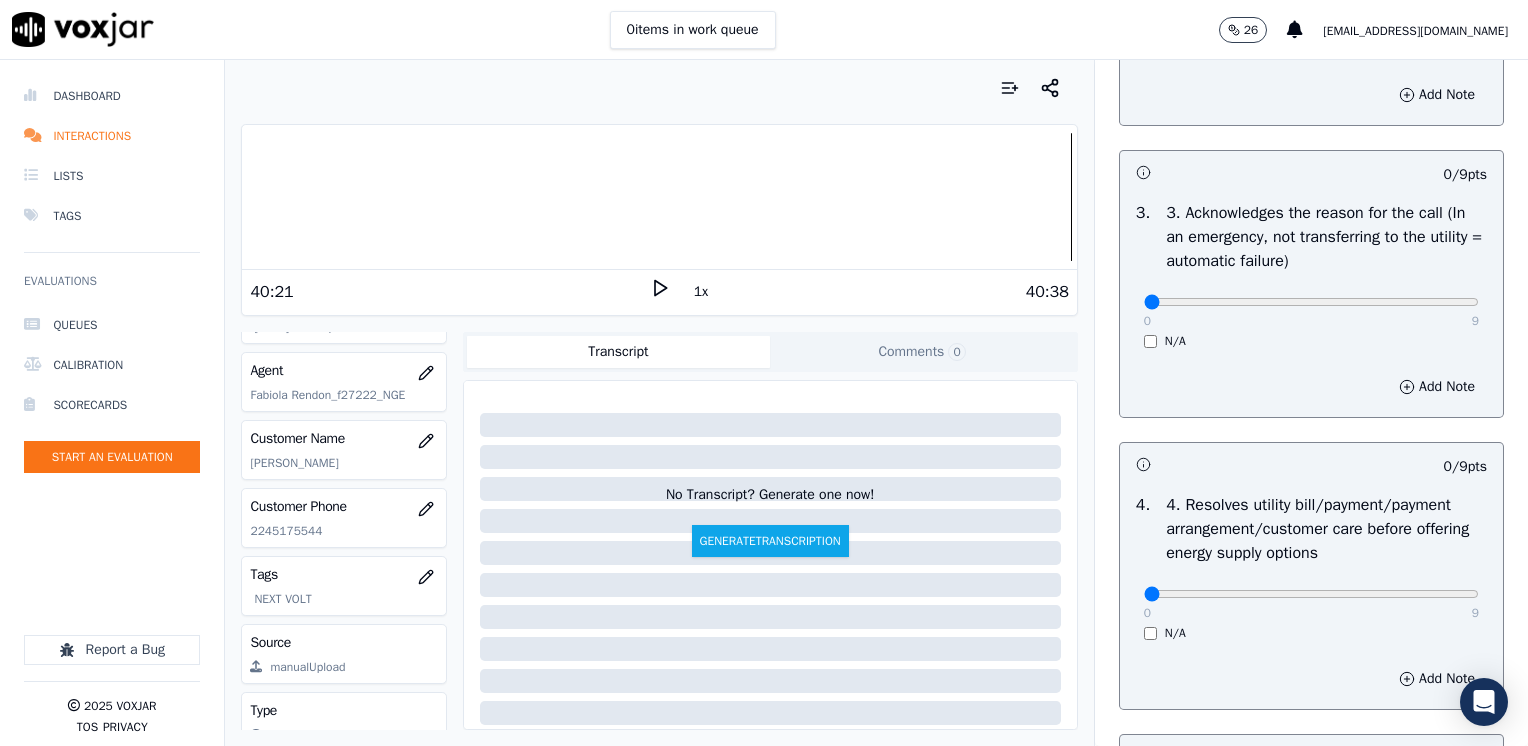 scroll, scrollTop: 600, scrollLeft: 0, axis: vertical 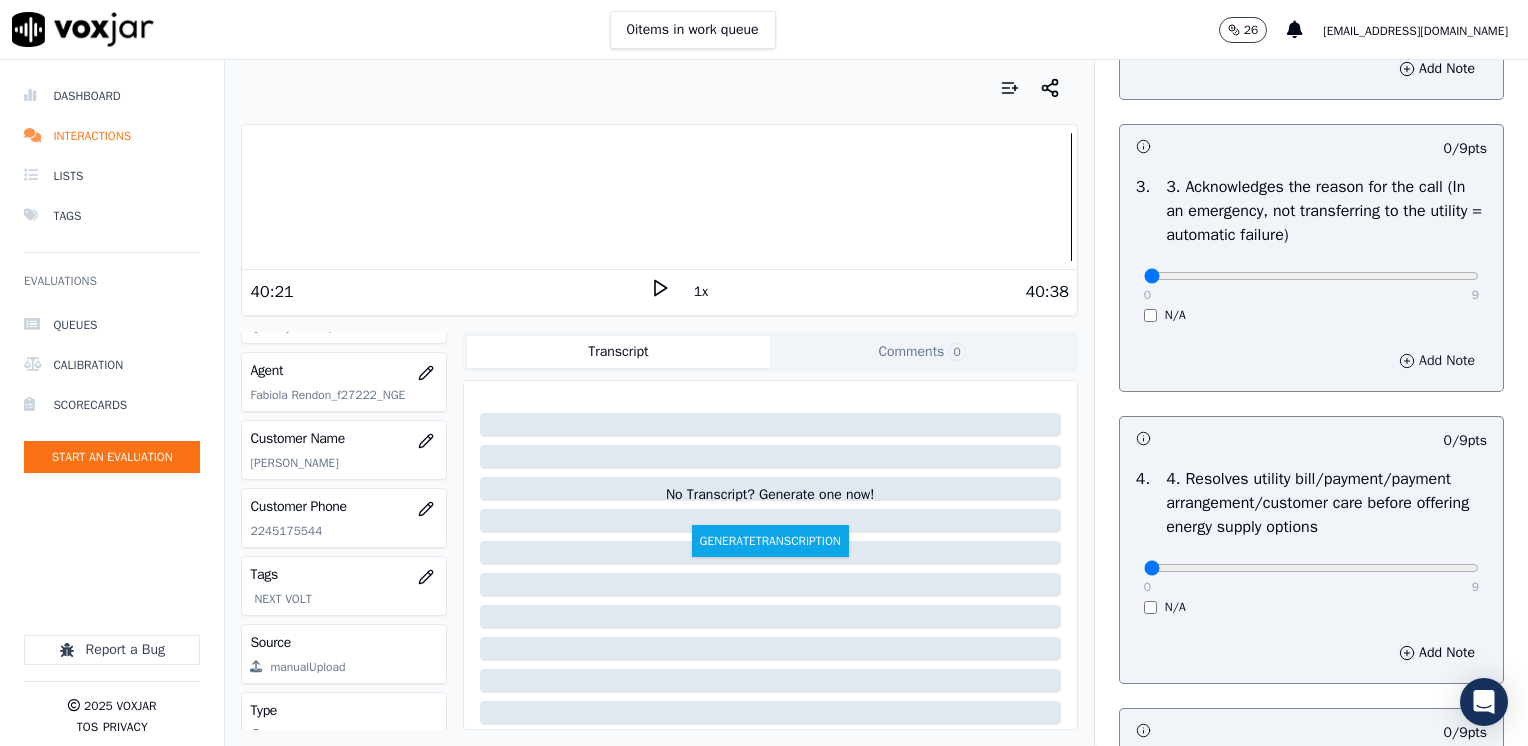 click on "Add Note" at bounding box center (1437, 361) 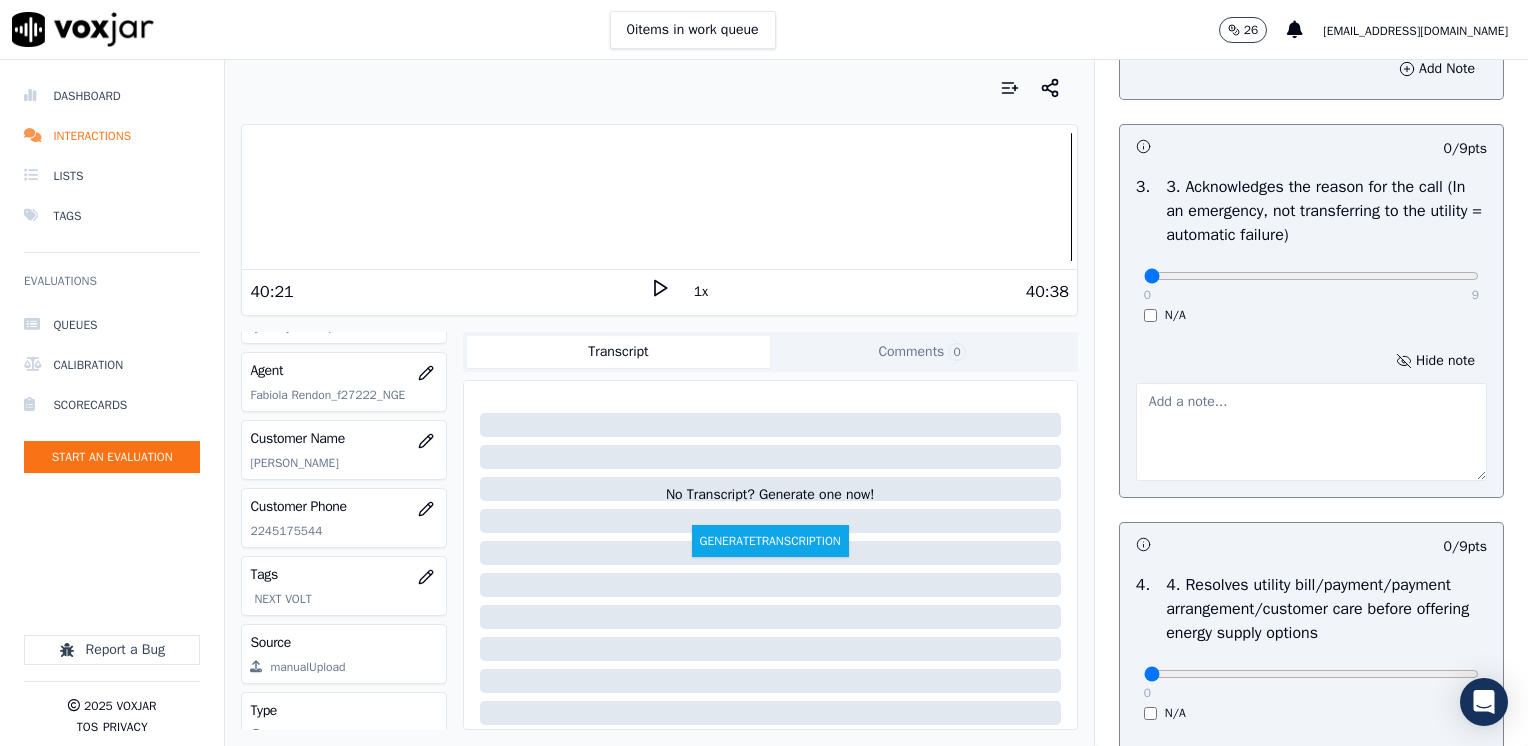click on "2 / 4  pts     1 .       0   4     N/A      Add Note                           4 / 9  pts     2 .   2. Advises call is being recorded for quality and training purposes     0   9     N/A      Add Note                           0 / 9  pts     3 .   3. Acknowledges the reason for the call (In an emergency, not transferring to the utility = automatic failure)     0   9     N/A      Hide note                           0 / 9  pts     4 .   4. Resolves utility bill/payment/payment arrangement/customer care before offering energy supply options     0   9     N/A      Add Note                           0 / 9  pts     5 .   5. Confirms the name of the person on the phone     0   9     N/A      Add Note                           0 / 9  pts     6 .   6. Asks for call-back and promo code consent, and informs on opt-out options     0   9     N/A      Add Note                           0 / 9  pts     7 .   7. Collects all customer information (inbound only)     0   9     N/A      Add Note" at bounding box center (1311, 1505) 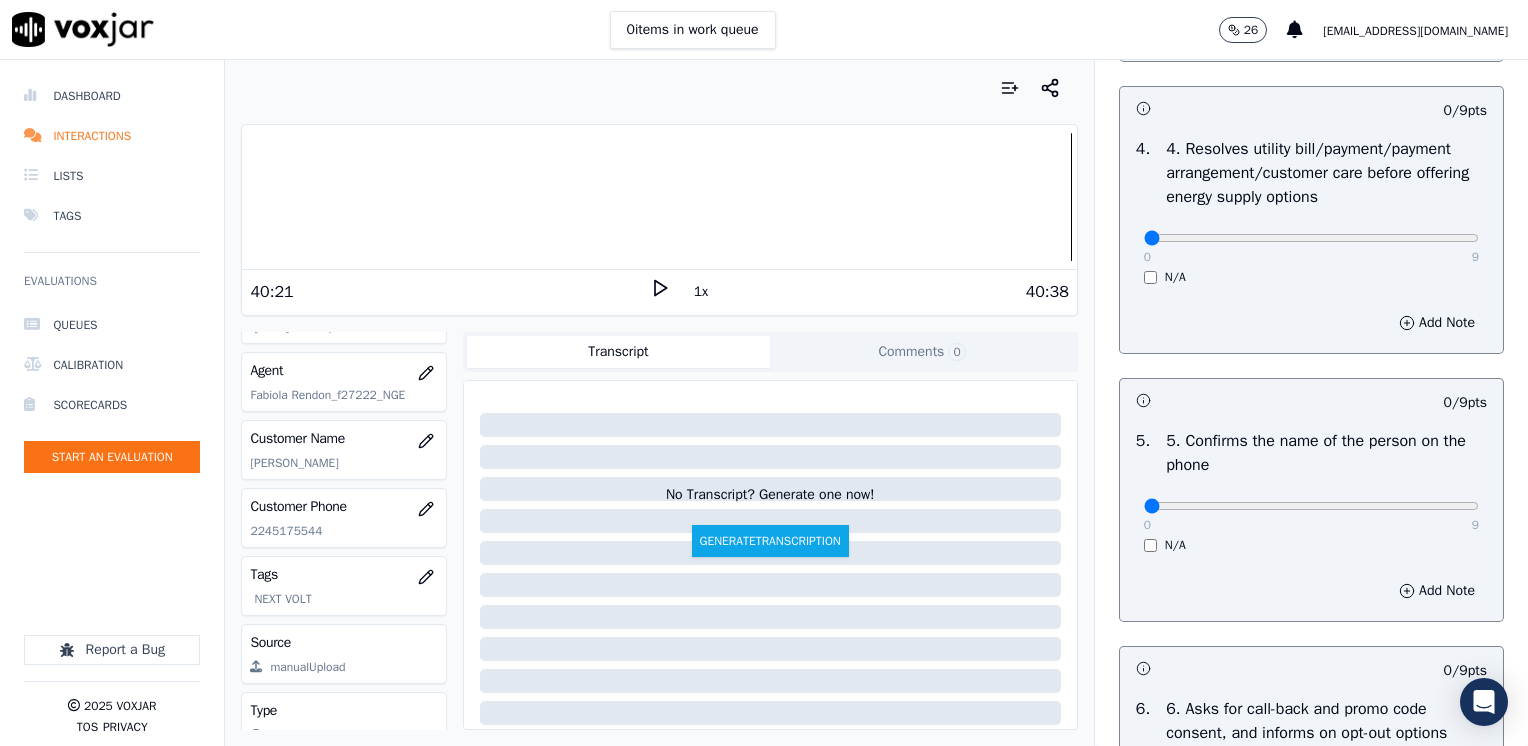 scroll, scrollTop: 1200, scrollLeft: 0, axis: vertical 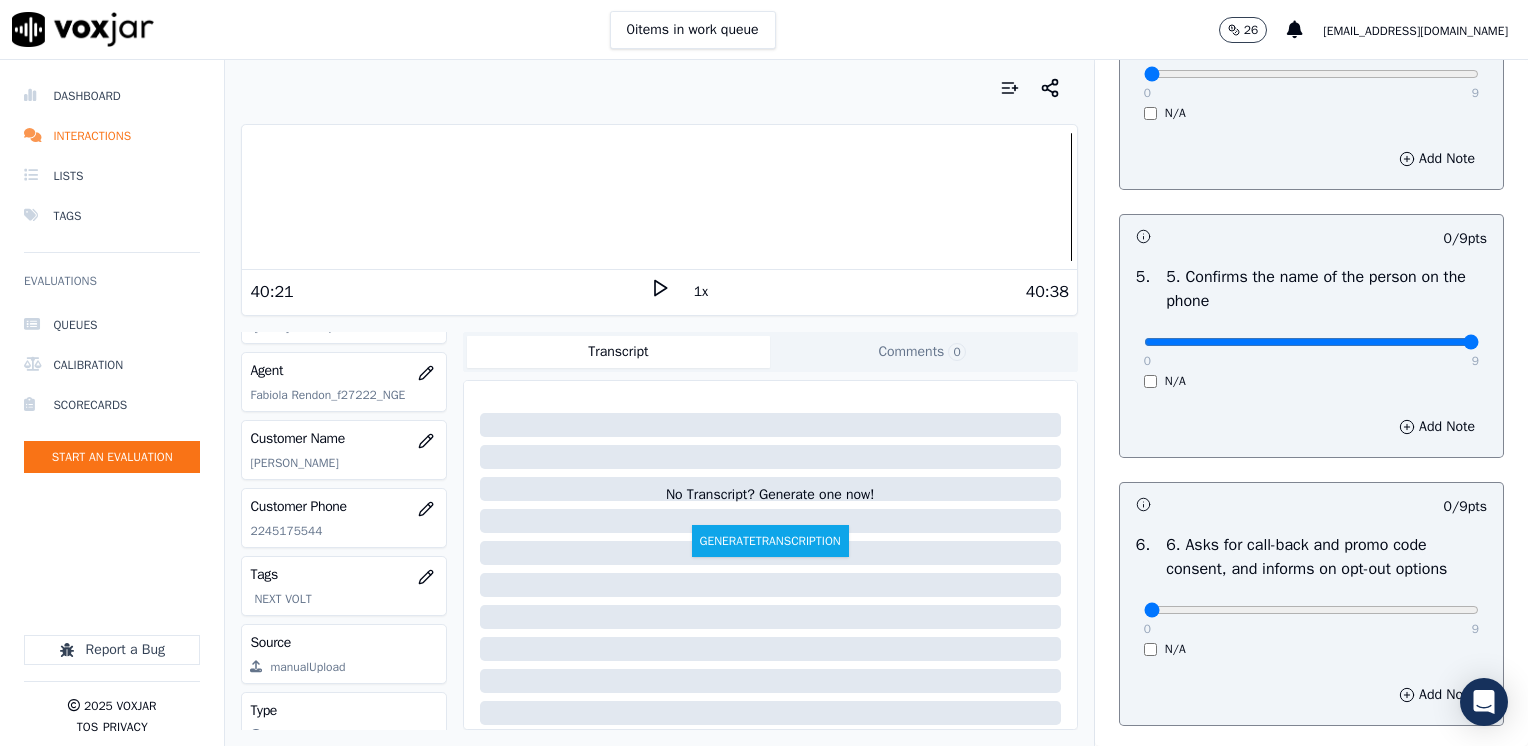 drag, startPoint x: 1128, startPoint y: 338, endPoint x: 1531, endPoint y: 338, distance: 403 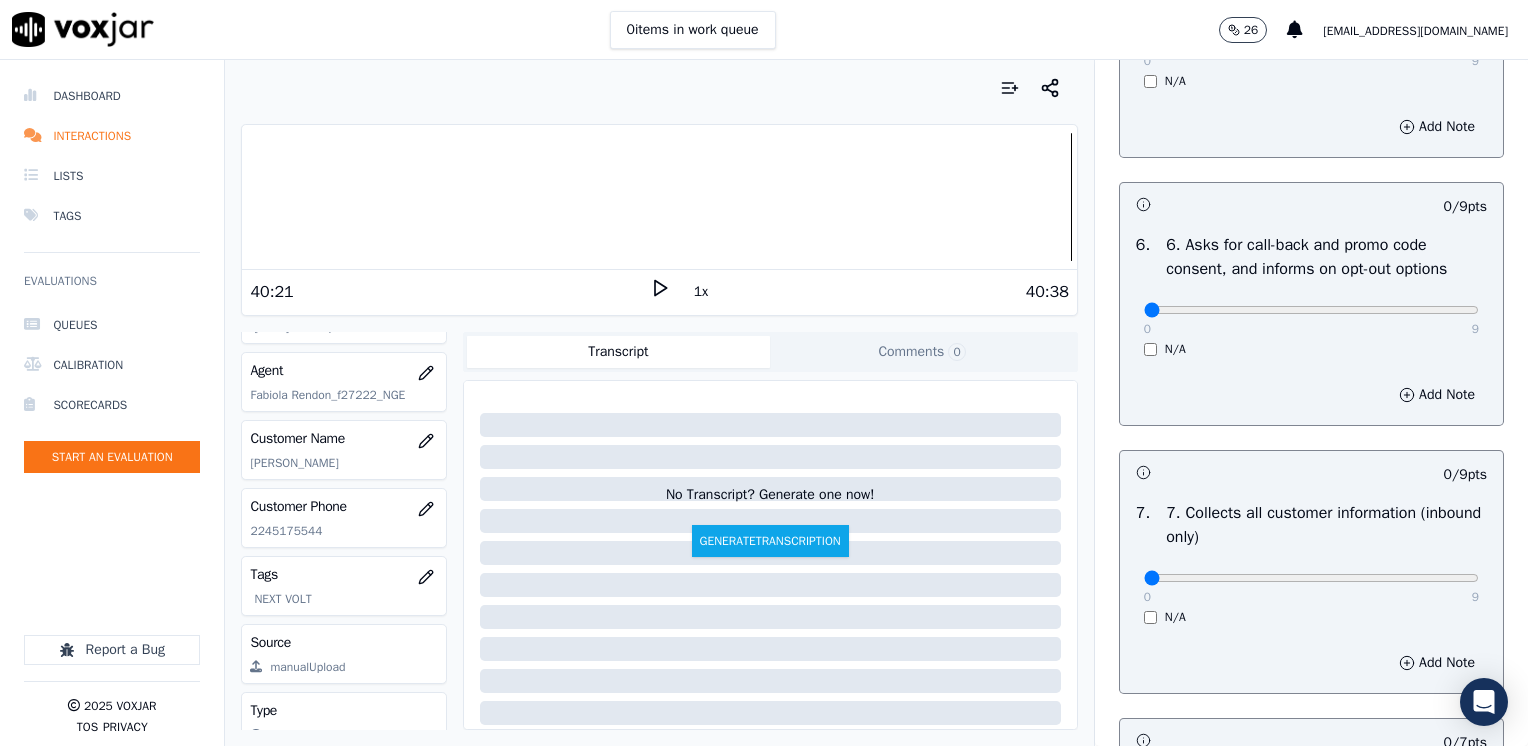 scroll, scrollTop: 1900, scrollLeft: 0, axis: vertical 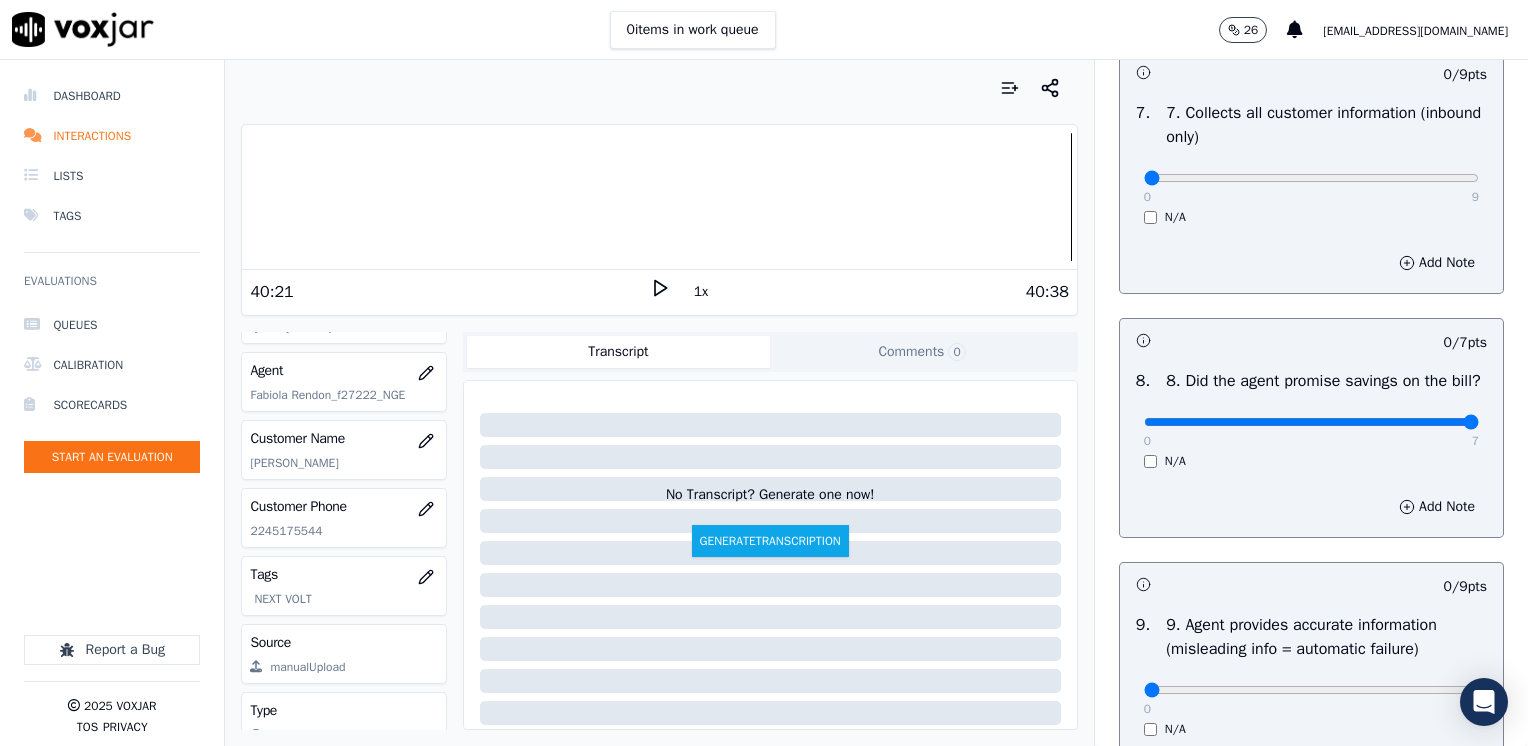 drag, startPoint x: 1132, startPoint y: 448, endPoint x: 1531, endPoint y: 431, distance: 399.362 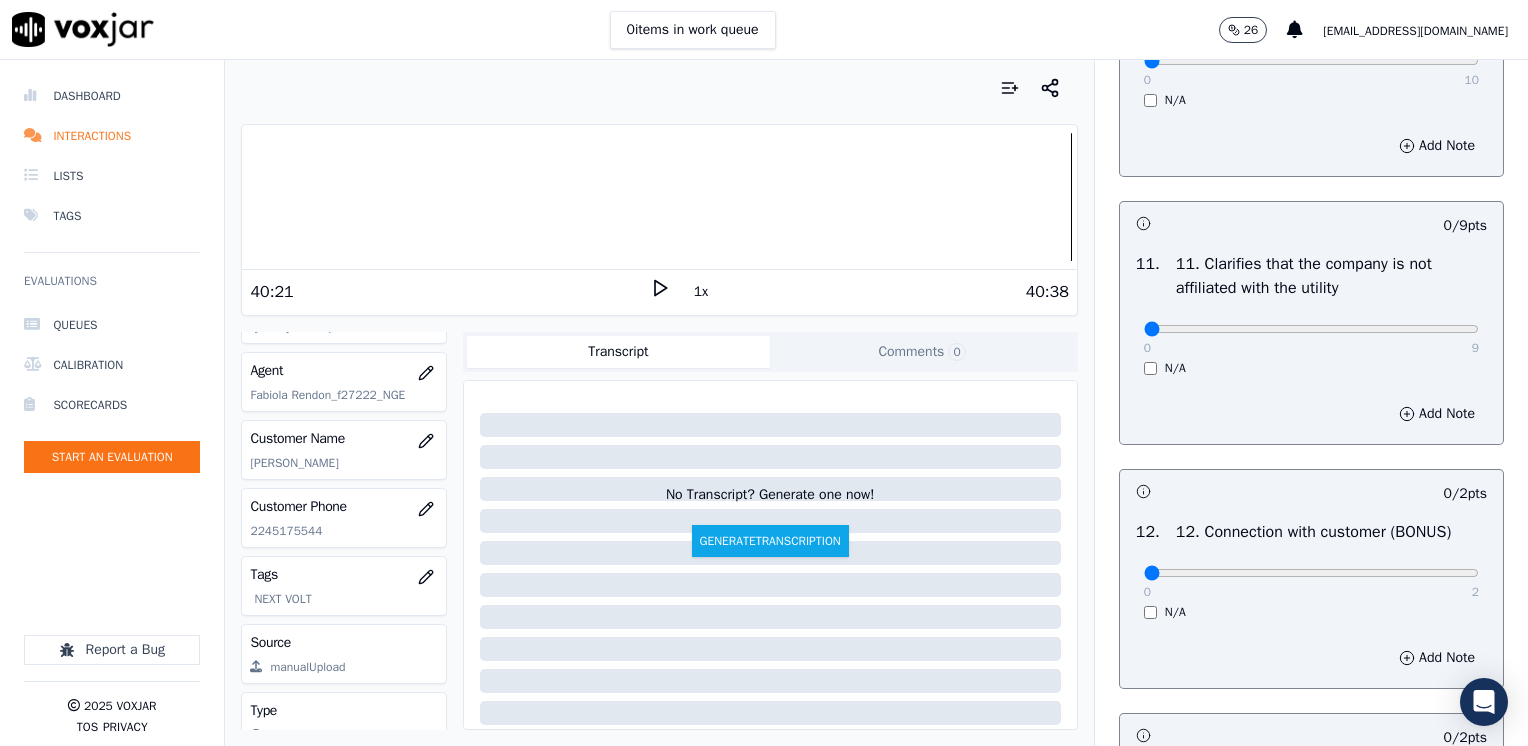 scroll, scrollTop: 2800, scrollLeft: 0, axis: vertical 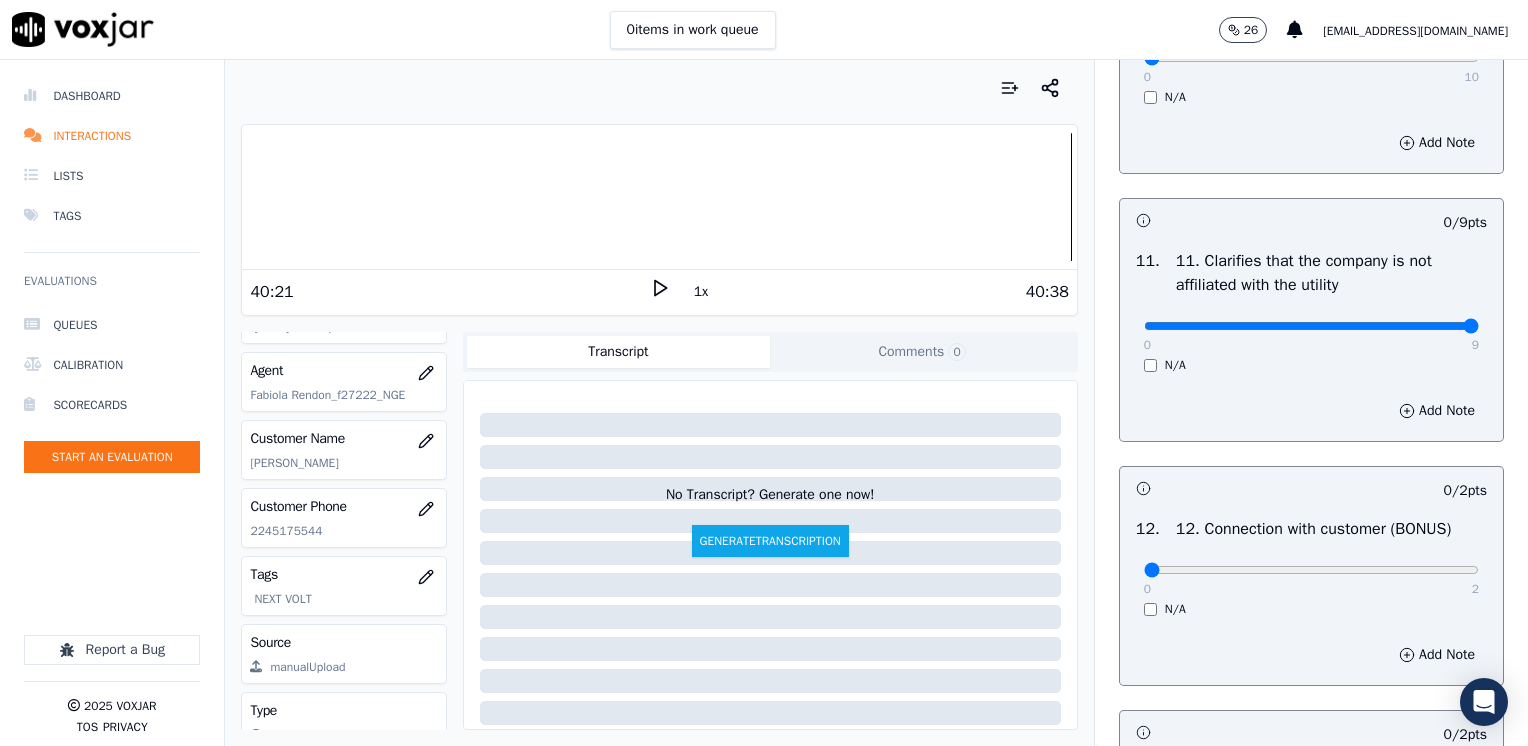 drag, startPoint x: 1130, startPoint y: 370, endPoint x: 1531, endPoint y: 372, distance: 401.00497 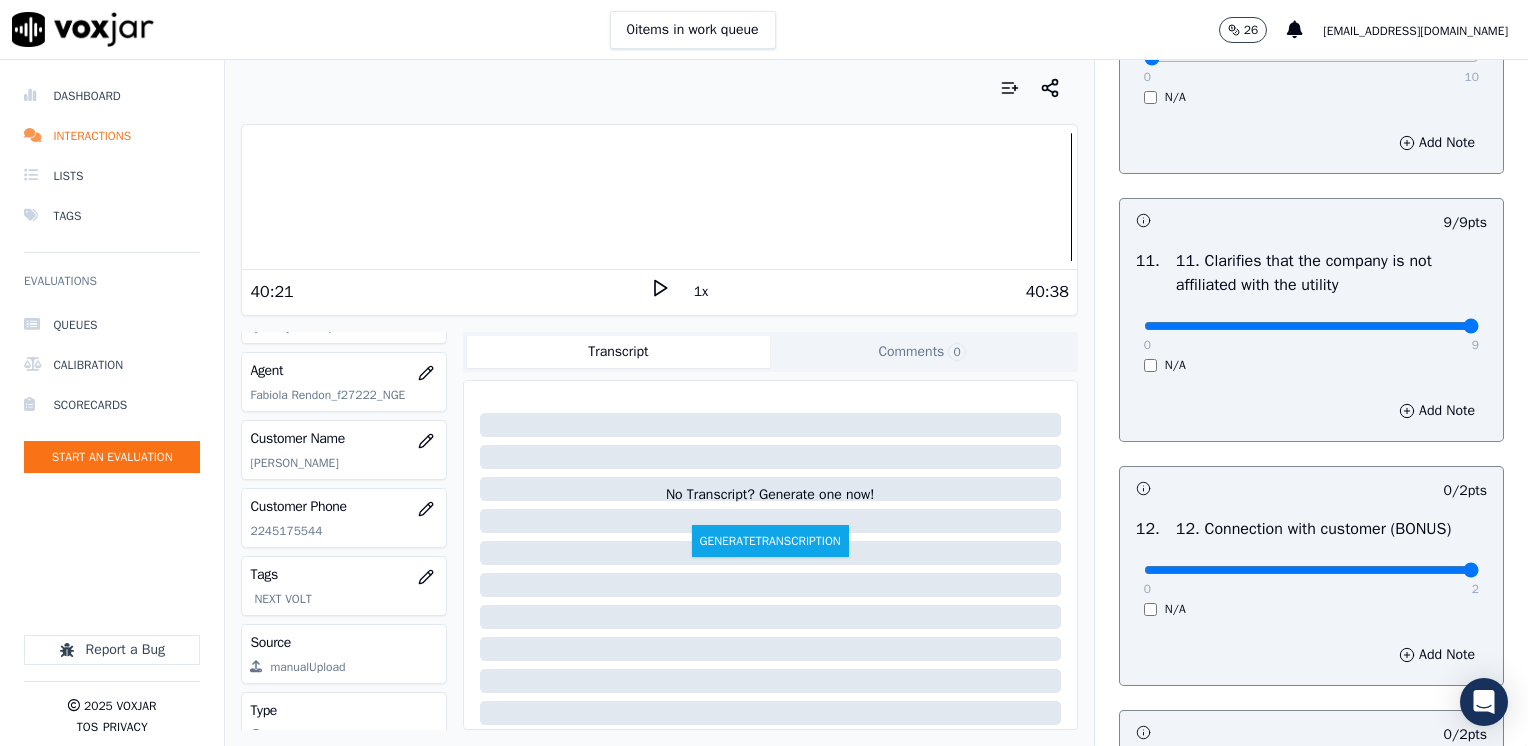 drag, startPoint x: 1128, startPoint y: 615, endPoint x: 1527, endPoint y: 613, distance: 399.005 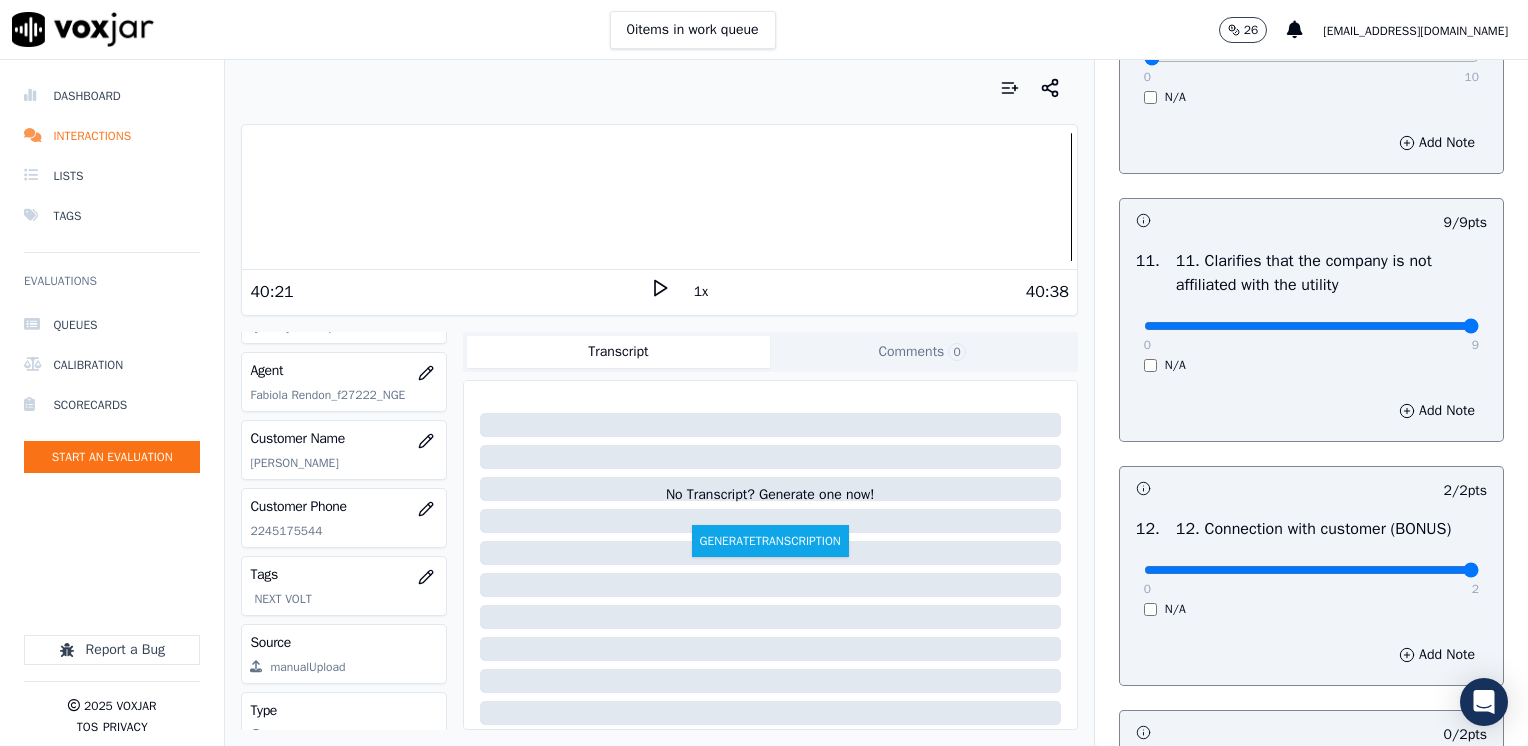 scroll, scrollTop: 3200, scrollLeft: 0, axis: vertical 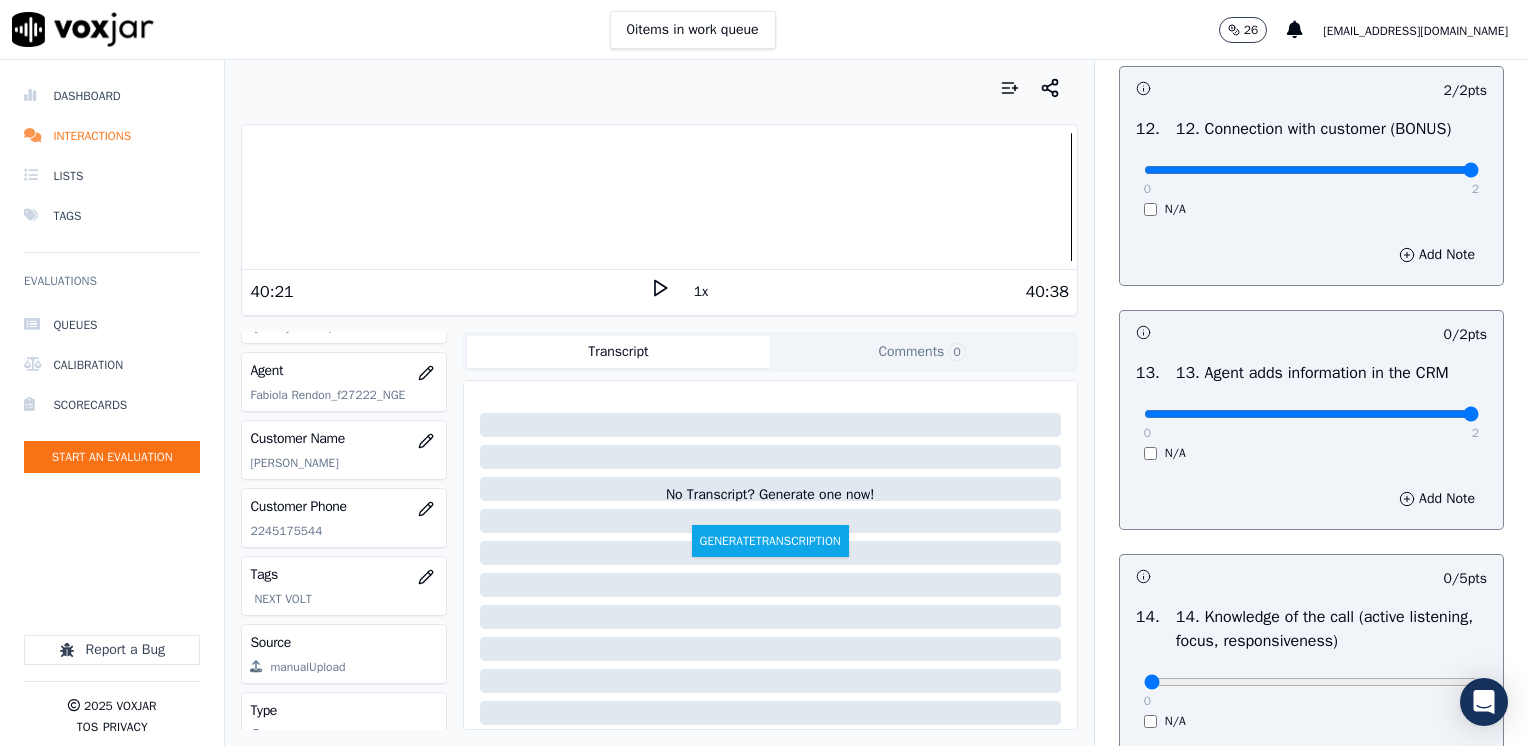 drag, startPoint x: 1130, startPoint y: 461, endPoint x: 1531, endPoint y: 454, distance: 401.0611 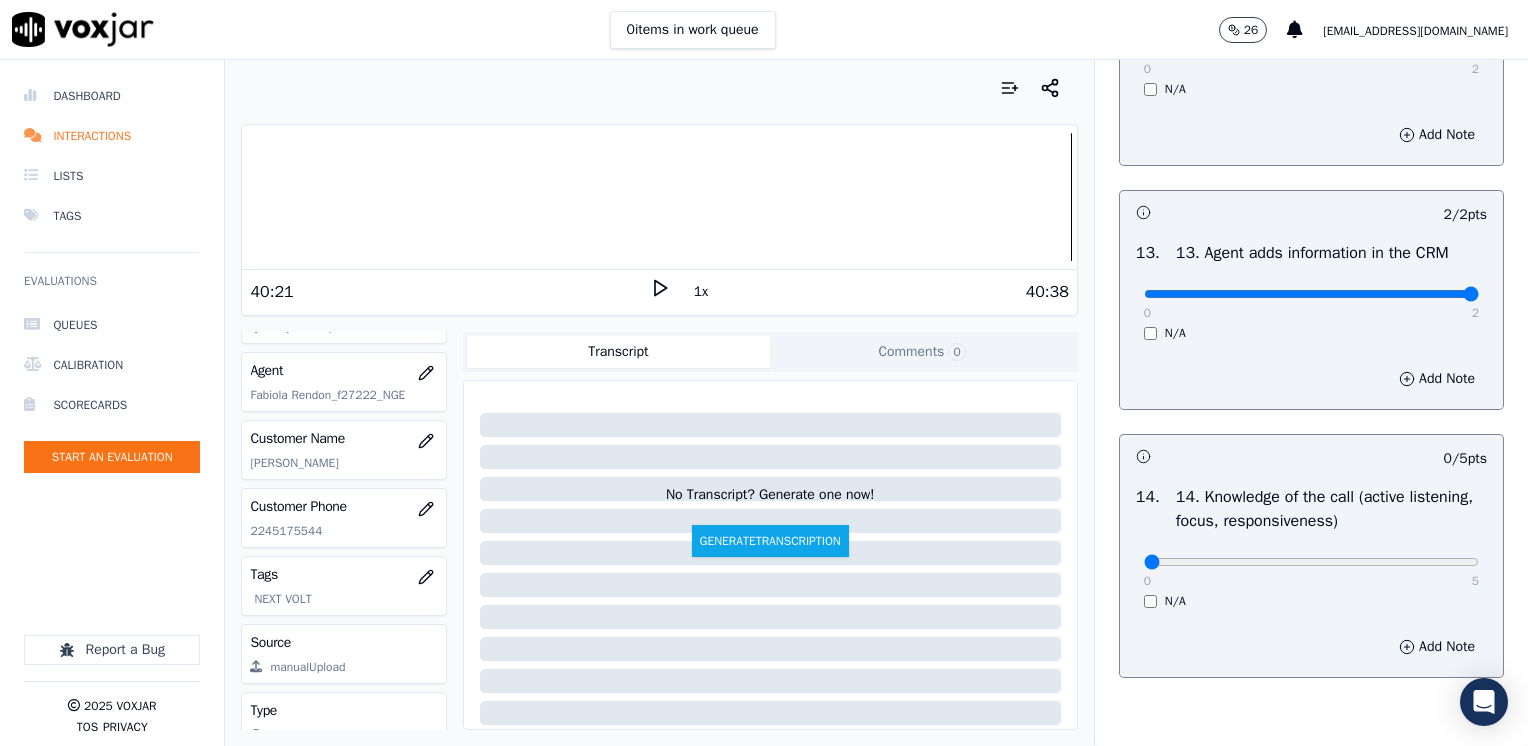 scroll, scrollTop: 3459, scrollLeft: 0, axis: vertical 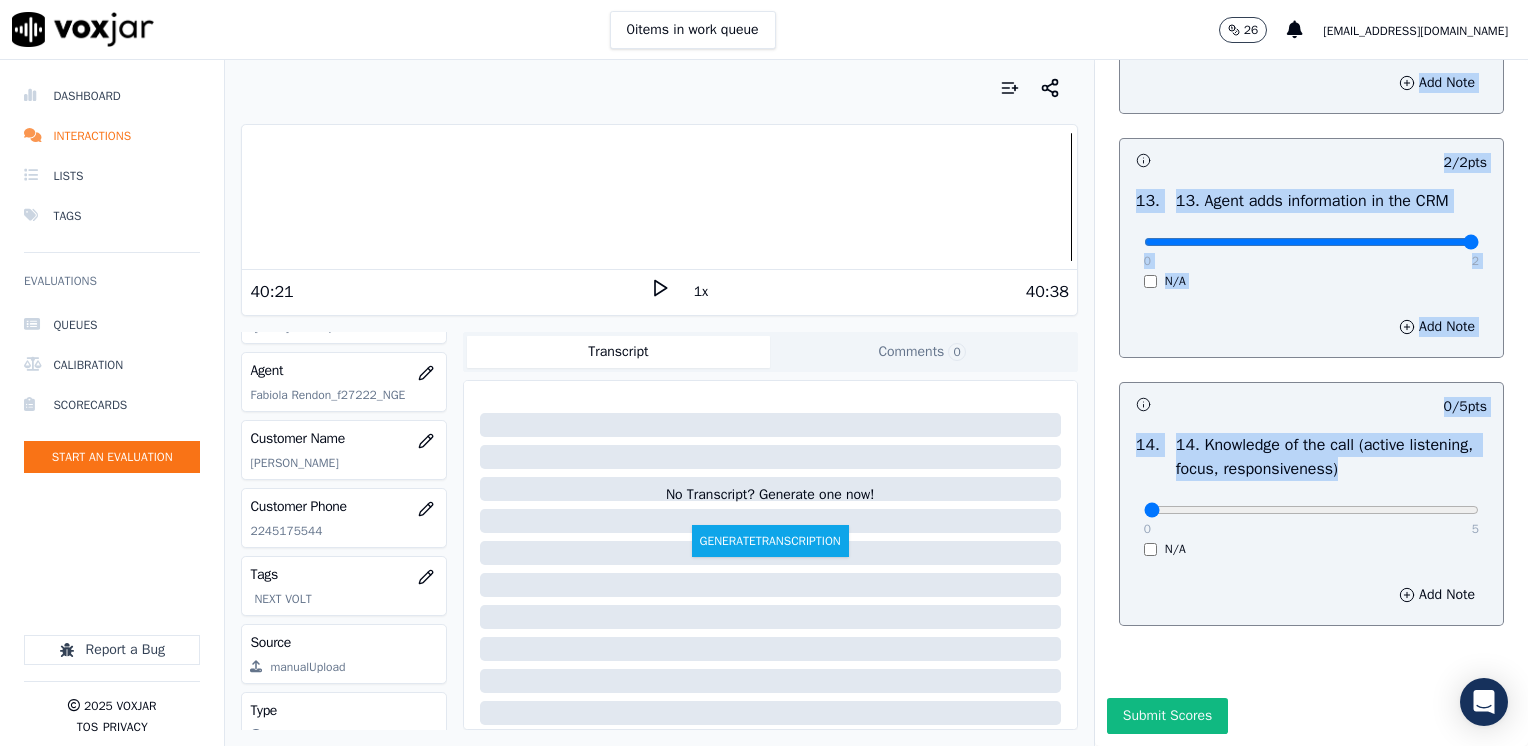 drag, startPoint x: 1121, startPoint y: 467, endPoint x: 1531, endPoint y: 438, distance: 411.02432 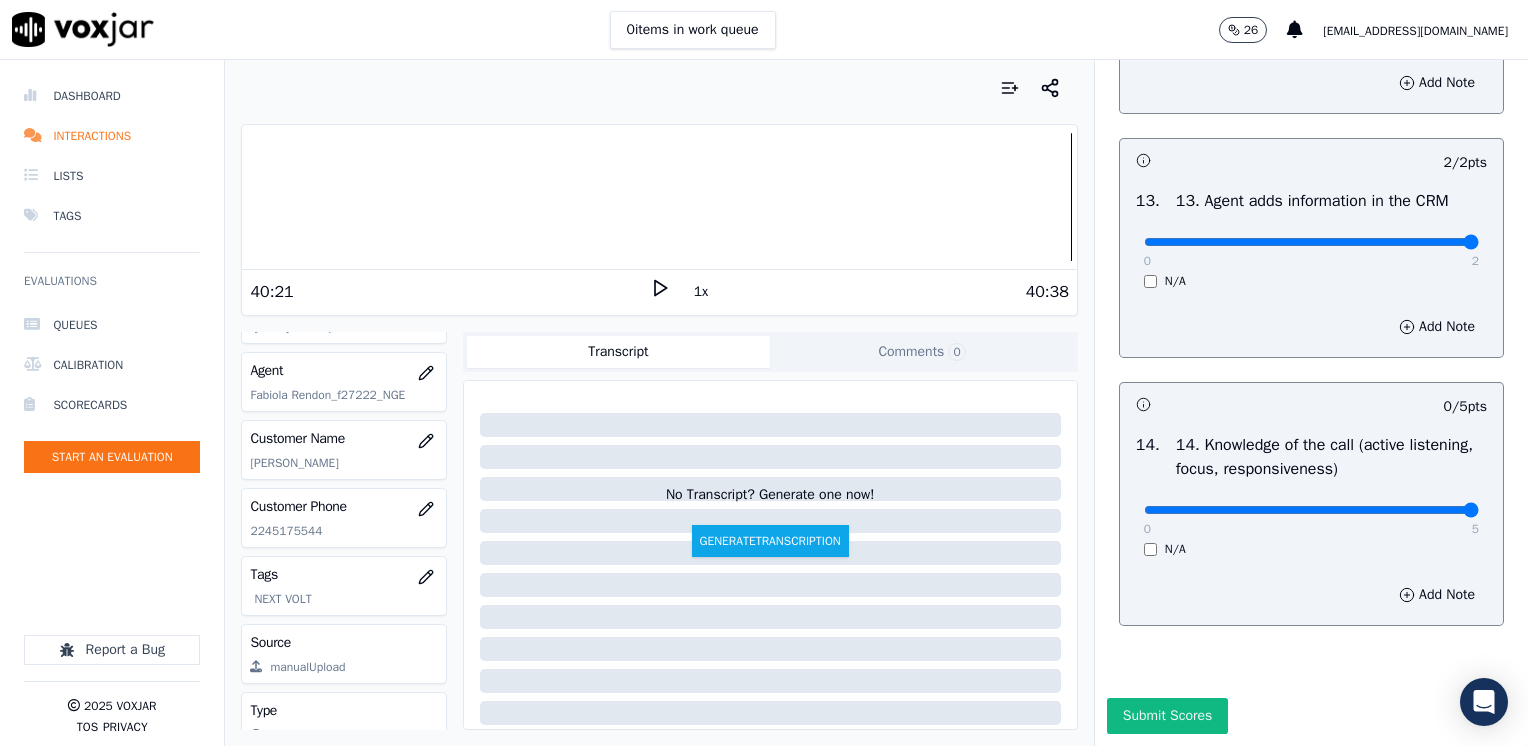 drag, startPoint x: 1128, startPoint y: 464, endPoint x: 1531, endPoint y: 482, distance: 403.4018 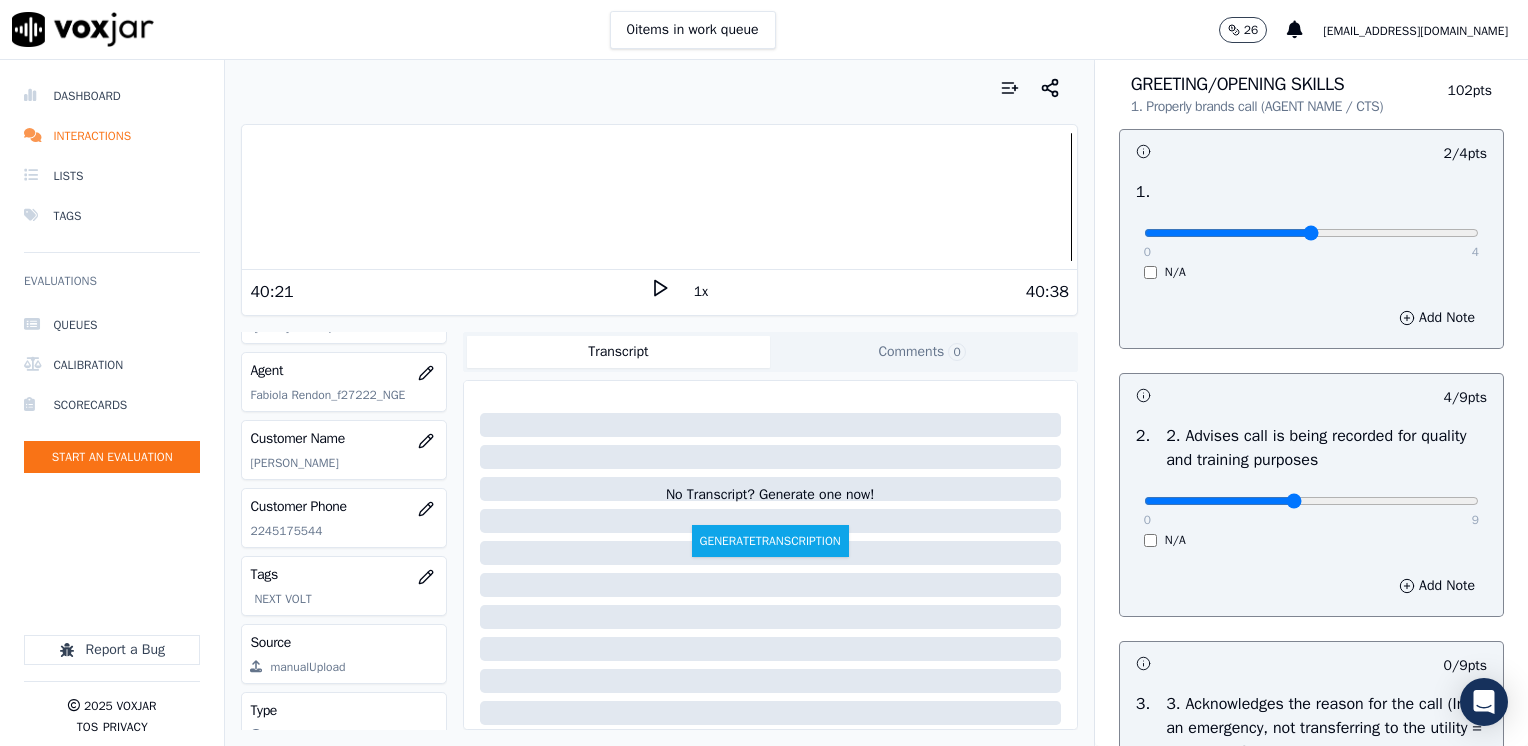 scroll, scrollTop: 0, scrollLeft: 0, axis: both 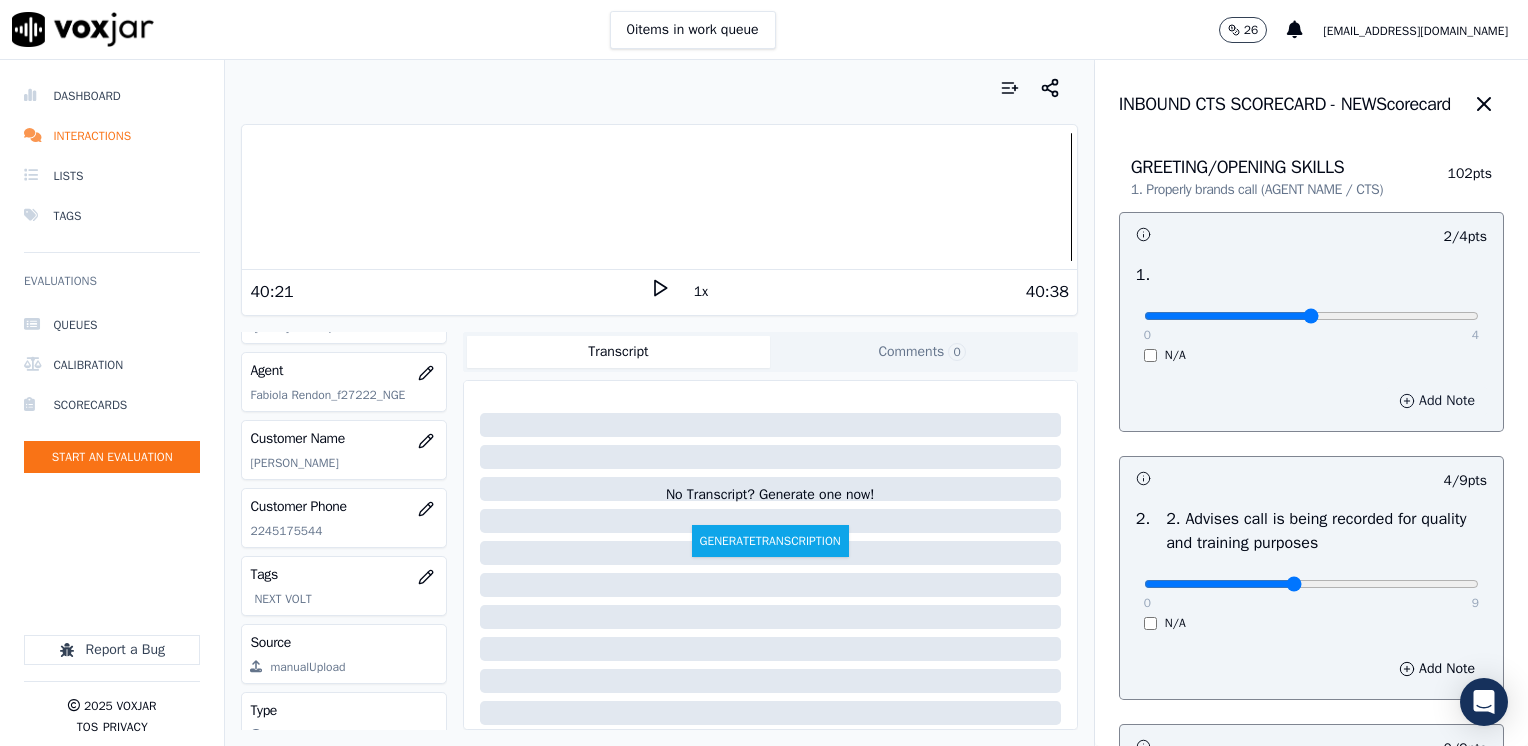 click on "Add Note" at bounding box center [1437, 401] 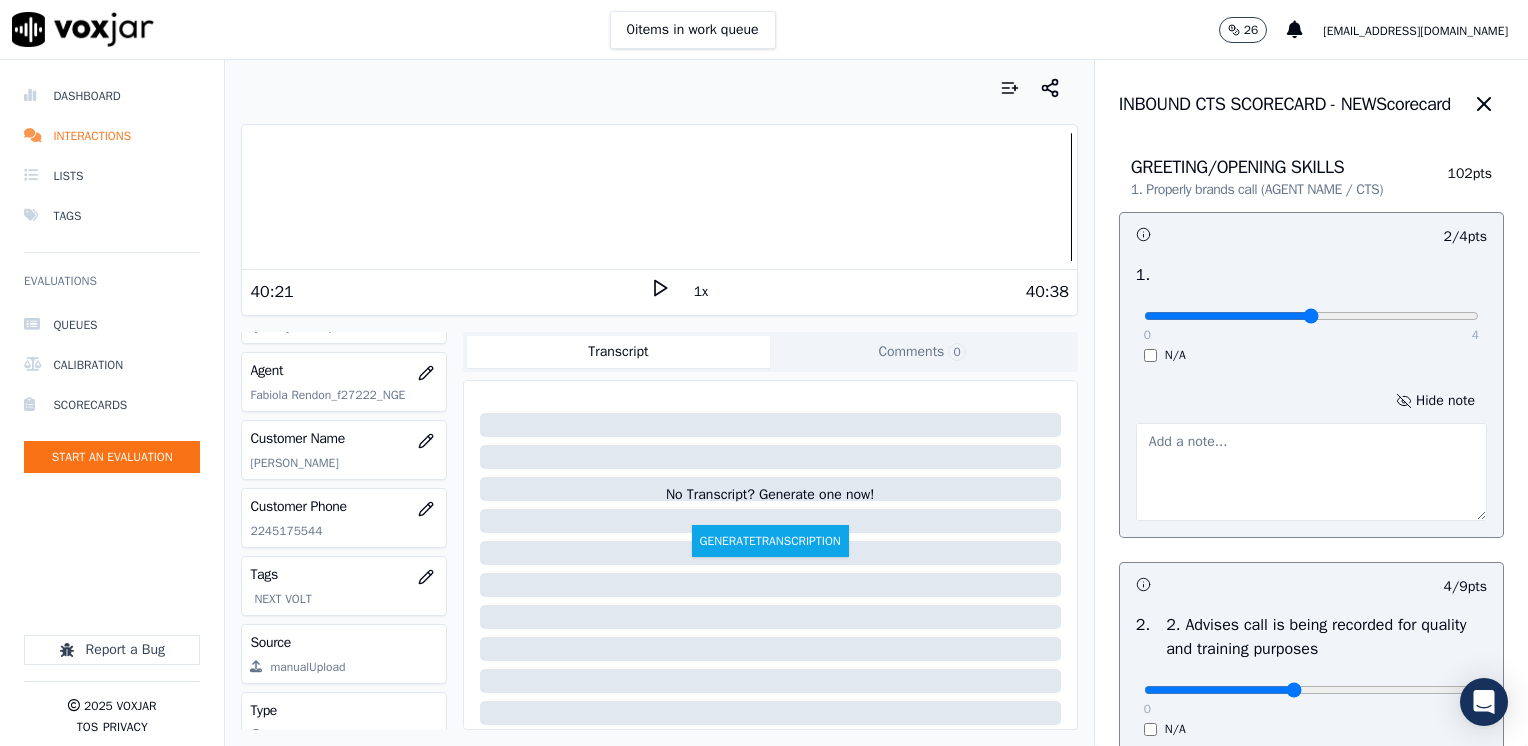 click at bounding box center [1311, 472] 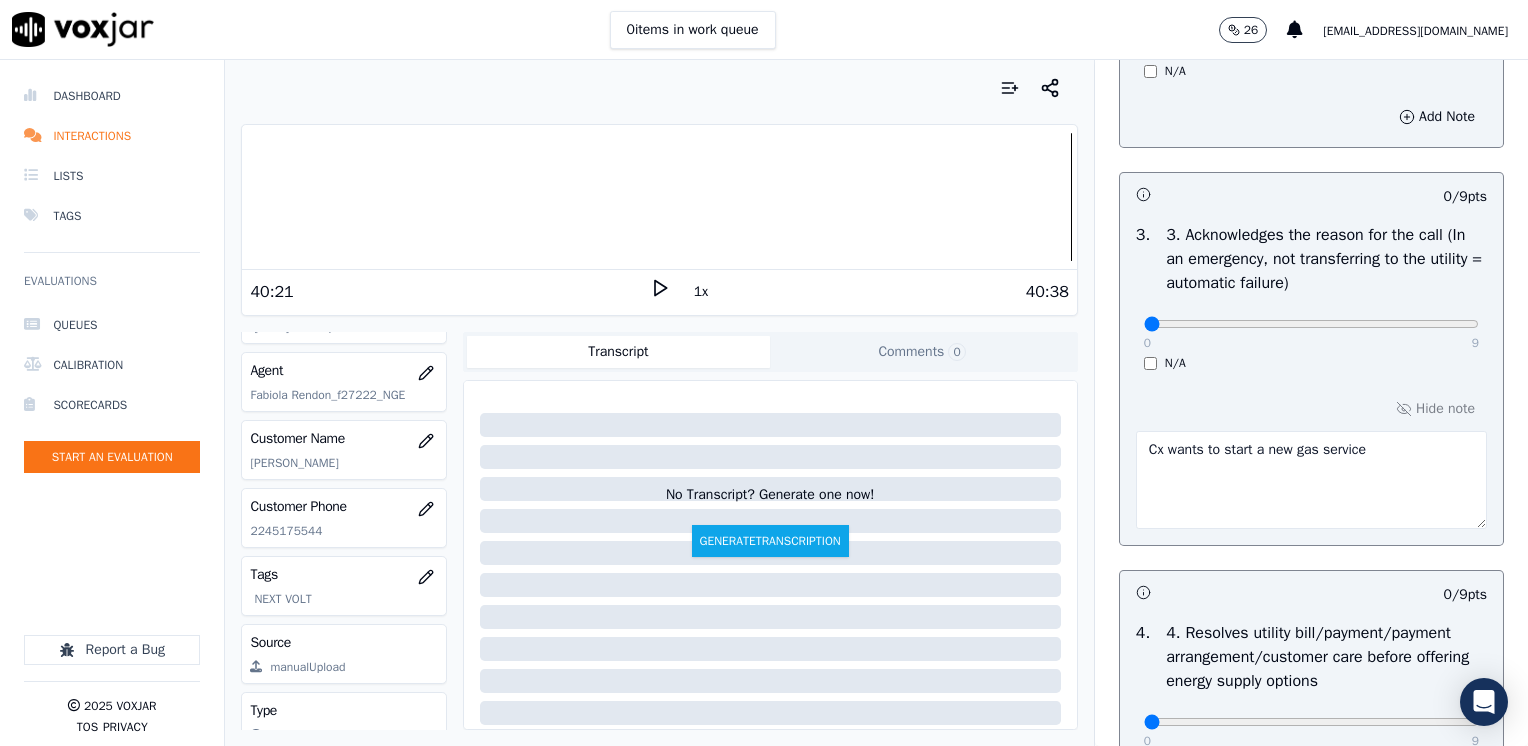 scroll, scrollTop: 700, scrollLeft: 0, axis: vertical 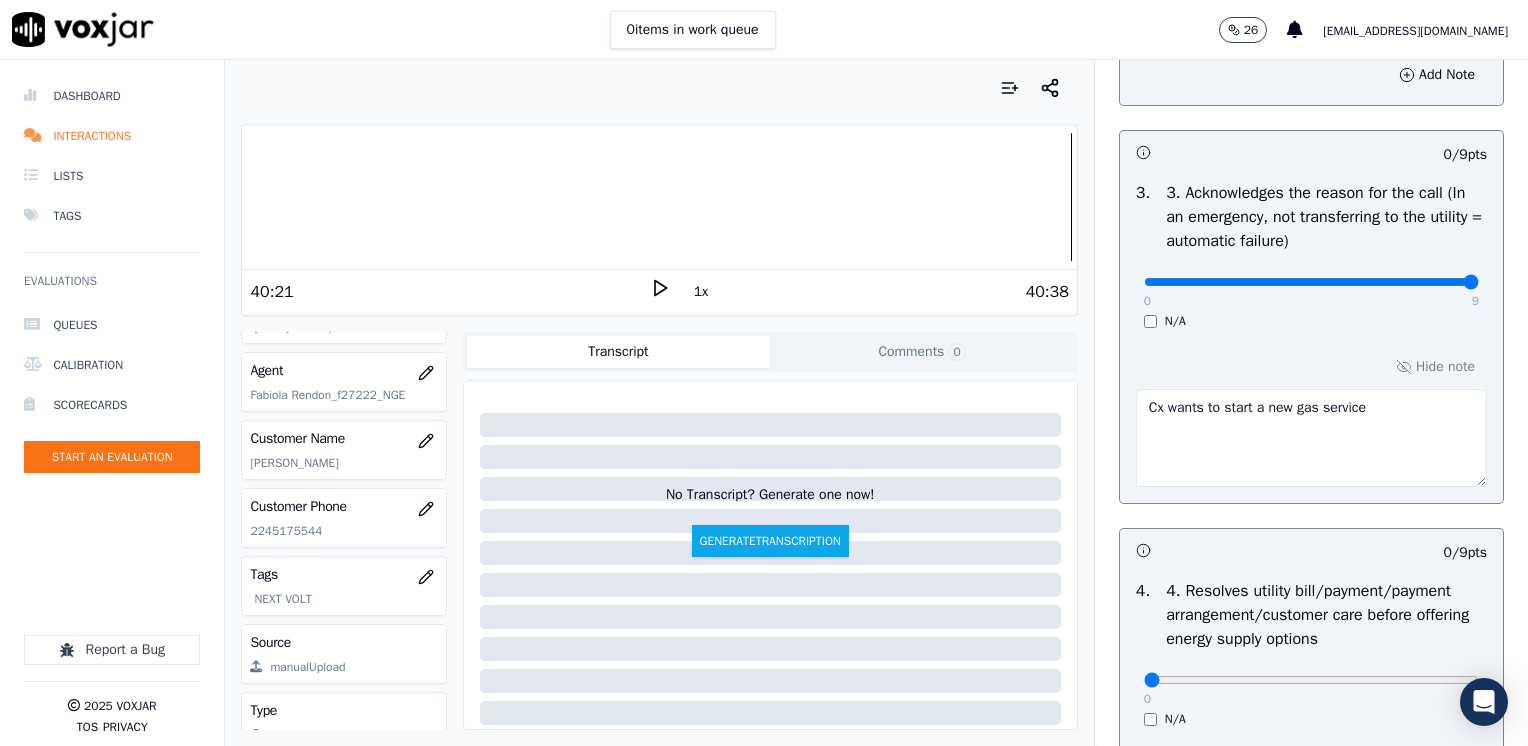 drag, startPoint x: 1135, startPoint y: 278, endPoint x: 1481, endPoint y: 278, distance: 346 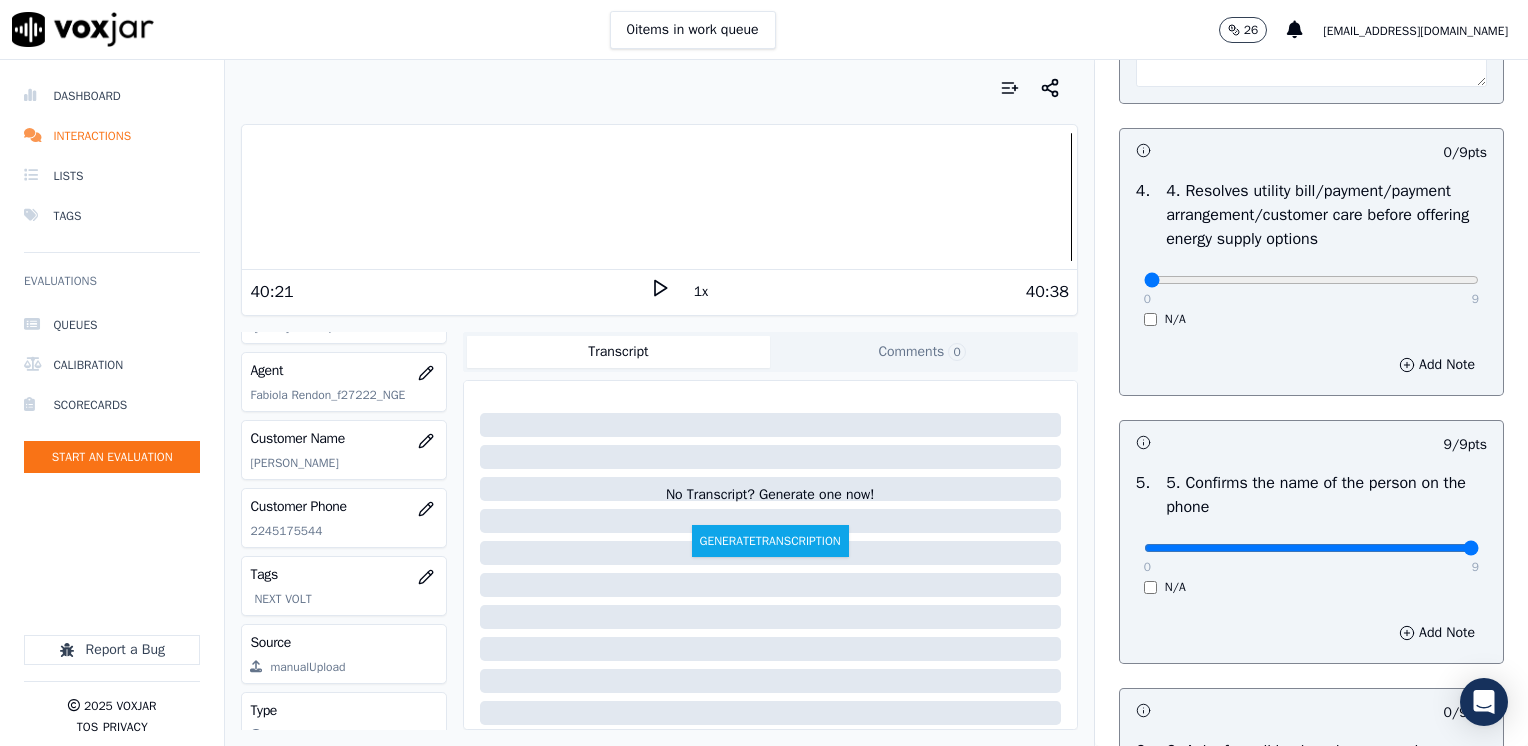 scroll, scrollTop: 1400, scrollLeft: 0, axis: vertical 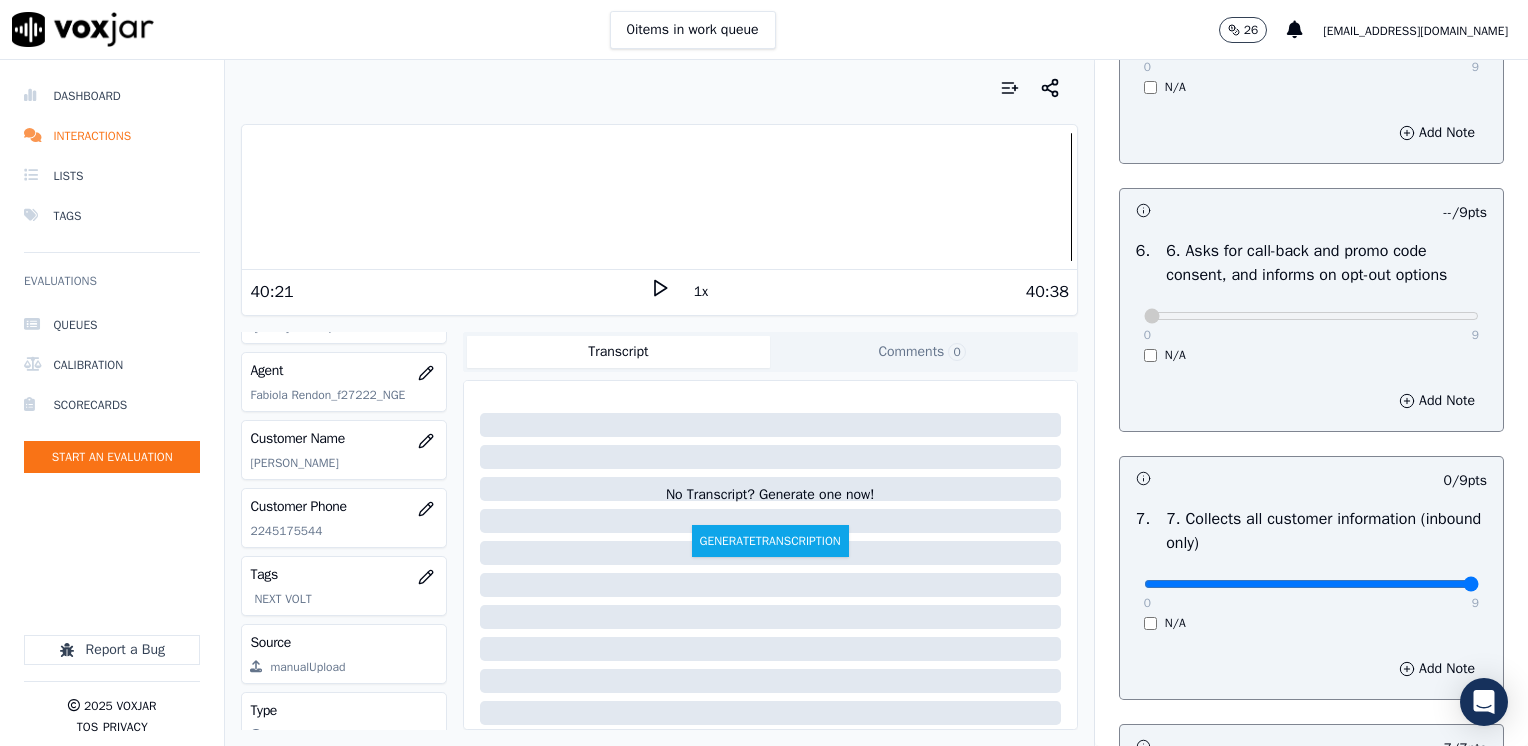 drag, startPoint x: 1135, startPoint y: 580, endPoint x: 1531, endPoint y: 511, distance: 401.96643 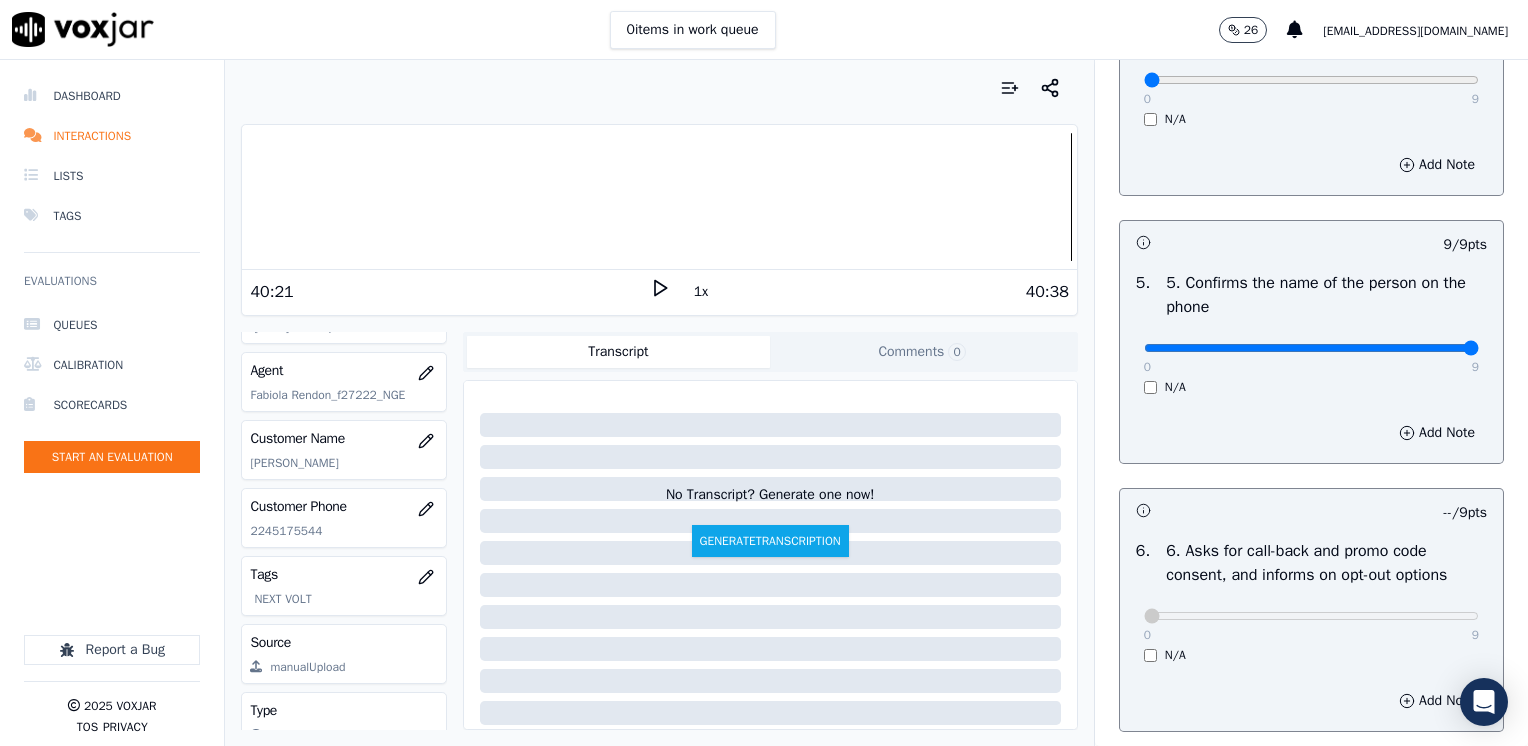scroll, scrollTop: 900, scrollLeft: 0, axis: vertical 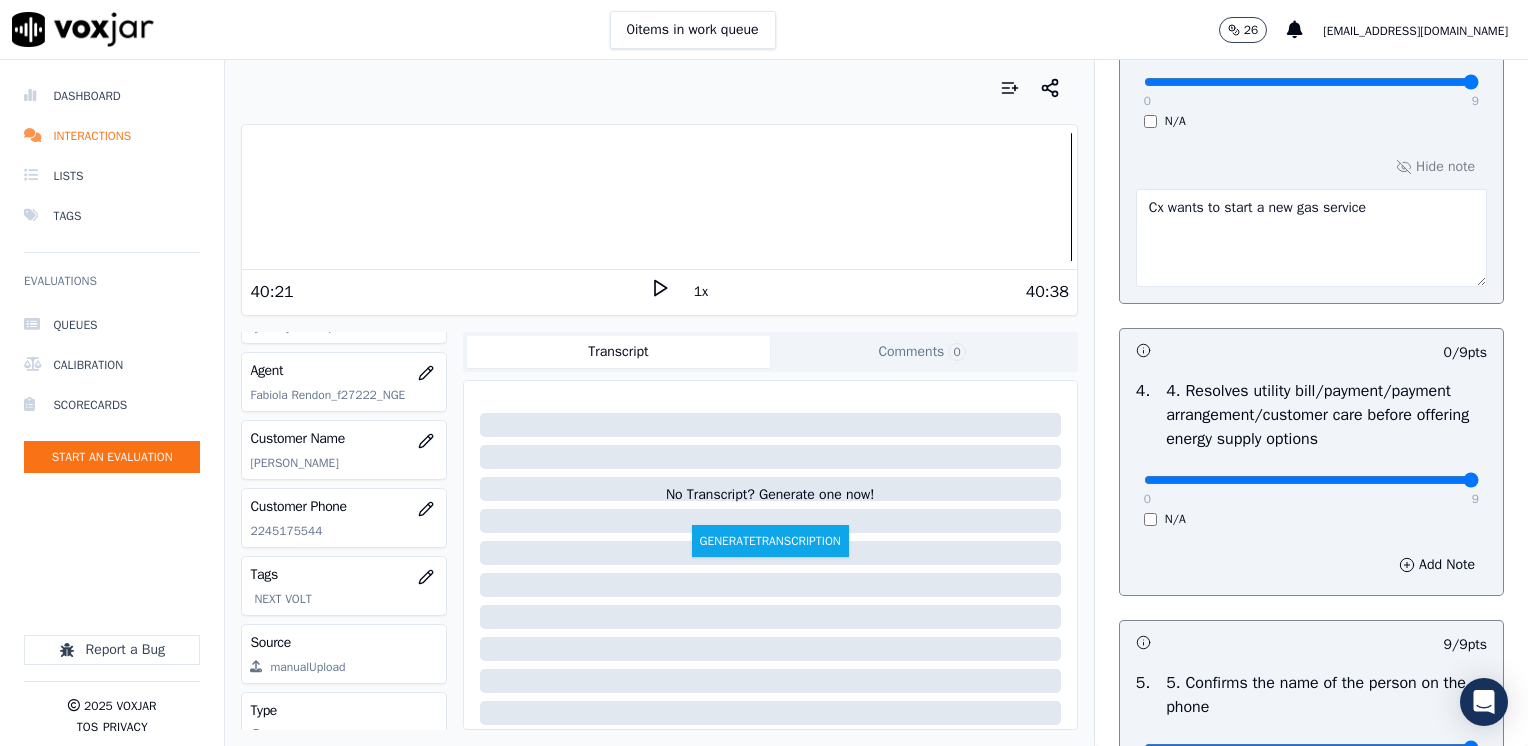 drag, startPoint x: 1132, startPoint y: 479, endPoint x: 1531, endPoint y: 424, distance: 402.7729 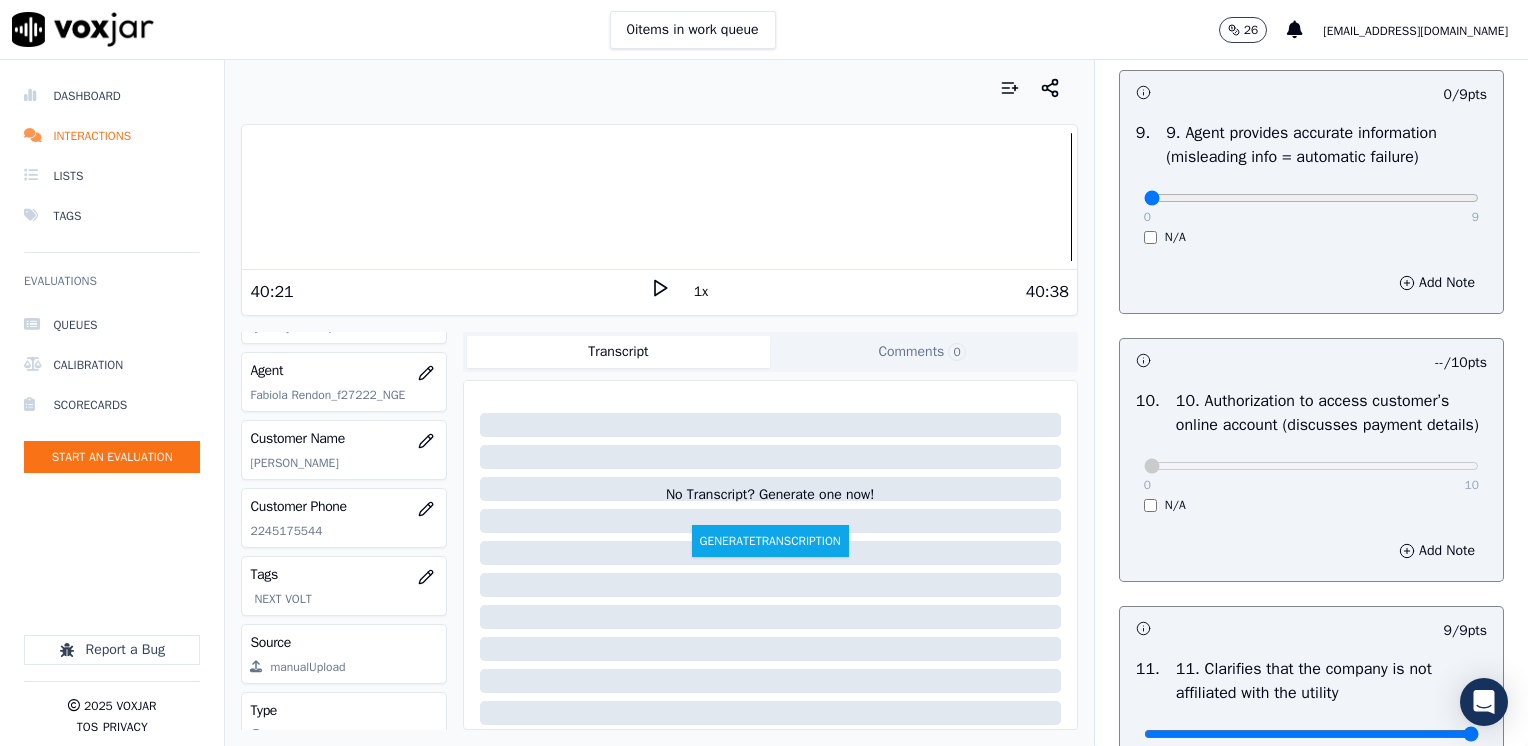 scroll, scrollTop: 2500, scrollLeft: 0, axis: vertical 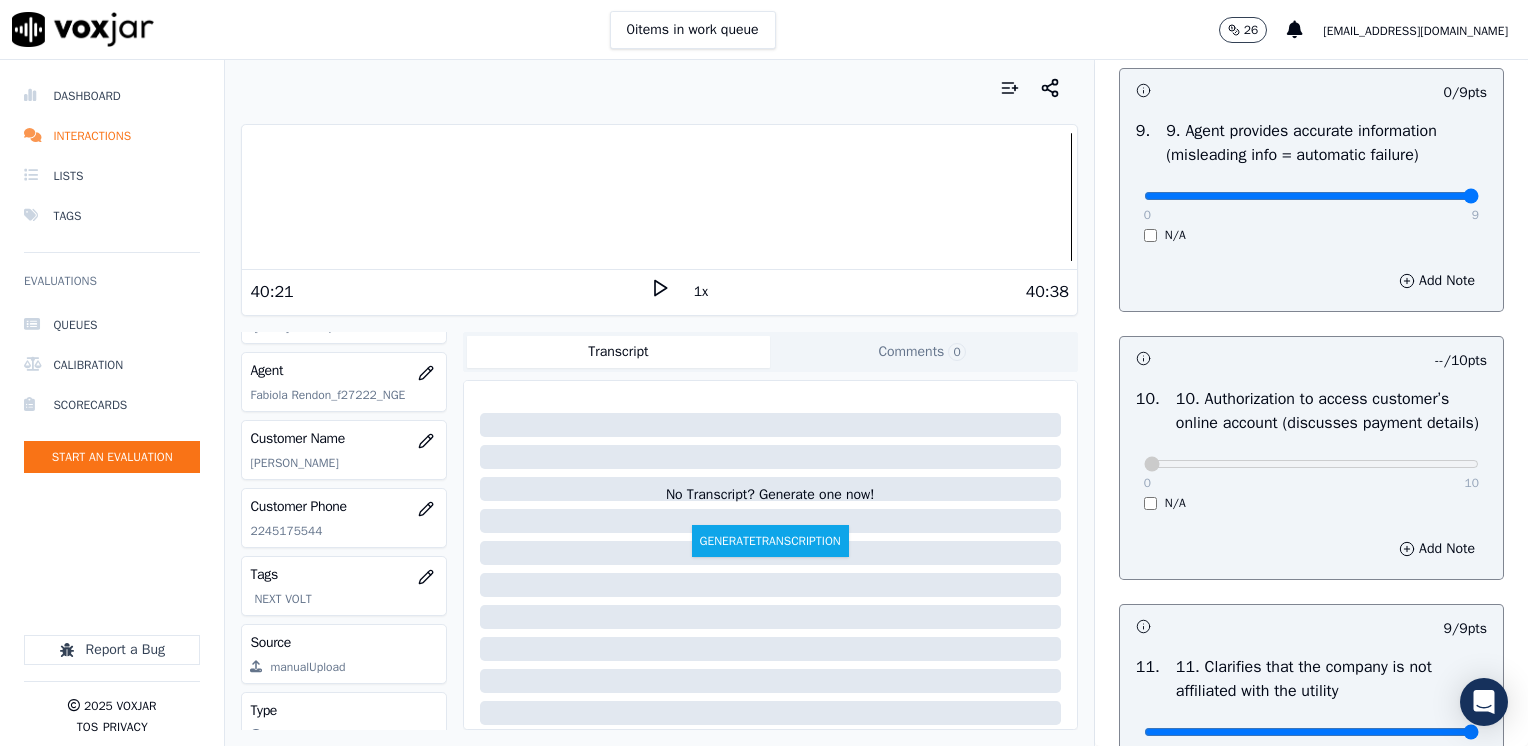 drag, startPoint x: 1130, startPoint y: 222, endPoint x: 1531, endPoint y: 219, distance: 401.01123 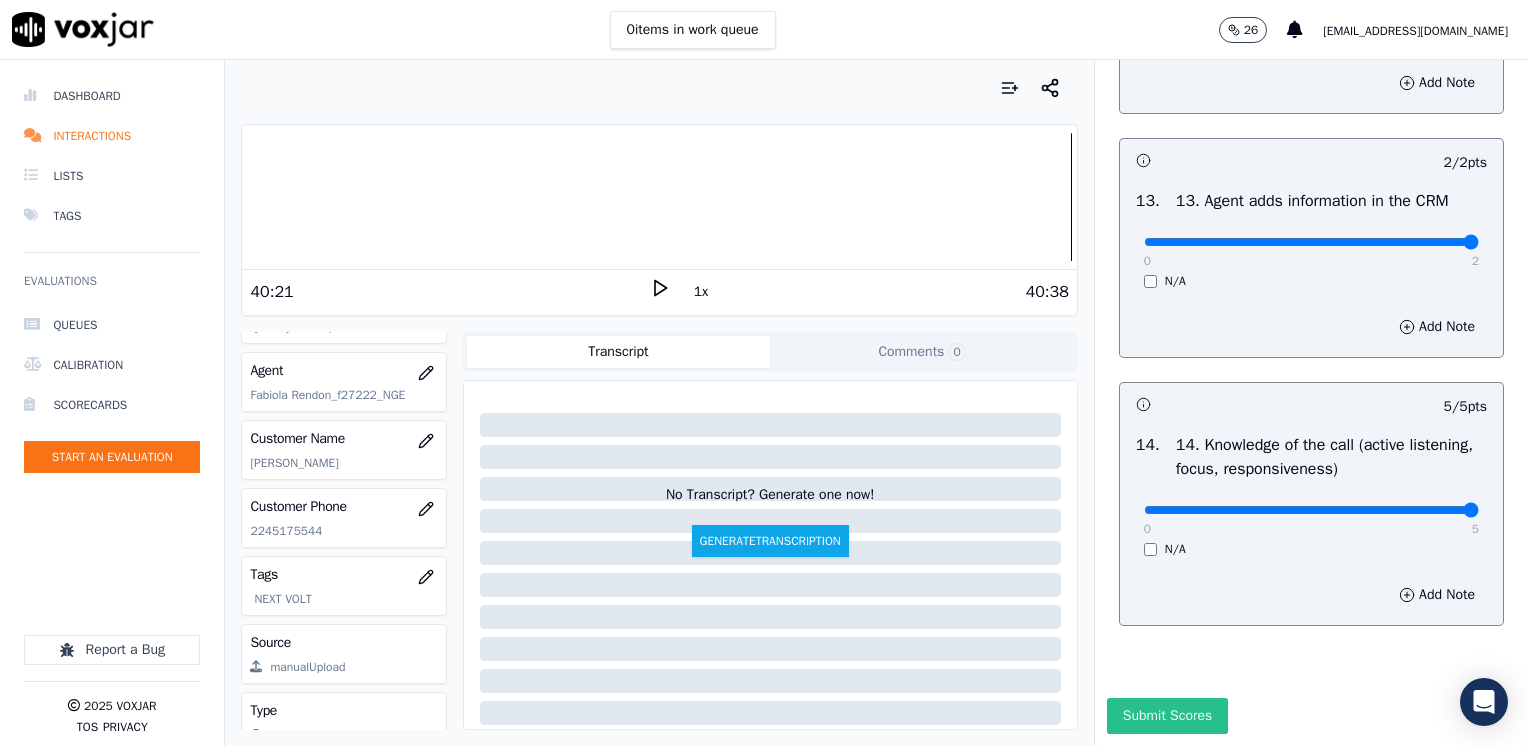 scroll, scrollTop: 3564, scrollLeft: 0, axis: vertical 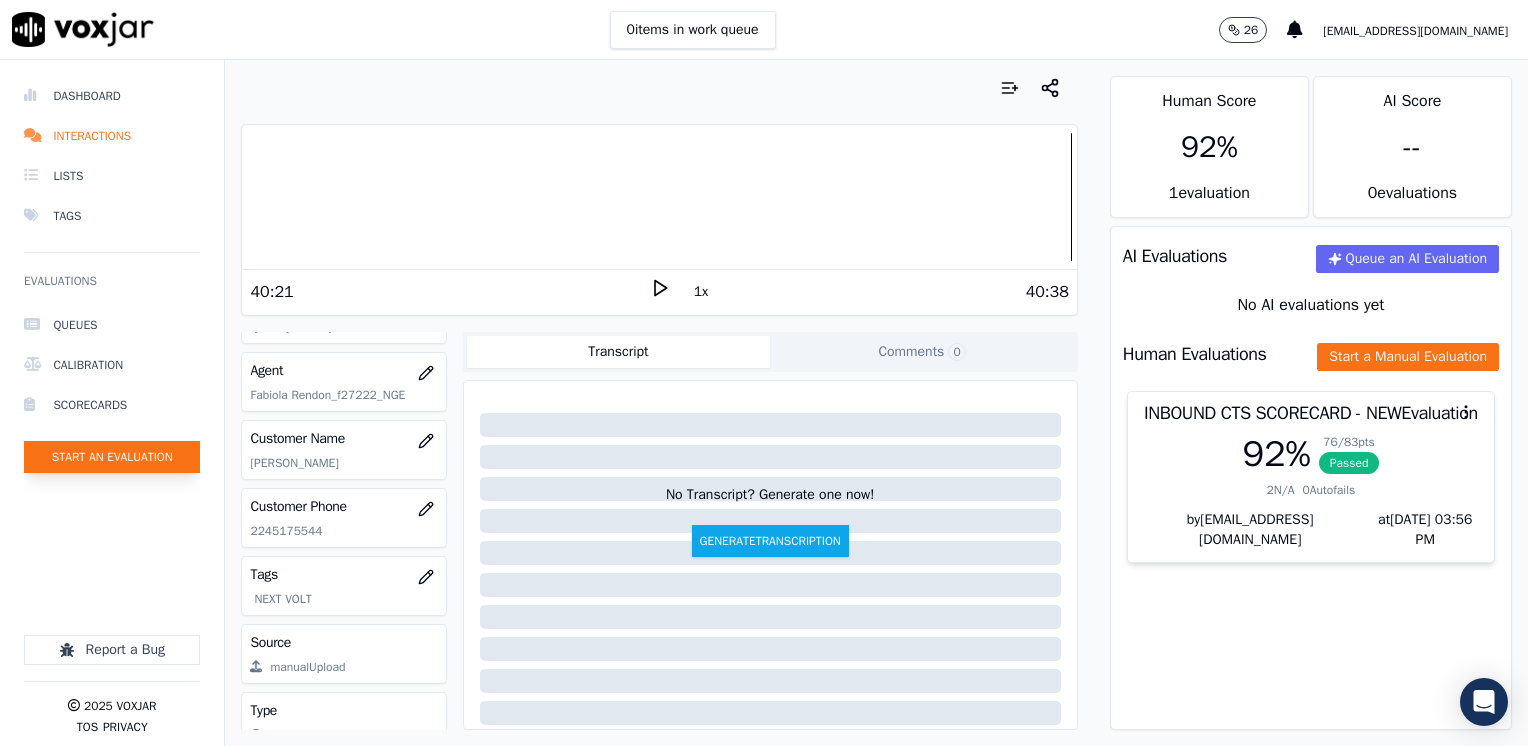 click on "Start an Evaluation" 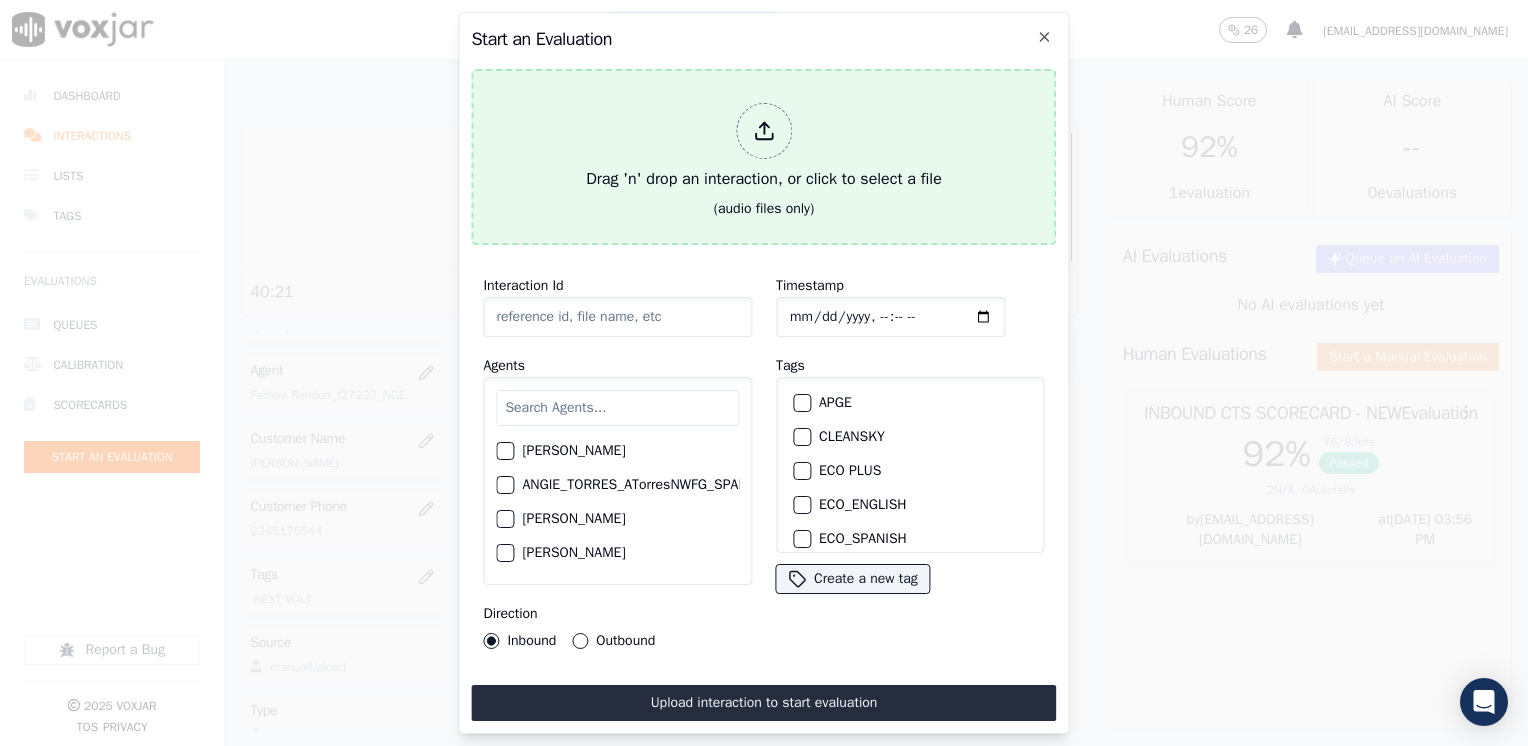 click 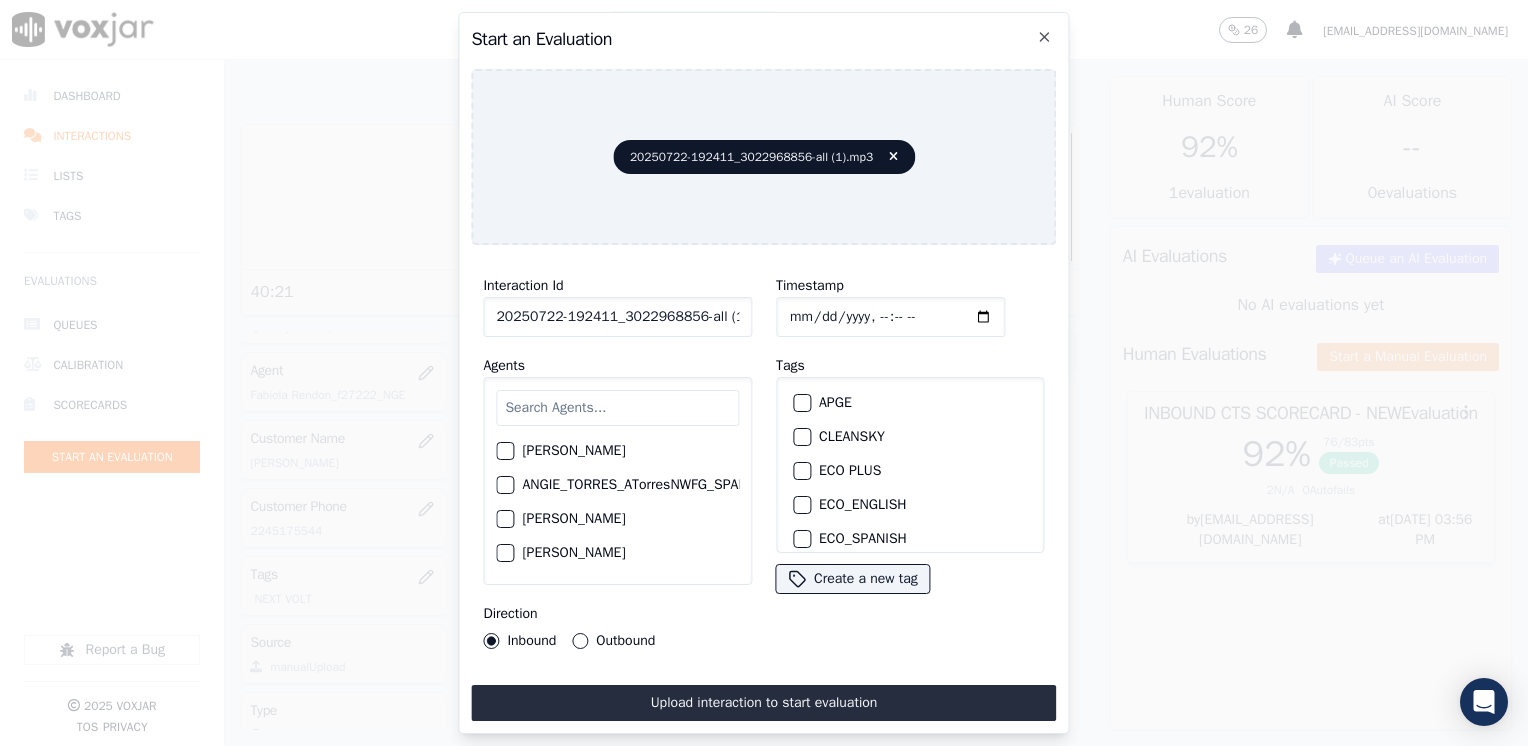 click at bounding box center [617, 408] 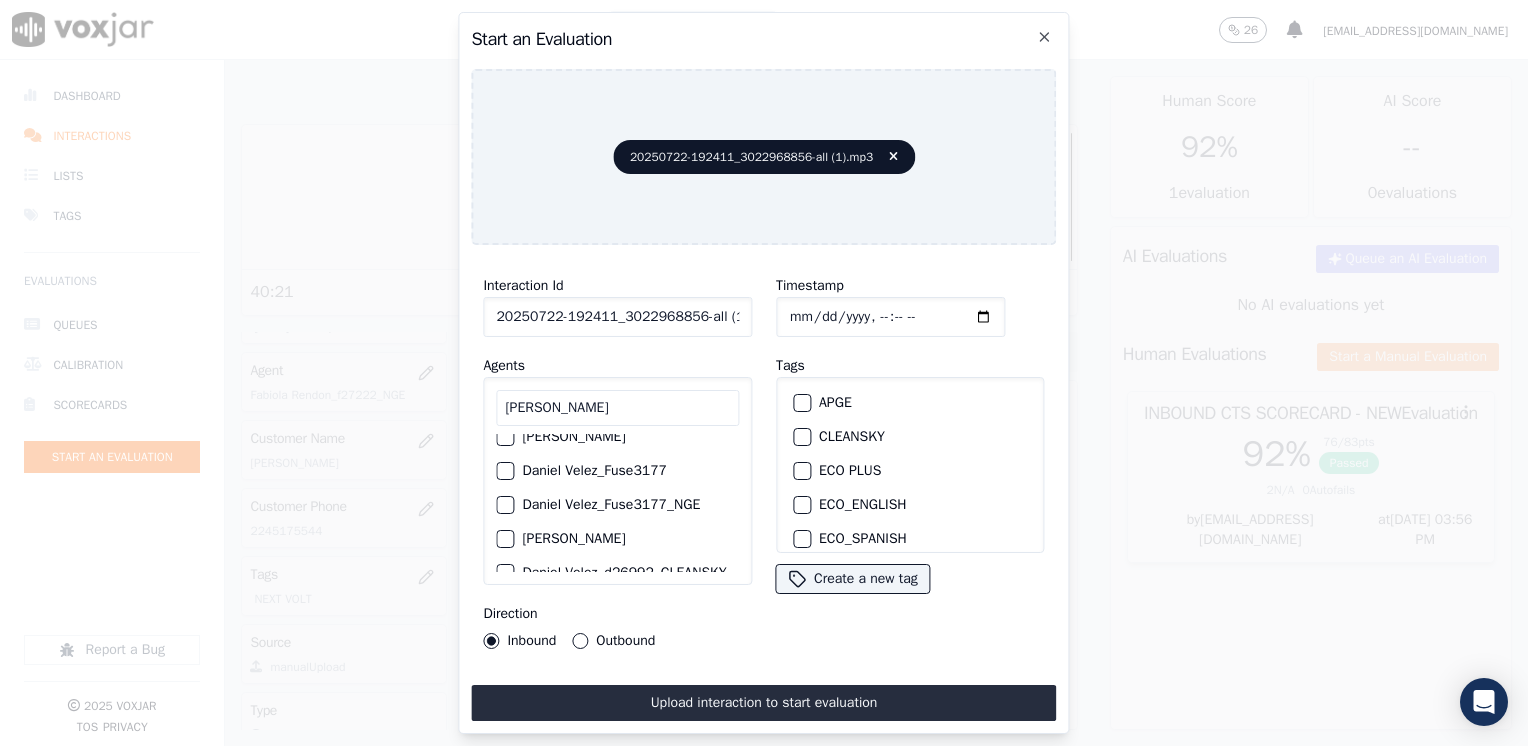 scroll, scrollTop: 0, scrollLeft: 0, axis: both 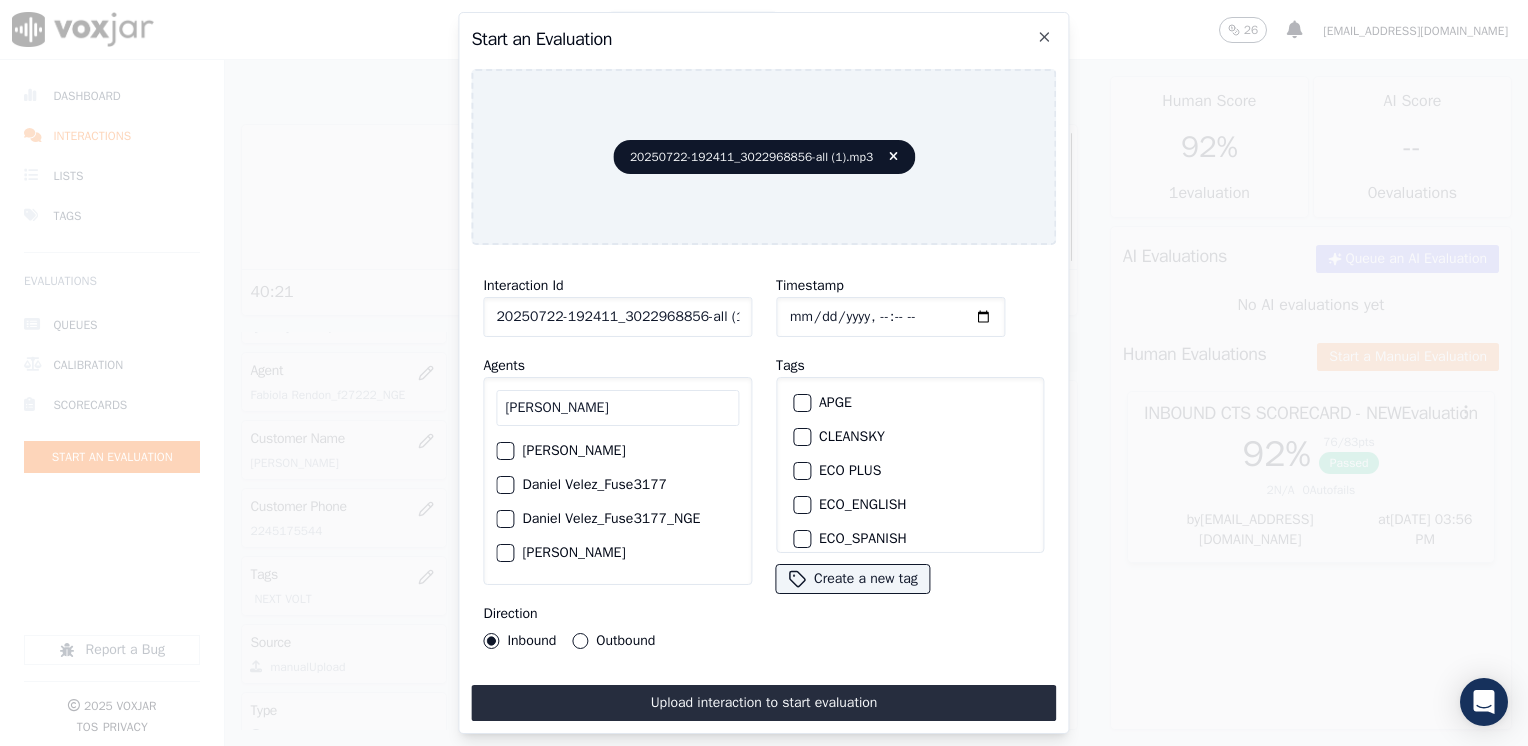 click at bounding box center [504, 485] 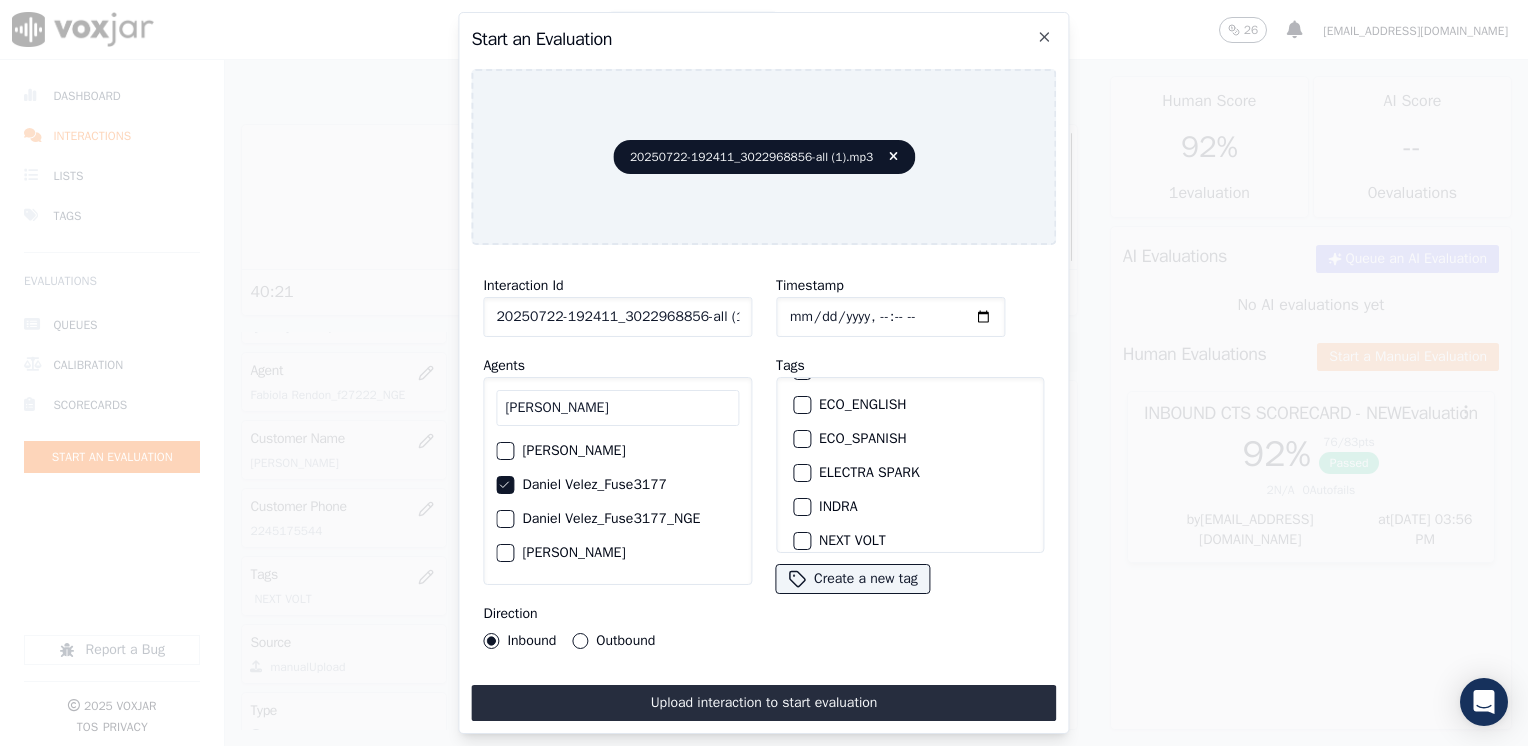 scroll, scrollTop: 200, scrollLeft: 0, axis: vertical 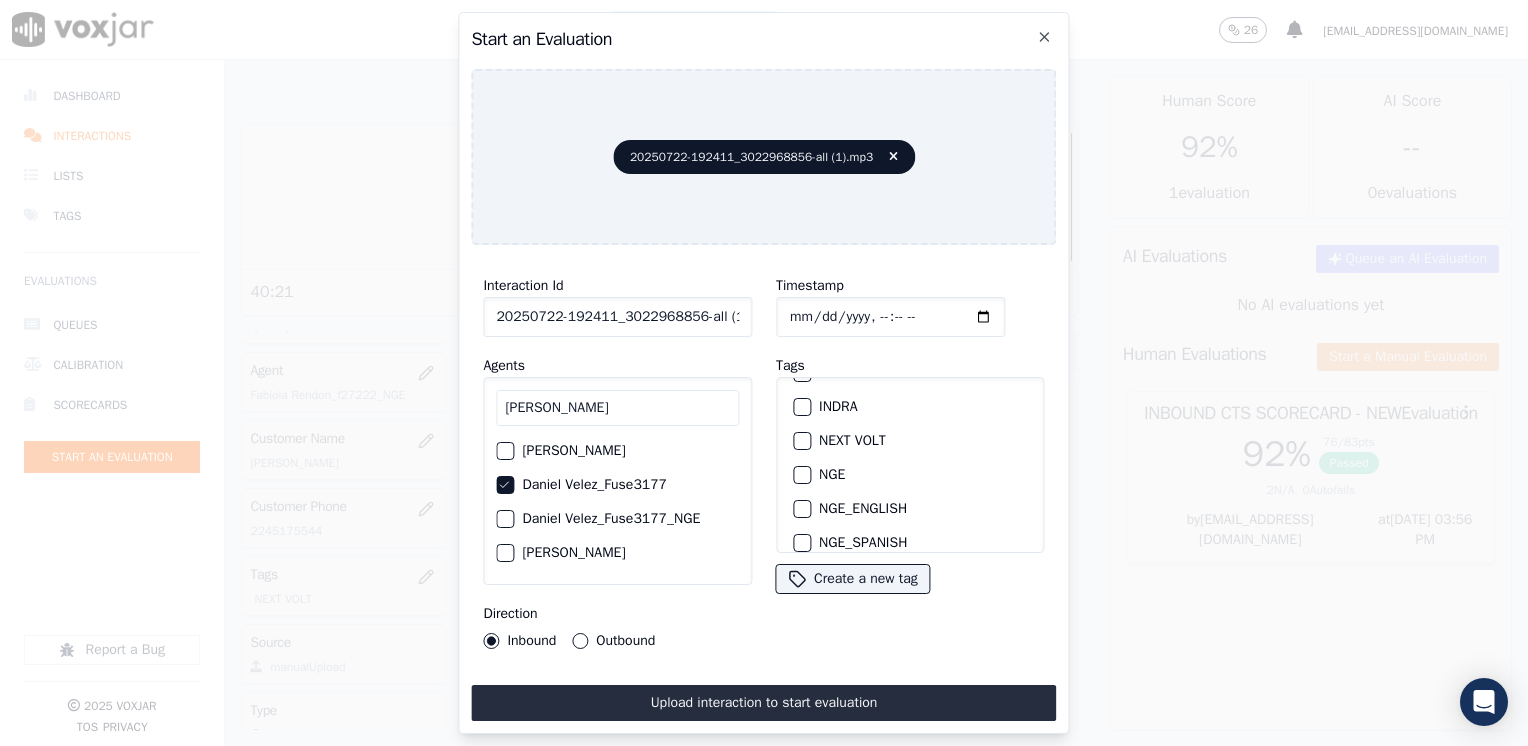 click at bounding box center [801, 441] 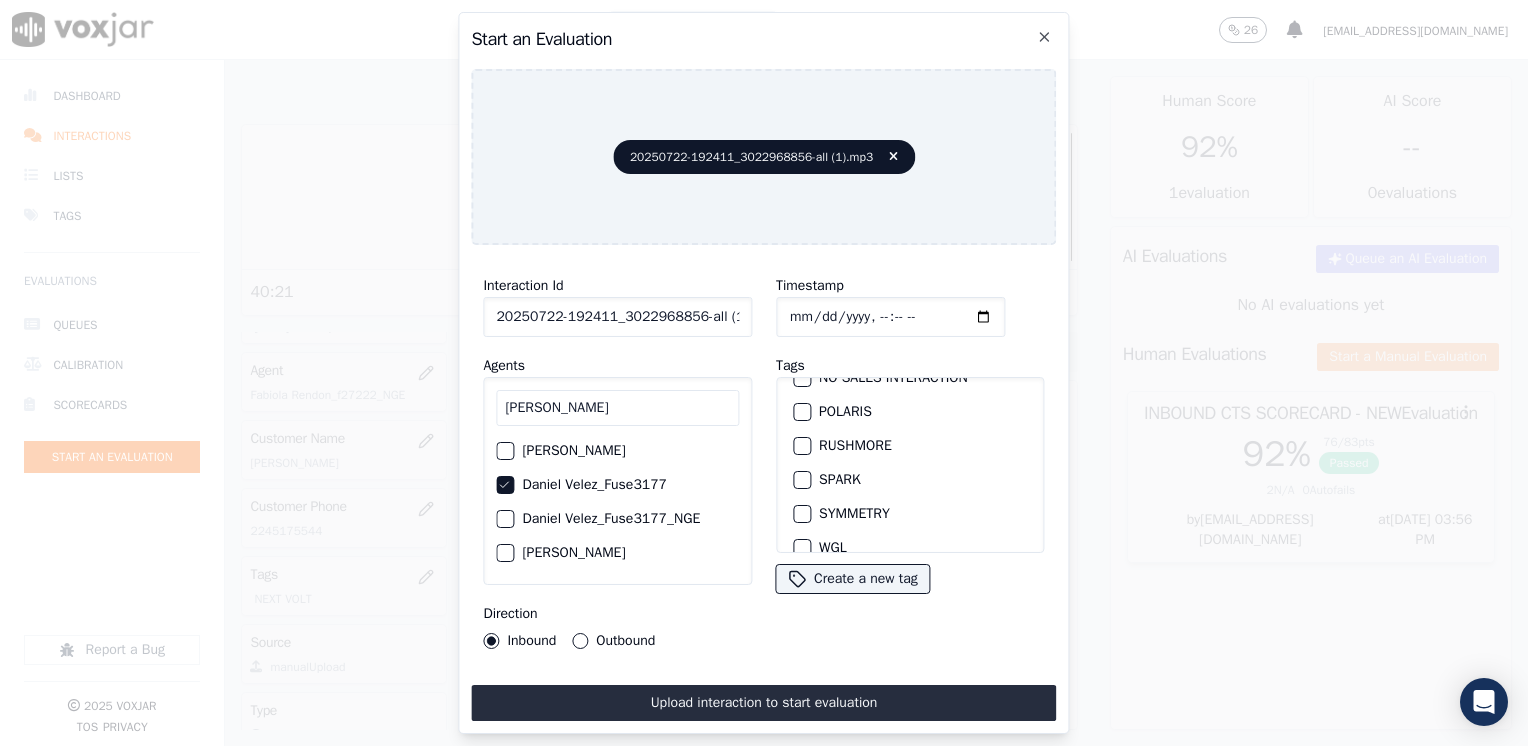 scroll, scrollTop: 428, scrollLeft: 0, axis: vertical 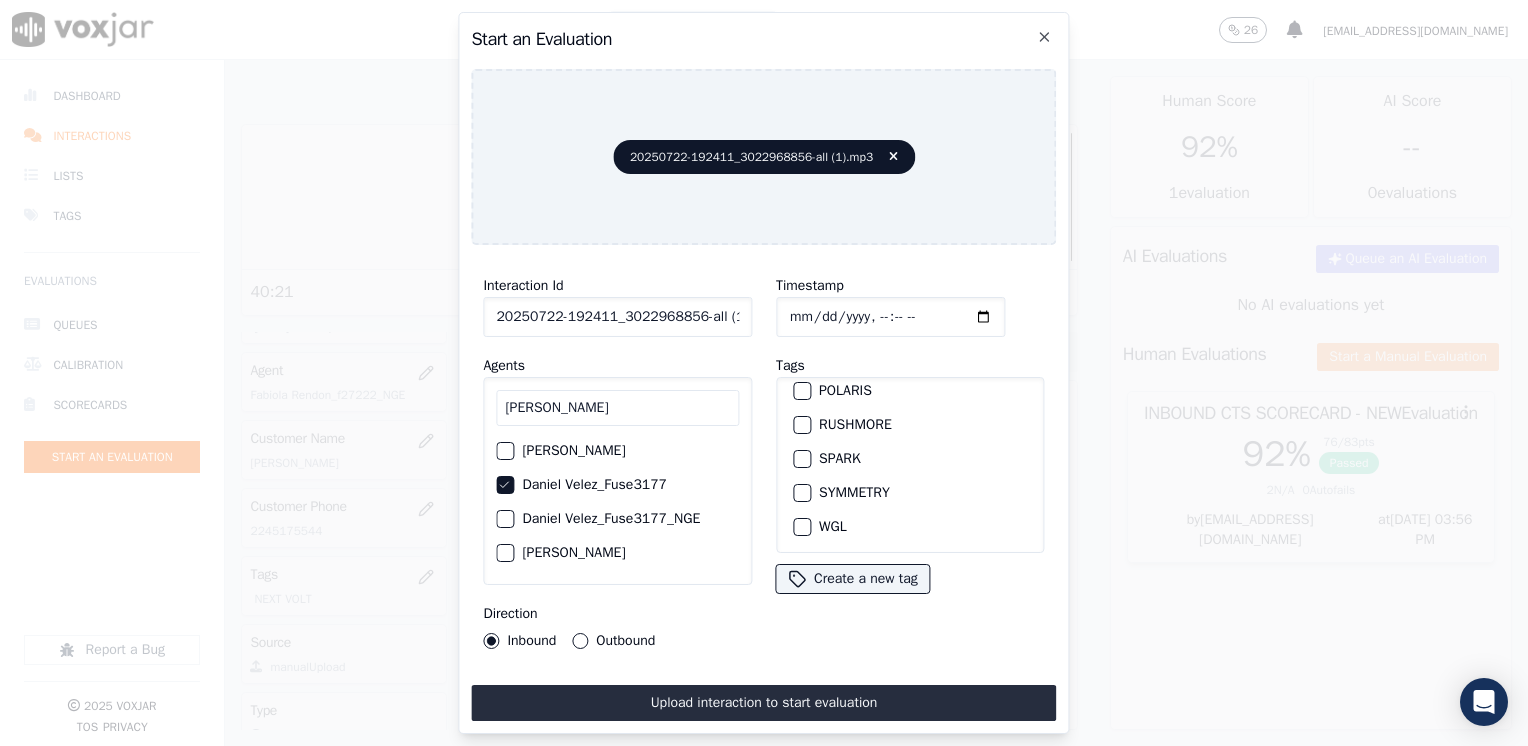 click on "Outbound" at bounding box center [580, 641] 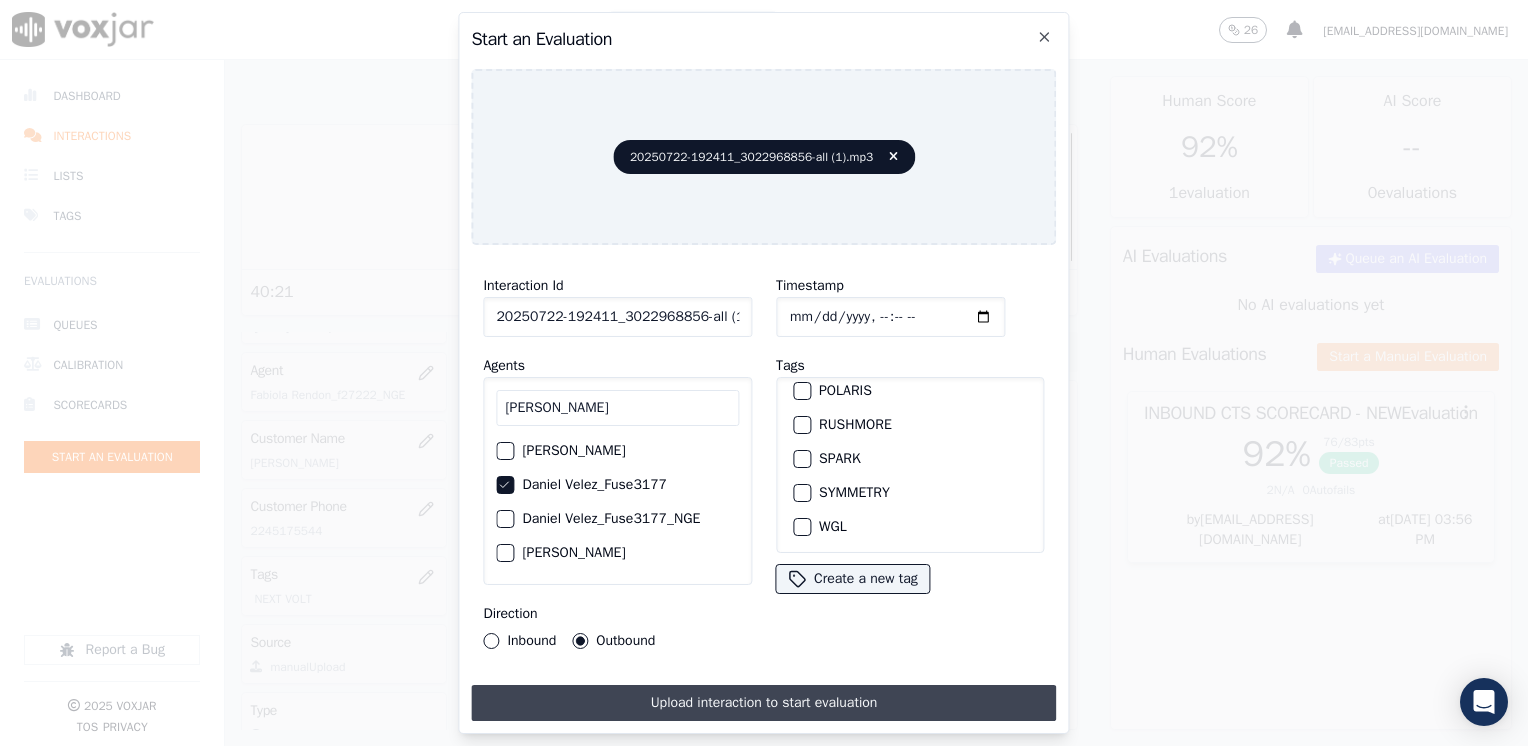 click on "Upload interaction to start evaluation" at bounding box center (763, 703) 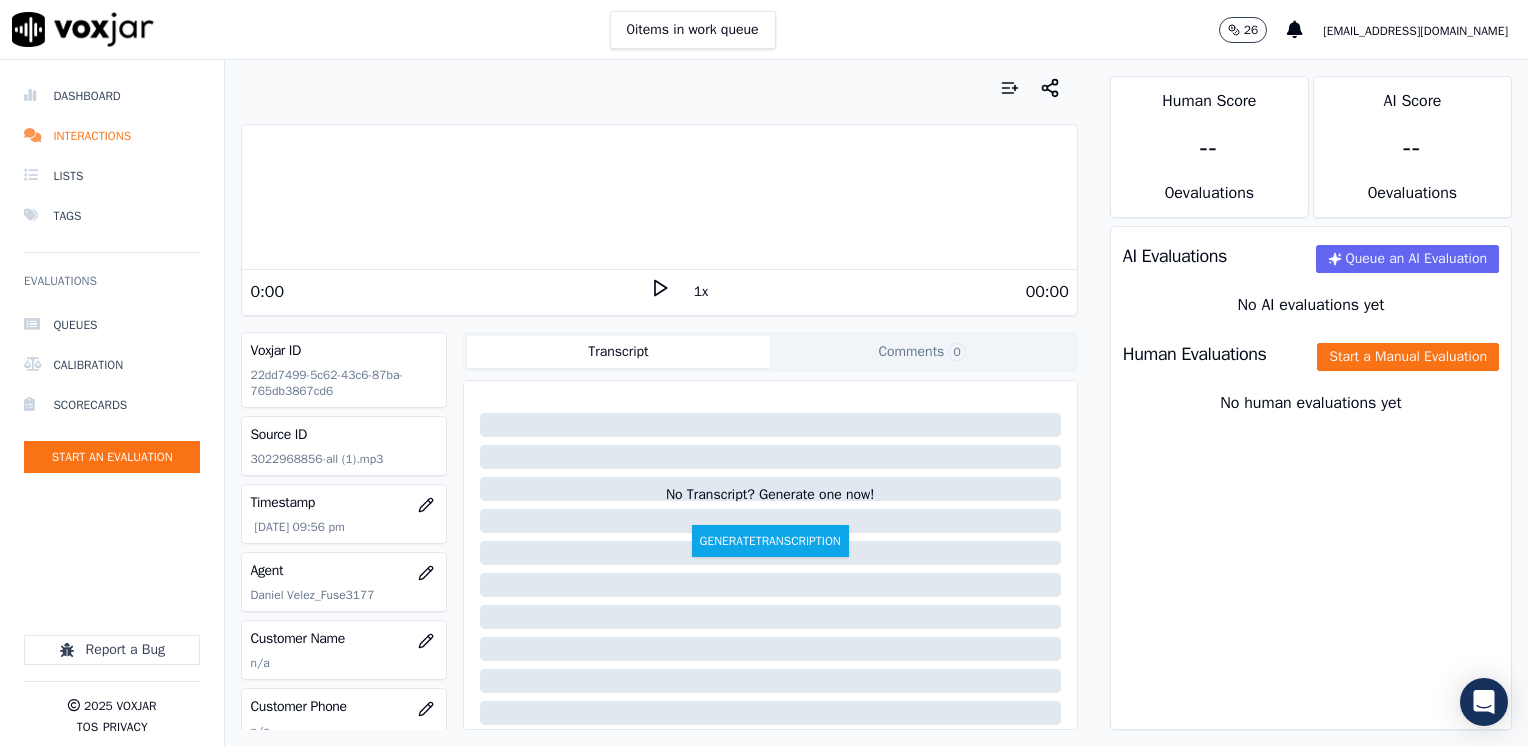 click 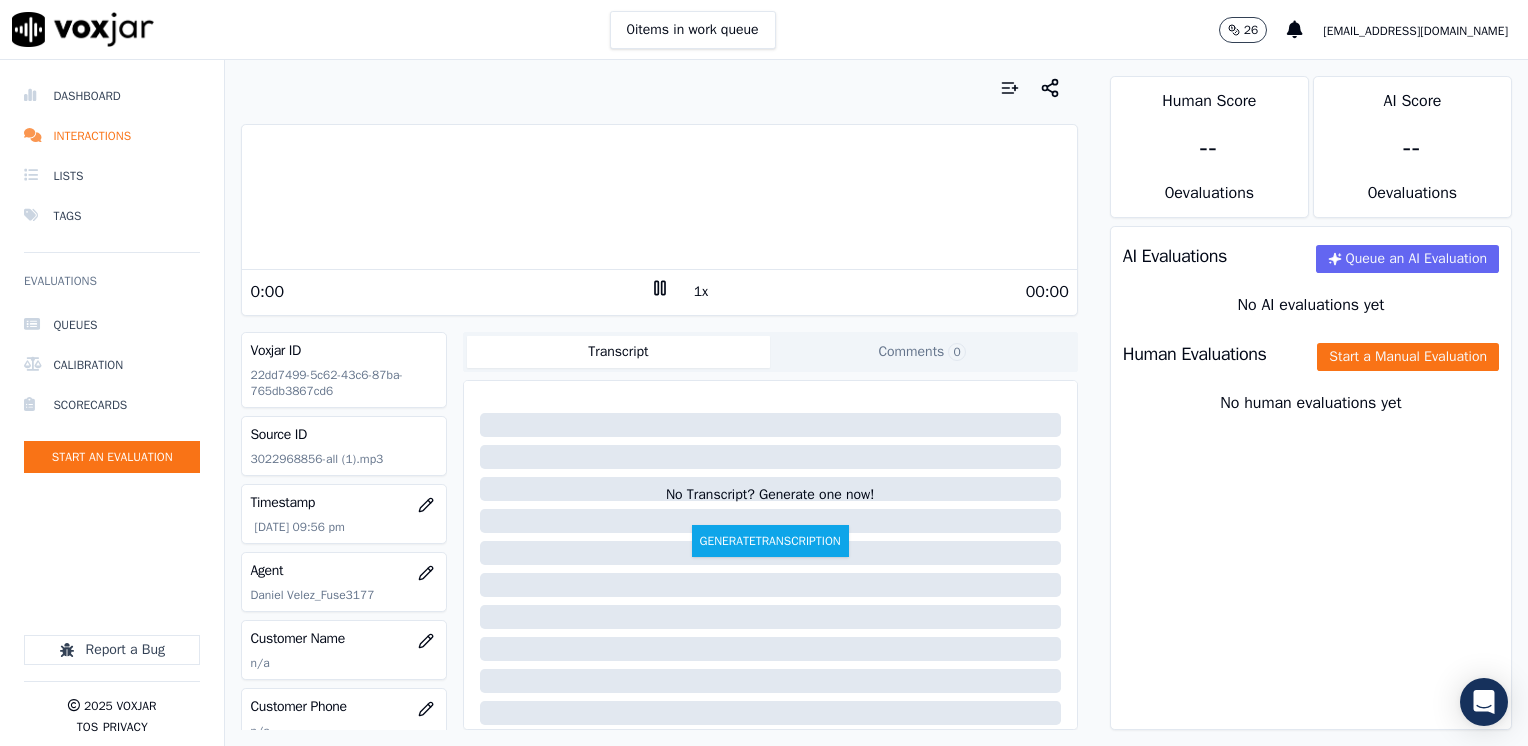 click 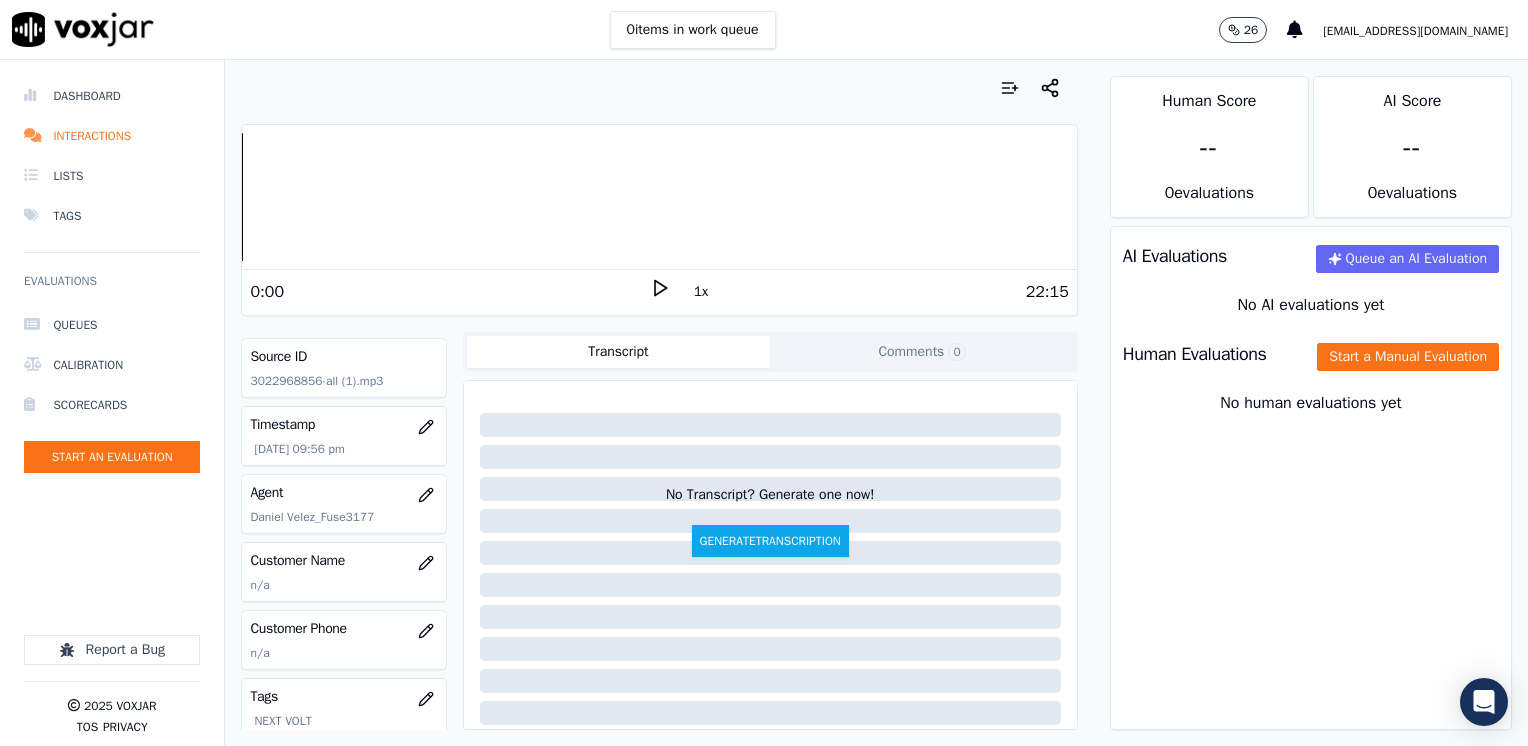scroll, scrollTop: 100, scrollLeft: 0, axis: vertical 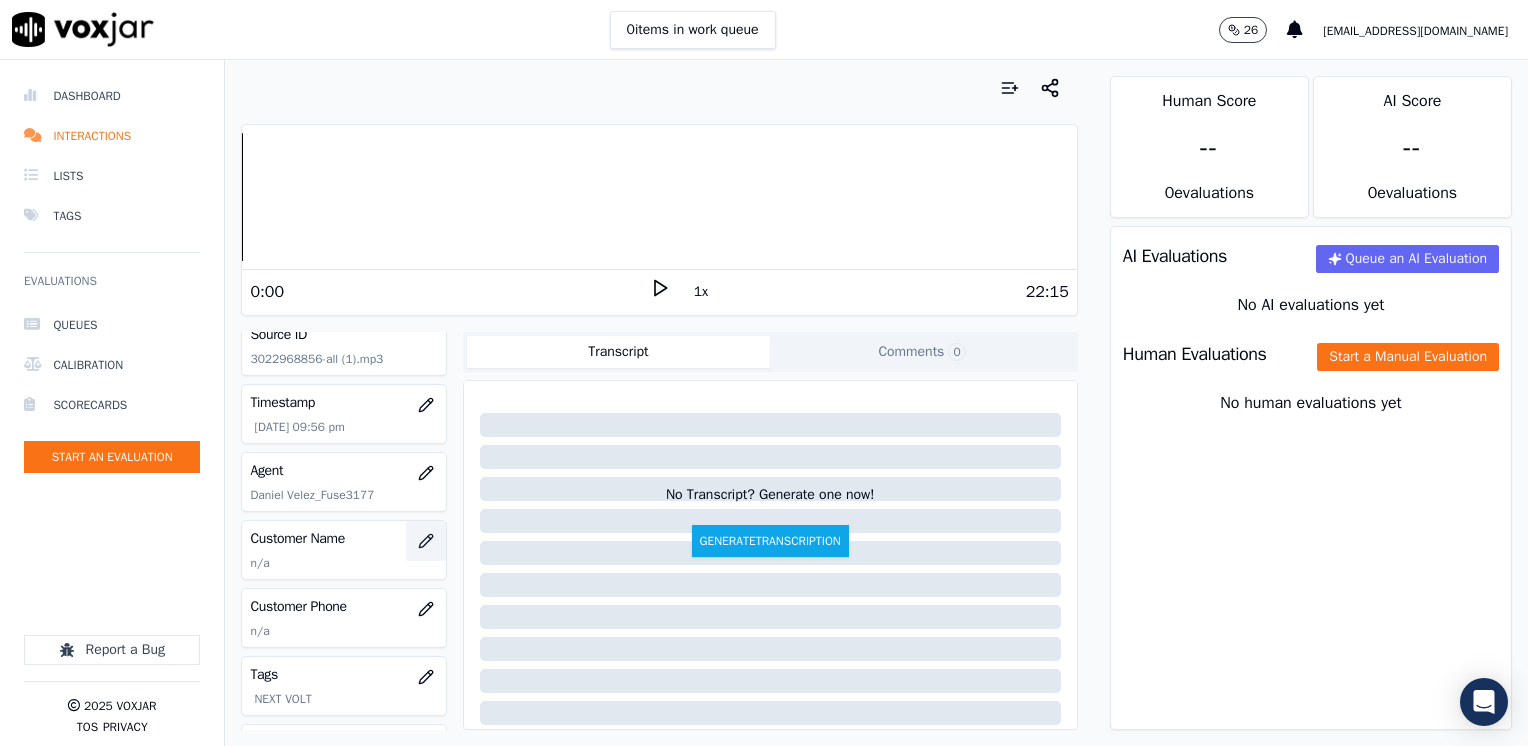 click 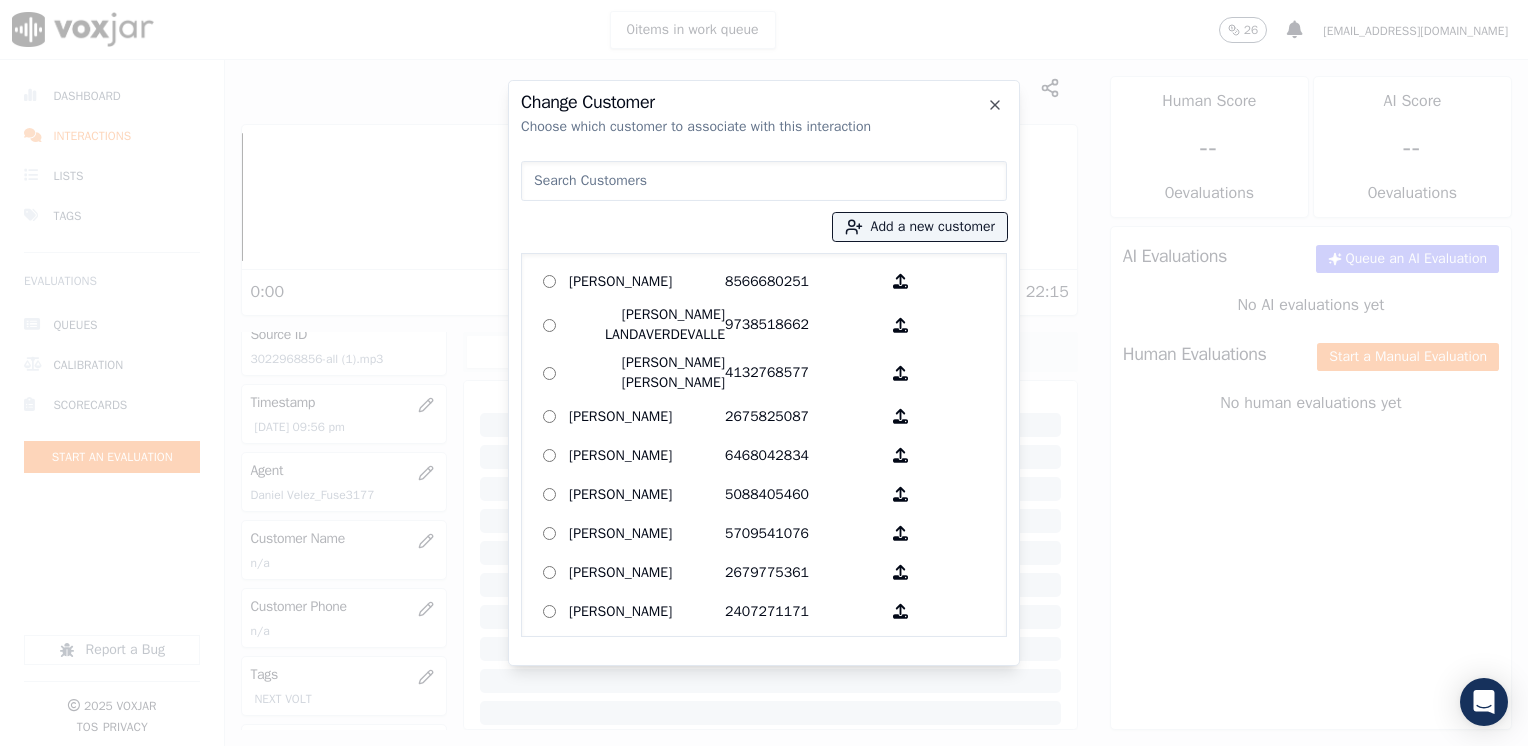 click at bounding box center (764, 181) 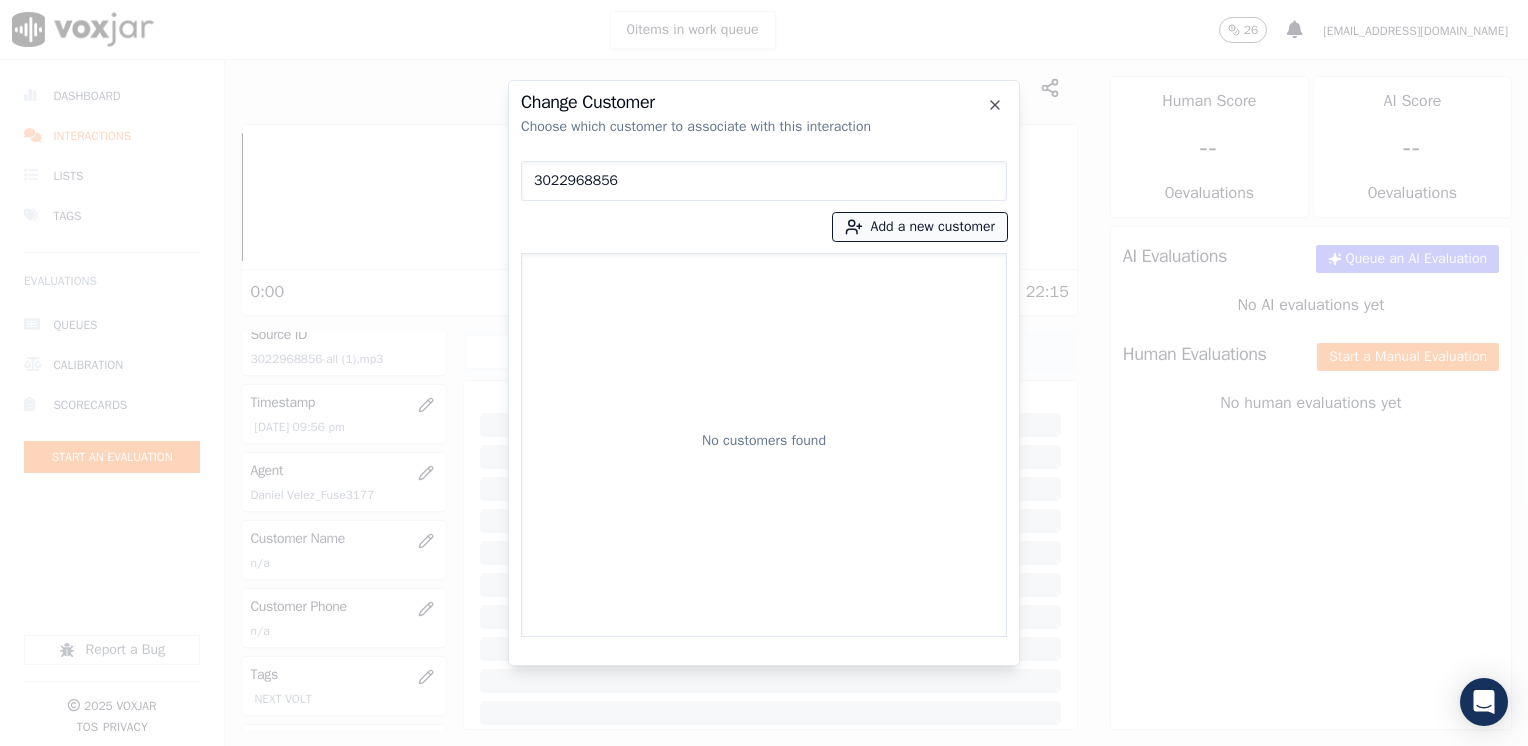 click on "Add a new customer" at bounding box center [920, 227] 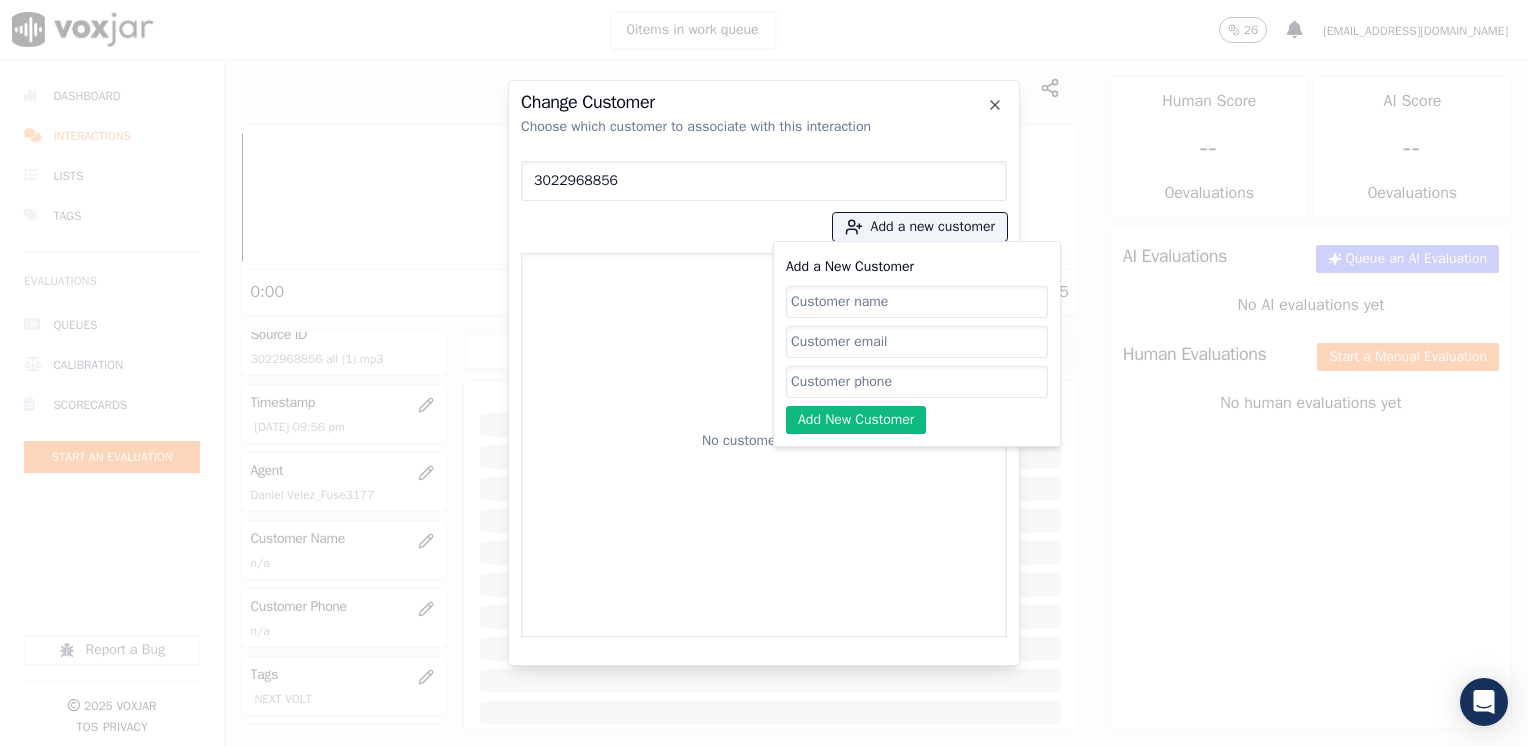 click on "Add a New Customer" 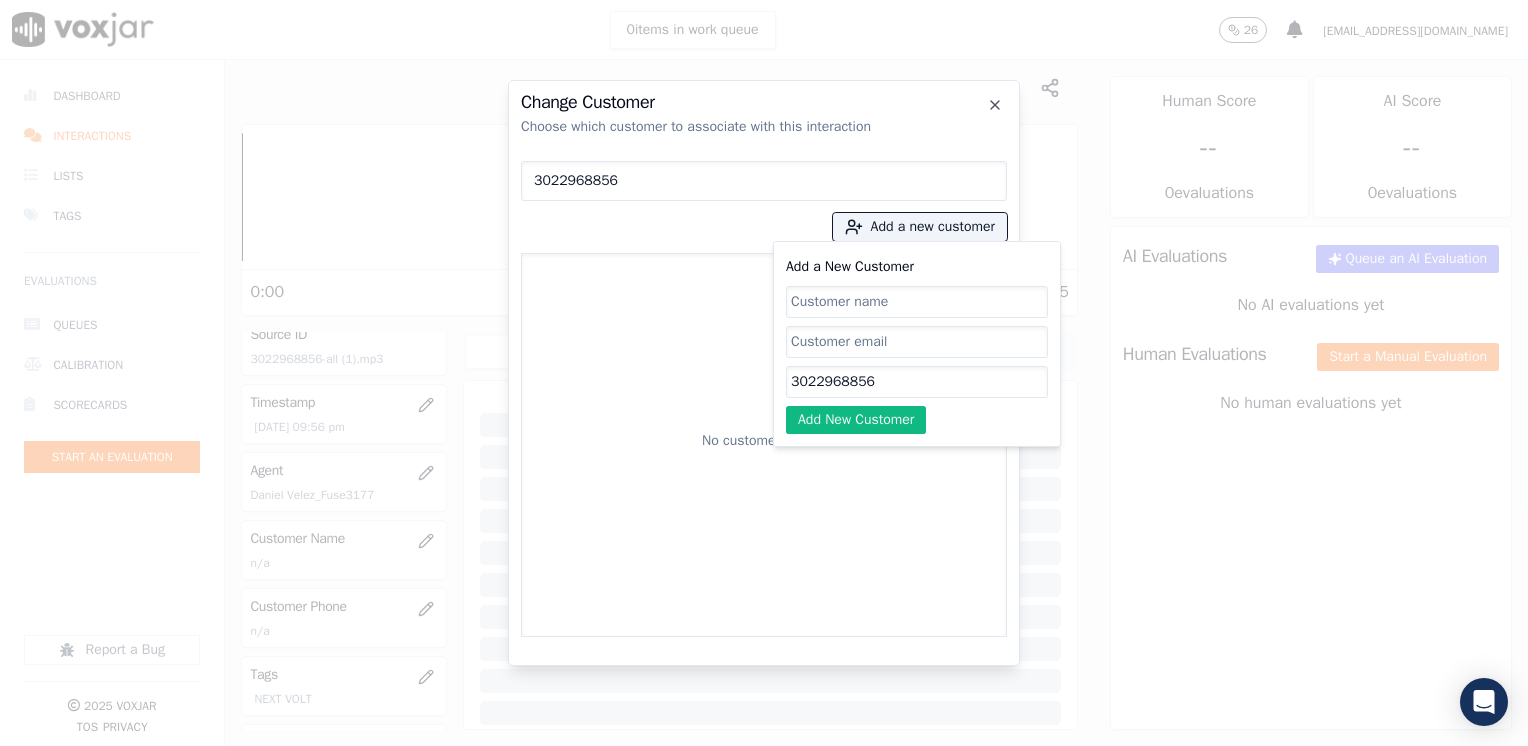 click on "Add a New Customer" 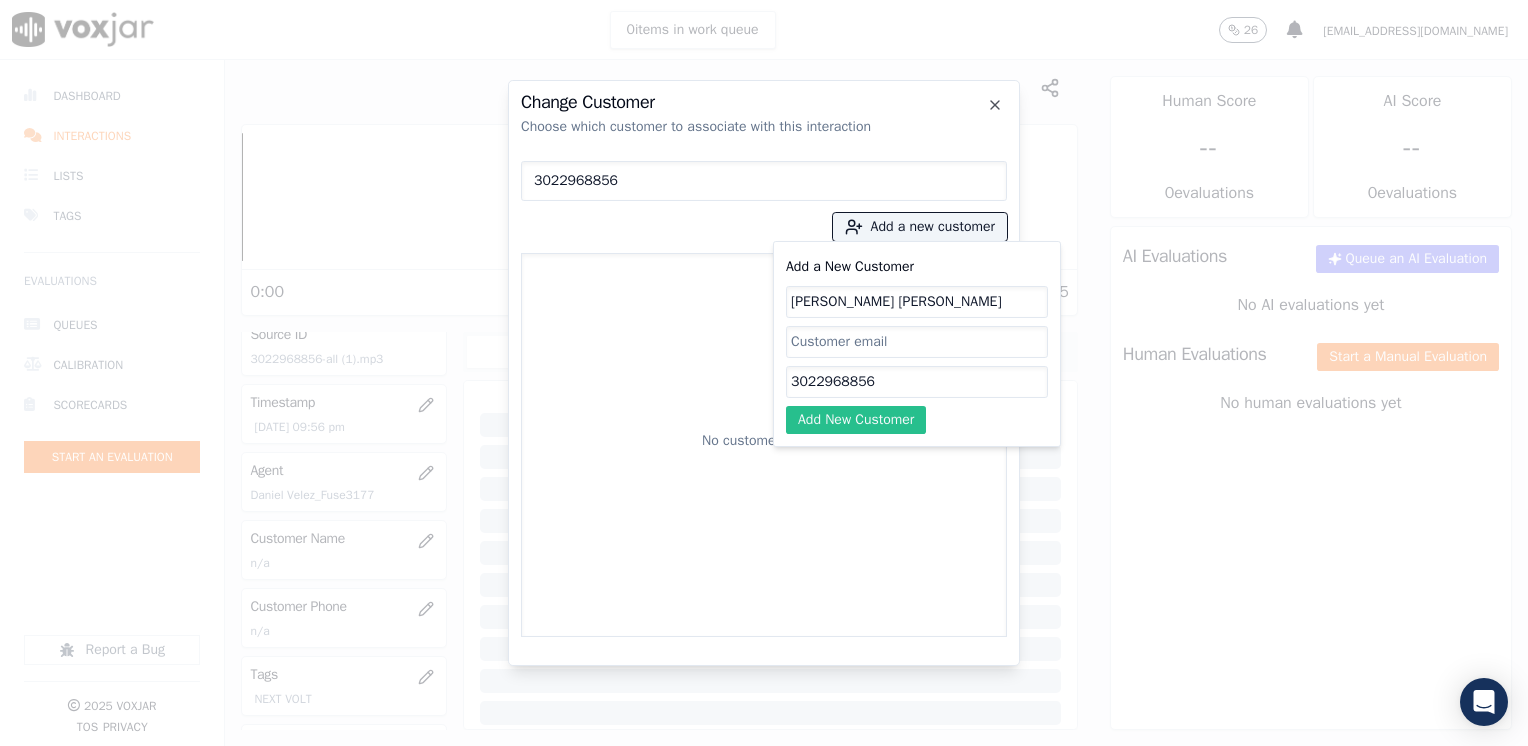 click on "Add New Customer" 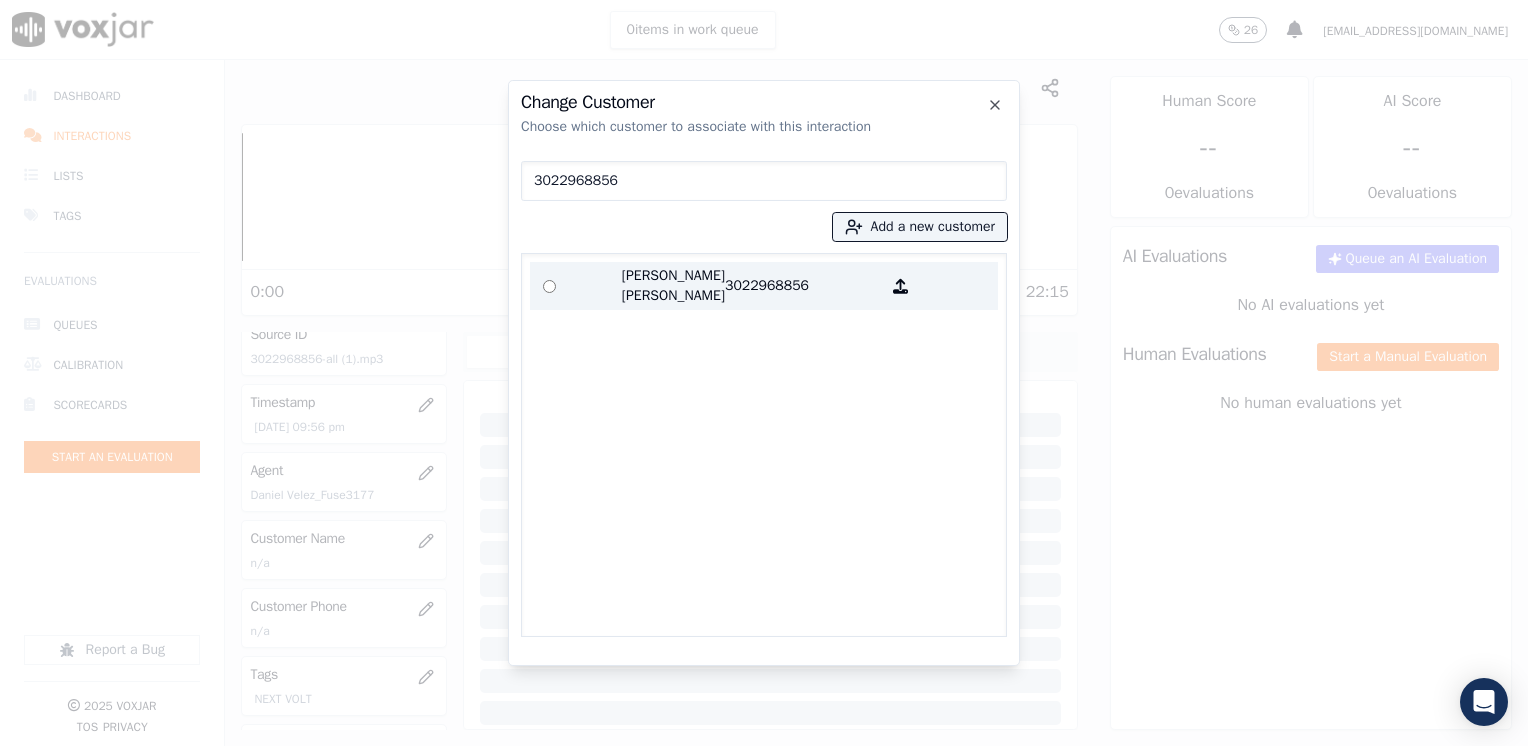 click on "3022968856" at bounding box center (803, 286) 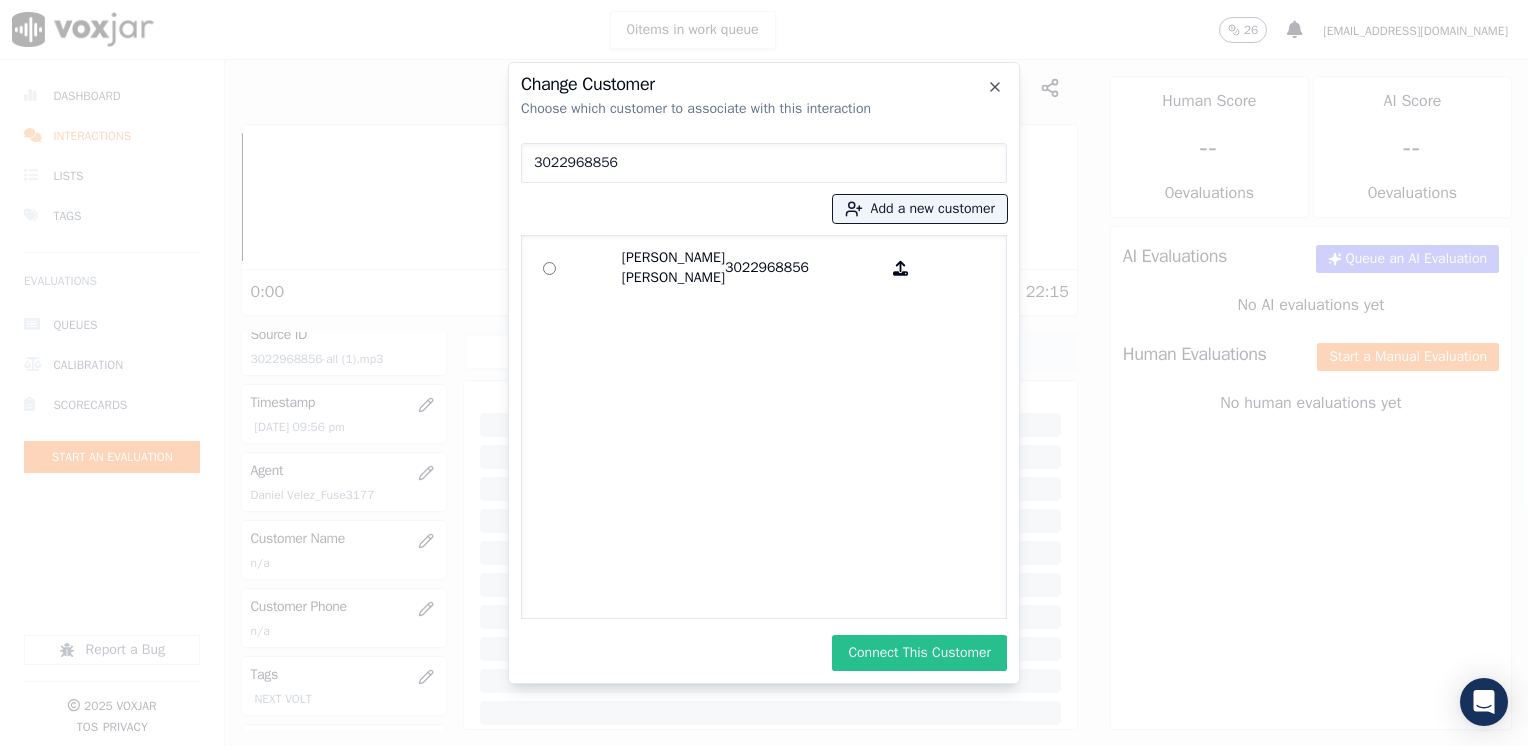 click on "Connect This Customer" at bounding box center (919, 653) 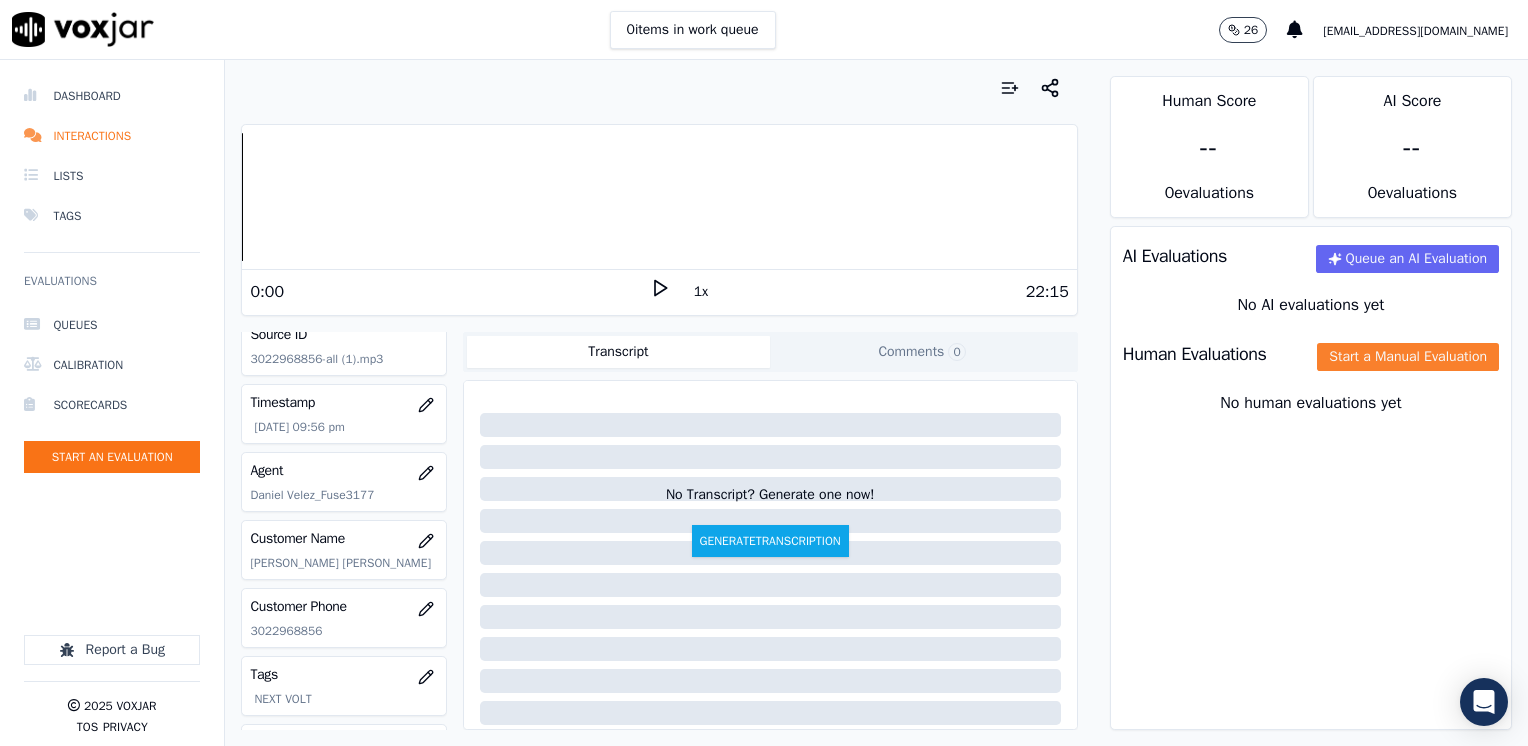 click on "Start a Manual Evaluation" 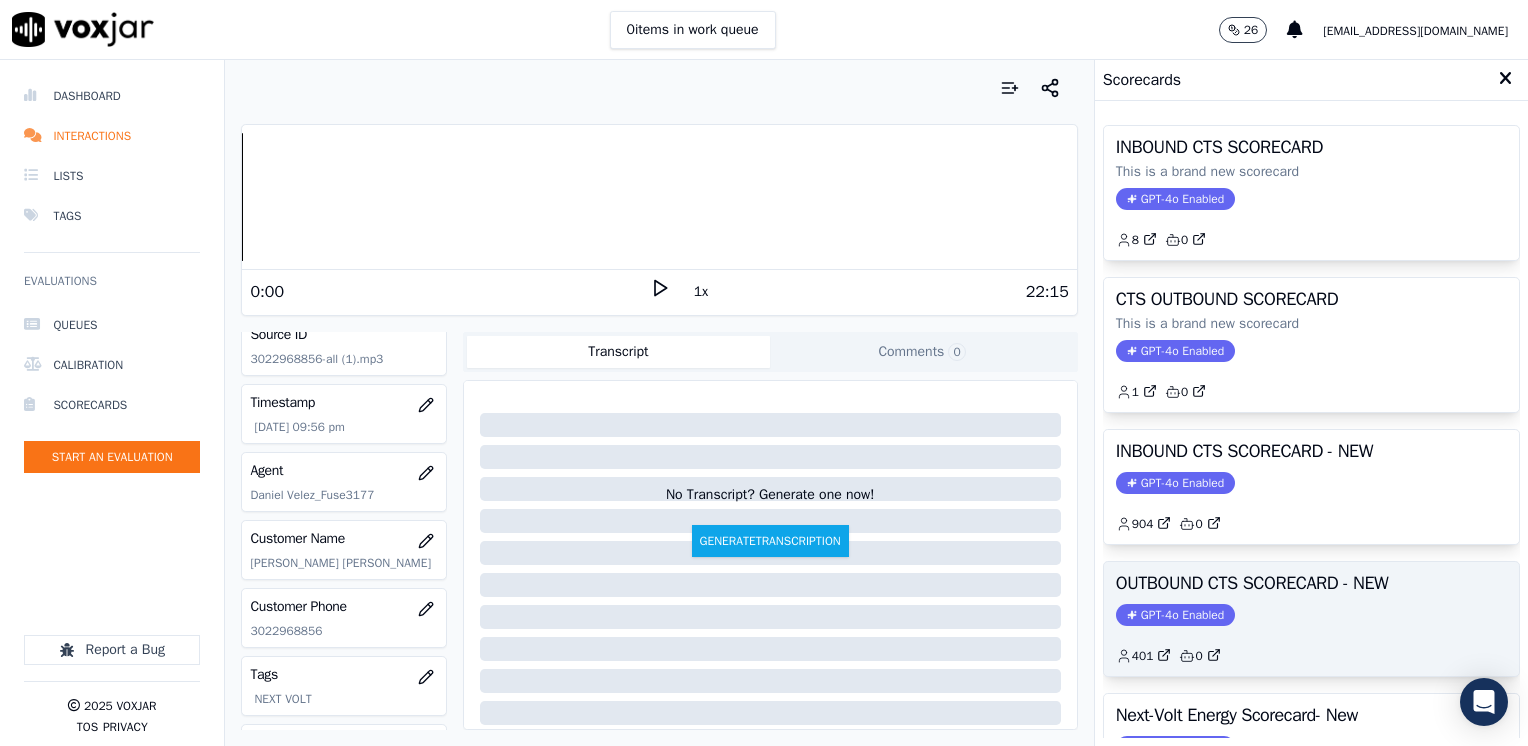 click on "GPT-4o Enabled" at bounding box center [1175, 615] 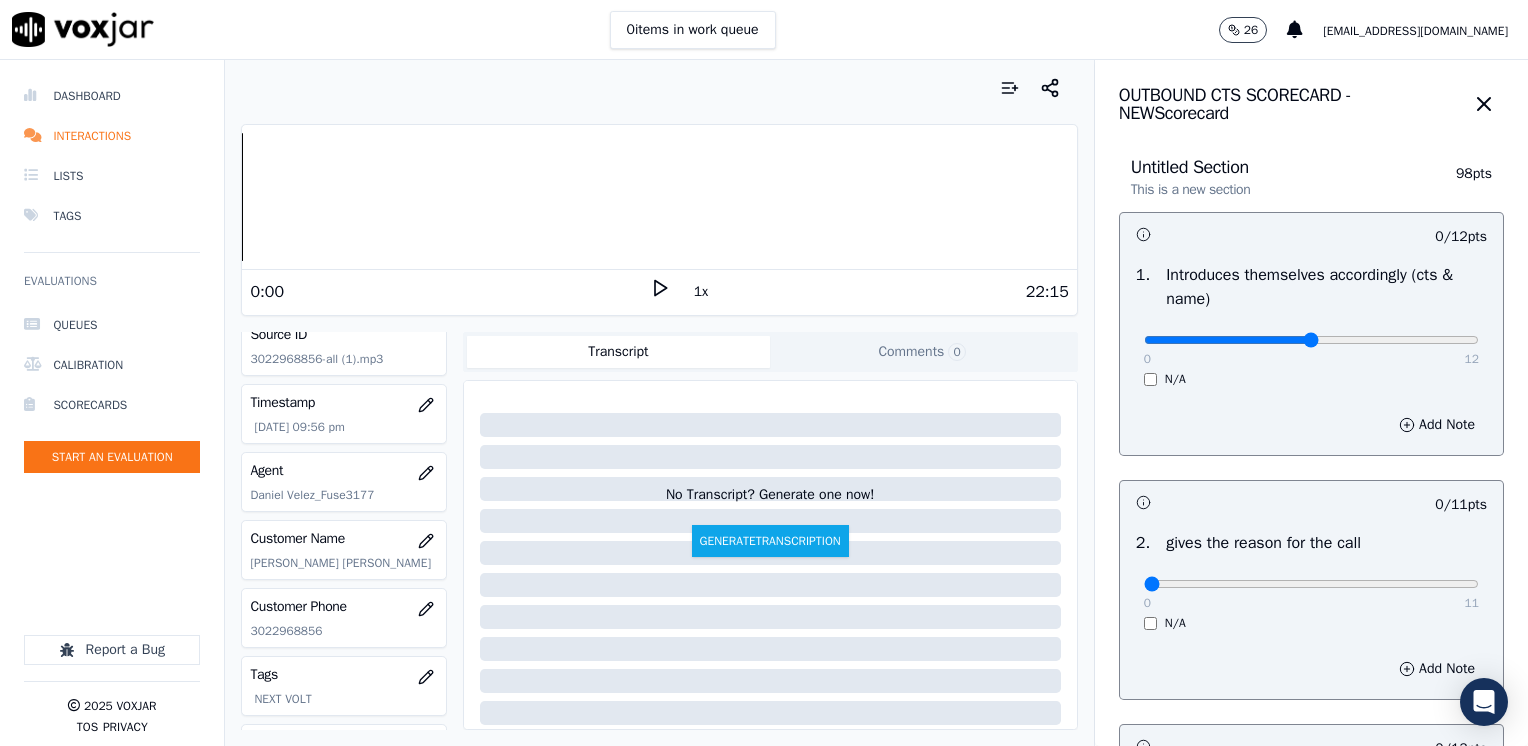click at bounding box center (1311, 340) 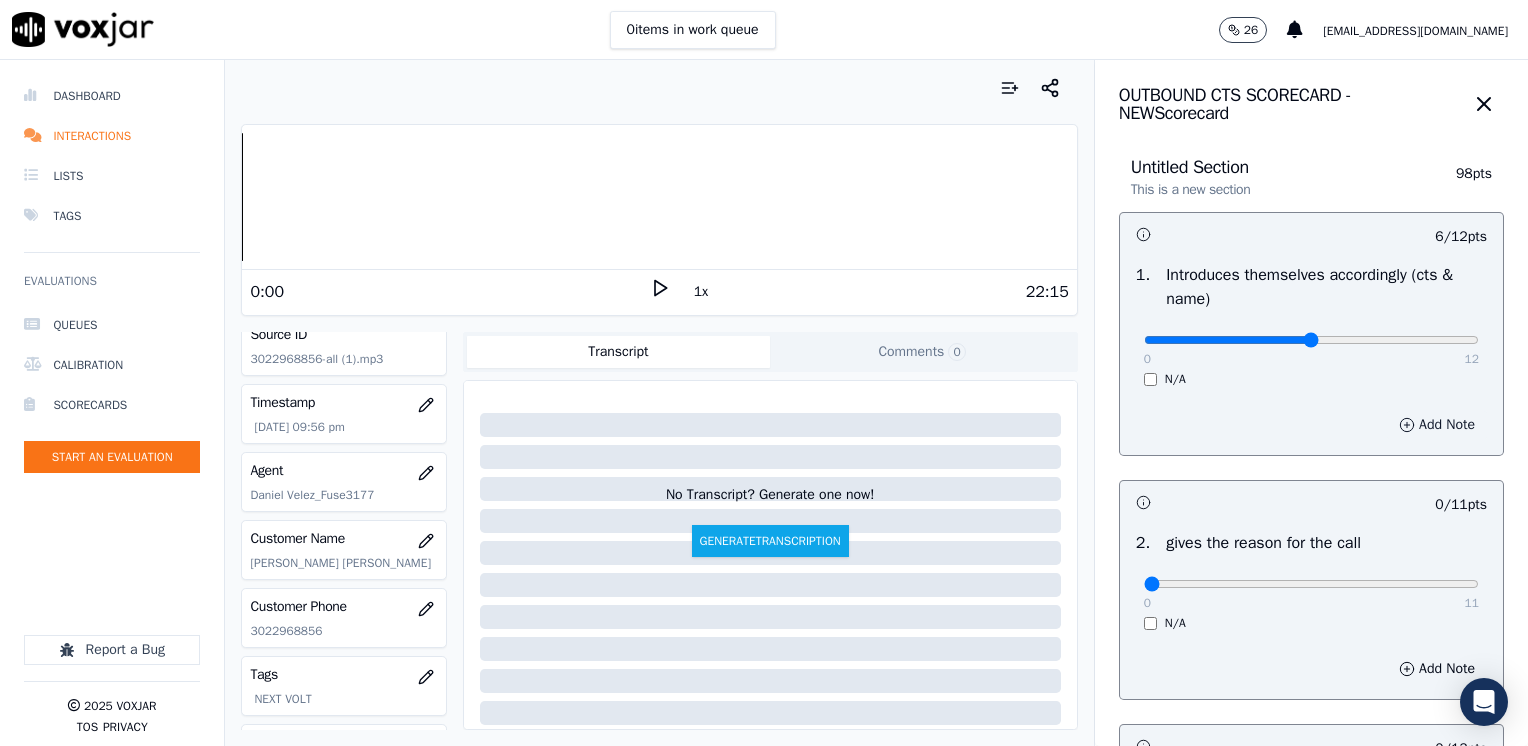 click on "Add Note" at bounding box center [1437, 425] 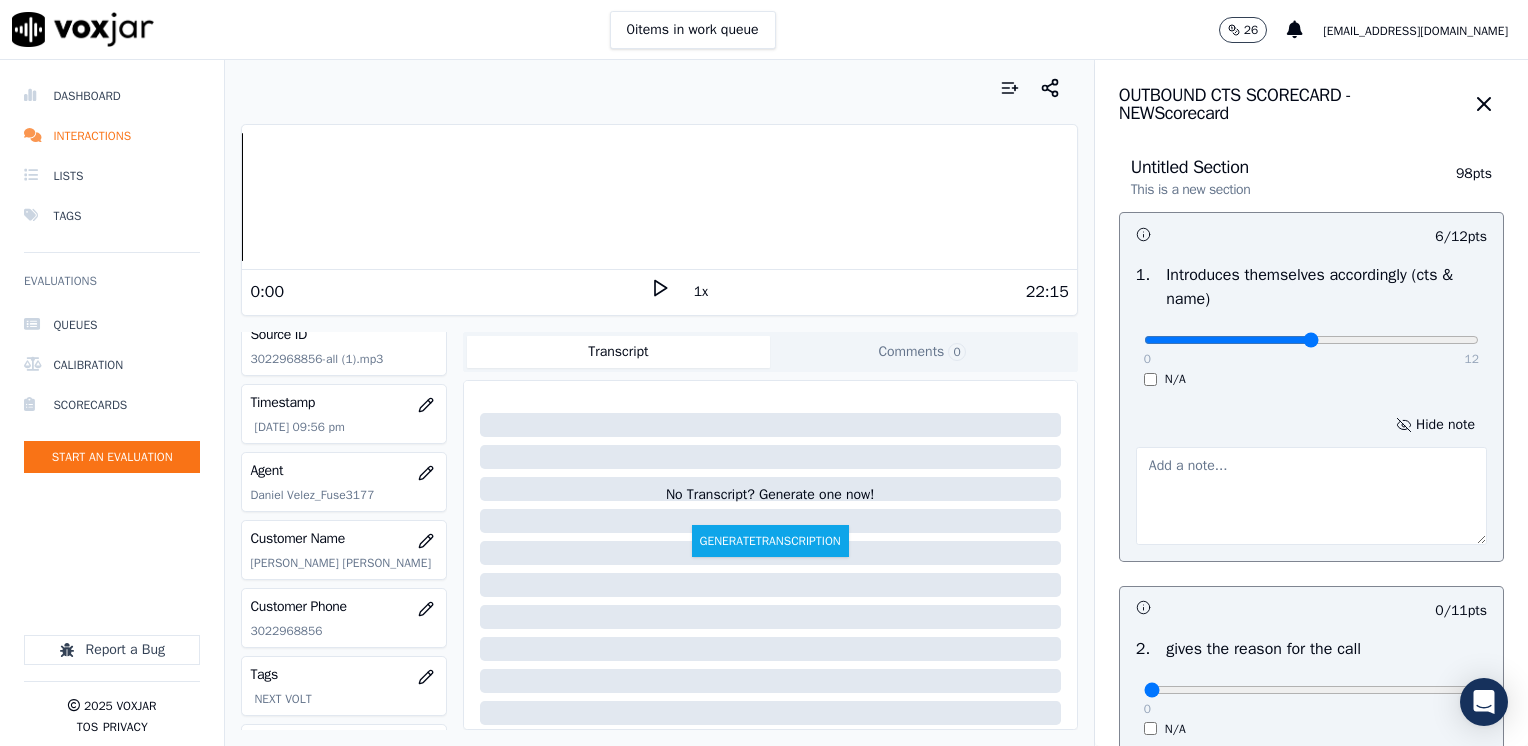 click at bounding box center (1311, 496) 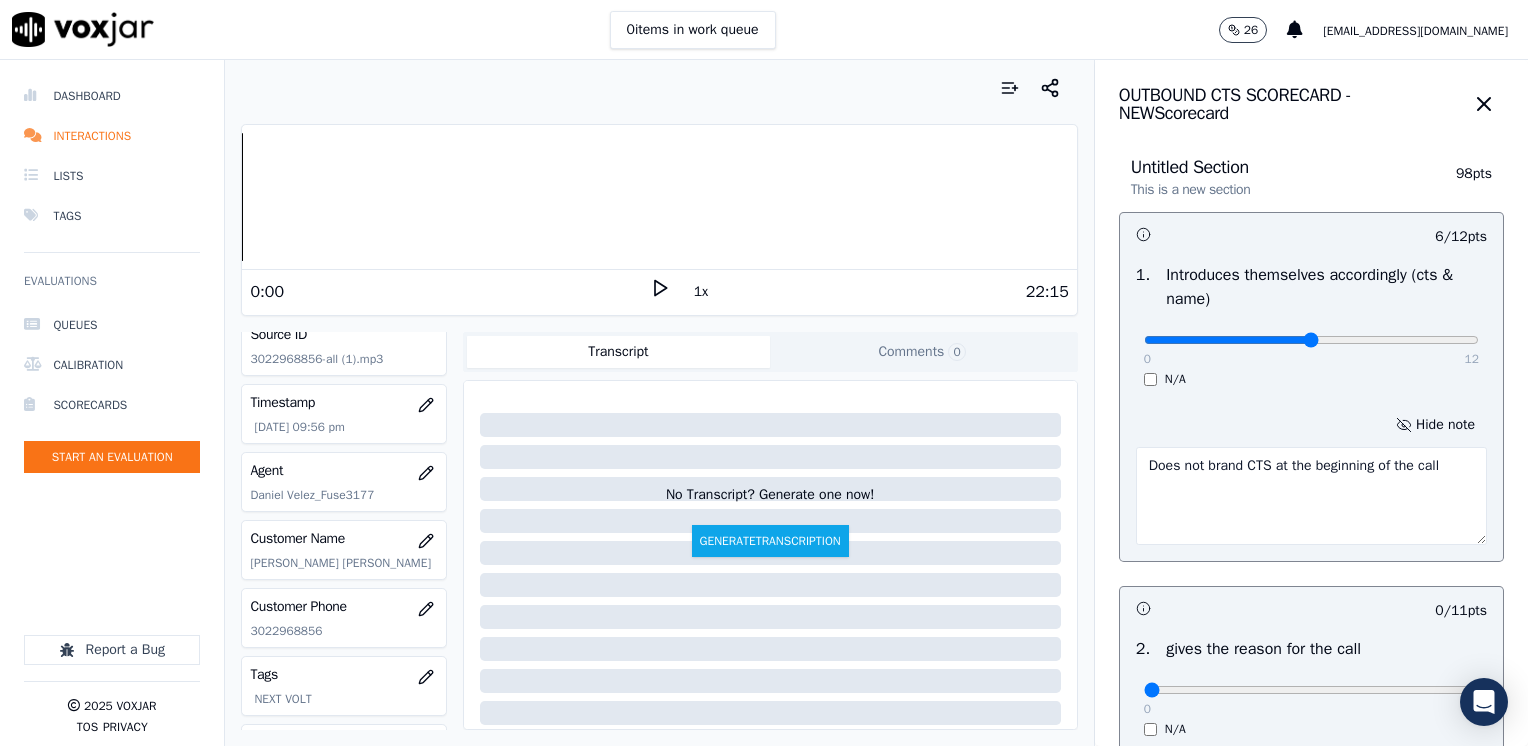 scroll, scrollTop: 300, scrollLeft: 0, axis: vertical 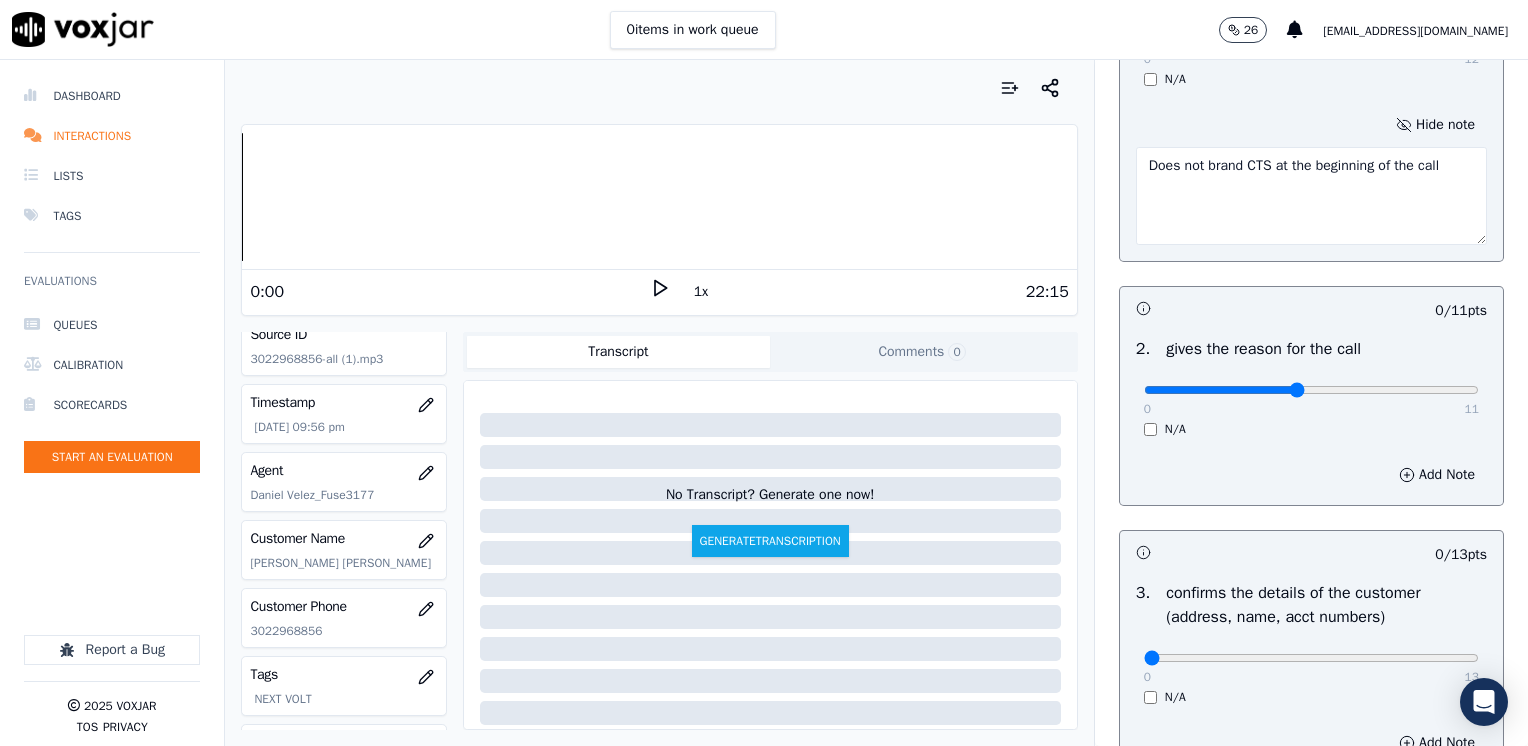 click at bounding box center (1311, 40) 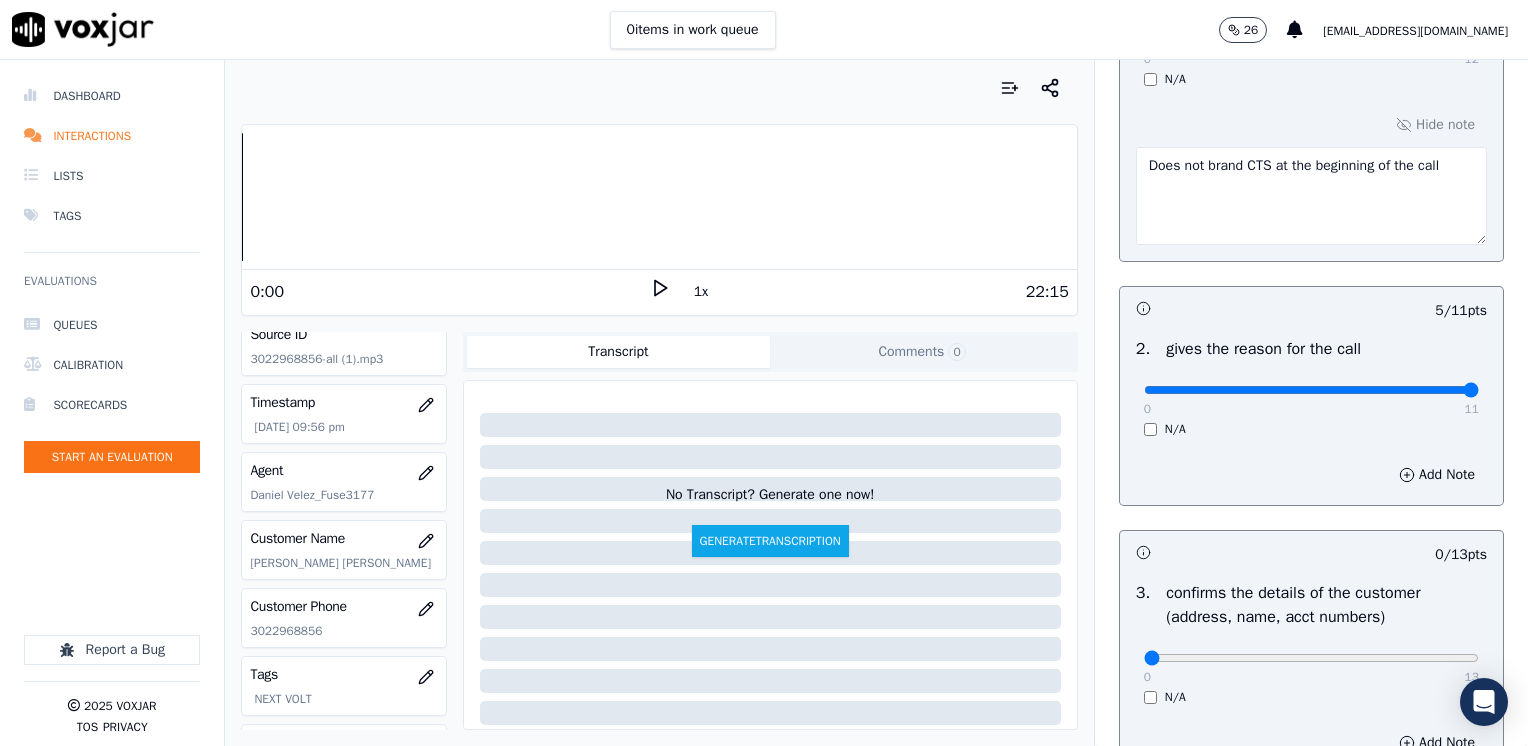 drag, startPoint x: 1266, startPoint y: 388, endPoint x: 1531, endPoint y: 380, distance: 265.12073 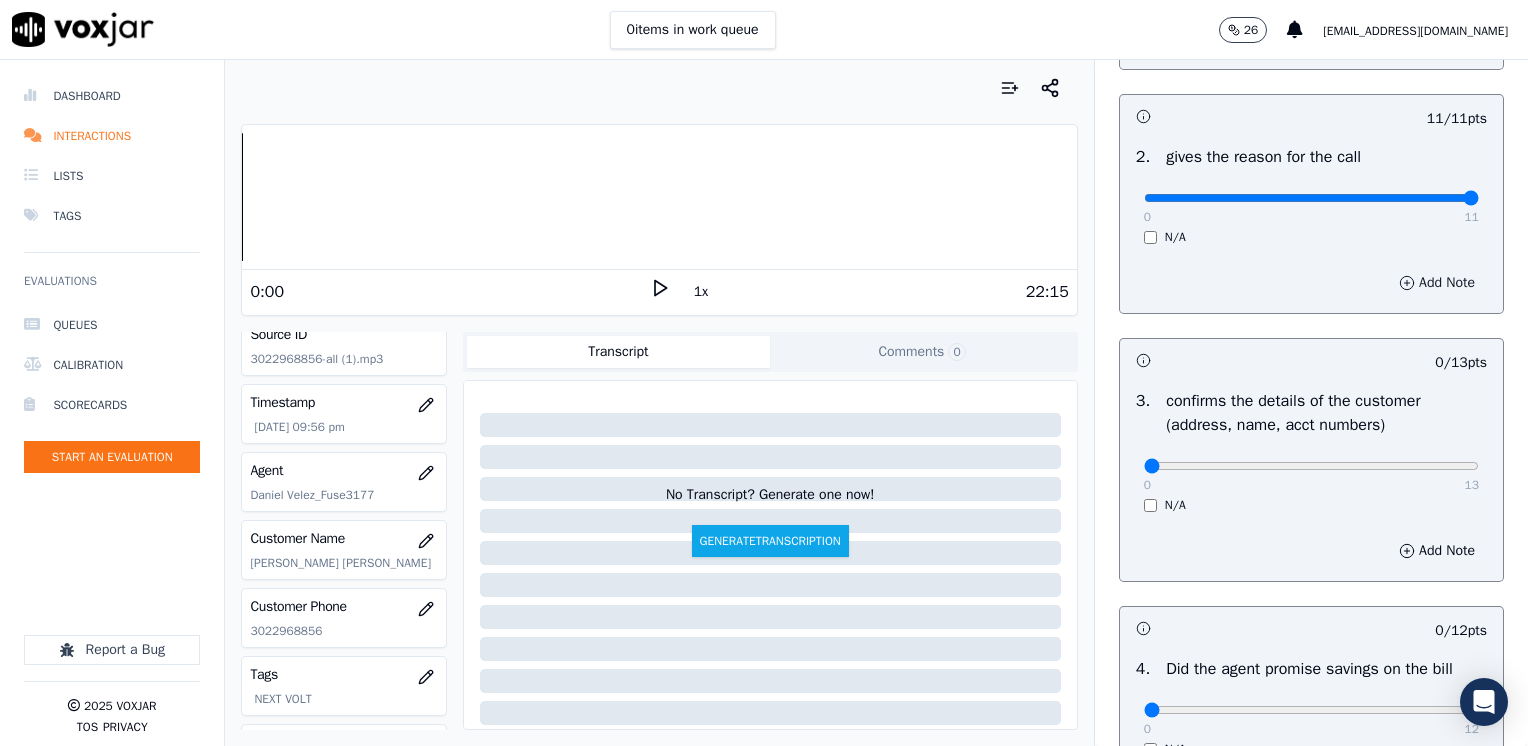 scroll, scrollTop: 800, scrollLeft: 0, axis: vertical 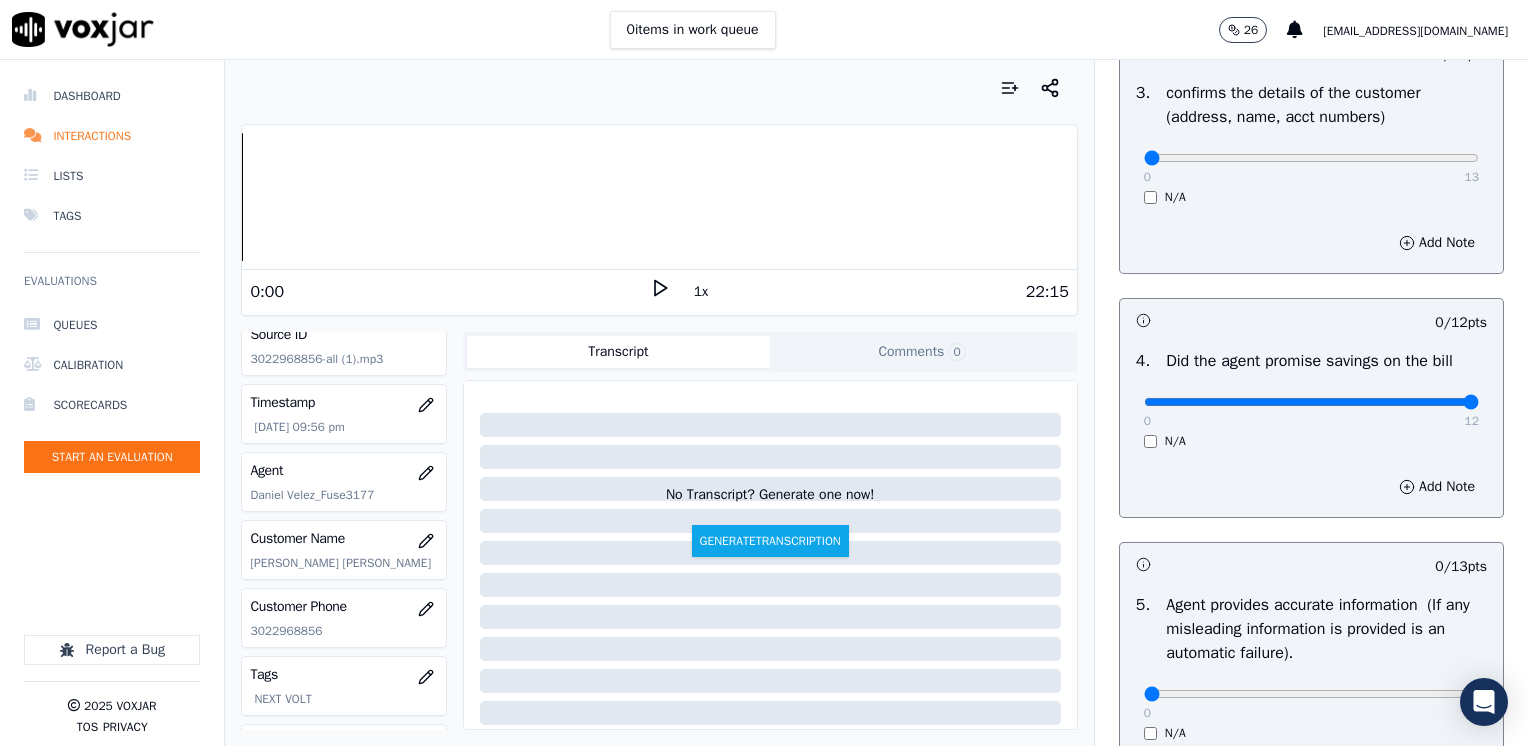 drag, startPoint x: 1126, startPoint y: 396, endPoint x: 1531, endPoint y: 376, distance: 405.49353 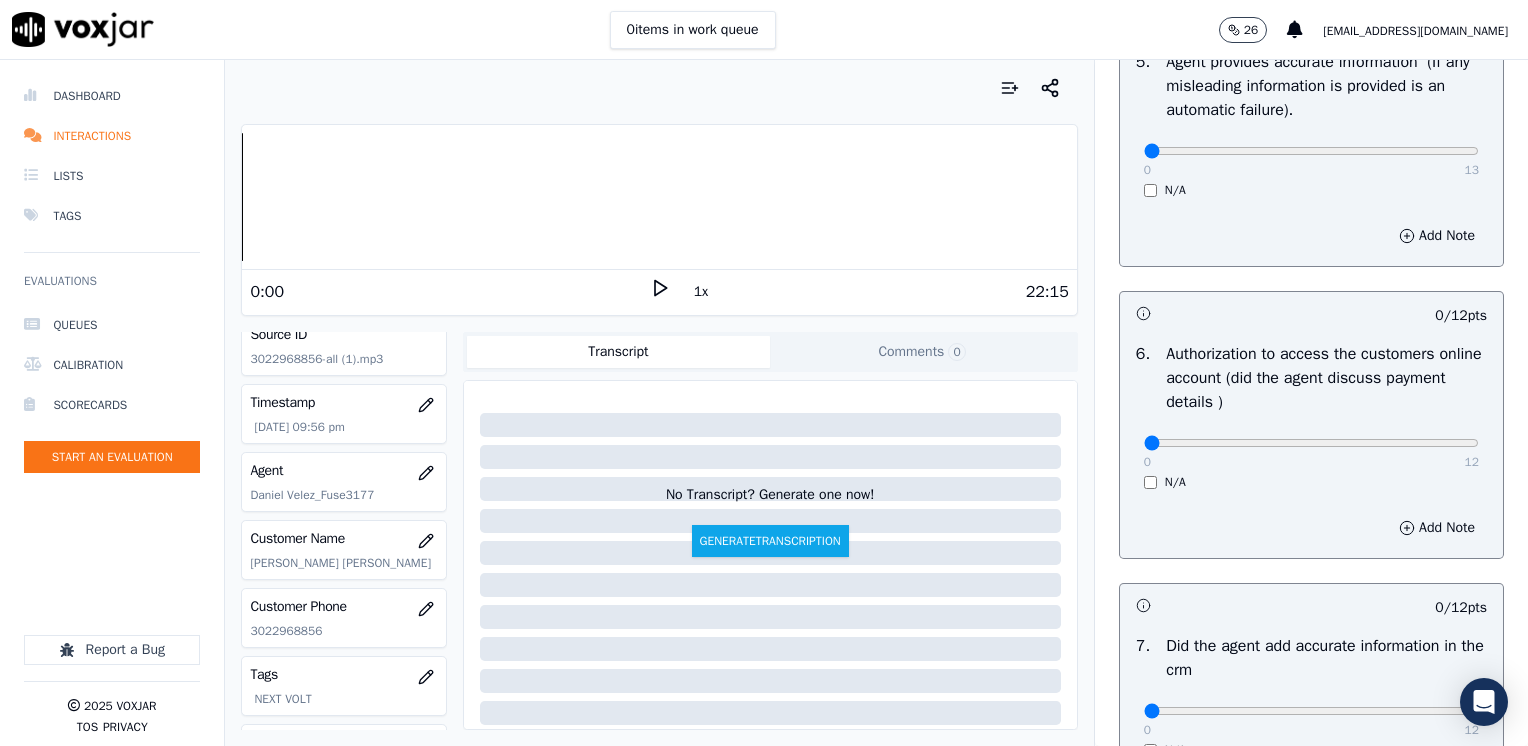 scroll, scrollTop: 1400, scrollLeft: 0, axis: vertical 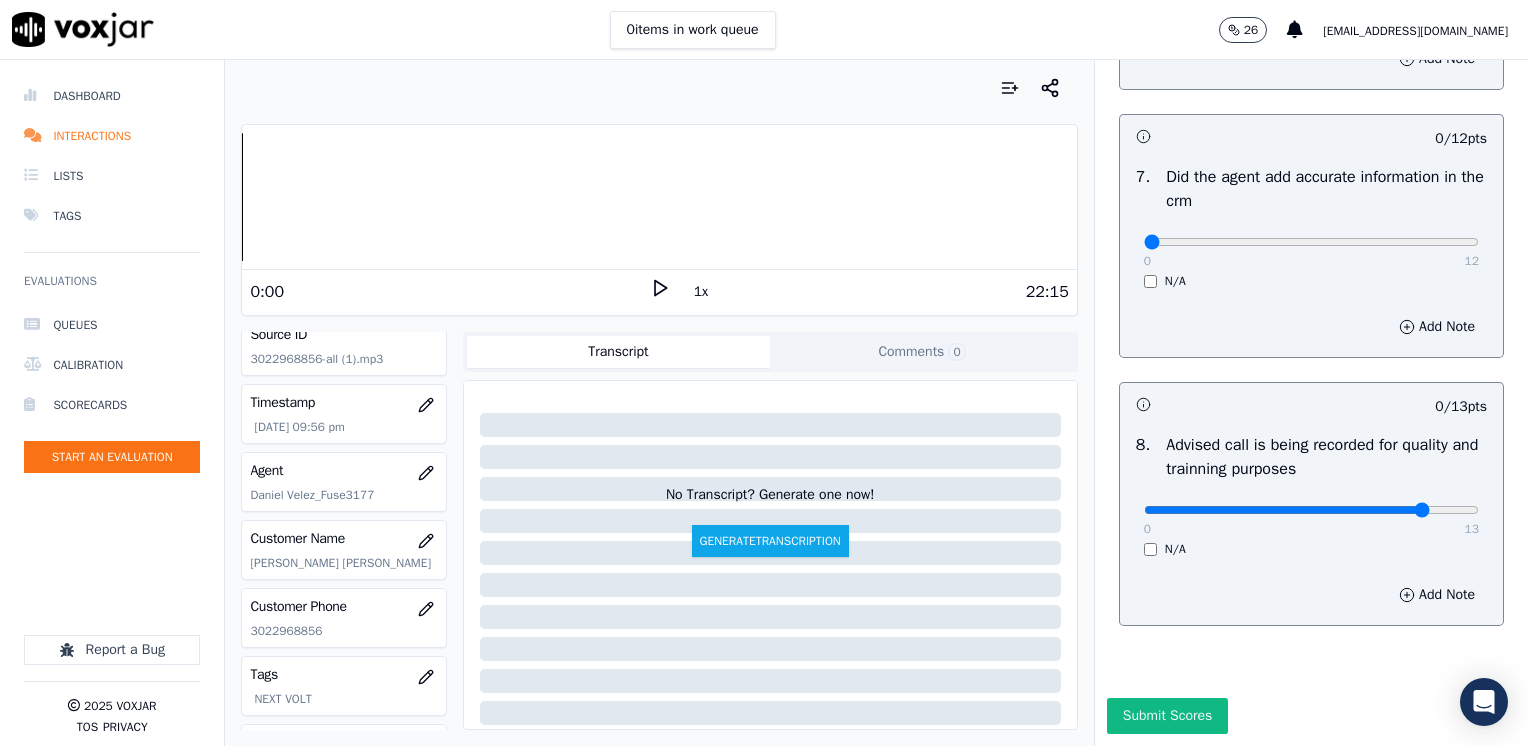 click at bounding box center [1311, -1472] 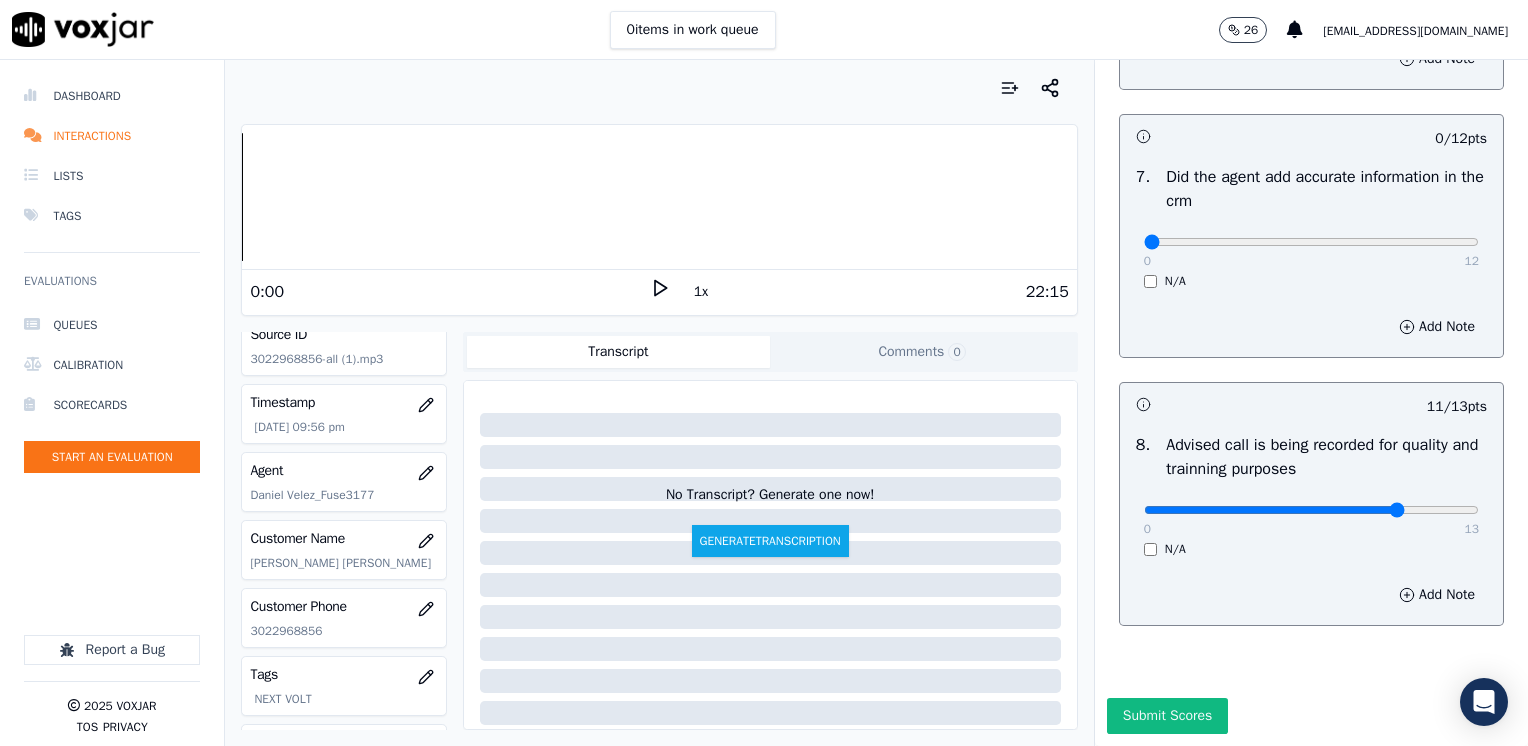 click at bounding box center (1311, -1472) 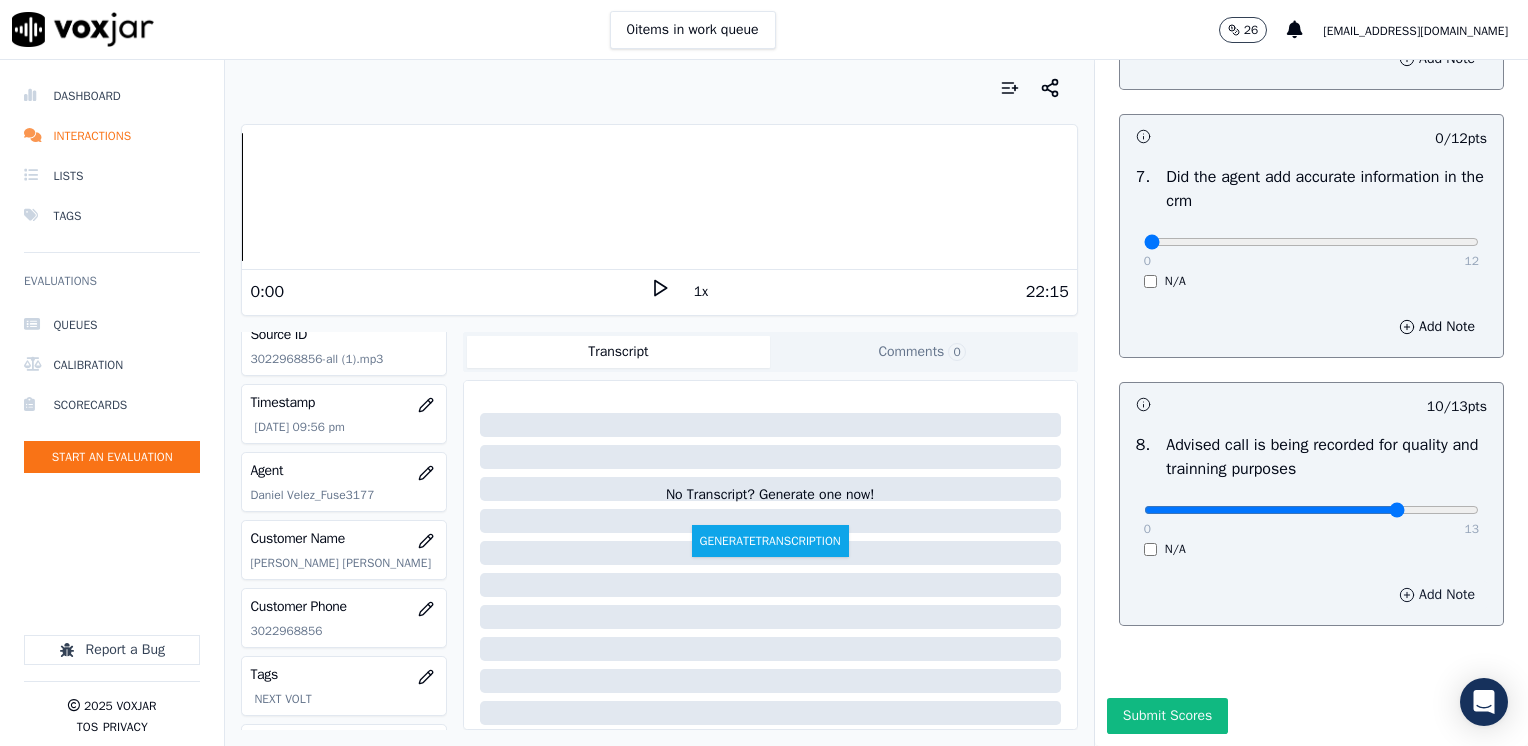 click on "Add Note" at bounding box center [1437, 595] 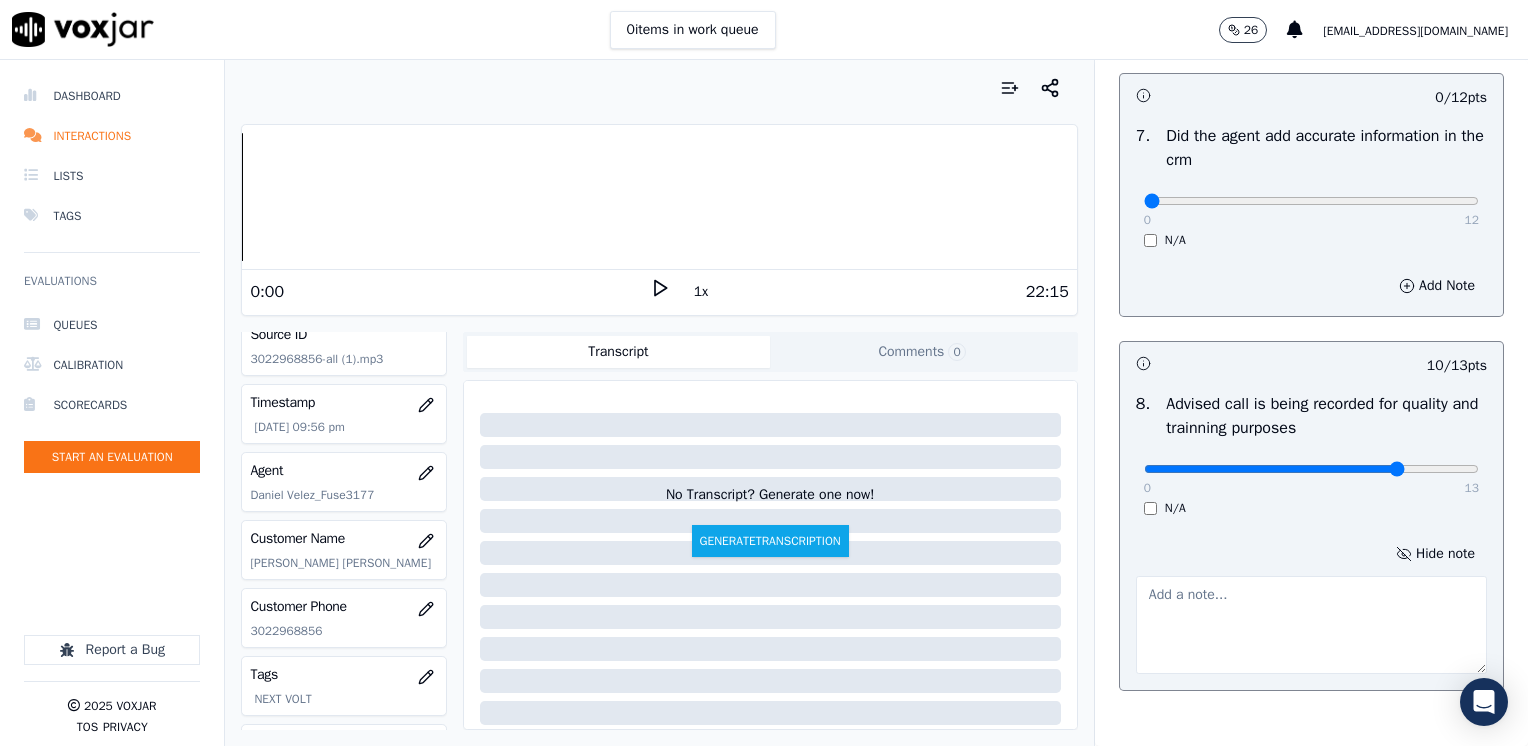 click at bounding box center (1311, 625) 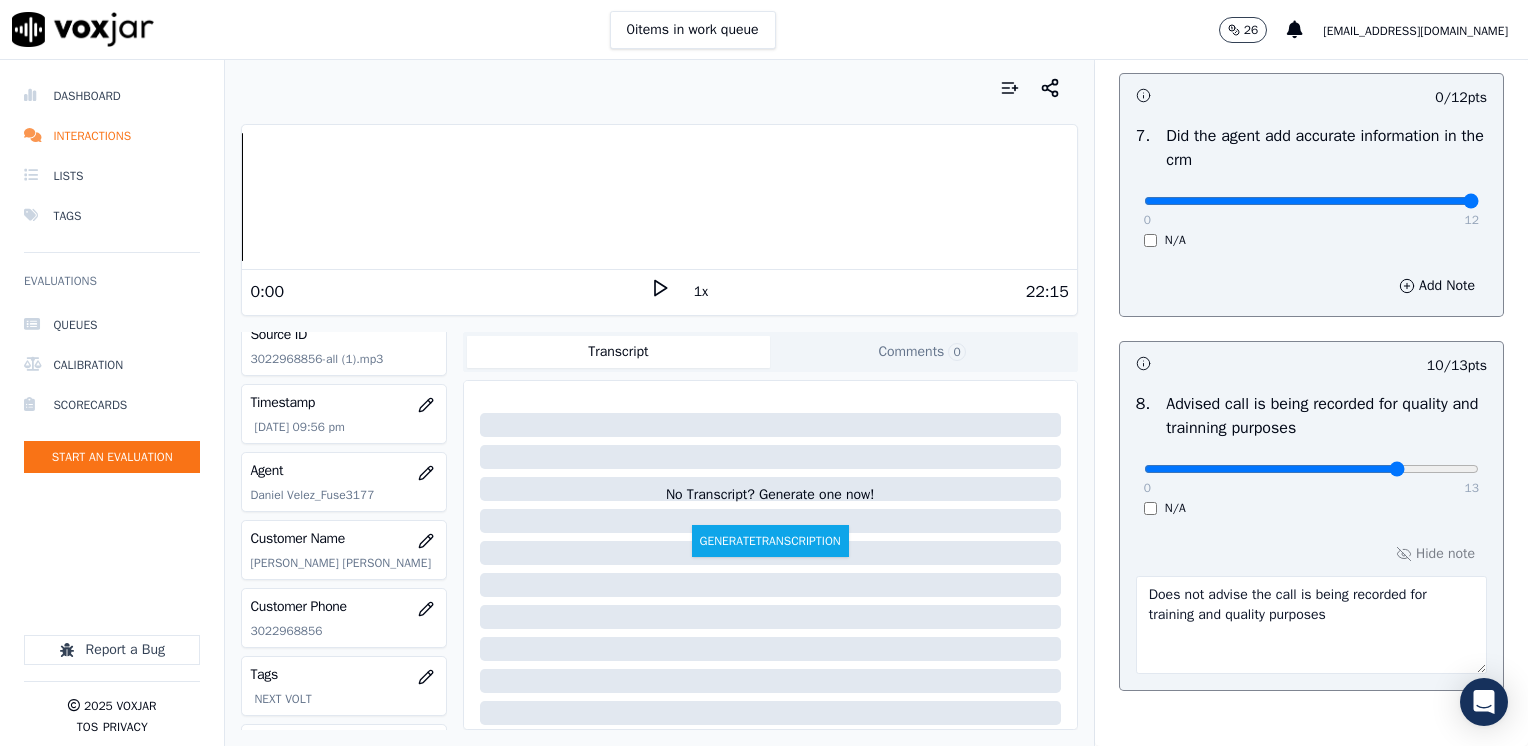 drag, startPoint x: 1128, startPoint y: 194, endPoint x: 1531, endPoint y: 218, distance: 403.71402 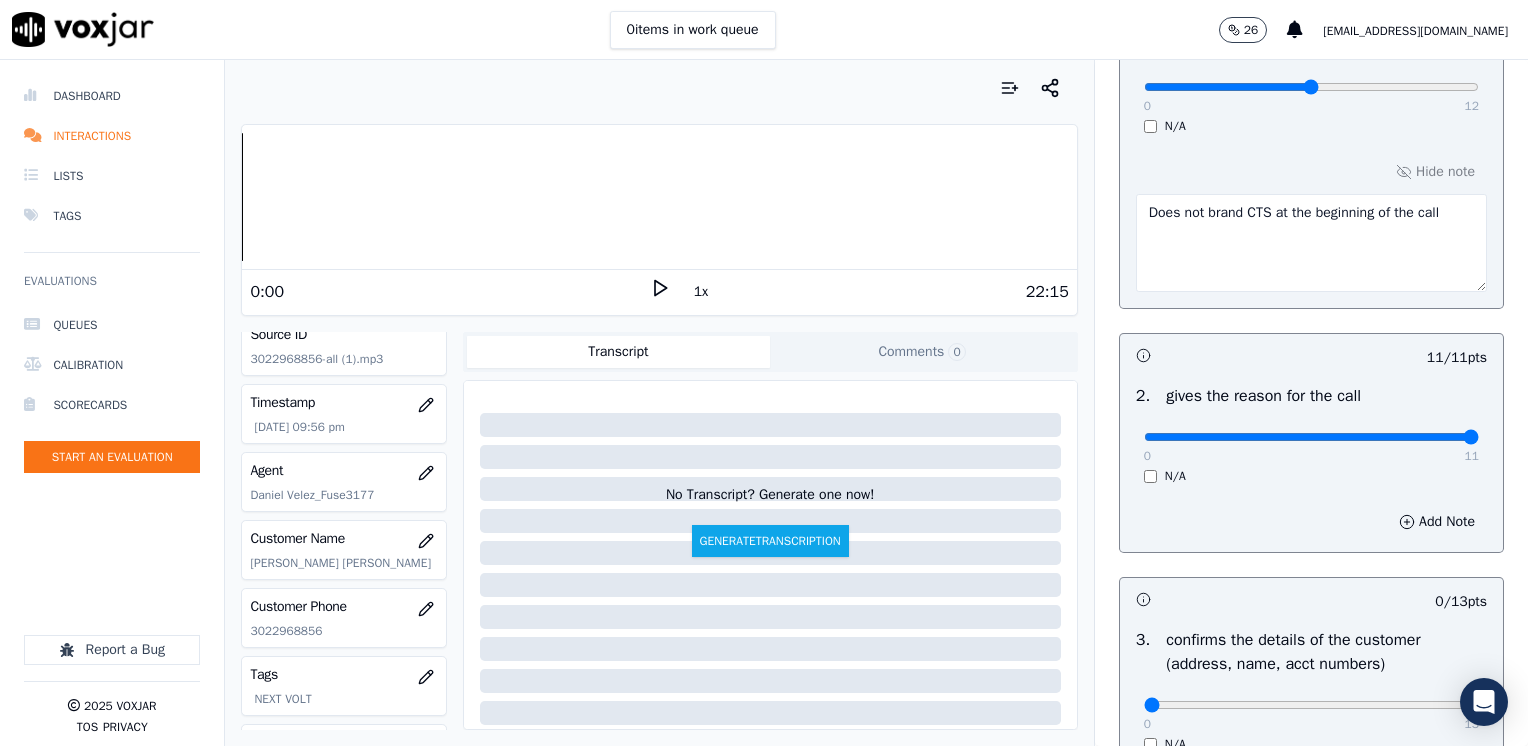 scroll, scrollTop: 153, scrollLeft: 0, axis: vertical 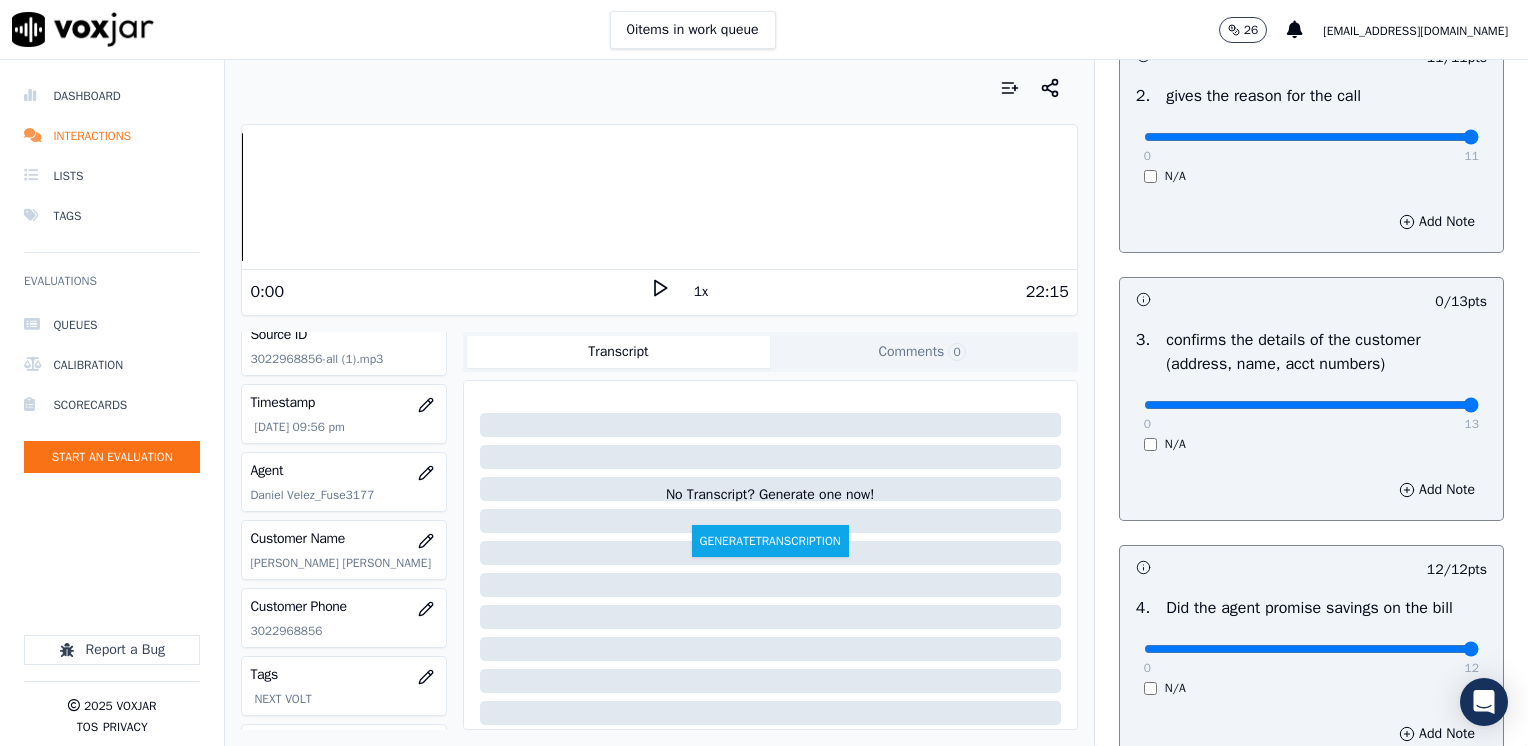 drag, startPoint x: 1136, startPoint y: 405, endPoint x: 1531, endPoint y: 398, distance: 395.062 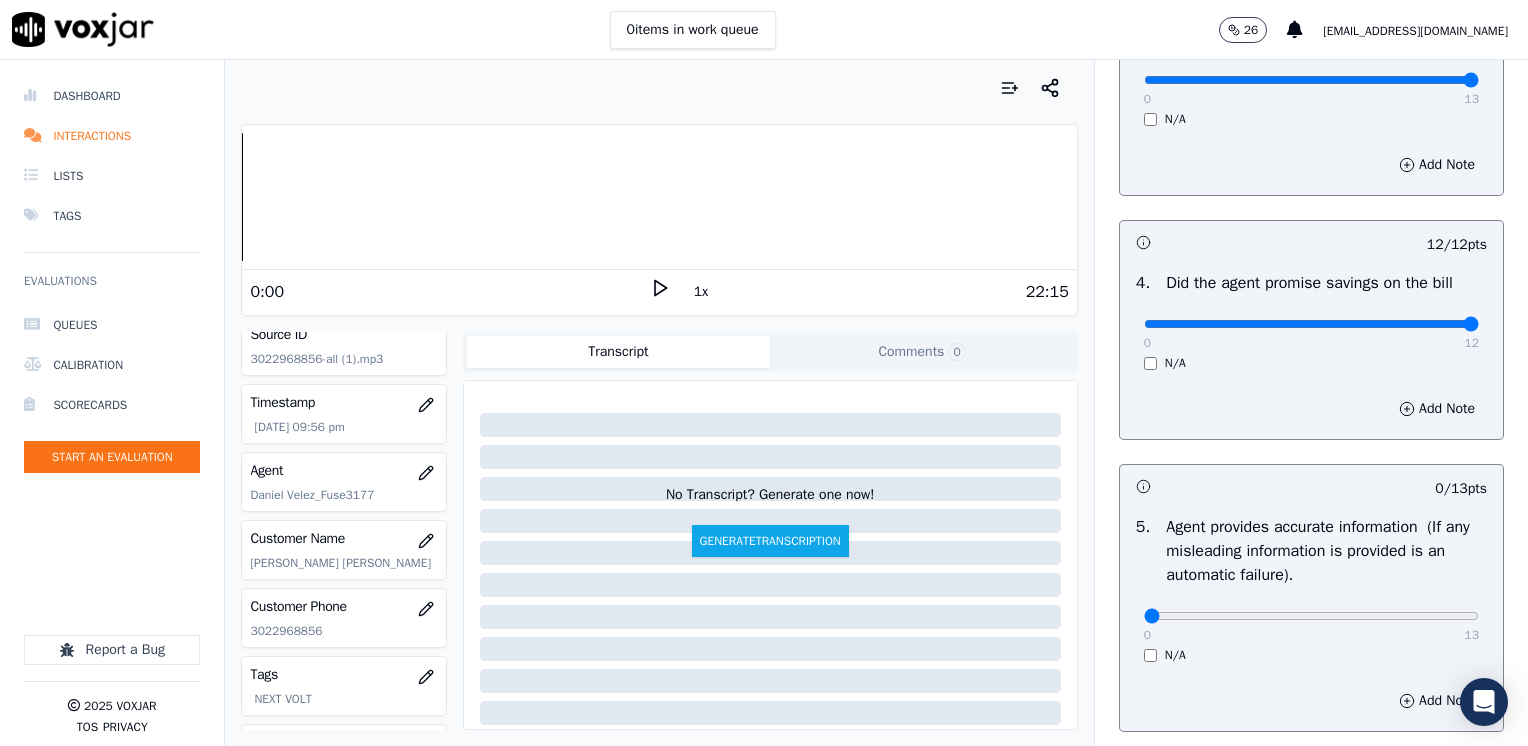 scroll, scrollTop: 1053, scrollLeft: 0, axis: vertical 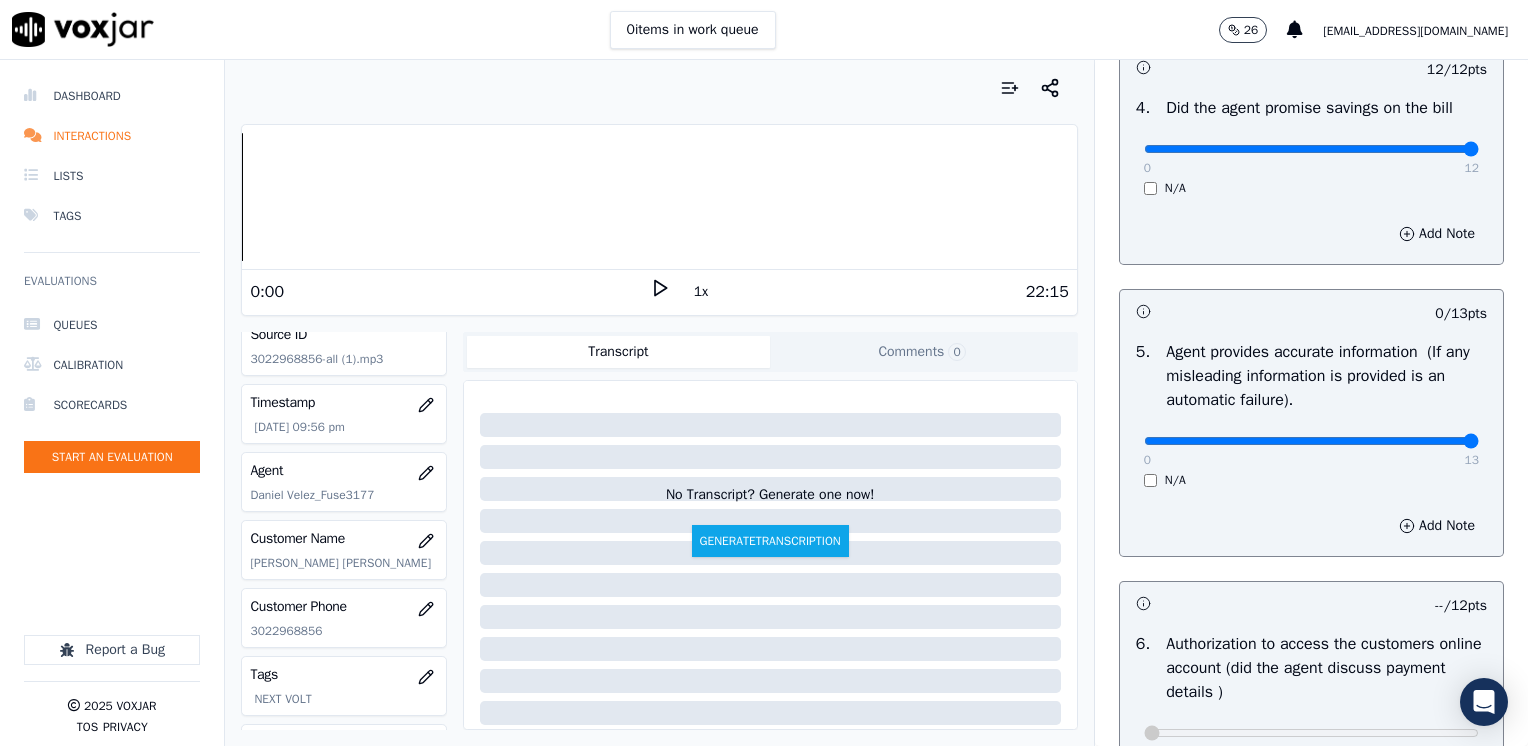 drag, startPoint x: 1123, startPoint y: 440, endPoint x: 1496, endPoint y: 470, distance: 374.2045 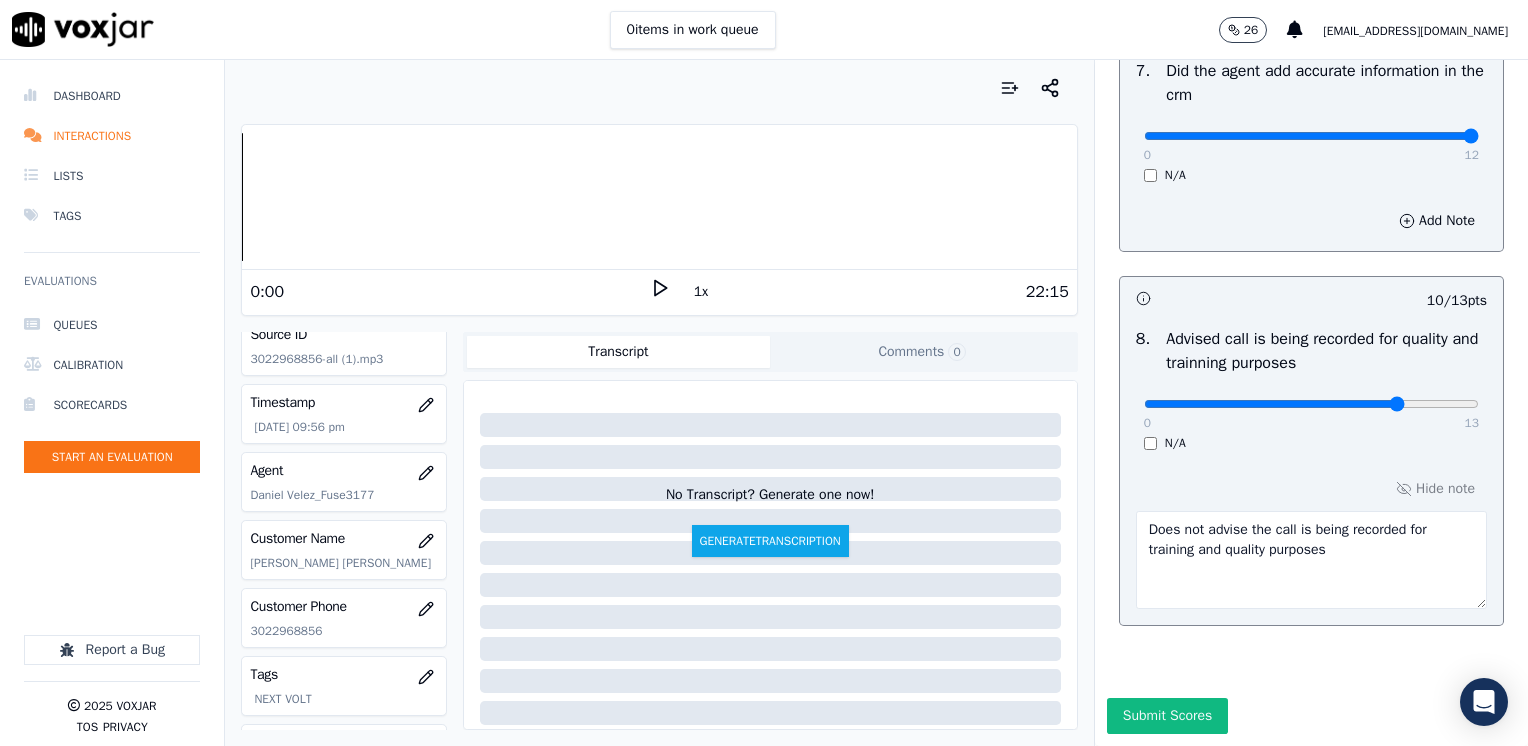 scroll, scrollTop: 1959, scrollLeft: 0, axis: vertical 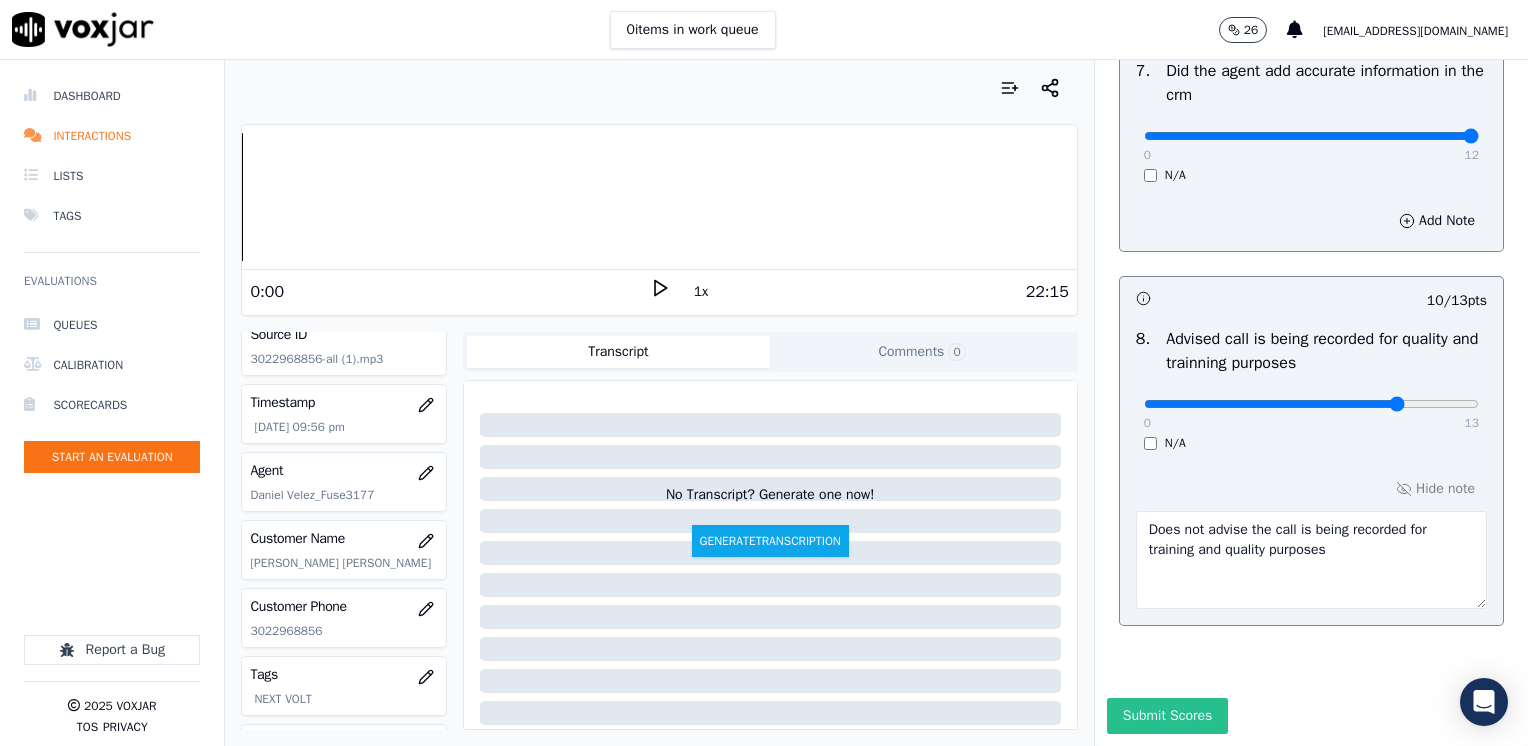 click on "Submit Scores" at bounding box center (1167, 716) 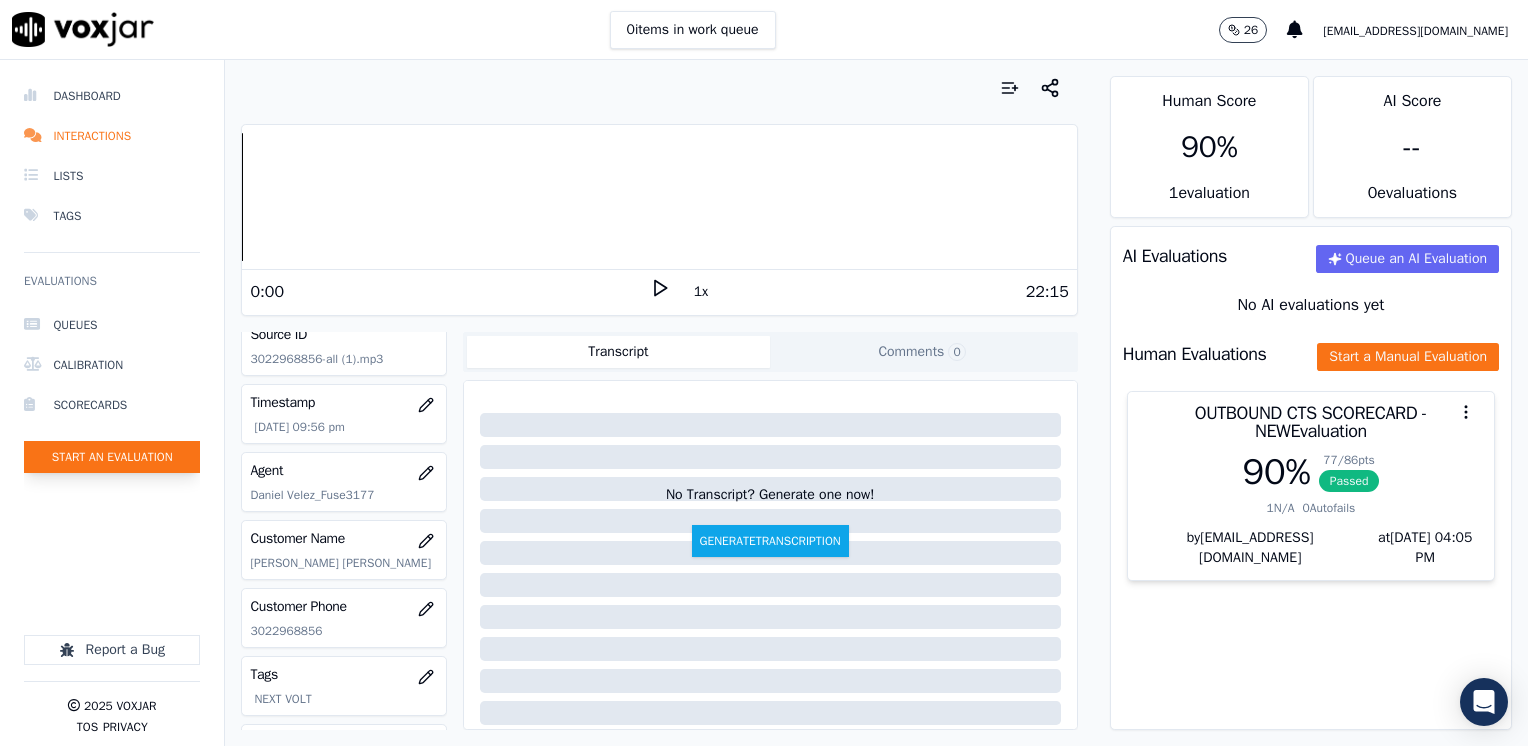 click on "Start an Evaluation" 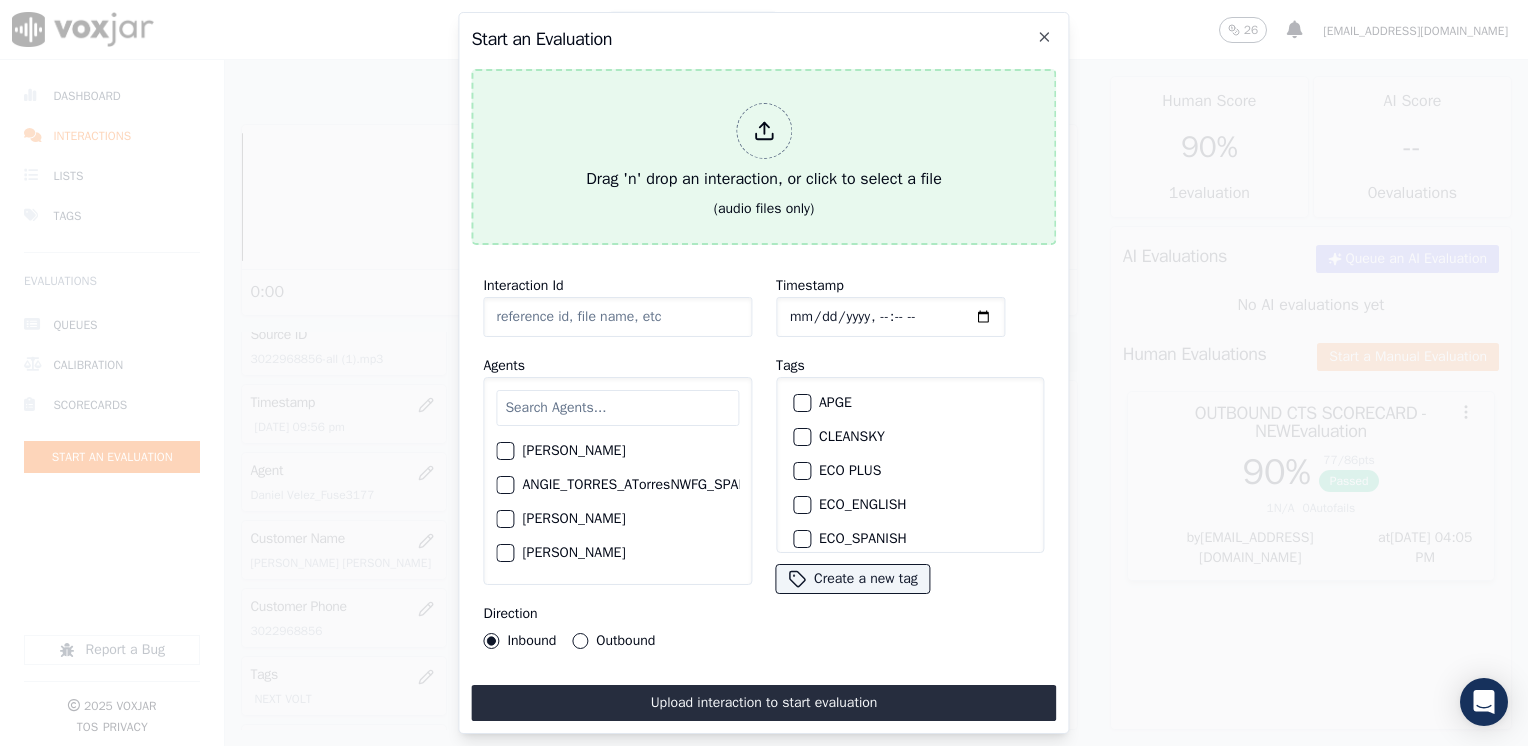 click 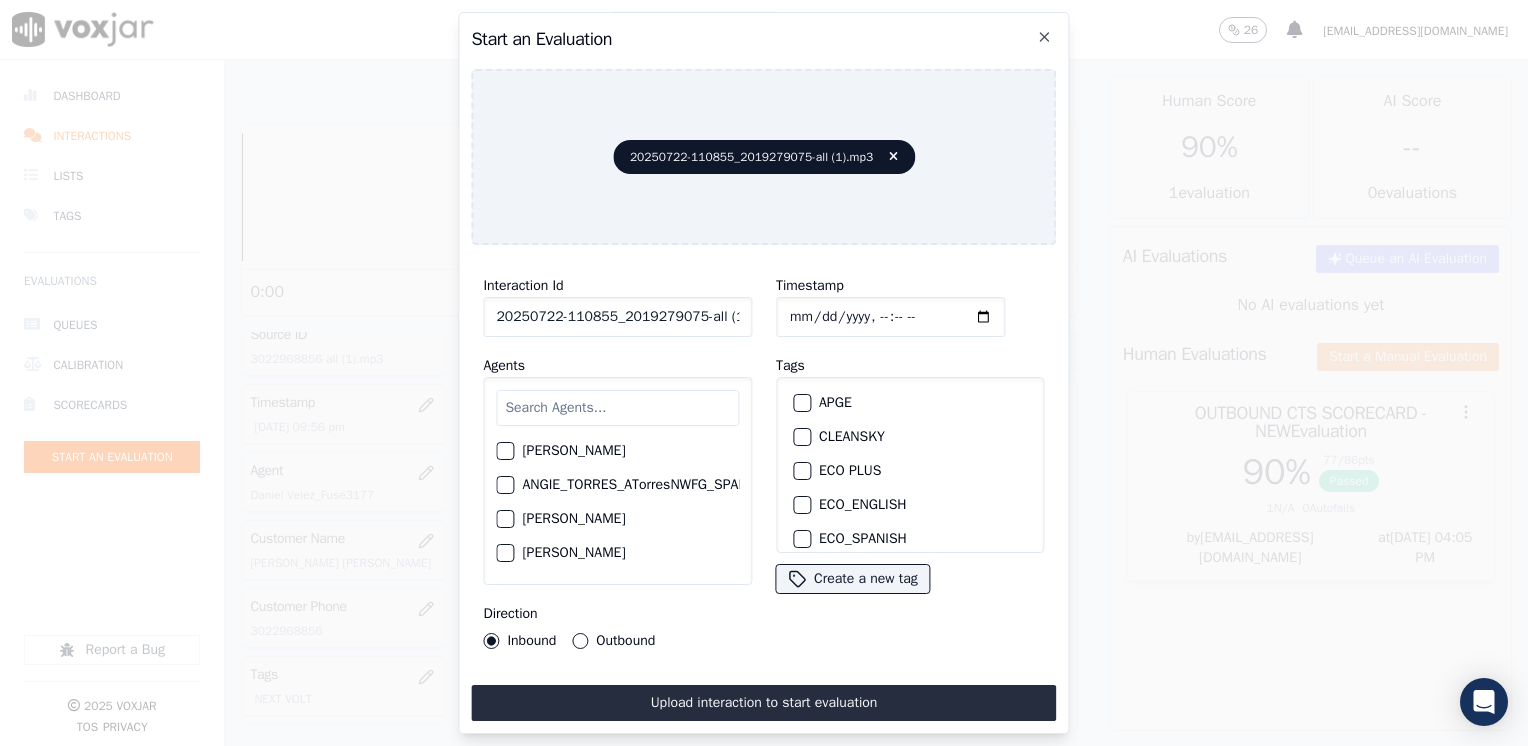 click at bounding box center (617, 408) 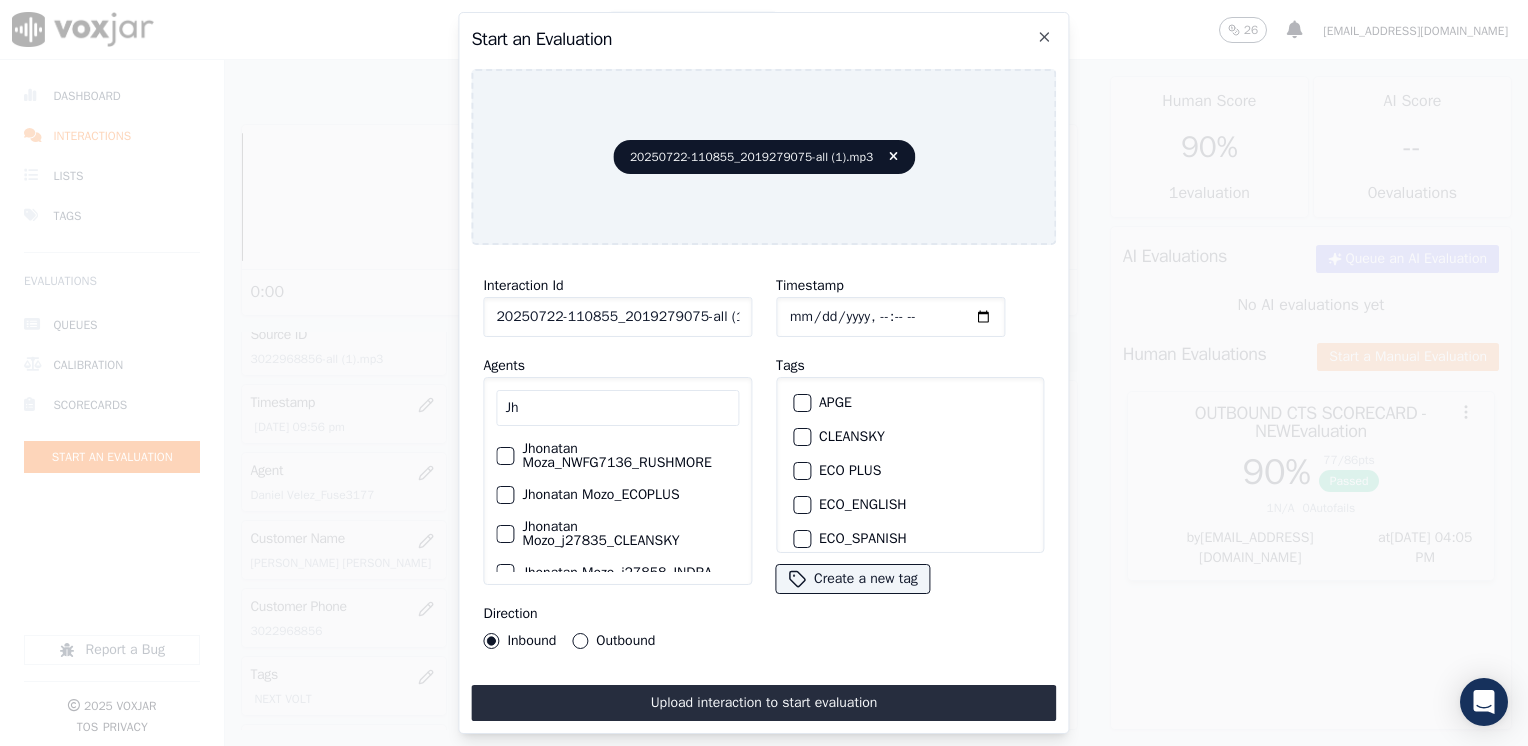 scroll, scrollTop: 0, scrollLeft: 0, axis: both 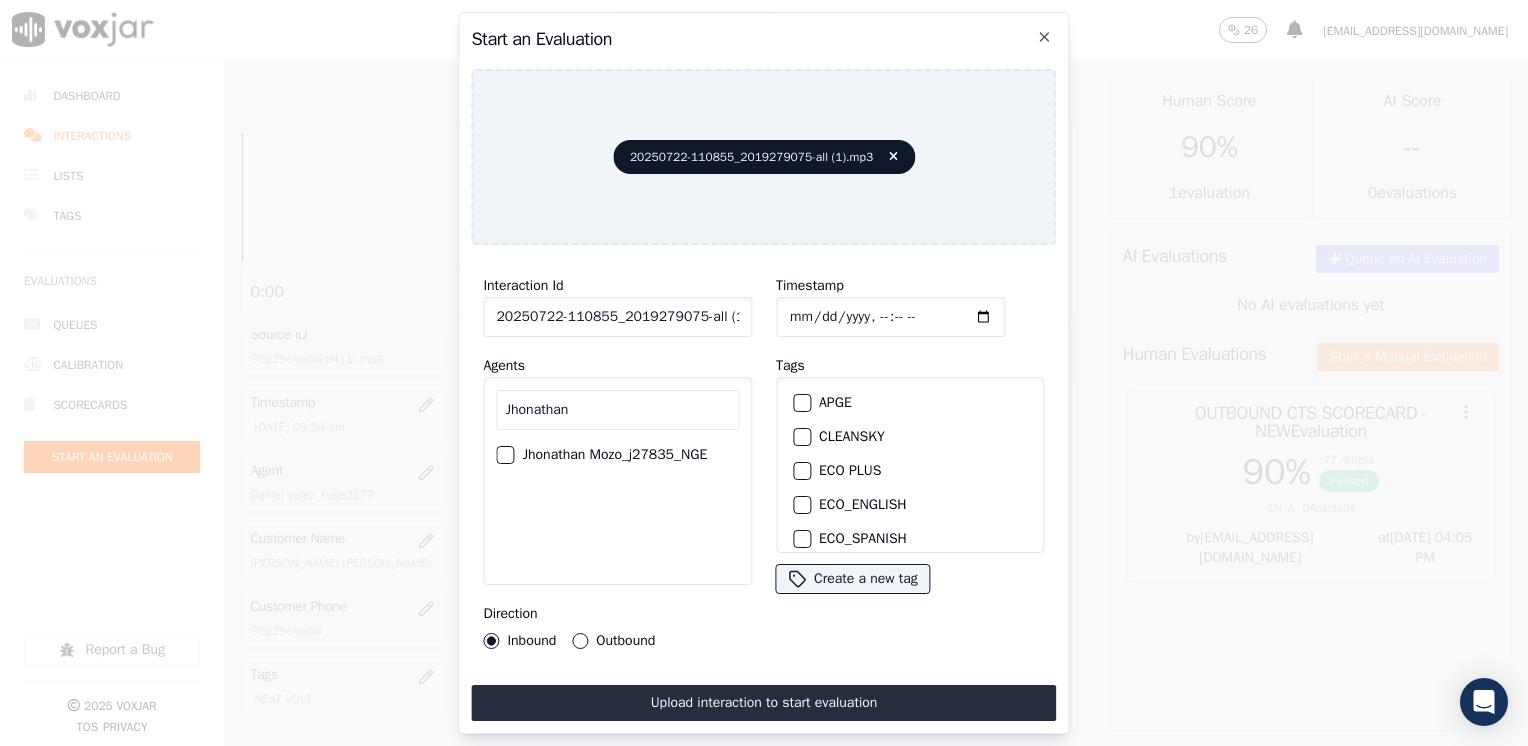click at bounding box center (504, 455) 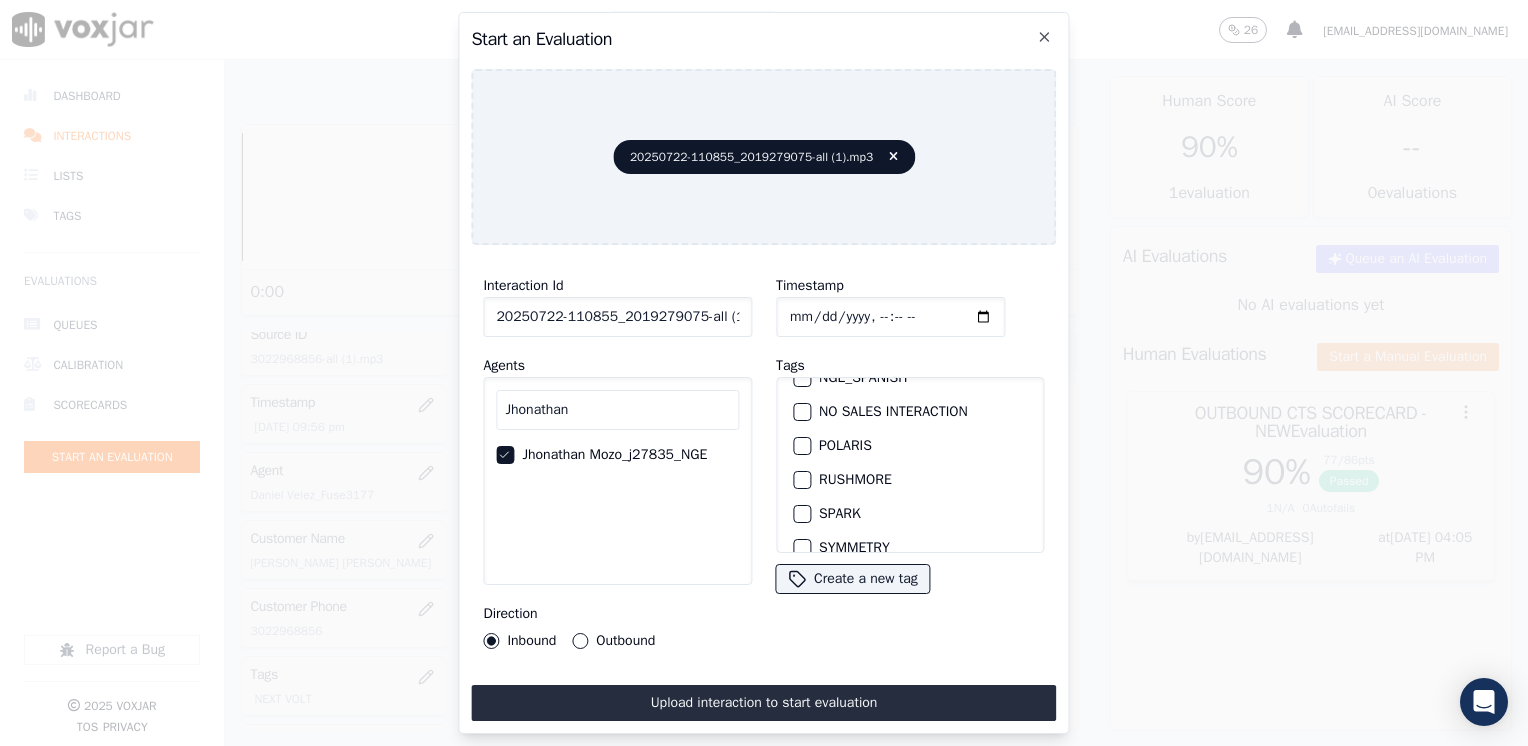 scroll, scrollTop: 400, scrollLeft: 0, axis: vertical 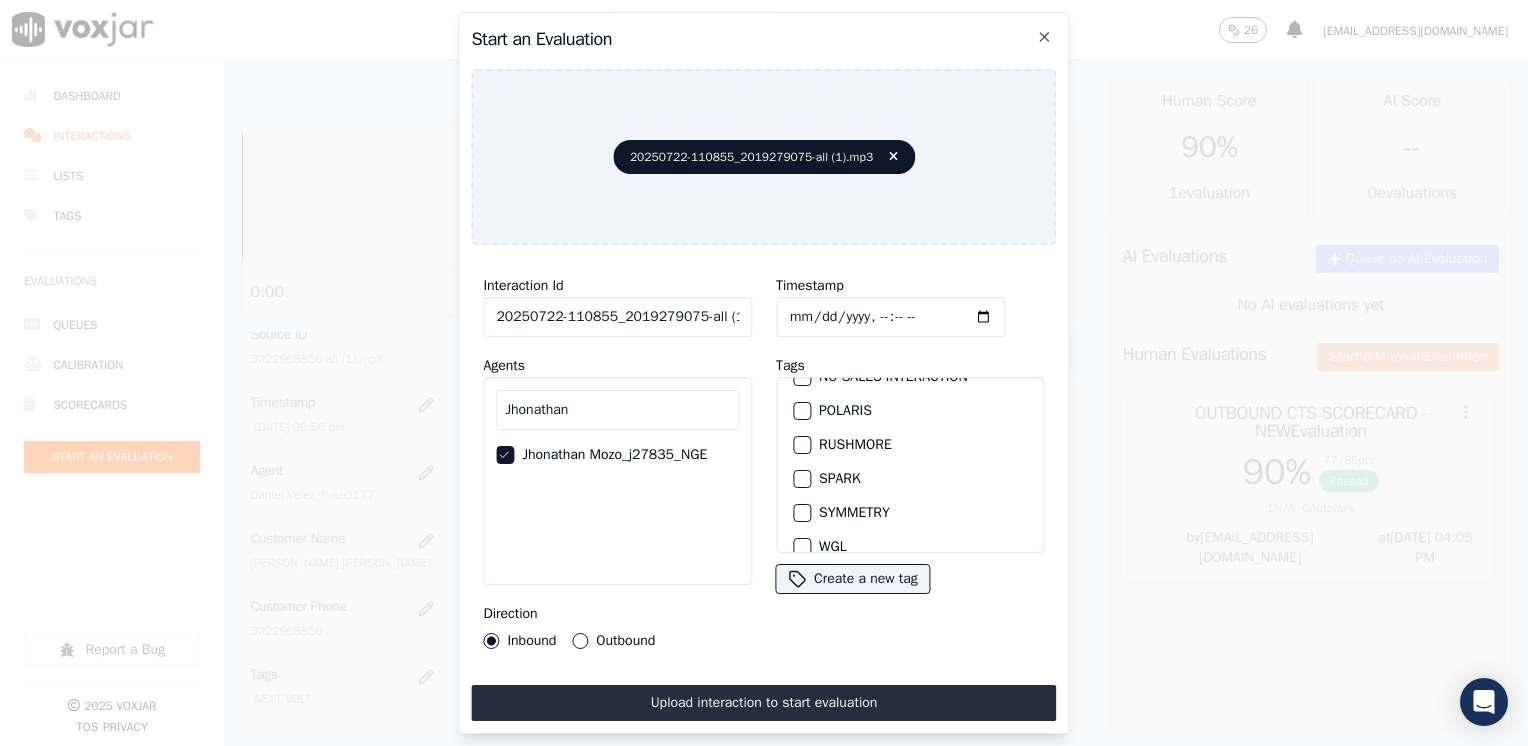 click at bounding box center (801, 479) 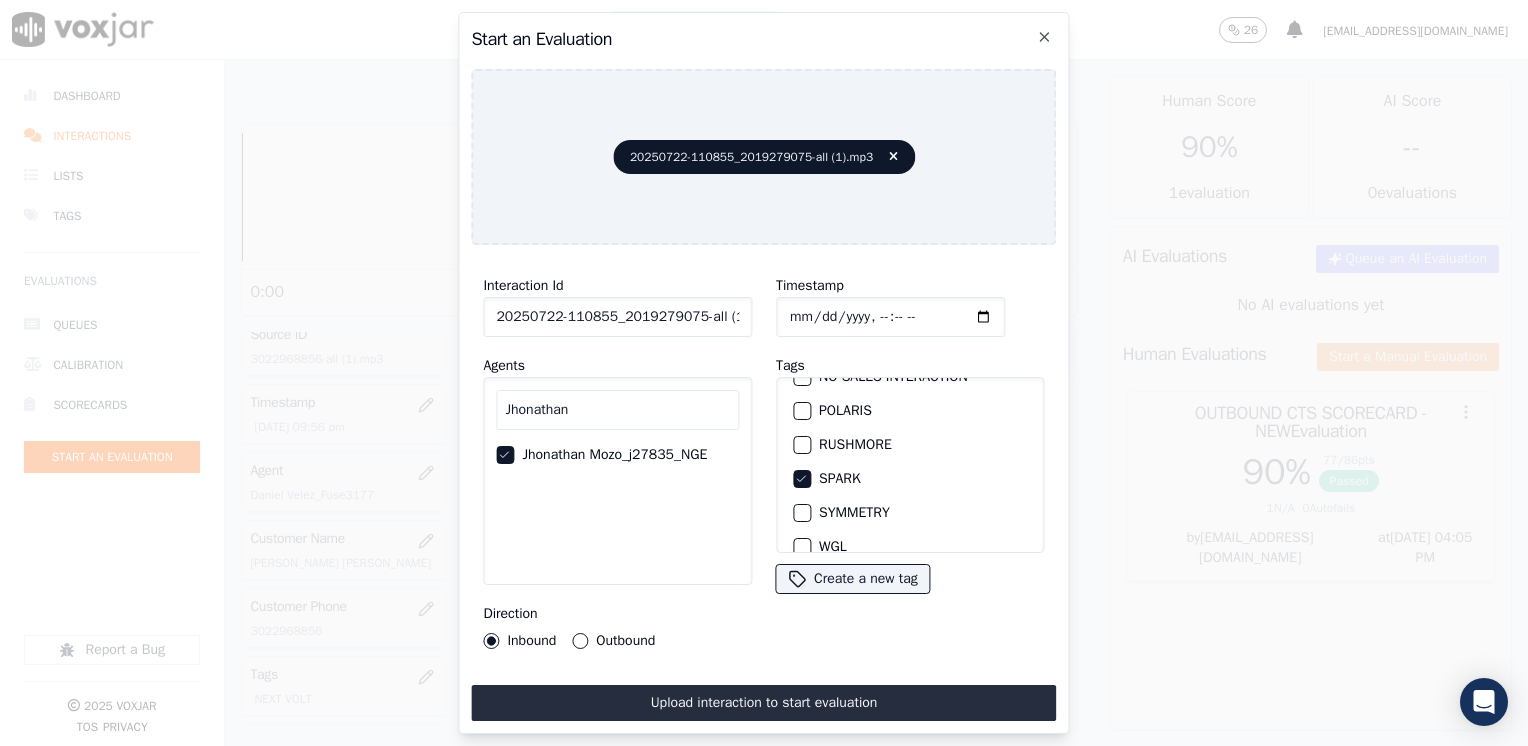 click on "Outbound" at bounding box center [580, 641] 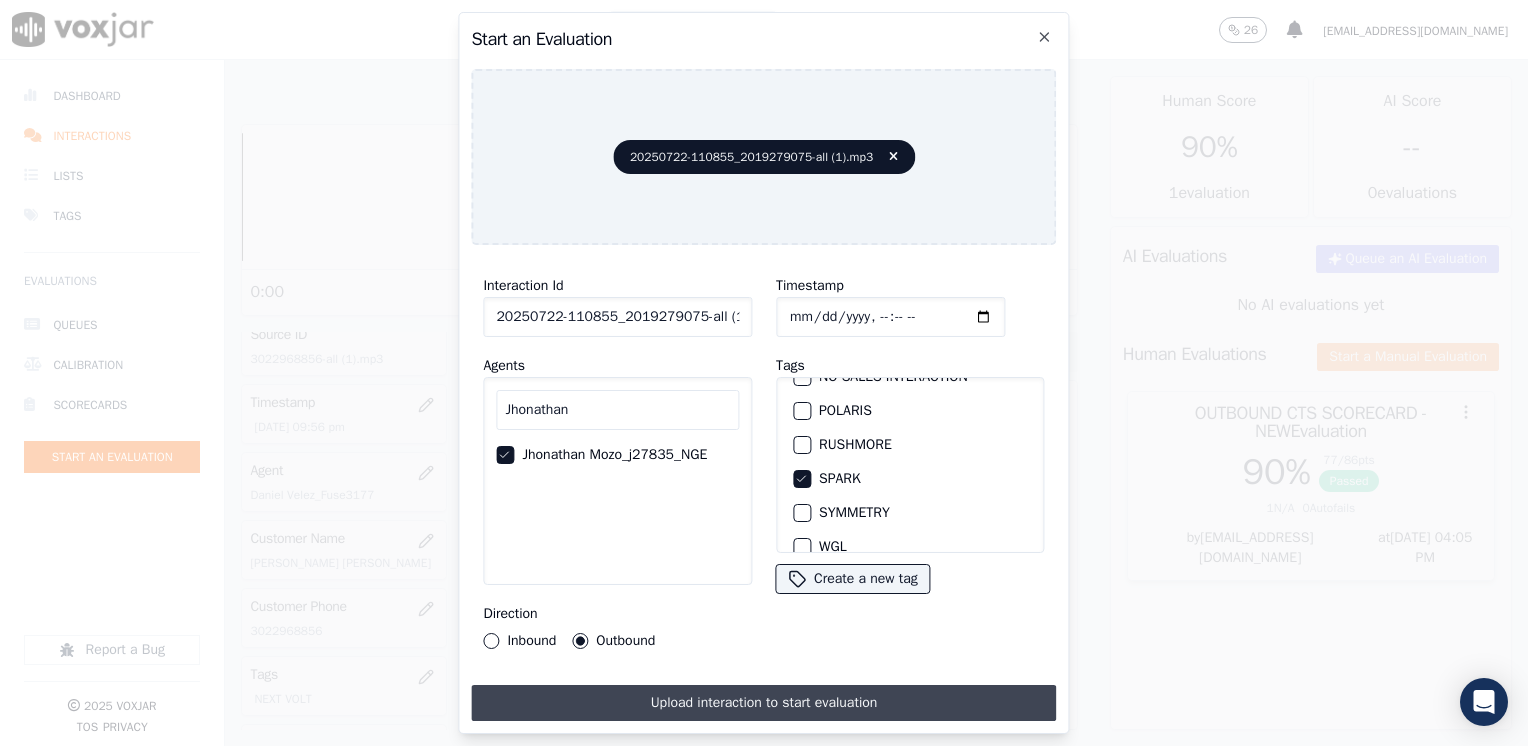 click on "Upload interaction to start evaluation" at bounding box center [763, 703] 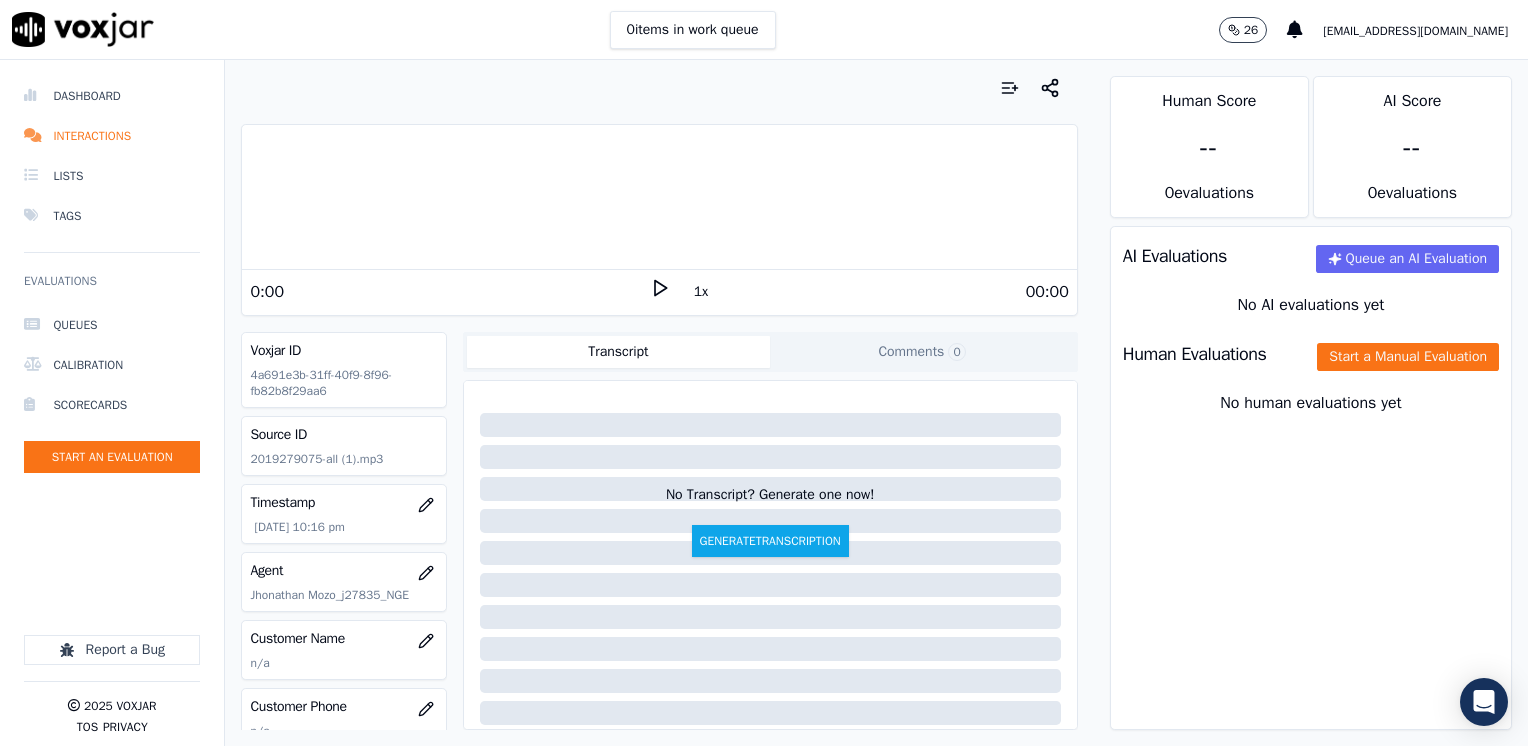 click 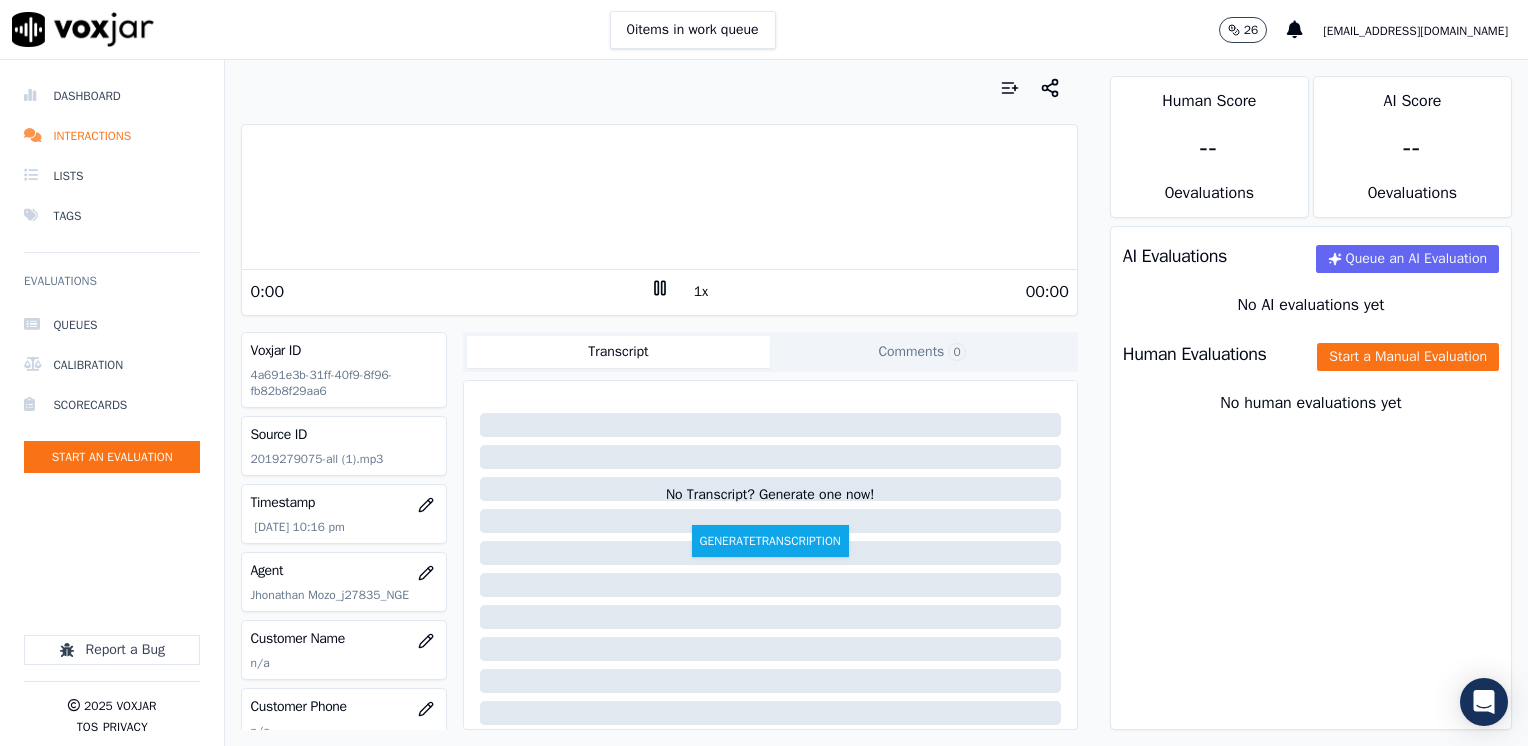 click 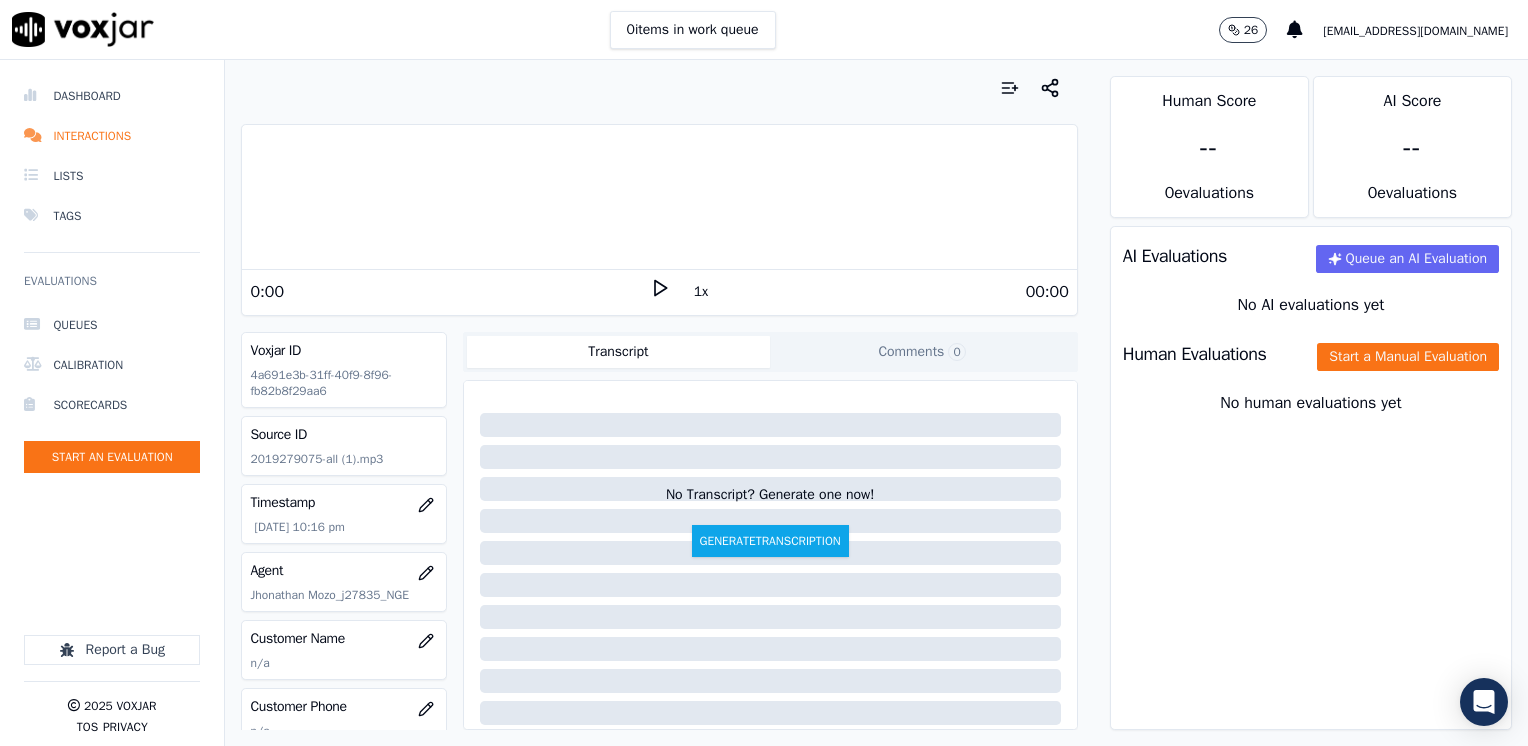 scroll, scrollTop: 100, scrollLeft: 0, axis: vertical 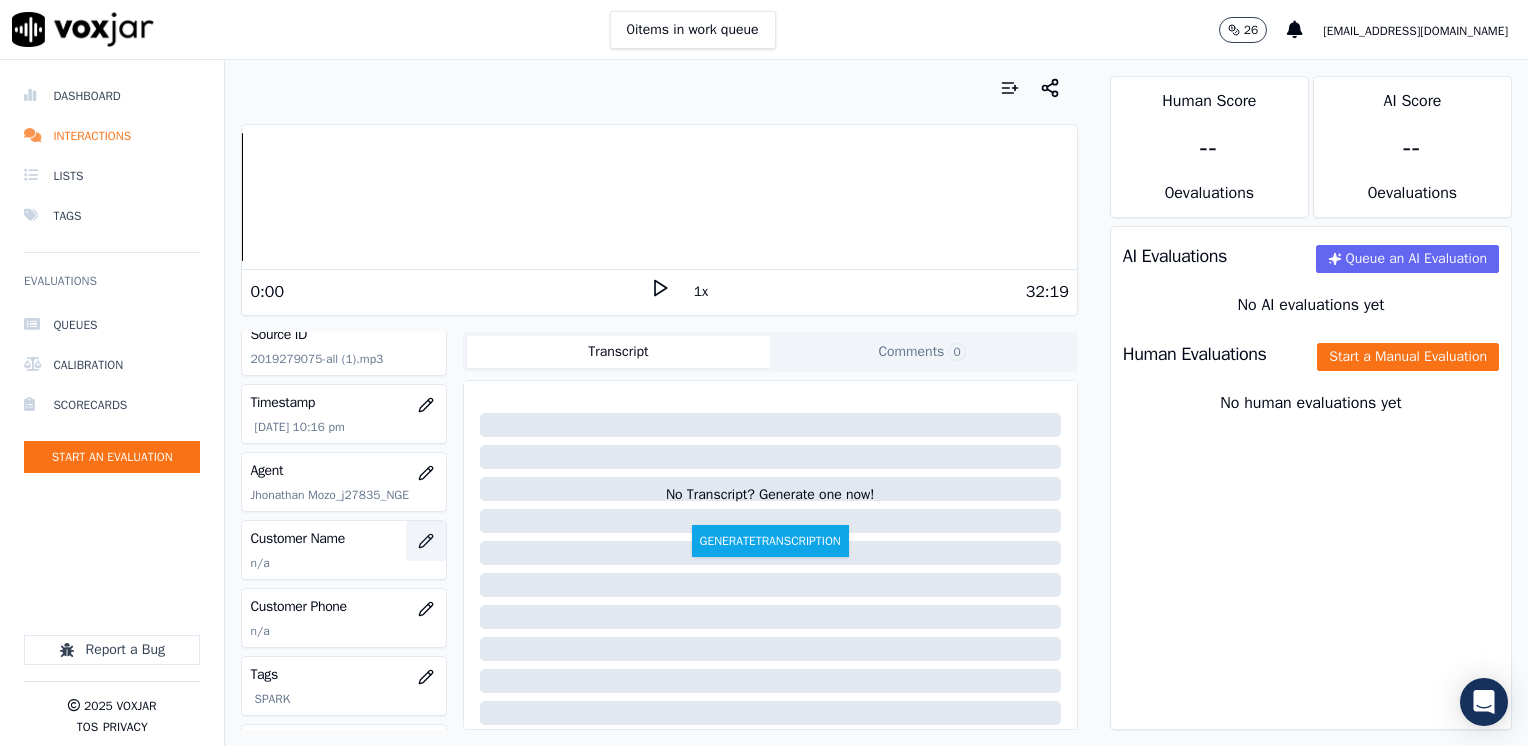 click 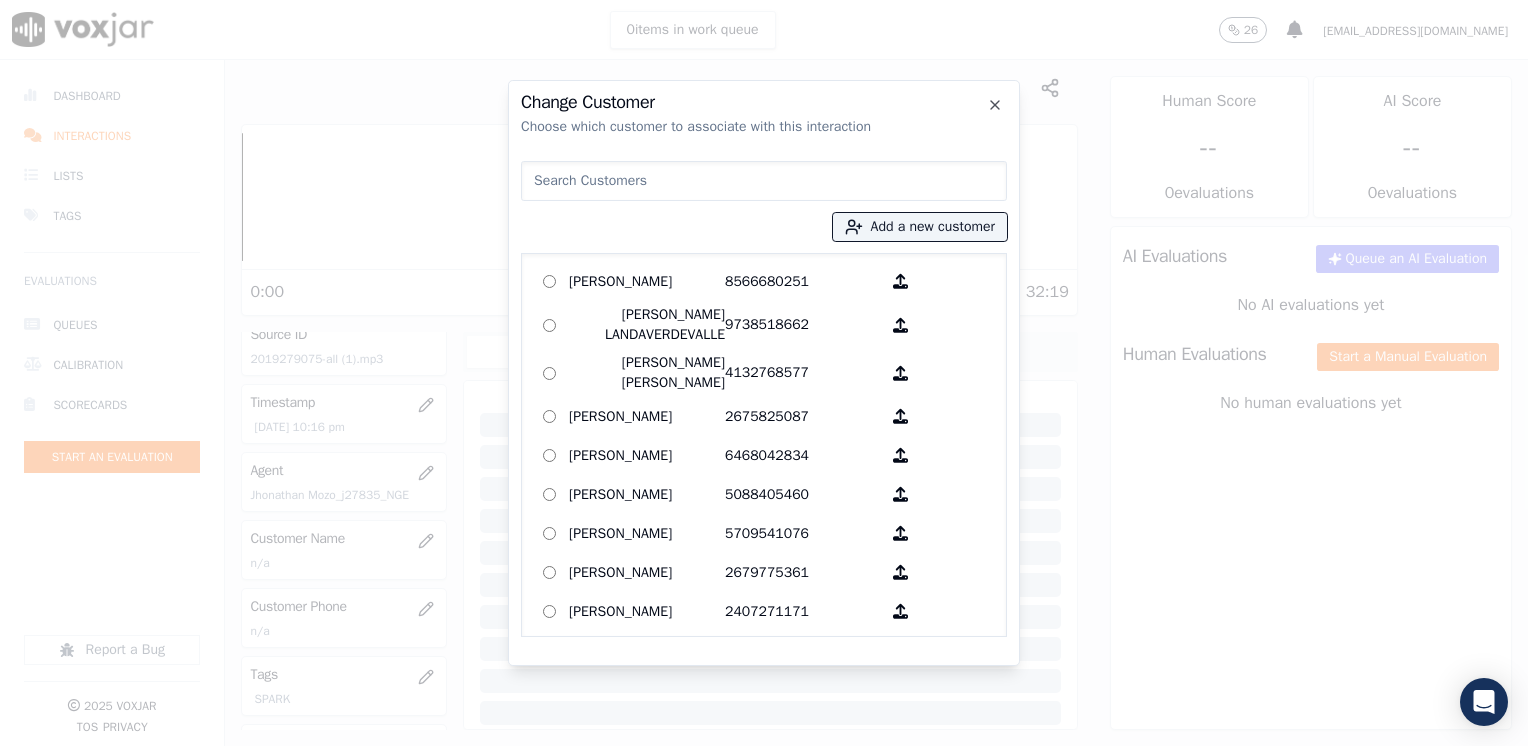 click at bounding box center (764, 181) 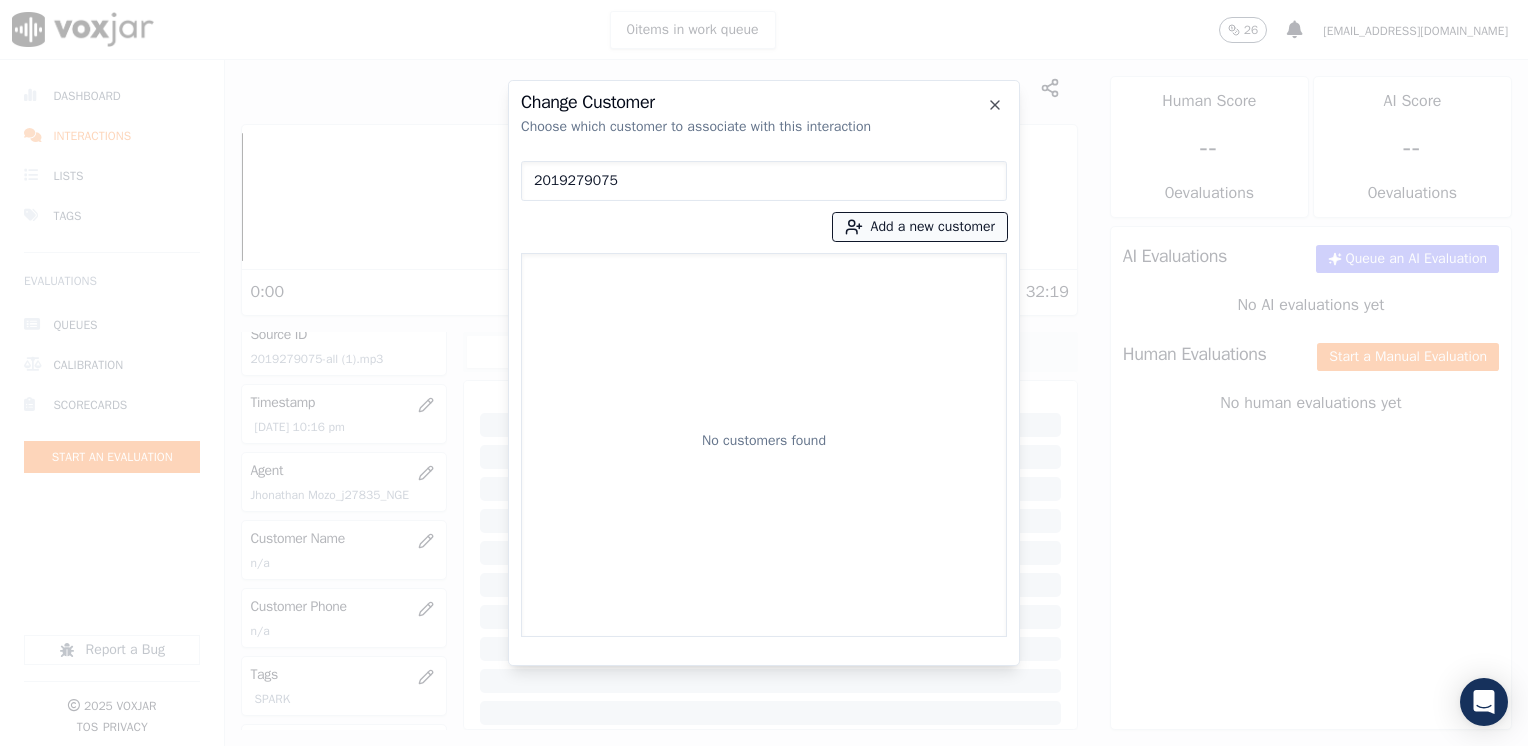click on "Add a new customer" at bounding box center [920, 227] 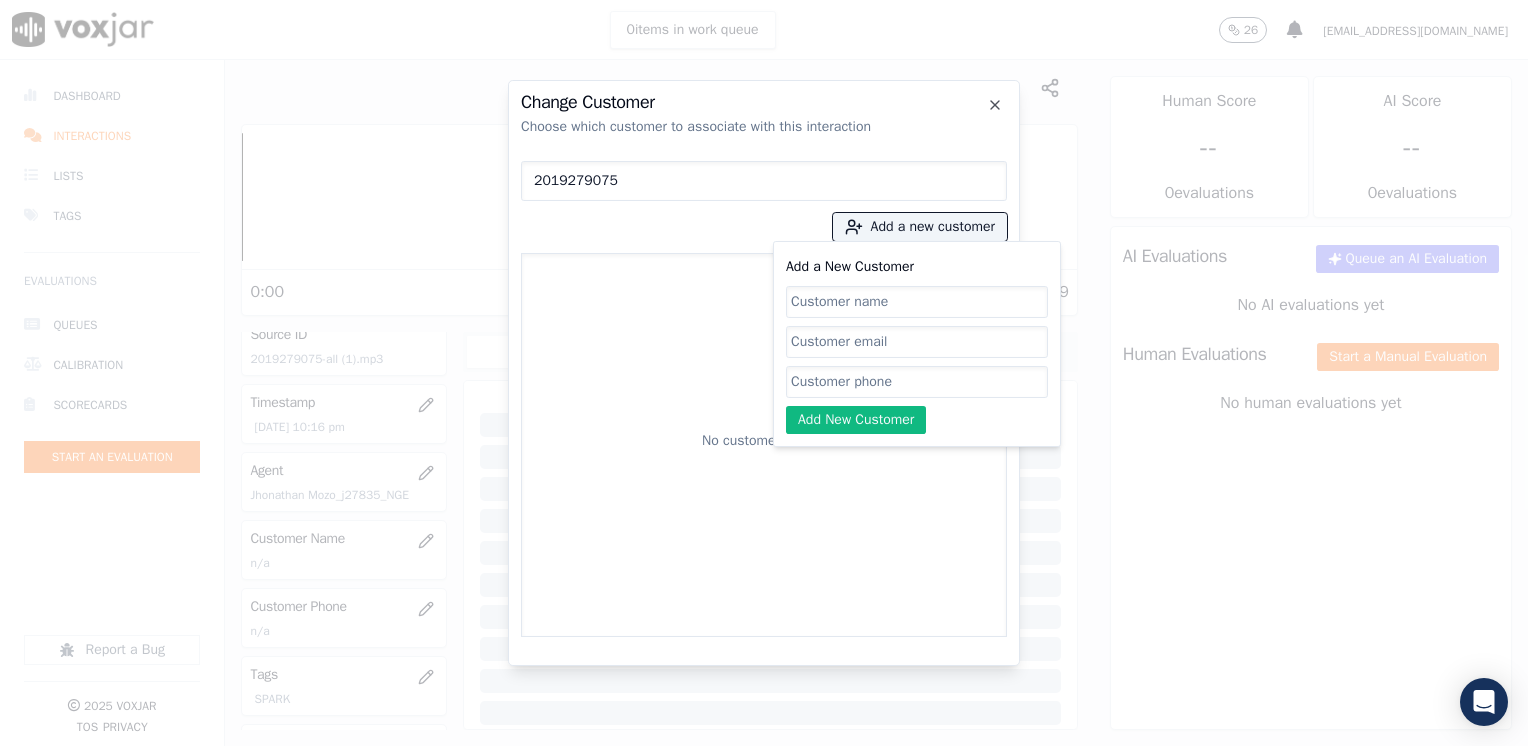 click on "Add a New Customer" 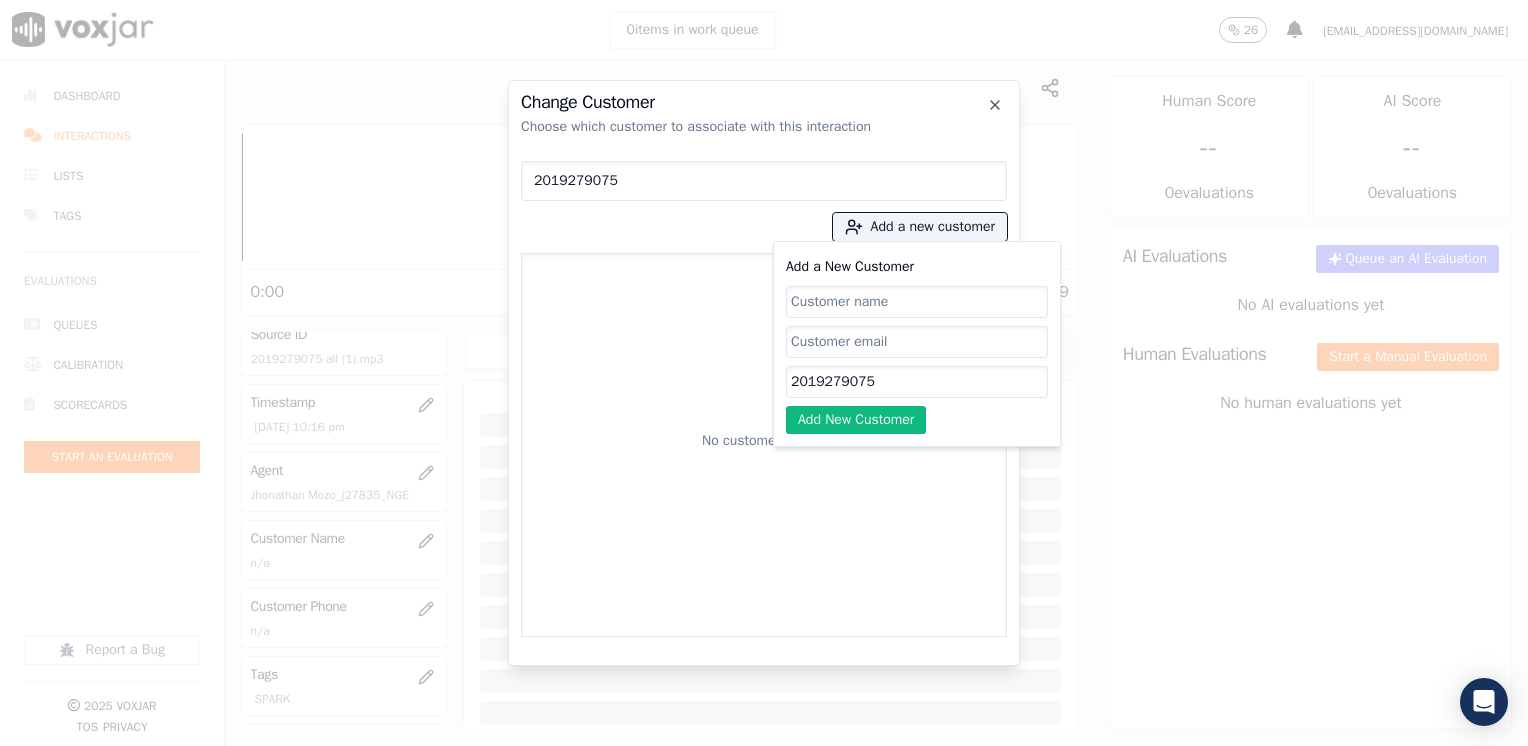 click on "Add a New Customer" 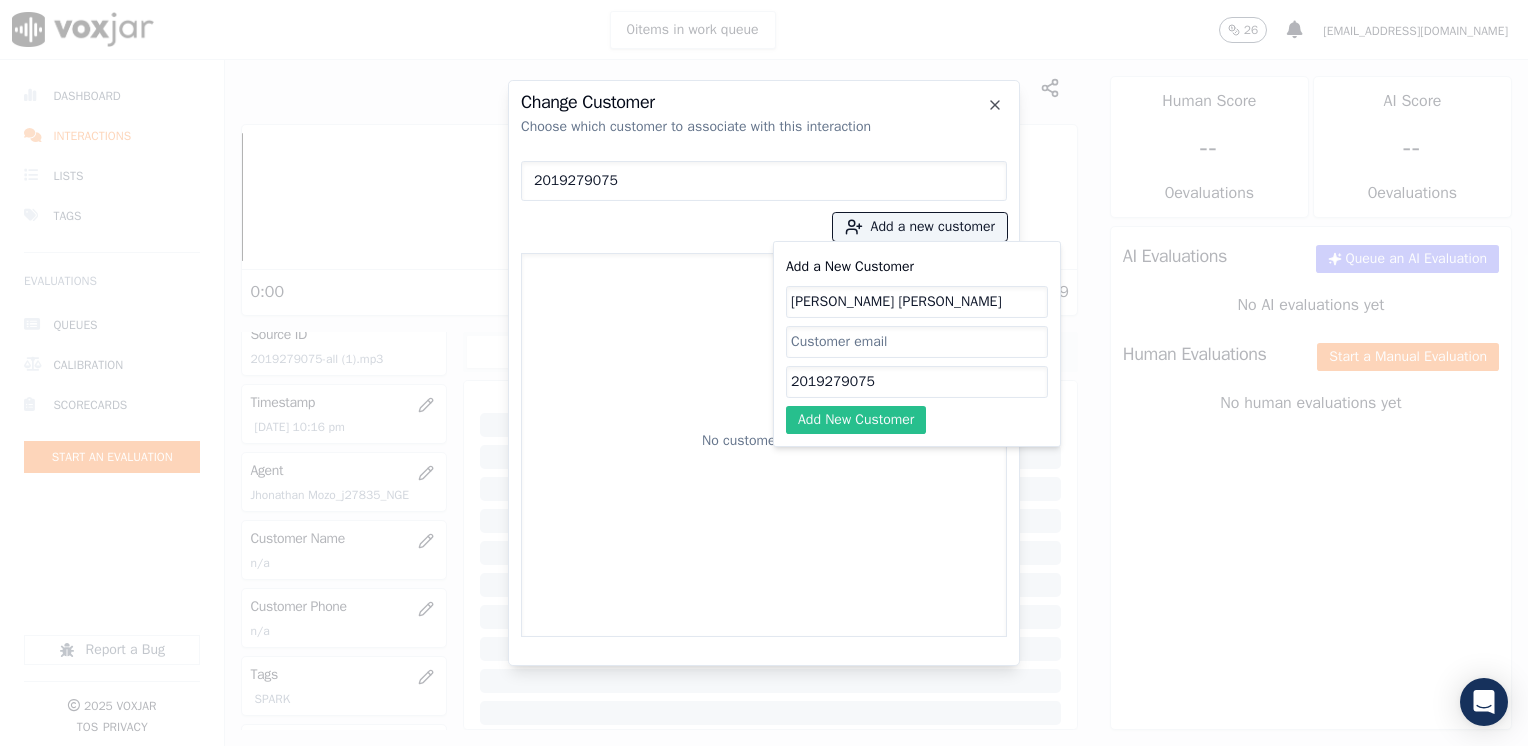 click on "Add New Customer" 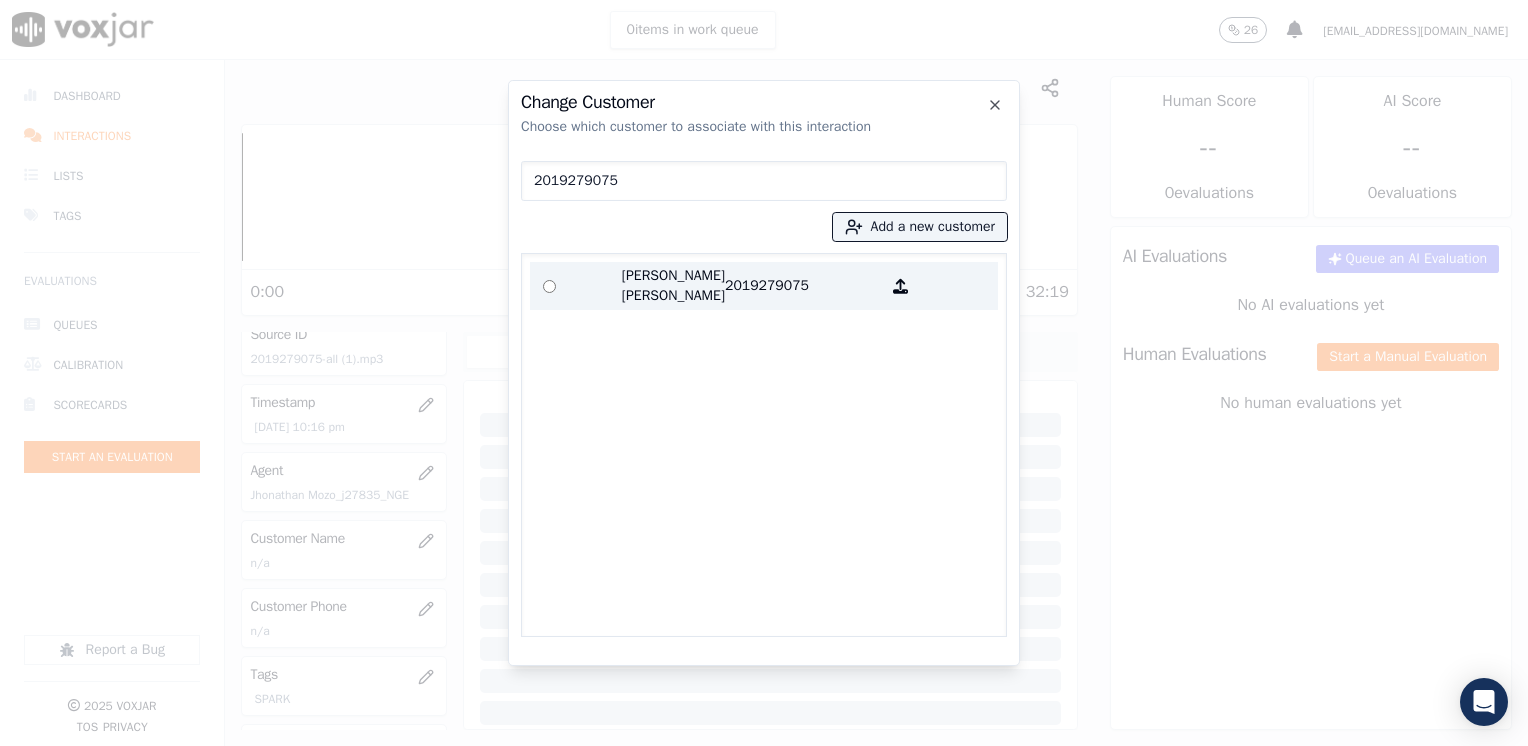 click on "2019279075" at bounding box center [803, 286] 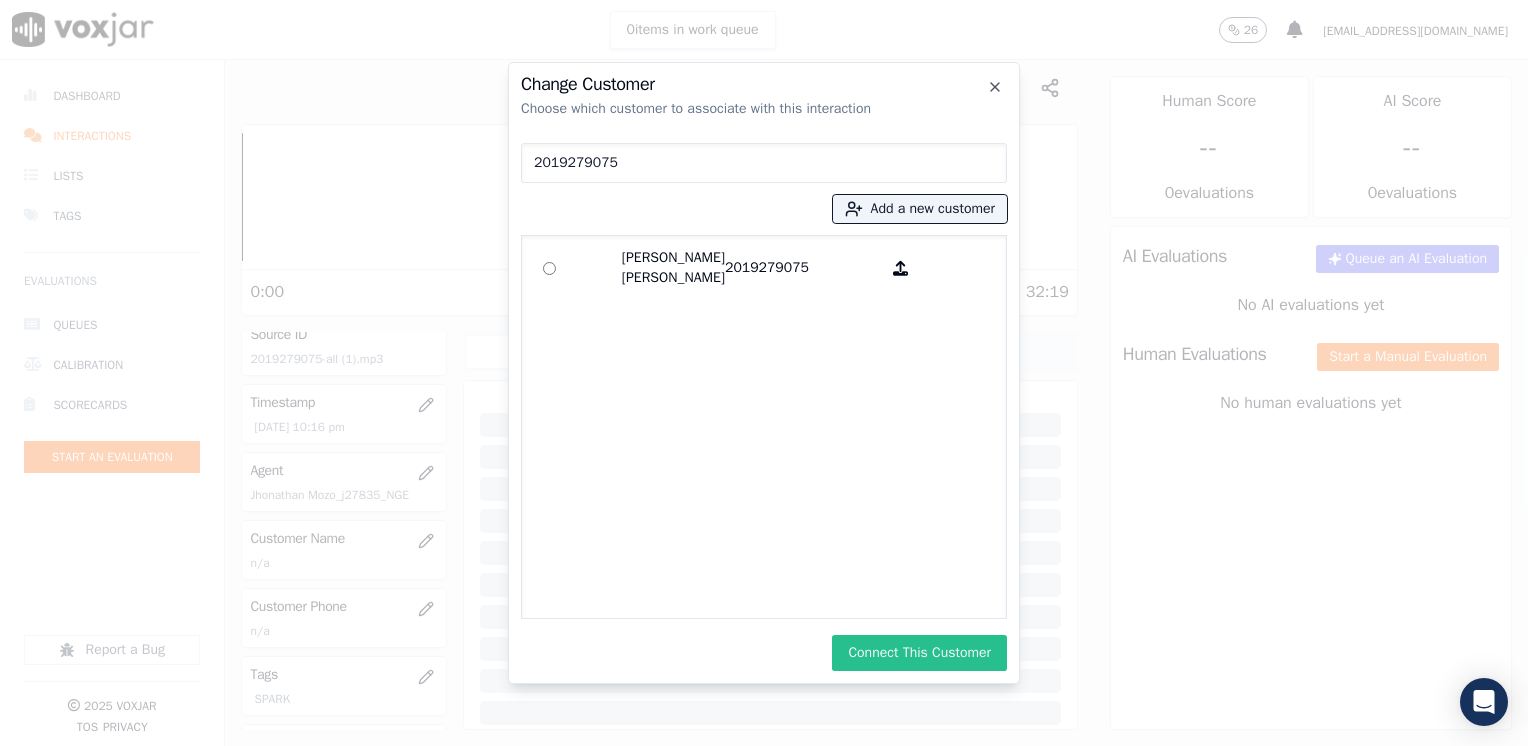 click on "Connect This Customer" at bounding box center (919, 653) 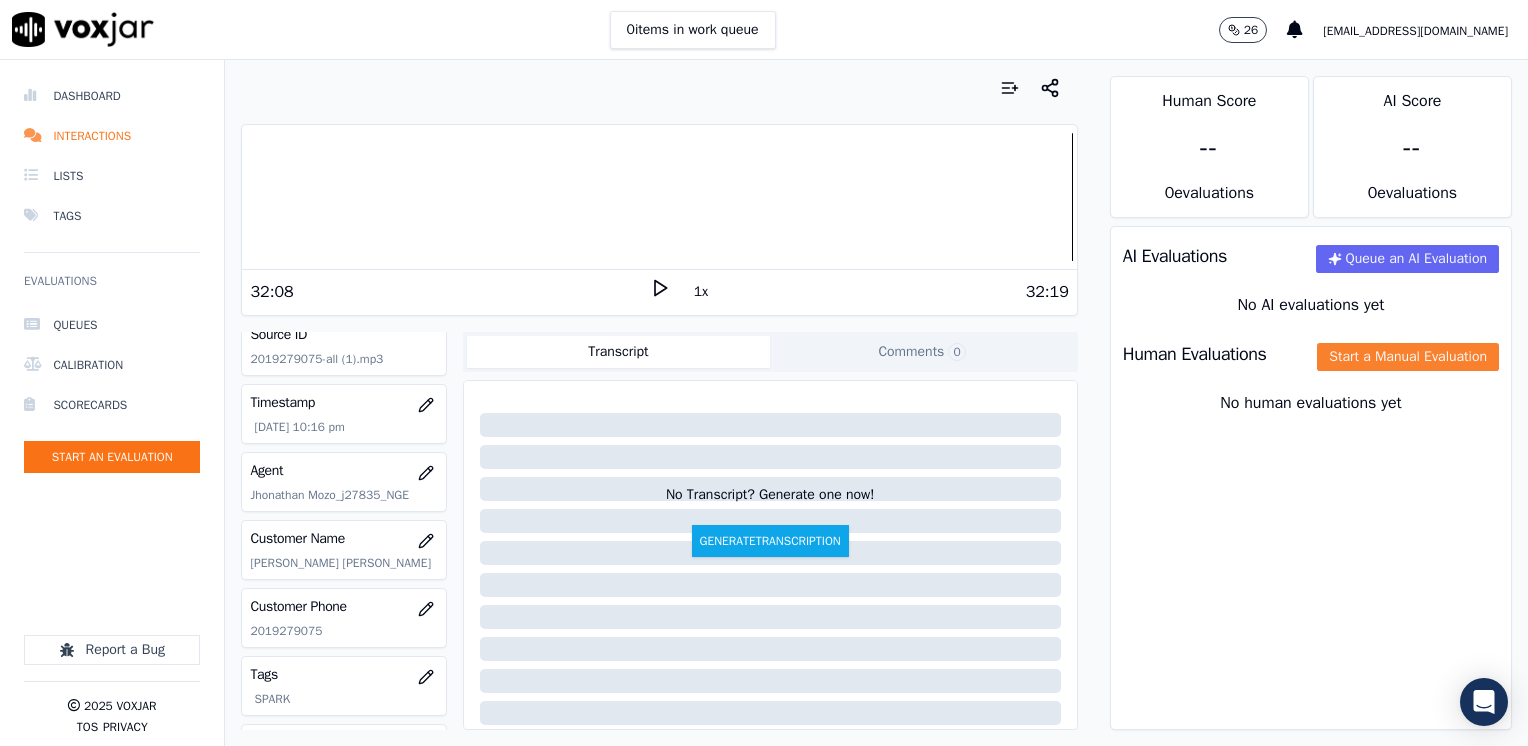 click on "Start a Manual Evaluation" 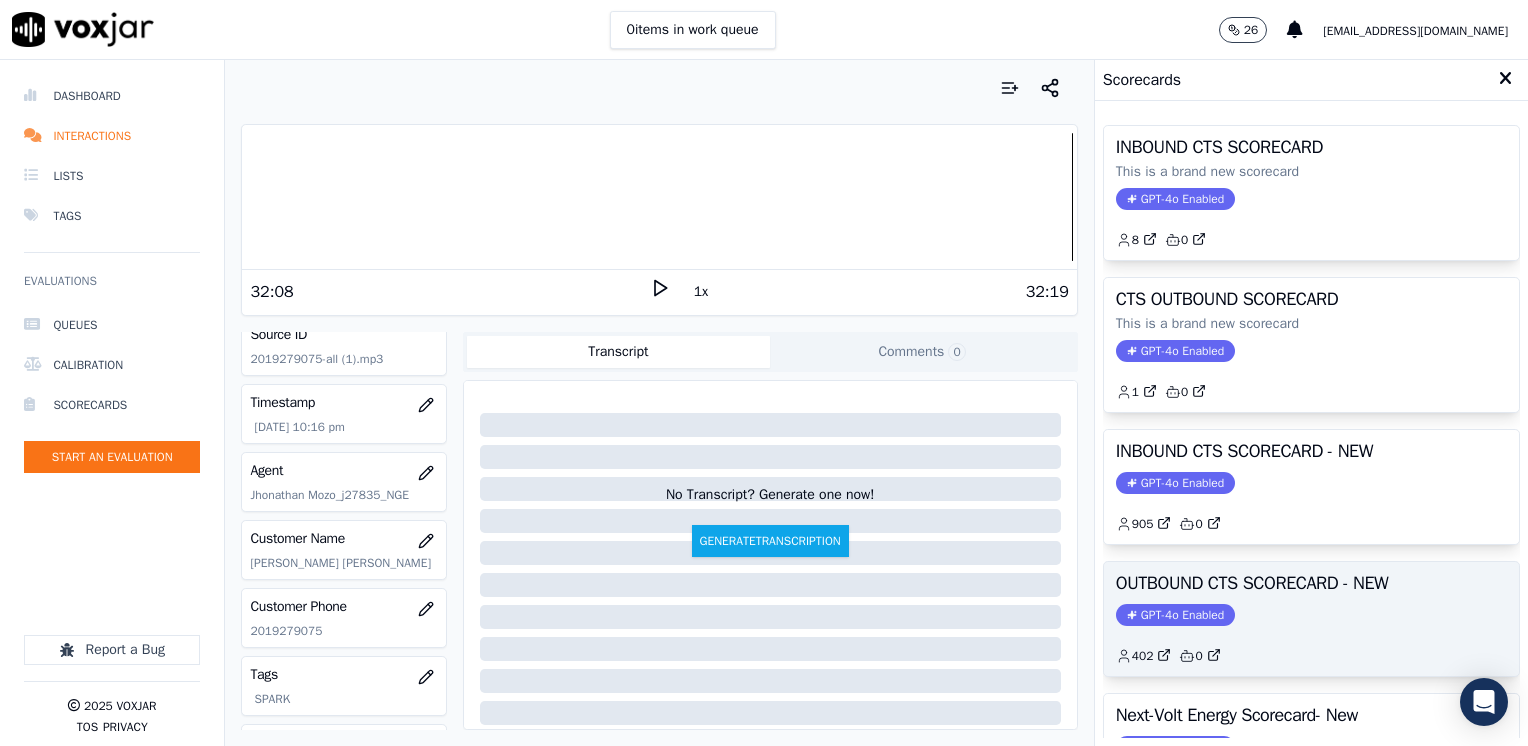 click on "GPT-4o Enabled" at bounding box center (1175, 615) 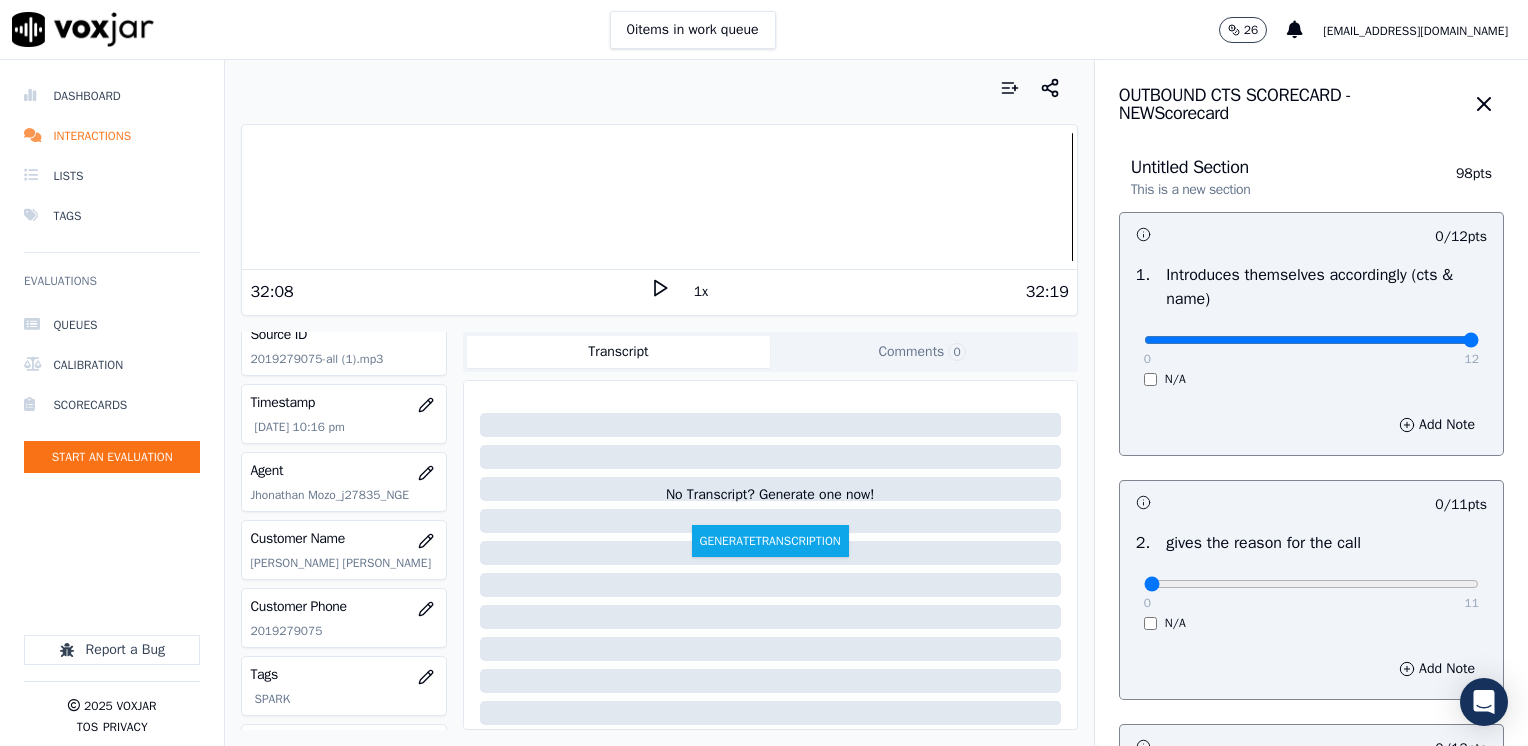 drag, startPoint x: 1135, startPoint y: 333, endPoint x: 1531, endPoint y: 308, distance: 396.78836 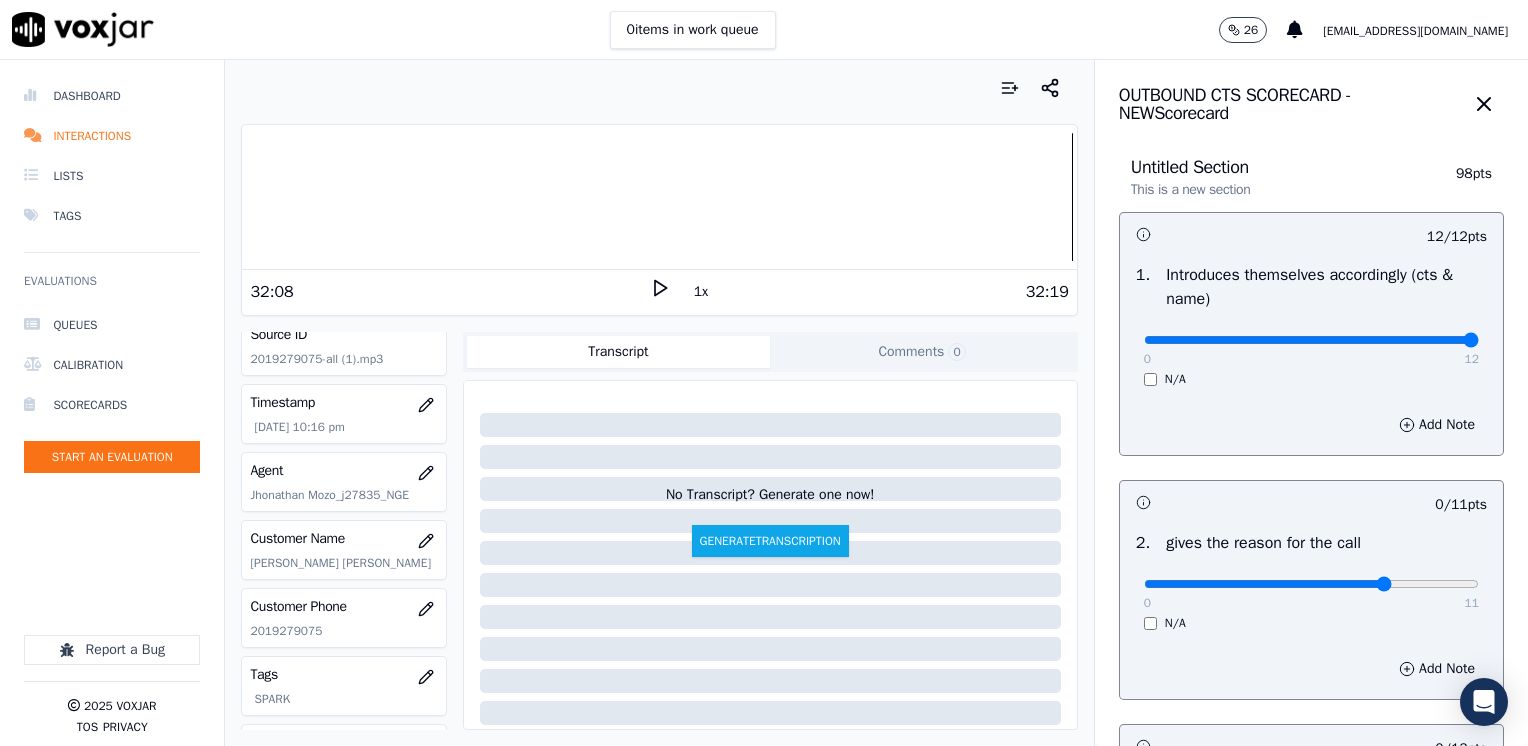 click at bounding box center (1311, 340) 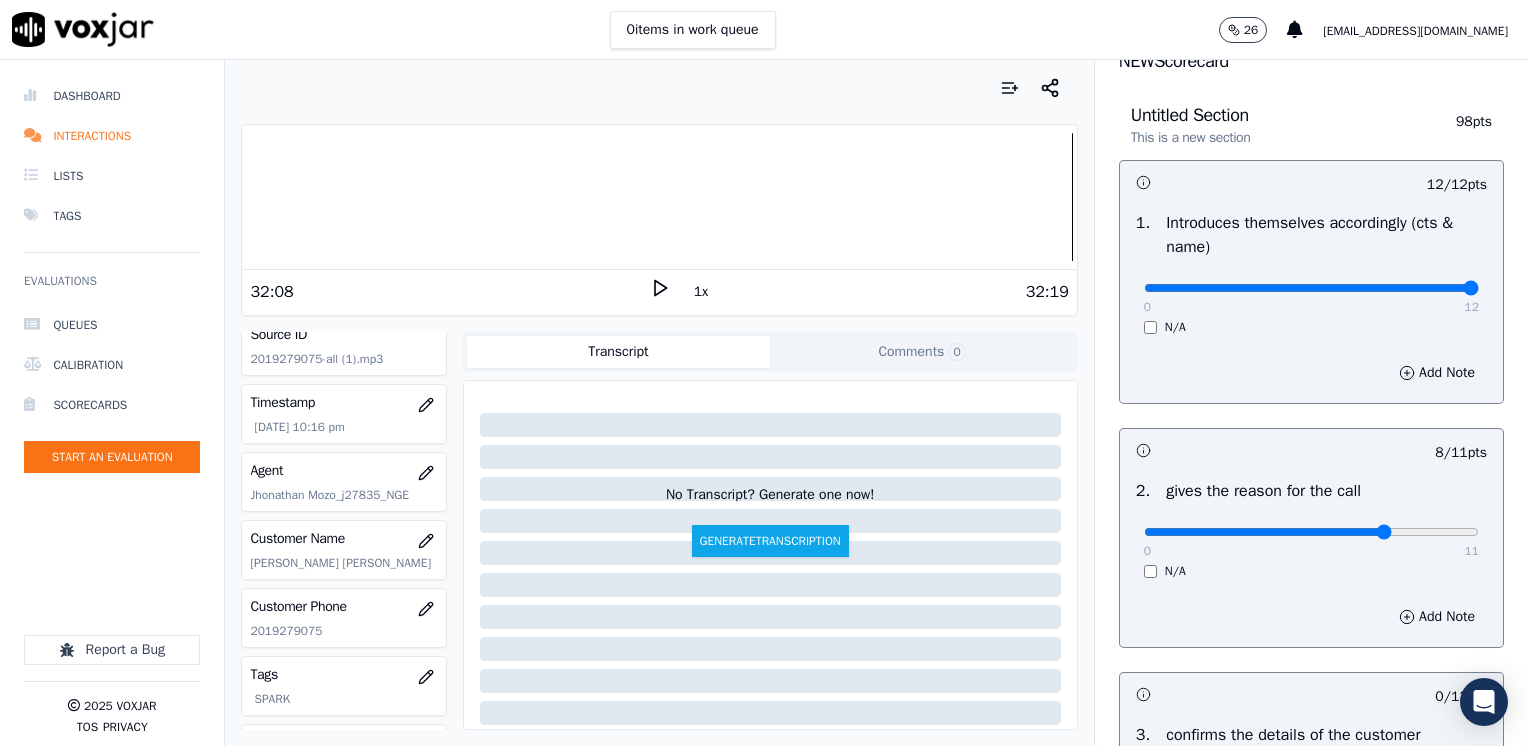 scroll, scrollTop: 100, scrollLeft: 0, axis: vertical 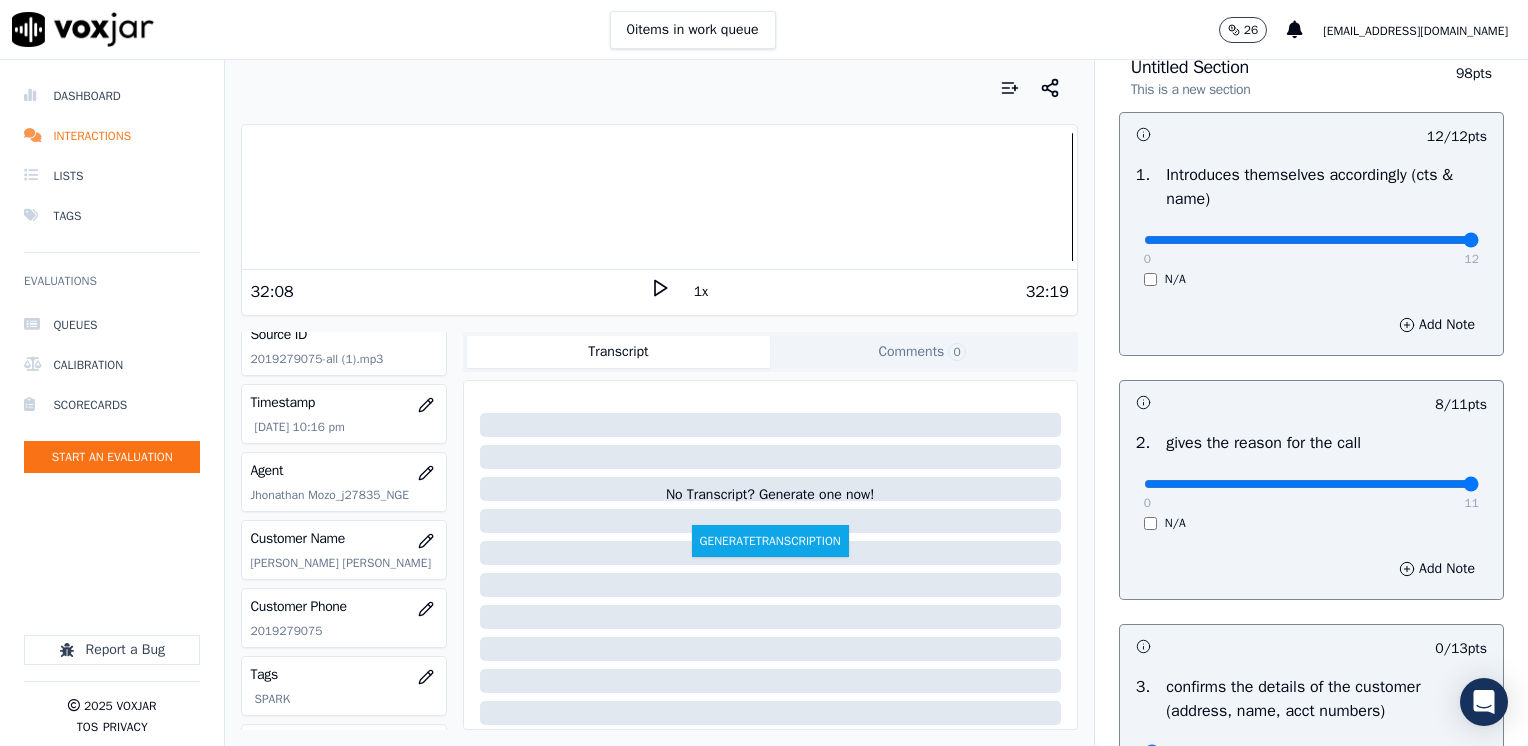 drag, startPoint x: 1342, startPoint y: 484, endPoint x: 1531, endPoint y: 448, distance: 192.39803 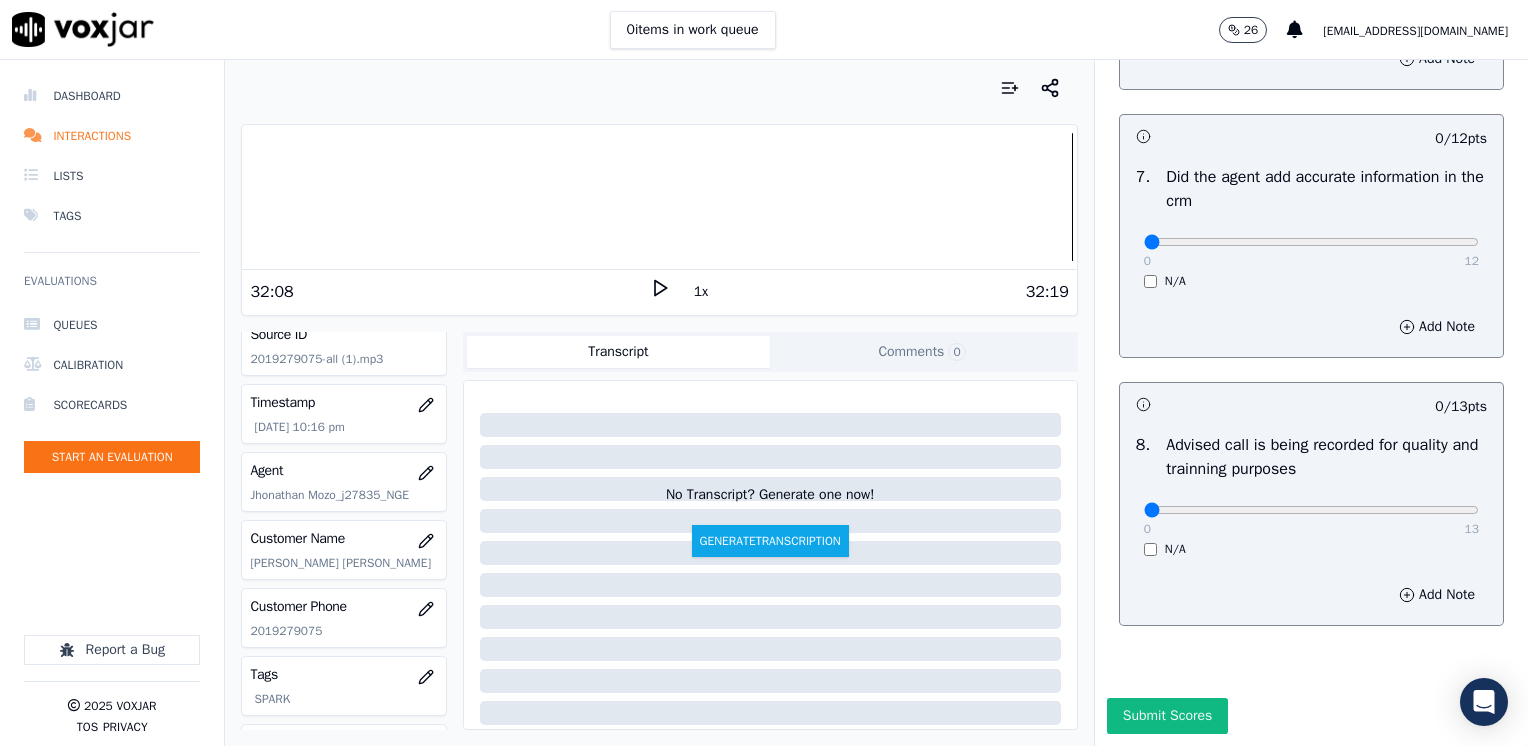 scroll, scrollTop: 1748, scrollLeft: 0, axis: vertical 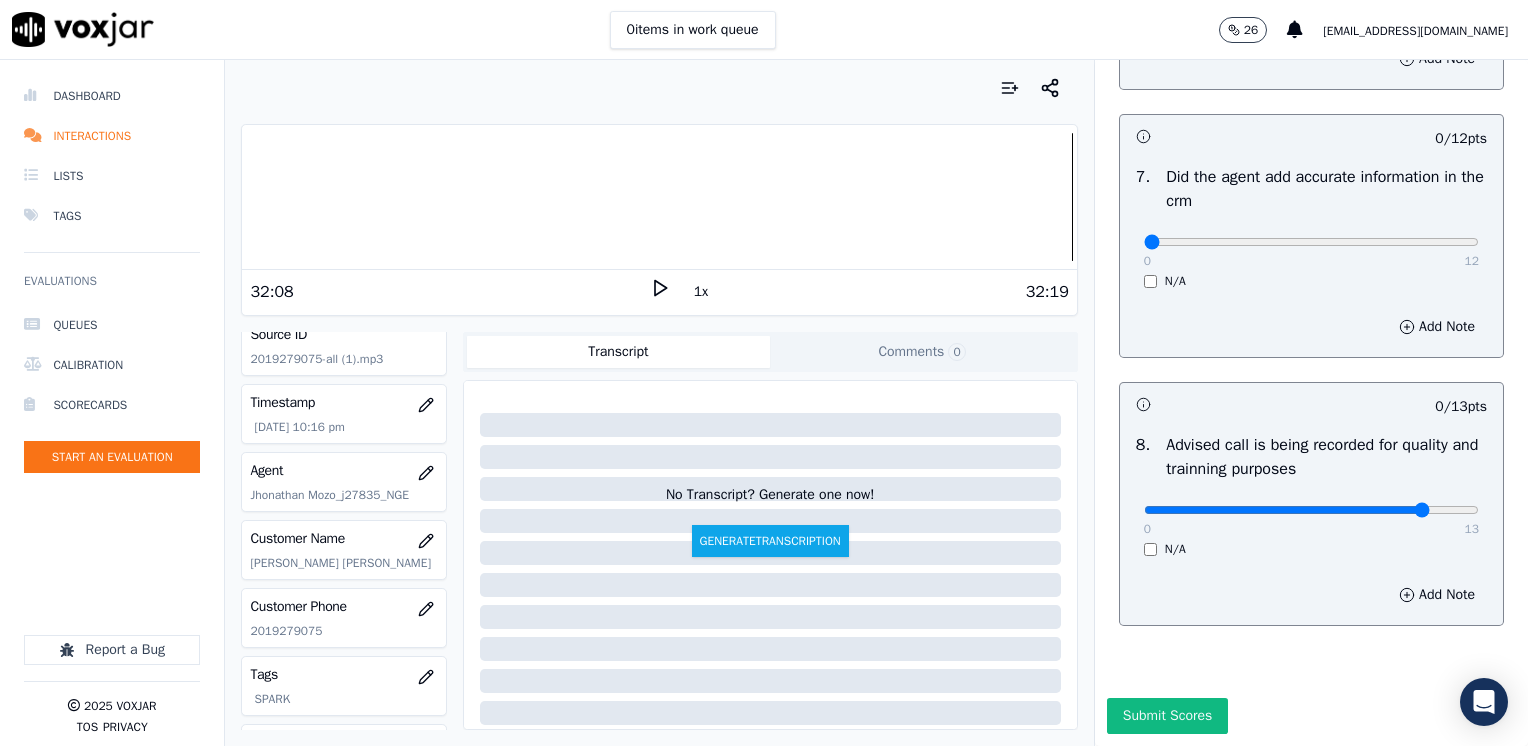 click at bounding box center [1311, -1366] 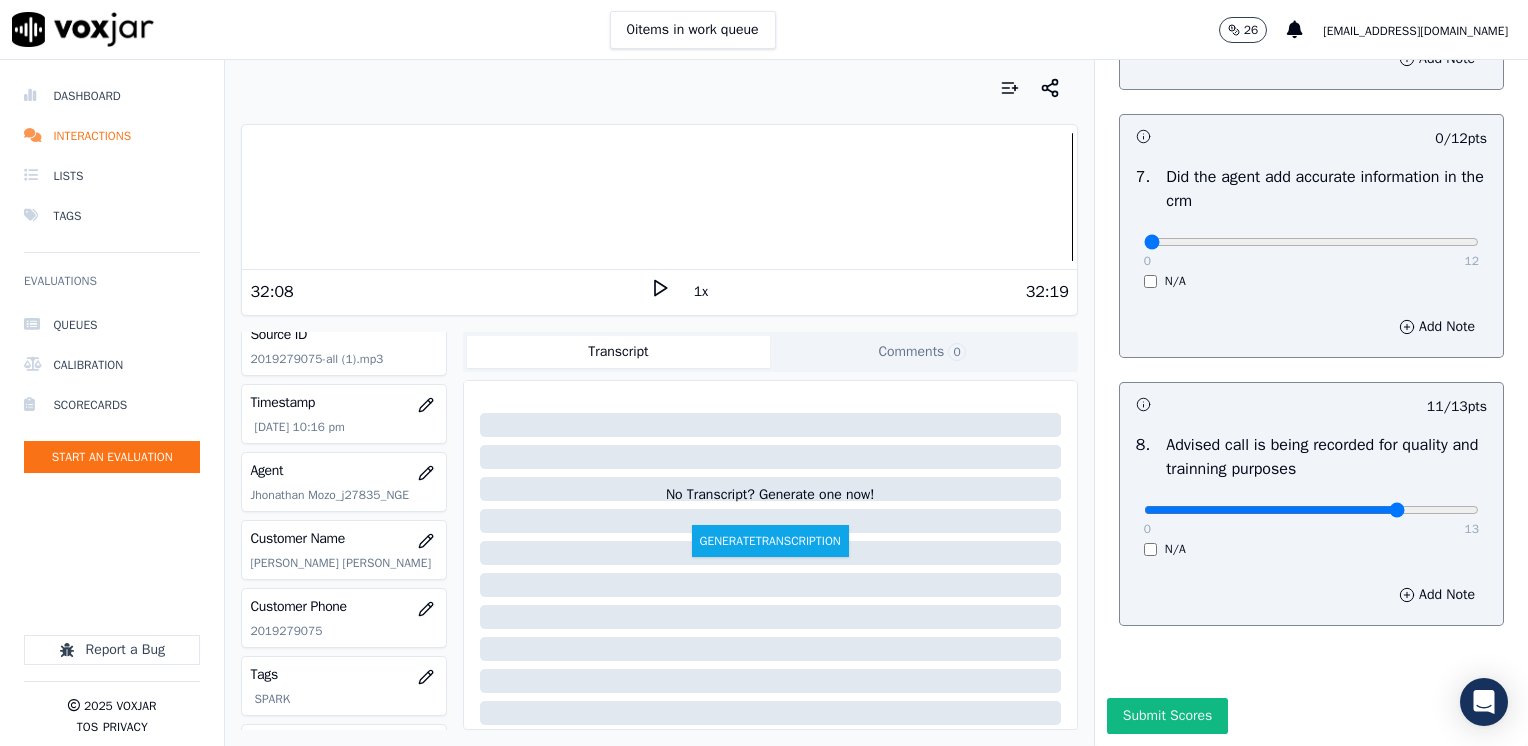 click at bounding box center [1311, -1366] 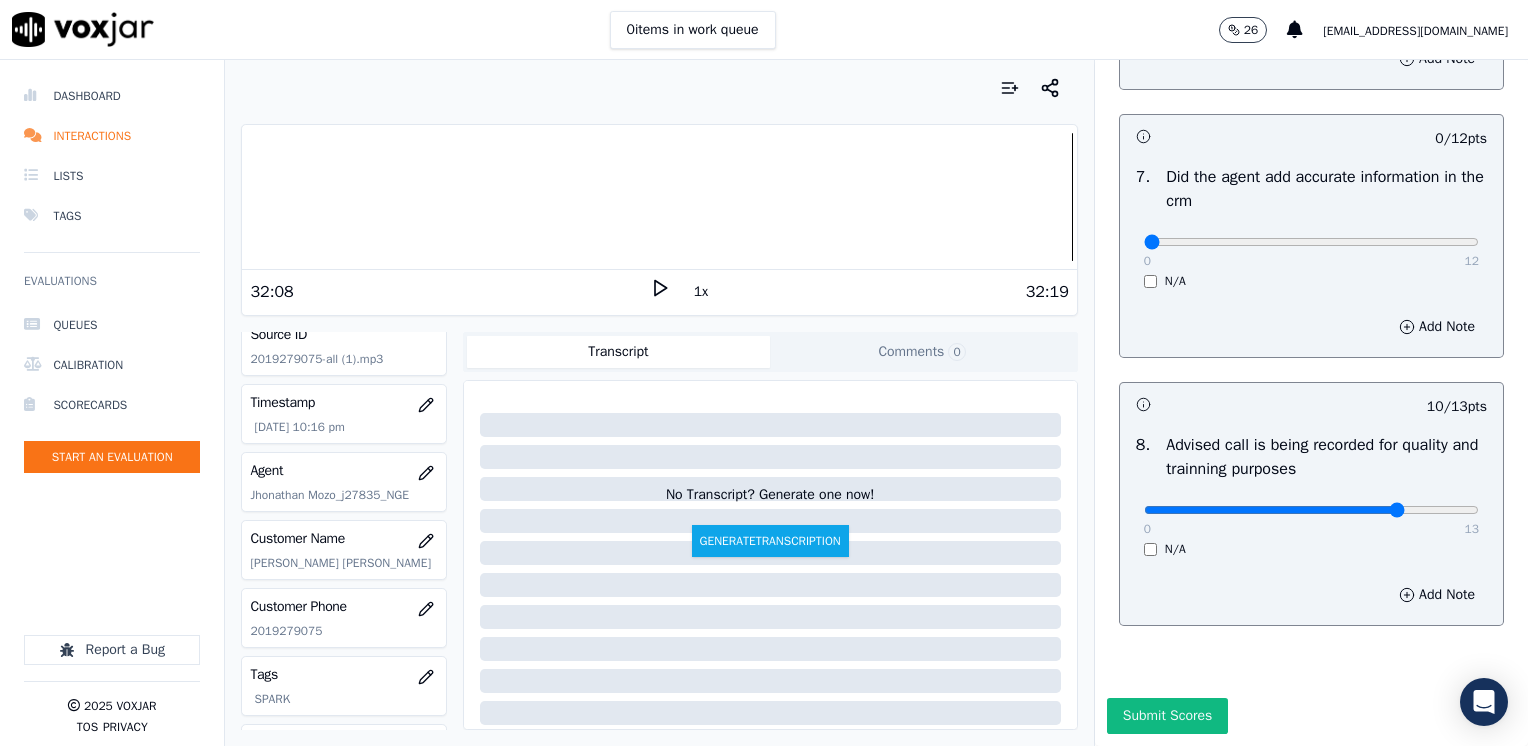 scroll, scrollTop: 1448, scrollLeft: 0, axis: vertical 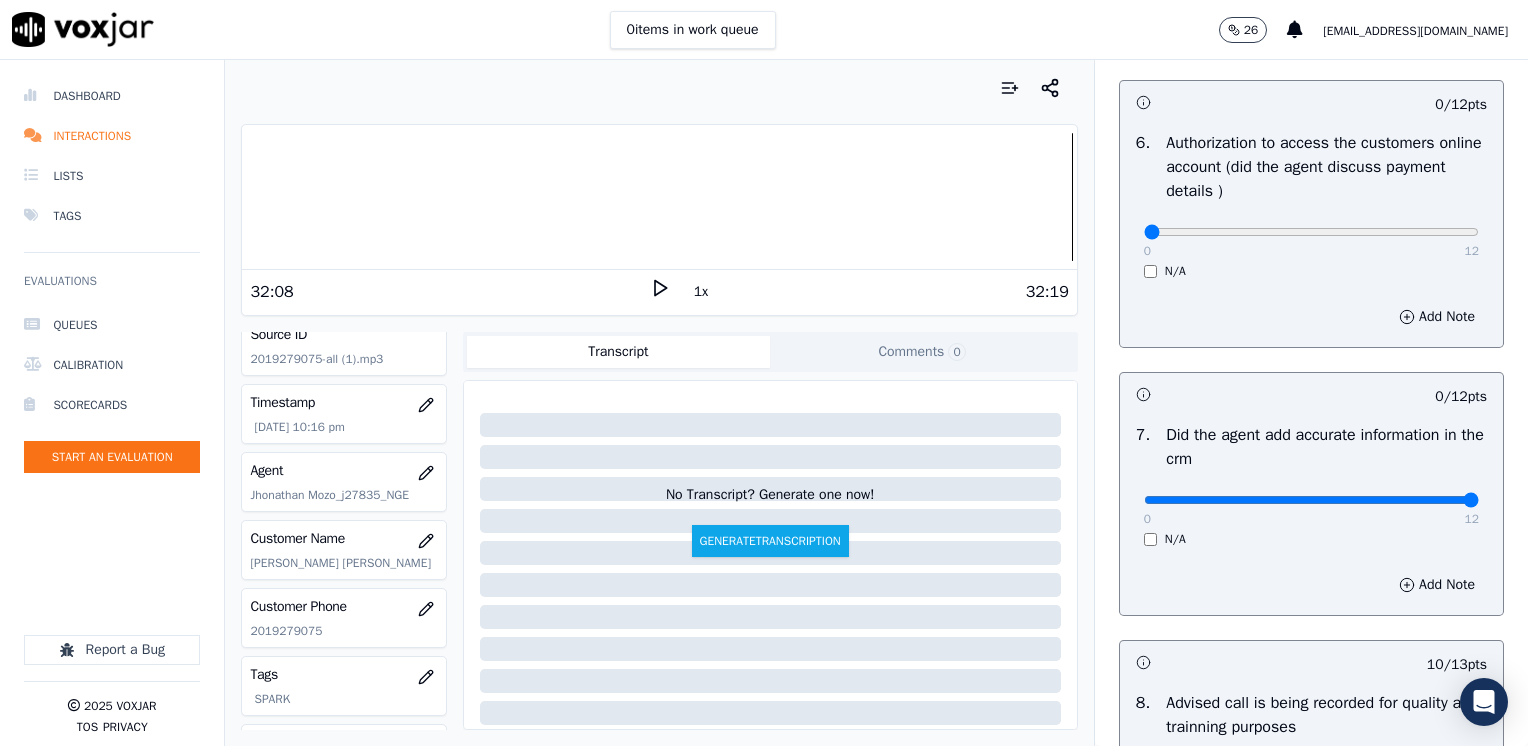 drag, startPoint x: 1132, startPoint y: 502, endPoint x: 1531, endPoint y: 557, distance: 402.7729 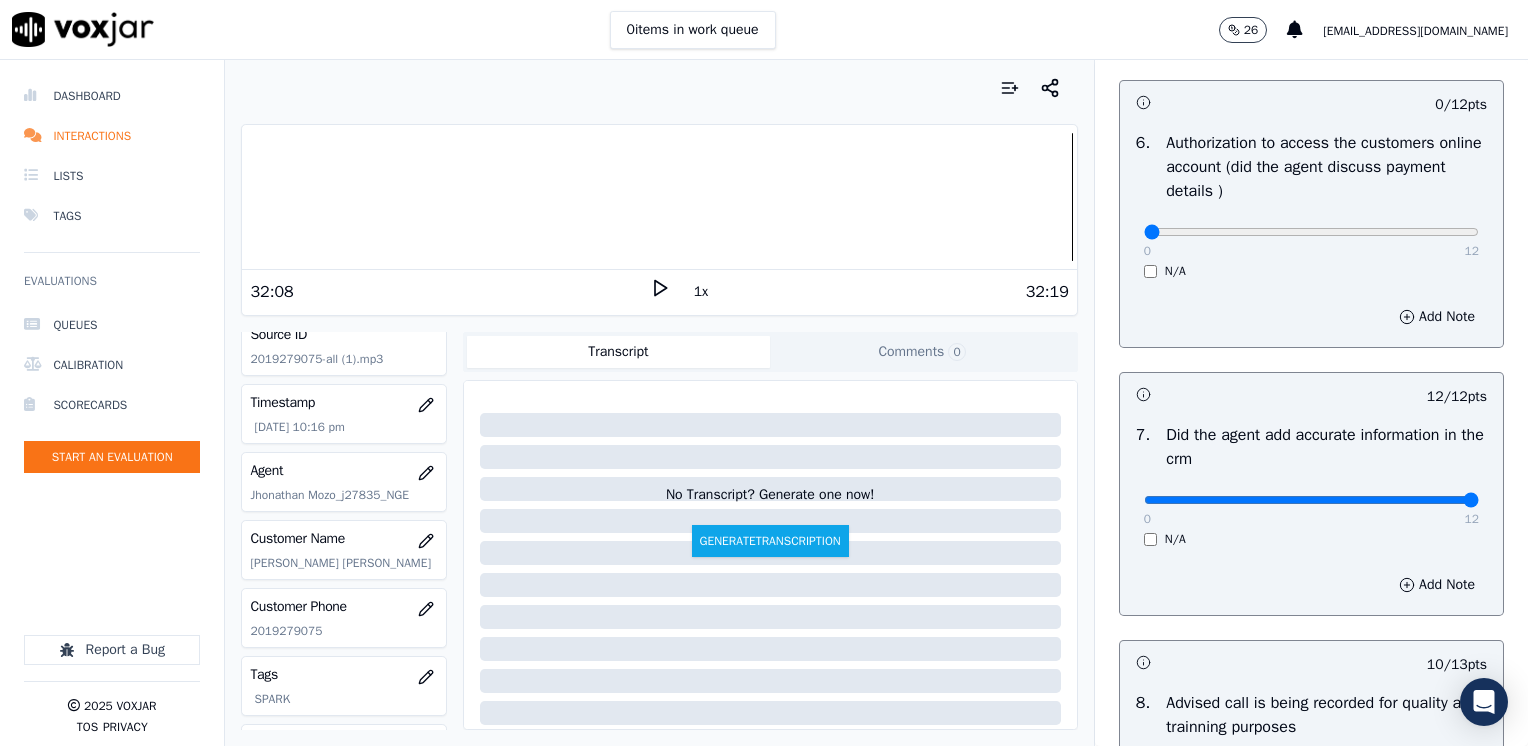 click on "0   12     N/A" at bounding box center (1311, 241) 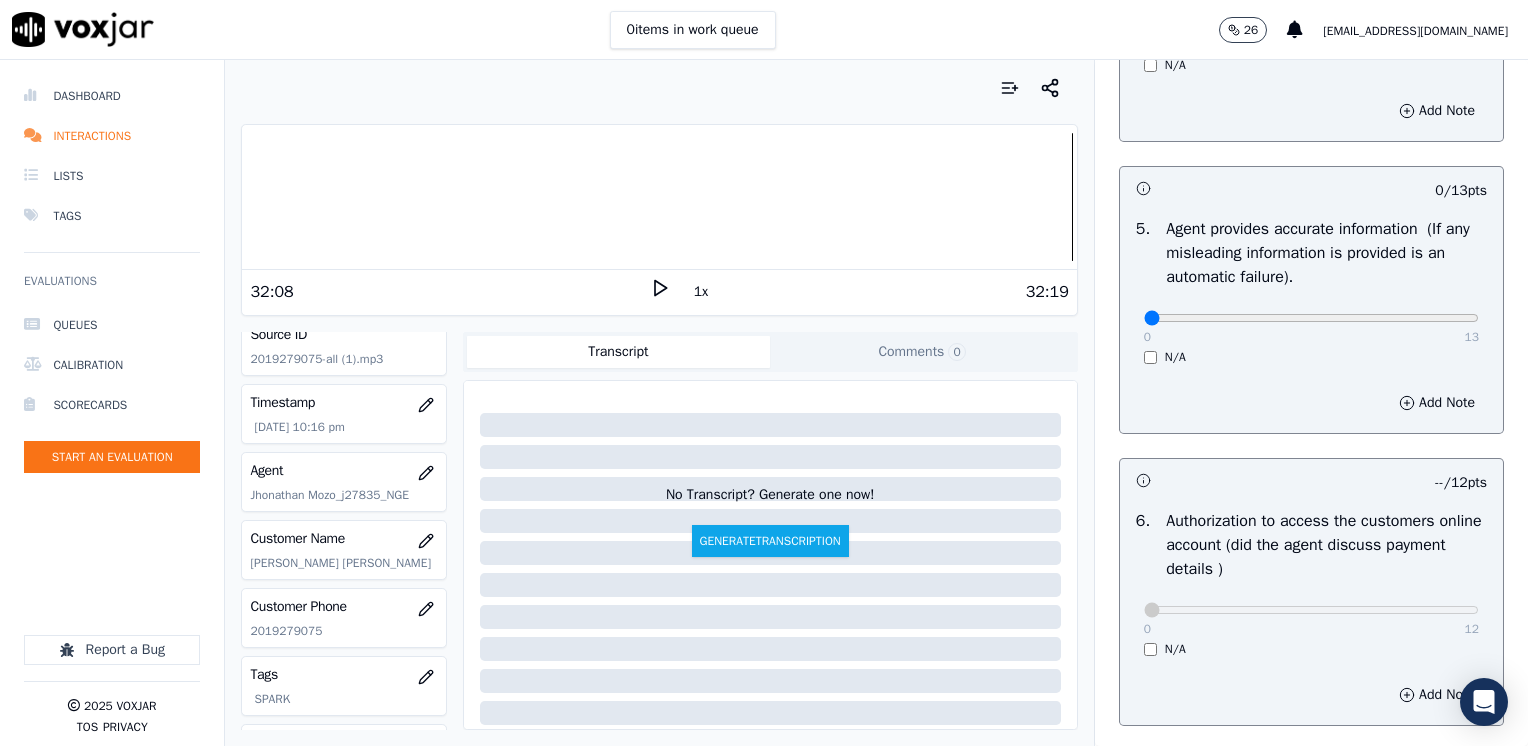 scroll, scrollTop: 1048, scrollLeft: 0, axis: vertical 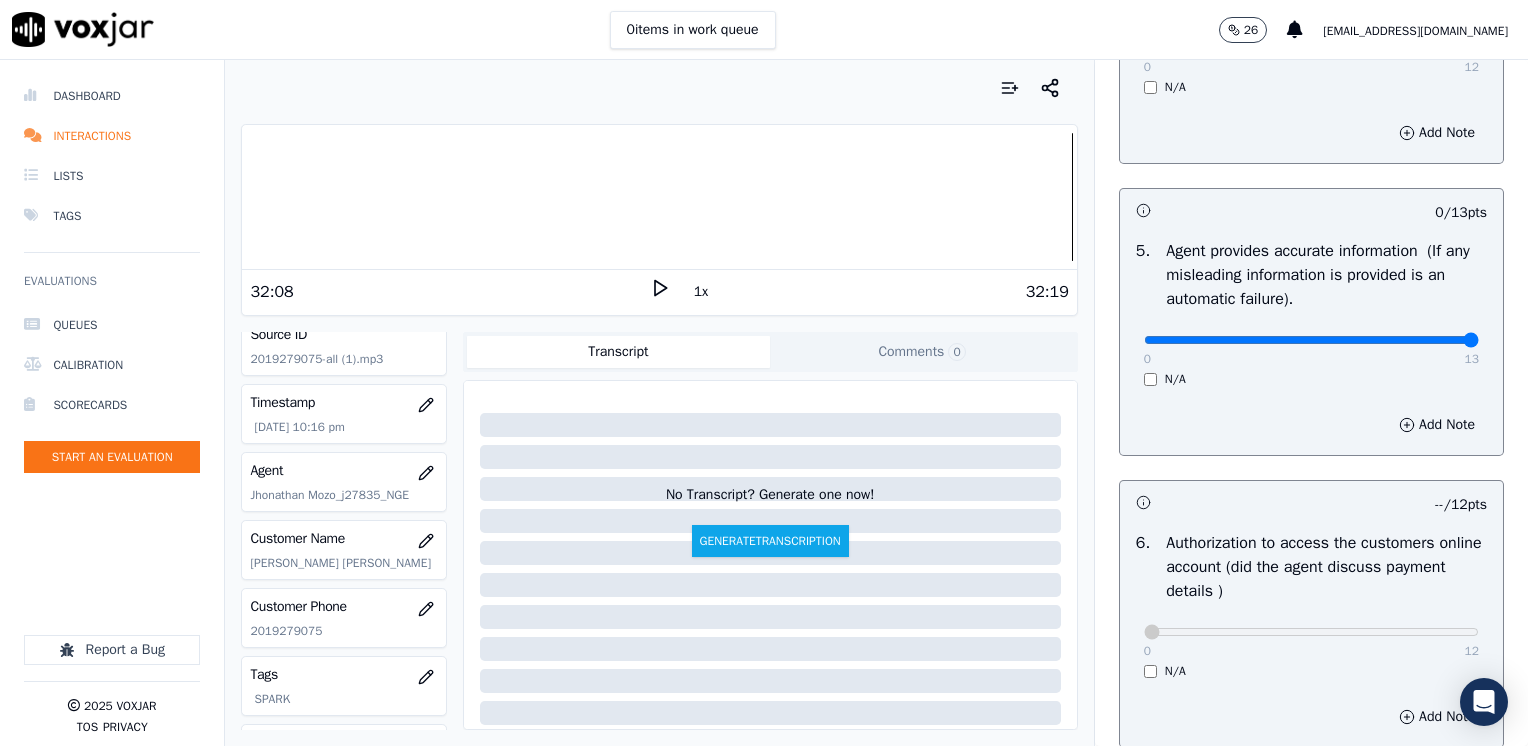 drag, startPoint x: 1132, startPoint y: 338, endPoint x: 1531, endPoint y: 387, distance: 401.9975 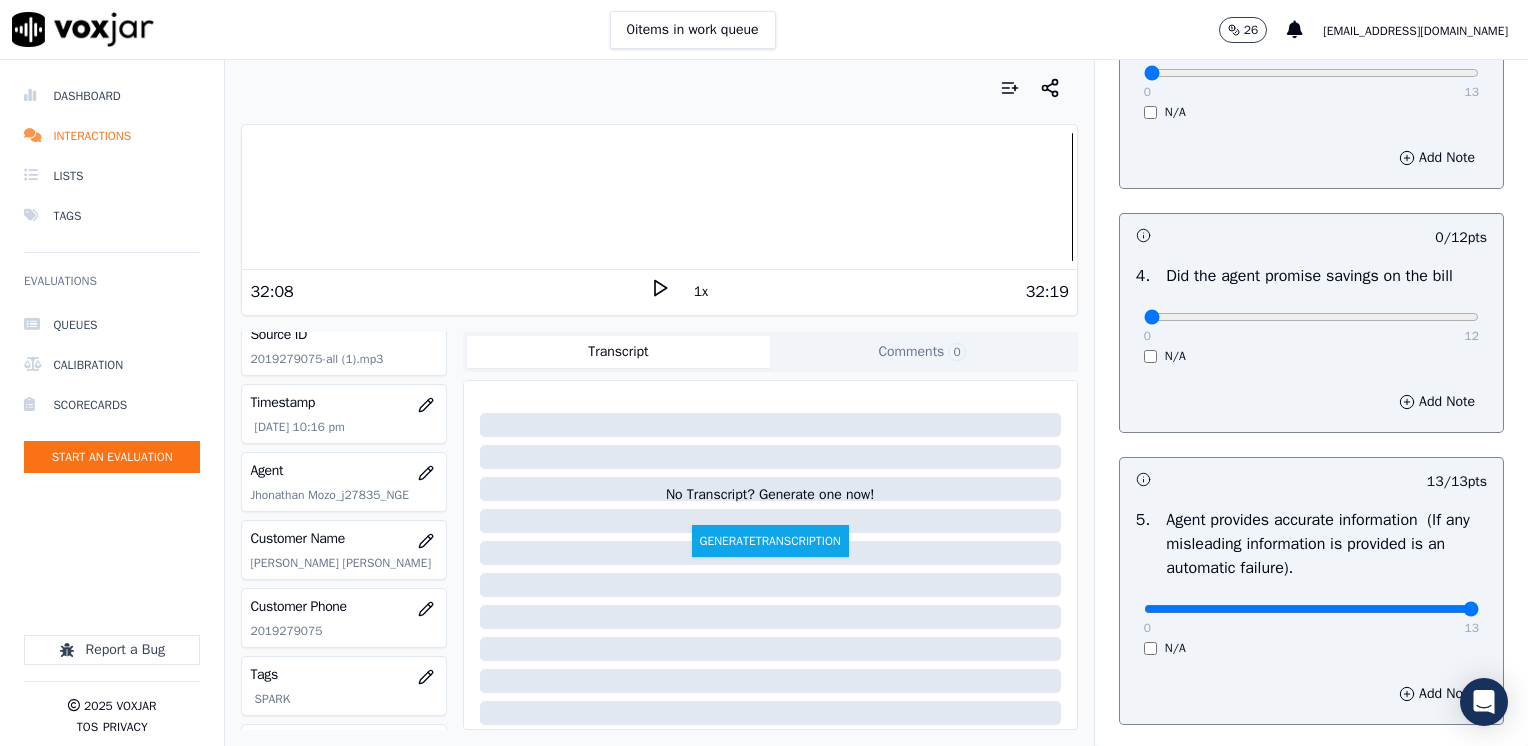 scroll, scrollTop: 748, scrollLeft: 0, axis: vertical 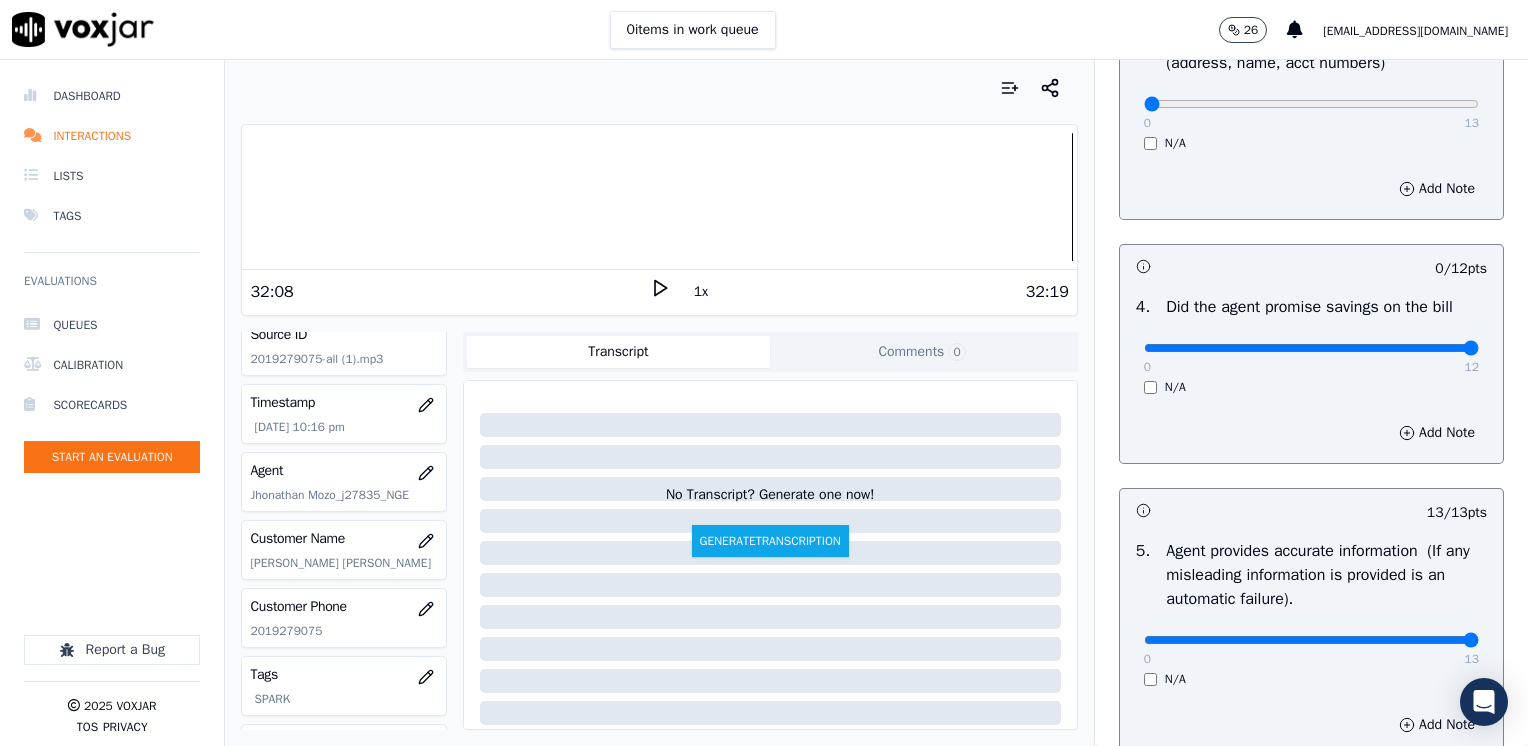 drag, startPoint x: 1136, startPoint y: 347, endPoint x: 1531, endPoint y: 350, distance: 395.01138 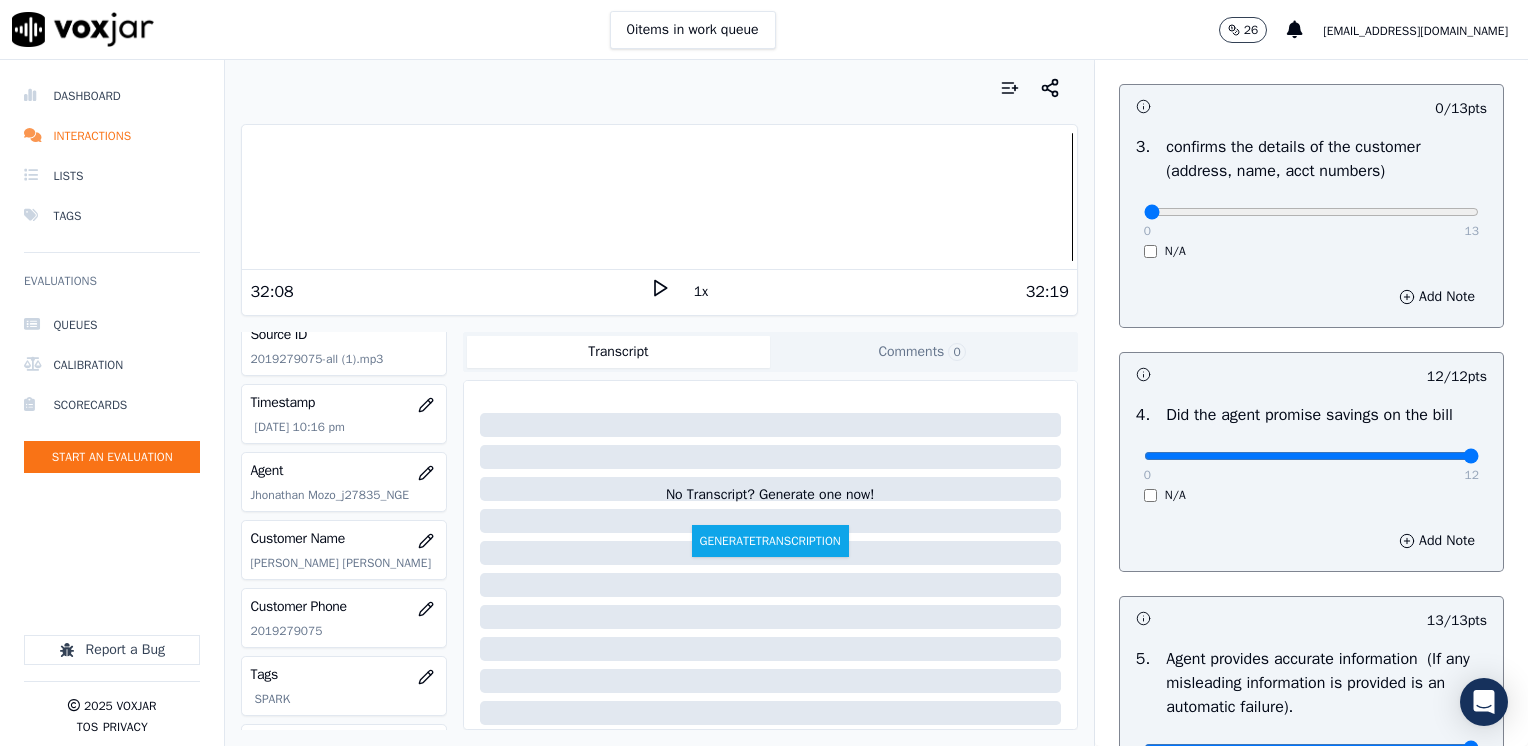 scroll, scrollTop: 448, scrollLeft: 0, axis: vertical 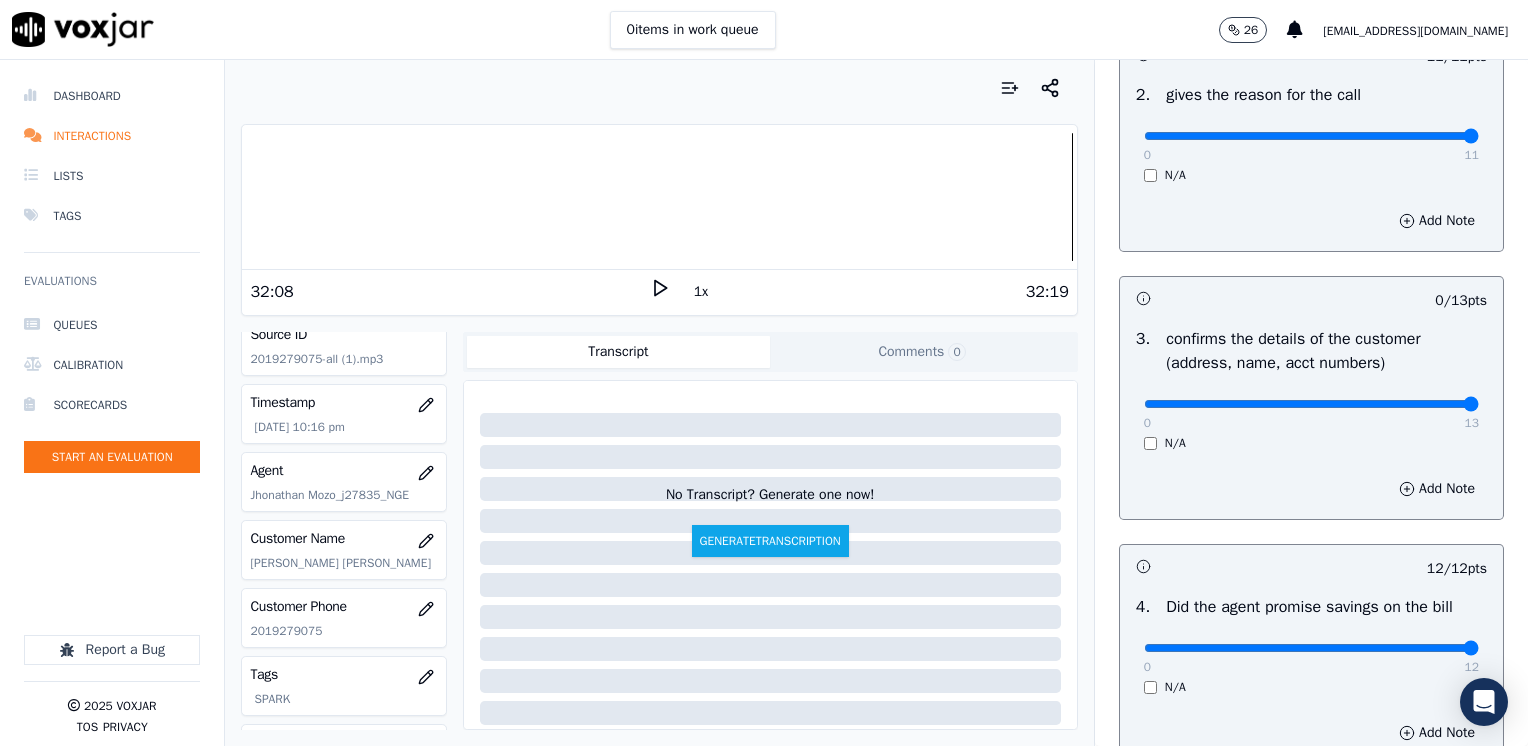 drag, startPoint x: 1128, startPoint y: 400, endPoint x: 1516, endPoint y: 388, distance: 388.18552 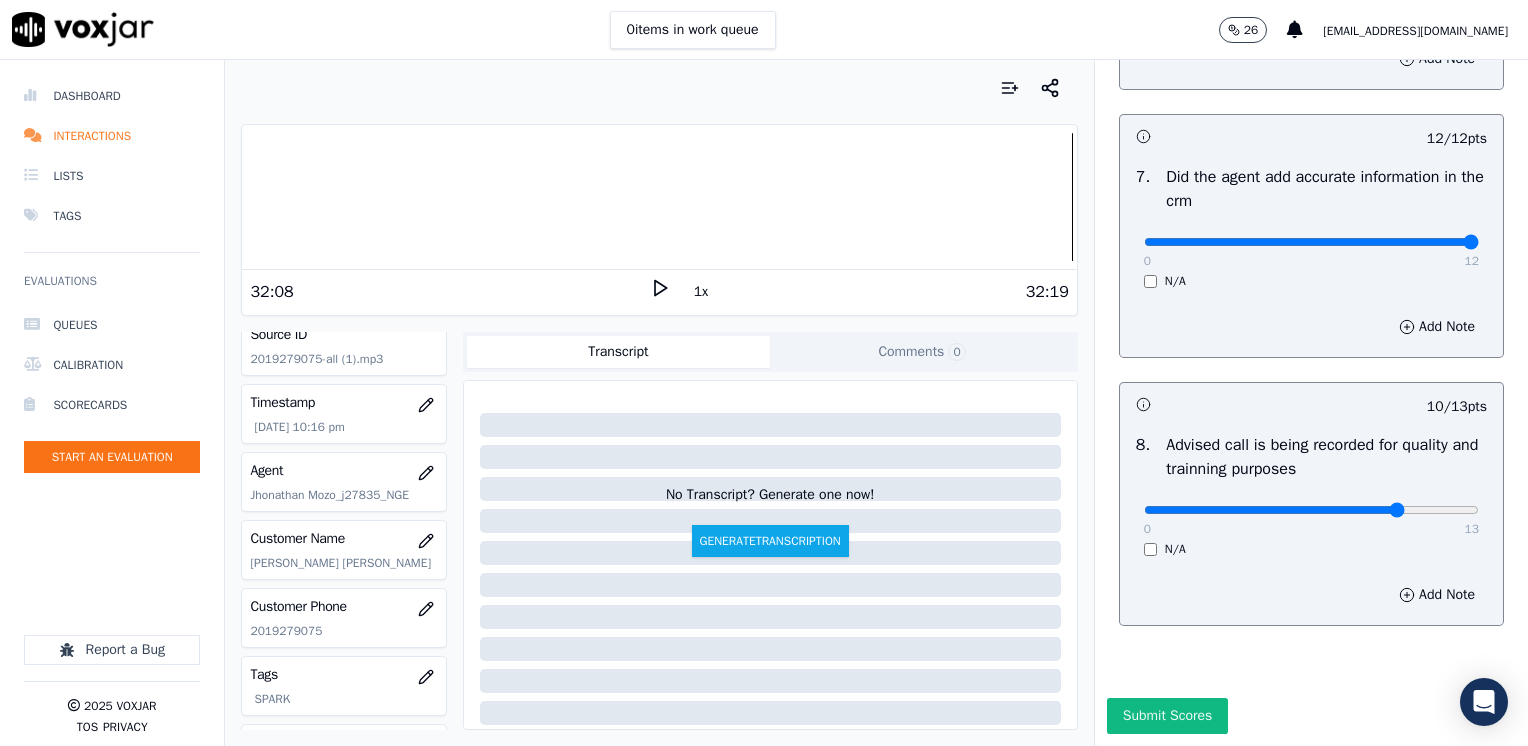 scroll, scrollTop: 1748, scrollLeft: 0, axis: vertical 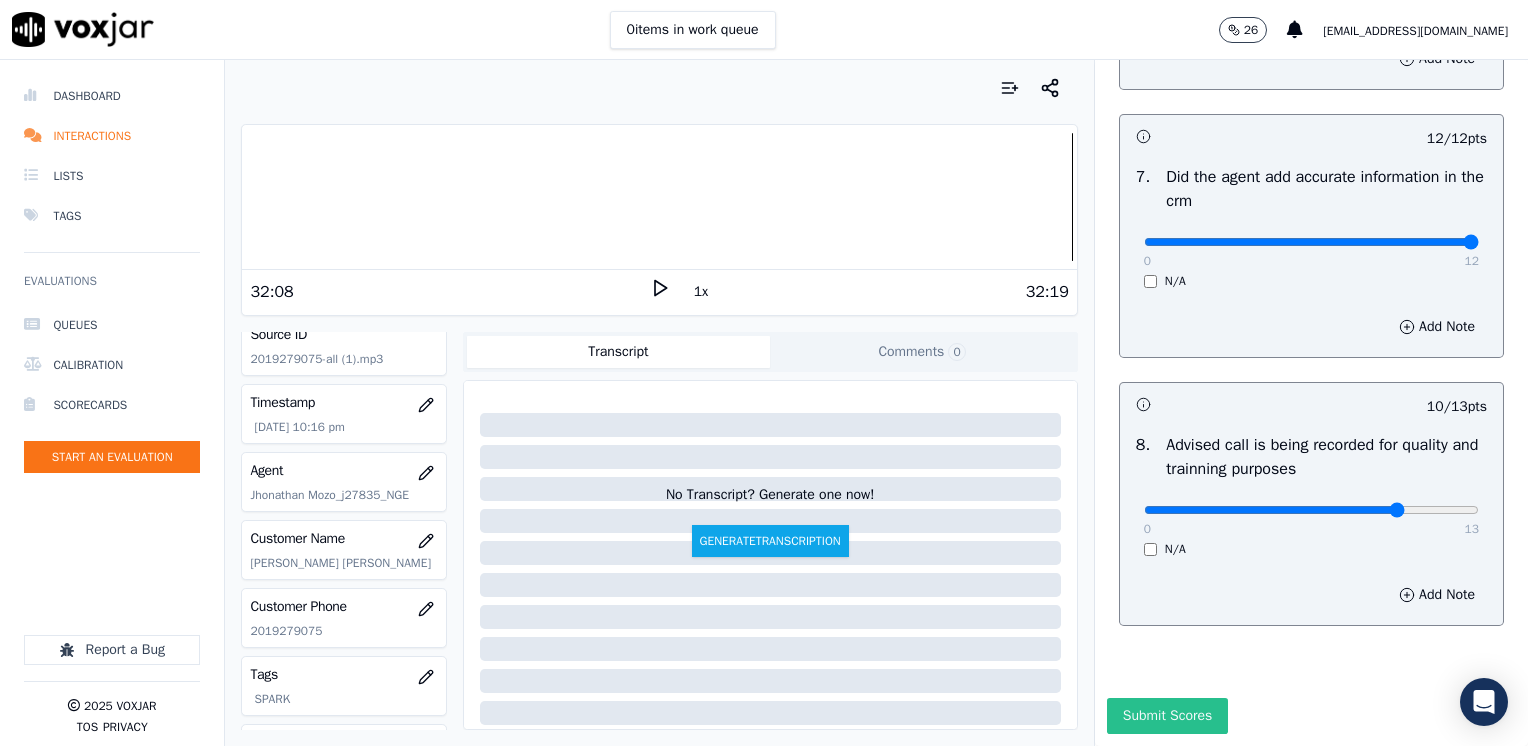 click on "Submit Scores" at bounding box center (1167, 716) 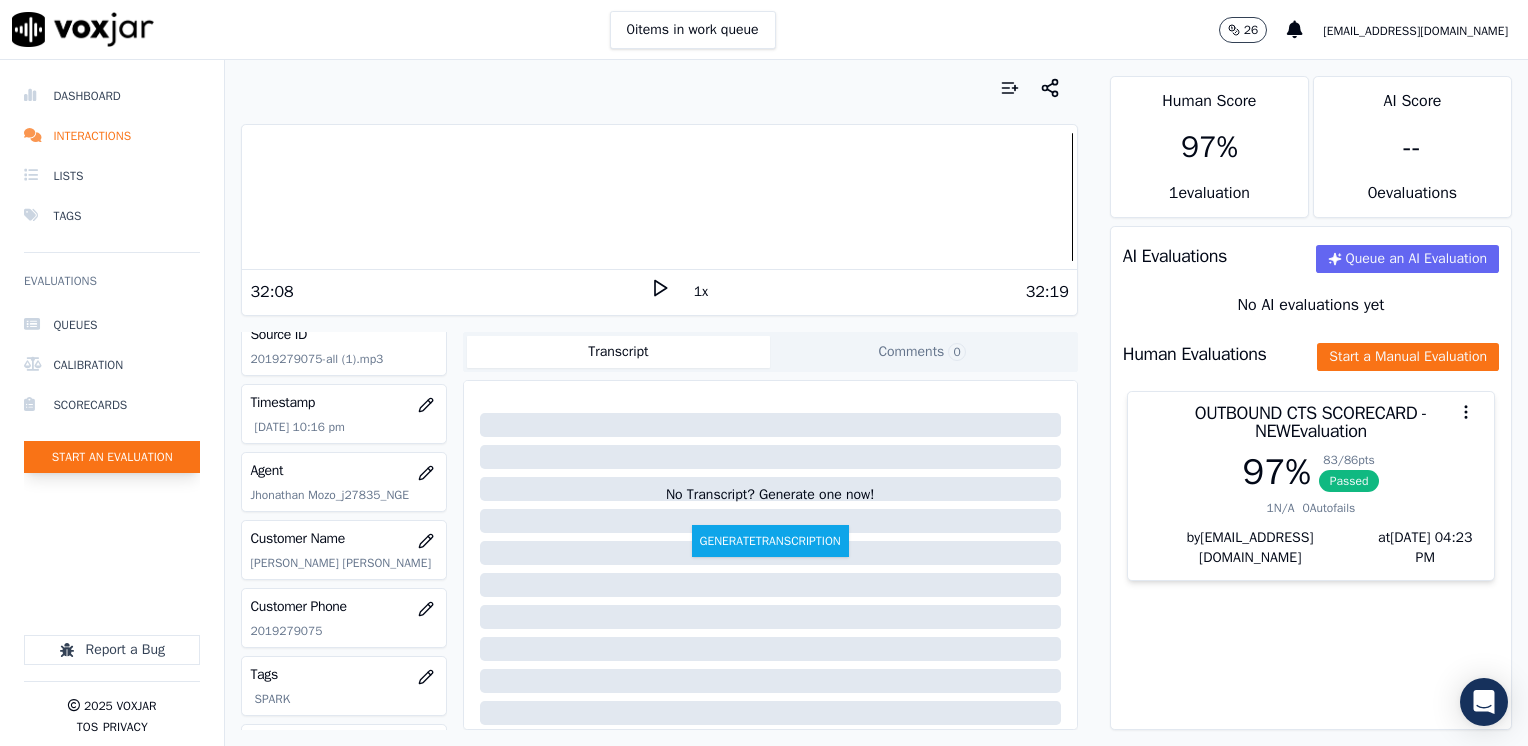 click on "Start an Evaluation" 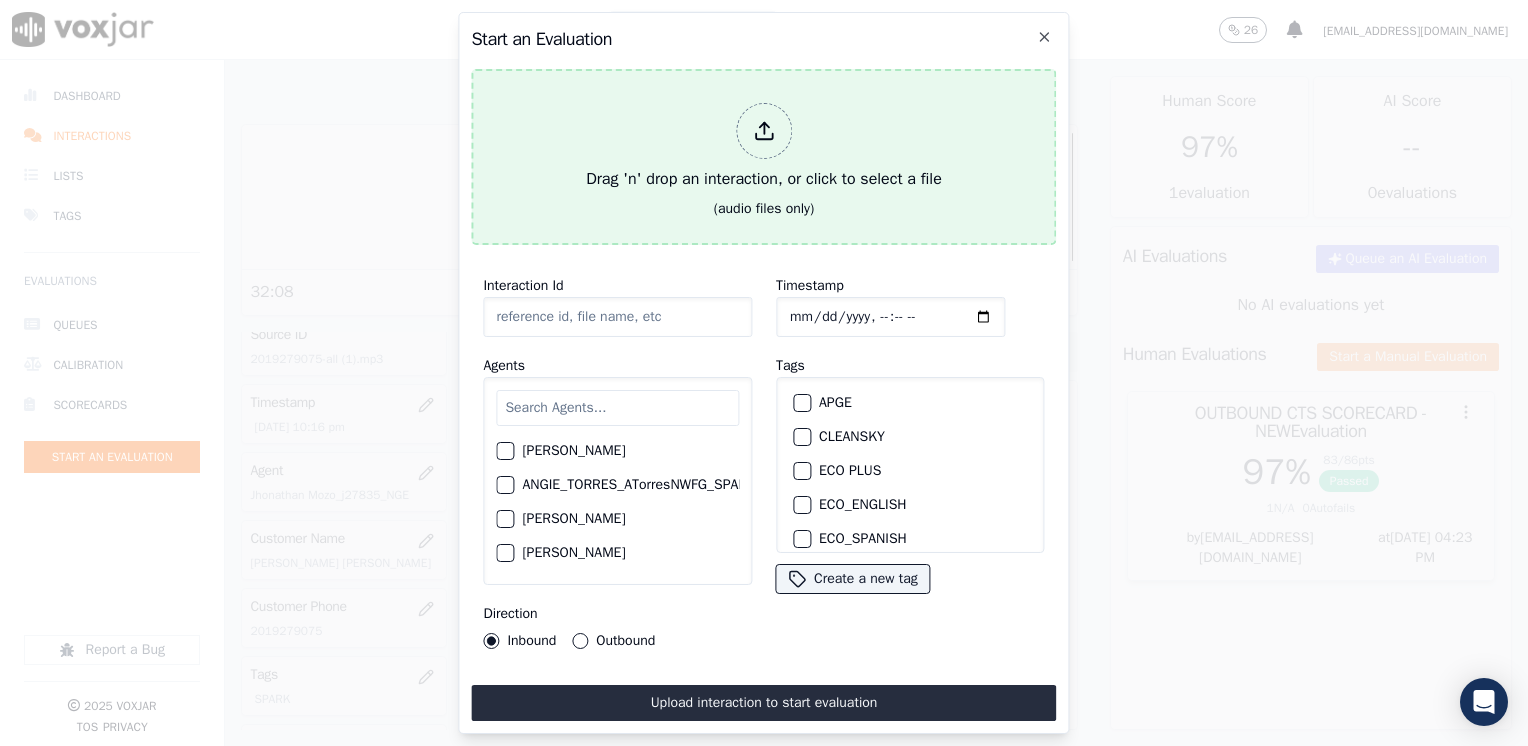 click 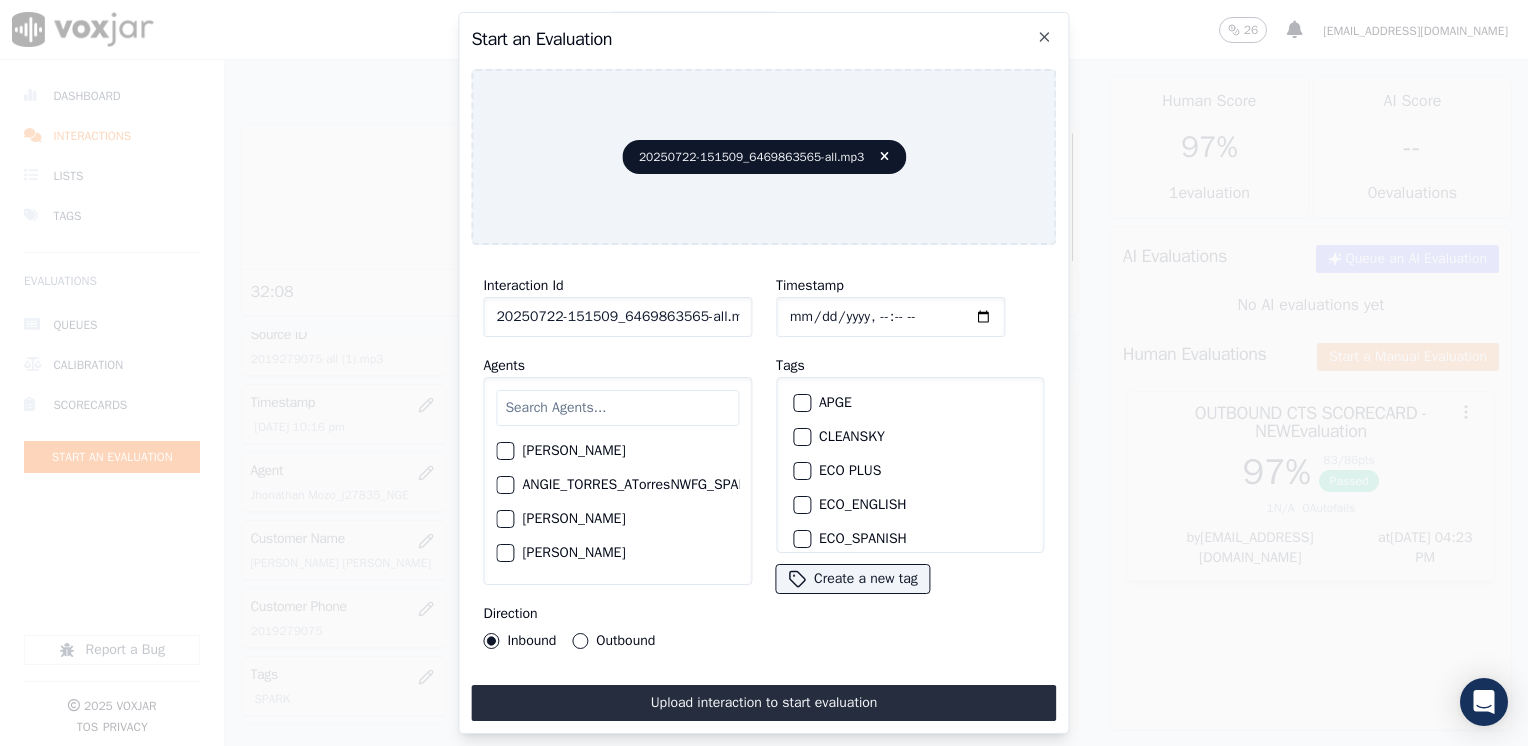 click on "[PERSON_NAME]     ANGIE_TORRES_ATorresNWFG_SPARK     [PERSON_NAME]     [PERSON_NAME]     [PERSON_NAME] Viloria_a25003_CLEANSKY     [PERSON_NAME] Viloria_a25016_WGL     [PERSON_NAME] Viloria_a25046_INDRA     [PERSON_NAME] Viloria_fuse1164_NGE     [PERSON_NAME] Marruaga_a26181_WGL     [PERSON_NAME]     [PERSON_NAME] Chavarro_a26184_WGL     [PERSON_NAME] Vizcaino_a13916_CLEANSKY     [PERSON_NAME] Vizcaino­_NW2906_CLEANSKY     [PERSON_NAME]     [PERSON_NAME] Higuita_Fuse3185_NGE     [PERSON_NAME] Sales      [PERSON_NAME] Higuita_a27435_CLEANSKY     [PERSON_NAME] Higuita_a27490_INDRA     [PERSON_NAME]     [PERSON_NAME]     [PERSON_NAME] Prias_a27400_CLEANSKY     [PERSON_NAME] Prias_a27447_INDRA     [PERSON_NAME] Prias_fuse1184_NGE     [PERSON_NAME]     [PERSON_NAME]     [PERSON_NAME] Torres_WANN1185_NGE     [PERSON_NAME] Torres_a27399_CLEANSKY     [PERSON_NAME] Torres_a27445_INDRA     [PERSON_NAME] Camacho_BAQ2083_INDRA     [PERSON_NAME]     [PERSON_NAME]     [PERSON_NAME] Camacho_b27395_CLEANSKY" 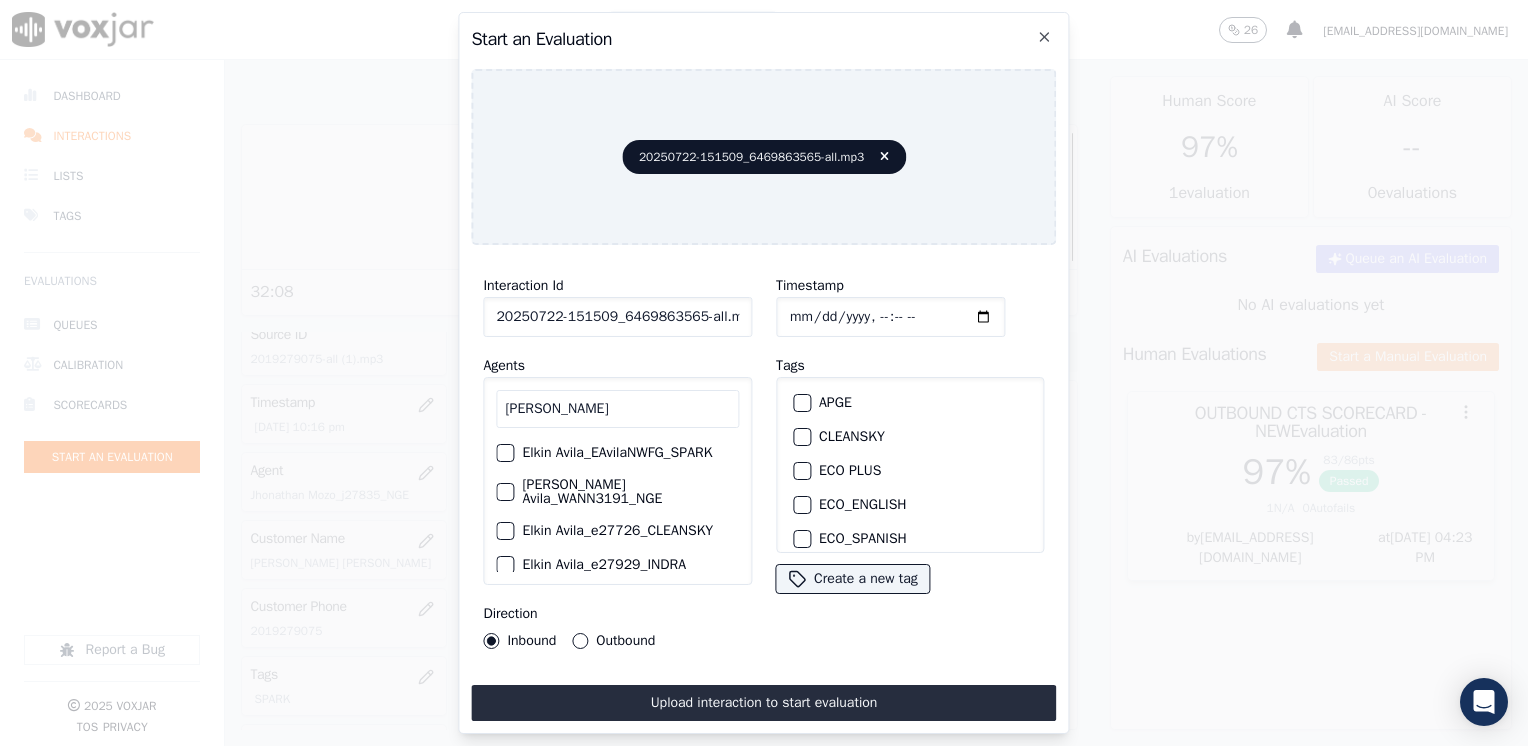 click at bounding box center (504, 453) 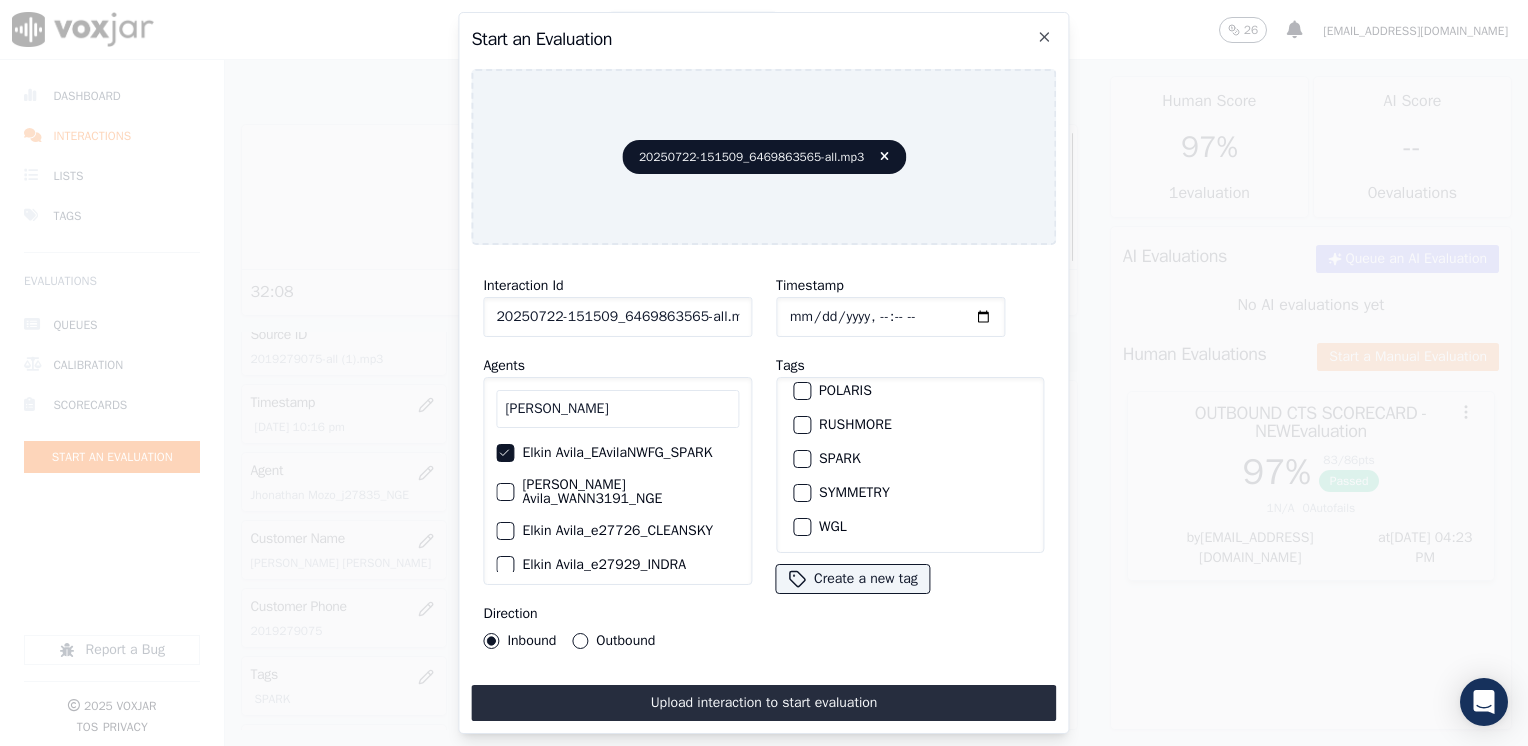 scroll, scrollTop: 428, scrollLeft: 0, axis: vertical 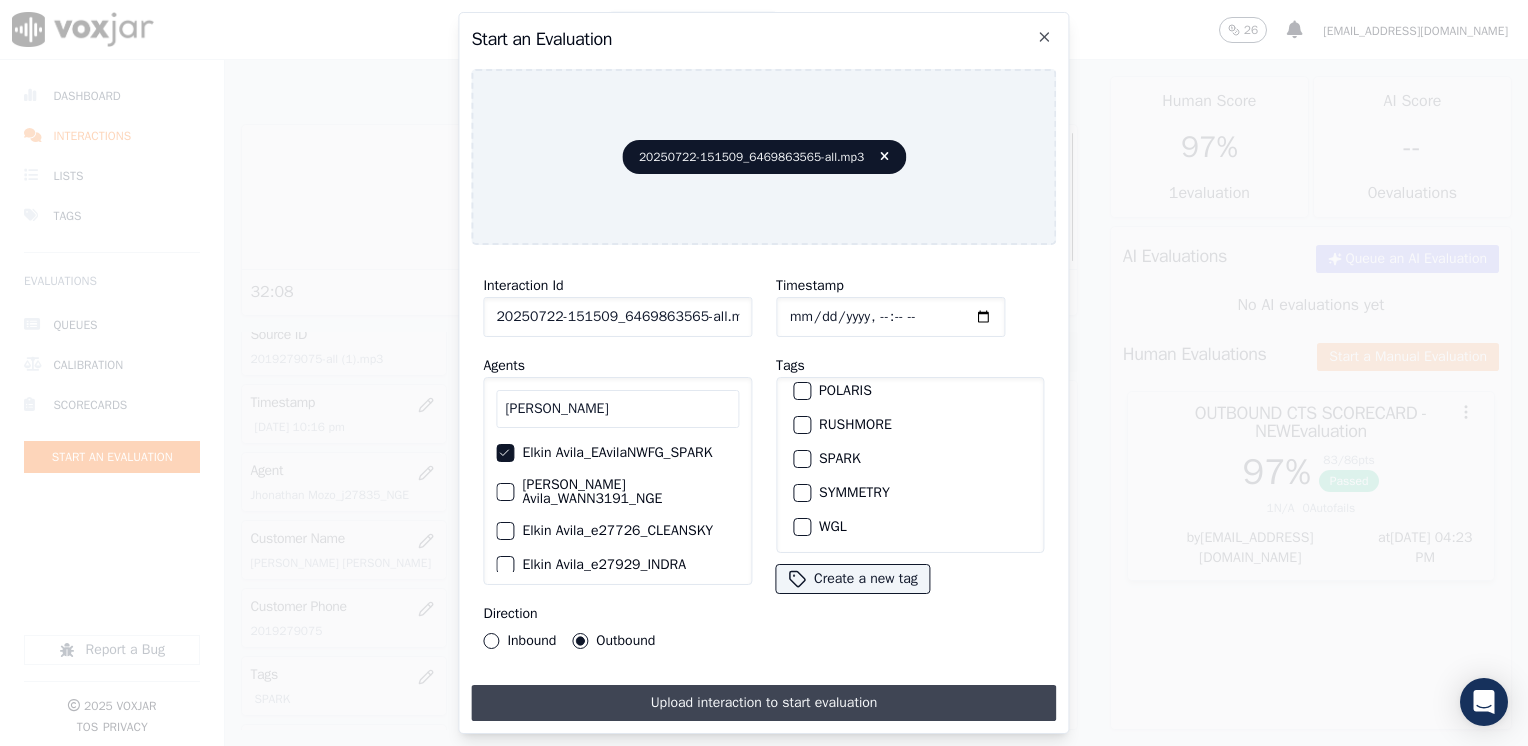 click on "Upload interaction to start evaluation" at bounding box center [763, 703] 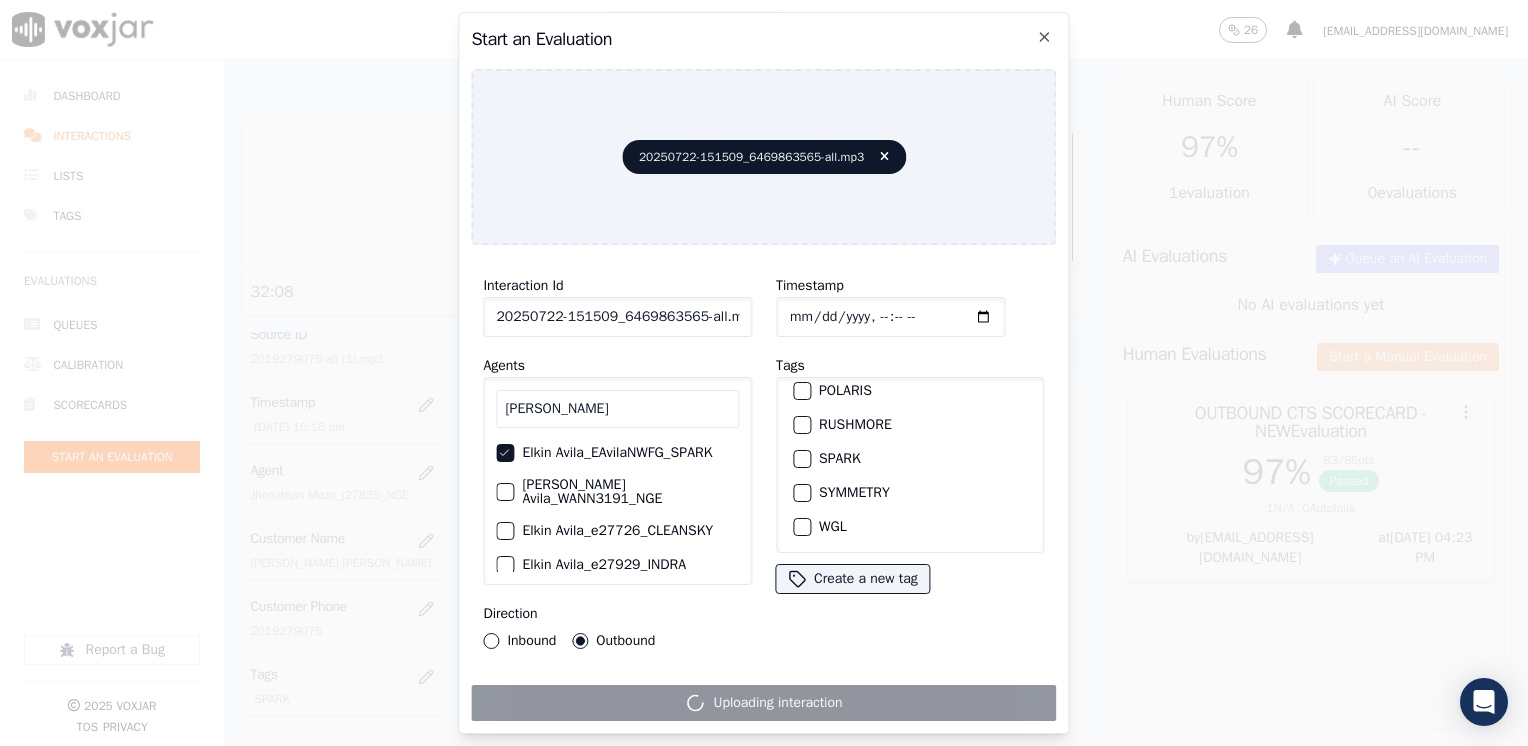 click on "SPARK" at bounding box center [802, 459] 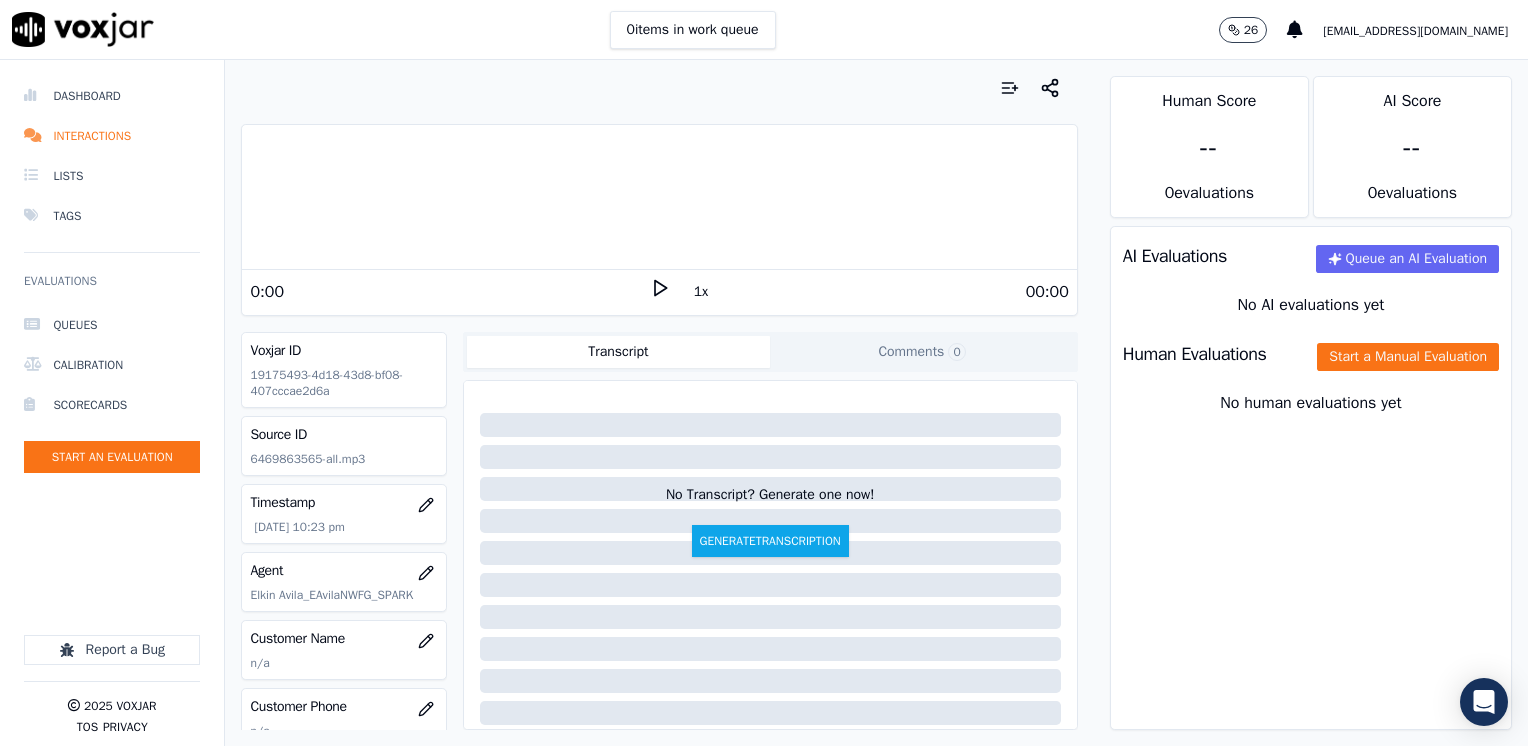 click 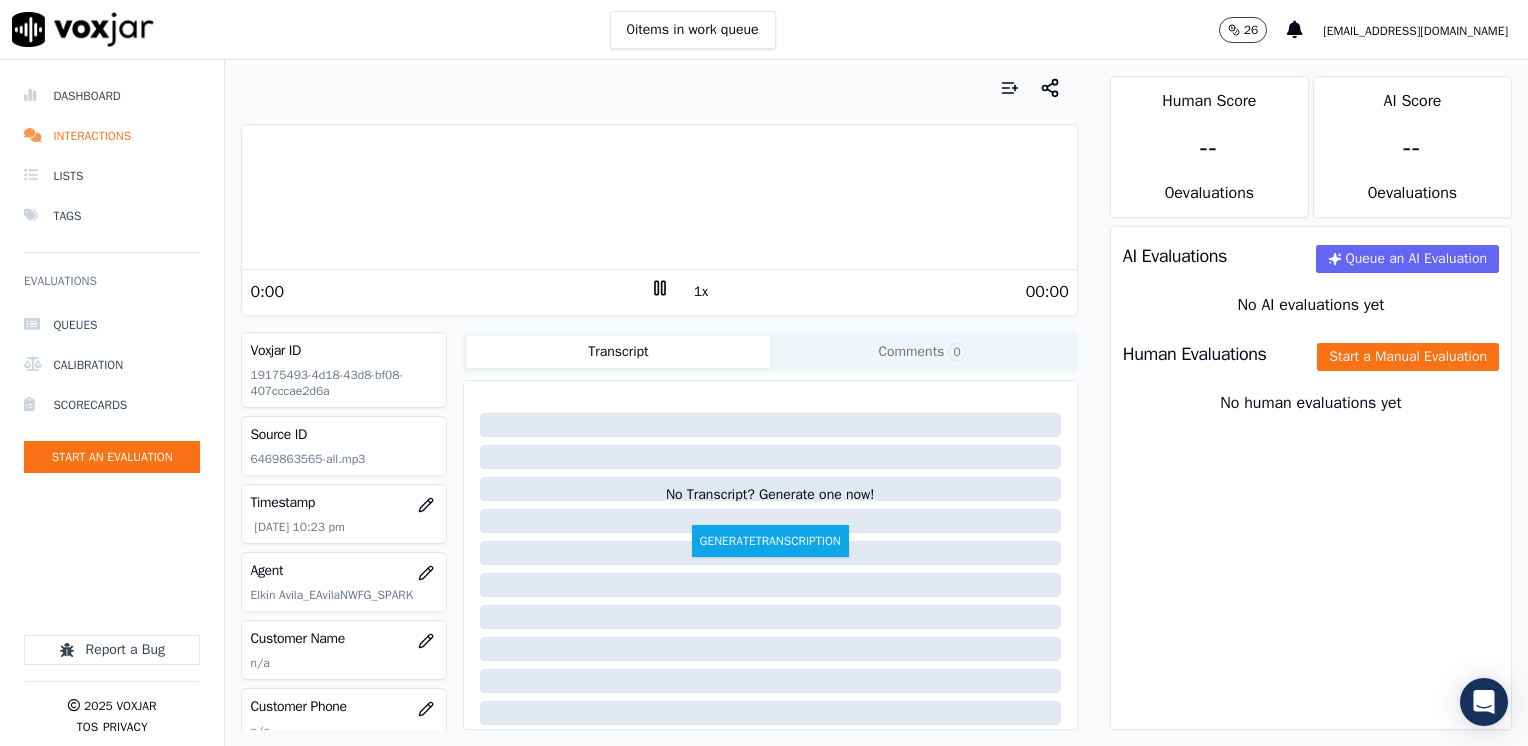 click 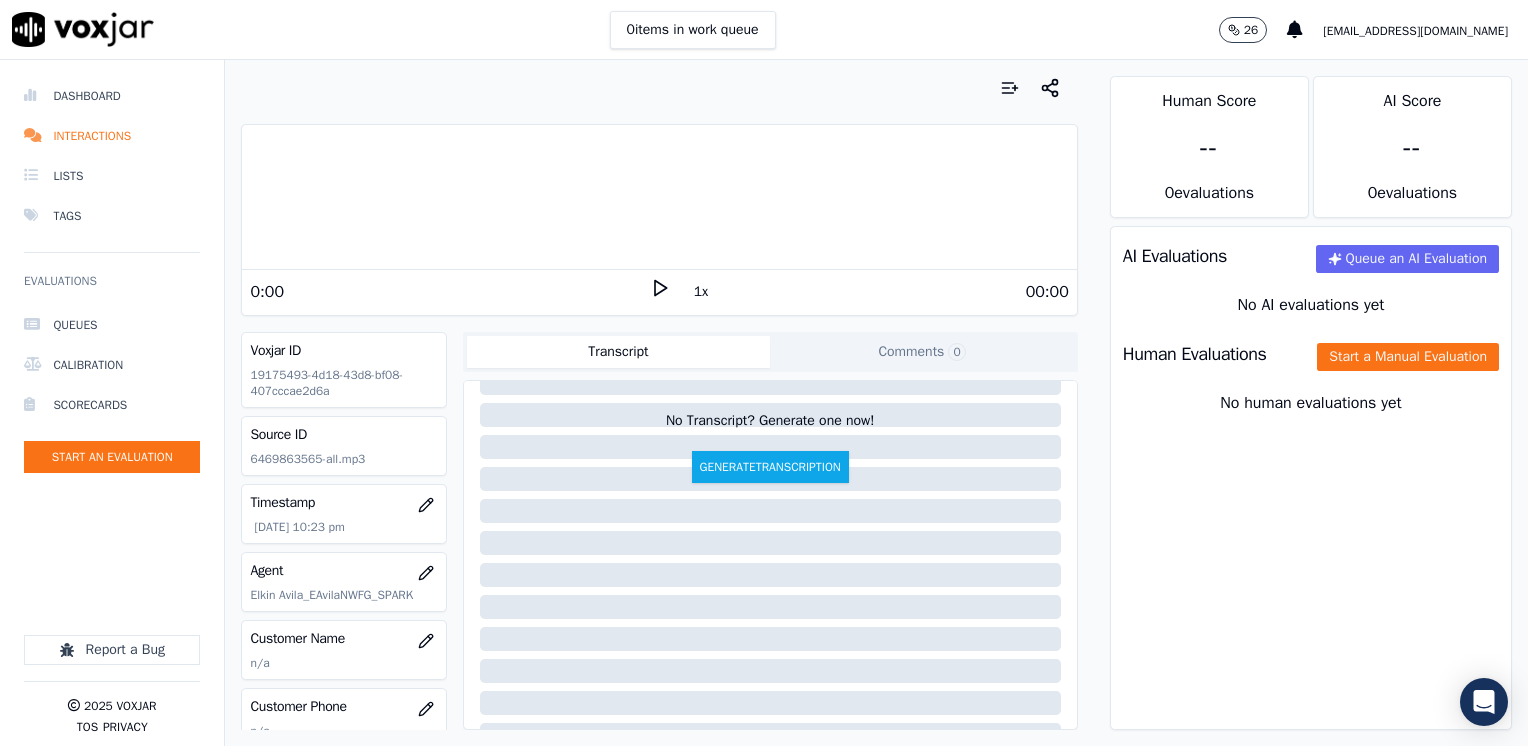 scroll, scrollTop: 200, scrollLeft: 0, axis: vertical 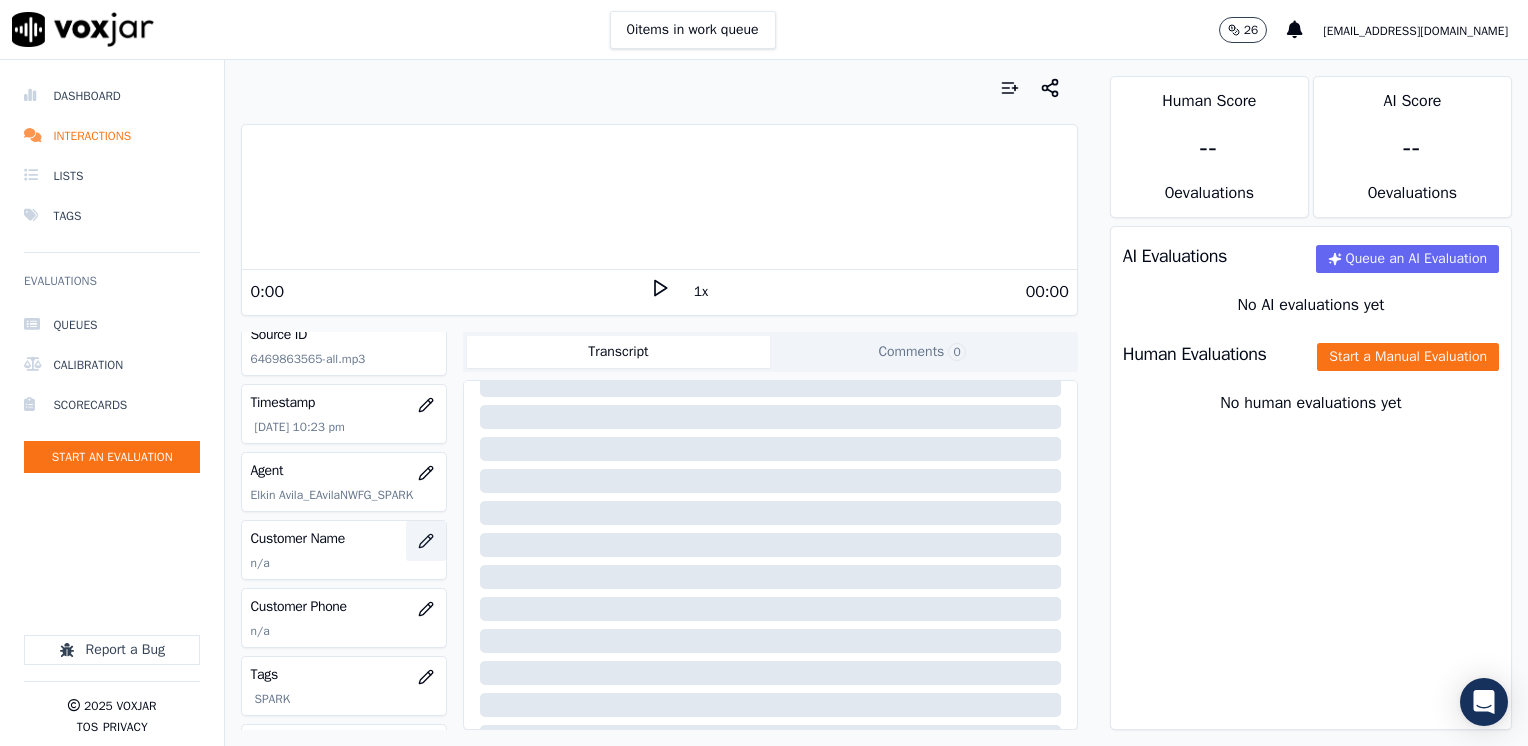 click 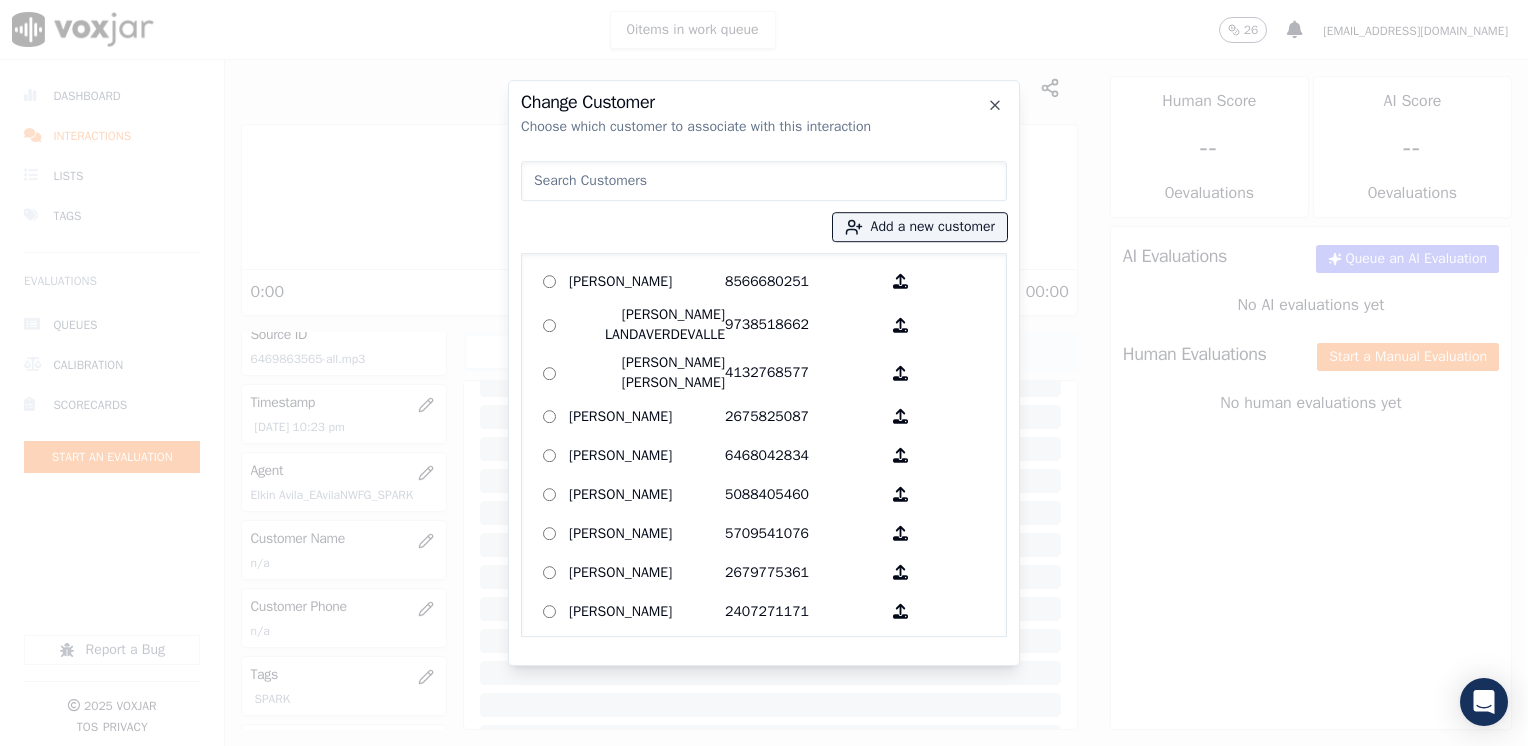 click at bounding box center [764, 181] 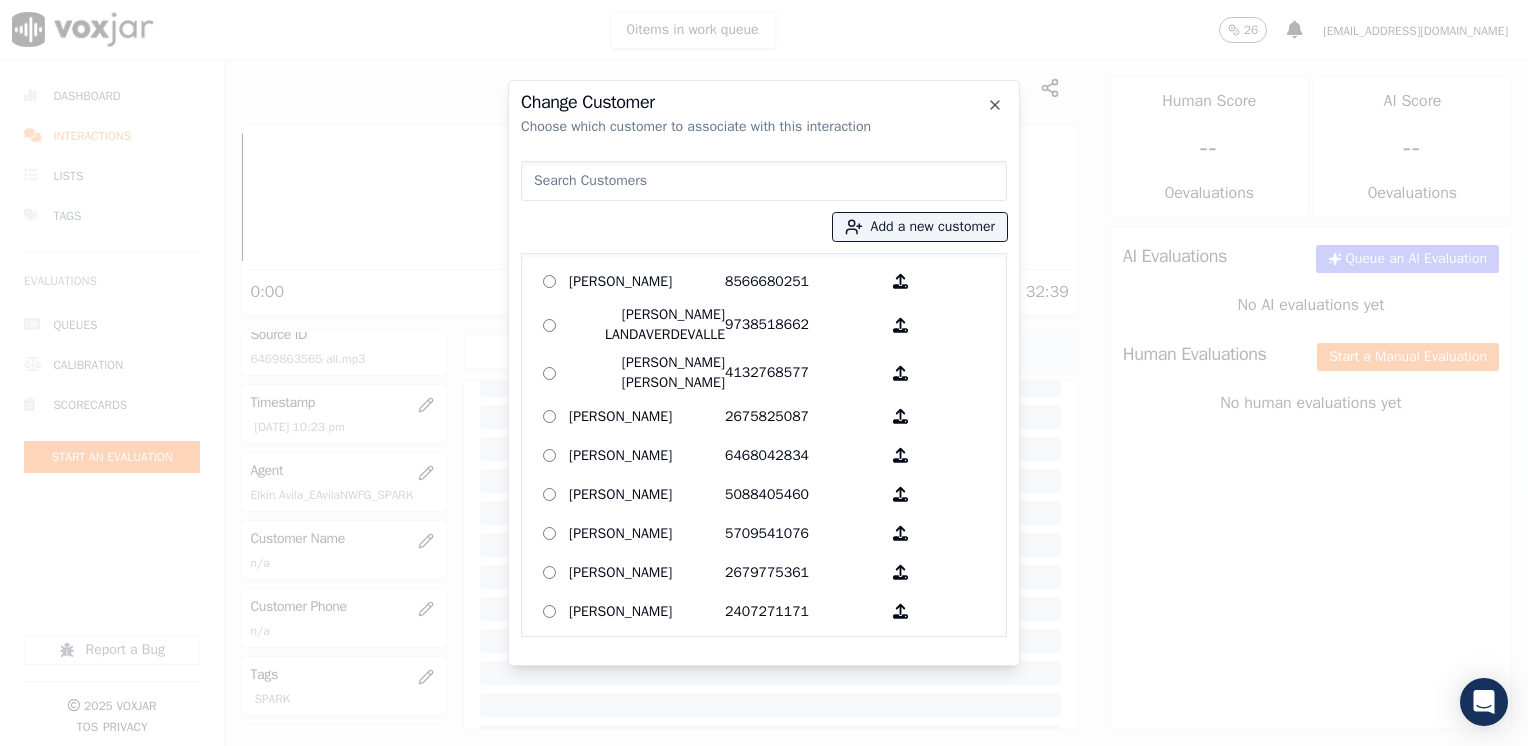click at bounding box center (764, 181) 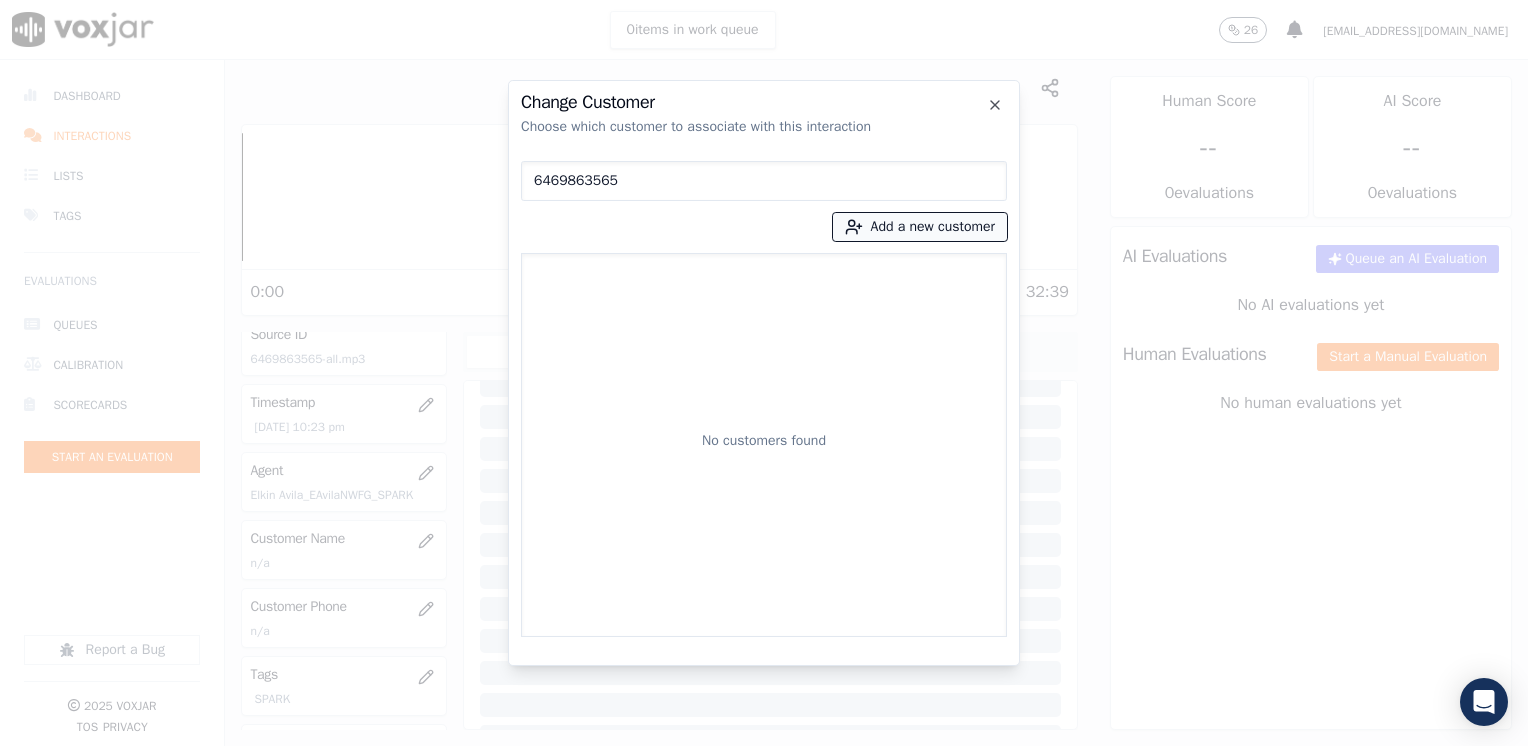 click on "Add a new customer" at bounding box center (920, 227) 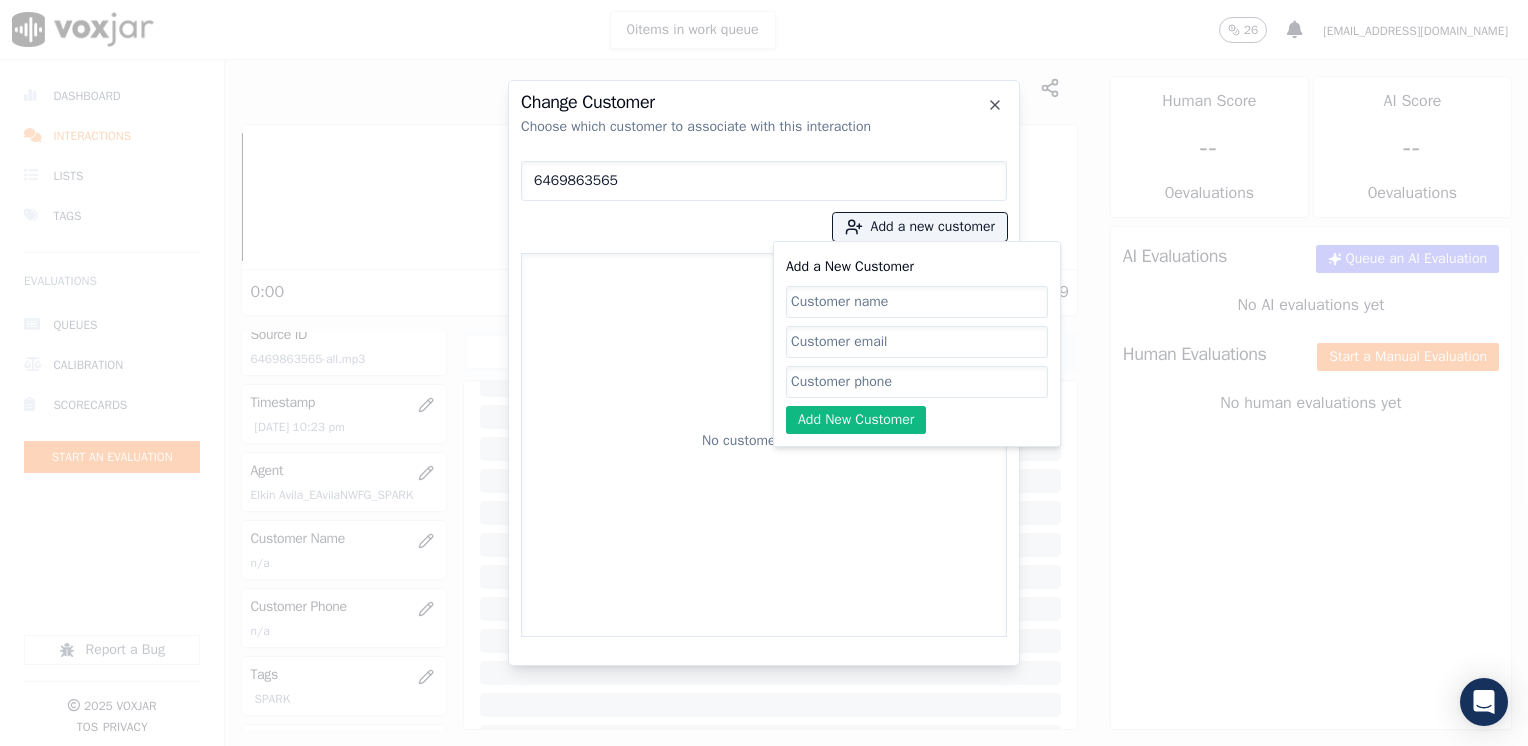 click on "Add a New Customer" 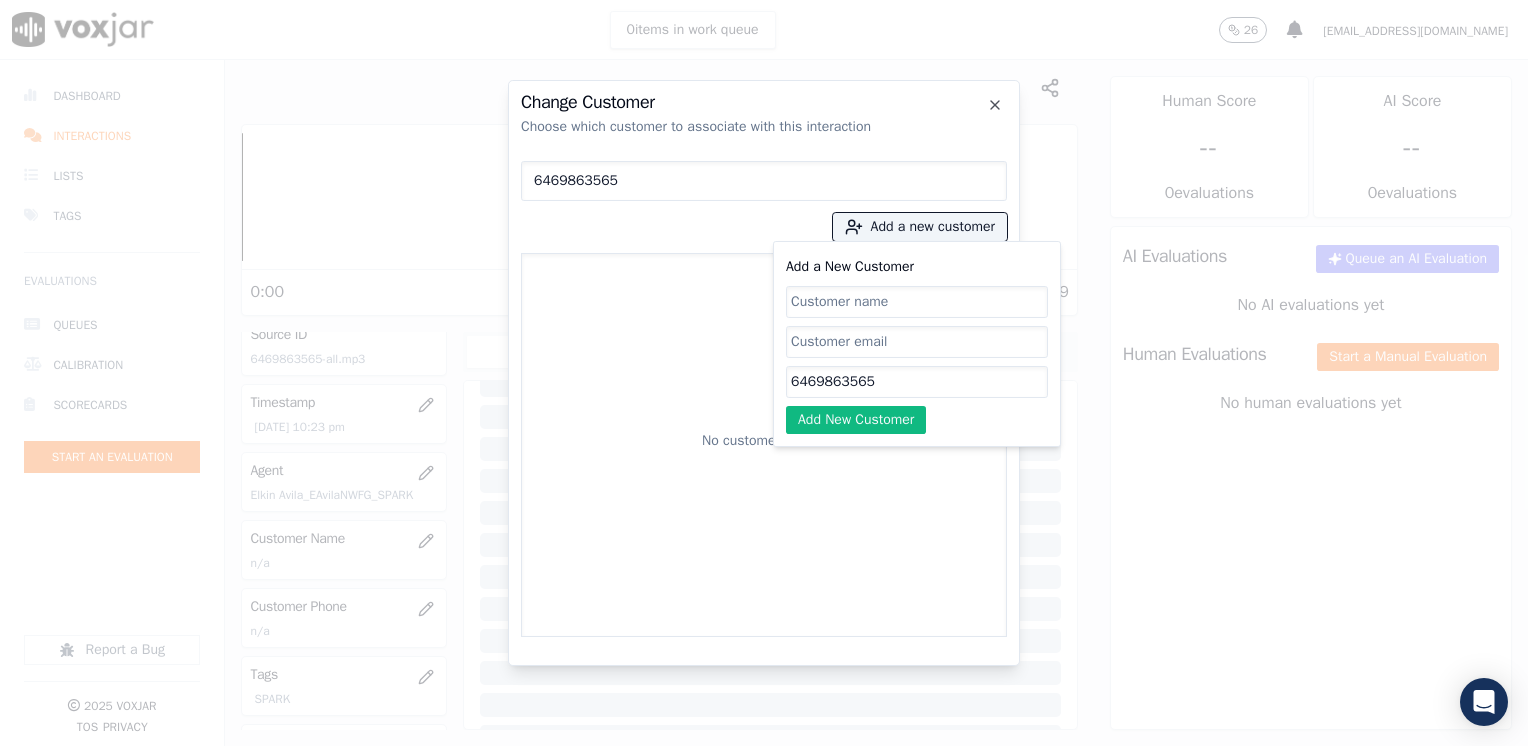 click on "Add a New Customer" 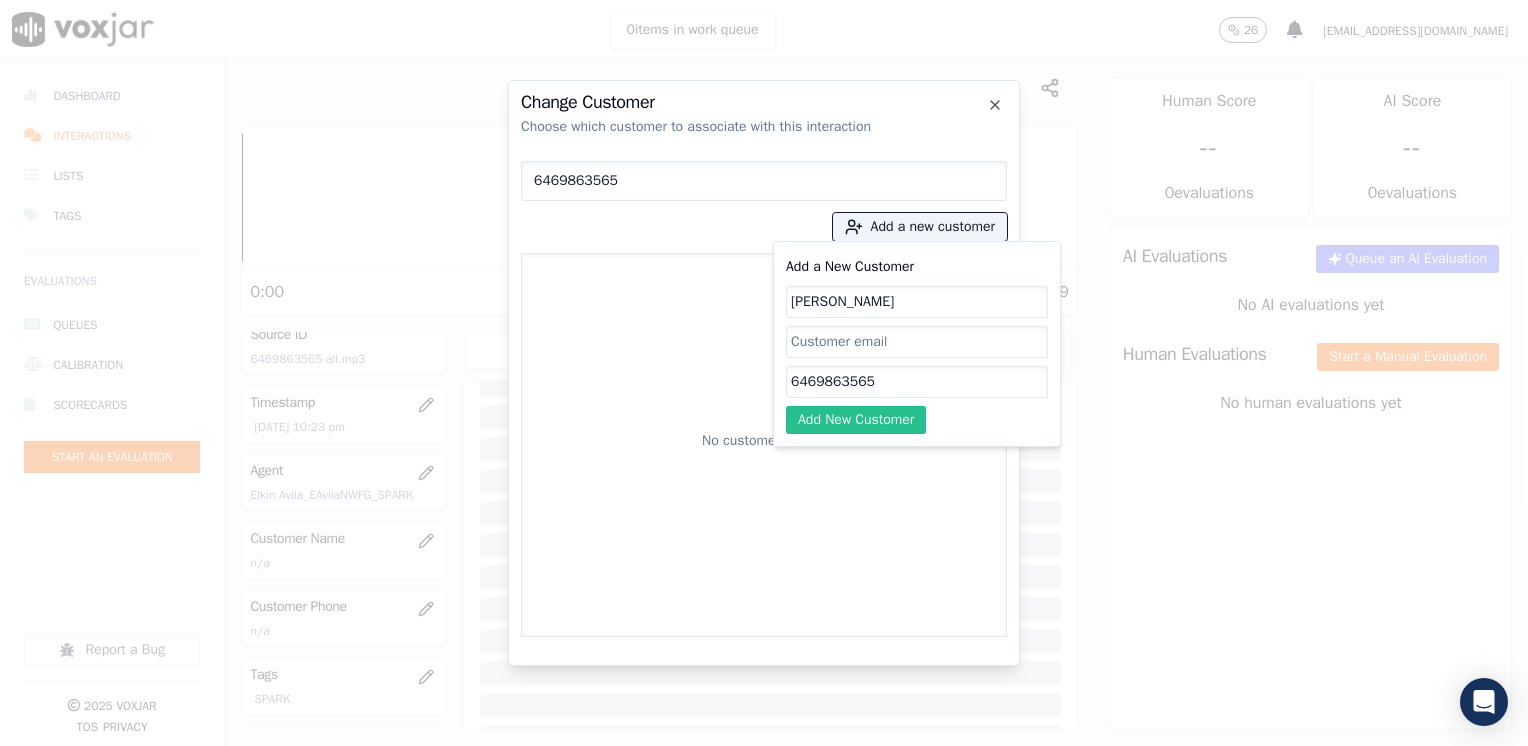 click on "Add New Customer" 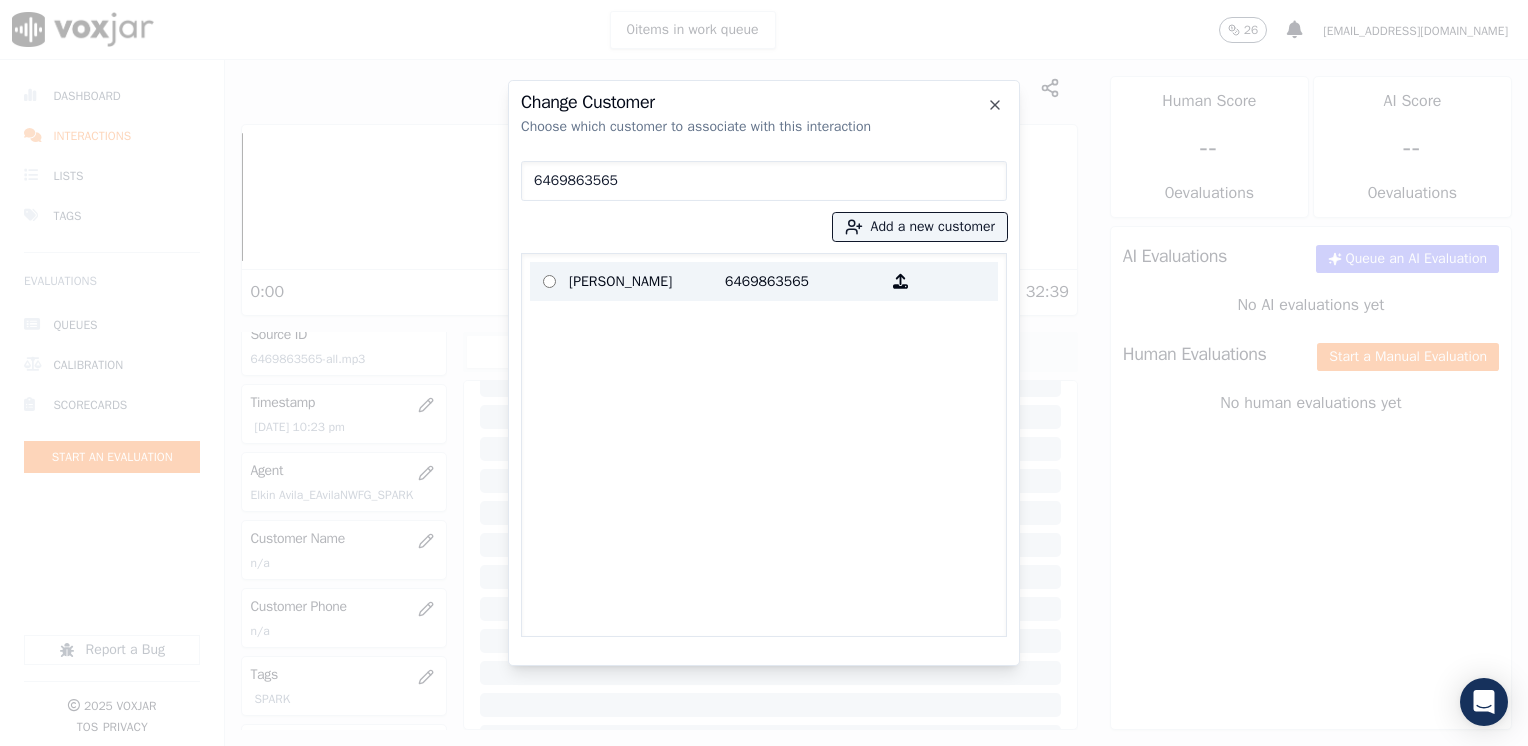 click on "[PERSON_NAME]" at bounding box center (647, 281) 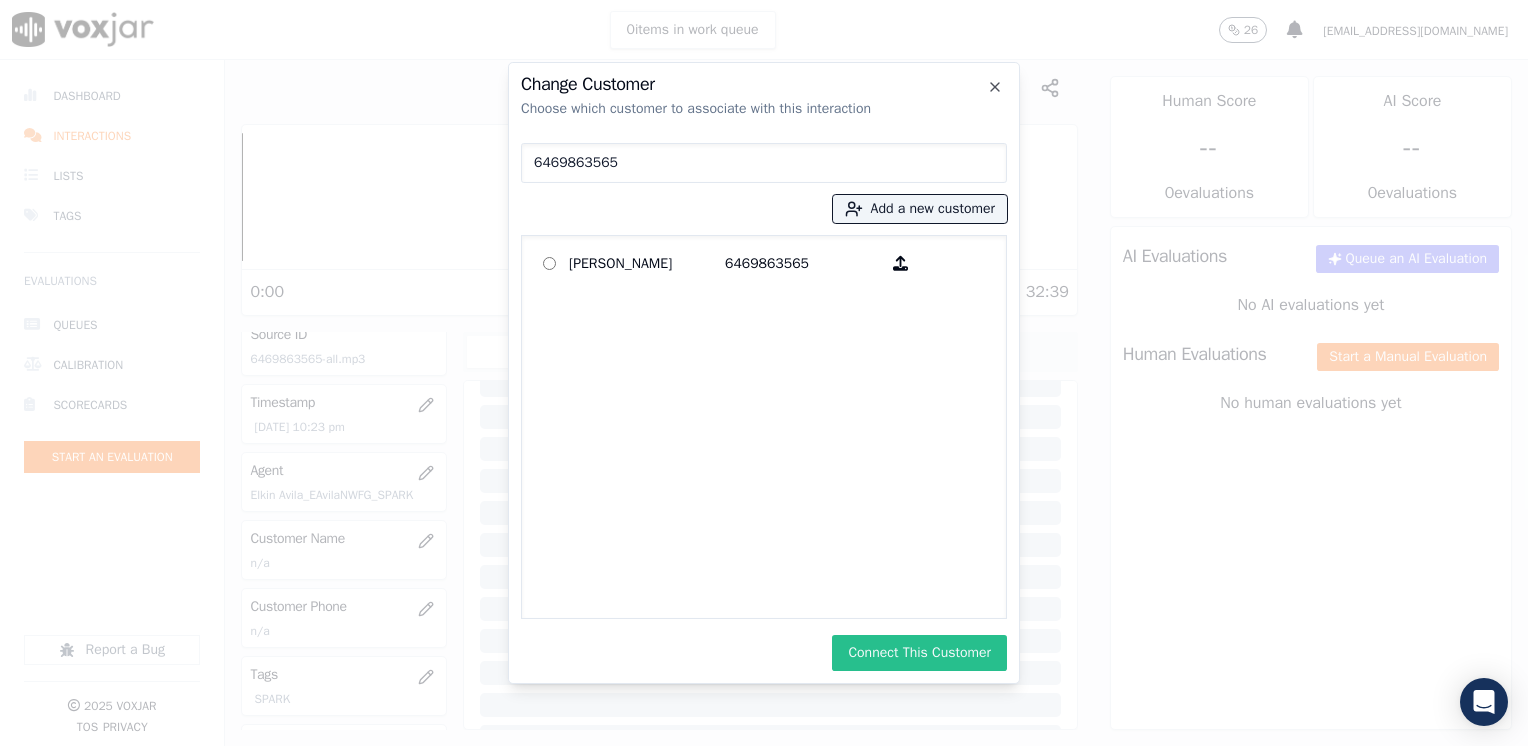 click on "Connect This Customer" at bounding box center [919, 653] 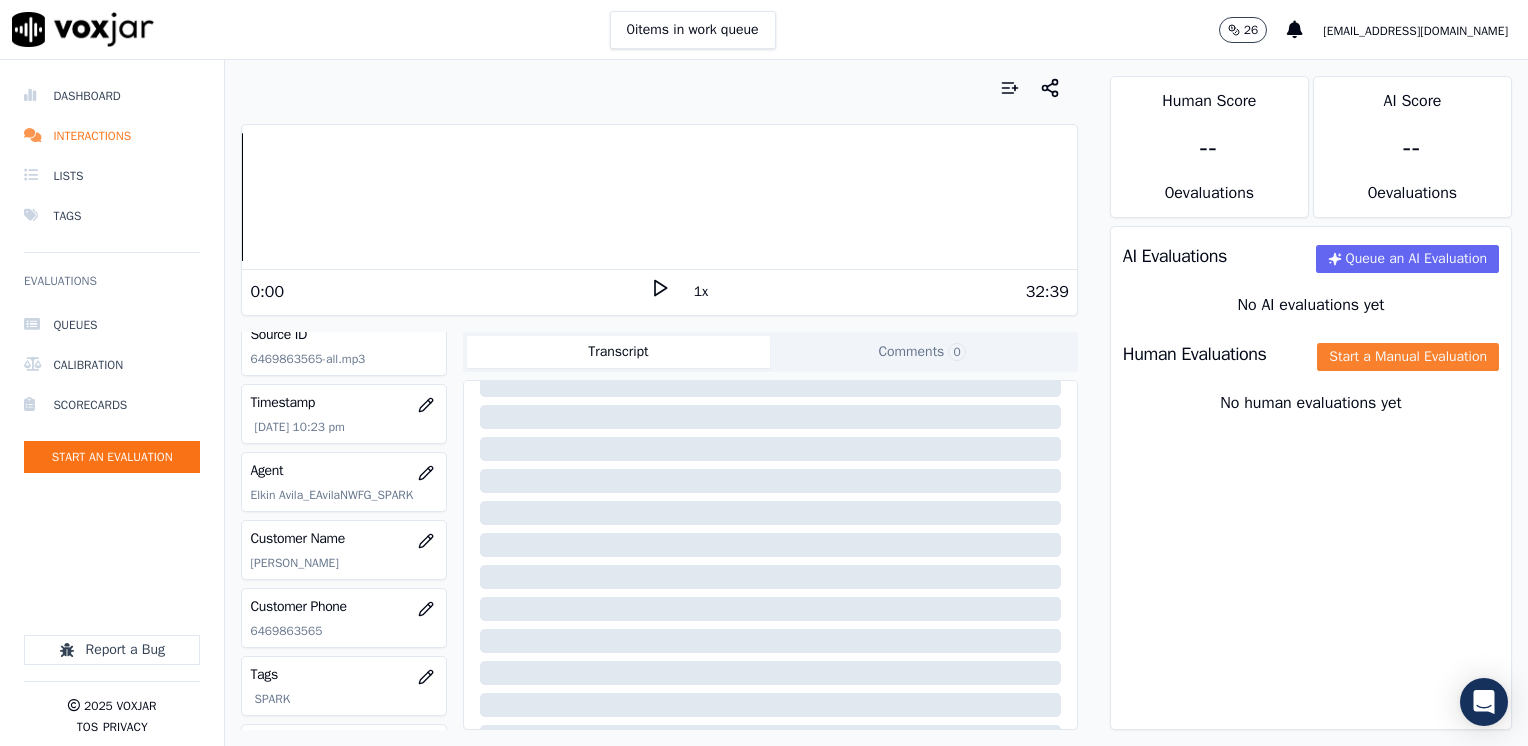 click on "Start a Manual Evaluation" 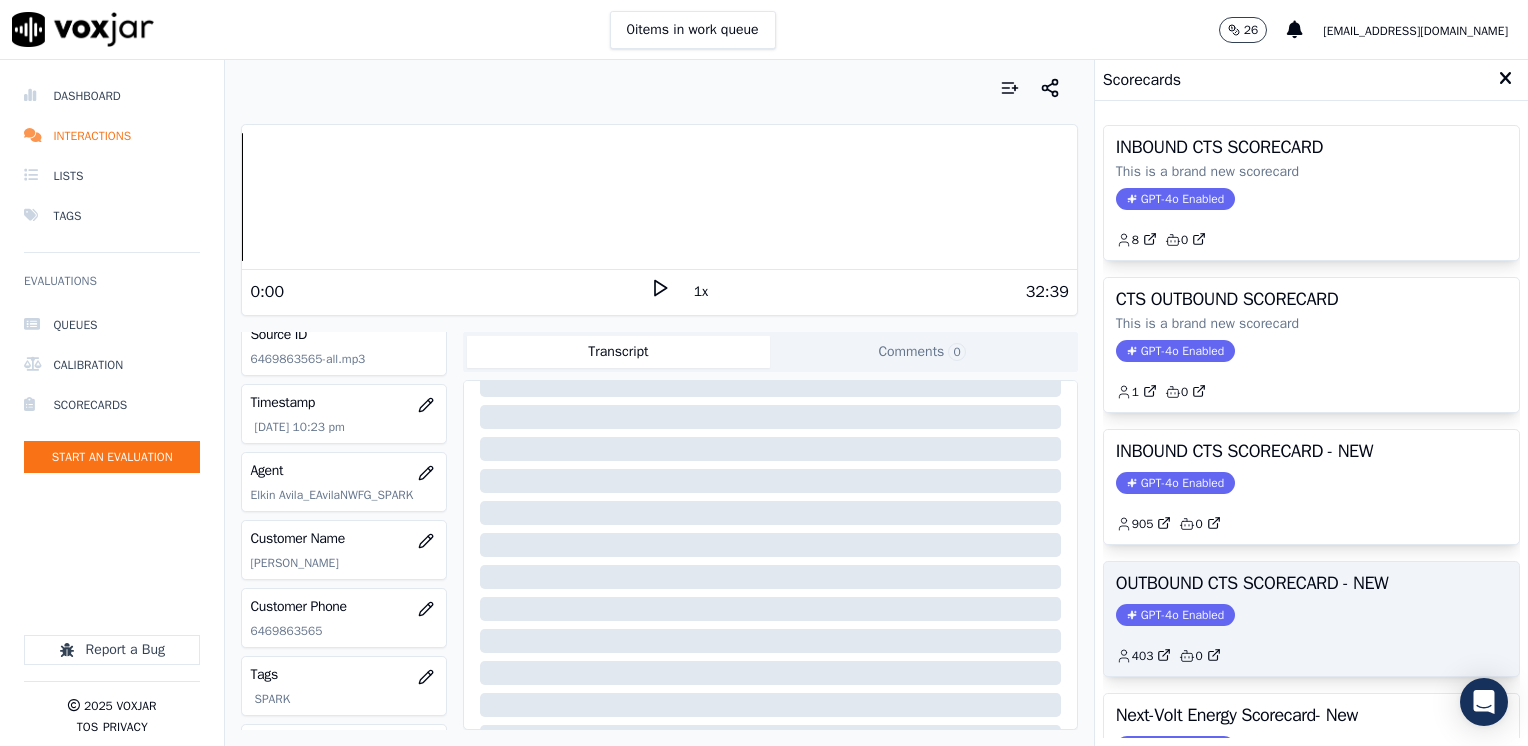 click on "GPT-4o Enabled" at bounding box center (1175, 615) 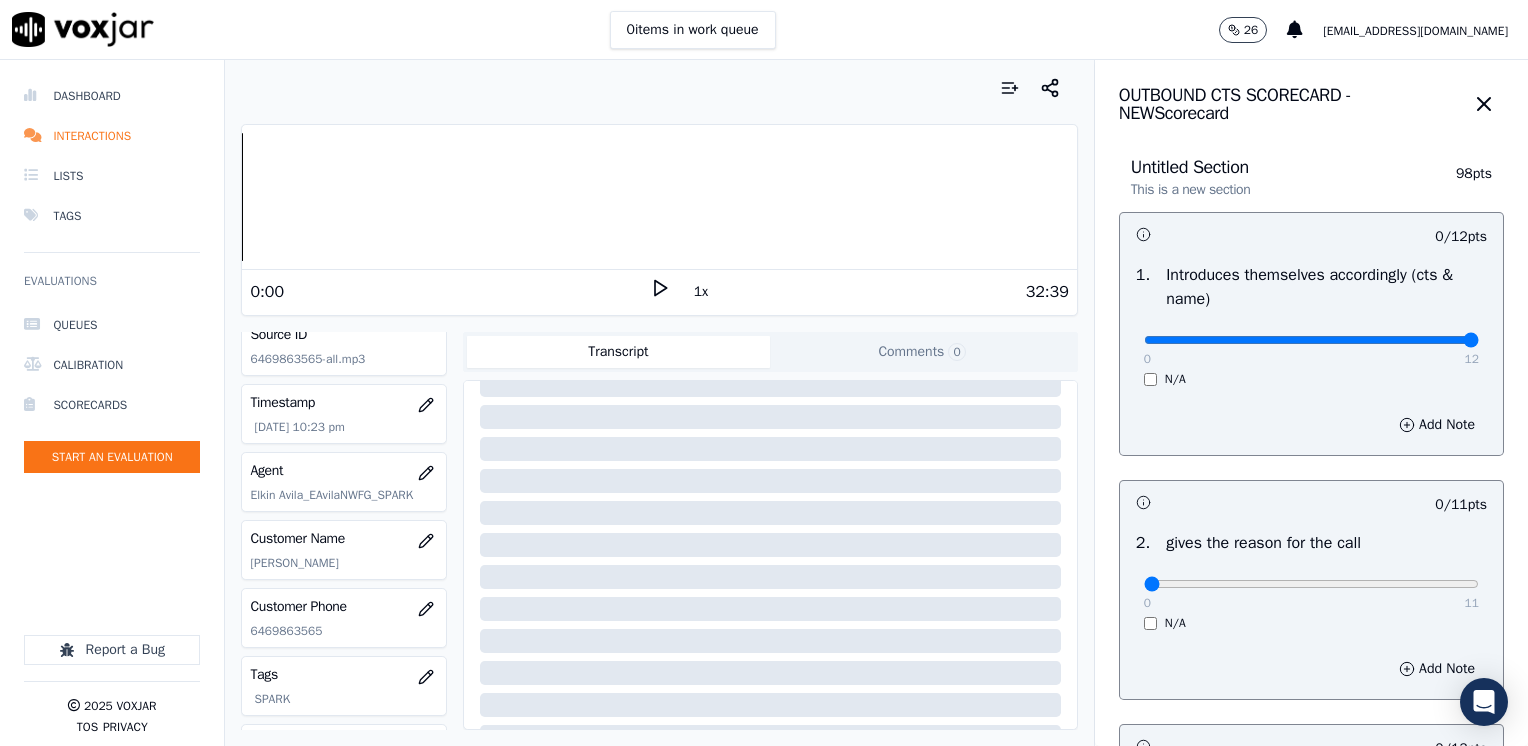 drag, startPoint x: 1135, startPoint y: 334, endPoint x: 1527, endPoint y: 274, distance: 396.56525 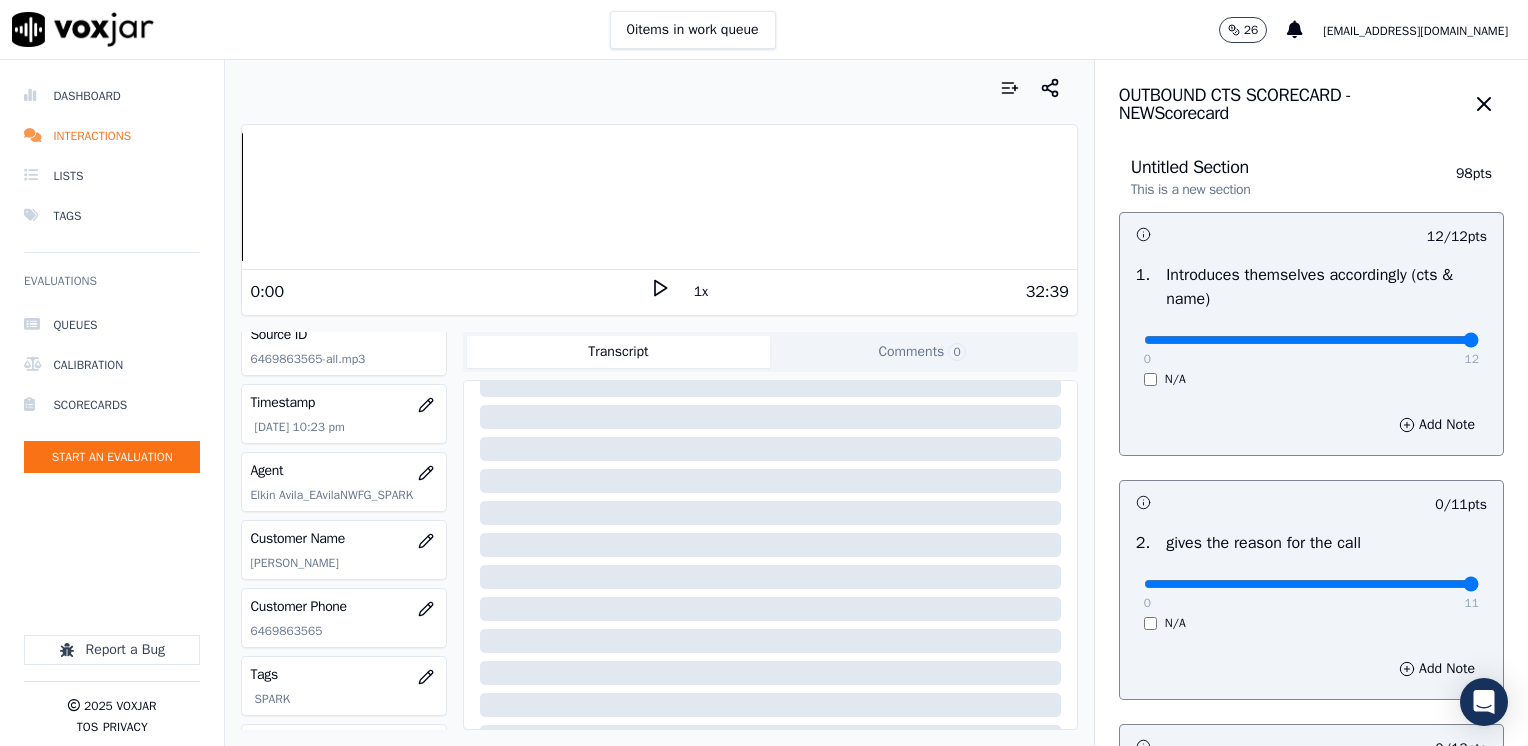 drag, startPoint x: 1337, startPoint y: 558, endPoint x: 1527, endPoint y: 539, distance: 190.94763 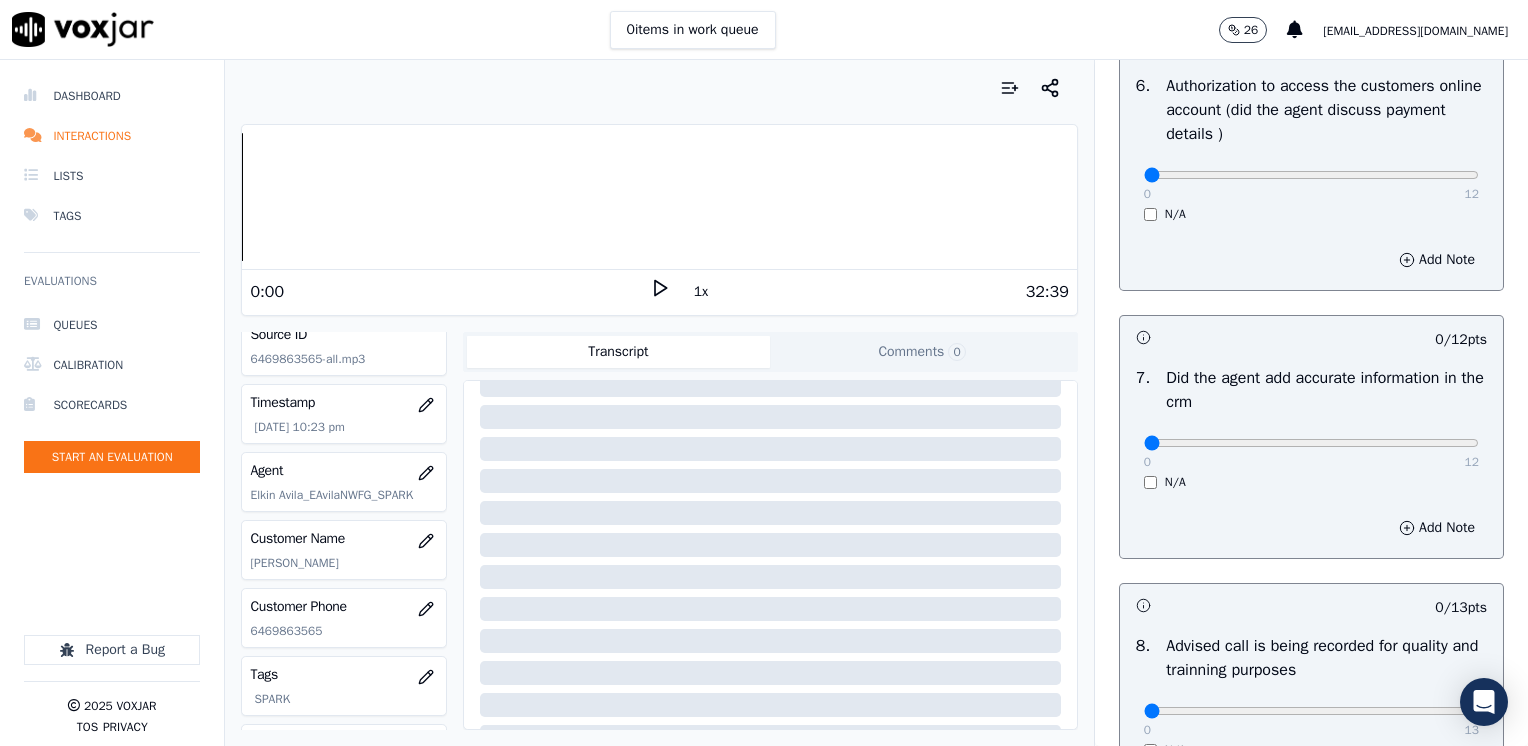 scroll, scrollTop: 1748, scrollLeft: 0, axis: vertical 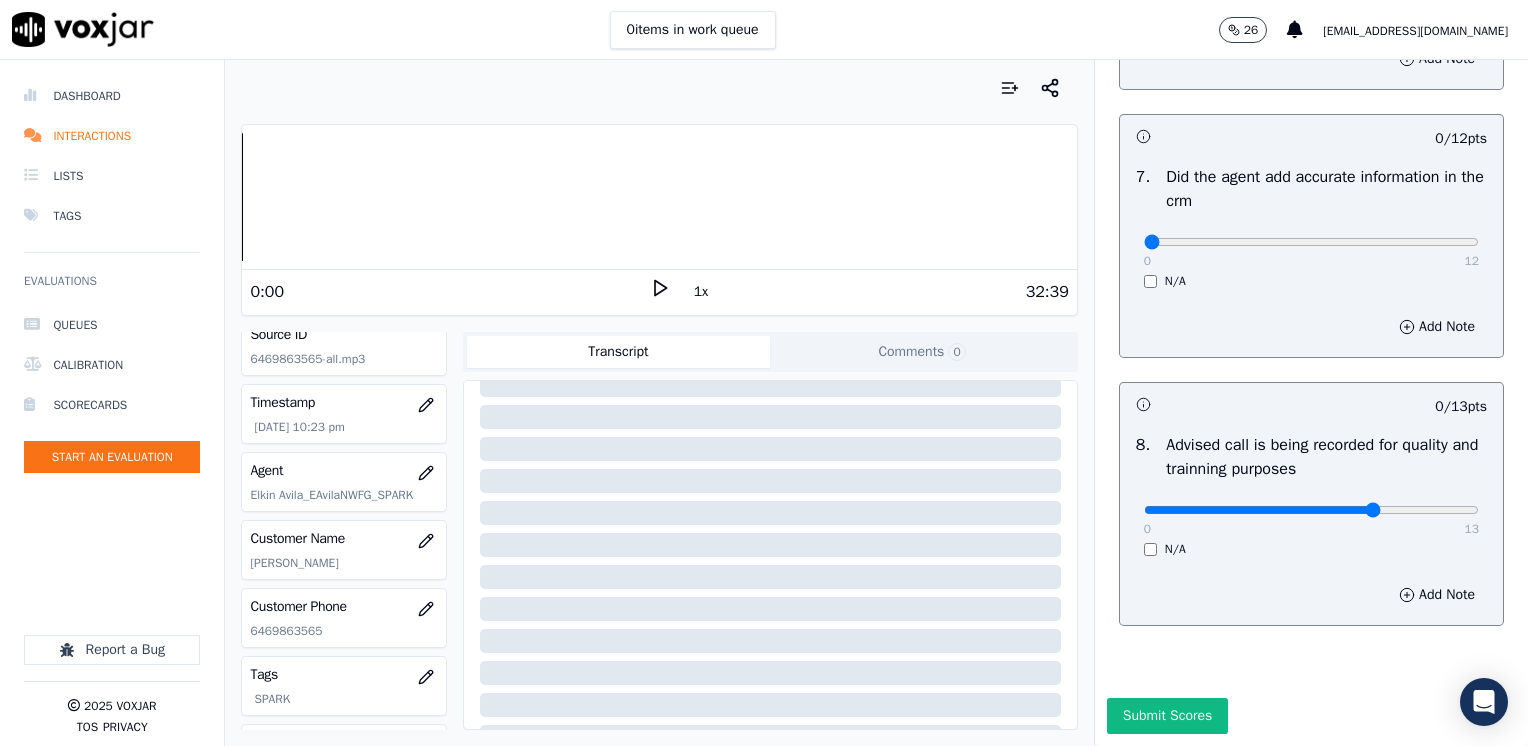 drag, startPoint x: 1132, startPoint y: 465, endPoint x: 1344, endPoint y: 470, distance: 212.05896 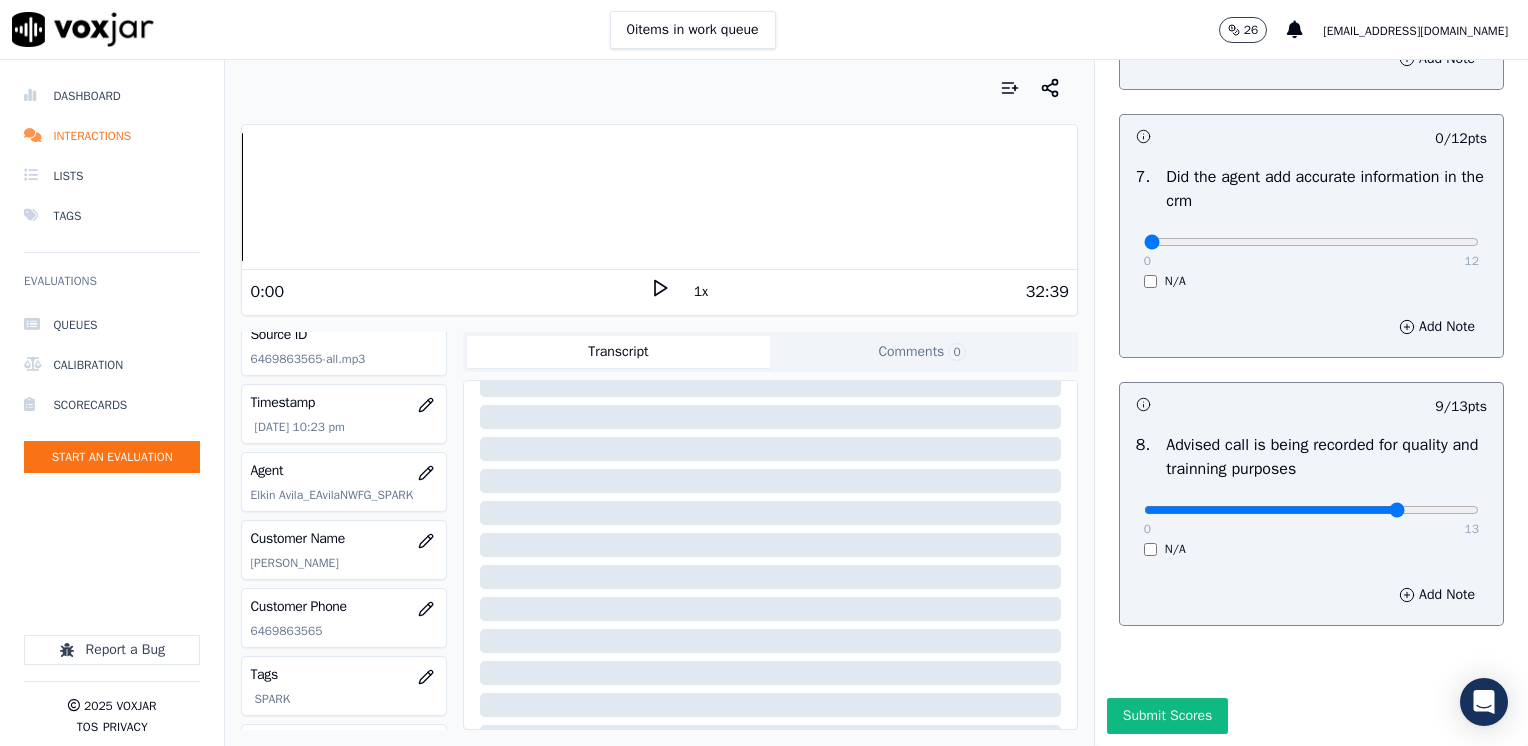 drag, startPoint x: 1338, startPoint y: 466, endPoint x: 1356, endPoint y: 466, distance: 18 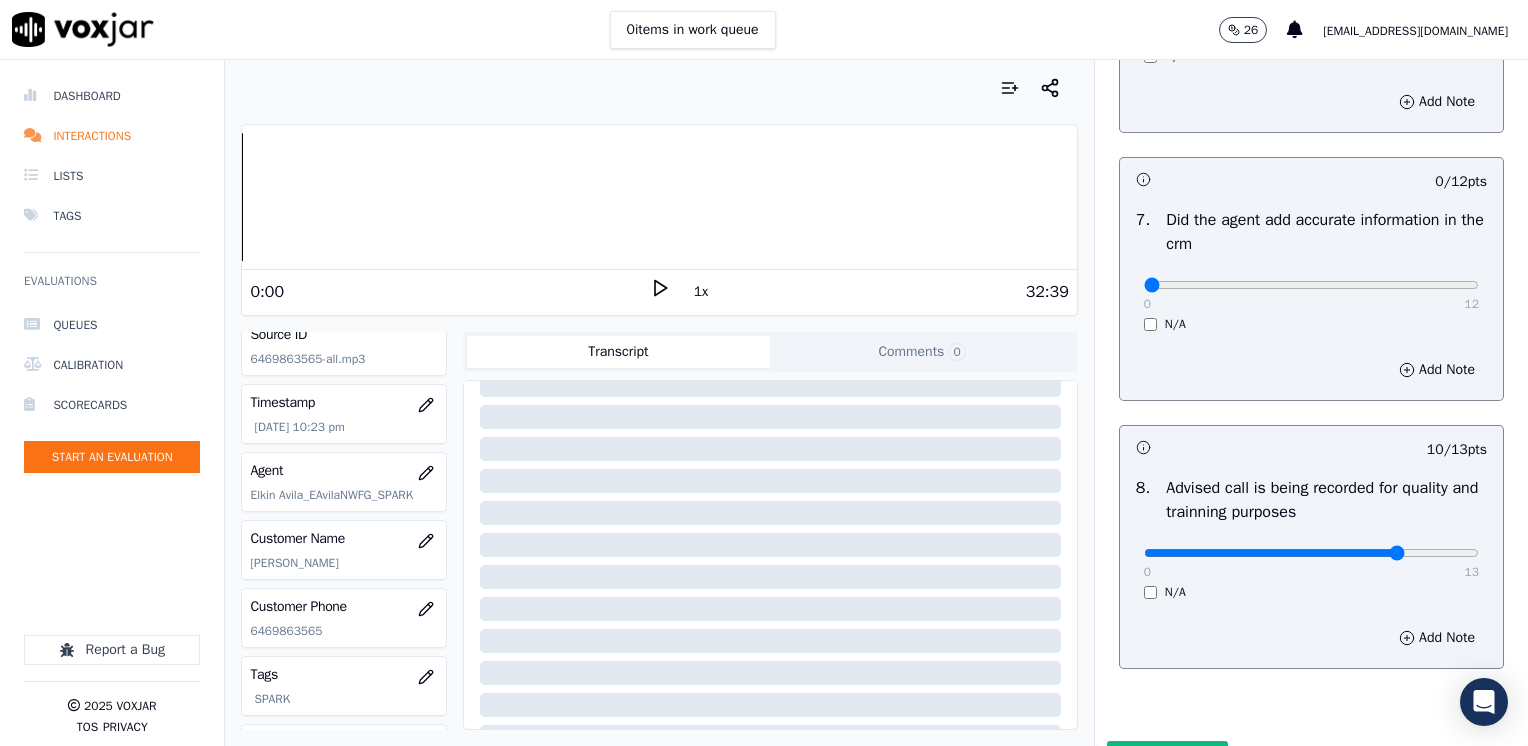 scroll, scrollTop: 1548, scrollLeft: 0, axis: vertical 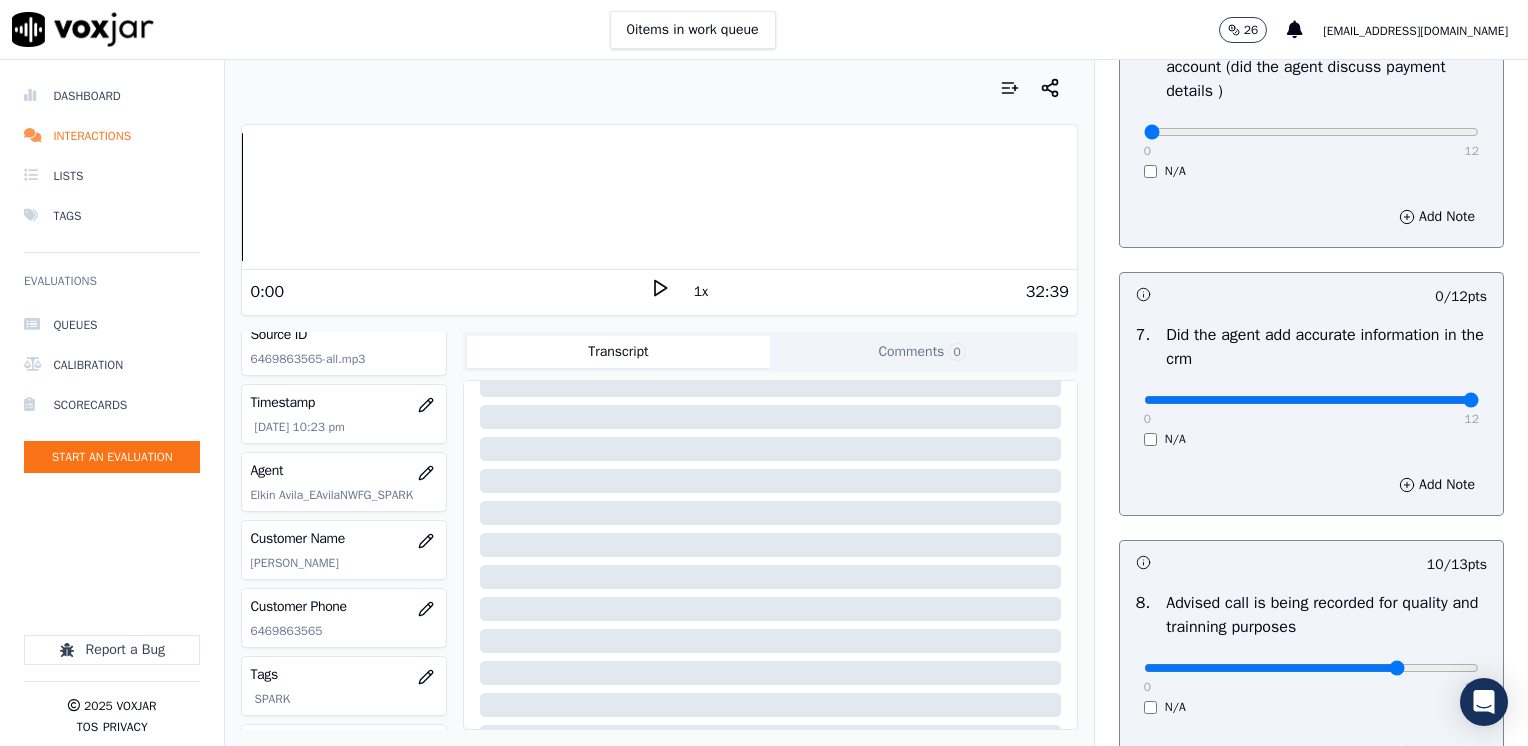 drag, startPoint x: 1128, startPoint y: 394, endPoint x: 1531, endPoint y: 394, distance: 403 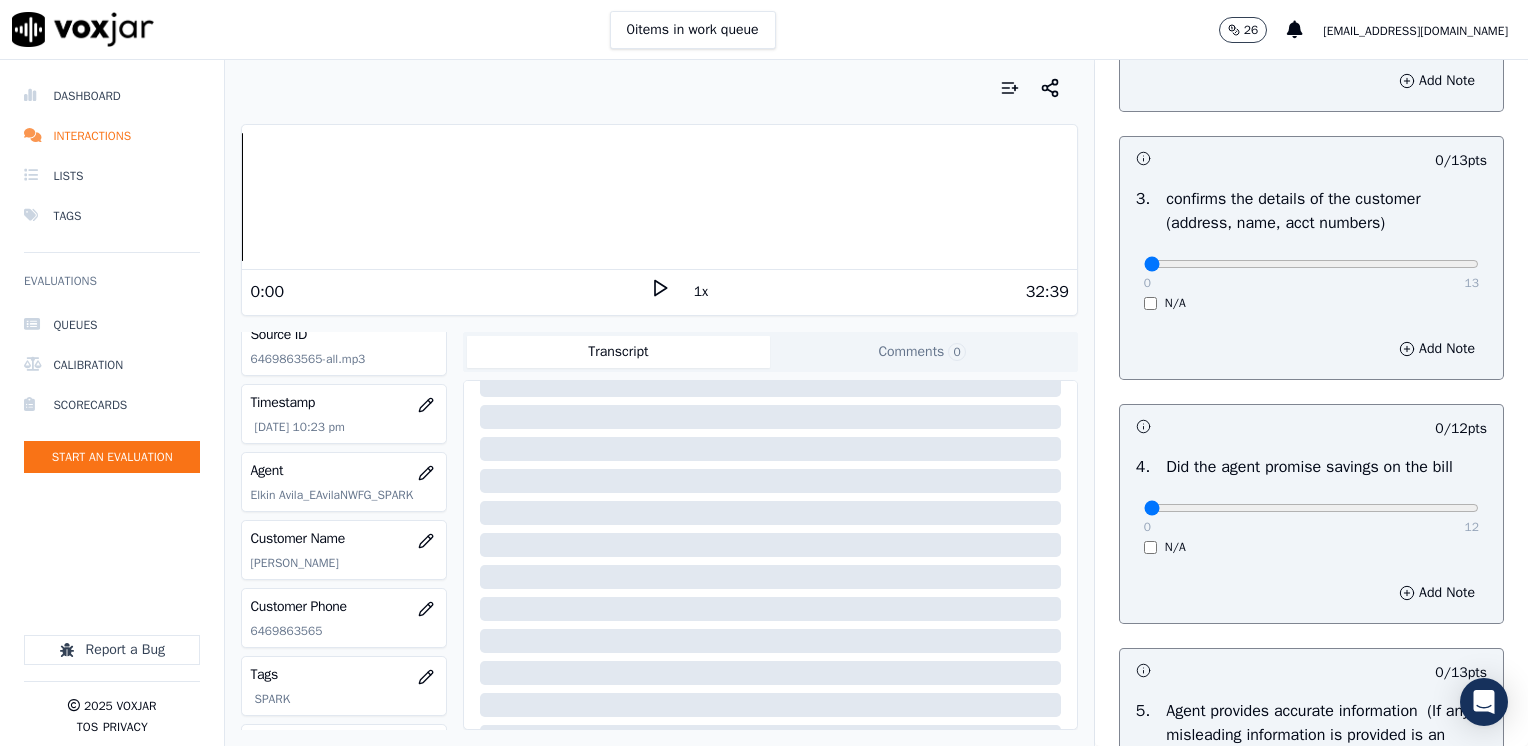 scroll, scrollTop: 548, scrollLeft: 0, axis: vertical 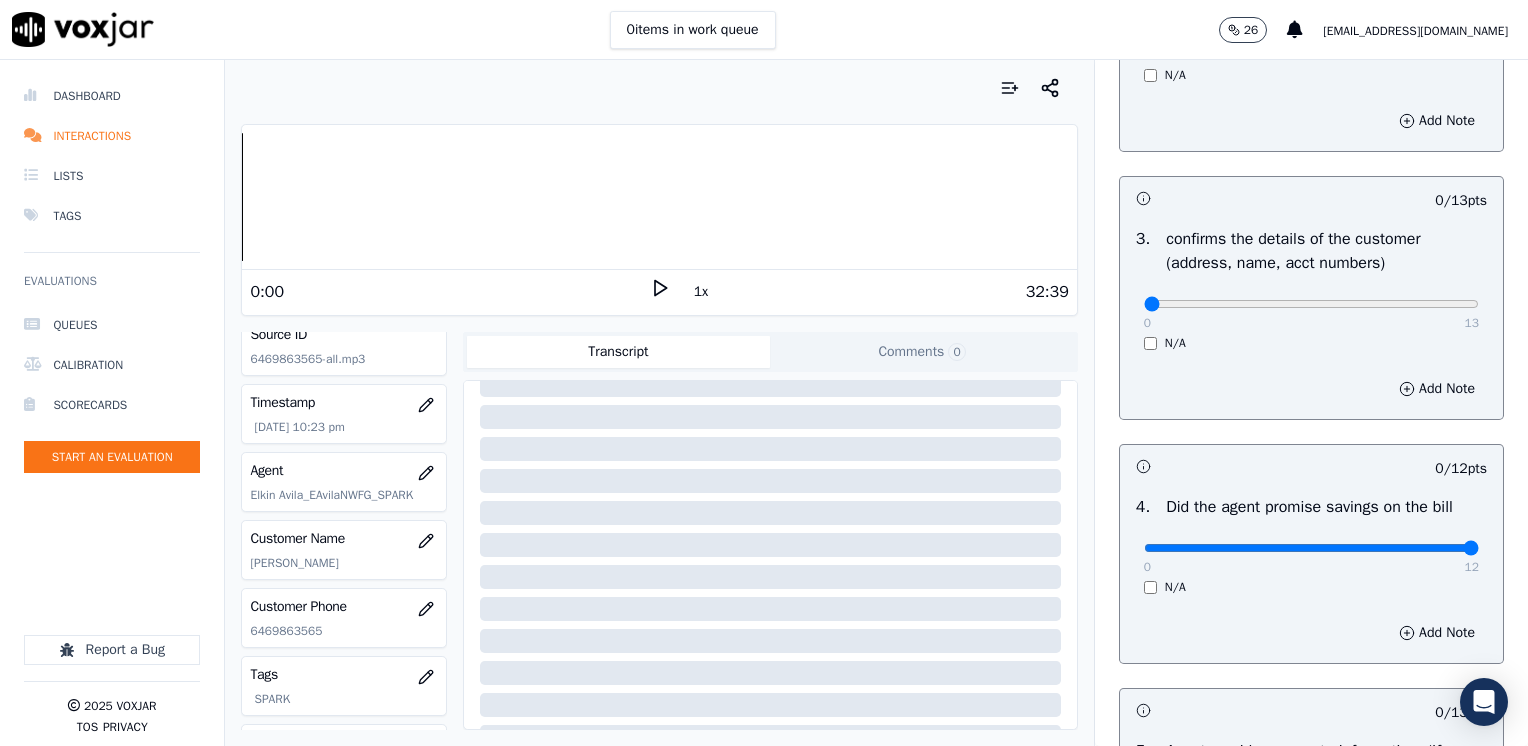 drag, startPoint x: 1156, startPoint y: 548, endPoint x: 1531, endPoint y: 548, distance: 375 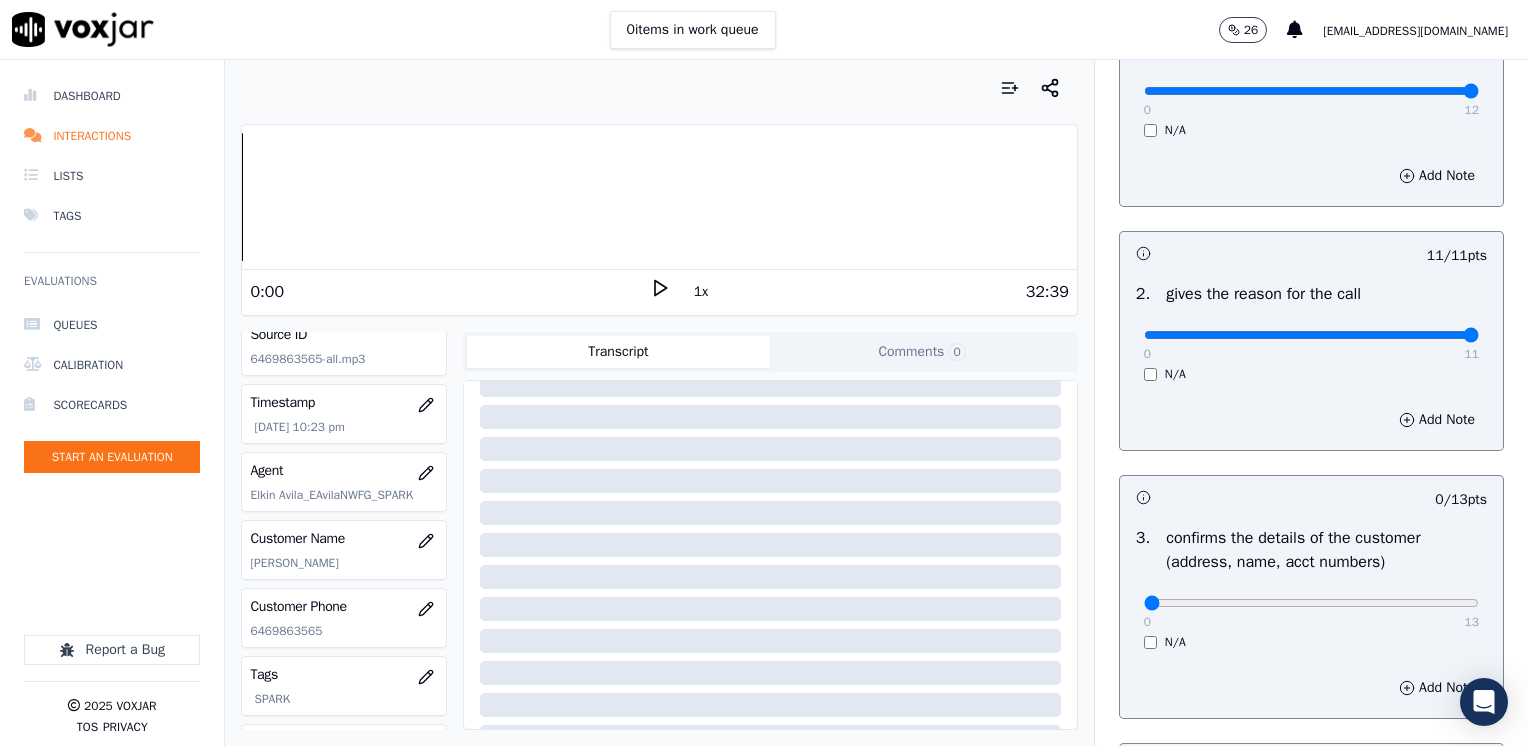 scroll, scrollTop: 248, scrollLeft: 0, axis: vertical 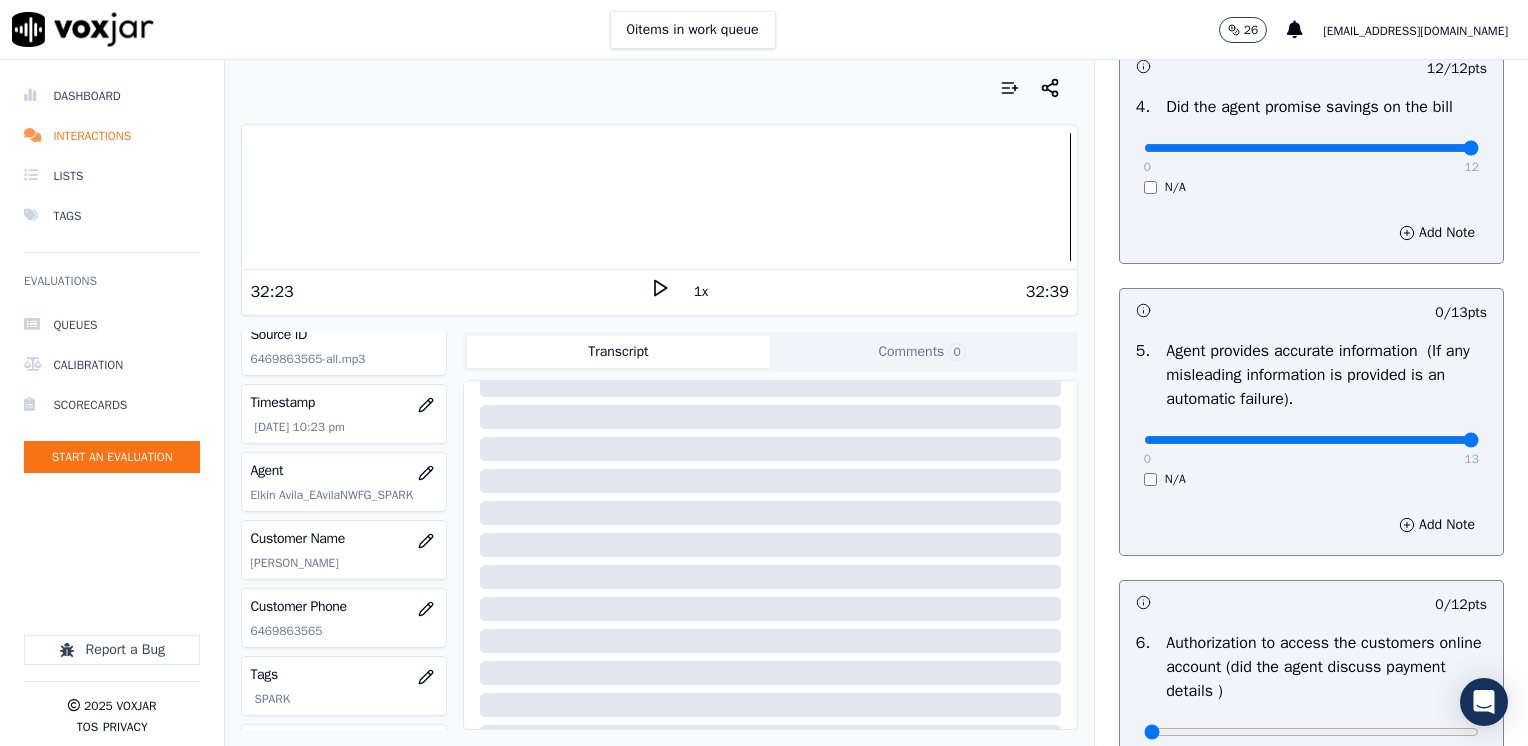 drag, startPoint x: 1140, startPoint y: 438, endPoint x: 1531, endPoint y: 466, distance: 392.00128 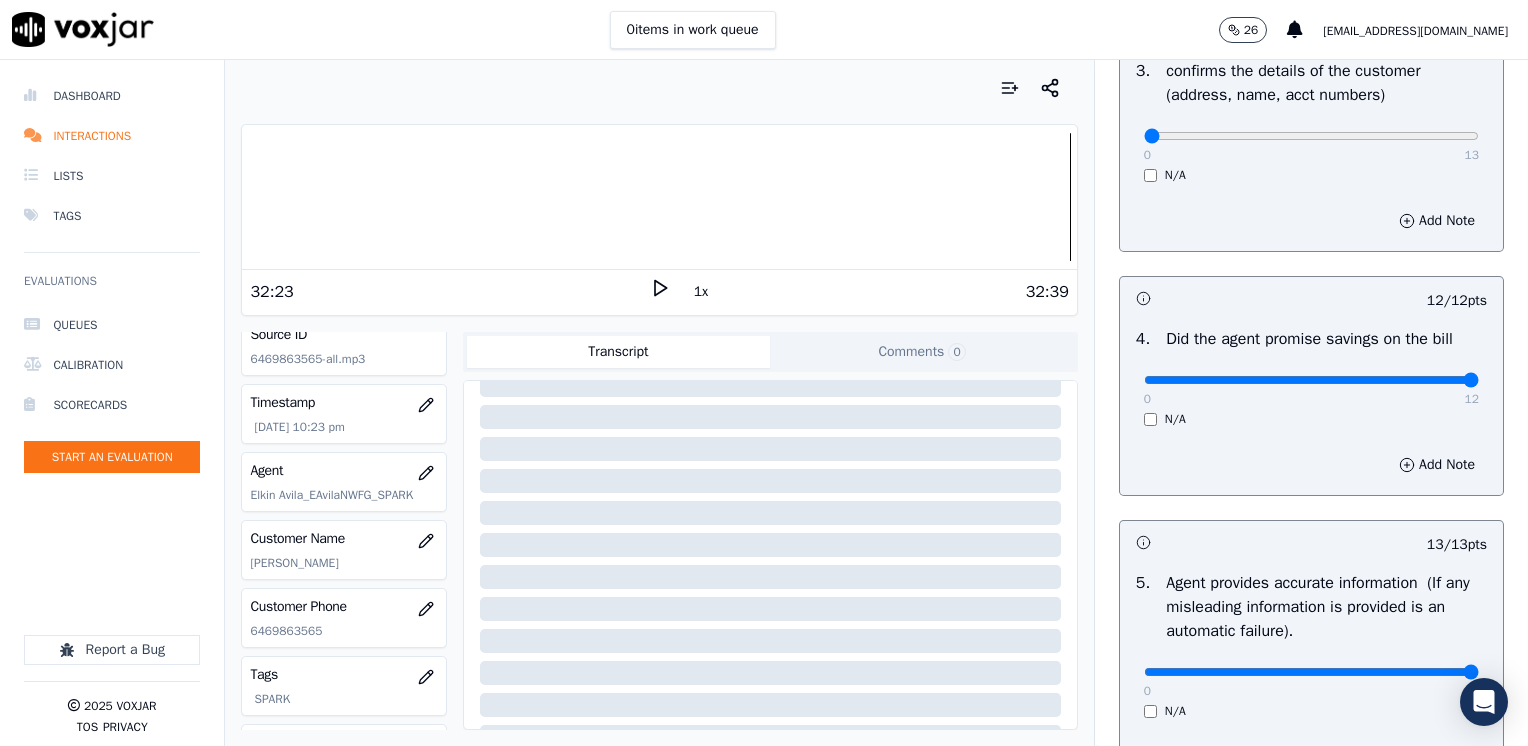 scroll, scrollTop: 548, scrollLeft: 0, axis: vertical 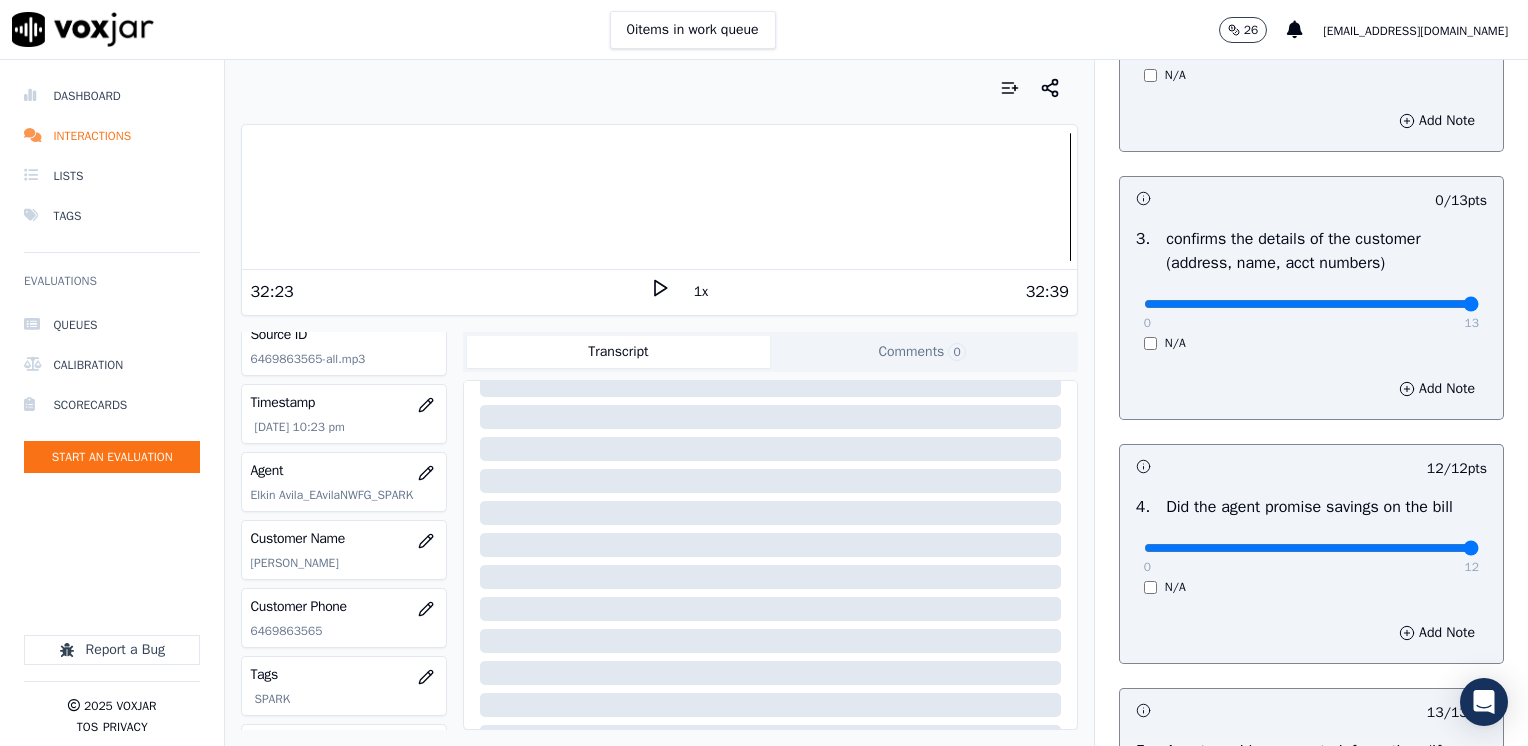 drag, startPoint x: 1124, startPoint y: 303, endPoint x: 1446, endPoint y: 306, distance: 322.01398 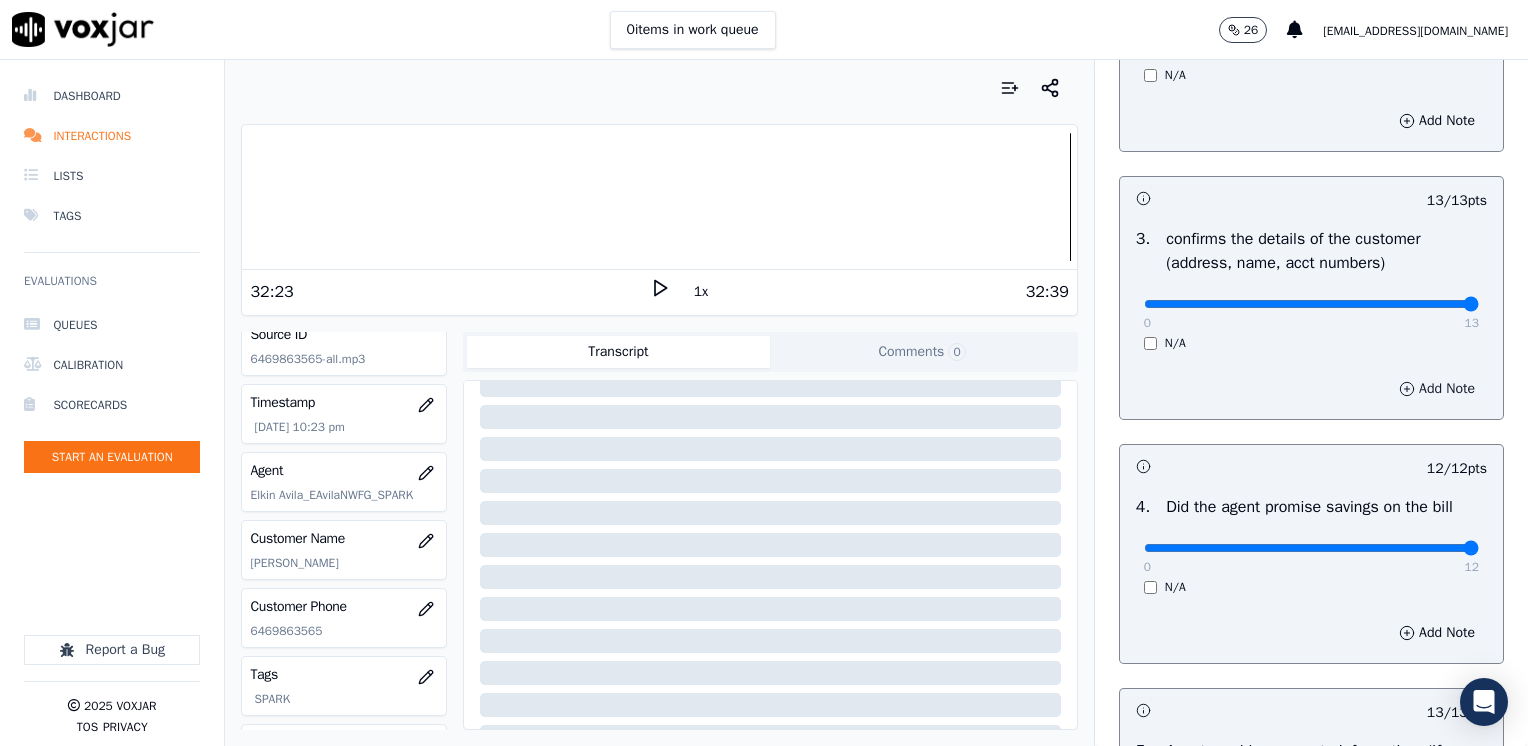 click on "Add Note" at bounding box center (1437, 389) 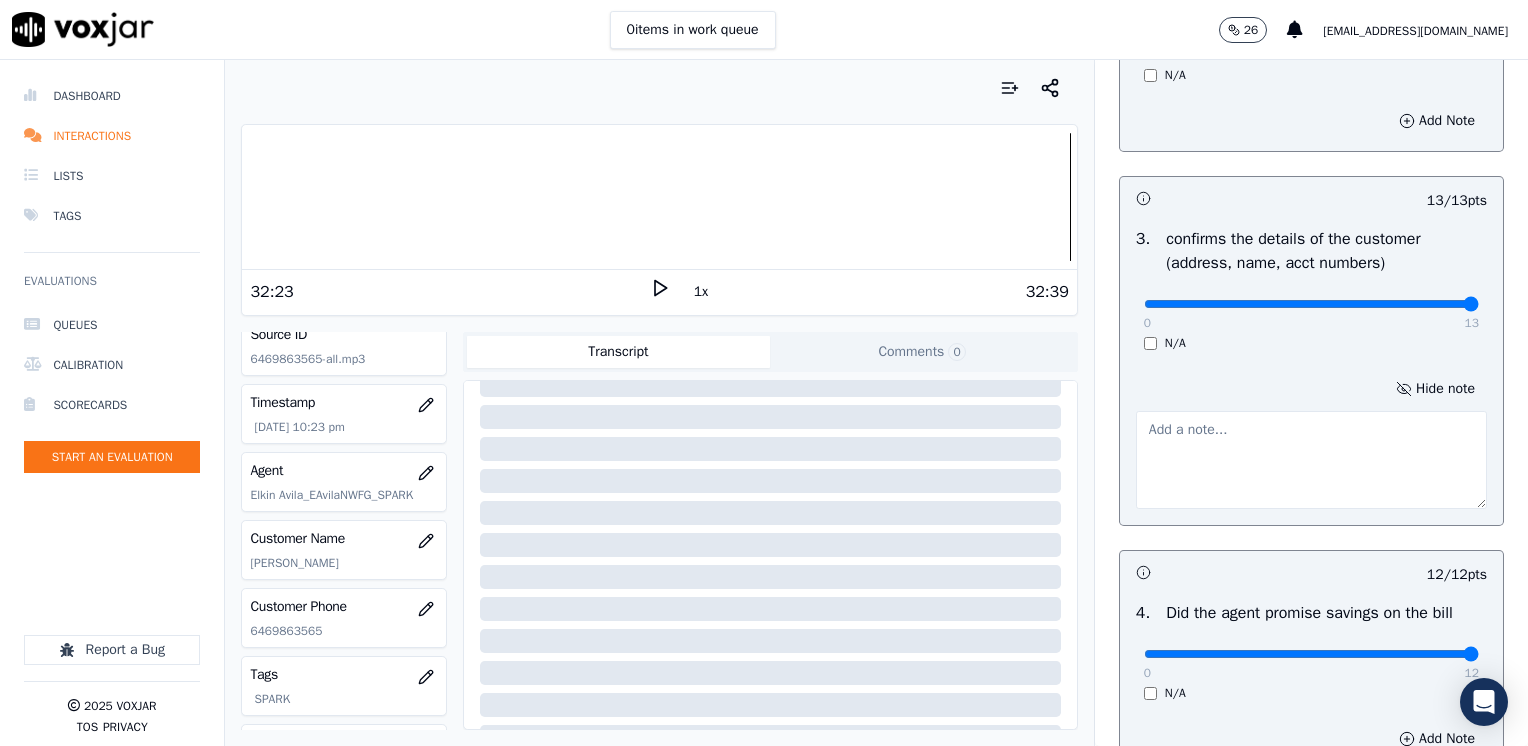 click at bounding box center [1311, 460] 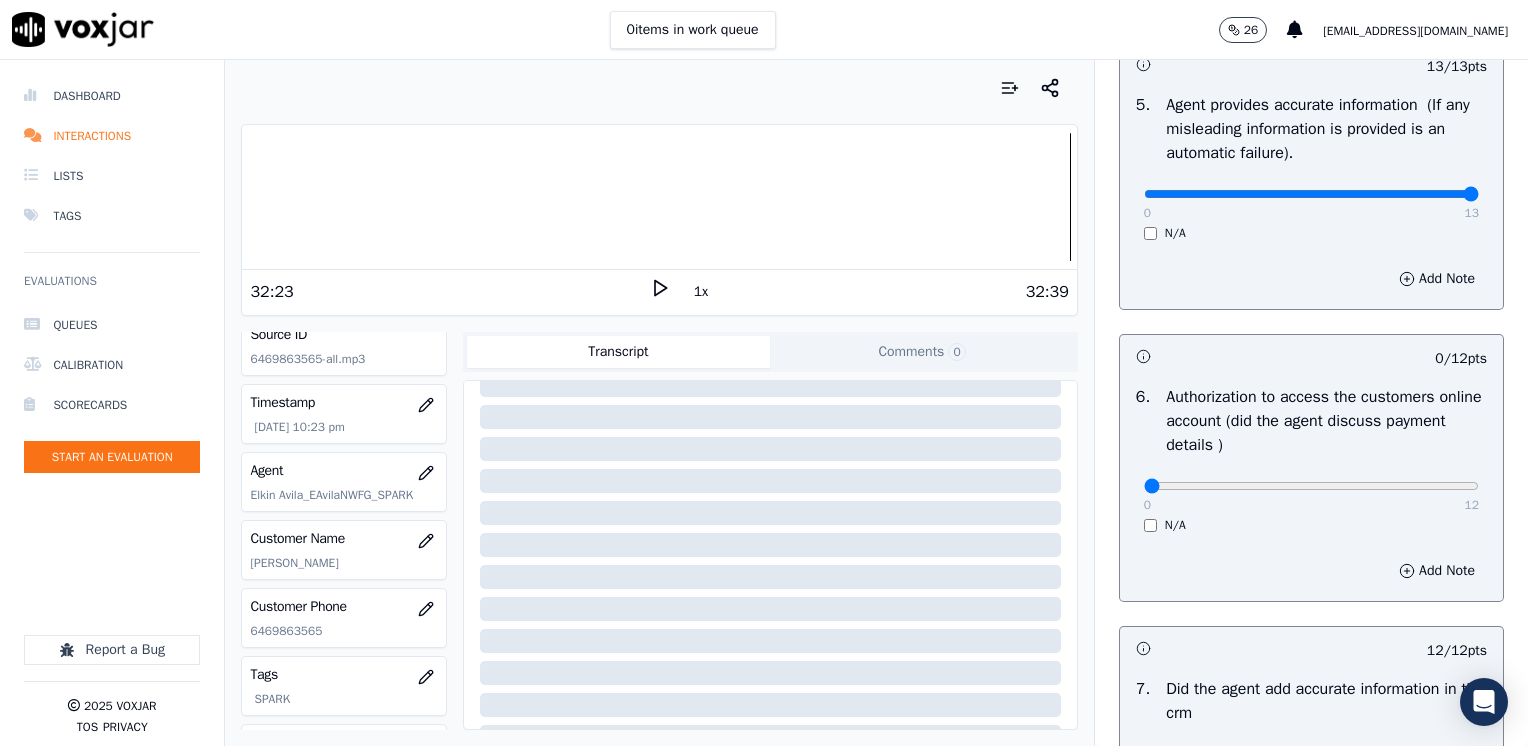 scroll, scrollTop: 1600, scrollLeft: 0, axis: vertical 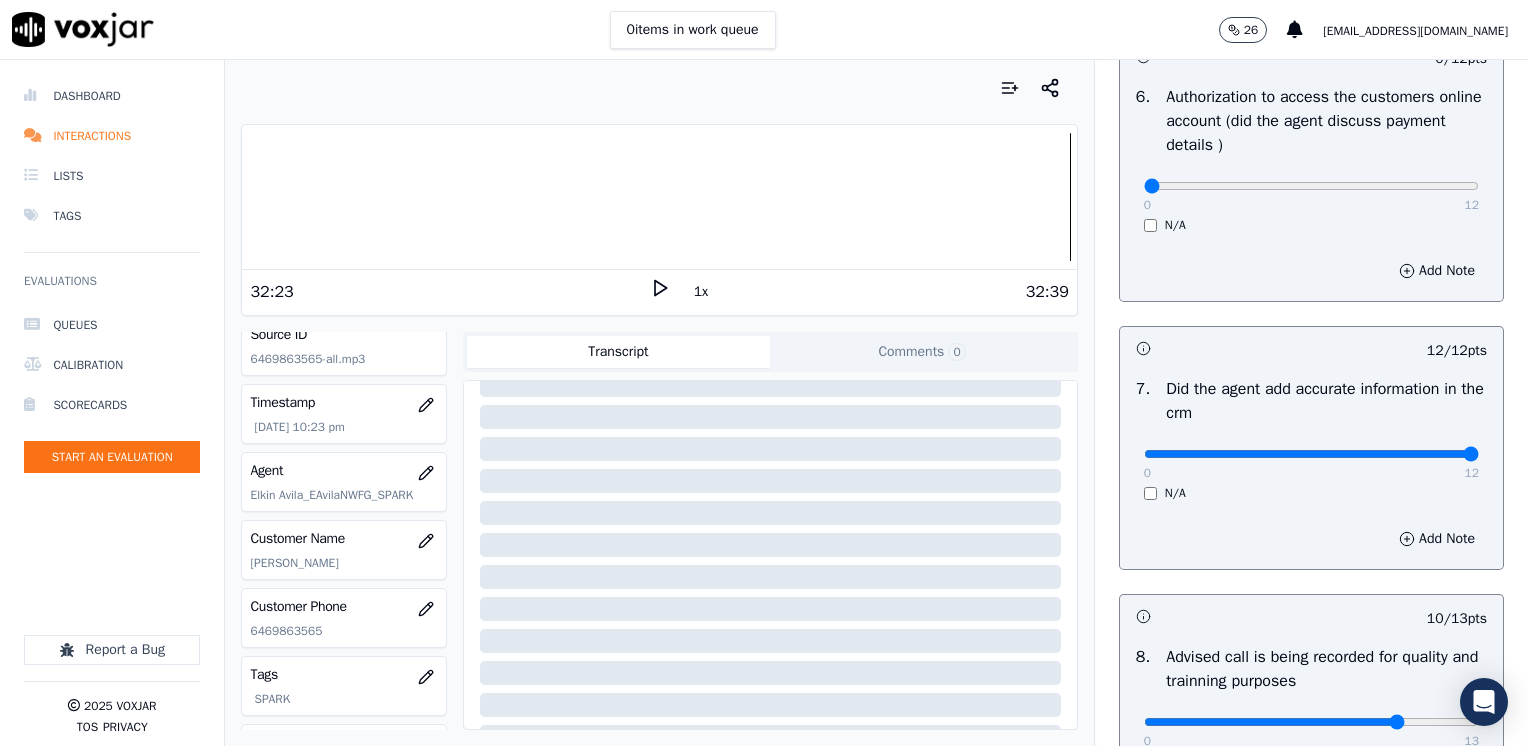click on "0   12     N/A" at bounding box center [1311, 195] 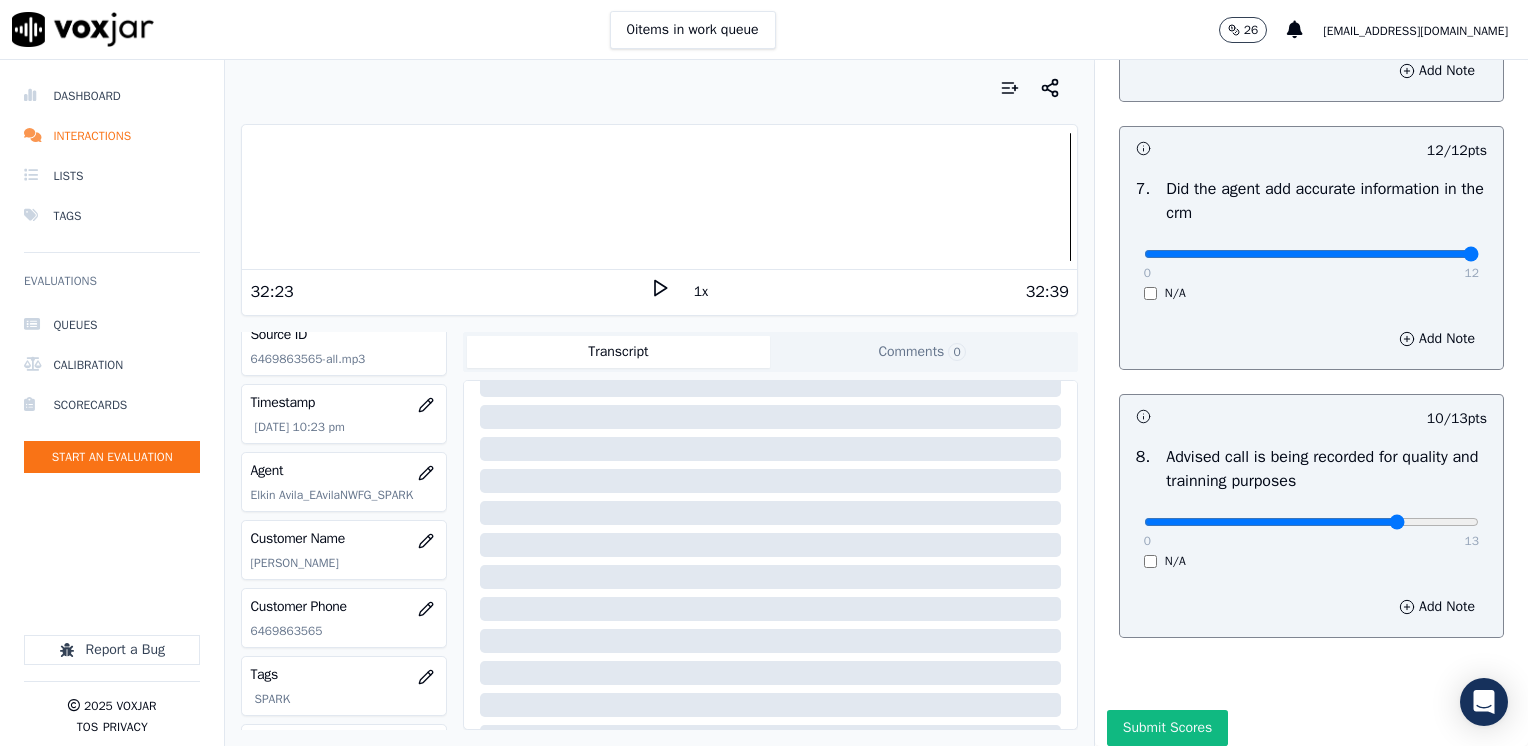 scroll, scrollTop: 1853, scrollLeft: 0, axis: vertical 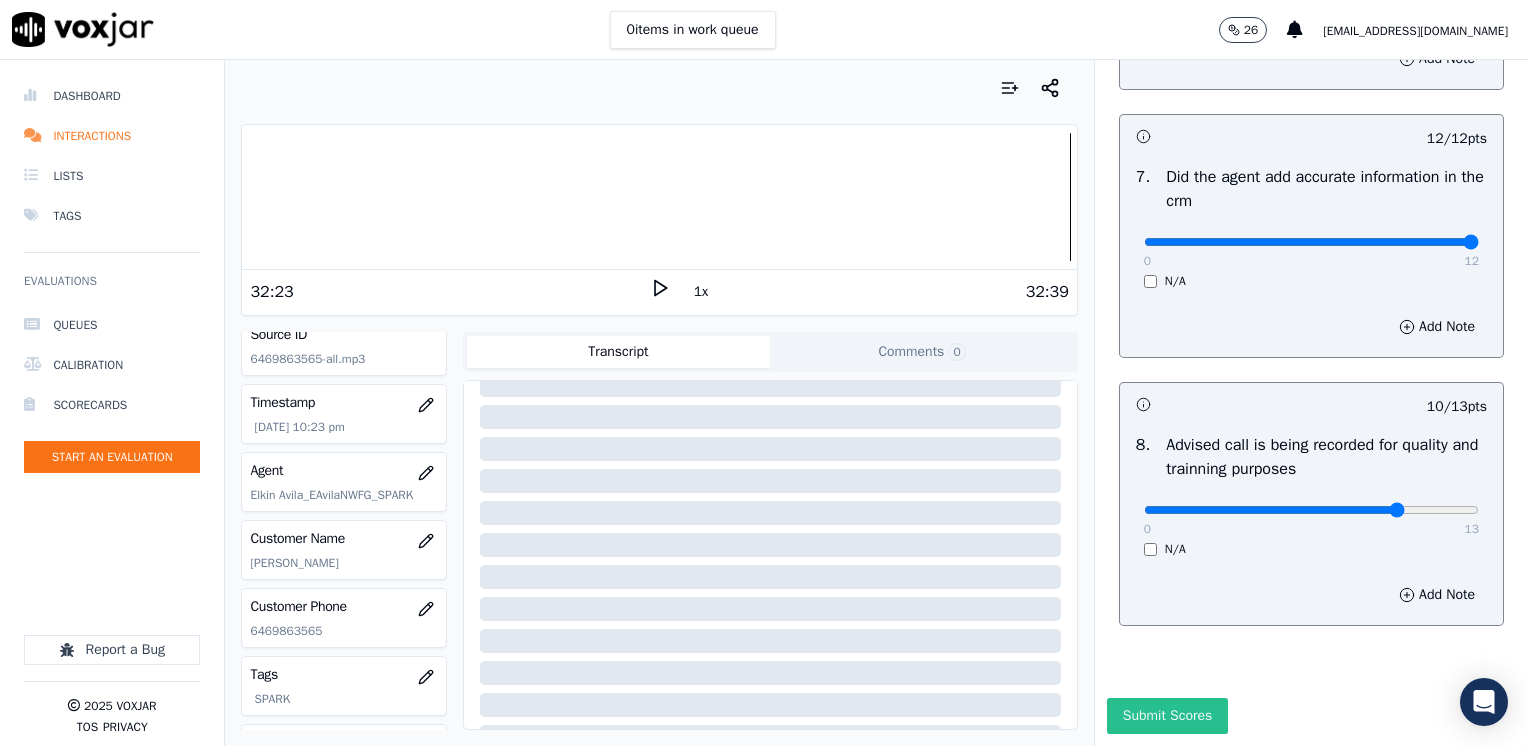 click on "Submit Scores" at bounding box center [1167, 716] 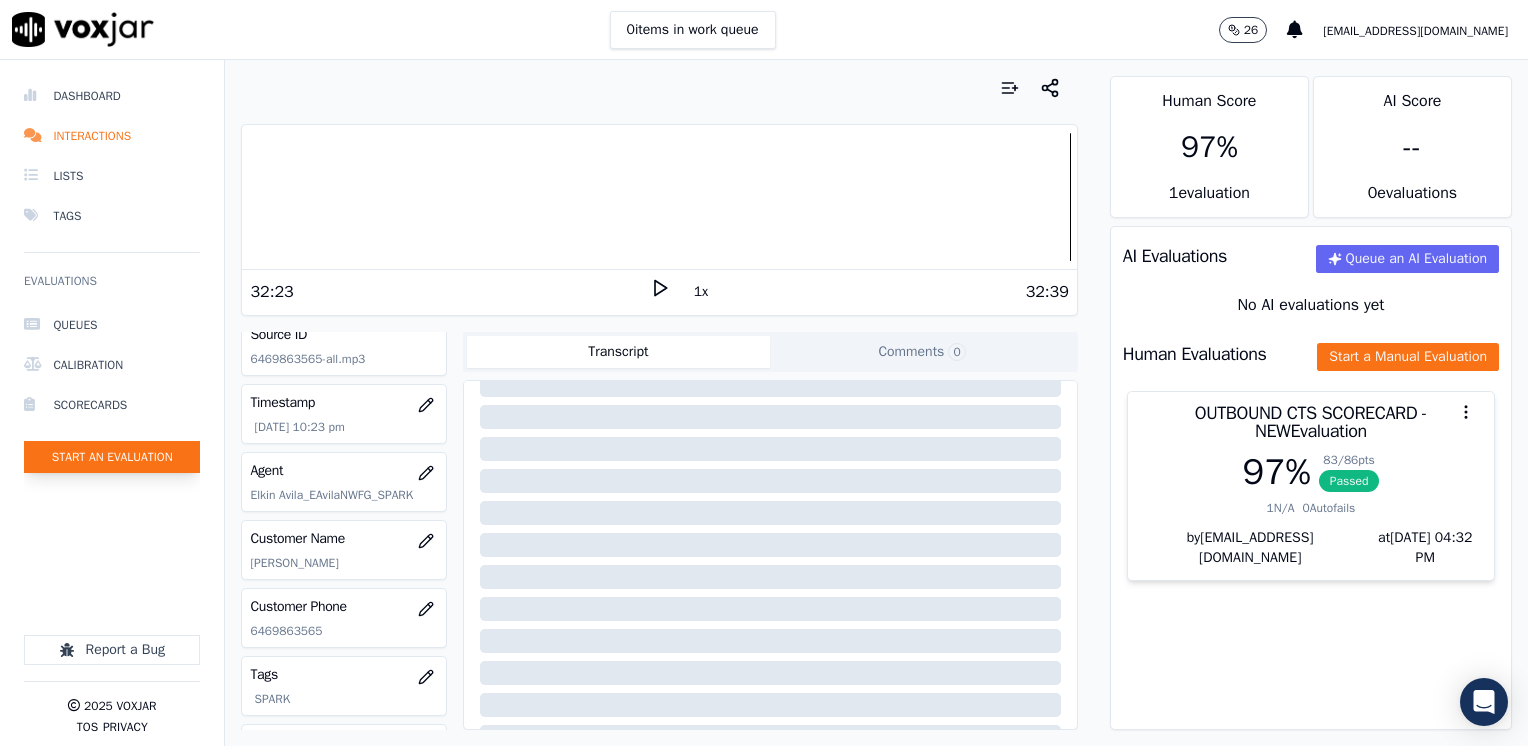 click on "Start an Evaluation" 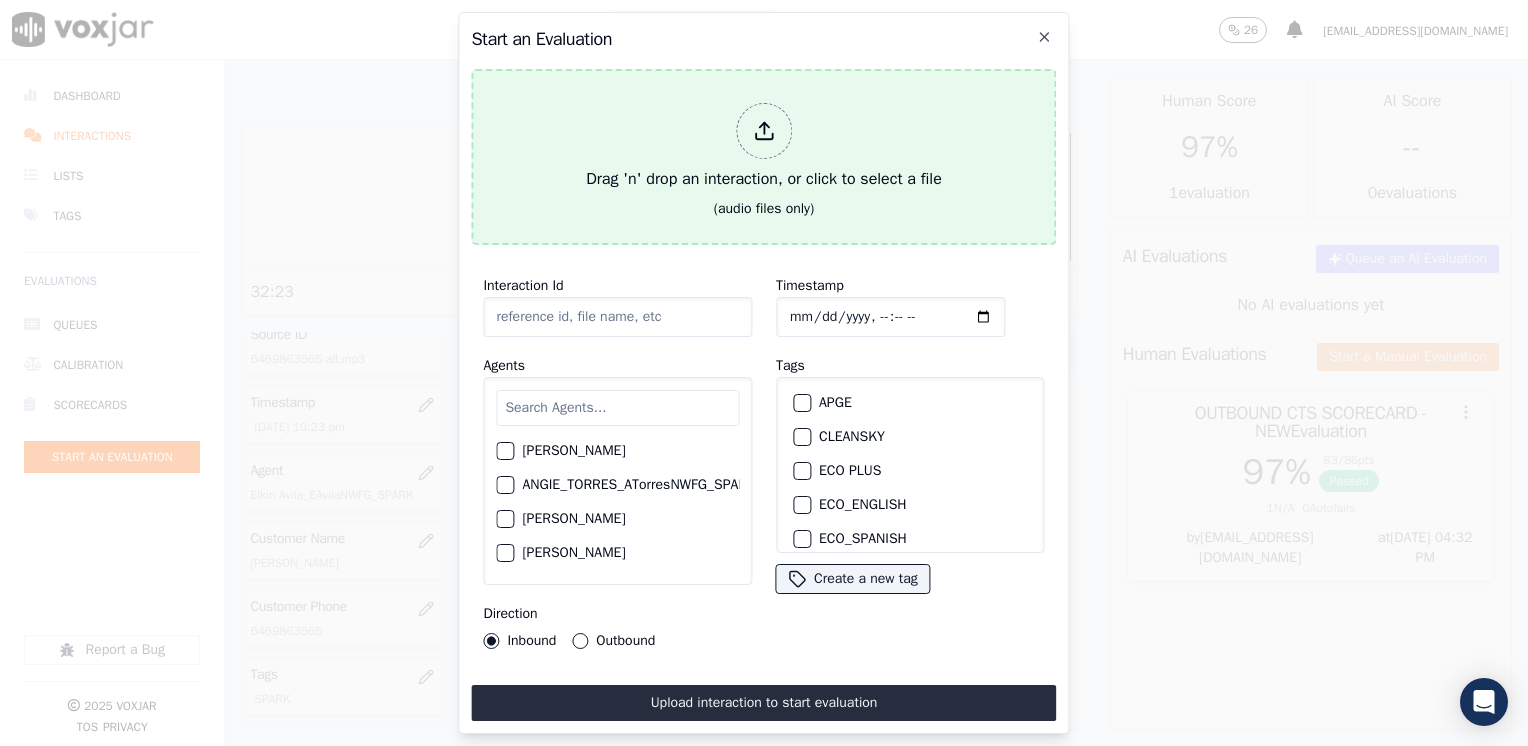 click at bounding box center (764, 131) 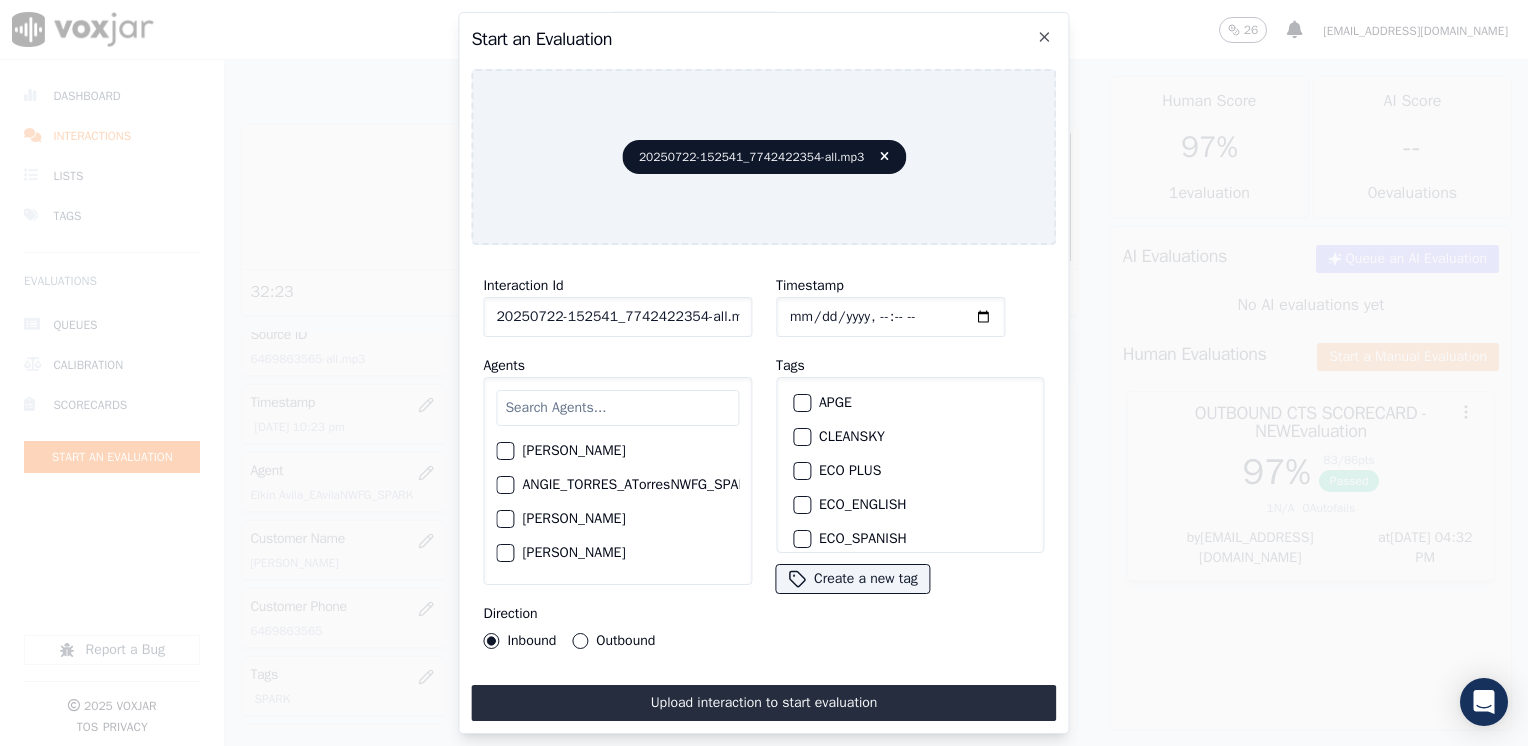 click at bounding box center [617, 408] 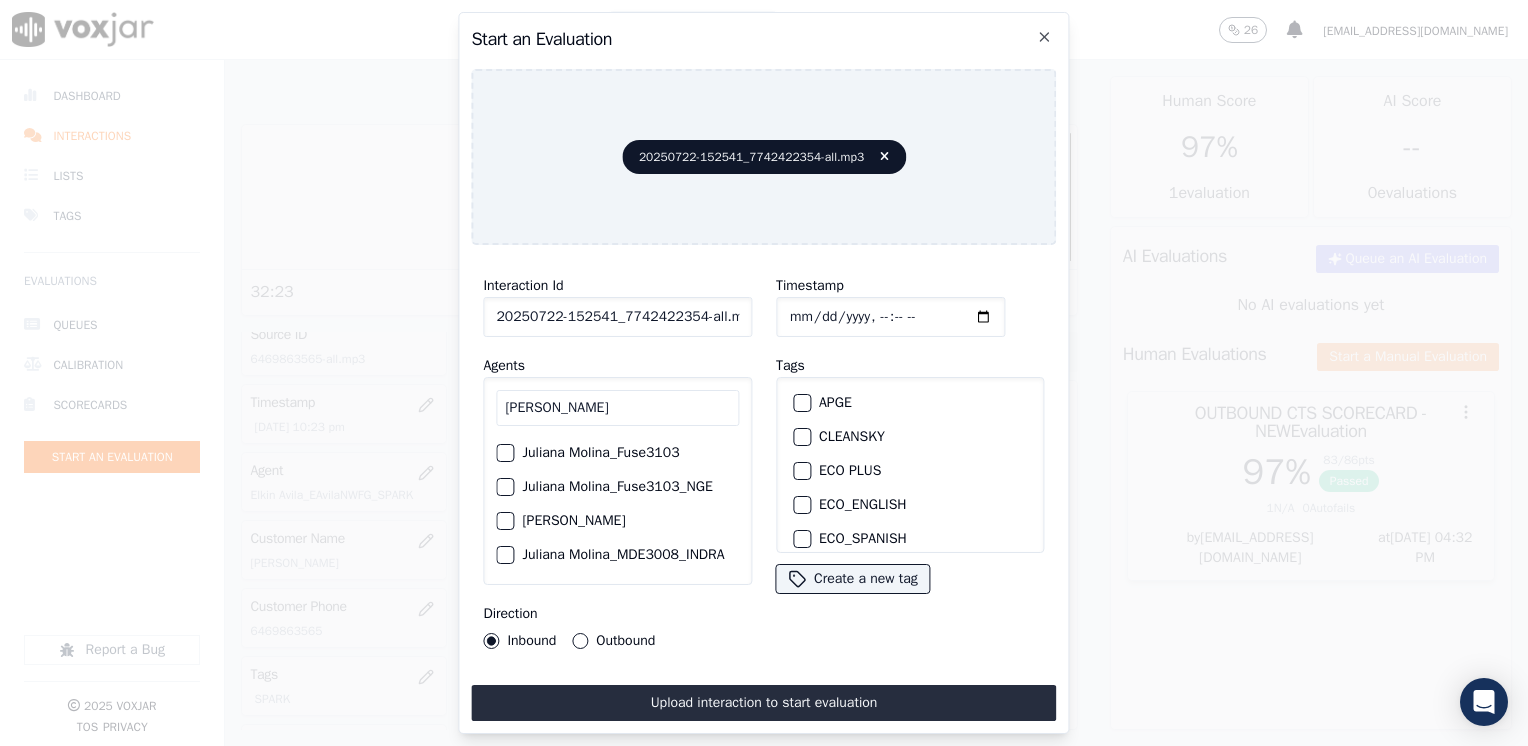 scroll, scrollTop: 100, scrollLeft: 0, axis: vertical 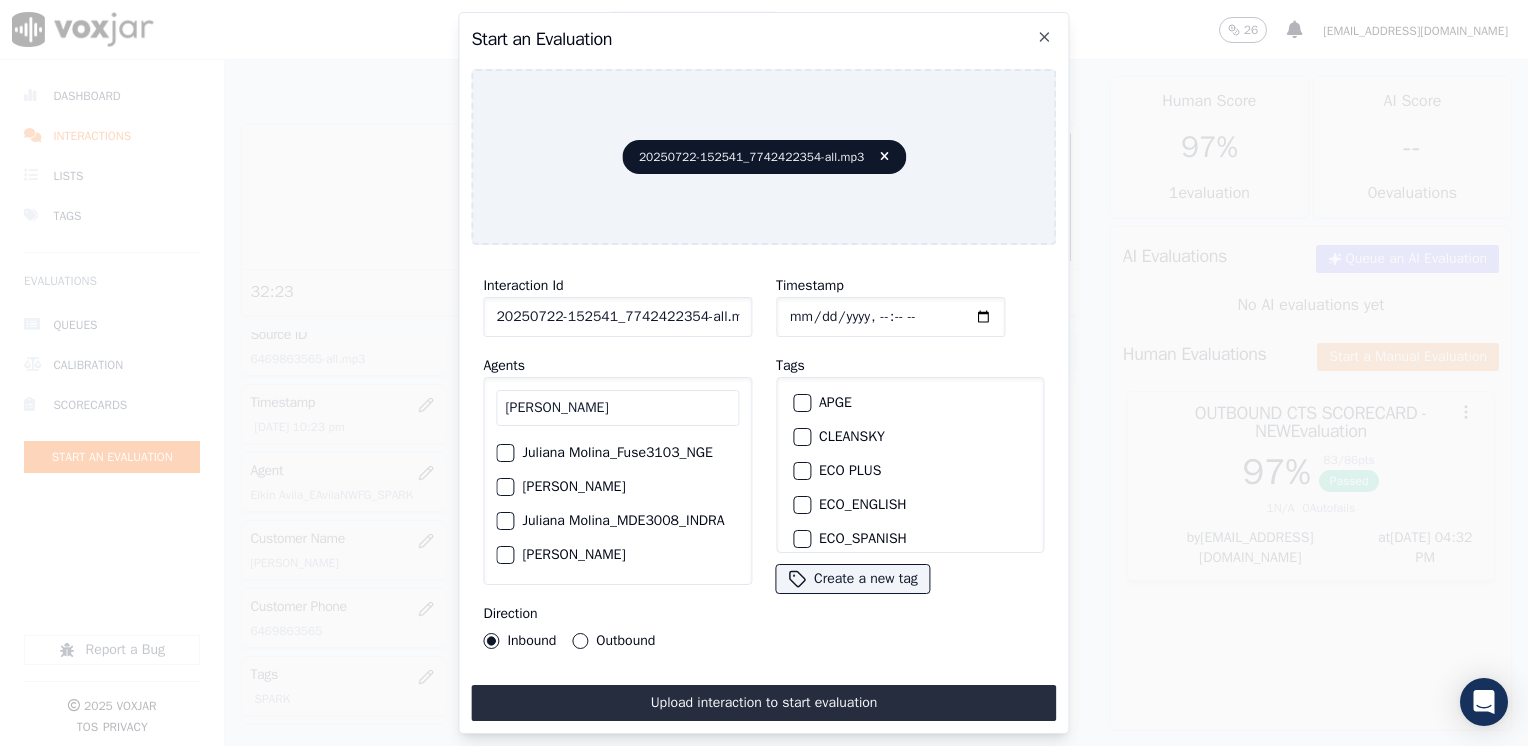 click at bounding box center (504, 487) 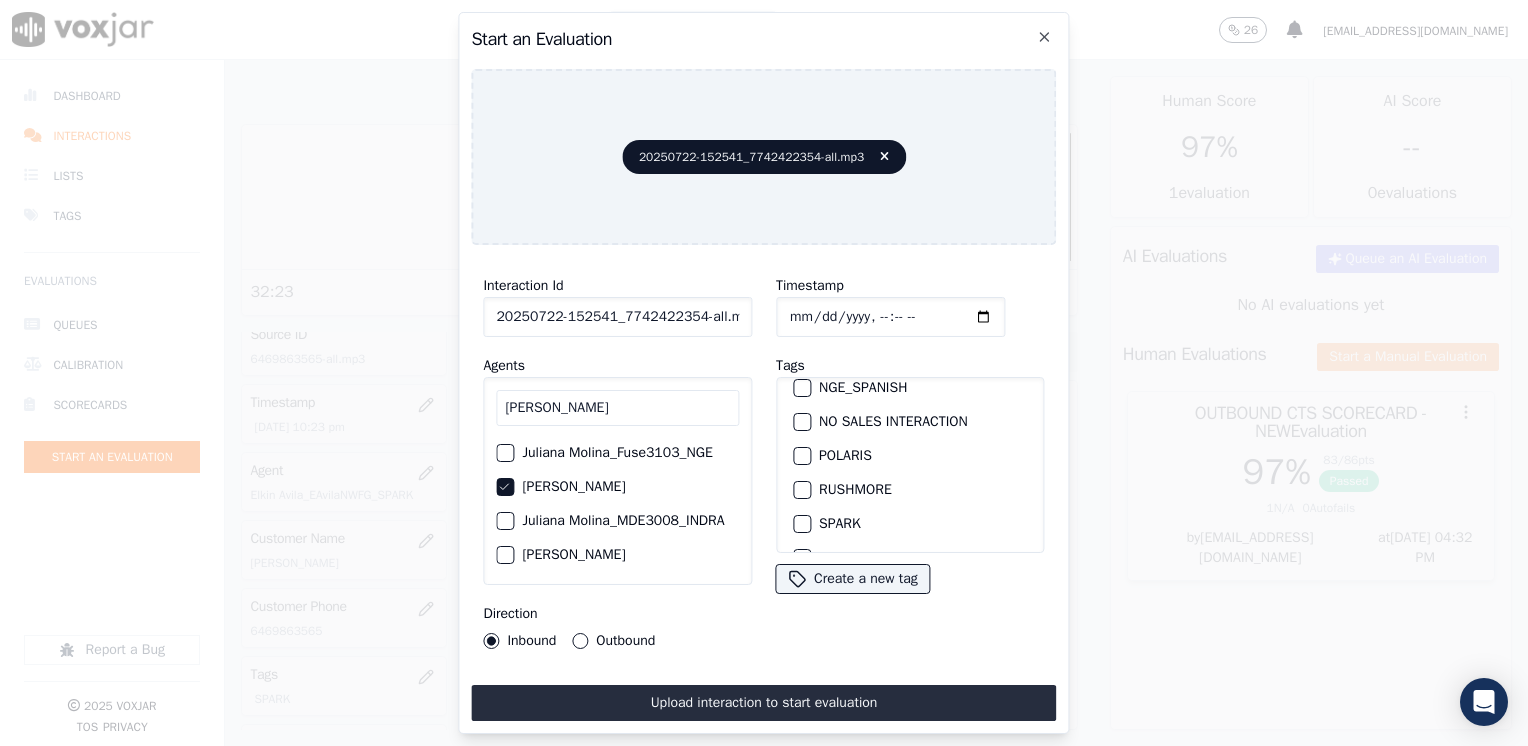 scroll, scrollTop: 400, scrollLeft: 0, axis: vertical 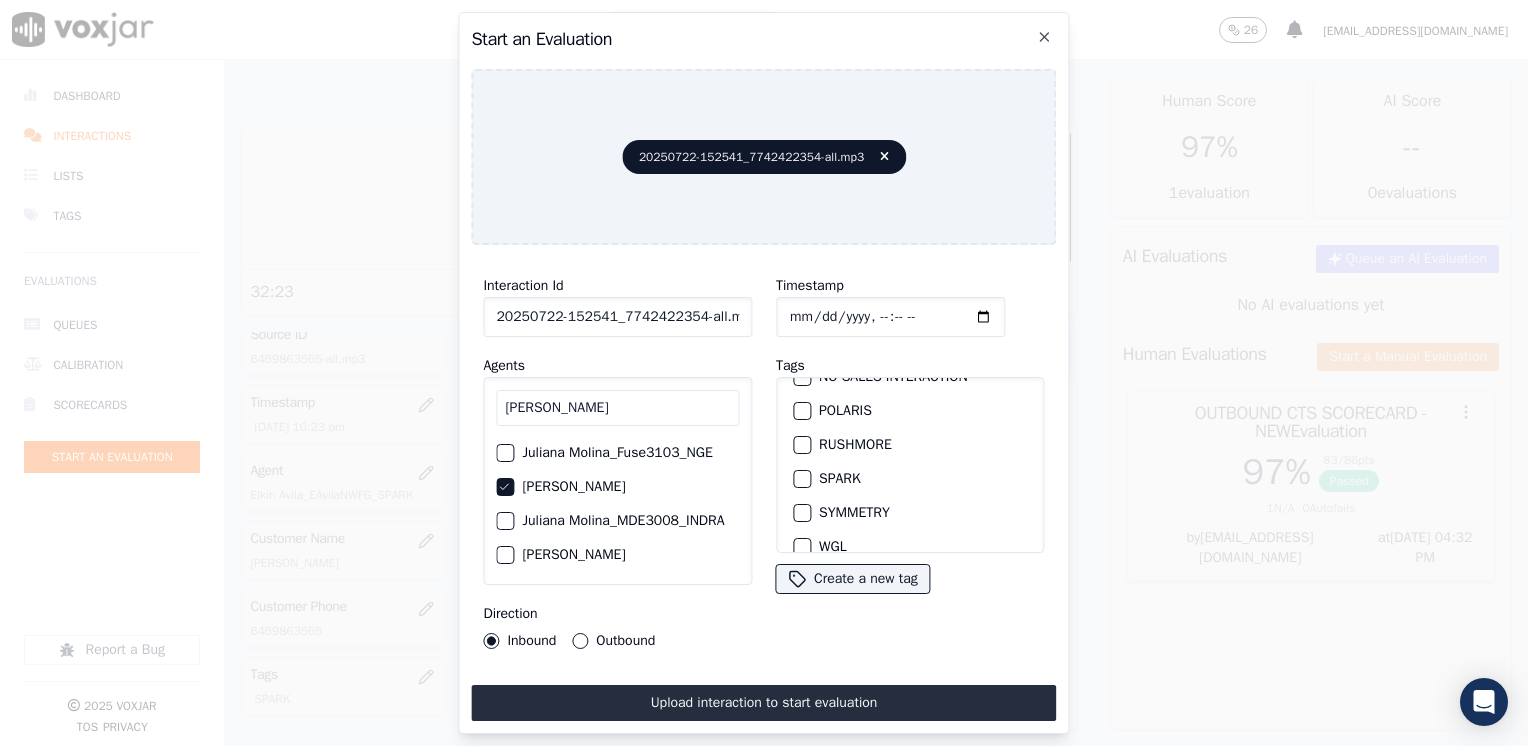 click on "SPARK" at bounding box center (802, 479) 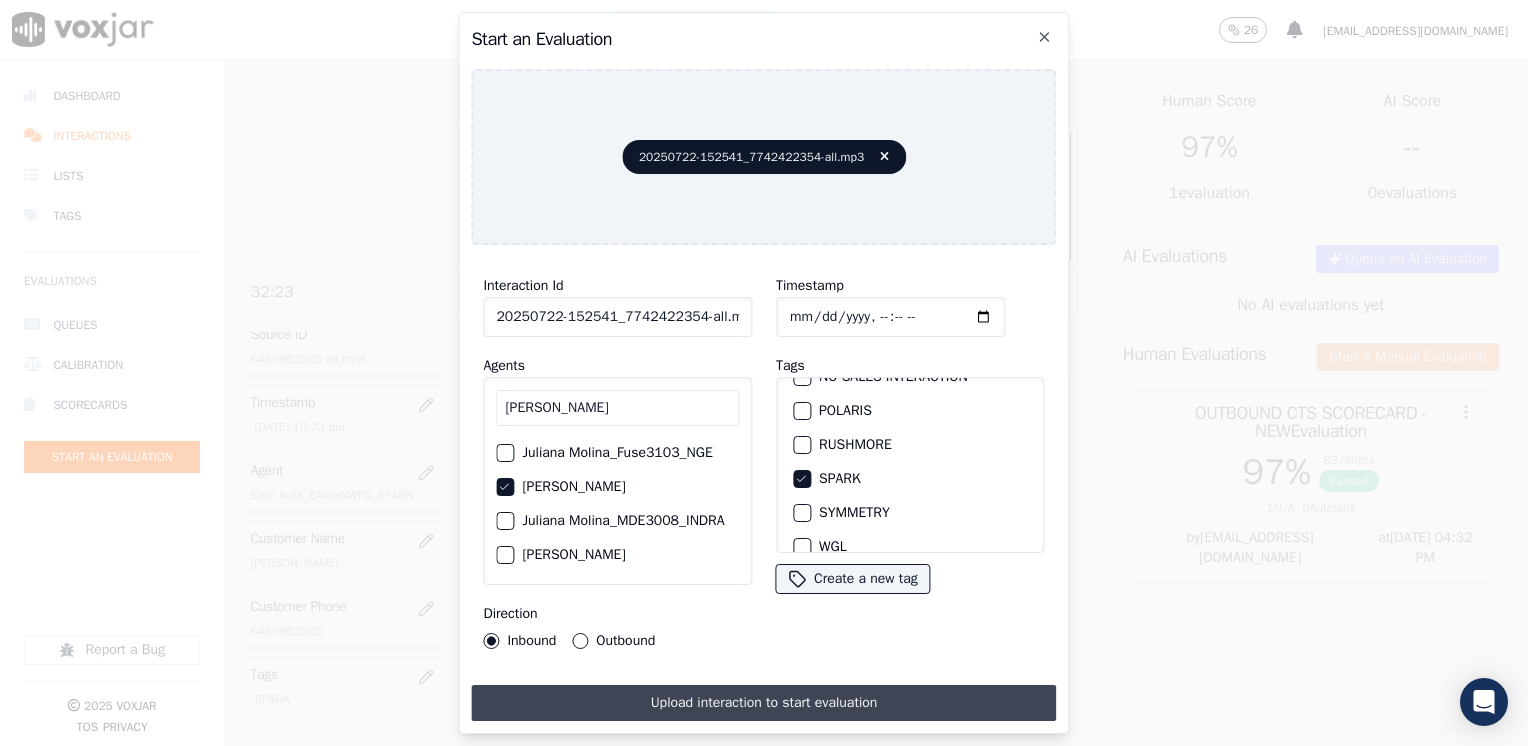 click on "Upload interaction to start evaluation" at bounding box center (763, 703) 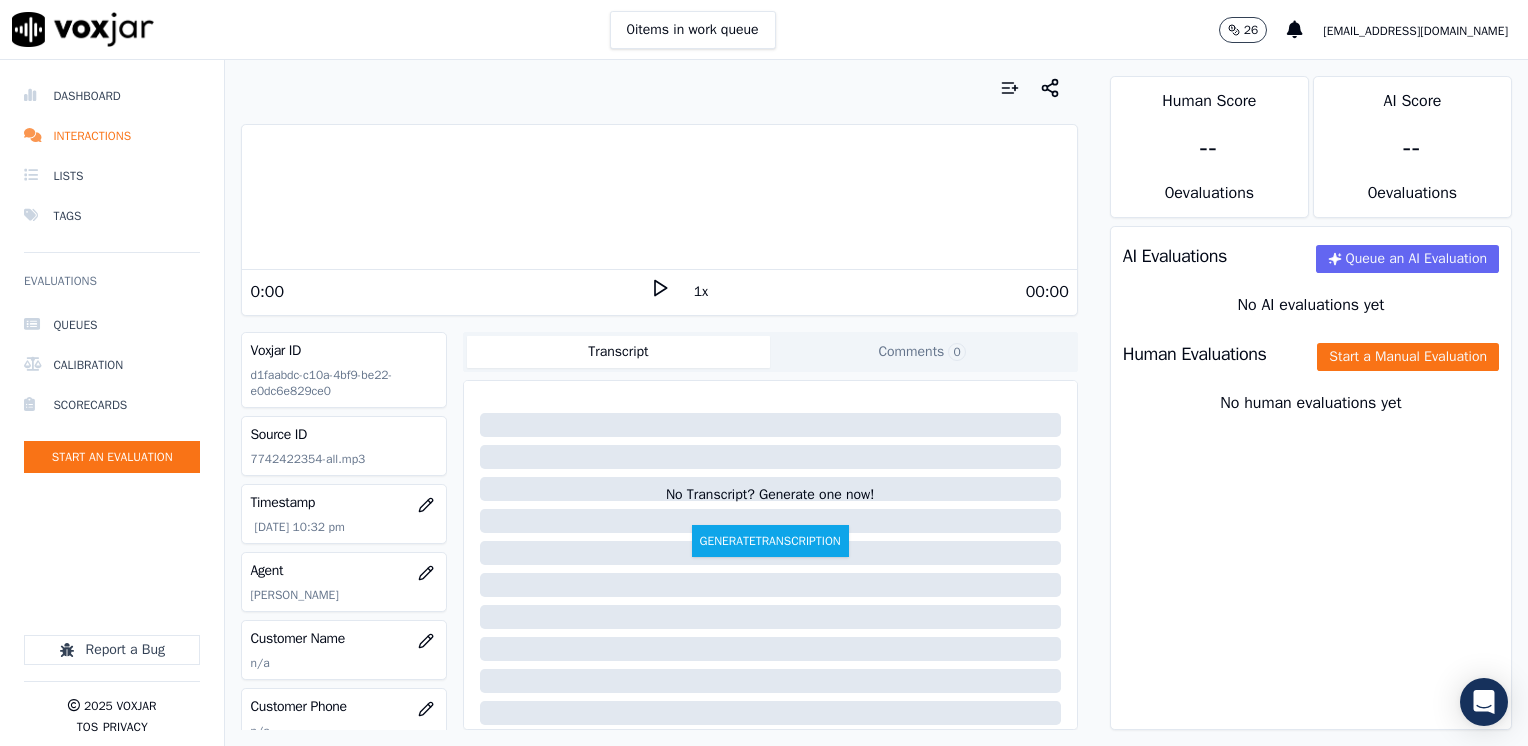 scroll, scrollTop: 100, scrollLeft: 0, axis: vertical 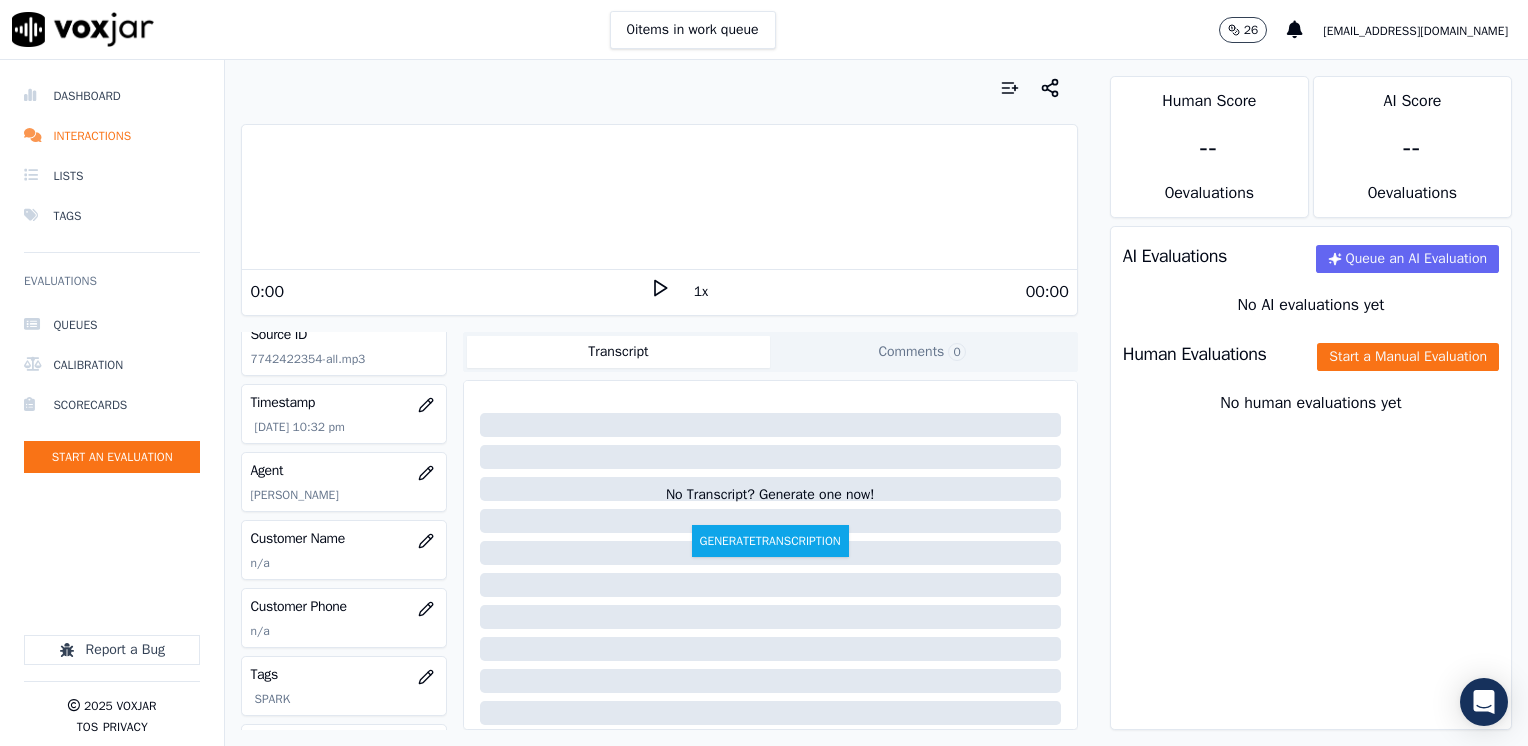 click on "1x" at bounding box center (660, 291) 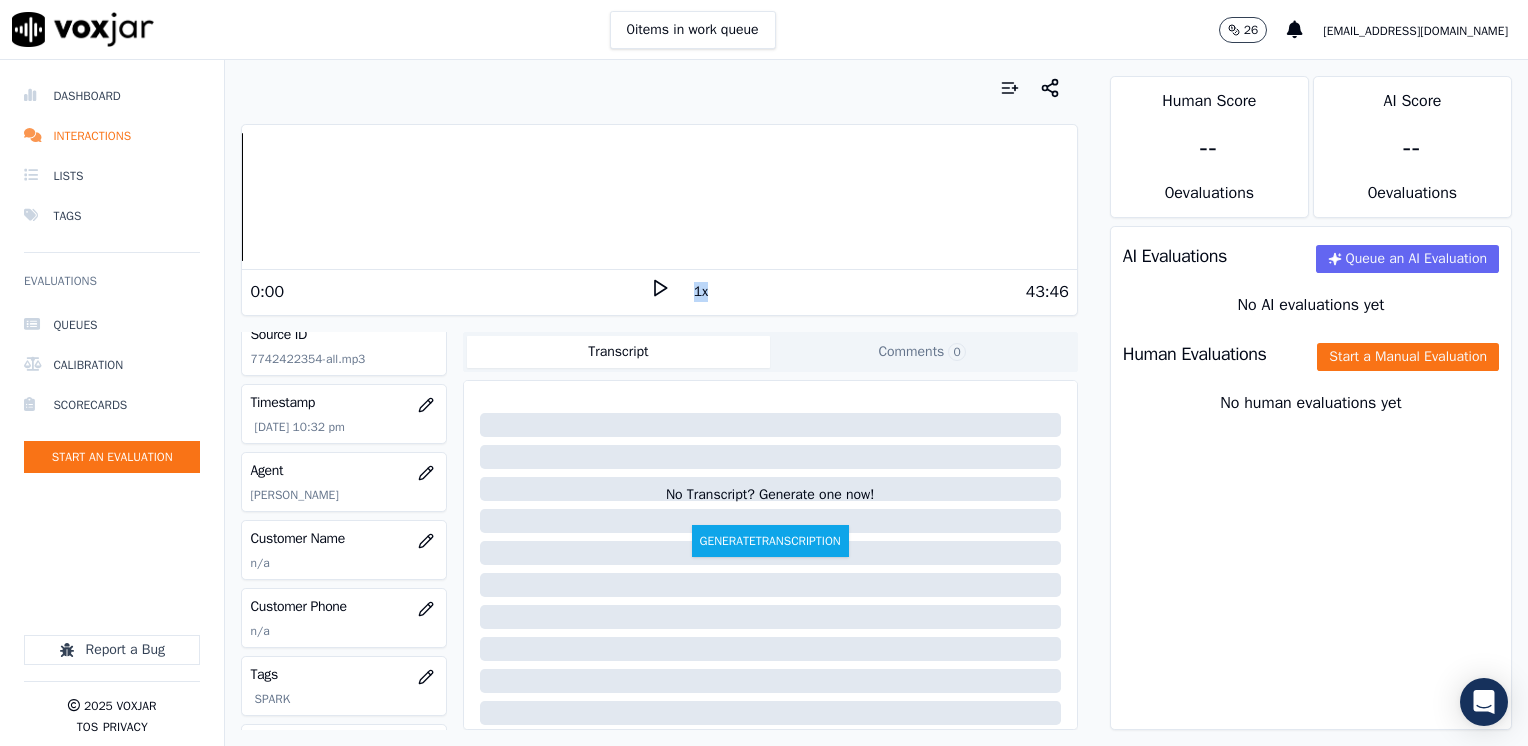 click on "1x" at bounding box center [660, 291] 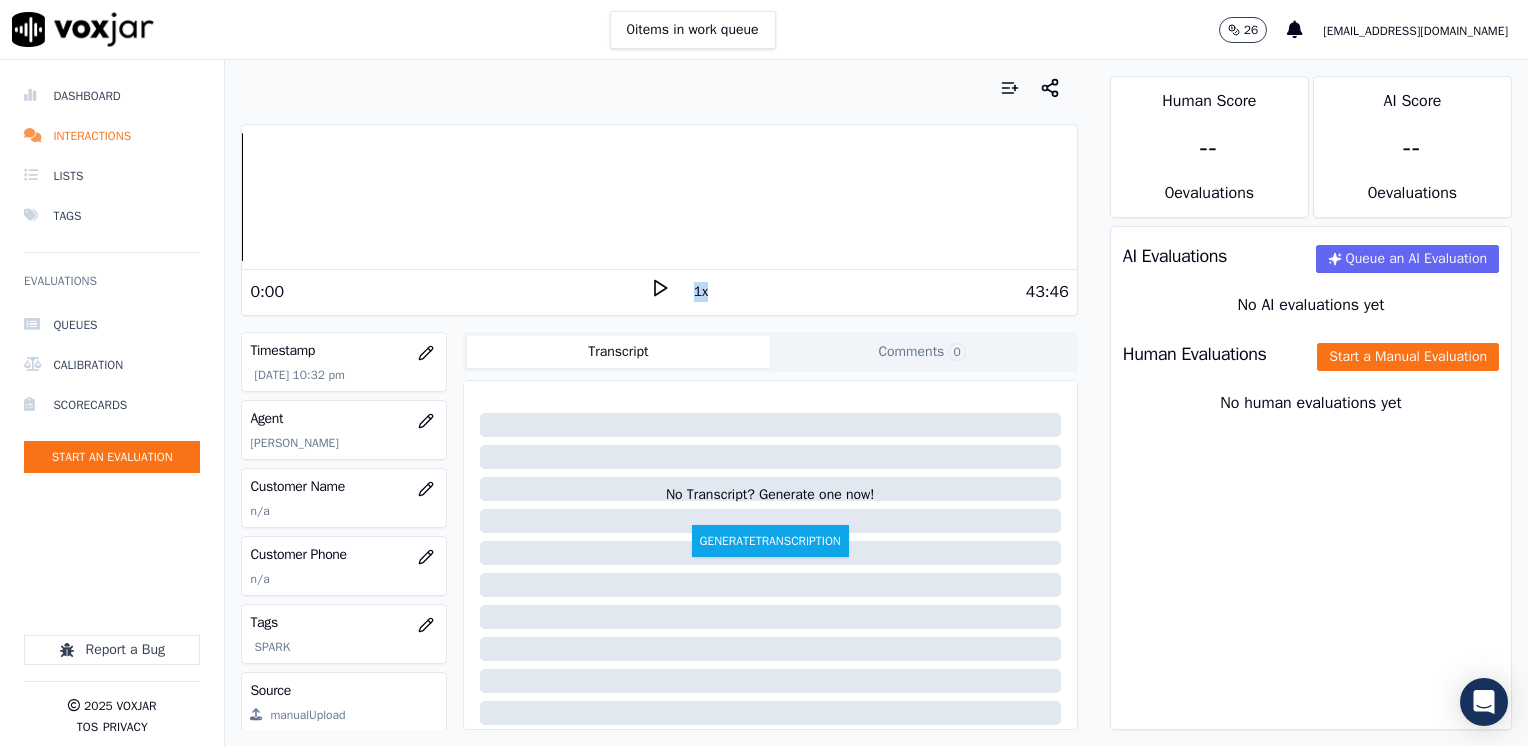 scroll, scrollTop: 200, scrollLeft: 0, axis: vertical 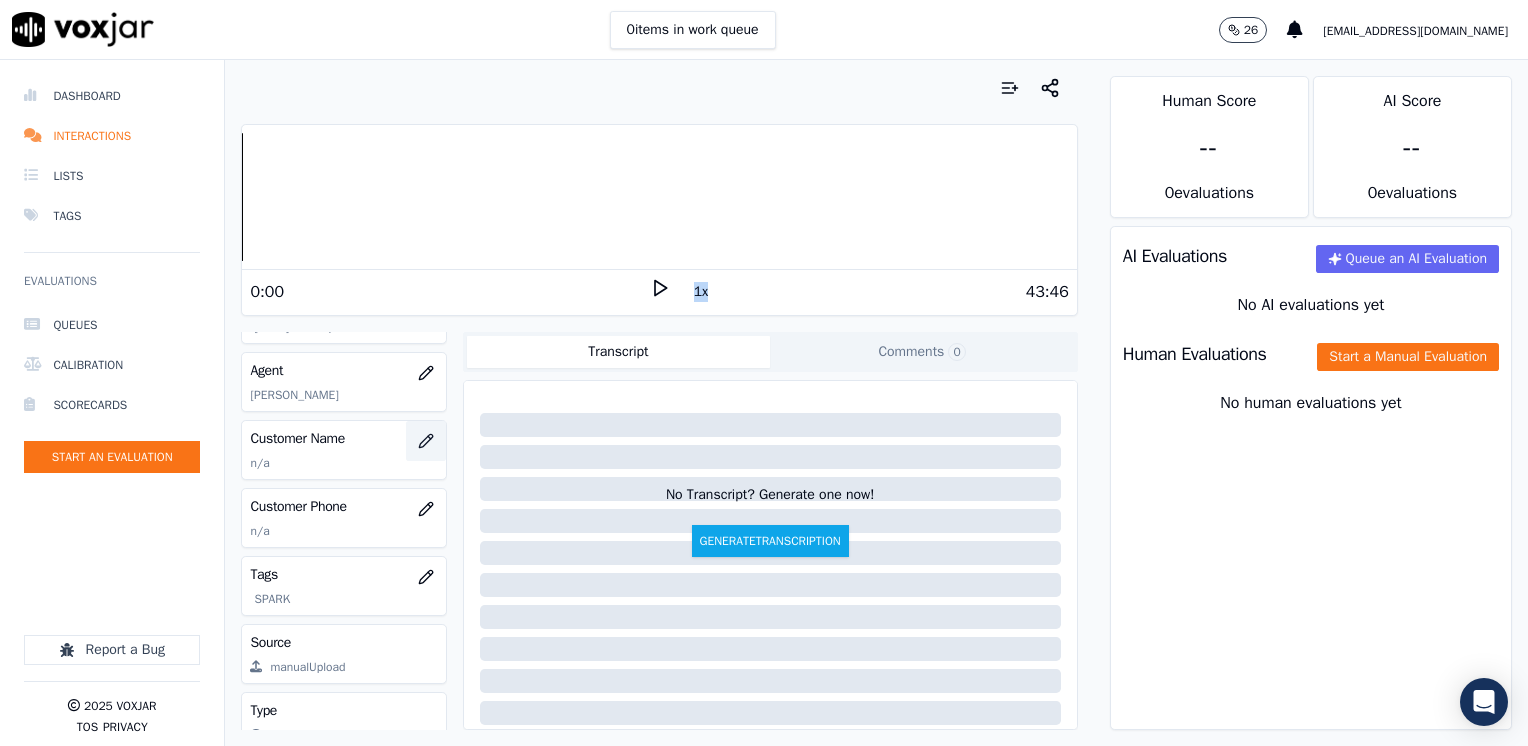 click 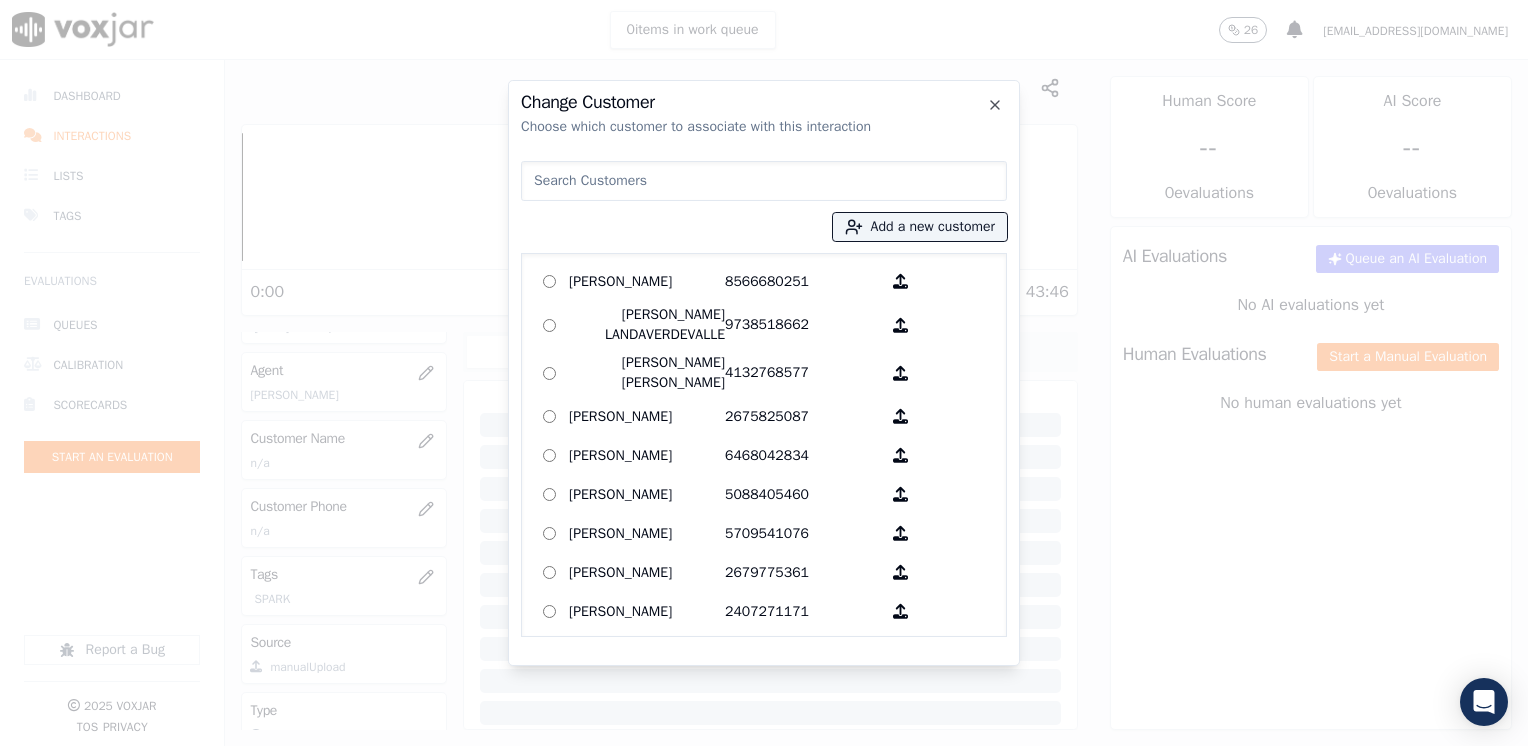 click at bounding box center [764, 181] 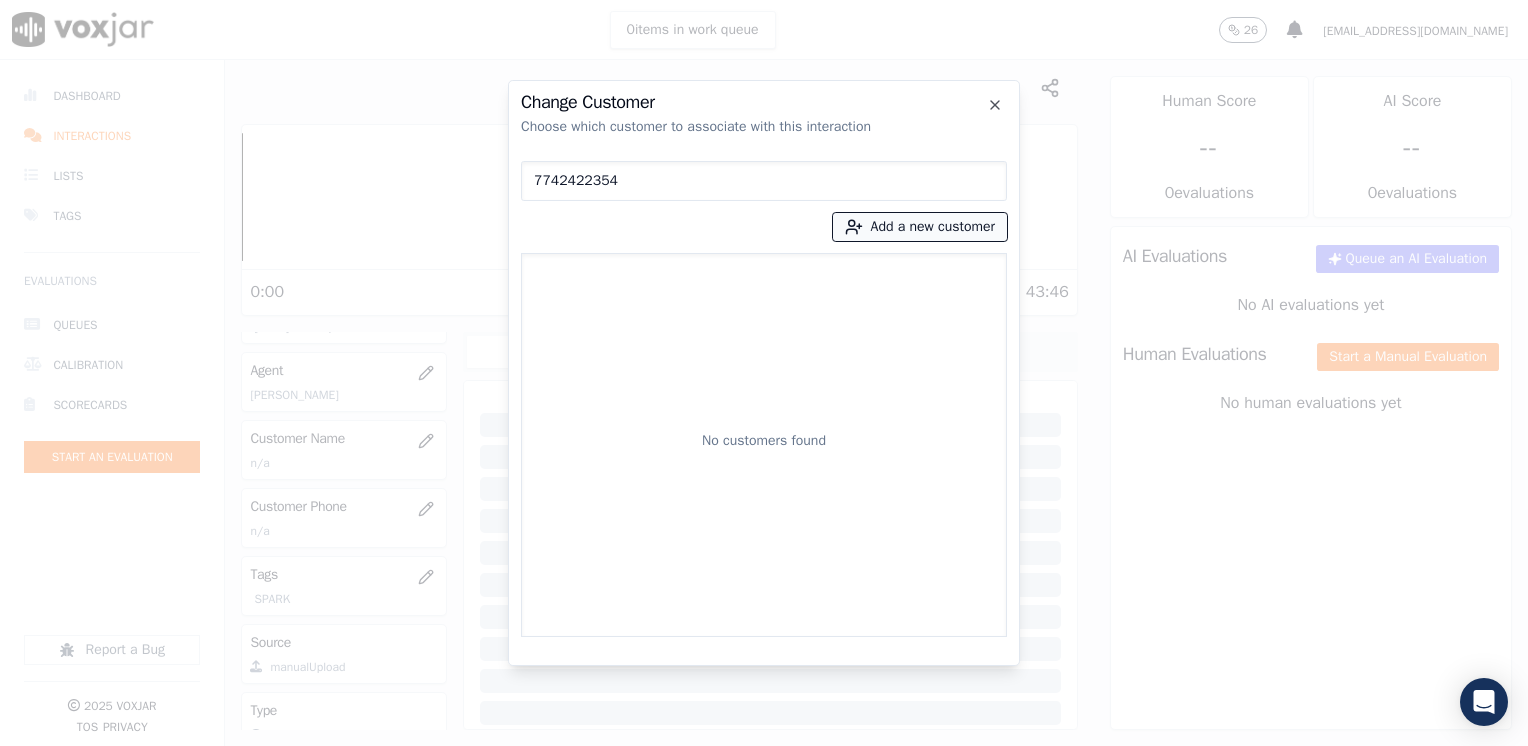 click on "Add a new customer" at bounding box center [920, 227] 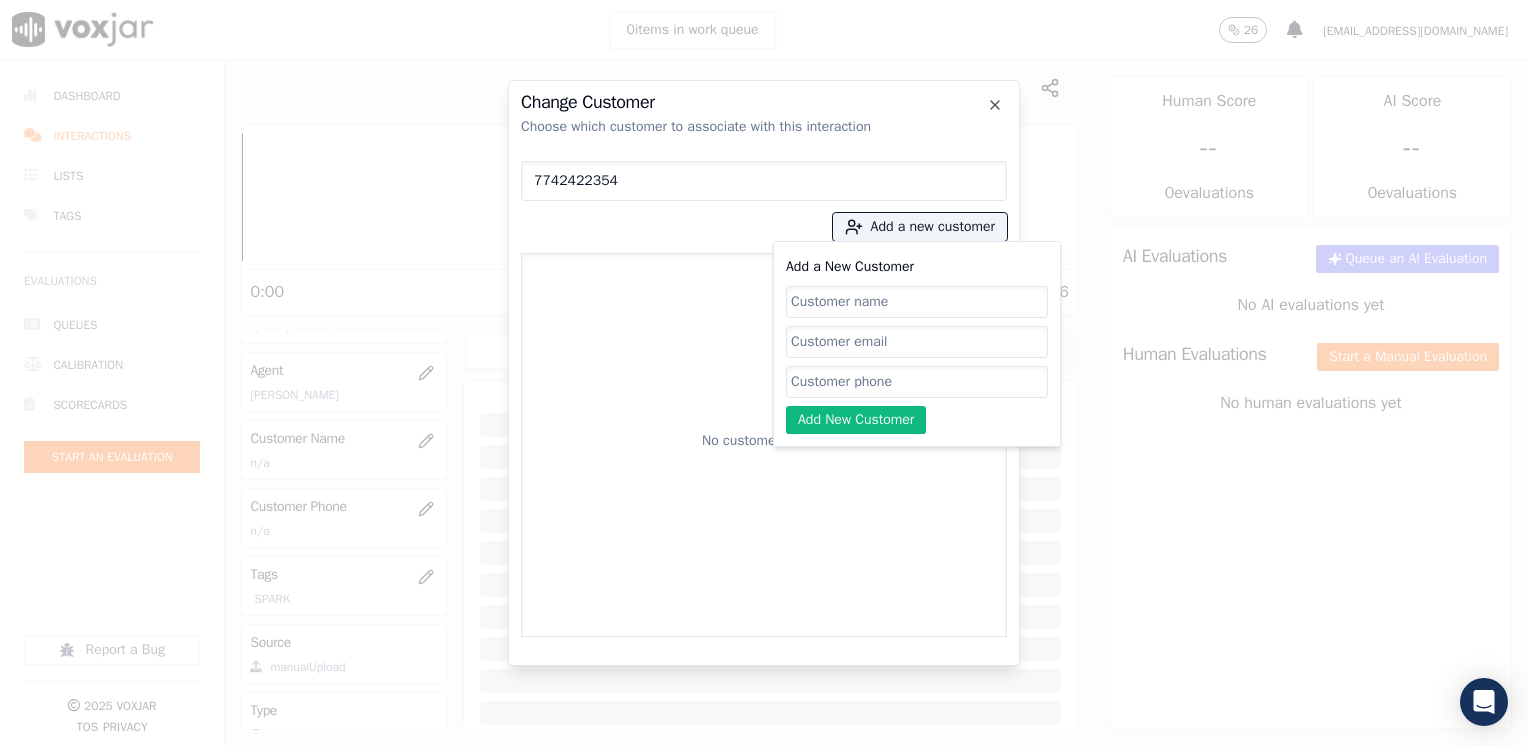 click on "Add a New Customer" 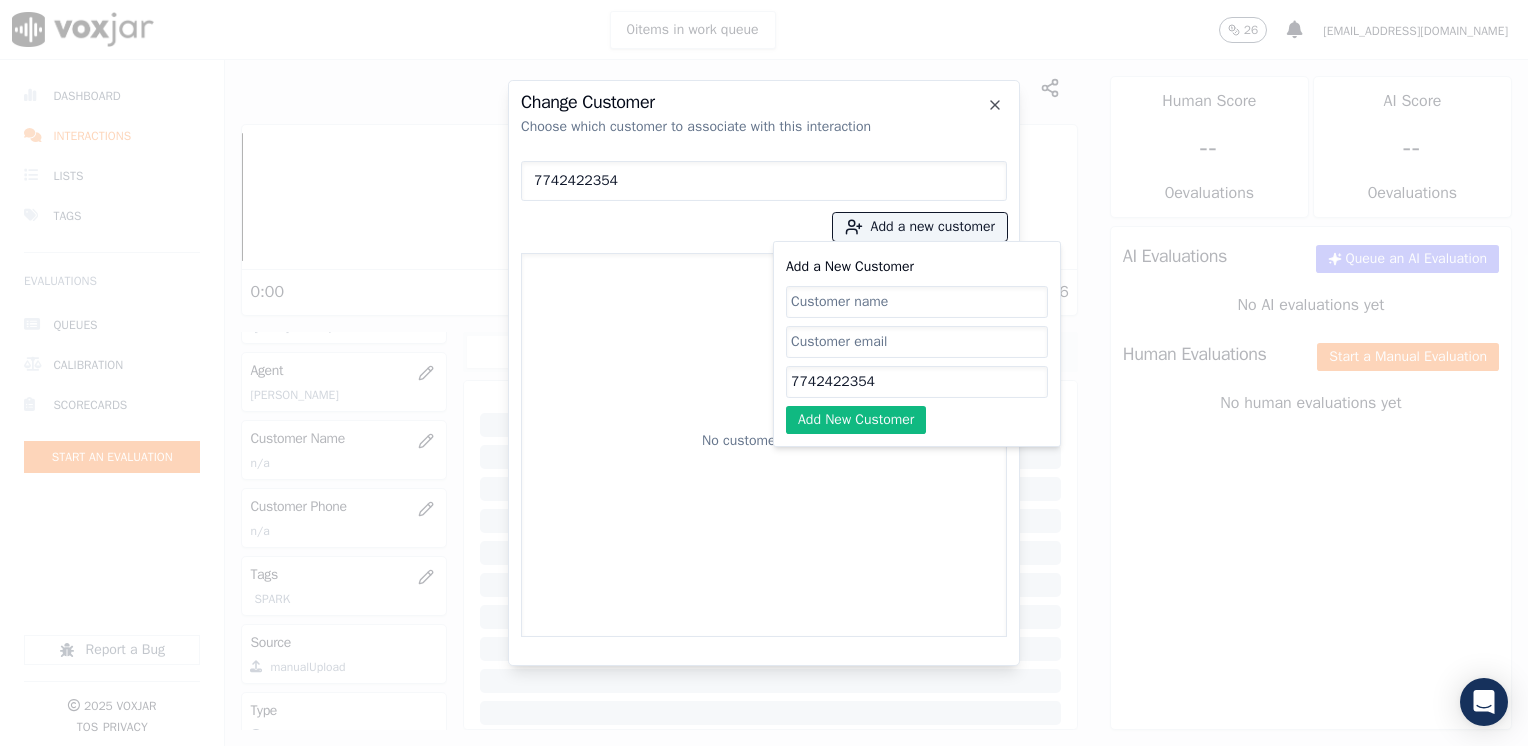 drag, startPoint x: 837, startPoint y: 296, endPoint x: 837, endPoint y: 309, distance: 13 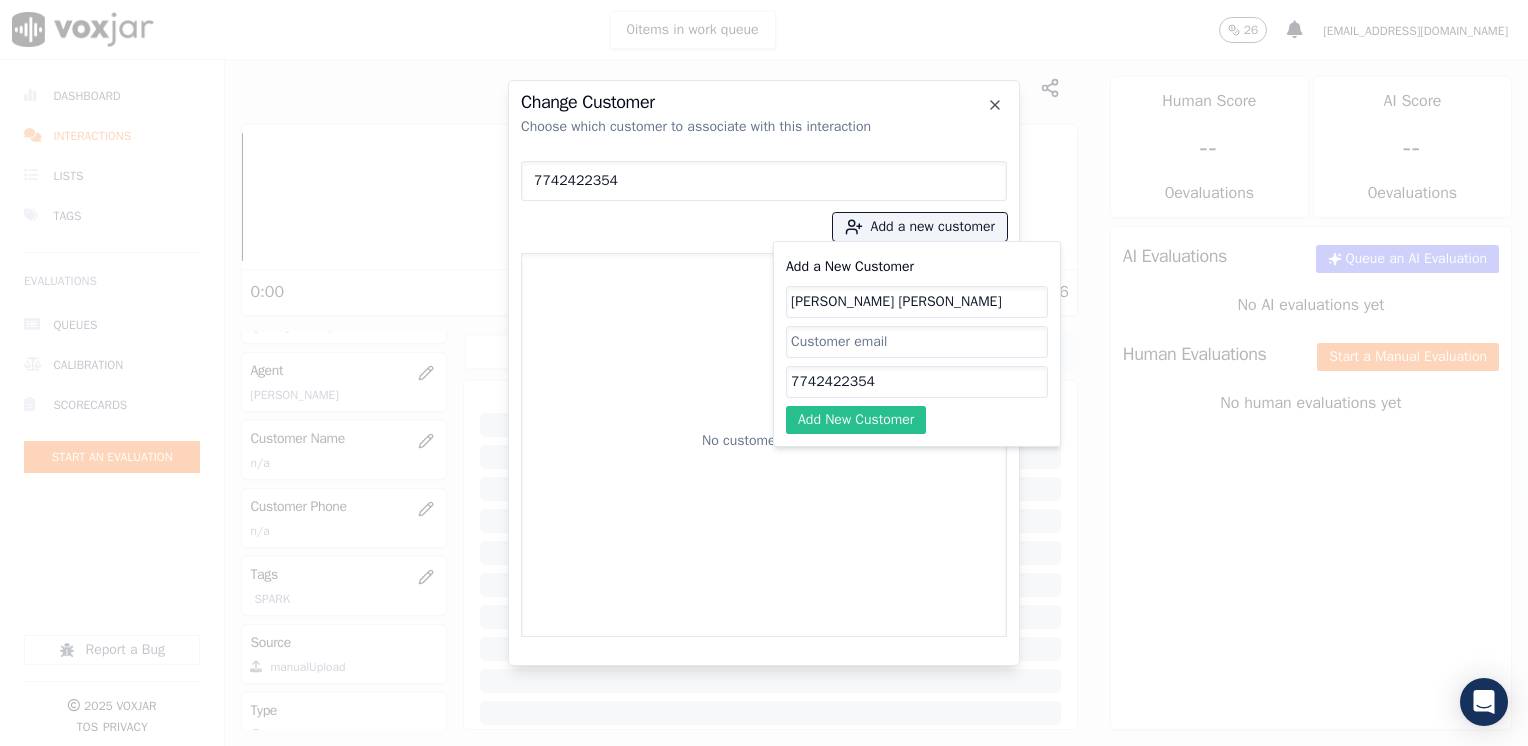 click on "Add New Customer" 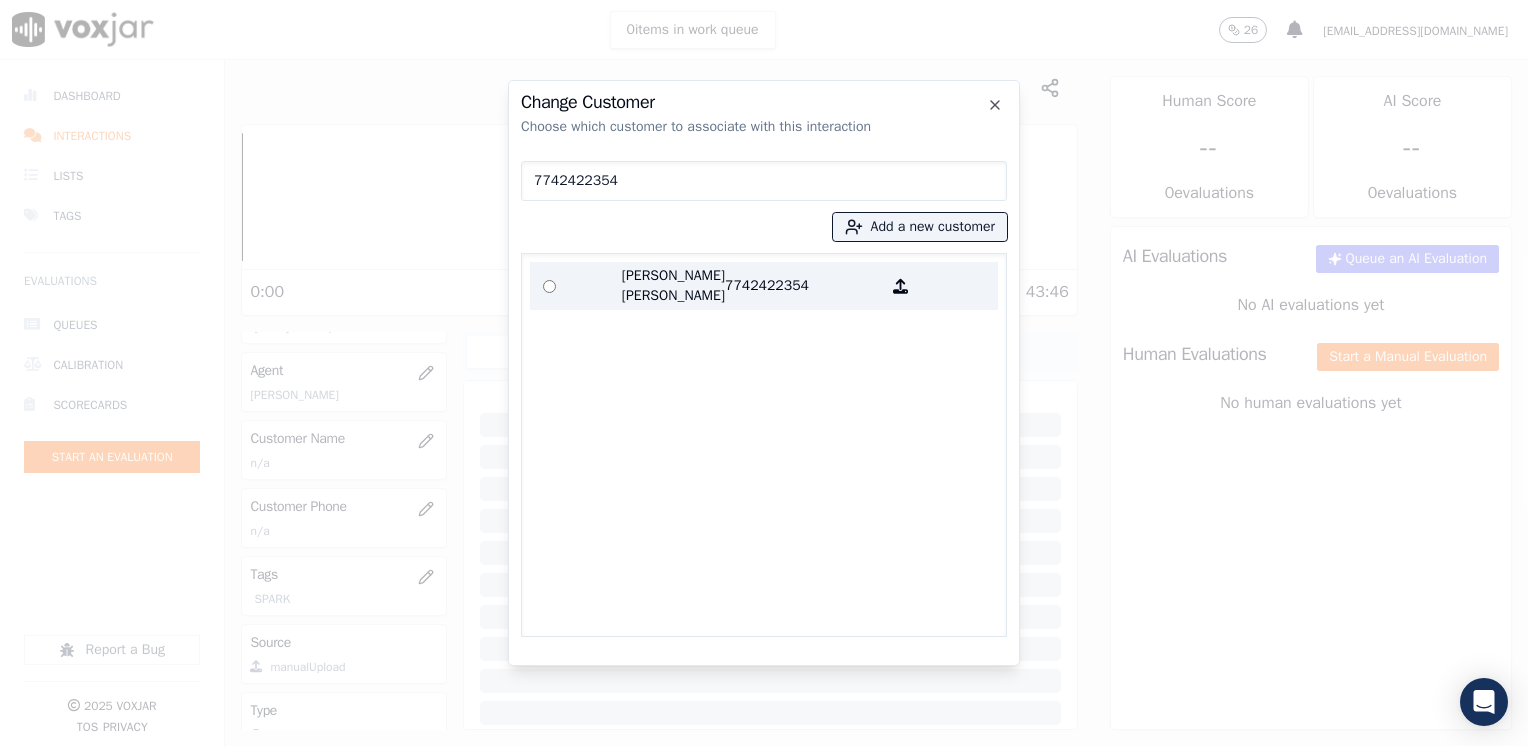 click on "[PERSON_NAME] [PERSON_NAME]   7742422354" at bounding box center (764, 286) 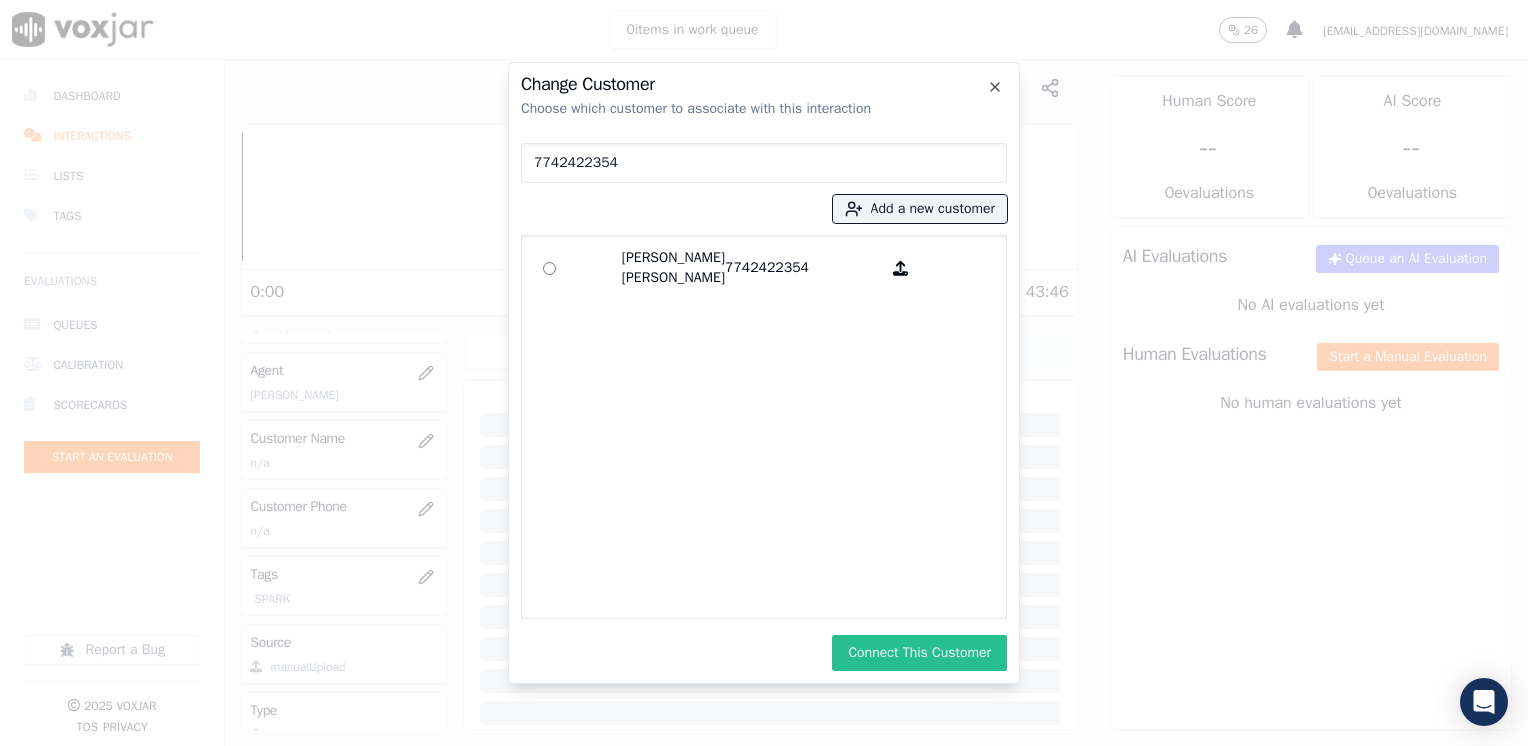 click on "Connect This Customer" at bounding box center [919, 653] 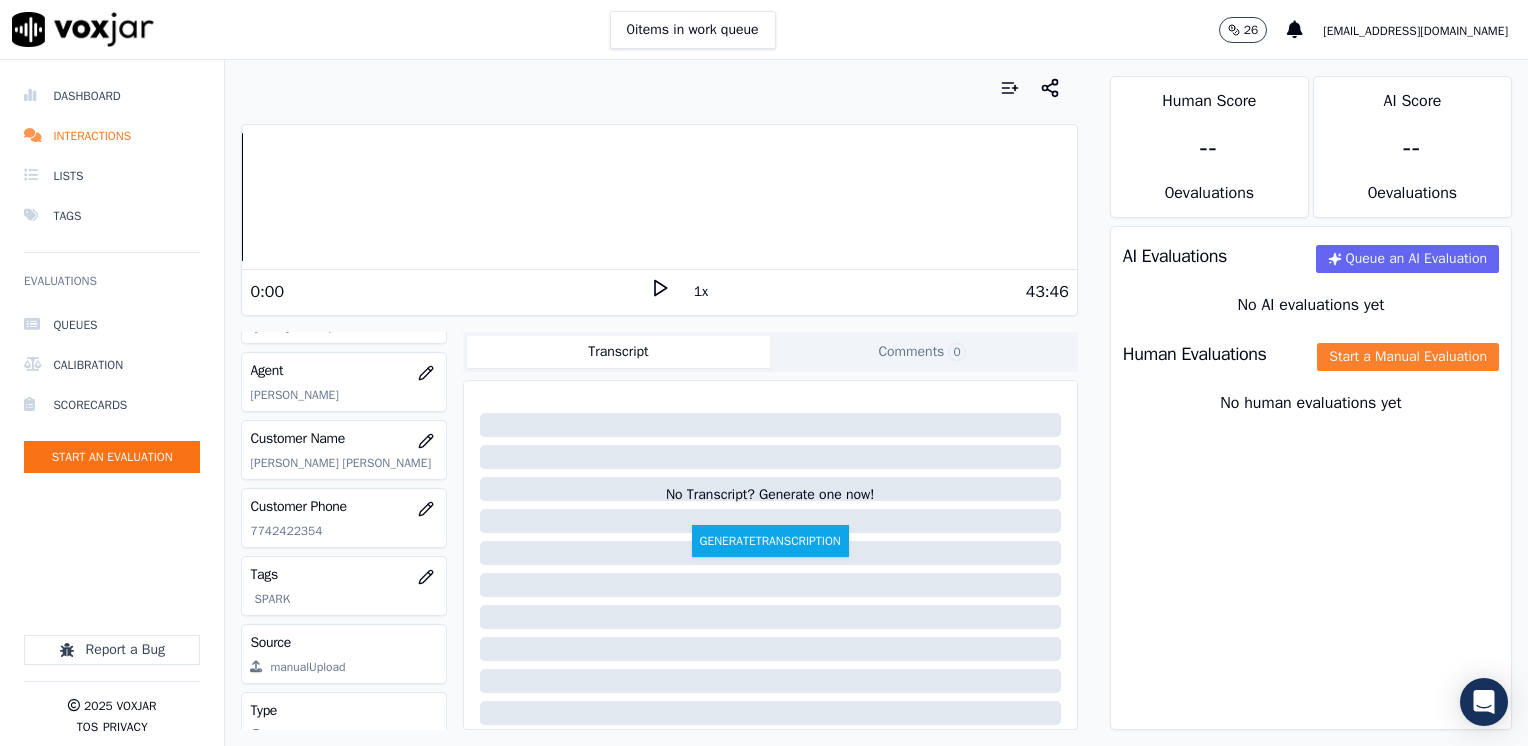 click on "Start a Manual Evaluation" 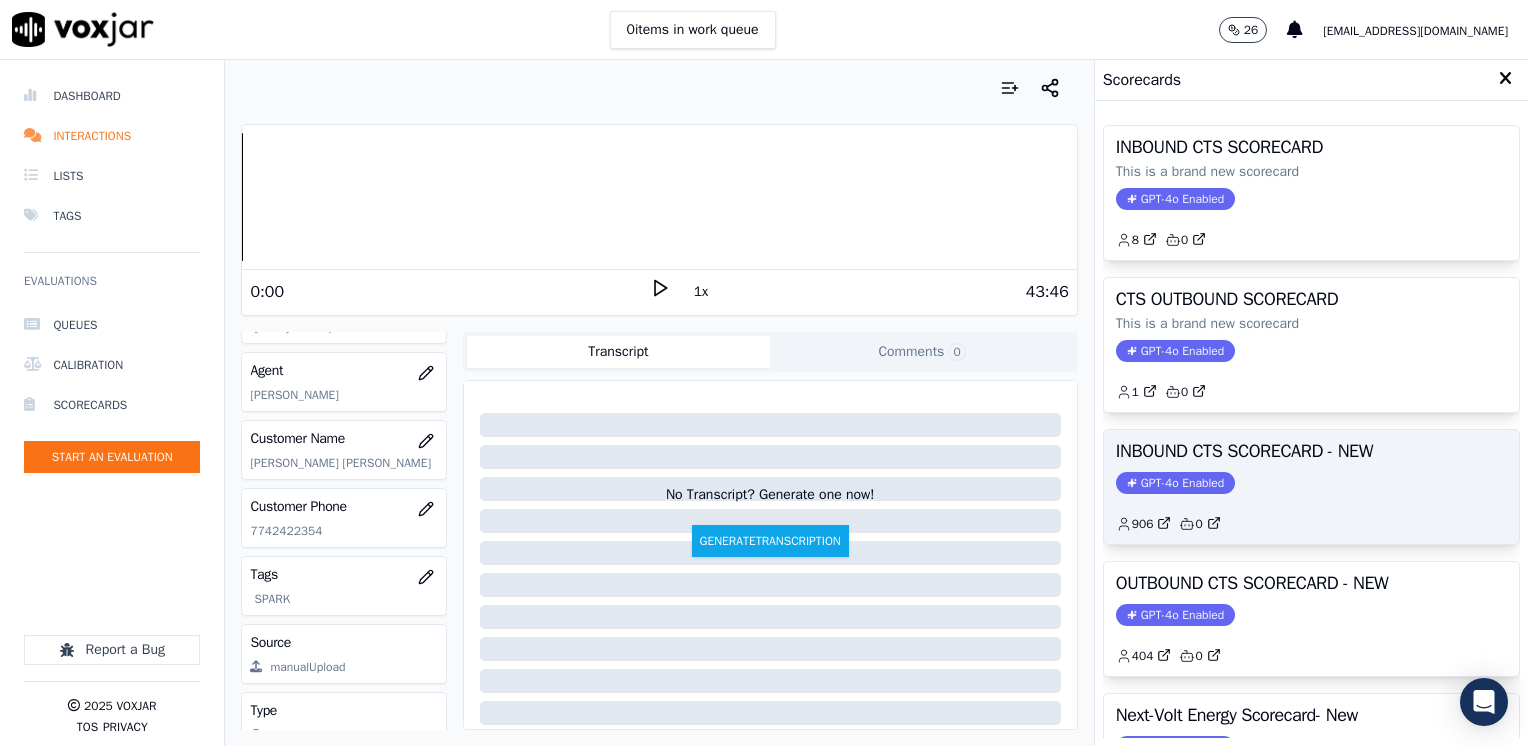 scroll, scrollTop: 100, scrollLeft: 0, axis: vertical 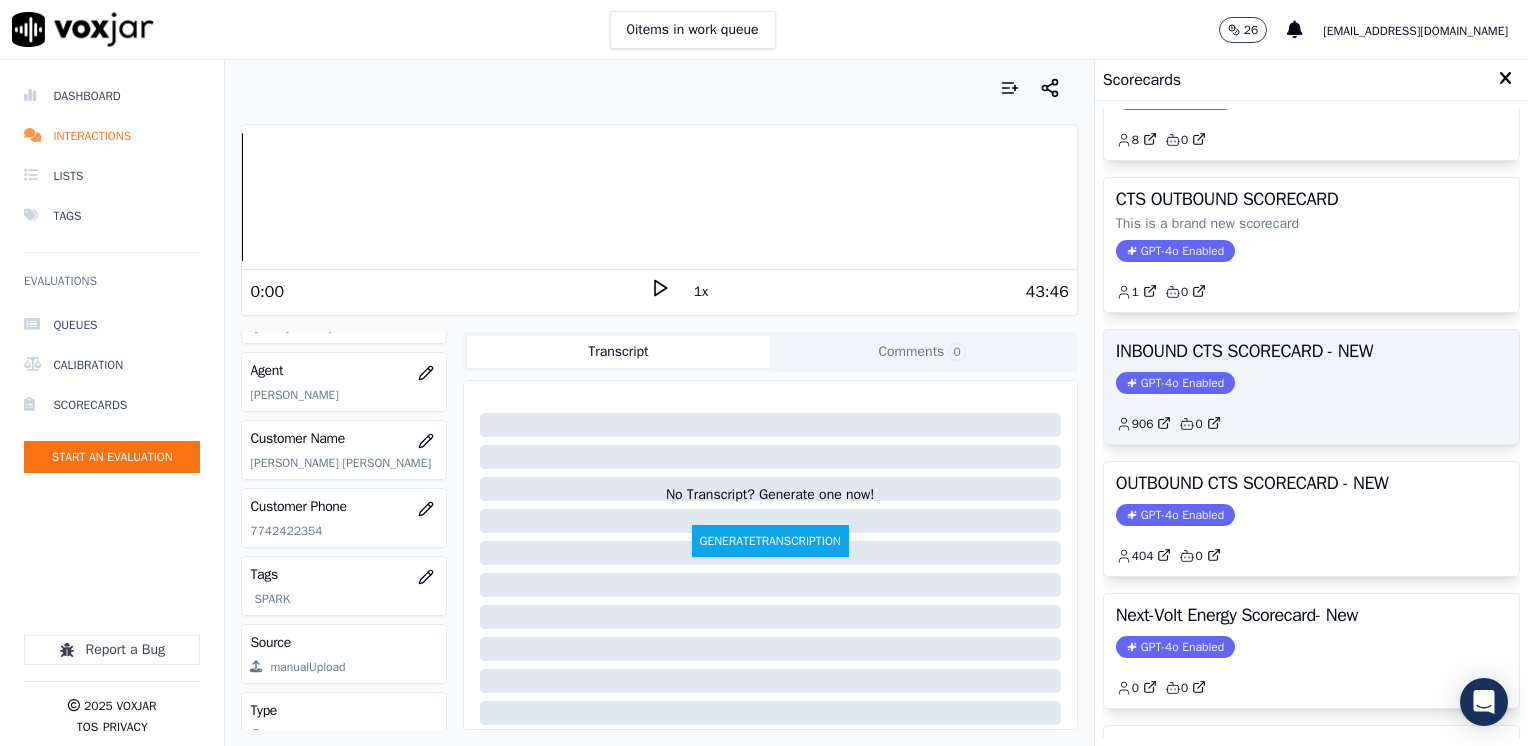 click on "GPT-4o Enabled" at bounding box center (1175, 383) 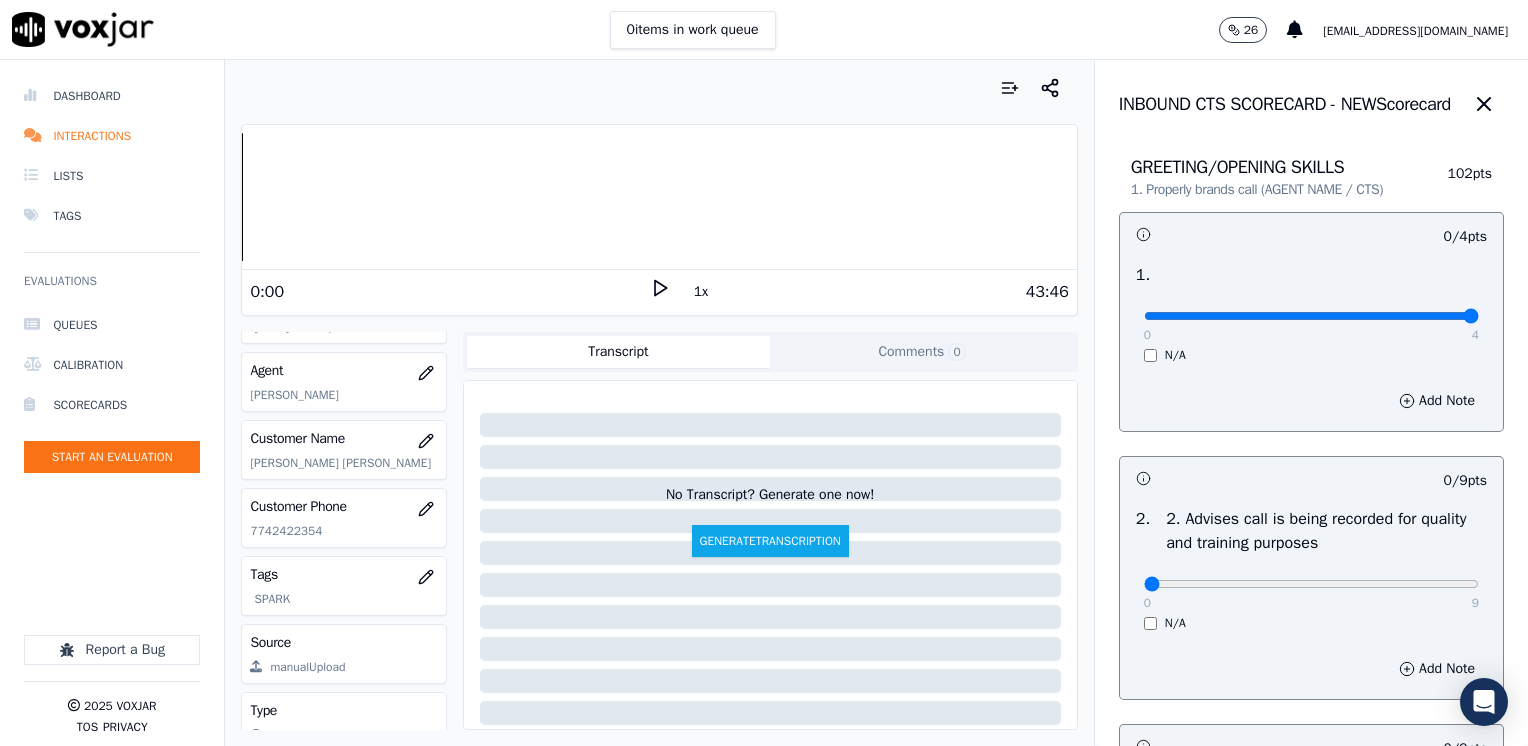 drag, startPoint x: 1136, startPoint y: 315, endPoint x: 1531, endPoint y: 379, distance: 400.1512 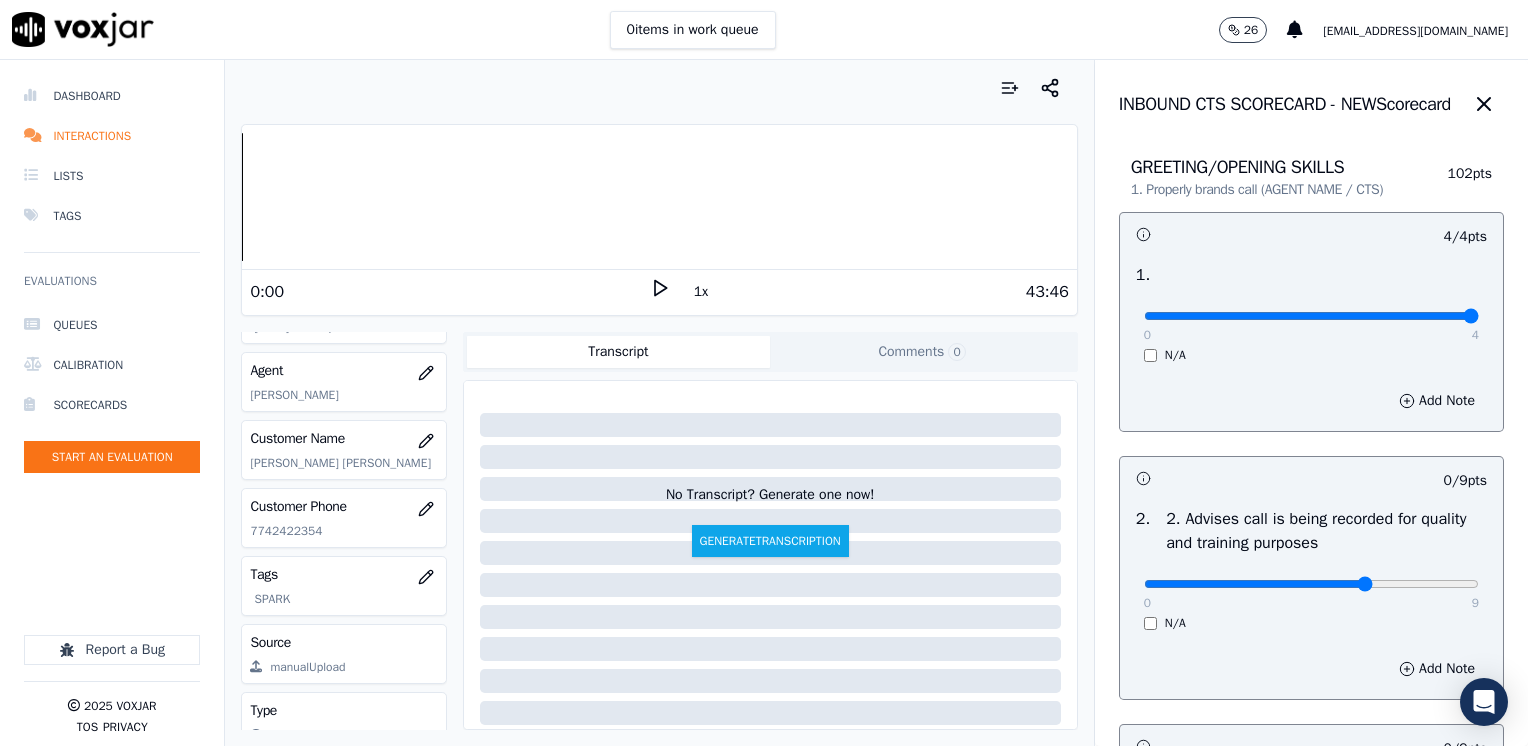 click at bounding box center (1311, 316) 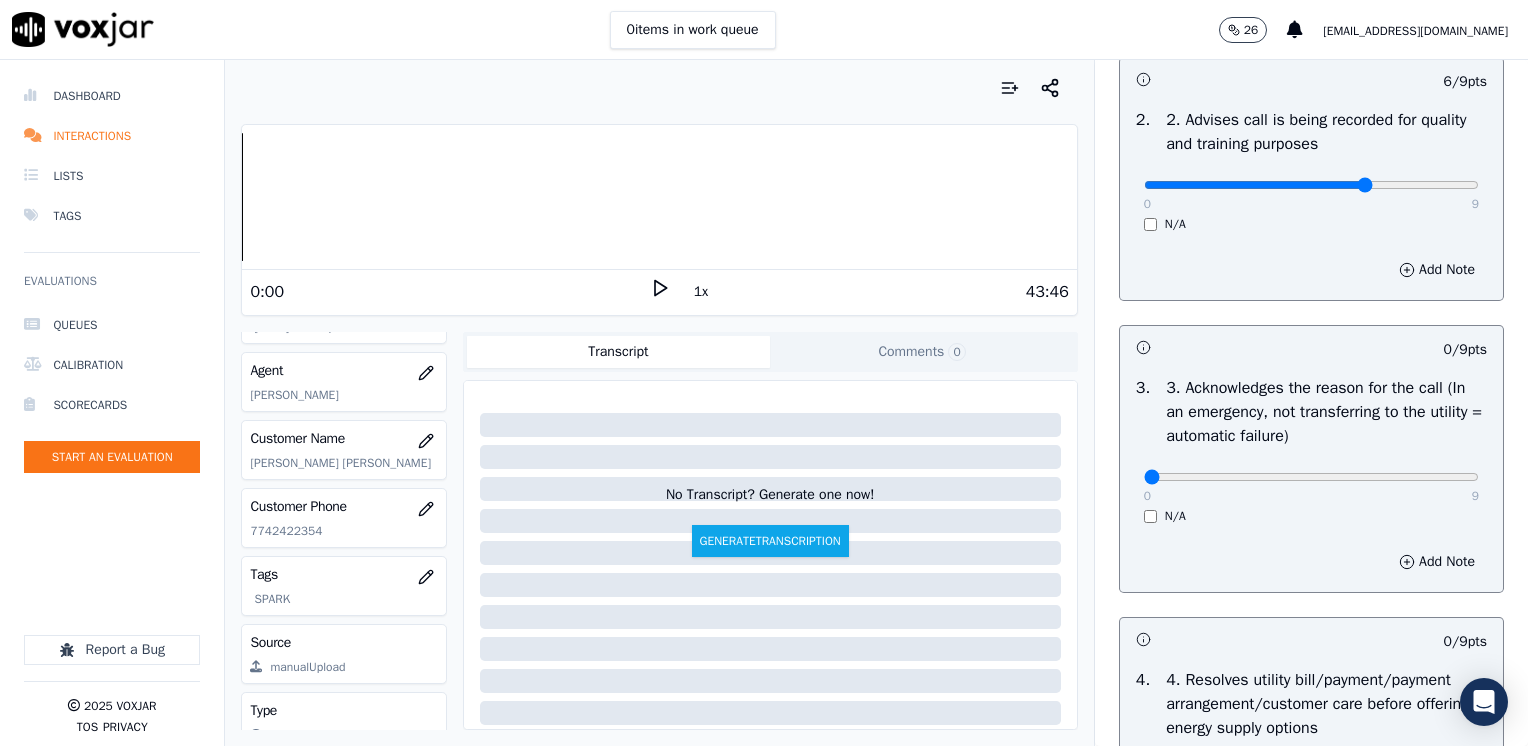 scroll, scrollTop: 400, scrollLeft: 0, axis: vertical 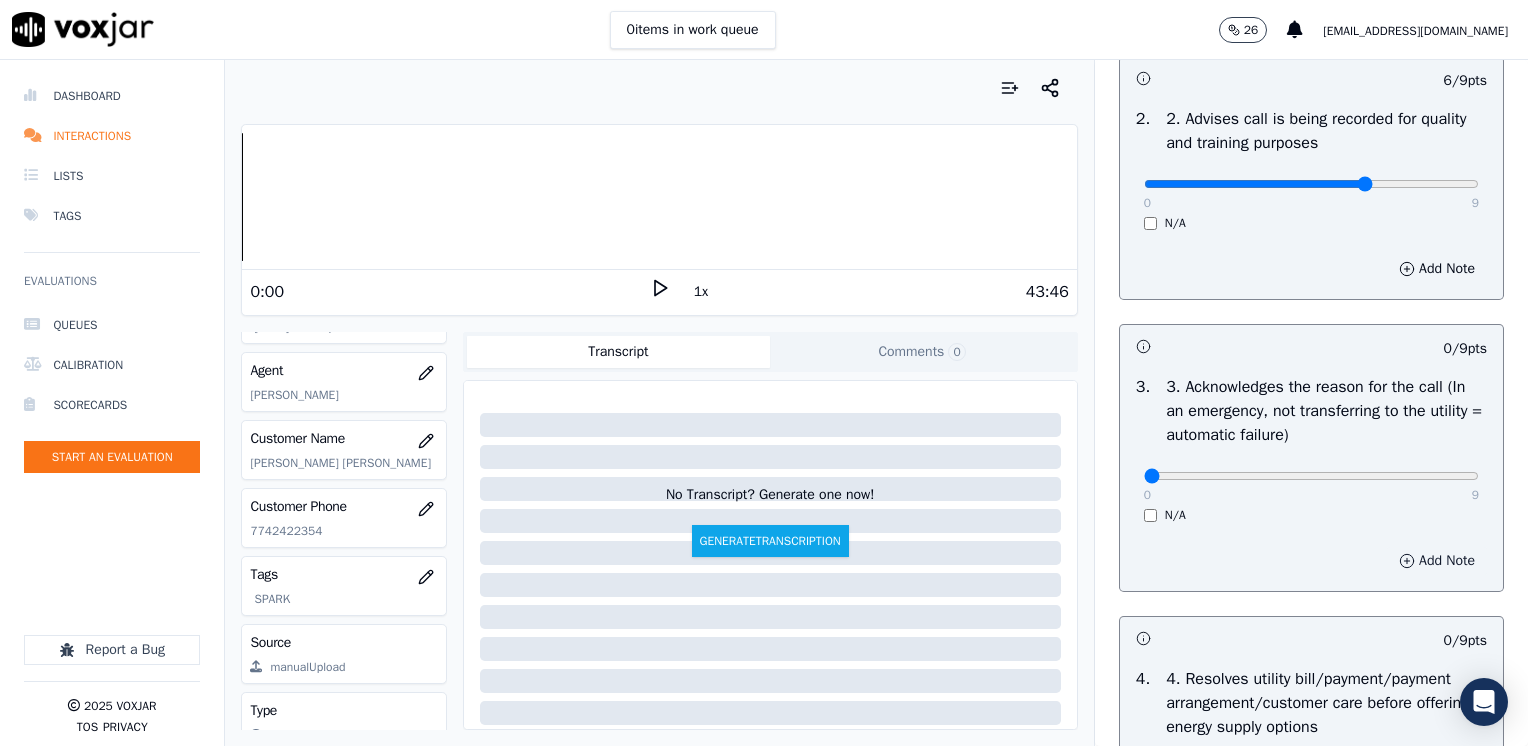 click on "Add Note" at bounding box center [1437, 561] 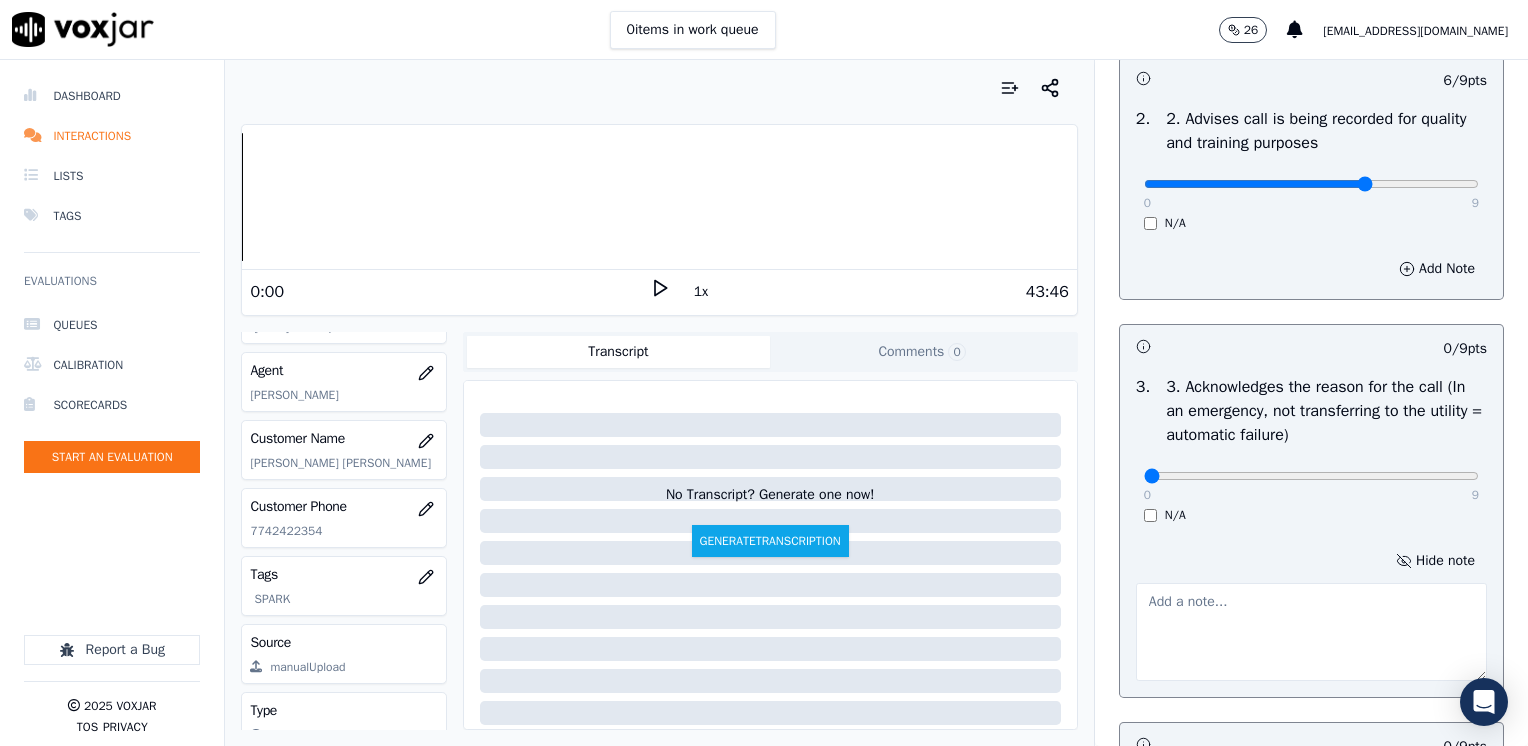 click at bounding box center [1311, 632] 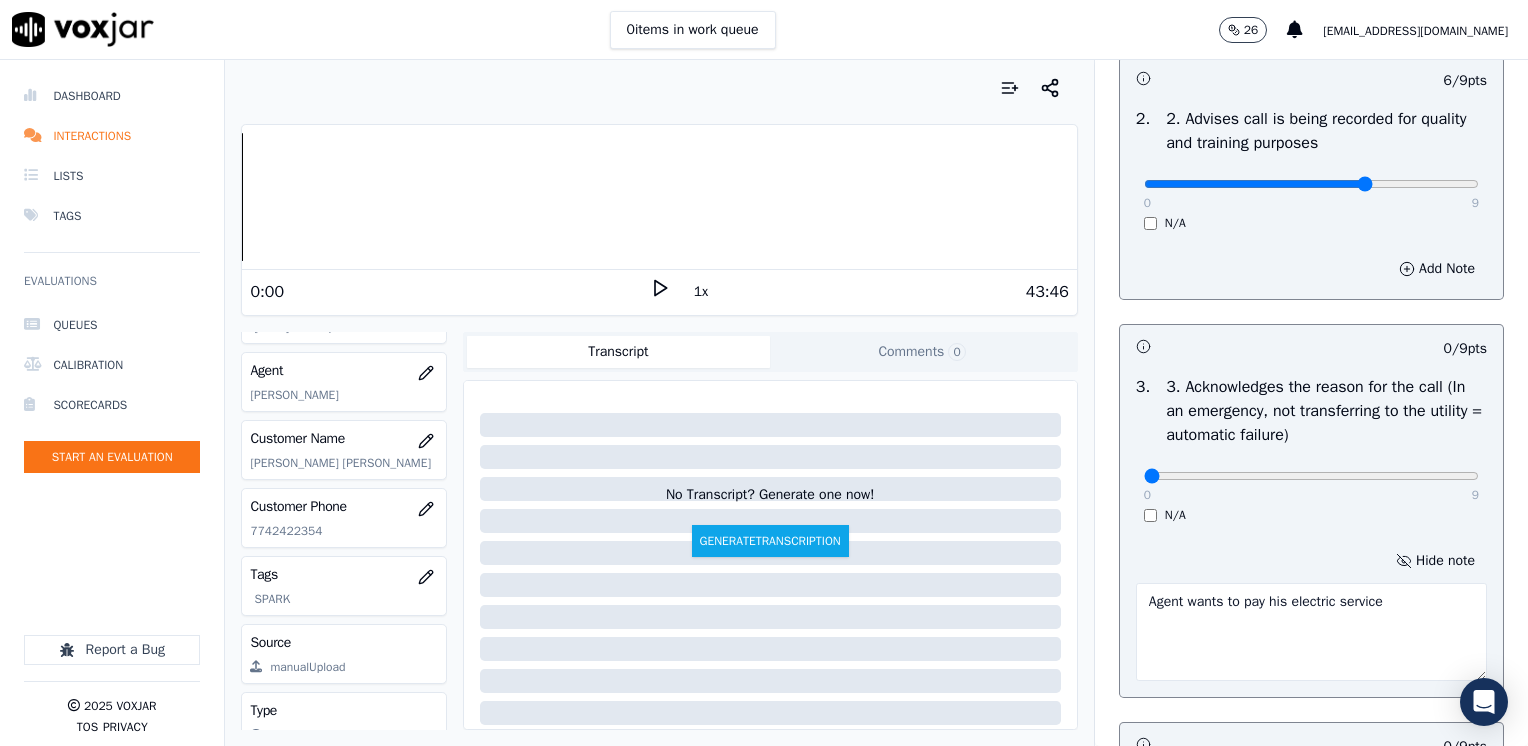 click on "Agent wants to pay his electric service" at bounding box center [1311, 632] 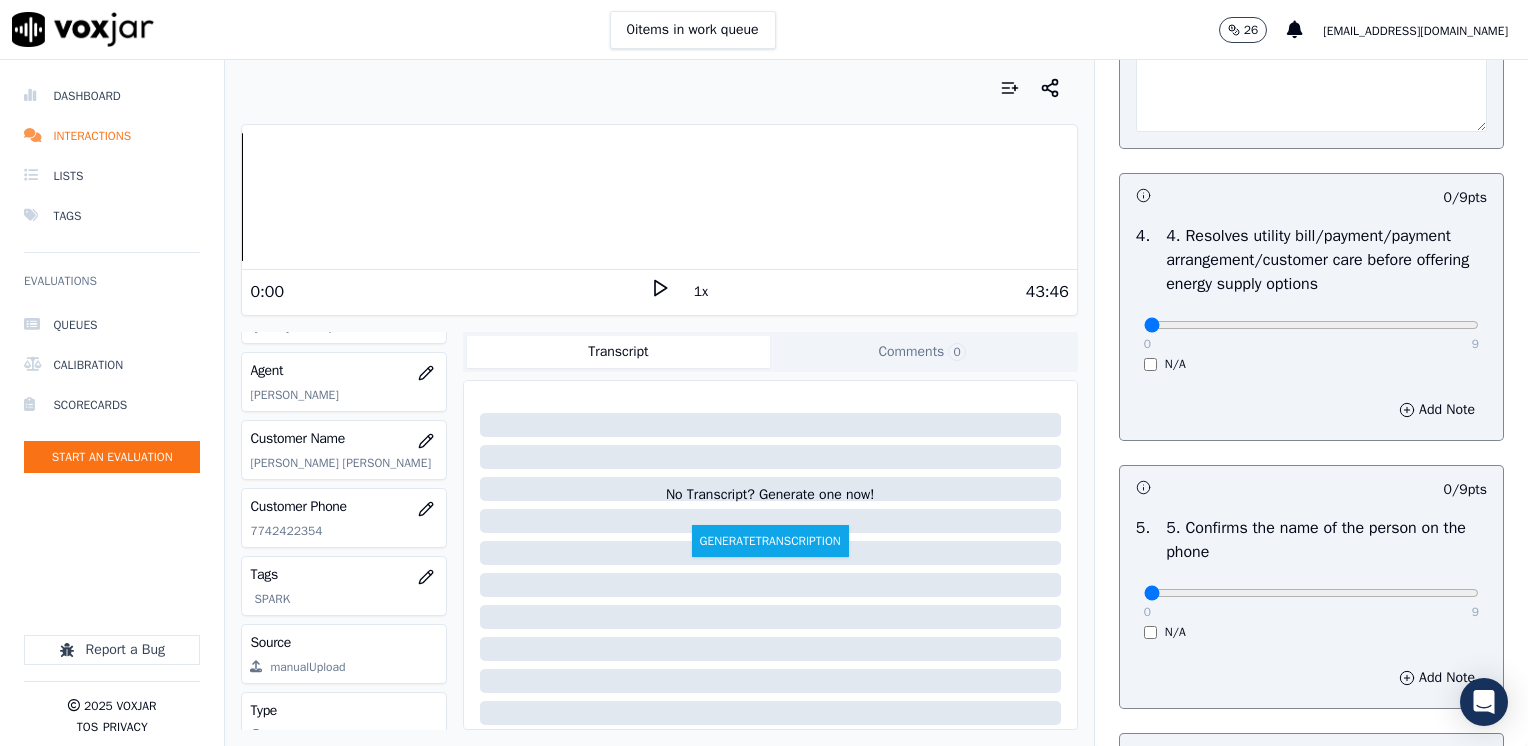 scroll, scrollTop: 1000, scrollLeft: 0, axis: vertical 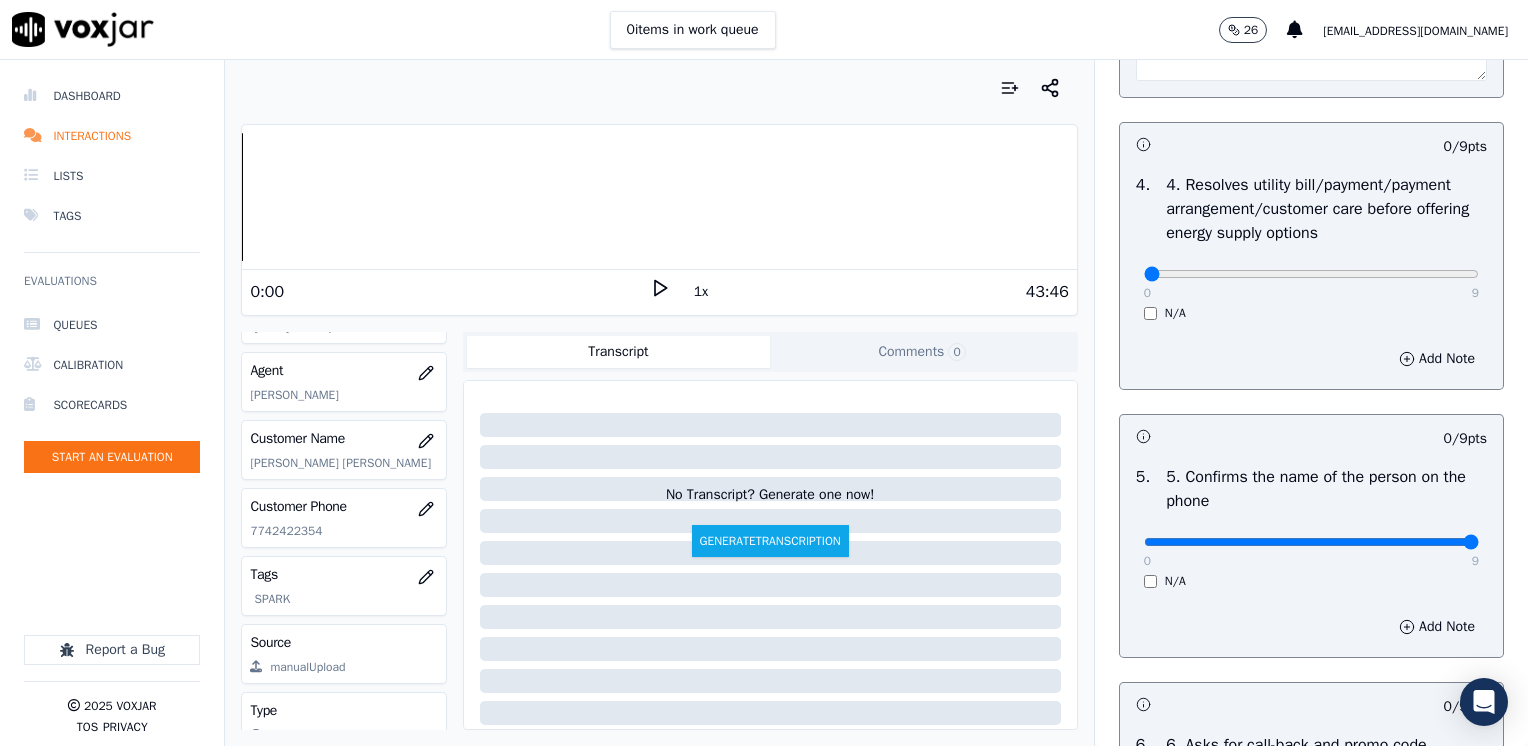 drag, startPoint x: 1136, startPoint y: 540, endPoint x: 1531, endPoint y: 519, distance: 395.55783 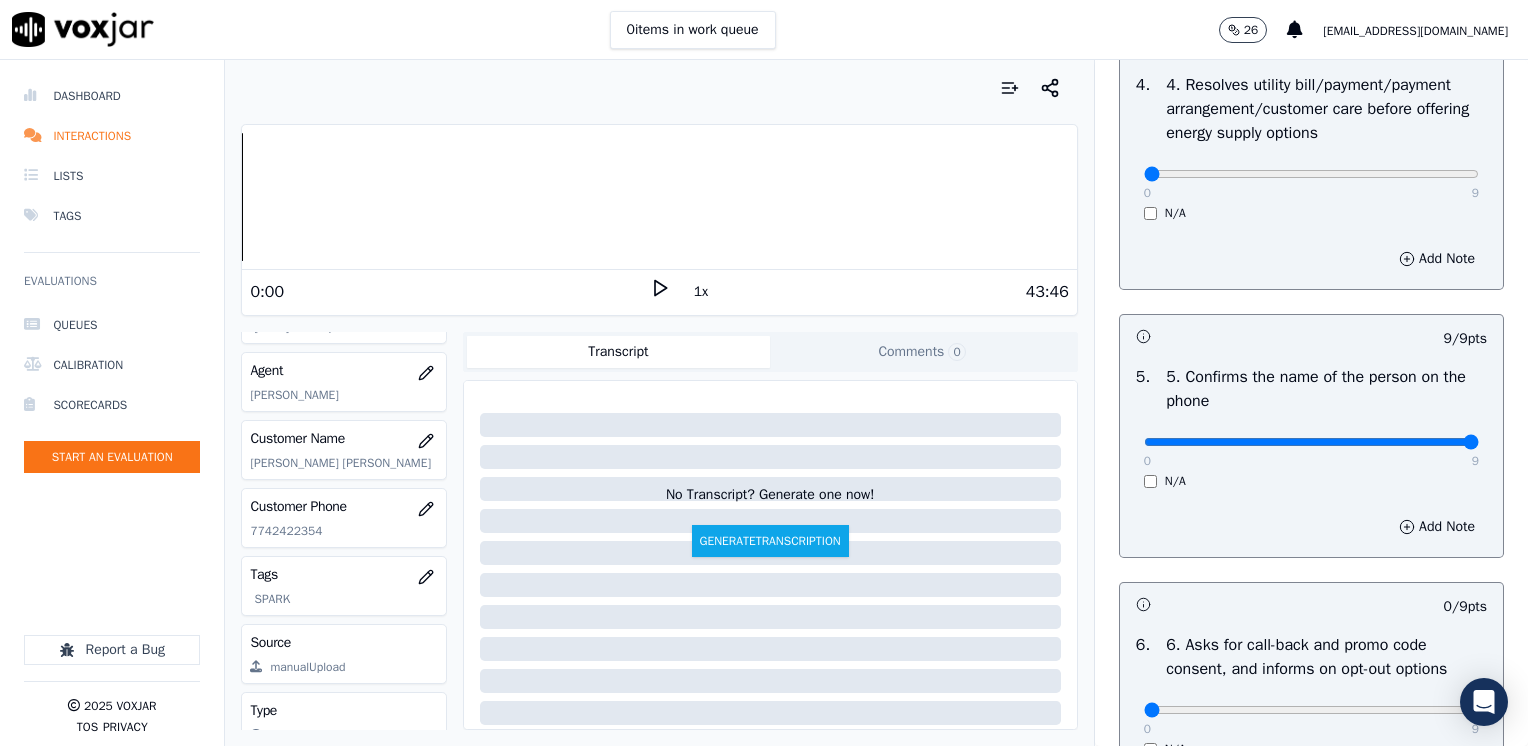 scroll, scrollTop: 1400, scrollLeft: 0, axis: vertical 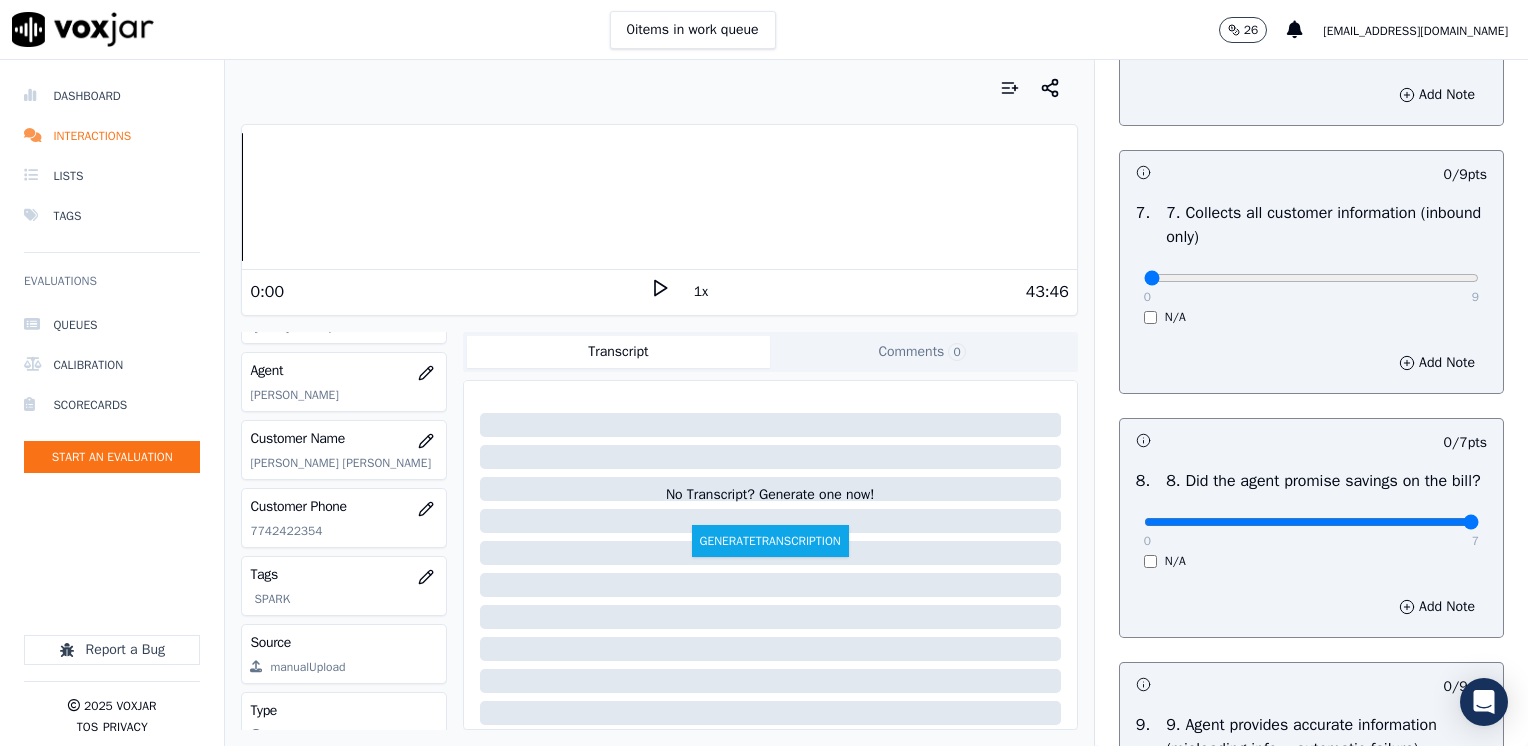 drag, startPoint x: 1130, startPoint y: 546, endPoint x: 1531, endPoint y: 535, distance: 401.15085 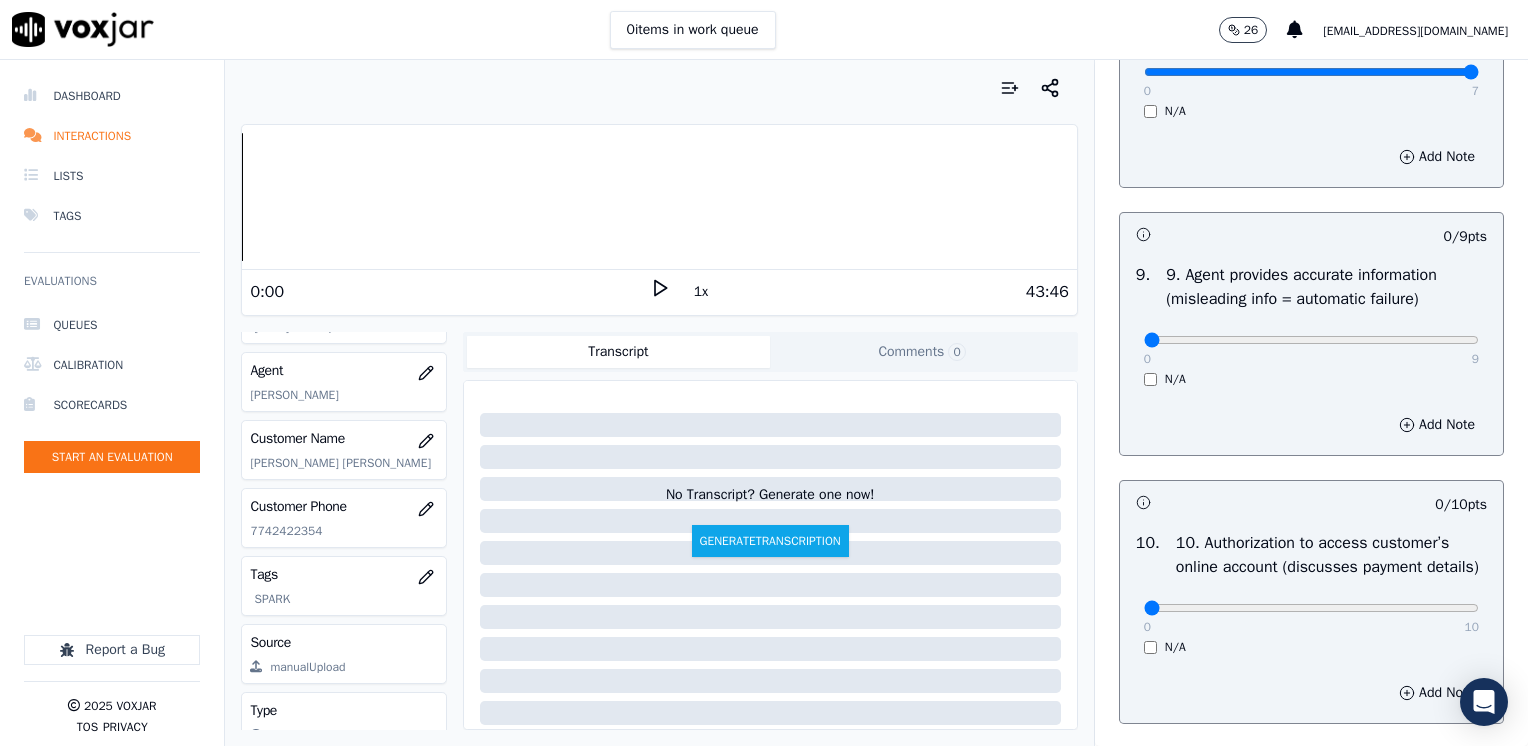 scroll, scrollTop: 2300, scrollLeft: 0, axis: vertical 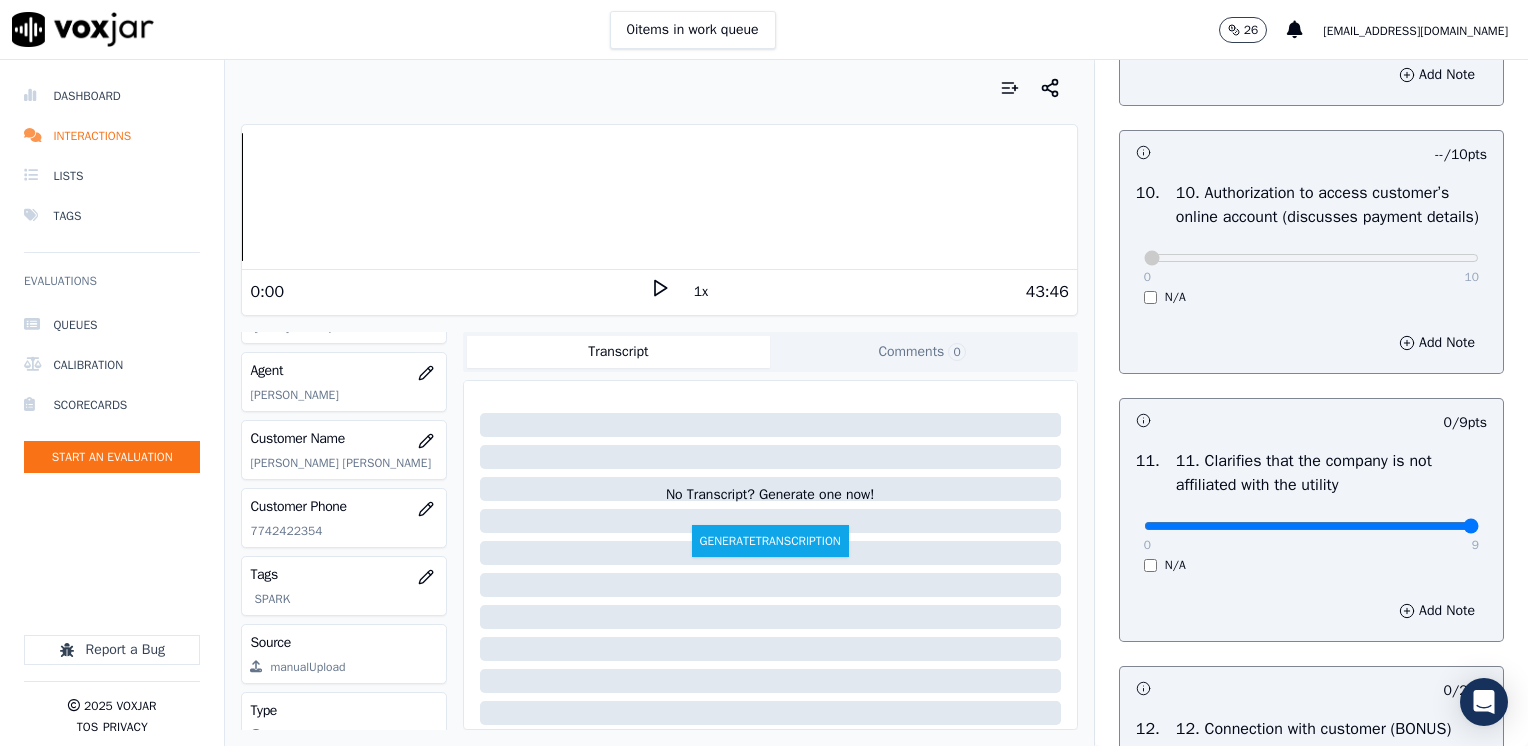 drag, startPoint x: 1131, startPoint y: 577, endPoint x: 1531, endPoint y: 577, distance: 400 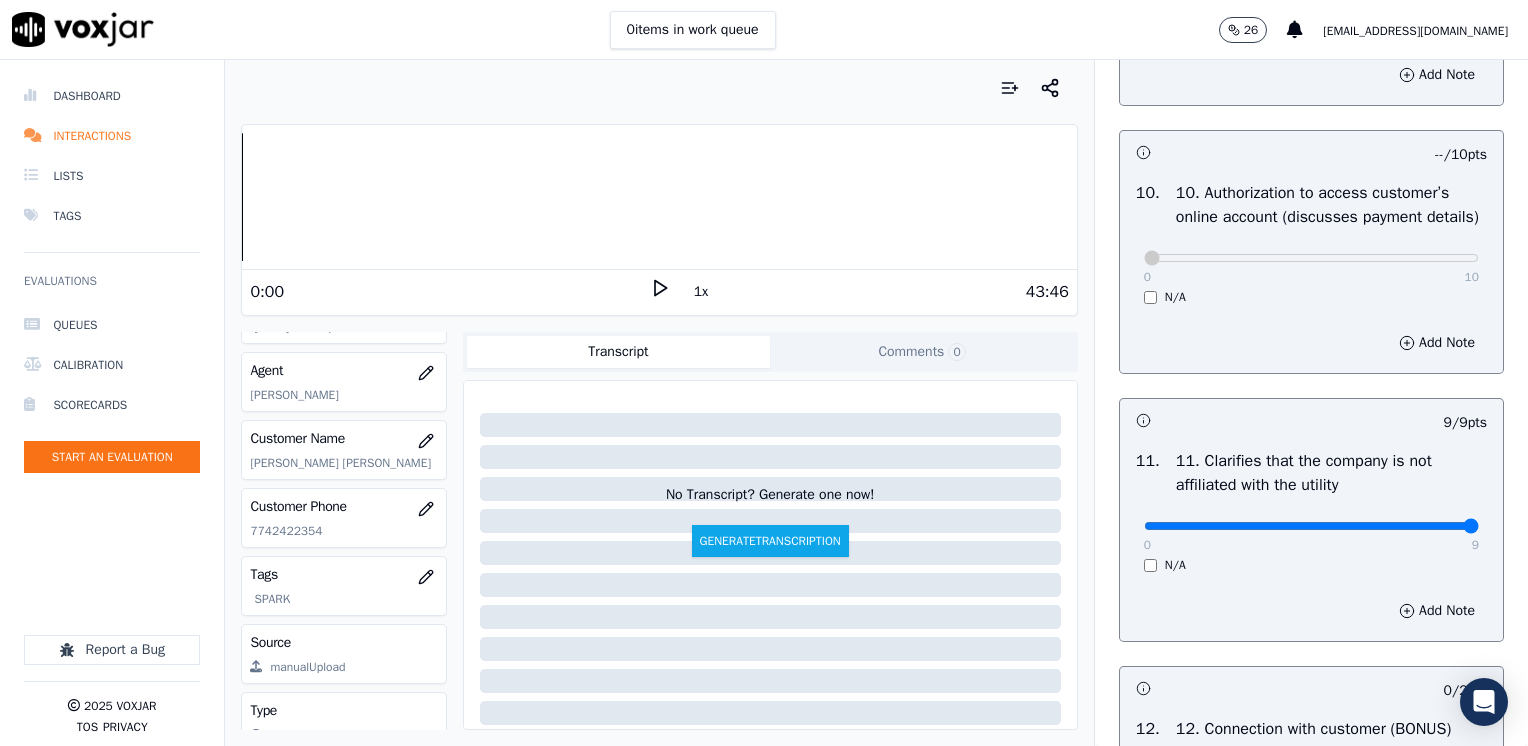 click on "0   9     N/A" at bounding box center (1311, 535) 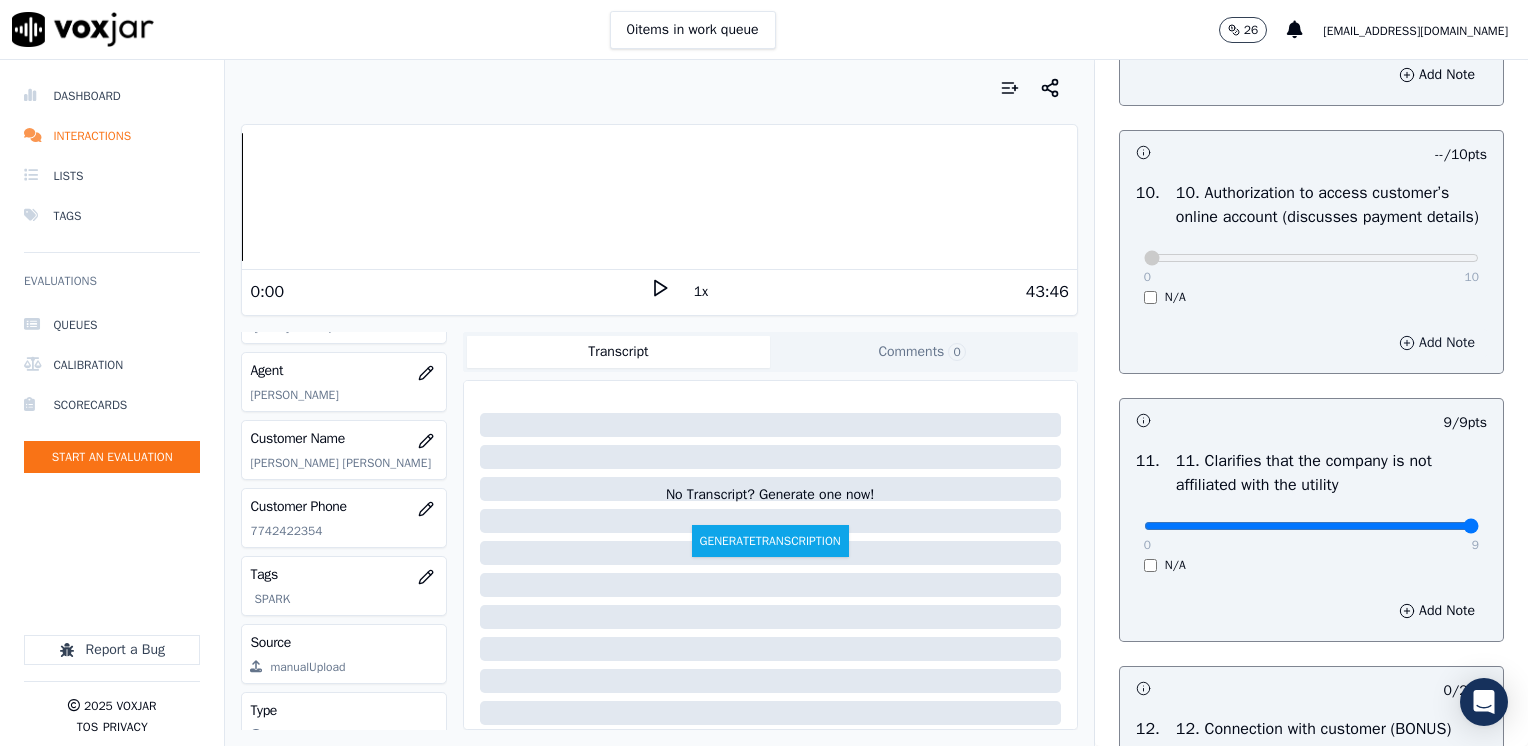 scroll, scrollTop: 2800, scrollLeft: 0, axis: vertical 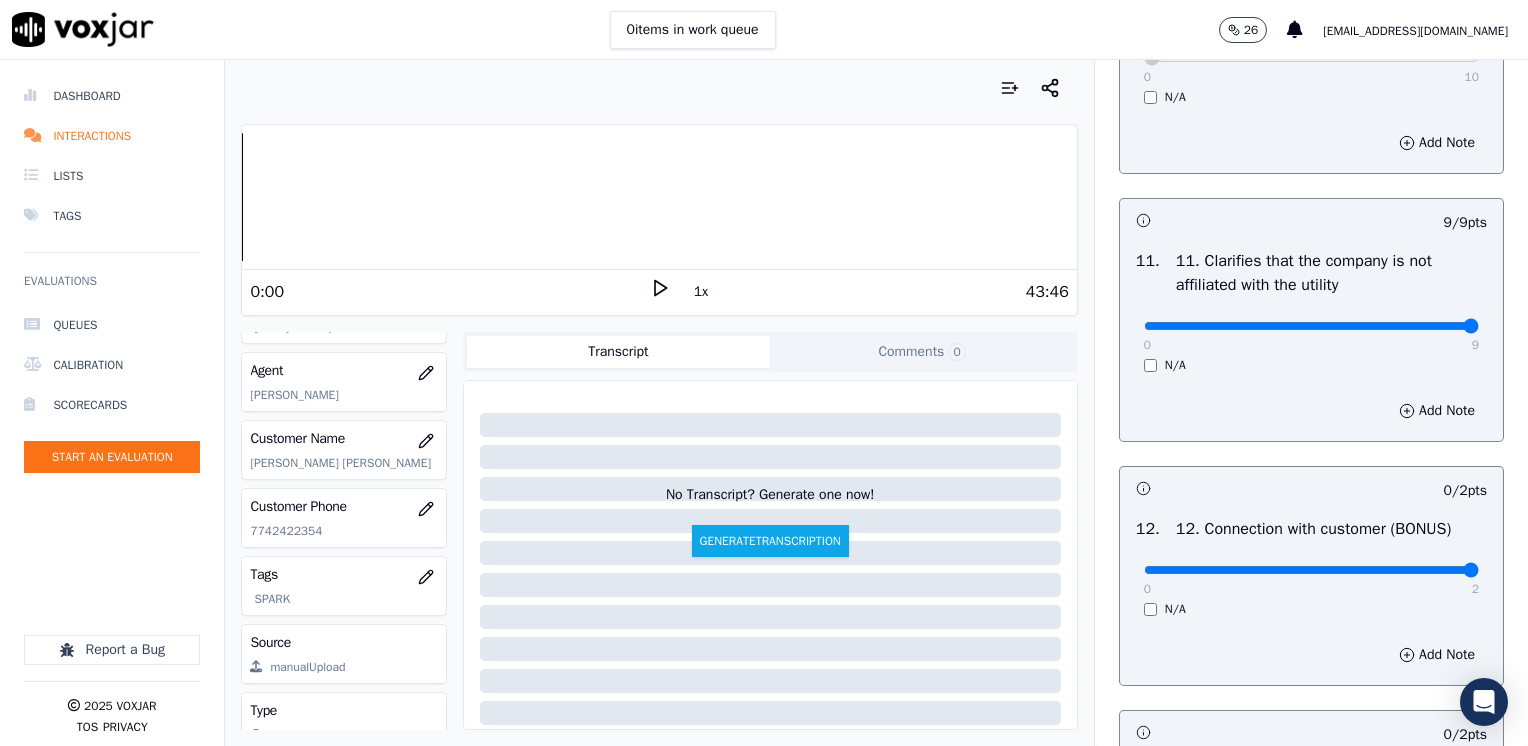 drag, startPoint x: 1130, startPoint y: 614, endPoint x: 1476, endPoint y: 544, distance: 353.00992 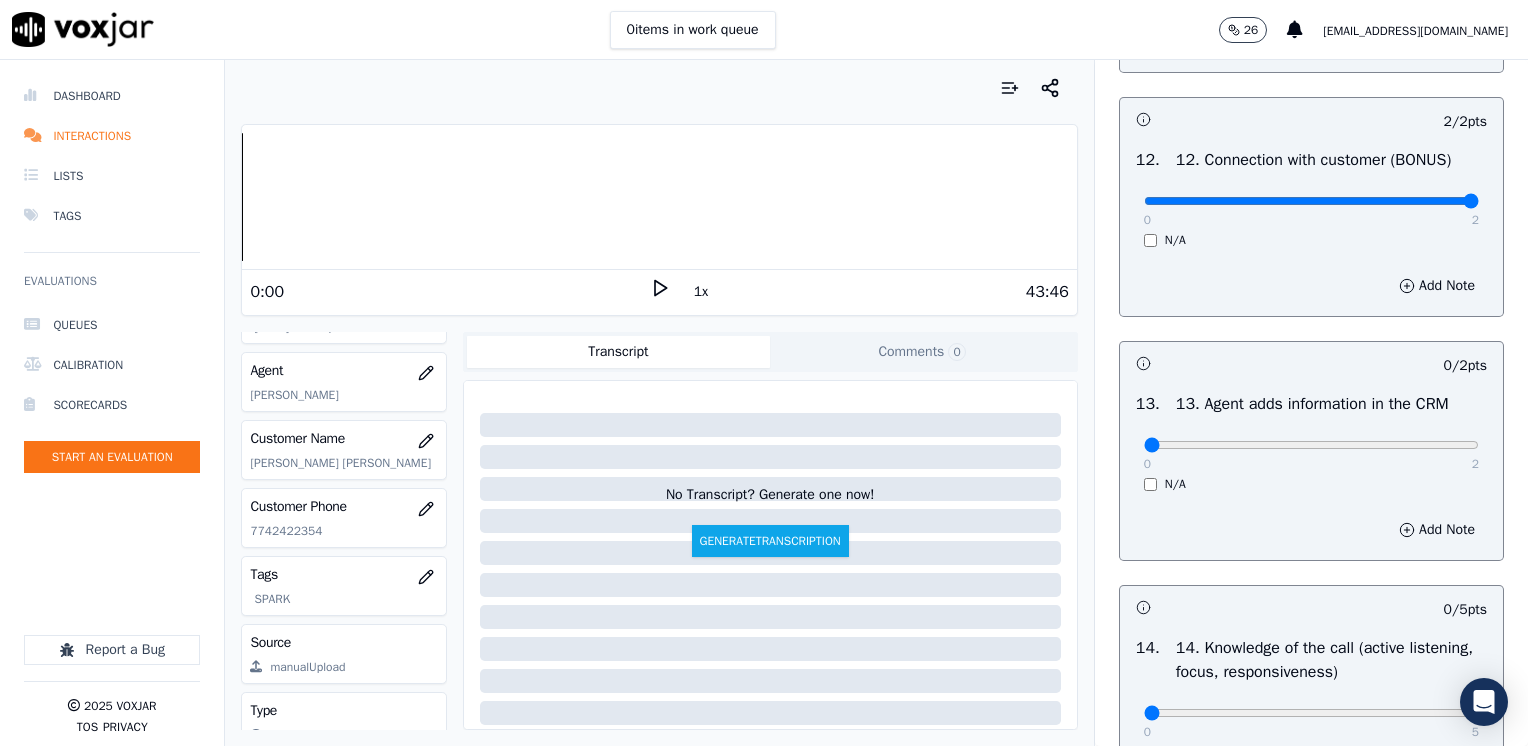 scroll, scrollTop: 3200, scrollLeft: 0, axis: vertical 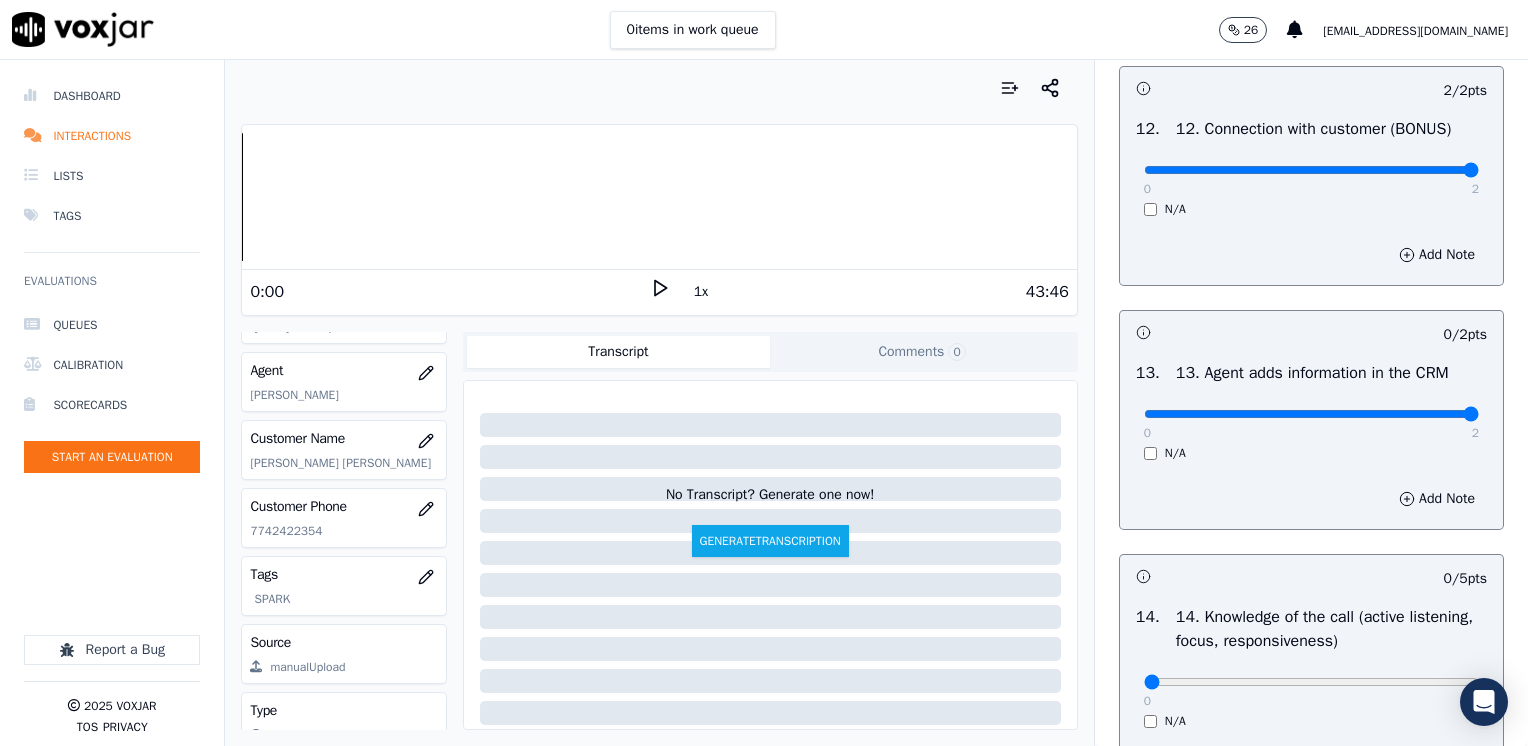 drag, startPoint x: 1131, startPoint y: 461, endPoint x: 1527, endPoint y: 453, distance: 396.0808 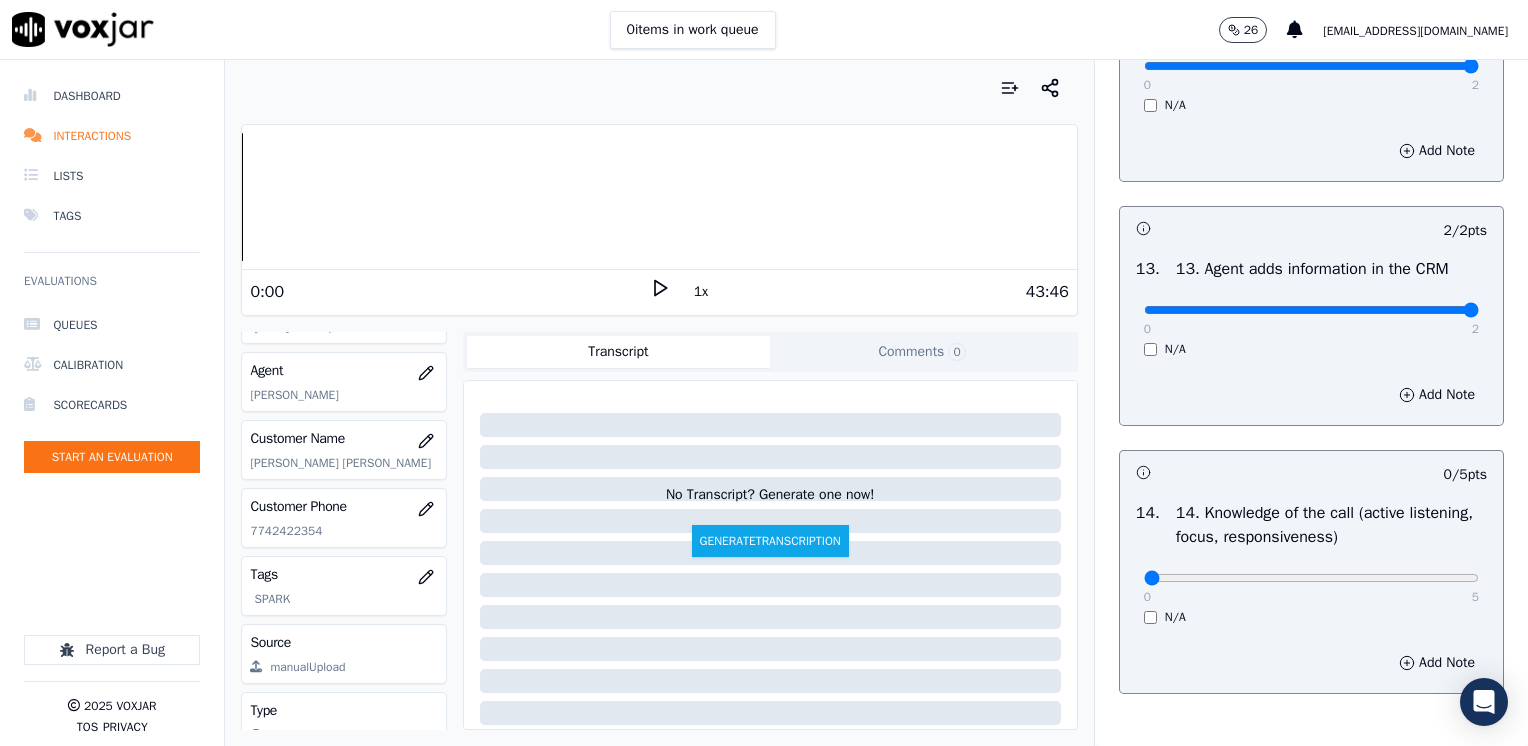 scroll, scrollTop: 3459, scrollLeft: 0, axis: vertical 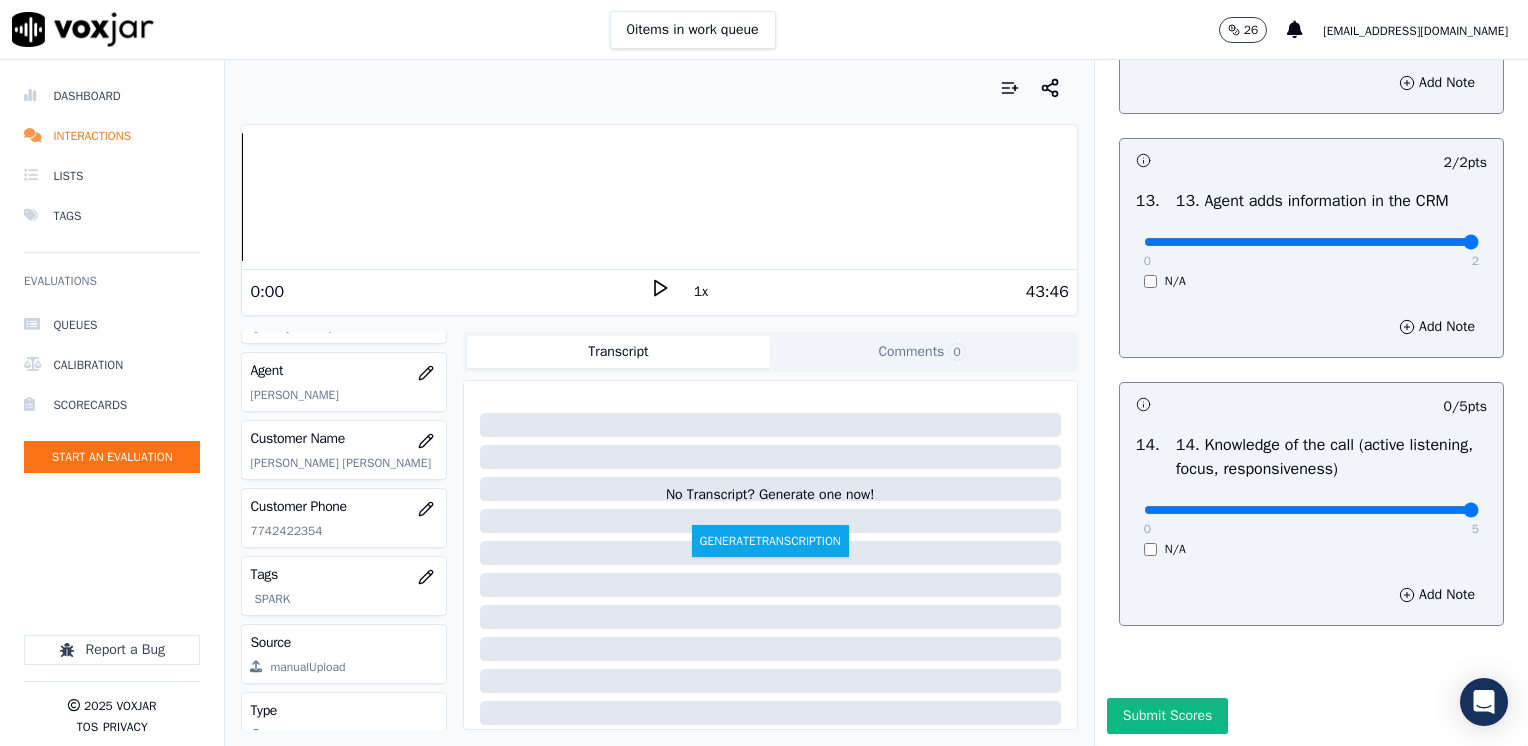 drag, startPoint x: 1124, startPoint y: 458, endPoint x: 1531, endPoint y: 458, distance: 407 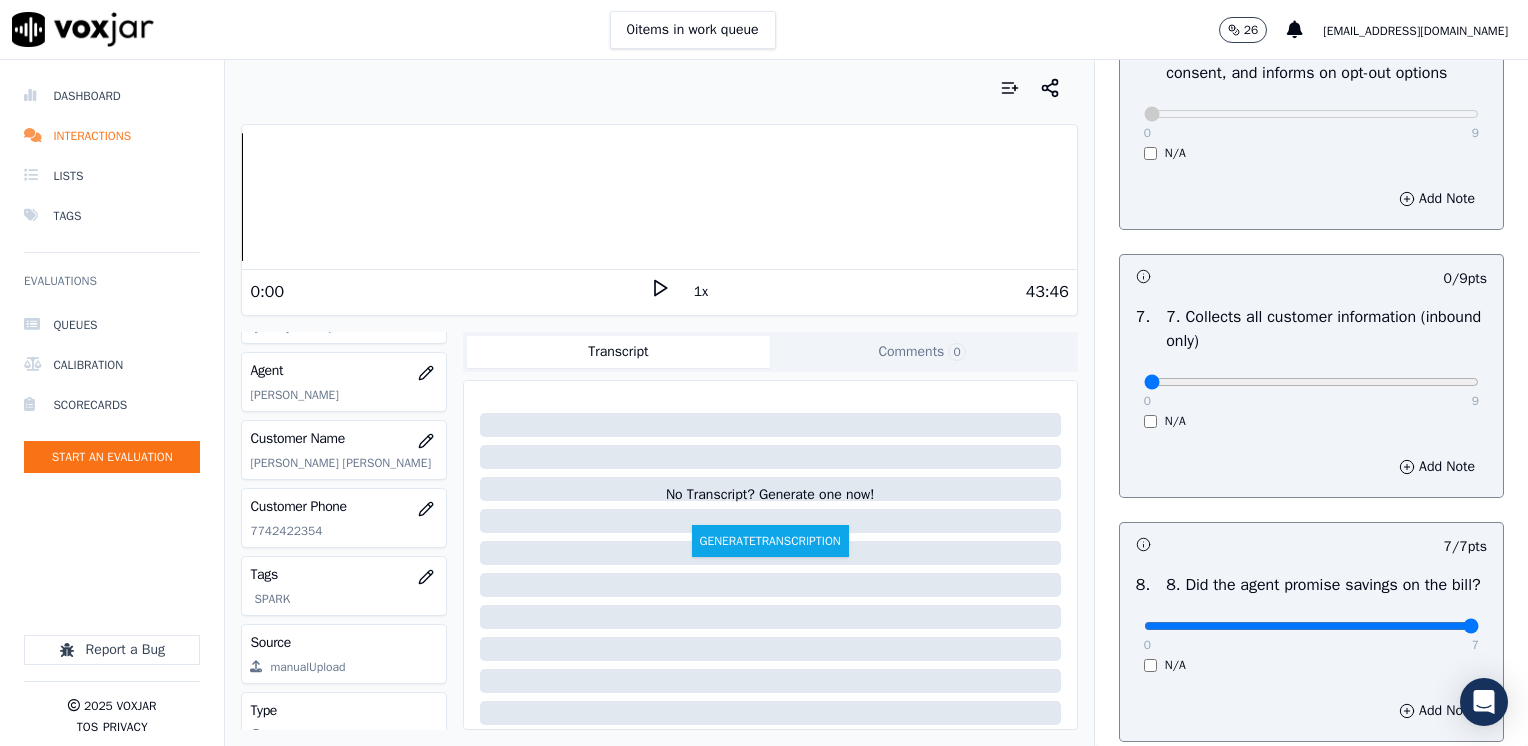 scroll, scrollTop: 1700, scrollLeft: 0, axis: vertical 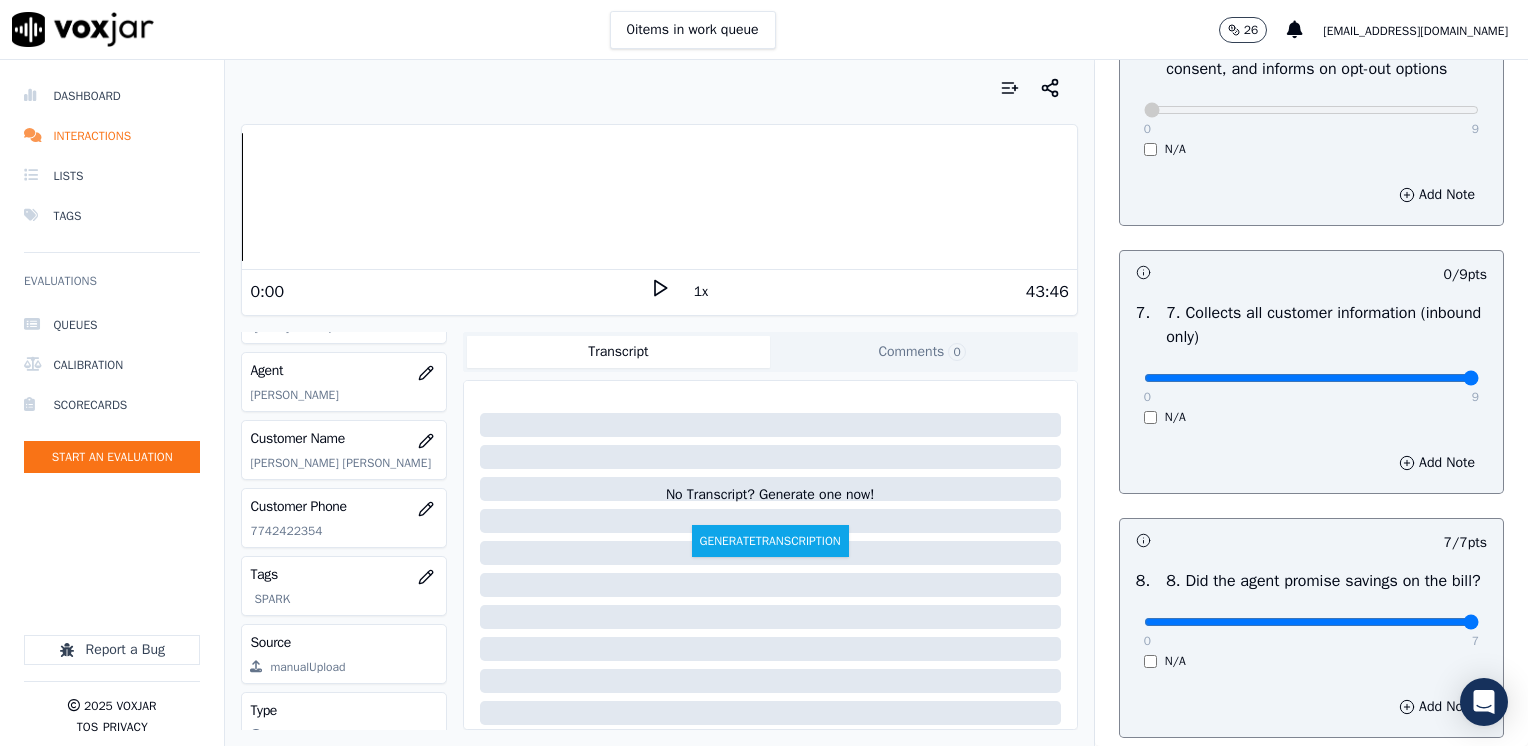 drag, startPoint x: 1128, startPoint y: 374, endPoint x: 1531, endPoint y: 409, distance: 404.517 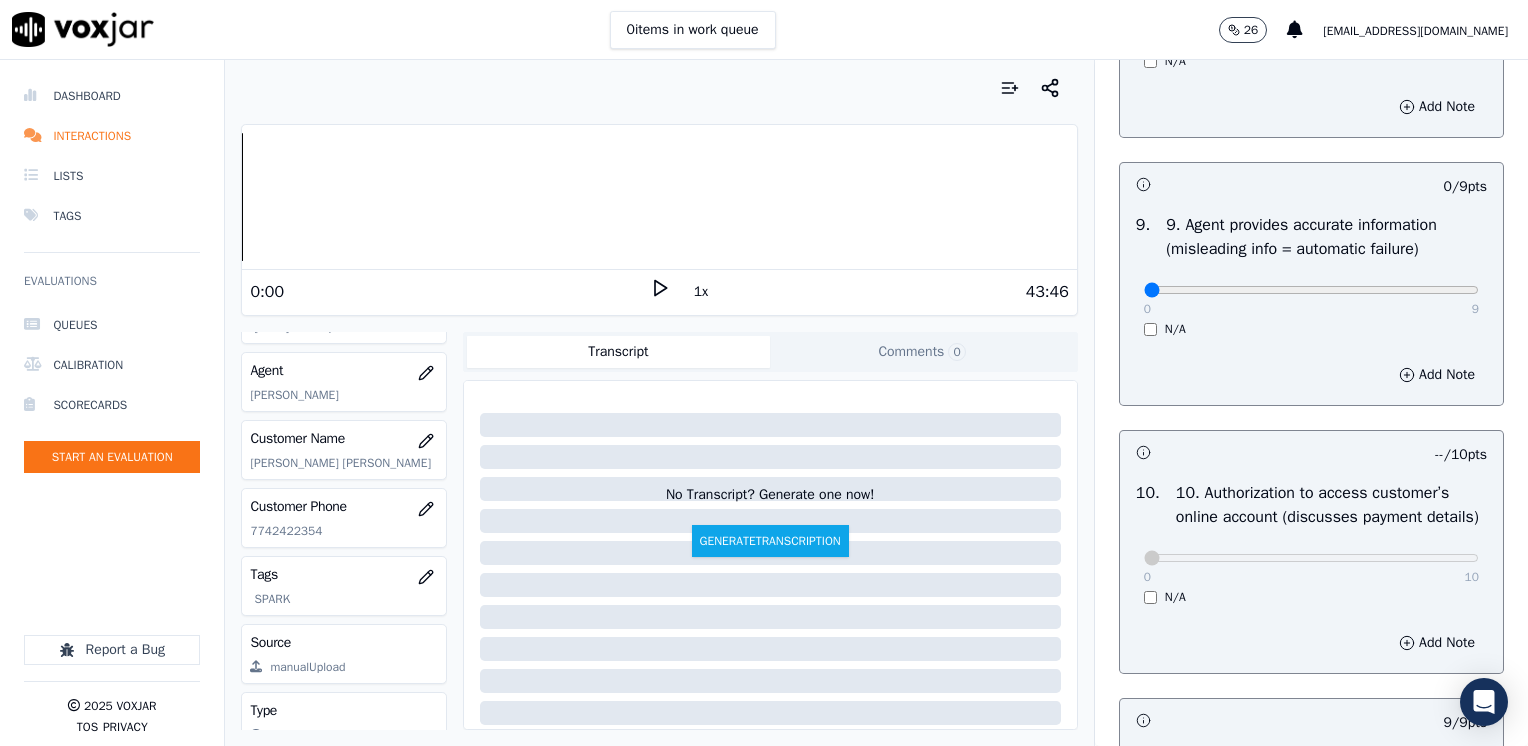 scroll, scrollTop: 2200, scrollLeft: 0, axis: vertical 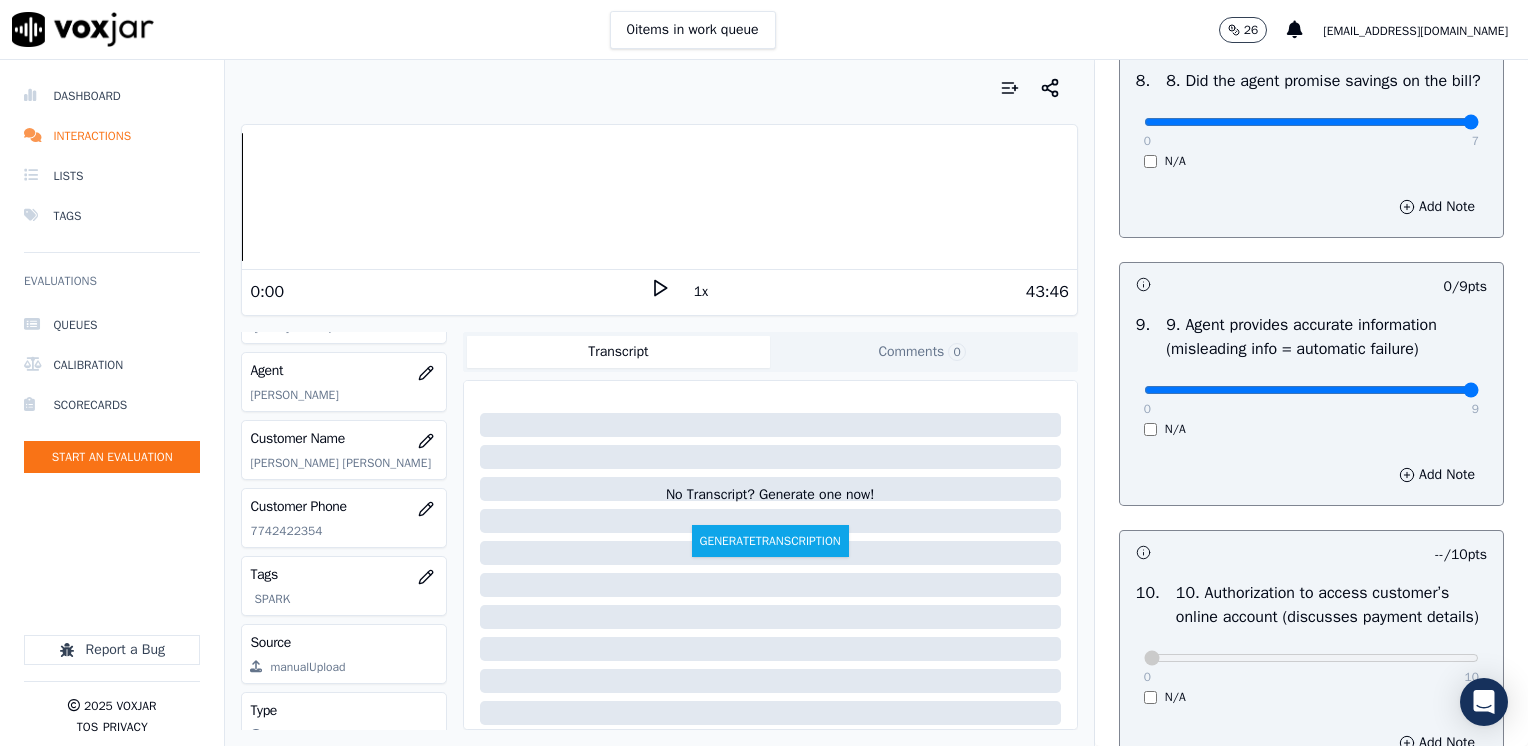 drag, startPoint x: 1125, startPoint y: 411, endPoint x: 1531, endPoint y: 424, distance: 406.20807 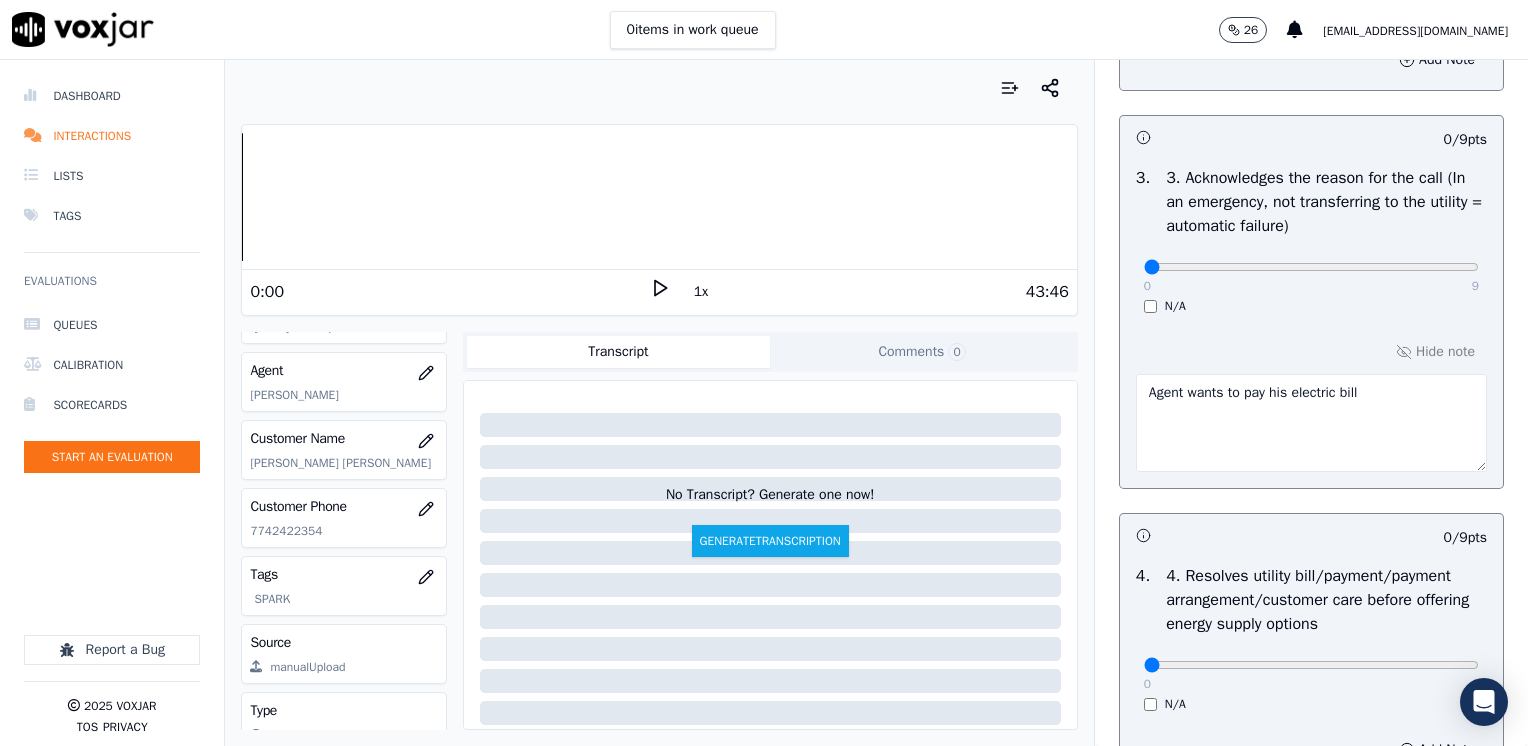 scroll, scrollTop: 600, scrollLeft: 0, axis: vertical 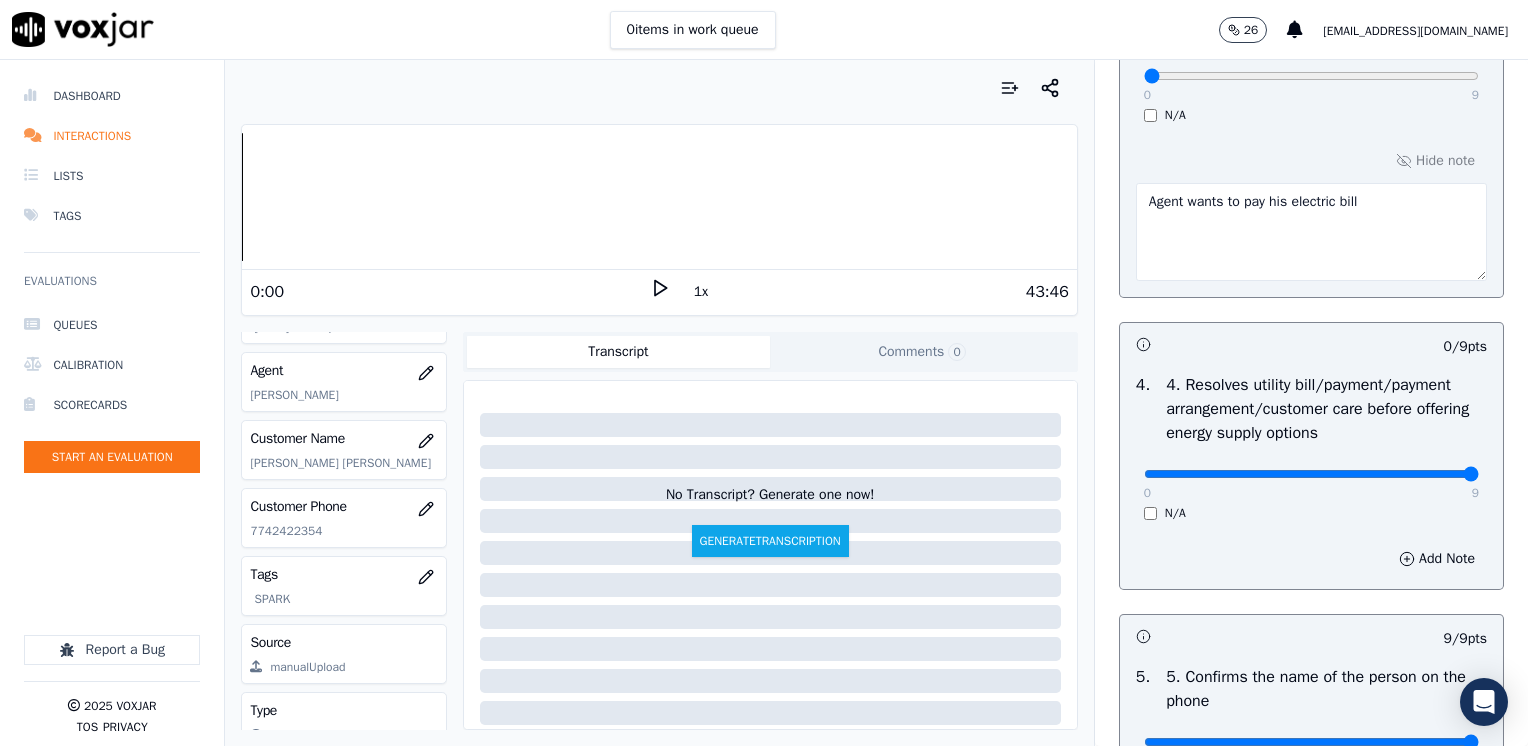 drag, startPoint x: 1132, startPoint y: 473, endPoint x: 1531, endPoint y: 473, distance: 399 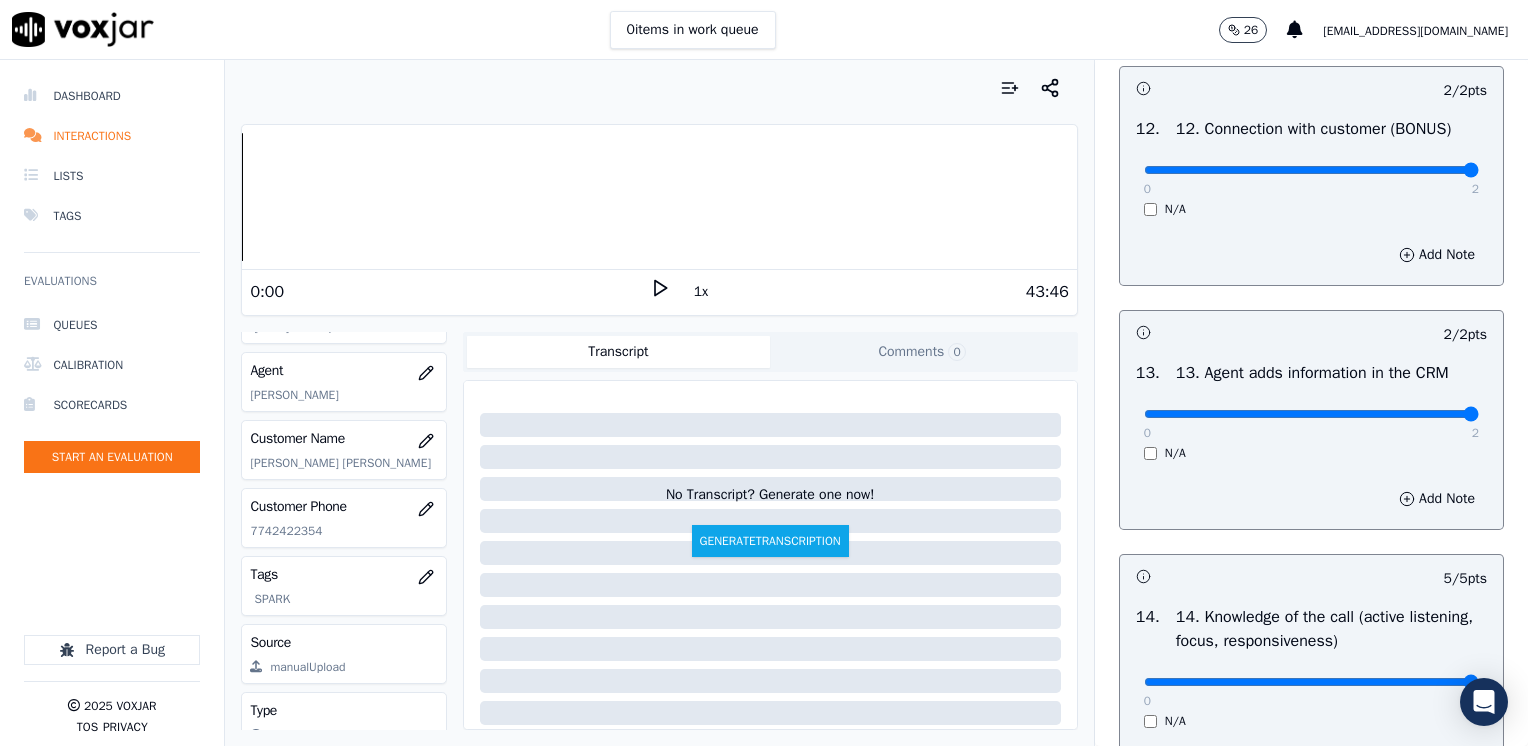 scroll, scrollTop: 3459, scrollLeft: 0, axis: vertical 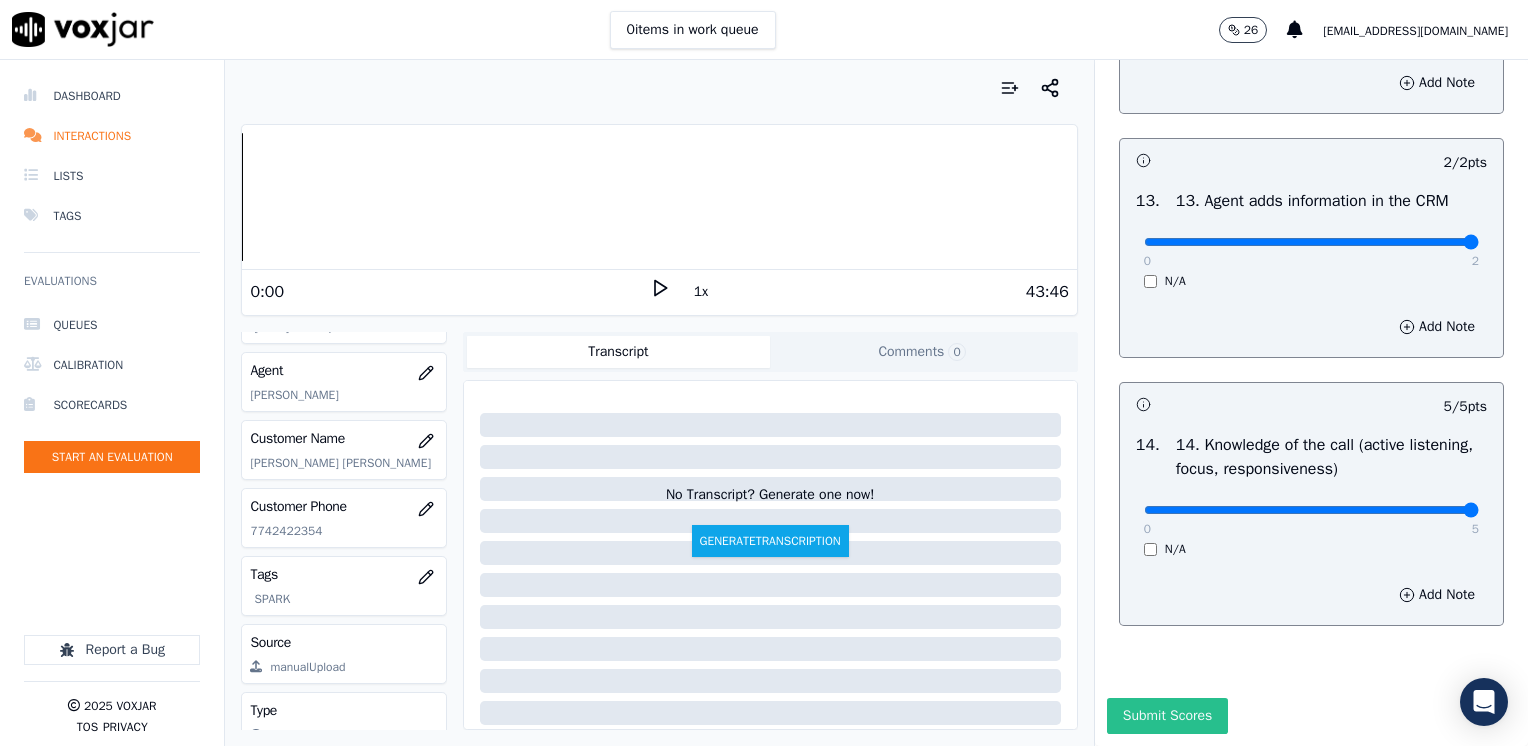 click on "Submit Scores" at bounding box center [1167, 716] 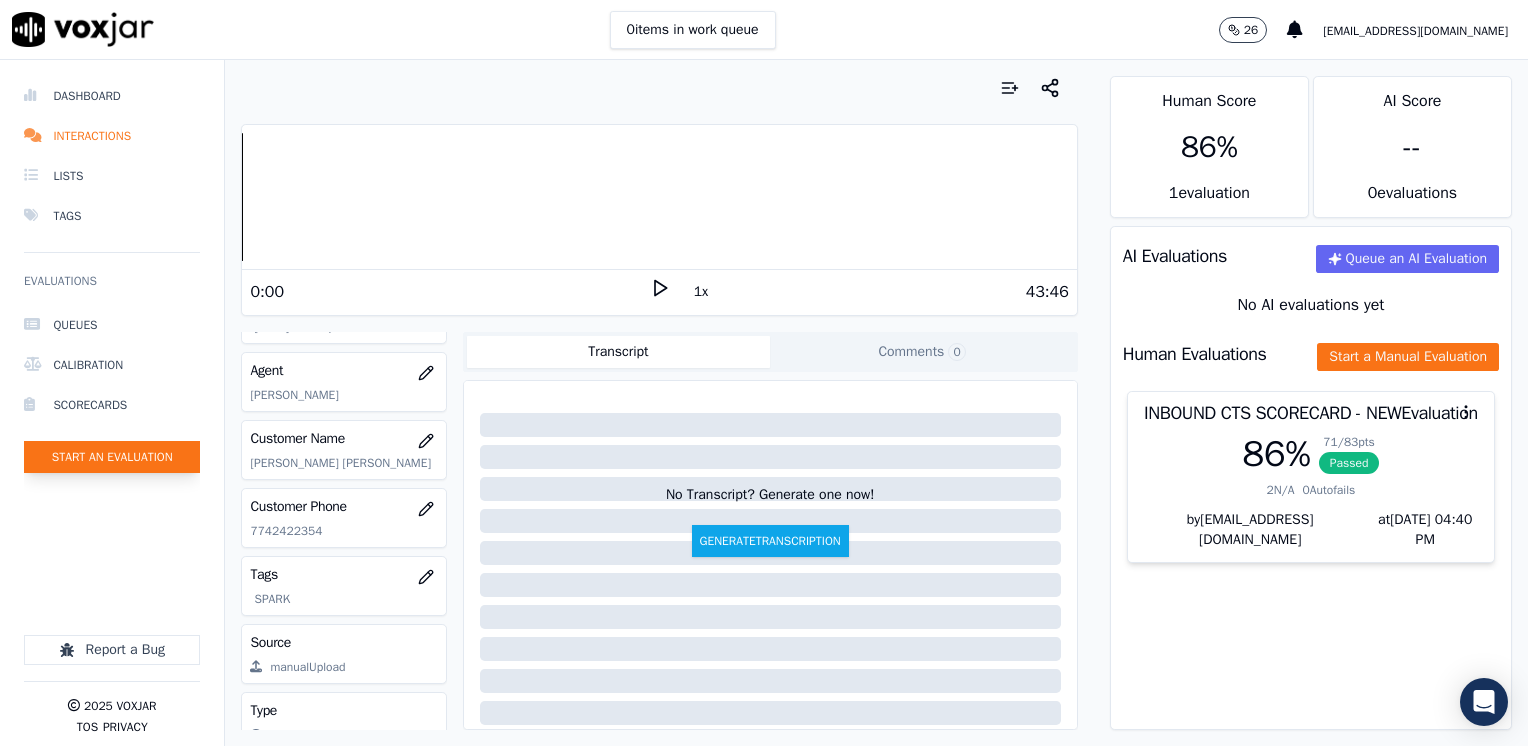 click on "Start an Evaluation" 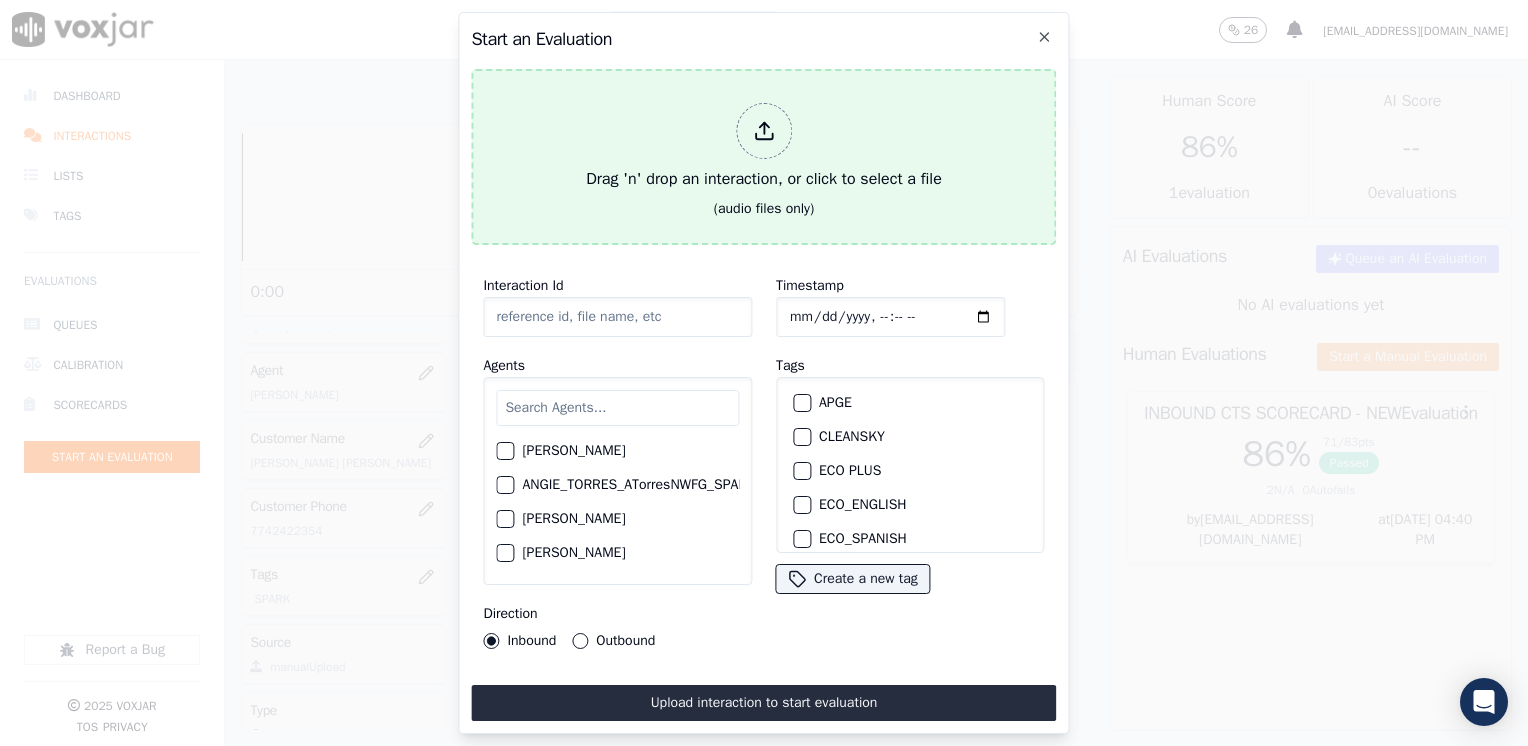 click at bounding box center (764, 131) 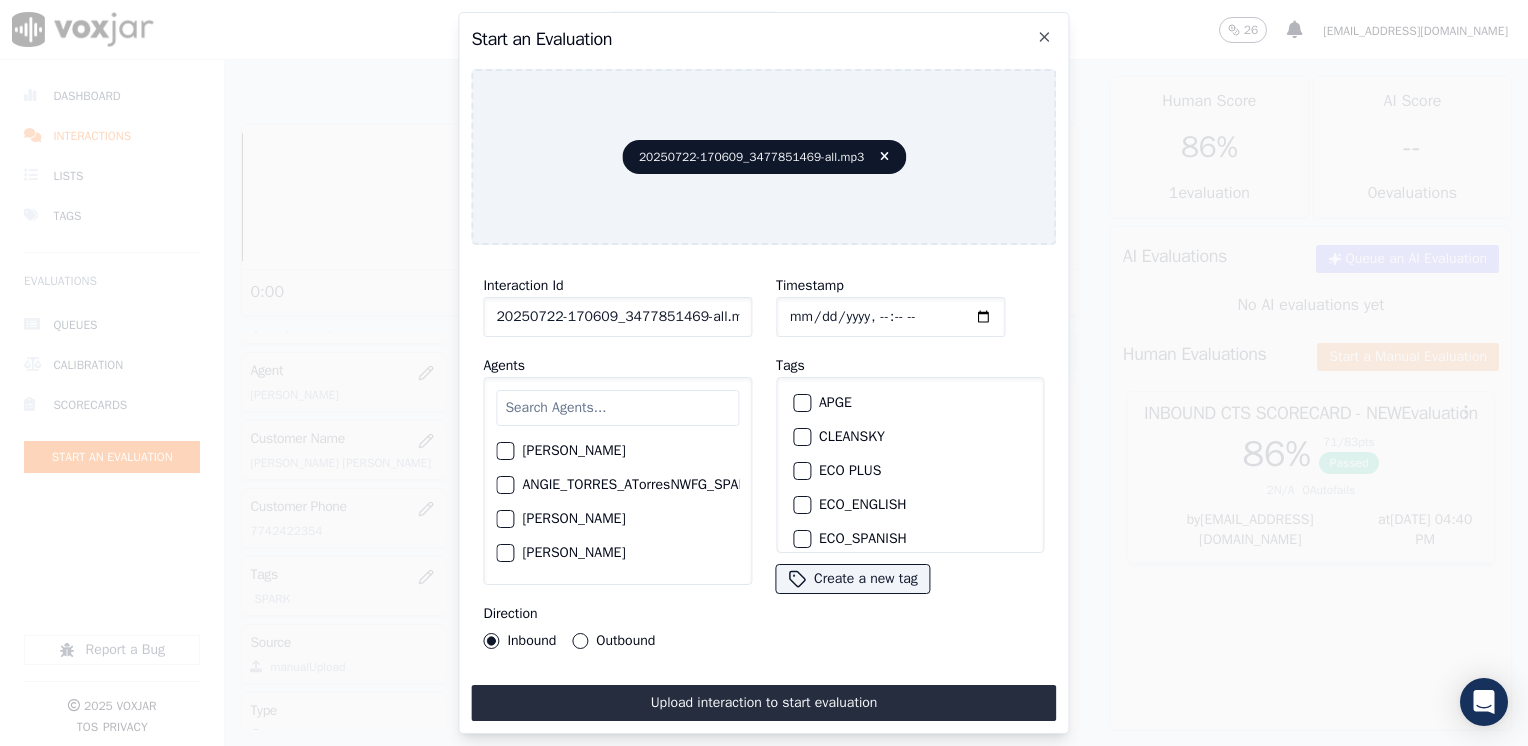 click at bounding box center (617, 408) 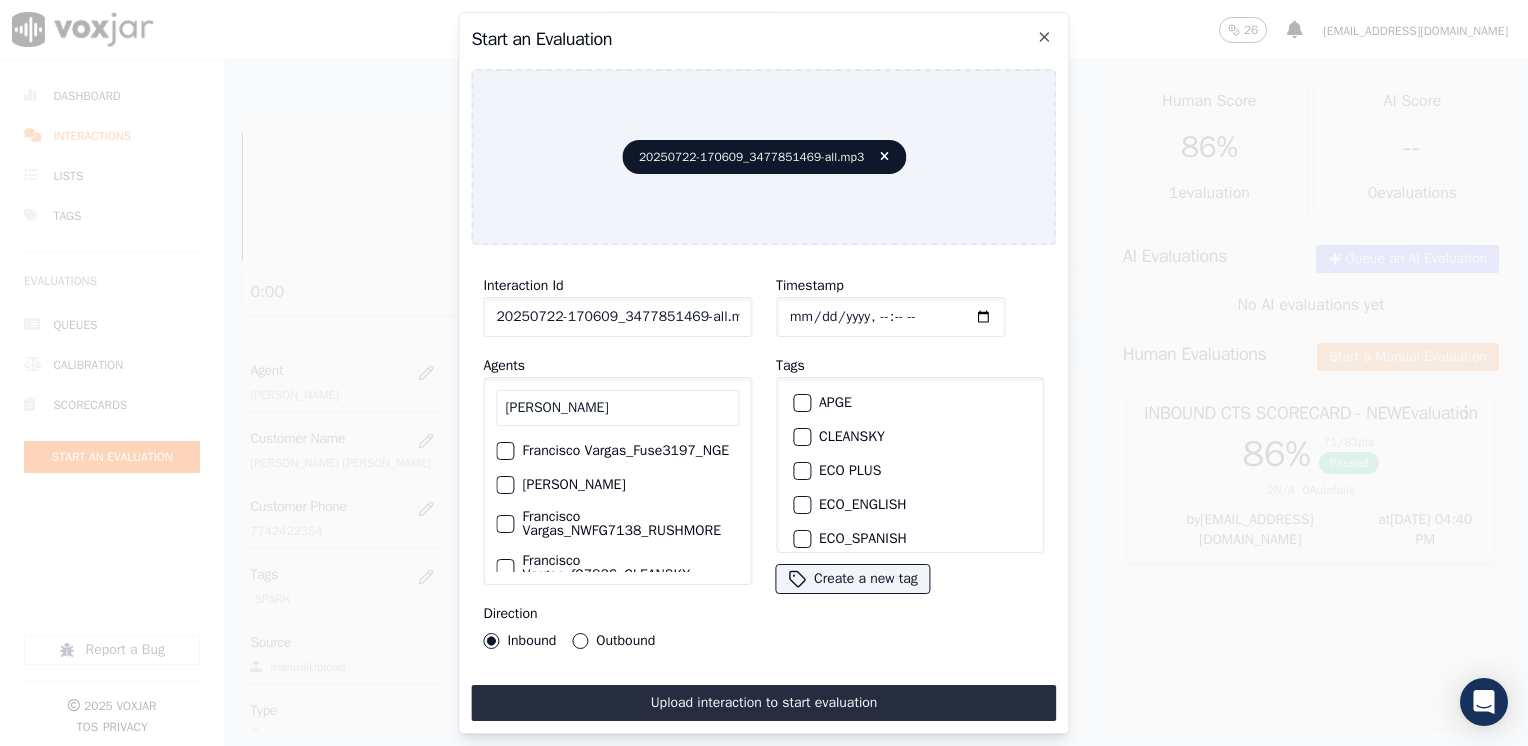 click at bounding box center [504, 485] 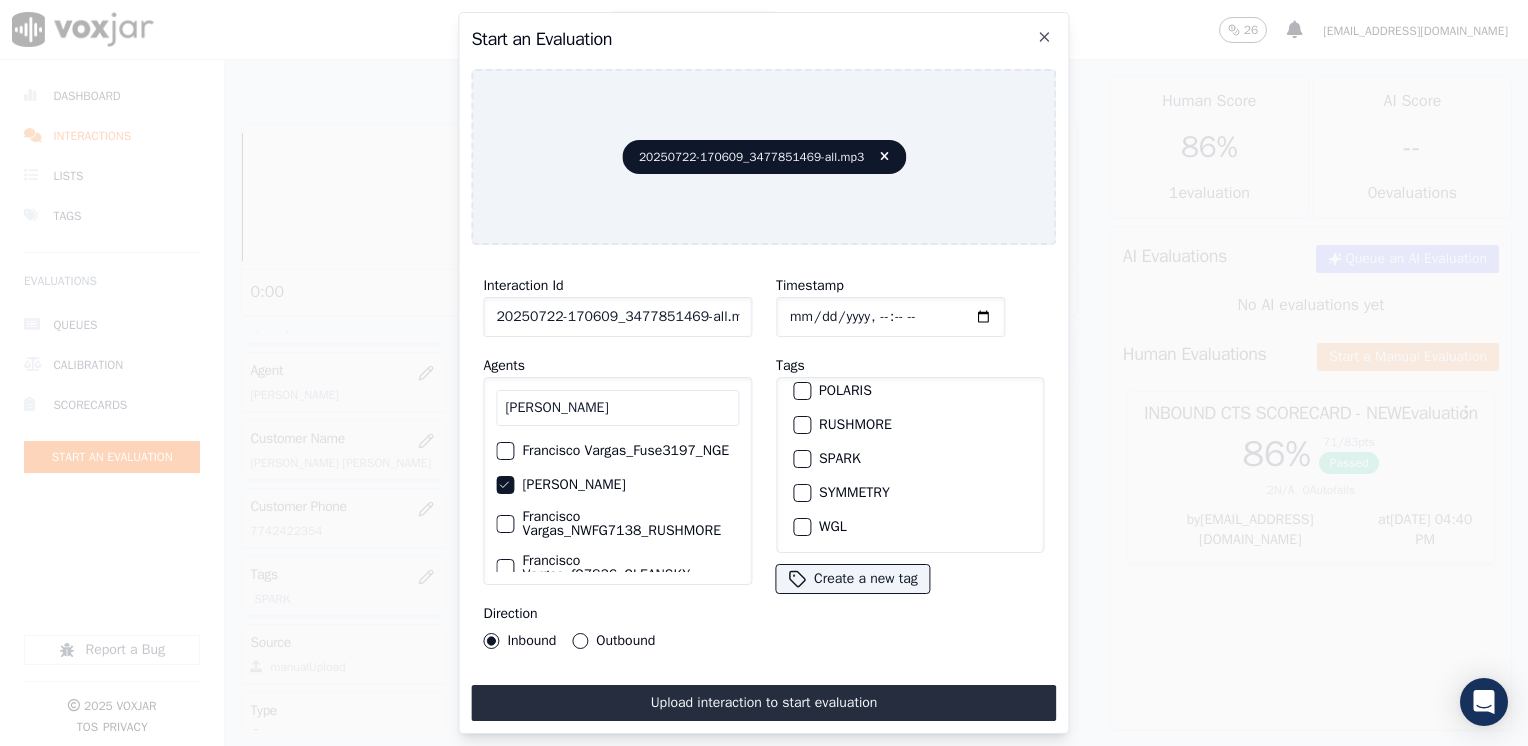 scroll, scrollTop: 428, scrollLeft: 0, axis: vertical 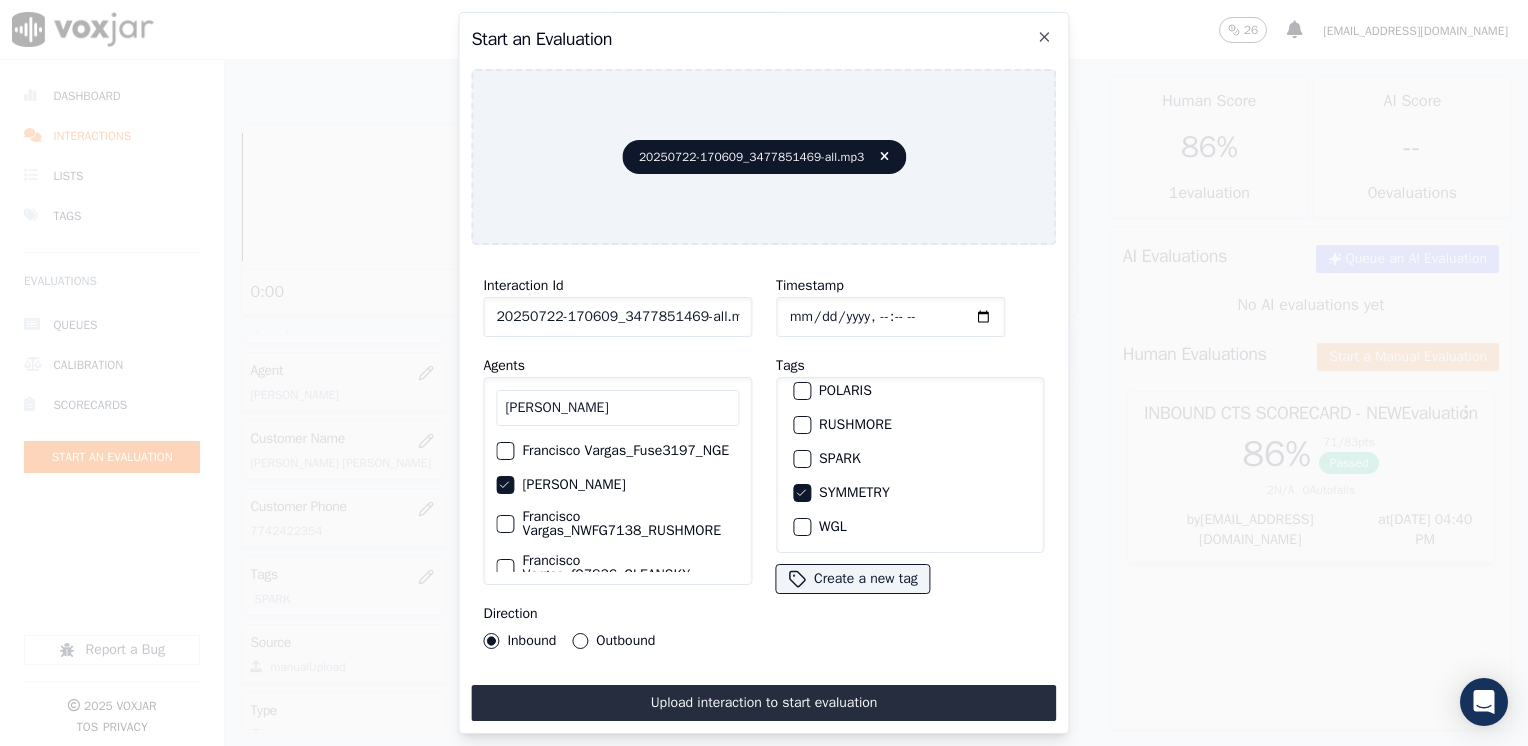 click at bounding box center [801, 459] 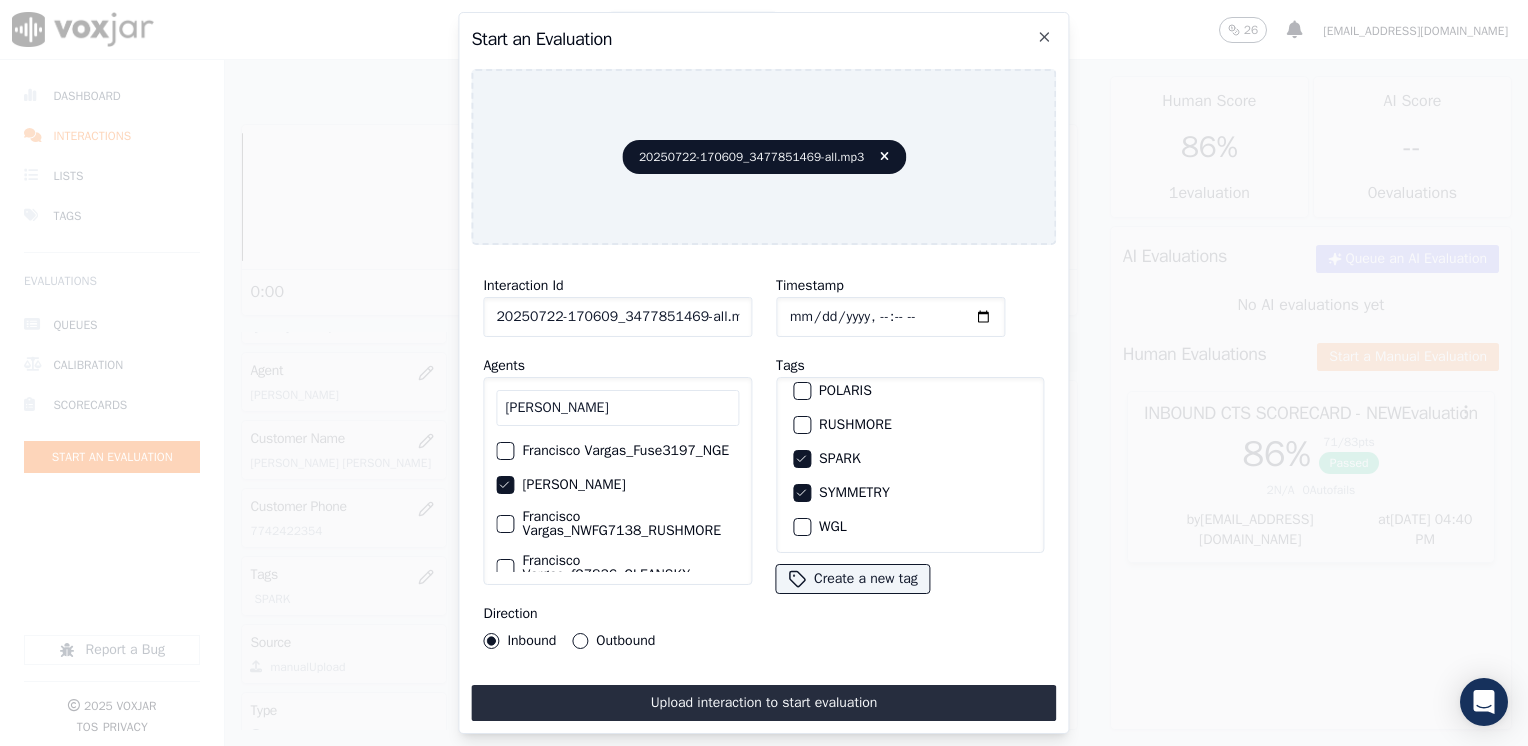 click 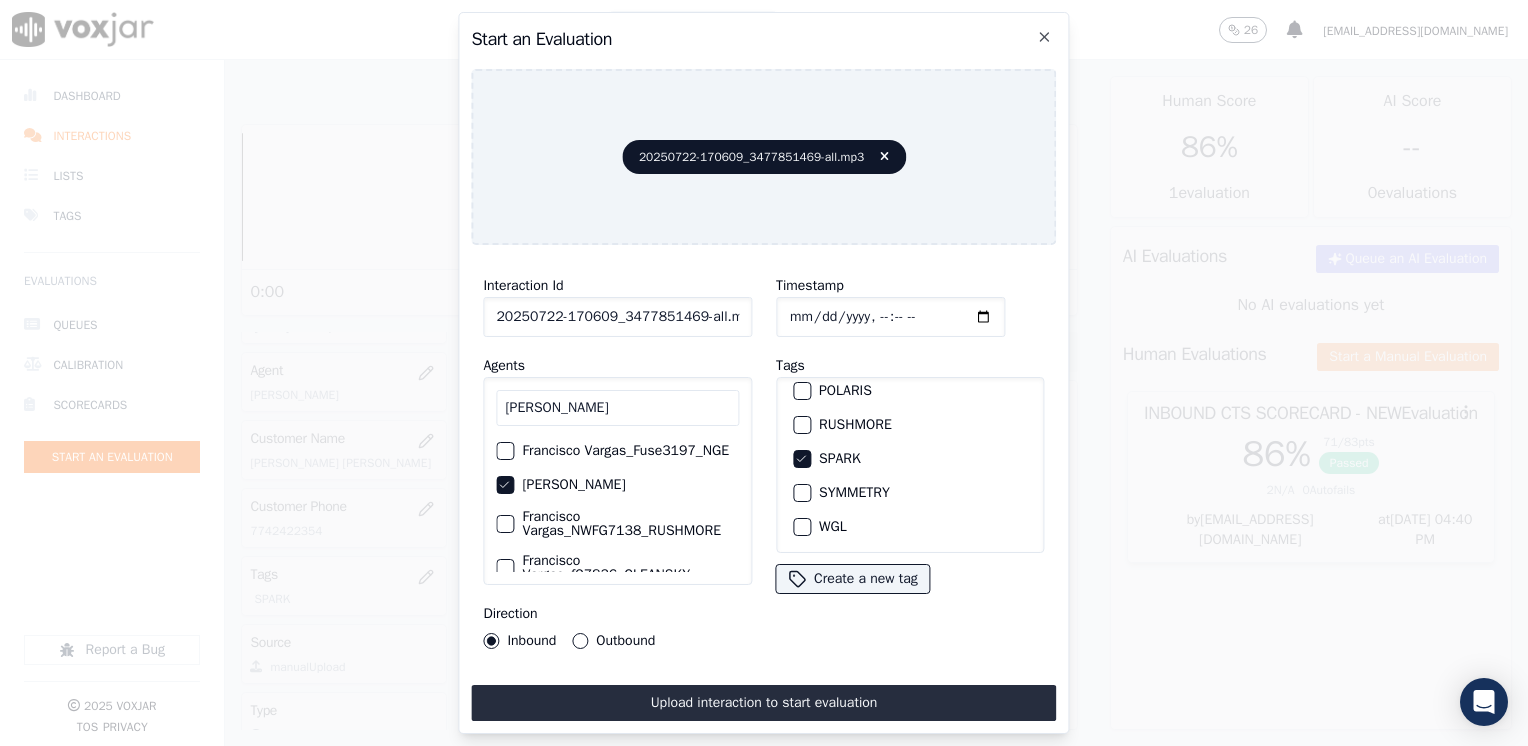 click on "Outbound" at bounding box center (580, 641) 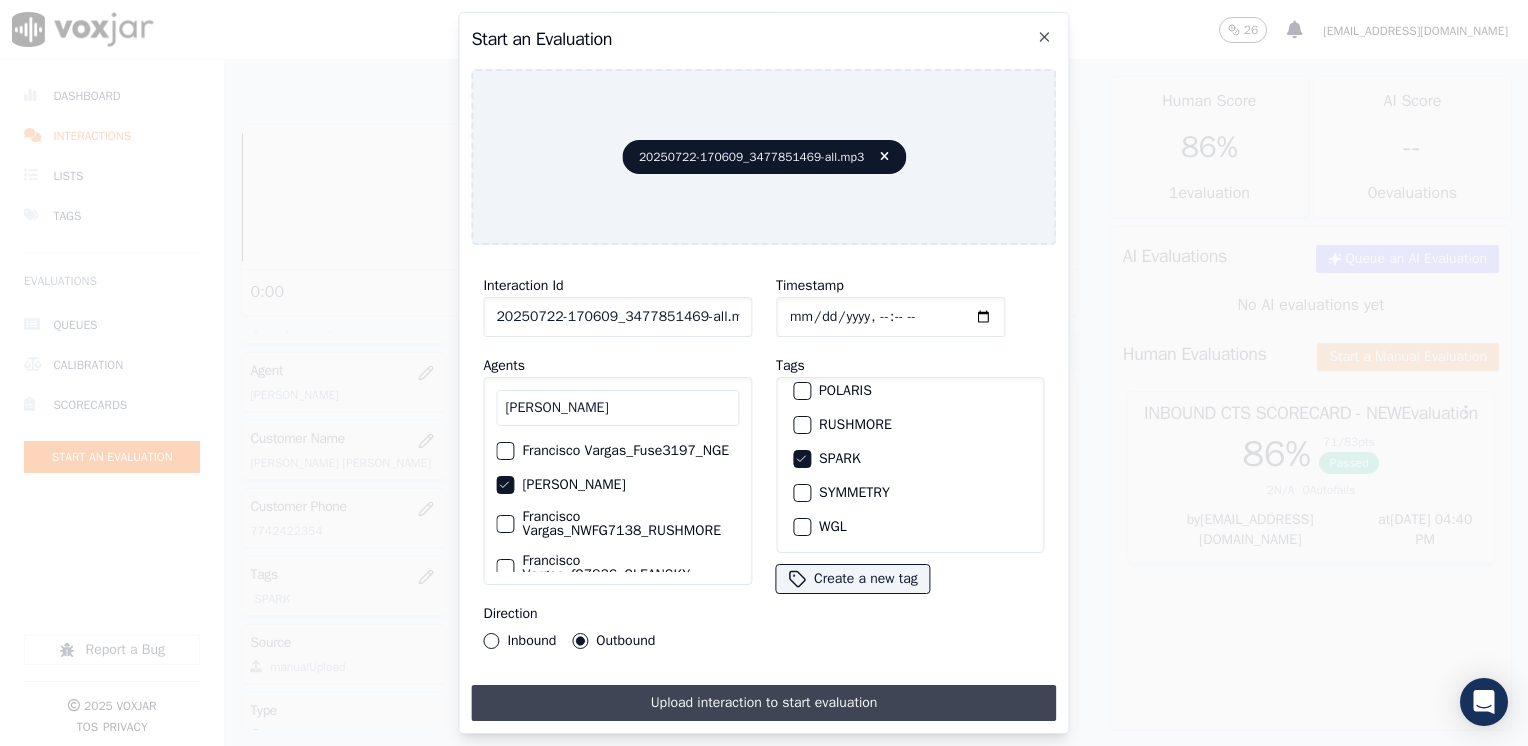 click on "Upload interaction to start evaluation" at bounding box center [763, 703] 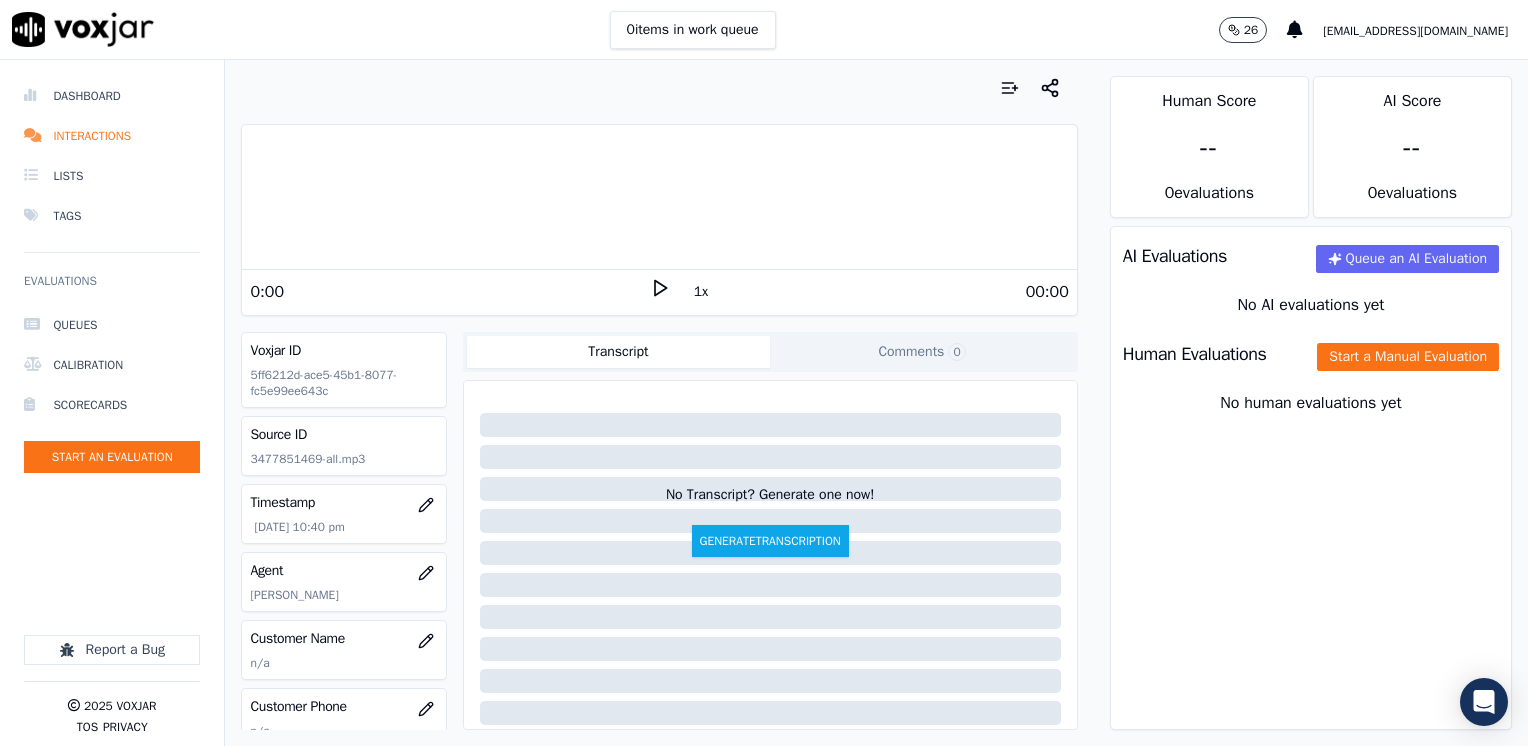 click 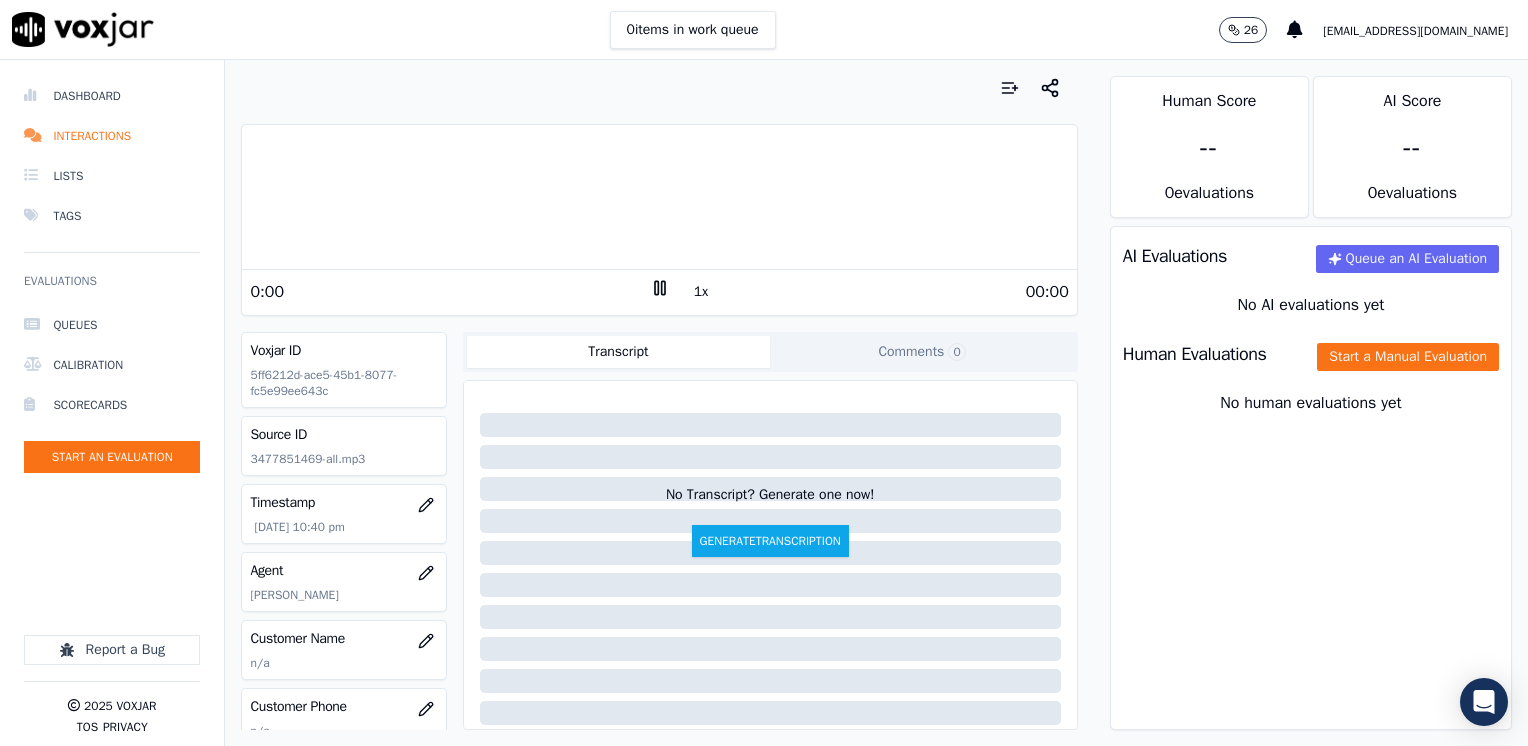 click 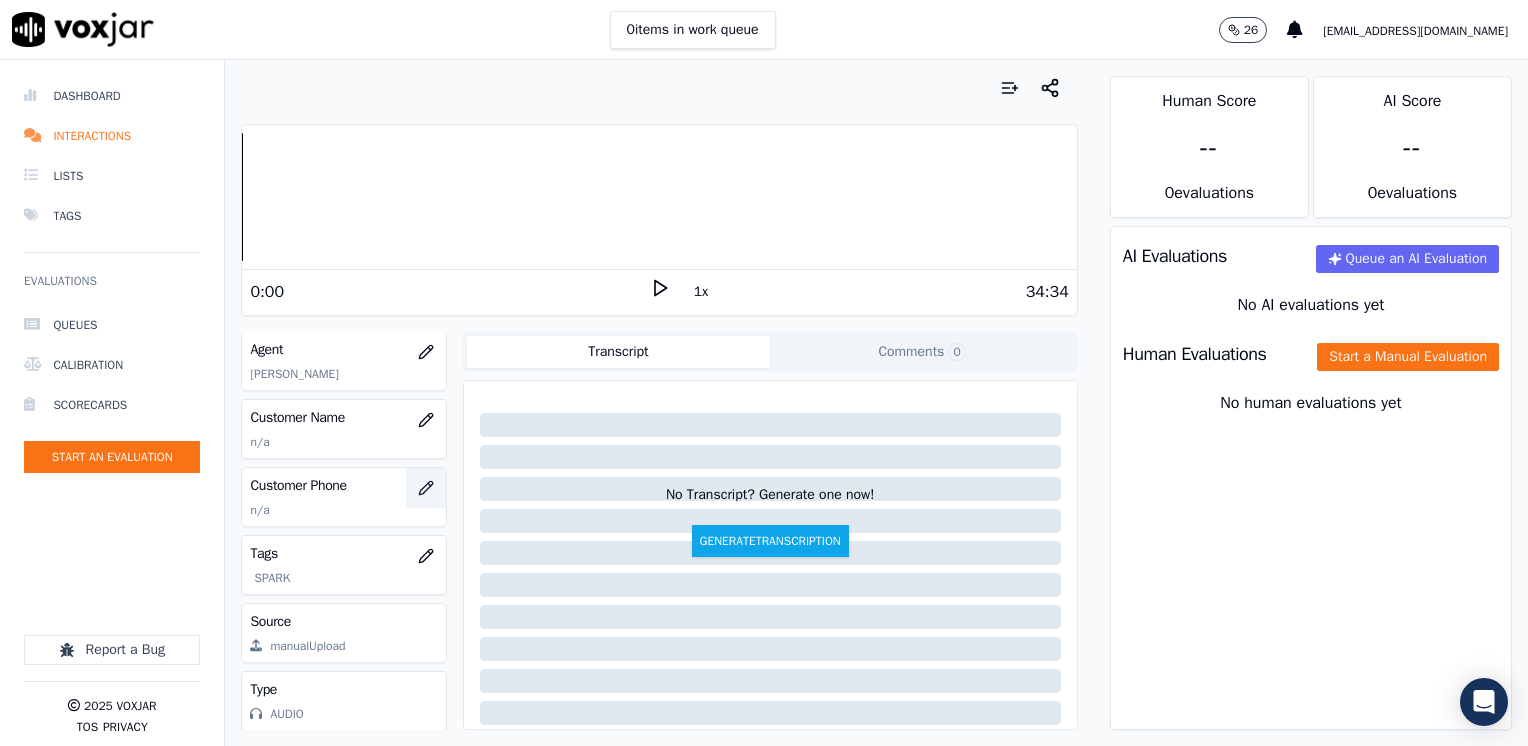 scroll, scrollTop: 179, scrollLeft: 0, axis: vertical 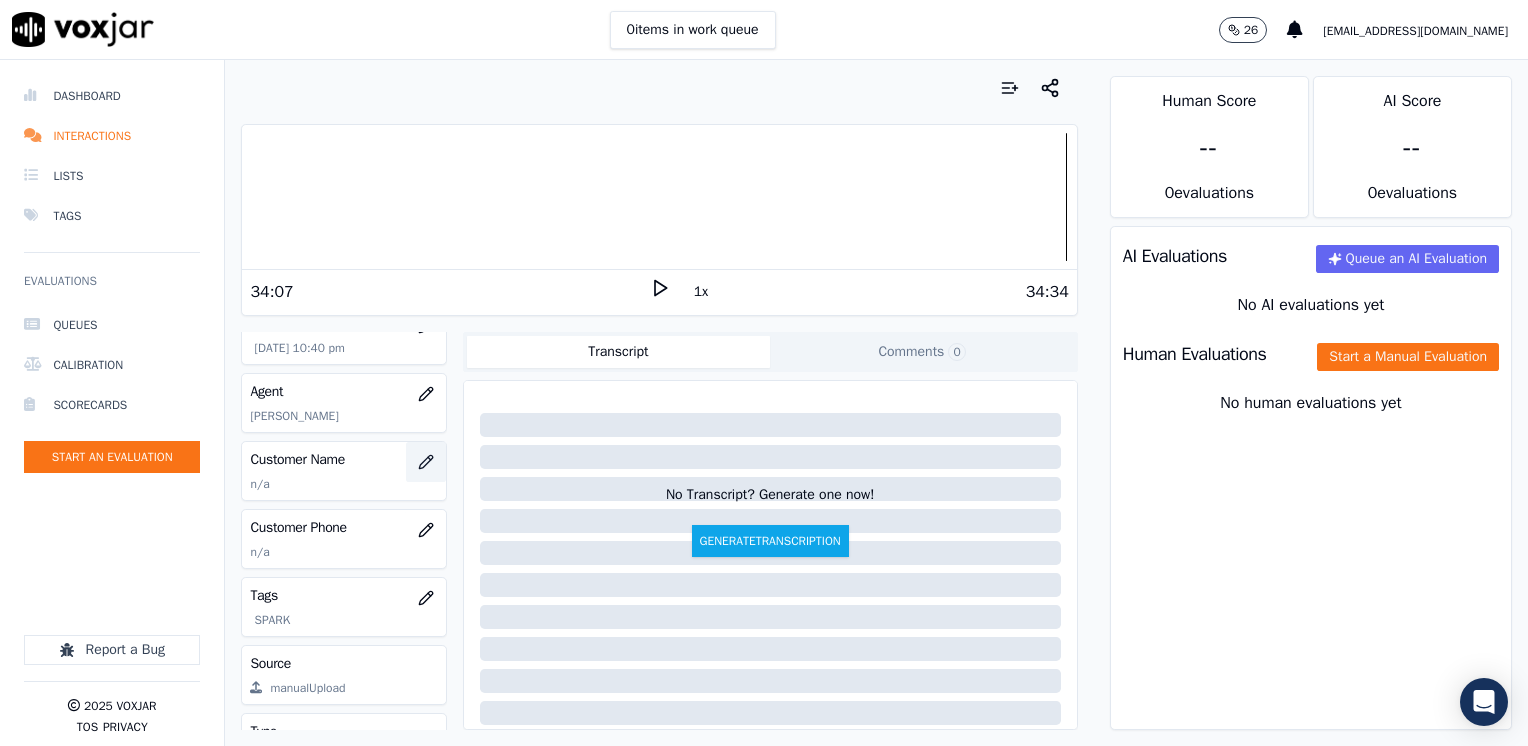 click at bounding box center (426, 462) 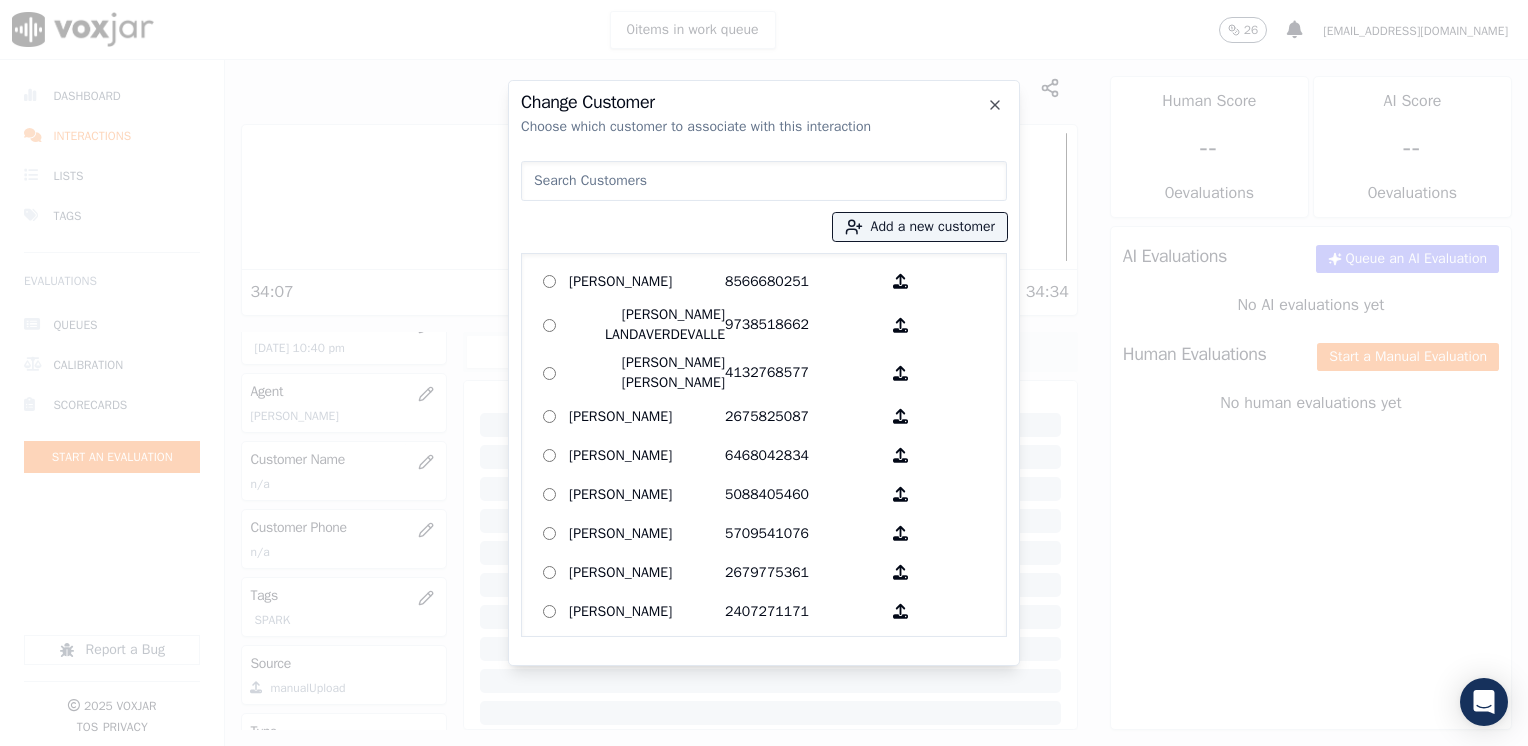 click on "Add a new customer            [PERSON_NAME]   8566680251        [PERSON_NAME] LANDAVERDEVALLE   9738518662        AMINA IHSAN   4132768577        [PERSON_NAME]   2675825087        [PERSON_NAME]   6468042834        [PERSON_NAME]   5088405460        [PERSON_NAME]   5709541076        [PERSON_NAME]   2679775361        [PERSON_NAME]   2407271171        [PERSON_NAME]    8623043903        [PERSON_NAME]   9732165412        [PERSON_NAME] CHORLANGO   7323932099        [PERSON_NAME] [PERSON_NAME]   8563981973        [PERSON_NAME] [PERSON_NAME]    9784950405        [PERSON_NAME]   6146794851        [PERSON_NAME]    9787917701        [PERSON_NAME]   2679688337        [PERSON_NAME]   8573919367        [PERSON_NAME]   2672318981        [PERSON_NAME]   7742368074        [PERSON_NAME]   7743829221        [PERSON_NAME]   8573468114        [PERSON_NAME]   7745400244        [PERSON_NAME]   8573129063        [PERSON_NAME] [PERSON_NAME]   7742422354" at bounding box center (764, 395) 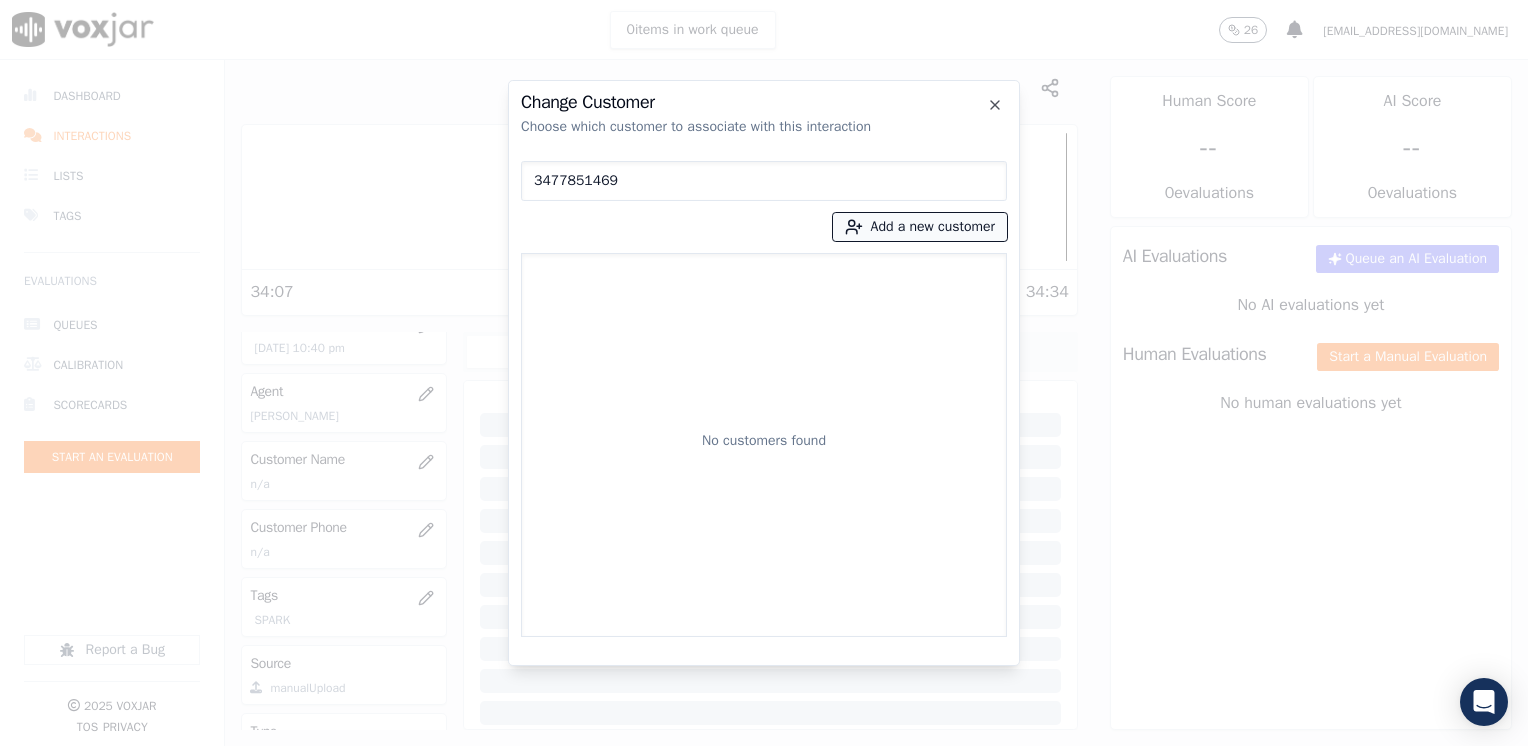 click on "Add a new customer" at bounding box center [920, 227] 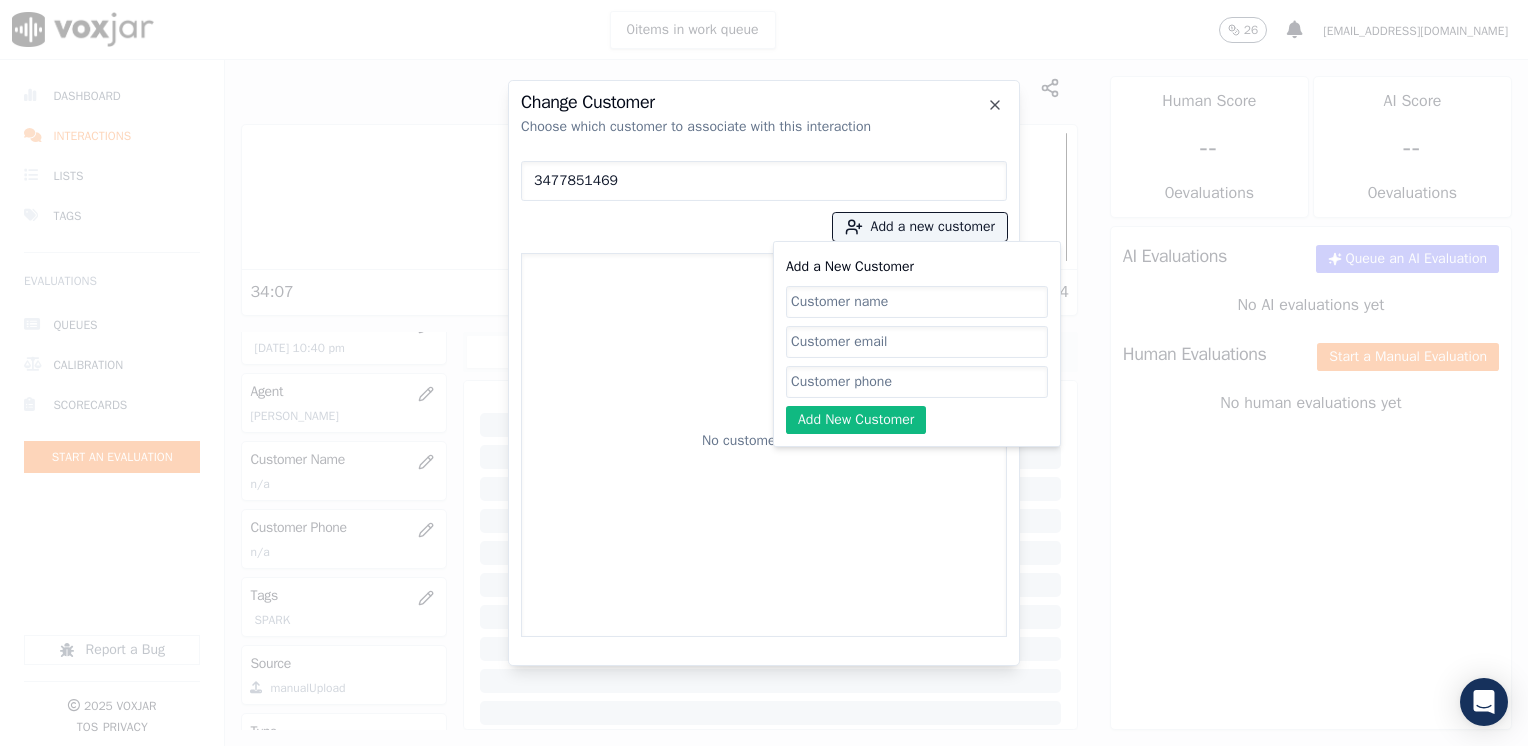 click on "Add a New Customer" 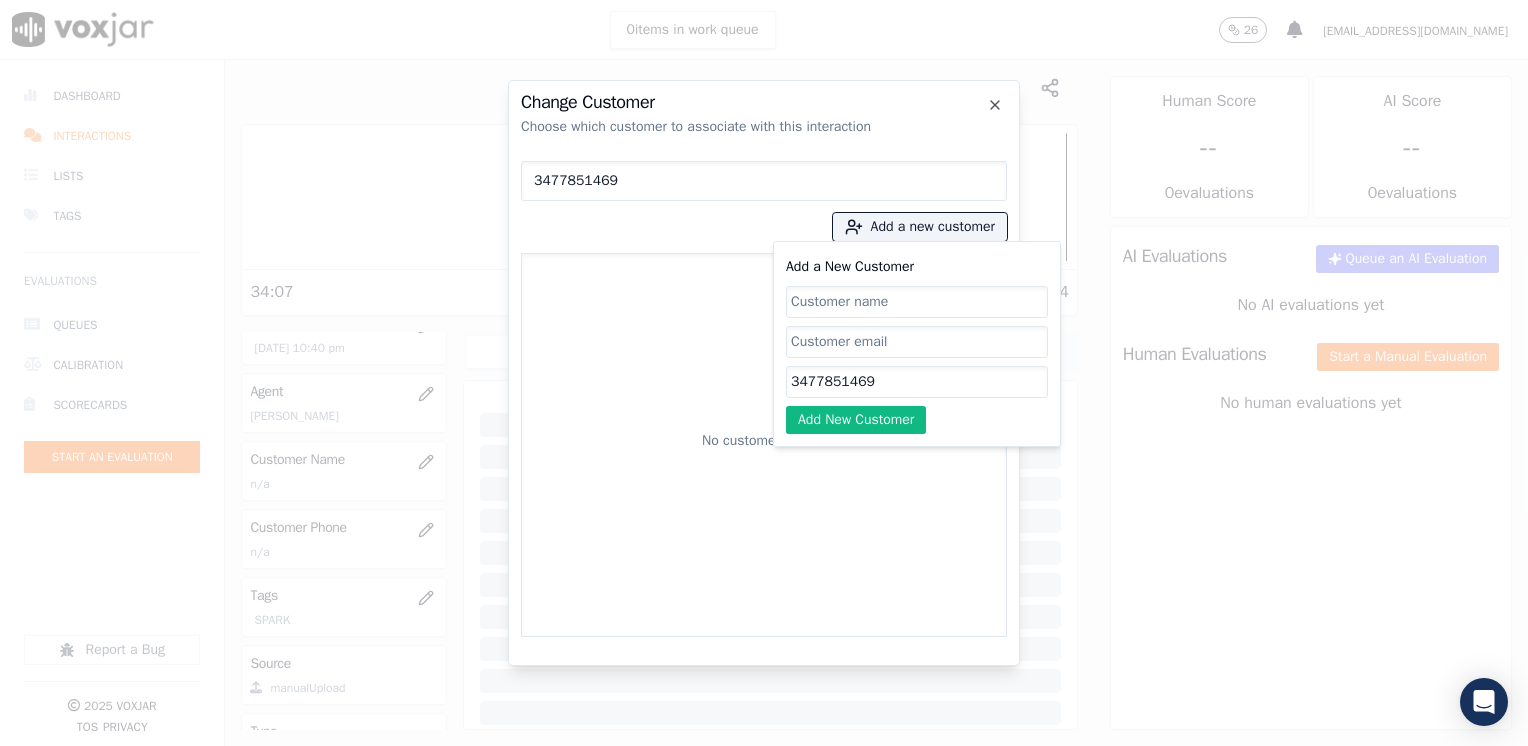 click on "Add a New Customer" 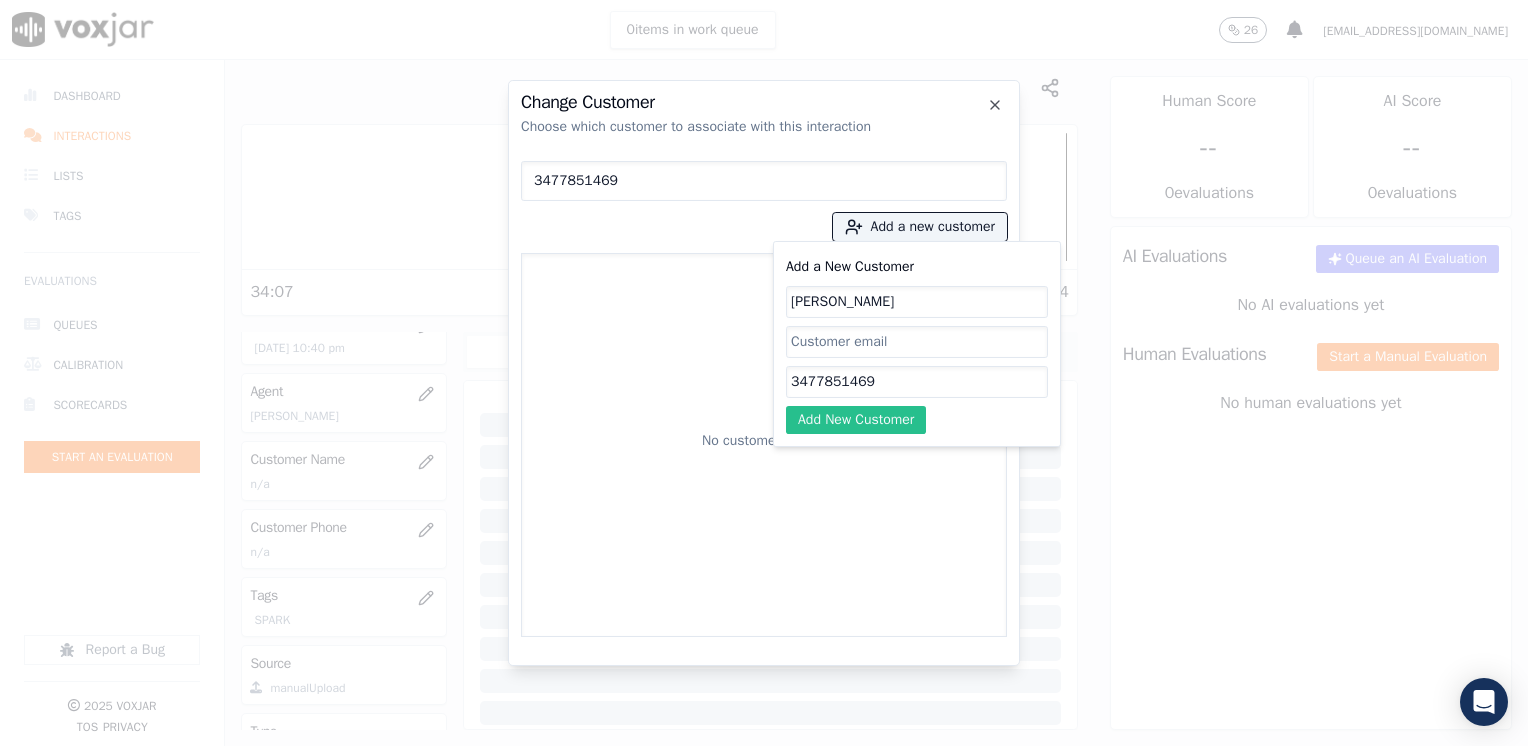 click on "Add New Customer" 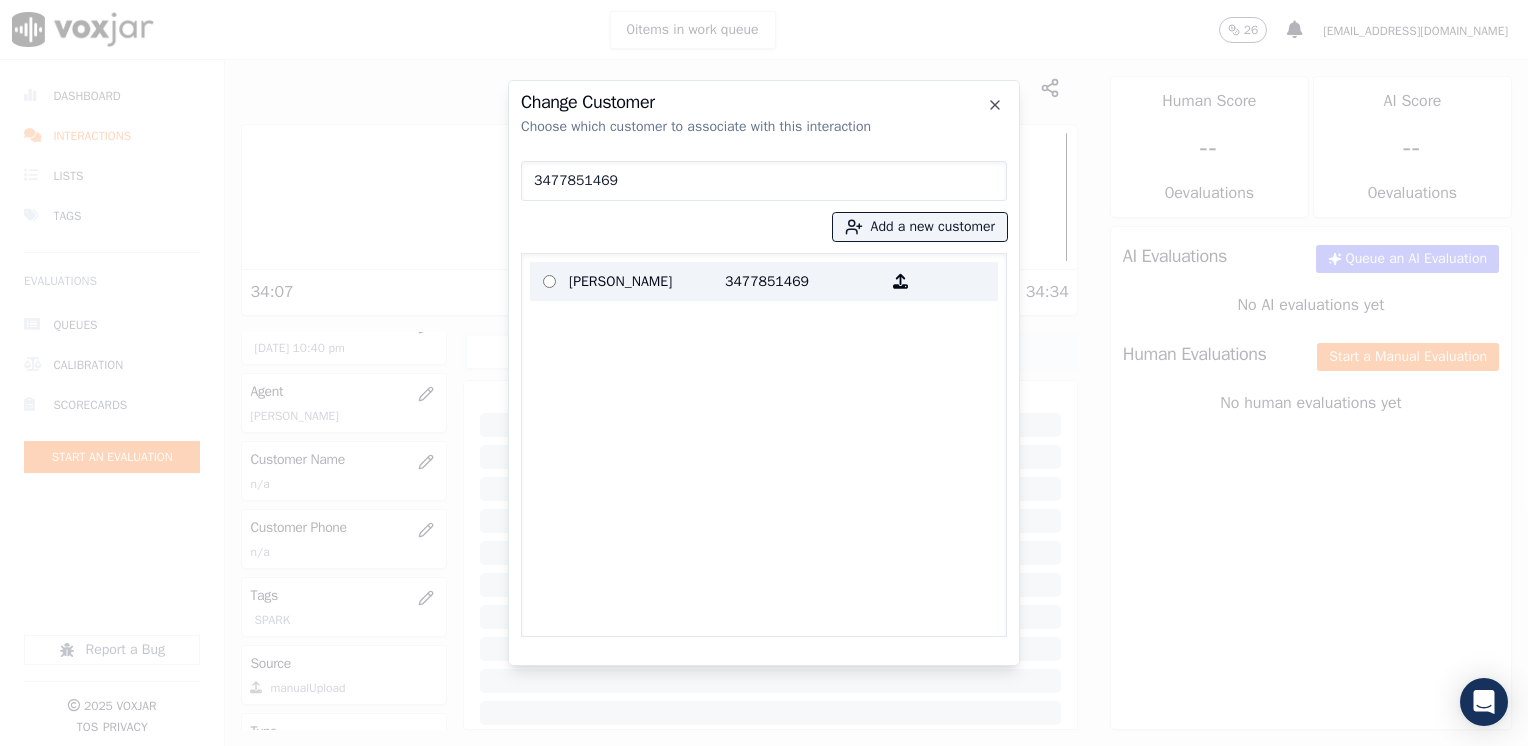 click on "3477851469" at bounding box center [803, 281] 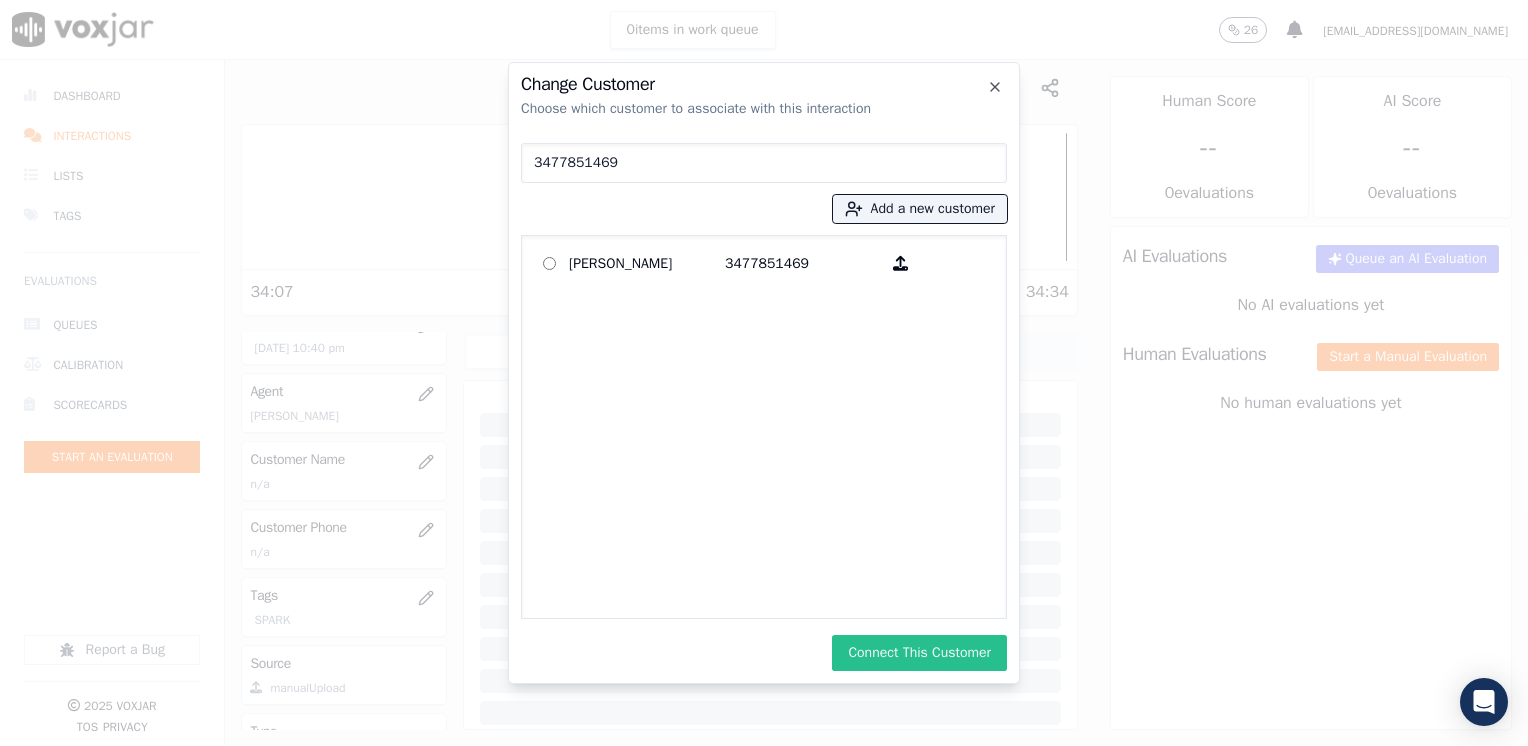 click on "Connect This Customer" at bounding box center [919, 653] 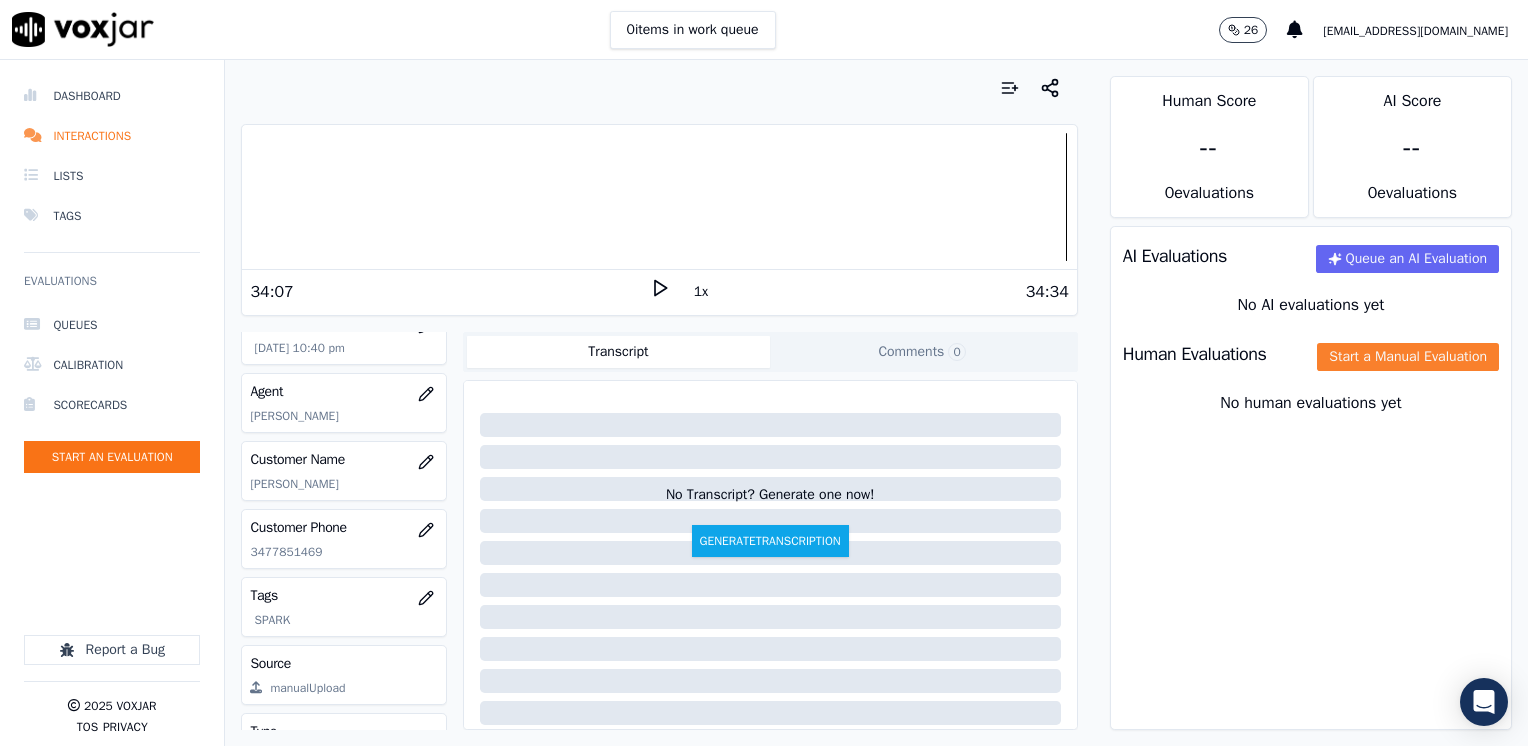 click on "Start a Manual Evaluation" 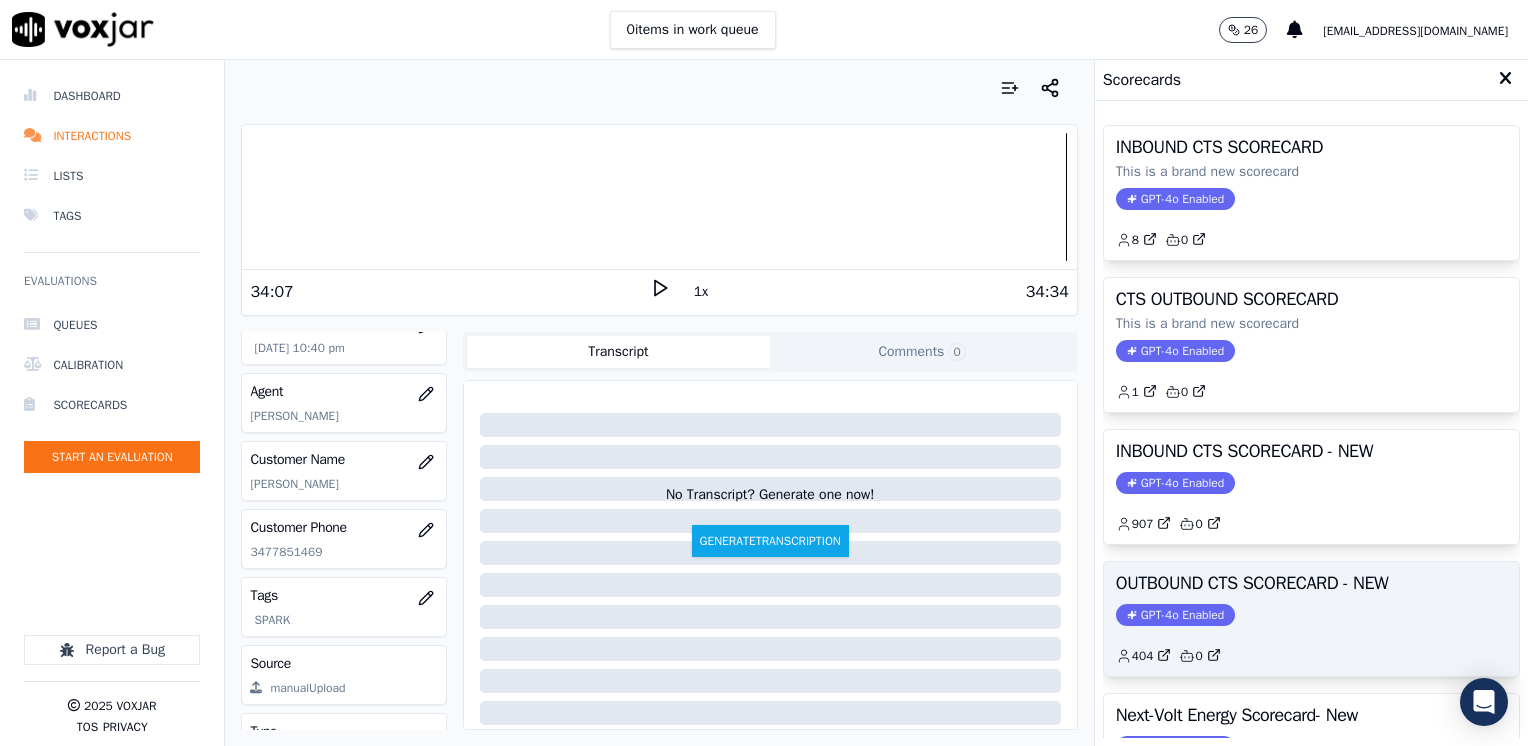 click on "GPT-4o Enabled" at bounding box center (1175, 615) 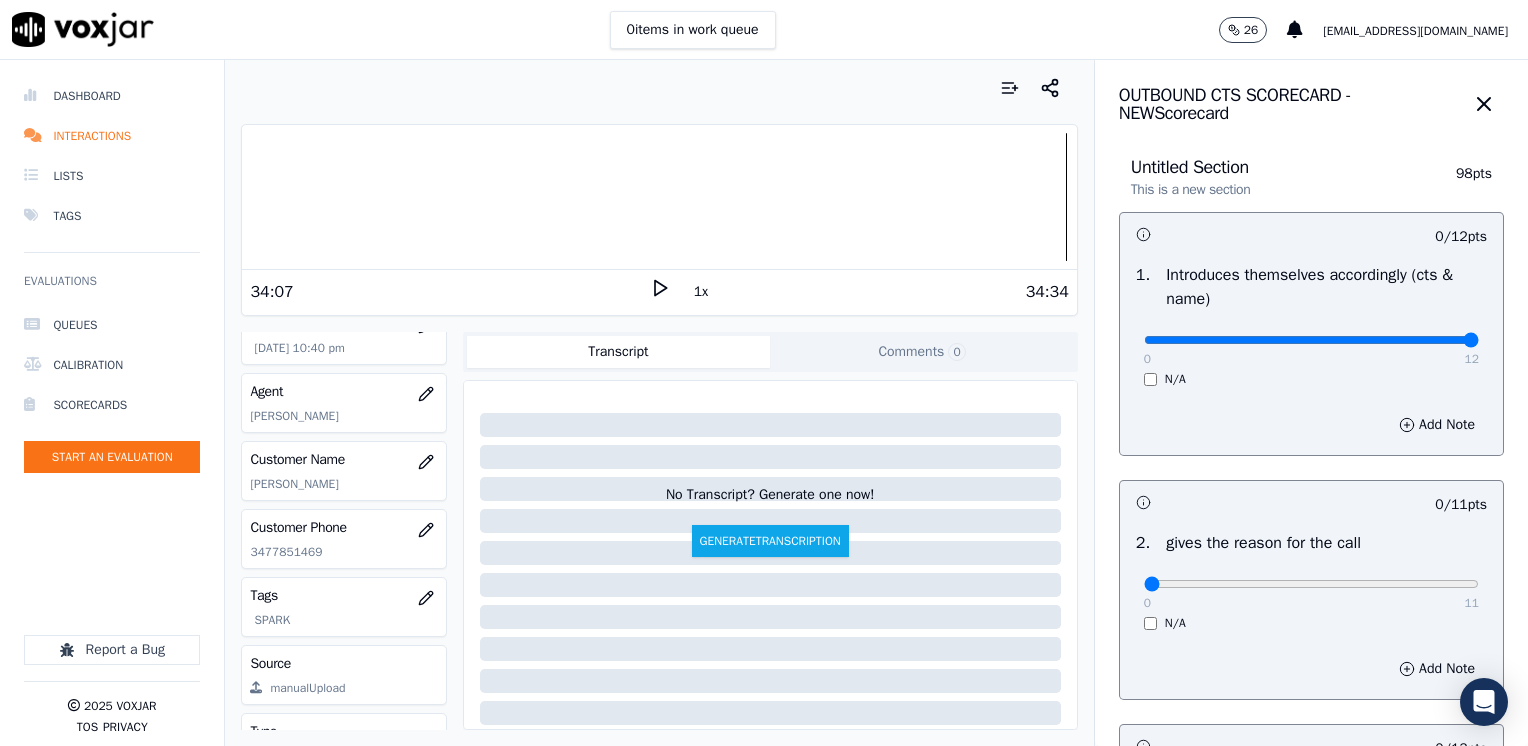 drag, startPoint x: 1136, startPoint y: 341, endPoint x: 1531, endPoint y: 341, distance: 395 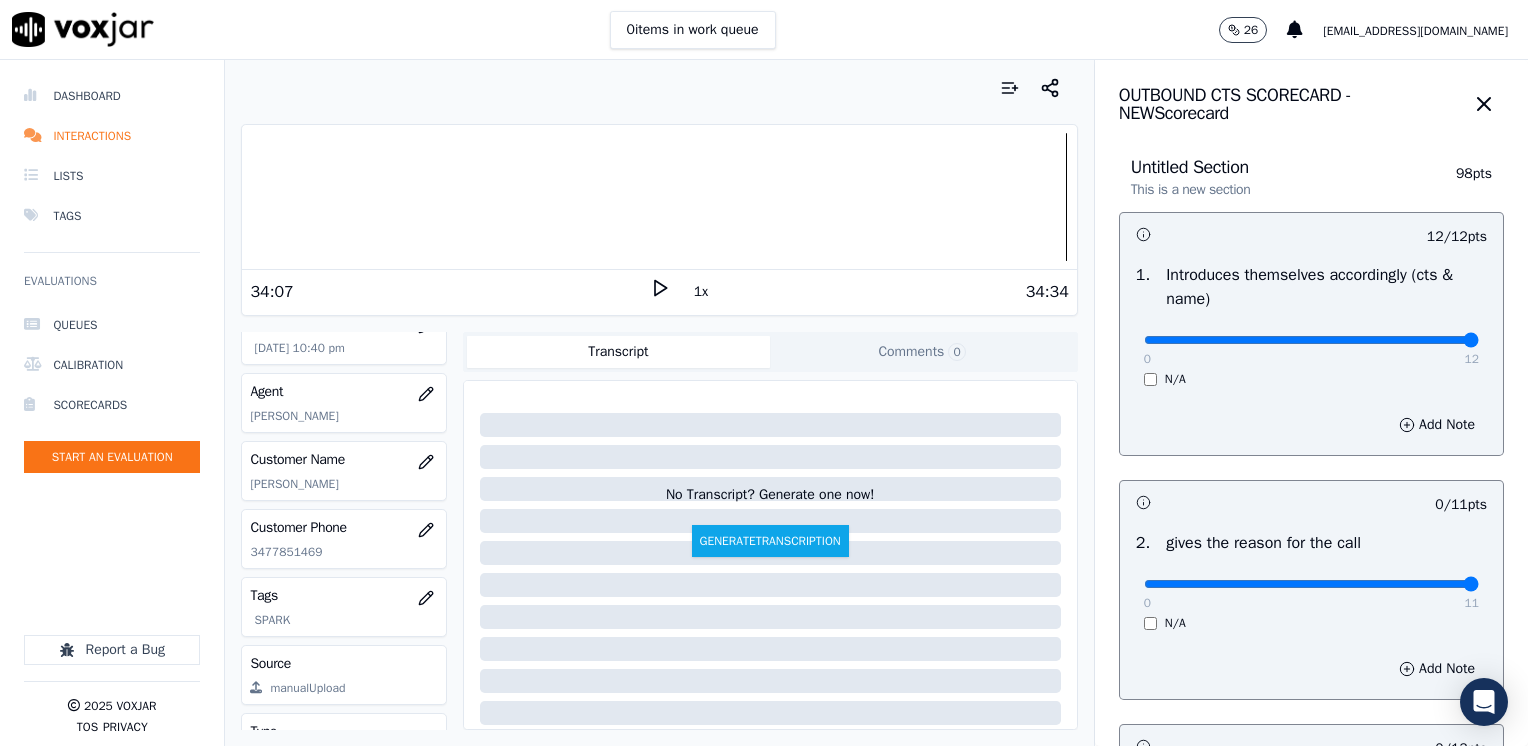 drag, startPoint x: 1128, startPoint y: 581, endPoint x: 1531, endPoint y: 523, distance: 407.1523 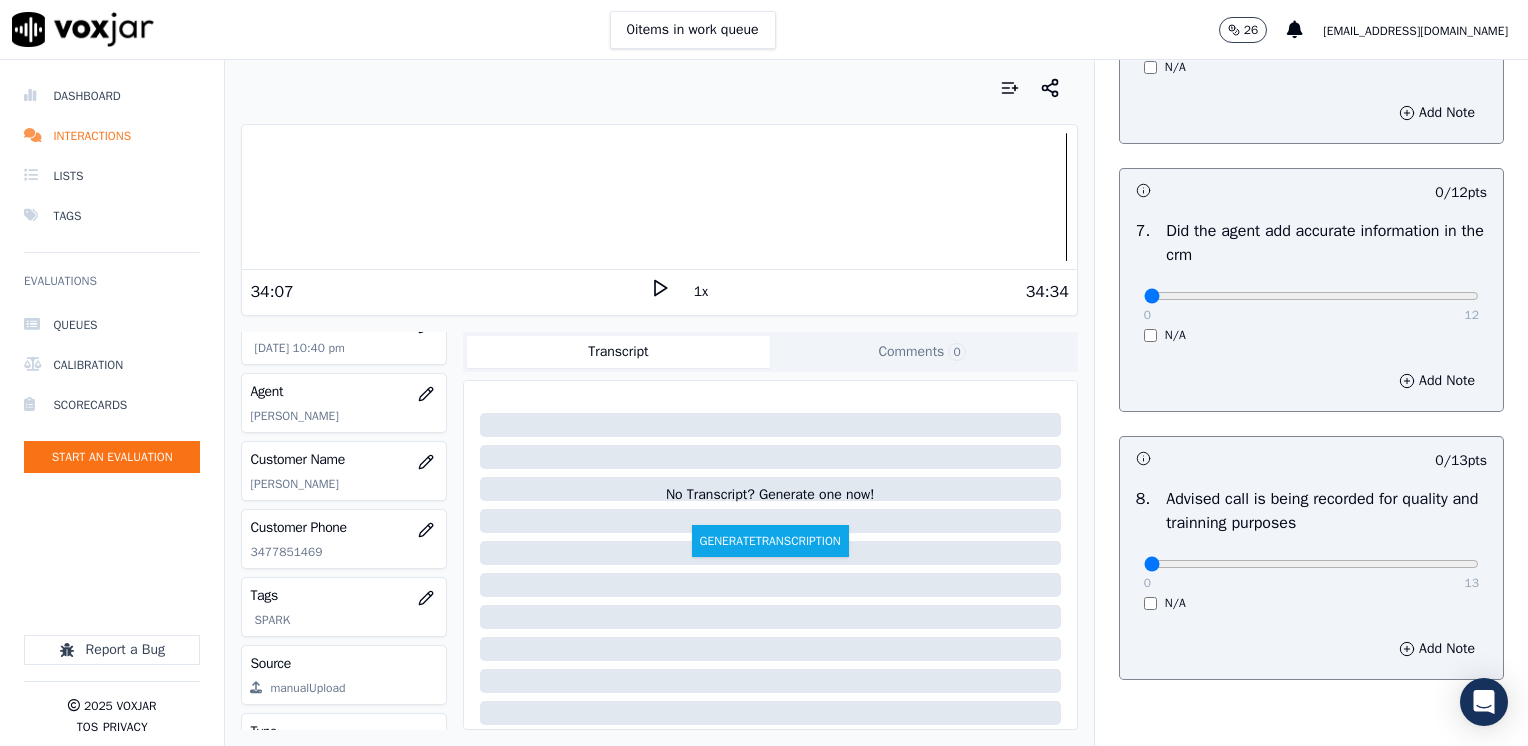 scroll, scrollTop: 1648, scrollLeft: 0, axis: vertical 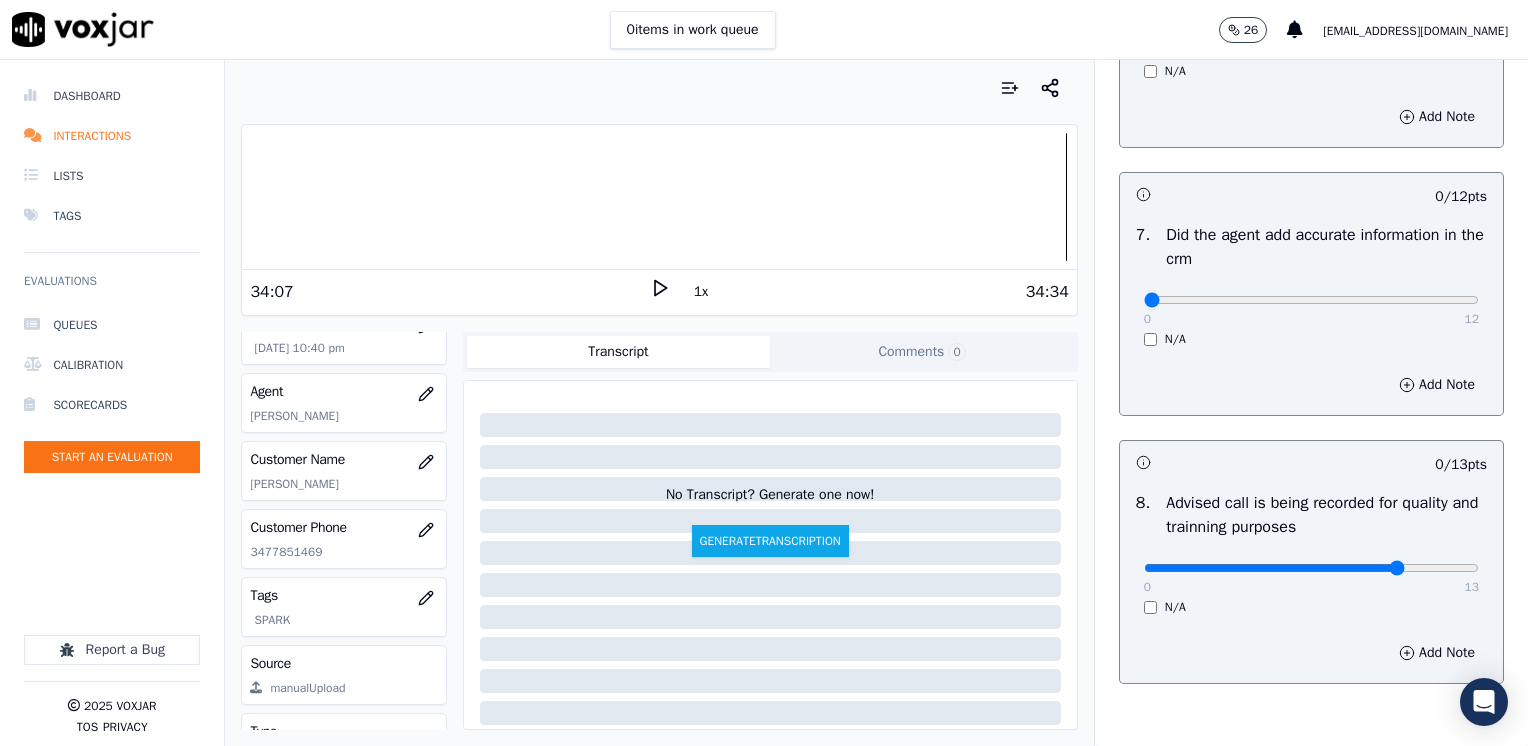 click at bounding box center [1311, -1308] 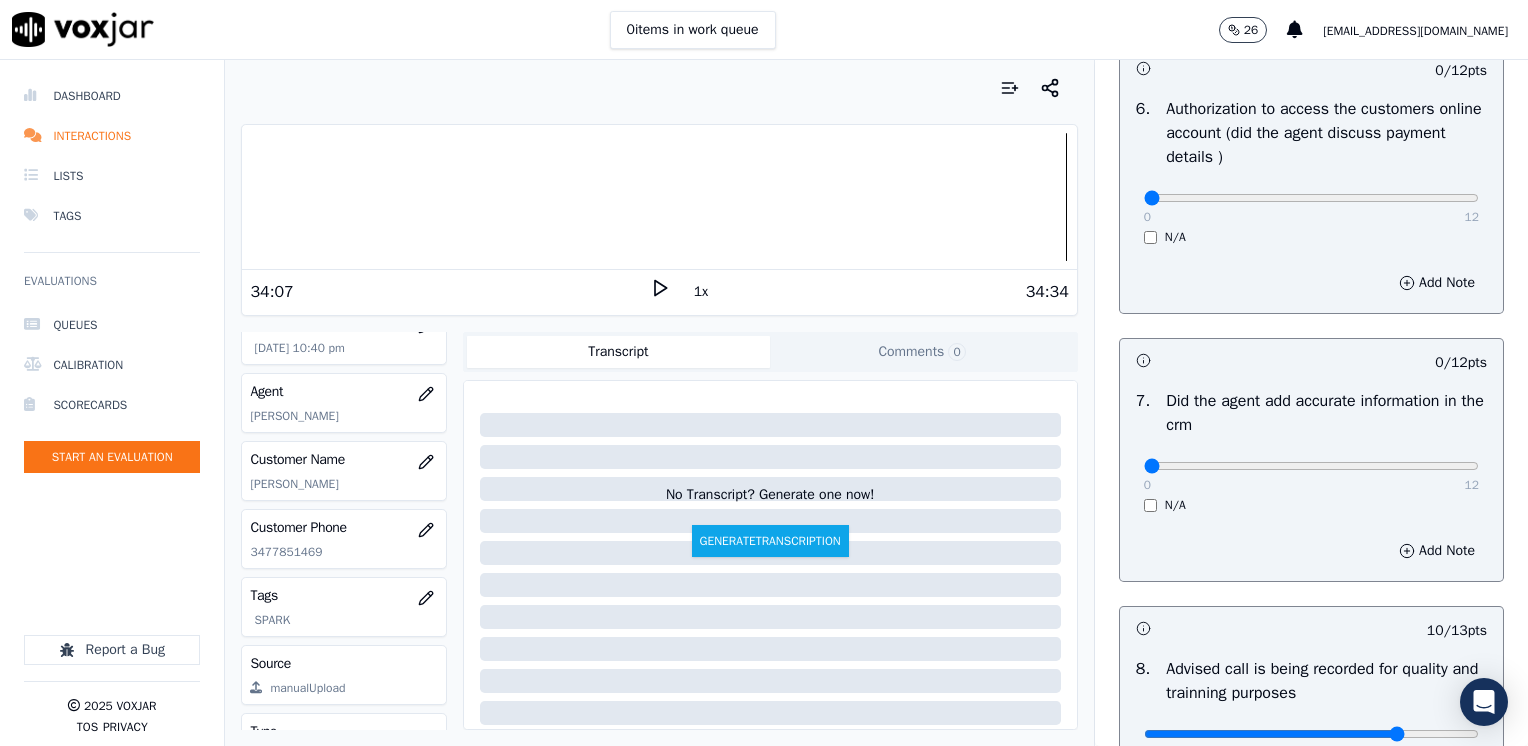 scroll, scrollTop: 1448, scrollLeft: 0, axis: vertical 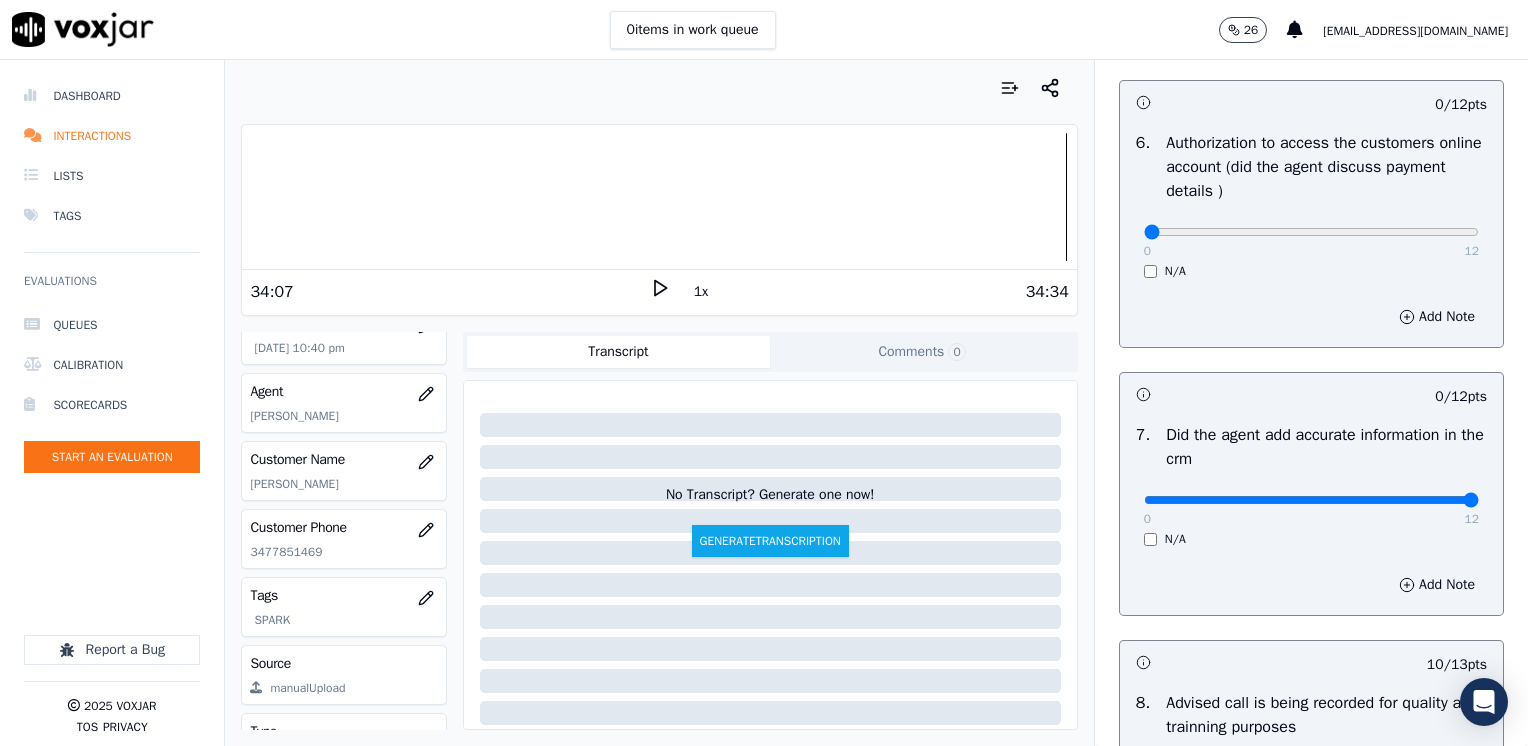 drag, startPoint x: 1122, startPoint y: 500, endPoint x: 1527, endPoint y: 482, distance: 405.3998 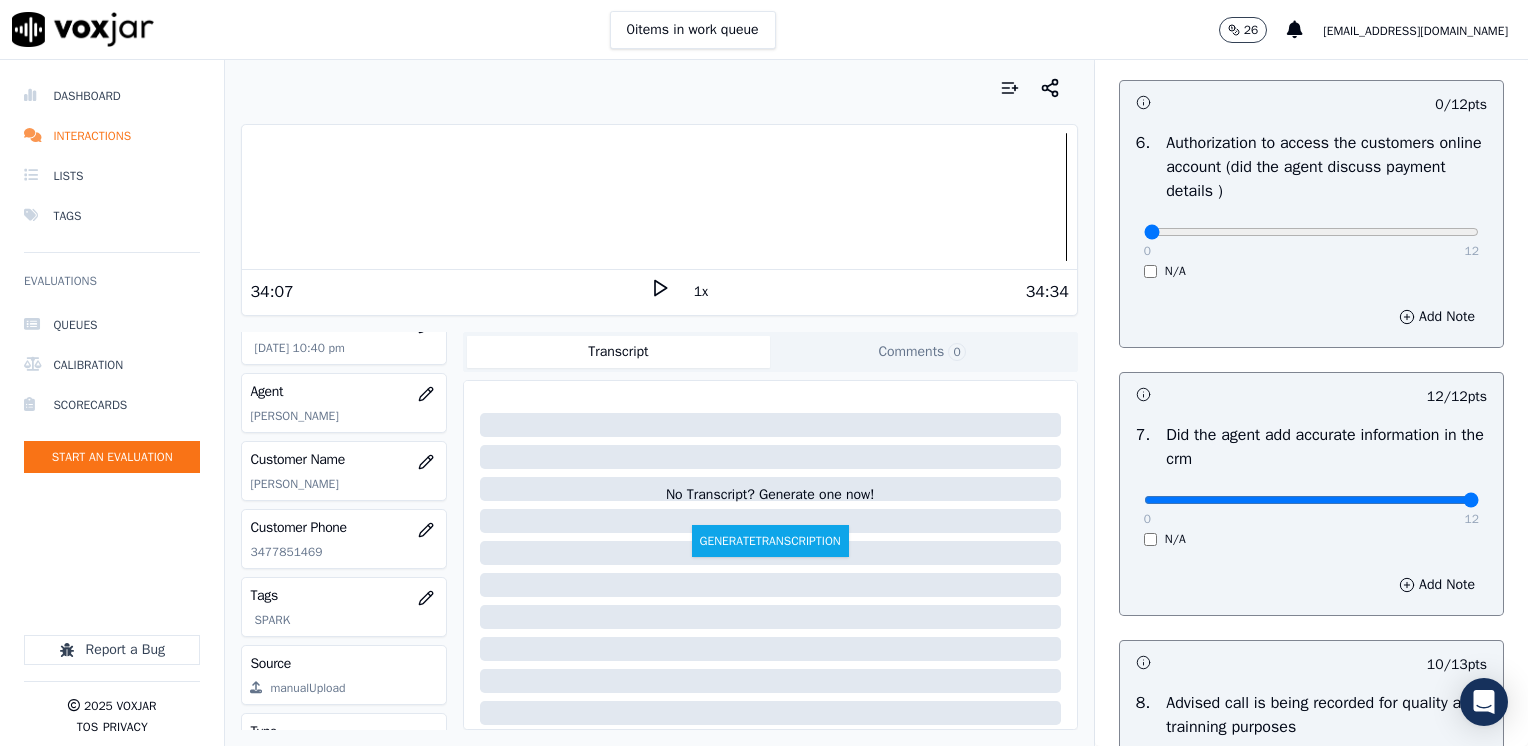 scroll, scrollTop: 1248, scrollLeft: 0, axis: vertical 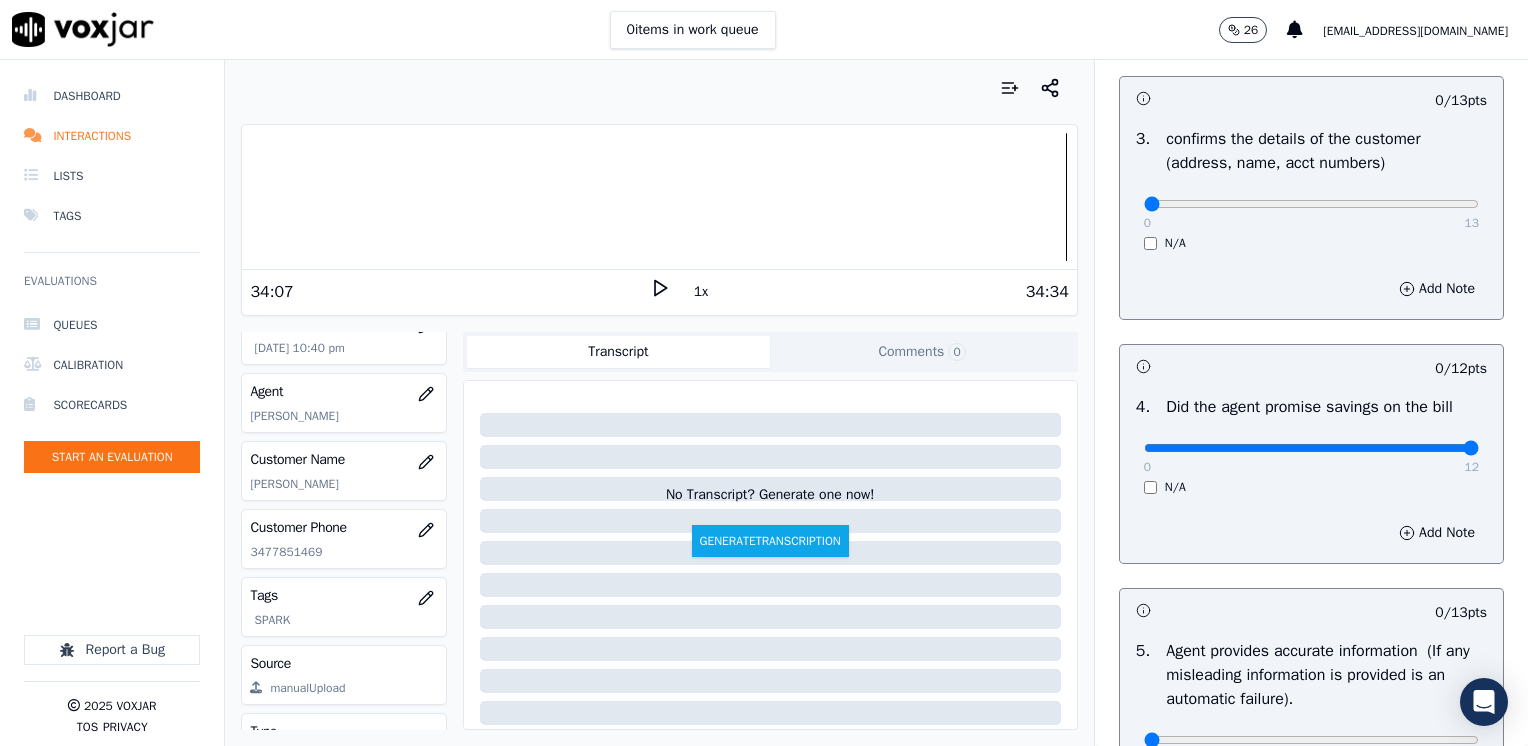 drag, startPoint x: 1123, startPoint y: 446, endPoint x: 1527, endPoint y: 424, distance: 404.59857 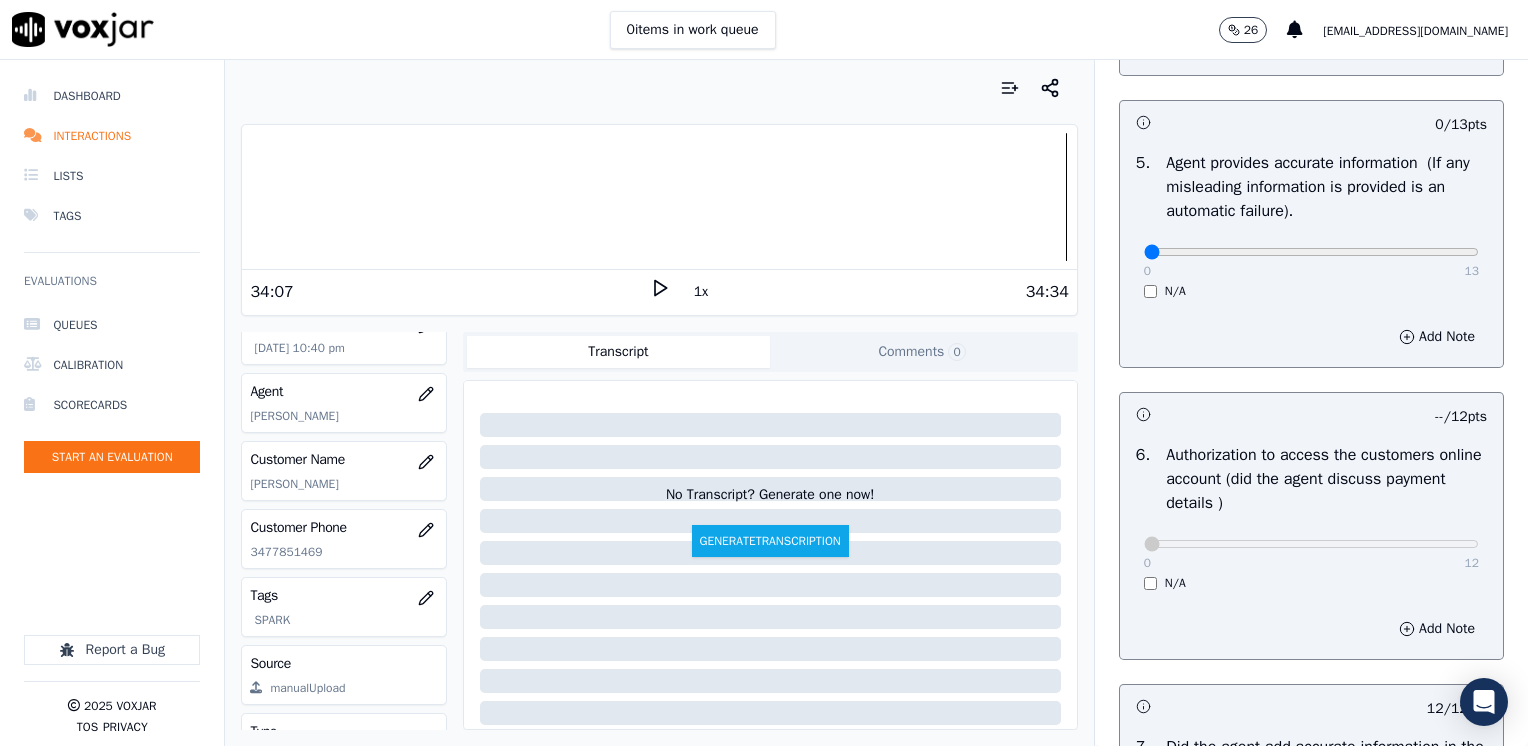 scroll, scrollTop: 1148, scrollLeft: 0, axis: vertical 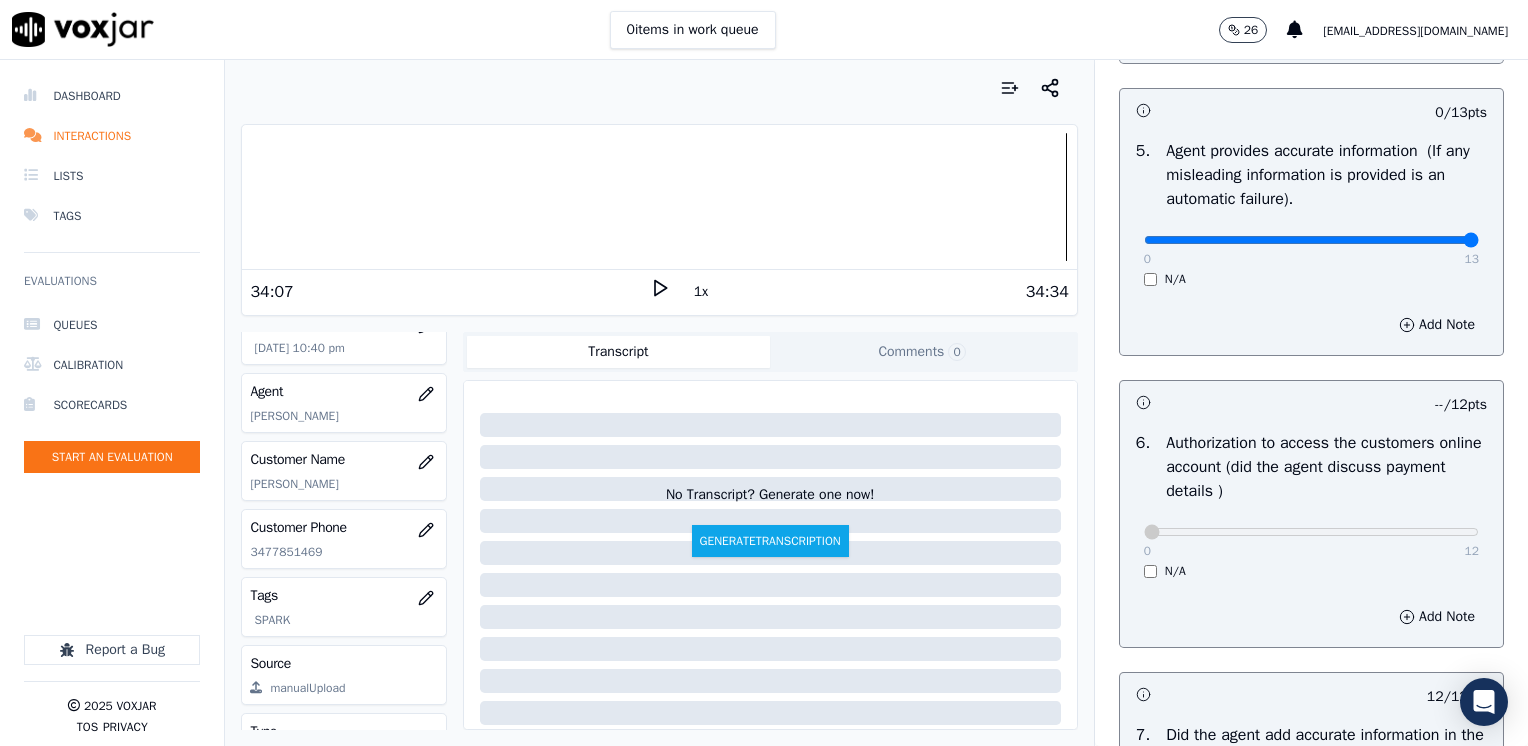 drag, startPoint x: 1129, startPoint y: 236, endPoint x: 1531, endPoint y: 240, distance: 402.0199 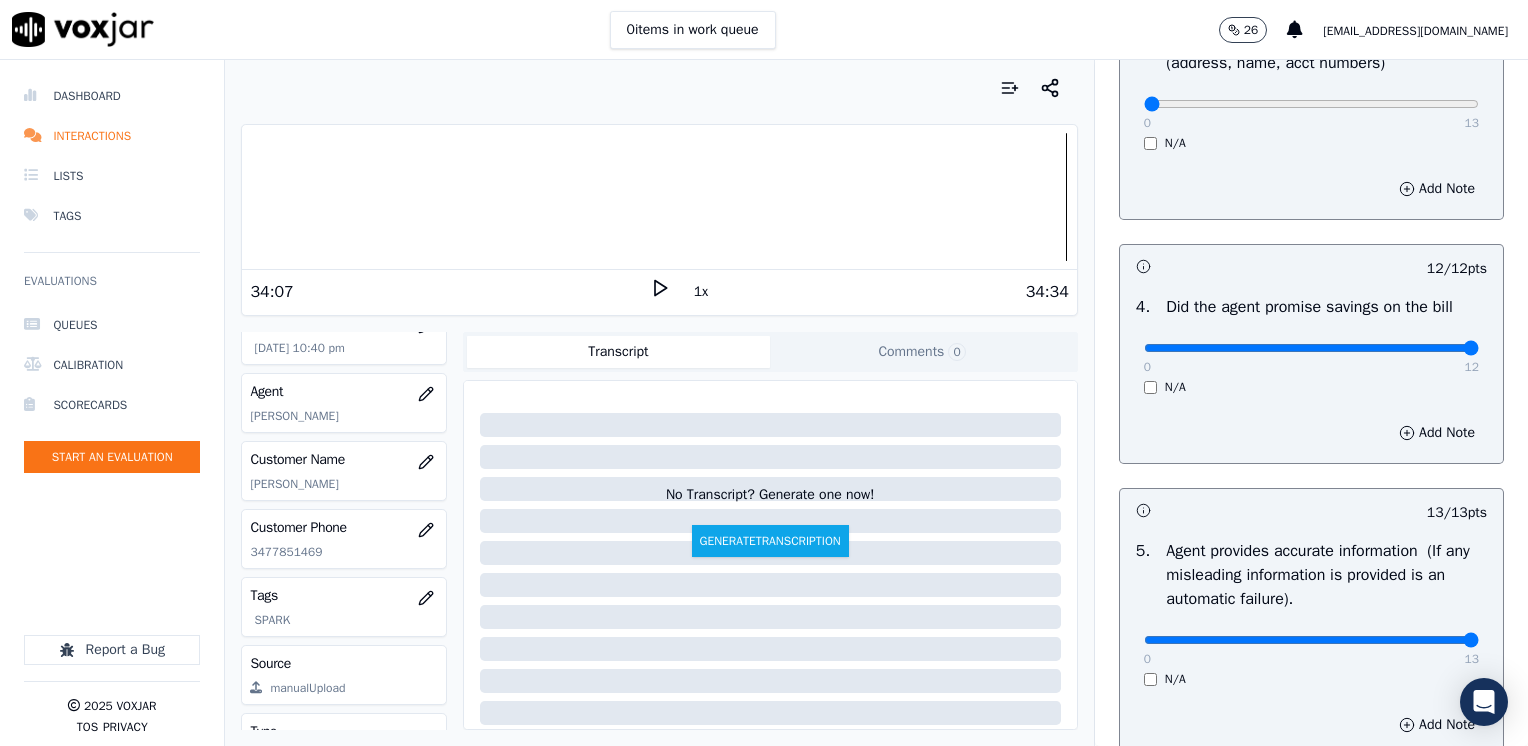 scroll, scrollTop: 448, scrollLeft: 0, axis: vertical 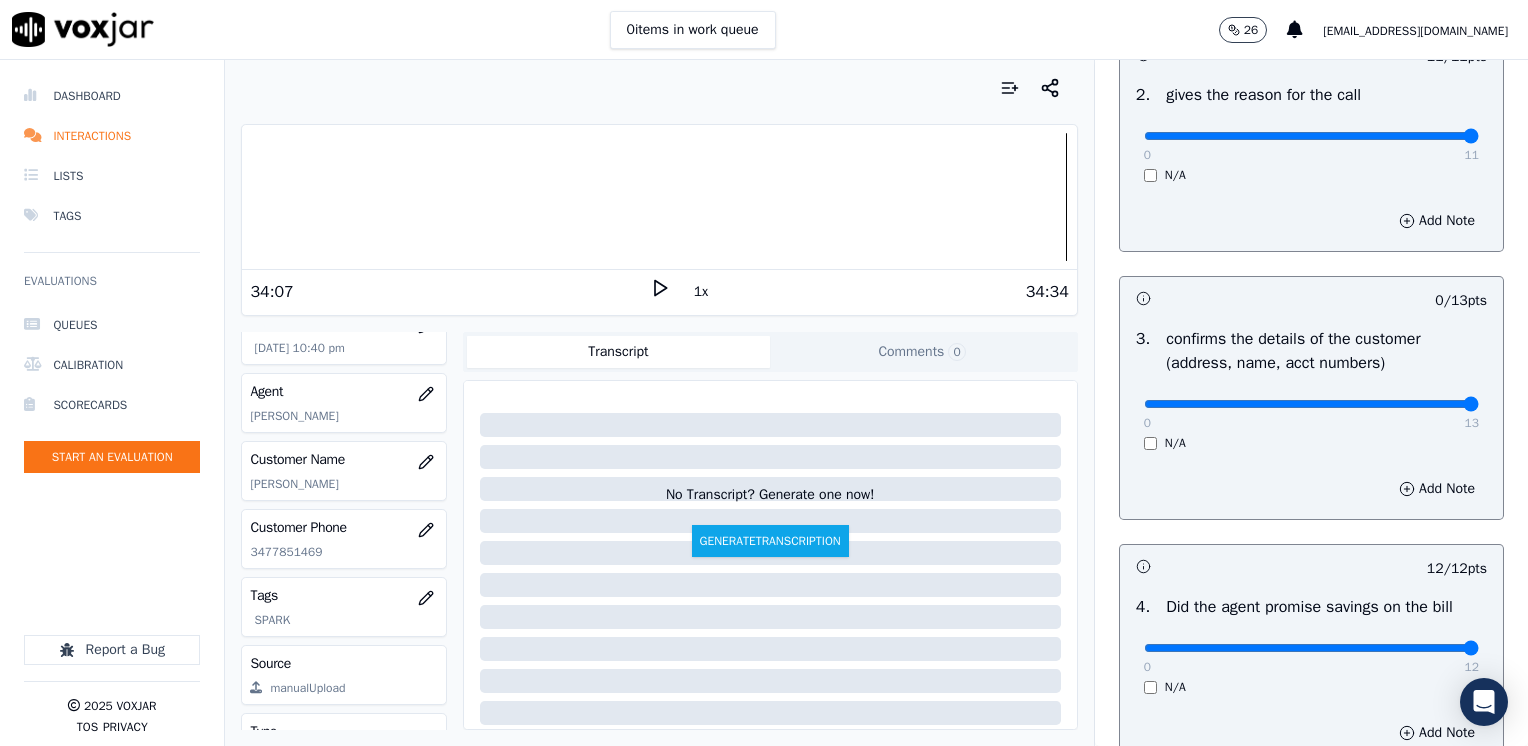 drag, startPoint x: 1130, startPoint y: 403, endPoint x: 1531, endPoint y: 394, distance: 401.10098 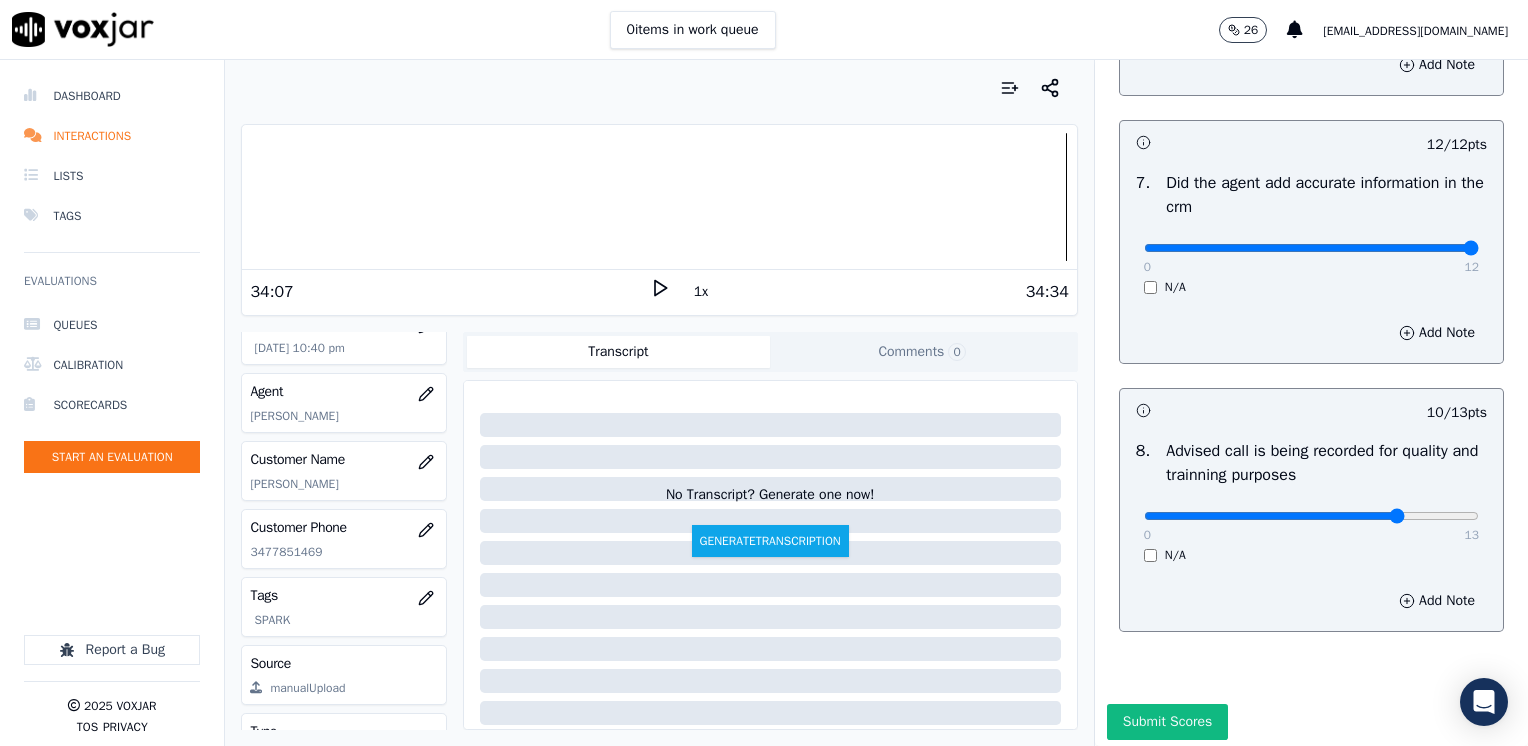 scroll, scrollTop: 1748, scrollLeft: 0, axis: vertical 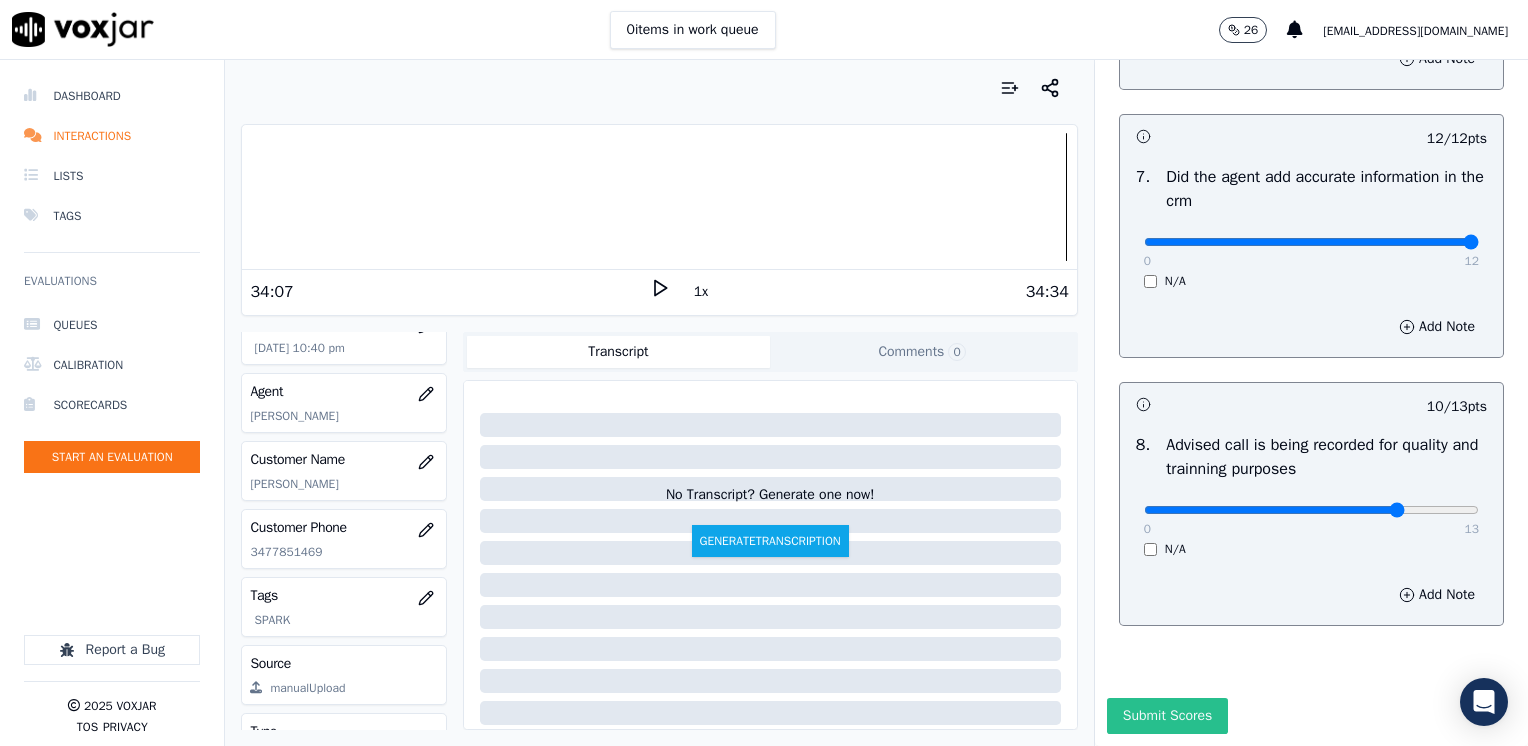 click on "Submit Scores" at bounding box center (1167, 716) 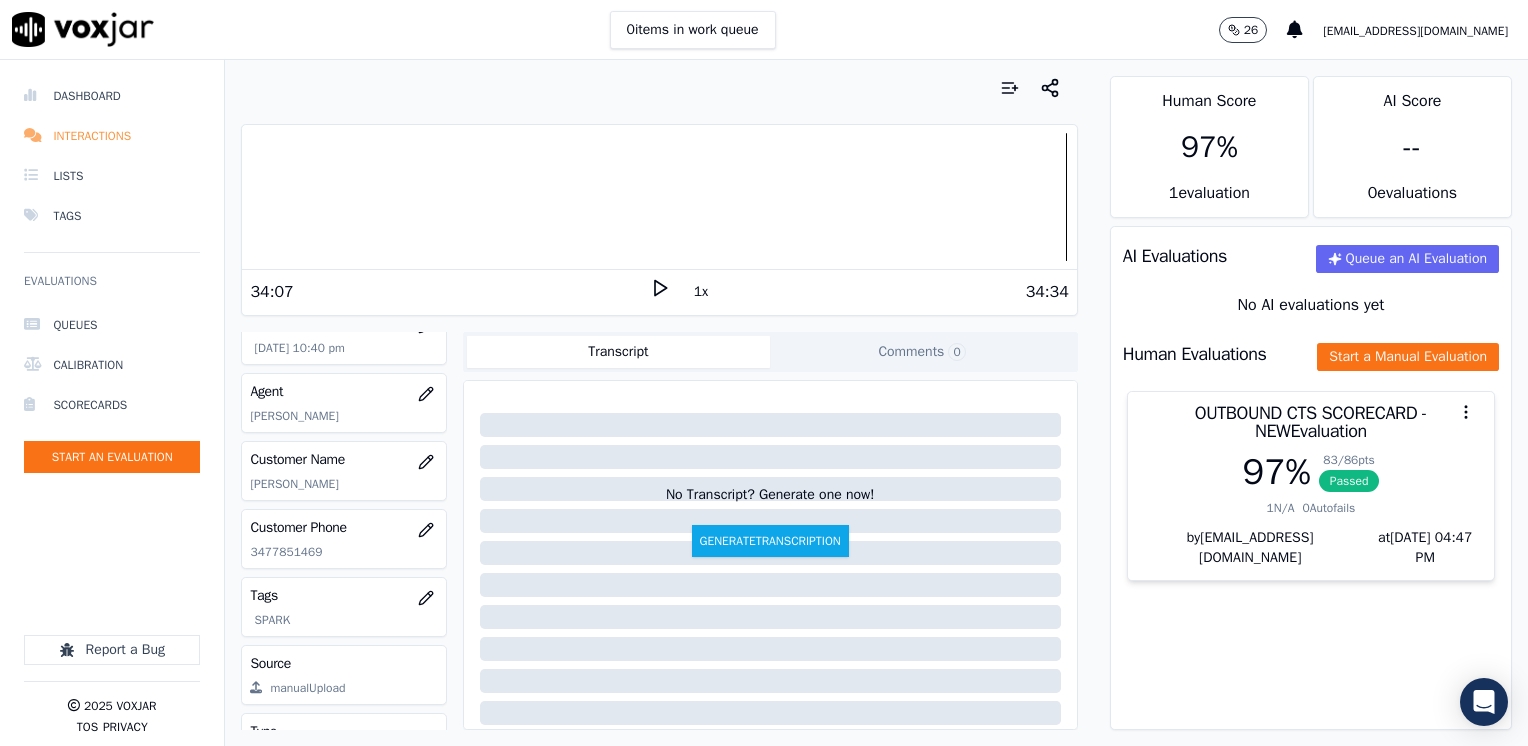 click on "Interactions" at bounding box center [112, 136] 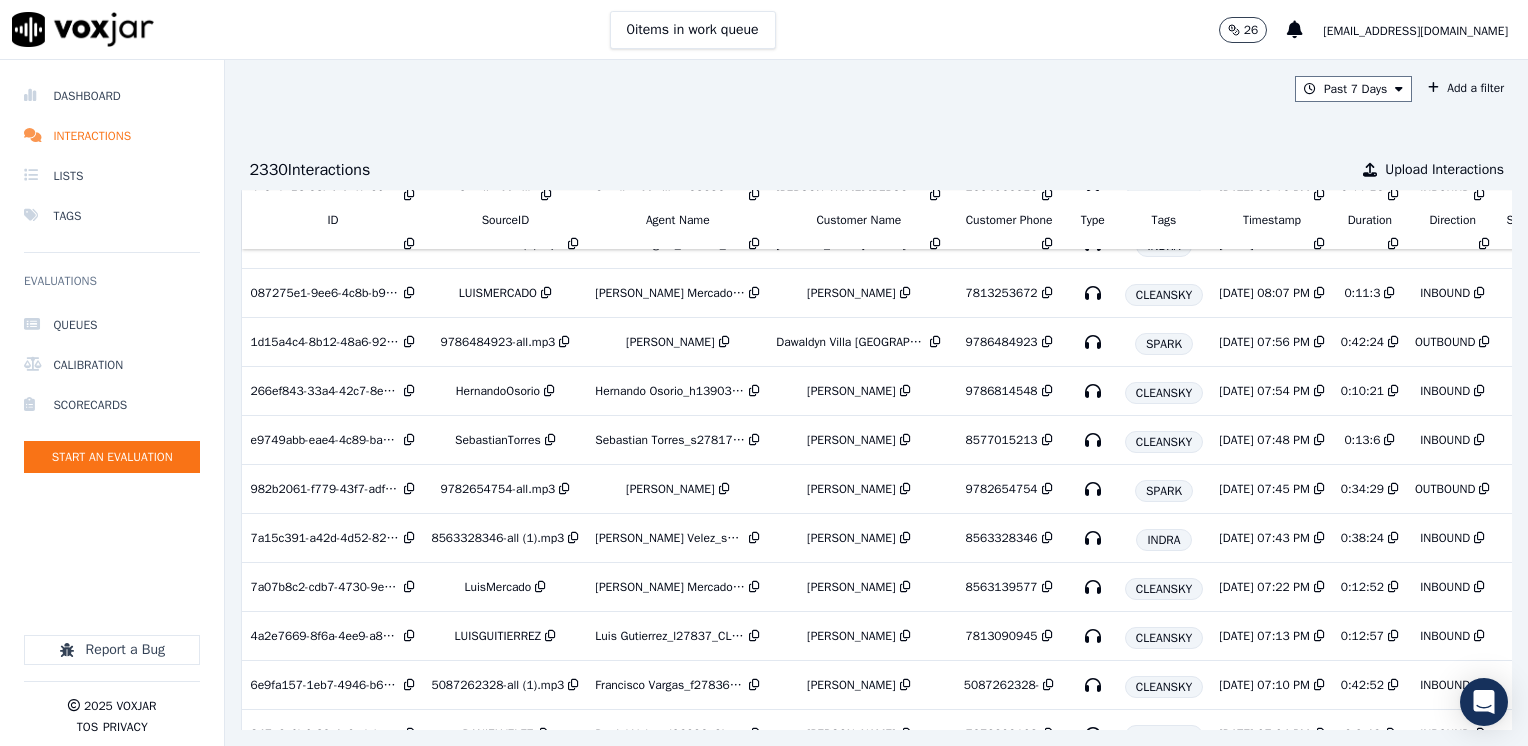 scroll, scrollTop: 551, scrollLeft: 0, axis: vertical 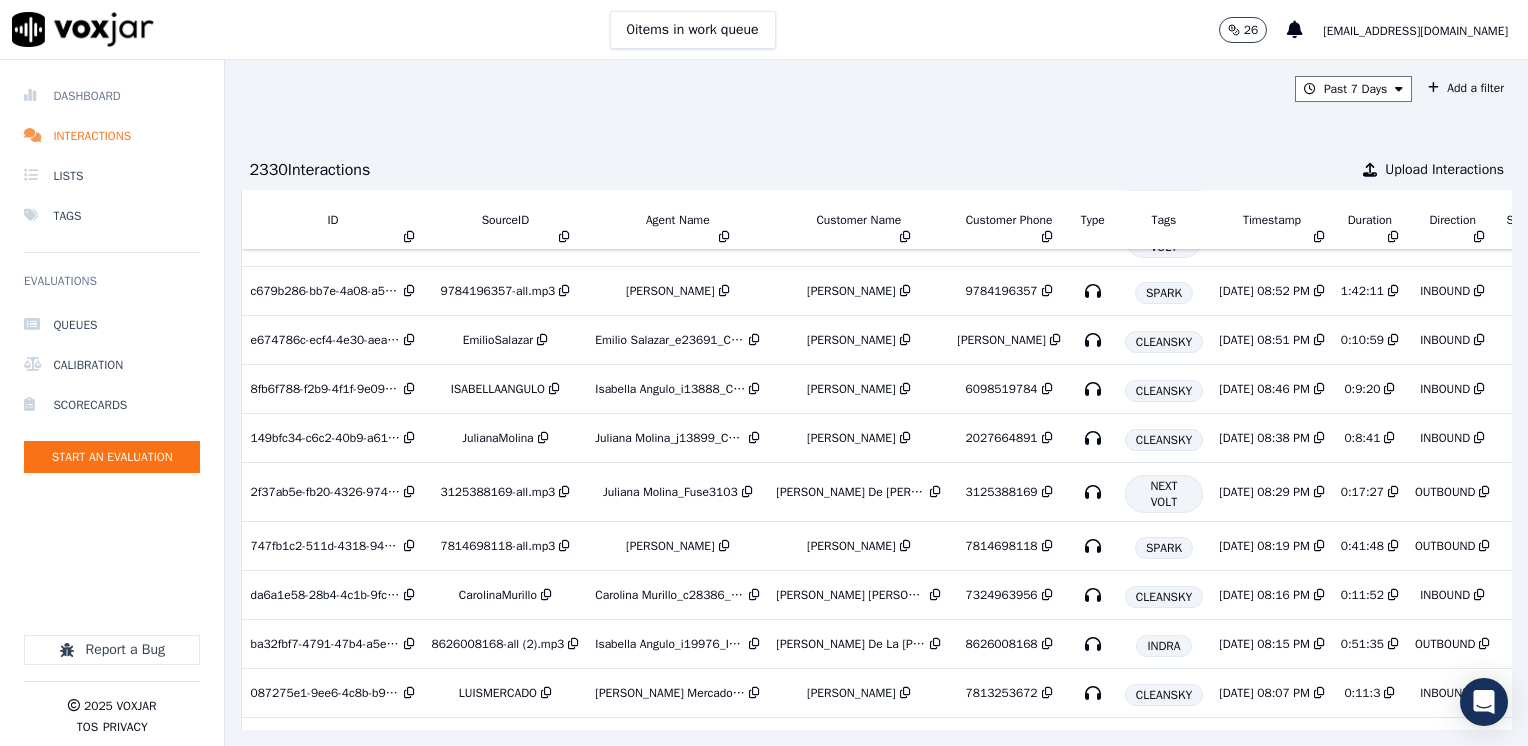 click on "Dashboard" at bounding box center (112, 96) 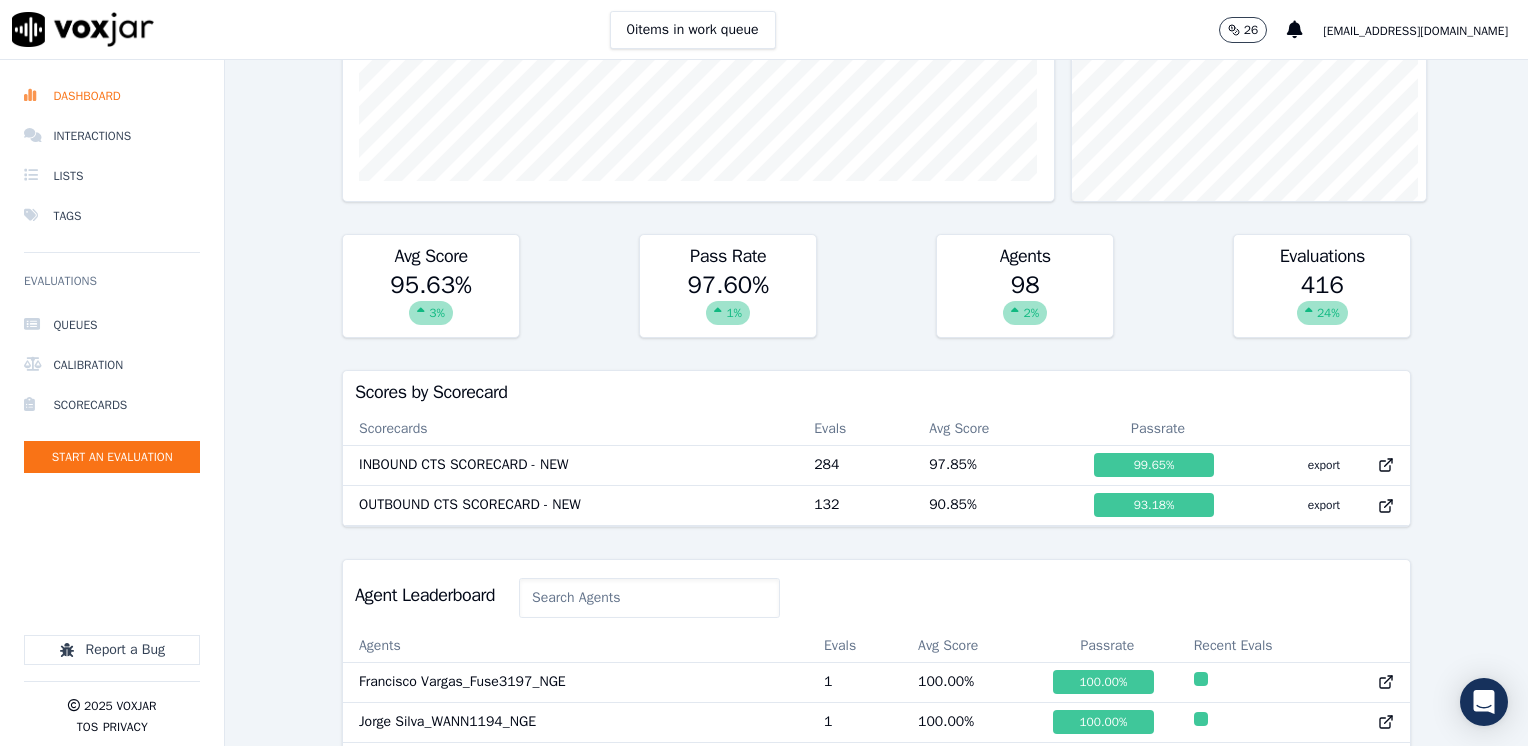 scroll, scrollTop: 500, scrollLeft: 0, axis: vertical 